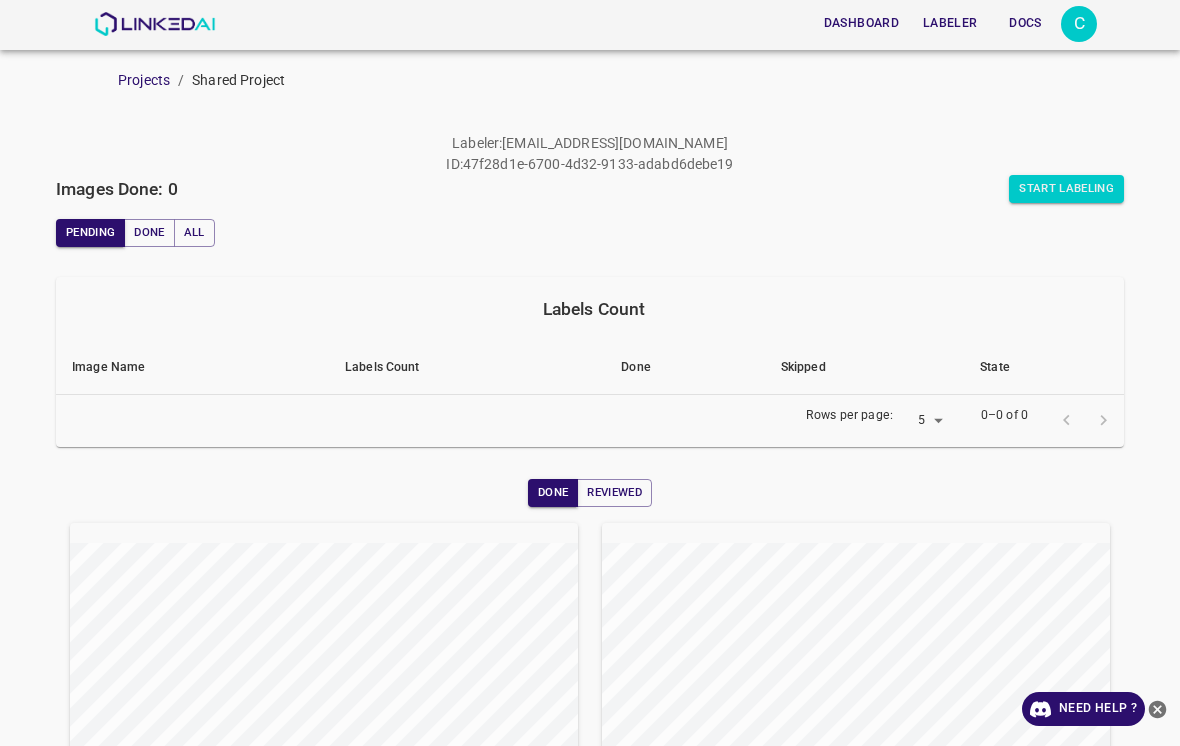 scroll, scrollTop: 0, scrollLeft: 0, axis: both 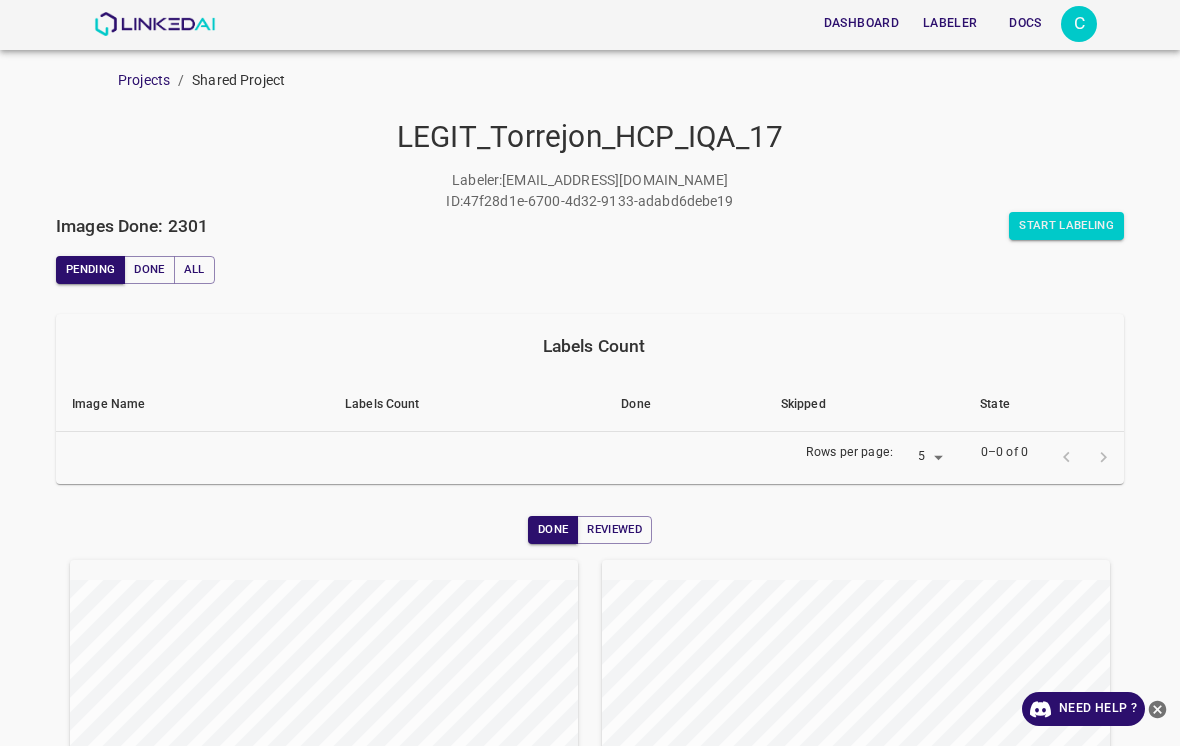 click on "Start Labeling" at bounding box center (1066, 226) 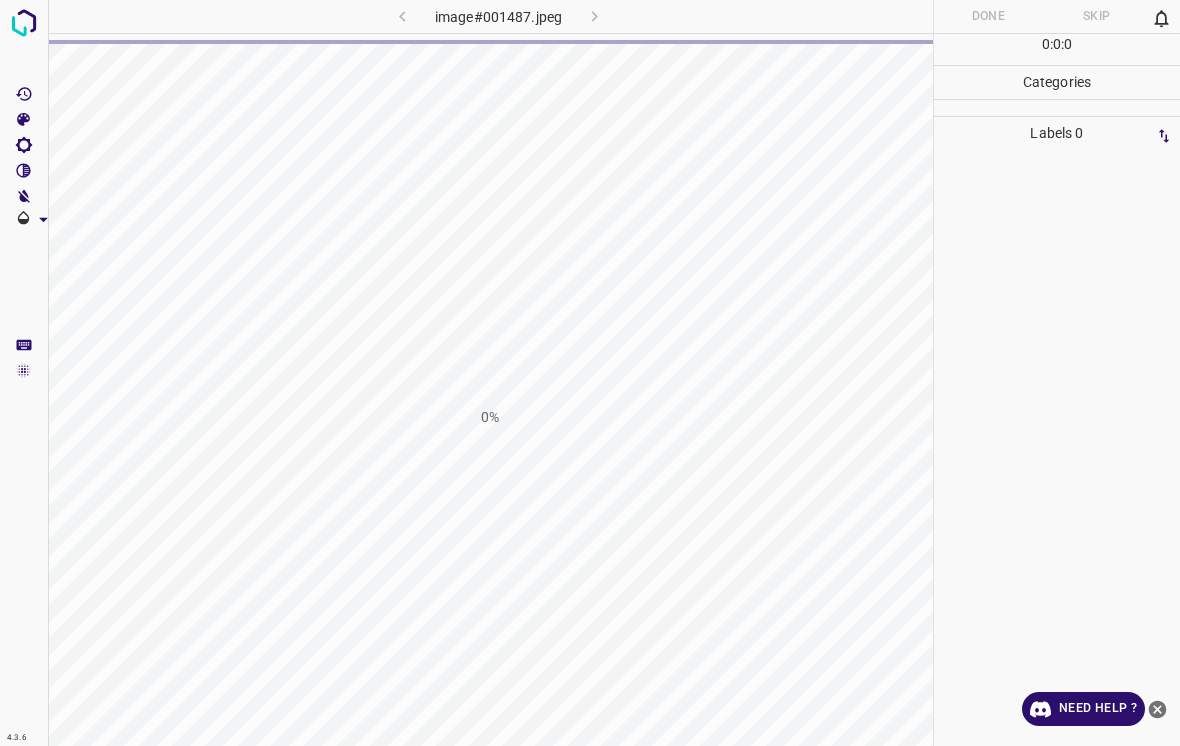 scroll, scrollTop: 0, scrollLeft: 0, axis: both 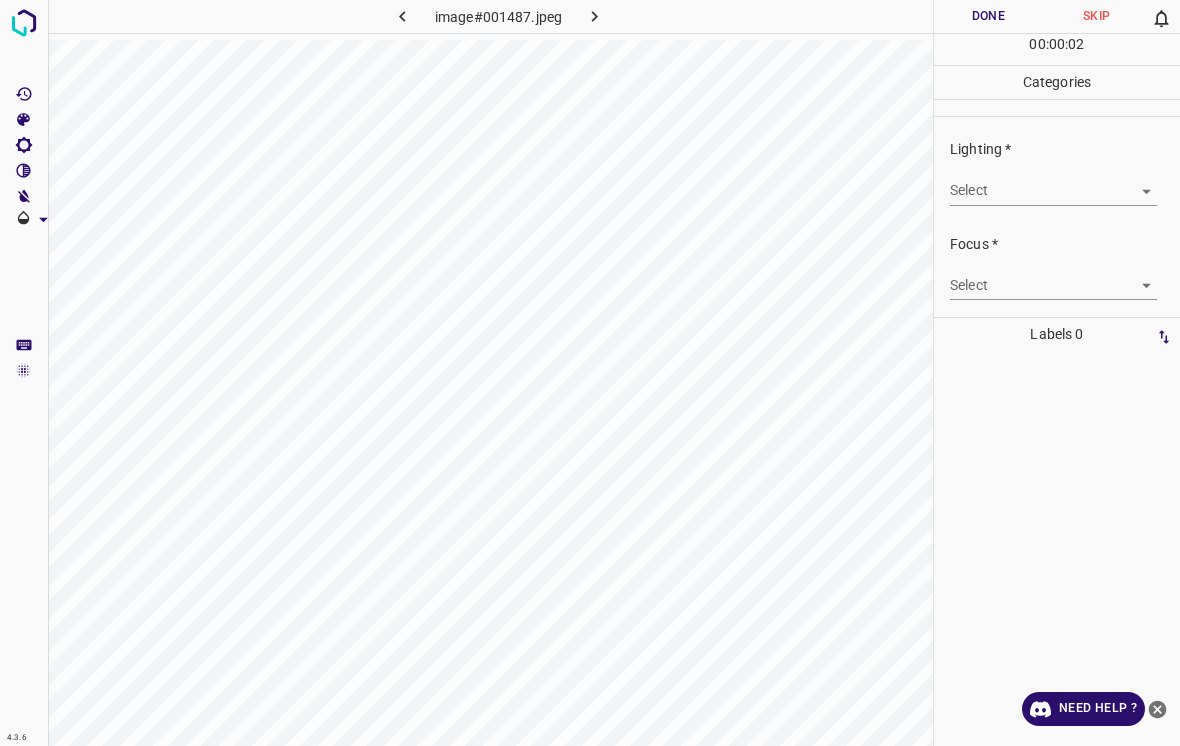 click on "4.3.6  image#001487.jpeg Done Skip 0 00   : 00   : 02   Categories Lighting *  Select ​ Focus *  Select ​ Overall *  Select ​ Labels   0 Categories 1 Lighting 2 Focus 3 Overall Tools Space Change between modes (Draw & Edit) I Auto labeling R Restore zoom M Zoom in N Zoom out Delete Delete selecte label Filters Z Restore filters X Saturation filter C Brightness filter V Contrast filter B Gray scale filter General O Download Need Help ? - Text - Hide - Delete" at bounding box center (590, 373) 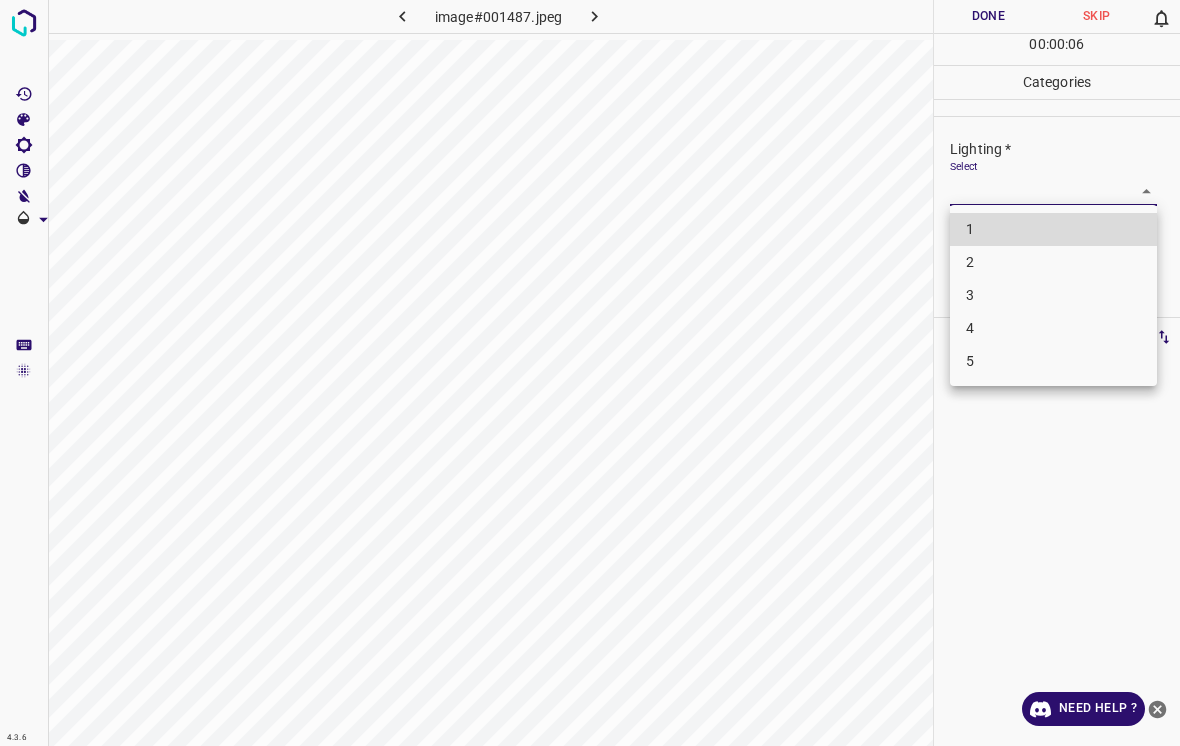 click on "3" at bounding box center (1053, 295) 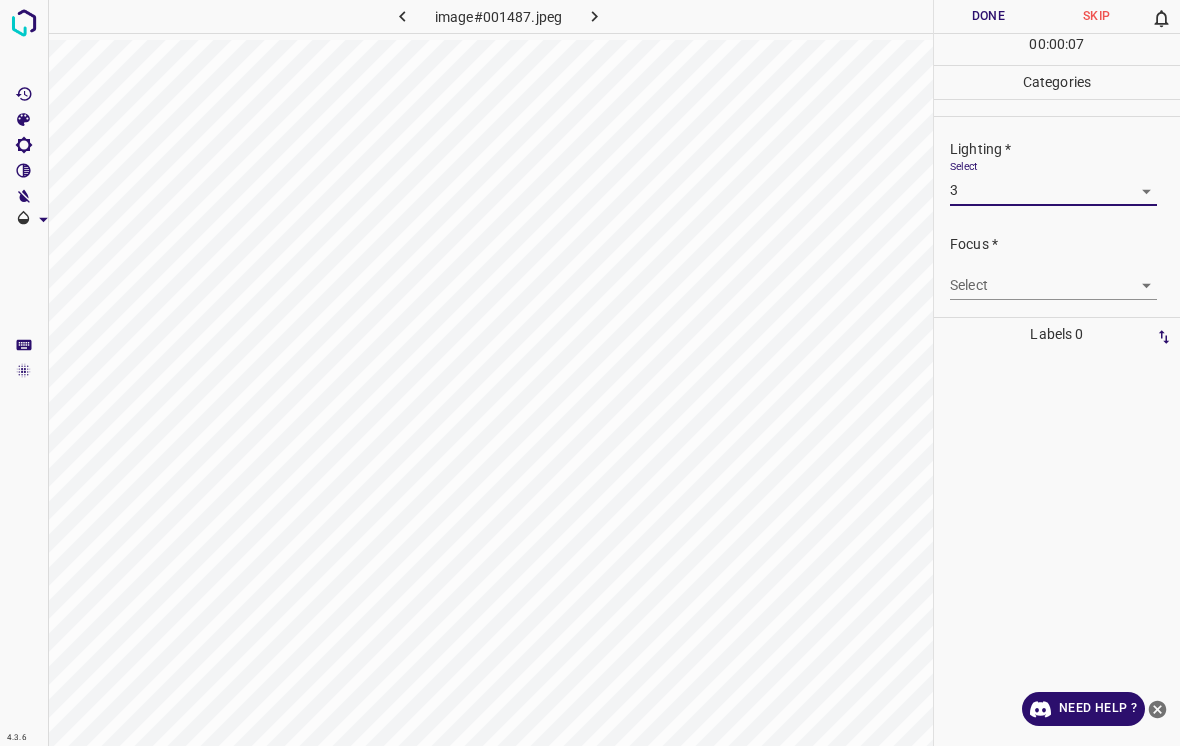 click on "4.3.6  image#001487.jpeg Done Skip 0 00   : 00   : 07   Categories Lighting *  Select 3 3 Focus *  Select ​ Overall *  Select ​ Labels   0 Categories 1 Lighting 2 Focus 3 Overall Tools Space Change between modes (Draw & Edit) I Auto labeling R Restore zoom M Zoom in N Zoom out Delete Delete selecte label Filters Z Restore filters X Saturation filter C Brightness filter V Contrast filter B Gray scale filter General O Download Need Help ? - Text - Hide - Delete" at bounding box center [590, 373] 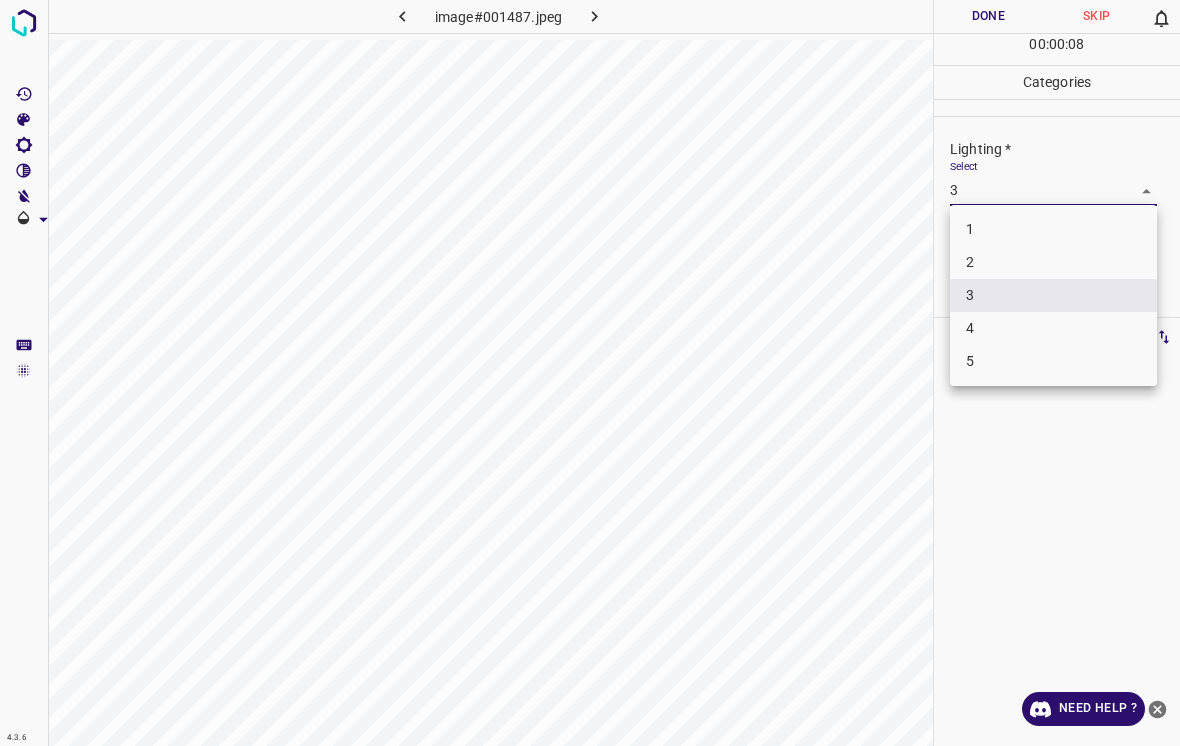 click on "2" at bounding box center [1053, 262] 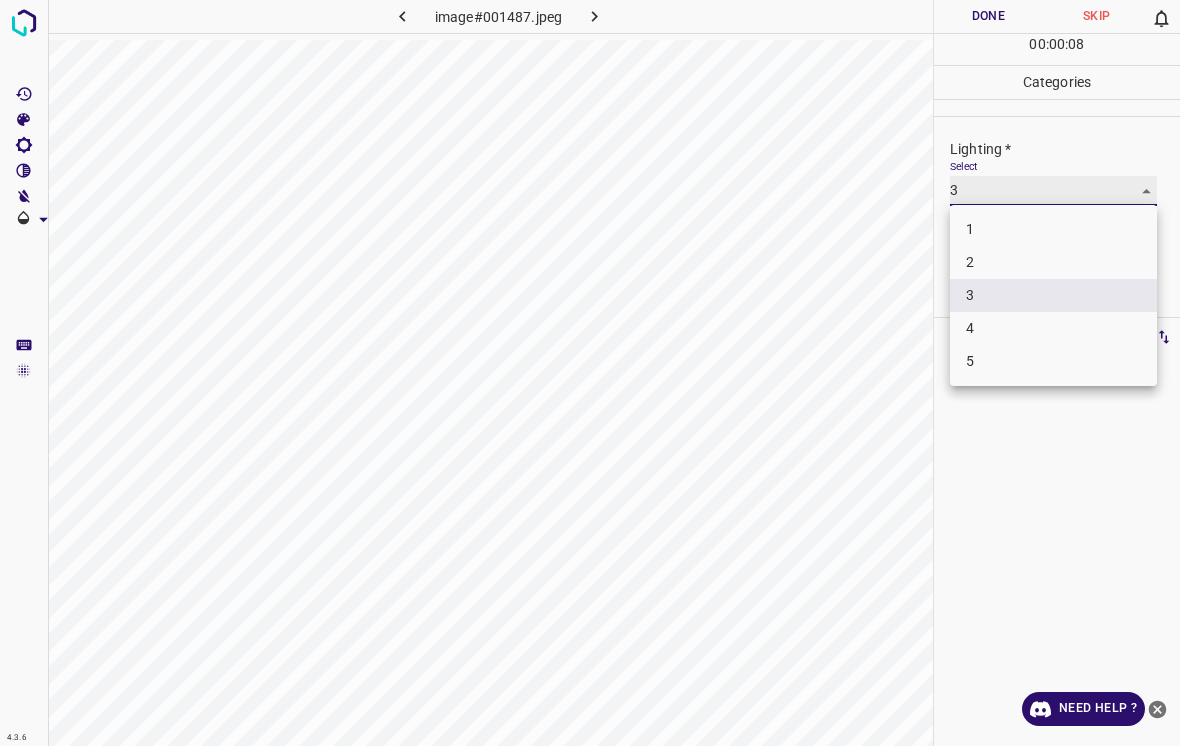 type on "2" 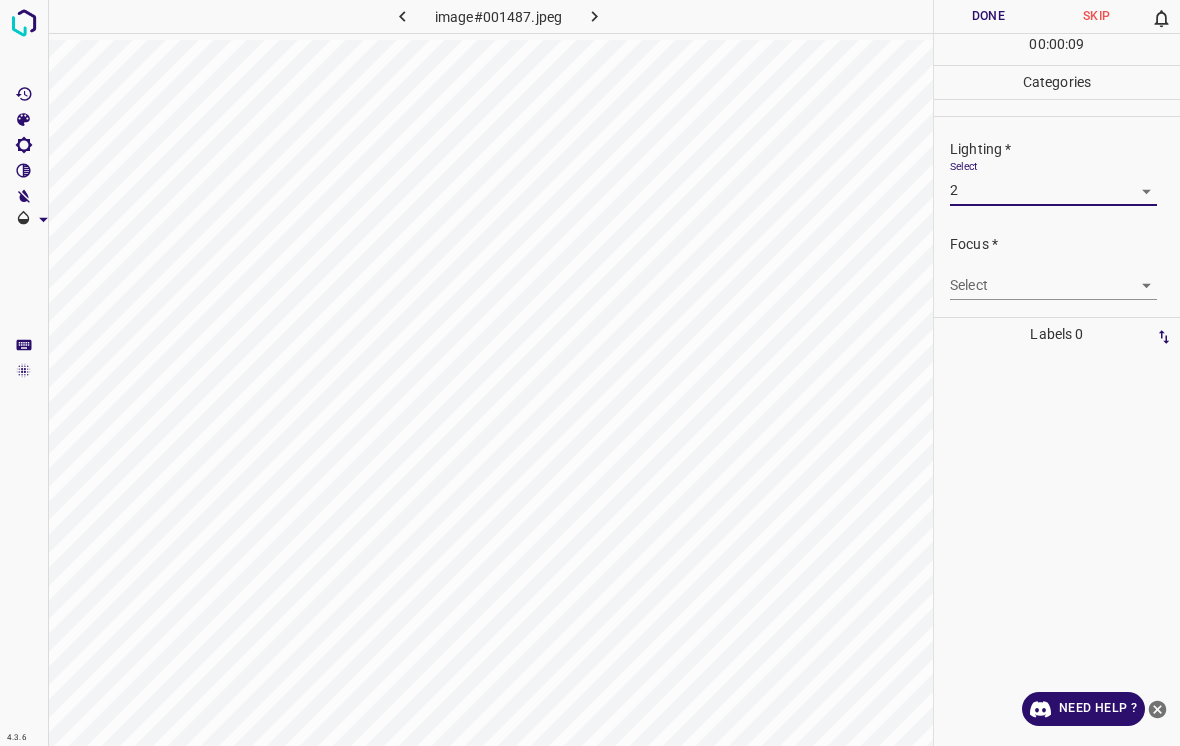 click on "4.3.6  image#001487.jpeg Done Skip 0 00   : 00   : 09   Categories Lighting *  Select 2 2 Focus *  Select ​ Overall *  Select ​ Labels   0 Categories 1 Lighting 2 Focus 3 Overall Tools Space Change between modes (Draw & Edit) I Auto labeling R Restore zoom M Zoom in N Zoom out Delete Delete selecte label Filters Z Restore filters X Saturation filter C Brightness filter V Contrast filter B Gray scale filter General O Download Need Help ? - Text - Hide - Delete" at bounding box center (590, 373) 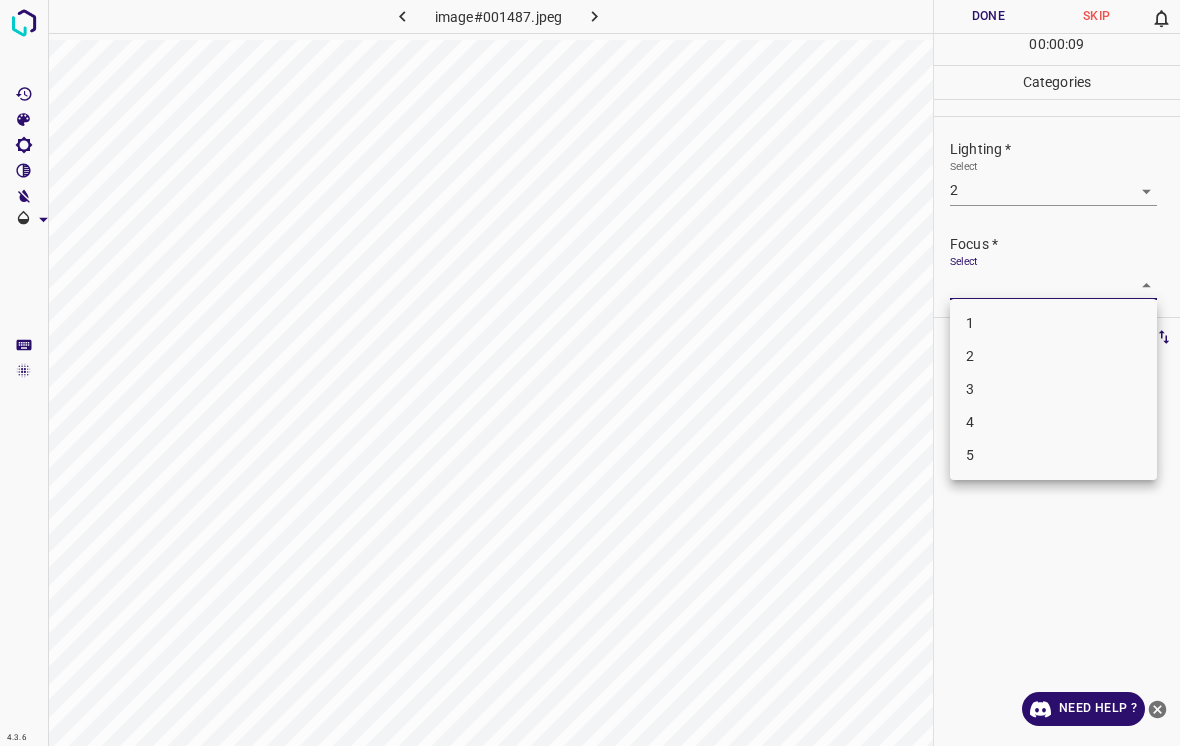 click on "3" at bounding box center (1053, 389) 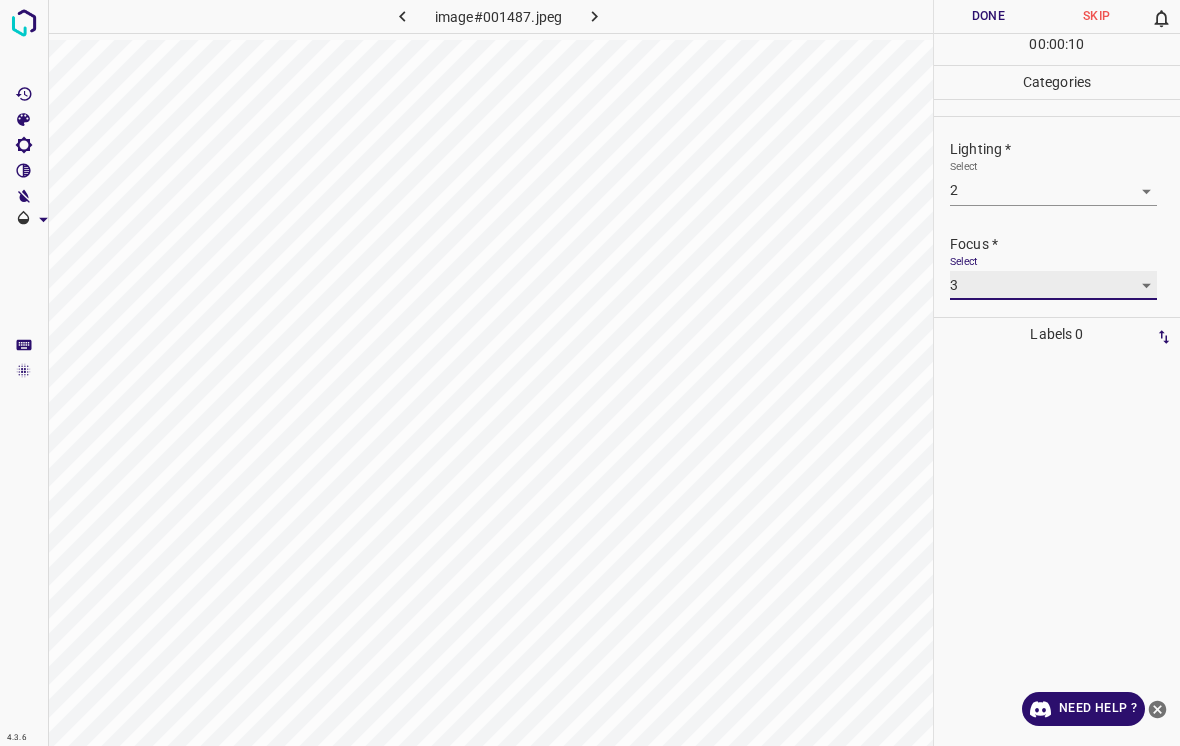 type on "3" 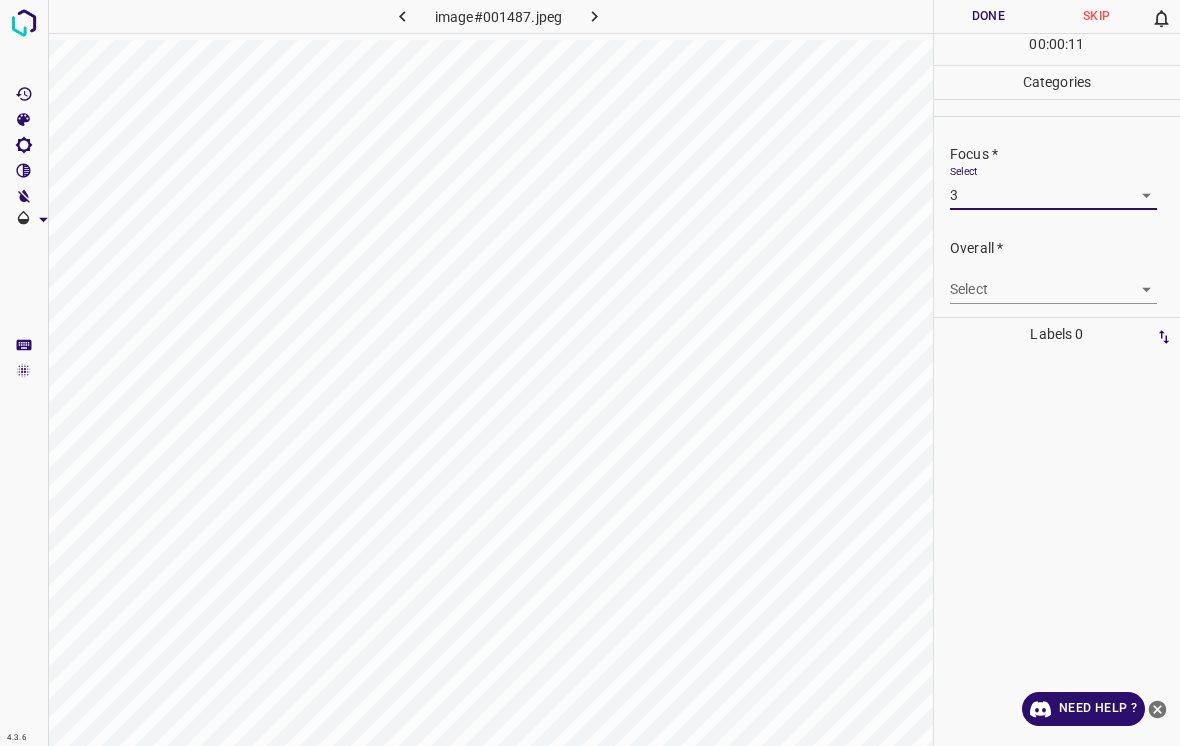 click on "4.3.6  image#001487.jpeg Done Skip 0 00   : 00   : 11   Categories Lighting *  Select 2 2 Focus *  Select 3 3 Overall *  Select ​ Labels   0 Categories 1 Lighting 2 Focus 3 Overall Tools Space Change between modes (Draw & Edit) I Auto labeling R Restore zoom M Zoom in N Zoom out Delete Delete selecte label Filters Z Restore filters X Saturation filter C Brightness filter V Contrast filter B Gray scale filter General O Download Need Help ? - Text - Hide - Delete" at bounding box center (590, 373) 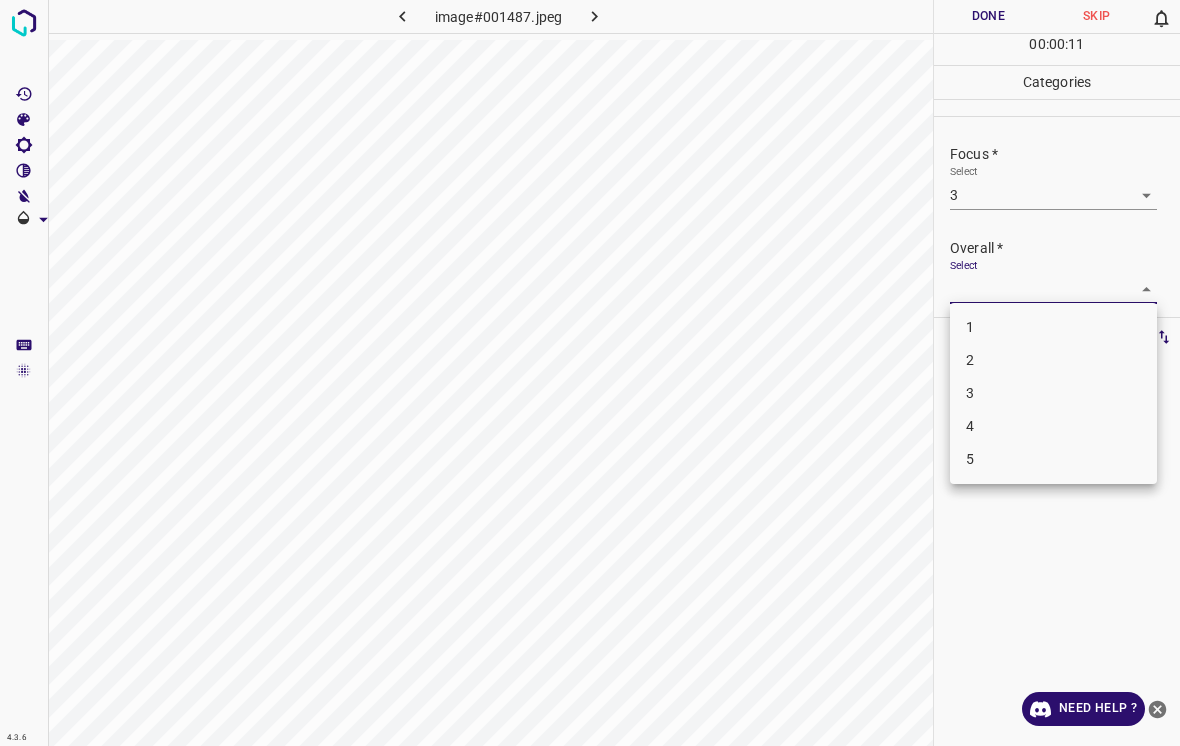 click on "2" at bounding box center (1053, 360) 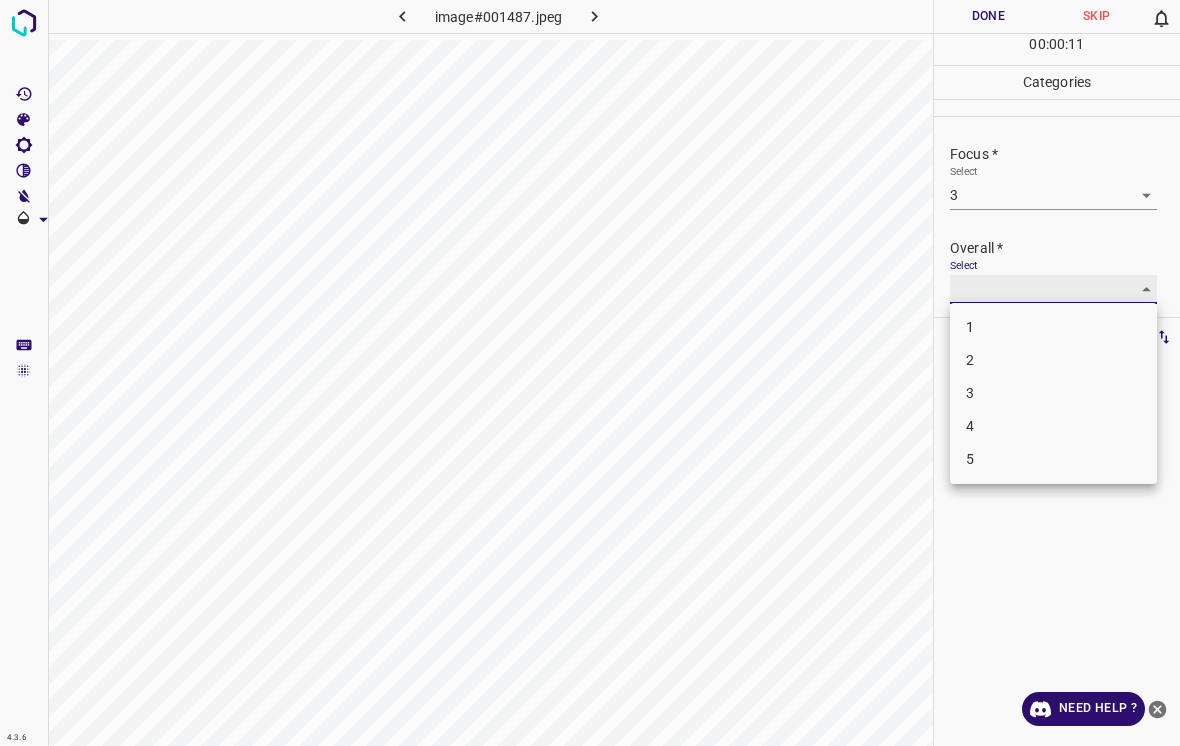 type on "2" 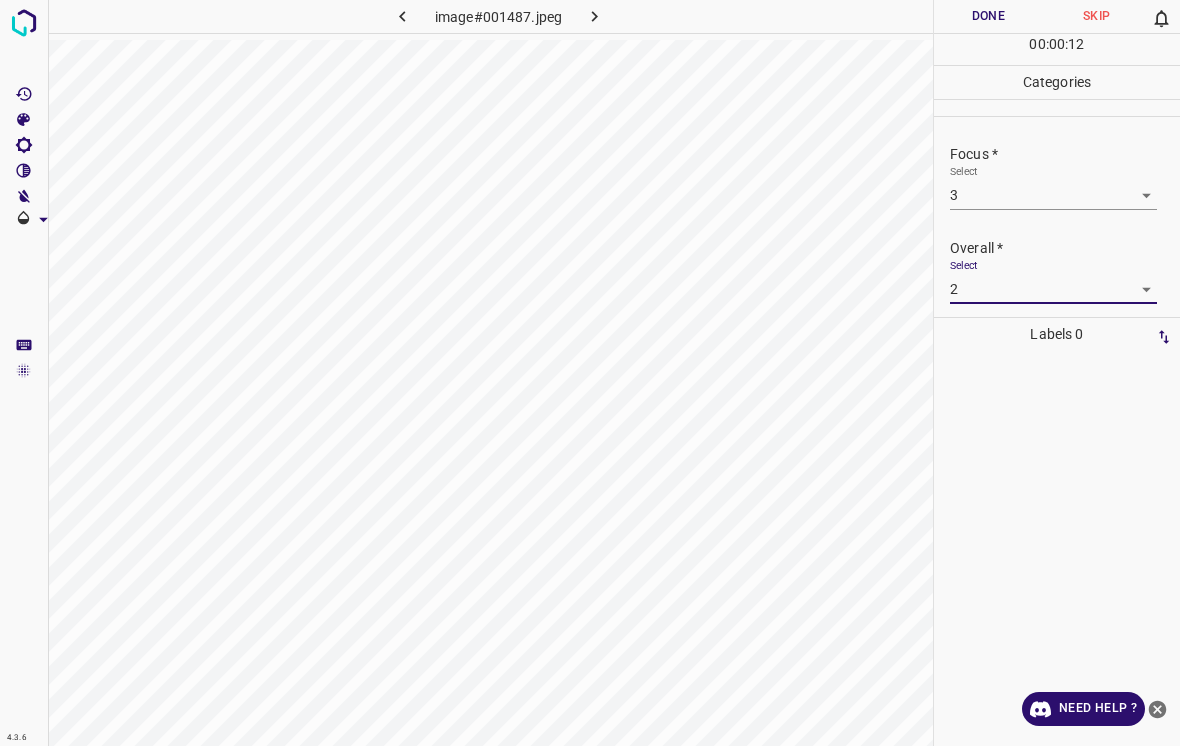 click on "Done" at bounding box center (988, 16) 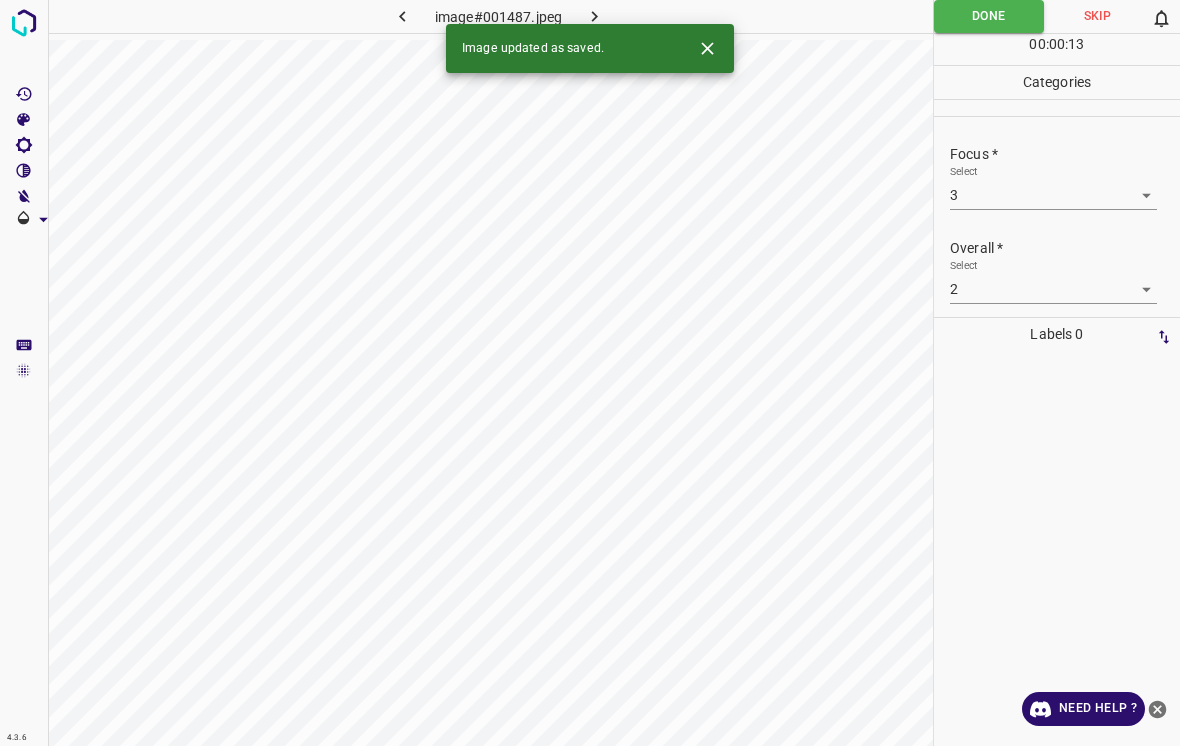 click at bounding box center (594, 16) 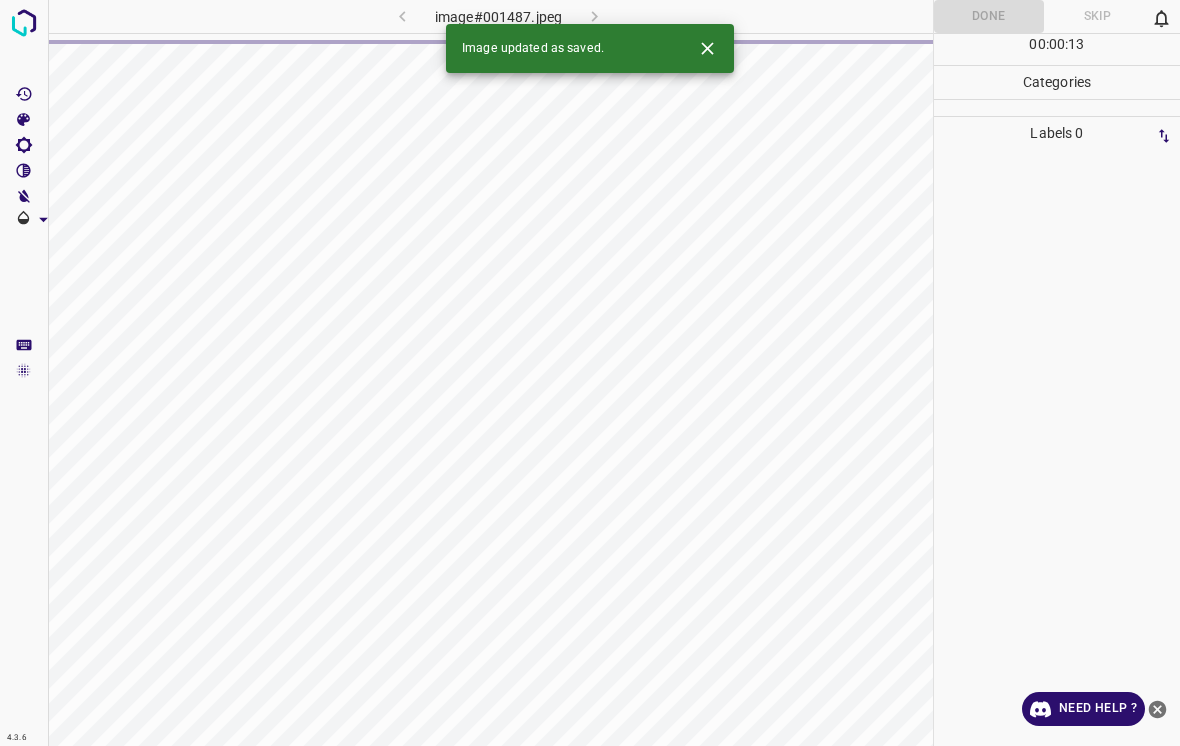 click 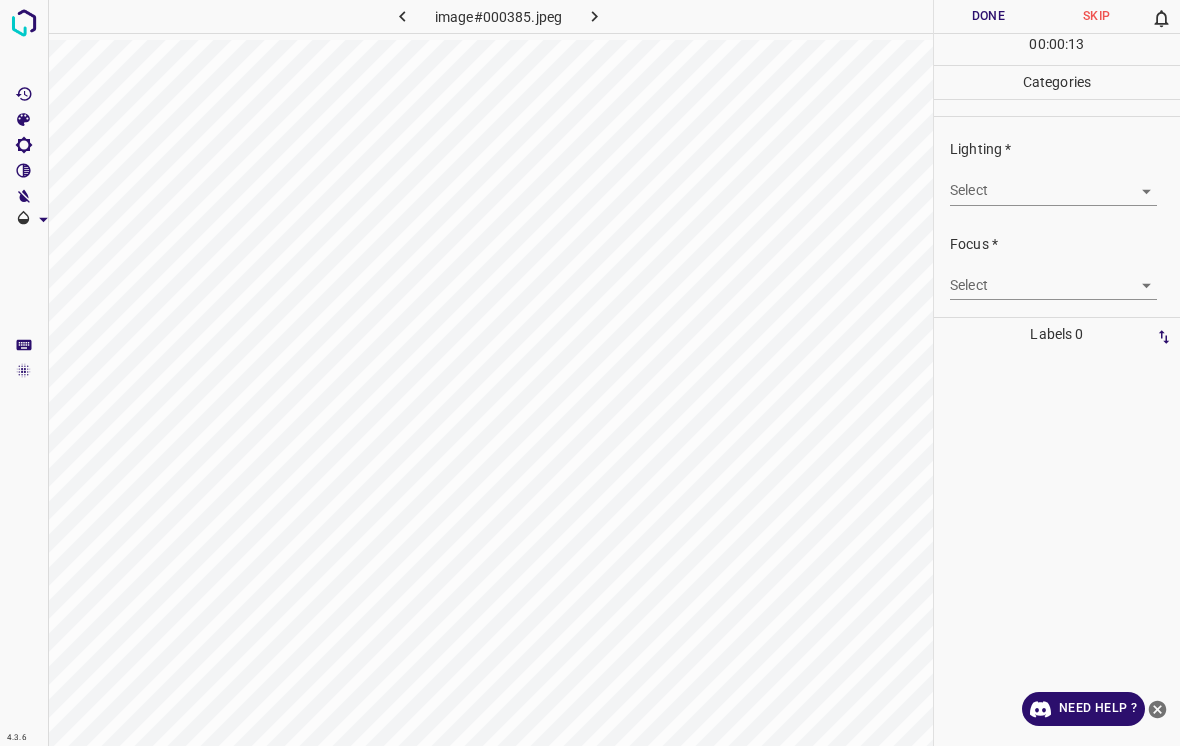 click on "4.3.6  image#000385.jpeg Done Skip 0 00   : 00   : 13   Categories Lighting *  Select ​ Focus *  Select ​ Overall *  Select ​ Labels   0 Categories 1 Lighting 2 Focus 3 Overall Tools Space Change between modes (Draw & Edit) I Auto labeling R Restore zoom M Zoom in N Zoom out Delete Delete selecte label Filters Z Restore filters X Saturation filter C Brightness filter V Contrast filter B Gray scale filter General O Download Need Help ? - Text - Hide - Delete" at bounding box center [590, 373] 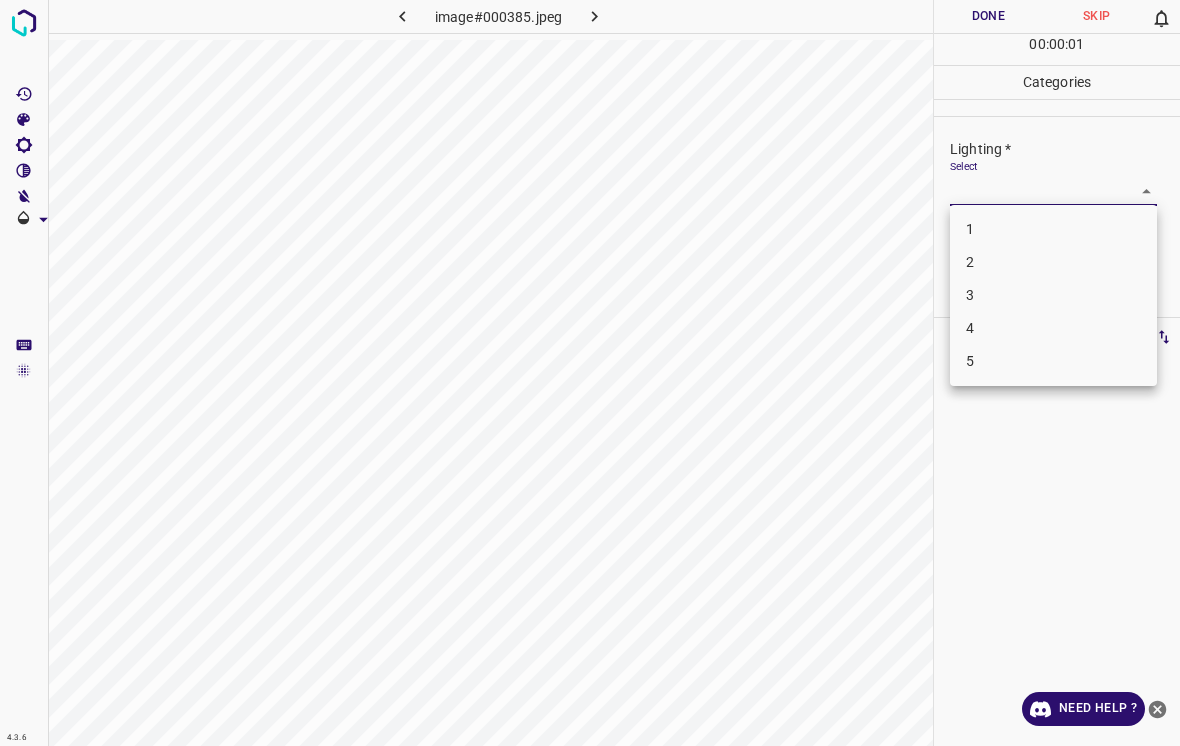 click on "2" at bounding box center (1053, 262) 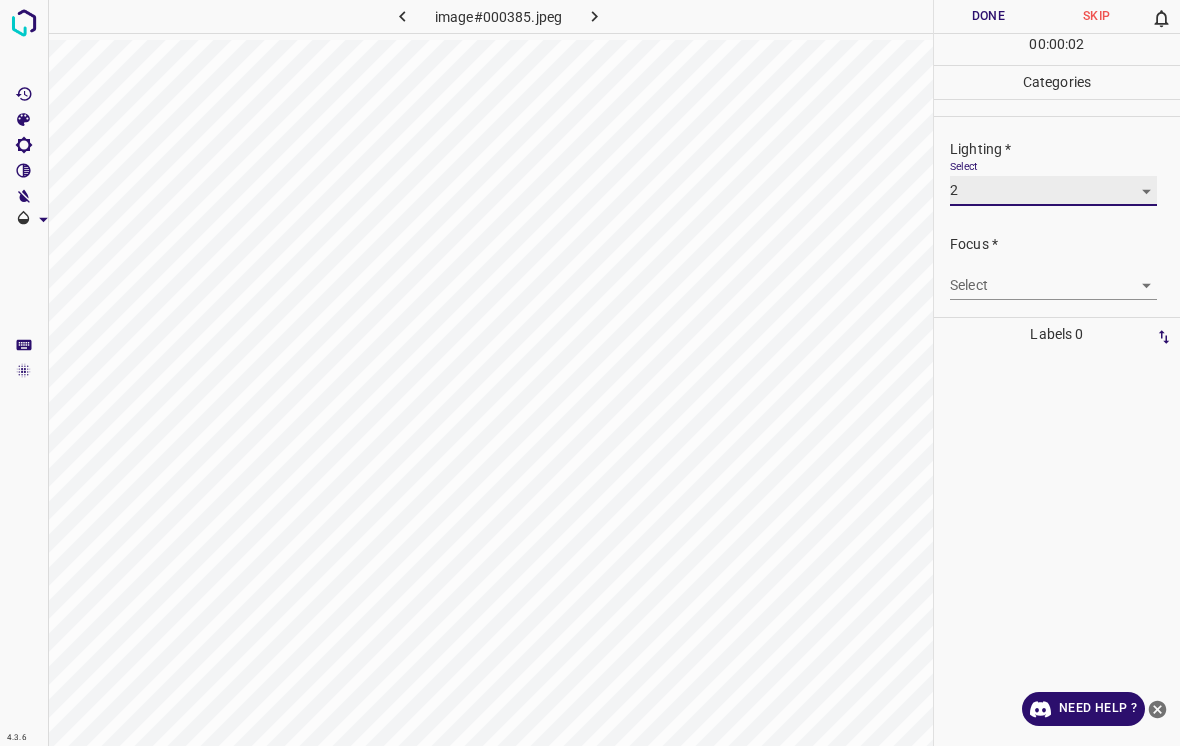 type on "2" 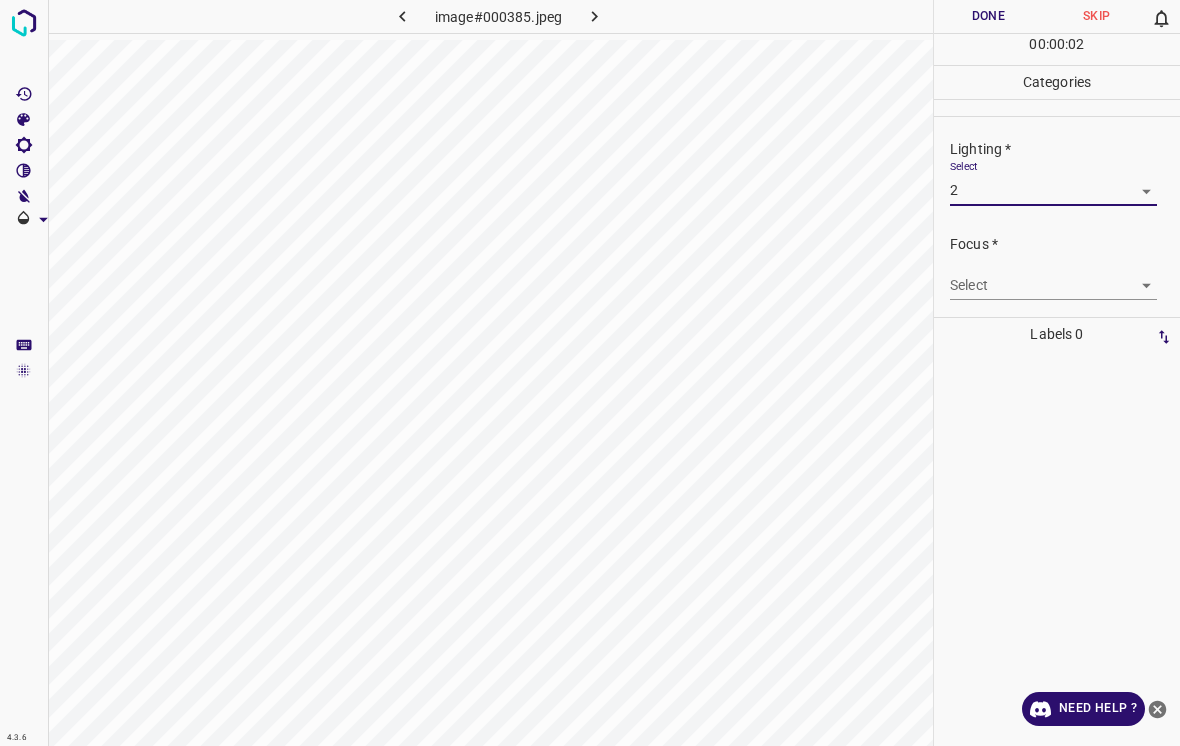click on "4.3.6  image#000385.jpeg Done Skip 0 00   : 00   : 02   Categories Lighting *  Select 2 2 Focus *  Select ​ Overall *  Select ​ Labels   0 Categories 1 Lighting 2 Focus 3 Overall Tools Space Change between modes (Draw & Edit) I Auto labeling R Restore zoom M Zoom in N Zoom out Delete Delete selecte label Filters Z Restore filters X Saturation filter C Brightness filter V Contrast filter B Gray scale filter General O Download Need Help ? - Text - Hide - Delete" at bounding box center (590, 373) 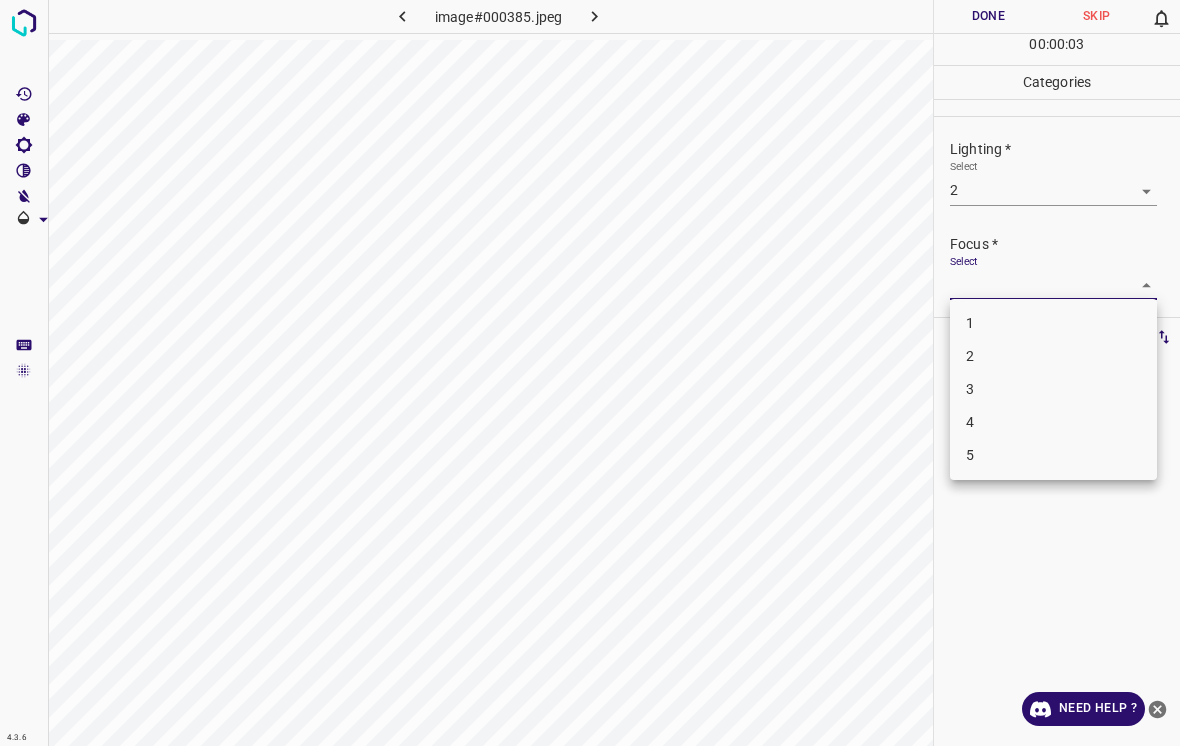 click on "2" at bounding box center (1053, 356) 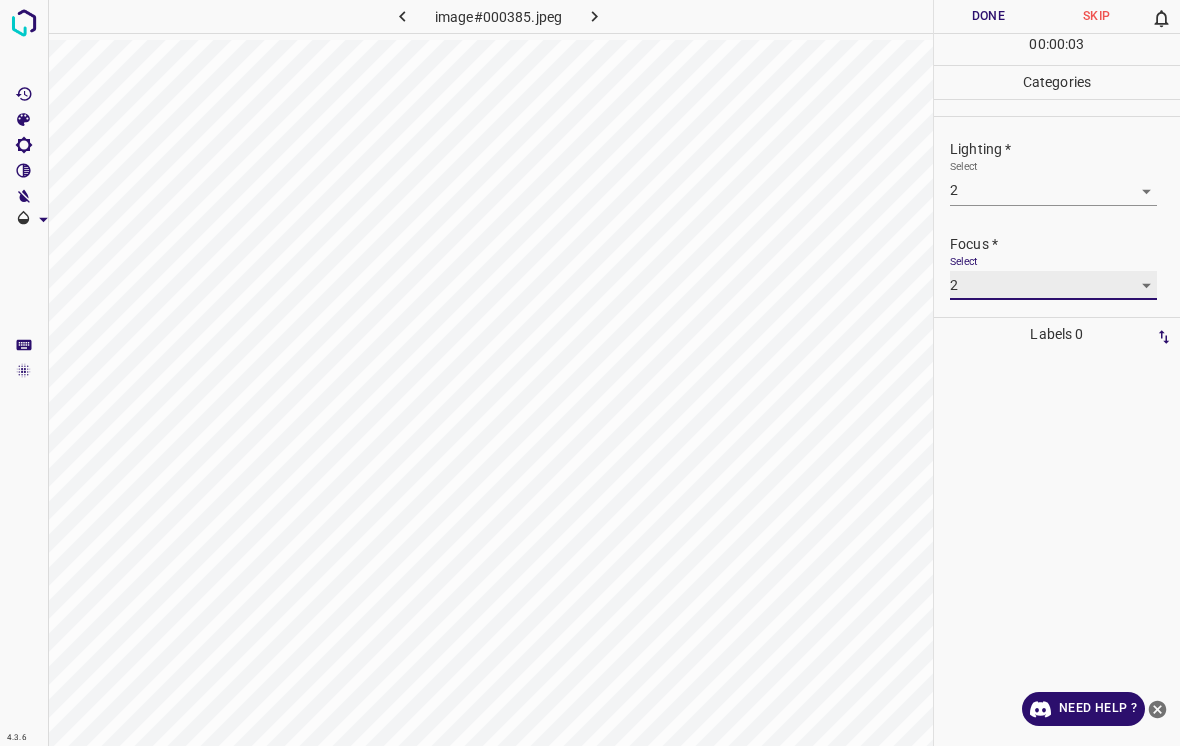 type on "2" 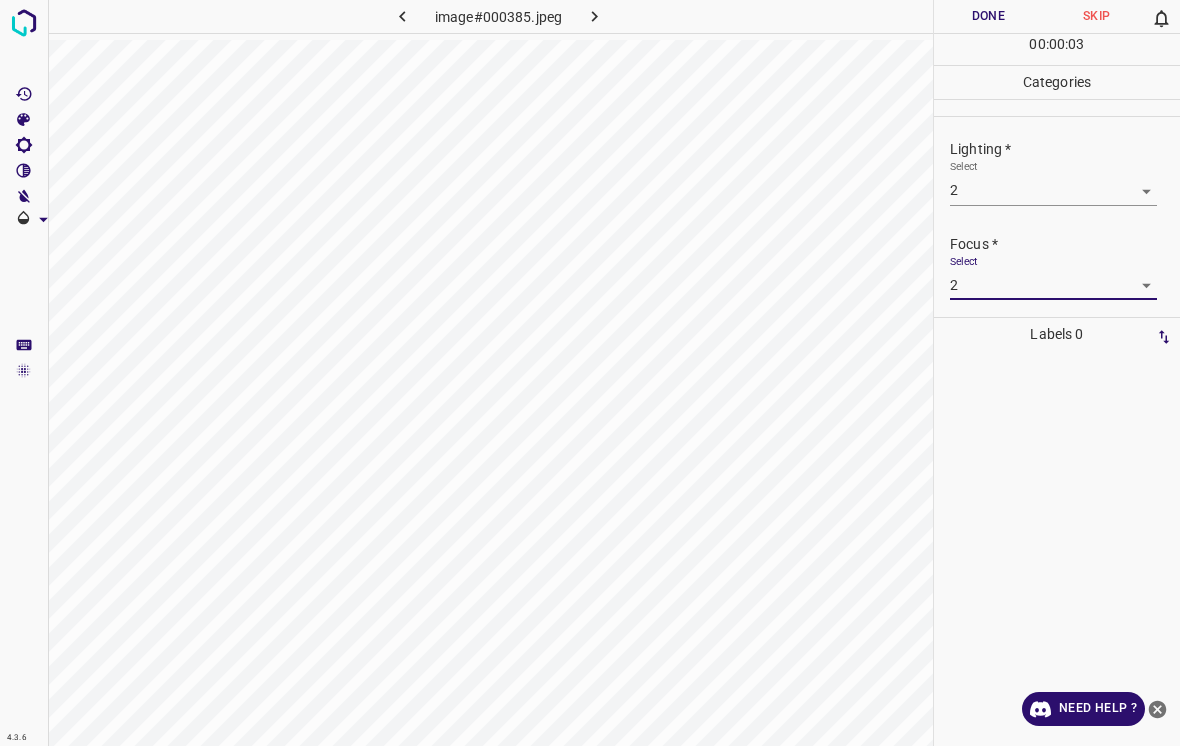 click on "4.3.6  image#000385.jpeg Done Skip 0 00   : 00   : 03   Categories Lighting *  Select 2 2 Focus *  Select 2 2 Overall *  Select ​ Labels   0 Categories 1 Lighting 2 Focus 3 Overall Tools Space Change between modes (Draw & Edit) I Auto labeling R Restore zoom M Zoom in N Zoom out Delete Delete selecte label Filters Z Restore filters X Saturation filter C Brightness filter V Contrast filter B Gray scale filter General O Download Need Help ? - Text - Hide - Delete 1 2 3 4 5" at bounding box center (590, 373) 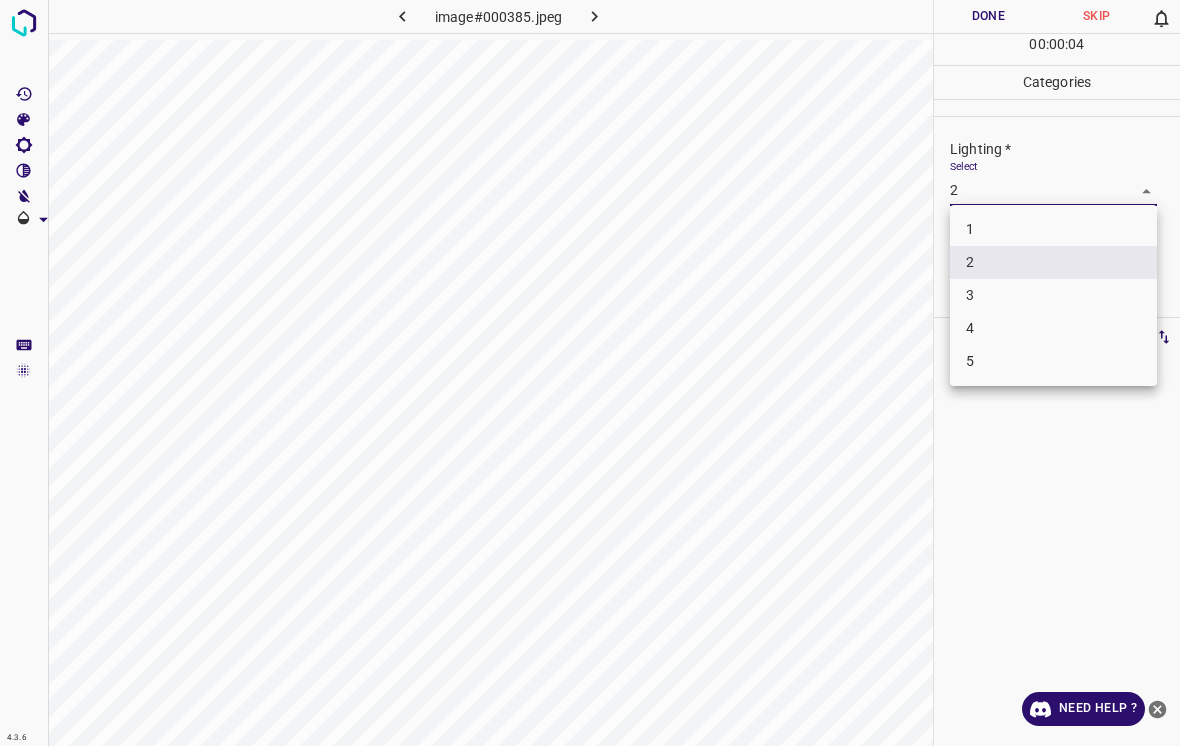 click at bounding box center (590, 373) 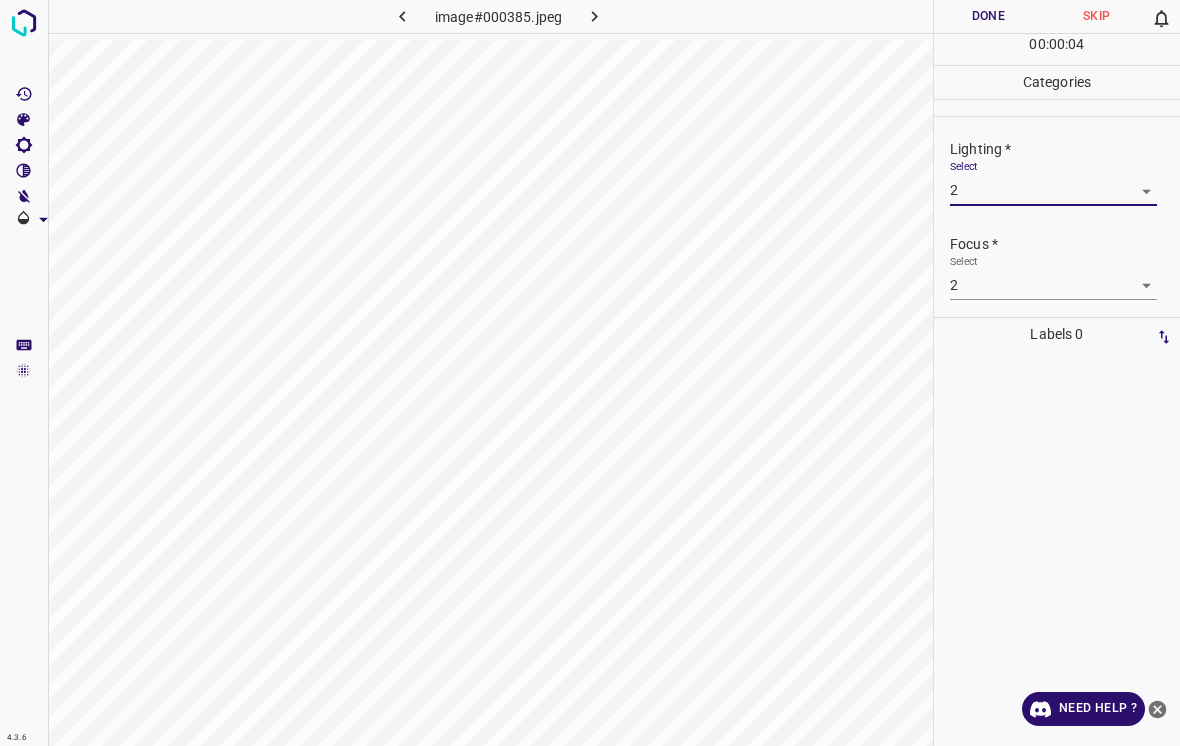 click on "4.3.6  image#000385.jpeg Done Skip 0 00   : 00   : 04   Categories Lighting *  Select 2 2 Focus *  Select 2 2 Overall *  Select ​ Labels   0 Categories 1 Lighting 2 Focus 3 Overall Tools Space Change between modes (Draw & Edit) I Auto labeling R Restore zoom M Zoom in N Zoom out Delete Delete selecte label Filters Z Restore filters X Saturation filter C Brightness filter V Contrast filter B Gray scale filter General O Download Need Help ? - Text - Hide - Delete" at bounding box center [590, 373] 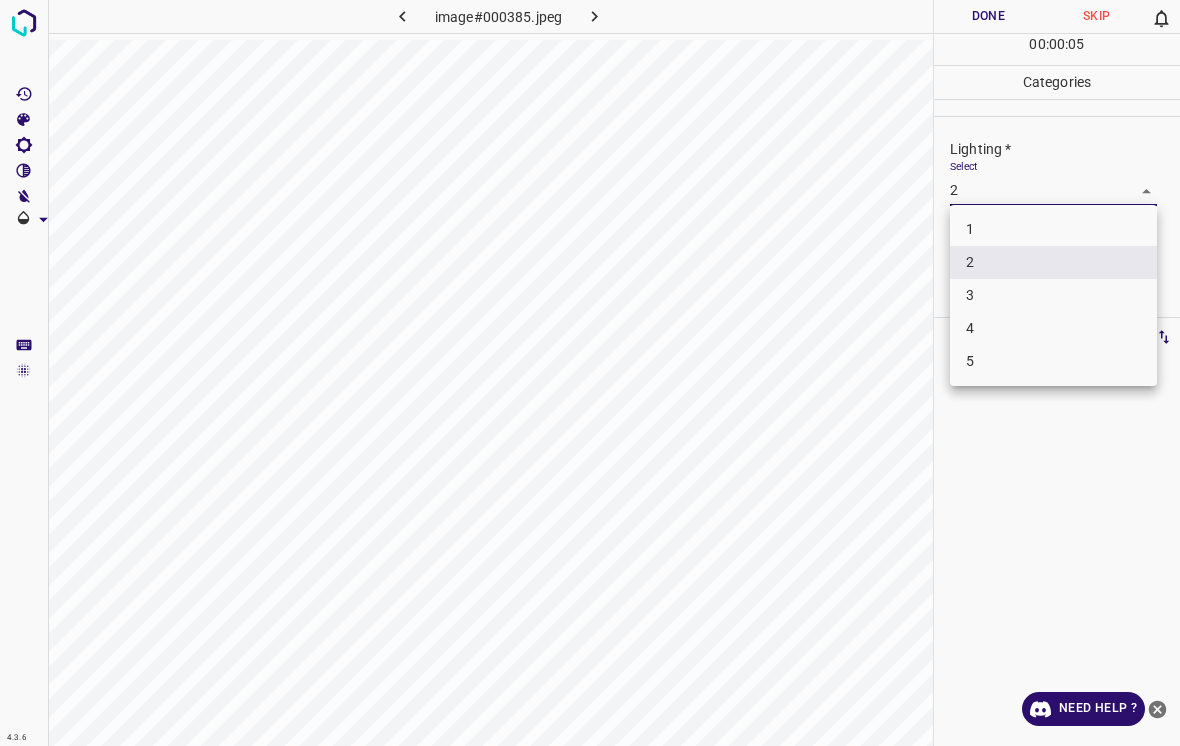 click on "3" at bounding box center [1053, 295] 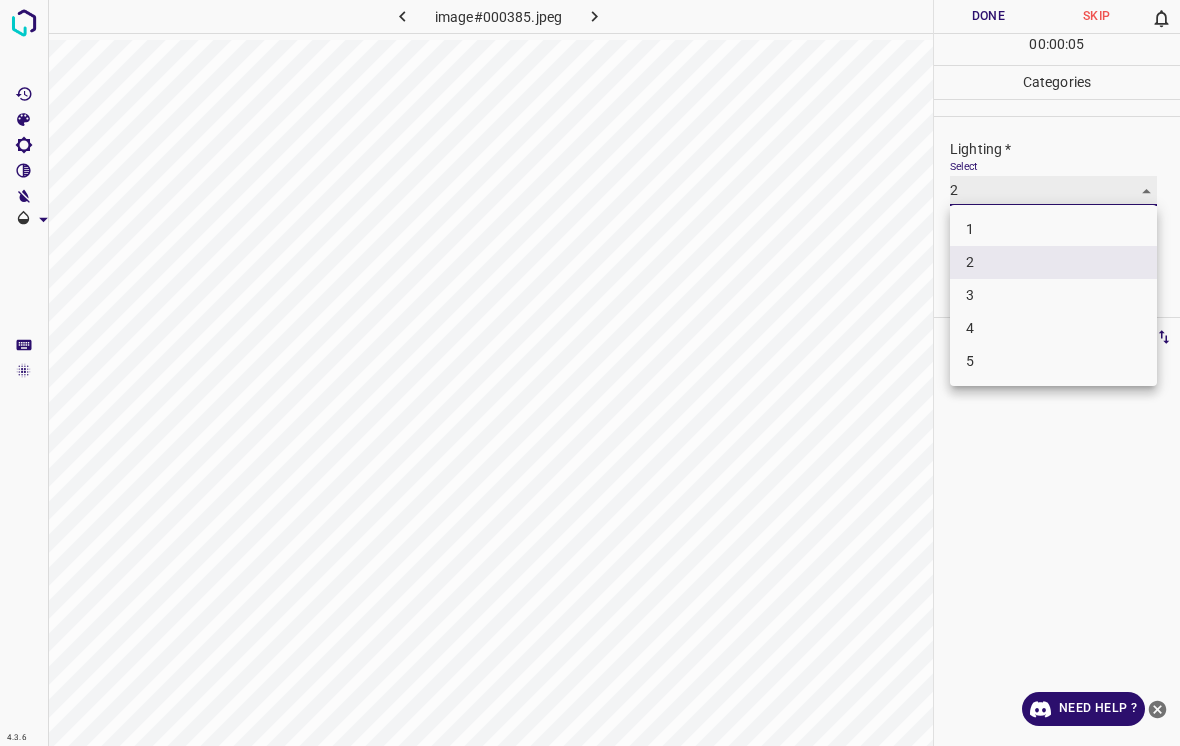 type on "3" 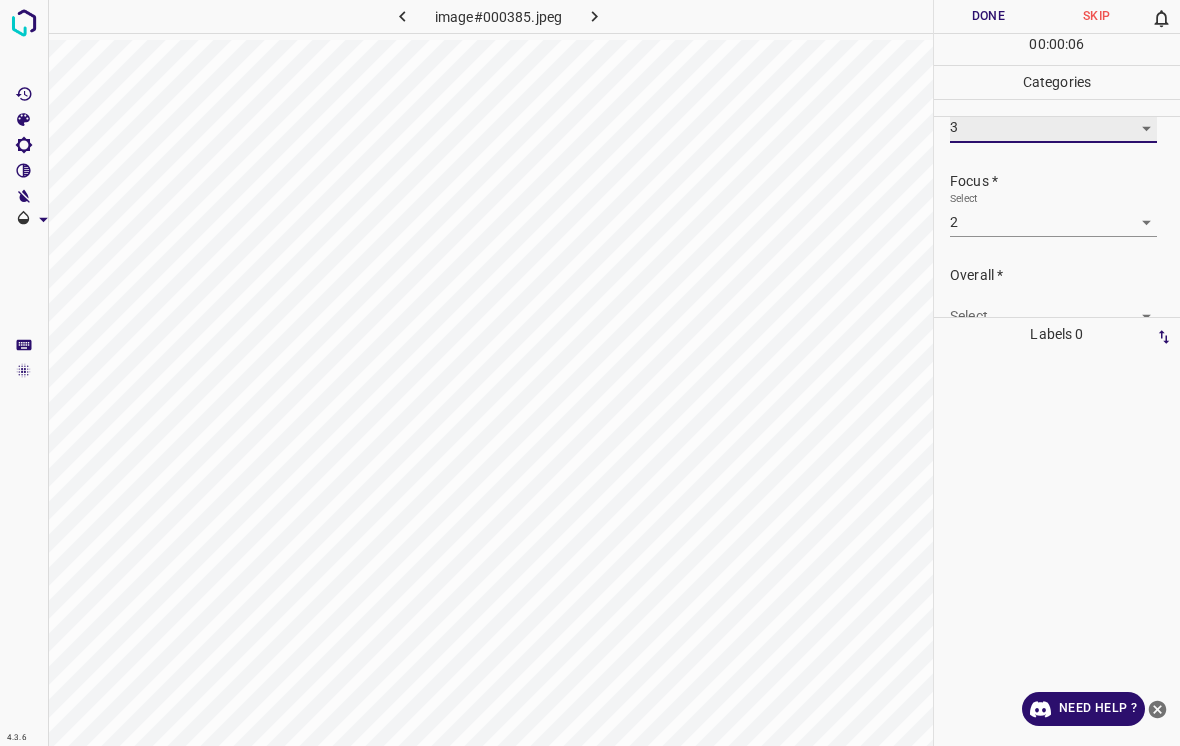 scroll, scrollTop: 66, scrollLeft: 0, axis: vertical 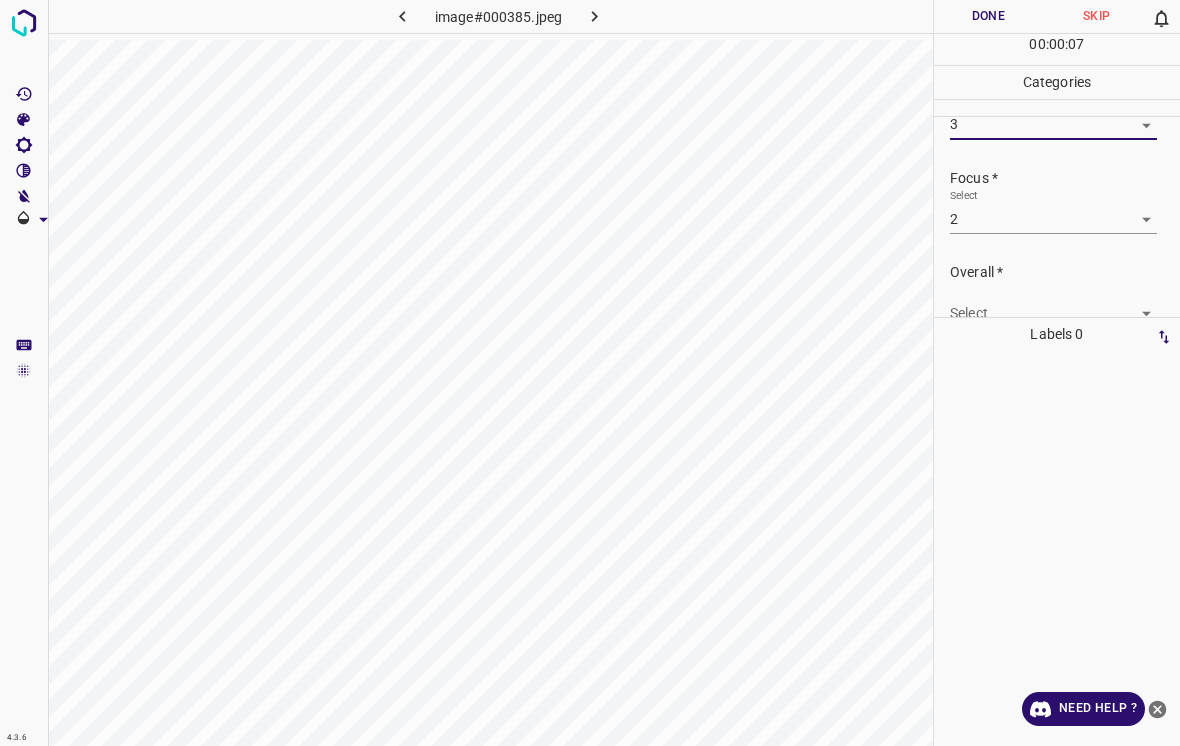 click on "Select ​" at bounding box center (1053, 305) 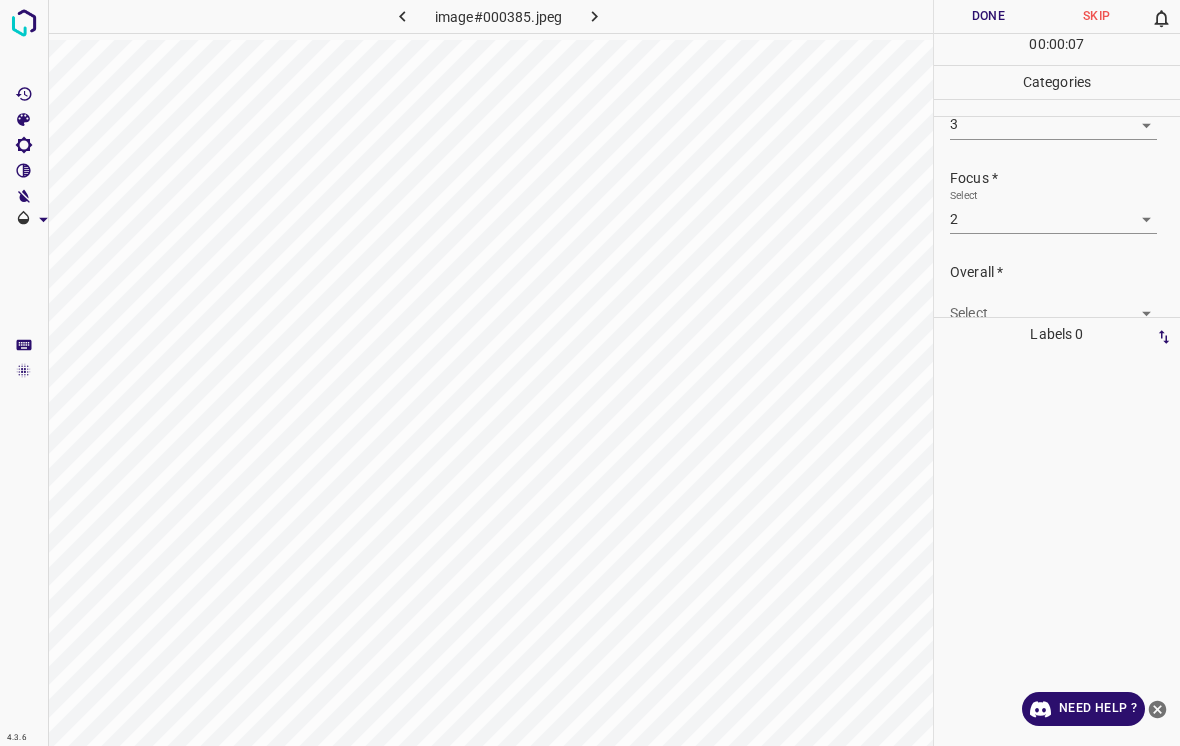click on "Select ​" at bounding box center [1053, 305] 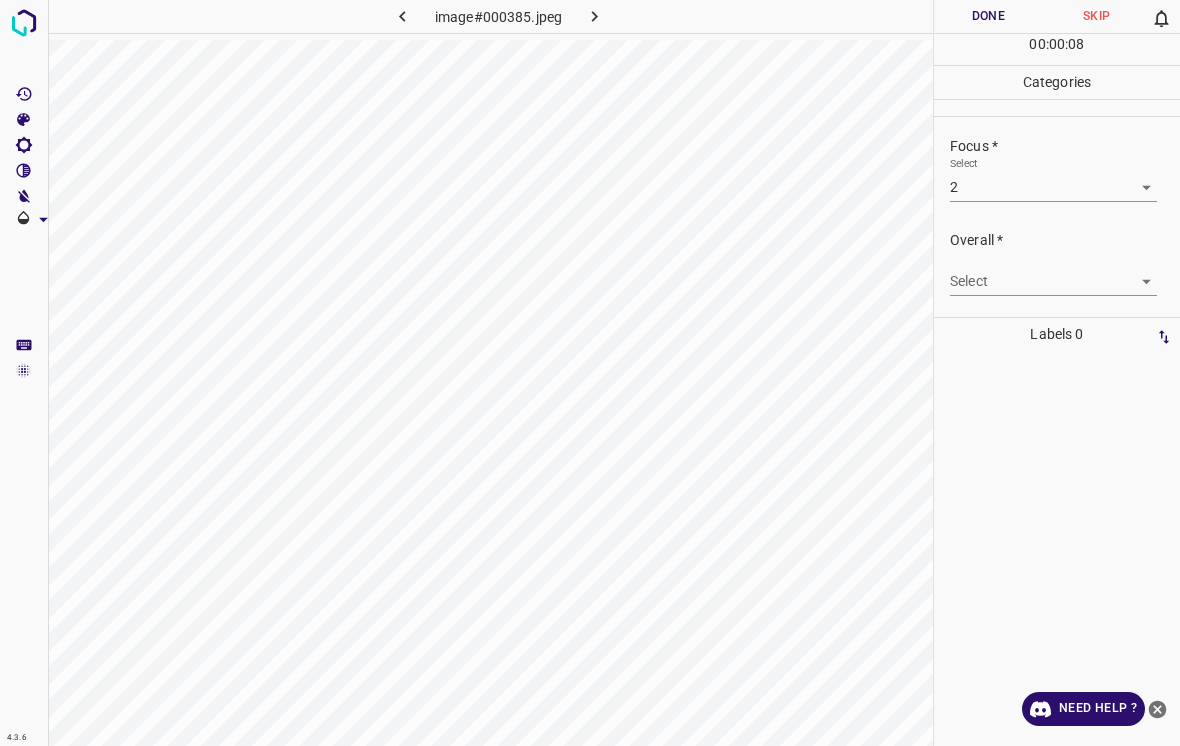 scroll, scrollTop: 98, scrollLeft: 0, axis: vertical 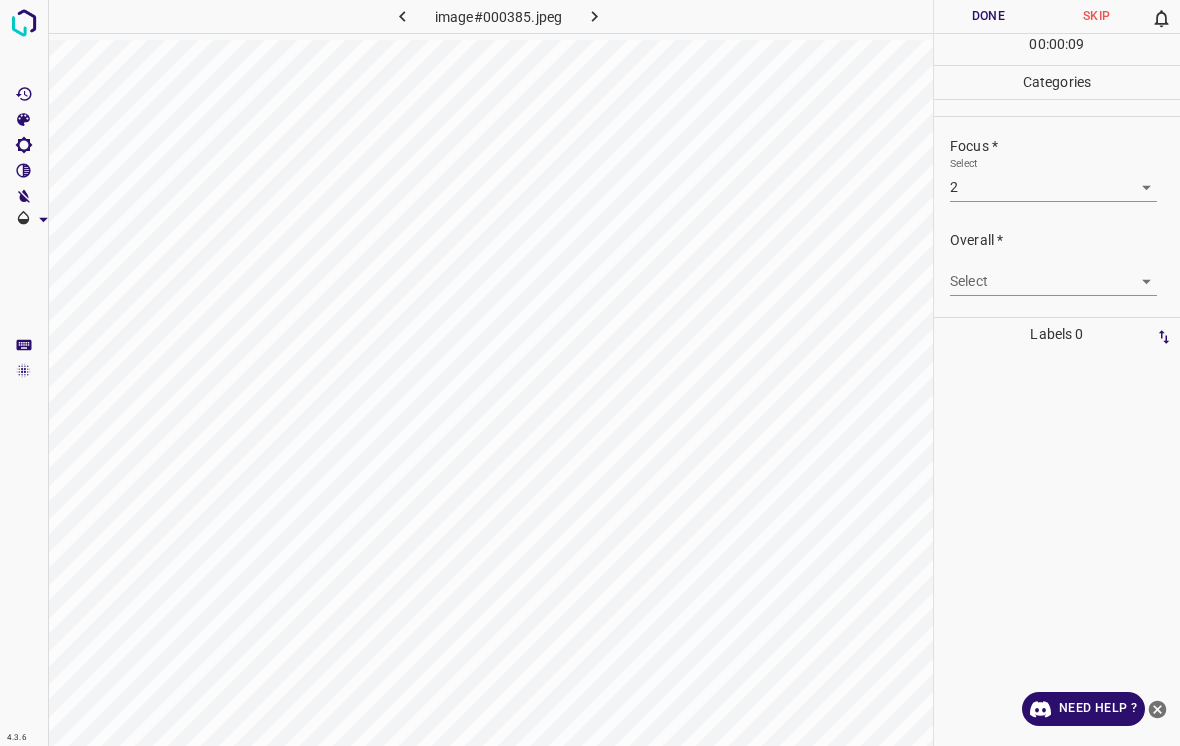 click on "4.3.6  image#000385.jpeg Done Skip 0 00   : 00   : 09   Categories Lighting *  Select 3 3 Focus *  Select 2 2 Overall *  Select ​ Labels   0 Categories 1 Lighting 2 Focus 3 Overall Tools Space Change between modes (Draw & Edit) I Auto labeling R Restore zoom M Zoom in N Zoom out Delete Delete selecte label Filters Z Restore filters X Saturation filter C Brightness filter V Contrast filter B Gray scale filter General O Download Need Help ? - Text - Hide - Delete" at bounding box center [590, 373] 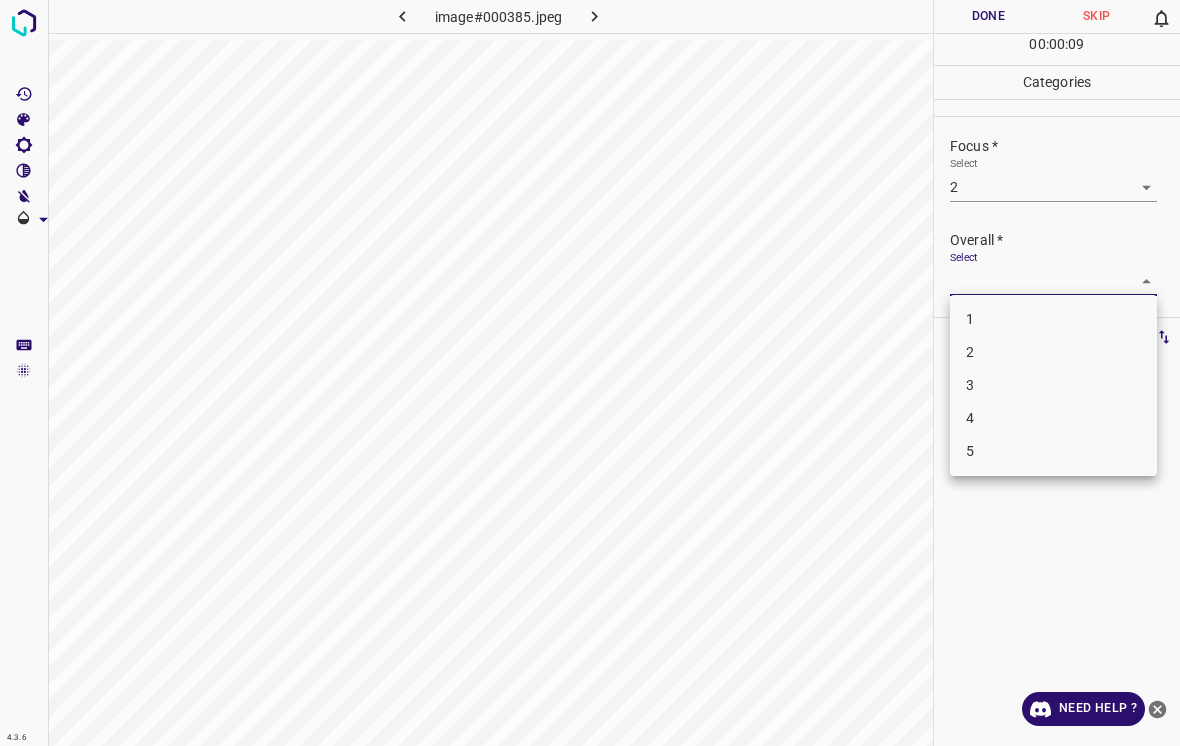 click on "3" at bounding box center [1053, 385] 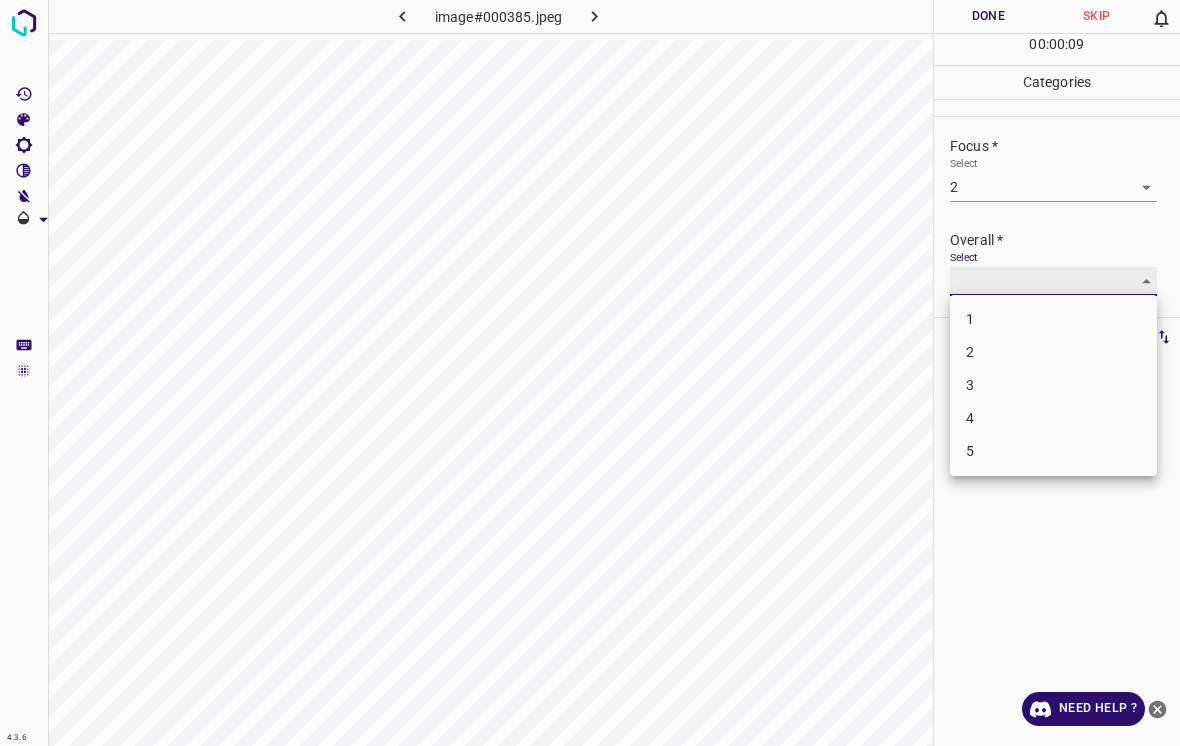 type on "3" 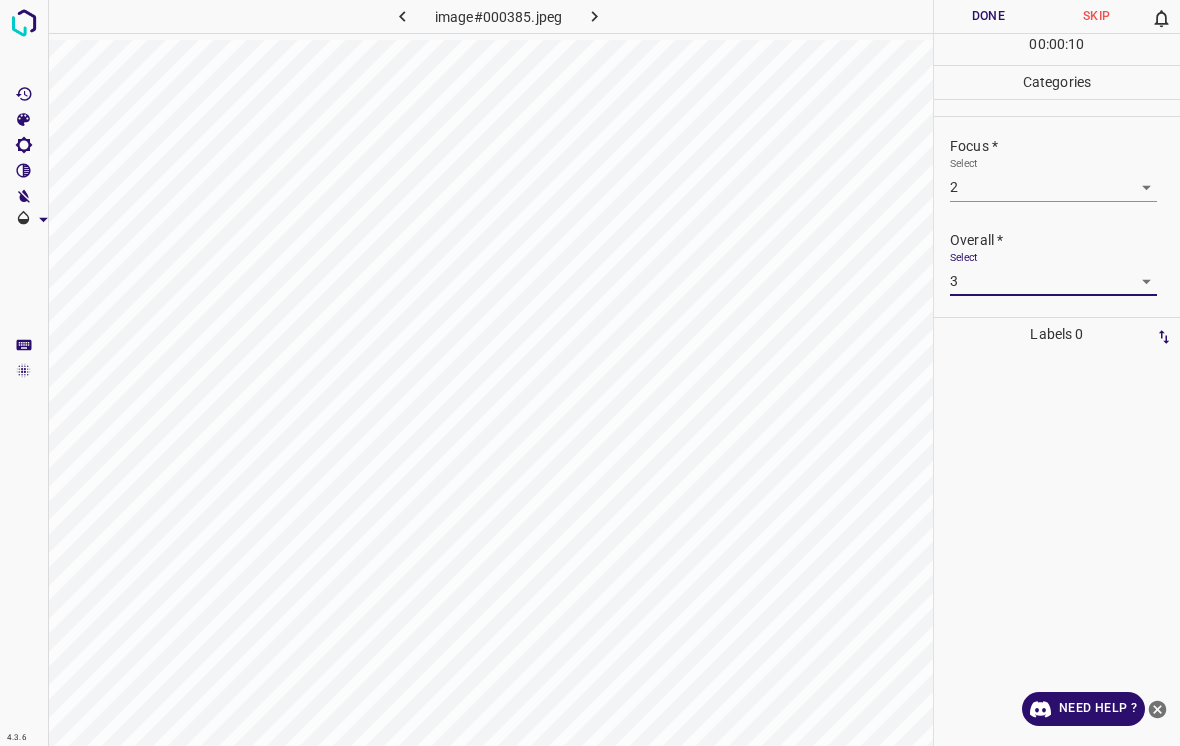 click on "Done" at bounding box center [988, 16] 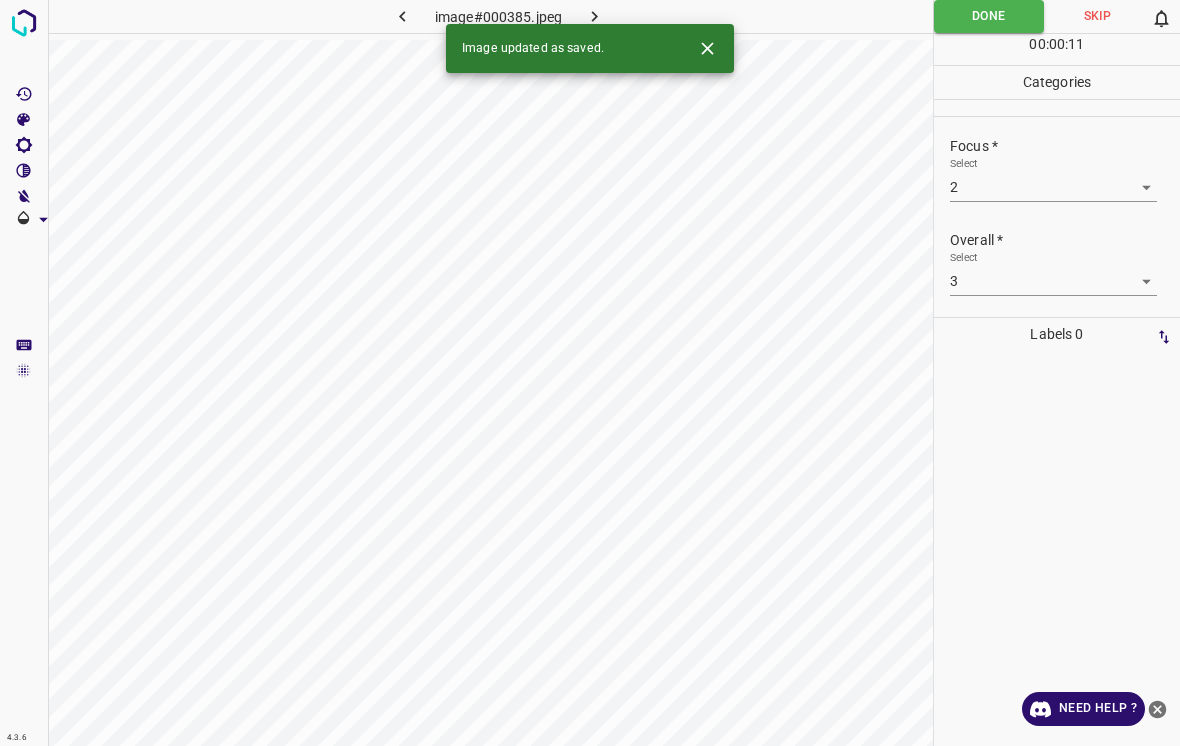 click 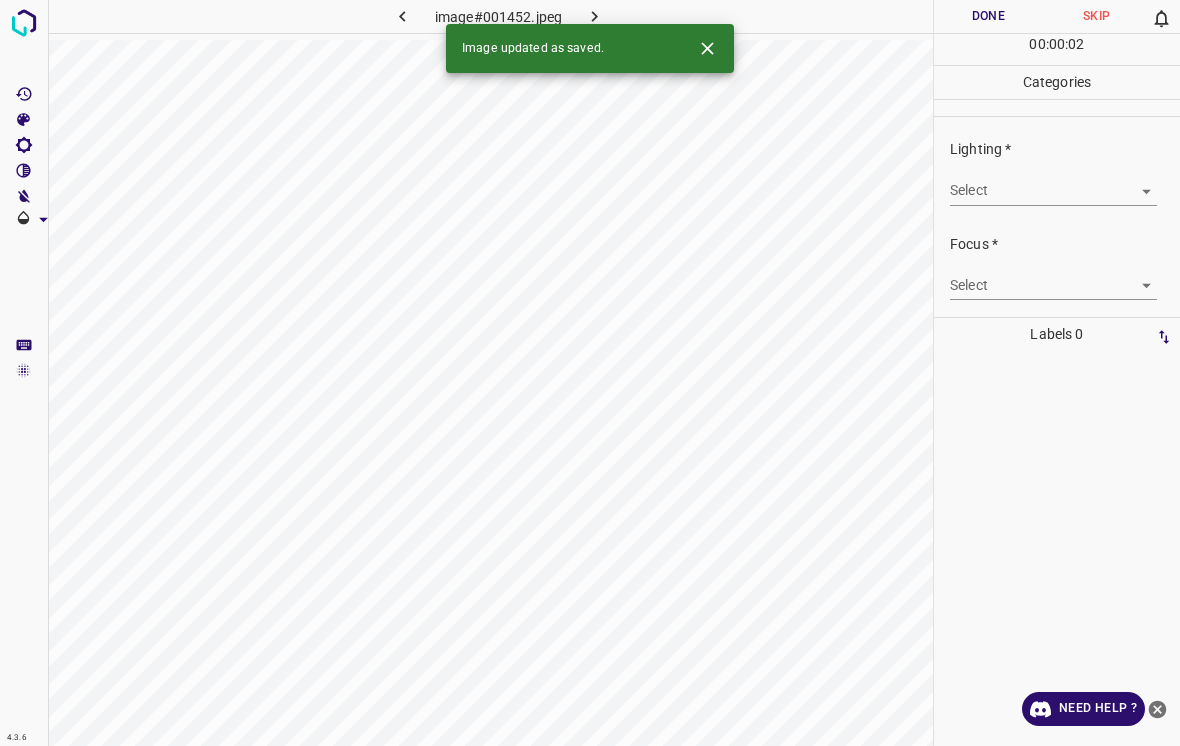 click on "4.3.6  image#001452.jpeg Done Skip 0 00   : 00   : 02   Categories Lighting *  Select ​ Focus *  Select ​ Overall *  Select ​ Labels   0 Categories 1 Lighting 2 Focus 3 Overall Tools Space Change between modes (Draw & Edit) I Auto labeling R Restore zoom M Zoom in N Zoom out Delete Delete selecte label Filters Z Restore filters X Saturation filter C Brightness filter V Contrast filter B Gray scale filter General O Download Image updated as saved. Need Help ? - Text - Hide - Delete" at bounding box center [590, 373] 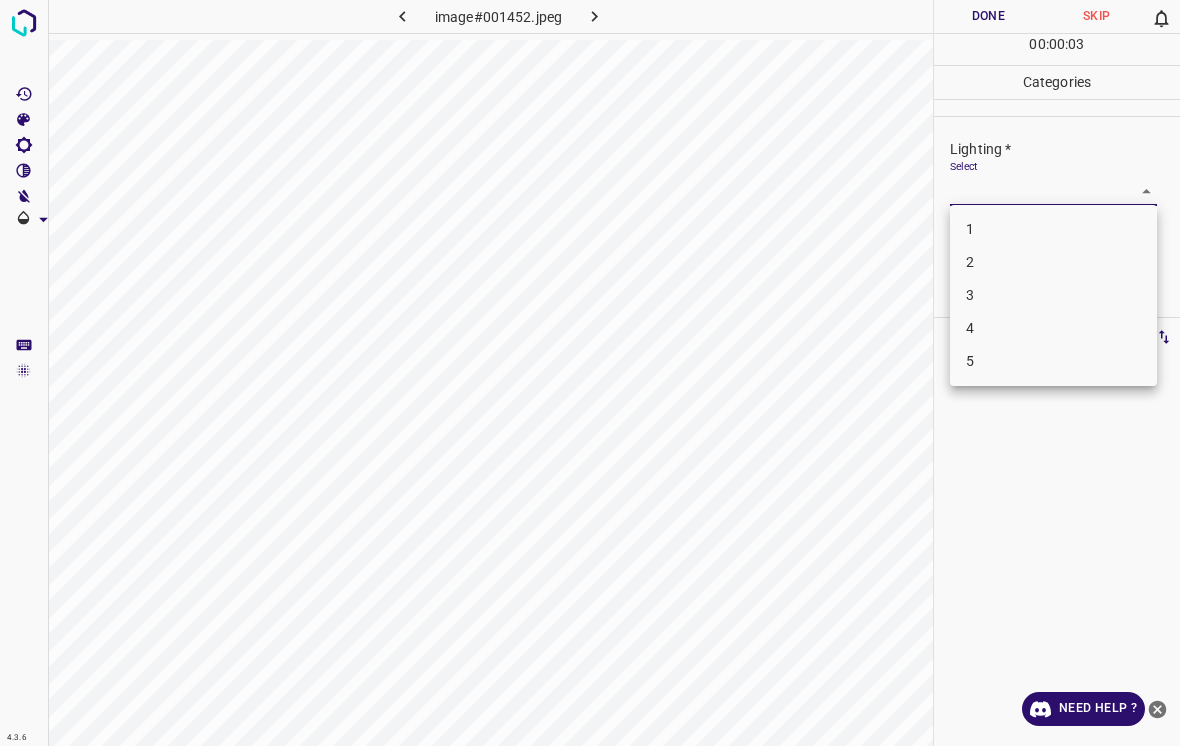 click on "2" at bounding box center [1053, 262] 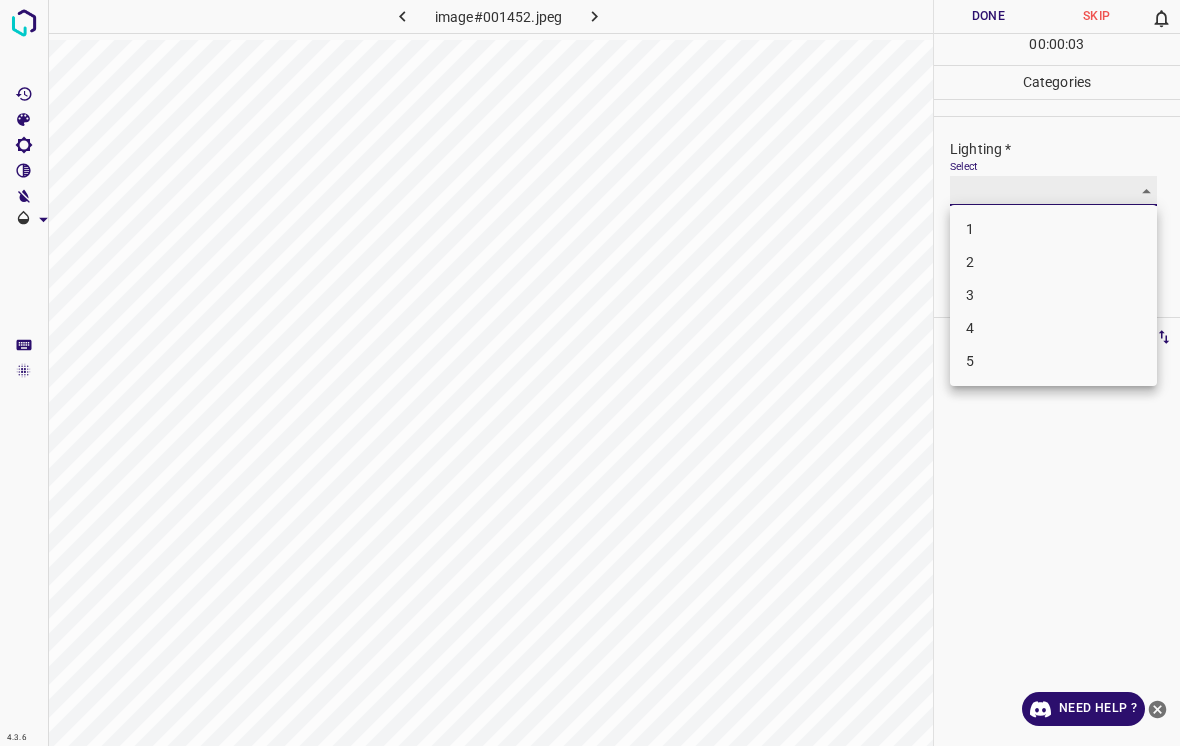 type on "2" 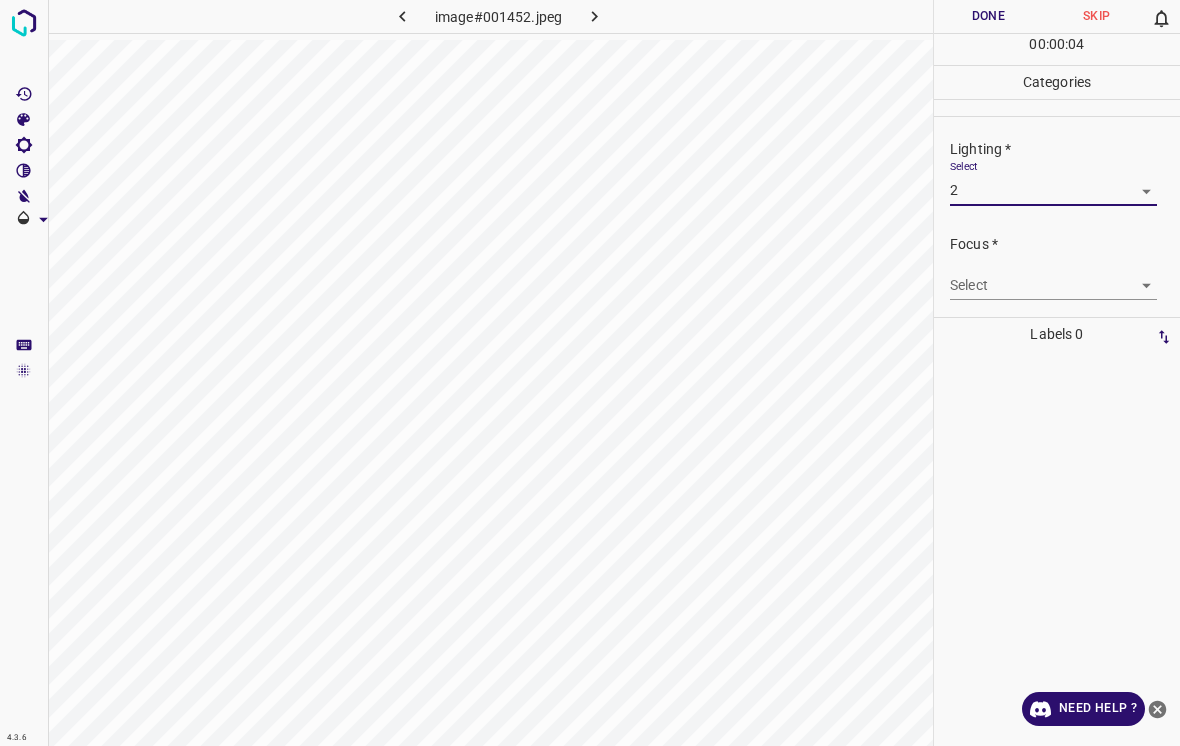 click on "4.3.6  image#001452.jpeg Done Skip 0 00   : 00   : 04   Categories Lighting *  Select 2 2 Focus *  Select ​ Overall *  Select ​ Labels   0 Categories 1 Lighting 2 Focus 3 Overall Tools Space Change between modes (Draw & Edit) I Auto labeling R Restore zoom M Zoom in N Zoom out Delete Delete selecte label Filters Z Restore filters X Saturation filter C Brightness filter V Contrast filter B Gray scale filter General O Download Need Help ? - Text - Hide - Delete" at bounding box center (590, 373) 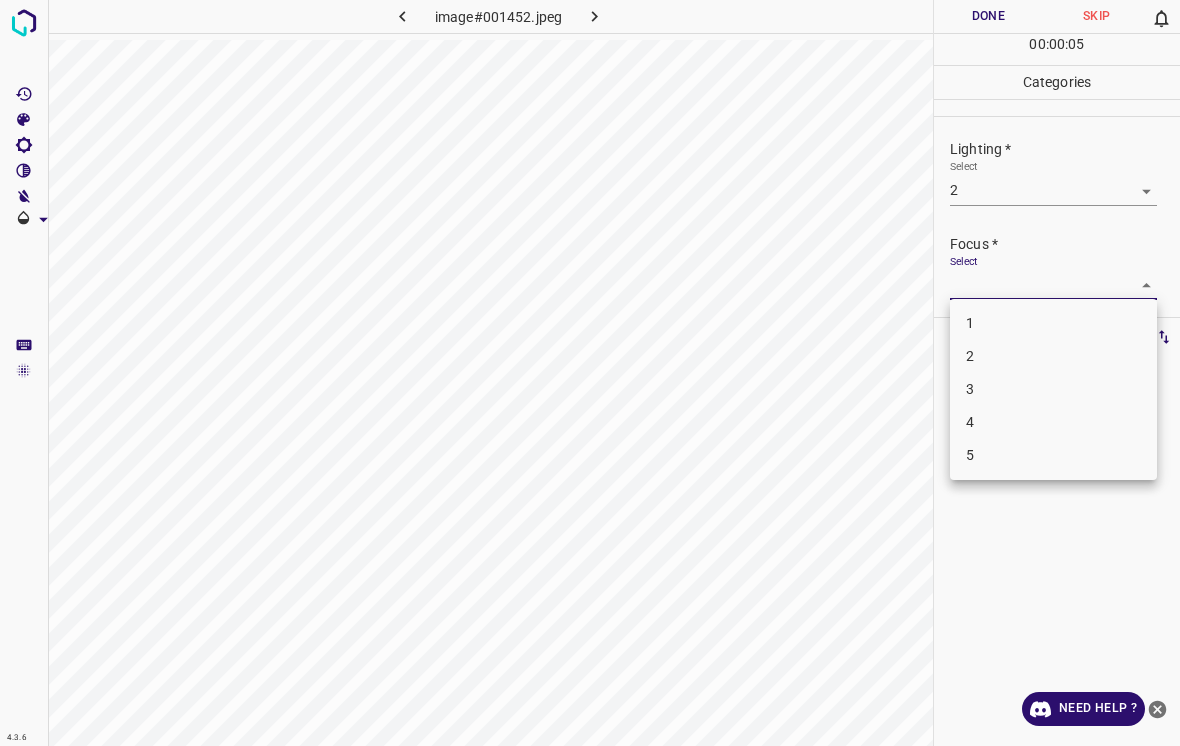 click on "2" at bounding box center (1053, 356) 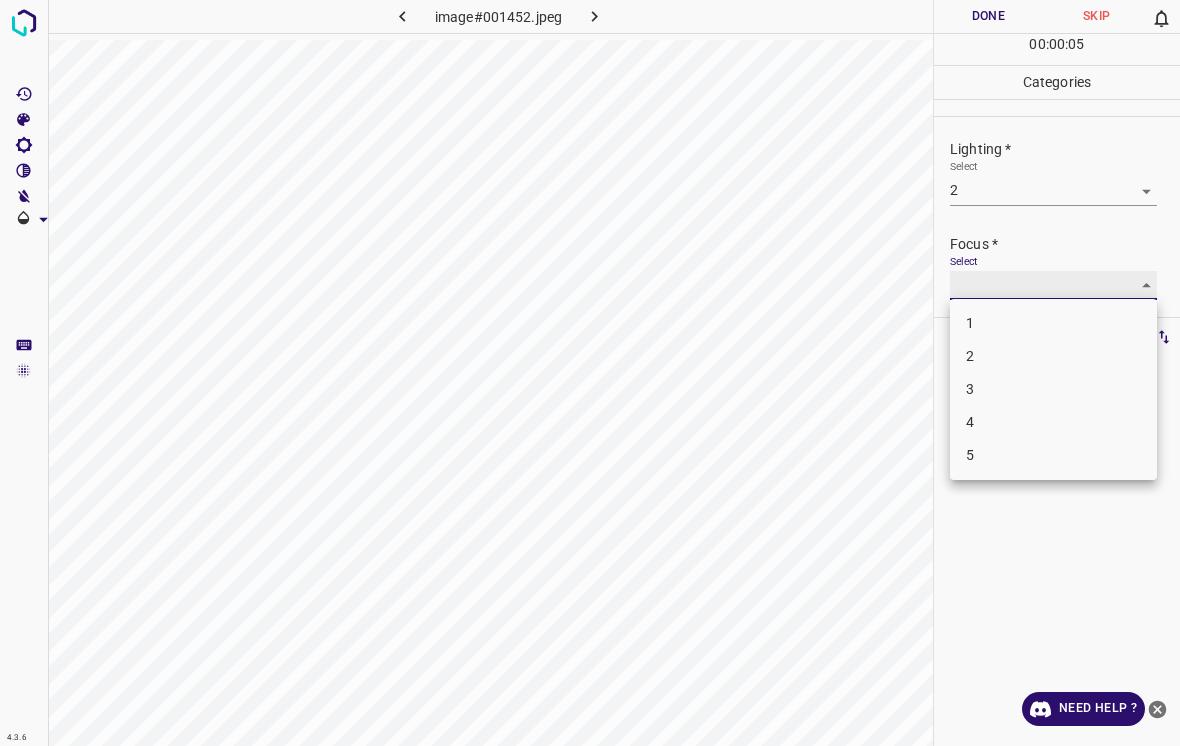 type on "2" 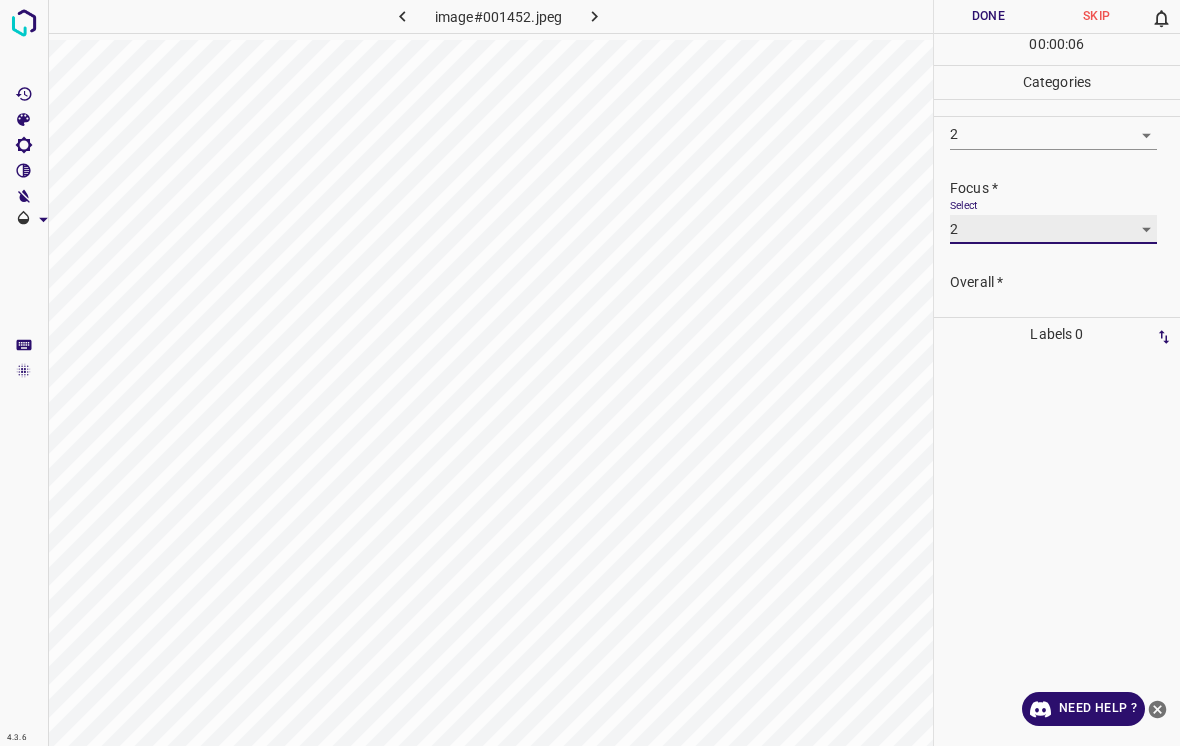 scroll, scrollTop: 73, scrollLeft: 0, axis: vertical 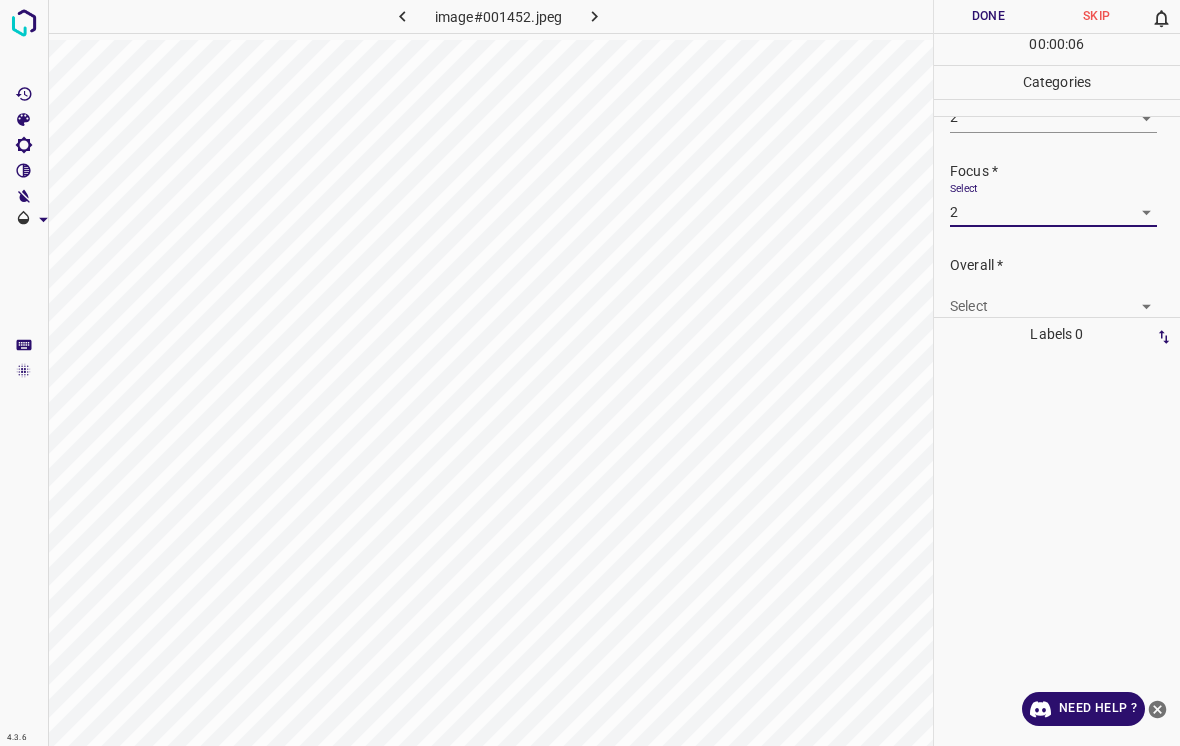 click on "4.3.6  image#001452.jpeg Done Skip 0 00   : 00   : 06   Categories Lighting *  Select 2 2 Focus *  Select 2 2 Overall *  Select ​ Labels   0 Categories 1 Lighting 2 Focus 3 Overall Tools Space Change between modes (Draw & Edit) I Auto labeling R Restore zoom M Zoom in N Zoom out Delete Delete selecte label Filters Z Restore filters X Saturation filter C Brightness filter V Contrast filter B Gray scale filter General O Download Need Help ? - Text - Hide - Delete" at bounding box center (590, 373) 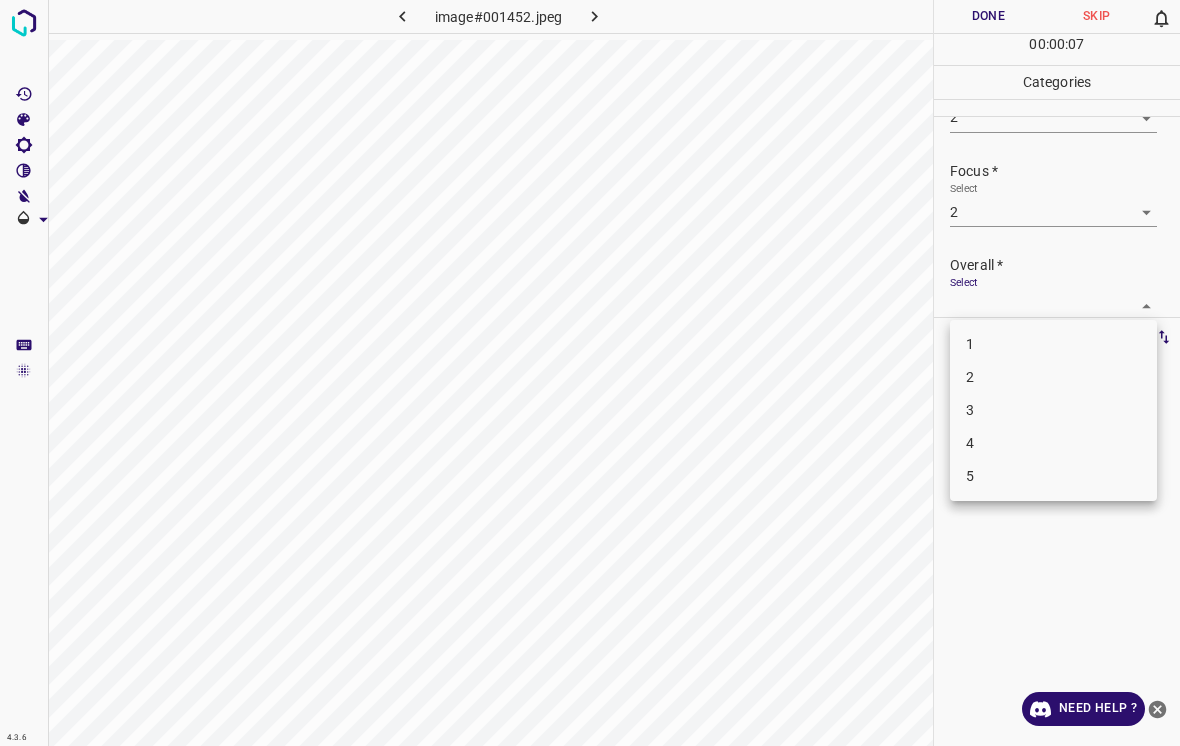 click on "2" at bounding box center (1053, 377) 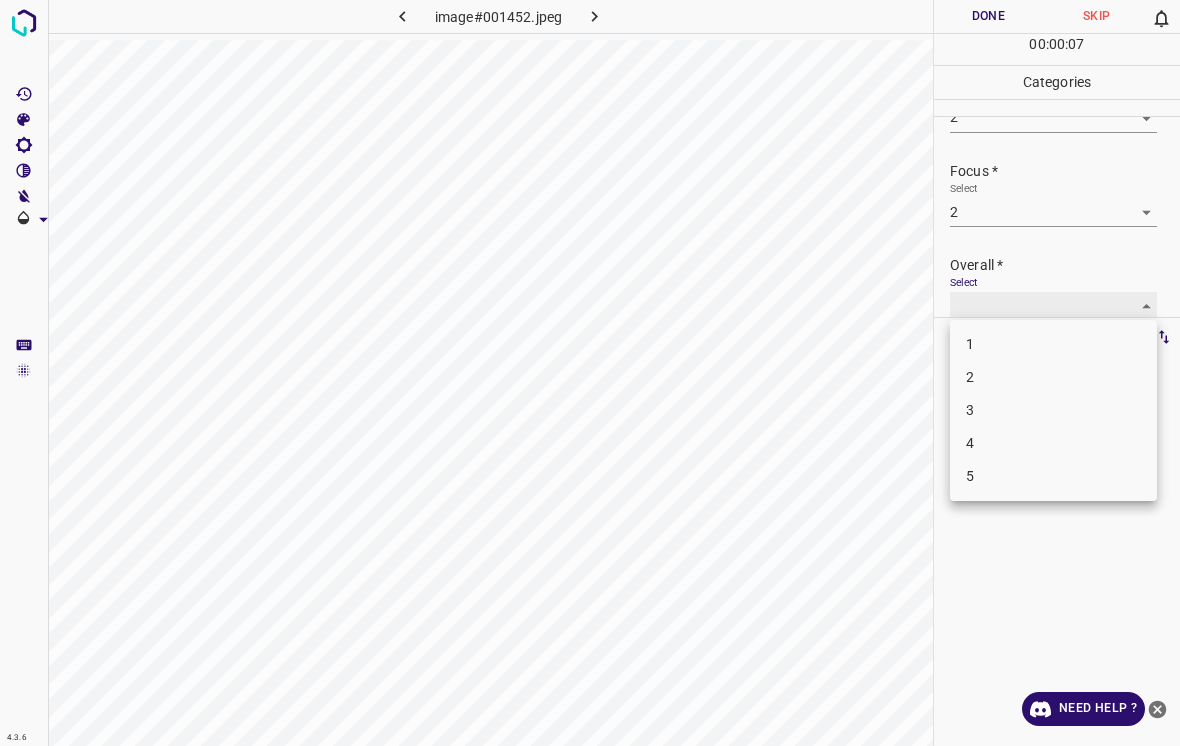 type on "2" 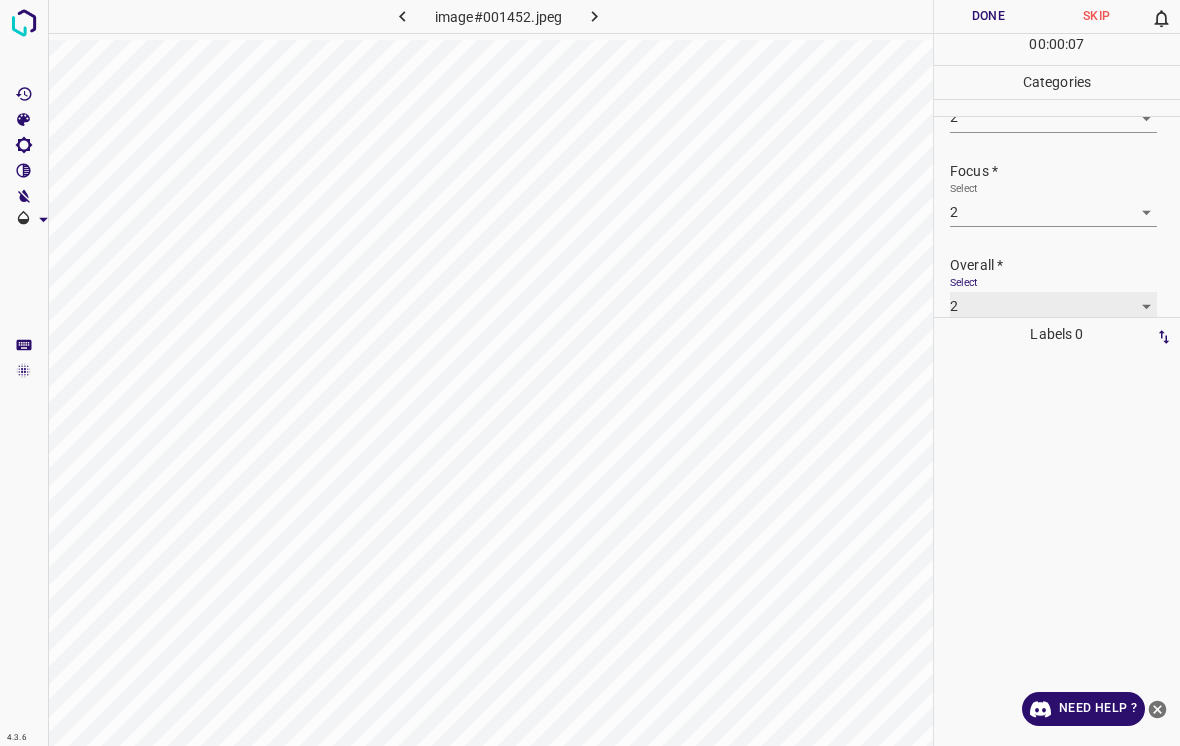 scroll, scrollTop: 76, scrollLeft: 0, axis: vertical 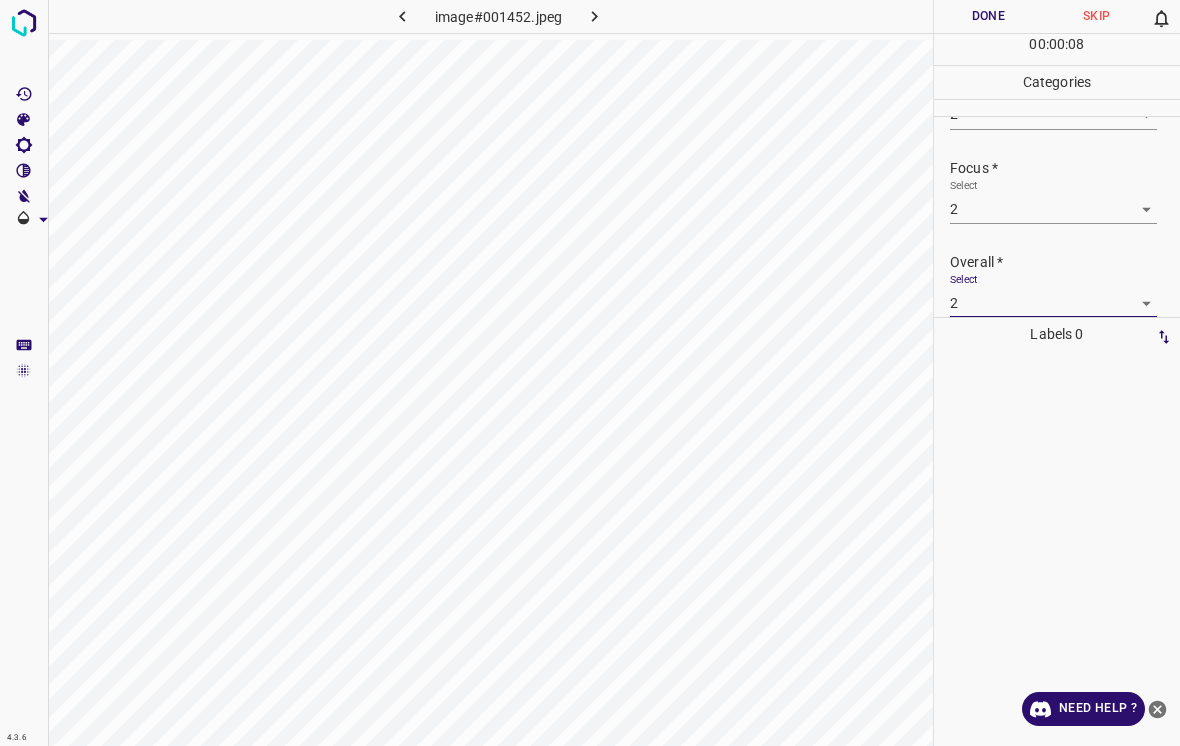 click on "Done" at bounding box center [988, 16] 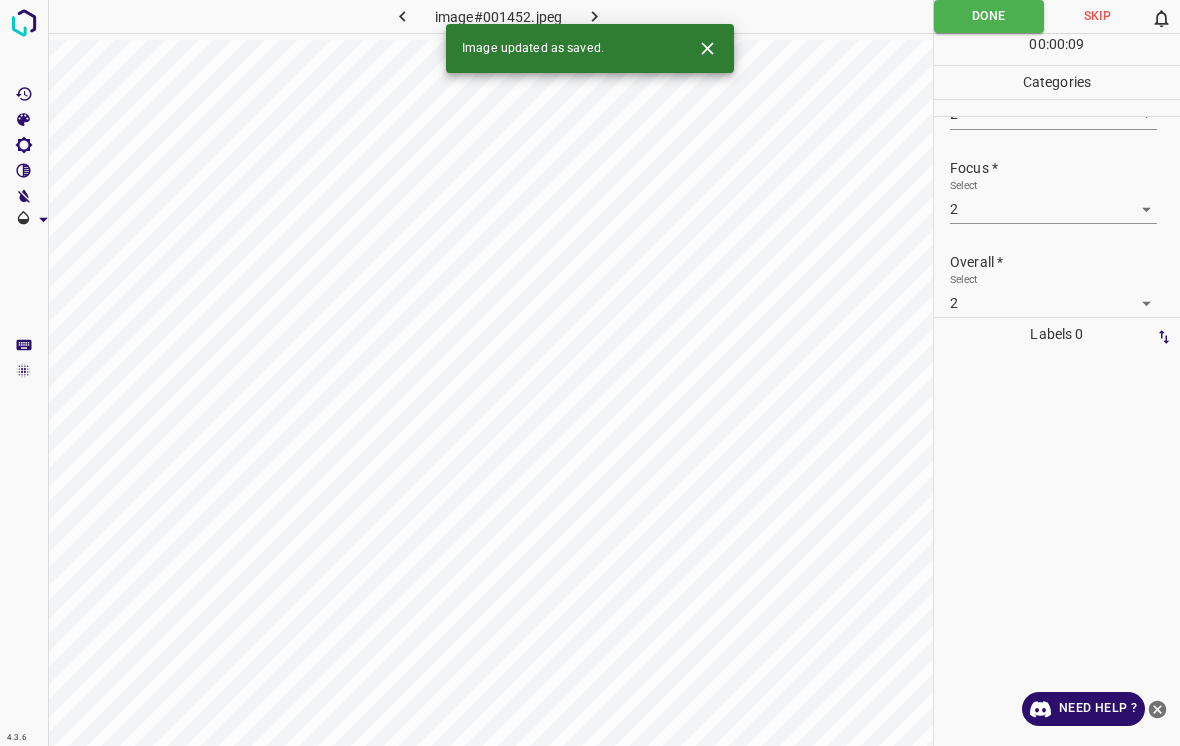 click 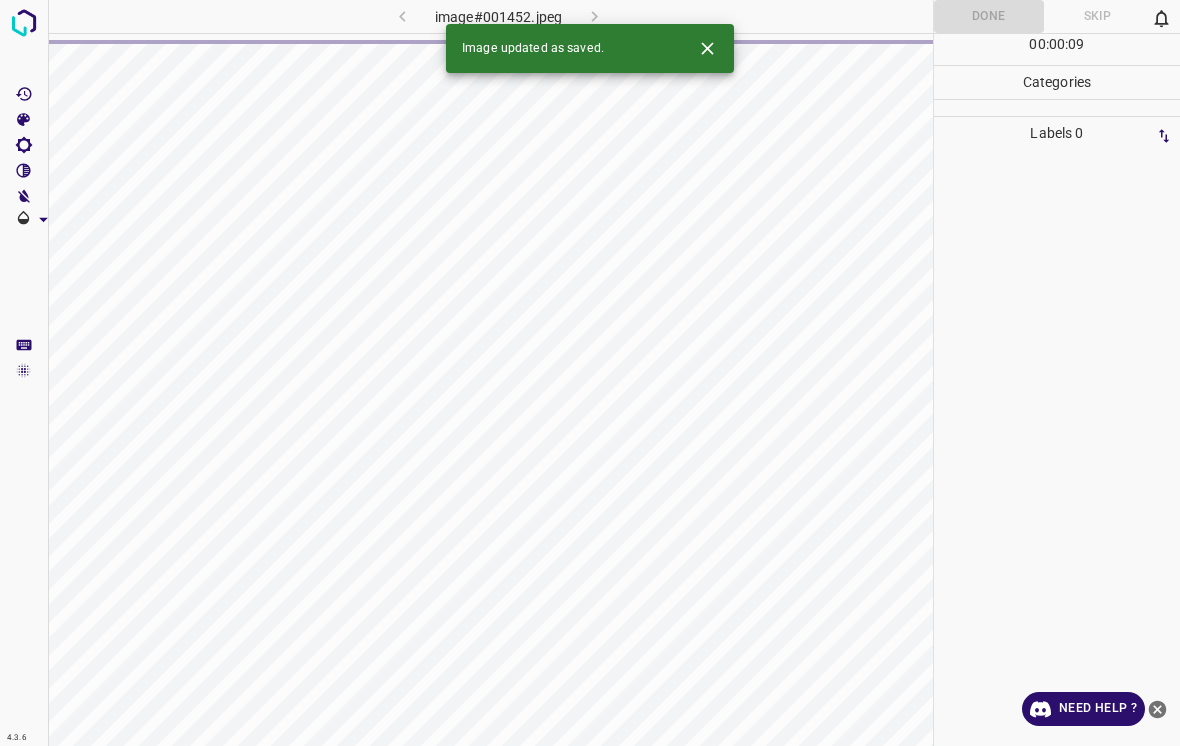 click 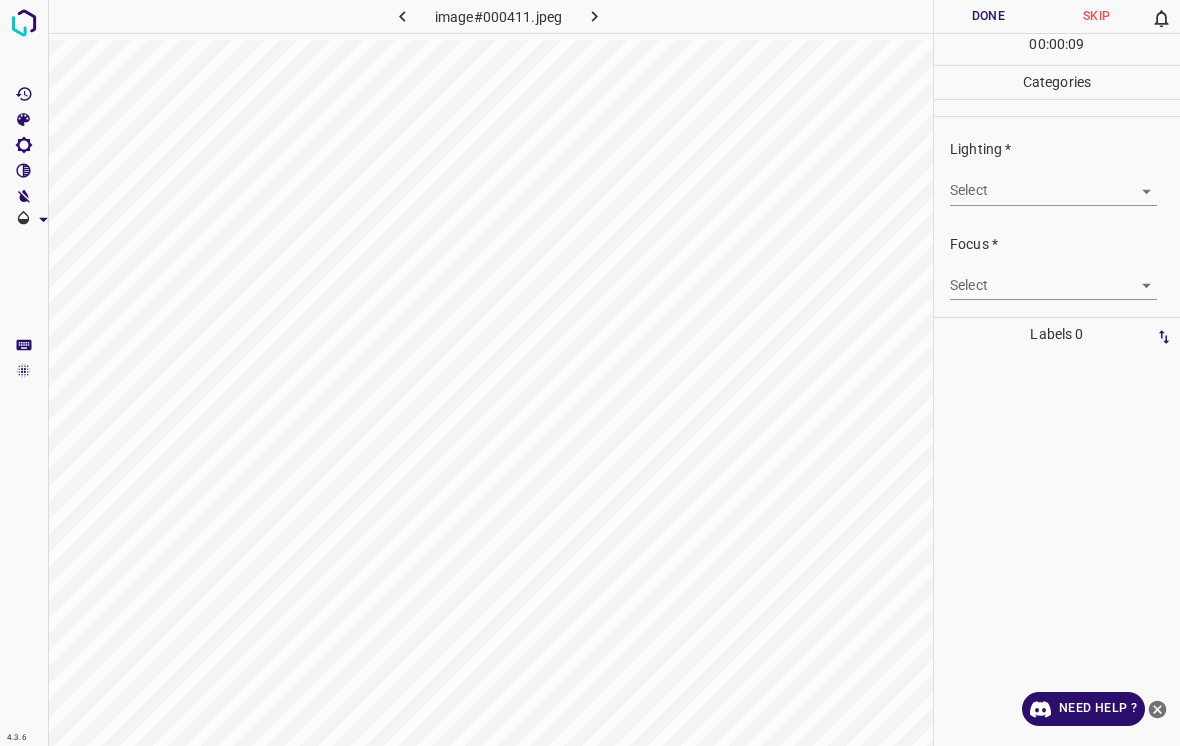 click on "4.3.6  image#000411.jpeg Done Skip 0 00   : 00   : 09   Categories Lighting *  Select ​ Focus *  Select ​ Overall *  Select ​ Labels   0 Categories 1 Lighting 2 Focus 3 Overall Tools Space Change between modes (Draw & Edit) I Auto labeling R Restore zoom M Zoom in N Zoom out Delete Delete selecte label Filters Z Restore filters X Saturation filter C Brightness filter V Contrast filter B Gray scale filter General O Download Need Help ? - Text - Hide - Delete" at bounding box center [590, 373] 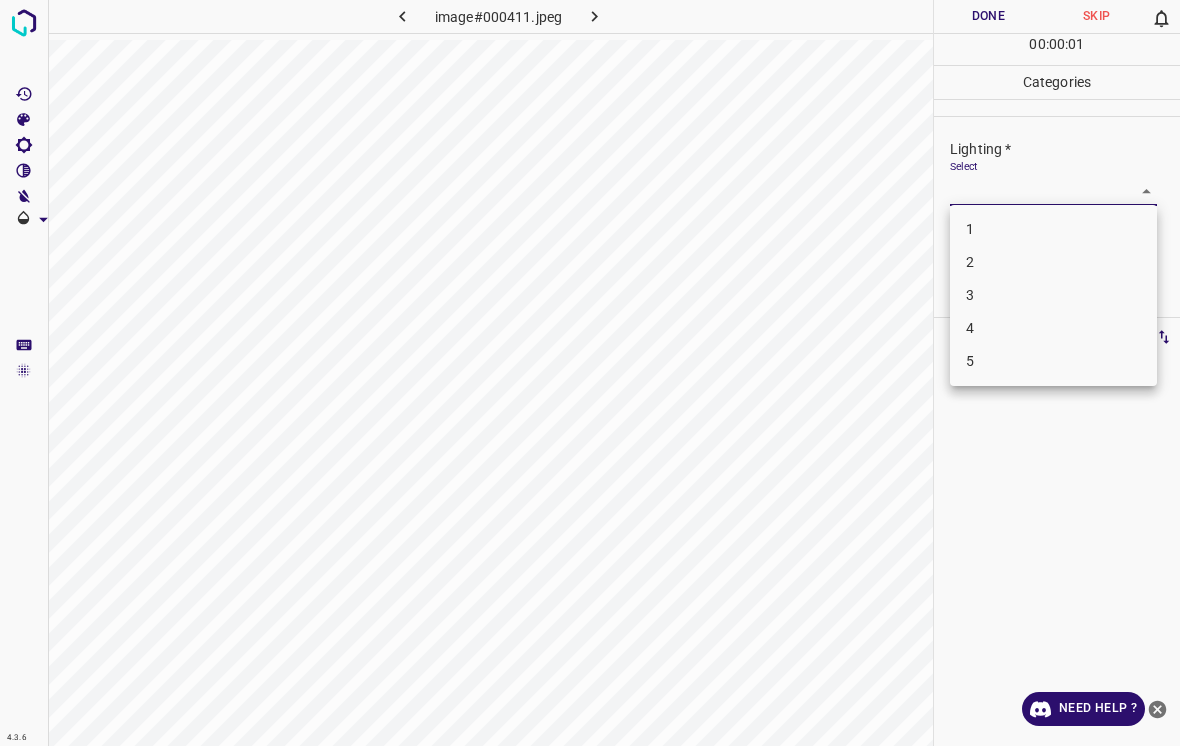 click on "2" at bounding box center (1053, 262) 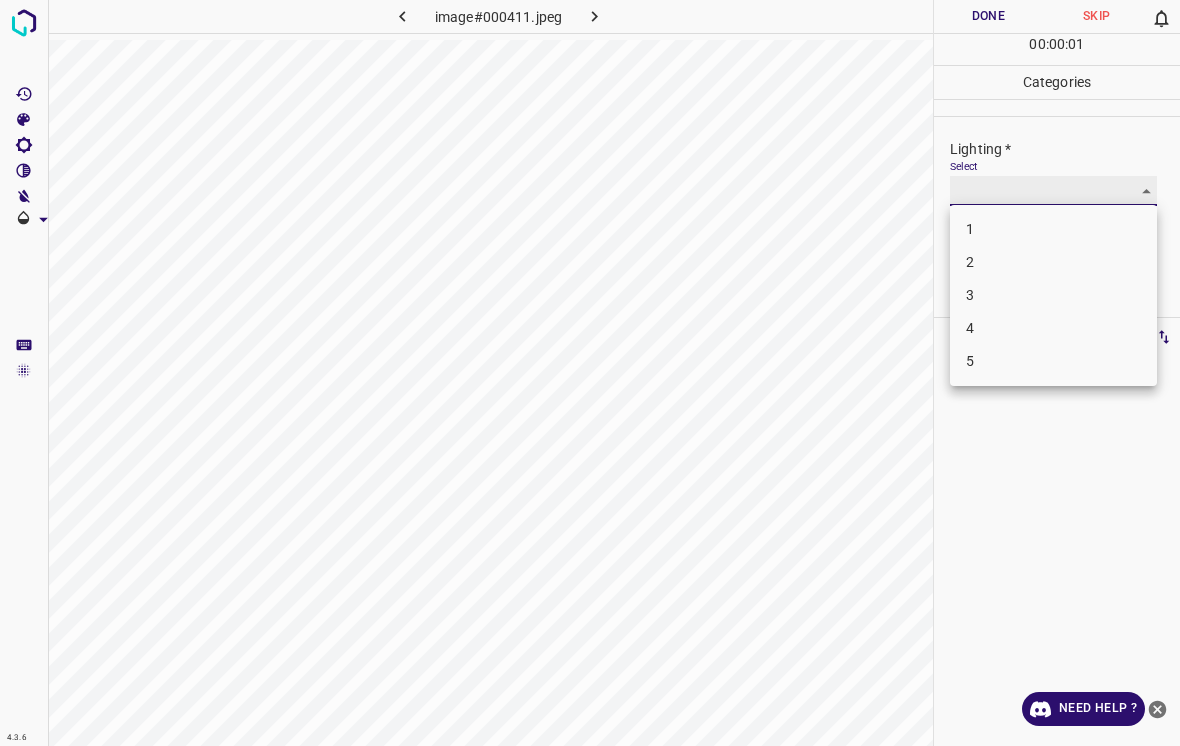 type on "2" 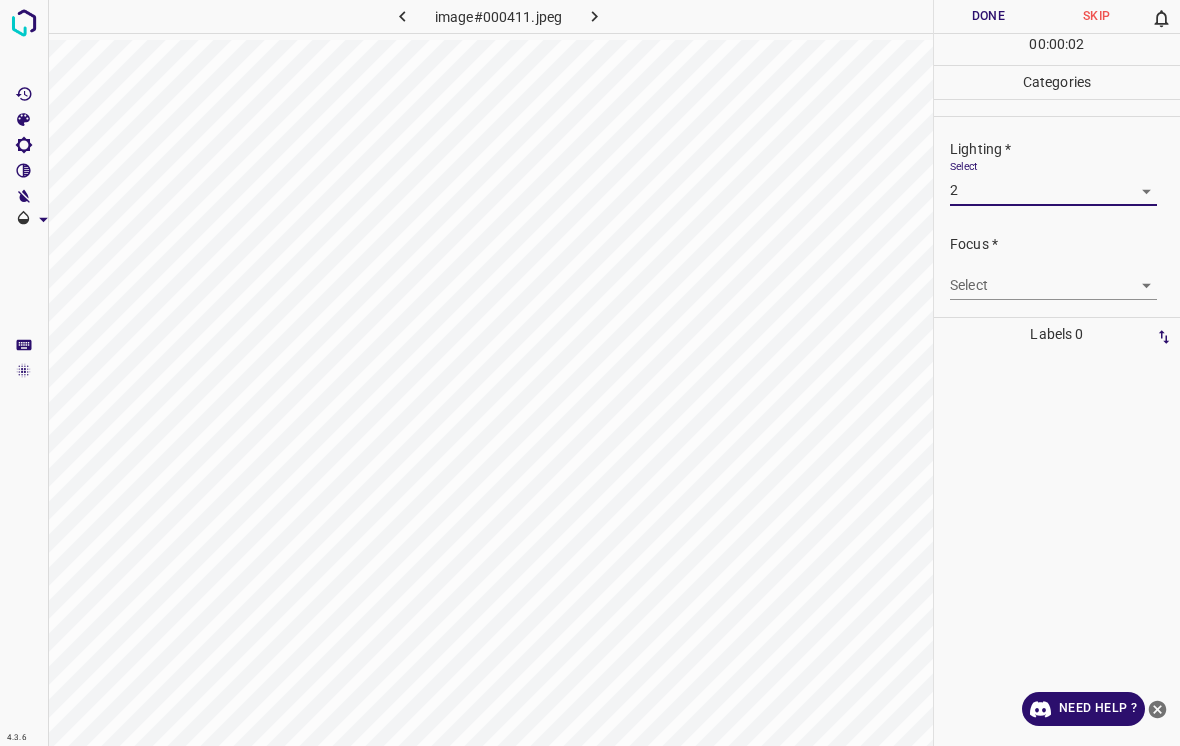 click on "4.3.6  image#000411.jpeg Done Skip 0 00   : 00   : 02   Categories Lighting *  Select 2 2 Focus *  Select ​ Overall *  Select ​ Labels   0 Categories 1 Lighting 2 Focus 3 Overall Tools Space Change between modes (Draw & Edit) I Auto labeling R Restore zoom M Zoom in N Zoom out Delete Delete selecte label Filters Z Restore filters X Saturation filter C Brightness filter V Contrast filter B Gray scale filter General O Download Need Help ? - Text - Hide - Delete" at bounding box center (590, 373) 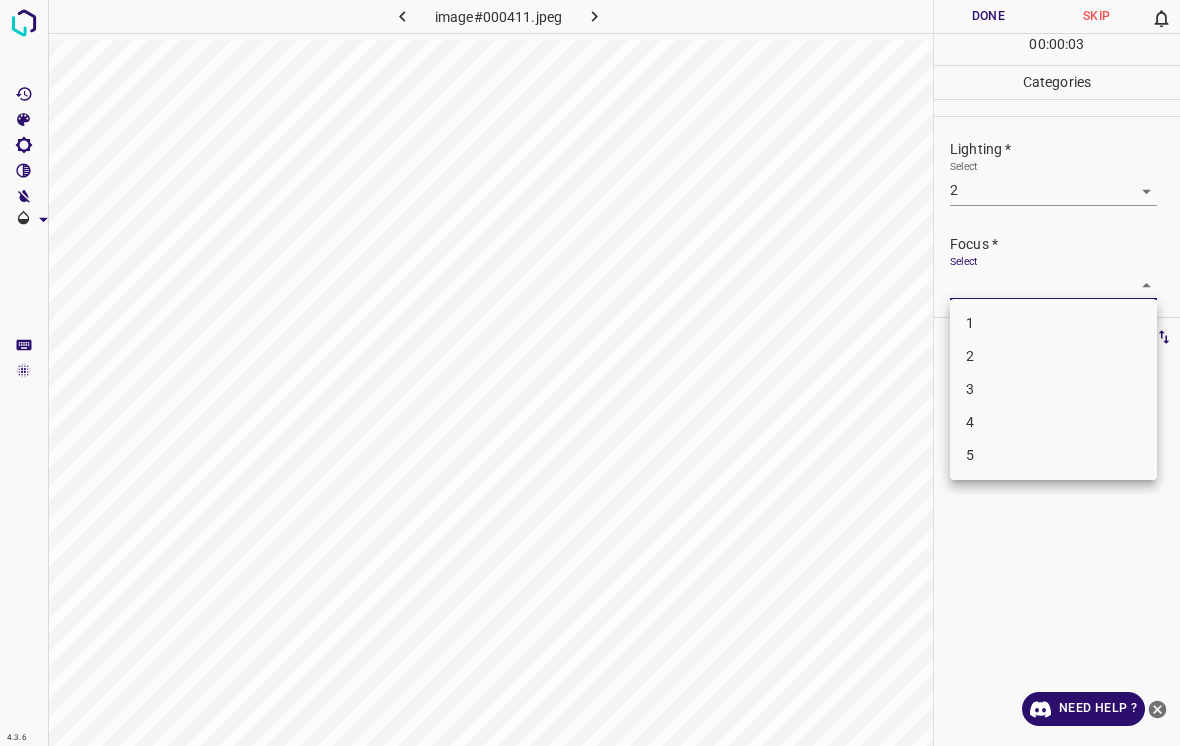 click on "3" at bounding box center (1053, 389) 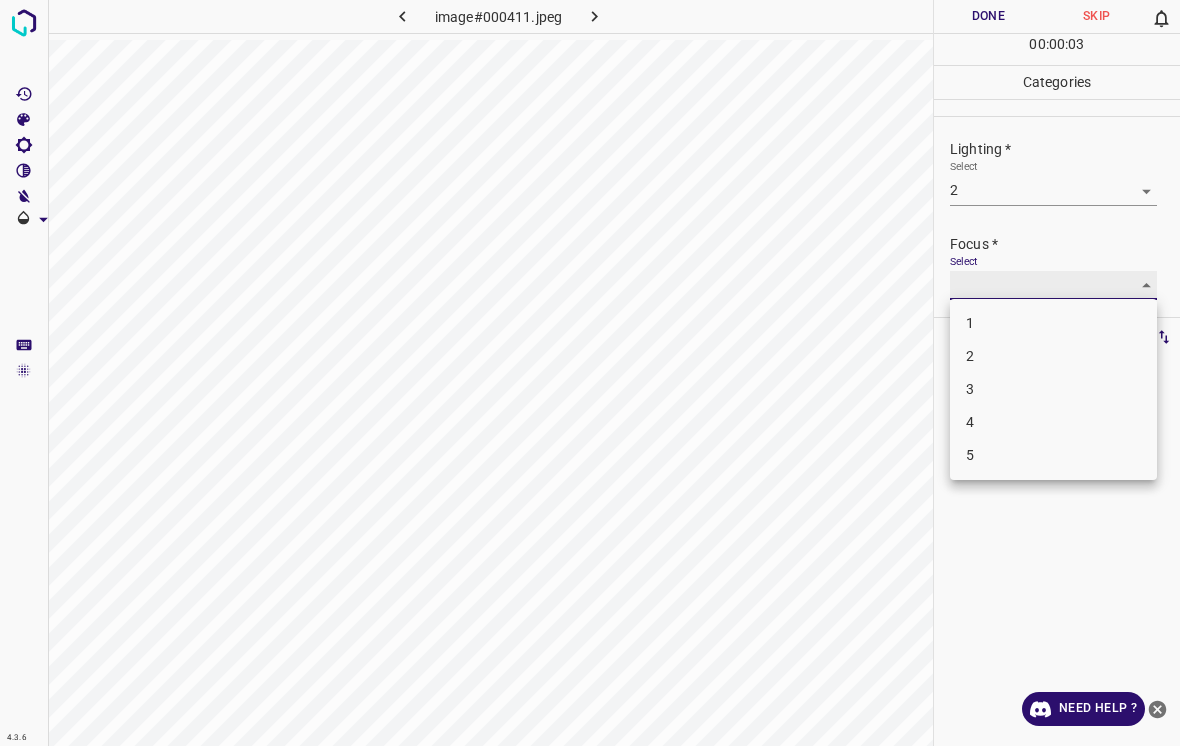 type on "3" 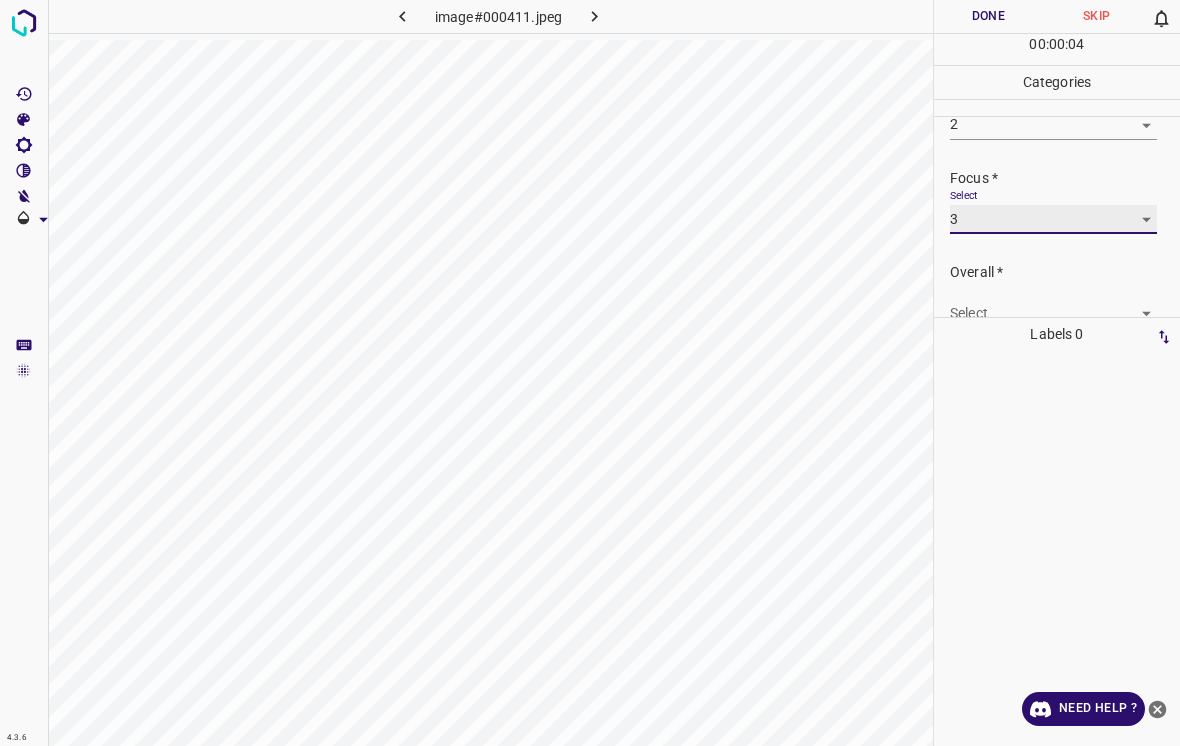 scroll, scrollTop: 67, scrollLeft: 0, axis: vertical 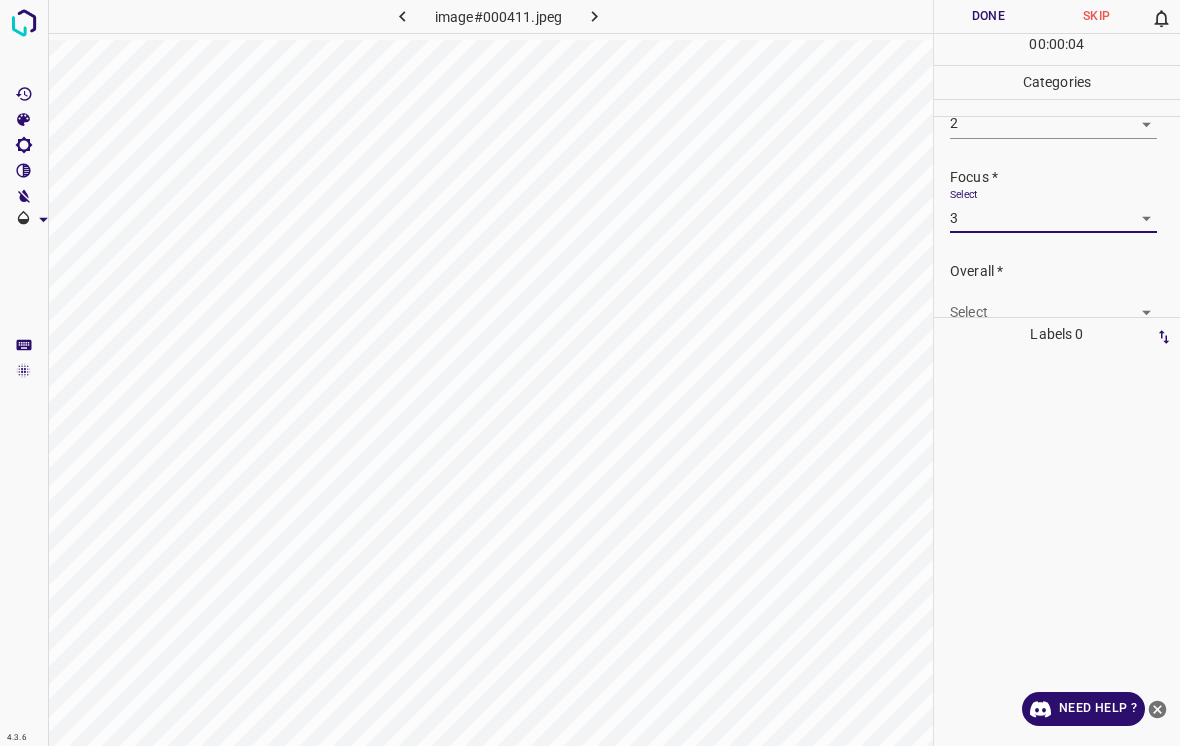 click on "4.3.6  image#000411.jpeg Done Skip 0 00   : 00   : 04   Categories Lighting *  Select 2 2 Focus *  Select 3 3 Overall *  Select ​ Labels   0 Categories 1 Lighting 2 Focus 3 Overall Tools Space Change between modes (Draw & Edit) I Auto labeling R Restore zoom M Zoom in N Zoom out Delete Delete selecte label Filters Z Restore filters X Saturation filter C Brightness filter V Contrast filter B Gray scale filter General O Download Need Help ? - Text - Hide - Delete" at bounding box center [590, 373] 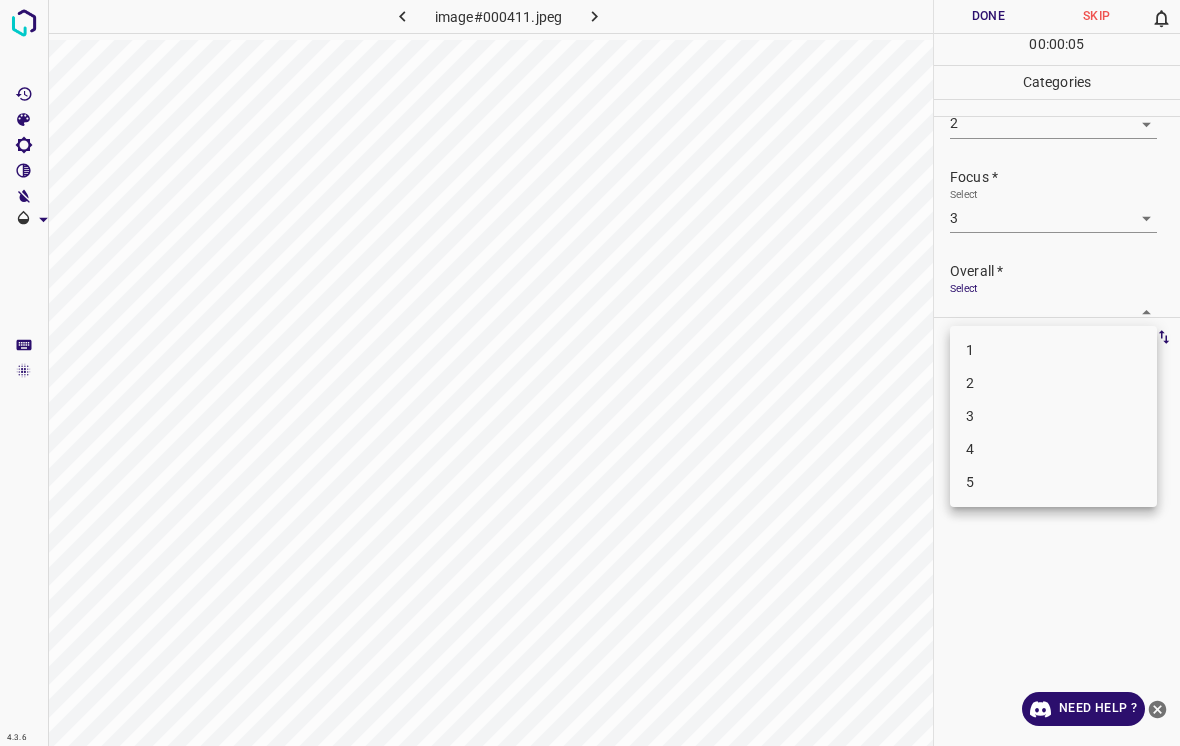 click on "2" at bounding box center (1053, 383) 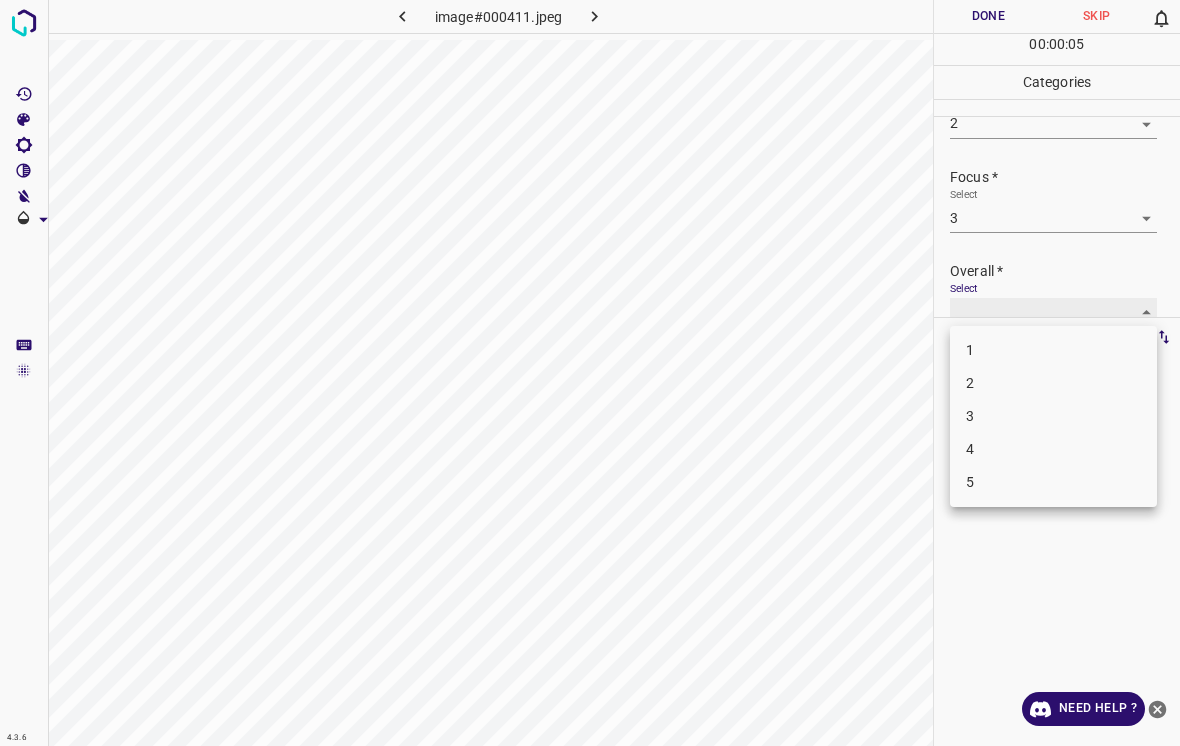 type on "2" 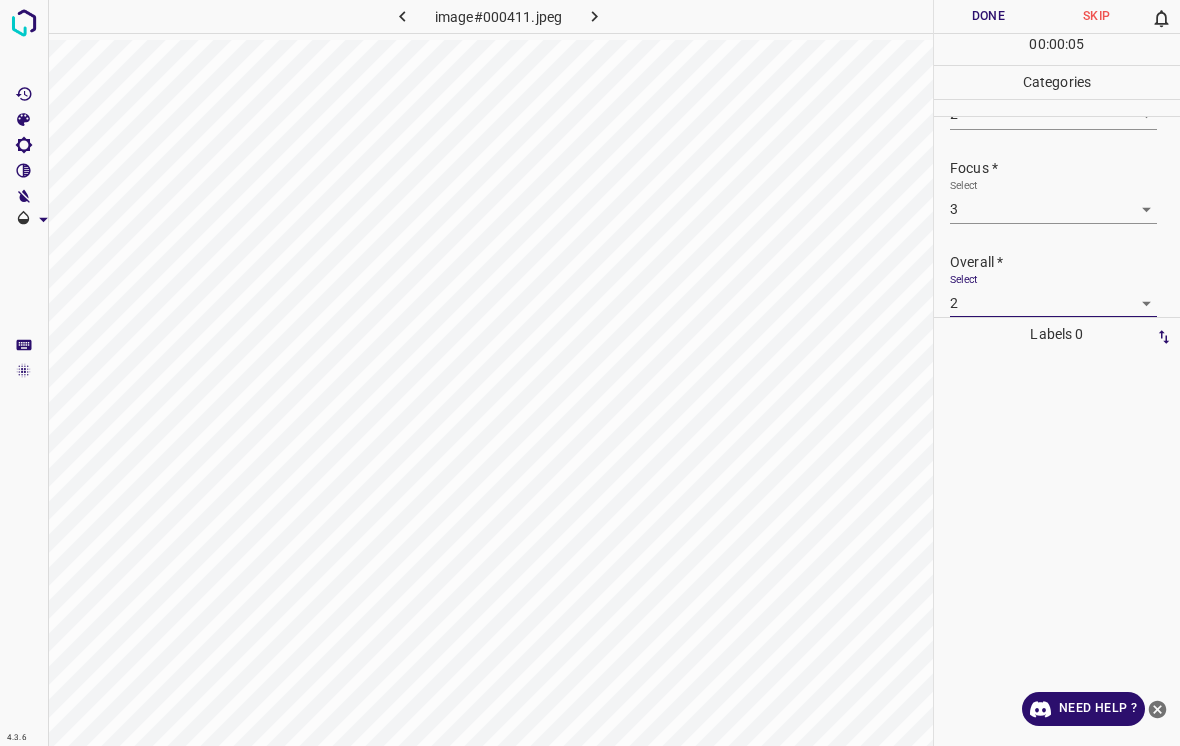 click on "Done" at bounding box center [988, 16] 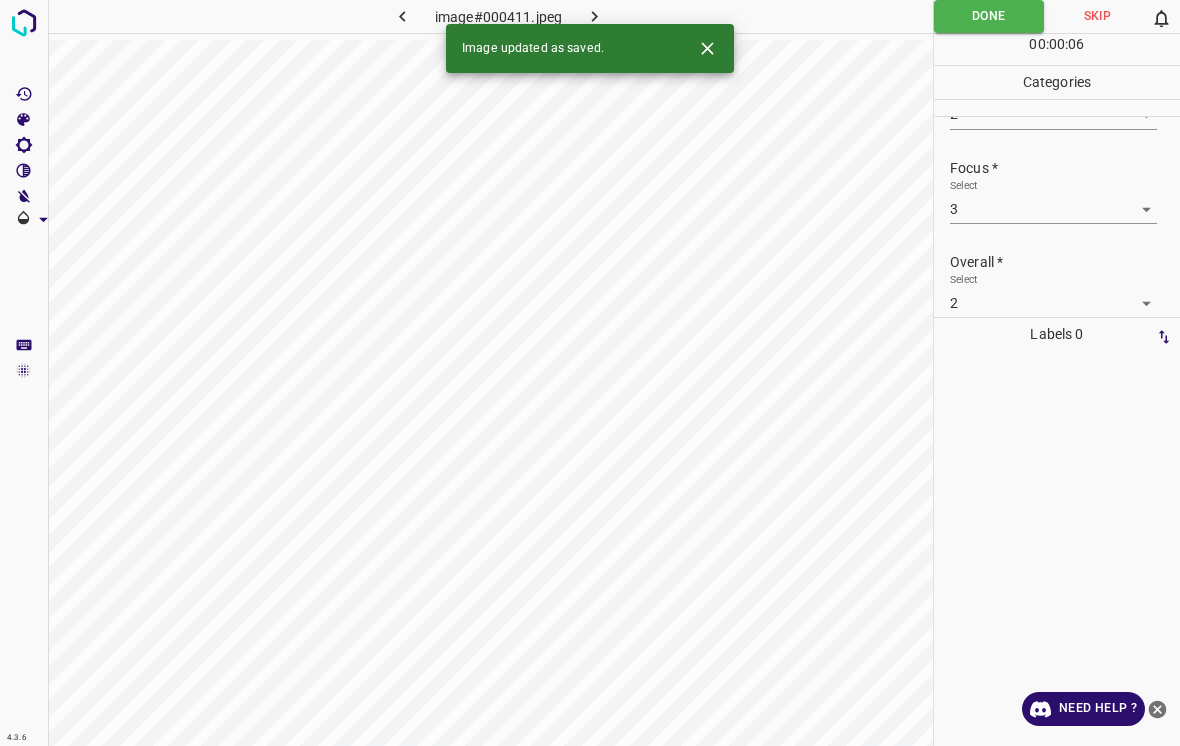 click 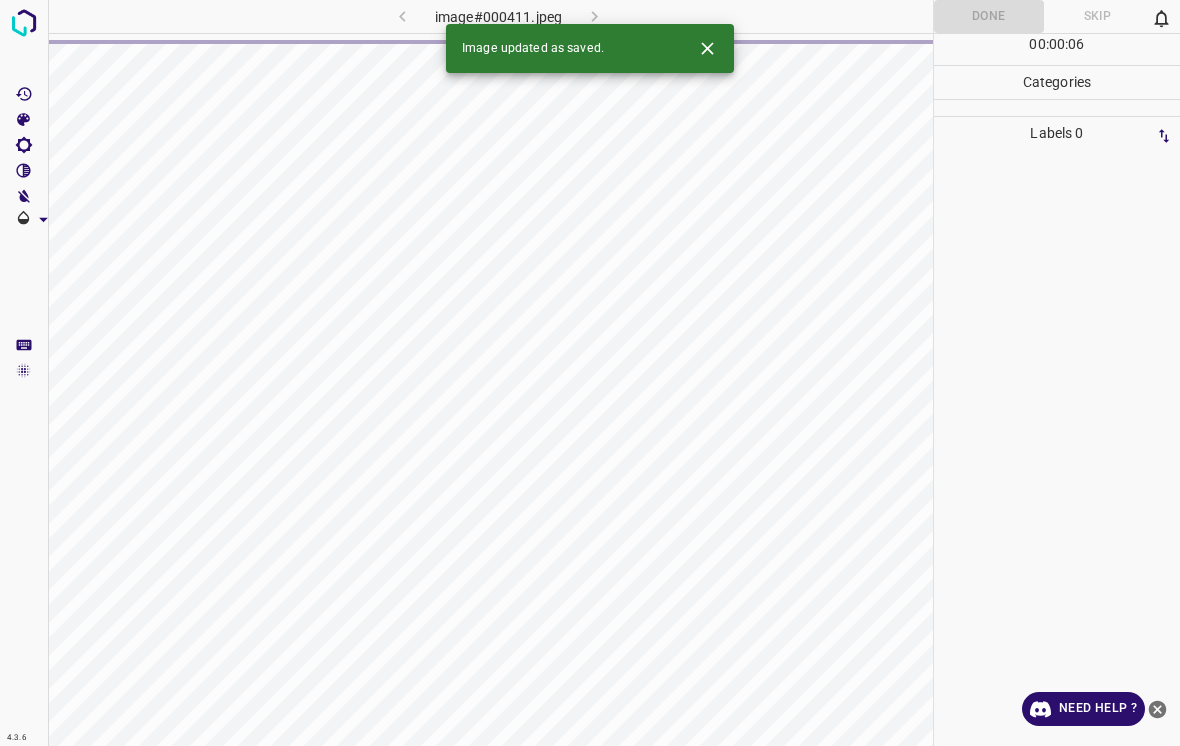 click at bounding box center (707, 48) 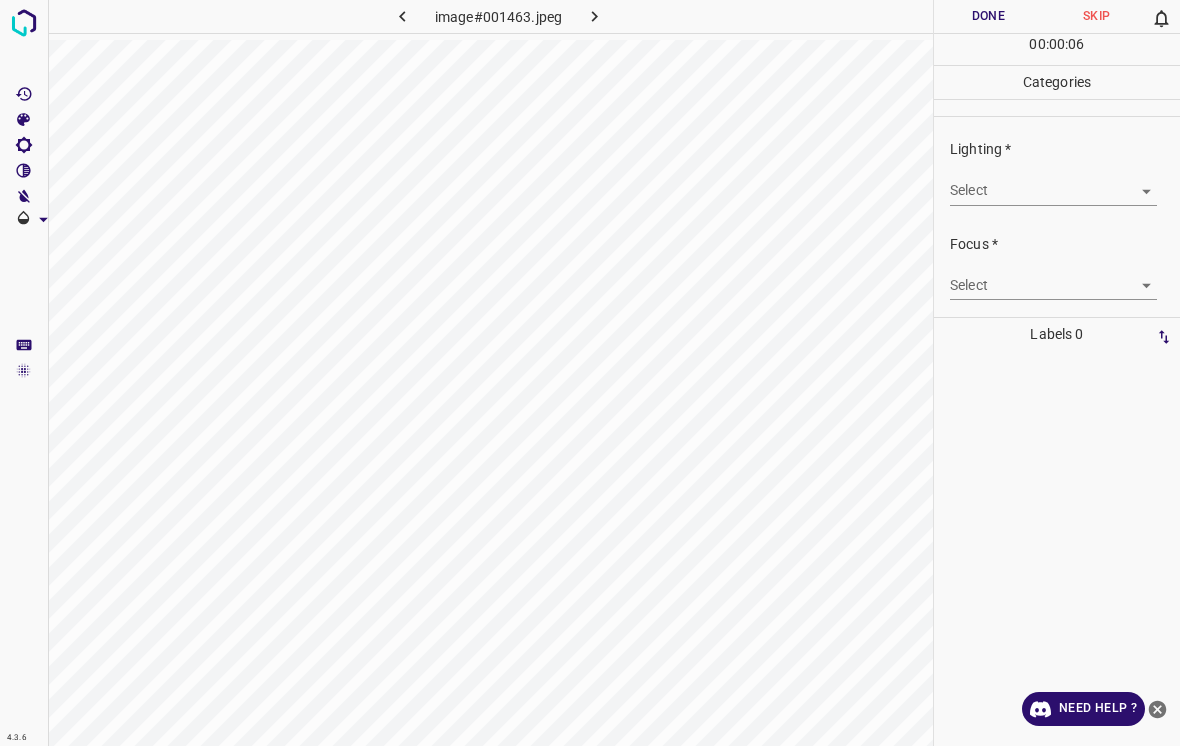 click on "4.3.6  image#001463.jpeg Done Skip 0 00   : 00   : 06   Categories Lighting *  Select ​ Focus *  Select ​ Overall *  Select ​ Labels   0 Categories 1 Lighting 2 Focus 3 Overall Tools Space Change between modes (Draw & Edit) I Auto labeling R Restore zoom M Zoom in N Zoom out Delete Delete selecte label Filters Z Restore filters X Saturation filter C Brightness filter V Contrast filter B Gray scale filter General O Download Need Help ? - Text - Hide - Delete" at bounding box center [590, 373] 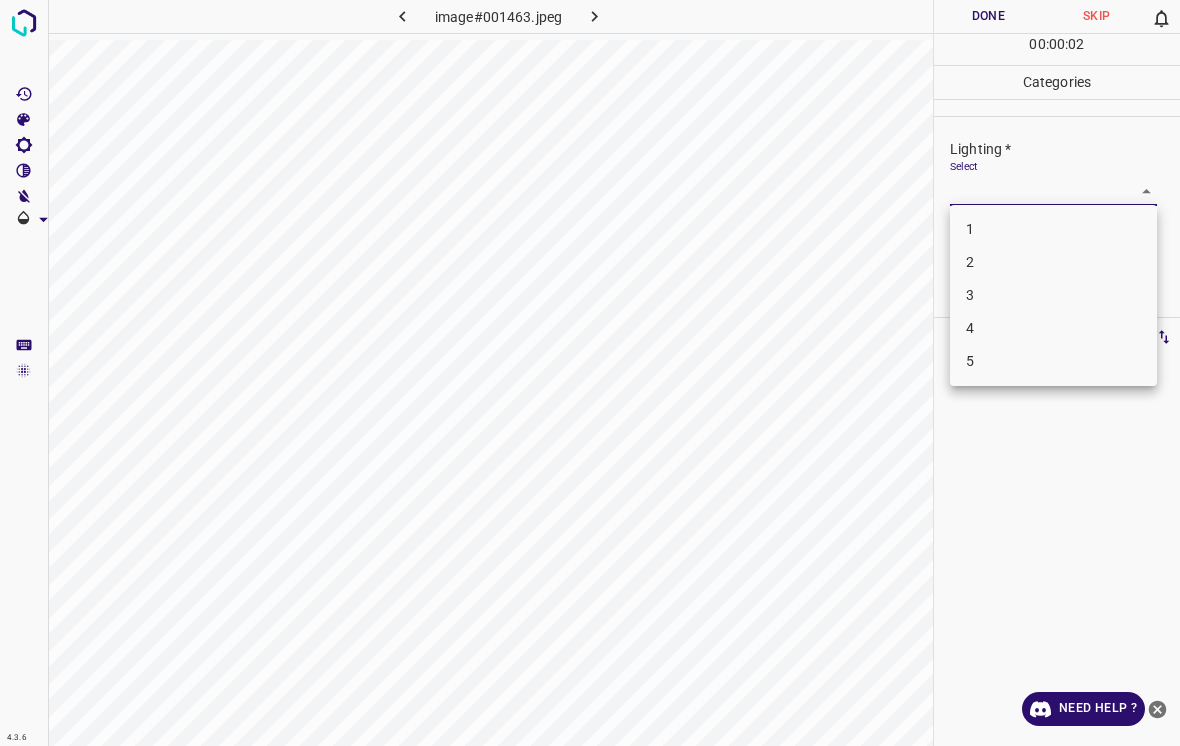 click on "1" at bounding box center (1053, 229) 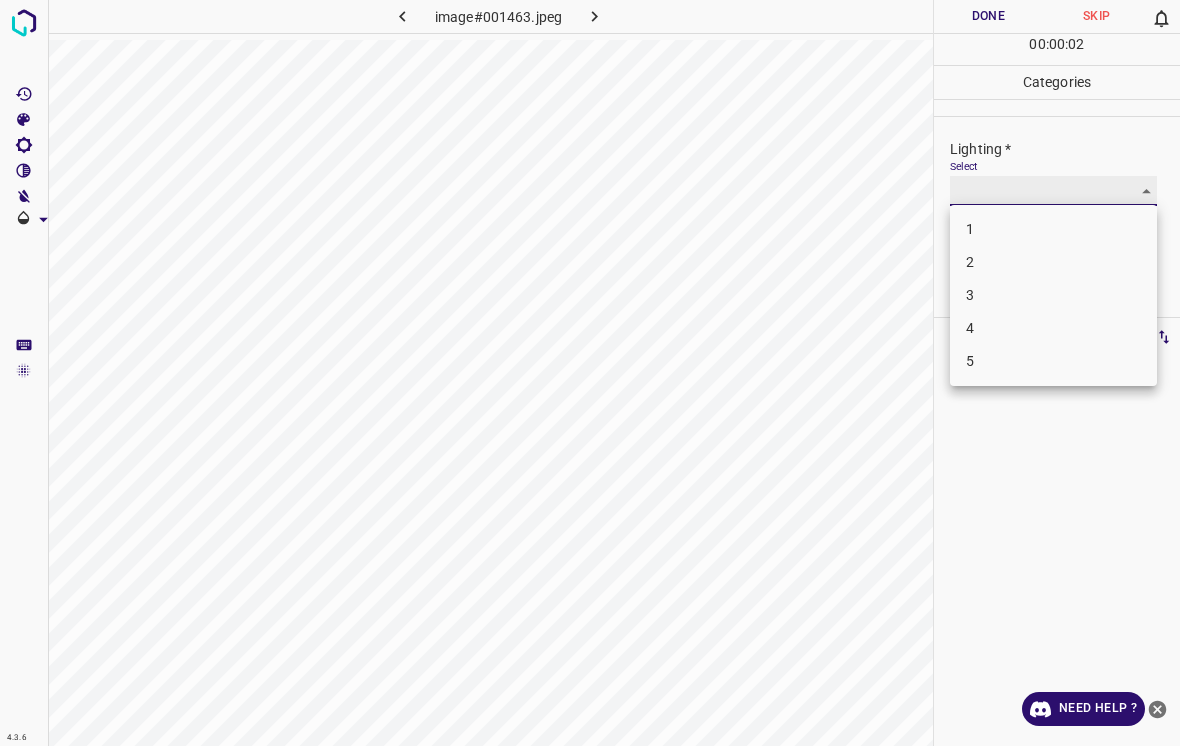 type on "1" 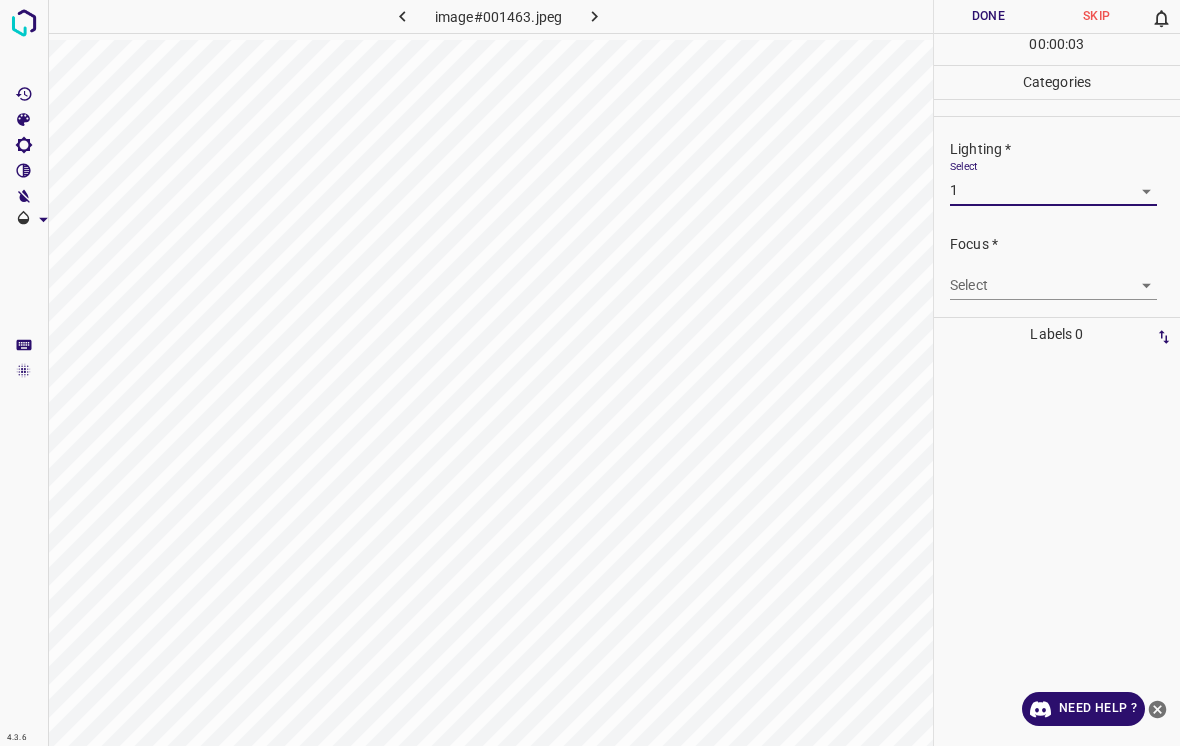 click on "4.3.6  image#001463.jpeg Done Skip 0 00   : 00   : 03   Categories Lighting *  Select 1 1 Focus *  Select ​ Overall *  Select ​ Labels   0 Categories 1 Lighting 2 Focus 3 Overall Tools Space Change between modes (Draw & Edit) I Auto labeling R Restore zoom M Zoom in N Zoom out Delete Delete selecte label Filters Z Restore filters X Saturation filter C Brightness filter V Contrast filter B Gray scale filter General O Download Need Help ? - Text - Hide - Delete" at bounding box center (590, 373) 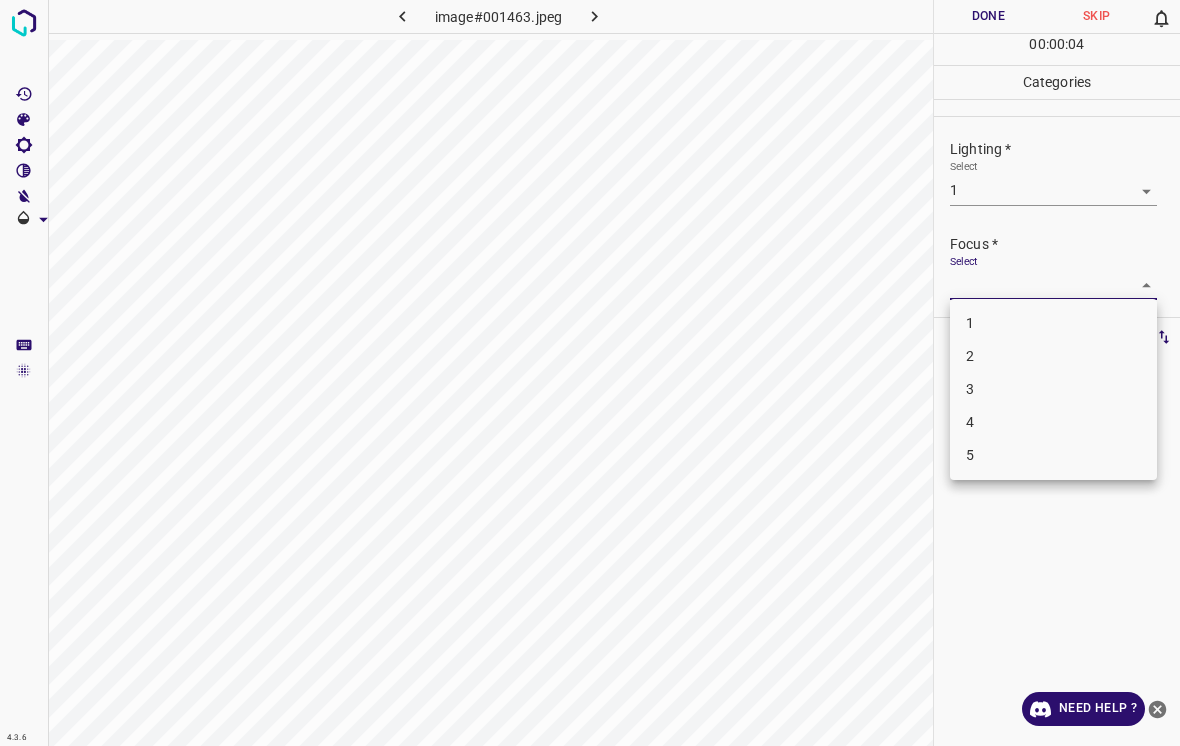 click on "1" at bounding box center (1053, 323) 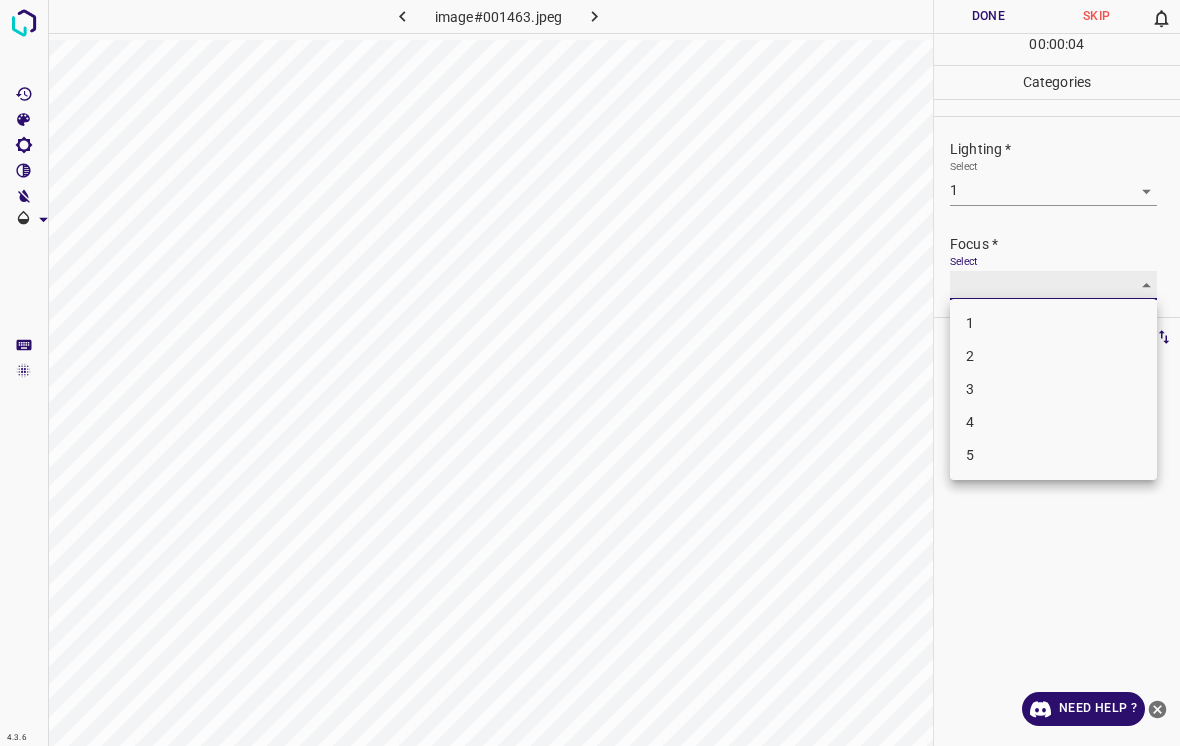 type on "1" 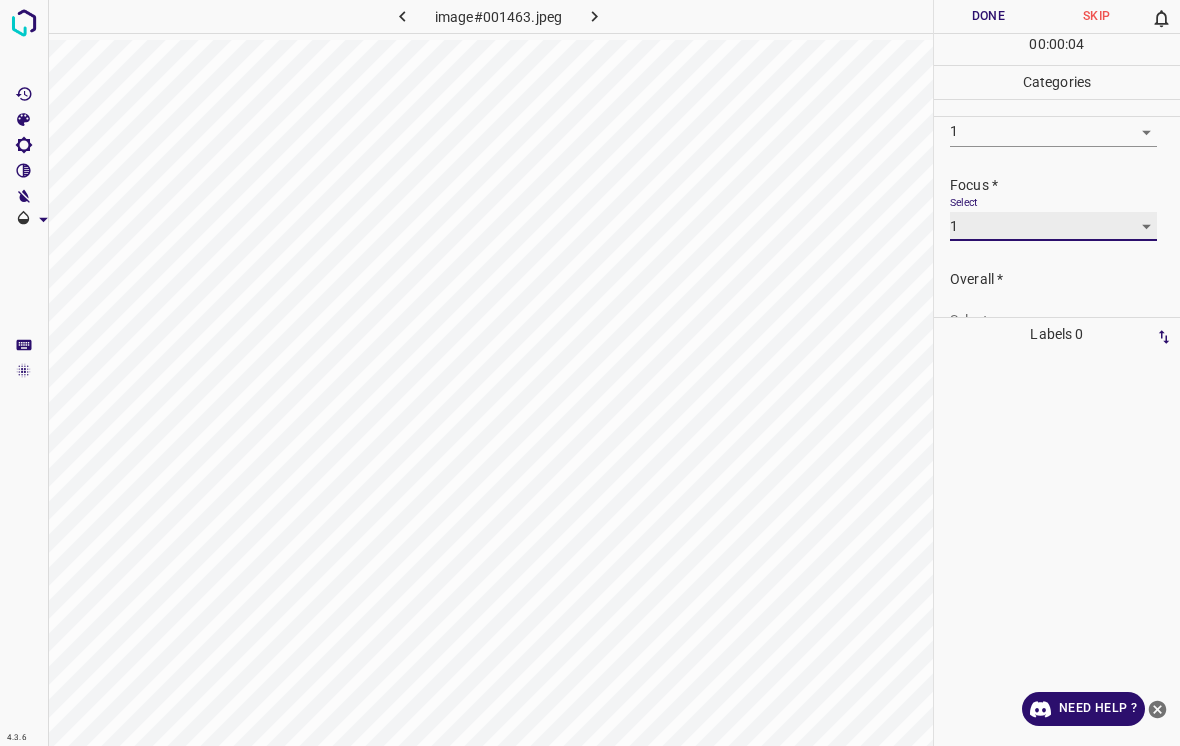 scroll, scrollTop: 63, scrollLeft: 0, axis: vertical 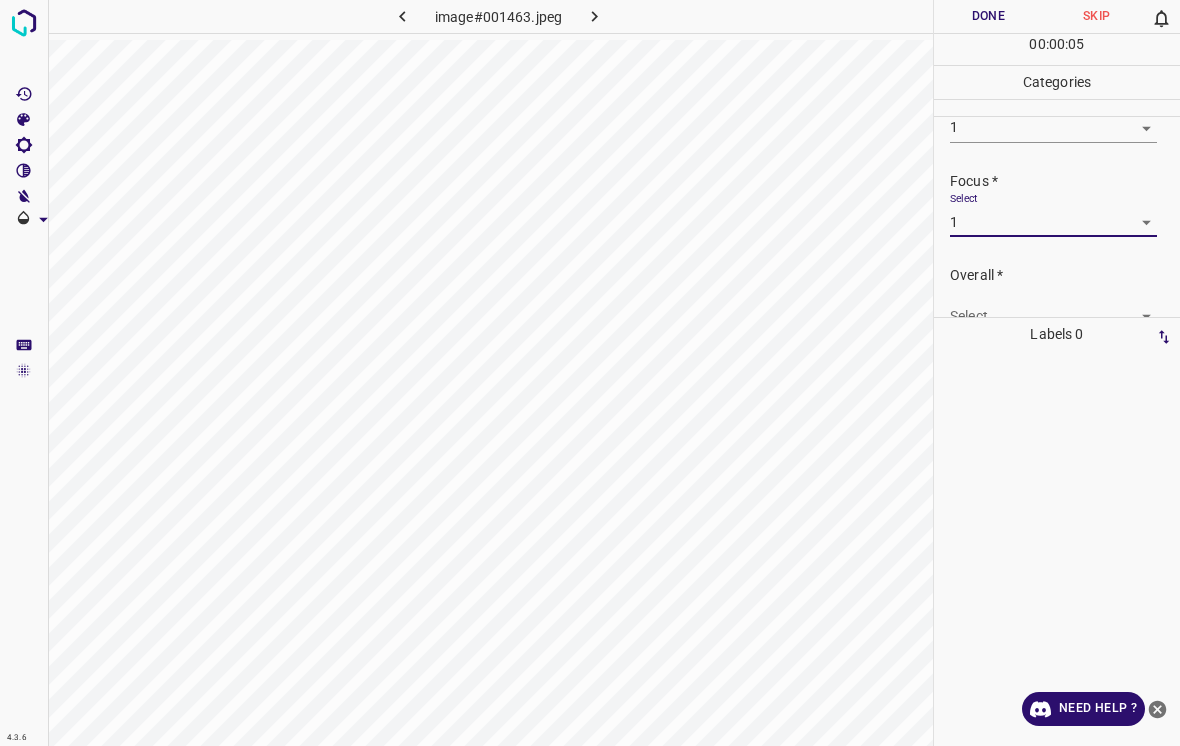 click on "Select ​" at bounding box center [1053, 308] 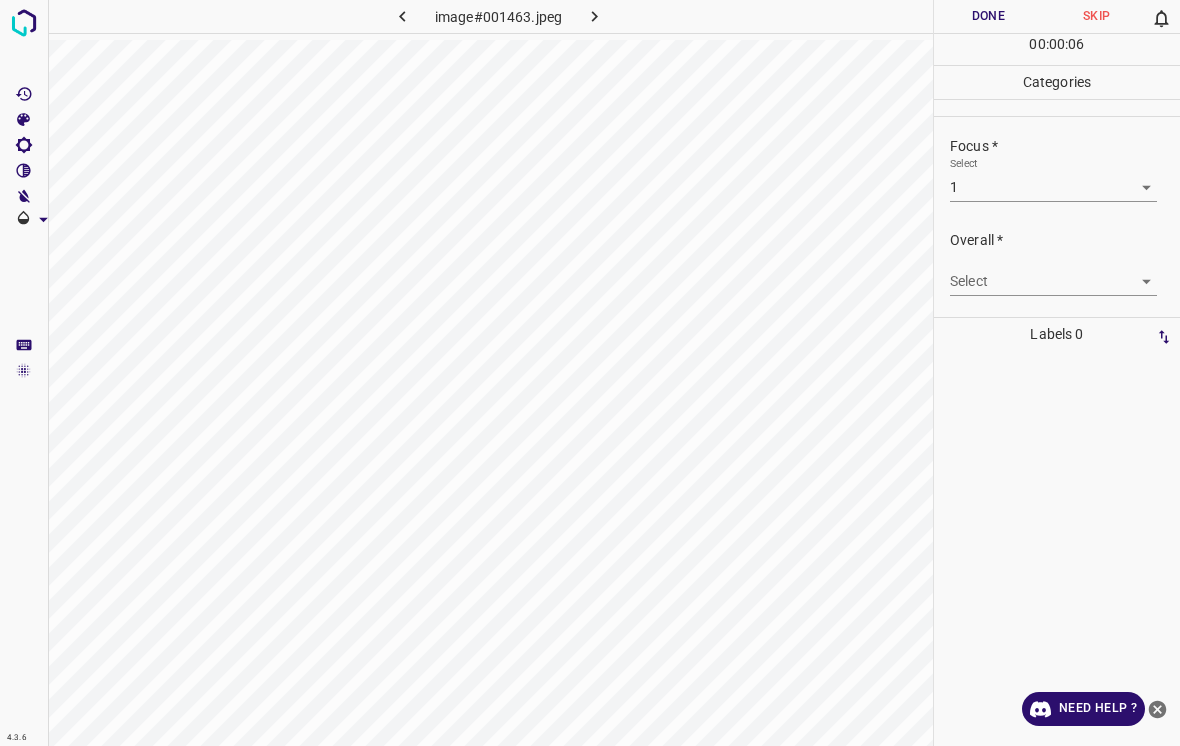 scroll, scrollTop: 98, scrollLeft: 0, axis: vertical 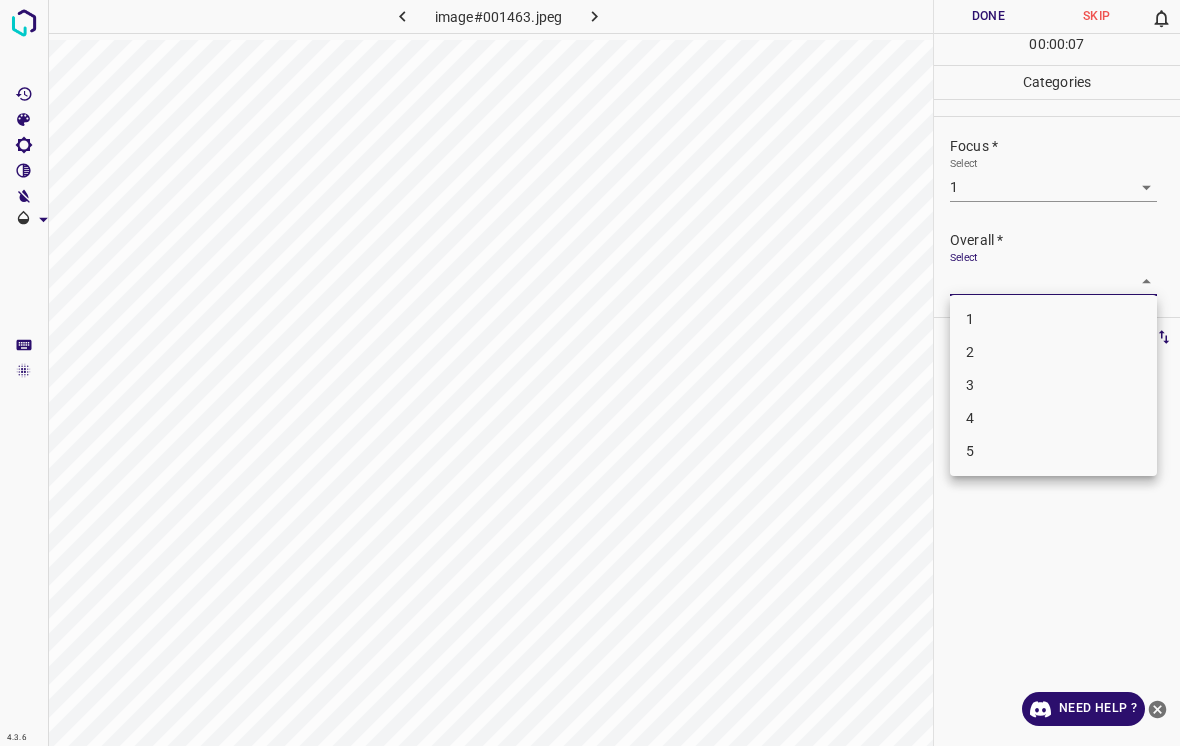 click on "1" at bounding box center (1053, 319) 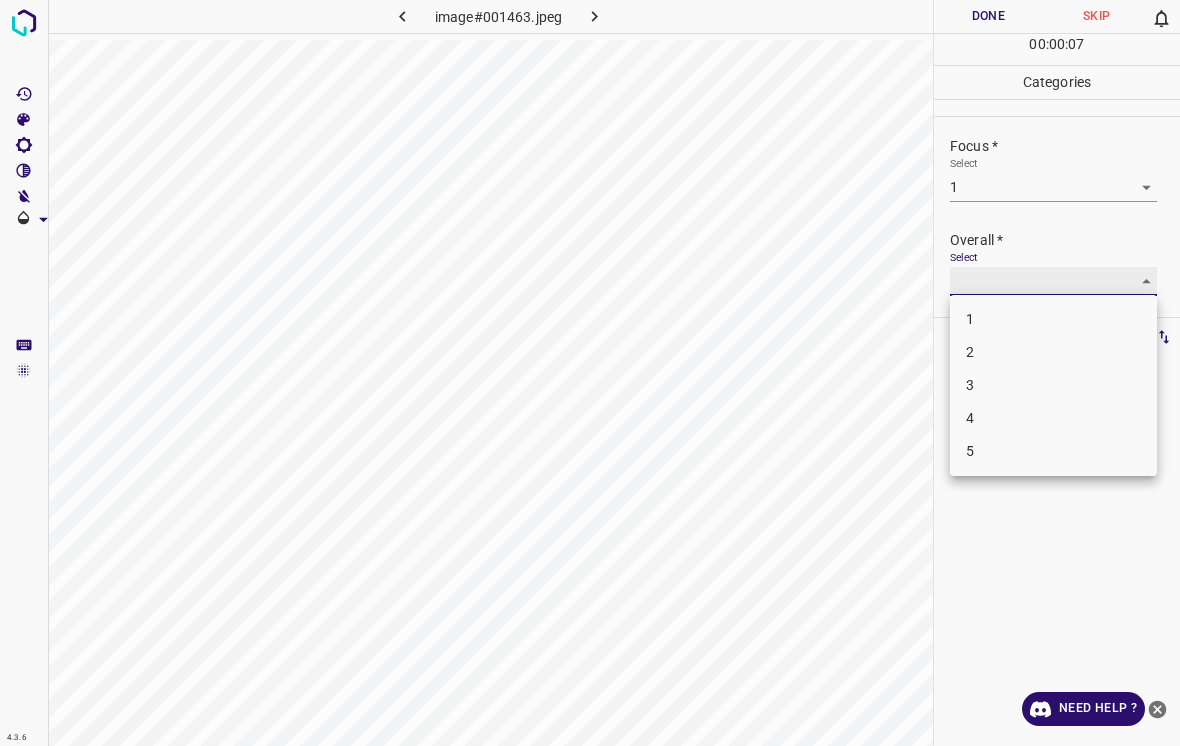type on "1" 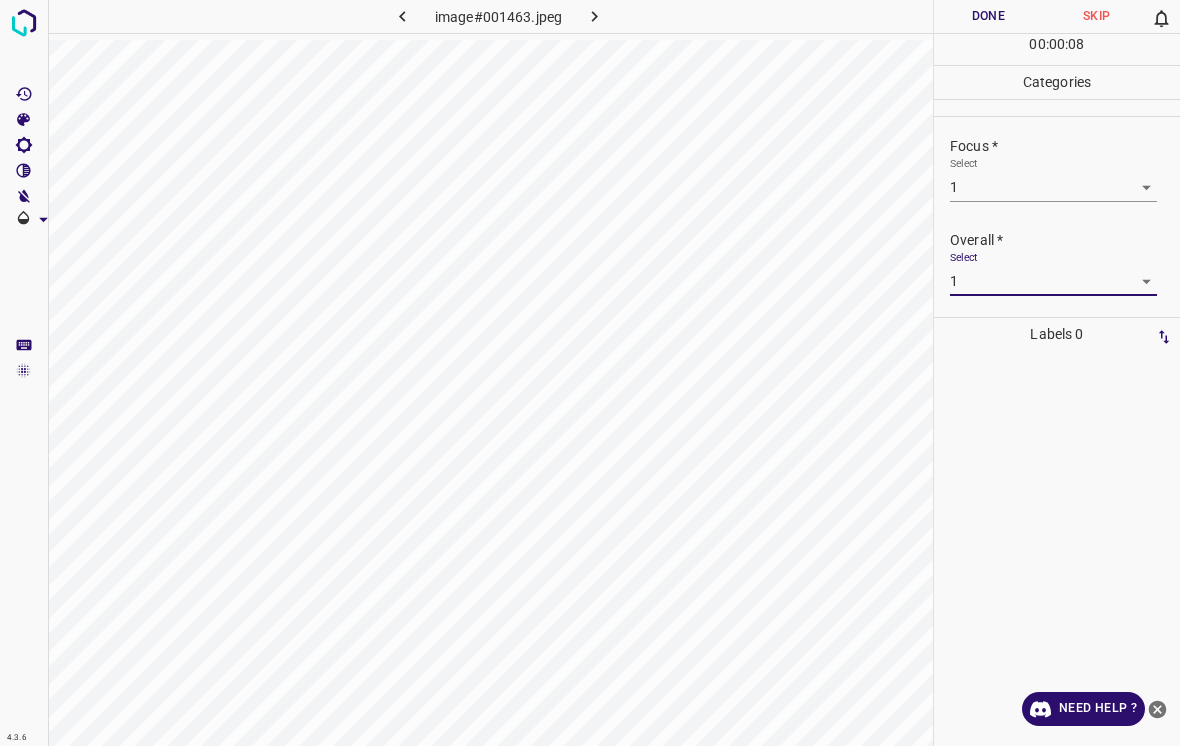 click on "Done" at bounding box center [988, 16] 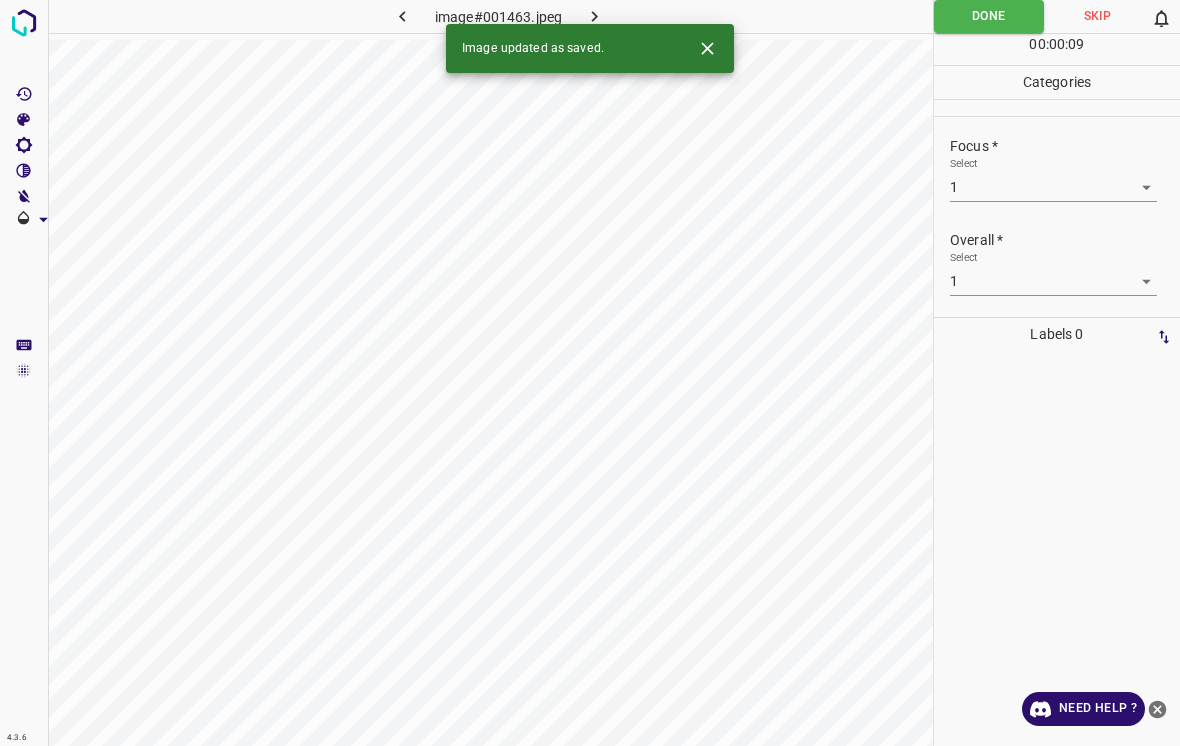 click 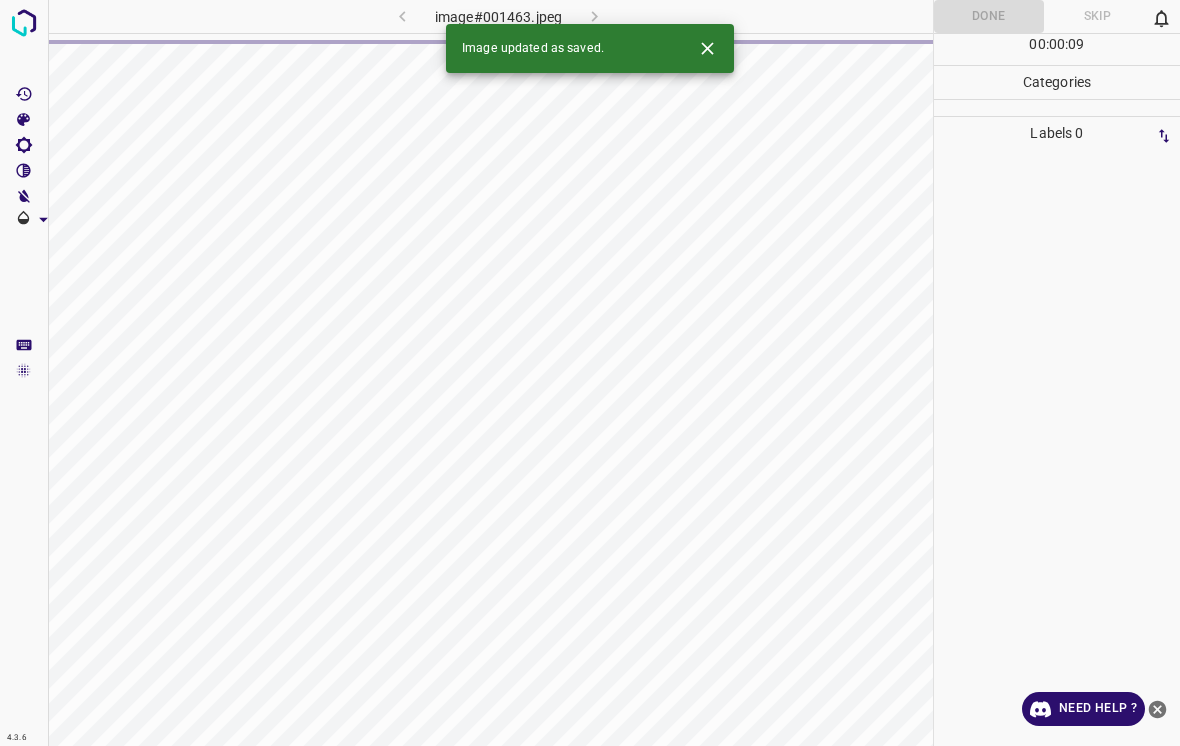 click at bounding box center [707, 48] 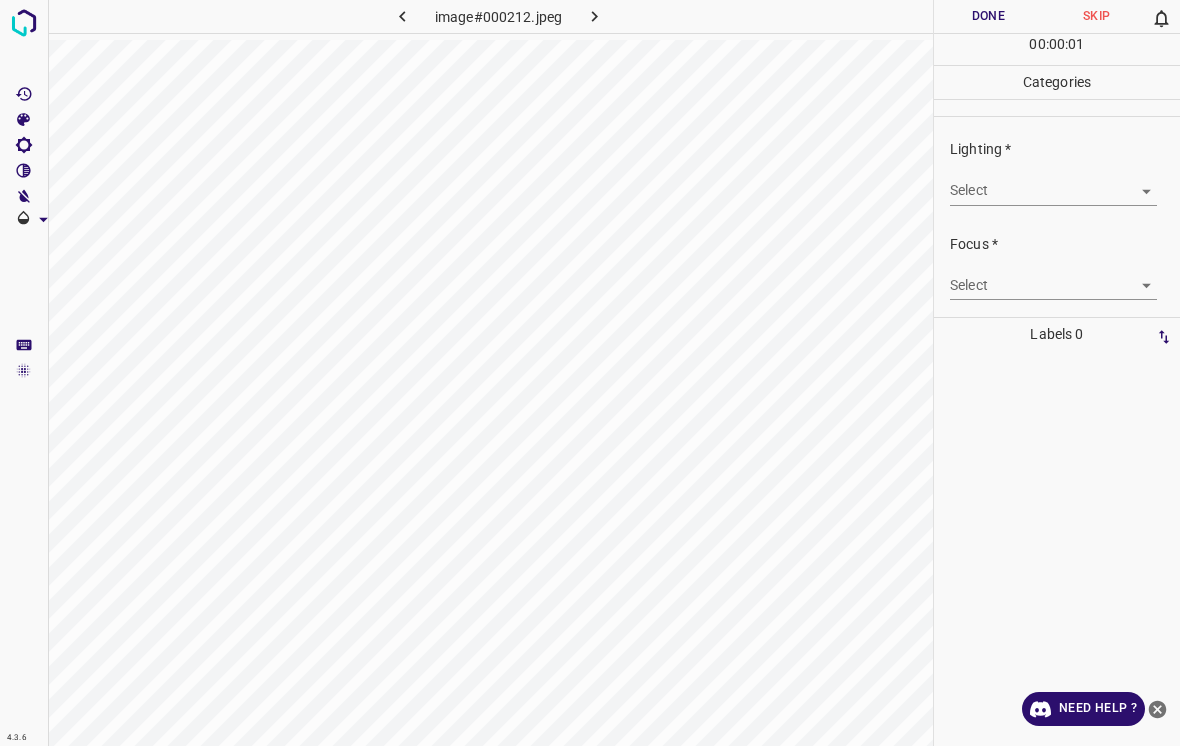 click on "4.3.6  image#000212.jpeg Done Skip 0 00   : 00   : 01   Categories Lighting *  Select ​ Focus *  Select ​ Overall *  Select ​ Labels   0 Categories 1 Lighting 2 Focus 3 Overall Tools Space Change between modes (Draw & Edit) I Auto labeling R Restore zoom M Zoom in N Zoom out Delete Delete selecte label Filters Z Restore filters X Saturation filter C Brightness filter V Contrast filter B Gray scale filter General O Download Need Help ? - Text - Hide - Delete" at bounding box center [590, 373] 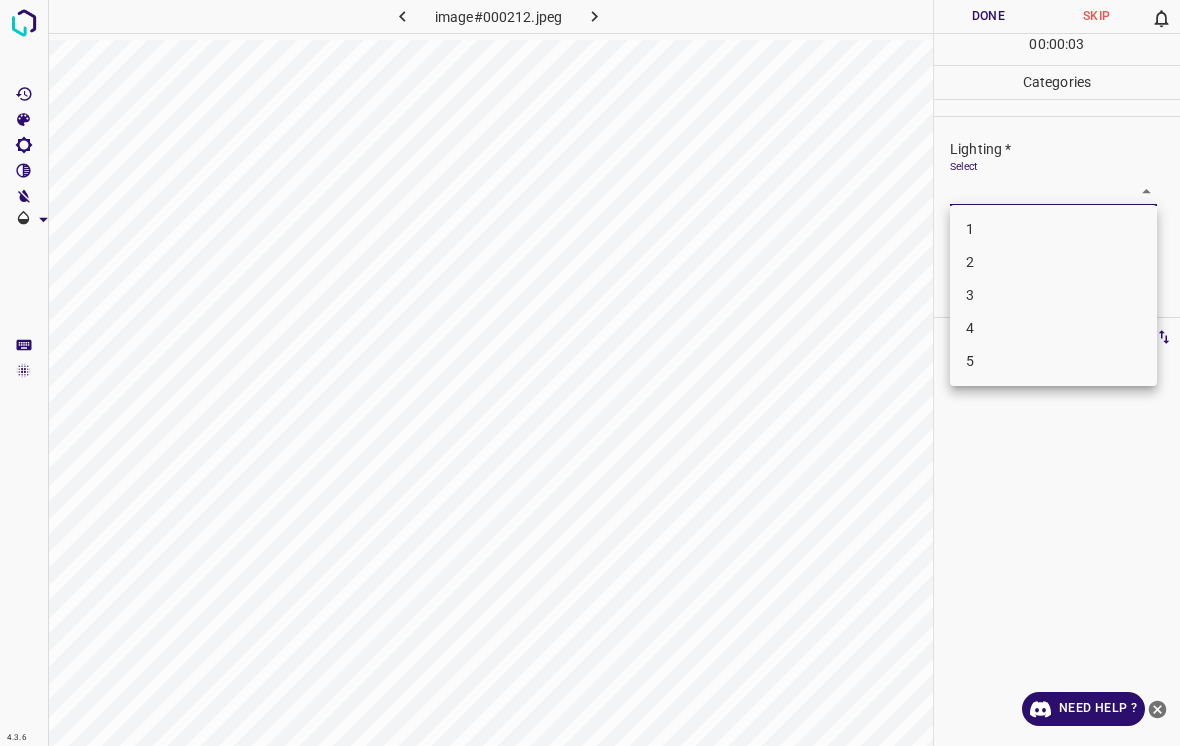 click on "4" at bounding box center [1053, 328] 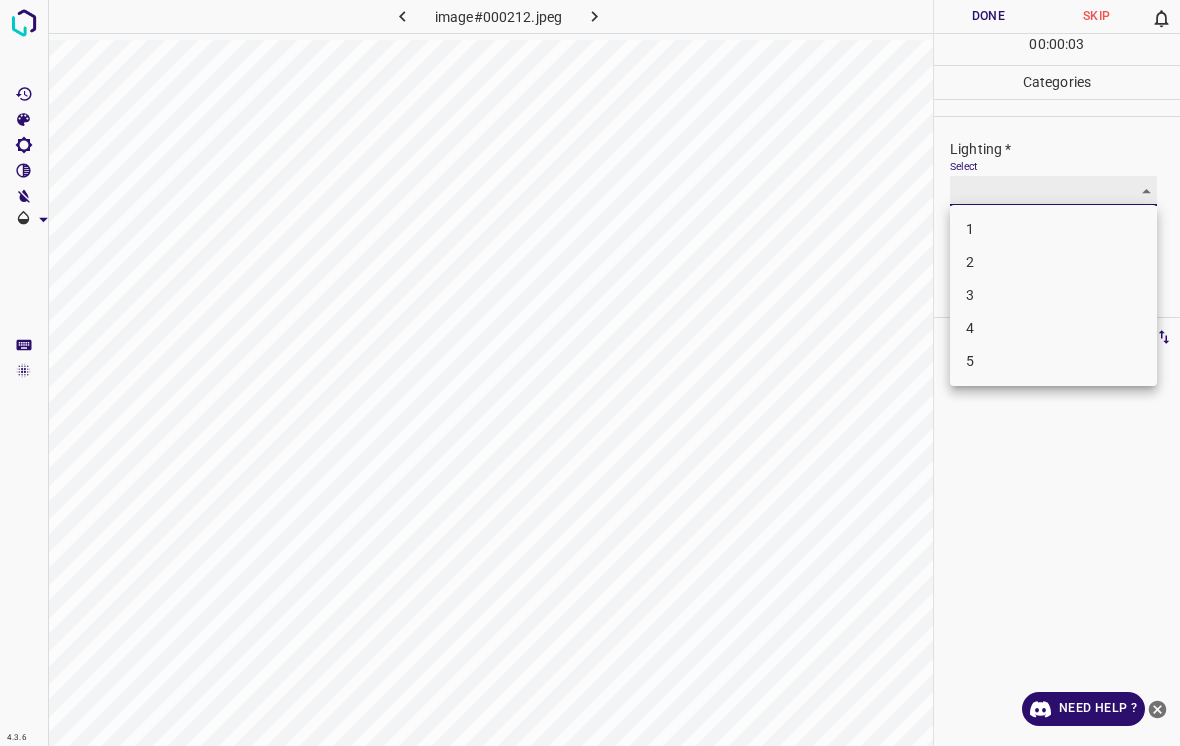 type on "4" 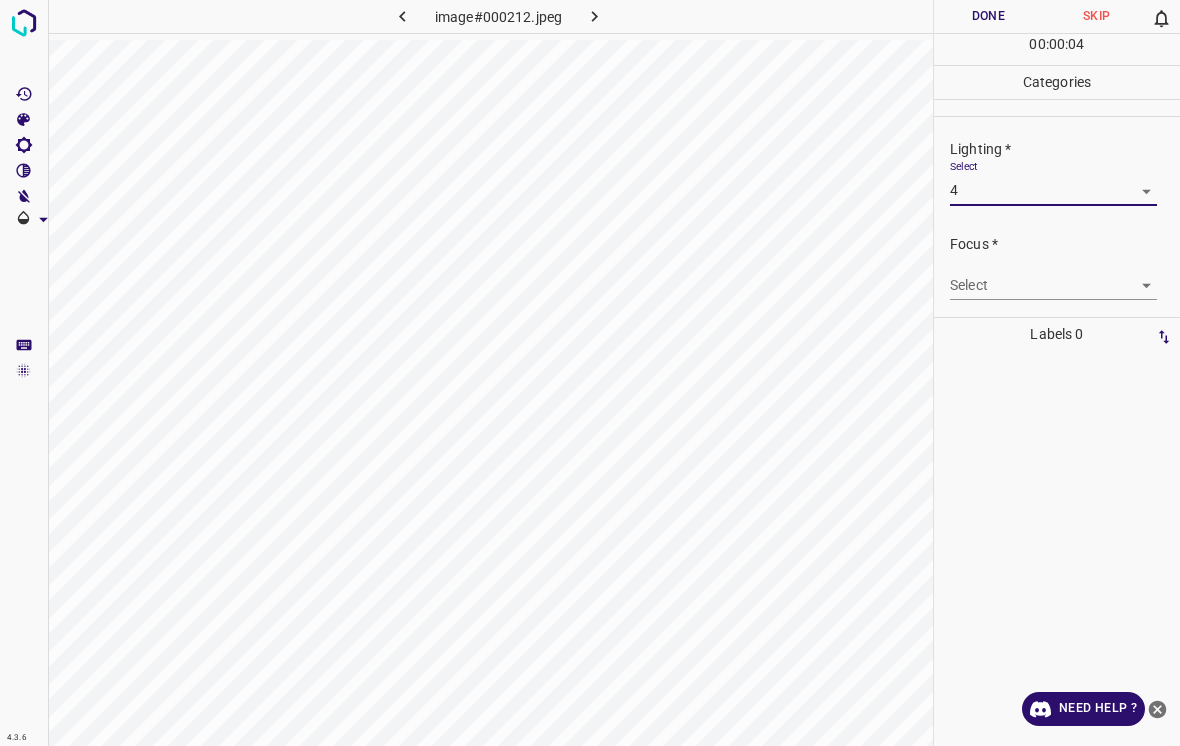 click on "4.3.6  image#000212.jpeg Done Skip 0 00   : 00   : 04   Categories Lighting *  Select 4 4 Focus *  Select ​ Overall *  Select ​ Labels   0 Categories 1 Lighting 2 Focus 3 Overall Tools Space Change between modes (Draw & Edit) I Auto labeling R Restore zoom M Zoom in N Zoom out Delete Delete selecte label Filters Z Restore filters X Saturation filter C Brightness filter V Contrast filter B Gray scale filter General O Download Need Help ? - Text - Hide - Delete" at bounding box center (590, 373) 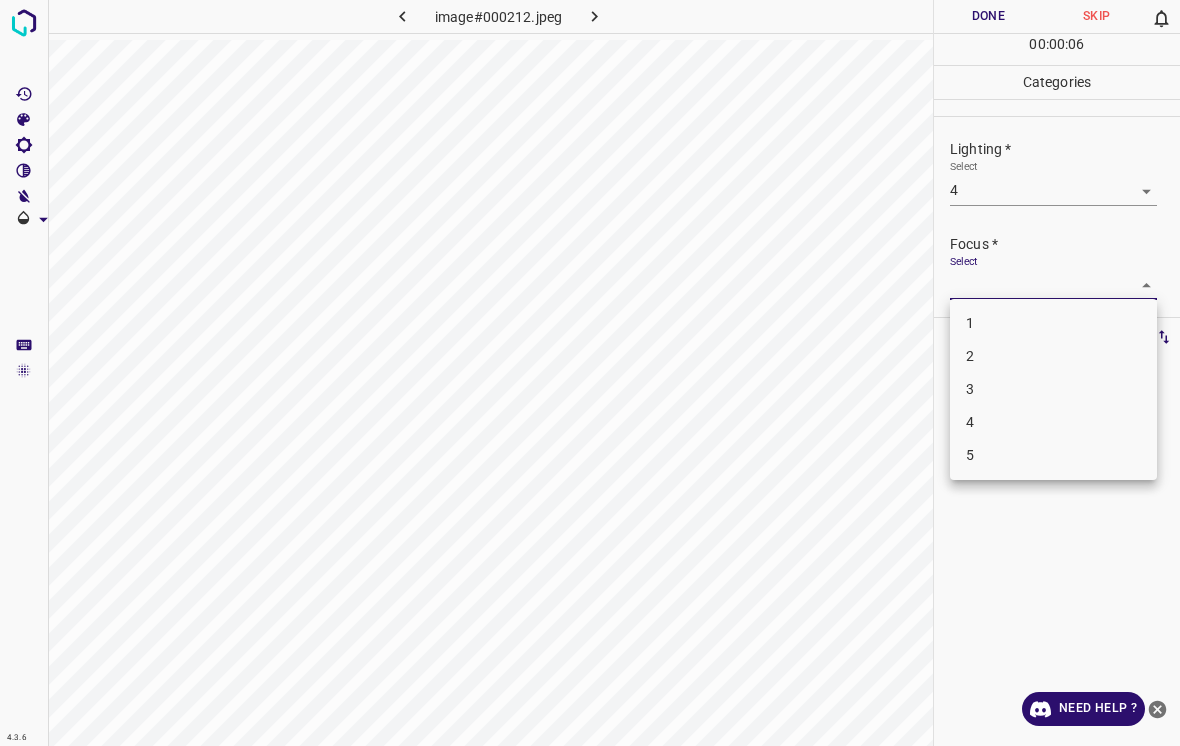 click on "4" at bounding box center [1053, 422] 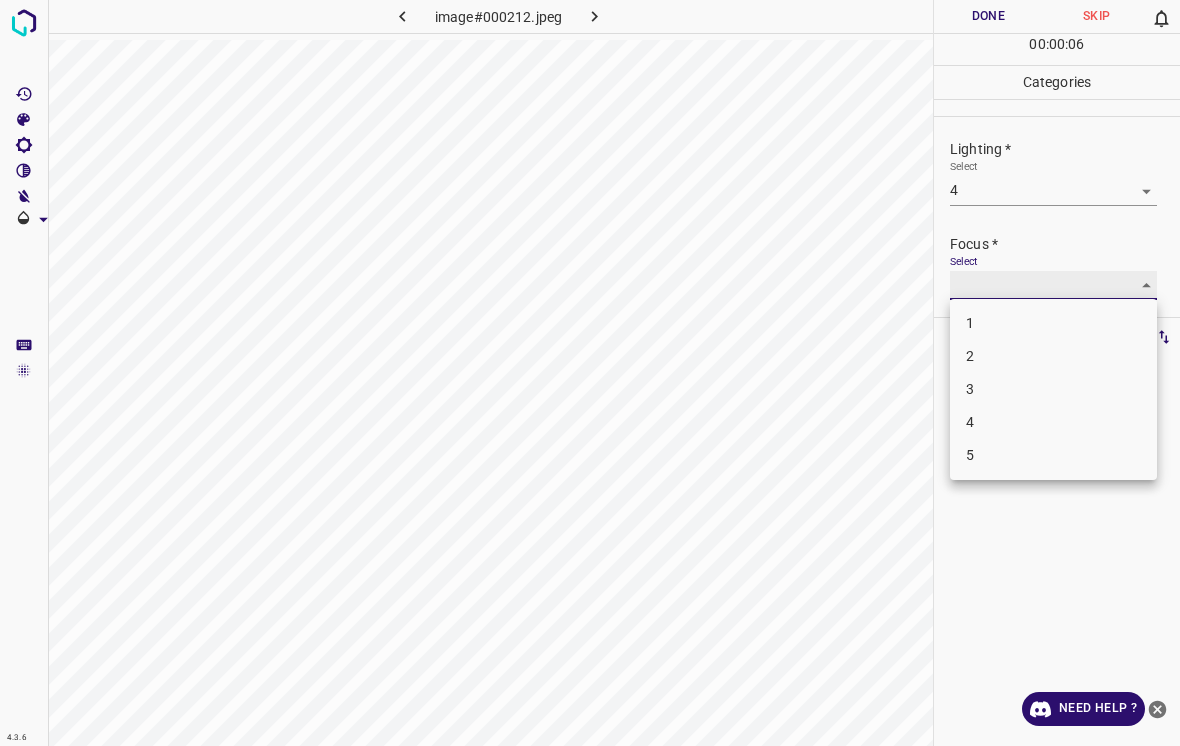 type on "4" 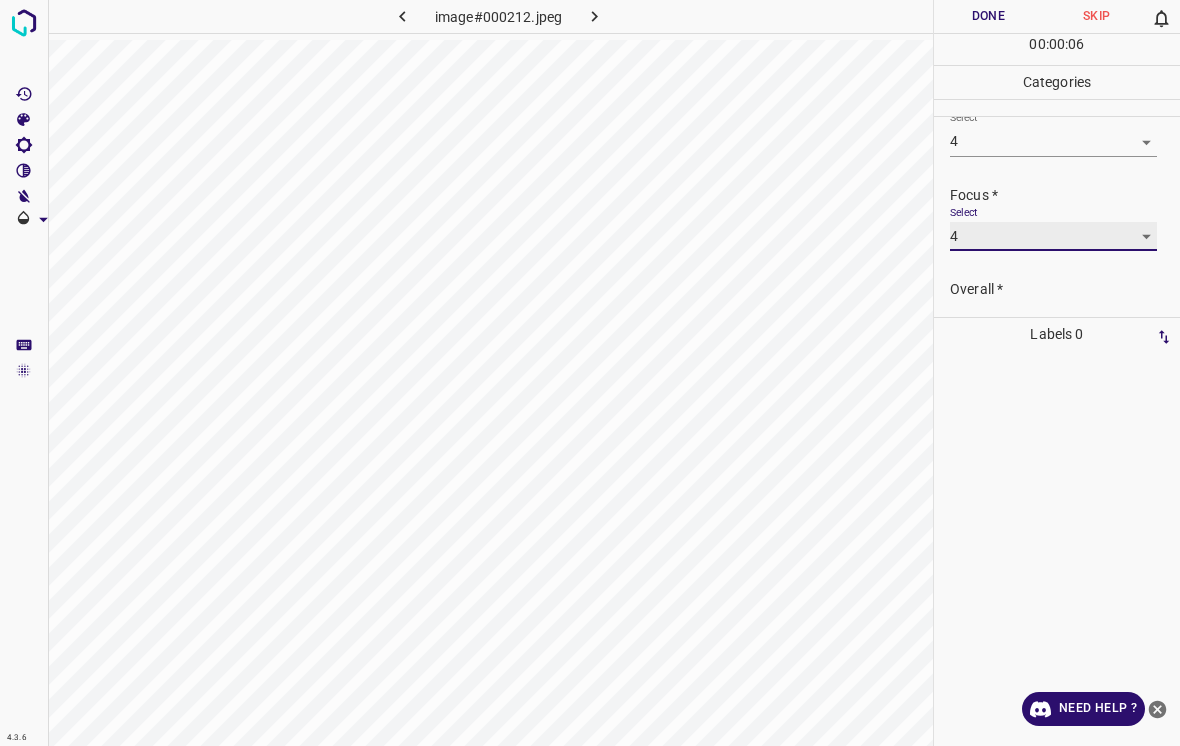 scroll, scrollTop: 57, scrollLeft: 0, axis: vertical 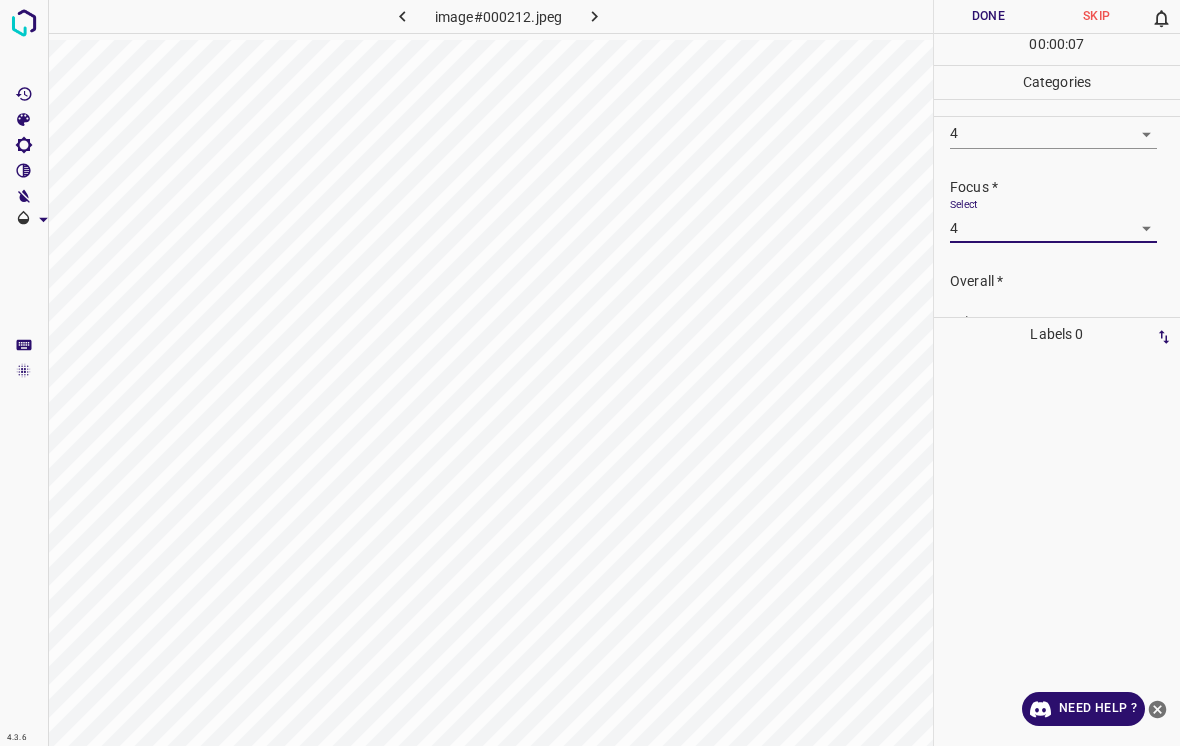 click on "4.3.6  image#000212.jpeg Done Skip 0 00   : 00   : 07   Categories Lighting *  Select 4 4 Focus *  Select 4 4 Overall *  Select ​ Labels   0 Categories 1 Lighting 2 Focus 3 Overall Tools Space Change between modes (Draw & Edit) I Auto labeling R Restore zoom M Zoom in N Zoom out Delete Delete selecte label Filters Z Restore filters X Saturation filter C Brightness filter V Contrast filter B Gray scale filter General O Download Need Help ? - Text - Hide - Delete" at bounding box center [590, 373] 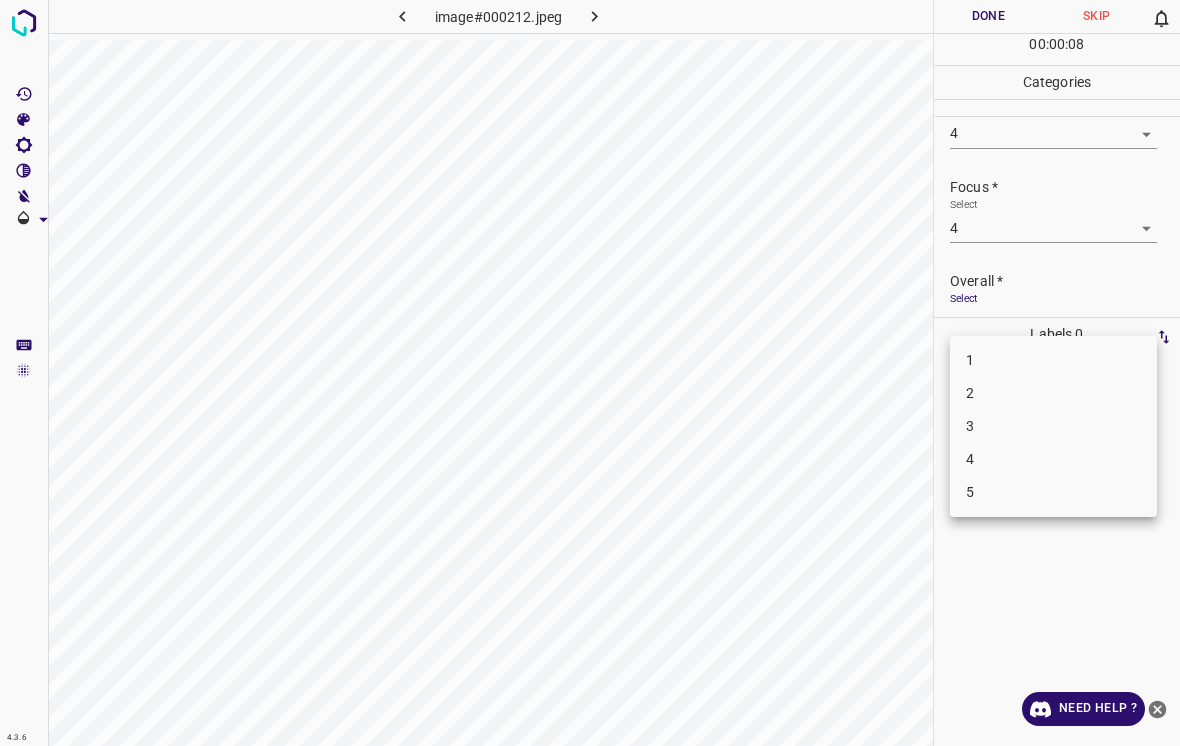 click on "4" at bounding box center [1053, 459] 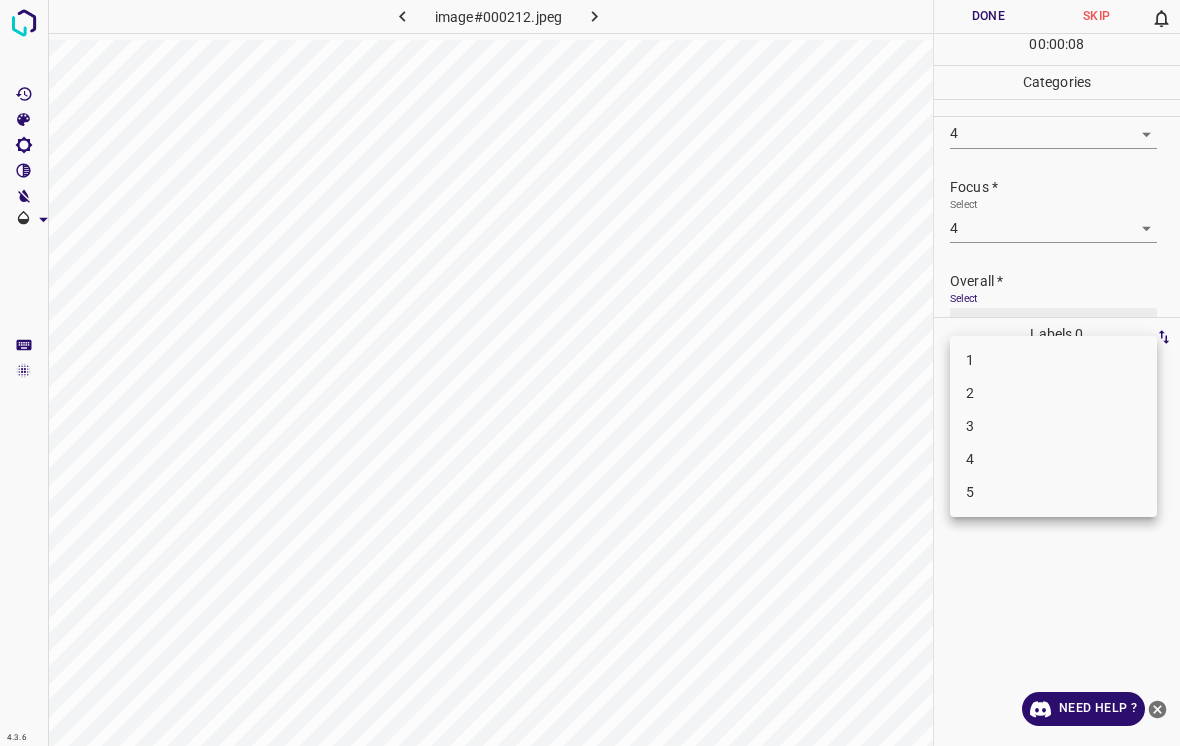 type on "4" 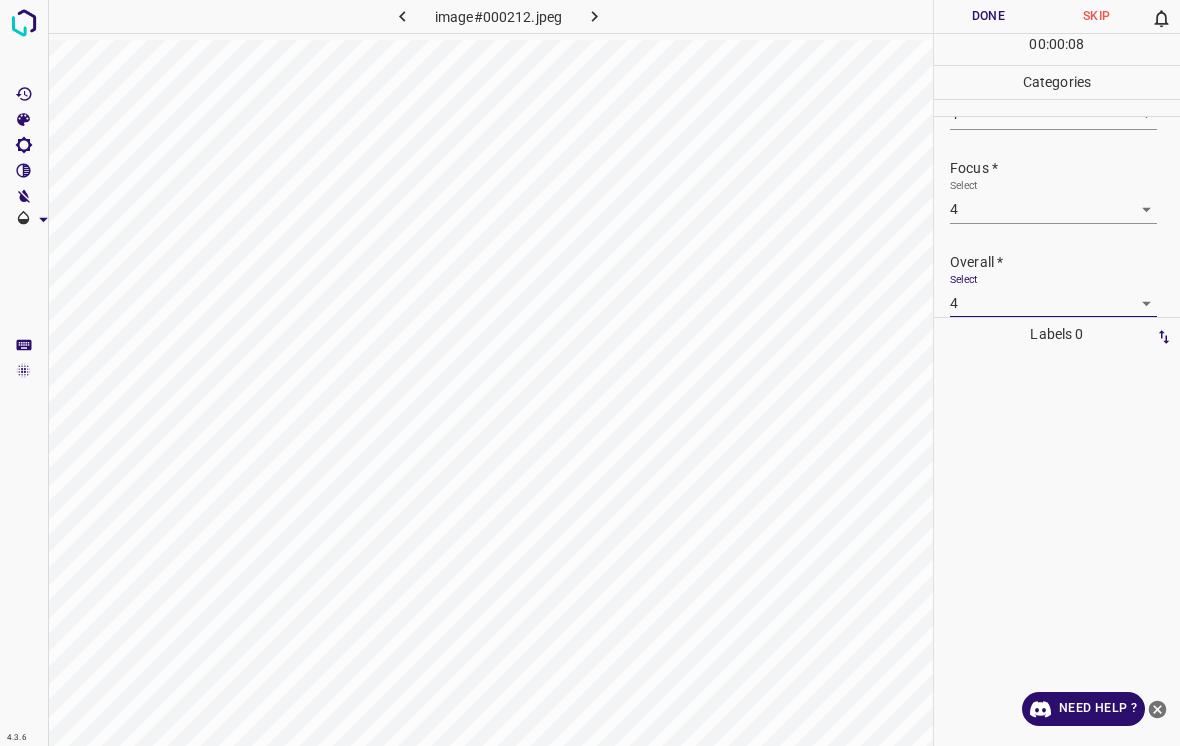 click on "Done" at bounding box center [988, 16] 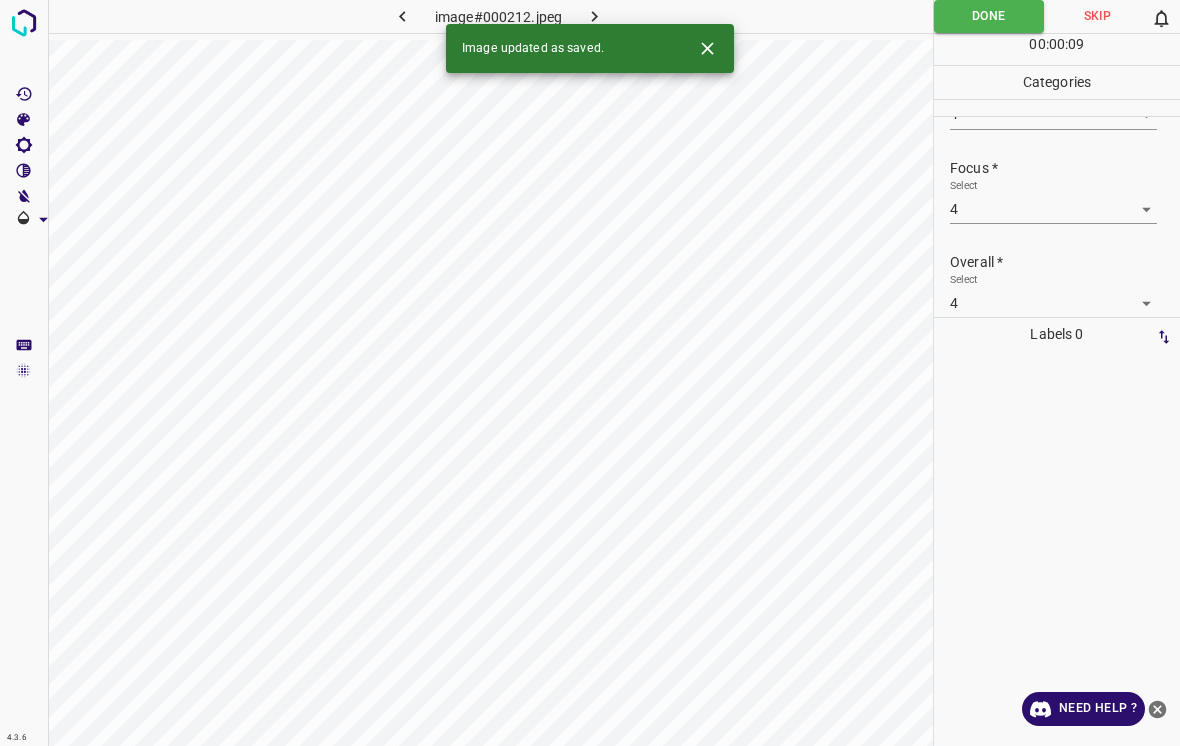 click 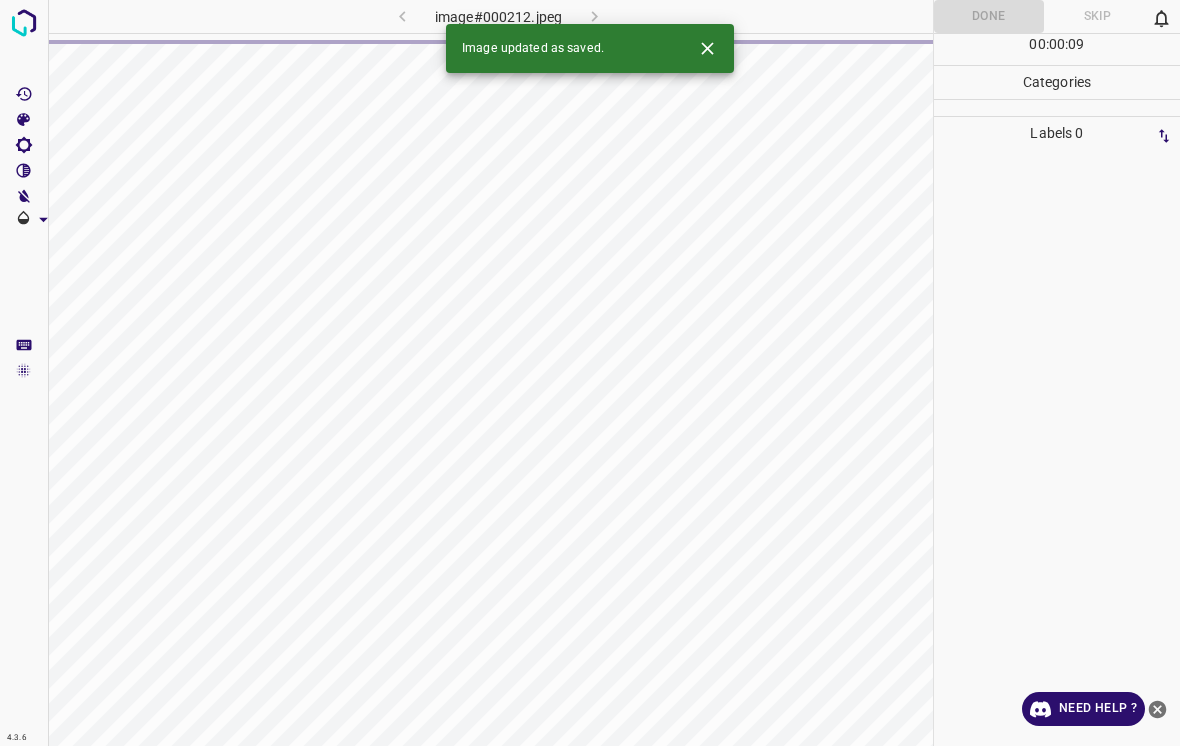 click 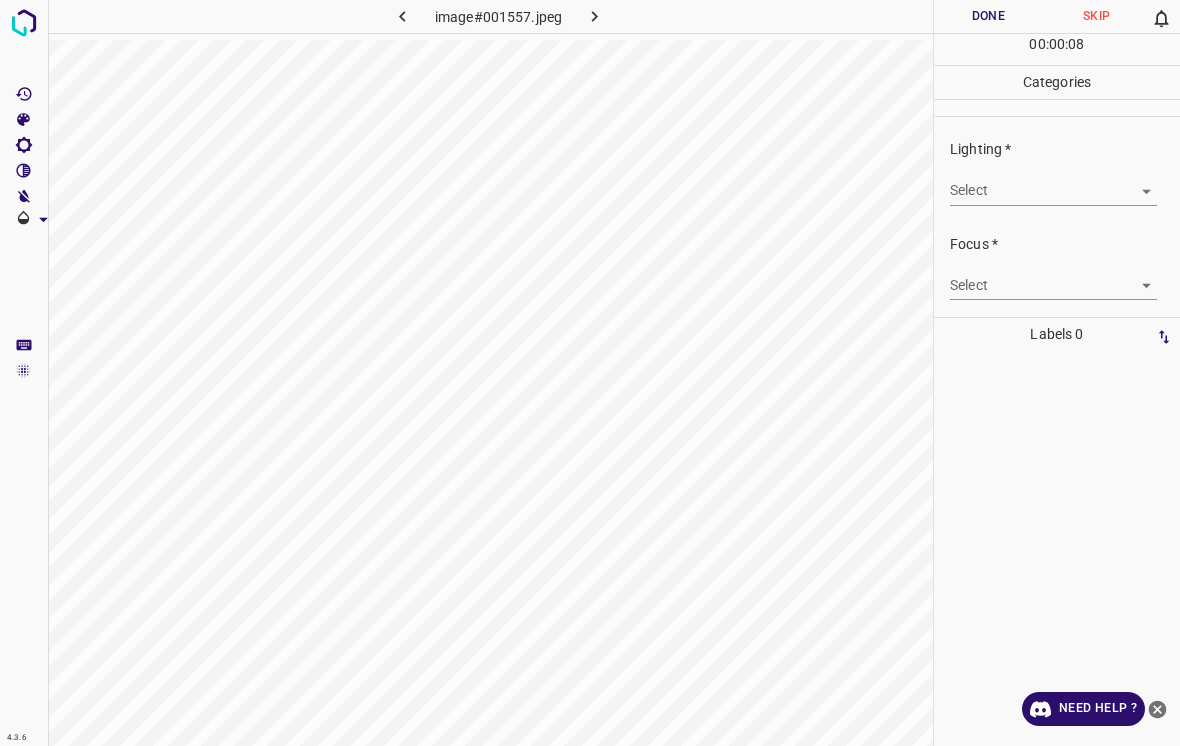 click on "4.3.6  image#001557.jpeg Done Skip 0 00   : 00   : 08   Categories Lighting *  Select ​ Focus *  Select ​ Overall *  Select ​ Labels   0 Categories 1 Lighting 2 Focus 3 Overall Tools Space Change between modes (Draw & Edit) I Auto labeling R Restore zoom M Zoom in N Zoom out Delete Delete selecte label Filters Z Restore filters X Saturation filter C Brightness filter V Contrast filter B Gray scale filter General O Download Need Help ? - Text - Hide - Delete" at bounding box center (590, 373) 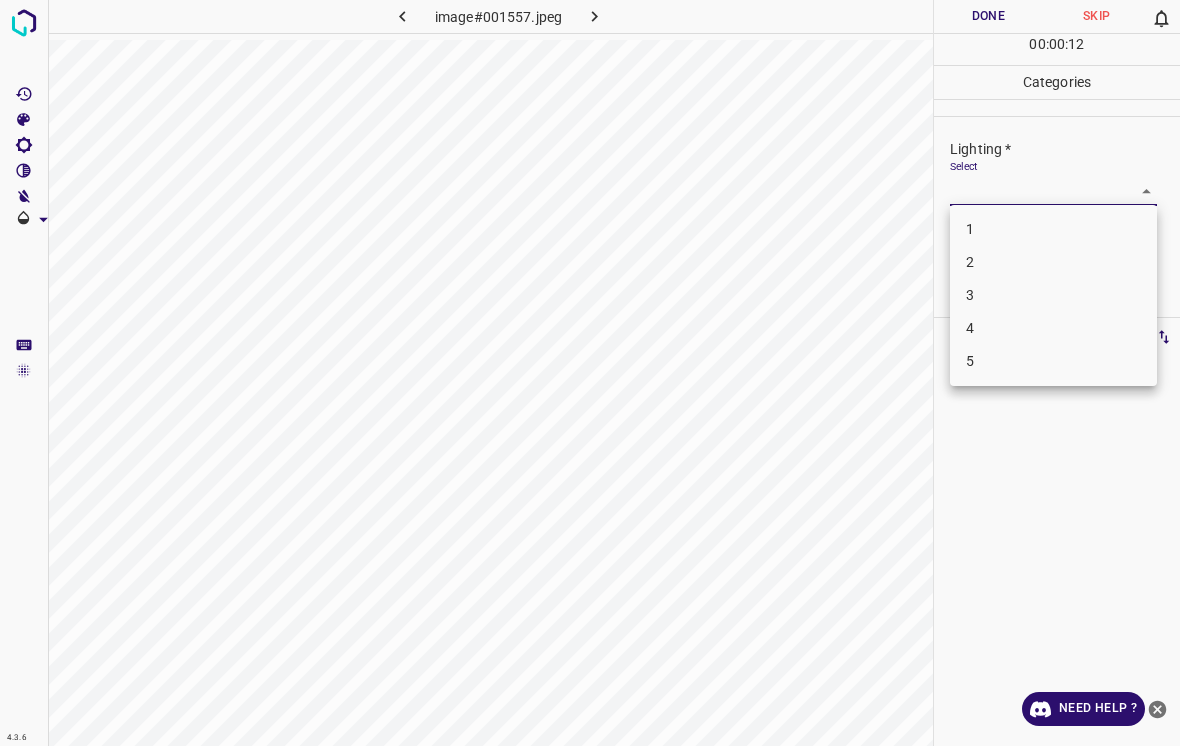 click on "2" at bounding box center (1053, 262) 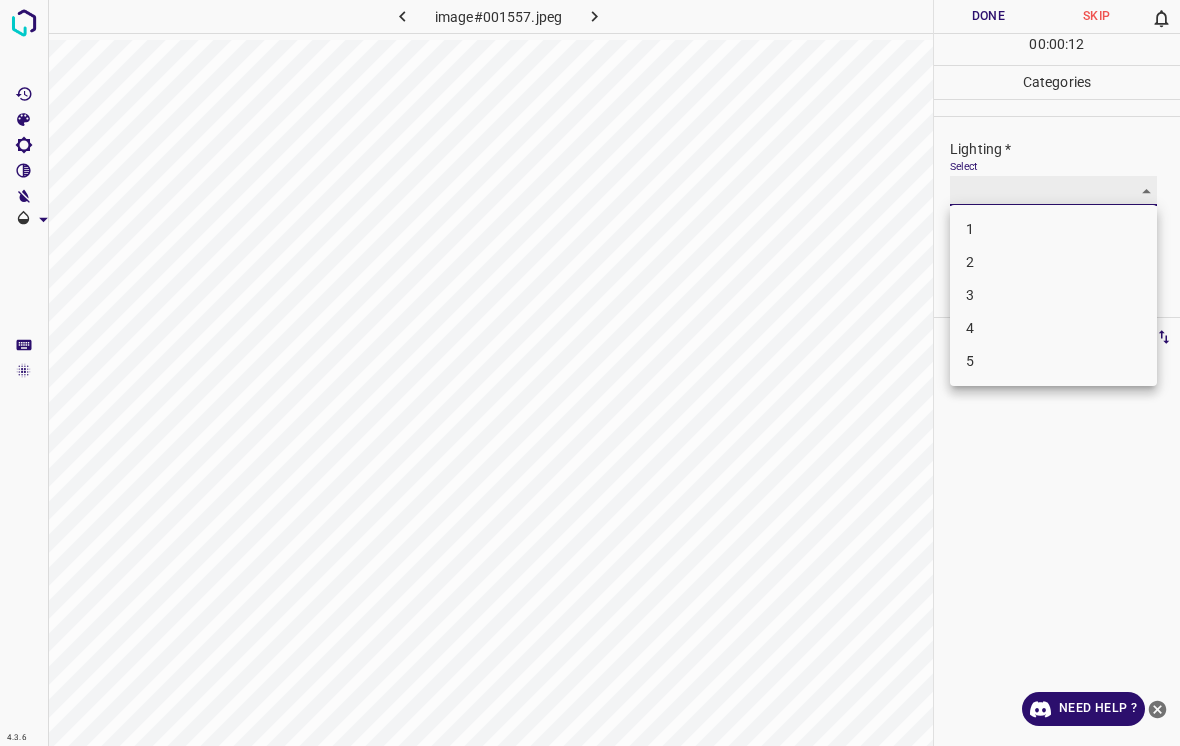 type on "2" 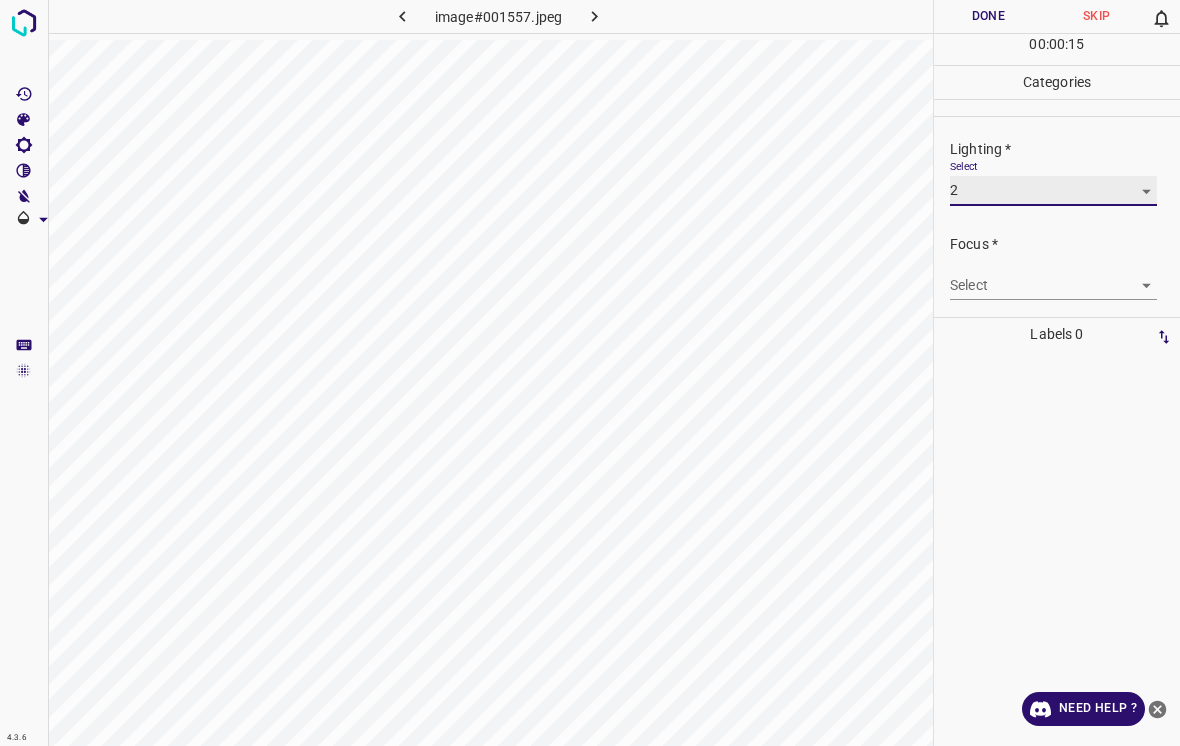 scroll, scrollTop: 10, scrollLeft: 0, axis: vertical 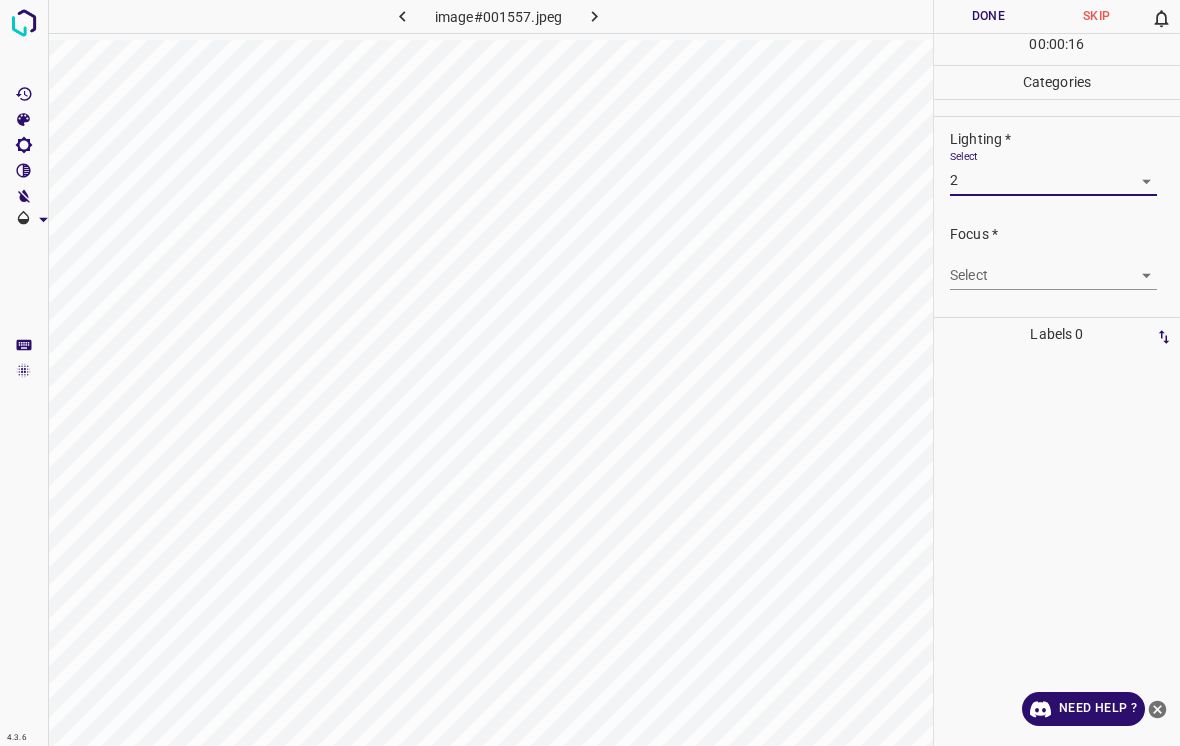 click on "Select ​" at bounding box center [1053, 267] 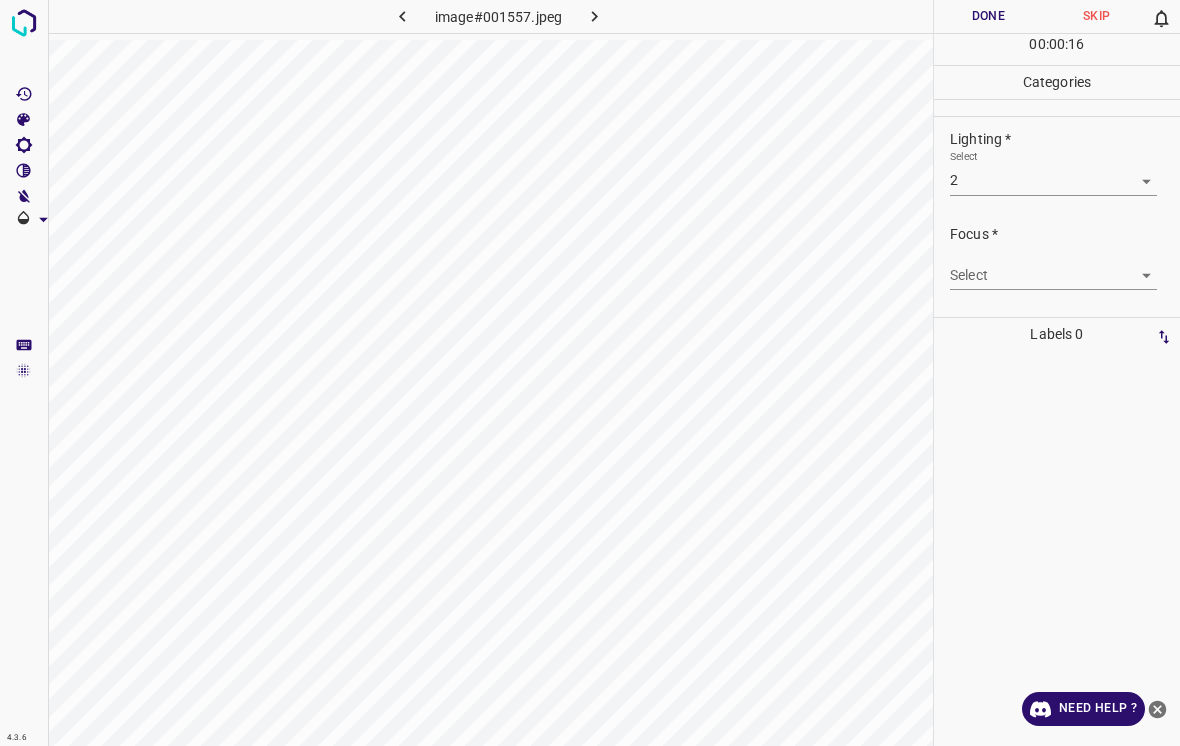 click on "4.3.6  image#001557.jpeg Done Skip 0 00   : 00   : 16   Categories Lighting *  Select 2 2 Focus *  Select ​ Overall *  Select ​ Labels   0 Categories 1 Lighting 2 Focus 3 Overall Tools Space Change between modes (Draw & Edit) I Auto labeling R Restore zoom M Zoom in N Zoom out Delete Delete selecte label Filters Z Restore filters X Saturation filter C Brightness filter V Contrast filter B Gray scale filter General O Download Need Help ? - Text - Hide - Delete" at bounding box center [590, 373] 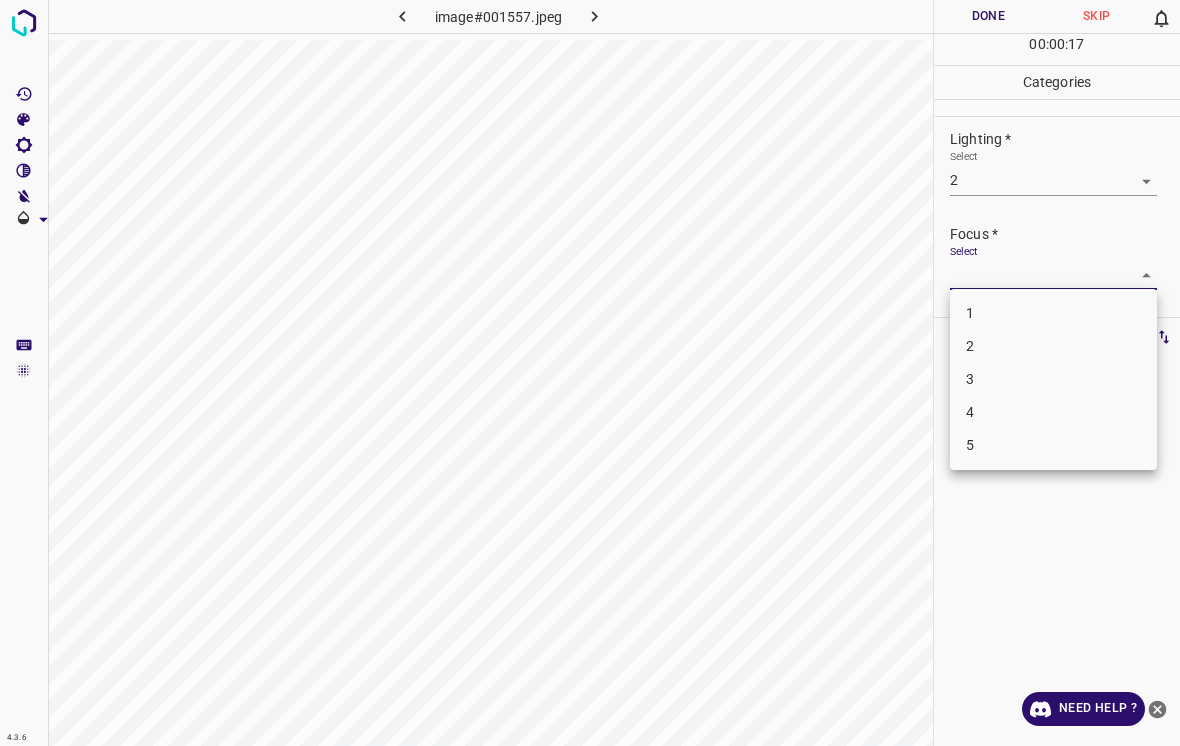 click on "2" at bounding box center (1053, 346) 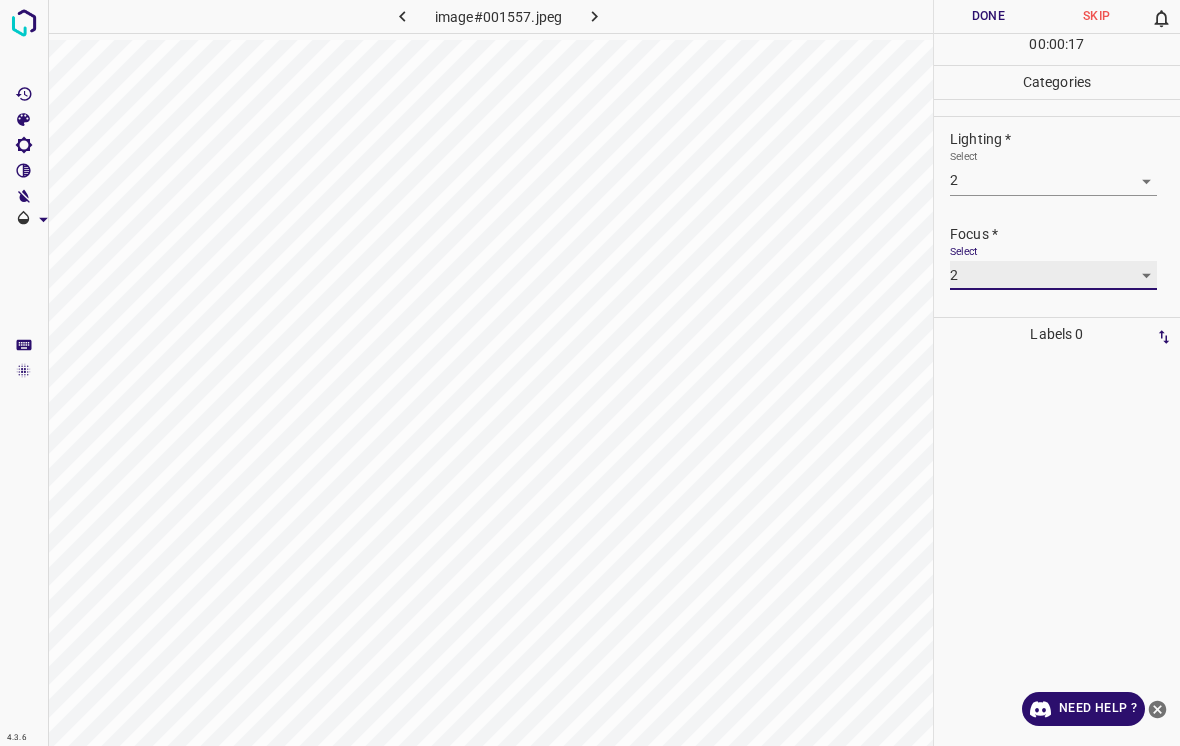 type on "2" 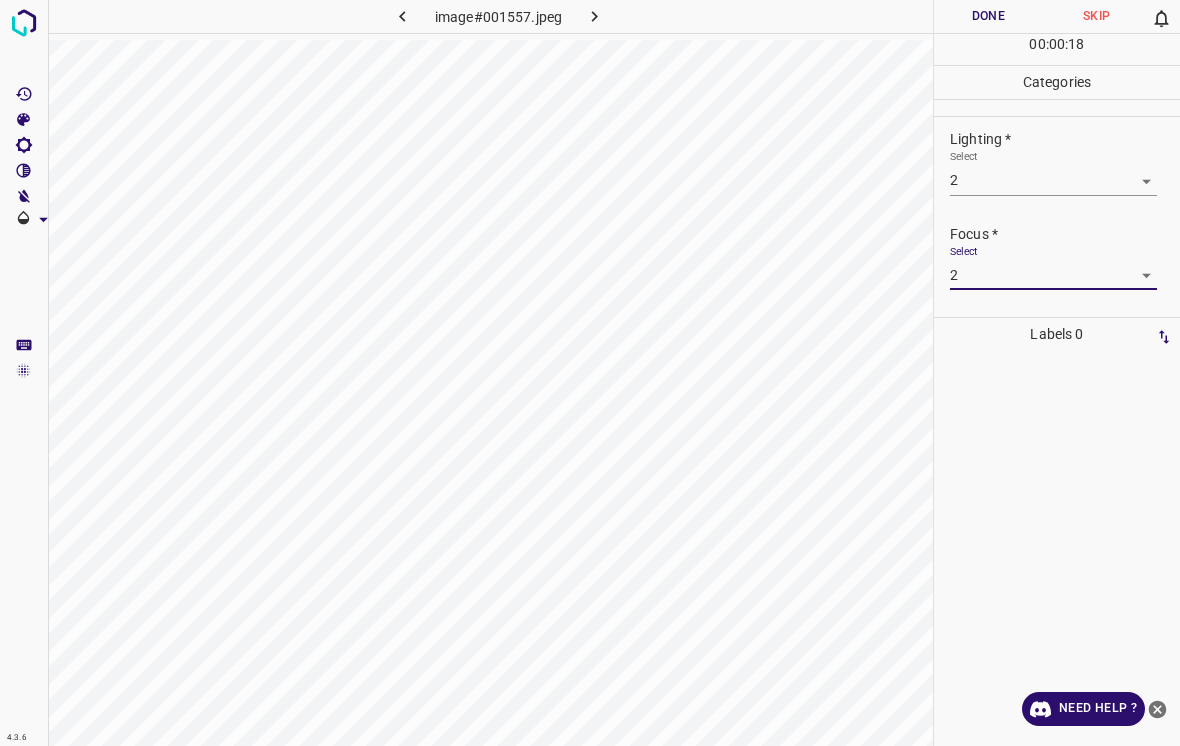 click on "4.3.6  image#001557.jpeg Done Skip 0 00   : 00   : 18   Categories Lighting *  Select 2 2 Focus *  Select 2 2 Overall *  Select ​ Labels   0 Categories 1 Lighting 2 Focus 3 Overall Tools Space Change between modes (Draw & Edit) I Auto labeling R Restore zoom M Zoom in N Zoom out Delete Delete selecte label Filters Z Restore filters X Saturation filter C Brightness filter V Contrast filter B Gray scale filter General O Download Need Help ? - Text - Hide - Delete" at bounding box center (590, 373) 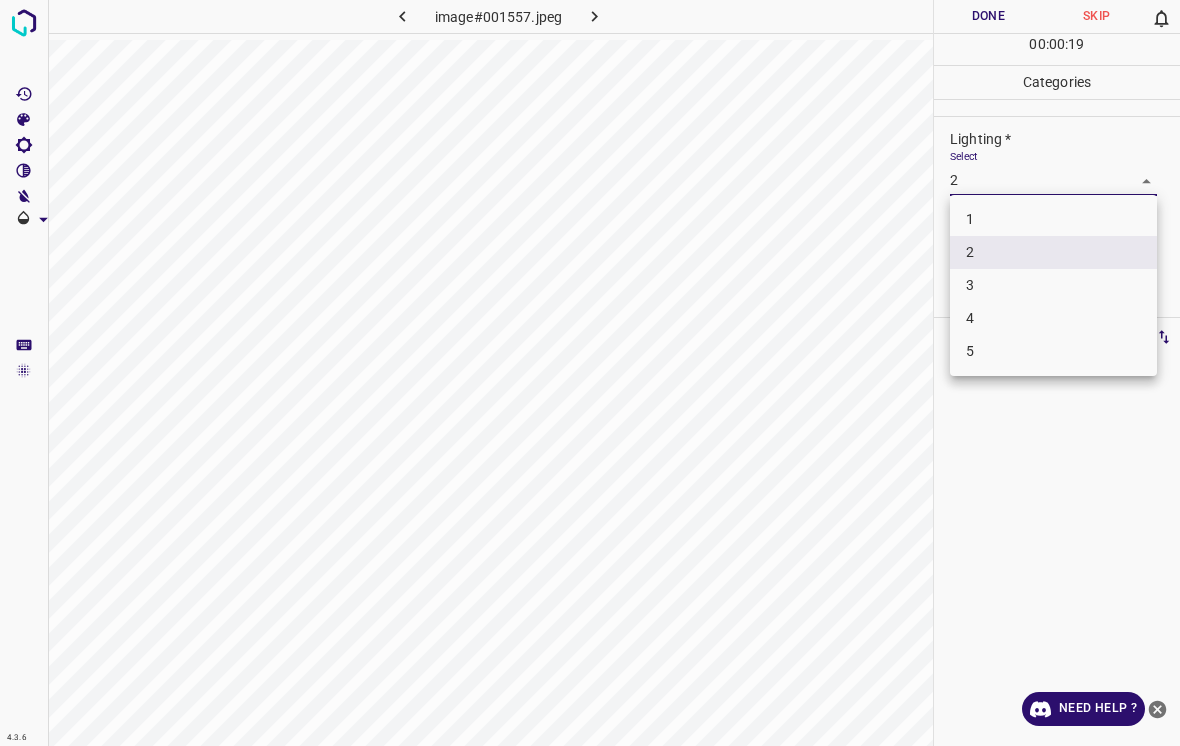 click on "3" at bounding box center (1053, 285) 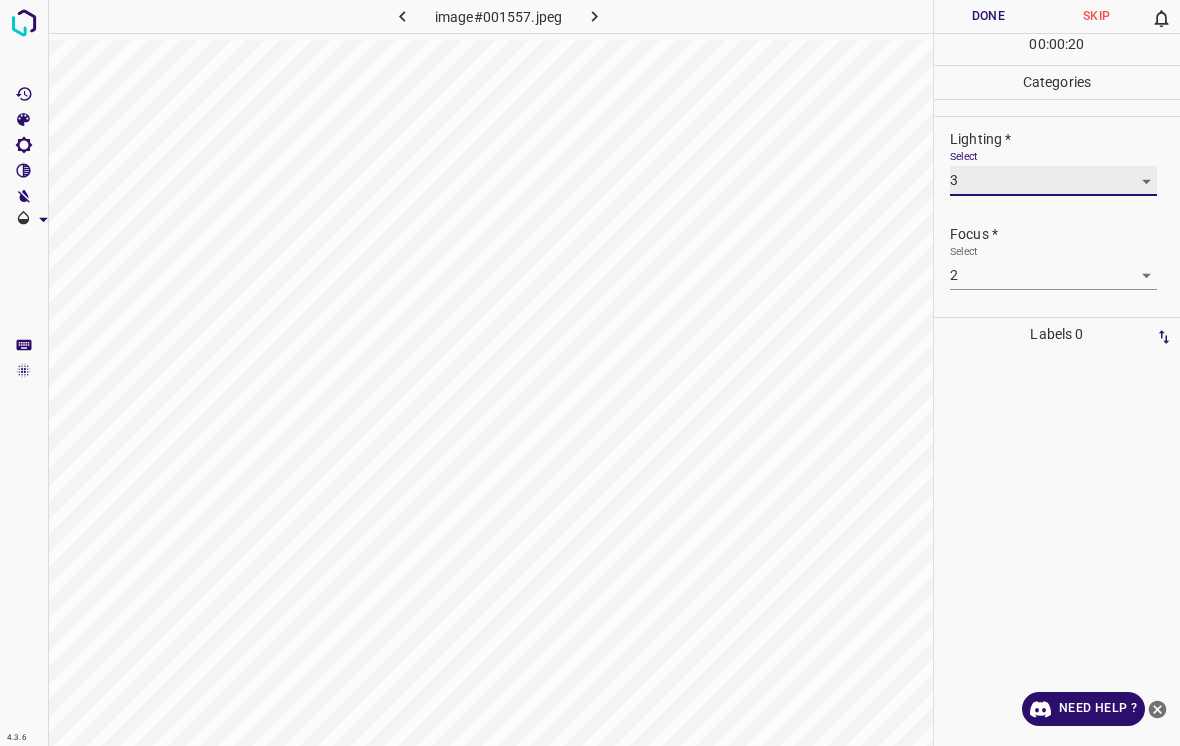 type on "3" 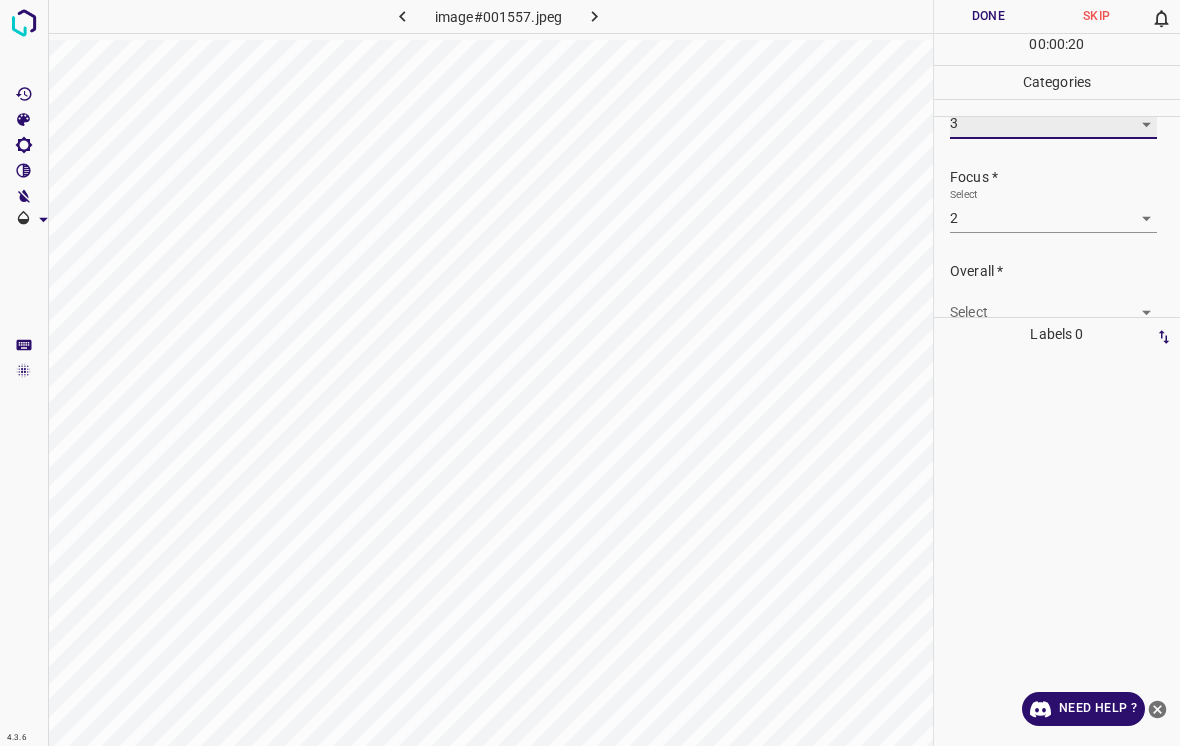 scroll, scrollTop: 74, scrollLeft: 0, axis: vertical 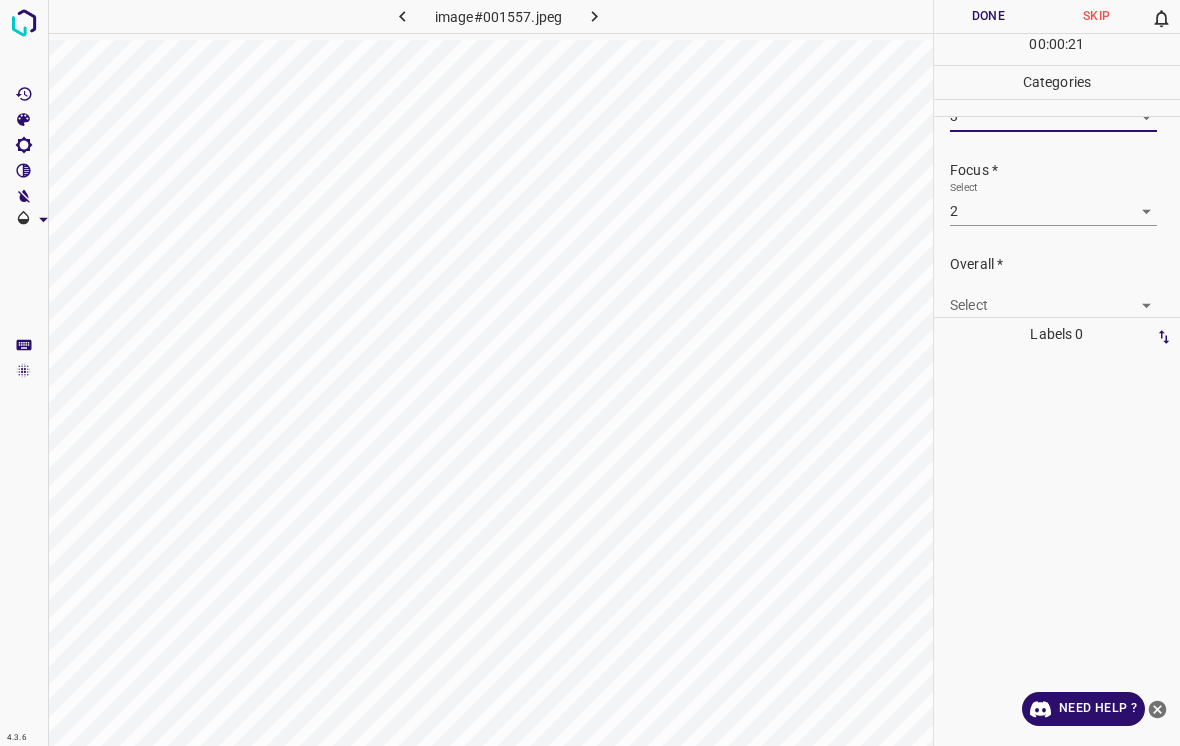 click on "4.3.6  image#001557.jpeg Done Skip 0 00   : 00   : 21   Categories Lighting *  Select 3 3 Focus *  Select 2 2 Overall *  Select ​ Labels   0 Categories 1 Lighting 2 Focus 3 Overall Tools Space Change between modes (Draw & Edit) I Auto labeling R Restore zoom M Zoom in N Zoom out Delete Delete selecte label Filters Z Restore filters X Saturation filter C Brightness filter V Contrast filter B Gray scale filter General O Download Need Help ? - Text - Hide - Delete" at bounding box center (590, 373) 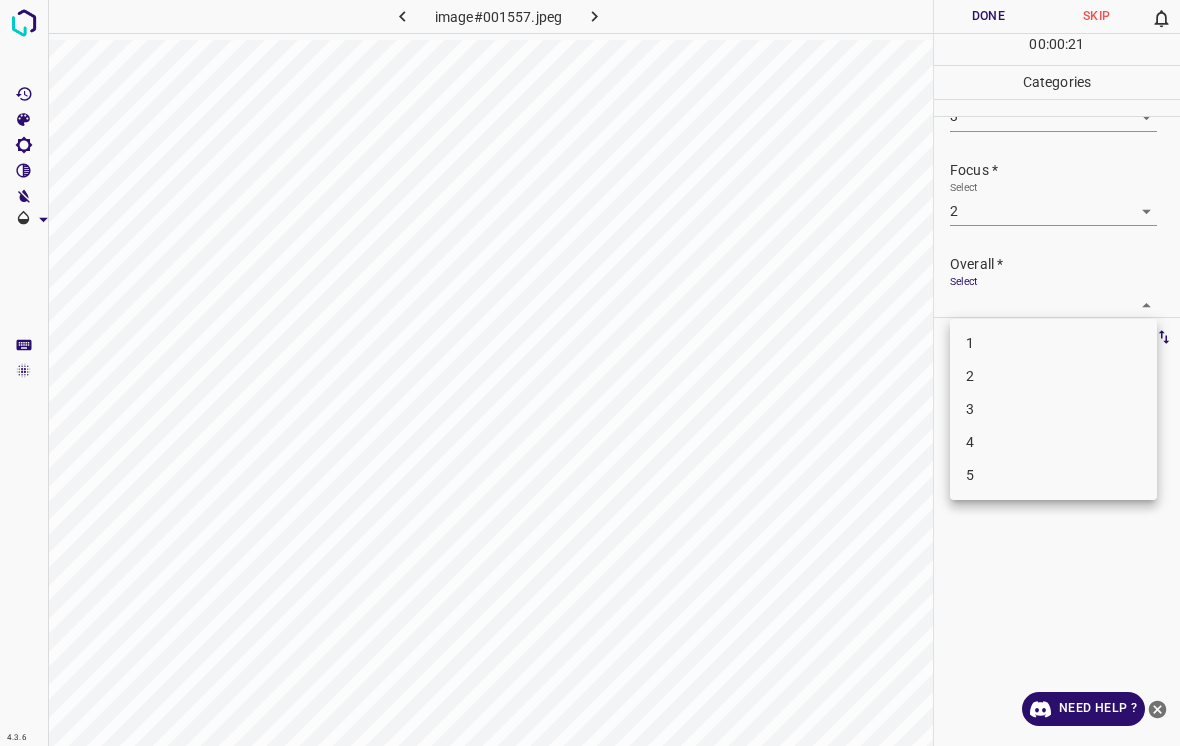 click on "2" at bounding box center [1053, 376] 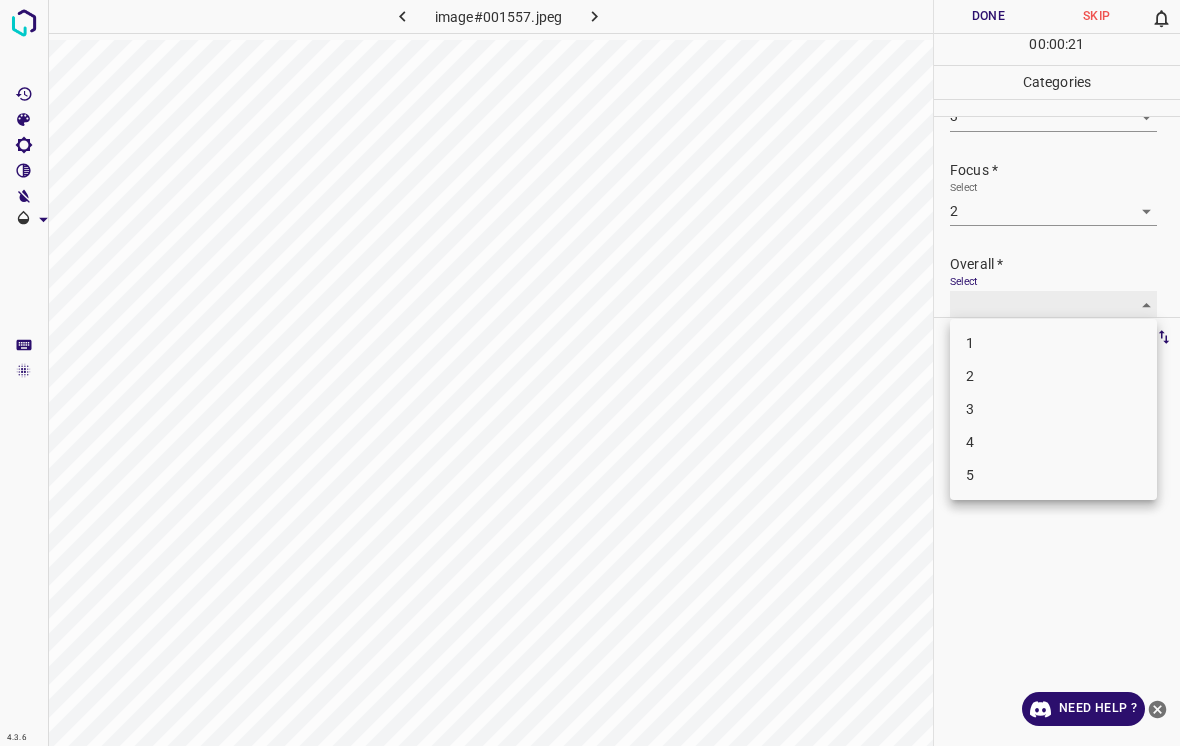 type on "2" 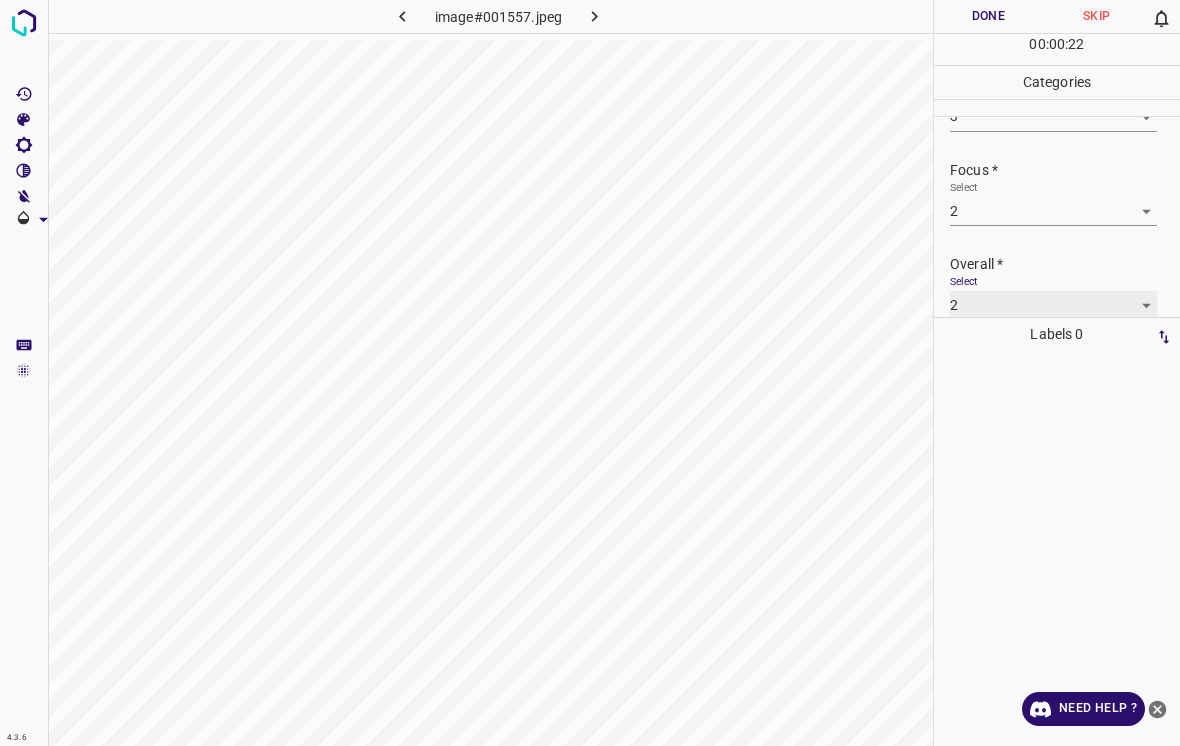 scroll, scrollTop: 76, scrollLeft: 0, axis: vertical 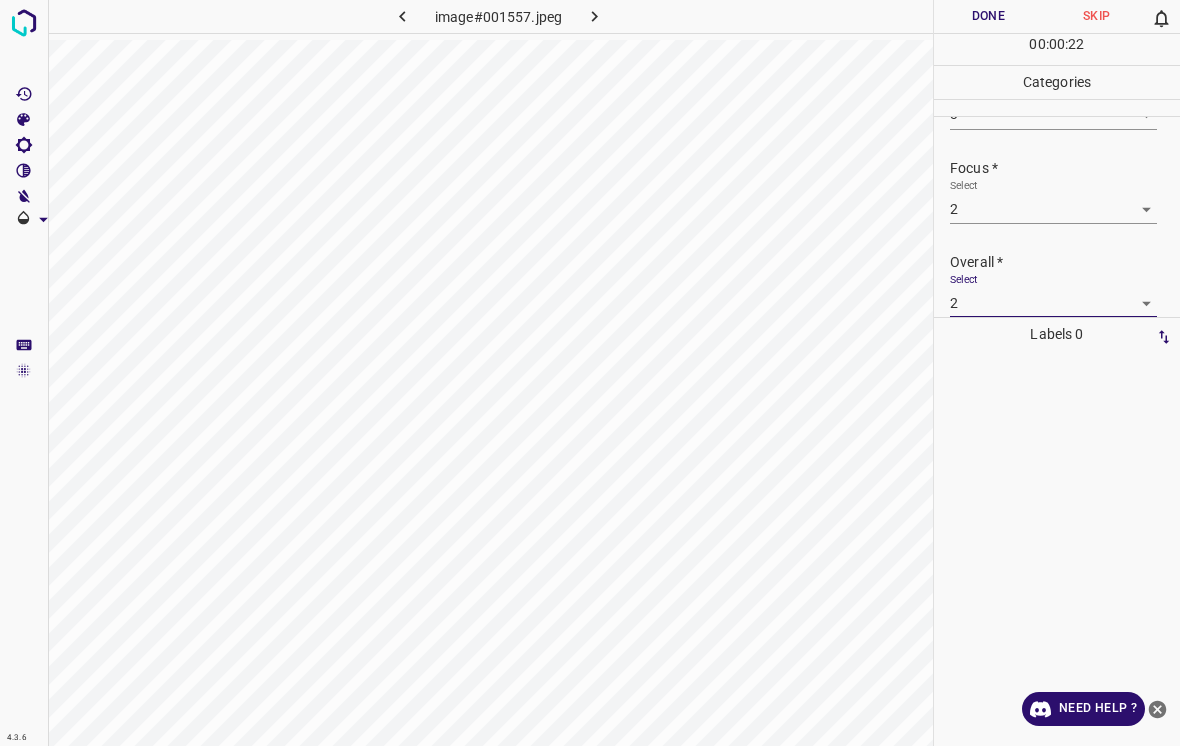 click on "Done" at bounding box center [988, 16] 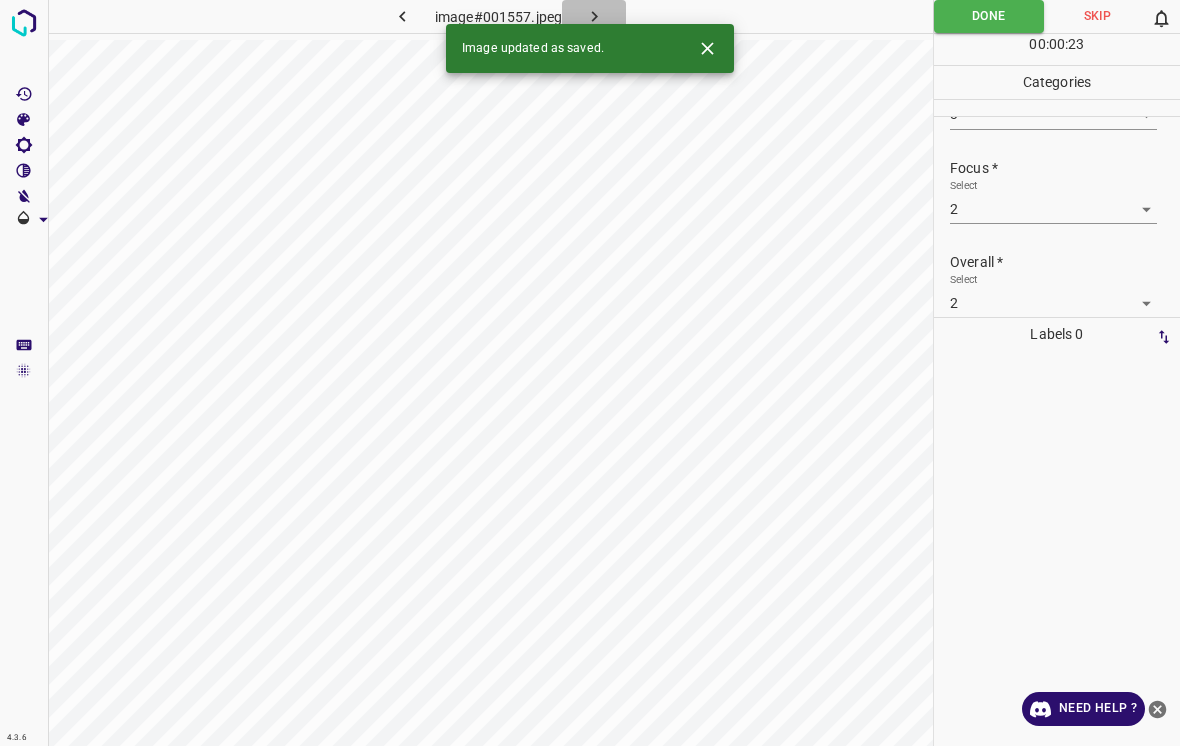 click 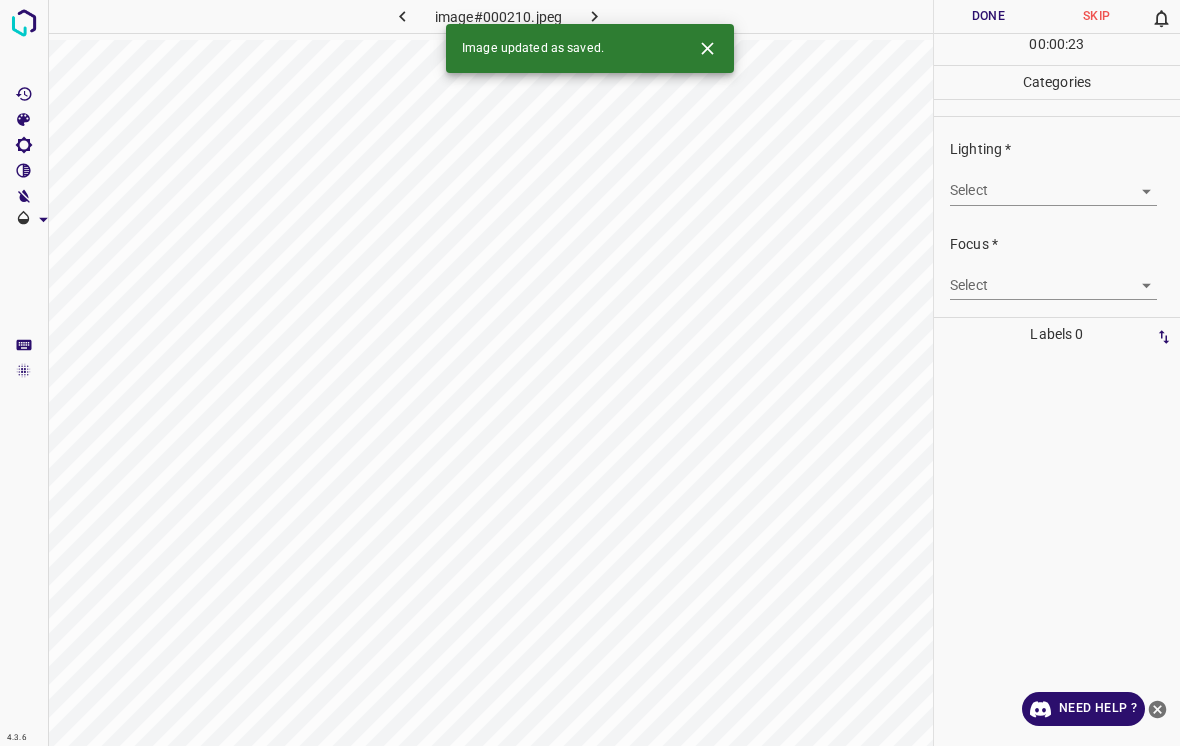 click on "4.3.6  image#000210.jpeg Done Skip 0 00   : 00   : 23   Categories Lighting *  Select ​ Focus *  Select ​ Overall *  Select ​ Labels   0 Categories 1 Lighting 2 Focus 3 Overall Tools Space Change between modes (Draw & Edit) I Auto labeling R Restore zoom M Zoom in N Zoom out Delete Delete selecte label Filters Z Restore filters X Saturation filter C Brightness filter V Contrast filter B Gray scale filter General O Download Image updated as saved. Need Help ? - Text - Hide - Delete" at bounding box center (590, 373) 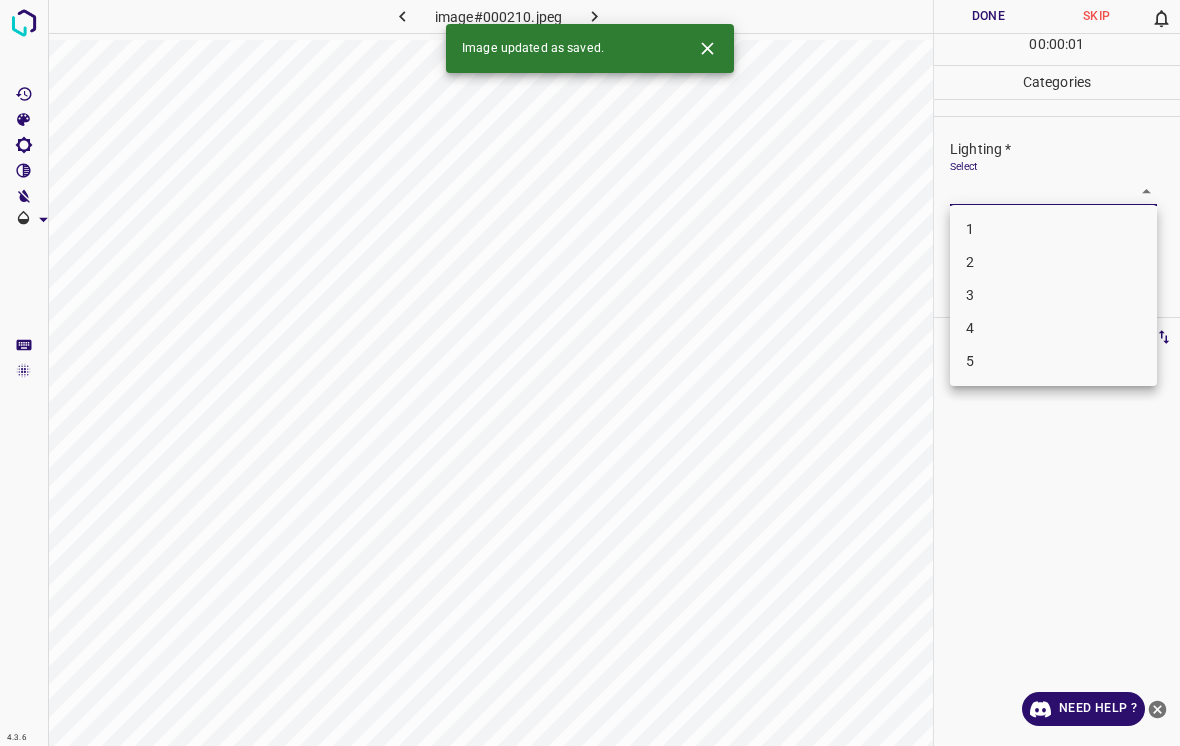 click on "2" at bounding box center (1053, 262) 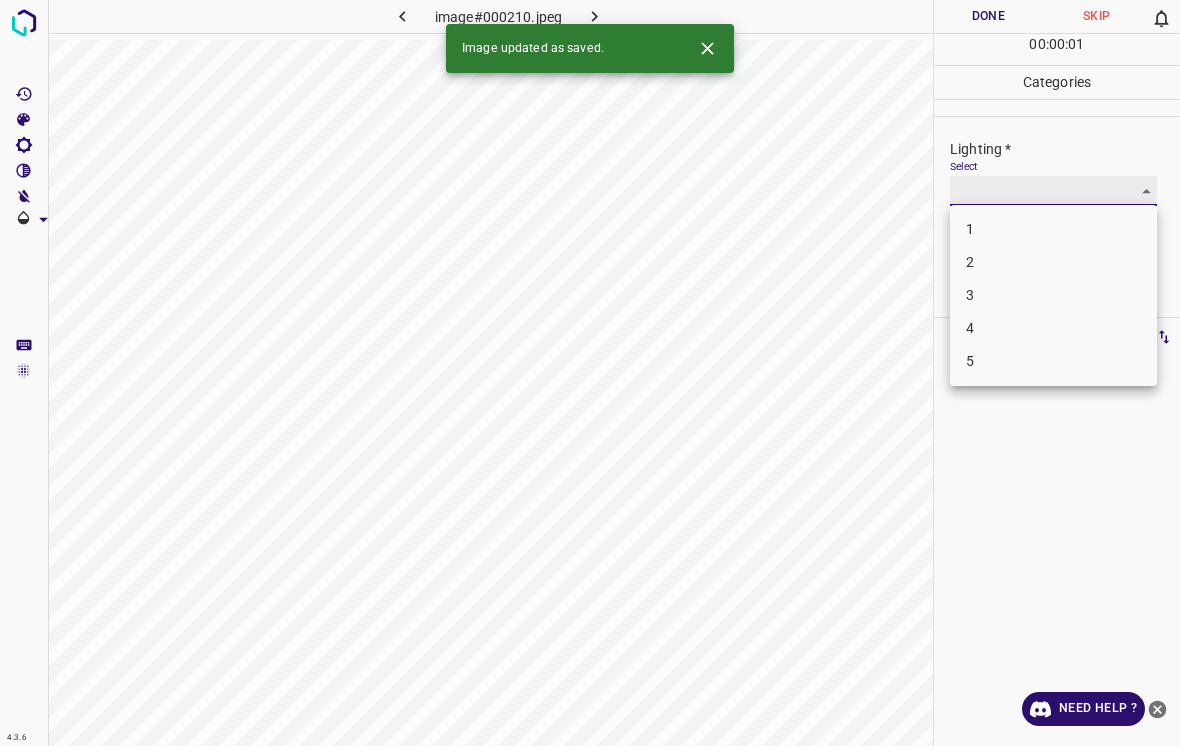 type on "2" 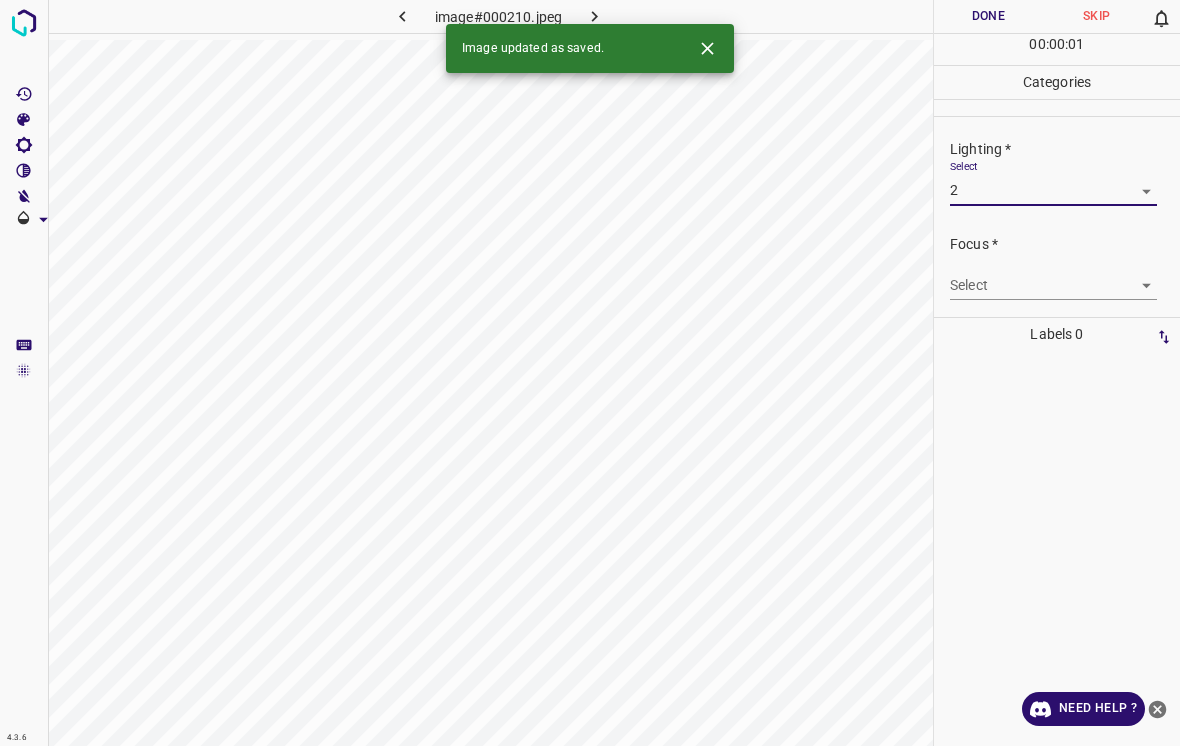 click on "4.3.6  image#000210.jpeg Done Skip 0 00   : 00   : 01   Categories Lighting *  Select 2 2 Focus *  Select ​ Overall *  Select ​ Labels   0 Categories 1 Lighting 2 Focus 3 Overall Tools Space Change between modes (Draw & Edit) I Auto labeling R Restore zoom M Zoom in N Zoom out Delete Delete selecte label Filters Z Restore filters X Saturation filter C Brightness filter V Contrast filter B Gray scale filter General O Download Image updated as saved. Need Help ? - Text - Hide - Delete" at bounding box center [590, 373] 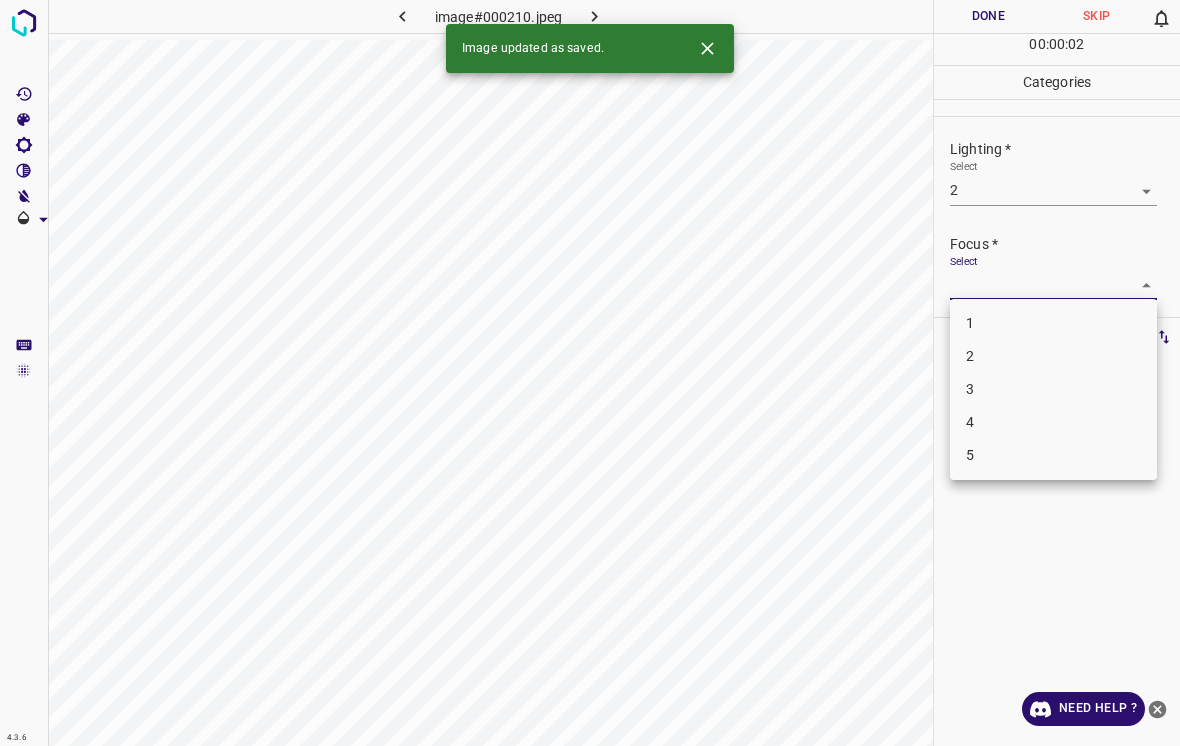 click on "3" at bounding box center [1053, 389] 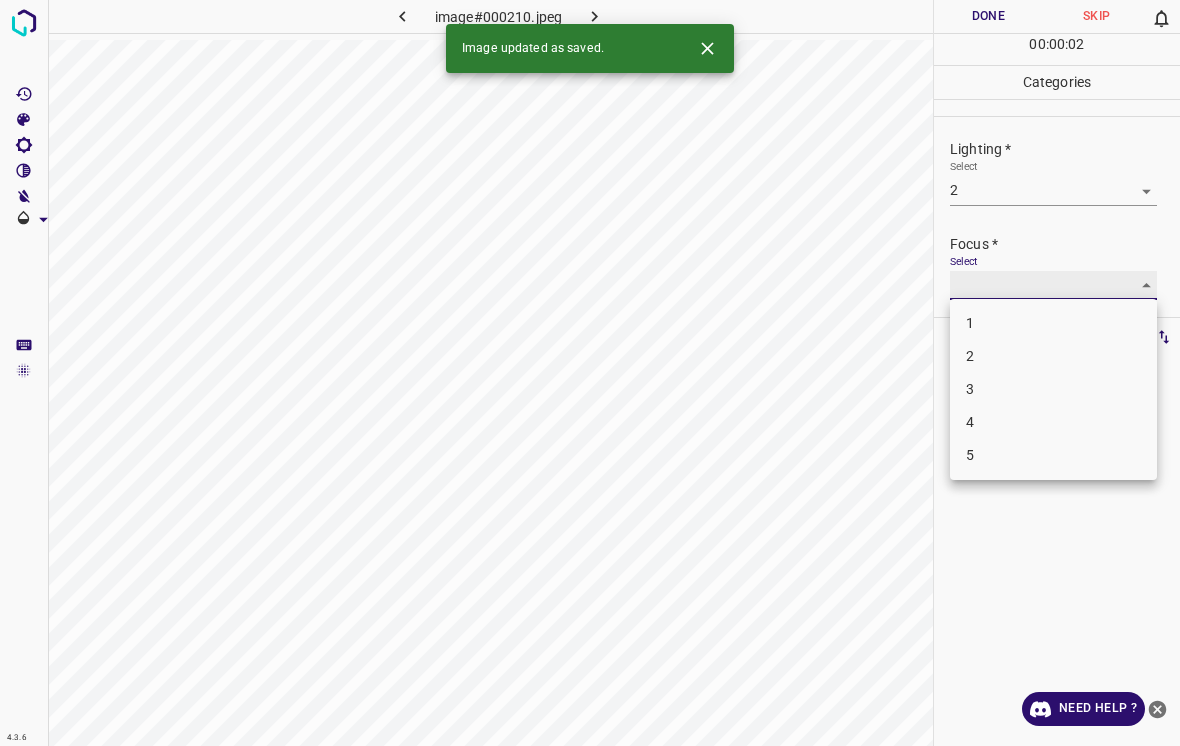 type on "3" 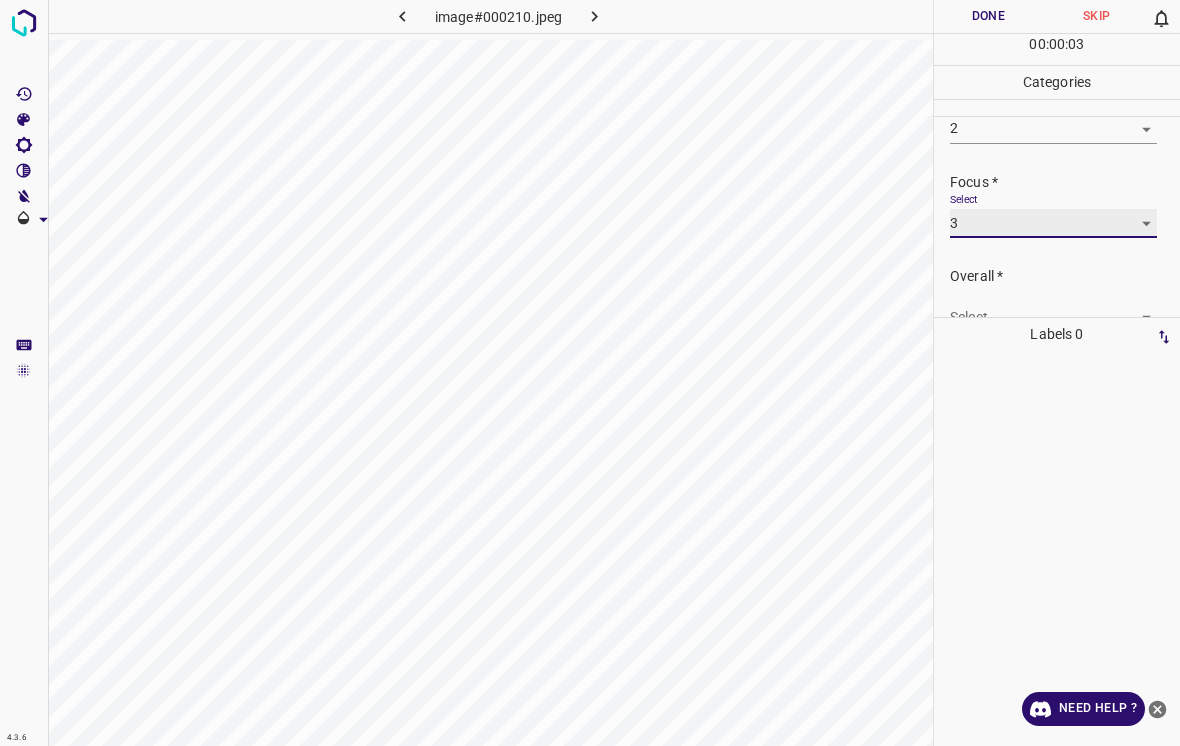 scroll, scrollTop: 78, scrollLeft: 0, axis: vertical 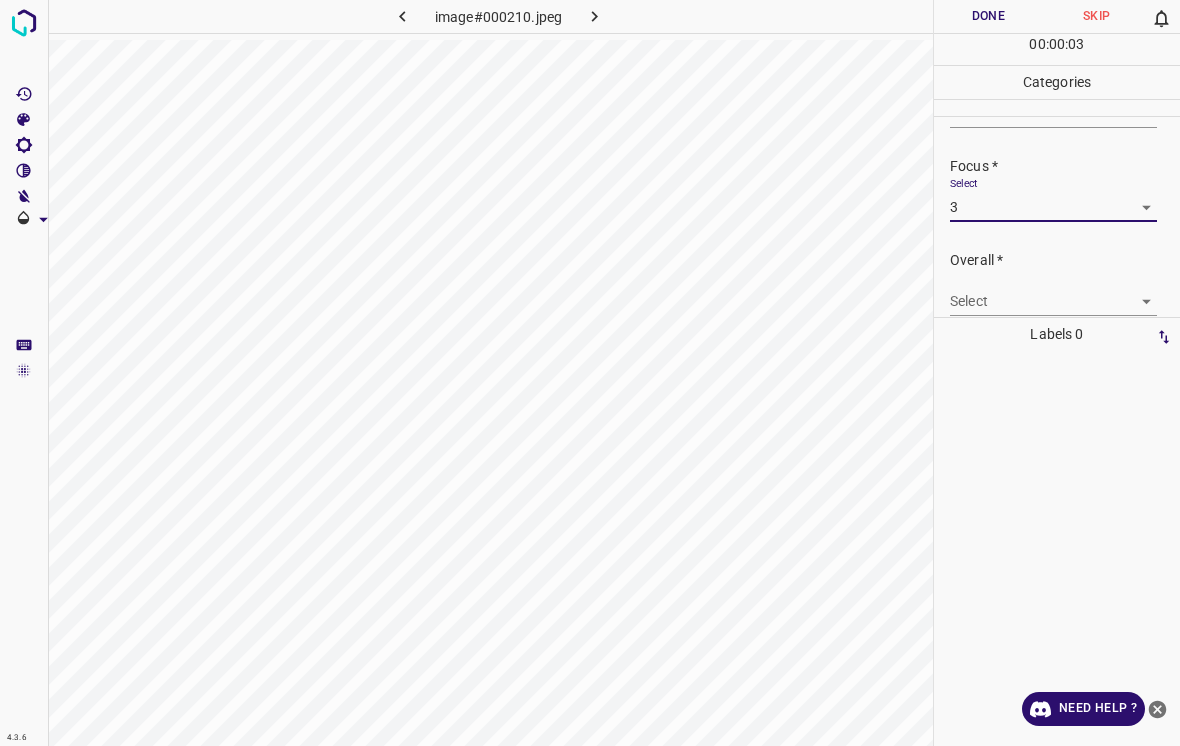 click on "4.3.6  image#000210.jpeg Done Skip 0 00   : 00   : 03   Categories Lighting *  Select 2 2 Focus *  Select 3 3 Overall *  Select ​ Labels   0 Categories 1 Lighting 2 Focus 3 Overall Tools Space Change between modes (Draw & Edit) I Auto labeling R Restore zoom M Zoom in N Zoom out Delete Delete selecte label Filters Z Restore filters X Saturation filter C Brightness filter V Contrast filter B Gray scale filter General O Download Need Help ? - Text - Hide - Delete" at bounding box center (590, 373) 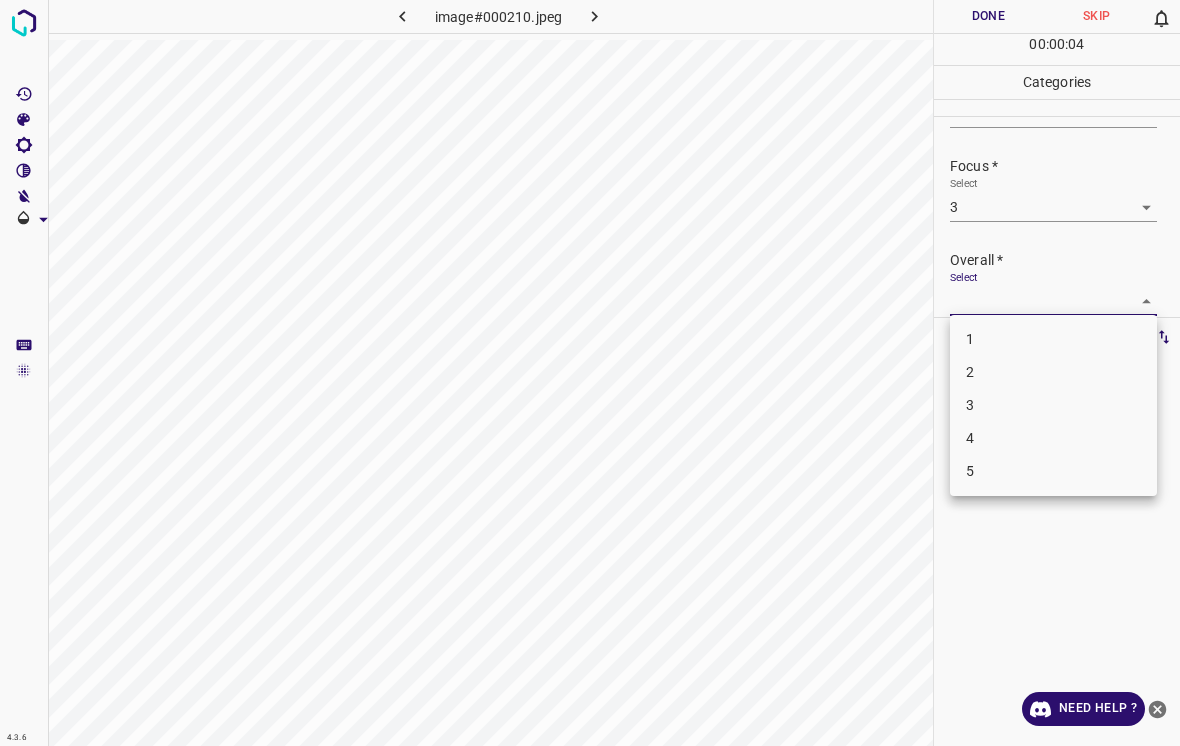 click on "2" at bounding box center [1053, 372] 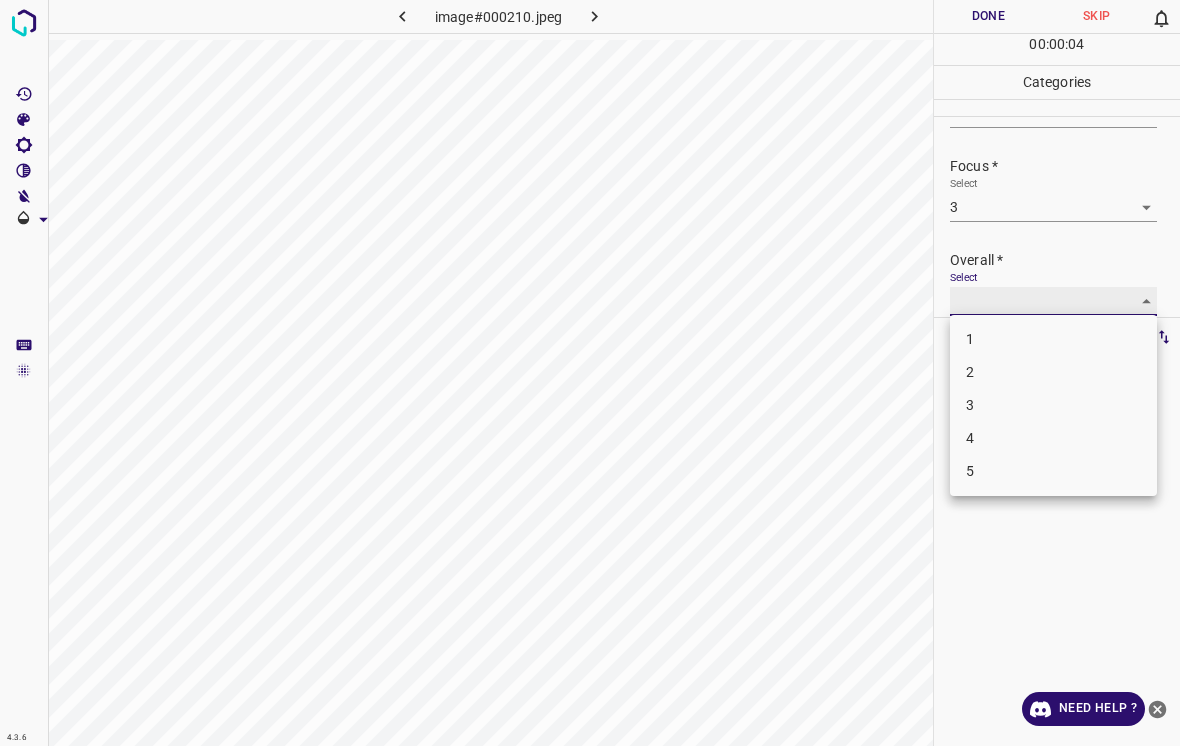 type on "2" 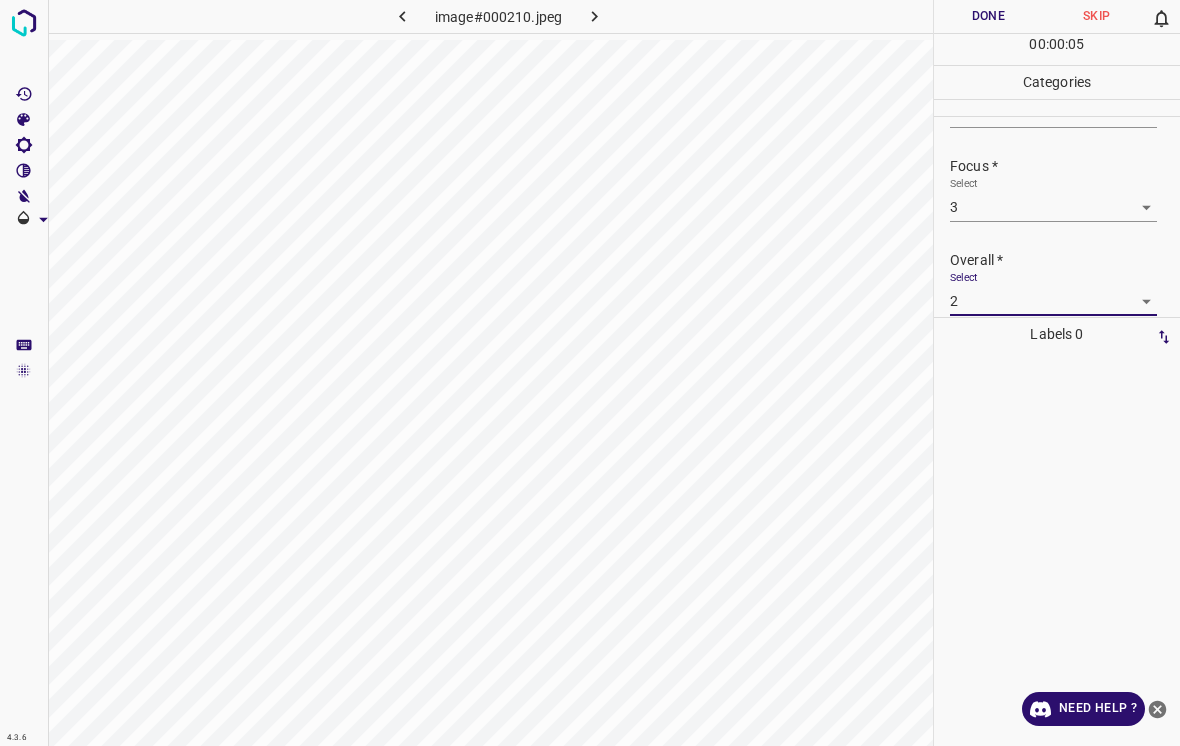 click on "Done" at bounding box center (988, 16) 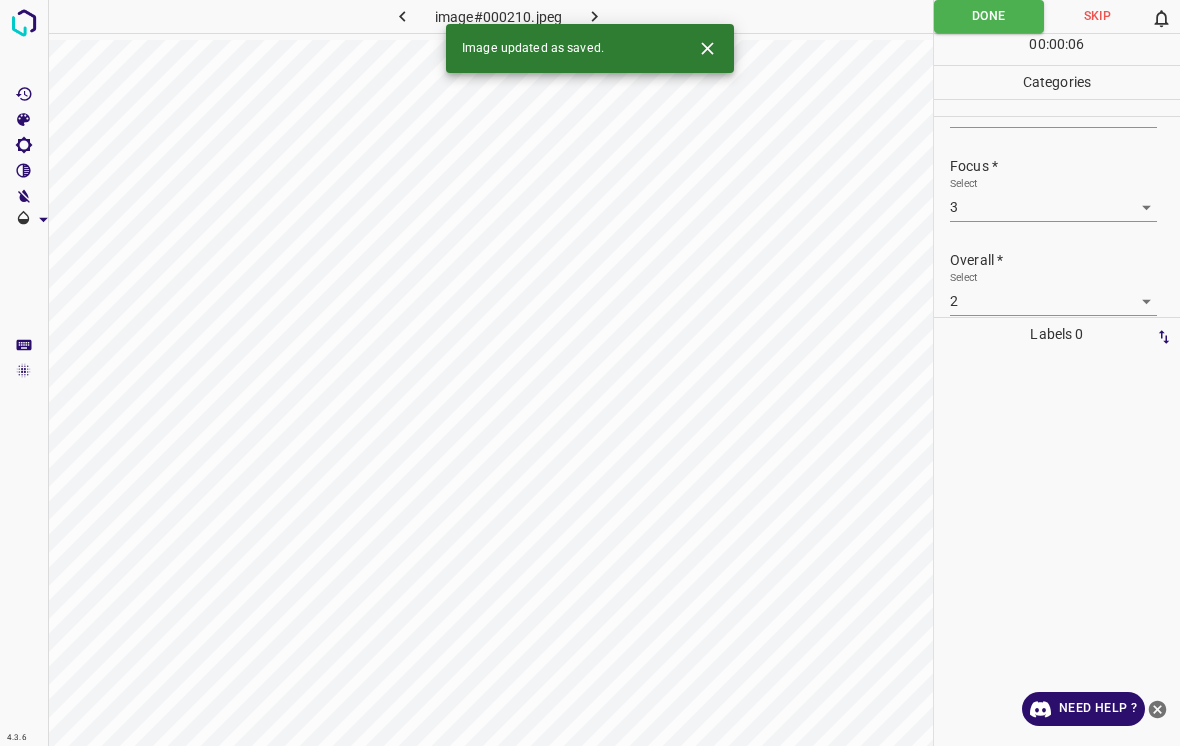 click 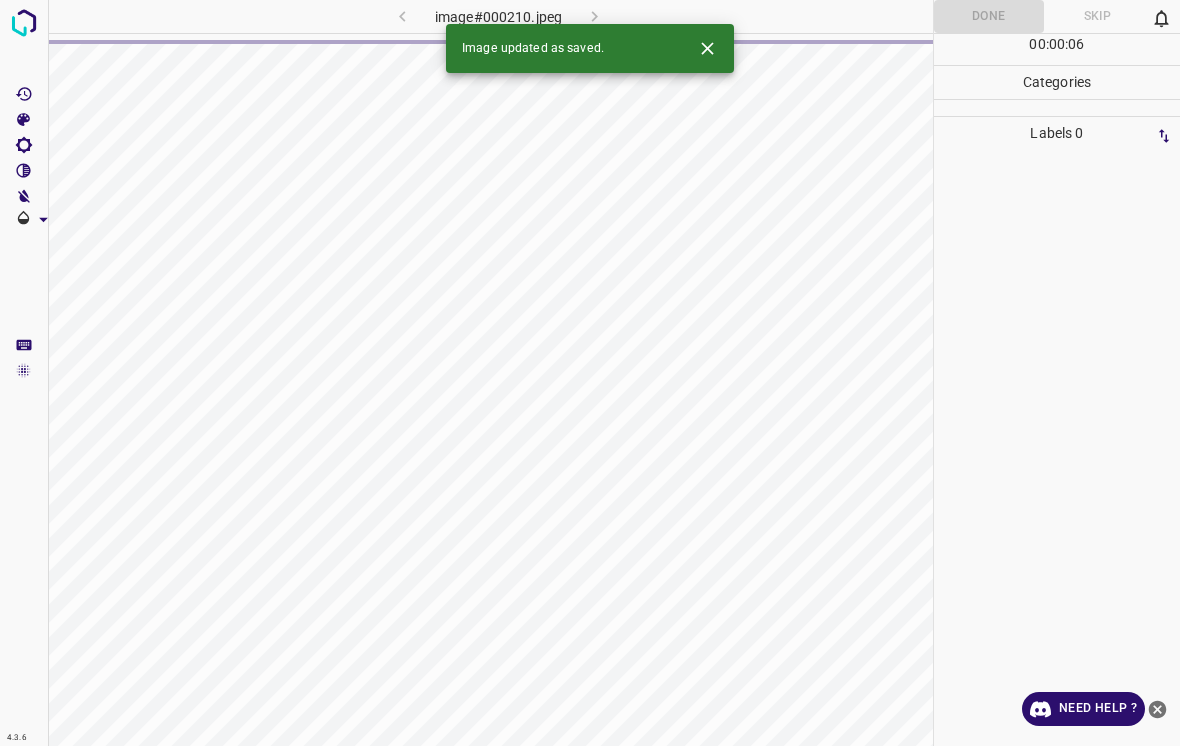 click at bounding box center [707, 48] 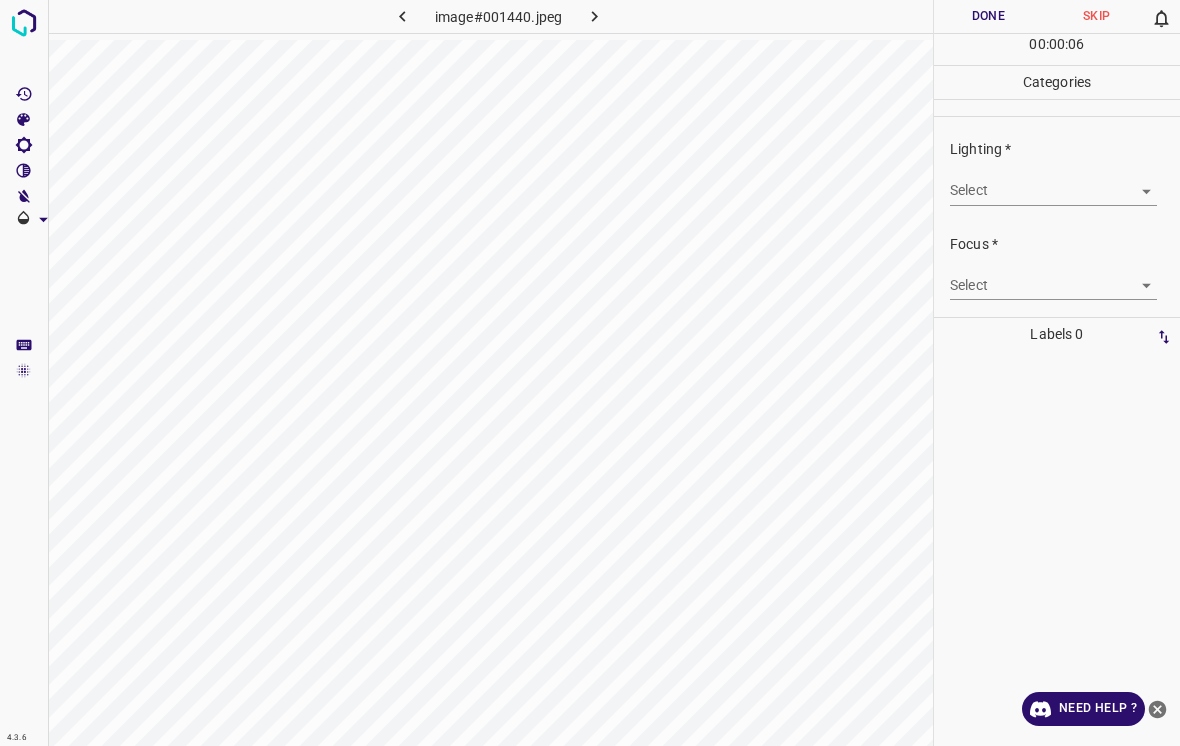 click on "4.3.6  image#001440.jpeg Done Skip 0 00   : 00   : 06   Categories Lighting *  Select ​ Focus *  Select ​ Overall *  Select ​ Labels   0 Categories 1 Lighting 2 Focus 3 Overall Tools Space Change between modes (Draw & Edit) I Auto labeling R Restore zoom M Zoom in N Zoom out Delete Delete selecte label Filters Z Restore filters X Saturation filter C Brightness filter V Contrast filter B Gray scale filter General O Download Need Help ? - Text - Hide - Delete" at bounding box center (590, 373) 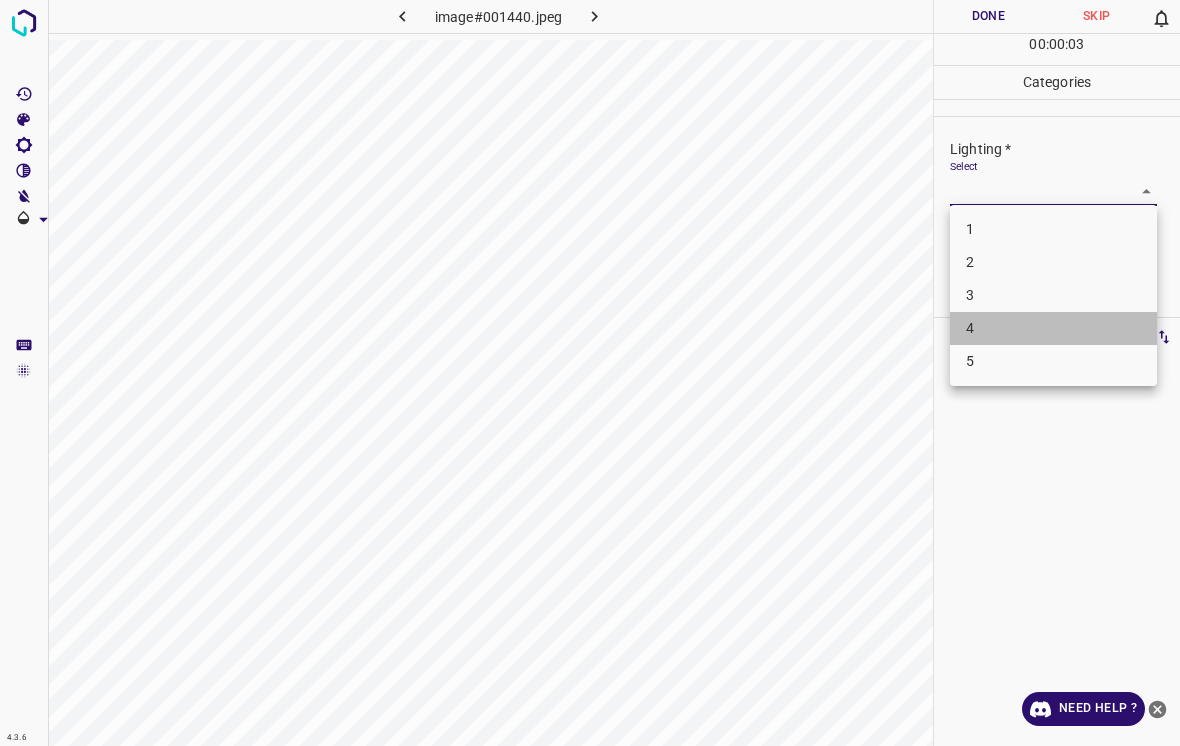 click on "4" at bounding box center (1053, 328) 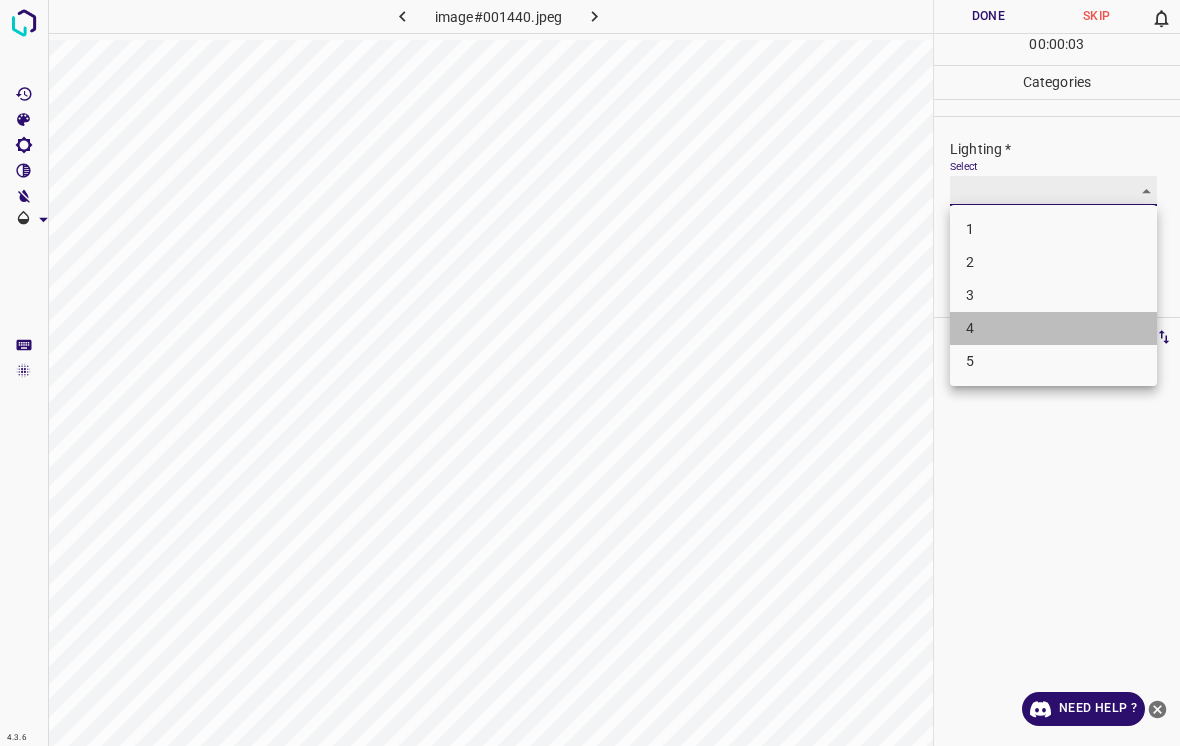 type on "4" 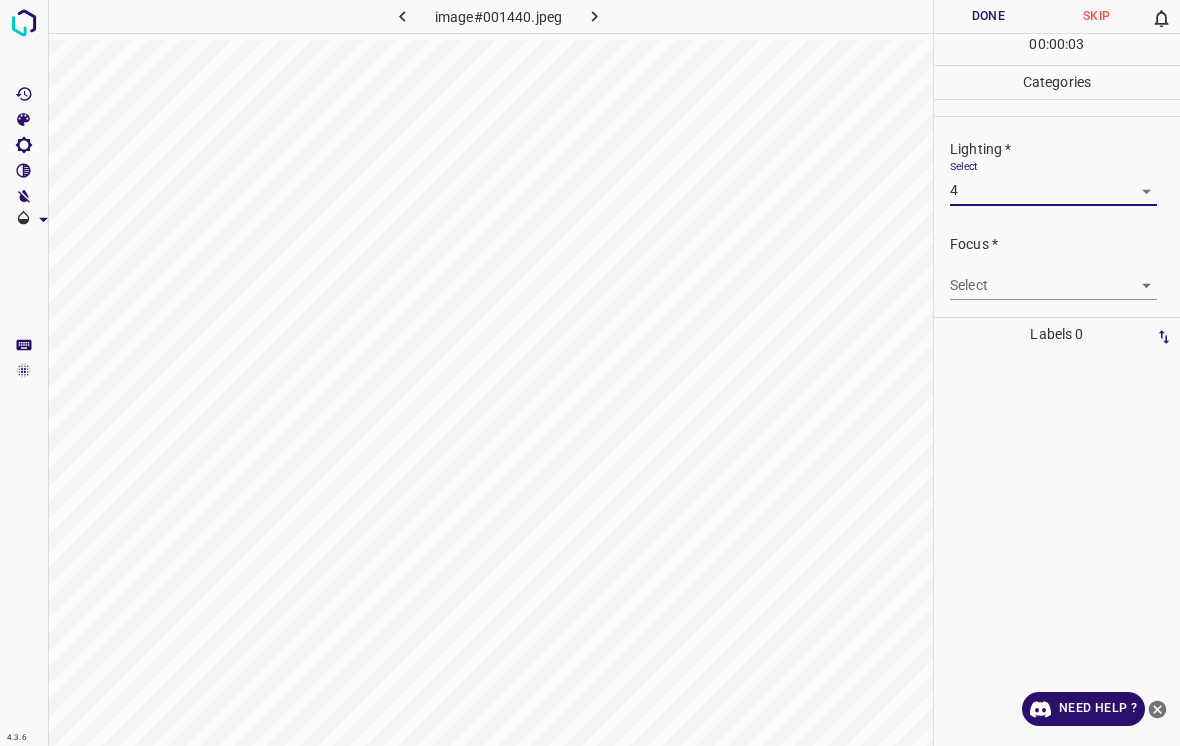 click on "4.3.6  image#001440.jpeg Done Skip 0 00   : 00   : 03   Categories Lighting *  Select 4 4 Focus *  Select ​ Overall *  Select ​ Labels   0 Categories 1 Lighting 2 Focus 3 Overall Tools Space Change between modes (Draw & Edit) I Auto labeling R Restore zoom M Zoom in N Zoom out Delete Delete selecte label Filters Z Restore filters X Saturation filter C Brightness filter V Contrast filter B Gray scale filter General O Download Need Help ? - Text - Hide - Delete" at bounding box center (590, 373) 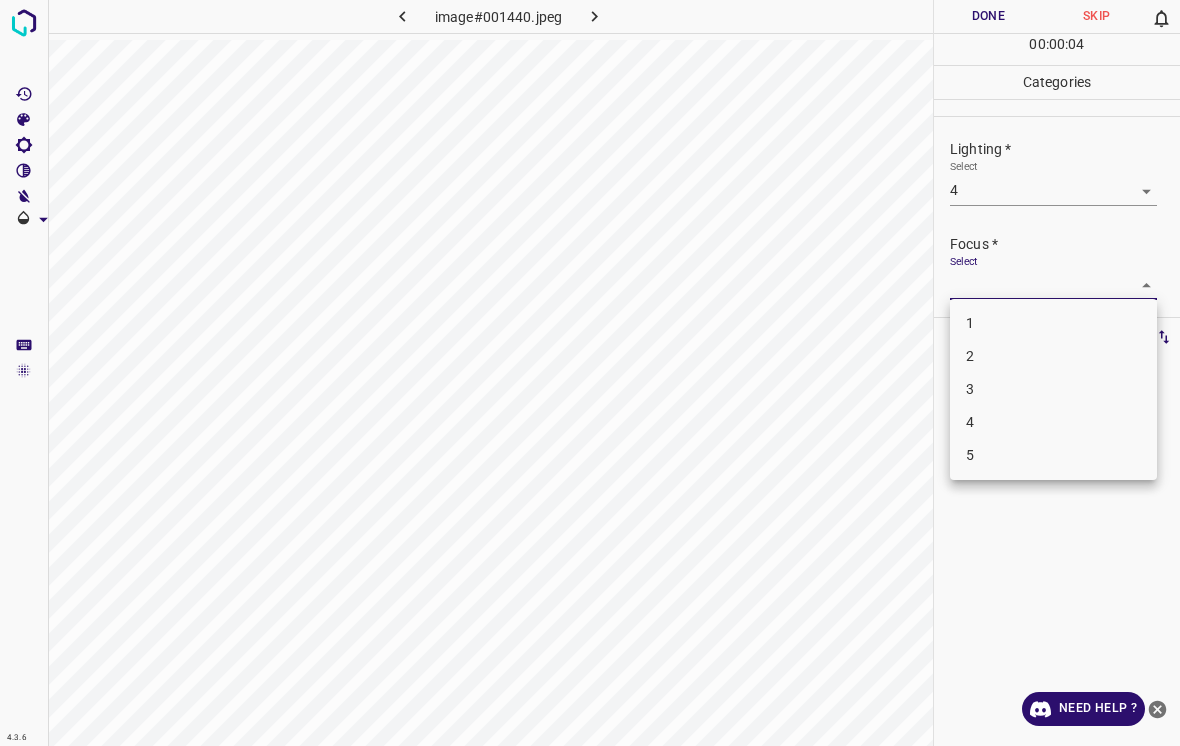 click on "4" at bounding box center [1053, 422] 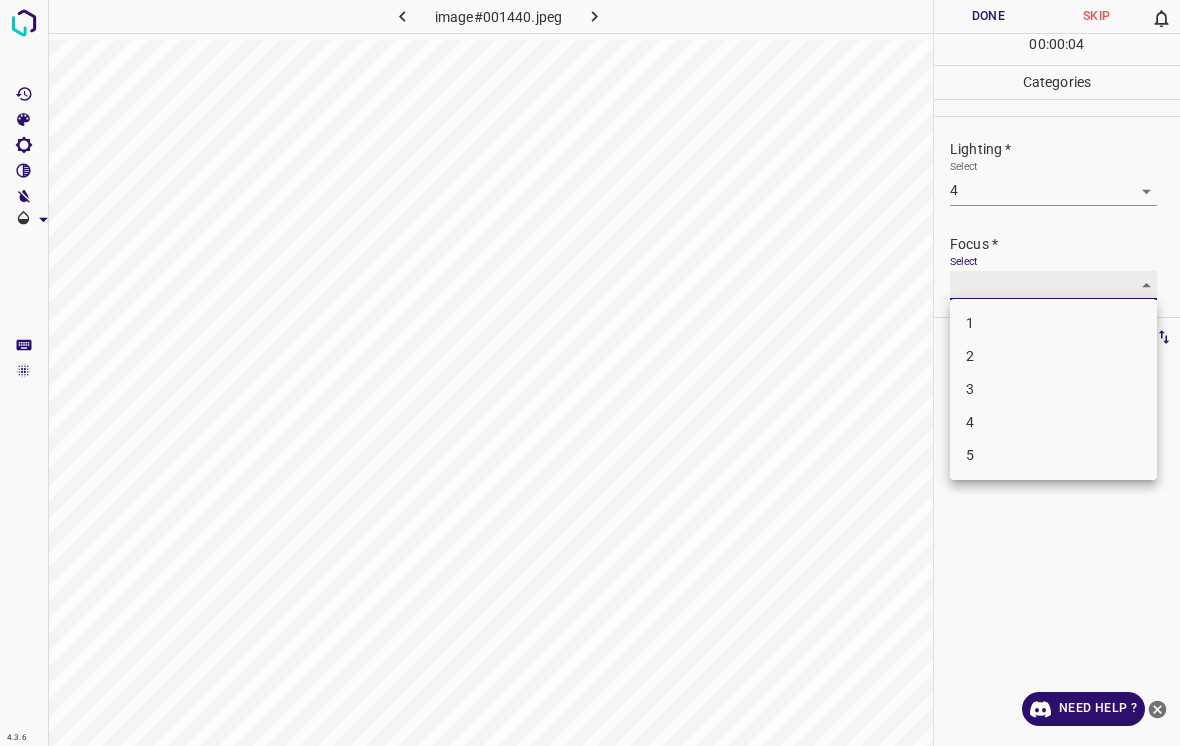 type on "4" 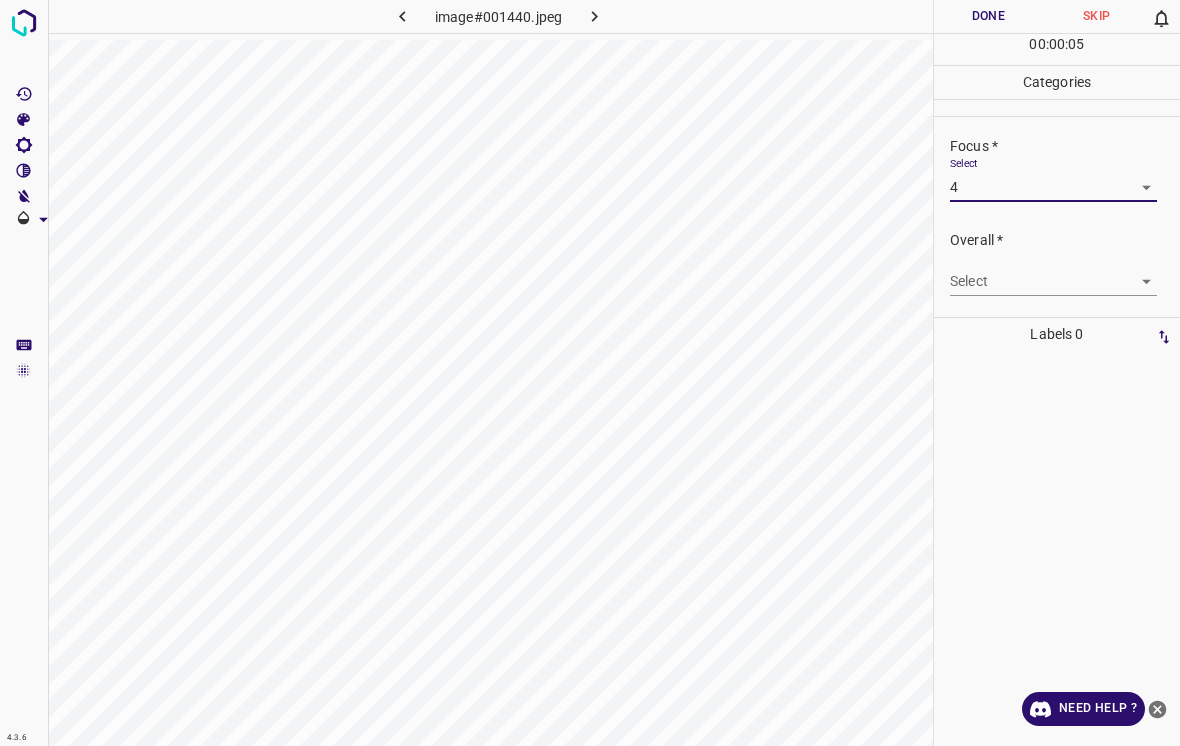click on "4.3.6  image#001440.jpeg Done Skip 0 00   : 00   : 05   Categories Lighting *  Select 4 4 Focus *  Select 4 4 Overall *  Select ​ Labels   0 Categories 1 Lighting 2 Focus 3 Overall Tools Space Change between modes (Draw & Edit) I Auto labeling R Restore zoom M Zoom in N Zoom out Delete Delete selecte label Filters Z Restore filters X Saturation filter C Brightness filter V Contrast filter B Gray scale filter General O Download Need Help ? - Text - Hide - Delete" at bounding box center [590, 373] 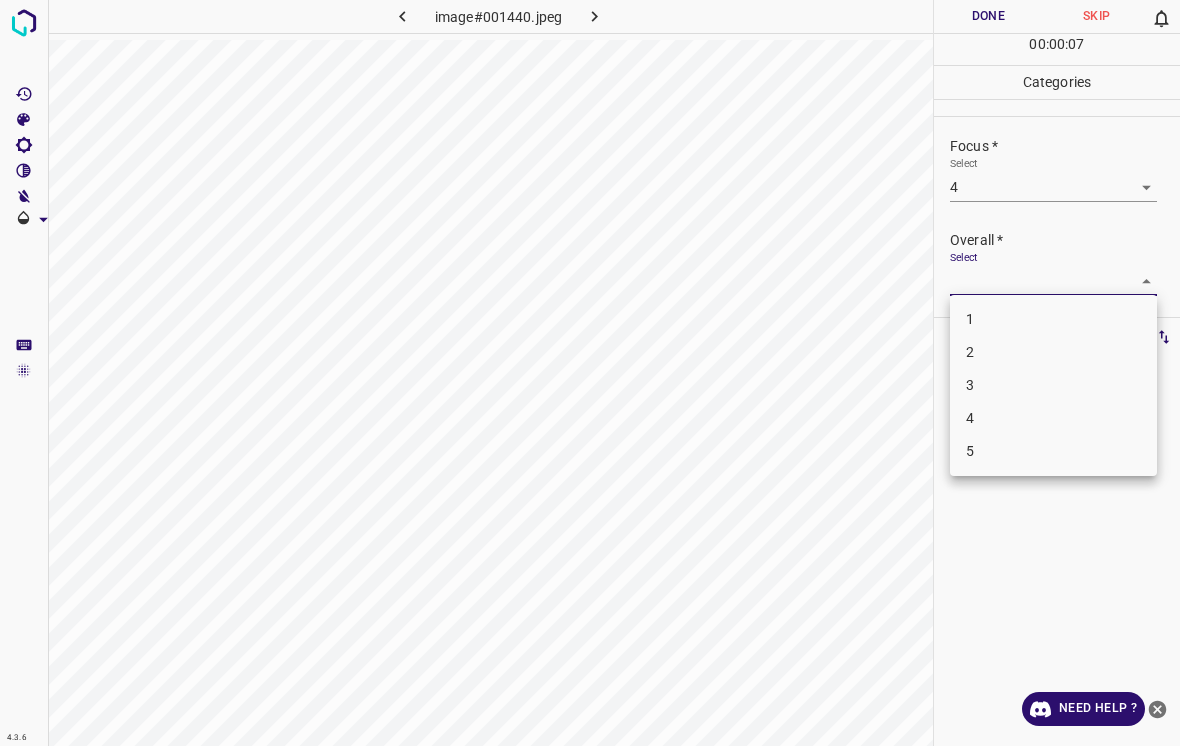 click on "4" at bounding box center (1053, 418) 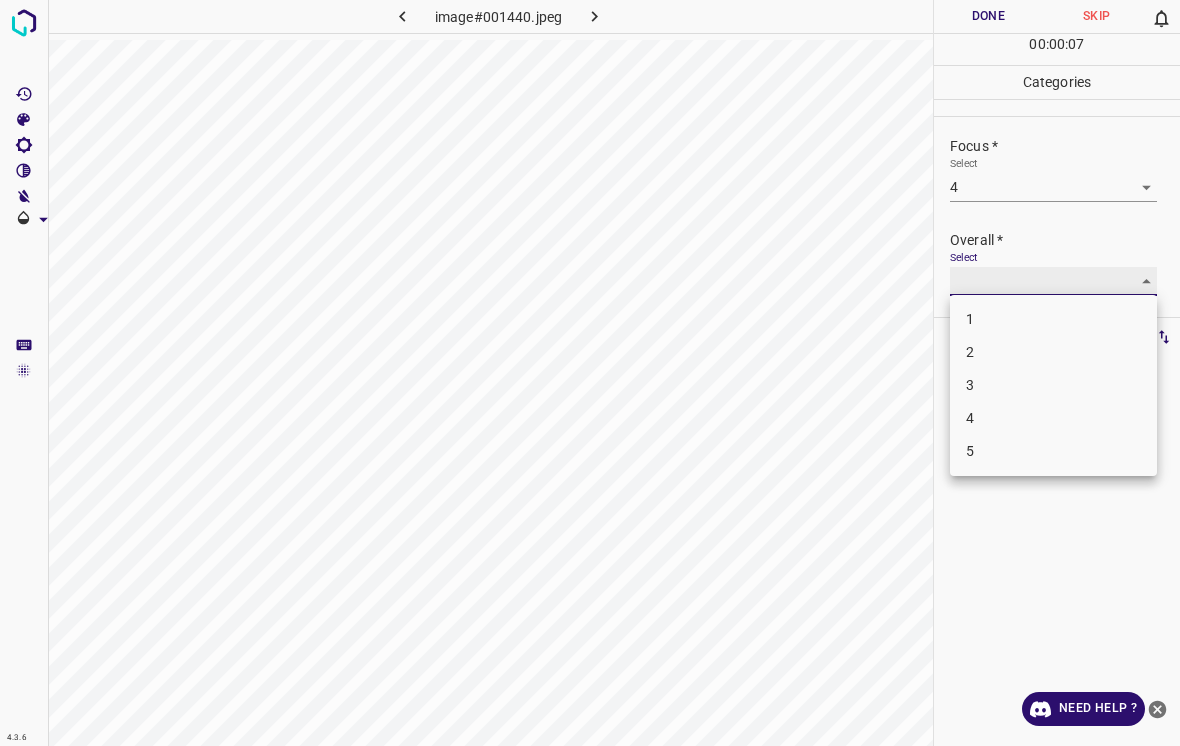 type on "4" 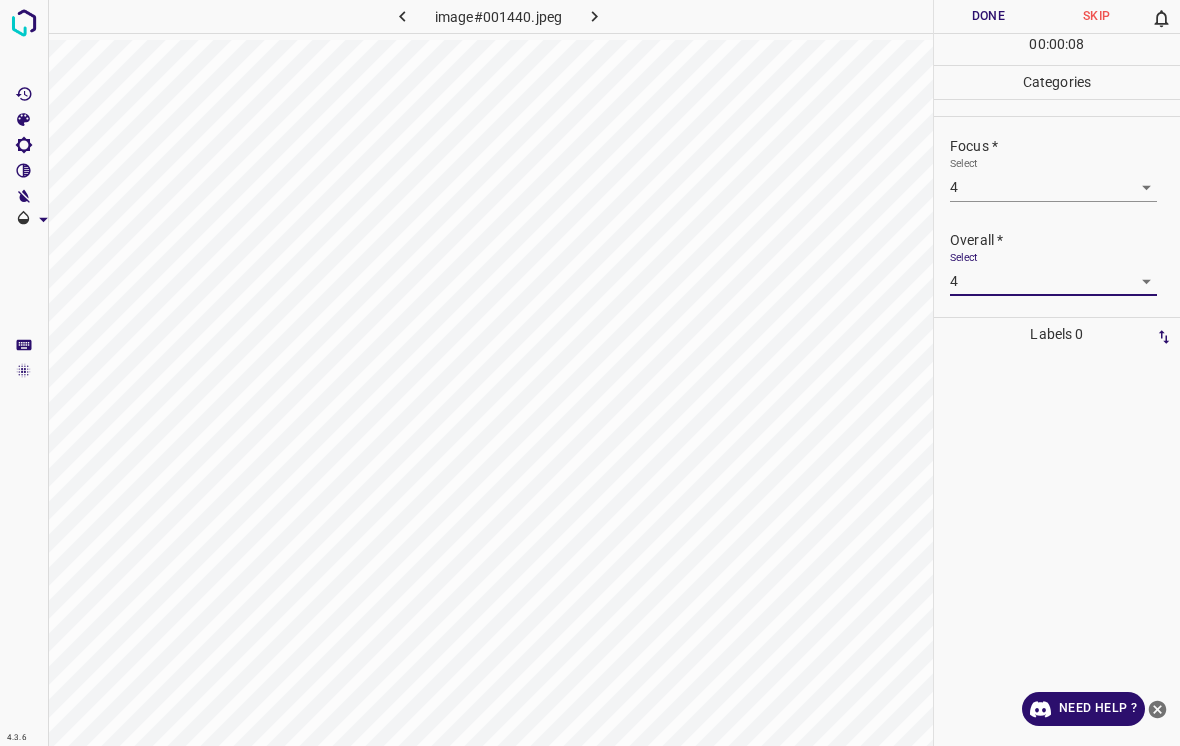 click on "4.3.6  image#001440.jpeg Done Skip 0 00   : 00   : 08   Categories Lighting *  Select 4 4 Focus *  Select 4 4 Overall *  Select 4 4 Labels   0 Categories 1 Lighting 2 Focus 3 Overall Tools Space Change between modes (Draw & Edit) I Auto labeling R Restore zoom M Zoom in N Zoom out Delete Delete selecte label Filters Z Restore filters X Saturation filter C Brightness filter V Contrast filter B Gray scale filter General O Download Need Help ? - Text - Hide - Delete" at bounding box center (590, 373) 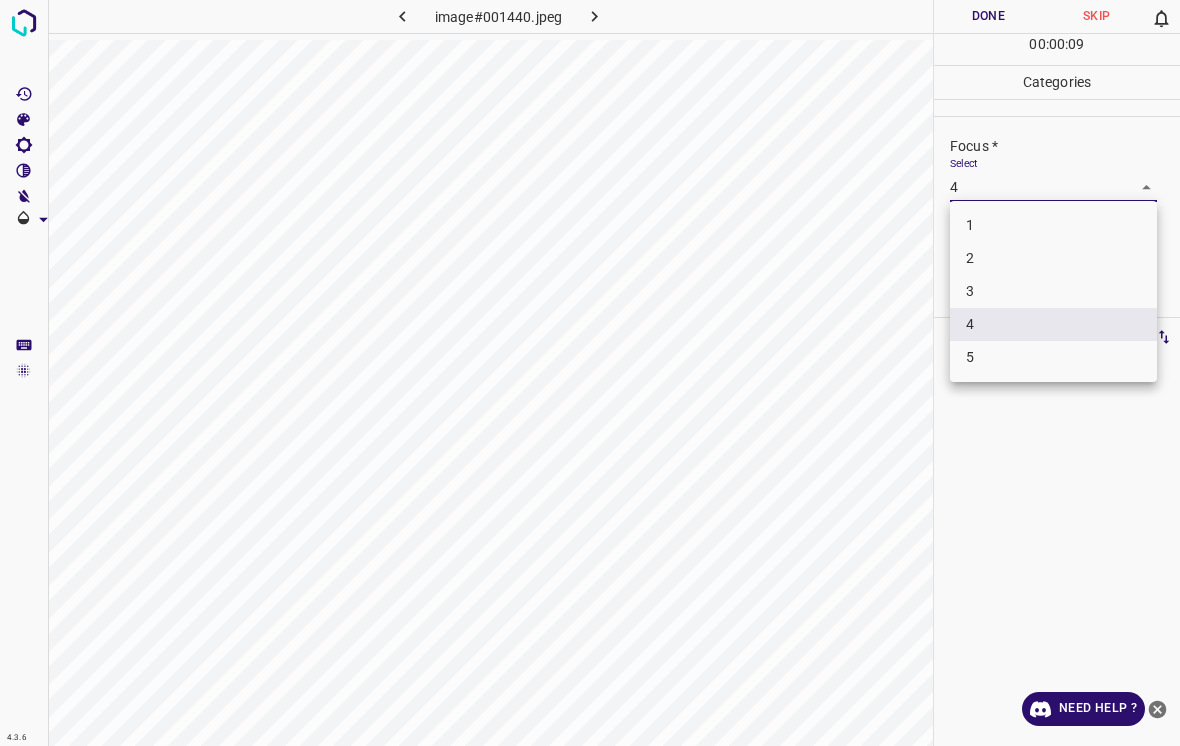 click on "5" at bounding box center (1053, 357) 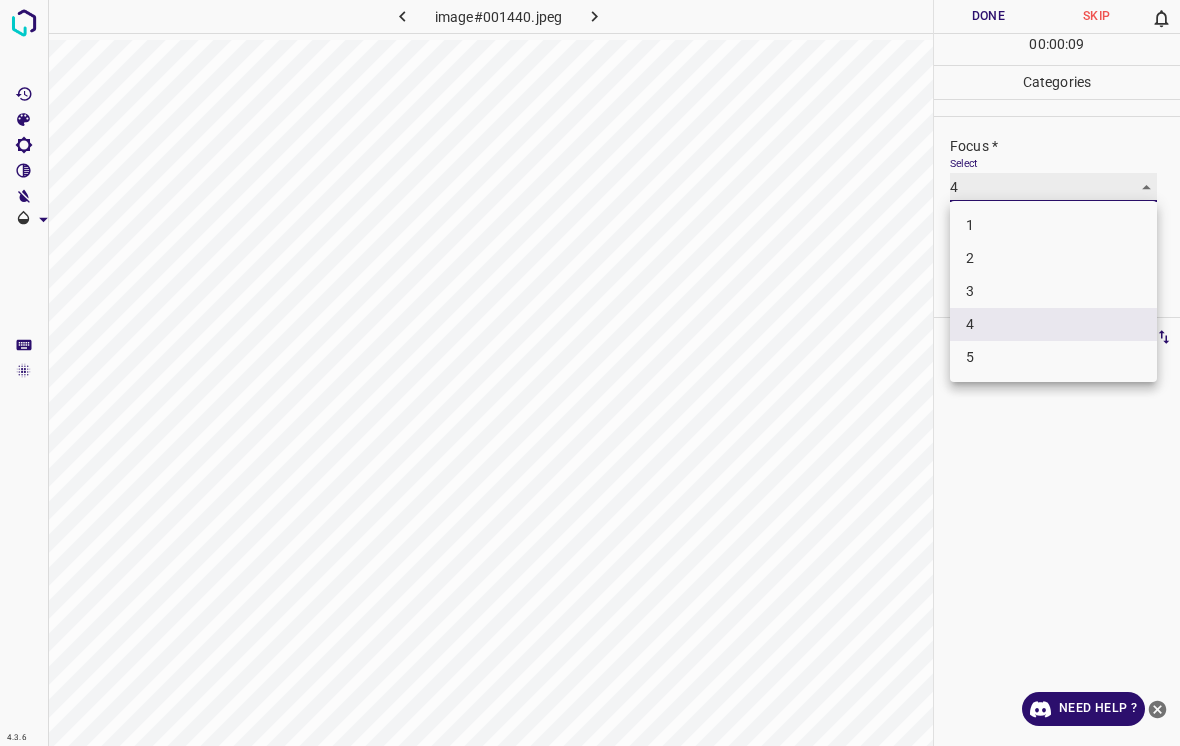 type on "5" 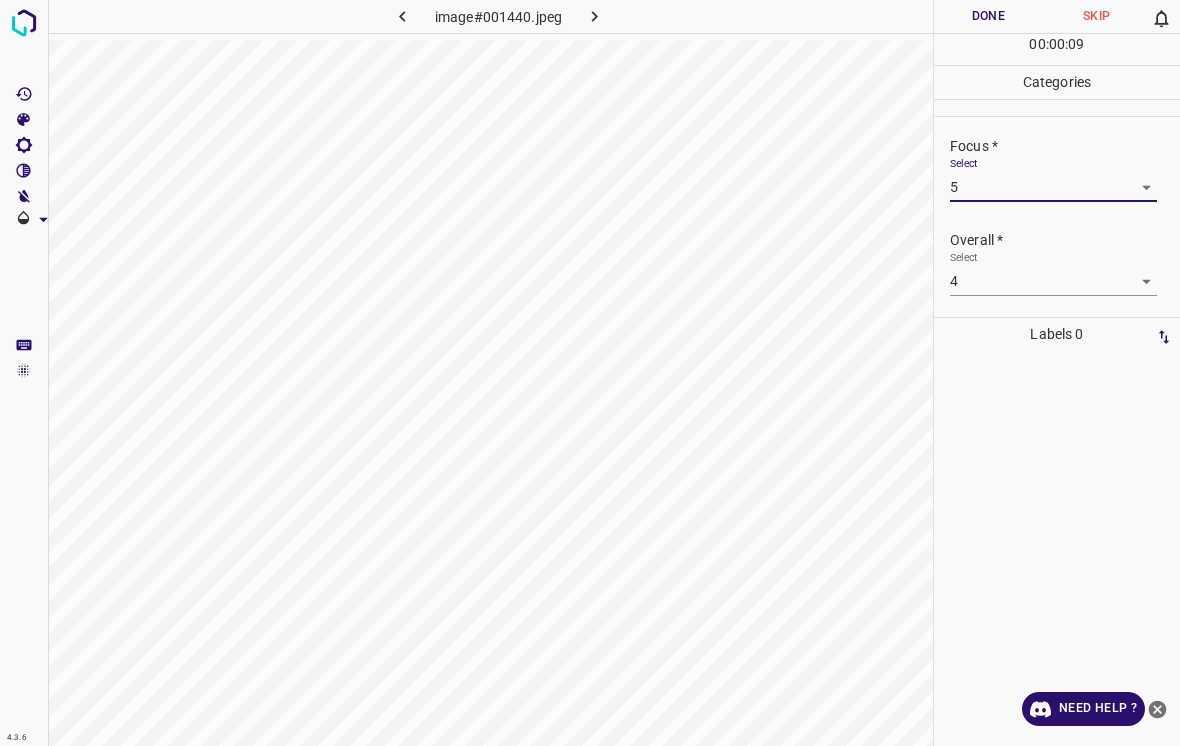 click on "Done" at bounding box center (988, 16) 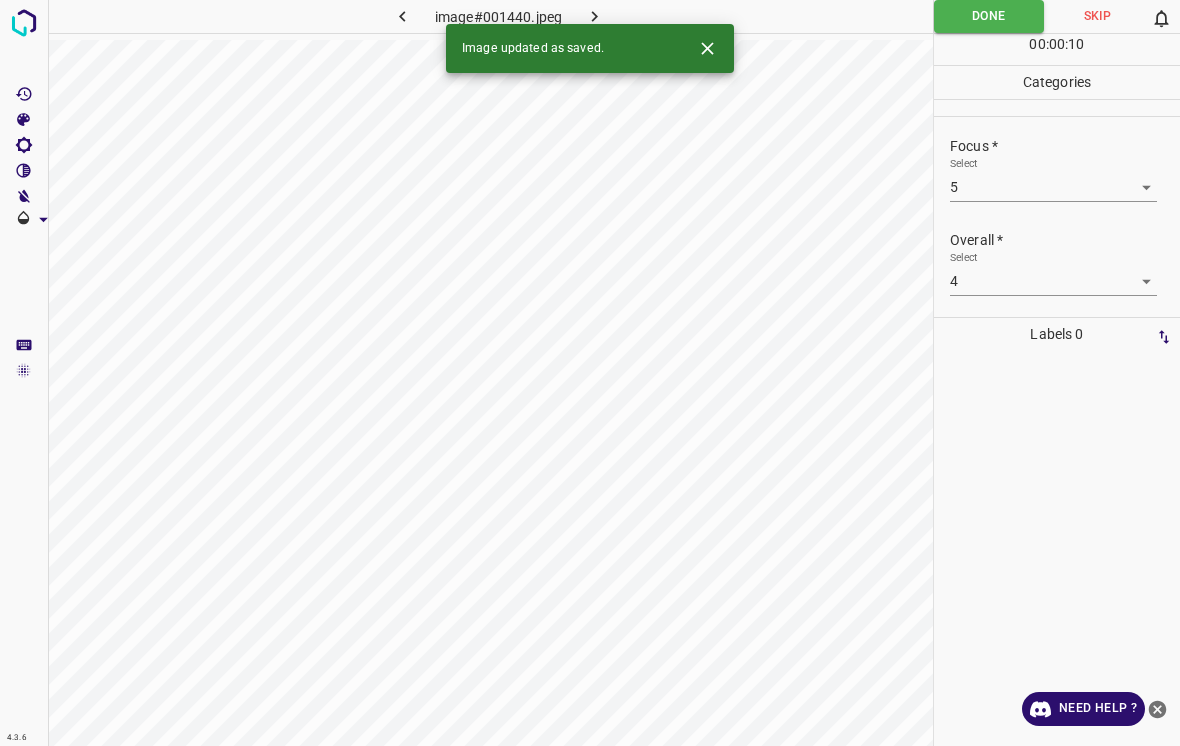 click 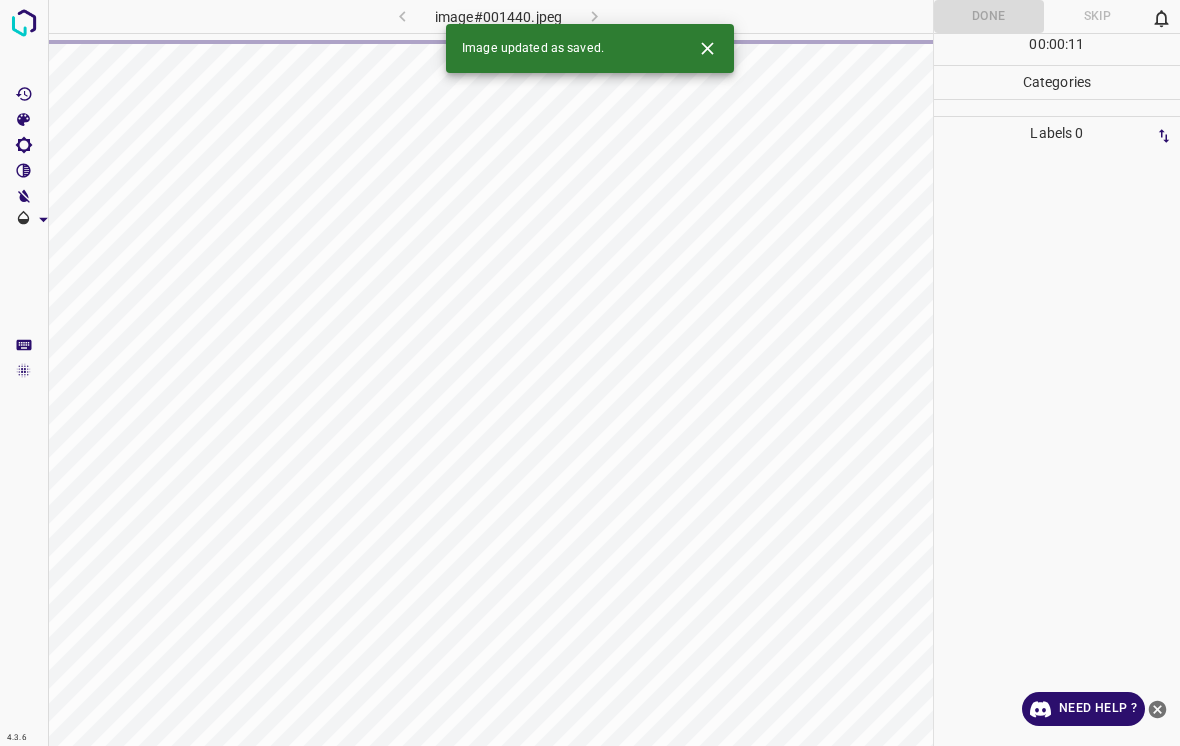 click at bounding box center [707, 48] 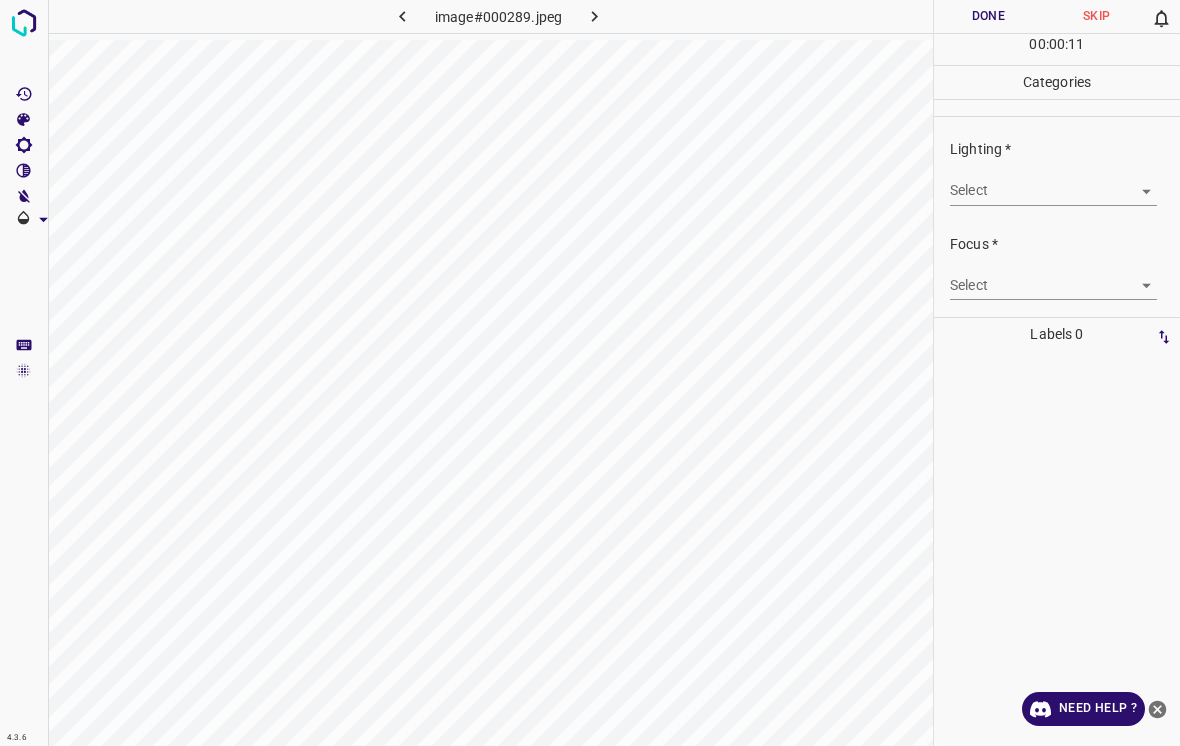 click on "4.3.6  image#000289.jpeg Done Skip 0 00   : 00   : 11   Categories Lighting *  Select ​ Focus *  Select ​ Overall *  Select ​ Labels   0 Categories 1 Lighting 2 Focus 3 Overall Tools Space Change between modes (Draw & Edit) I Auto labeling R Restore zoom M Zoom in N Zoom out Delete Delete selecte label Filters Z Restore filters X Saturation filter C Brightness filter V Contrast filter B Gray scale filter General O Download Need Help ? - Text - Hide - Delete" at bounding box center [590, 373] 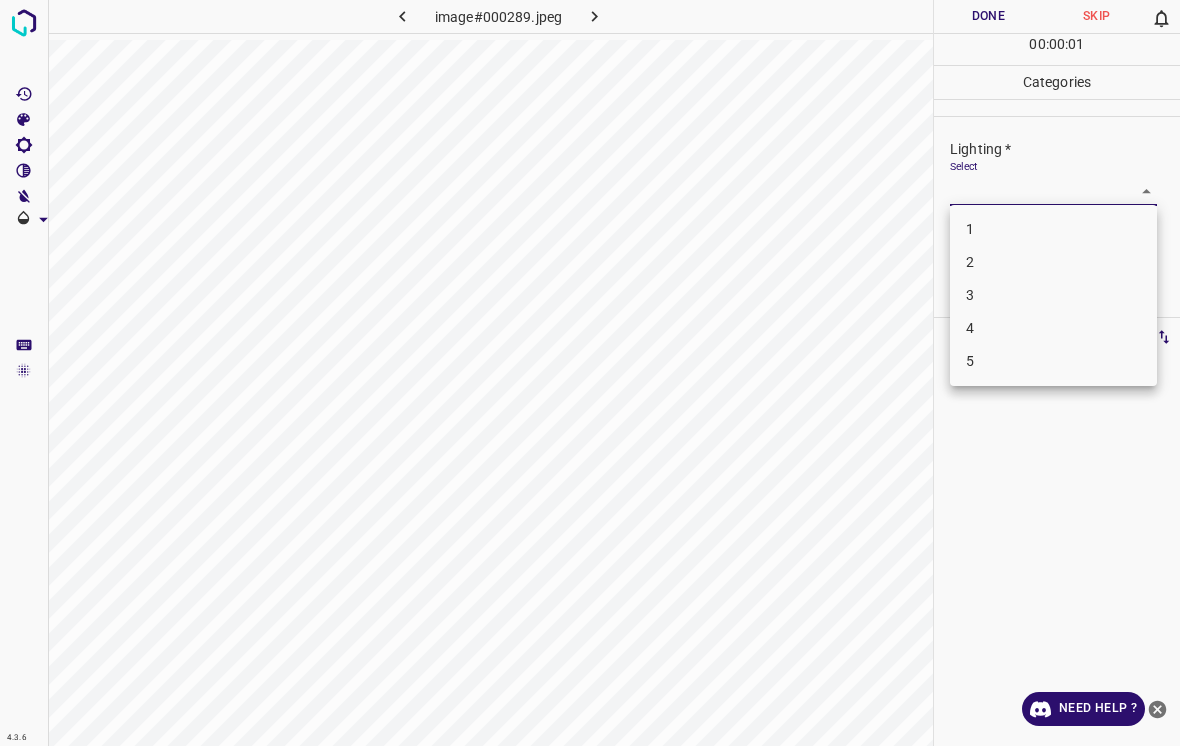click on "1" at bounding box center [1053, 229] 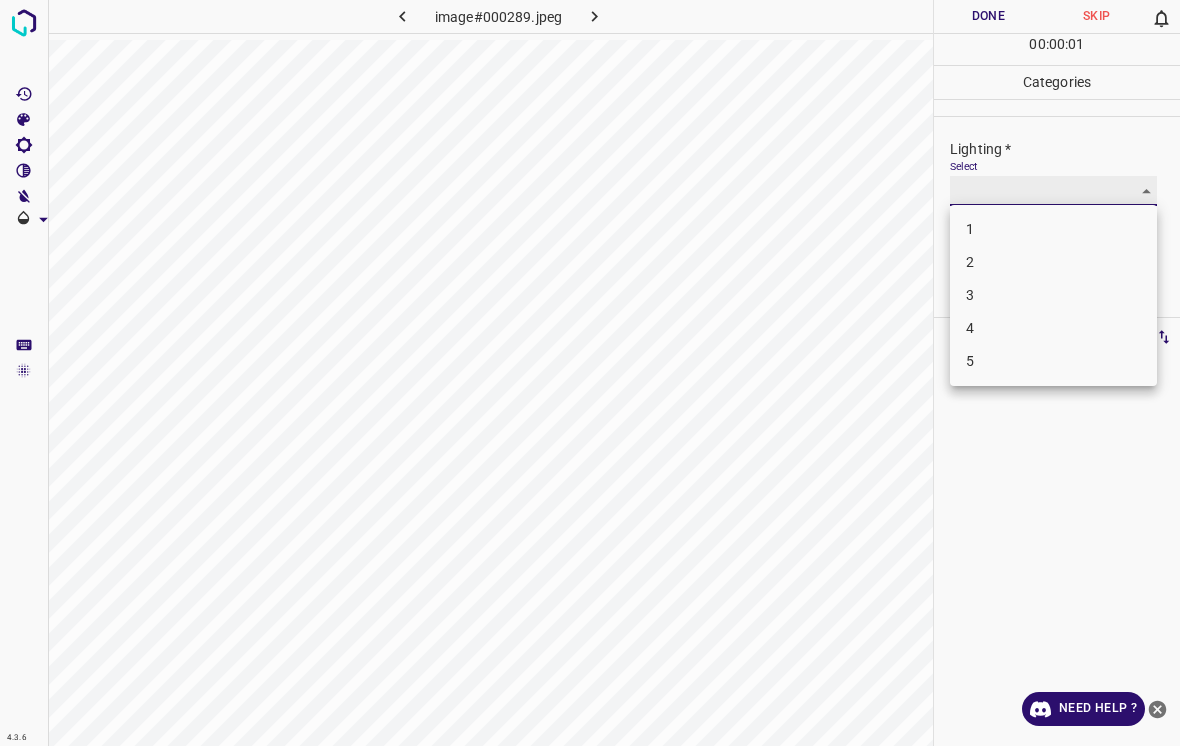 type on "1" 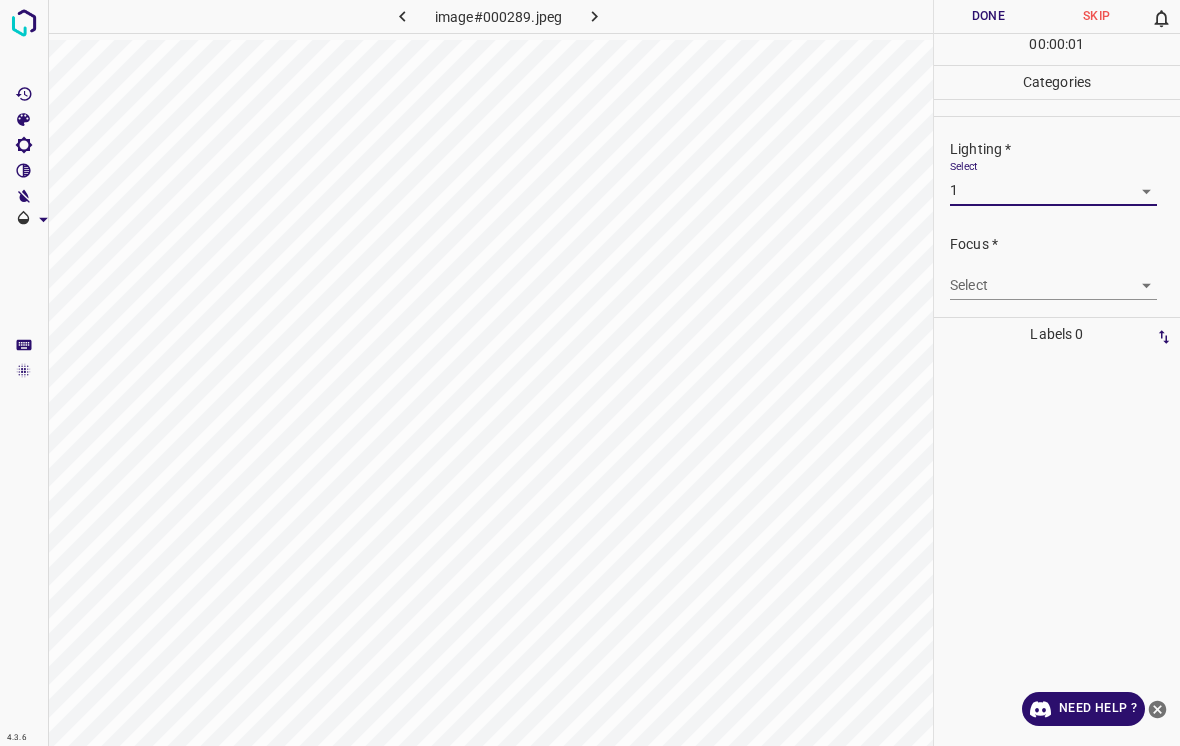 click on "4.3.6  image#000289.jpeg Done Skip 0 00   : 00   : 01   Categories Lighting *  Select 1 1 Focus *  Select ​ Overall *  Select ​ Labels   0 Categories 1 Lighting 2 Focus 3 Overall Tools Space Change between modes (Draw & Edit) I Auto labeling R Restore zoom M Zoom in N Zoom out Delete Delete selecte label Filters Z Restore filters X Saturation filter C Brightness filter V Contrast filter B Gray scale filter General O Download Need Help ? - Text - Hide - Delete" at bounding box center (590, 373) 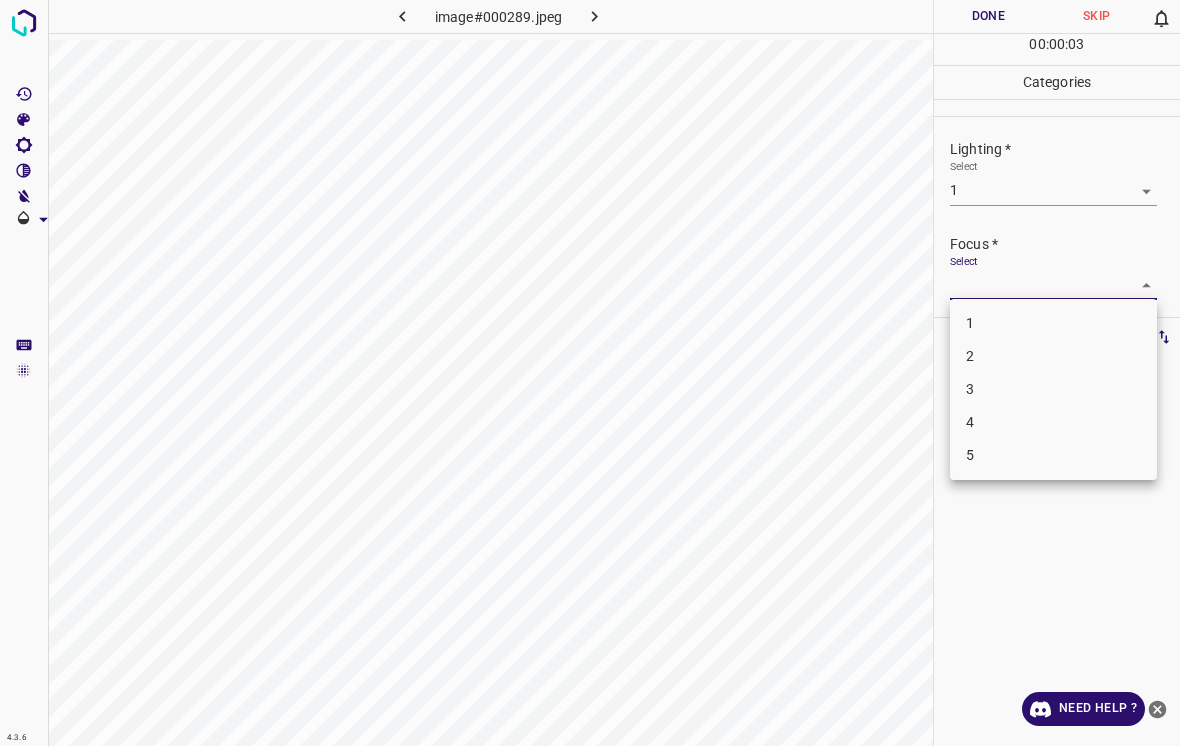 click on "3" at bounding box center [1053, 389] 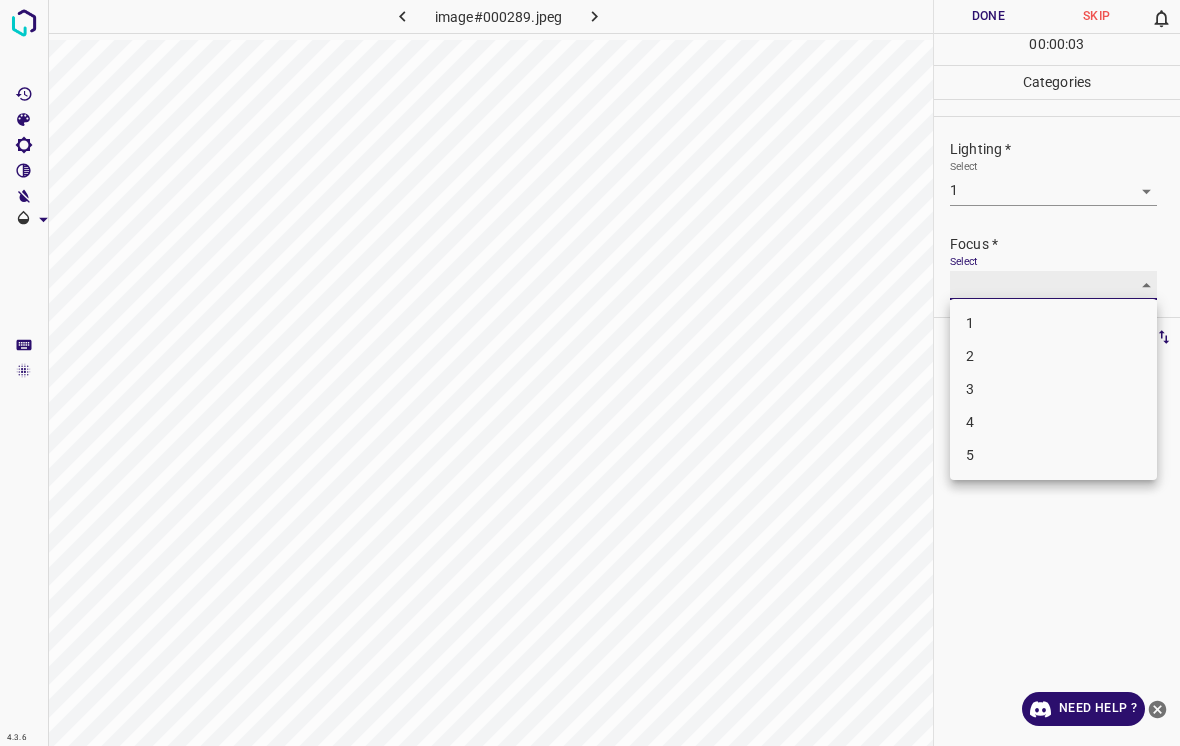 type on "3" 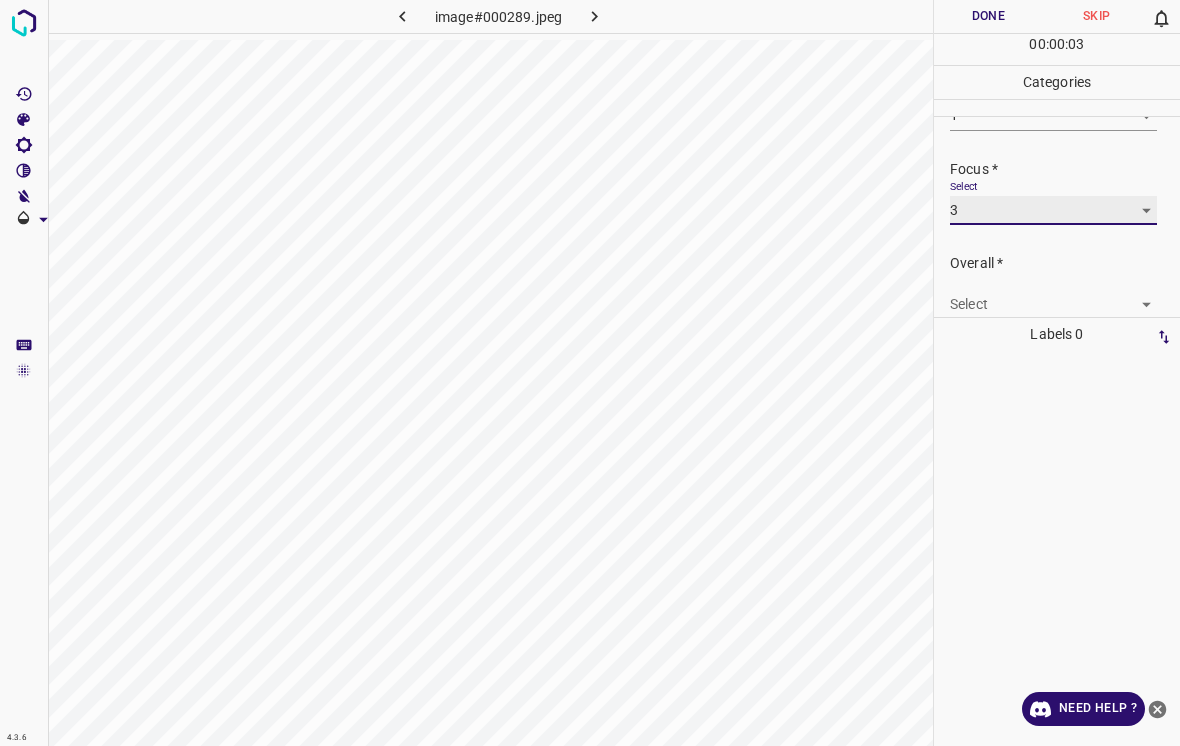 scroll, scrollTop: 77, scrollLeft: 0, axis: vertical 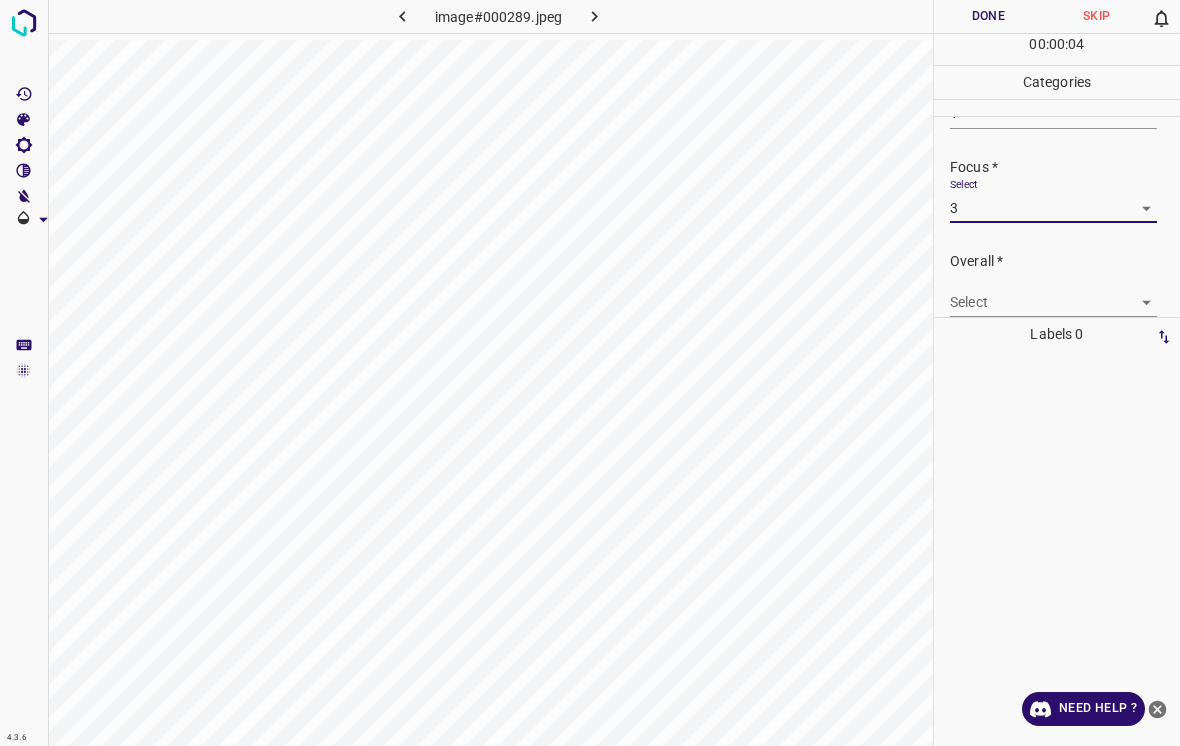 click on "4.3.6  image#000289.jpeg Done Skip 0 00   : 00   : 04   Categories Lighting *  Select 1 1 Focus *  Select 3 3 Overall *  Select ​ Labels   0 Categories 1 Lighting 2 Focus 3 Overall Tools Space Change between modes (Draw & Edit) I Auto labeling R Restore zoom M Zoom in N Zoom out Delete Delete selecte label Filters Z Restore filters X Saturation filter C Brightness filter V Contrast filter B Gray scale filter General O Download Need Help ? - Text - Hide - Delete" at bounding box center (590, 373) 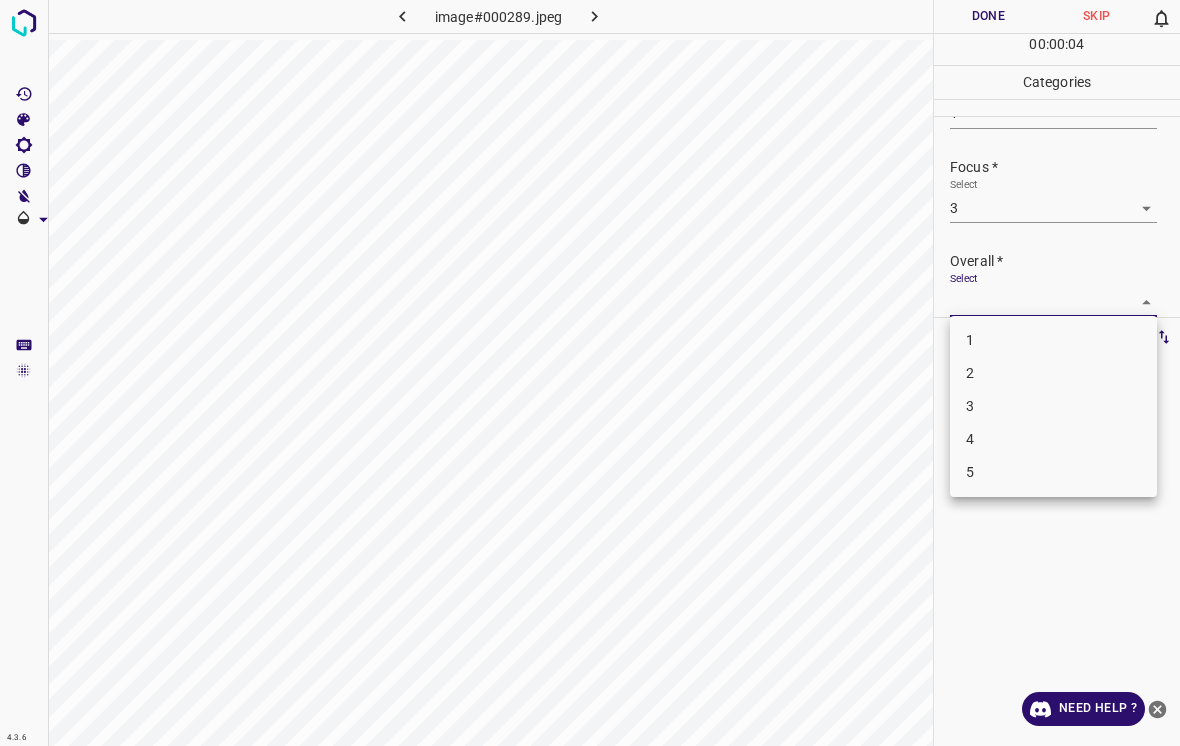 click on "2" at bounding box center [1053, 373] 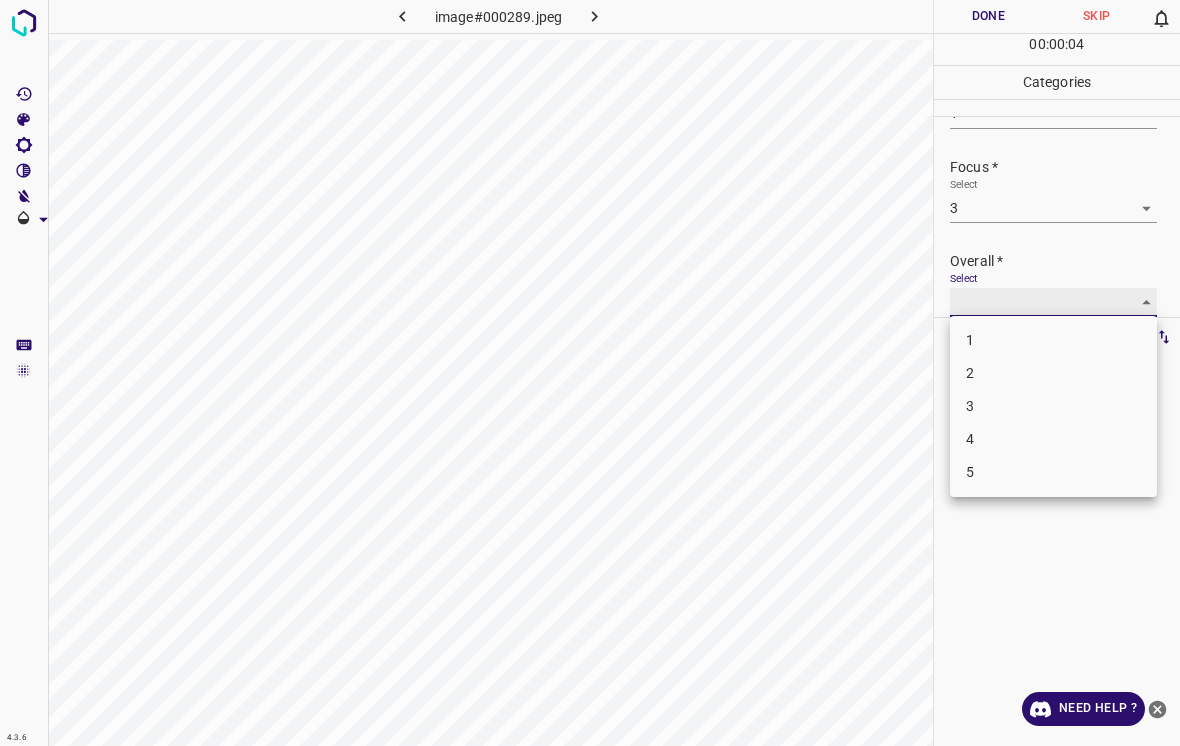 type on "2" 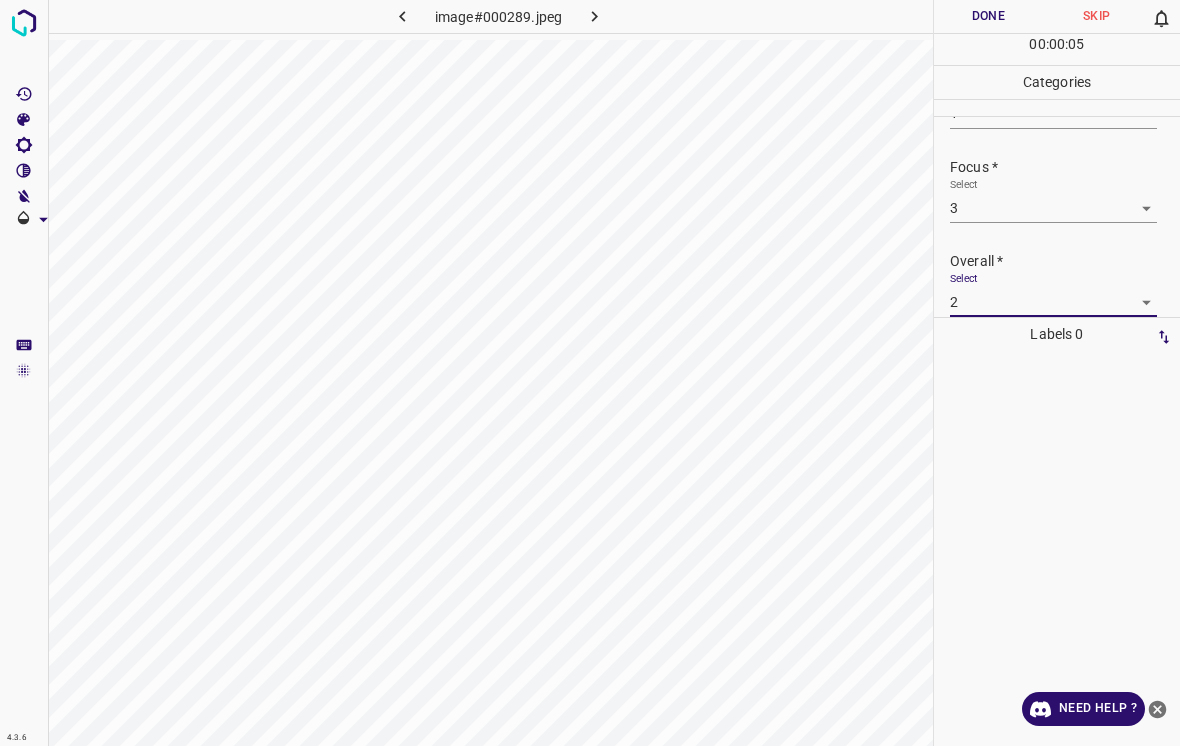 click on "Done" at bounding box center (988, 16) 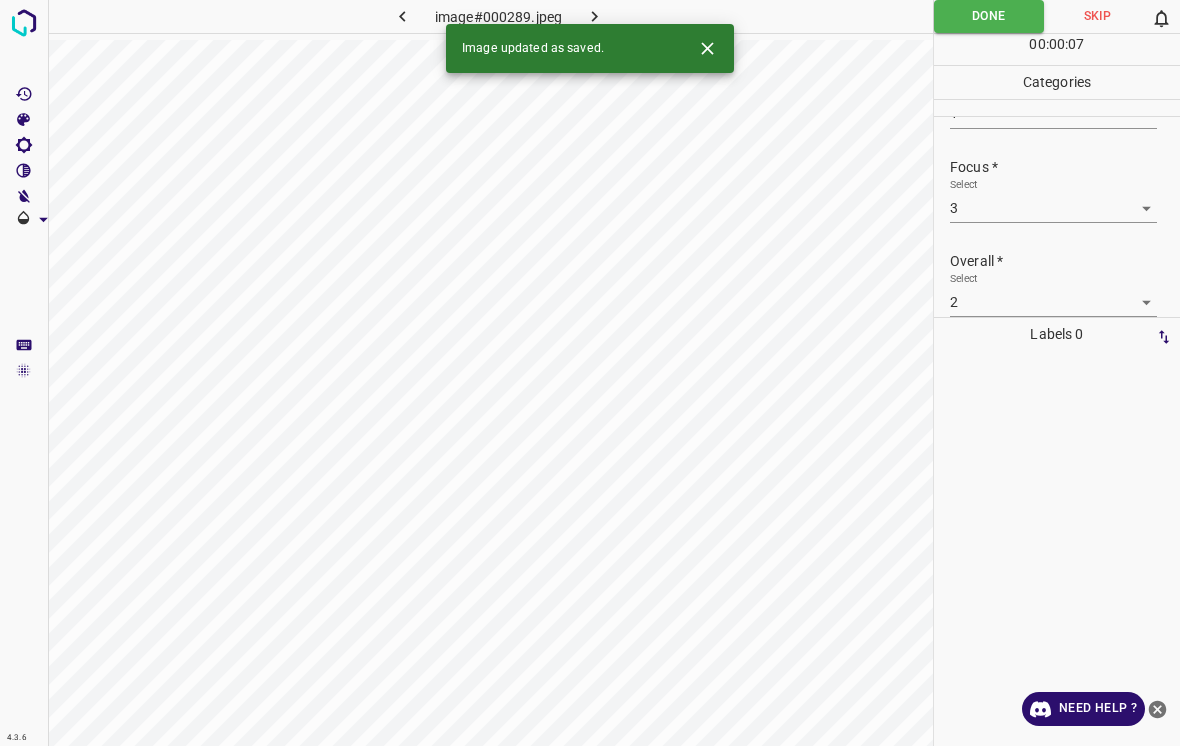 click 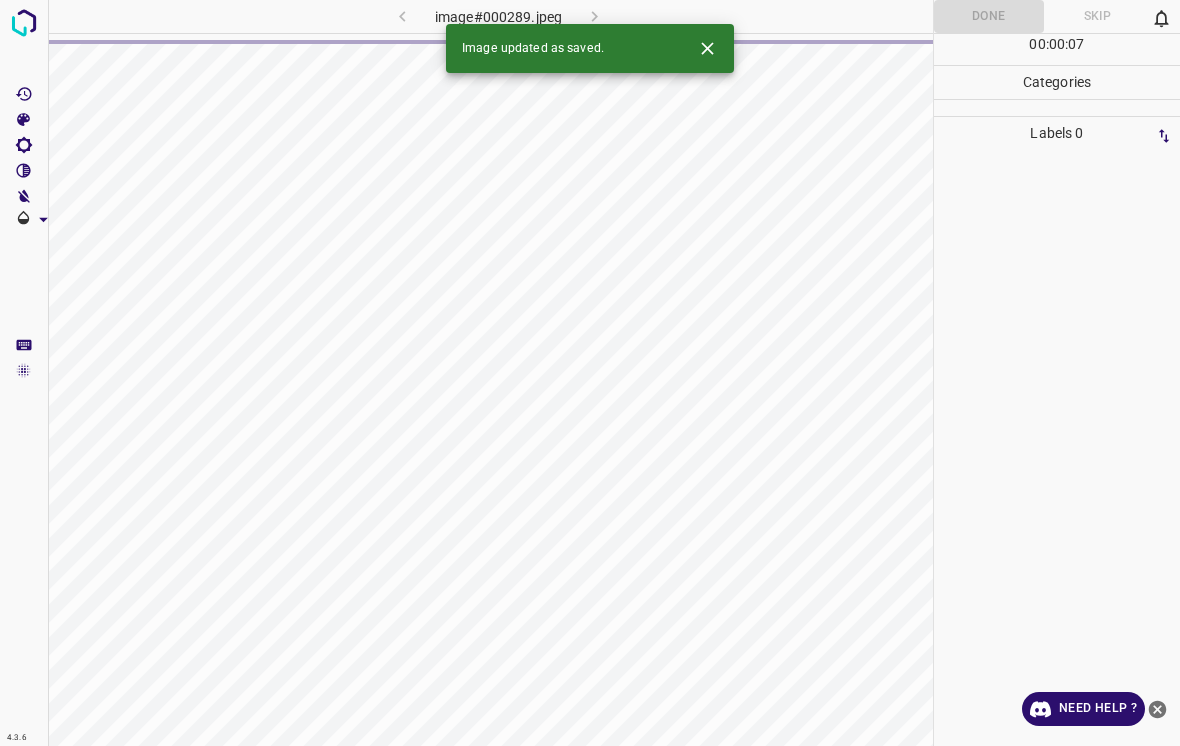 click 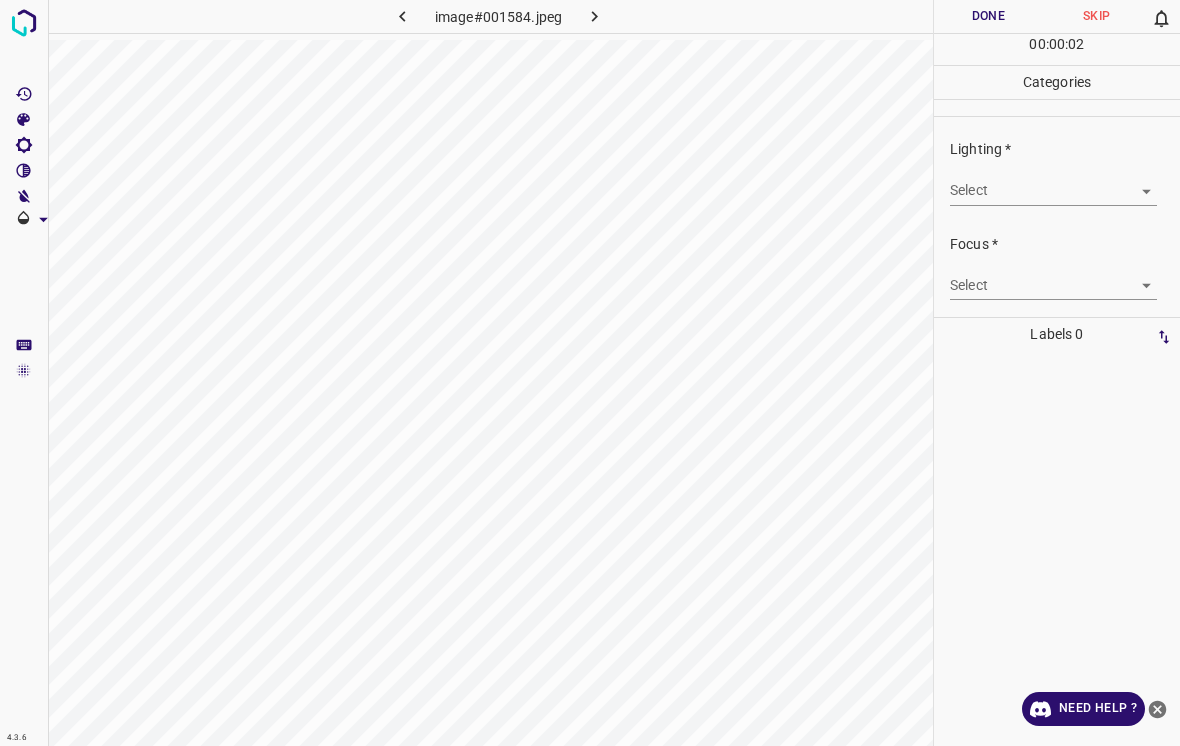 click on "4.3.6  image#001584.jpeg Done Skip 0 00   : 00   : 02   Categories Lighting *  Select ​ Focus *  Select ​ Overall *  Select ​ Labels   0 Categories 1 Lighting 2 Focus 3 Overall Tools Space Change between modes (Draw & Edit) I Auto labeling R Restore zoom M Zoom in N Zoom out Delete Delete selecte label Filters Z Restore filters X Saturation filter C Brightness filter V Contrast filter B Gray scale filter General O Download Need Help ? - Text - Hide - Delete" at bounding box center [590, 373] 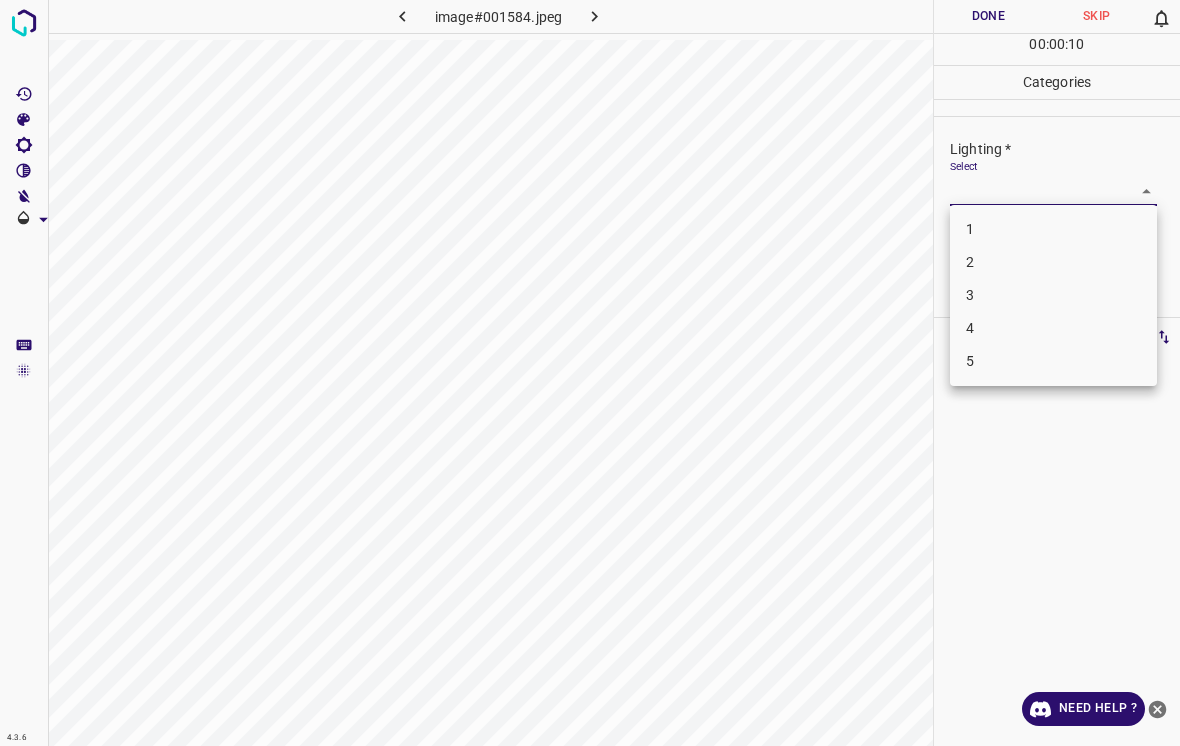 click on "3" at bounding box center [1053, 295] 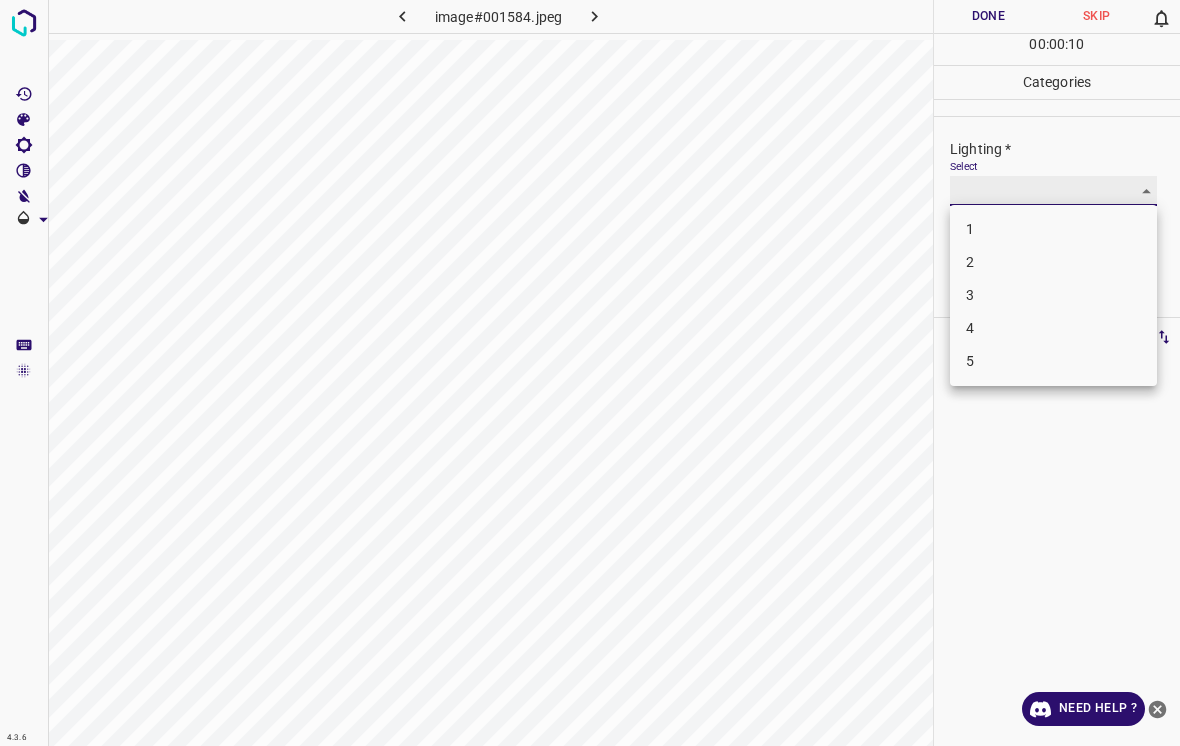 type on "3" 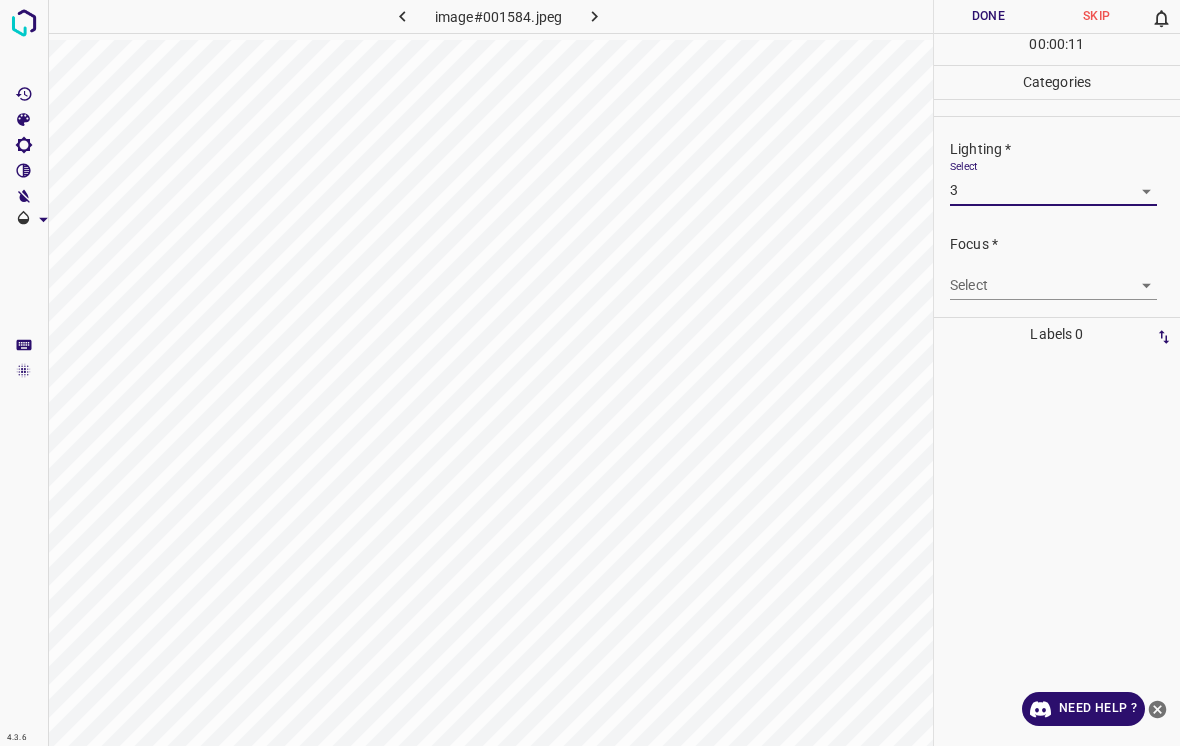 click on "4.3.6  image#001584.jpeg Done Skip 0 00   : 00   : 11   Categories Lighting *  Select 3 3 Focus *  Select ​ Overall *  Select ​ Labels   0 Categories 1 Lighting 2 Focus 3 Overall Tools Space Change between modes (Draw & Edit) I Auto labeling R Restore zoom M Zoom in N Zoom out Delete Delete selecte label Filters Z Restore filters X Saturation filter C Brightness filter V Contrast filter B Gray scale filter General O Download Need Help ? - Text - Hide - Delete" at bounding box center [590, 373] 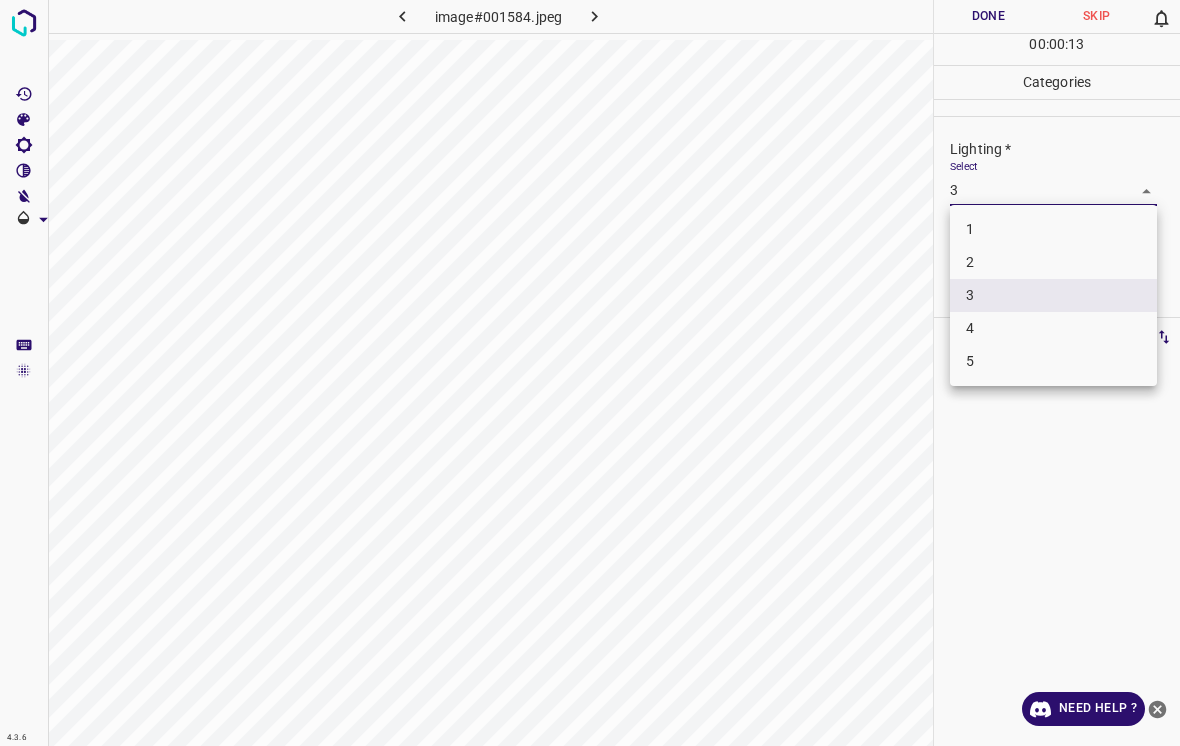 click on "3" at bounding box center [1053, 295] 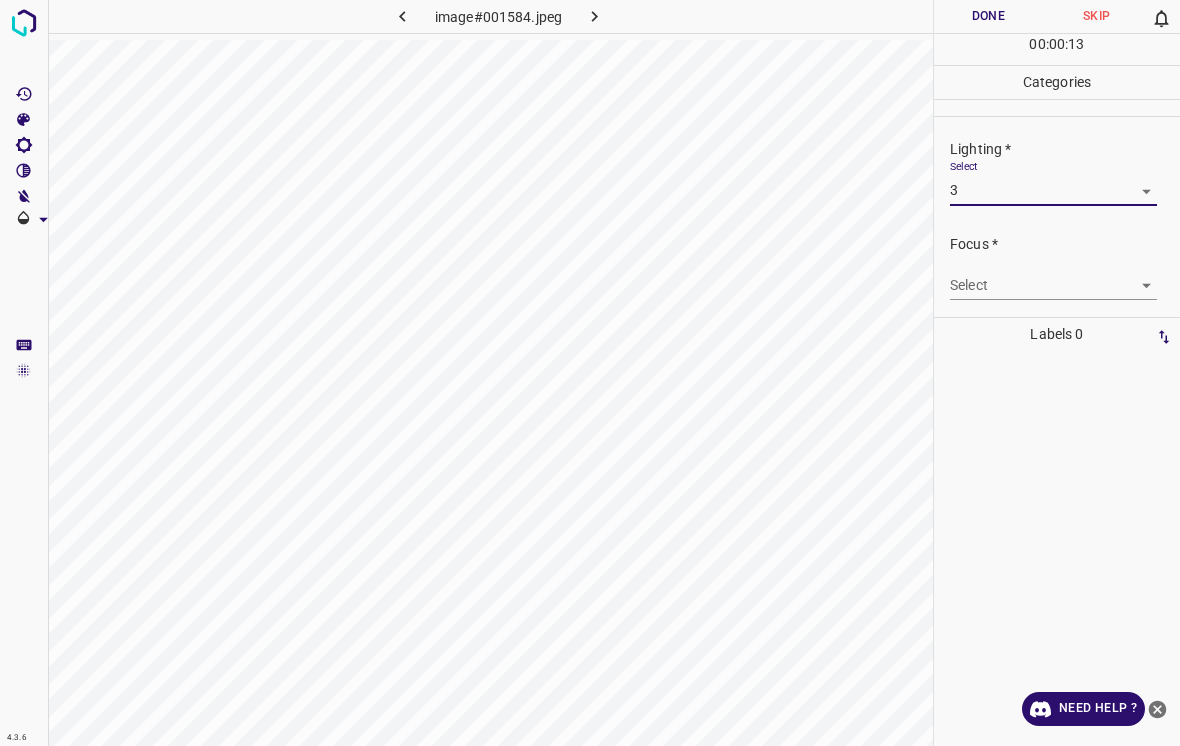 click on "4.3.6  image#001584.jpeg Done Skip 0 00   : 00   : 13   Categories Lighting *  Select 3 3 Focus *  Select ​ Overall *  Select ​ Labels   0 Categories 1 Lighting 2 Focus 3 Overall Tools Space Change between modes (Draw & Edit) I Auto labeling R Restore zoom M Zoom in N Zoom out Delete Delete selecte label Filters Z Restore filters X Saturation filter C Brightness filter V Contrast filter B Gray scale filter General O Download Need Help ? - Text - Hide - Delete" at bounding box center (590, 373) 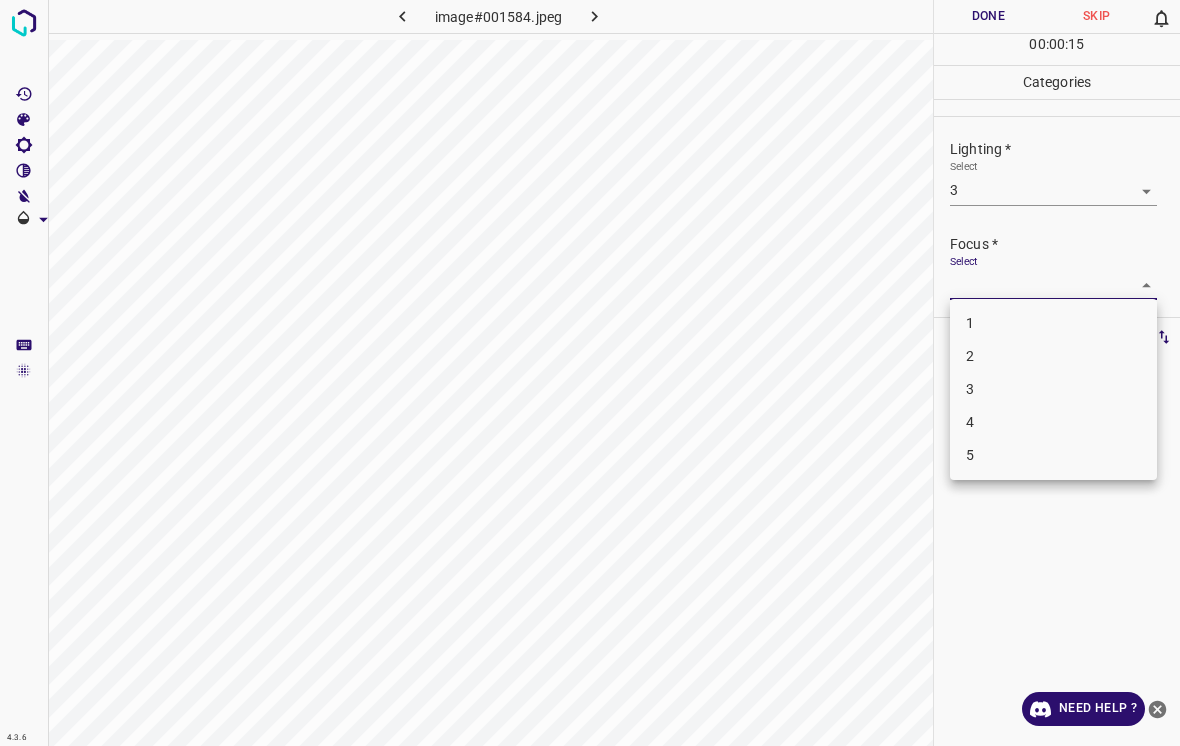 click on "3" at bounding box center (1053, 389) 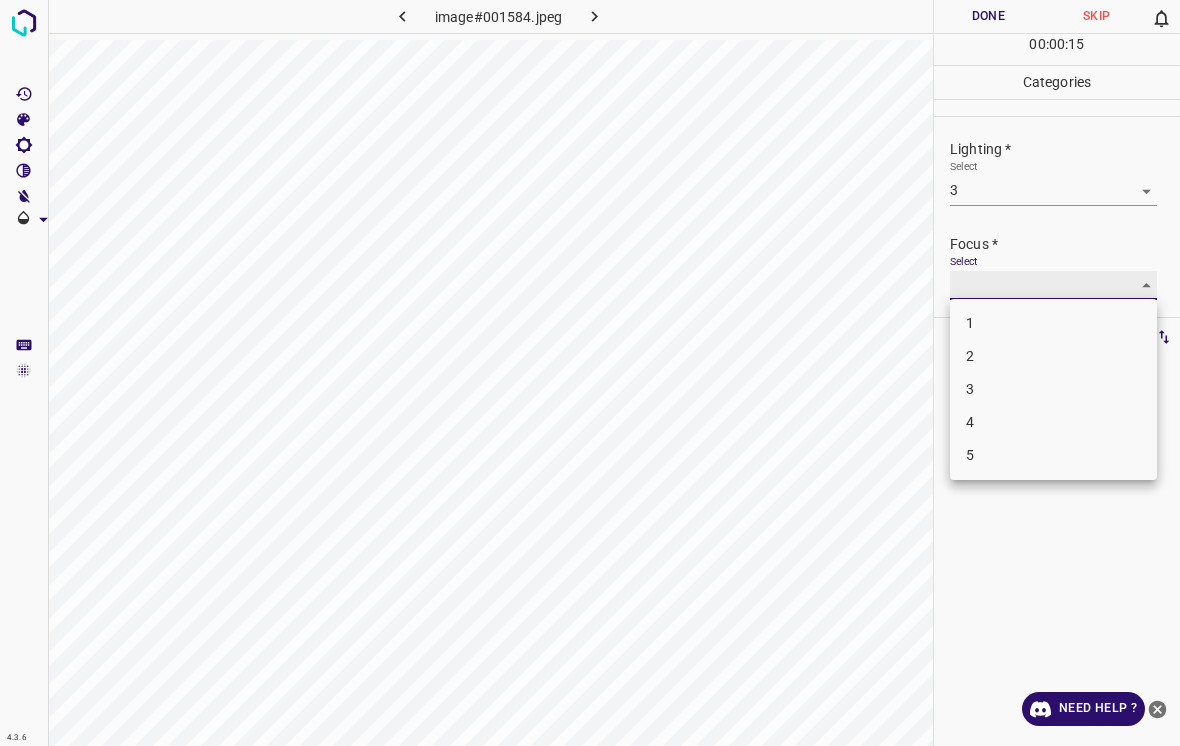 type on "3" 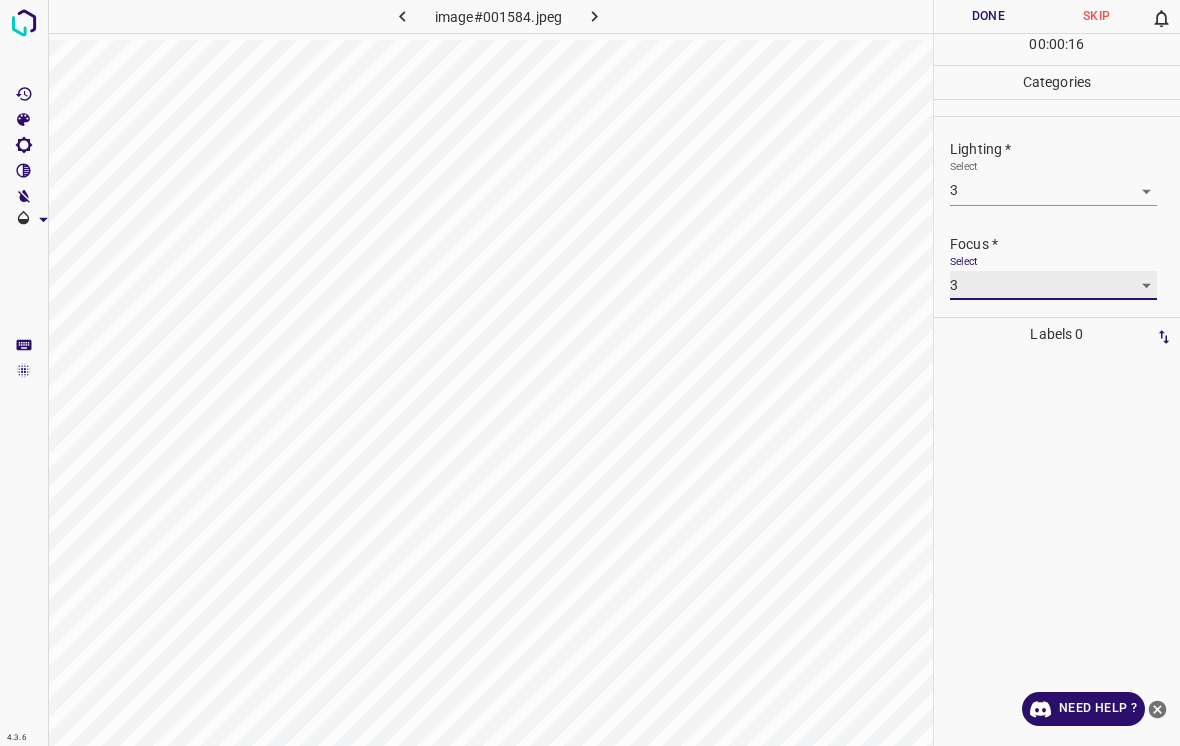 scroll, scrollTop: 83, scrollLeft: 0, axis: vertical 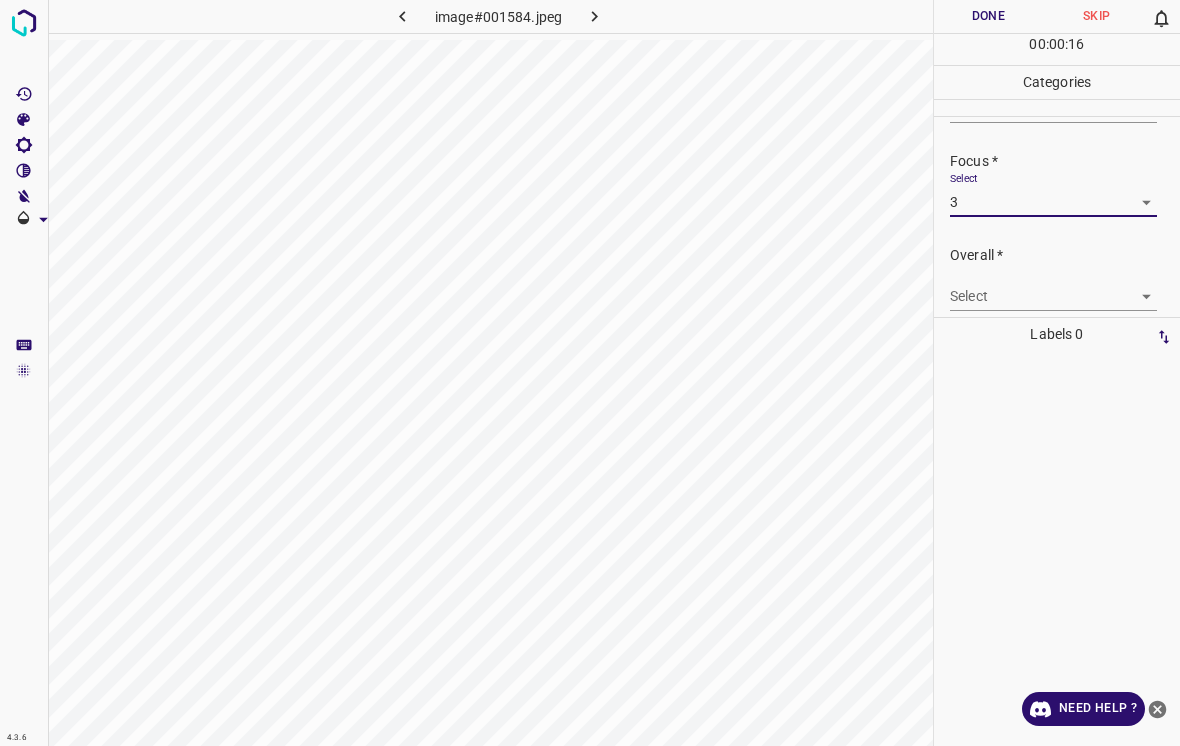 click on "4.3.6  image#001584.jpeg Done Skip 0 00   : 00   : 16   Categories Lighting *  Select 3 3 Focus *  Select 3 3 Overall *  Select ​ Labels   0 Categories 1 Lighting 2 Focus 3 Overall Tools Space Change between modes (Draw & Edit) I Auto labeling R Restore zoom M Zoom in N Zoom out Delete Delete selecte label Filters Z Restore filters X Saturation filter C Brightness filter V Contrast filter B Gray scale filter General O Download Need Help ? - Text - Hide - Delete" at bounding box center [590, 373] 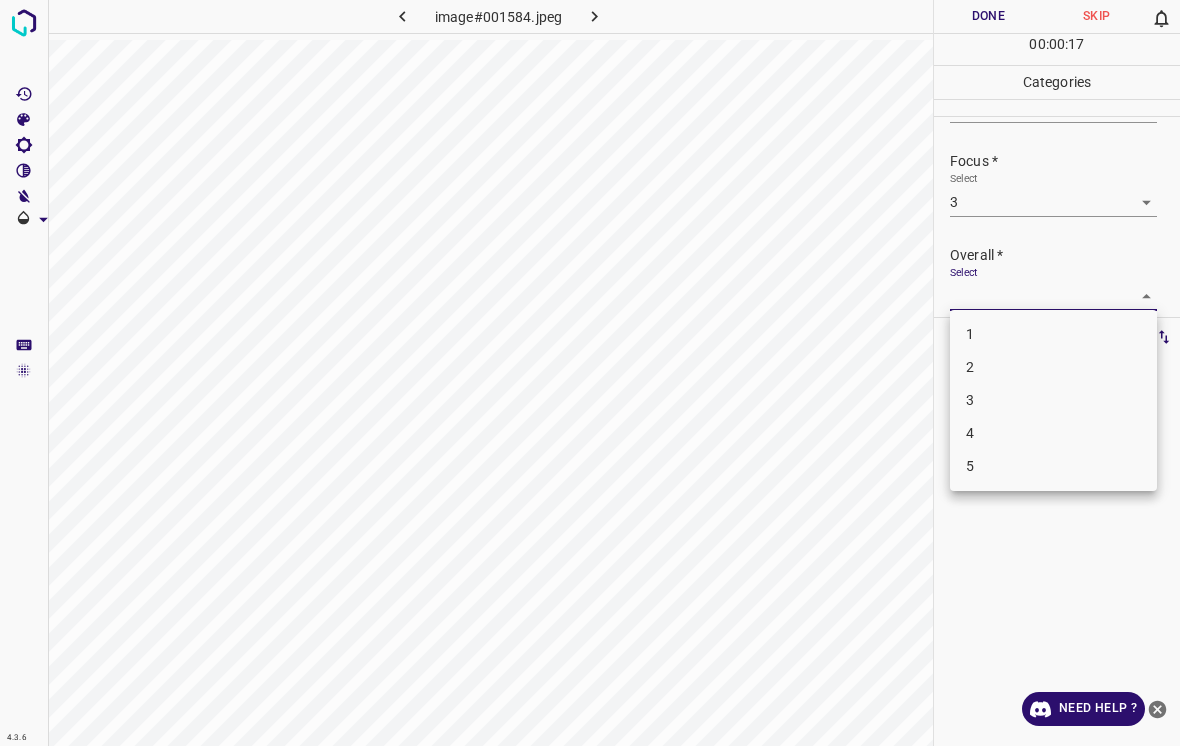 click on "3" at bounding box center (1053, 400) 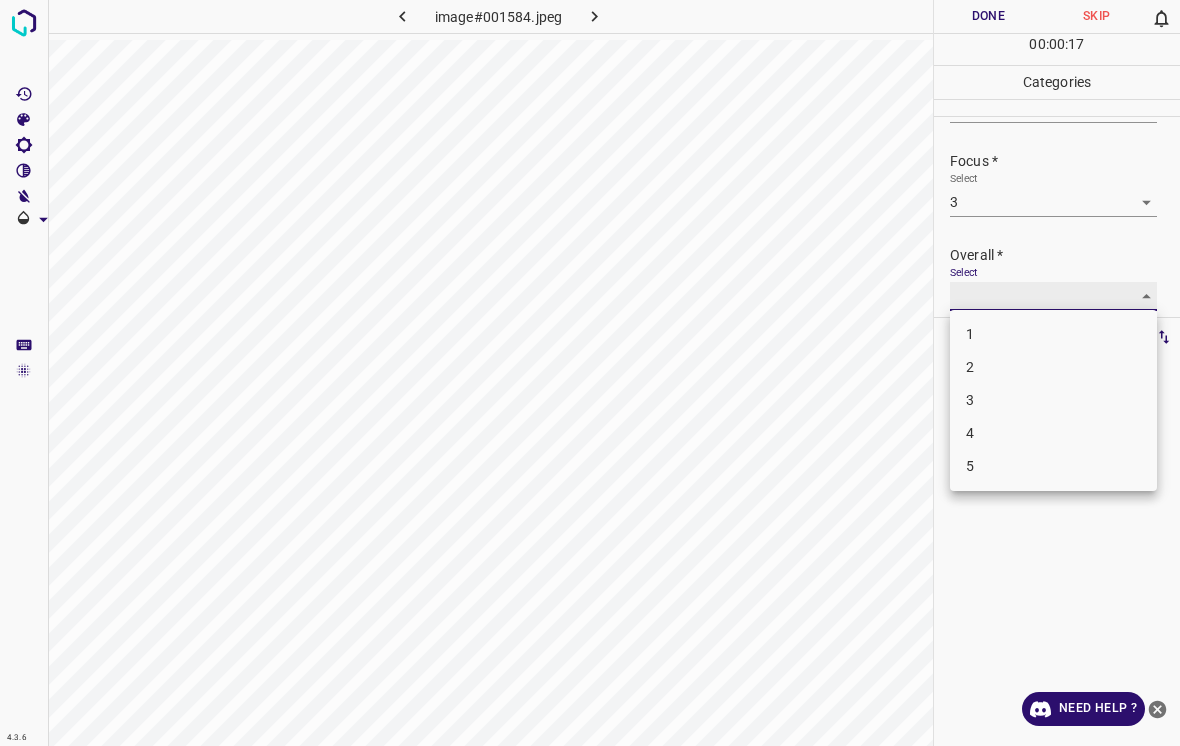 type on "3" 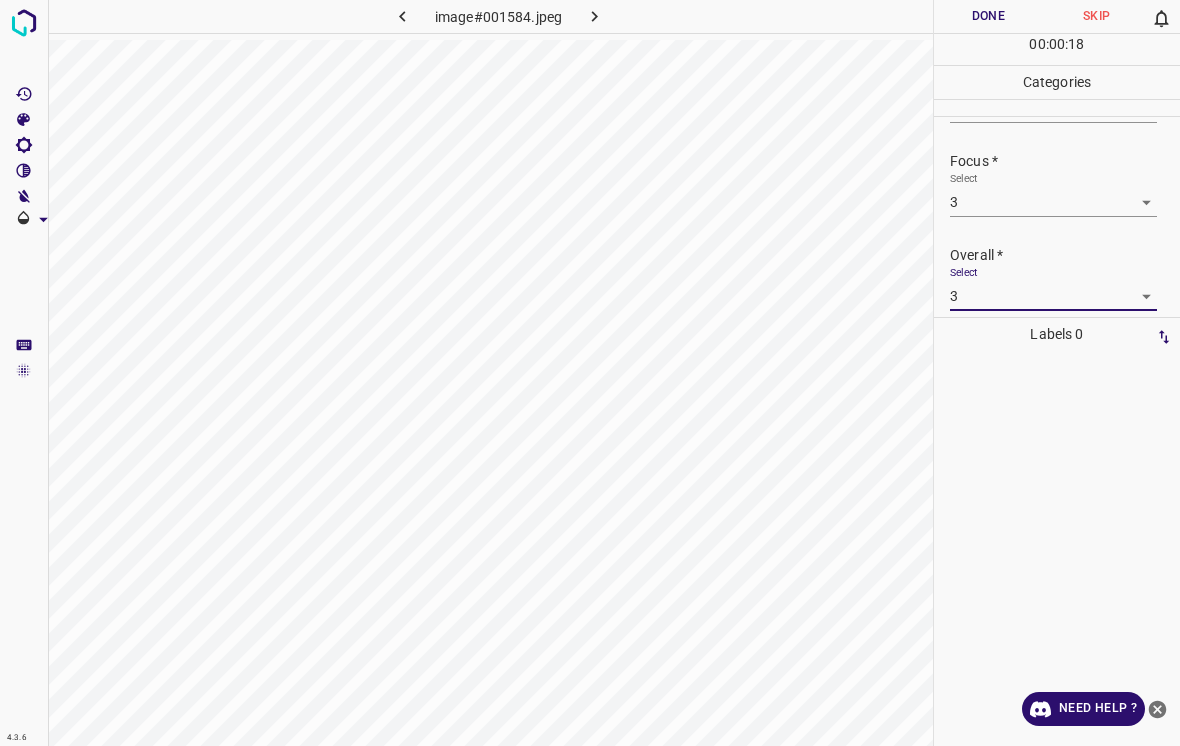 click on "Done" at bounding box center [988, 16] 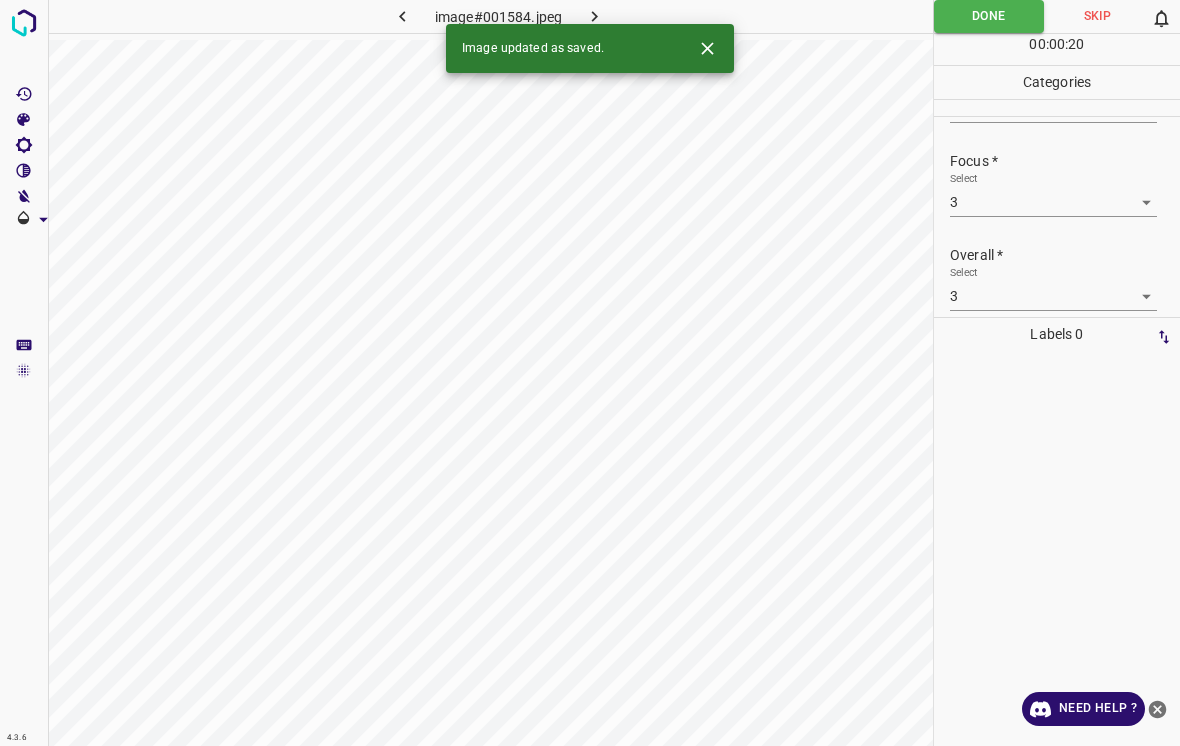 click 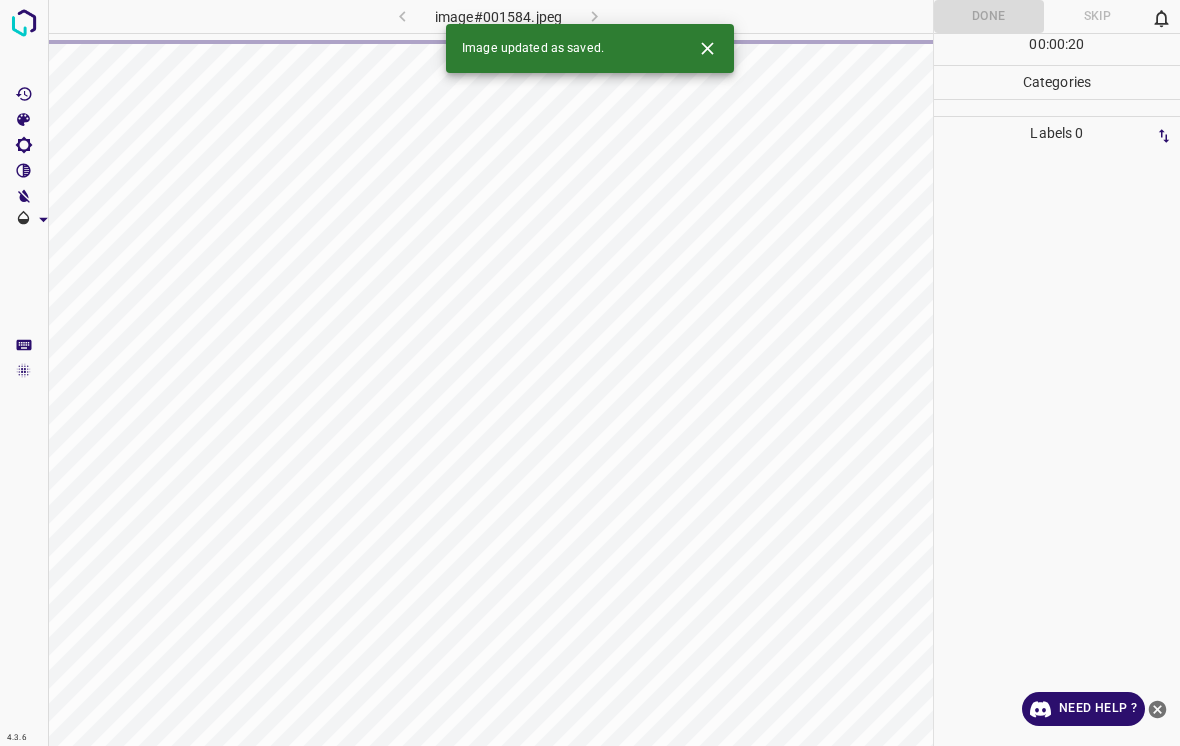click 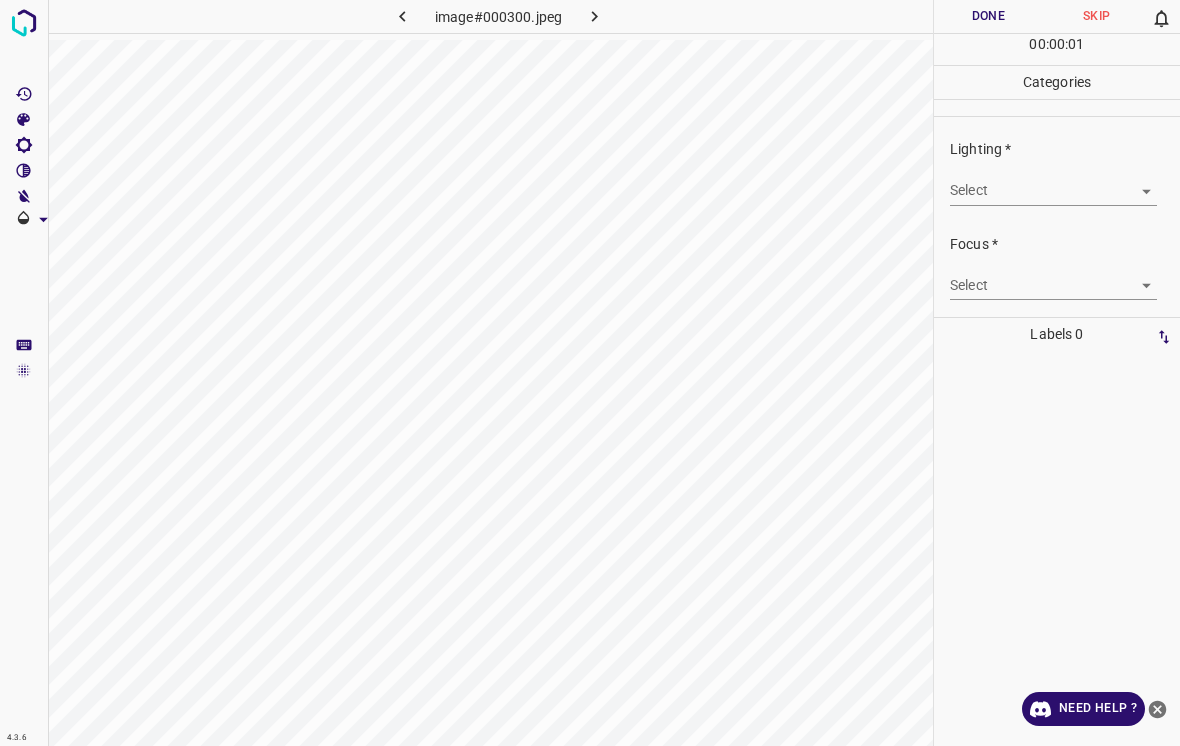 click on "4.3.6  image#000300.jpeg Done Skip 0 00   : 00   : 01   Categories Lighting *  Select ​ Focus *  Select ​ Overall *  Select ​ Labels   0 Categories 1 Lighting 2 Focus 3 Overall Tools Space Change between modes (Draw & Edit) I Auto labeling R Restore zoom M Zoom in N Zoom out Delete Delete selecte label Filters Z Restore filters X Saturation filter C Brightness filter V Contrast filter B Gray scale filter General O Download Need Help ? - Text - Hide - Delete" at bounding box center [590, 373] 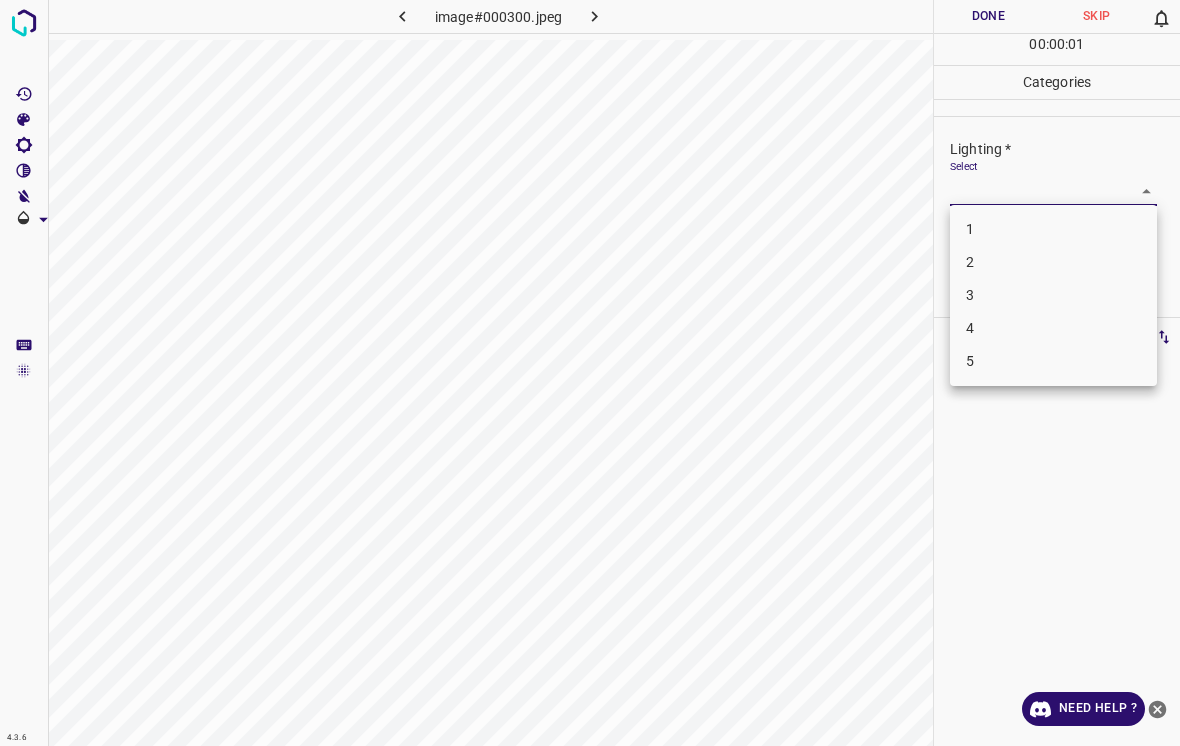 click on "3" at bounding box center (1053, 295) 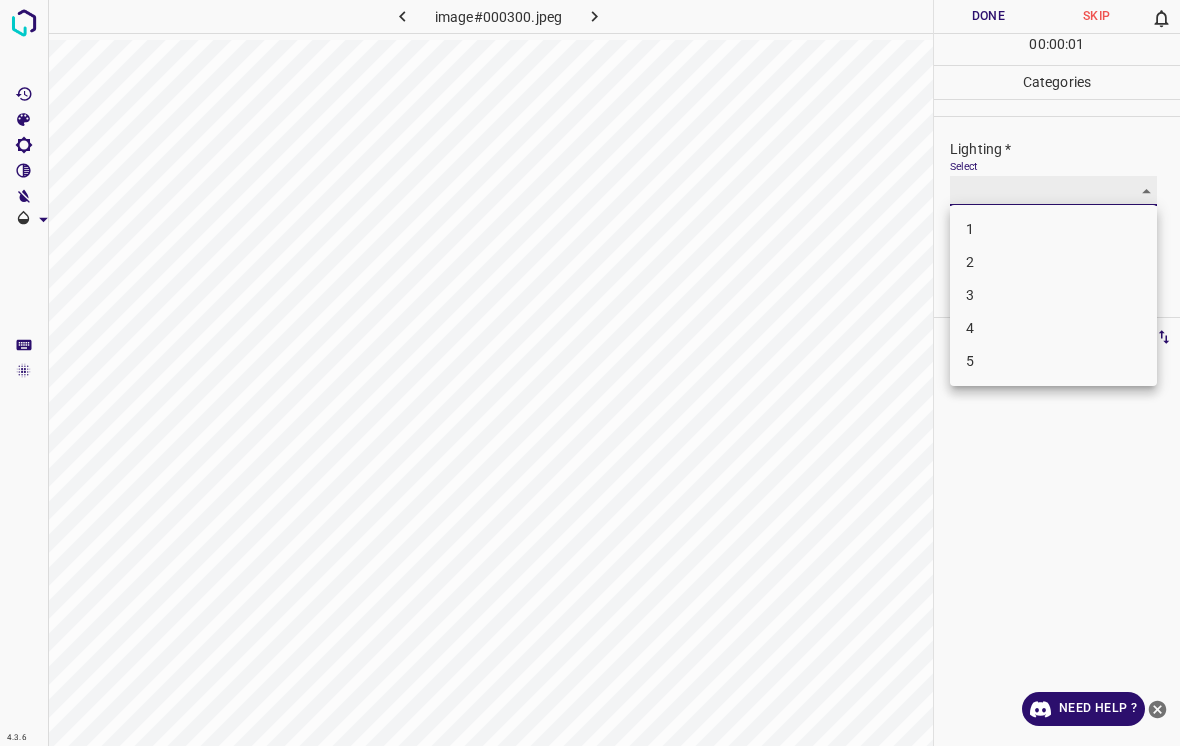 type on "3" 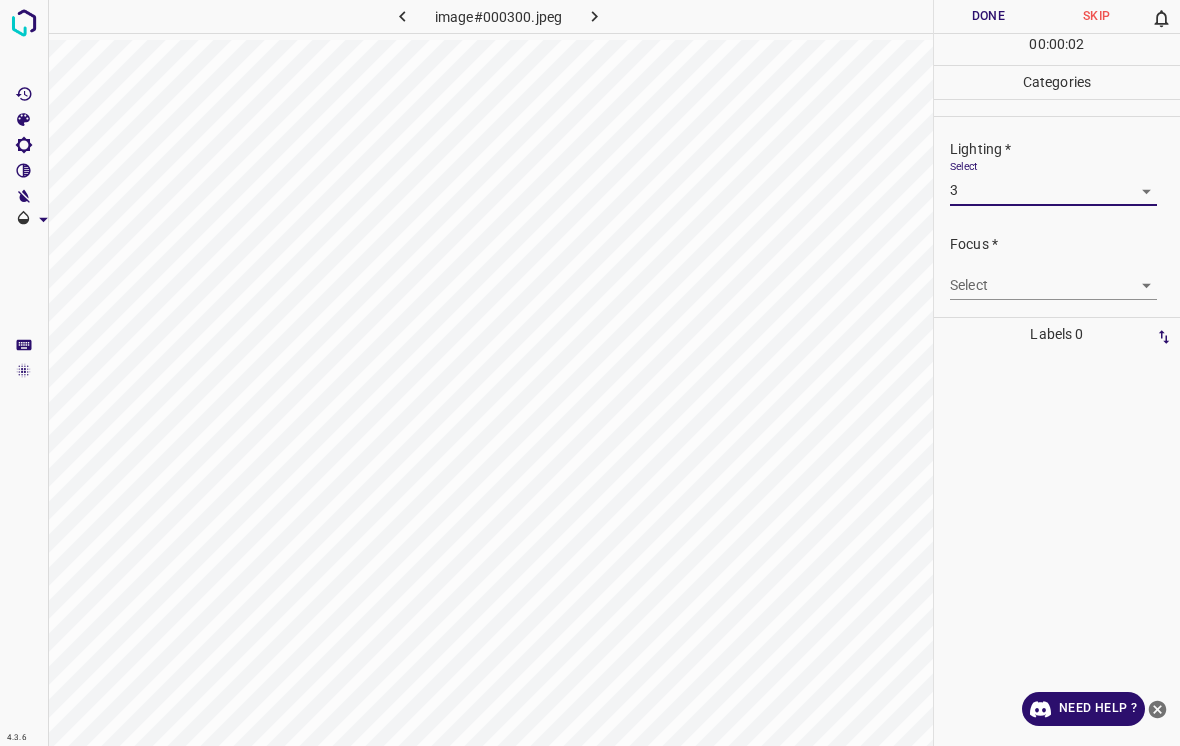click on "4.3.6  image#000300.jpeg Done Skip 0 00   : 00   : 02   Categories Lighting *  Select 3 3 Focus *  Select ​ Overall *  Select ​ Labels   0 Categories 1 Lighting 2 Focus 3 Overall Tools Space Change between modes (Draw & Edit) I Auto labeling R Restore zoom M Zoom in N Zoom out Delete Delete selecte label Filters Z Restore filters X Saturation filter C Brightness filter V Contrast filter B Gray scale filter General O Download Need Help ? - Text - Hide - Delete" at bounding box center [590, 373] 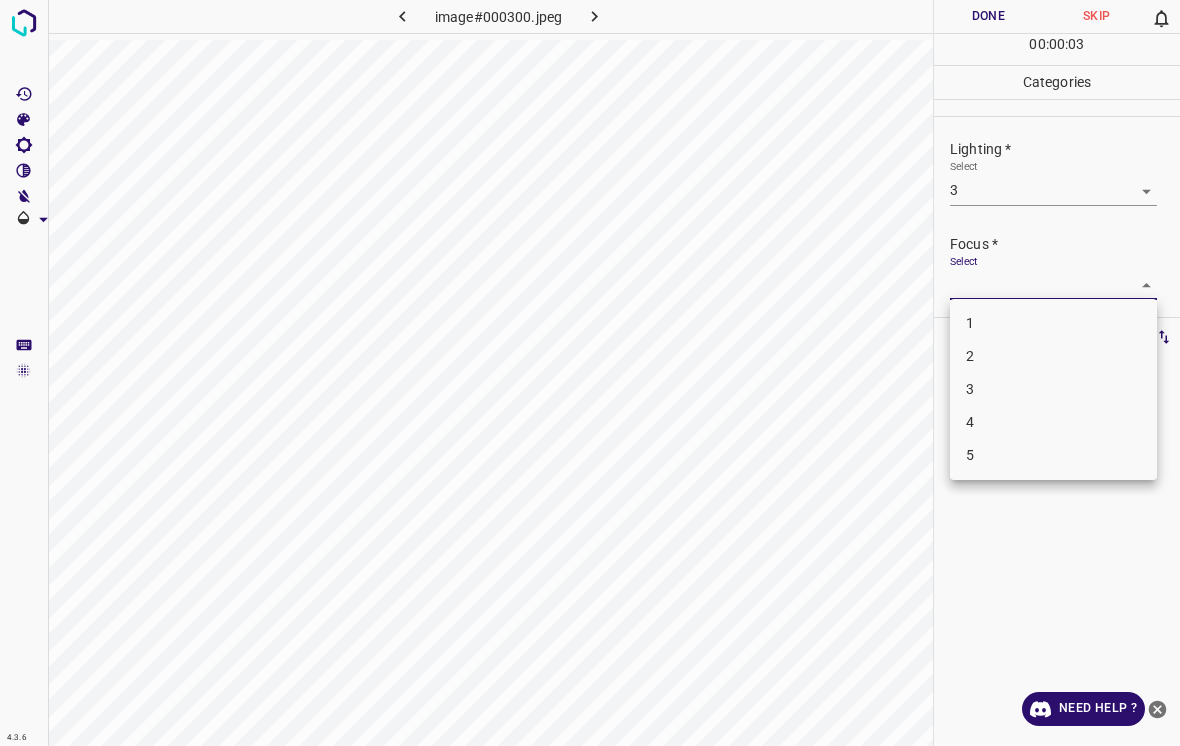 click on "4" at bounding box center [1053, 422] 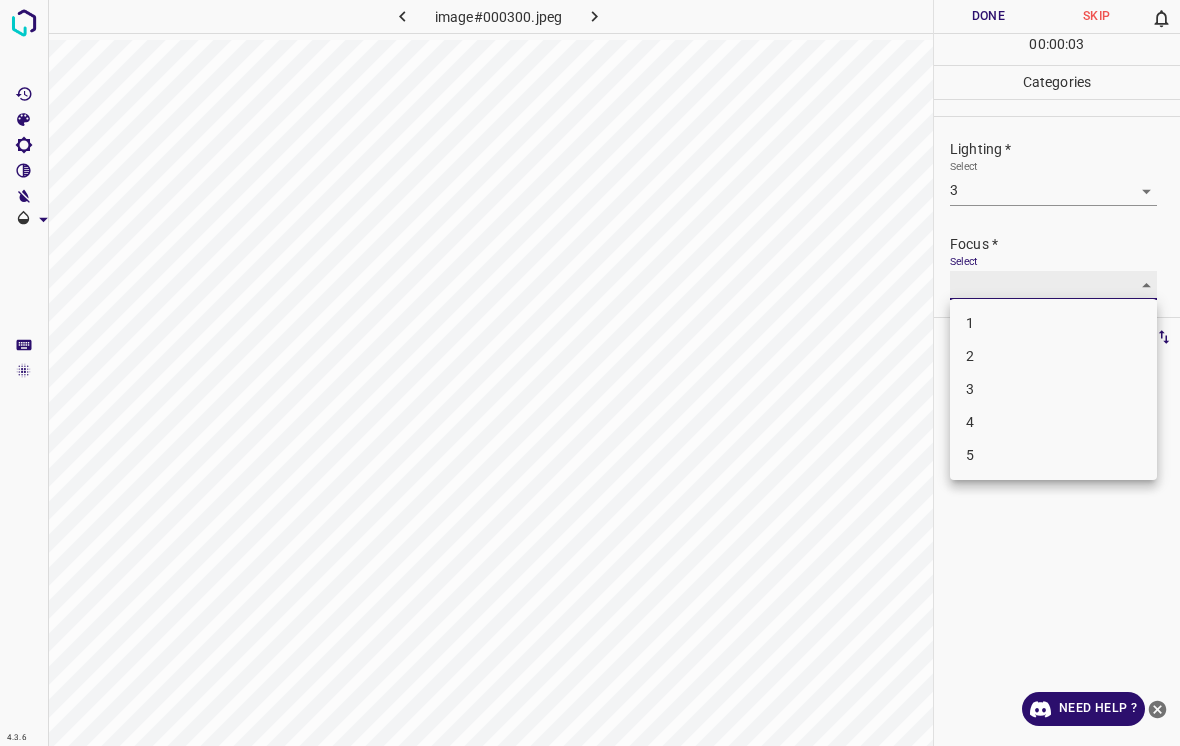 type on "4" 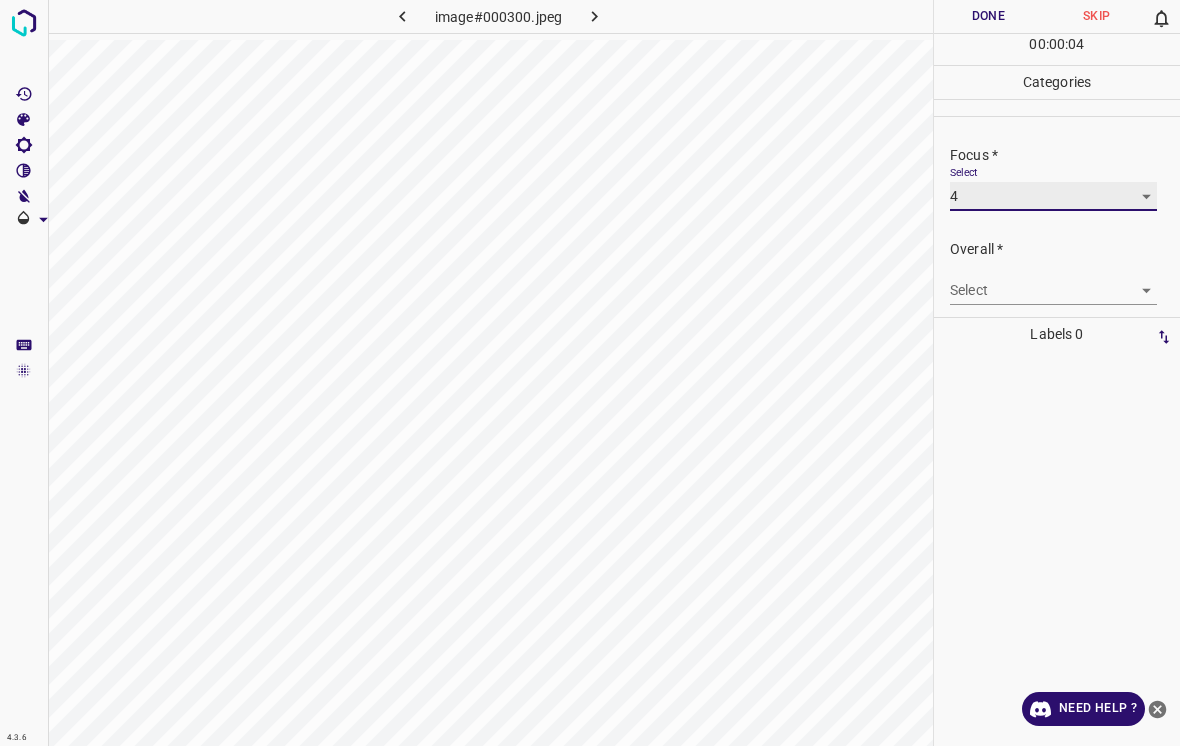 scroll, scrollTop: 94, scrollLeft: 0, axis: vertical 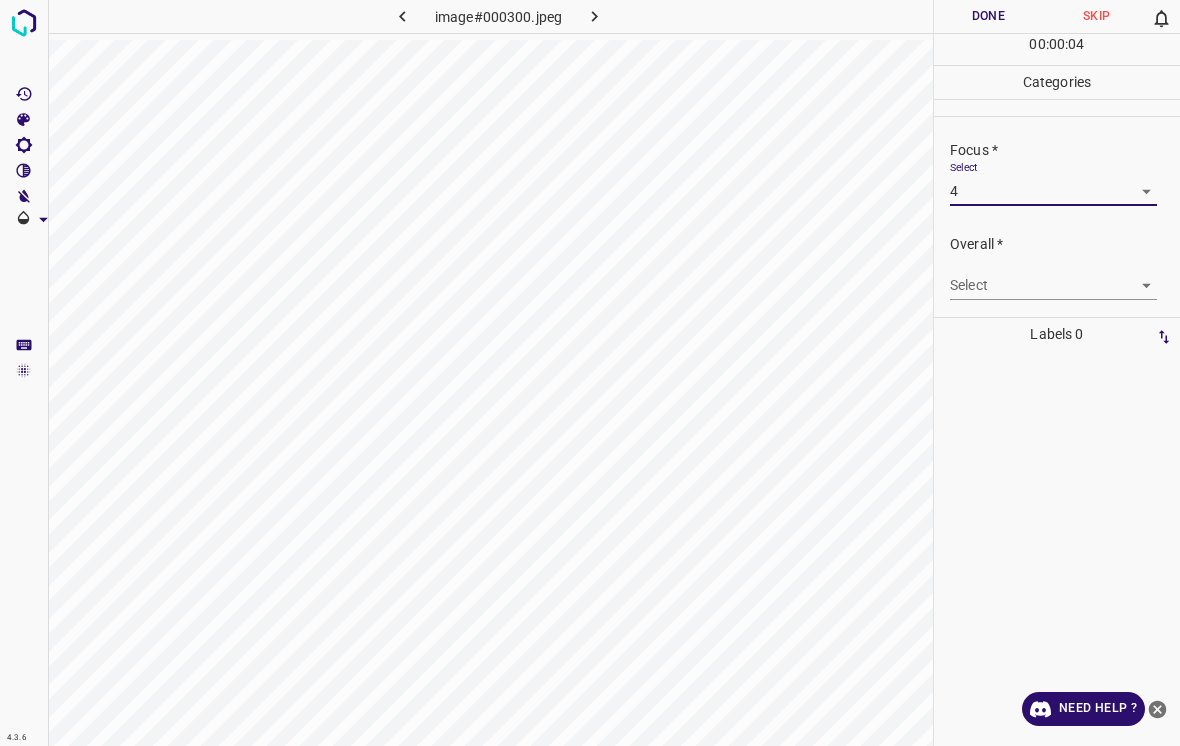 click on "4.3.6  image#000300.jpeg Done Skip 0 00   : 00   : 04   Categories Lighting *  Select 3 3 Focus *  Select 4 4 Overall *  Select ​ Labels   0 Categories 1 Lighting 2 Focus 3 Overall Tools Space Change between modes (Draw & Edit) I Auto labeling R Restore zoom M Zoom in N Zoom out Delete Delete selecte label Filters Z Restore filters X Saturation filter C Brightness filter V Contrast filter B Gray scale filter General O Download Need Help ? - Text - Hide - Delete" at bounding box center [590, 373] 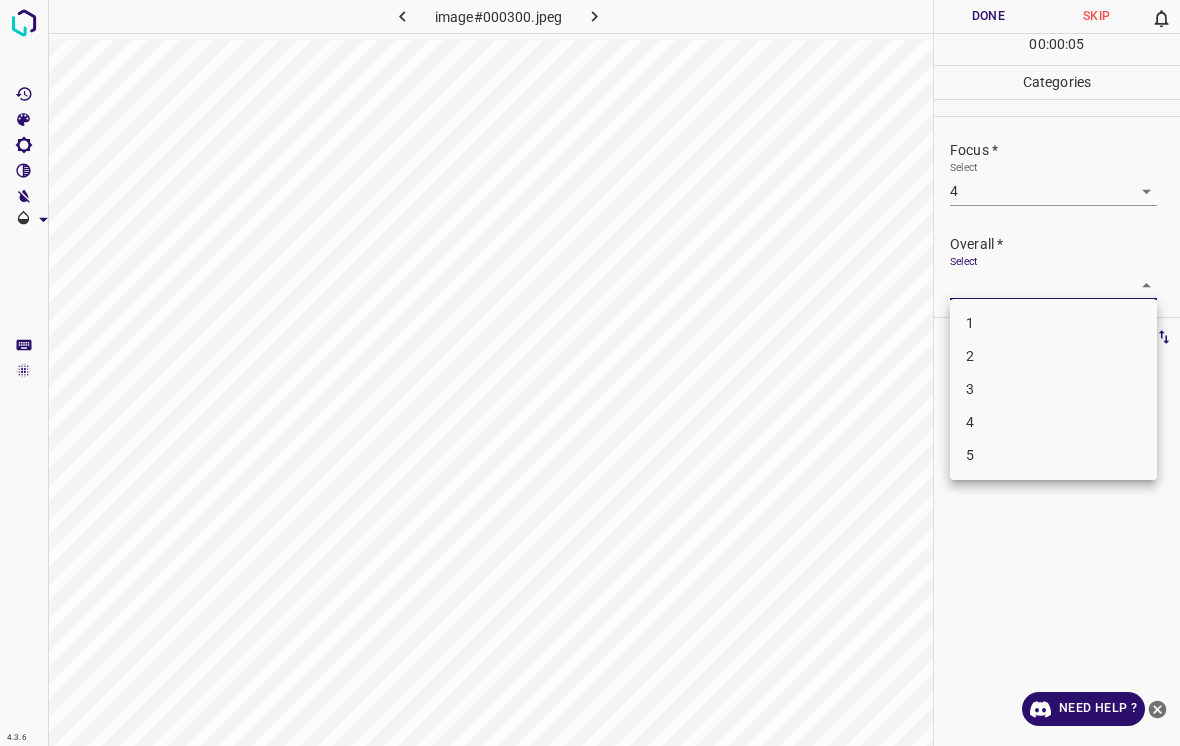 click on "3" at bounding box center [1053, 389] 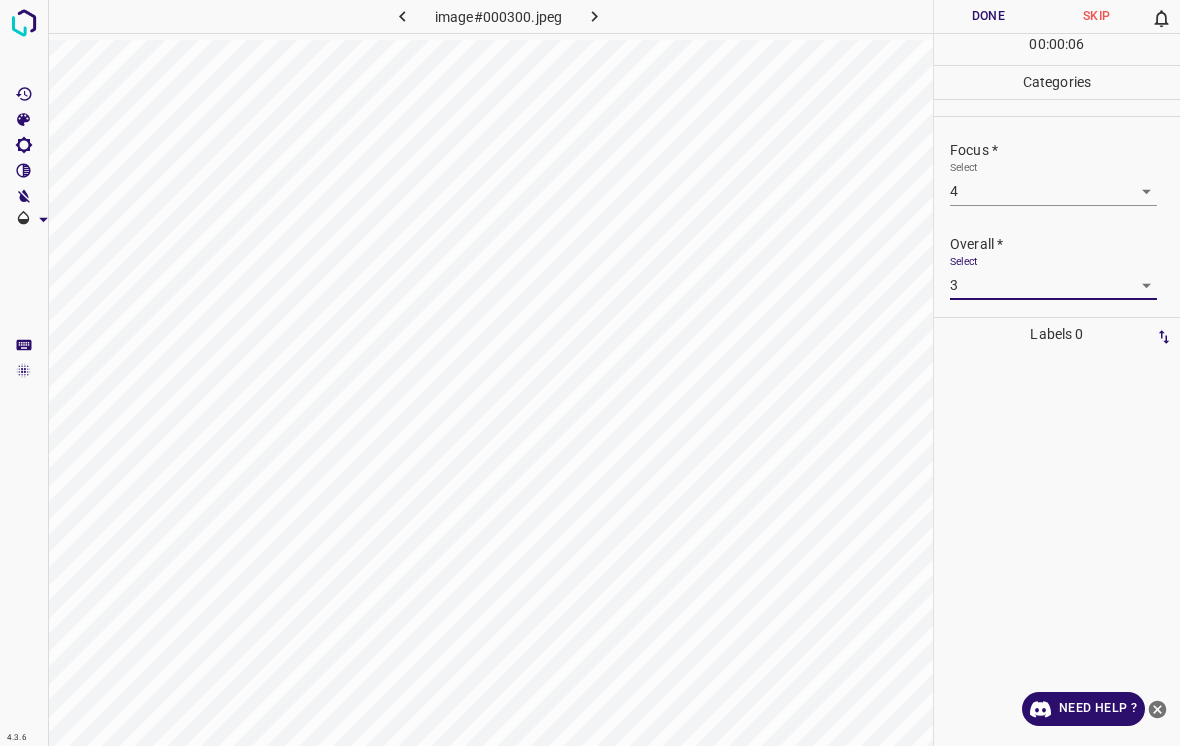 click on "Select 3 3" at bounding box center [1053, 277] 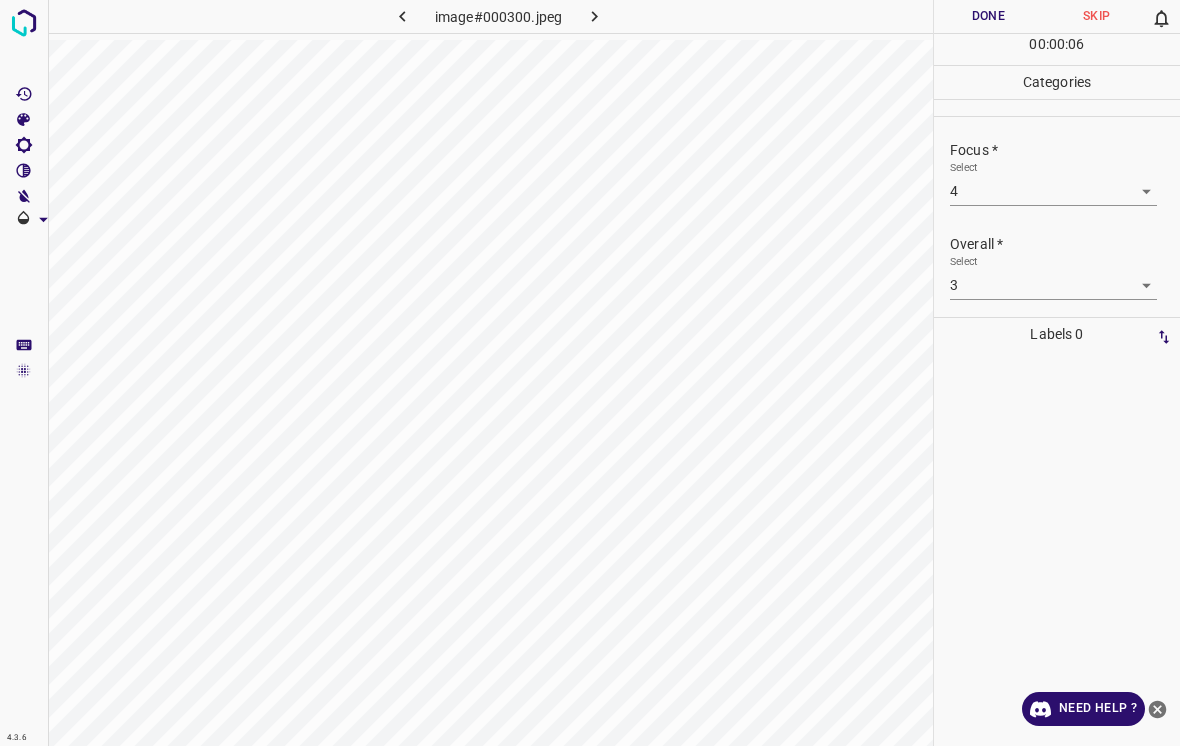 click on "4.3.6  image#000300.jpeg Done Skip 0 00   : 00   : 06   Categories Lighting *  Select 3 3 Focus *  Select 4 4 Overall *  Select 3 3 Labels   0 Categories 1 Lighting 2 Focus 3 Overall Tools Space Change between modes (Draw & Edit) I Auto labeling R Restore zoom M Zoom in N Zoom out Delete Delete selecte label Filters Z Restore filters X Saturation filter C Brightness filter V Contrast filter B Gray scale filter General O Download Need Help ? - Text - Hide - Delete" at bounding box center [590, 373] 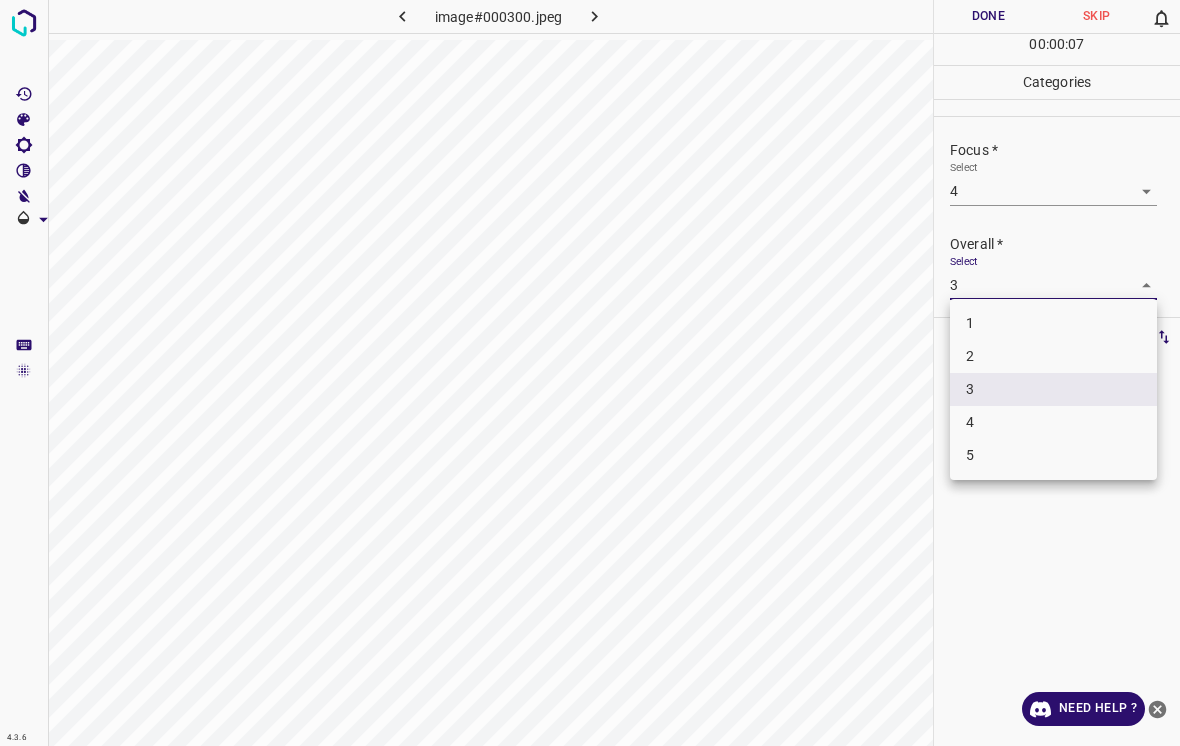 click on "4" at bounding box center (1053, 422) 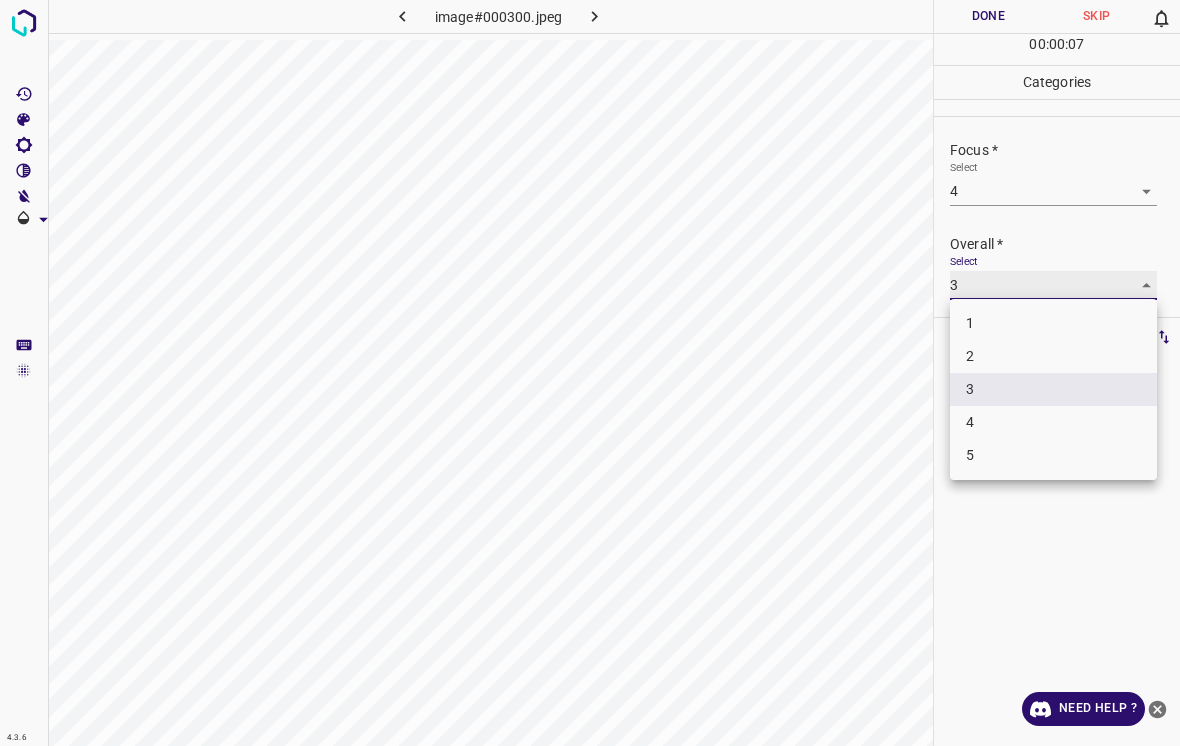 type on "4" 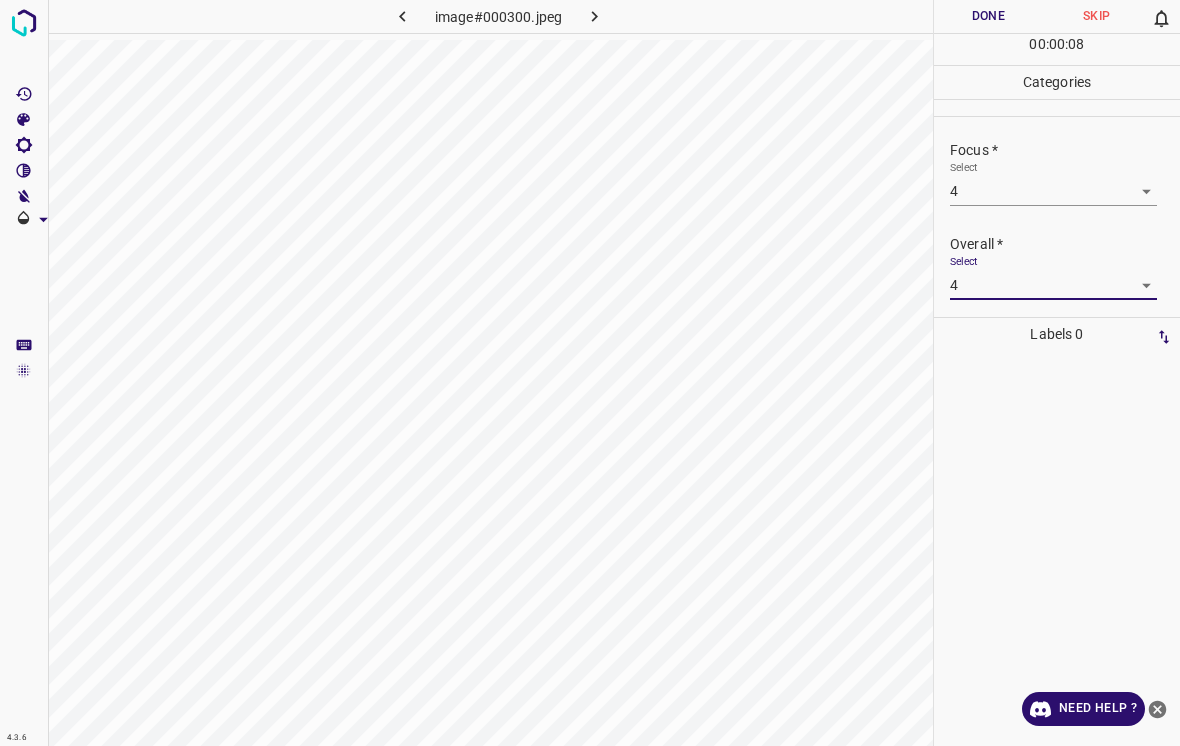 click on "Done" at bounding box center (988, 16) 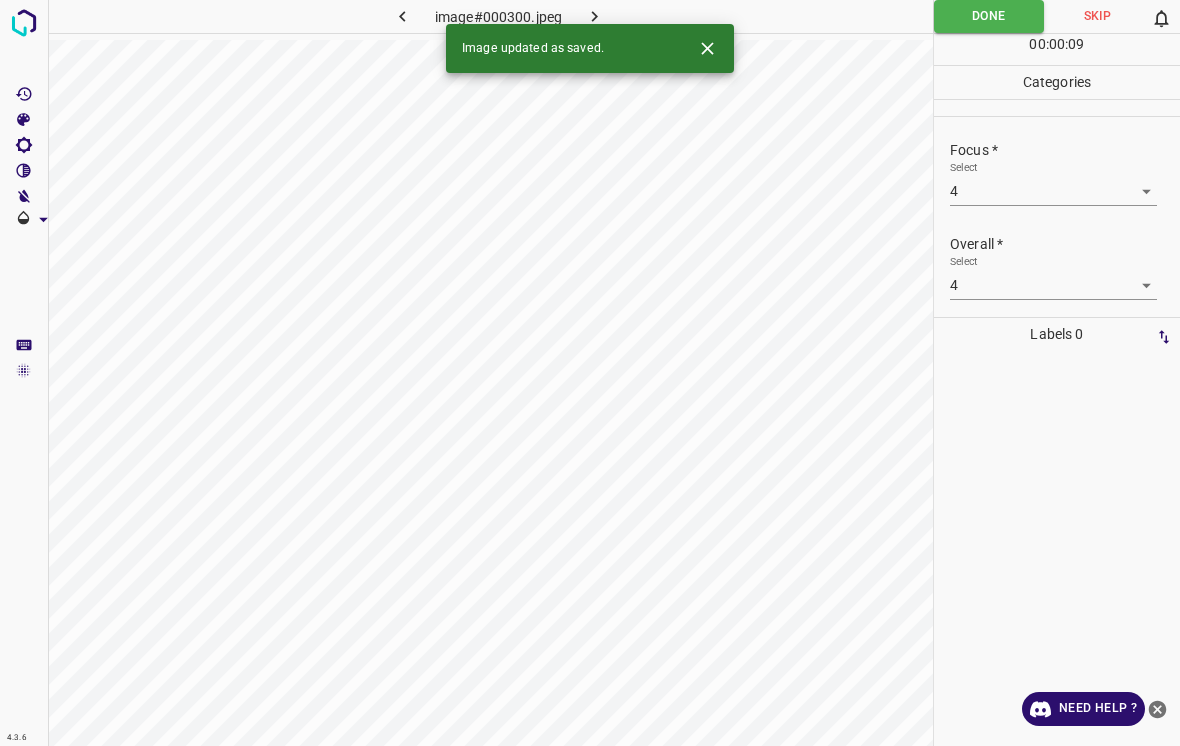 click 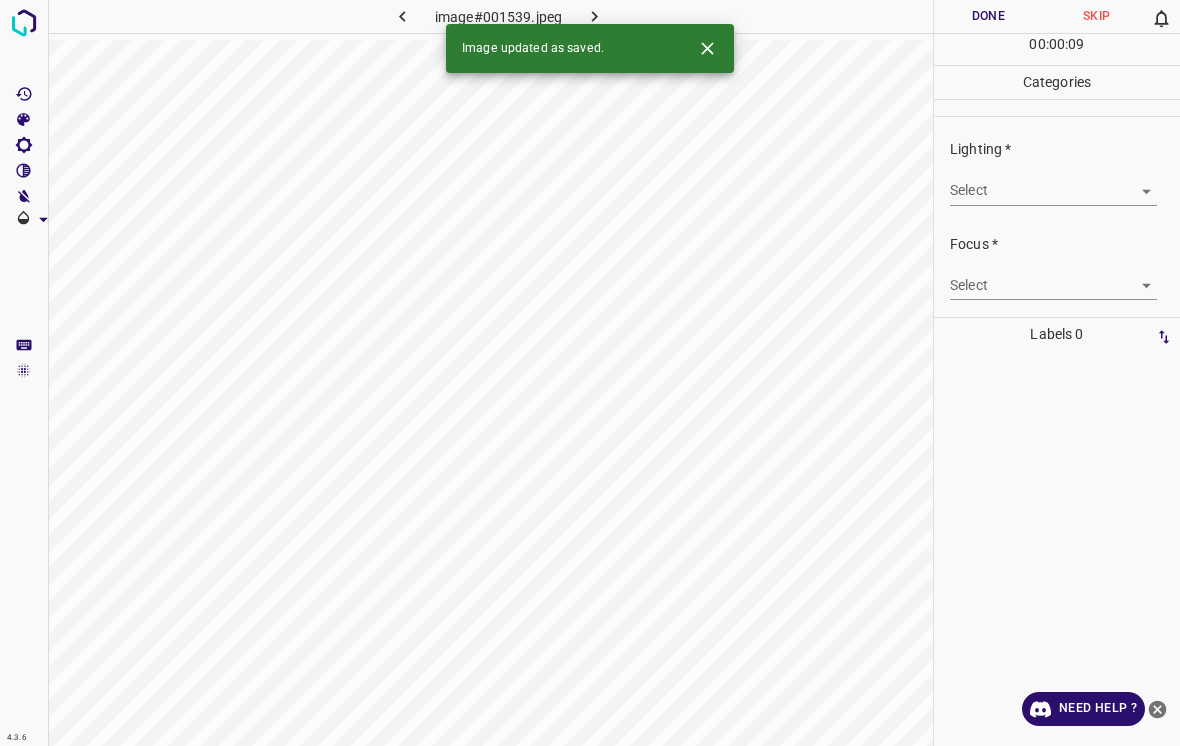 click on "4.3.6  image#001539.jpeg Done Skip 0 00   : 00   : 09   Categories Lighting *  Select ​ Focus *  Select ​ Overall *  Select ​ Labels   0 Categories 1 Lighting 2 Focus 3 Overall Tools Space Change between modes (Draw & Edit) I Auto labeling R Restore zoom M Zoom in N Zoom out Delete Delete selecte label Filters Z Restore filters X Saturation filter C Brightness filter V Contrast filter B Gray scale filter General O Download Image updated as saved. Need Help ? - Text - Hide - Delete" at bounding box center (590, 373) 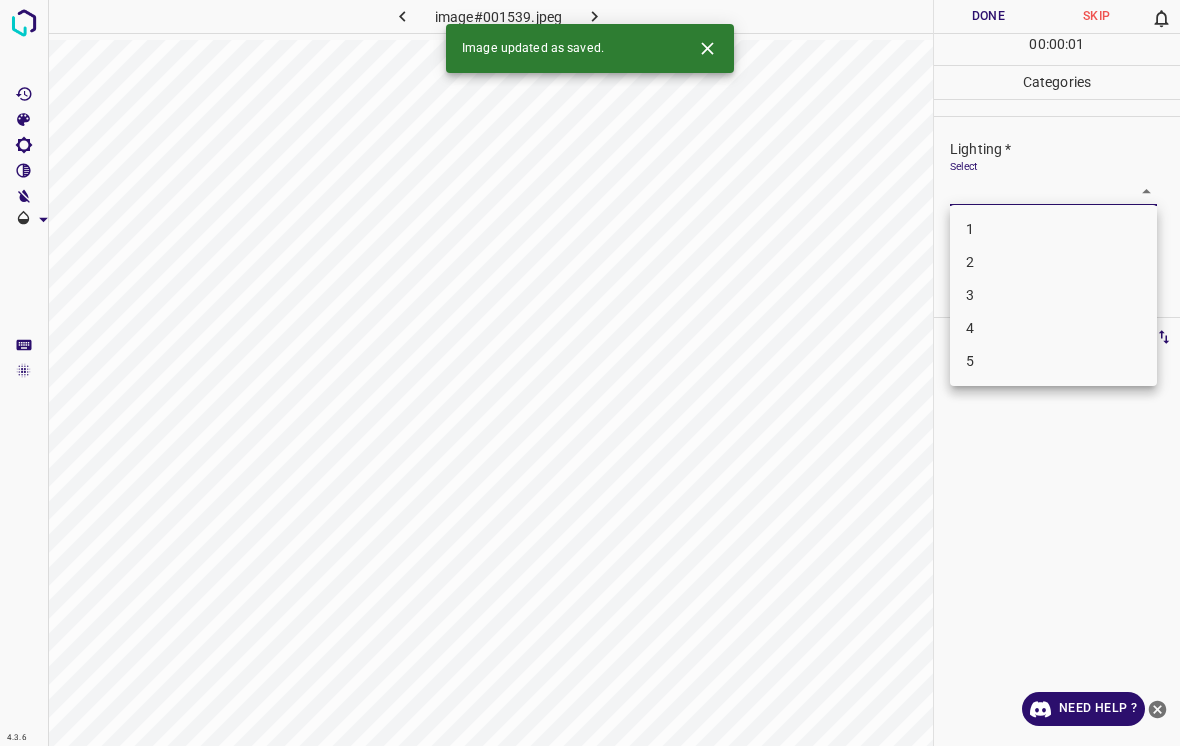 click on "2" at bounding box center [1053, 262] 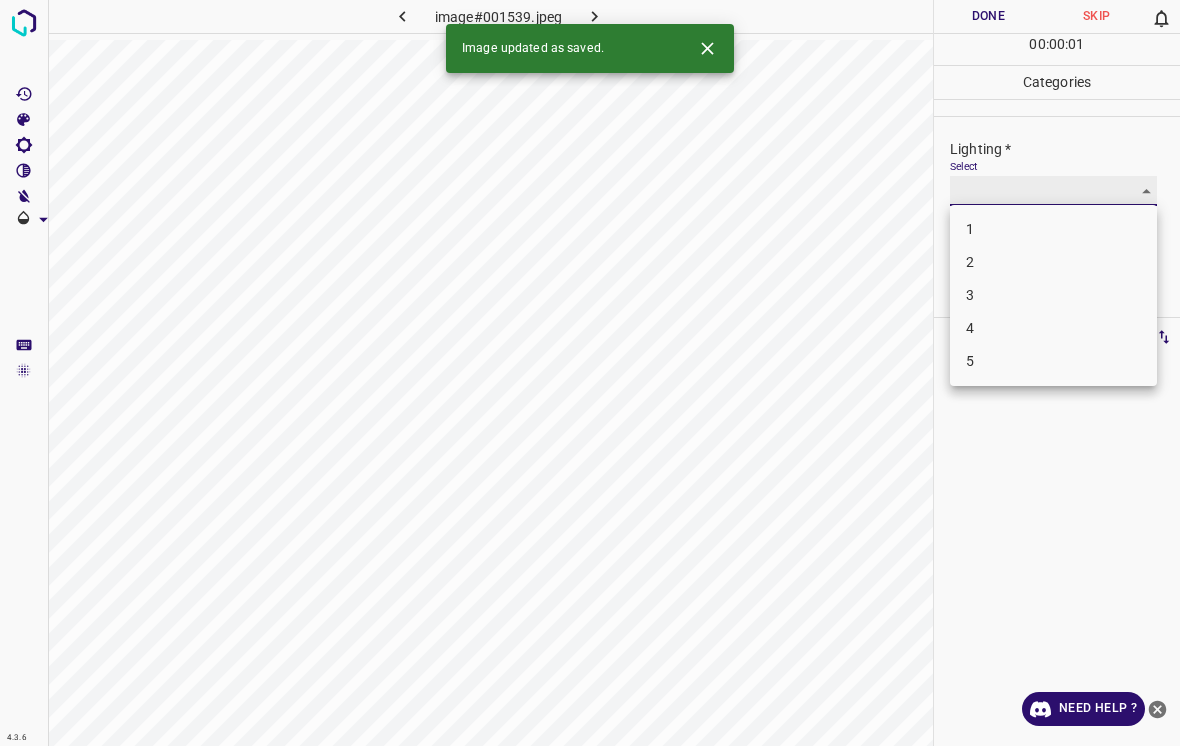 type on "2" 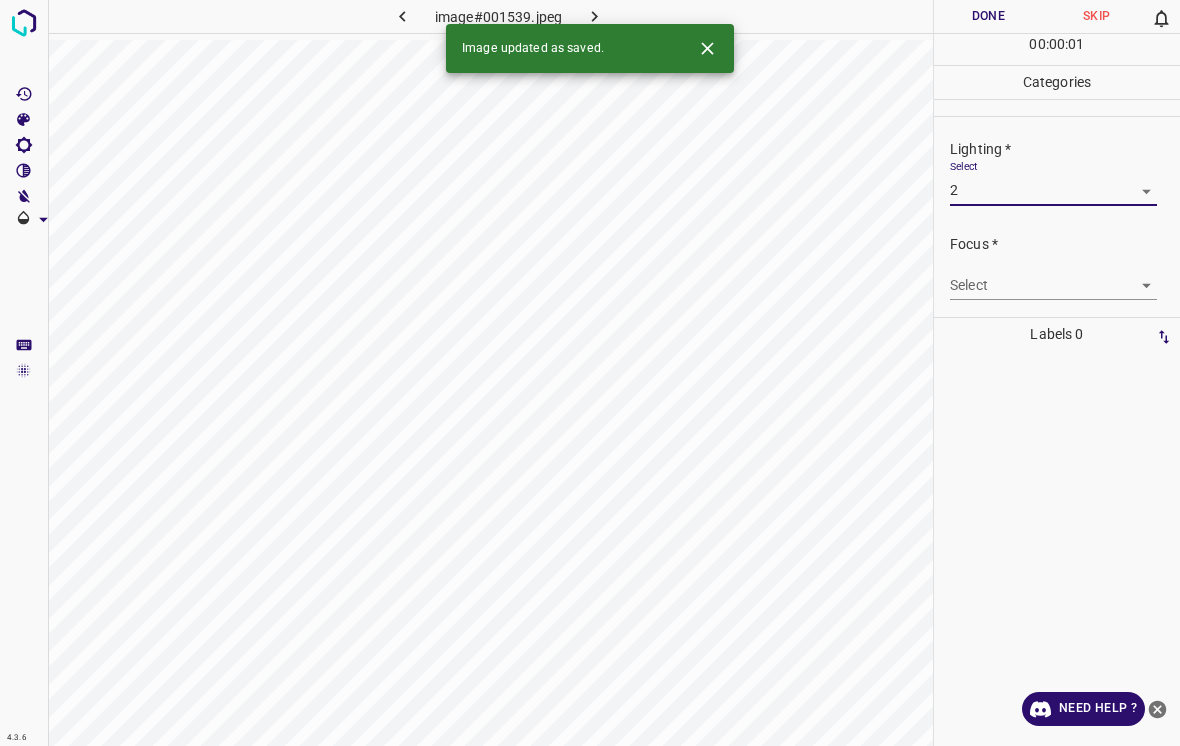click on "4.3.6  image#001539.jpeg Done Skip 0 00   : 00   : 01   Categories Lighting *  Select 2 2 Focus *  Select ​ Overall *  Select ​ Labels   0 Categories 1 Lighting 2 Focus 3 Overall Tools Space Change between modes (Draw & Edit) I Auto labeling R Restore zoom M Zoom in N Zoom out Delete Delete selecte label Filters Z Restore filters X Saturation filter C Brightness filter V Contrast filter B Gray scale filter General O Download Image updated as saved. Need Help ? - Text - Hide - Delete" at bounding box center [590, 373] 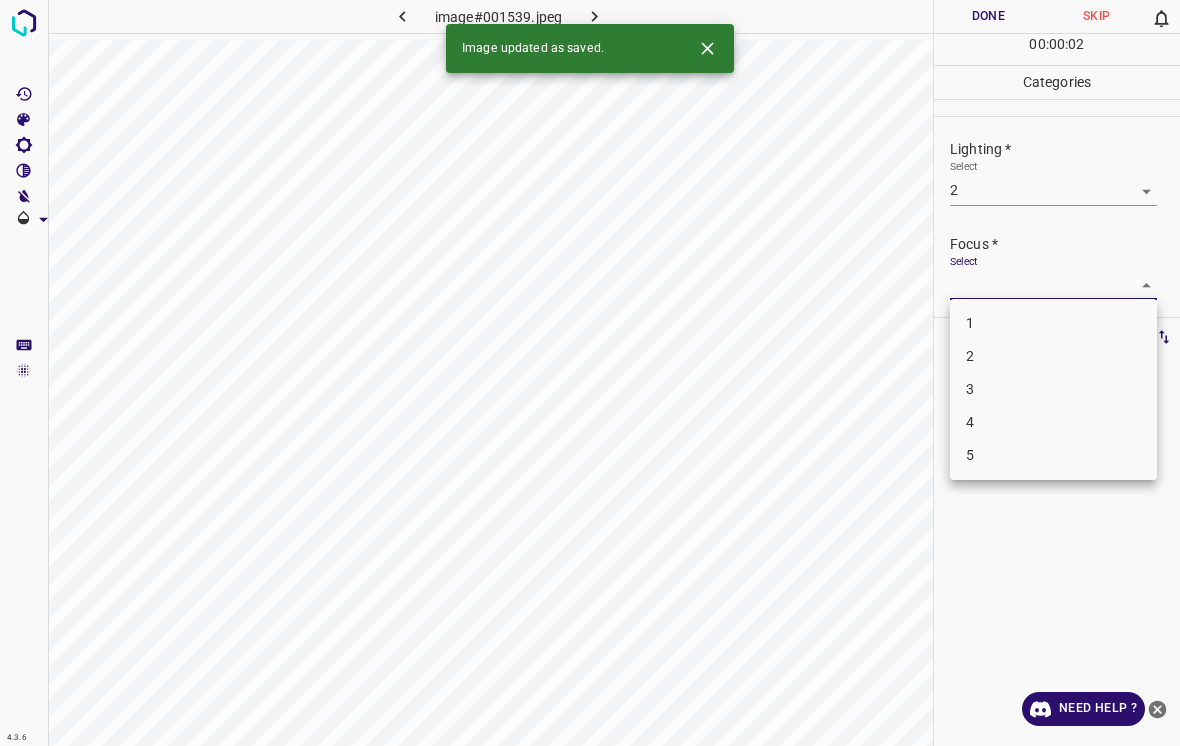 click on "2" at bounding box center [1053, 356] 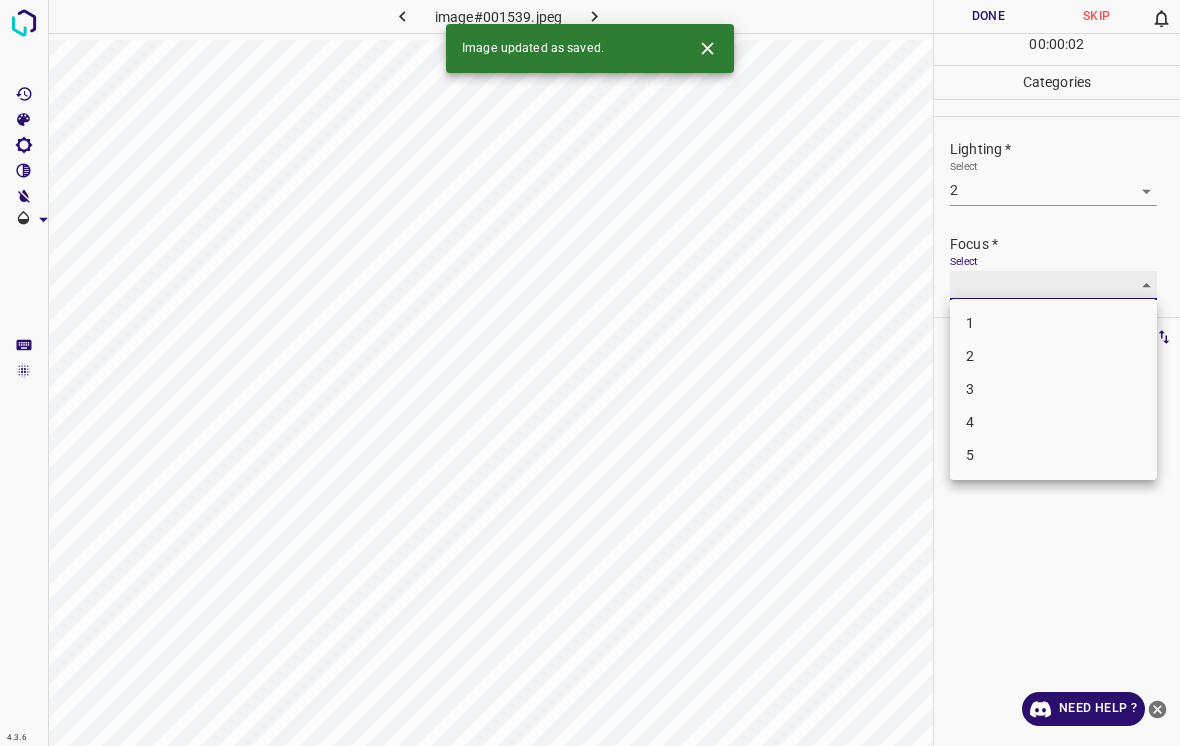 type on "2" 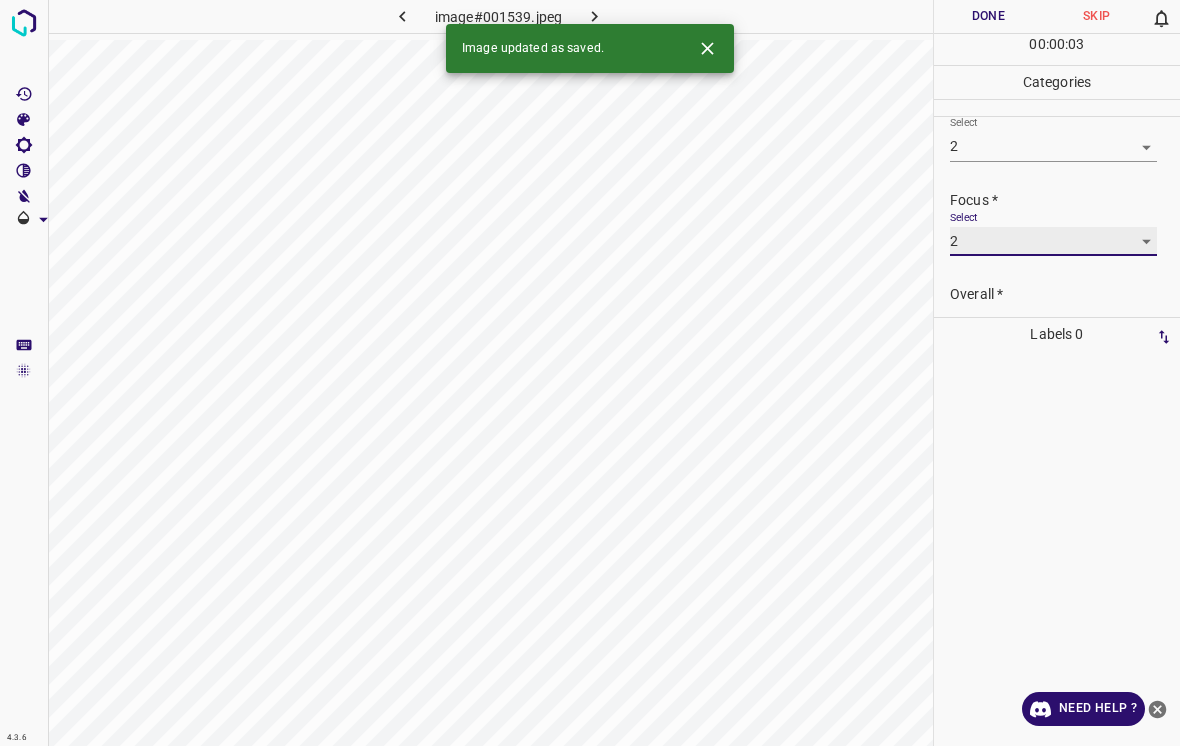 scroll, scrollTop: 67, scrollLeft: 0, axis: vertical 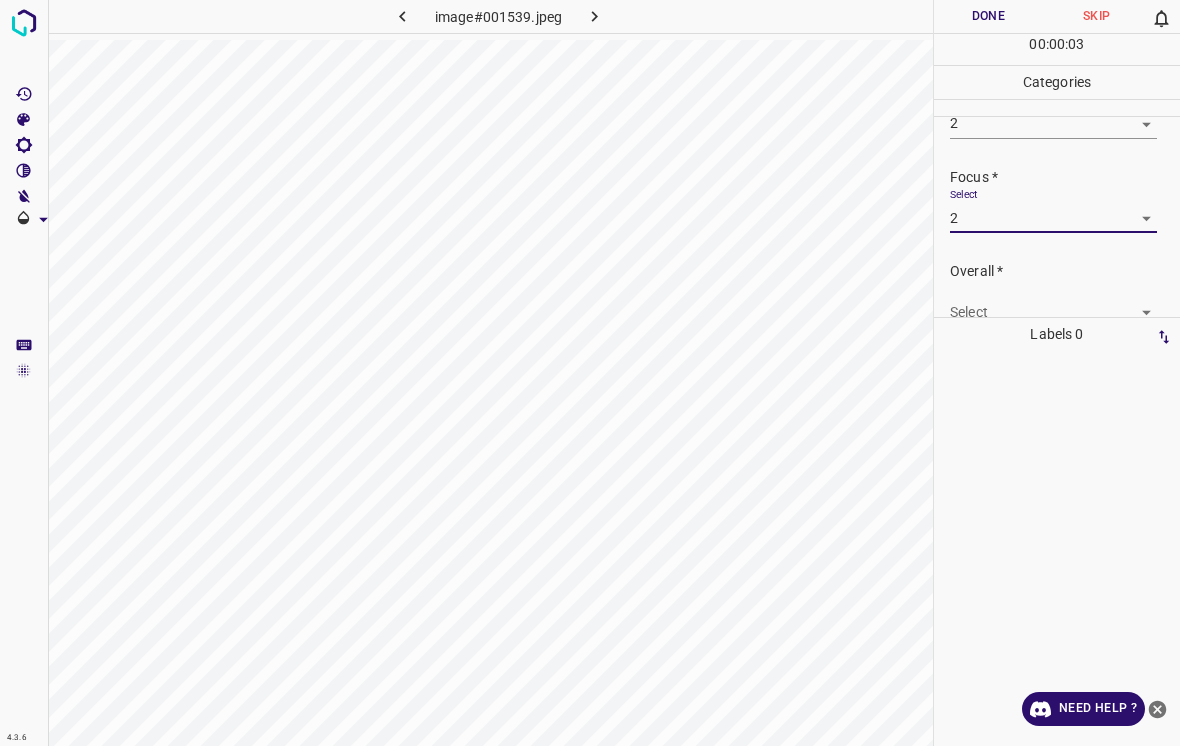 click on "4.3.6  image#001539.jpeg Done Skip 0 00   : 00   : 03   Categories Lighting *  Select 2 2 Focus *  Select 2 2 Overall *  Select ​ Labels   0 Categories 1 Lighting 2 Focus 3 Overall Tools Space Change between modes (Draw & Edit) I Auto labeling R Restore zoom M Zoom in N Zoom out Delete Delete selecte label Filters Z Restore filters X Saturation filter C Brightness filter V Contrast filter B Gray scale filter General O Download Need Help ? - Text - Hide - Delete" at bounding box center [590, 373] 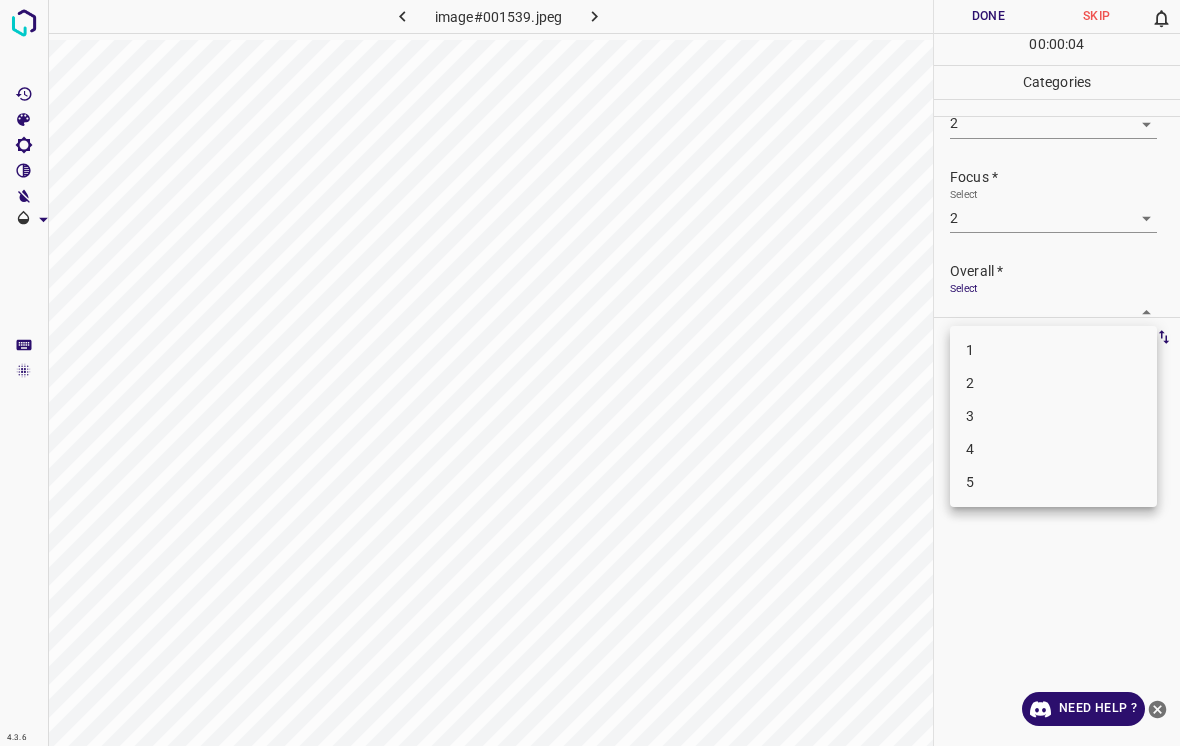 click on "2" at bounding box center [1053, 383] 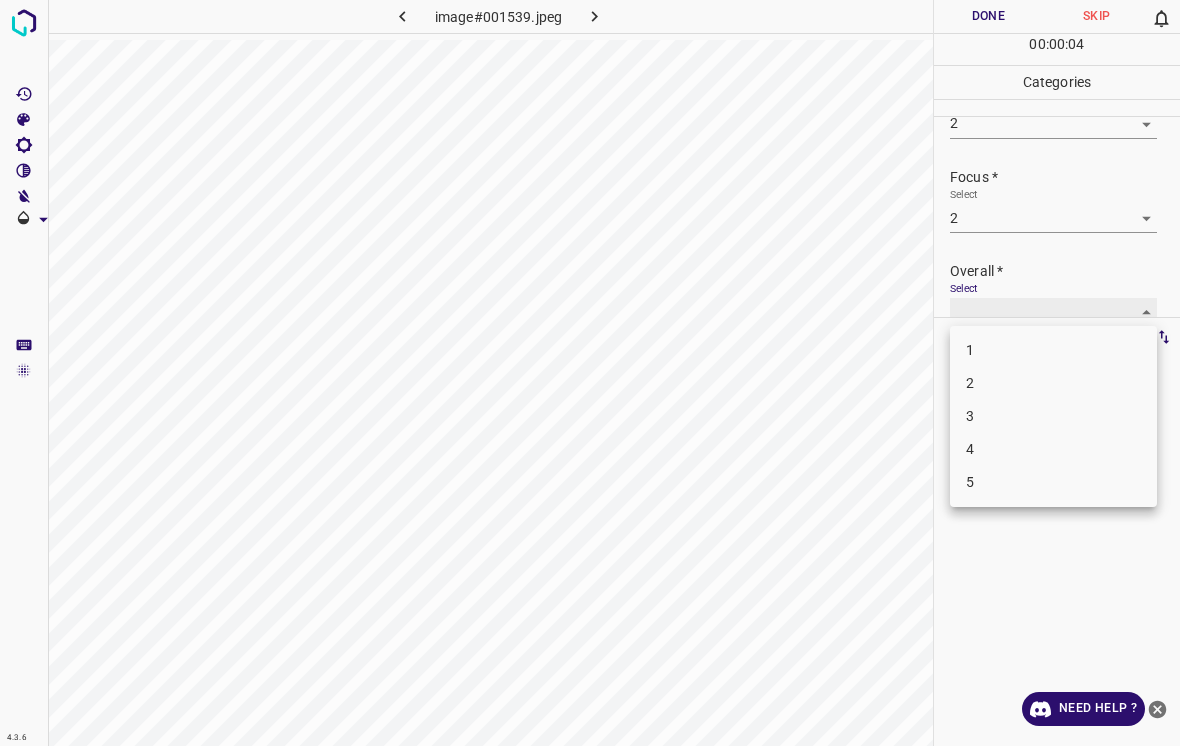 type on "2" 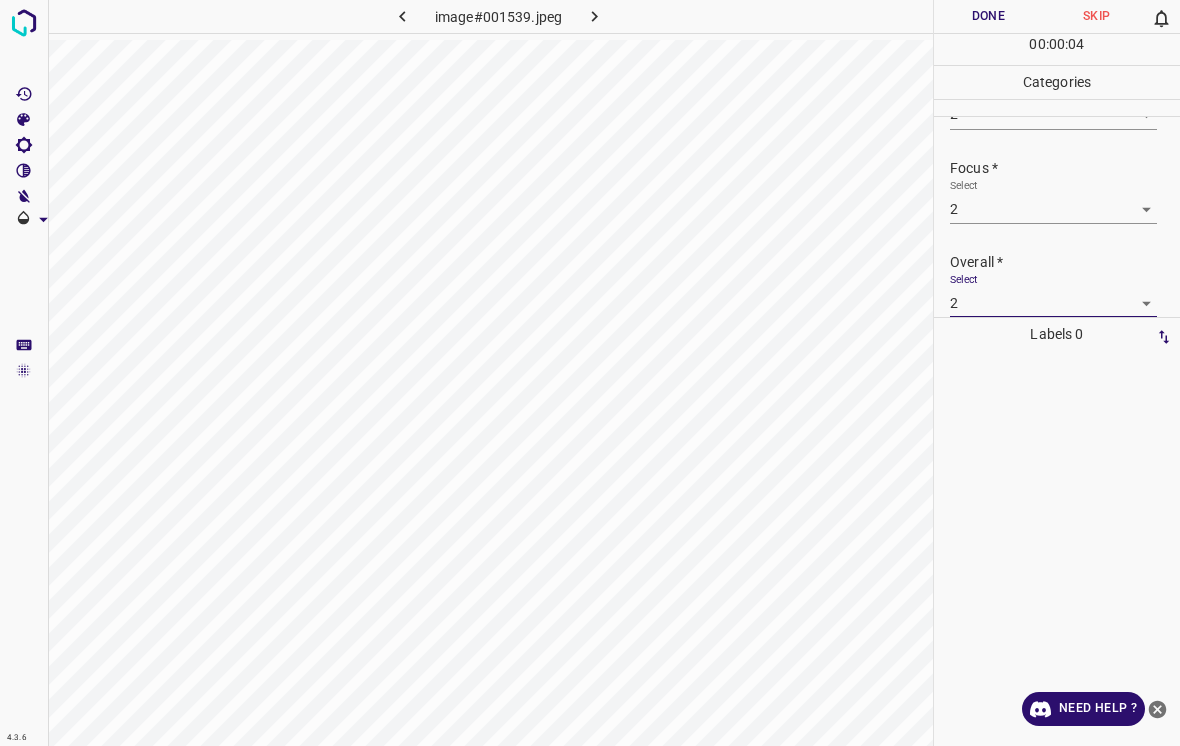 click on "Done" at bounding box center (988, 16) 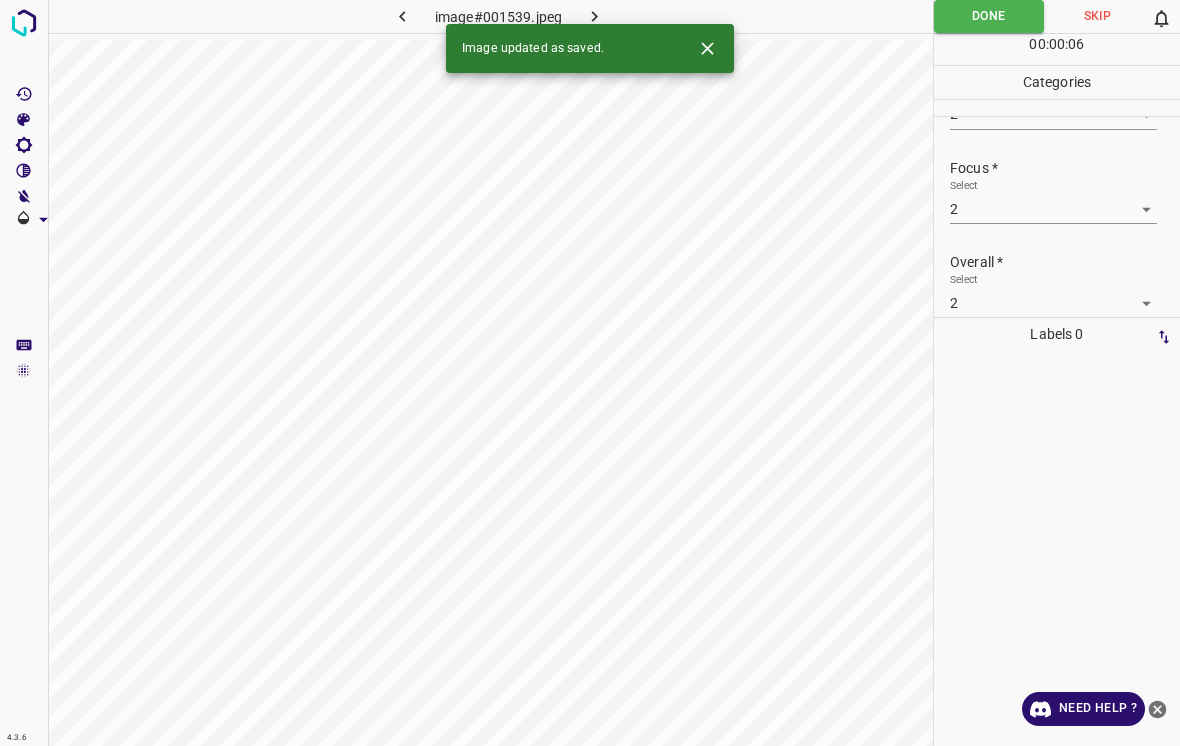 click 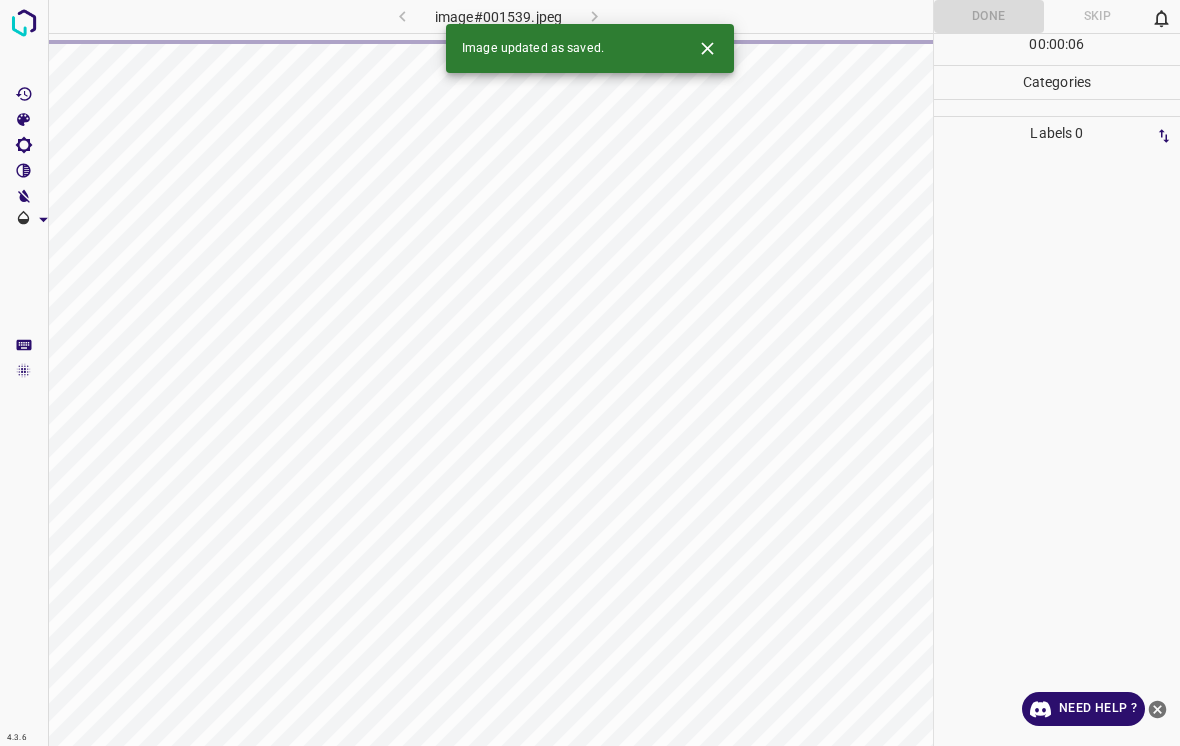 click at bounding box center [707, 48] 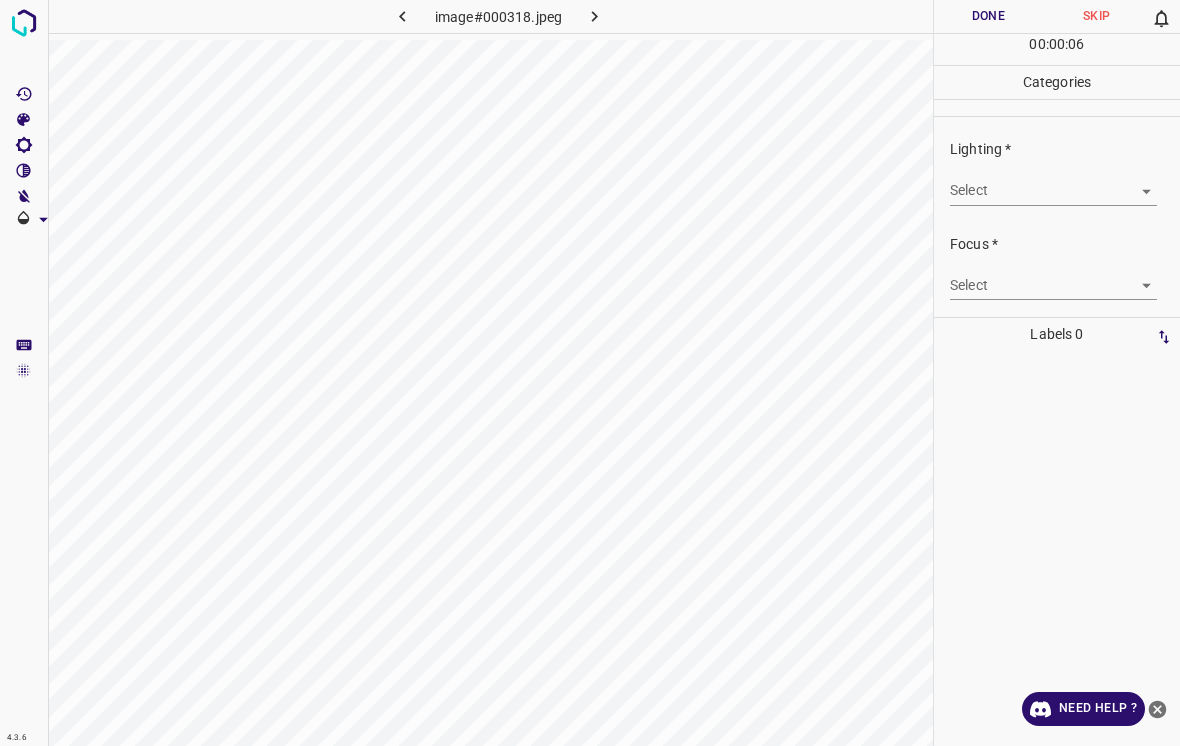 click on "4.3.6  image#000318.jpeg Done Skip 0 00   : 00   : 06   Categories Lighting *  Select ​ Focus *  Select ​ Overall *  Select ​ Labels   0 Categories 1 Lighting 2 Focus 3 Overall Tools Space Change between modes (Draw & Edit) I Auto labeling R Restore zoom M Zoom in N Zoom out Delete Delete selecte label Filters Z Restore filters X Saturation filter C Brightness filter V Contrast filter B Gray scale filter General O Download Need Help ? - Text - Hide - Delete" at bounding box center (590, 373) 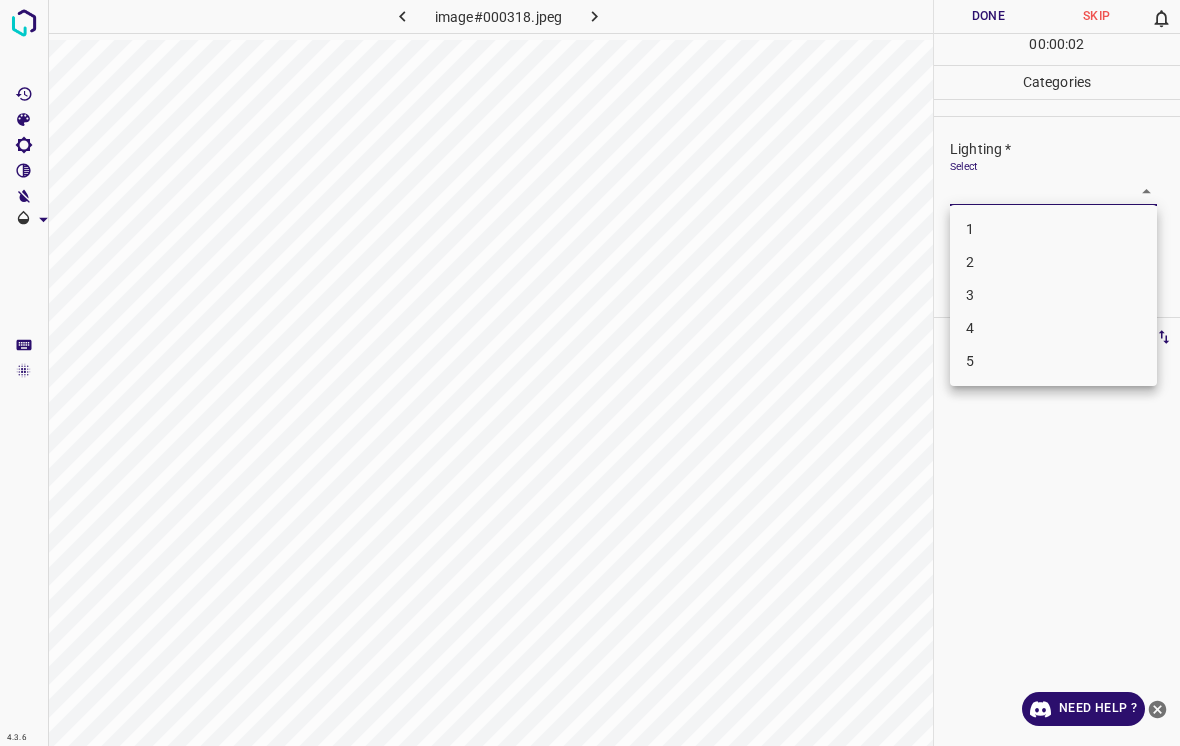 click on "5" at bounding box center [1053, 361] 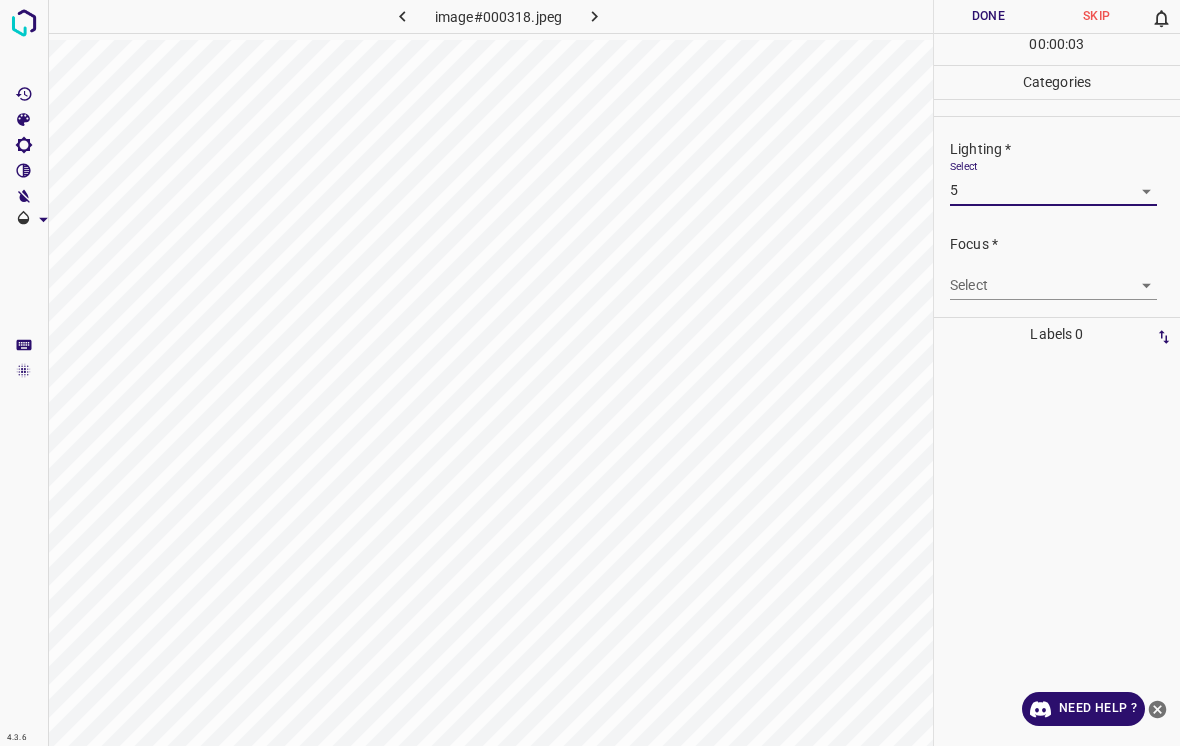 click on "4.3.6  image#000318.jpeg Done Skip 0 00   : 00   : 03   Categories Lighting *  Select 5 5 Focus *  Select ​ Overall *  Select ​ Labels   0 Categories 1 Lighting 2 Focus 3 Overall Tools Space Change between modes (Draw & Edit) I Auto labeling R Restore zoom M Zoom in N Zoom out Delete Delete selecte label Filters Z Restore filters X Saturation filter C Brightness filter V Contrast filter B Gray scale filter General O Download Need Help ? - Text - Hide - Delete" at bounding box center (590, 373) 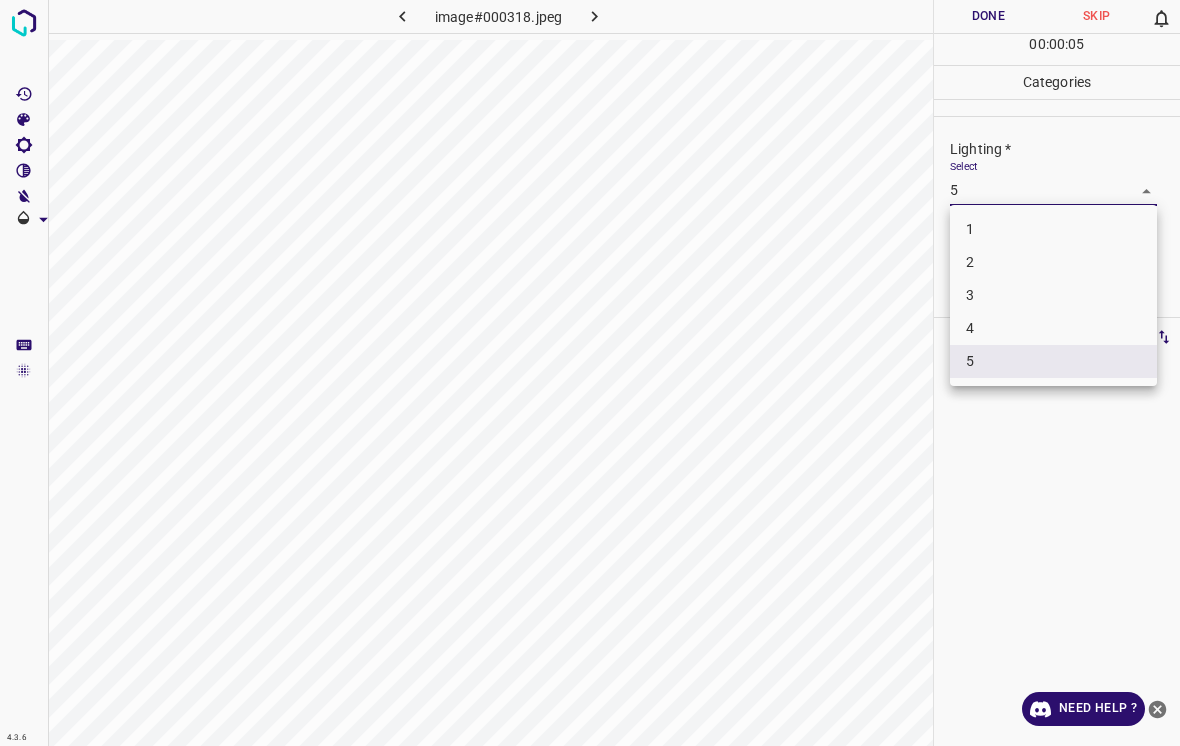 click on "4" at bounding box center [1053, 328] 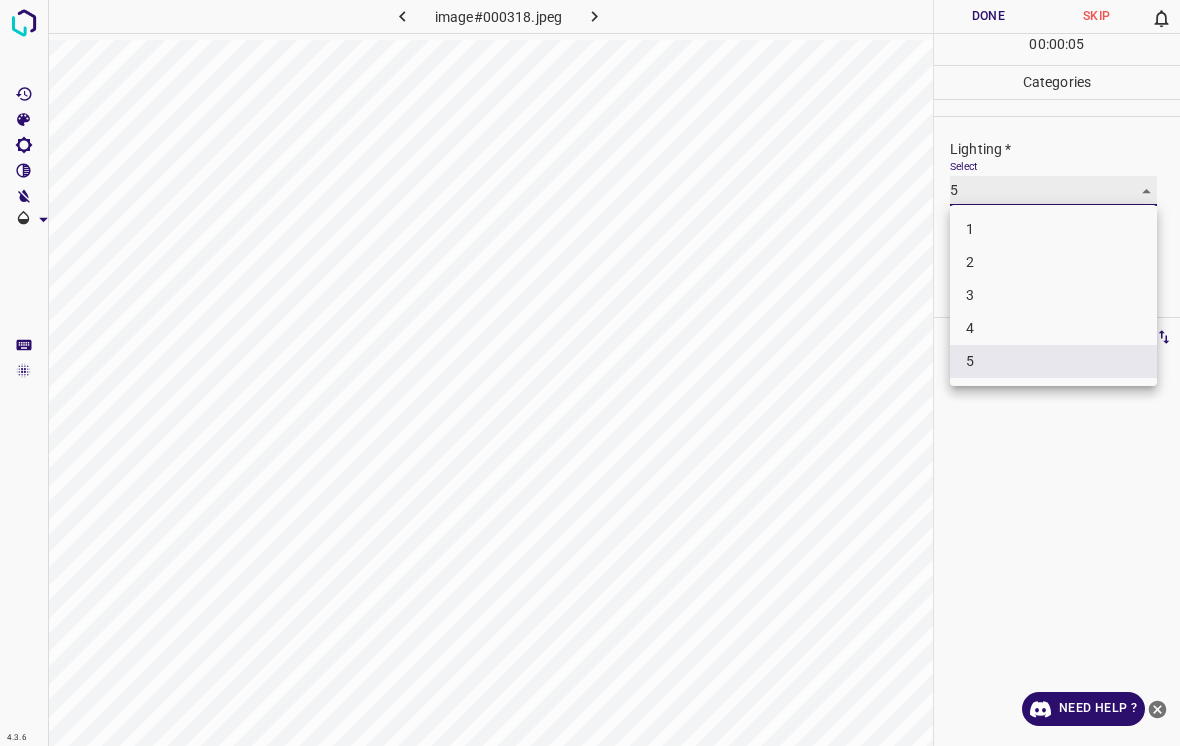 type on "4" 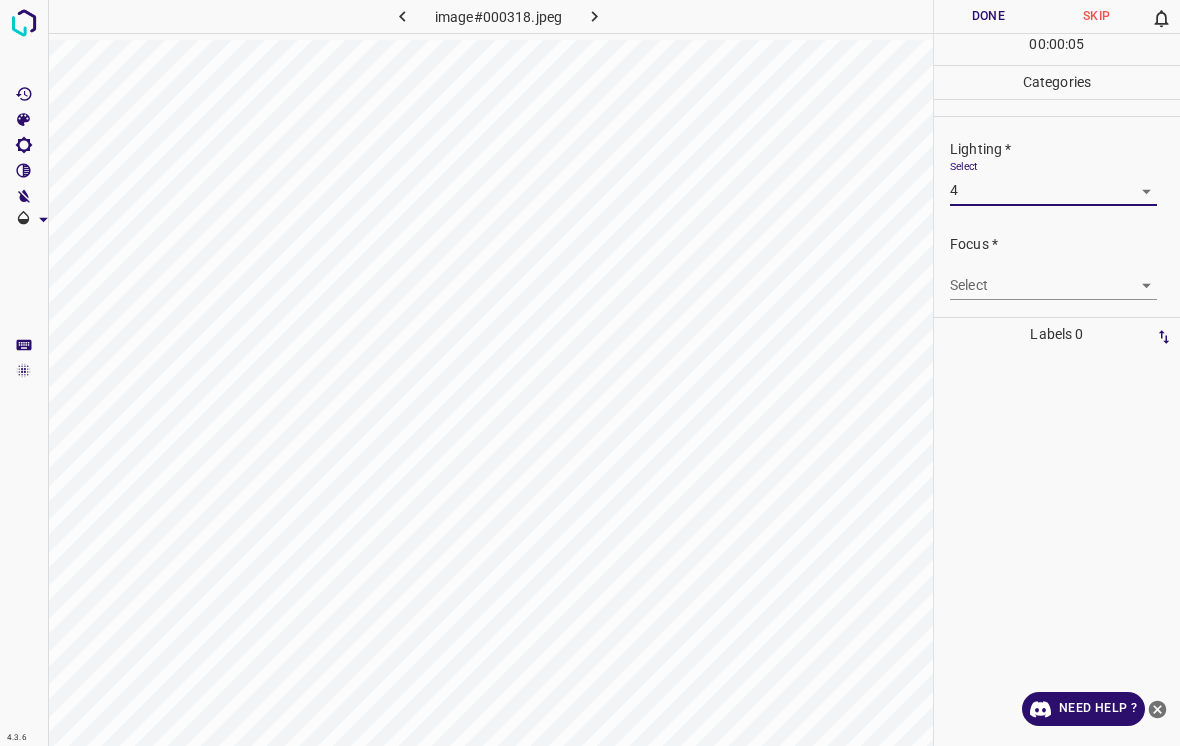 click on "4.3.6  image#000318.jpeg Done Skip 0 00   : 00   : 05   Categories Lighting *  Select 4 4 Focus *  Select ​ Overall *  Select ​ Labels   0 Categories 1 Lighting 2 Focus 3 Overall Tools Space Change between modes (Draw & Edit) I Auto labeling R Restore zoom M Zoom in N Zoom out Delete Delete selecte label Filters Z Restore filters X Saturation filter C Brightness filter V Contrast filter B Gray scale filter General O Download Need Help ? - Text - Hide - Delete" at bounding box center [590, 373] 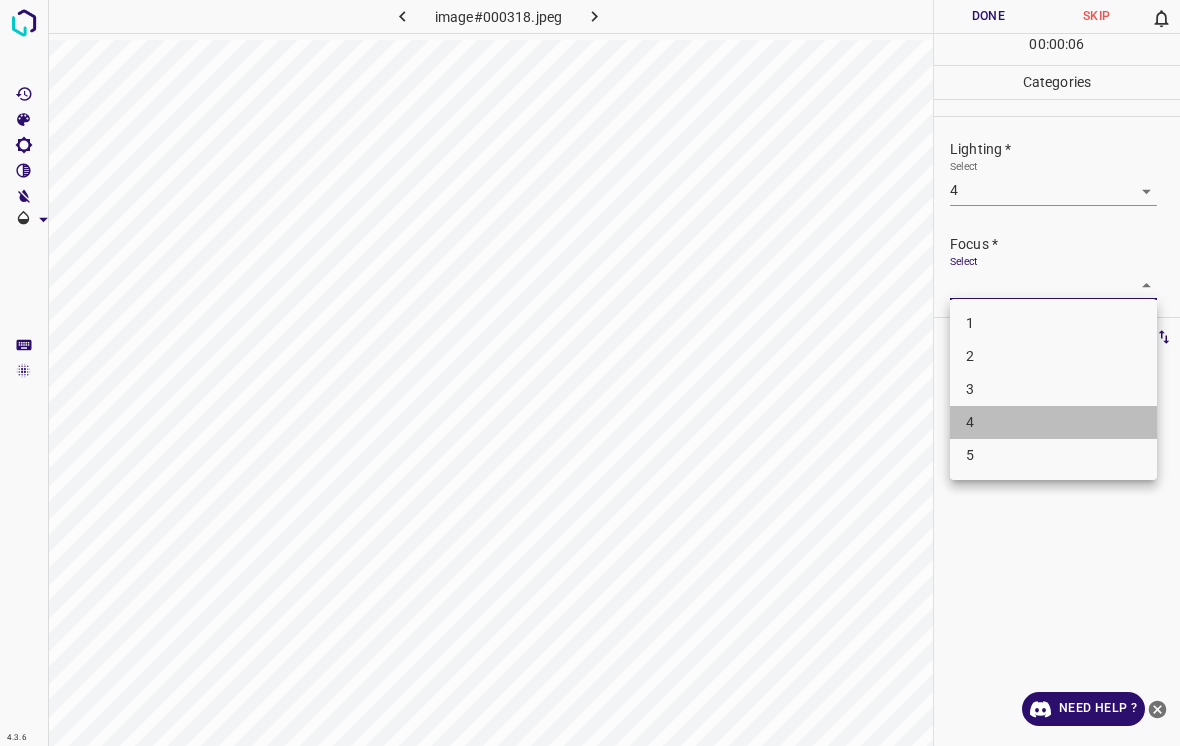 click on "4" at bounding box center (1053, 422) 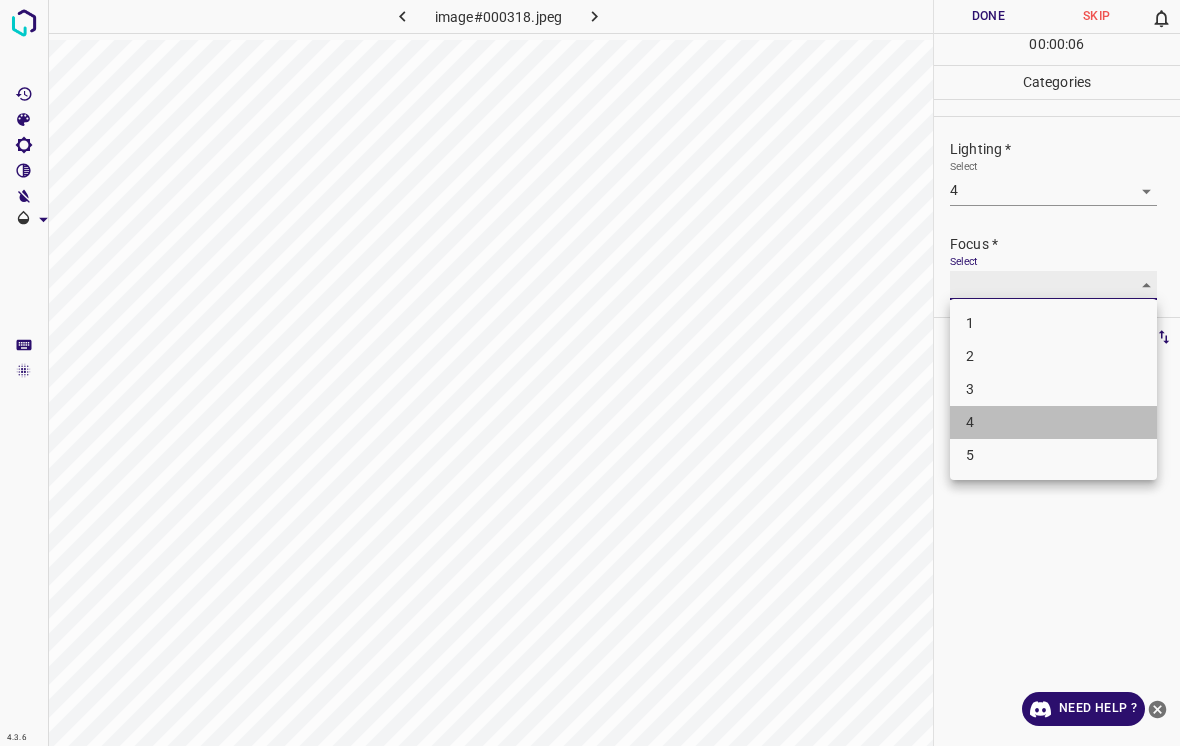 type on "4" 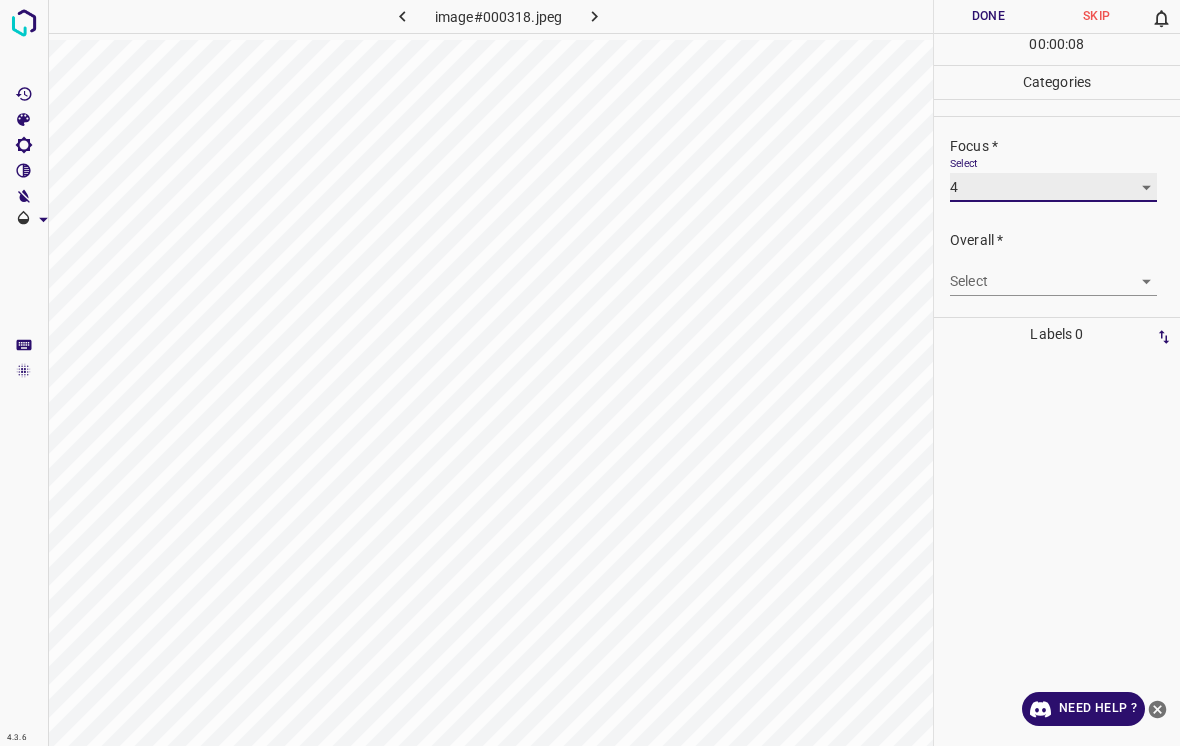 scroll, scrollTop: 98, scrollLeft: 0, axis: vertical 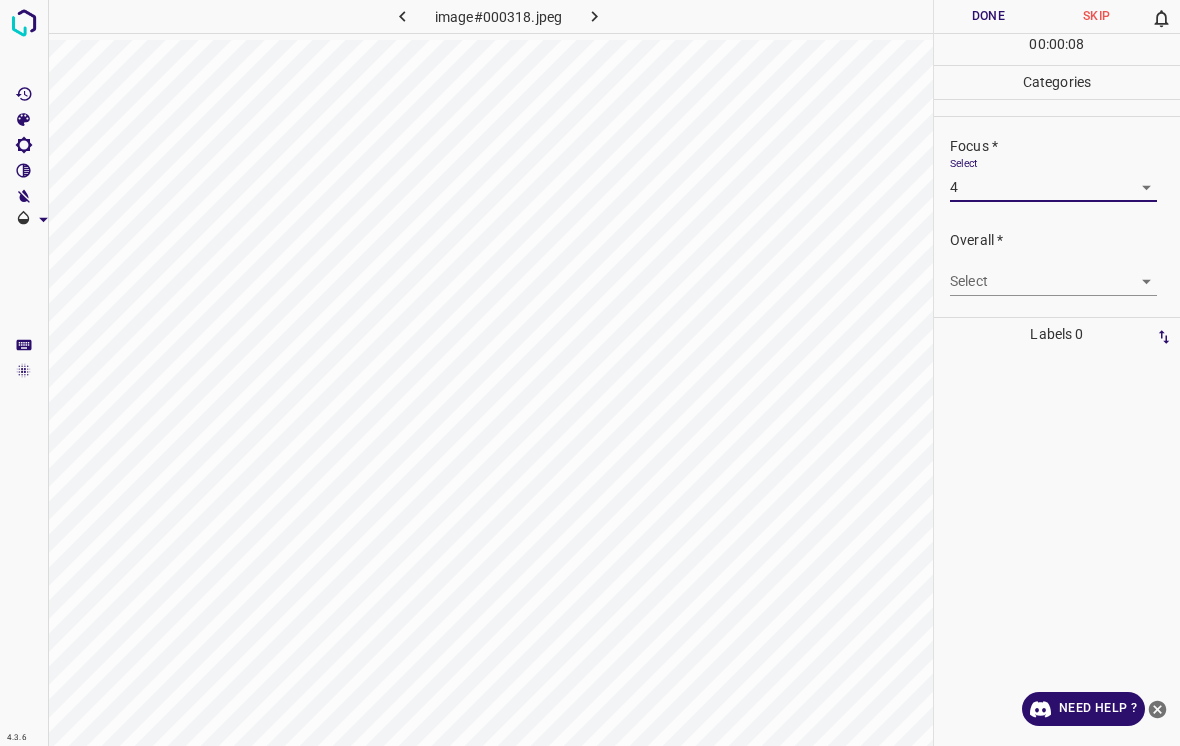 click on "Overall *" at bounding box center (1065, 240) 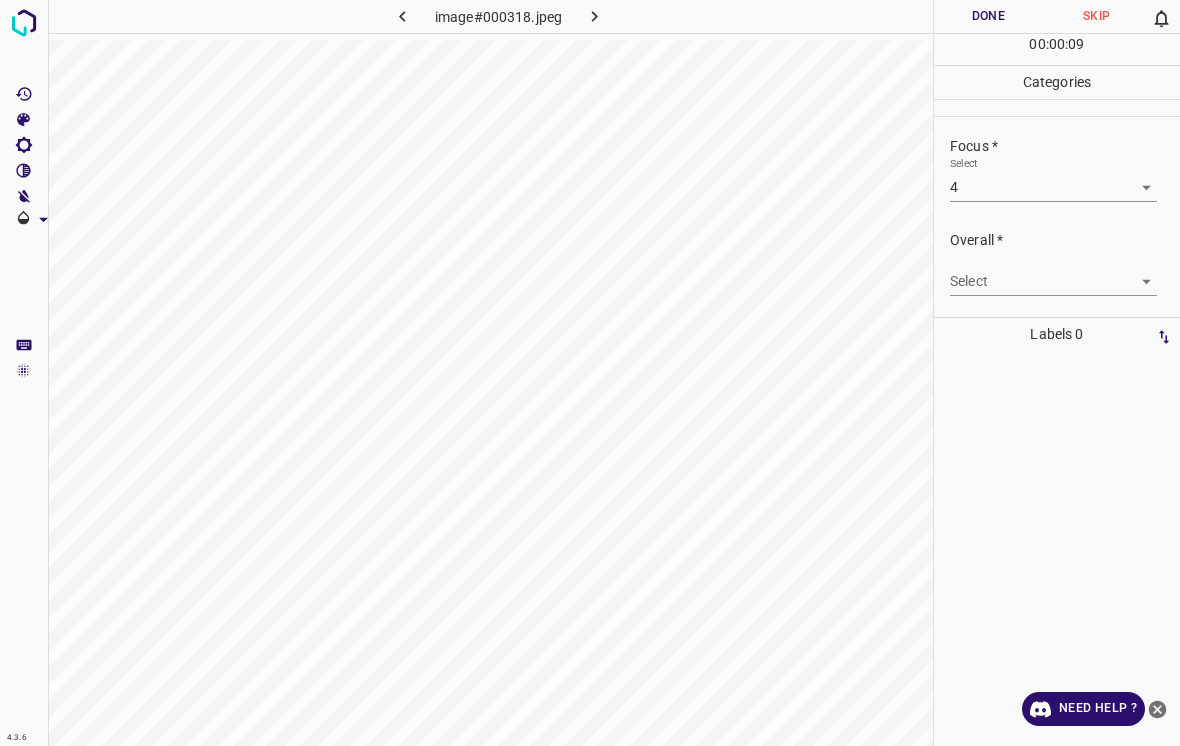 click on "4.3.6  image#000318.jpeg Done Skip 0 00   : 00   : 09   Categories Lighting *  Select 4 4 Focus *  Select 4 4 Overall *  Select ​ Labels   0 Categories 1 Lighting 2 Focus 3 Overall Tools Space Change between modes (Draw & Edit) I Auto labeling R Restore zoom M Zoom in N Zoom out Delete Delete selecte label Filters Z Restore filters X Saturation filter C Brightness filter V Contrast filter B Gray scale filter General O Download Need Help ? - Text - Hide - Delete" at bounding box center [590, 373] 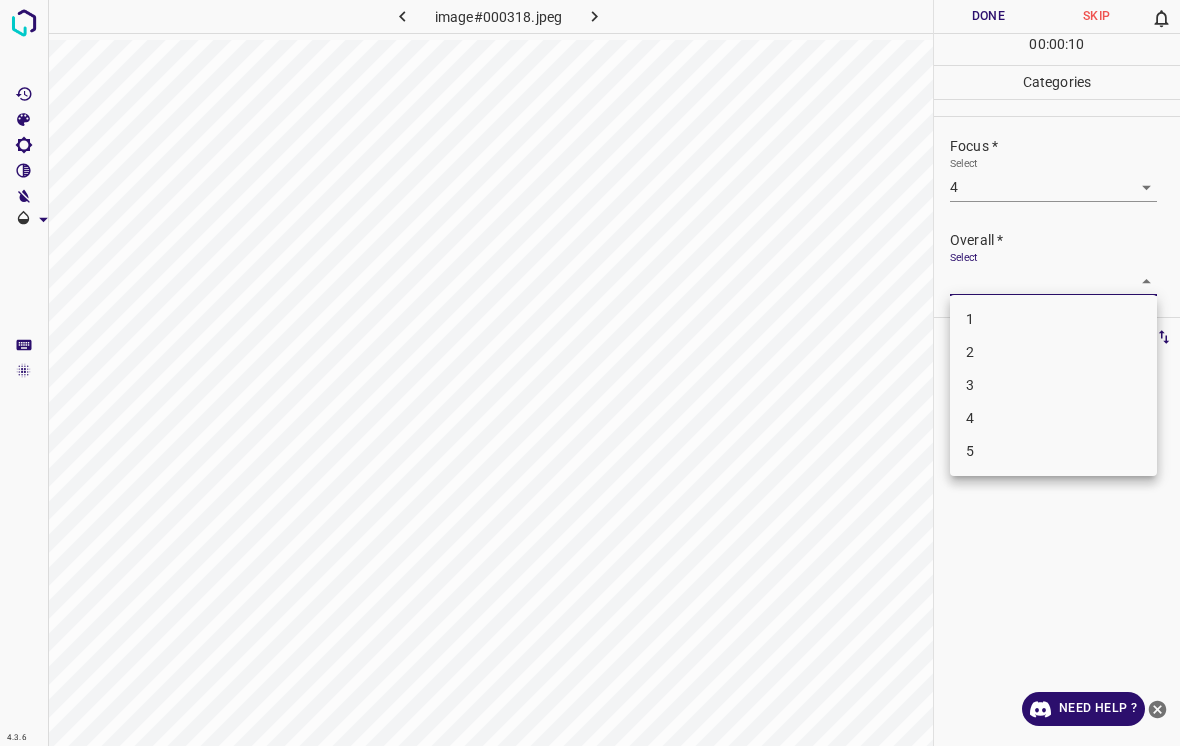 click on "4" at bounding box center [1053, 418] 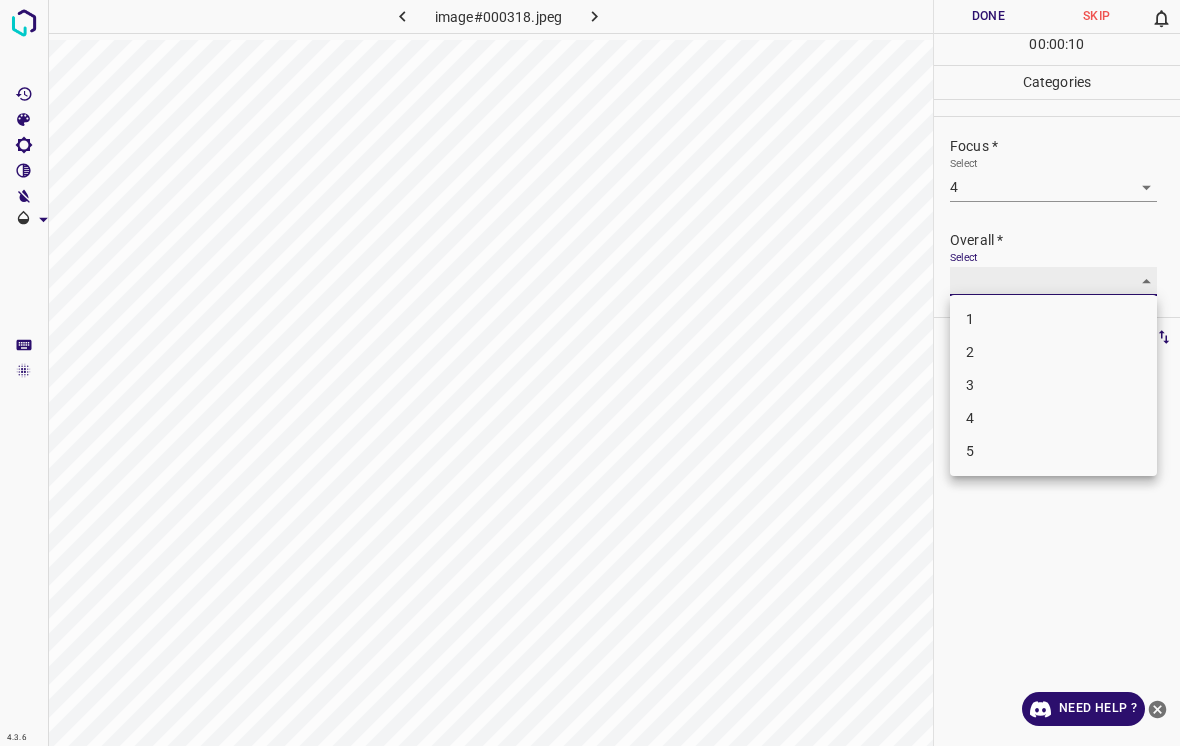 type on "4" 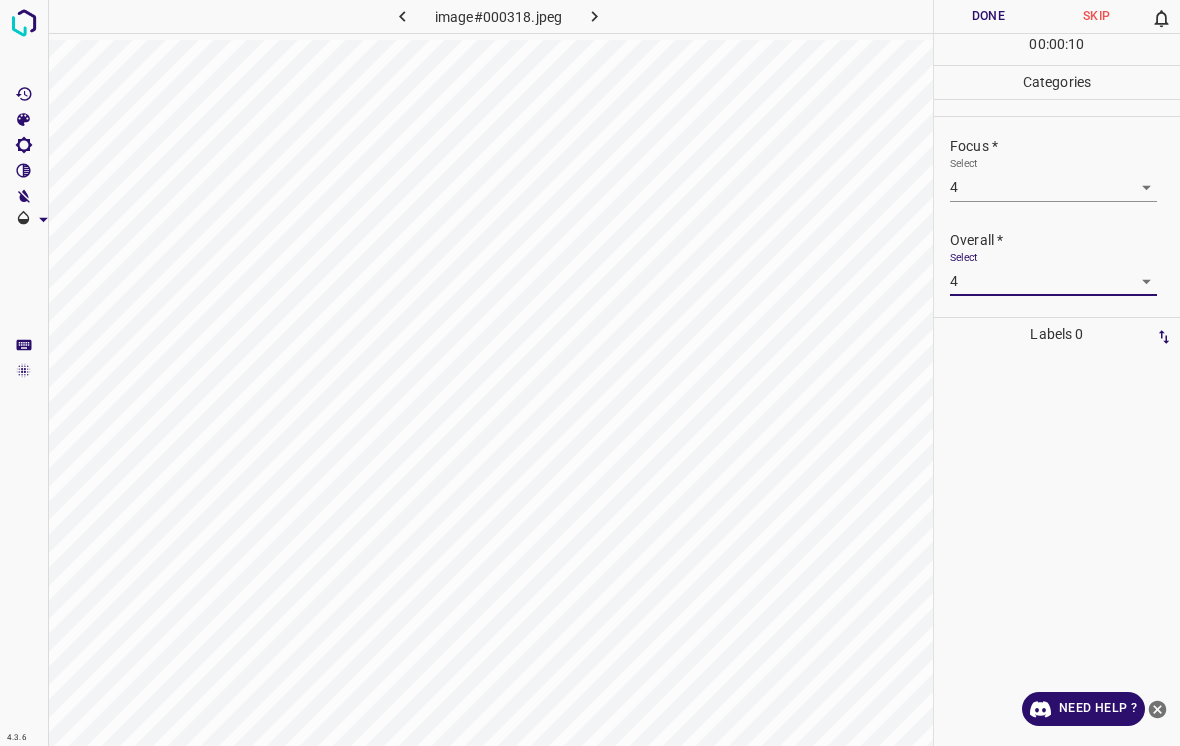 click on "Done" at bounding box center (988, 16) 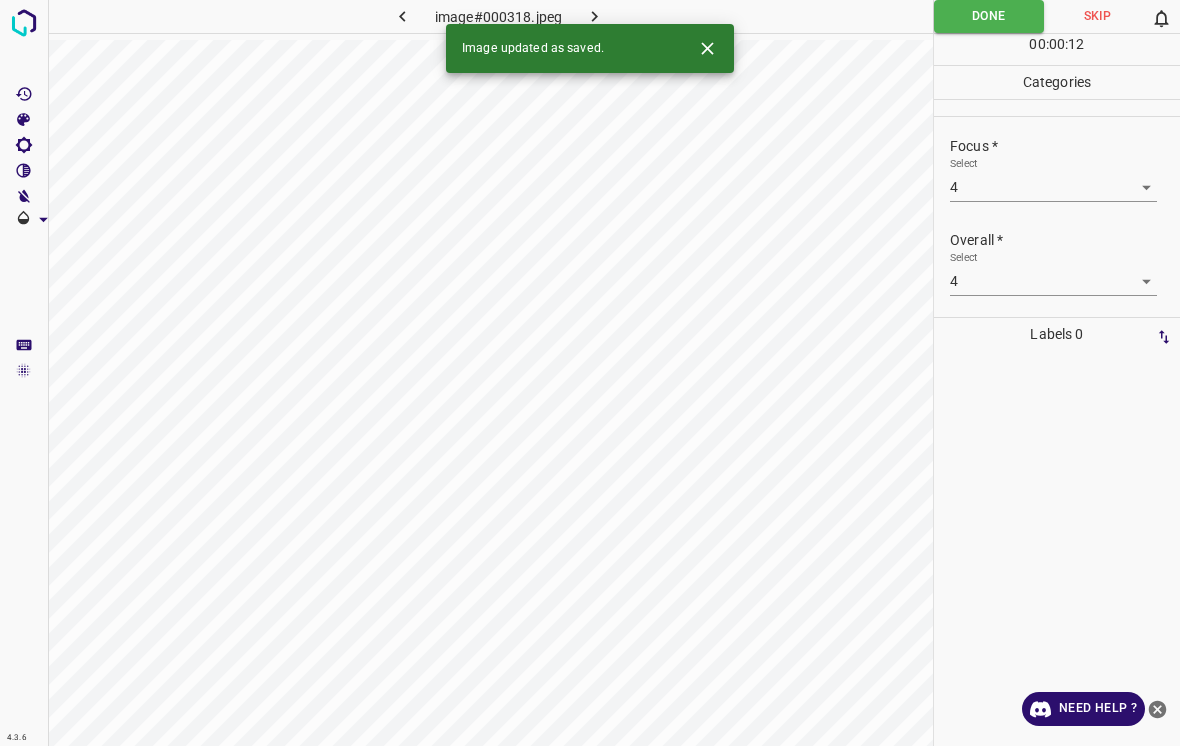 click 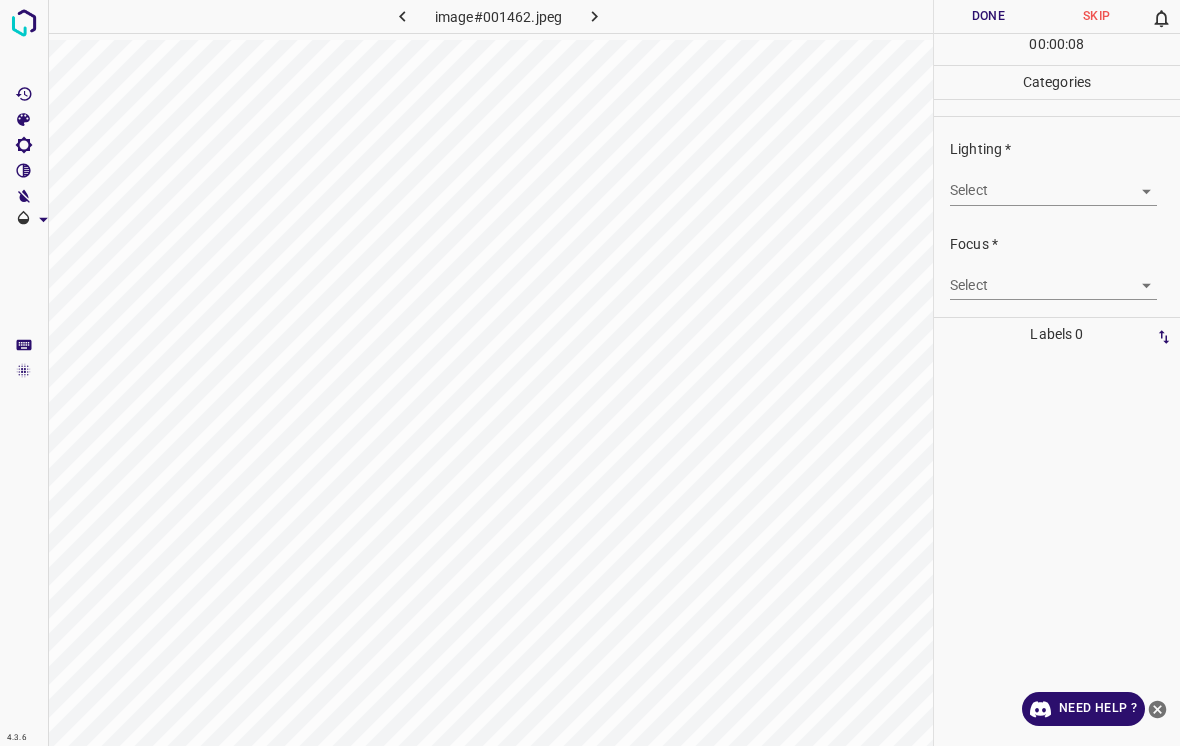 click on "4.3.6  image#001462.jpeg Done Skip 0 00   : 00   : 08   Categories Lighting *  Select ​ Focus *  Select ​ Overall *  Select ​ Labels   0 Categories 1 Lighting 2 Focus 3 Overall Tools Space Change between modes (Draw & Edit) I Auto labeling R Restore zoom M Zoom in N Zoom out Delete Delete selecte label Filters Z Restore filters X Saturation filter C Brightness filter V Contrast filter B Gray scale filter General O Download Need Help ? - Text - Hide - Delete" at bounding box center (590, 373) 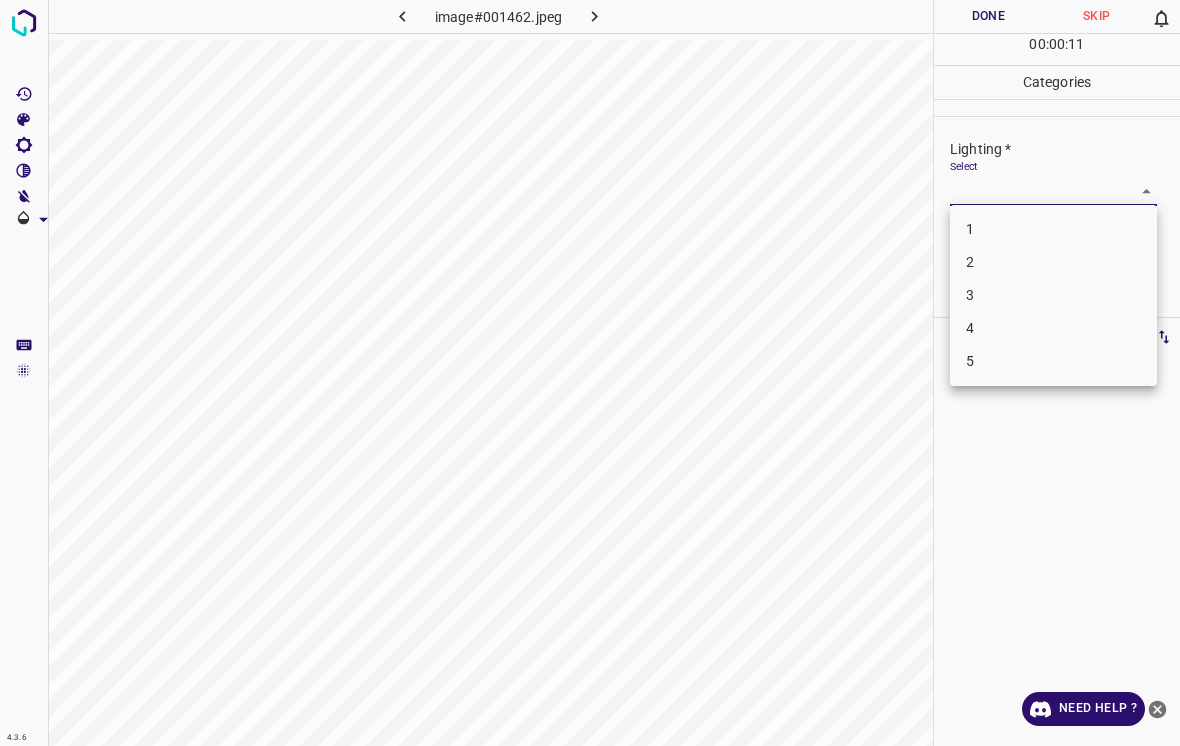click on "3" at bounding box center (1053, 295) 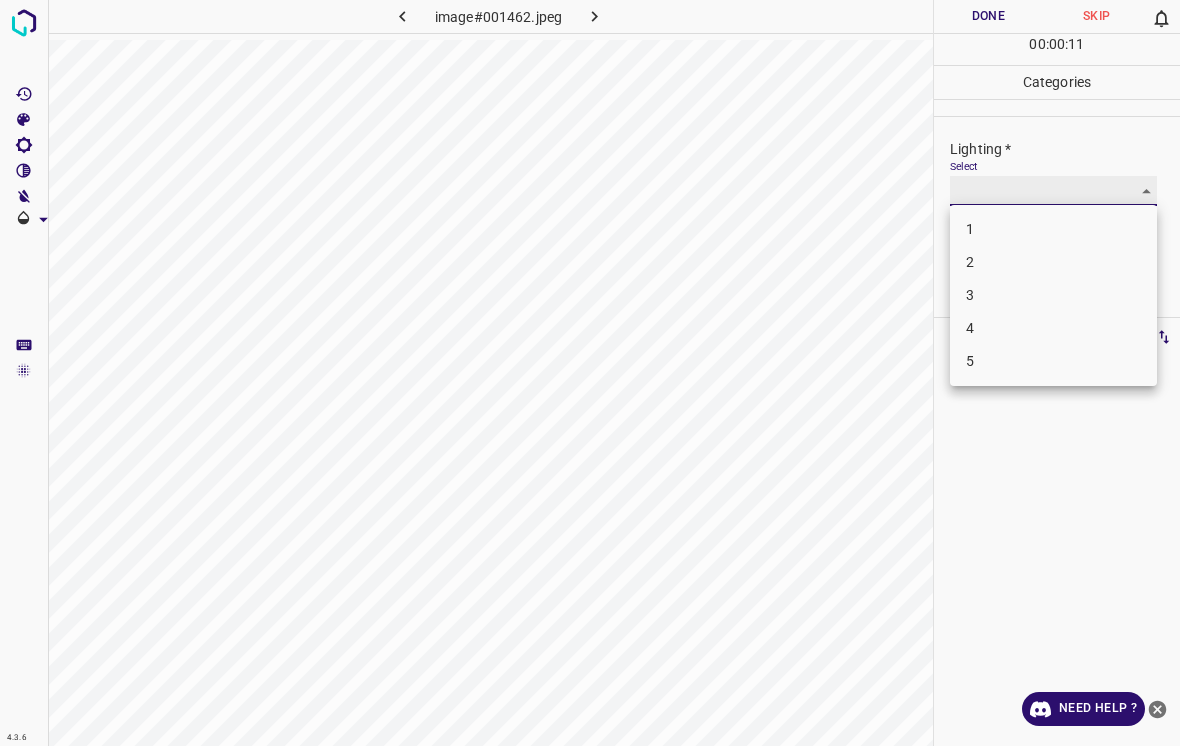 type on "3" 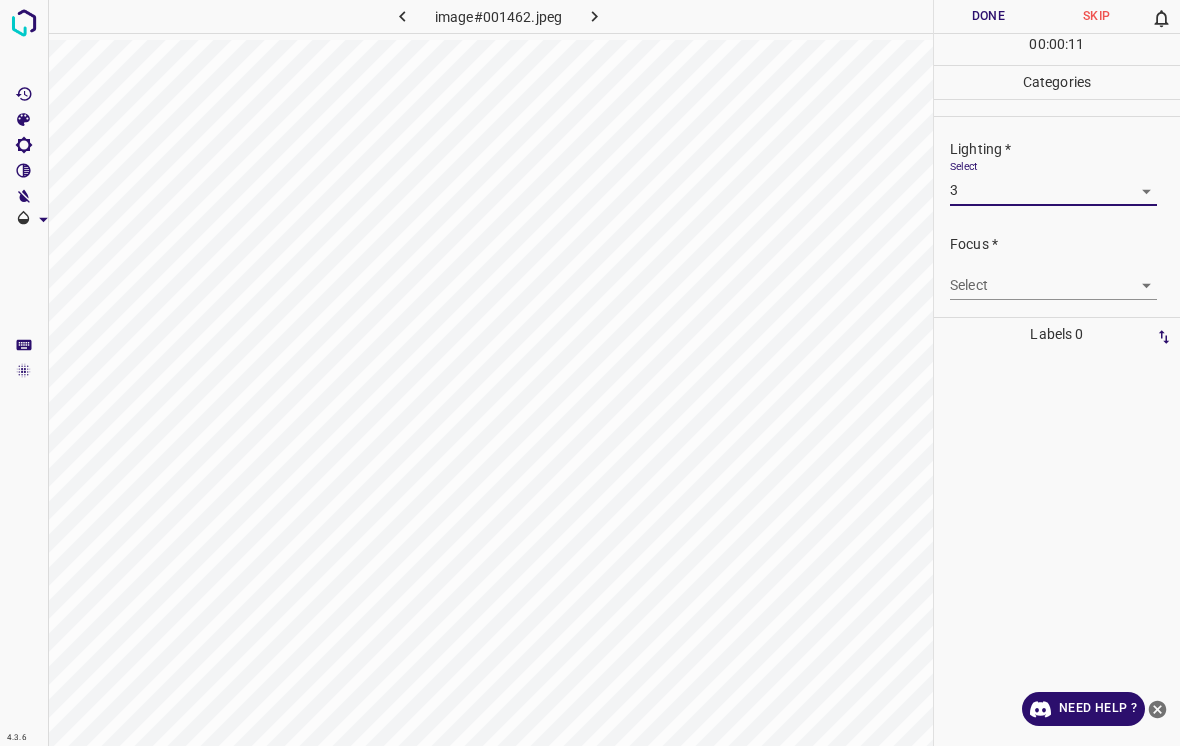 click on "4.3.6  image#001462.jpeg Done Skip 0 00   : 00   : 11   Categories Lighting *  Select 3 3 Focus *  Select ​ Overall *  Select ​ Labels   0 Categories 1 Lighting 2 Focus 3 Overall Tools Space Change between modes (Draw & Edit) I Auto labeling R Restore zoom M Zoom in N Zoom out Delete Delete selecte label Filters Z Restore filters X Saturation filter C Brightness filter V Contrast filter B Gray scale filter General O Download Need Help ? - Text - Hide - Delete" at bounding box center [590, 373] 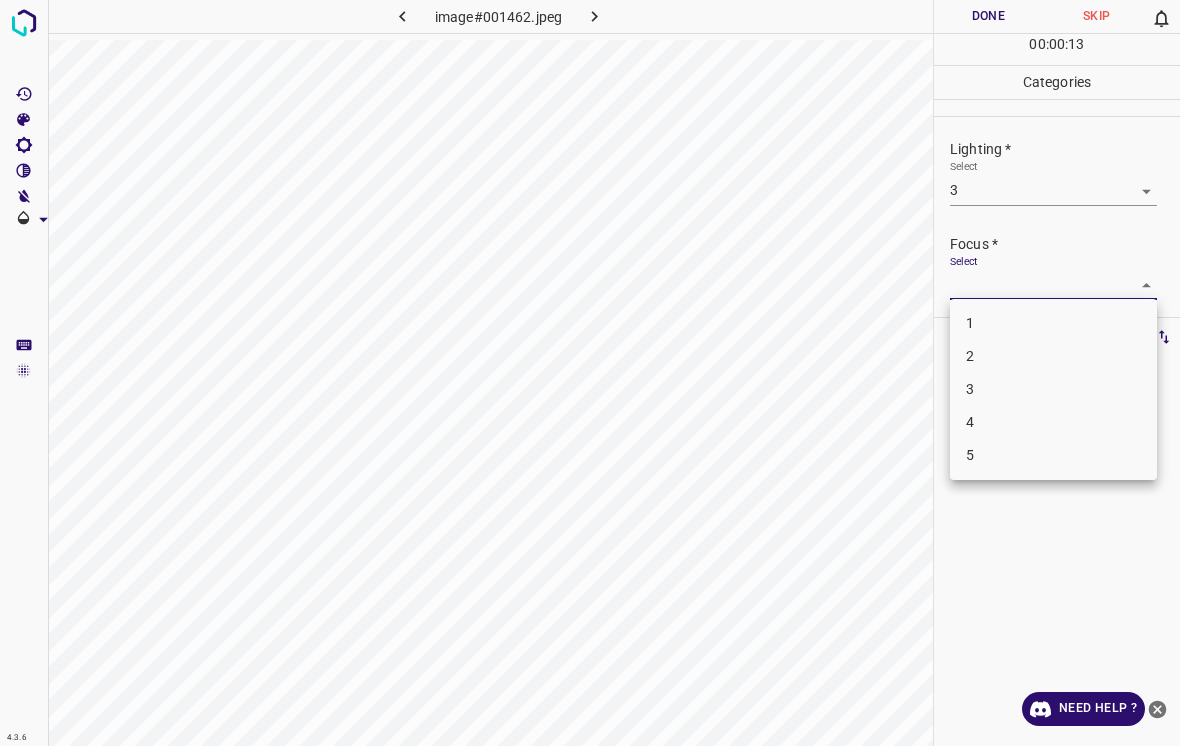 click on "1" at bounding box center (1053, 323) 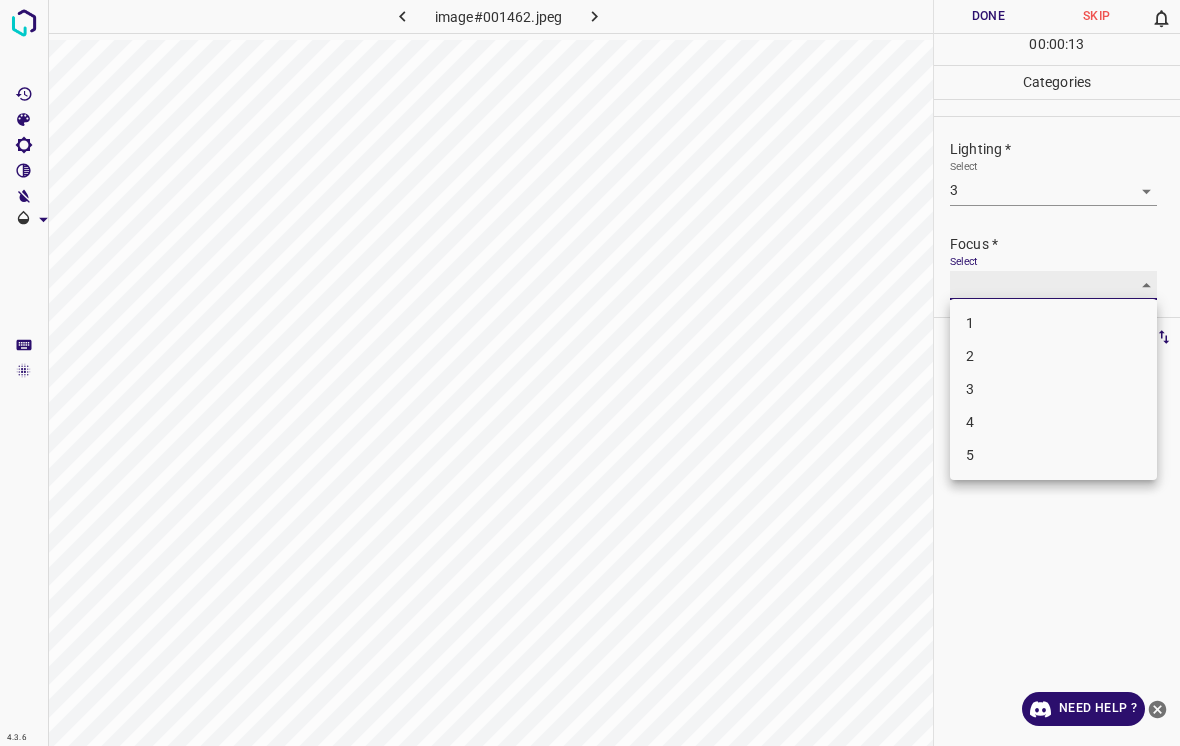 type on "1" 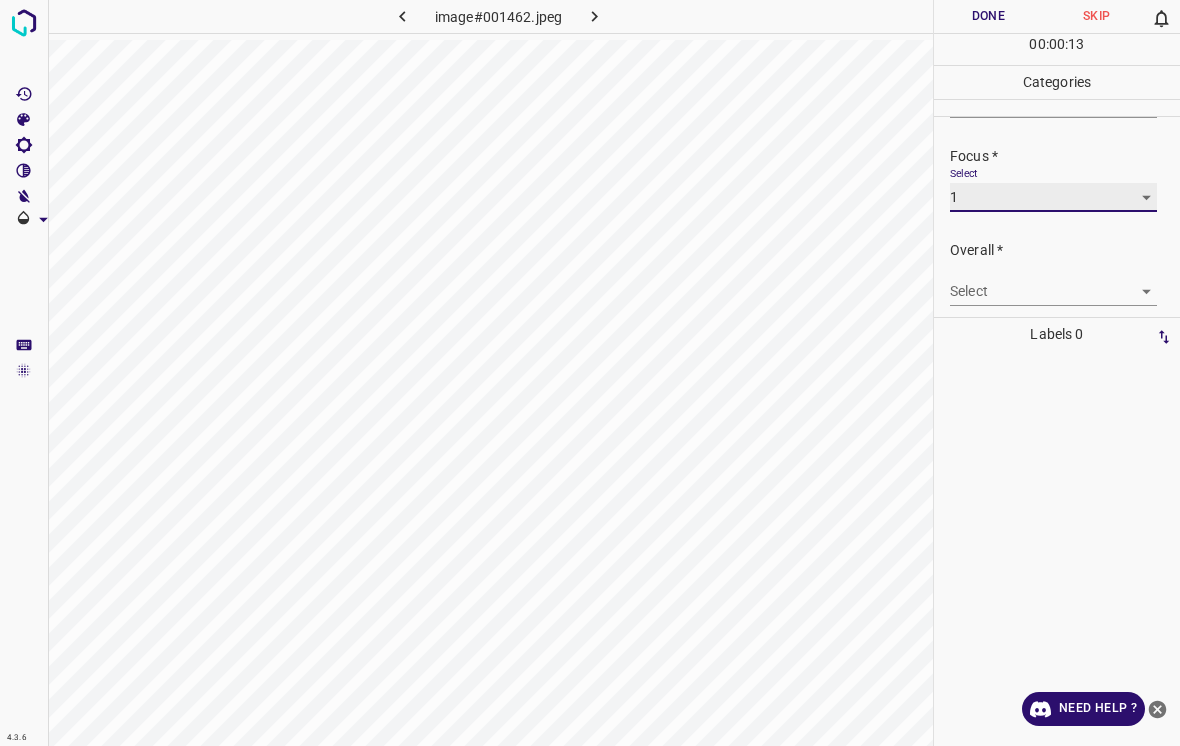 scroll, scrollTop: 92, scrollLeft: 0, axis: vertical 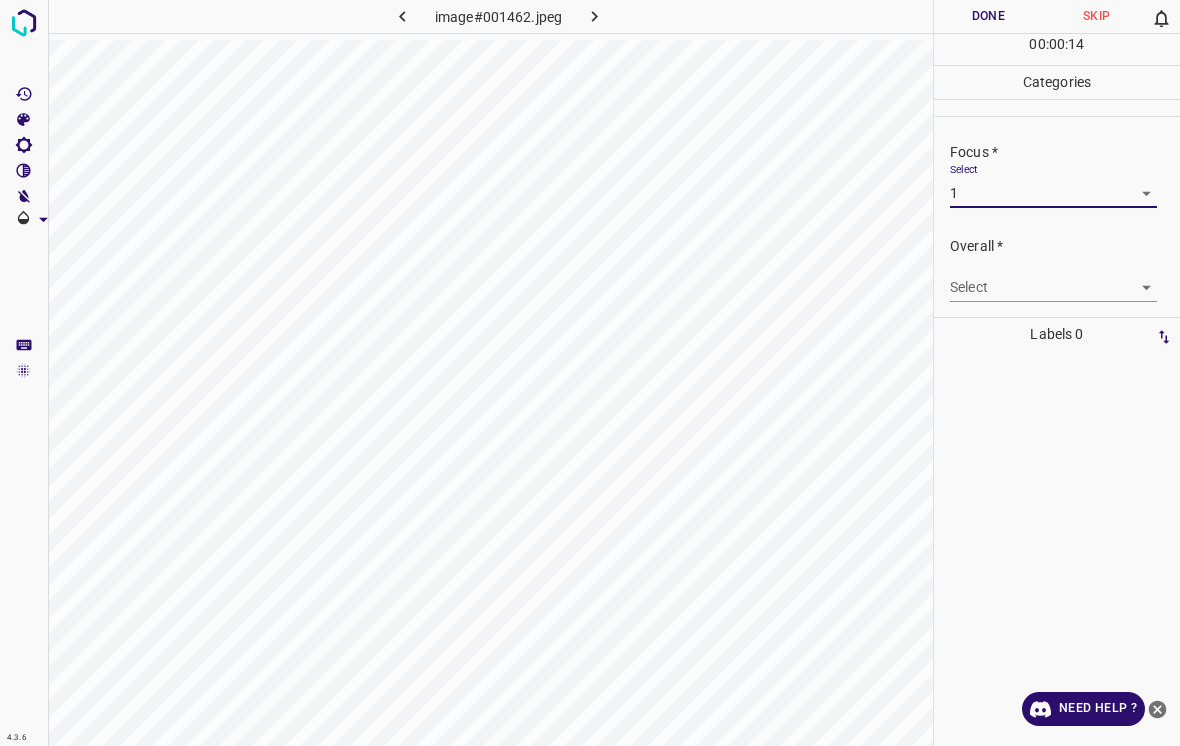 click on "4.3.6  image#001462.jpeg Done Skip 0 00   : 00   : 14   Categories Lighting *  Select 3 3 Focus *  Select 1 1 Overall *  Select ​ Labels   0 Categories 1 Lighting 2 Focus 3 Overall Tools Space Change between modes (Draw & Edit) I Auto labeling R Restore zoom M Zoom in N Zoom out Delete Delete selecte label Filters Z Restore filters X Saturation filter C Brightness filter V Contrast filter B Gray scale filter General O Download Need Help ? - Text - Hide - Delete" at bounding box center (590, 373) 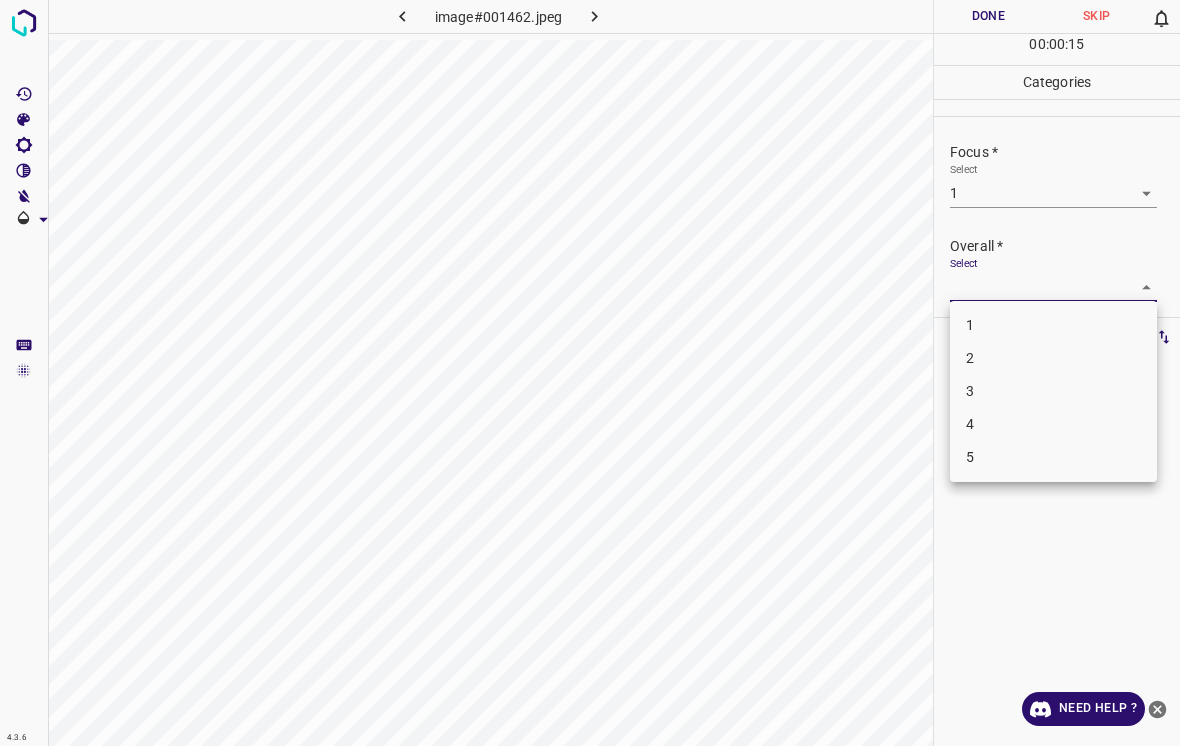 click on "2" at bounding box center (1053, 358) 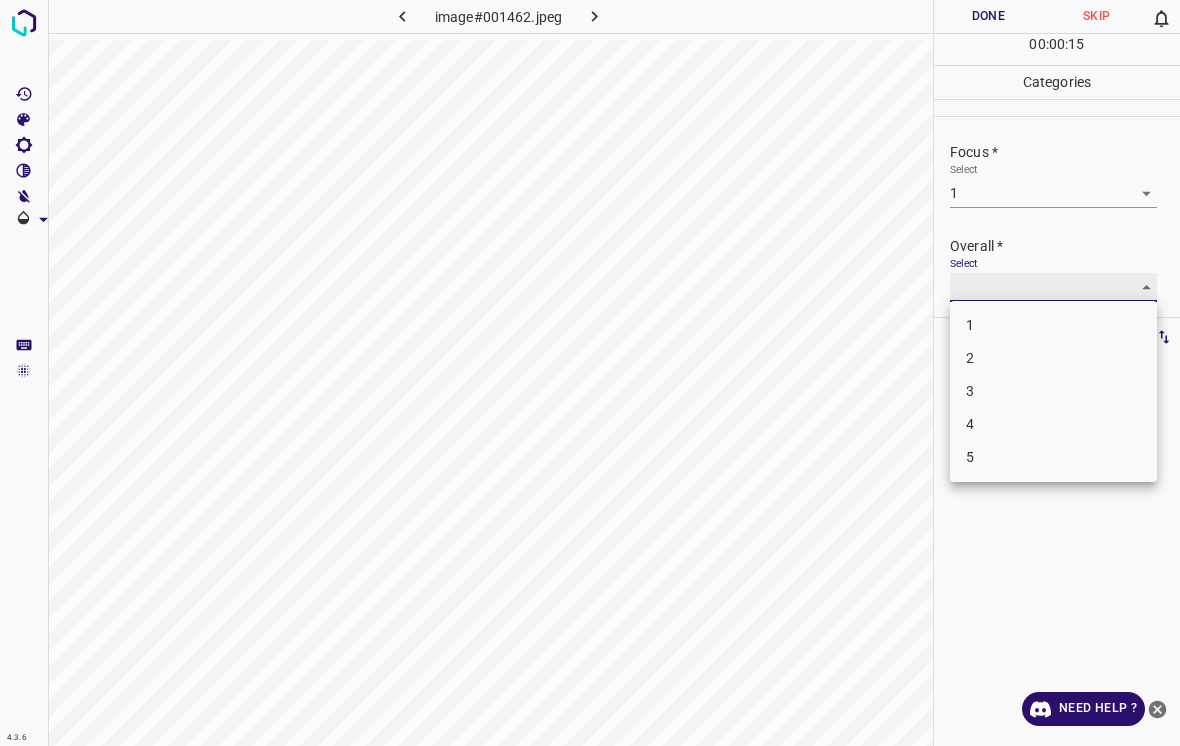 type on "2" 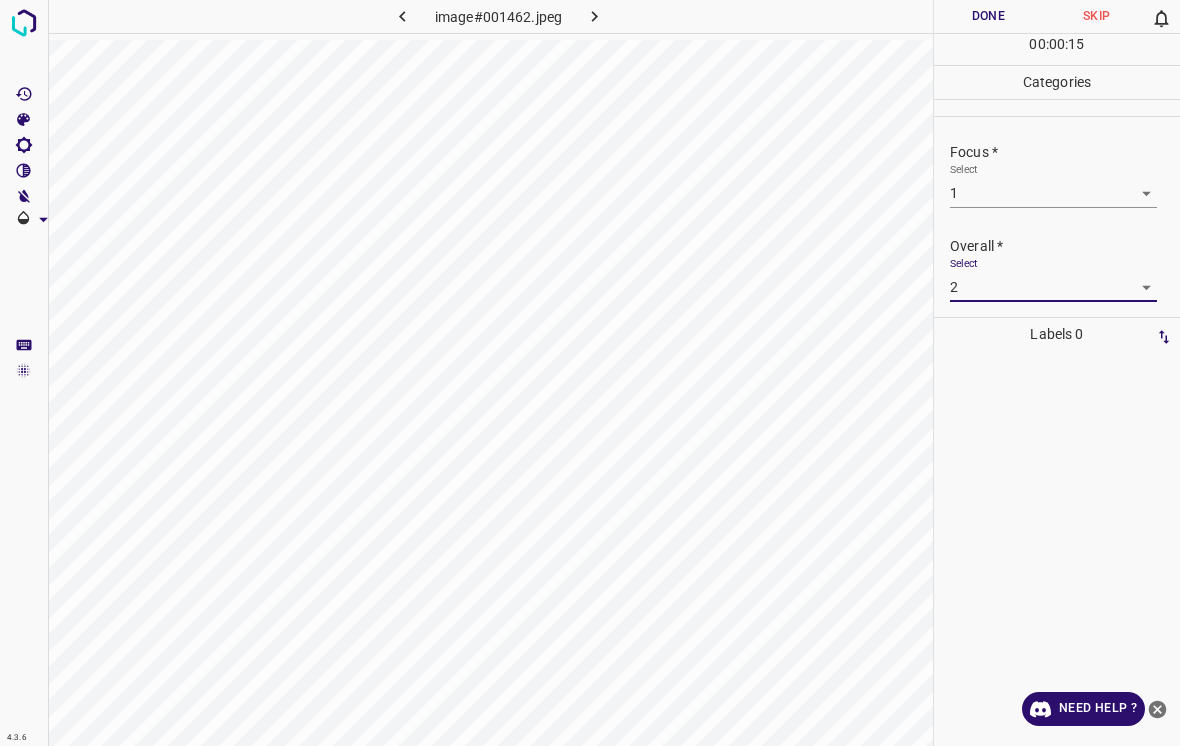 click on "Done" at bounding box center (988, 16) 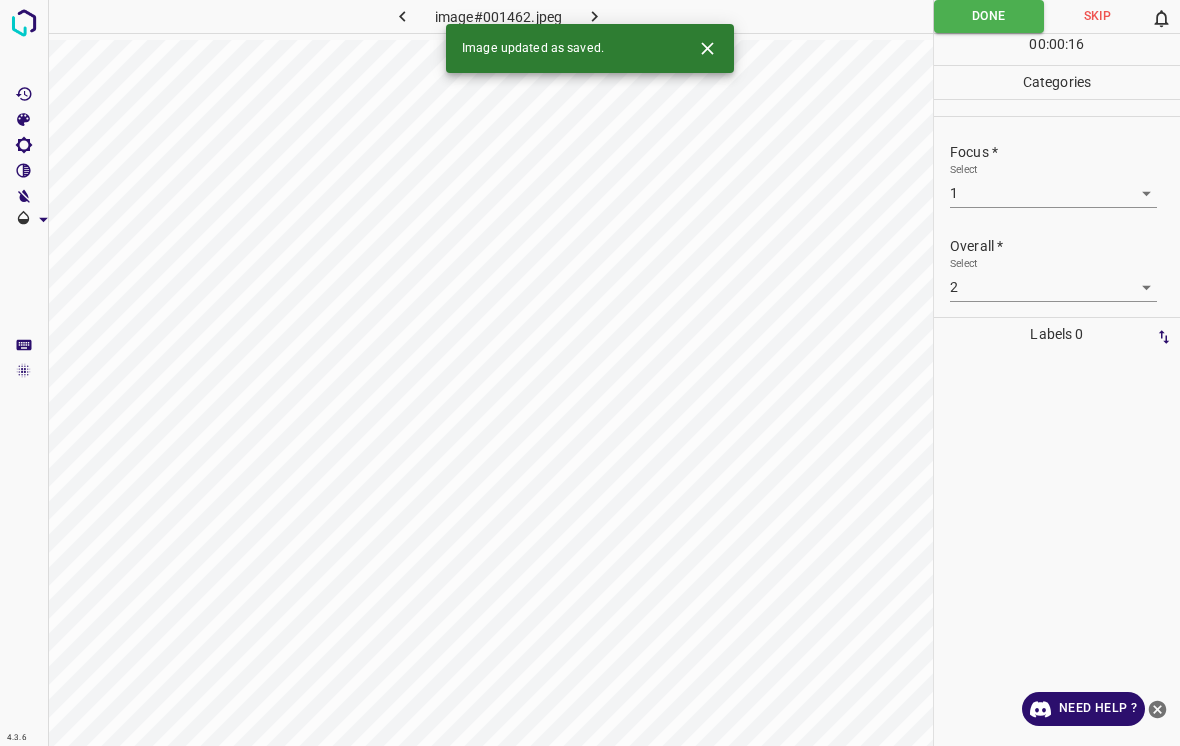 click 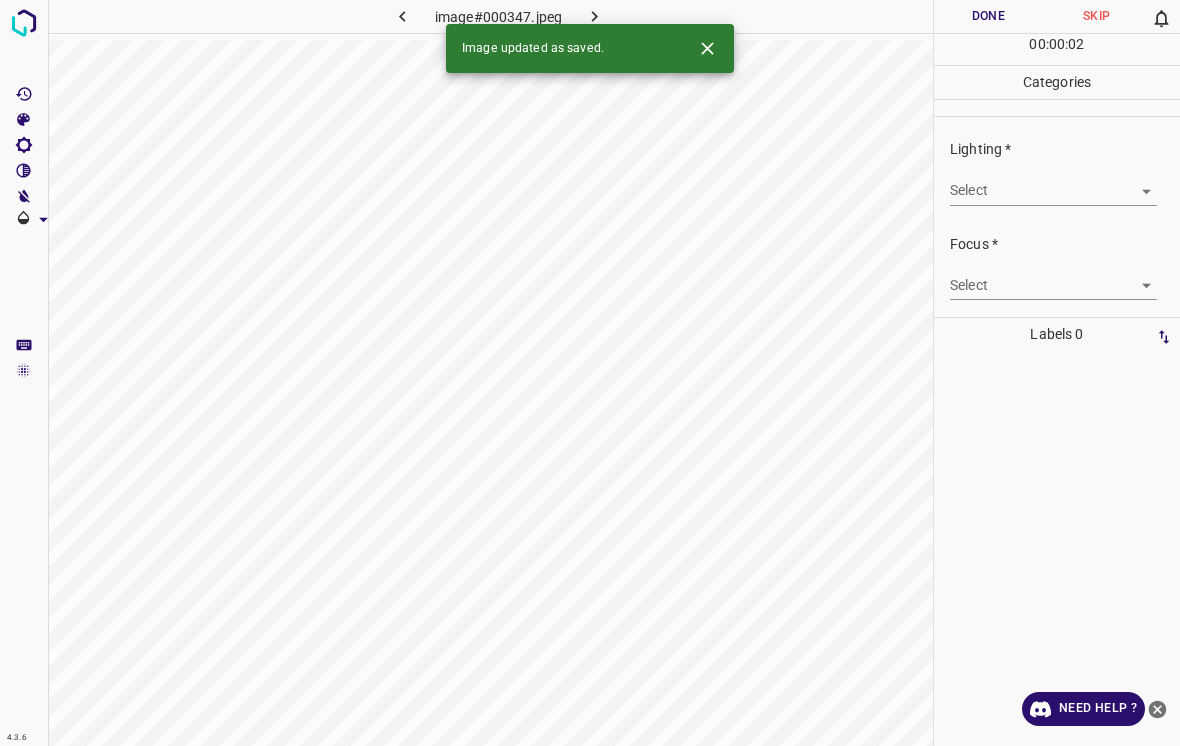 click on "4.3.6  image#000347.jpeg Done Skip 0 00   : 00   : 02   Categories Lighting *  Select ​ Focus *  Select ​ Overall *  Select ​ Labels   0 Categories 1 Lighting 2 Focus 3 Overall Tools Space Change between modes (Draw & Edit) I Auto labeling R Restore zoom M Zoom in N Zoom out Delete Delete selecte label Filters Z Restore filters X Saturation filter C Brightness filter V Contrast filter B Gray scale filter General O Download Image updated as saved. Need Help ? - Text - Hide - Delete" at bounding box center [590, 373] 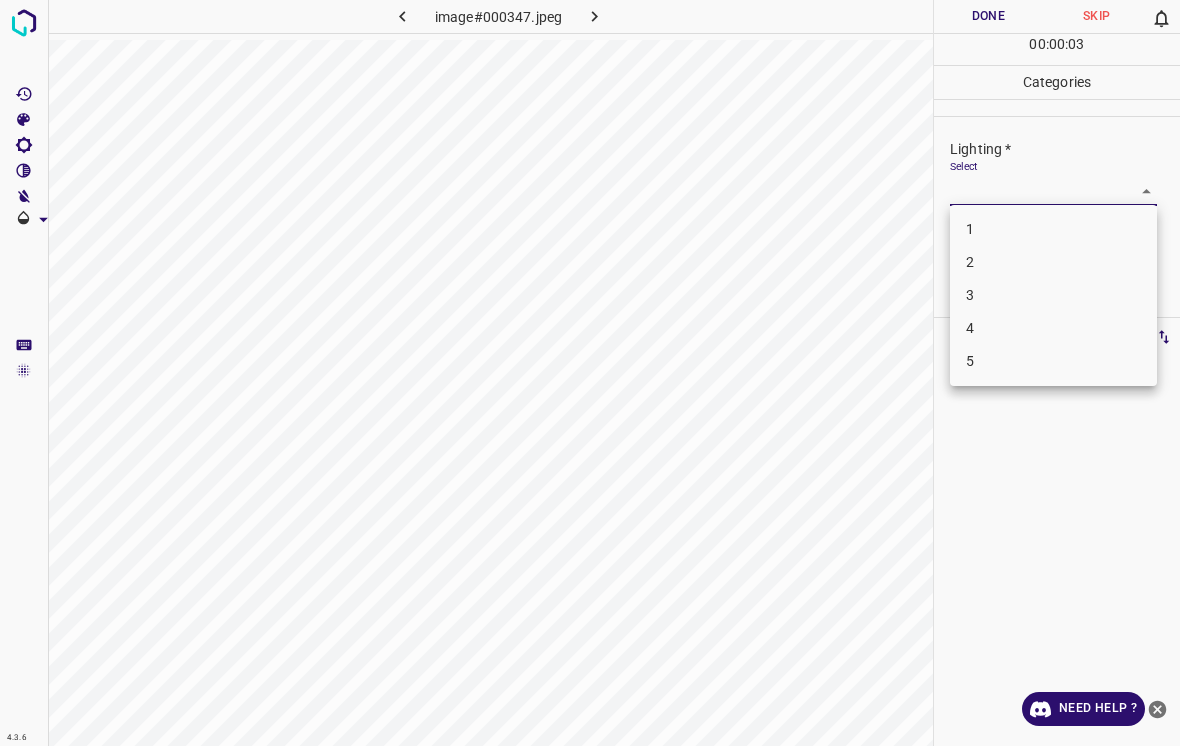 click on "4" at bounding box center [1053, 328] 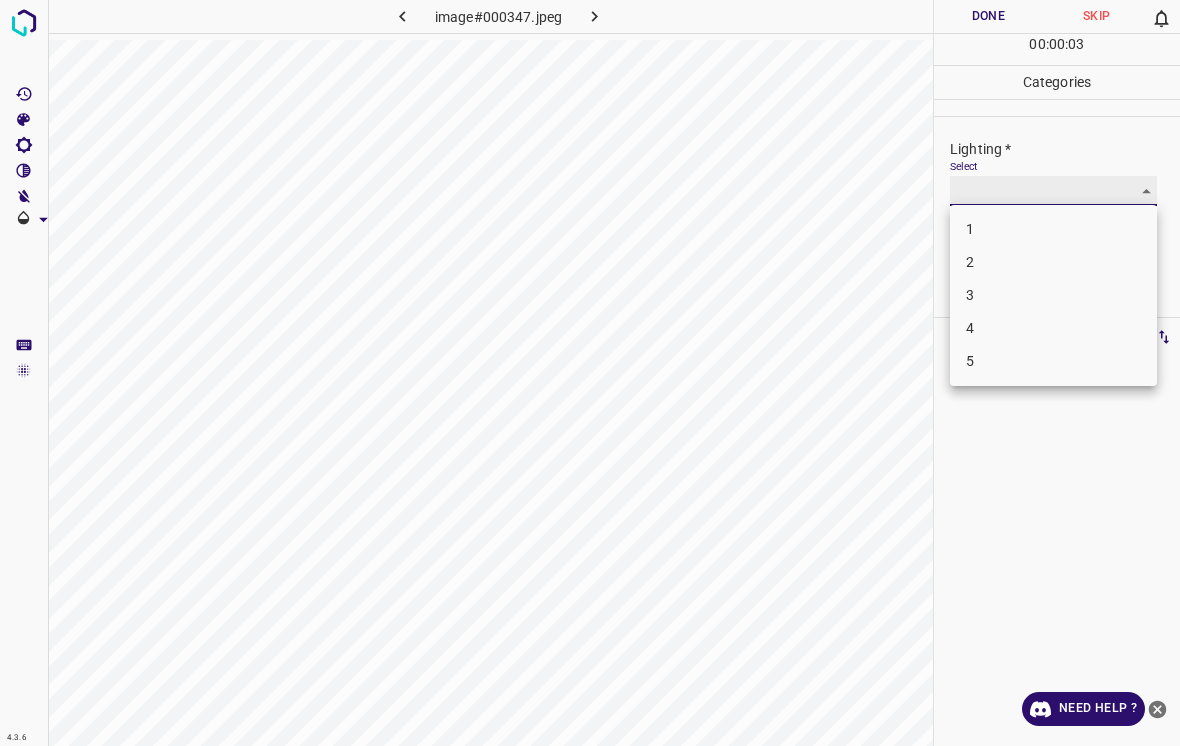 type on "4" 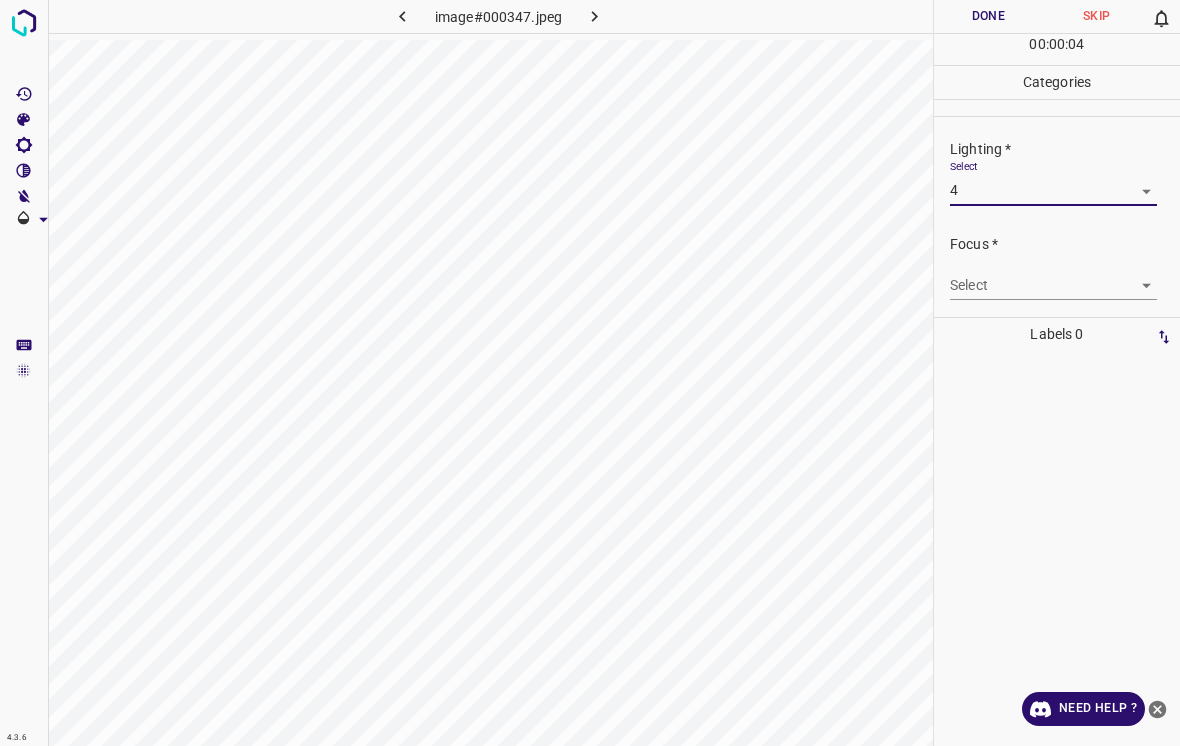 click on "4.3.6  image#000347.jpeg Done Skip 0 00   : 00   : 04   Categories Lighting *  Select 4 4 Focus *  Select ​ Overall *  Select ​ Labels   0 Categories 1 Lighting 2 Focus 3 Overall Tools Space Change between modes (Draw & Edit) I Auto labeling R Restore zoom M Zoom in N Zoom out Delete Delete selecte label Filters Z Restore filters X Saturation filter C Brightness filter V Contrast filter B Gray scale filter General O Download Need Help ? - Text - Hide - Delete" at bounding box center (590, 373) 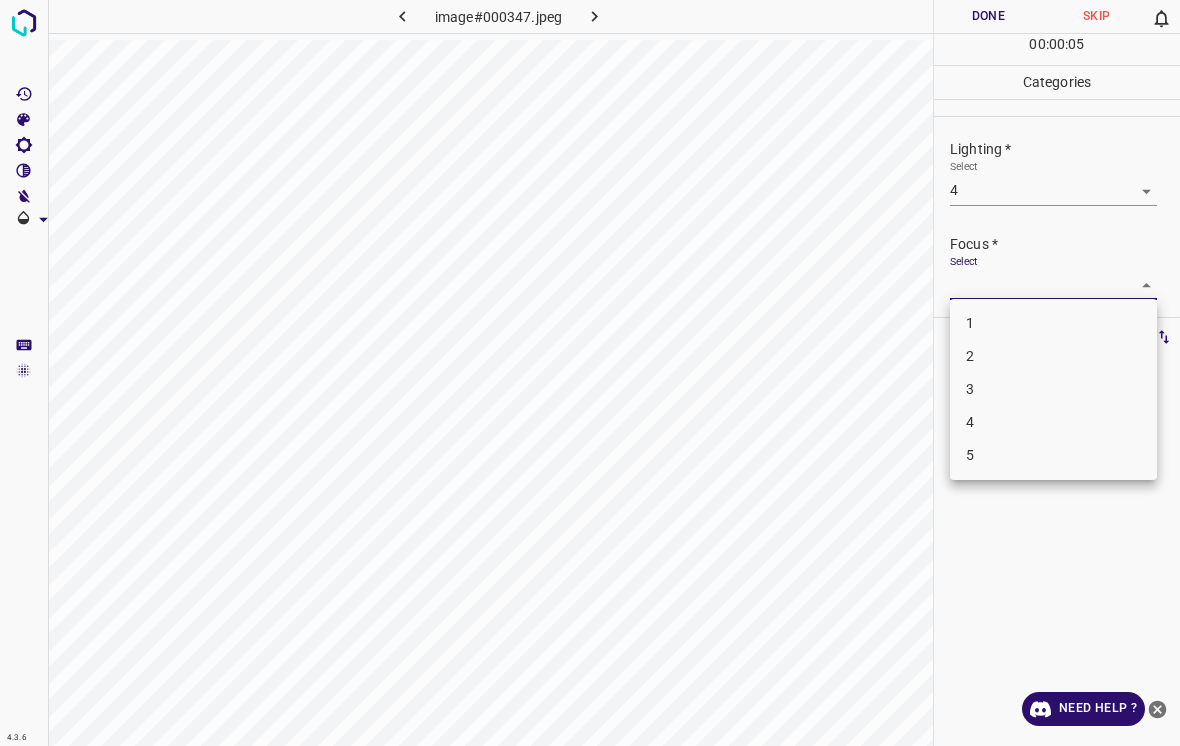 click on "5" at bounding box center [1053, 455] 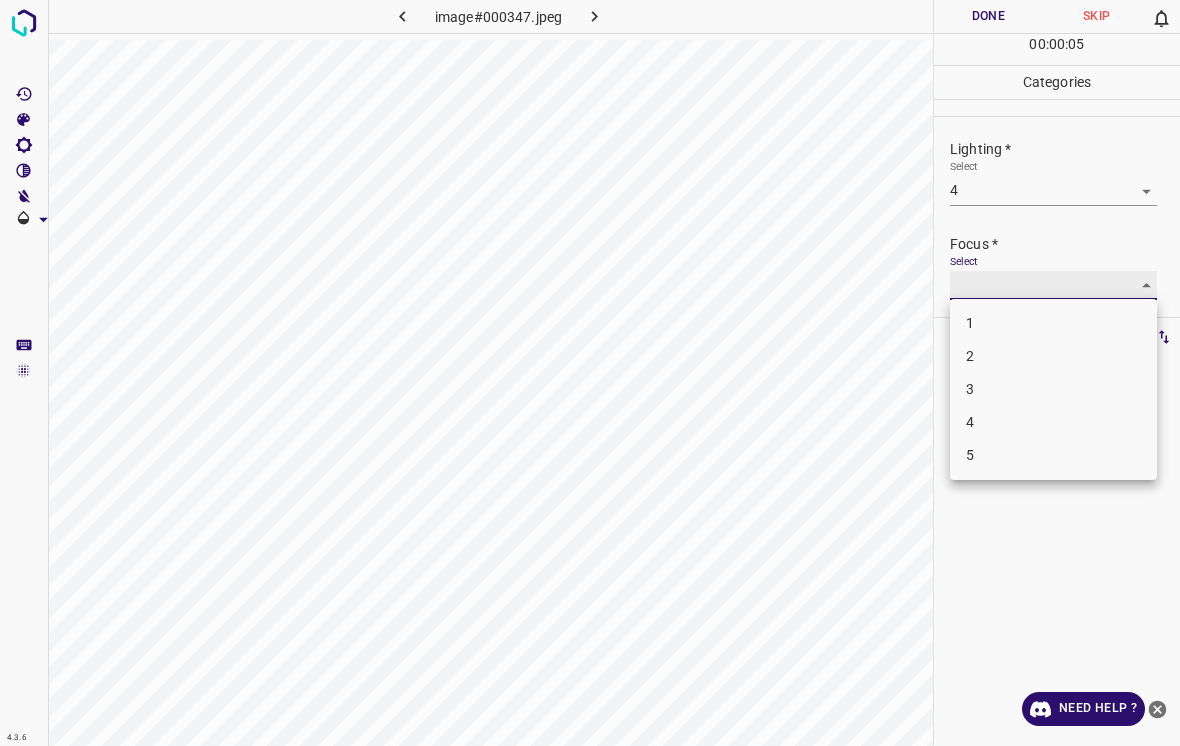 type on "5" 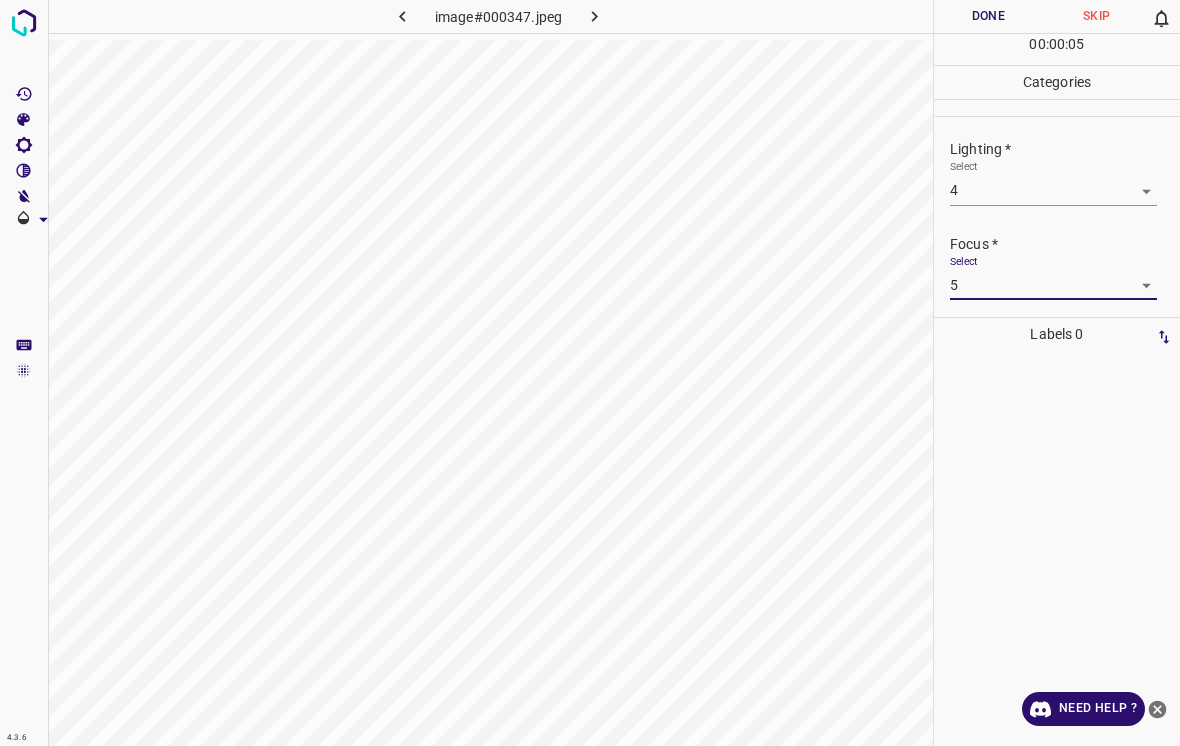 click on "4.3.6  image#000347.jpeg Done Skip 0 00   : 00   : 05   Categories Lighting *  Select 4 4 Focus *  Select 5 5 Overall *  Select ​ Labels   0 Categories 1 Lighting 2 Focus 3 Overall Tools Space Change between modes (Draw & Edit) I Auto labeling R Restore zoom M Zoom in N Zoom out Delete Delete selecte label Filters Z Restore filters X Saturation filter C Brightness filter V Contrast filter B Gray scale filter General O Download Need Help ? - Text - Hide - Delete 1 2 3 4 5" at bounding box center (590, 373) 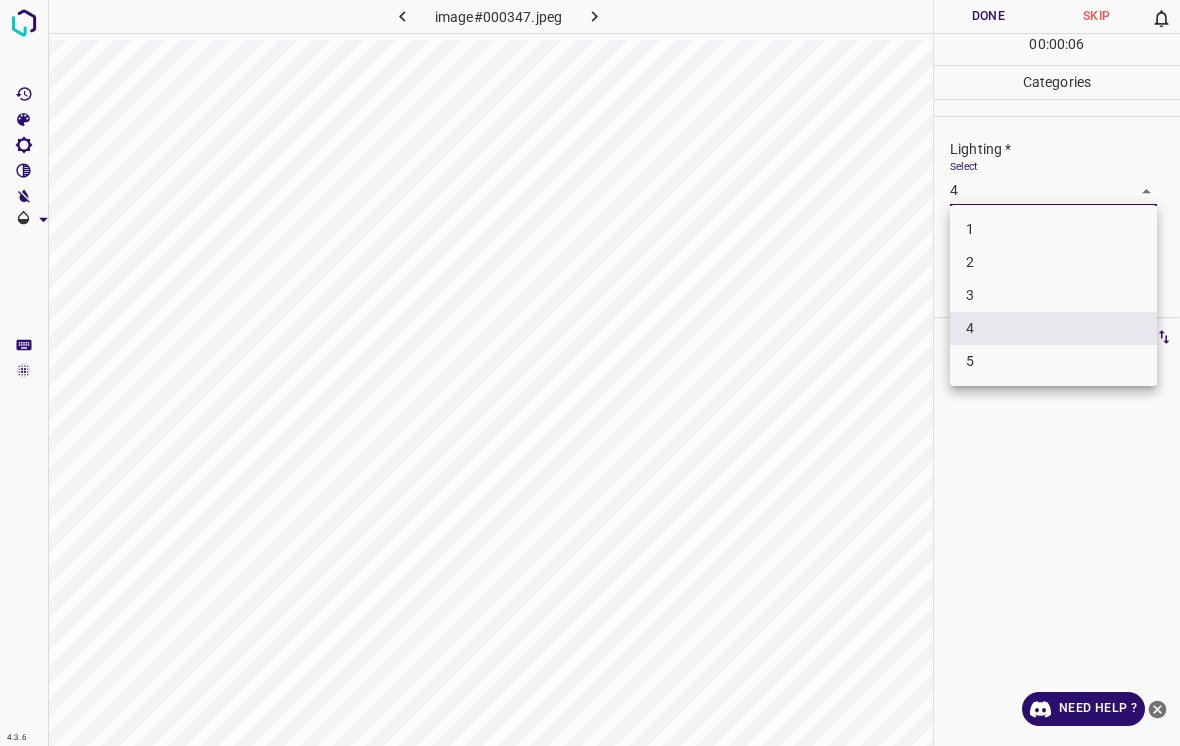 click on "5" at bounding box center [1053, 361] 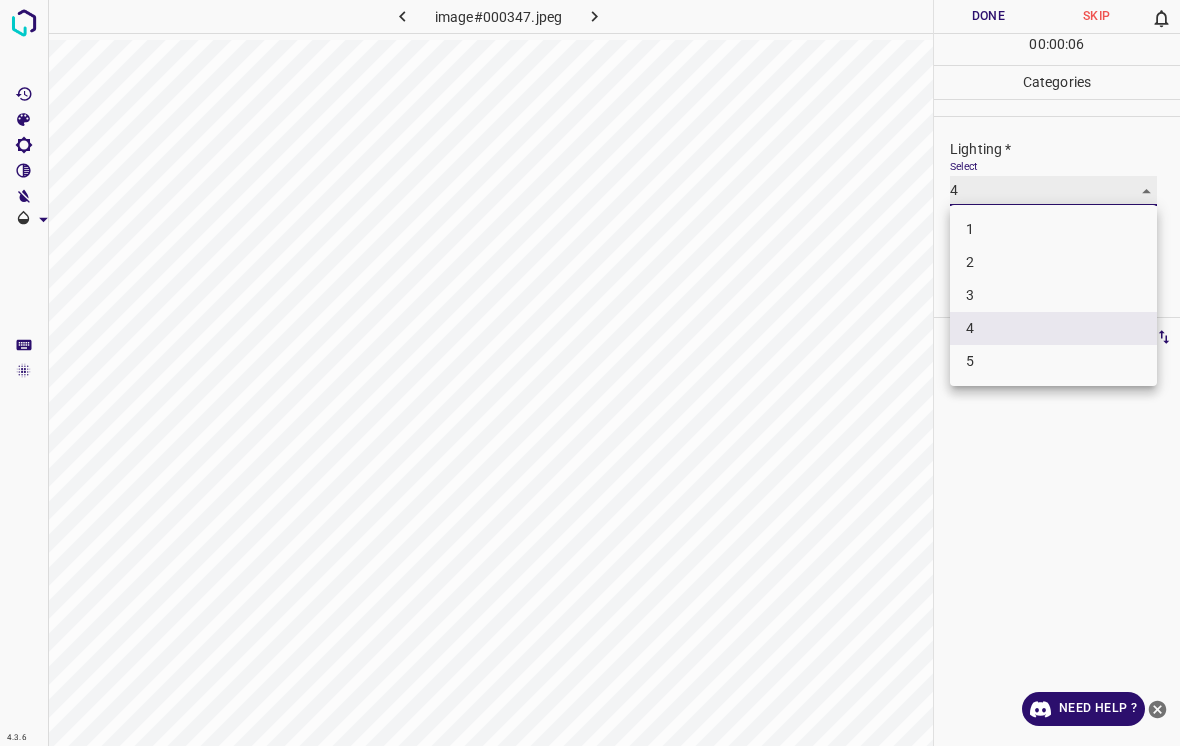 type on "5" 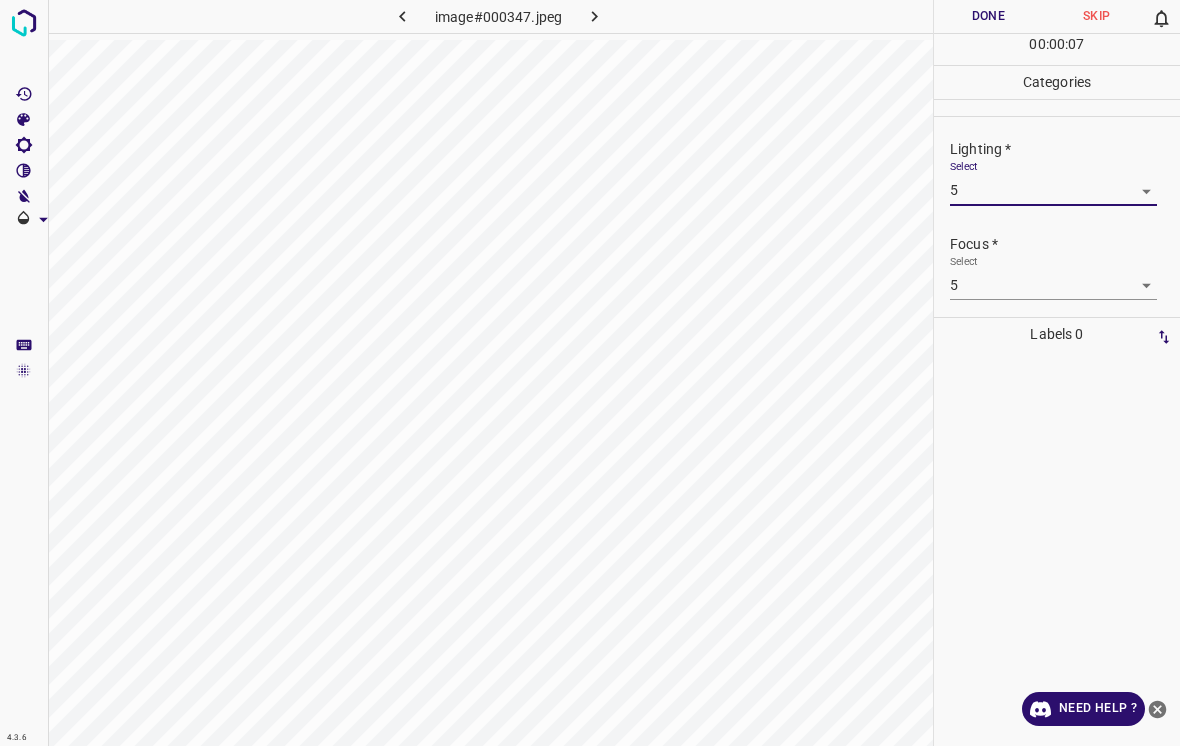 click on "Done" at bounding box center [988, 16] 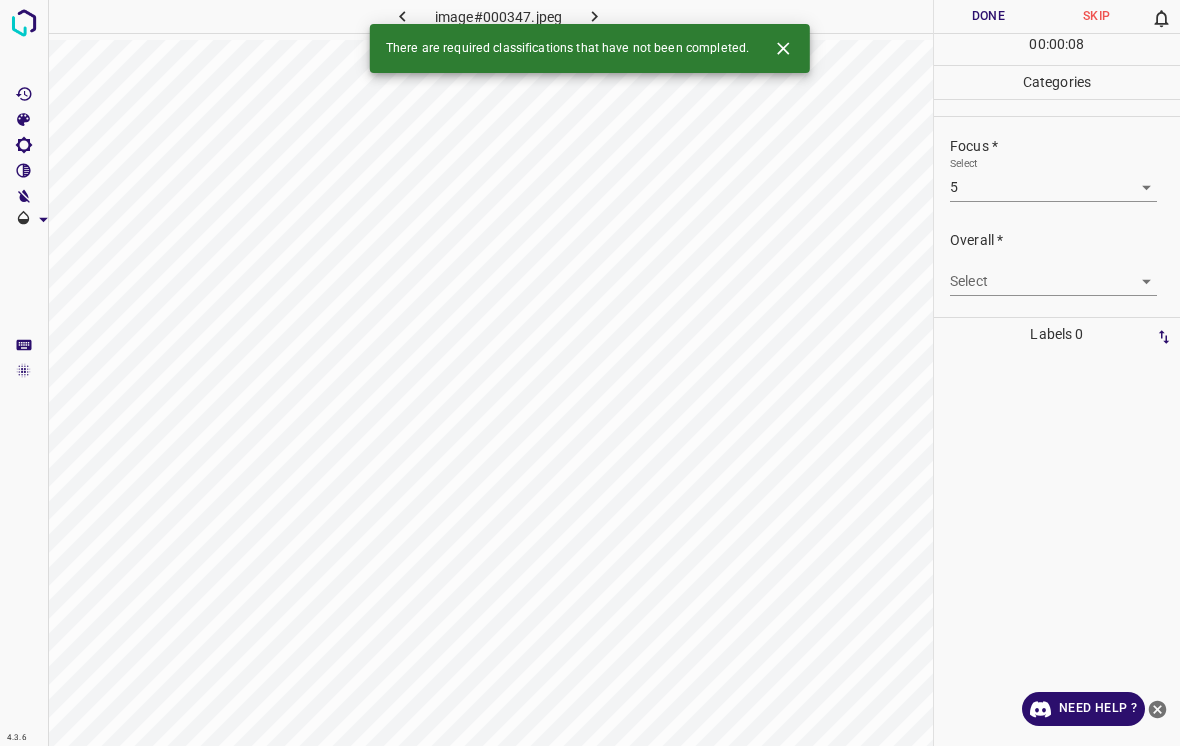 scroll, scrollTop: 98, scrollLeft: 0, axis: vertical 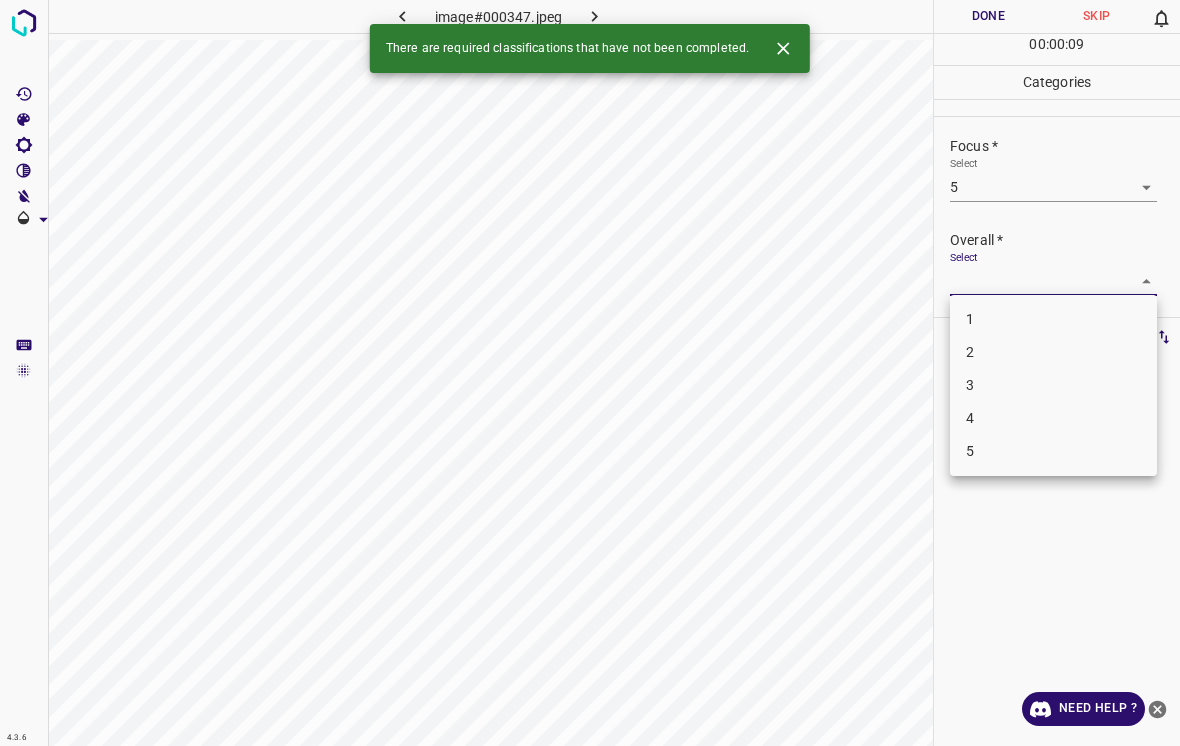 click on "5" at bounding box center [1053, 451] 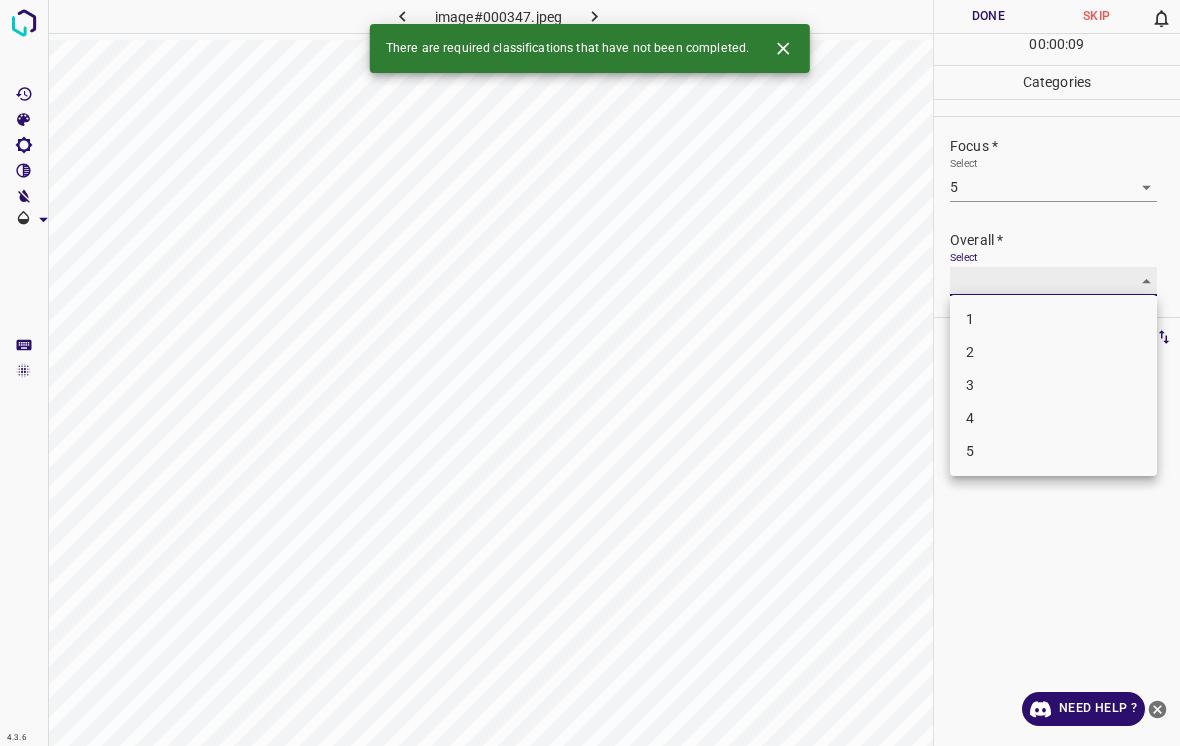 type on "5" 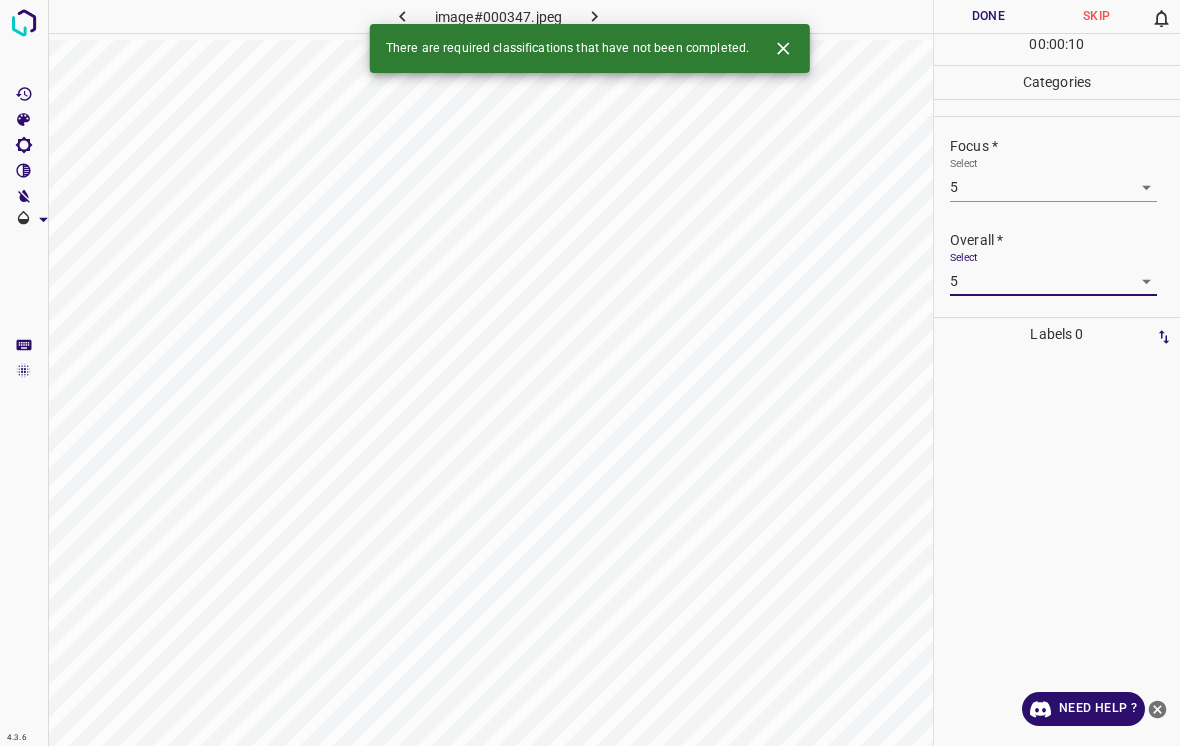 click on "Done" at bounding box center (988, 16) 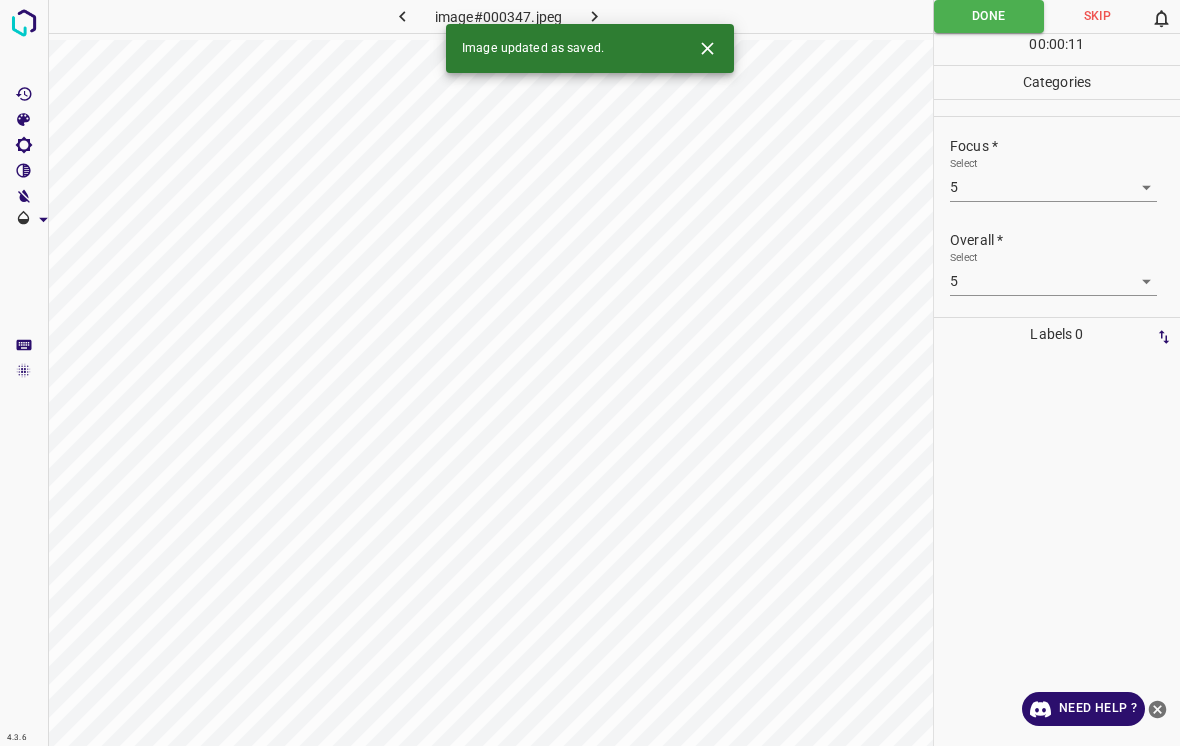 click at bounding box center (594, 16) 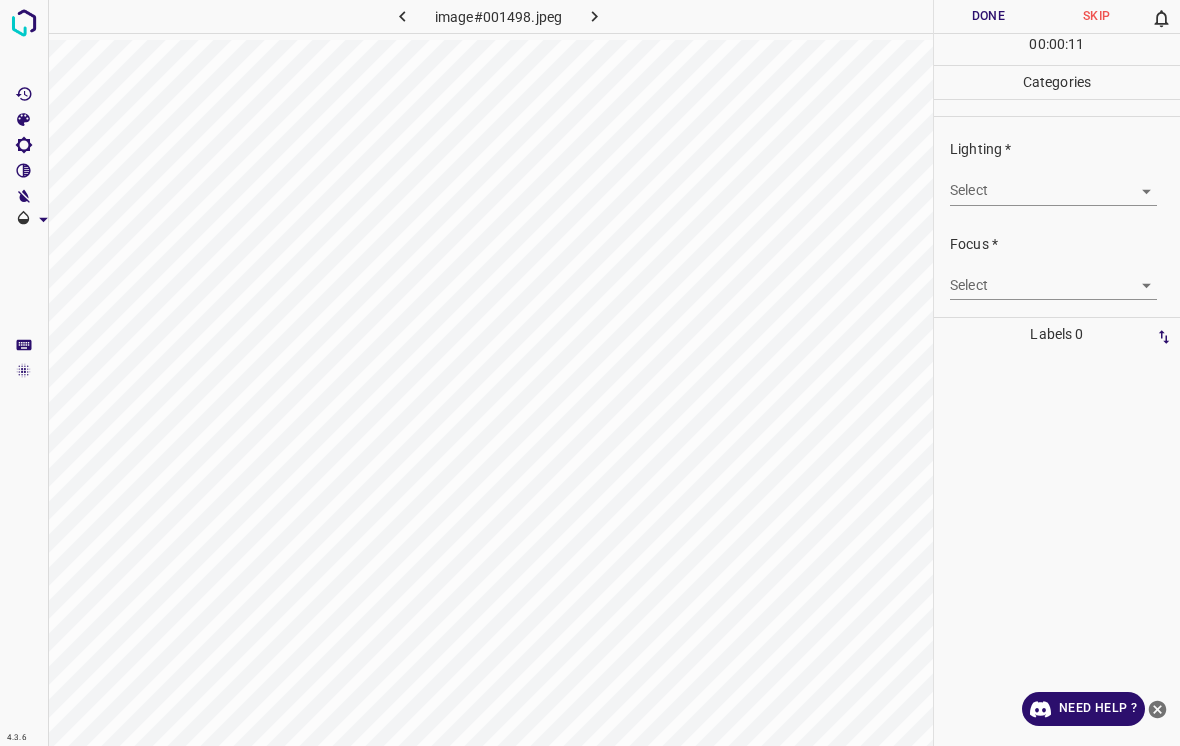 click on "4.3.6  image#001498.jpeg Done Skip 0 00   : 00   : 11   Categories Lighting *  Select ​ Focus *  Select ​ Overall *  Select ​ Labels   0 Categories 1 Lighting 2 Focus 3 Overall Tools Space Change between modes (Draw & Edit) I Auto labeling R Restore zoom M Zoom in N Zoom out Delete Delete selecte label Filters Z Restore filters X Saturation filter C Brightness filter V Contrast filter B Gray scale filter General O Download Need Help ? - Text - Hide - Delete" at bounding box center [590, 373] 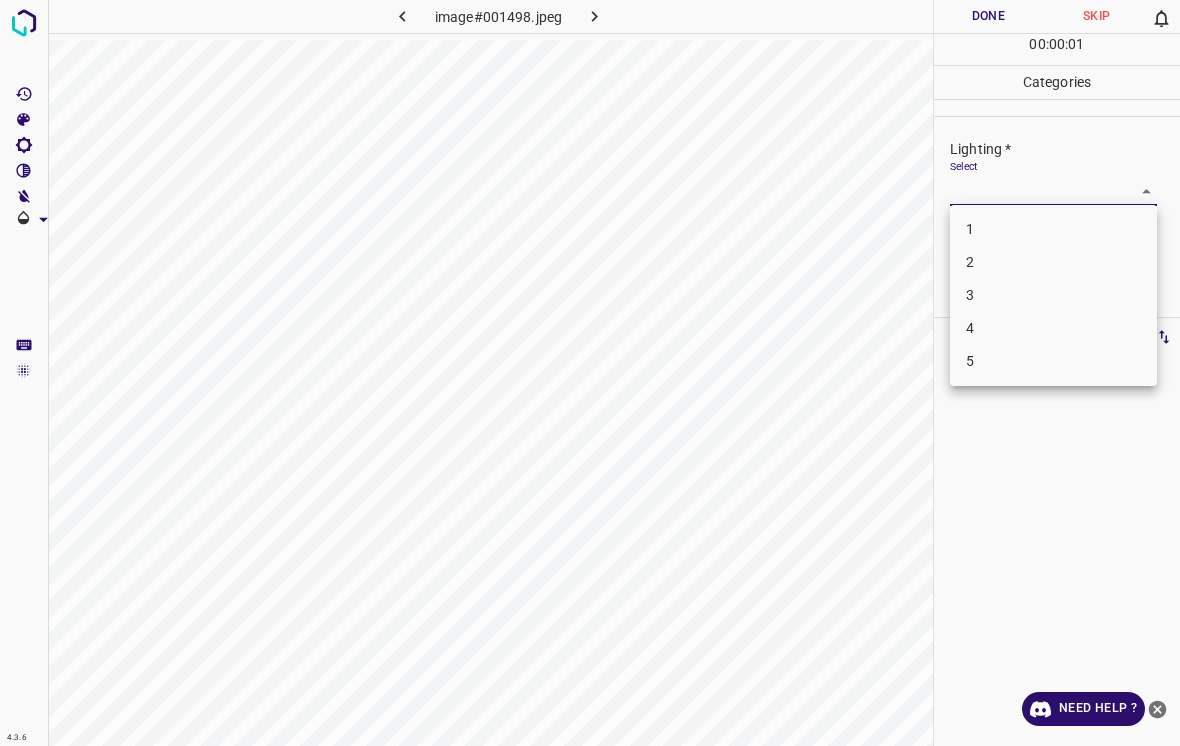 click on "3" at bounding box center [1053, 295] 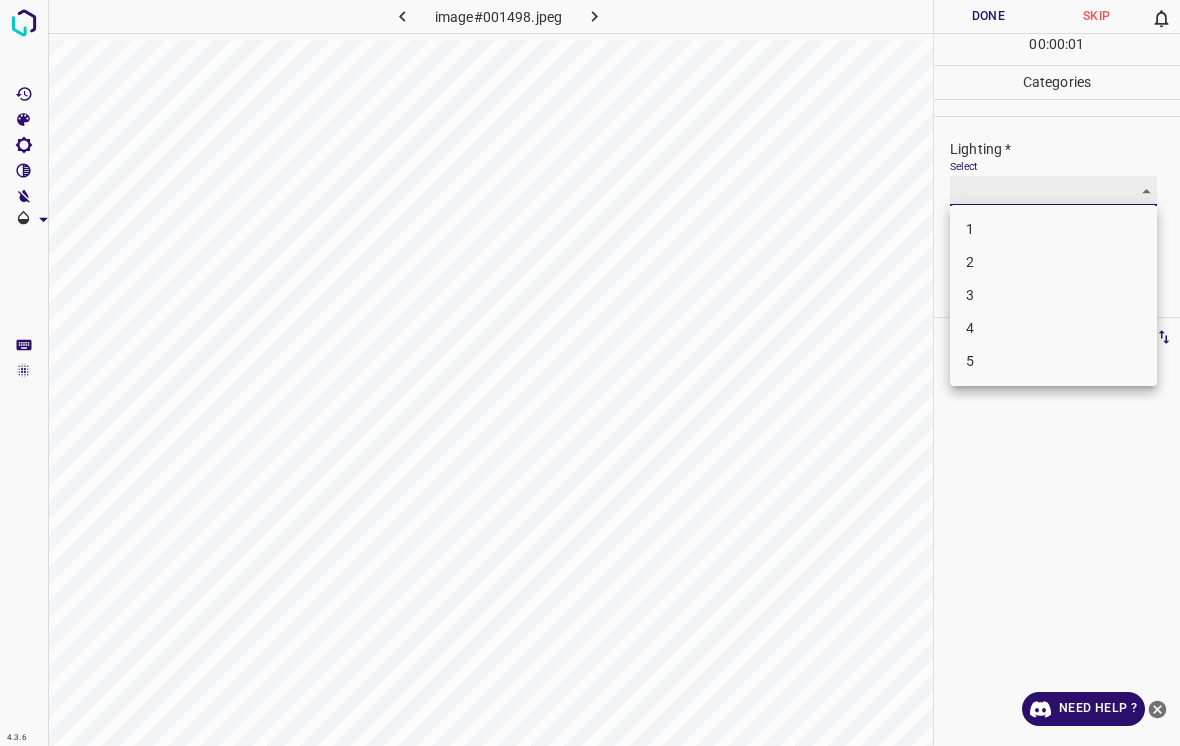 type on "3" 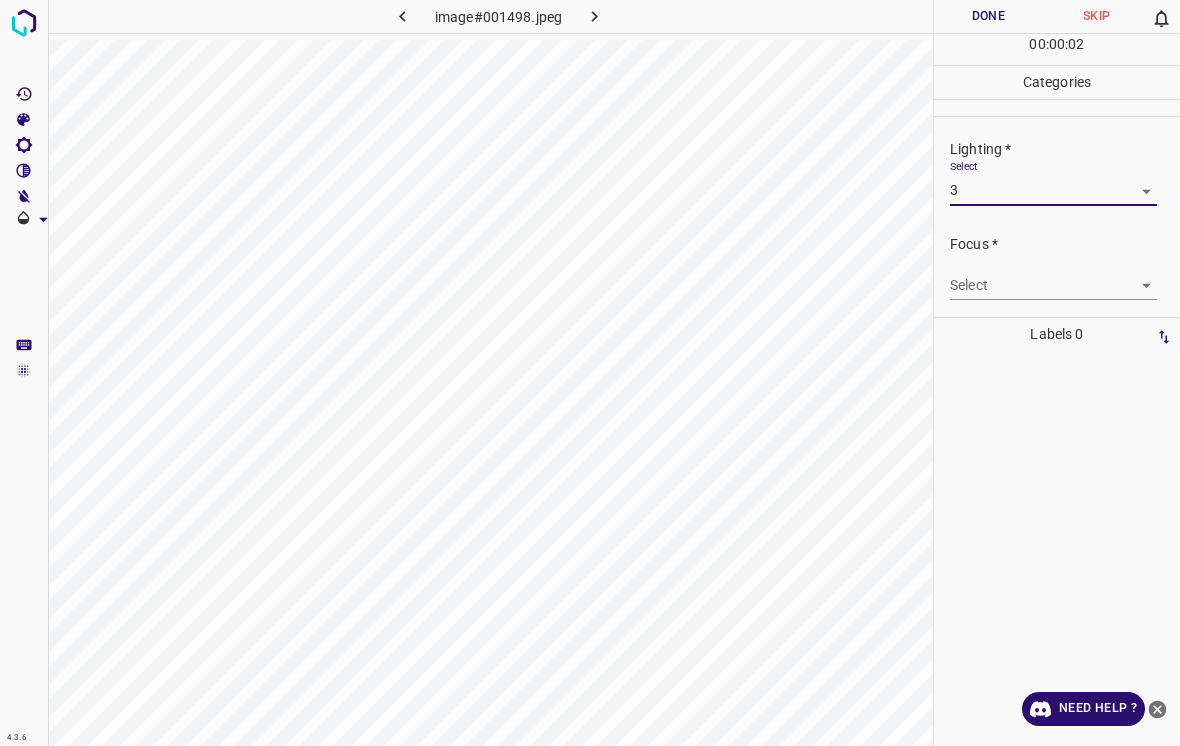 click on "4.3.6  image#001498.jpeg Done Skip 0 00   : 00   : 02   Categories Lighting *  Select 3 3 Focus *  Select ​ Overall *  Select ​ Labels   0 Categories 1 Lighting 2 Focus 3 Overall Tools Space Change between modes (Draw & Edit) I Auto labeling R Restore zoom M Zoom in N Zoom out Delete Delete selecte label Filters Z Restore filters X Saturation filter C Brightness filter V Contrast filter B Gray scale filter General O Download Need Help ? - Text - Hide - Delete" at bounding box center [590, 373] 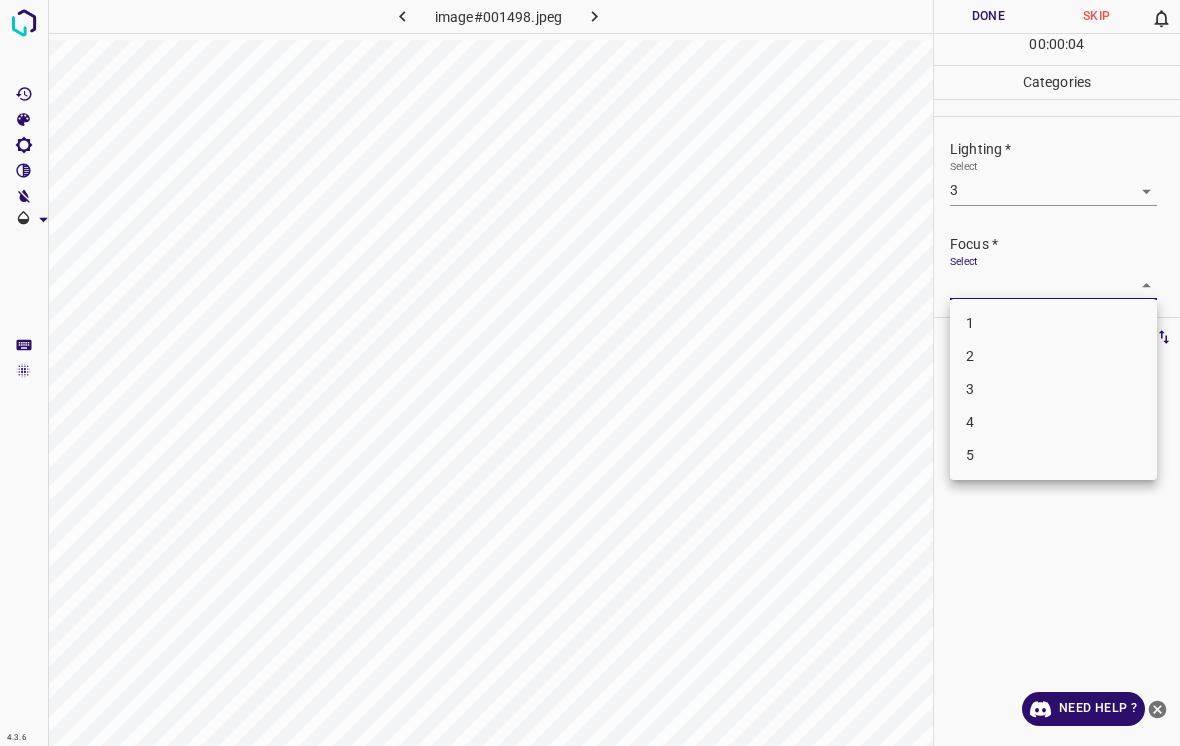 click on "3" at bounding box center (1053, 389) 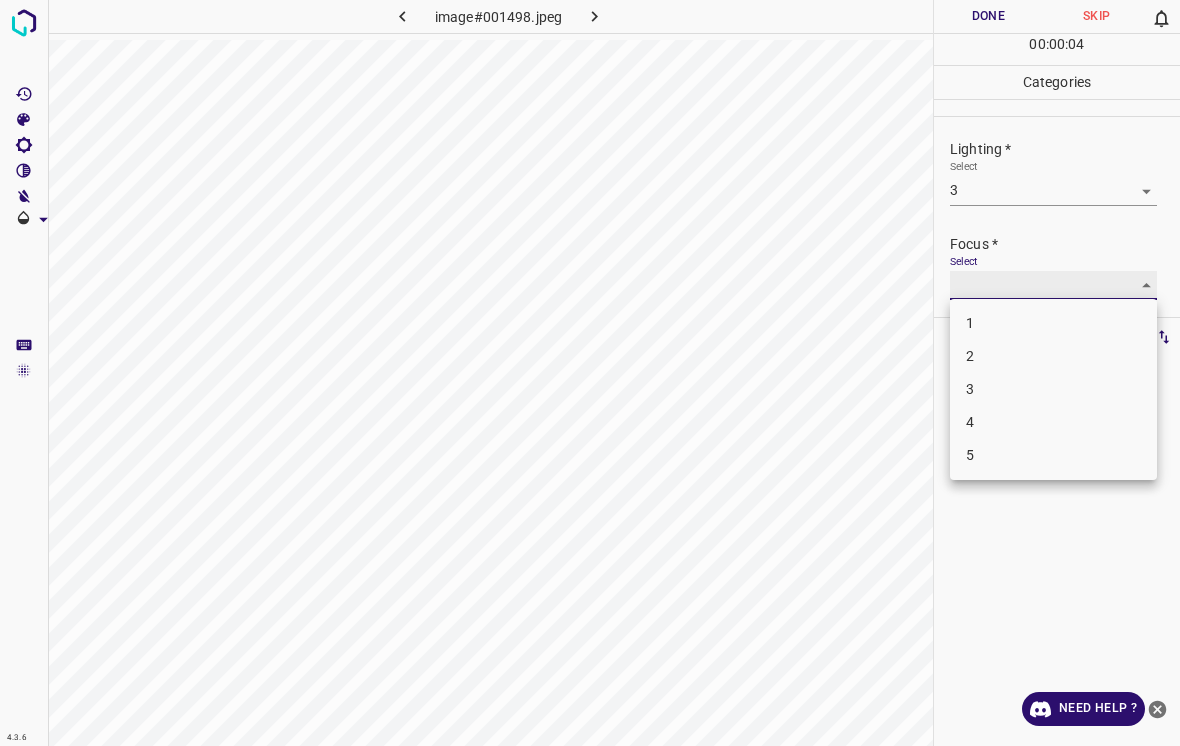 type on "3" 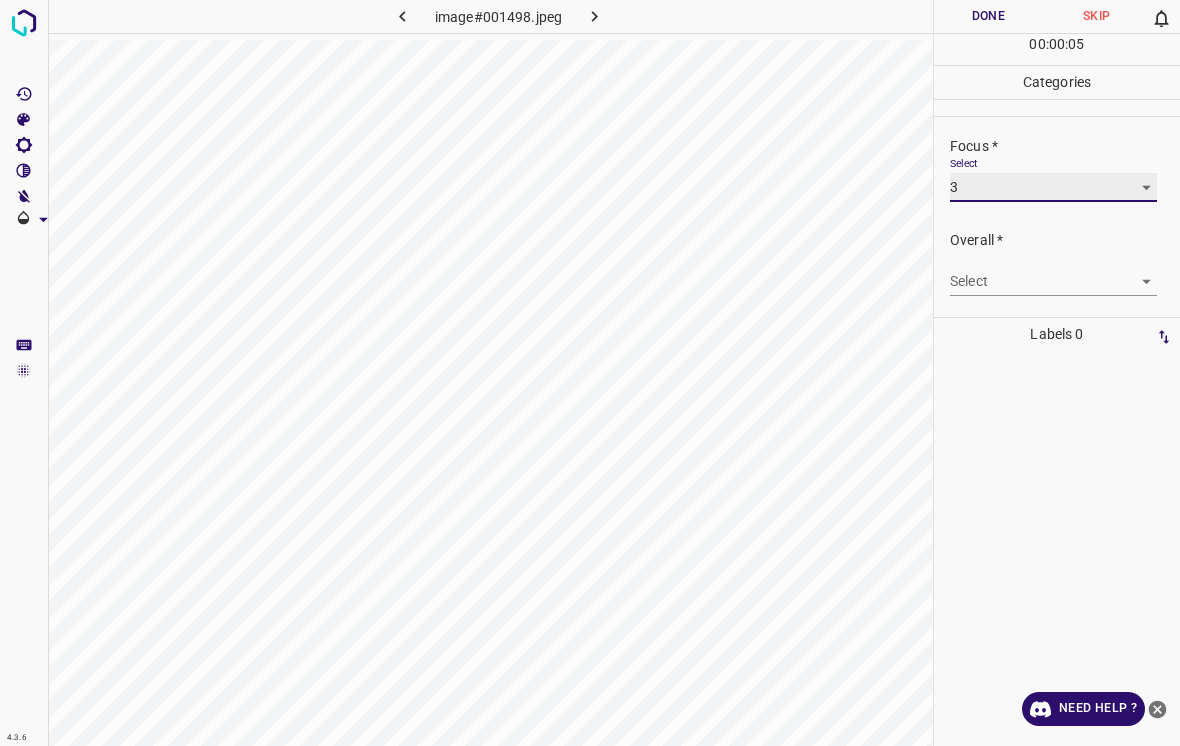 scroll, scrollTop: 98, scrollLeft: 0, axis: vertical 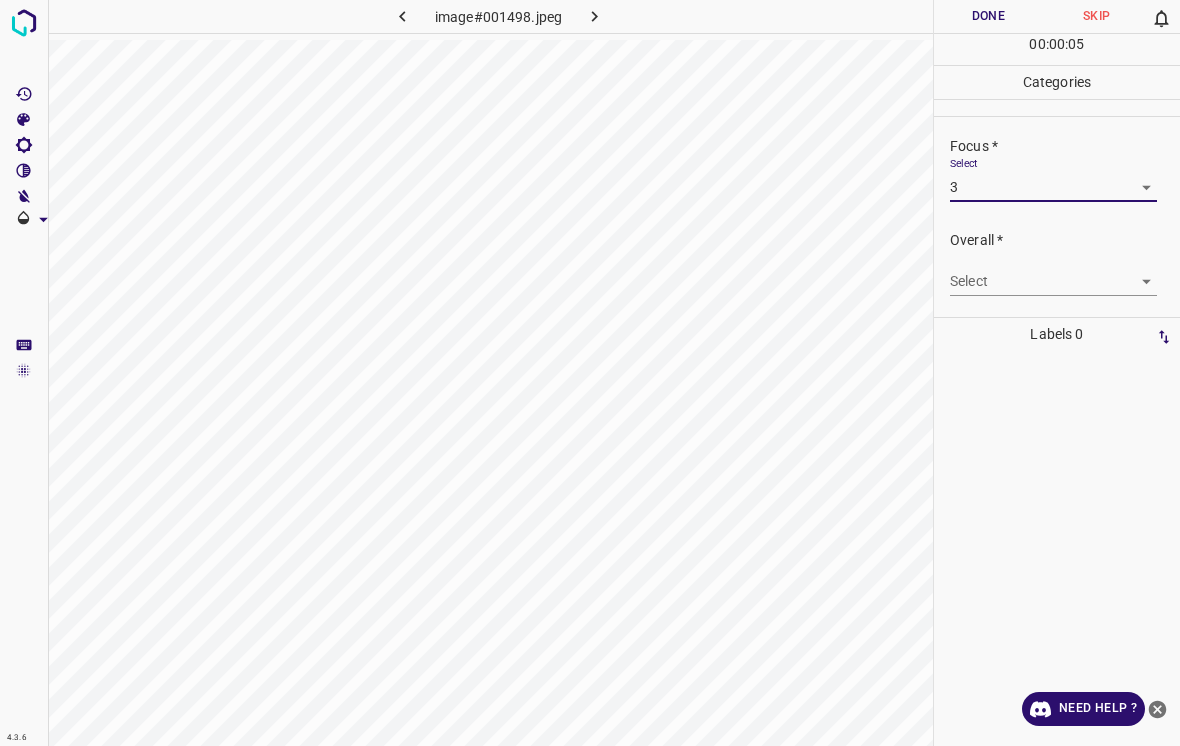 click on "4.3.6  image#001498.jpeg Done Skip 0 00   : 00   : 05   Categories Lighting *  Select 3 3 Focus *  Select 3 3 Overall *  Select ​ Labels   0 Categories 1 Lighting 2 Focus 3 Overall Tools Space Change between modes (Draw & Edit) I Auto labeling R Restore zoom M Zoom in N Zoom out Delete Delete selecte label Filters Z Restore filters X Saturation filter C Brightness filter V Contrast filter B Gray scale filter General O Download Need Help ? - Text - Hide - Delete" at bounding box center (590, 373) 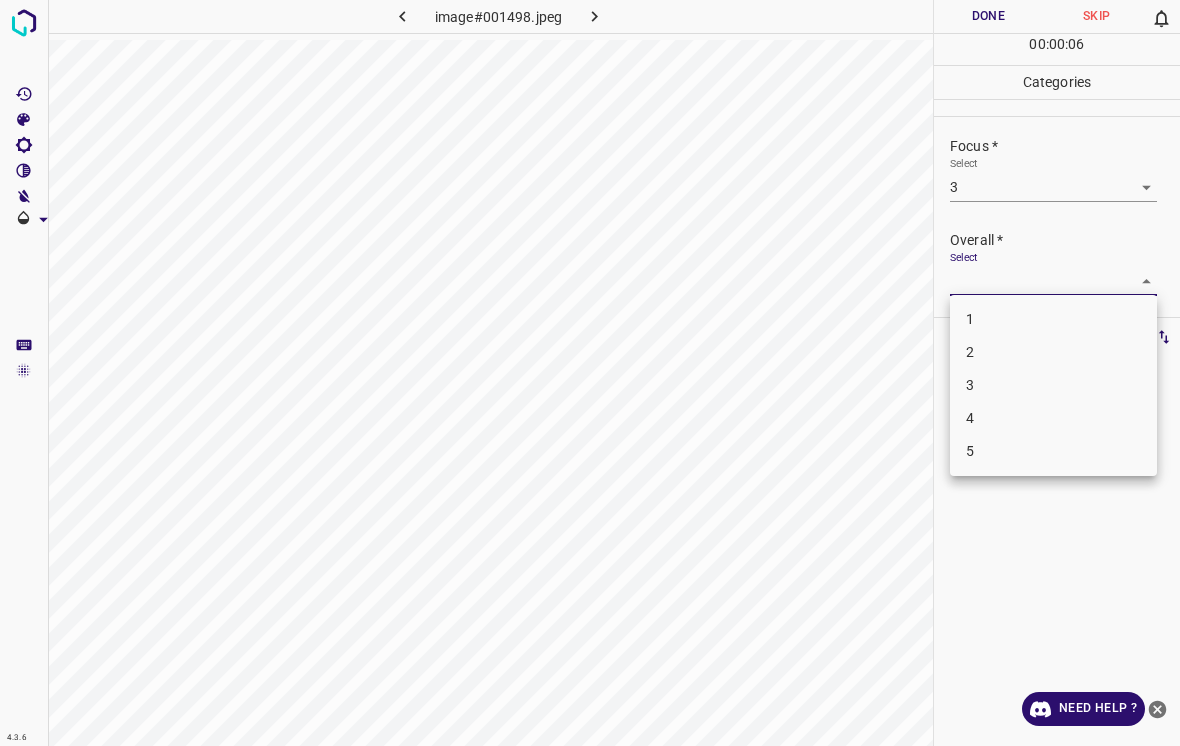 click on "3" at bounding box center (1053, 385) 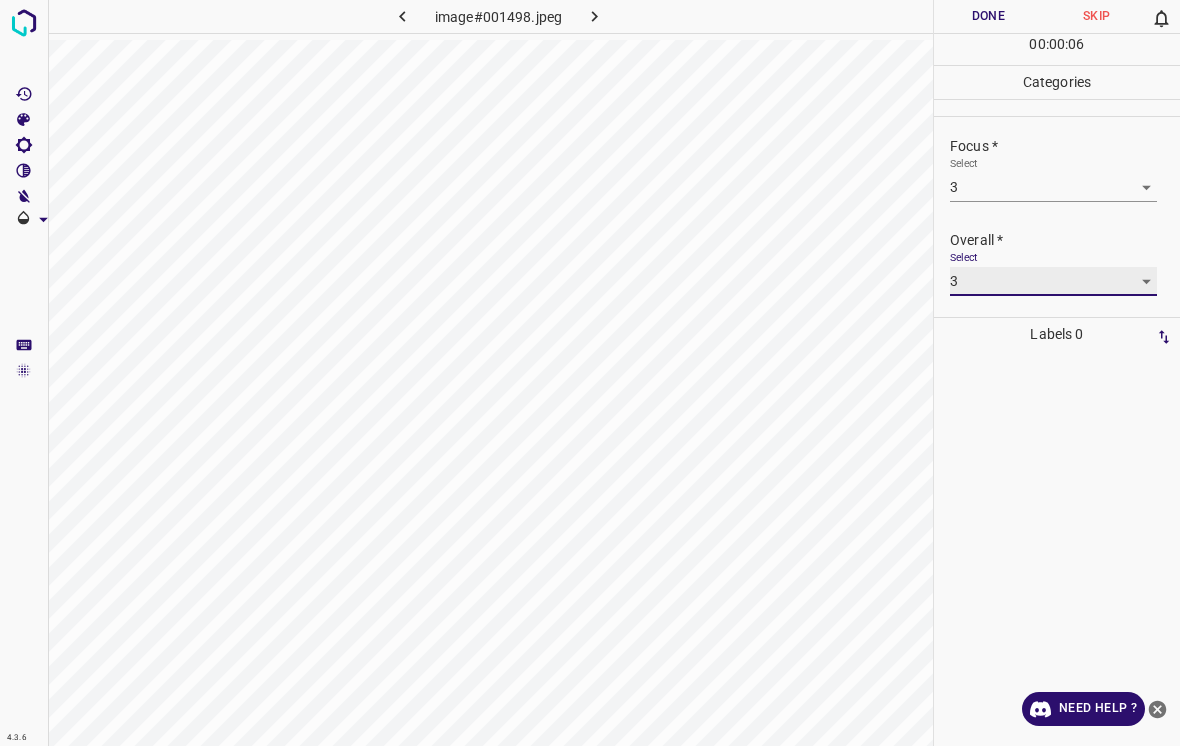 type on "3" 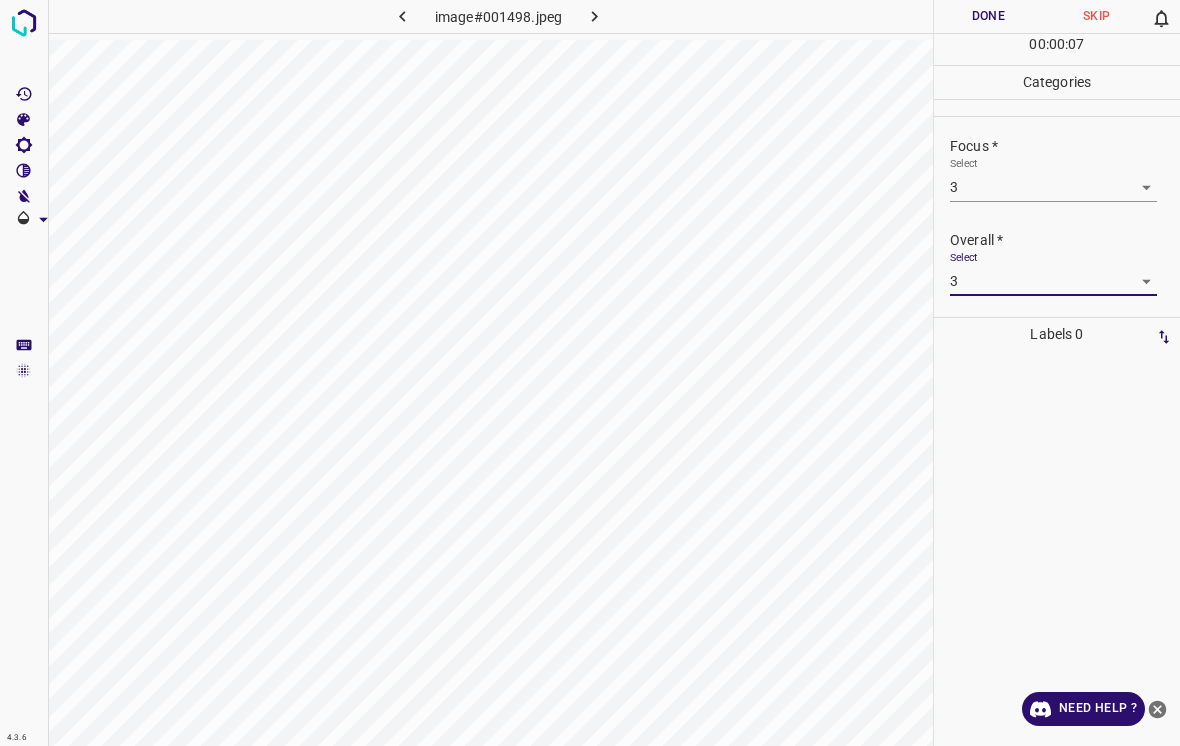 click on "Done" at bounding box center [988, 16] 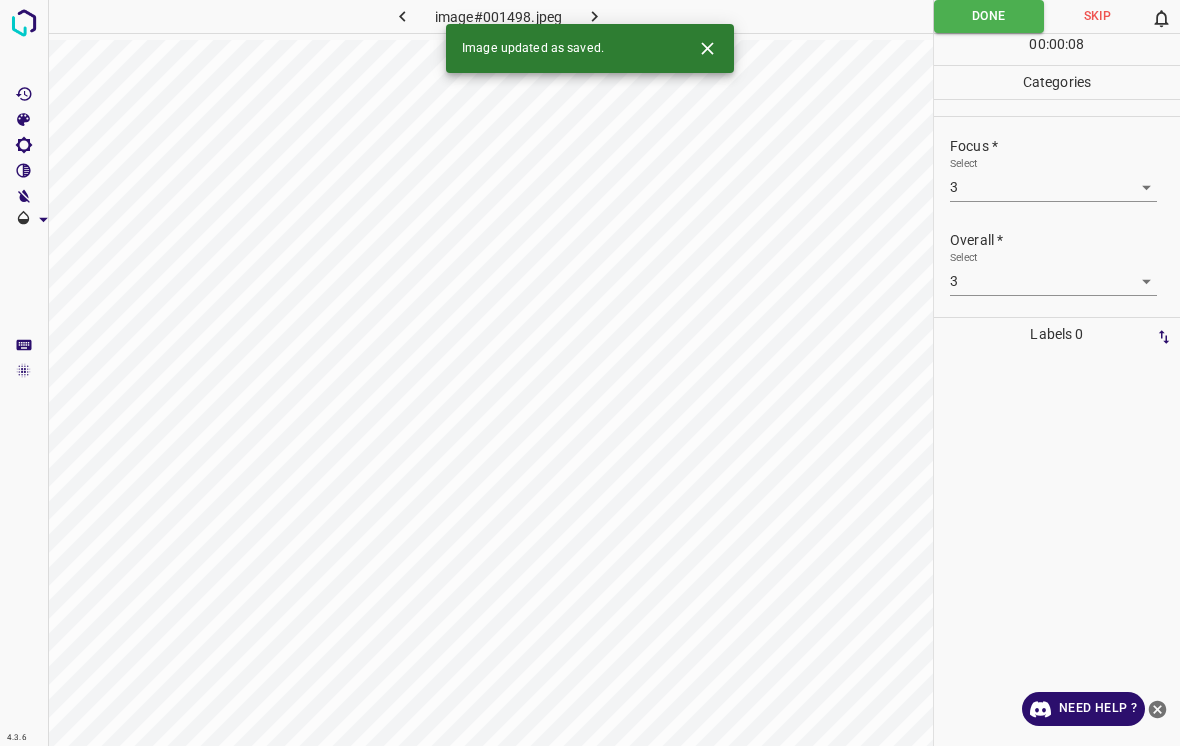 click 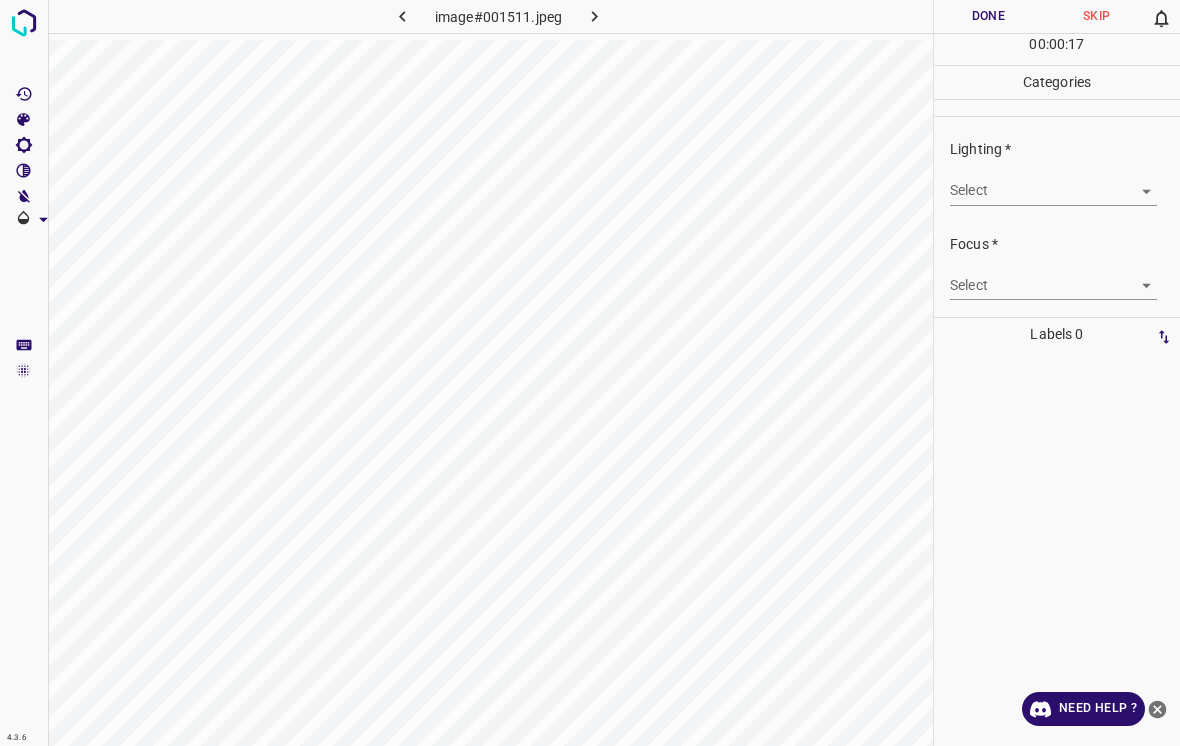 click on "4.3.6  image#001511.jpeg Done Skip 0 00   : 00   : 17   Categories Lighting *  Select ​ Focus *  Select ​ Overall *  Select ​ Labels   0 Categories 1 Lighting 2 Focus 3 Overall Tools Space Change between modes (Draw & Edit) I Auto labeling R Restore zoom M Zoom in N Zoom out Delete Delete selecte label Filters Z Restore filters X Saturation filter C Brightness filter V Contrast filter B Gray scale filter General O Download Need Help ? - Text - Hide - Delete" at bounding box center [590, 373] 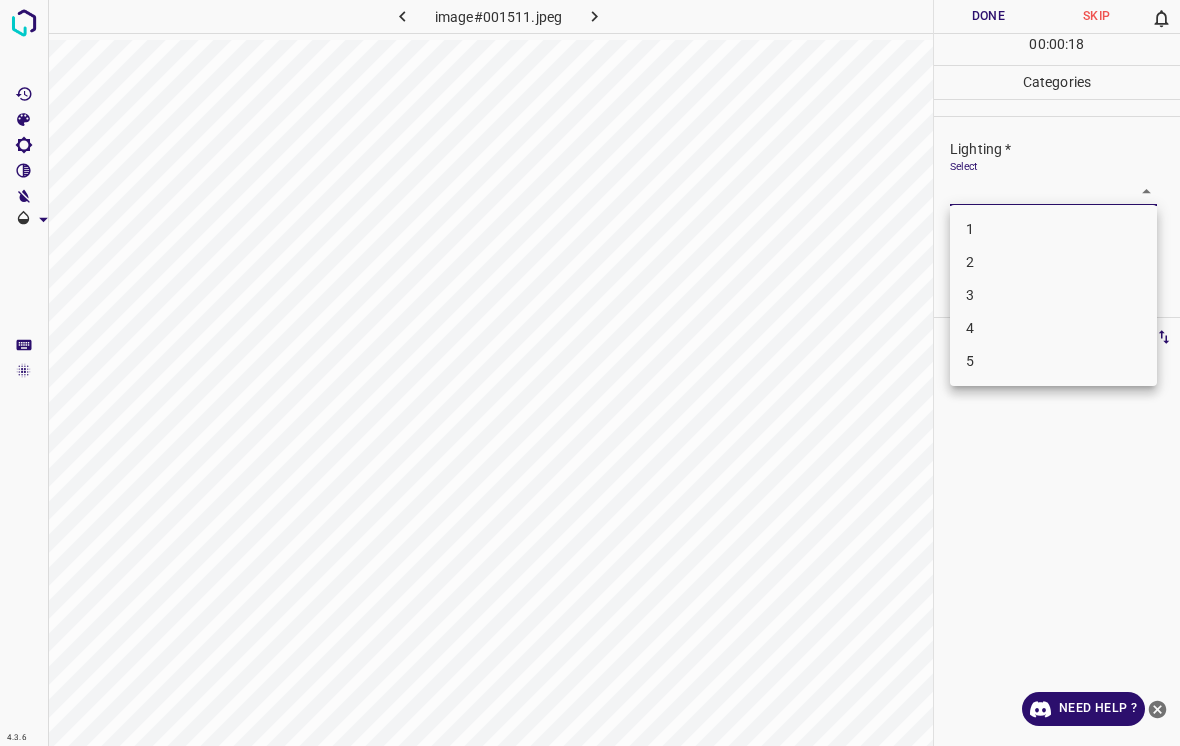 click on "3" at bounding box center (1053, 295) 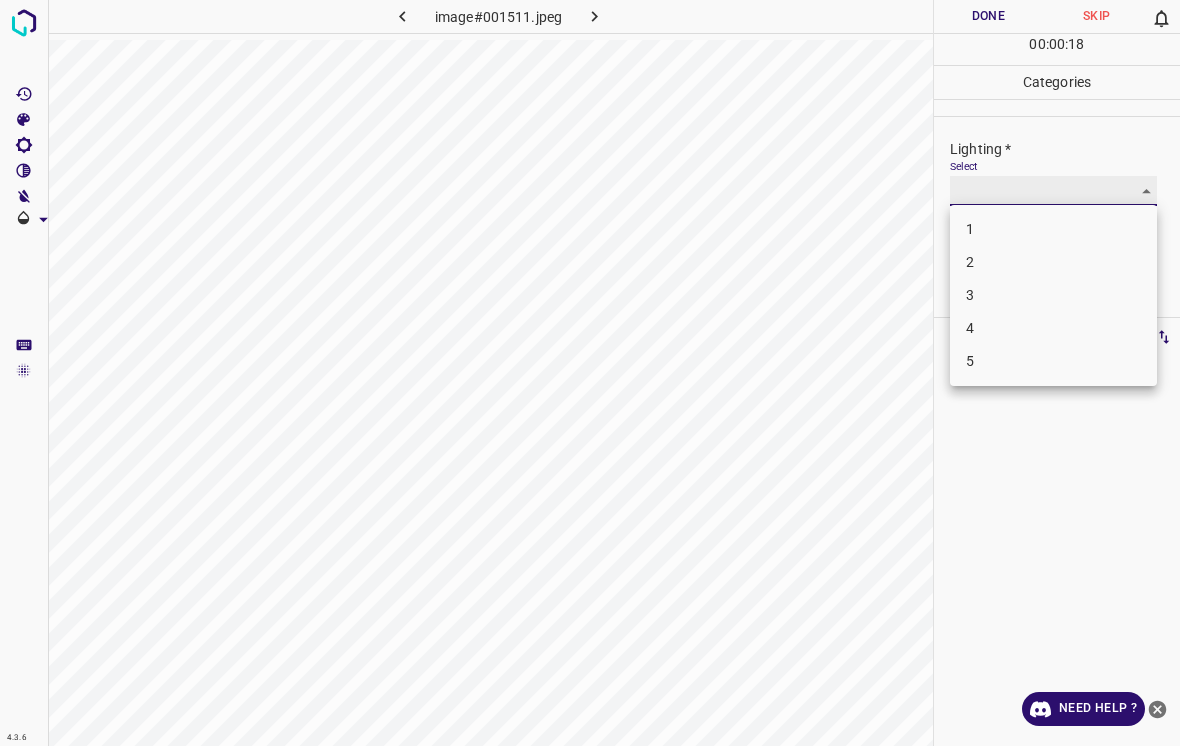 type on "3" 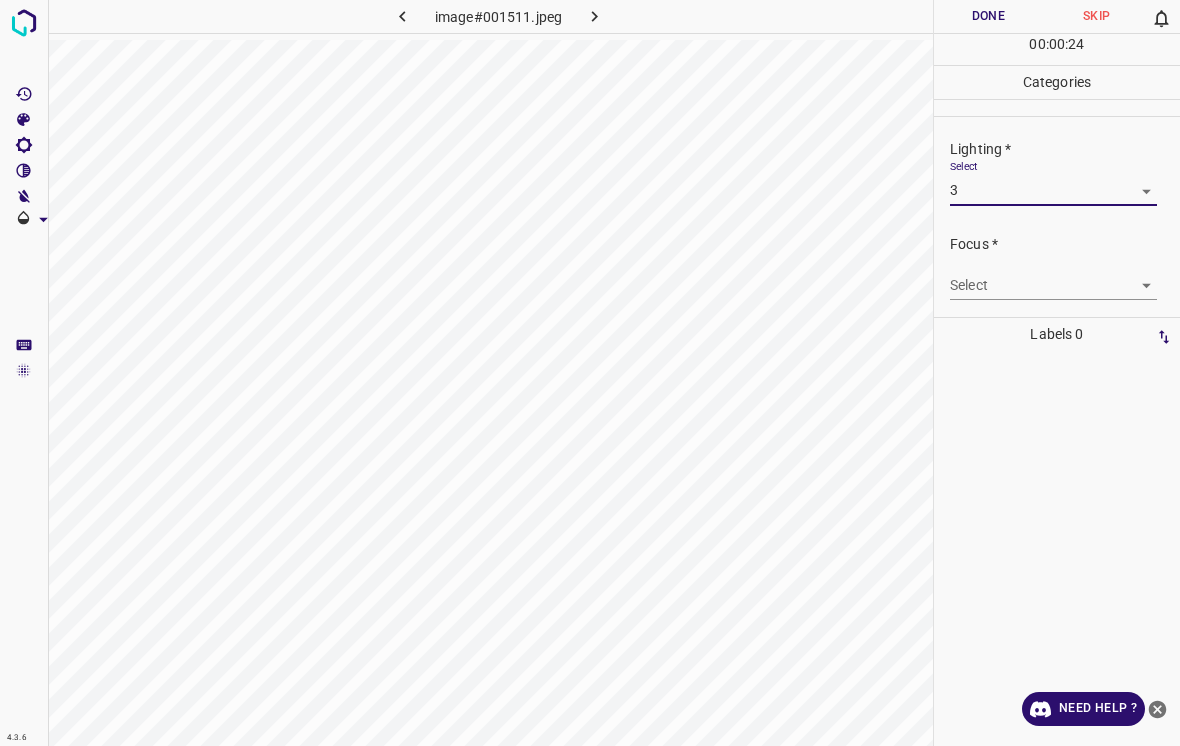 click on "4.3.6  image#001511.jpeg Done Skip 0 00   : 00   : 24   Categories Lighting *  Select 3 3 Focus *  Select ​ Overall *  Select ​ Labels   0 Categories 1 Lighting 2 Focus 3 Overall Tools Space Change between modes (Draw & Edit) I Auto labeling R Restore zoom M Zoom in N Zoom out Delete Delete selecte label Filters Z Restore filters X Saturation filter C Brightness filter V Contrast filter B Gray scale filter General O Download Need Help ? - Text - Hide - Delete" at bounding box center [590, 373] 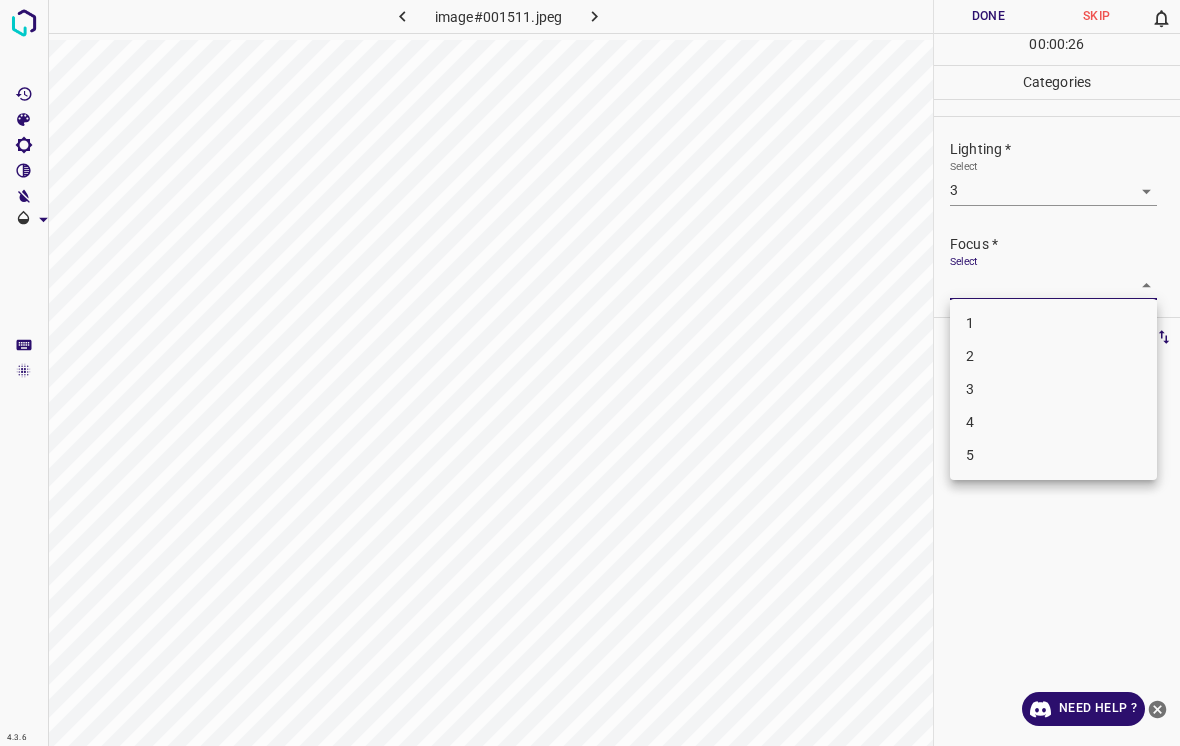 click on "3" at bounding box center [1053, 389] 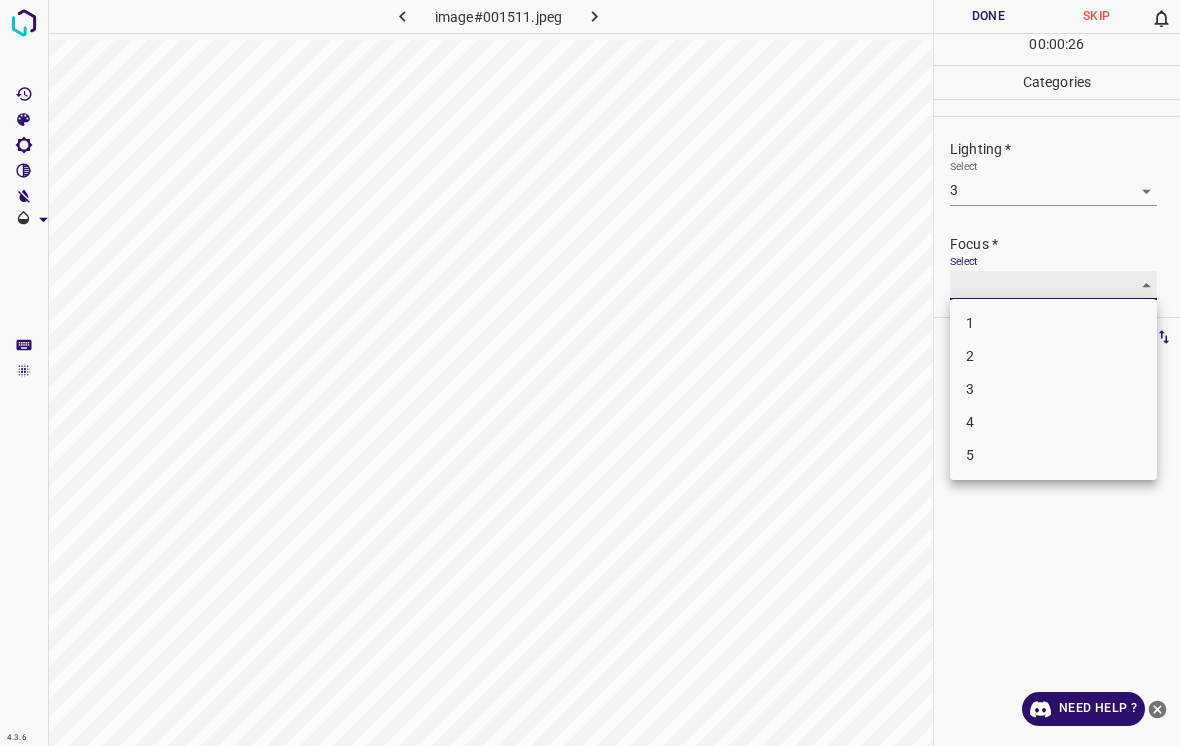 type on "3" 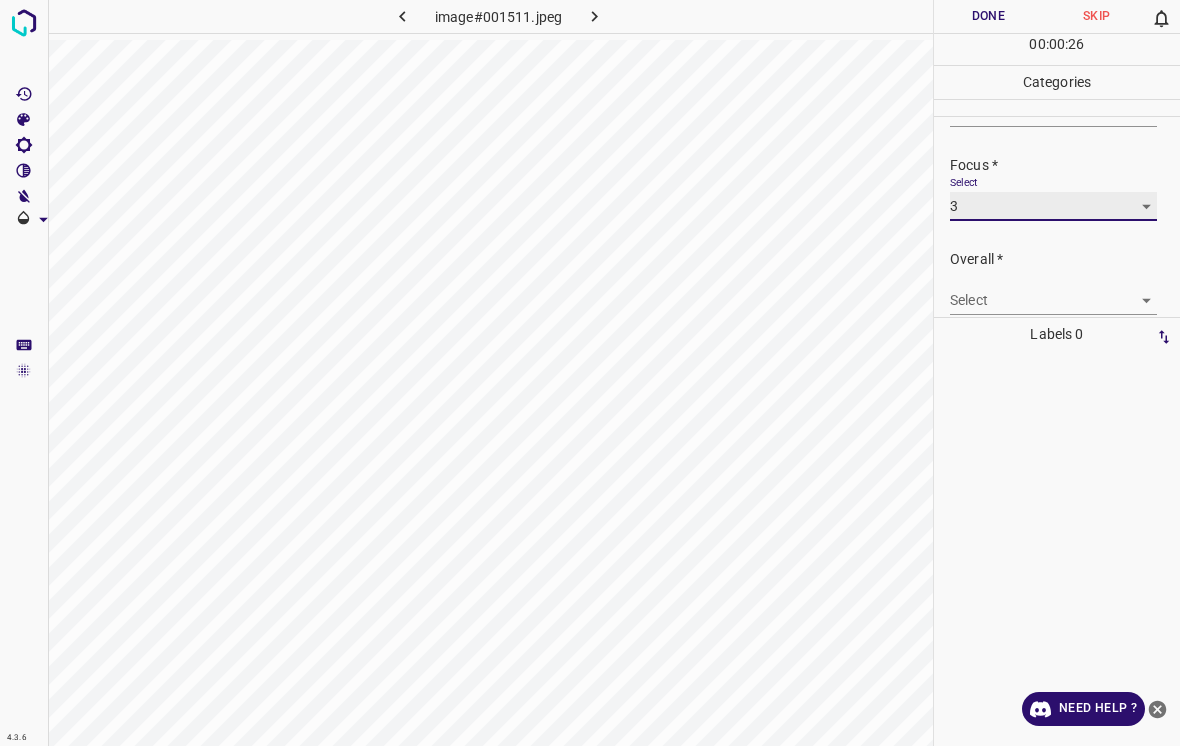 scroll, scrollTop: 96, scrollLeft: 0, axis: vertical 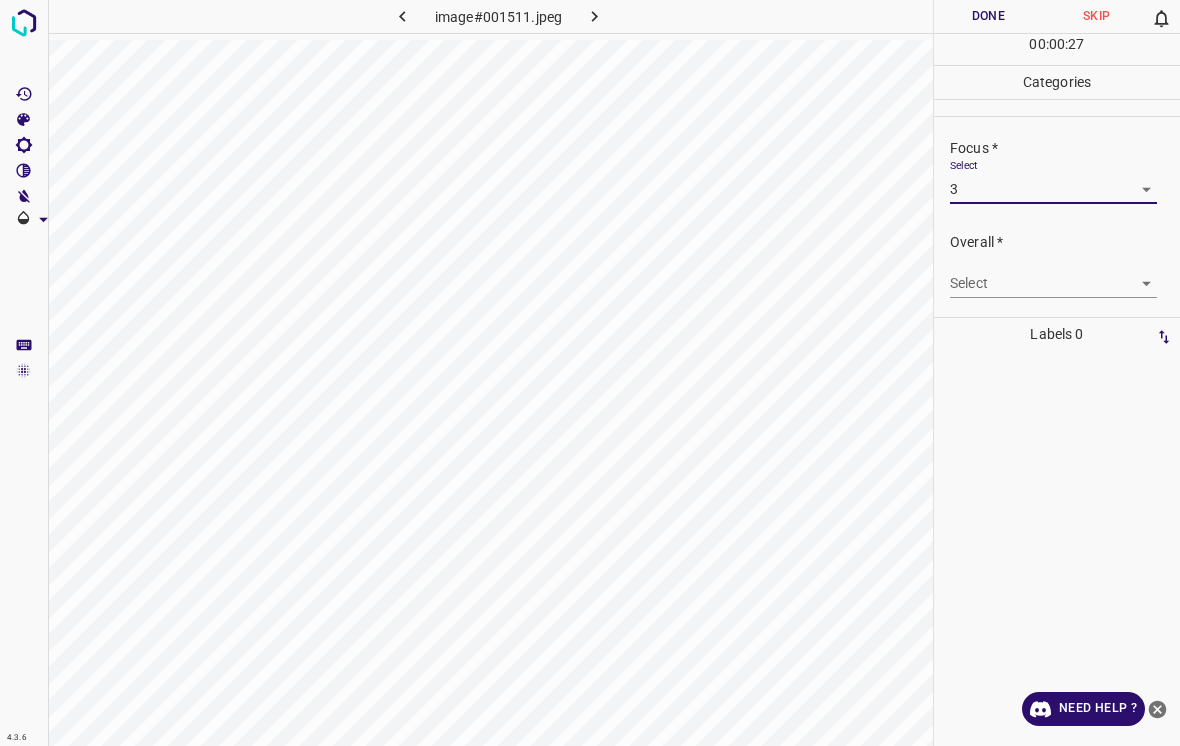 click on "4.3.6  image#001511.jpeg Done Skip 0 00   : 00   : 27   Categories Lighting *  Select 3 3 Focus *  Select 3 3 Overall *  Select ​ Labels   0 Categories 1 Lighting 2 Focus 3 Overall Tools Space Change between modes (Draw & Edit) I Auto labeling R Restore zoom M Zoom in N Zoom out Delete Delete selecte label Filters Z Restore filters X Saturation filter C Brightness filter V Contrast filter B Gray scale filter General O Download Need Help ? - Text - Hide - Delete" at bounding box center (590, 373) 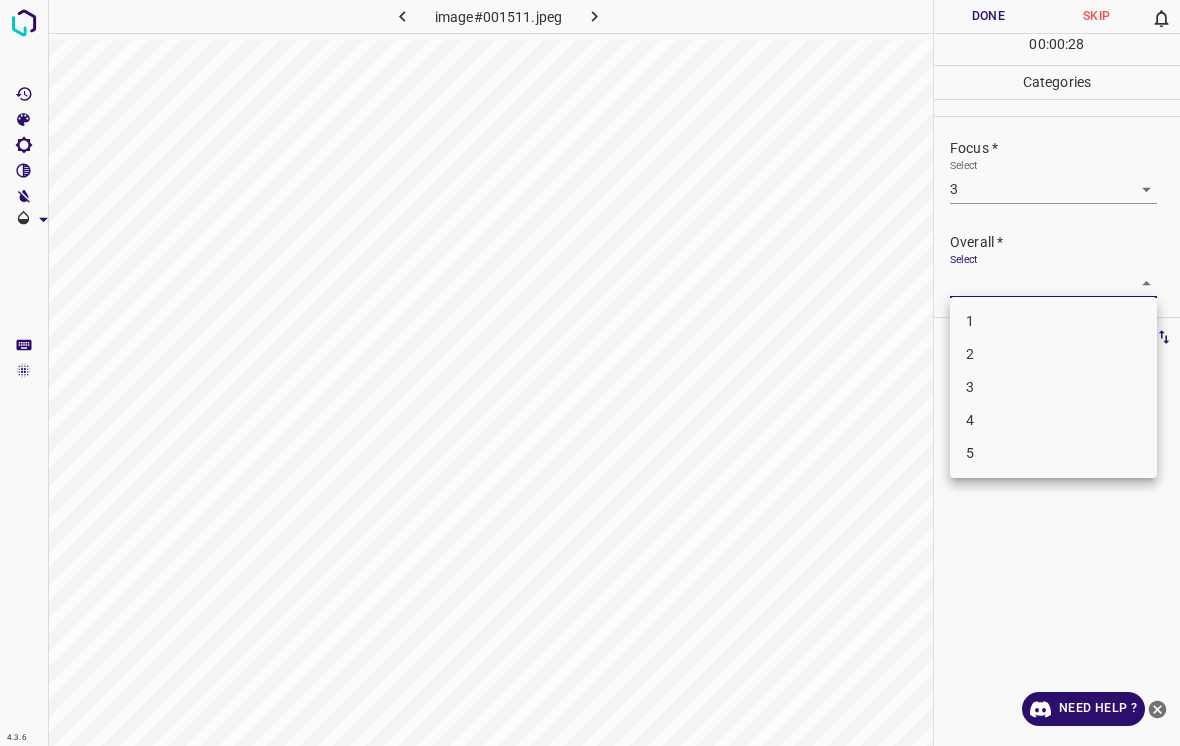 click on "3" at bounding box center (1053, 387) 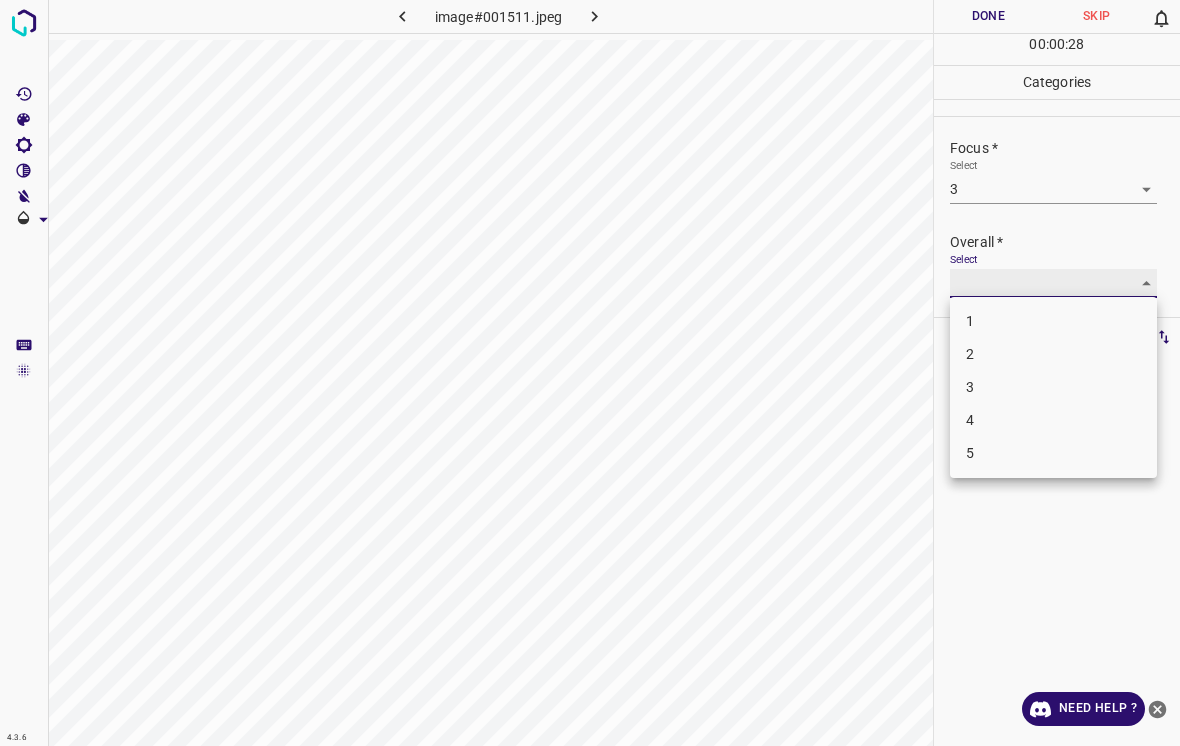 type on "3" 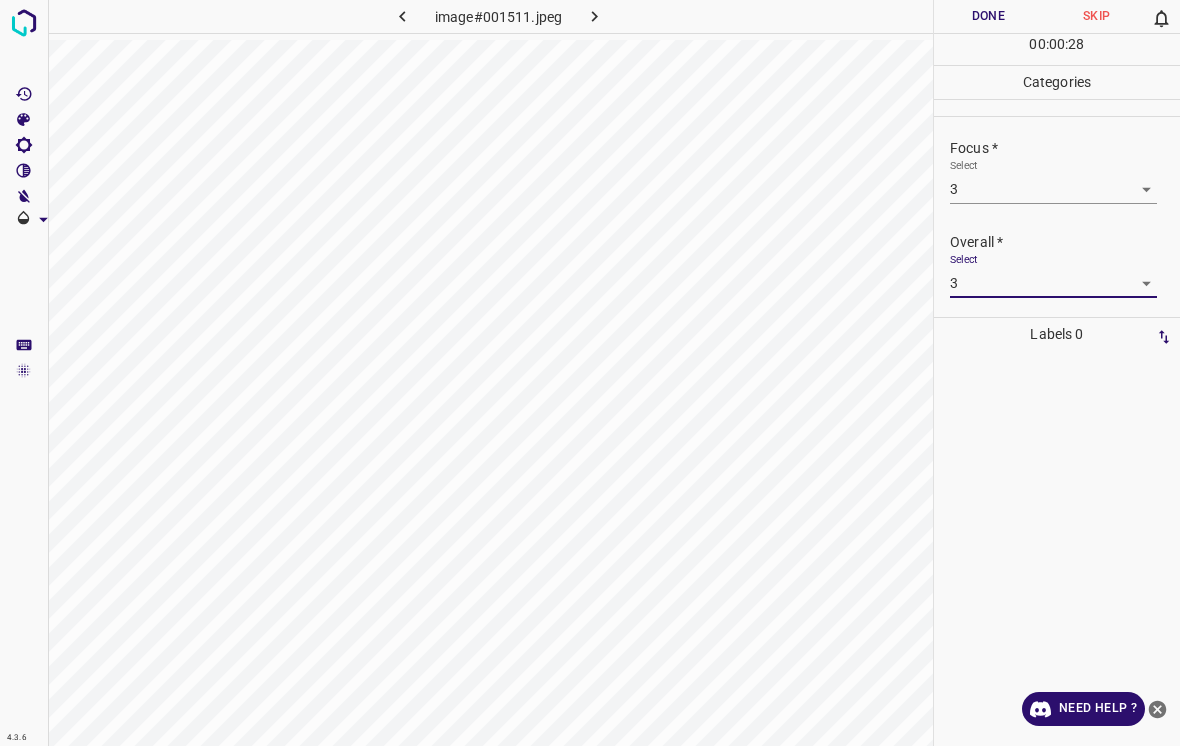 click on "Done" at bounding box center [988, 16] 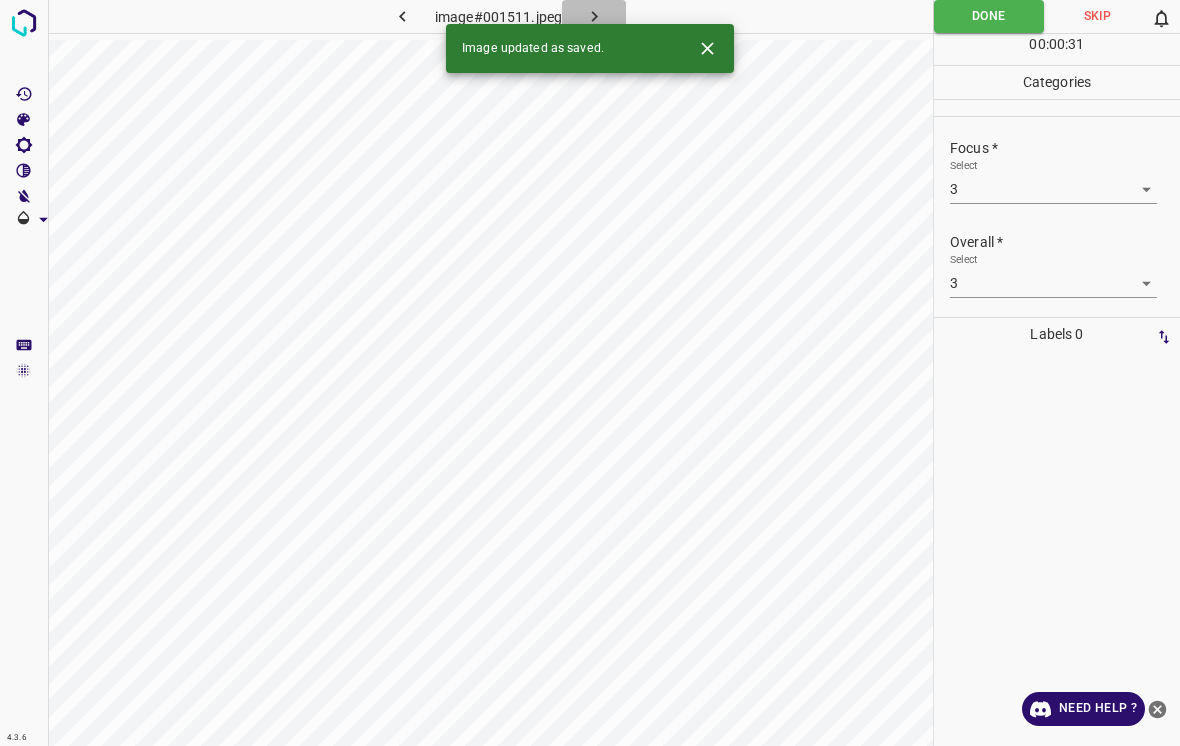 click 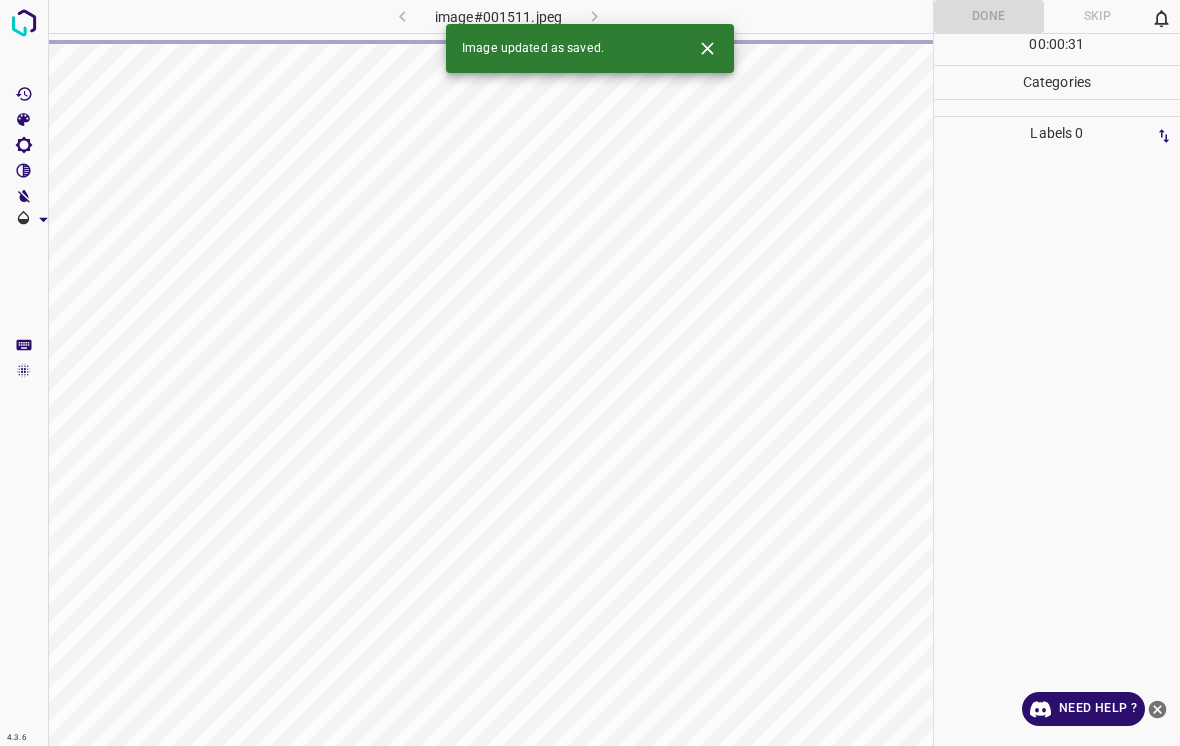 click at bounding box center (707, 48) 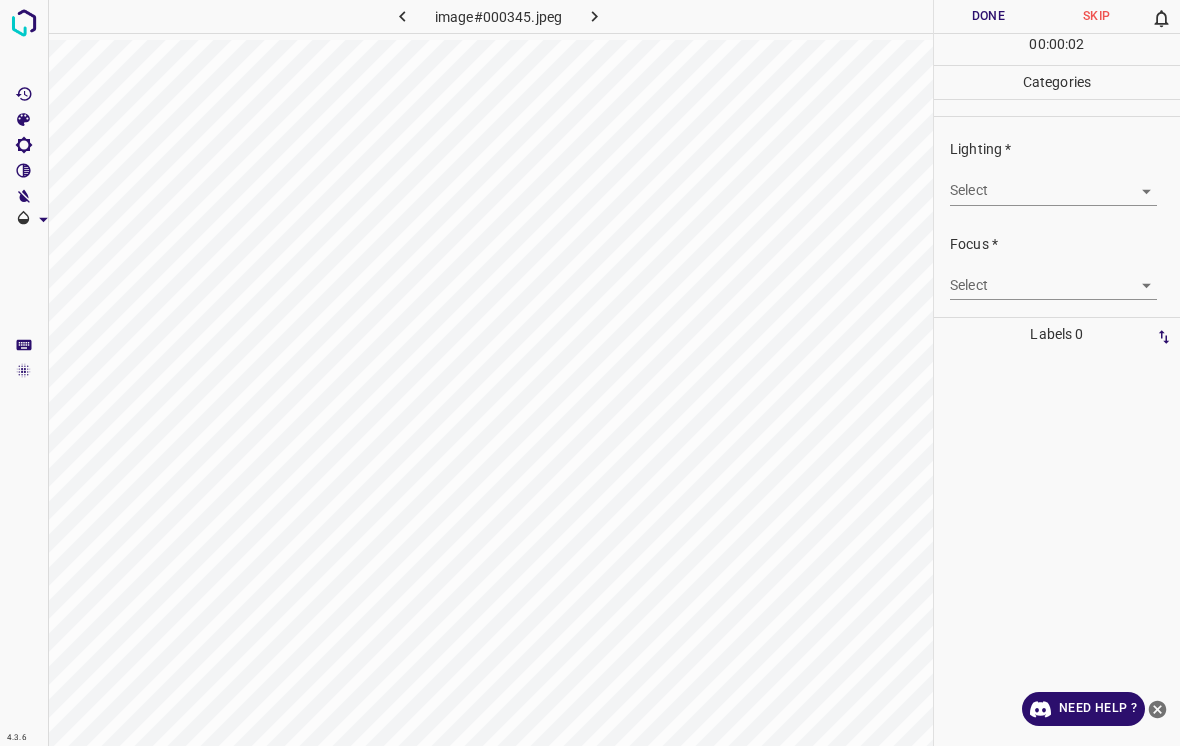click on "4.3.6  image#000345.jpeg Done Skip 0 00   : 00   : 02   Categories Lighting *  Select ​ Focus *  Select ​ Overall *  Select ​ Labels   0 Categories 1 Lighting 2 Focus 3 Overall Tools Space Change between modes (Draw & Edit) I Auto labeling R Restore zoom M Zoom in N Zoom out Delete Delete selecte label Filters Z Restore filters X Saturation filter C Brightness filter V Contrast filter B Gray scale filter General O Download Need Help ? - Text - Hide - Delete" at bounding box center (590, 373) 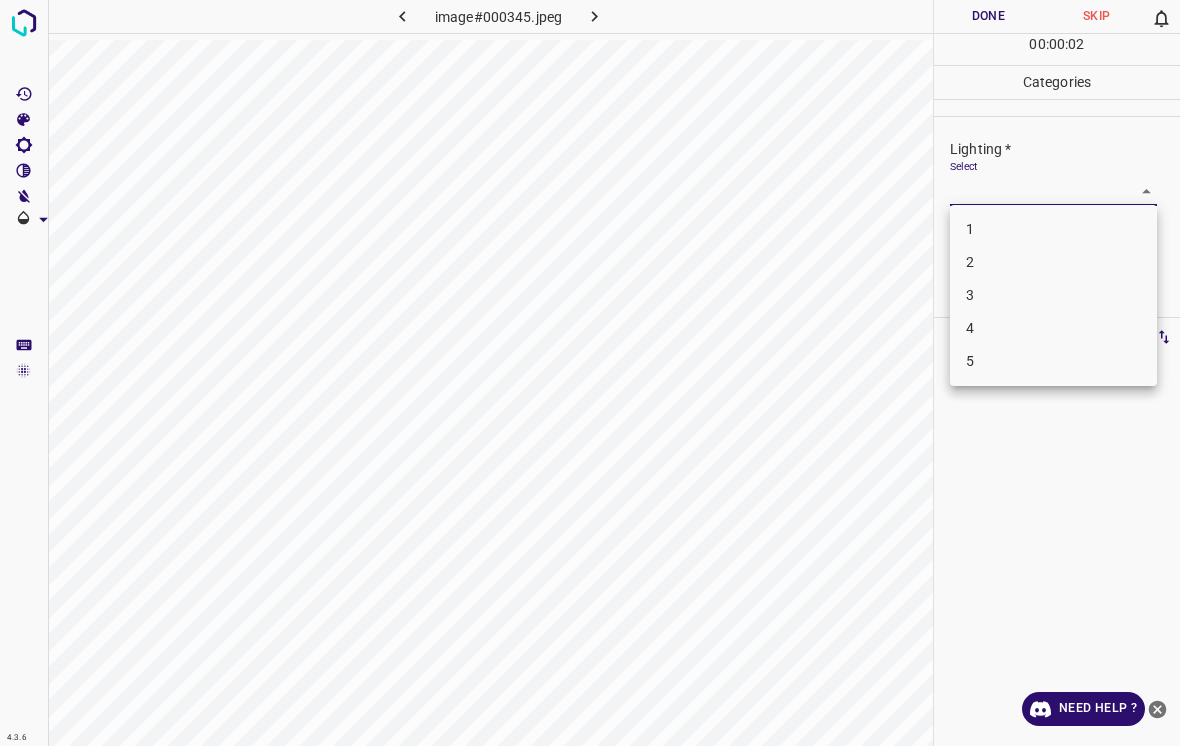 click on "5" at bounding box center (1053, 361) 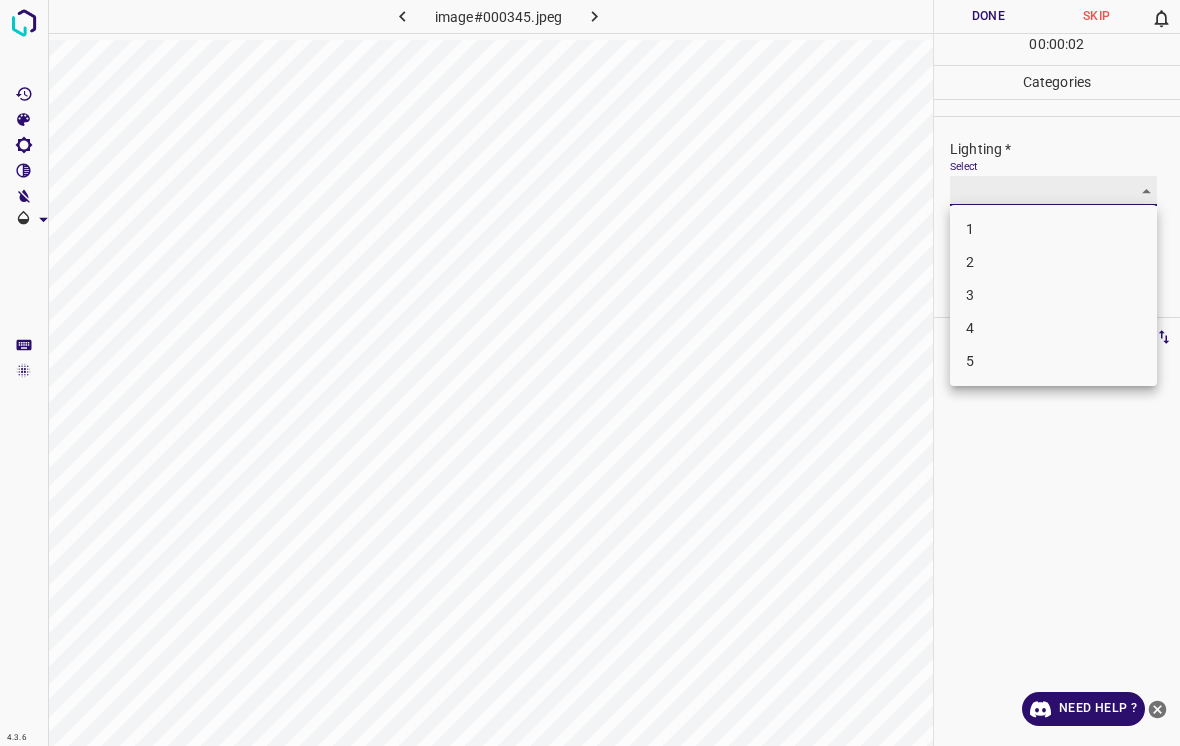 type on "5" 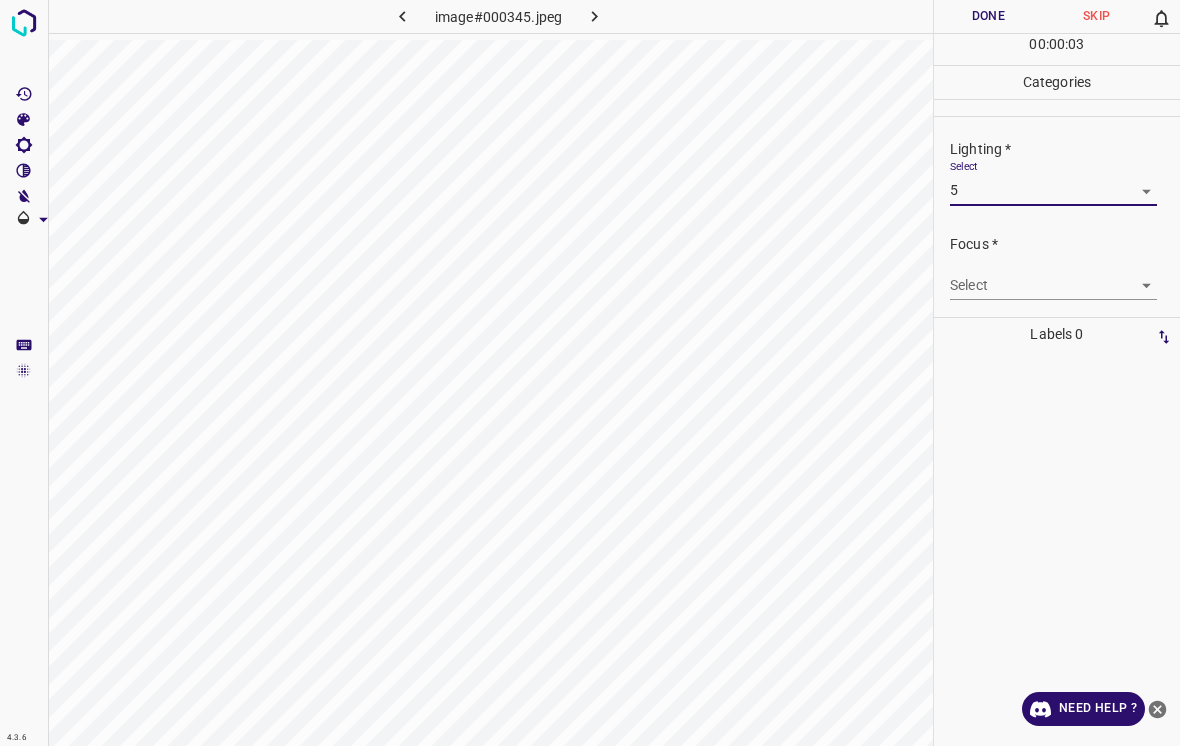 click on "4.3.6  image#000345.jpeg Done Skip 0 00   : 00   : 03   Categories Lighting *  Select 5 5 Focus *  Select ​ Overall *  Select ​ Labels   0 Categories 1 Lighting 2 Focus 3 Overall Tools Space Change between modes (Draw & Edit) I Auto labeling R Restore zoom M Zoom in N Zoom out Delete Delete selecte label Filters Z Restore filters X Saturation filter C Brightness filter V Contrast filter B Gray scale filter General O Download Need Help ? - Text - Hide - Delete" at bounding box center (590, 373) 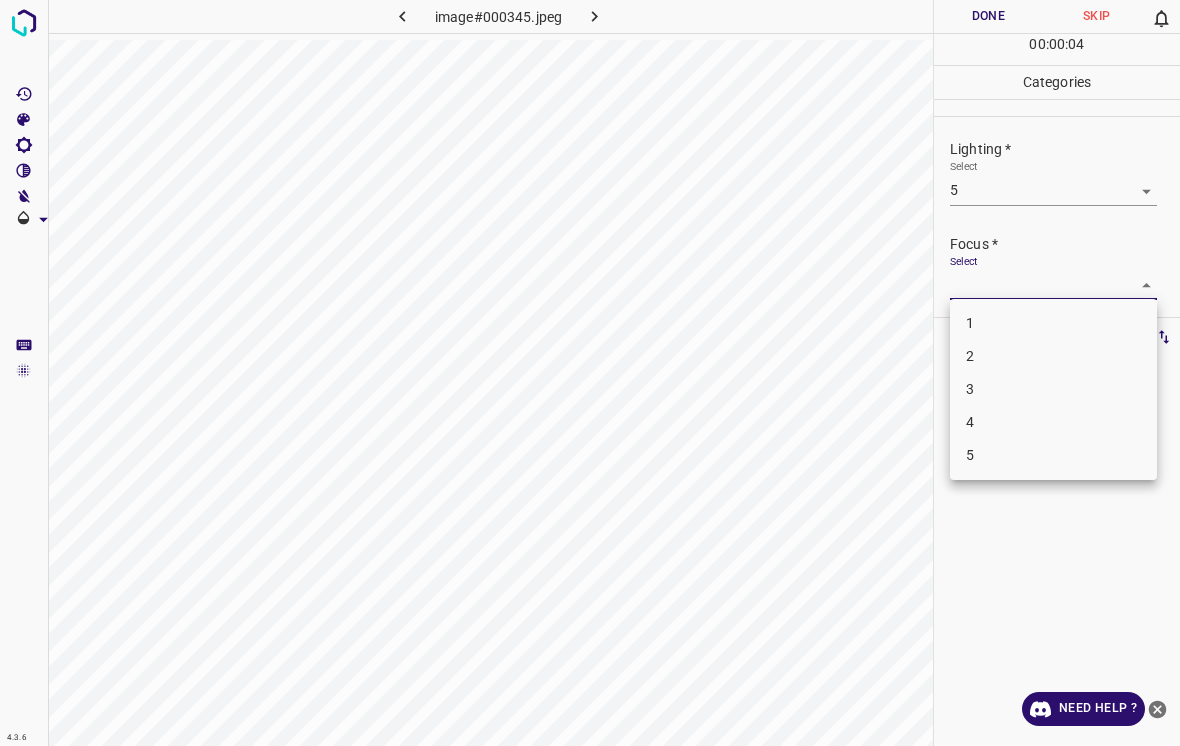click on "5" at bounding box center [1053, 455] 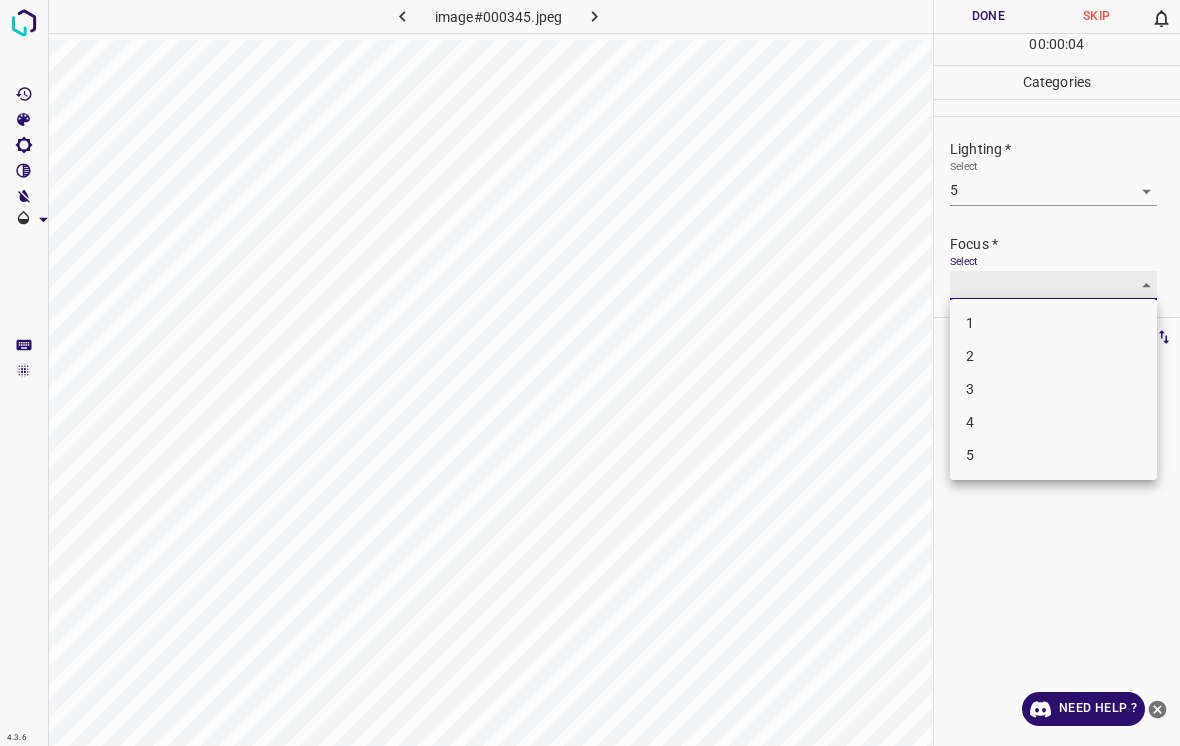 type on "5" 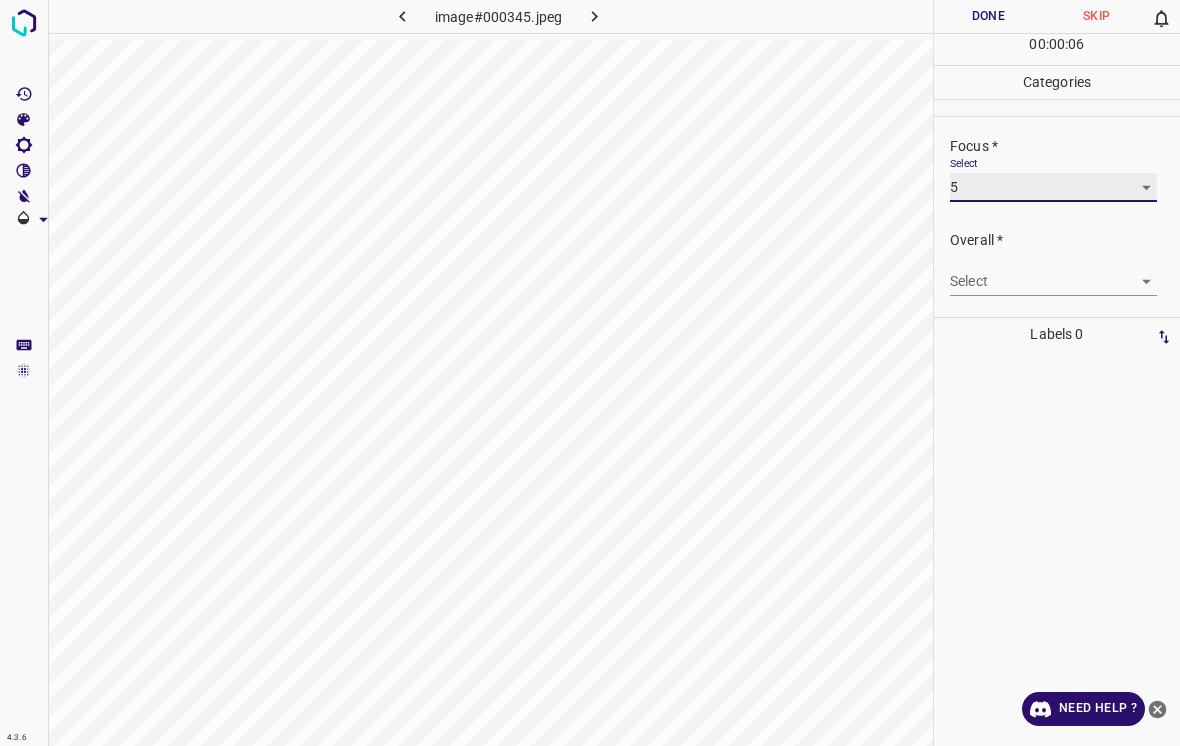 scroll, scrollTop: 98, scrollLeft: 0, axis: vertical 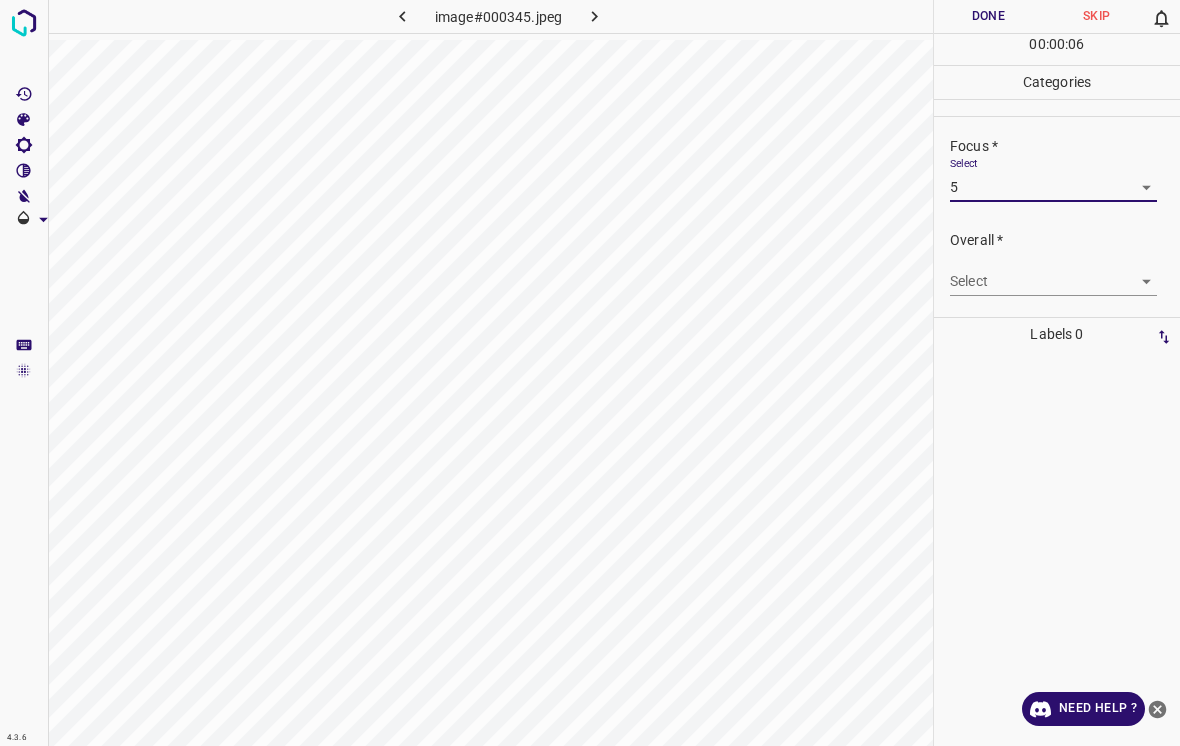 click on "4.3.6  image#000345.jpeg Done Skip 0 00   : 00   : 06   Categories Lighting *  Select 5 5 Focus *  Select 5 5 Overall *  Select ​ Labels   0 Categories 1 Lighting 2 Focus 3 Overall Tools Space Change between modes (Draw & Edit) I Auto labeling R Restore zoom M Zoom in N Zoom out Delete Delete selecte label Filters Z Restore filters X Saturation filter C Brightness filter V Contrast filter B Gray scale filter General O Download Need Help ? - Text - Hide - Delete" at bounding box center (590, 373) 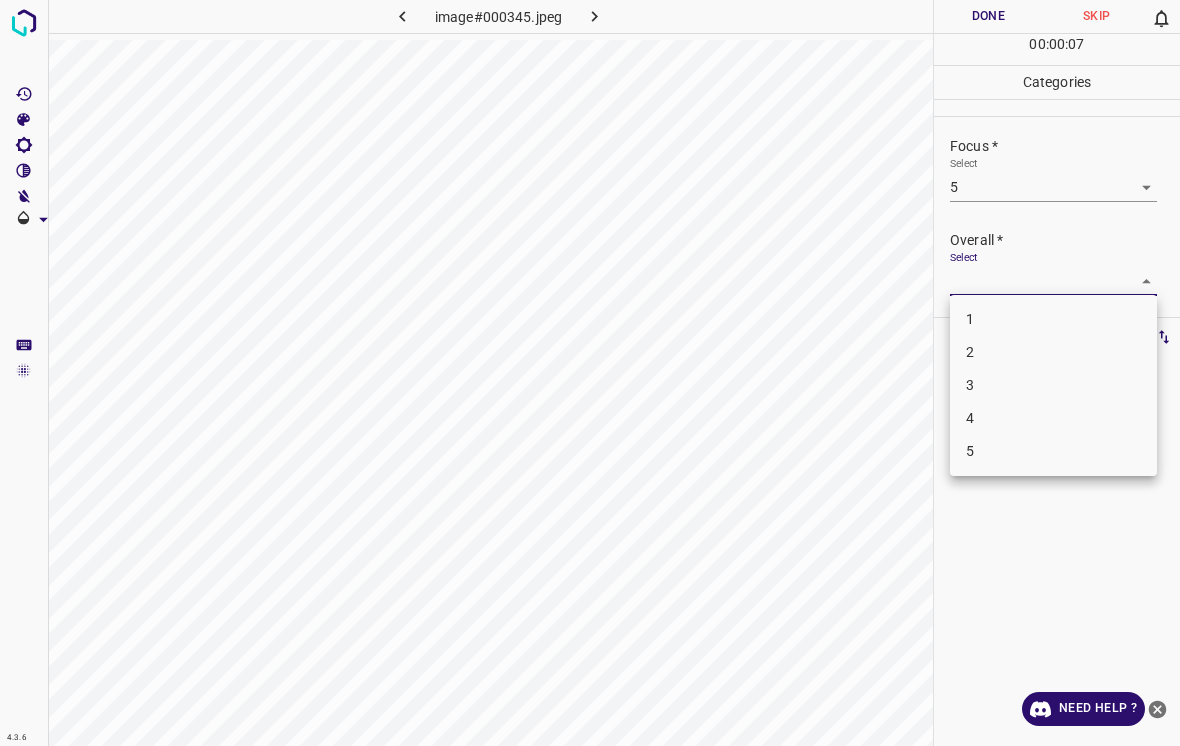 click on "5" at bounding box center (1053, 451) 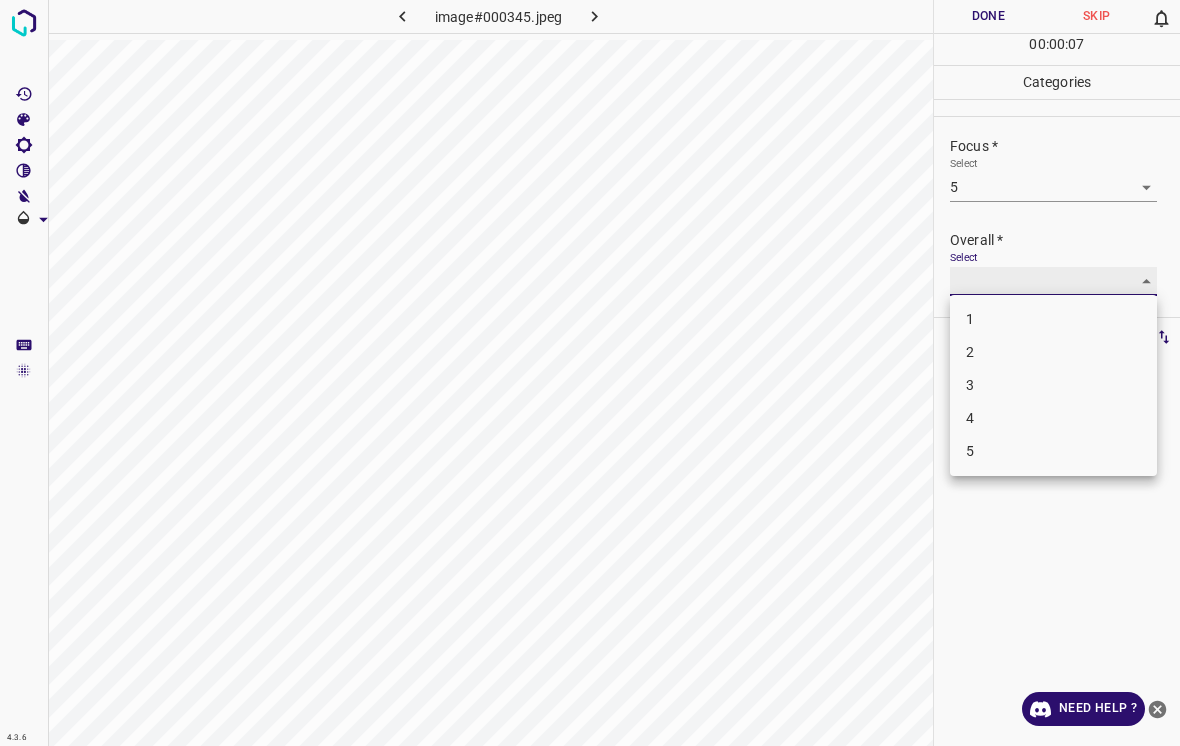 type on "5" 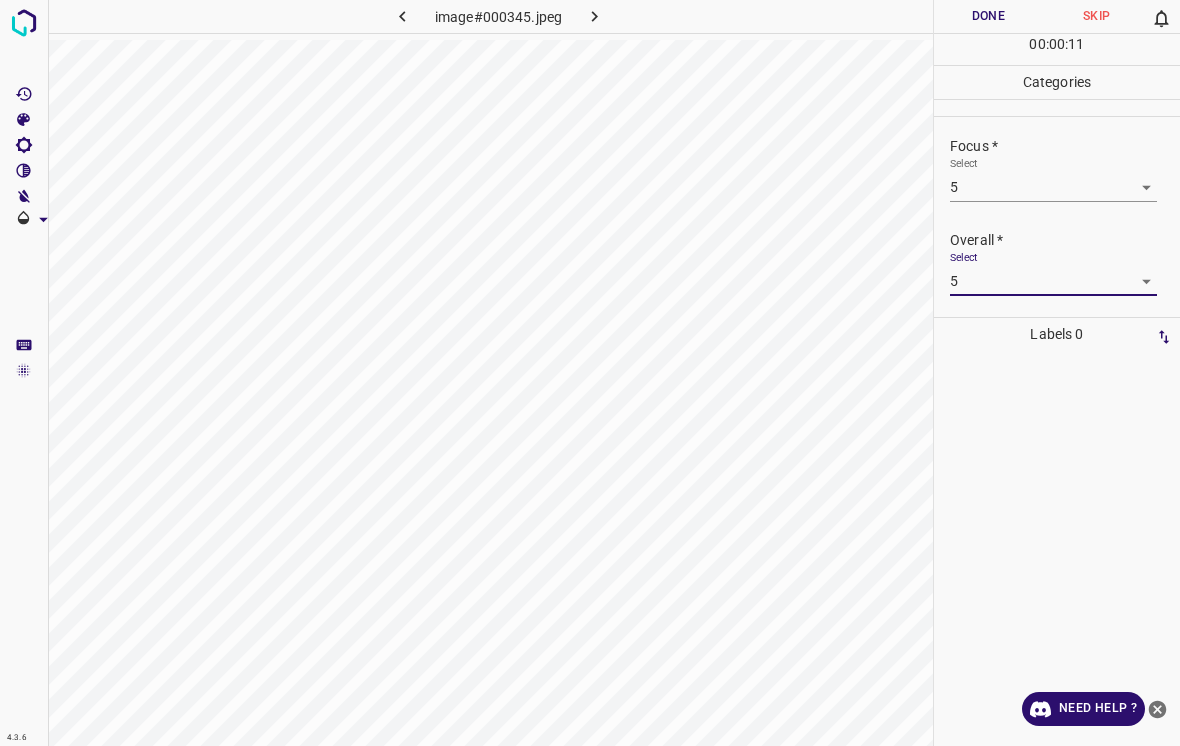 click on "Done" at bounding box center (988, 16) 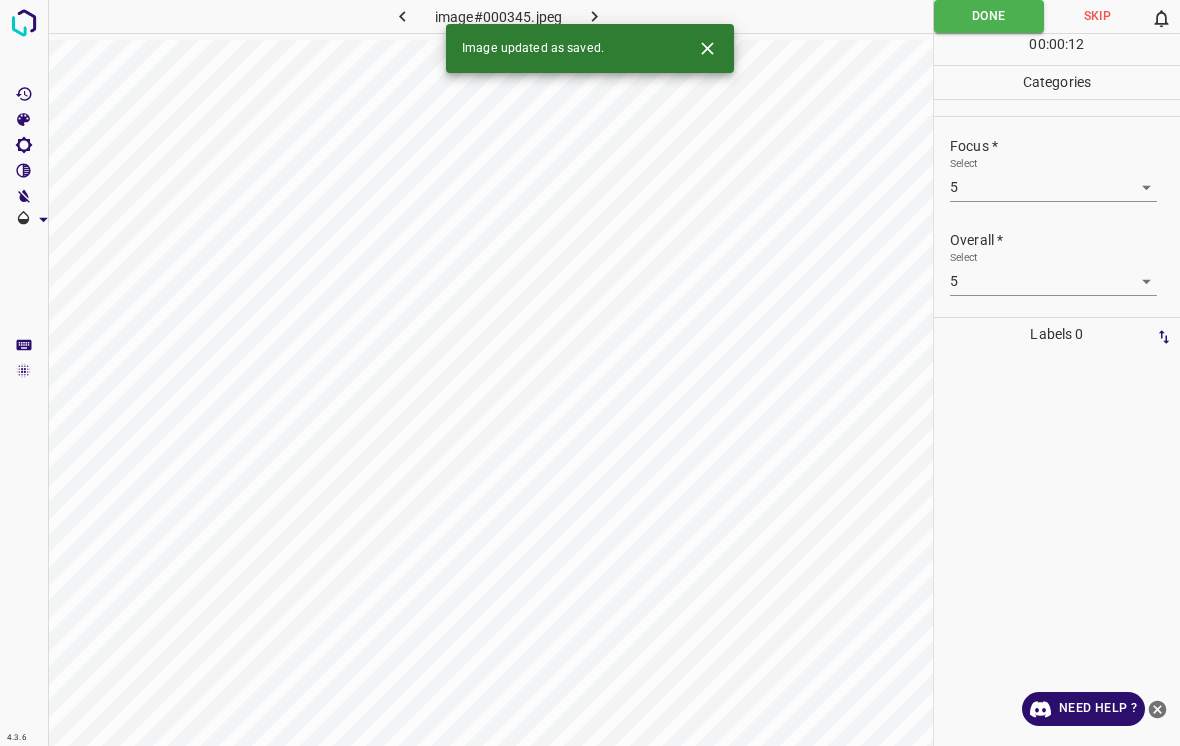 click 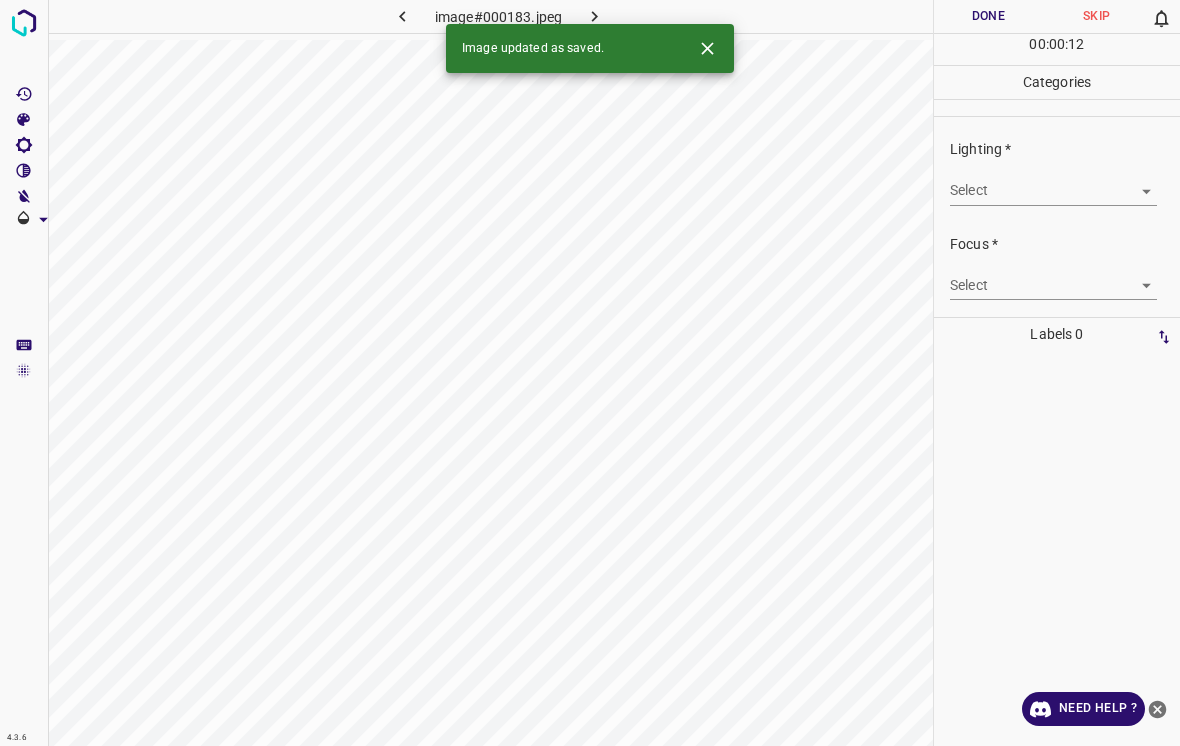 click on "4.3.6  image#000183.jpeg Done Skip 0 00   : 00   : 12   Categories Lighting *  Select ​ Focus *  Select ​ Overall *  Select ​ Labels   0 Categories 1 Lighting 2 Focus 3 Overall Tools Space Change between modes (Draw & Edit) I Auto labeling R Restore zoom M Zoom in N Zoom out Delete Delete selecte label Filters Z Restore filters X Saturation filter C Brightness filter V Contrast filter B Gray scale filter General O Download Image updated as saved. Need Help ? - Text - Hide - Delete" at bounding box center (590, 373) 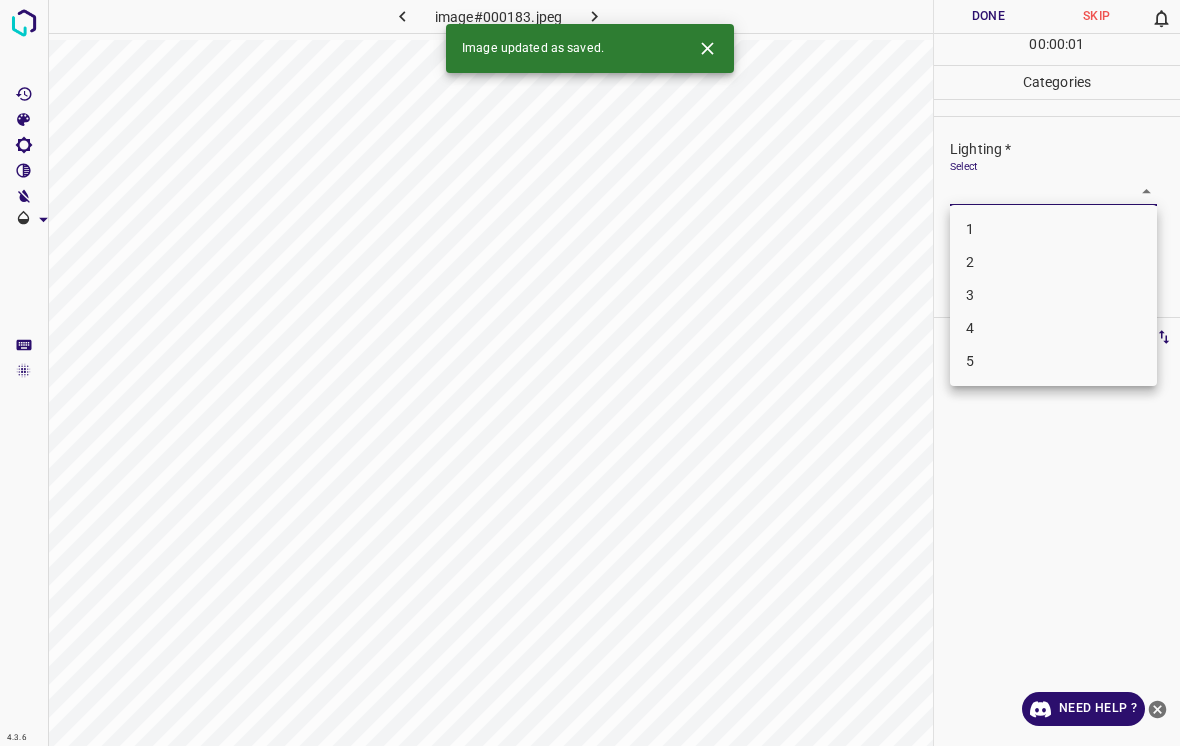 click on "1" at bounding box center (1053, 229) 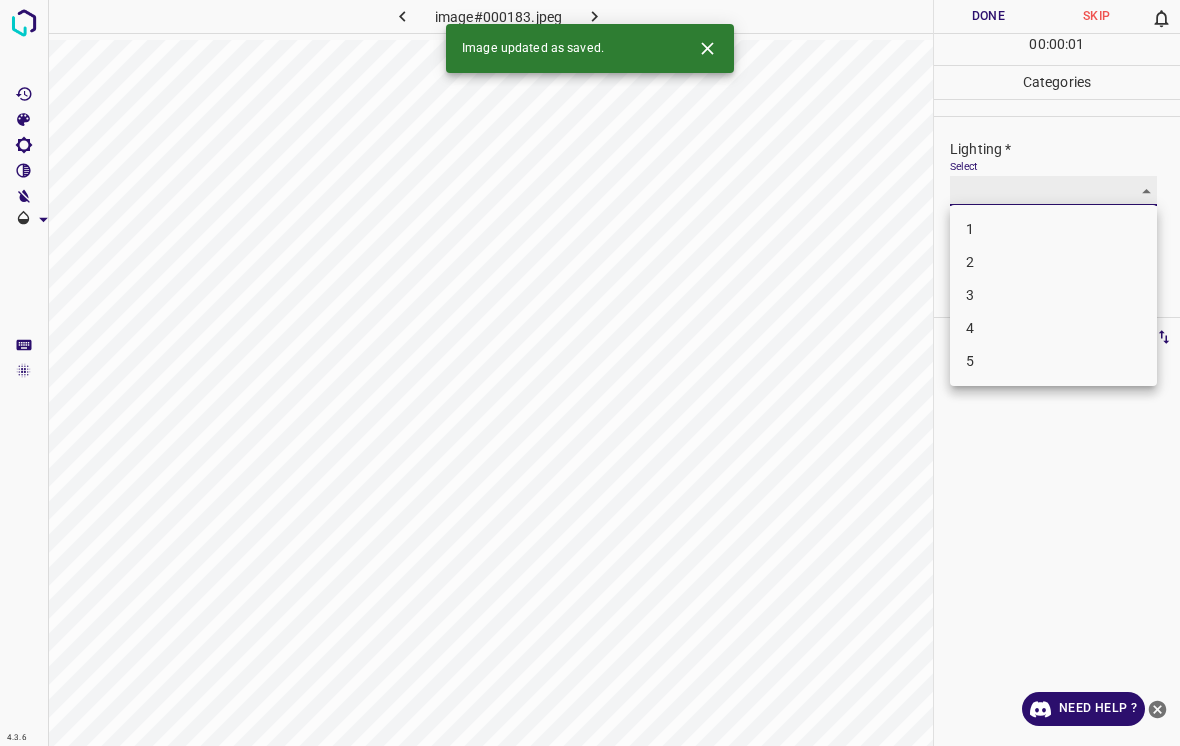 type on "1" 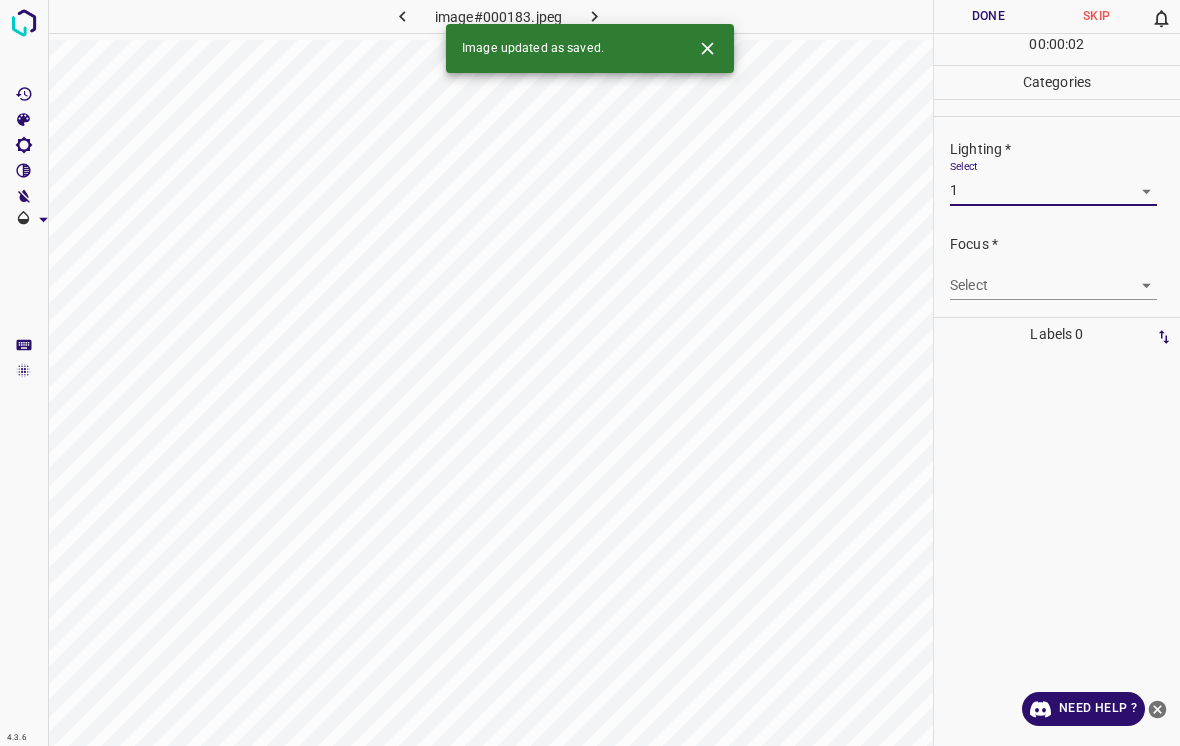 click on "4.3.6  image#000183.jpeg Done Skip 0 00   : 00   : 02   Categories Lighting *  Select 1 1 Focus *  Select ​ Overall *  Select ​ Labels   0 Categories 1 Lighting 2 Focus 3 Overall Tools Space Change between modes (Draw & Edit) I Auto labeling R Restore zoom M Zoom in N Zoom out Delete Delete selecte label Filters Z Restore filters X Saturation filter C Brightness filter V Contrast filter B Gray scale filter General O Download Image updated as saved. Need Help ? - Text - Hide - Delete 1 2 3 4 5" at bounding box center (590, 373) 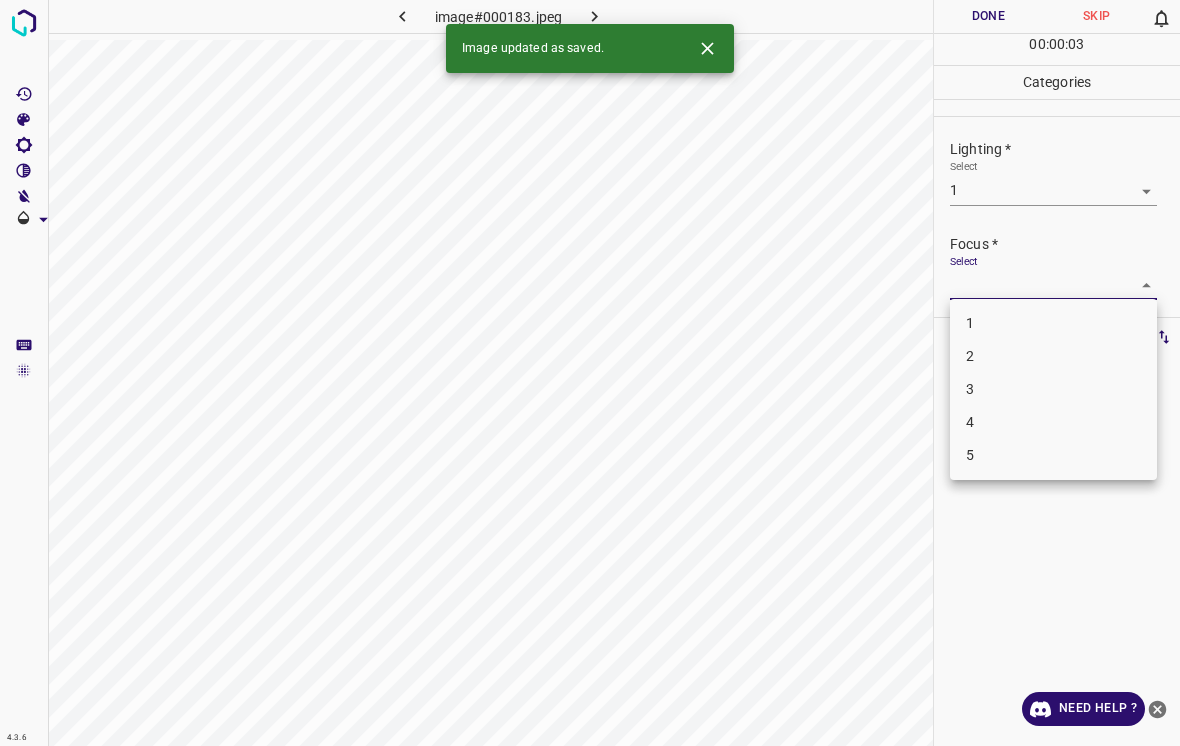 click on "1" at bounding box center [1053, 323] 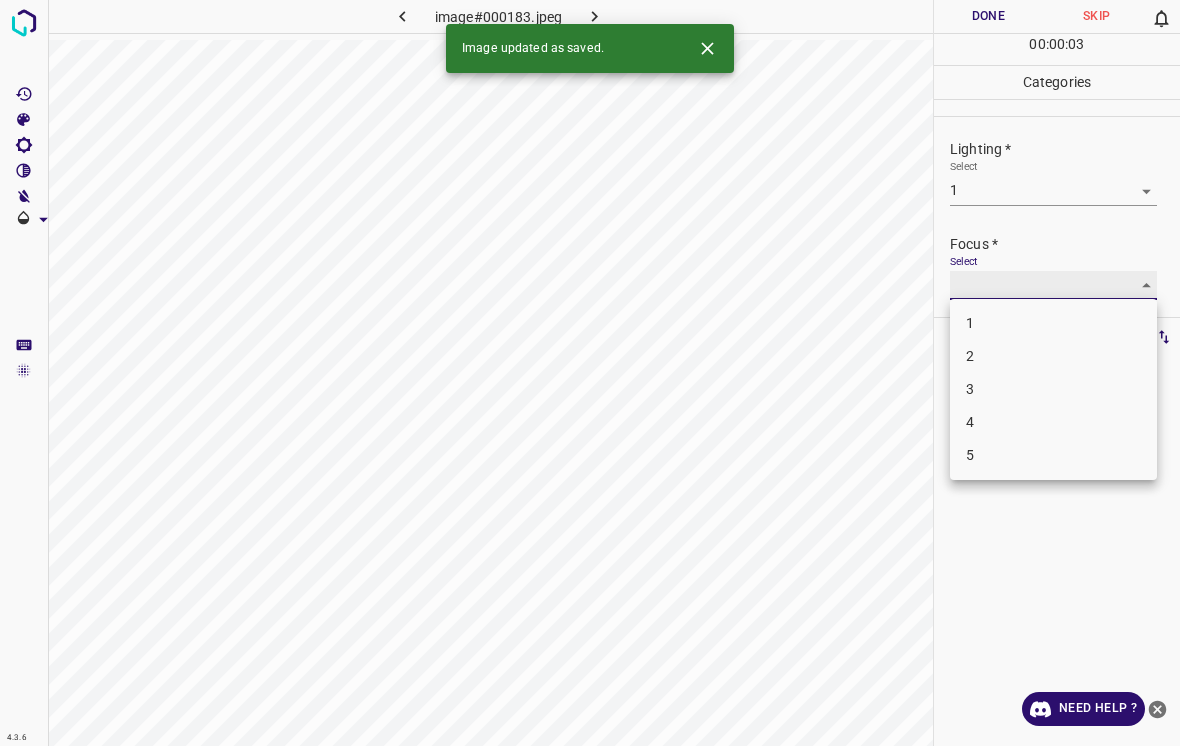 type on "1" 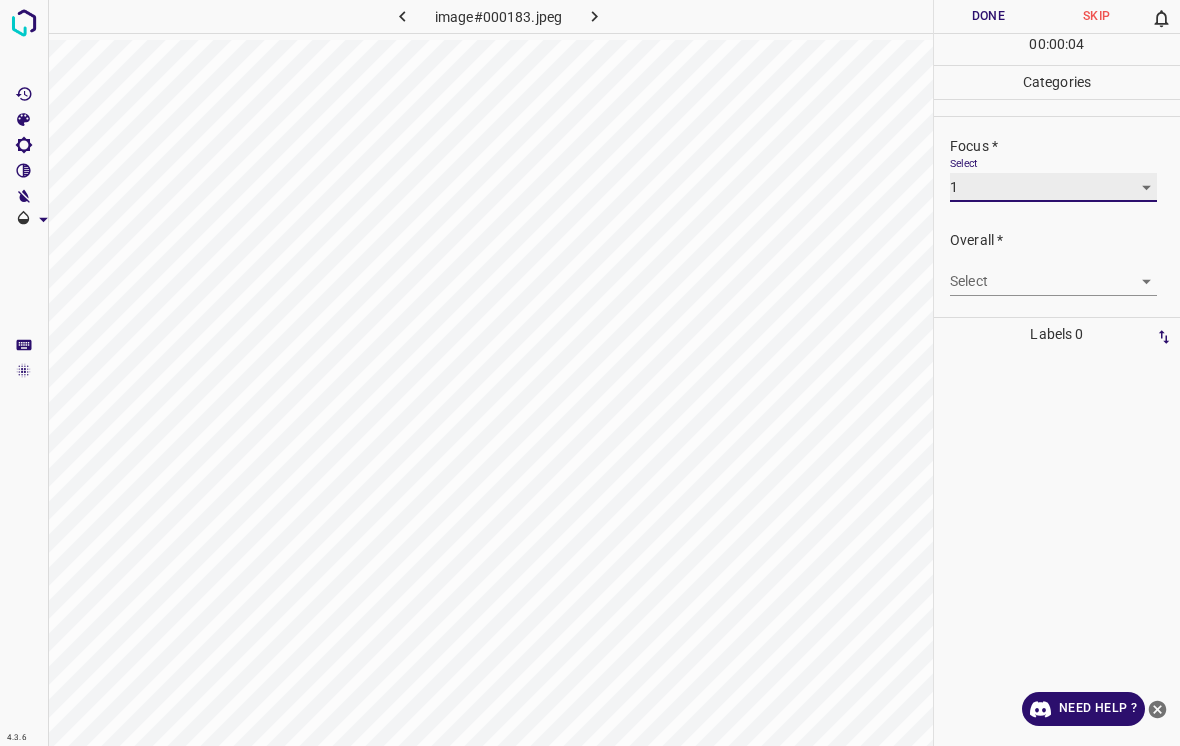 scroll, scrollTop: 98, scrollLeft: 0, axis: vertical 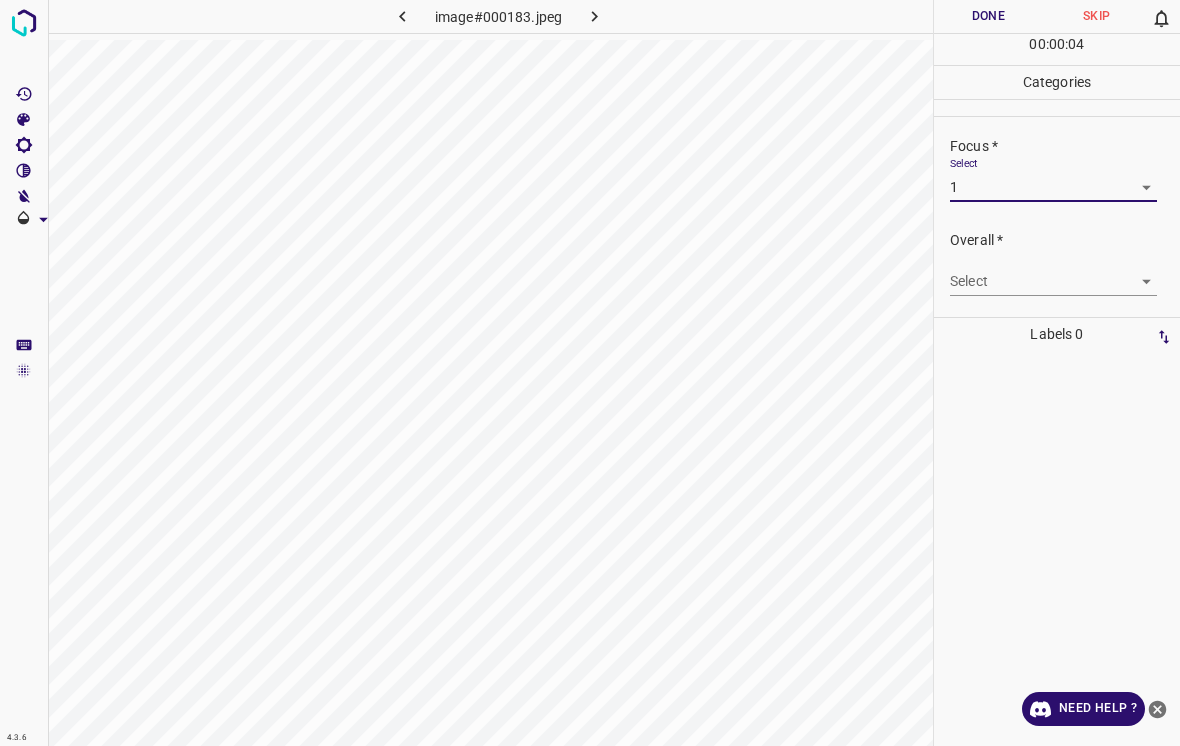 click on "4.3.6  image#000183.jpeg Done Skip 0 00   : 00   : 04   Categories Lighting *  Select 1 1 Focus *  Select 1 1 Overall *  Select ​ Labels   0 Categories 1 Lighting 2 Focus 3 Overall Tools Space Change between modes (Draw & Edit) I Auto labeling R Restore zoom M Zoom in N Zoom out Delete Delete selecte label Filters Z Restore filters X Saturation filter C Brightness filter V Contrast filter B Gray scale filter General O Download Need Help ? - Text - Hide - Delete" at bounding box center (590, 373) 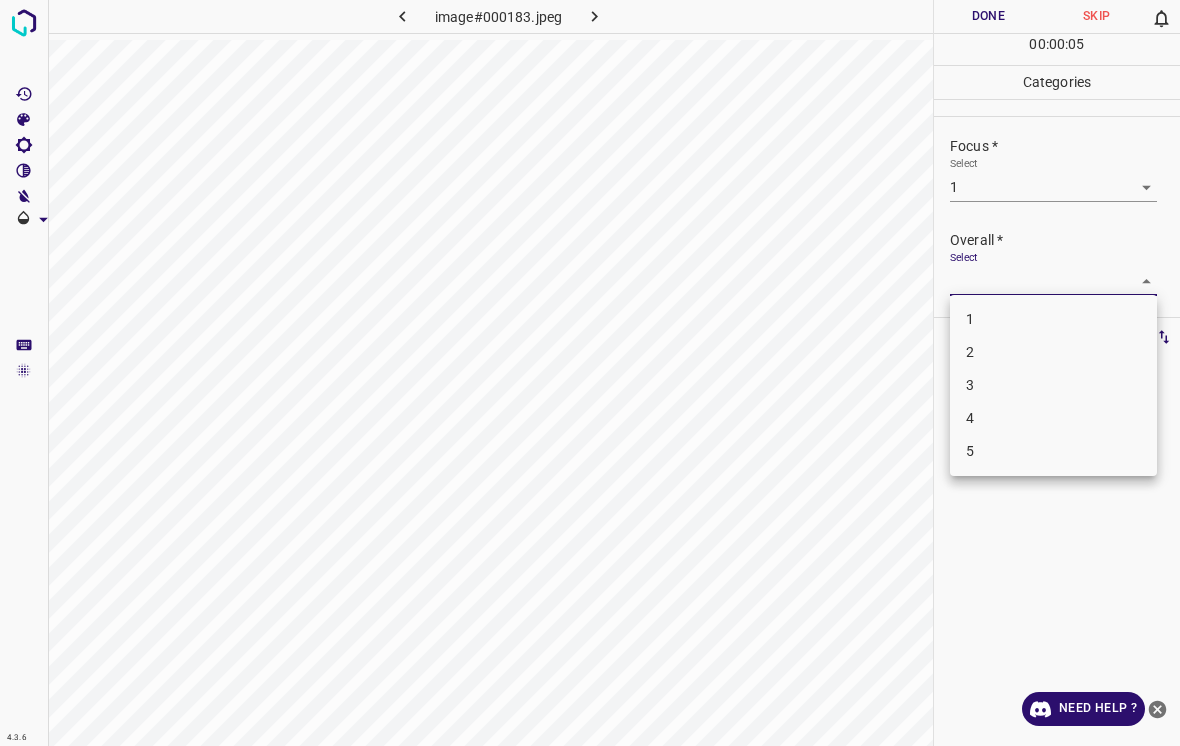 click on "1" at bounding box center (1053, 319) 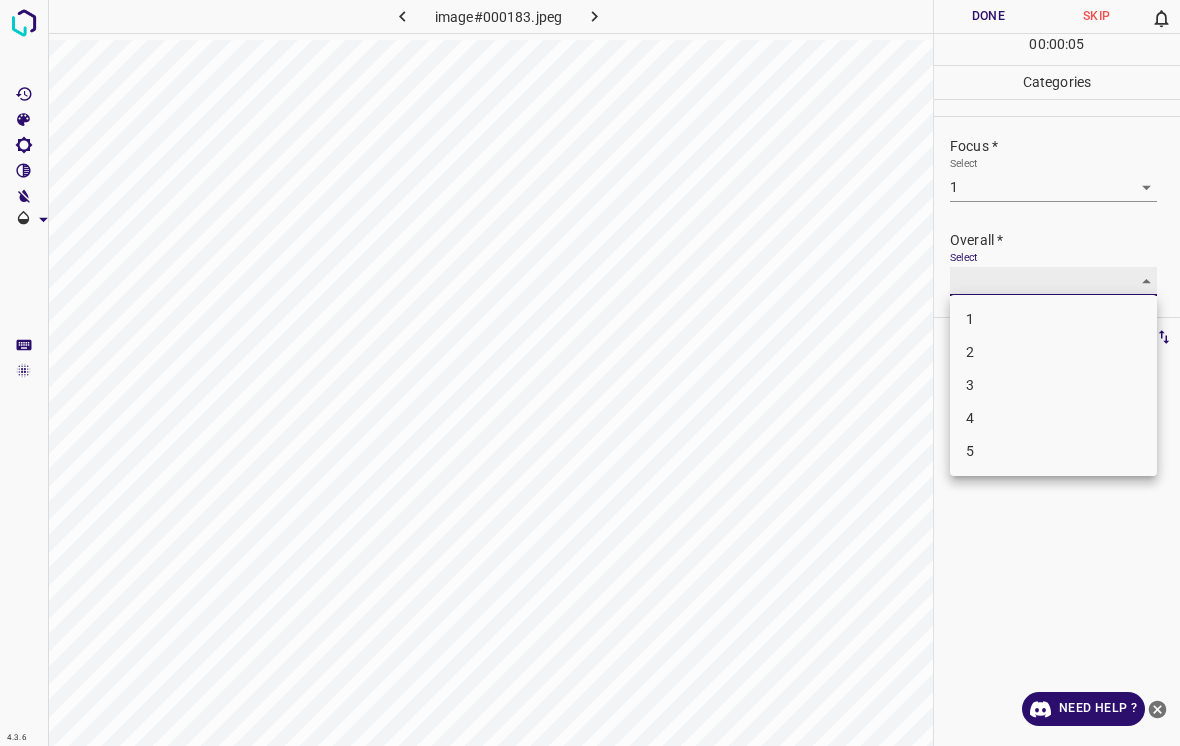 type on "1" 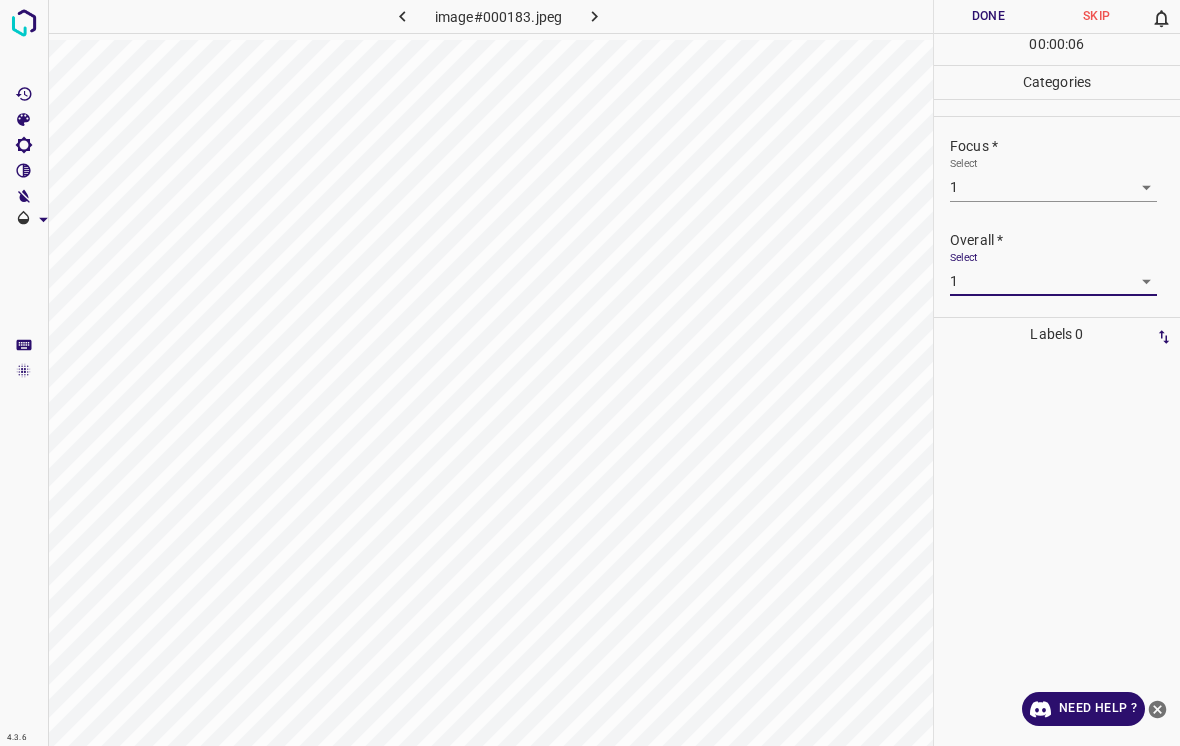 click on "Done" at bounding box center (988, 16) 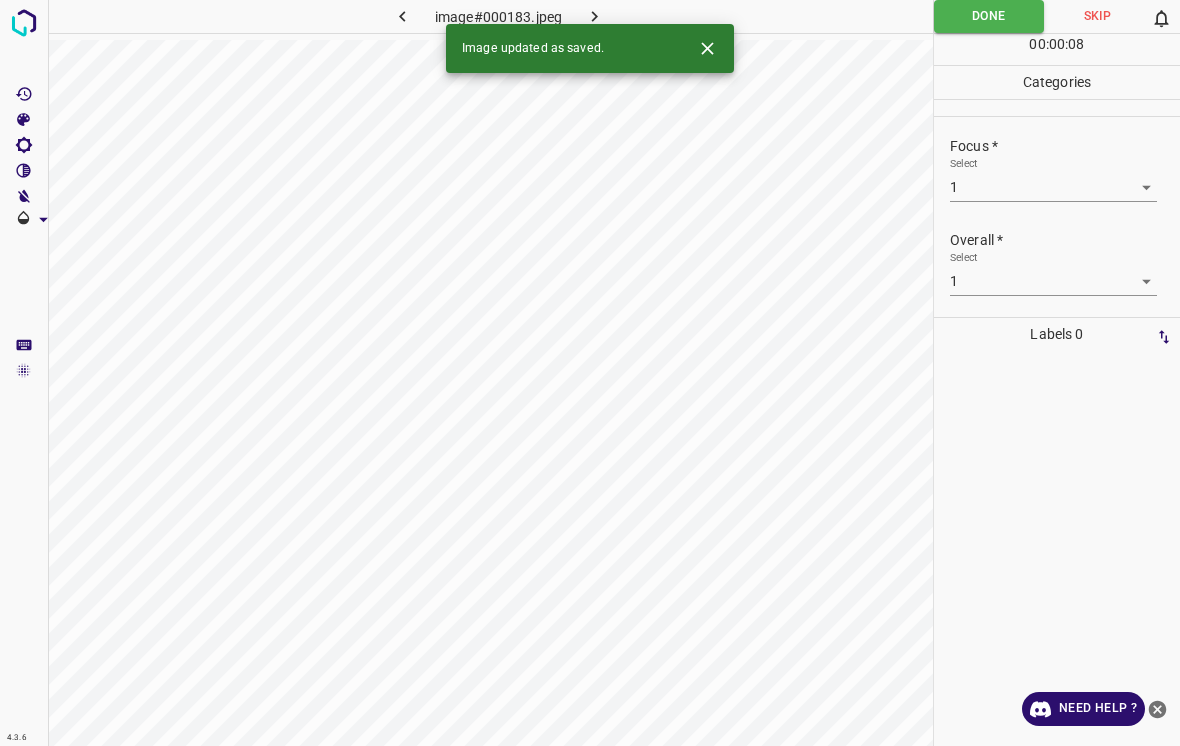 click 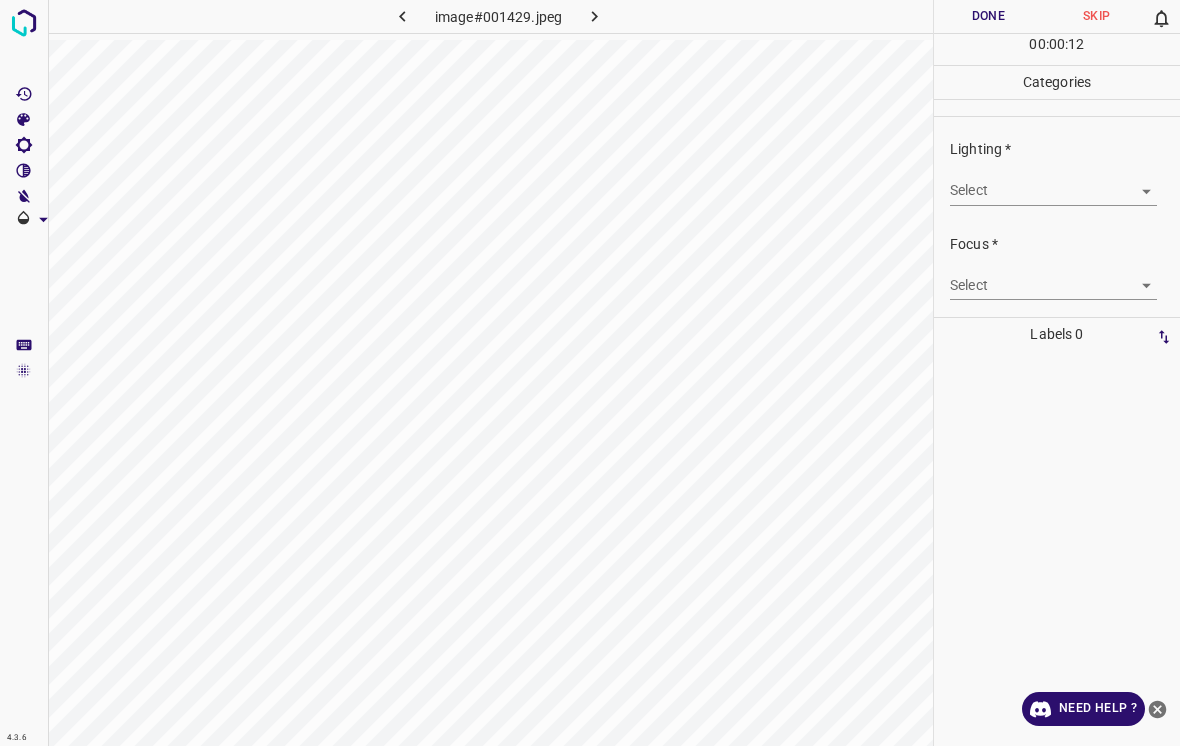 click on "4.3.6  image#001429.jpeg Done Skip 0 00   : 00   : 12   Categories Lighting *  Select ​ Focus *  Select ​ Overall *  Select ​ Labels   0 Categories 1 Lighting 2 Focus 3 Overall Tools Space Change between modes (Draw & Edit) I Auto labeling R Restore zoom M Zoom in N Zoom out Delete Delete selecte label Filters Z Restore filters X Saturation filter C Brightness filter V Contrast filter B Gray scale filter General O Download Need Help ? - Text - Hide - Delete" at bounding box center (590, 373) 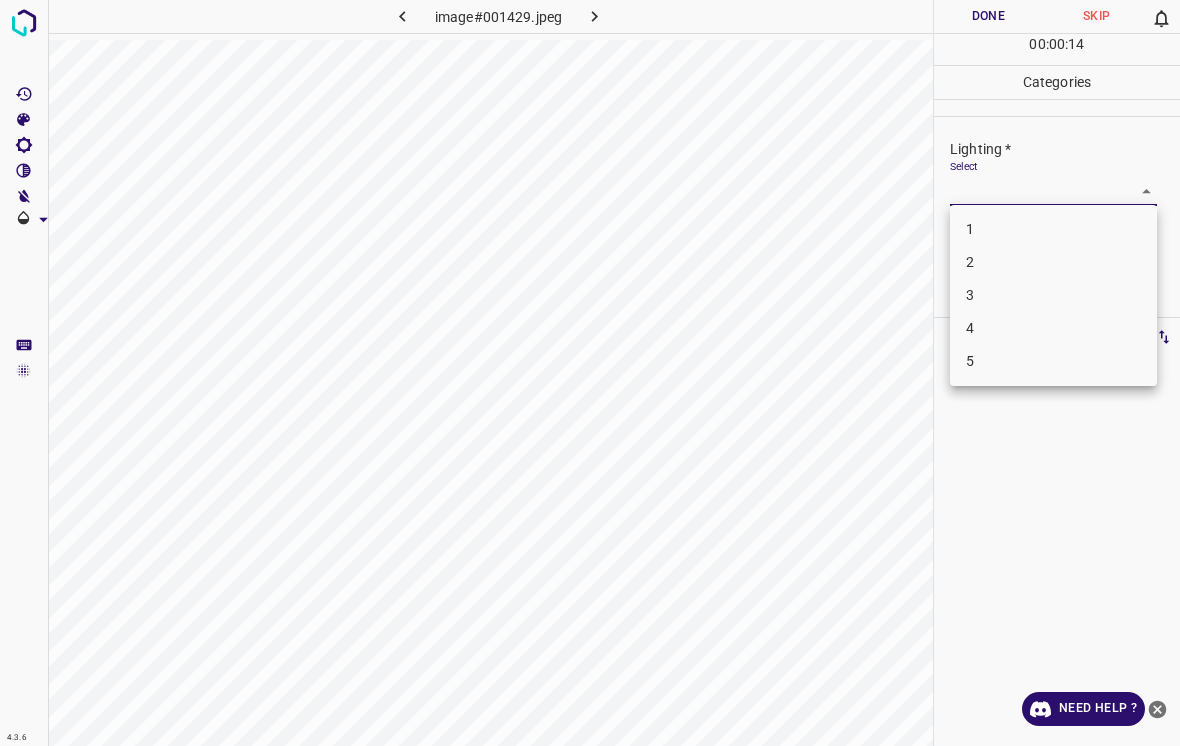 click on "3" at bounding box center (1053, 295) 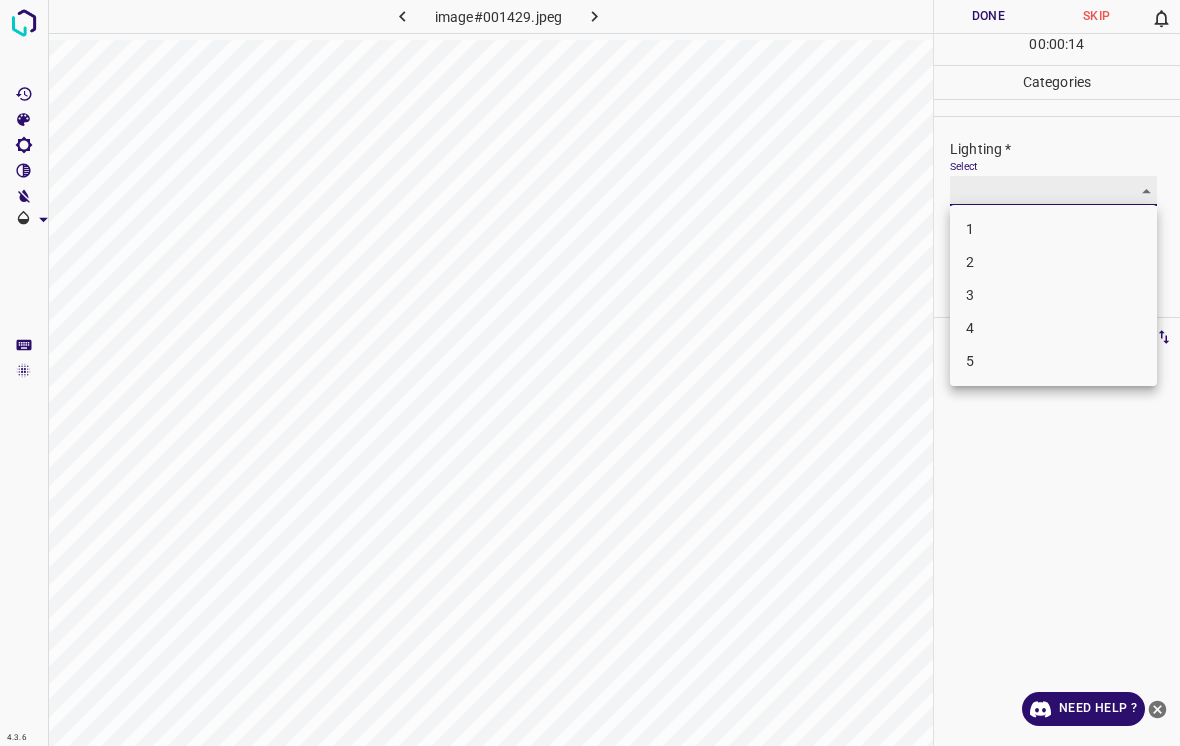 type on "3" 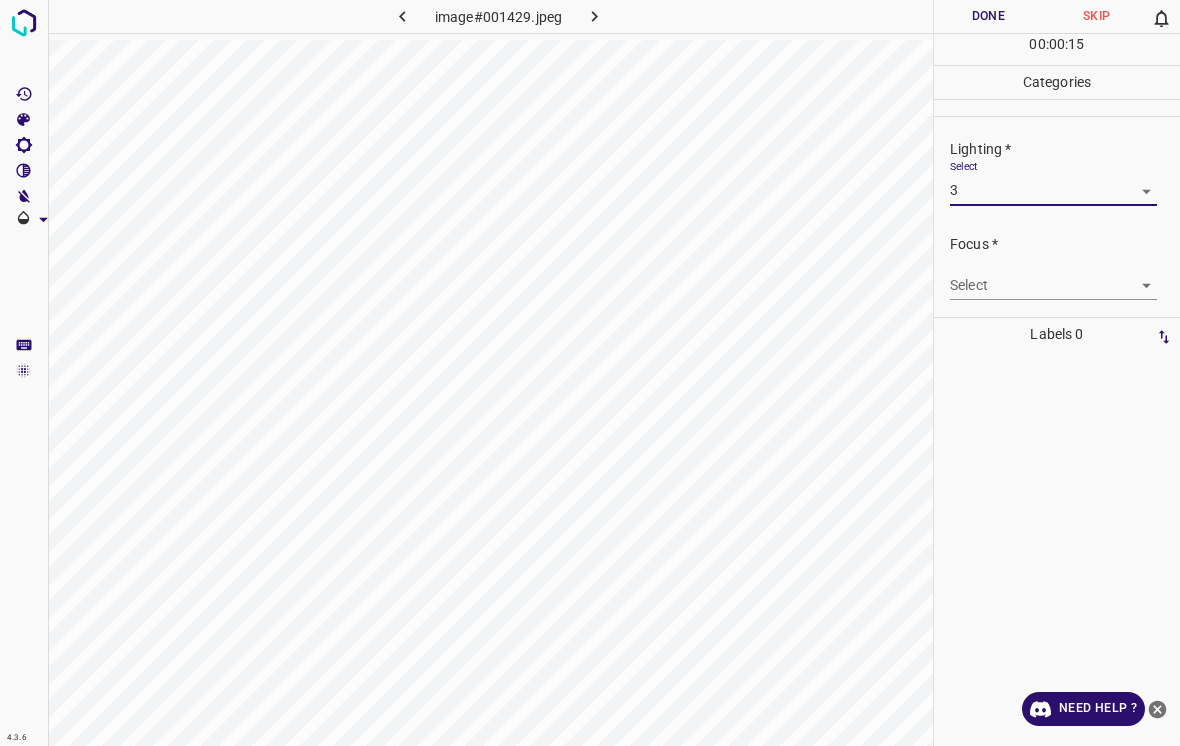 click on "4.3.6  image#001429.jpeg Done Skip 0 00   : 00   : 15   Categories Lighting *  Select 3 3 Focus *  Select ​ Overall *  Select ​ Labels   0 Categories 1 Lighting 2 Focus 3 Overall Tools Space Change between modes (Draw & Edit) I Auto labeling R Restore zoom M Zoom in N Zoom out Delete Delete selecte label Filters Z Restore filters X Saturation filter C Brightness filter V Contrast filter B Gray scale filter General O Download Need Help ? - Text - Hide - Delete" at bounding box center (590, 373) 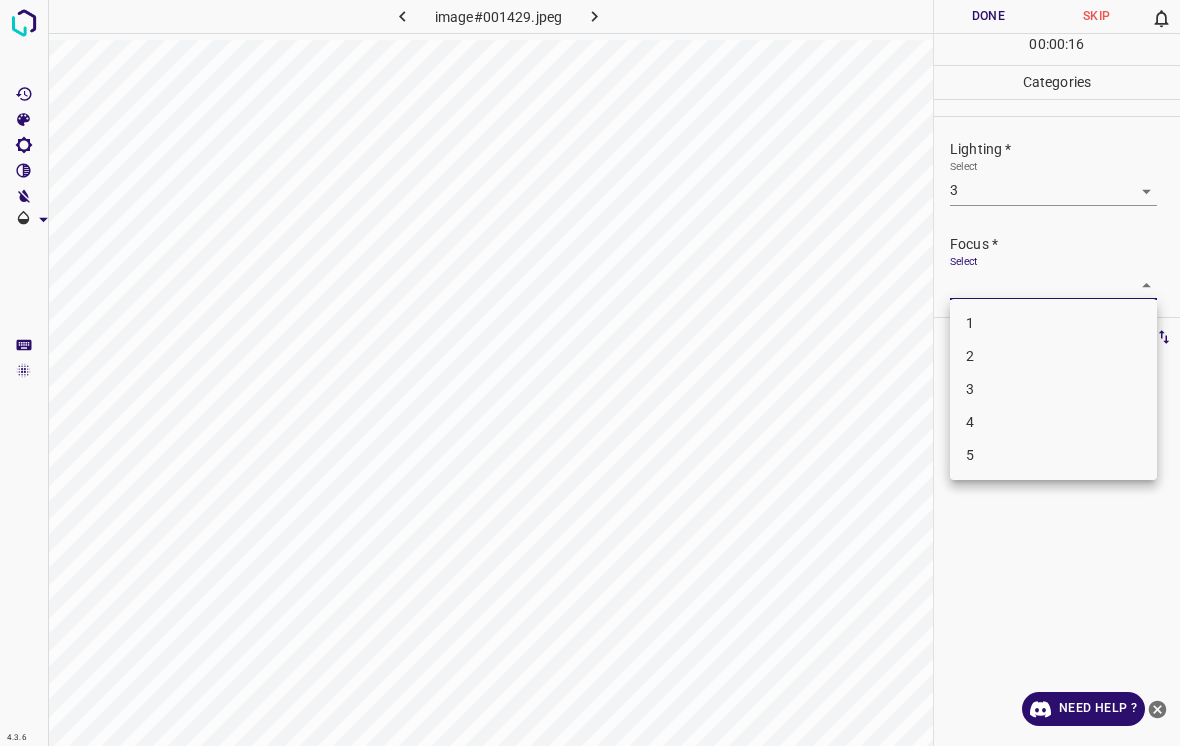 click on "2" at bounding box center [1053, 356] 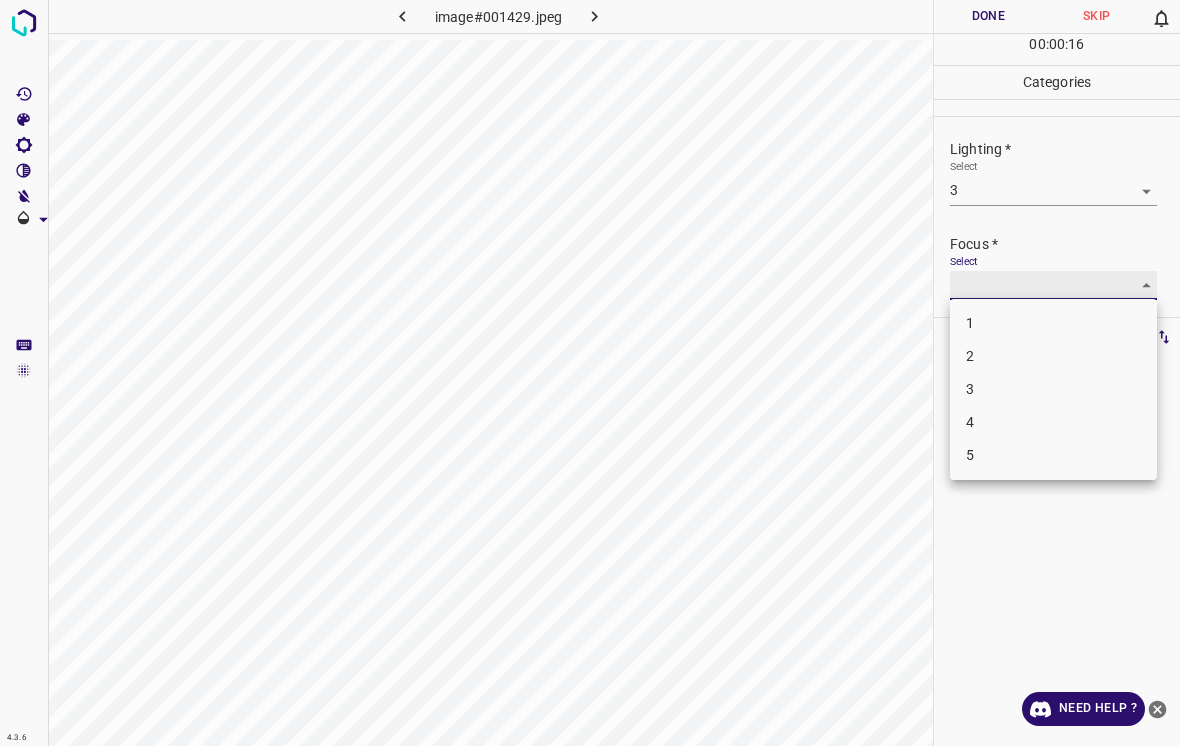 type on "2" 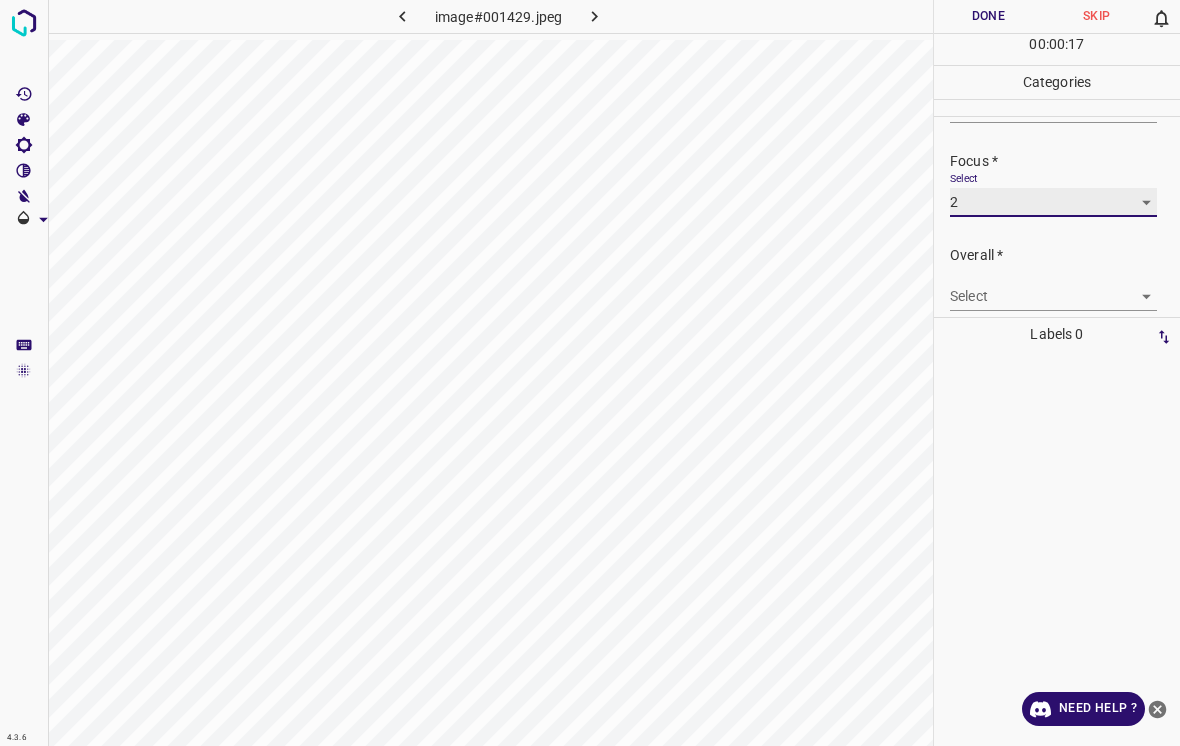 scroll, scrollTop: 95, scrollLeft: 0, axis: vertical 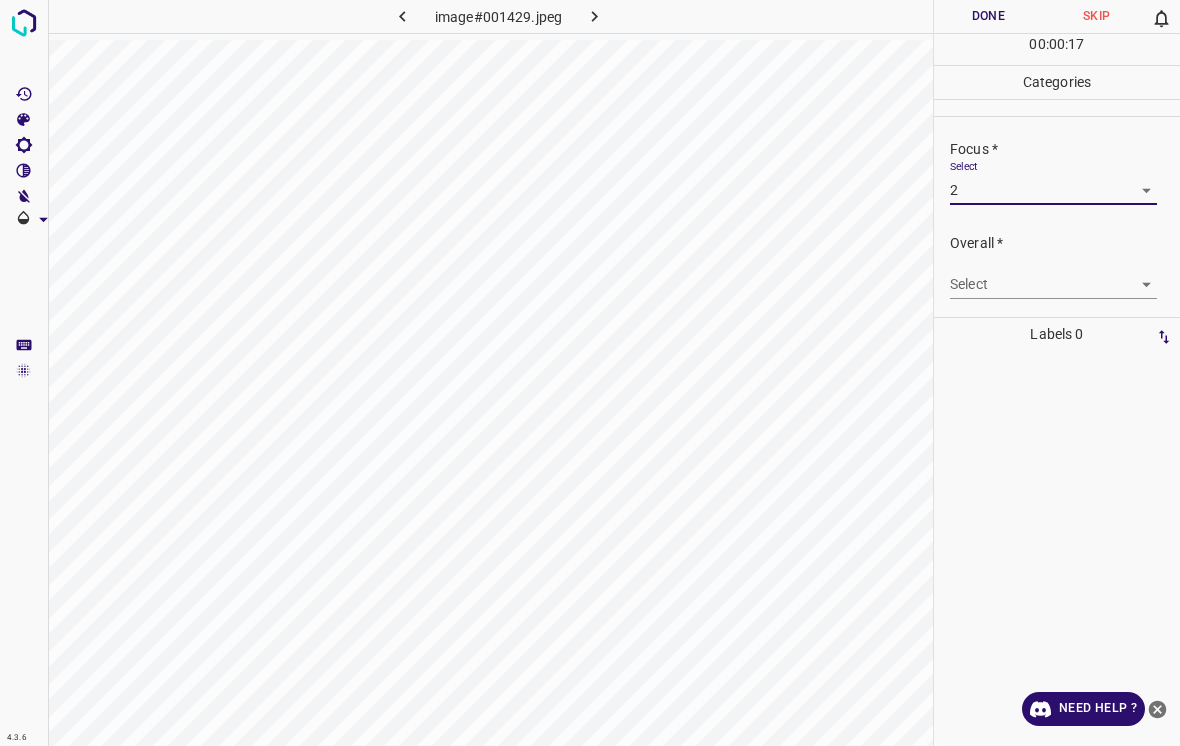 click on "4.3.6  image#001429.jpeg Done Skip 0 00   : 00   : 17   Categories Lighting *  Select 3 3 Focus *  Select 2 2 Overall *  Select ​ Labels   0 Categories 1 Lighting 2 Focus 3 Overall Tools Space Change between modes (Draw & Edit) I Auto labeling R Restore zoom M Zoom in N Zoom out Delete Delete selecte label Filters Z Restore filters X Saturation filter C Brightness filter V Contrast filter B Gray scale filter General O Download Need Help ? - Text - Hide - Delete" at bounding box center [590, 373] 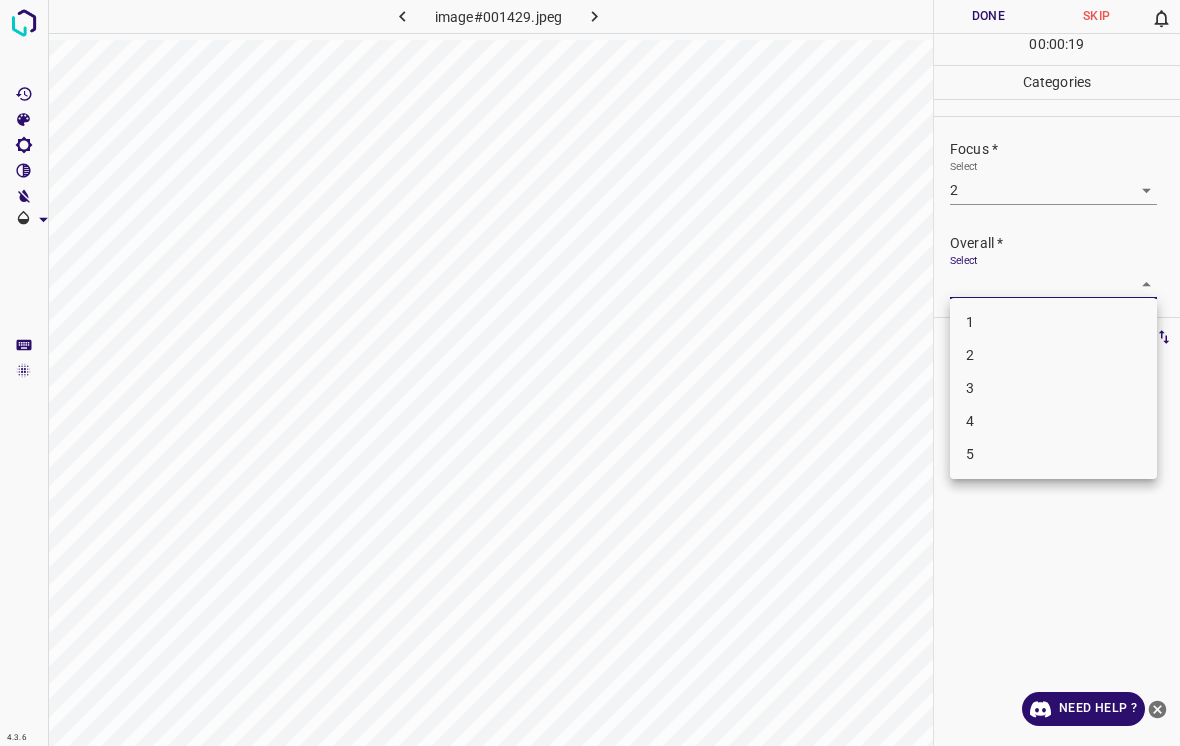 click on "2" at bounding box center [1053, 355] 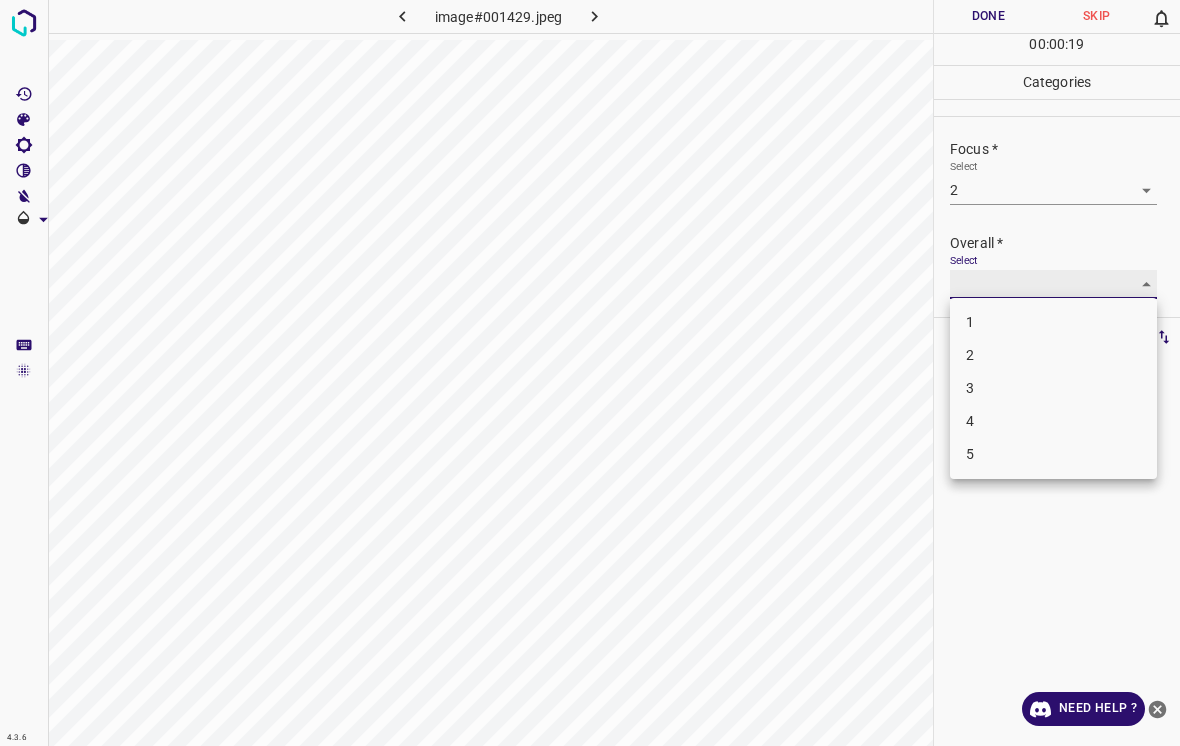 type on "2" 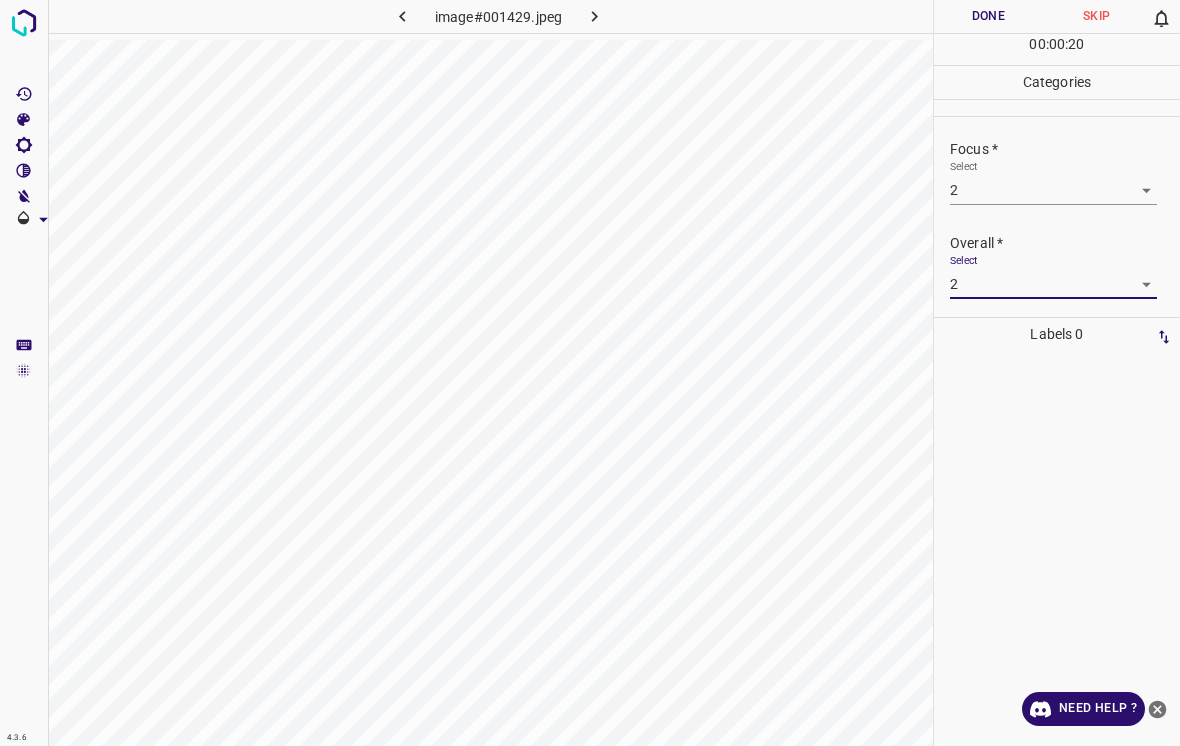 click on "Done" at bounding box center (988, 16) 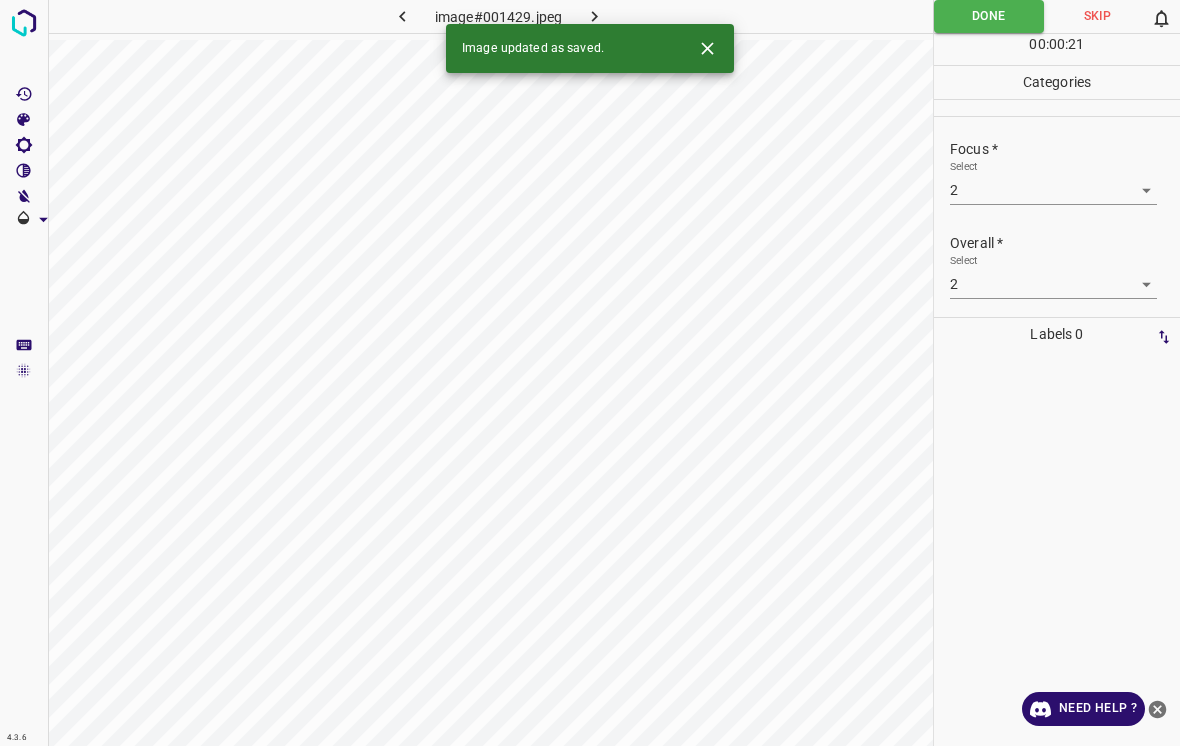 click at bounding box center [594, 16] 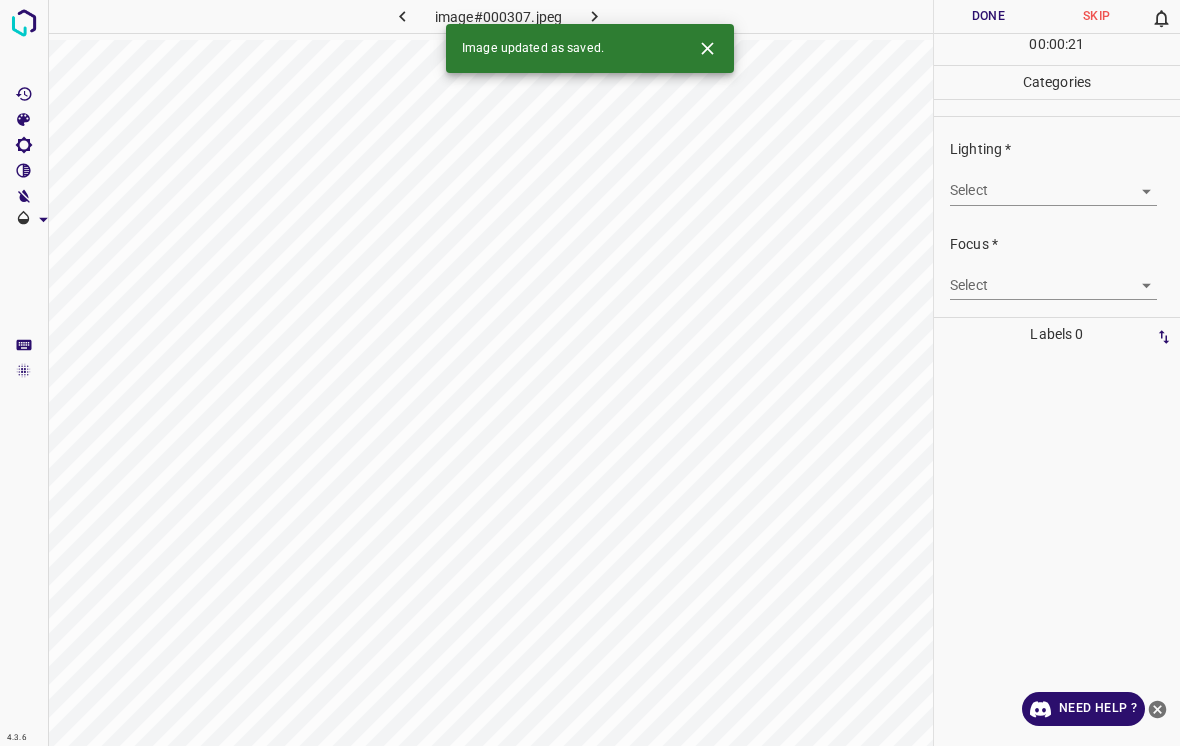 click on "4.3.6  image#000307.jpeg Done Skip 0 00   : 00   : 21   Categories Lighting *  Select ​ Focus *  Select ​ Overall *  Select ​ Labels   0 Categories 1 Lighting 2 Focus 3 Overall Tools Space Change between modes (Draw & Edit) I Auto labeling R Restore zoom M Zoom in N Zoom out Delete Delete selecte label Filters Z Restore filters X Saturation filter C Brightness filter V Contrast filter B Gray scale filter General O Download Image updated as saved. Need Help ? - Text - Hide - Delete" at bounding box center (590, 373) 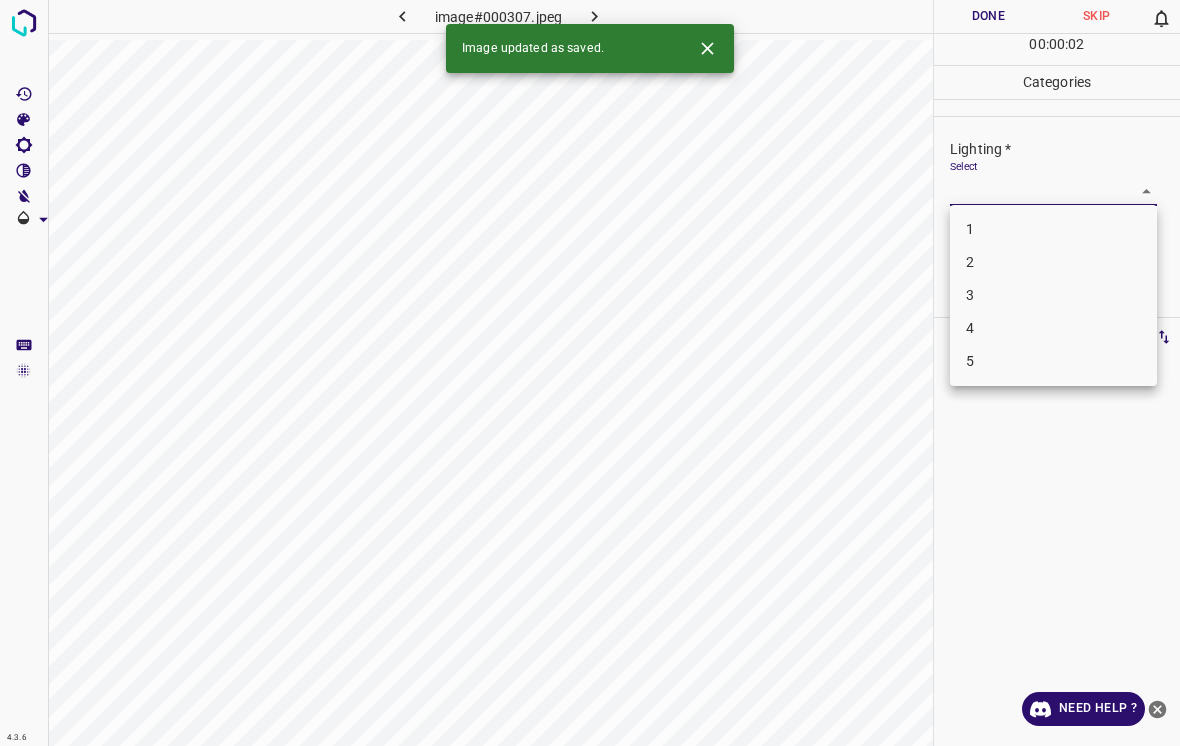 click on "3" at bounding box center (1053, 295) 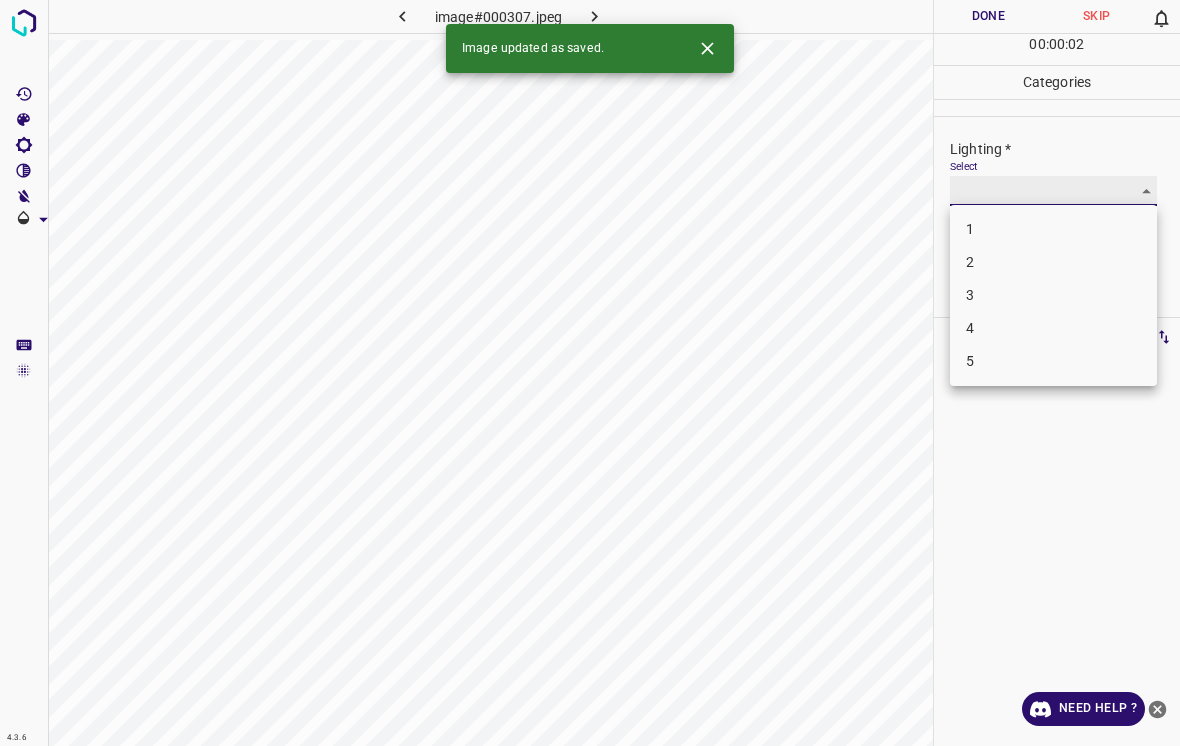 type on "3" 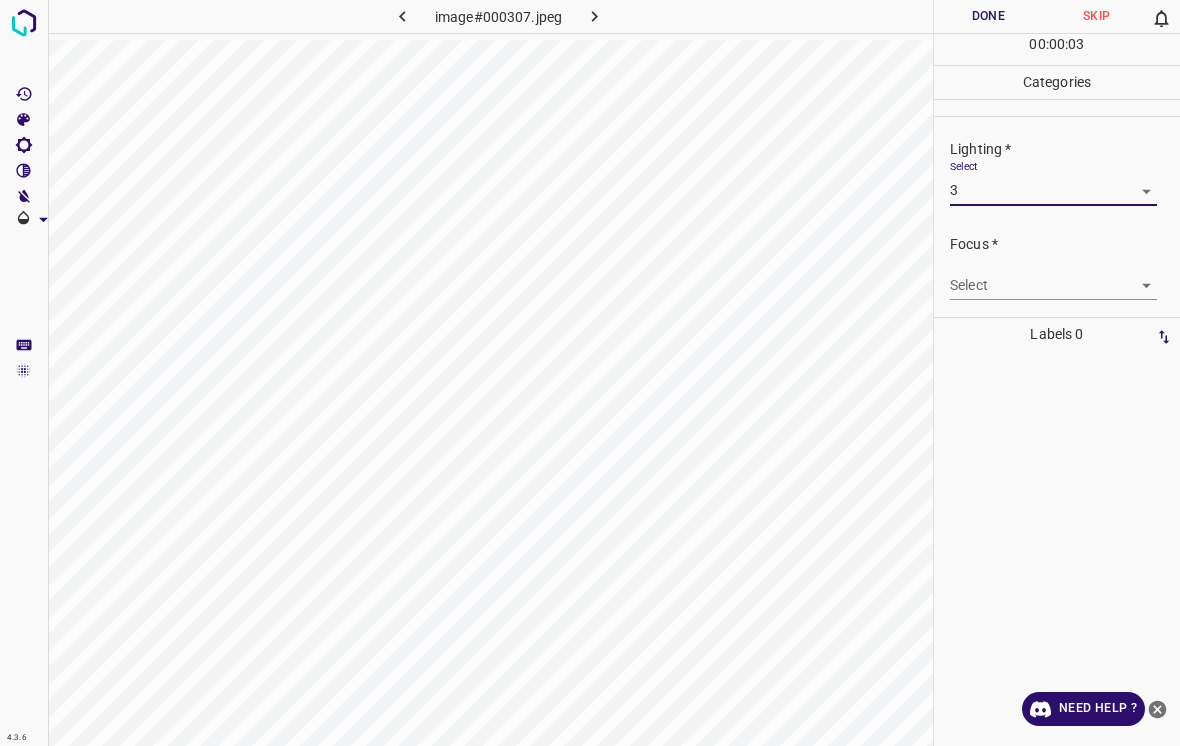 click on "4.3.6  image#000307.jpeg Done Skip 0 00   : 00   : 03   Categories Lighting *  Select 3 3 Focus *  Select ​ Overall *  Select ​ Labels   0 Categories 1 Lighting 2 Focus 3 Overall Tools Space Change between modes (Draw & Edit) I Auto labeling R Restore zoom M Zoom in N Zoom out Delete Delete selecte label Filters Z Restore filters X Saturation filter C Brightness filter V Contrast filter B Gray scale filter General O Download Need Help ? - Text - Hide - Delete" at bounding box center (590, 373) 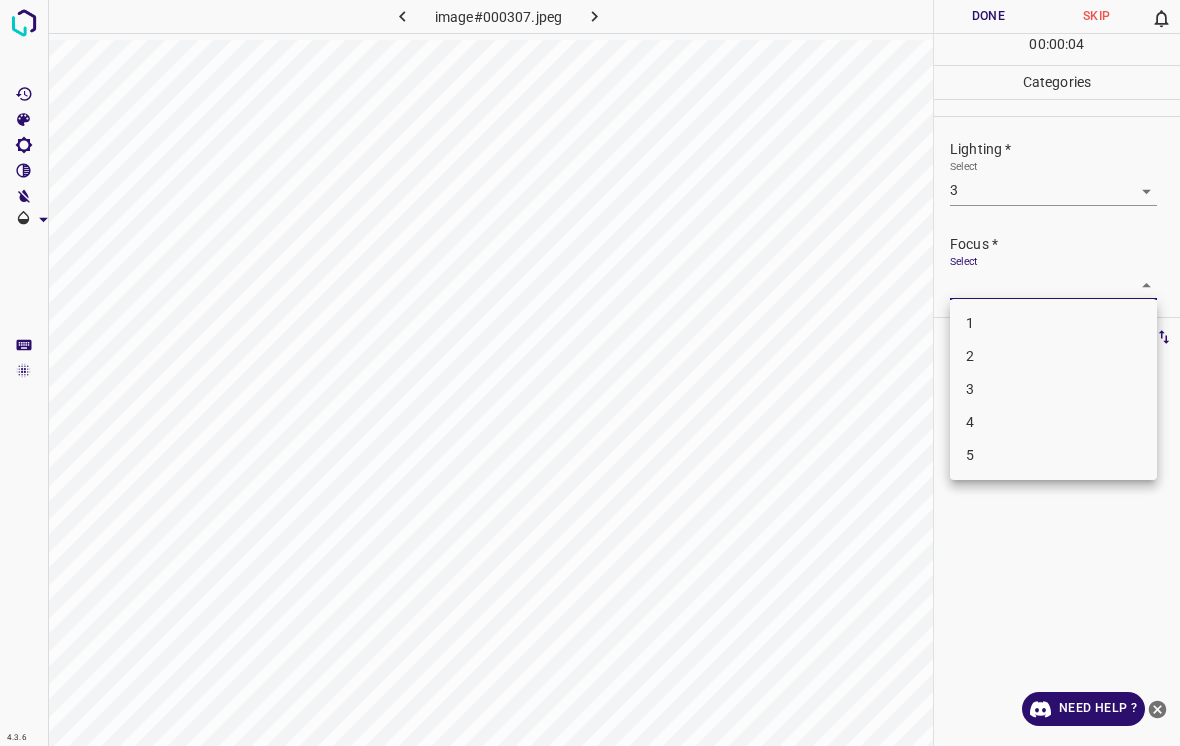 click on "3" at bounding box center [1053, 389] 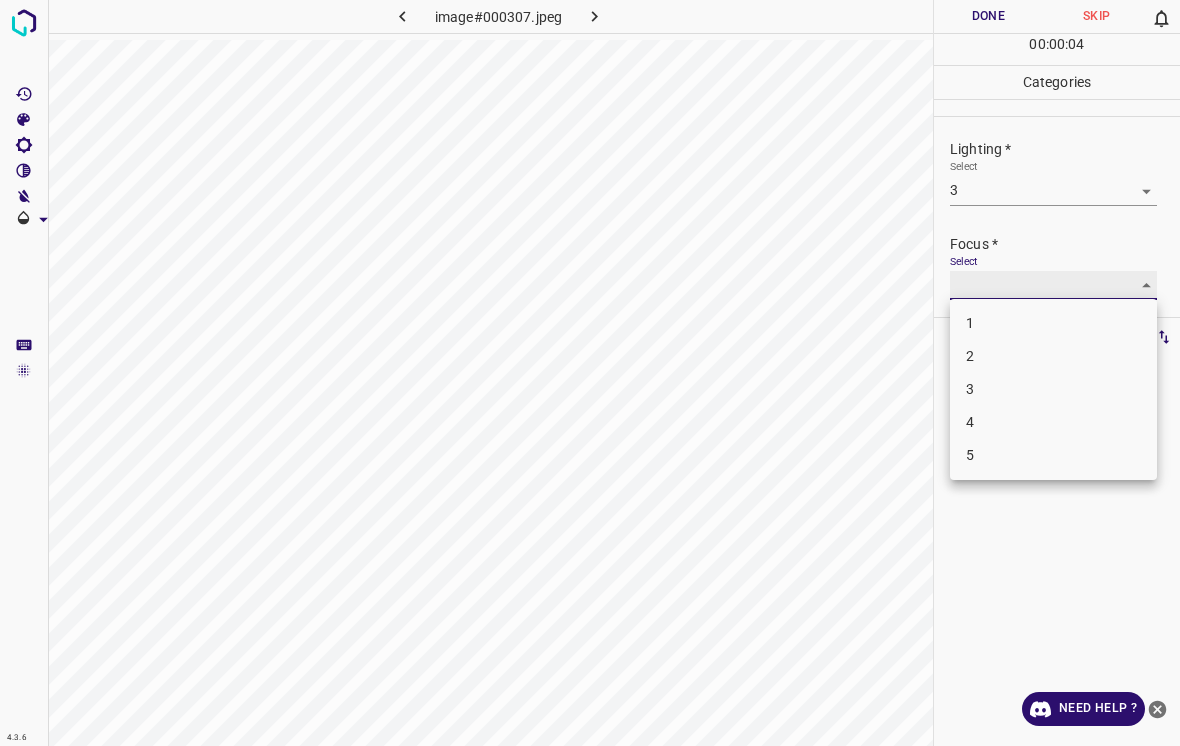 type on "3" 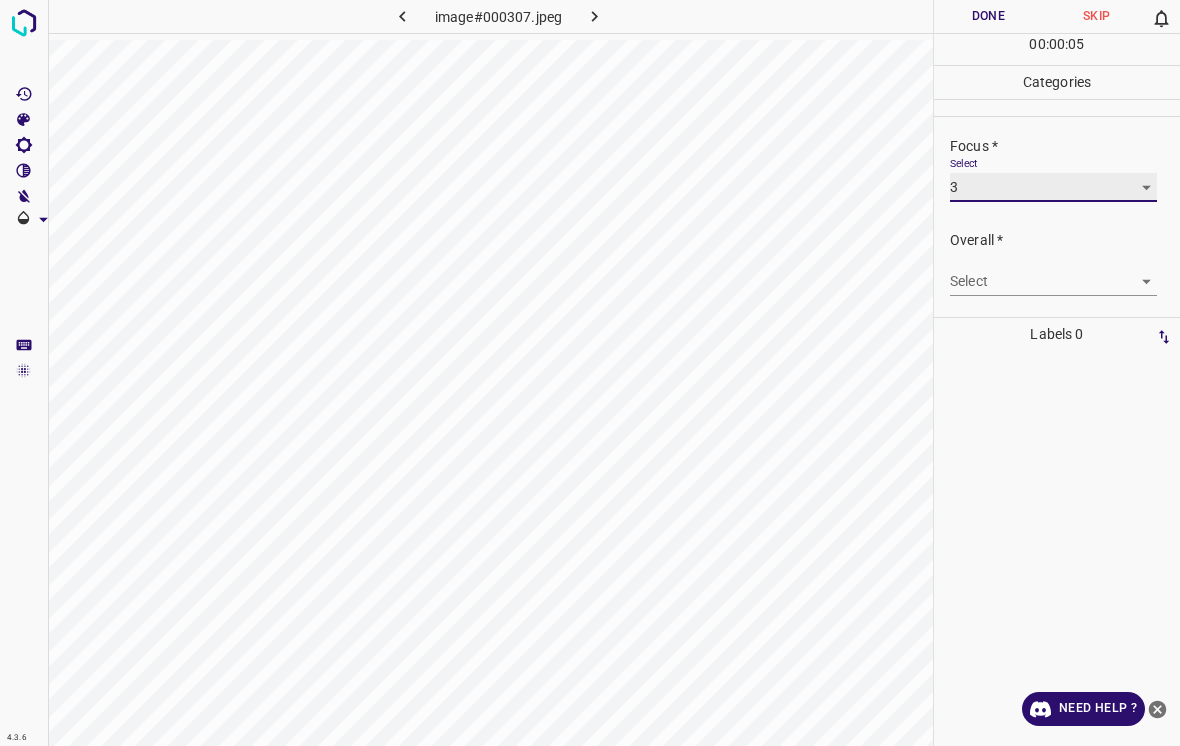 scroll, scrollTop: 98, scrollLeft: 0, axis: vertical 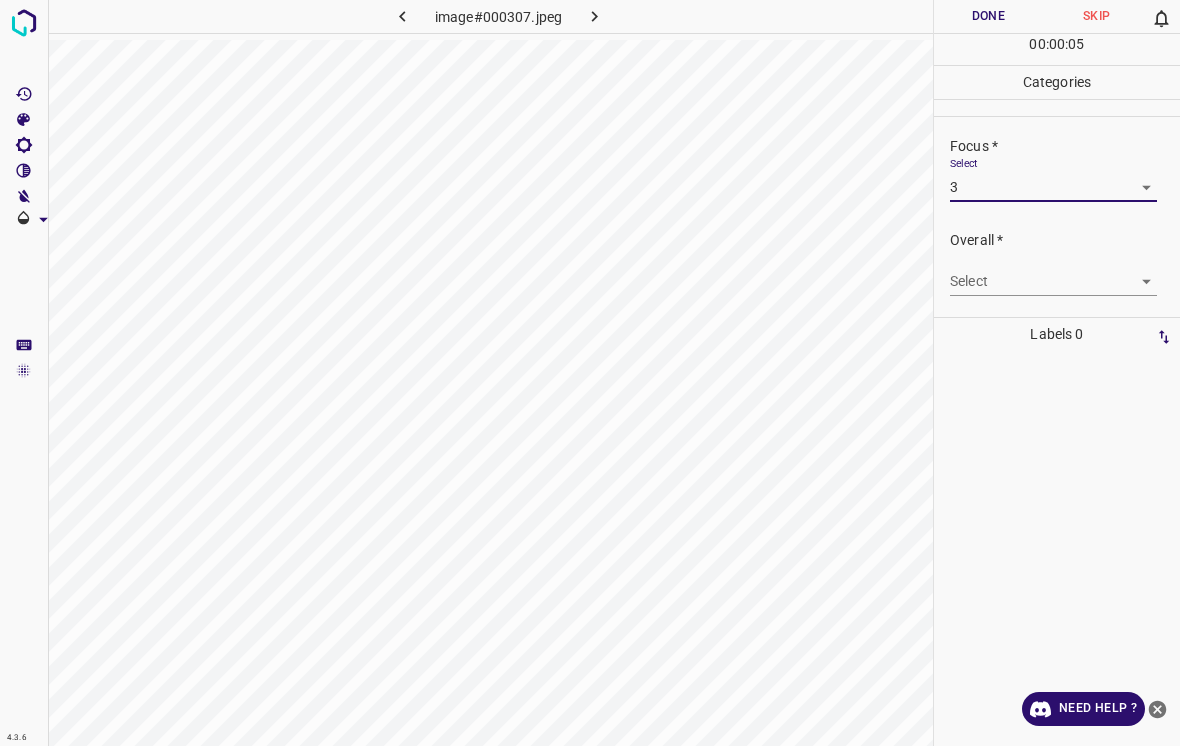 click on "4.3.6  image#000307.jpeg Done Skip 0 00   : 00   : 05   Categories Lighting *  Select 3 3 Focus *  Select 3 3 Overall *  Select ​ Labels   0 Categories 1 Lighting 2 Focus 3 Overall Tools Space Change between modes (Draw & Edit) I Auto labeling R Restore zoom M Zoom in N Zoom out Delete Delete selecte label Filters Z Restore filters X Saturation filter C Brightness filter V Contrast filter B Gray scale filter General O Download Need Help ? - Text - Hide - Delete" at bounding box center [590, 373] 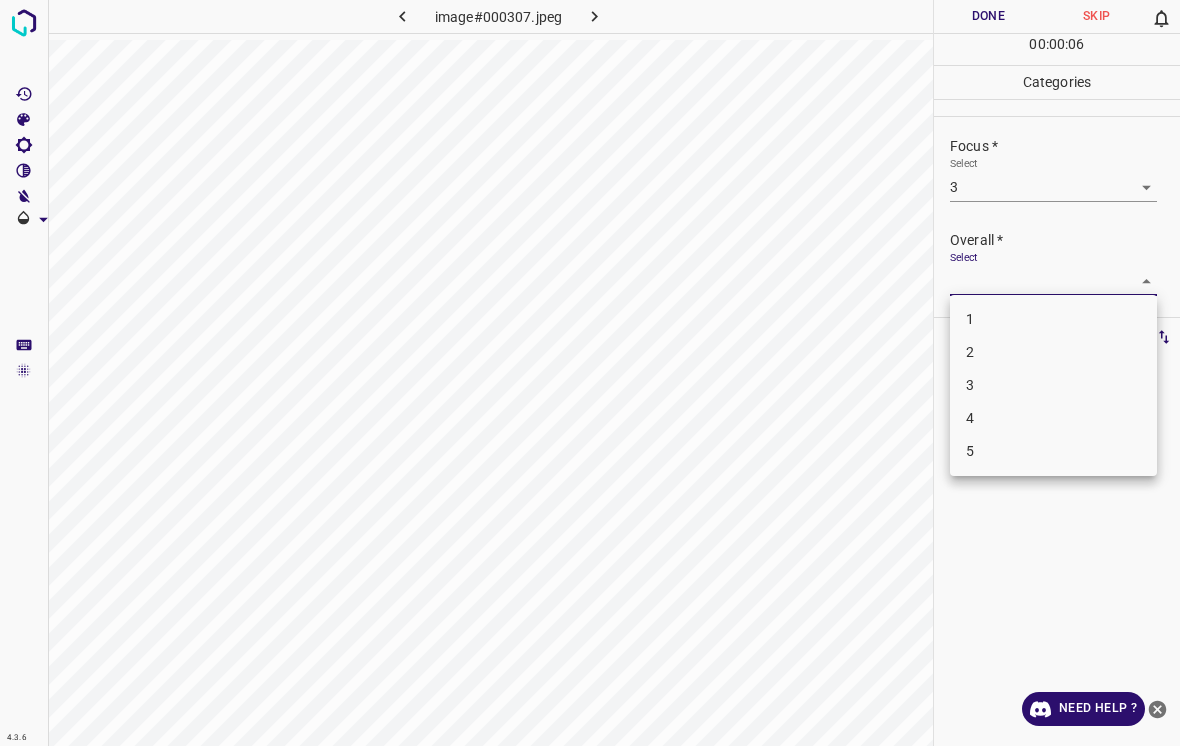 click on "3" at bounding box center (1053, 385) 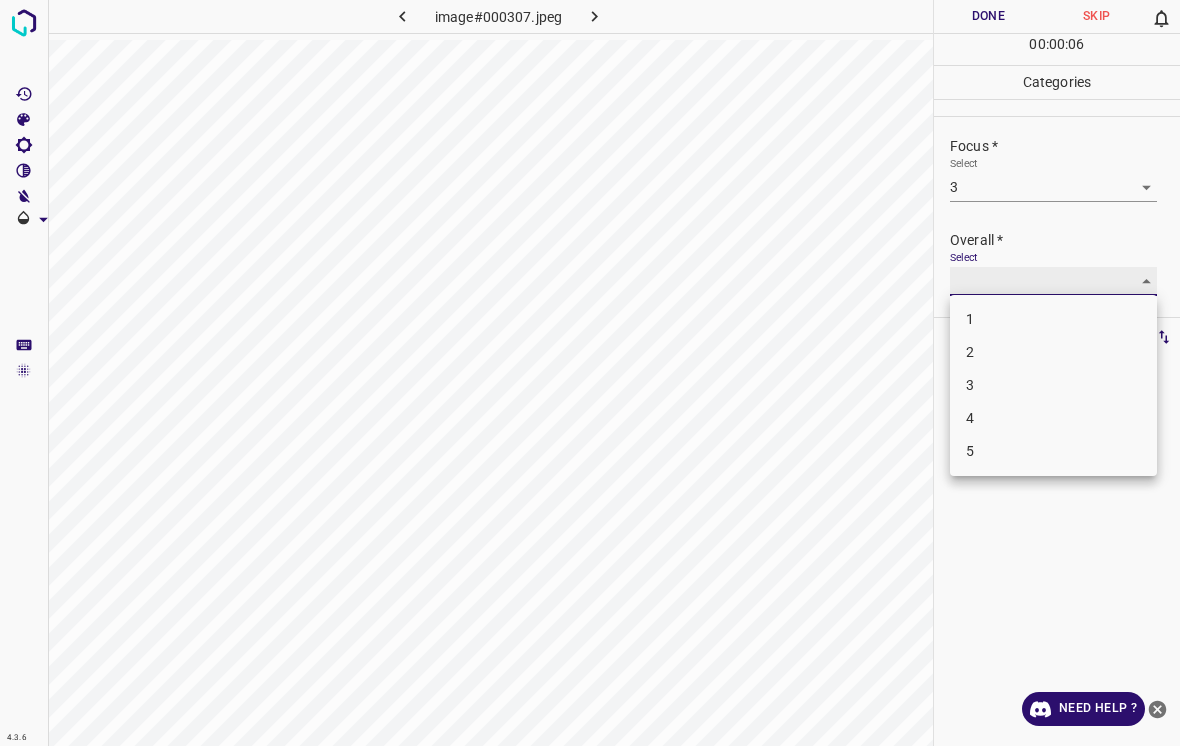 type on "3" 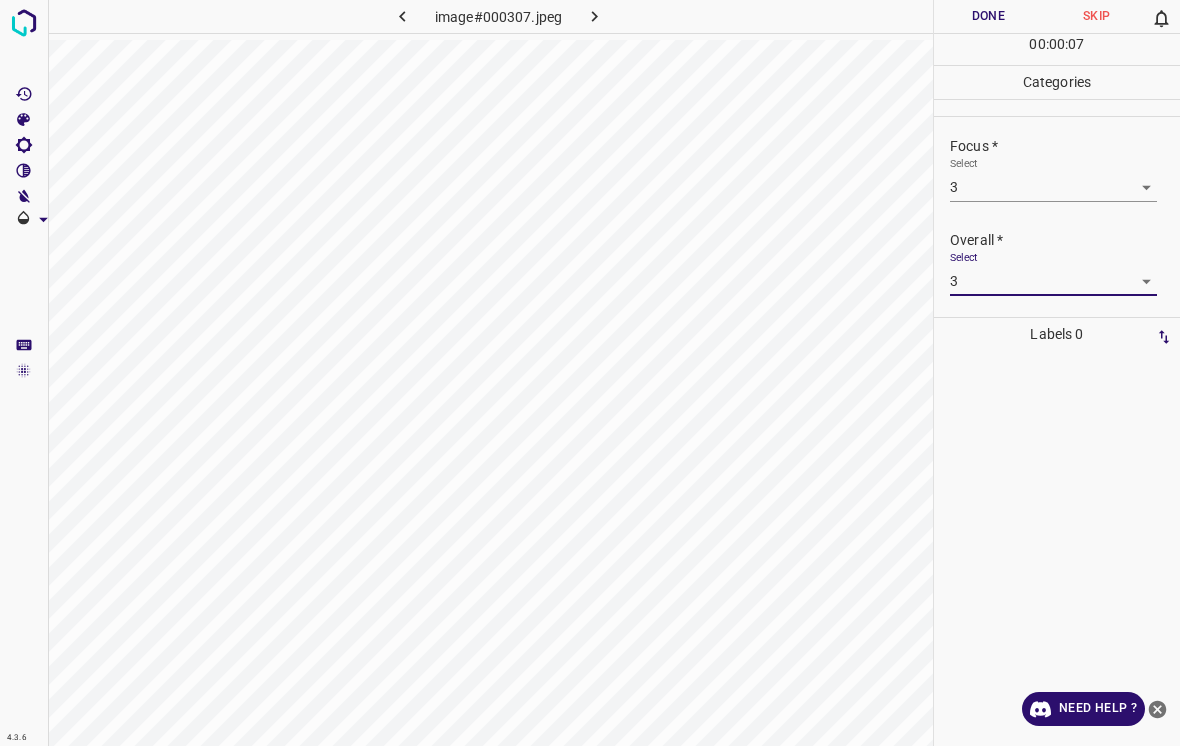 click on "Done" at bounding box center (988, 16) 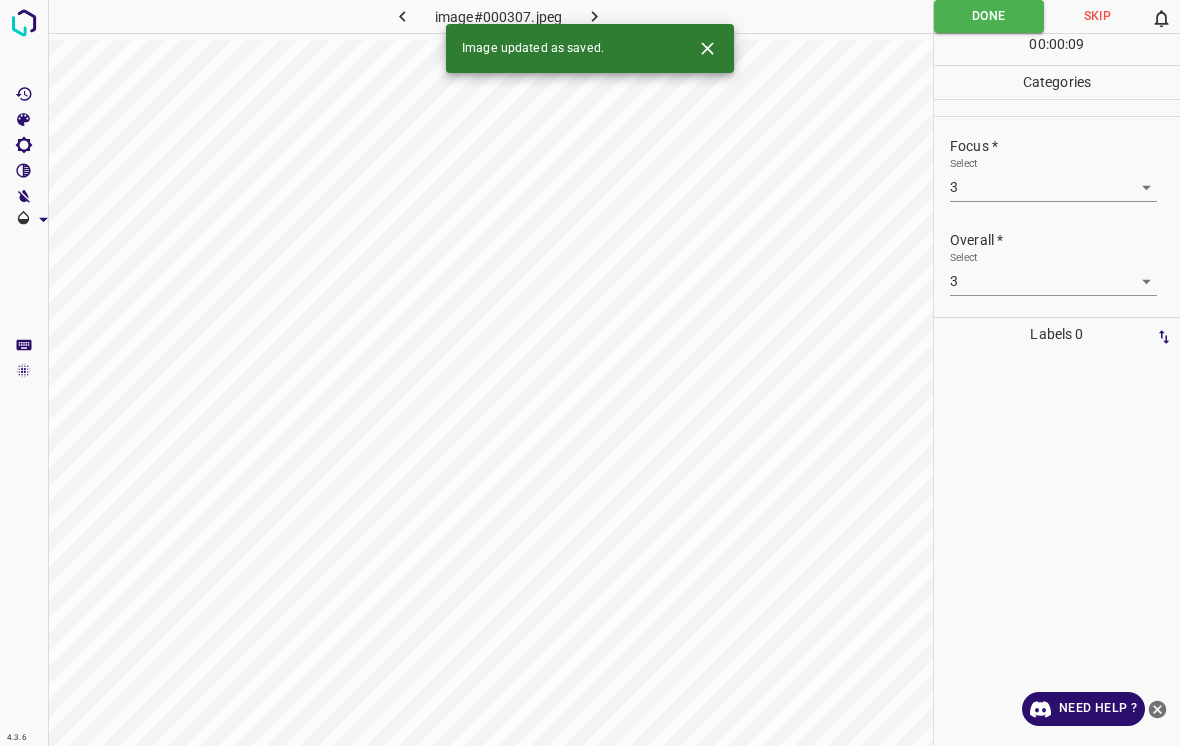 click 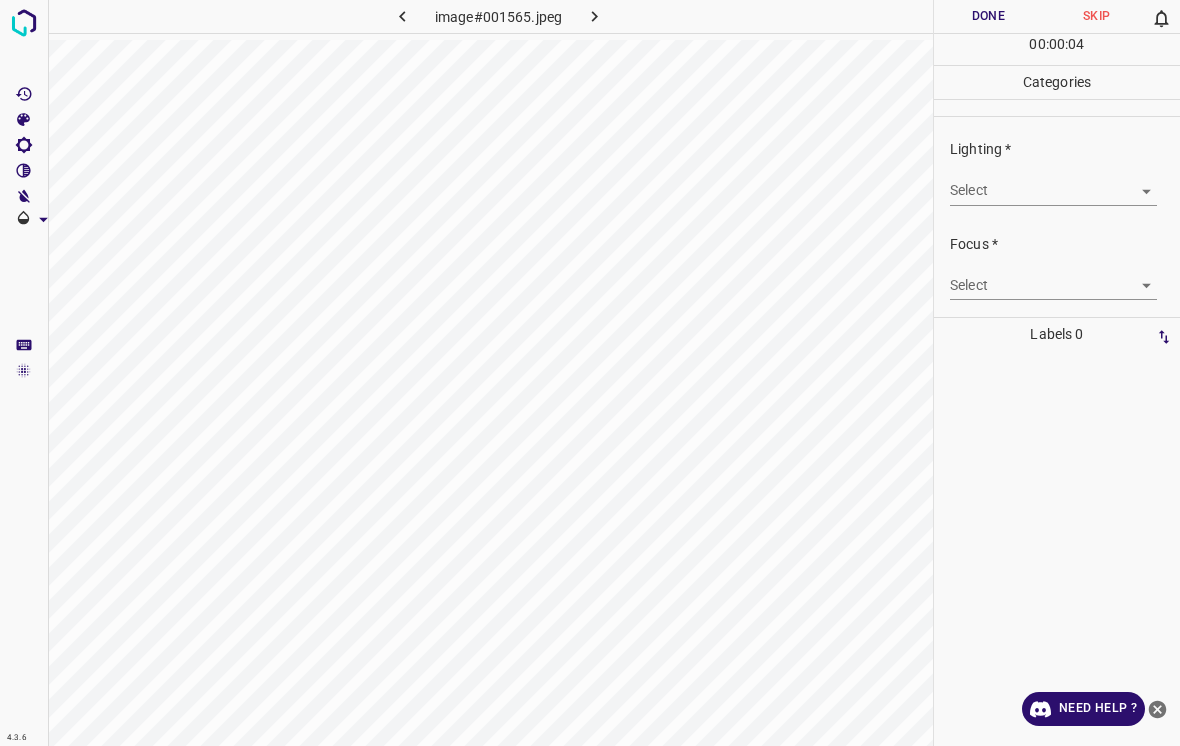 click on "4.3.6  image#001565.jpeg Done Skip 0 00   : 00   : 04   Categories Lighting *  Select ​ Focus *  Select ​ Overall *  Select ​ Labels   0 Categories 1 Lighting 2 Focus 3 Overall Tools Space Change between modes (Draw & Edit) I Auto labeling R Restore zoom M Zoom in N Zoom out Delete Delete selecte label Filters Z Restore filters X Saturation filter C Brightness filter V Contrast filter B Gray scale filter General O Download Need Help ? - Text - Hide - Delete" at bounding box center (590, 373) 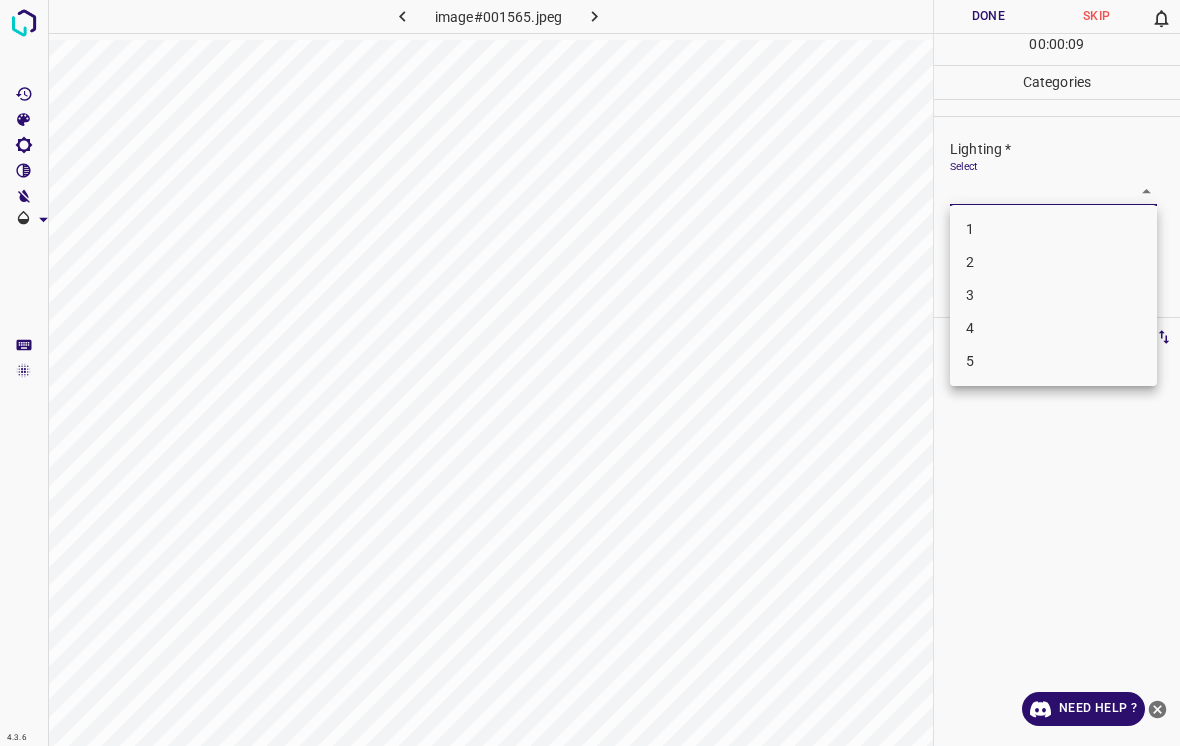 click on "3" at bounding box center (1053, 295) 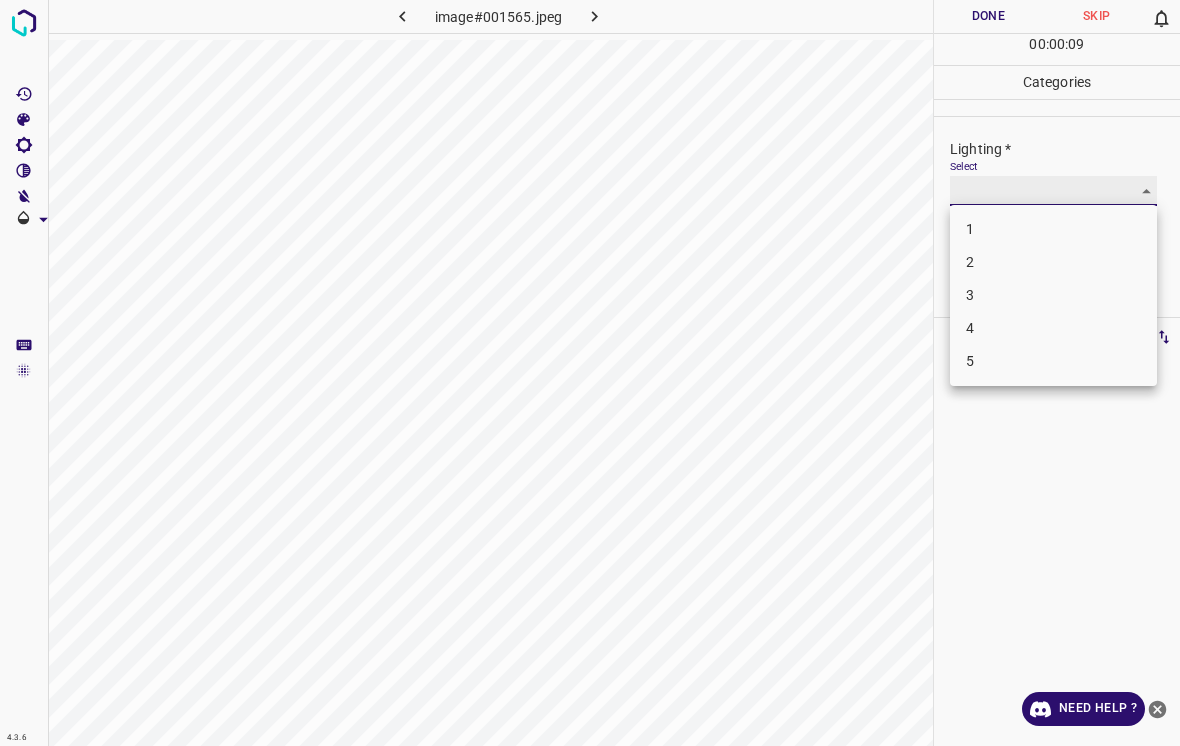 type on "3" 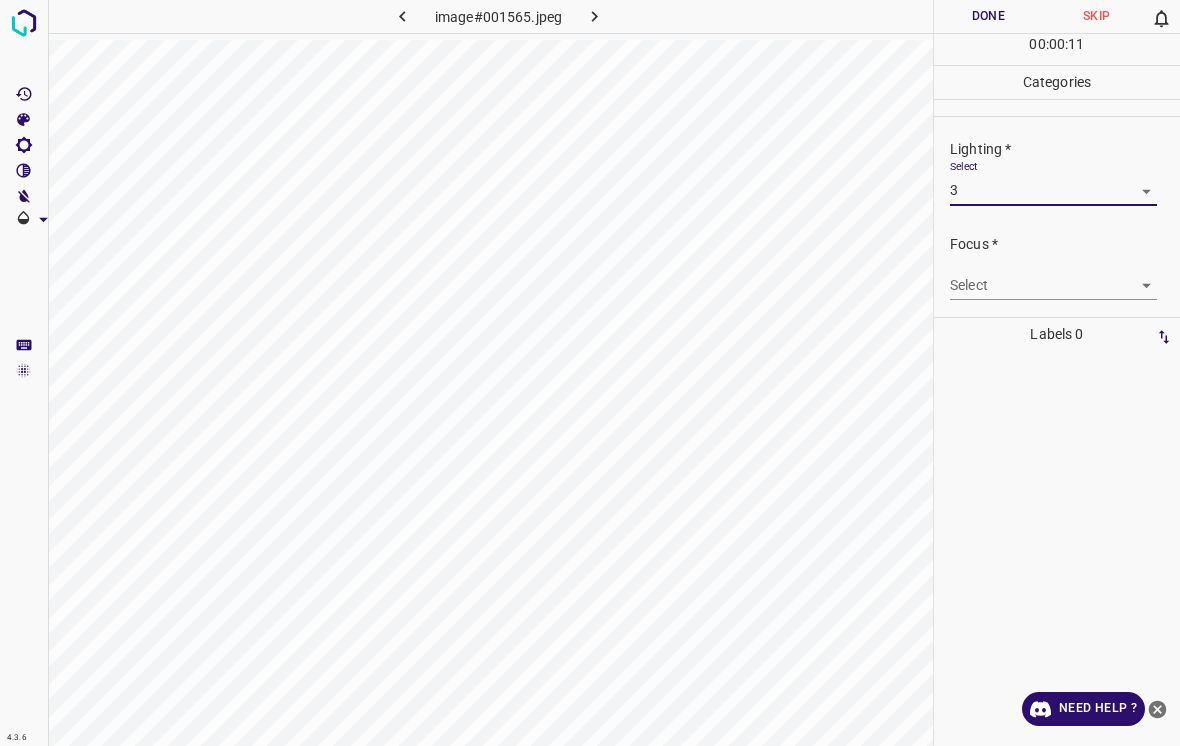 click on "4.3.6  image#001565.jpeg Done Skip 0 00   : 00   : 11   Categories Lighting *  Select 3 3 Focus *  Select ​ Overall *  Select ​ Labels   0 Categories 1 Lighting 2 Focus 3 Overall Tools Space Change between modes (Draw & Edit) I Auto labeling R Restore zoom M Zoom in N Zoom out Delete Delete selecte label Filters Z Restore filters X Saturation filter C Brightness filter V Contrast filter B Gray scale filter General O Download Need Help ? - Text - Hide - Delete" at bounding box center (590, 373) 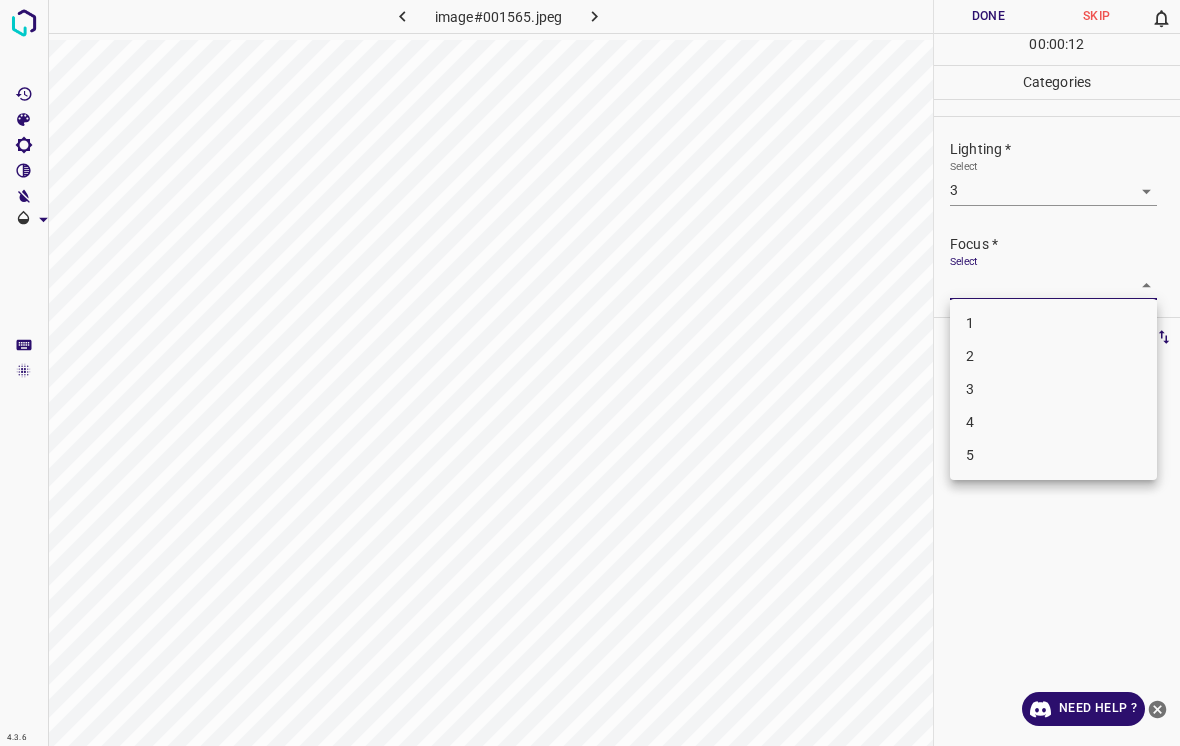 click on "2" at bounding box center (1053, 356) 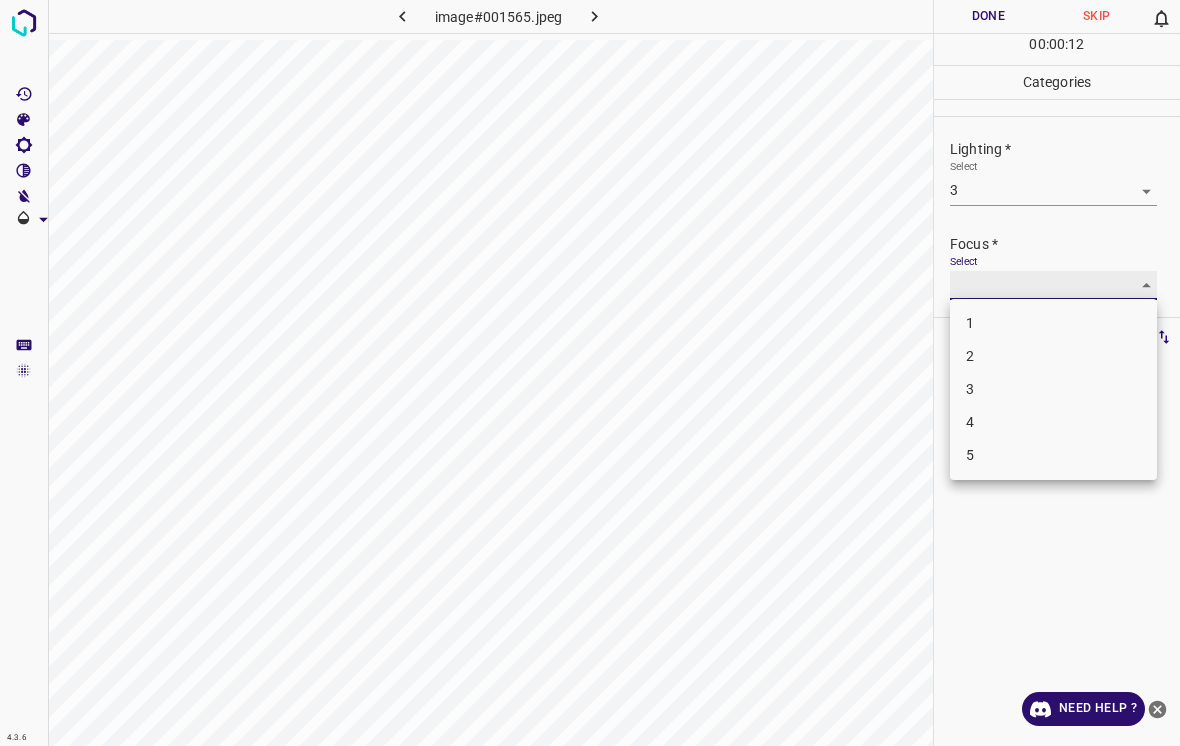 type on "2" 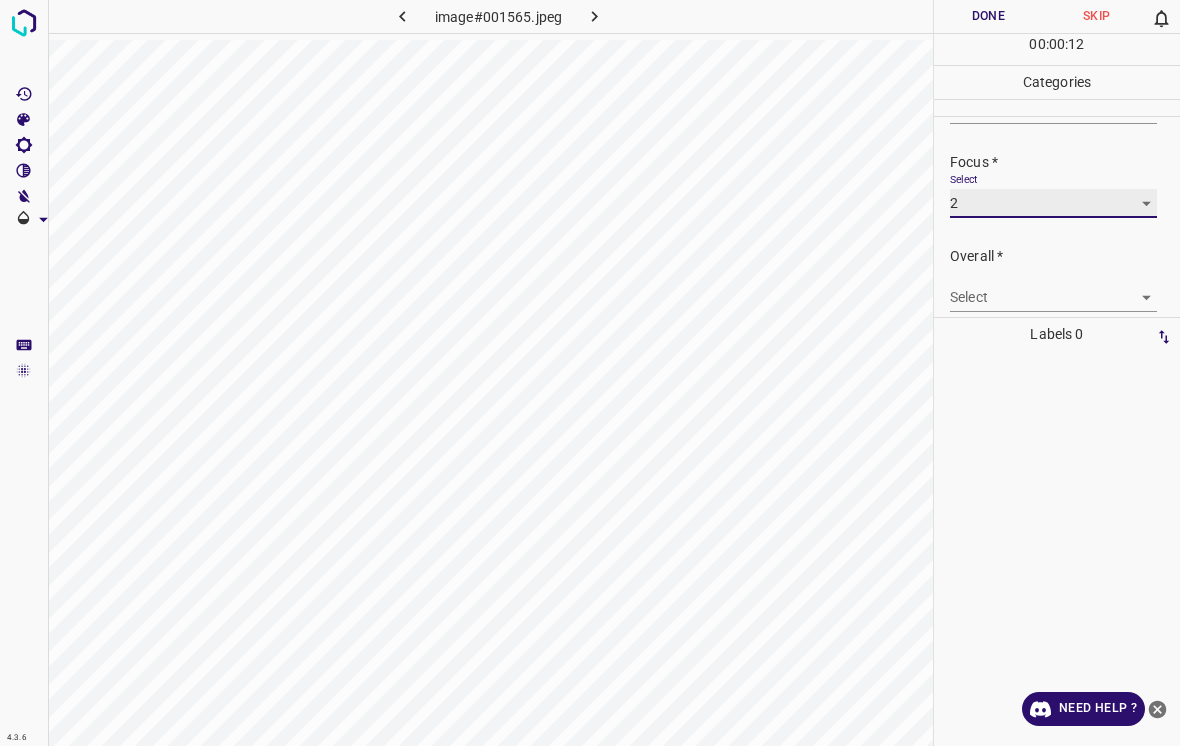 scroll, scrollTop: 86, scrollLeft: 0, axis: vertical 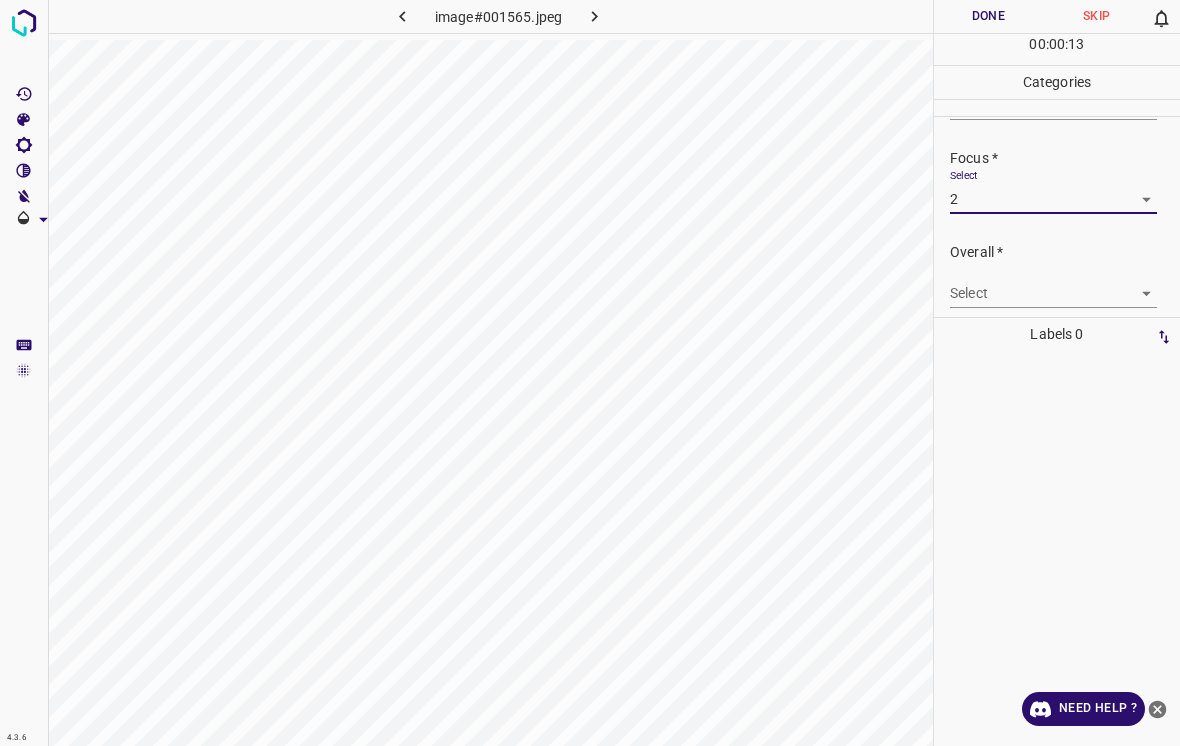 click on "4.3.6  image#001565.jpeg Done Skip 0 00   : 00   : 13   Categories Lighting *  Select 3 3 Focus *  Select 2 2 Overall *  Select ​ Labels   0 Categories 1 Lighting 2 Focus 3 Overall Tools Space Change between modes (Draw & Edit) I Auto labeling R Restore zoom M Zoom in N Zoom out Delete Delete selecte label Filters Z Restore filters X Saturation filter C Brightness filter V Contrast filter B Gray scale filter General O Download Need Help ? - Text - Hide - Delete" at bounding box center (590, 373) 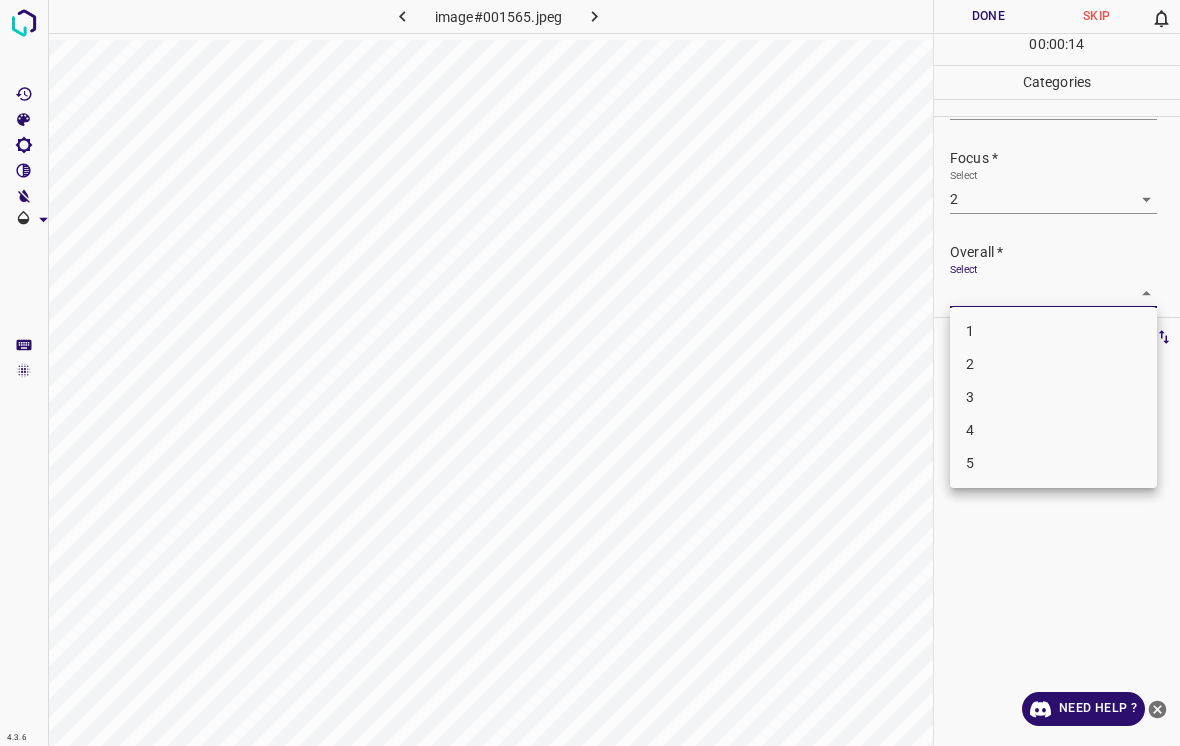 click on "2" at bounding box center (1053, 364) 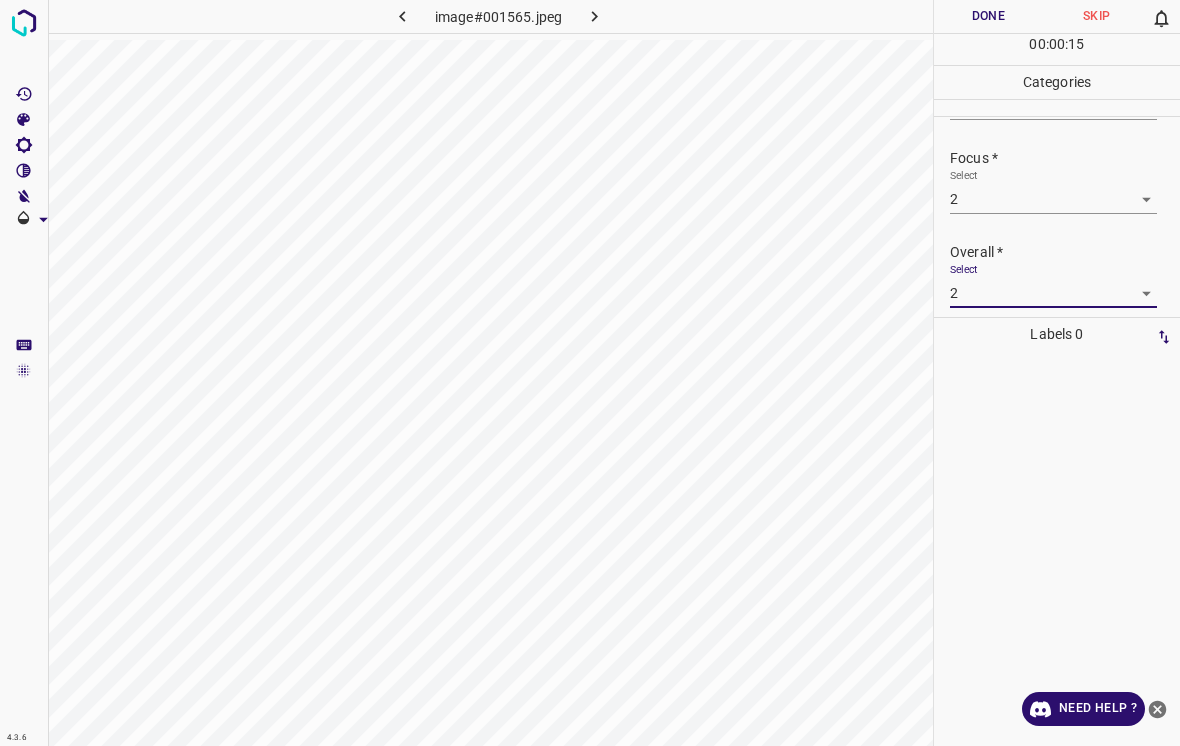 click on "Done" at bounding box center (988, 16) 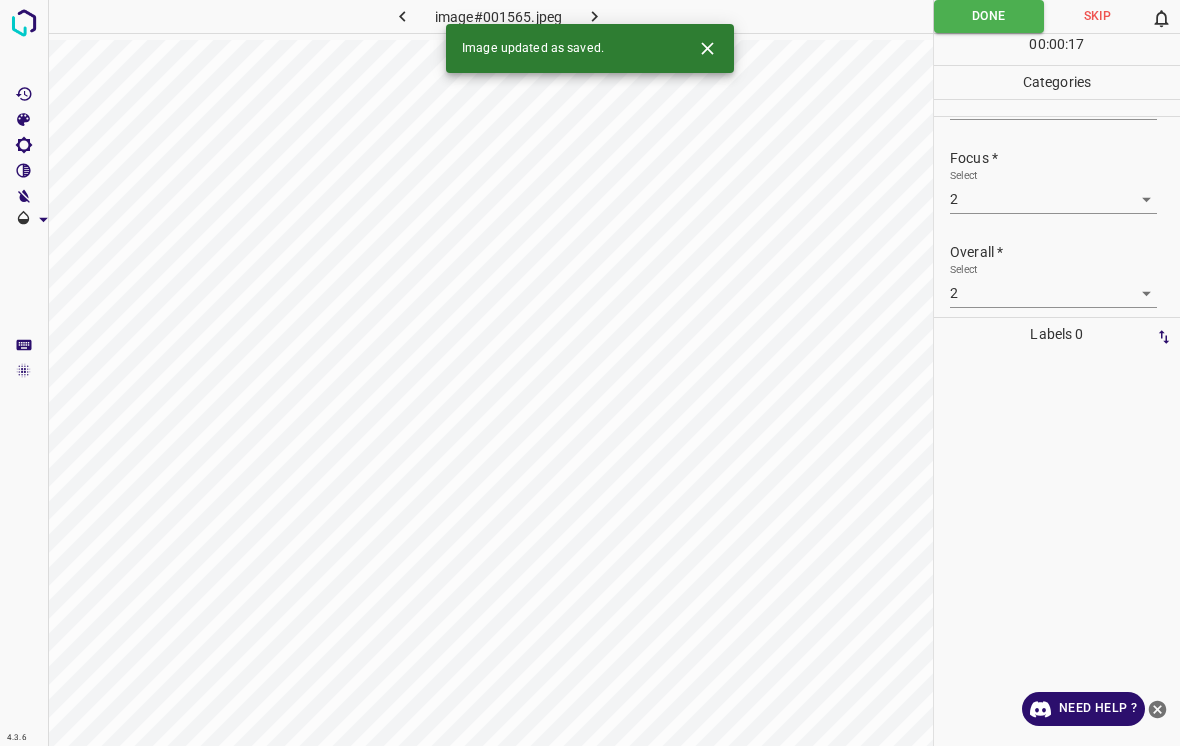 click on "4.3.6  image#001565.jpeg Done Skip 0 00   : 00   : 17   Categories Lighting *  Select 3 3 Focus *  Select 2 2 Overall *  Select 2 2 Labels   0 Categories 1 Lighting 2 Focus 3 Overall Tools Space Change between modes (Draw & Edit) I Auto labeling R Restore zoom M Zoom in N Zoom out Delete Delete selecte label Filters Z Restore filters X Saturation filter C Brightness filter V Contrast filter B Gray scale filter General O Download Image updated as saved. Need Help ? - Text - Hide - Delete" at bounding box center (590, 373) 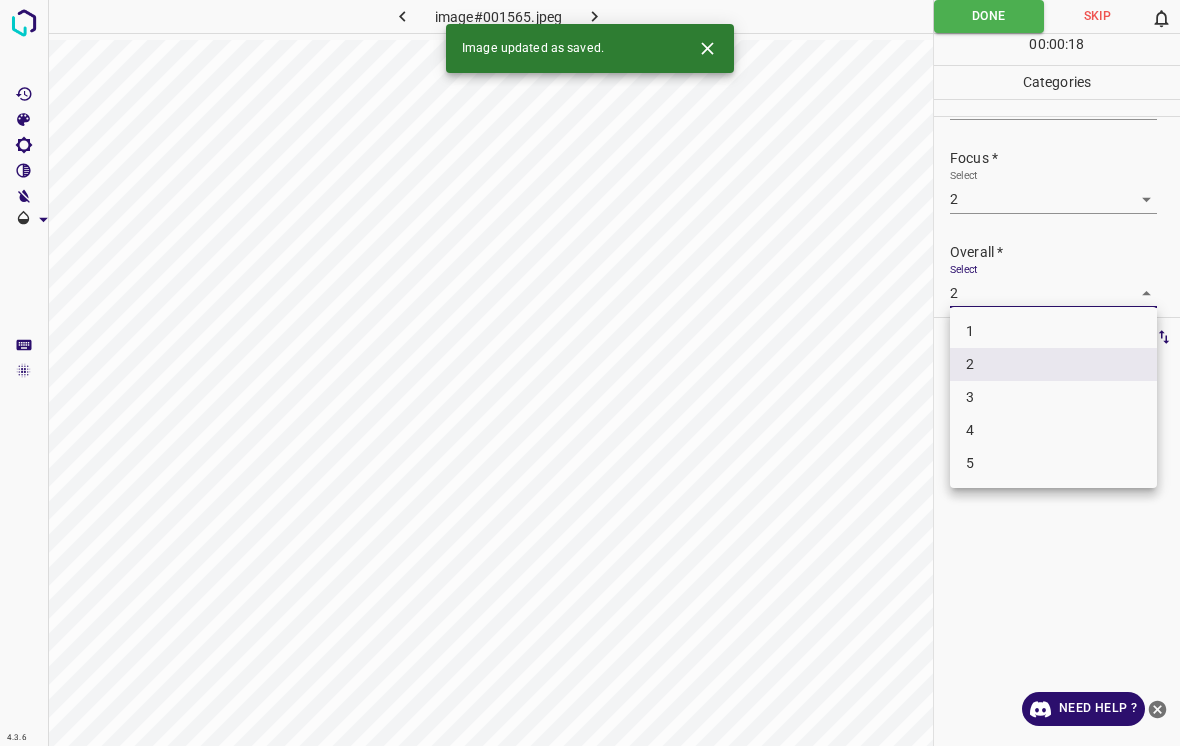 click on "3" at bounding box center [1053, 397] 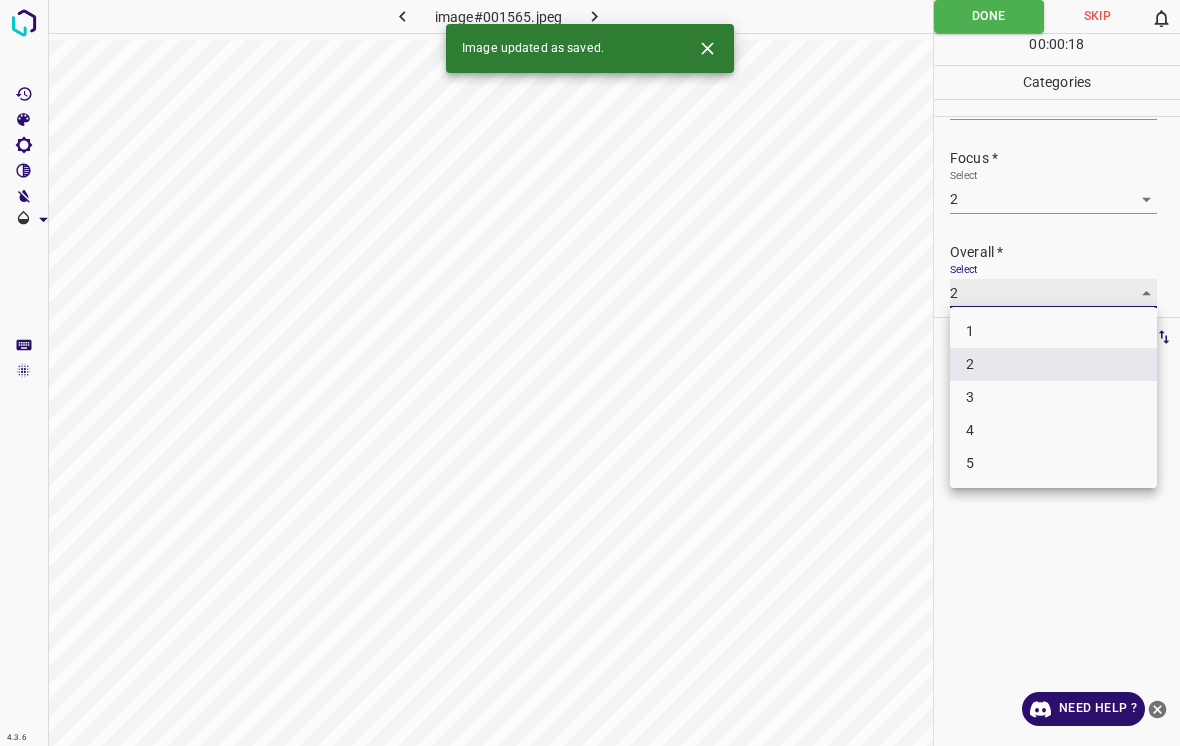 type on "3" 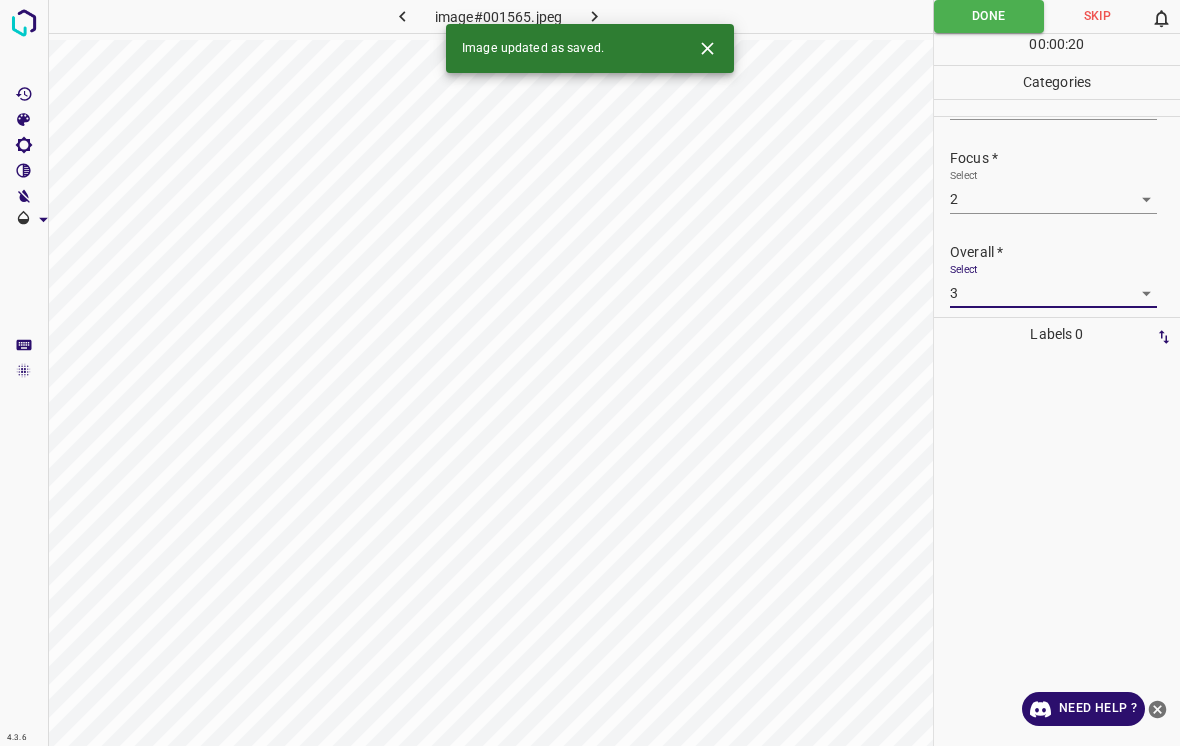 click on "Done" at bounding box center [989, 16] 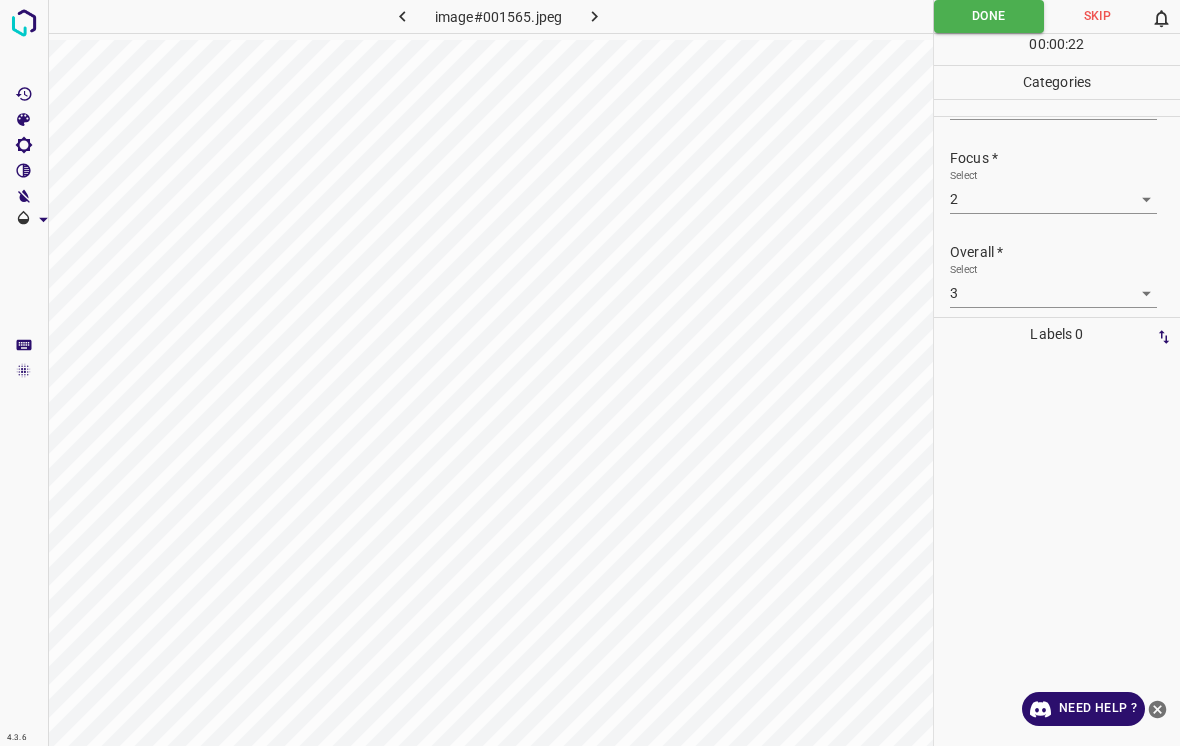 click 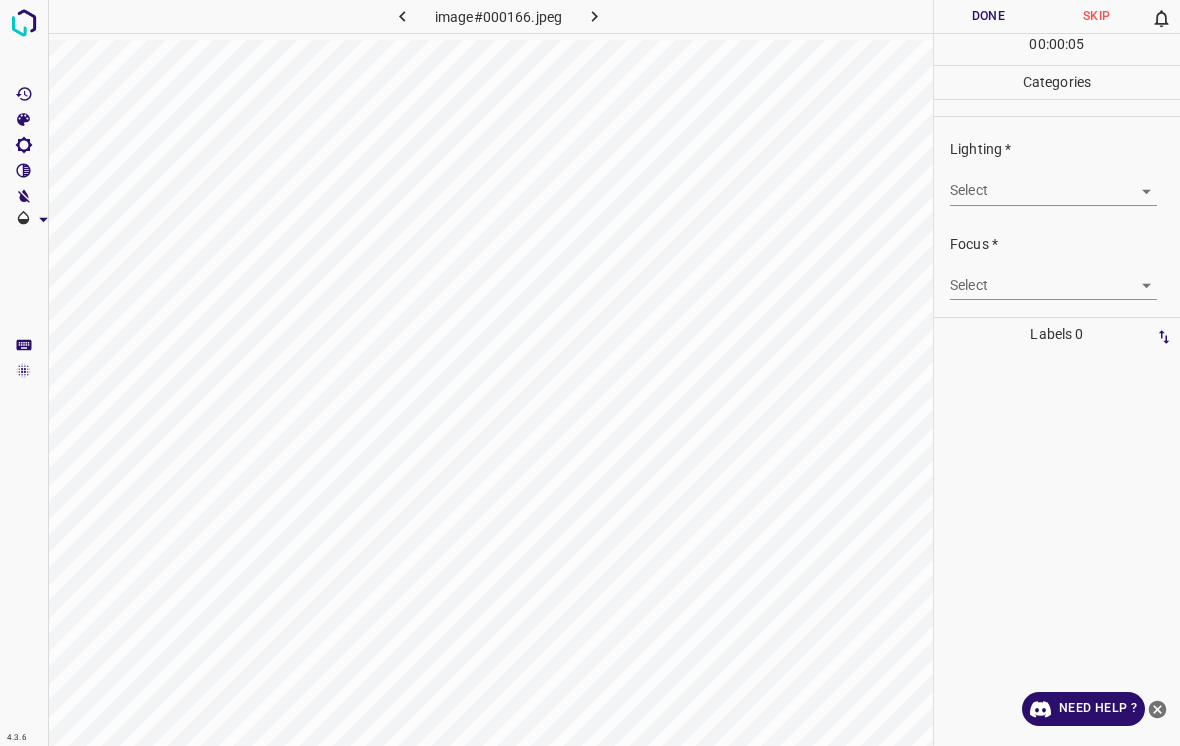 click on "4.3.6  image#000166.jpeg Done Skip 0 00   : 00   : 05   Categories Lighting *  Select ​ Focus *  Select ​ Overall *  Select ​ Labels   0 Categories 1 Lighting 2 Focus 3 Overall Tools Space Change between modes (Draw & Edit) I Auto labeling R Restore zoom M Zoom in N Zoom out Delete Delete selecte label Filters Z Restore filters X Saturation filter C Brightness filter V Contrast filter B Gray scale filter General O Download Need Help ? - Text - Hide - Delete" at bounding box center (590, 373) 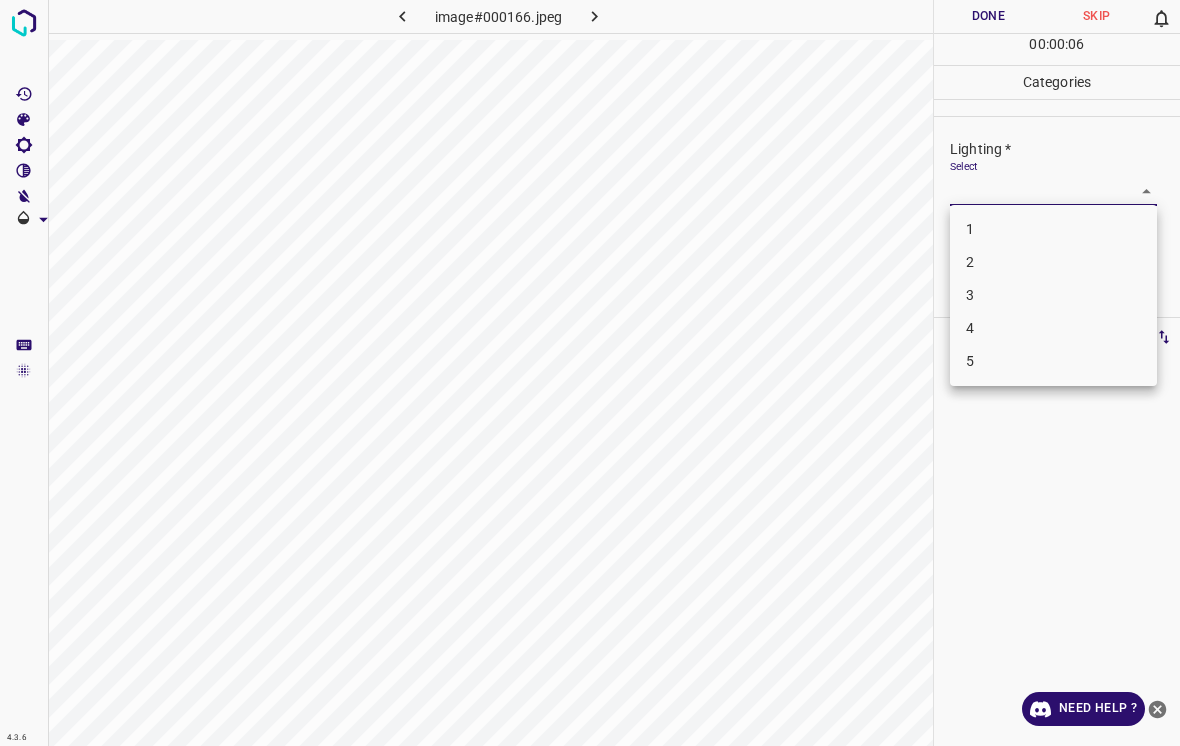 click on "1" at bounding box center (1053, 229) 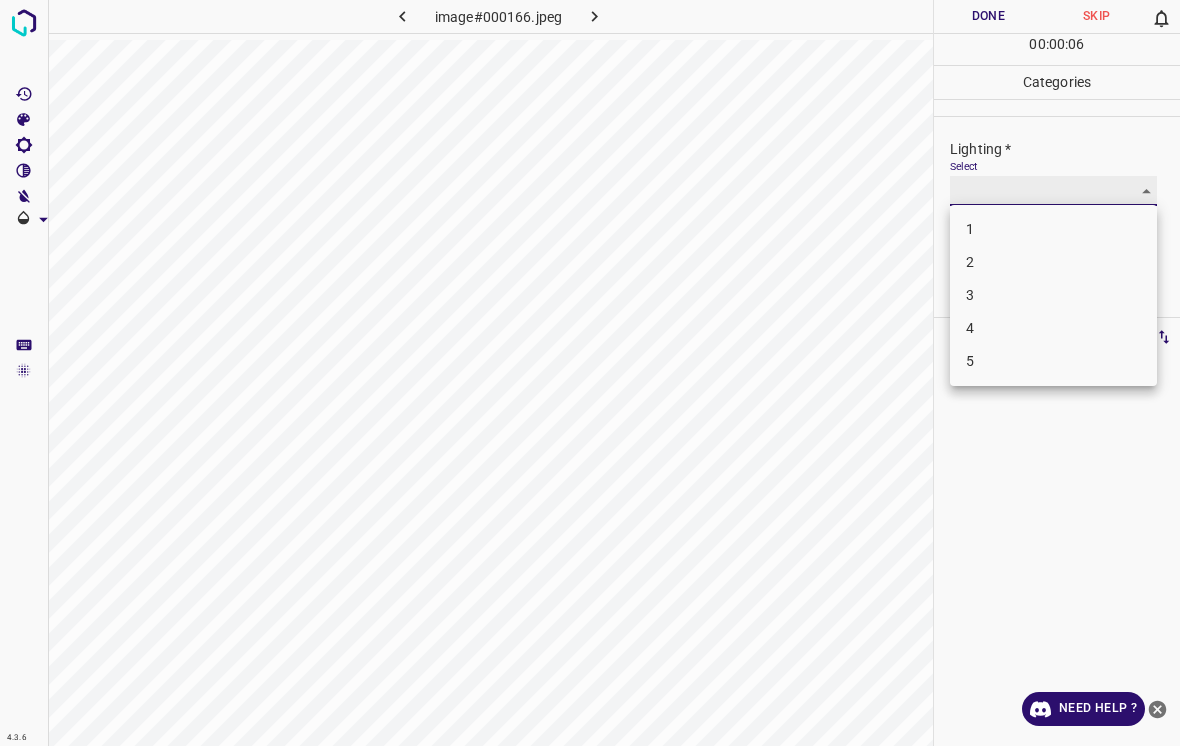 type on "1" 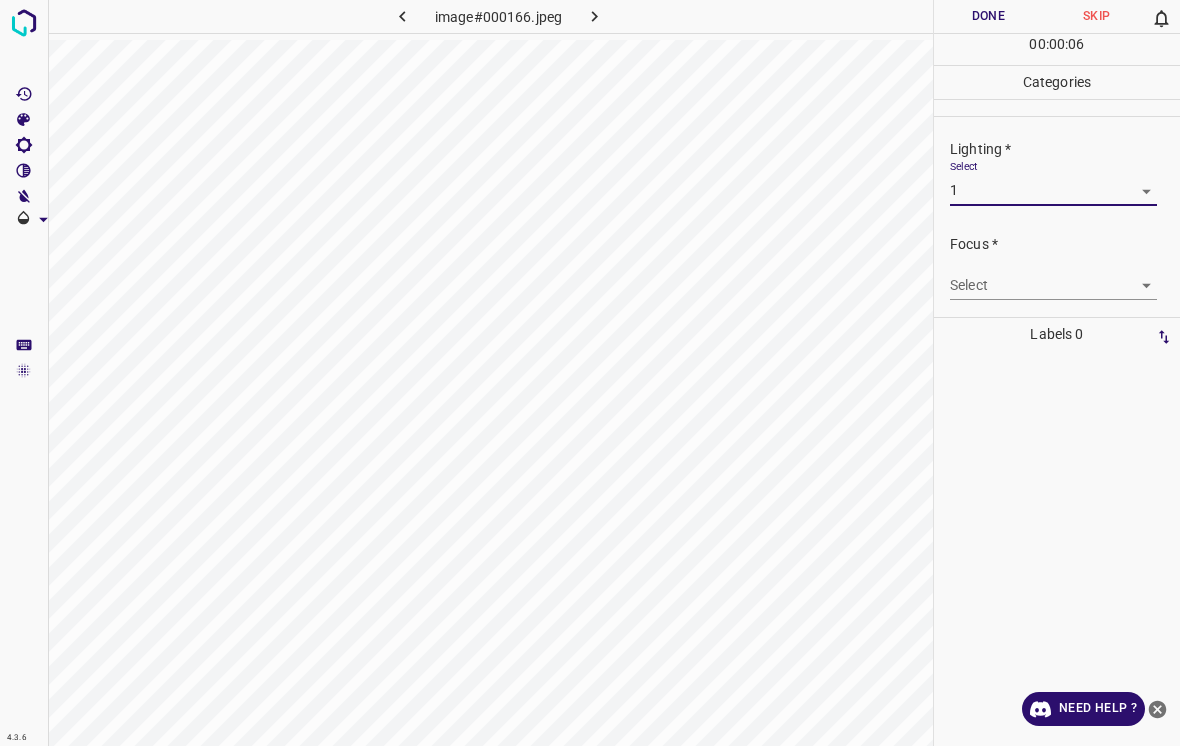 click on "4.3.6  image#000166.jpeg Done Skip 0 00   : 00   : 06   Categories Lighting *  Select 1 1 Focus *  Select ​ Overall *  Select ​ Labels   0 Categories 1 Lighting 2 Focus 3 Overall Tools Space Change between modes (Draw & Edit) I Auto labeling R Restore zoom M Zoom in N Zoom out Delete Delete selecte label Filters Z Restore filters X Saturation filter C Brightness filter V Contrast filter B Gray scale filter General O Download Need Help ? - Text - Hide - Delete" at bounding box center [590, 373] 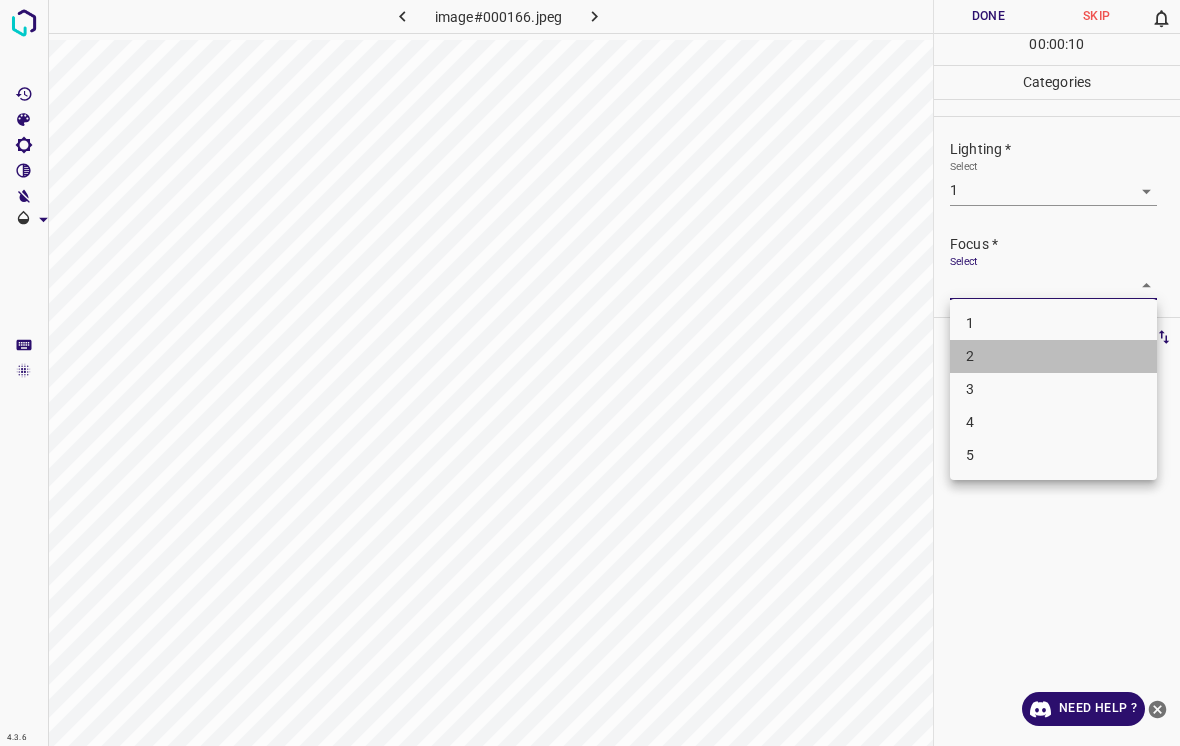 click on "2" at bounding box center [1053, 356] 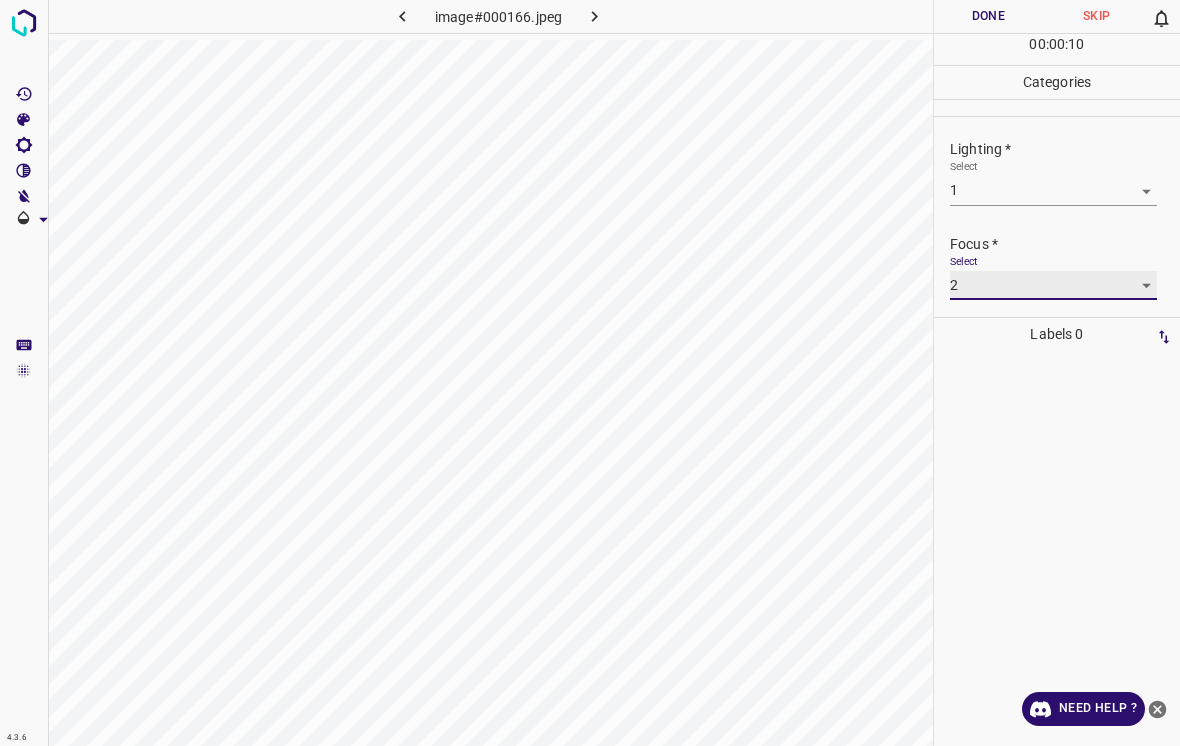 type on "2" 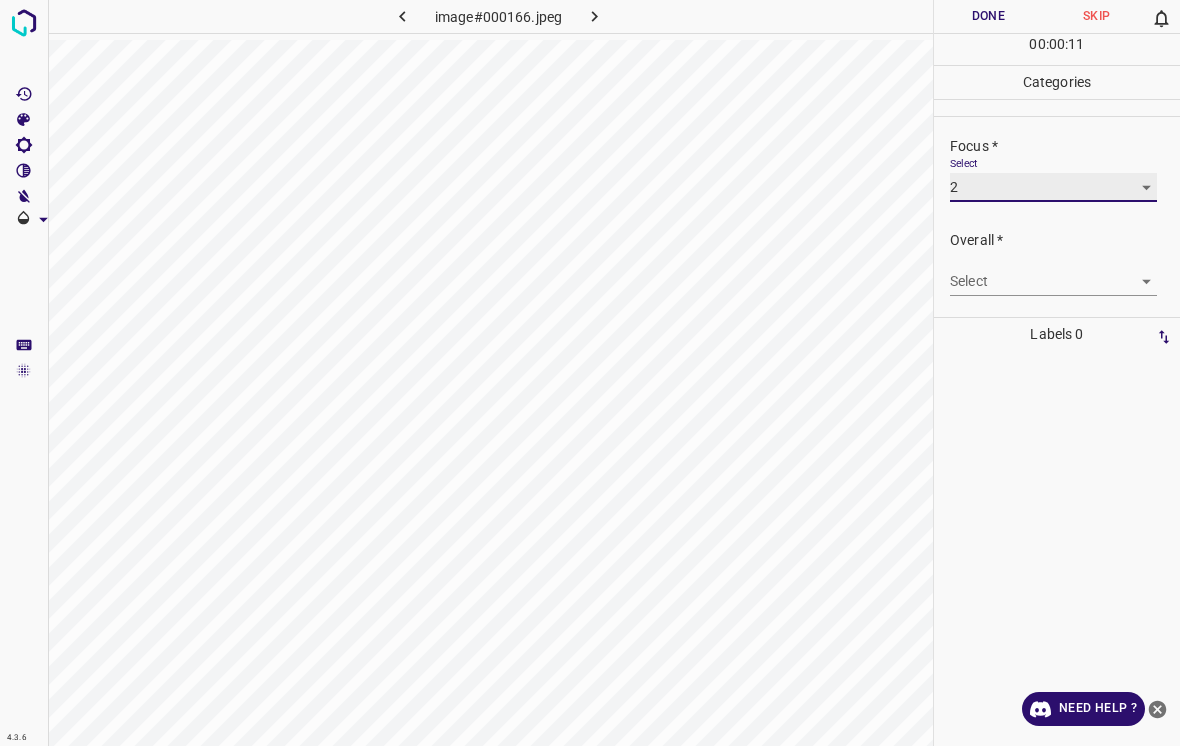 scroll, scrollTop: 98, scrollLeft: 0, axis: vertical 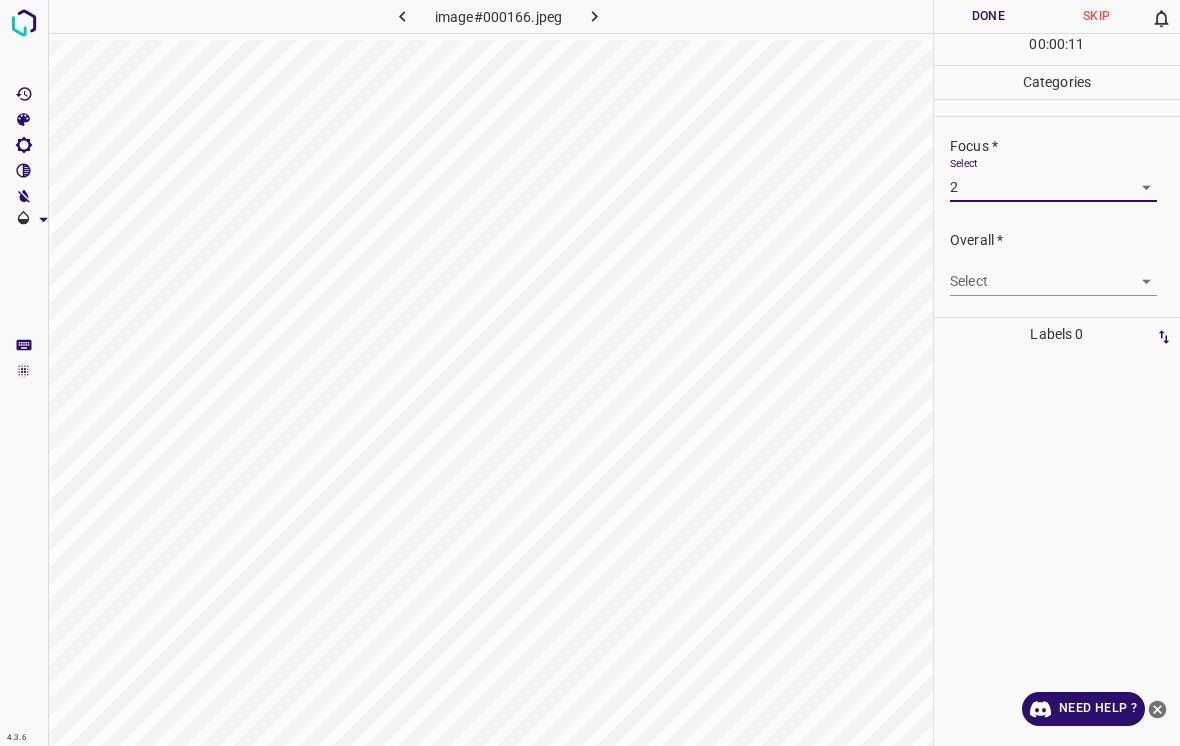click on "4.3.6  image#000166.jpeg Done Skip 0 00   : 00   : 11   Categories Lighting *  Select 1 1 Focus *  Select 2 2 Overall *  Select ​ Labels   0 Categories 1 Lighting 2 Focus 3 Overall Tools Space Change between modes (Draw & Edit) I Auto labeling R Restore zoom M Zoom in N Zoom out Delete Delete selecte label Filters Z Restore filters X Saturation filter C Brightness filter V Contrast filter B Gray scale filter General O Download Need Help ? - Text - Hide - Delete" at bounding box center [590, 373] 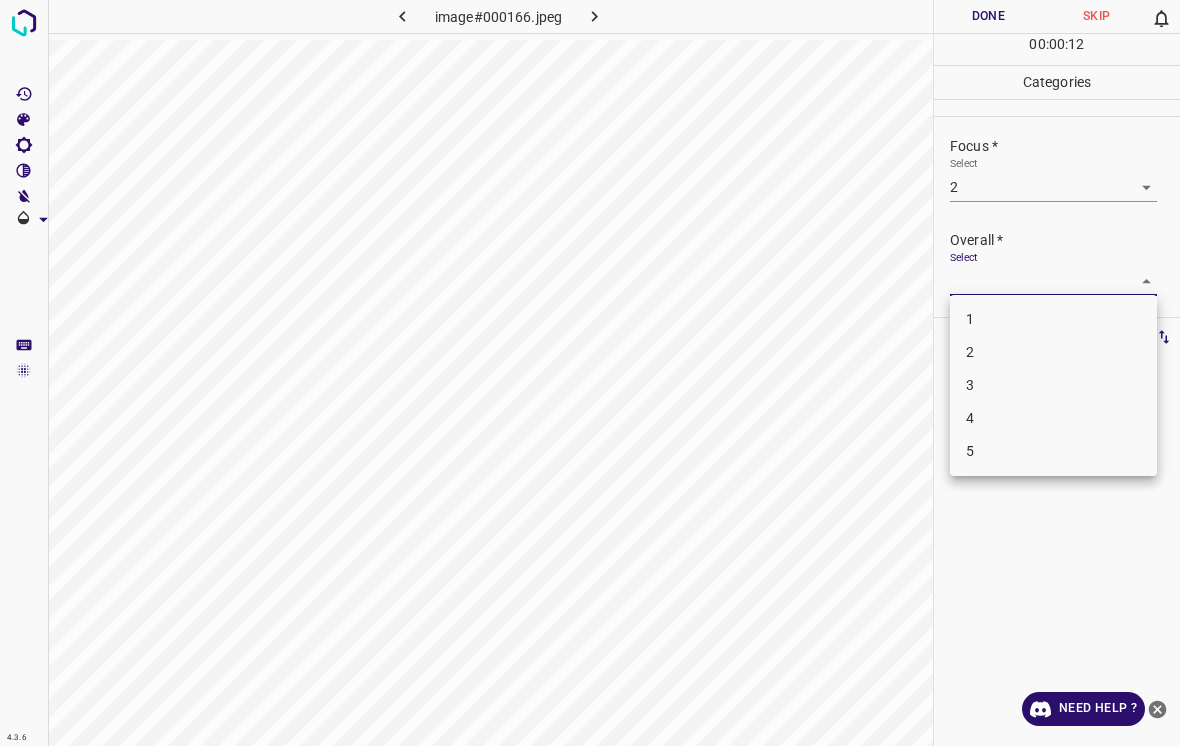click on "2" at bounding box center [1053, 352] 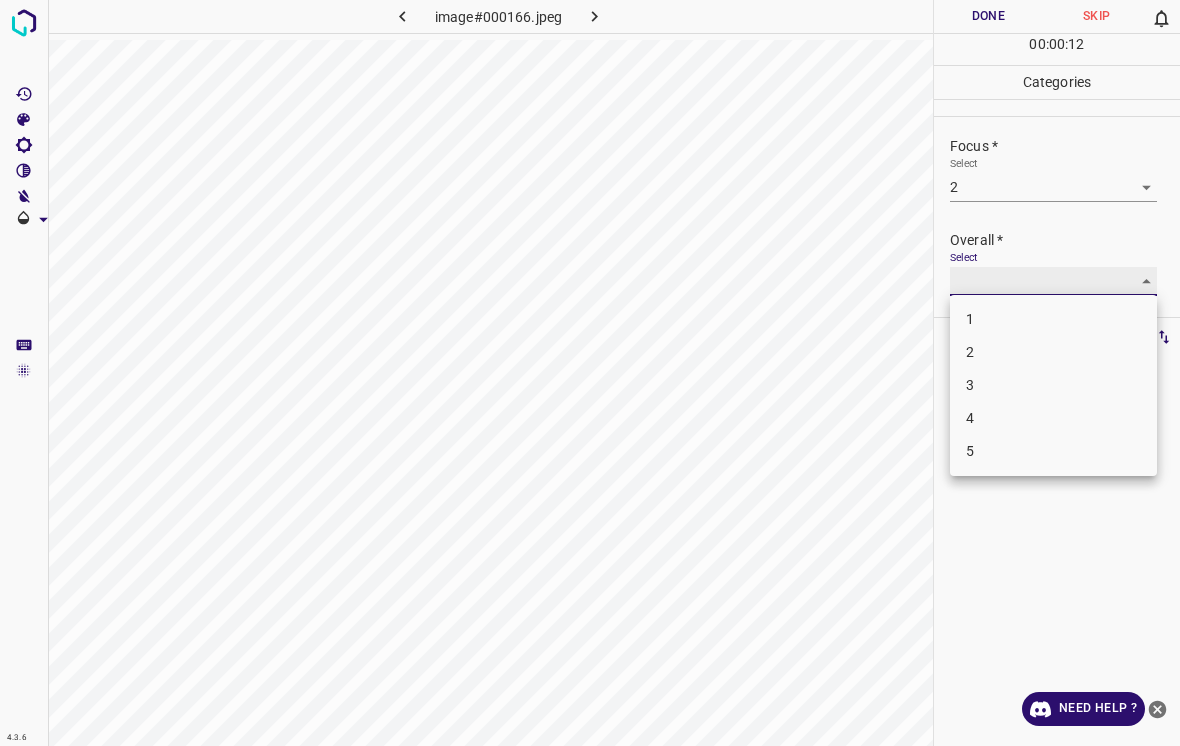 type on "2" 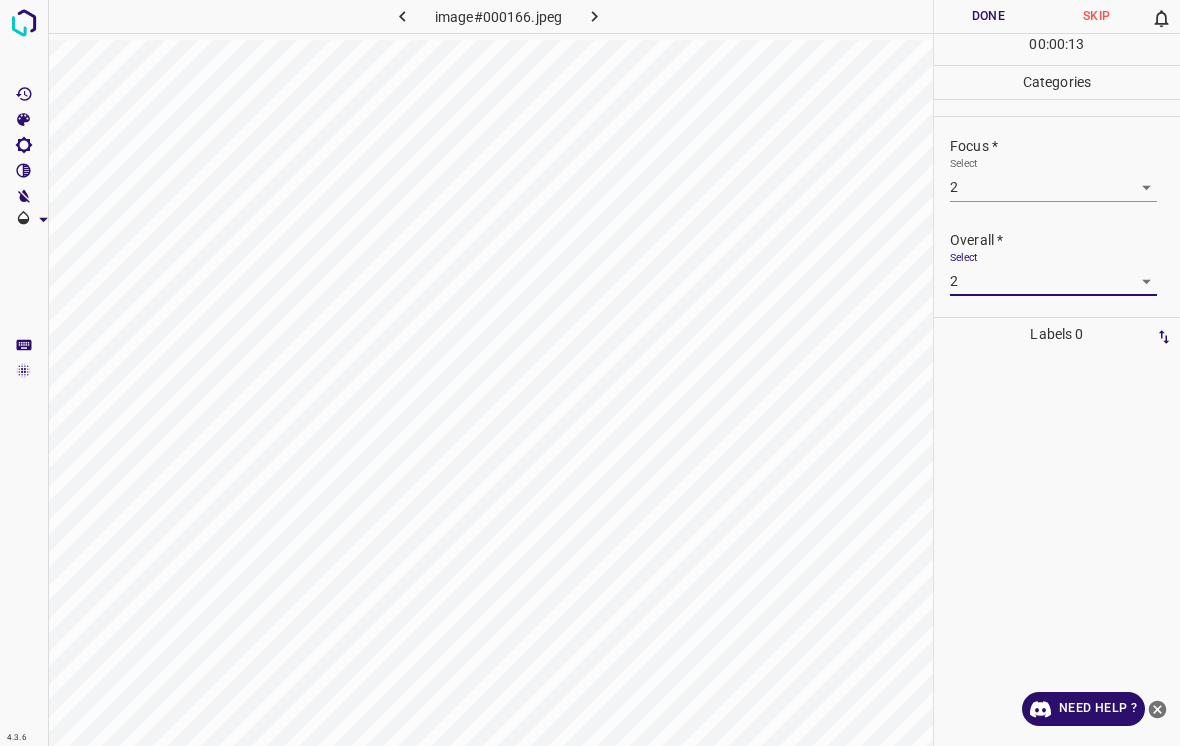 click on "Done" at bounding box center (988, 16) 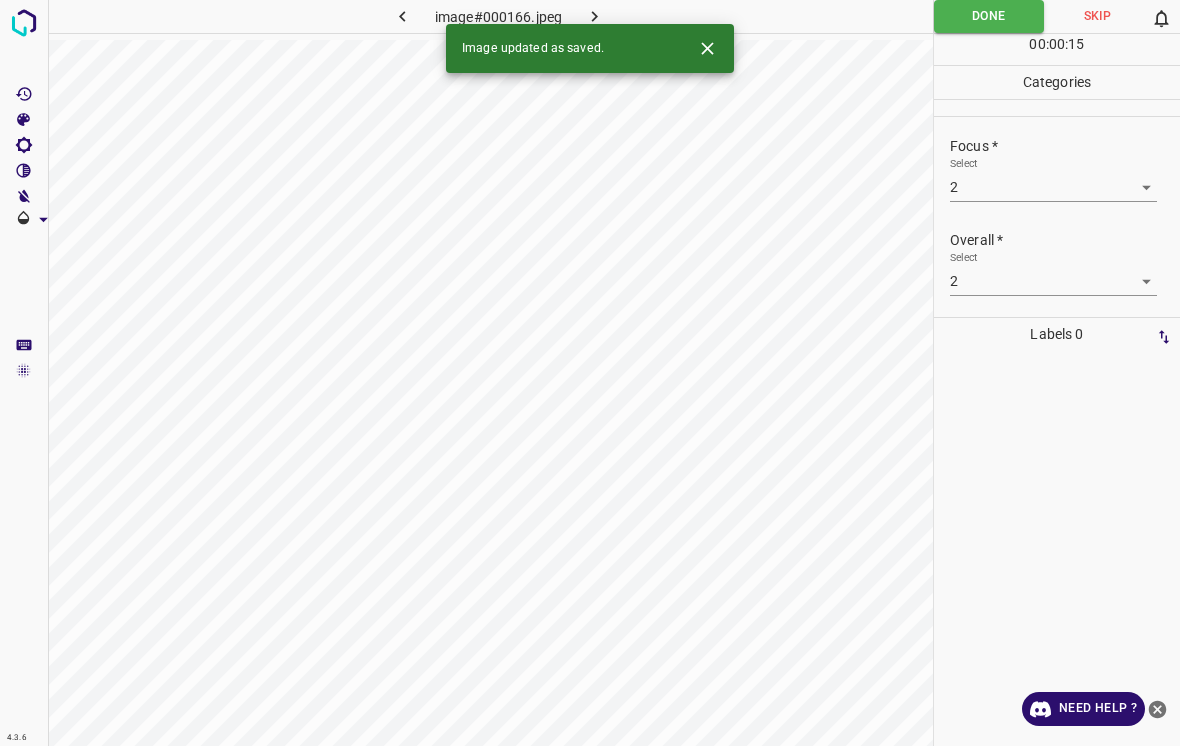 click 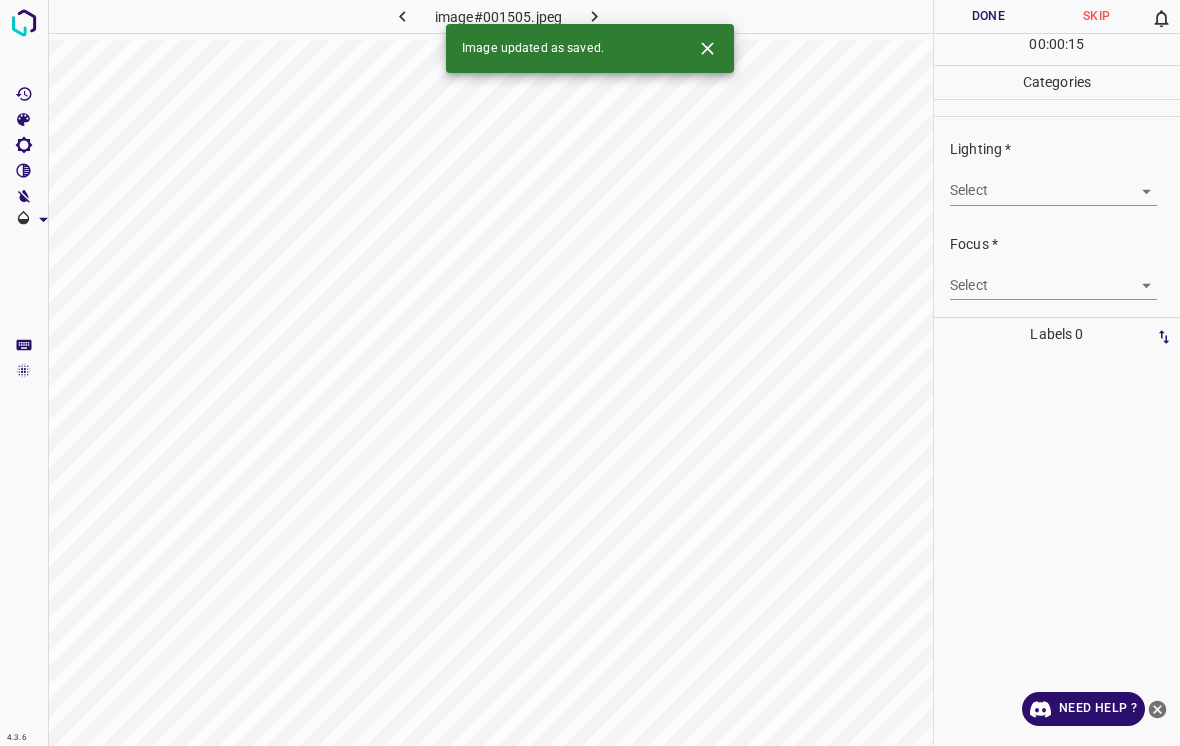 click on "4.3.6  image#001505.jpeg Done Skip 0 00   : 00   : 15   Categories Lighting *  Select ​ Focus *  Select ​ Overall *  Select ​ Labels   0 Categories 1 Lighting 2 Focus 3 Overall Tools Space Change between modes (Draw & Edit) I Auto labeling R Restore zoom M Zoom in N Zoom out Delete Delete selecte label Filters Z Restore filters X Saturation filter C Brightness filter V Contrast filter B Gray scale filter General O Download Image updated as saved. Need Help ? - Text - Hide - Delete" at bounding box center (590, 373) 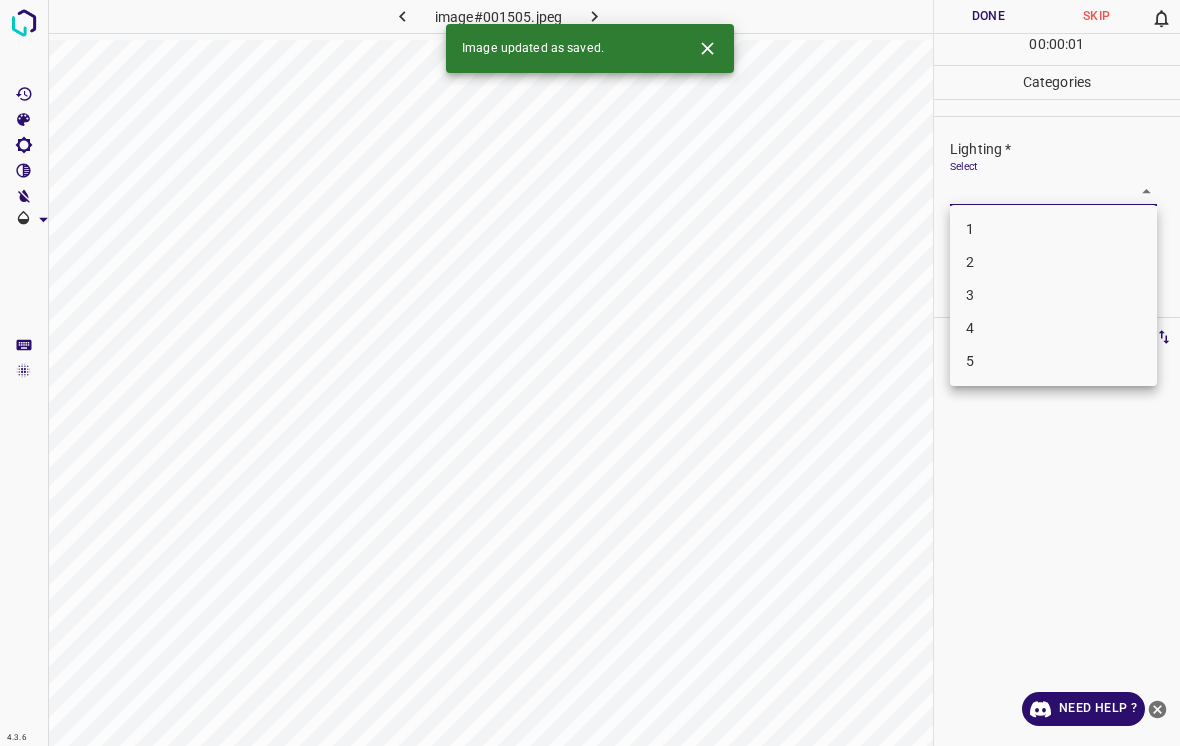 click on "1" at bounding box center (1053, 229) 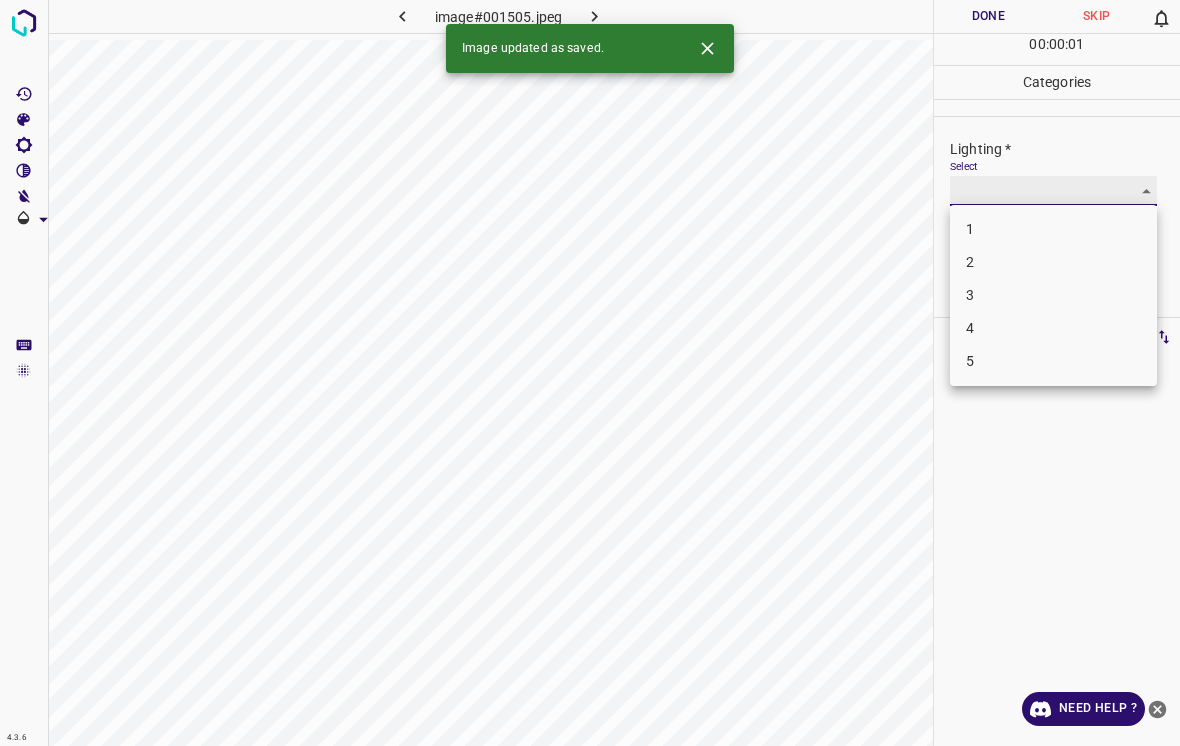 type on "1" 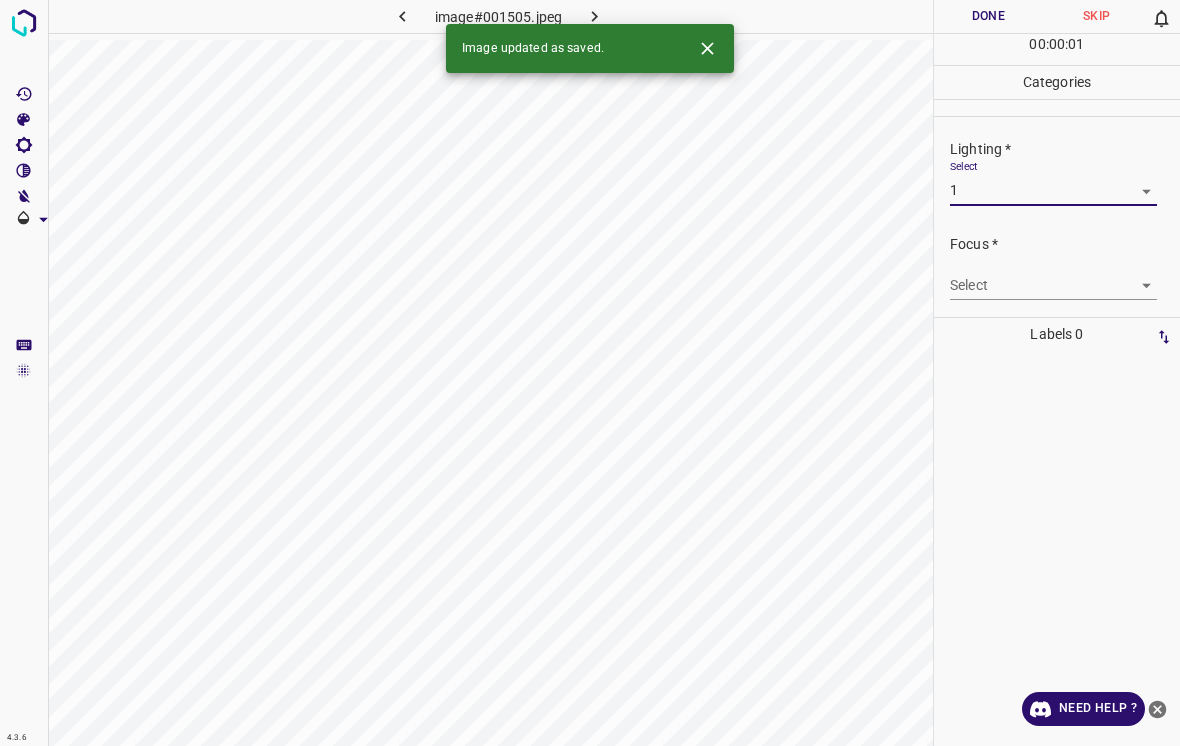 click on "4.3.6  image#001505.jpeg Done Skip 0 00   : 00   : 01   Categories Lighting *  Select 1 1 Focus *  Select ​ Overall *  Select ​ Labels   0 Categories 1 Lighting 2 Focus 3 Overall Tools Space Change between modes (Draw & Edit) I Auto labeling R Restore zoom M Zoom in N Zoom out Delete Delete selecte label Filters Z Restore filters X Saturation filter C Brightness filter V Contrast filter B Gray scale filter General O Download Image updated as saved. Need Help ? - Text - Hide - Delete" at bounding box center (590, 373) 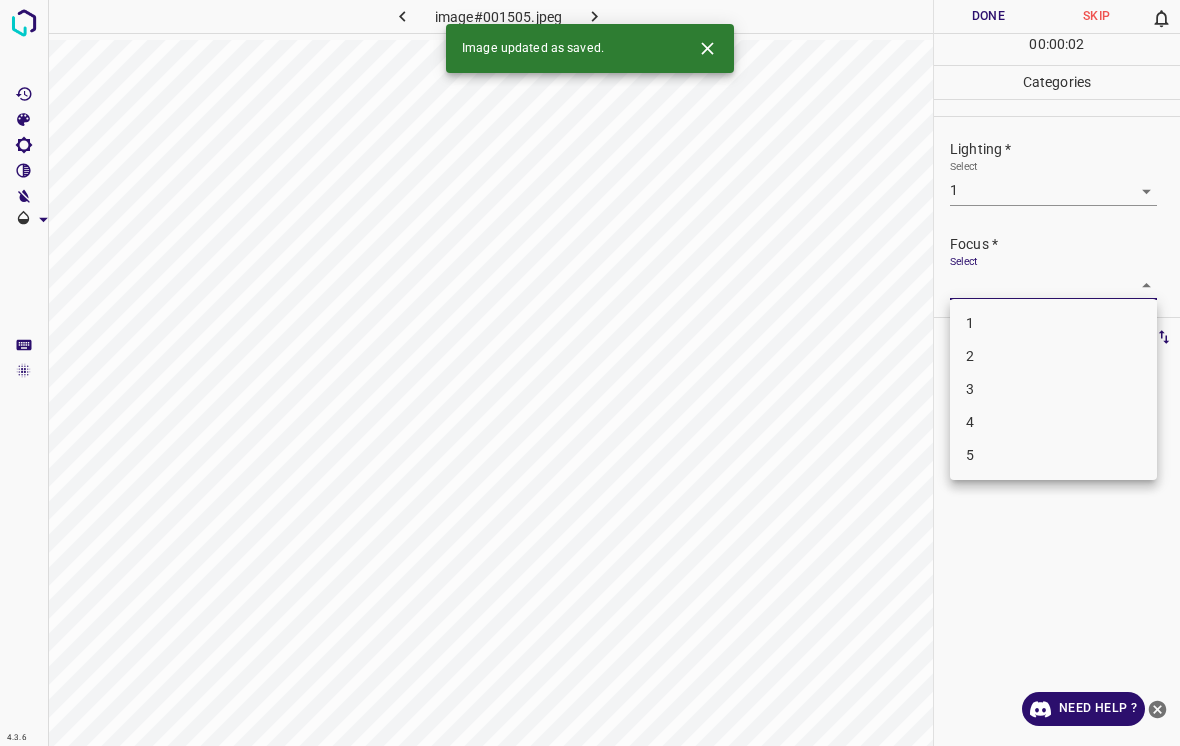 click on "1" at bounding box center (1053, 323) 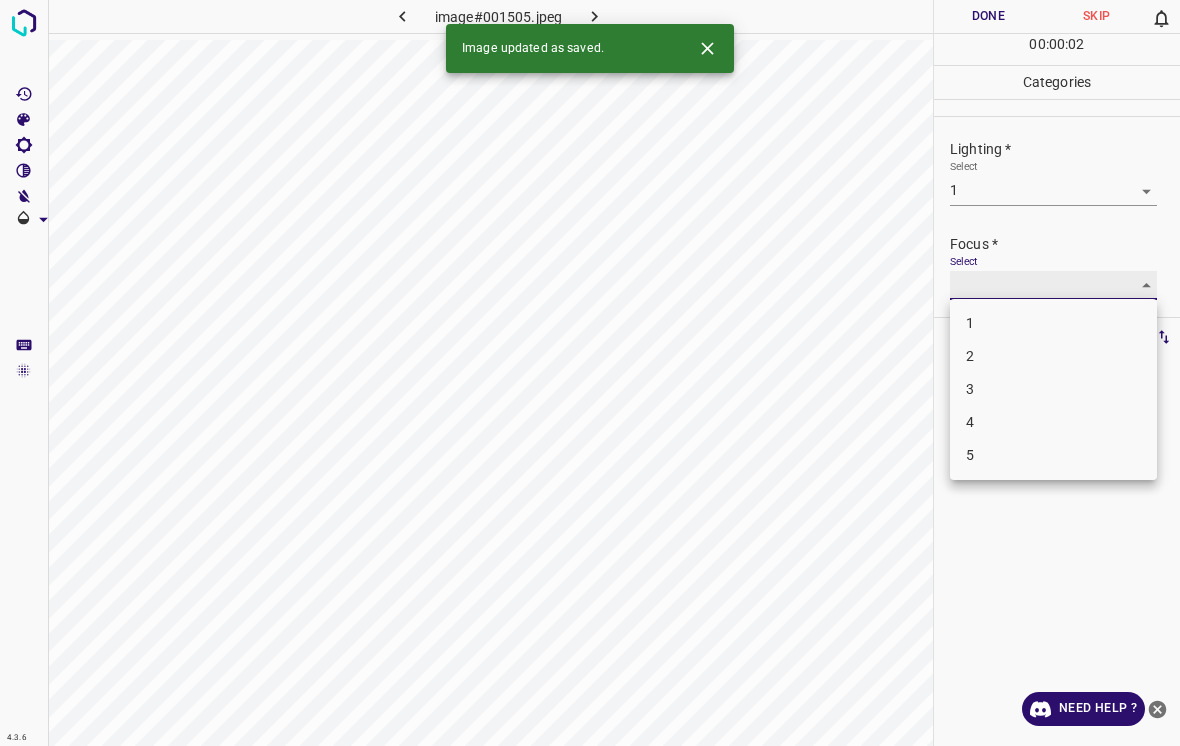 type on "1" 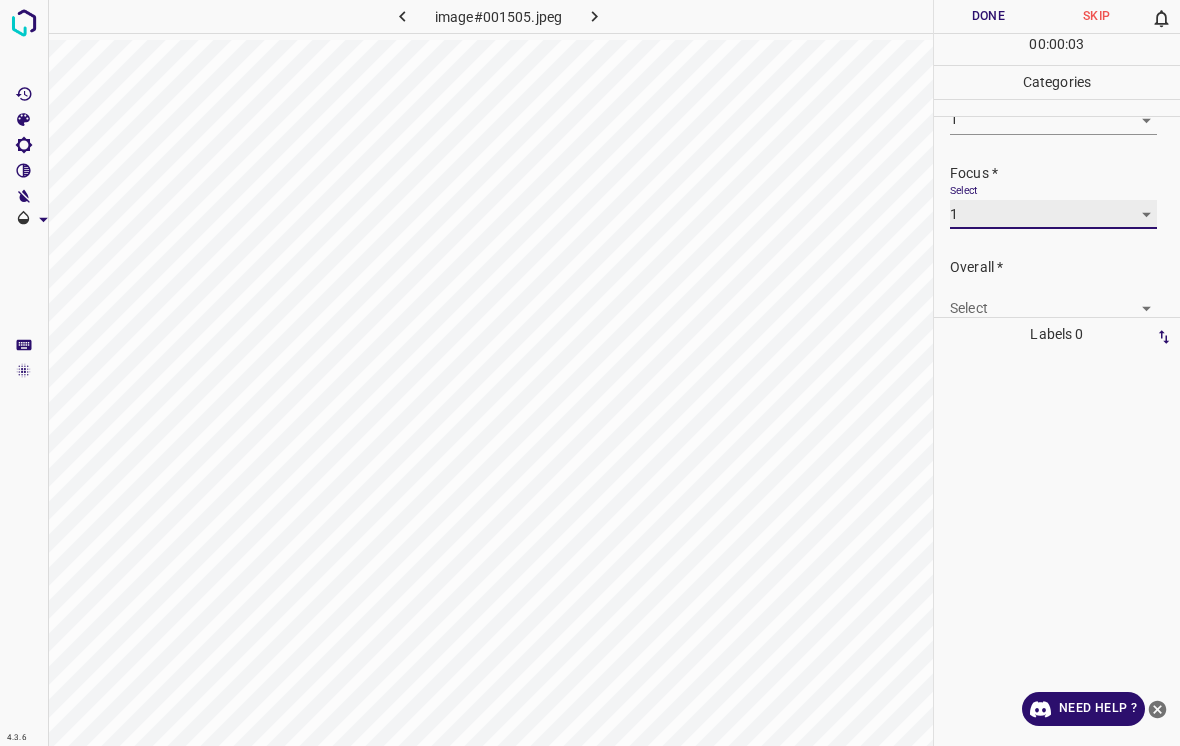 scroll, scrollTop: 74, scrollLeft: 0, axis: vertical 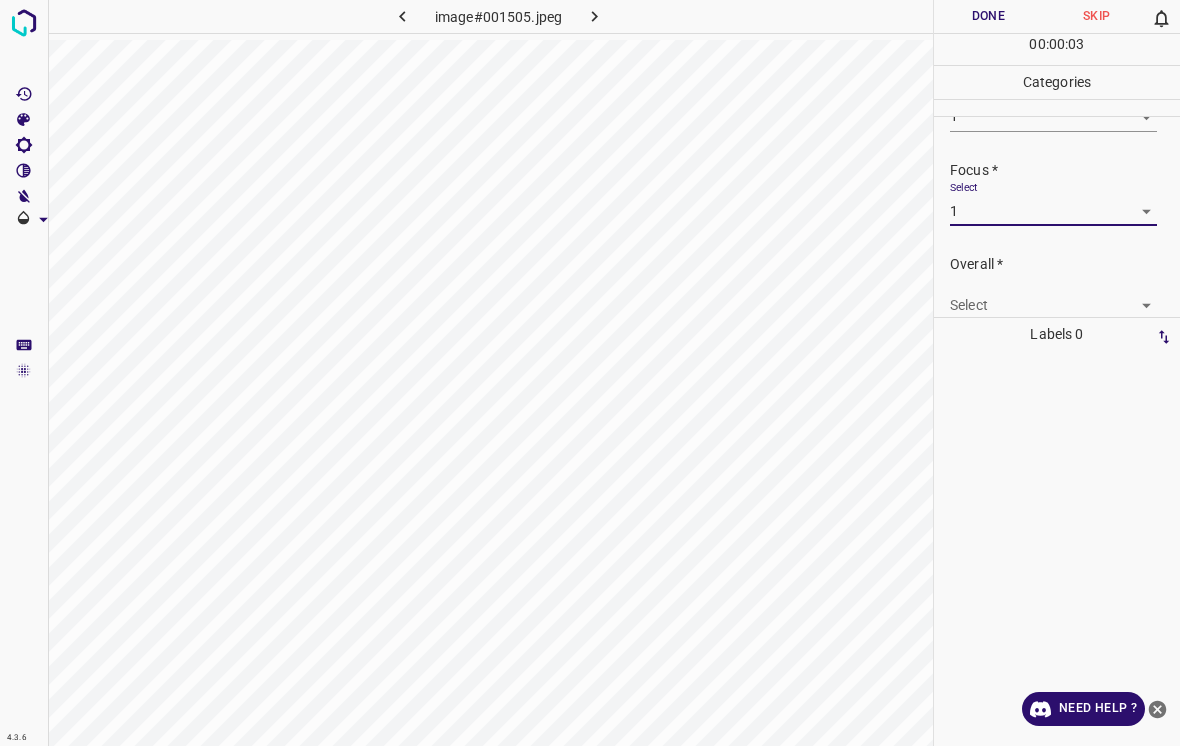 click on "4.3.6  image#001505.jpeg Done Skip 0 00   : 00   : 03   Categories Lighting *  Select 1 1 Focus *  Select 1 1 Overall *  Select ​ Labels   0 Categories 1 Lighting 2 Focus 3 Overall Tools Space Change between modes (Draw & Edit) I Auto labeling R Restore zoom M Zoom in N Zoom out Delete Delete selecte label Filters Z Restore filters X Saturation filter C Brightness filter V Contrast filter B Gray scale filter General O Download Need Help ? - Text - Hide - Delete" at bounding box center [590, 373] 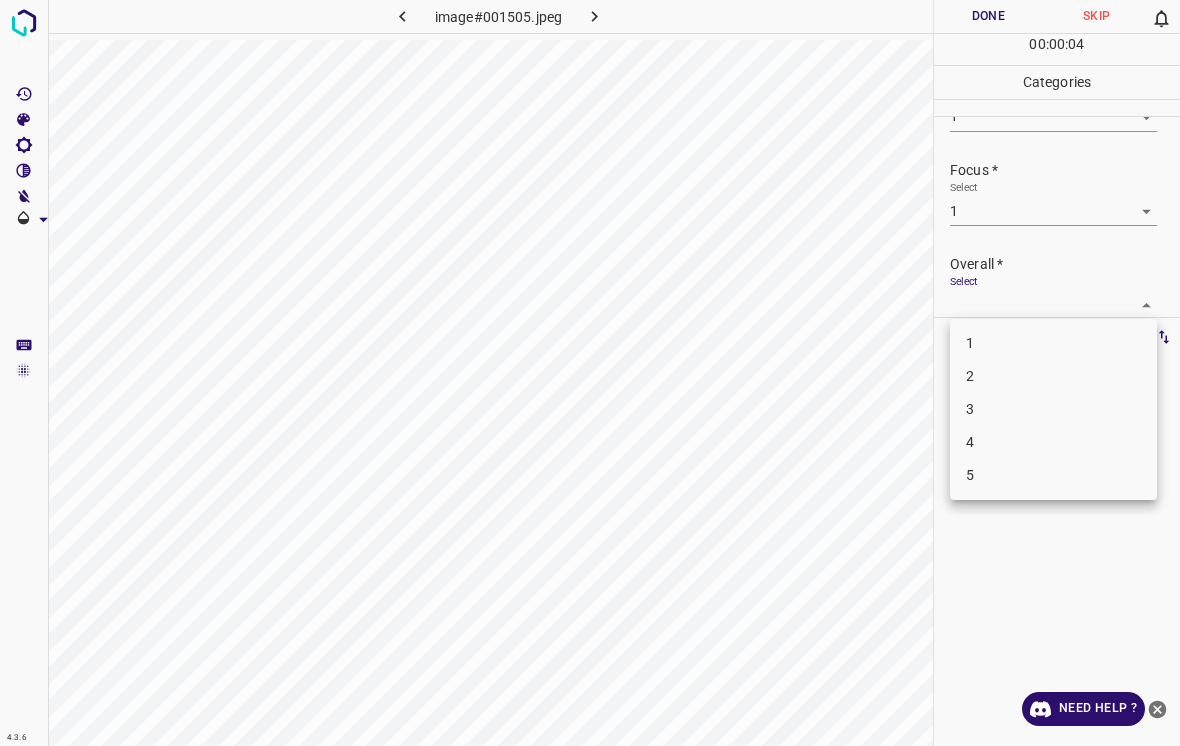 click on "1" at bounding box center [1053, 343] 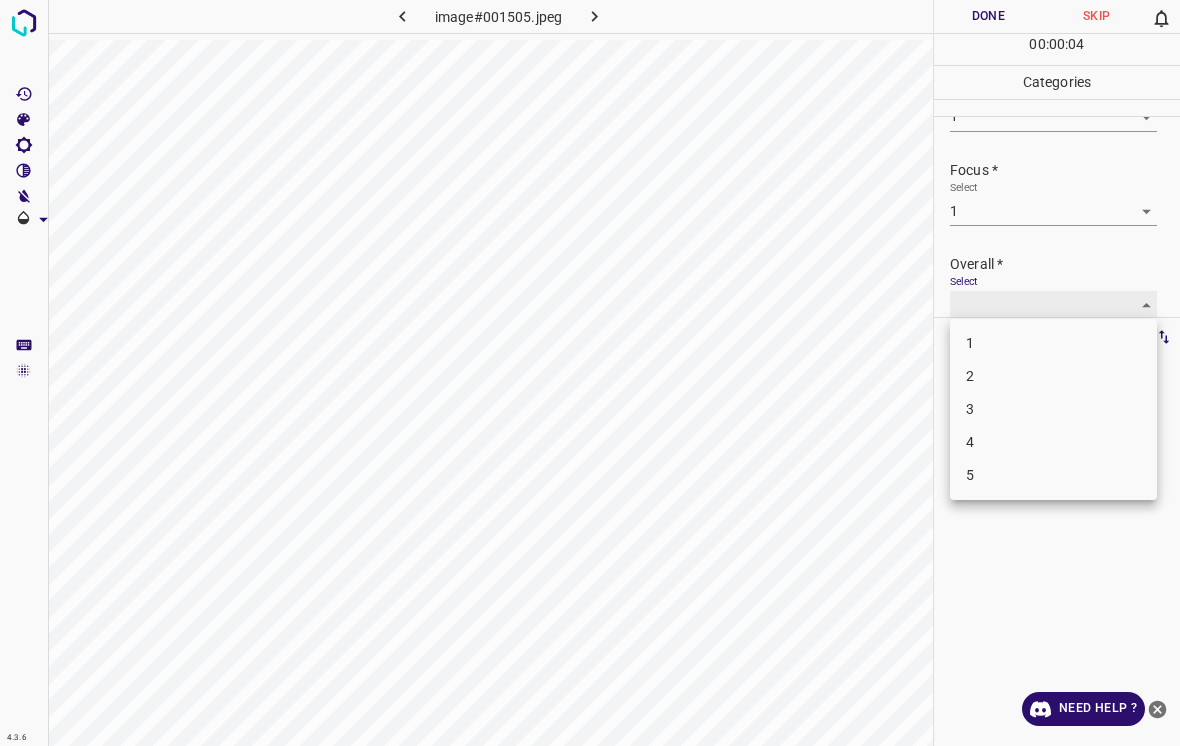 type on "1" 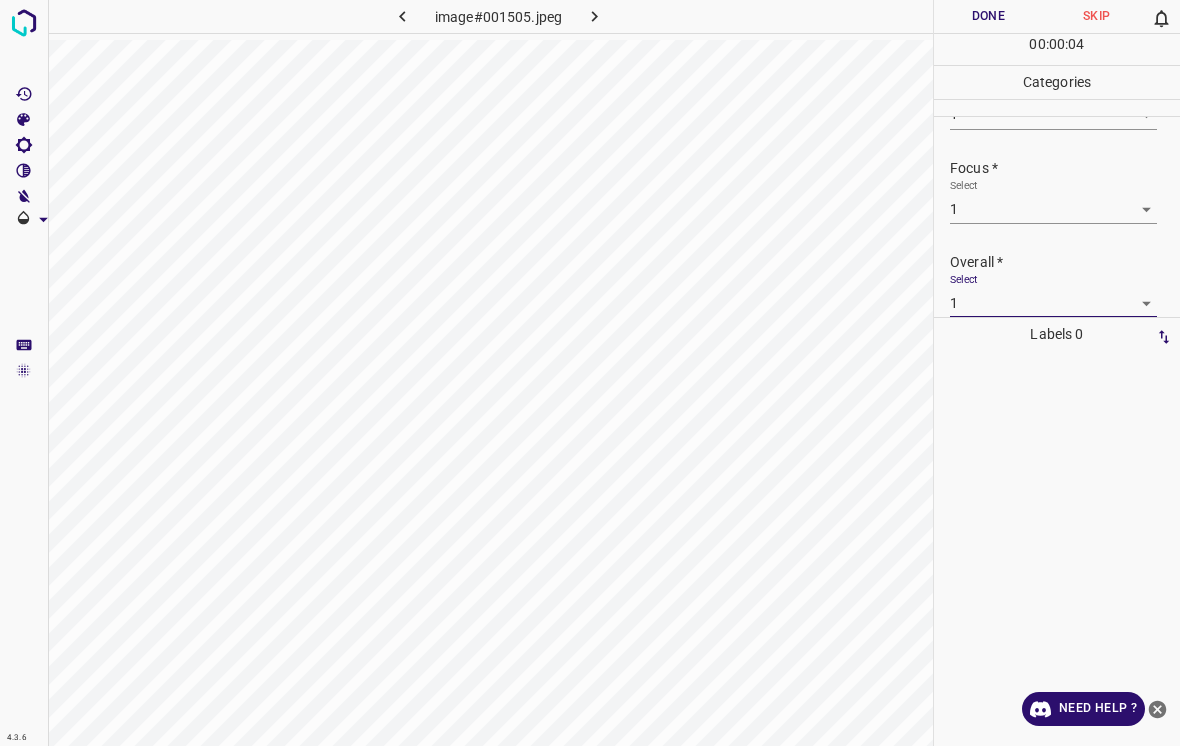 click on "Done" at bounding box center (988, 16) 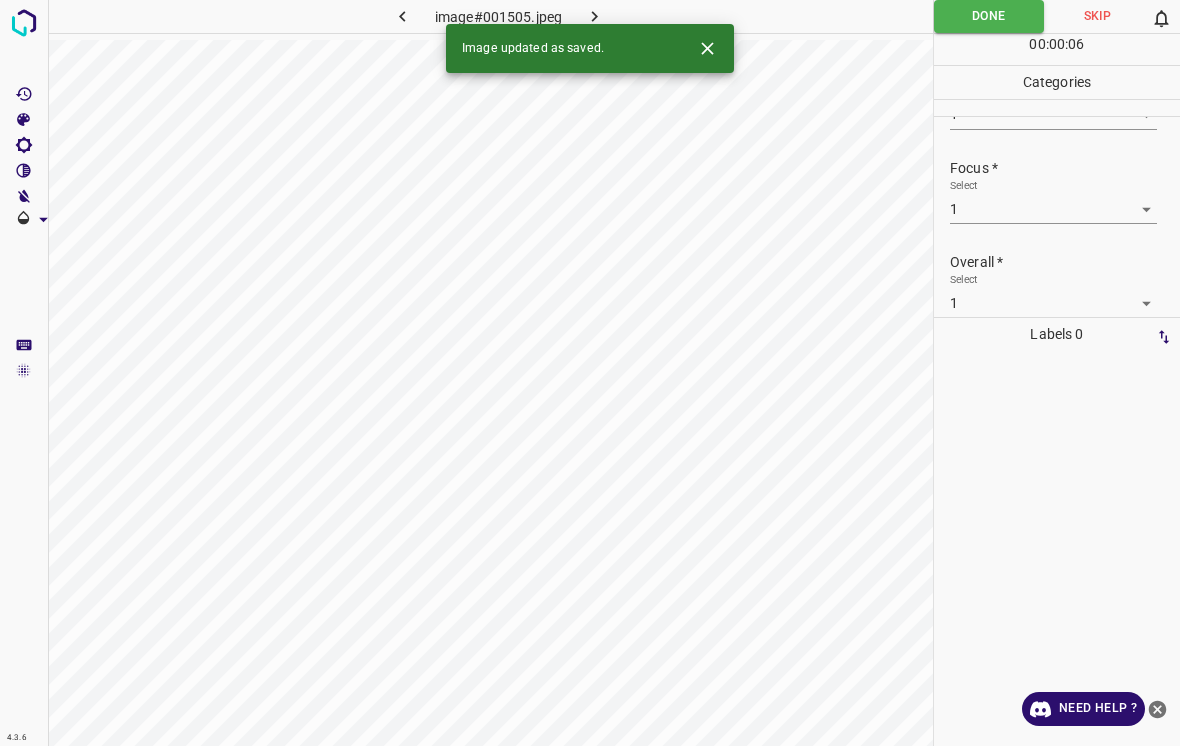 click 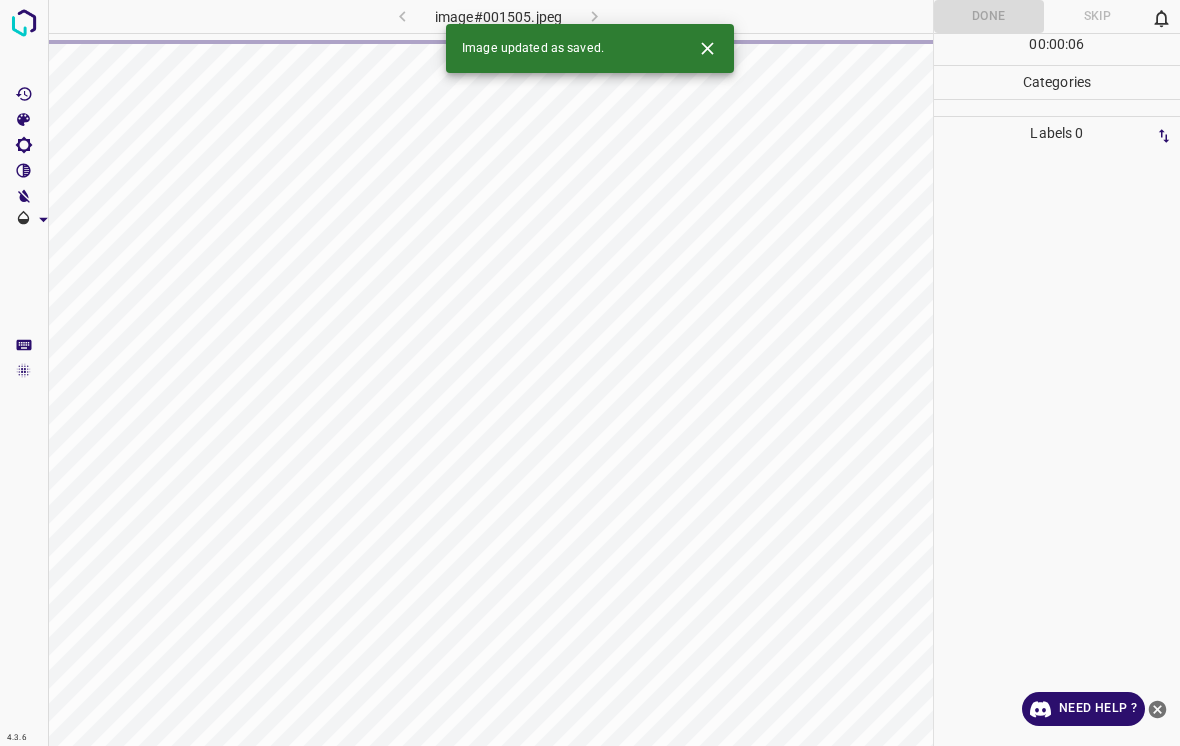 click 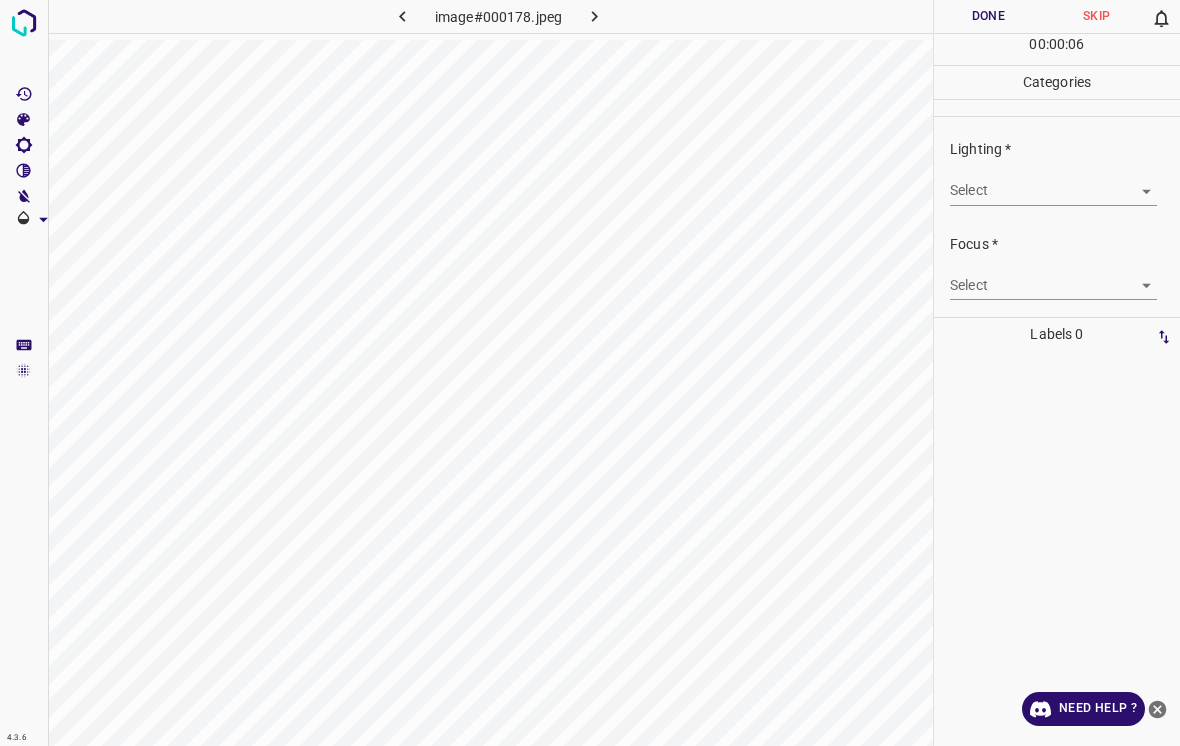 click on "4.3.6  image#000178.jpeg Done Skip 0 00   : 00   : 06   Categories Lighting *  Select ​ Focus *  Select ​ Overall *  Select ​ Labels   0 Categories 1 Lighting 2 Focus 3 Overall Tools Space Change between modes (Draw & Edit) I Auto labeling R Restore zoom M Zoom in N Zoom out Delete Delete selecte label Filters Z Restore filters X Saturation filter C Brightness filter V Contrast filter B Gray scale filter General O Download Need Help ? - Text - Hide - Delete" at bounding box center [590, 373] 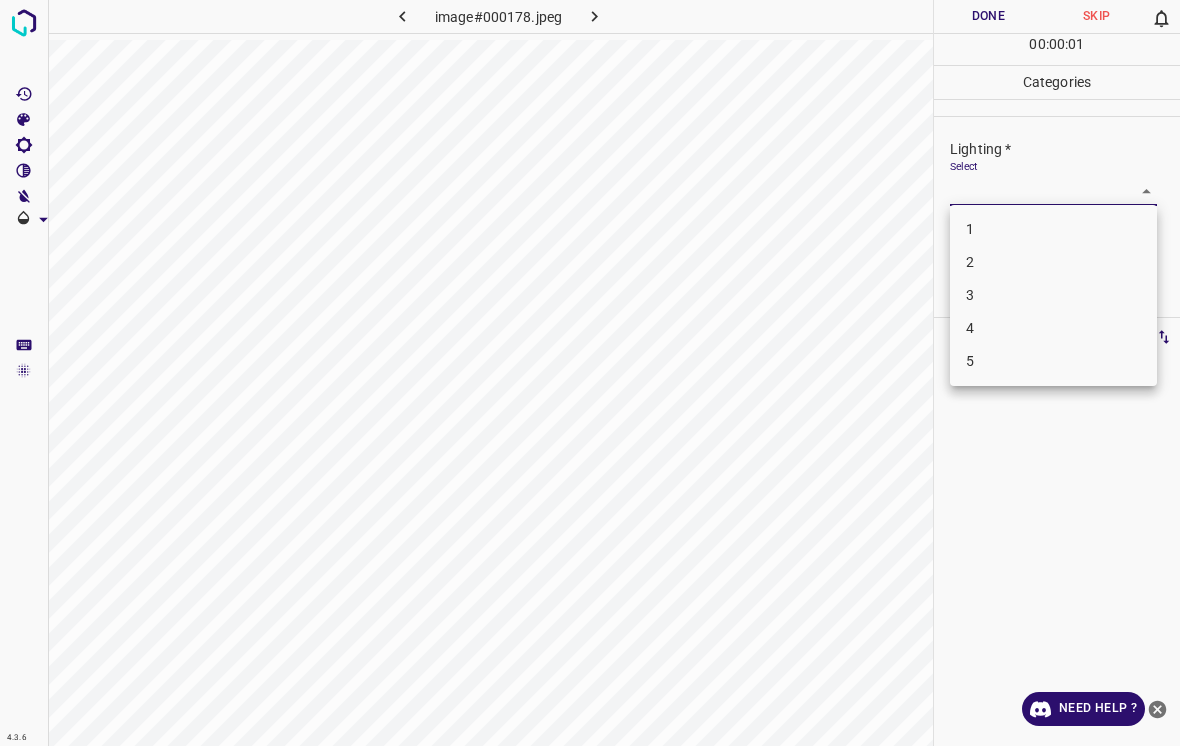 click on "2" at bounding box center (1053, 262) 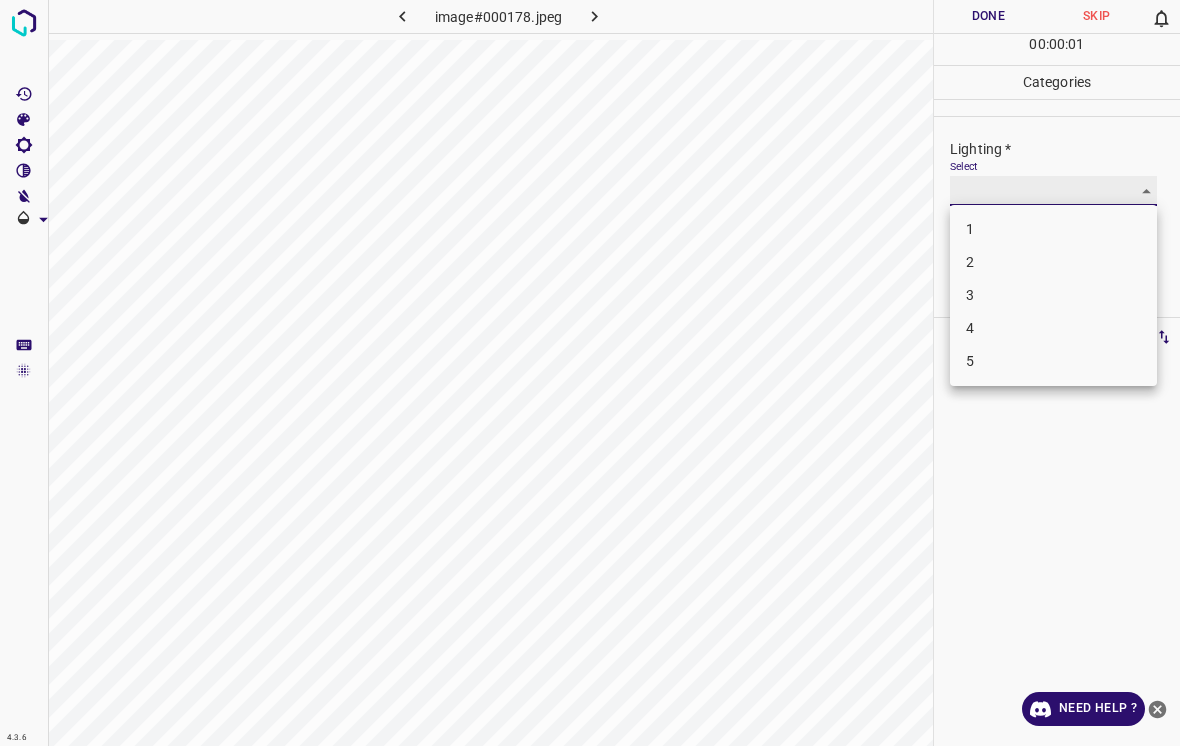 type on "2" 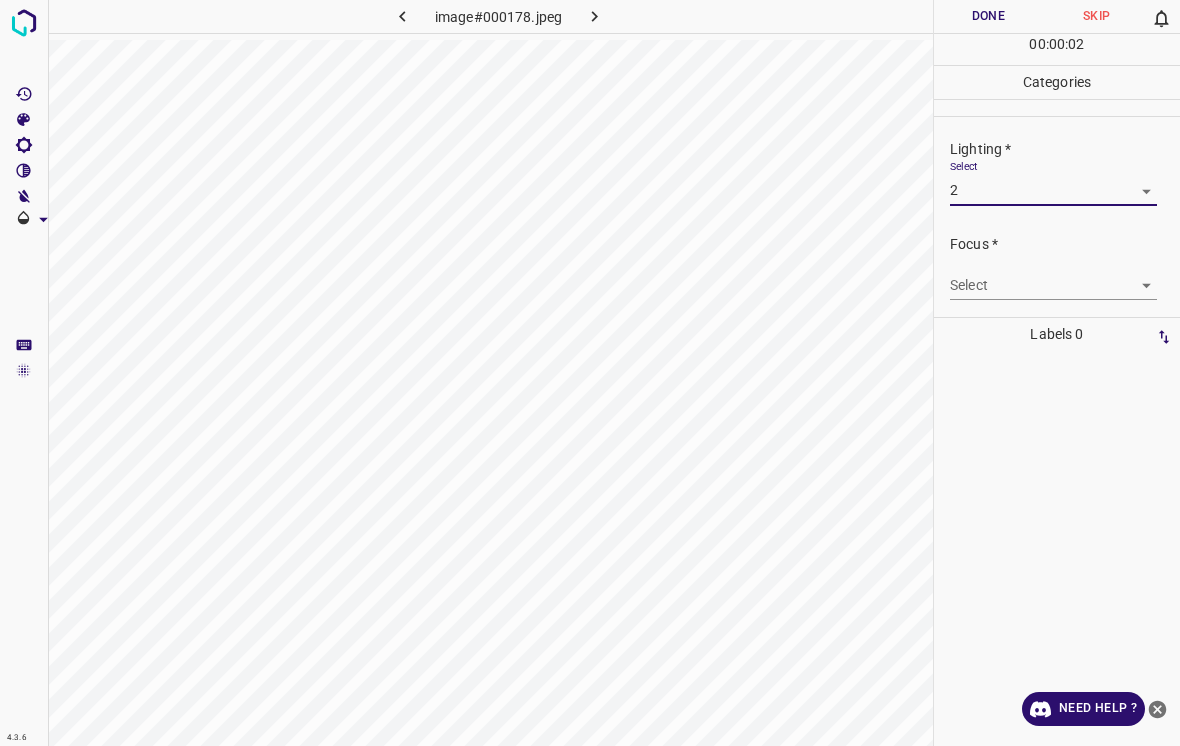 click on "4.3.6  image#000178.jpeg Done Skip 0 00   : 00   : 02   Categories Lighting *  Select 2 2 Focus *  Select ​ Overall *  Select ​ Labels   0 Categories 1 Lighting 2 Focus 3 Overall Tools Space Change between modes (Draw & Edit) I Auto labeling R Restore zoom M Zoom in N Zoom out Delete Delete selecte label Filters Z Restore filters X Saturation filter C Brightness filter V Contrast filter B Gray scale filter General O Download Need Help ? - Text - Hide - Delete" at bounding box center [590, 373] 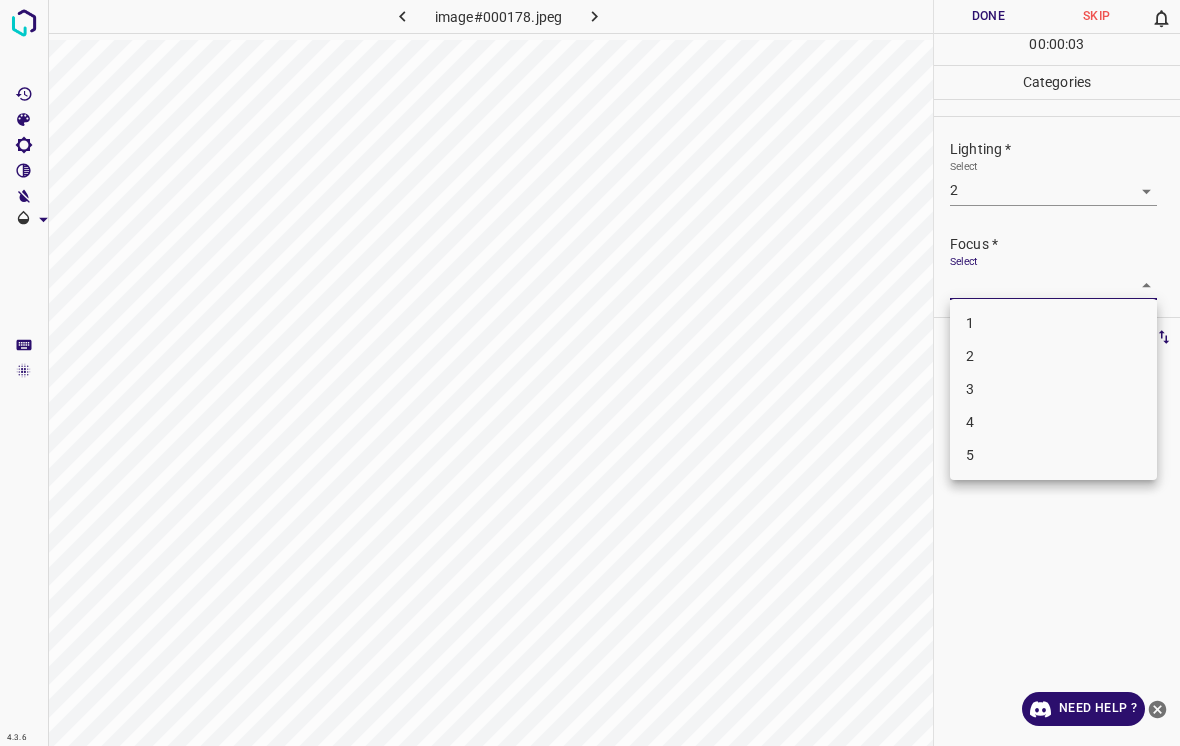 click on "1" at bounding box center [1053, 323] 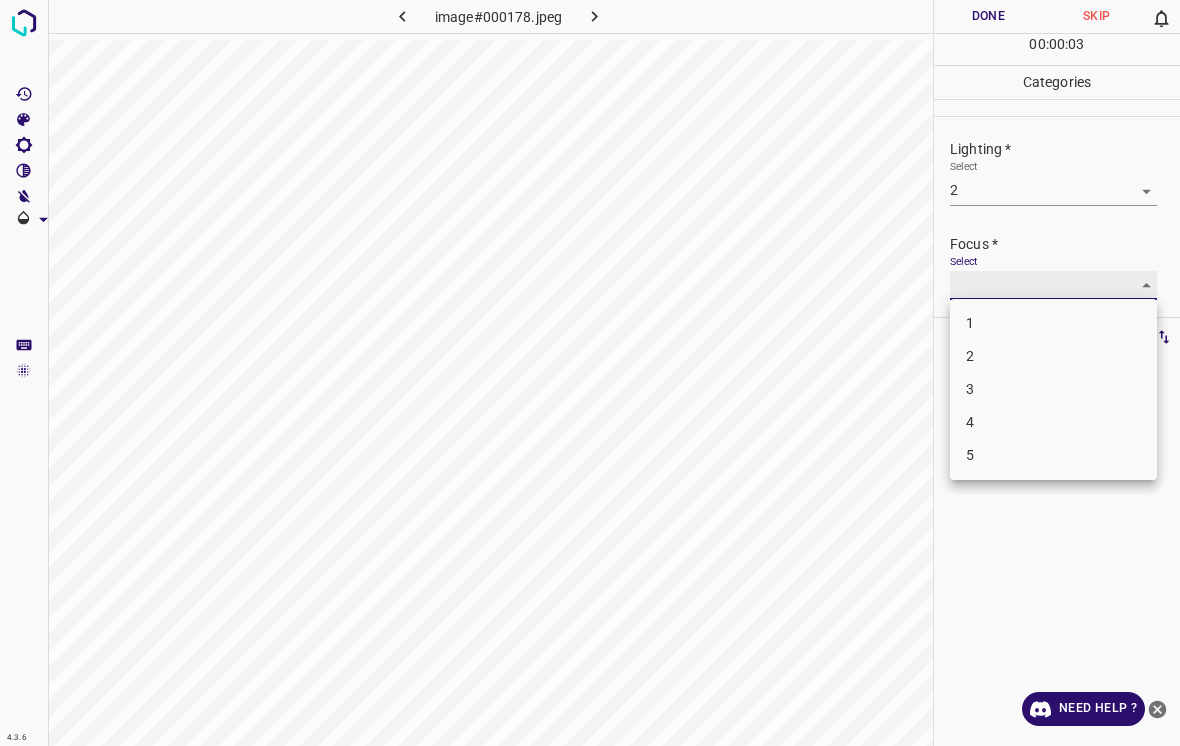 type on "1" 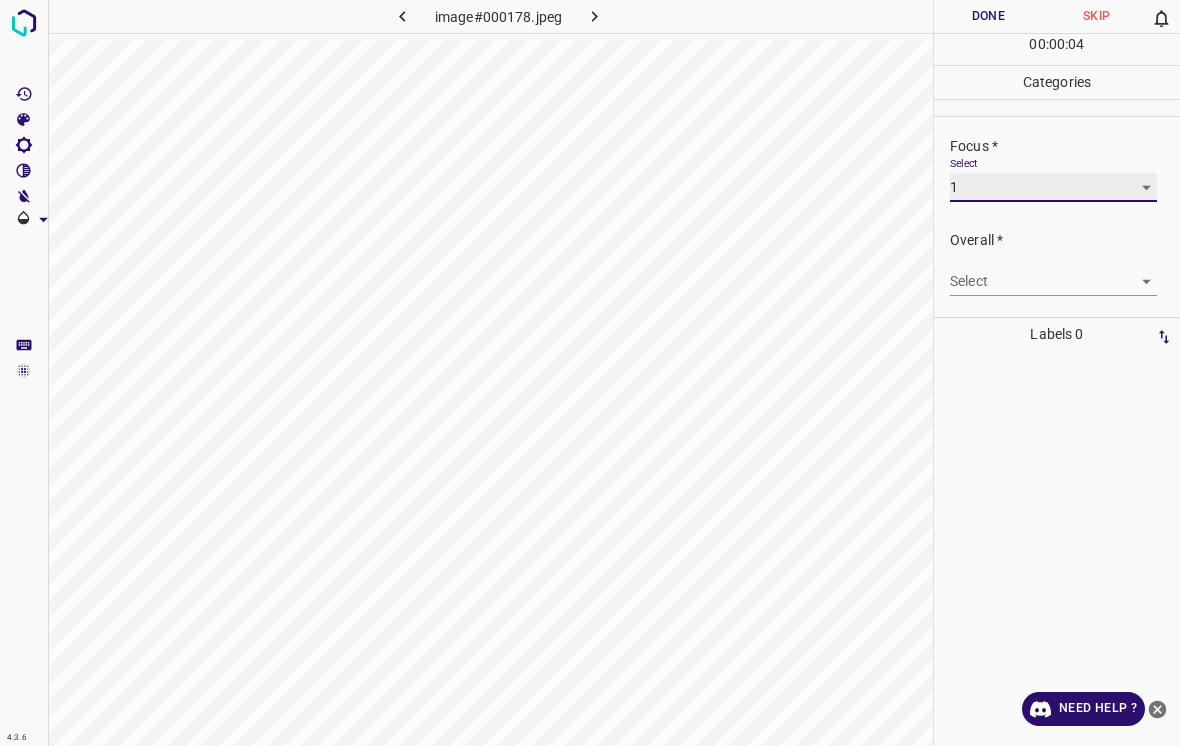 scroll, scrollTop: 98, scrollLeft: 0, axis: vertical 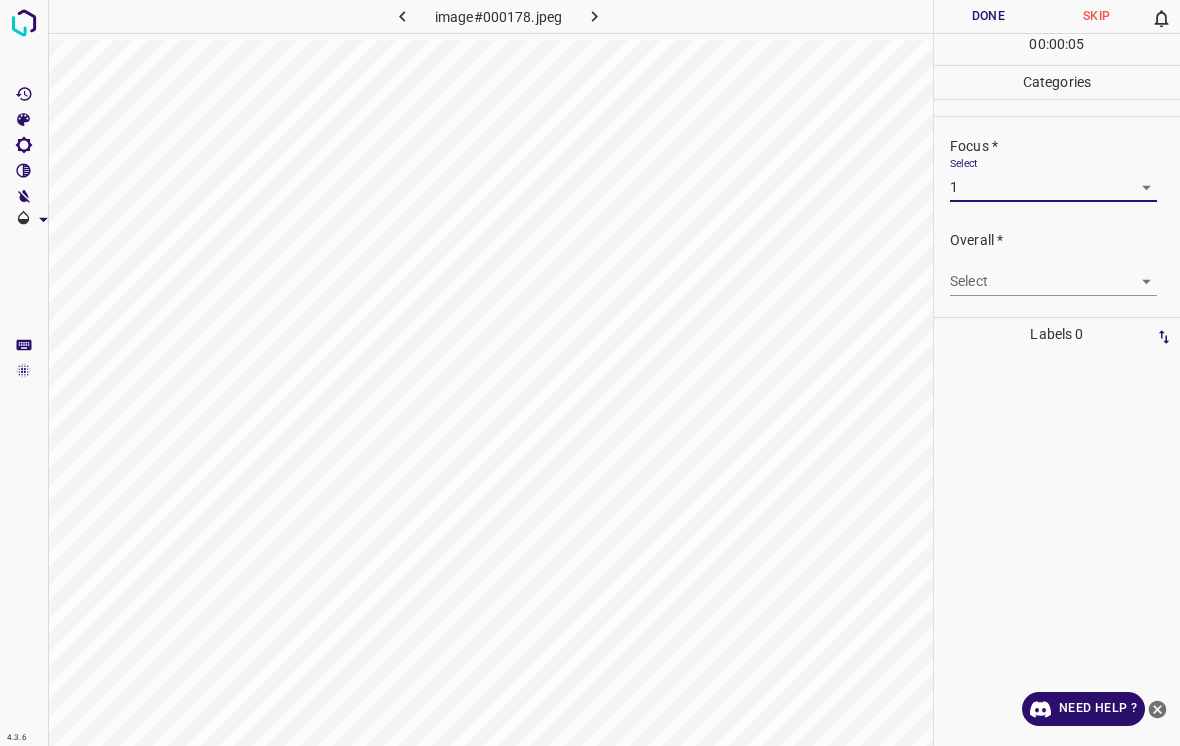 click on "4.3.6  image#000178.jpeg Done Skip 0 00   : 00   : 05   Categories Lighting *  Select 2 2 Focus *  Select 1 1 Overall *  Select ​ Labels   0 Categories 1 Lighting 2 Focus 3 Overall Tools Space Change between modes (Draw & Edit) I Auto labeling R Restore zoom M Zoom in N Zoom out Delete Delete selecte label Filters Z Restore filters X Saturation filter C Brightness filter V Contrast filter B Gray scale filter General O Download Need Help ? - Text - Hide - Delete" at bounding box center [590, 373] 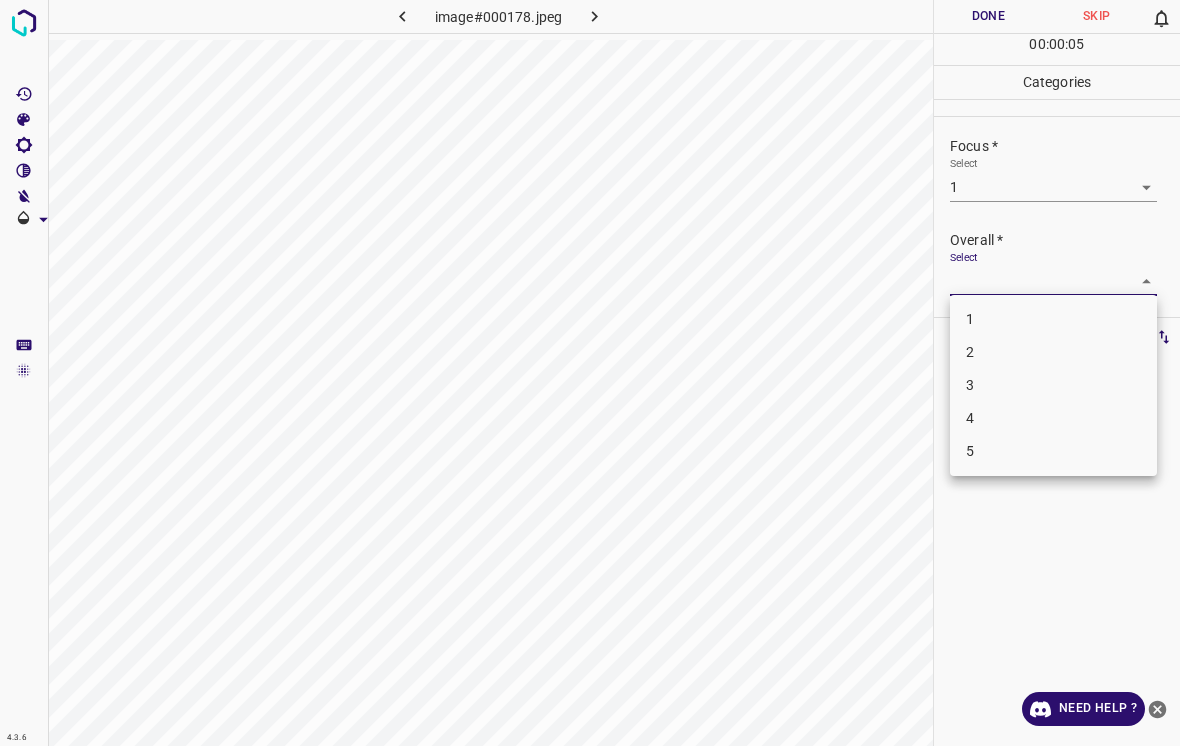click on "2" at bounding box center [1053, 352] 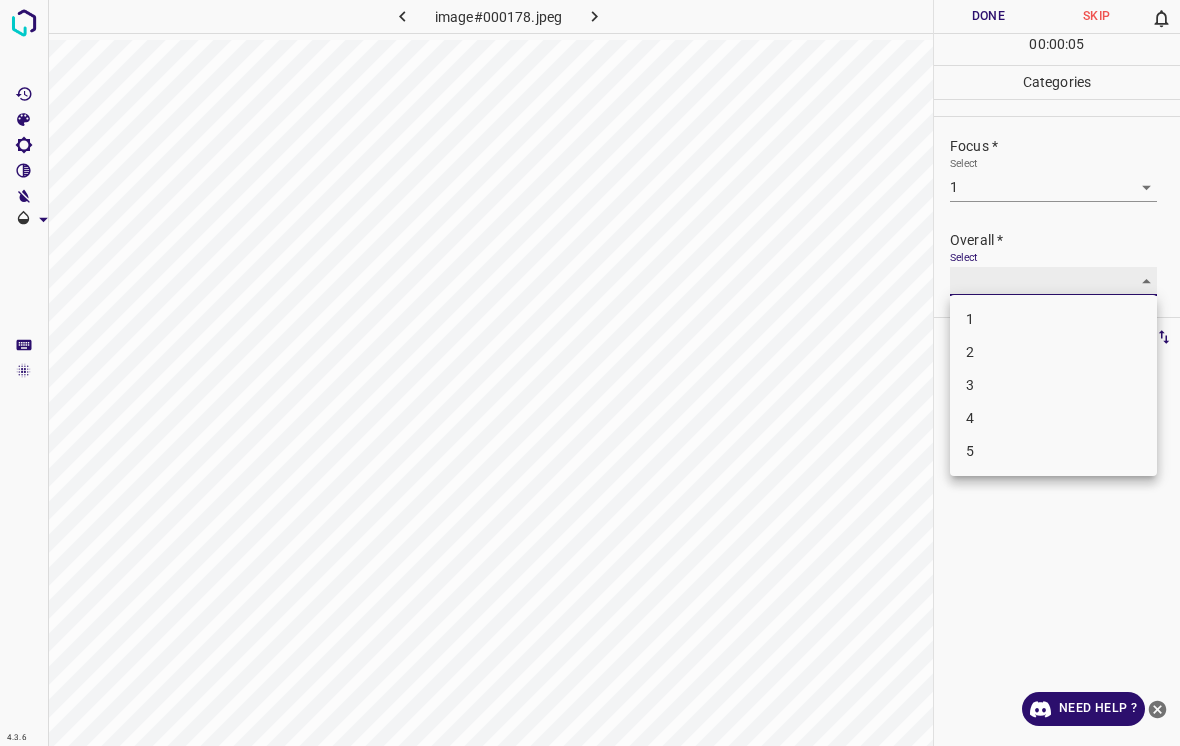 type on "2" 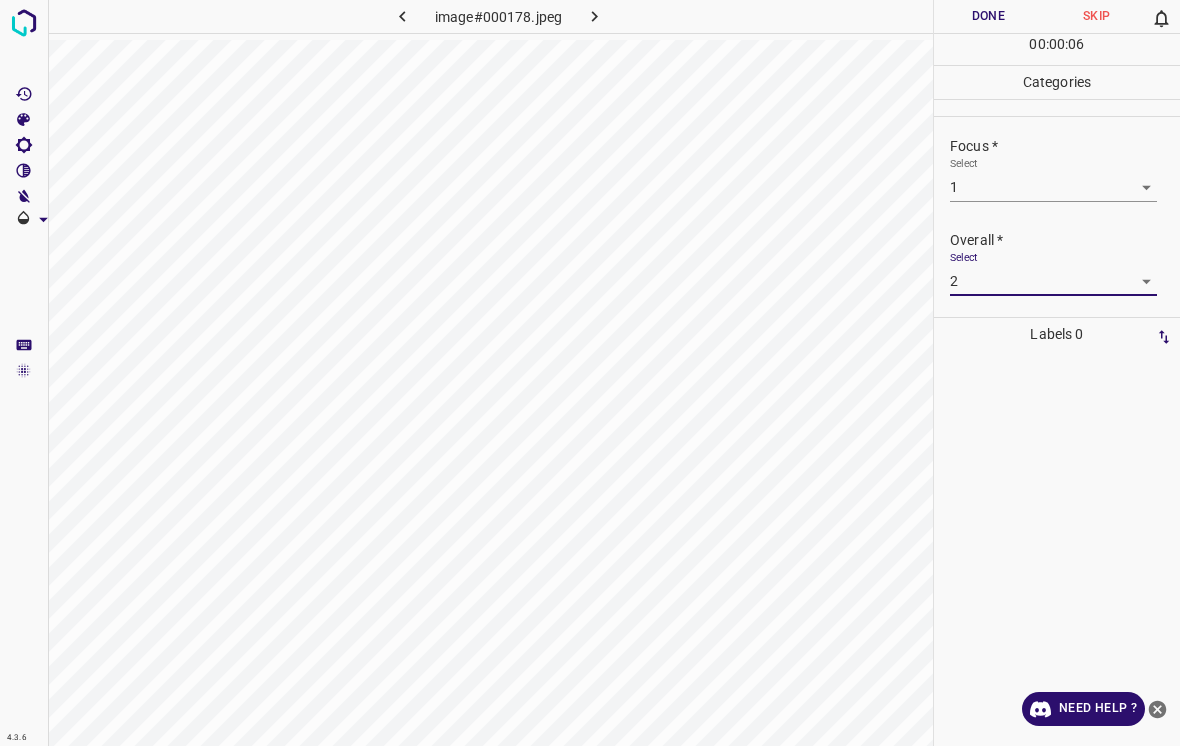 click on "Done" at bounding box center (988, 16) 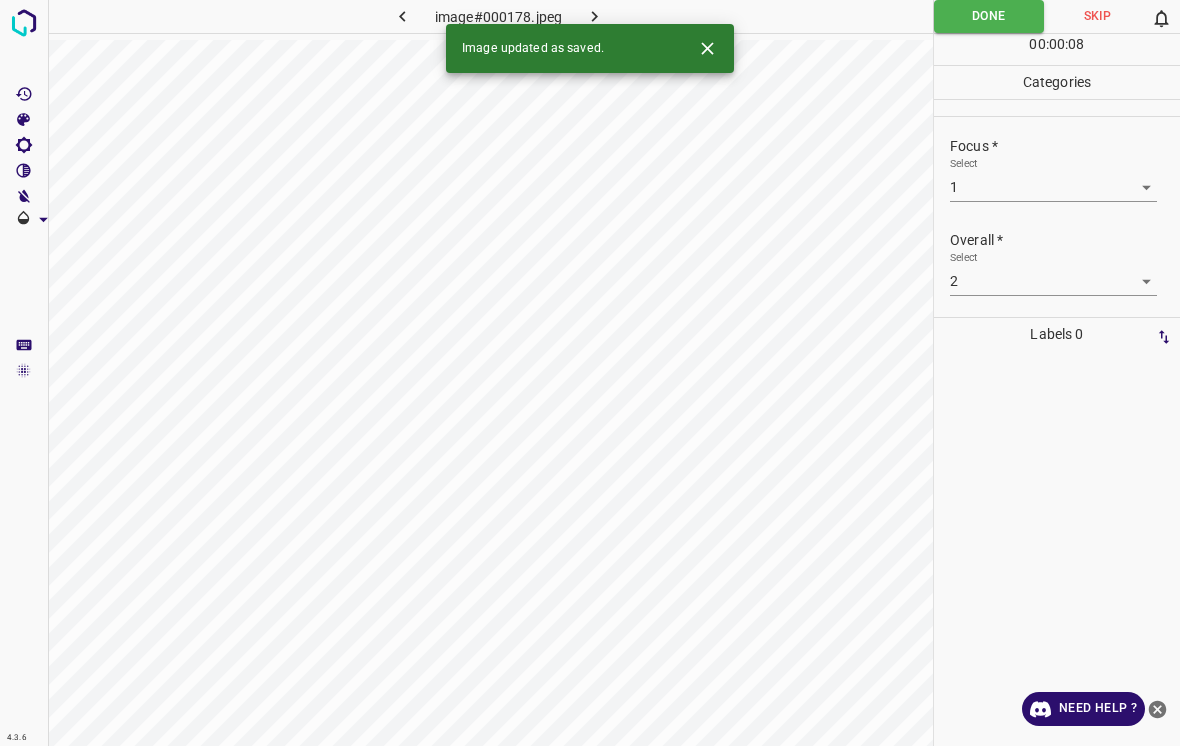 click 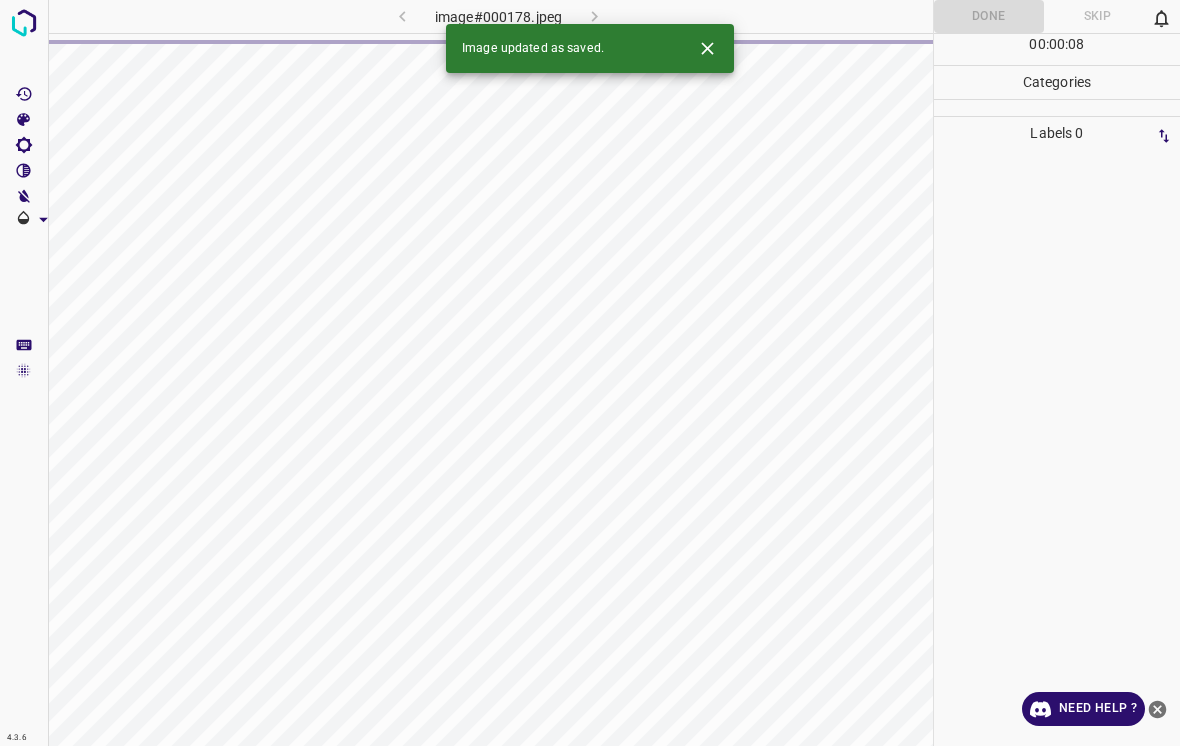 click 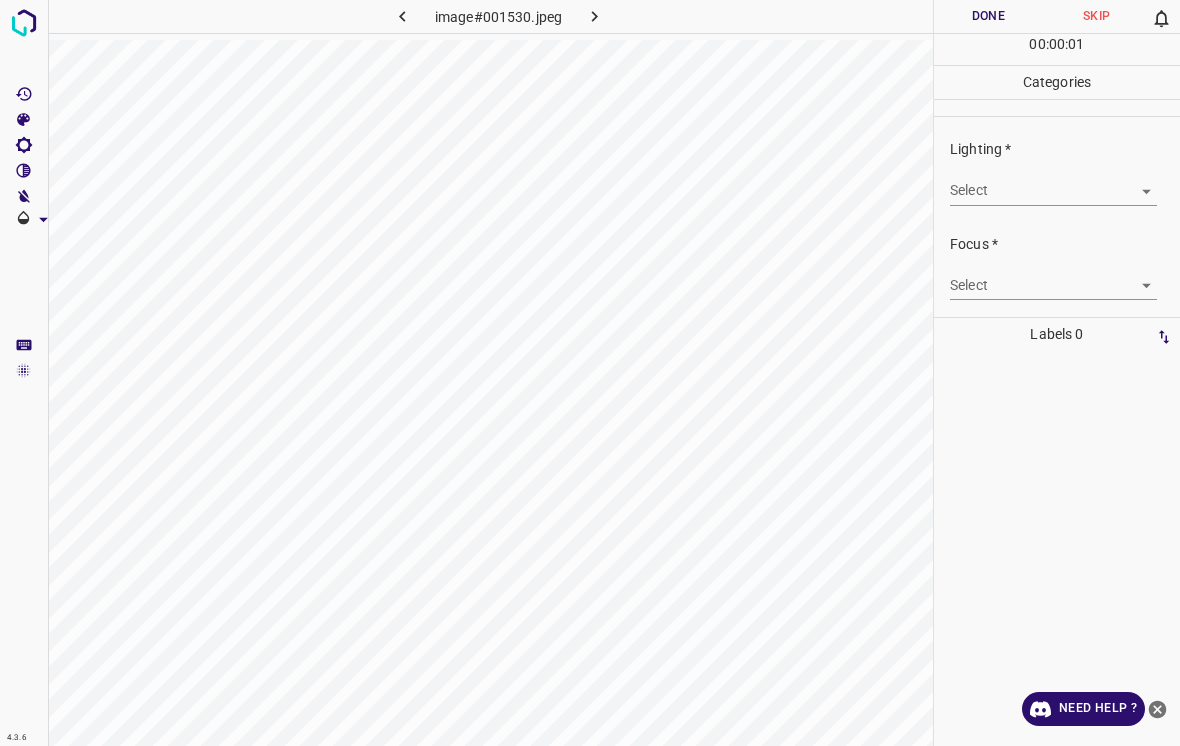 click on "4.3.6  image#001530.jpeg Done Skip 0 00   : 00   : 01   Categories Lighting *  Select ​ Focus *  Select ​ Overall *  Select ​ Labels   0 Categories 1 Lighting 2 Focus 3 Overall Tools Space Change between modes (Draw & Edit) I Auto labeling R Restore zoom M Zoom in N Zoom out Delete Delete selecte label Filters Z Restore filters X Saturation filter C Brightness filter V Contrast filter B Gray scale filter General O Download Need Help ? - Text - Hide - Delete" at bounding box center [590, 373] 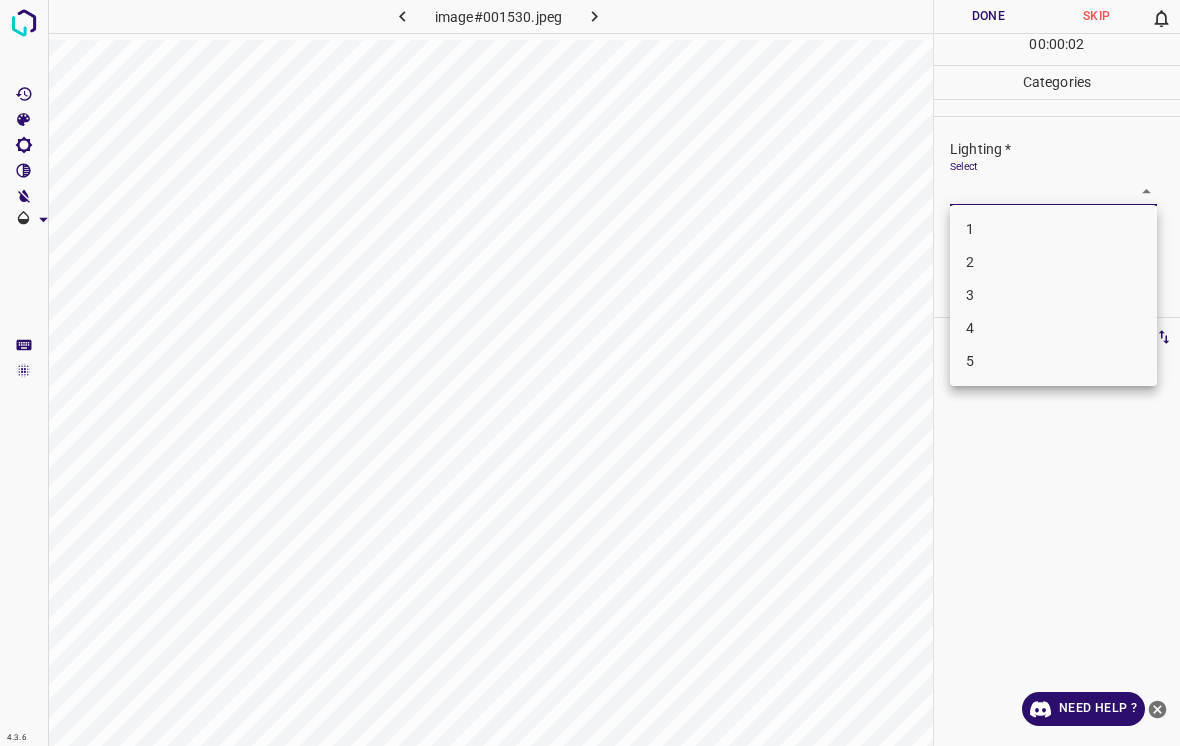 click on "3" at bounding box center (1053, 295) 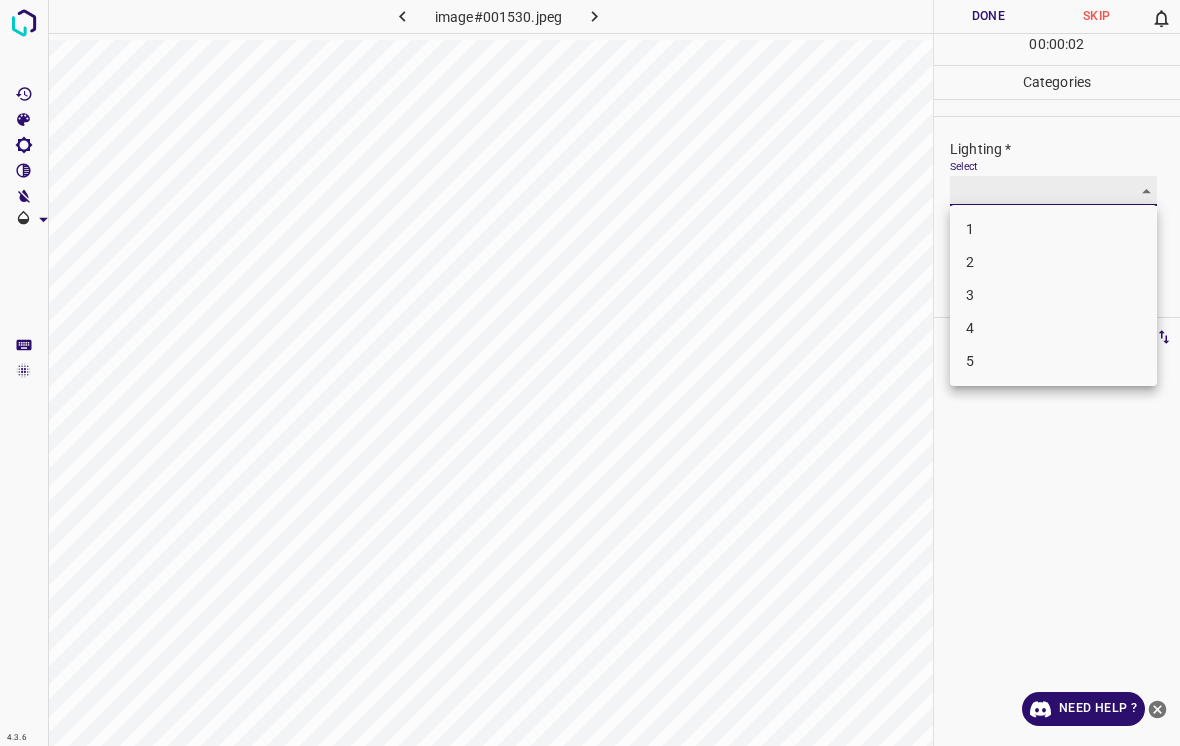 type on "3" 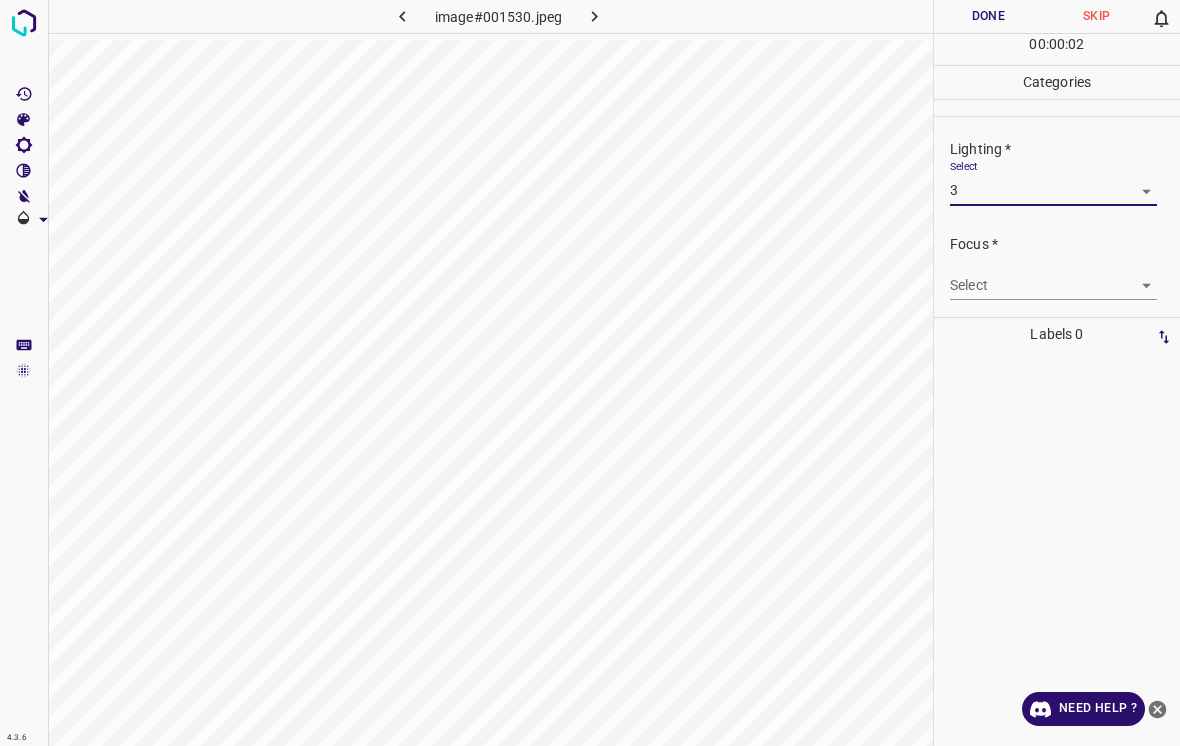 click on "4.3.6  image#001530.jpeg Done Skip 0 00   : 00   : 02   Categories Lighting *  Select 3 3 Focus *  Select ​ Overall *  Select ​ Labels   0 Categories 1 Lighting 2 Focus 3 Overall Tools Space Change between modes (Draw & Edit) I Auto labeling R Restore zoom M Zoom in N Zoom out Delete Delete selecte label Filters Z Restore filters X Saturation filter C Brightness filter V Contrast filter B Gray scale filter General O Download Need Help ? - Text - Hide - Delete" at bounding box center [590, 373] 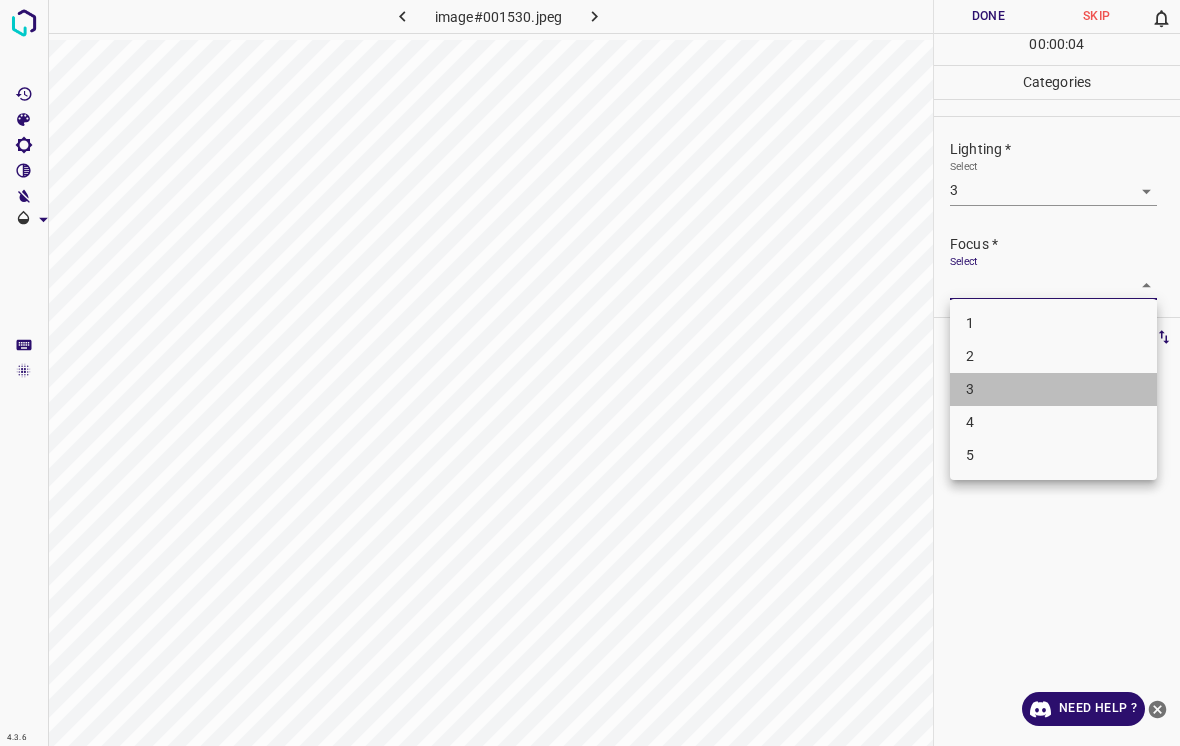 click on "3" at bounding box center (1053, 389) 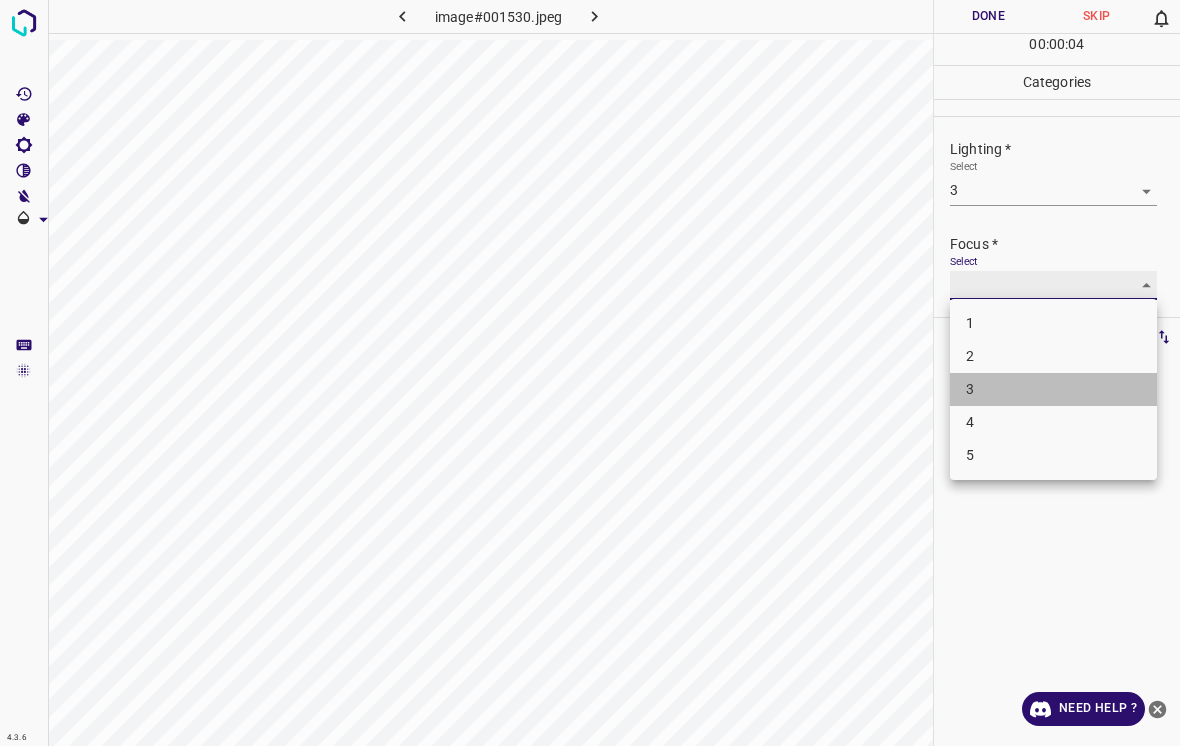 type on "3" 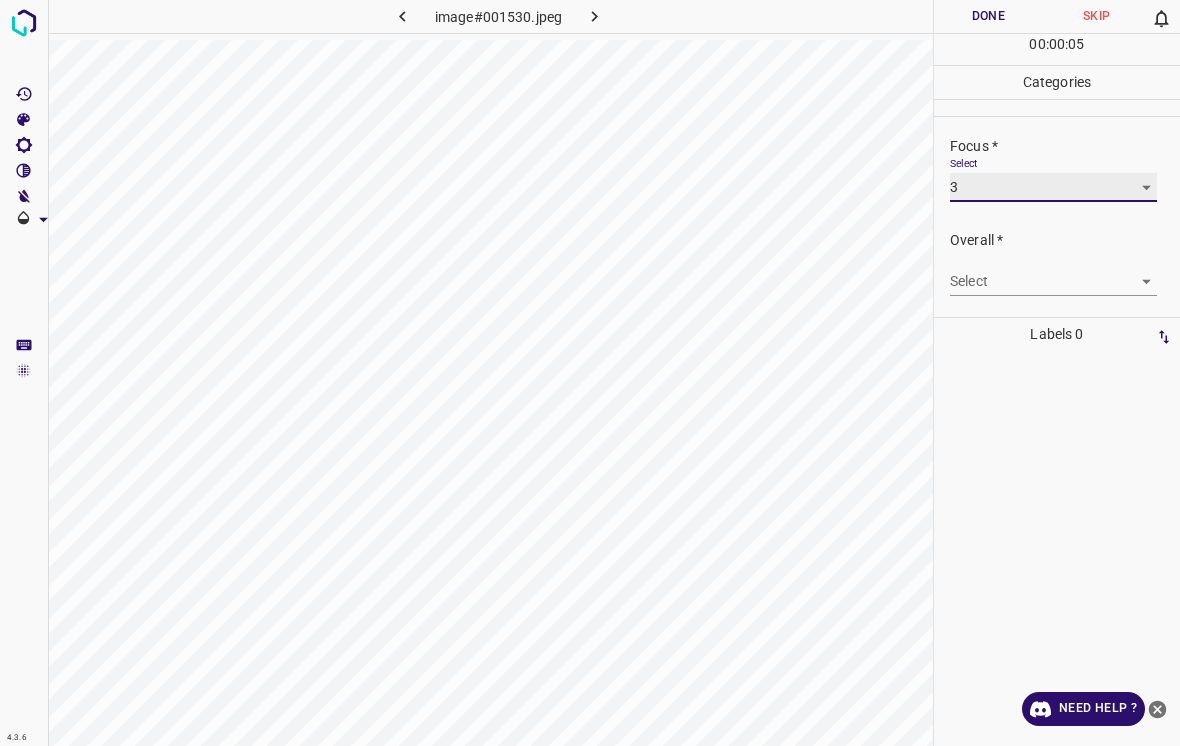 scroll, scrollTop: 98, scrollLeft: 0, axis: vertical 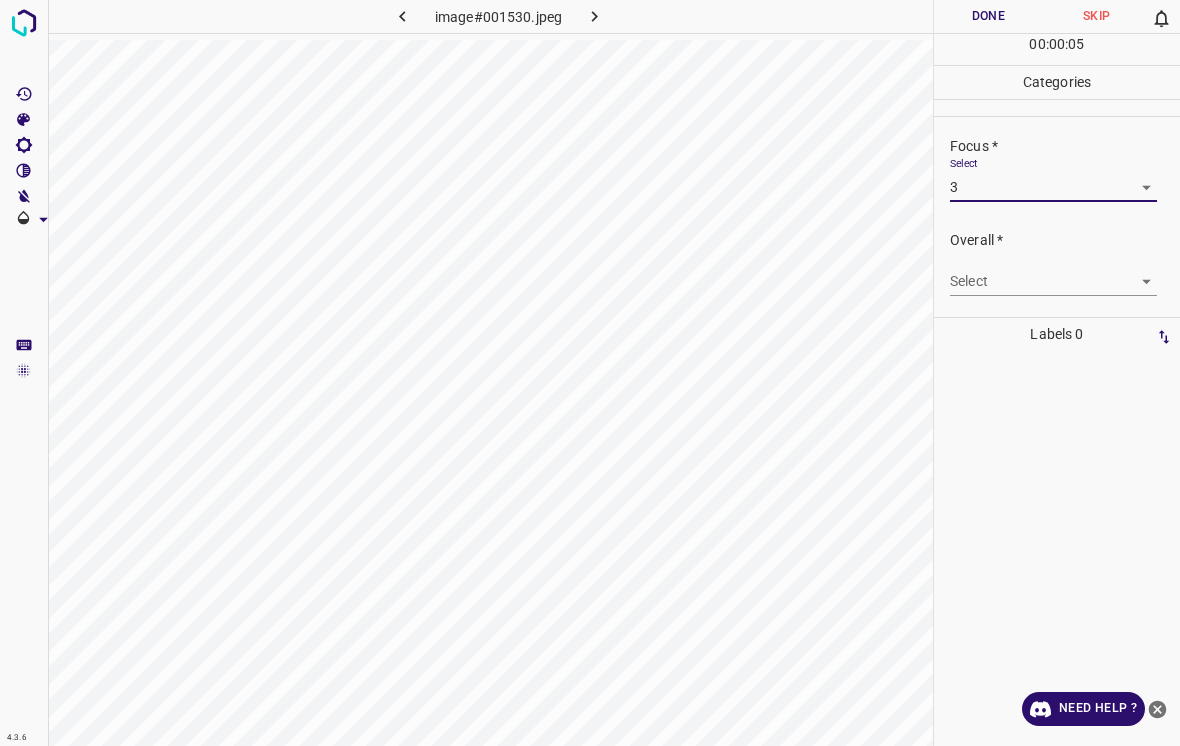 click on "4.3.6  image#001530.jpeg Done Skip 0 00   : 00   : 05   Categories Lighting *  Select 3 3 Focus *  Select 3 3 Overall *  Select ​ Labels   0 Categories 1 Lighting 2 Focus 3 Overall Tools Space Change between modes (Draw & Edit) I Auto labeling R Restore zoom M Zoom in N Zoom out Delete Delete selecte label Filters Z Restore filters X Saturation filter C Brightness filter V Contrast filter B Gray scale filter General O Download Need Help ? - Text - Hide - Delete" at bounding box center [590, 373] 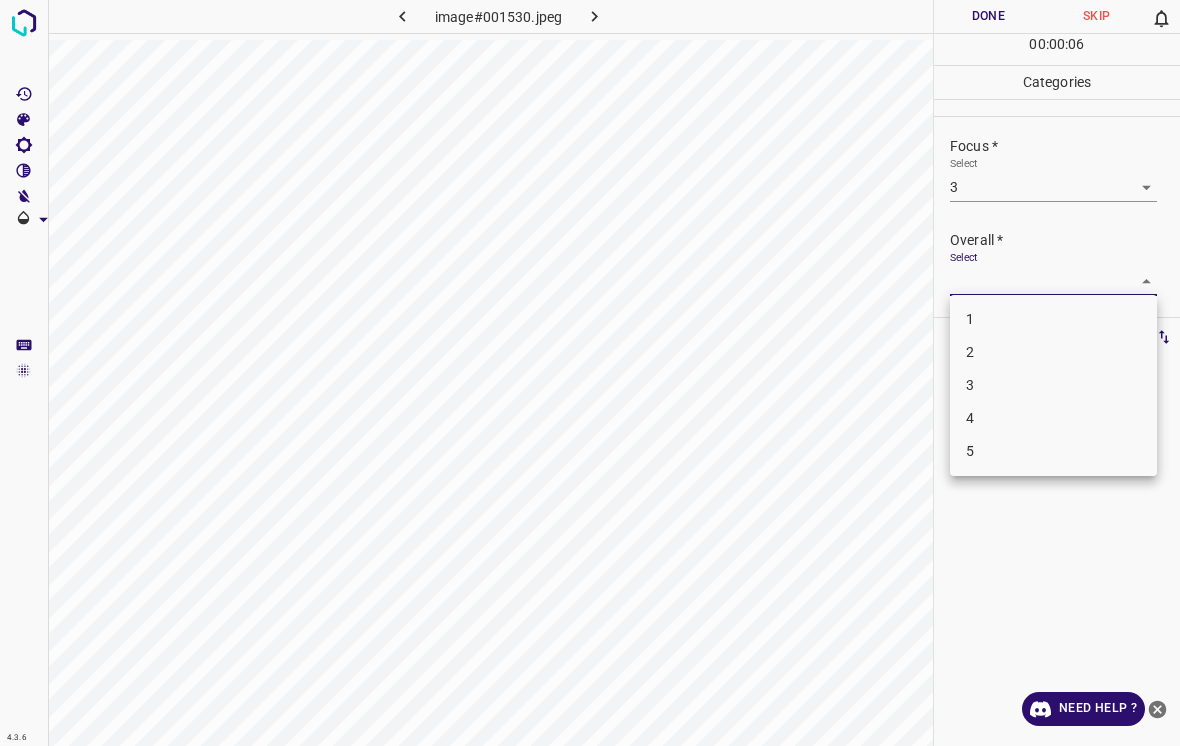 click on "3" at bounding box center [1053, 385] 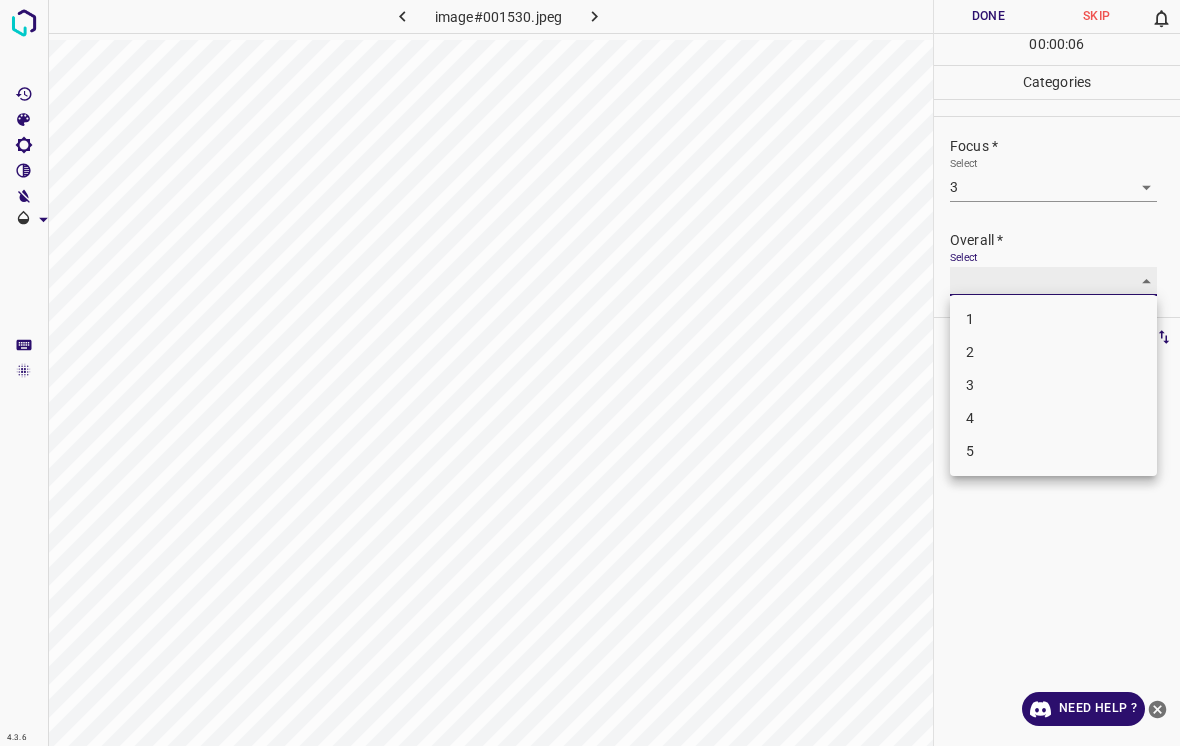 type on "3" 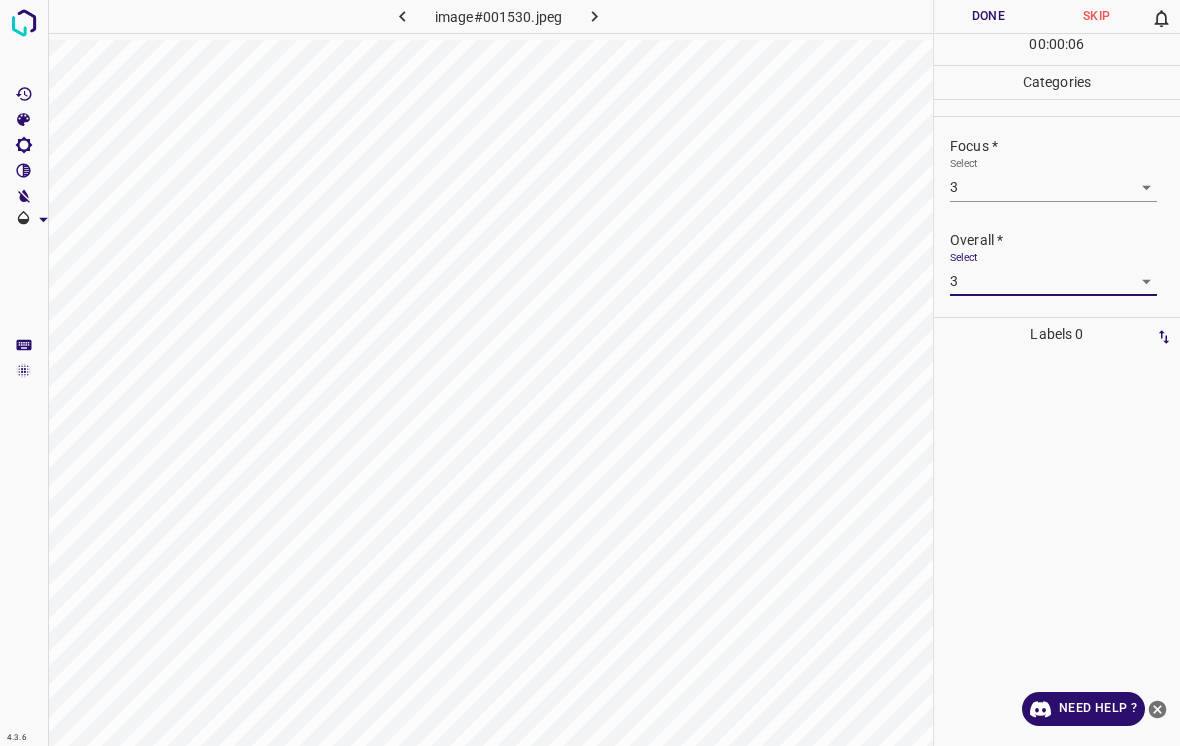 click on "Done" at bounding box center [988, 16] 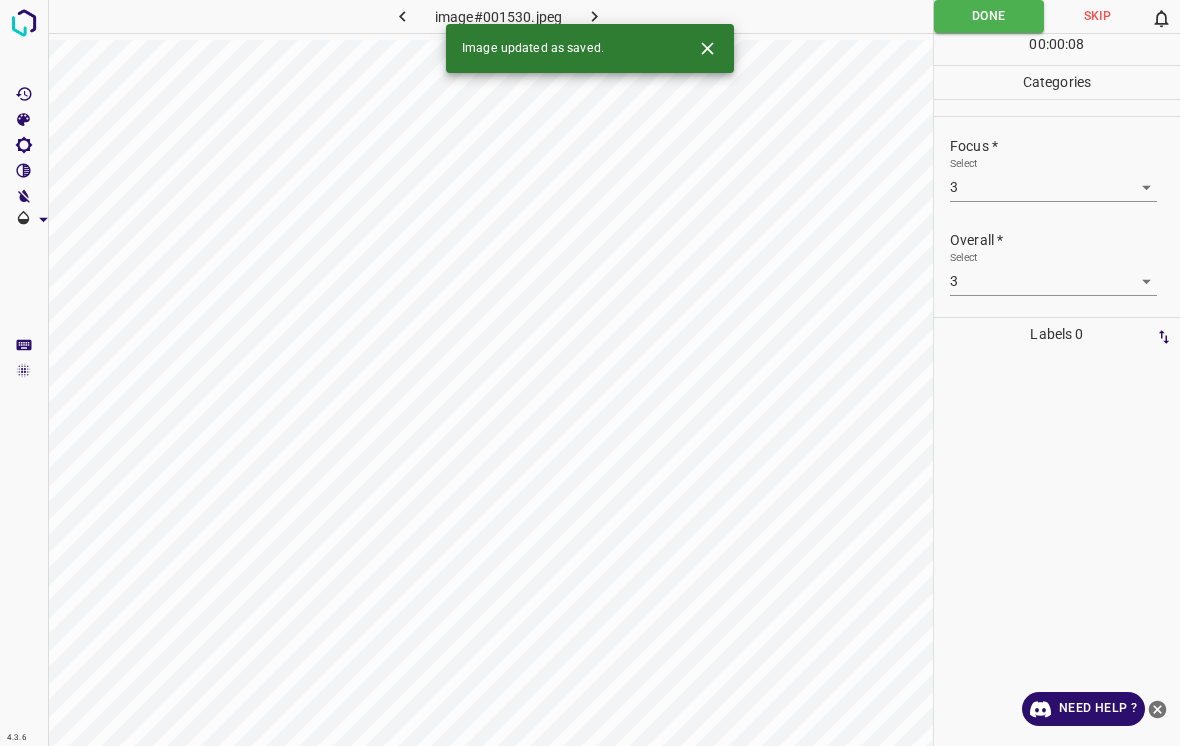 click 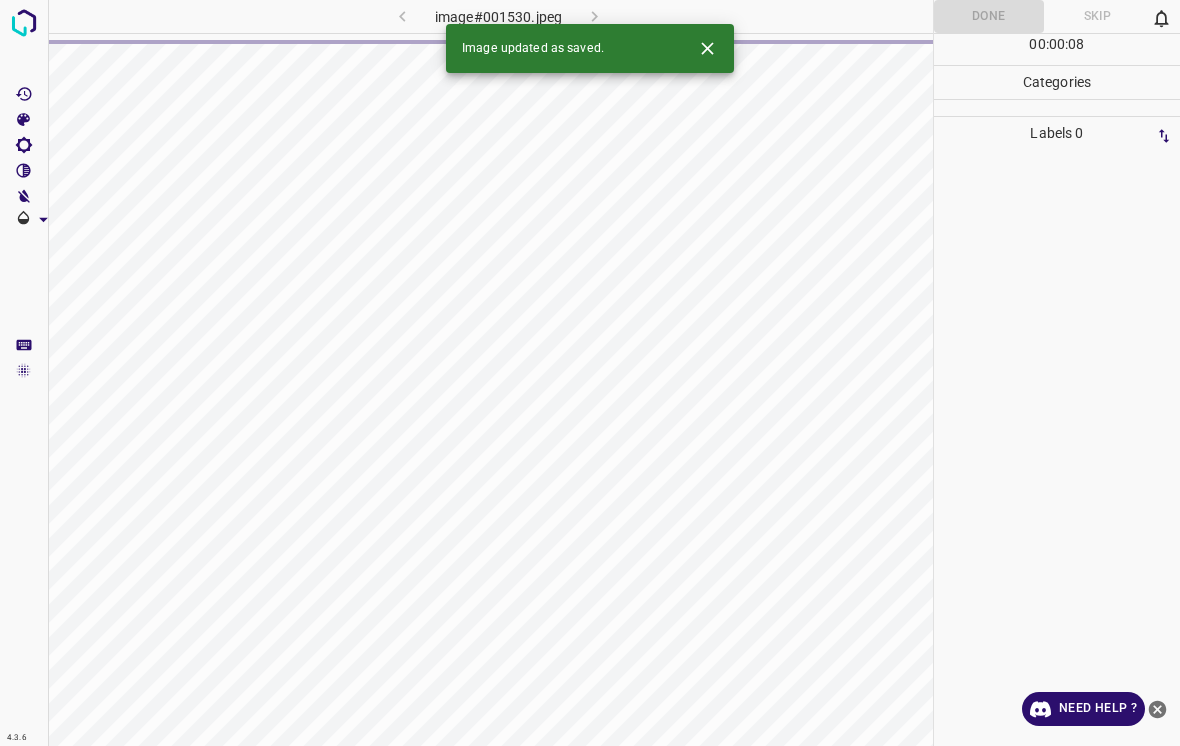click 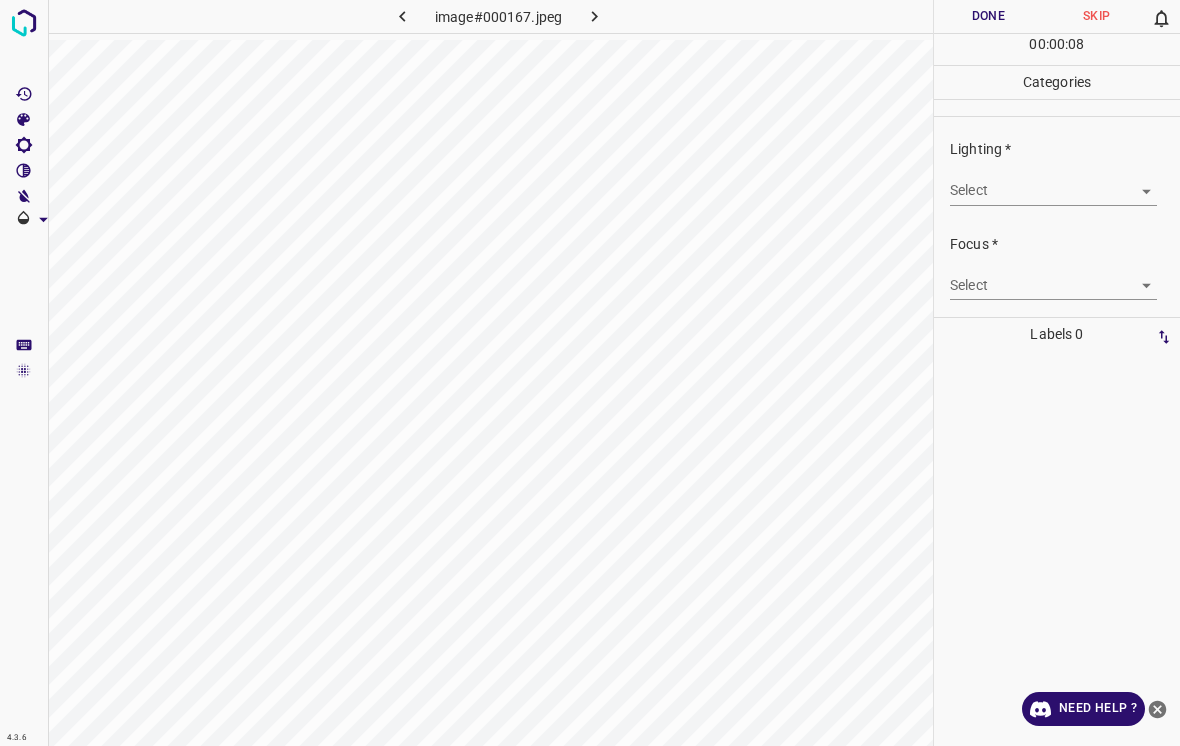 click on "4.3.6  image#000167.jpeg Done Skip 0 00   : 00   : 08   Categories Lighting *  Select ​ Focus *  Select ​ Overall *  Select ​ Labels   0 Categories 1 Lighting 2 Focus 3 Overall Tools Space Change between modes (Draw & Edit) I Auto labeling R Restore zoom M Zoom in N Zoom out Delete Delete selecte label Filters Z Restore filters X Saturation filter C Brightness filter V Contrast filter B Gray scale filter General O Download Need Help ? - Text - Hide - Delete" at bounding box center (590, 373) 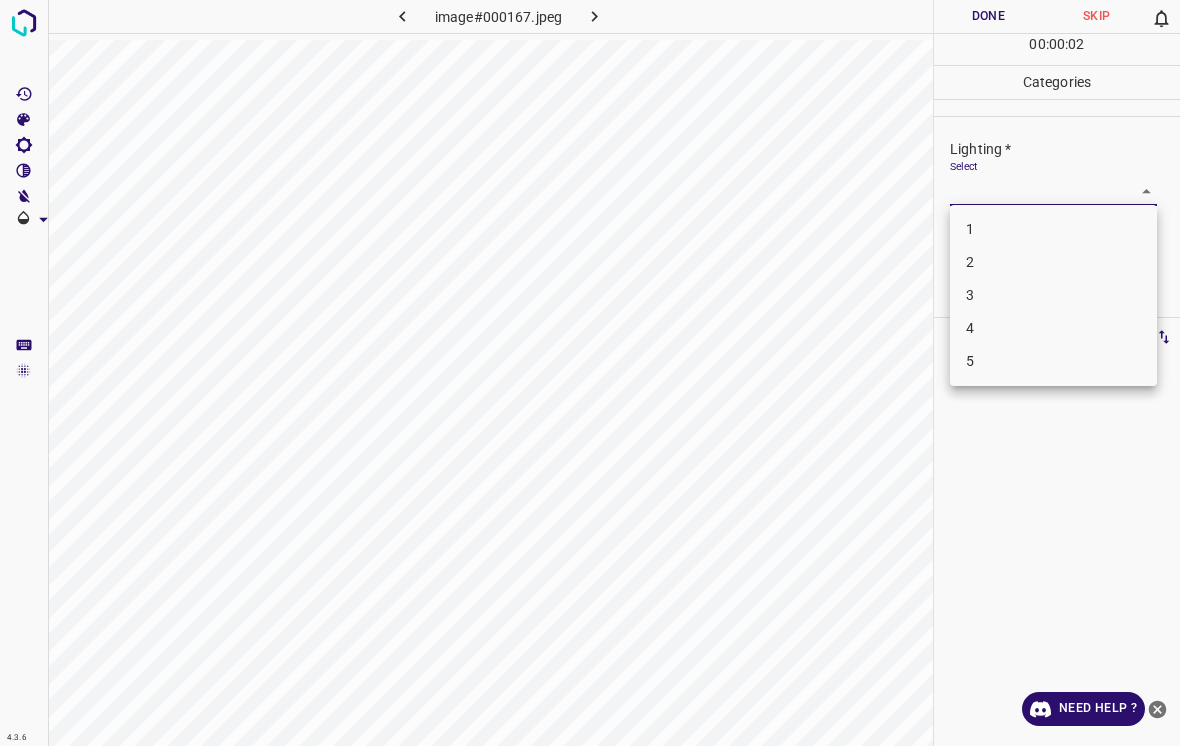 click on "3" at bounding box center [1053, 295] 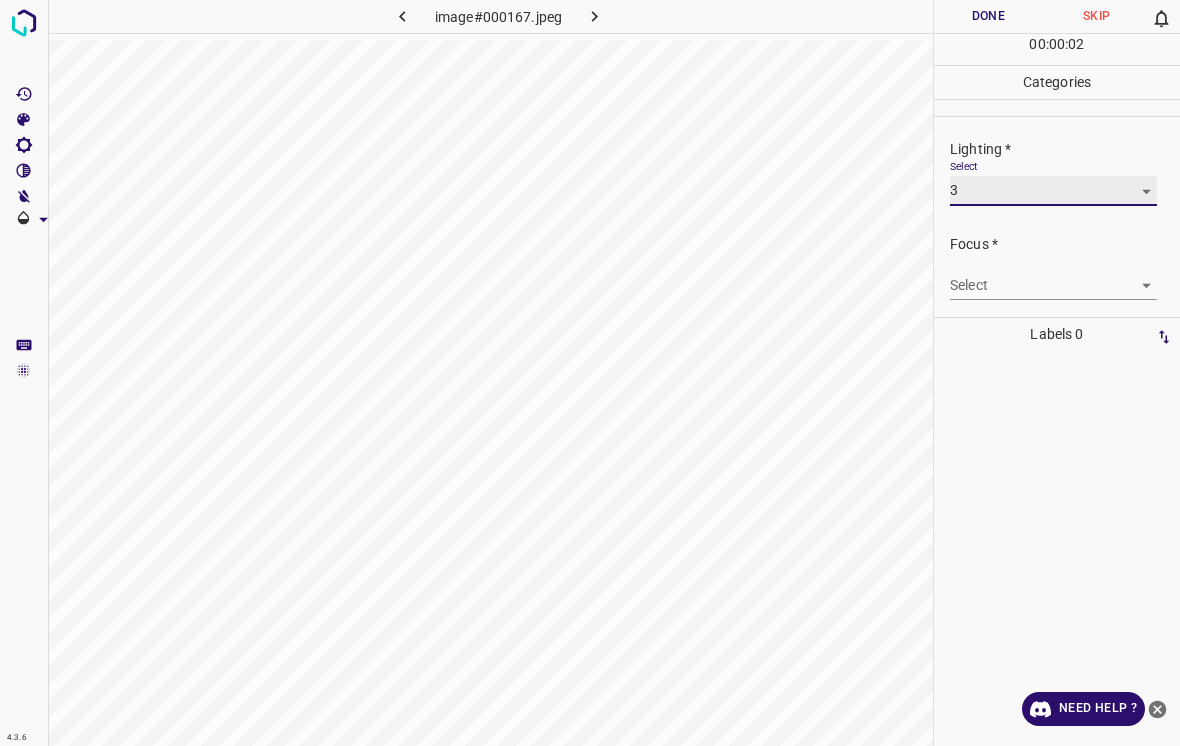 type on "3" 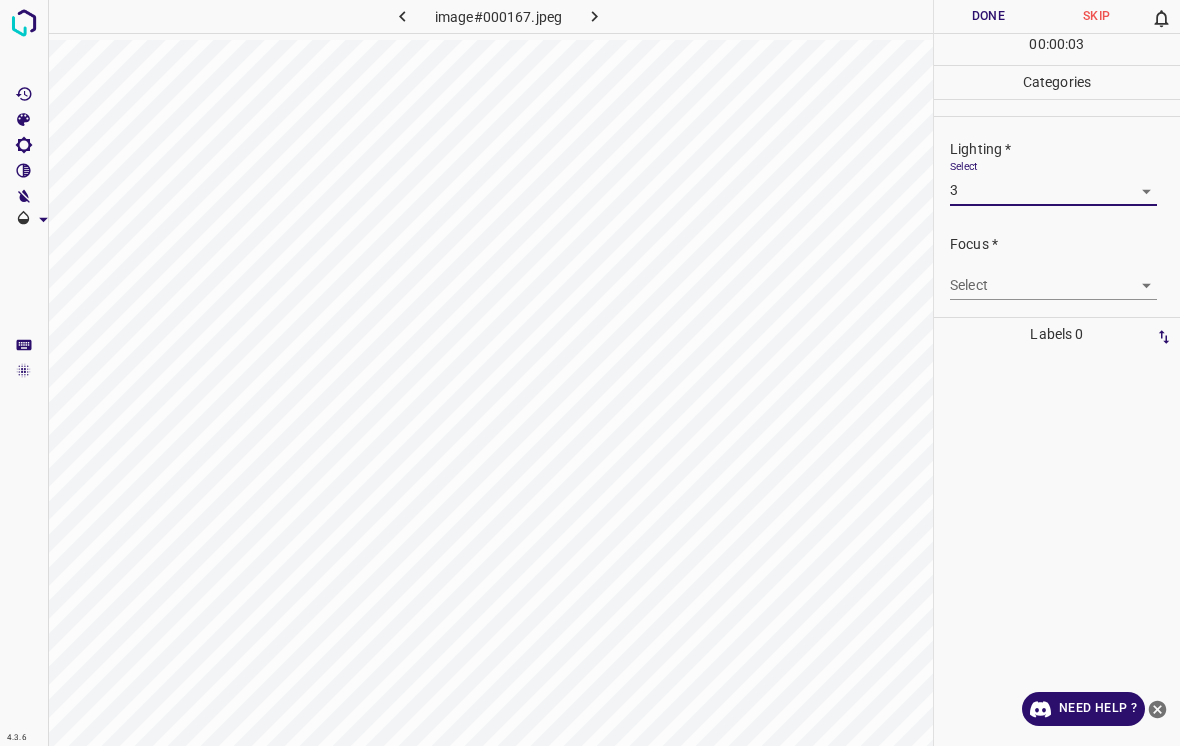 click on "4.3.6  image#000167.jpeg Done Skip 0 00   : 00   : 03   Categories Lighting *  Select 3 3 Focus *  Select ​ Overall *  Select ​ Labels   0 Categories 1 Lighting 2 Focus 3 Overall Tools Space Change between modes (Draw & Edit) I Auto labeling R Restore zoom M Zoom in N Zoom out Delete Delete selecte label Filters Z Restore filters X Saturation filter C Brightness filter V Contrast filter B Gray scale filter General O Download Need Help ? - Text - Hide - Delete" at bounding box center [590, 373] 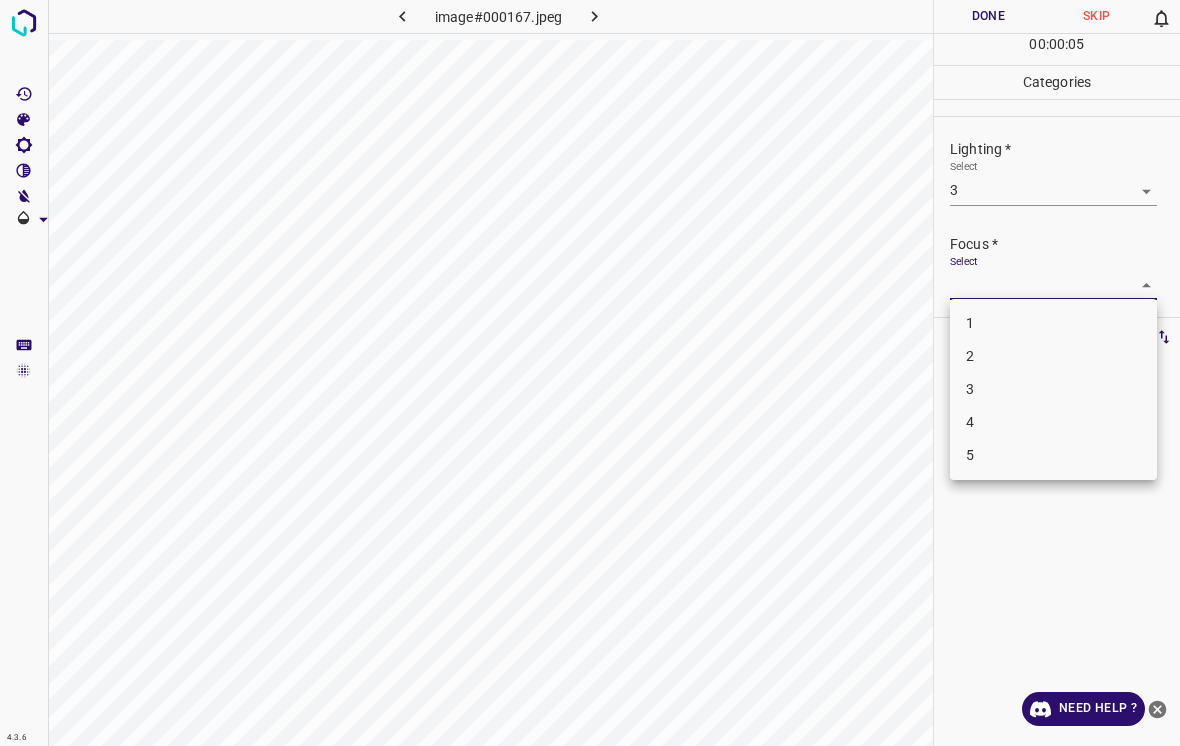 click on "3" at bounding box center [1053, 389] 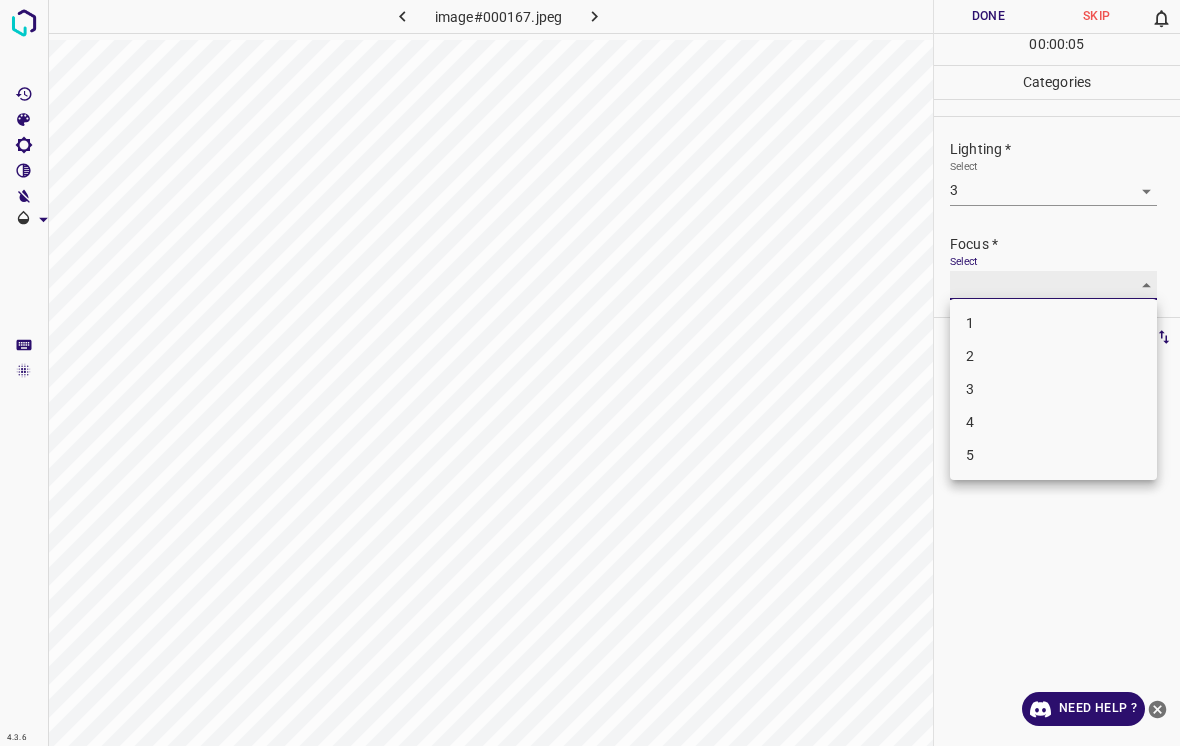 type on "3" 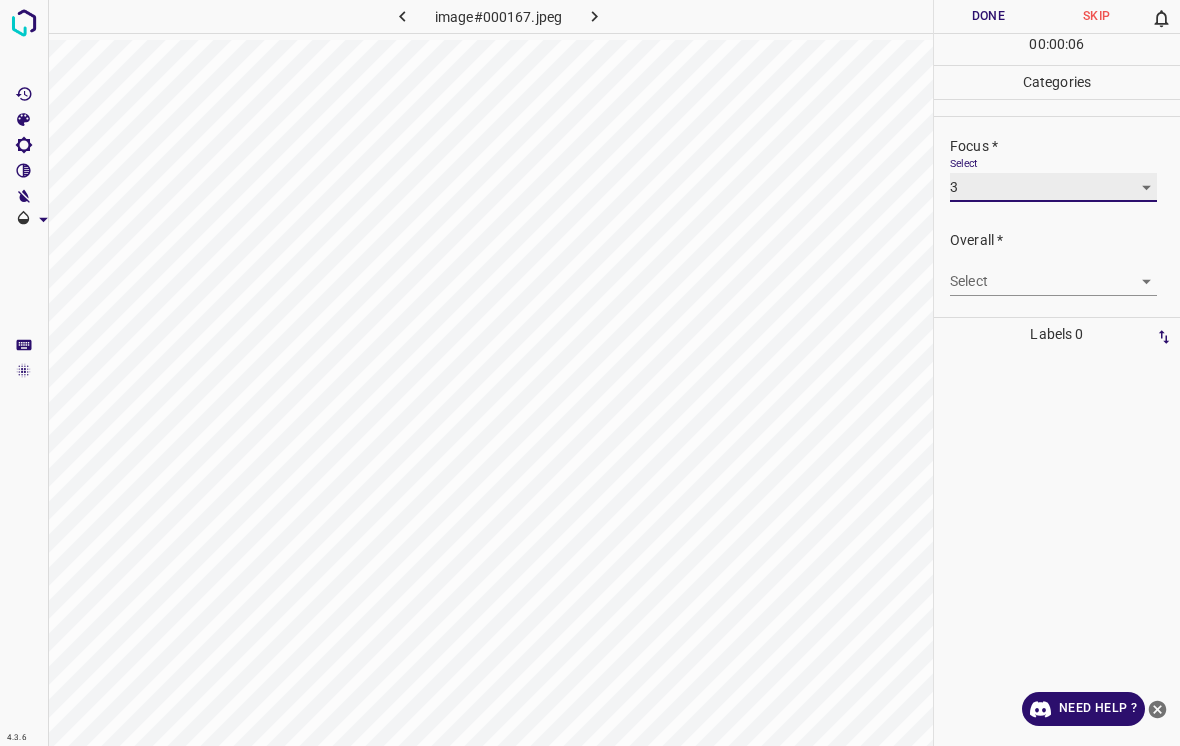scroll, scrollTop: 98, scrollLeft: 0, axis: vertical 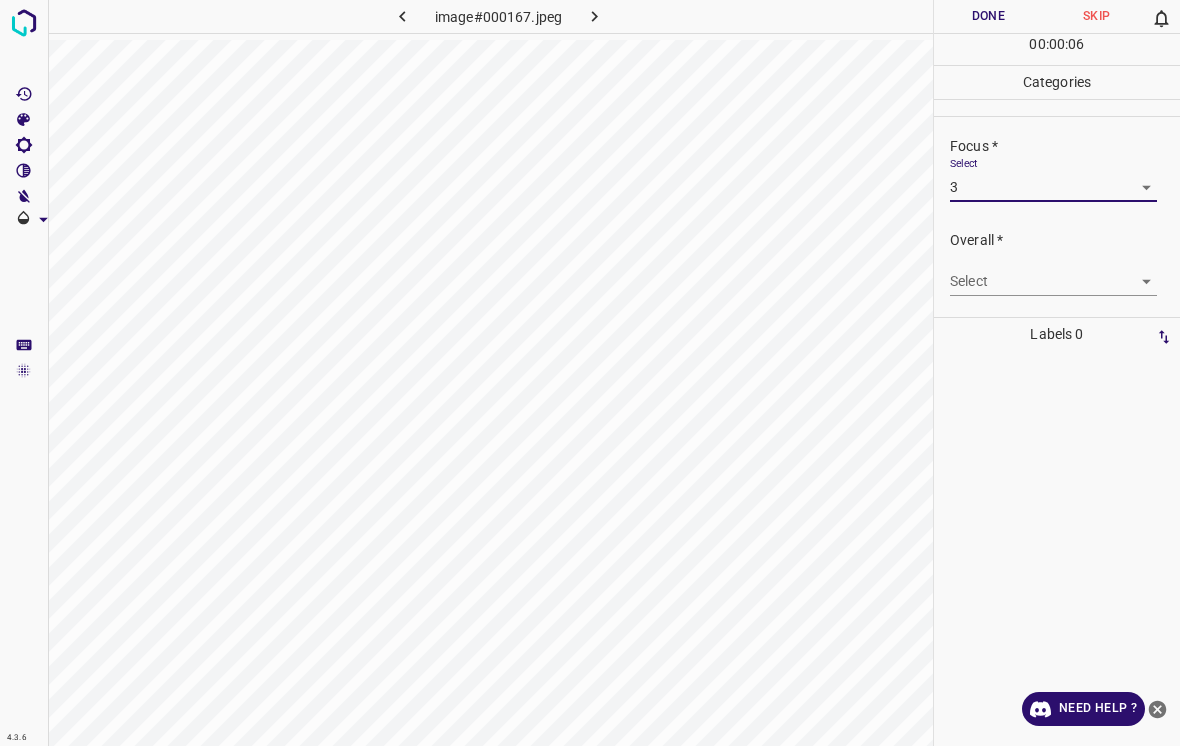 click on "4.3.6  image#000167.jpeg Done Skip 0 00   : 00   : 06   Categories Lighting *  Select 3 3 Focus *  Select 3 3 Overall *  Select ​ Labels   0 Categories 1 Lighting 2 Focus 3 Overall Tools Space Change between modes (Draw & Edit) I Auto labeling R Restore zoom M Zoom in N Zoom out Delete Delete selecte label Filters Z Restore filters X Saturation filter C Brightness filter V Contrast filter B Gray scale filter General O Download Need Help ? - Text - Hide - Delete" at bounding box center [590, 373] 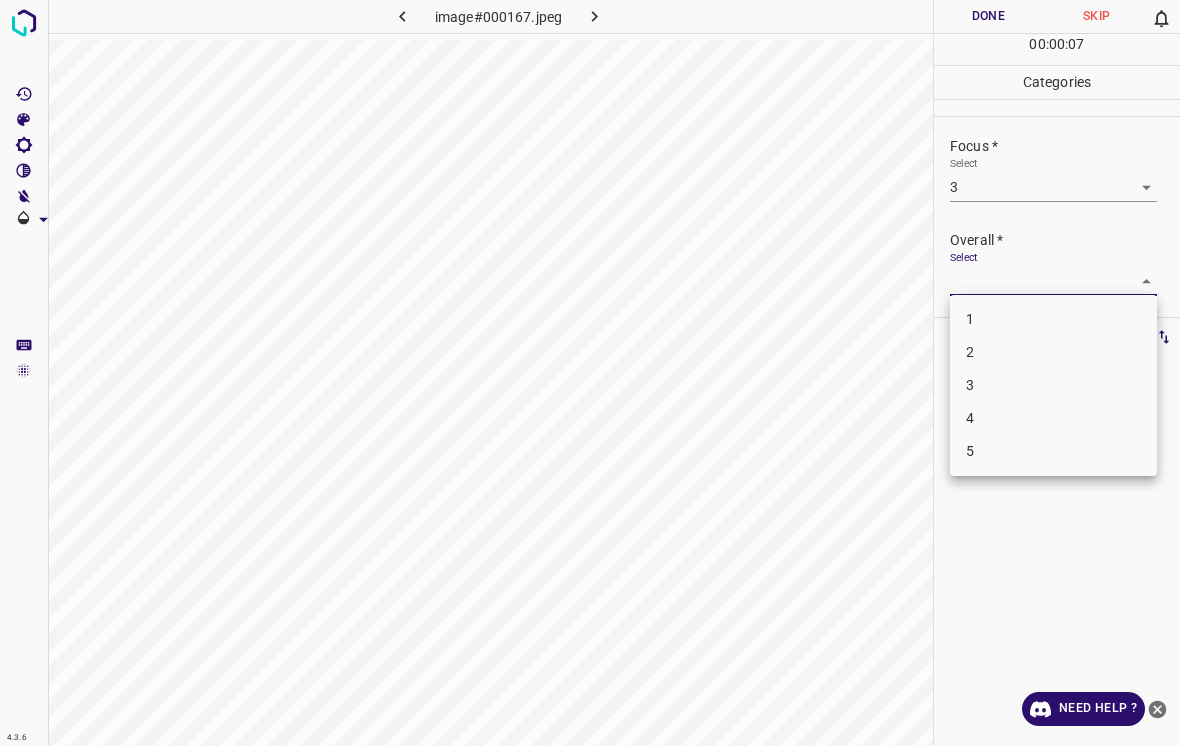 click on "3" at bounding box center [1053, 385] 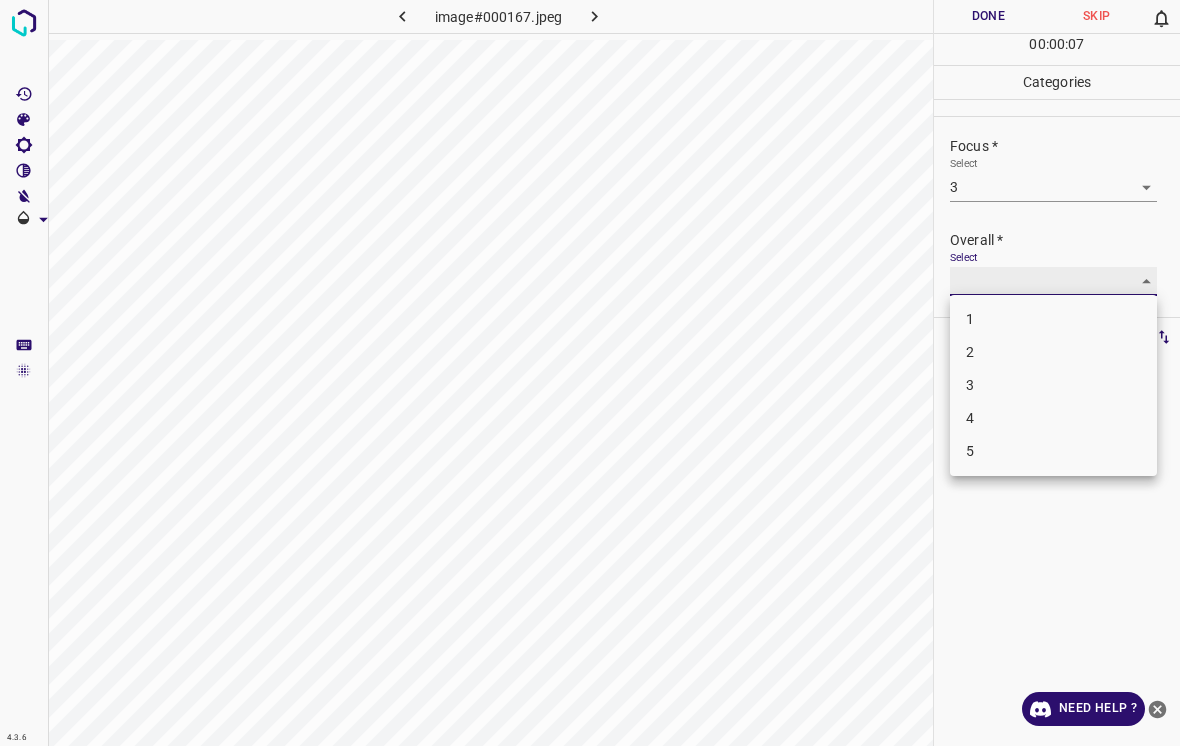 type on "3" 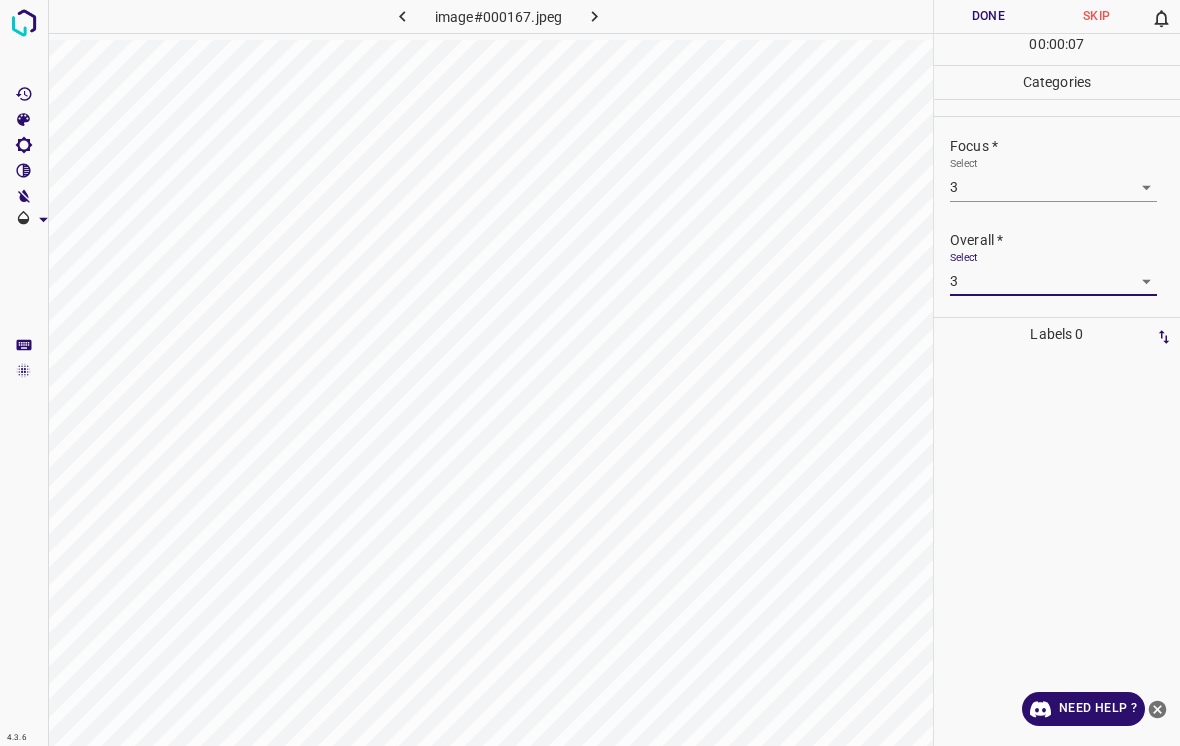 click on "Done" at bounding box center [988, 16] 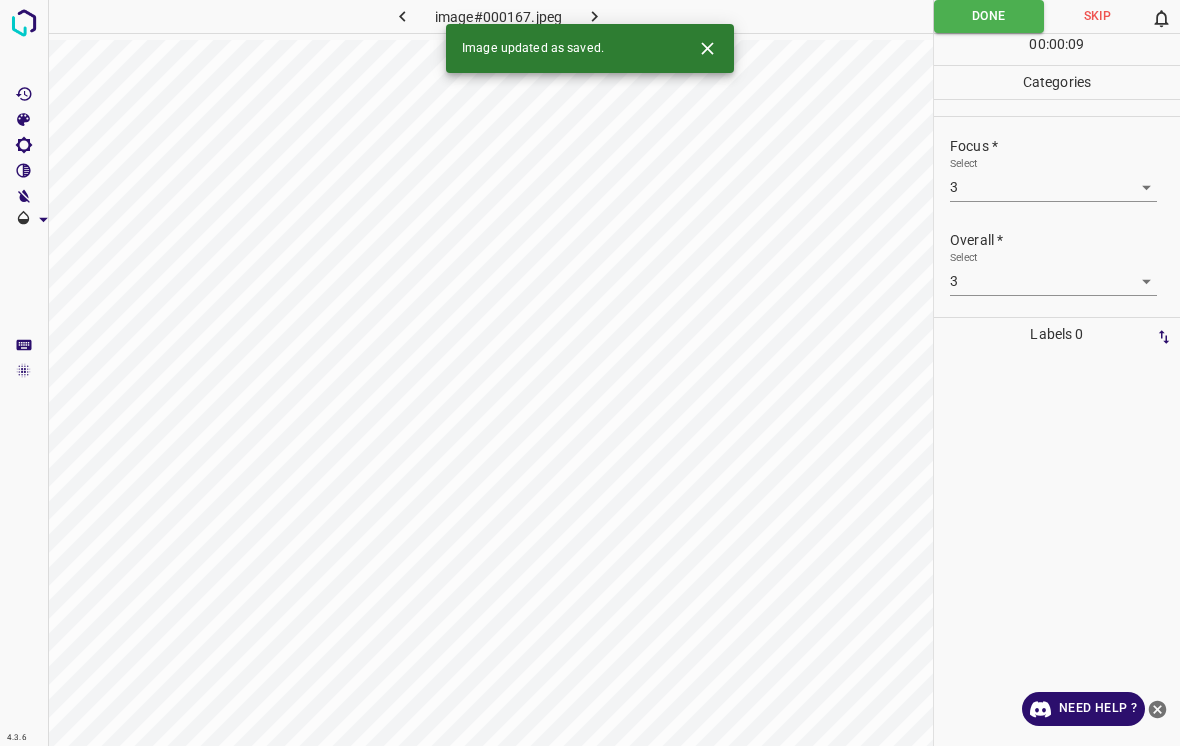 click 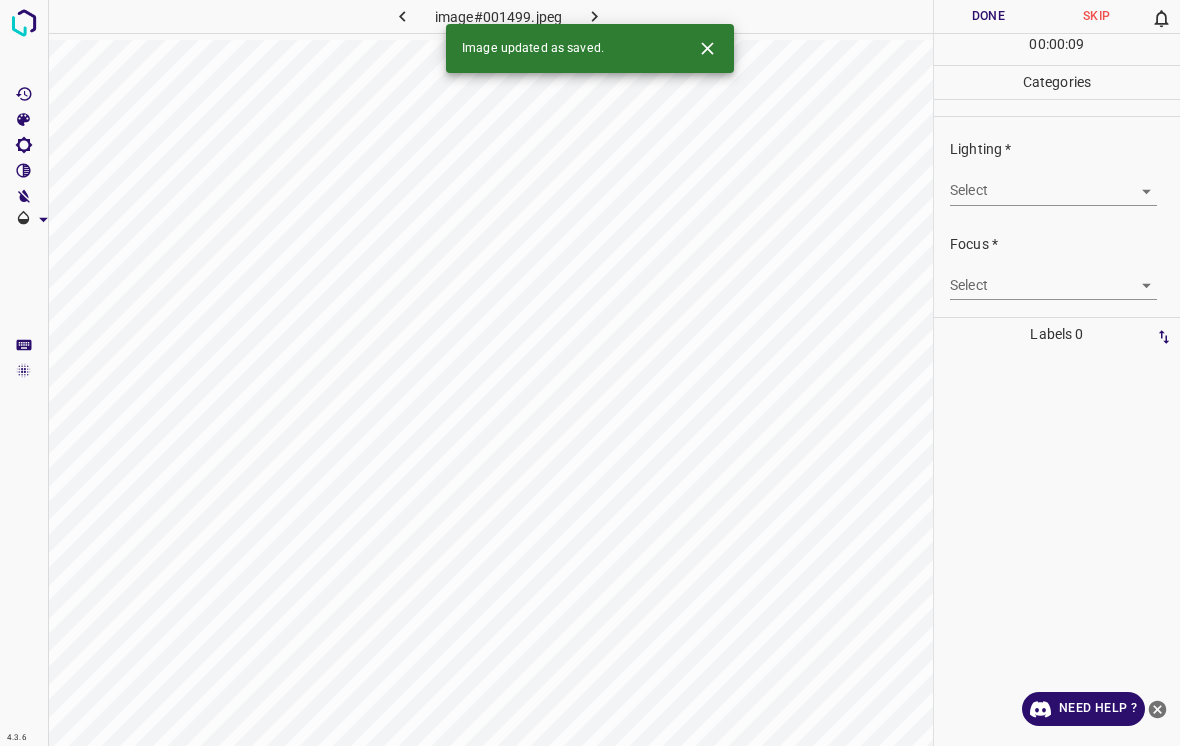 click on "4.3.6  image#001499.jpeg Done Skip 0 00   : 00   : 09   Categories Lighting *  Select ​ Focus *  Select ​ Overall *  Select ​ Labels   0 Categories 1 Lighting 2 Focus 3 Overall Tools Space Change between modes (Draw & Edit) I Auto labeling R Restore zoom M Zoom in N Zoom out Delete Delete selecte label Filters Z Restore filters X Saturation filter C Brightness filter V Contrast filter B Gray scale filter General O Download Image updated as saved. Need Help ? - Text - Hide - Delete" at bounding box center [590, 373] 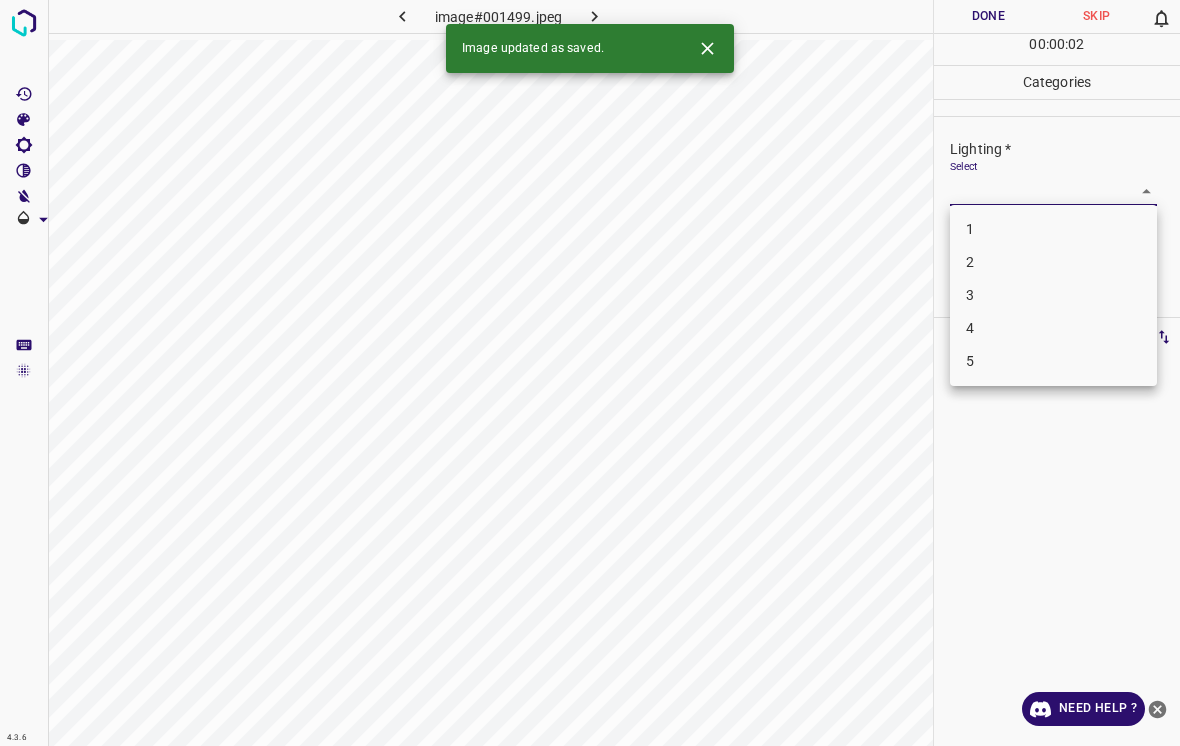 click on "1" at bounding box center [1053, 229] 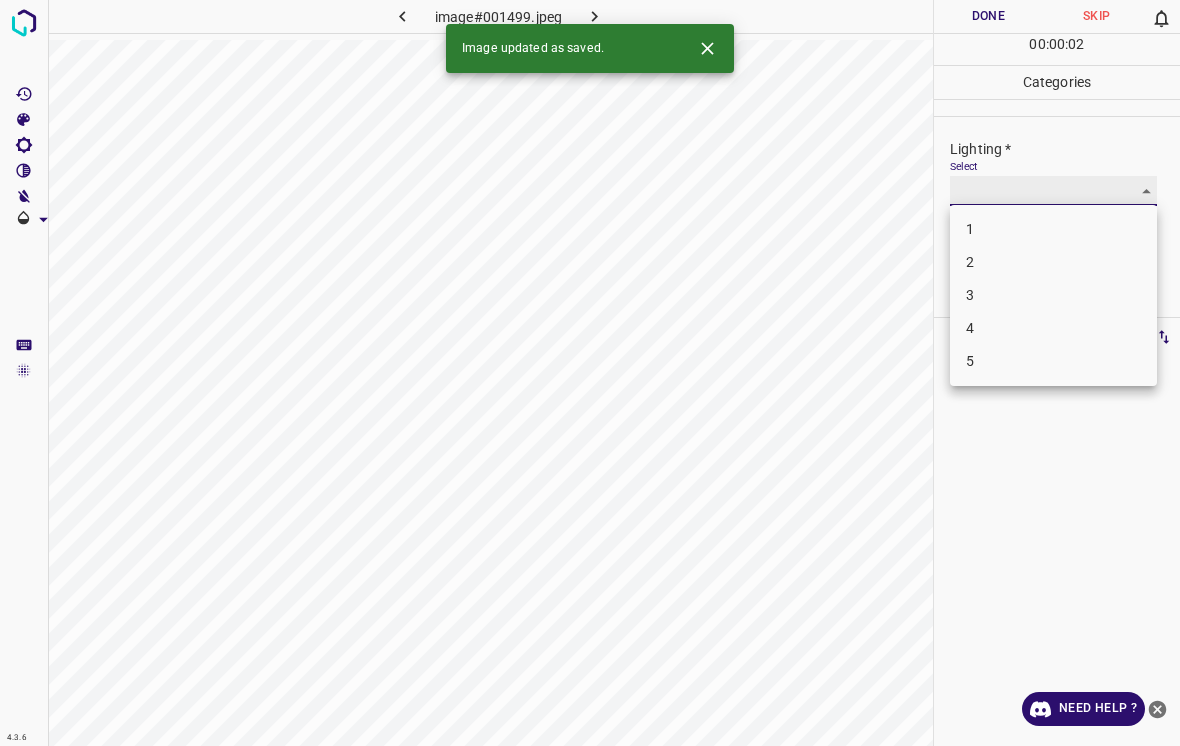 type on "1" 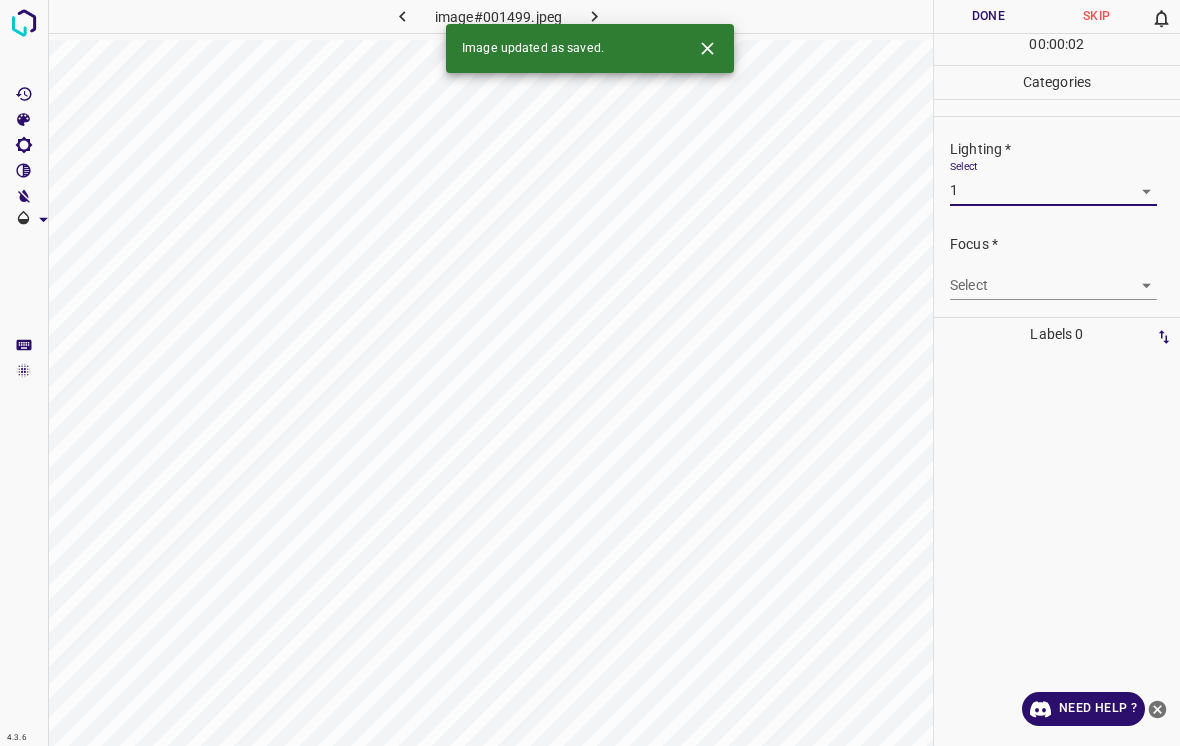 click on "4.3.6  image#001499.jpeg Done Skip 0 00   : 00   : 02   Categories Lighting *  Select 1 1 Focus *  Select ​ Overall *  Select ​ Labels   0 Categories 1 Lighting 2 Focus 3 Overall Tools Space Change between modes (Draw & Edit) I Auto labeling R Restore zoom M Zoom in N Zoom out Delete Delete selecte label Filters Z Restore filters X Saturation filter C Brightness filter V Contrast filter B Gray scale filter General O Download Image updated as saved. Need Help ? - Text - Hide - Delete" at bounding box center [590, 373] 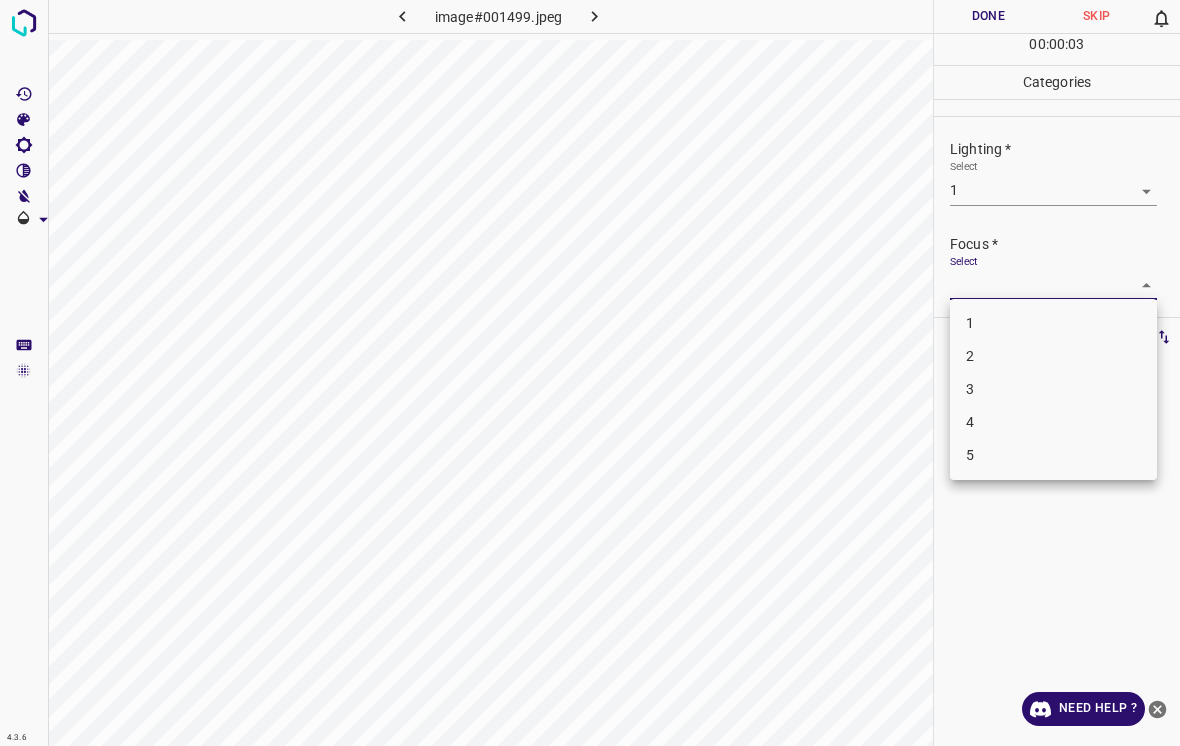 click on "2" at bounding box center [1053, 356] 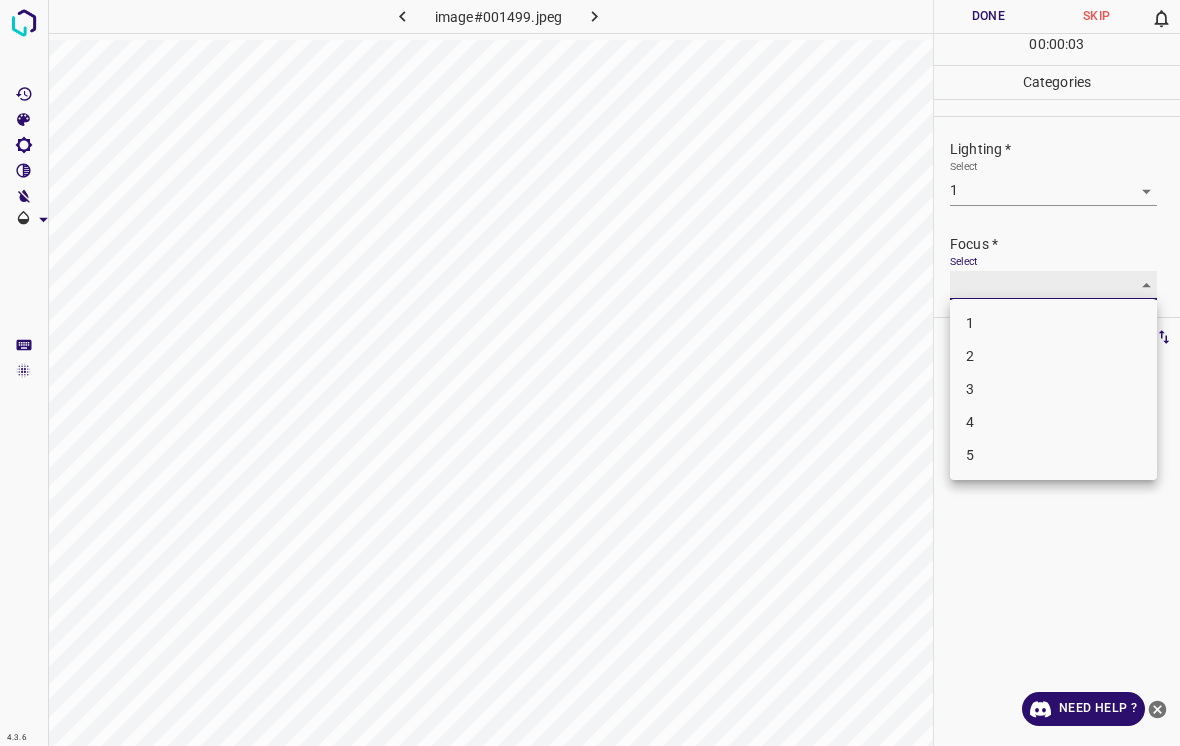 type on "2" 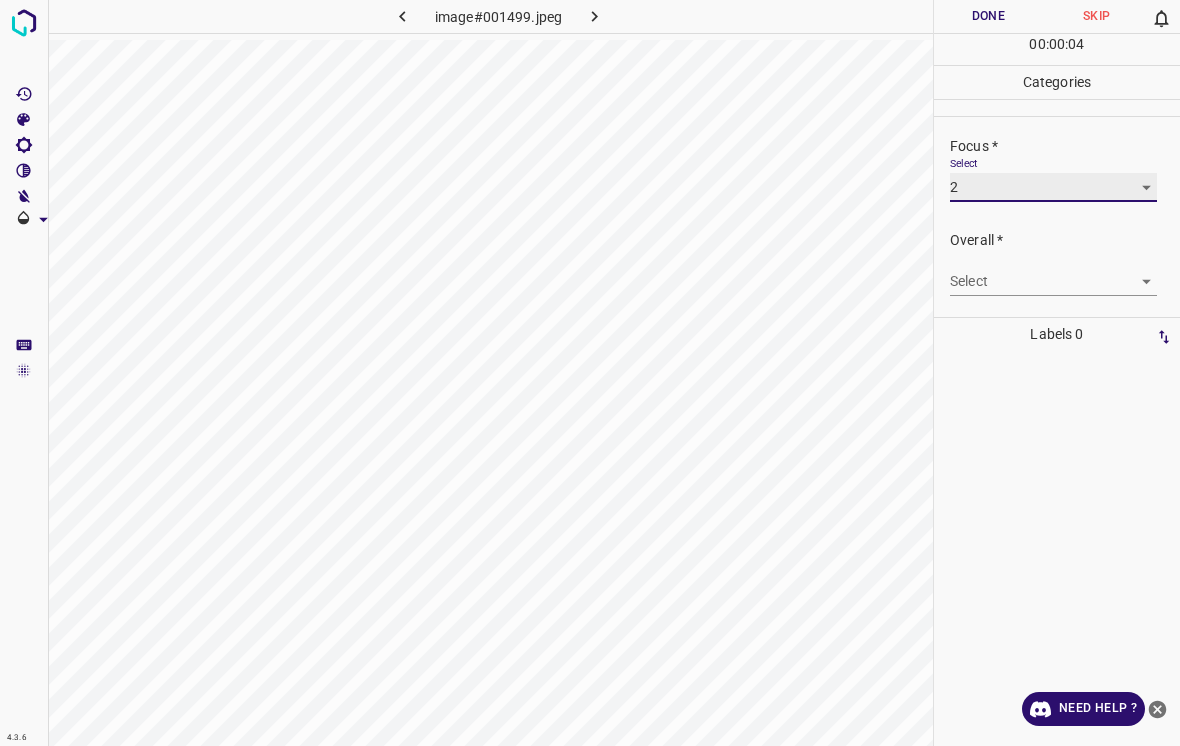 scroll, scrollTop: 98, scrollLeft: 0, axis: vertical 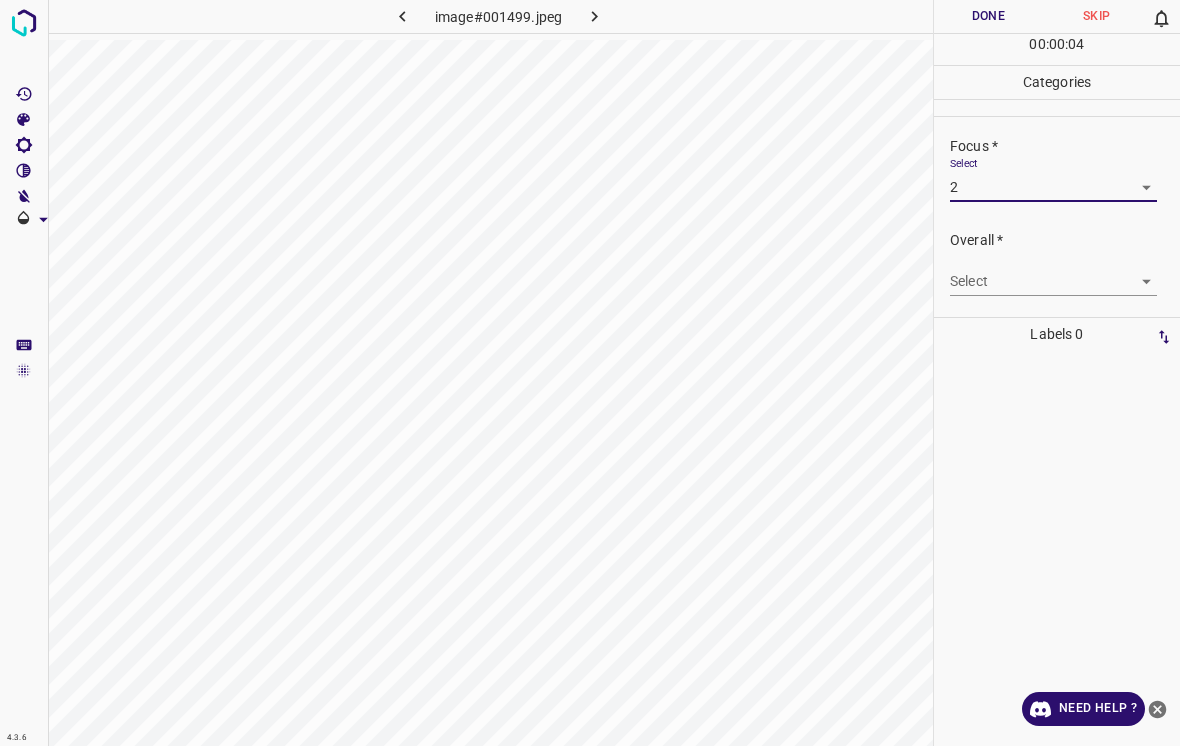 click on "4.3.6  image#001499.jpeg Done Skip 0 00   : 00   : 04   Categories Lighting *  Select 1 1 Focus *  Select 2 2 Overall *  Select ​ Labels   0 Categories 1 Lighting 2 Focus 3 Overall Tools Space Change between modes (Draw & Edit) I Auto labeling R Restore zoom M Zoom in N Zoom out Delete Delete selecte label Filters Z Restore filters X Saturation filter C Brightness filter V Contrast filter B Gray scale filter General O Download Need Help ? - Text - Hide - Delete" at bounding box center (590, 373) 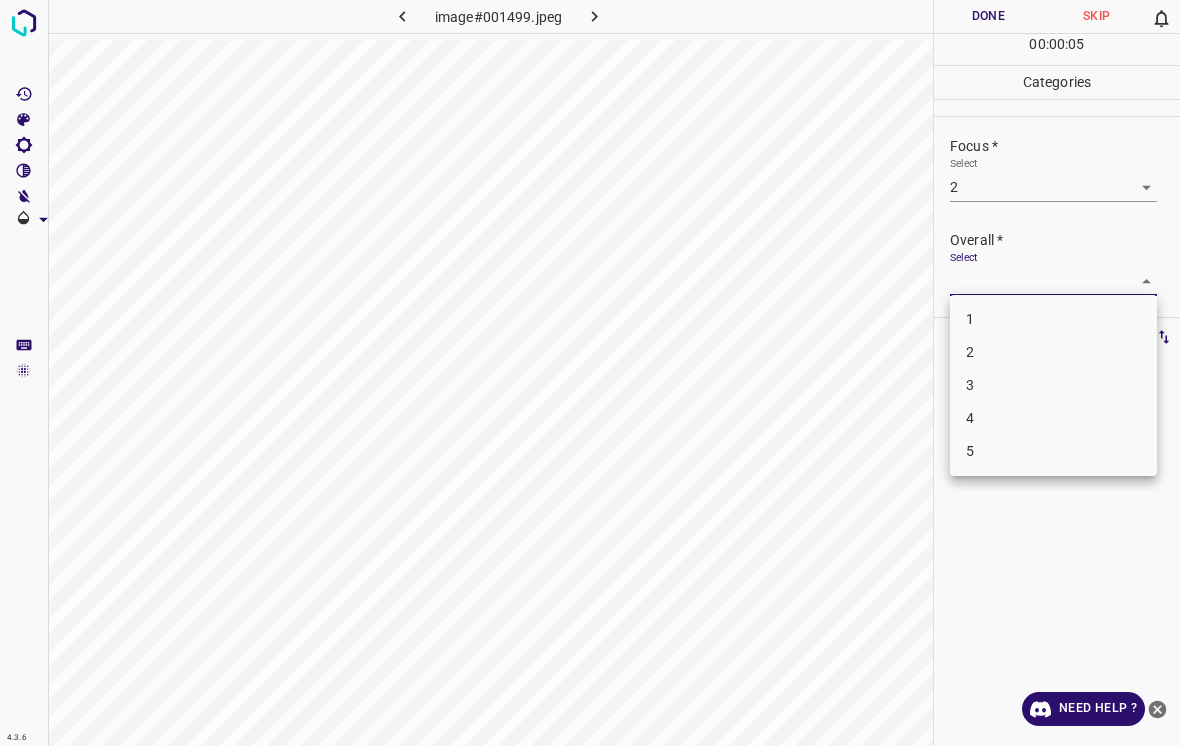click on "2" at bounding box center [1053, 352] 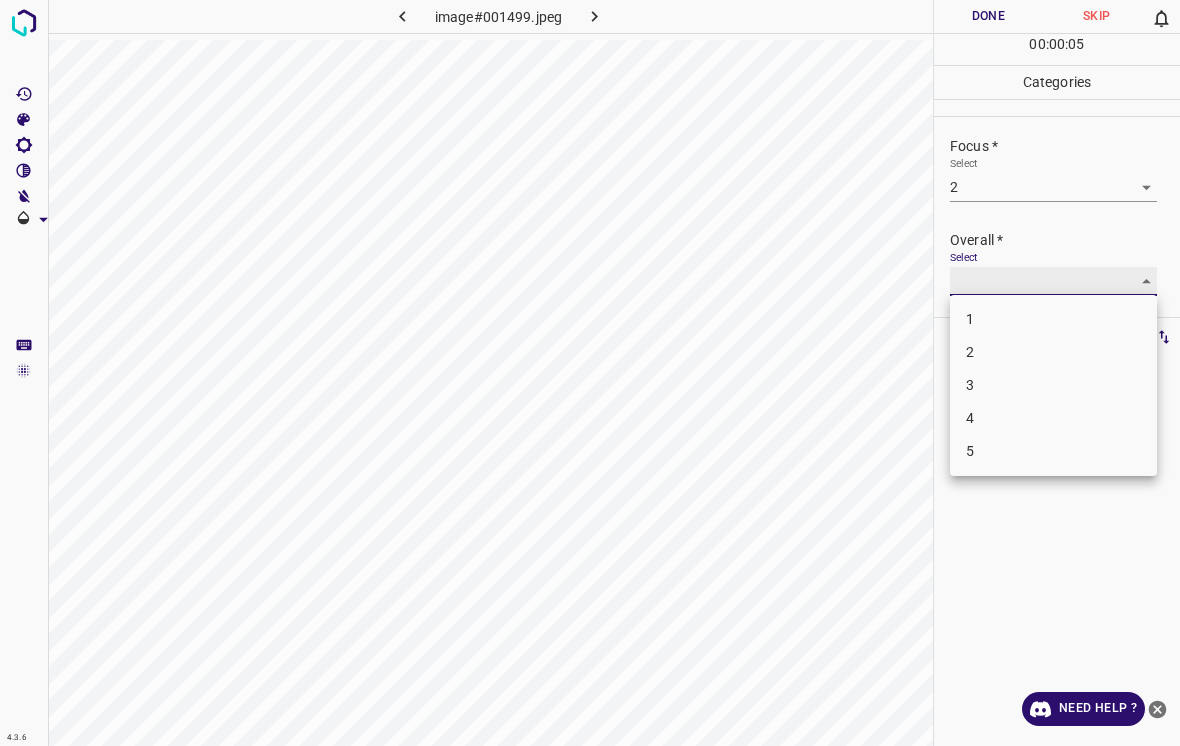 type on "2" 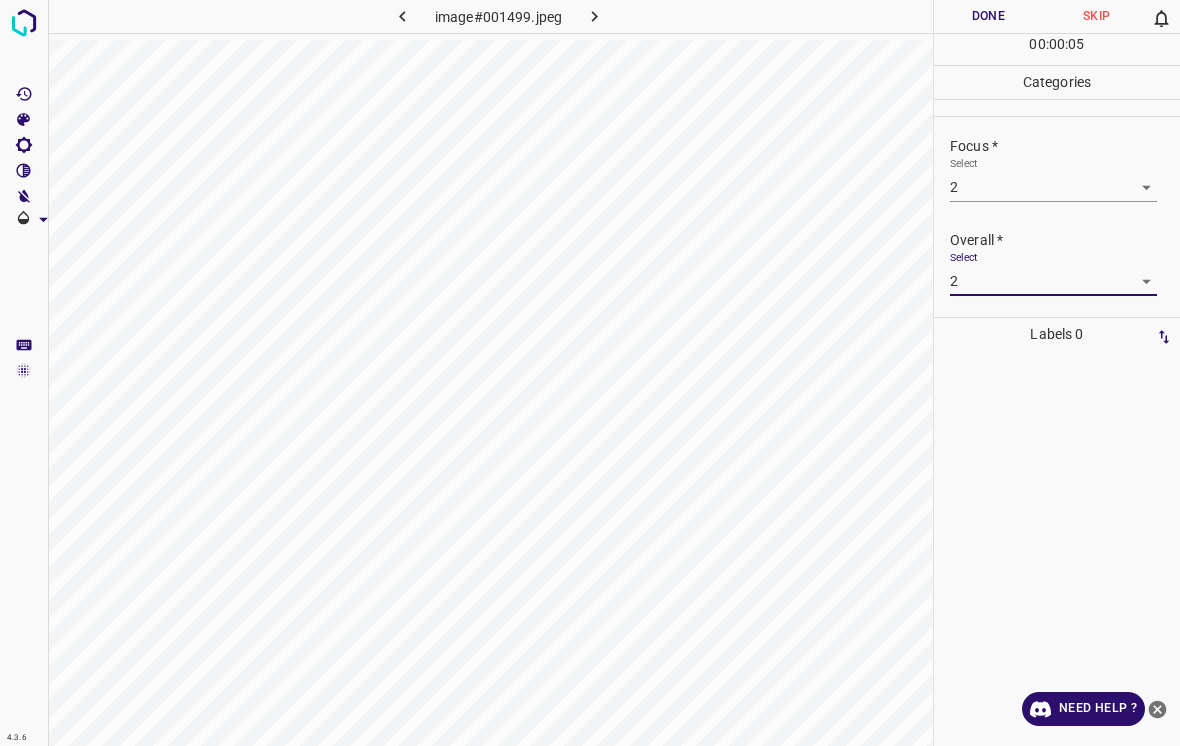 click on "Done" at bounding box center [988, 16] 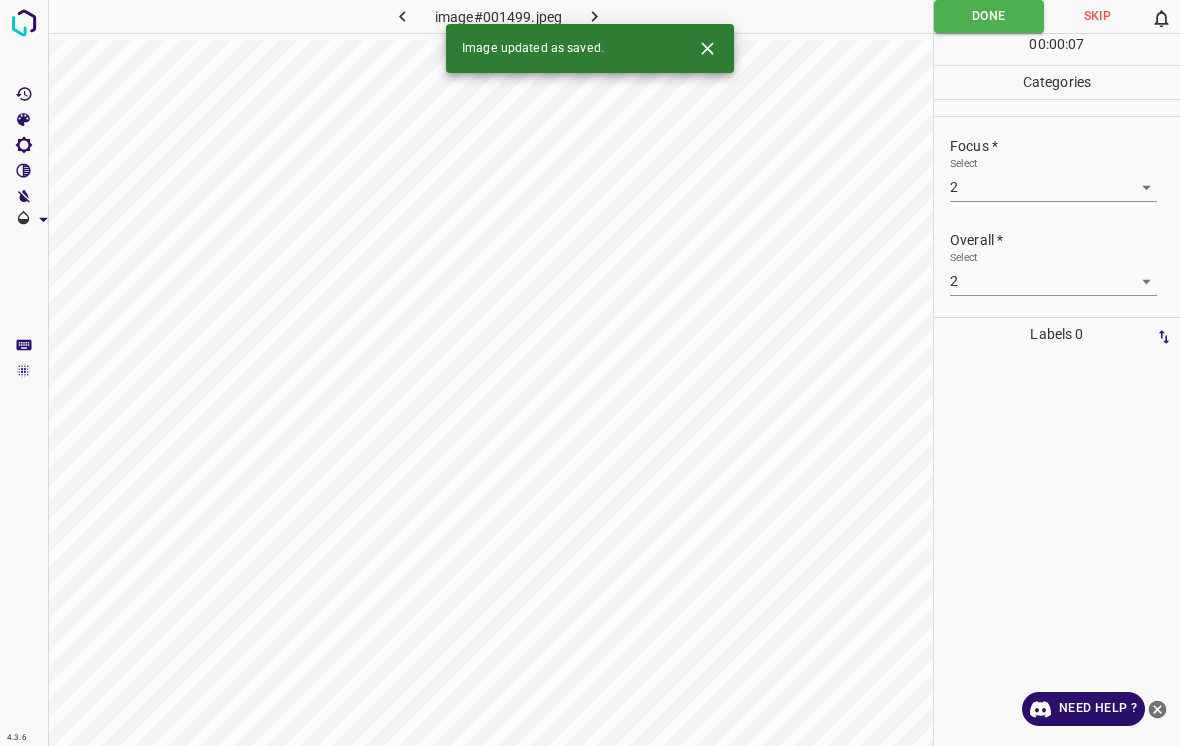 click 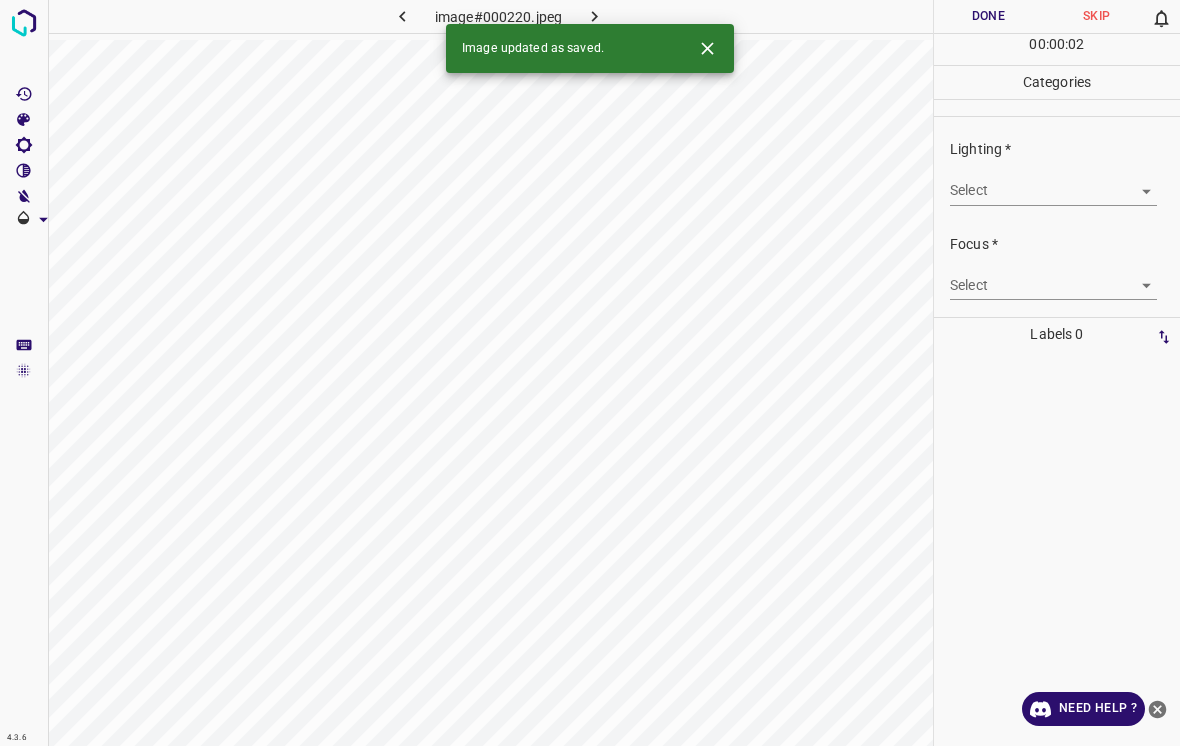 click on "4.3.6  image#000220.jpeg Done Skip 0 00   : 00   : 02   Categories Lighting *  Select ​ Focus *  Select ​ Overall *  Select ​ Labels   0 Categories 1 Lighting 2 Focus 3 Overall Tools Space Change between modes (Draw & Edit) I Auto labeling R Restore zoom M Zoom in N Zoom out Delete Delete selecte label Filters Z Restore filters X Saturation filter C Brightness filter V Contrast filter B Gray scale filter General O Download Image updated as saved. Need Help ? - Text - Hide - Delete" at bounding box center [590, 373] 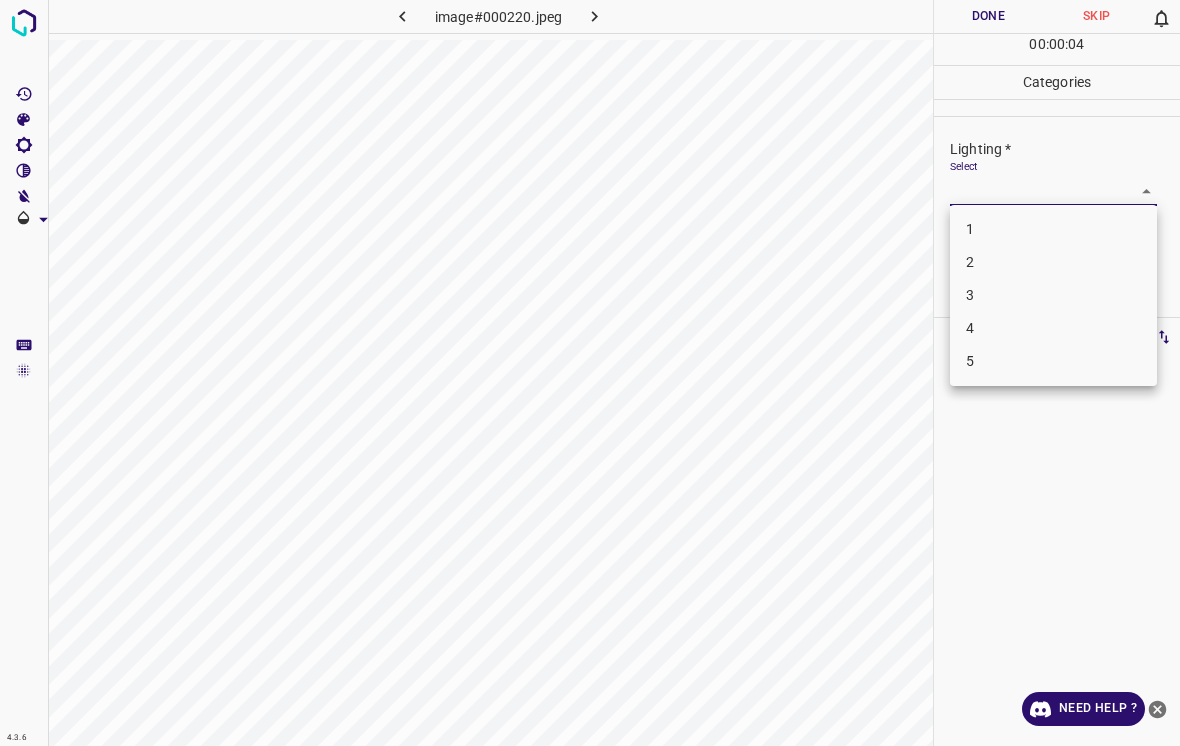 click on "3" at bounding box center (1053, 295) 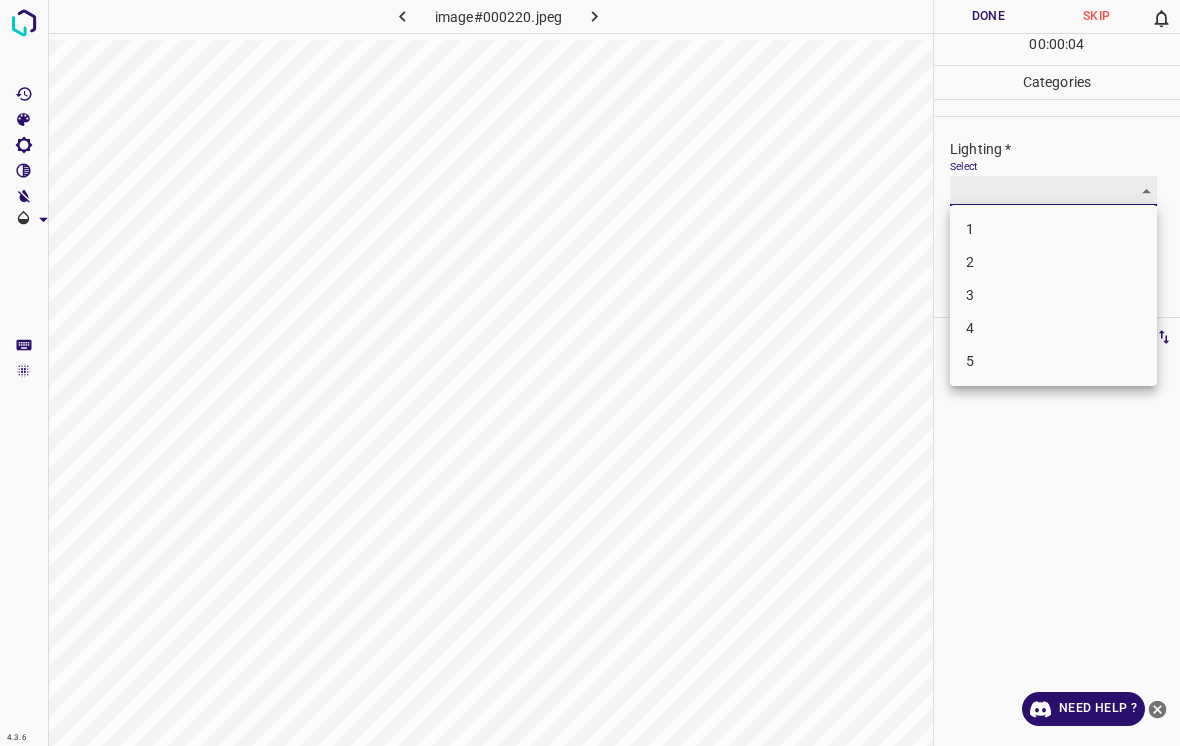 type on "3" 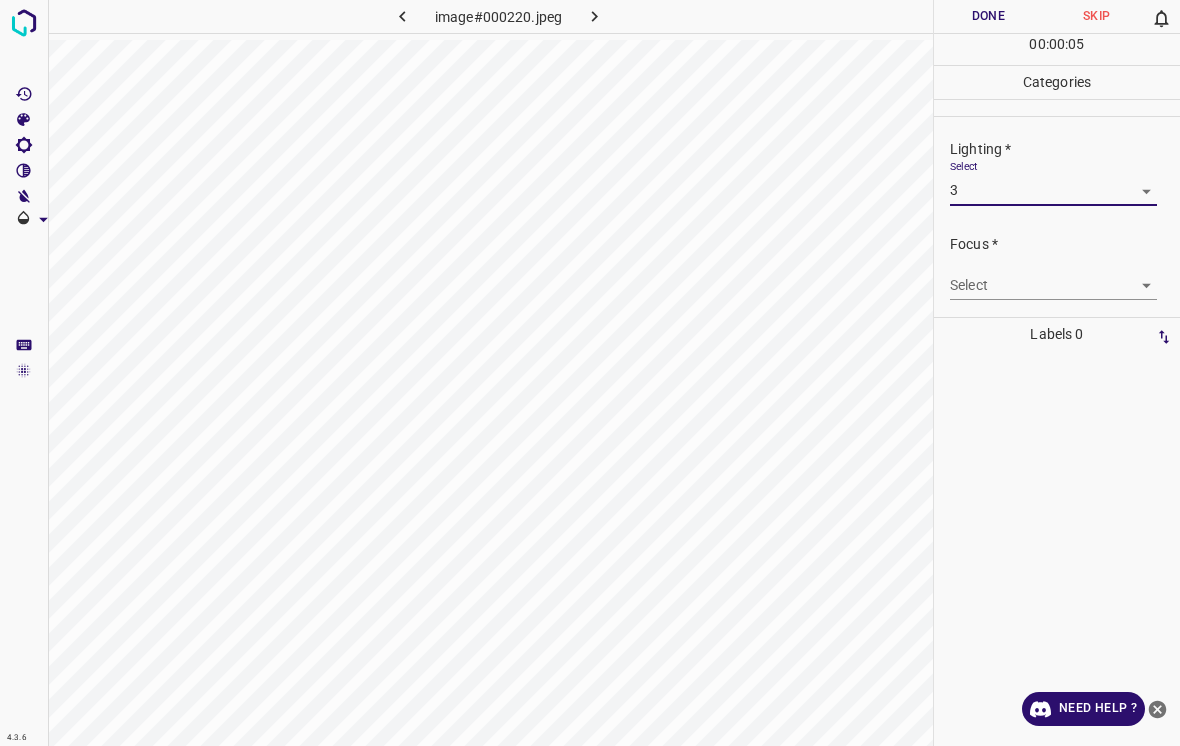 click on "4.3.6  image#000220.jpeg Done Skip 0 00   : 00   : 05   Categories Lighting *  Select 3 3 Focus *  Select ​ Overall *  Select ​ Labels   0 Categories 1 Lighting 2 Focus 3 Overall Tools Space Change between modes (Draw & Edit) I Auto labeling R Restore zoom M Zoom in N Zoom out Delete Delete selecte label Filters Z Restore filters X Saturation filter C Brightness filter V Contrast filter B Gray scale filter General O Download Need Help ? - Text - Hide - Delete" at bounding box center [590, 373] 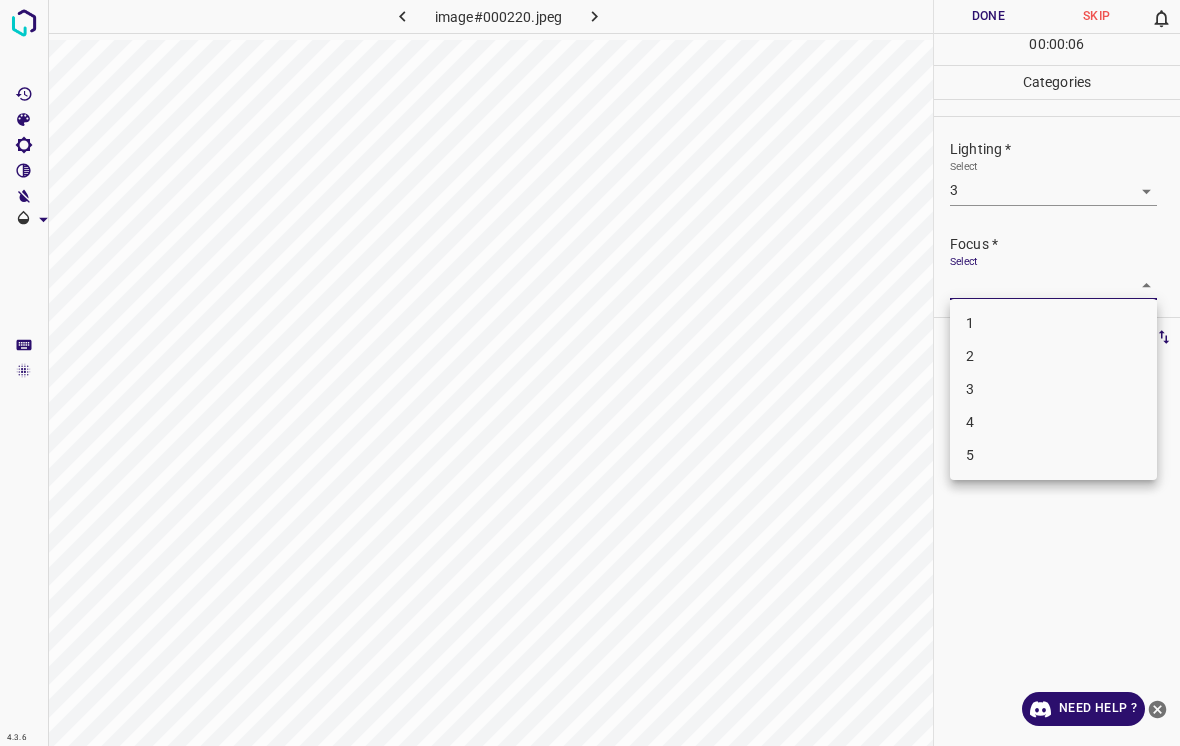 click on "3" at bounding box center [1053, 389] 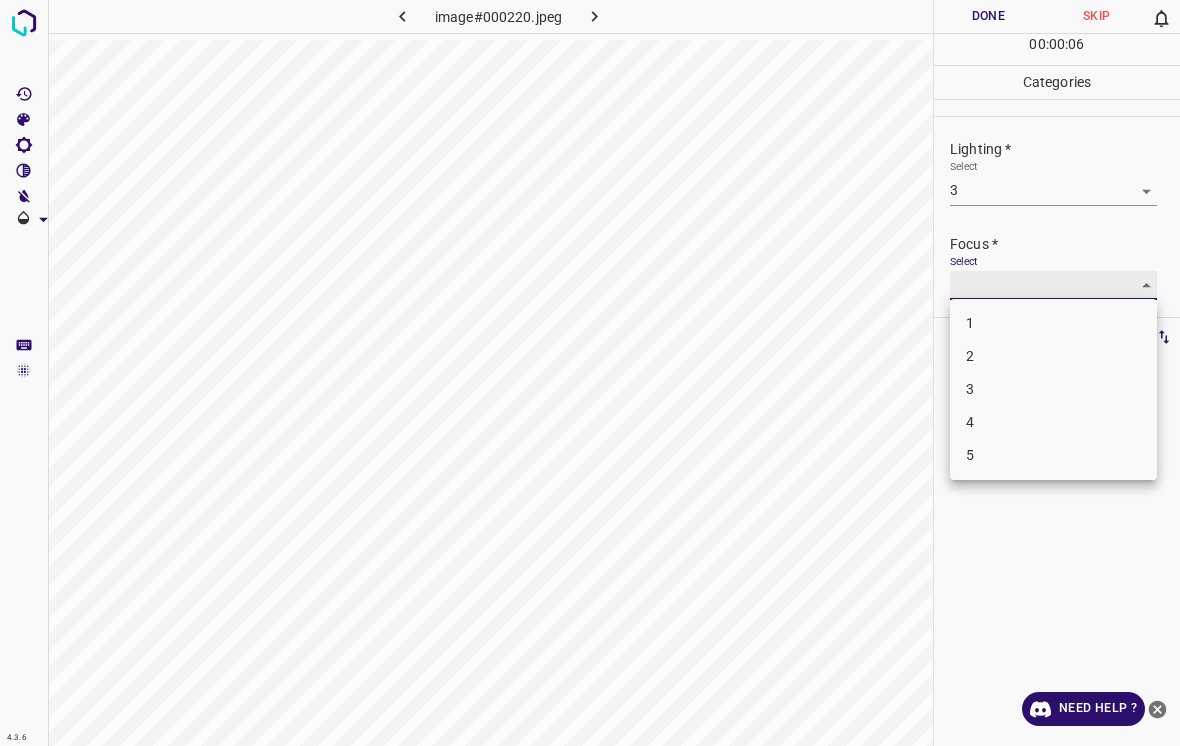 type on "3" 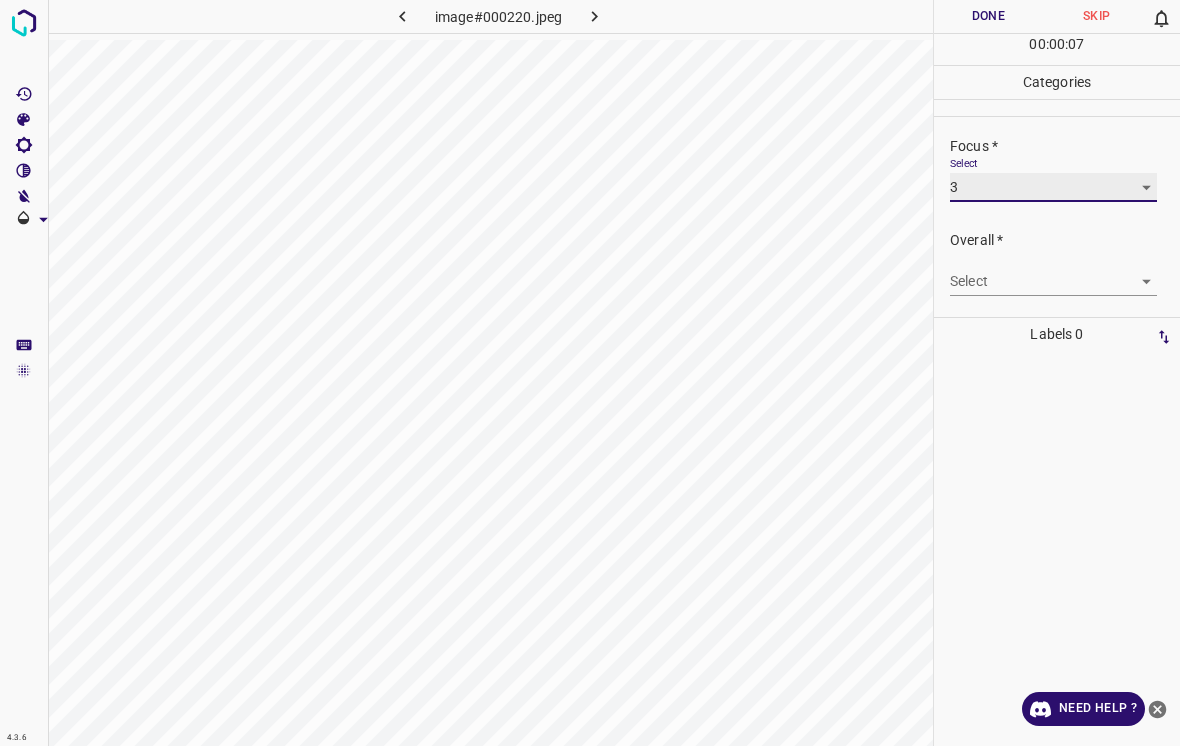 scroll, scrollTop: 98, scrollLeft: 0, axis: vertical 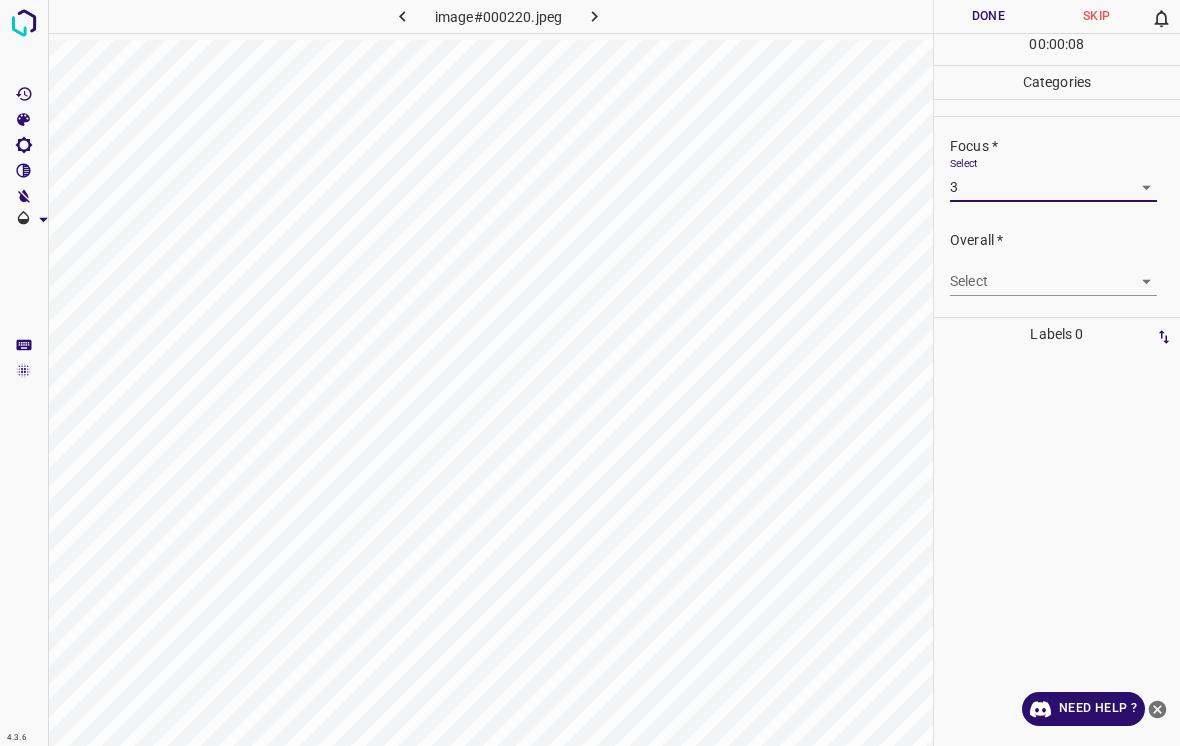 click on "4.3.6  image#000220.jpeg Done Skip 0 00   : 00   : 08   Categories Lighting *  Select 3 3 Focus *  Select 3 3 Overall *  Select ​ Labels   0 Categories 1 Lighting 2 Focus 3 Overall Tools Space Change between modes (Draw & Edit) I Auto labeling R Restore zoom M Zoom in N Zoom out Delete Delete selecte label Filters Z Restore filters X Saturation filter C Brightness filter V Contrast filter B Gray scale filter General O Download Need Help ? - Text - Hide - Delete" at bounding box center (590, 373) 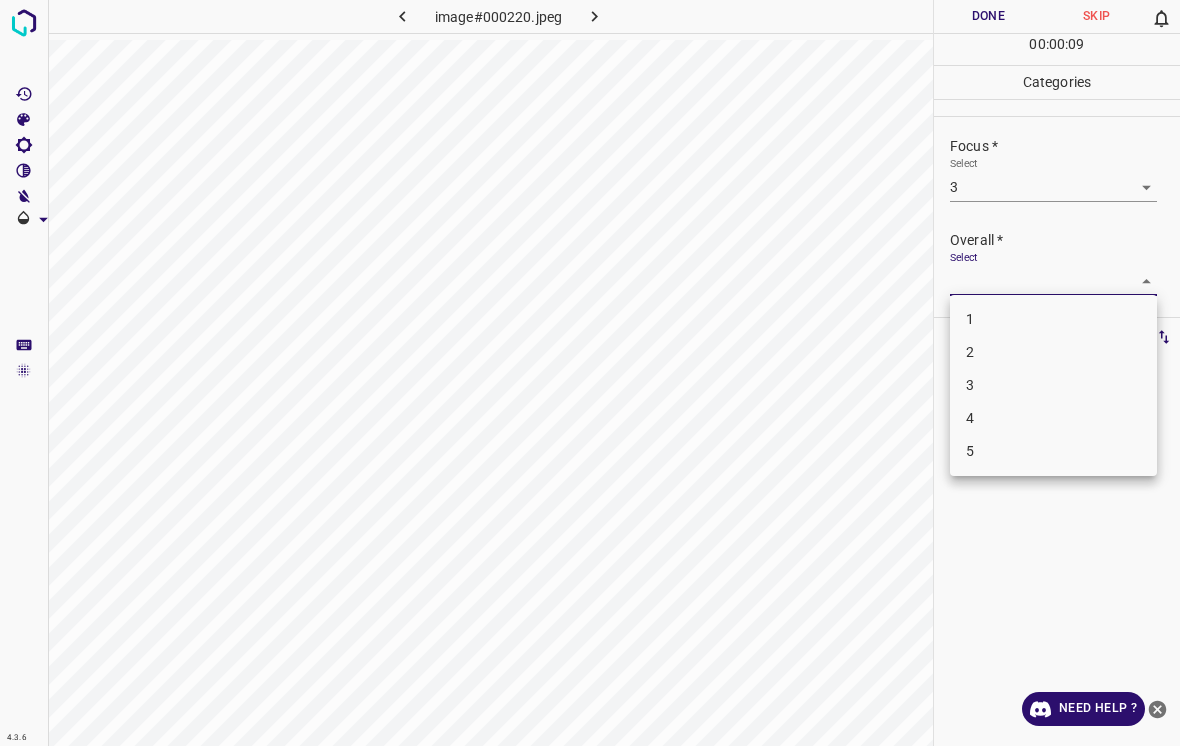 click on "3" at bounding box center [1053, 385] 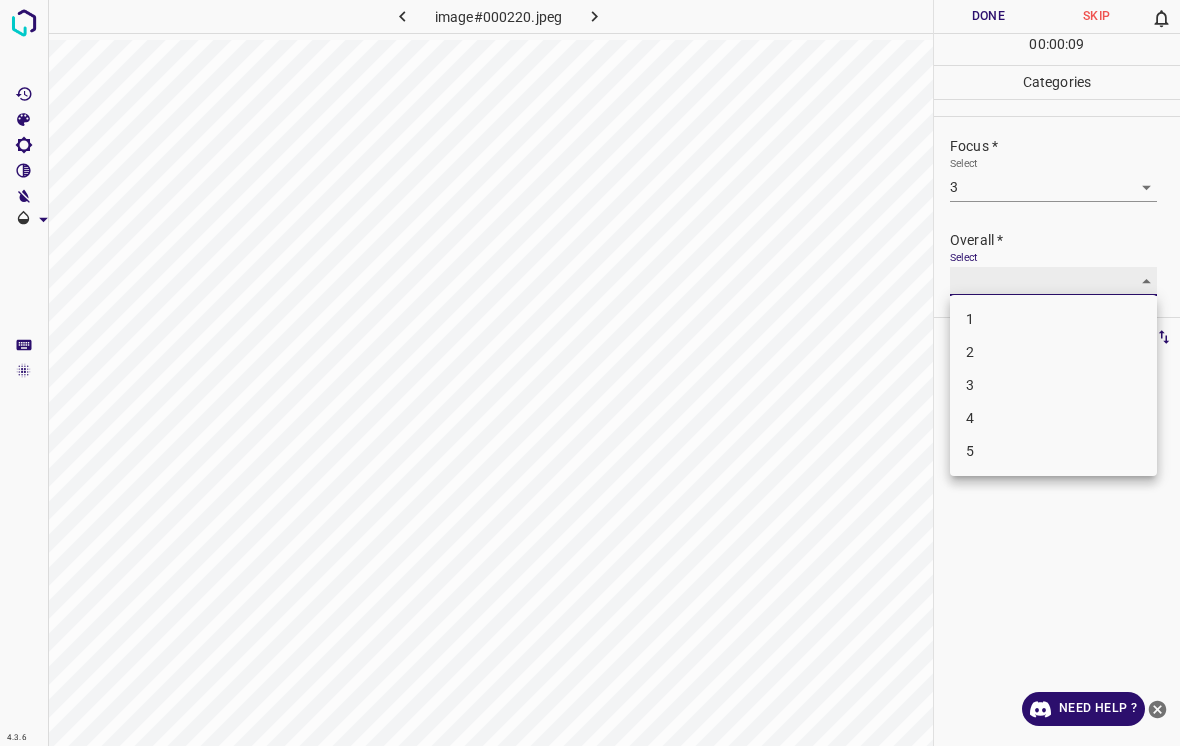 type on "3" 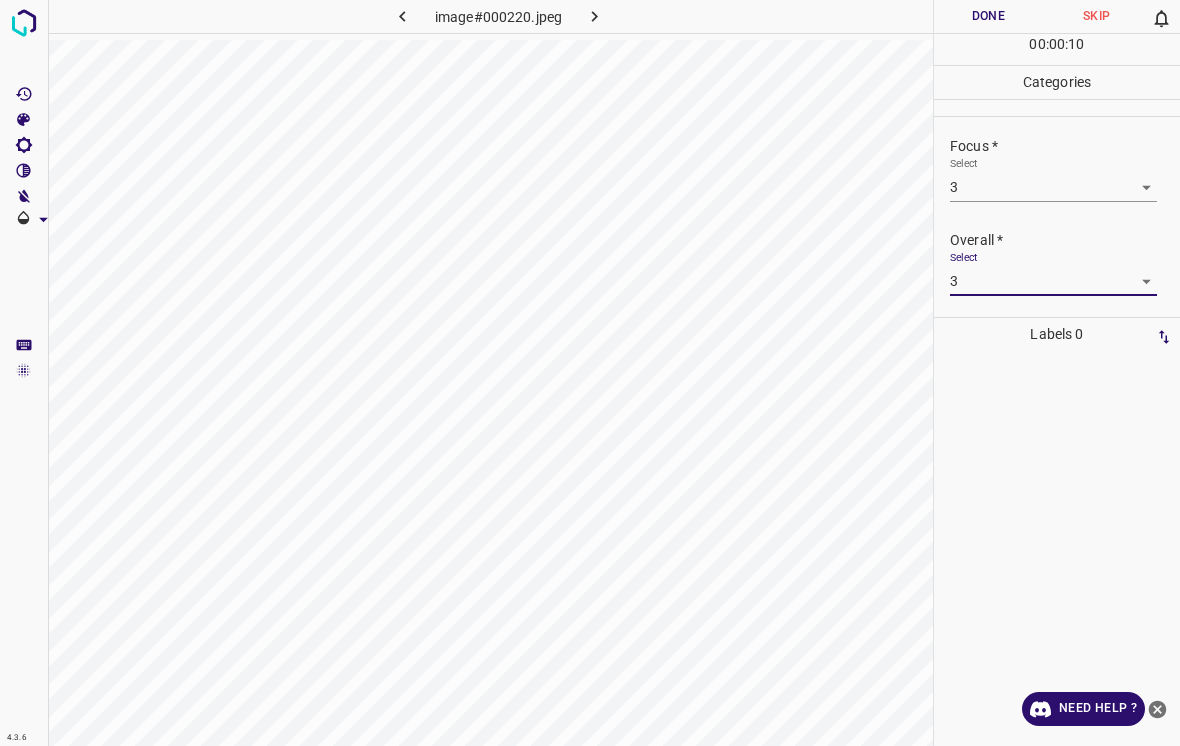 click on "Done" at bounding box center (988, 16) 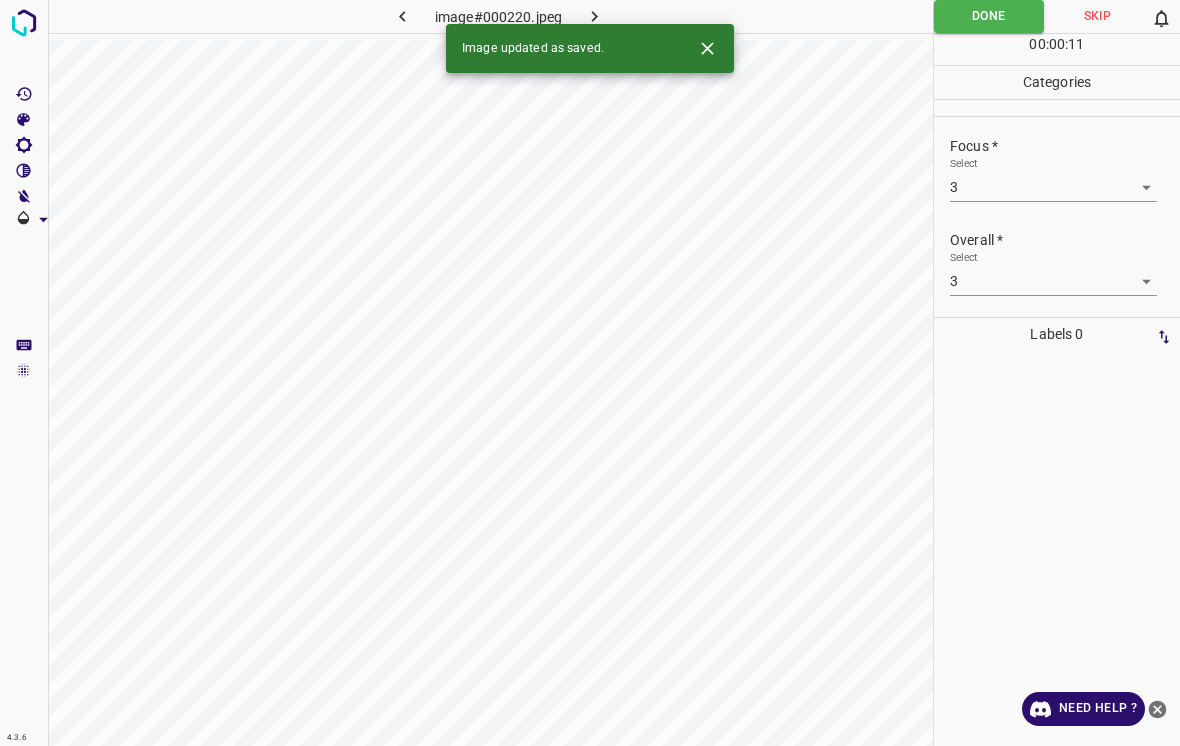 click 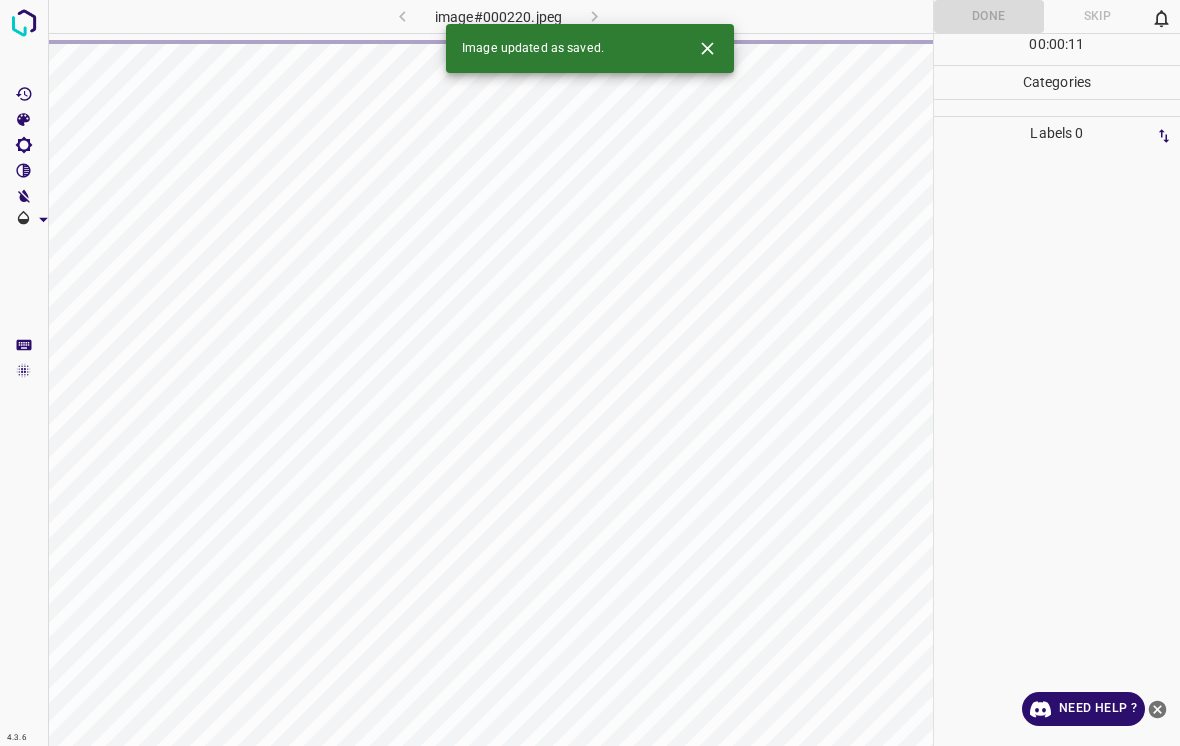 click 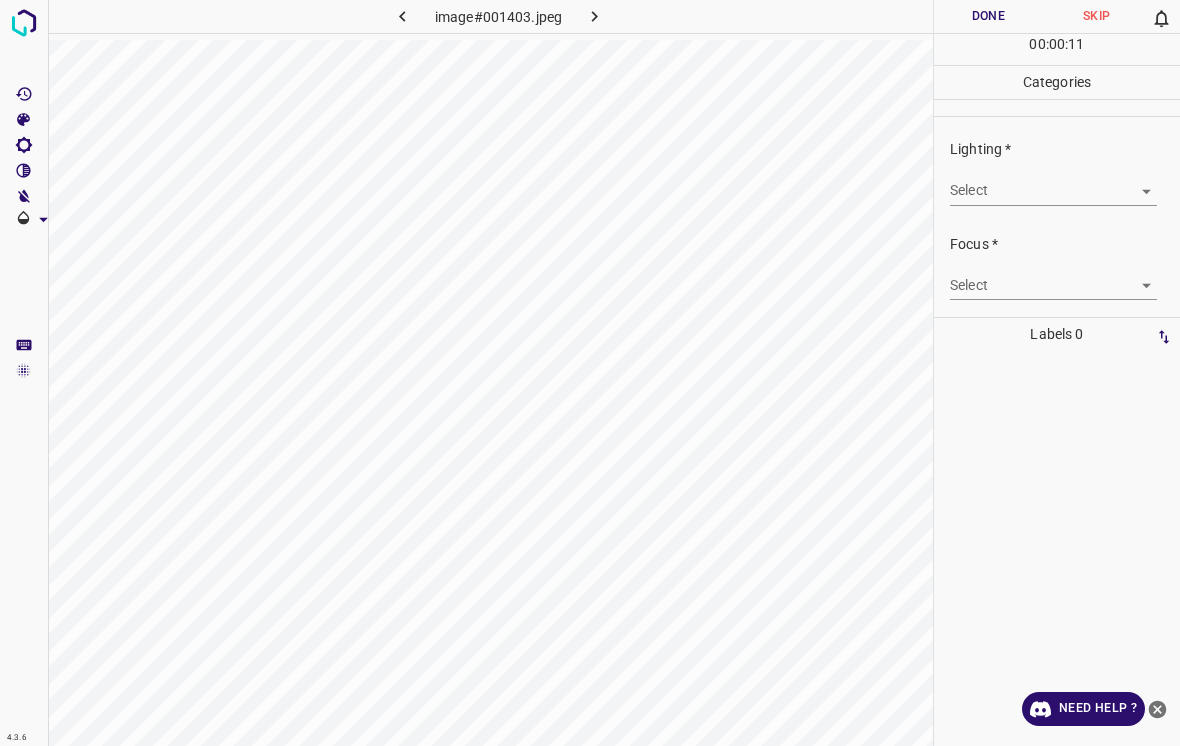 click on "4.3.6  image#001403.jpeg Done Skip 0 00   : 00   : 11   Categories Lighting *  Select ​ Focus *  Select ​ Overall *  Select ​ Labels   0 Categories 1 Lighting 2 Focus 3 Overall Tools Space Change between modes (Draw & Edit) I Auto labeling R Restore zoom M Zoom in N Zoom out Delete Delete selecte label Filters Z Restore filters X Saturation filter C Brightness filter V Contrast filter B Gray scale filter General O Download Need Help ? - Text - Hide - Delete" at bounding box center (590, 373) 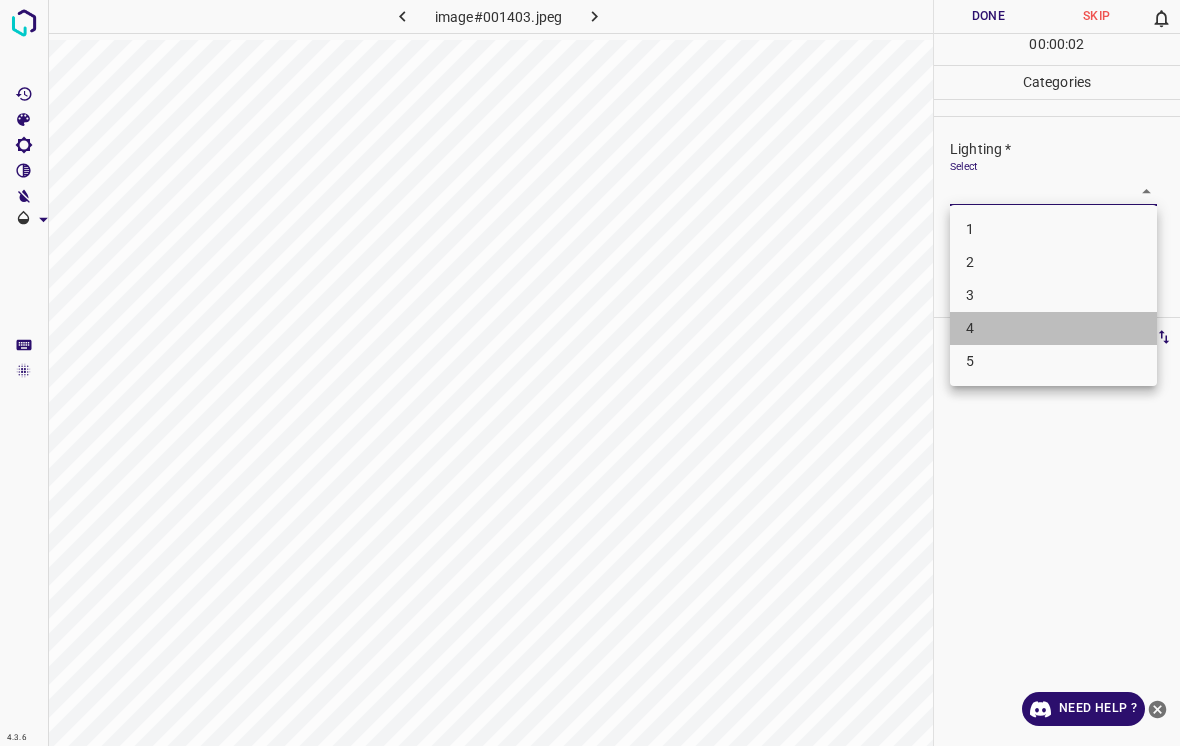 click on "4" at bounding box center [1053, 328] 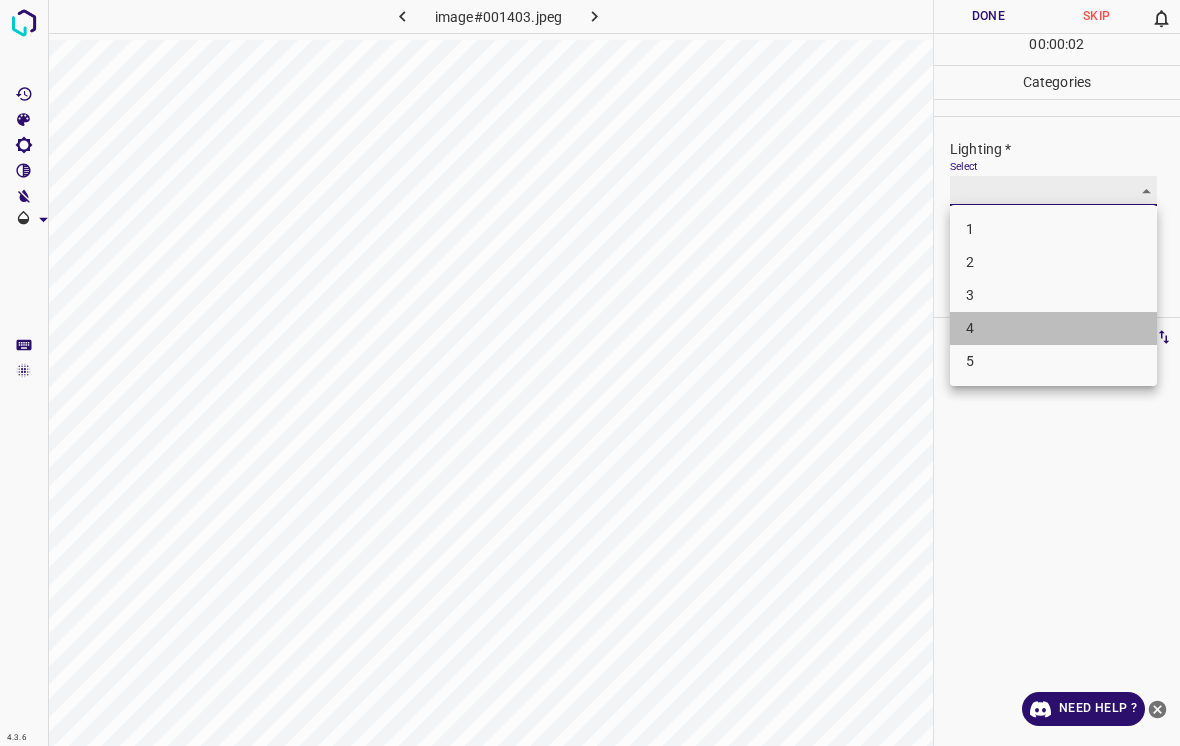 type on "4" 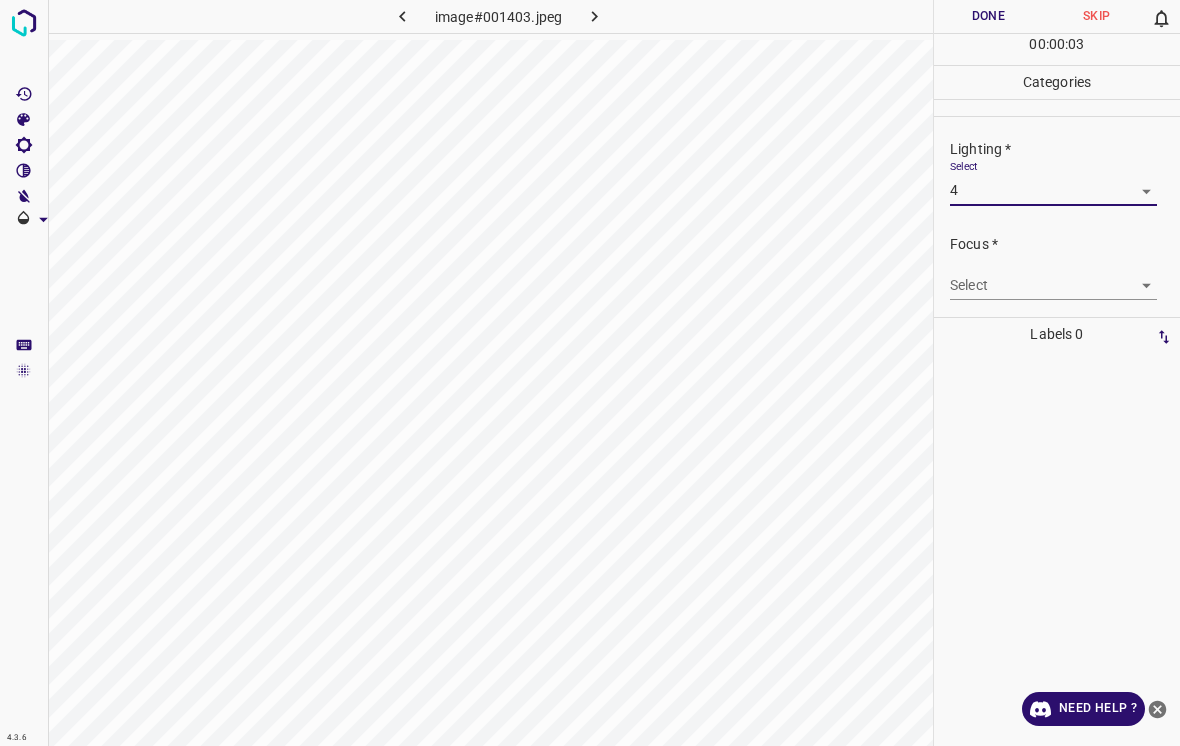 click on "4.3.6  image#001403.jpeg Done Skip 0 00   : 00   : 03   Categories Lighting *  Select 4 4 Focus *  Select ​ Overall *  Select ​ Labels   0 Categories 1 Lighting 2 Focus 3 Overall Tools Space Change between modes (Draw & Edit) I Auto labeling R Restore zoom M Zoom in N Zoom out Delete Delete selecte label Filters Z Restore filters X Saturation filter C Brightness filter V Contrast filter B Gray scale filter General O Download Need Help ? - Text - Hide - Delete" at bounding box center (590, 373) 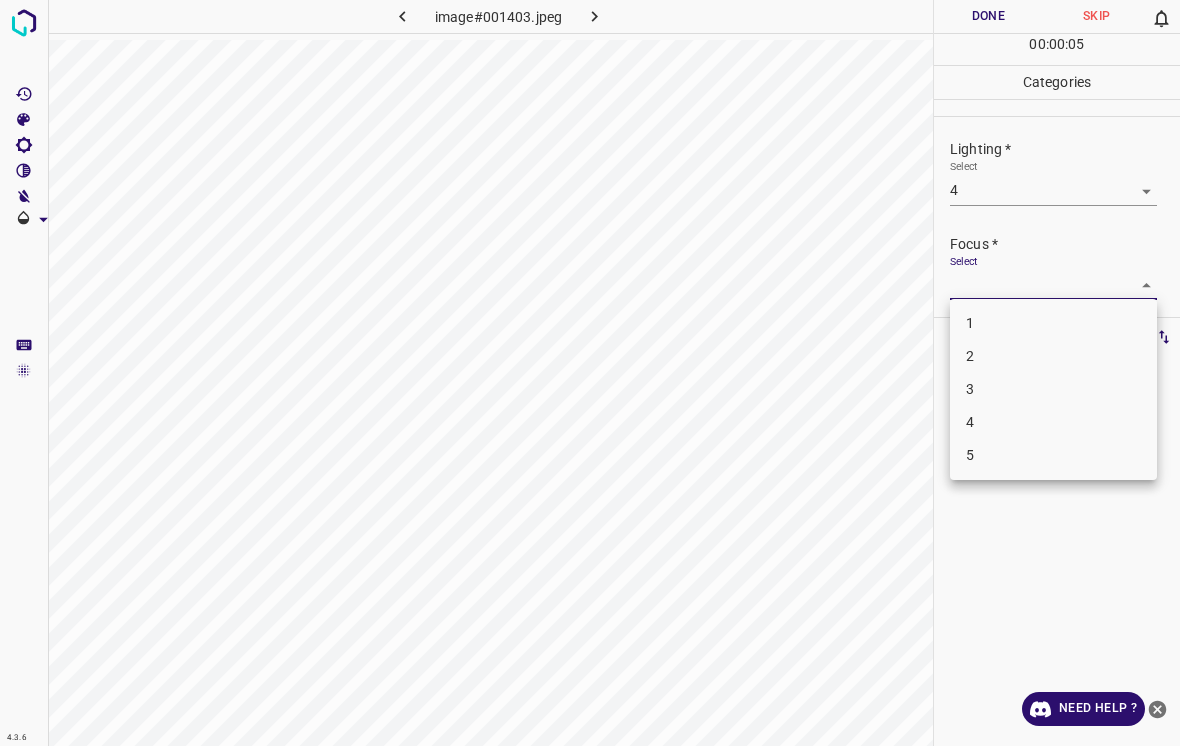 click on "2" at bounding box center [1053, 356] 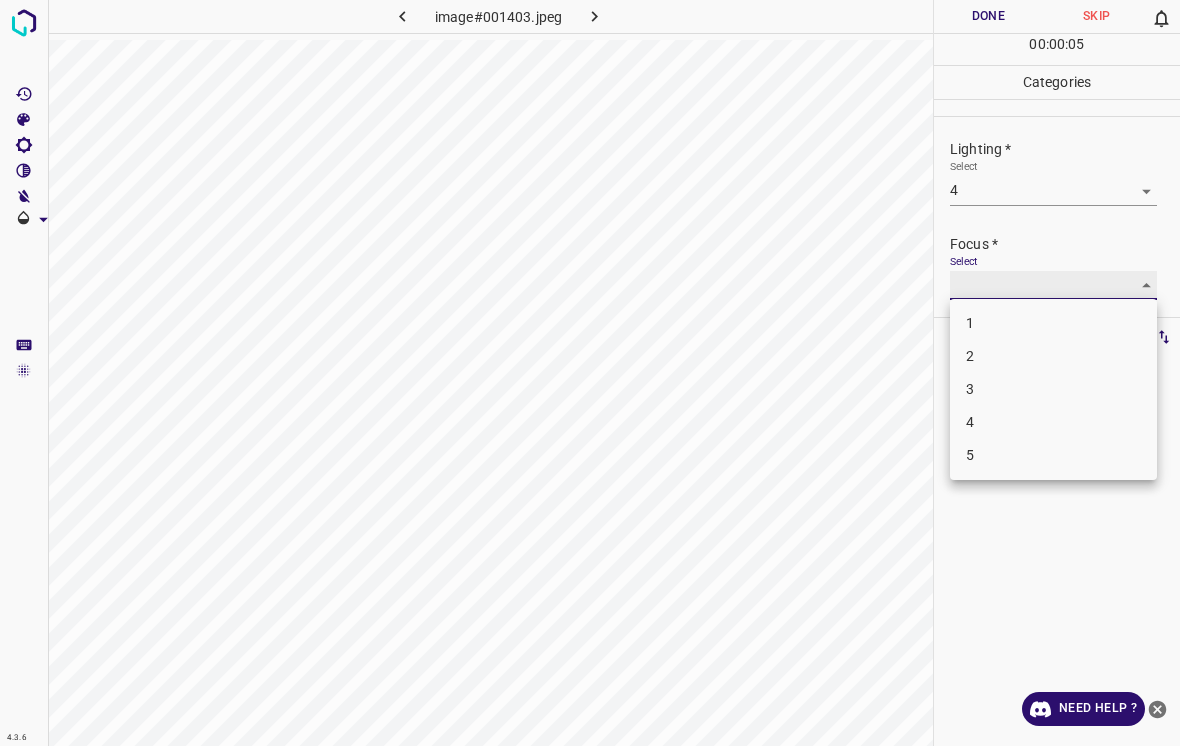 type on "2" 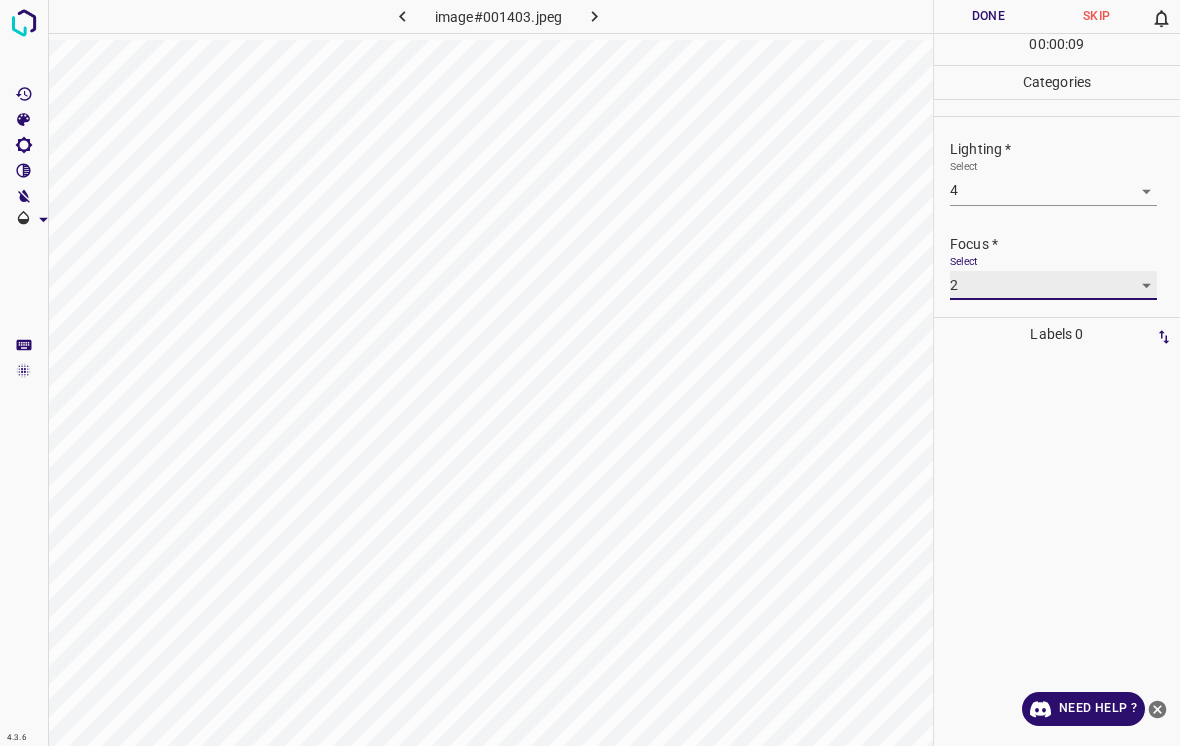 scroll, scrollTop: 72, scrollLeft: 0, axis: vertical 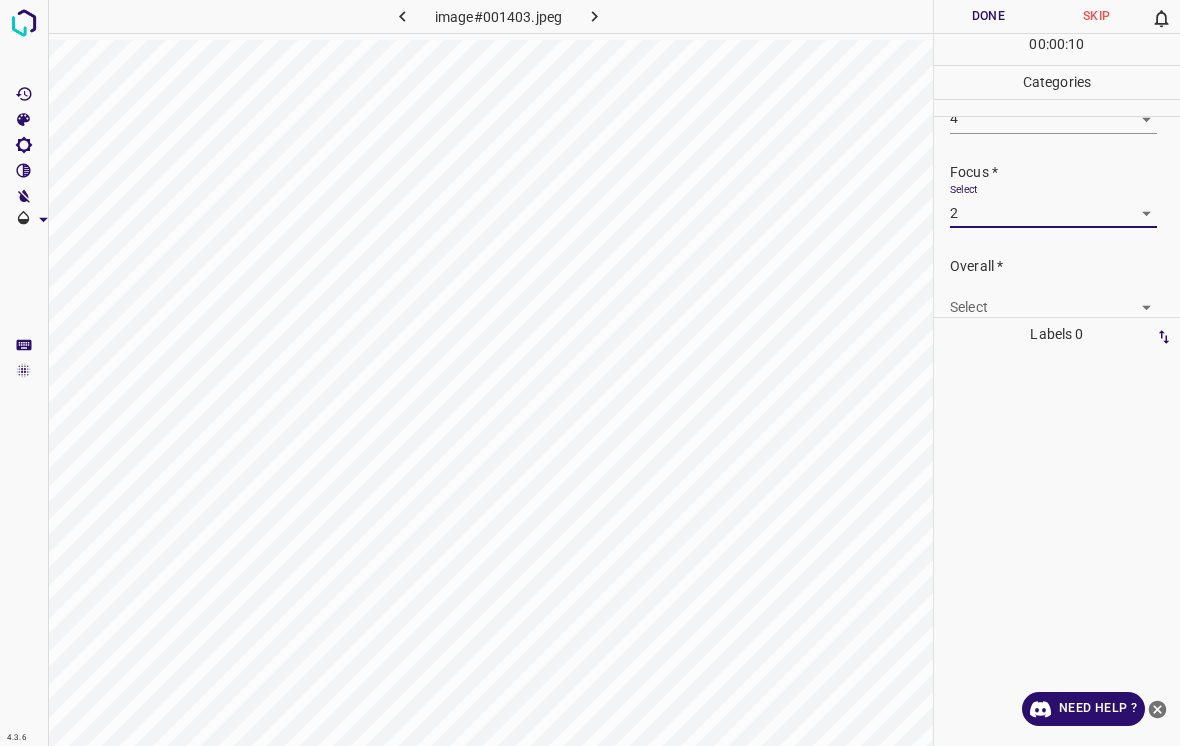 click on "4.3.6  image#001403.jpeg Done Skip 0 00   : 00   : 10   Categories Lighting *  Select 4 4 Focus *  Select 2 2 Overall *  Select ​ Labels   0 Categories 1 Lighting 2 Focus 3 Overall Tools Space Change between modes (Draw & Edit) I Auto labeling R Restore zoom M Zoom in N Zoom out Delete Delete selecte label Filters Z Restore filters X Saturation filter C Brightness filter V Contrast filter B Gray scale filter General O Download Need Help ? - Text - Hide - Delete" at bounding box center (590, 373) 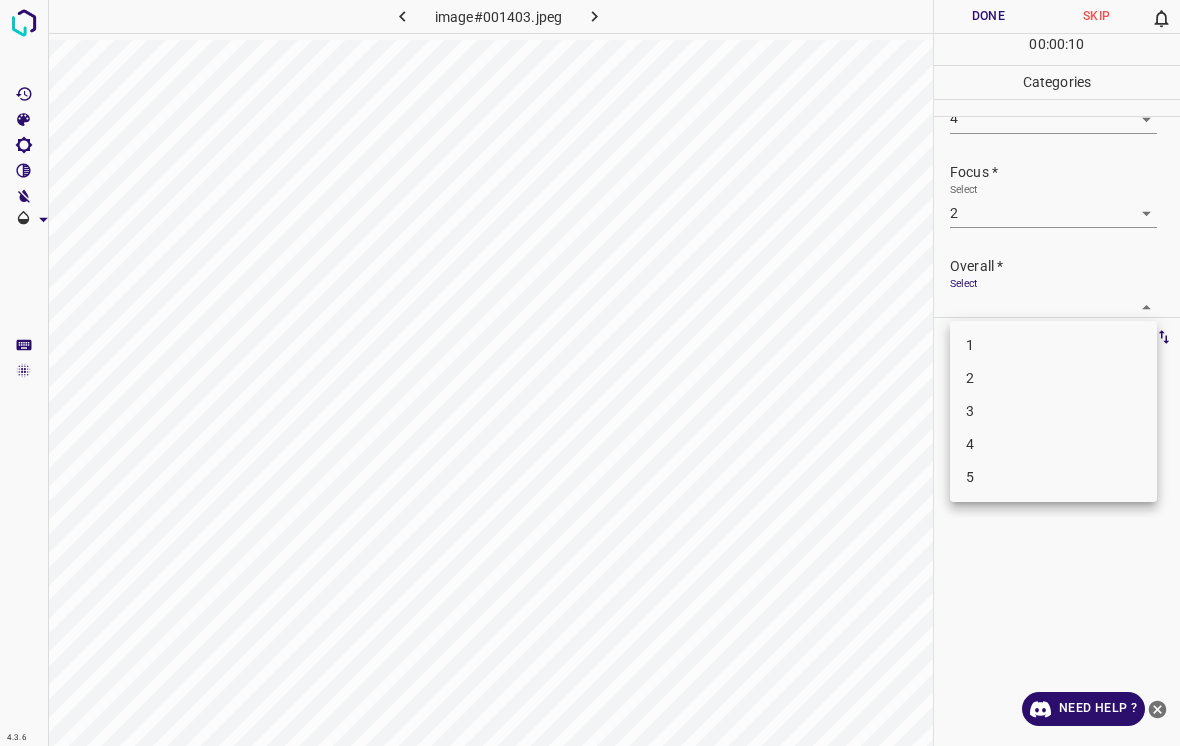 click on "3" at bounding box center (1053, 411) 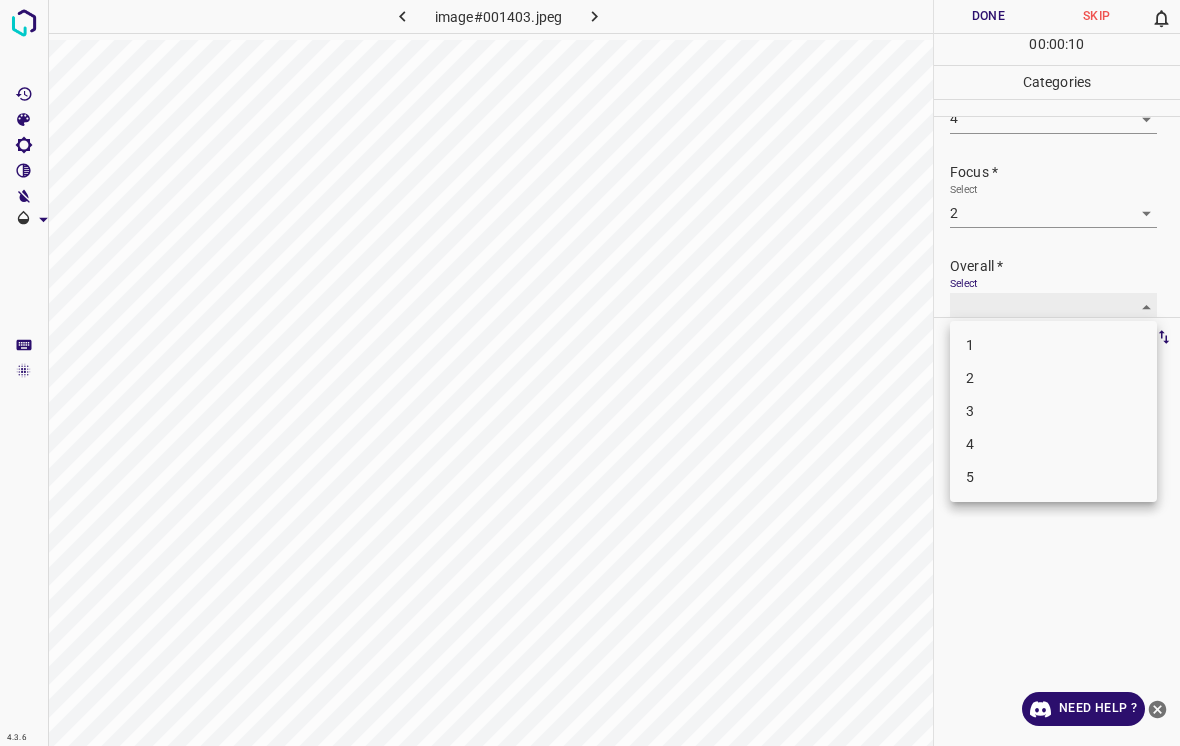 type on "3" 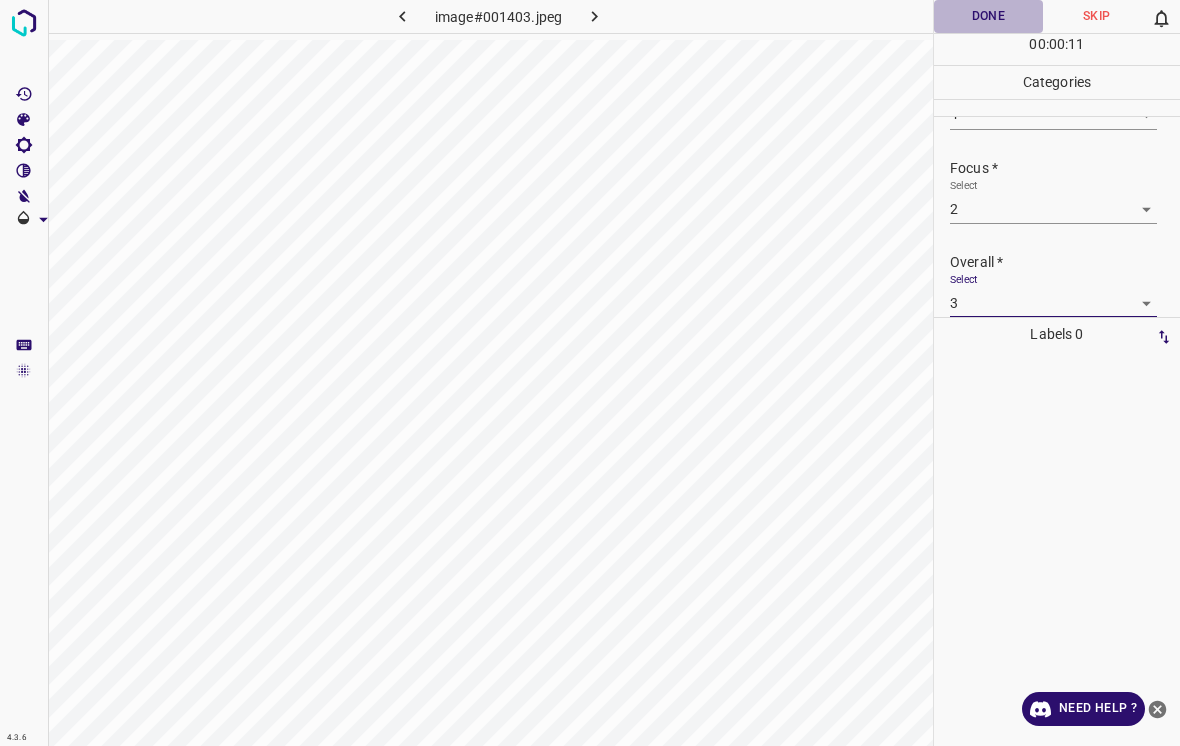 click on "Done" at bounding box center [988, 16] 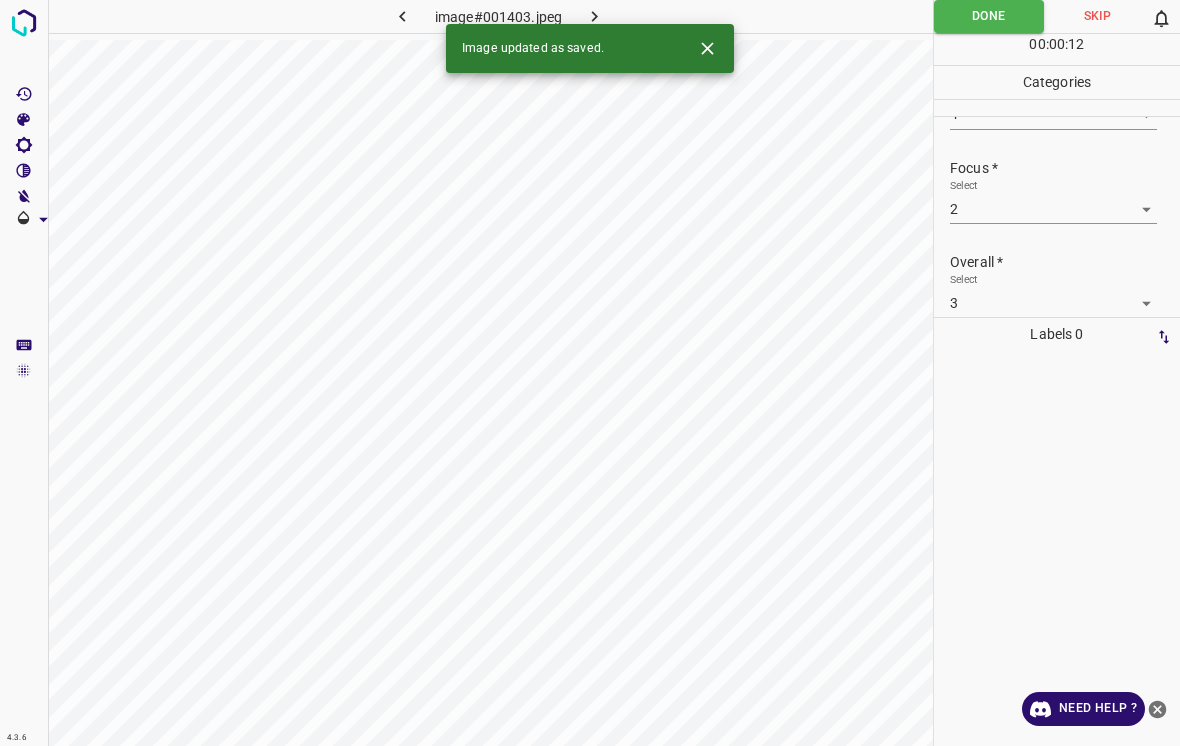 click 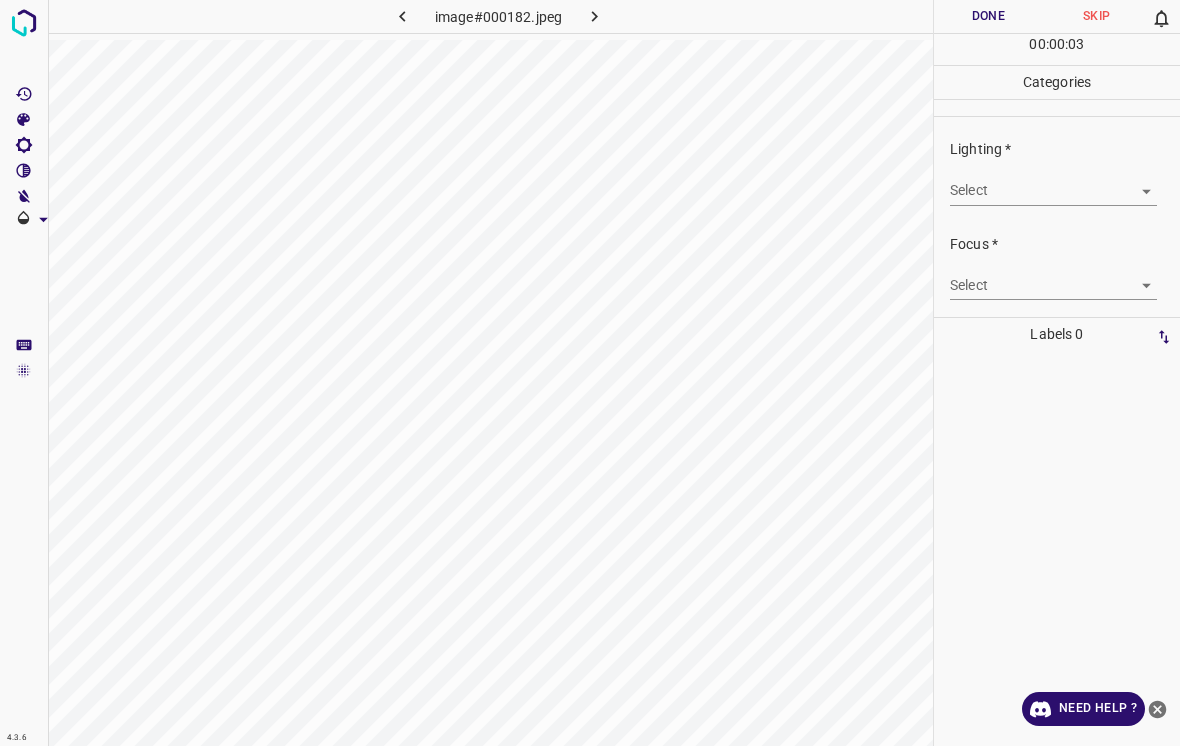 click on "4.3.6  image#000182.jpeg Done Skip 0 00   : 00   : 03   Categories Lighting *  Select ​ Focus *  Select ​ Overall *  Select ​ Labels   0 Categories 1 Lighting 2 Focus 3 Overall Tools Space Change between modes (Draw & Edit) I Auto labeling R Restore zoom M Zoom in N Zoom out Delete Delete selecte label Filters Z Restore filters X Saturation filter C Brightness filter V Contrast filter B Gray scale filter General O Download Need Help ? - Text - Hide - Delete" at bounding box center [590, 373] 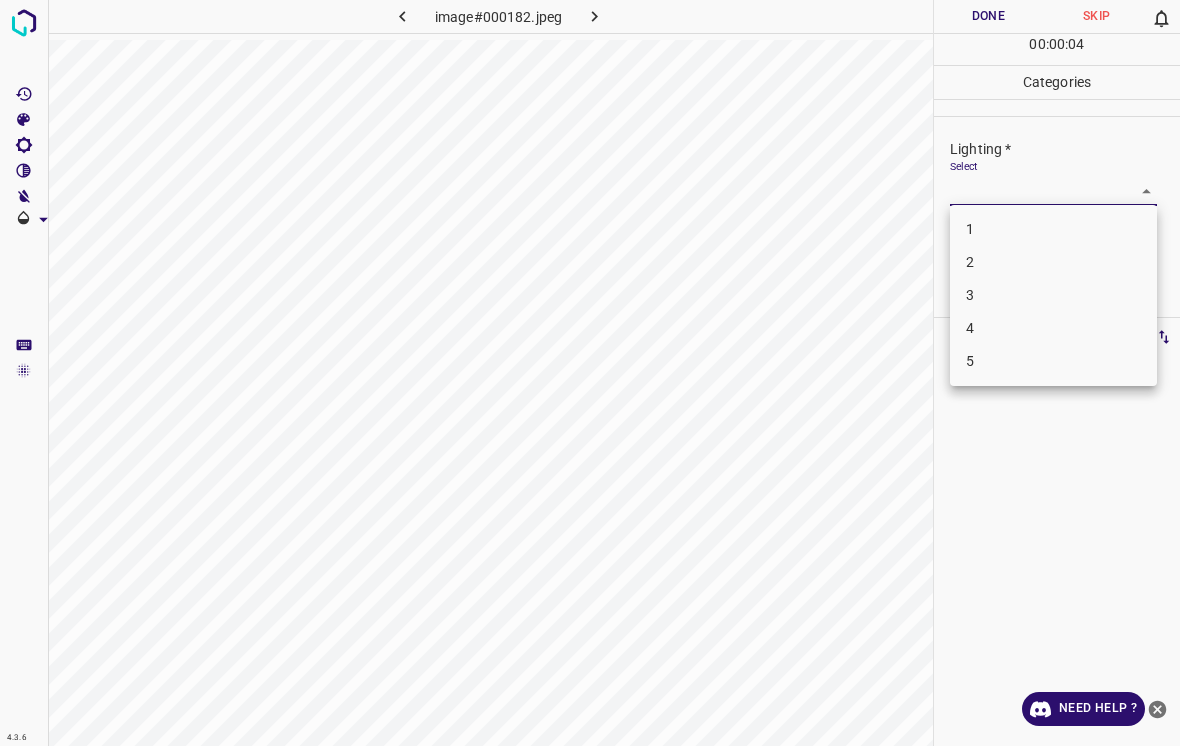 click on "2" at bounding box center [1053, 262] 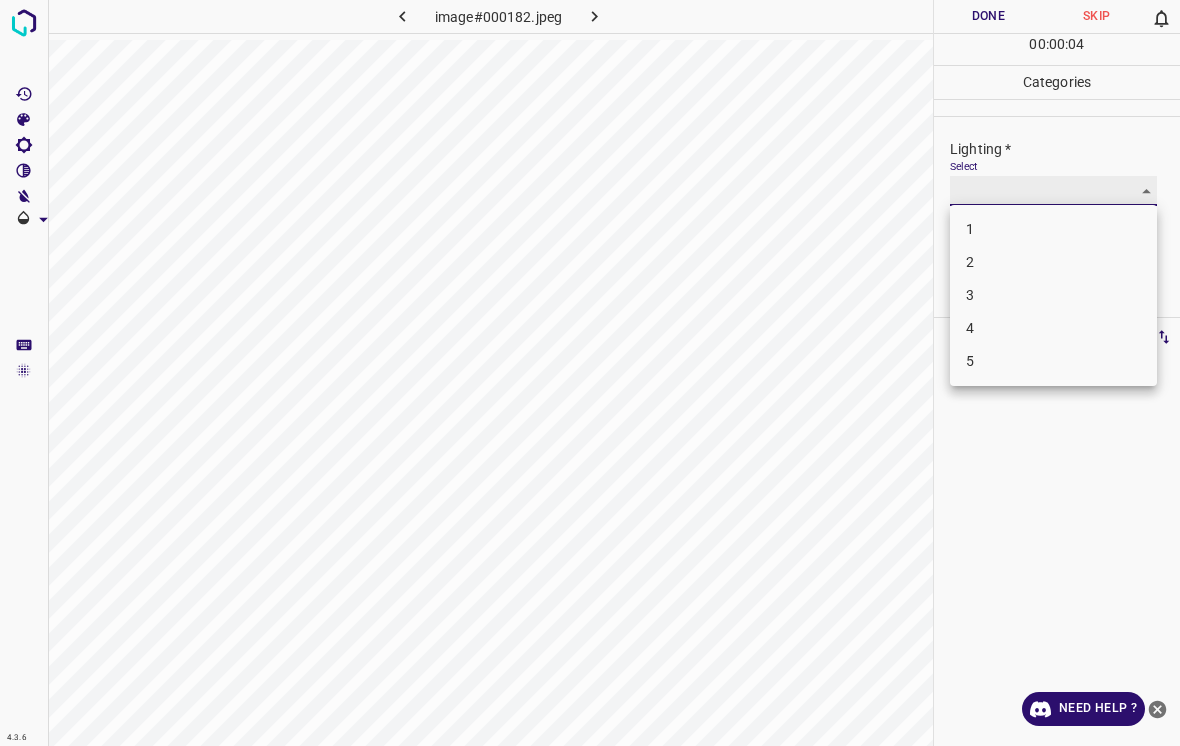 type on "2" 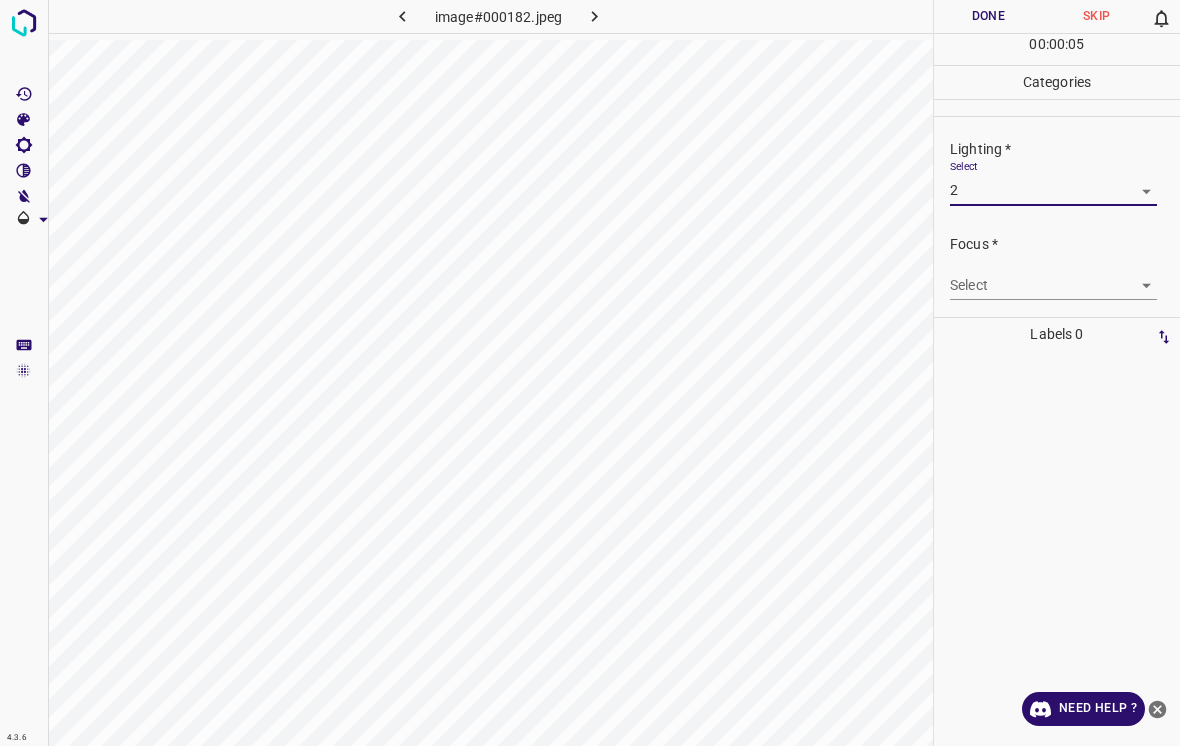 click on "4.3.6  image#000182.jpeg Done Skip 0 00   : 00   : 05   Categories Lighting *  Select 2 2 Focus *  Select ​ Overall *  Select ​ Labels   0 Categories 1 Lighting 2 Focus 3 Overall Tools Space Change between modes (Draw & Edit) I Auto labeling R Restore zoom M Zoom in N Zoom out Delete Delete selecte label Filters Z Restore filters X Saturation filter C Brightness filter V Contrast filter B Gray scale filter General O Download Need Help ? - Text - Hide - Delete" at bounding box center [590, 373] 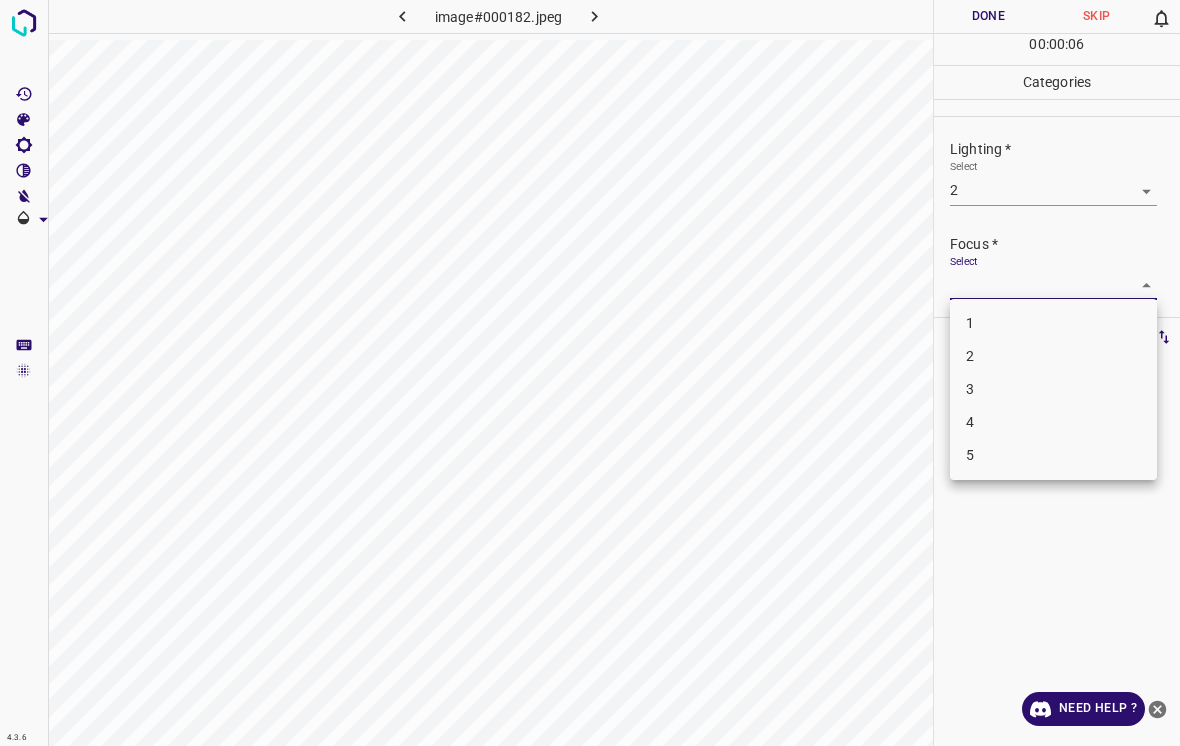 click on "2" at bounding box center [1053, 356] 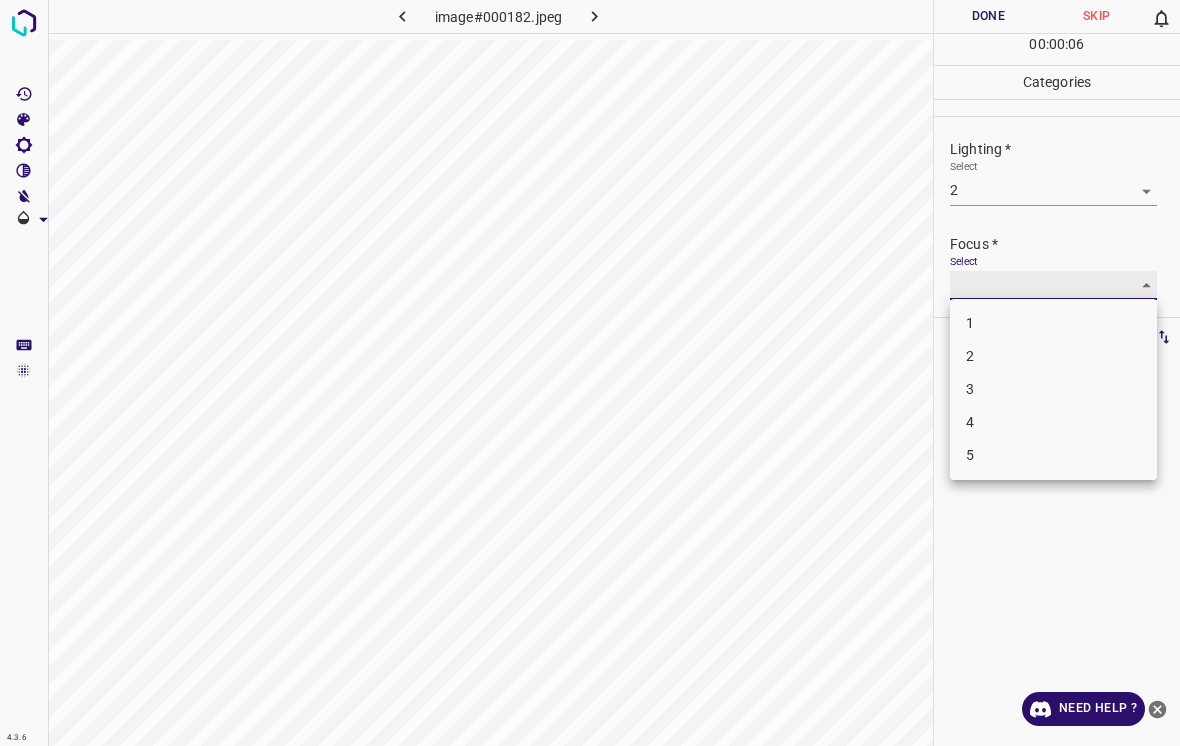 type on "2" 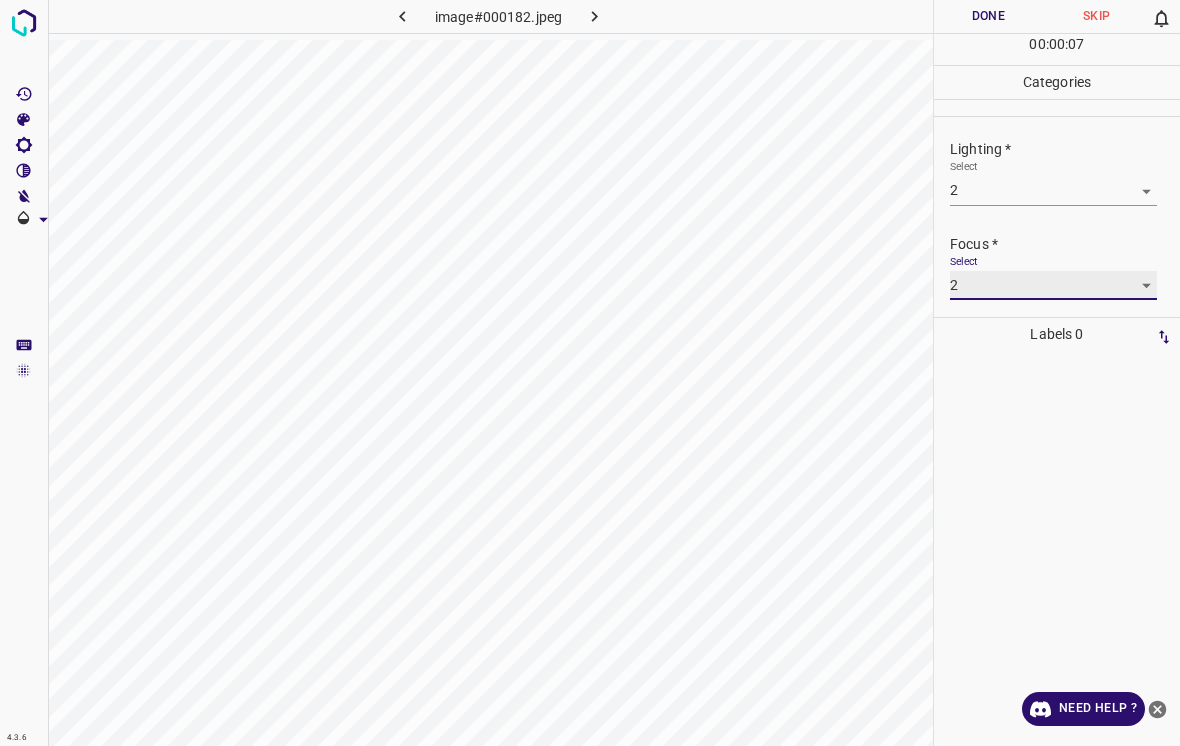 scroll, scrollTop: 74, scrollLeft: 0, axis: vertical 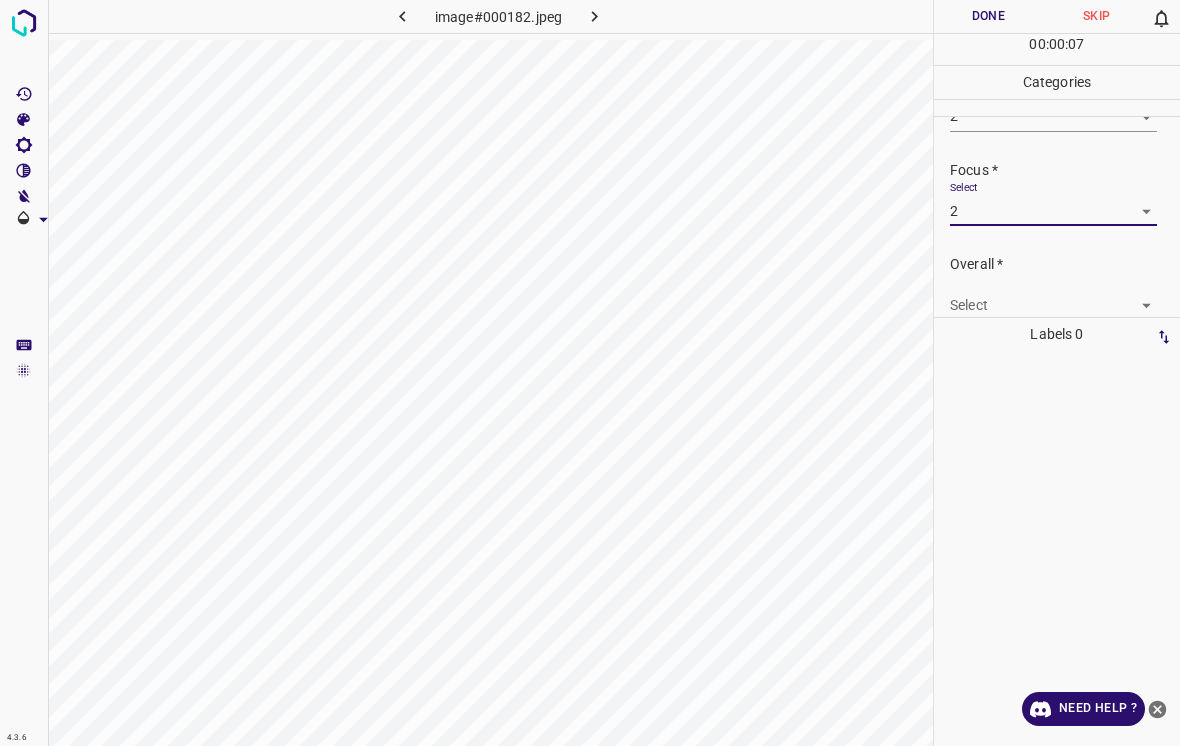 click on "4.3.6  image#000182.jpeg Done Skip 0 00   : 00   : 07   Categories Lighting *  Select 2 2 Focus *  Select 2 2 Overall *  Select ​ Labels   0 Categories 1 Lighting 2 Focus 3 Overall Tools Space Change between modes (Draw & Edit) I Auto labeling R Restore zoom M Zoom in N Zoom out Delete Delete selecte label Filters Z Restore filters X Saturation filter C Brightness filter V Contrast filter B Gray scale filter General O Download Need Help ? - Text - Hide - Delete" at bounding box center (590, 373) 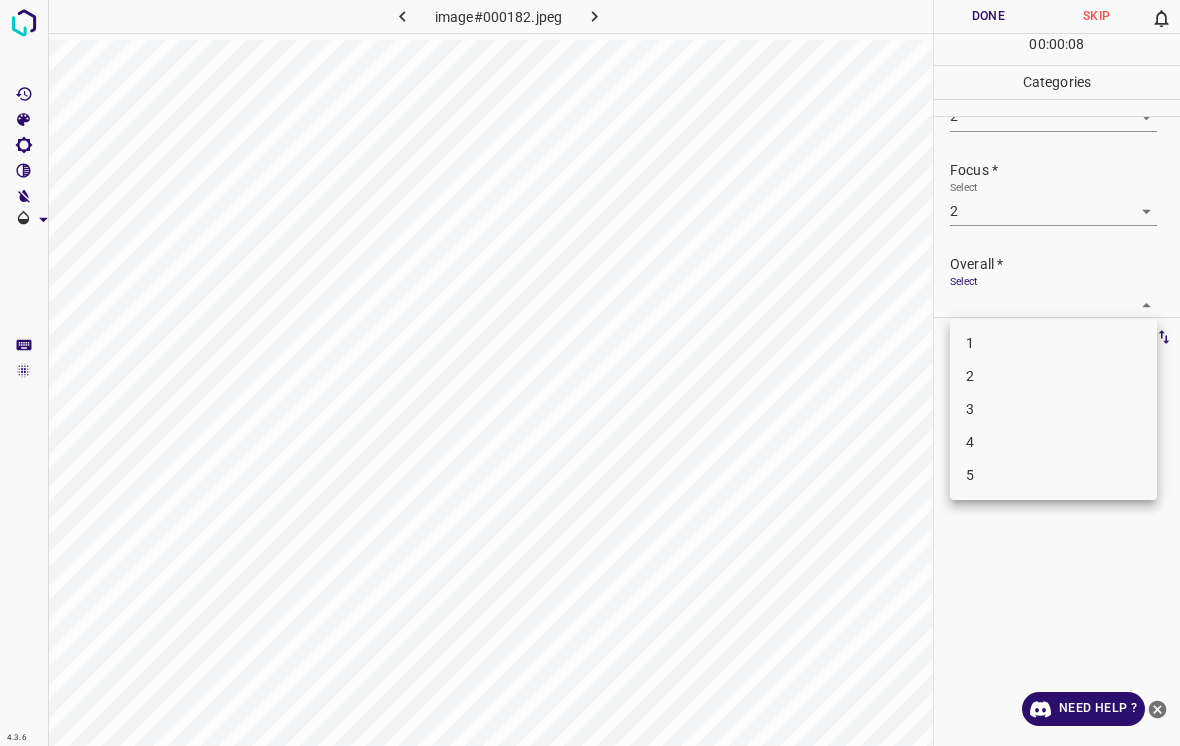 click on "2" at bounding box center (1053, 376) 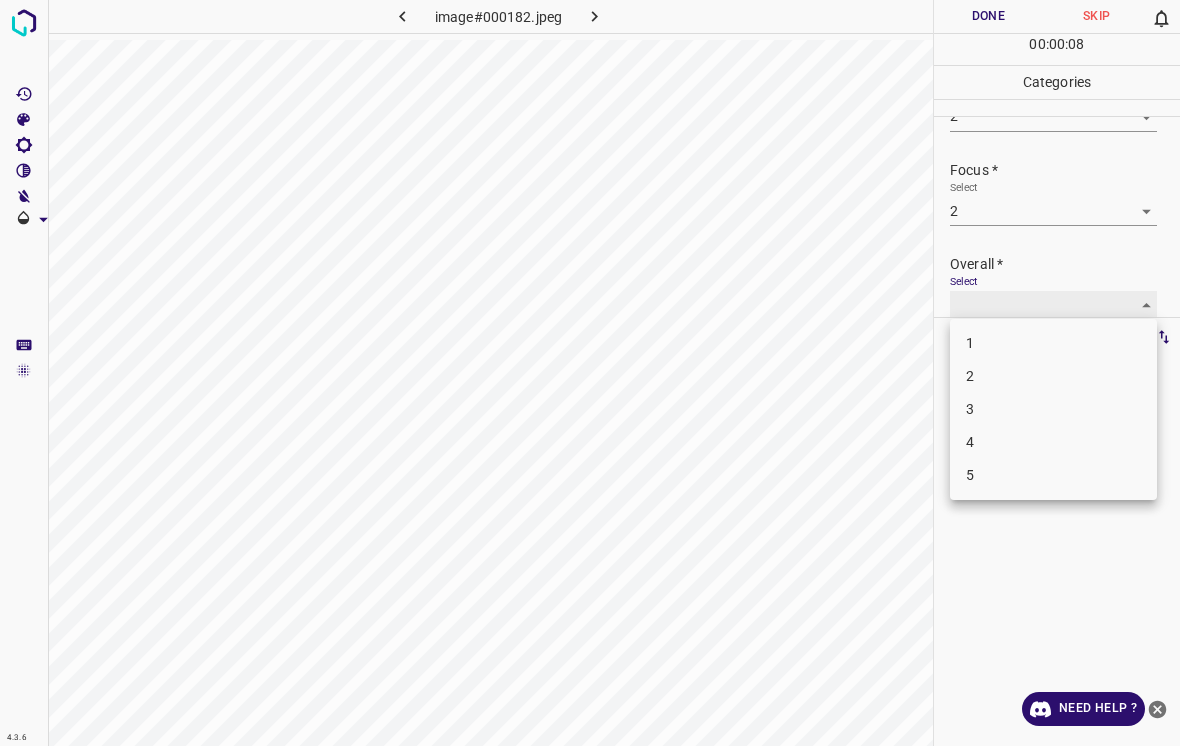 type on "2" 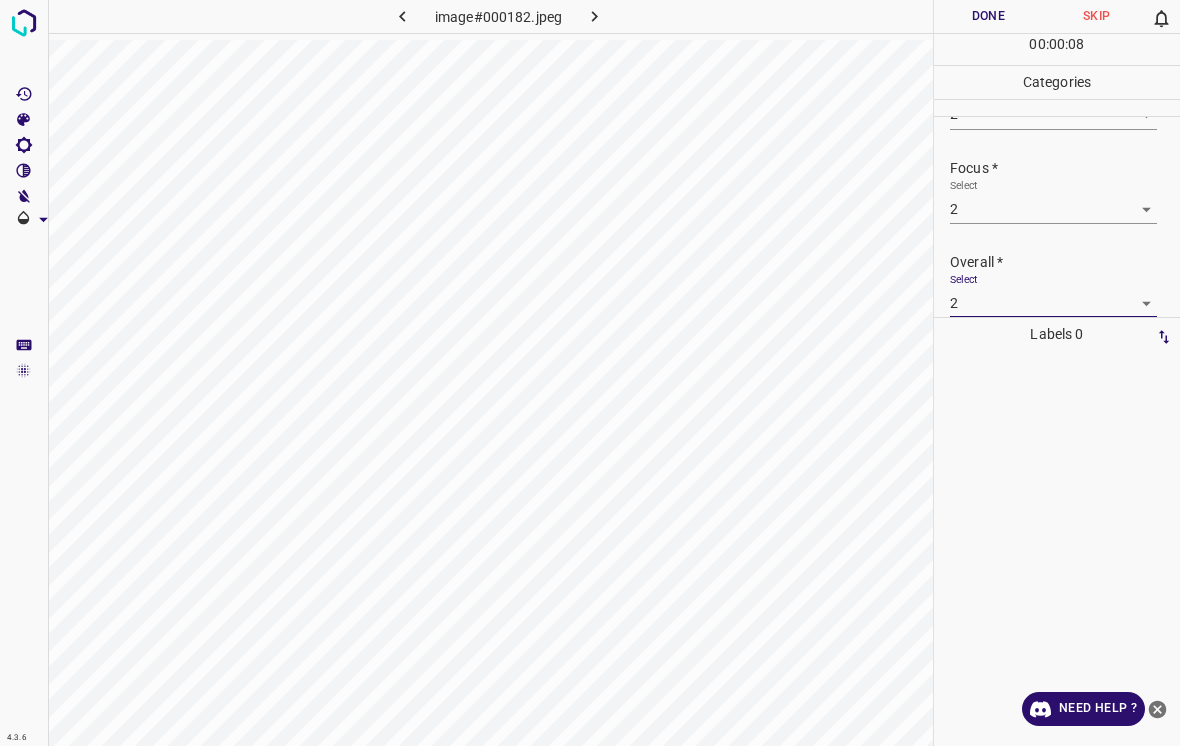 click on "Done" at bounding box center [988, 16] 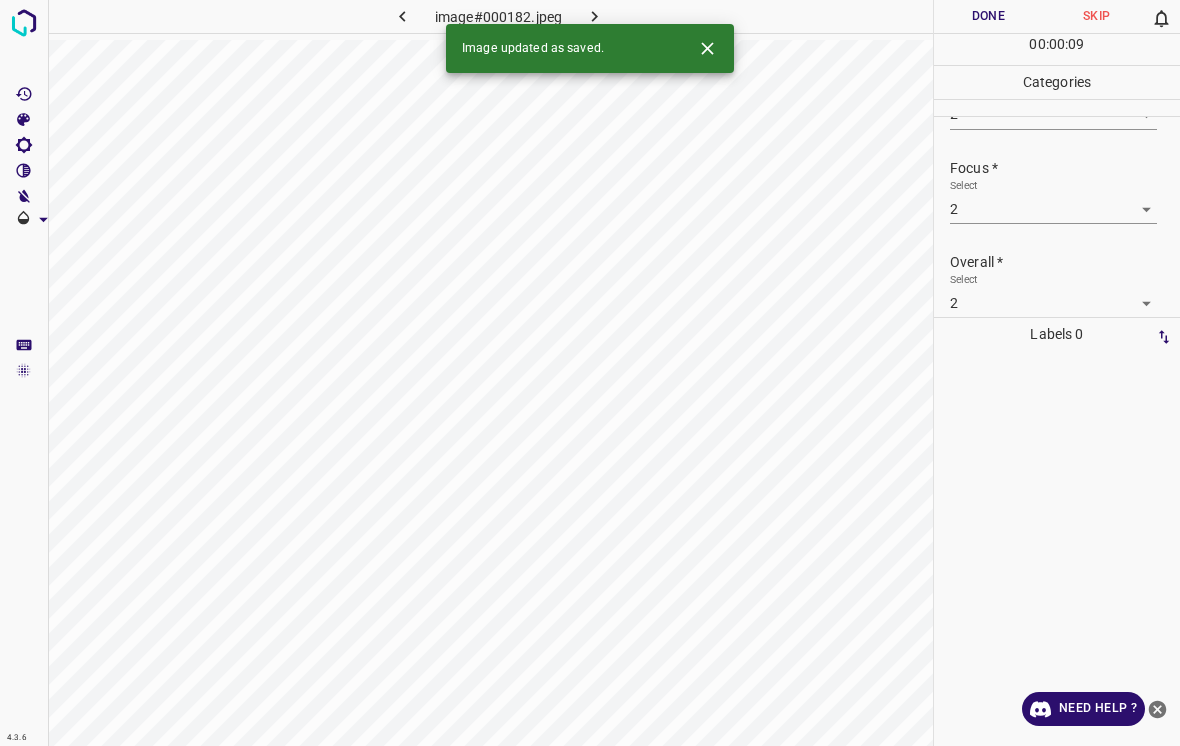 click 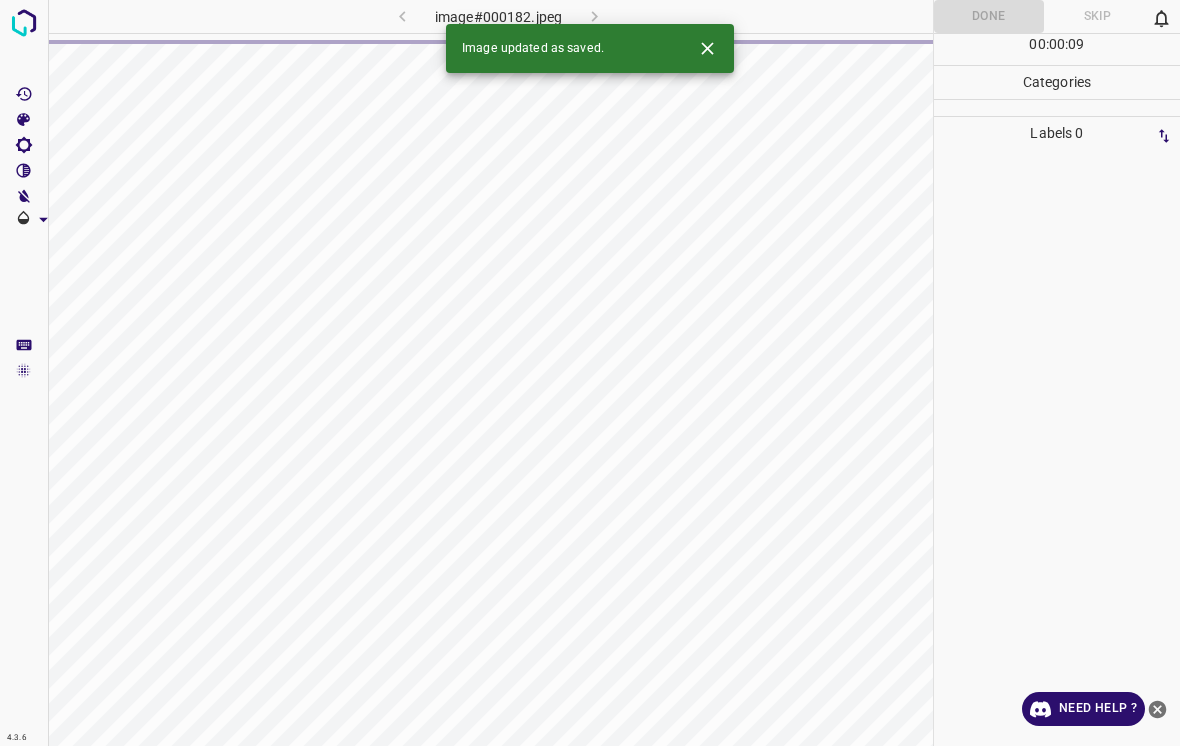 click 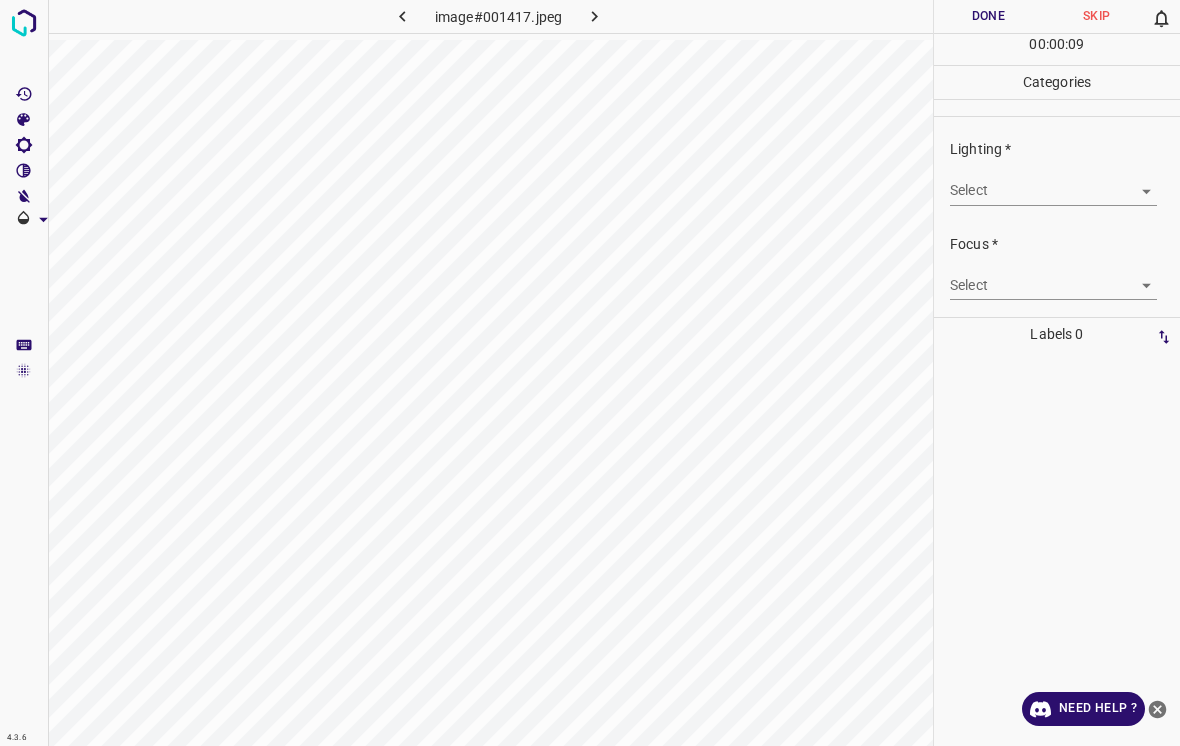 click on "4.3.6  image#001417.jpeg Done Skip 0 00   : 00   : 09   Categories Lighting *  Select ​ Focus *  Select ​ Overall *  Select ​ Labels   0 Categories 1 Lighting 2 Focus 3 Overall Tools Space Change between modes (Draw & Edit) I Auto labeling R Restore zoom M Zoom in N Zoom out Delete Delete selecte label Filters Z Restore filters X Saturation filter C Brightness filter V Contrast filter B Gray scale filter General O Download Need Help ? - Text - Hide - Delete" at bounding box center (590, 373) 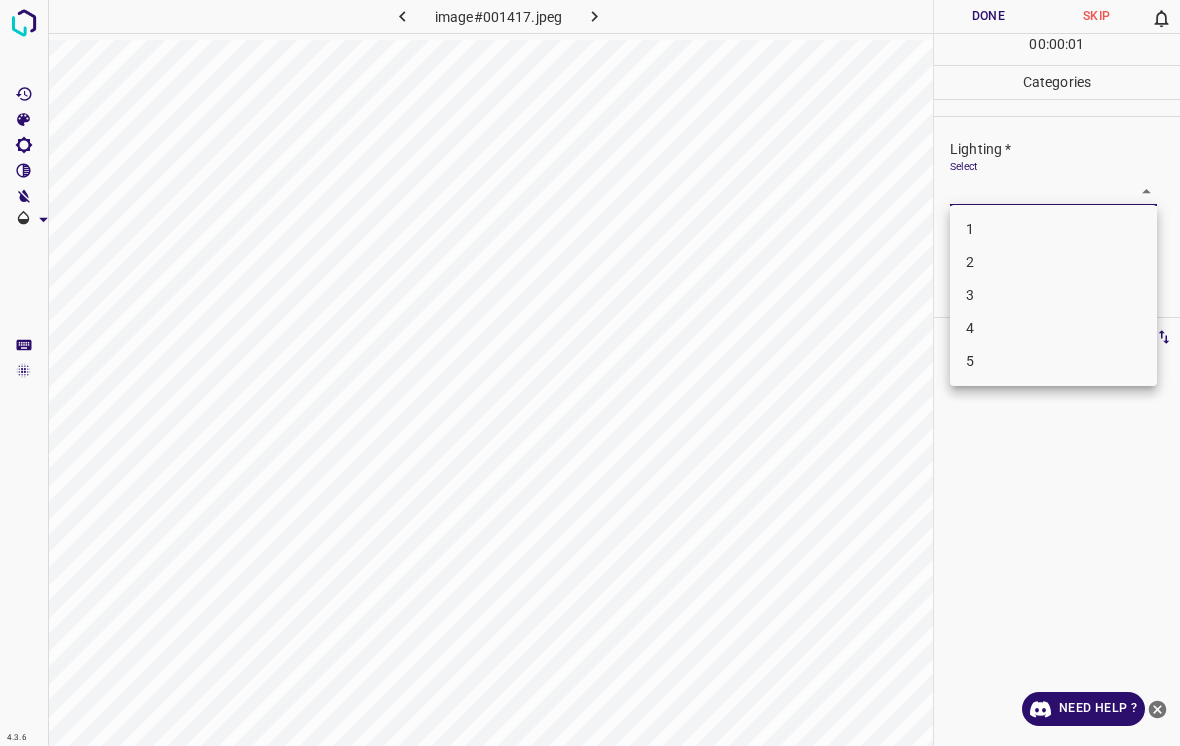 click on "5" at bounding box center [1053, 361] 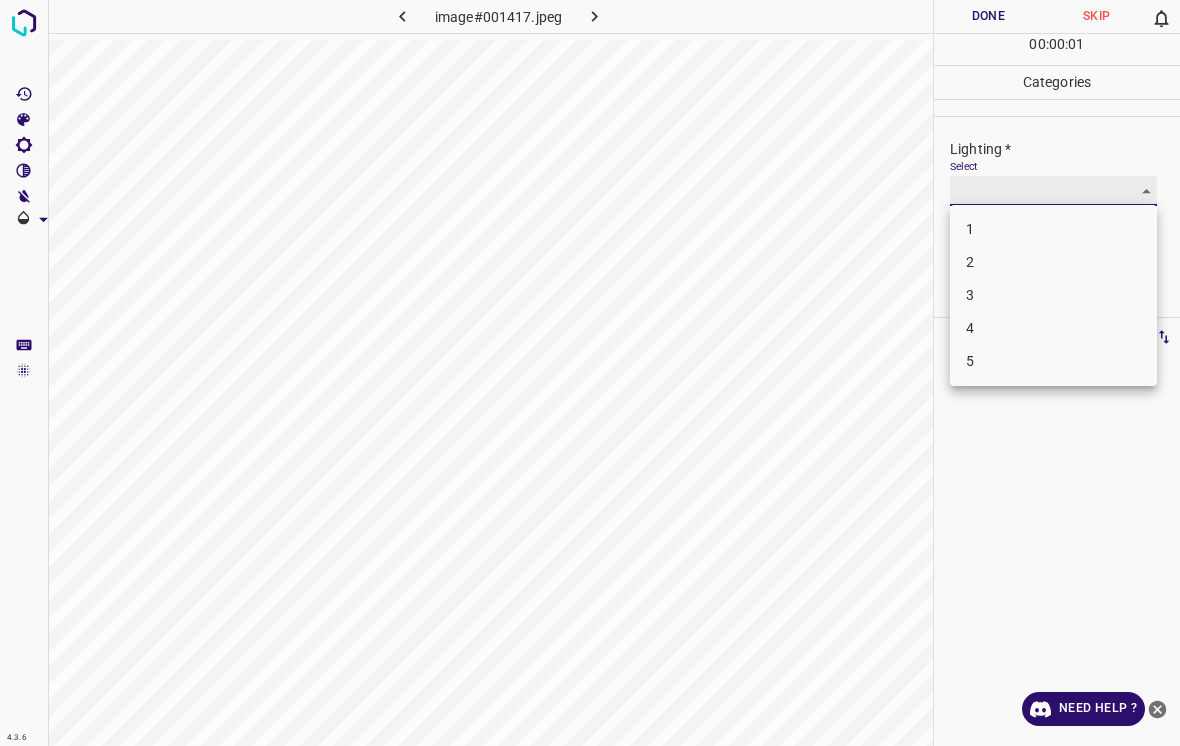 type on "5" 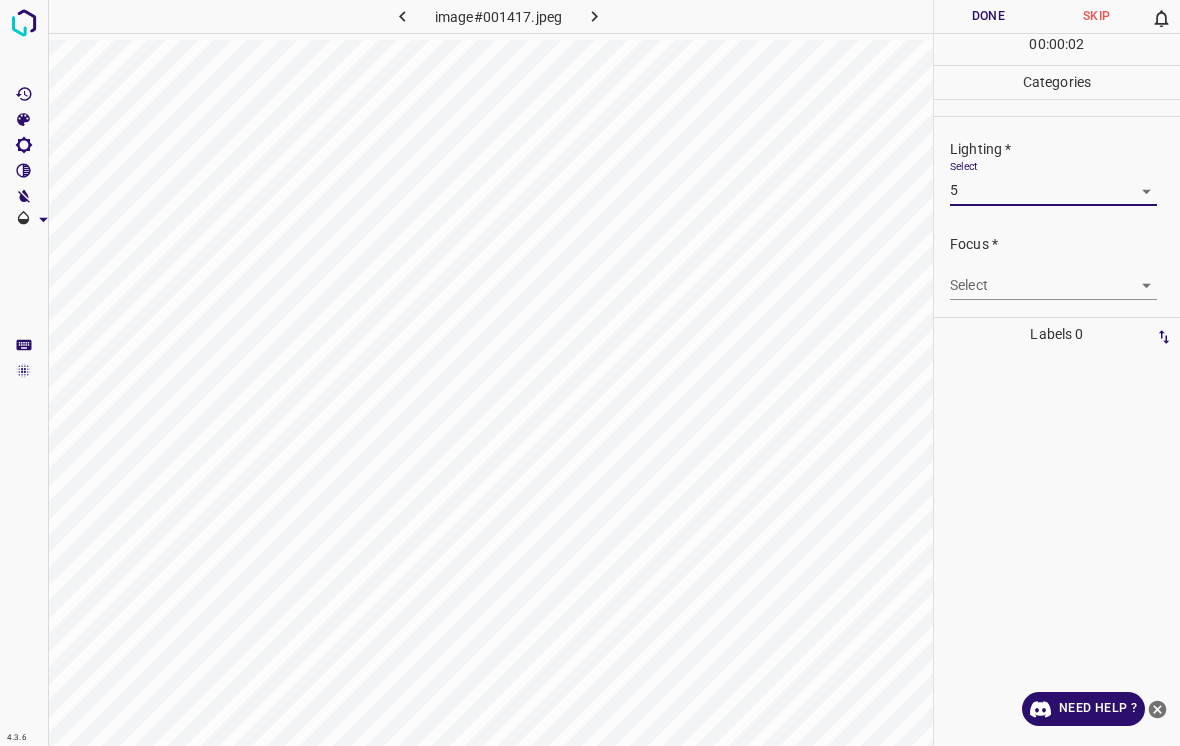click on "4.3.6  image#001417.jpeg Done Skip 0 00   : 00   : 02   Categories Lighting *  Select 5 5 Focus *  Select ​ Overall *  Select ​ Labels   0 Categories 1 Lighting 2 Focus 3 Overall Tools Space Change between modes (Draw & Edit) I Auto labeling R Restore zoom M Zoom in N Zoom out Delete Delete selecte label Filters Z Restore filters X Saturation filter C Brightness filter V Contrast filter B Gray scale filter General O Download Need Help ? - Text - Hide - Delete" at bounding box center (590, 373) 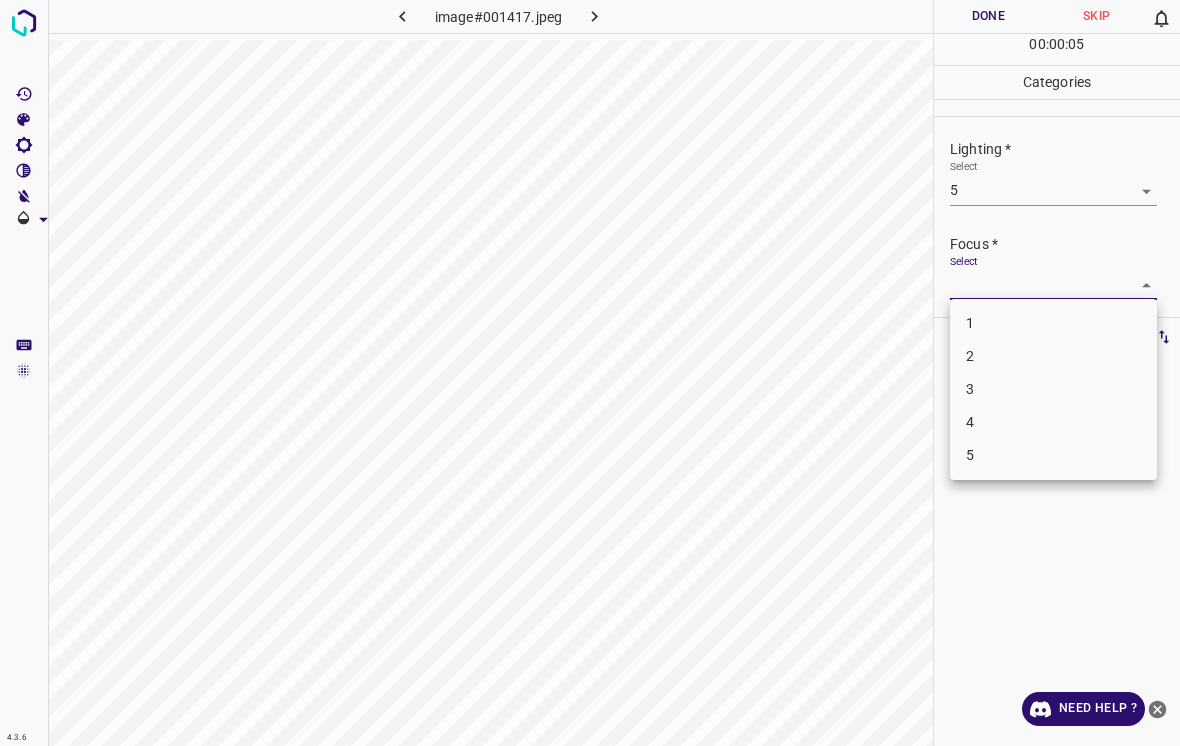 click on "4" at bounding box center [1053, 422] 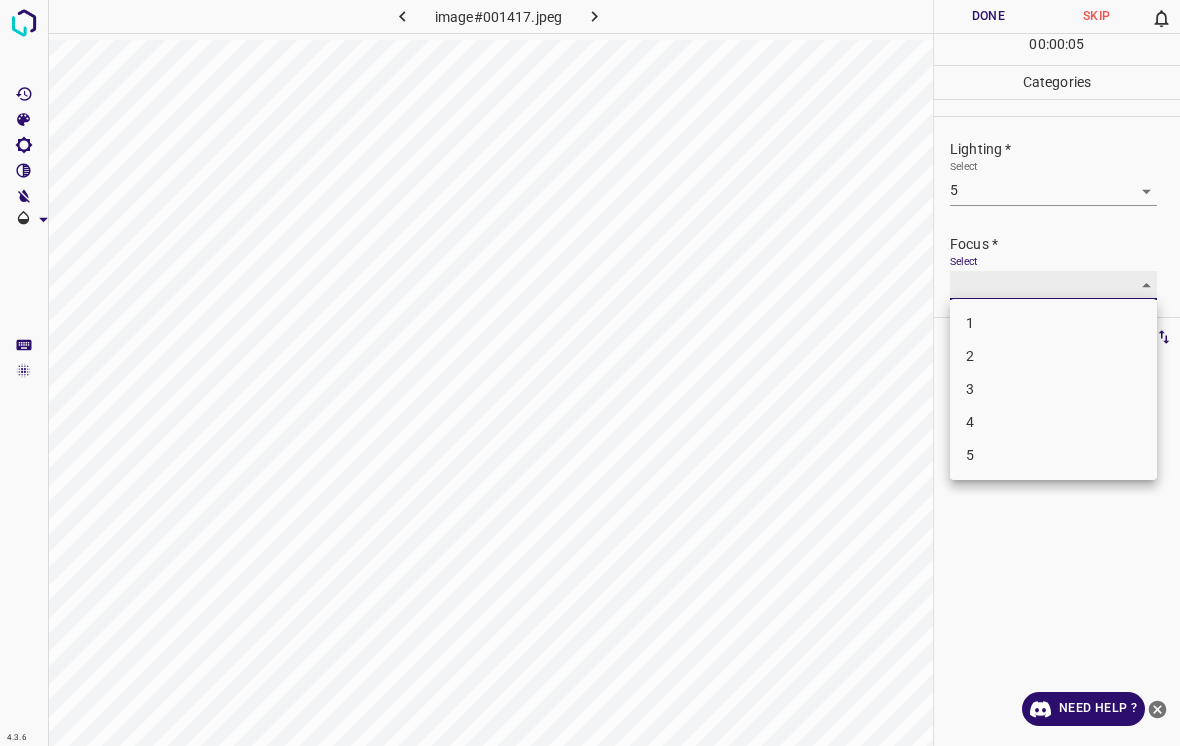 type on "4" 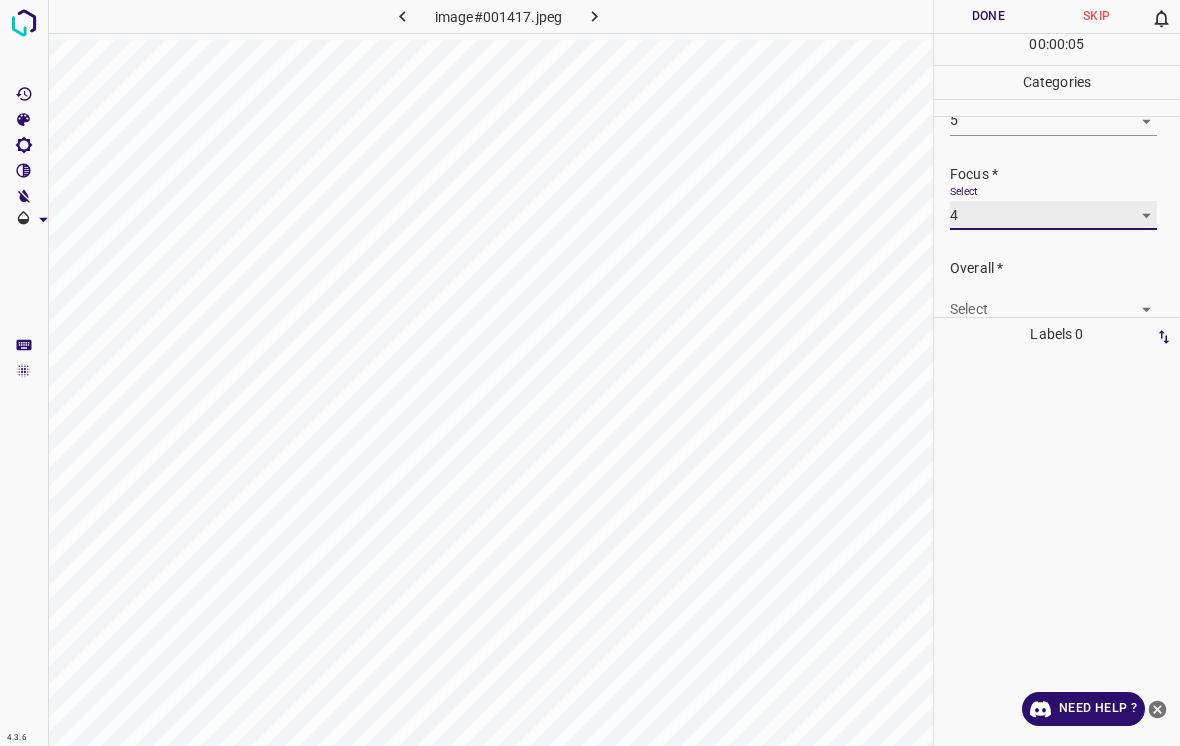 scroll, scrollTop: 76, scrollLeft: 0, axis: vertical 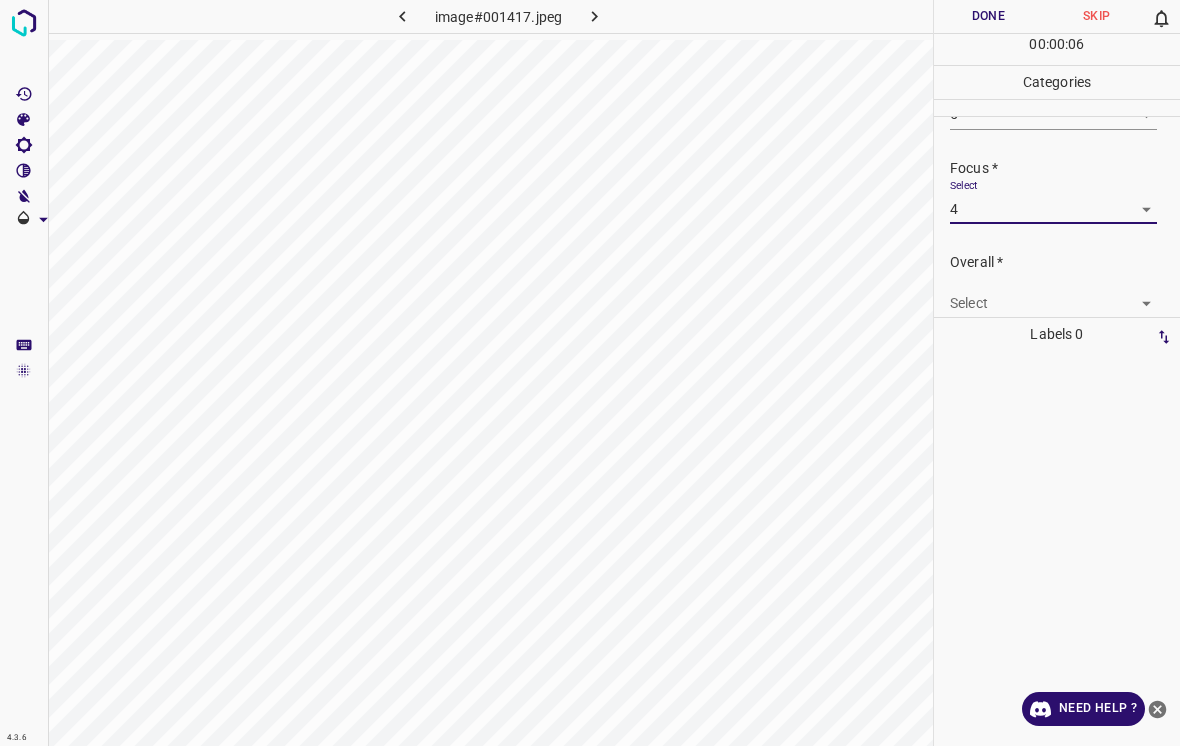 click on "4.3.6  image#001417.jpeg Done Skip 0 00   : 00   : 06   Categories Lighting *  Select 5 5 Focus *  Select 4 4 Overall *  Select ​ Labels   0 Categories 1 Lighting 2 Focus 3 Overall Tools Space Change between modes (Draw & Edit) I Auto labeling R Restore zoom M Zoom in N Zoom out Delete Delete selecte label Filters Z Restore filters X Saturation filter C Brightness filter V Contrast filter B Gray scale filter General O Download Need Help ? - Text - Hide - Delete" at bounding box center (590, 373) 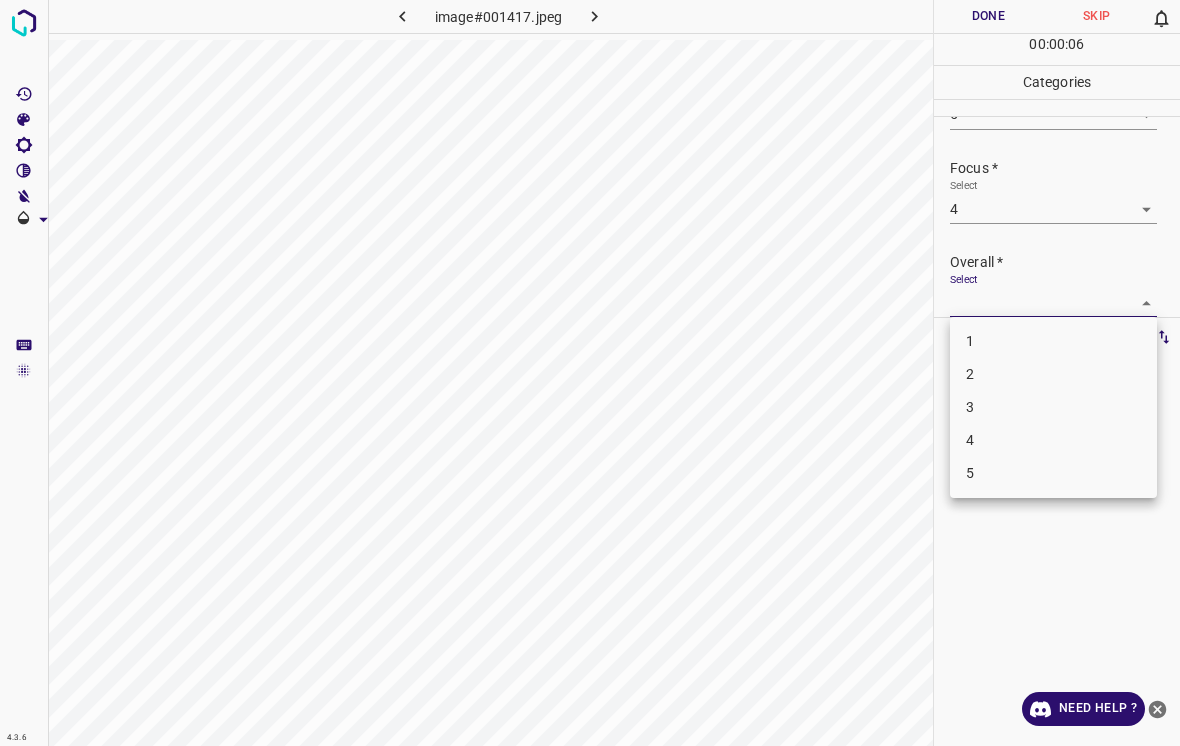click on "4" at bounding box center (1053, 440) 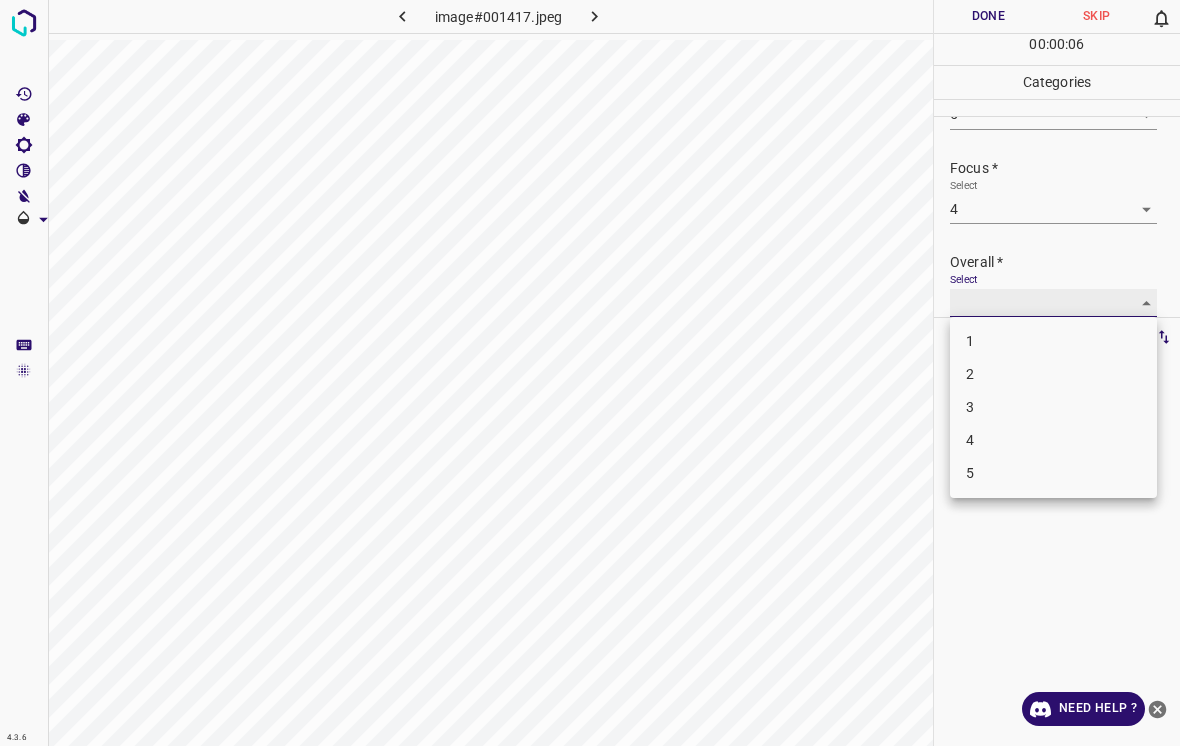 type on "4" 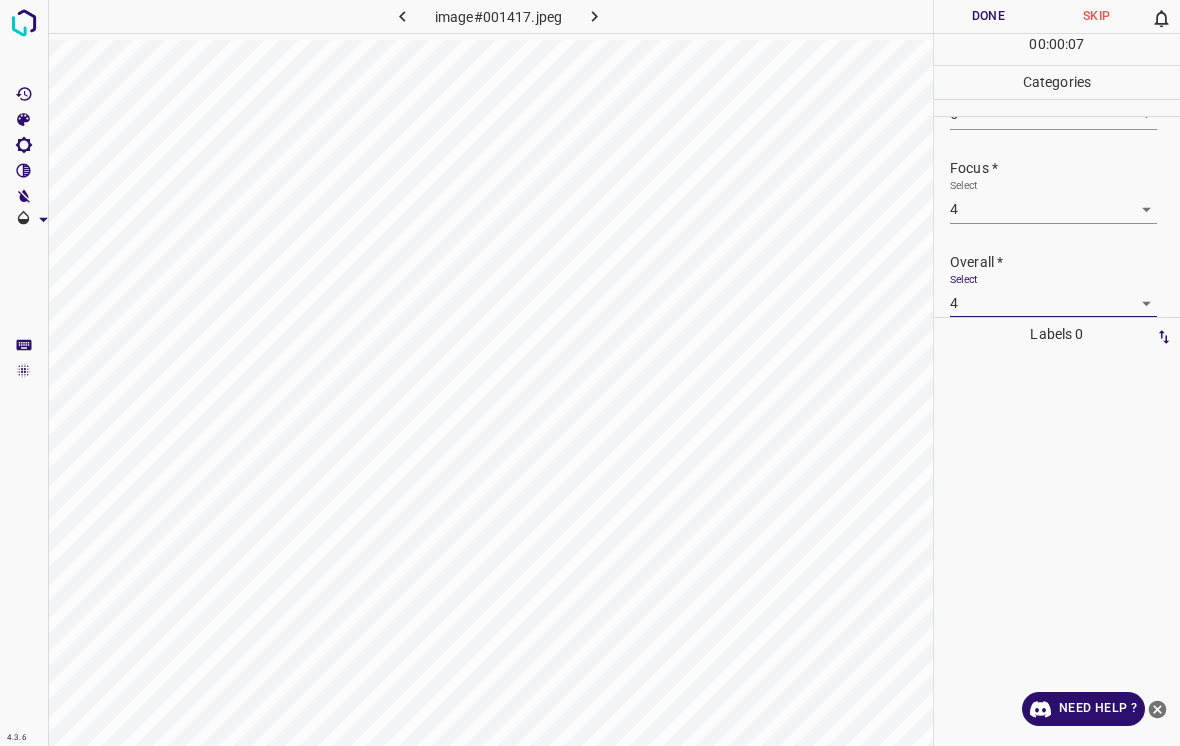 click on "Done" at bounding box center [988, 16] 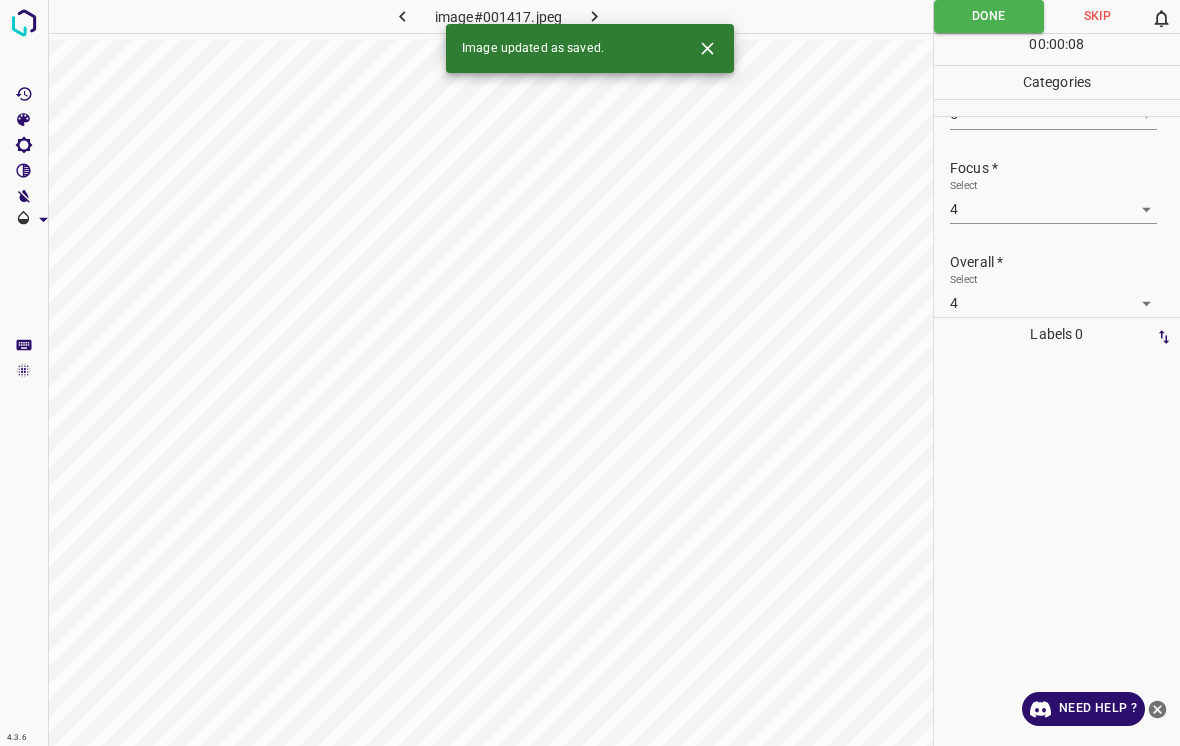 click 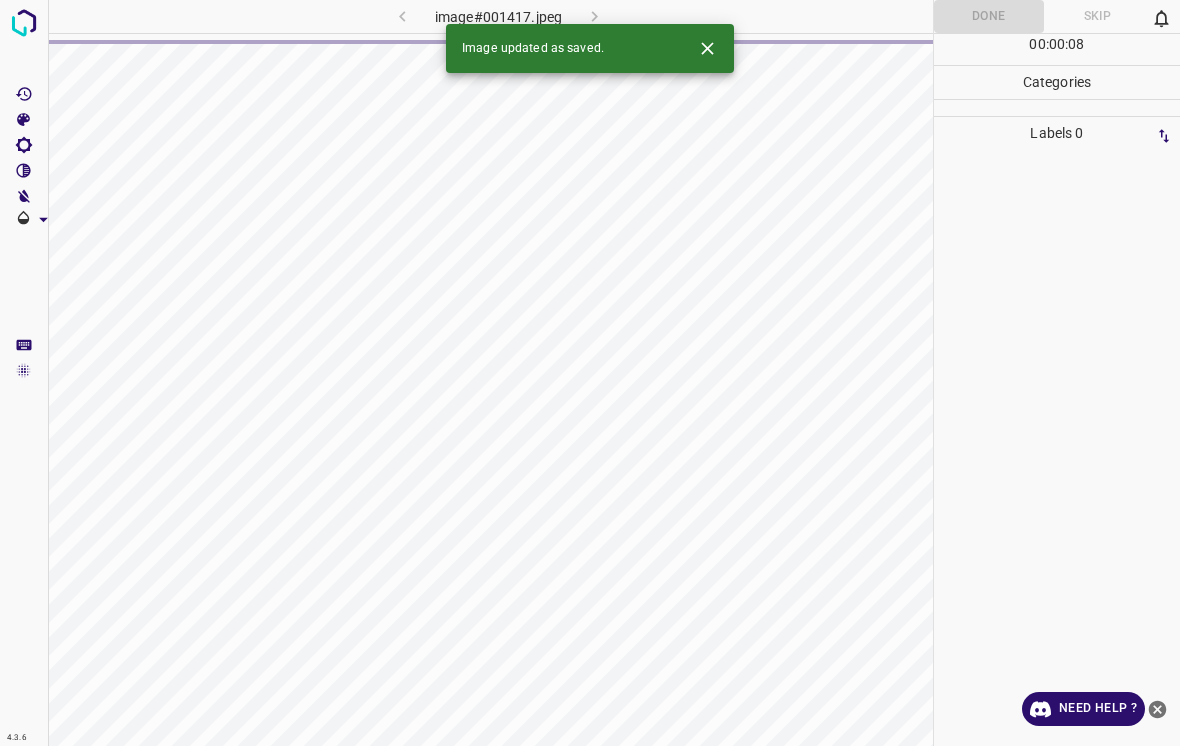 click 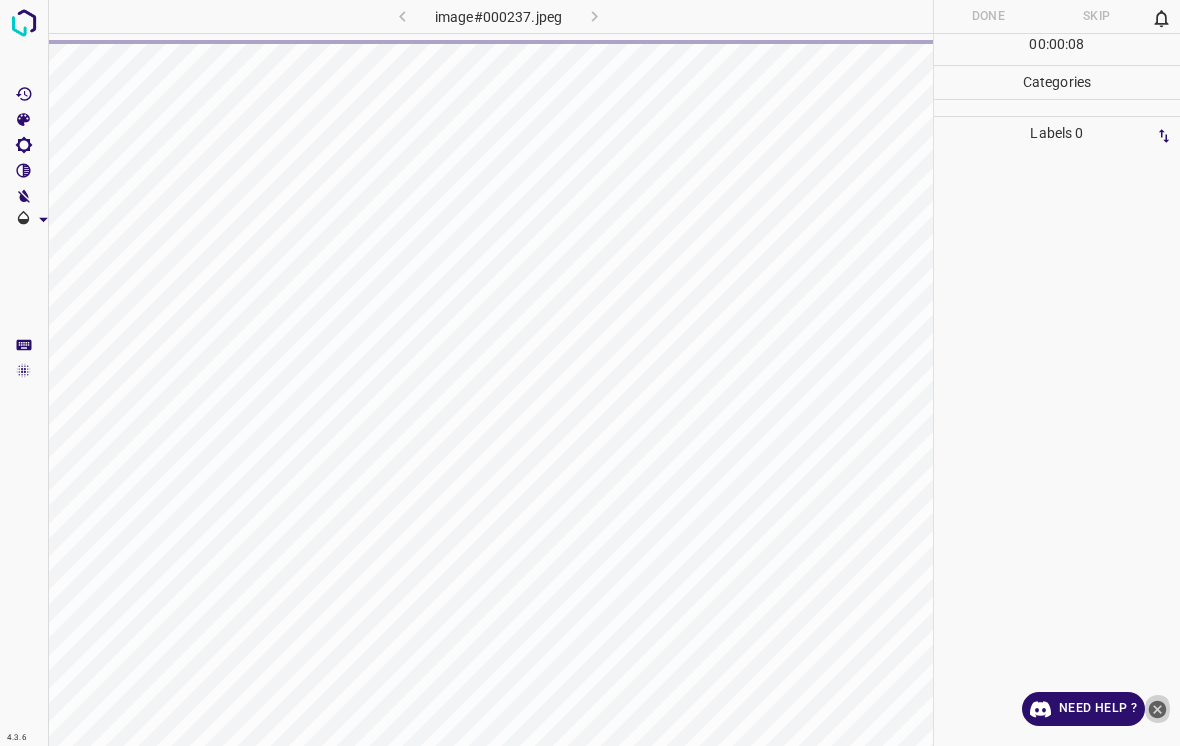 click 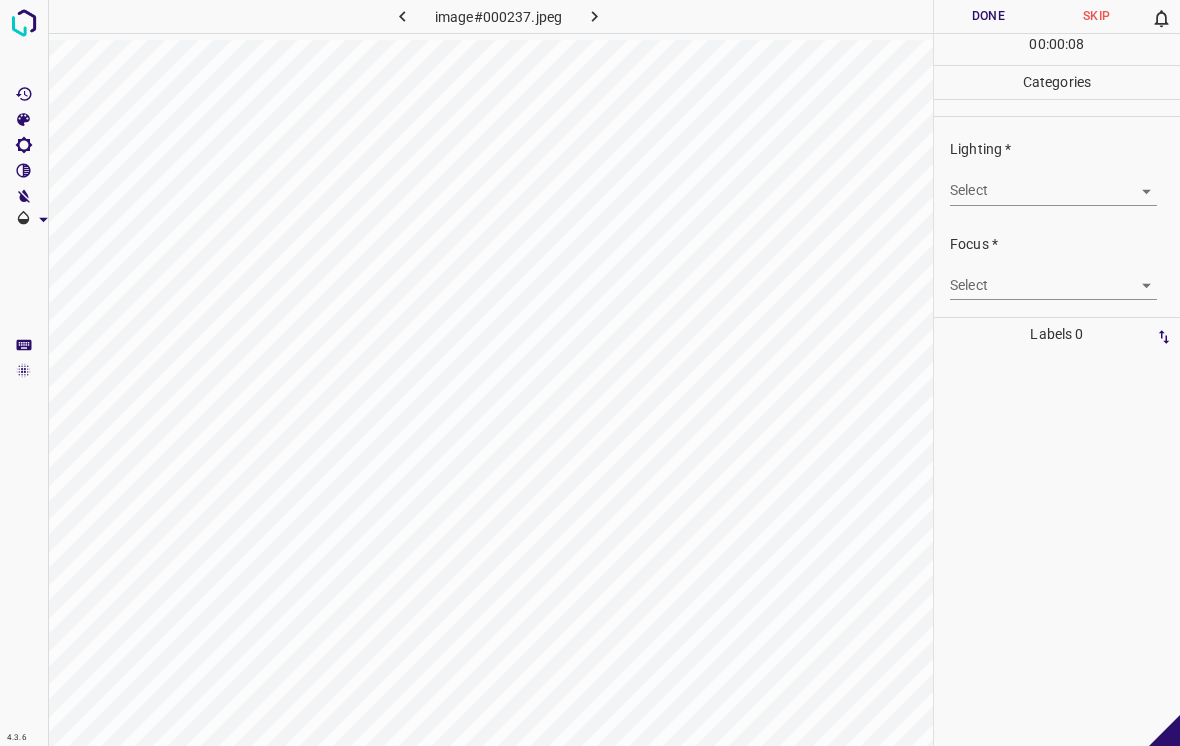 click on "4.3.6  image#000237.jpeg Done Skip 0 00   : 00   : 08   Categories Lighting *  Select ​ Focus *  Select ​ Overall *  Select ​ Labels   0 Categories 1 Lighting 2 Focus 3 Overall Tools Space Change between modes (Draw & Edit) I Auto labeling R Restore zoom M Zoom in N Zoom out Delete Delete selecte label Filters Z Restore filters X Saturation filter C Brightness filter V Contrast filter B Gray scale filter General O Download - Text - Hide - Delete" at bounding box center (590, 373) 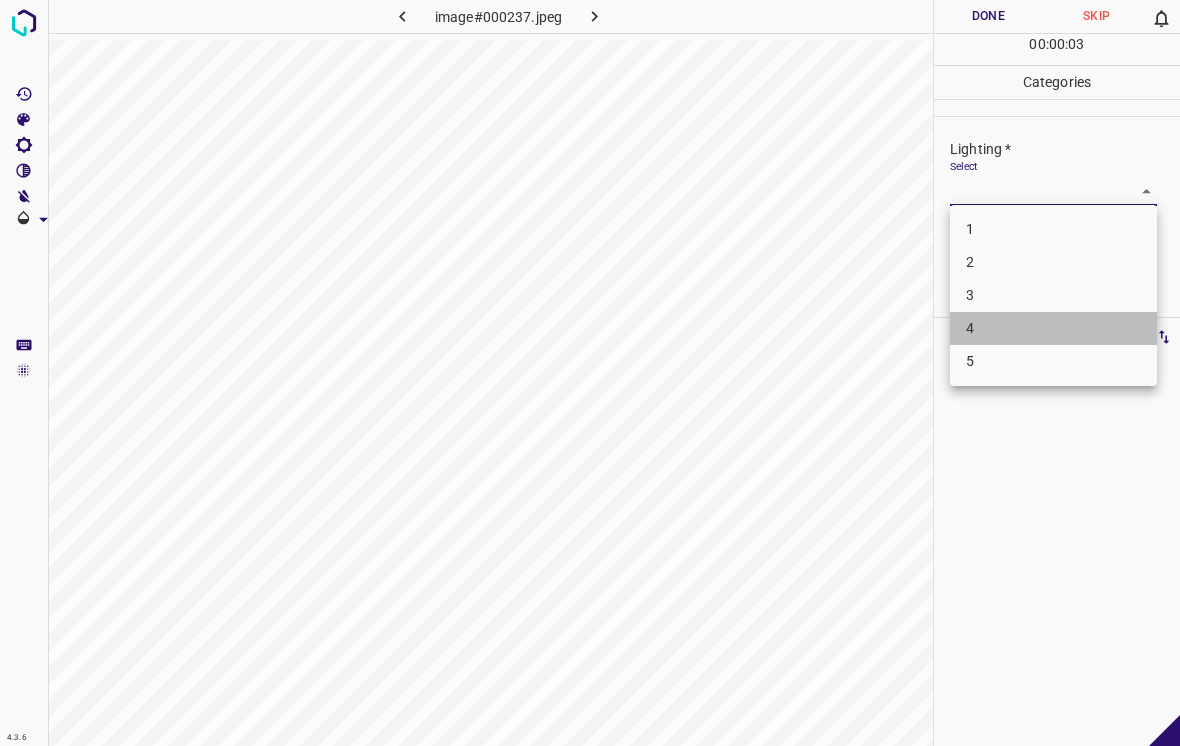 click on "4" at bounding box center (1053, 328) 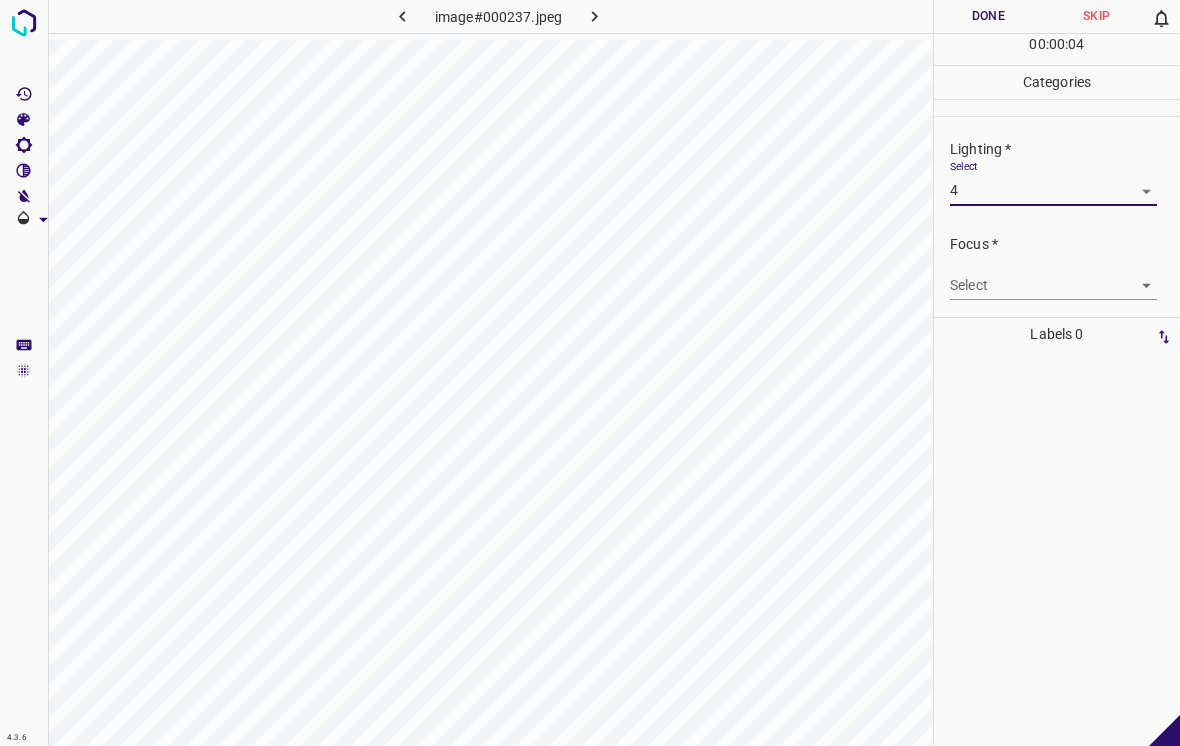 click on "4.3.6  image#000237.jpeg Done Skip 0 00   : 00   : 04   Categories Lighting *  Select 4 4 Focus *  Select ​ Overall *  Select ​ Labels   0 Categories 1 Lighting 2 Focus 3 Overall Tools Space Change between modes (Draw & Edit) I Auto labeling R Restore zoom M Zoom in N Zoom out Delete Delete selecte label Filters Z Restore filters X Saturation filter C Brightness filter V Contrast filter B Gray scale filter General O Download - Text - Hide - Delete" at bounding box center (590, 373) 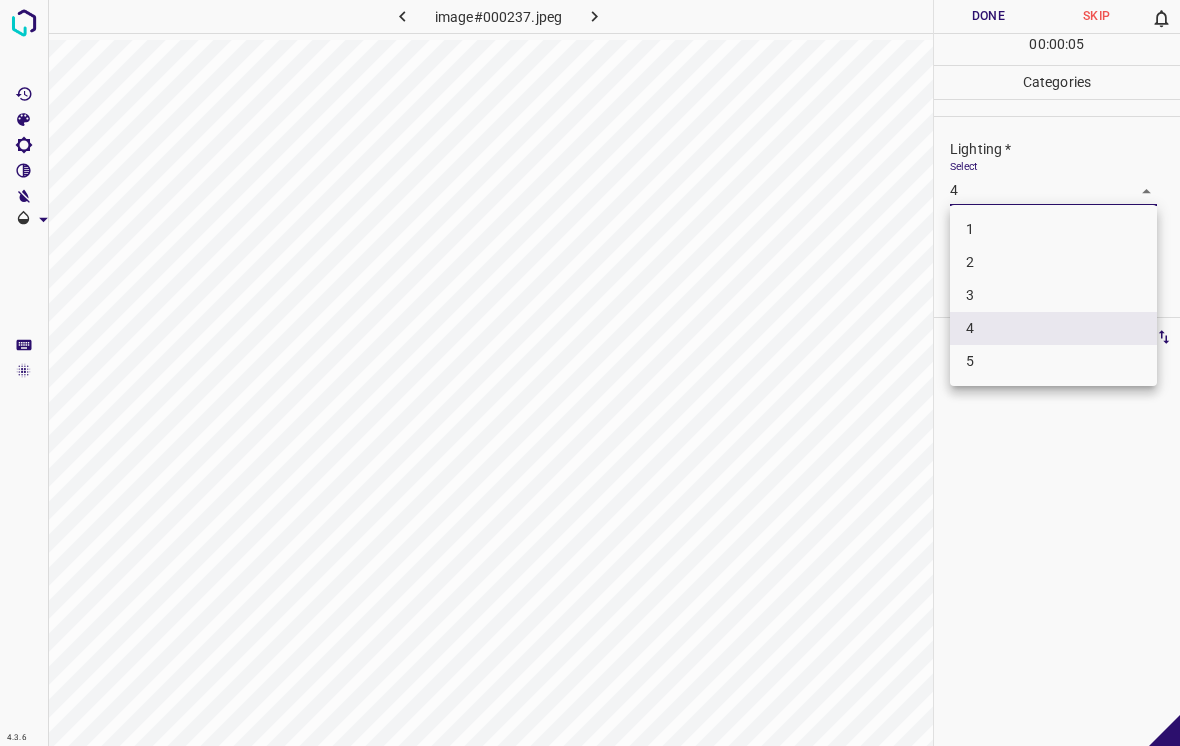 click on "3" at bounding box center (1053, 295) 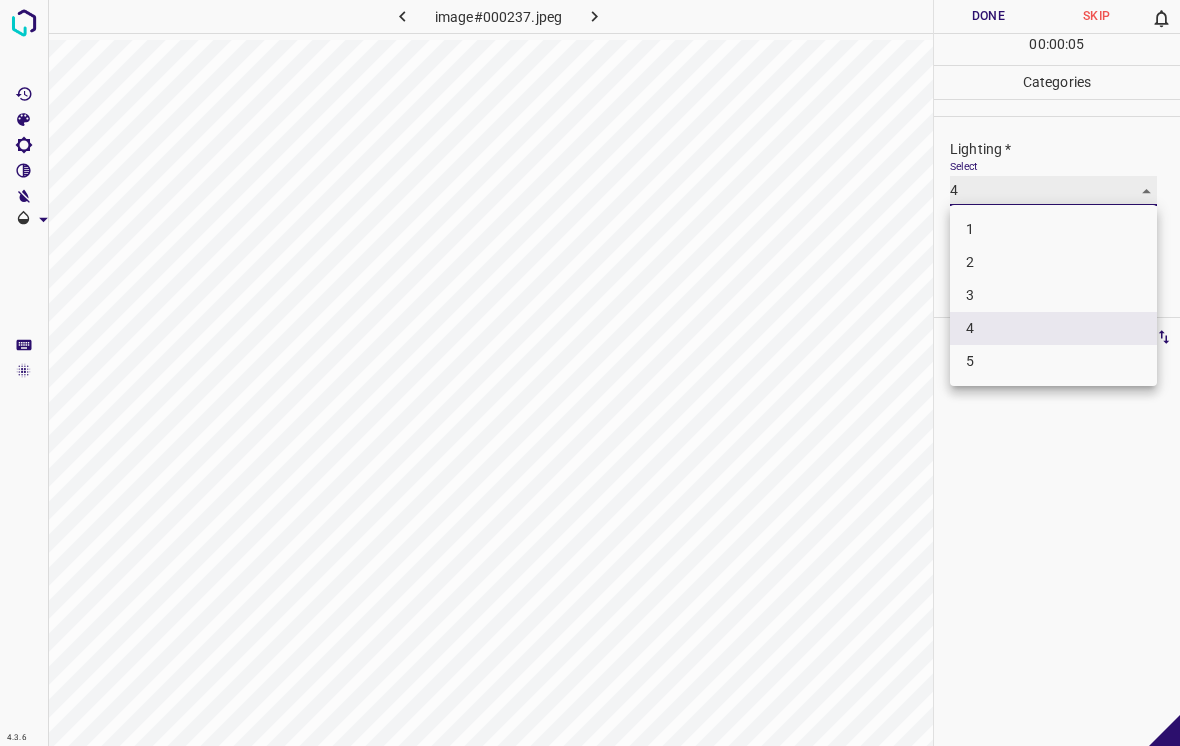 type on "3" 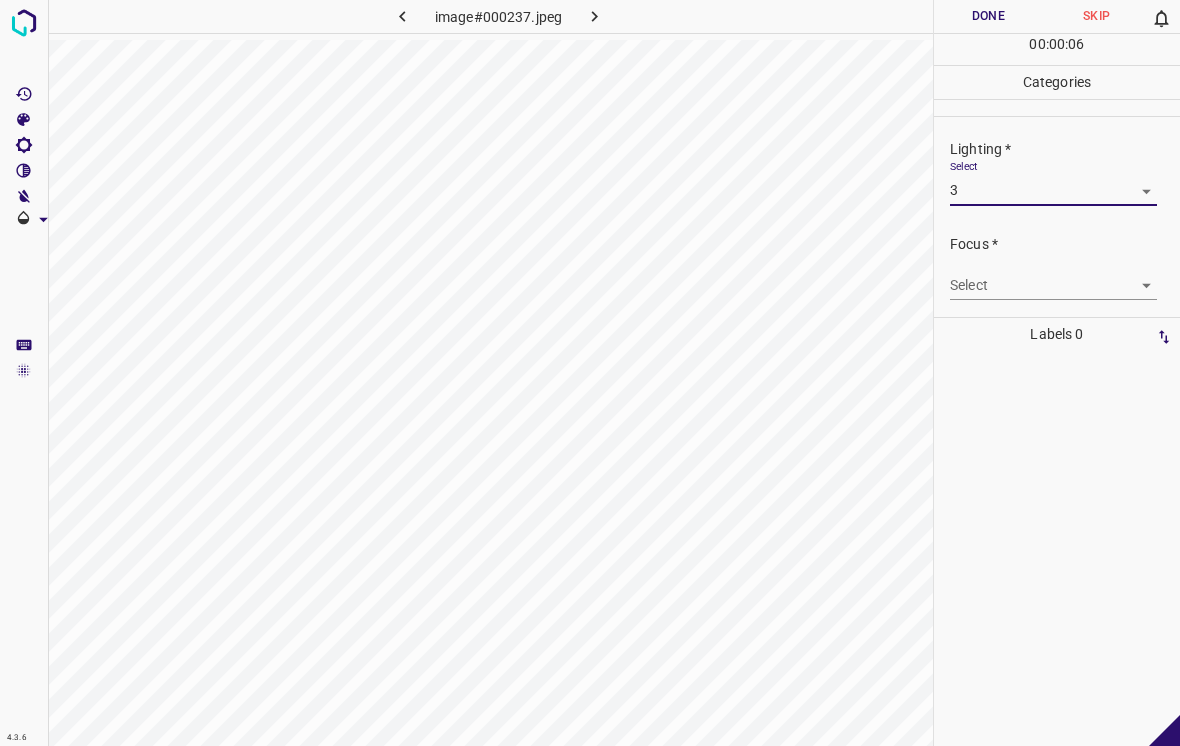 click on "4.3.6  image#000237.jpeg Done Skip 0 00   : 00   : 06   Categories Lighting *  Select 3 3 Focus *  Select ​ Overall *  Select ​ Labels   0 Categories 1 Lighting 2 Focus 3 Overall Tools Space Change between modes (Draw & Edit) I Auto labeling R Restore zoom M Zoom in N Zoom out Delete Delete selecte label Filters Z Restore filters X Saturation filter C Brightness filter V Contrast filter B Gray scale filter General O Download - Text - Hide - Delete" at bounding box center [590, 373] 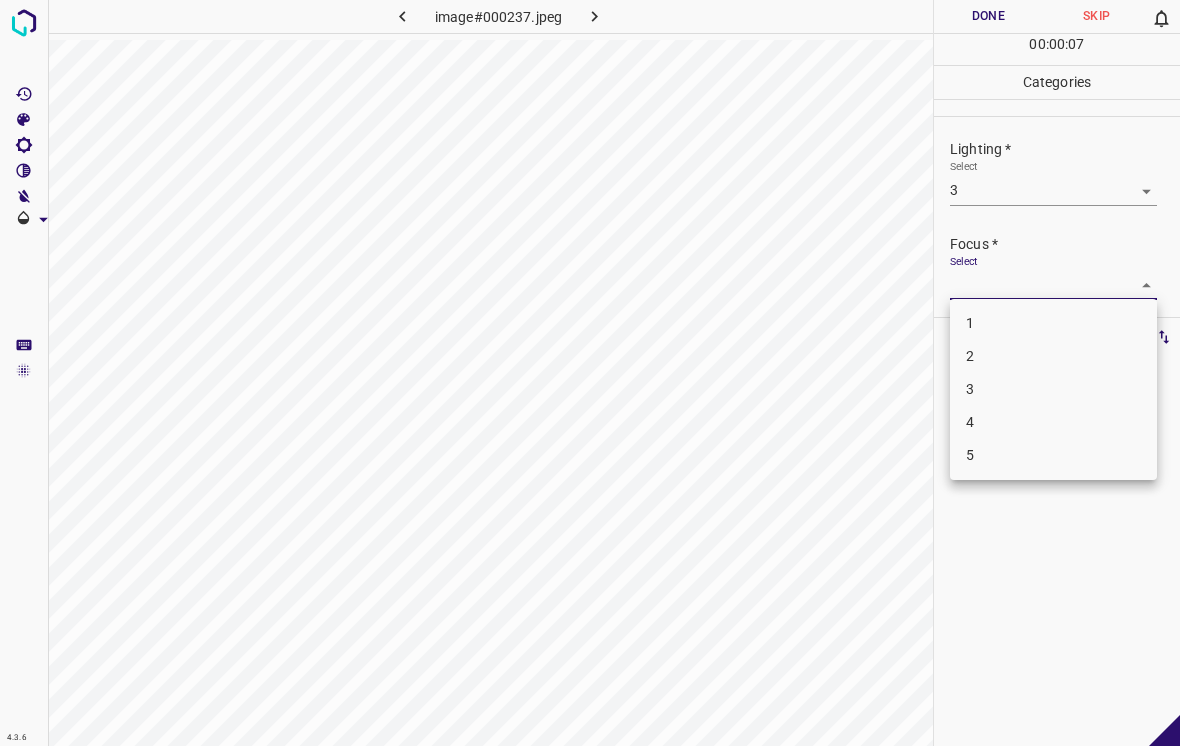 click on "4" at bounding box center (1053, 422) 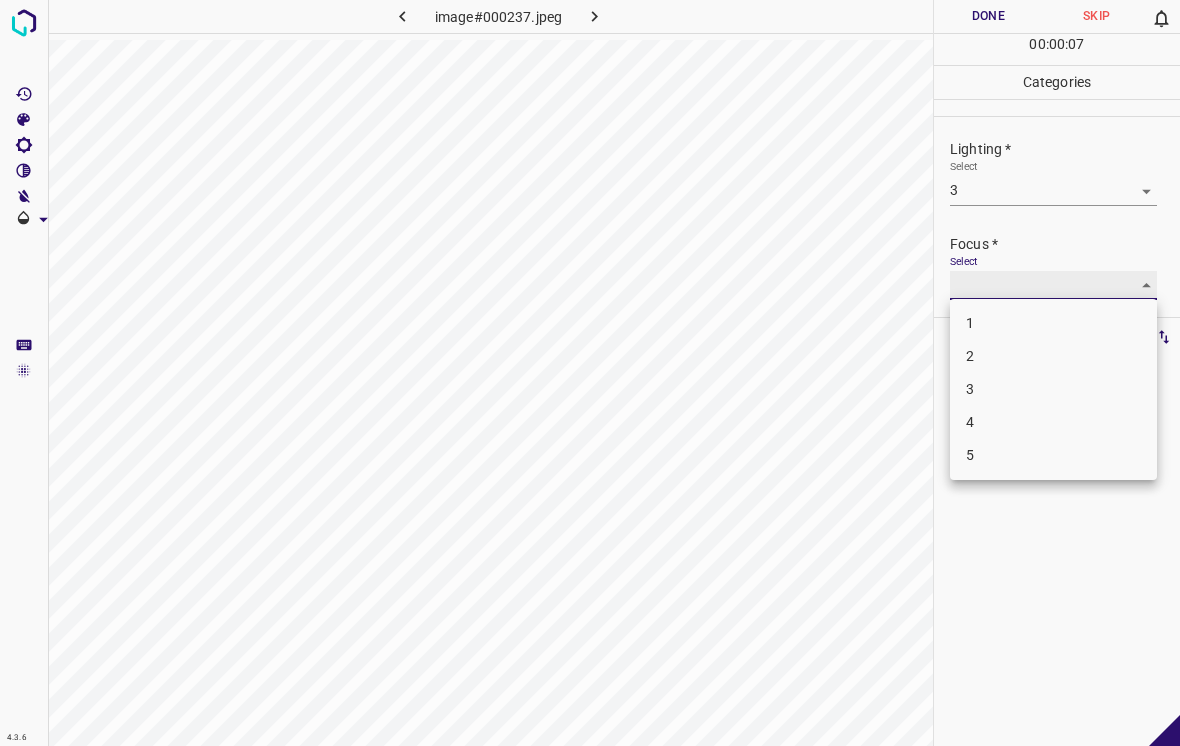 type on "4" 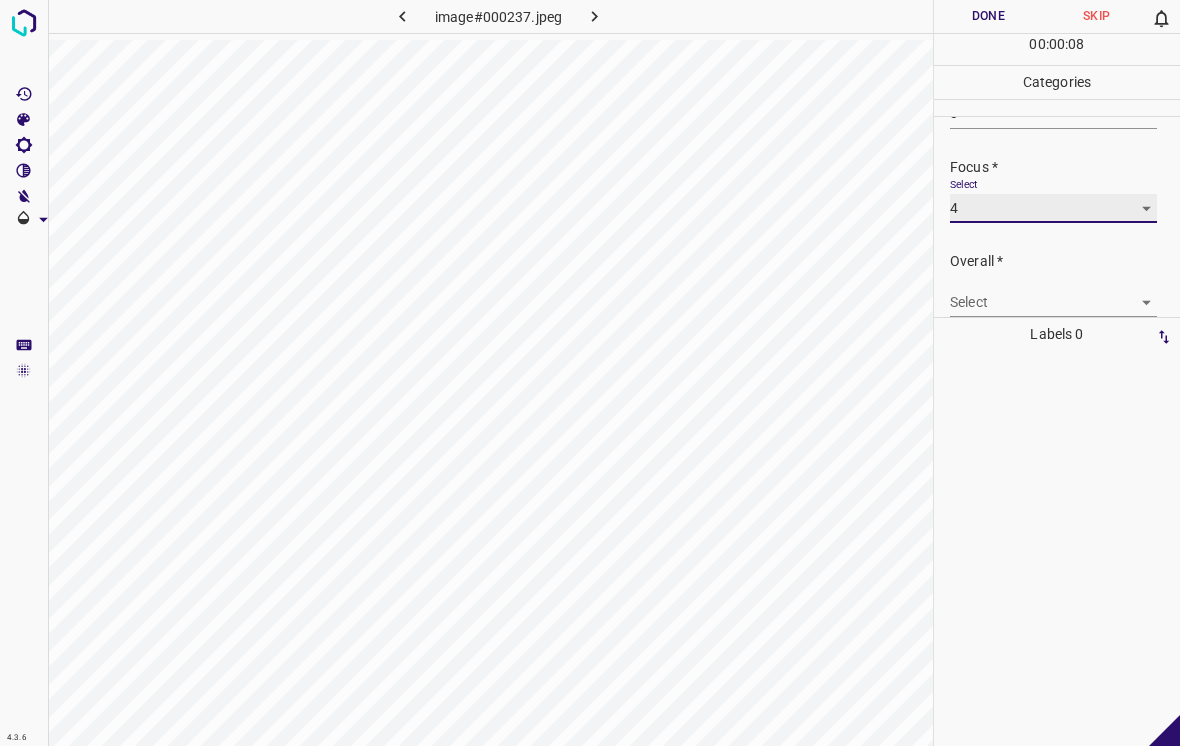 scroll, scrollTop: 89, scrollLeft: 0, axis: vertical 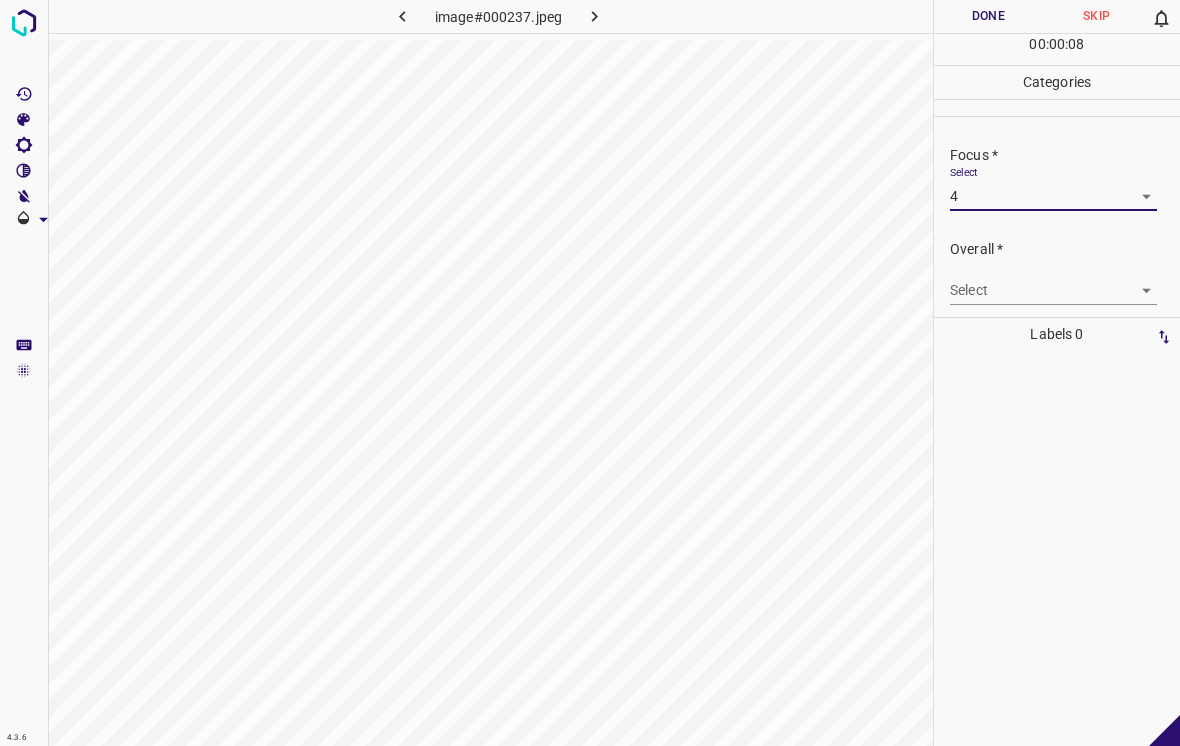 click on "4.3.6  image#000237.jpeg Done Skip 0 00   : 00   : 08   Categories Lighting *  Select 3 3 Focus *  Select 4 4 Overall *  Select ​ Labels   0 Categories 1 Lighting 2 Focus 3 Overall Tools Space Change between modes (Draw & Edit) I Auto labeling R Restore zoom M Zoom in N Zoom out Delete Delete selecte label Filters Z Restore filters X Saturation filter C Brightness filter V Contrast filter B Gray scale filter General O Download - Text - Hide - Delete" at bounding box center (590, 373) 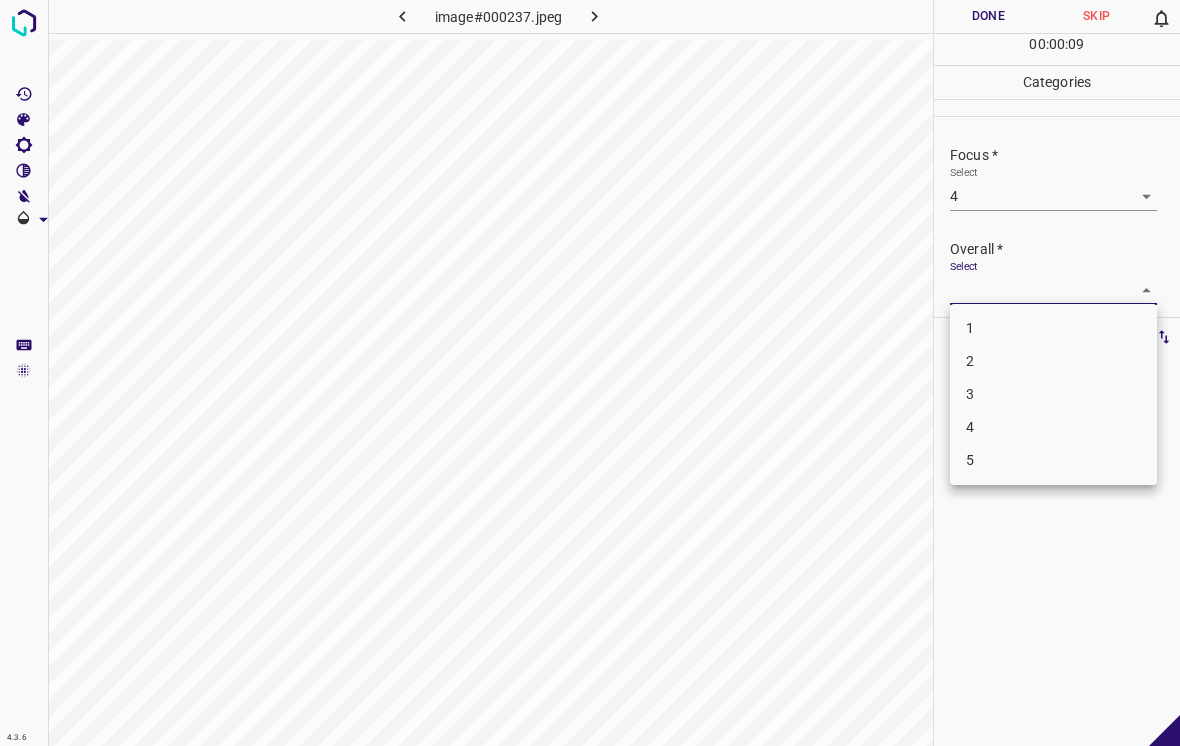 click on "4" at bounding box center (1053, 427) 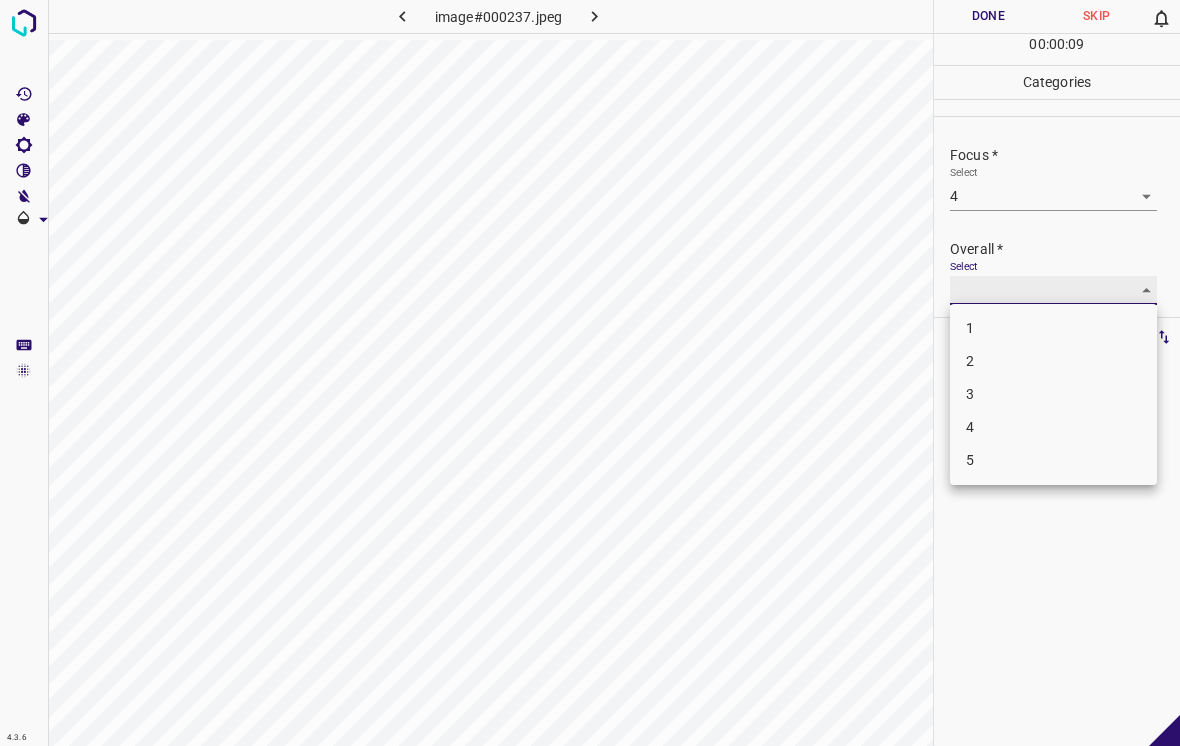 type on "4" 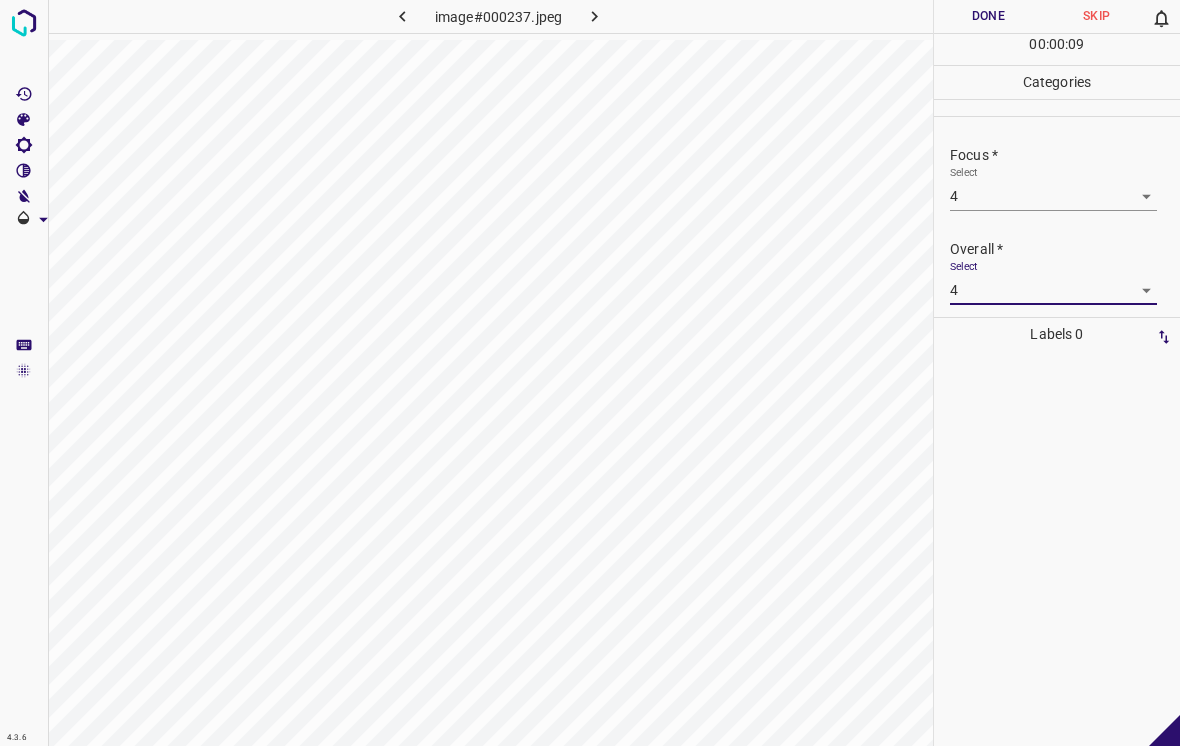 click on "Done" at bounding box center [988, 16] 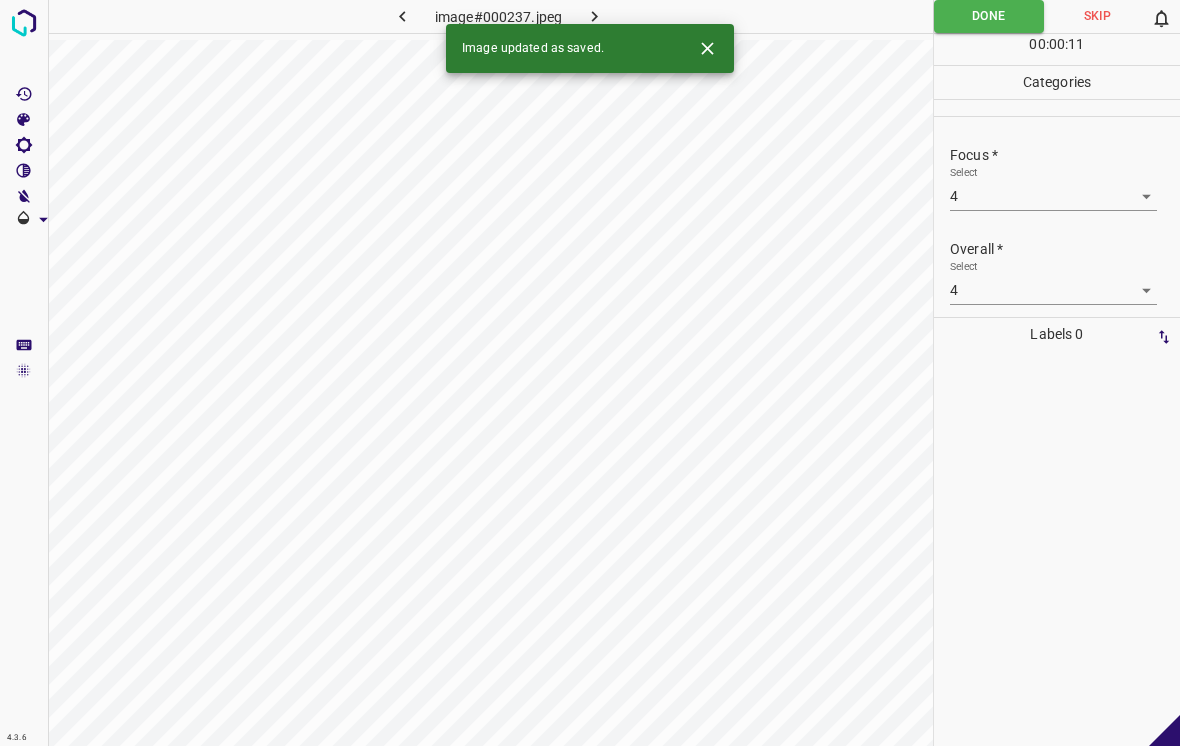 click 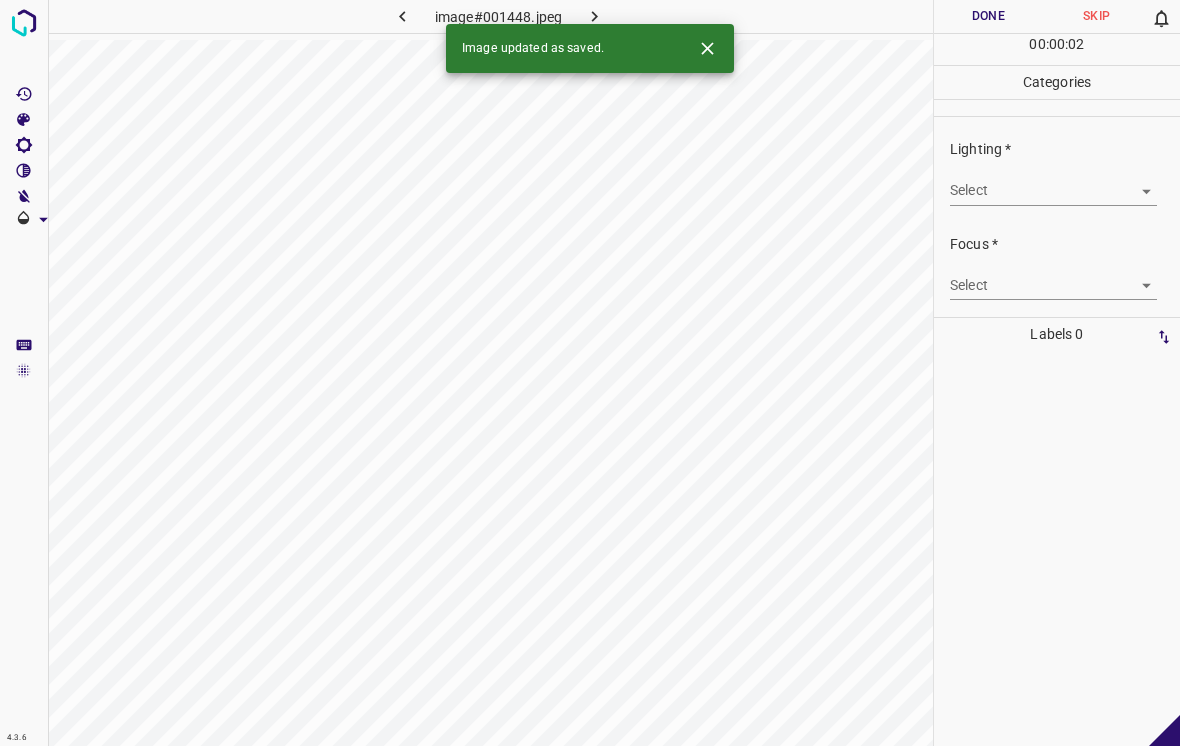 click on "4.3.6  image#001448.jpeg Done Skip 0 00   : 00   : 02   Categories Lighting *  Select ​ Focus *  Select ​ Overall *  Select ​ Labels   0 Categories 1 Lighting 2 Focus 3 Overall Tools Space Change between modes (Draw & Edit) I Auto labeling R Restore zoom M Zoom in N Zoom out Delete Delete selecte label Filters Z Restore filters X Saturation filter C Brightness filter V Contrast filter B Gray scale filter General O Download Image updated as saved. - Text - Hide - Delete" at bounding box center (590, 373) 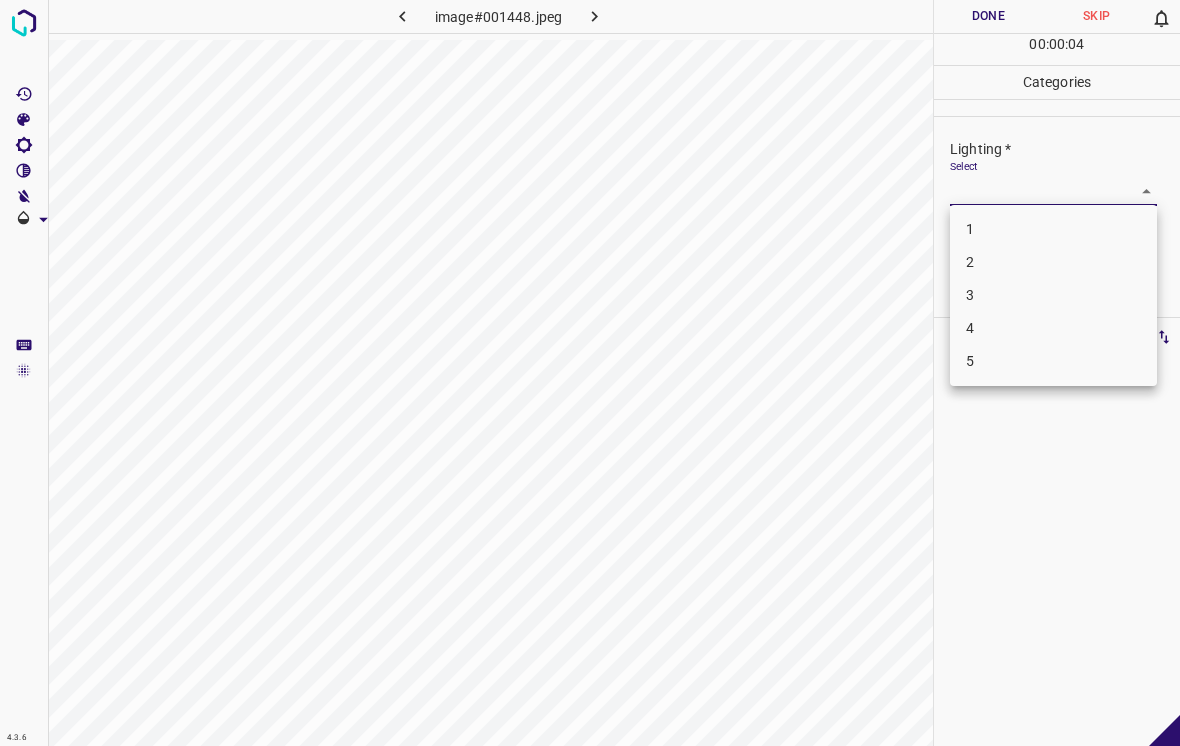 click on "2" at bounding box center (1053, 262) 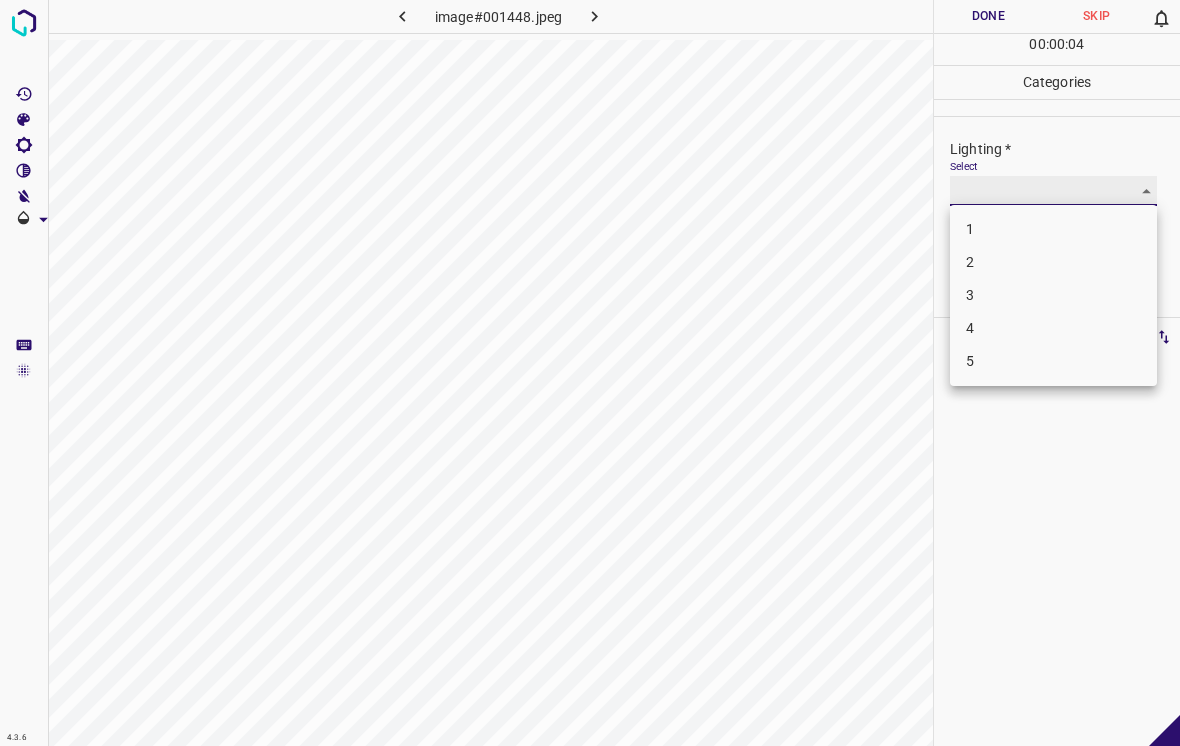 type on "2" 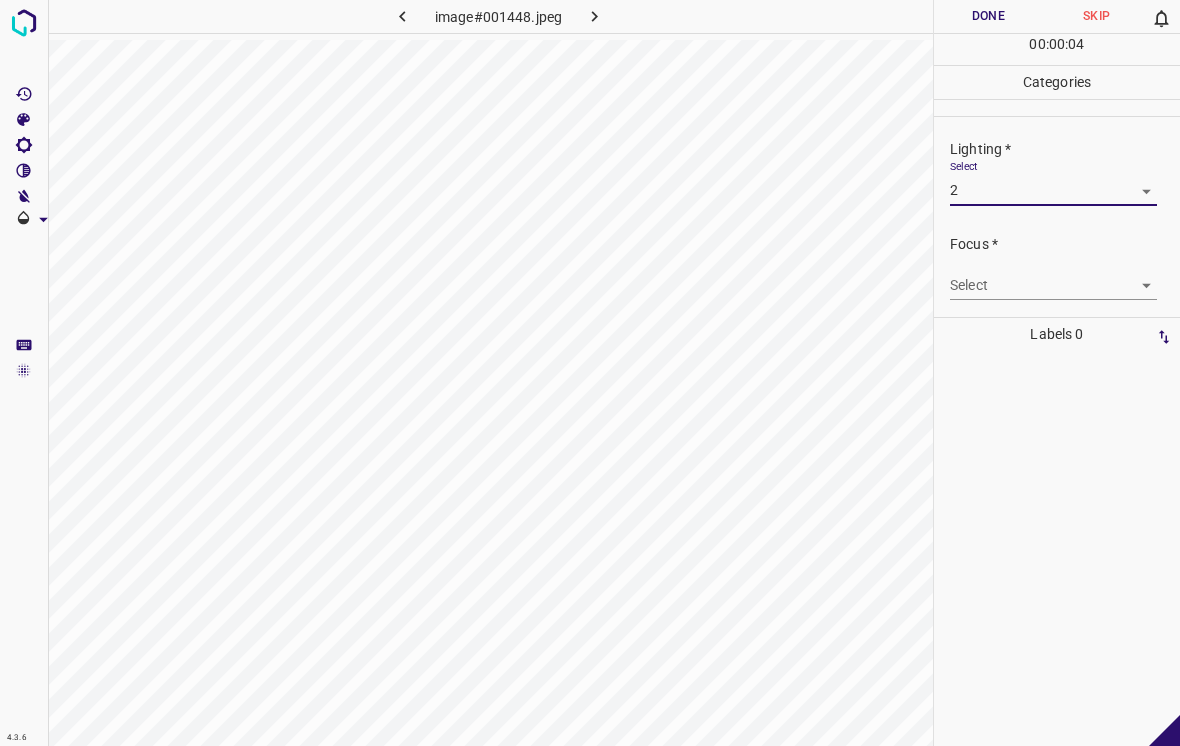 click on "4.3.6  image#001448.jpeg Done Skip 0 00   : 00   : 04   Categories Lighting *  Select 2 2 Focus *  Select ​ Overall *  Select ​ Labels   0 Categories 1 Lighting 2 Focus 3 Overall Tools Space Change between modes (Draw & Edit) I Auto labeling R Restore zoom M Zoom in N Zoom out Delete Delete selecte label Filters Z Restore filters X Saturation filter C Brightness filter V Contrast filter B Gray scale filter General O Download - Text - Hide - Delete" at bounding box center [590, 373] 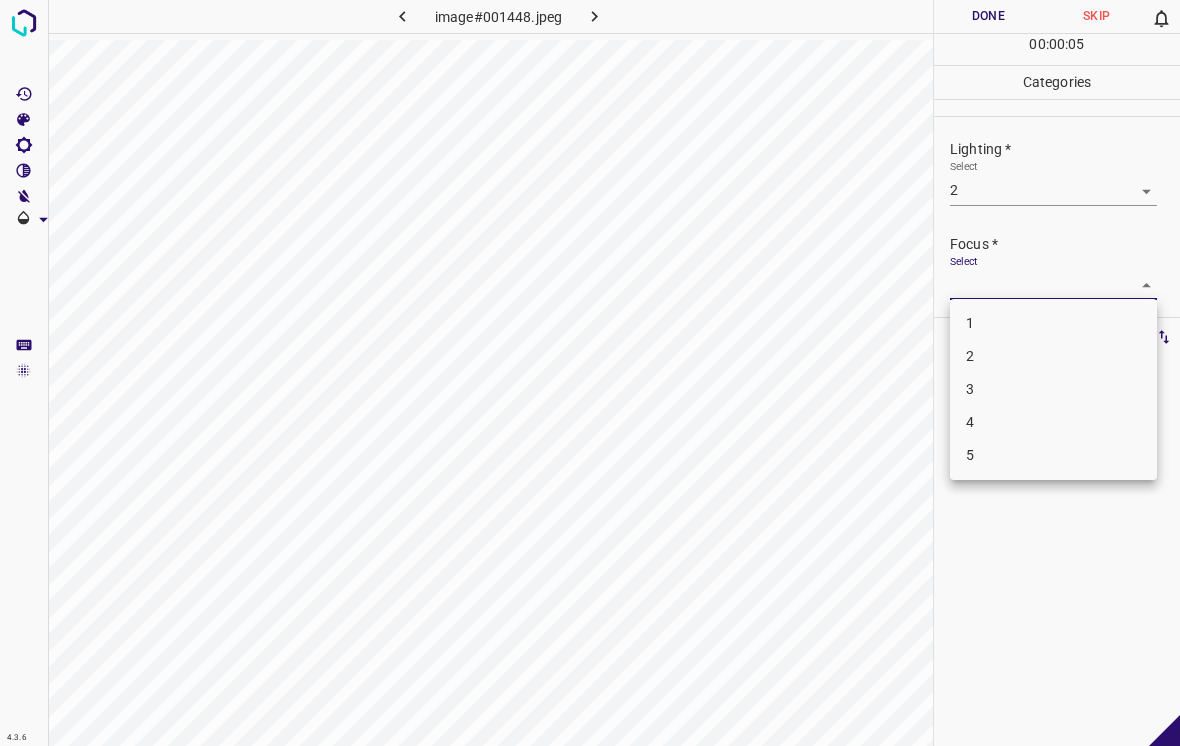 click on "1" at bounding box center [1053, 323] 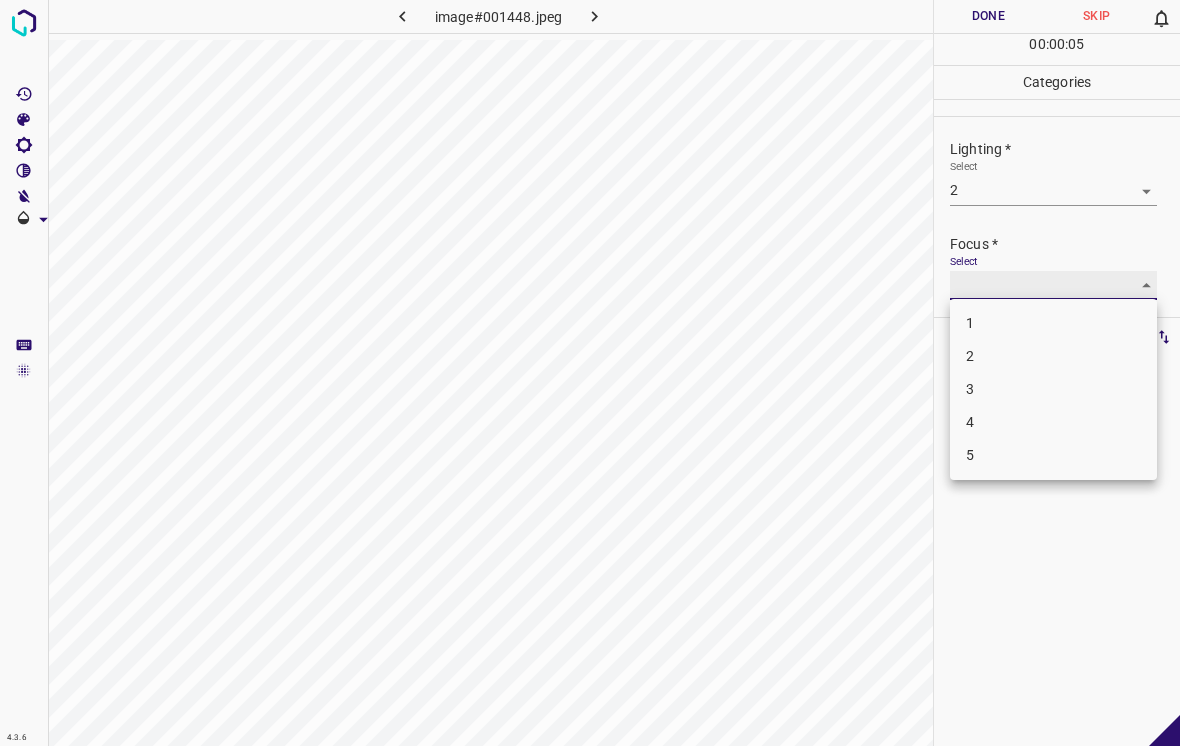 type on "1" 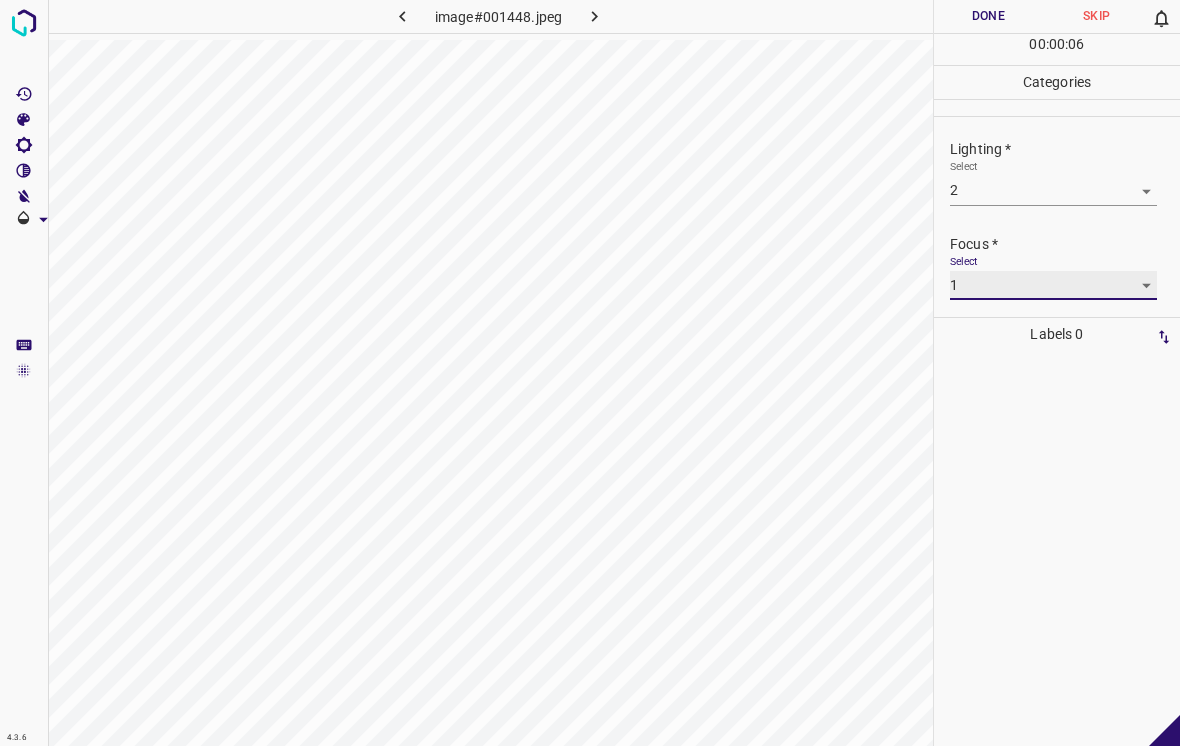 scroll, scrollTop: 82, scrollLeft: 0, axis: vertical 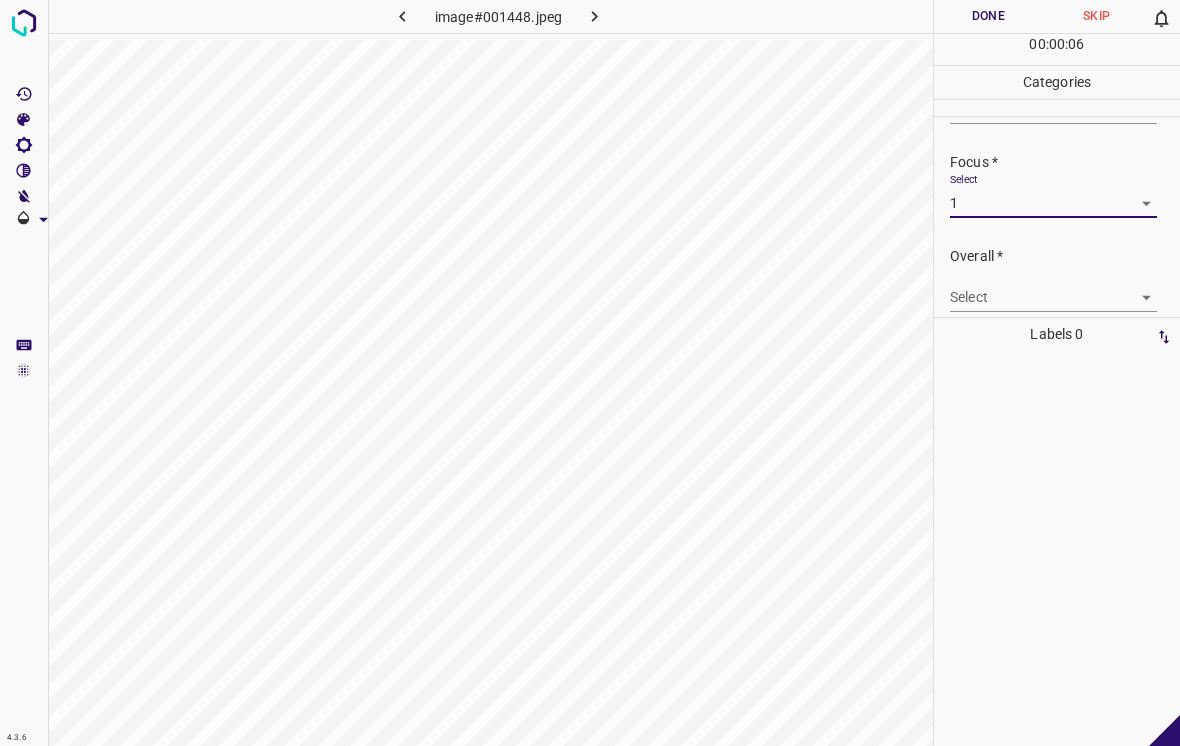 click on "4.3.6  image#001448.jpeg Done Skip 0 00   : 00   : 06   Categories Lighting *  Select 2 2 Focus *  Select 1 1 Overall *  Select ​ Labels   0 Categories 1 Lighting 2 Focus 3 Overall Tools Space Change between modes (Draw & Edit) I Auto labeling R Restore zoom M Zoom in N Zoom out Delete Delete selecte label Filters Z Restore filters X Saturation filter C Brightness filter V Contrast filter B Gray scale filter General O Download - Text - Hide - Delete" at bounding box center (590, 373) 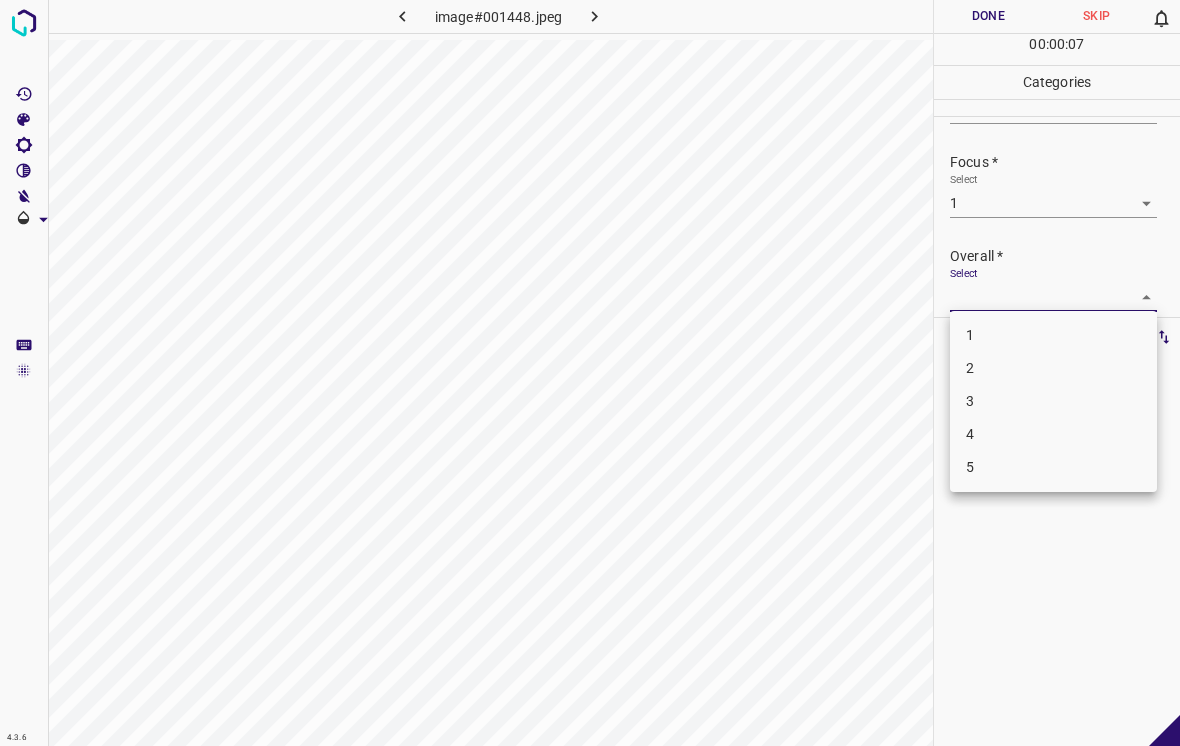 click on "2" at bounding box center (1053, 368) 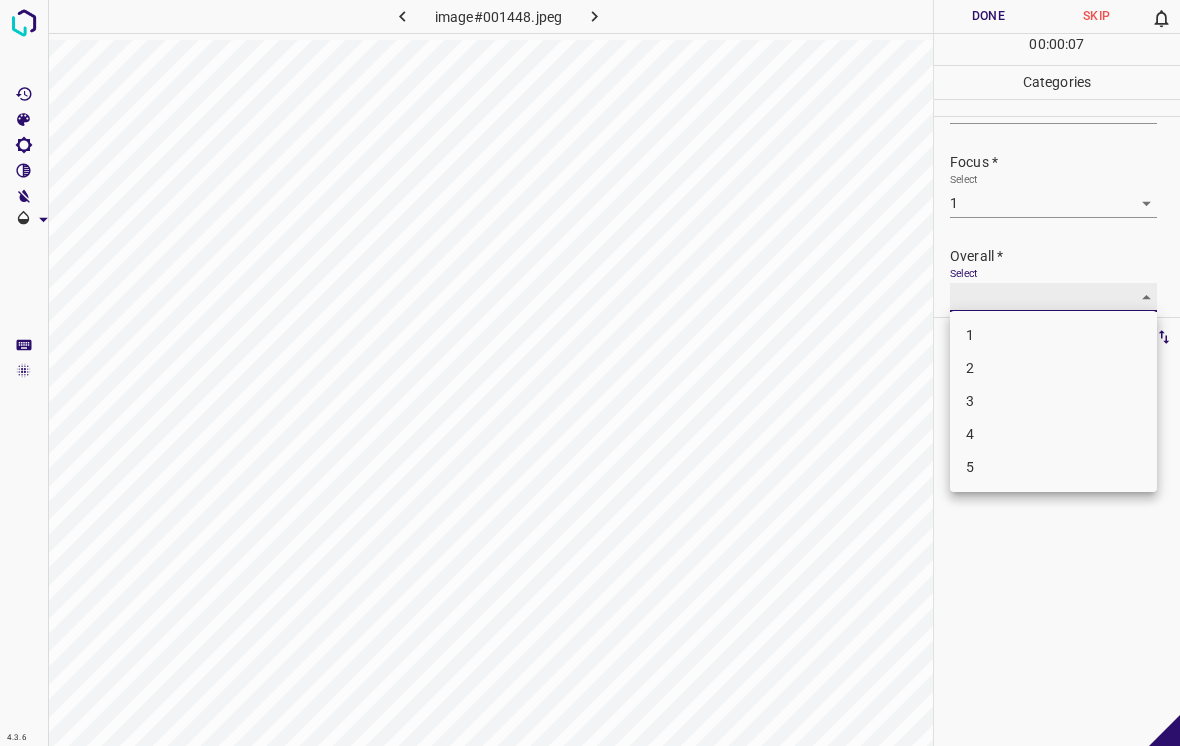 type on "2" 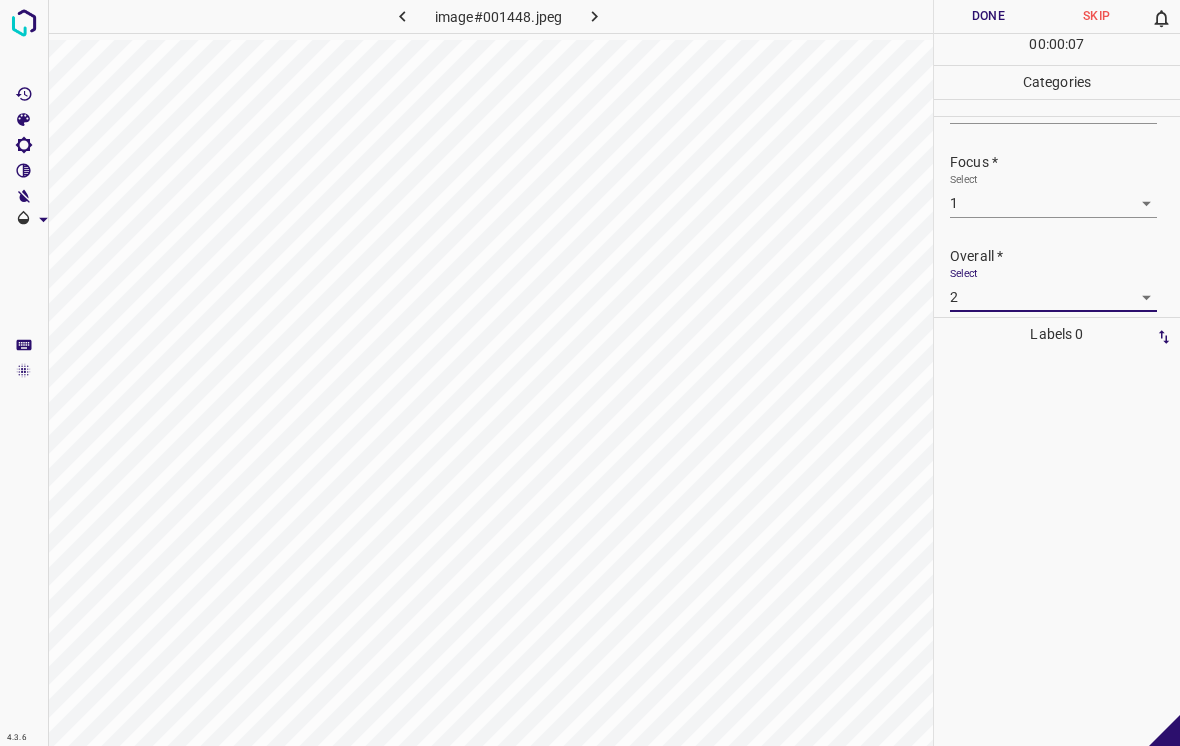 click on "Done" at bounding box center (988, 16) 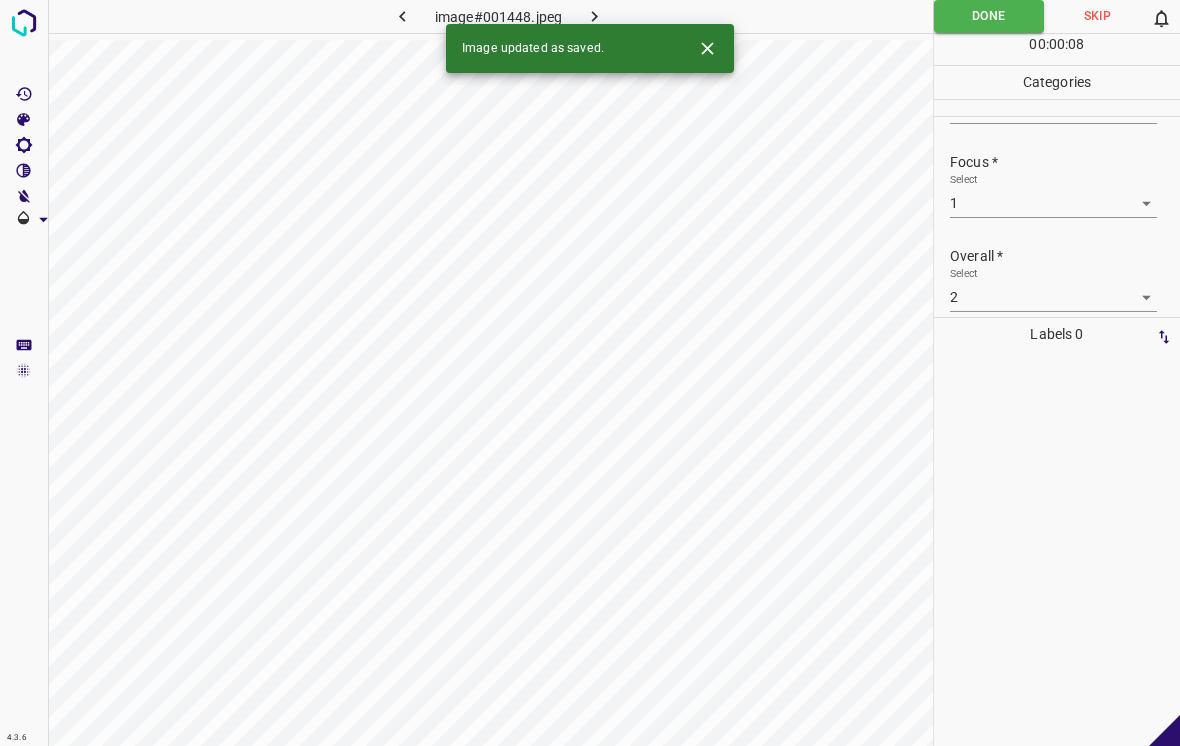 click 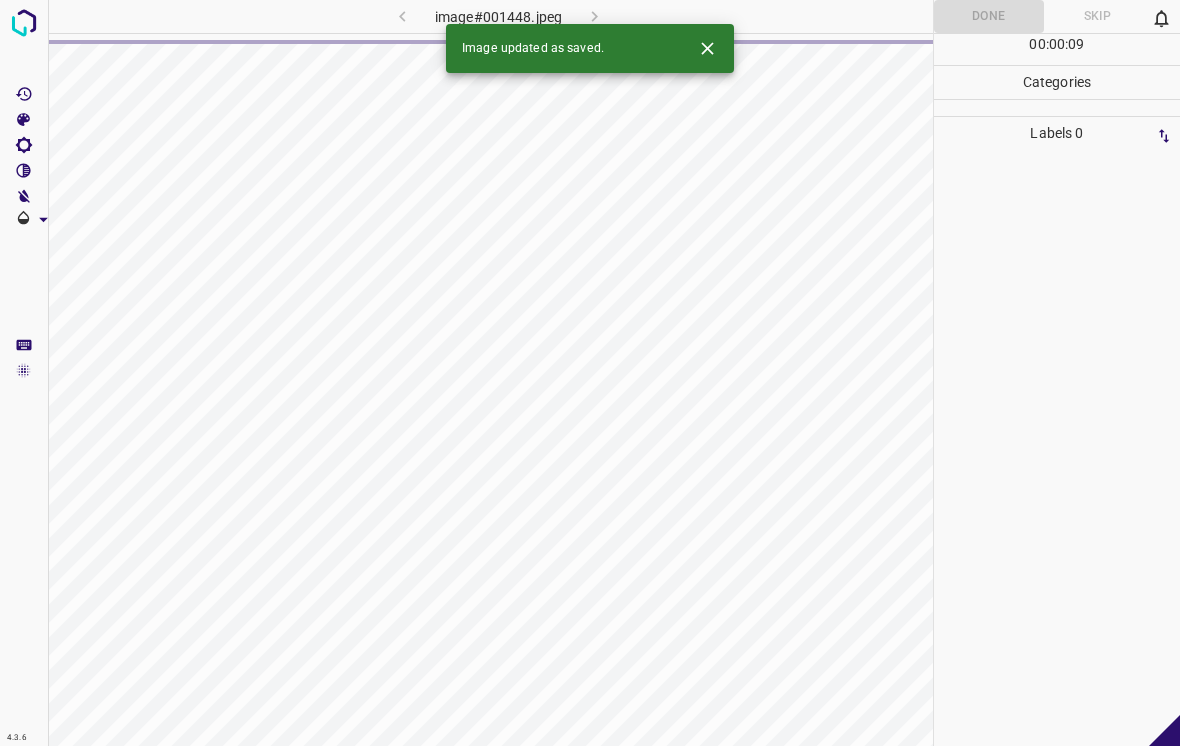 click 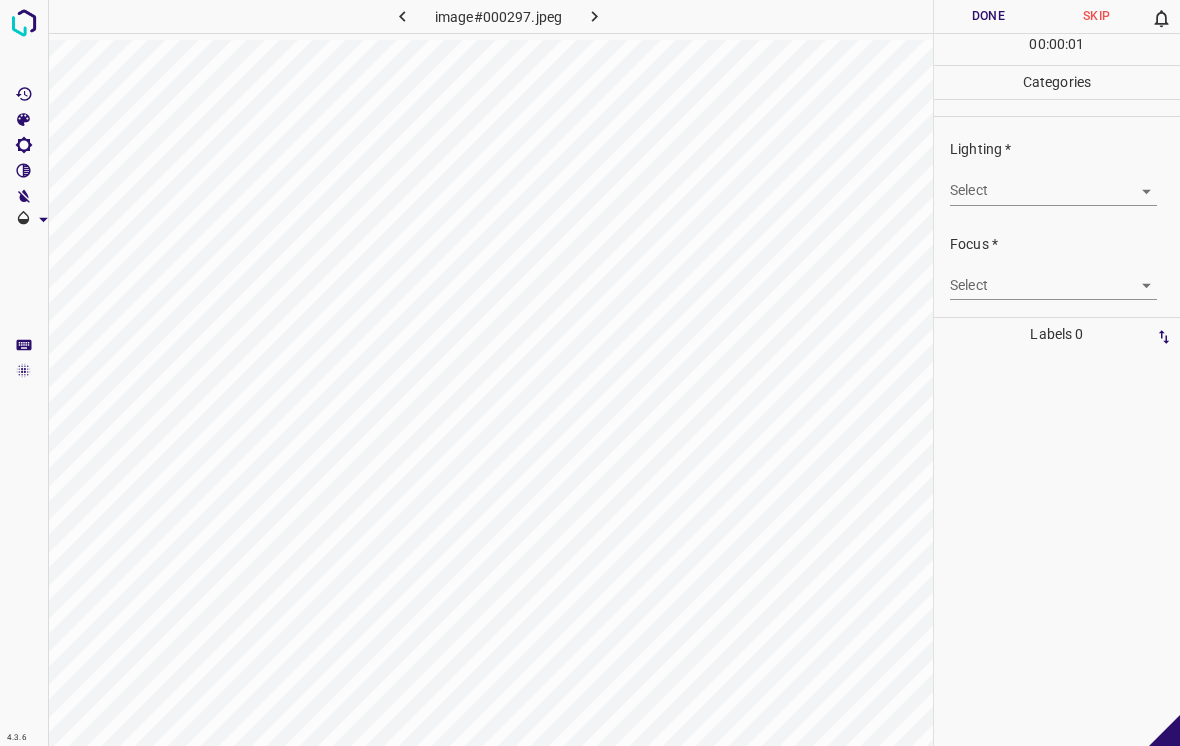 click on "4.3.6  image#000297.jpeg Done Skip 0 00   : 00   : 01   Categories Lighting *  Select ​ Focus *  Select ​ Overall *  Select ​ Labels   0 Categories 1 Lighting 2 Focus 3 Overall Tools Space Change between modes (Draw & Edit) I Auto labeling R Restore zoom M Zoom in N Zoom out Delete Delete selecte label Filters Z Restore filters X Saturation filter C Brightness filter V Contrast filter B Gray scale filter General O Download - Text - Hide - Delete" at bounding box center (590, 373) 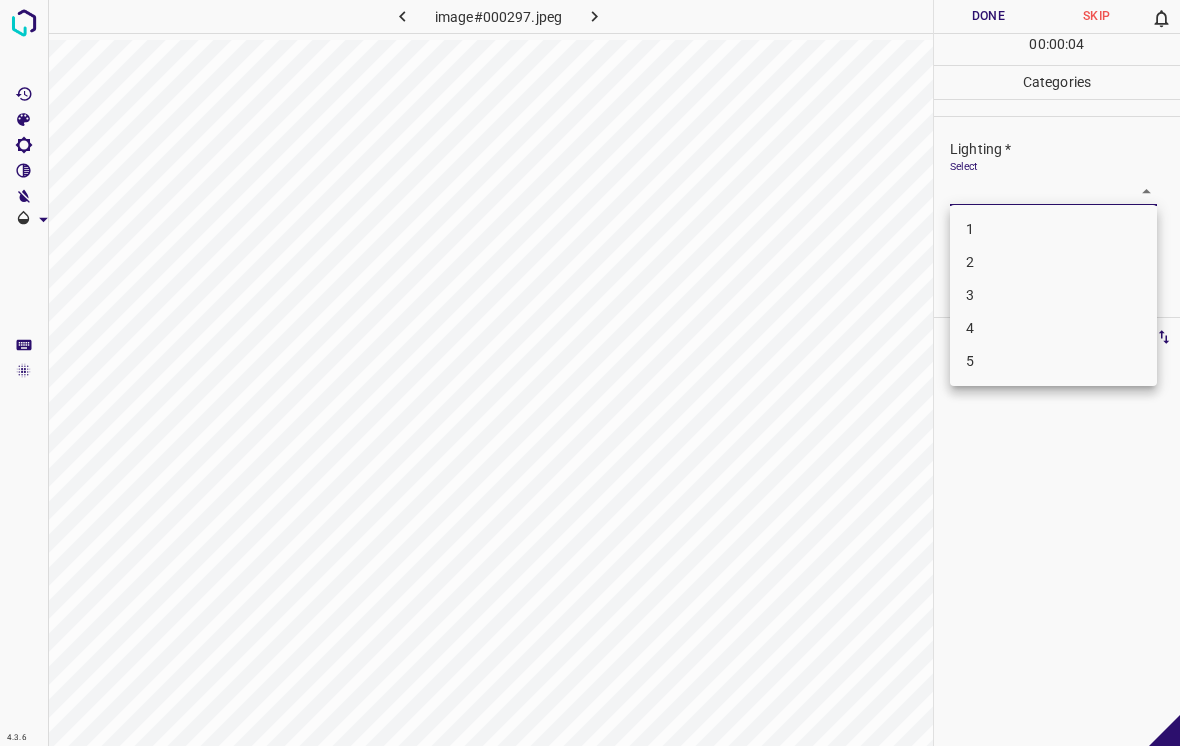 click on "1" at bounding box center [1053, 229] 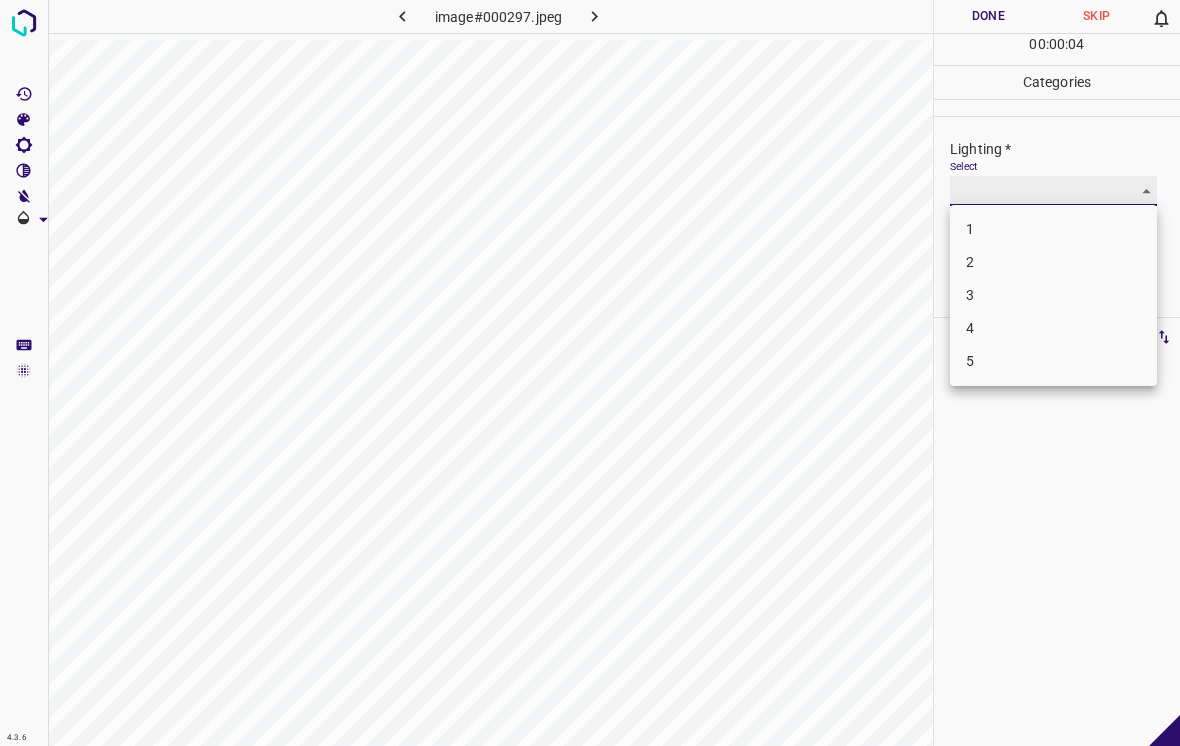 type on "1" 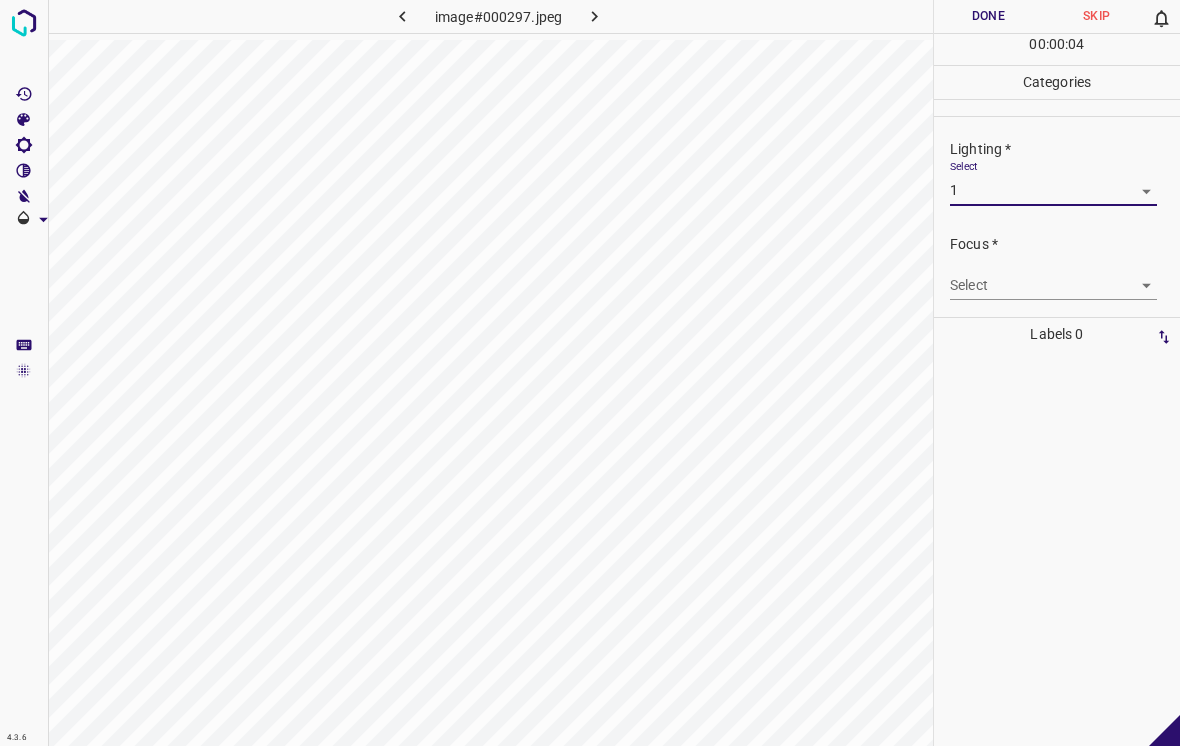 click on "4.3.6  image#000297.jpeg Done Skip 0 00   : 00   : 04   Categories Lighting *  Select 1 1 Focus *  Select ​ Overall *  Select ​ Labels   0 Categories 1 Lighting 2 Focus 3 Overall Tools Space Change between modes (Draw & Edit) I Auto labeling R Restore zoom M Zoom in N Zoom out Delete Delete selecte label Filters Z Restore filters X Saturation filter C Brightness filter V Contrast filter B Gray scale filter General O Download - Text - Hide - Delete" at bounding box center [590, 373] 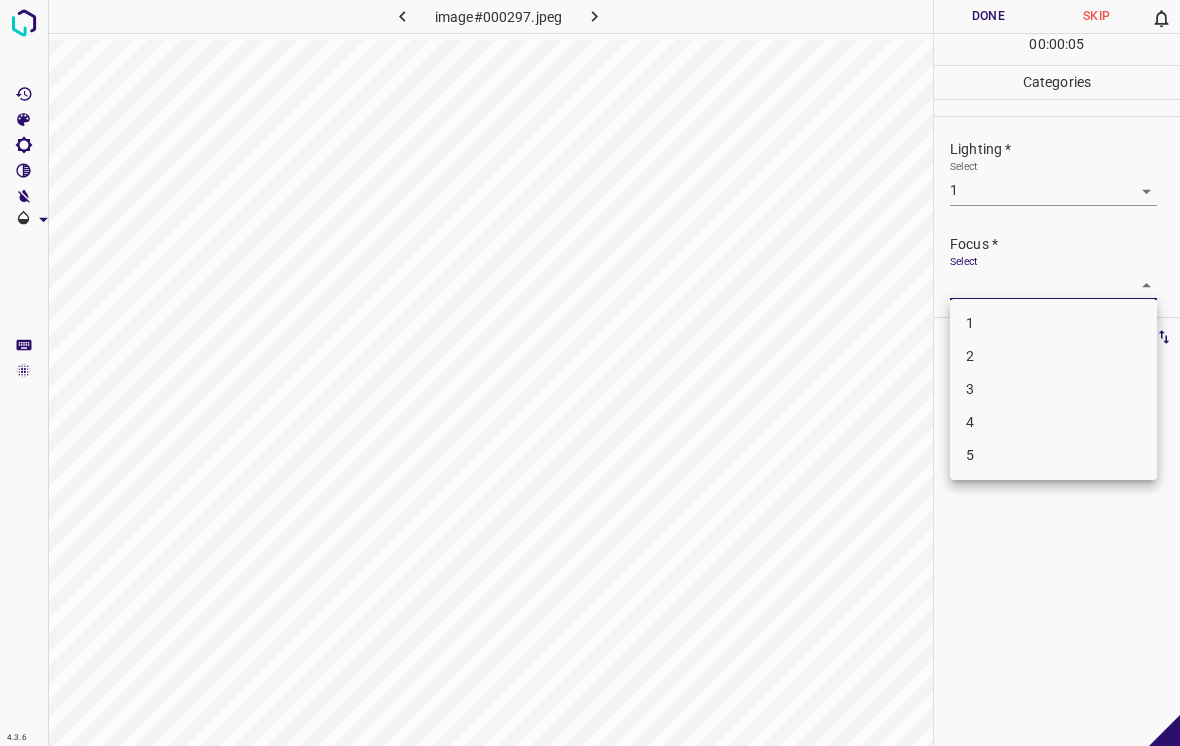 click on "1" at bounding box center (1053, 323) 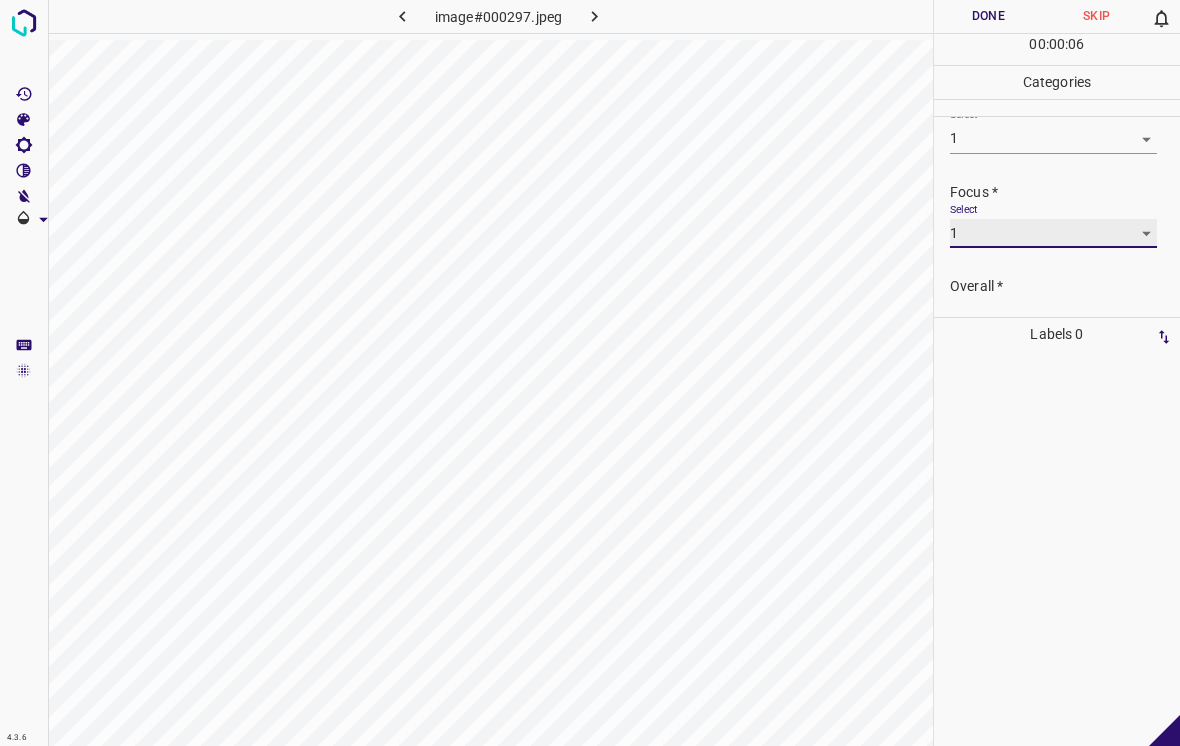 scroll, scrollTop: 61, scrollLeft: 0, axis: vertical 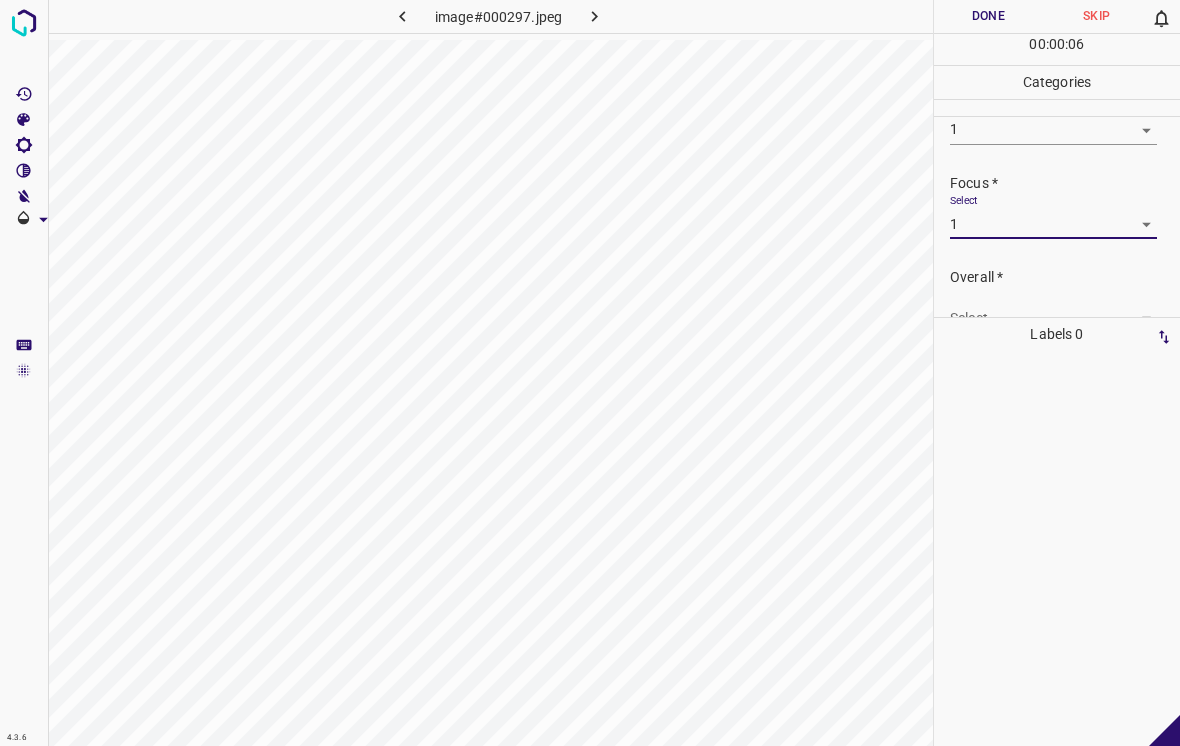 click on "4.3.6  image#000297.jpeg Done Skip 0 00   : 00   : 06   Categories Lighting *  Select 1 1 Focus *  Select 1 1 Overall *  Select ​ Labels   0 Categories 1 Lighting 2 Focus 3 Overall Tools Space Change between modes (Draw & Edit) I Auto labeling R Restore zoom M Zoom in N Zoom out Delete Delete selecte label Filters Z Restore filters X Saturation filter C Brightness filter V Contrast filter B Gray scale filter General O Download - Text - Hide - Delete" at bounding box center (590, 373) 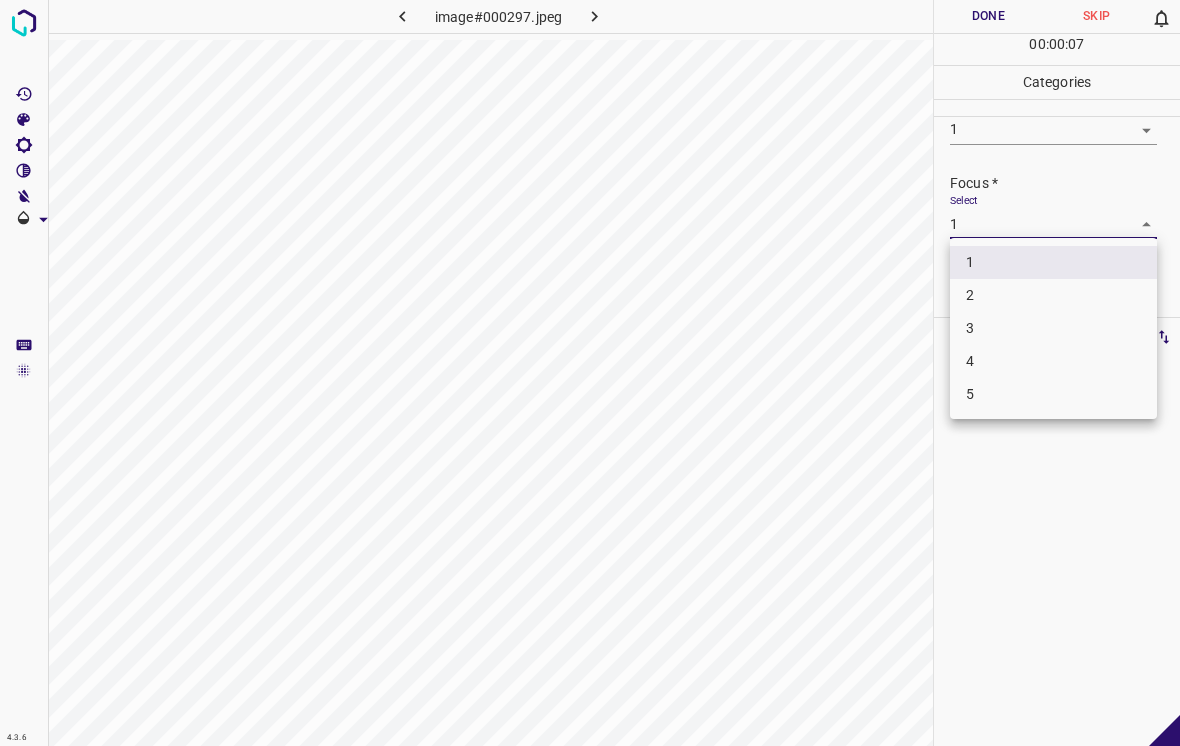 click on "2" at bounding box center [1053, 295] 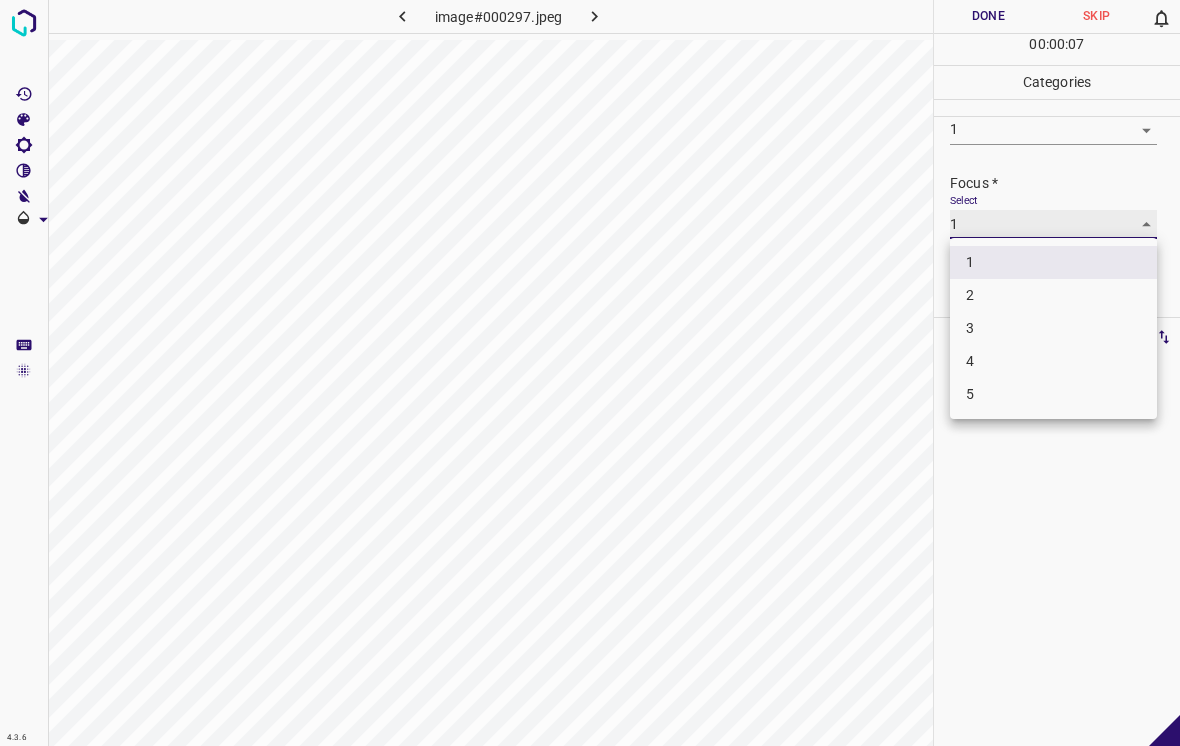 type on "2" 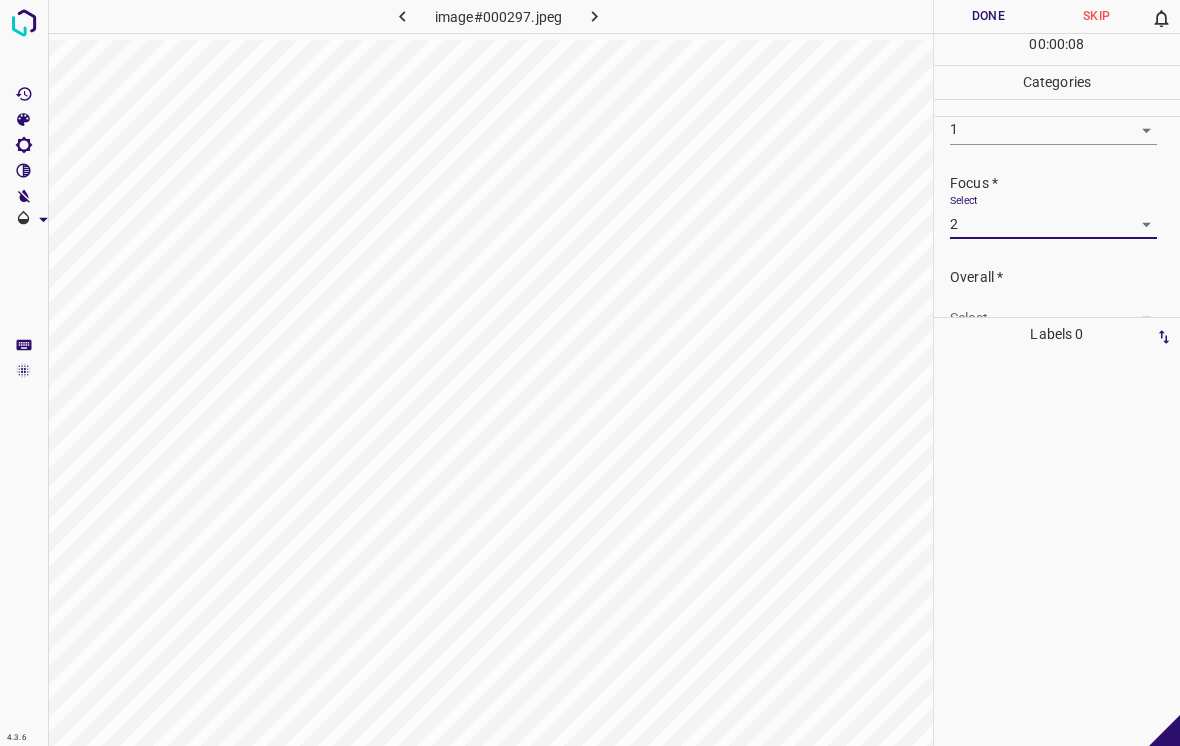 click on "Select ​" at bounding box center [1053, 310] 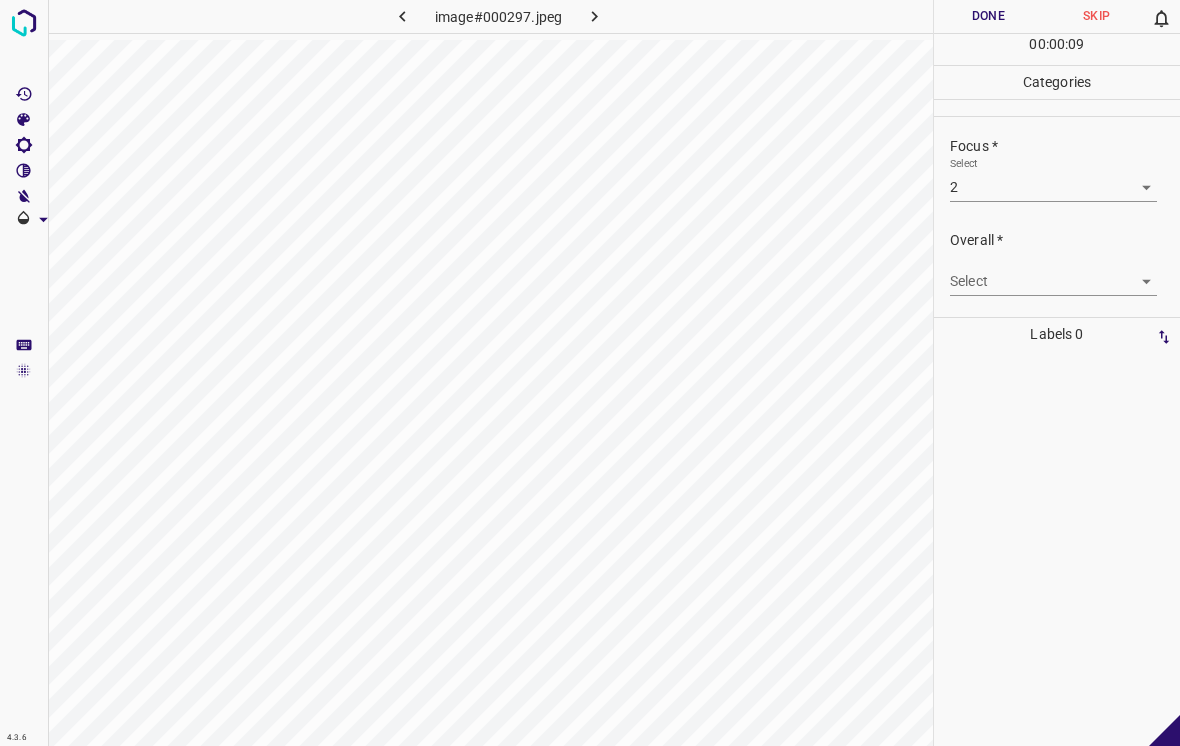 scroll, scrollTop: 98, scrollLeft: 0, axis: vertical 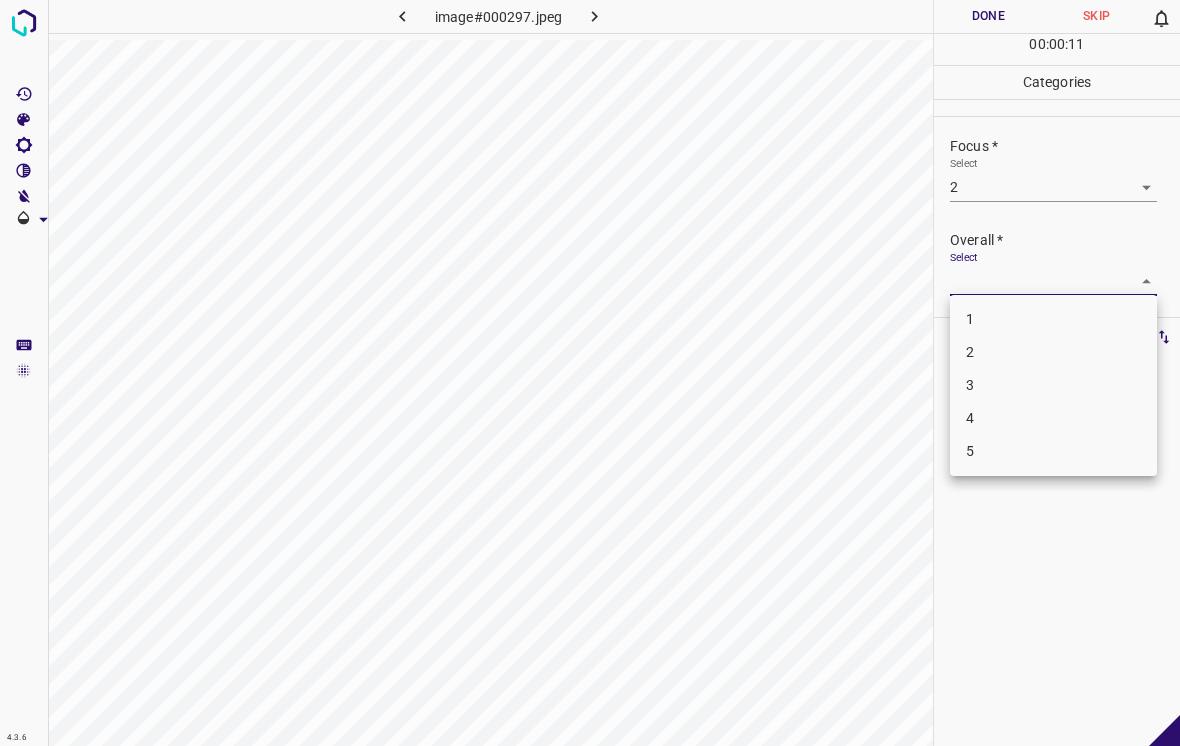 click on "2" at bounding box center [1053, 352] 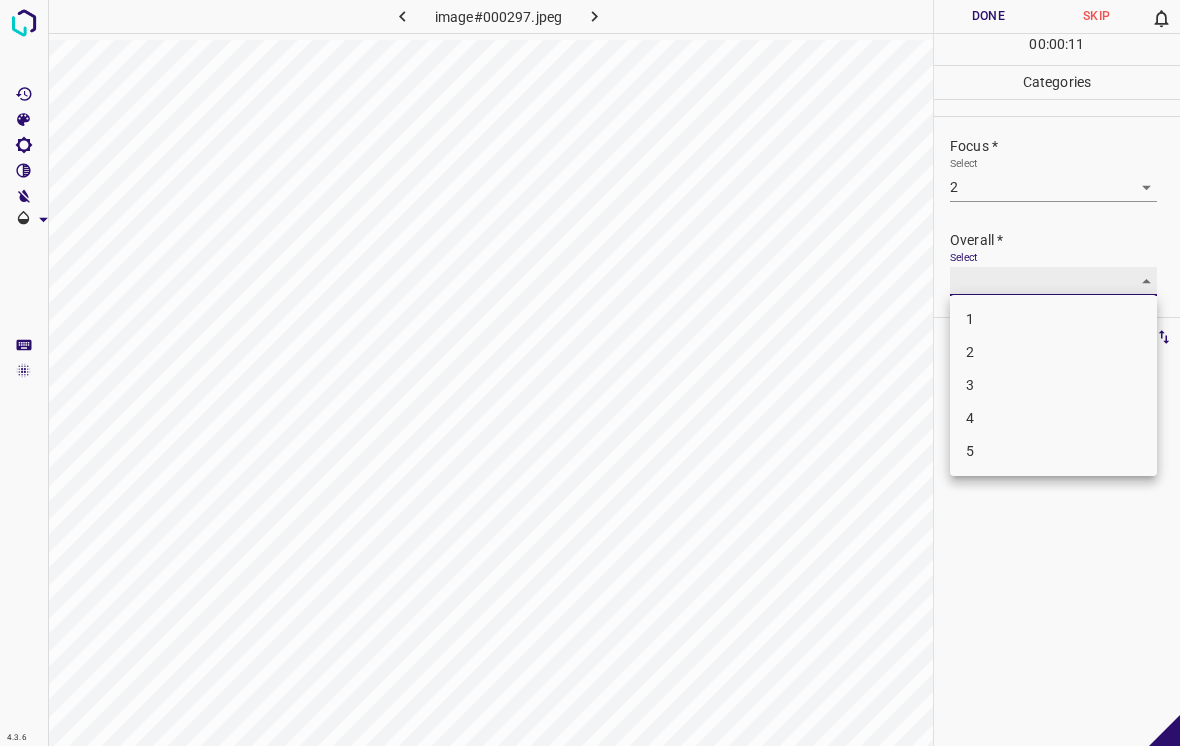 type on "2" 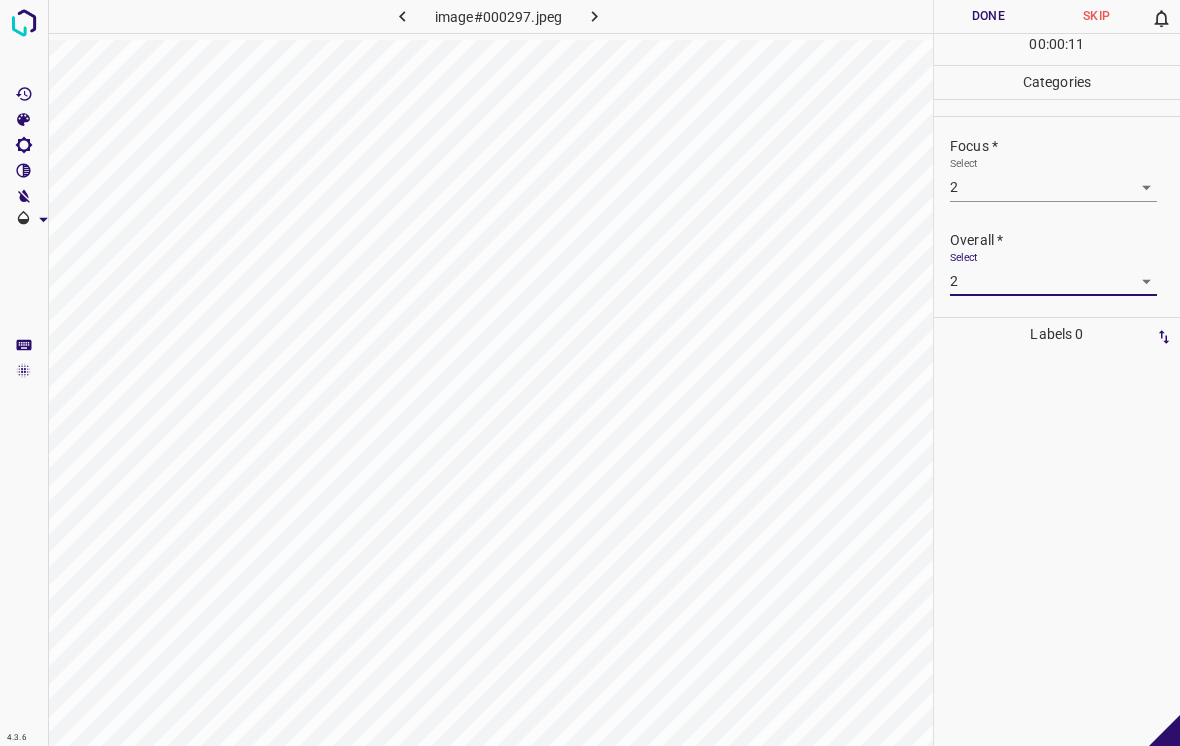click on "Done" at bounding box center [988, 16] 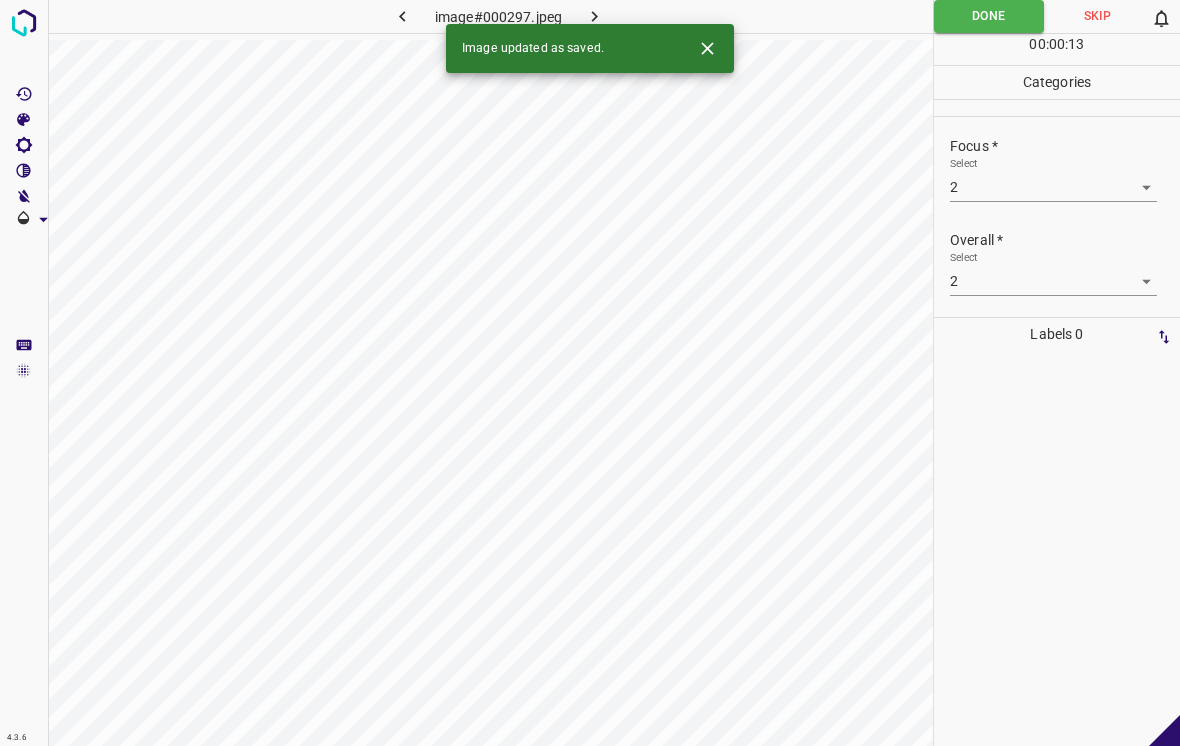 click 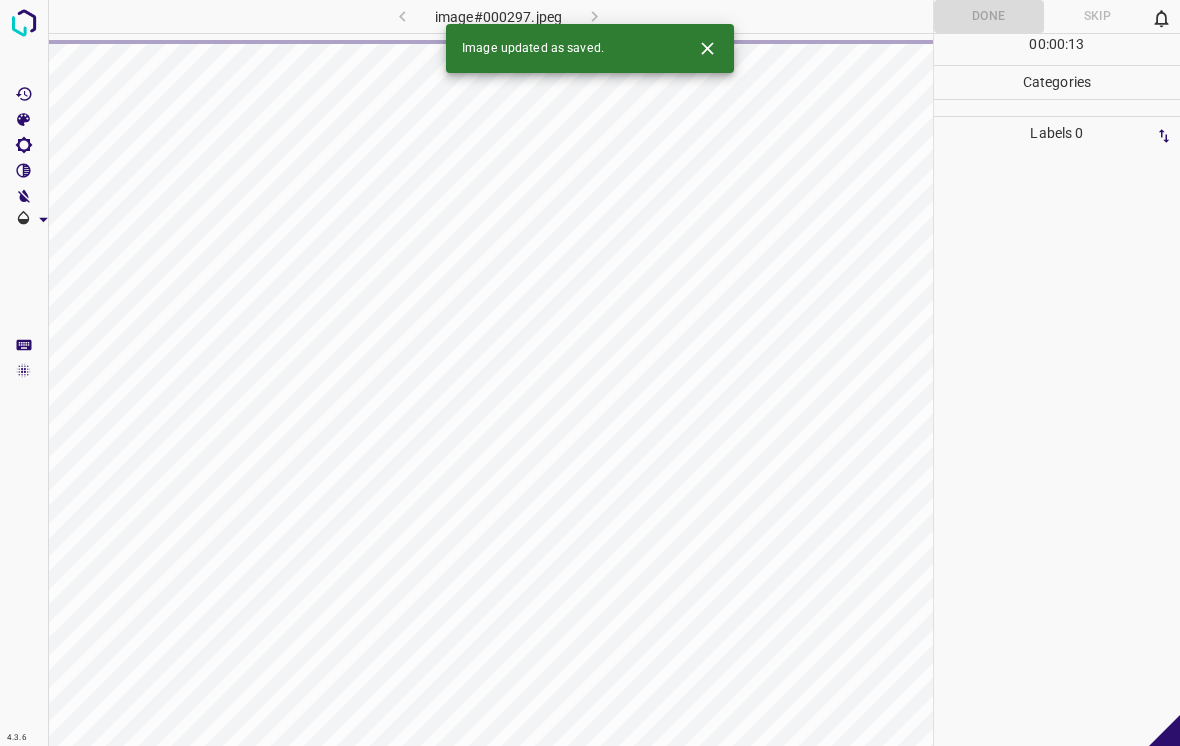click 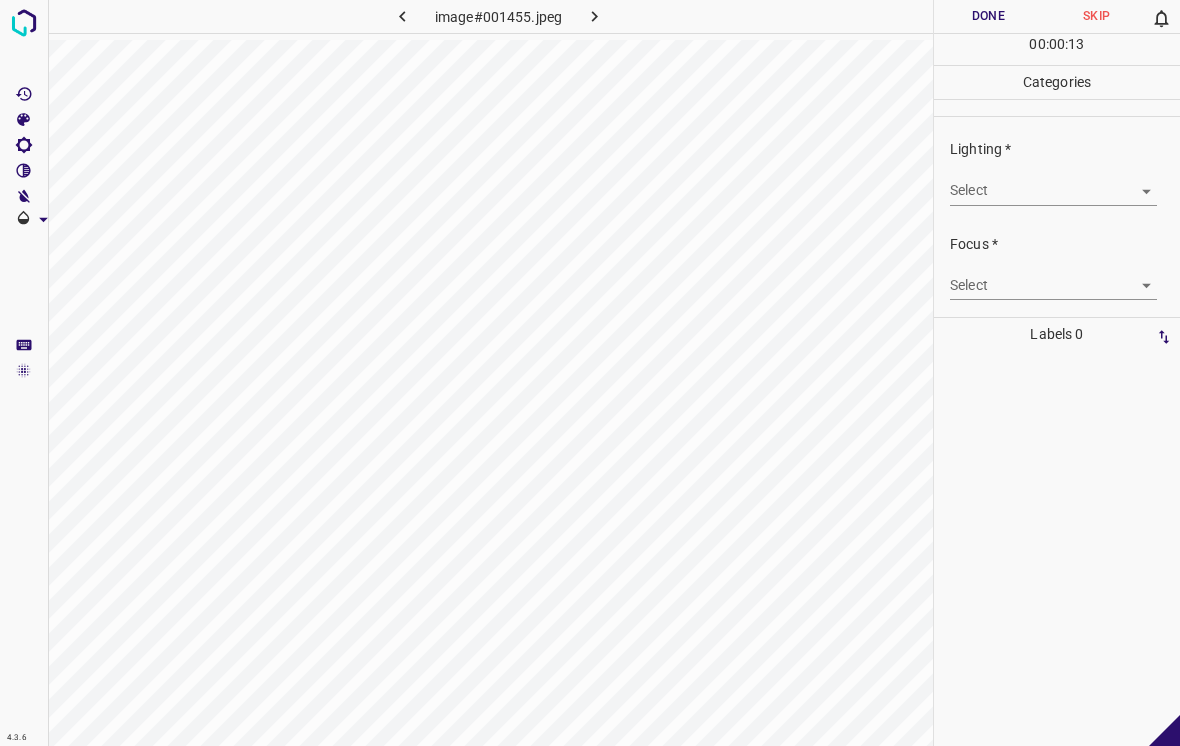 click on "4.3.6  image#001455.jpeg Done Skip 0 00   : 00   : 13   Categories Lighting *  Select ​ Focus *  Select ​ Overall *  Select ​ Labels   0 Categories 1 Lighting 2 Focus 3 Overall Tools Space Change between modes (Draw & Edit) I Auto labeling R Restore zoom M Zoom in N Zoom out Delete Delete selecte label Filters Z Restore filters X Saturation filter C Brightness filter V Contrast filter B Gray scale filter General O Download - Text - Hide - Delete" at bounding box center [590, 373] 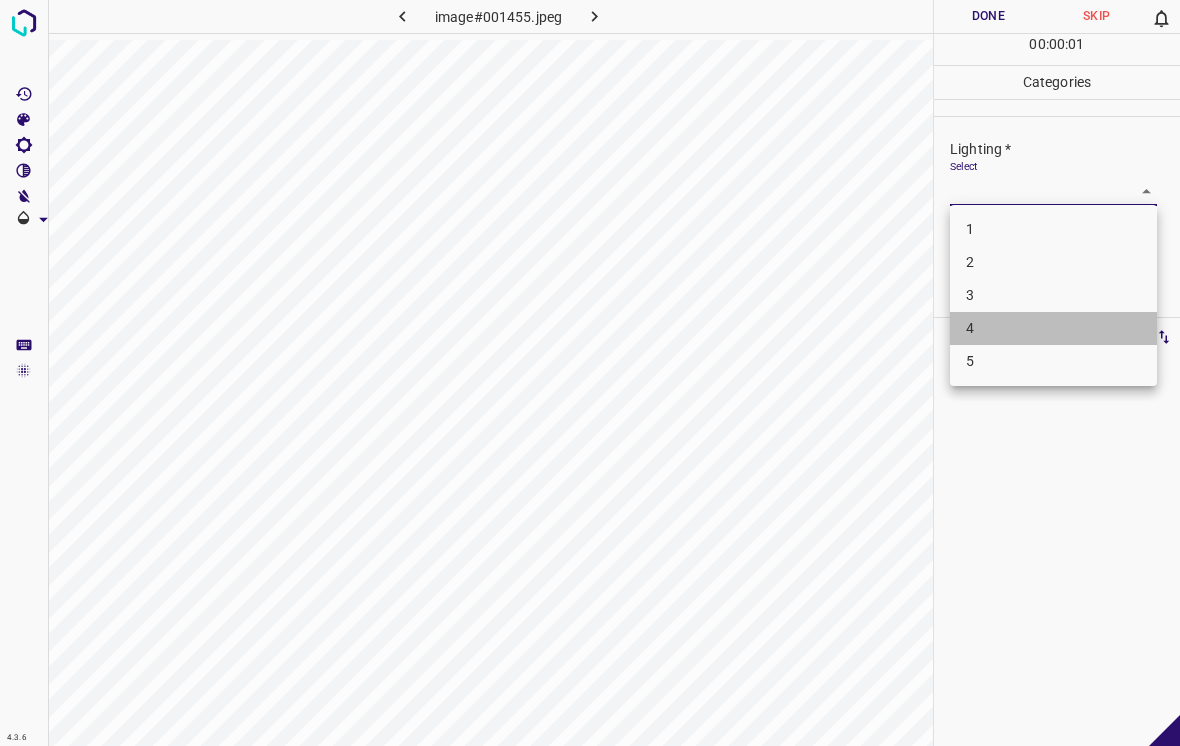 click on "4" at bounding box center [1053, 328] 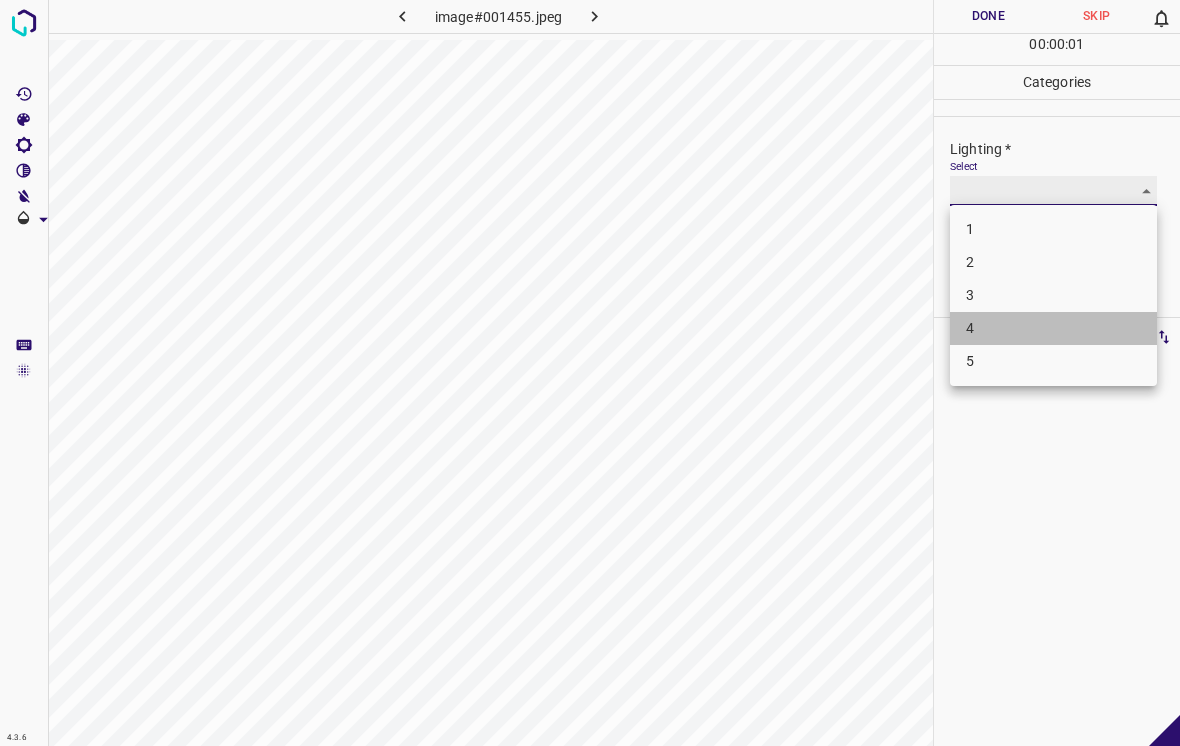 type on "4" 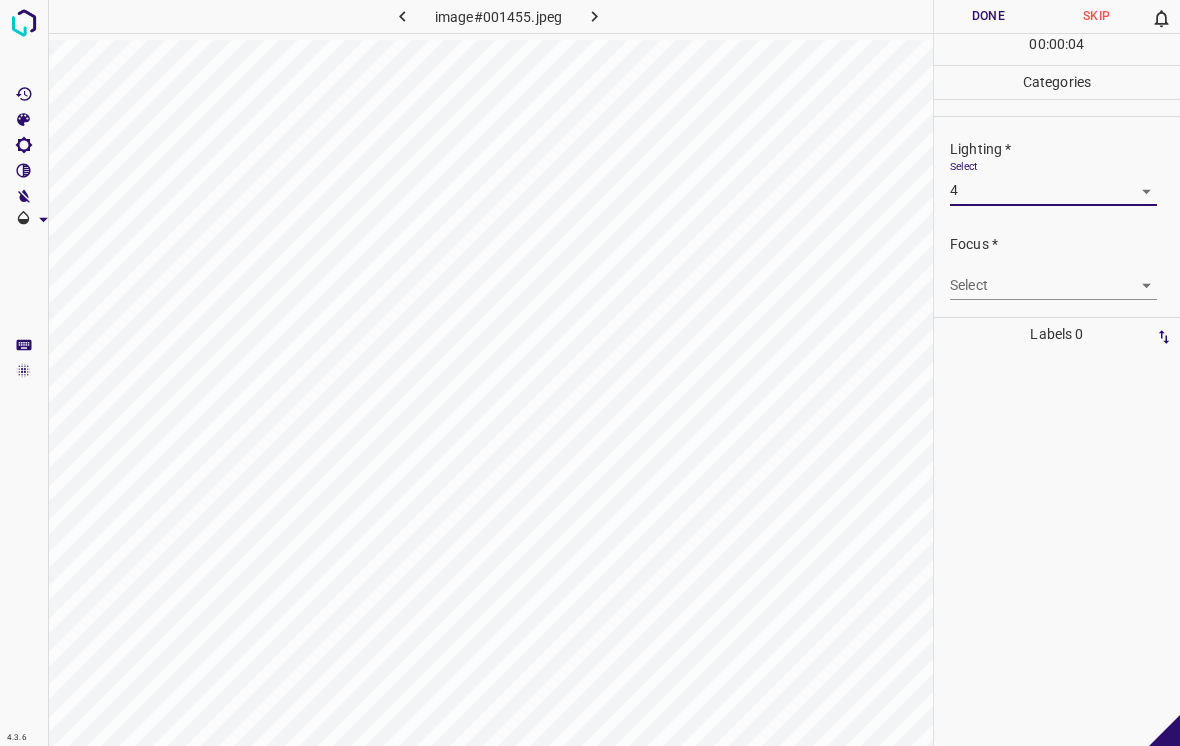 click on "4.3.6  image#001455.jpeg Done Skip 0 00   : 00   : 04   Categories Lighting *  Select 4 4 Focus *  Select ​ Overall *  Select ​ Labels   0 Categories 1 Lighting 2 Focus 3 Overall Tools Space Change between modes (Draw & Edit) I Auto labeling R Restore zoom M Zoom in N Zoom out Delete Delete selecte label Filters Z Restore filters X Saturation filter C Brightness filter V Contrast filter B Gray scale filter General O Download - Text - Hide - Delete" at bounding box center [590, 373] 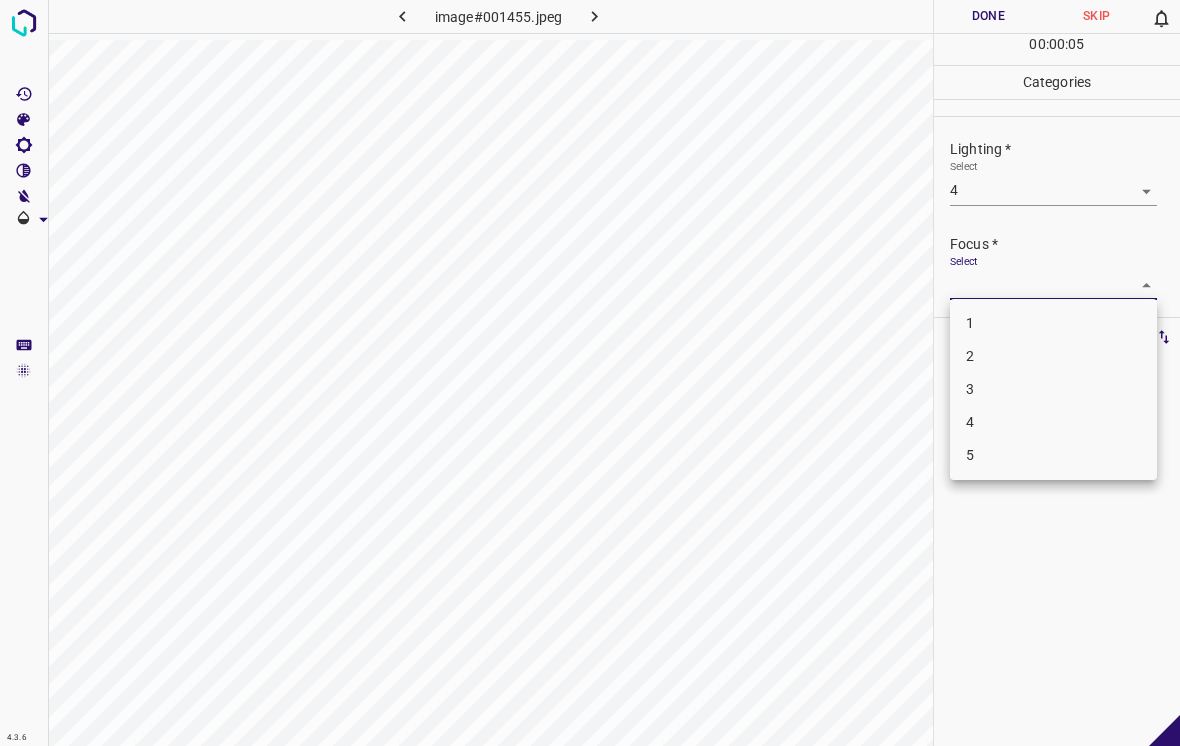 click on "2" at bounding box center [1053, 356] 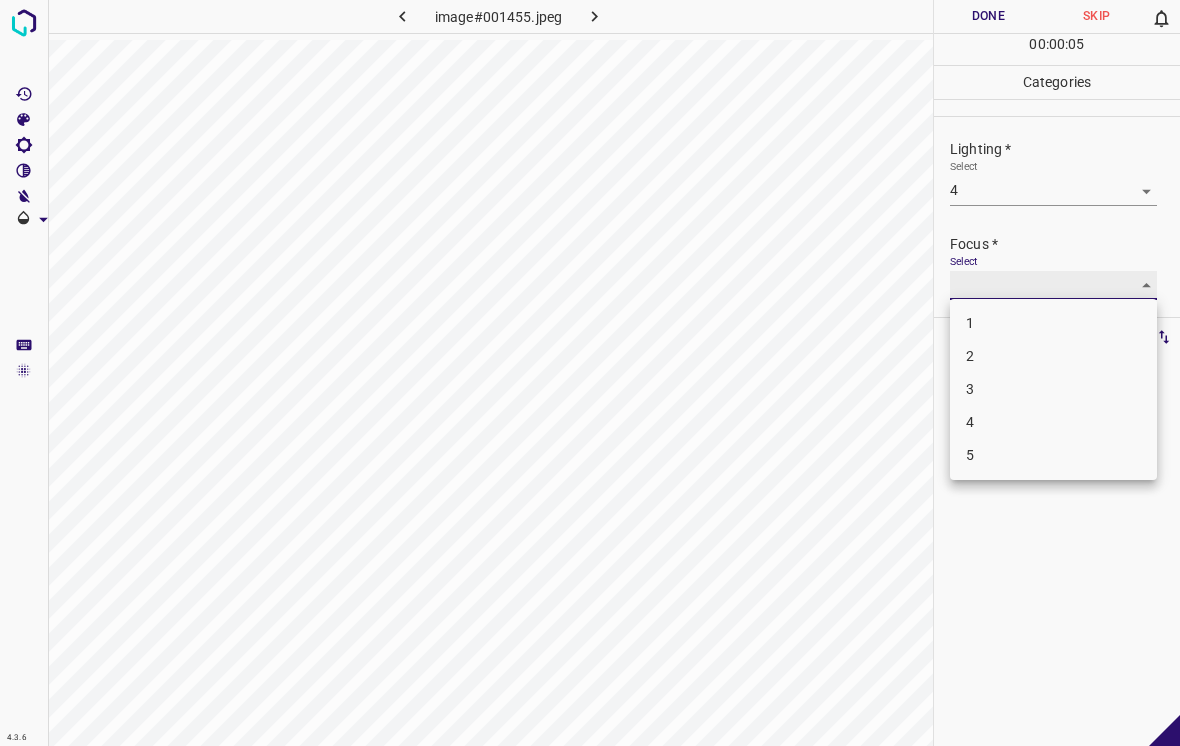 type on "2" 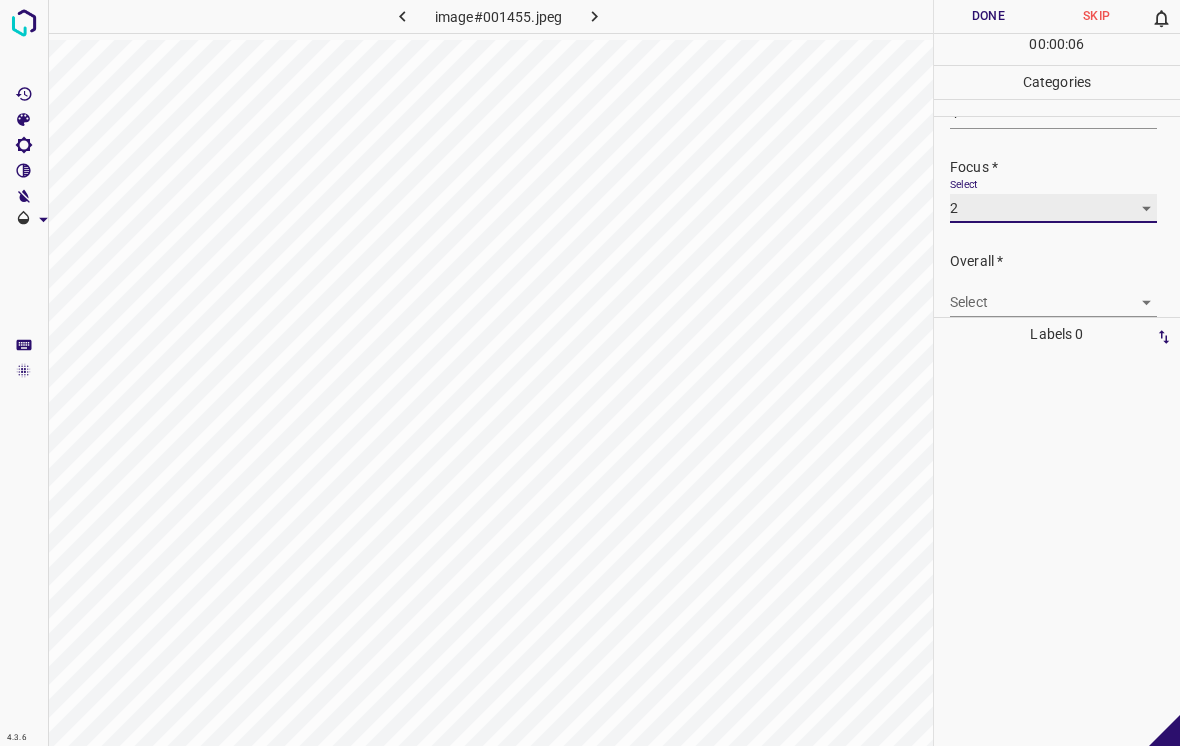 scroll, scrollTop: 78, scrollLeft: 0, axis: vertical 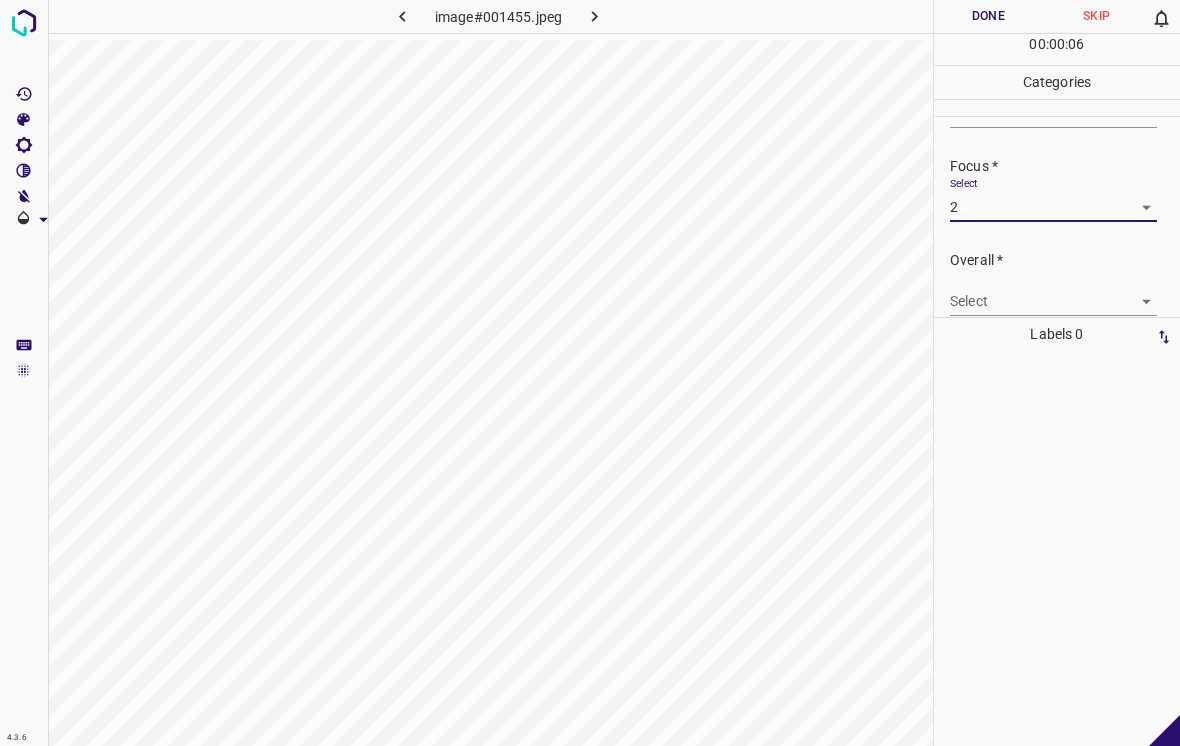 click on "4.3.6  image#001455.jpeg Done Skip 0 00   : 00   : 06   Categories Lighting *  Select 4 4 Focus *  Select 2 2 Overall *  Select ​ Labels   0 Categories 1 Lighting 2 Focus 3 Overall Tools Space Change between modes (Draw & Edit) I Auto labeling R Restore zoom M Zoom in N Zoom out Delete Delete selecte label Filters Z Restore filters X Saturation filter C Brightness filter V Contrast filter B Gray scale filter General O Download - Text - Hide - Delete" at bounding box center [590, 373] 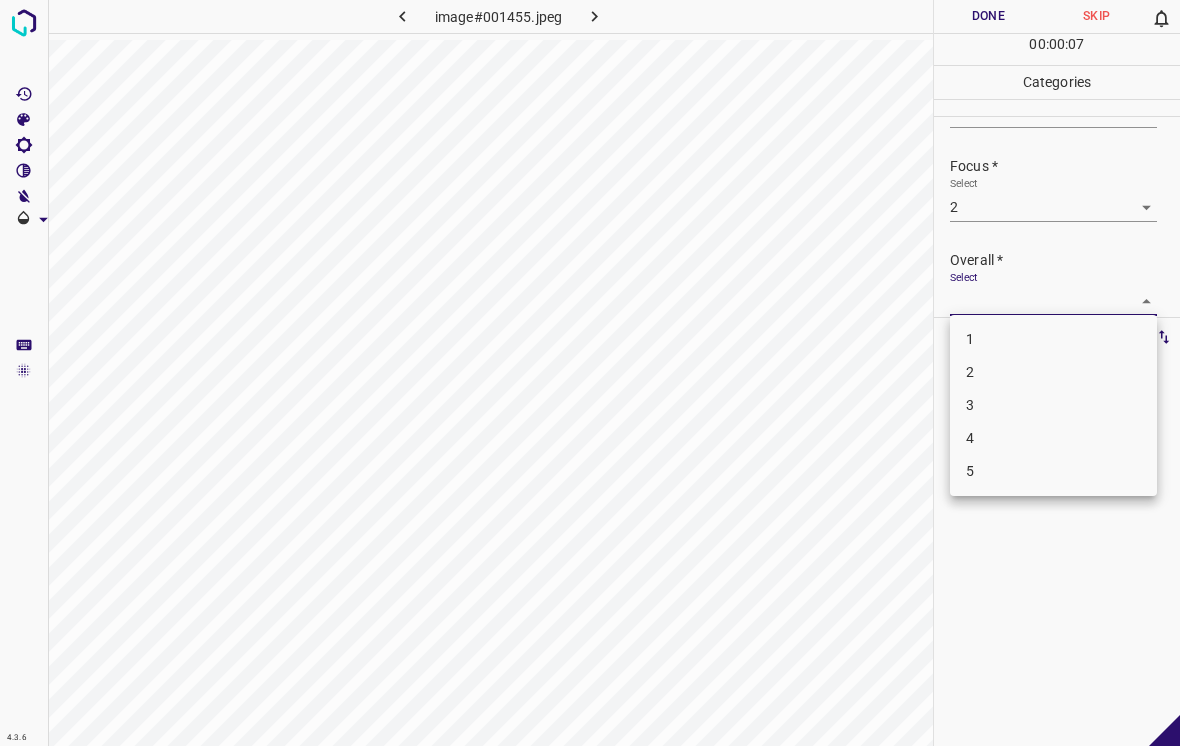 click on "3" at bounding box center (1053, 405) 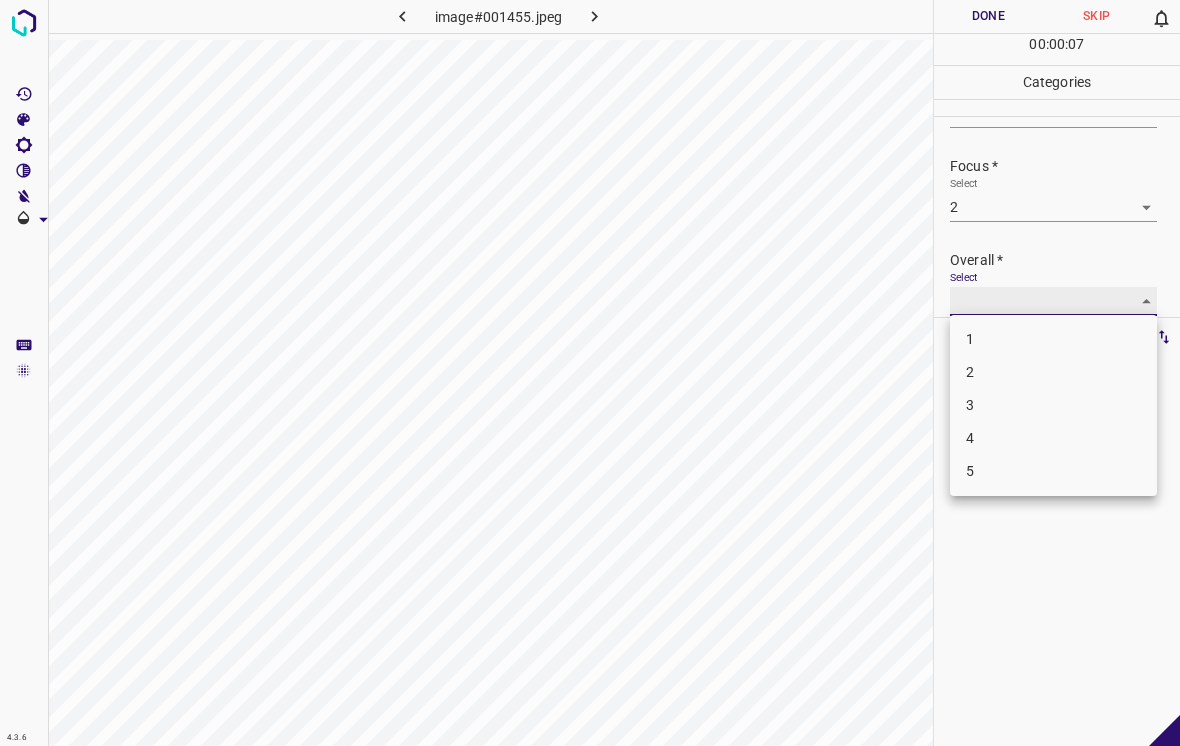 type on "3" 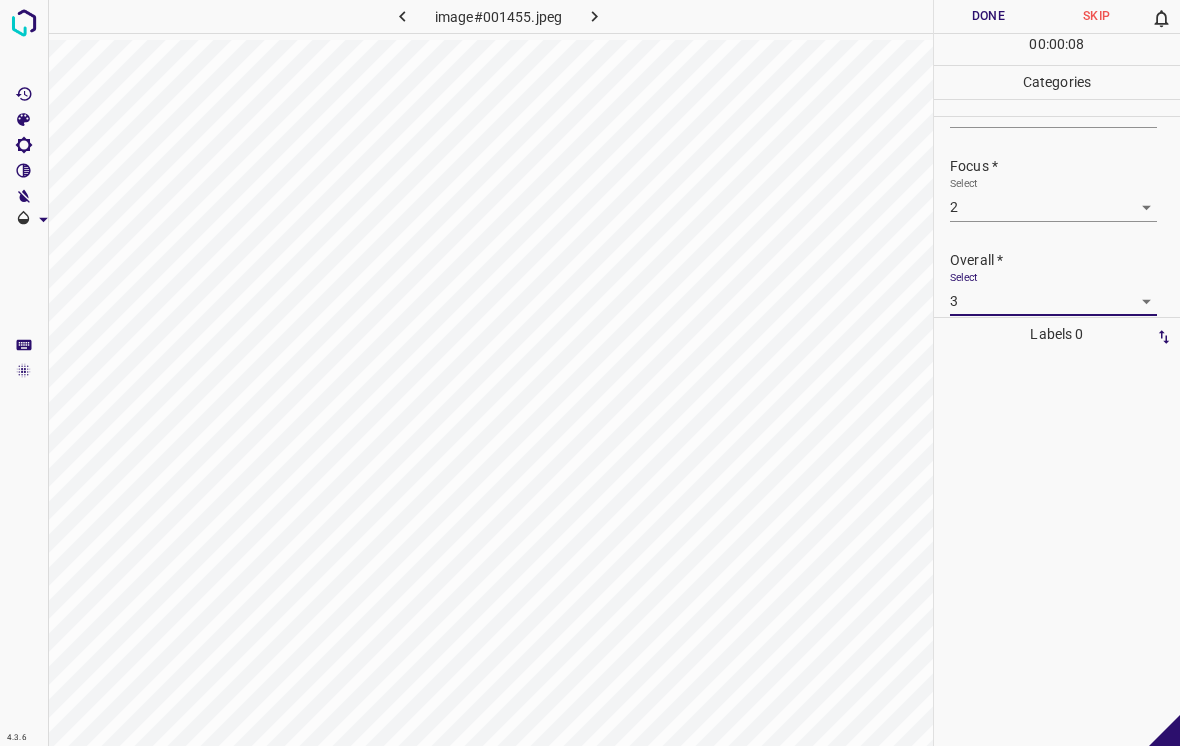 click on "Done" at bounding box center (988, 16) 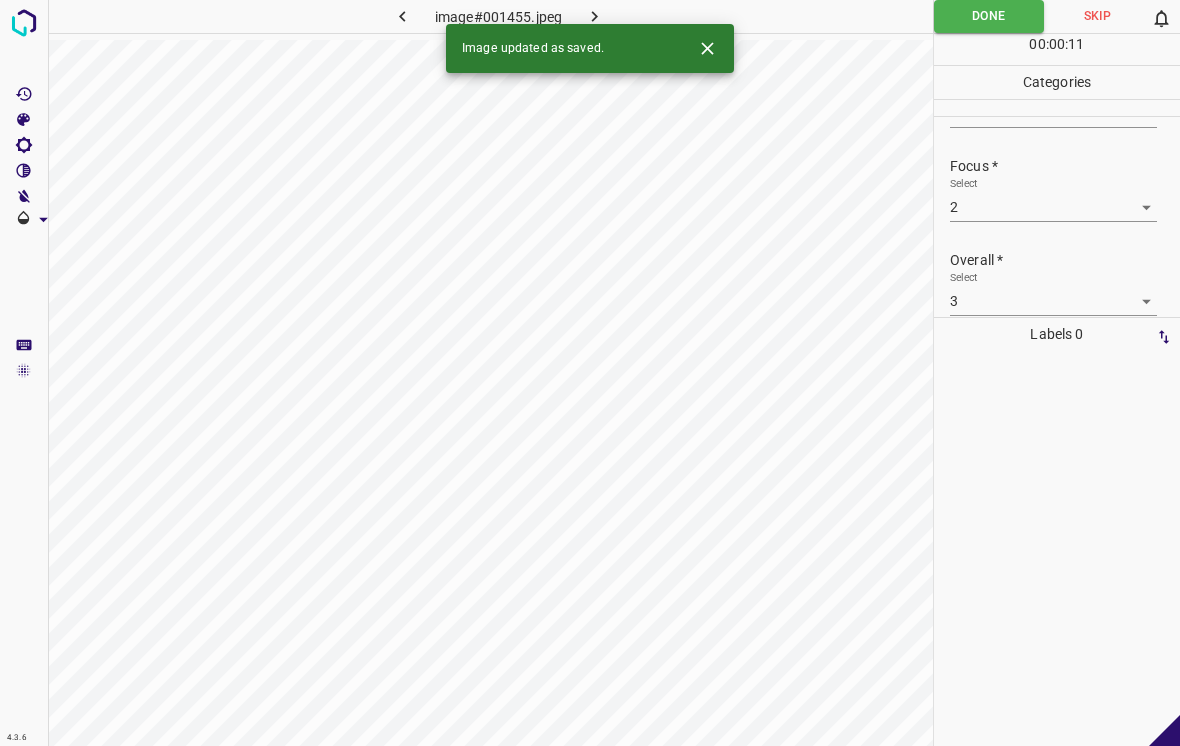 click 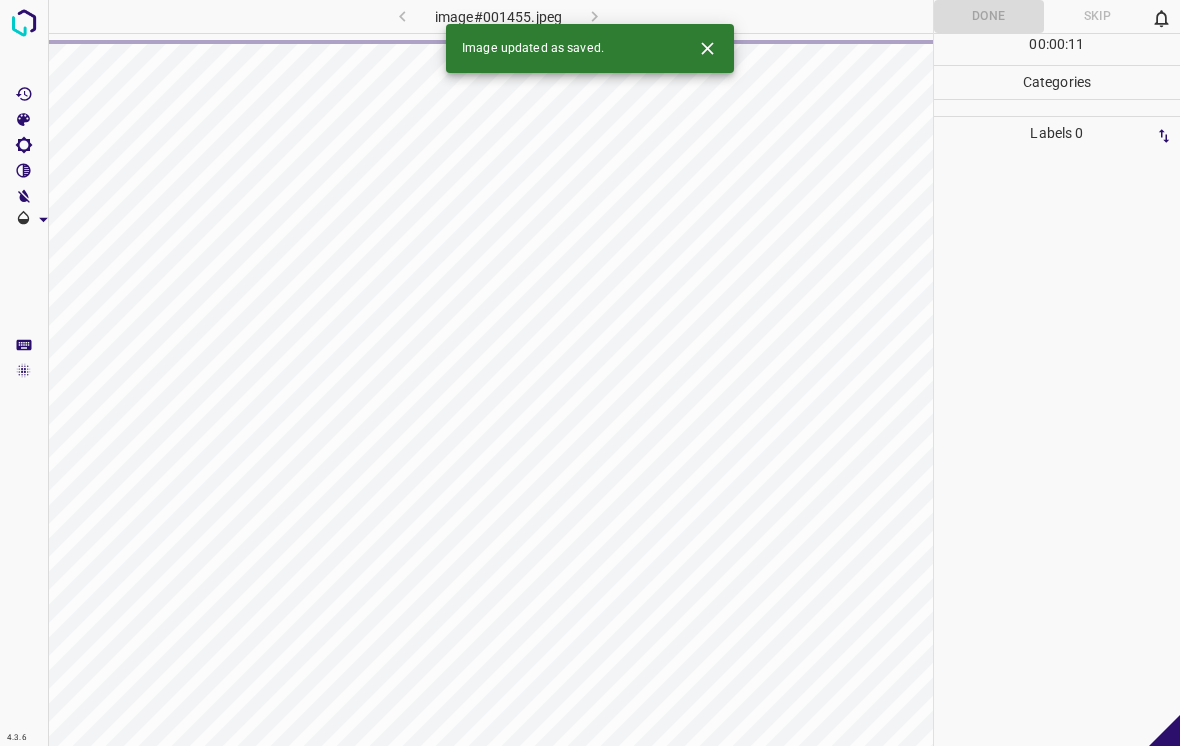 click 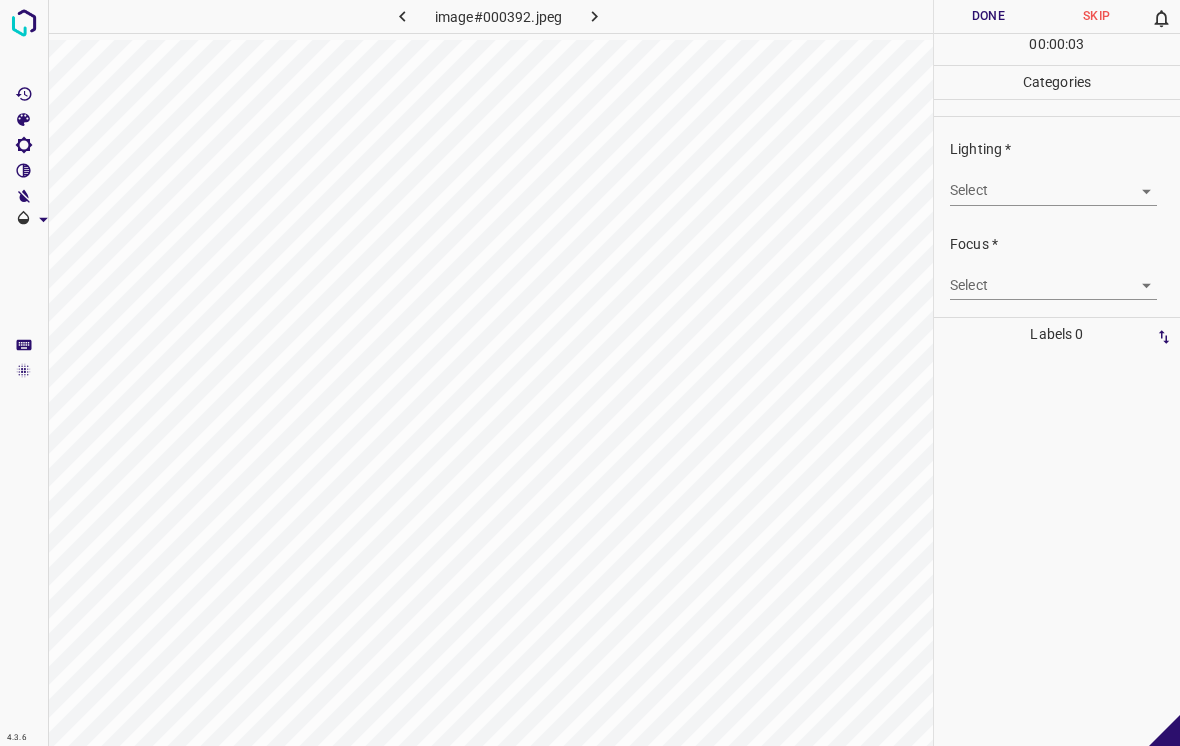 click on "4.3.6  image#000392.jpeg Done Skip 0 00   : 00   : 03   Categories Lighting *  Select ​ Focus *  Select ​ Overall *  Select ​ Labels   0 Categories 1 Lighting 2 Focus 3 Overall Tools Space Change between modes (Draw & Edit) I Auto labeling R Restore zoom M Zoom in N Zoom out Delete Delete selecte label Filters Z Restore filters X Saturation filter C Brightness filter V Contrast filter B Gray scale filter General O Download - Text - Hide - Delete" at bounding box center (590, 373) 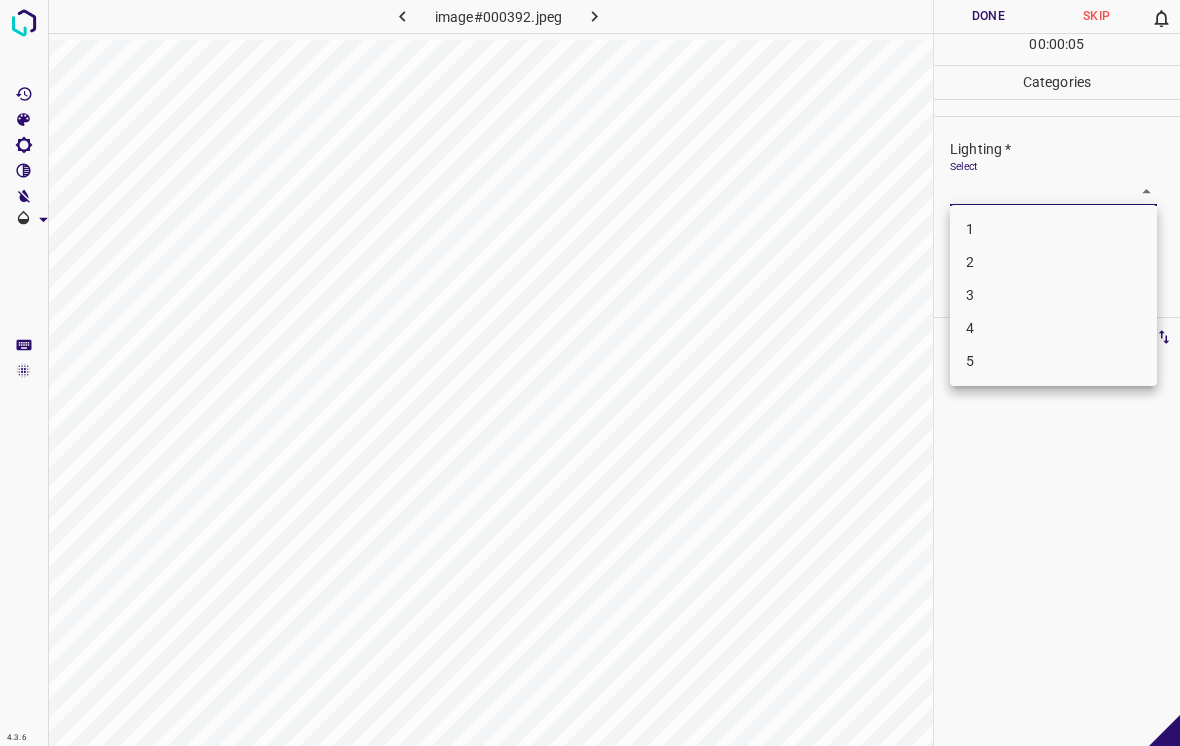 click on "3" at bounding box center (1053, 295) 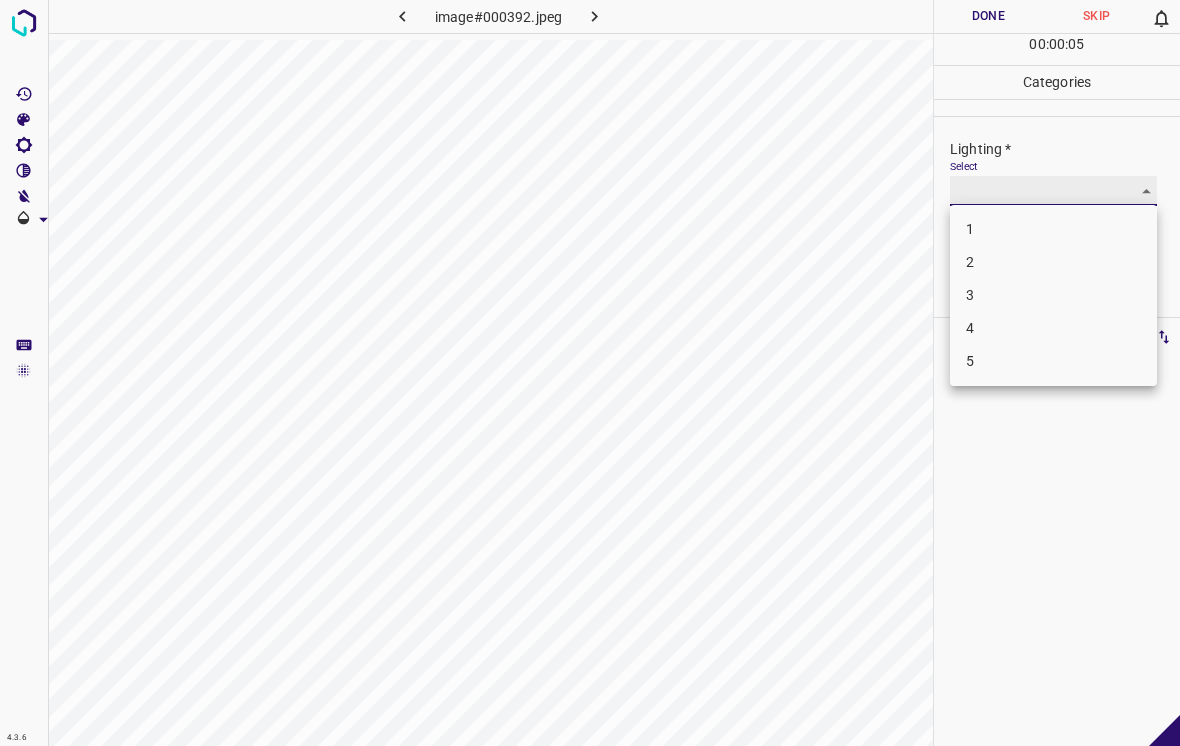type on "3" 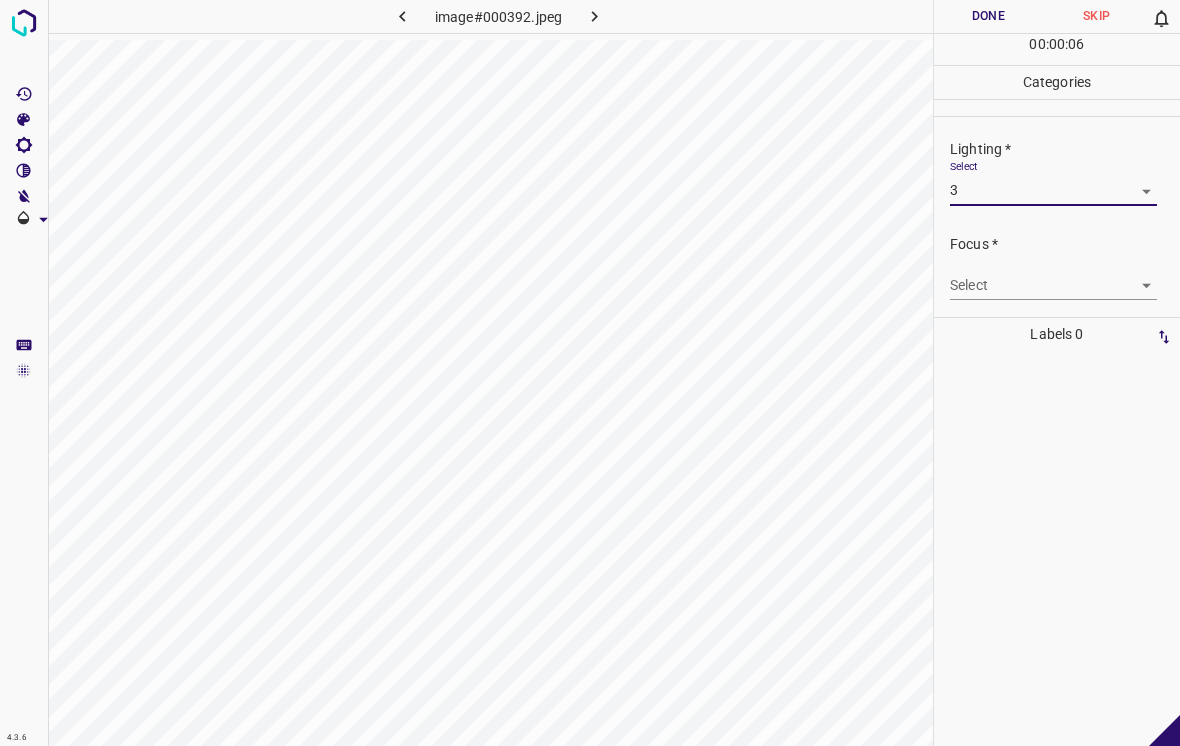 click on "4.3.6  image#000392.jpeg Done Skip 0 00   : 00   : 06   Categories Lighting *  Select 3 3 Focus *  Select ​ Overall *  Select ​ Labels   0 Categories 1 Lighting 2 Focus 3 Overall Tools Space Change between modes (Draw & Edit) I Auto labeling R Restore zoom M Zoom in N Zoom out Delete Delete selecte label Filters Z Restore filters X Saturation filter C Brightness filter V Contrast filter B Gray scale filter General O Download - Text - Hide - Delete" at bounding box center [590, 373] 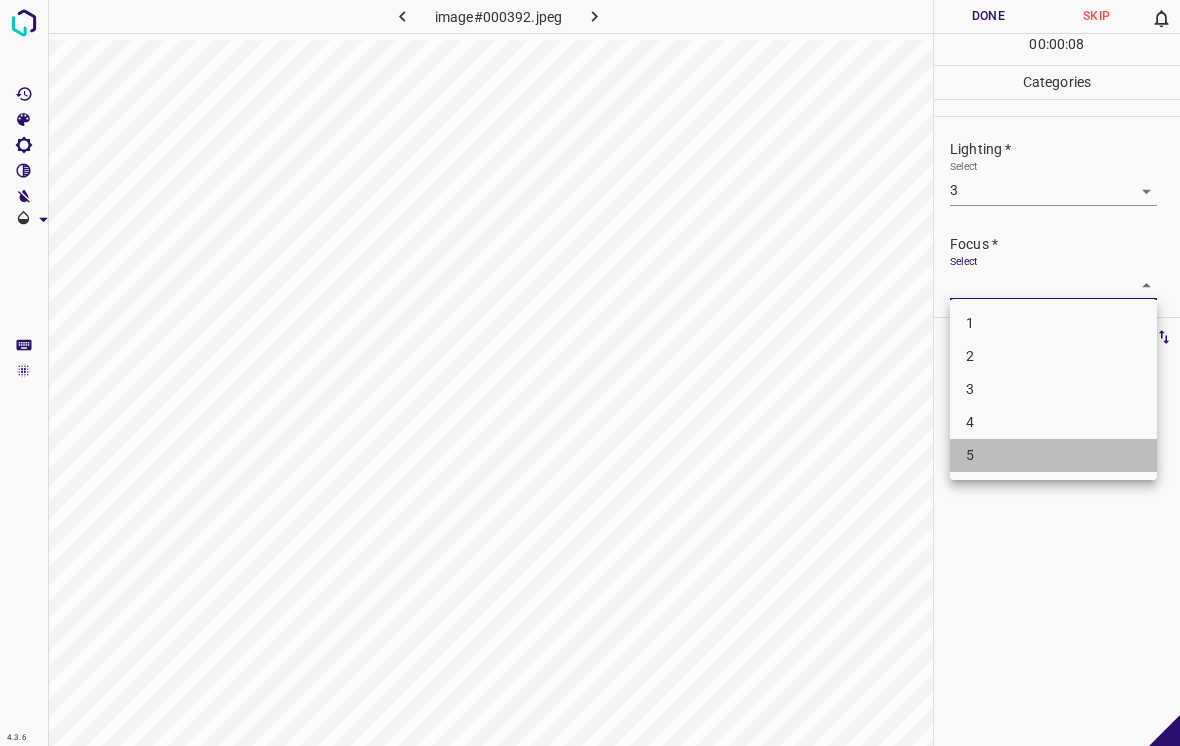 click on "5" at bounding box center [1053, 455] 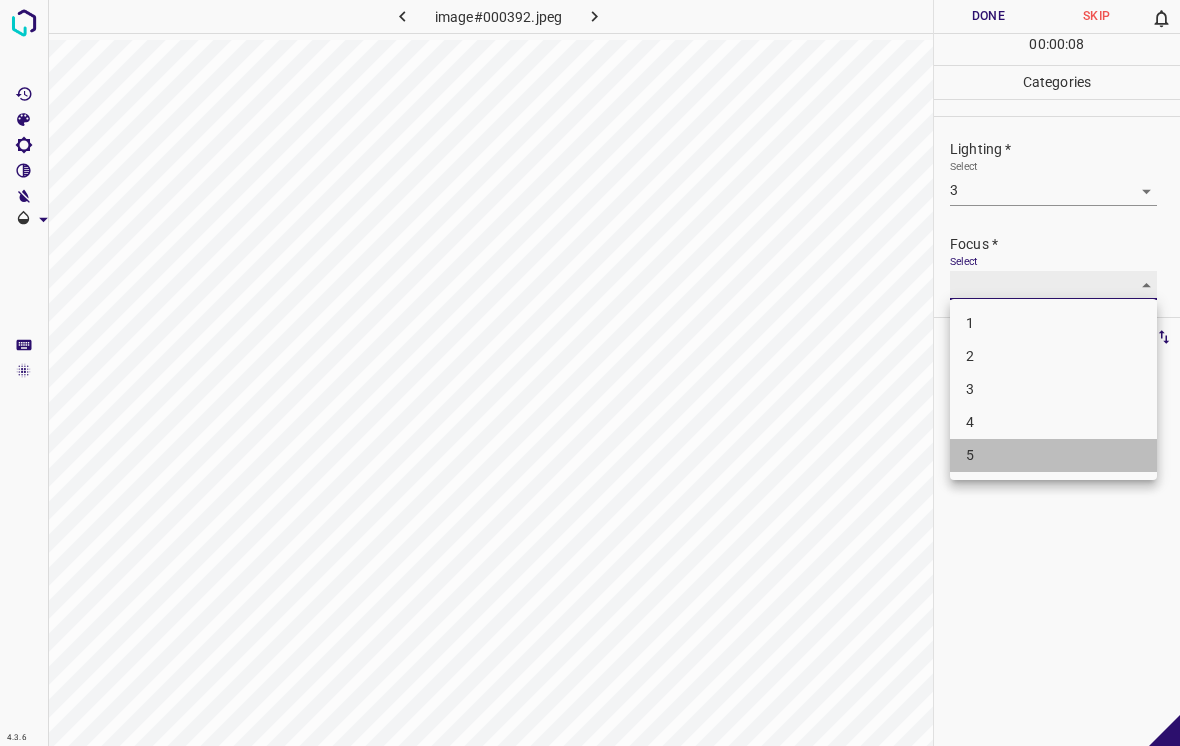 type on "5" 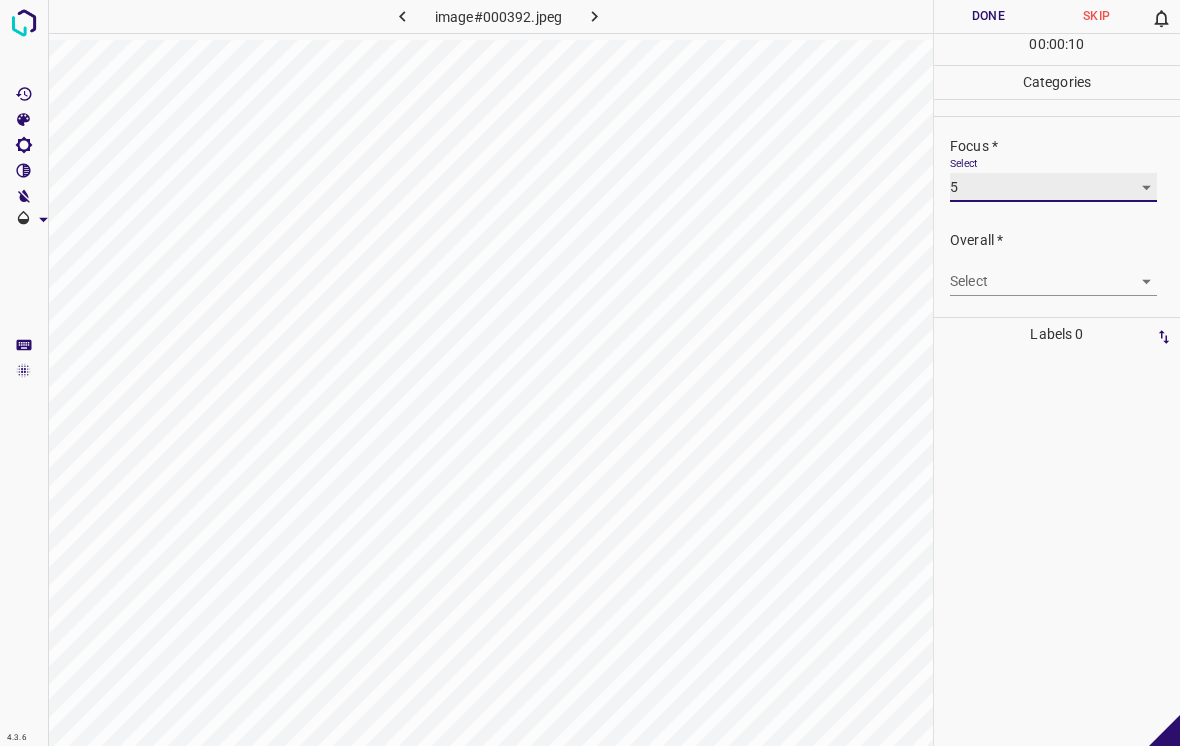 scroll, scrollTop: 98, scrollLeft: 0, axis: vertical 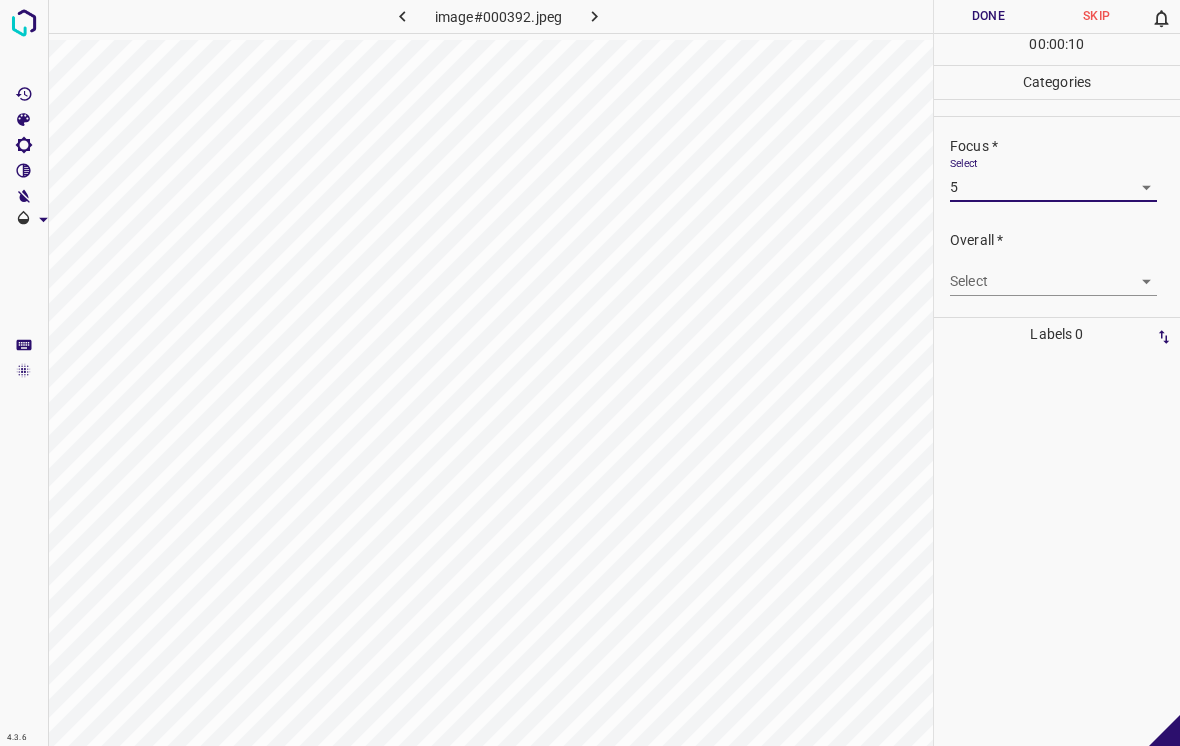 click on "4.3.6  image#000392.jpeg Done Skip 0 00   : 00   : 10   Categories Lighting *  Select 3 3 Focus *  Select 5 5 Overall *  Select ​ Labels   0 Categories 1 Lighting 2 Focus 3 Overall Tools Space Change between modes (Draw & Edit) I Auto labeling R Restore zoom M Zoom in N Zoom out Delete Delete selecte label Filters Z Restore filters X Saturation filter C Brightness filter V Contrast filter B Gray scale filter General O Download - Text - Hide - Delete" at bounding box center [590, 373] 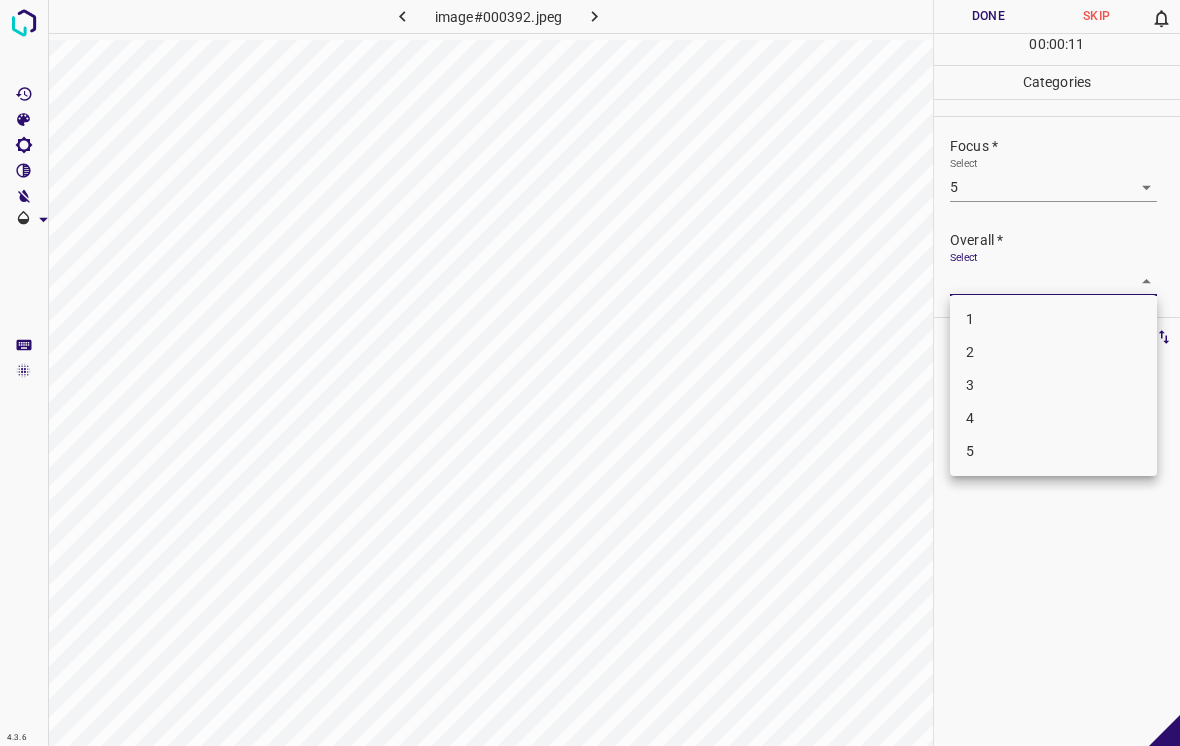 click on "4" at bounding box center [1053, 418] 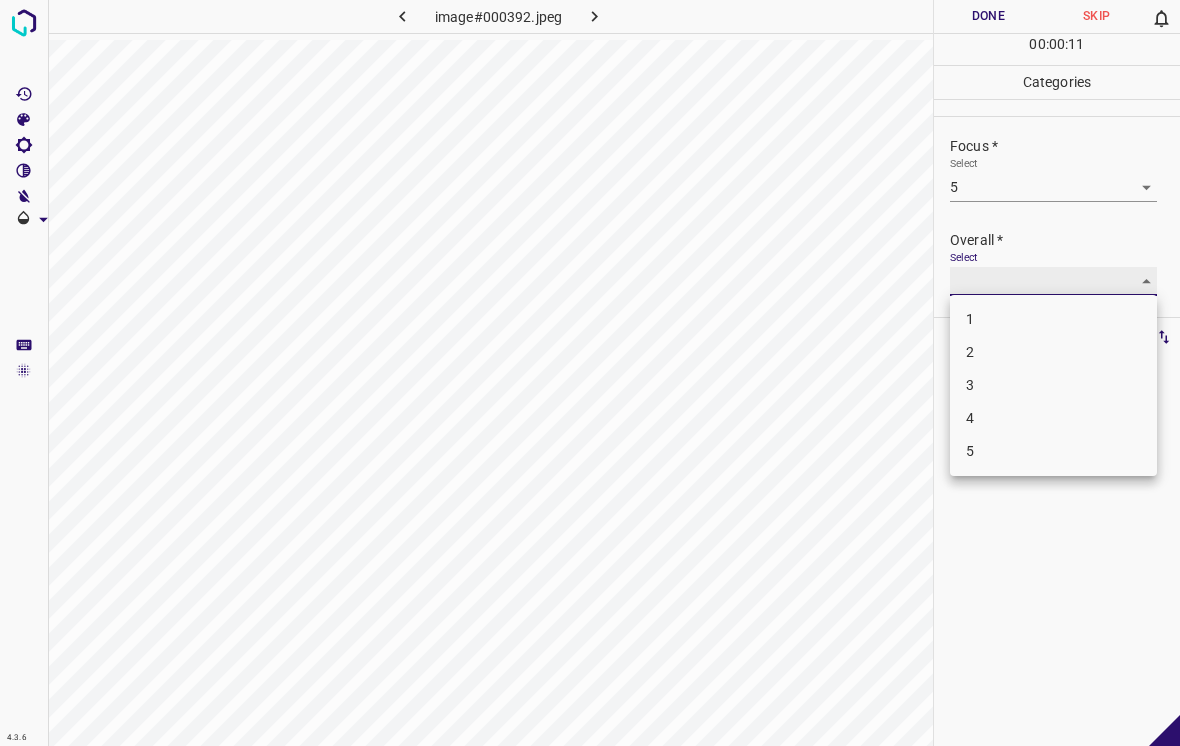 type on "4" 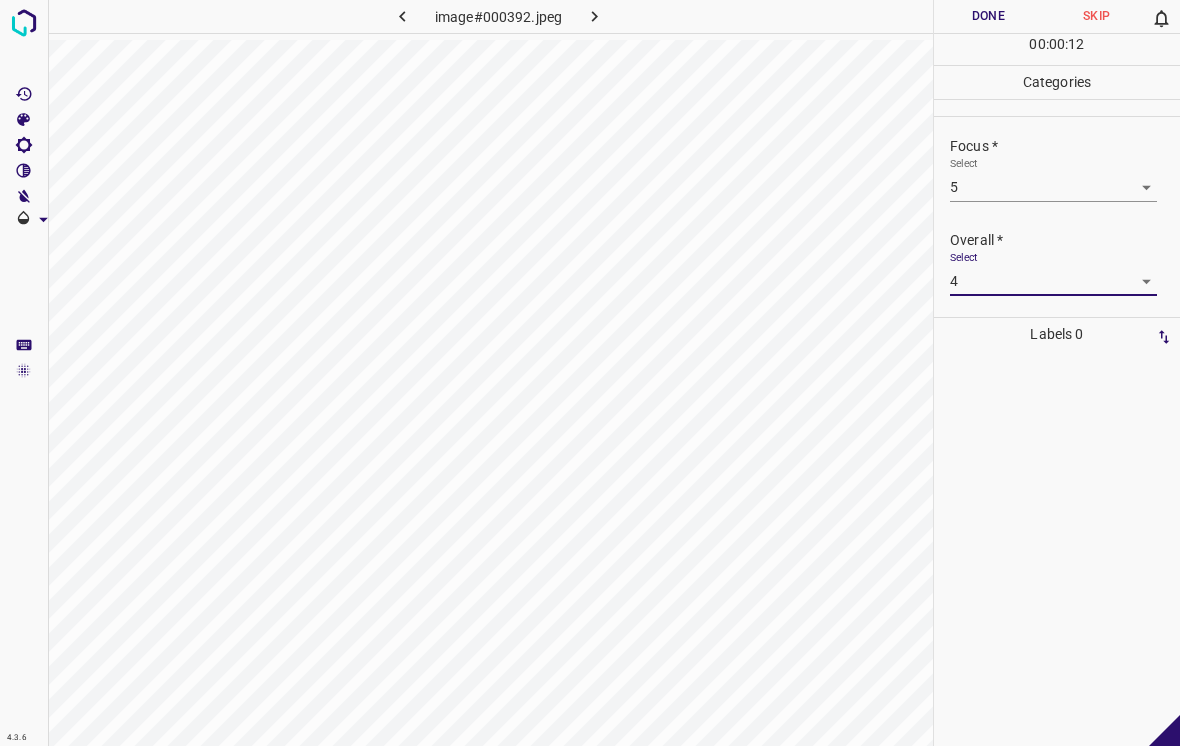 click on "Done" at bounding box center (988, 16) 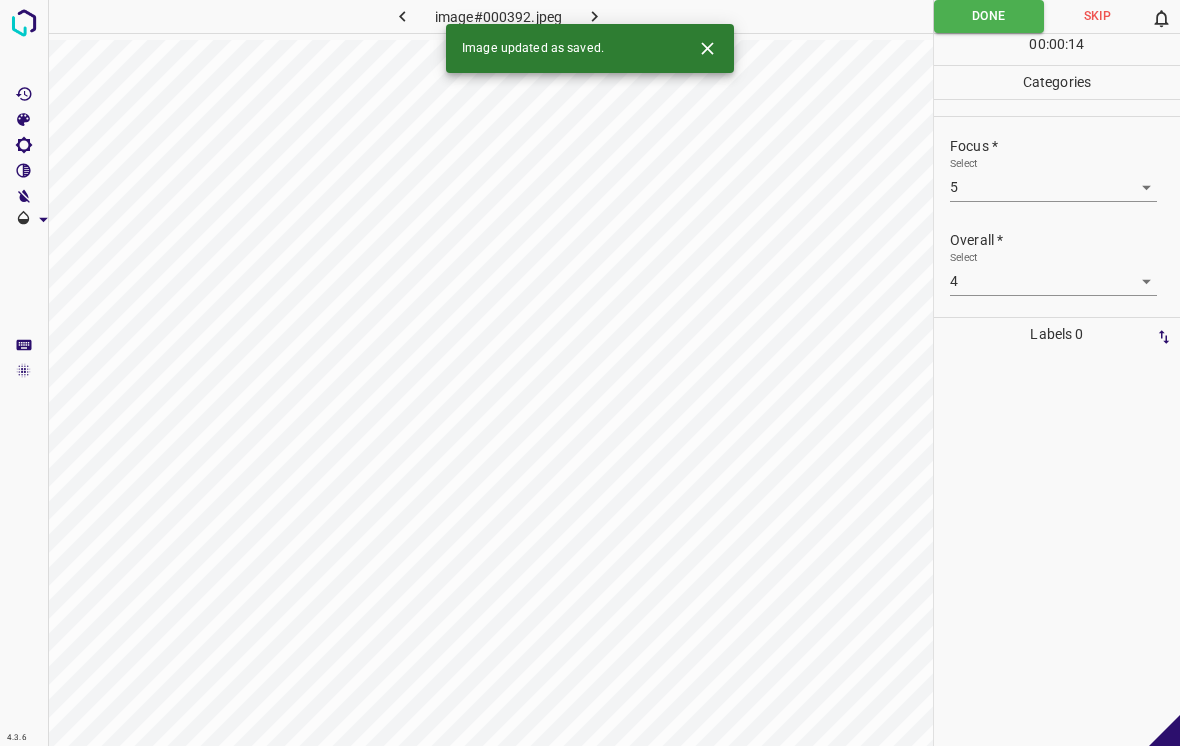 click 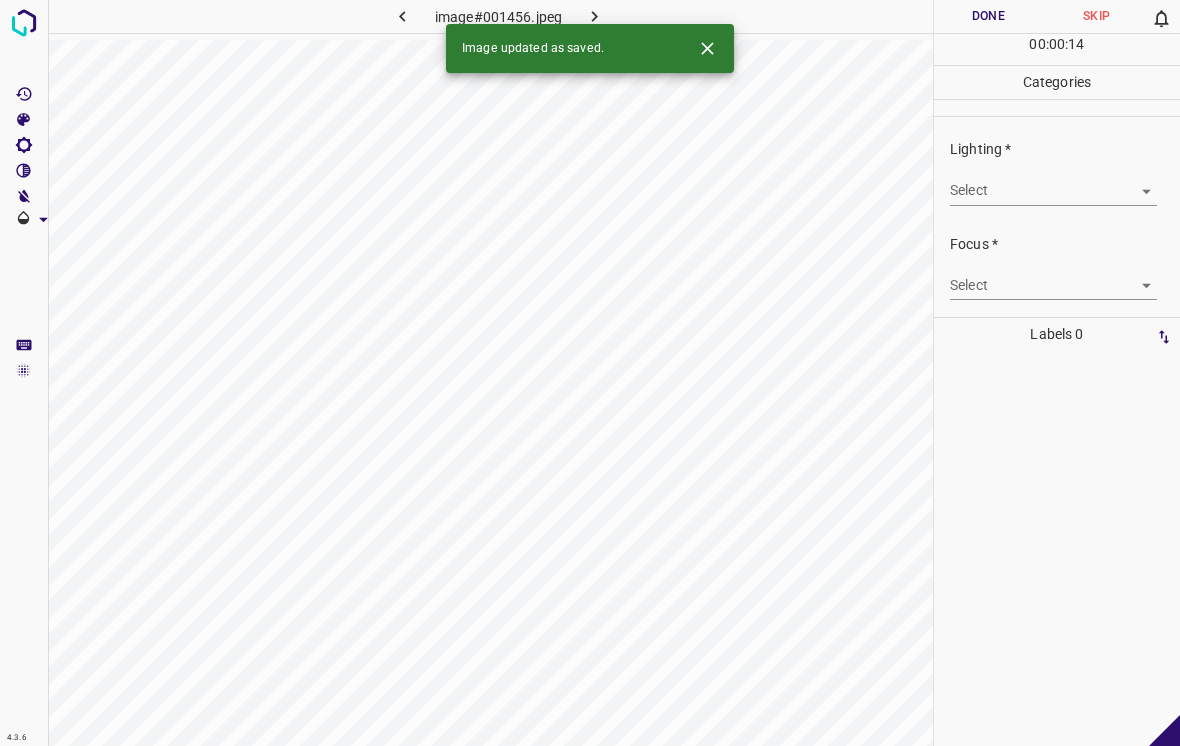 click on "4.3.6  image#001456.jpeg Done Skip 0 00   : 00   : 14   Categories Lighting *  Select ​ Focus *  Select ​ Overall *  Select ​ Labels   0 Categories 1 Lighting 2 Focus 3 Overall Tools Space Change between modes (Draw & Edit) I Auto labeling R Restore zoom M Zoom in N Zoom out Delete Delete selecte label Filters Z Restore filters X Saturation filter C Brightness filter V Contrast filter B Gray scale filter General O Download Image updated as saved. - Text - Hide - Delete" at bounding box center [590, 373] 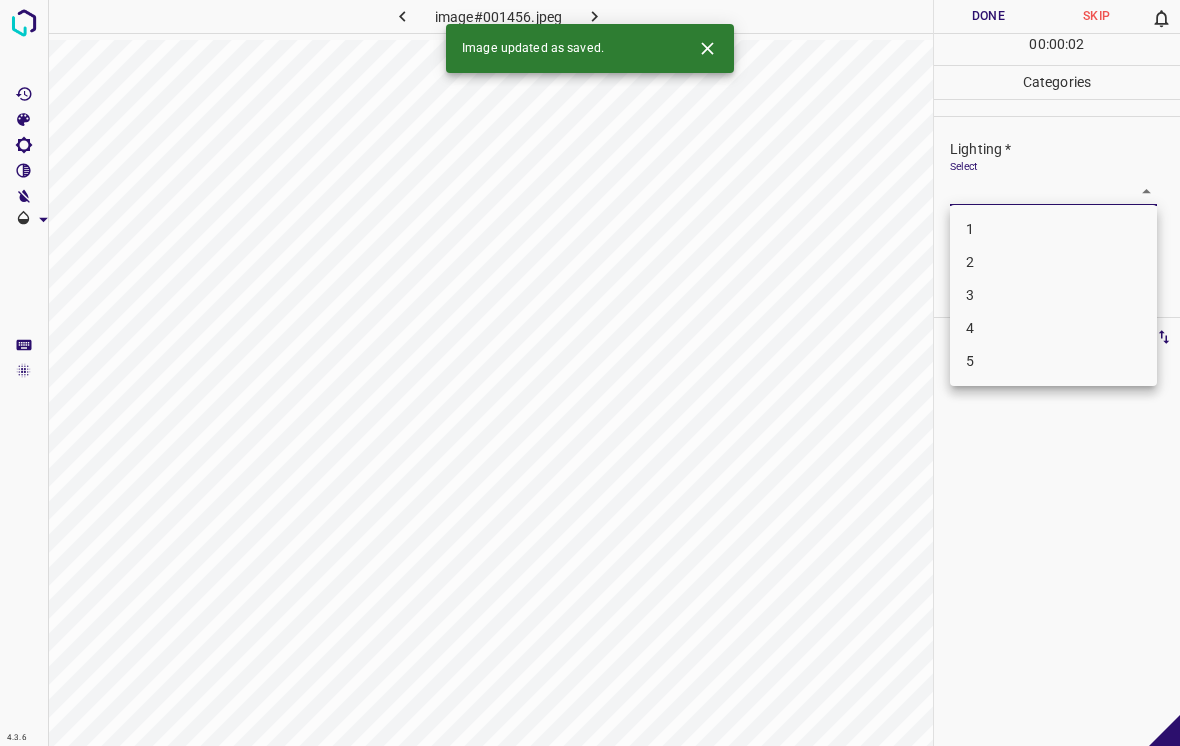 click on "2" at bounding box center [1053, 262] 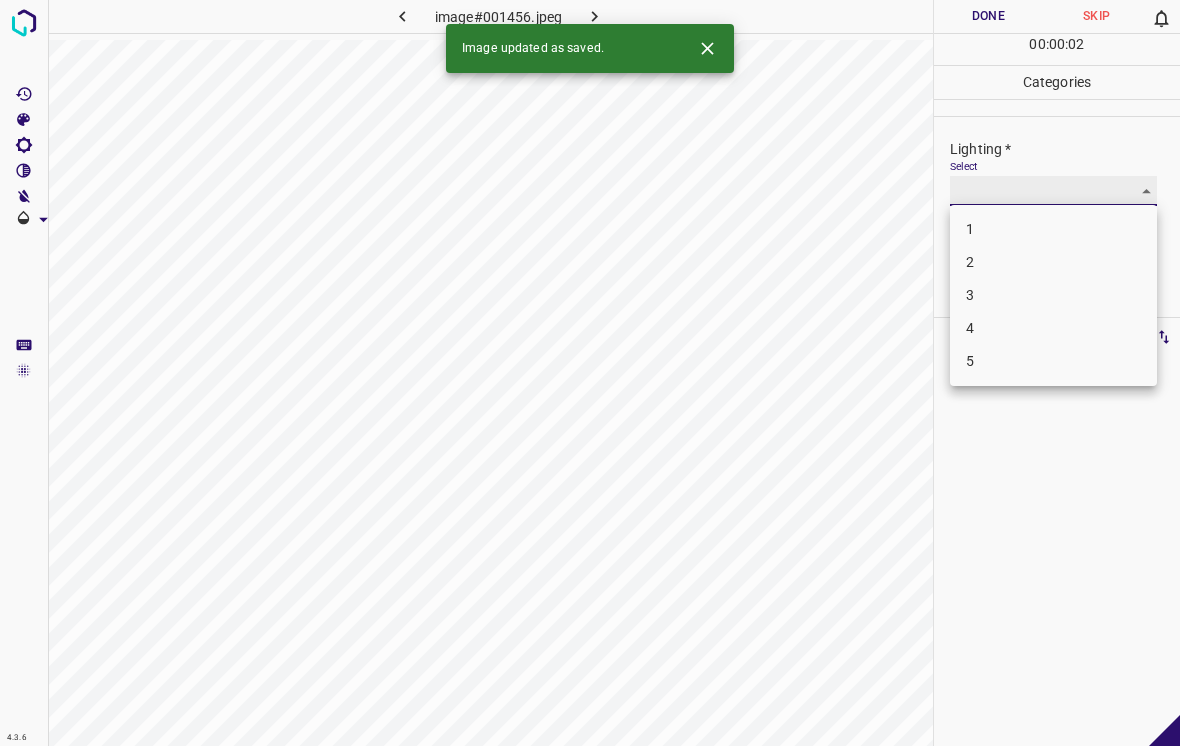type on "2" 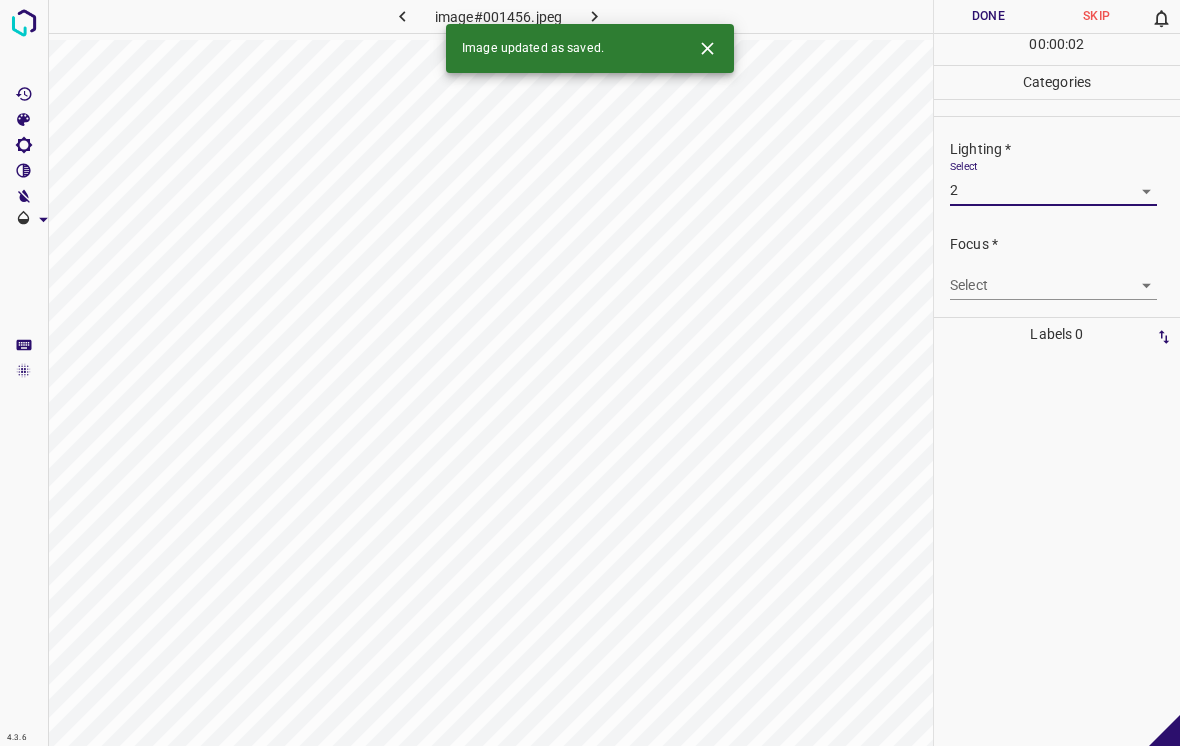click on "4.3.6  image#001456.jpeg Done Skip 0 00   : 00   : 02   Categories Lighting *  Select 2 2 Focus *  Select ​ Overall *  Select ​ Labels   0 Categories 1 Lighting 2 Focus 3 Overall Tools Space Change between modes (Draw & Edit) I Auto labeling R Restore zoom M Zoom in N Zoom out Delete Delete selecte label Filters Z Restore filters X Saturation filter C Brightness filter V Contrast filter B Gray scale filter General O Download Image updated as saved. - Text - Hide - Delete" at bounding box center (590, 373) 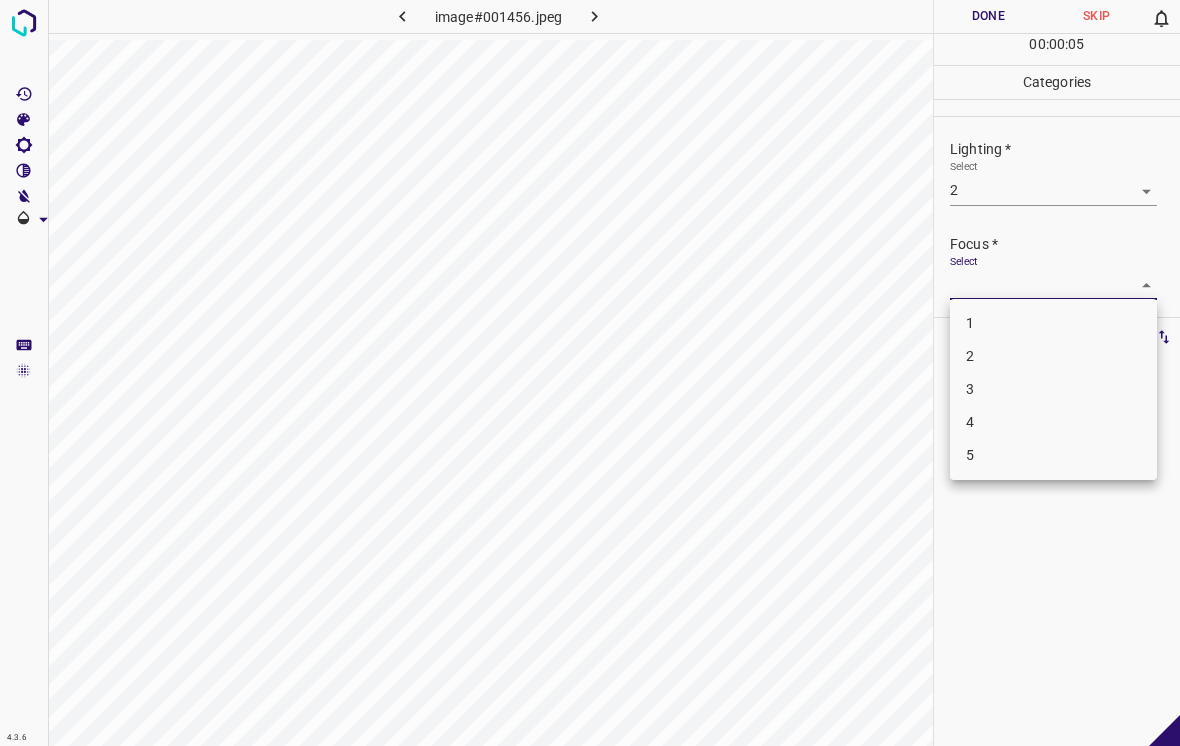 click on "1" at bounding box center (1053, 323) 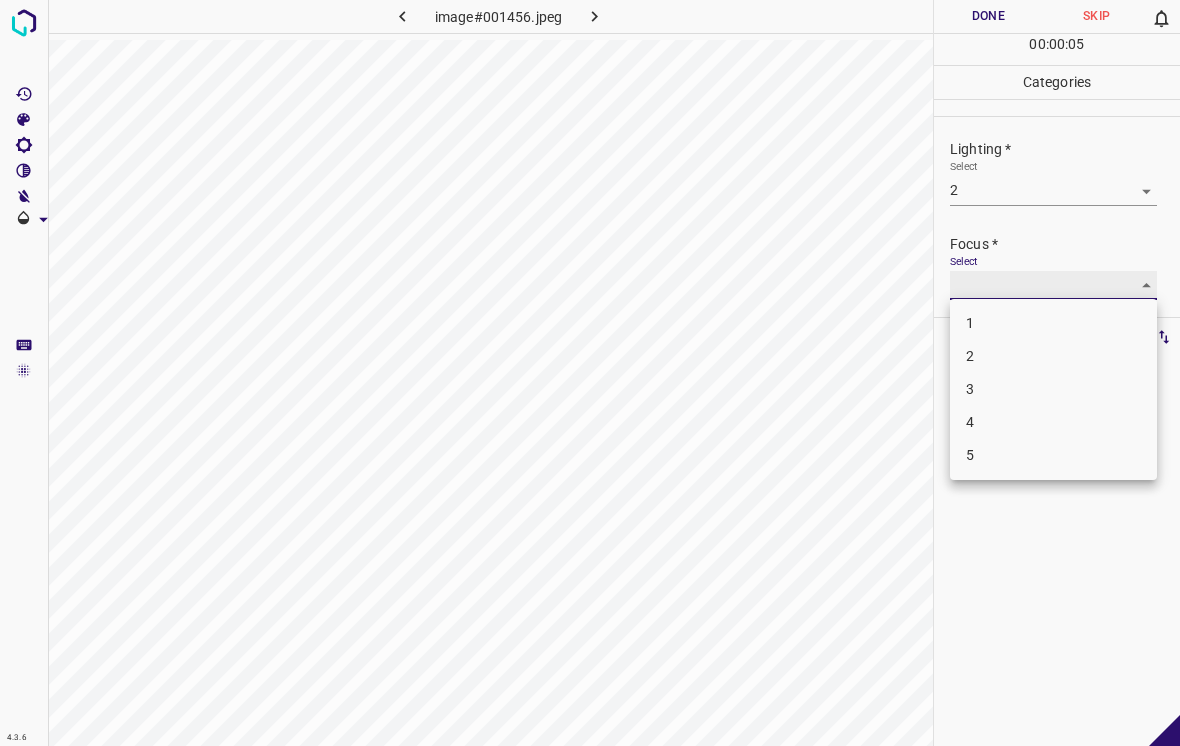 type on "1" 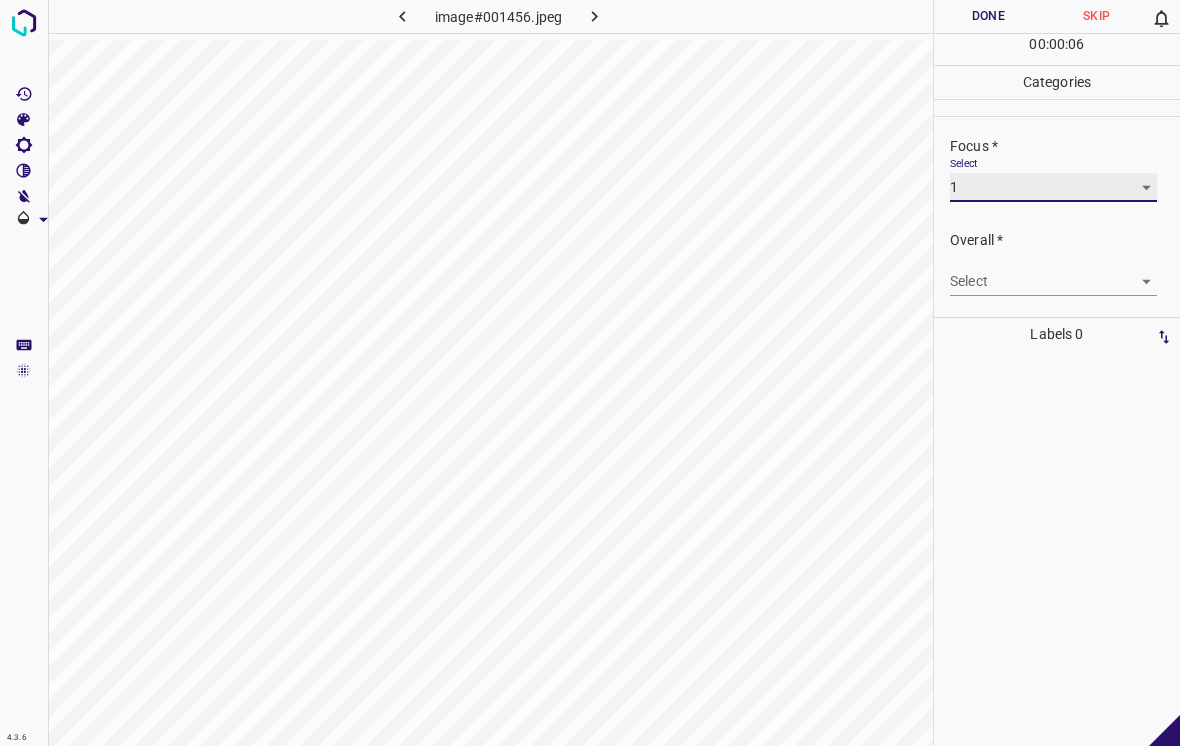 scroll, scrollTop: 98, scrollLeft: 0, axis: vertical 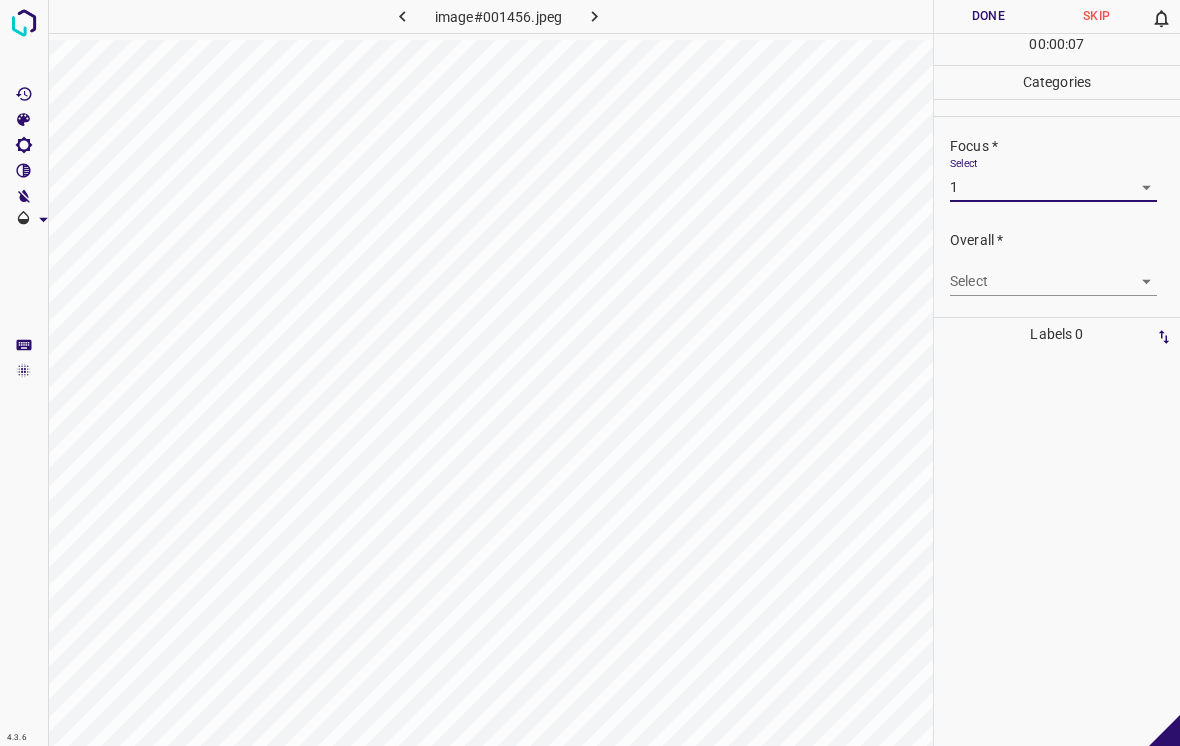 click on "4.3.6  image#001456.jpeg Done Skip 0 00   : 00   : 07   Categories Lighting *  Select 2 2 Focus *  Select 1 1 Overall *  Select ​ Labels   0 Categories 1 Lighting 2 Focus 3 Overall Tools Space Change between modes (Draw & Edit) I Auto labeling R Restore zoom M Zoom in N Zoom out Delete Delete selecte label Filters Z Restore filters X Saturation filter C Brightness filter V Contrast filter B Gray scale filter General O Download - Text - Hide - Delete" at bounding box center [590, 373] 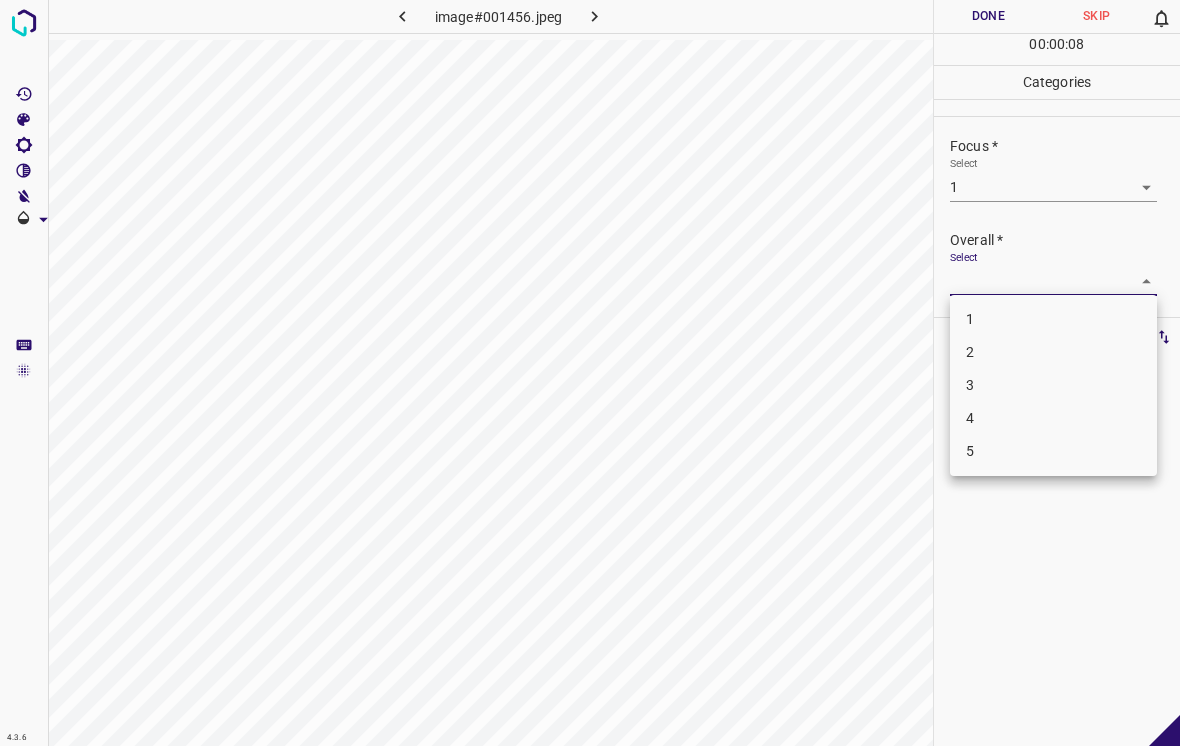 click on "2" at bounding box center [1053, 352] 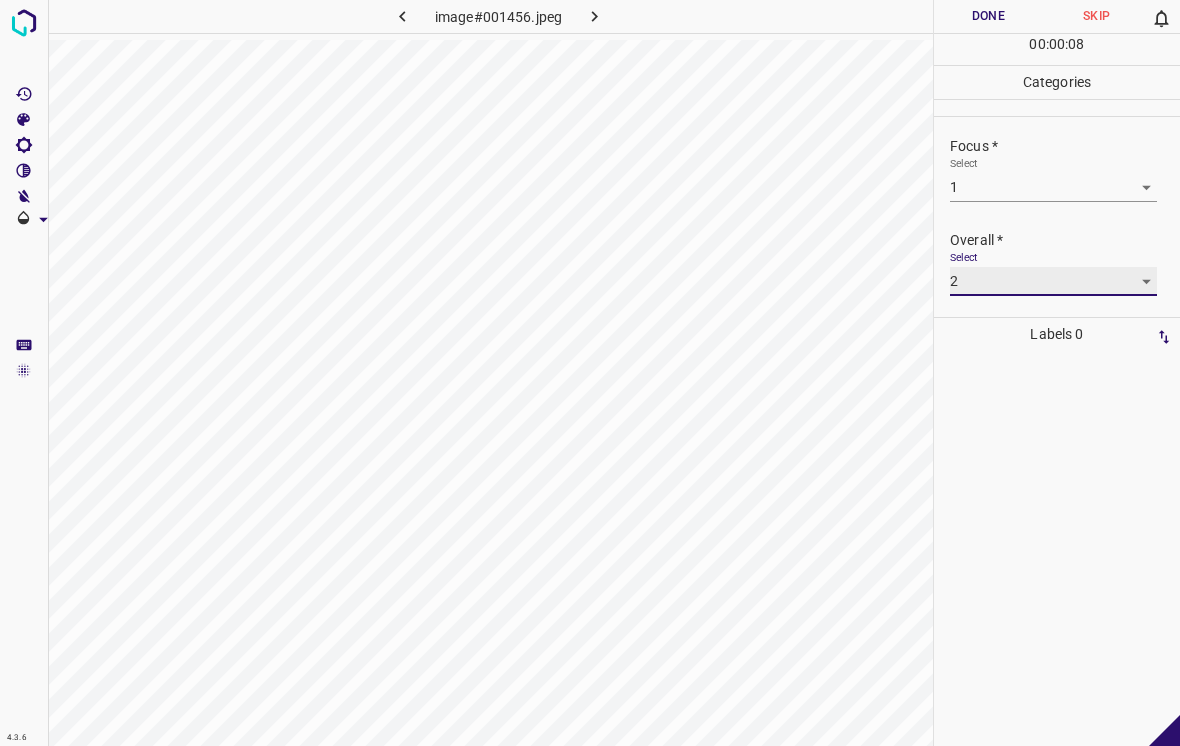 type on "2" 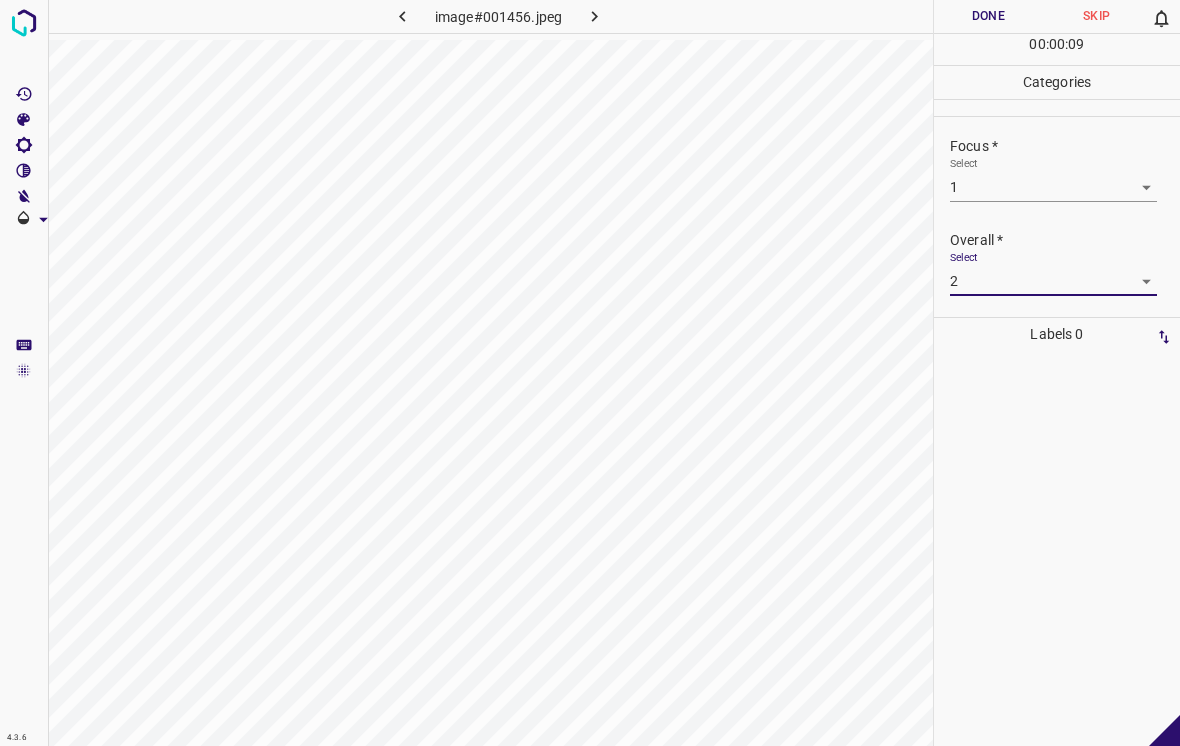 click on "Done" at bounding box center (988, 16) 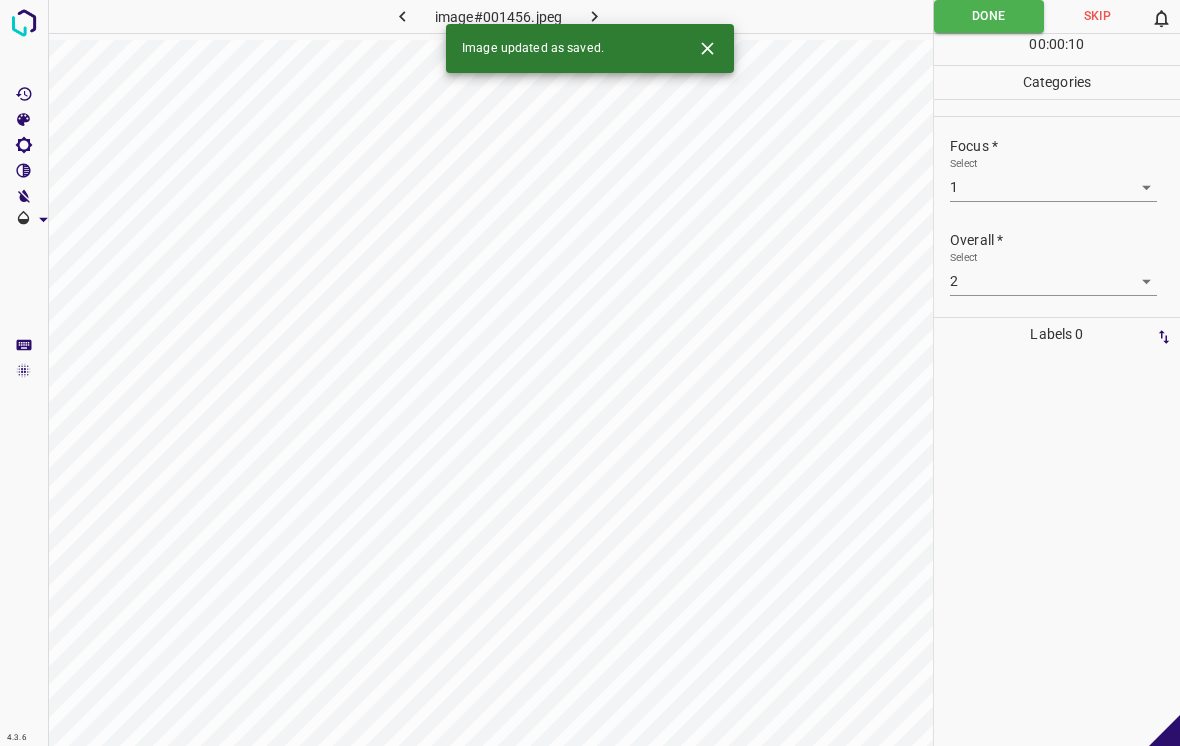 click 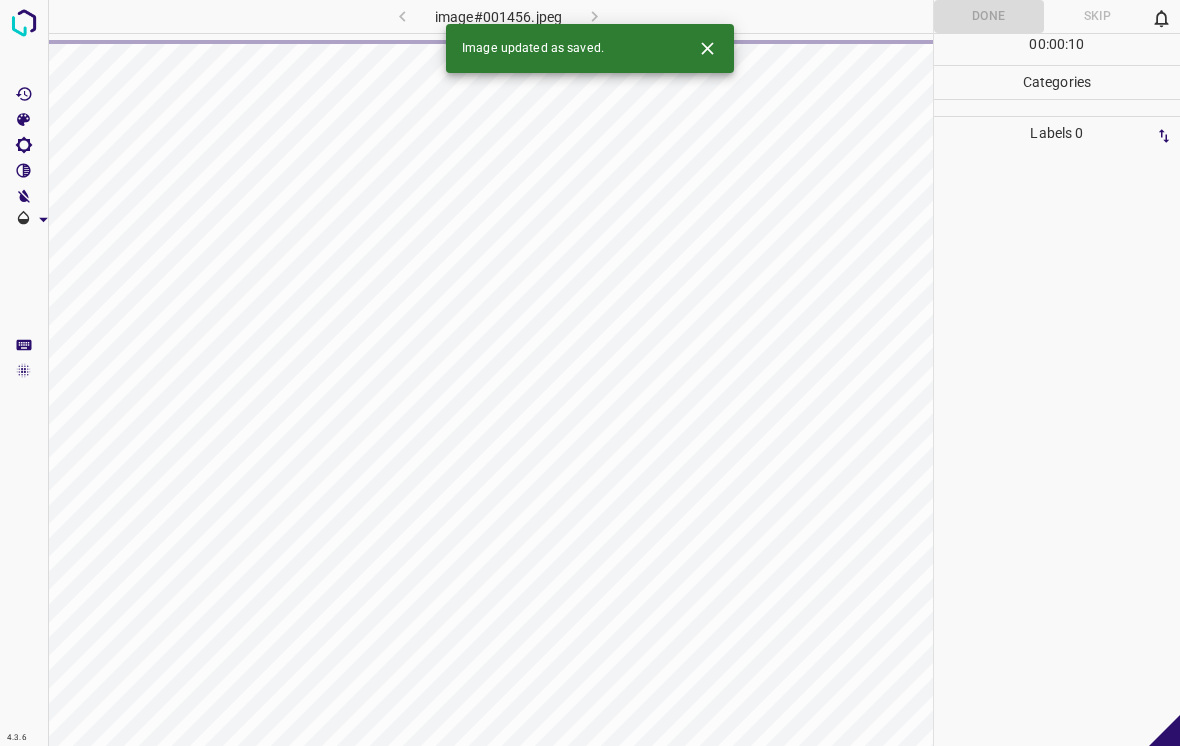 click 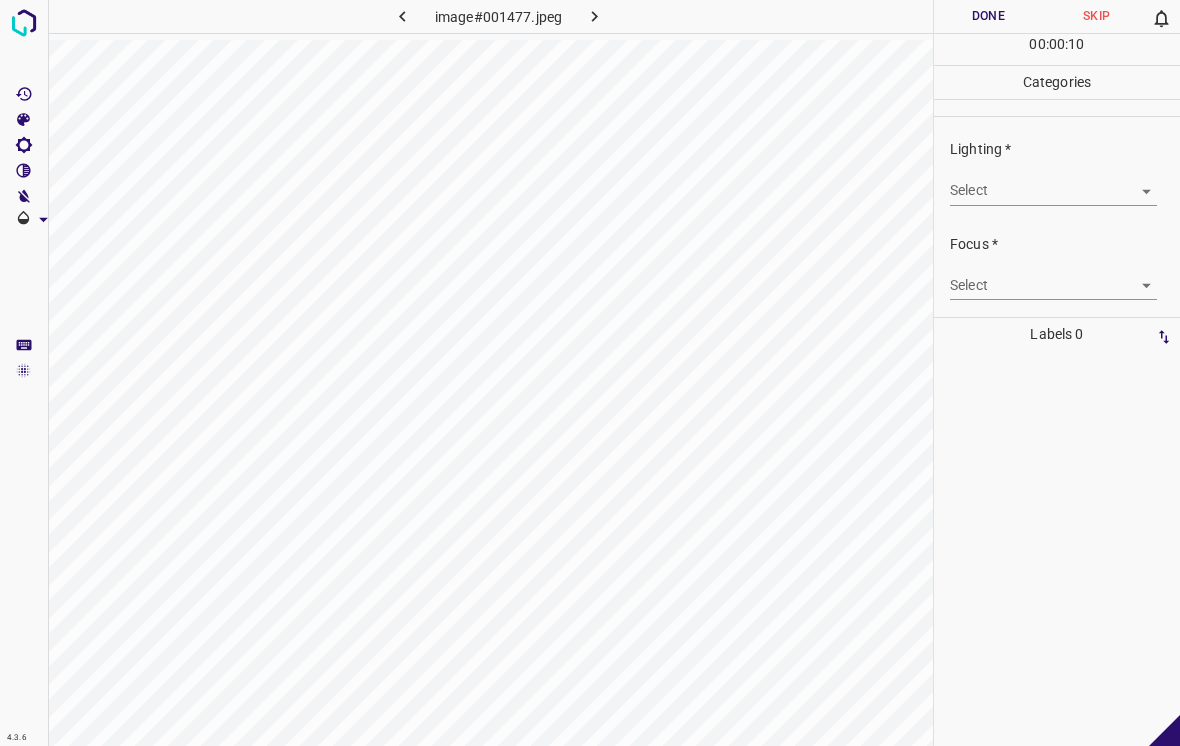click on "4.3.6  image#001477.jpeg Done Skip 0 00   : 00   : 10   Categories Lighting *  Select ​ Focus *  Select ​ Overall *  Select ​ Labels   0 Categories 1 Lighting 2 Focus 3 Overall Tools Space Change between modes (Draw & Edit) I Auto labeling R Restore zoom M Zoom in N Zoom out Delete Delete selecte label Filters Z Restore filters X Saturation filter C Brightness filter V Contrast filter B Gray scale filter General O Download - Text - Hide - Delete" at bounding box center [590, 373] 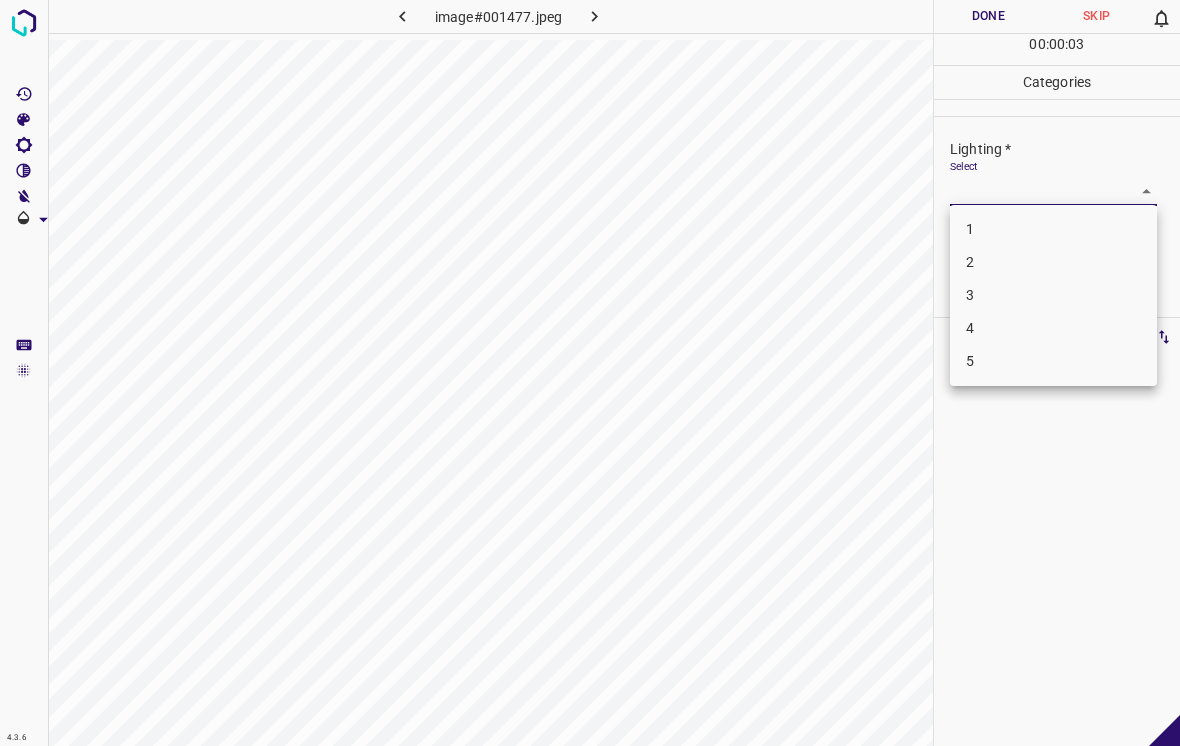 click on "3" at bounding box center [1053, 295] 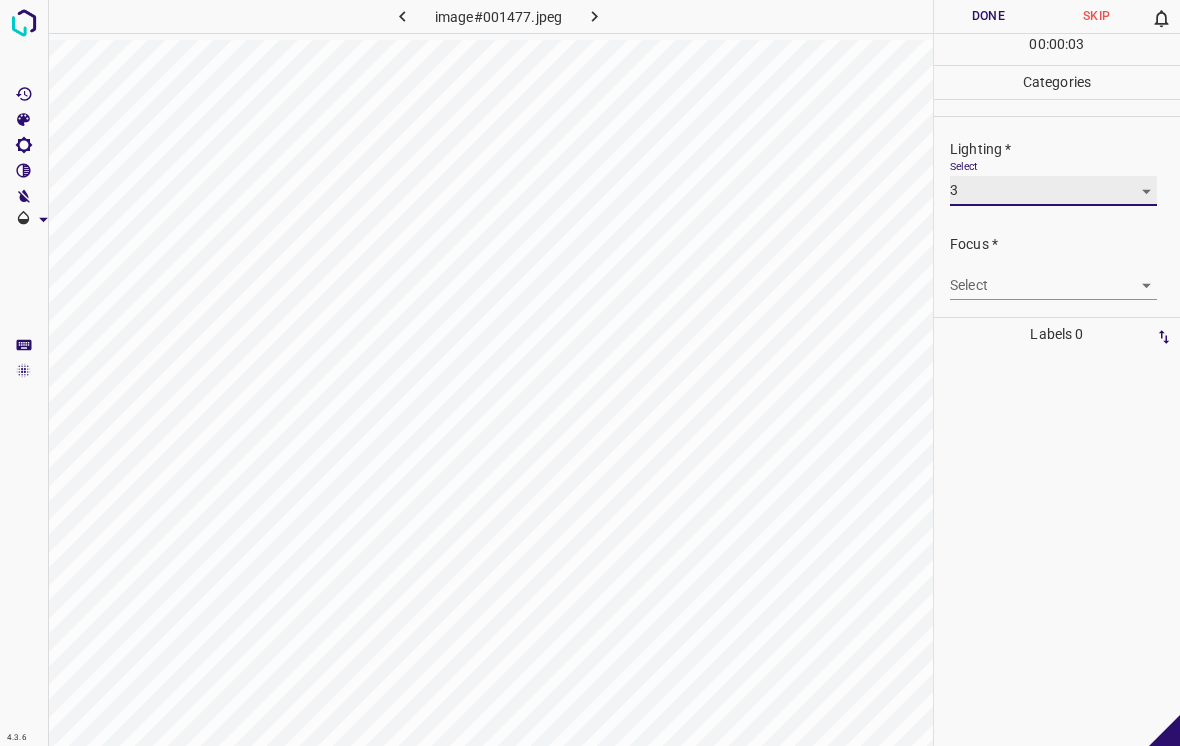type on "3" 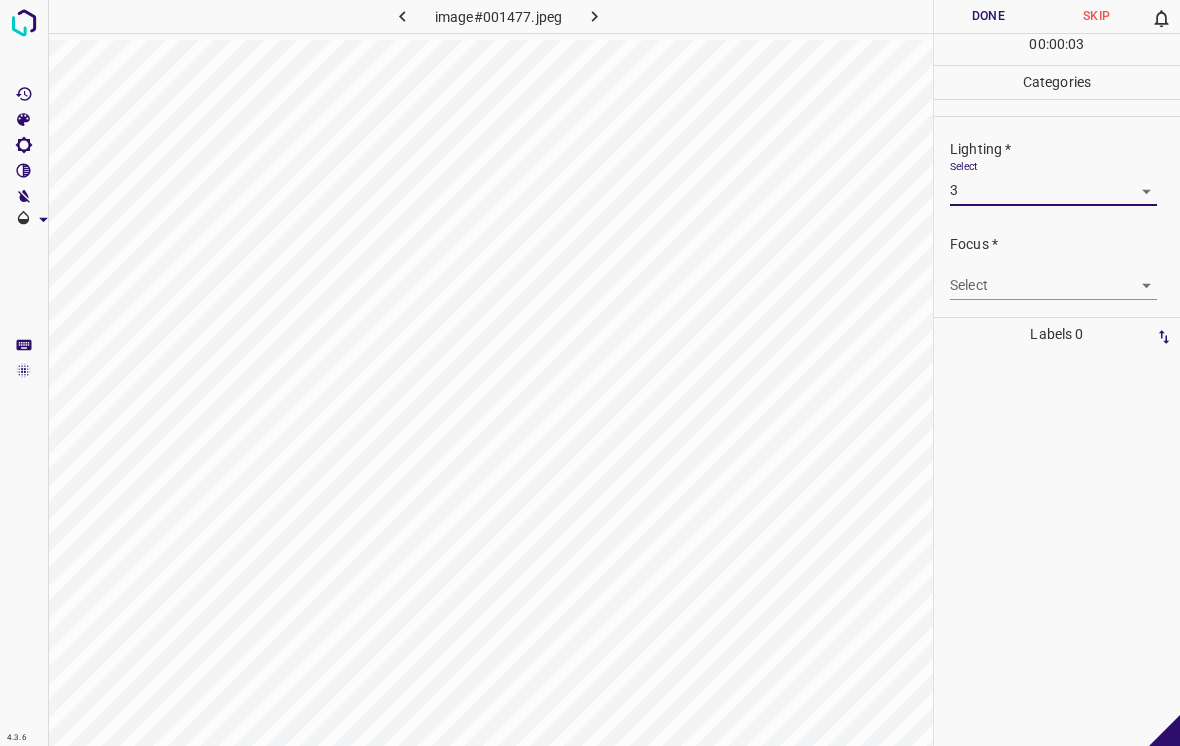 click on "4.3.6  image#001477.jpeg Done Skip 0 00   : 00   : 03   Categories Lighting *  Select 3 3 Focus *  Select ​ Overall *  Select ​ Labels   0 Categories 1 Lighting 2 Focus 3 Overall Tools Space Change between modes (Draw & Edit) I Auto labeling R Restore zoom M Zoom in N Zoom out Delete Delete selecte label Filters Z Restore filters X Saturation filter C Brightness filter V Contrast filter B Gray scale filter General O Download - Text - Hide - Delete 1 2 3 4 5" at bounding box center [590, 373] 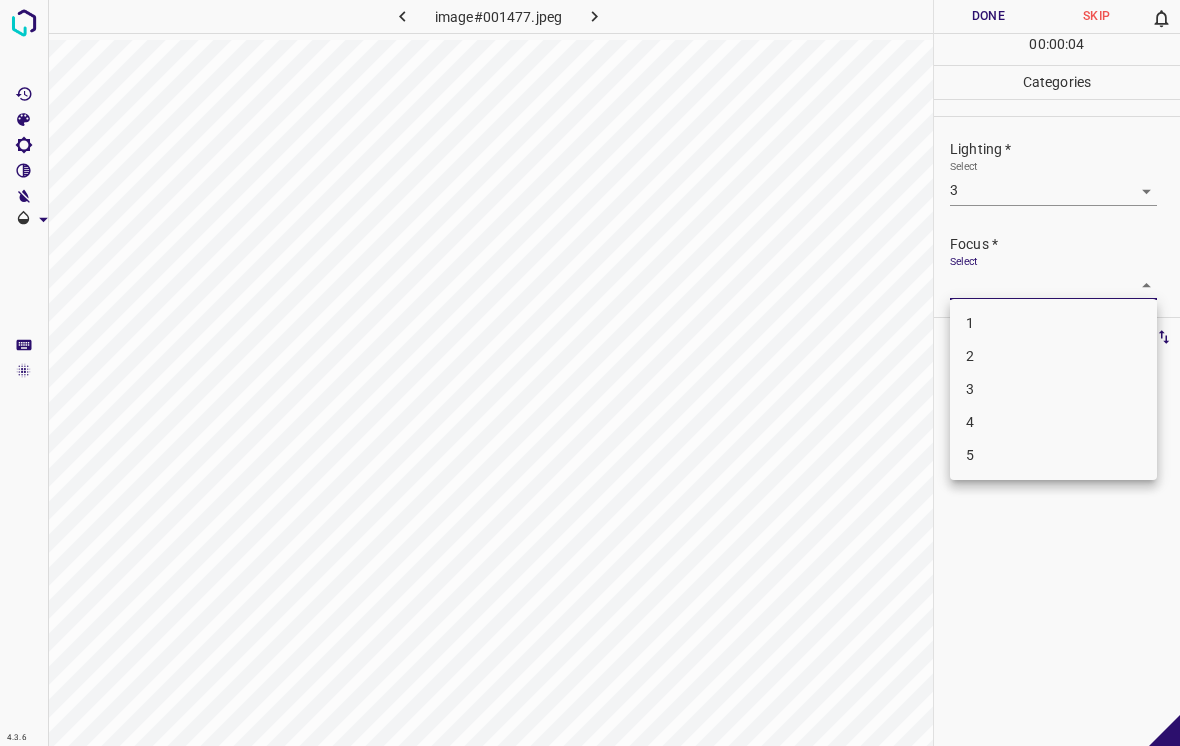 click on "1" at bounding box center (1053, 323) 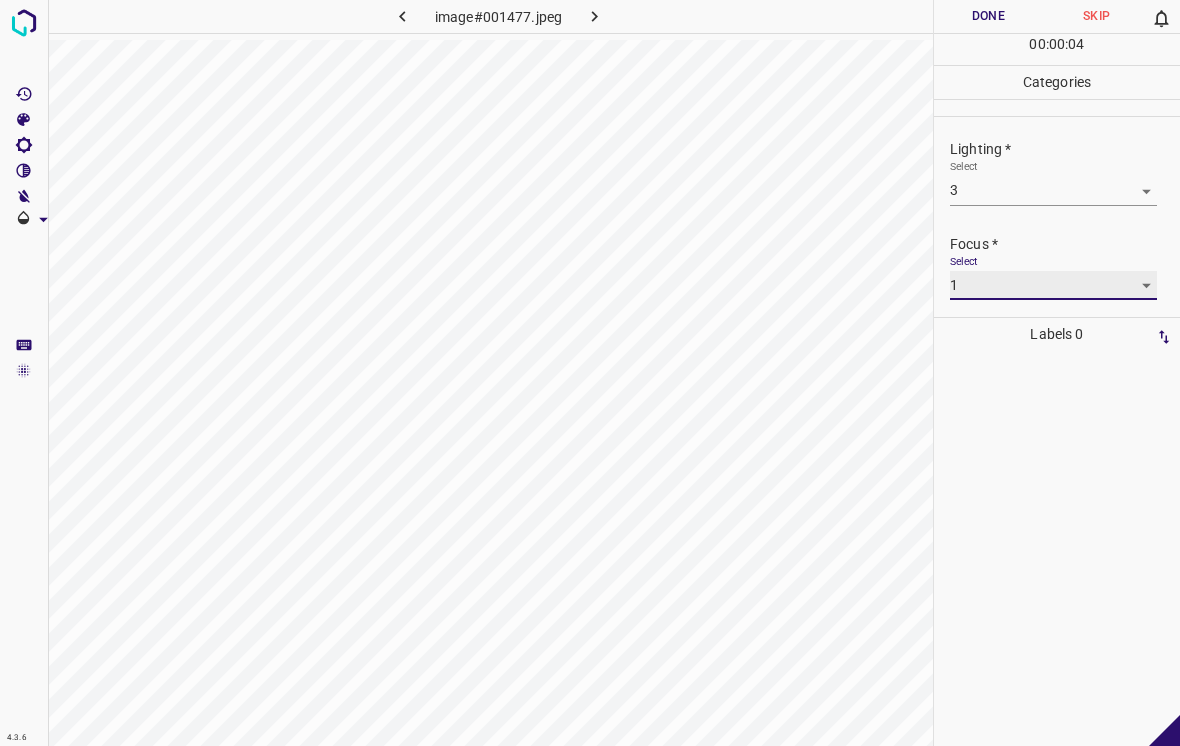 type on "1" 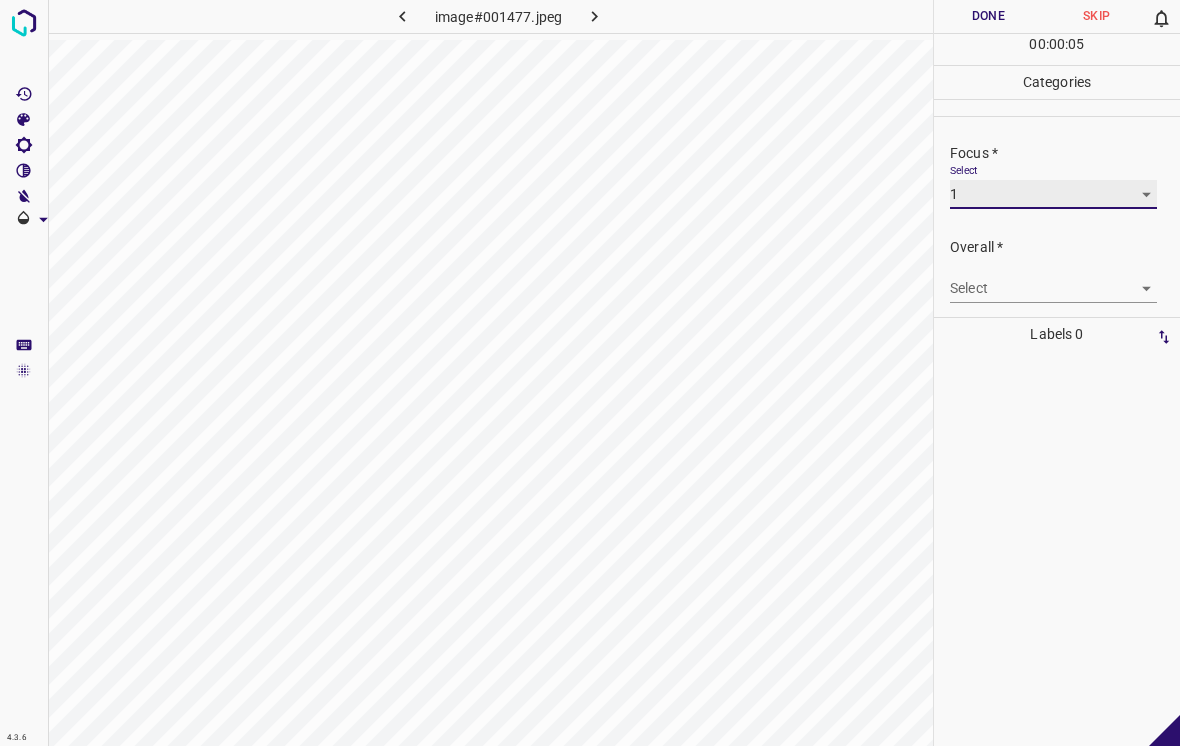 scroll, scrollTop: 96, scrollLeft: 0, axis: vertical 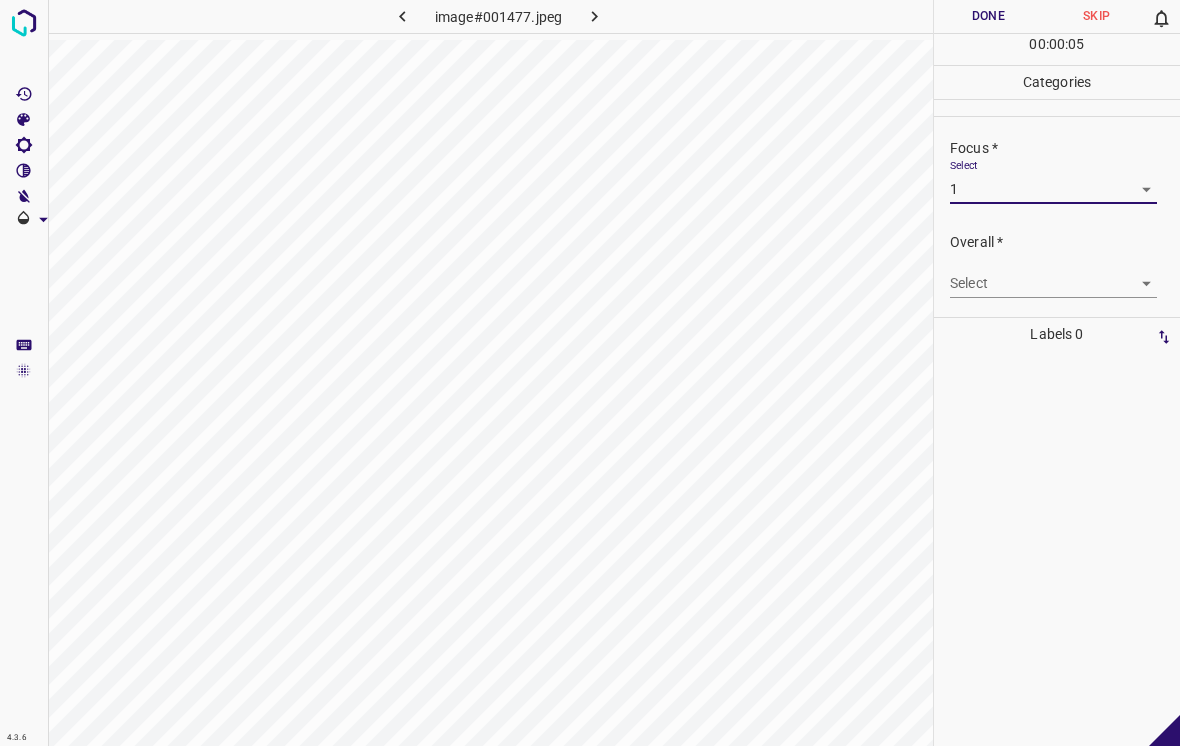 click on "4.3.6  image#001477.jpeg Done Skip 0 00   : 00   : 05   Categories Lighting *  Select 3 3 Focus *  Select 1 1 Overall *  Select ​ Labels   0 Categories 1 Lighting 2 Focus 3 Overall Tools Space Change between modes (Draw & Edit) I Auto labeling R Restore zoom M Zoom in N Zoom out Delete Delete selecte label Filters Z Restore filters X Saturation filter C Brightness filter V Contrast filter B Gray scale filter General O Download - Text - Hide - Delete" at bounding box center [590, 373] 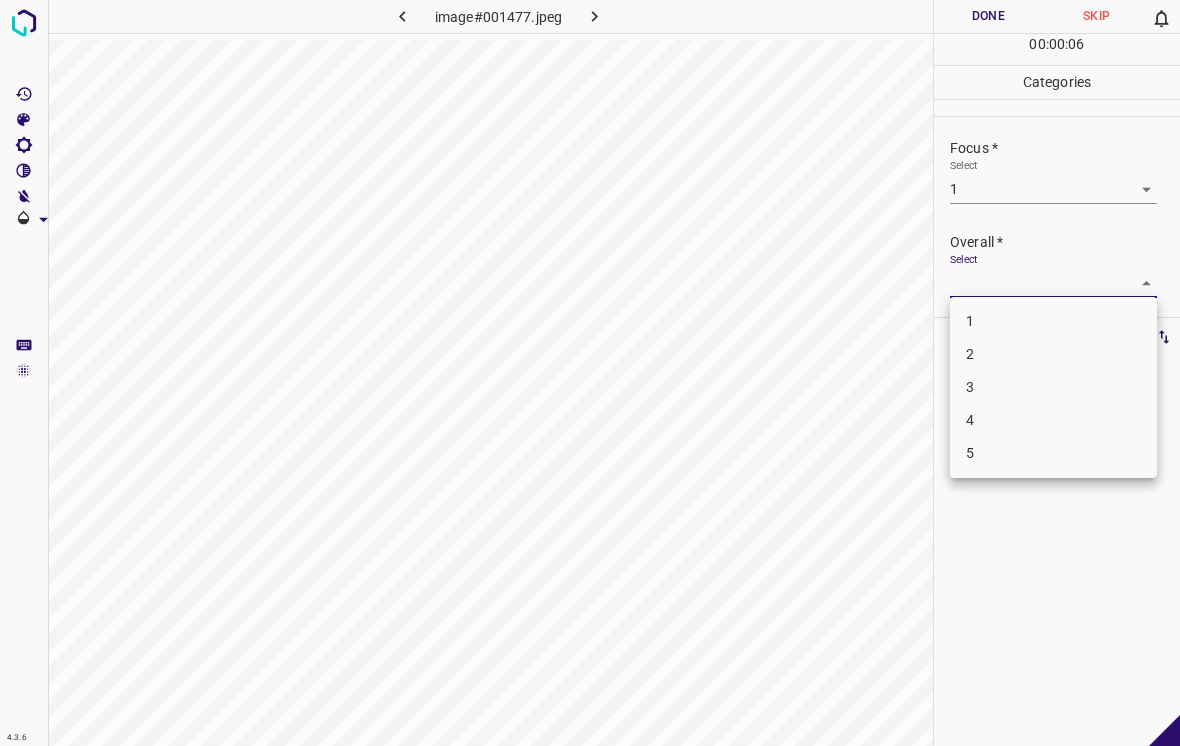 click on "2" at bounding box center (1053, 354) 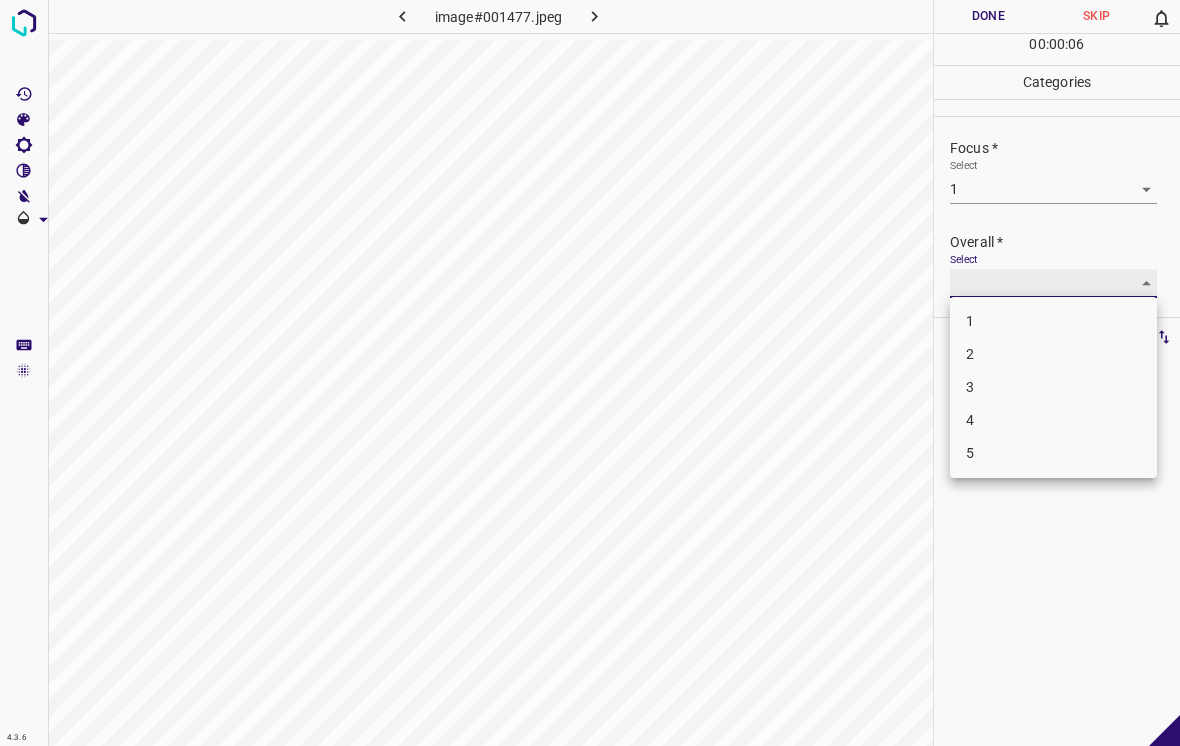 type on "2" 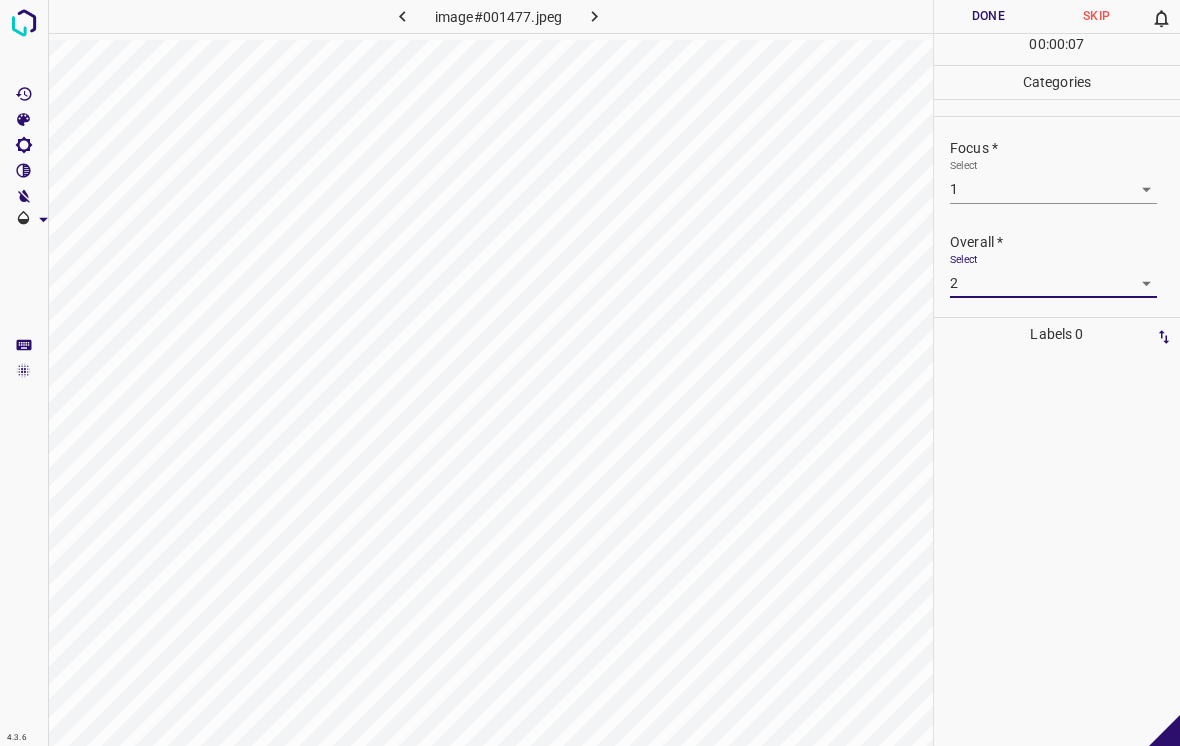 click on "Done" at bounding box center [988, 16] 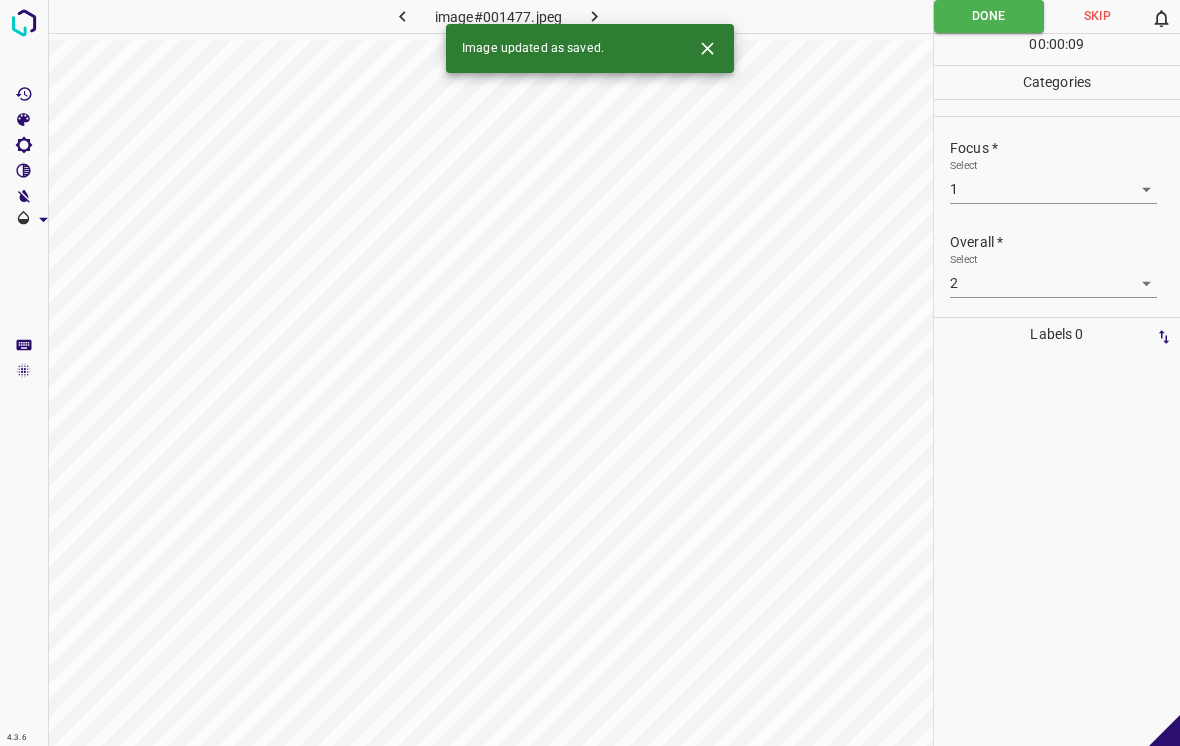 click at bounding box center (594, 16) 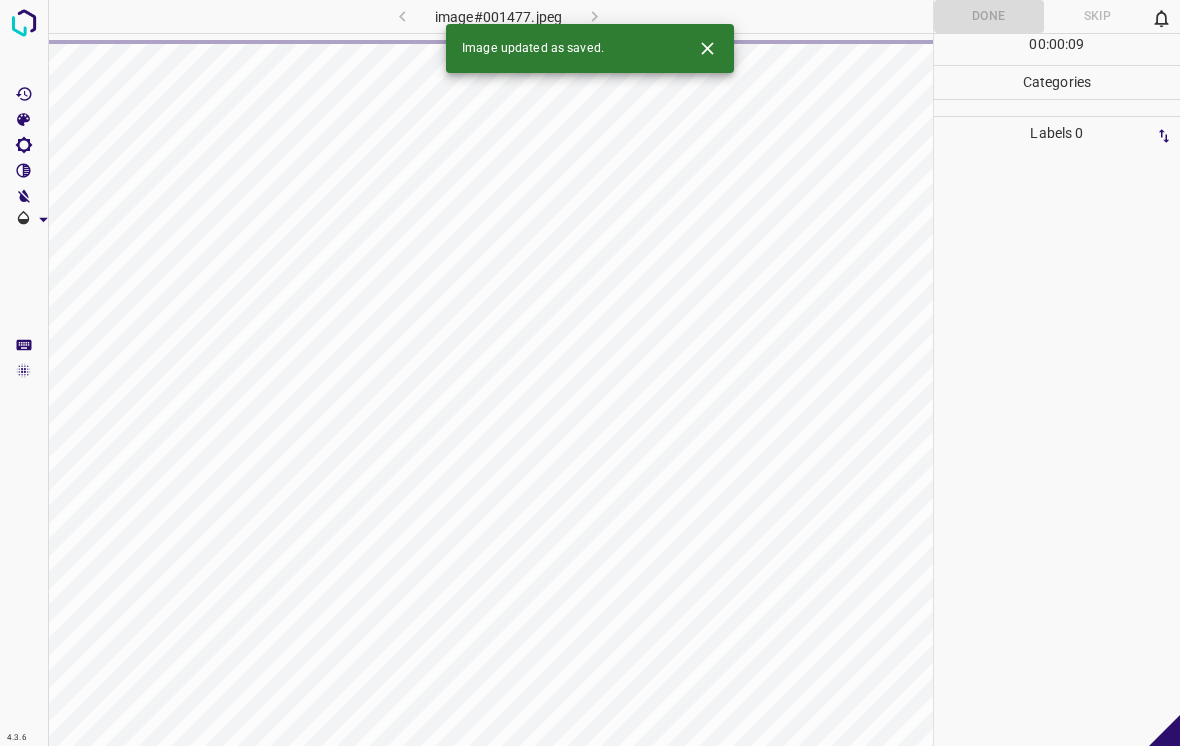 click 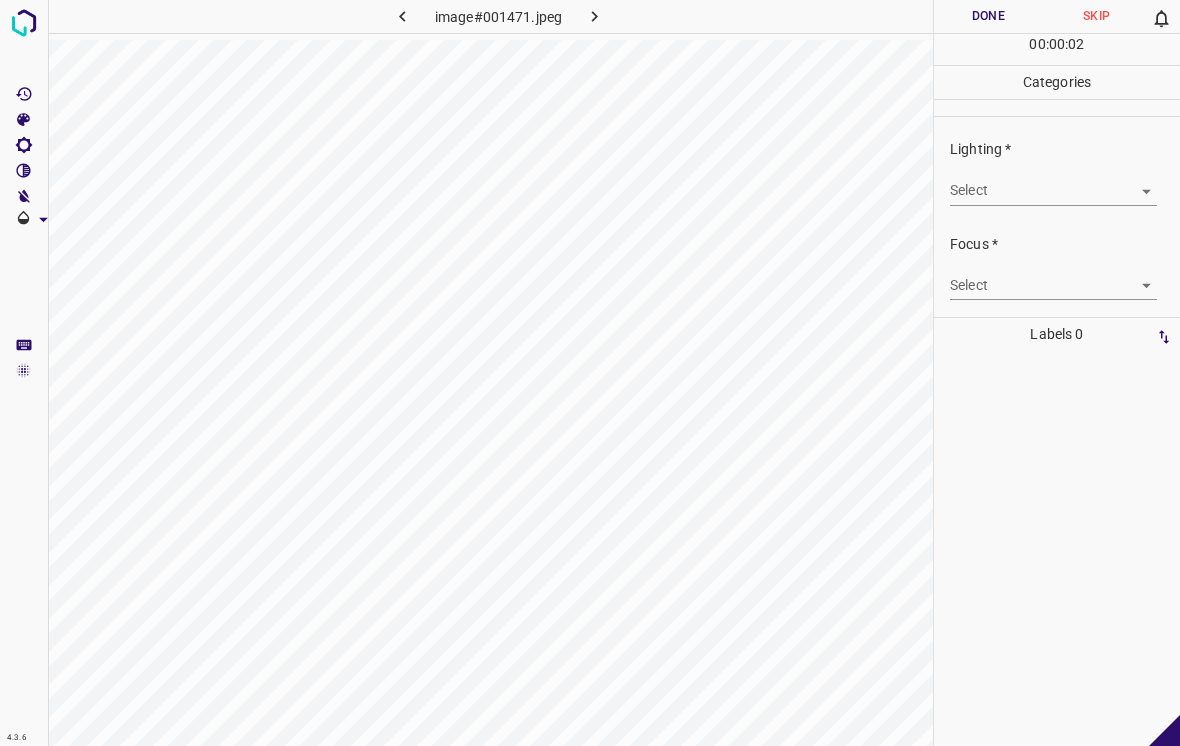 click on "4.3.6  image#001471.jpeg Done Skip 0 00   : 00   : 02   Categories Lighting *  Select ​ Focus *  Select ​ Overall *  Select ​ Labels   0 Categories 1 Lighting 2 Focus 3 Overall Tools Space Change between modes (Draw & Edit) I Auto labeling R Restore zoom M Zoom in N Zoom out Delete Delete selecte label Filters Z Restore filters X Saturation filter C Brightness filter V Contrast filter B Gray scale filter General O Download - Text - Hide - Delete" at bounding box center [590, 373] 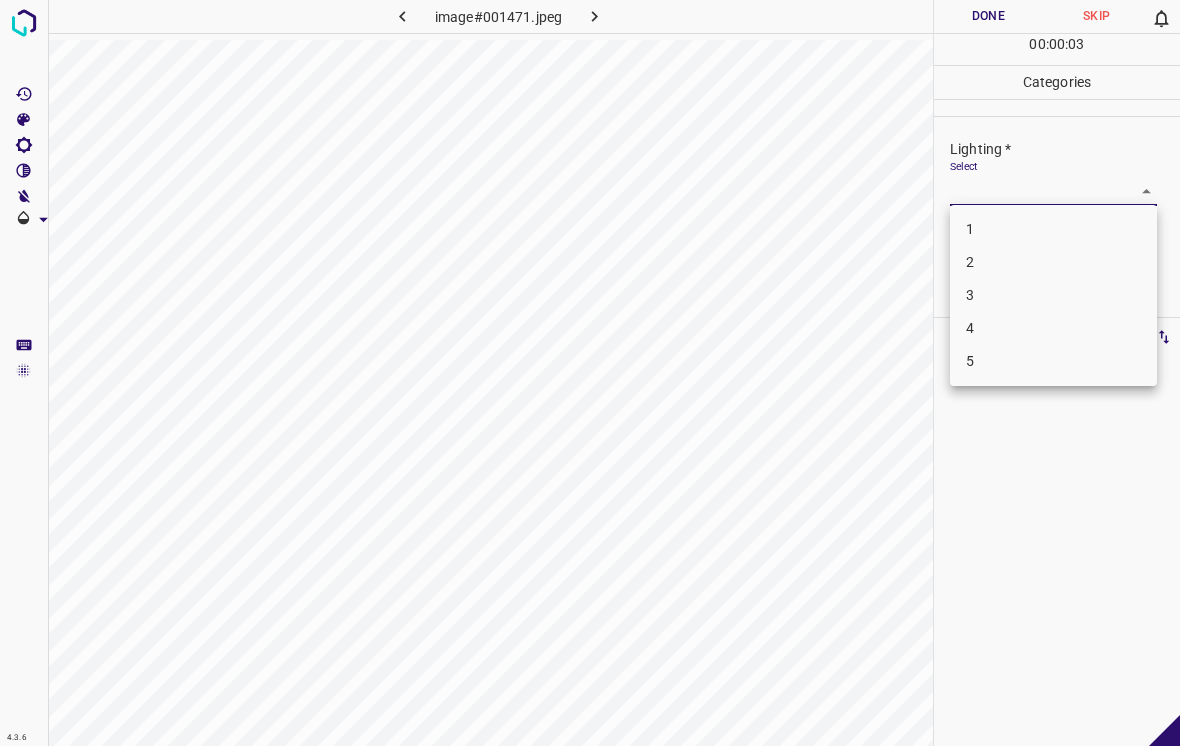 click on "1" at bounding box center (1053, 229) 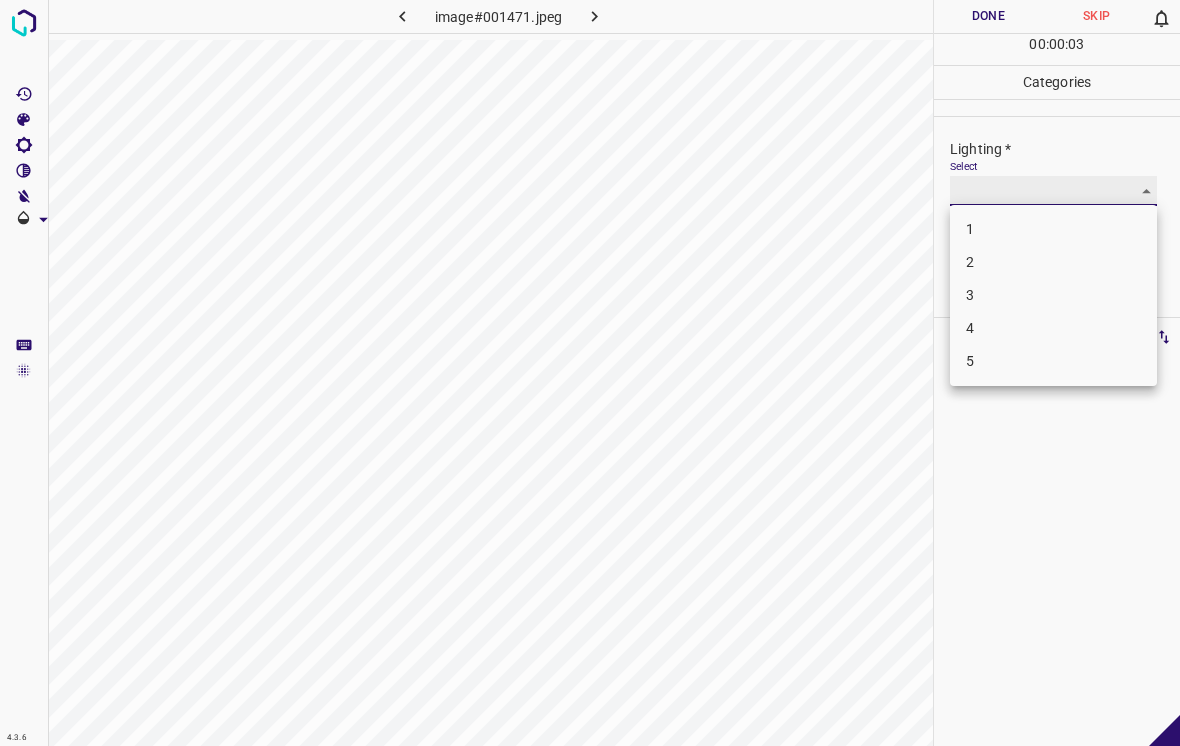 type on "1" 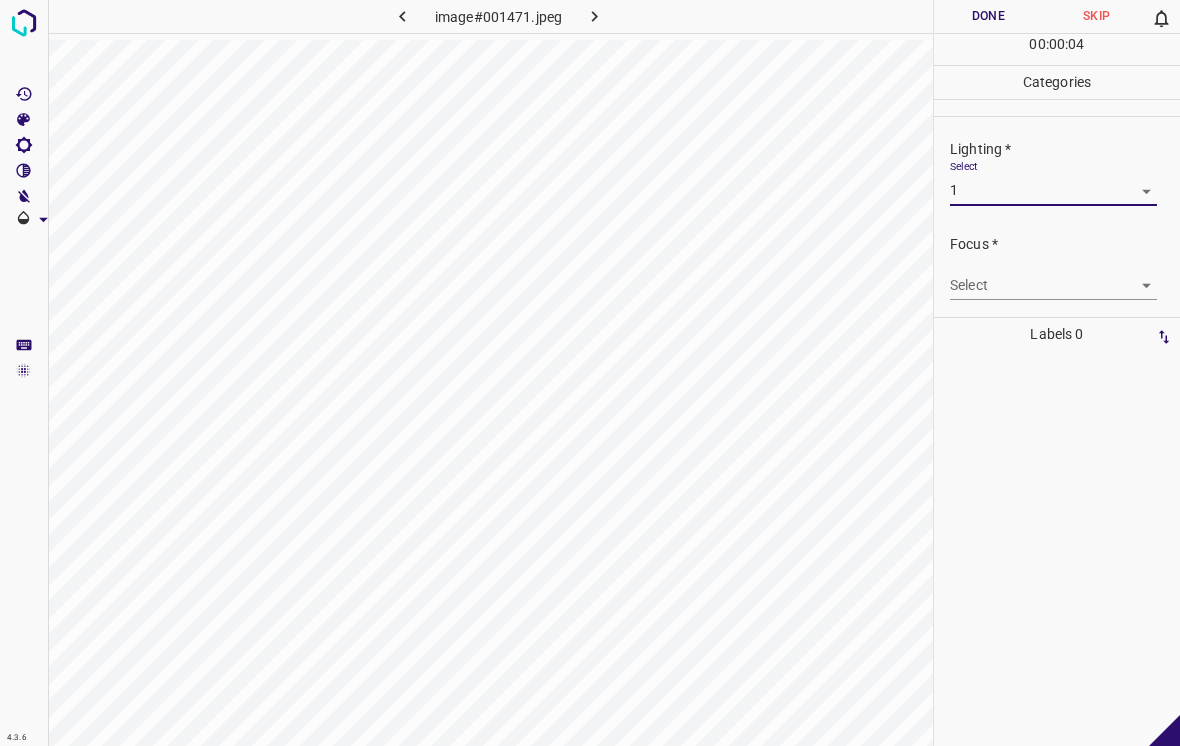 click on "4.3.6  image#001471.jpeg Done Skip 0 00   : 00   : 04   Categories Lighting *  Select 1 1 Focus *  Select ​ Overall *  Select ​ Labels   0 Categories 1 Lighting 2 Focus 3 Overall Tools Space Change between modes (Draw & Edit) I Auto labeling R Restore zoom M Zoom in N Zoom out Delete Delete selecte label Filters Z Restore filters X Saturation filter C Brightness filter V Contrast filter B Gray scale filter General O Download - Text - Hide - Delete" at bounding box center (590, 373) 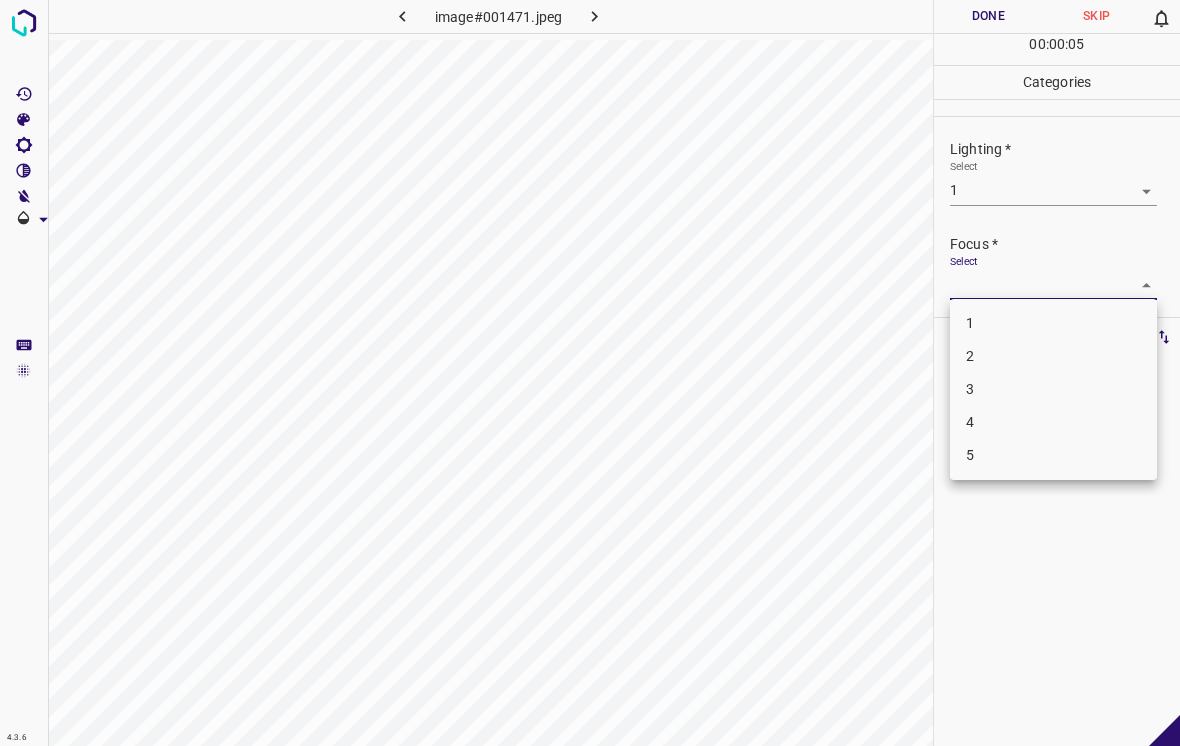 click on "2" at bounding box center (1053, 356) 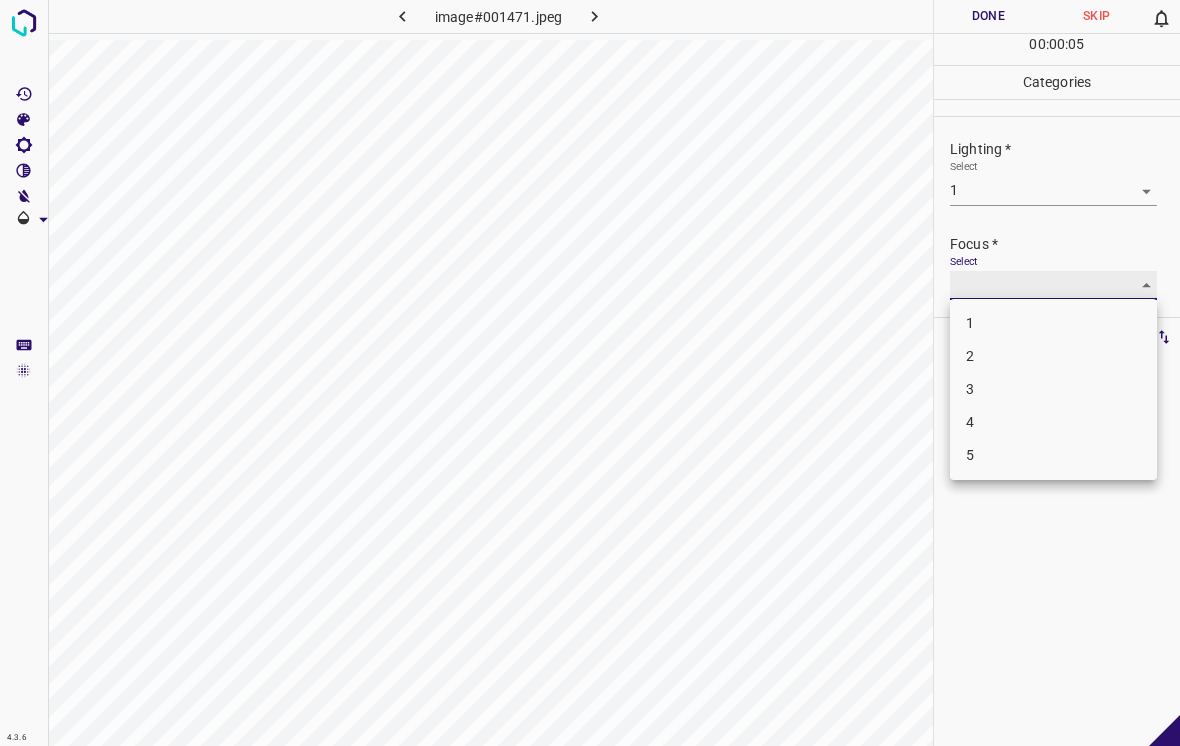 type on "2" 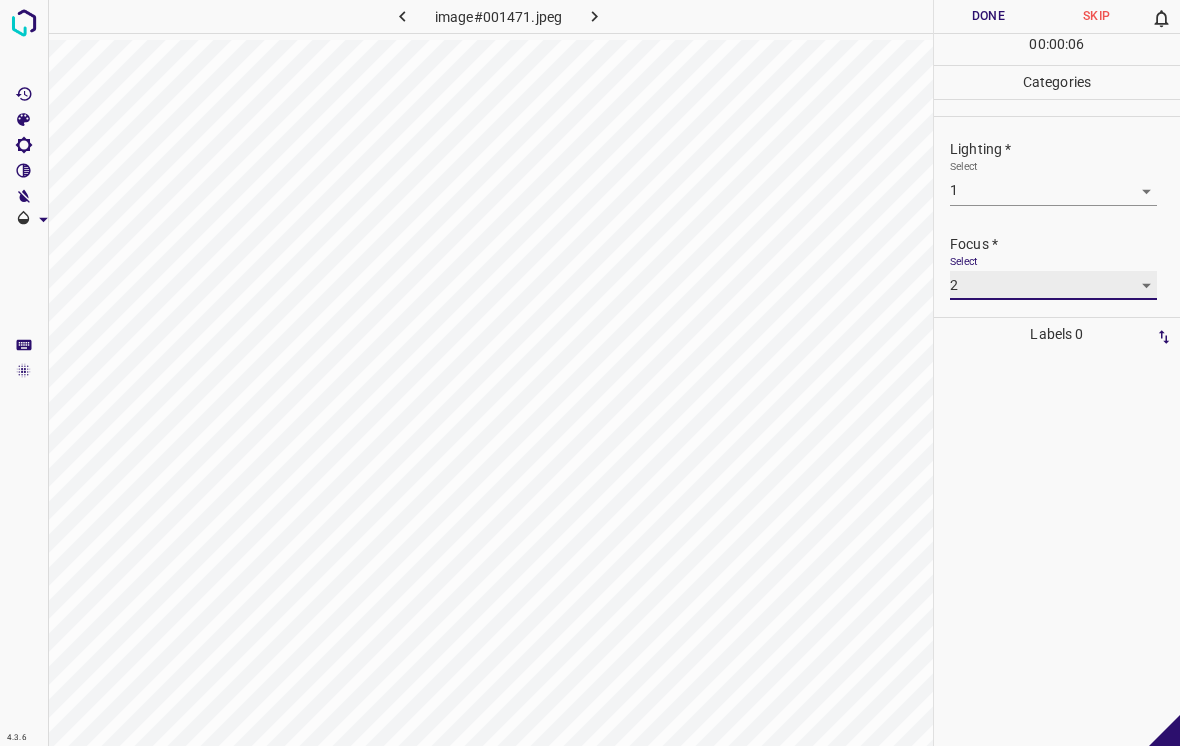 scroll, scrollTop: 80, scrollLeft: 0, axis: vertical 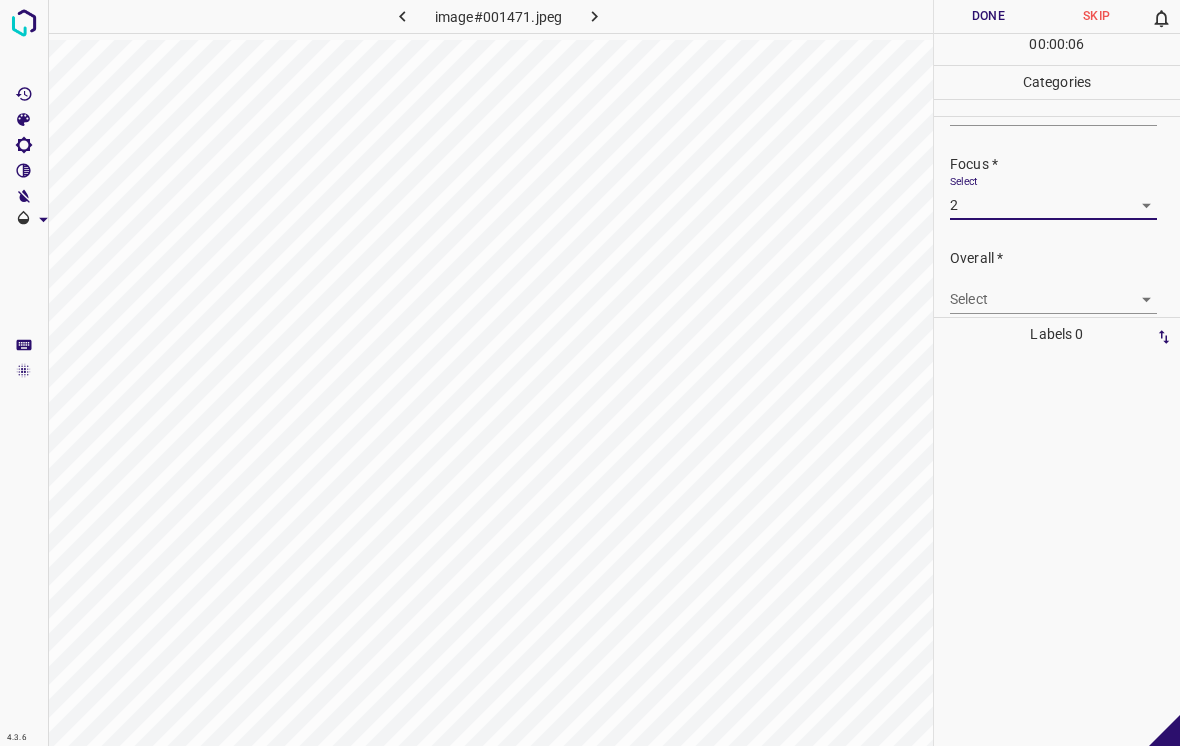 click on "4.3.6  image#001471.jpeg Done Skip 0 00   : 00   : 06   Categories Lighting *  Select 1 1 Focus *  Select 2 2 Overall *  Select ​ Labels   0 Categories 1 Lighting 2 Focus 3 Overall Tools Space Change between modes (Draw & Edit) I Auto labeling R Restore zoom M Zoom in N Zoom out Delete Delete selecte label Filters Z Restore filters X Saturation filter C Brightness filter V Contrast filter B Gray scale filter General O Download - Text - Hide - Delete" at bounding box center (590, 373) 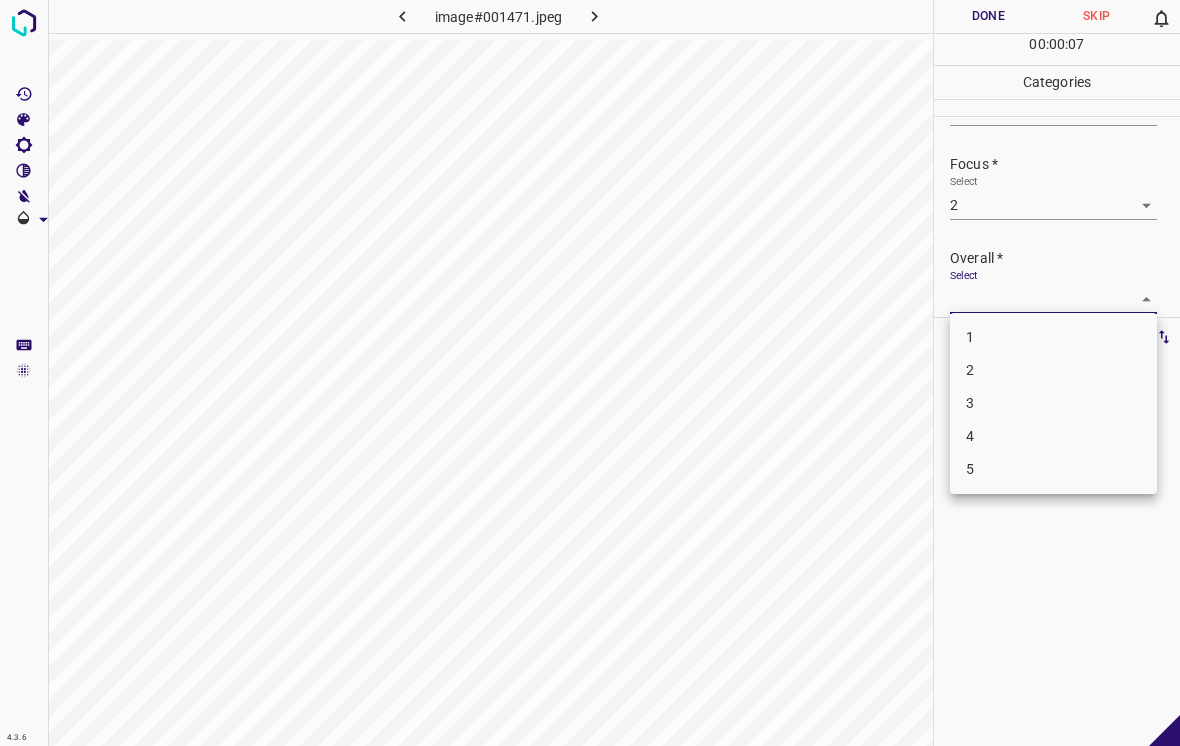 click on "2" at bounding box center (1053, 370) 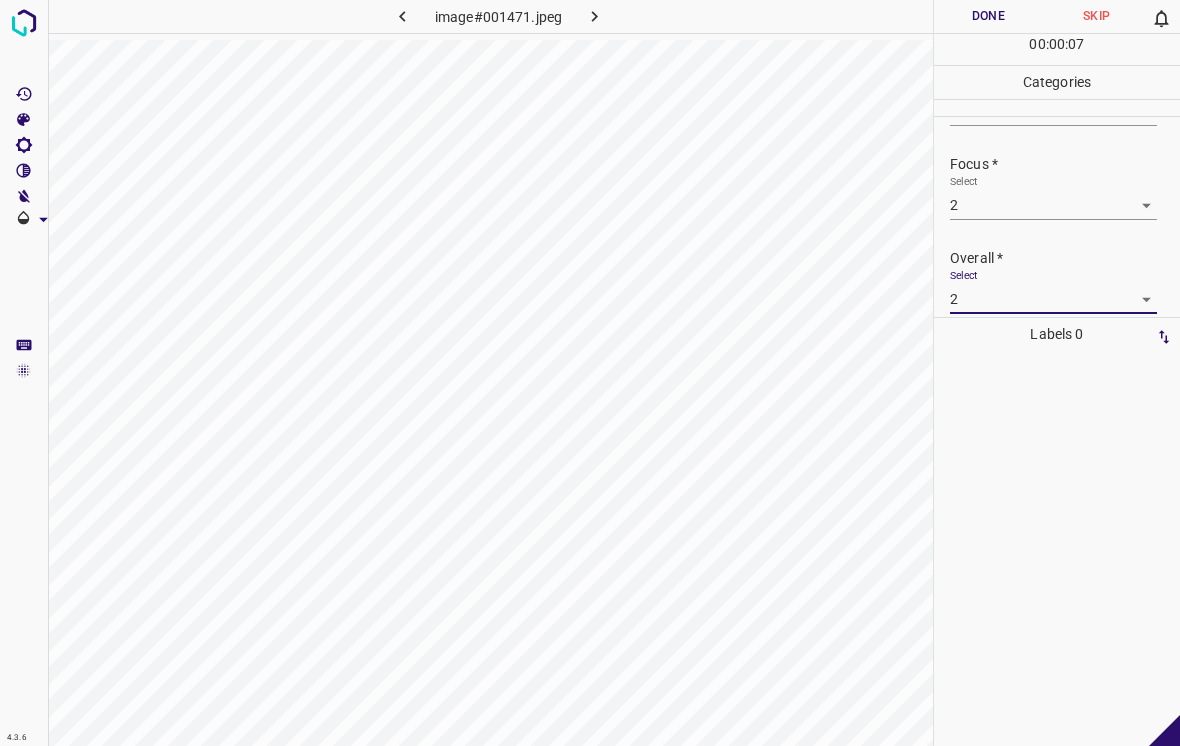 click on "Done" at bounding box center [988, 16] 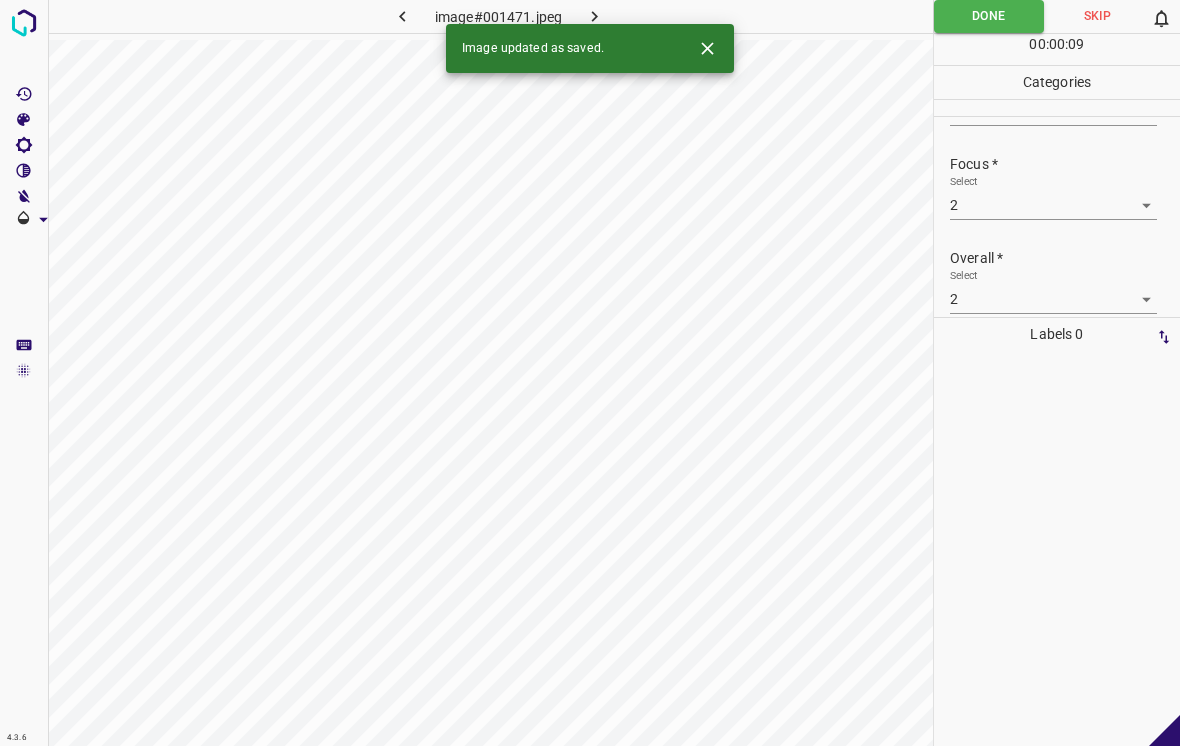 click on "4.3.6  image#001471.jpeg Done Skip 0 00   : 00   : 09   Categories Lighting *  Select 1 1 Focus *  Select 2 2 Overall *  Select 2 2 Labels   0 Categories 1 Lighting 2 Focus 3 Overall Tools Space Change between modes (Draw & Edit) I Auto labeling R Restore zoom M Zoom in N Zoom out Delete Delete selecte label Filters Z Restore filters X Saturation filter C Brightness filter V Contrast filter B Gray scale filter General O Download Image updated as saved. - Text - Hide - Delete" at bounding box center (590, 373) 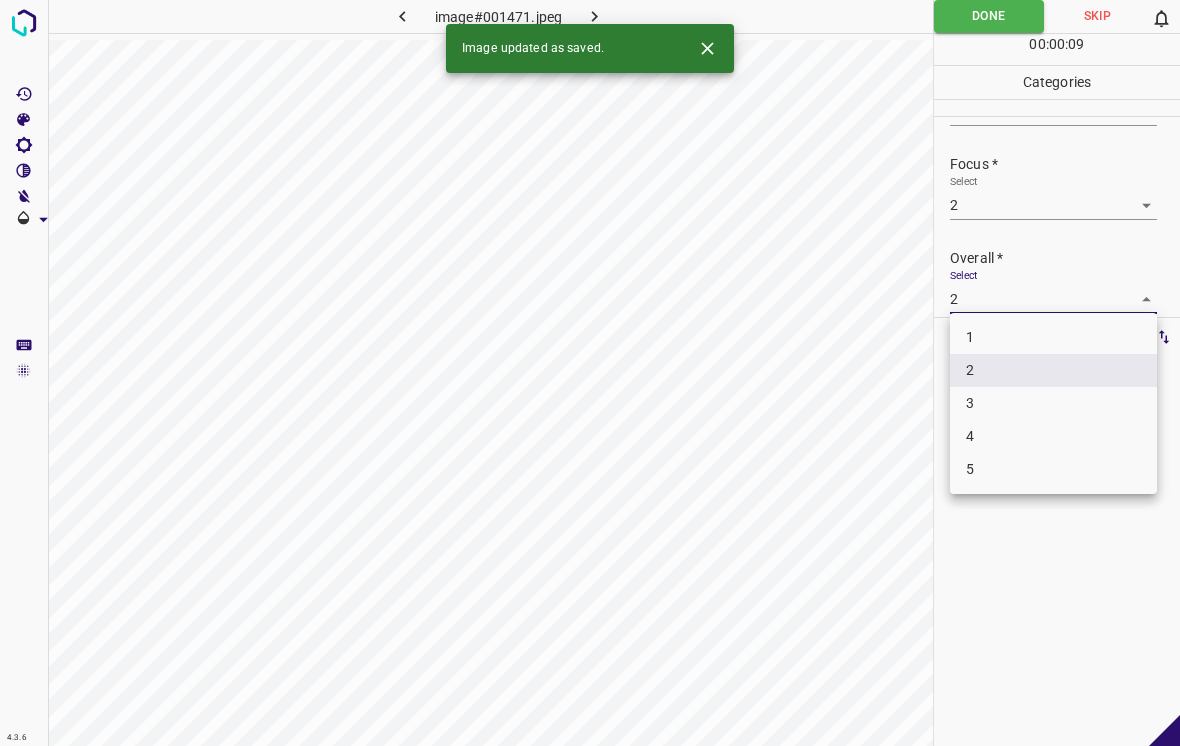 click on "1" at bounding box center [1053, 337] 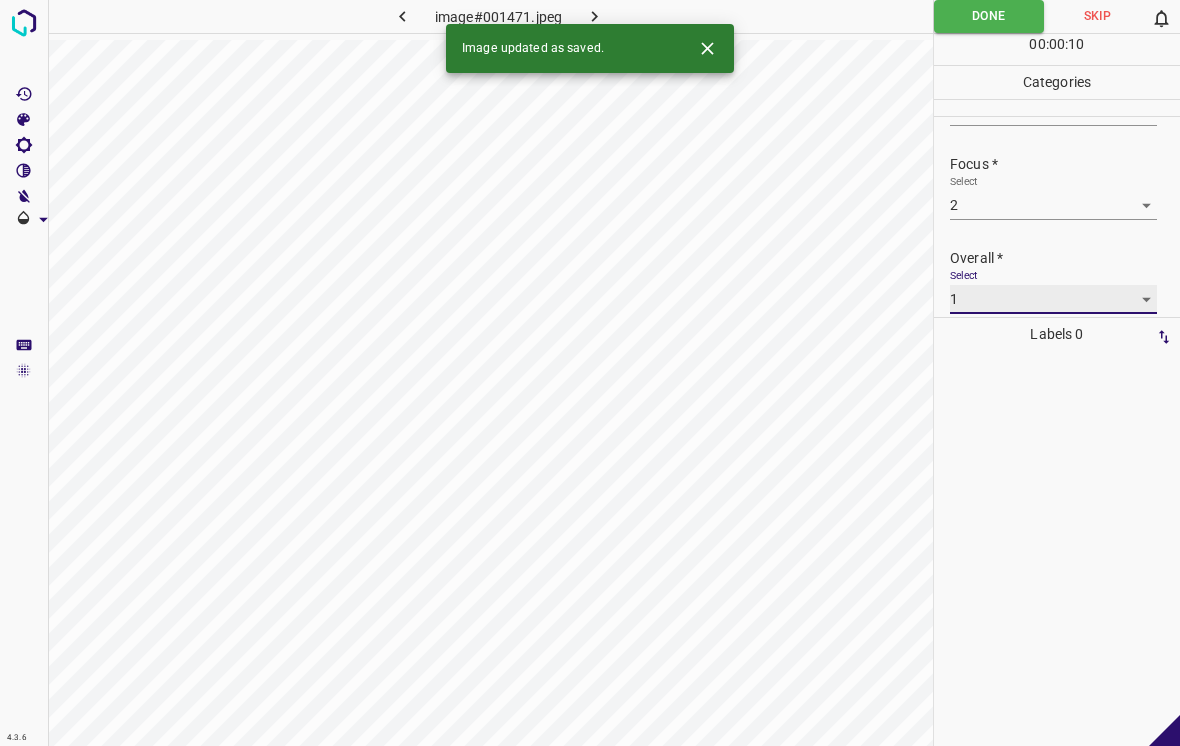 type on "1" 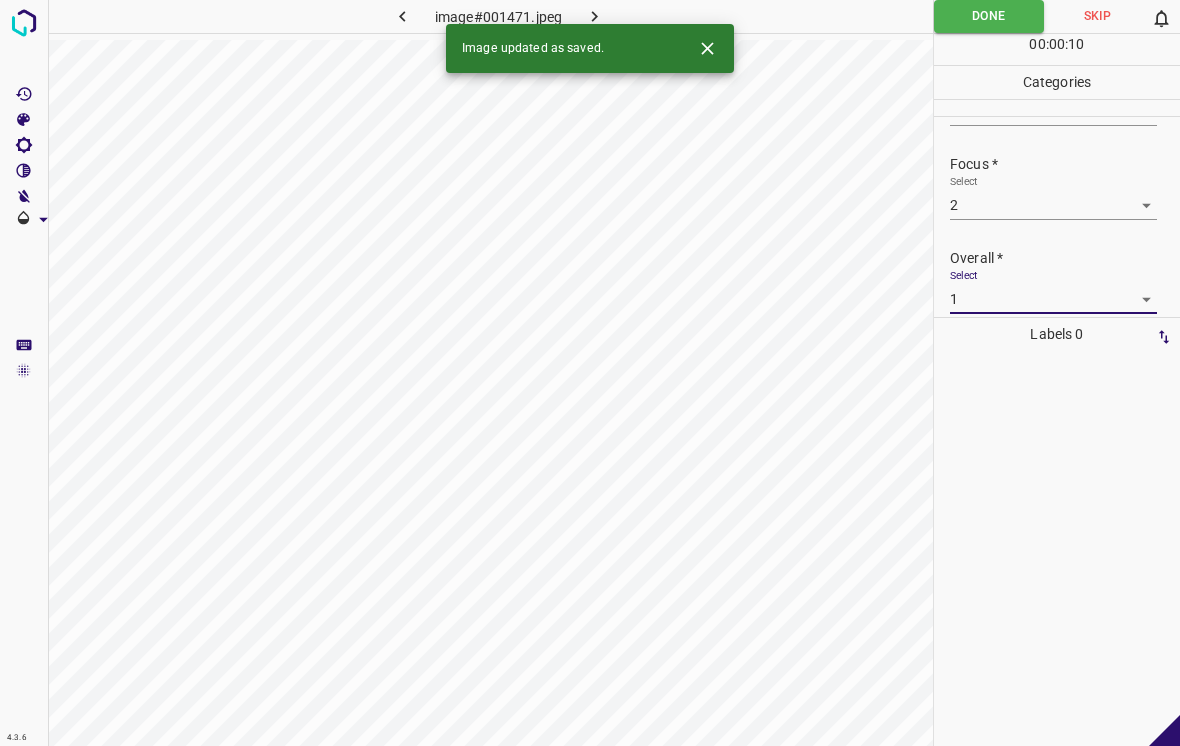 click on "Done" at bounding box center [989, 16] 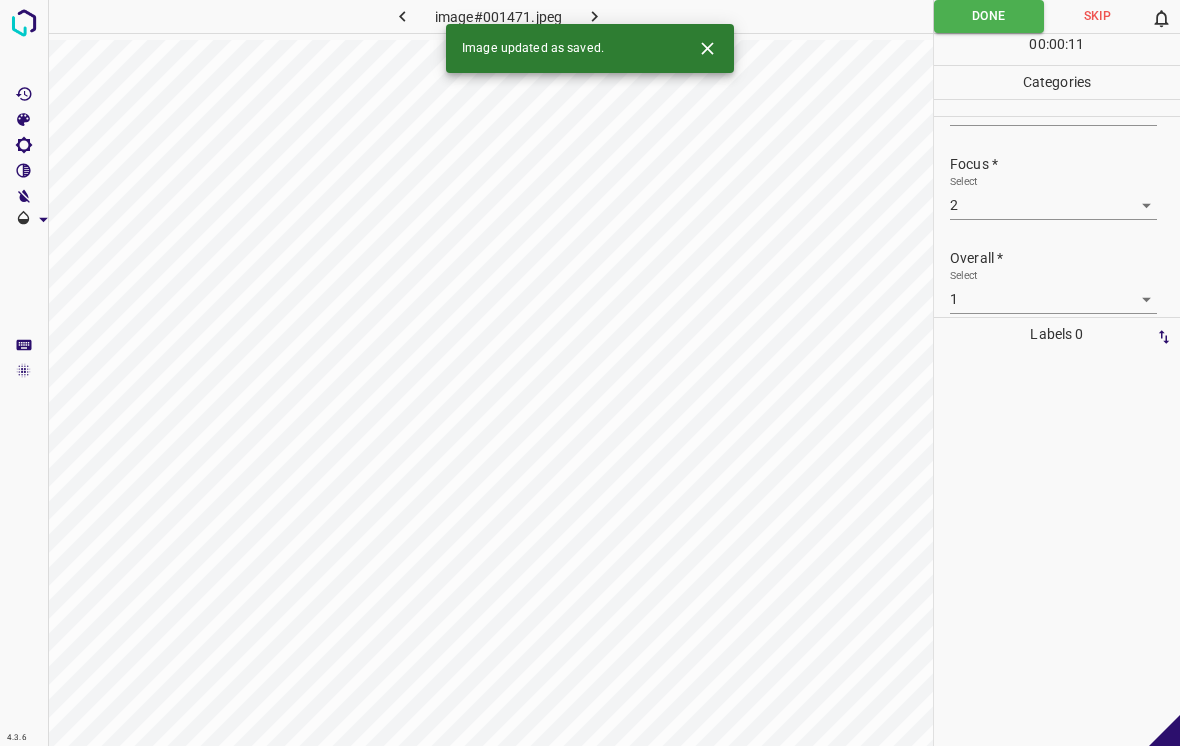 click at bounding box center [707, 48] 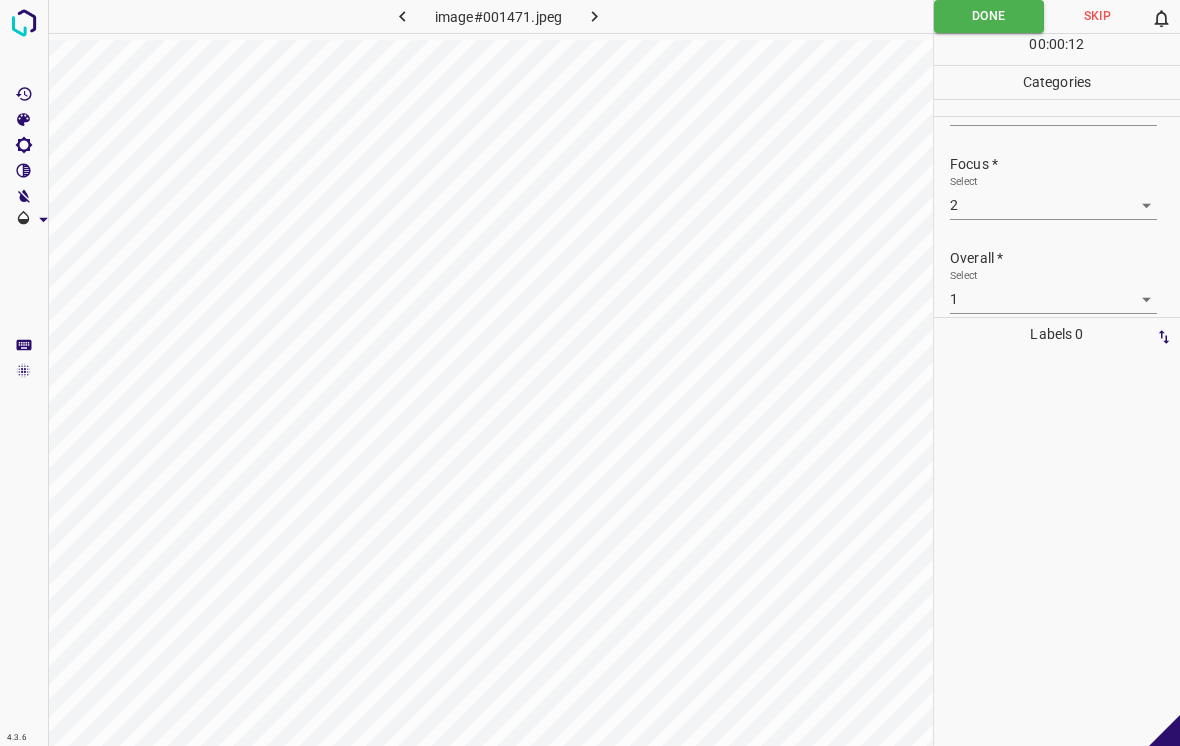 click 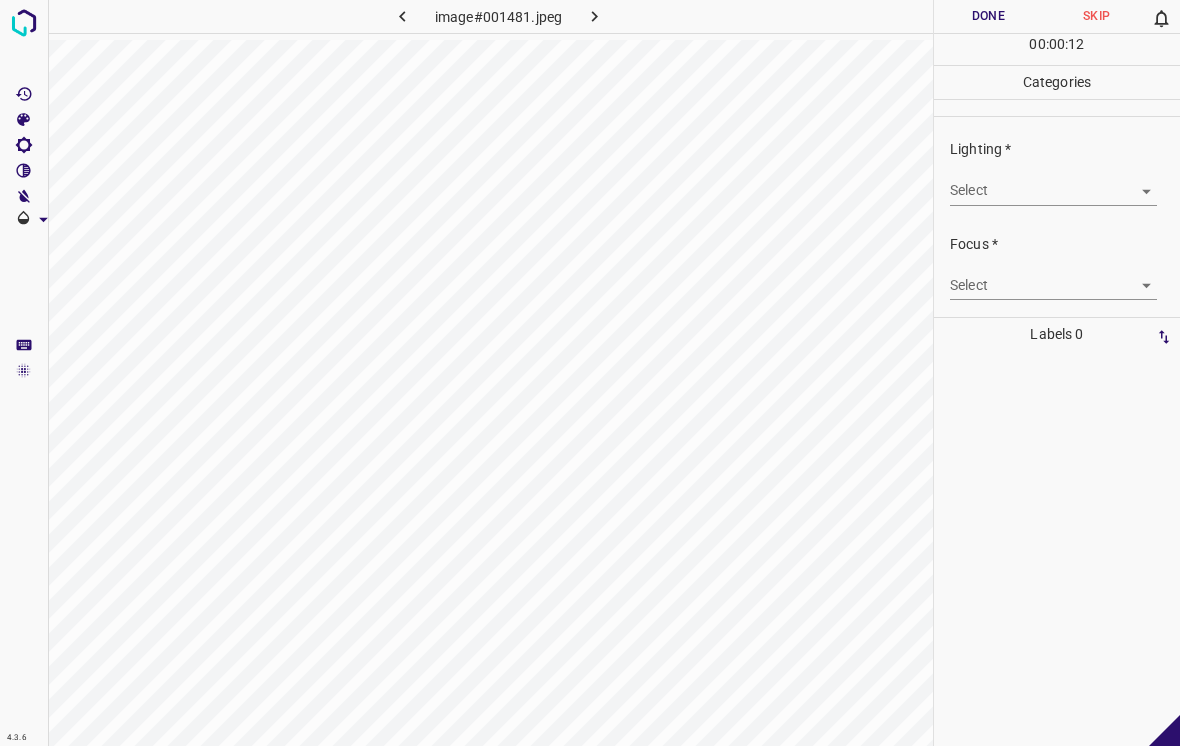 click on "4.3.6  image#001481.jpeg Done Skip 0 00   : 00   : 12   Categories Lighting *  Select ​ Focus *  Select ​ Overall *  Select ​ Labels   0 Categories 1 Lighting 2 Focus 3 Overall Tools Space Change between modes (Draw & Edit) I Auto labeling R Restore zoom M Zoom in N Zoom out Delete Delete selecte label Filters Z Restore filters X Saturation filter C Brightness filter V Contrast filter B Gray scale filter General O Download - Text - Hide - Delete" at bounding box center (590, 373) 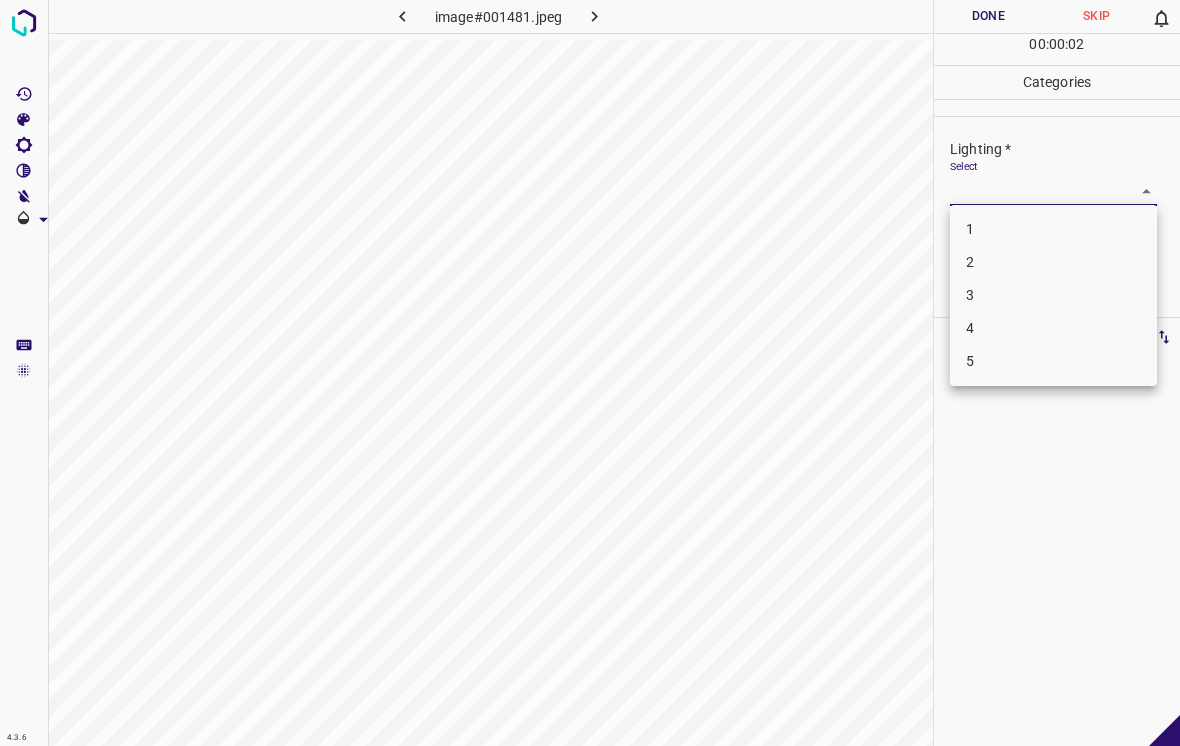 click on "3" at bounding box center (1053, 295) 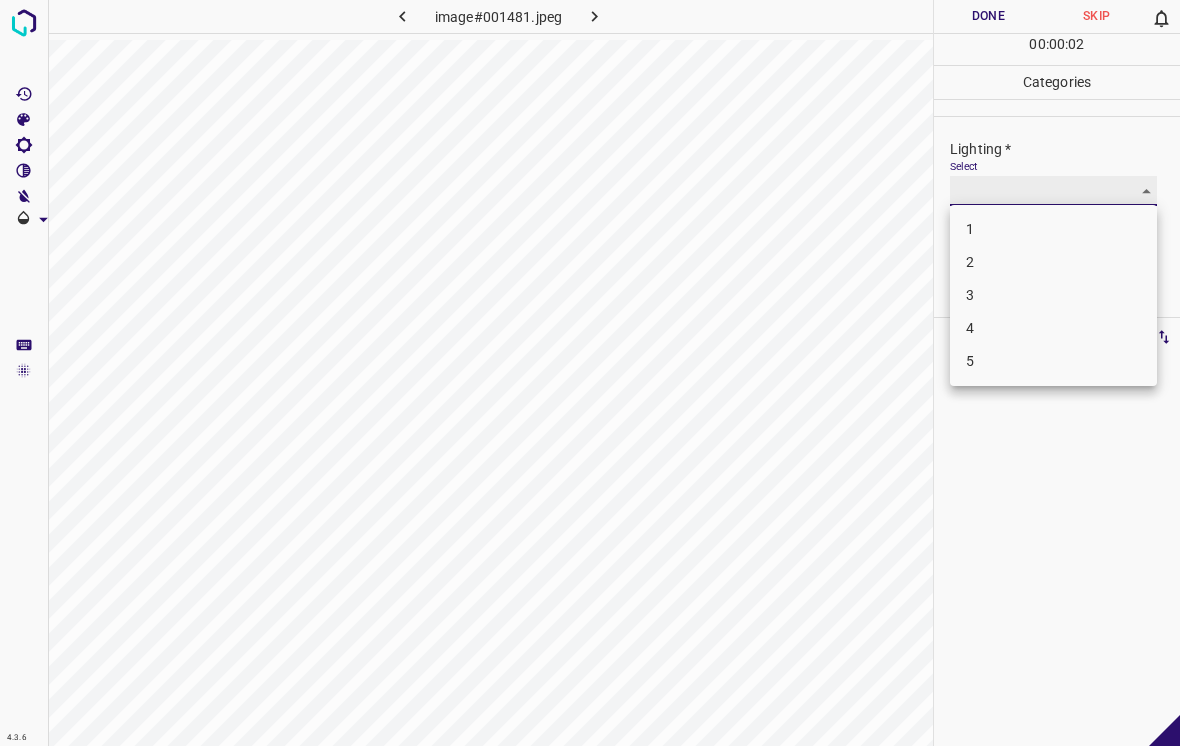 type on "3" 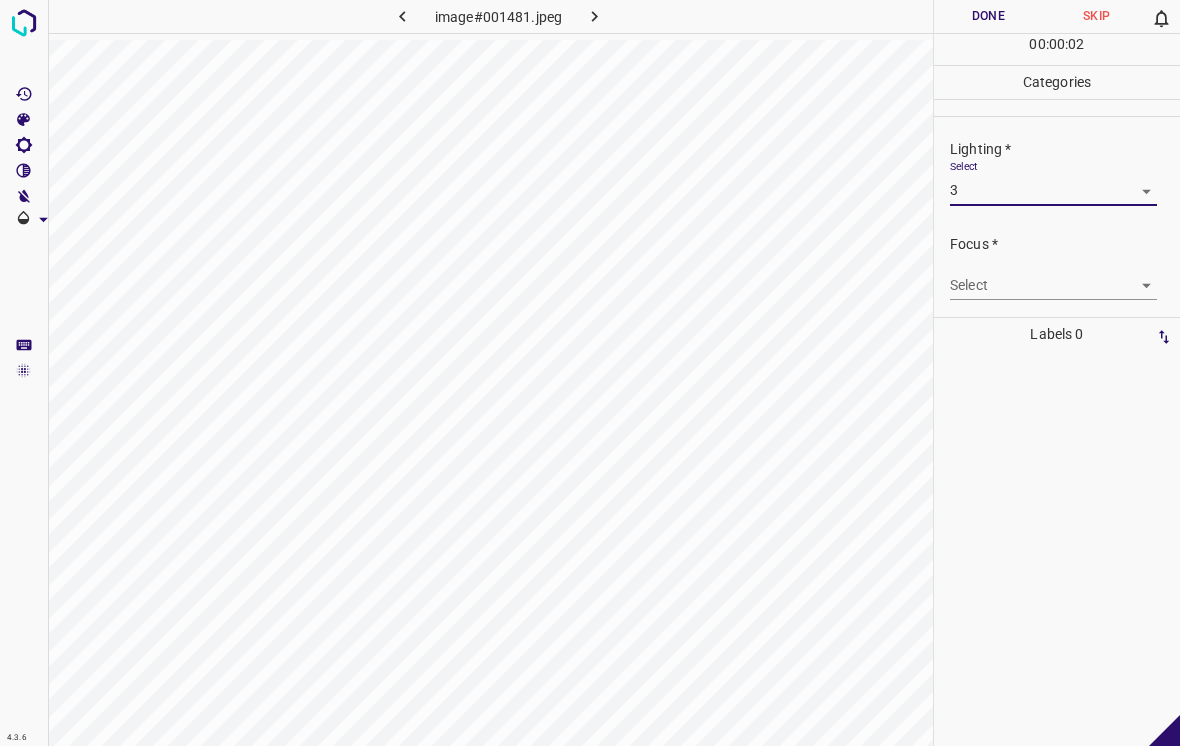 click on "4.3.6  image#001481.jpeg Done Skip 0 00   : 00   : 02   Categories Lighting *  Select 3 3 Focus *  Select ​ Overall *  Select ​ Labels   0 Categories 1 Lighting 2 Focus 3 Overall Tools Space Change between modes (Draw & Edit) I Auto labeling R Restore zoom M Zoom in N Zoom out Delete Delete selecte label Filters Z Restore filters X Saturation filter C Brightness filter V Contrast filter B Gray scale filter General O Download - Text - Hide - Delete" at bounding box center (590, 373) 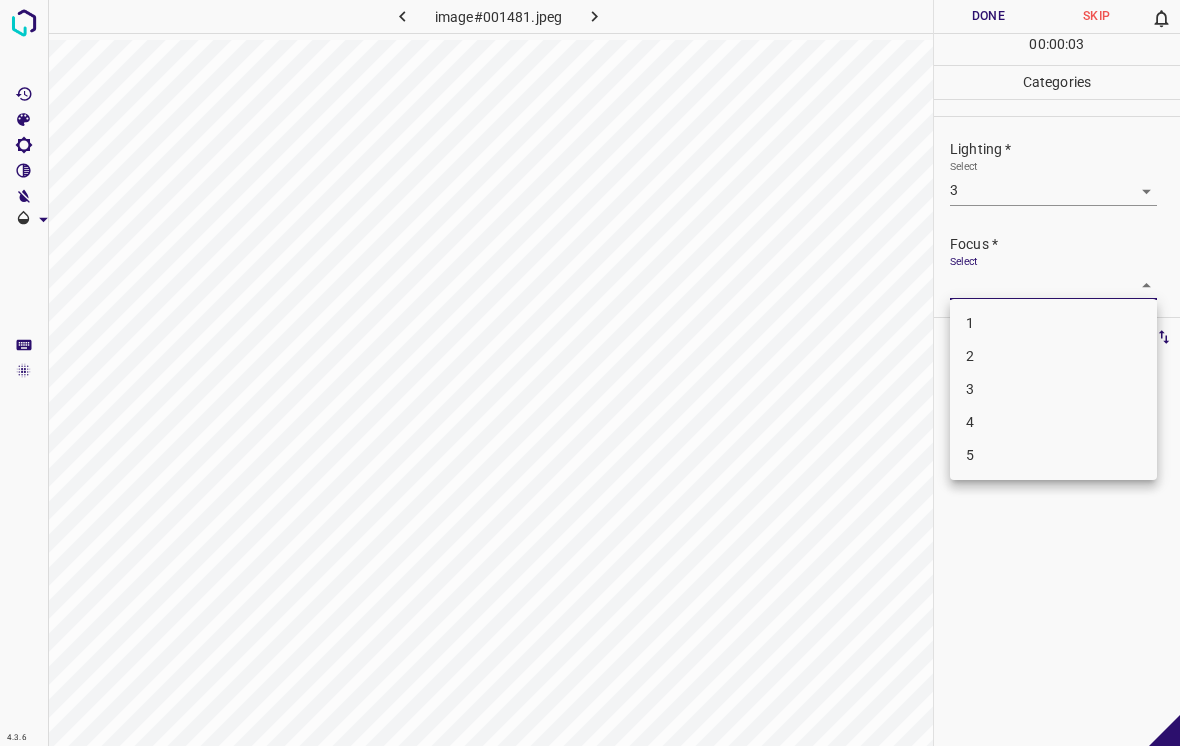 click on "3" at bounding box center [1053, 389] 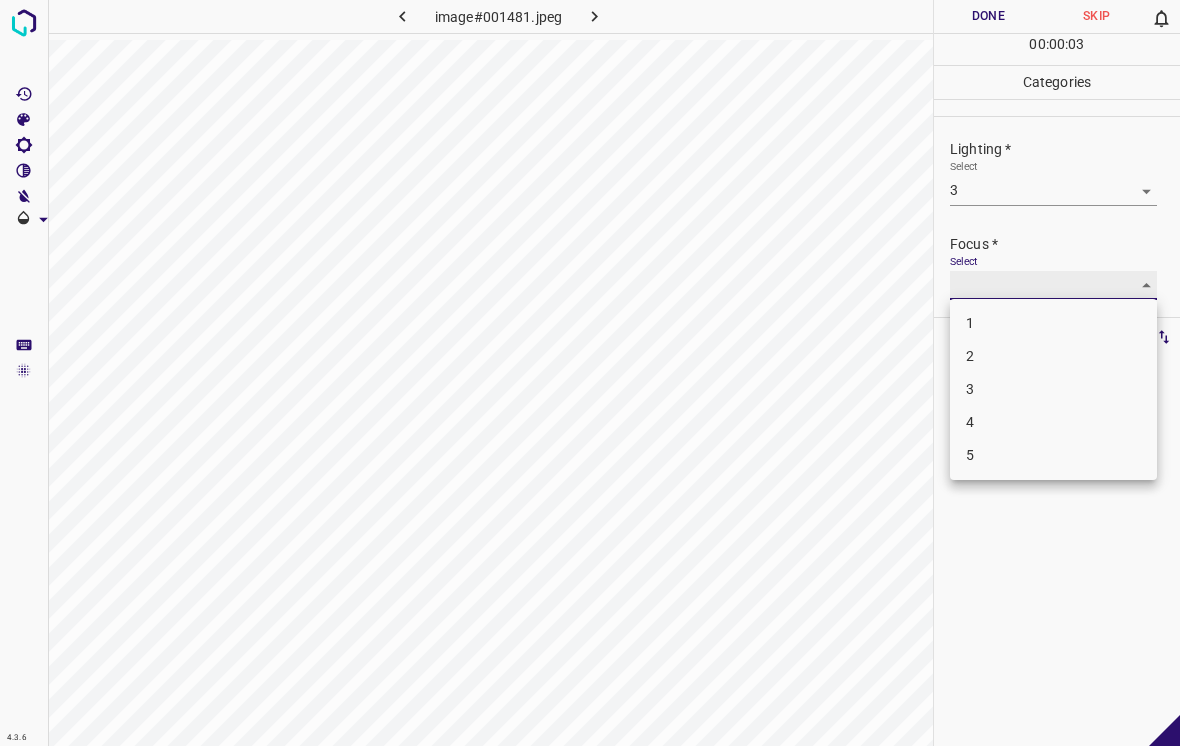 type on "3" 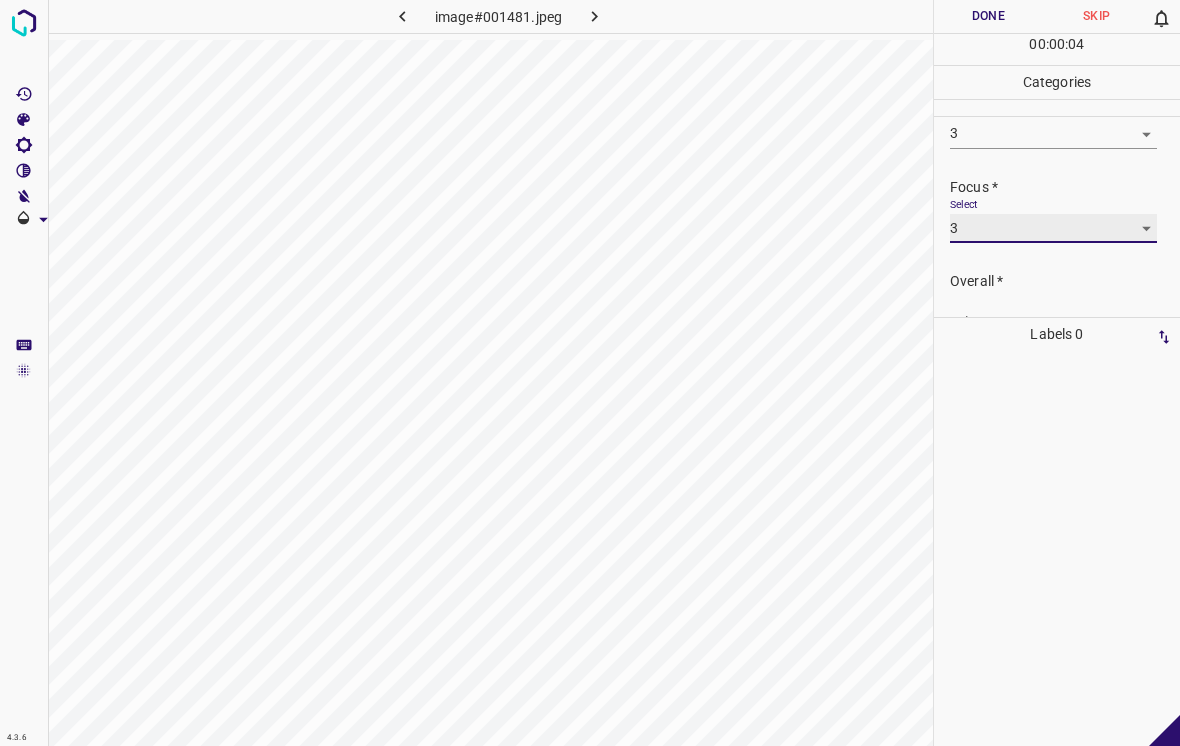 scroll, scrollTop: 65, scrollLeft: 0, axis: vertical 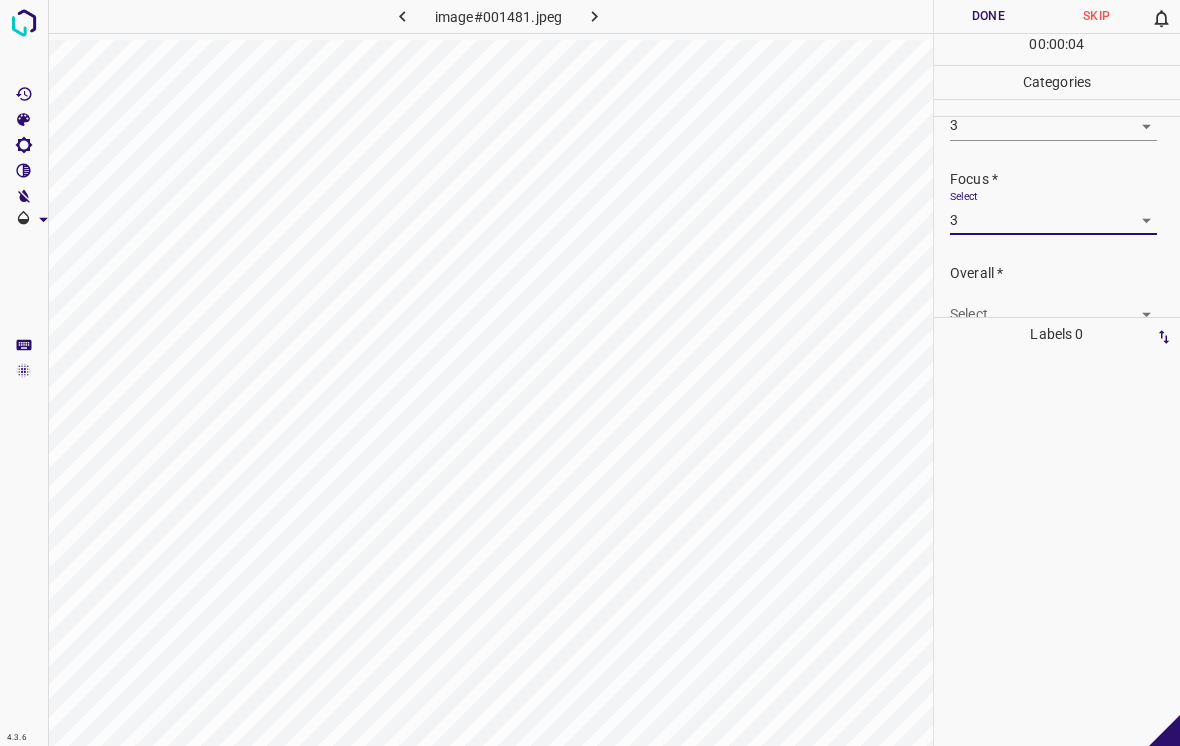 click on "4.3.6  image#001481.jpeg Done Skip 0 00   : 00   : 04   Categories Lighting *  Select 3 3 Focus *  Select 3 3 Overall *  Select ​ Labels   0 Categories 1 Lighting 2 Focus 3 Overall Tools Space Change between modes (Draw & Edit) I Auto labeling R Restore zoom M Zoom in N Zoom out Delete Delete selecte label Filters Z Restore filters X Saturation filter C Brightness filter V Contrast filter B Gray scale filter General O Download - Text - Hide - Delete" at bounding box center [590, 373] 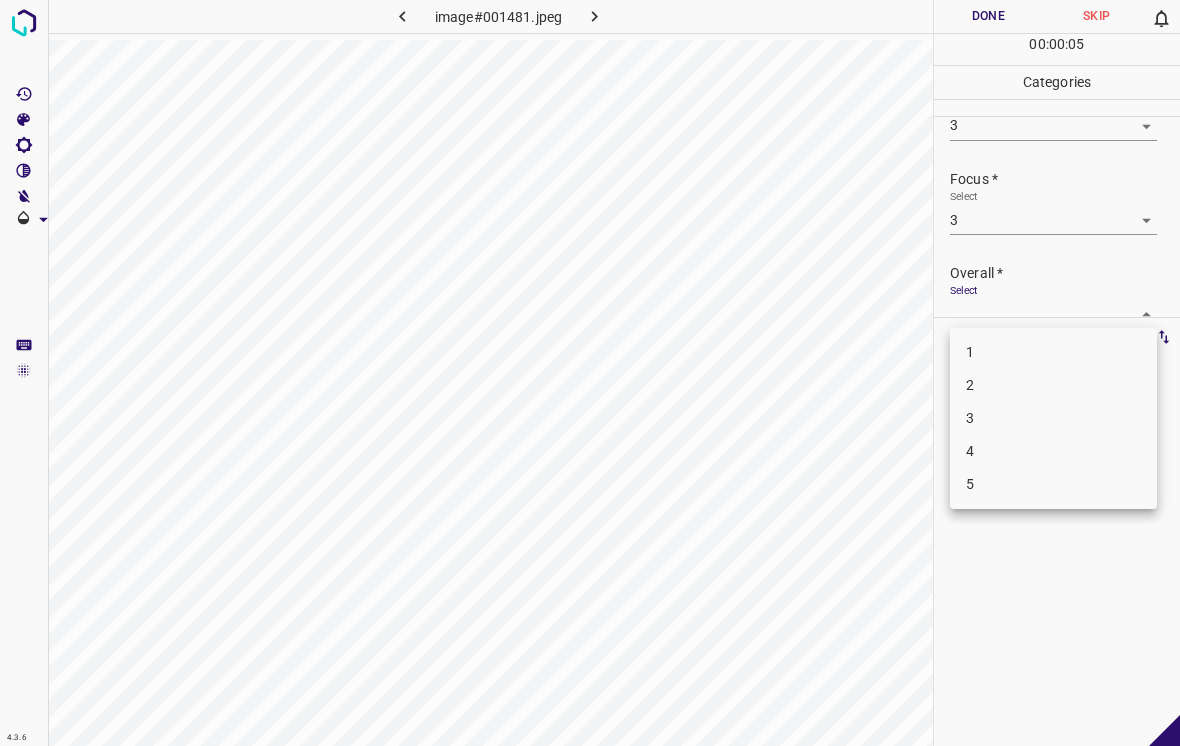 click on "3" at bounding box center (1053, 418) 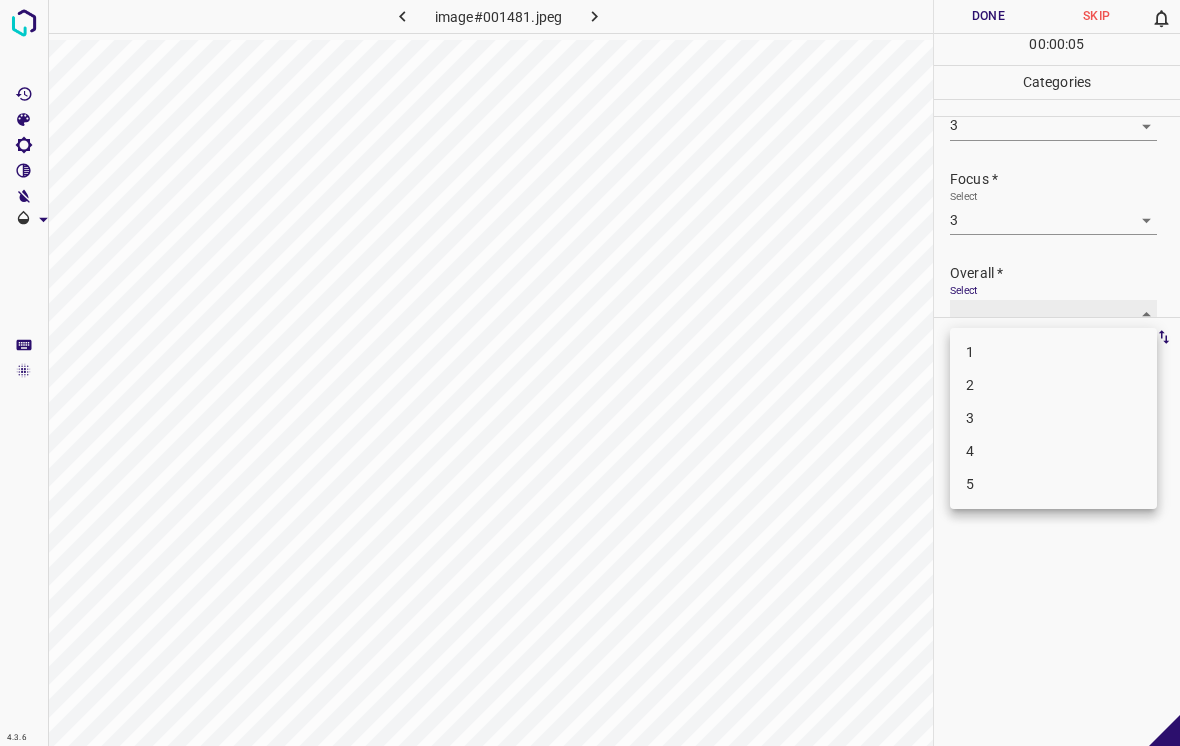 type on "3" 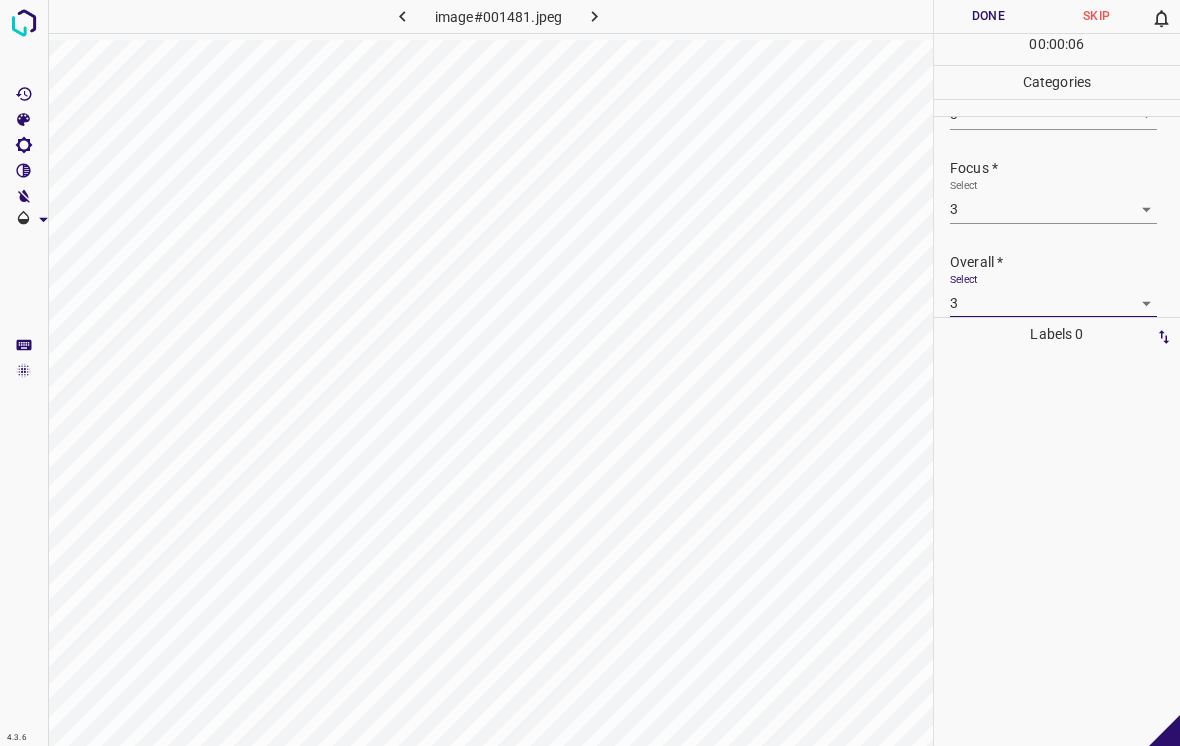 click on "Done" at bounding box center (988, 16) 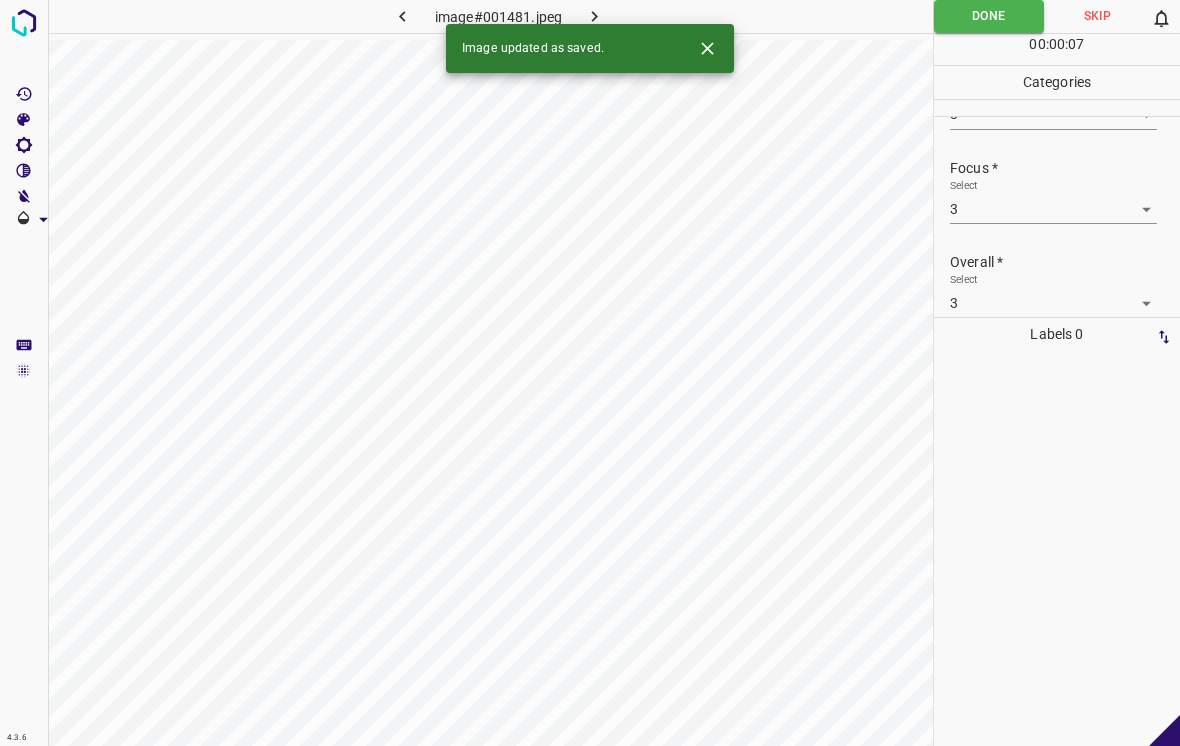 click at bounding box center (594, 16) 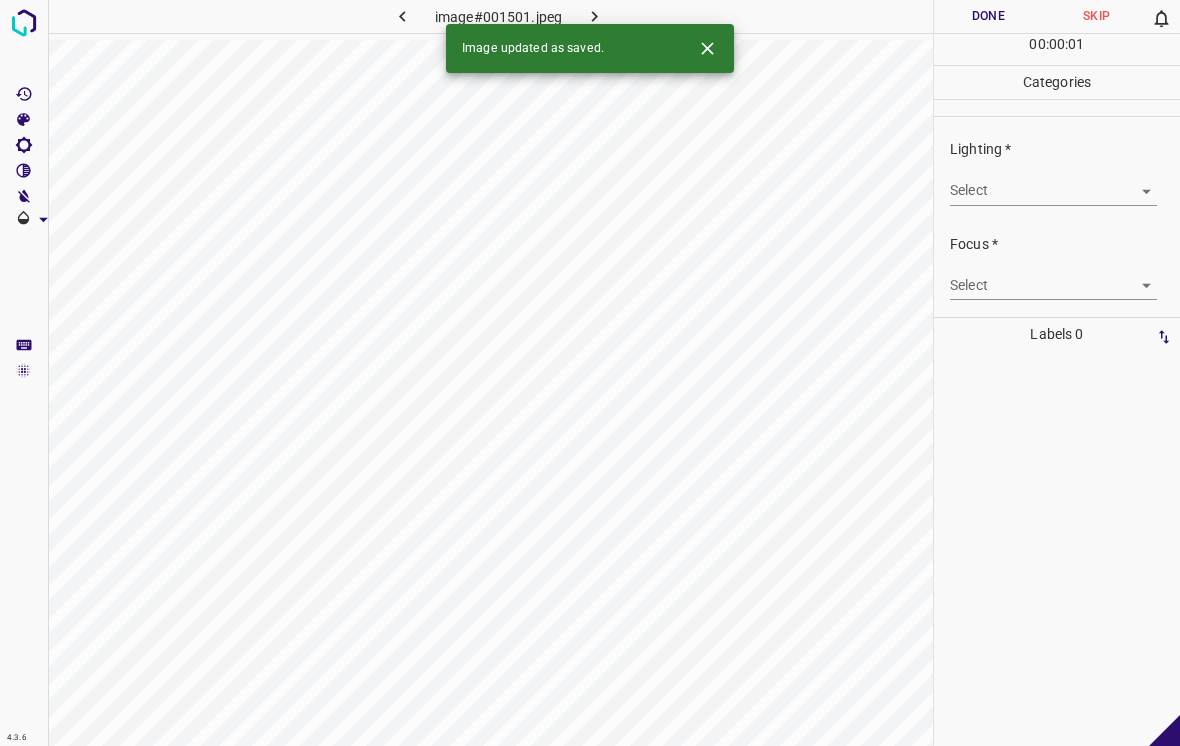 click on "4.3.6  image#001501.jpeg Done Skip 0 00   : 00   : 01   Categories Lighting *  Select ​ Focus *  Select ​ Overall *  Select ​ Labels   0 Categories 1 Lighting 2 Focus 3 Overall Tools Space Change between modes (Draw & Edit) I Auto labeling R Restore zoom M Zoom in N Zoom out Delete Delete selecte label Filters Z Restore filters X Saturation filter C Brightness filter V Contrast filter B Gray scale filter General O Download Image updated as saved. - Text - Hide - Delete" at bounding box center (590, 373) 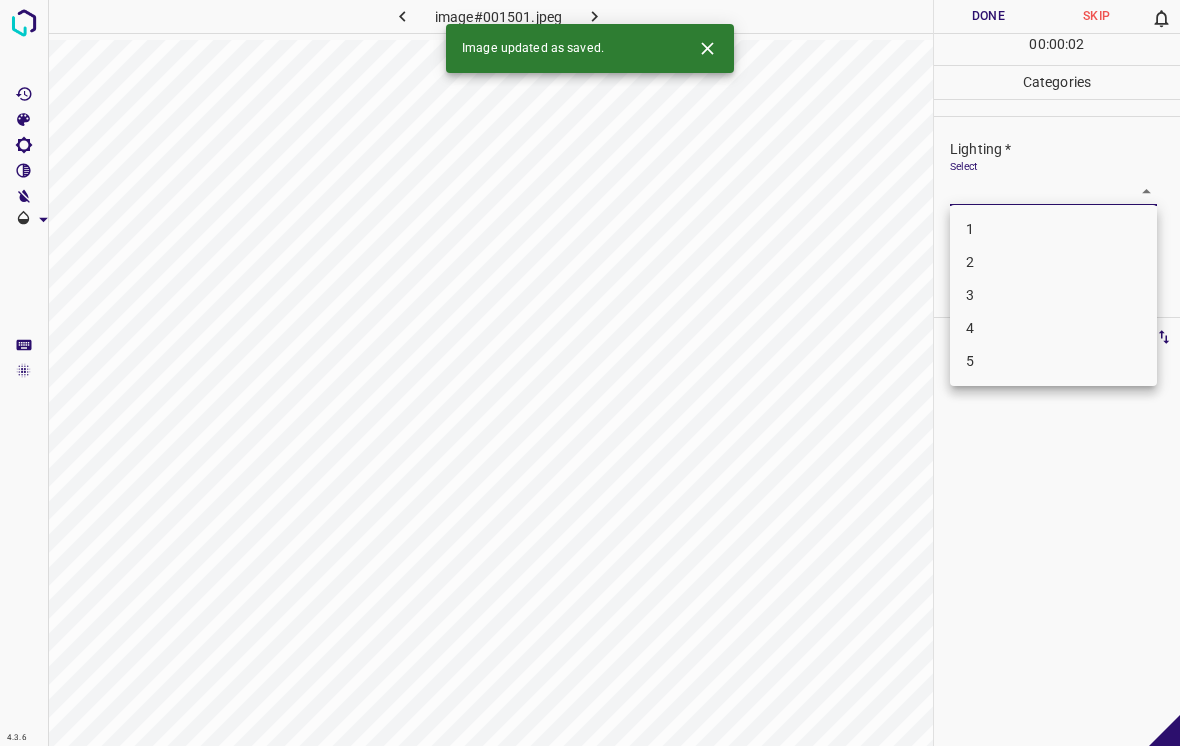 click on "4" at bounding box center (1053, 328) 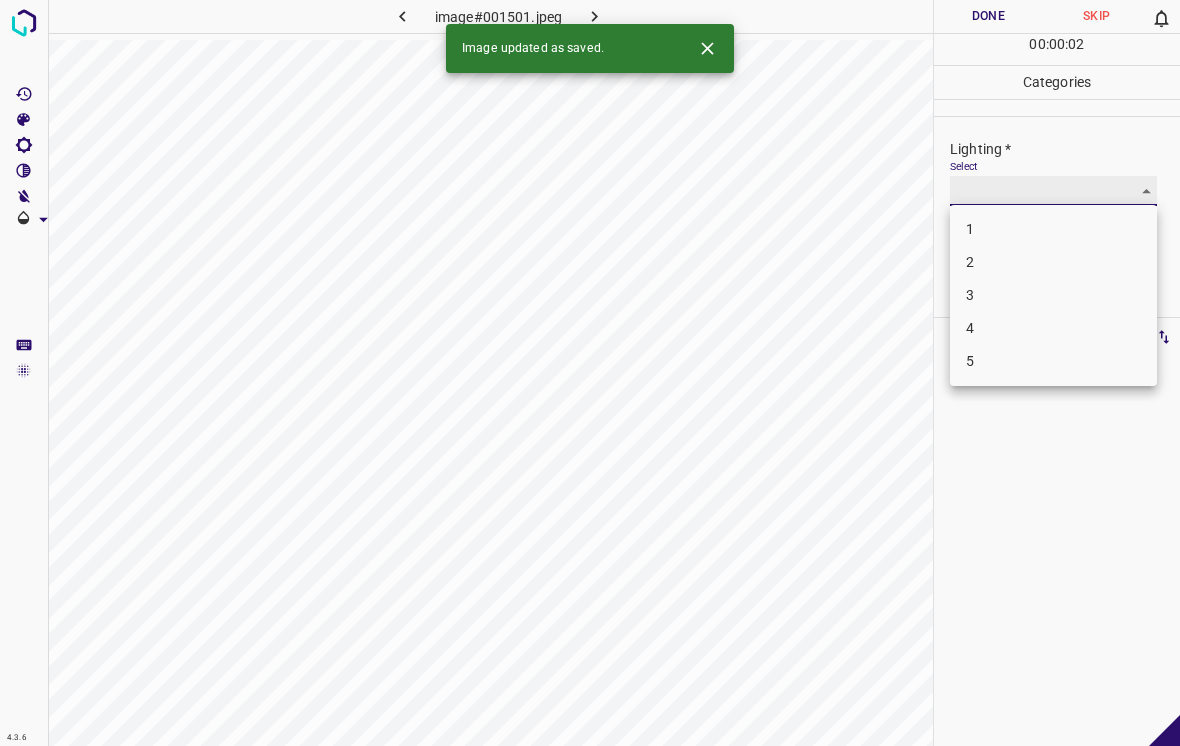 type on "4" 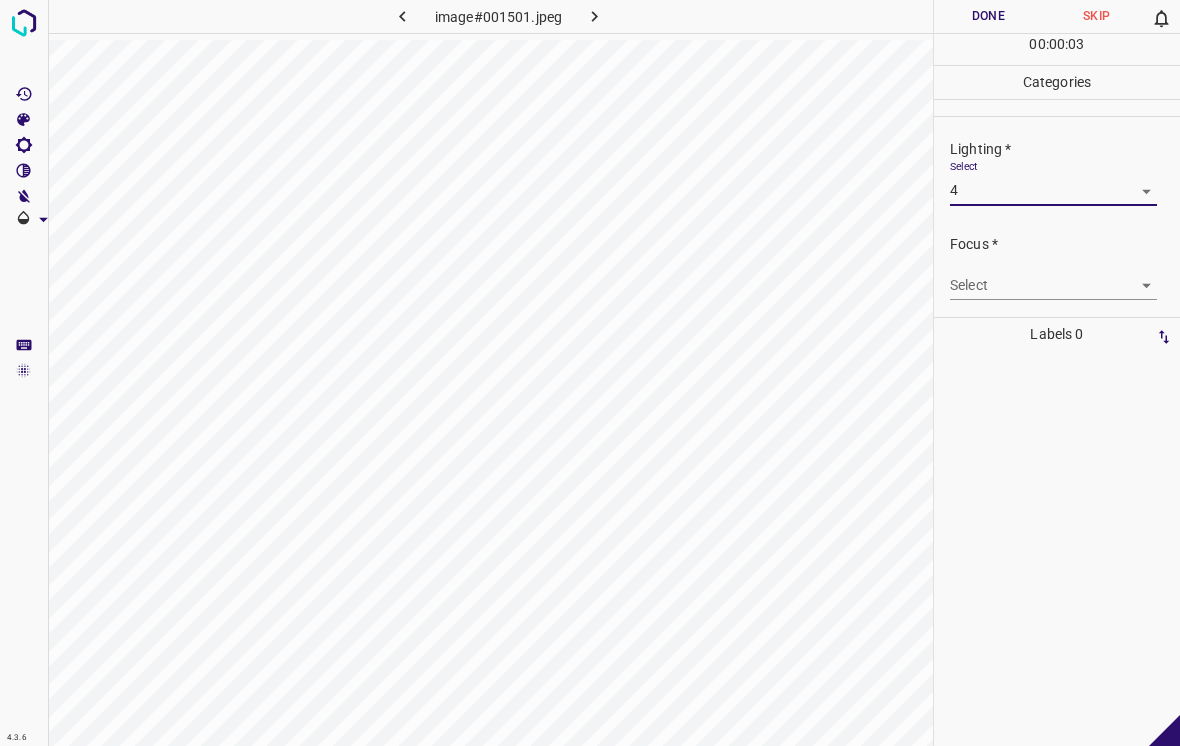 click on "4.3.6  image#001501.jpeg Done Skip 0 00   : 00   : 03   Categories Lighting *  Select 4 4 Focus *  Select ​ Overall *  Select ​ Labels   0 Categories 1 Lighting 2 Focus 3 Overall Tools Space Change between modes (Draw & Edit) I Auto labeling R Restore zoom M Zoom in N Zoom out Delete Delete selecte label Filters Z Restore filters X Saturation filter C Brightness filter V Contrast filter B Gray scale filter General O Download - Text - Hide - Delete" at bounding box center (590, 373) 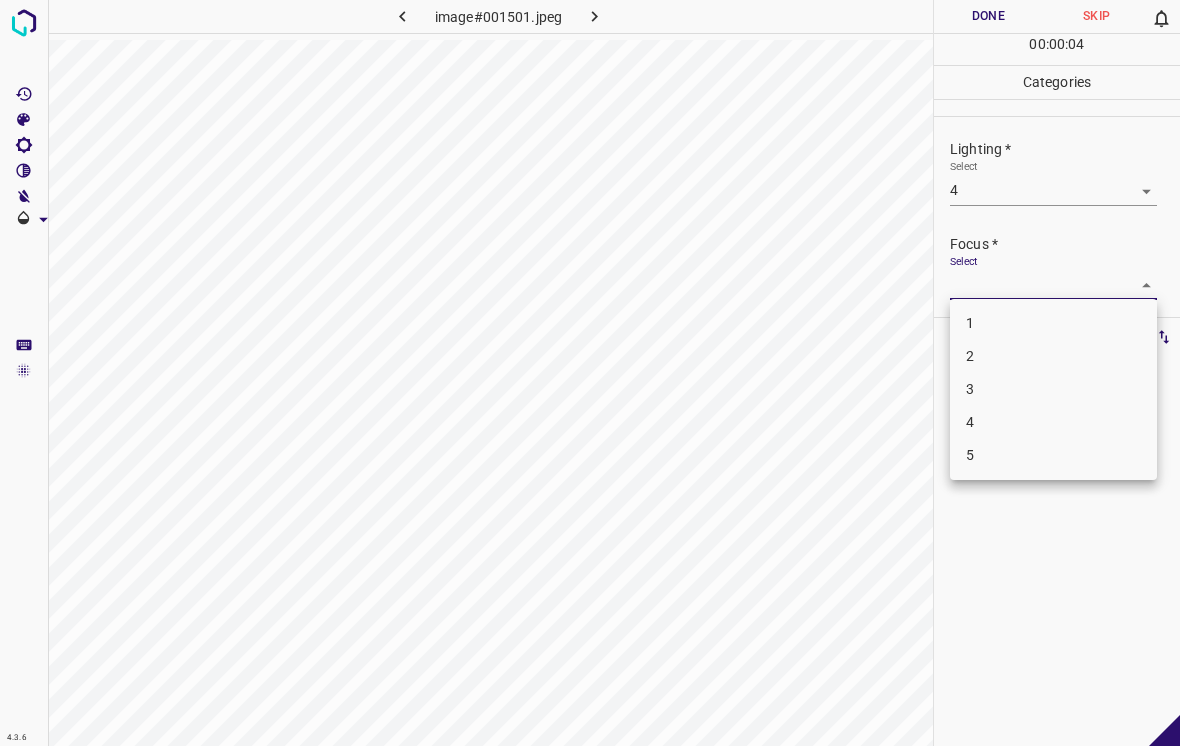 click on "2" at bounding box center (1053, 356) 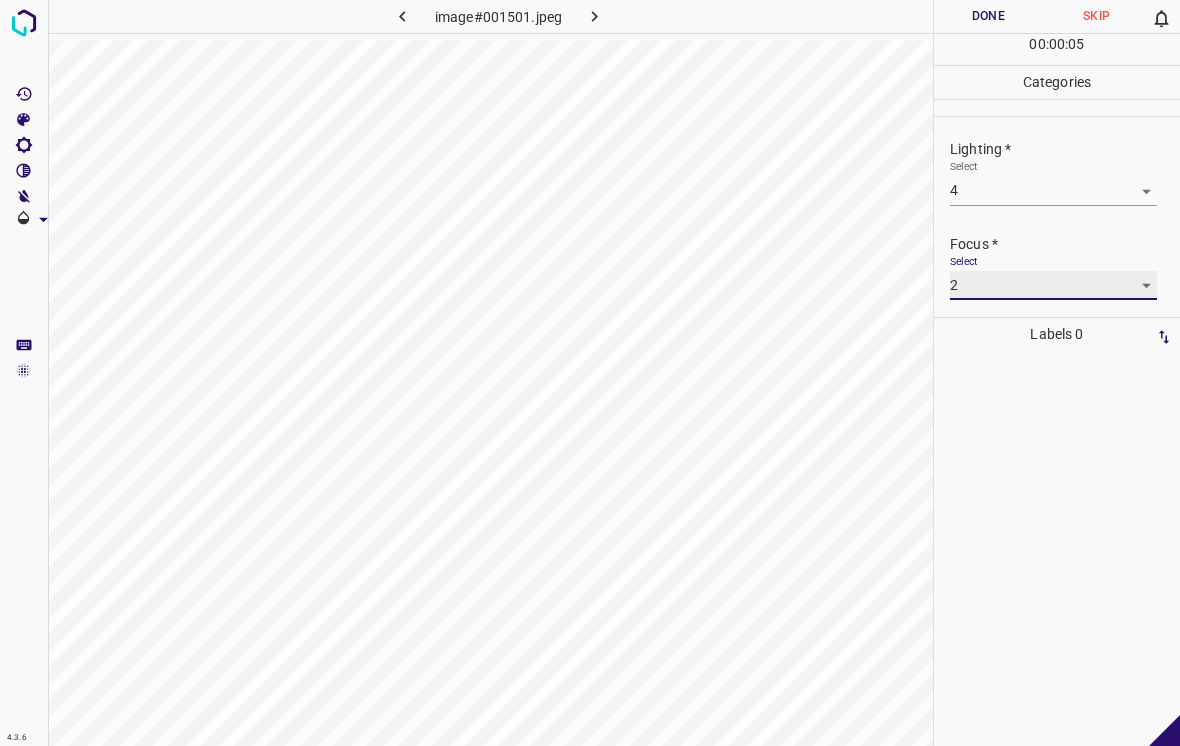 type on "2" 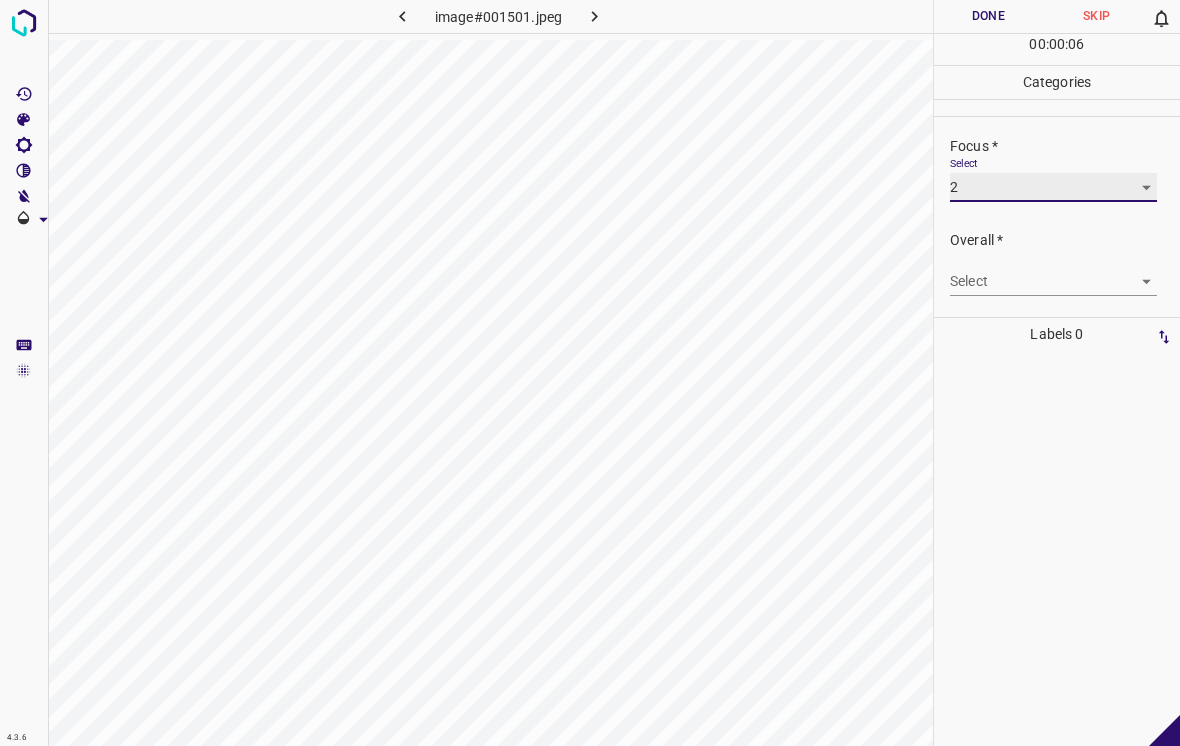 scroll, scrollTop: 98, scrollLeft: 0, axis: vertical 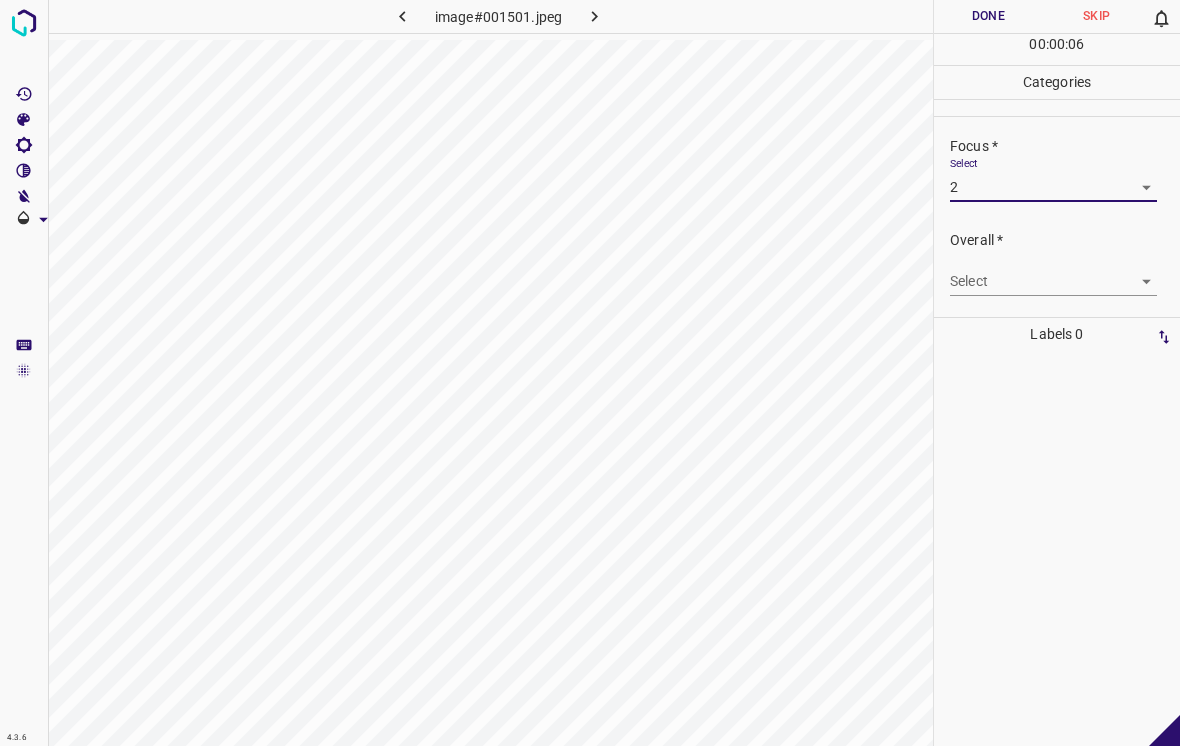 click on "4.3.6  image#001501.jpeg Done Skip 0 00   : 00   : 06   Categories Lighting *  Select 4 4 Focus *  Select 2 2 Overall *  Select ​ Labels   0 Categories 1 Lighting 2 Focus 3 Overall Tools Space Change between modes (Draw & Edit) I Auto labeling R Restore zoom M Zoom in N Zoom out Delete Delete selecte label Filters Z Restore filters X Saturation filter C Brightness filter V Contrast filter B Gray scale filter General O Download - Text - Hide - Delete" at bounding box center (590, 373) 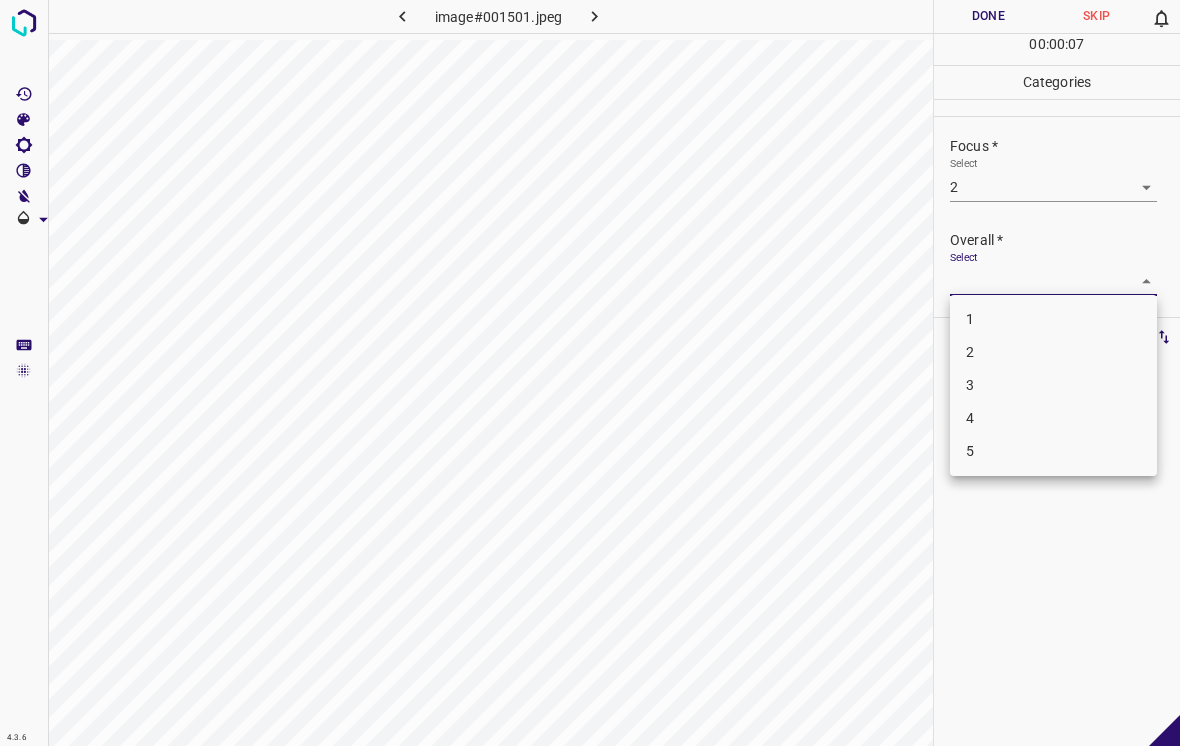 click on "3" at bounding box center [1053, 385] 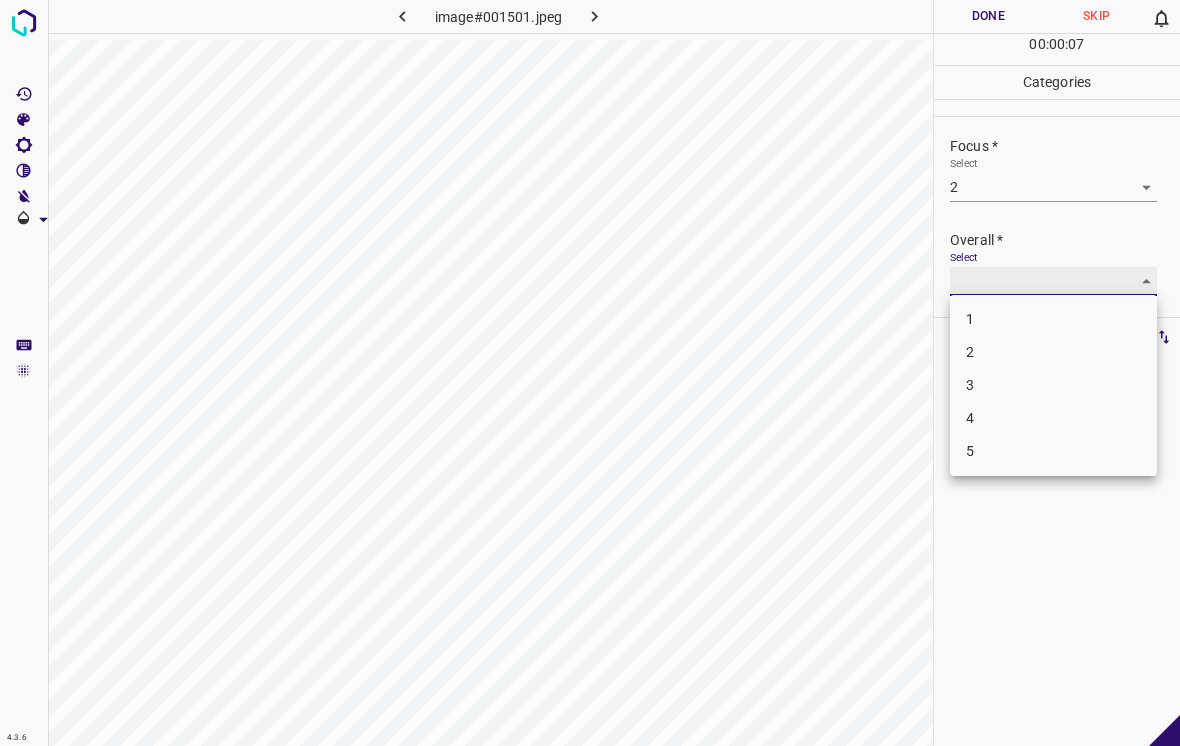 type on "3" 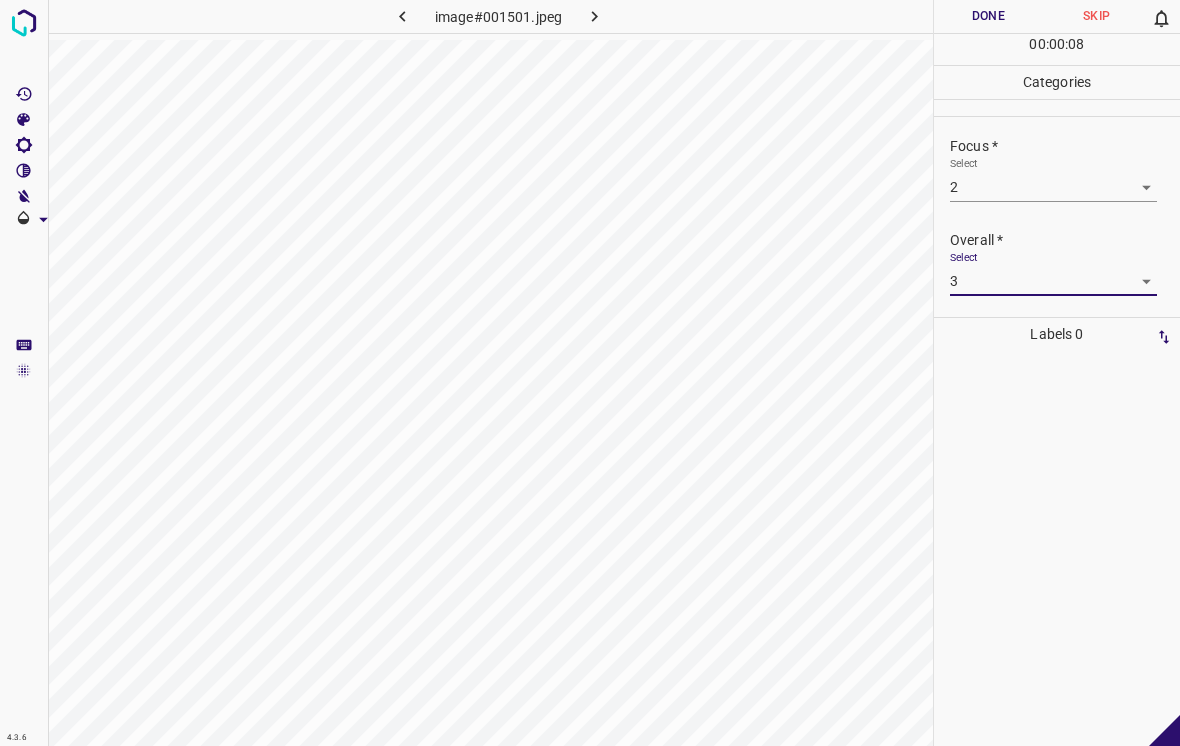 click on "Done" at bounding box center (988, 16) 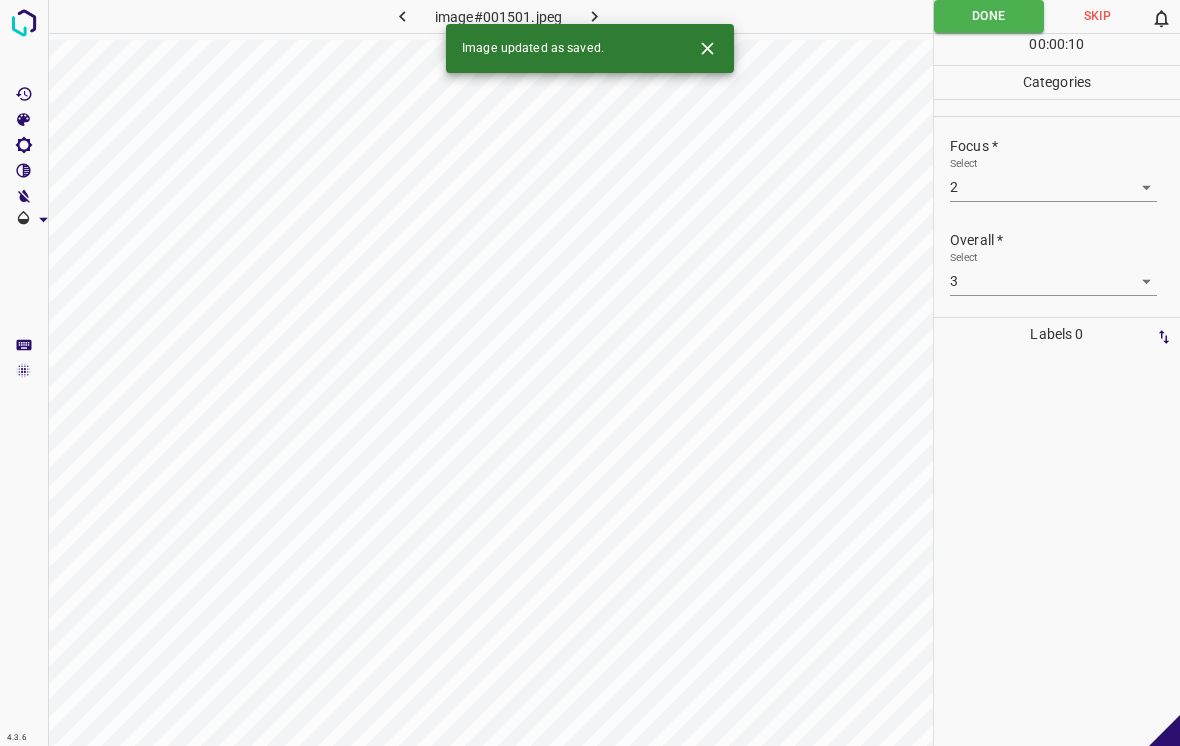 click 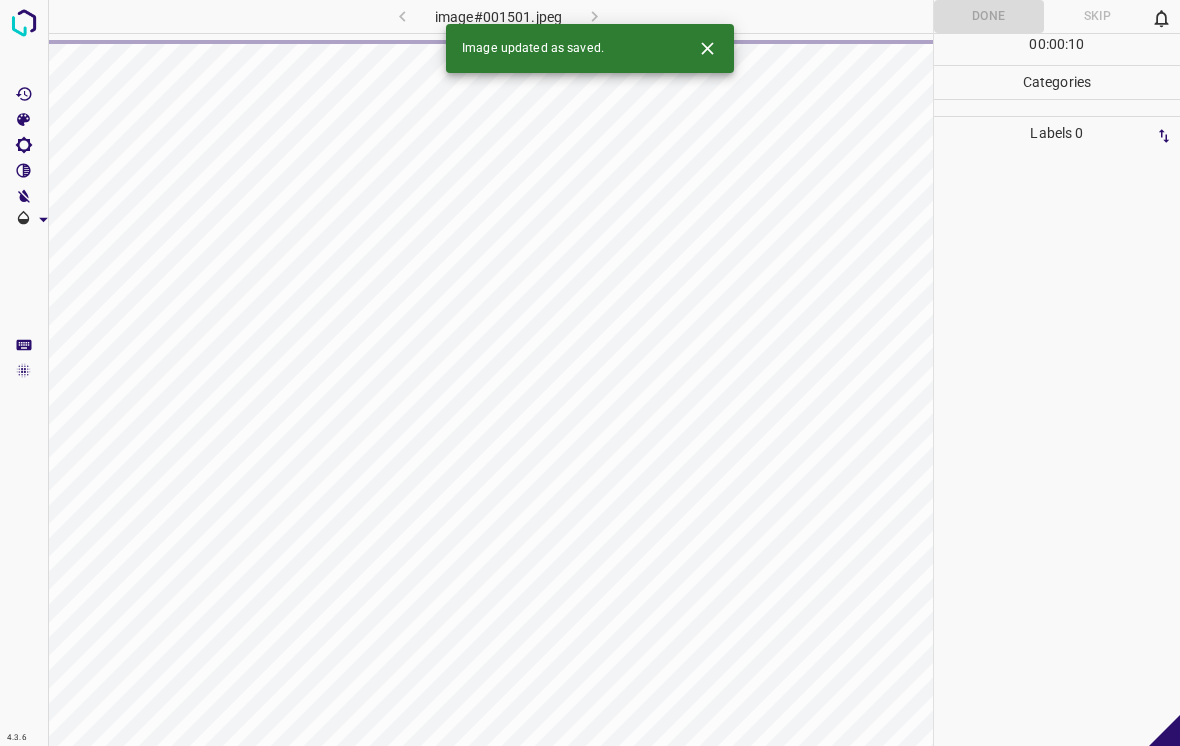 click 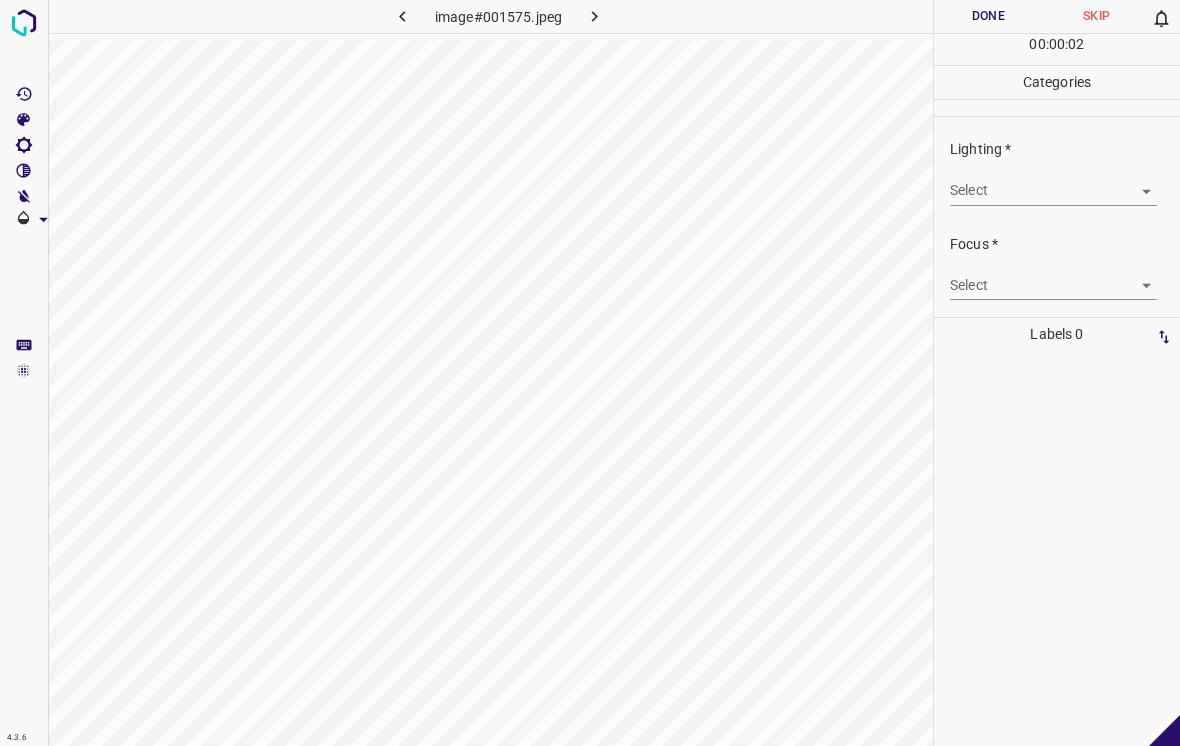 click on "4.3.6  image#001575.jpeg Done Skip 0 00   : 00   : 02   Categories Lighting *  Select ​ Focus *  Select ​ Overall *  Select ​ Labels   0 Categories 1 Lighting 2 Focus 3 Overall Tools Space Change between modes (Draw & Edit) I Auto labeling R Restore zoom M Zoom in N Zoom out Delete Delete selecte label Filters Z Restore filters X Saturation filter C Brightness filter V Contrast filter B Gray scale filter General O Download - Text - Hide - Delete" at bounding box center [590, 373] 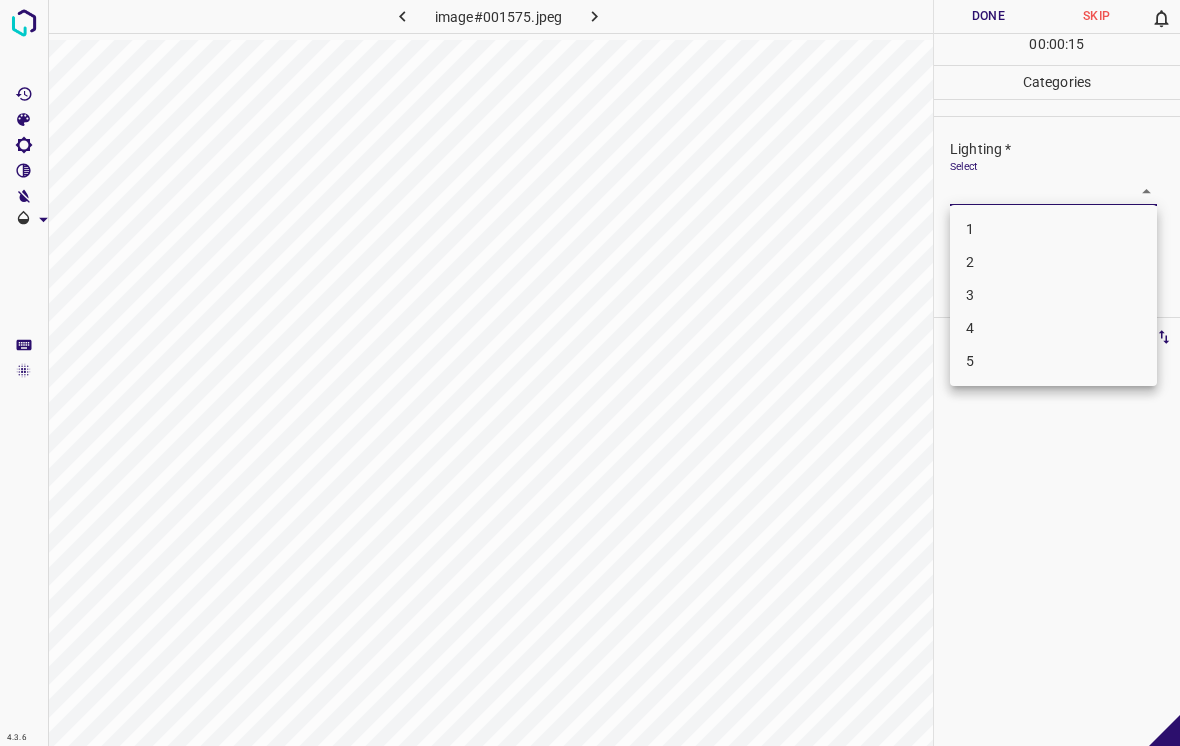 click on "1" at bounding box center [1053, 229] 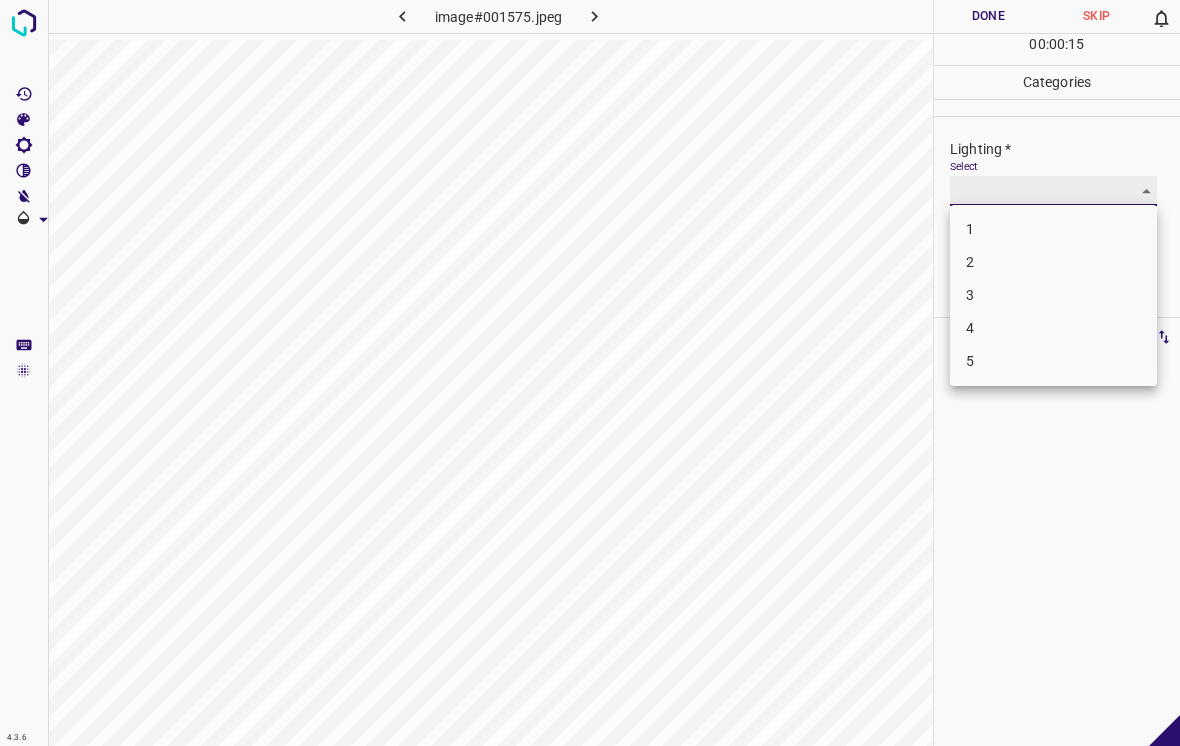 type on "1" 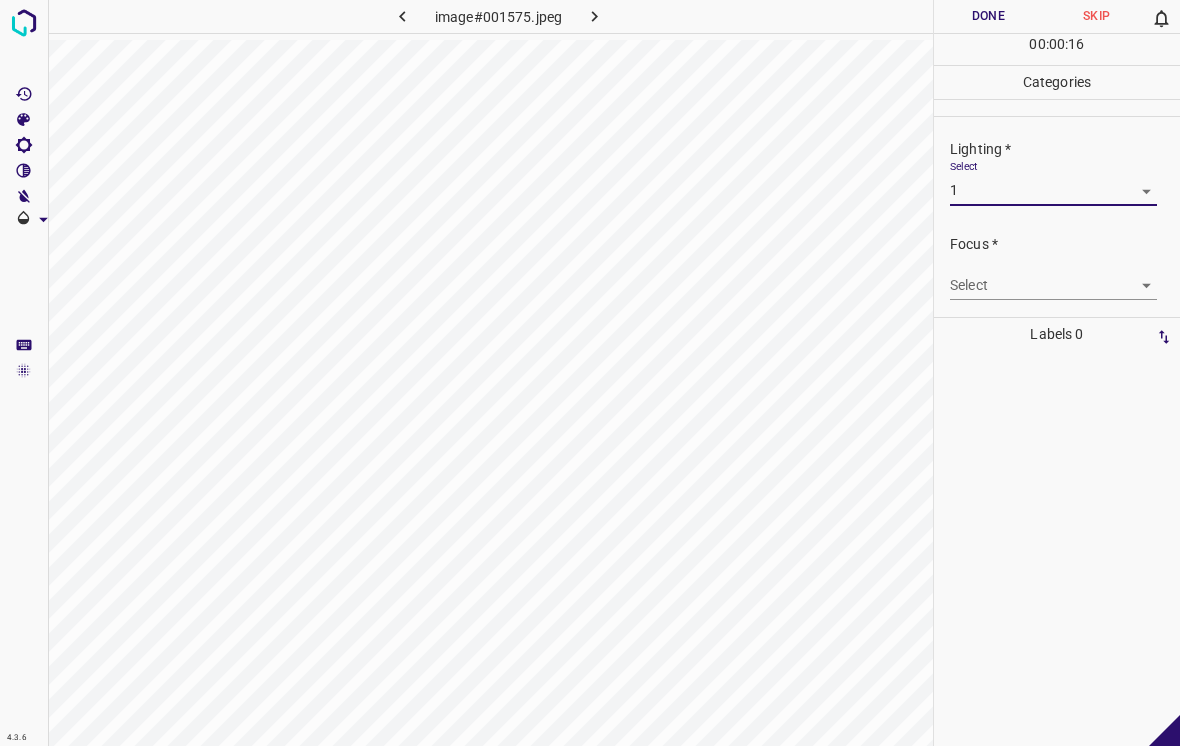 click on "4.3.6  image#001575.jpeg Done Skip 0 00   : 00   : 16   Categories Lighting *  Select 1 1 Focus *  Select ​ Overall *  Select ​ Labels   0 Categories 1 Lighting 2 Focus 3 Overall Tools Space Change between modes (Draw & Edit) I Auto labeling R Restore zoom M Zoom in N Zoom out Delete Delete selecte label Filters Z Restore filters X Saturation filter C Brightness filter V Contrast filter B Gray scale filter General O Download - Text - Hide - Delete" at bounding box center (590, 373) 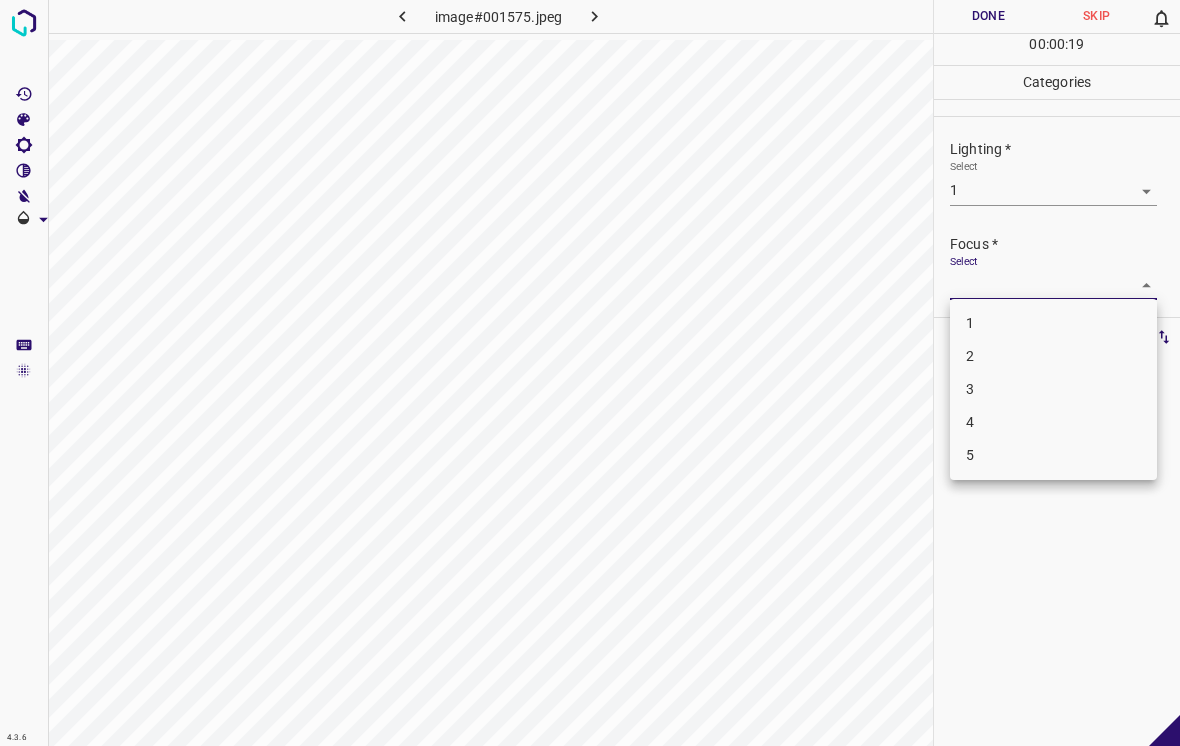 click on "1" at bounding box center (1053, 323) 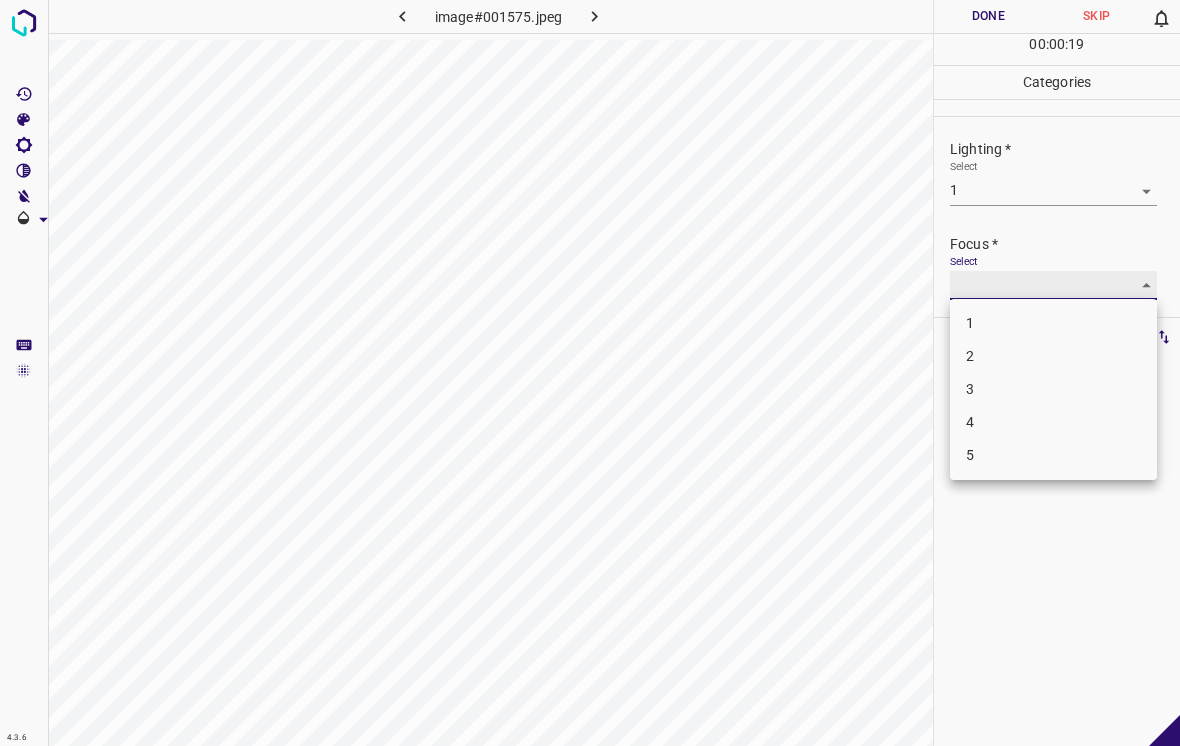 type on "1" 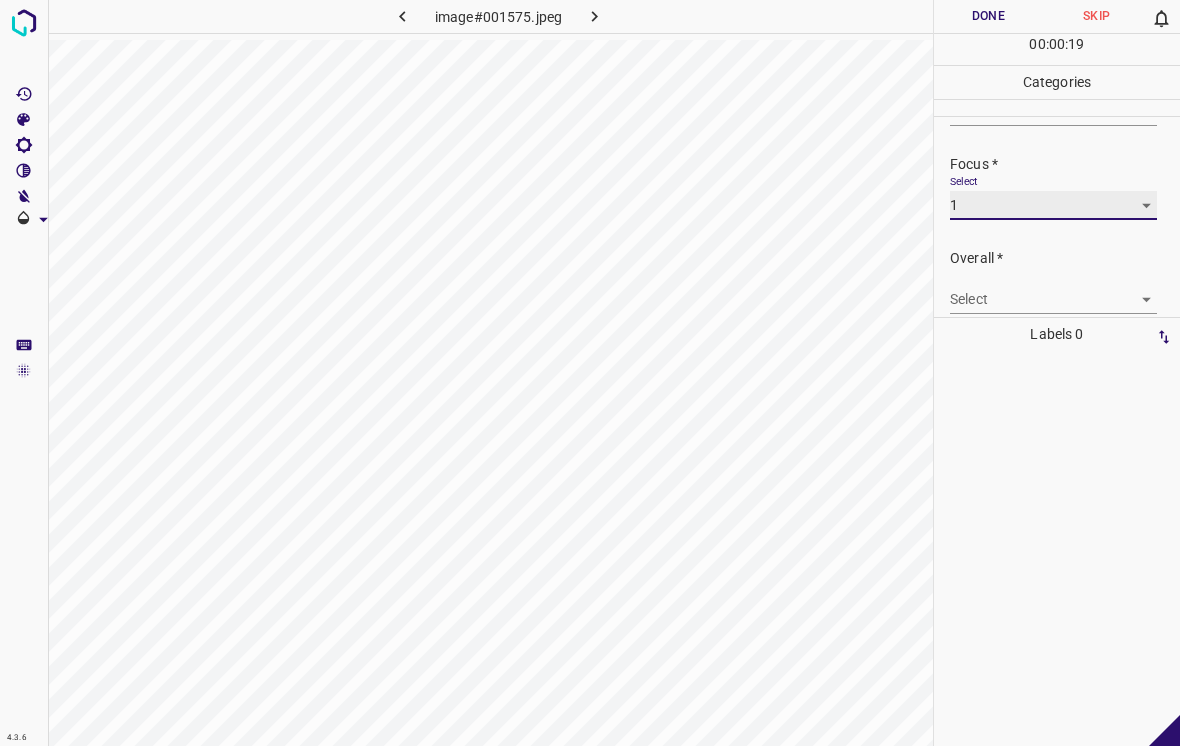 scroll, scrollTop: 89, scrollLeft: 0, axis: vertical 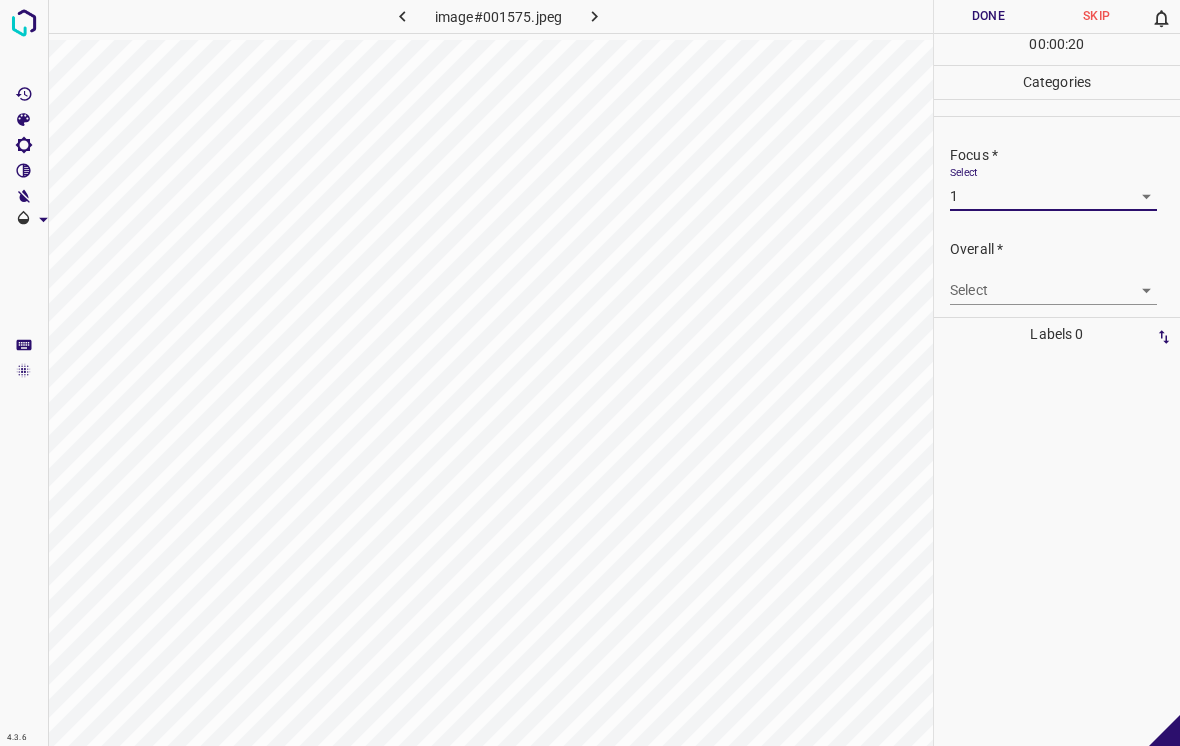 click on "4.3.6  image#001575.jpeg Done Skip 0 00   : 00   : 20   Categories Lighting *  Select 1 1 Focus *  Select 1 1 Overall *  Select ​ Labels   0 Categories 1 Lighting 2 Focus 3 Overall Tools Space Change between modes (Draw & Edit) I Auto labeling R Restore zoom M Zoom in N Zoom out Delete Delete selecte label Filters Z Restore filters X Saturation filter C Brightness filter V Contrast filter B Gray scale filter General O Download - Text - Hide - Delete" at bounding box center [590, 373] 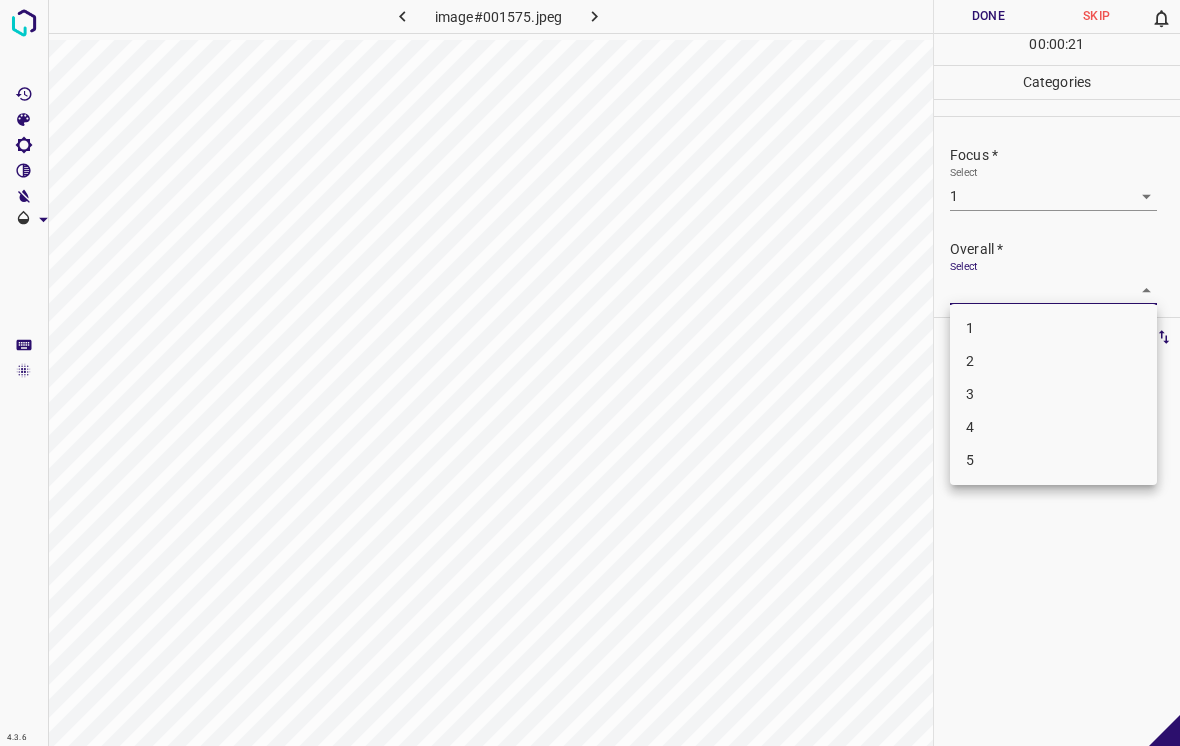 click on "1" at bounding box center [1053, 328] 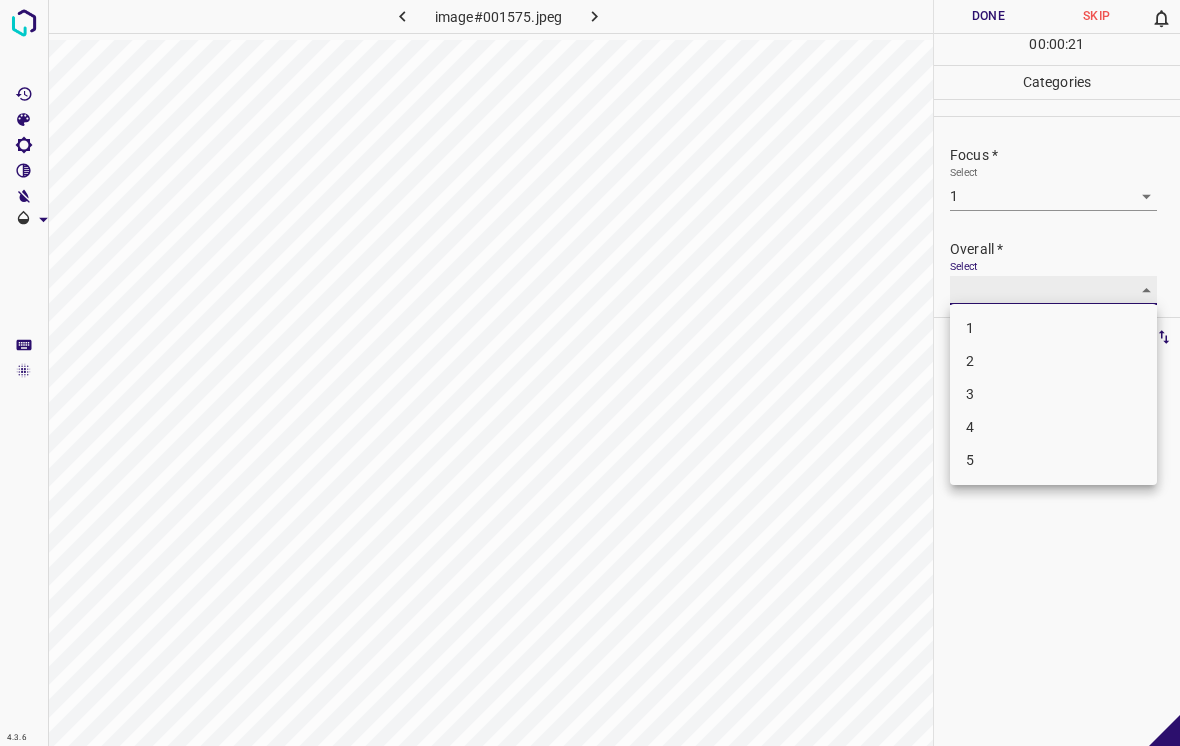 type on "1" 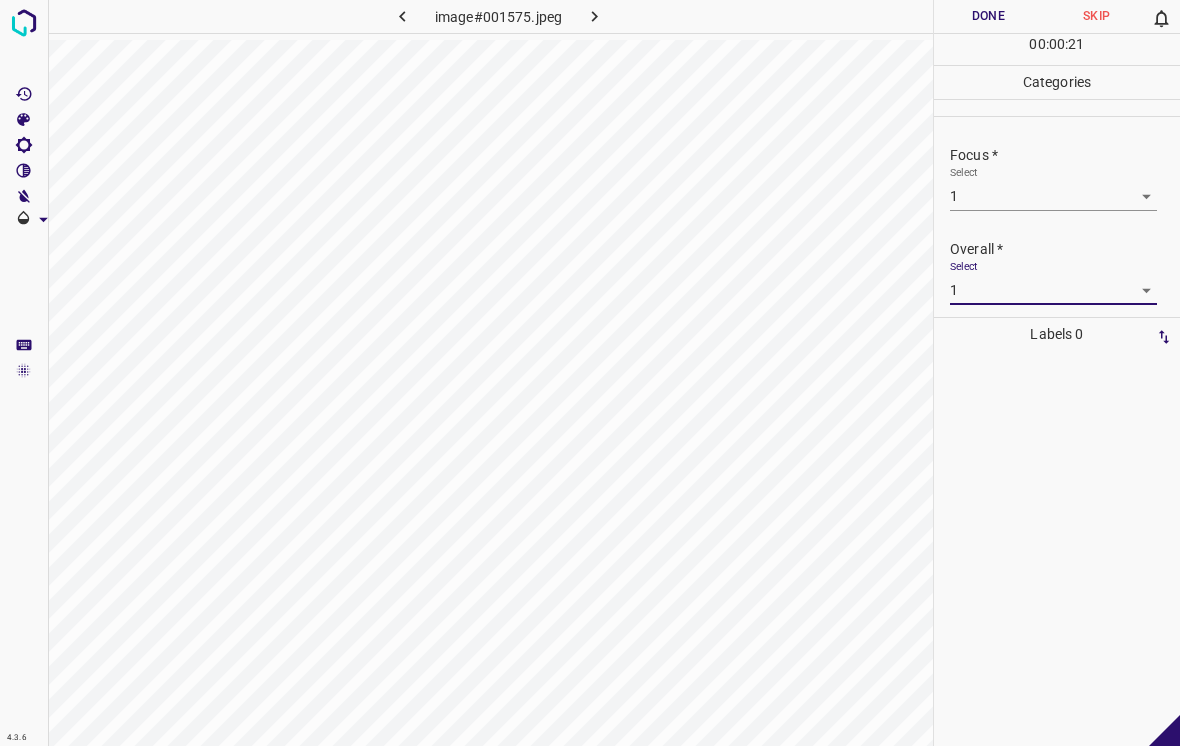 click on "Done" at bounding box center [988, 16] 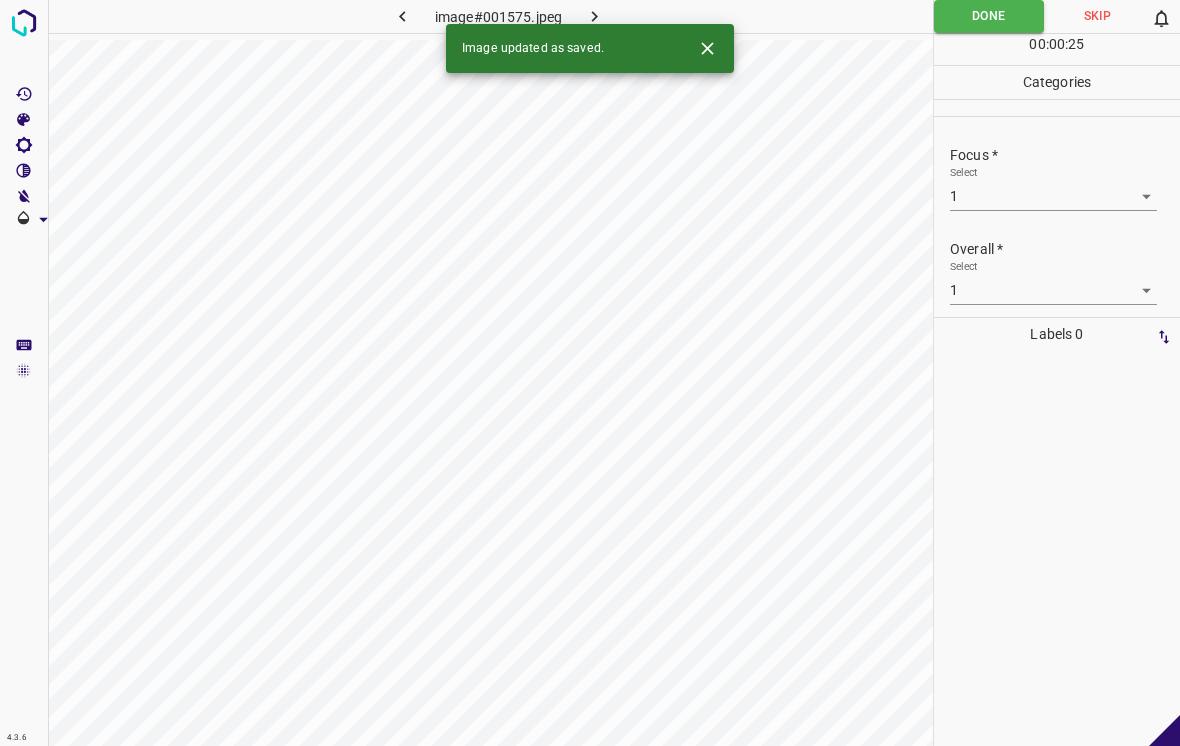 click 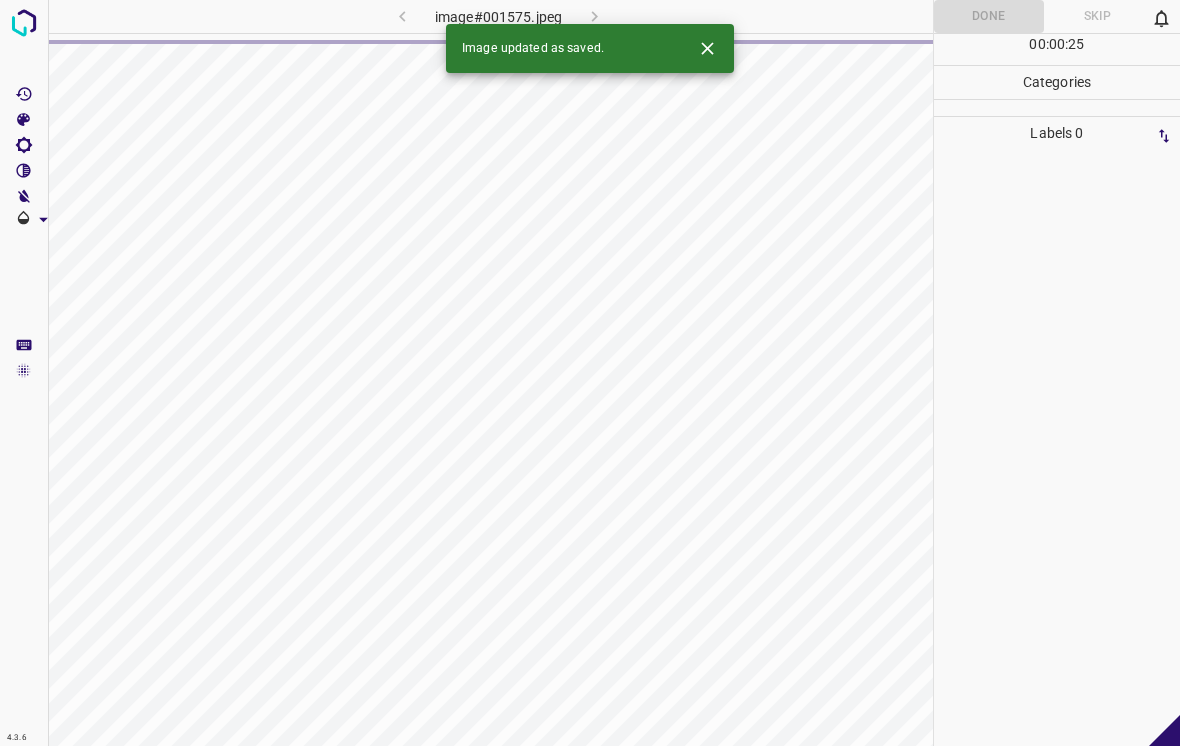 click 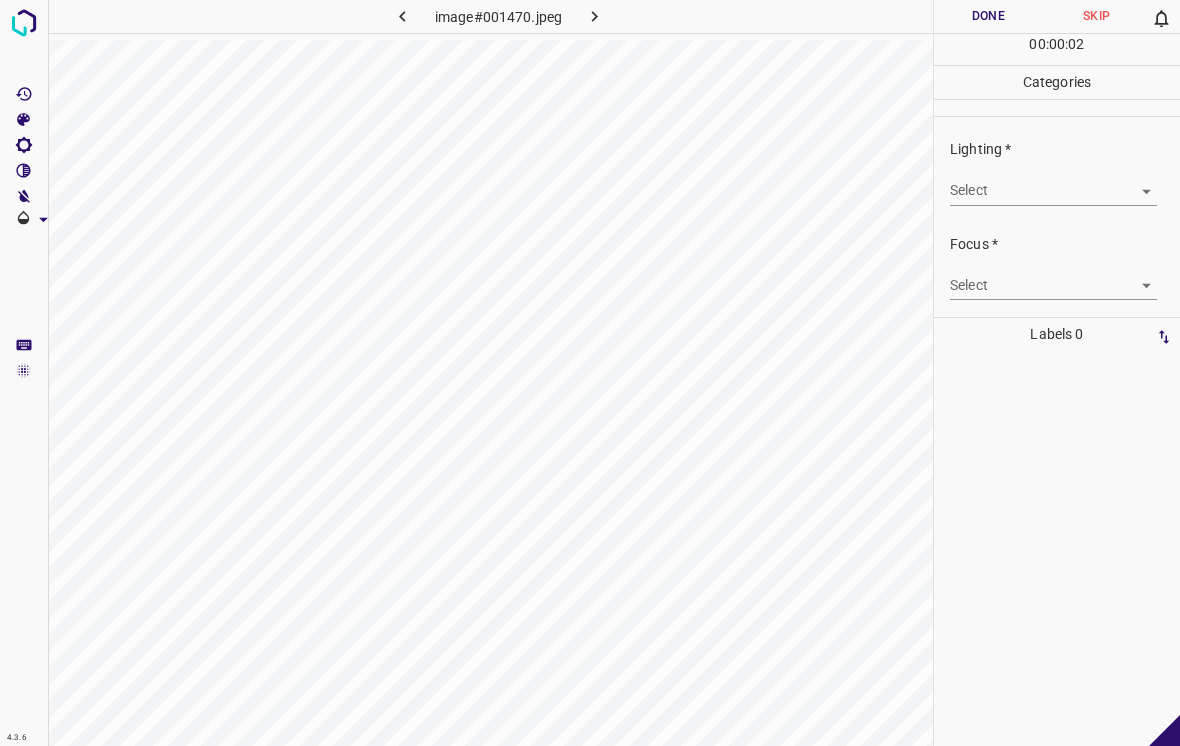 click on "4.3.6  image#001470.jpeg Done Skip 0 00   : 00   : 02   Categories Lighting *  Select ​ Focus *  Select ​ Overall *  Select ​ Labels   0 Categories 1 Lighting 2 Focus 3 Overall Tools Space Change between modes (Draw & Edit) I Auto labeling R Restore zoom M Zoom in N Zoom out Delete Delete selecte label Filters Z Restore filters X Saturation filter C Brightness filter V Contrast filter B Gray scale filter General O Download - Text - Hide - Delete" at bounding box center [590, 373] 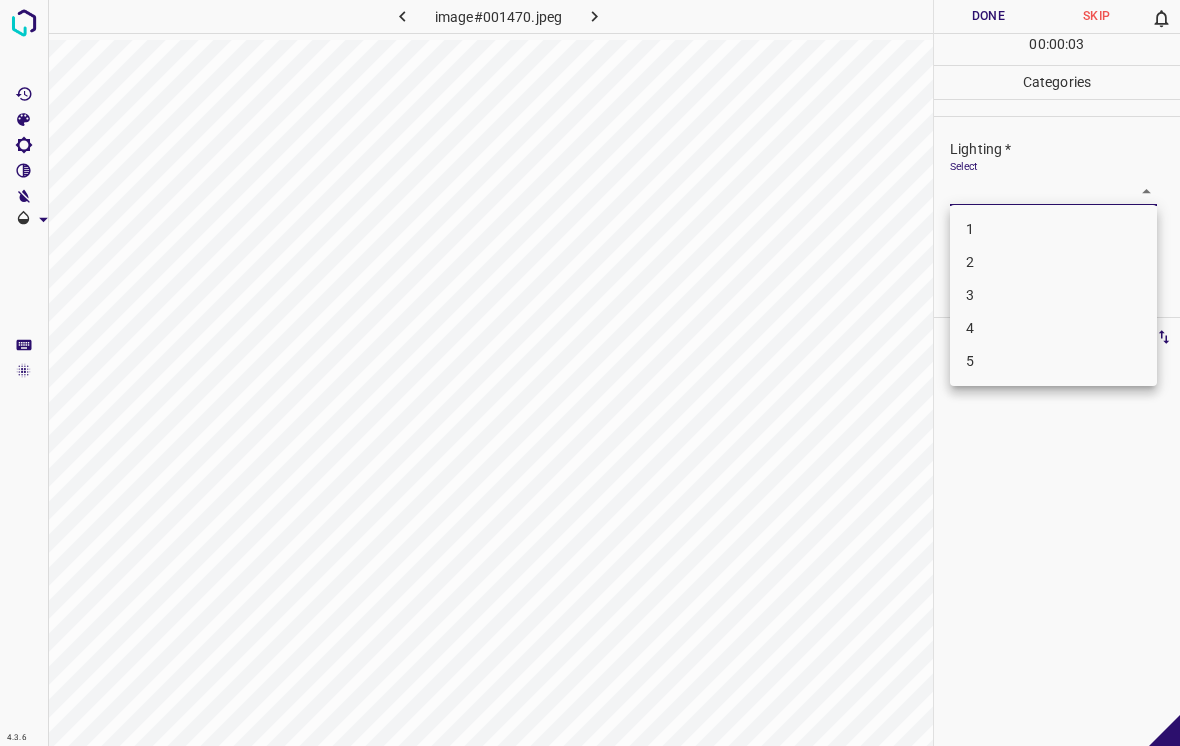 click on "3" at bounding box center [1053, 295] 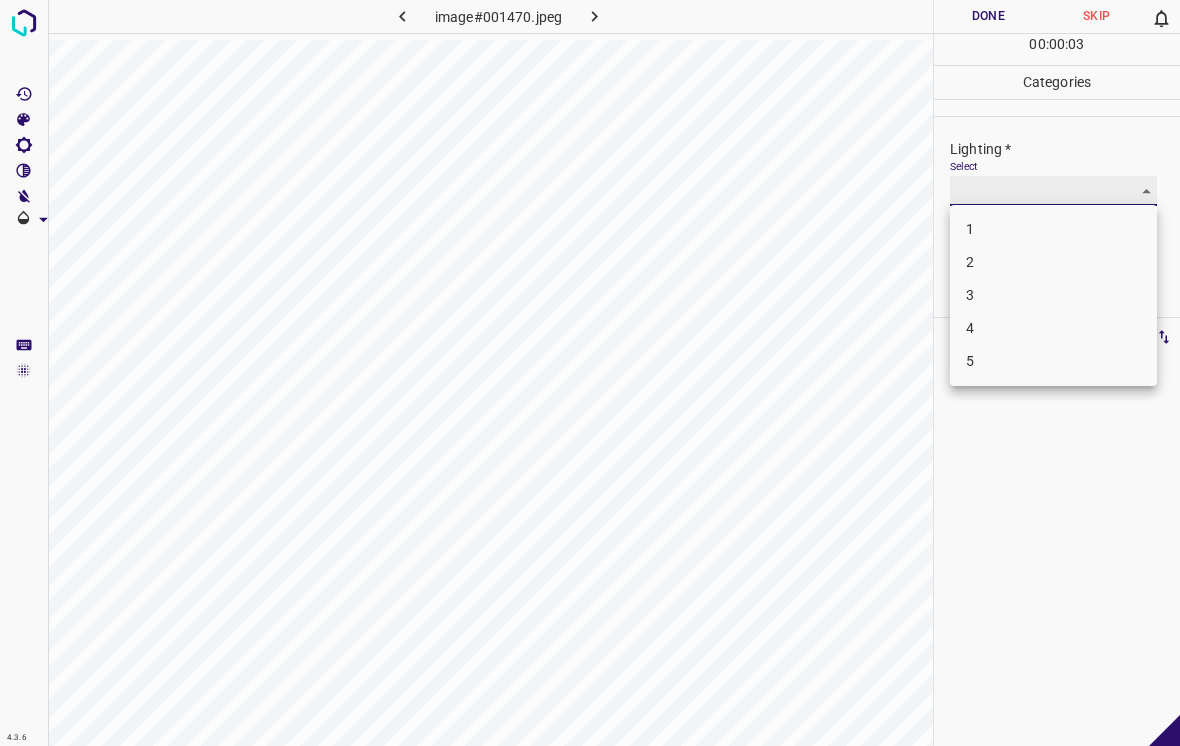 type on "3" 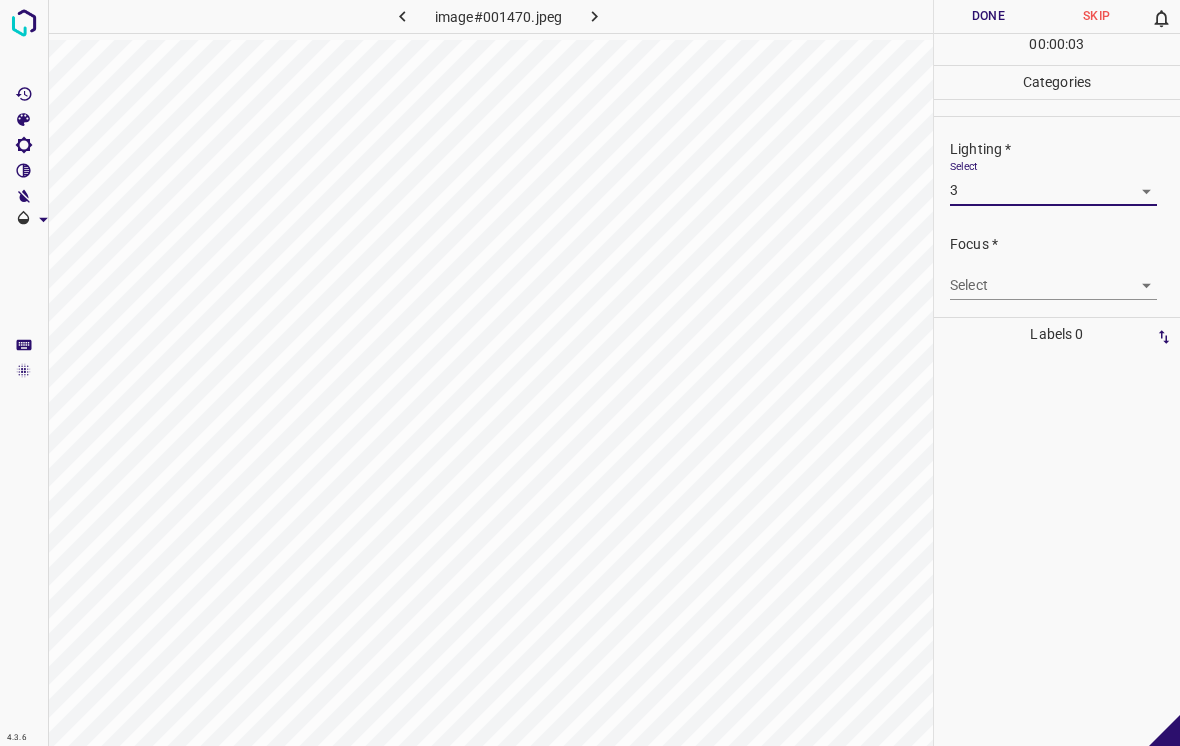 click on "4.3.6  image#001470.jpeg Done Skip 0 00   : 00   : 03   Categories Lighting *  Select 3 3 Focus *  Select ​ Overall *  Select ​ Labels   0 Categories 1 Lighting 2 Focus 3 Overall Tools Space Change between modes (Draw & Edit) I Auto labeling R Restore zoom M Zoom in N Zoom out Delete Delete selecte label Filters Z Restore filters X Saturation filter C Brightness filter V Contrast filter B Gray scale filter General O Download - Text - Hide - Delete" at bounding box center (590, 373) 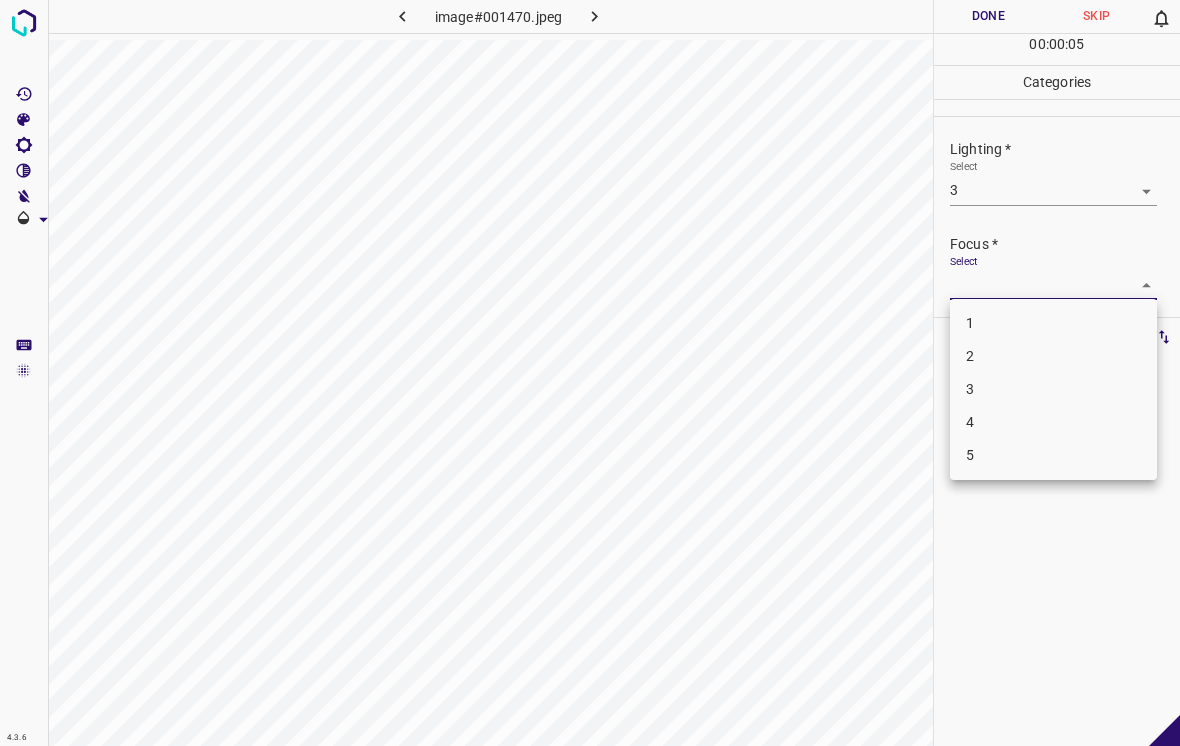 click on "3" at bounding box center (1053, 389) 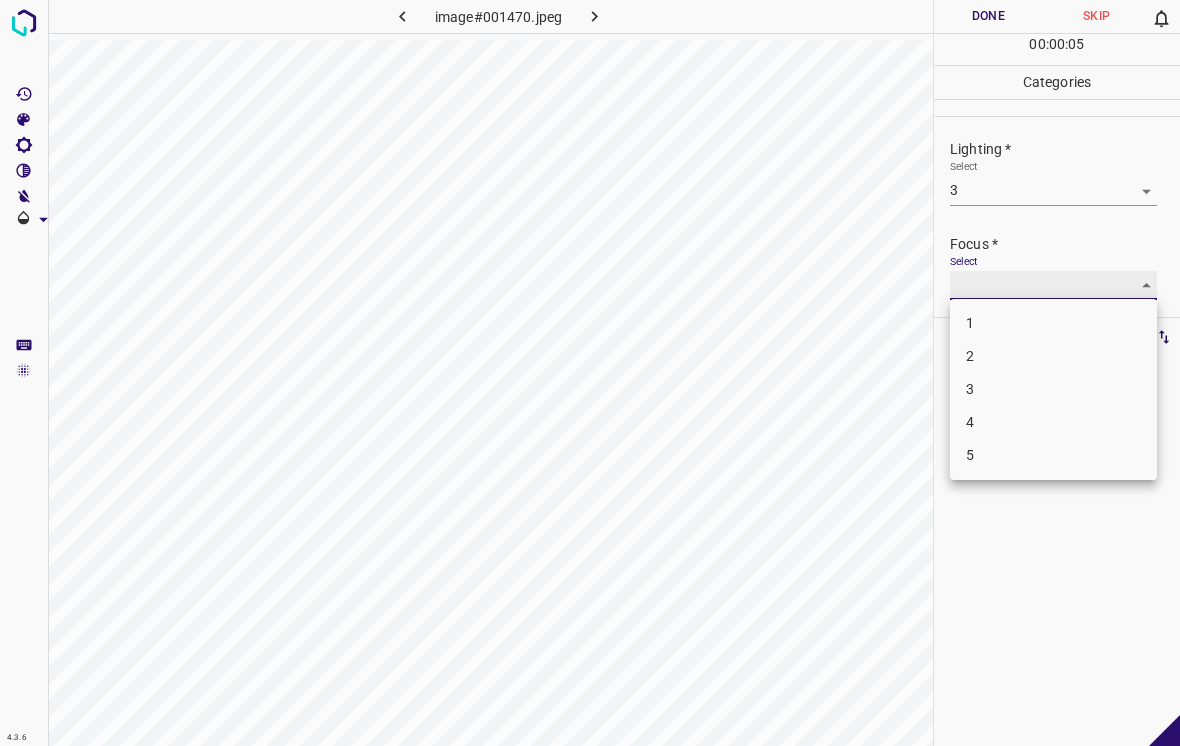 type on "3" 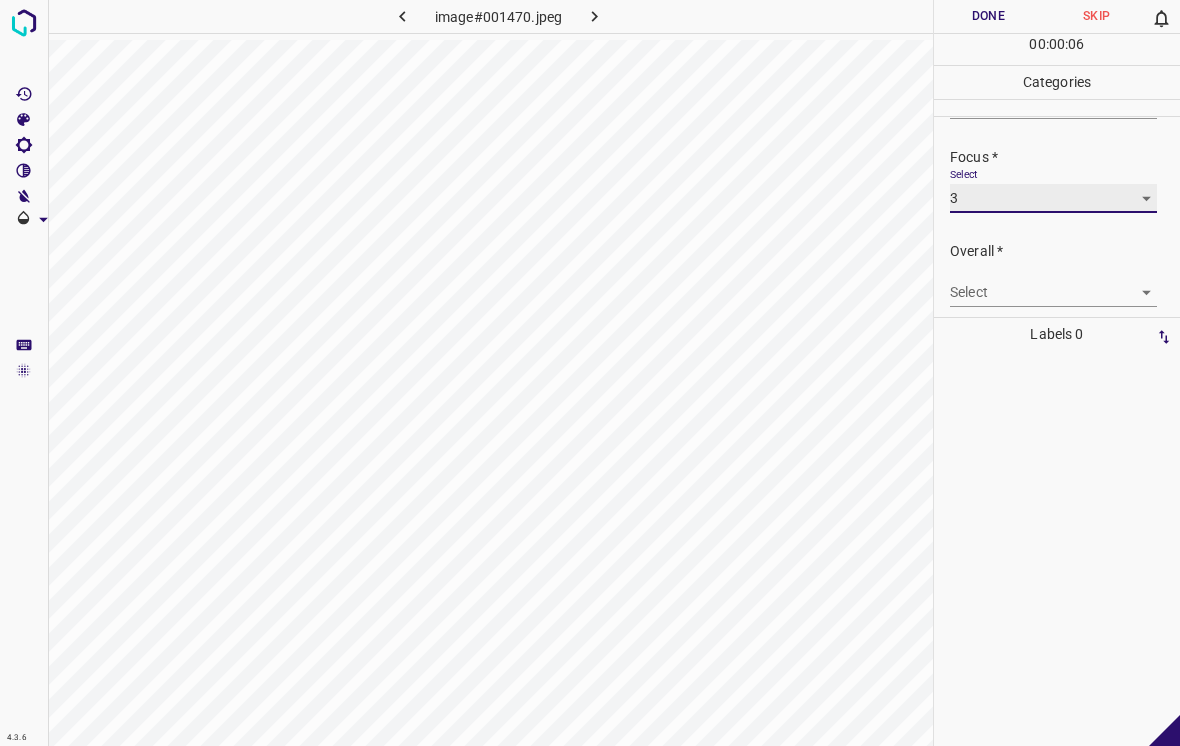 scroll, scrollTop: 92, scrollLeft: 0, axis: vertical 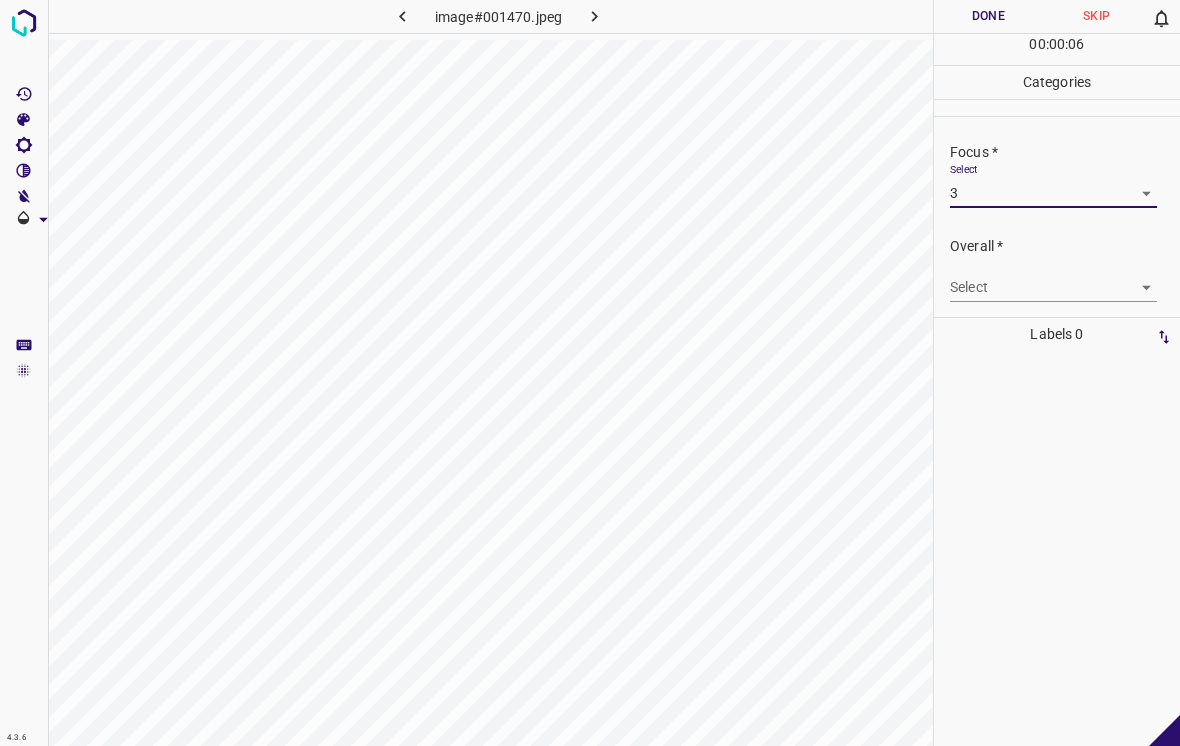 click on "4.3.6  image#001470.jpeg Done Skip 0 00   : 00   : 06   Categories Lighting *  Select 3 3 Focus *  Select 3 3 Overall *  Select ​ Labels   0 Categories 1 Lighting 2 Focus 3 Overall Tools Space Change between modes (Draw & Edit) I Auto labeling R Restore zoom M Zoom in N Zoom out Delete Delete selecte label Filters Z Restore filters X Saturation filter C Brightness filter V Contrast filter B Gray scale filter General O Download - Text - Hide - Delete" at bounding box center (590, 373) 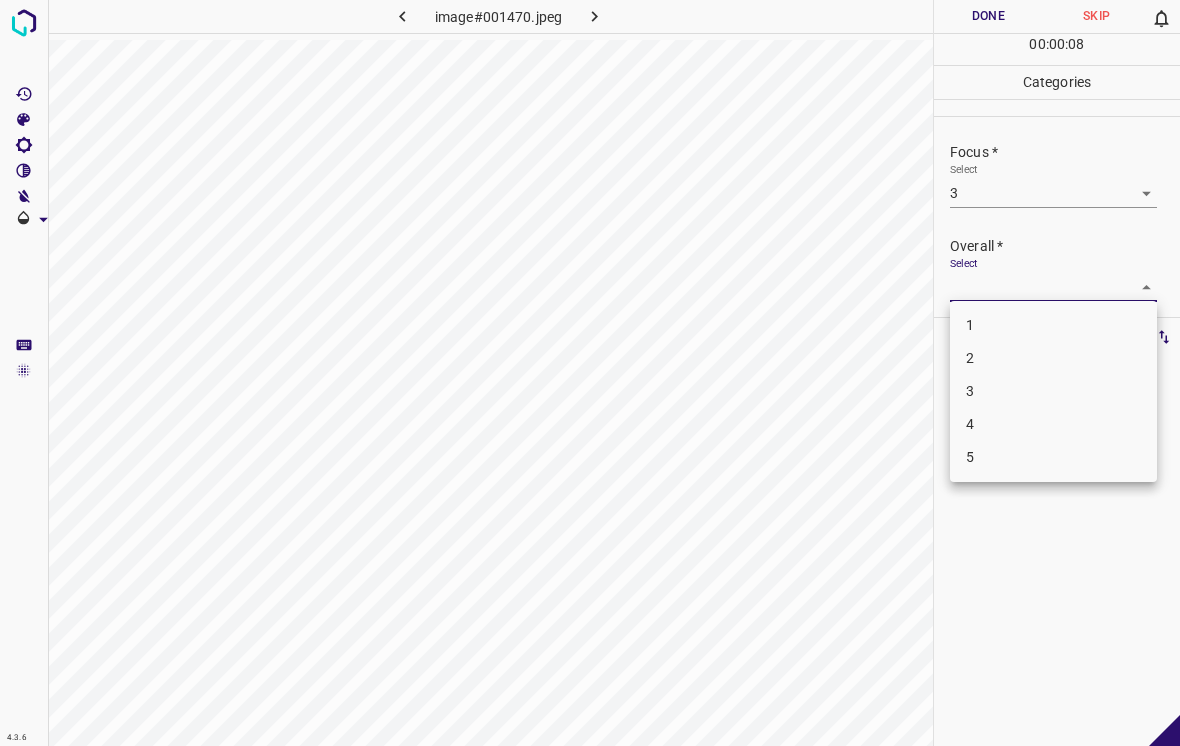 click on "3" at bounding box center (1053, 391) 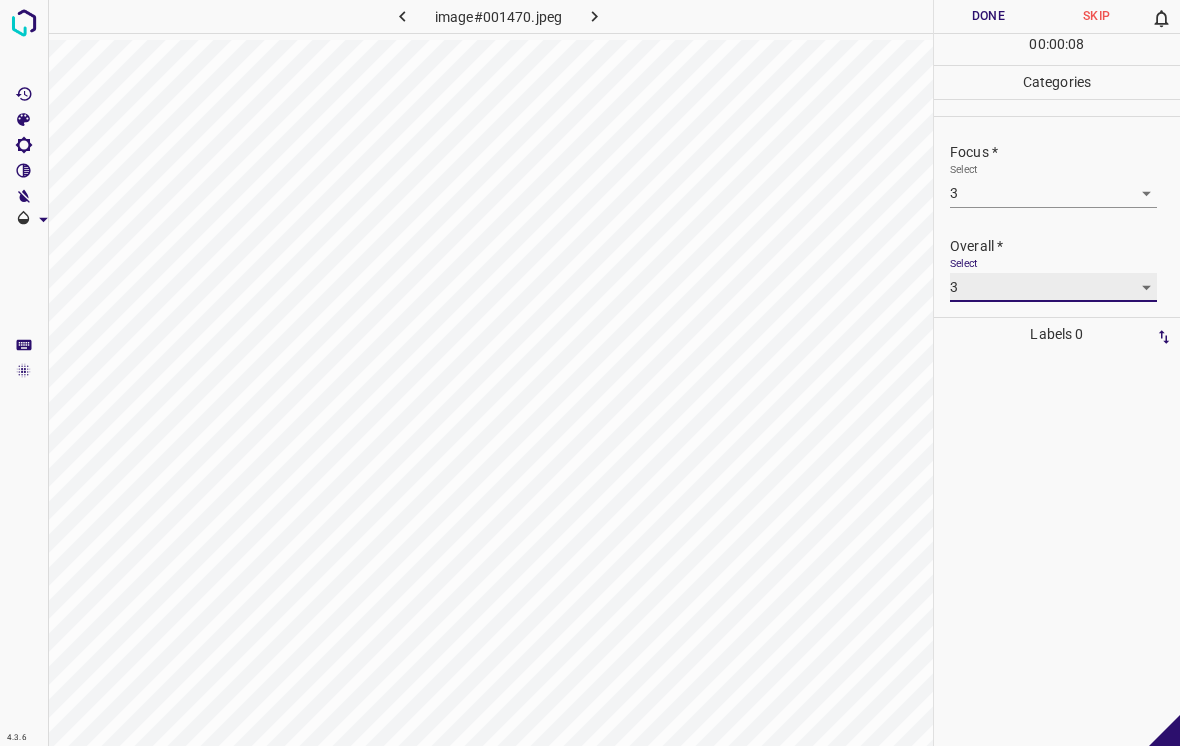 type on "3" 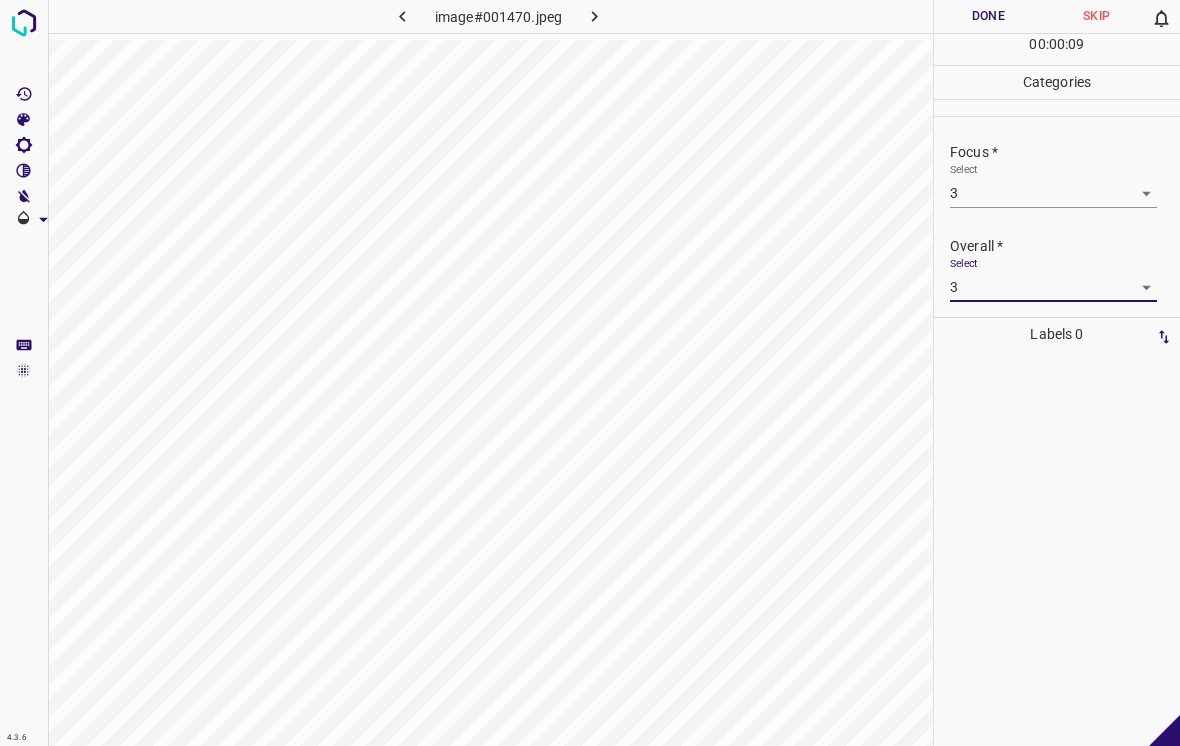 click on "Done" at bounding box center (988, 16) 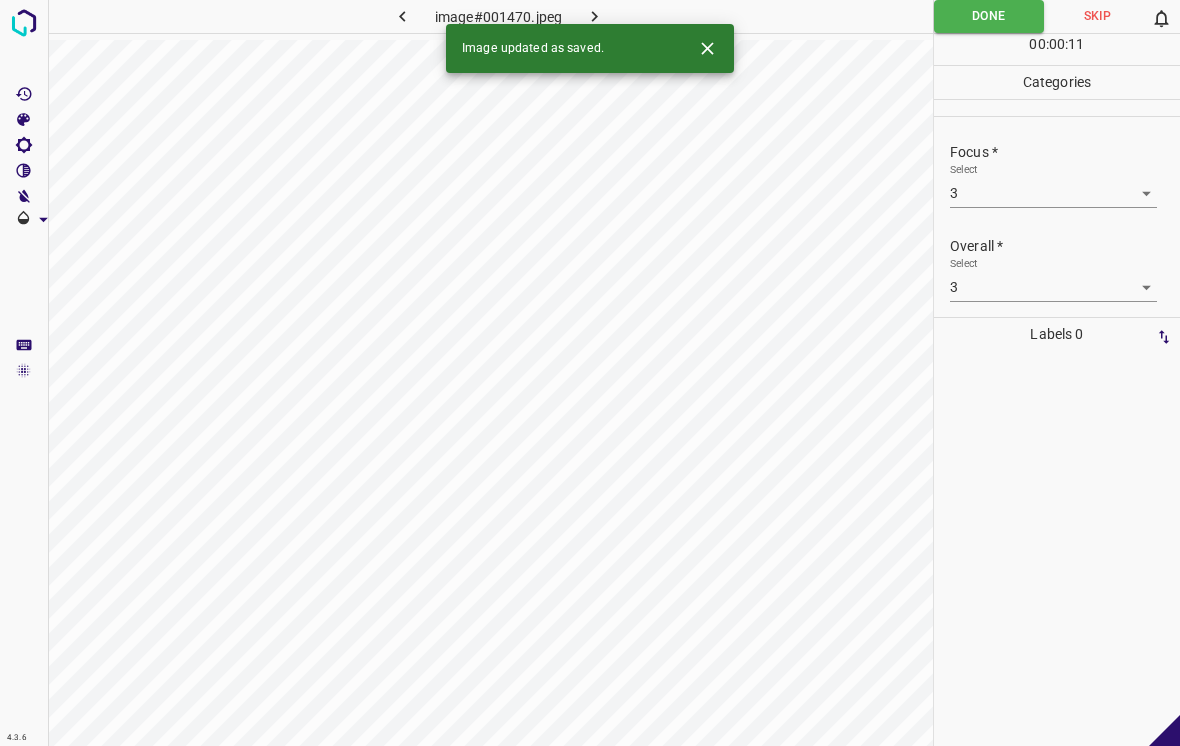 click 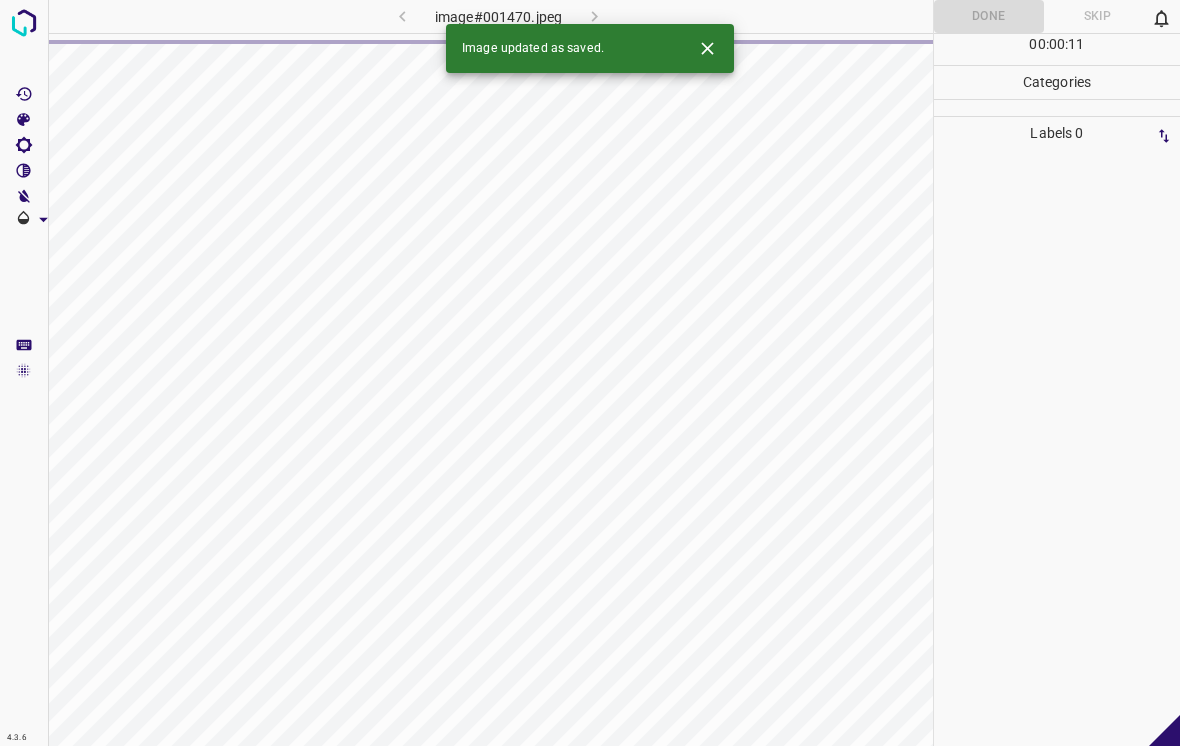 click at bounding box center [707, 48] 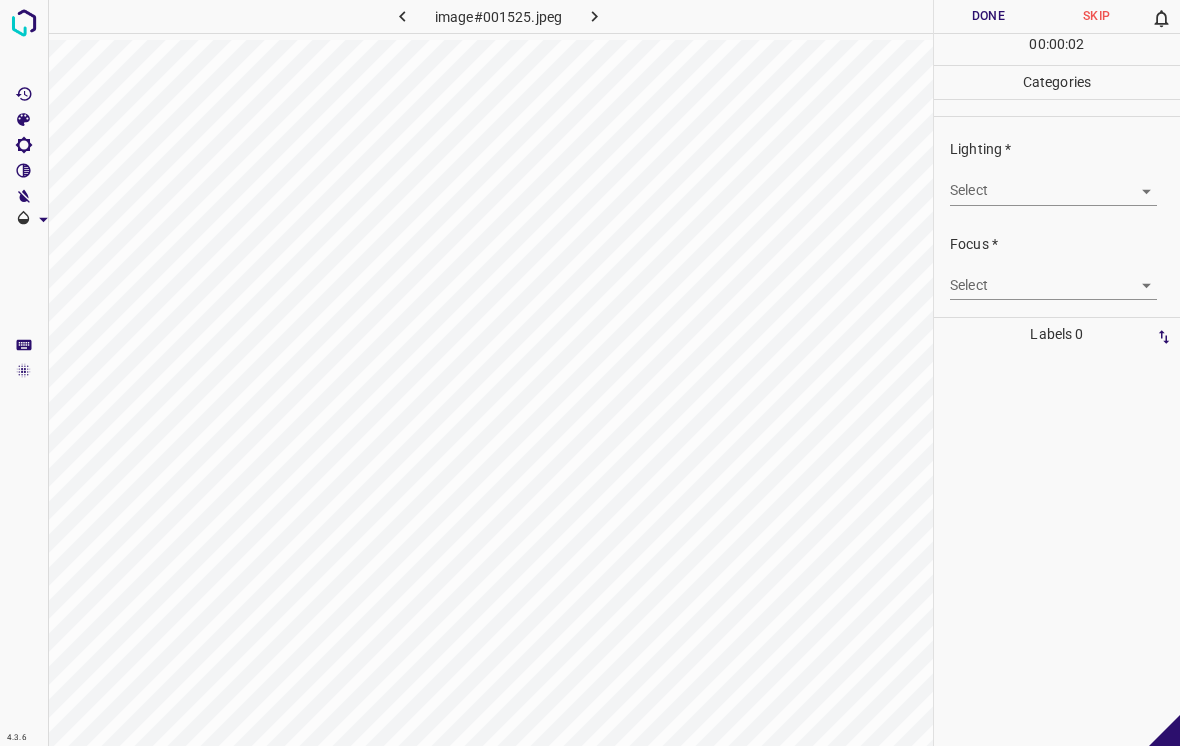 click on "4.3.6  image#001525.jpeg Done Skip 0 00   : 00   : 02   Categories Lighting *  Select ​ Focus *  Select ​ Overall *  Select ​ Labels   0 Categories 1 Lighting 2 Focus 3 Overall Tools Space Change between modes (Draw & Edit) I Auto labeling R Restore zoom M Zoom in N Zoom out Delete Delete selecte label Filters Z Restore filters X Saturation filter C Brightness filter V Contrast filter B Gray scale filter General O Download - Text - Hide - Delete" at bounding box center [590, 373] 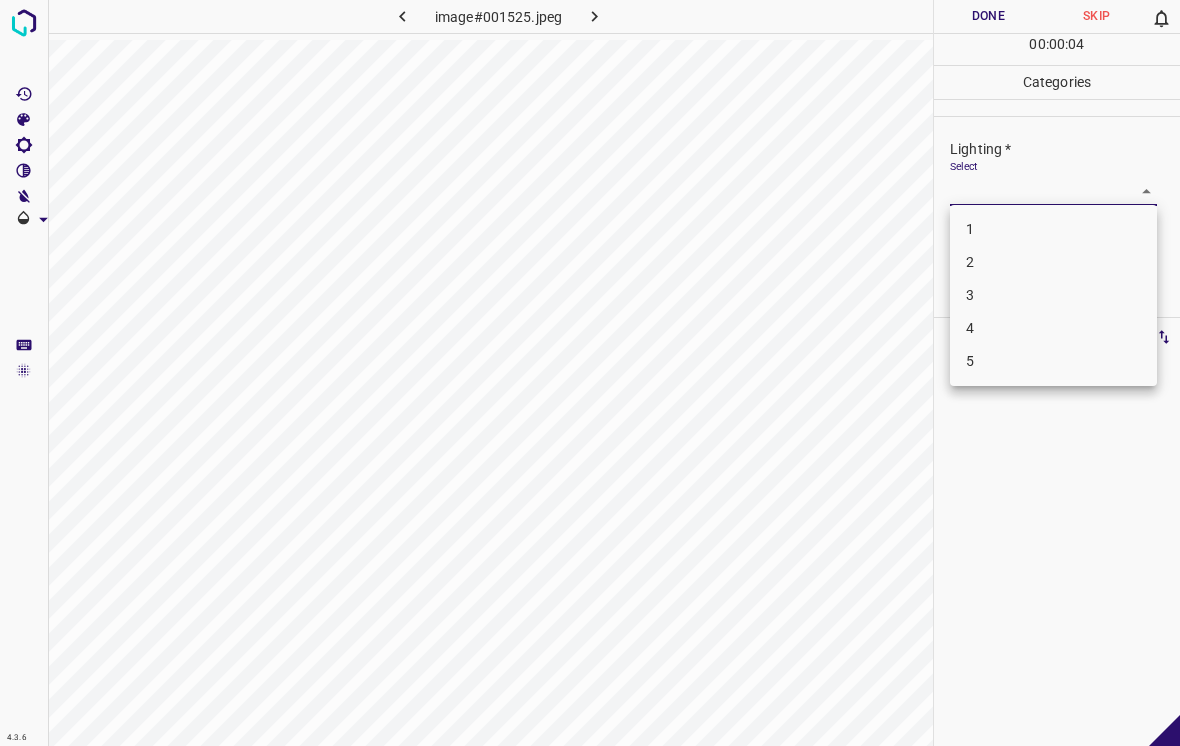 click on "3" at bounding box center (1053, 295) 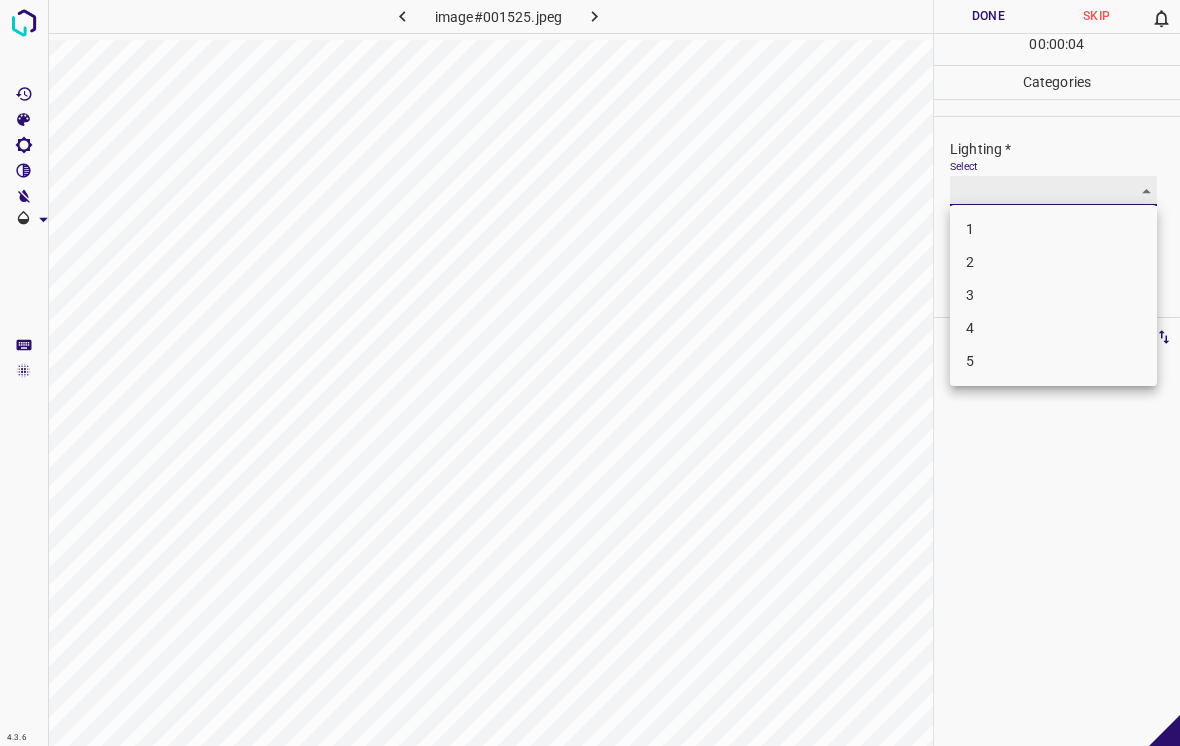 type on "3" 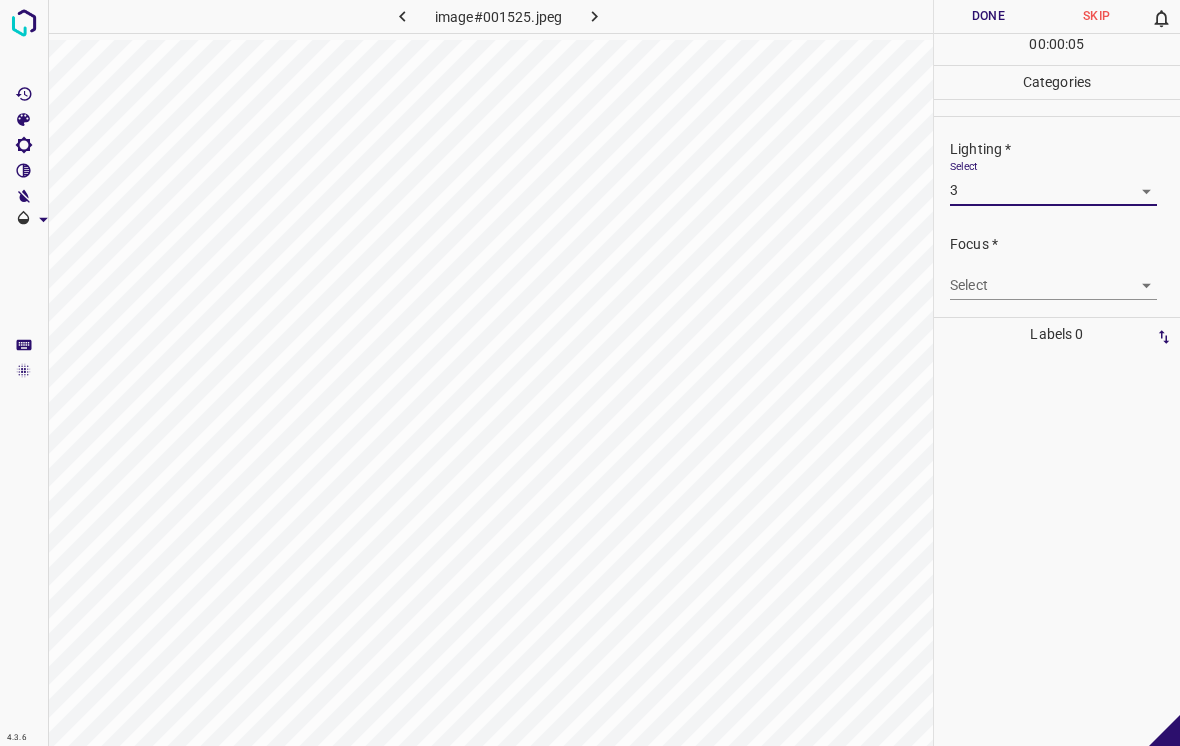 click on "4.3.6  image#001525.jpeg Done Skip 0 00   : 00   : 05   Categories Lighting *  Select 3 3 Focus *  Select ​ Overall *  Select ​ Labels   0 Categories 1 Lighting 2 Focus 3 Overall Tools Space Change between modes (Draw & Edit) I Auto labeling R Restore zoom M Zoom in N Zoom out Delete Delete selecte label Filters Z Restore filters X Saturation filter C Brightness filter V Contrast filter B Gray scale filter General O Download - Text - Hide - Delete" at bounding box center (590, 373) 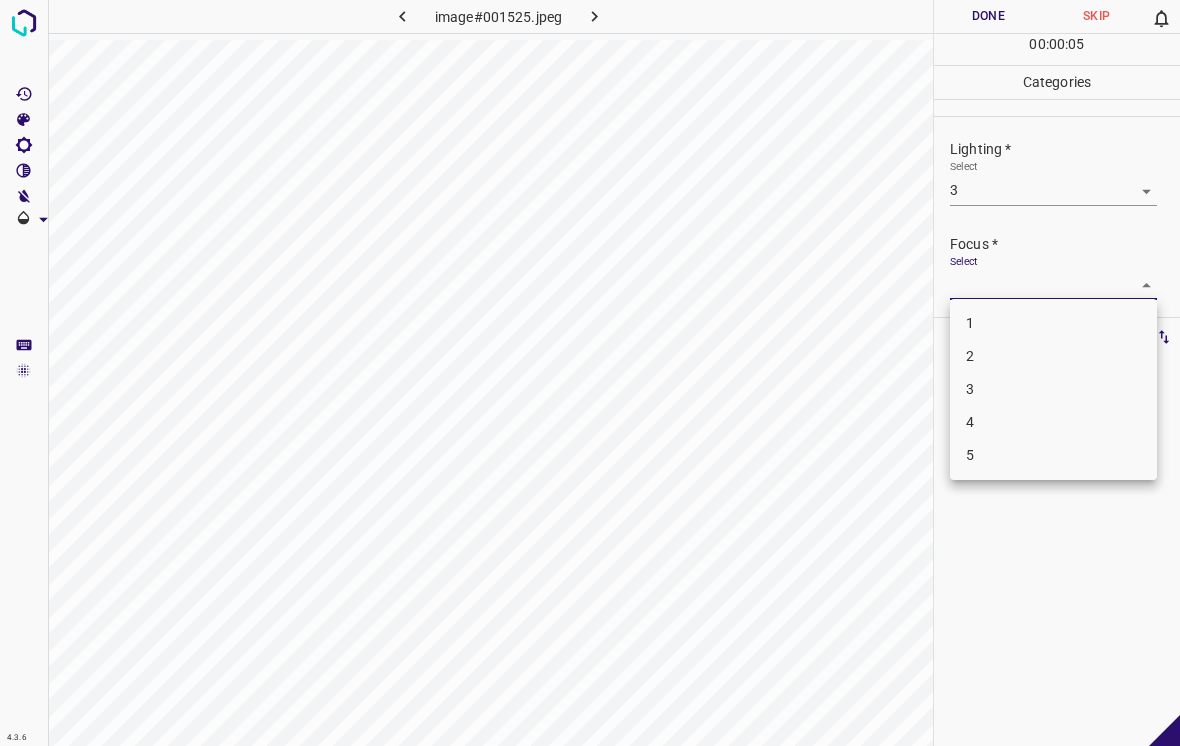 click on "1" at bounding box center [1053, 323] 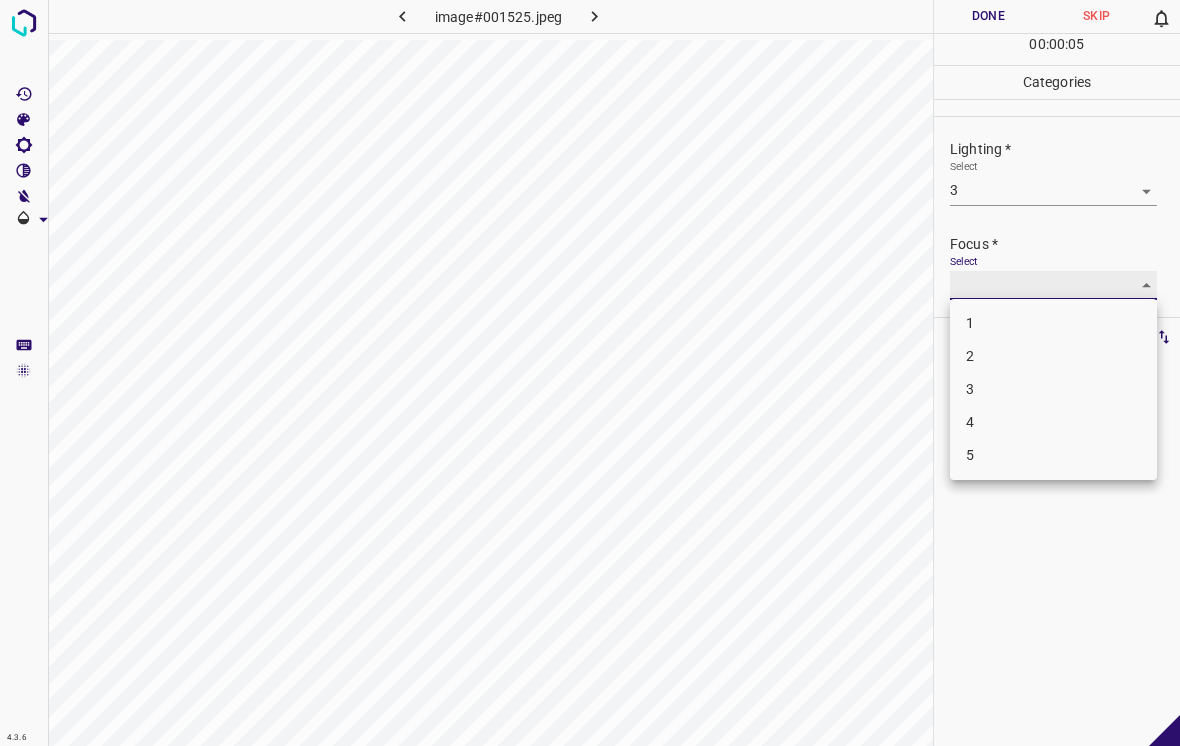 type on "1" 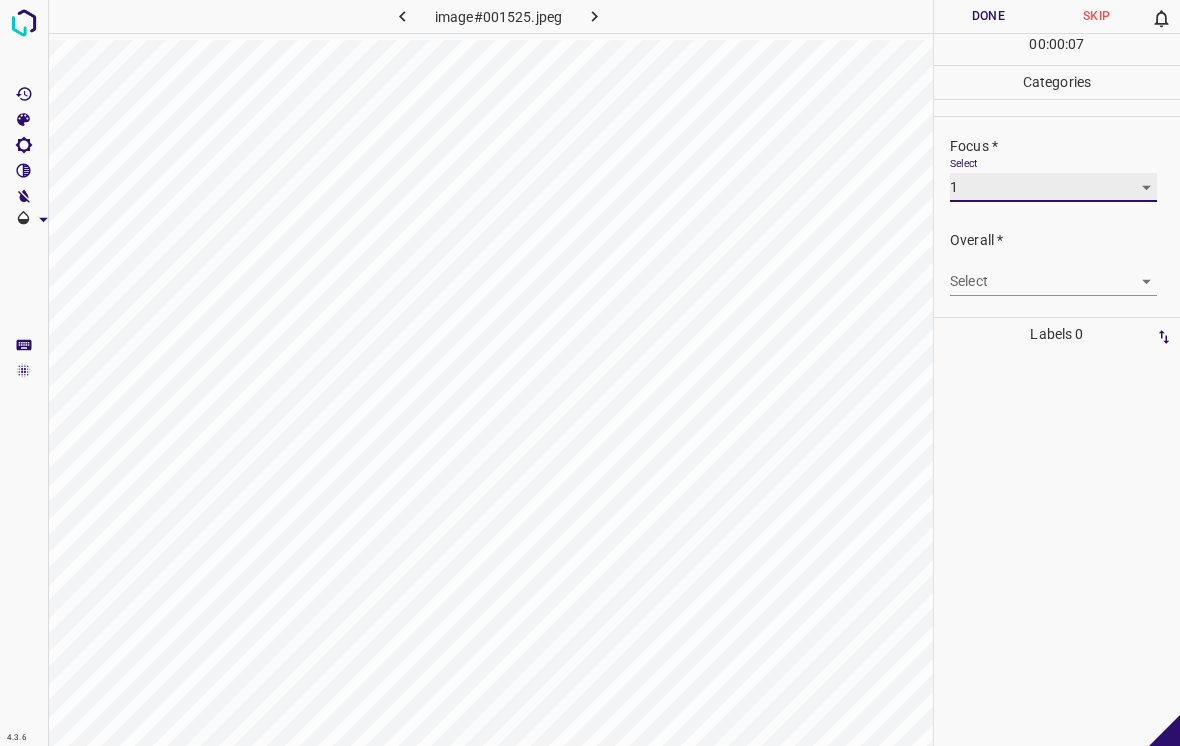 scroll, scrollTop: 98, scrollLeft: 0, axis: vertical 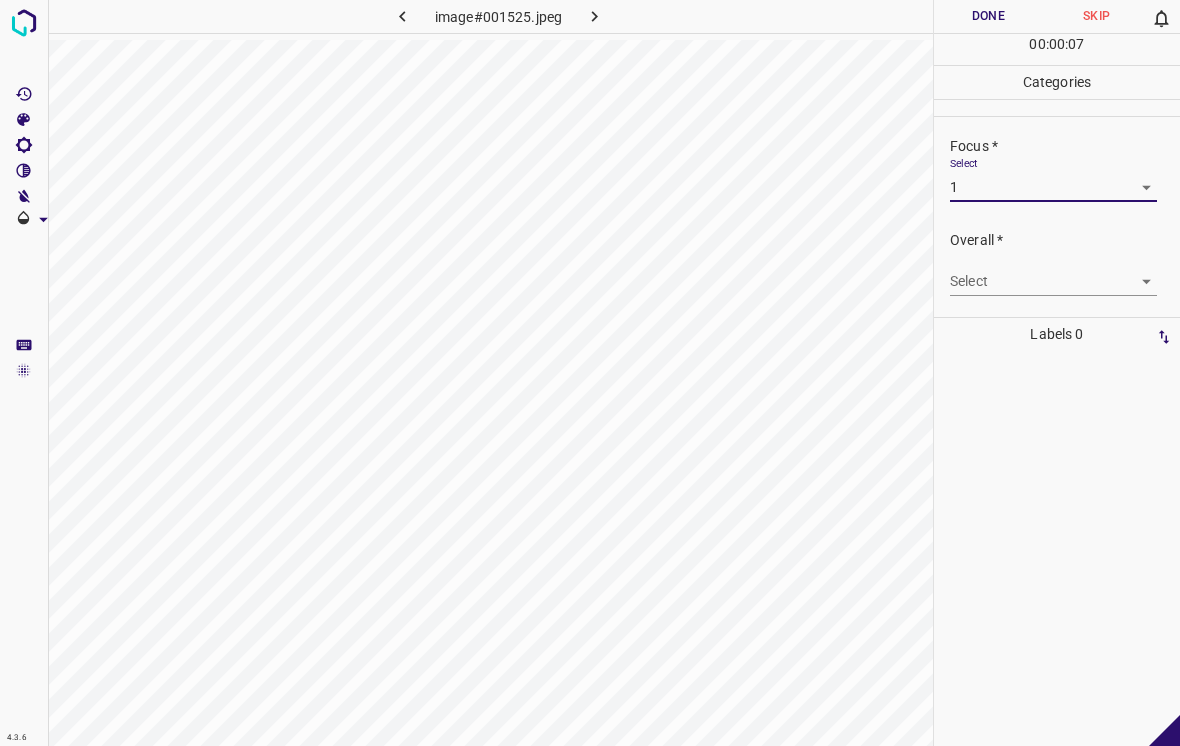 click on "4.3.6  image#001525.jpeg Done Skip 0 00   : 00   : 07   Categories Lighting *  Select 3 3 Focus *  Select 1 1 Overall *  Select ​ Labels   0 Categories 1 Lighting 2 Focus 3 Overall Tools Space Change between modes (Draw & Edit) I Auto labeling R Restore zoom M Zoom in N Zoom out Delete Delete selecte label Filters Z Restore filters X Saturation filter C Brightness filter V Contrast filter B Gray scale filter General O Download - Text - Hide - Delete" at bounding box center (590, 373) 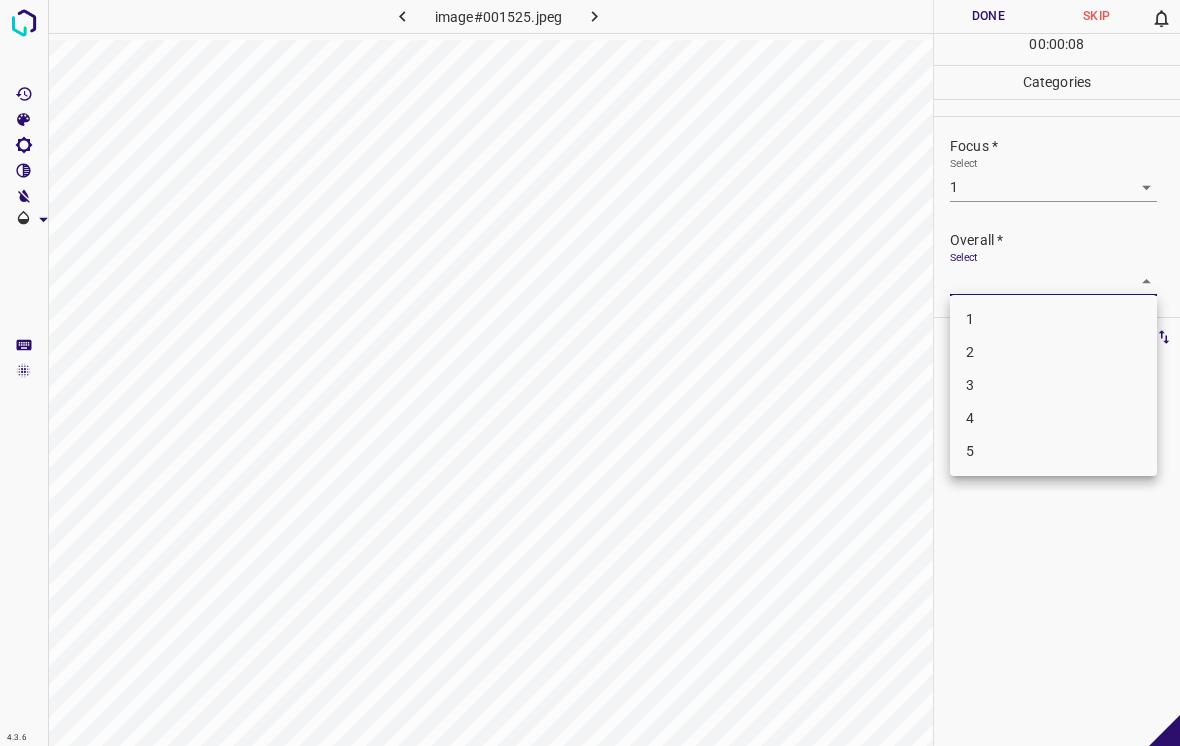 click on "2" at bounding box center [1053, 352] 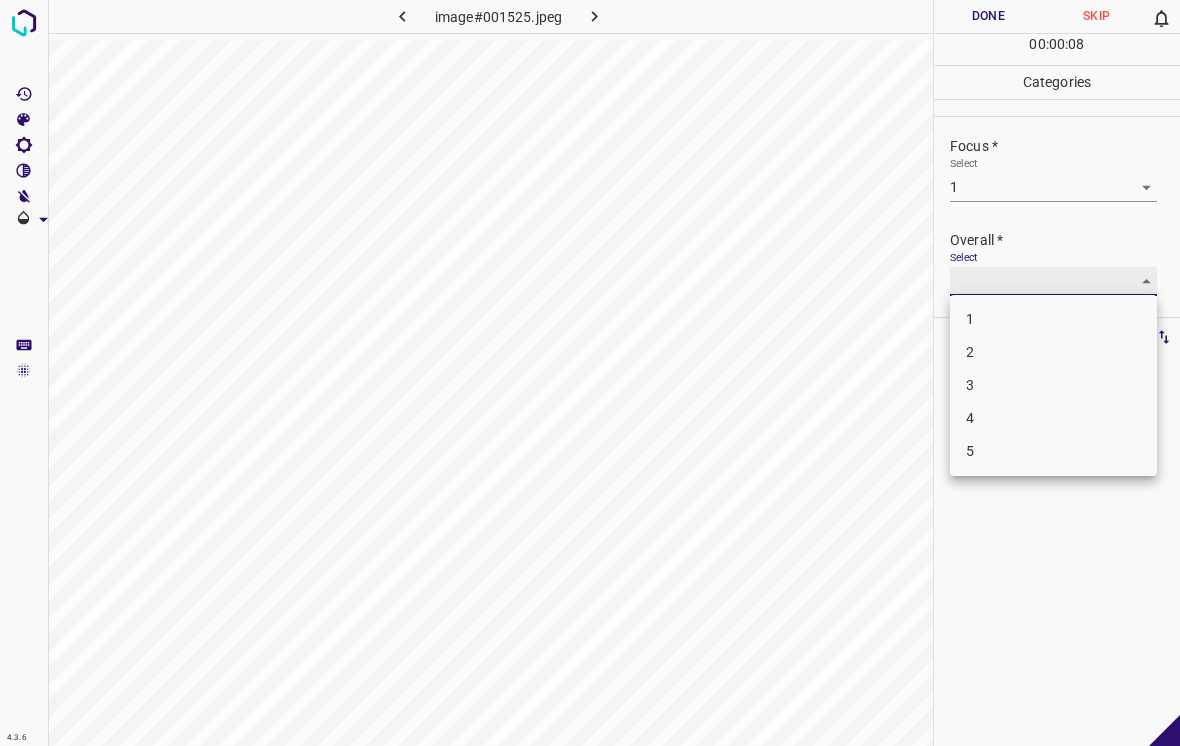 type on "2" 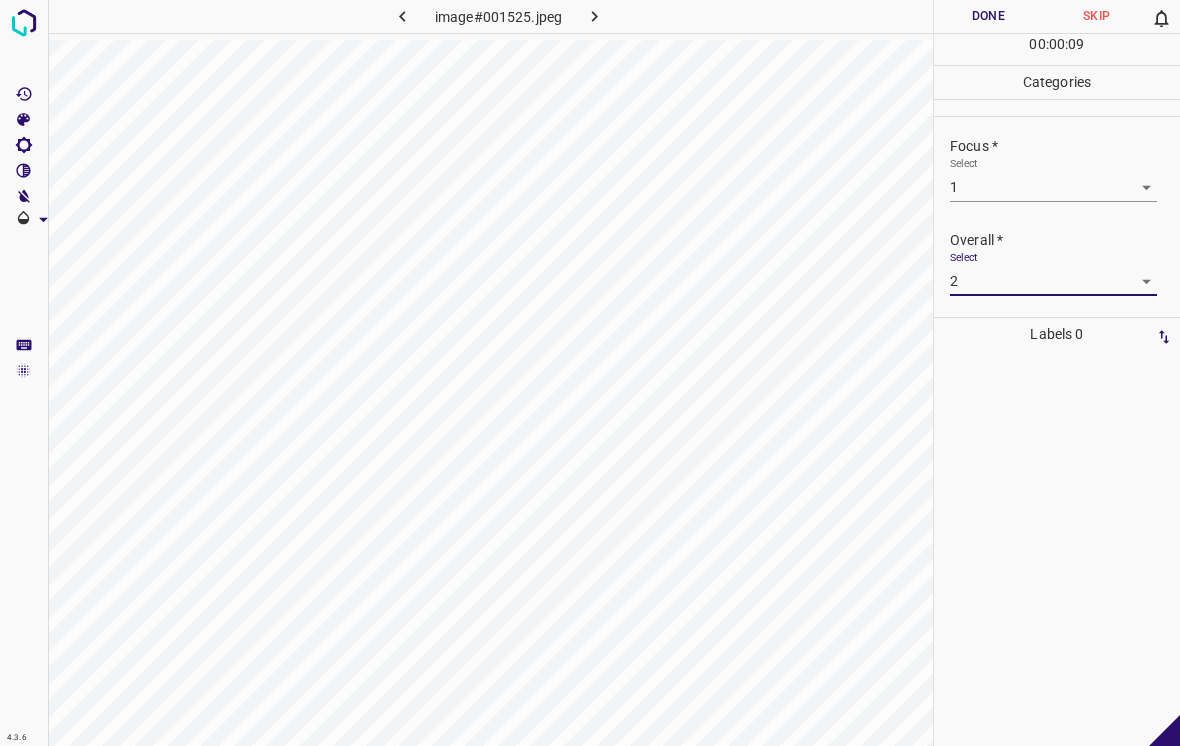 click on "Done" at bounding box center [988, 16] 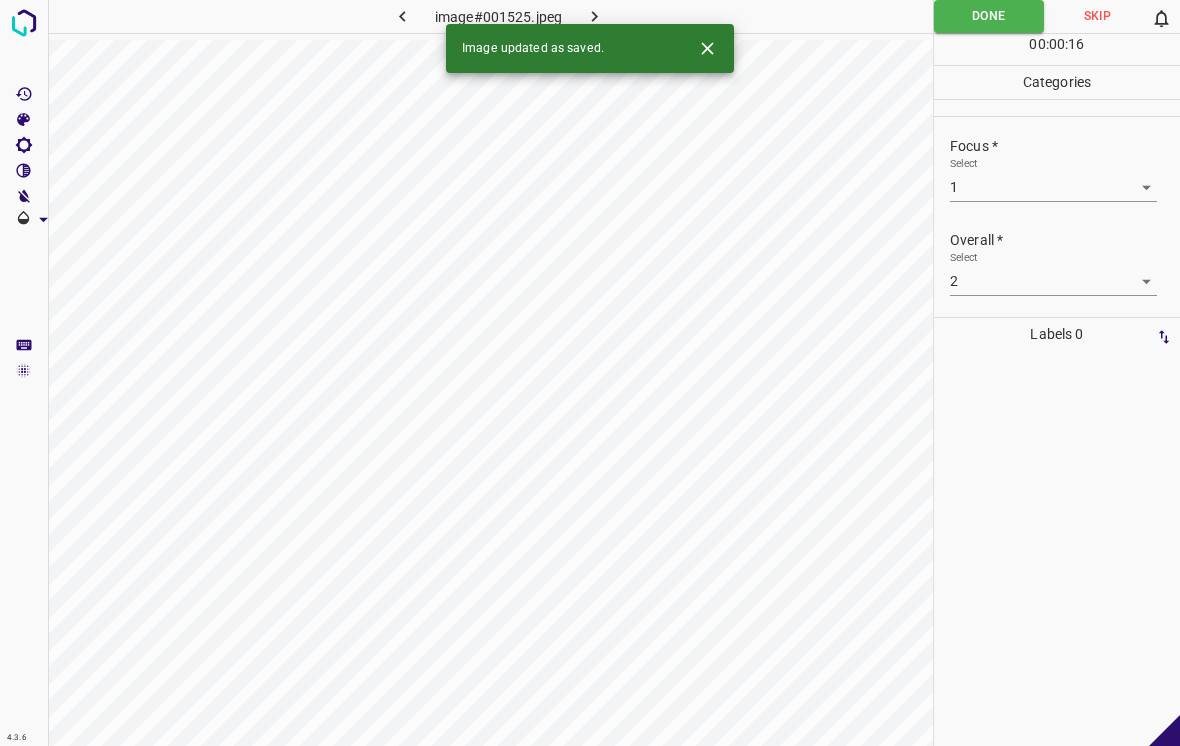 click 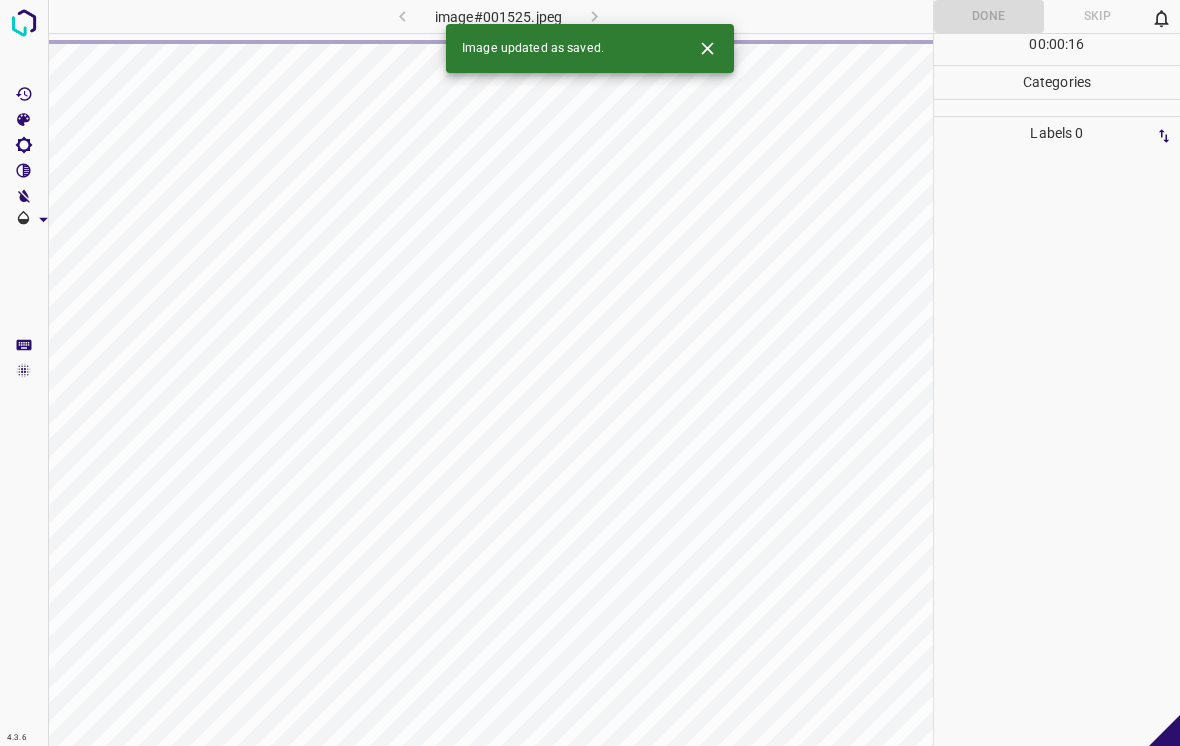 click 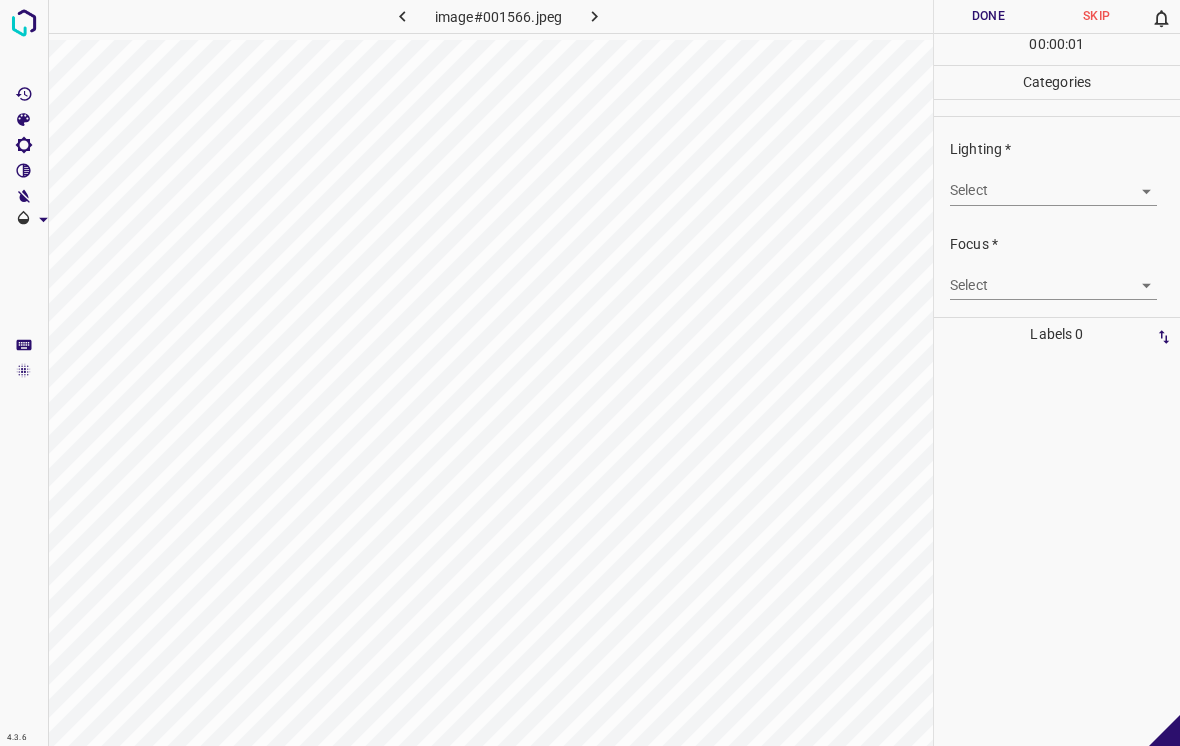 click on "4.3.6  image#001566.jpeg Done Skip 0 00   : 00   : 01   Categories Lighting *  Select ​ Focus *  Select ​ Overall *  Select ​ Labels   0 Categories 1 Lighting 2 Focus 3 Overall Tools Space Change between modes (Draw & Edit) I Auto labeling R Restore zoom M Zoom in N Zoom out Delete Delete selecte label Filters Z Restore filters X Saturation filter C Brightness filter V Contrast filter B Gray scale filter General O Download - Text - Hide - Delete" at bounding box center [590, 373] 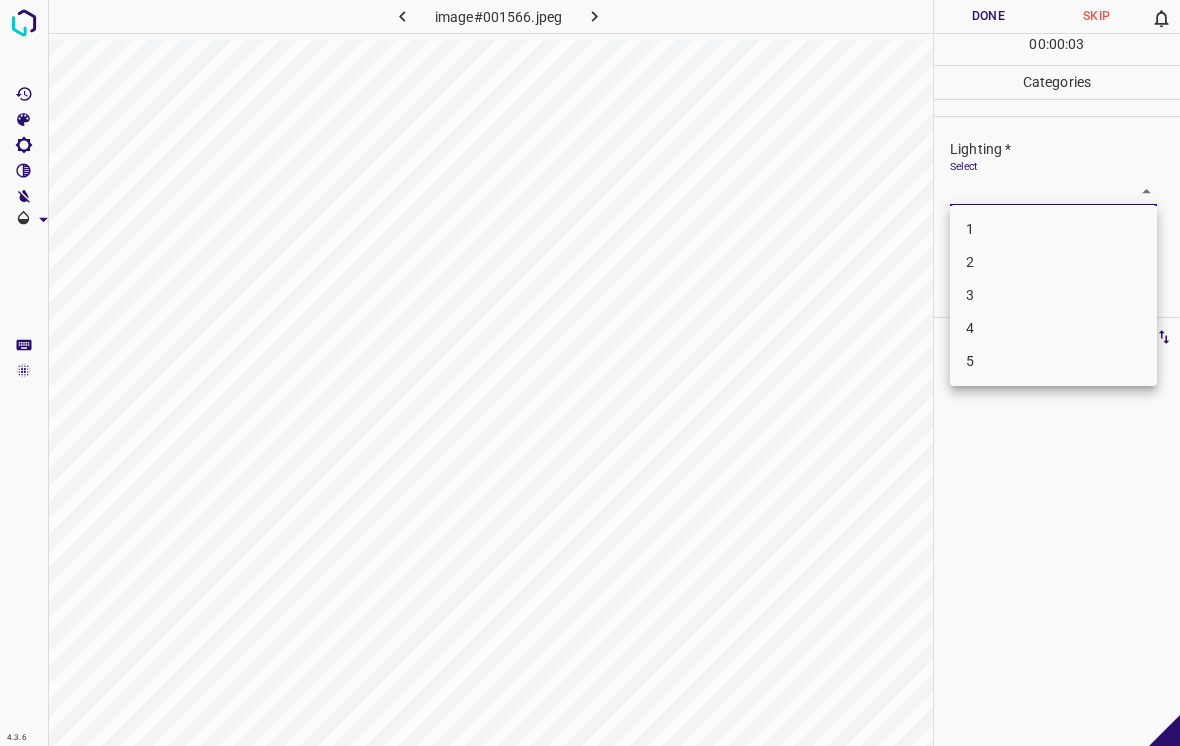 click on "3" at bounding box center (1053, 295) 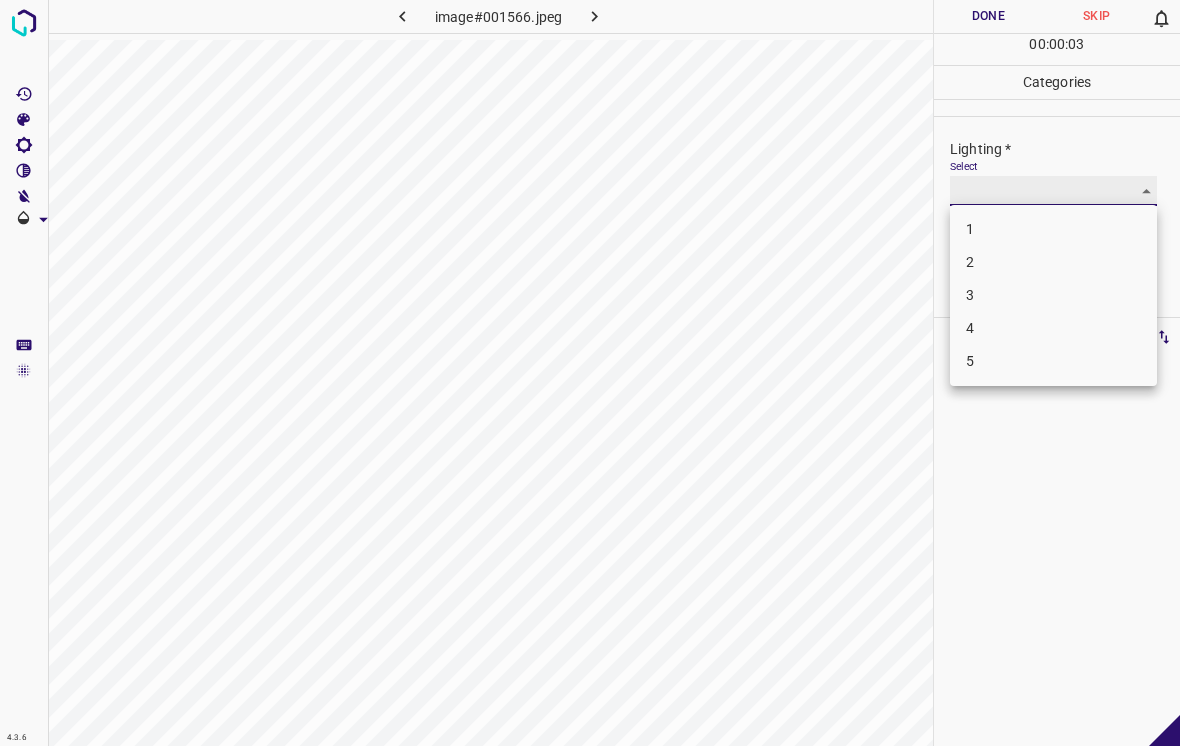 type on "3" 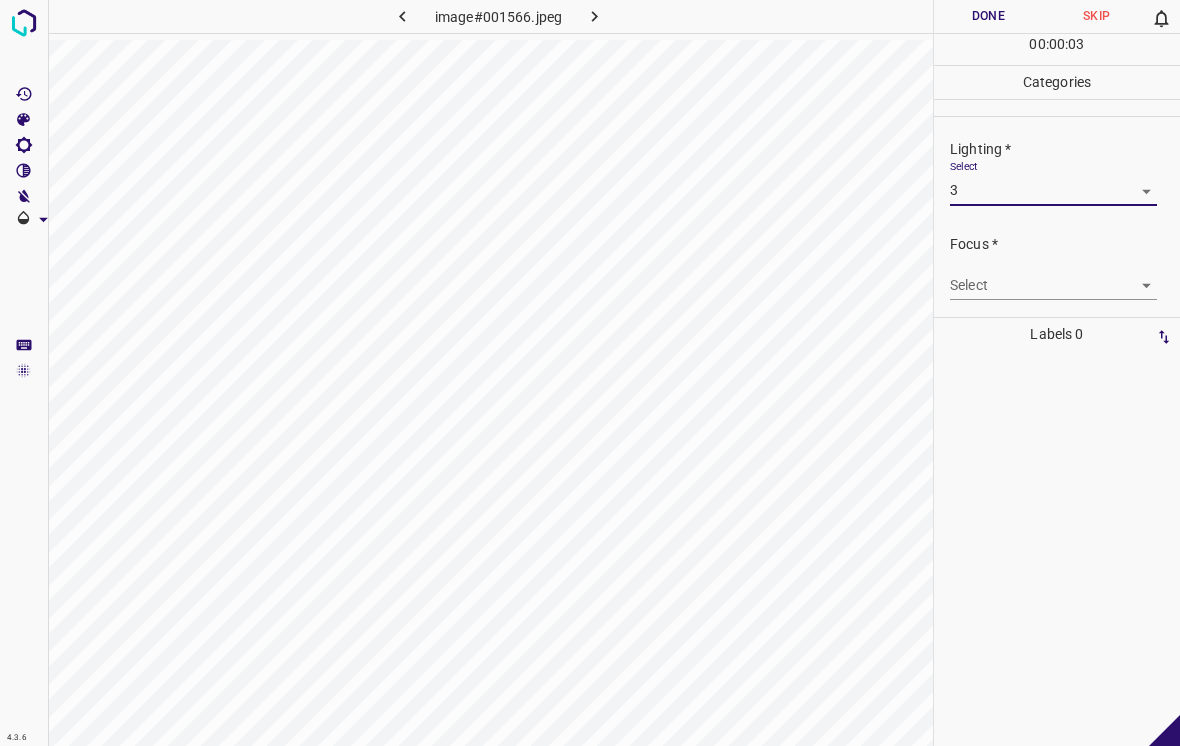 click on "4.3.6  image#001566.jpeg Done Skip 0 00   : 00   : 03   Categories Lighting *  Select 3 3 Focus *  Select ​ Overall *  Select ​ Labels   0 Categories 1 Lighting 2 Focus 3 Overall Tools Space Change between modes (Draw & Edit) I Auto labeling R Restore zoom M Zoom in N Zoom out Delete Delete selecte label Filters Z Restore filters X Saturation filter C Brightness filter V Contrast filter B Gray scale filter General O Download - Text - Hide - Delete" at bounding box center [590, 373] 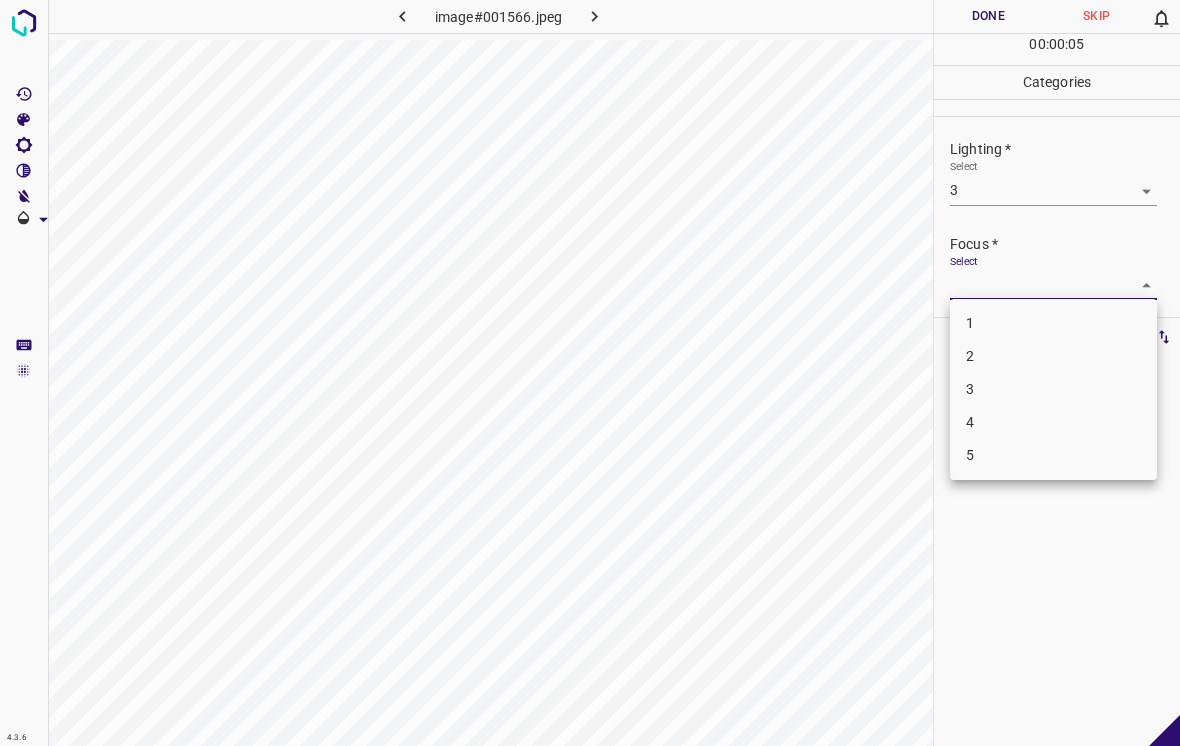 click on "1" at bounding box center [1053, 323] 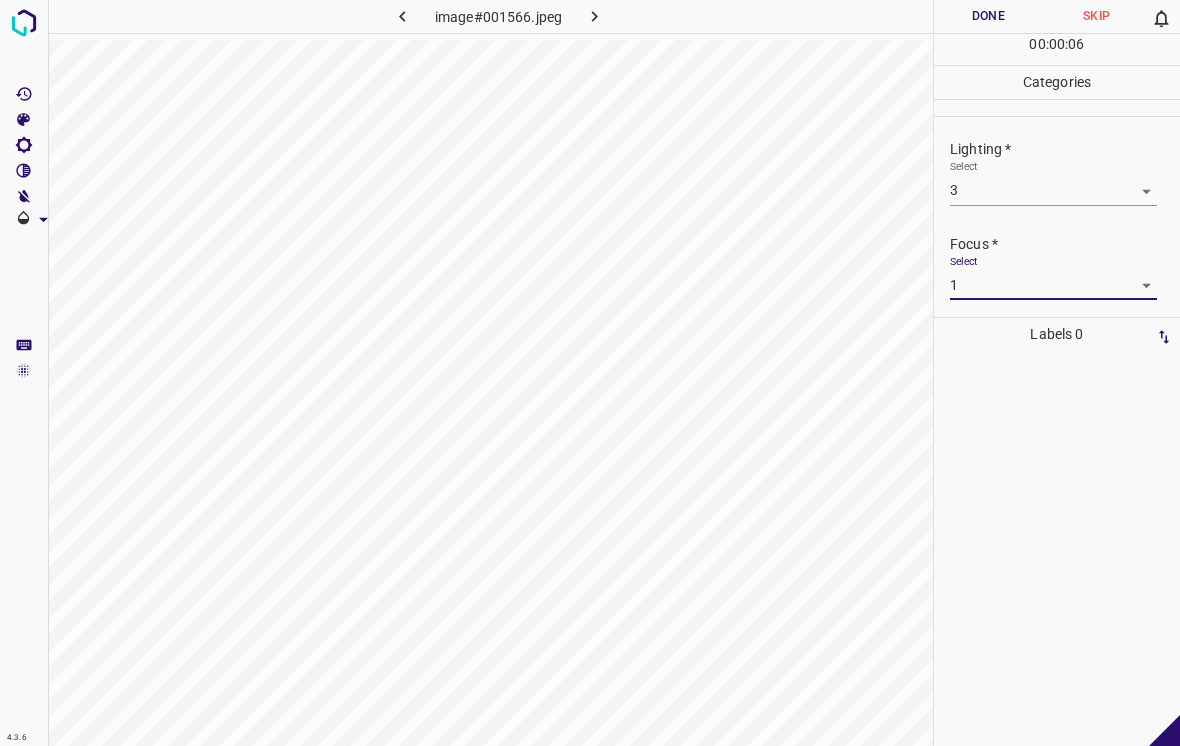 click on "4.3.6  image#001566.jpeg Done Skip 0 00   : 00   : 06   Categories Lighting *  Select 3 3 Focus *  Select 1 1 Overall *  Select ​ Labels   0 Categories 1 Lighting 2 Focus 3 Overall Tools Space Change between modes (Draw & Edit) I Auto labeling R Restore zoom M Zoom in N Zoom out Delete Delete selecte label Filters Z Restore filters X Saturation filter C Brightness filter V Contrast filter B Gray scale filter General O Download - Text - Hide - Delete" at bounding box center (590, 373) 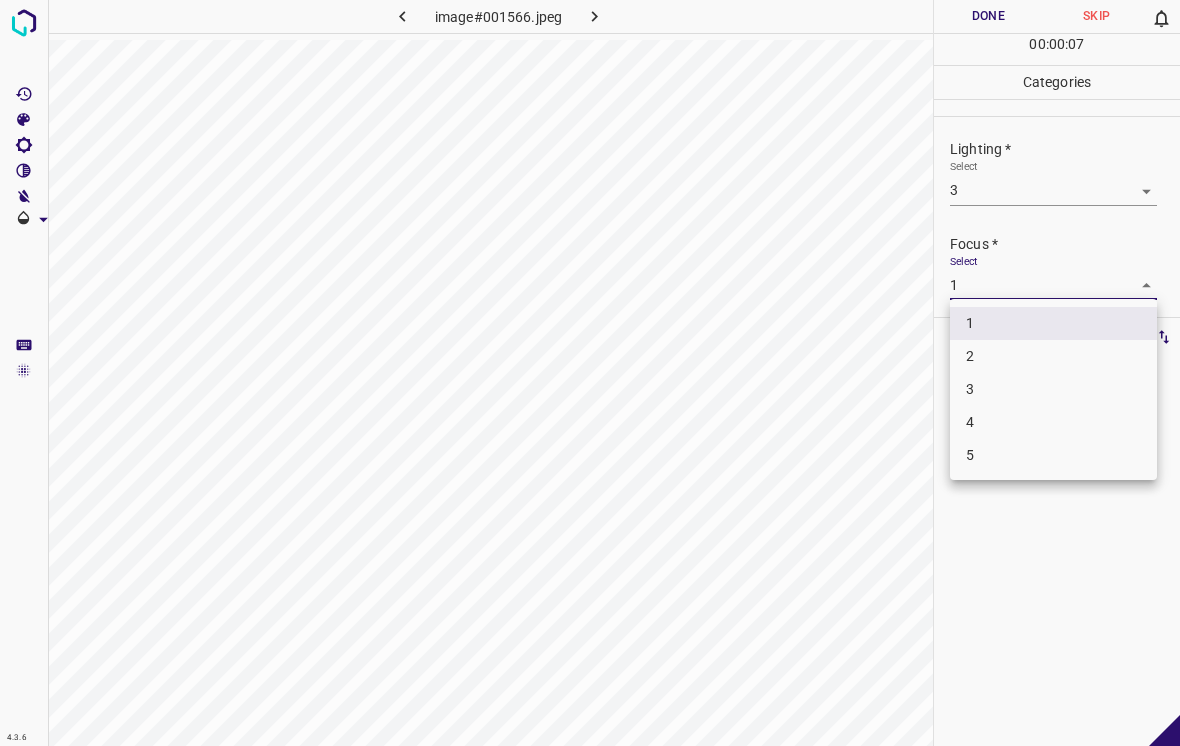 click on "2" at bounding box center (1053, 356) 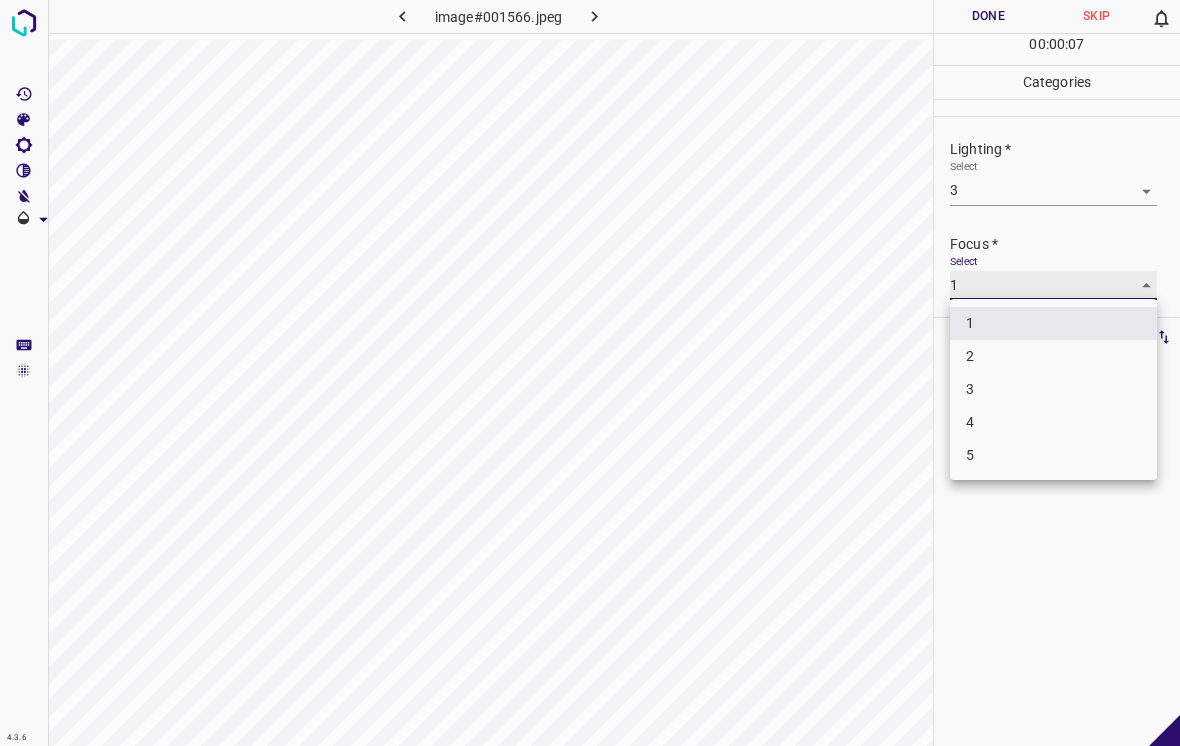 type on "2" 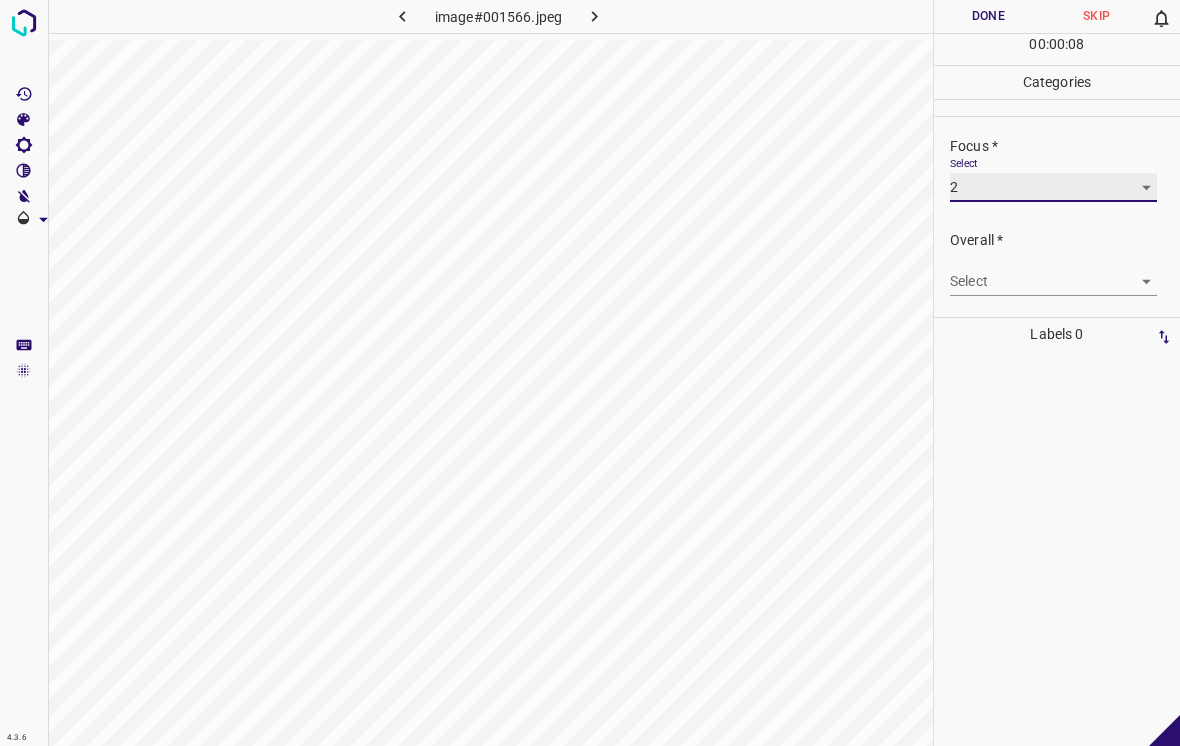 scroll, scrollTop: 98, scrollLeft: 0, axis: vertical 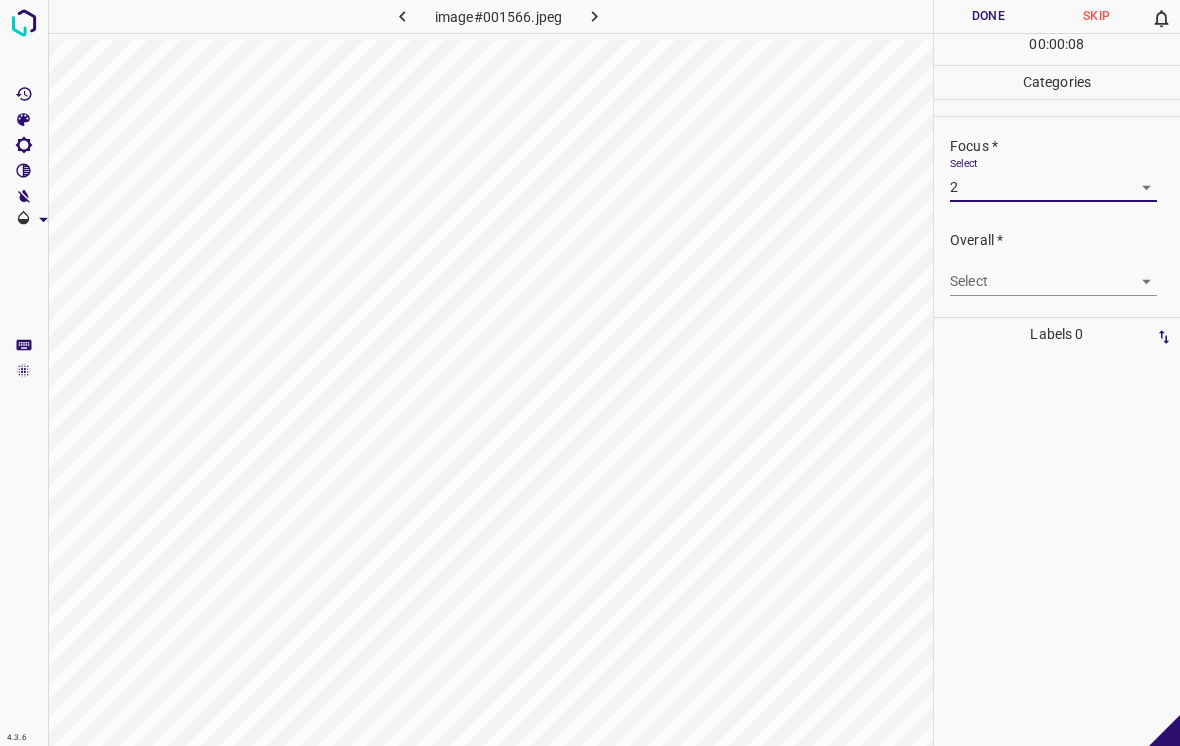 click on "4.3.6  image#001566.jpeg Done Skip 0 00   : 00   : 08   Categories Lighting *  Select 3 3 Focus *  Select 2 2 Overall *  Select ​ Labels   0 Categories 1 Lighting 2 Focus 3 Overall Tools Space Change between modes (Draw & Edit) I Auto labeling R Restore zoom M Zoom in N Zoom out Delete Delete selecte label Filters Z Restore filters X Saturation filter C Brightness filter V Contrast filter B Gray scale filter General O Download - Text - Hide - Delete" at bounding box center [590, 373] 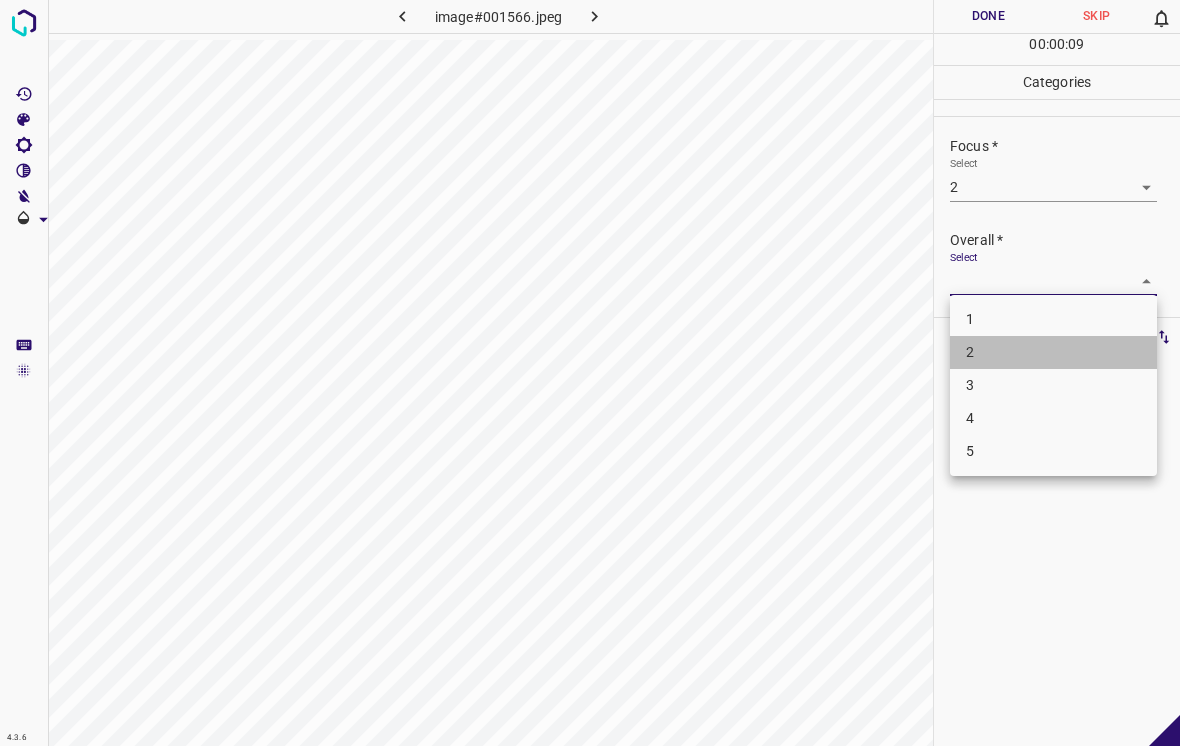 click on "2" at bounding box center (1053, 352) 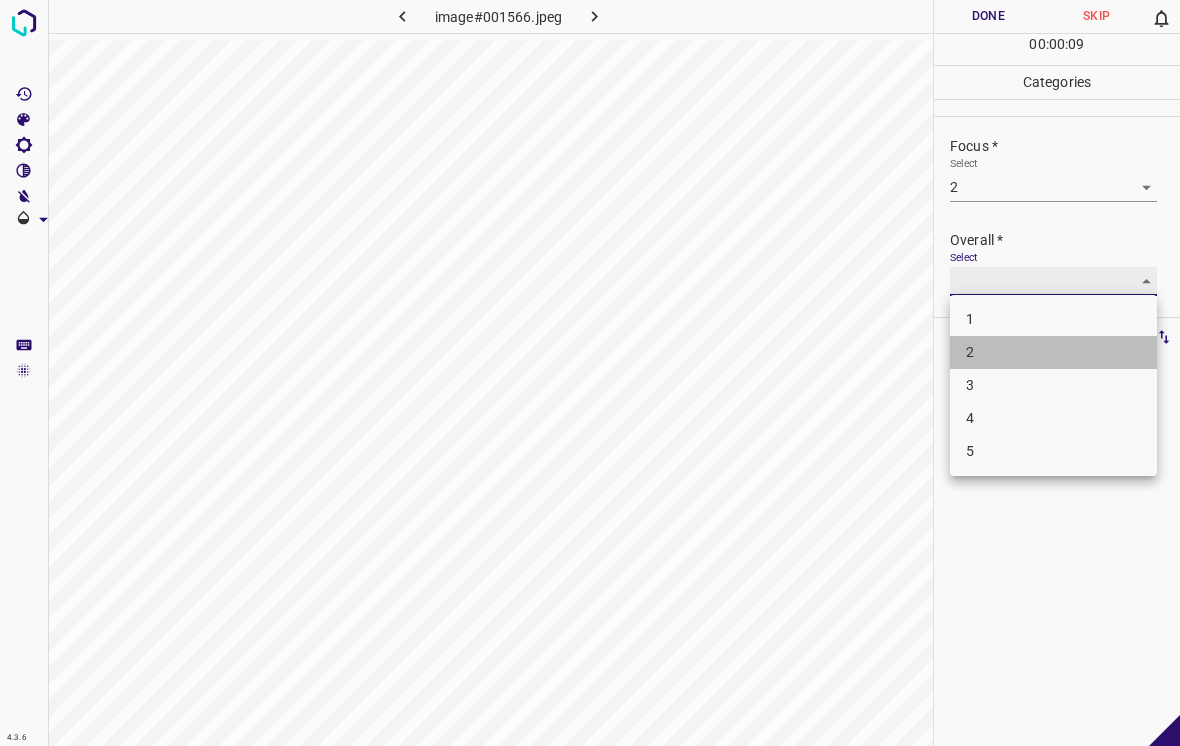 type on "2" 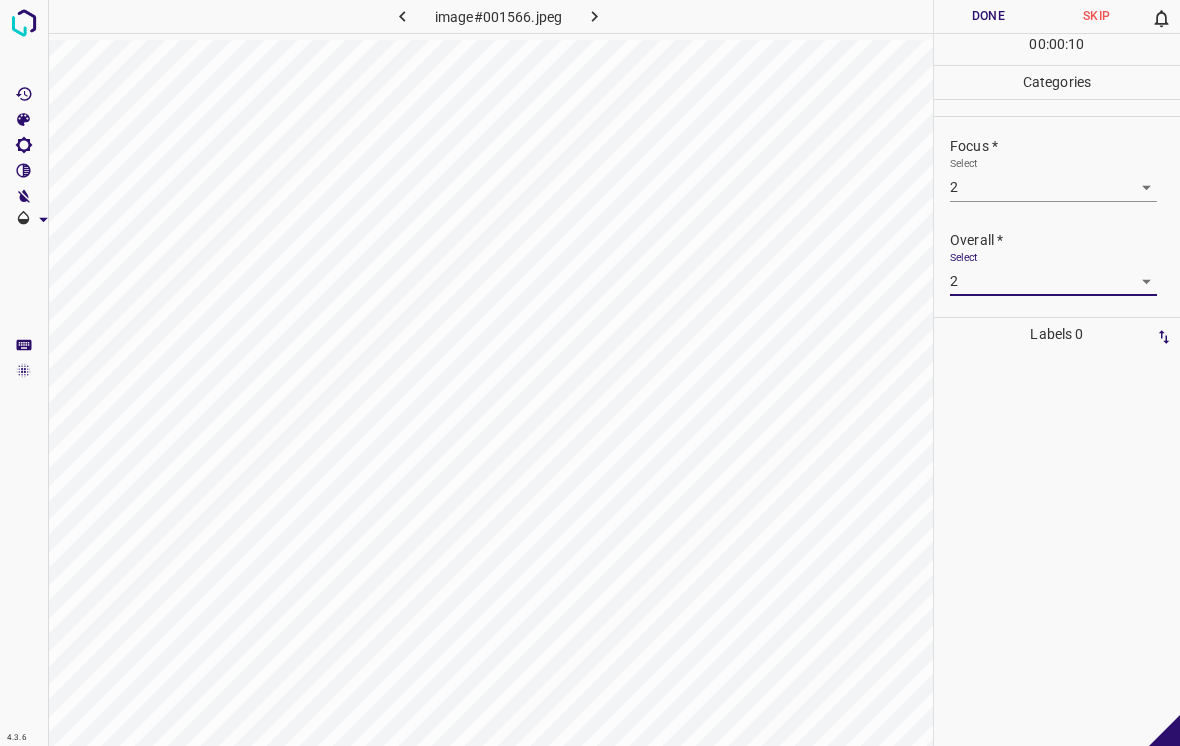 click on "Done" at bounding box center [988, 16] 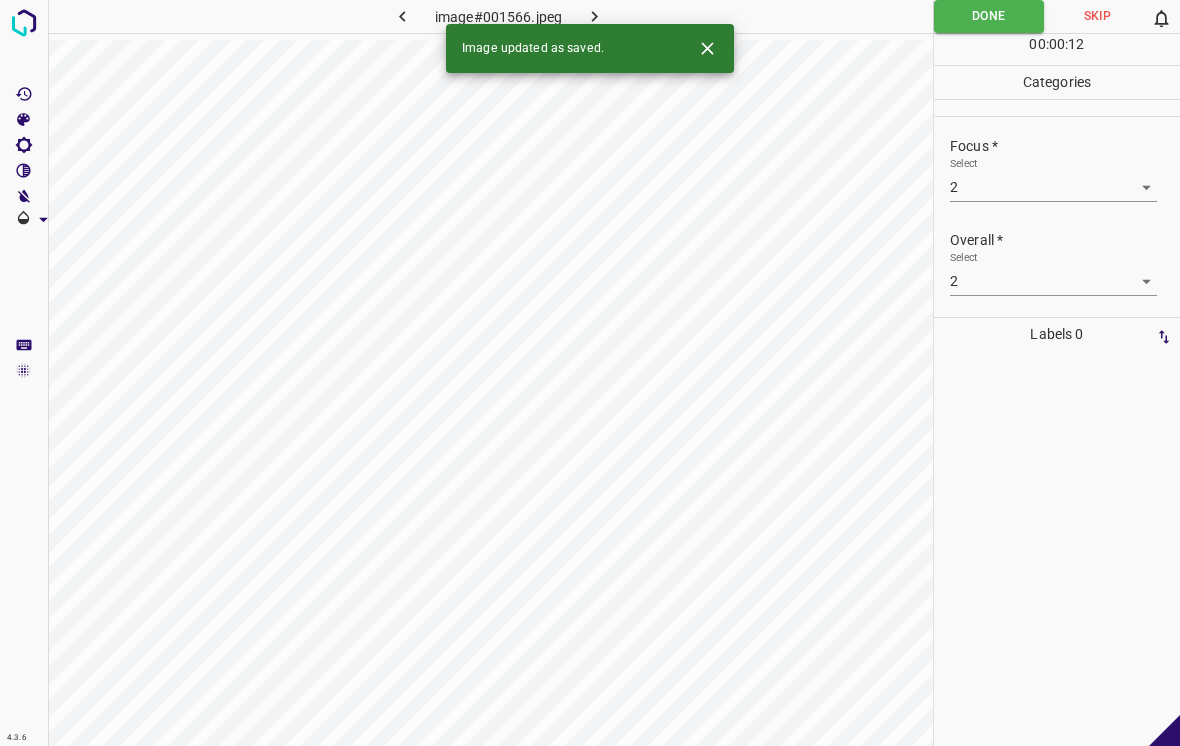 click 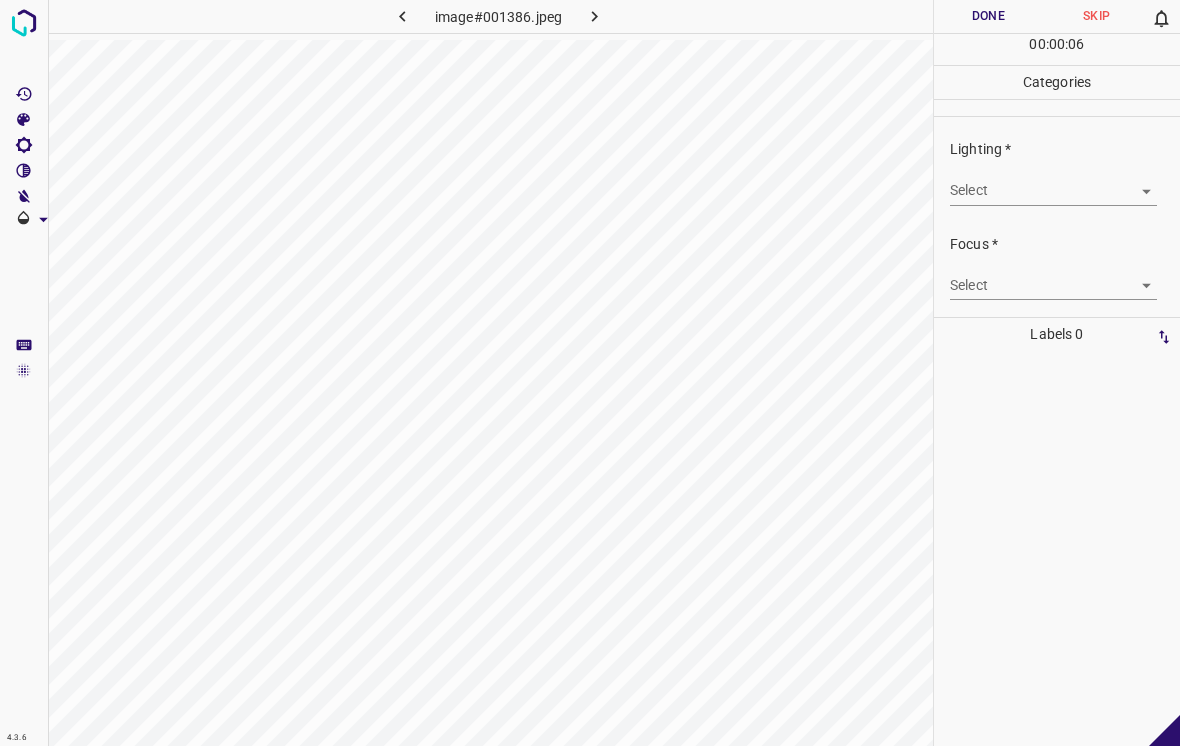 click on "4.3.6  image#001386.jpeg Done Skip 0 00   : 00   : 06   Categories Lighting *  Select ​ Focus *  Select ​ Overall *  Select ​ Labels   0 Categories 1 Lighting 2 Focus 3 Overall Tools Space Change between modes (Draw & Edit) I Auto labeling R Restore zoom M Zoom in N Zoom out Delete Delete selecte label Filters Z Restore filters X Saturation filter C Brightness filter V Contrast filter B Gray scale filter General O Download - Text - Hide - Delete" at bounding box center (590, 373) 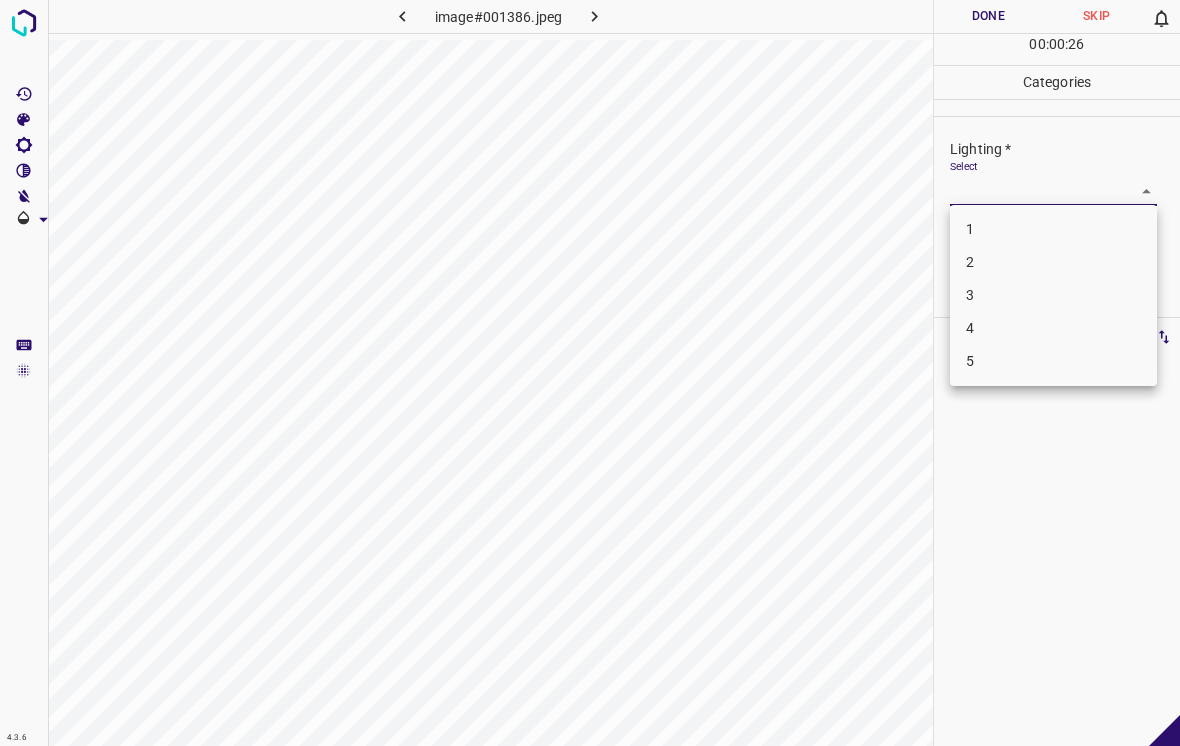 click on "4" at bounding box center (1053, 328) 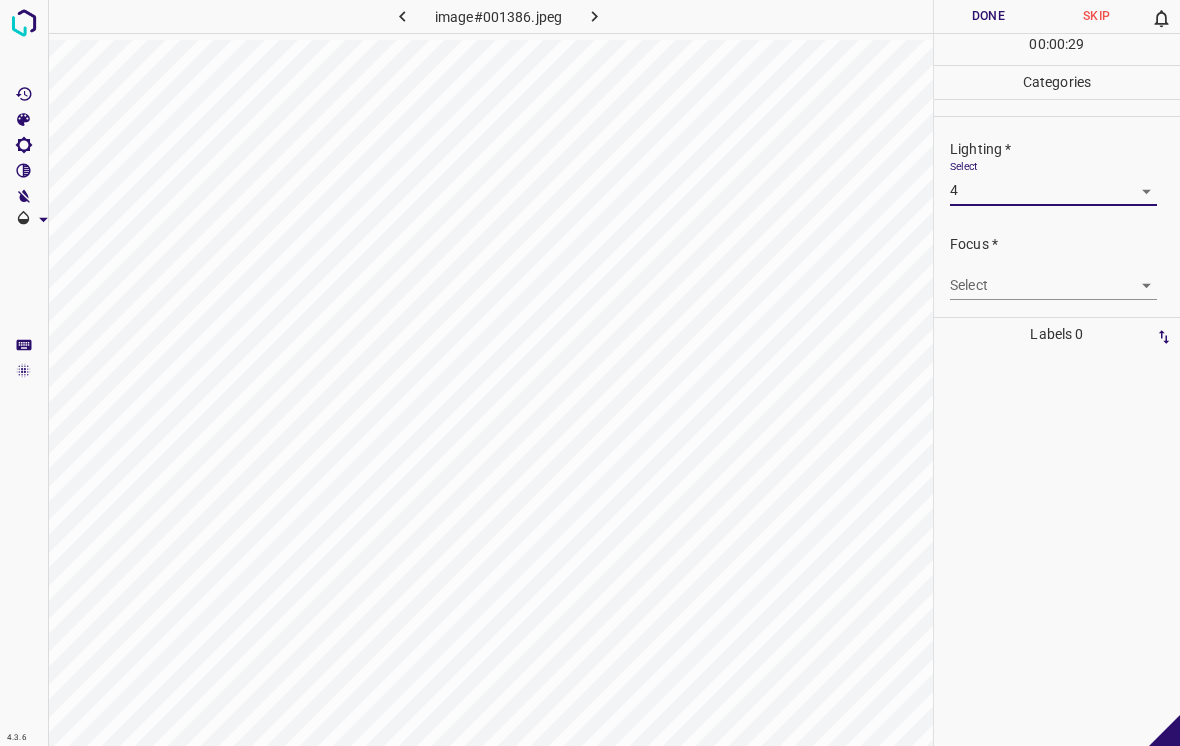 click on "4.3.6  image#001386.jpeg Done Skip 0 00   : 00   : 29   Categories Lighting *  Select 4 4 Focus *  Select ​ Overall *  Select ​ Labels   0 Categories 1 Lighting 2 Focus 3 Overall Tools Space Change between modes (Draw & Edit) I Auto labeling R Restore zoom M Zoom in N Zoom out Delete Delete selecte label Filters Z Restore filters X Saturation filter C Brightness filter V Contrast filter B Gray scale filter General O Download - Text - Hide - Delete" at bounding box center [590, 373] 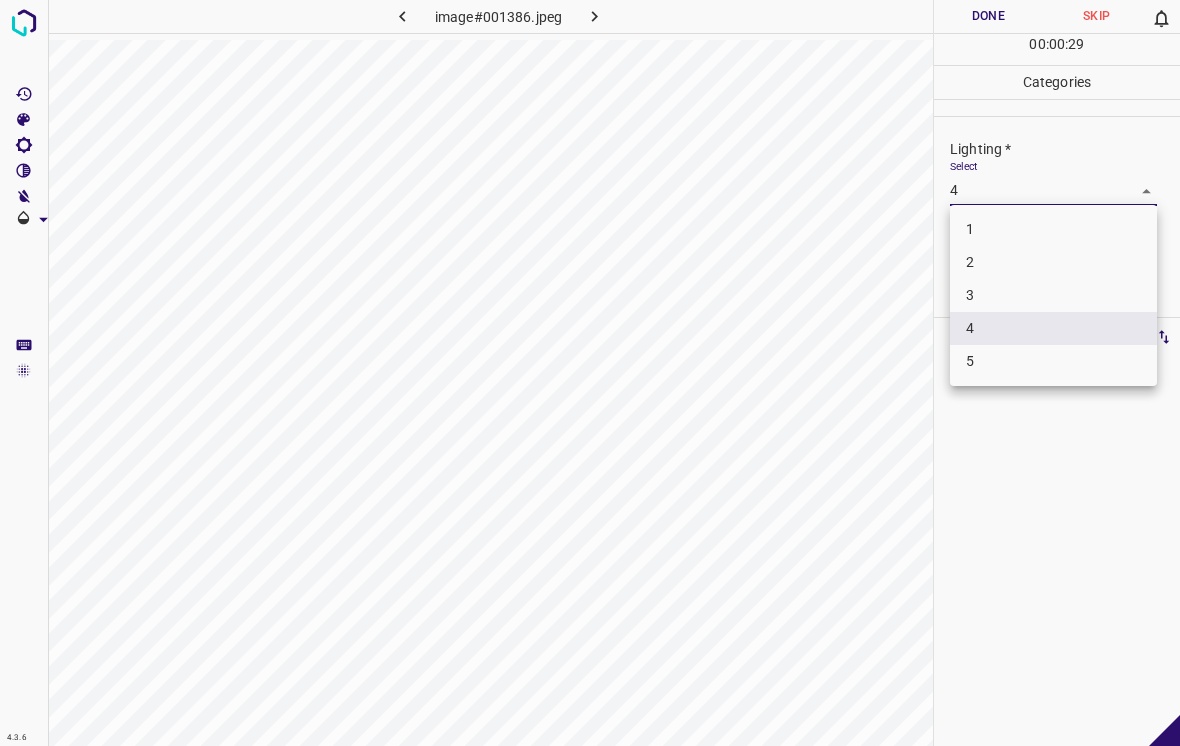 click on "3" at bounding box center [1053, 295] 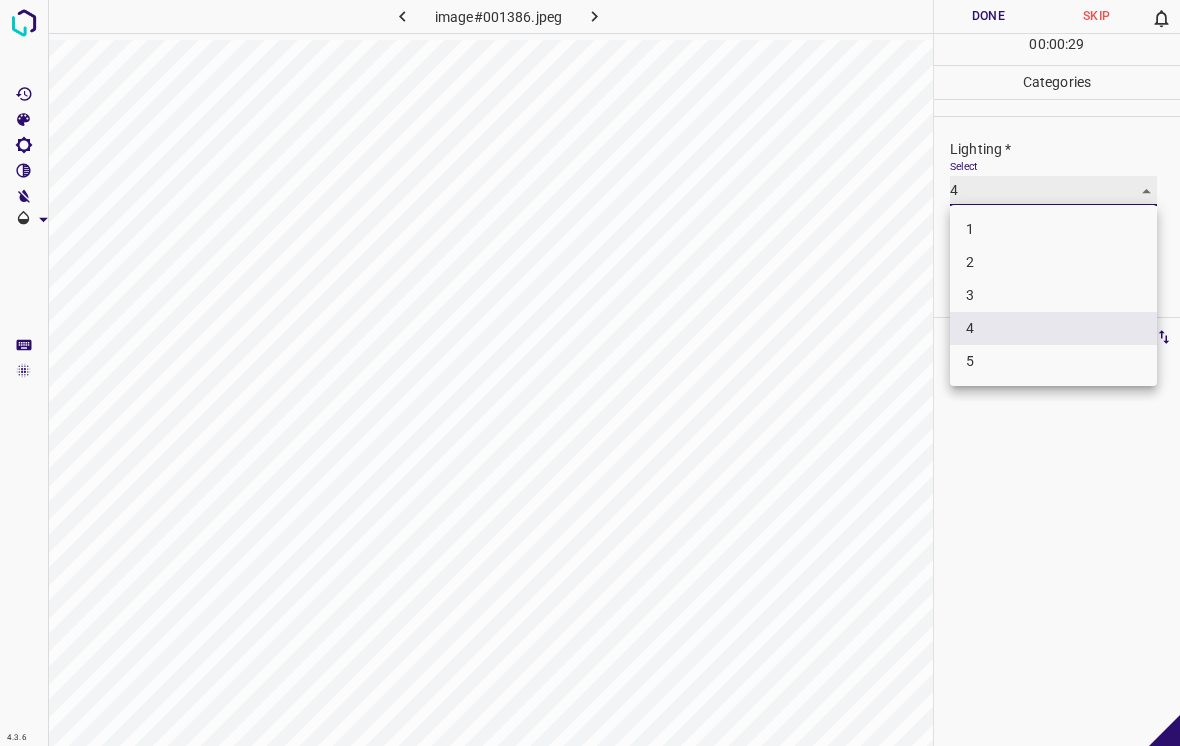type on "3" 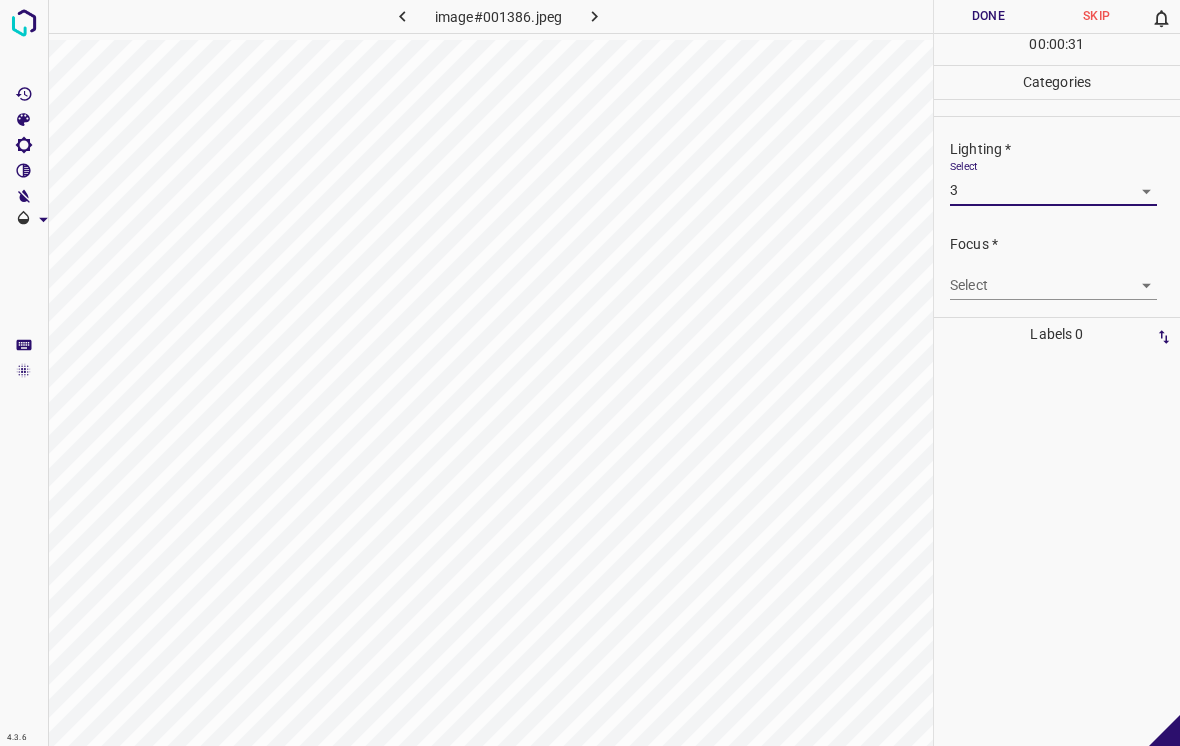 click on "4.3.6  image#001386.jpeg Done Skip 0 00   : 00   : 31   Categories Lighting *  Select 3 3 Focus *  Select ​ Overall *  Select ​ Labels   0 Categories 1 Lighting 2 Focus 3 Overall Tools Space Change between modes (Draw & Edit) I Auto labeling R Restore zoom M Zoom in N Zoom out Delete Delete selecte label Filters Z Restore filters X Saturation filter C Brightness filter V Contrast filter B Gray scale filter General O Download - Text - Hide - Delete" at bounding box center [590, 373] 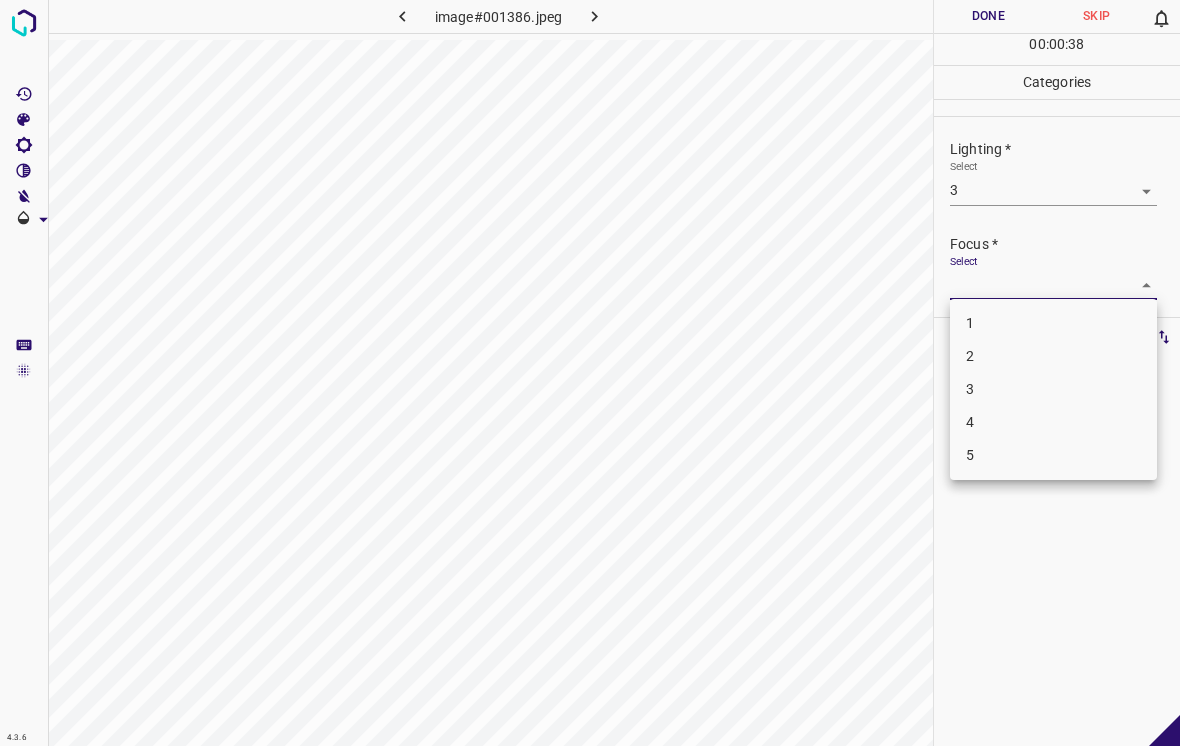 click on "3" at bounding box center (1053, 389) 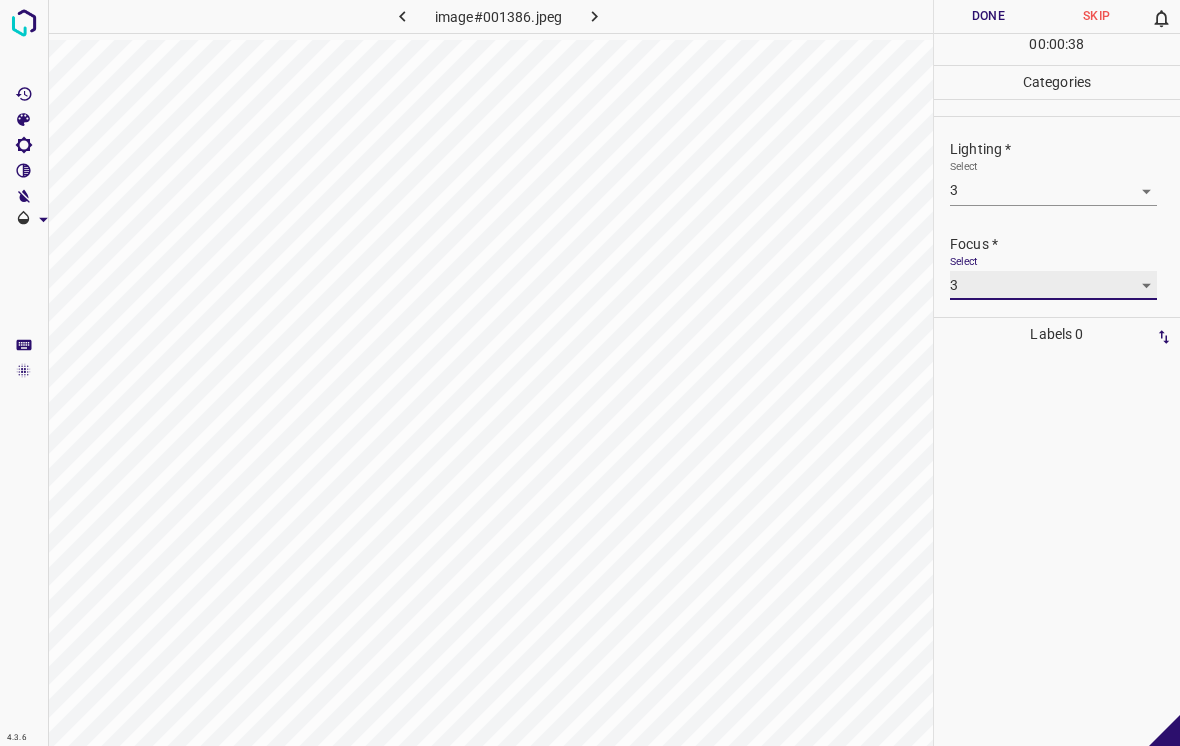 type on "3" 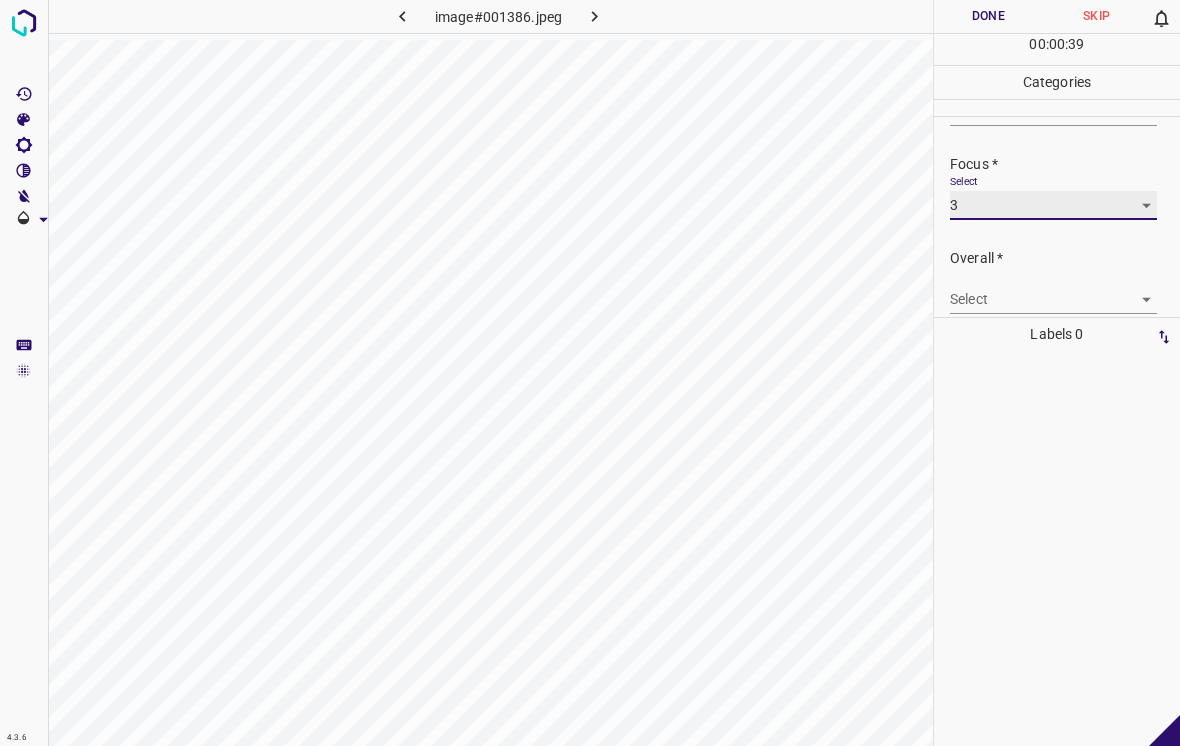 scroll, scrollTop: 90, scrollLeft: 0, axis: vertical 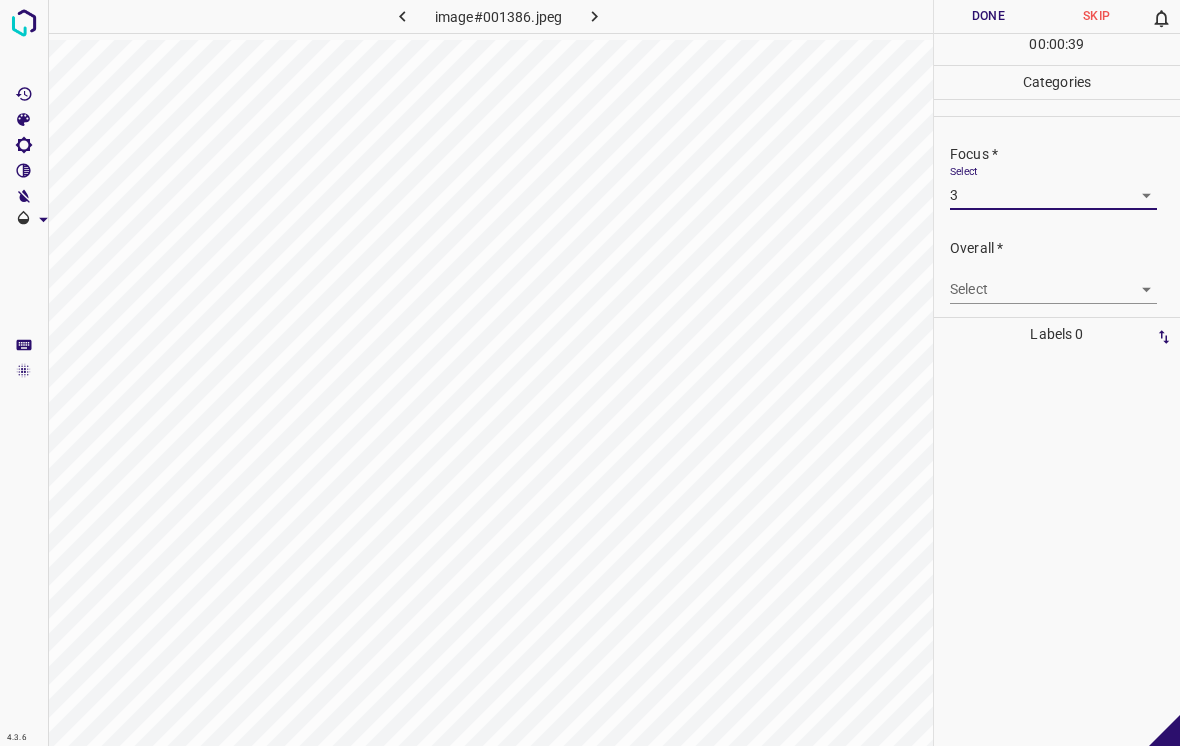 click on "4.3.6  image#001386.jpeg Done Skip 0 00   : 00   : 39   Categories Lighting *  Select 3 3 Focus *  Select 3 3 Overall *  Select ​ Labels   0 Categories 1 Lighting 2 Focus 3 Overall Tools Space Change between modes (Draw & Edit) I Auto labeling R Restore zoom M Zoom in N Zoom out Delete Delete selecte label Filters Z Restore filters X Saturation filter C Brightness filter V Contrast filter B Gray scale filter General O Download - Text - Hide - Delete" at bounding box center [590, 373] 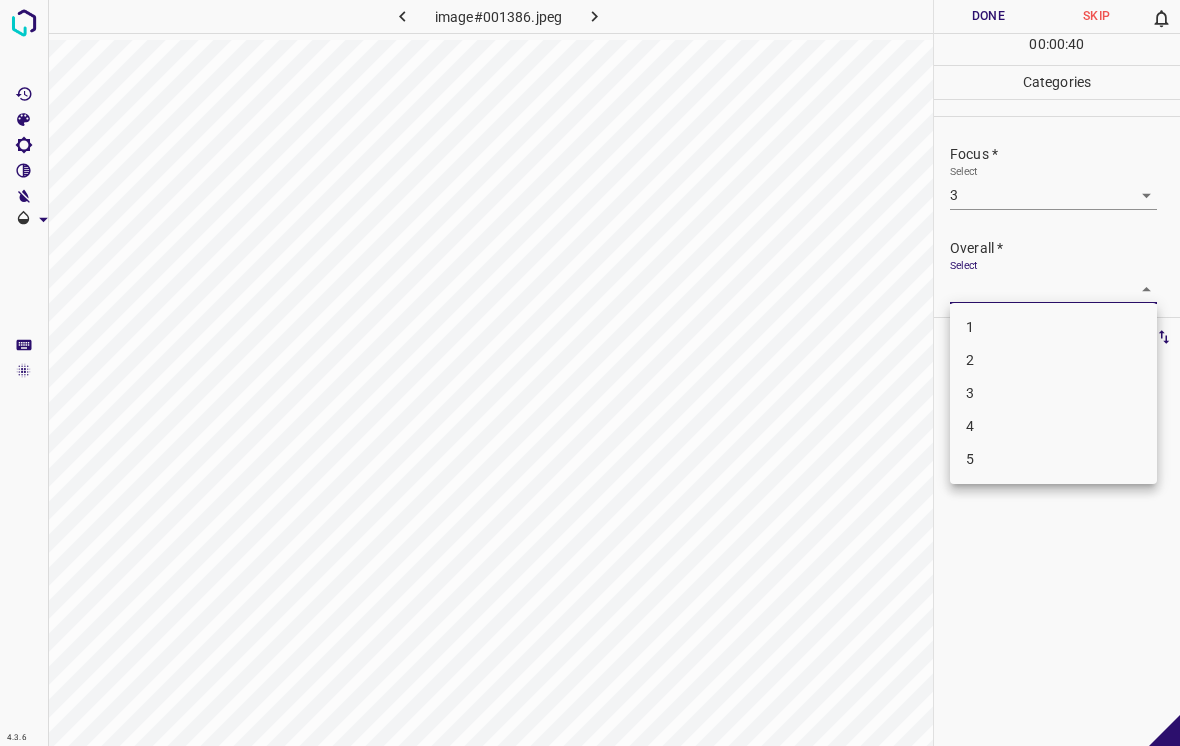 click on "3" at bounding box center [1053, 393] 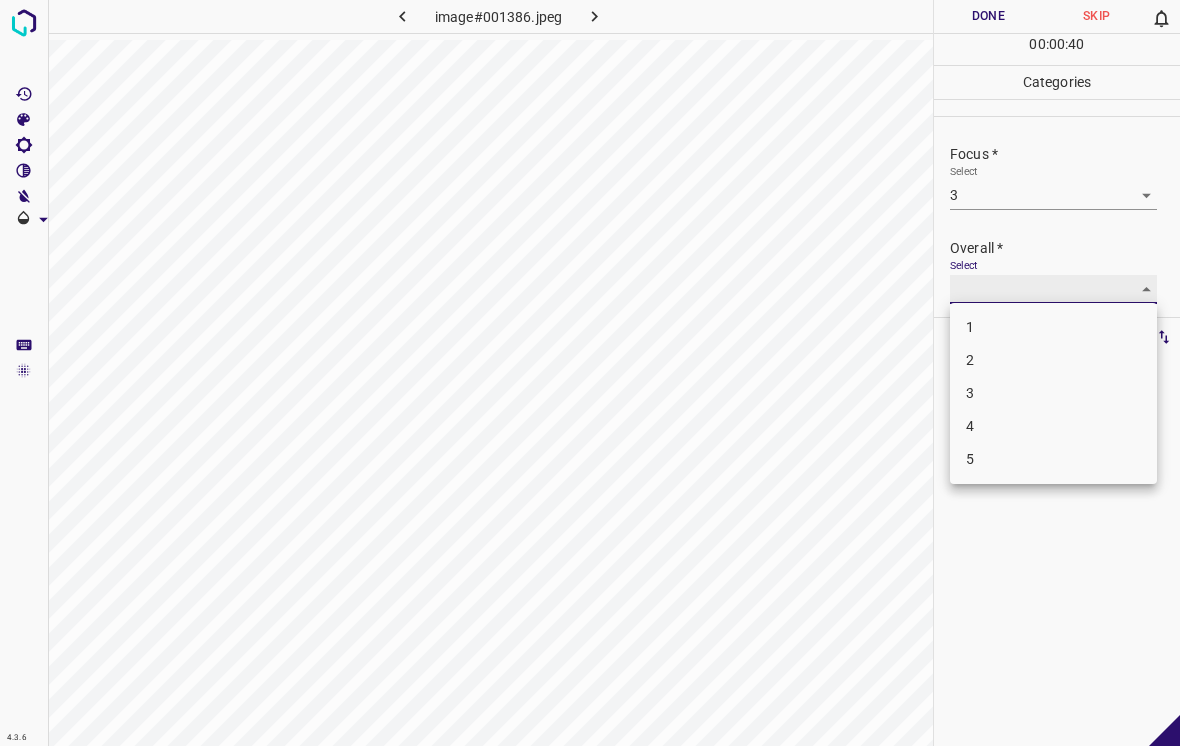 type on "3" 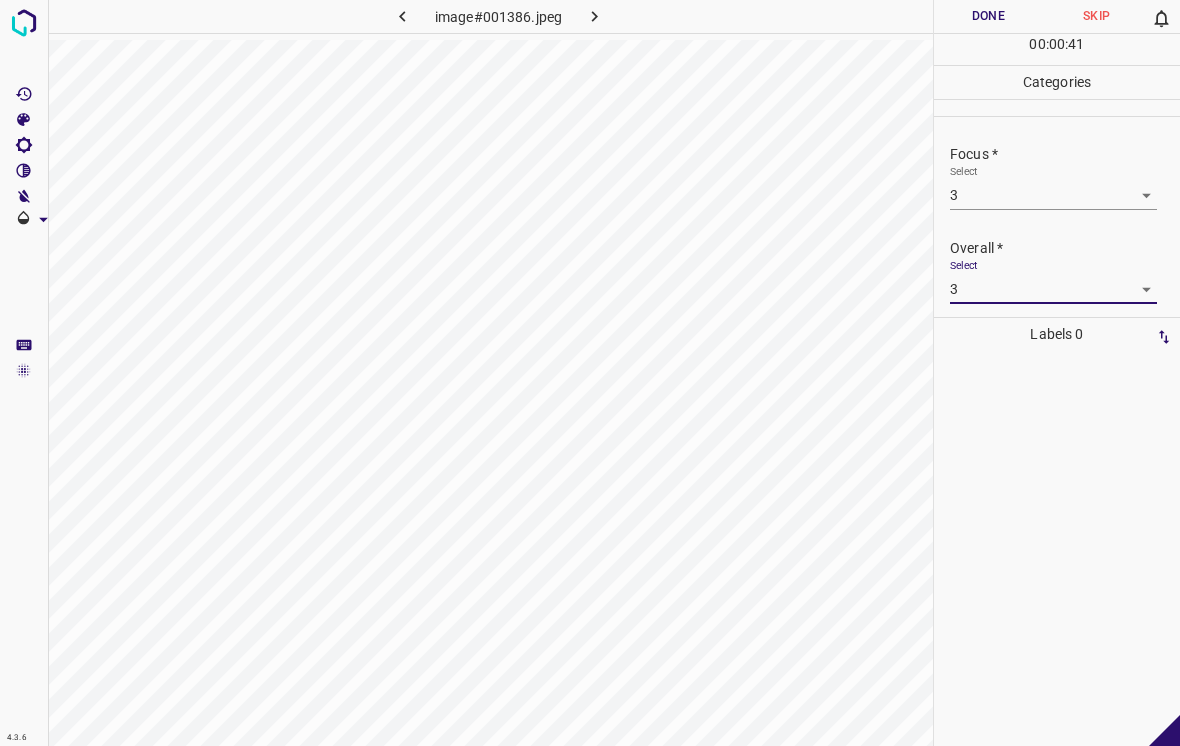 click on "Done" at bounding box center (988, 16) 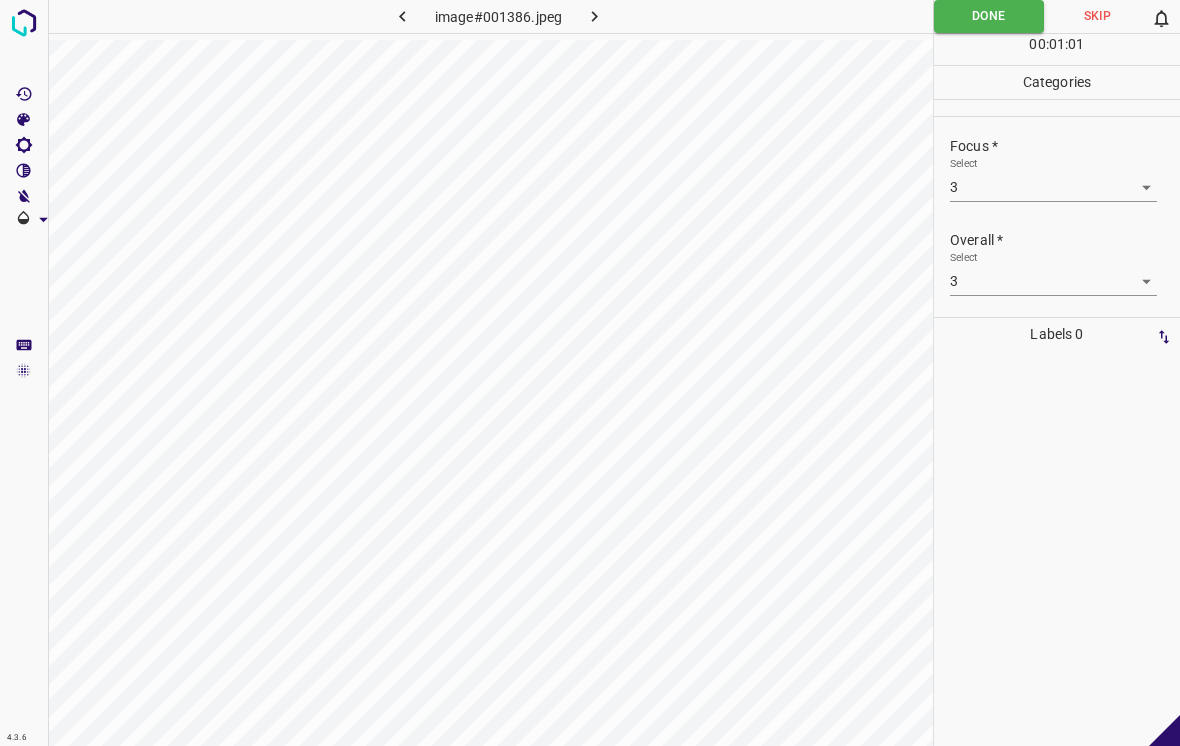 scroll, scrollTop: 98, scrollLeft: 0, axis: vertical 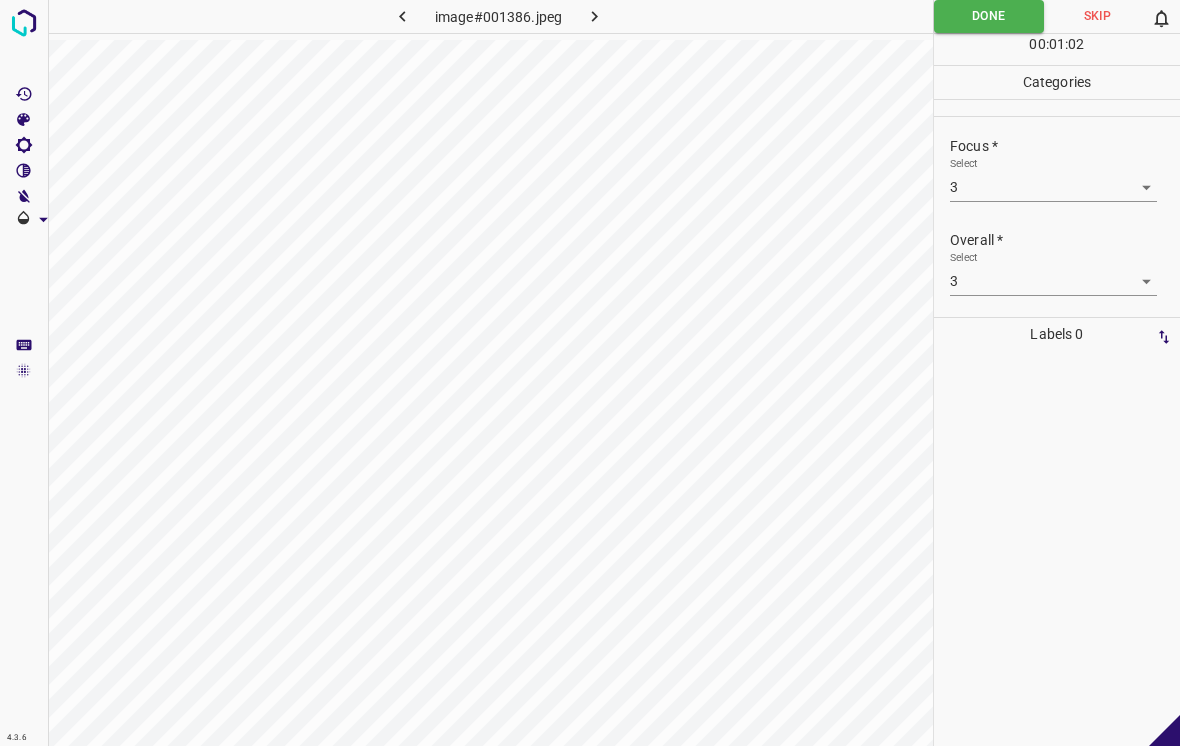 click at bounding box center [594, 16] 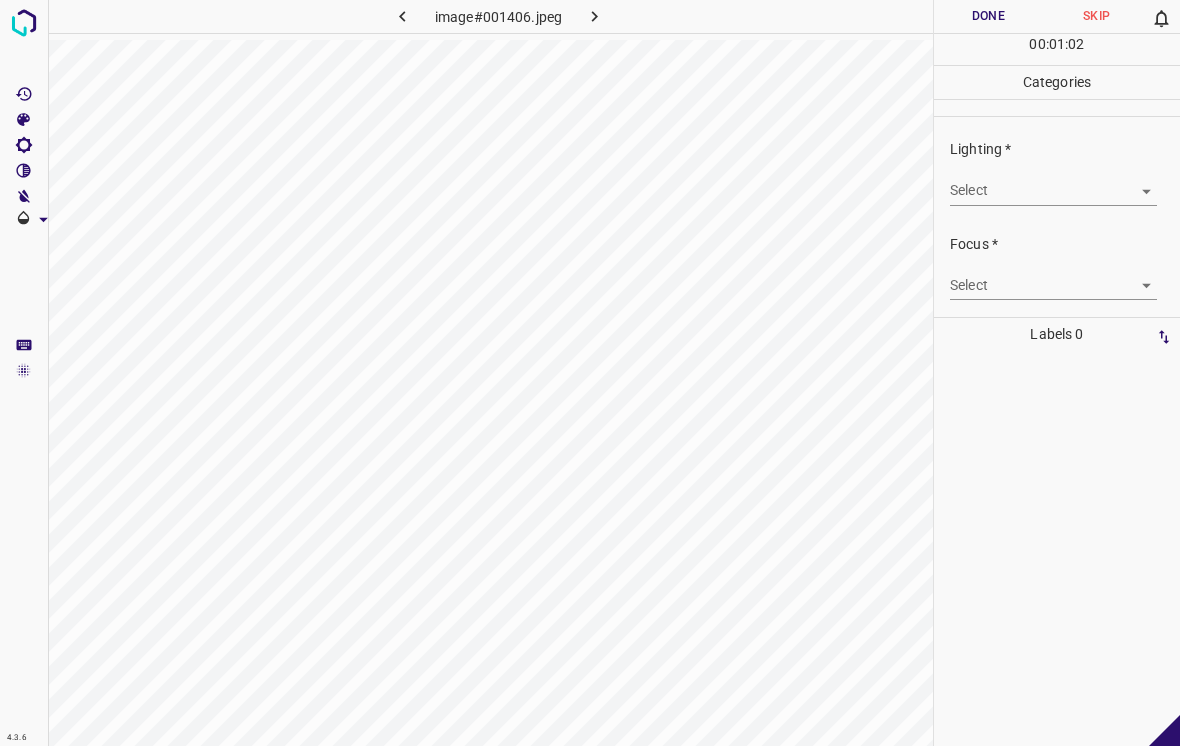 click on "4.3.6  image#001406.jpeg Done Skip 0 00   : 01   : 02   Categories Lighting *  Select ​ Focus *  Select ​ Overall *  Select ​ Labels   0 Categories 1 Lighting 2 Focus 3 Overall Tools Space Change between modes (Draw & Edit) I Auto labeling R Restore zoom M Zoom in N Zoom out Delete Delete selecte label Filters Z Restore filters X Saturation filter C Brightness filter V Contrast filter B Gray scale filter General O Download - Text - Hide - Delete" at bounding box center (590, 373) 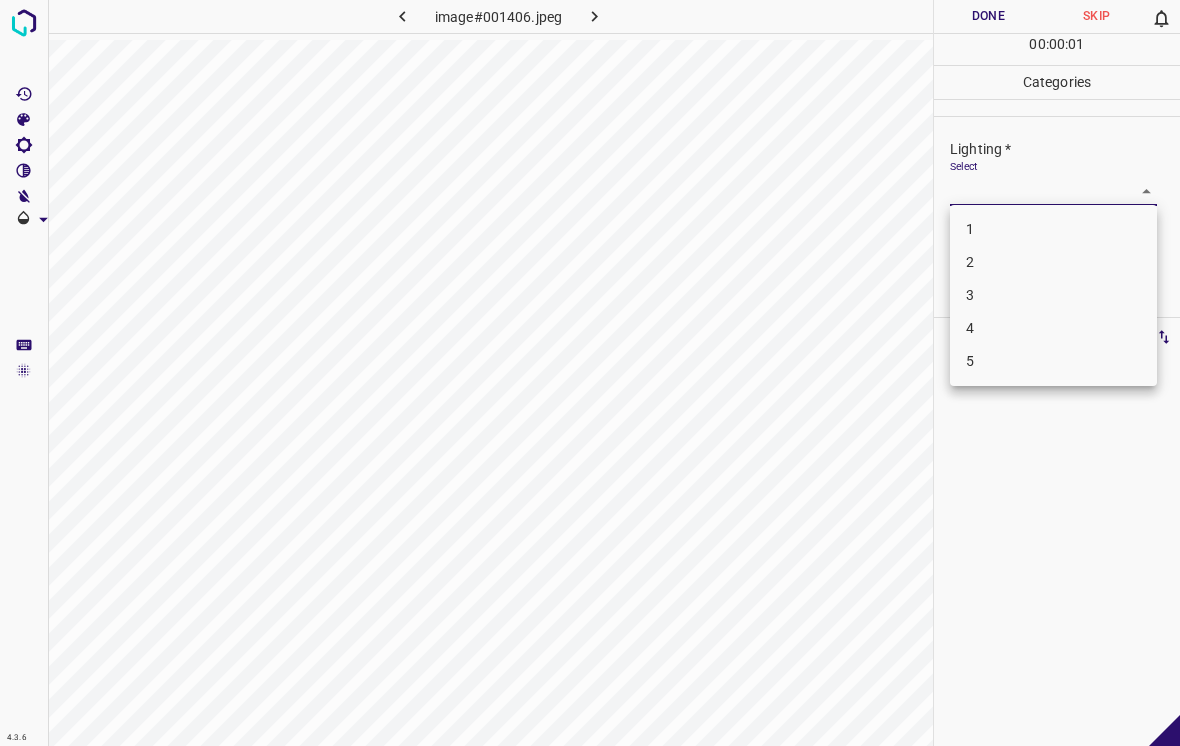 click on "2" at bounding box center (1053, 262) 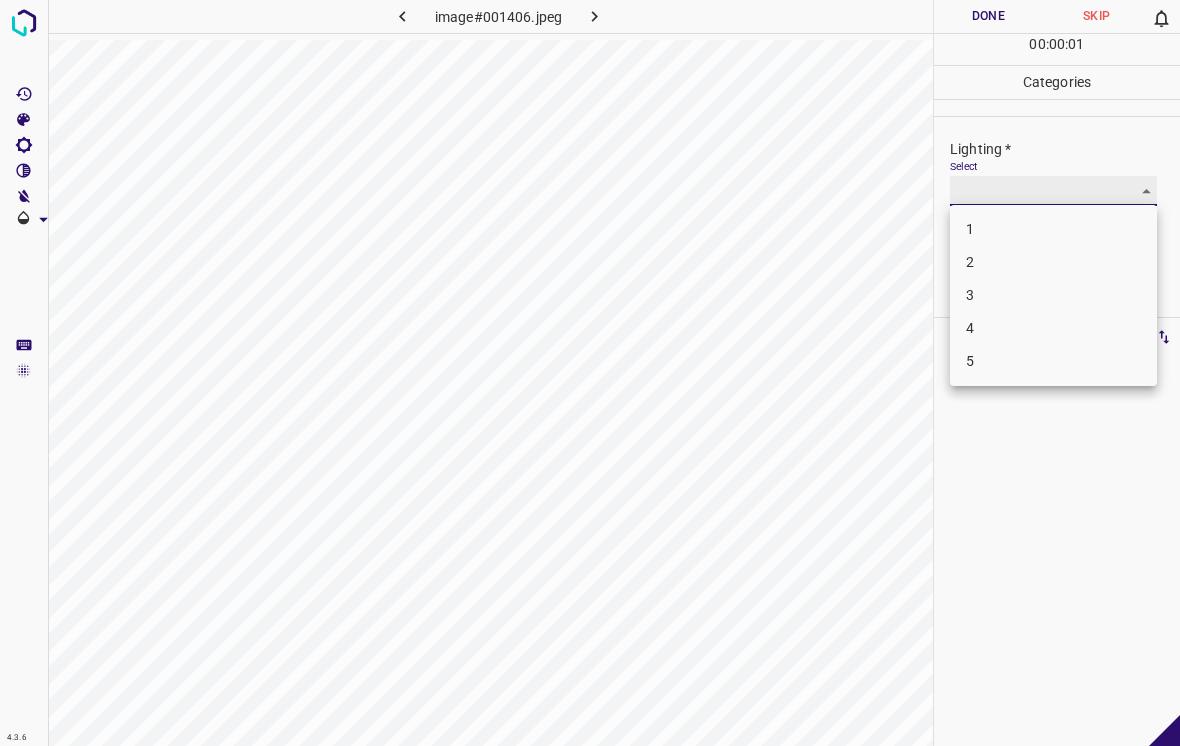 type on "2" 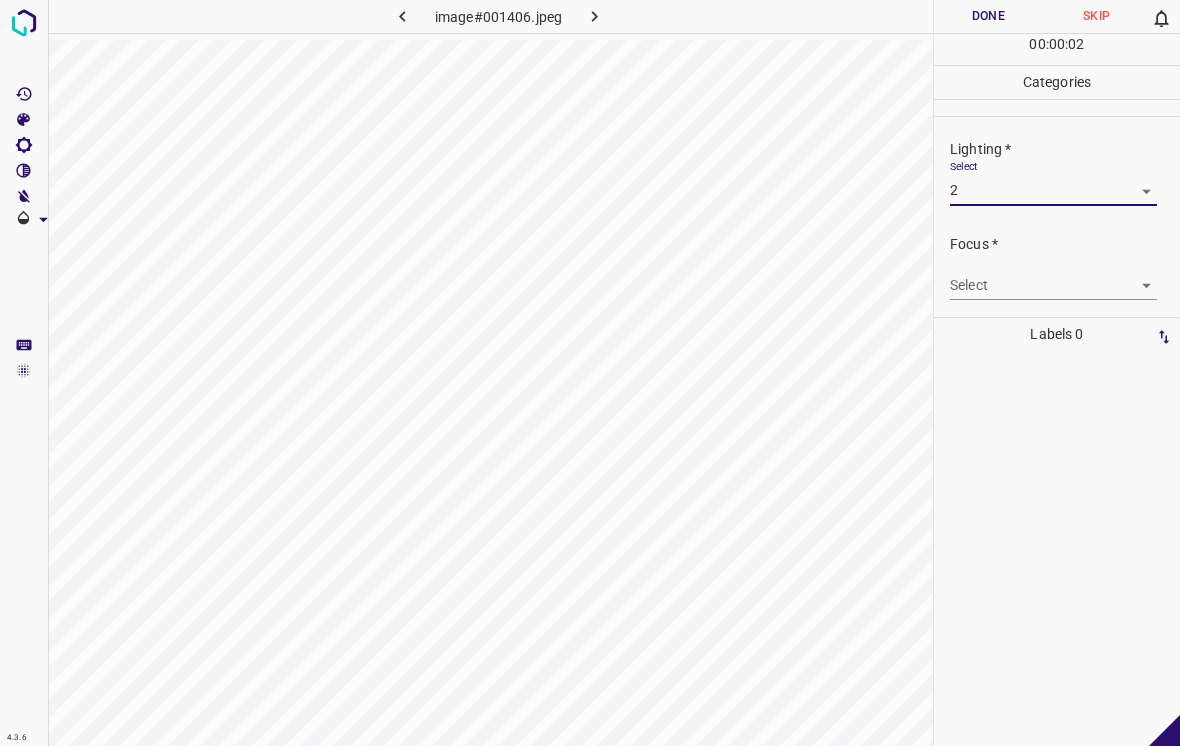 click on "4.3.6  image#001406.jpeg Done Skip 0 00   : 00   : 02   Categories Lighting *  Select 2 2 Focus *  Select ​ Overall *  Select ​ Labels   0 Categories 1 Lighting 2 Focus 3 Overall Tools Space Change between modes (Draw & Edit) I Auto labeling R Restore zoom M Zoom in N Zoom out Delete Delete selecte label Filters Z Restore filters X Saturation filter C Brightness filter V Contrast filter B Gray scale filter General O Download - Text - Hide - Delete" at bounding box center (590, 373) 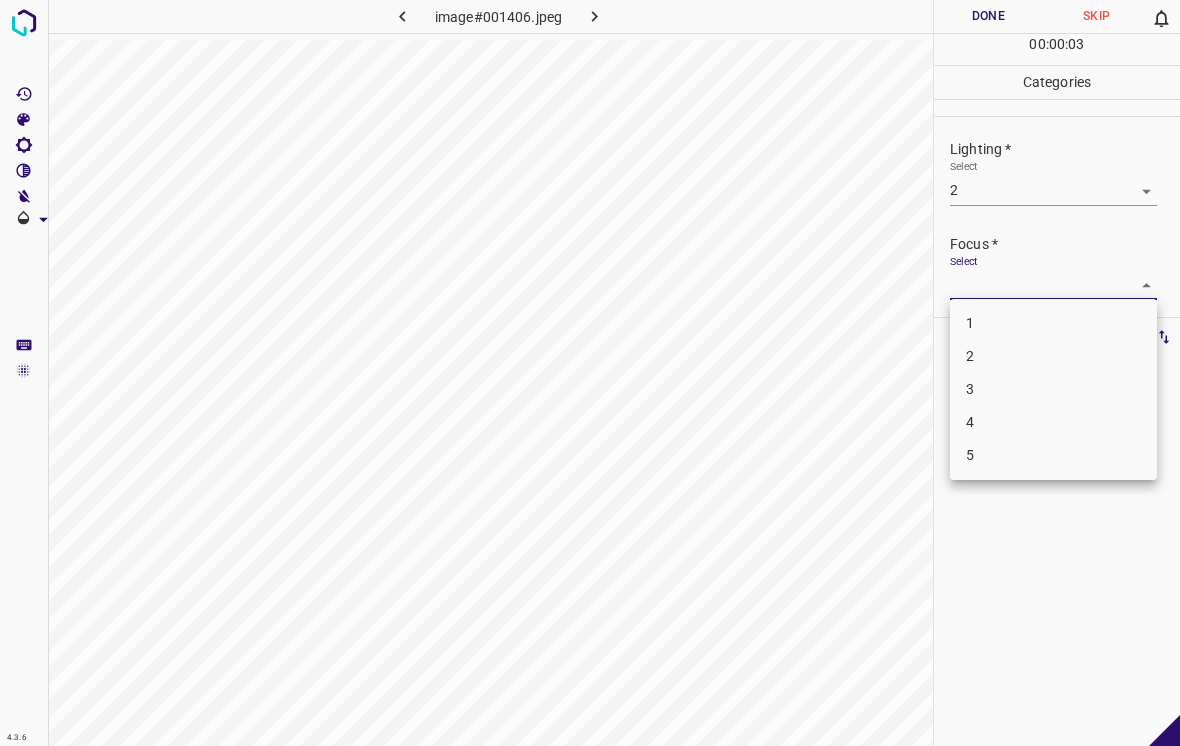 click on "2" at bounding box center (1053, 356) 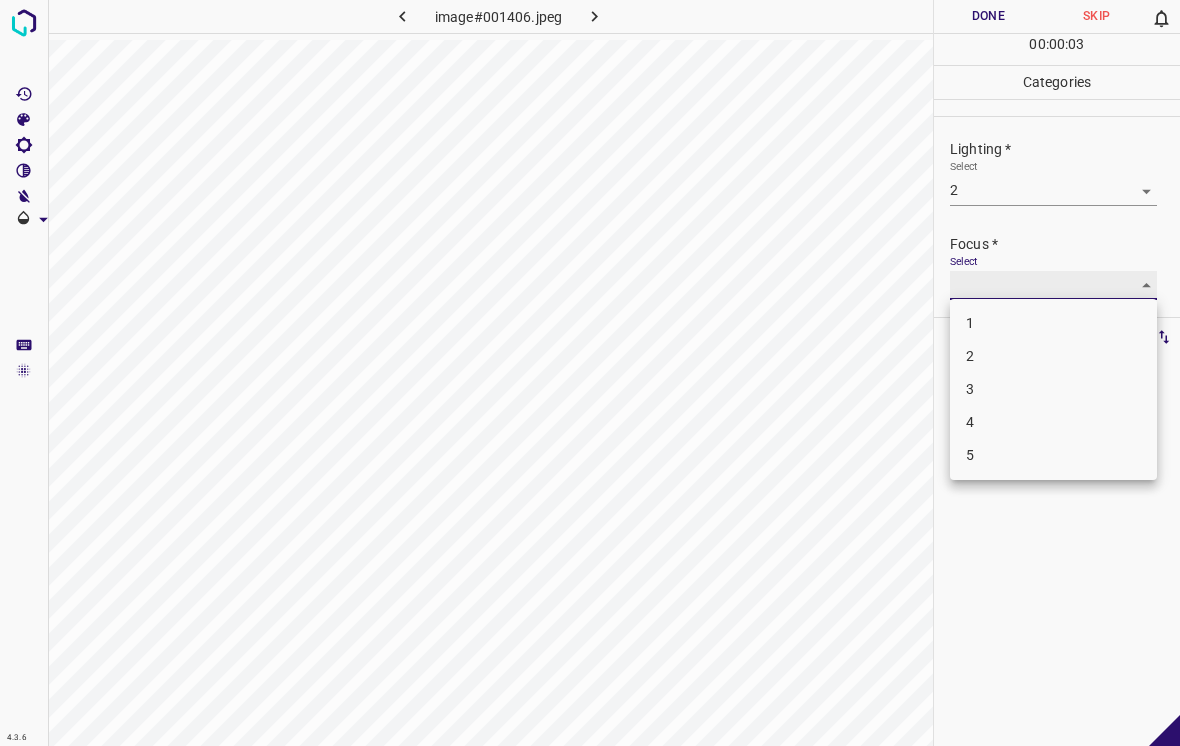 type on "2" 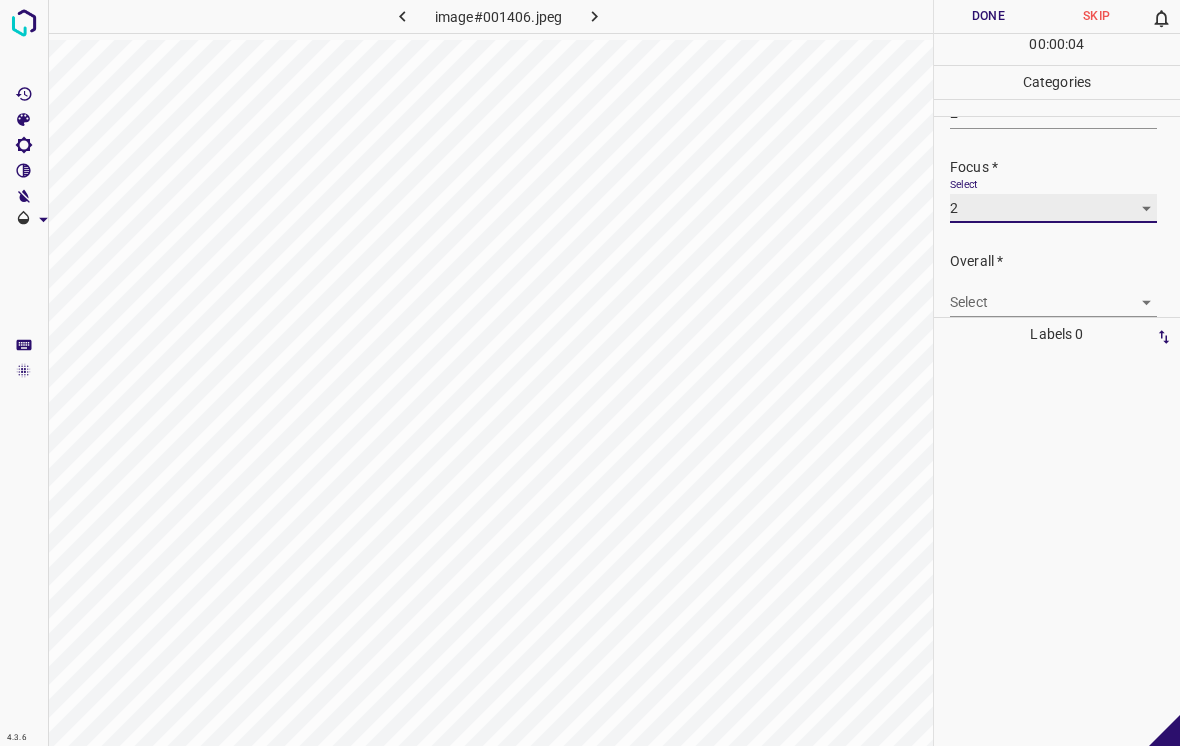 scroll, scrollTop: 79, scrollLeft: 0, axis: vertical 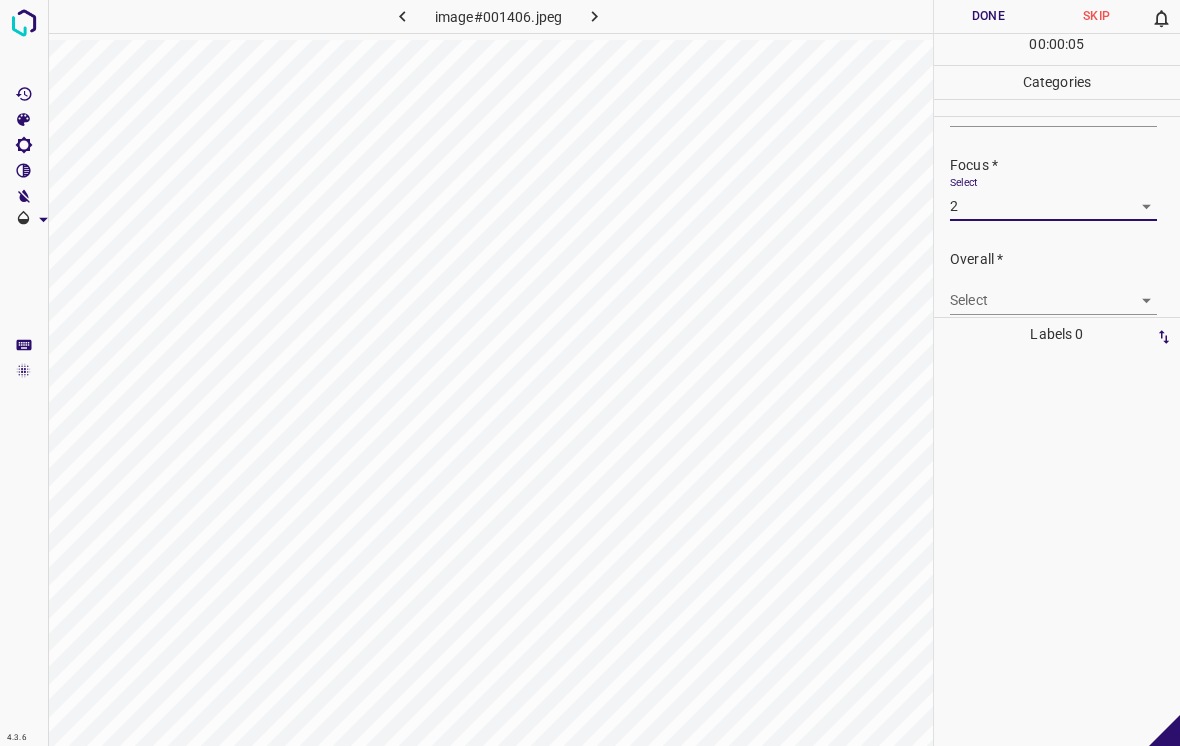 click on "4.3.6  image#001406.jpeg Done Skip 0 00   : 00   : 05   Categories Lighting *  Select 2 2 Focus *  Select 2 2 Overall *  Select ​ Labels   0 Categories 1 Lighting 2 Focus 3 Overall Tools Space Change between modes (Draw & Edit) I Auto labeling R Restore zoom M Zoom in N Zoom out Delete Delete selecte label Filters Z Restore filters X Saturation filter C Brightness filter V Contrast filter B Gray scale filter General O Download - Text - Hide - Delete" at bounding box center (590, 373) 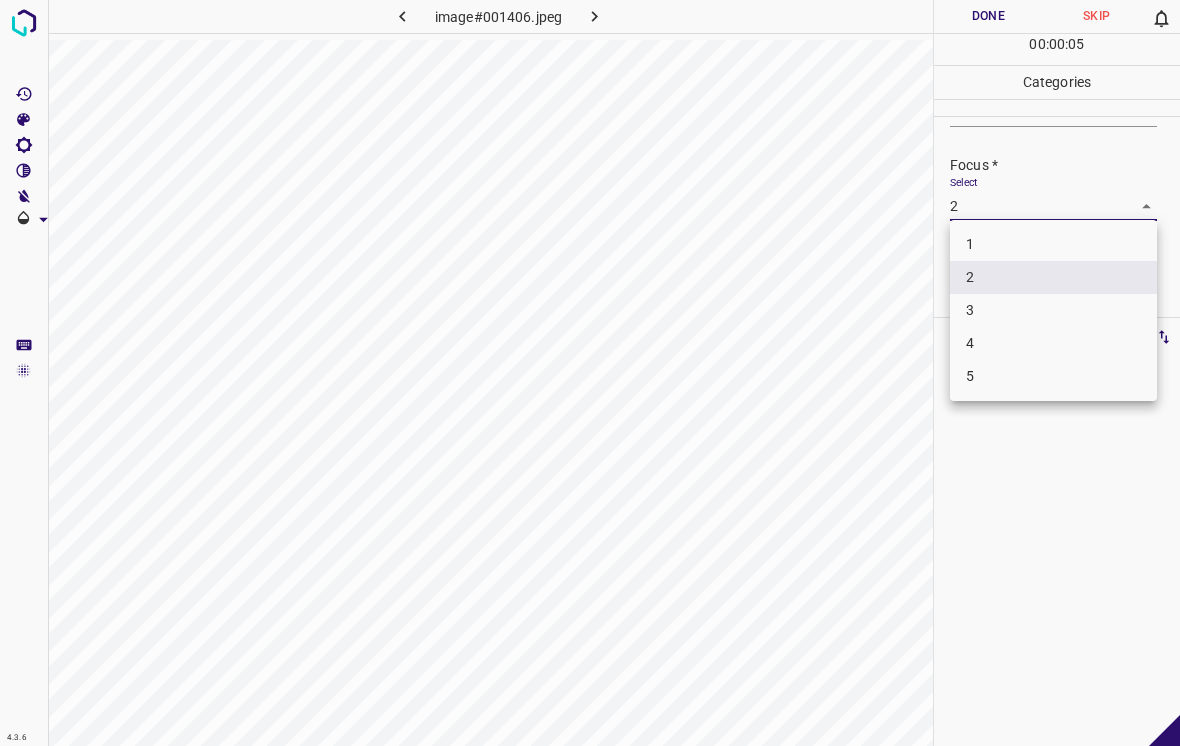 click on "2" at bounding box center [1053, 277] 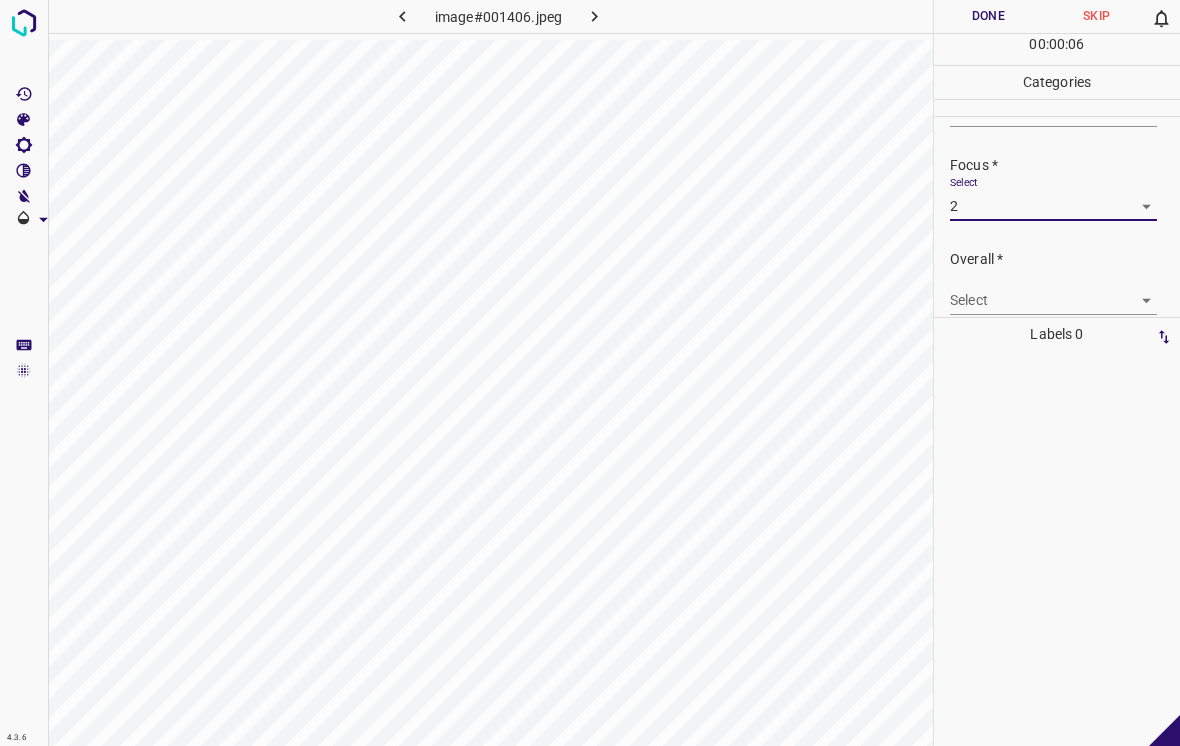 click on "4.3.6  image#001406.jpeg Done Skip 0 00   : 00   : 06   Categories Lighting *  Select 2 2 Focus *  Select 2 2 Overall *  Select ​ Labels   0 Categories 1 Lighting 2 Focus 3 Overall Tools Space Change between modes (Draw & Edit) I Auto labeling R Restore zoom M Zoom in N Zoom out Delete Delete selecte label Filters Z Restore filters X Saturation filter C Brightness filter V Contrast filter B Gray scale filter General O Download - Text - Hide - Delete" at bounding box center [590, 373] 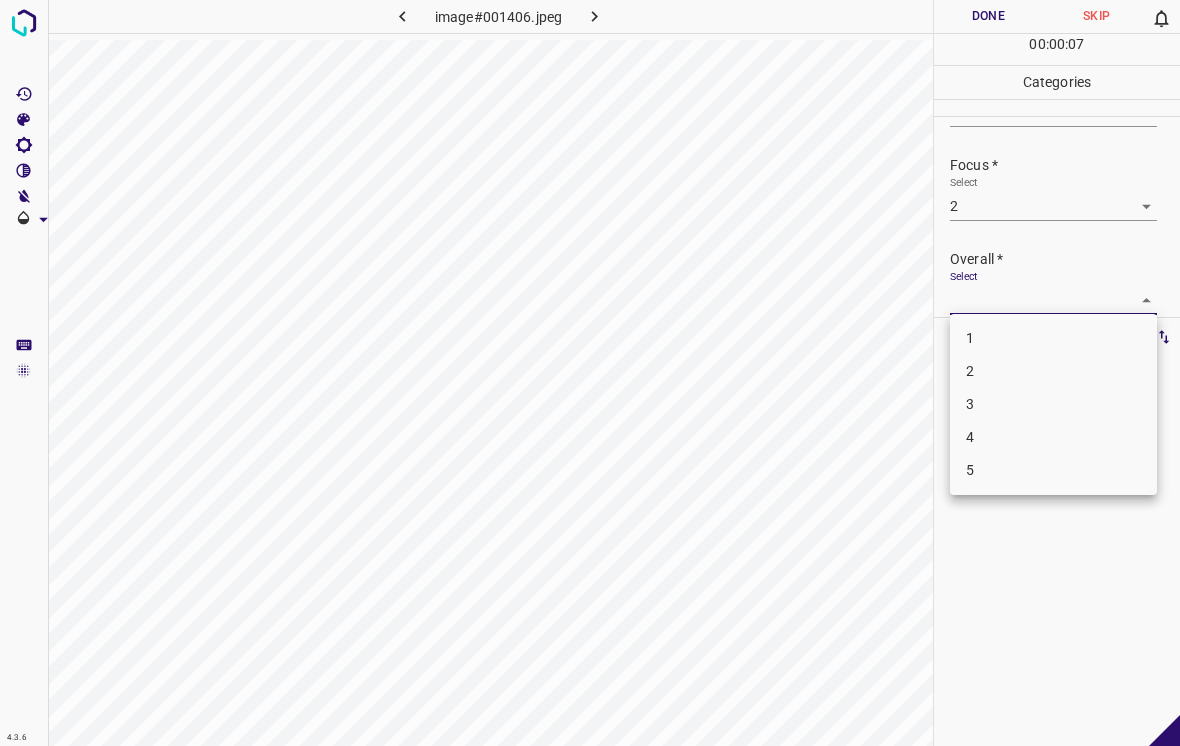 click on "2" at bounding box center (1053, 371) 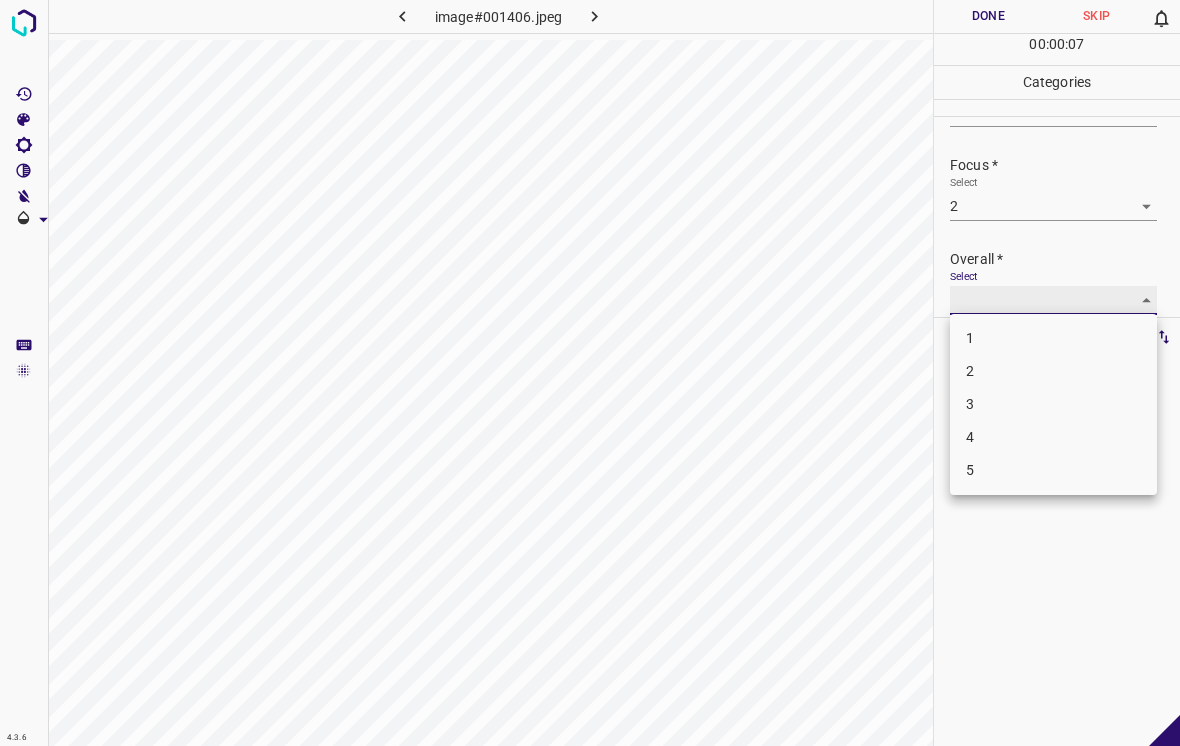 type on "2" 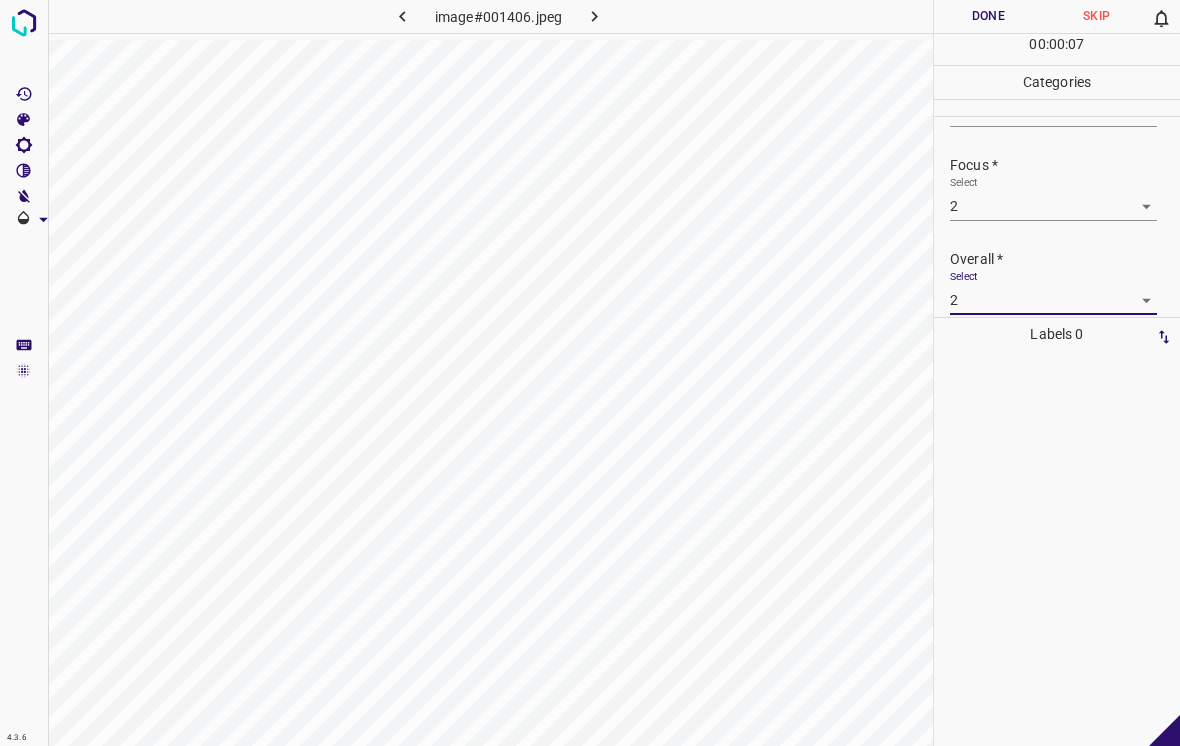 click on "Done" at bounding box center (988, 16) 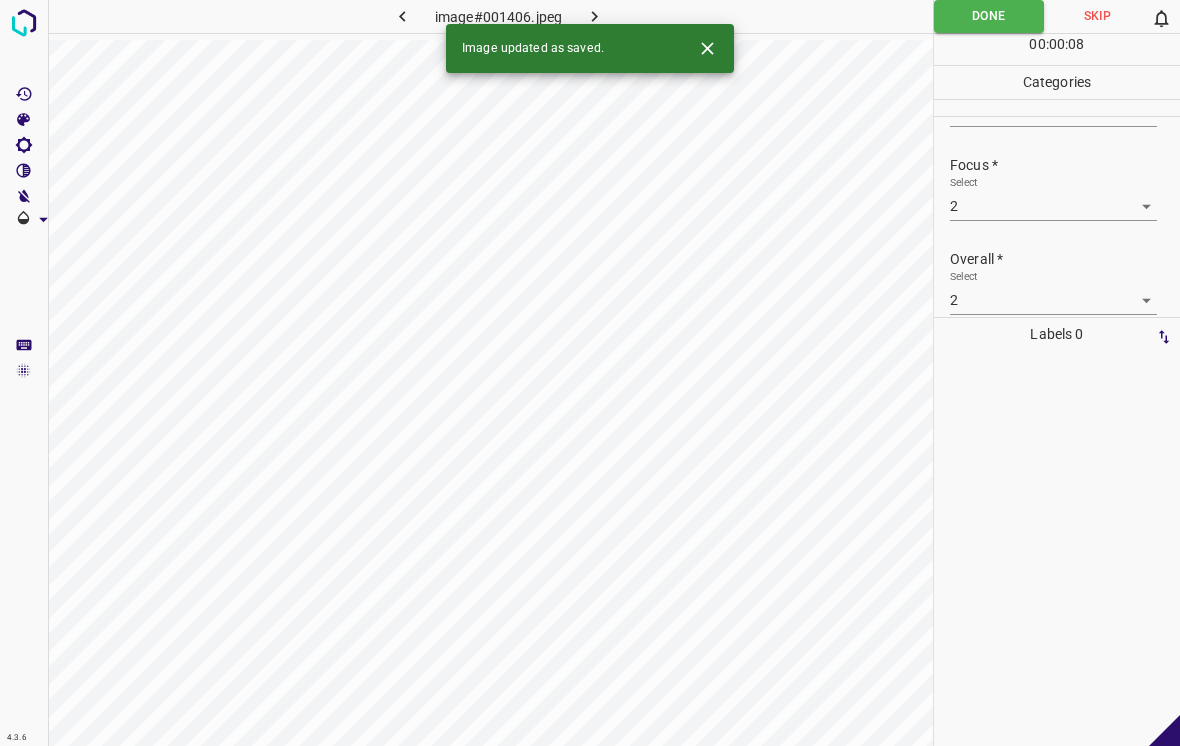 click on "Image updated as saved." at bounding box center (590, 48) 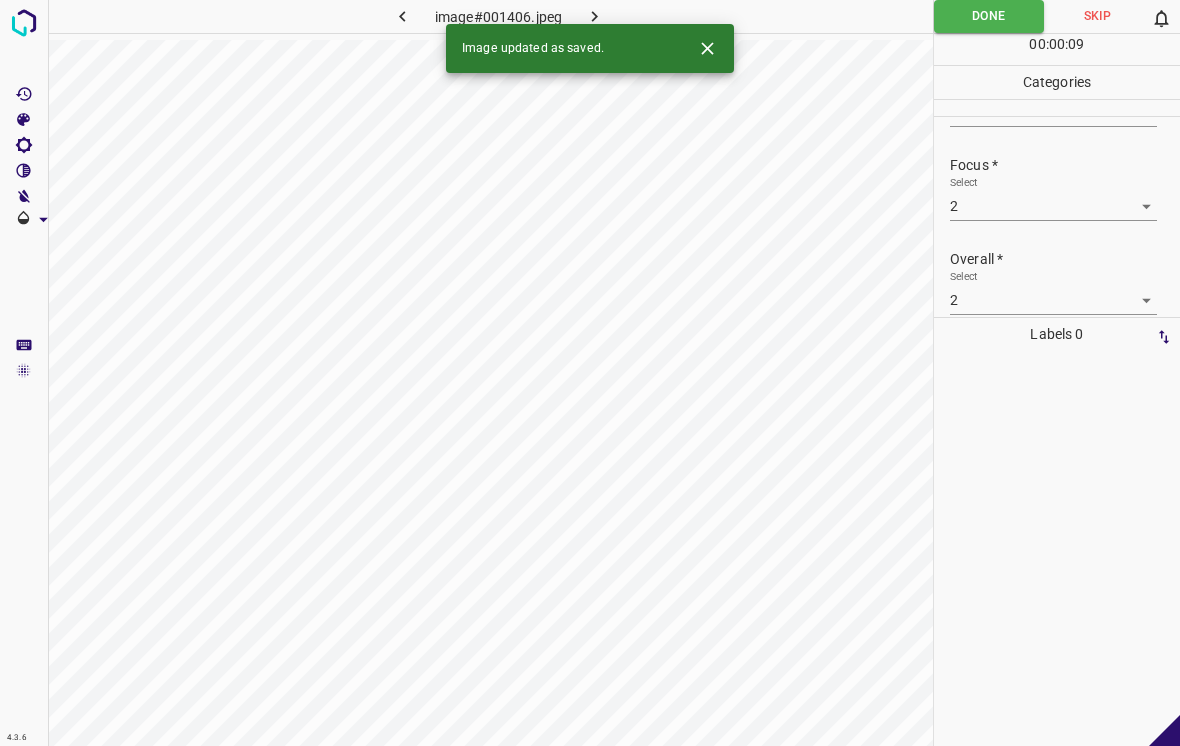 click 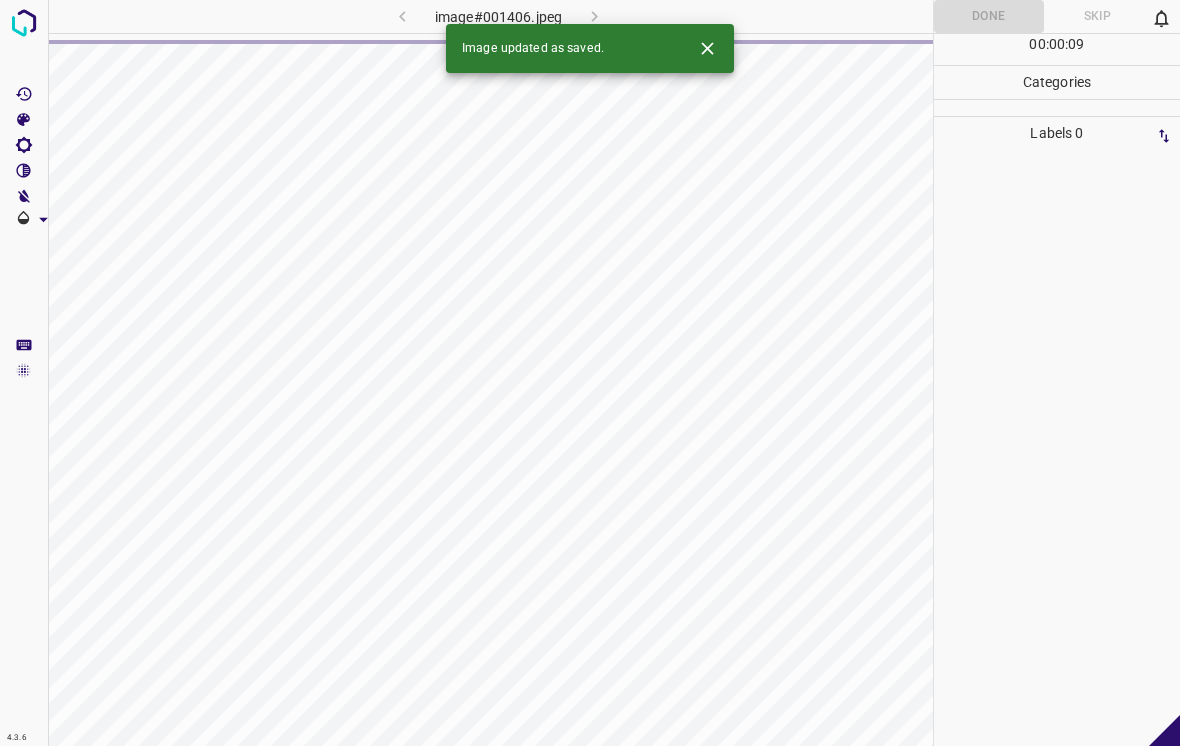 click 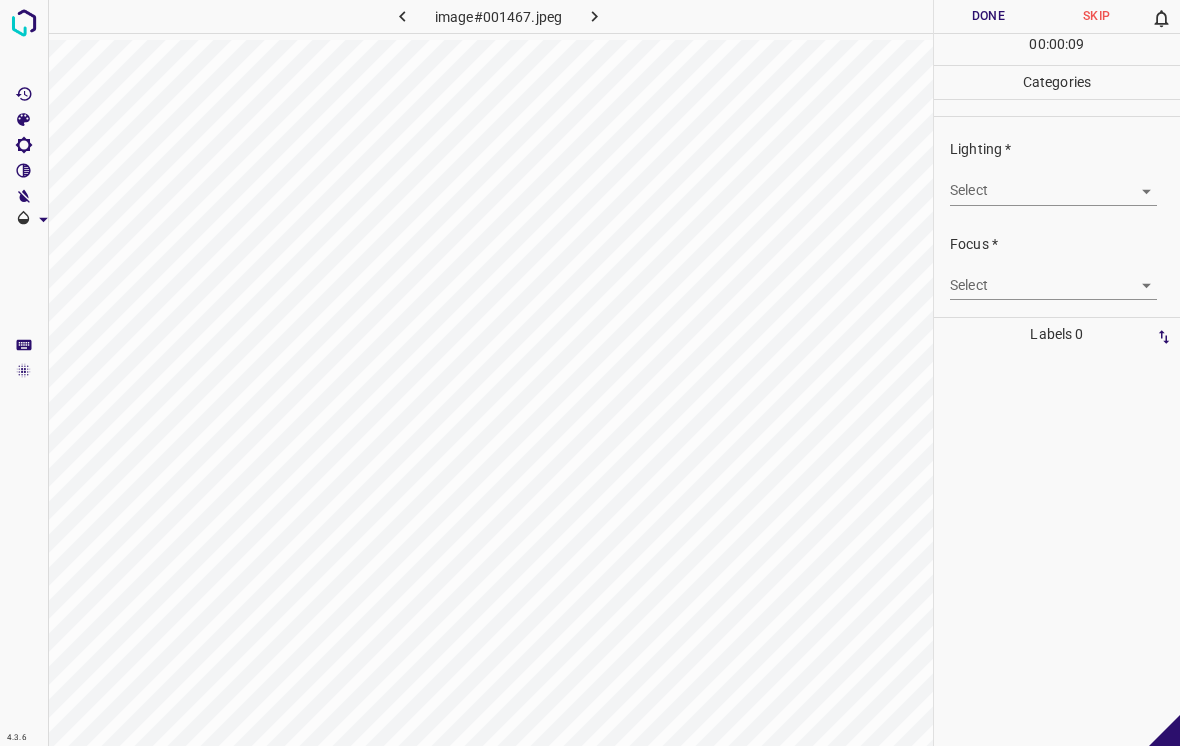 click on "4.3.6  image#001467.jpeg Done Skip 0 00   : 00   : 09   Categories Lighting *  Select ​ Focus *  Select ​ Overall *  Select ​ Labels   0 Categories 1 Lighting 2 Focus 3 Overall Tools Space Change between modes (Draw & Edit) I Auto labeling R Restore zoom M Zoom in N Zoom out Delete Delete selecte label Filters Z Restore filters X Saturation filter C Brightness filter V Contrast filter B Gray scale filter General O Download - Text - Hide - Delete" at bounding box center (590, 373) 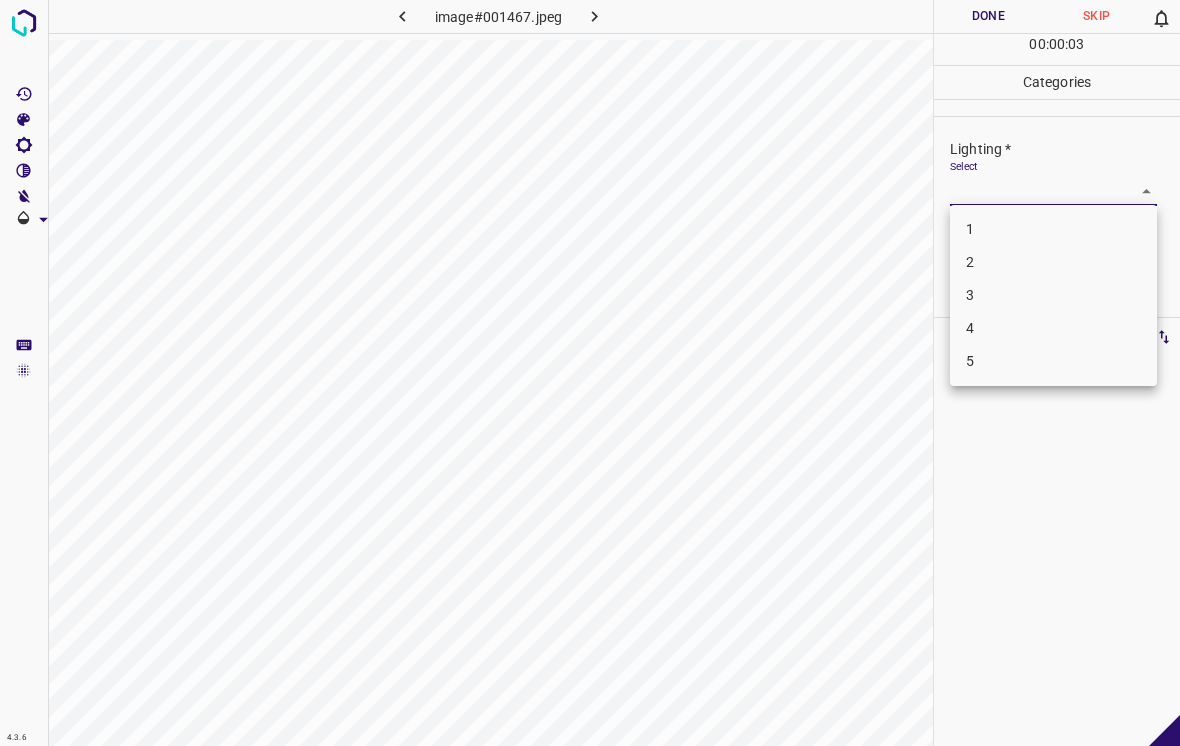 click on "1" at bounding box center (1053, 229) 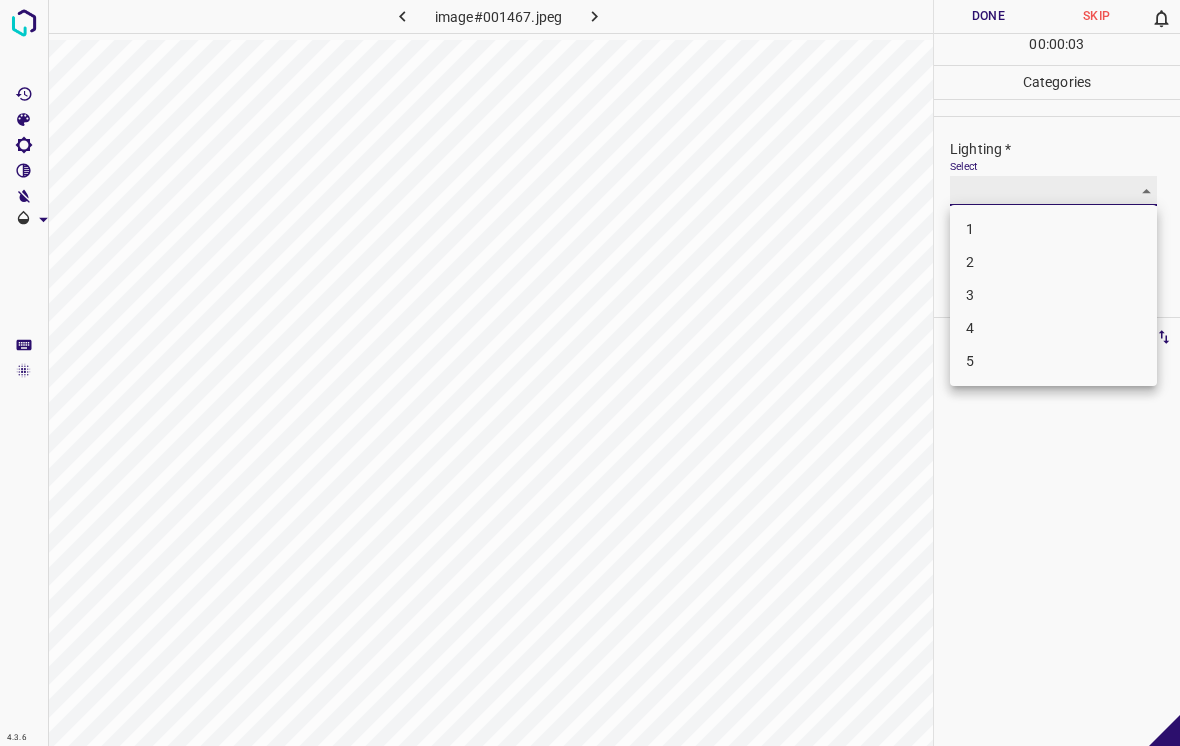 type on "1" 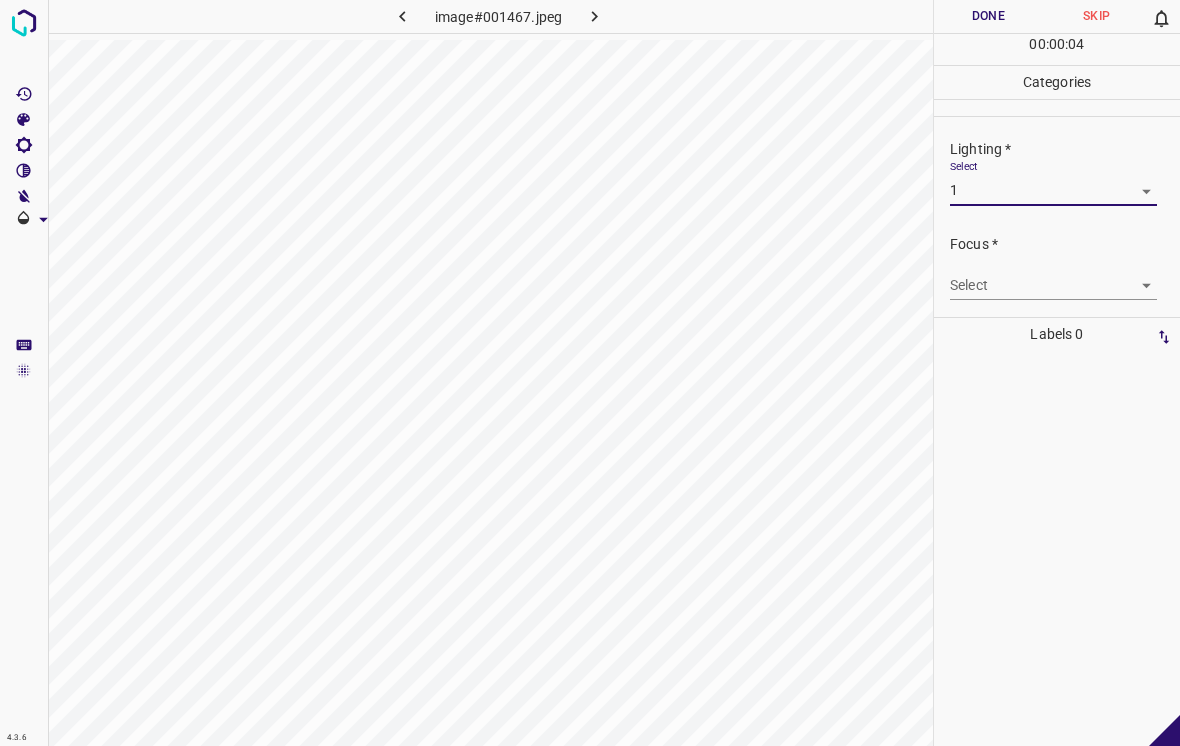 click on "4.3.6  image#001467.jpeg Done Skip 0 00   : 00   : 04   Categories Lighting *  Select 1 1 Focus *  Select ​ Overall *  Select ​ Labels   0 Categories 1 Lighting 2 Focus 3 Overall Tools Space Change between modes (Draw & Edit) I Auto labeling R Restore zoom M Zoom in N Zoom out Delete Delete selecte label Filters Z Restore filters X Saturation filter C Brightness filter V Contrast filter B Gray scale filter General O Download - Text - Hide - Delete" at bounding box center (590, 373) 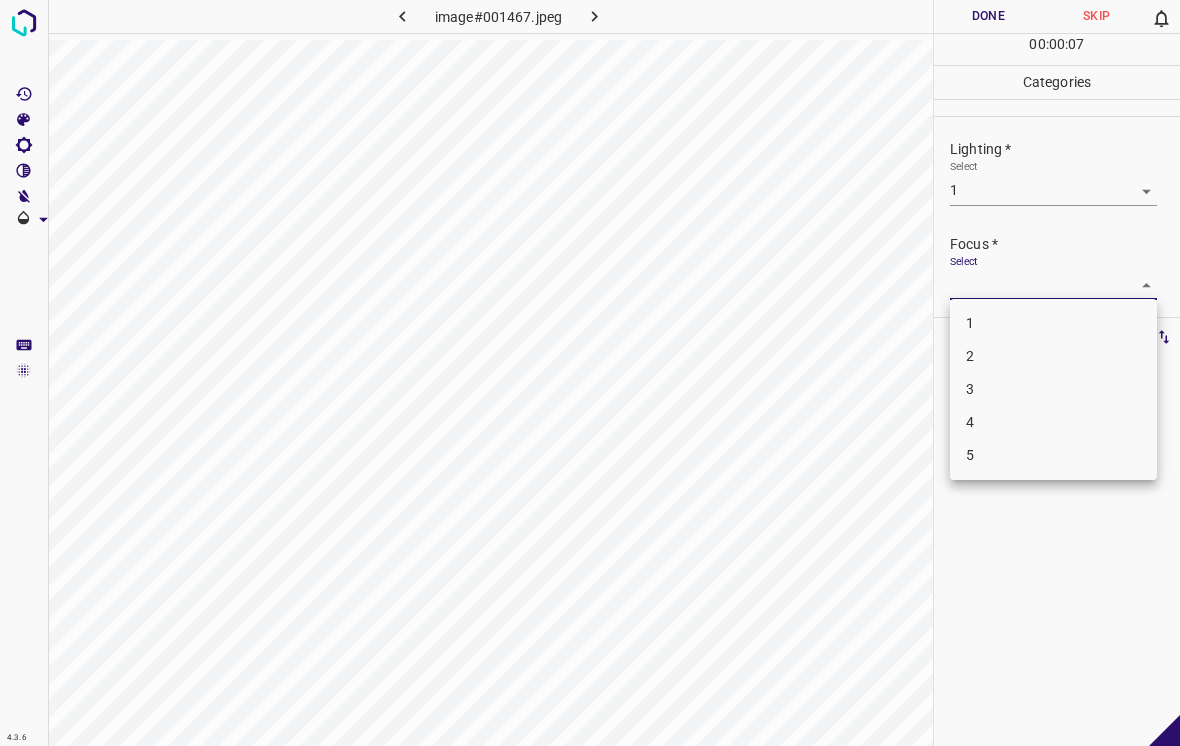 click on "1" at bounding box center [1053, 323] 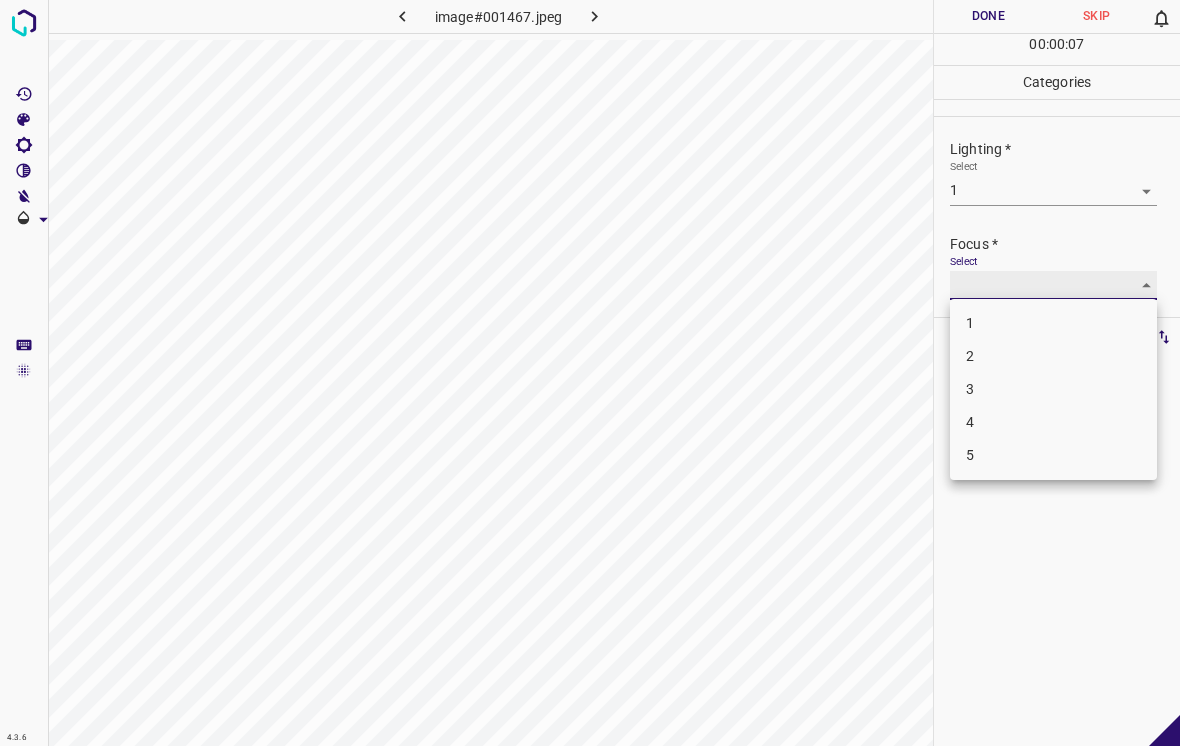type on "1" 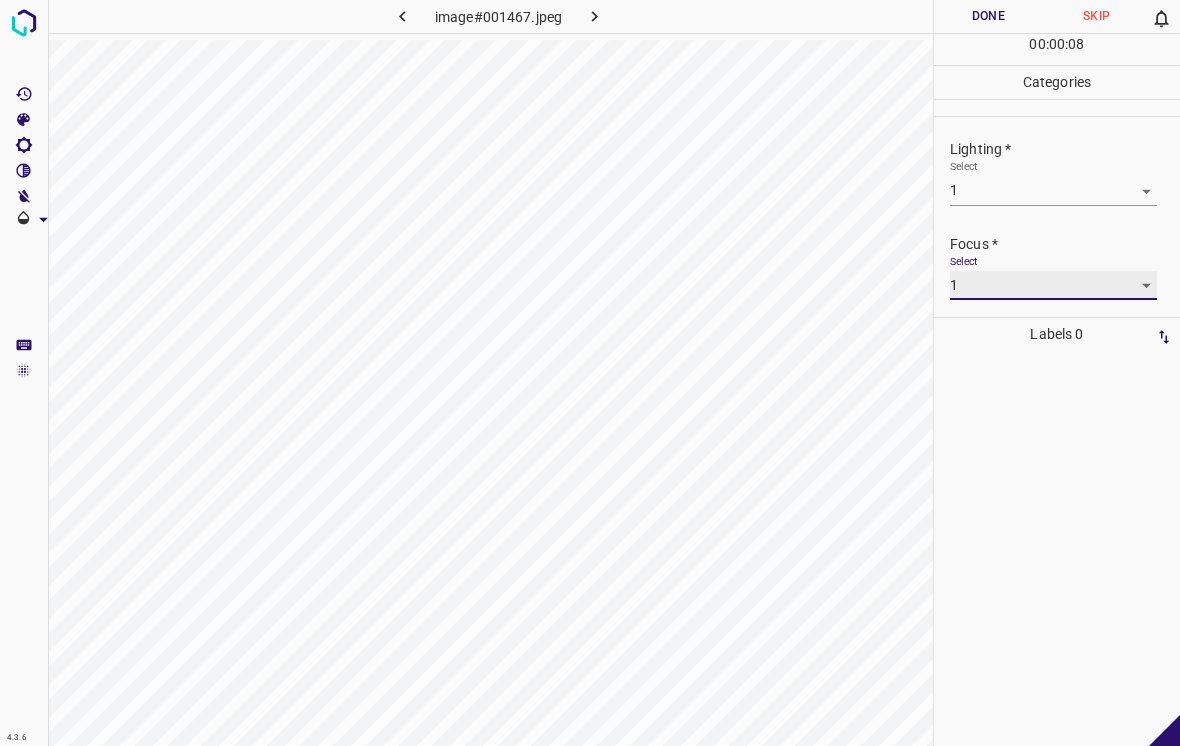 scroll, scrollTop: 96, scrollLeft: 0, axis: vertical 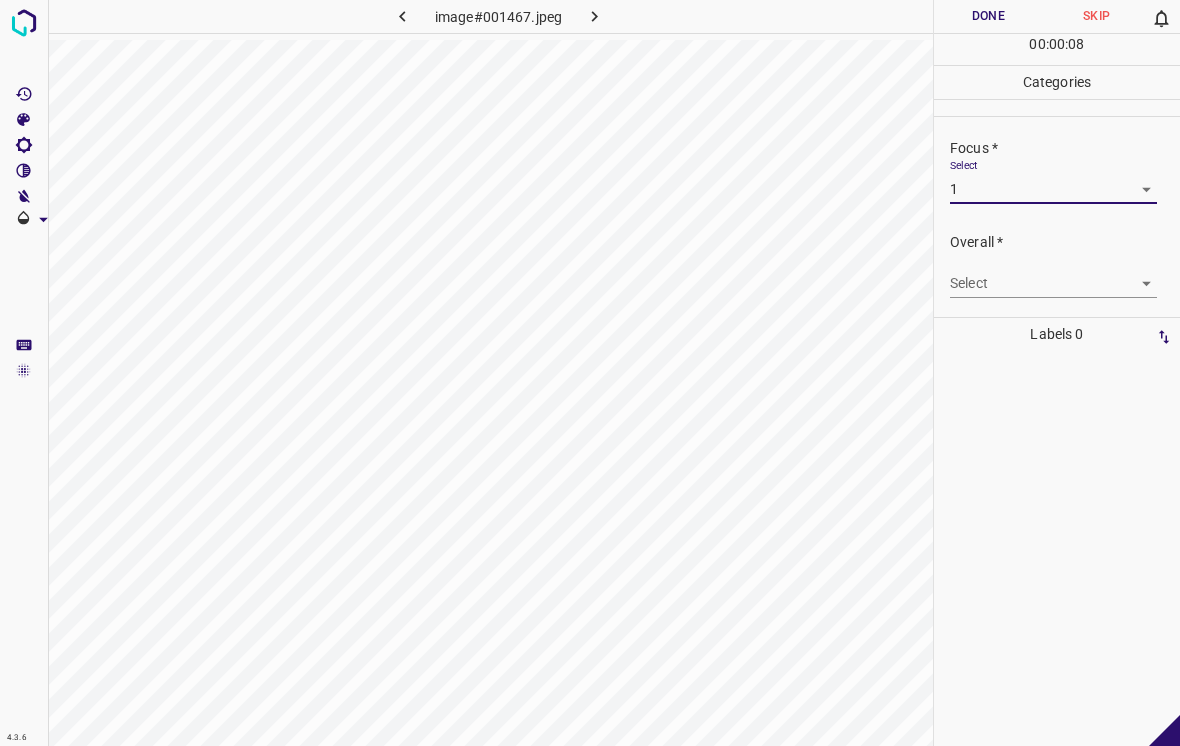 click on "4.3.6  image#001467.jpeg Done Skip 0 00   : 00   : 08   Categories Lighting *  Select 1 1 Focus *  Select 1 1 Overall *  Select ​ Labels   0 Categories 1 Lighting 2 Focus 3 Overall Tools Space Change between modes (Draw & Edit) I Auto labeling R Restore zoom M Zoom in N Zoom out Delete Delete selecte label Filters Z Restore filters X Saturation filter C Brightness filter V Contrast filter B Gray scale filter General O Download - Text - Hide - Delete" at bounding box center [590, 373] 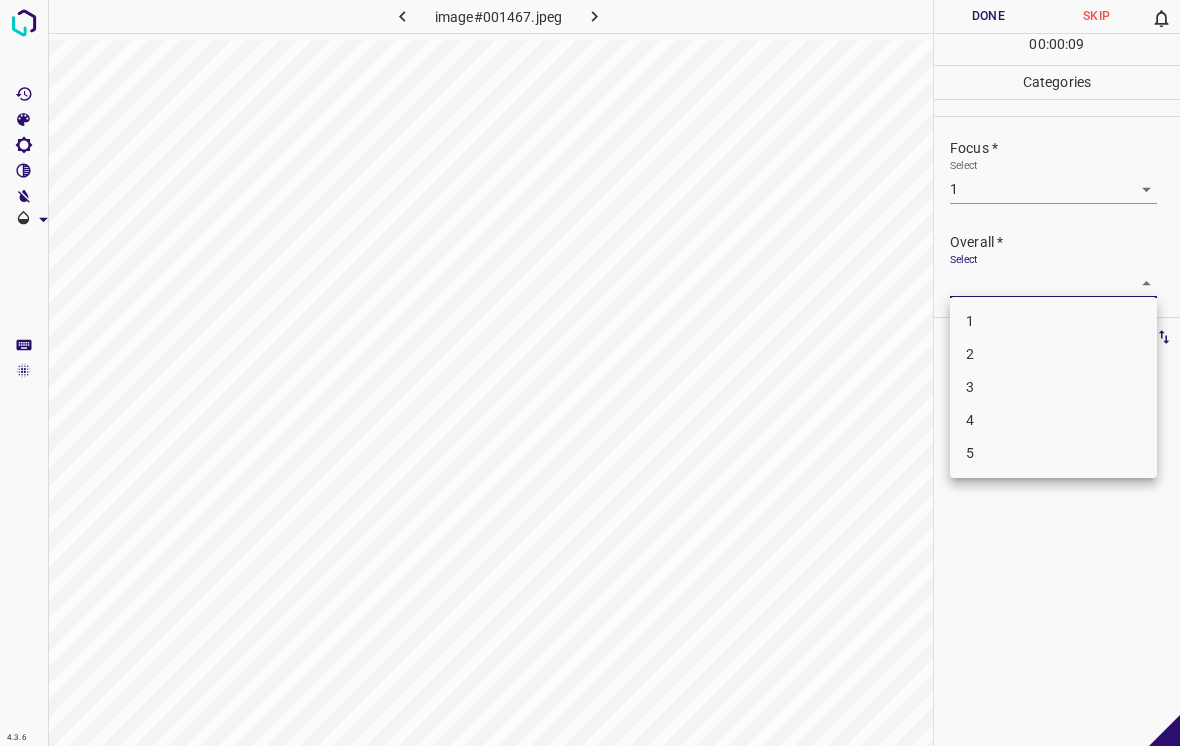 click on "1" at bounding box center (1053, 321) 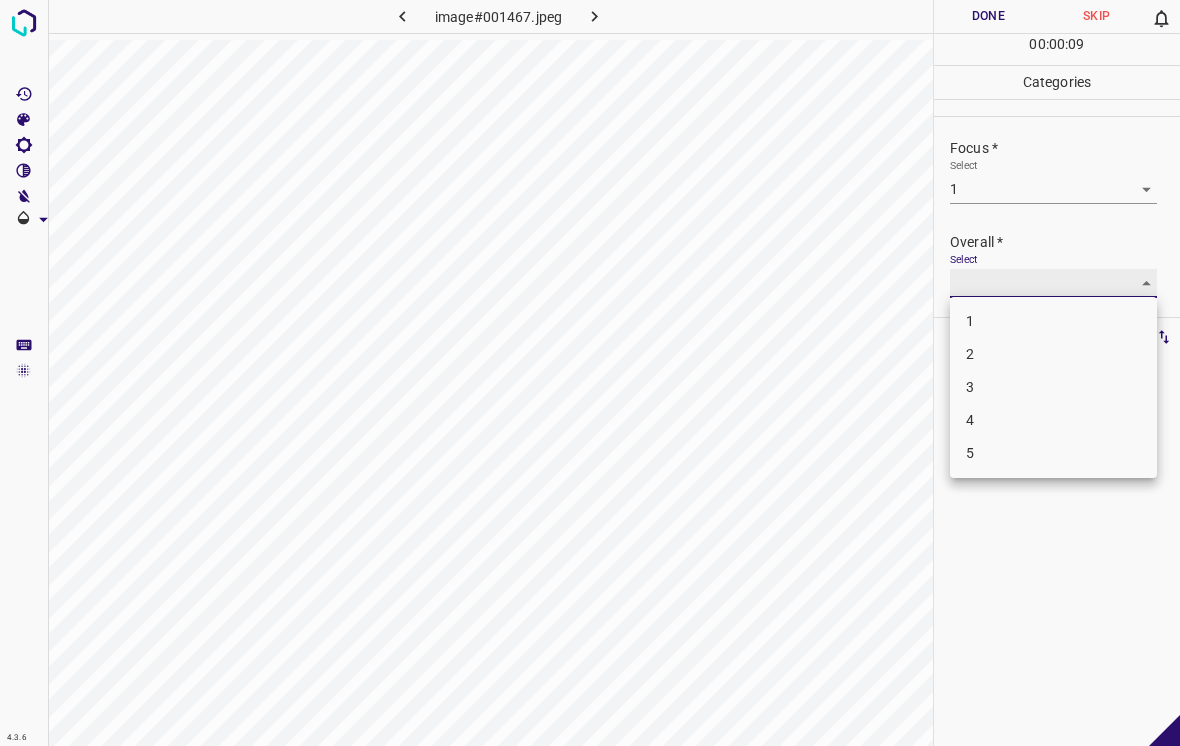 type on "1" 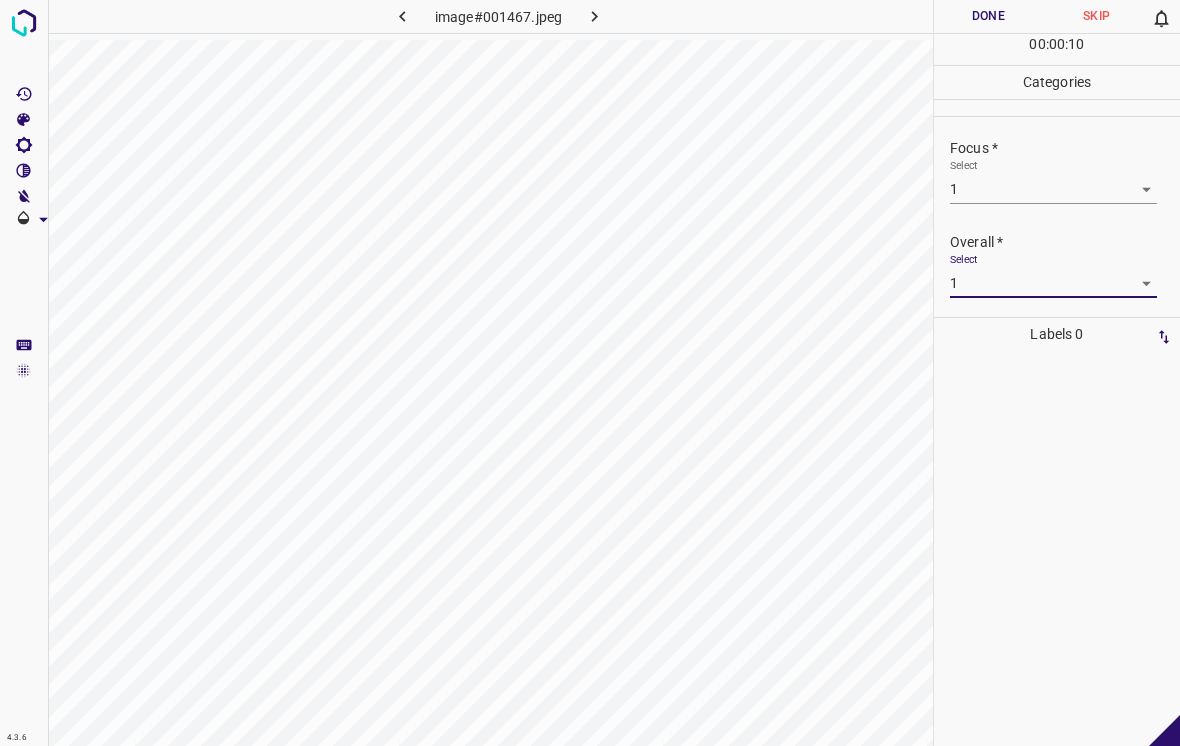 click on "Done" at bounding box center [988, 16] 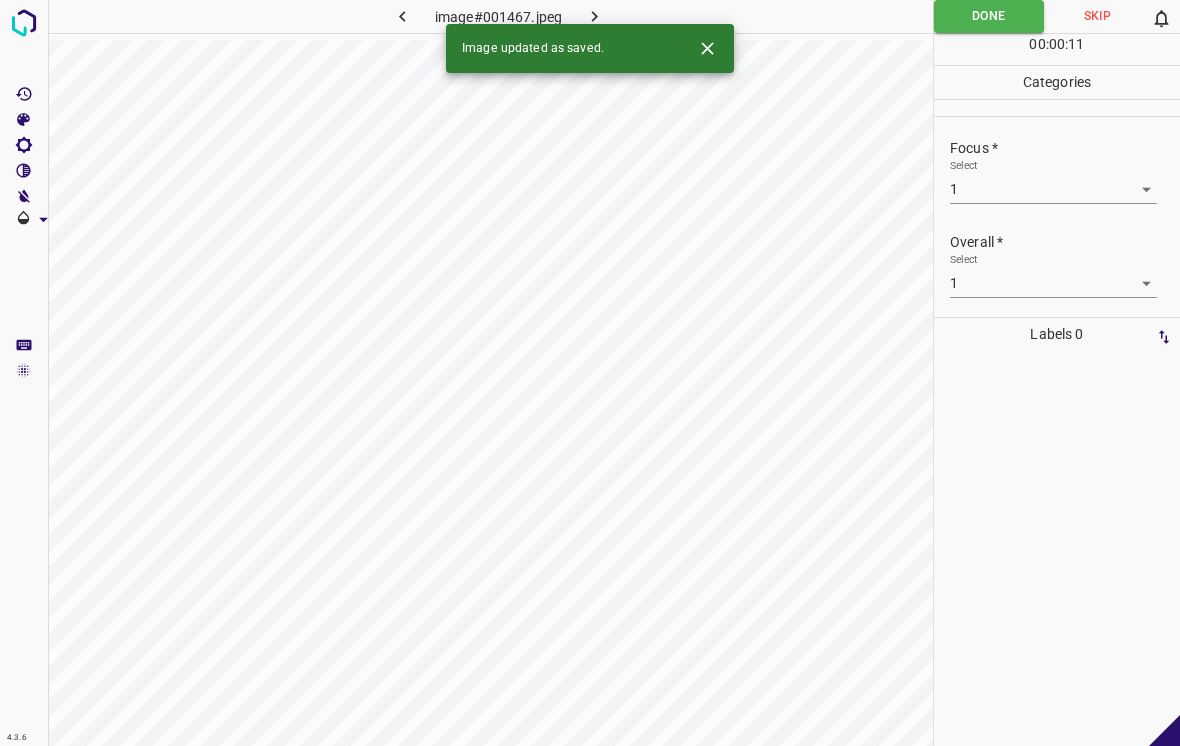 click 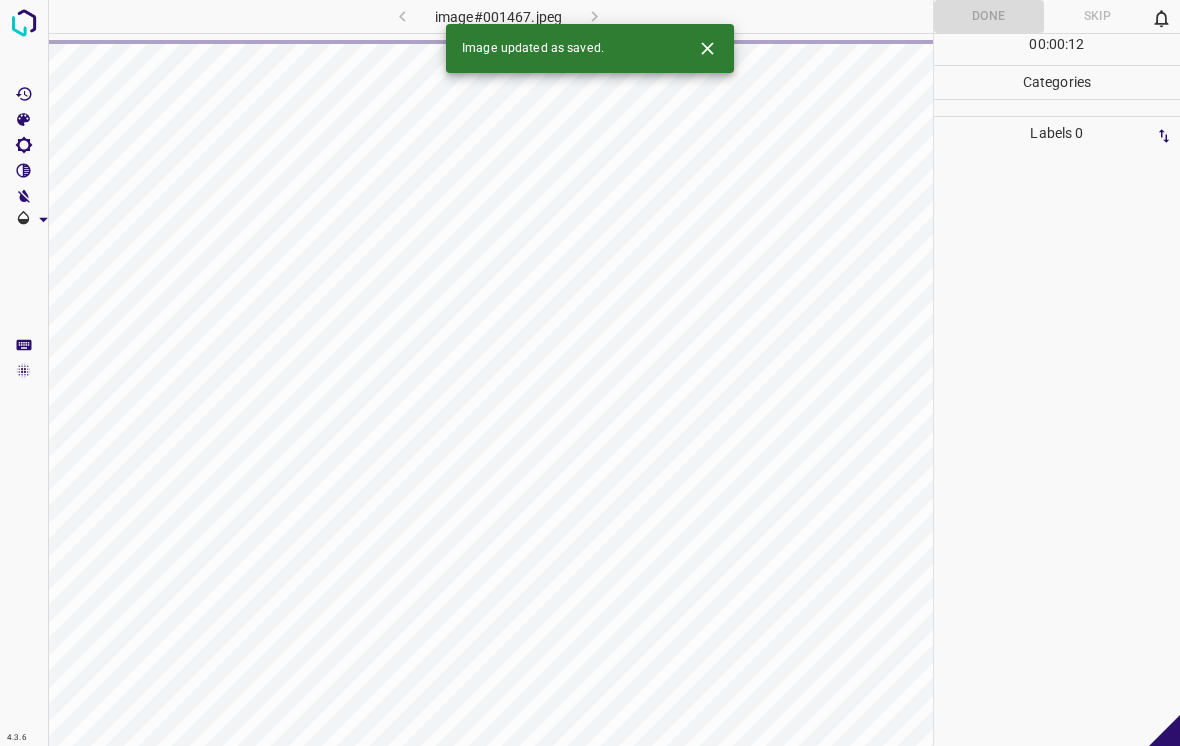 click at bounding box center [707, 48] 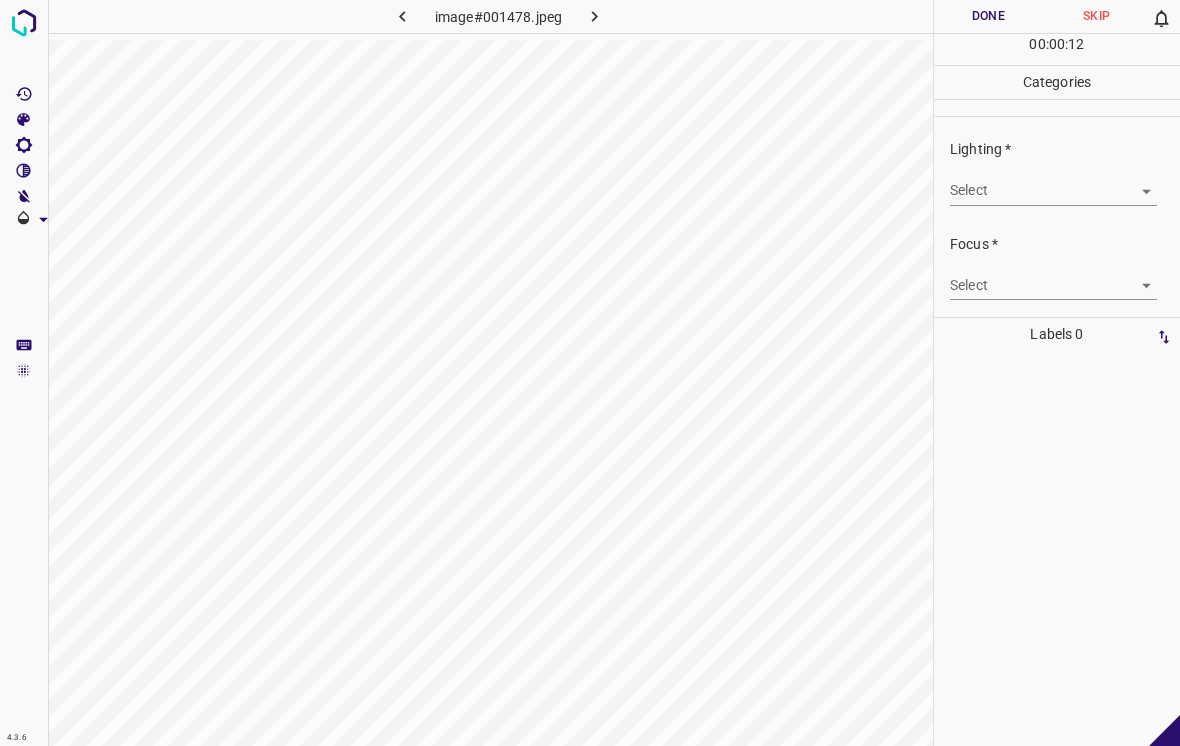 click on "4.3.6  image#001478.jpeg Done Skip 0 00   : 00   : 12   Categories Lighting *  Select ​ Focus *  Select ​ Overall *  Select ​ Labels   0 Categories 1 Lighting 2 Focus 3 Overall Tools Space Change between modes (Draw & Edit) I Auto labeling R Restore zoom M Zoom in N Zoom out Delete Delete selecte label Filters Z Restore filters X Saturation filter C Brightness filter V Contrast filter B Gray scale filter General O Download - Text - Hide - Delete" at bounding box center (590, 373) 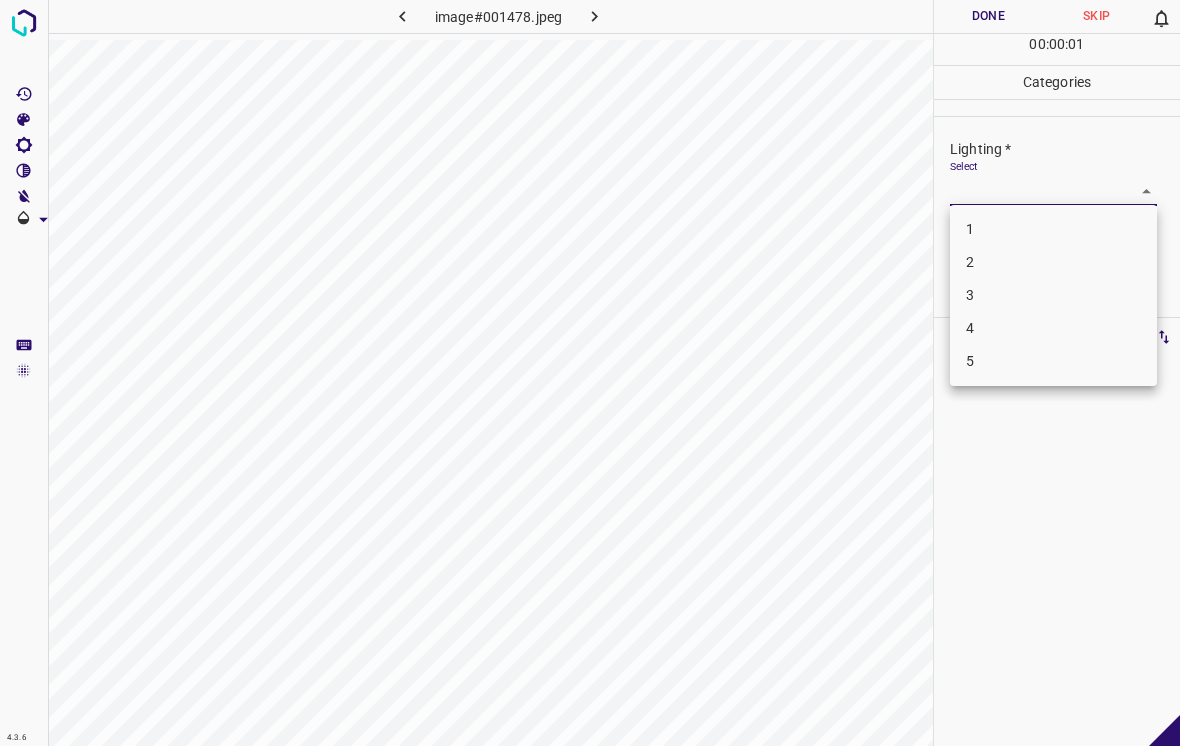 click on "3" at bounding box center [1053, 295] 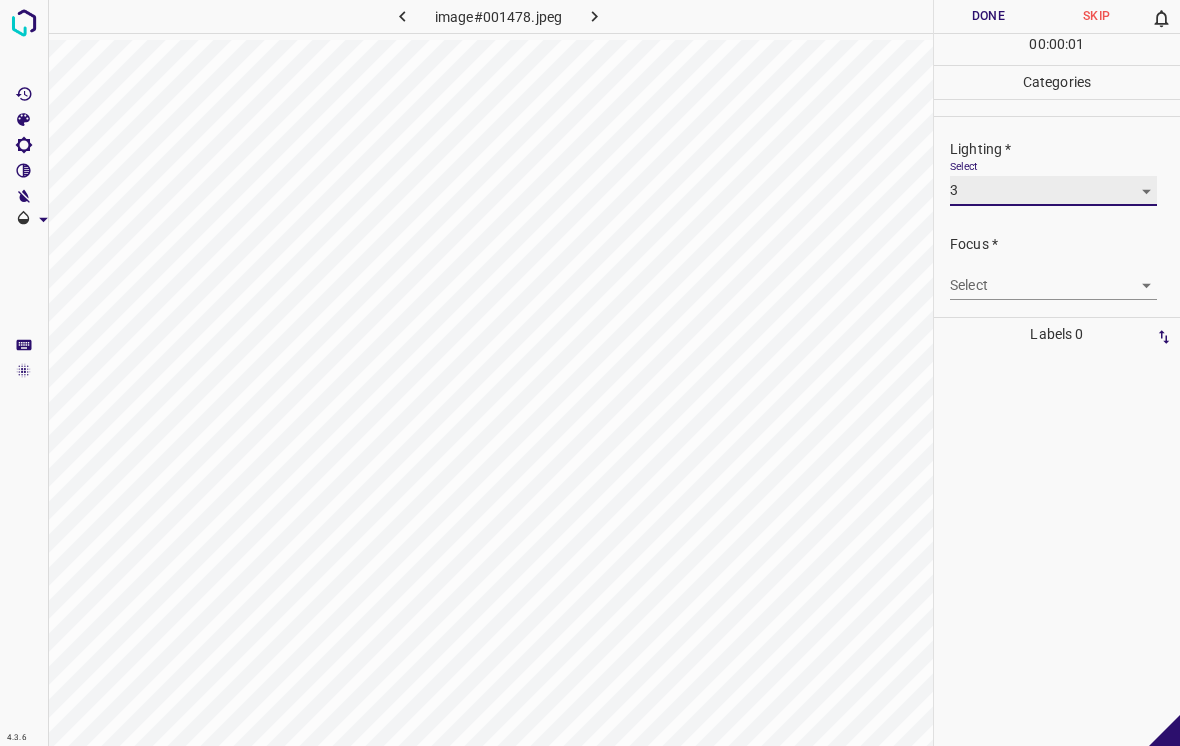 type on "3" 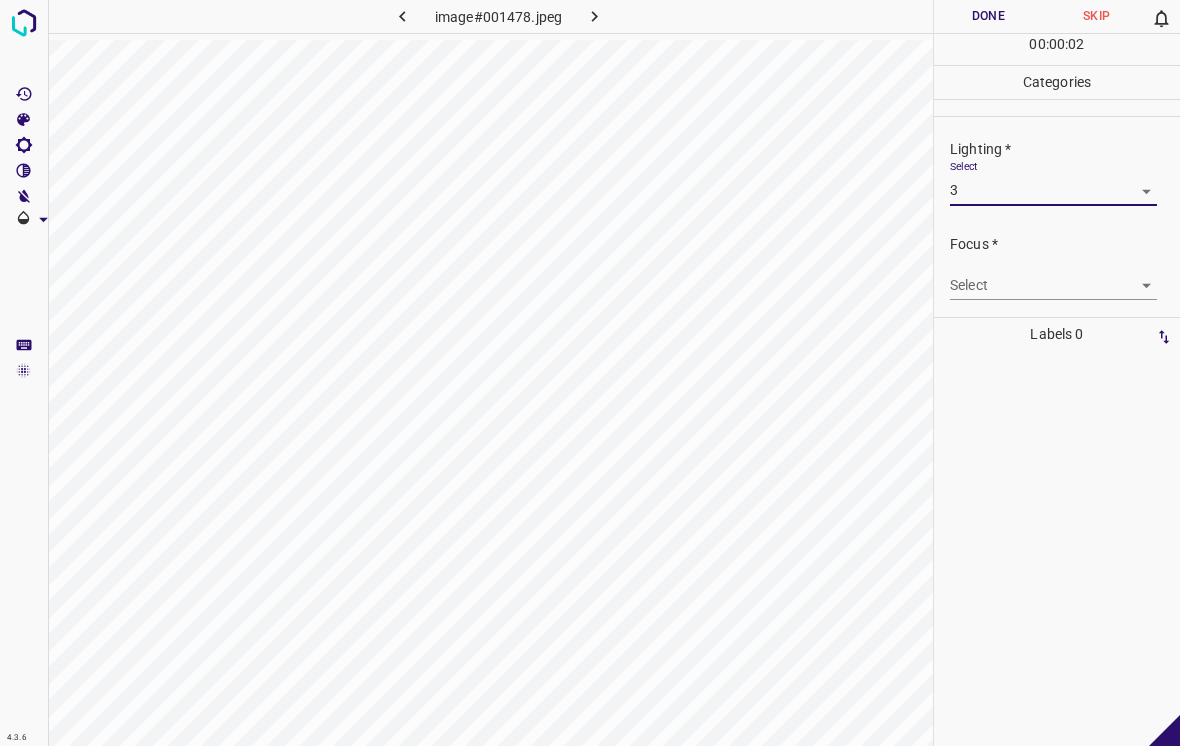 click on "4.3.6  image#001478.jpeg Done Skip 0 00   : 00   : 02   Categories Lighting *  Select 3 3 Focus *  Select ​ Overall *  Select ​ Labels   0 Categories 1 Lighting 2 Focus 3 Overall Tools Space Change between modes (Draw & Edit) I Auto labeling R Restore zoom M Zoom in N Zoom out Delete Delete selecte label Filters Z Restore filters X Saturation filter C Brightness filter V Contrast filter B Gray scale filter General O Download - Text - Hide - Delete" at bounding box center [590, 373] 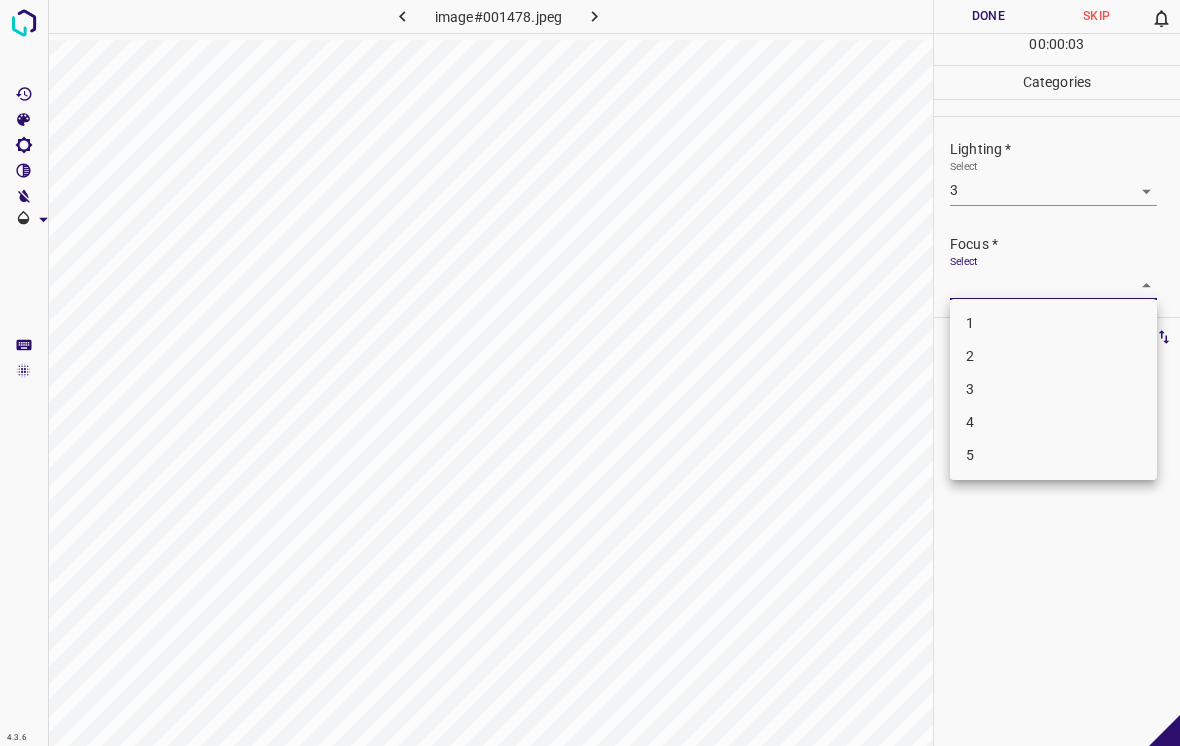 click on "1" at bounding box center [1053, 323] 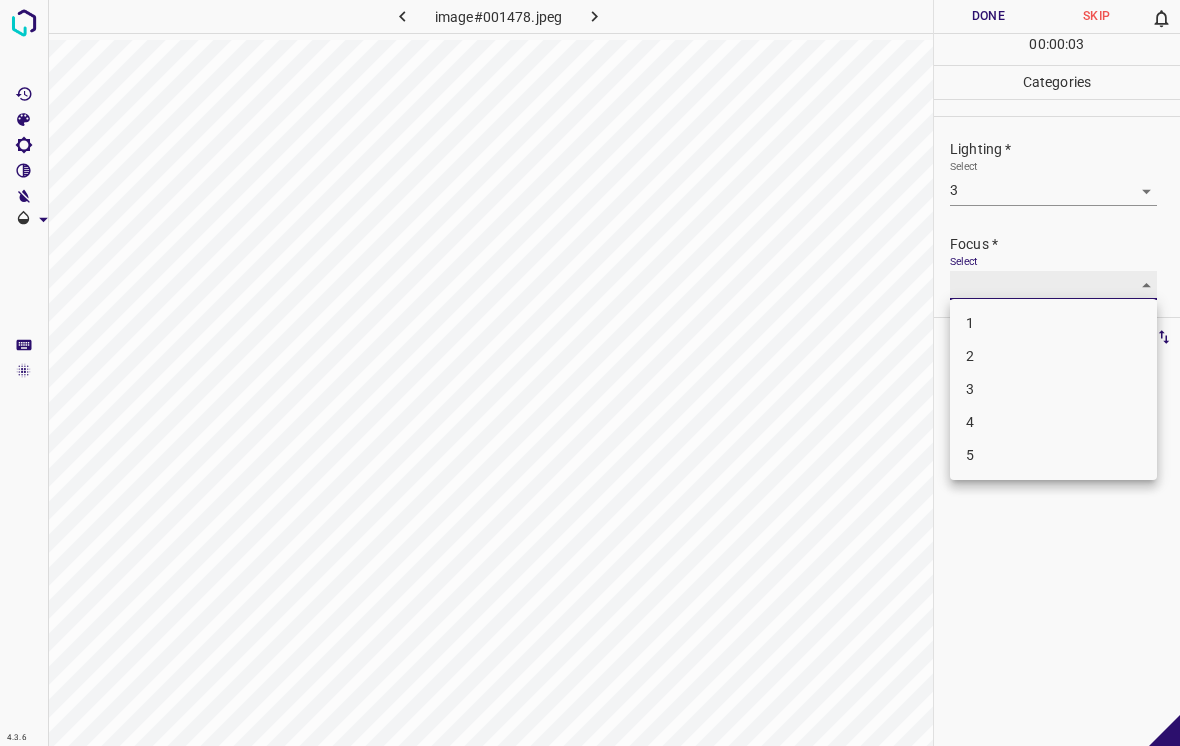 type on "1" 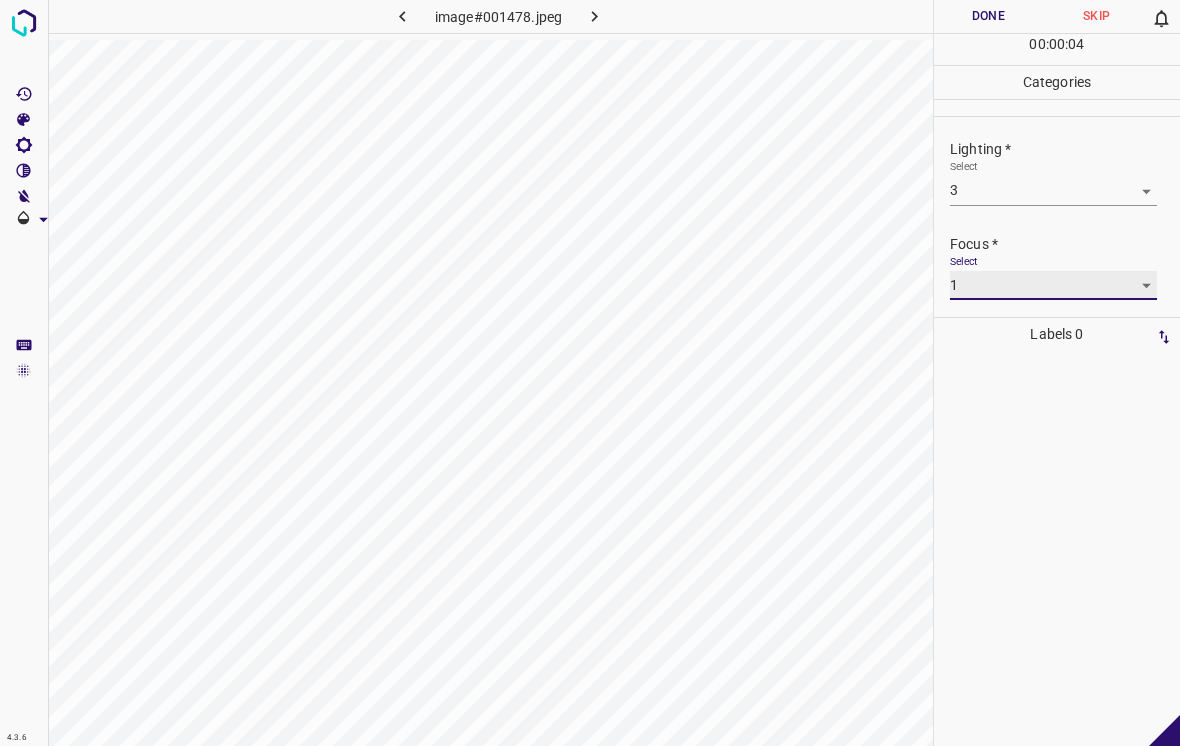 scroll, scrollTop: 93, scrollLeft: 0, axis: vertical 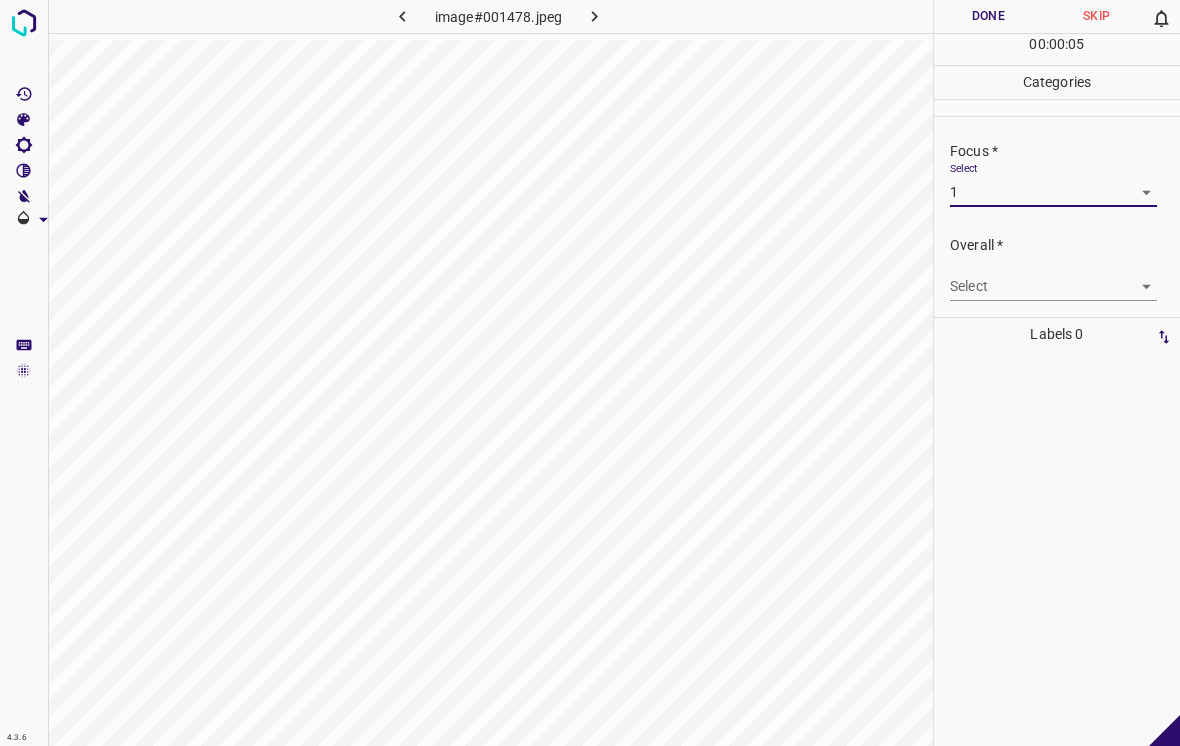 click on "4.3.6  image#001478.jpeg Done Skip 0 00   : 00   : 05   Categories Lighting *  Select 3 3 Focus *  Select 1 1 Overall *  Select ​ Labels   0 Categories 1 Lighting 2 Focus 3 Overall Tools Space Change between modes (Draw & Edit) I Auto labeling R Restore zoom M Zoom in N Zoom out Delete Delete selecte label Filters Z Restore filters X Saturation filter C Brightness filter V Contrast filter B Gray scale filter General O Download - Text - Hide - Delete" at bounding box center [590, 373] 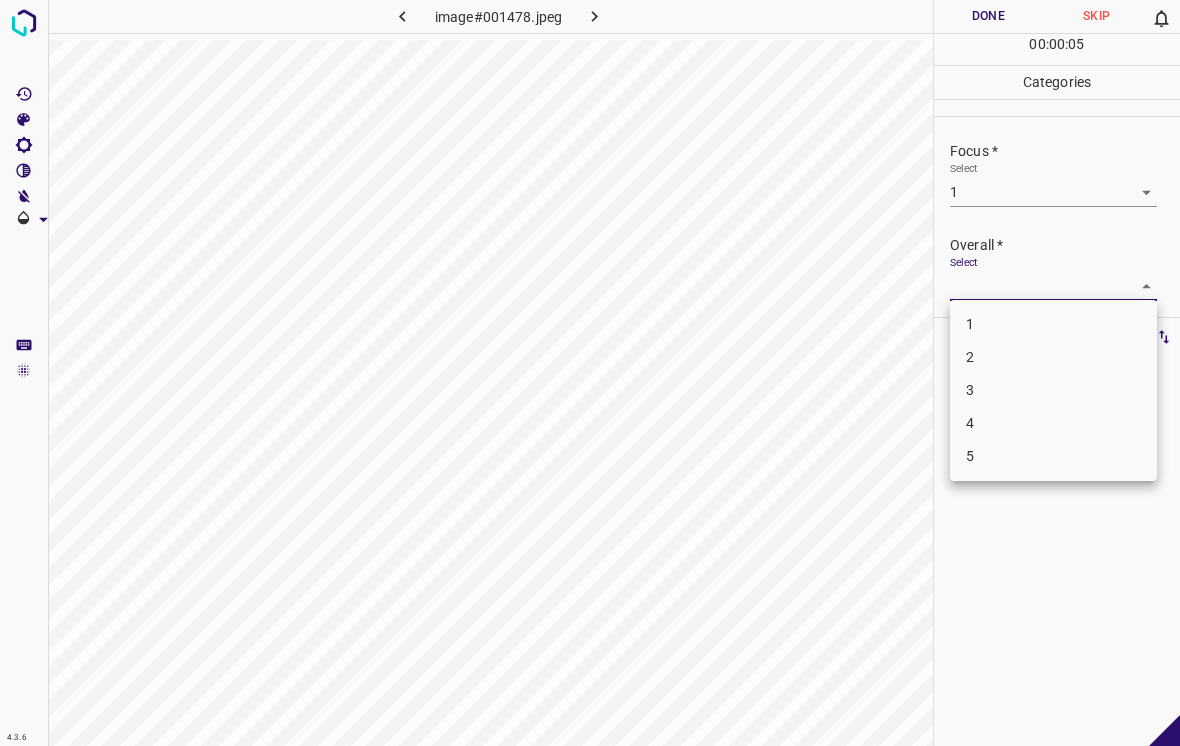 click on "2" at bounding box center [1053, 357] 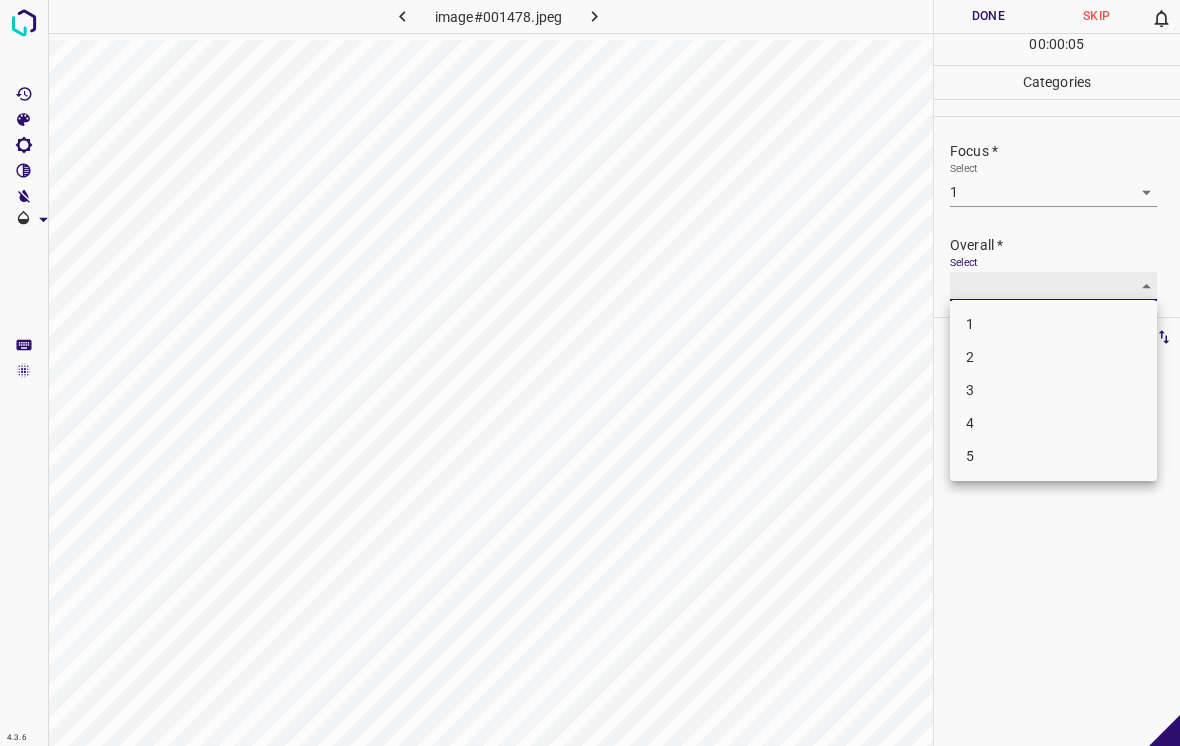 type on "2" 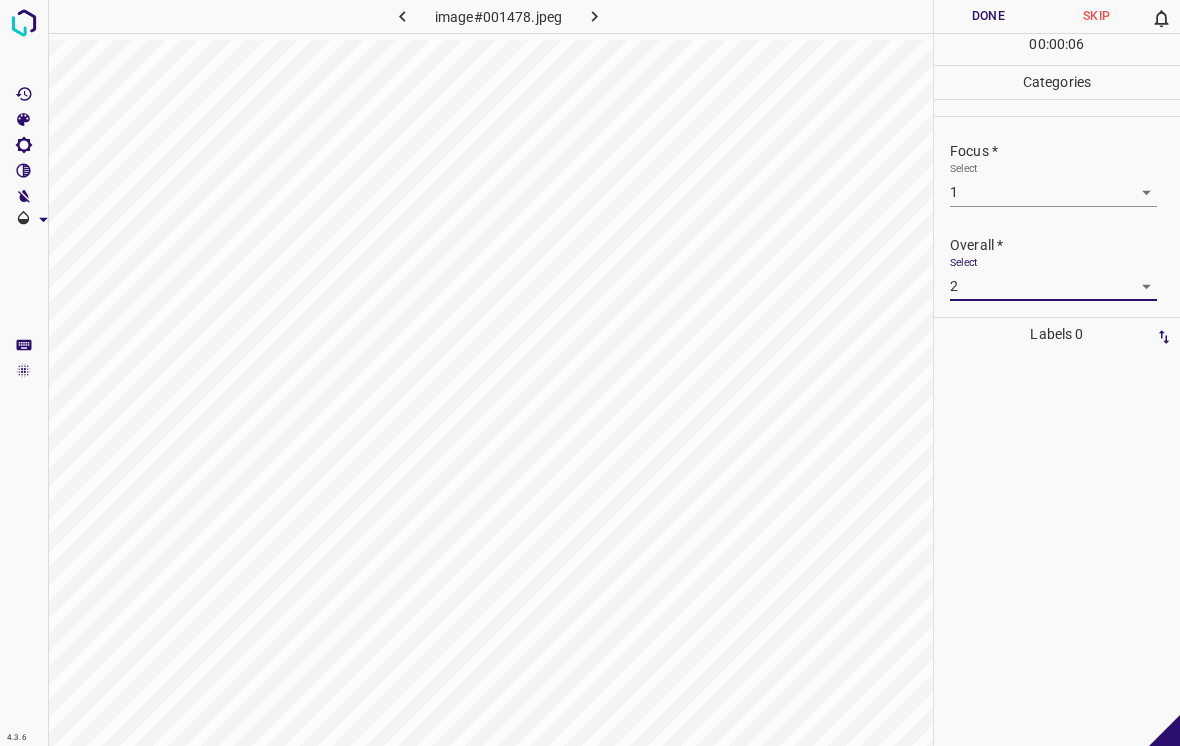 click on "Done" at bounding box center [988, 16] 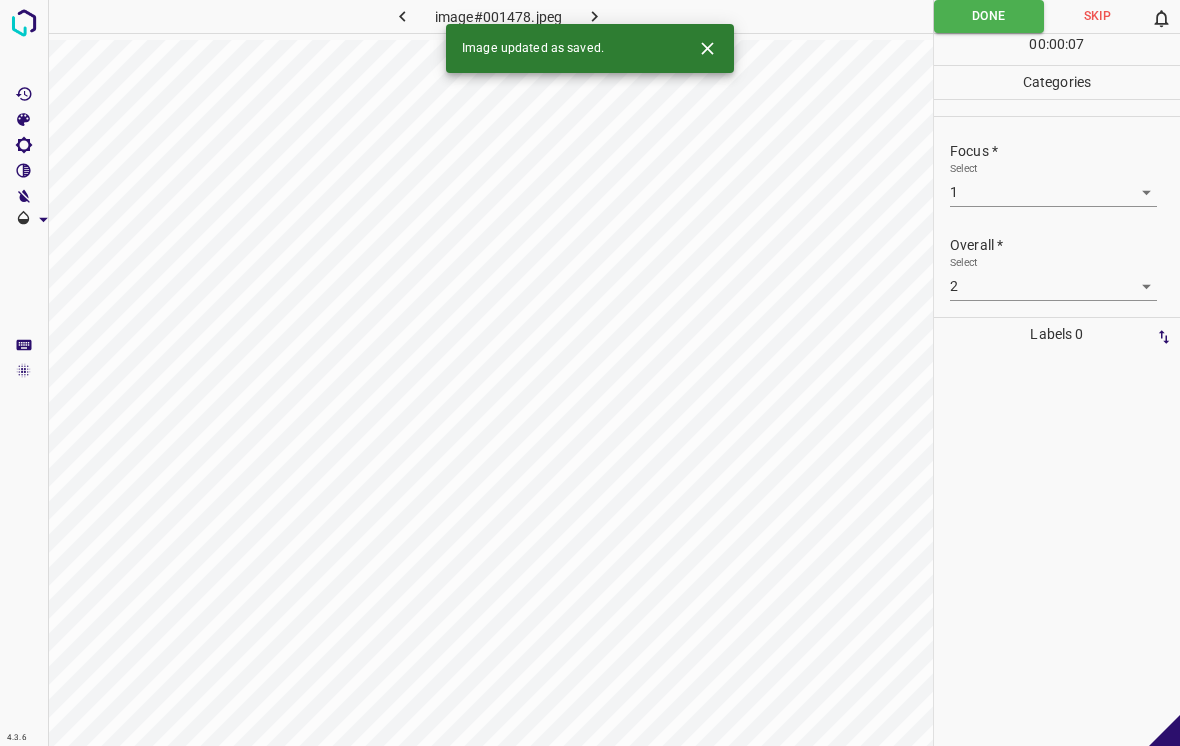 click 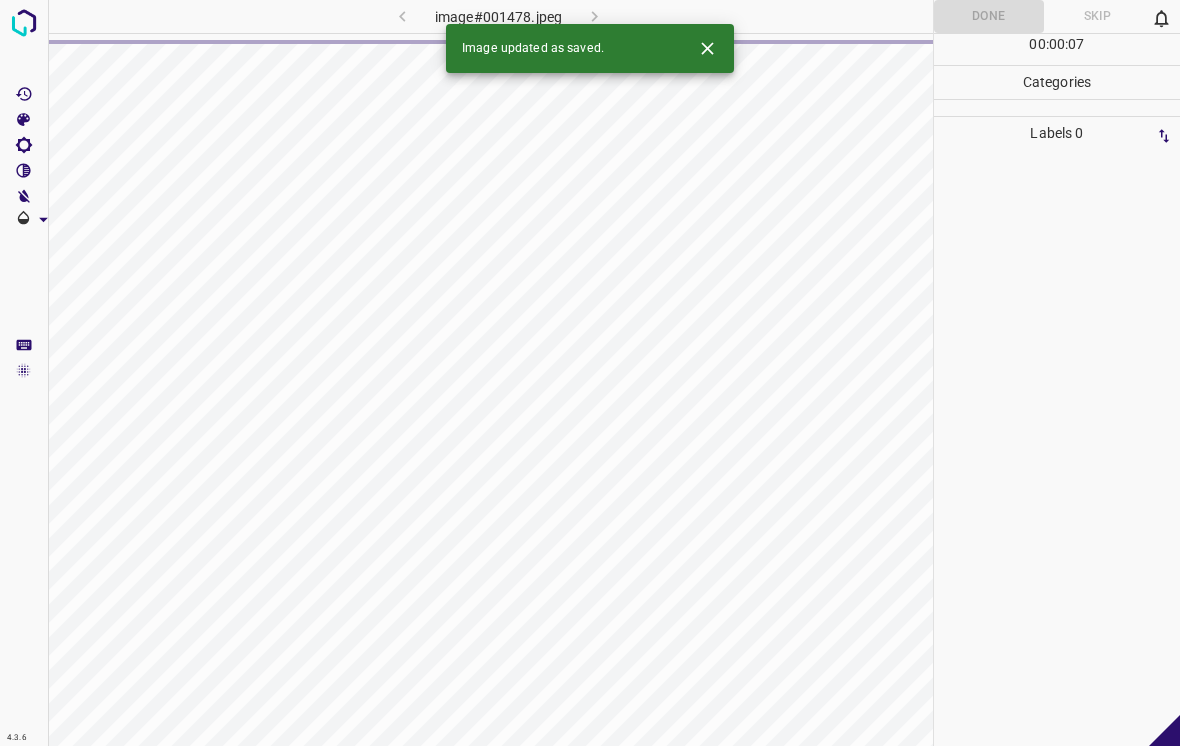 click at bounding box center [707, 48] 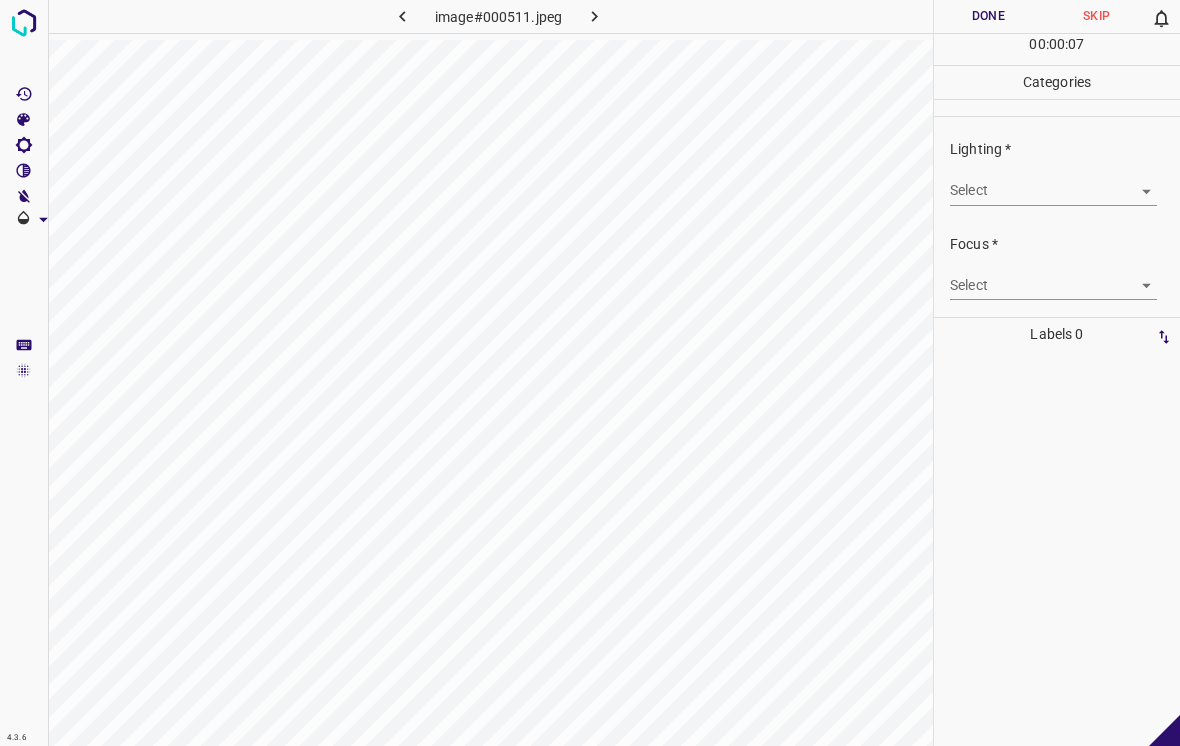 click on "4.3.6  image#000511.jpeg Done Skip 0 00   : 00   : 07   Categories Lighting *  Select ​ Focus *  Select ​ Overall *  Select ​ Labels   0 Categories 1 Lighting 2 Focus 3 Overall Tools Space Change between modes (Draw & Edit) I Auto labeling R Restore zoom M Zoom in N Zoom out Delete Delete selecte label Filters Z Restore filters X Saturation filter C Brightness filter V Contrast filter B Gray scale filter General O Download - Text - Hide - Delete" at bounding box center [590, 373] 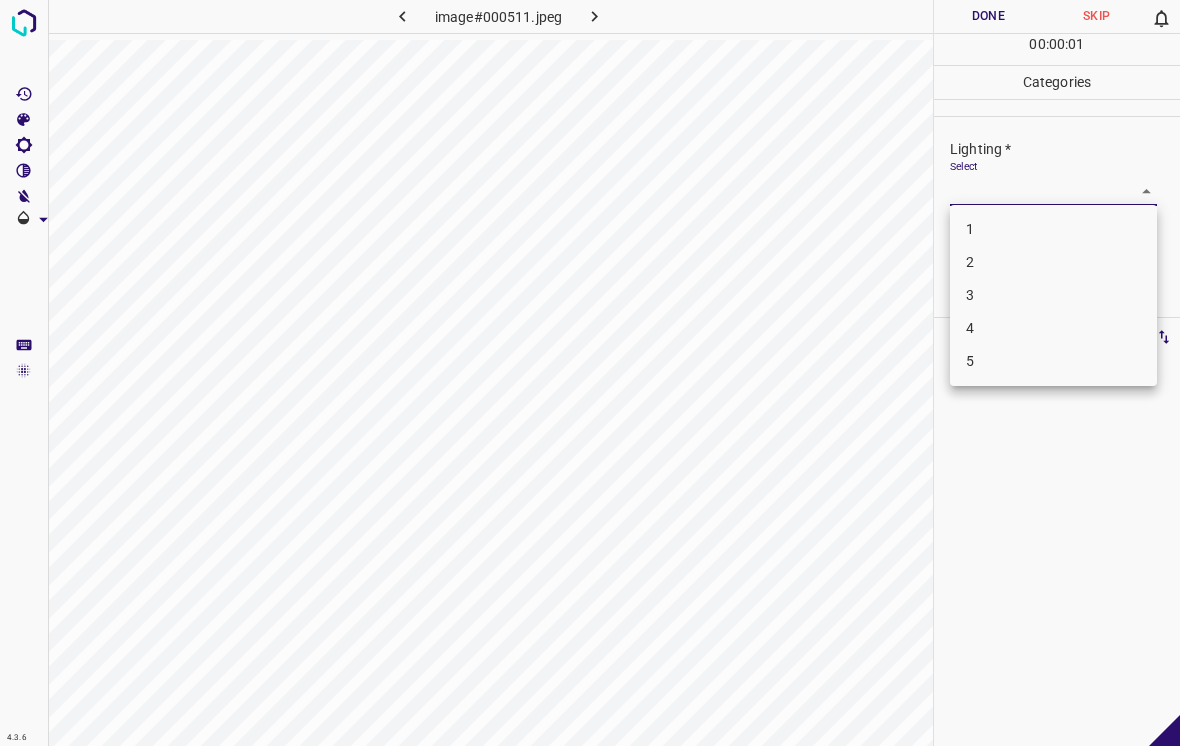 click on "4" at bounding box center (1053, 328) 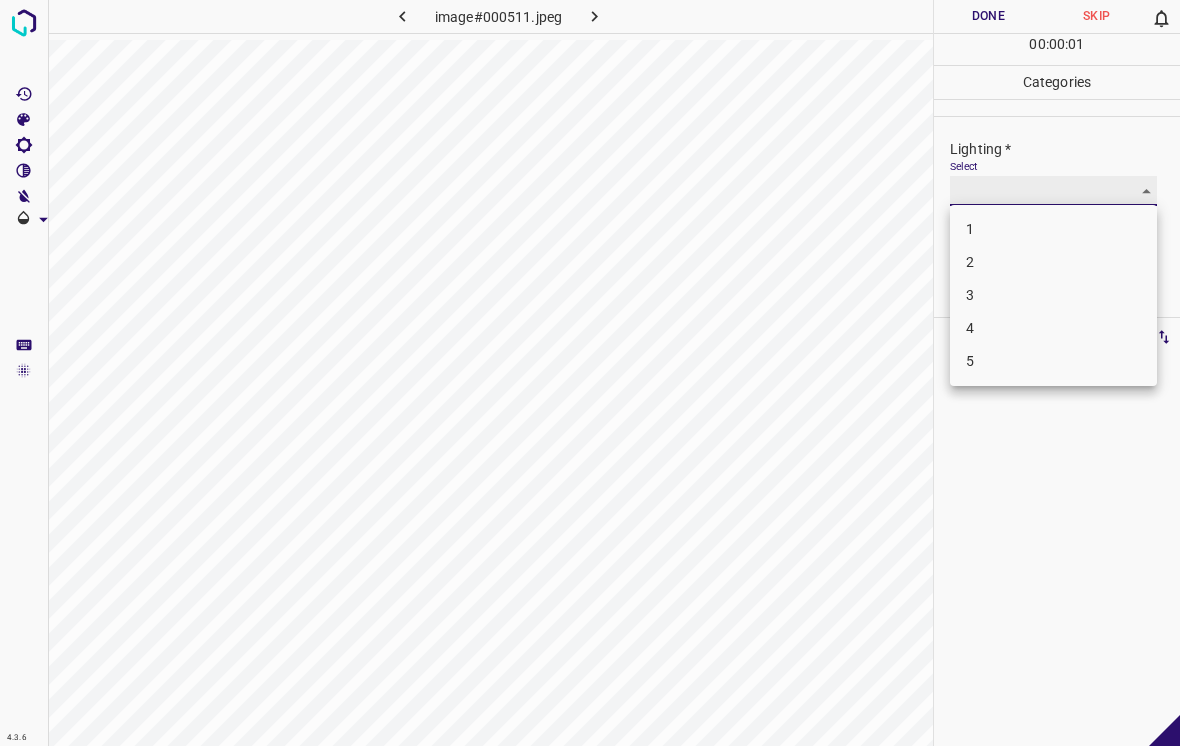 type on "4" 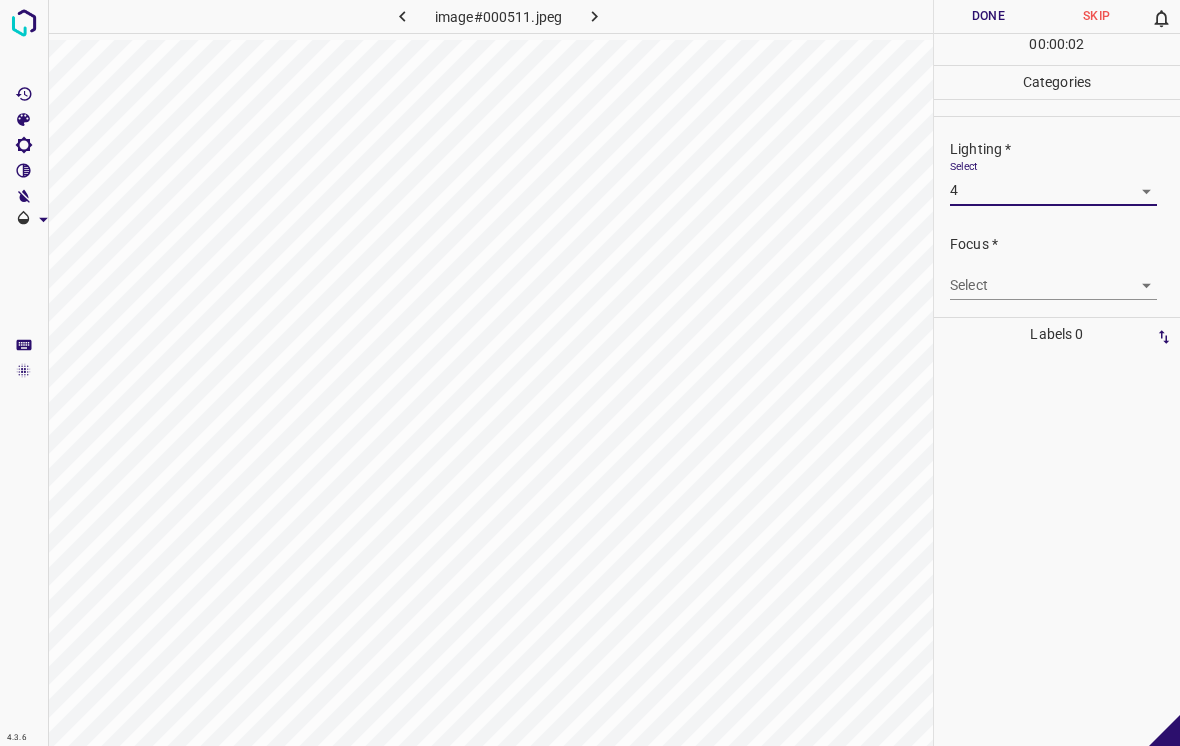 click on "4.3.6  image#000511.jpeg Done Skip 0 00   : 00   : 02   Categories Lighting *  Select 4 4 Focus *  Select ​ Overall *  Select ​ Labels   0 Categories 1 Lighting 2 Focus 3 Overall Tools Space Change between modes (Draw & Edit) I Auto labeling R Restore zoom M Zoom in N Zoom out Delete Delete selecte label Filters Z Restore filters X Saturation filter C Brightness filter V Contrast filter B Gray scale filter General O Download - Text - Hide - Delete" at bounding box center [590, 373] 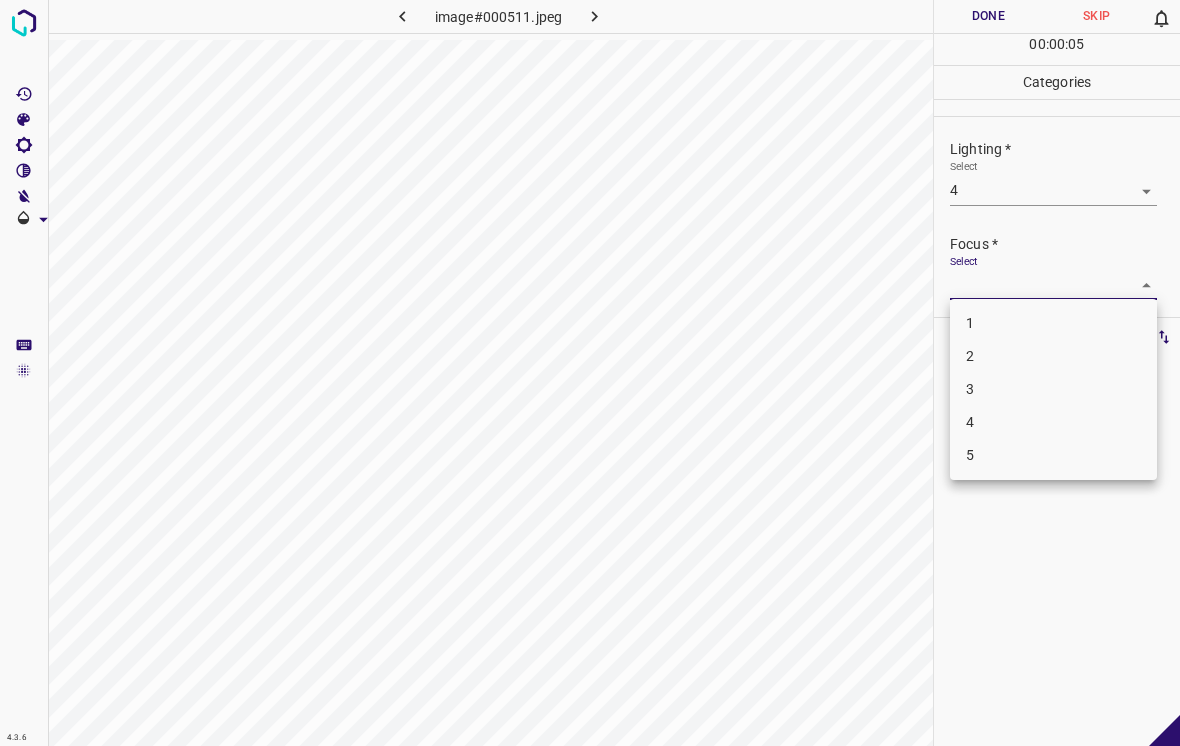 click on "3" at bounding box center (1053, 389) 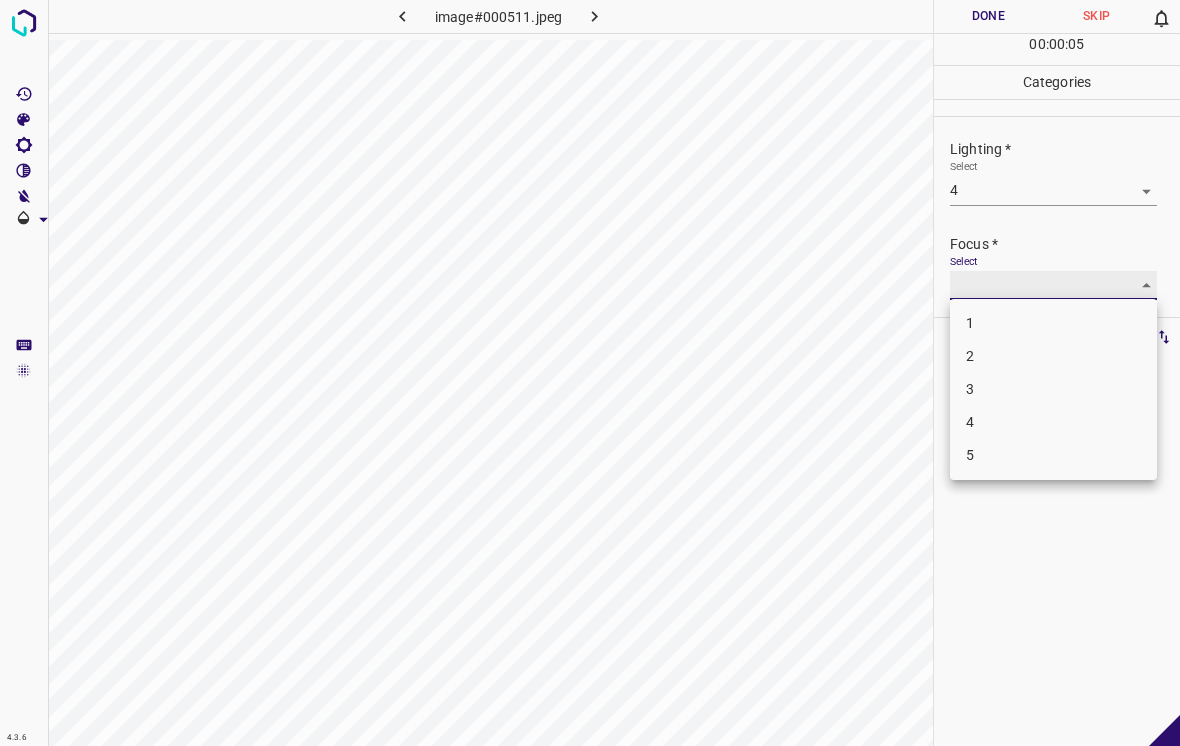 type on "3" 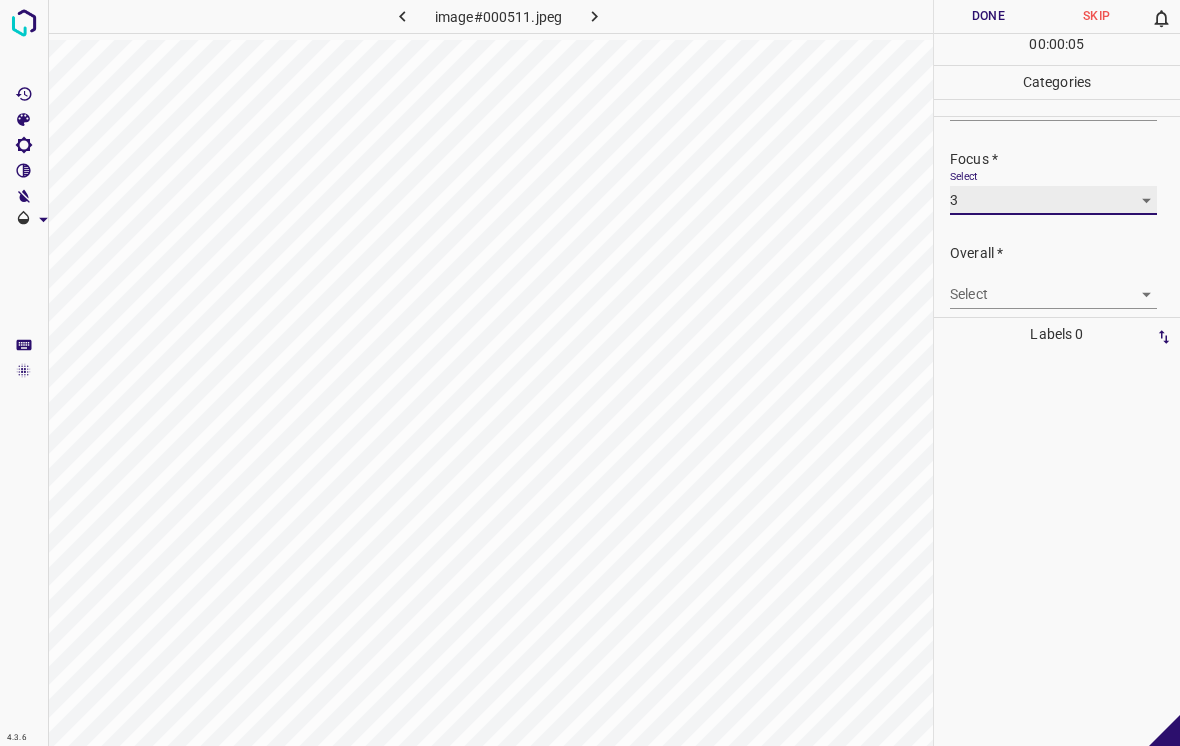 scroll, scrollTop: 88, scrollLeft: 0, axis: vertical 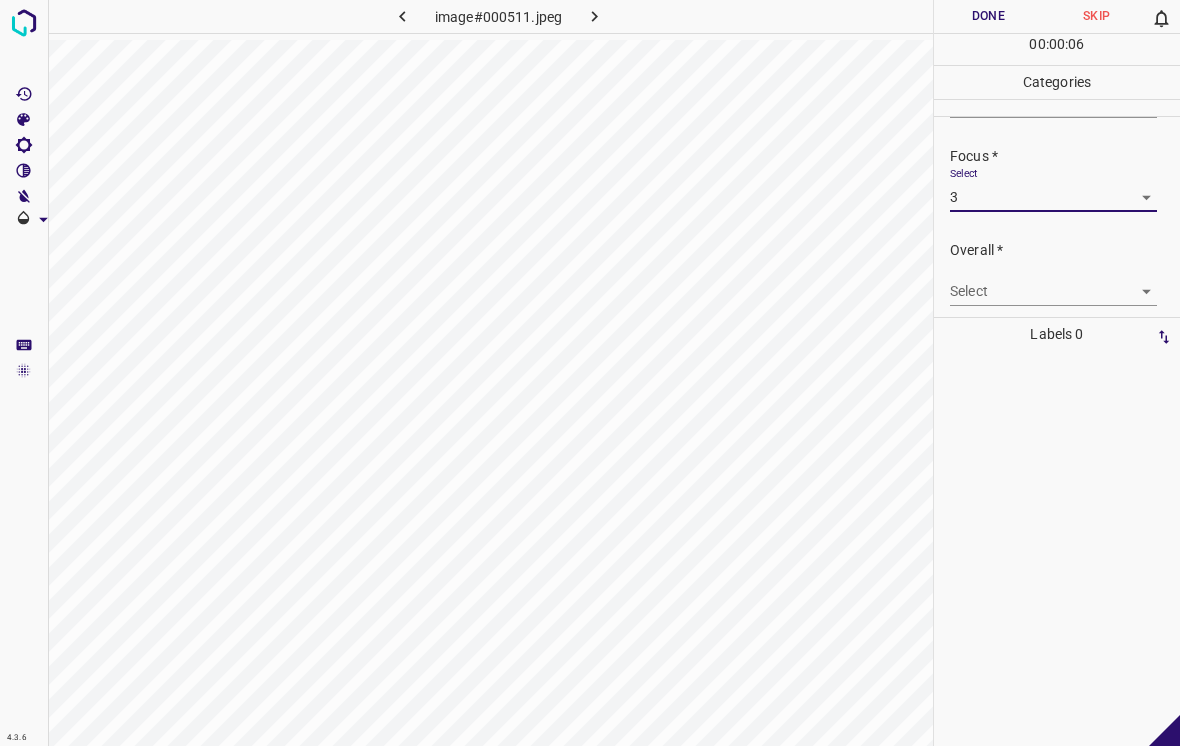 click on "4.3.6  image#000511.jpeg Done Skip 0 00   : 00   : 06   Categories Lighting *  Select 4 4 Focus *  Select 3 3 Overall *  Select ​ Labels   0 Categories 1 Lighting 2 Focus 3 Overall Tools Space Change between modes (Draw & Edit) I Auto labeling R Restore zoom M Zoom in N Zoom out Delete Delete selecte label Filters Z Restore filters X Saturation filter C Brightness filter V Contrast filter B Gray scale filter General O Download - Text - Hide - Delete" at bounding box center [590, 373] 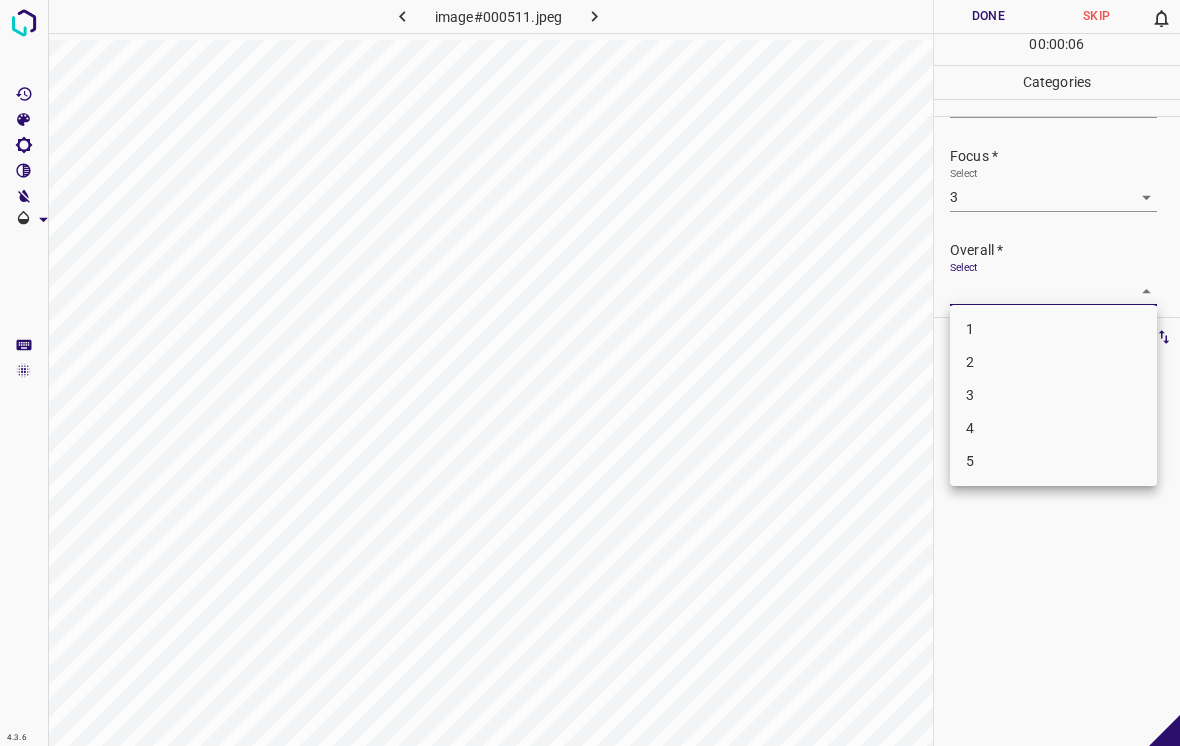 click on "3" at bounding box center (1053, 395) 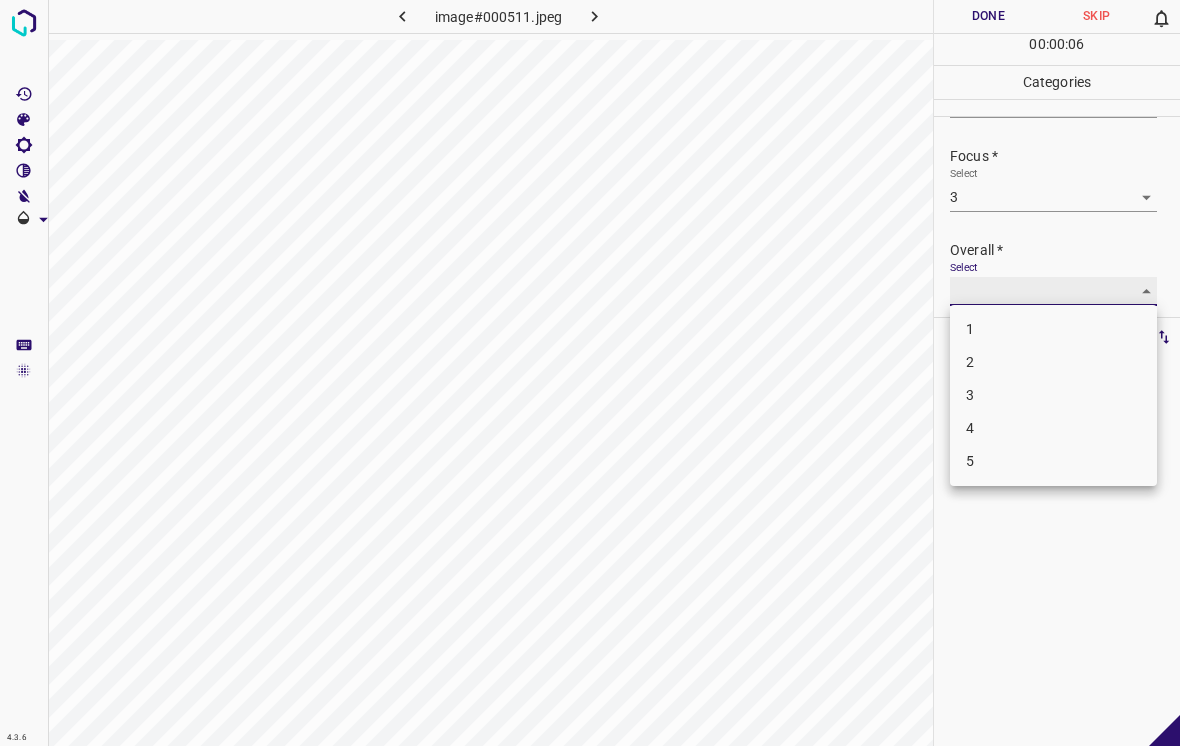type on "3" 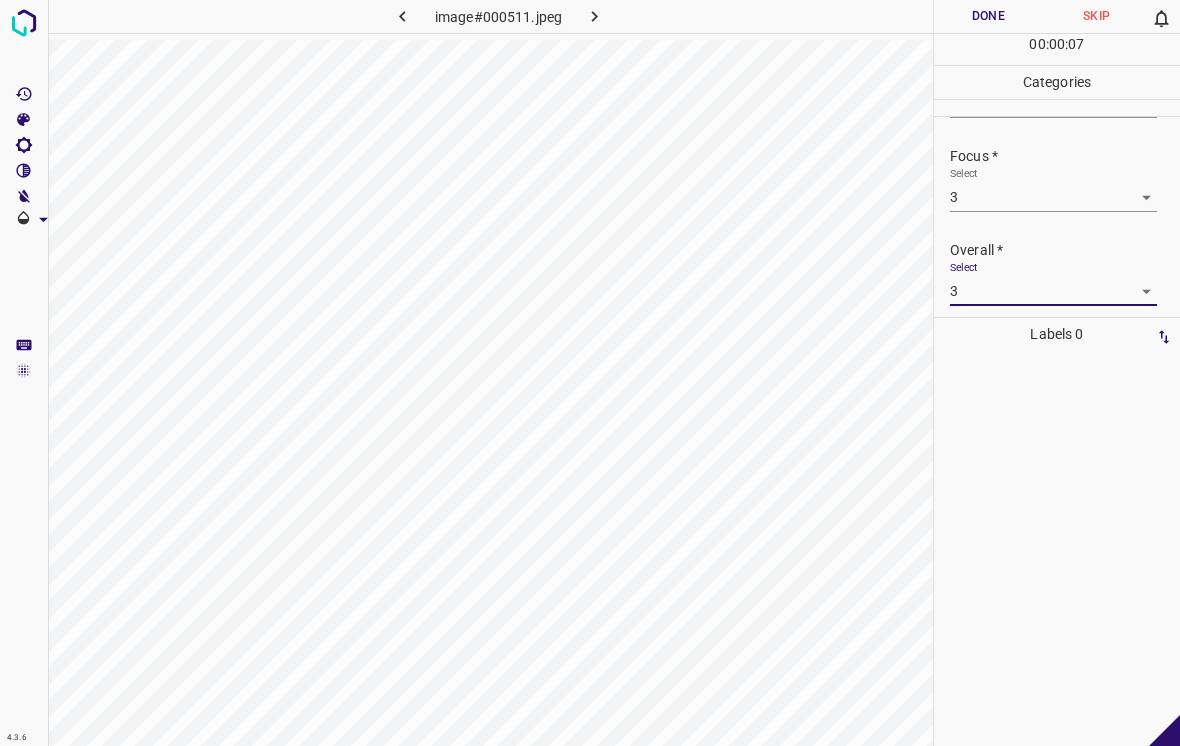 click on "Done" at bounding box center (988, 16) 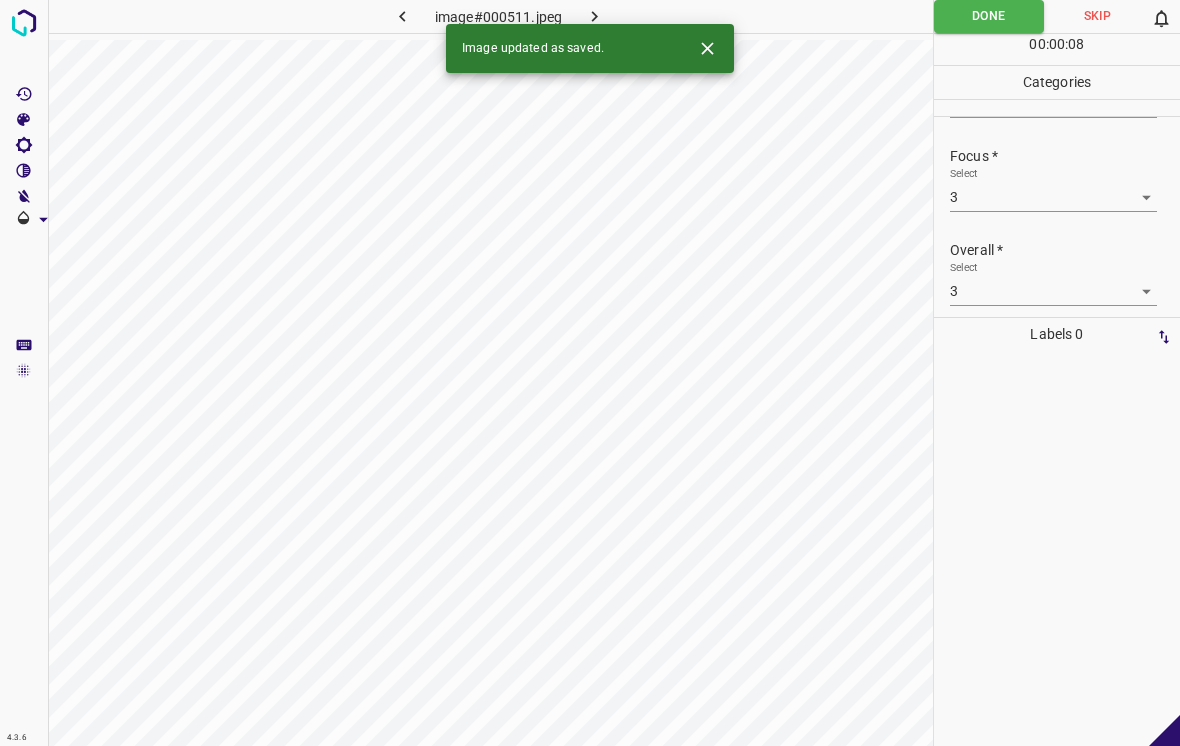 click 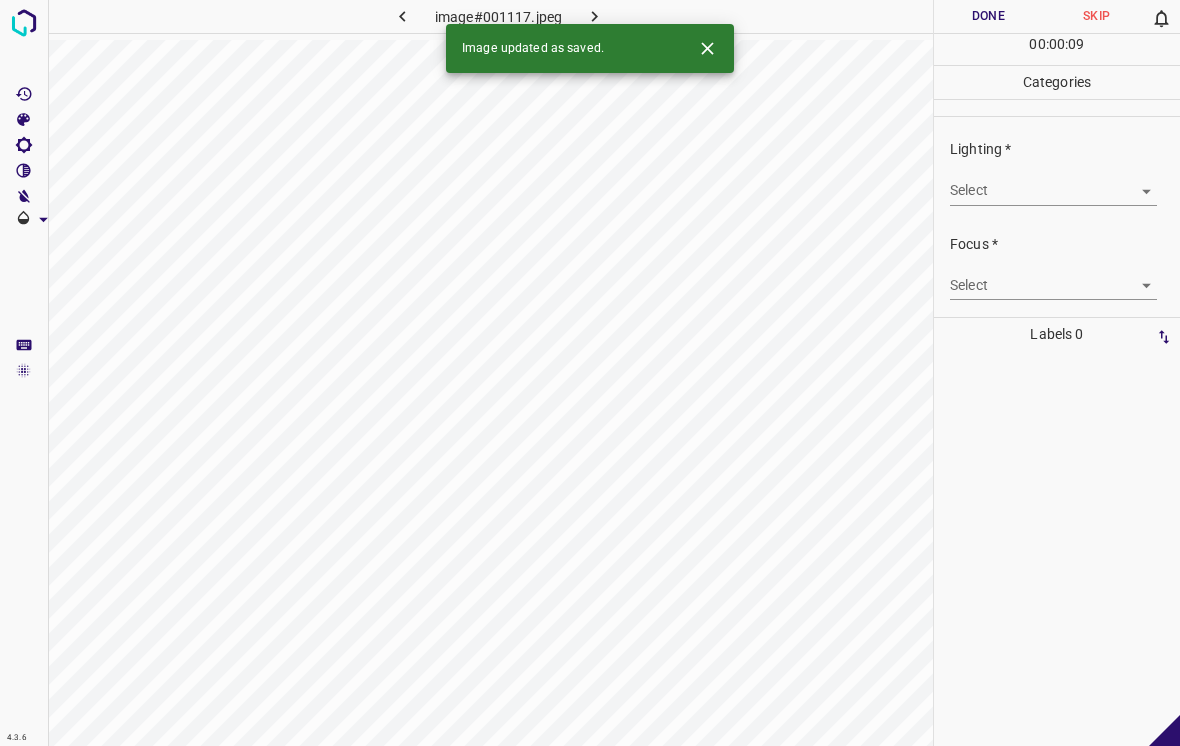 click on "4.3.6  image#001117.jpeg Done Skip 0 00   : 00   : 09   Categories Lighting *  Select ​ Focus *  Select ​ Overall *  Select ​ Labels   0 Categories 1 Lighting 2 Focus 3 Overall Tools Space Change between modes (Draw & Edit) I Auto labeling R Restore zoom M Zoom in N Zoom out Delete Delete selecte label Filters Z Restore filters X Saturation filter C Brightness filter V Contrast filter B Gray scale filter General O Download Image updated as saved. - Text - Hide - Delete" at bounding box center [590, 373] 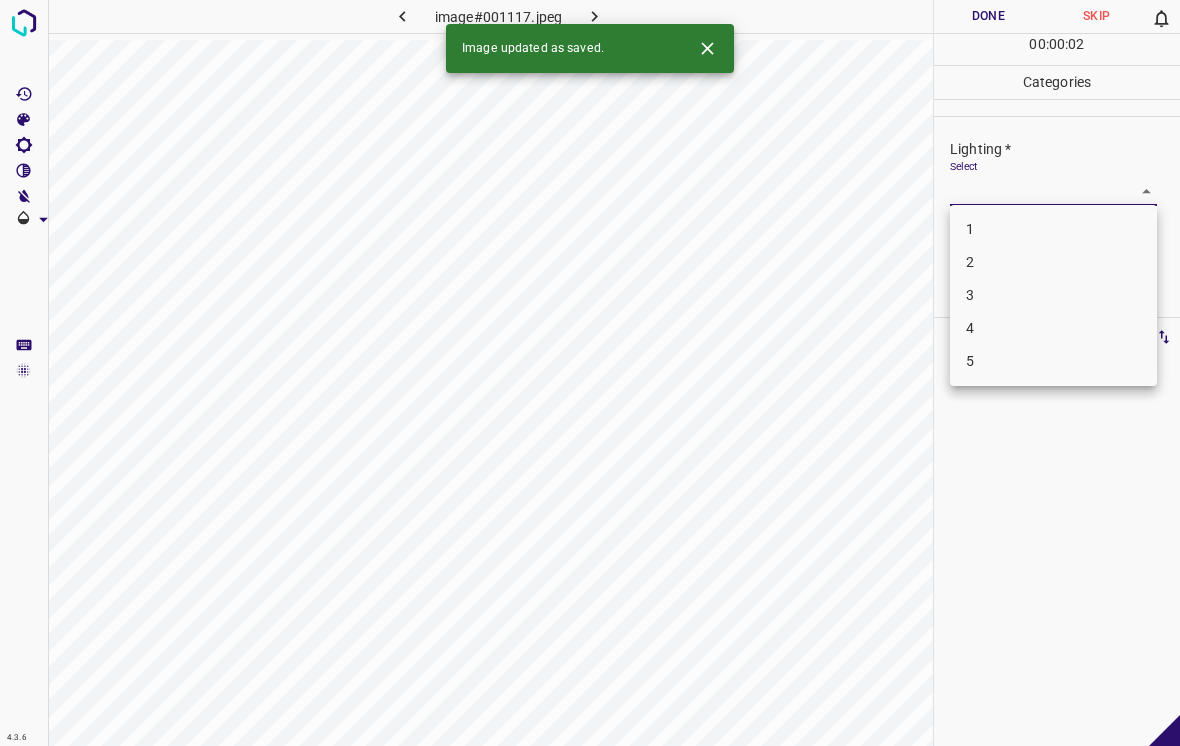 click on "3" at bounding box center (1053, 295) 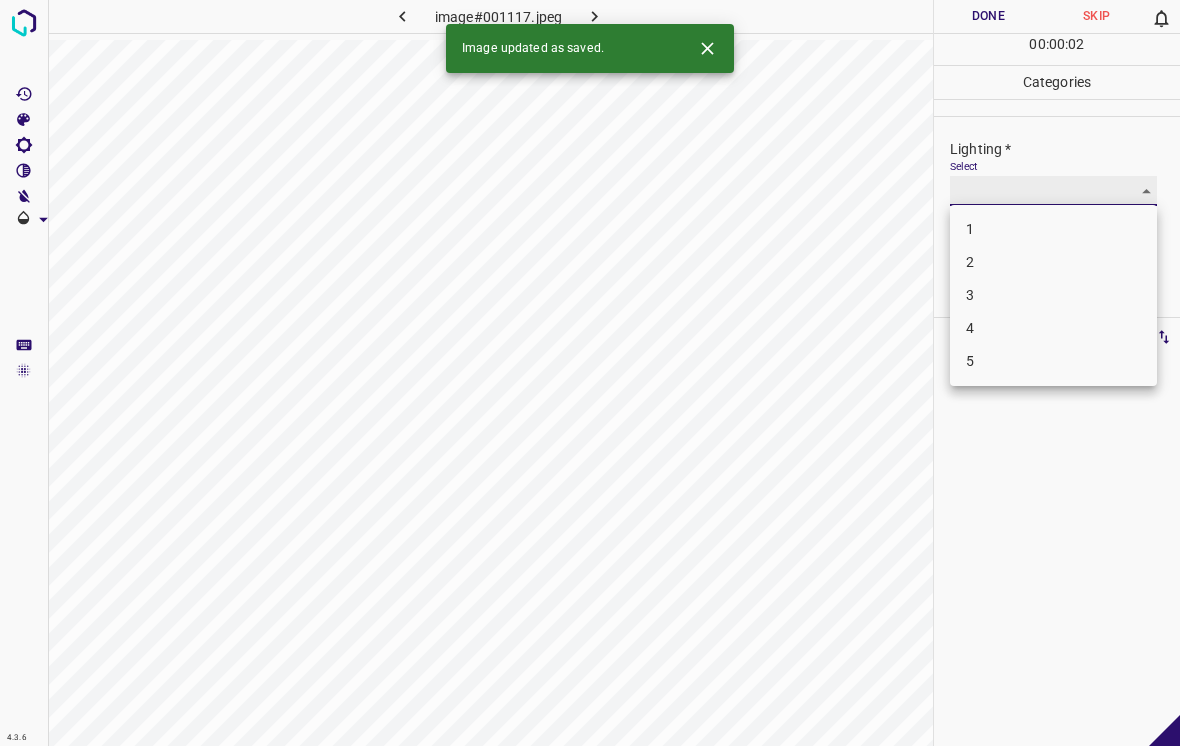 type on "3" 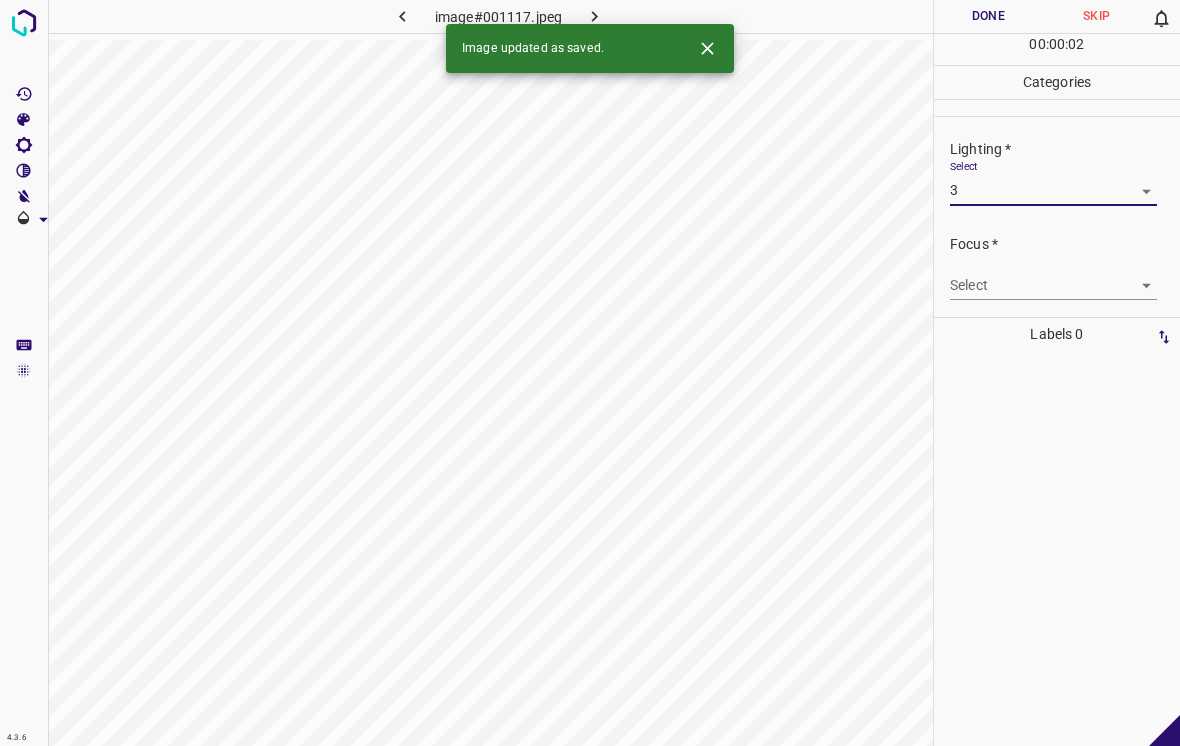 click on "4.3.6  image#001117.jpeg Done Skip 0 00   : 00   : 02   Categories Lighting *  Select 3 3 Focus *  Select ​ Overall *  Select ​ Labels   0 Categories 1 Lighting 2 Focus 3 Overall Tools Space Change between modes (Draw & Edit) I Auto labeling R Restore zoom M Zoom in N Zoom out Delete Delete selecte label Filters Z Restore filters X Saturation filter C Brightness filter V Contrast filter B Gray scale filter General O Download Image updated as saved. - Text - Hide - Delete" at bounding box center [590, 373] 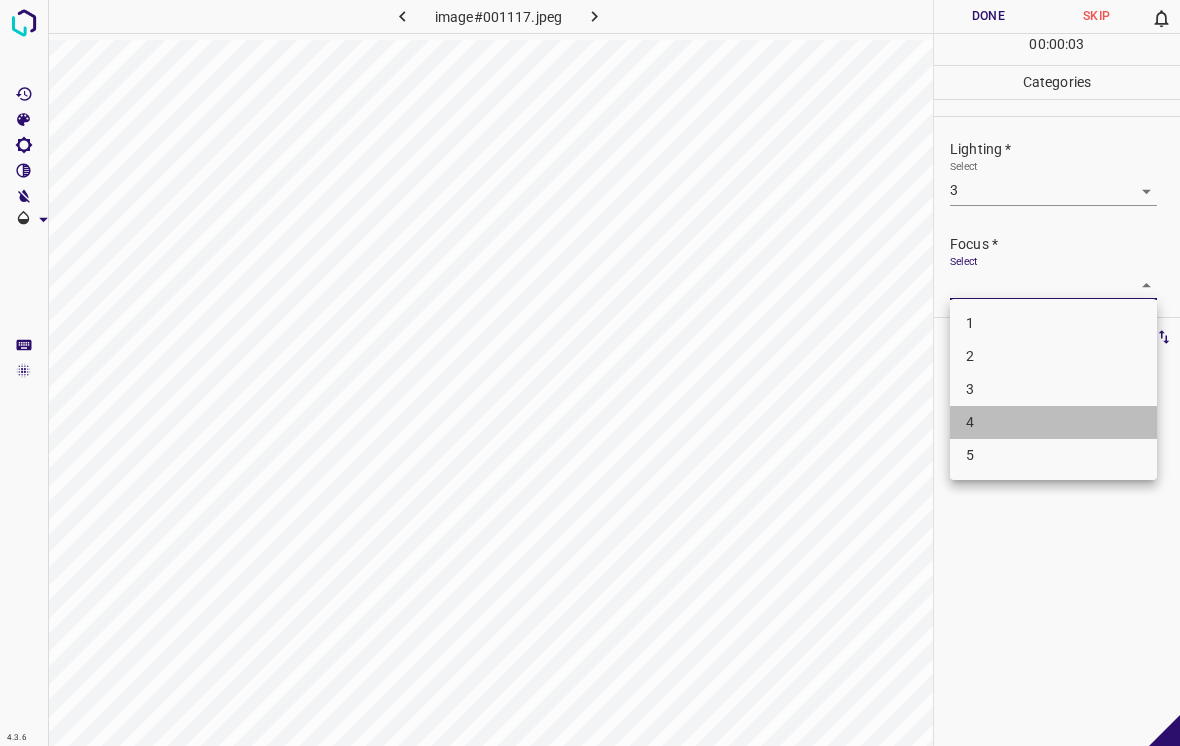 click on "4" at bounding box center (1053, 422) 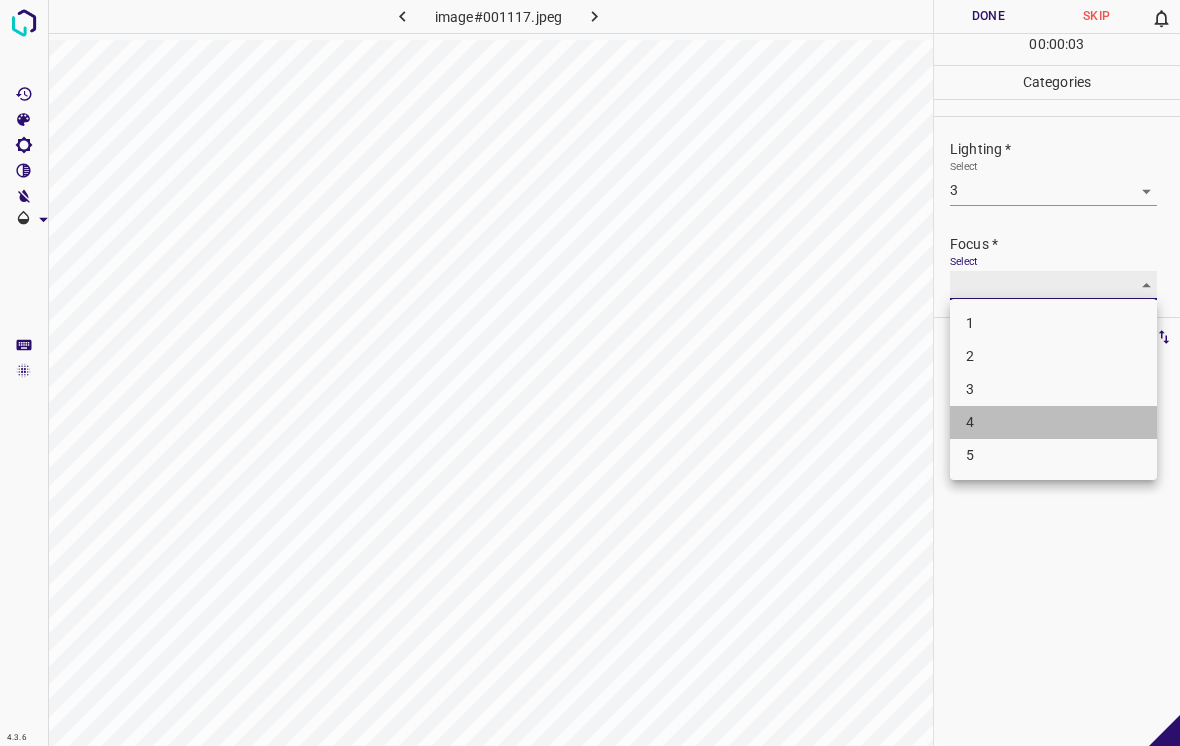 type on "4" 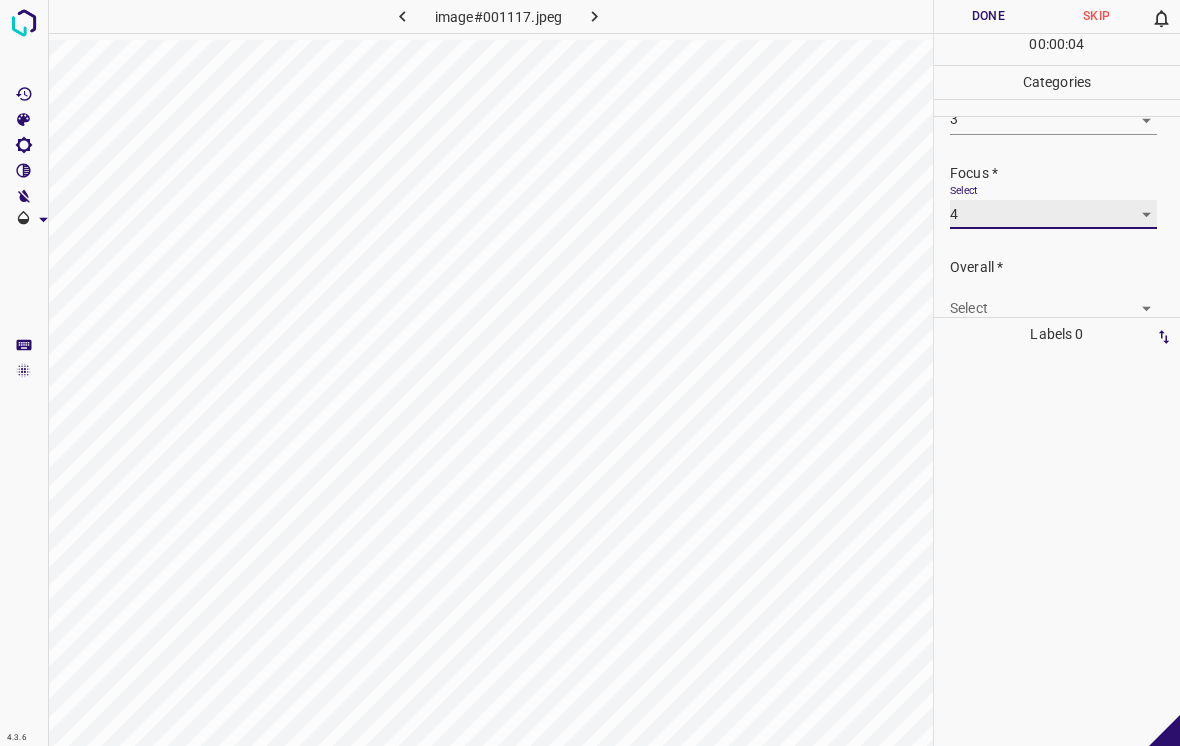 scroll, scrollTop: 72, scrollLeft: 0, axis: vertical 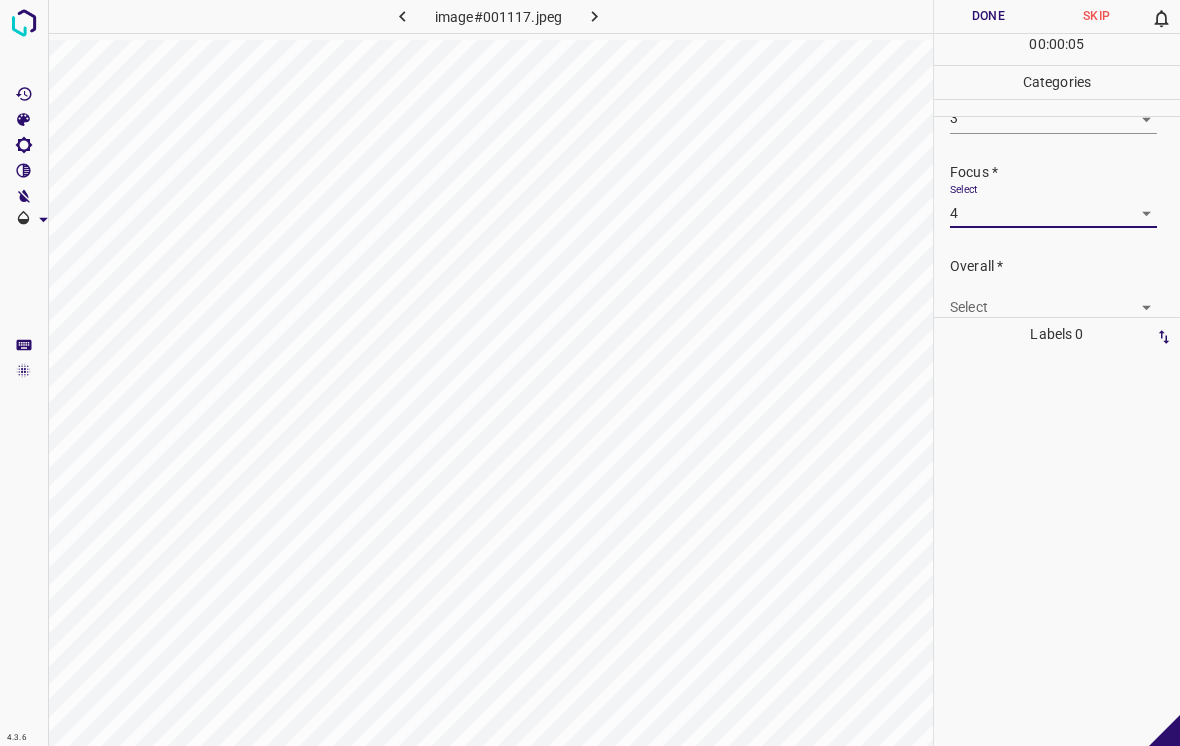 click on "4.3.6  image#001117.jpeg Done Skip 0 00   : 00   : 05   Categories Lighting *  Select 3 3 Focus *  Select 4 4 Overall *  Select ​ Labels   0 Categories 1 Lighting 2 Focus 3 Overall Tools Space Change between modes (Draw & Edit) I Auto labeling R Restore zoom M Zoom in N Zoom out Delete Delete selecte label Filters Z Restore filters X Saturation filter C Brightness filter V Contrast filter B Gray scale filter General O Download - Text - Hide - Delete" at bounding box center [590, 373] 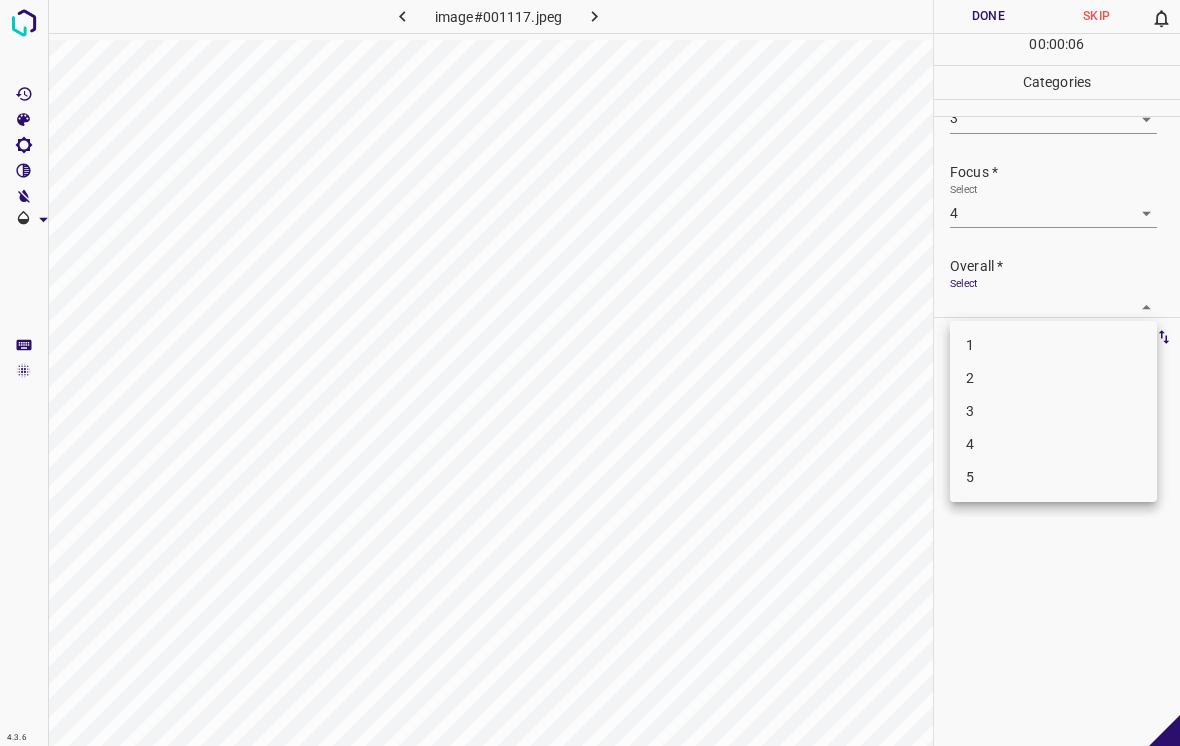 click on "4" at bounding box center (1053, 444) 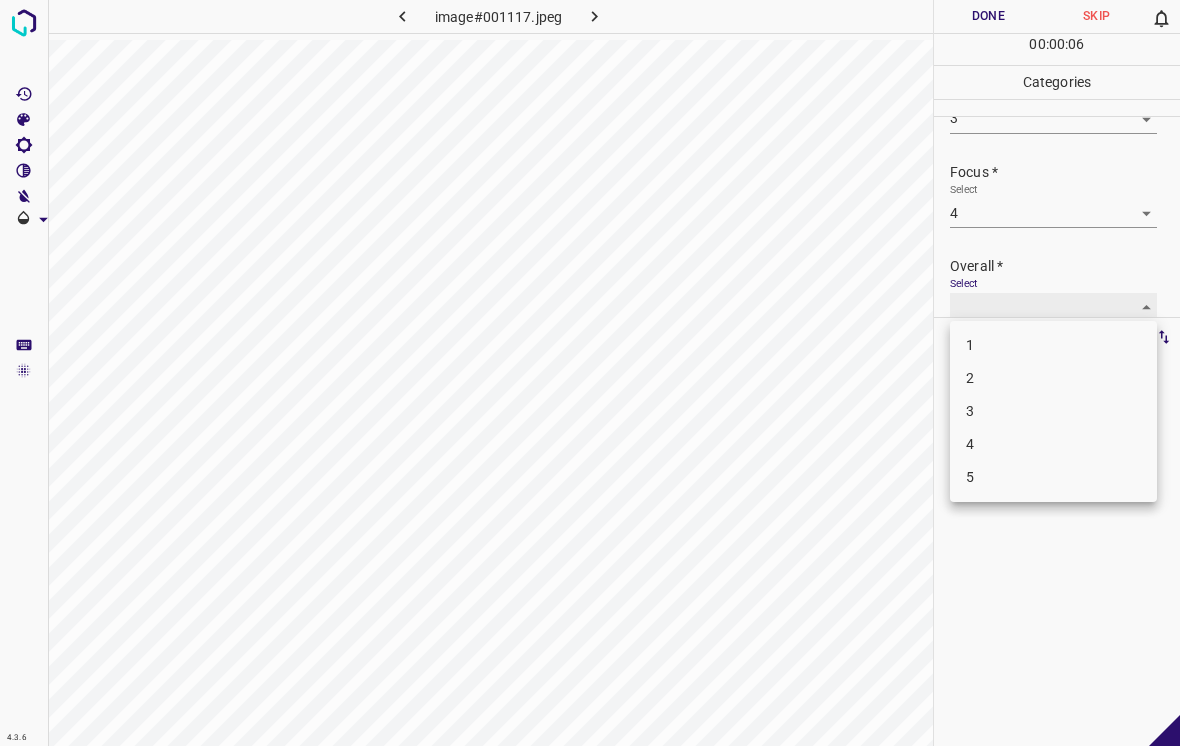 type on "4" 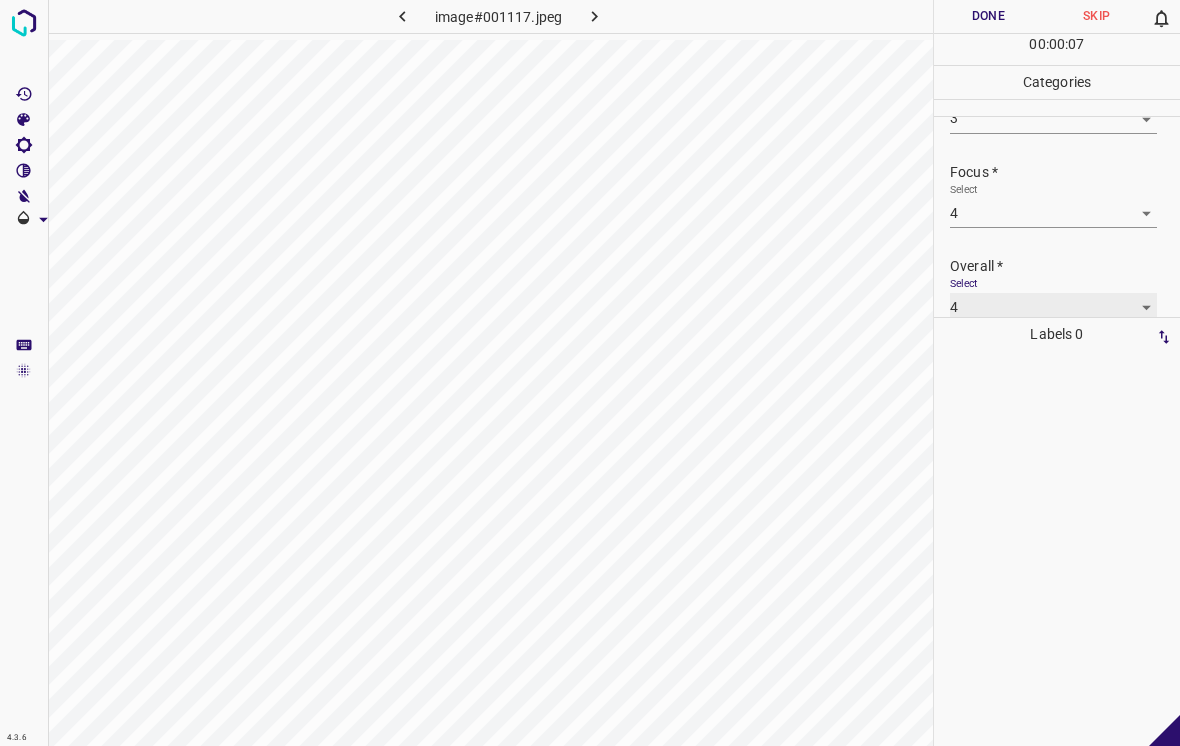 scroll, scrollTop: 76, scrollLeft: 0, axis: vertical 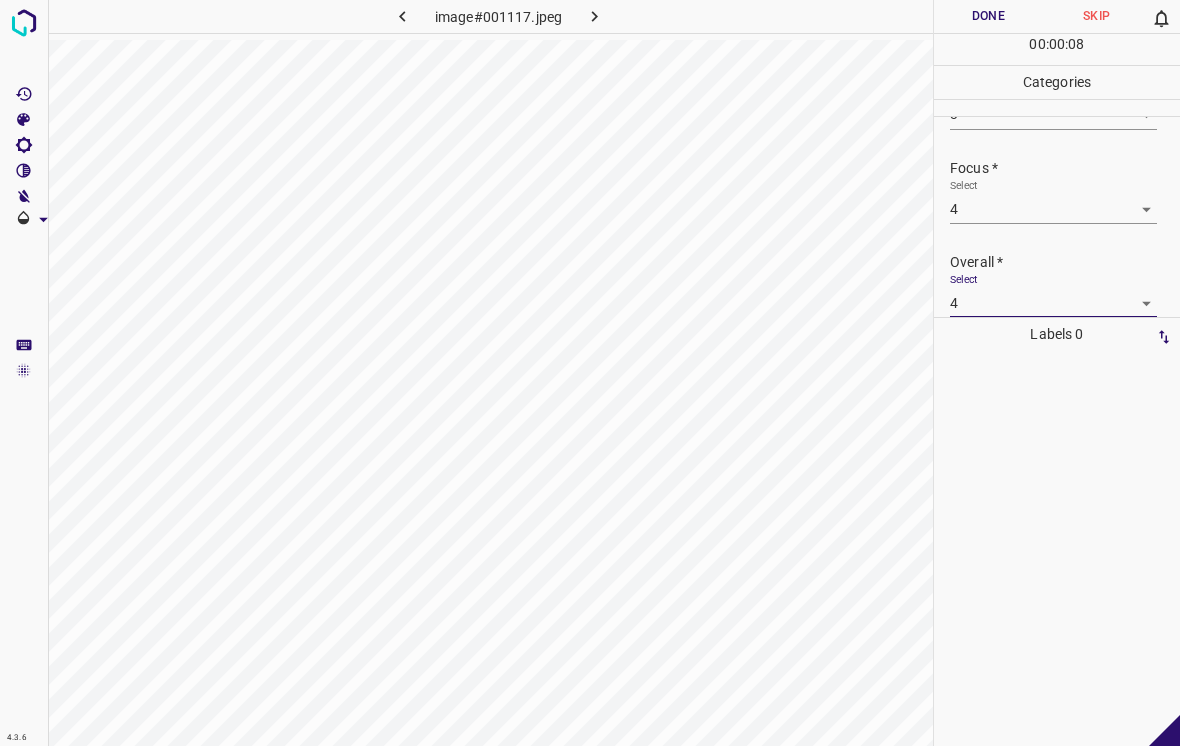 click on "Done" at bounding box center [988, 16] 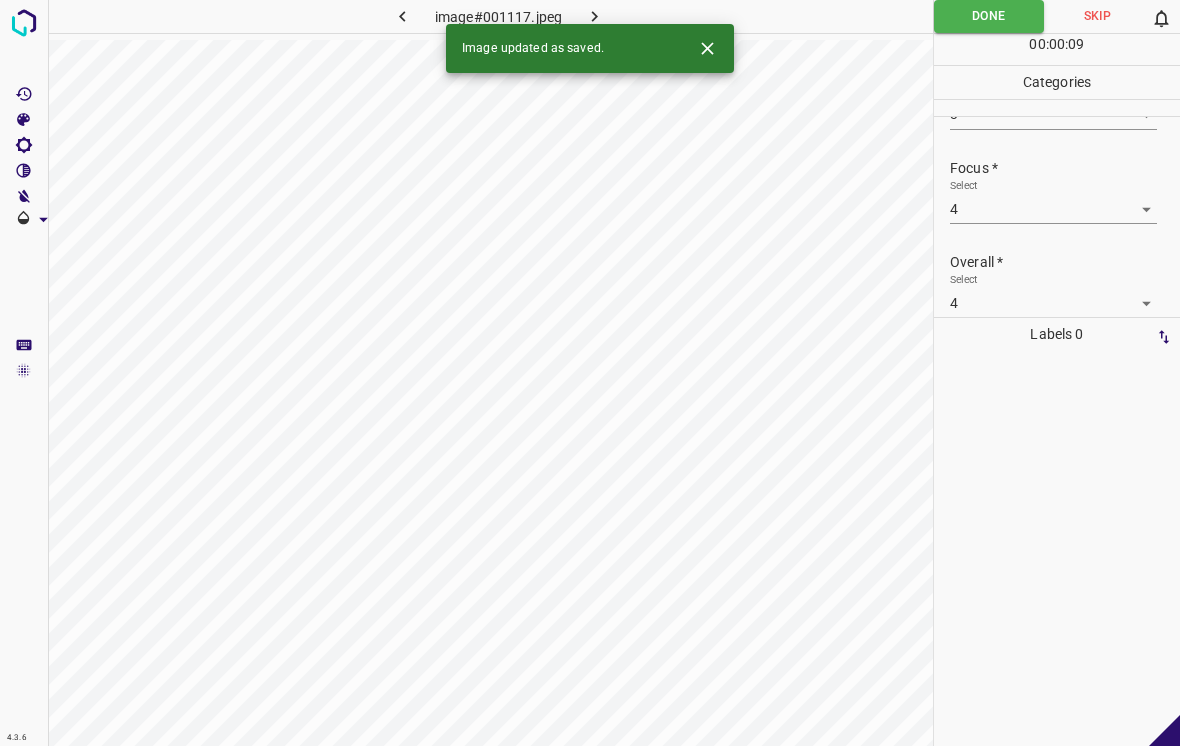 click 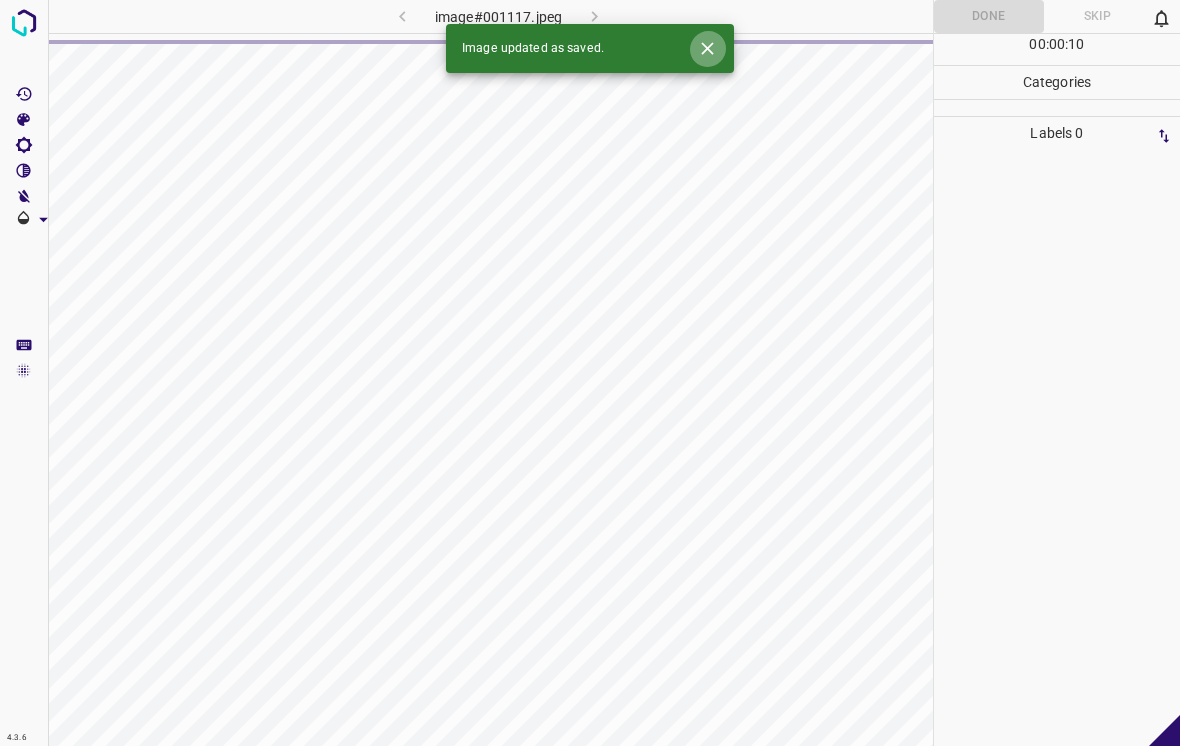 click 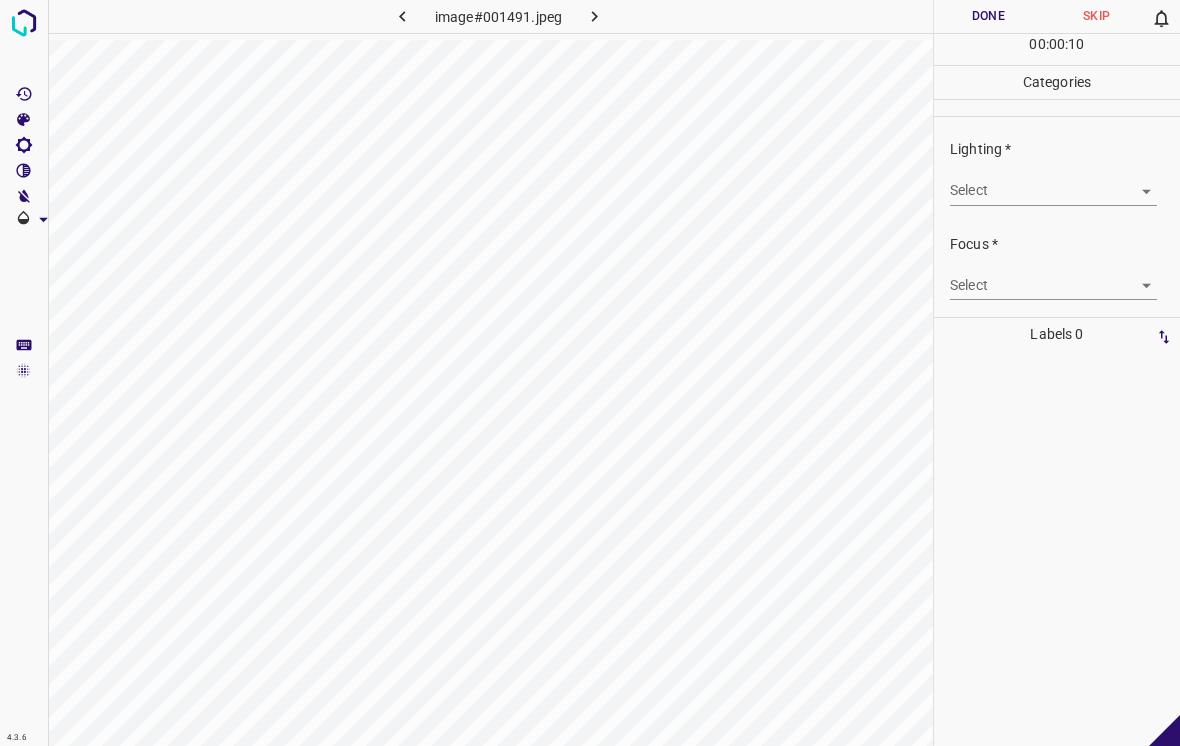 click on "4.3.6  image#001491.jpeg Done Skip 0 00   : 00   : 10   Categories Lighting *  Select ​ Focus *  Select ​ Overall *  Select ​ Labels   0 Categories 1 Lighting 2 Focus 3 Overall Tools Space Change between modes (Draw & Edit) I Auto labeling R Restore zoom M Zoom in N Zoom out Delete Delete selecte label Filters Z Restore filters X Saturation filter C Brightness filter V Contrast filter B Gray scale filter General O Download - Text - Hide - Delete" at bounding box center [590, 373] 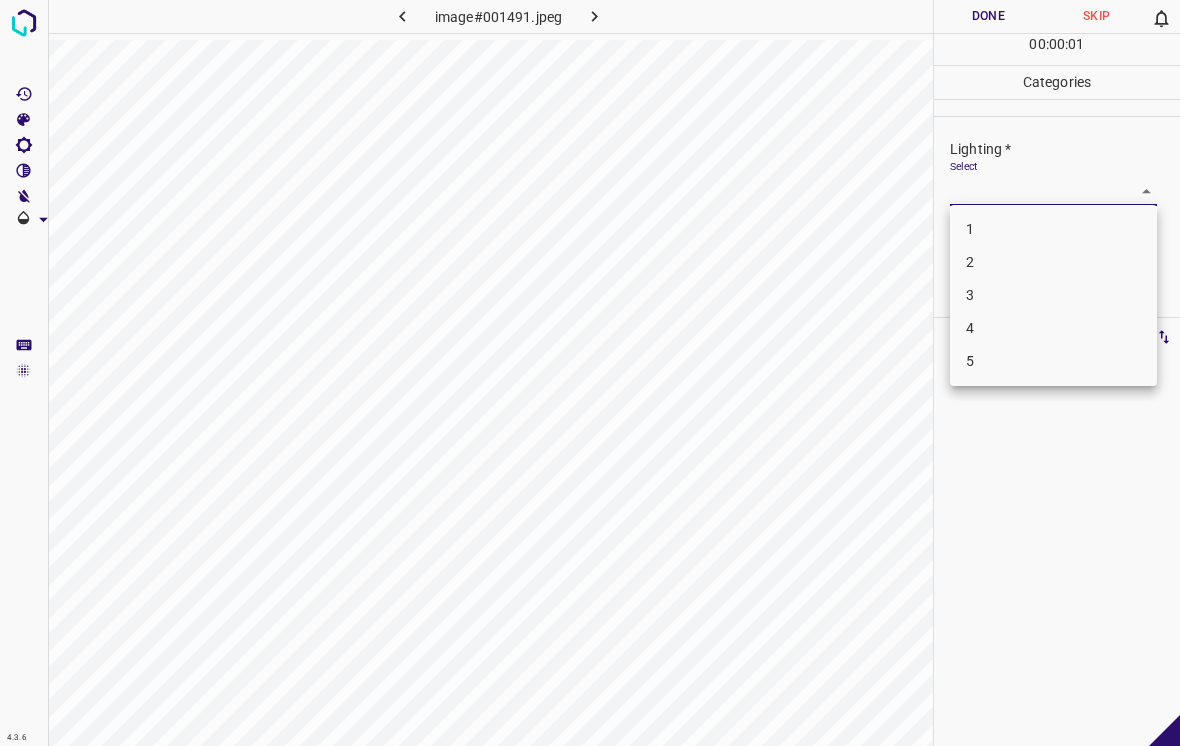 click on "2" at bounding box center [1053, 262] 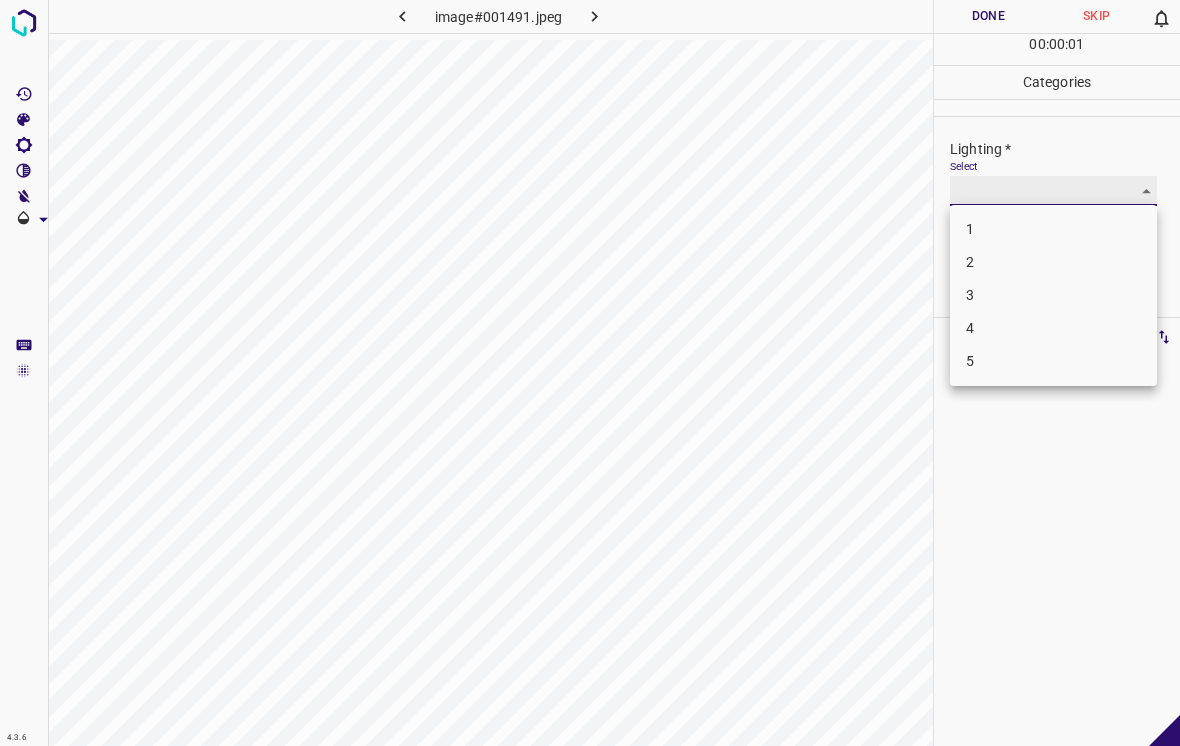 type on "2" 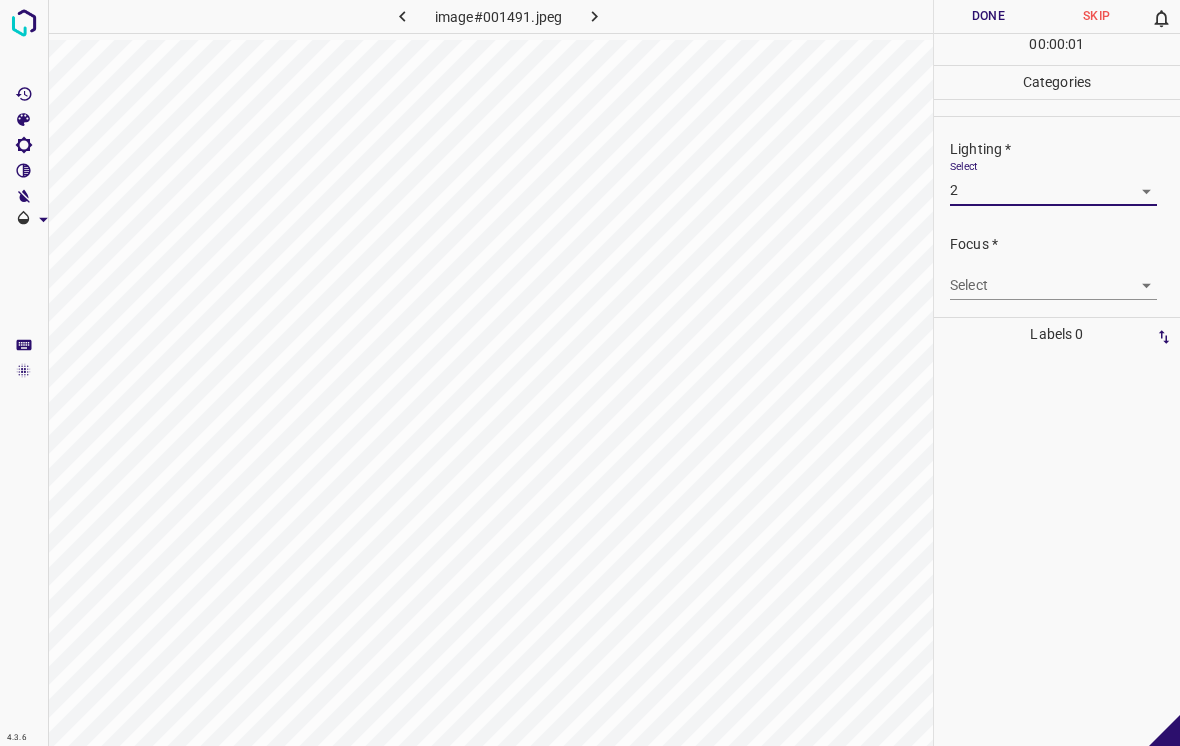 click on "4.3.6  image#001491.jpeg Done Skip 0 00   : 00   : 01   Categories Lighting *  Select 2 2 Focus *  Select ​ Overall *  Select ​ Labels   0 Categories 1 Lighting 2 Focus 3 Overall Tools Space Change between modes (Draw & Edit) I Auto labeling R Restore zoom M Zoom in N Zoom out Delete Delete selecte label Filters Z Restore filters X Saturation filter C Brightness filter V Contrast filter B Gray scale filter General O Download - Text - Hide - Delete" at bounding box center [590, 373] 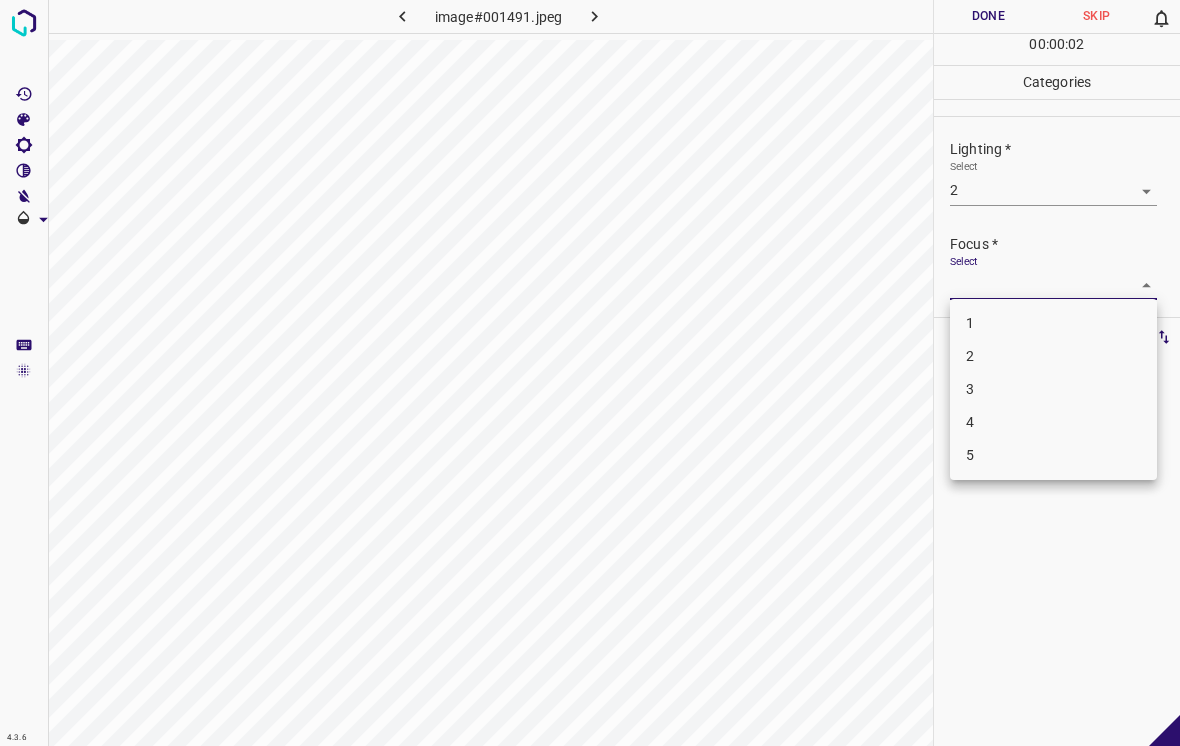 click on "1" at bounding box center (1053, 323) 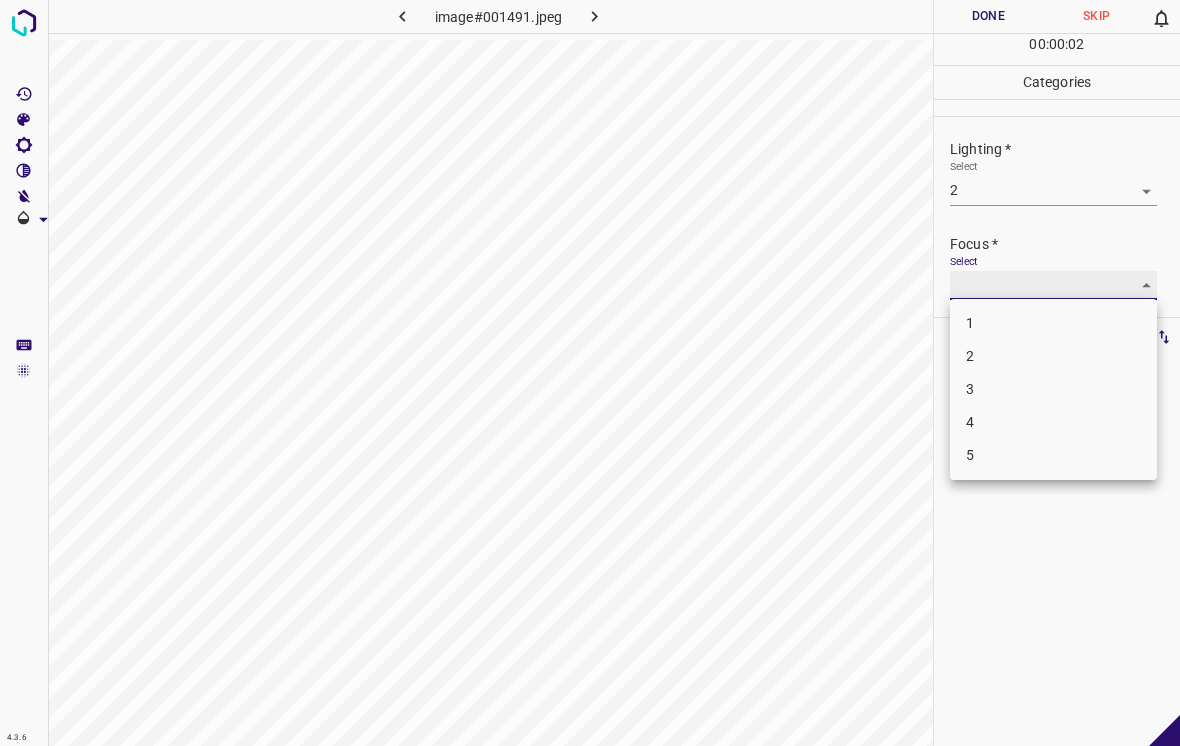 type on "1" 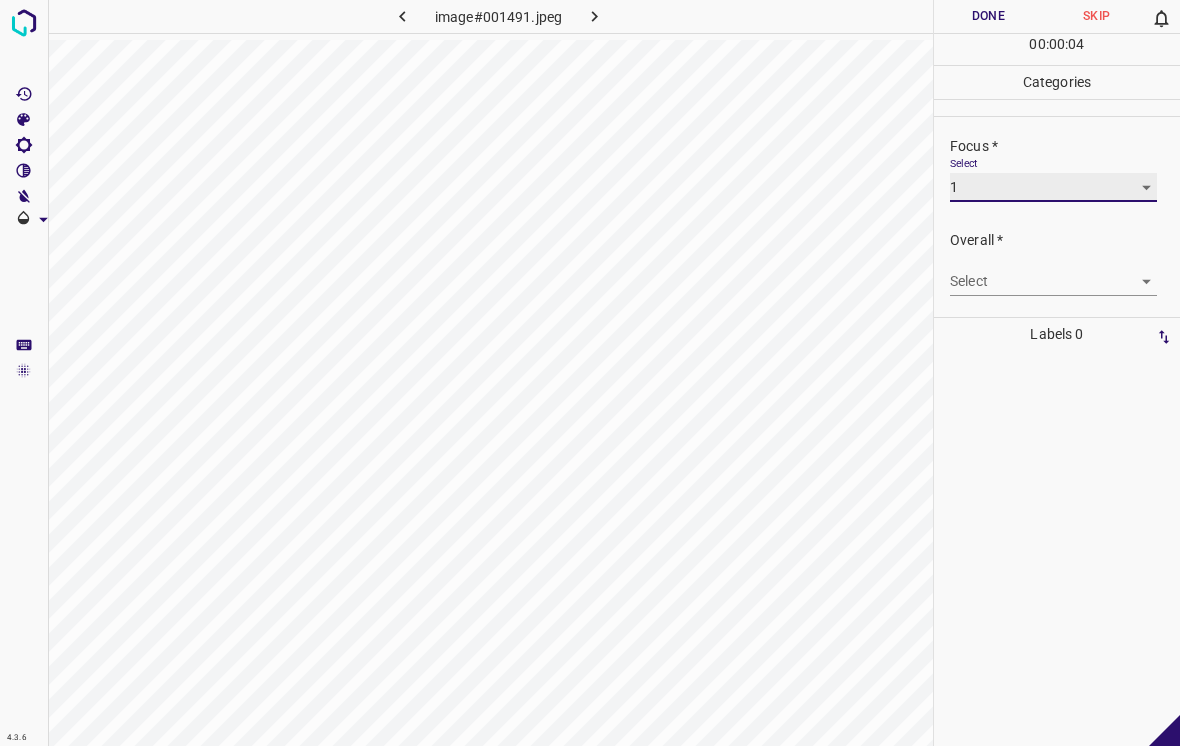 scroll, scrollTop: 98, scrollLeft: 0, axis: vertical 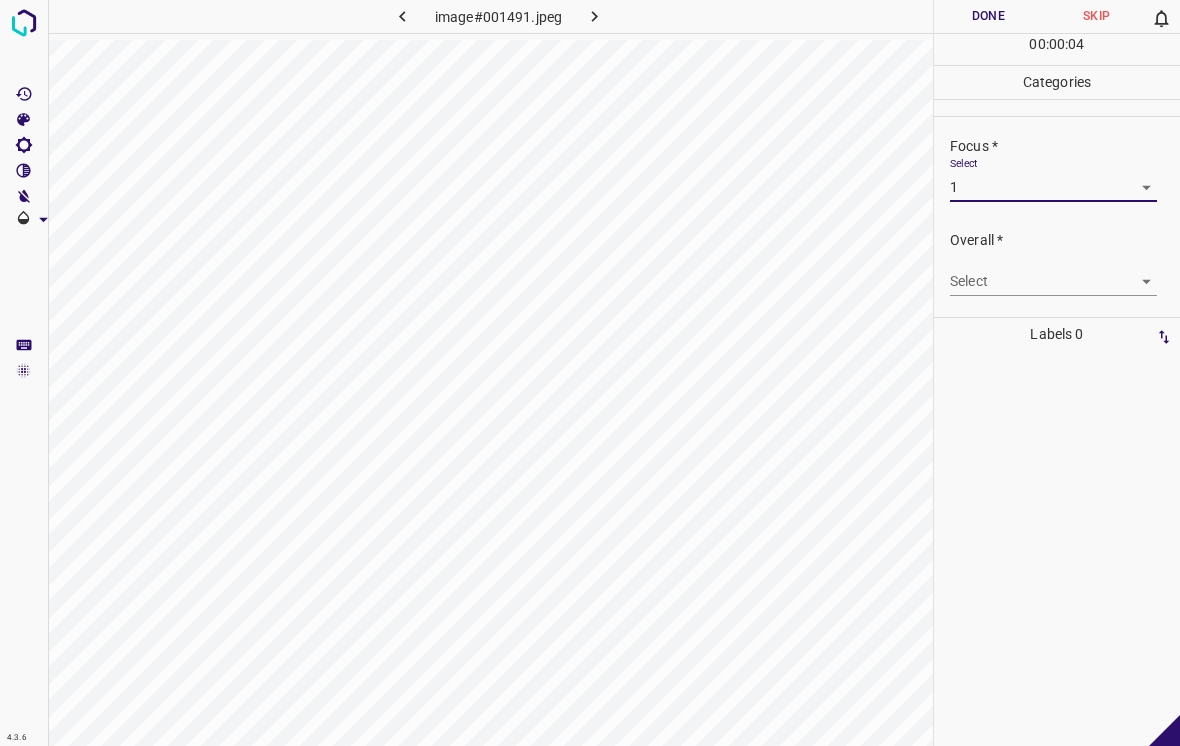 click on "4.3.6  image#001491.jpeg Done Skip 0 00   : 00   : 04   Categories Lighting *  Select 2 2 Focus *  Select 1 1 Overall *  Select ​ Labels   0 Categories 1 Lighting 2 Focus 3 Overall Tools Space Change between modes (Draw & Edit) I Auto labeling R Restore zoom M Zoom in N Zoom out Delete Delete selecte label Filters Z Restore filters X Saturation filter C Brightness filter V Contrast filter B Gray scale filter General O Download - Text - Hide - Delete" at bounding box center [590, 373] 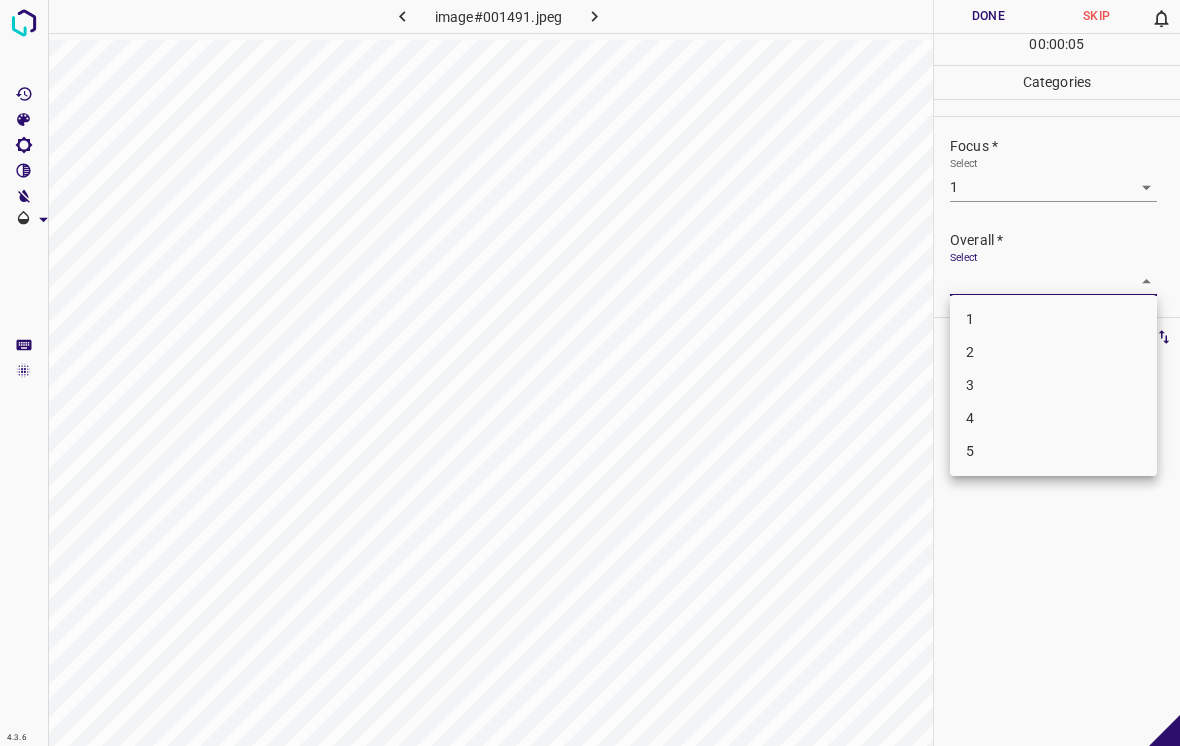click on "2" at bounding box center [1053, 352] 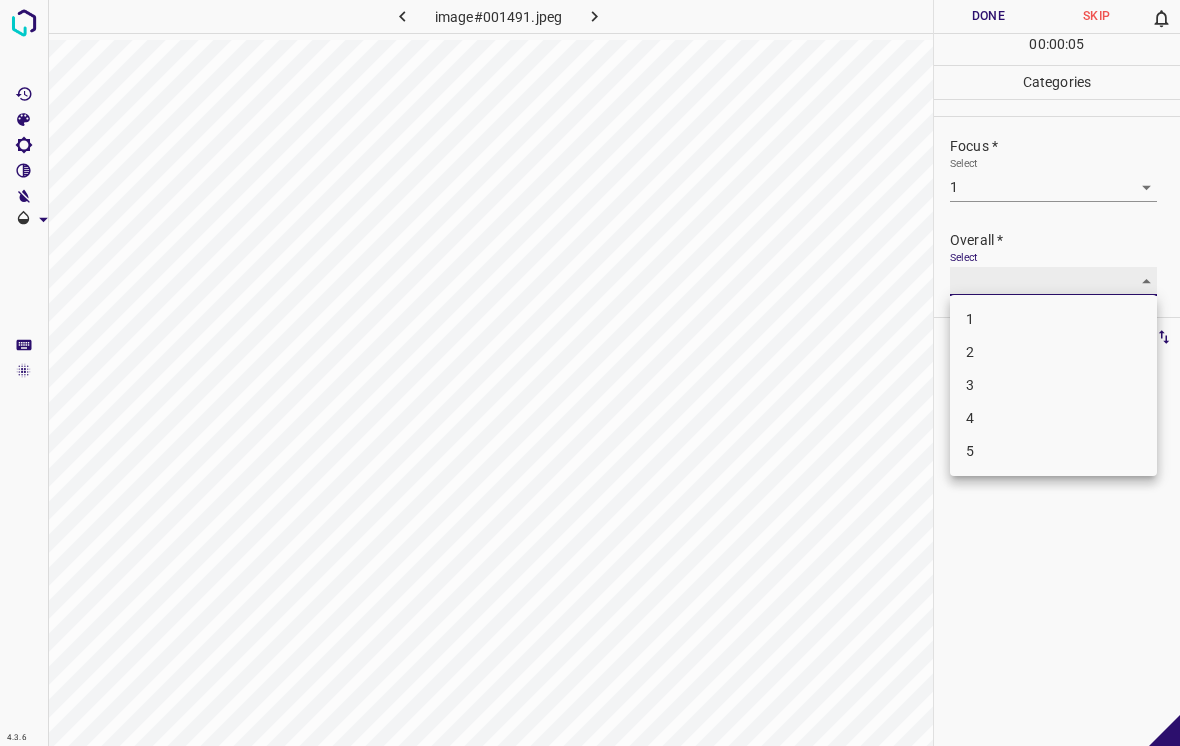 type on "2" 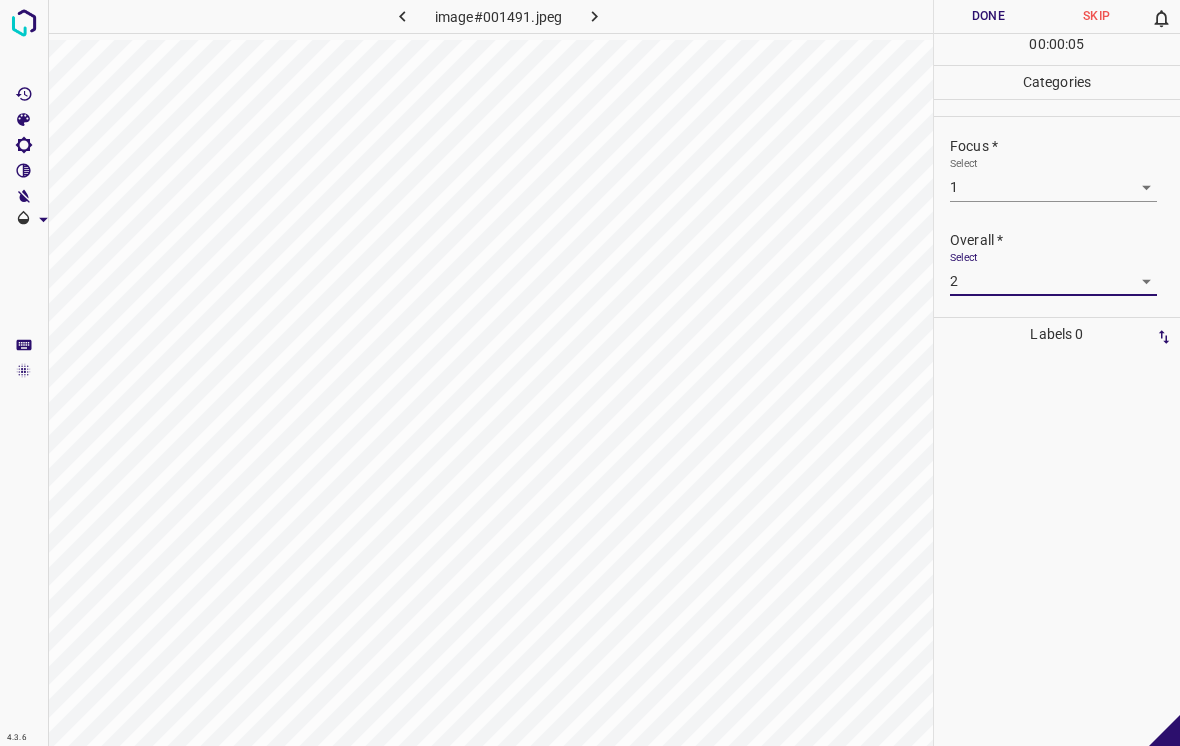 click on "Done" at bounding box center [988, 16] 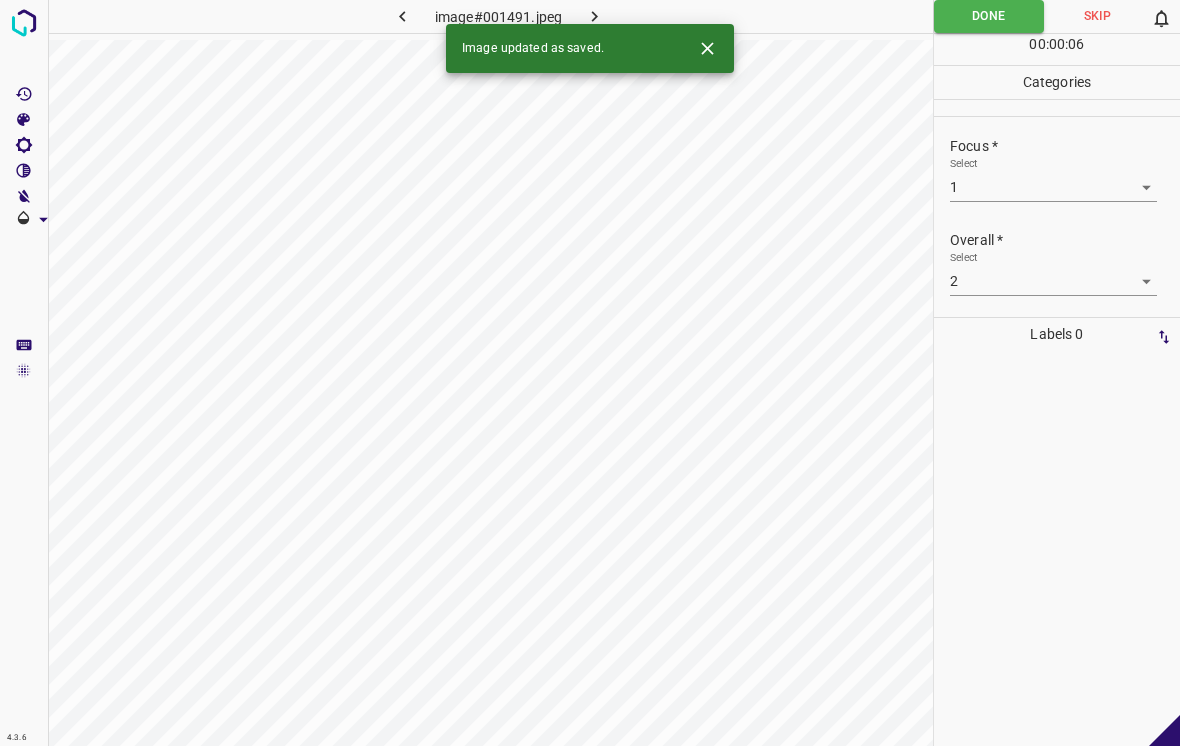 click 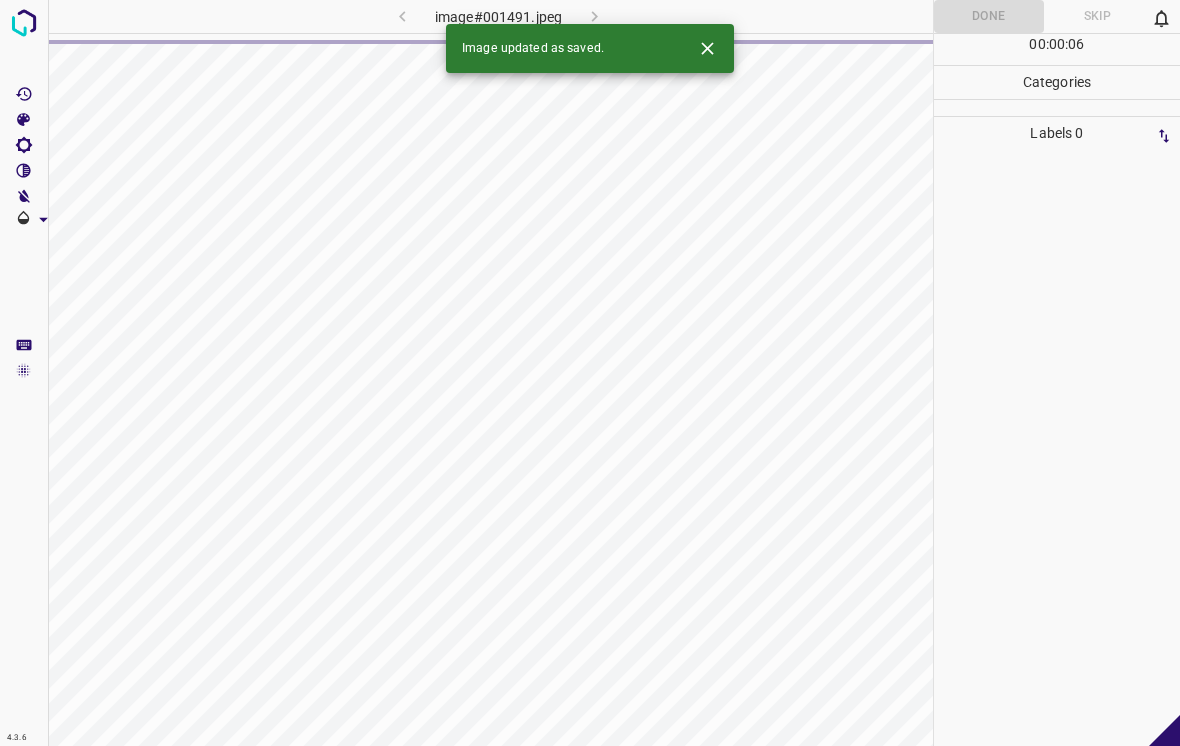 click 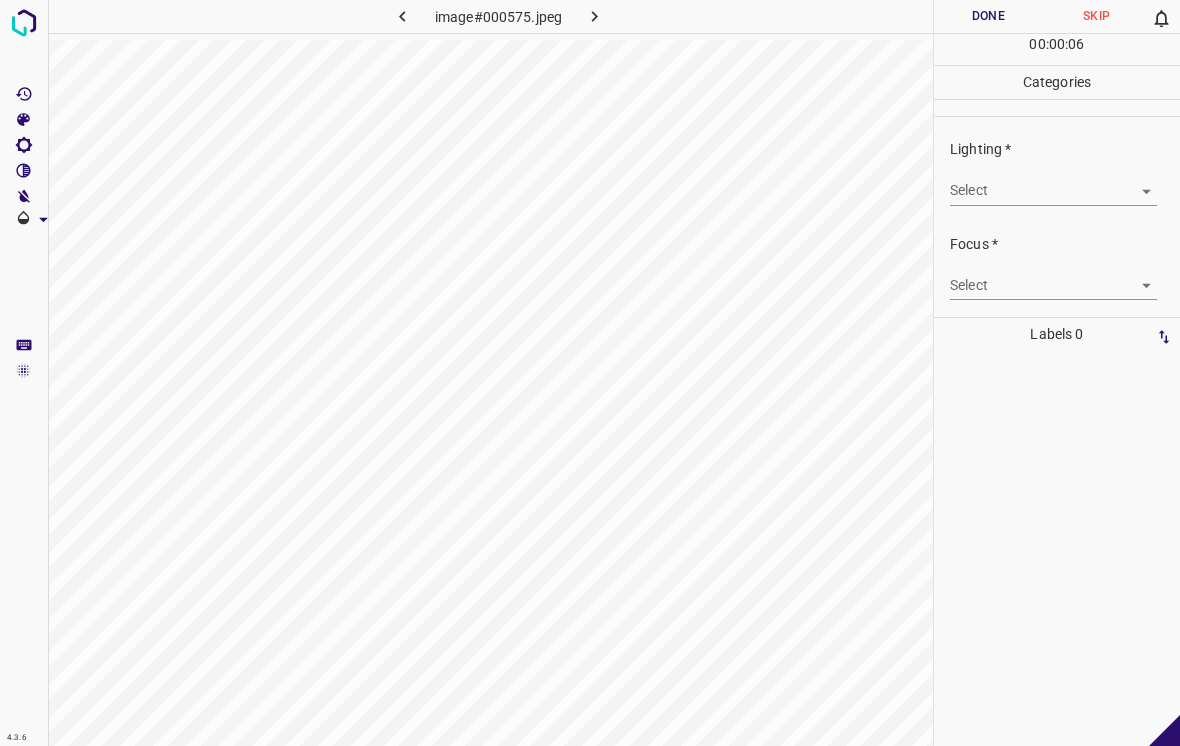 click on "4.3.6  image#000575.jpeg Done Skip 0 00   : 00   : 06   Categories Lighting *  Select ​ Focus *  Select ​ Overall *  Select ​ Labels   0 Categories 1 Lighting 2 Focus 3 Overall Tools Space Change between modes (Draw & Edit) I Auto labeling R Restore zoom M Zoom in N Zoom out Delete Delete selecte label Filters Z Restore filters X Saturation filter C Brightness filter V Contrast filter B Gray scale filter General O Download - Text - Hide - Delete" at bounding box center [590, 373] 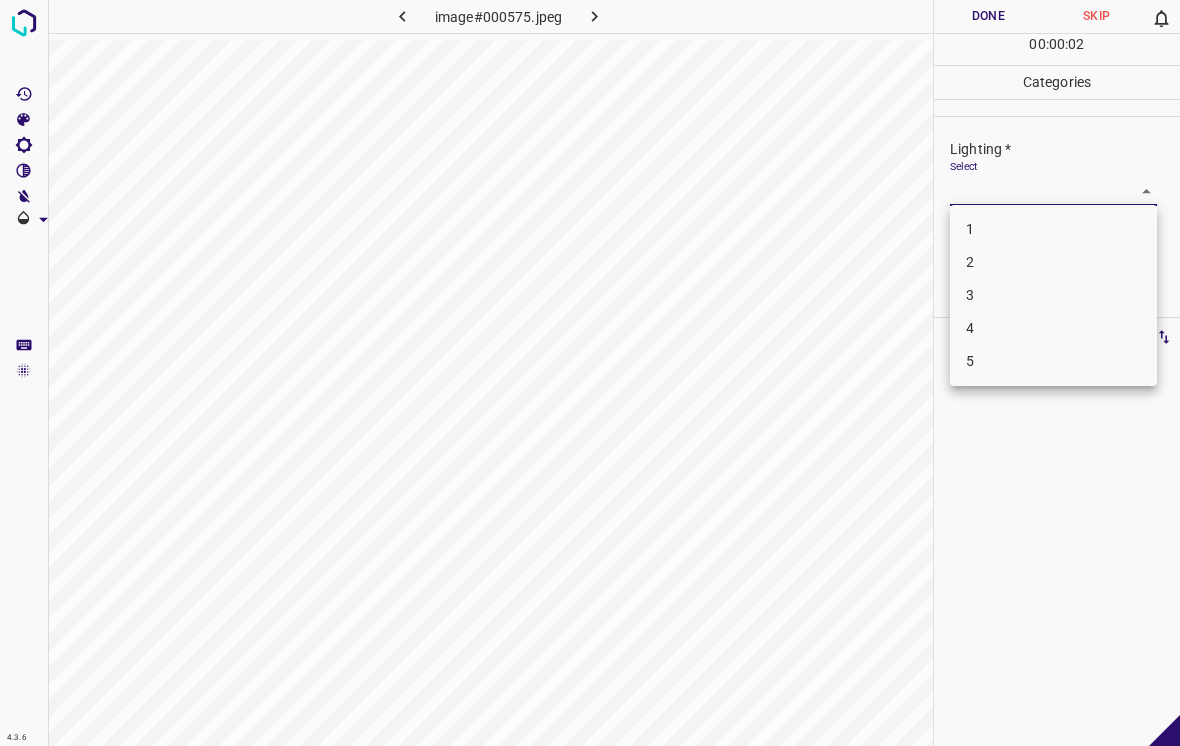 click on "4" at bounding box center [1053, 328] 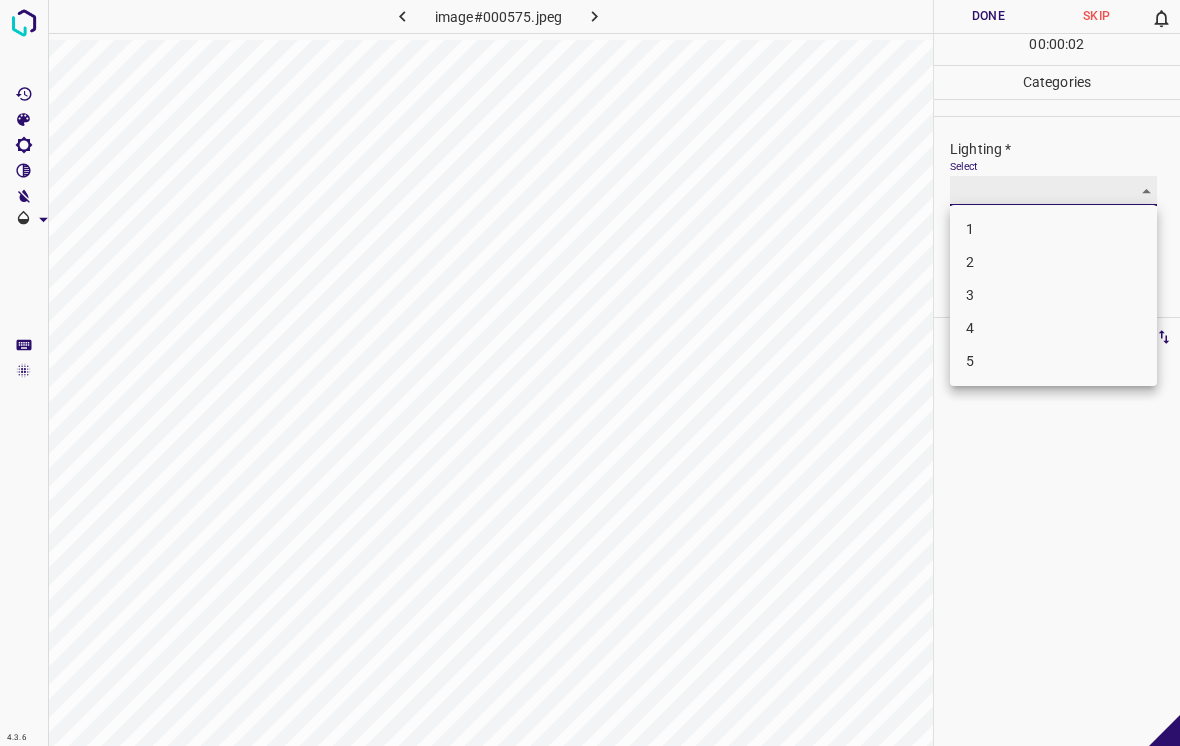 type on "4" 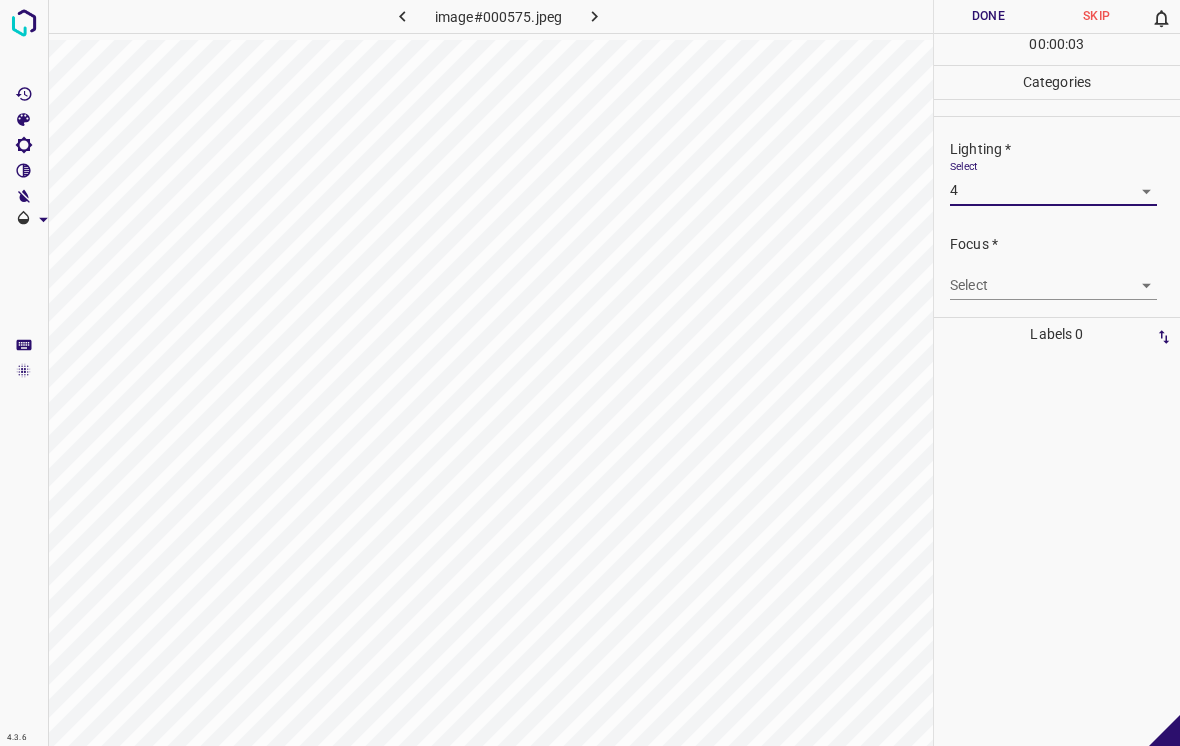 click on "4.3.6  image#000575.jpeg Done Skip 0 00   : 00   : 03   Categories Lighting *  Select 4 4 Focus *  Select ​ Overall *  Select ​ Labels   0 Categories 1 Lighting 2 Focus 3 Overall Tools Space Change between modes (Draw & Edit) I Auto labeling R Restore zoom M Zoom in N Zoom out Delete Delete selecte label Filters Z Restore filters X Saturation filter C Brightness filter V Contrast filter B Gray scale filter General O Download - Text - Hide - Delete" at bounding box center [590, 373] 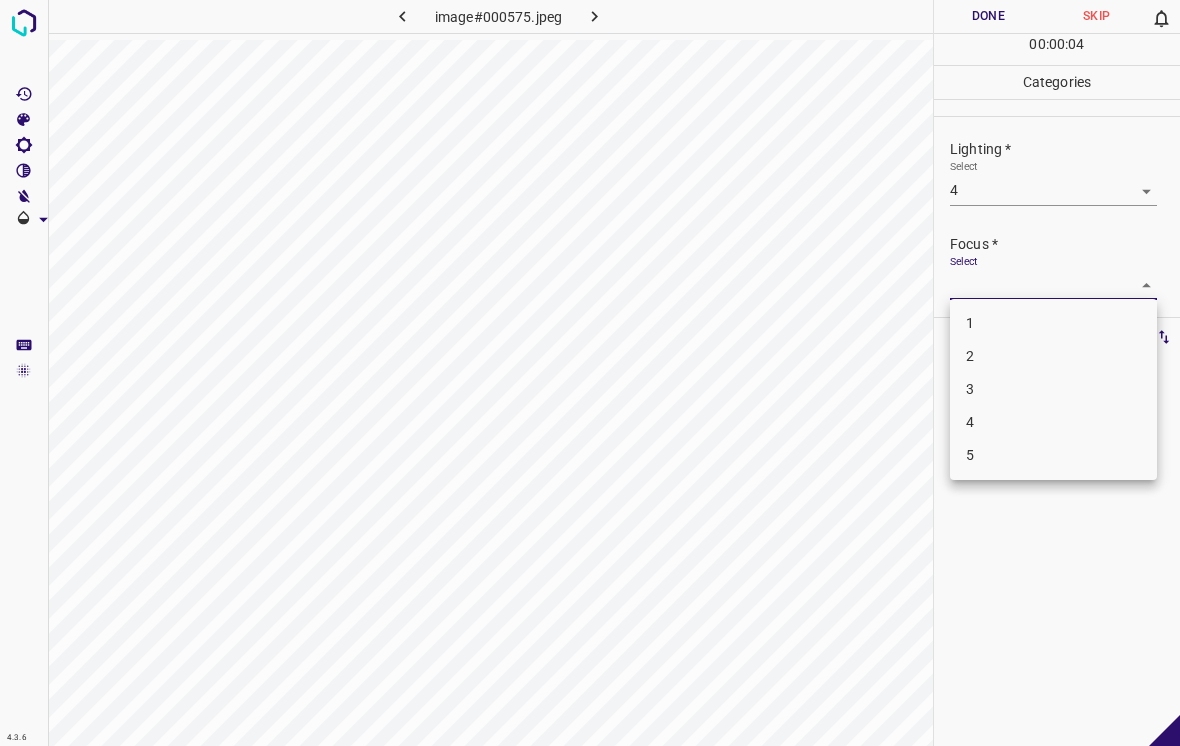 click on "5" at bounding box center (1053, 455) 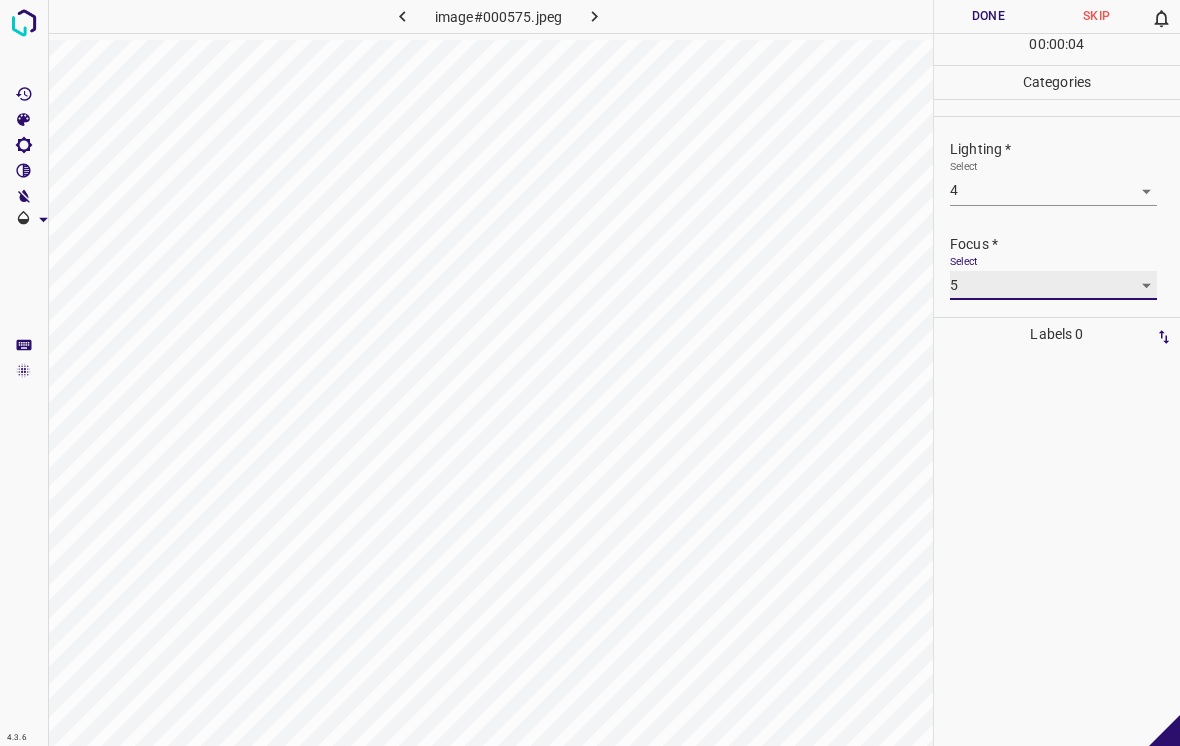 type on "5" 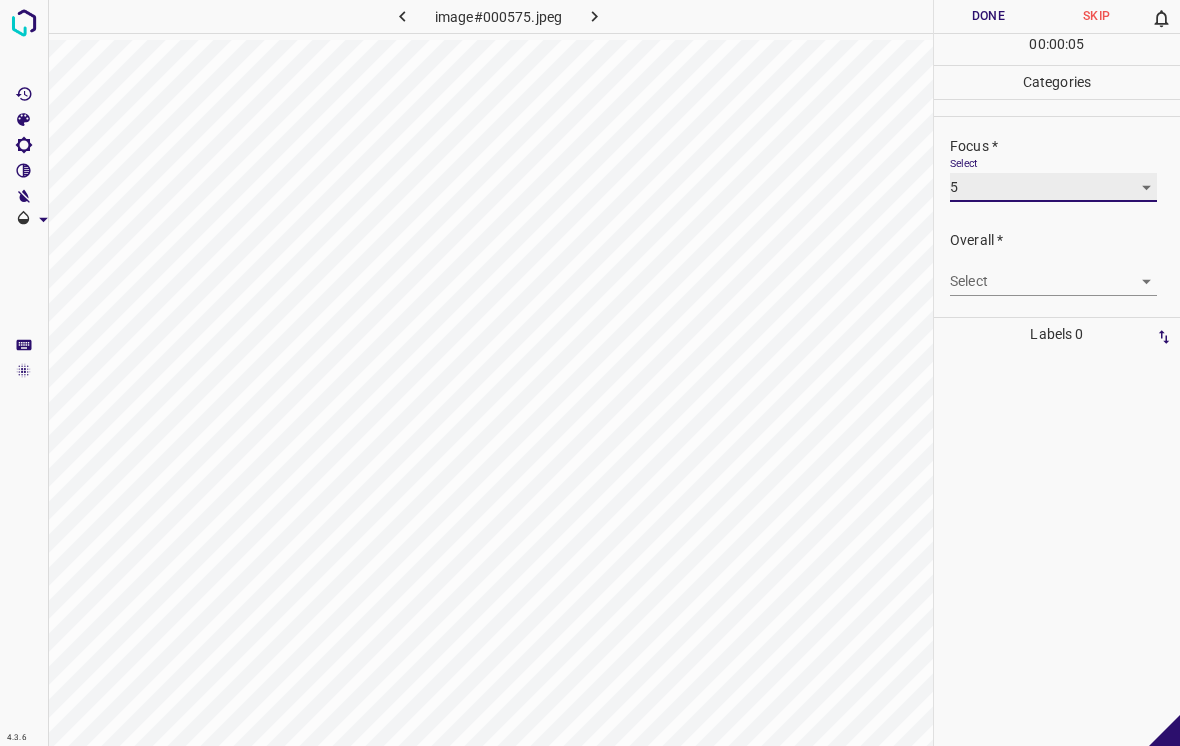 scroll, scrollTop: 98, scrollLeft: 0, axis: vertical 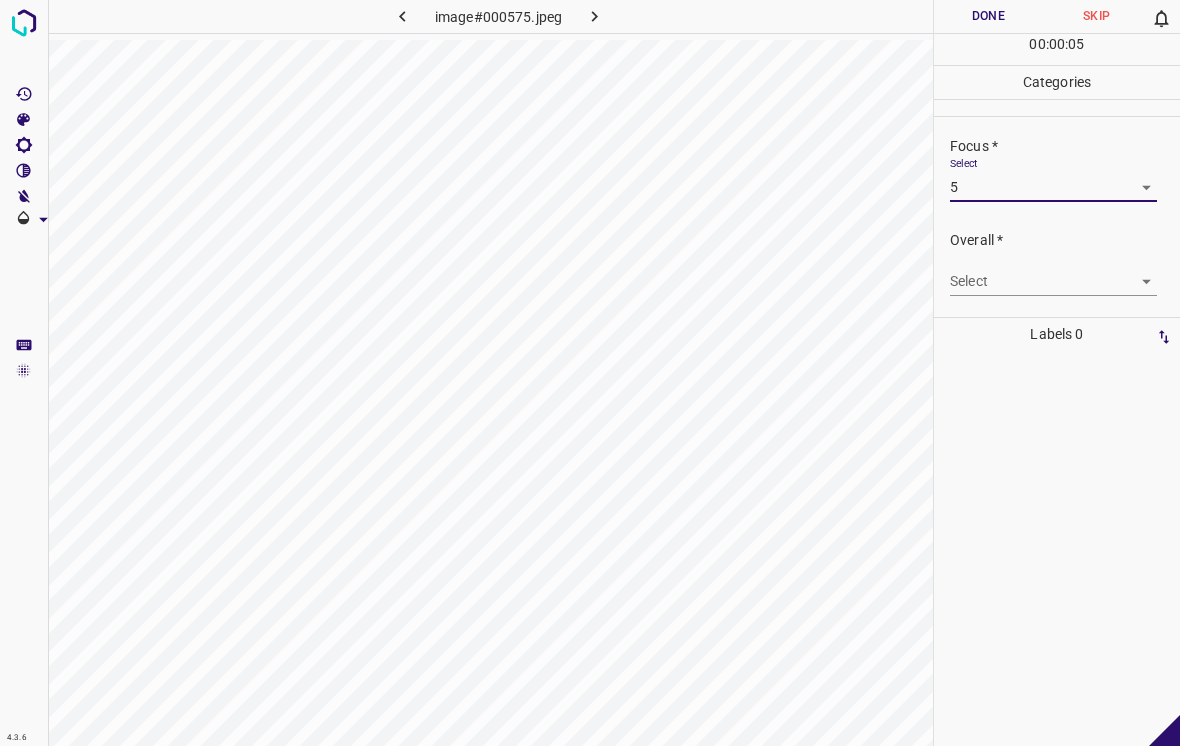 click on "4.3.6  image#000575.jpeg Done Skip 0 00   : 00   : 05   Categories Lighting *  Select 4 4 Focus *  Select 5 5 Overall *  Select ​ Labels   0 Categories 1 Lighting 2 Focus 3 Overall Tools Space Change between modes (Draw & Edit) I Auto labeling R Restore zoom M Zoom in N Zoom out Delete Delete selecte label Filters Z Restore filters X Saturation filter C Brightness filter V Contrast filter B Gray scale filter General O Download - Text - Hide - Delete" at bounding box center [590, 373] 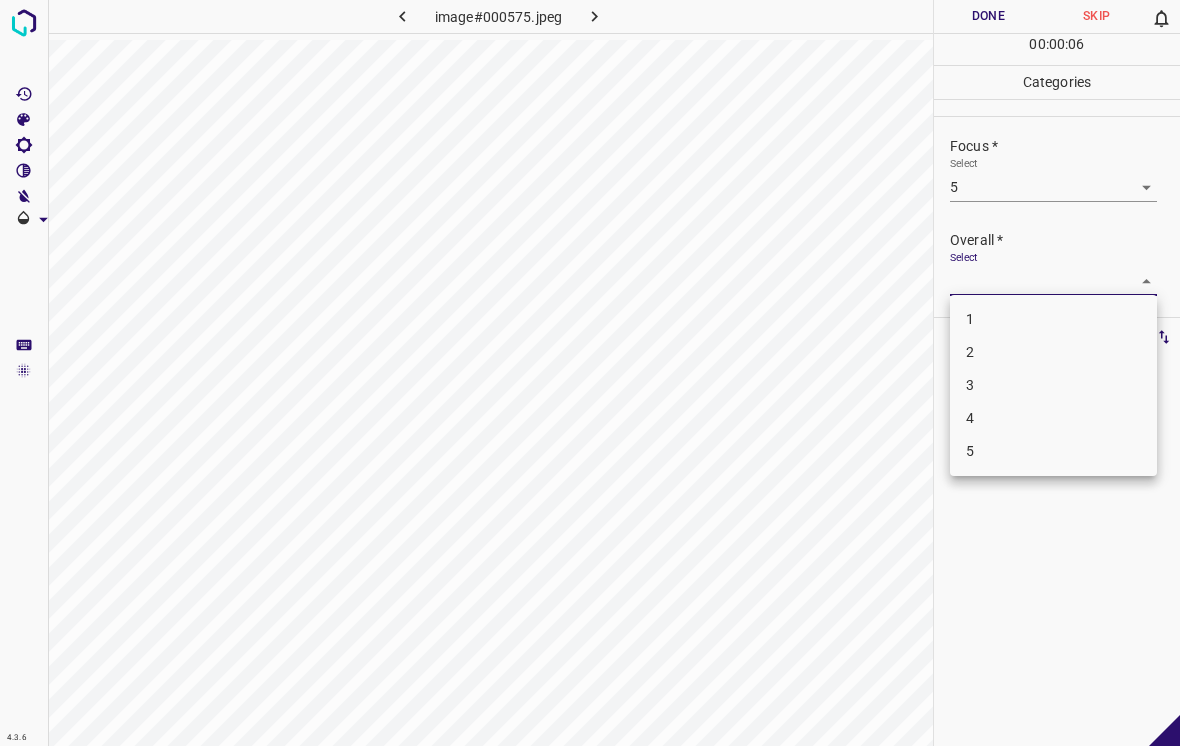 click on "4" at bounding box center [1053, 418] 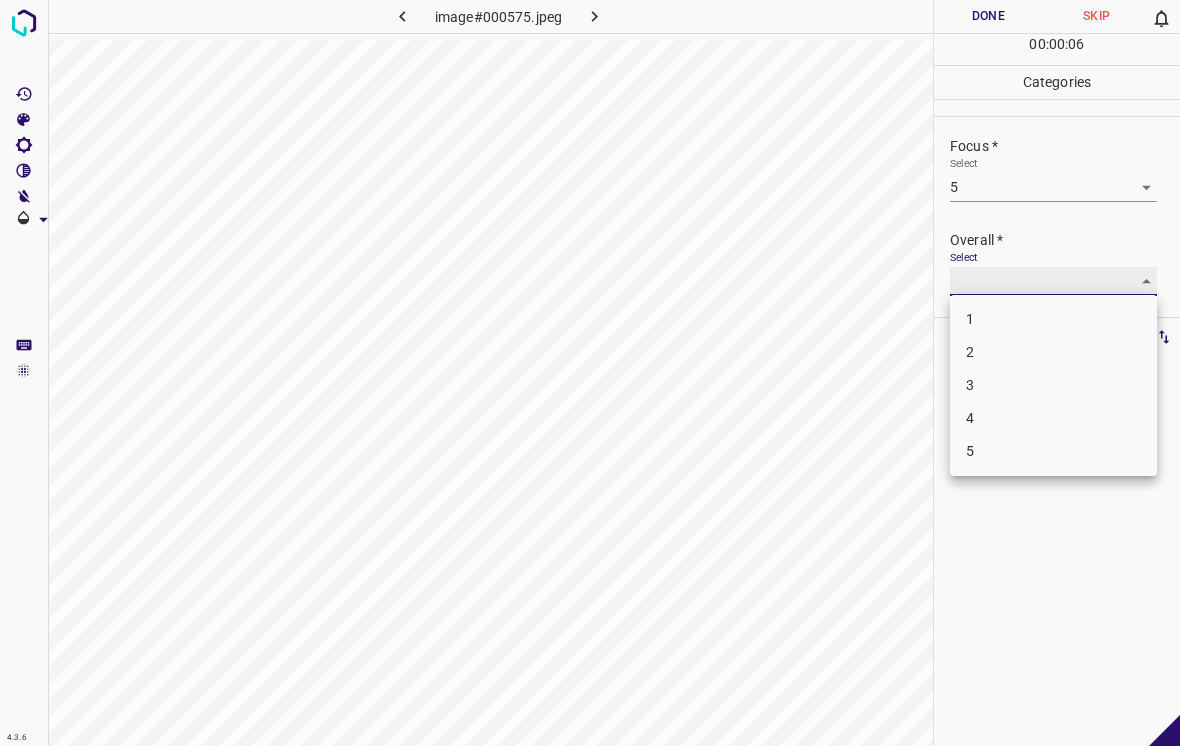 type on "4" 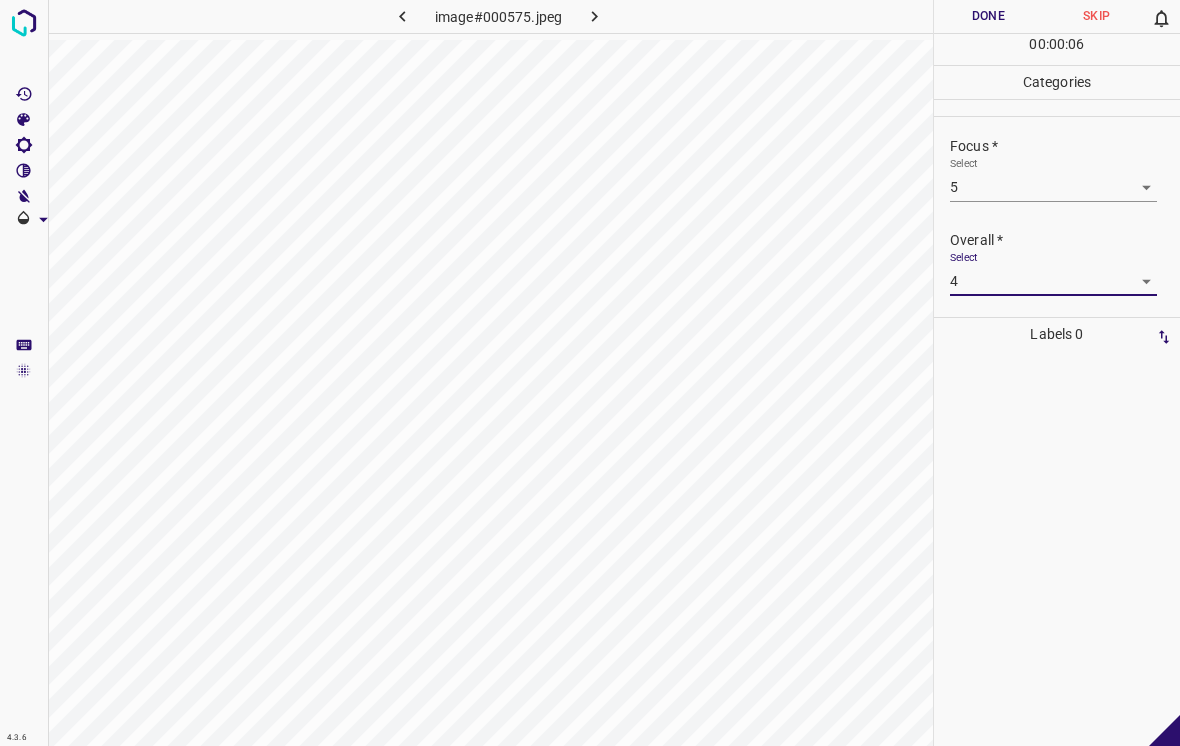 click on "Done" at bounding box center (988, 16) 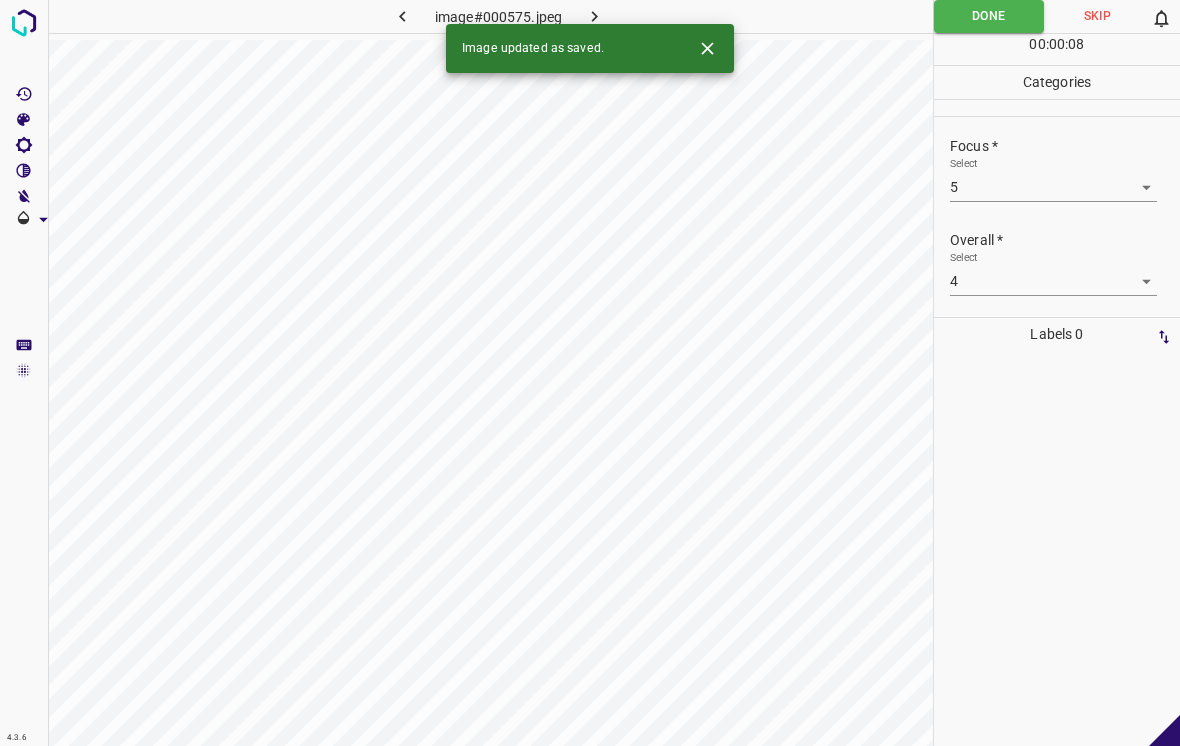 click at bounding box center (594, 16) 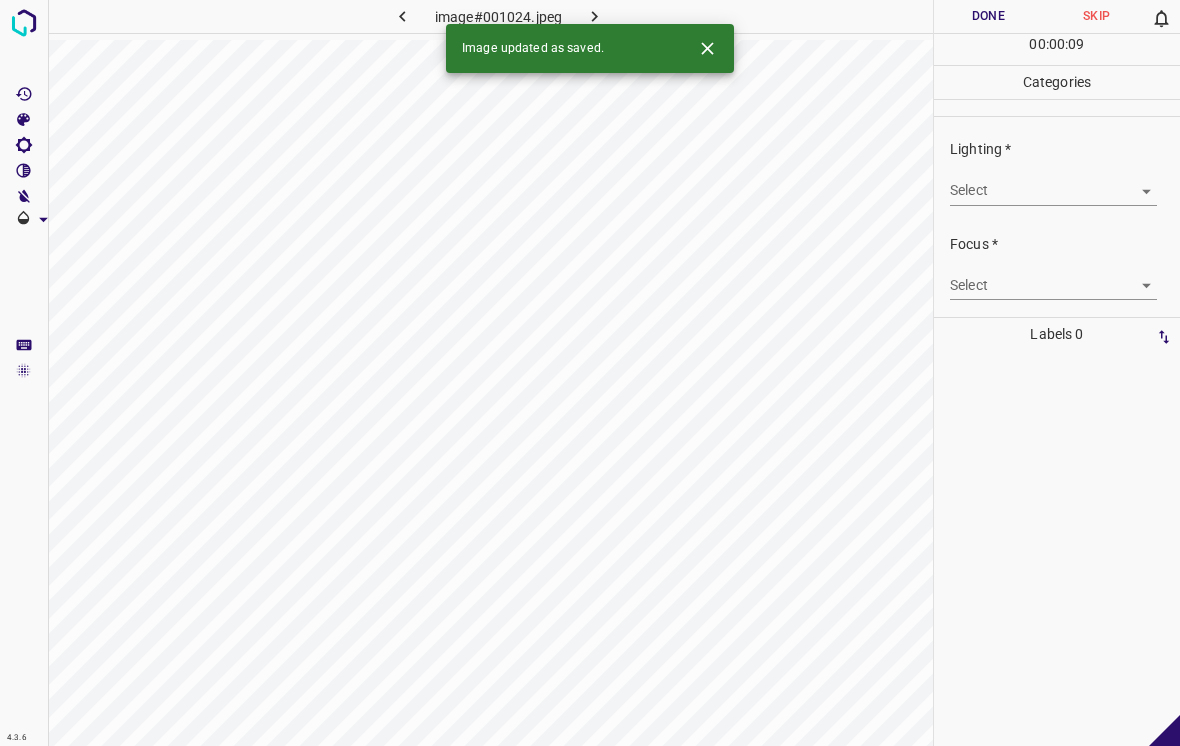 click on "4.3.6  image#001024.jpeg Done Skip 0 00   : 00   : 09   Categories Lighting *  Select ​ Focus *  Select ​ Overall *  Select ​ Labels   0 Categories 1 Lighting 2 Focus 3 Overall Tools Space Change between modes (Draw & Edit) I Auto labeling R Restore zoom M Zoom in N Zoom out Delete Delete selecte label Filters Z Restore filters X Saturation filter C Brightness filter V Contrast filter B Gray scale filter General O Download Image updated as saved. - Text - Hide - Delete" at bounding box center (590, 373) 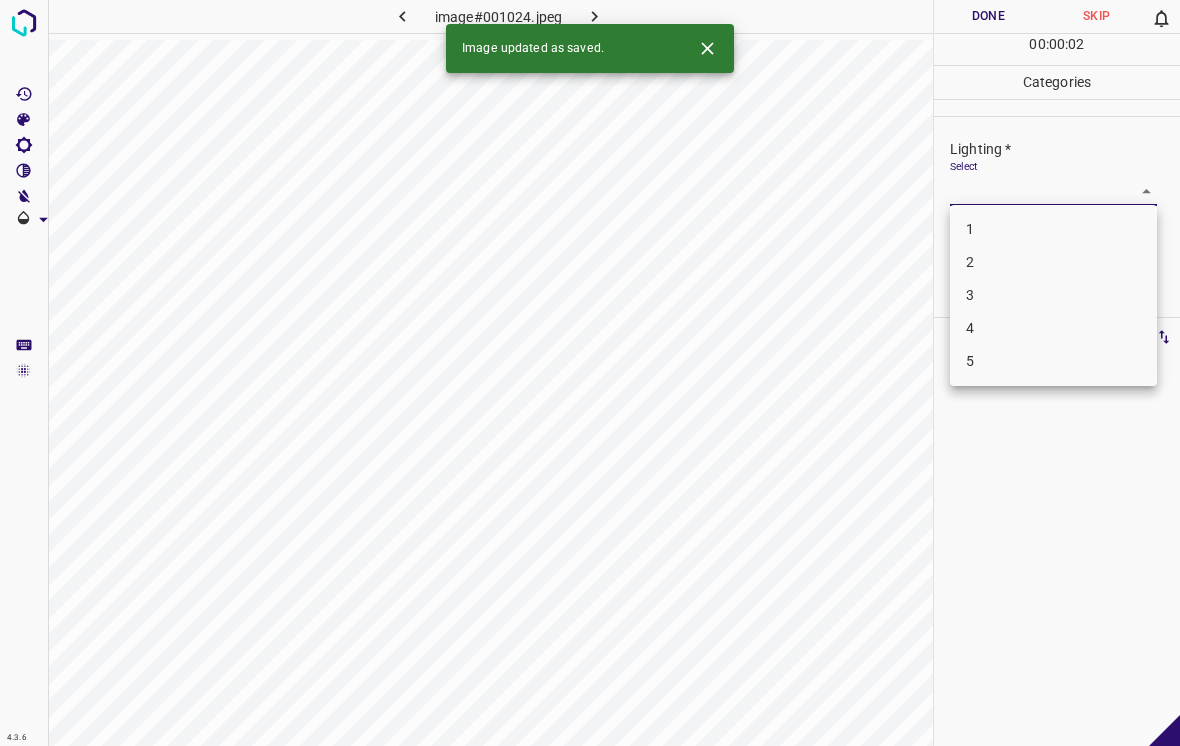 click on "3" at bounding box center [1053, 295] 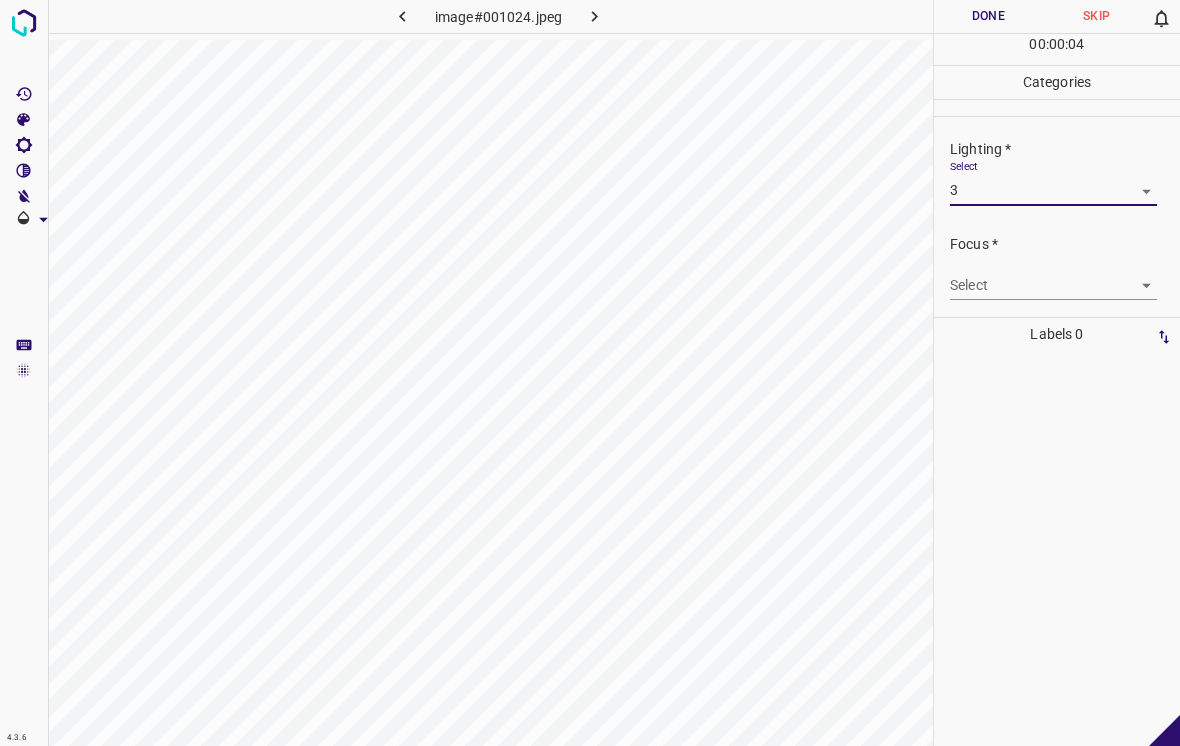 click on "4.3.6  image#001024.jpeg Done Skip 0 00   : 00   : 04   Categories Lighting *  Select 3 3 Focus *  Select ​ Overall *  Select ​ Labels   0 Categories 1 Lighting 2 Focus 3 Overall Tools Space Change between modes (Draw & Edit) I Auto labeling R Restore zoom M Zoom in N Zoom out Delete Delete selecte label Filters Z Restore filters X Saturation filter C Brightness filter V Contrast filter B Gray scale filter General O Download - Text - Hide - Delete" at bounding box center [590, 373] 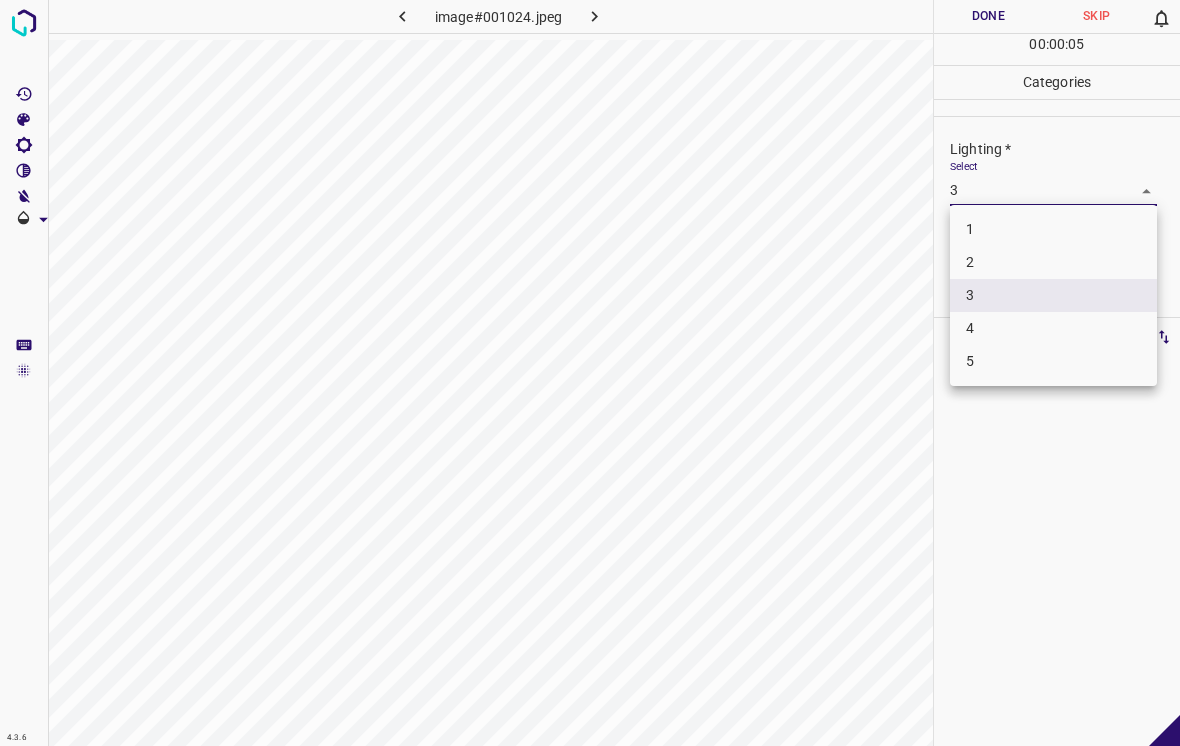 click on "2" at bounding box center (1053, 262) 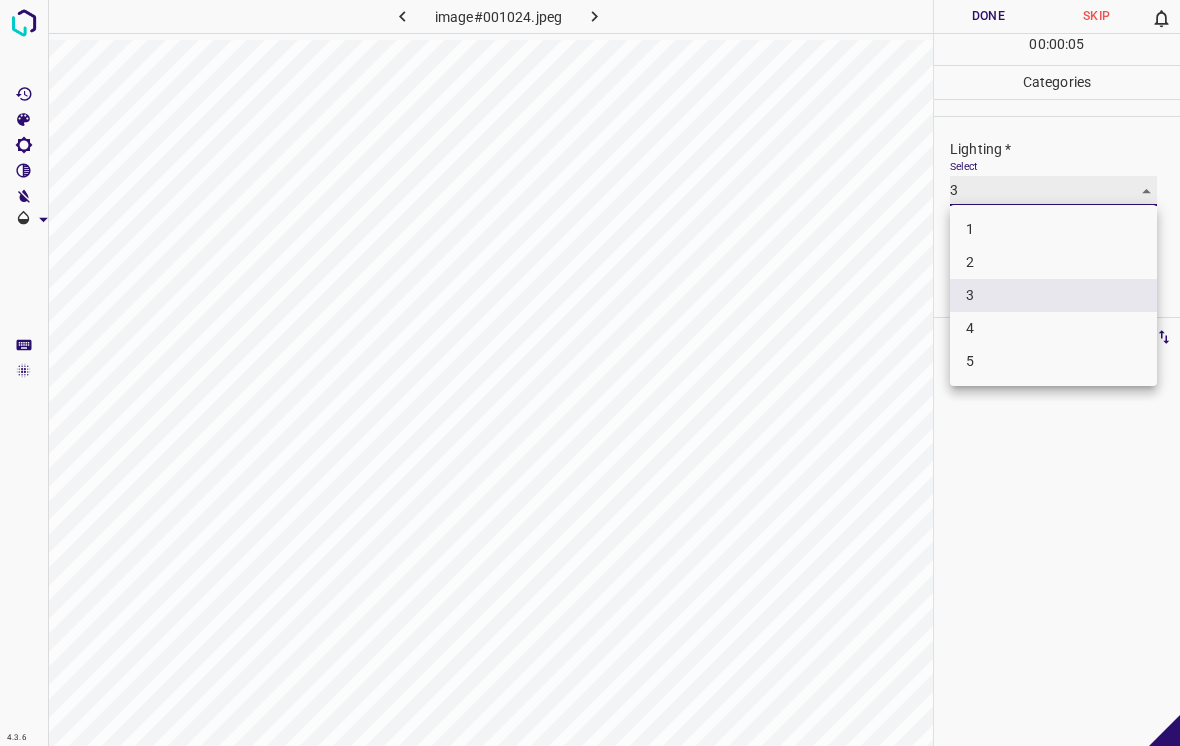 type on "2" 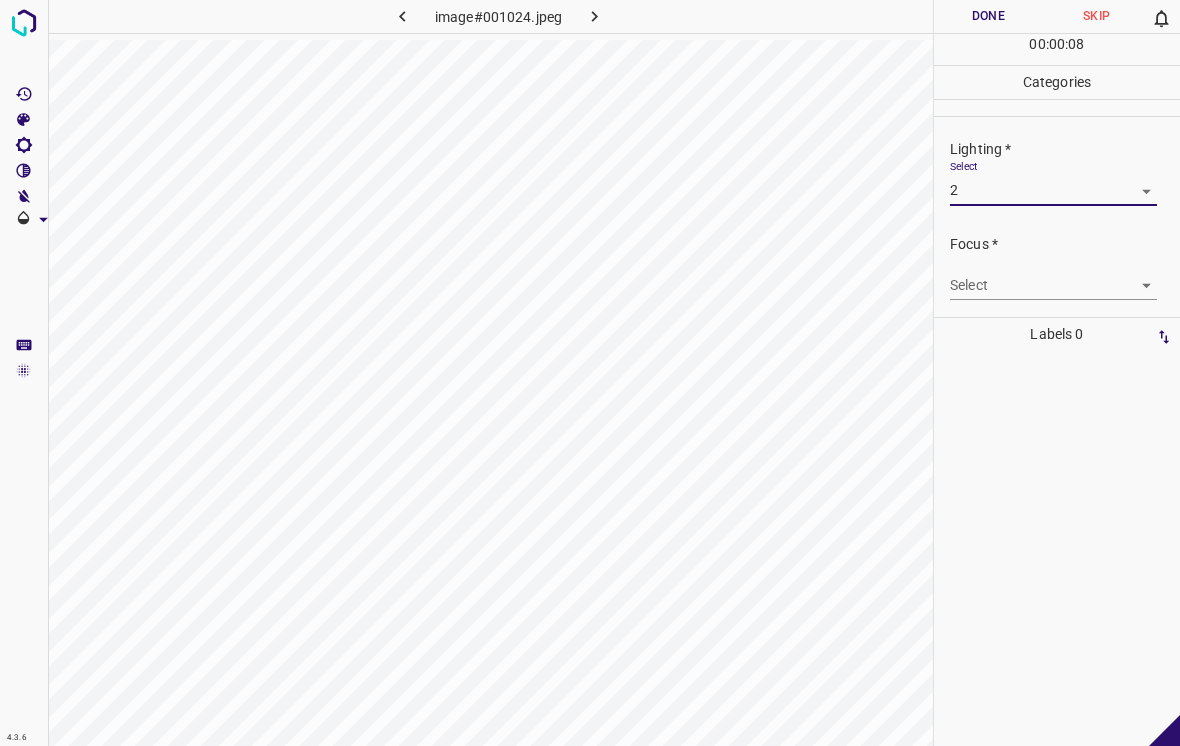 click on "4.3.6  image#001024.jpeg Done Skip 0 00   : 00   : 08   Categories Lighting *  Select 2 2 Focus *  Select ​ Overall *  Select ​ Labels   0 Categories 1 Lighting 2 Focus 3 Overall Tools Space Change between modes (Draw & Edit) I Auto labeling R Restore zoom M Zoom in N Zoom out Delete Delete selecte label Filters Z Restore filters X Saturation filter C Brightness filter V Contrast filter B Gray scale filter General O Download - Text - Hide - Delete" at bounding box center (590, 373) 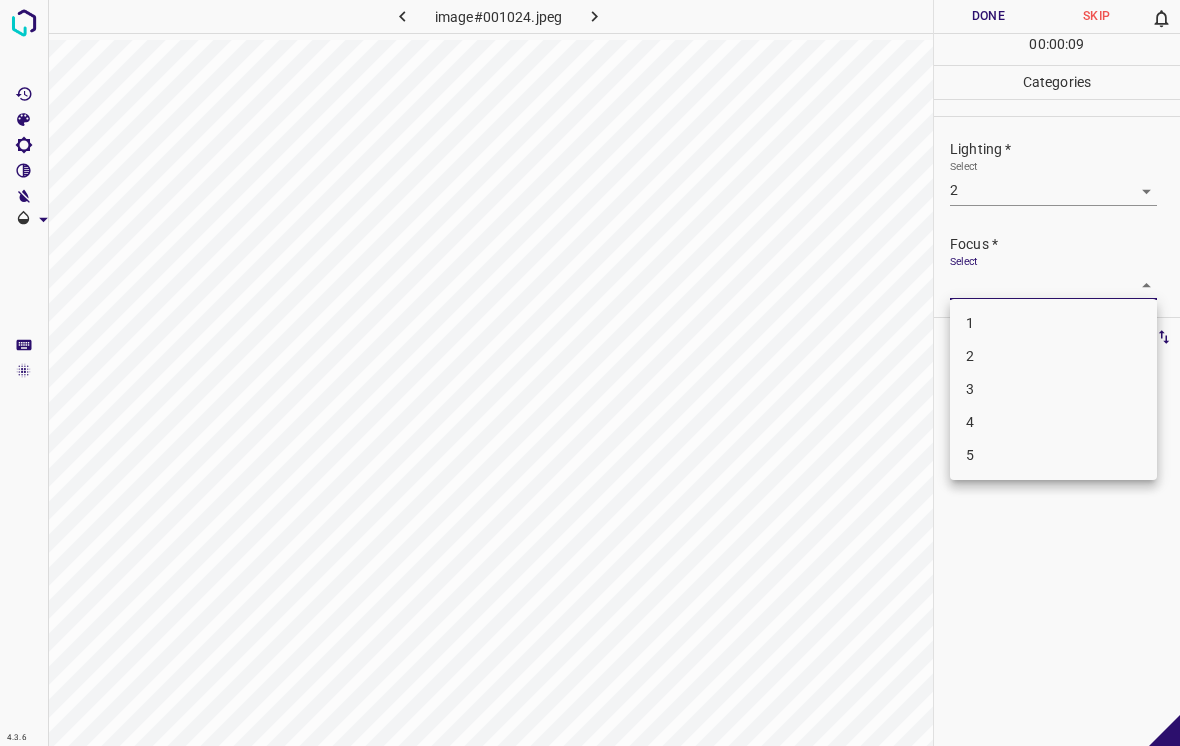 click on "3" at bounding box center [1053, 389] 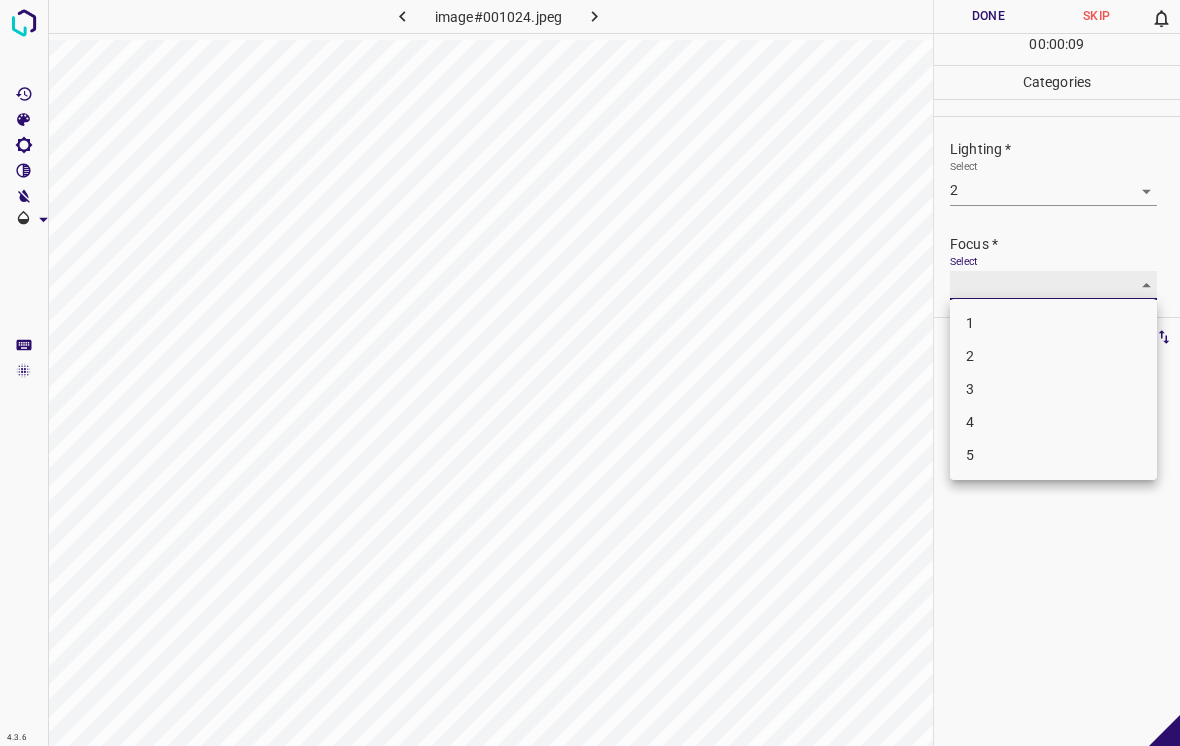 type on "3" 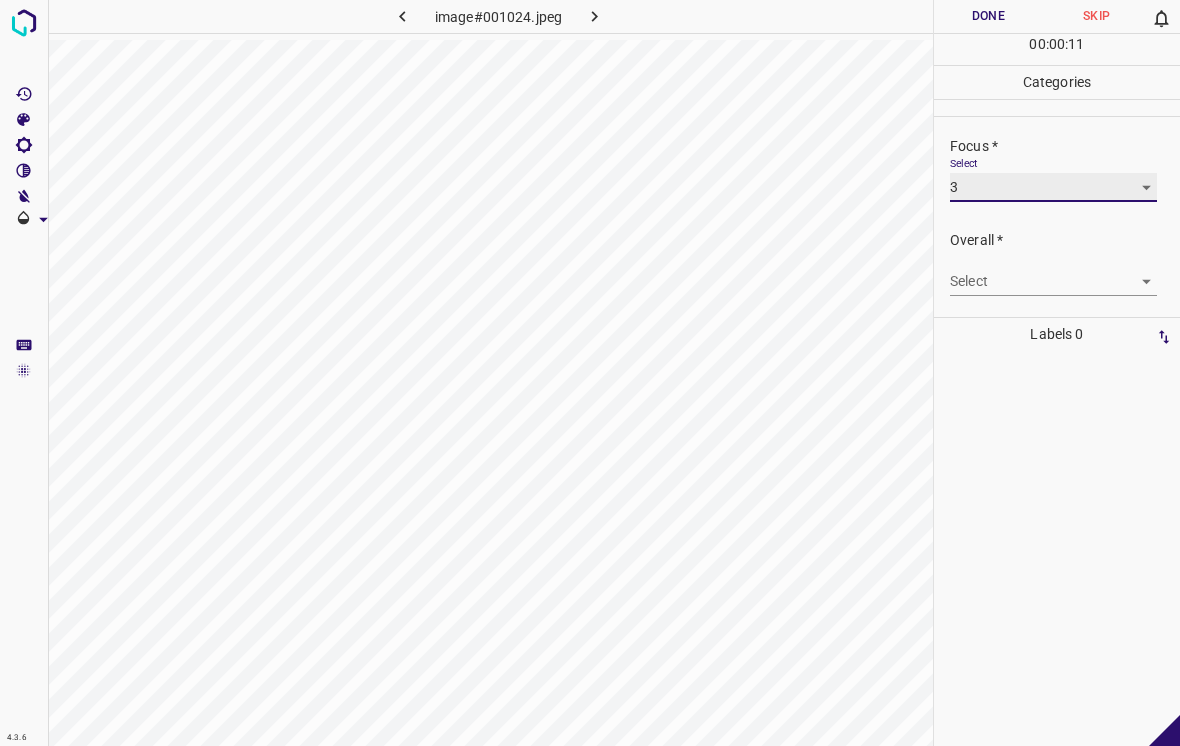 scroll, scrollTop: 98, scrollLeft: 0, axis: vertical 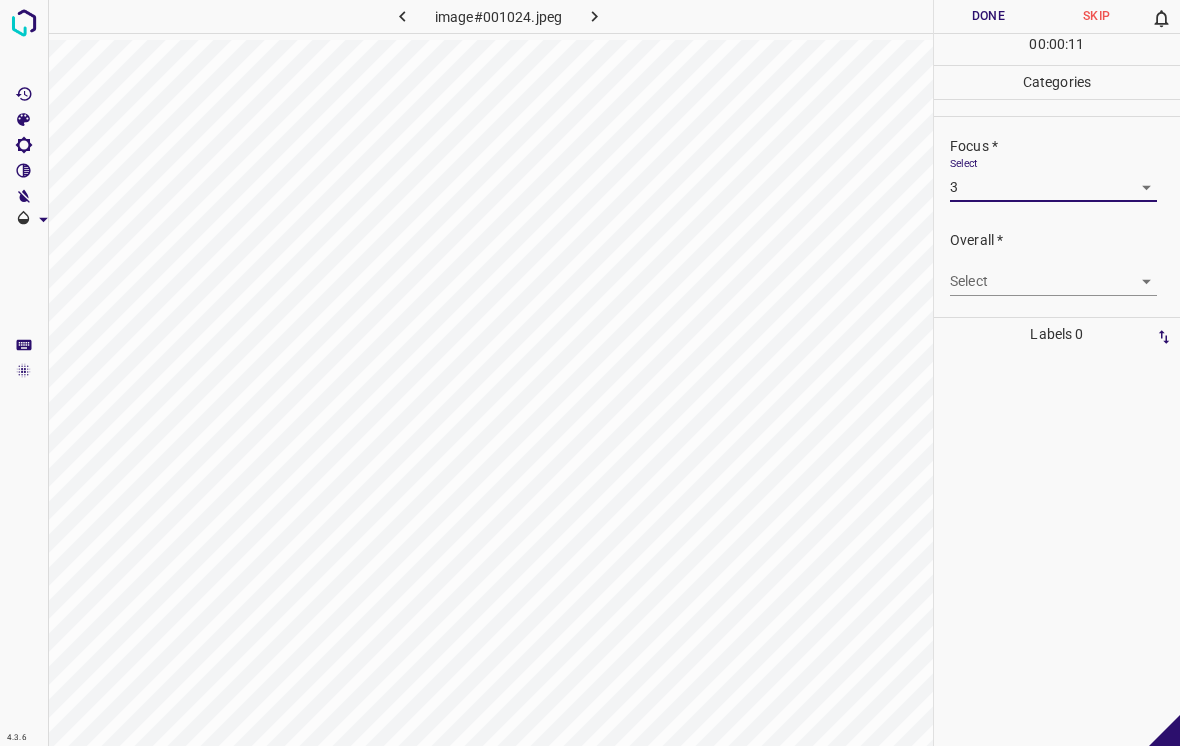 click on "4.3.6  image#001024.jpeg Done Skip 0 00   : 00   : 11   Categories Lighting *  Select 2 2 Focus *  Select 3 3 Overall *  Select ​ Labels   0 Categories 1 Lighting 2 Focus 3 Overall Tools Space Change between modes (Draw & Edit) I Auto labeling R Restore zoom M Zoom in N Zoom out Delete Delete selecte label Filters Z Restore filters X Saturation filter C Brightness filter V Contrast filter B Gray scale filter General O Download - Text - Hide - Delete" at bounding box center (590, 373) 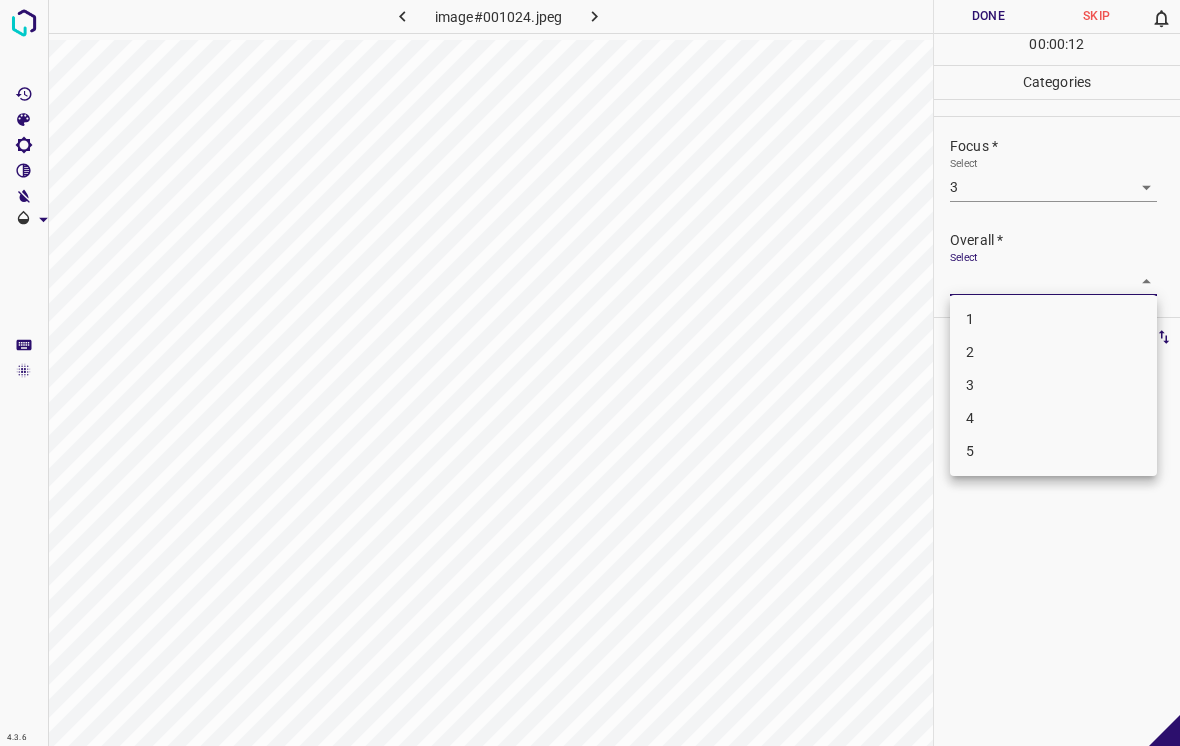 click on "3" at bounding box center [1053, 385] 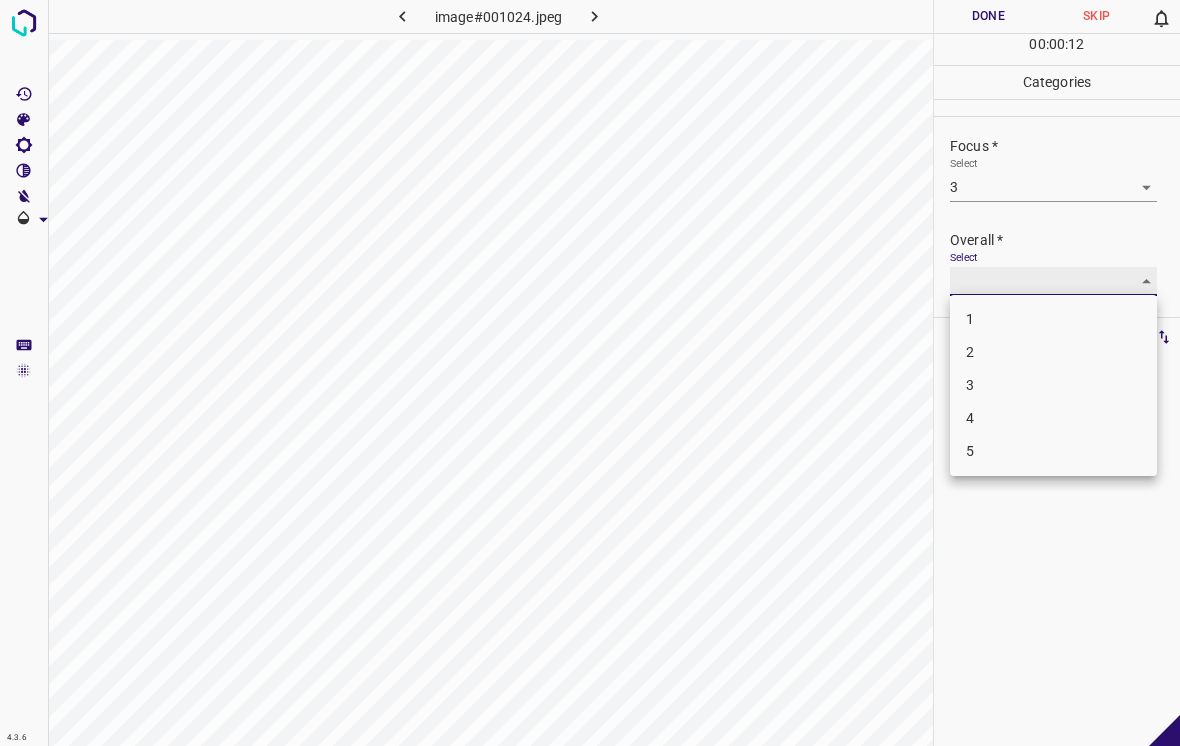 type on "3" 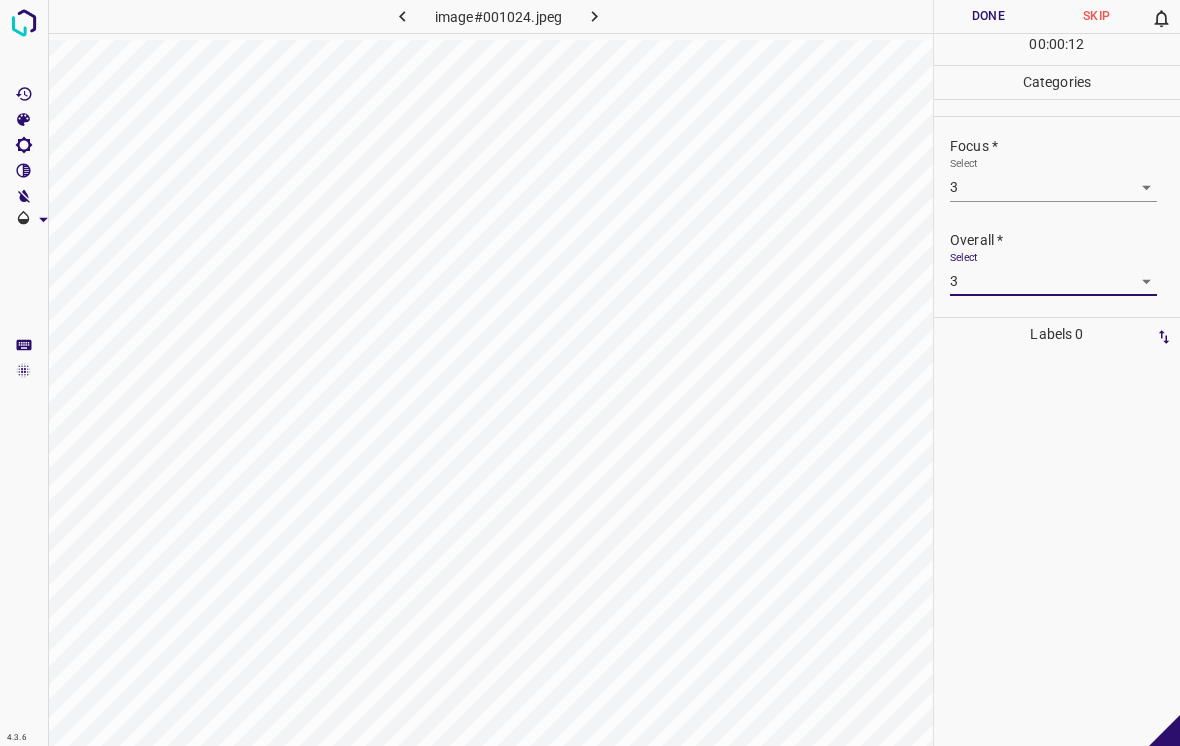 click on "Done" at bounding box center (988, 16) 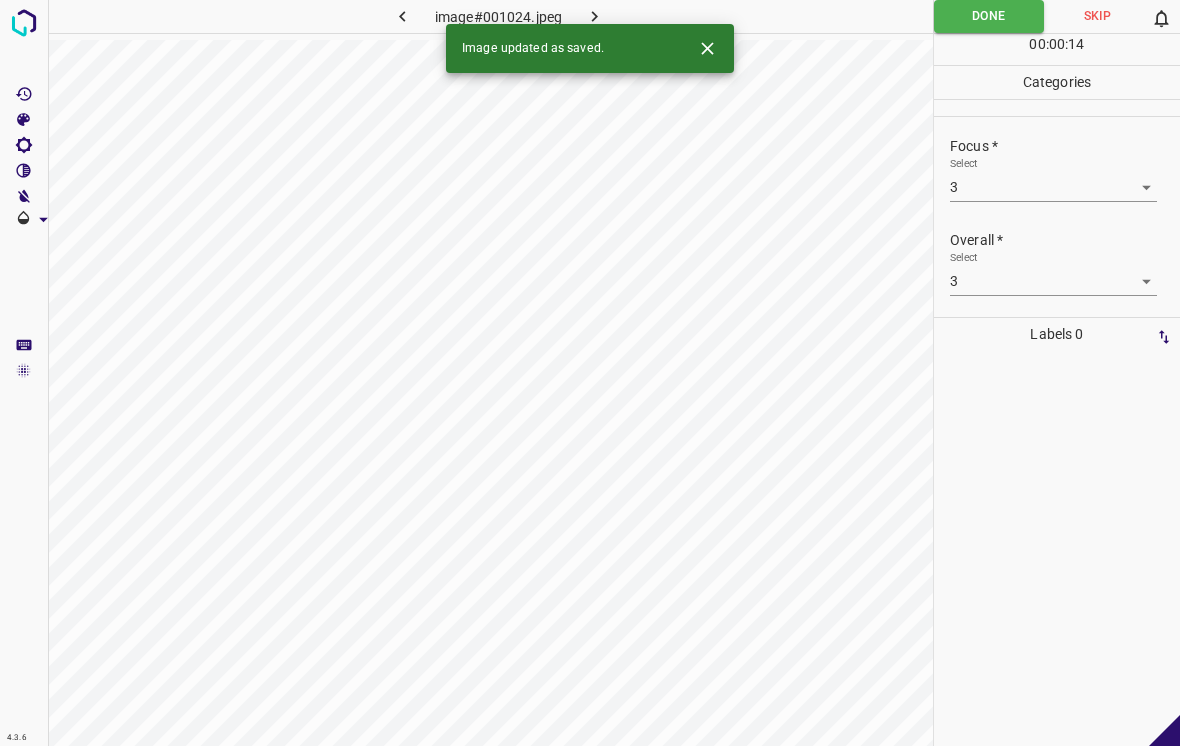 click 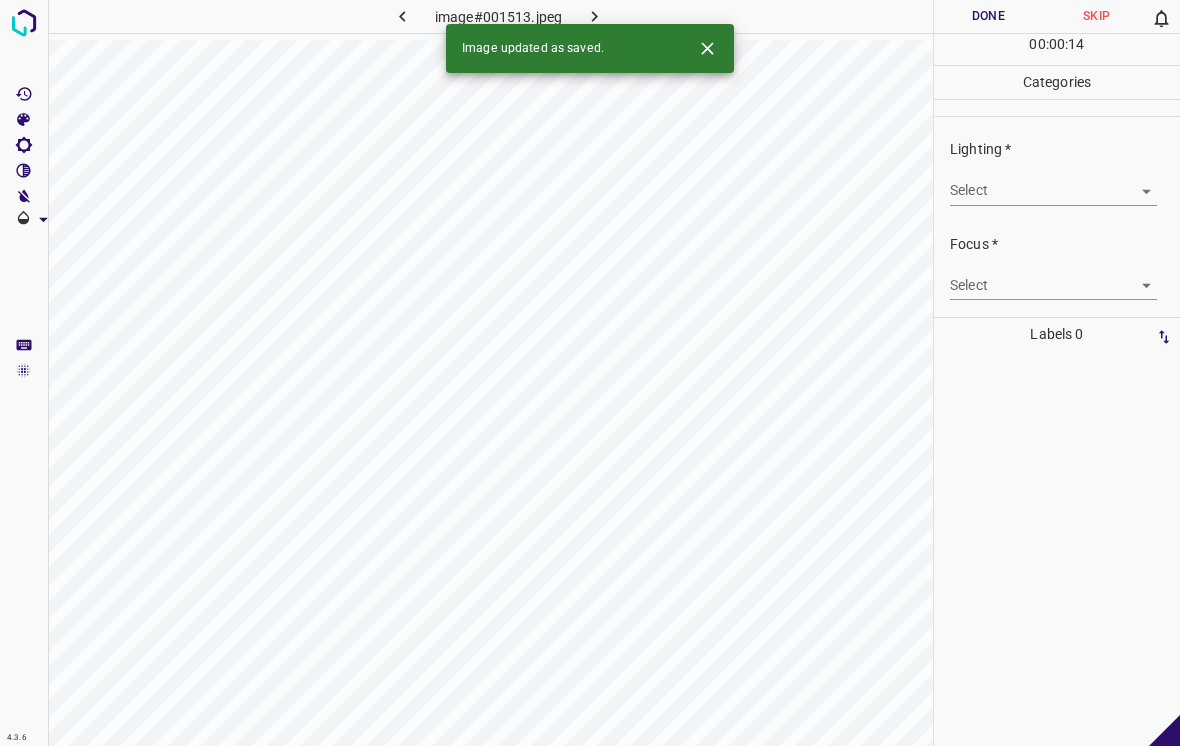 click on "4.3.6  image#001513.jpeg Done Skip 0 00   : 00   : 14   Categories Lighting *  Select ​ Focus *  Select ​ Overall *  Select ​ Labels   0 Categories 1 Lighting 2 Focus 3 Overall Tools Space Change between modes (Draw & Edit) I Auto labeling R Restore zoom M Zoom in N Zoom out Delete Delete selecte label Filters Z Restore filters X Saturation filter C Brightness filter V Contrast filter B Gray scale filter General O Download Image updated as saved. - Text - Hide - Delete" at bounding box center [590, 373] 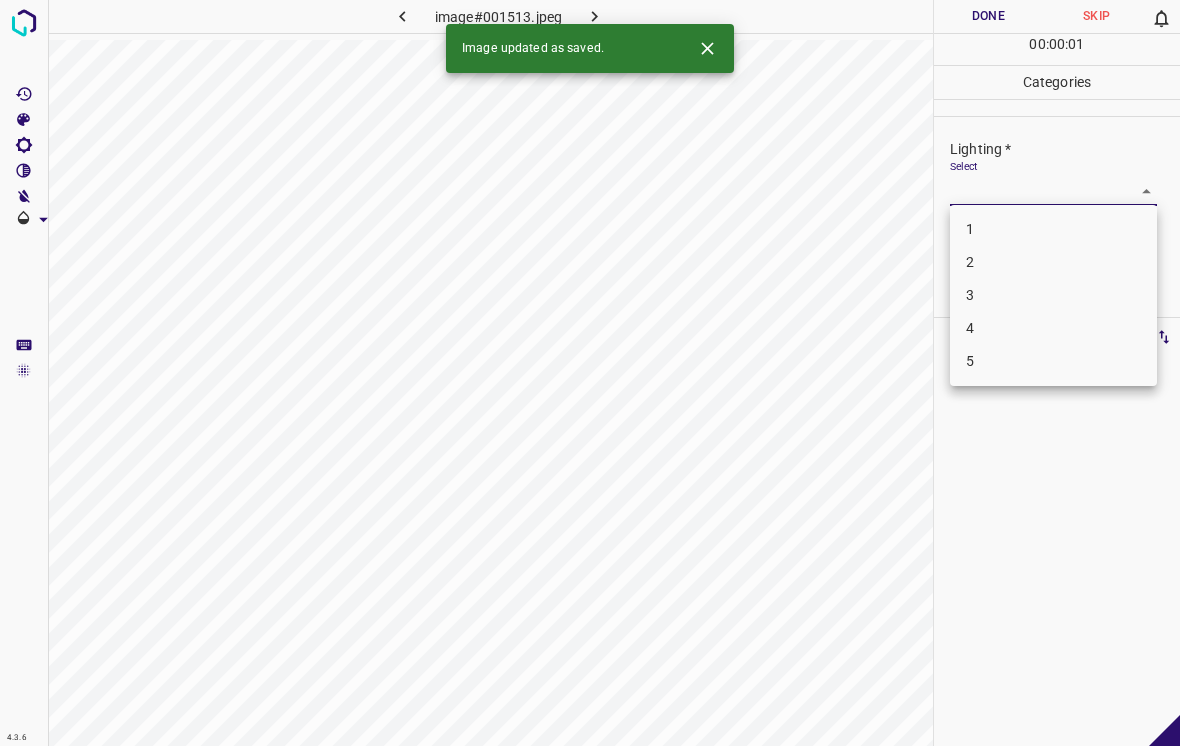 click on "2" at bounding box center [1053, 262] 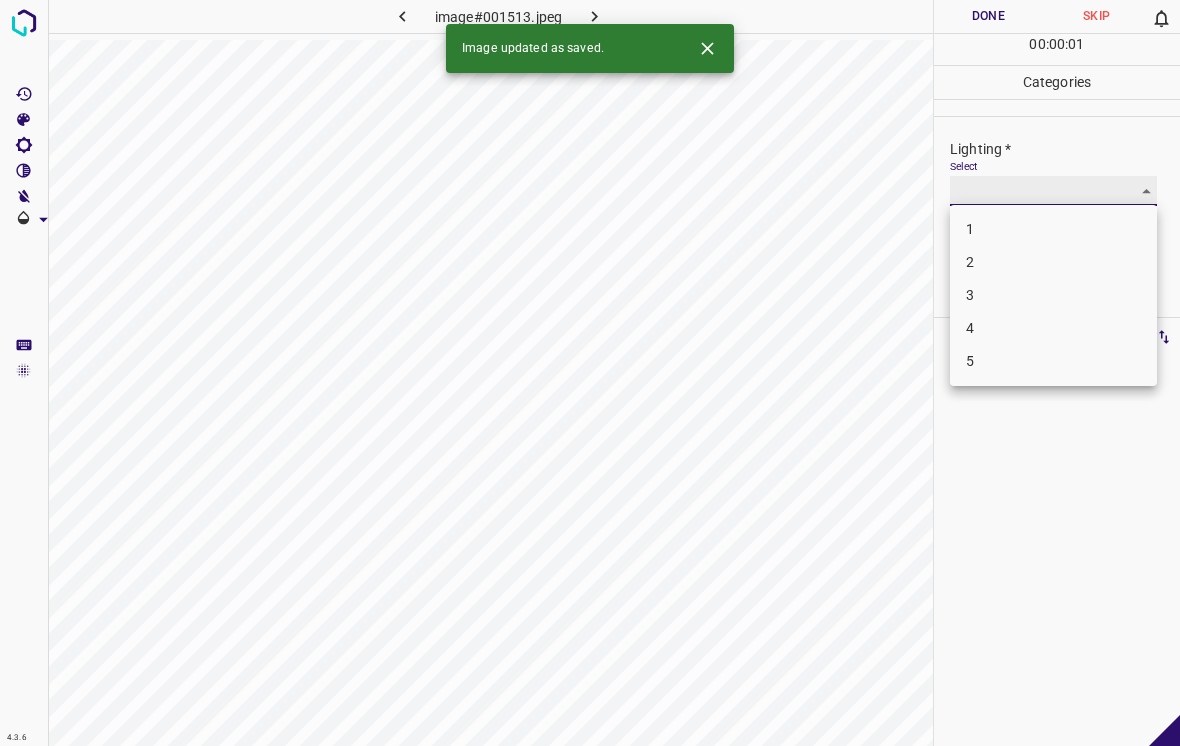 type on "2" 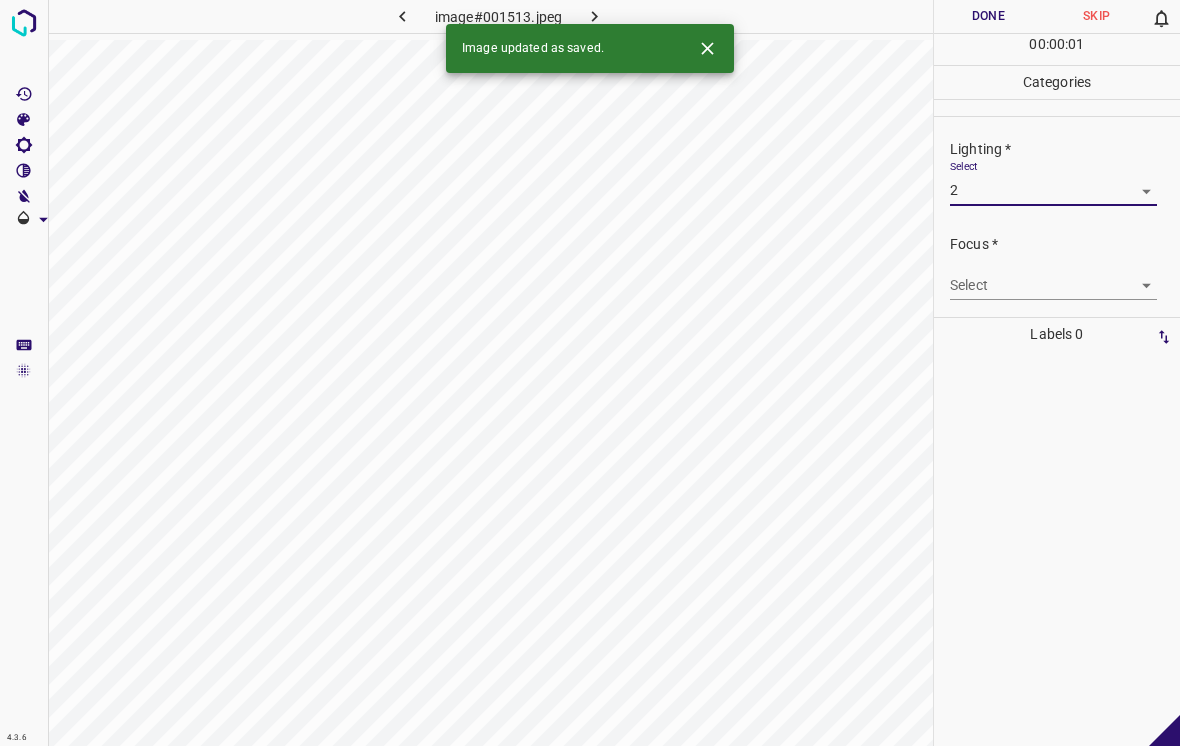 click on "4.3.6  image#001513.jpeg Done Skip 0 00   : 00   : 01   Categories Lighting *  Select 2 2 Focus *  Select ​ Overall *  Select ​ Labels   0 Categories 1 Lighting 2 Focus 3 Overall Tools Space Change between modes (Draw & Edit) I Auto labeling R Restore zoom M Zoom in N Zoom out Delete Delete selecte label Filters Z Restore filters X Saturation filter C Brightness filter V Contrast filter B Gray scale filter General O Download Image updated as saved. - Text - Hide - Delete" at bounding box center (590, 373) 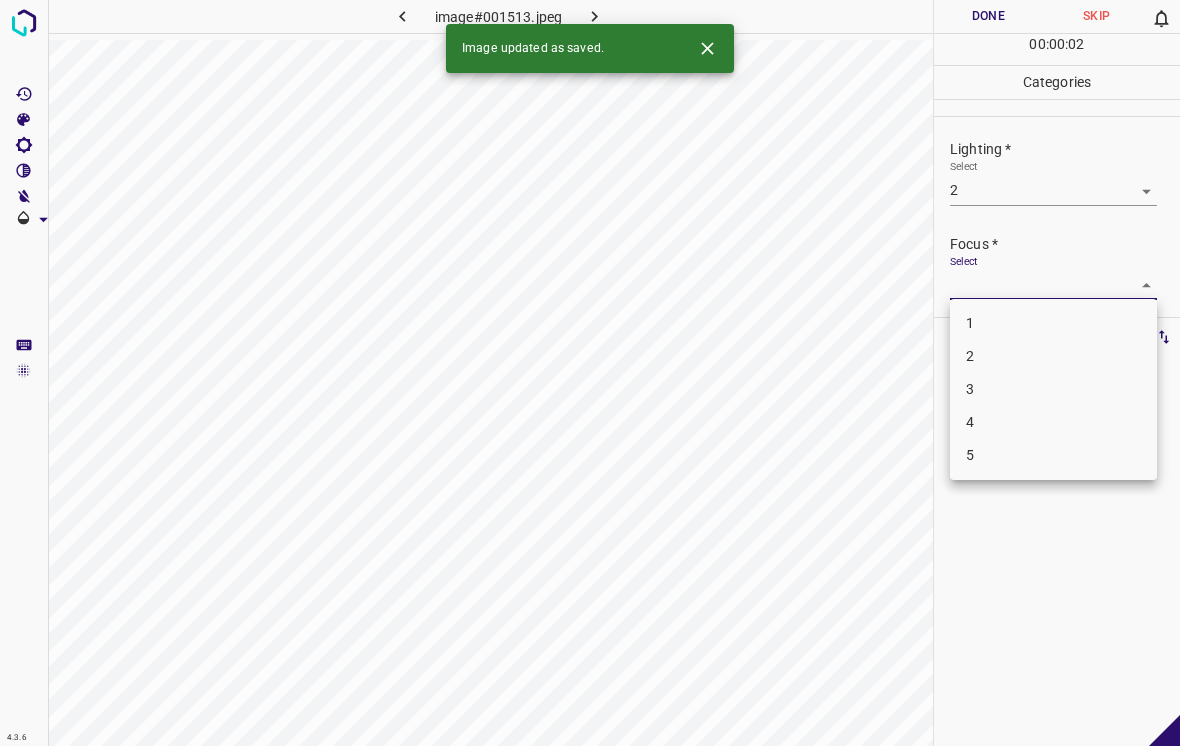 click on "2" at bounding box center [1053, 356] 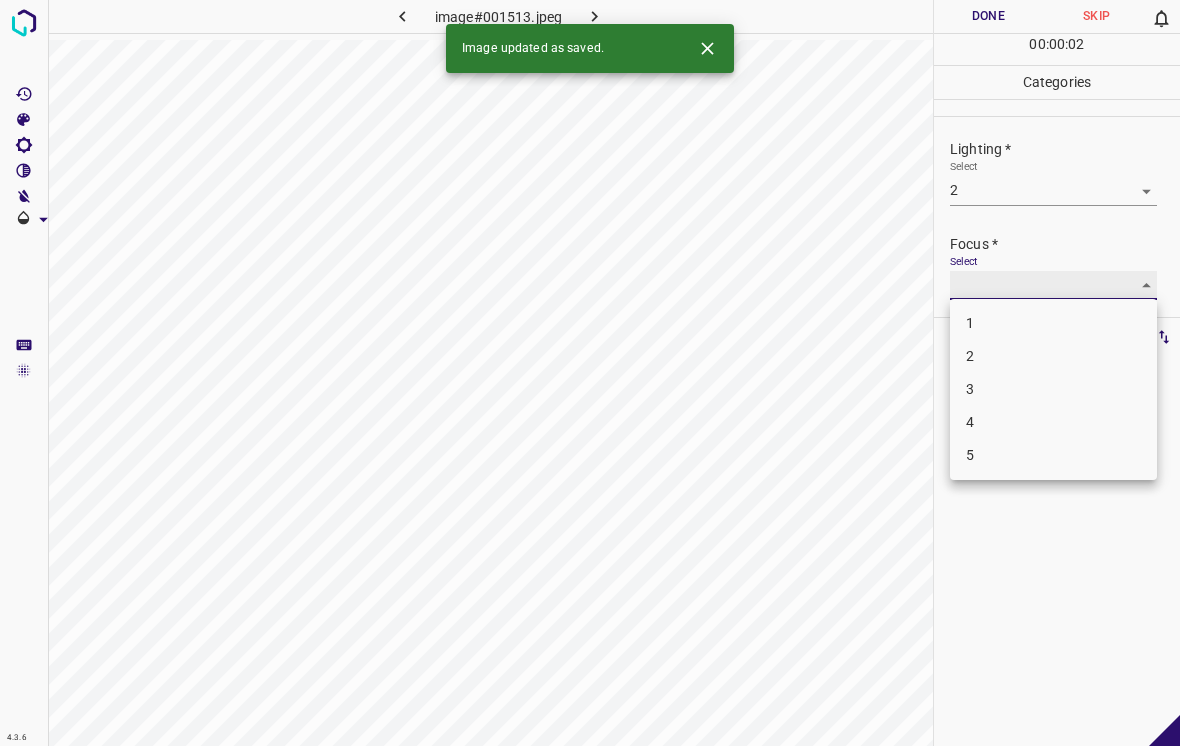 type on "2" 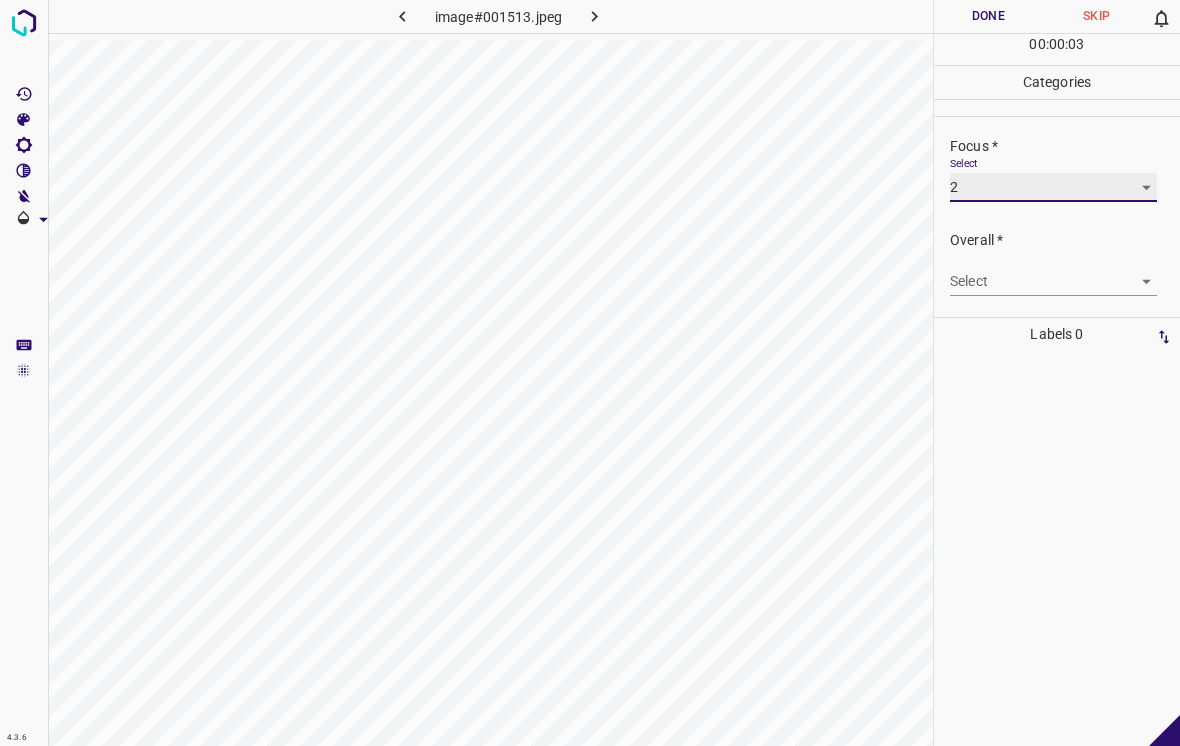 scroll, scrollTop: 98, scrollLeft: 0, axis: vertical 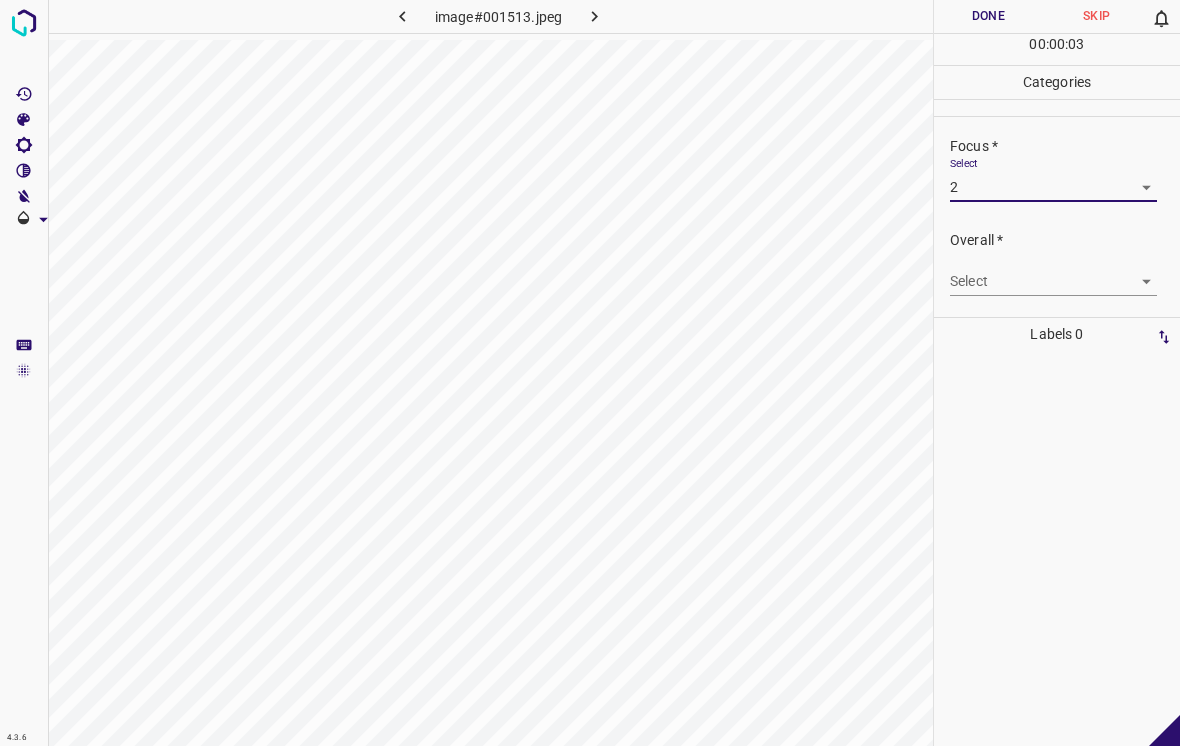 click on "4.3.6  image#001513.jpeg Done Skip 0 00   : 00   : 03   Categories Lighting *  Select 2 2 Focus *  Select 2 2 Overall *  Select ​ Labels   0 Categories 1 Lighting 2 Focus 3 Overall Tools Space Change between modes (Draw & Edit) I Auto labeling R Restore zoom M Zoom in N Zoom out Delete Delete selecte label Filters Z Restore filters X Saturation filter C Brightness filter V Contrast filter B Gray scale filter General O Download - Text - Hide - Delete" at bounding box center [590, 373] 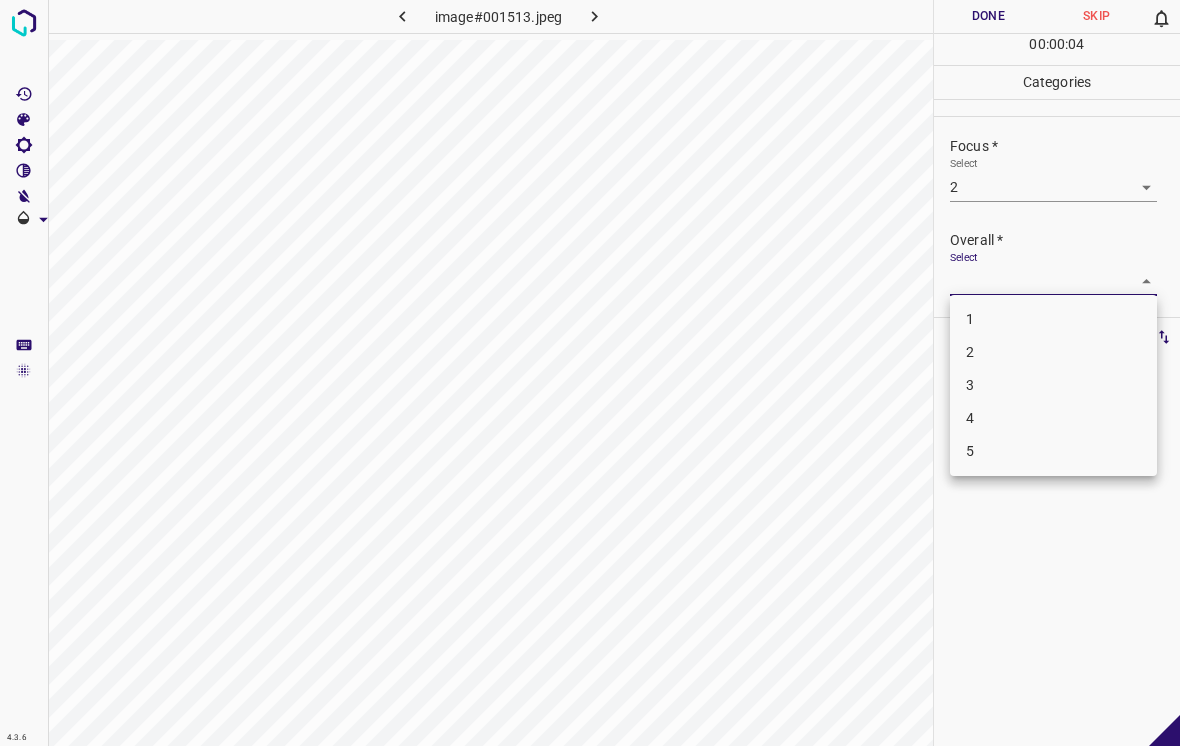 click on "2" at bounding box center (1053, 352) 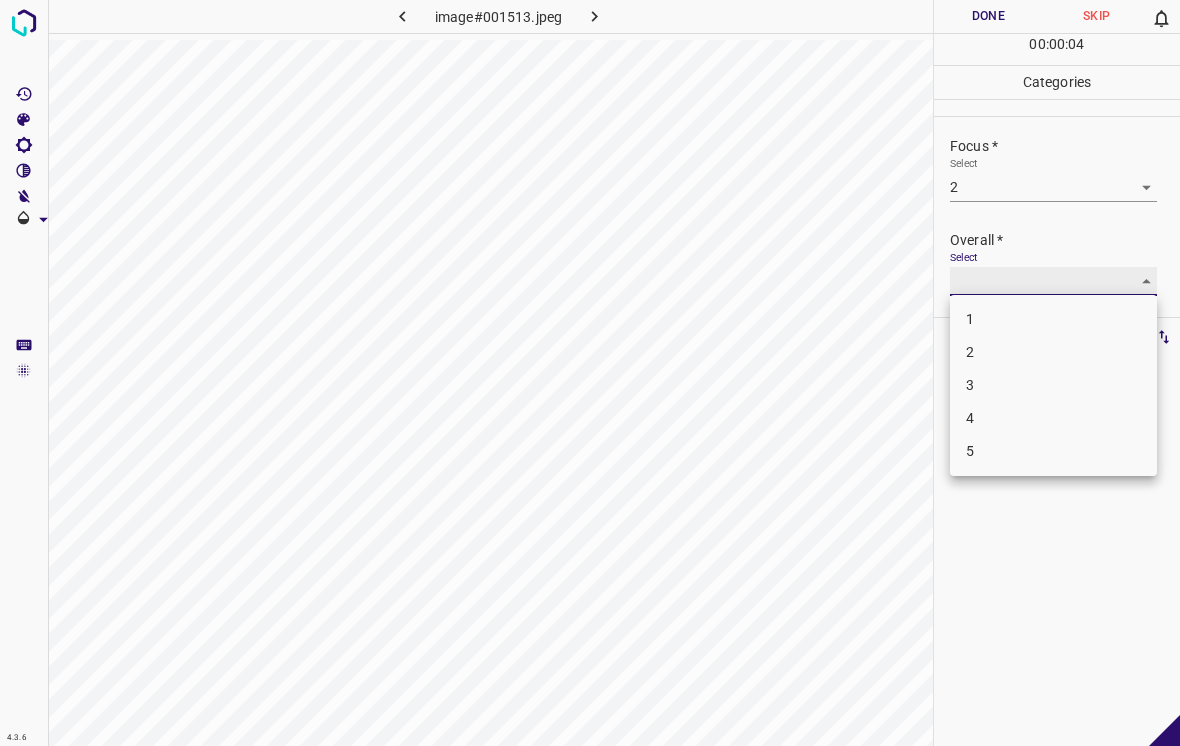 type on "2" 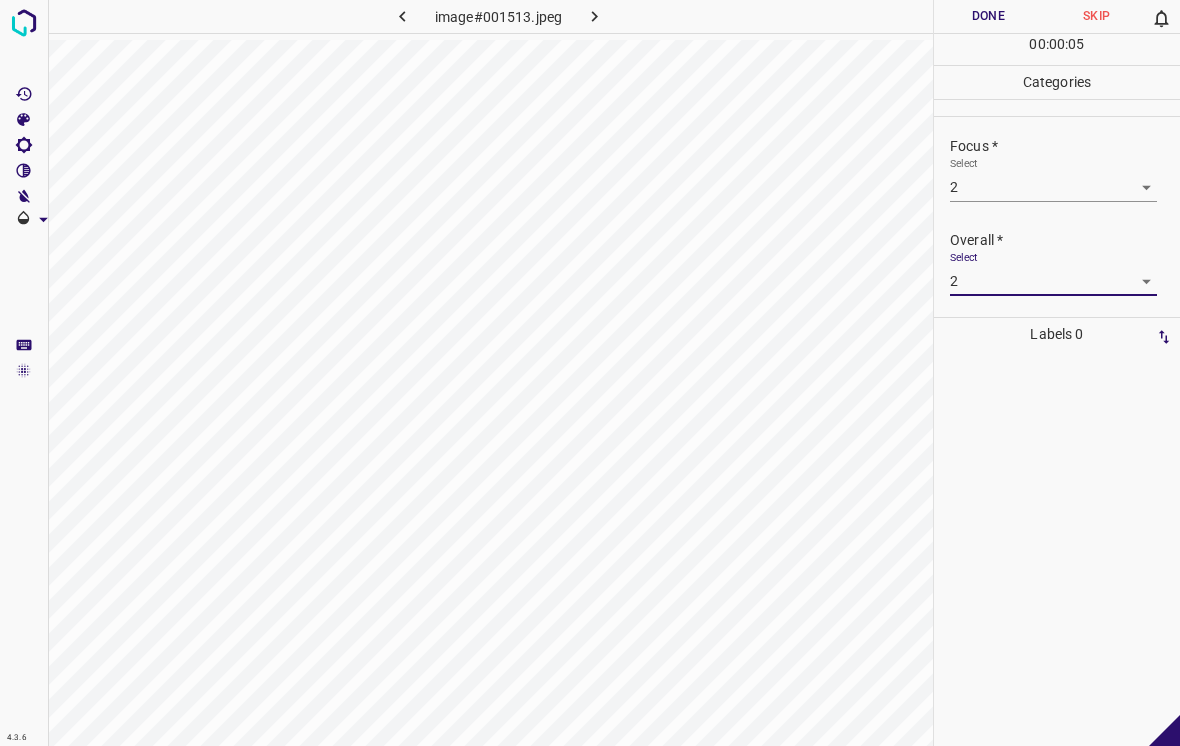 click on "Done" at bounding box center (988, 16) 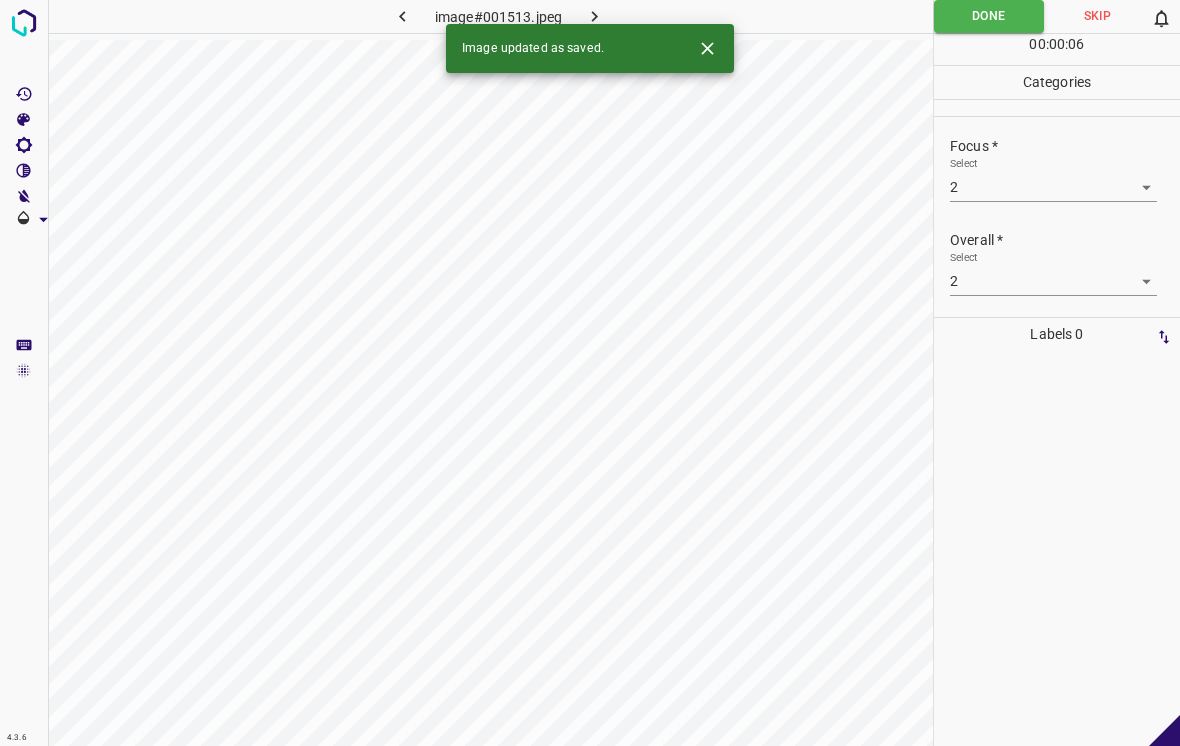 click 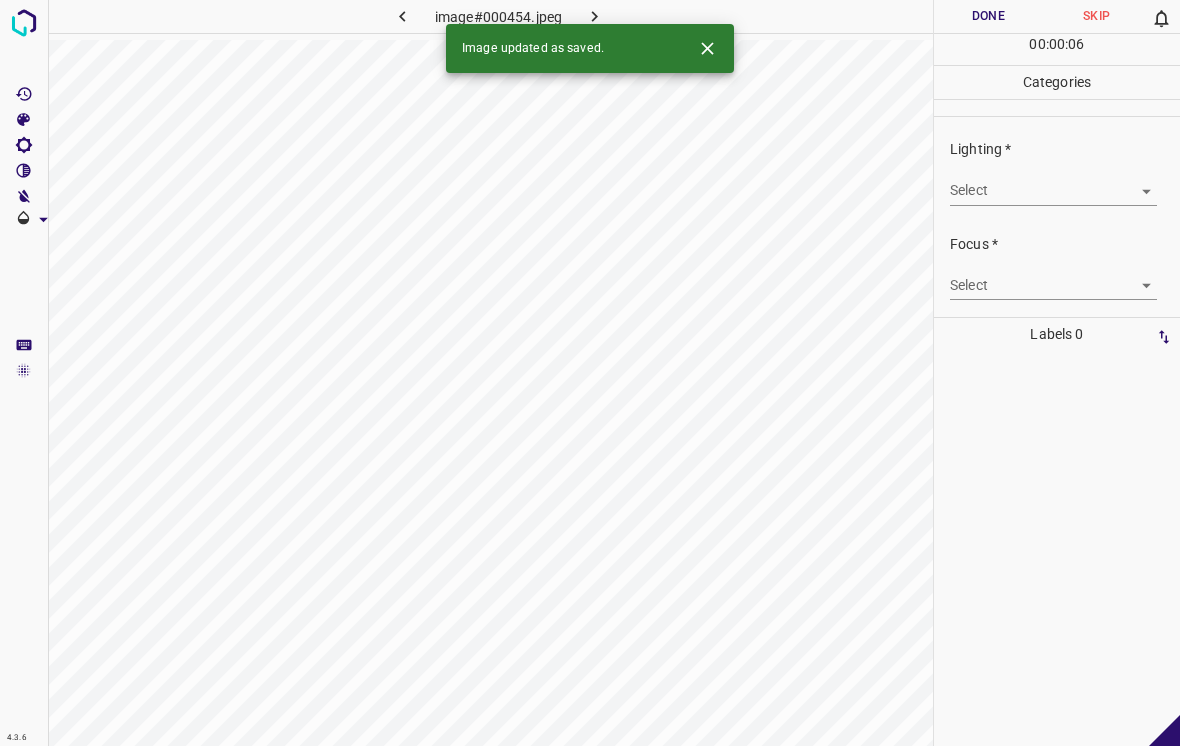 click on "4.3.6  image#000454.jpeg Done Skip 0 00   : 00   : 06   Categories Lighting *  Select ​ Focus *  Select ​ Overall *  Select ​ Labels   0 Categories 1 Lighting 2 Focus 3 Overall Tools Space Change between modes (Draw & Edit) I Auto labeling R Restore zoom M Zoom in N Zoom out Delete Delete selecte label Filters Z Restore filters X Saturation filter C Brightness filter V Contrast filter B Gray scale filter General O Download Image updated as saved. - Text - Hide - Delete" at bounding box center [590, 373] 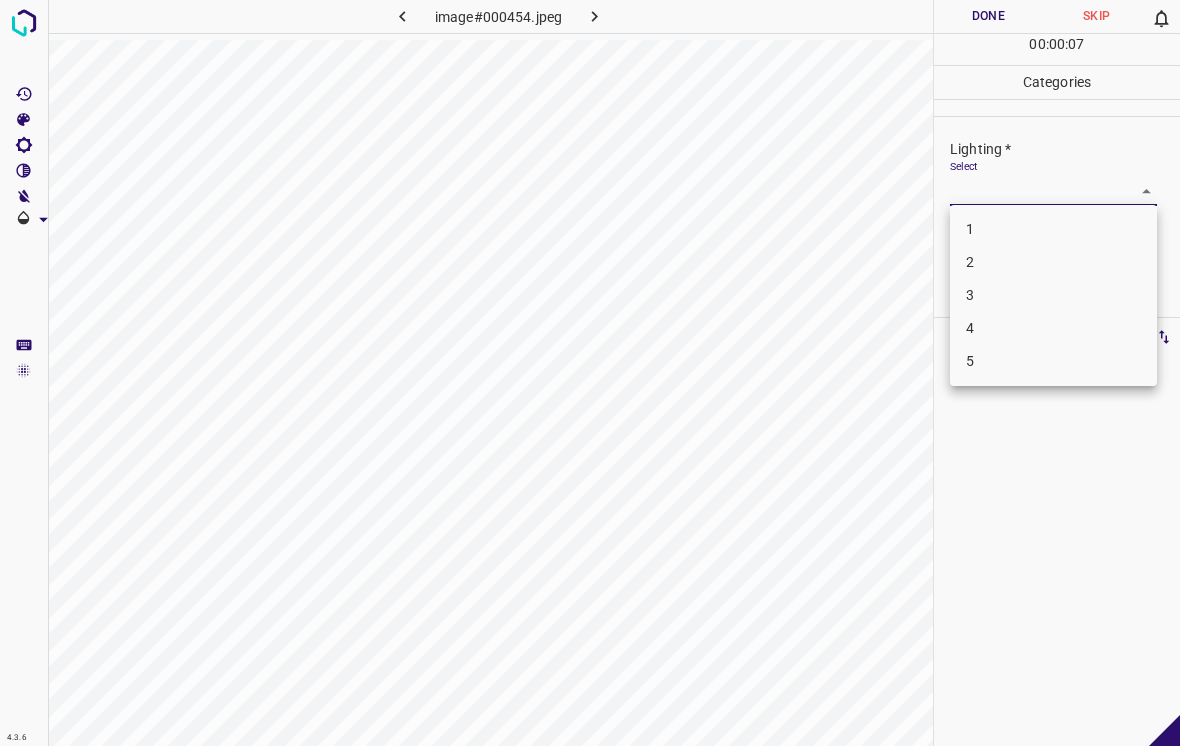 click on "3" at bounding box center (1053, 295) 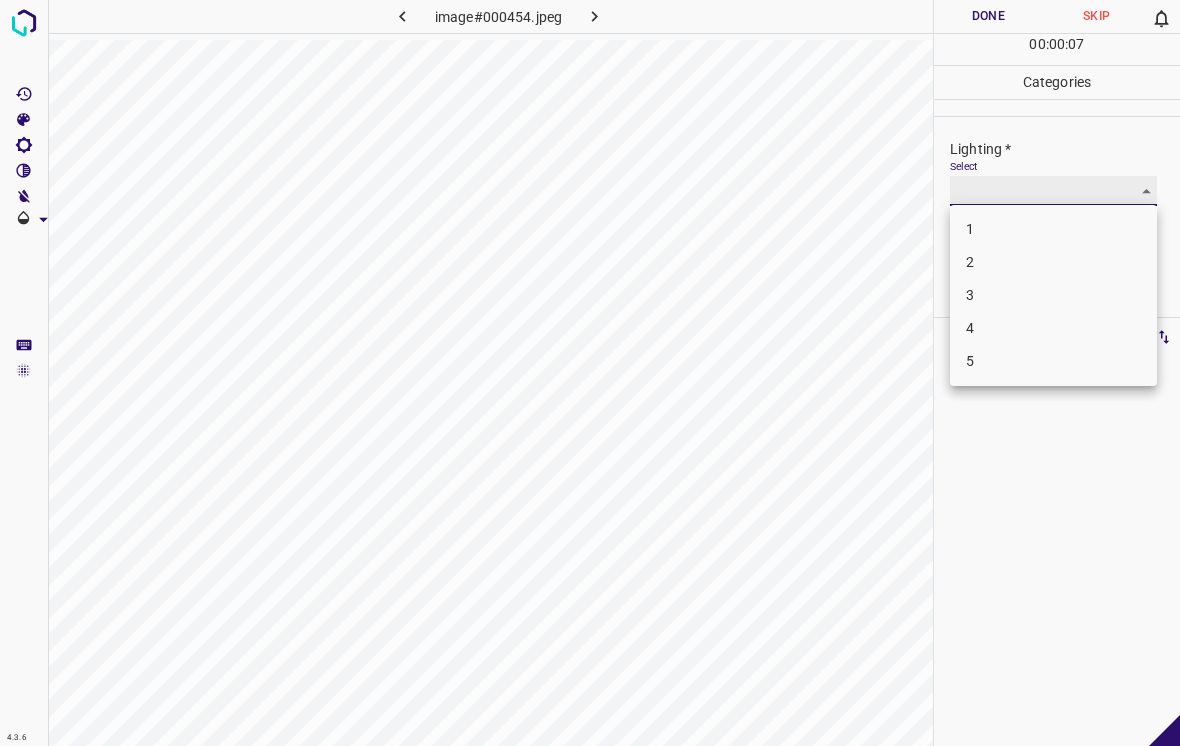 type on "3" 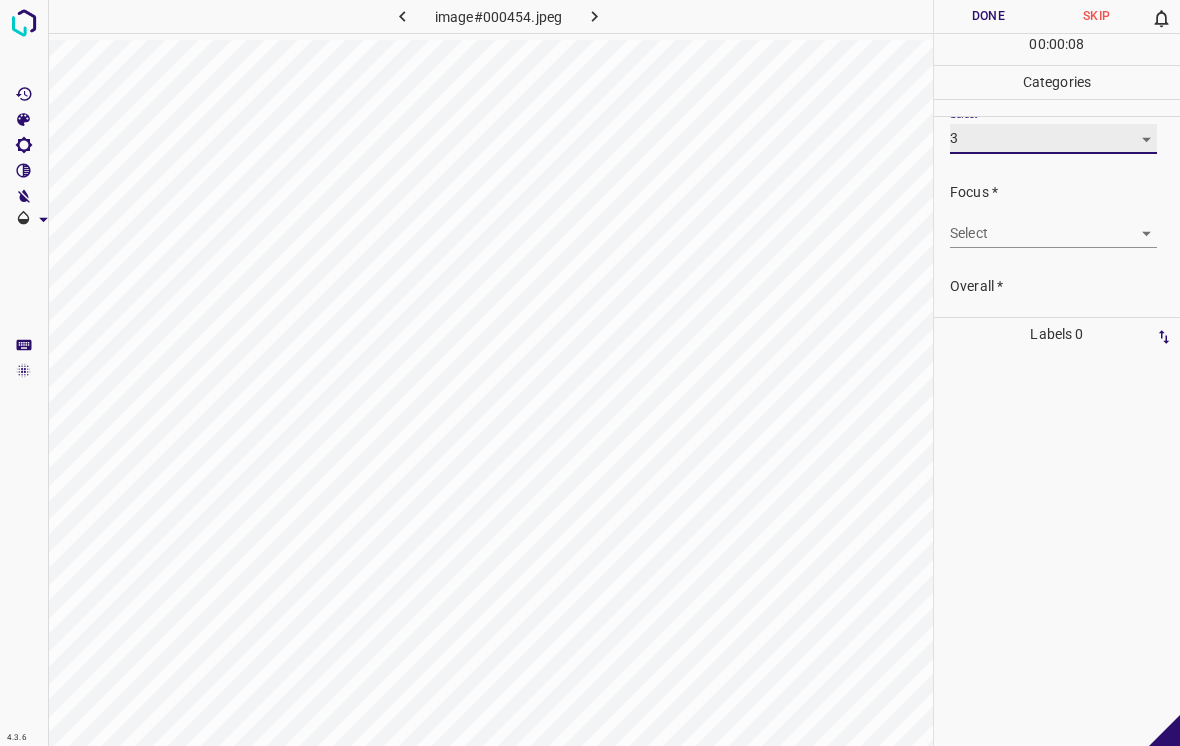 scroll, scrollTop: 65, scrollLeft: 0, axis: vertical 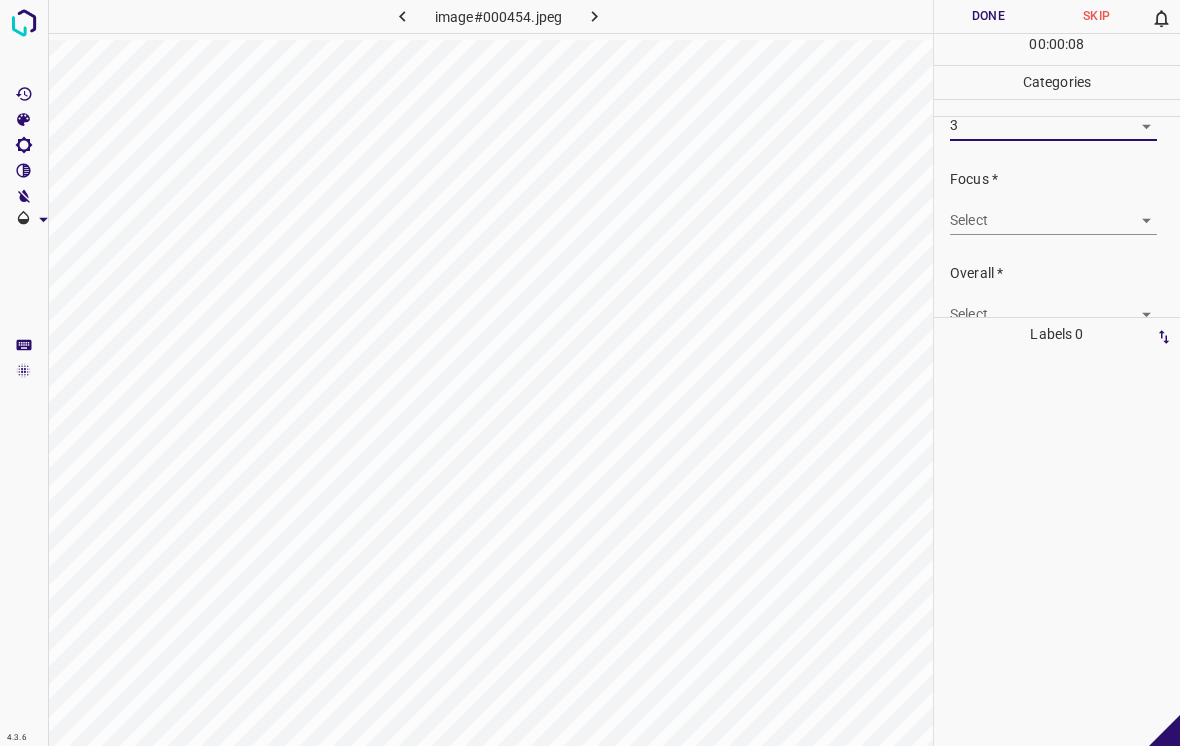 click on "4.3.6  image#000454.jpeg Done Skip 0 00   : 00   : 08   Categories Lighting *  Select 3 3 Focus *  Select ​ Overall *  Select ​ Labels   0 Categories 1 Lighting 2 Focus 3 Overall Tools Space Change between modes (Draw & Edit) I Auto labeling R Restore zoom M Zoom in N Zoom out Delete Delete selecte label Filters Z Restore filters X Saturation filter C Brightness filter V Contrast filter B Gray scale filter General O Download - Text - Hide - Delete" at bounding box center (590, 373) 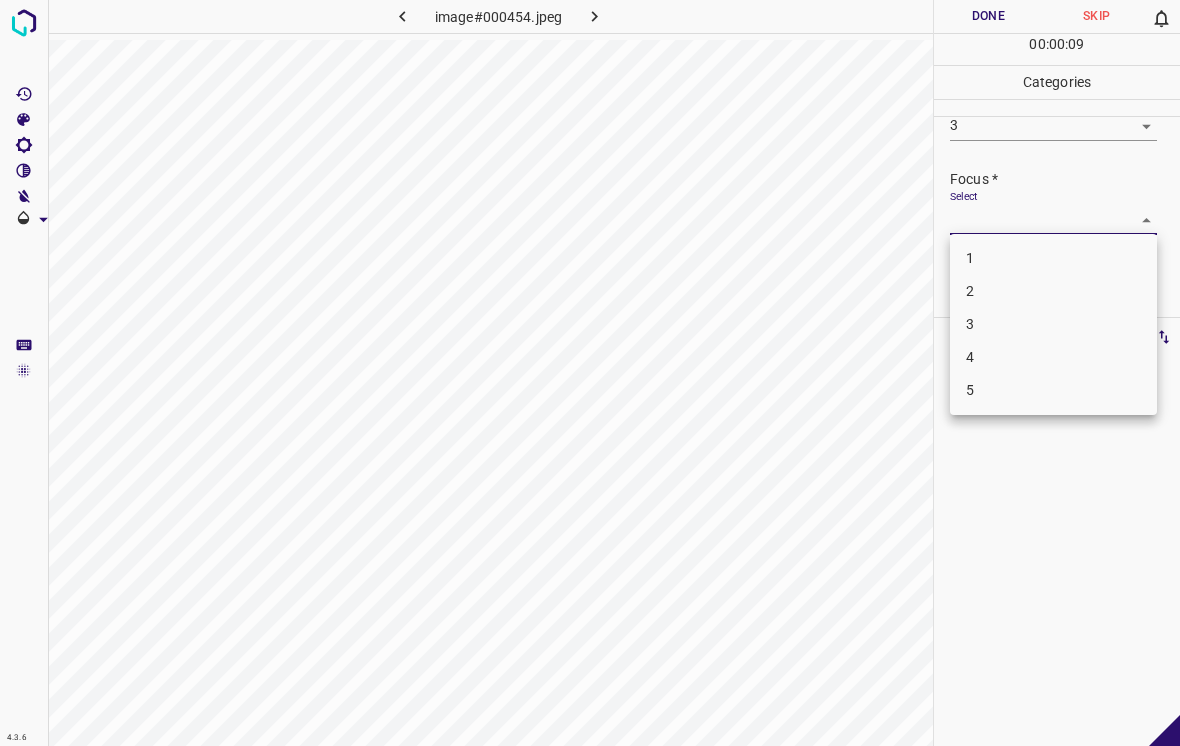 click on "4" at bounding box center (1053, 357) 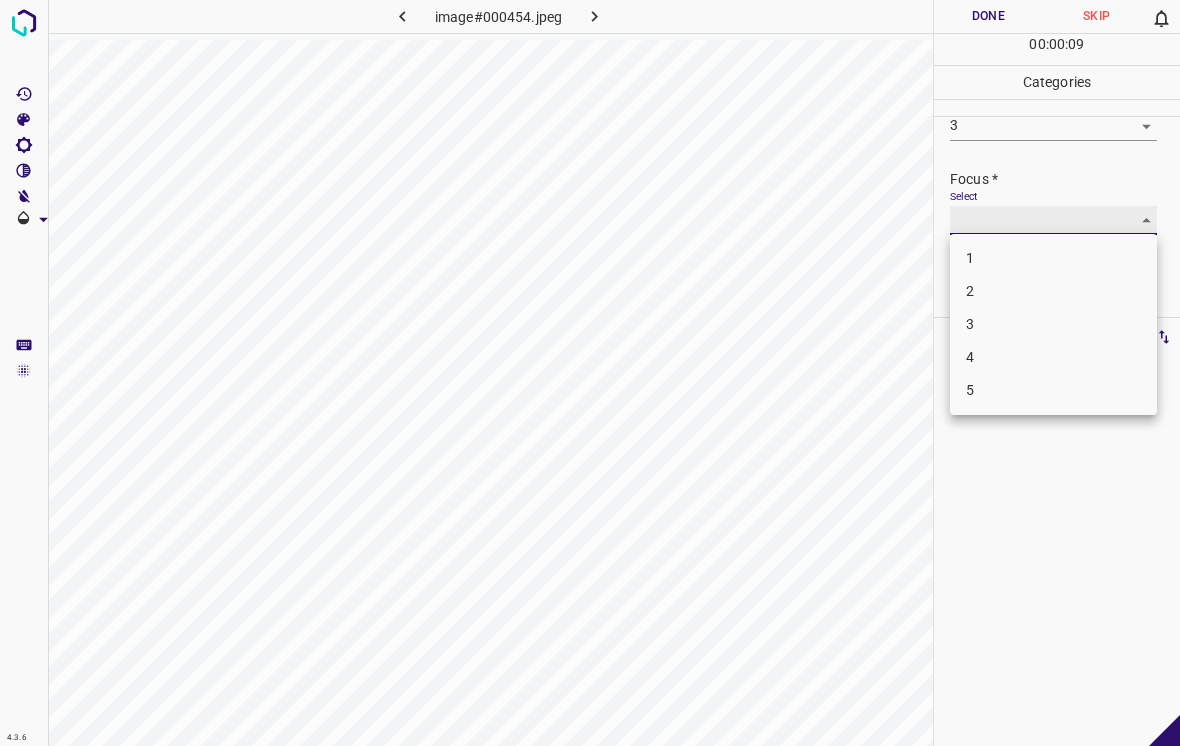 type on "4" 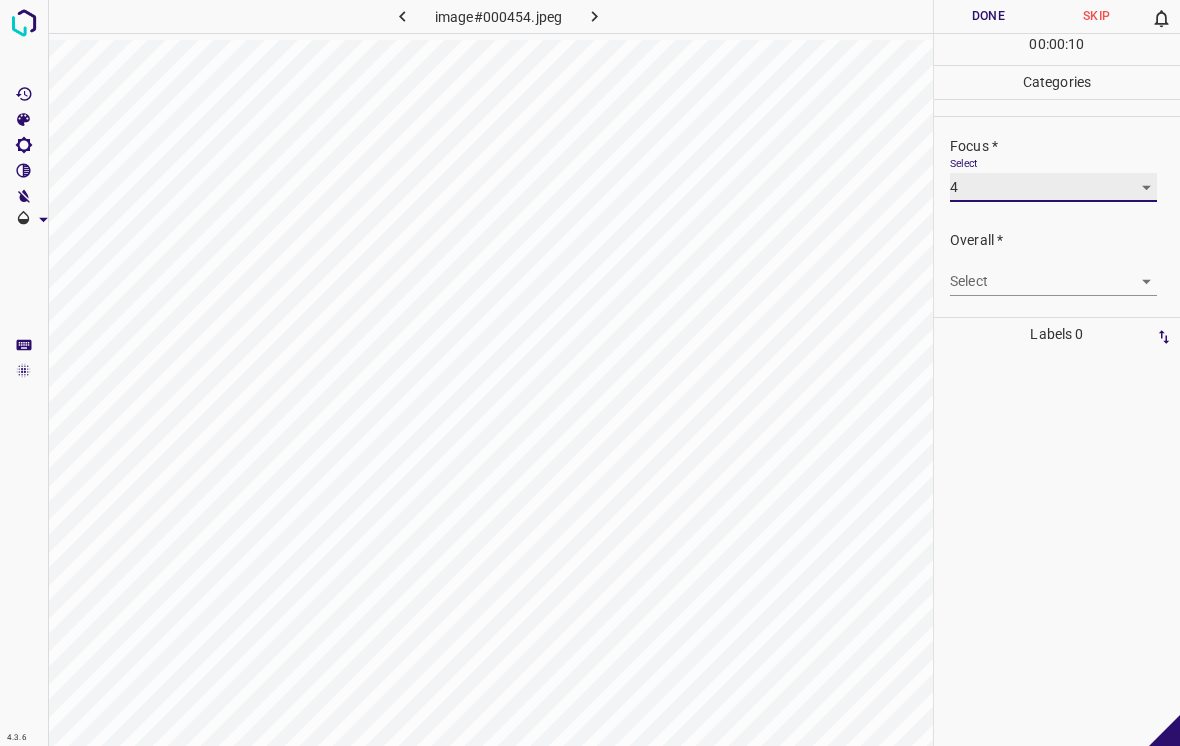 scroll, scrollTop: 98, scrollLeft: 0, axis: vertical 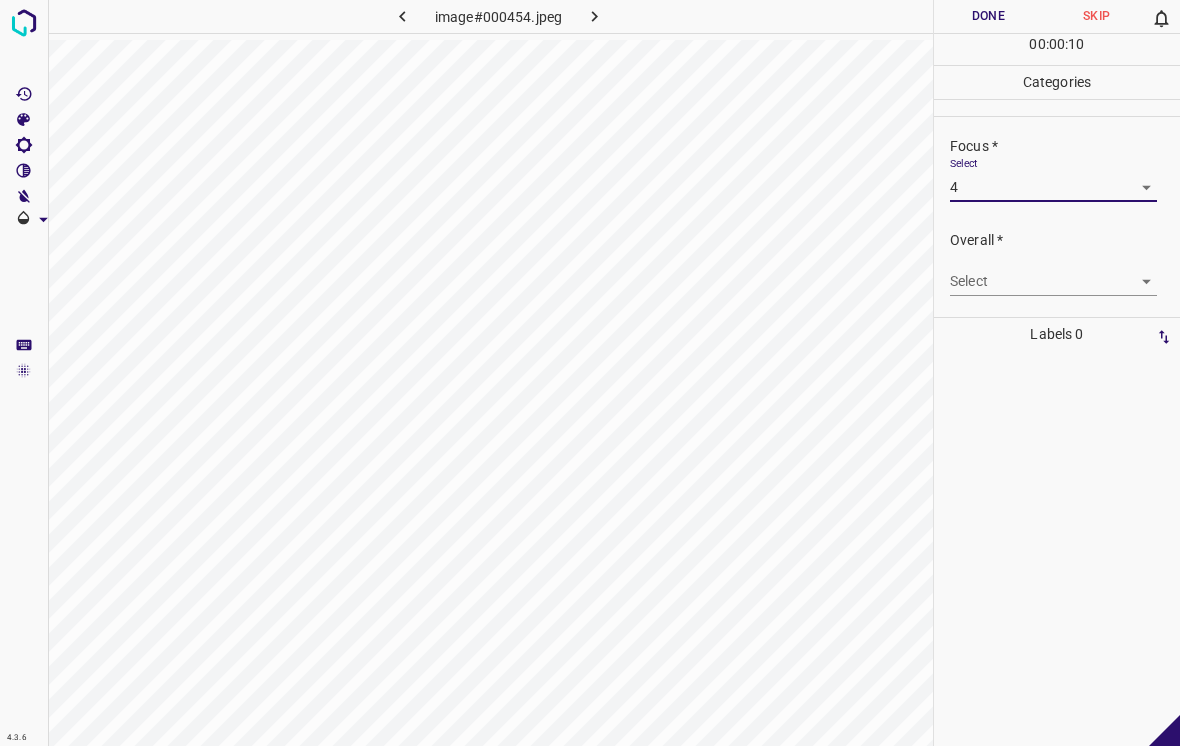 click on "4.3.6  image#000454.jpeg Done Skip 0 00   : 00   : 10   Categories Lighting *  Select 3 3 Focus *  Select 4 4 Overall *  Select ​ Labels   0 Categories 1 Lighting 2 Focus 3 Overall Tools Space Change between modes (Draw & Edit) I Auto labeling R Restore zoom M Zoom in N Zoom out Delete Delete selecte label Filters Z Restore filters X Saturation filter C Brightness filter V Contrast filter B Gray scale filter General O Download - Text - Hide - Delete" at bounding box center [590, 373] 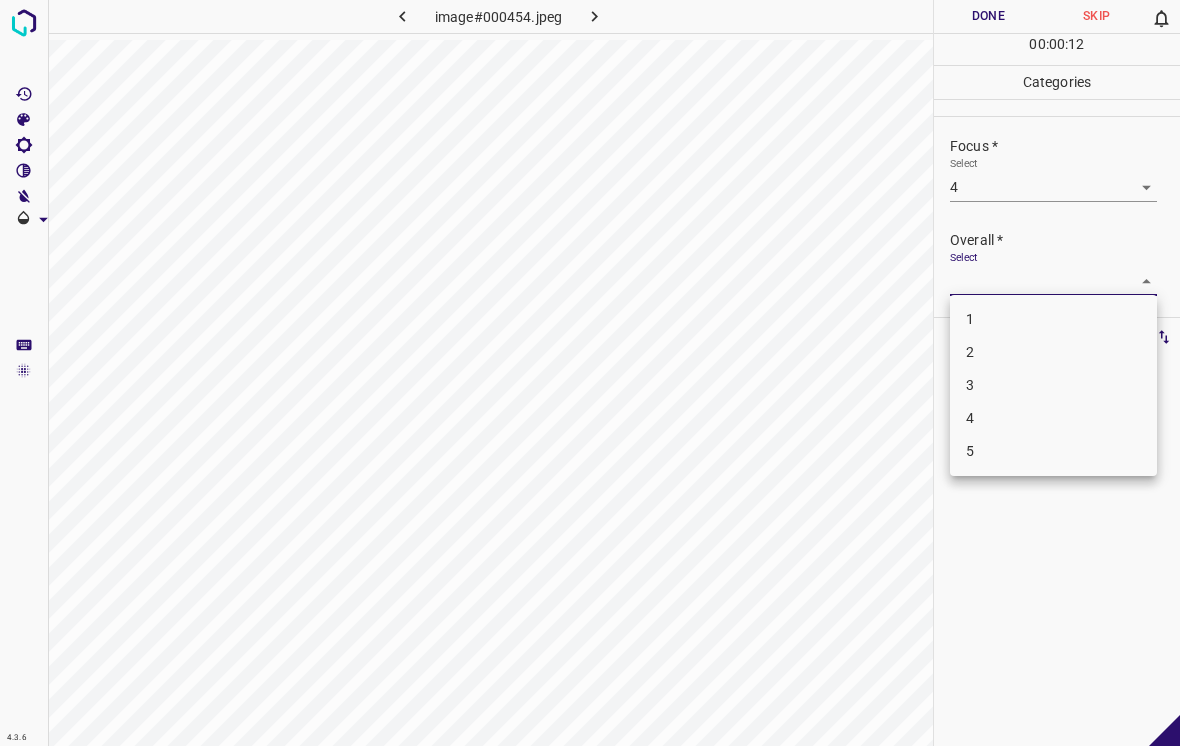 click on "3" at bounding box center [1053, 385] 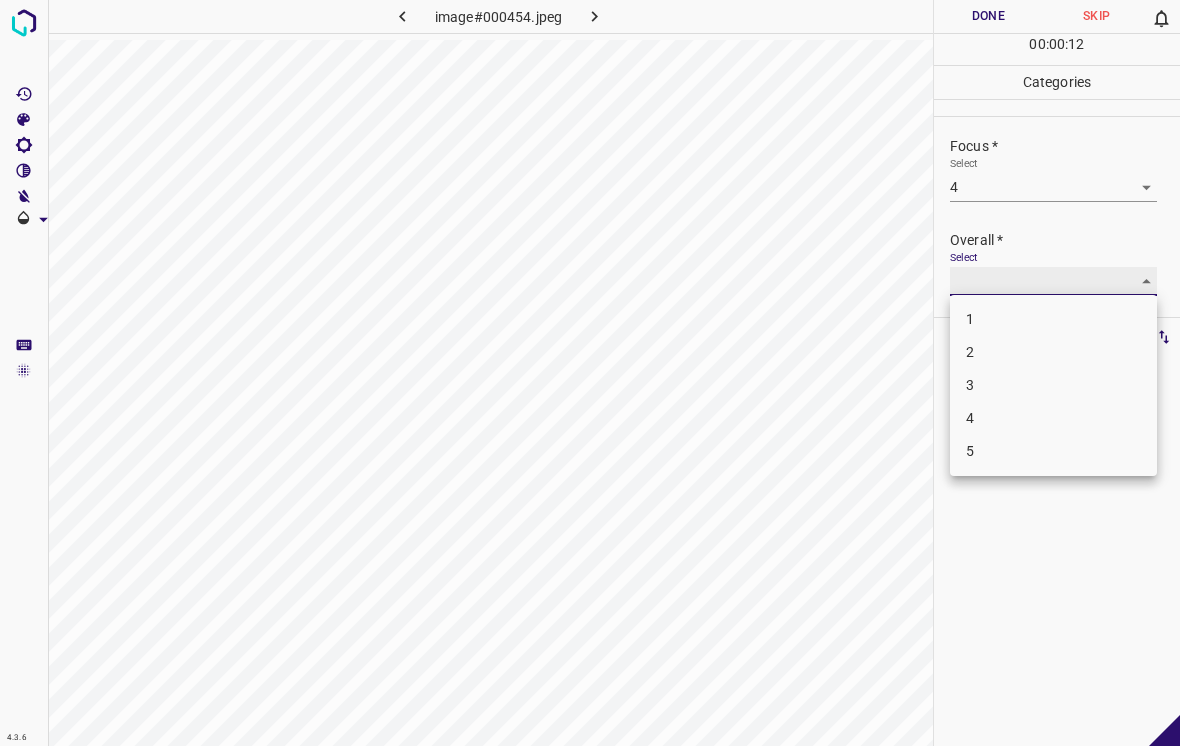 type on "3" 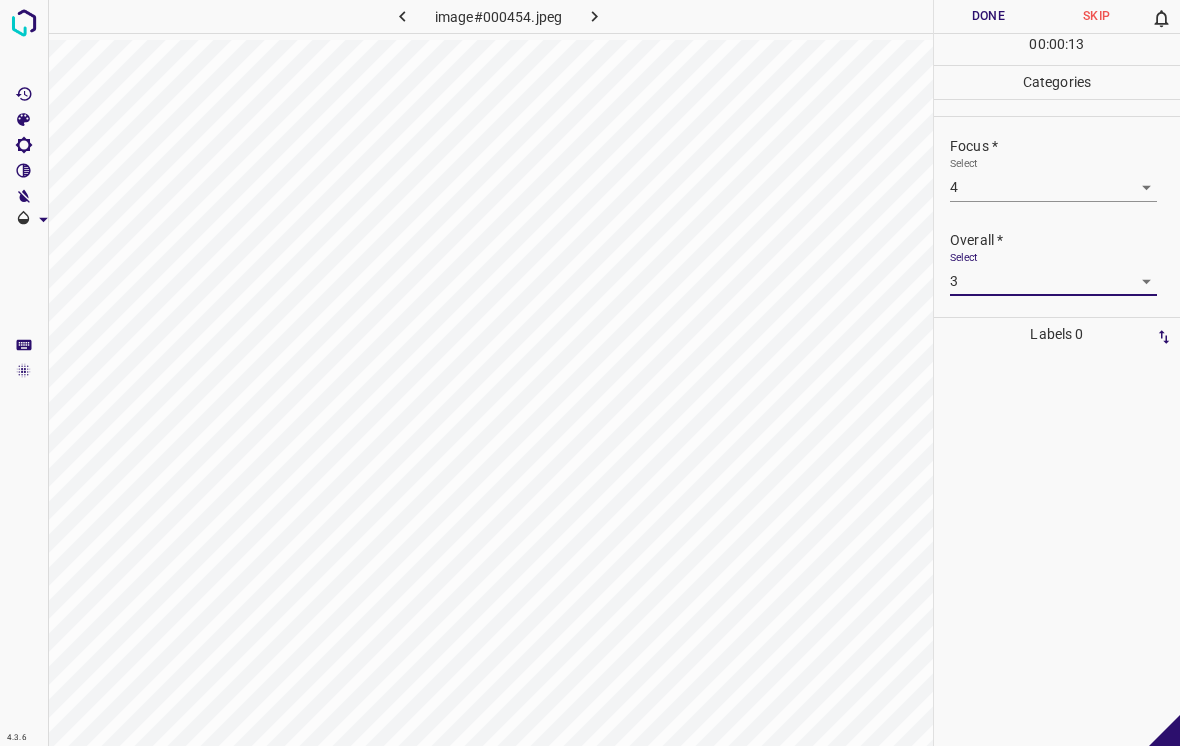 click on "Done" at bounding box center (988, 16) 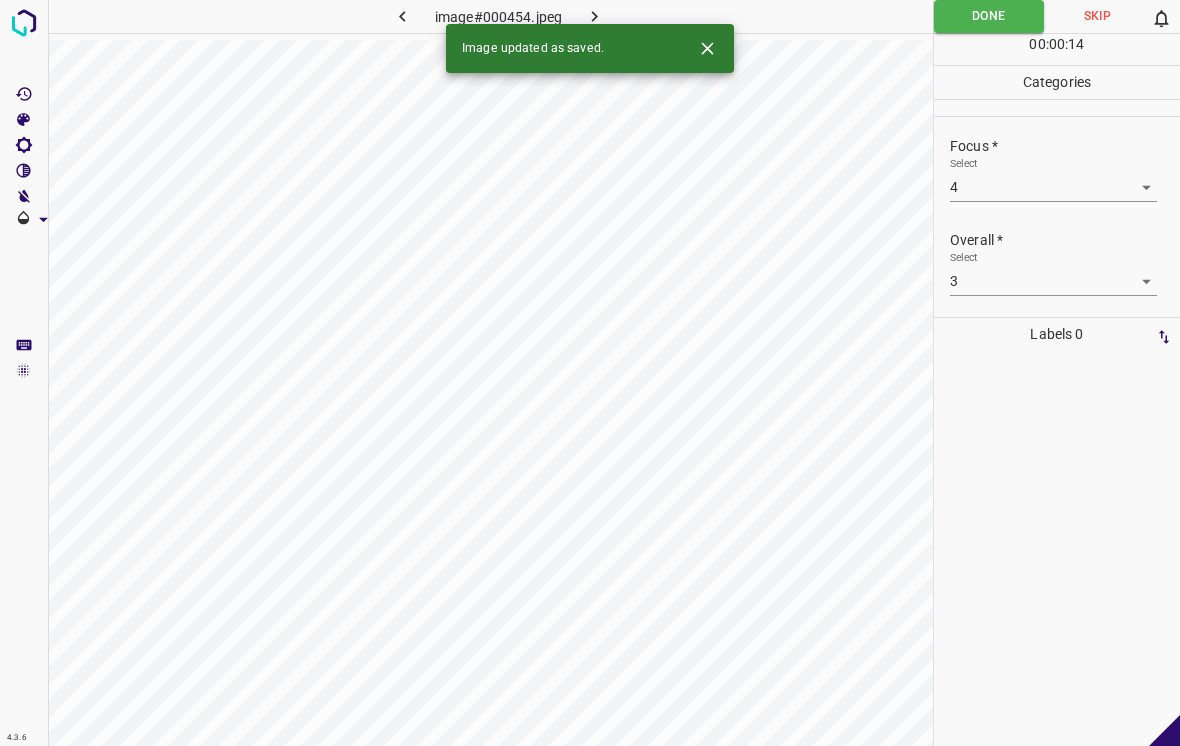click 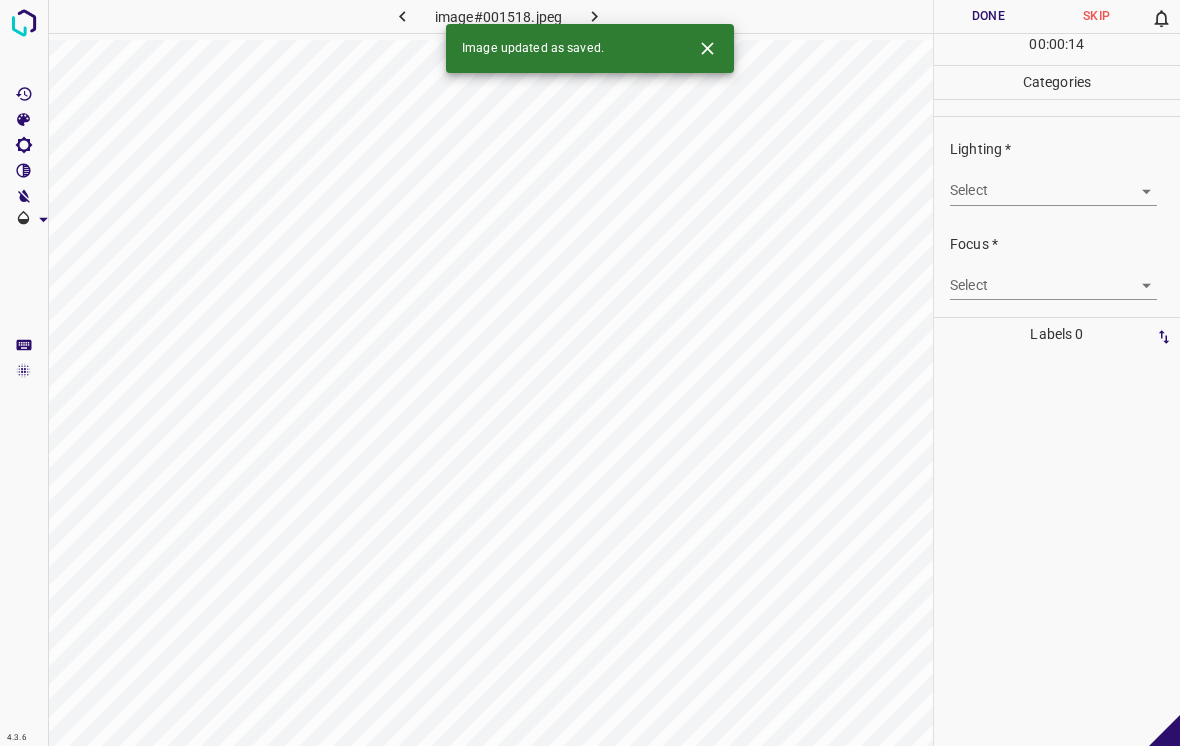 click on "4.3.6  image#001518.jpeg Done Skip 0 00   : 00   : 14   Categories Lighting *  Select ​ Focus *  Select ​ Overall *  Select ​ Labels   0 Categories 1 Lighting 2 Focus 3 Overall Tools Space Change between modes (Draw & Edit) I Auto labeling R Restore zoom M Zoom in N Zoom out Delete Delete selecte label Filters Z Restore filters X Saturation filter C Brightness filter V Contrast filter B Gray scale filter General O Download Image updated as saved. - Text - Hide - Delete" at bounding box center [590, 373] 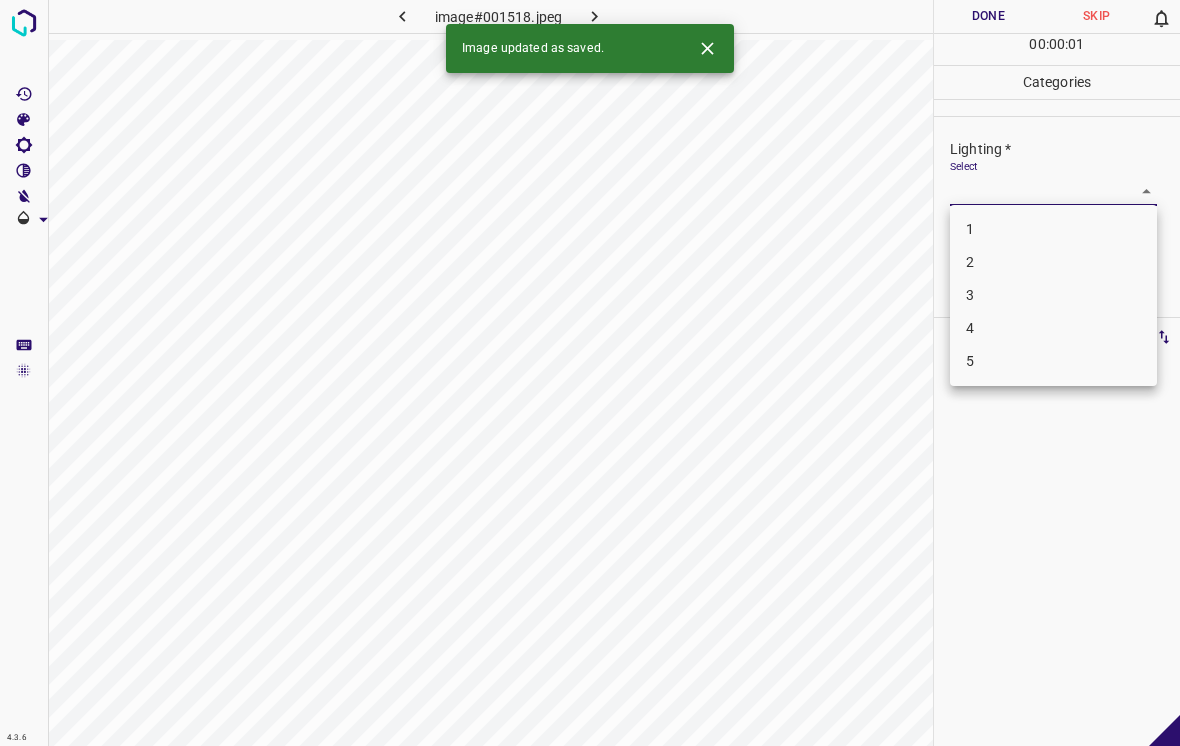 click on "2" at bounding box center [1053, 262] 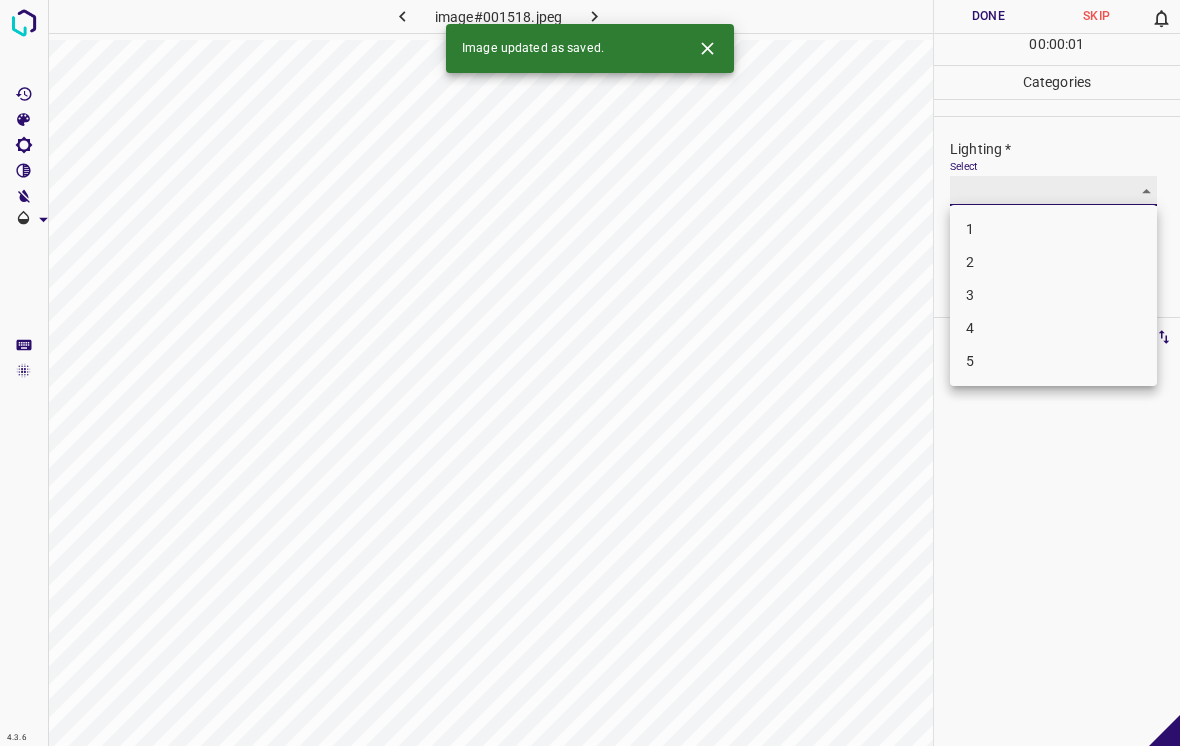 type on "2" 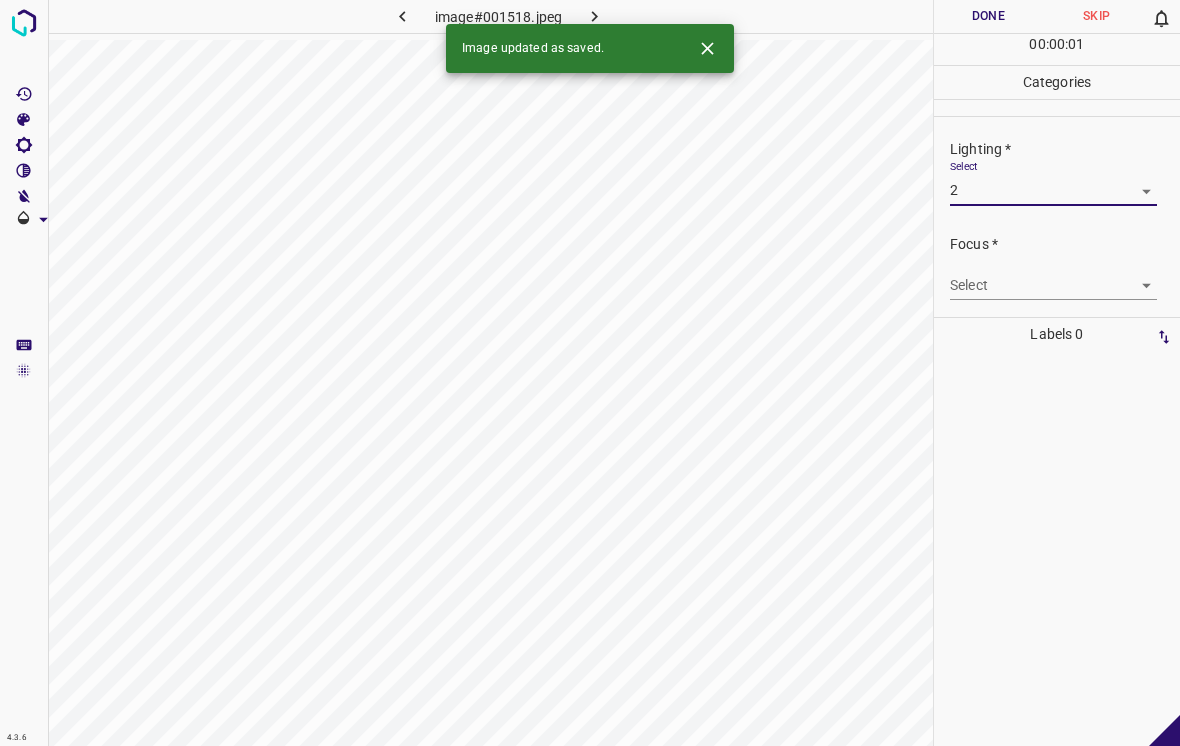 click on "4.3.6  image#001518.jpeg Done Skip 0 00   : 00   : 01   Categories Lighting *  Select 2 2 Focus *  Select ​ Overall *  Select ​ Labels   0 Categories 1 Lighting 2 Focus 3 Overall Tools Space Change between modes (Draw & Edit) I Auto labeling R Restore zoom M Zoom in N Zoom out Delete Delete selecte label Filters Z Restore filters X Saturation filter C Brightness filter V Contrast filter B Gray scale filter General O Download Image updated as saved. - Text - Hide - Delete" at bounding box center [590, 373] 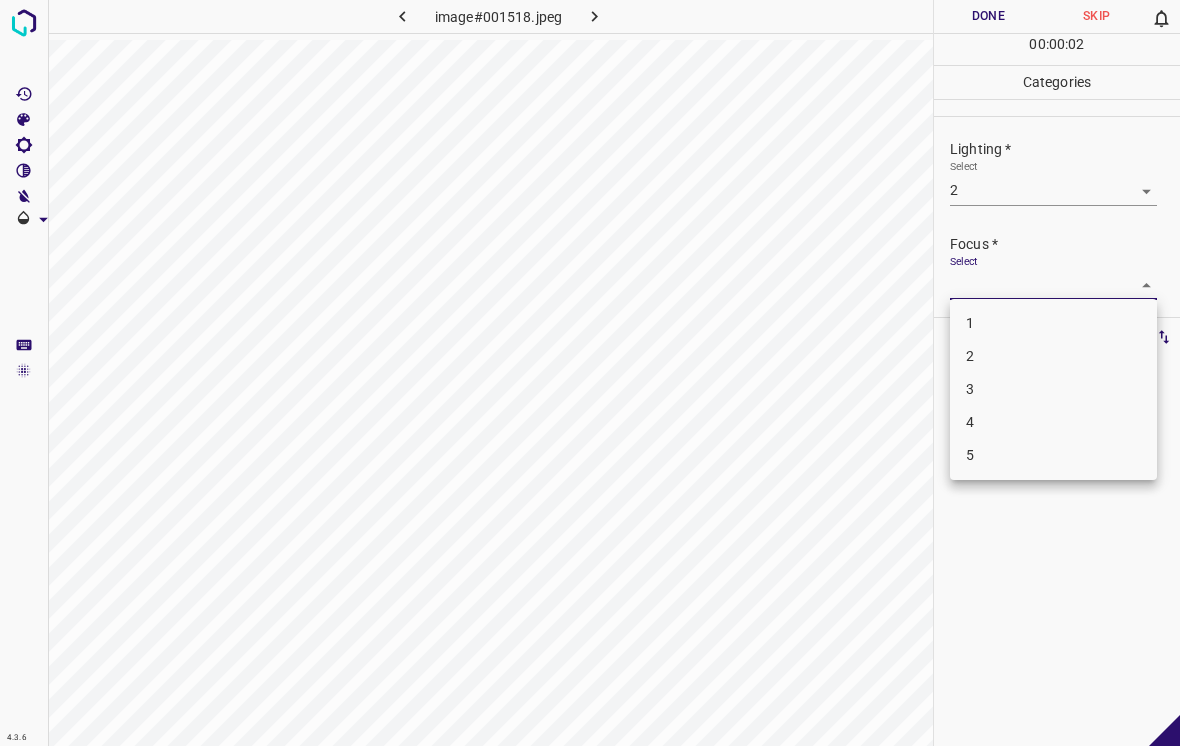 click on "1" at bounding box center (1053, 323) 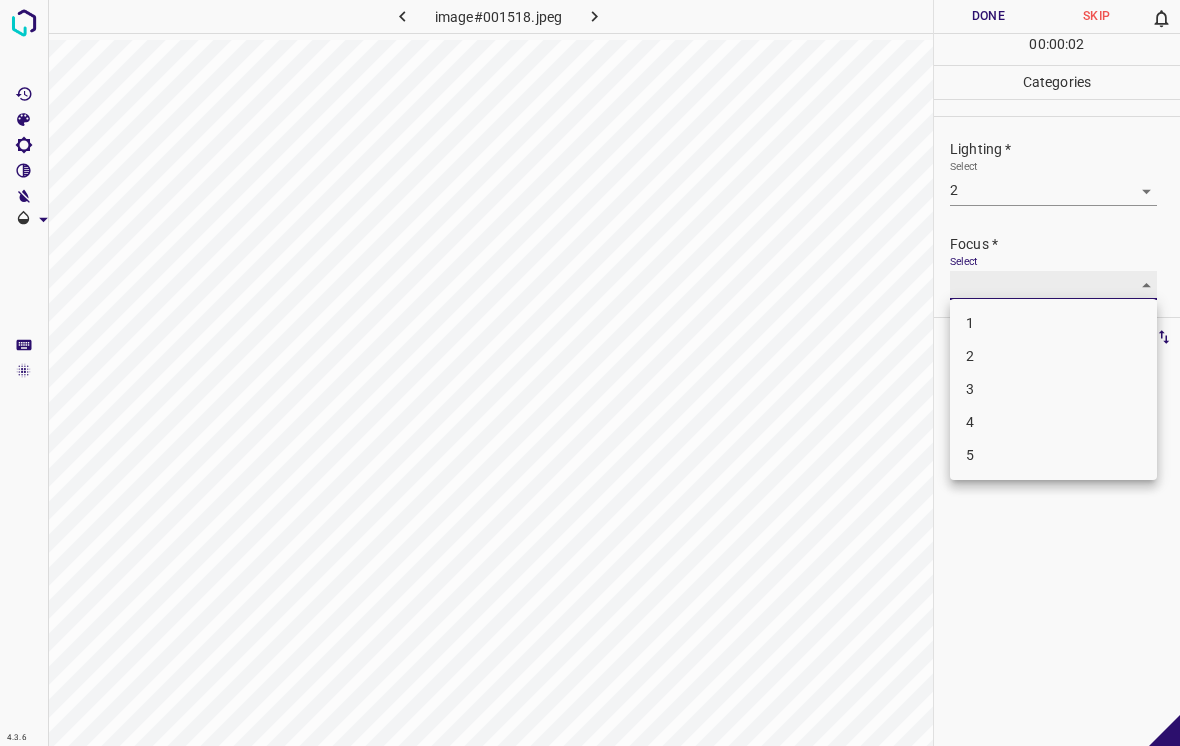 type on "1" 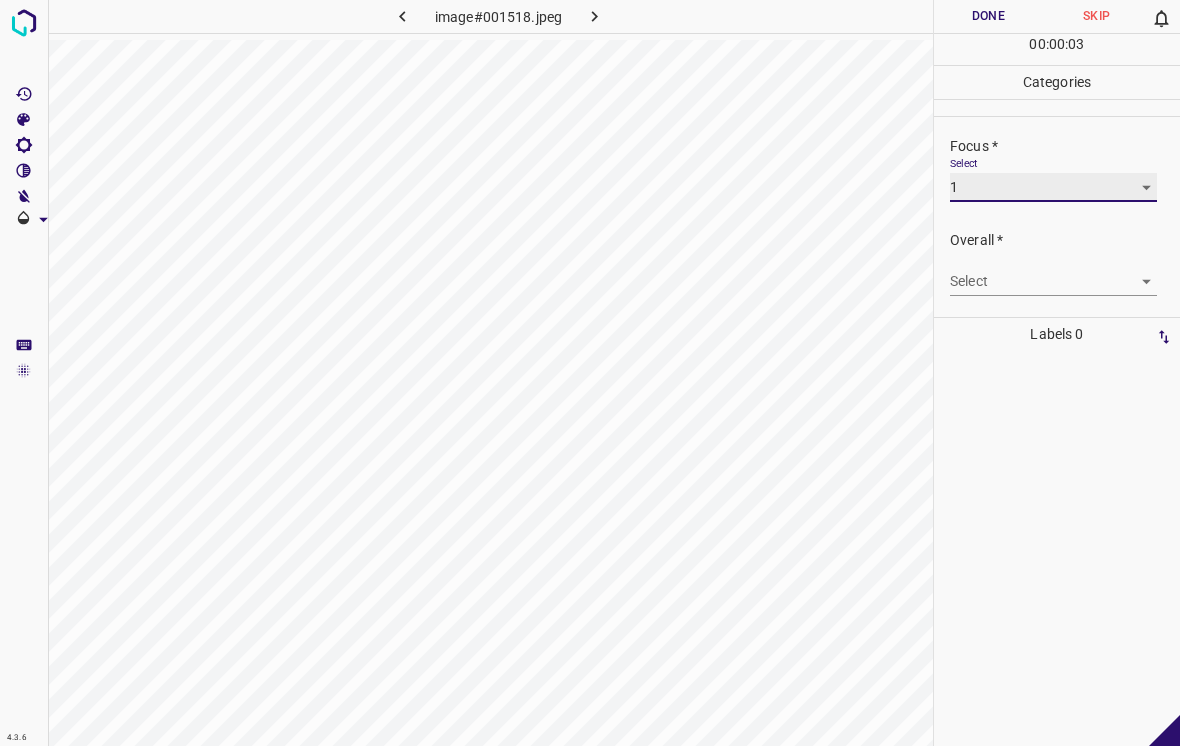 scroll, scrollTop: 98, scrollLeft: 0, axis: vertical 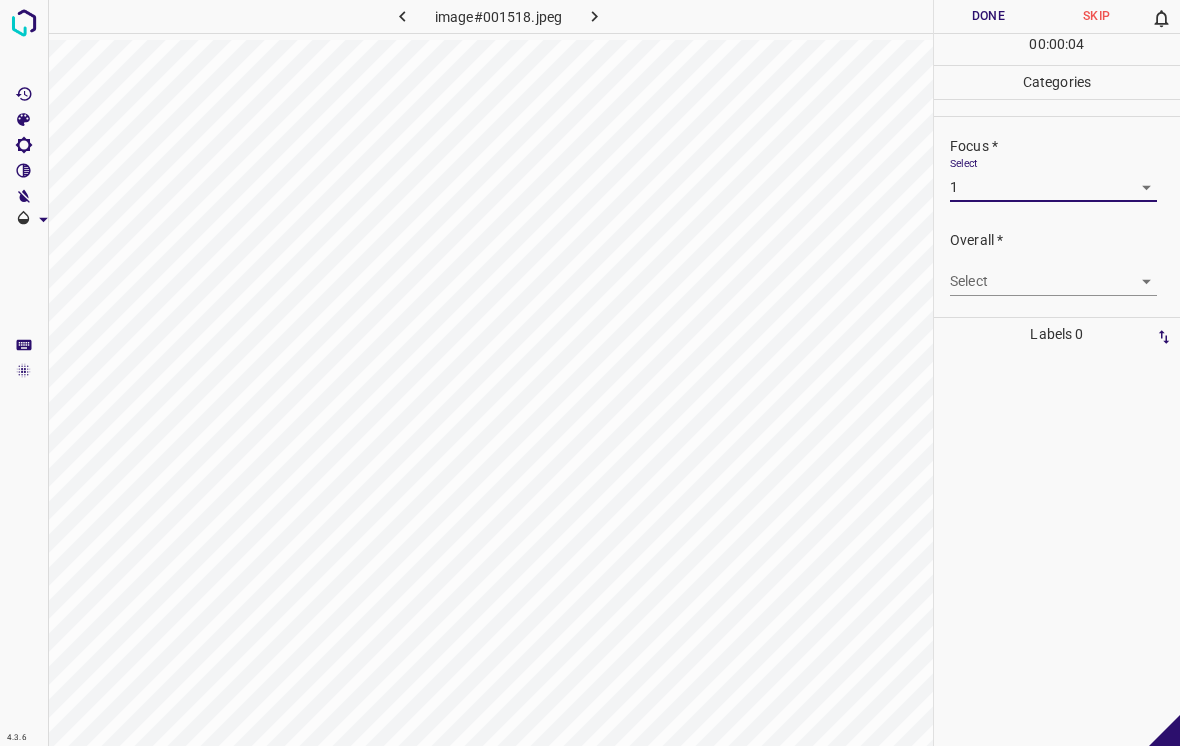 click on "4.3.6  image#001518.jpeg Done Skip 0 00   : 00   : 04   Categories Lighting *  Select 2 2 Focus *  Select 1 1 Overall *  Select ​ Labels   0 Categories 1 Lighting 2 Focus 3 Overall Tools Space Change between modes (Draw & Edit) I Auto labeling R Restore zoom M Zoom in N Zoom out Delete Delete selecte label Filters Z Restore filters X Saturation filter C Brightness filter V Contrast filter B Gray scale filter General O Download - Text - Hide - Delete" at bounding box center [590, 373] 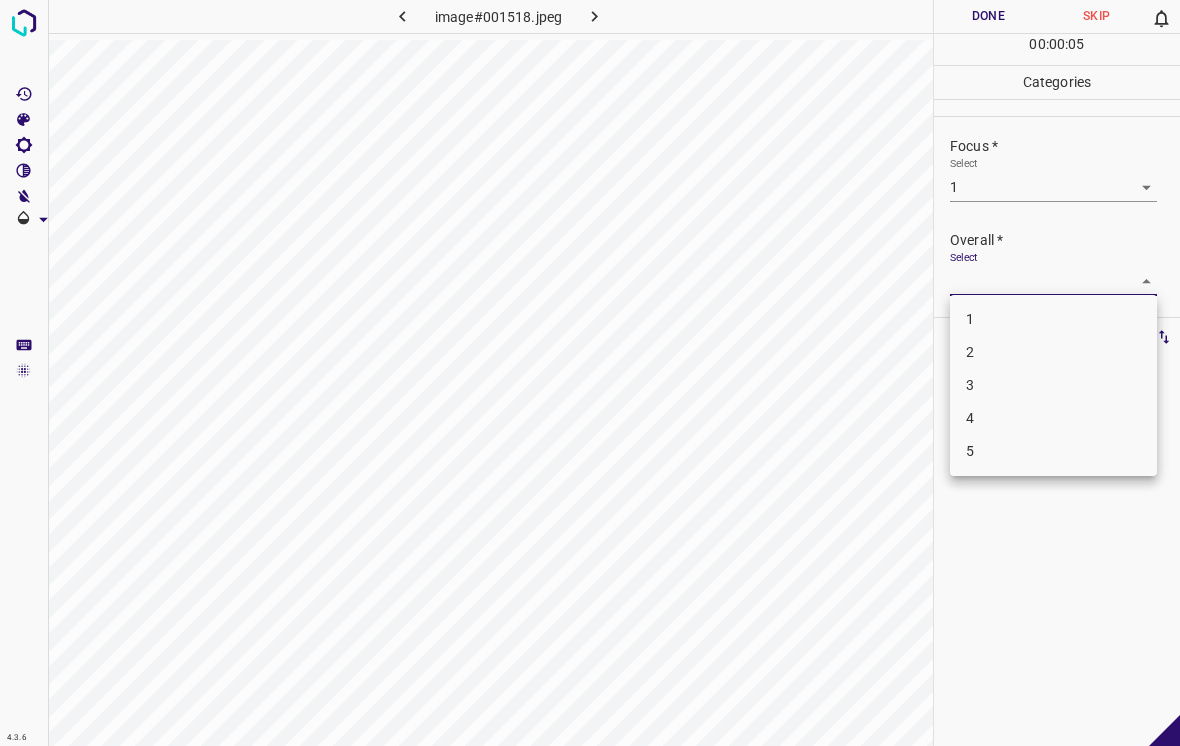 click on "2" at bounding box center [1053, 352] 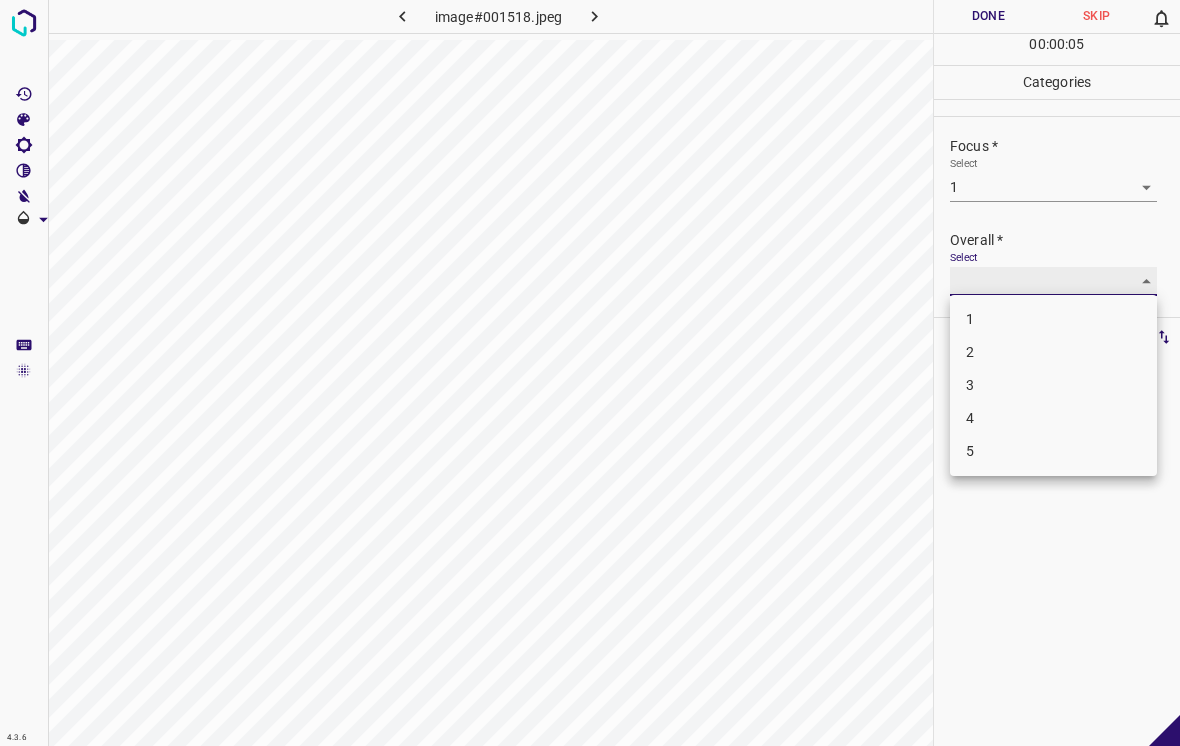 type on "2" 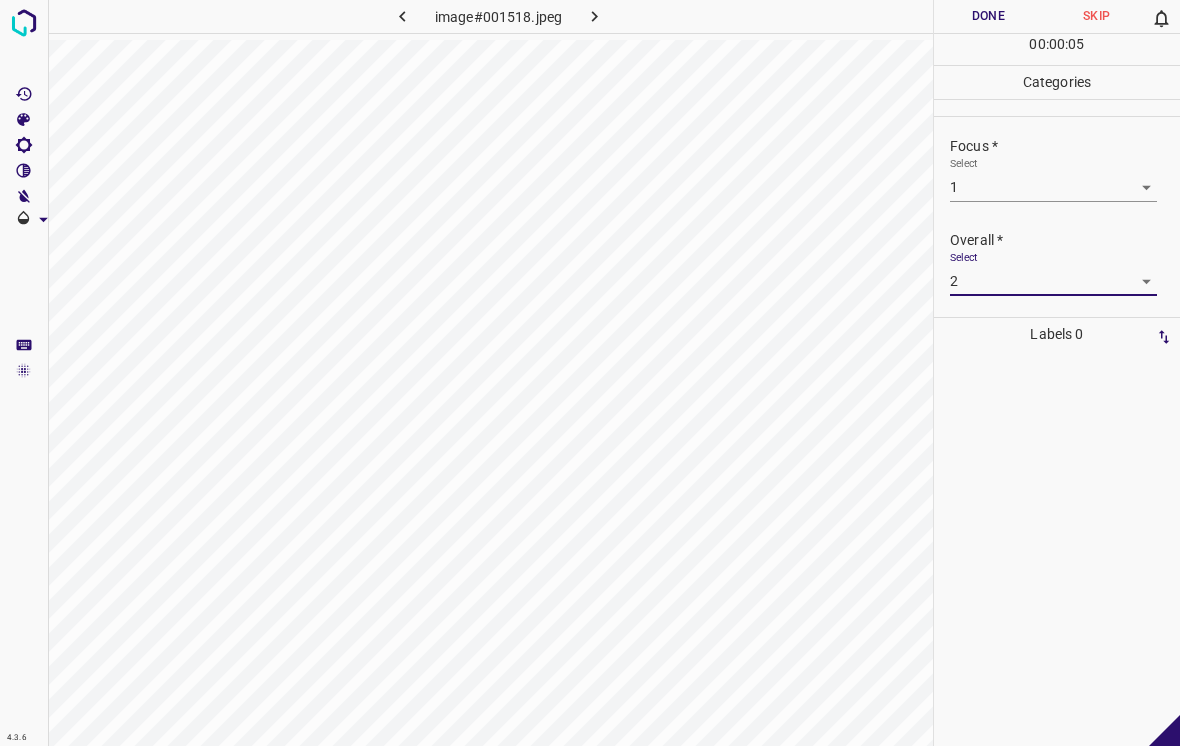 click on "Done" at bounding box center (988, 16) 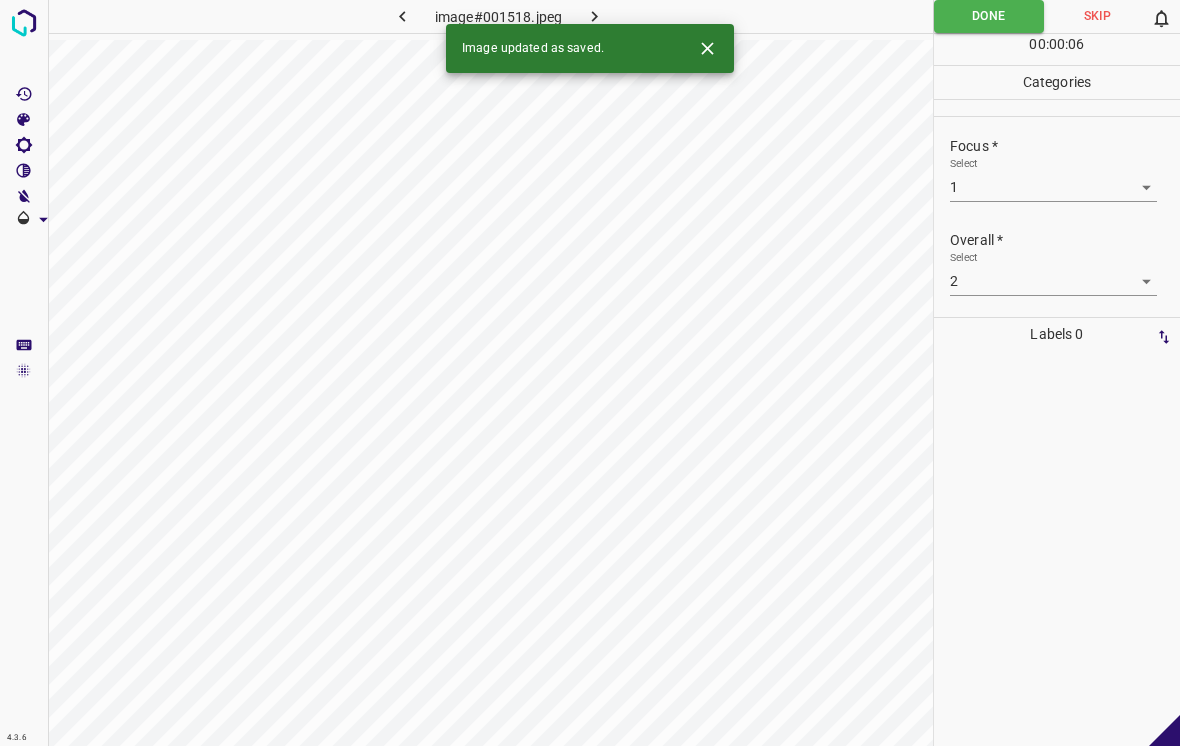 click 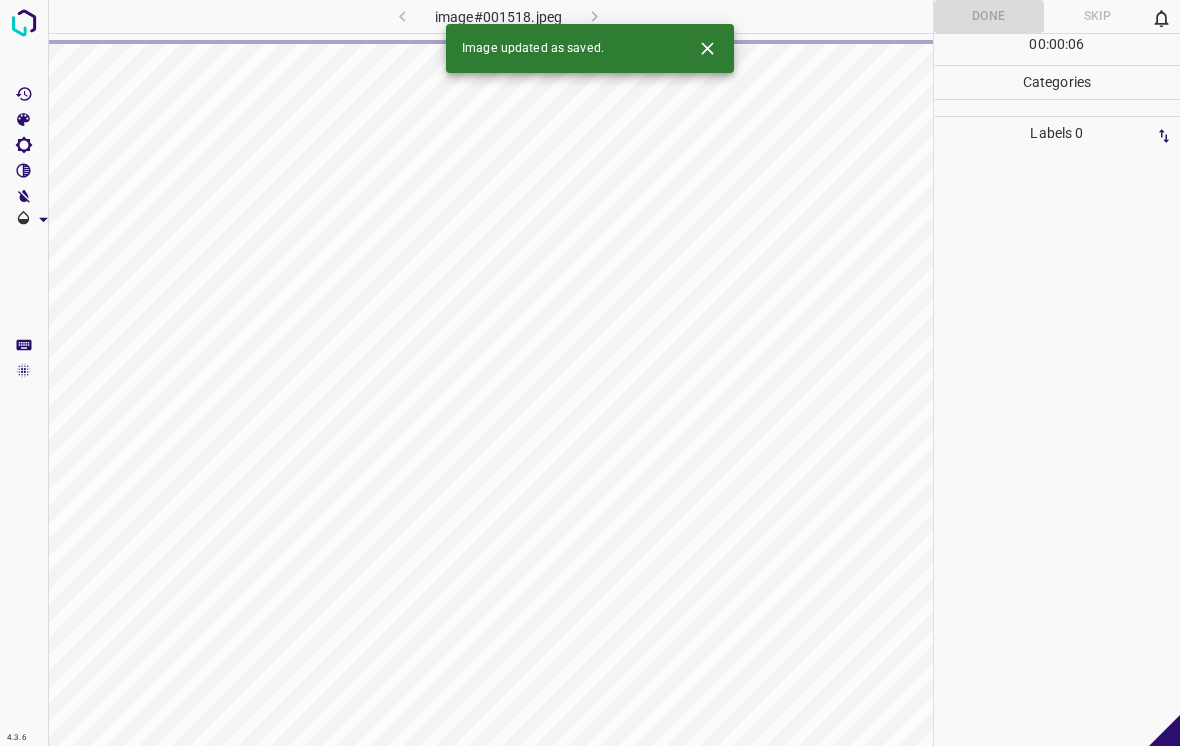 click at bounding box center [707, 48] 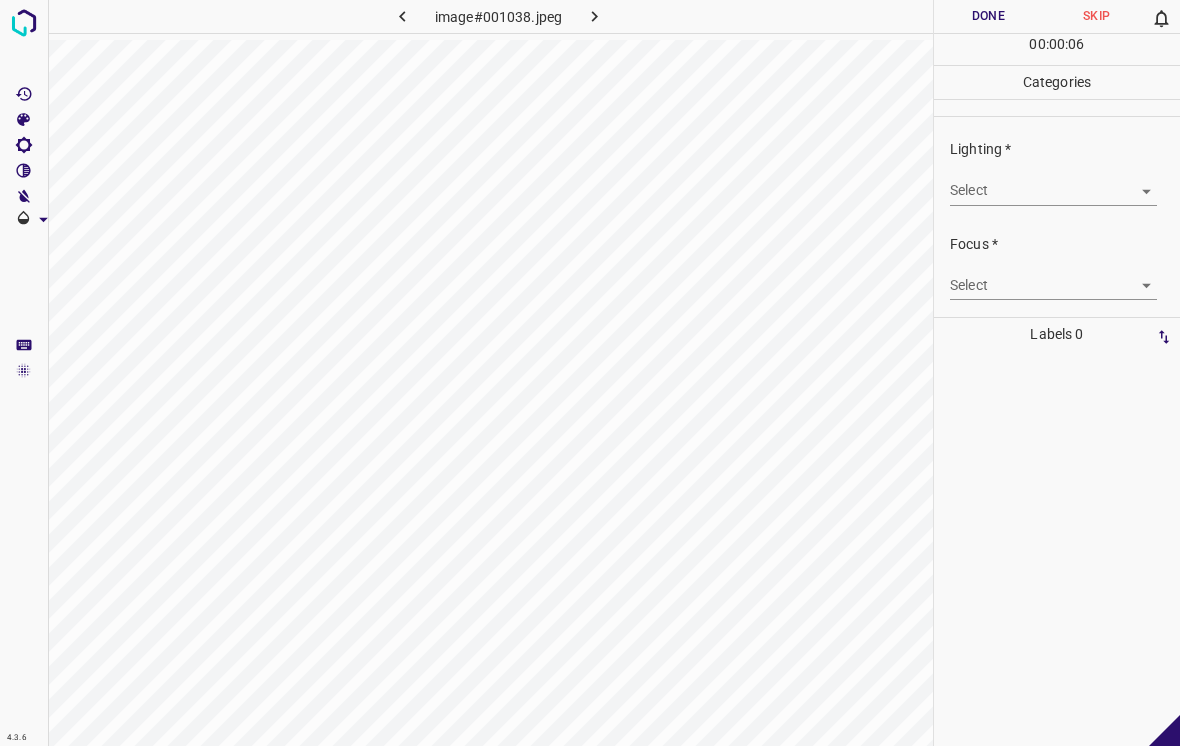 click on "4.3.6  image#001038.jpeg Done Skip 0 00   : 00   : 06   Categories Lighting *  Select ​ Focus *  Select ​ Overall *  Select ​ Labels   0 Categories 1 Lighting 2 Focus 3 Overall Tools Space Change between modes (Draw & Edit) I Auto labeling R Restore zoom M Zoom in N Zoom out Delete Delete selecte label Filters Z Restore filters X Saturation filter C Brightness filter V Contrast filter B Gray scale filter General O Download - Text - Hide - Delete" at bounding box center [590, 373] 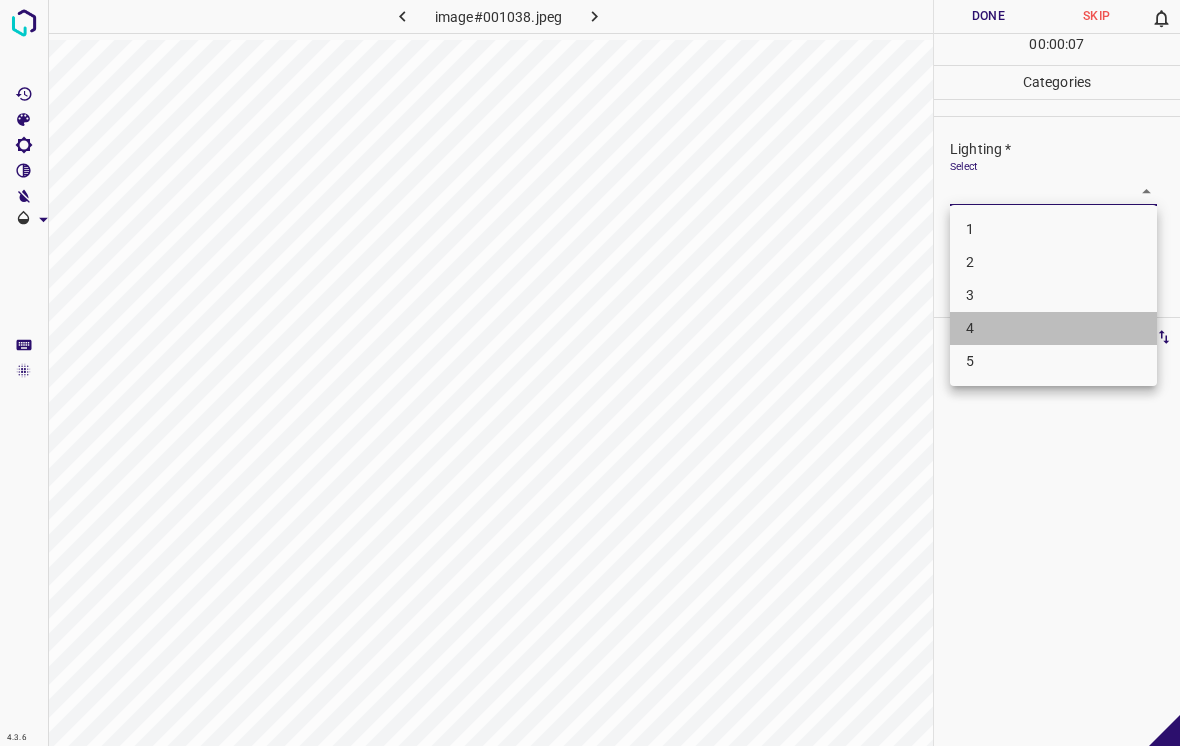 click on "4" at bounding box center [1053, 328] 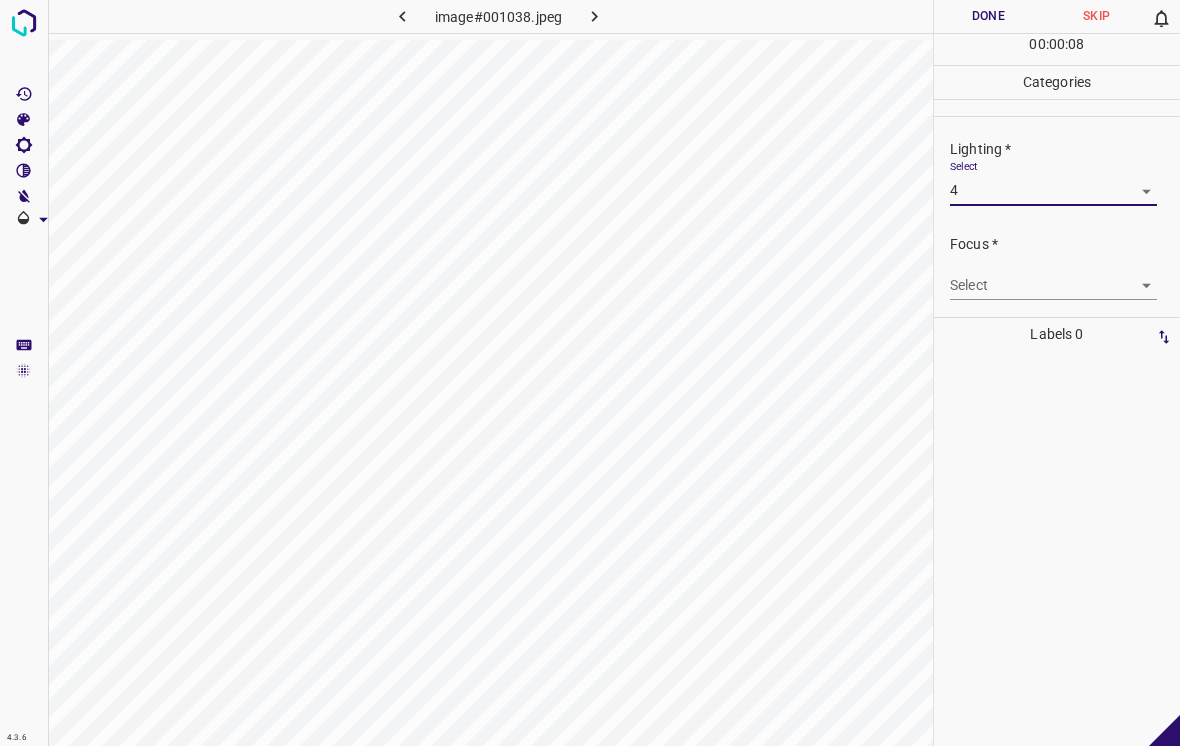 click on "4.3.6  image#001038.jpeg Done Skip 0 00   : 00   : 08   Categories Lighting *  Select 4 4 Focus *  Select ​ Overall *  Select ​ Labels   0 Categories 1 Lighting 2 Focus 3 Overall Tools Space Change between modes (Draw & Edit) I Auto labeling R Restore zoom M Zoom in N Zoom out Delete Delete selecte label Filters Z Restore filters X Saturation filter C Brightness filter V Contrast filter B Gray scale filter General O Download - Text - Hide - Delete" at bounding box center [590, 373] 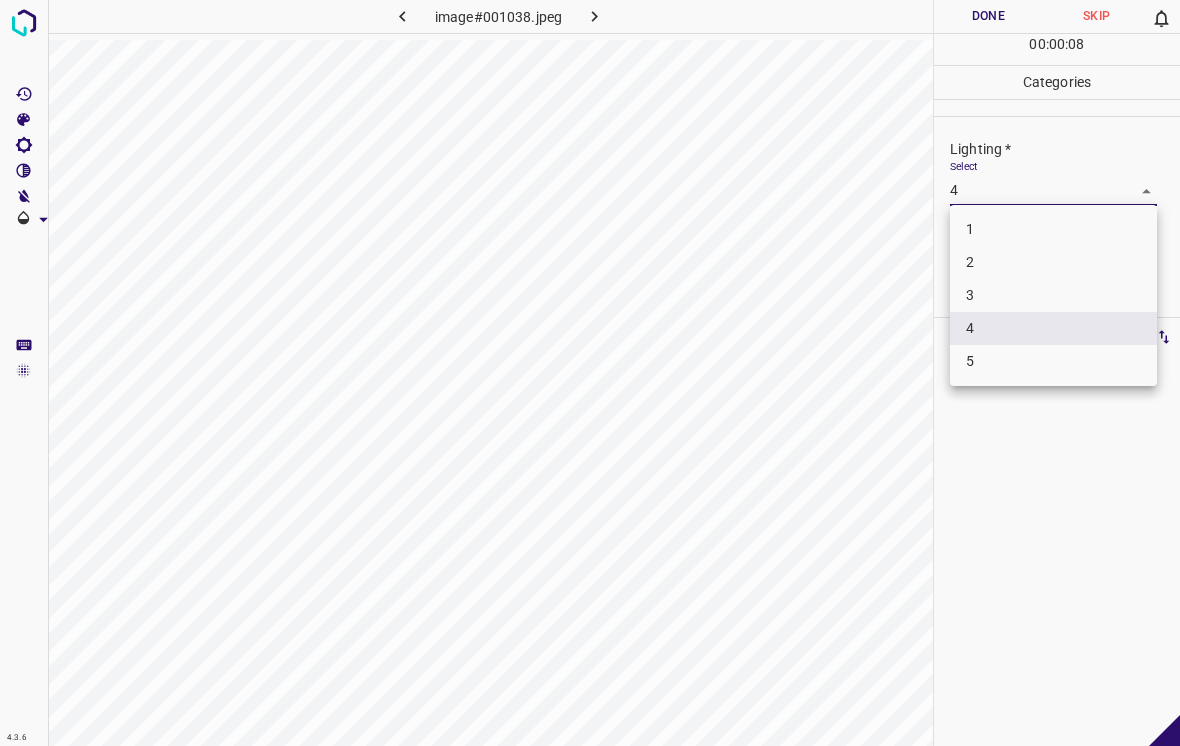 click on "3" at bounding box center (1053, 295) 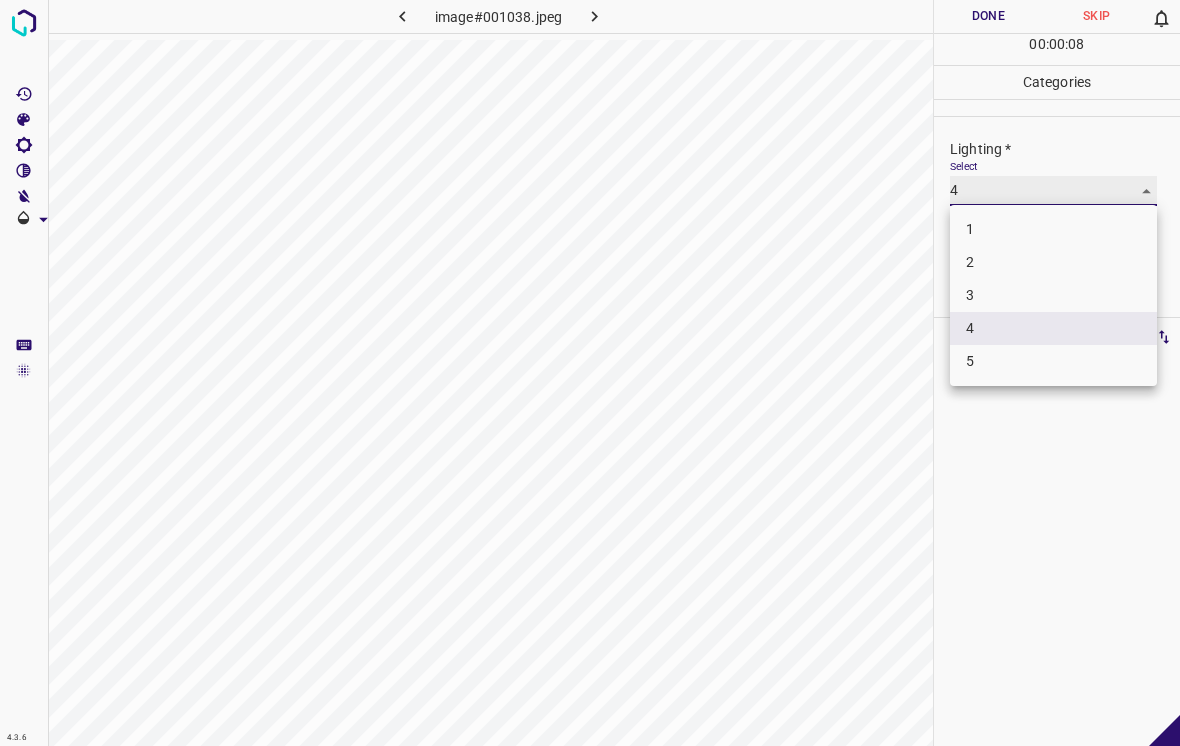type on "3" 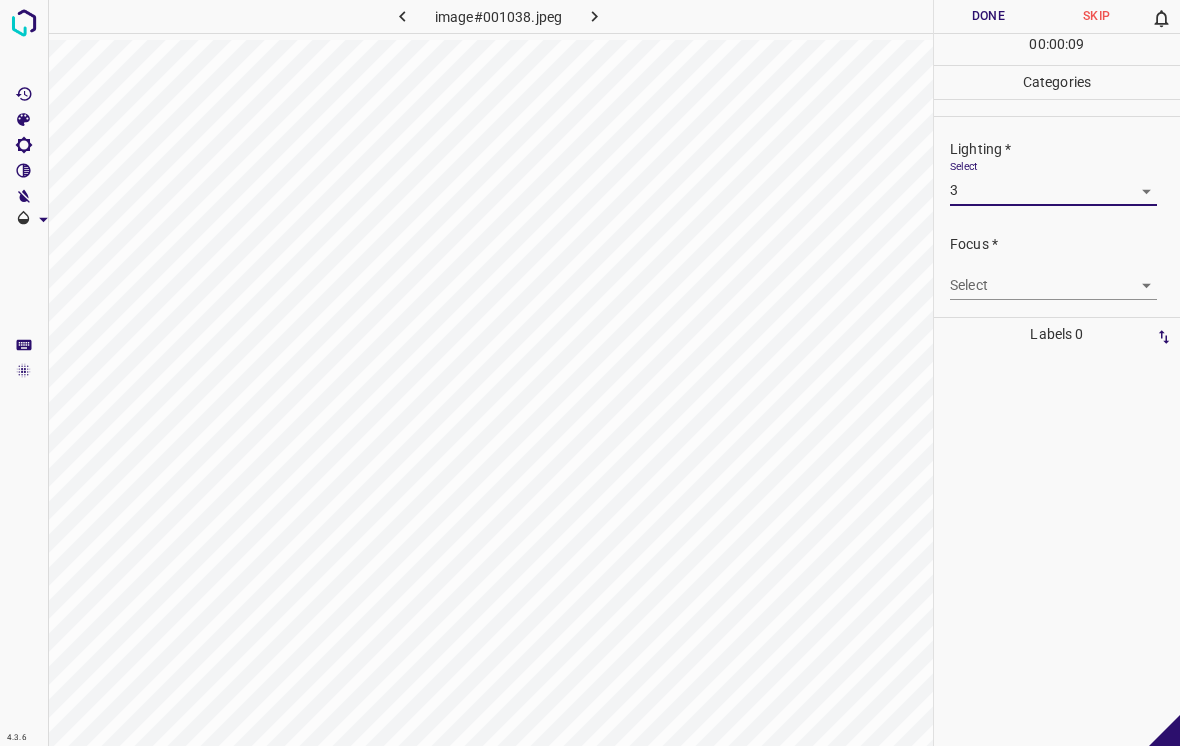 click on "4.3.6  image#001038.jpeg Done Skip 0 00   : 00   : 09   Categories Lighting *  Select 3 3 Focus *  Select ​ Overall *  Select ​ Labels   0 Categories 1 Lighting 2 Focus 3 Overall Tools Space Change between modes (Draw & Edit) I Auto labeling R Restore zoom M Zoom in N Zoom out Delete Delete selecte label Filters Z Restore filters X Saturation filter C Brightness filter V Contrast filter B Gray scale filter General O Download - Text - Hide - Delete" at bounding box center [590, 373] 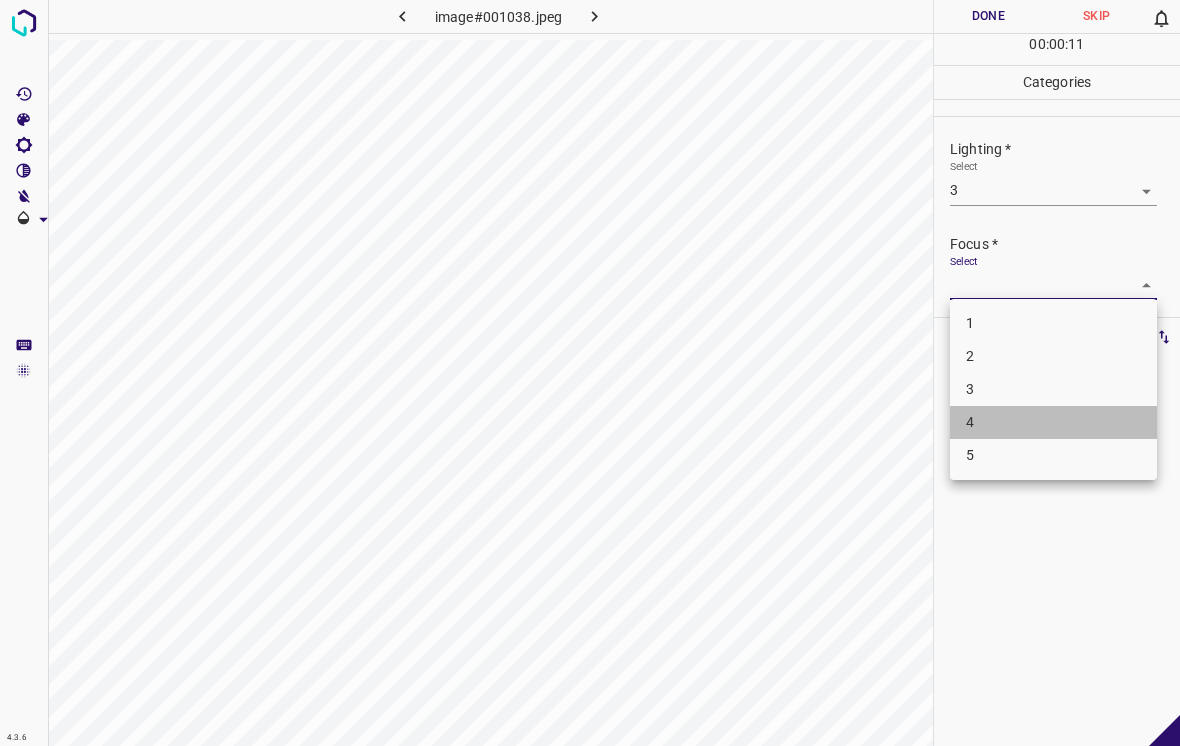 click on "4" at bounding box center [1053, 422] 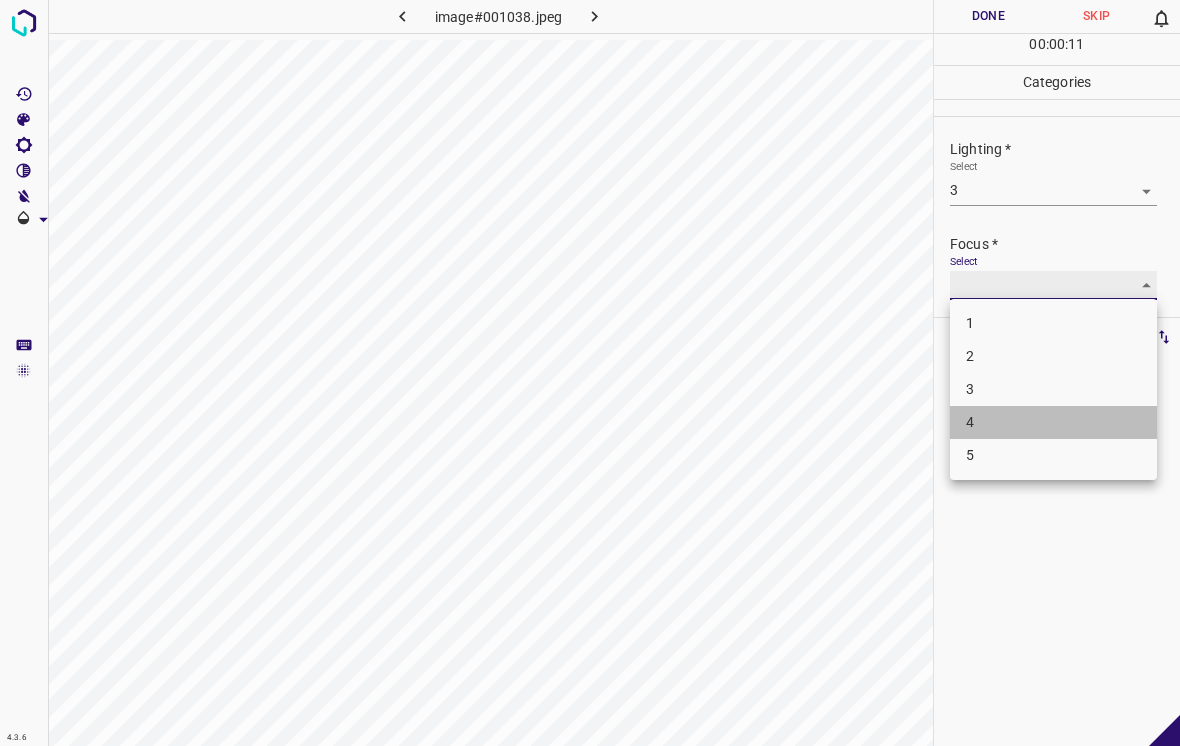 type on "4" 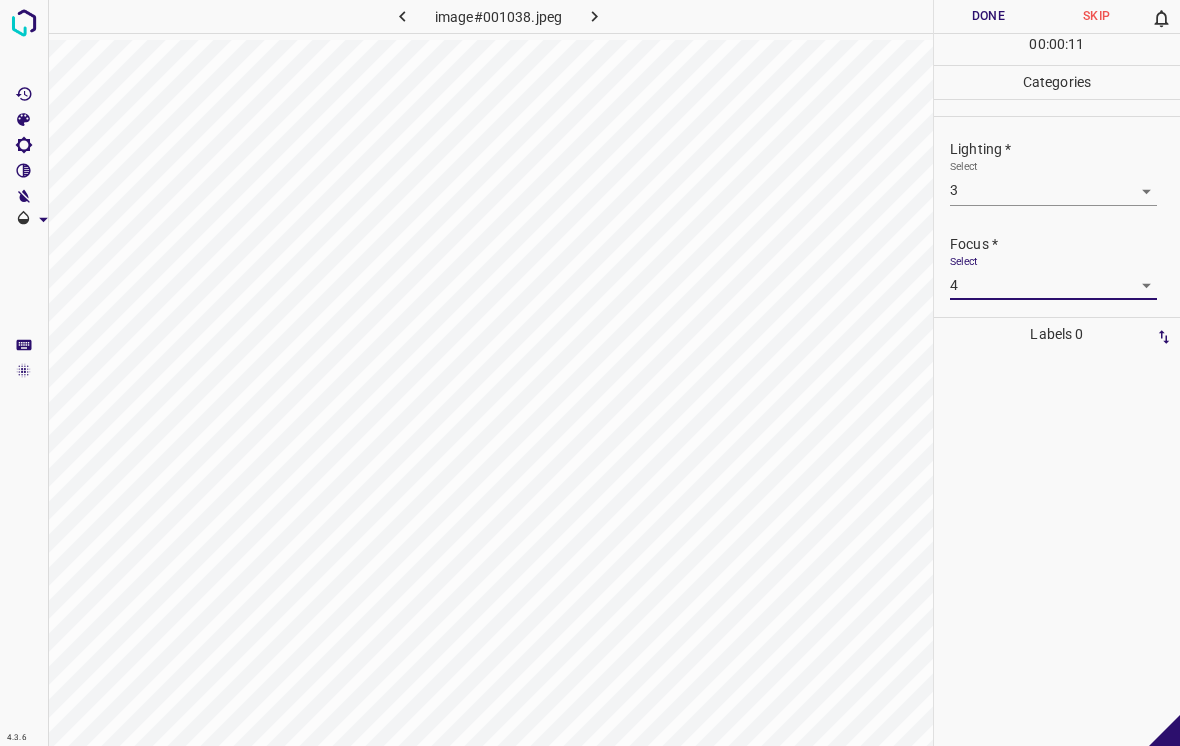 click on "4.3.6  image#001038.jpeg Done Skip 0 00   : 00   : 11   Categories Lighting *  Select 3 3 Focus *  Select 4 4 Overall *  Select ​ Labels   0 Categories 1 Lighting 2 Focus 3 Overall Tools Space Change between modes (Draw & Edit) I Auto labeling R Restore zoom M Zoom in N Zoom out Delete Delete selecte label Filters Z Restore filters X Saturation filter C Brightness filter V Contrast filter B Gray scale filter General O Download - Text - Hide - Delete 1 2 3 4 5" at bounding box center [590, 373] 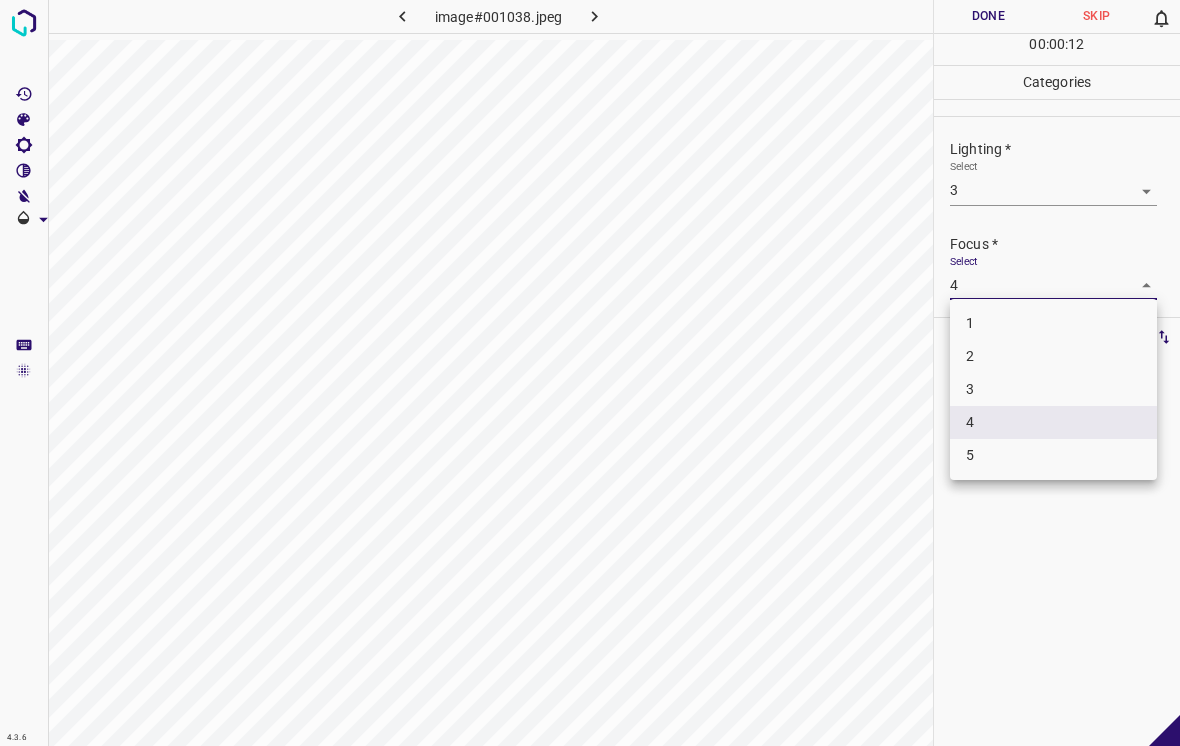click on "4" at bounding box center (1053, 422) 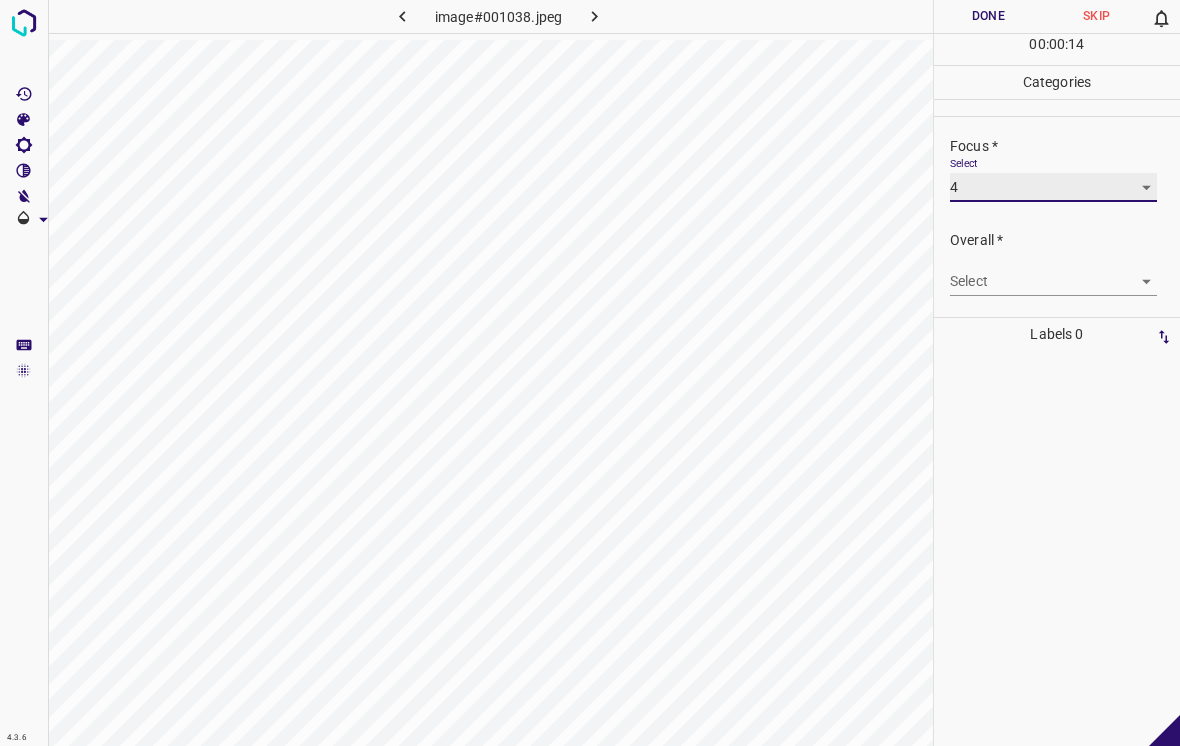 scroll, scrollTop: 98, scrollLeft: 0, axis: vertical 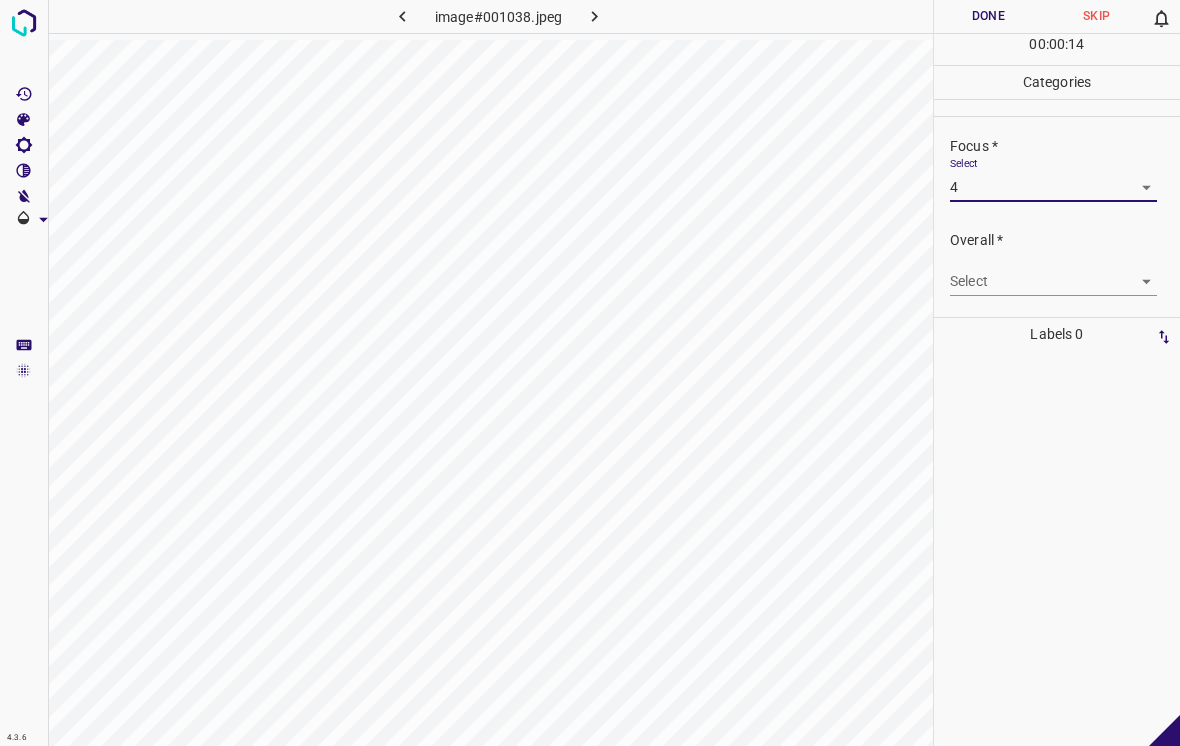 click on "4.3.6  image#001038.jpeg Done Skip 0 00   : 00   : 14   Categories Lighting *  Select 3 3 Focus *  Select 4 4 Overall *  Select ​ Labels   0 Categories 1 Lighting 2 Focus 3 Overall Tools Space Change between modes (Draw & Edit) I Auto labeling R Restore zoom M Zoom in N Zoom out Delete Delete selecte label Filters Z Restore filters X Saturation filter C Brightness filter V Contrast filter B Gray scale filter General O Download - Text - Hide - Delete" at bounding box center [590, 373] 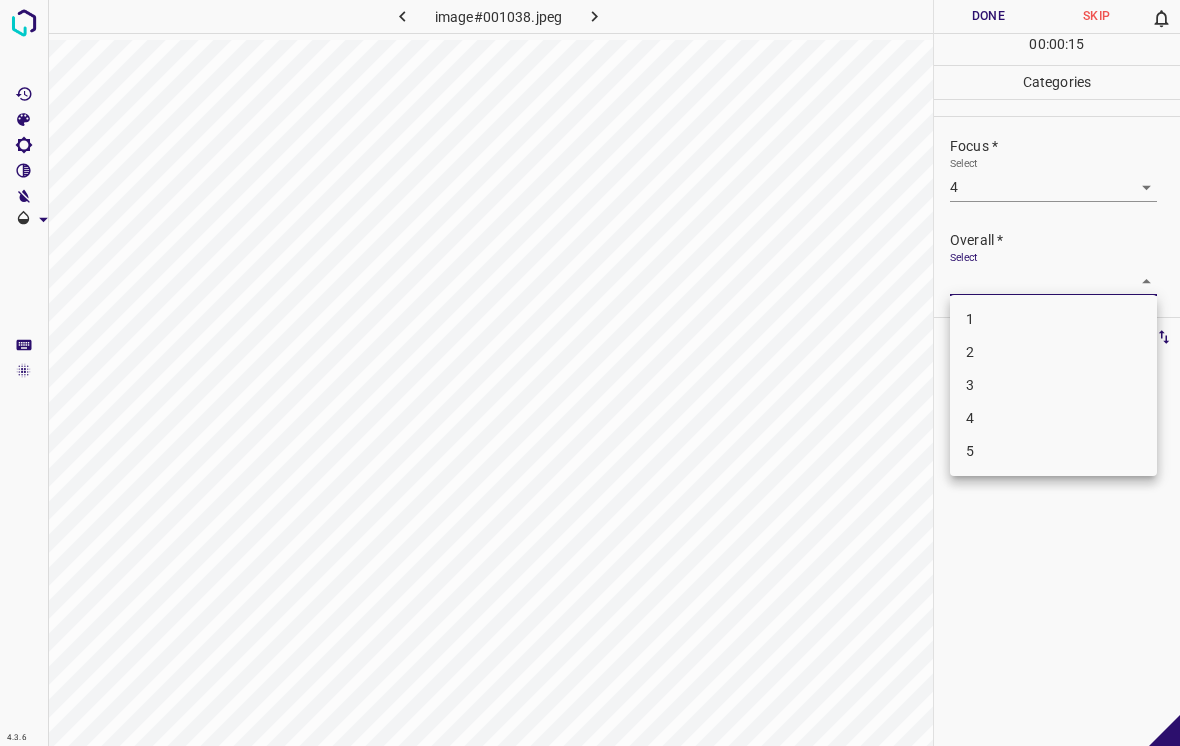 click on "3" at bounding box center (1053, 385) 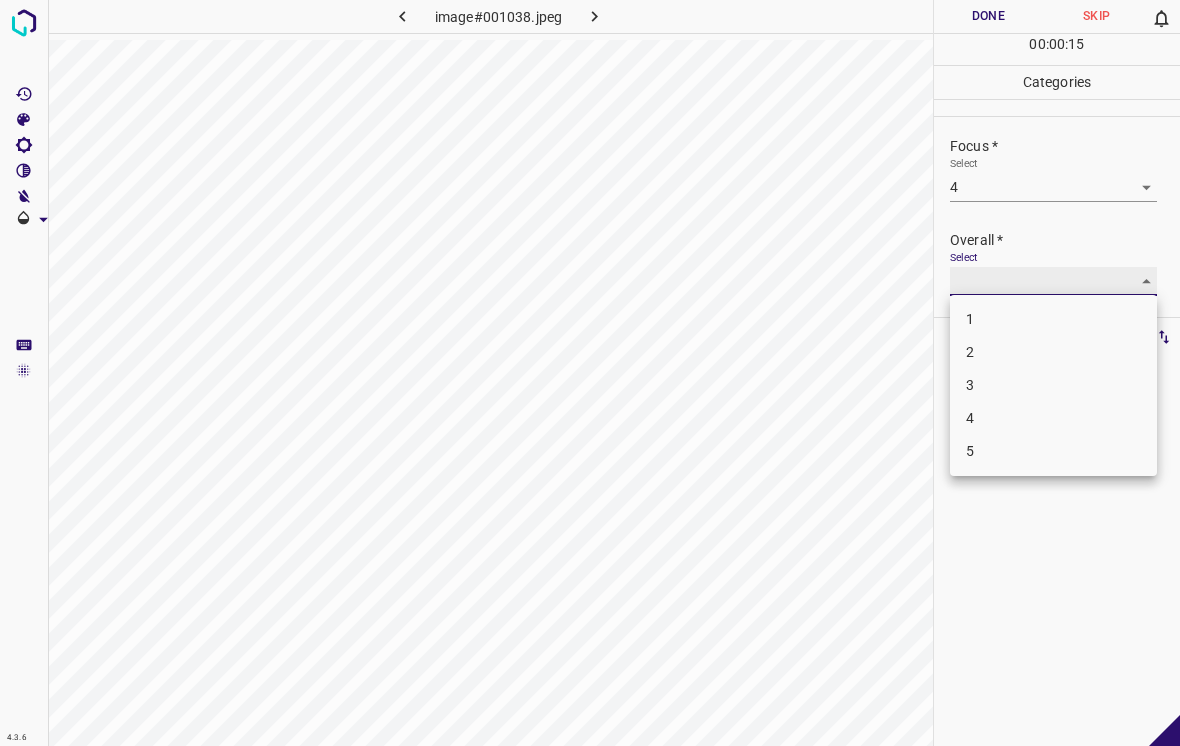 type on "3" 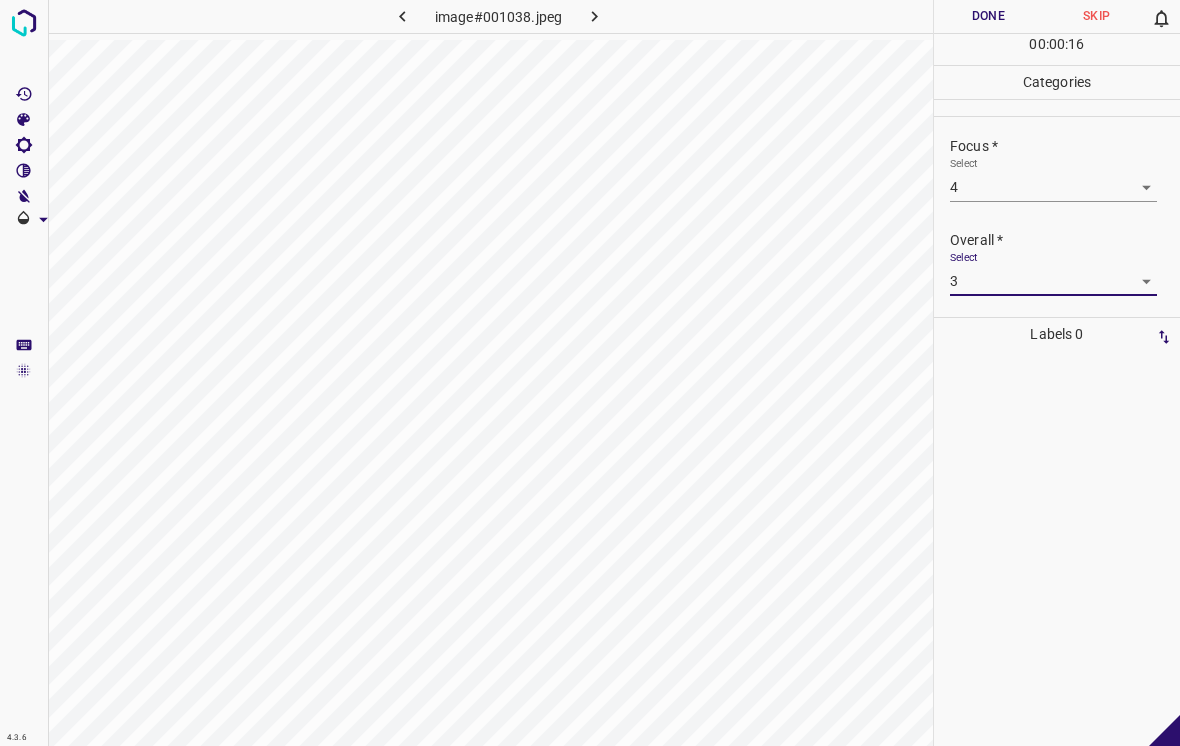 click on "Done" at bounding box center [988, 16] 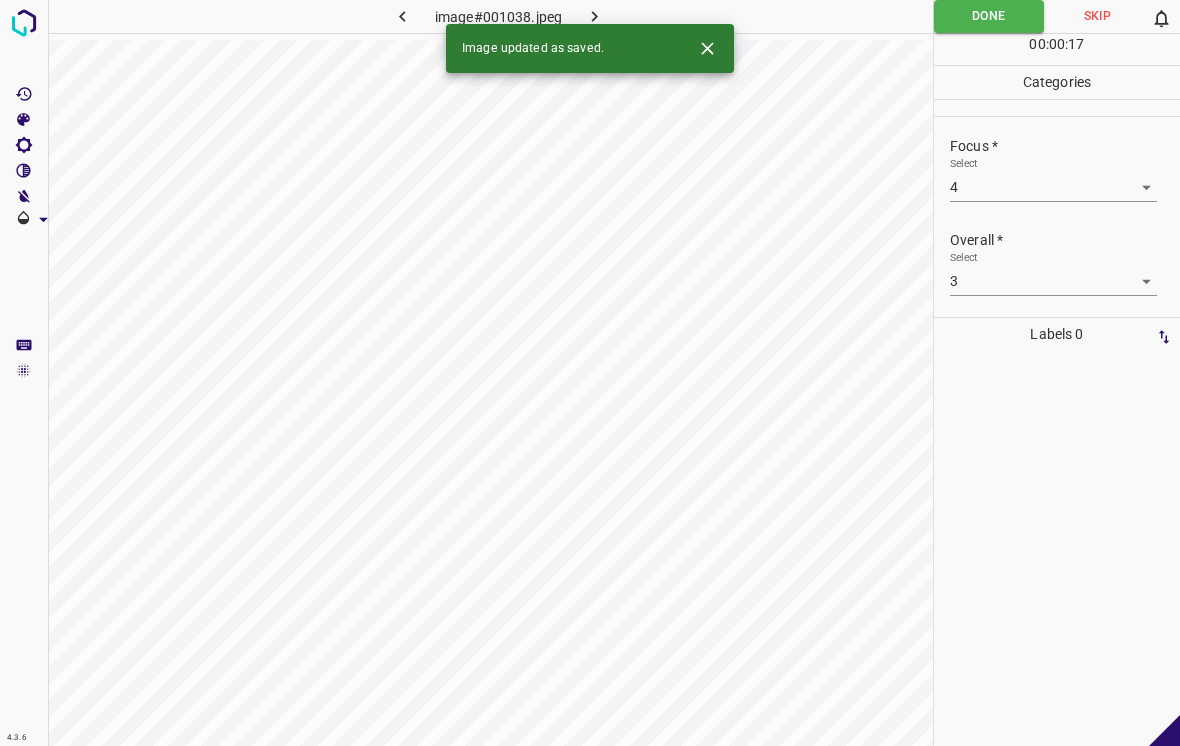 click 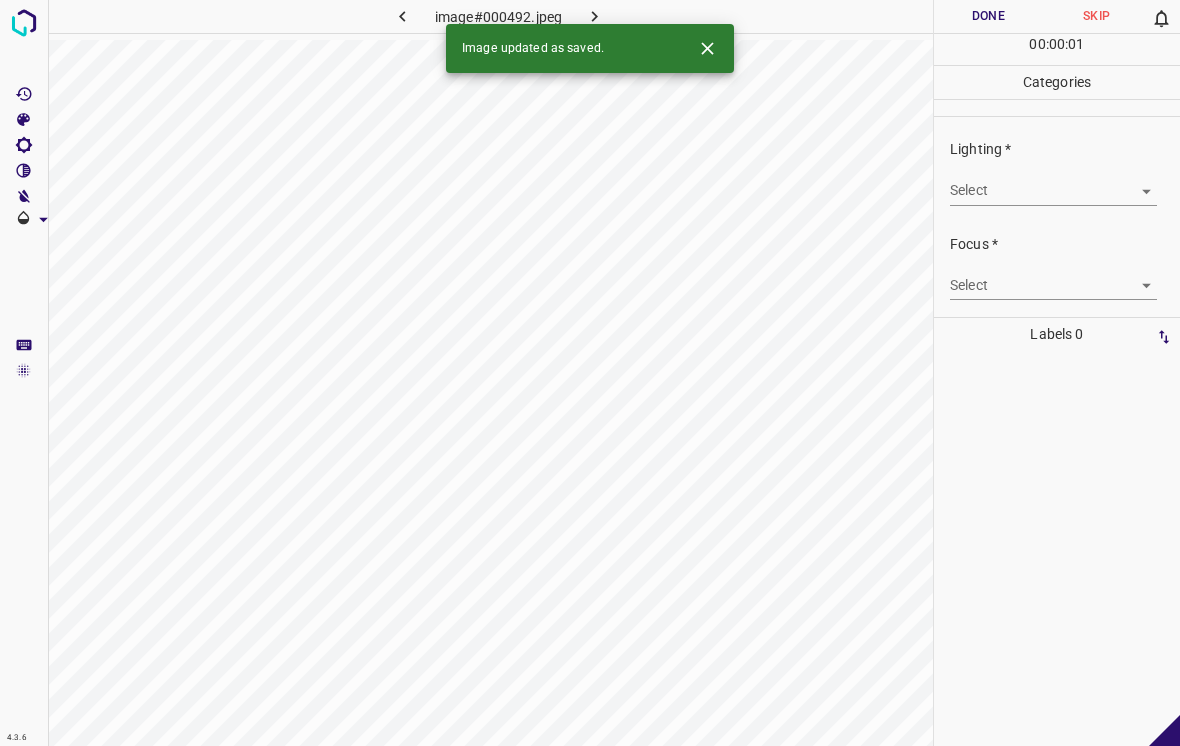 click on "4.3.6  image#000492.jpeg Done Skip 0 00   : 00   : 01   Categories Lighting *  Select ​ Focus *  Select ​ Overall *  Select ​ Labels   0 Categories 1 Lighting 2 Focus 3 Overall Tools Space Change between modes (Draw & Edit) I Auto labeling R Restore zoom M Zoom in N Zoom out Delete Delete selecte label Filters Z Restore filters X Saturation filter C Brightness filter V Contrast filter B Gray scale filter General O Download Image updated as saved. - Text - Hide - Delete" at bounding box center [590, 373] 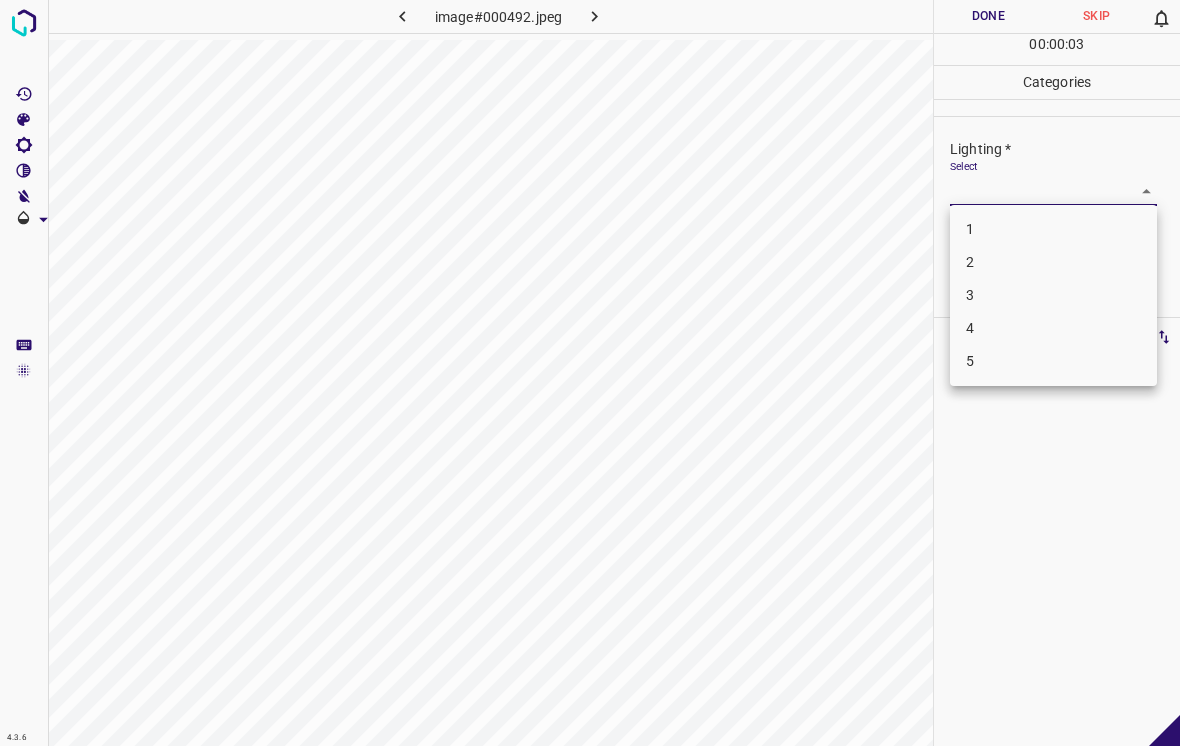 click on "2" at bounding box center (1053, 262) 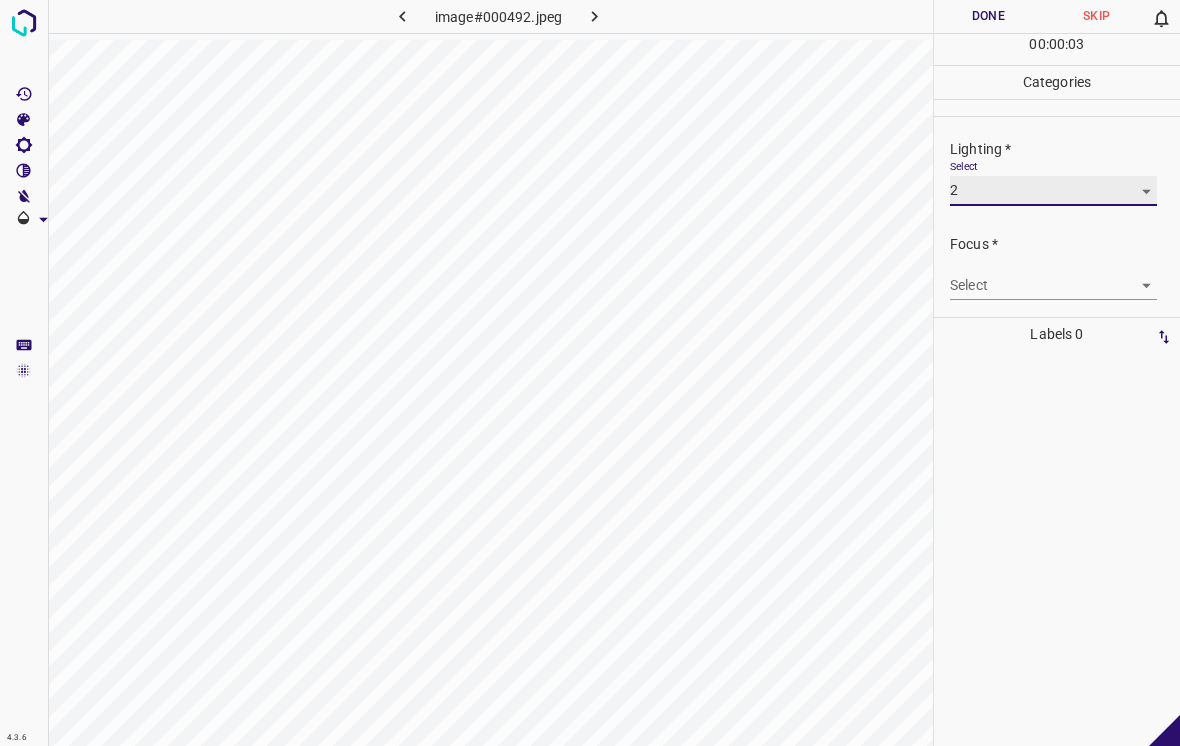 type on "2" 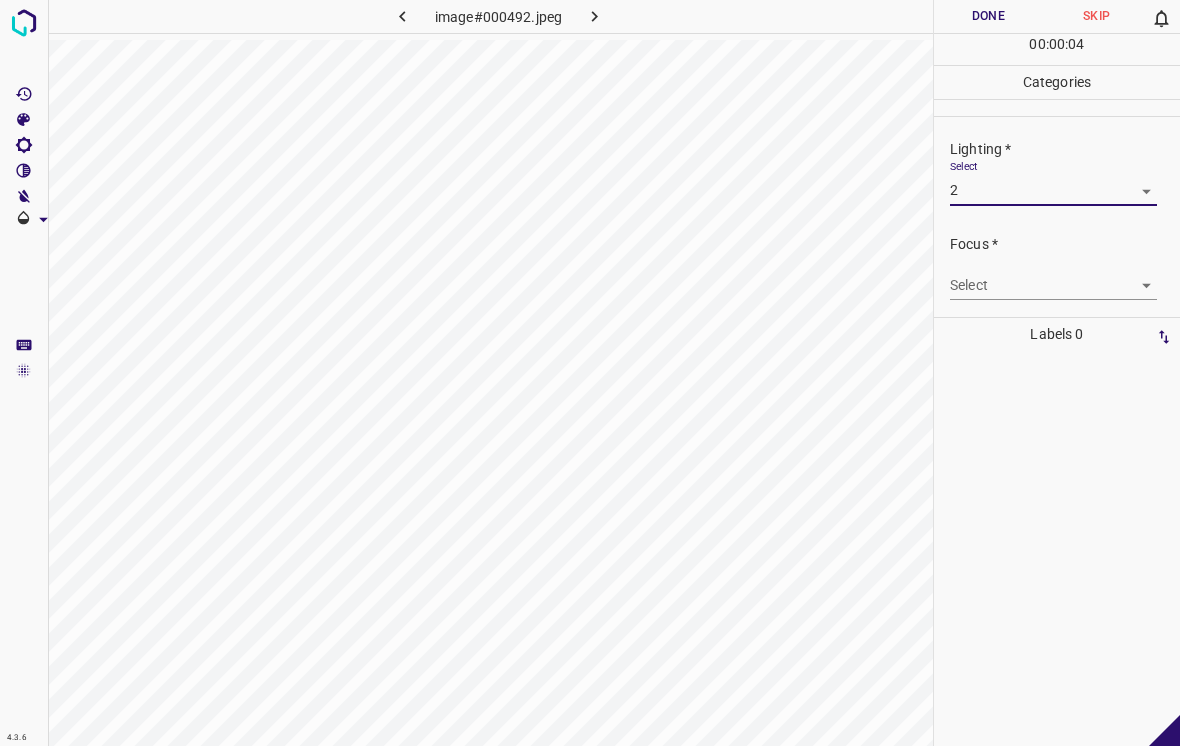 click on "4.3.6  image#000492.jpeg Done Skip 0 00   : 00   : 04   Categories Lighting *  Select 2 2 Focus *  Select ​ Overall *  Select ​ Labels   0 Categories 1 Lighting 2 Focus 3 Overall Tools Space Change between modes (Draw & Edit) I Auto labeling R Restore zoom M Zoom in N Zoom out Delete Delete selecte label Filters Z Restore filters X Saturation filter C Brightness filter V Contrast filter B Gray scale filter General O Download - Text - Hide - Delete" at bounding box center (590, 373) 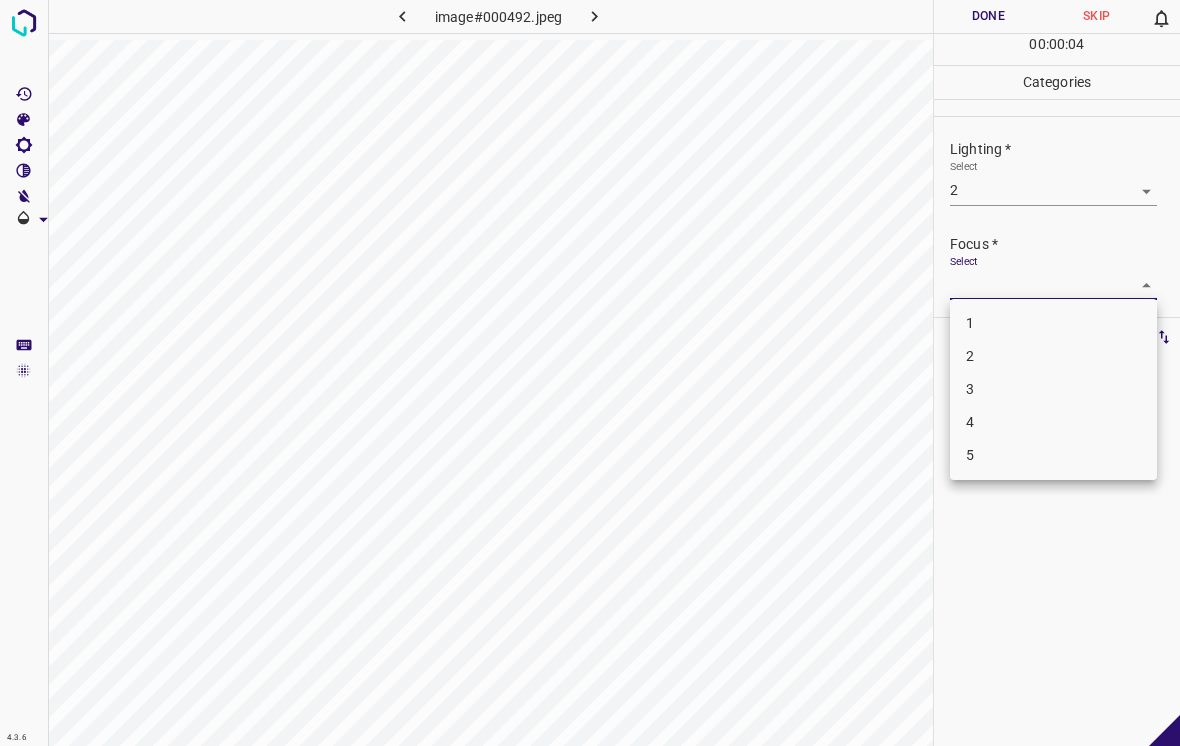click on "2" at bounding box center (1053, 356) 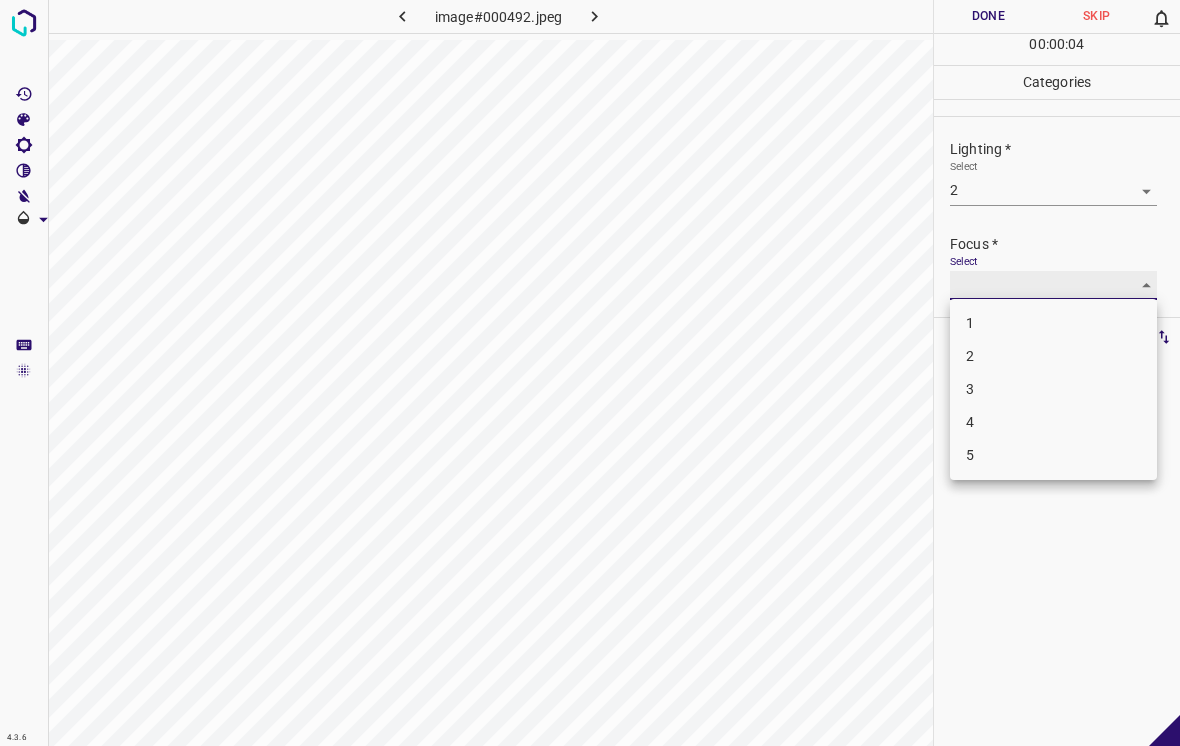 type on "2" 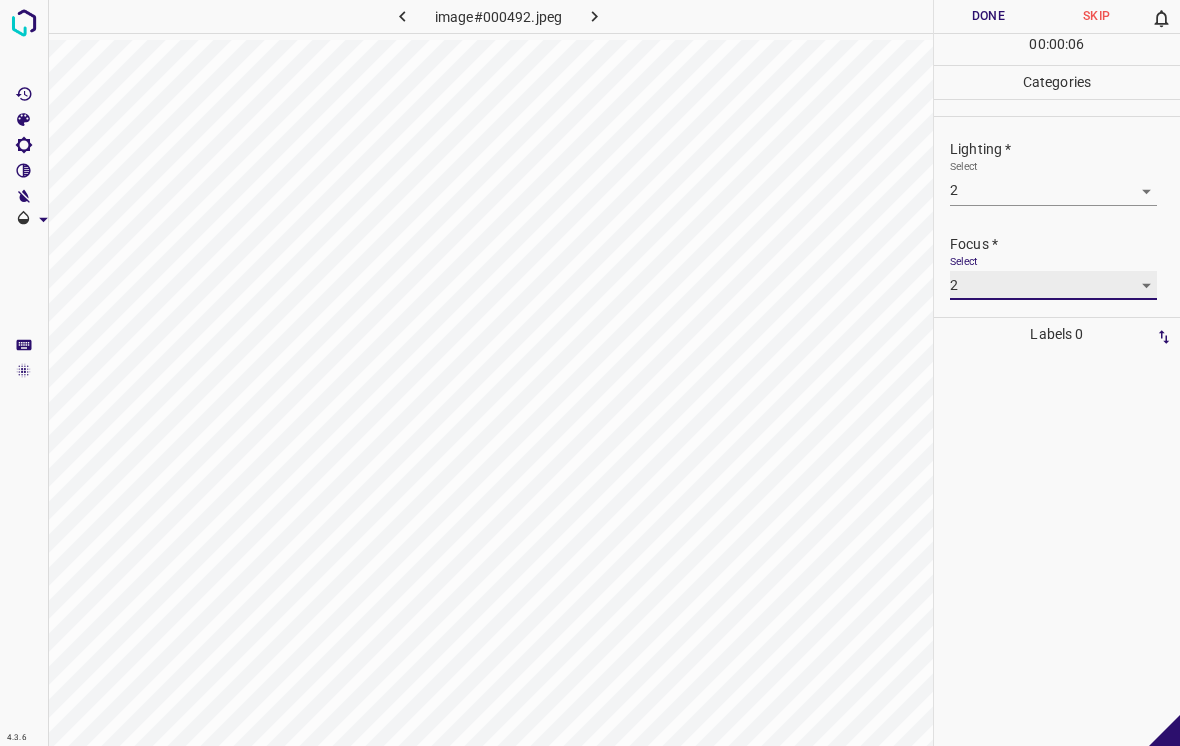 scroll, scrollTop: 92, scrollLeft: 0, axis: vertical 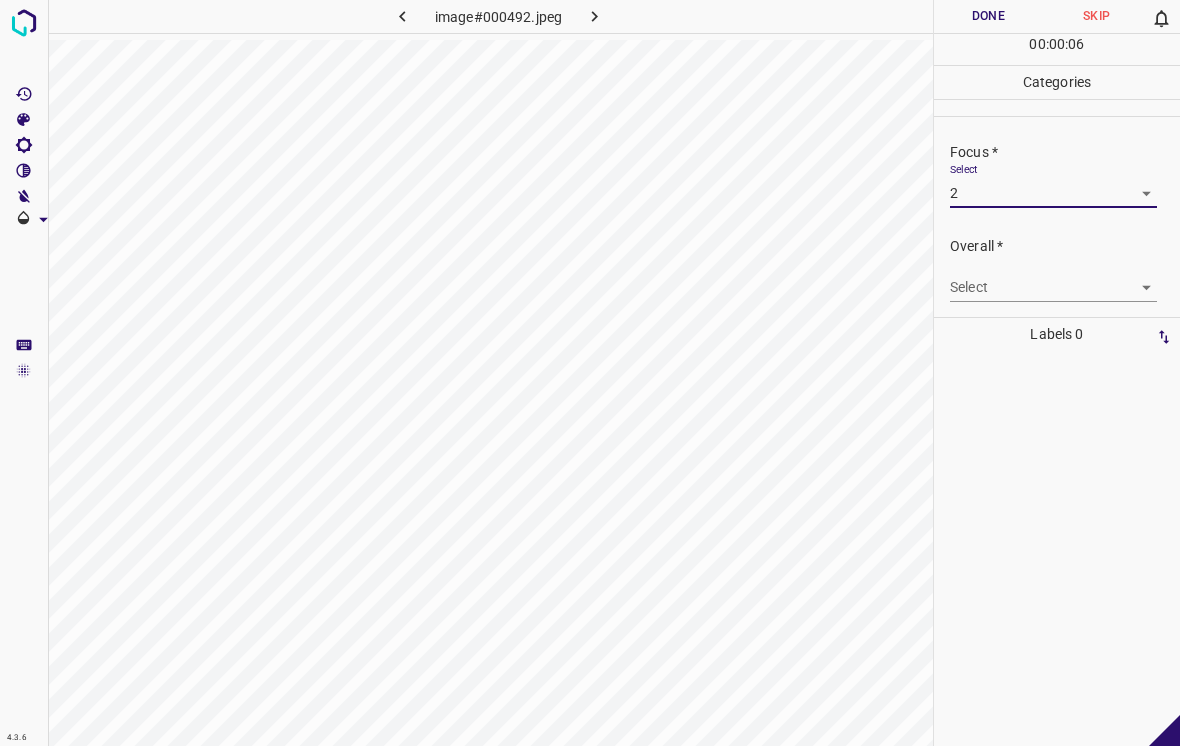 click on "4.3.6  image#000492.jpeg Done Skip 0 00   : 00   : 06   Categories Lighting *  Select 2 2 Focus *  Select 2 2 Overall *  Select ​ Labels   0 Categories 1 Lighting 2 Focus 3 Overall Tools Space Change between modes (Draw & Edit) I Auto labeling R Restore zoom M Zoom in N Zoom out Delete Delete selecte label Filters Z Restore filters X Saturation filter C Brightness filter V Contrast filter B Gray scale filter General O Download - Text - Hide - Delete" at bounding box center [590, 373] 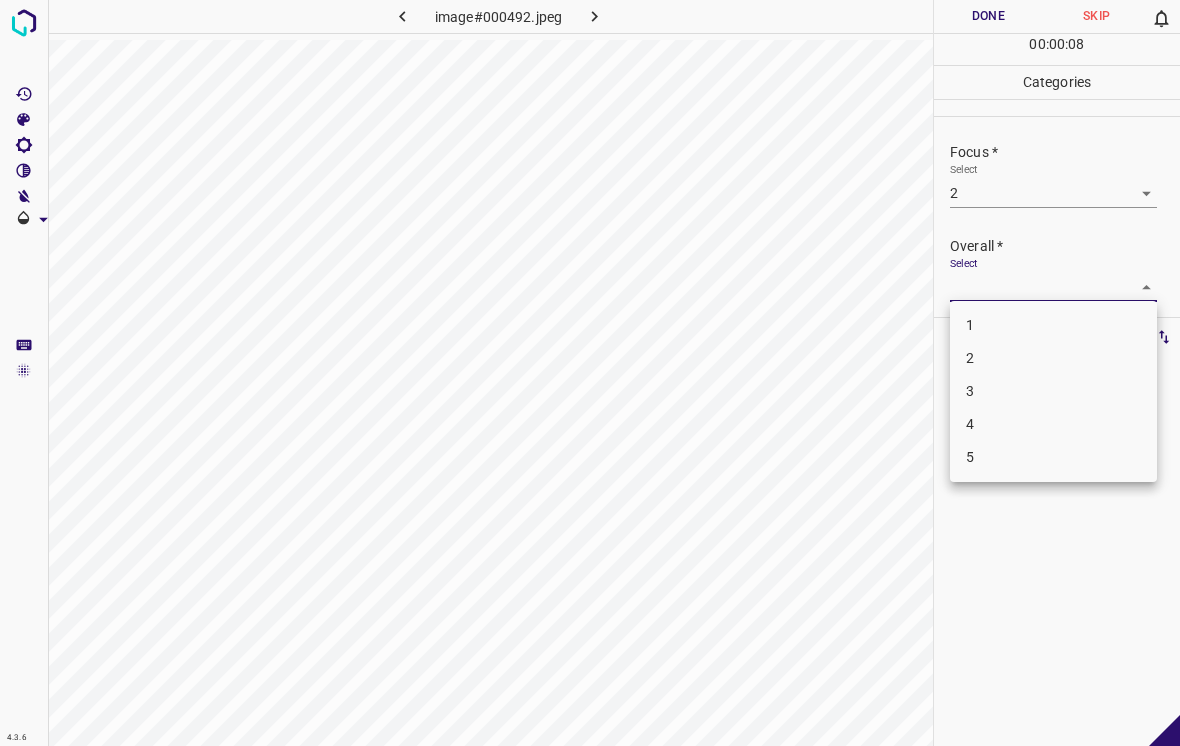 click on "2" at bounding box center [1053, 358] 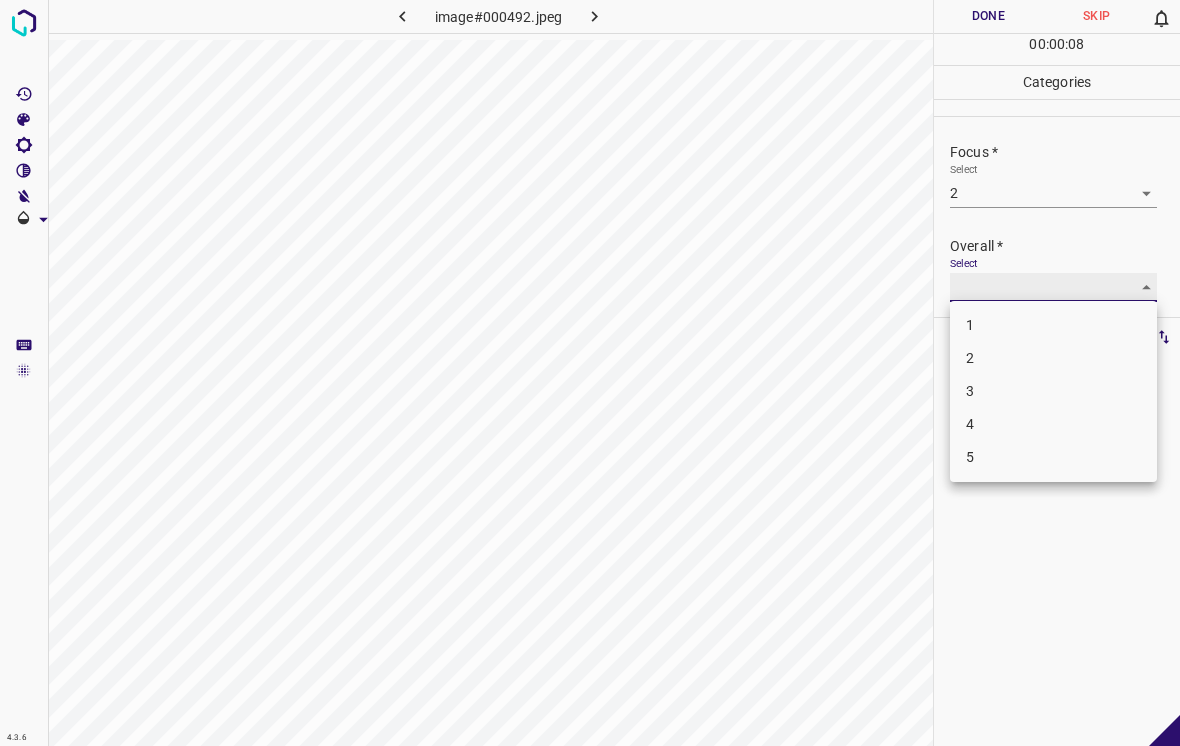 type on "2" 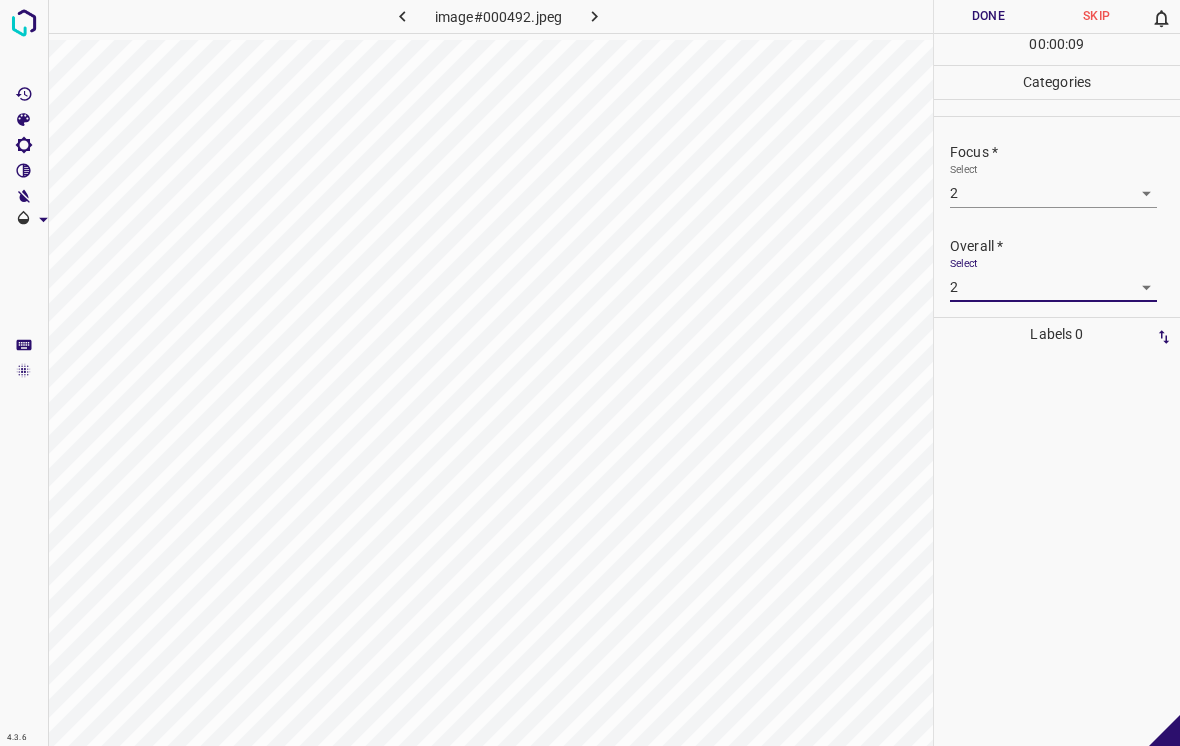 click on "Done" at bounding box center (988, 16) 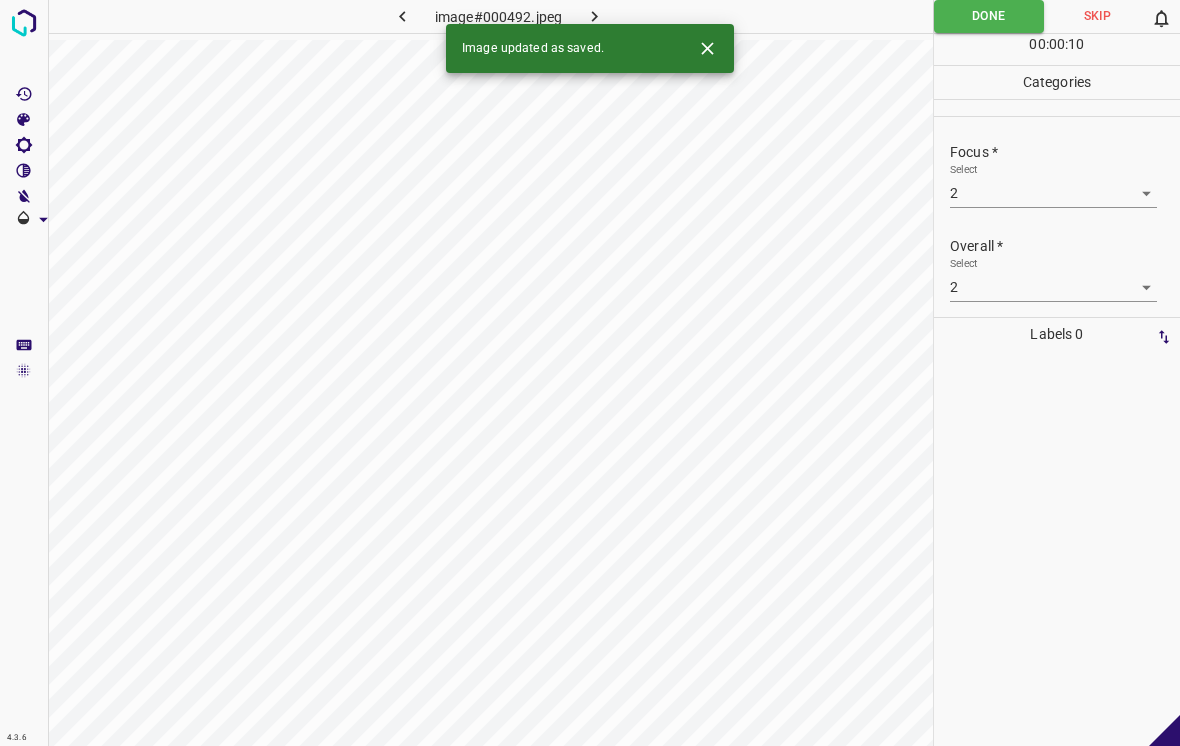 click 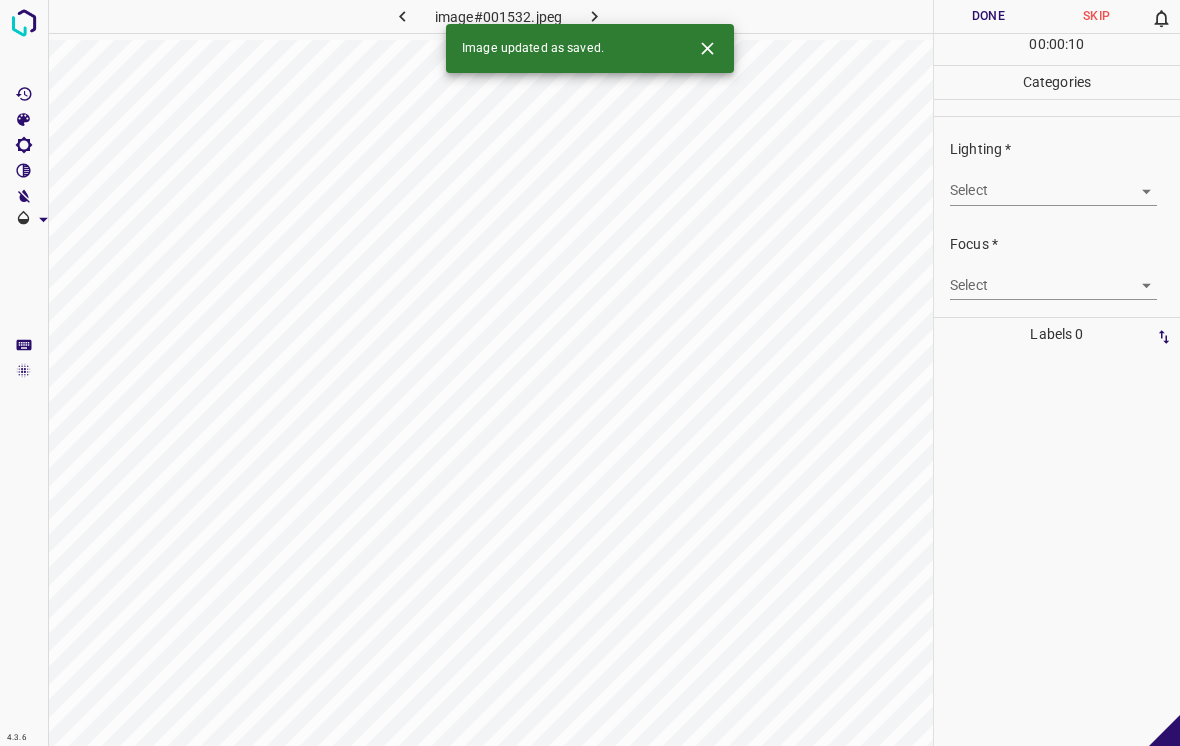click on "4.3.6  image#001532.jpeg Done Skip 0 00   : 00   : 10   Categories Lighting *  Select ​ Focus *  Select ​ Overall *  Select ​ Labels   0 Categories 1 Lighting 2 Focus 3 Overall Tools Space Change between modes (Draw & Edit) I Auto labeling R Restore zoom M Zoom in N Zoom out Delete Delete selecte label Filters Z Restore filters X Saturation filter C Brightness filter V Contrast filter B Gray scale filter General O Download Image updated as saved. - Text - Hide - Delete" at bounding box center (590, 373) 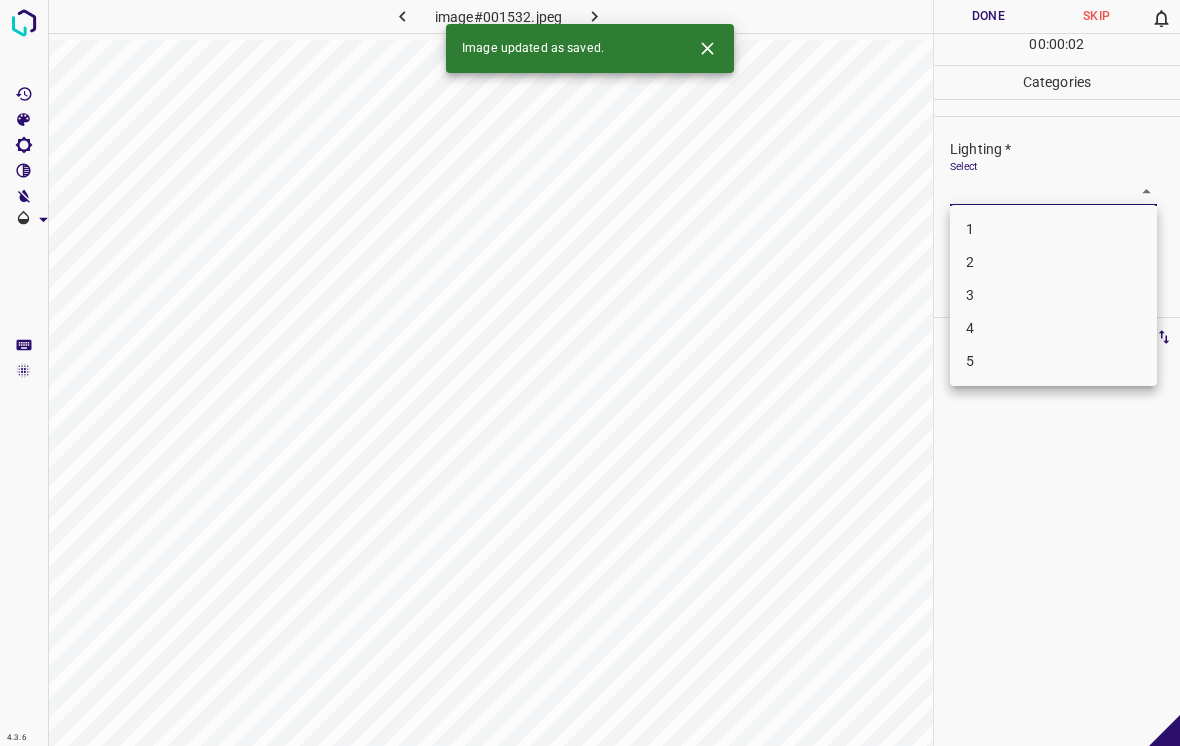 click on "2" at bounding box center (1053, 262) 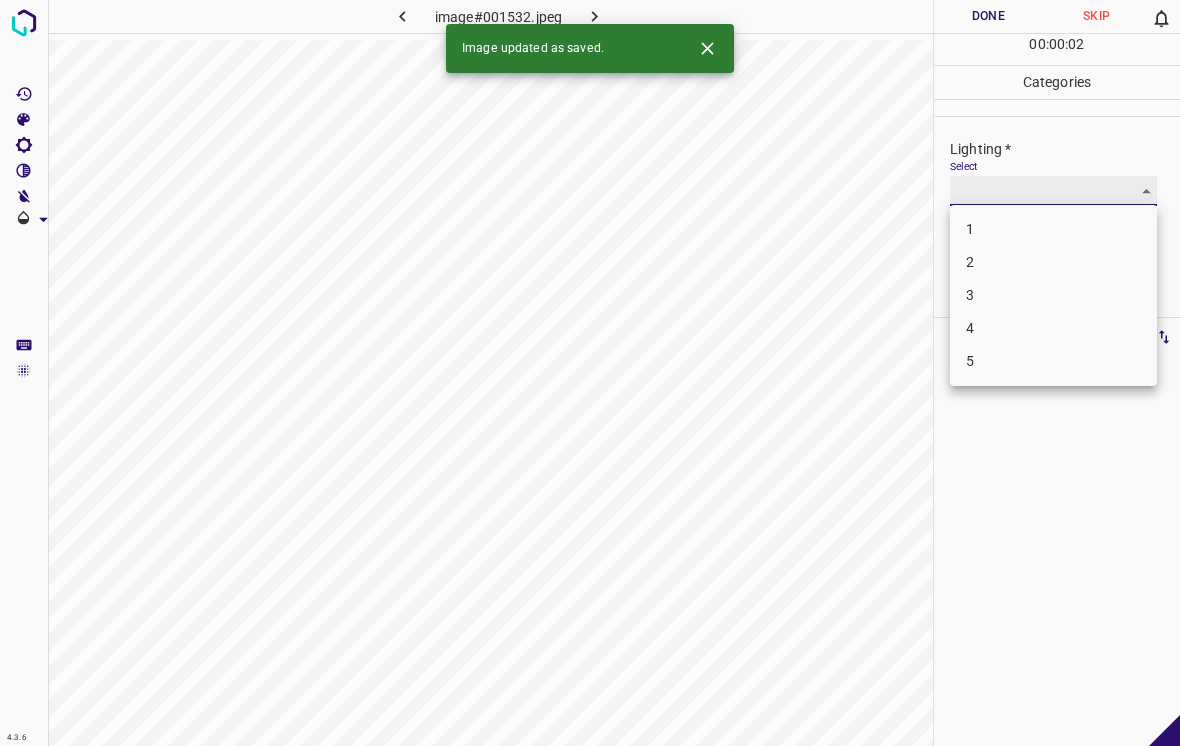 type on "2" 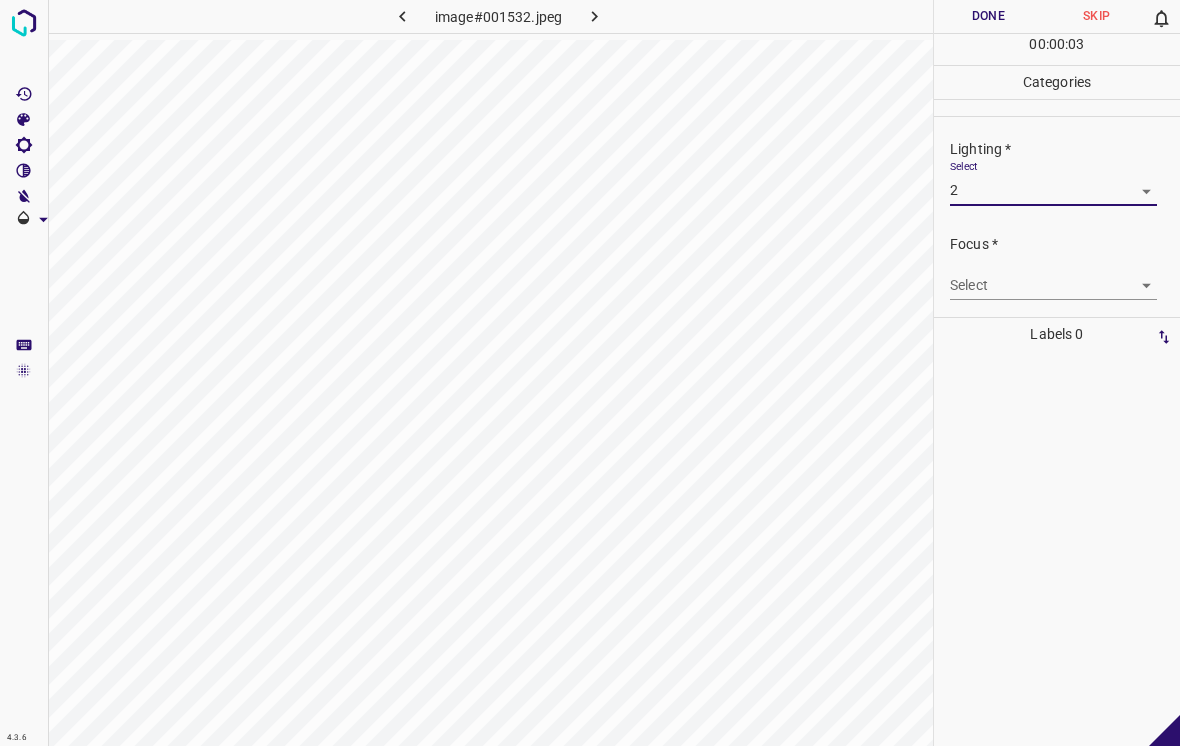 click on "4.3.6  image#001532.jpeg Done Skip 0 00   : 00   : 03   Categories Lighting *  Select 2 2 Focus *  Select ​ Overall *  Select ​ Labels   0 Categories 1 Lighting 2 Focus 3 Overall Tools Space Change between modes (Draw & Edit) I Auto labeling R Restore zoom M Zoom in N Zoom out Delete Delete selecte label Filters Z Restore filters X Saturation filter C Brightness filter V Contrast filter B Gray scale filter General O Download - Text - Hide - Delete" at bounding box center [590, 373] 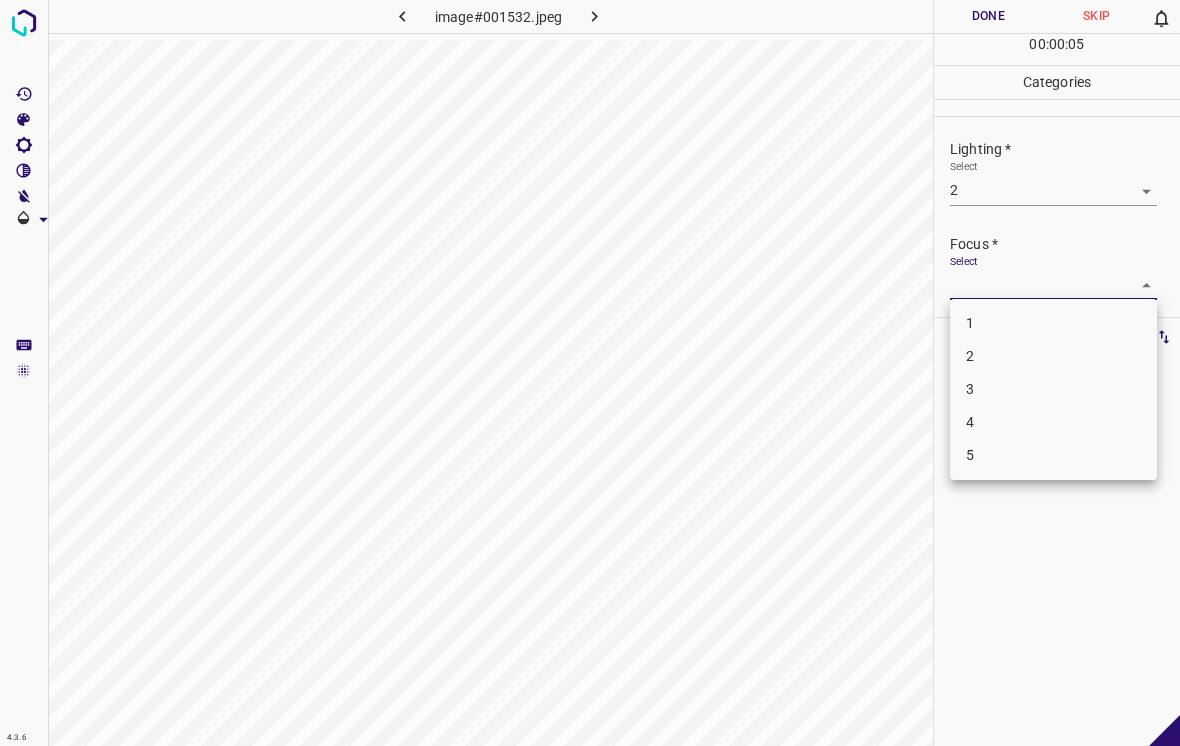 click on "3" at bounding box center (1053, 389) 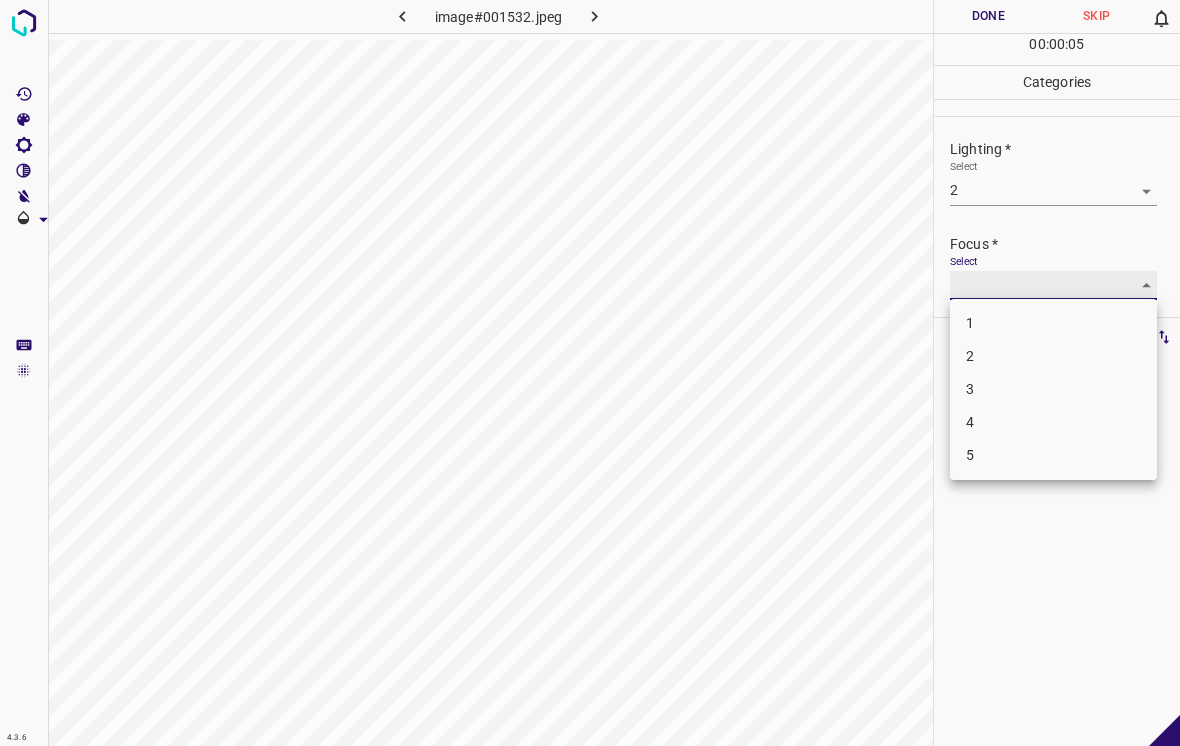 type on "3" 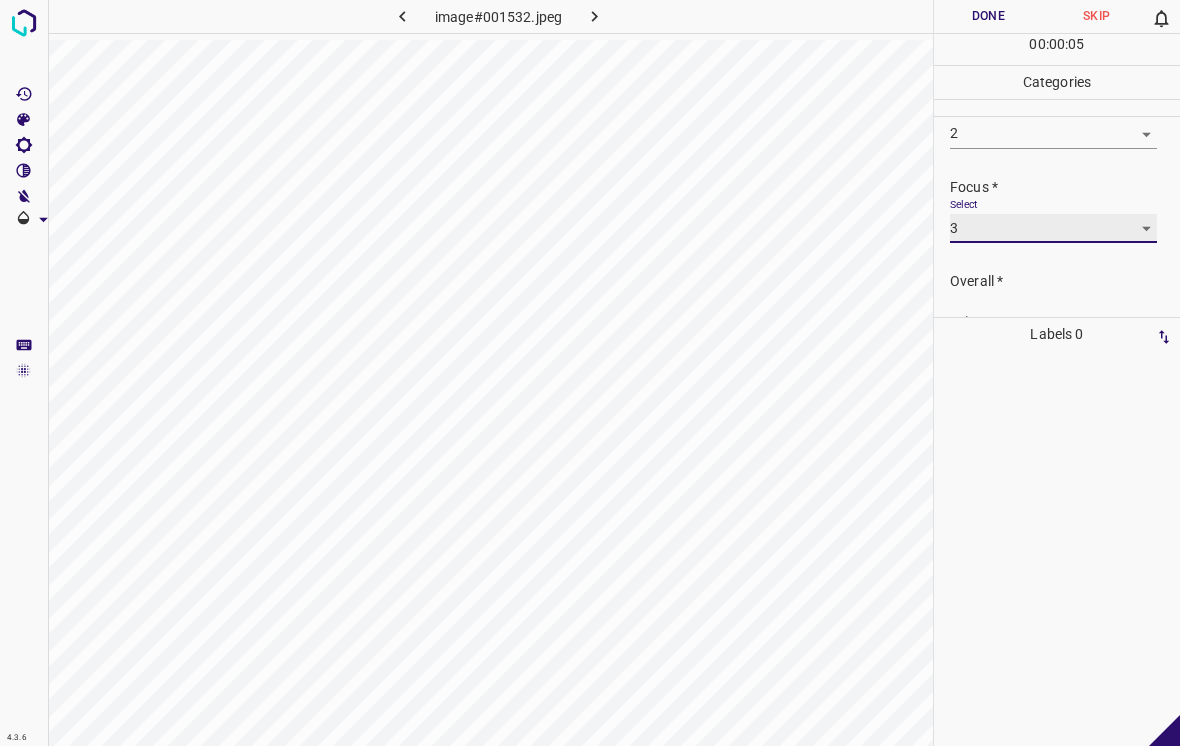 scroll, scrollTop: 68, scrollLeft: 0, axis: vertical 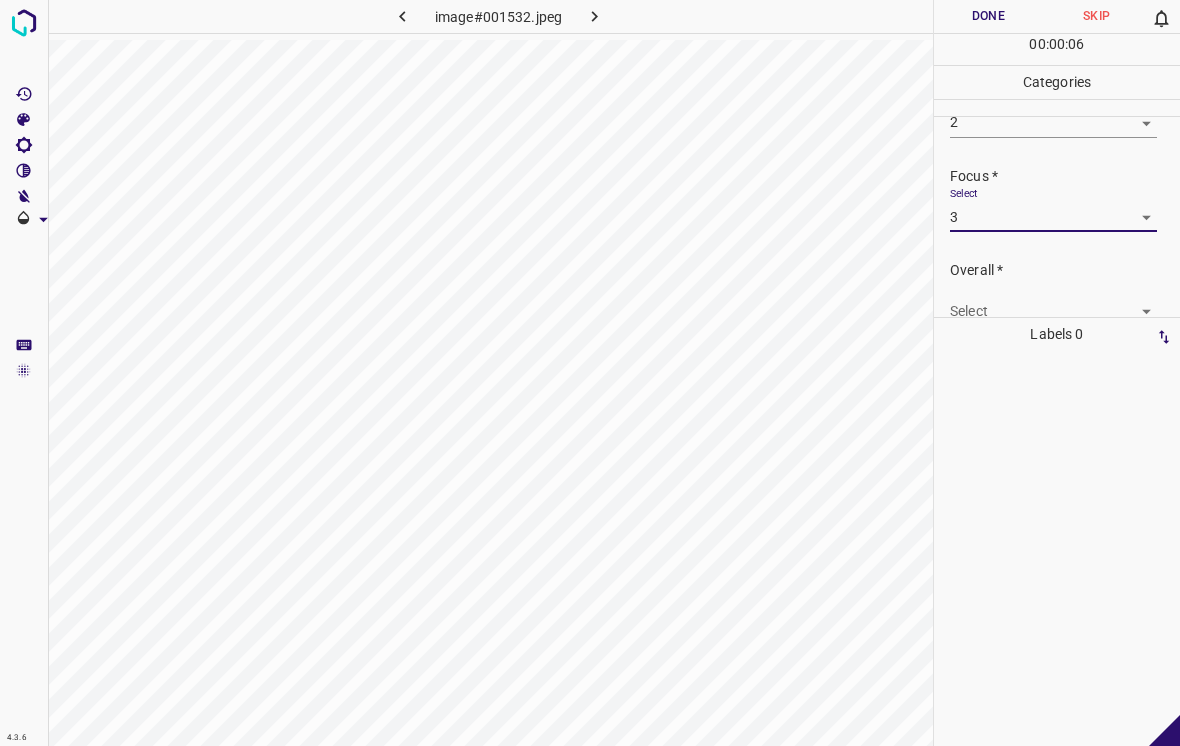 click on "4.3.6  image#001532.jpeg Done Skip 0 00   : 00   : 06   Categories Lighting *  Select 2 2 Focus *  Select 3 3 Overall *  Select ​ Labels   0 Categories 1 Lighting 2 Focus 3 Overall Tools Space Change between modes (Draw & Edit) I Auto labeling R Restore zoom M Zoom in N Zoom out Delete Delete selecte label Filters Z Restore filters X Saturation filter C Brightness filter V Contrast filter B Gray scale filter General O Download - Text - Hide - Delete" at bounding box center (590, 373) 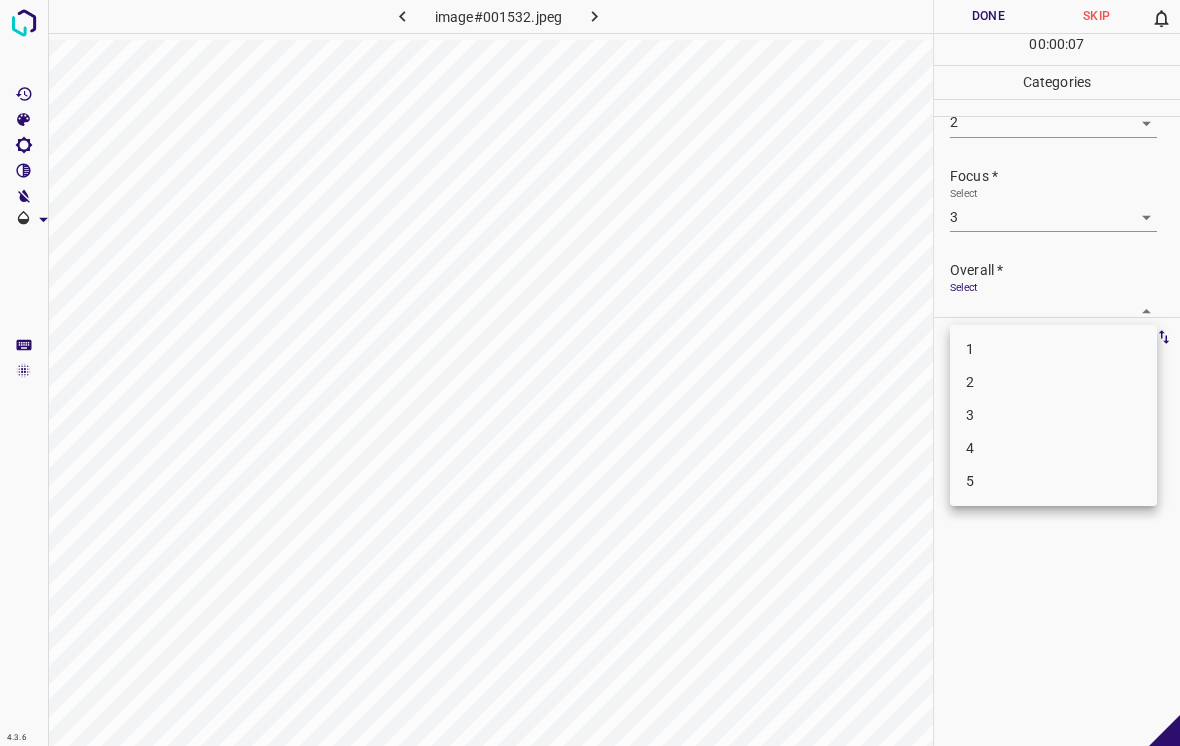 click on "3" at bounding box center (1053, 415) 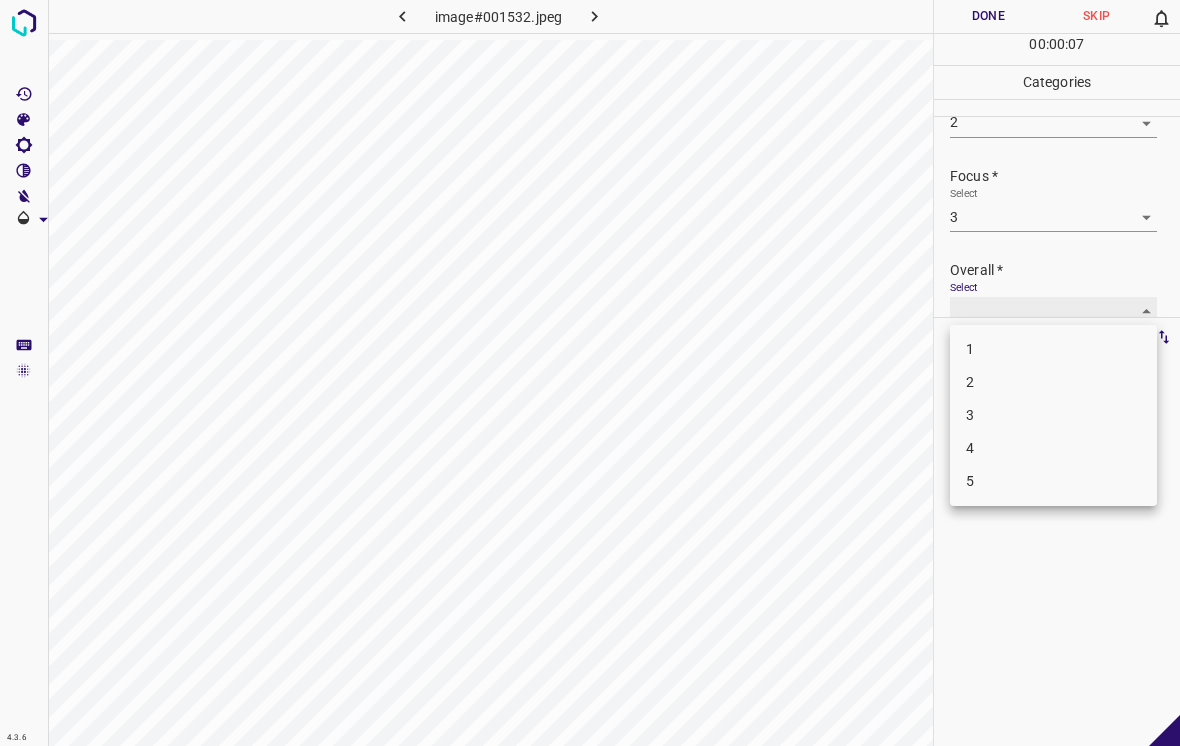 type on "3" 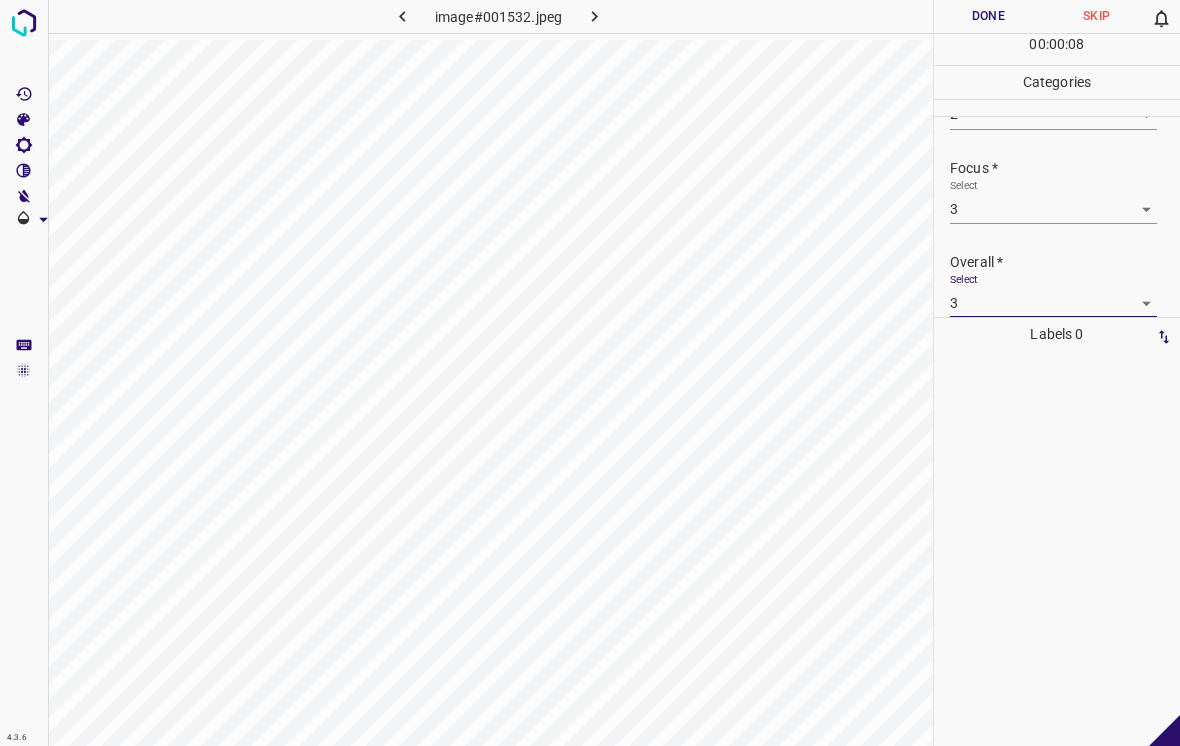 click on "Done" at bounding box center (988, 16) 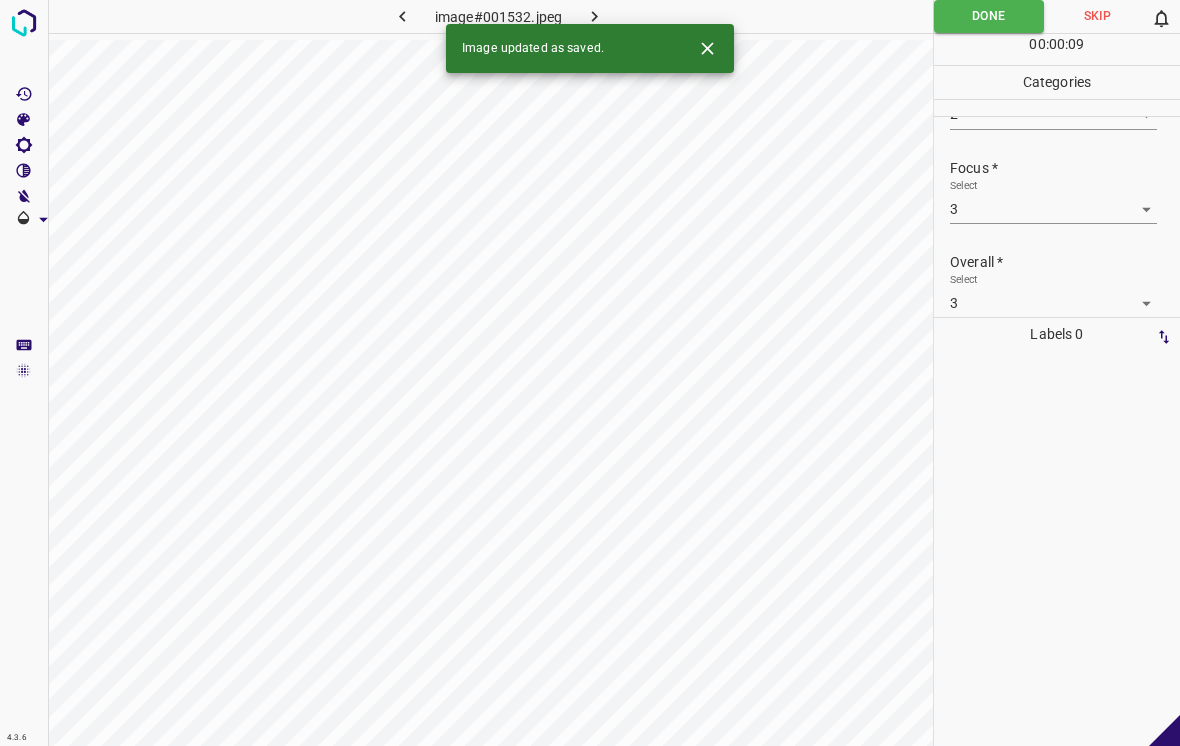 click 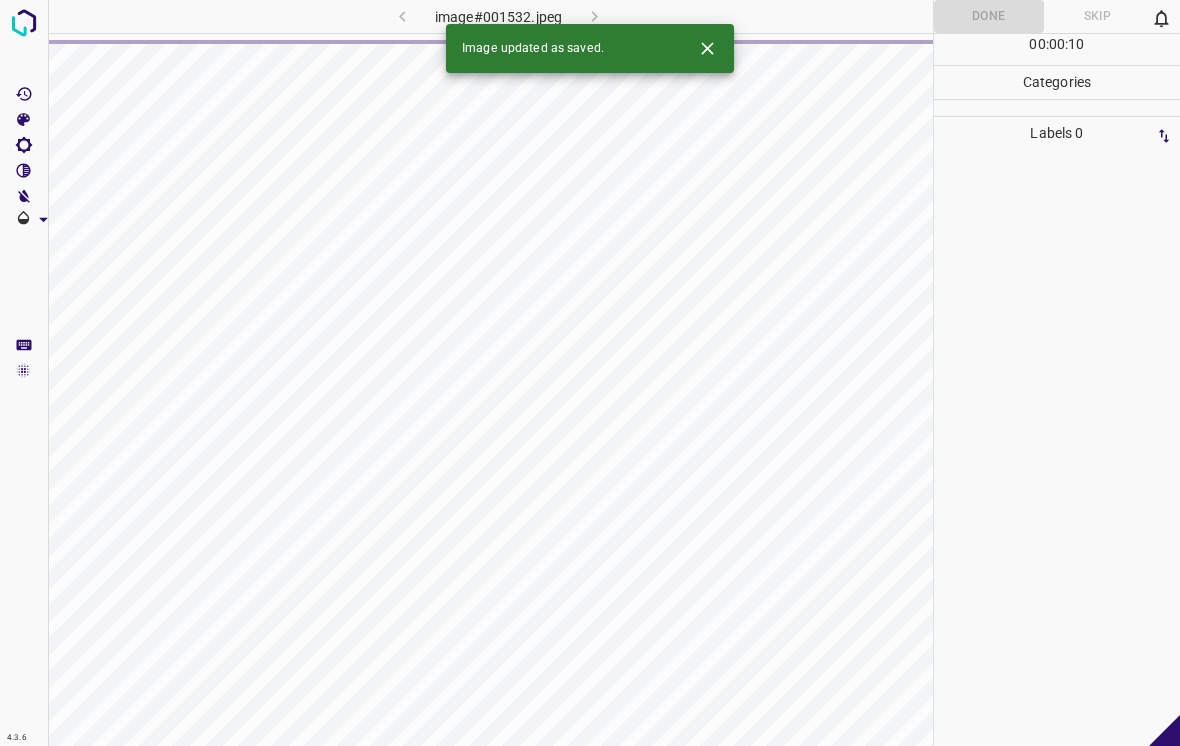 click at bounding box center (707, 48) 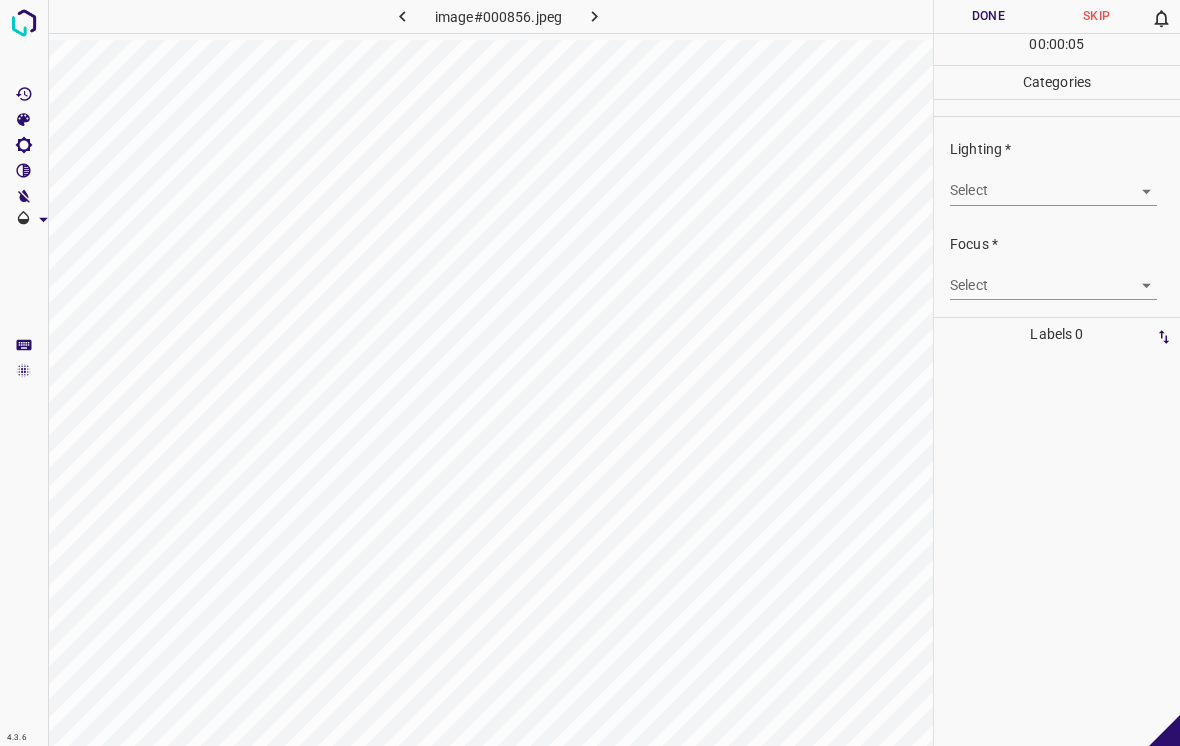 click on "4.3.6  image#000856.jpeg Done Skip 0 00   : 00   : 05   Categories Lighting *  Select ​ Focus *  Select ​ Overall *  Select ​ Labels   0 Categories 1 Lighting 2 Focus 3 Overall Tools Space Change between modes (Draw & Edit) I Auto labeling R Restore zoom M Zoom in N Zoom out Delete Delete selecte label Filters Z Restore filters X Saturation filter C Brightness filter V Contrast filter B Gray scale filter General O Download - Text - Hide - Delete" at bounding box center [590, 373] 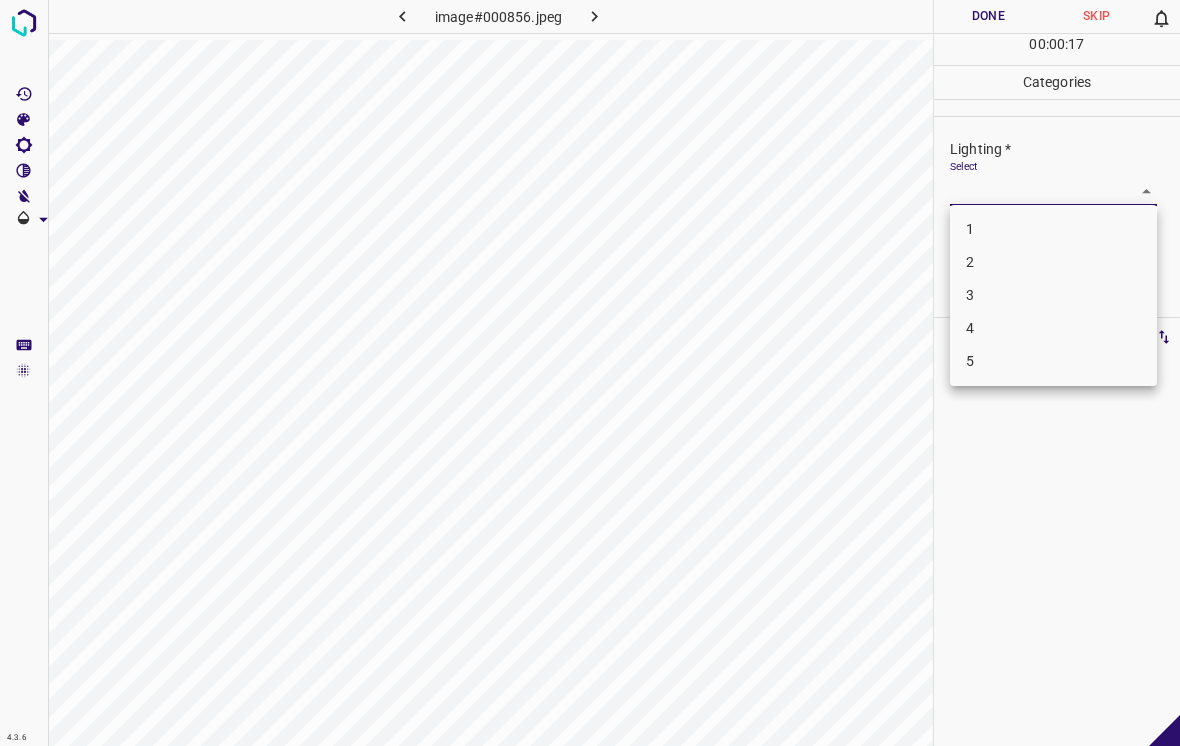 click on "3" at bounding box center [1053, 295] 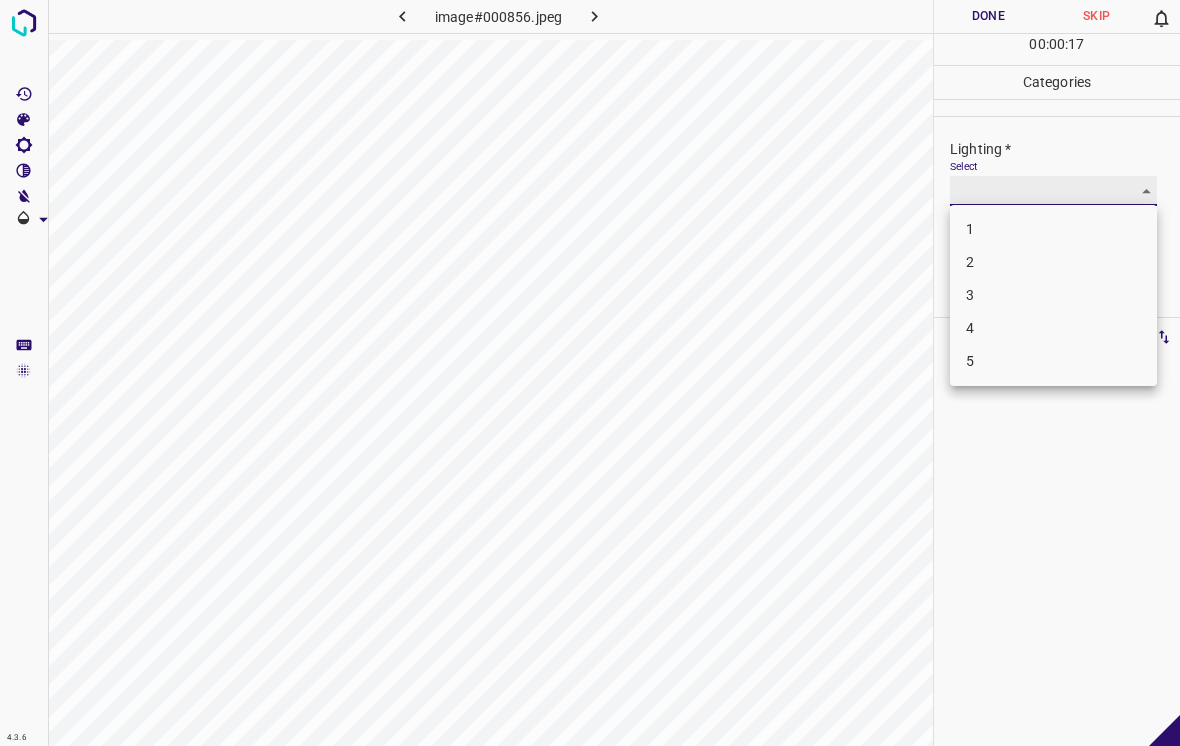 type on "3" 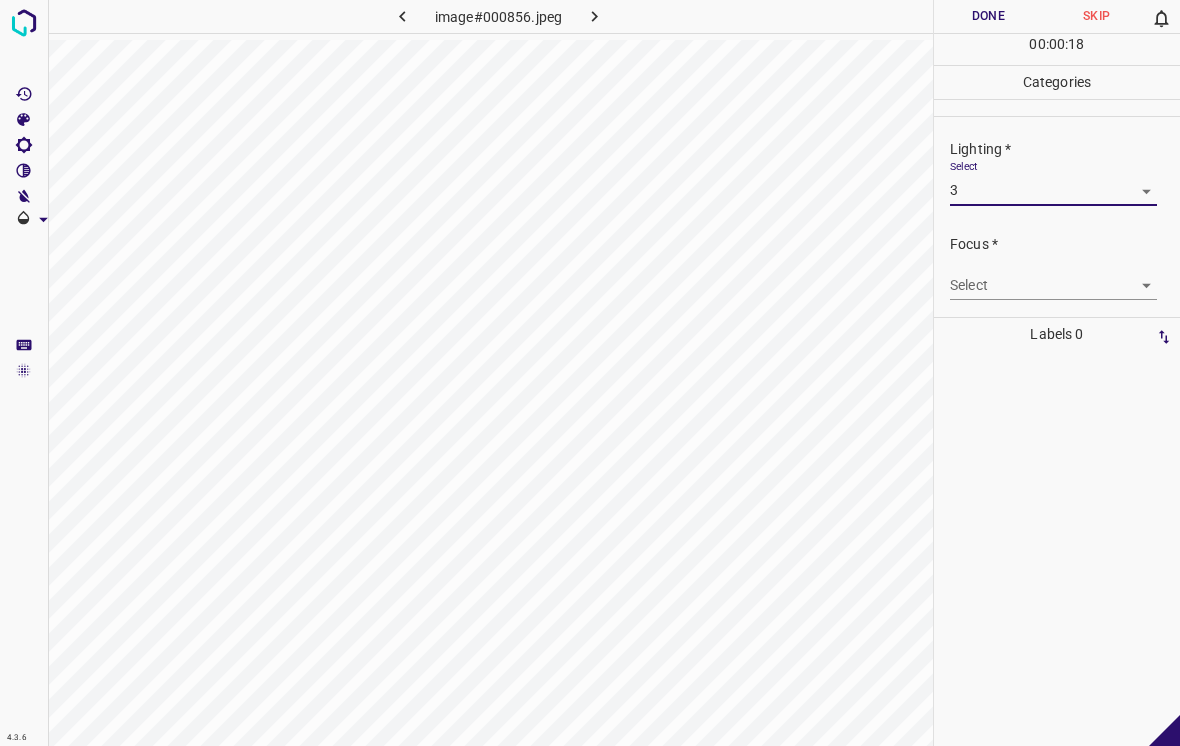 click on "4.3.6  image#000856.jpeg Done Skip 0 00   : 00   : 18   Categories Lighting *  Select 3 3 Focus *  Select ​ Overall *  Select ​ Labels   0 Categories 1 Lighting 2 Focus 3 Overall Tools Space Change between modes (Draw & Edit) I Auto labeling R Restore zoom M Zoom in N Zoom out Delete Delete selecte label Filters Z Restore filters X Saturation filter C Brightness filter V Contrast filter B Gray scale filter General O Download - Text - Hide - Delete" at bounding box center [590, 373] 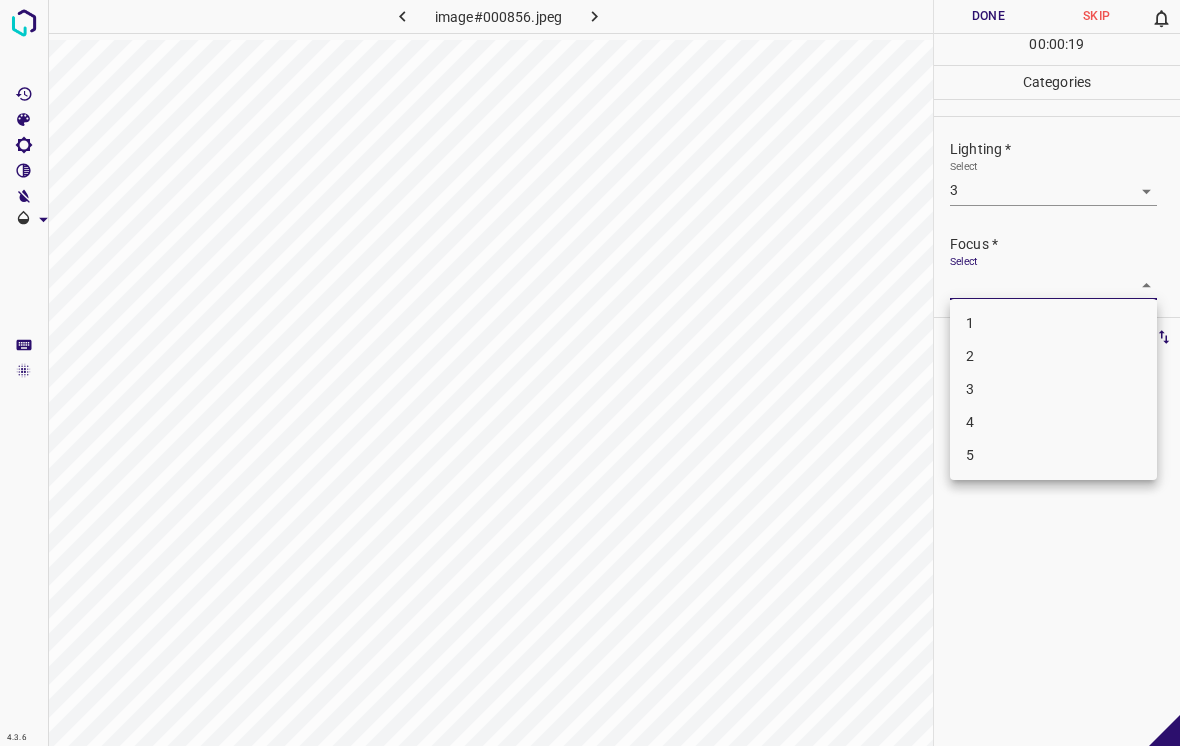 click on "2" at bounding box center (1053, 356) 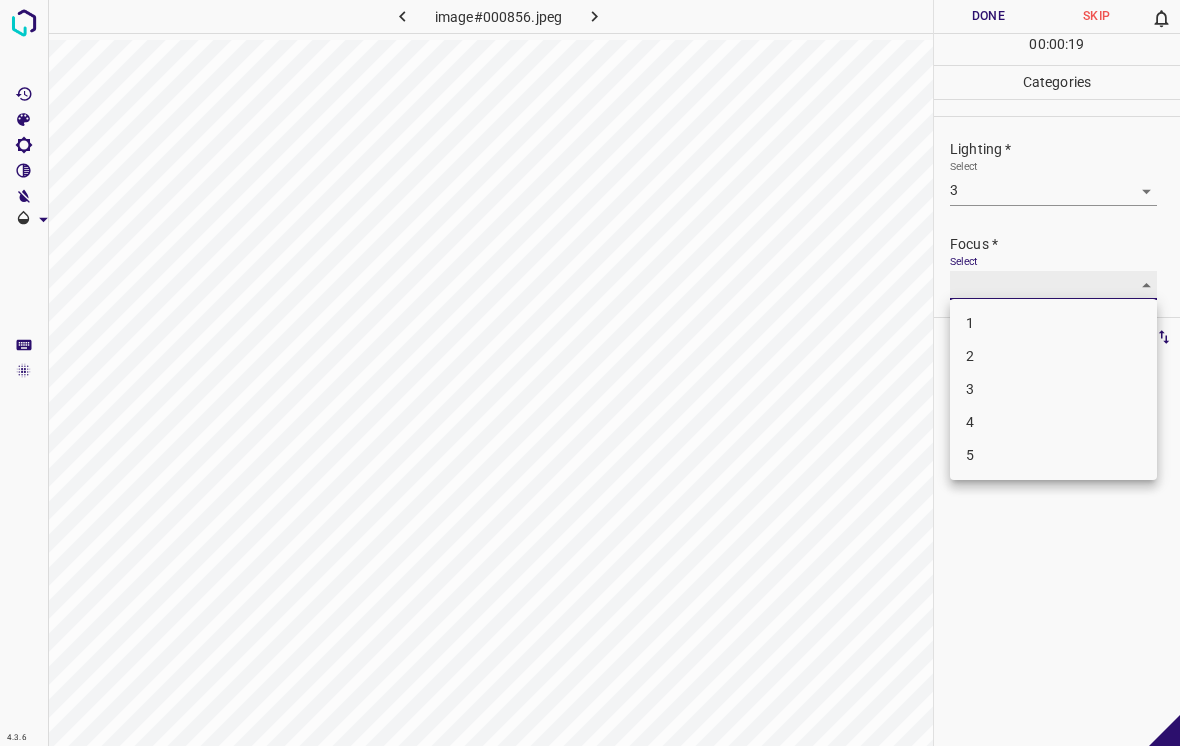 type on "2" 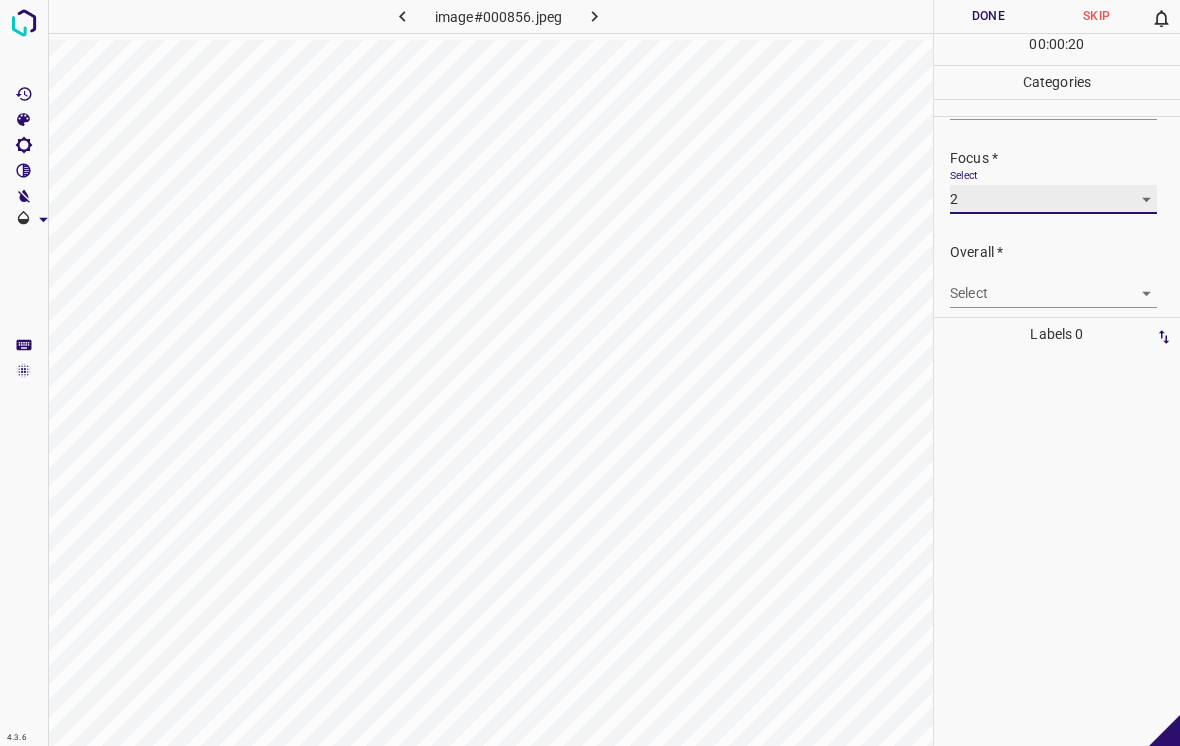 scroll, scrollTop: 89, scrollLeft: 0, axis: vertical 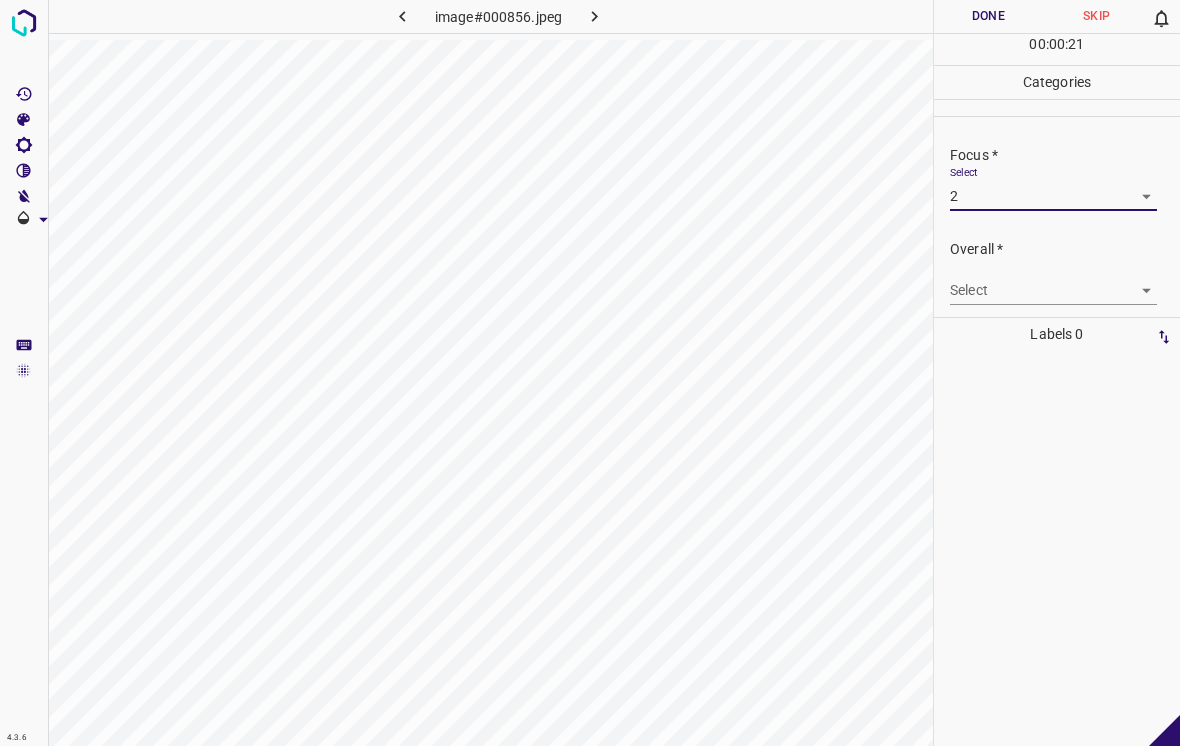 click on "4.3.6  image#000856.jpeg Done Skip 0 00   : 00   : 21   Categories Lighting *  Select 3 3 Focus *  Select 2 2 Overall *  Select ​ Labels   0 Categories 1 Lighting 2 Focus 3 Overall Tools Space Change between modes (Draw & Edit) I Auto labeling R Restore zoom M Zoom in N Zoom out Delete Delete selecte label Filters Z Restore filters X Saturation filter C Brightness filter V Contrast filter B Gray scale filter General O Download - Text - Hide - Delete" at bounding box center [590, 373] 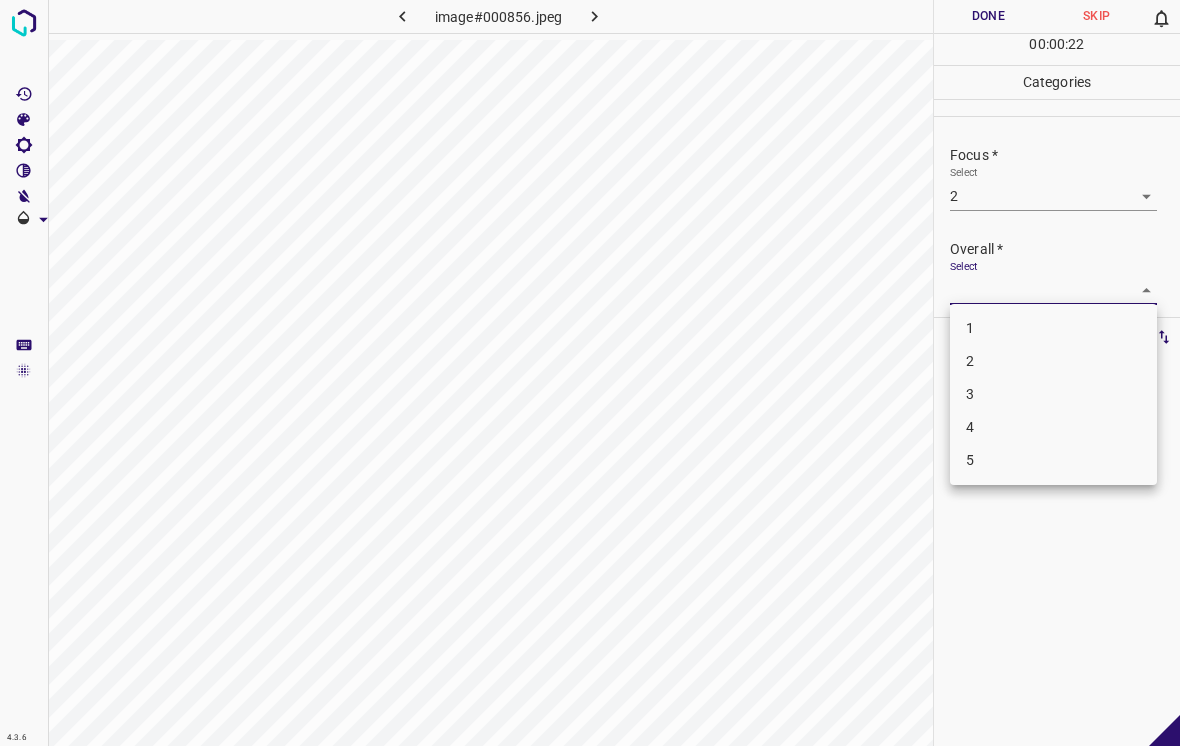 click on "3" at bounding box center [1053, 394] 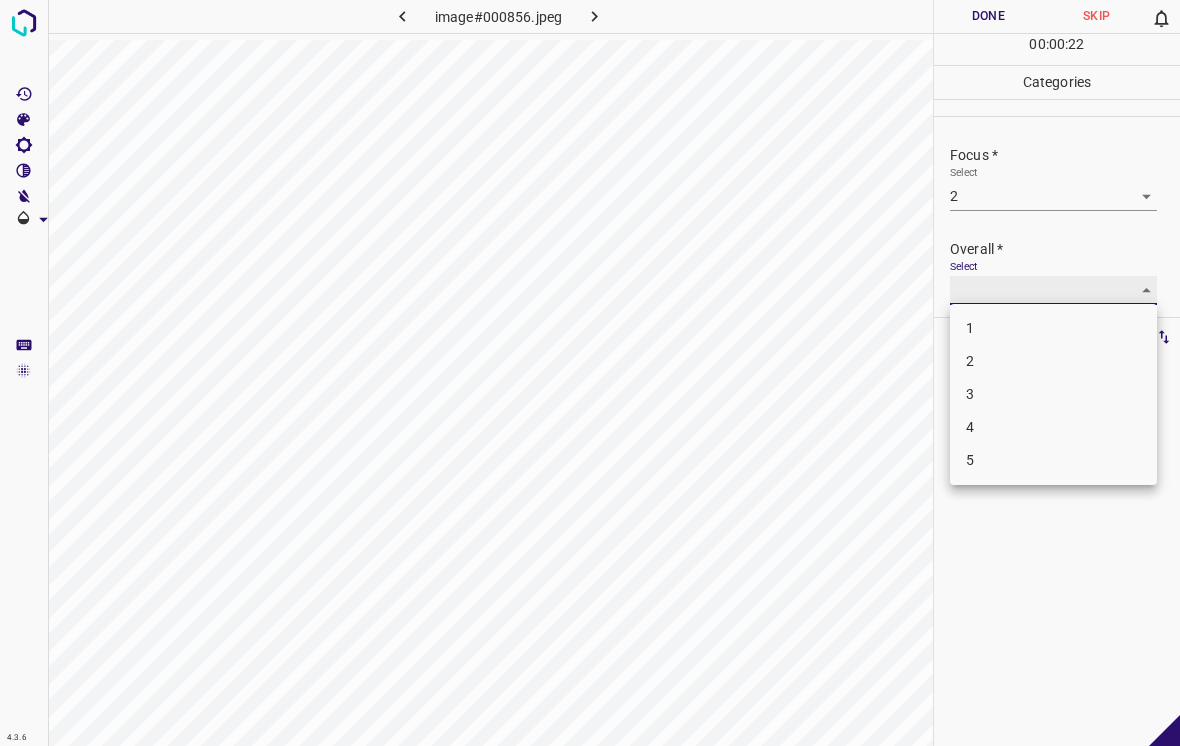 type on "3" 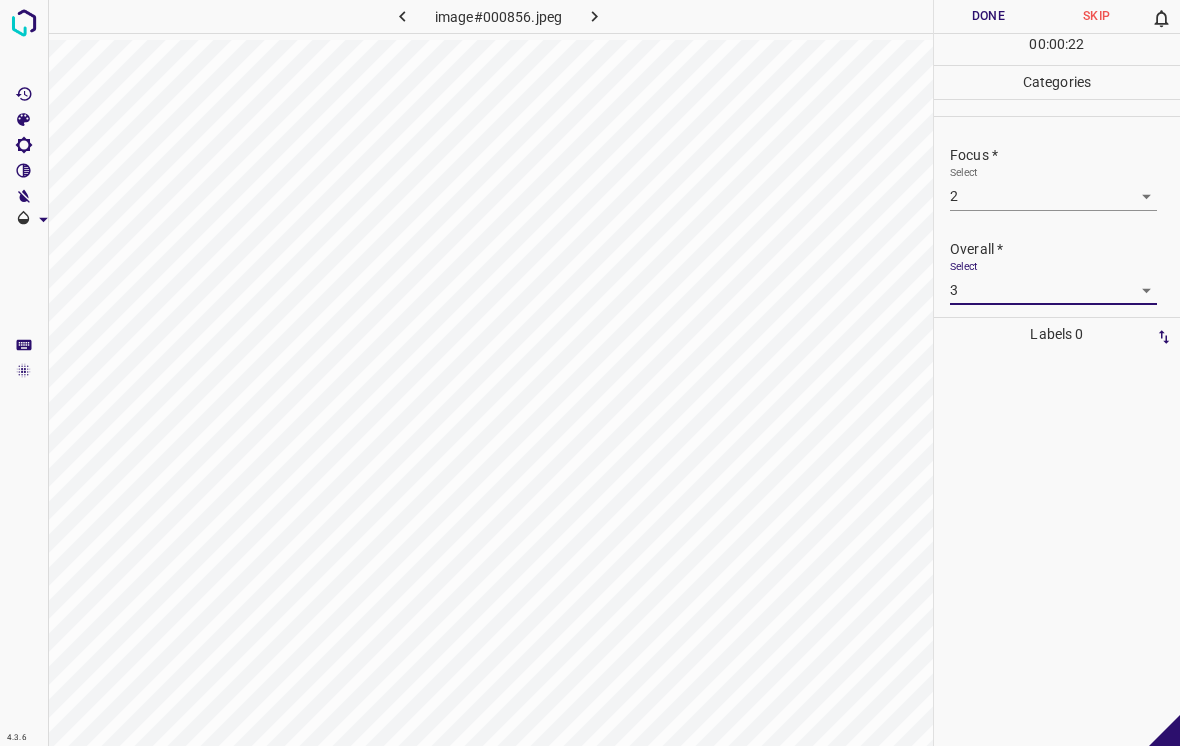 click on "Done" at bounding box center [988, 16] 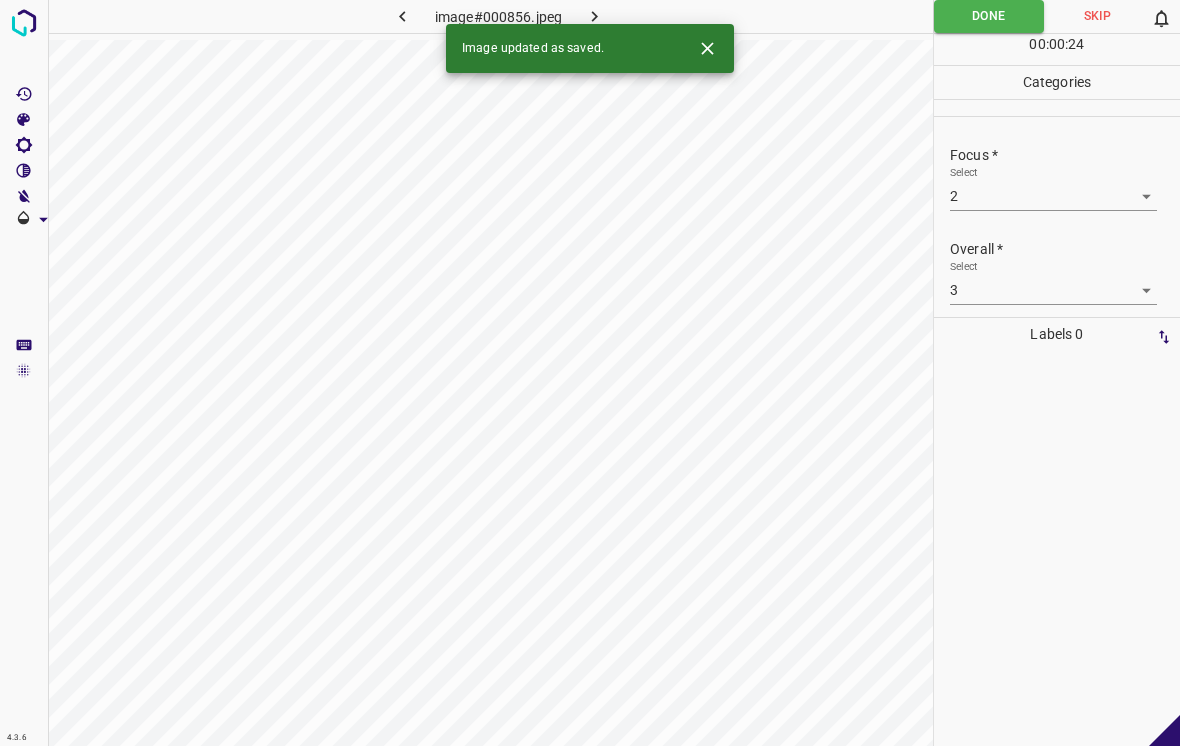 click 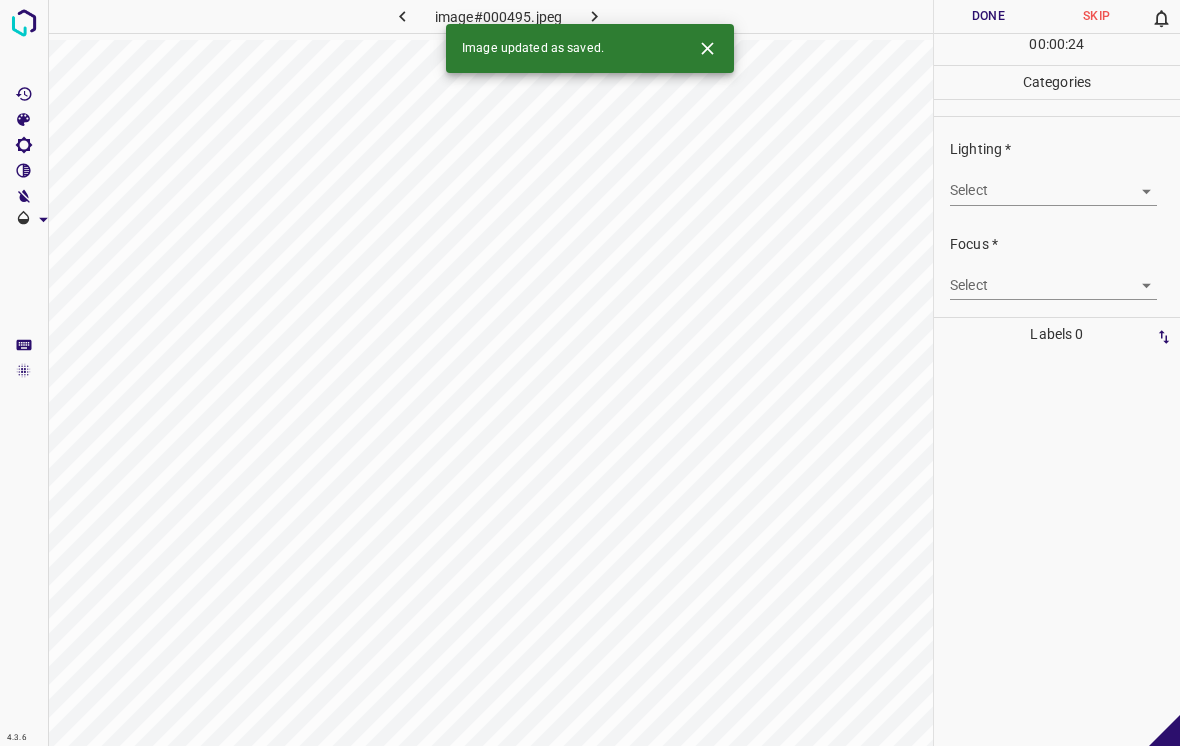 click on "4.3.6  image#000495.jpeg Done Skip 0 00   : 00   : 24   Categories Lighting *  Select ​ Focus *  Select ​ Overall *  Select ​ Labels   0 Categories 1 Lighting 2 Focus 3 Overall Tools Space Change between modes (Draw & Edit) I Auto labeling R Restore zoom M Zoom in N Zoom out Delete Delete selecte label Filters Z Restore filters X Saturation filter C Brightness filter V Contrast filter B Gray scale filter General O Download Image updated as saved. - Text - Hide - Delete" at bounding box center (590, 373) 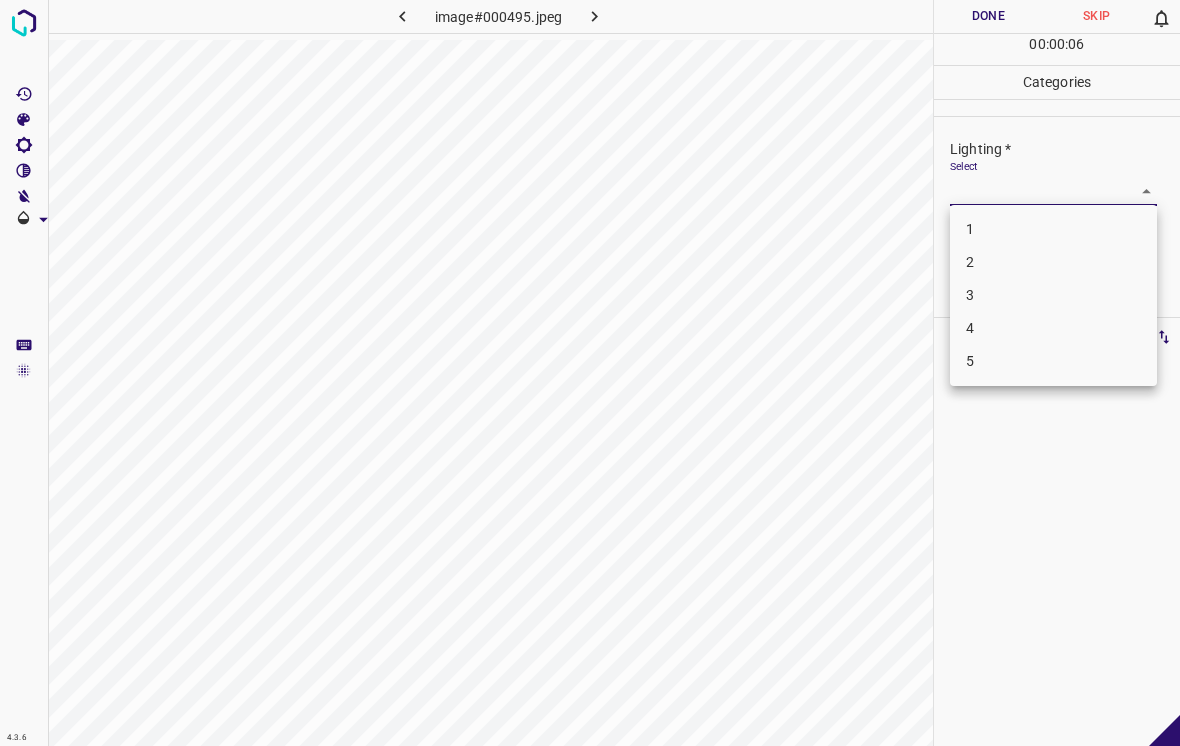 click on "3" at bounding box center (1053, 295) 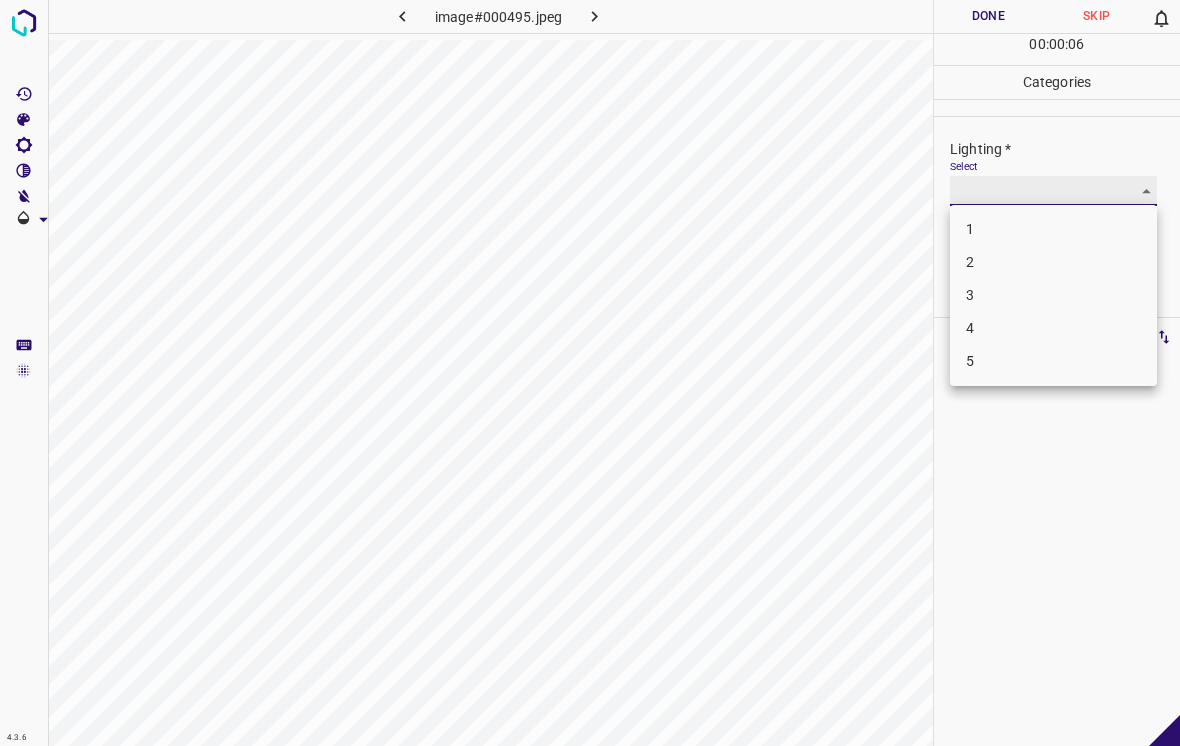 type on "3" 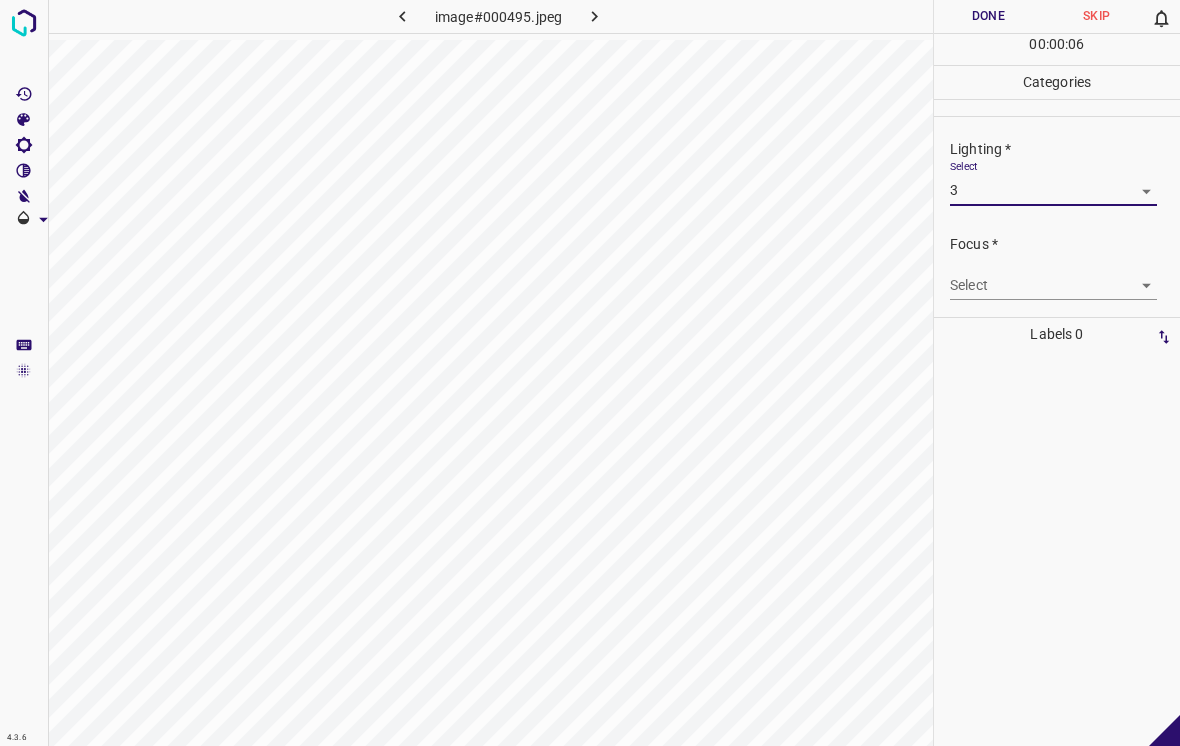 click on "4.3.6  image#000495.jpeg Done Skip 0 00   : 00   : 06   Categories Lighting *  Select 3 3 Focus *  Select ​ Overall *  Select ​ Labels   0 Categories 1 Lighting 2 Focus 3 Overall Tools Space Change between modes (Draw & Edit) I Auto labeling R Restore zoom M Zoom in N Zoom out Delete Delete selecte label Filters Z Restore filters X Saturation filter C Brightness filter V Contrast filter B Gray scale filter General O Download - Text - Hide - Delete" at bounding box center (590, 373) 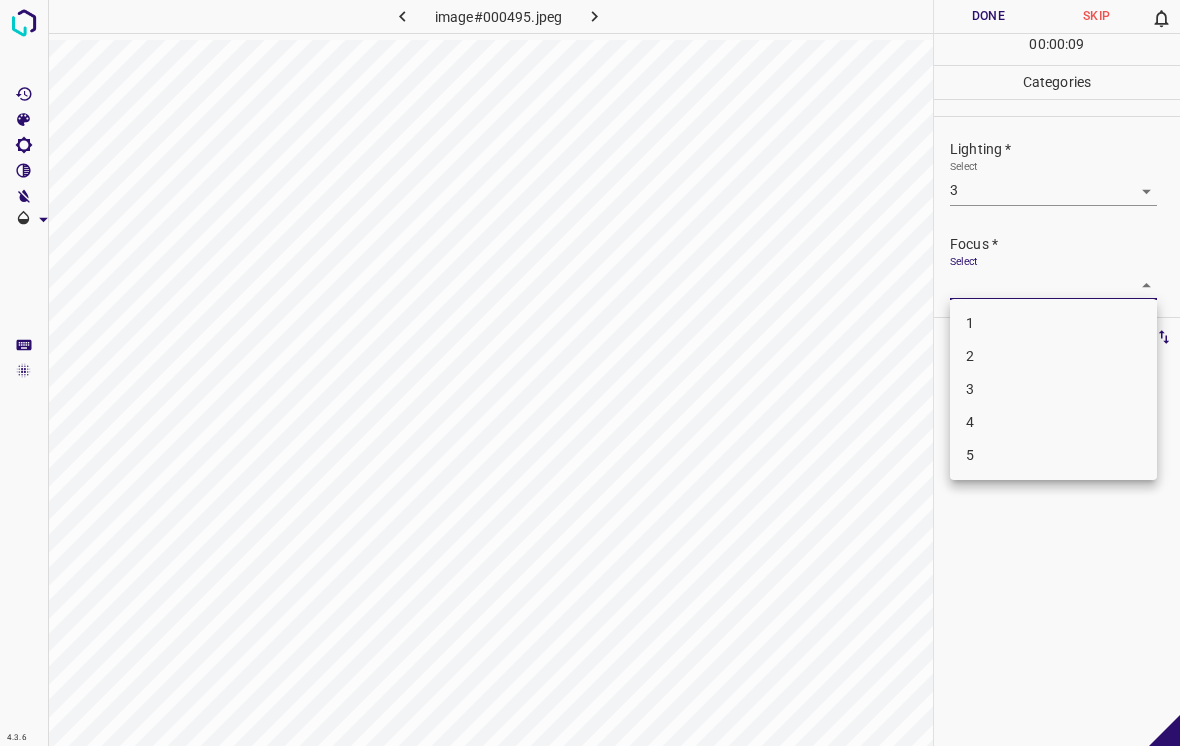 click on "3" at bounding box center [1053, 389] 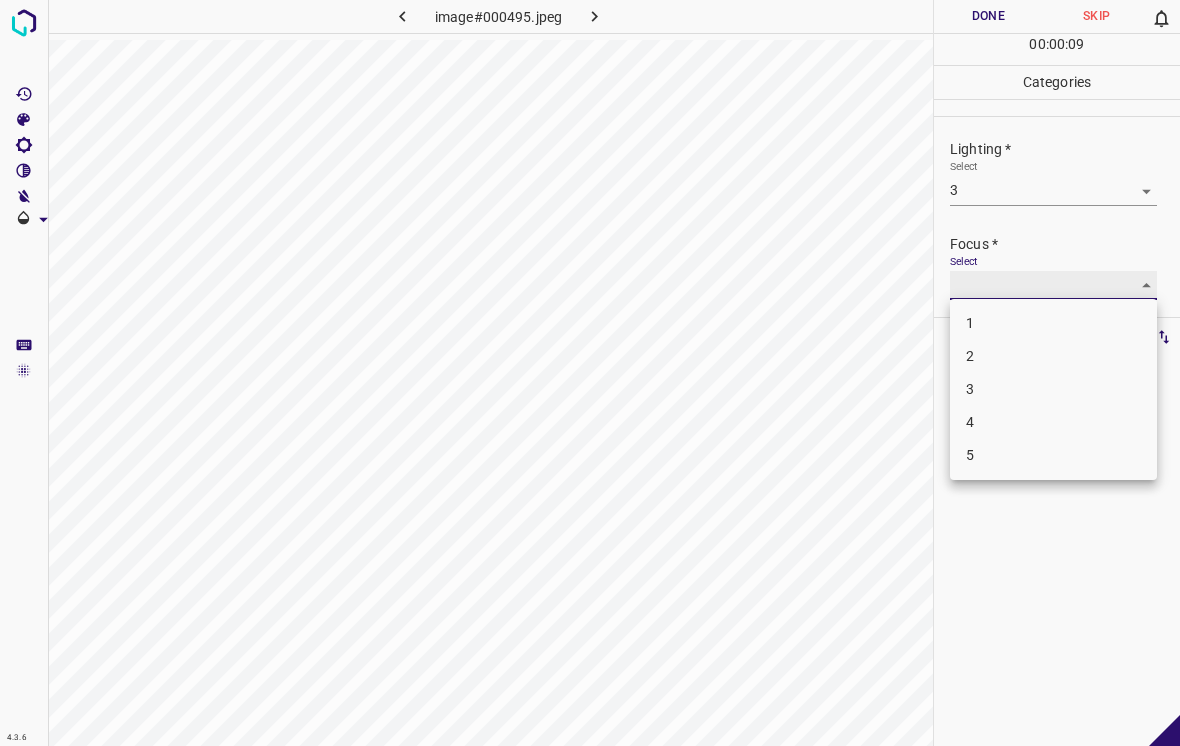 type on "3" 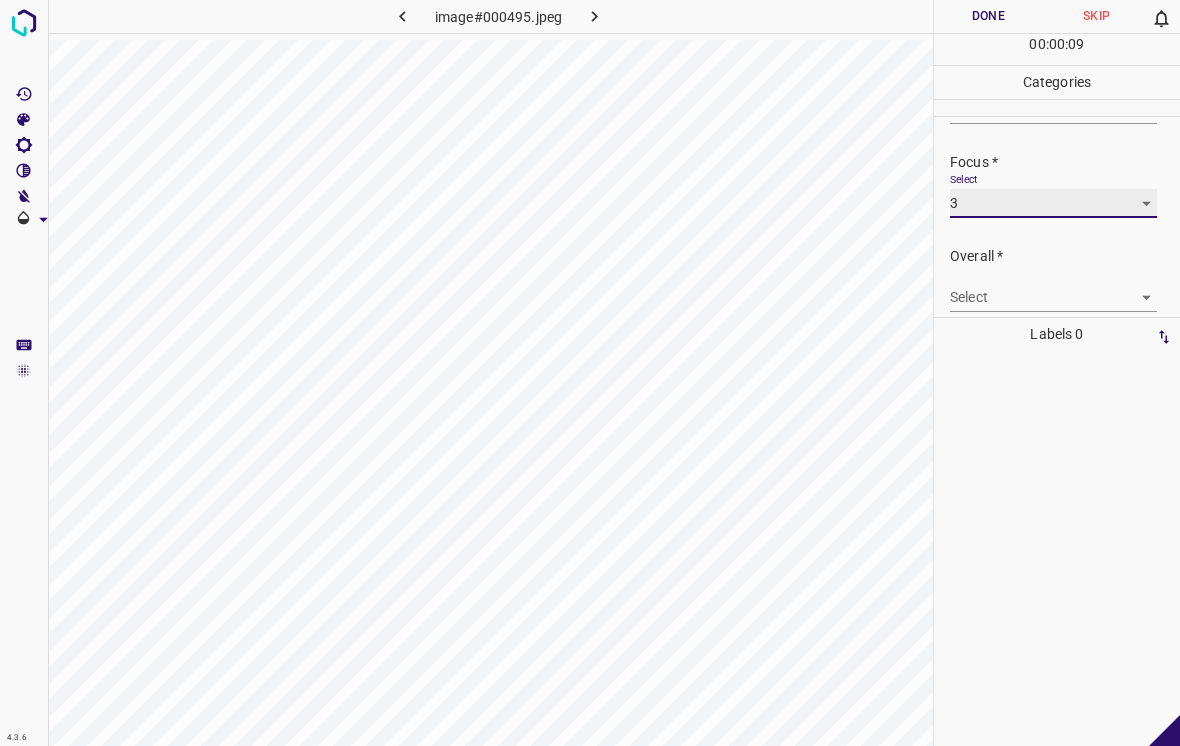 scroll, scrollTop: 92, scrollLeft: 0, axis: vertical 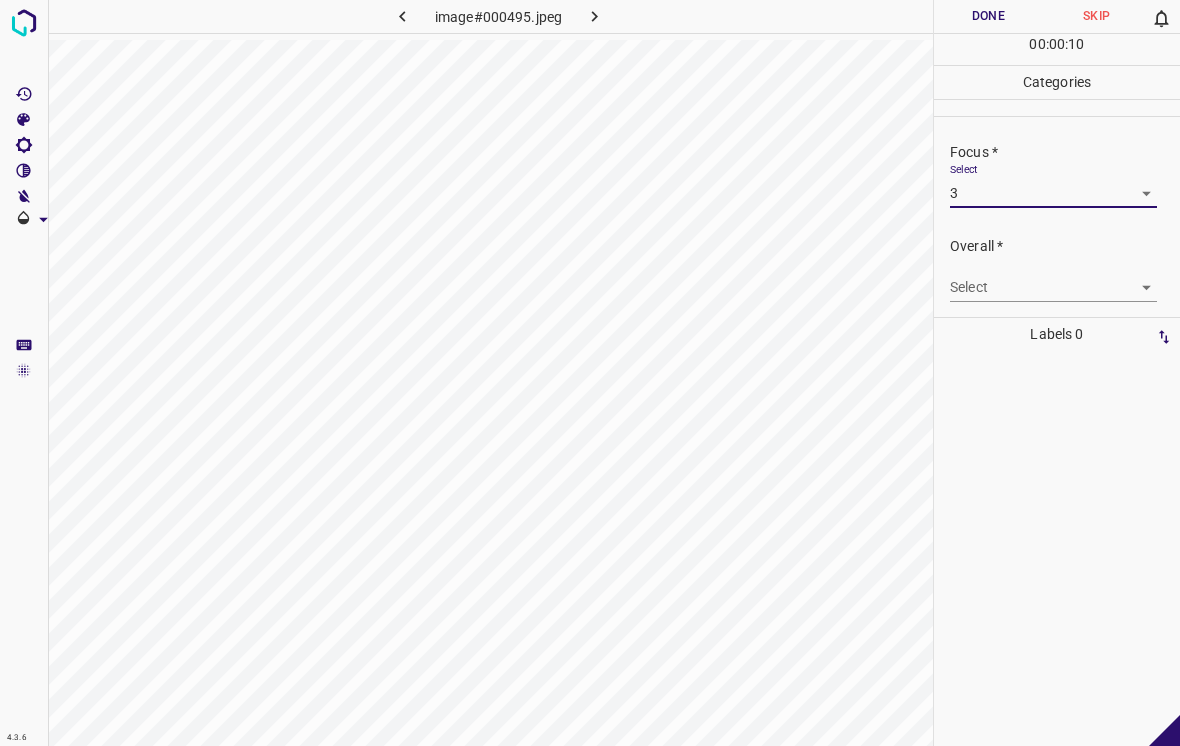 click on "4.3.6  image#000495.jpeg Done Skip 0 00   : 00   : 10   Categories Lighting *  Select 3 3 Focus *  Select 3 3 Overall *  Select ​ Labels   0 Categories 1 Lighting 2 Focus 3 Overall Tools Space Change between modes (Draw & Edit) I Auto labeling R Restore zoom M Zoom in N Zoom out Delete Delete selecte label Filters Z Restore filters X Saturation filter C Brightness filter V Contrast filter B Gray scale filter General O Download - Text - Hide - Delete" at bounding box center [590, 373] 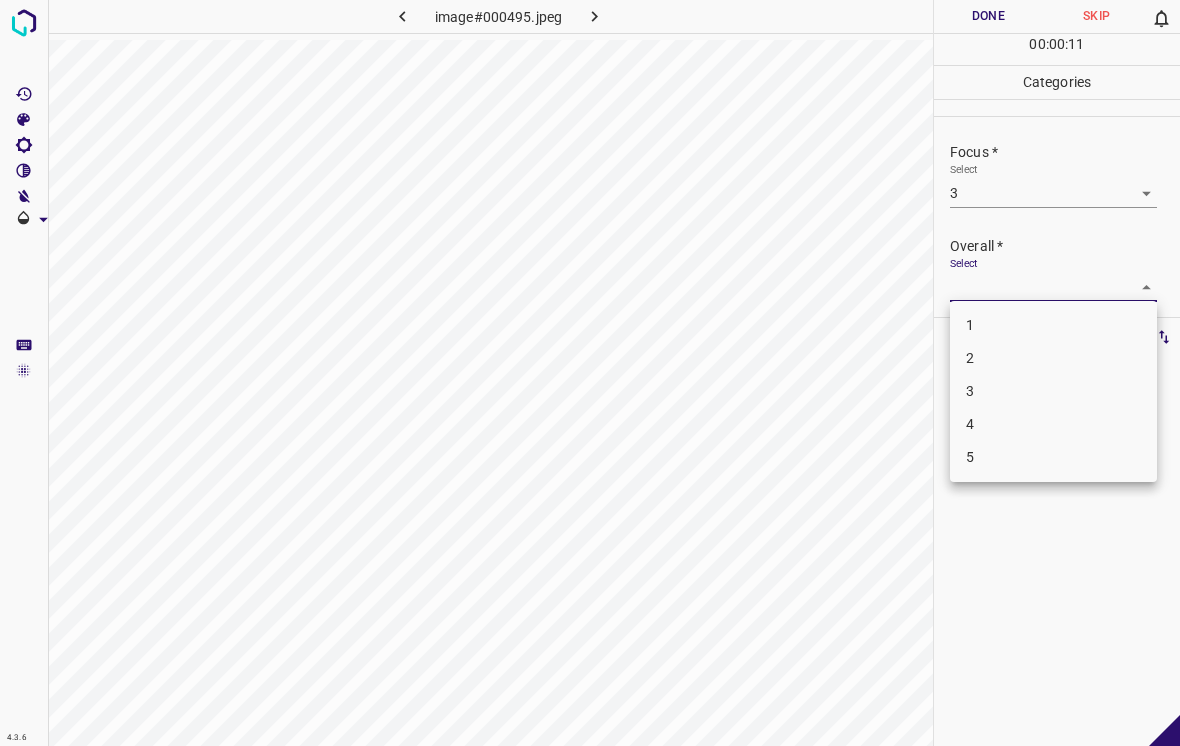 click on "3" at bounding box center [1053, 391] 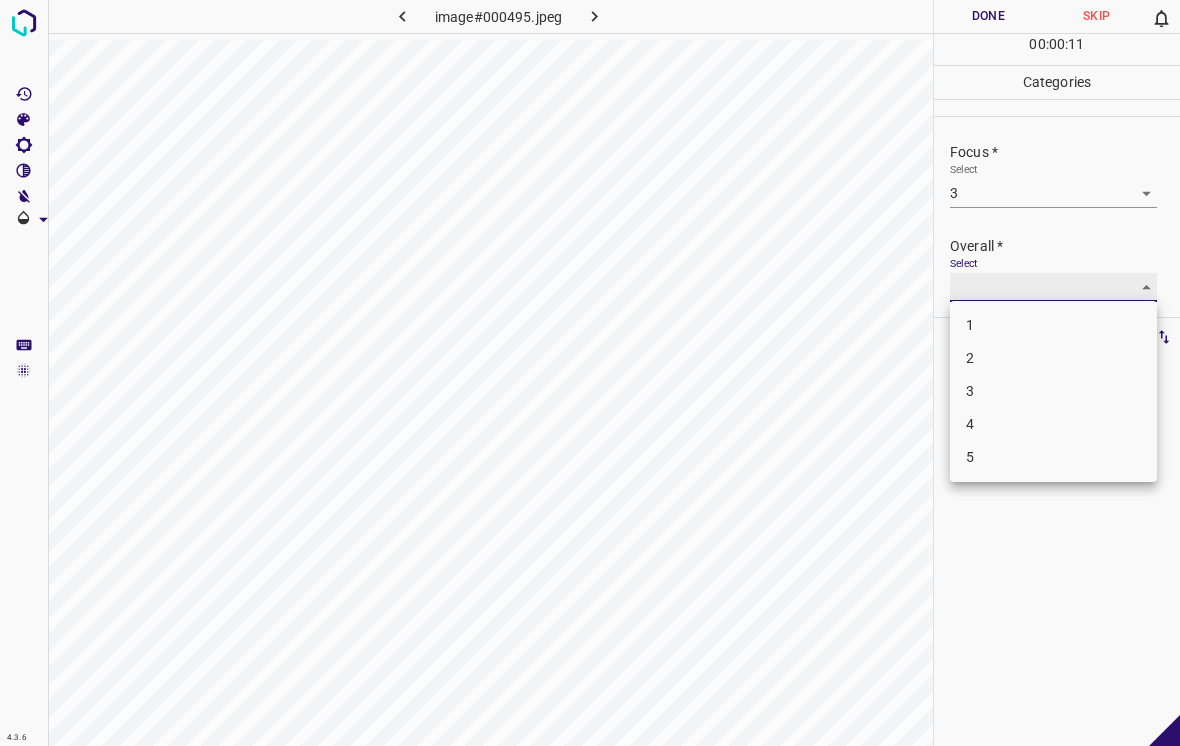 type on "3" 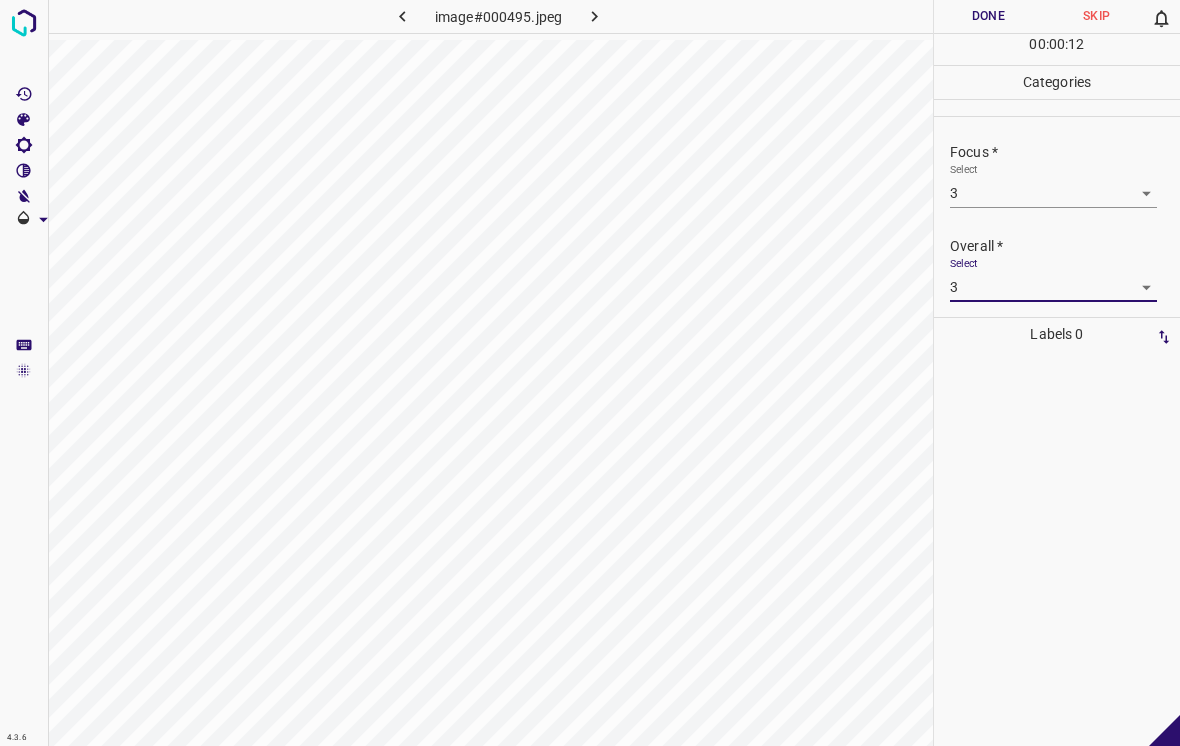 click on "Done" at bounding box center [988, 16] 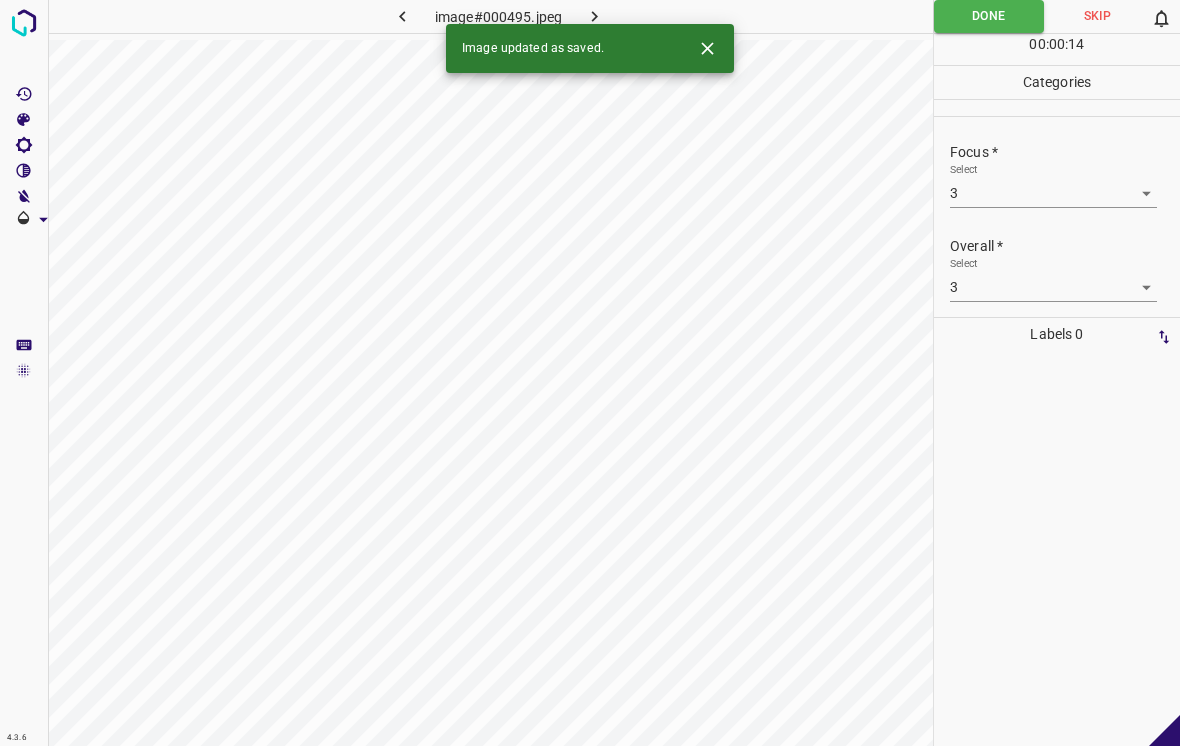 click 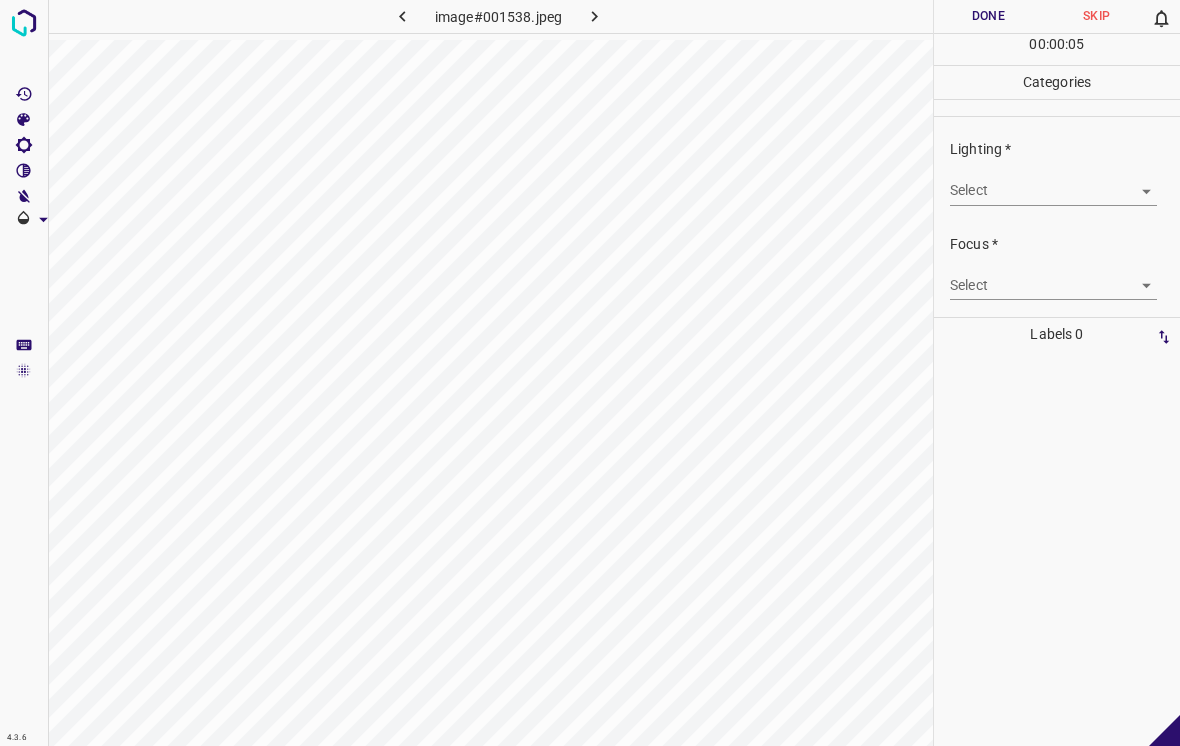 click on "4.3.6  image#001538.jpeg Done Skip 0 00   : 00   : 05   Categories Lighting *  Select ​ Focus *  Select ​ Overall *  Select ​ Labels   0 Categories 1 Lighting 2 Focus 3 Overall Tools Space Change between modes (Draw & Edit) I Auto labeling R Restore zoom M Zoom in N Zoom out Delete Delete selecte label Filters Z Restore filters X Saturation filter C Brightness filter V Contrast filter B Gray scale filter General O Download - Text - Hide - Delete" at bounding box center (590, 373) 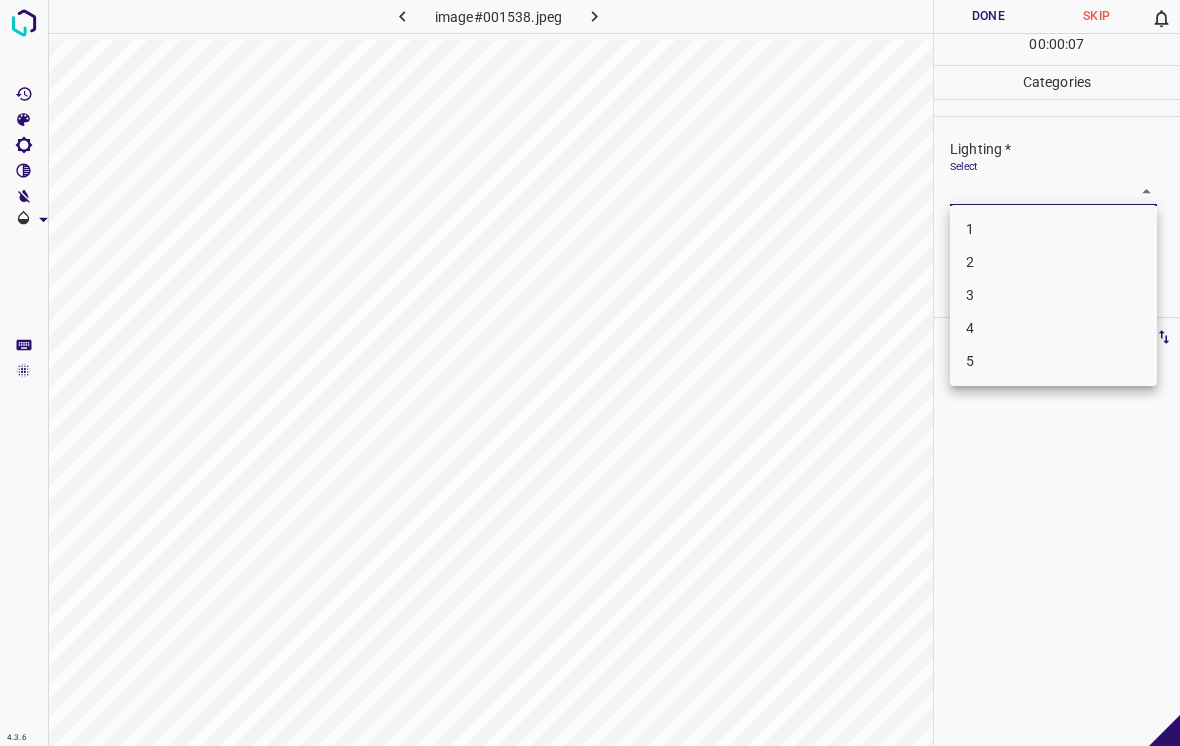 click on "3" at bounding box center (1053, 295) 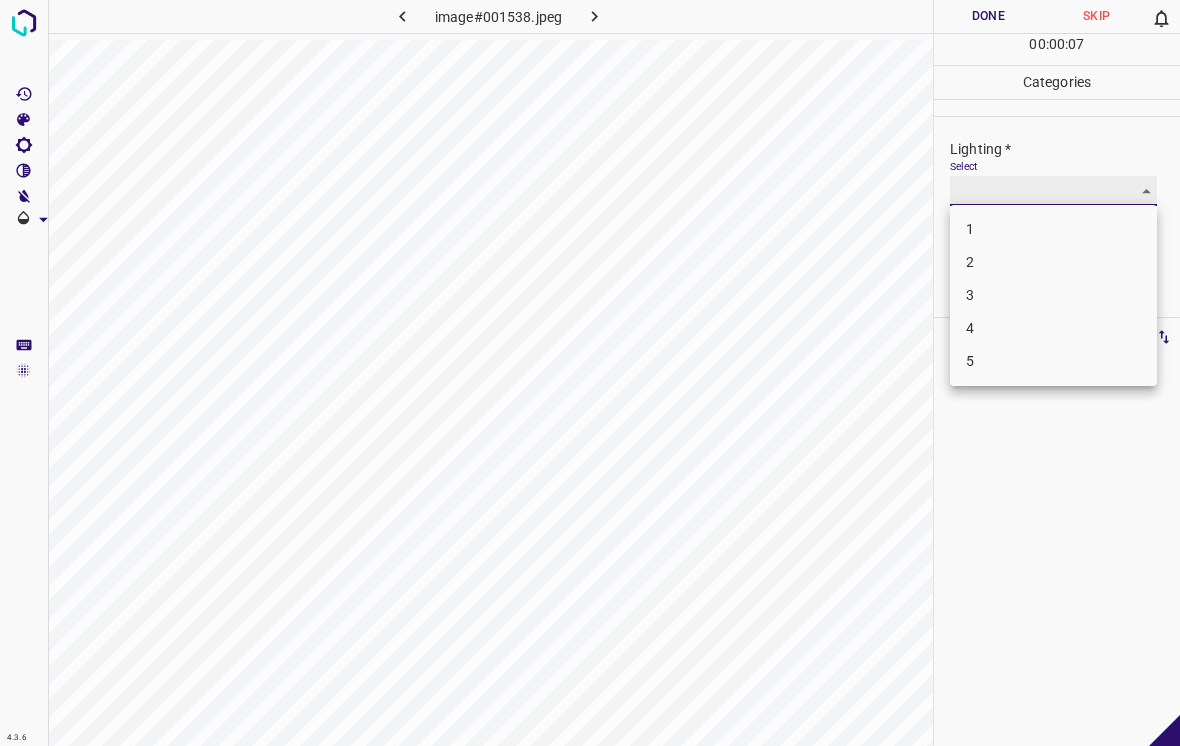 type on "3" 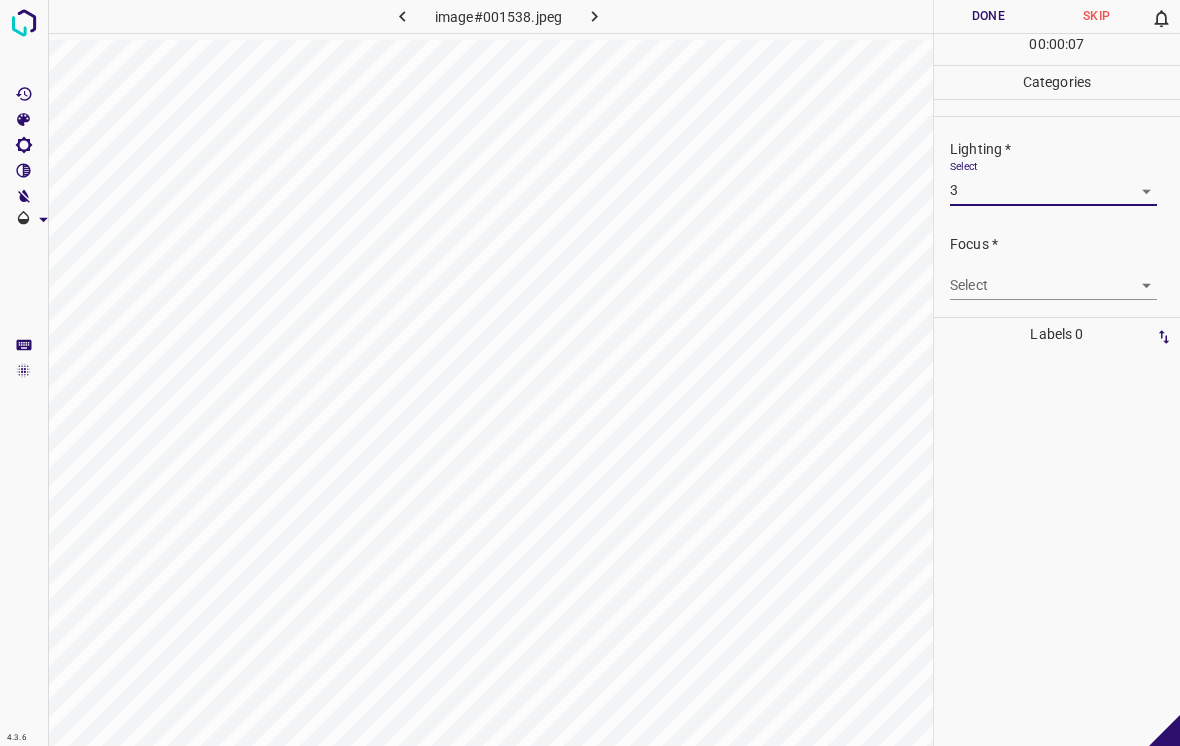 click on "4.3.6  image#001538.jpeg Done Skip 0 00   : 00   : 07   Categories Lighting *  Select 3 3 Focus *  Select ​ Overall *  Select ​ Labels   0 Categories 1 Lighting 2 Focus 3 Overall Tools Space Change between modes (Draw & Edit) I Auto labeling R Restore zoom M Zoom in N Zoom out Delete Delete selecte label Filters Z Restore filters X Saturation filter C Brightness filter V Contrast filter B Gray scale filter General O Download - Text - Hide - Delete" at bounding box center [590, 373] 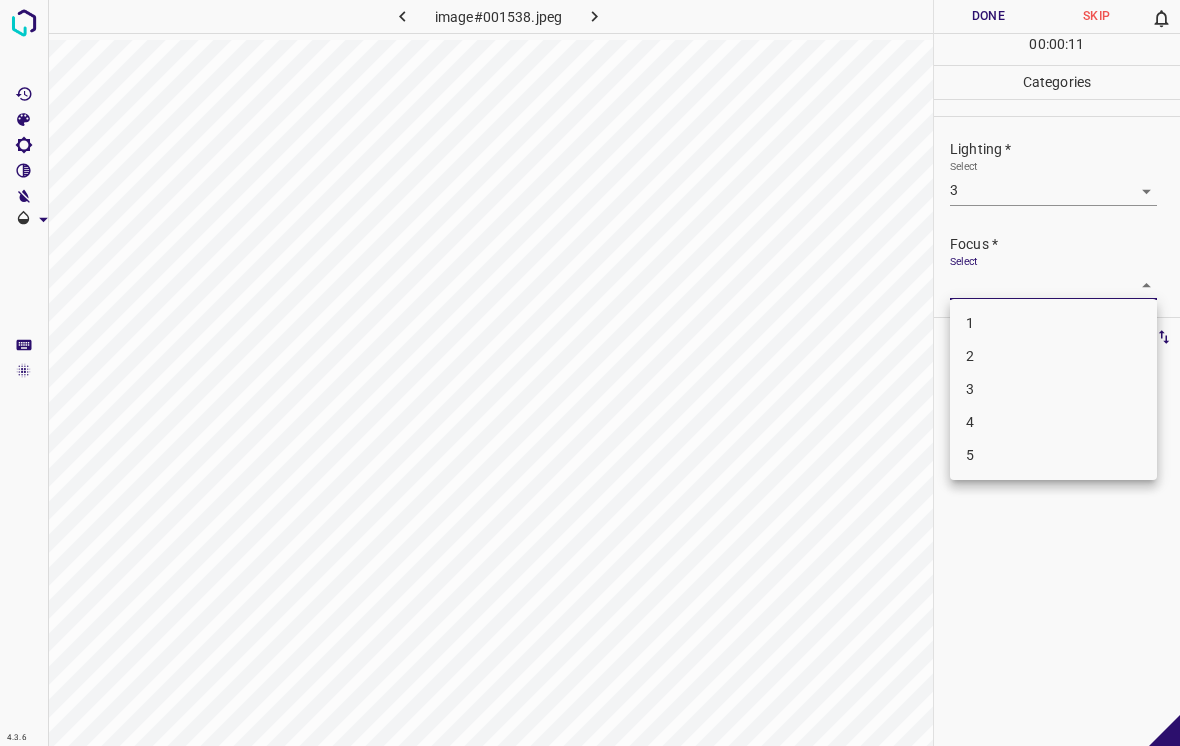 click on "4" at bounding box center (1053, 422) 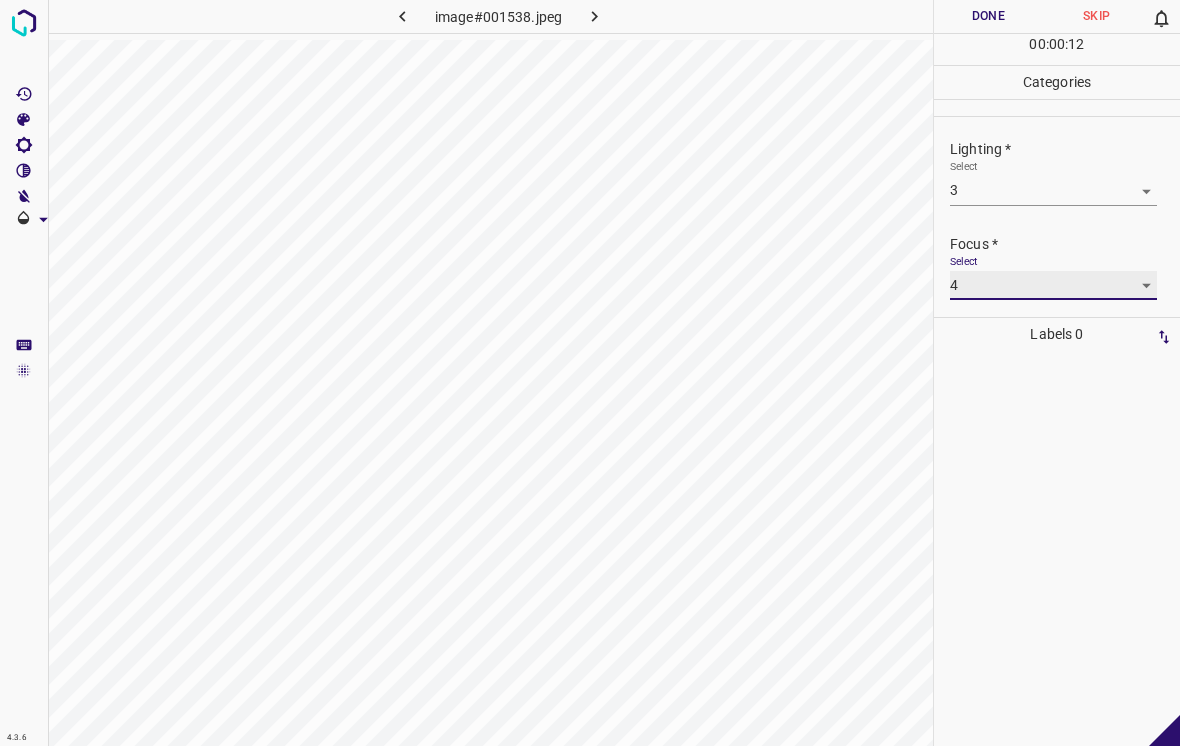 type on "4" 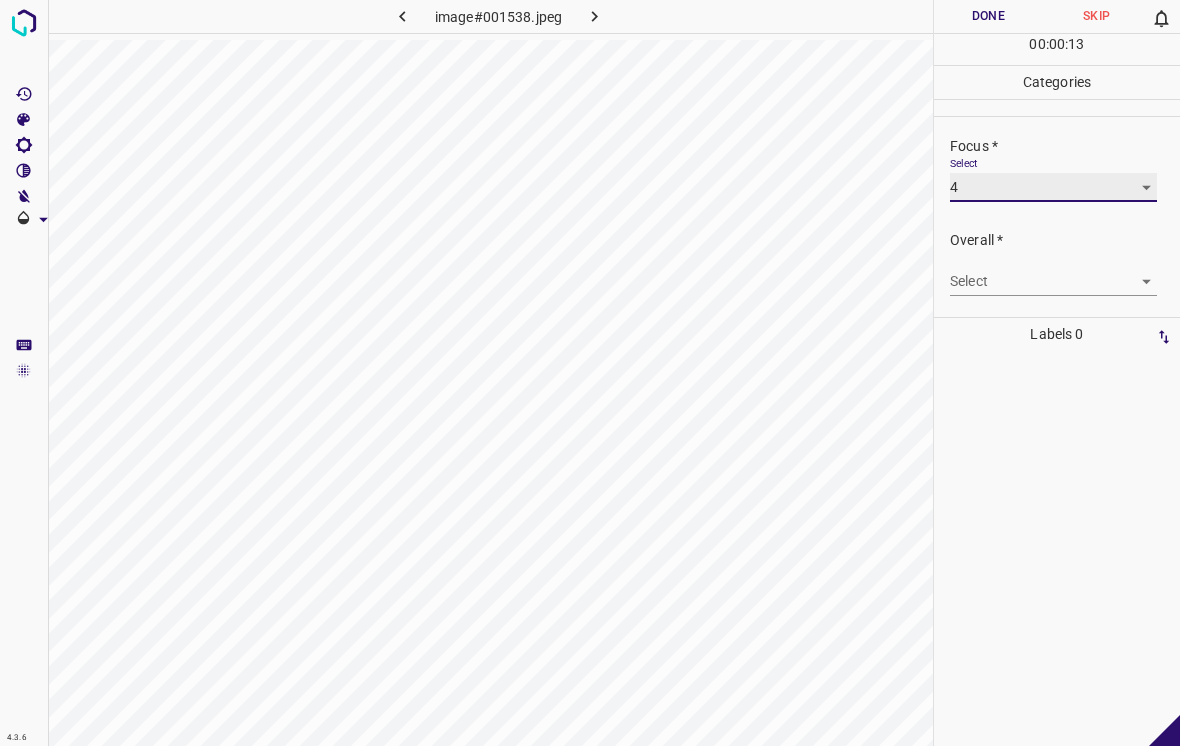 scroll, scrollTop: 98, scrollLeft: 0, axis: vertical 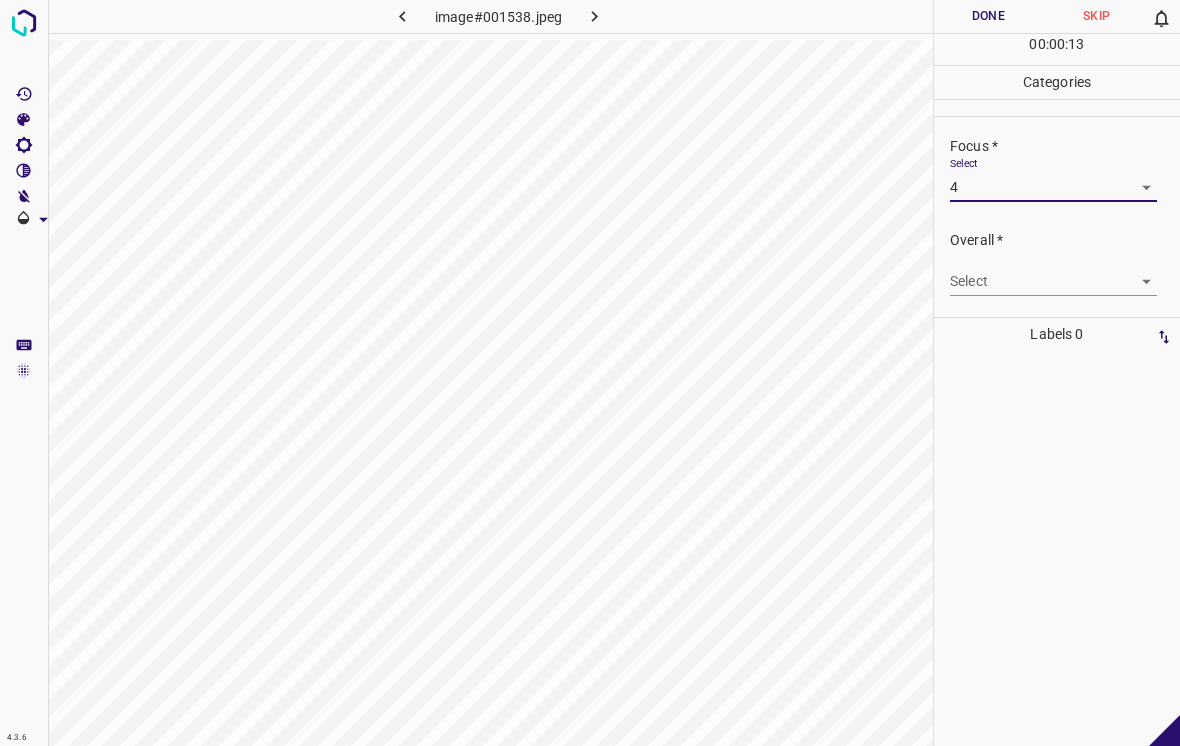click at bounding box center [1057, 548] 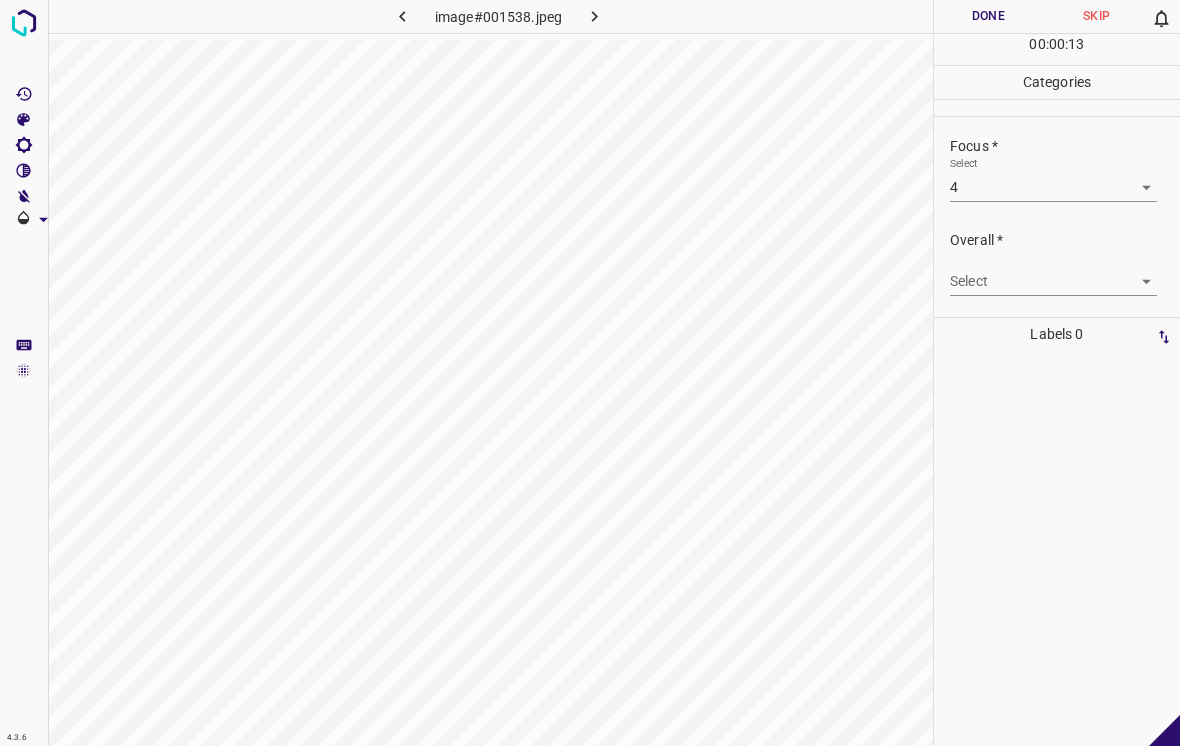 click on "Select ​" at bounding box center (1053, 273) 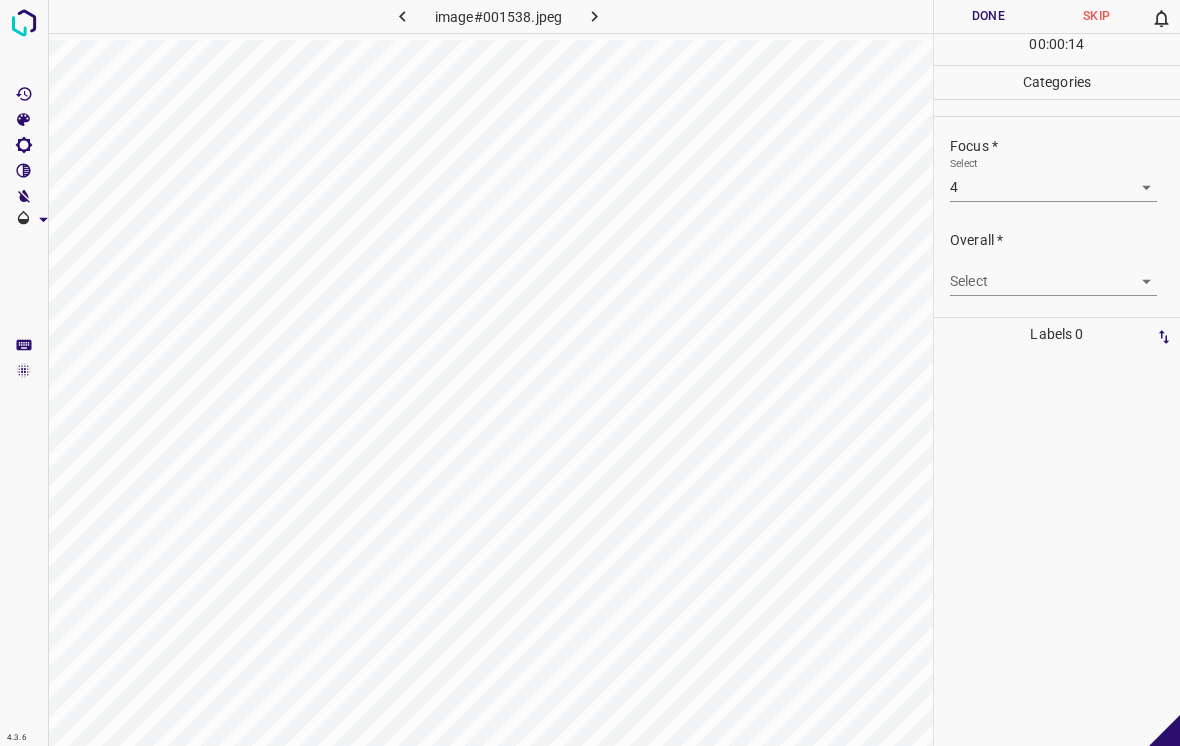 click on "4.3.6  image#001538.jpeg Done Skip 0 00   : 00   : 14   Categories Lighting *  Select 3 3 Focus *  Select 4 4 Overall *  Select ​ Labels   0 Categories 1 Lighting 2 Focus 3 Overall Tools Space Change between modes (Draw & Edit) I Auto labeling R Restore zoom M Zoom in N Zoom out Delete Delete selecte label Filters Z Restore filters X Saturation filter C Brightness filter V Contrast filter B Gray scale filter General O Download - Text - Hide - Delete" at bounding box center [590, 373] 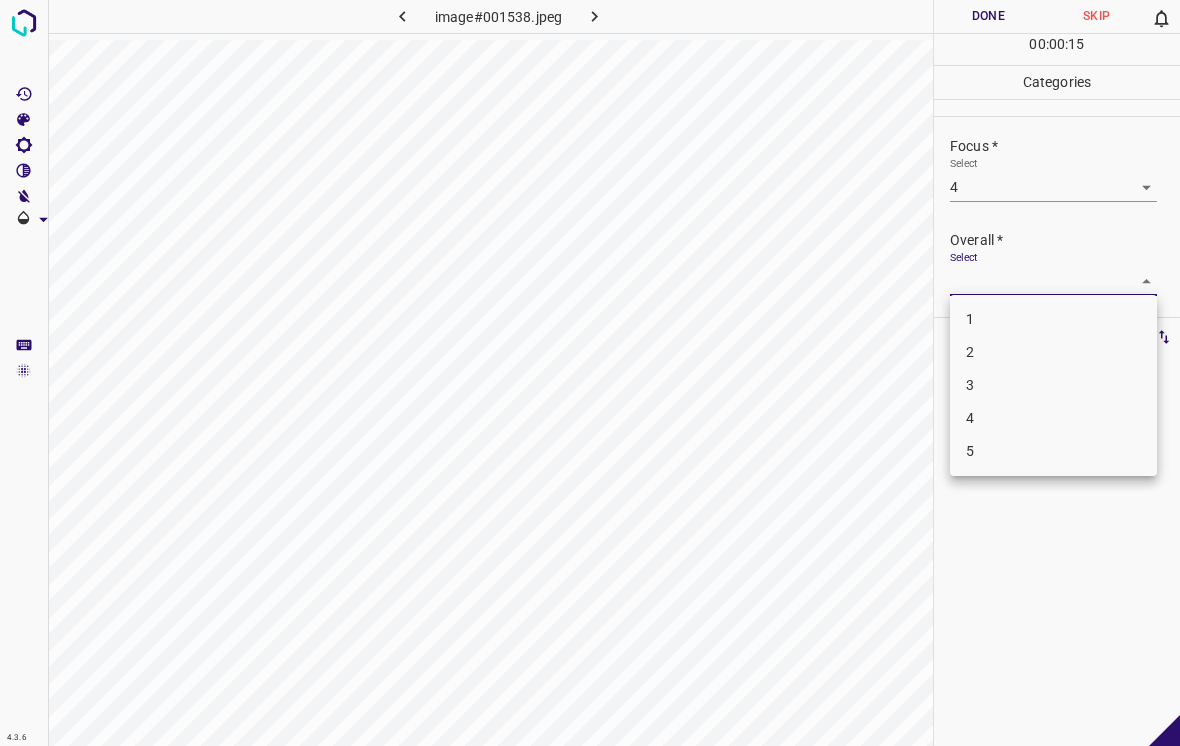 click on "4" at bounding box center [1053, 418] 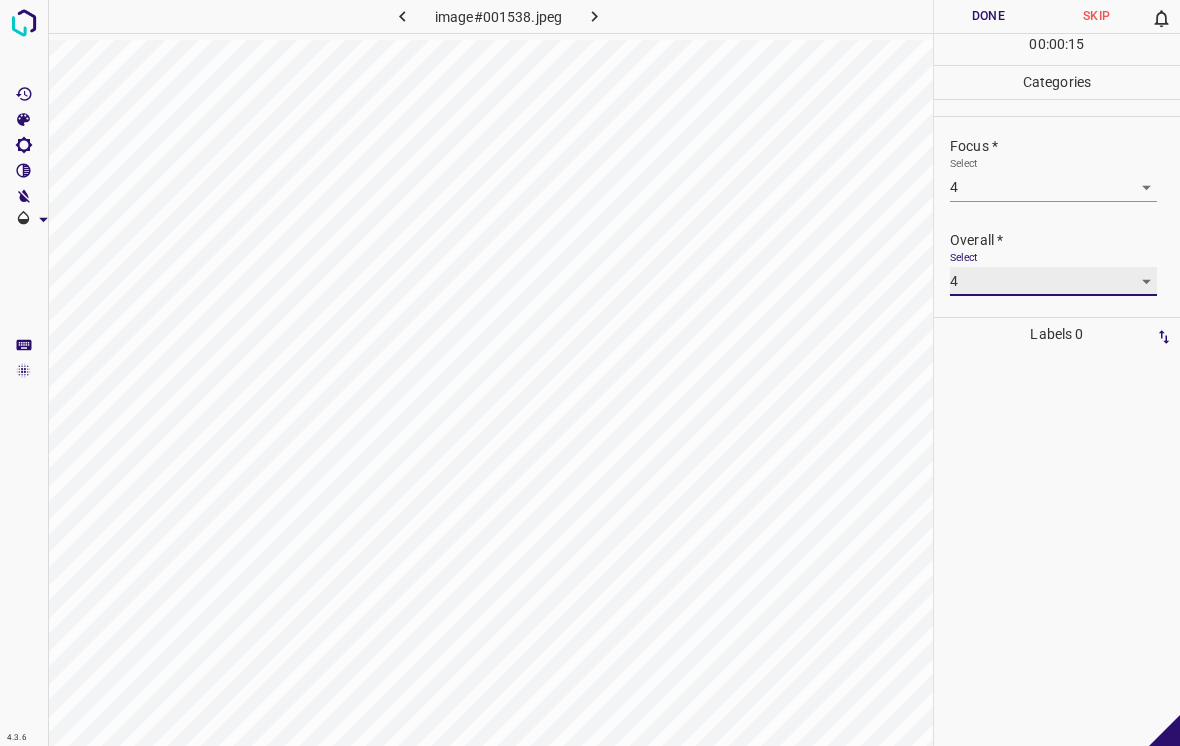 type on "4" 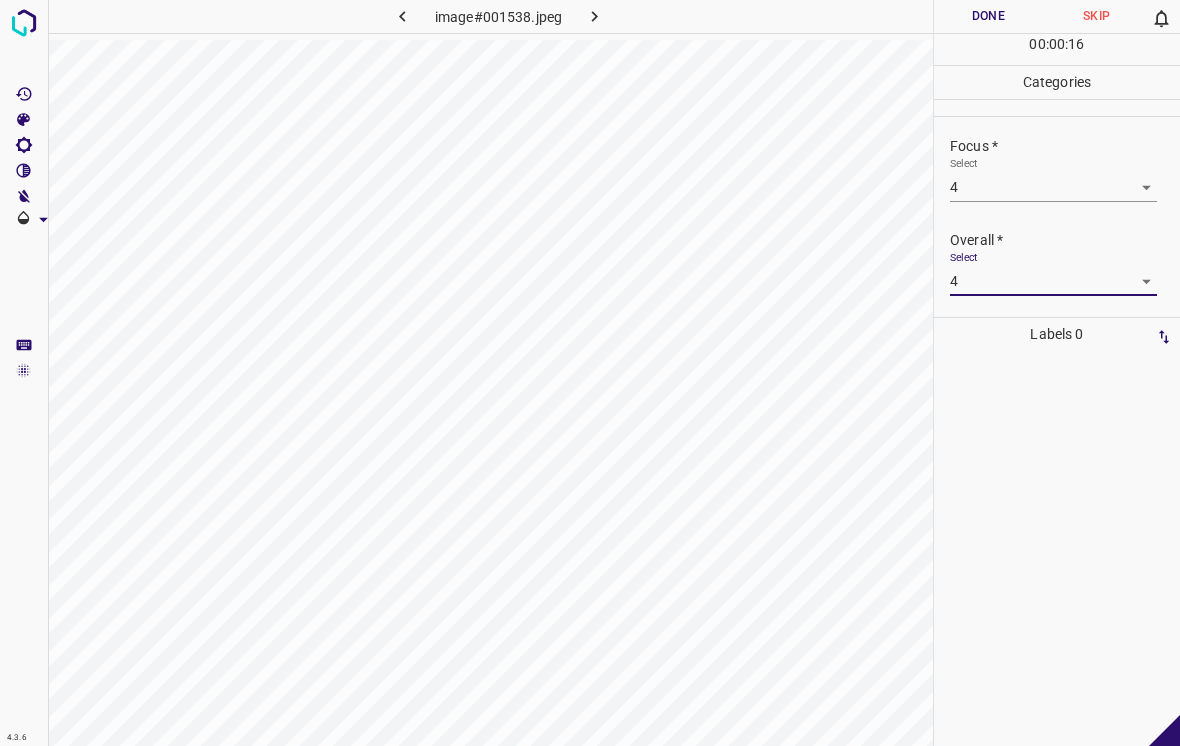 click on "Done" at bounding box center (988, 16) 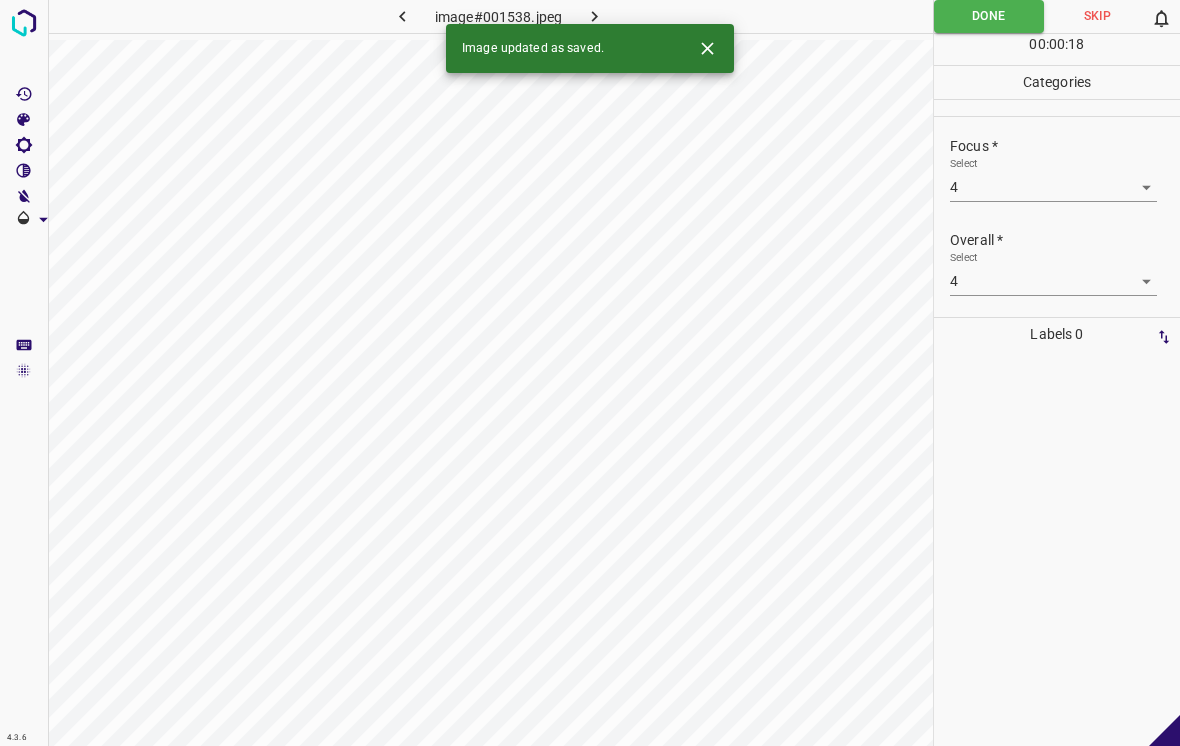 click 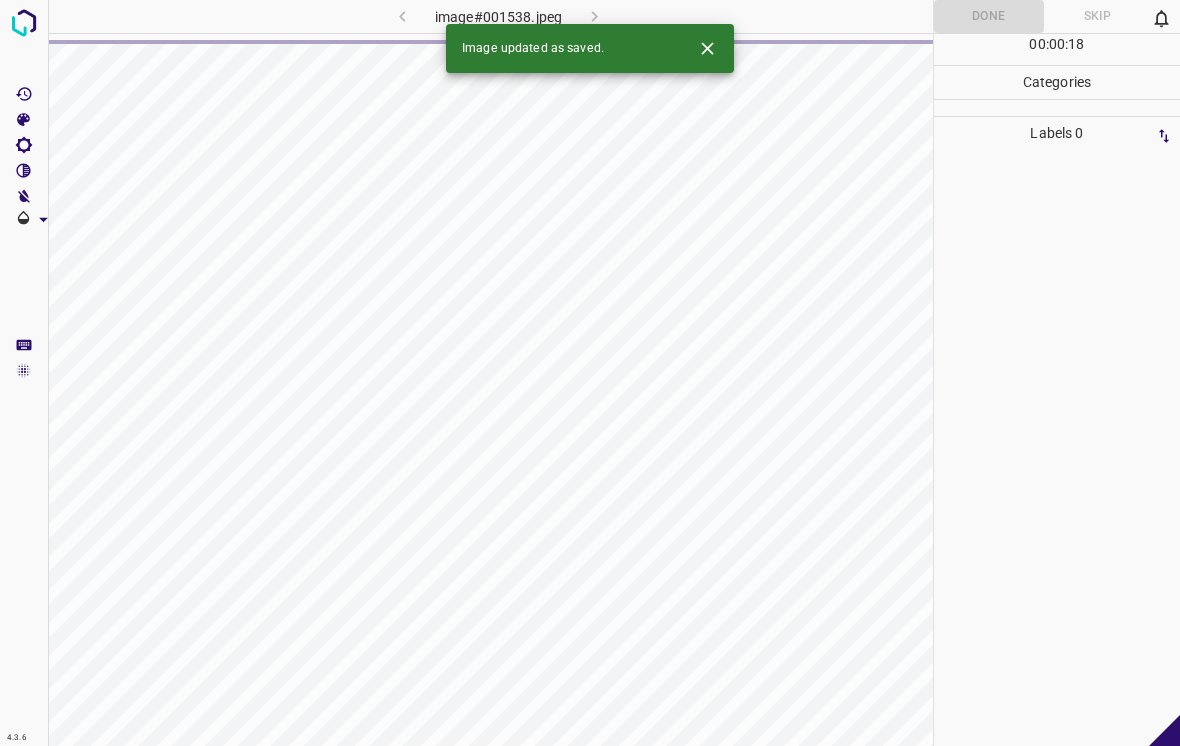 click 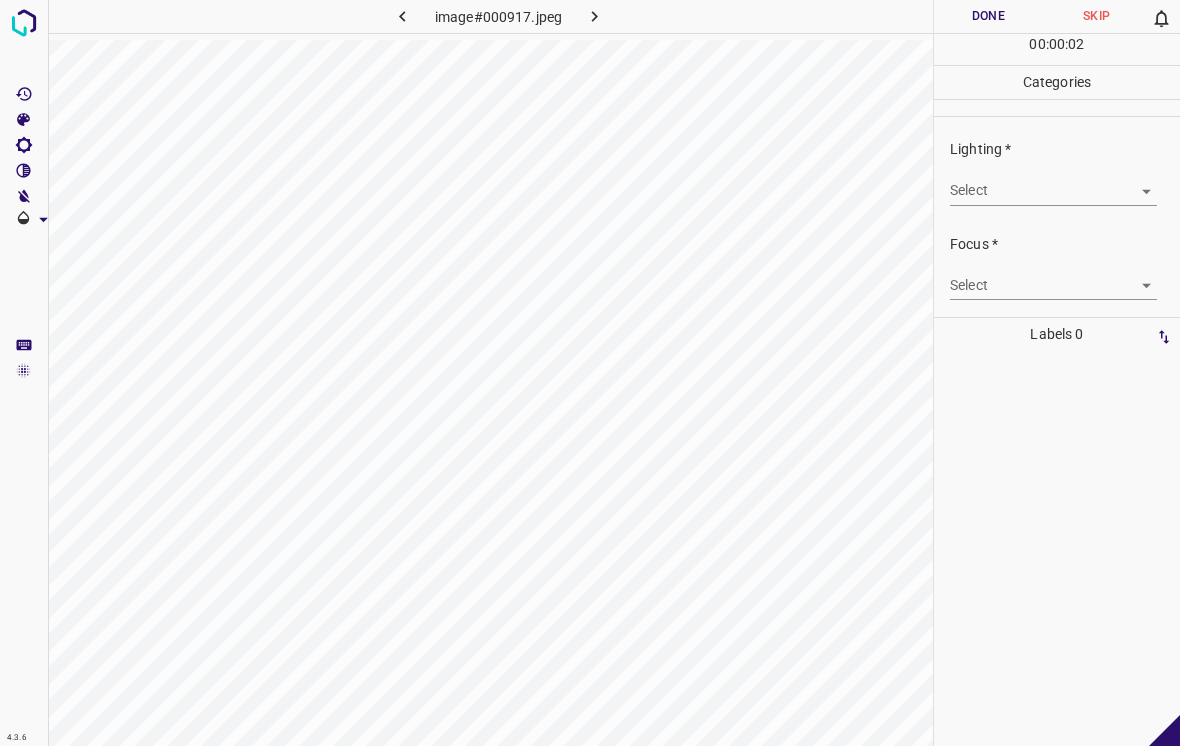 click on "4.3.6  image#000917.jpeg Done Skip 0 00   : 00   : 02   Categories Lighting *  Select ​ Focus *  Select ​ Overall *  Select ​ Labels   0 Categories 1 Lighting 2 Focus 3 Overall Tools Space Change between modes (Draw & Edit) I Auto labeling R Restore zoom M Zoom in N Zoom out Delete Delete selecte label Filters Z Restore filters X Saturation filter C Brightness filter V Contrast filter B Gray scale filter General O Download - Text - Hide - Delete" at bounding box center [590, 373] 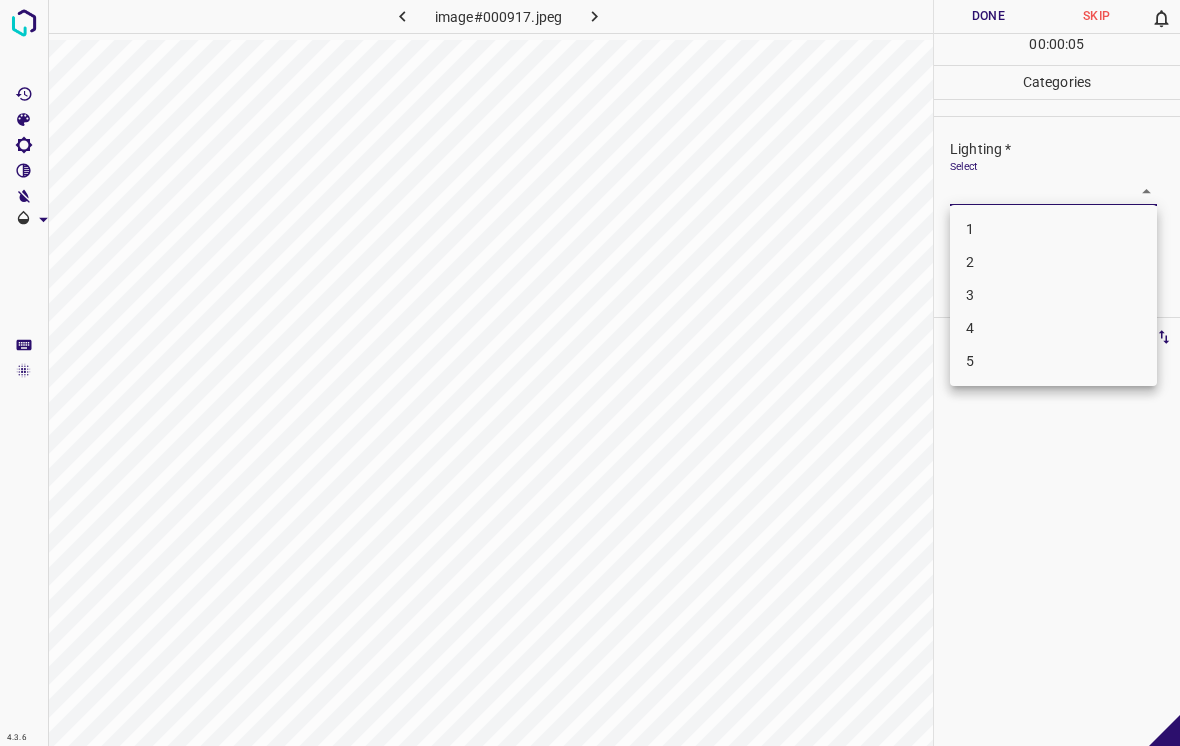 click on "3" at bounding box center (1053, 295) 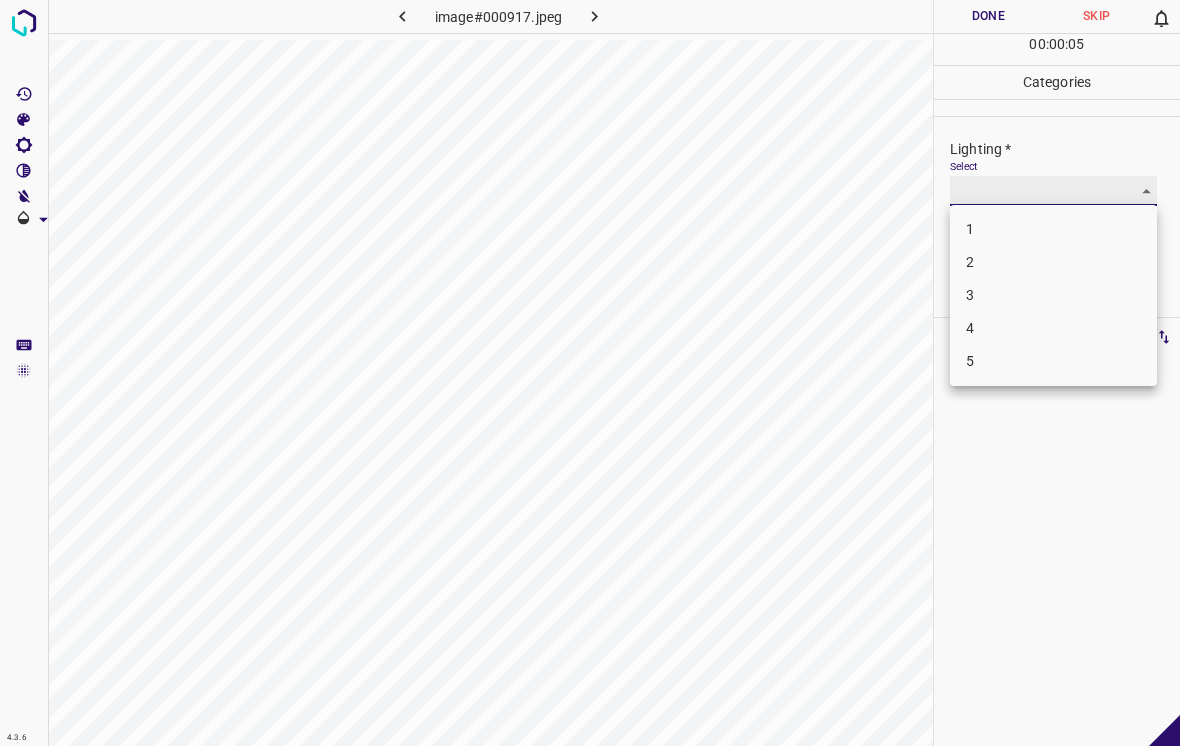 type on "3" 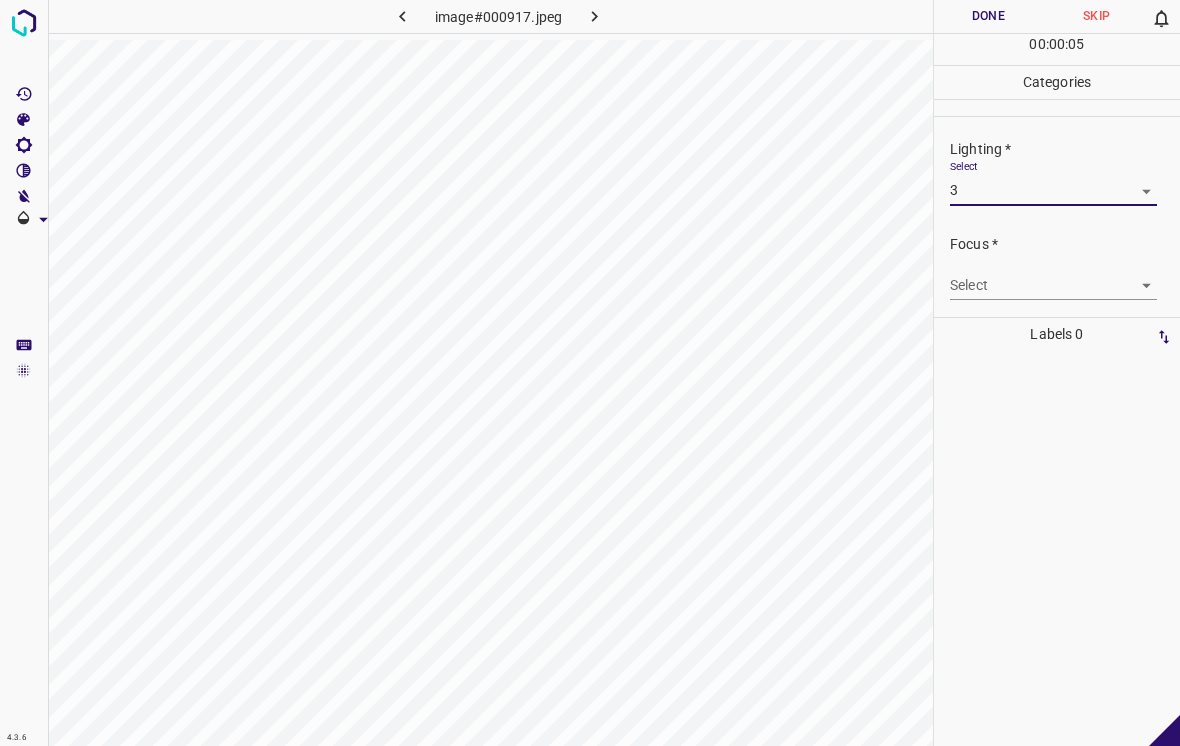 click on "4.3.6  image#000917.jpeg Done Skip 0 00   : 00   : 05   Categories Lighting *  Select 3 3 Focus *  Select ​ Overall *  Select ​ Labels   0 Categories 1 Lighting 2 Focus 3 Overall Tools Space Change between modes (Draw & Edit) I Auto labeling R Restore zoom M Zoom in N Zoom out Delete Delete selecte label Filters Z Restore filters X Saturation filter C Brightness filter V Contrast filter B Gray scale filter General O Download - Text - Hide - Delete" at bounding box center (590, 373) 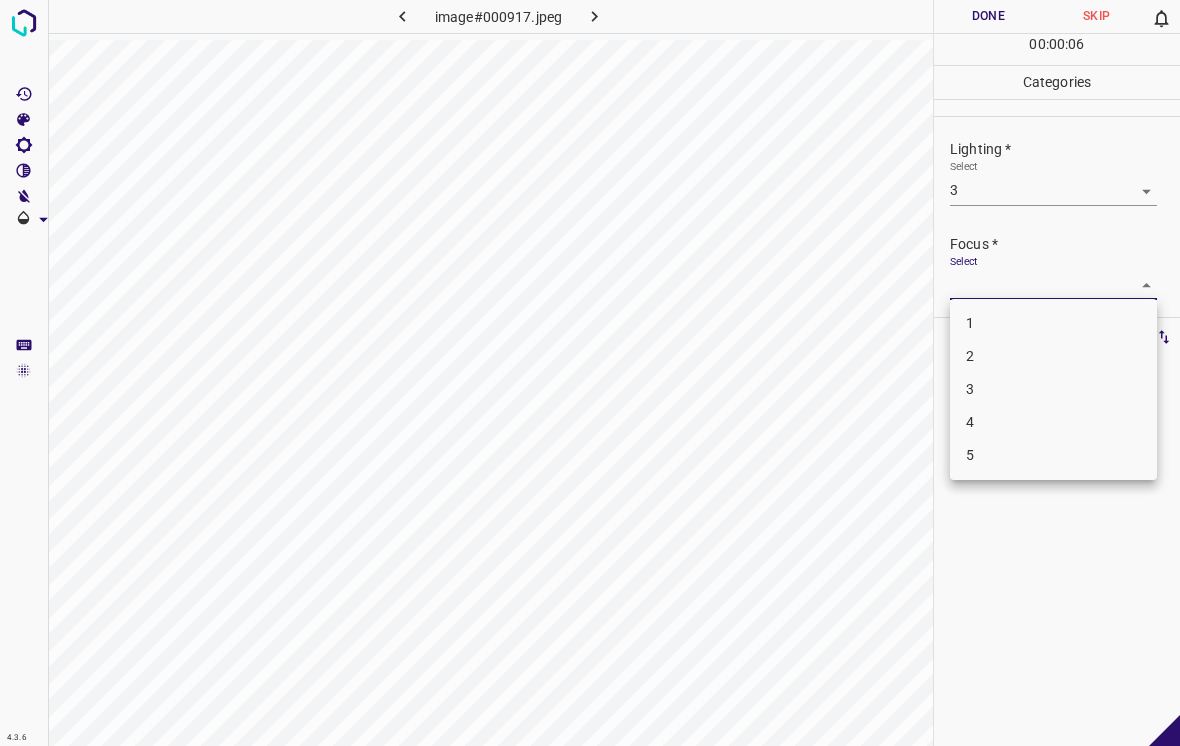 click on "3" at bounding box center (1053, 389) 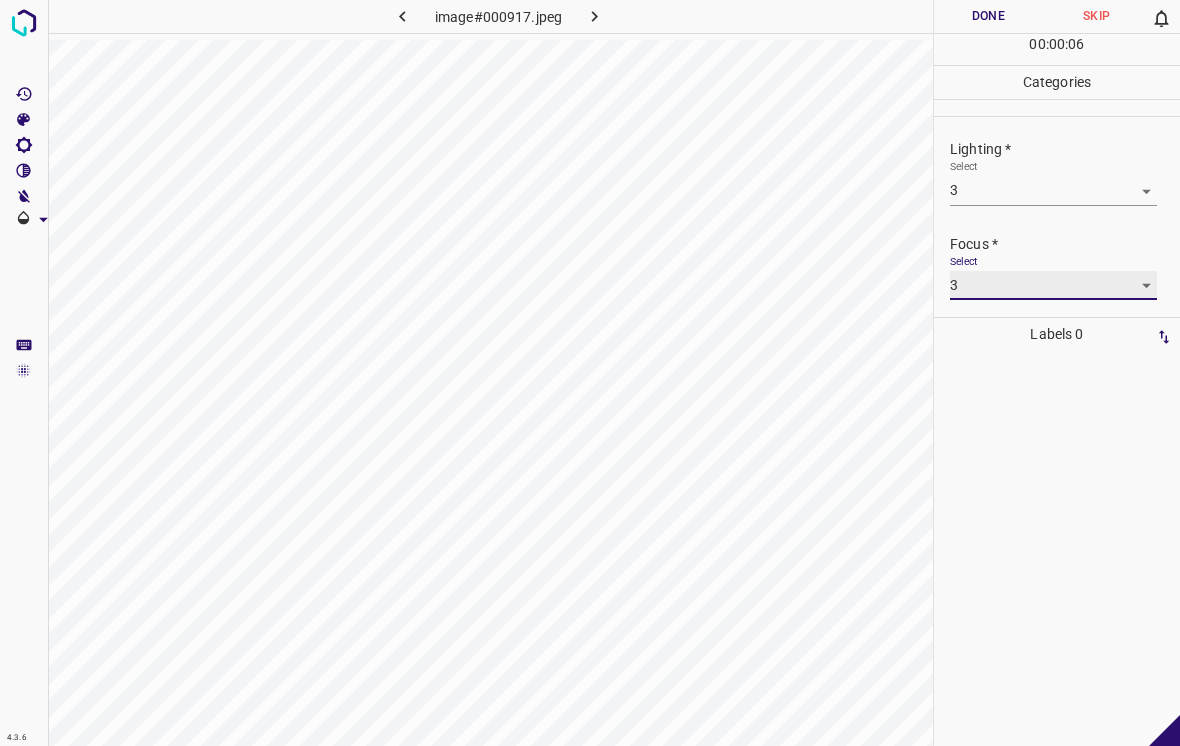 type 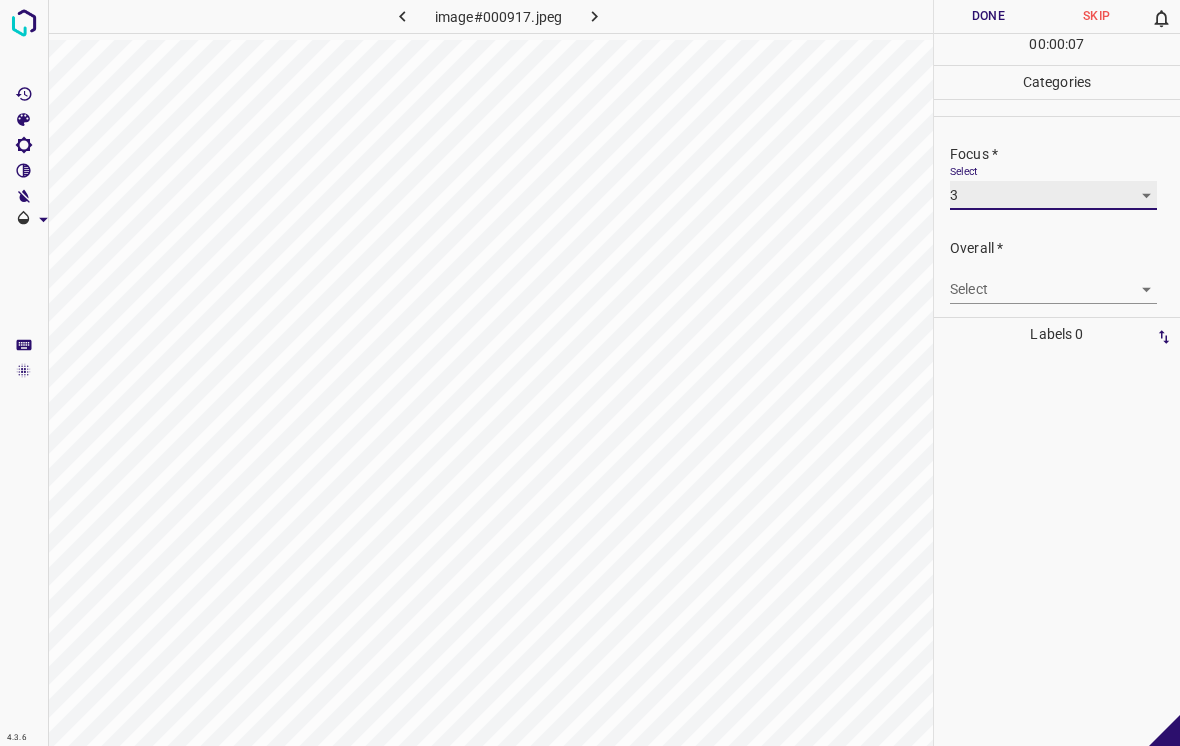 scroll, scrollTop: 91, scrollLeft: 0, axis: vertical 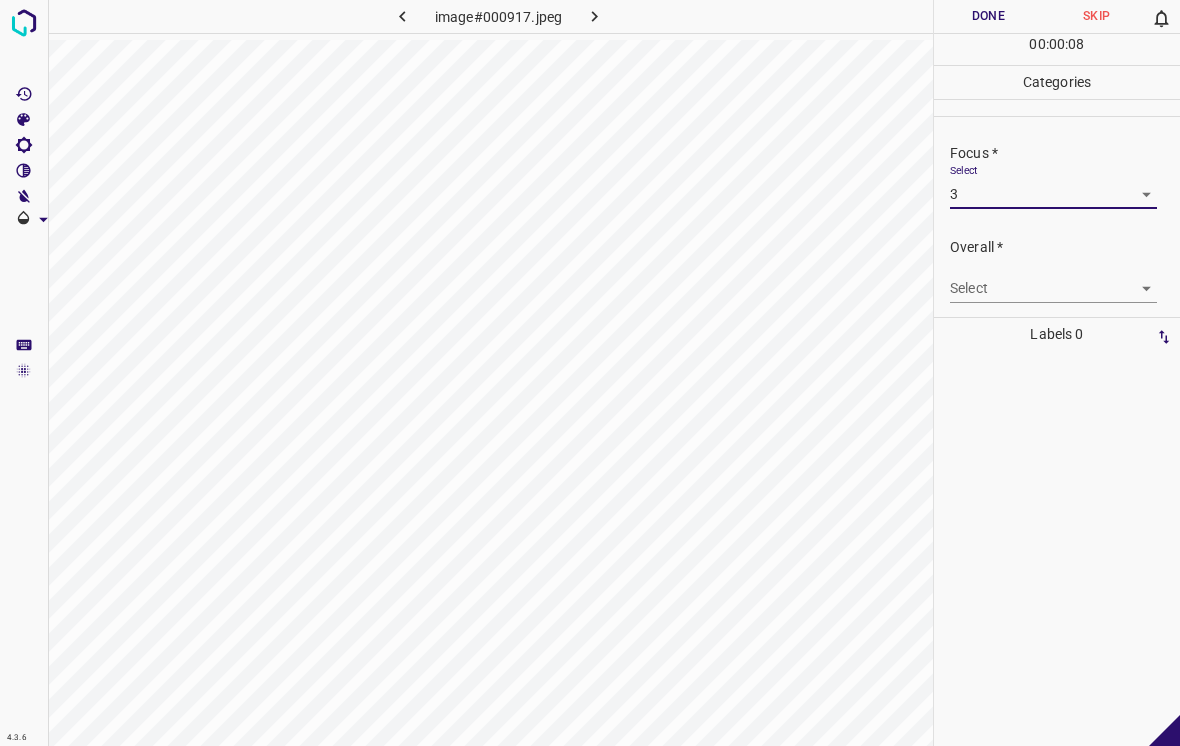 click on "4.3.6  image#000917.jpeg Done Skip 0 00   : 00   : 08   Categories Lighting *  Select 3 3 Focus *  Select 3 3 Overall *  Select ​ Labels   0 Categories 1 Lighting 2 Focus 3 Overall Tools Space Change between modes (Draw & Edit) I Auto labeling R Restore zoom M Zoom in N Zoom out Delete Delete selecte label Filters Z Restore filters X Saturation filter C Brightness filter V Contrast filter B Gray scale filter General O Download - Text - Hide - Delete" at bounding box center [590, 373] 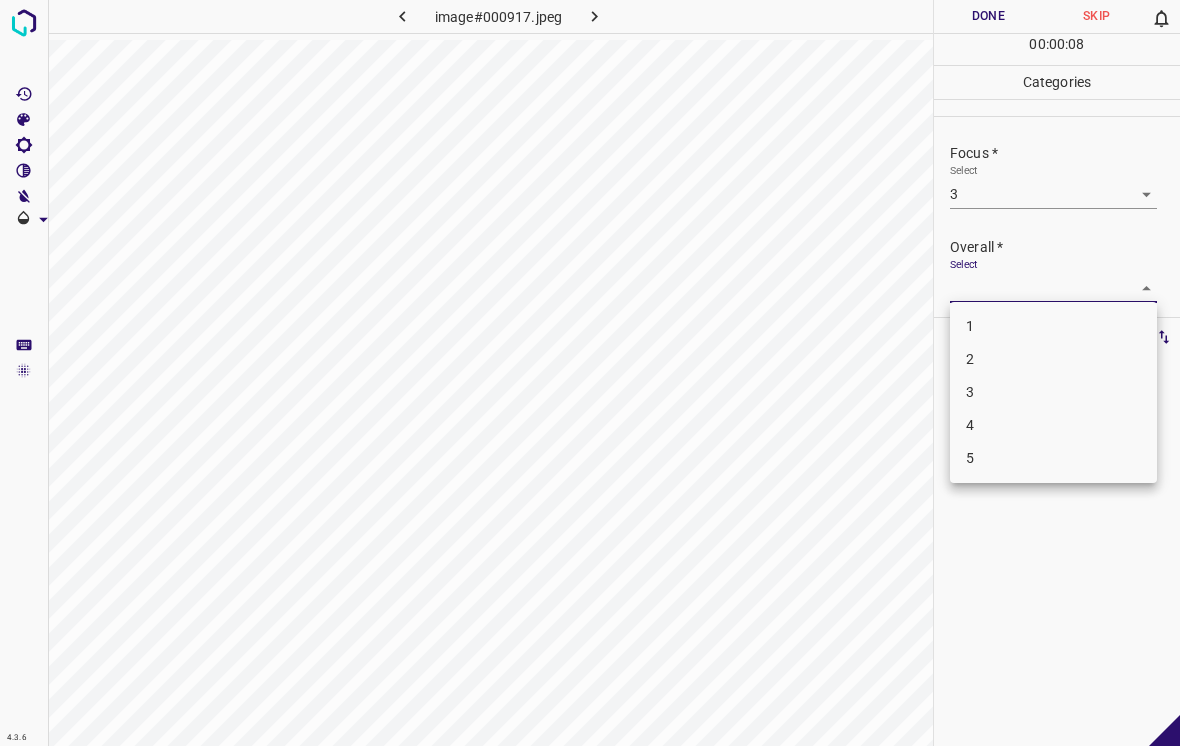 click on "3" at bounding box center (1053, 392) 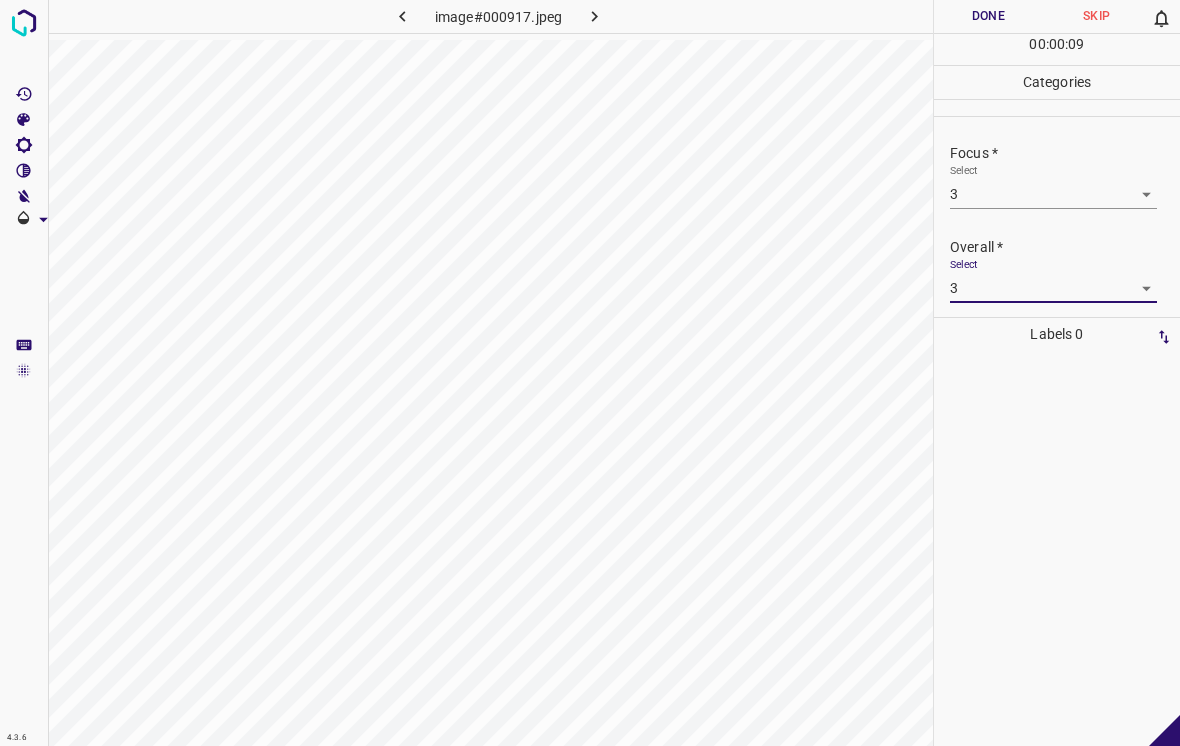 click on "Done" at bounding box center (988, 16) 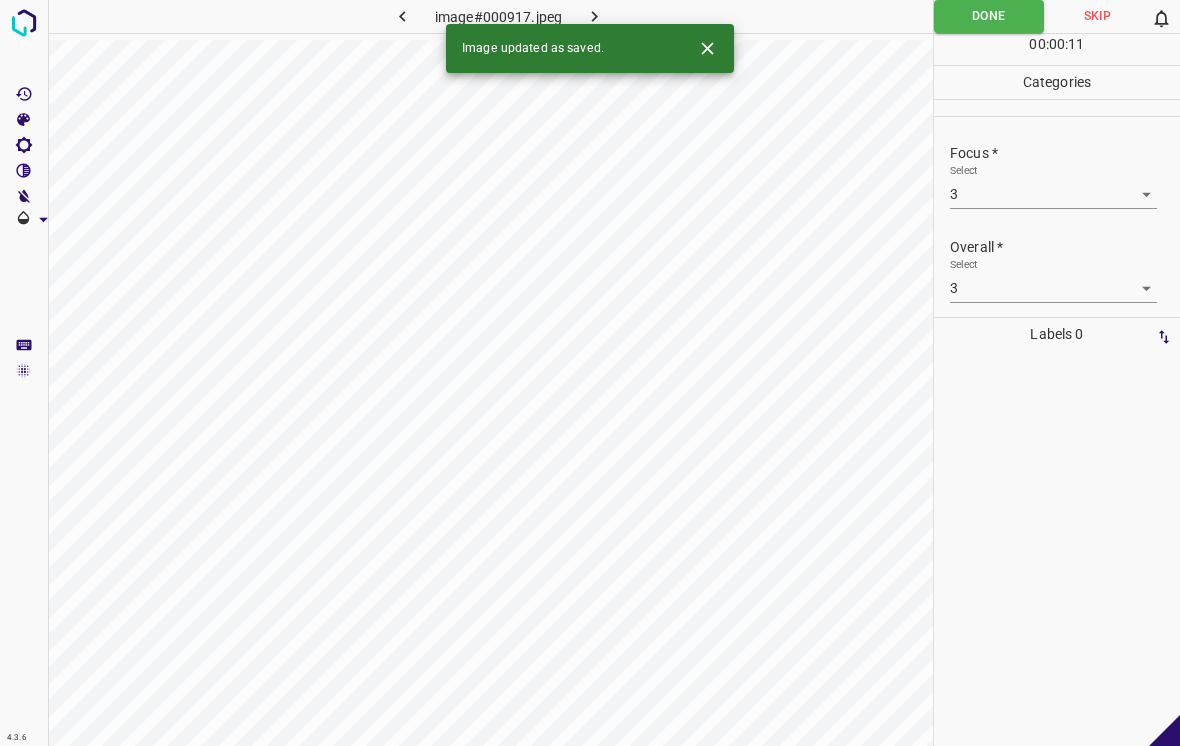 click 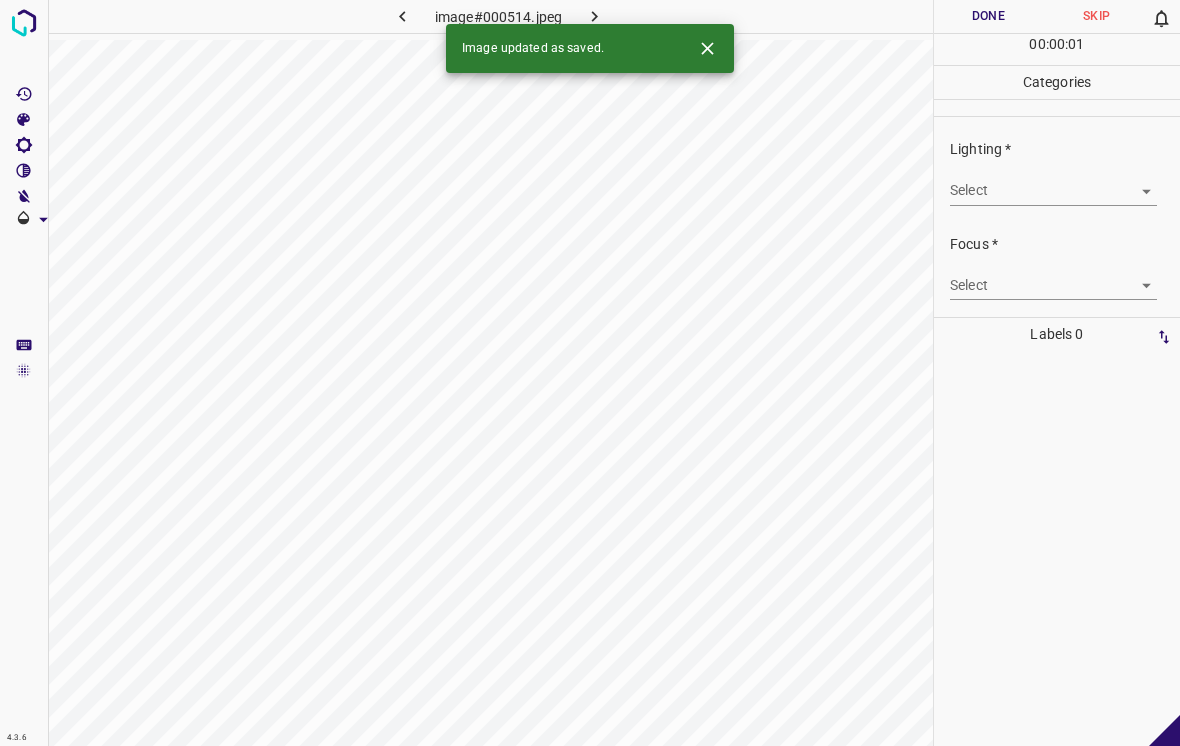 click on "4.3.6  image#000514.jpeg Done Skip 0 00   : 00   : 01   Categories Lighting *  Select ​ Focus *  Select ​ Overall *  Select ​ Labels   0 Categories 1 Lighting 2 Focus 3 Overall Tools Space Change between modes (Draw & Edit) I Auto labeling R Restore zoom M Zoom in N Zoom out Delete Delete selecte label Filters Z Restore filters X Saturation filter C Brightness filter V Contrast filter B Gray scale filter General O Download Image updated as saved. - Text - Hide - Delete" at bounding box center (590, 373) 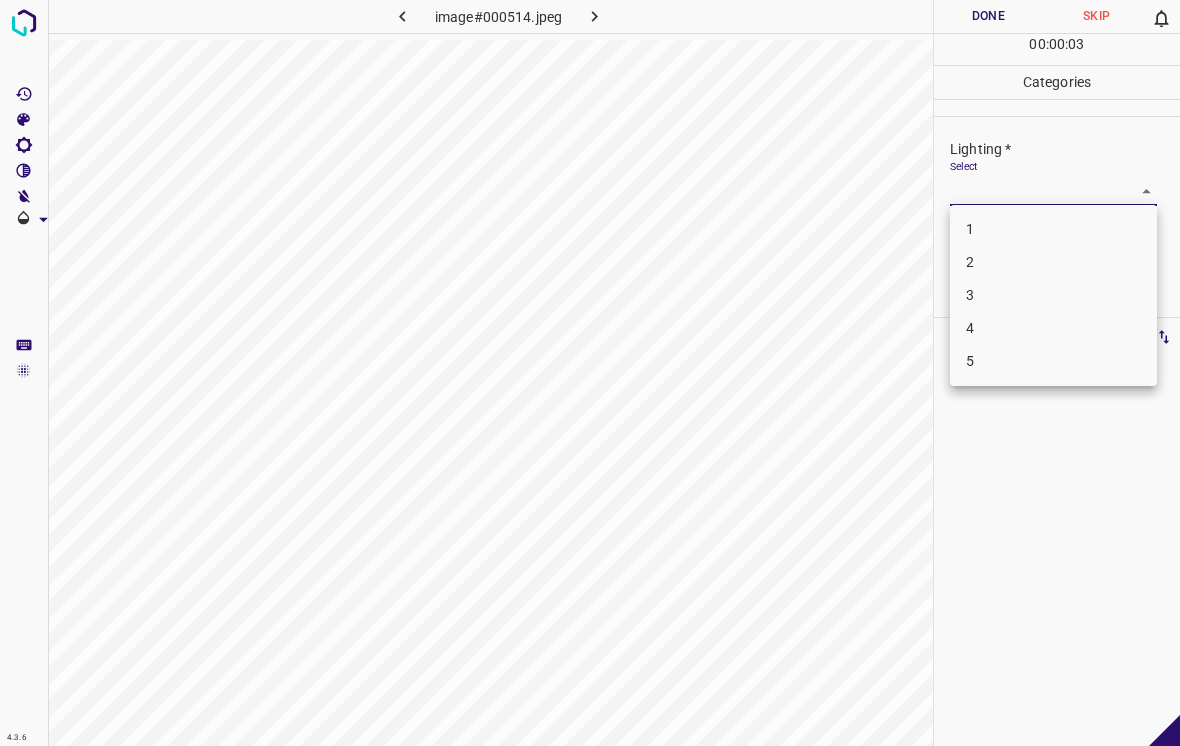 click on "4" at bounding box center (1053, 328) 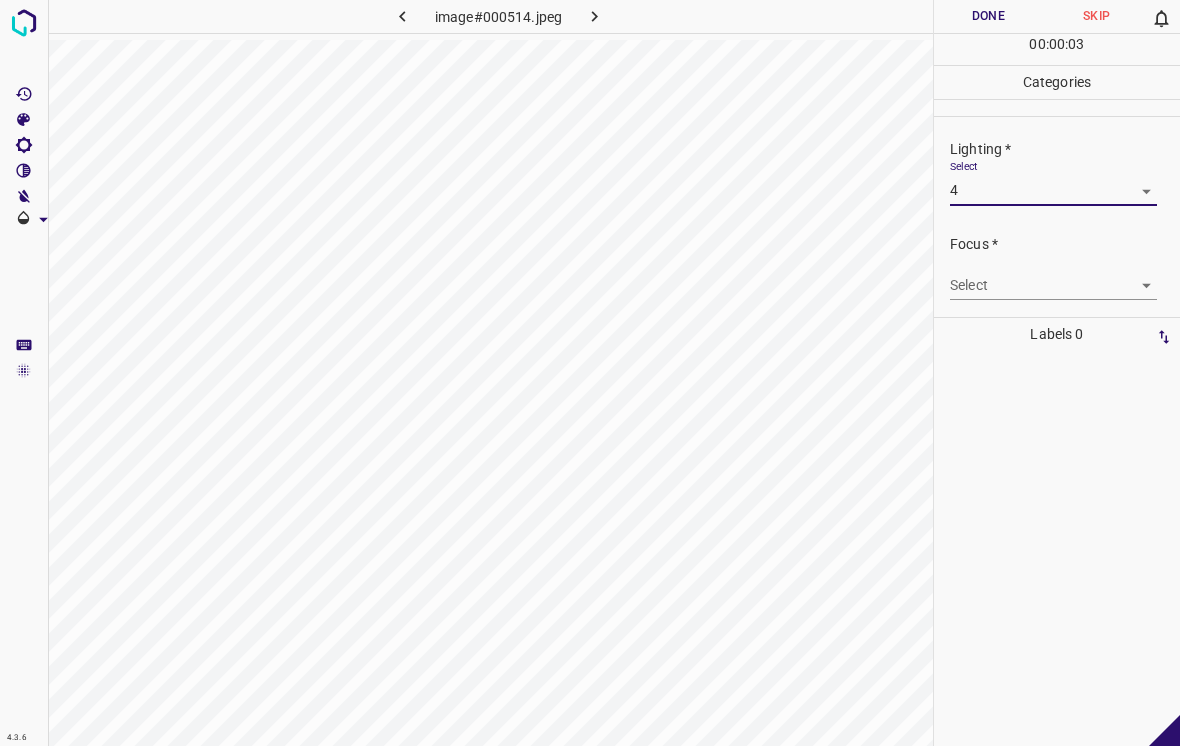 click on "4.3.6  image#000514.jpeg Done Skip 0 00   : 00   : 03   Categories Lighting *  Select 4 4 Focus *  Select ​ Overall *  Select ​ Labels   0 Categories 1 Lighting 2 Focus 3 Overall Tools Space Change between modes (Draw & Edit) I Auto labeling R Restore zoom M Zoom in N Zoom out Delete Delete selecte label Filters Z Restore filters X Saturation filter C Brightness filter V Contrast filter B Gray scale filter General O Download - Text - Hide - Delete" at bounding box center [590, 373] 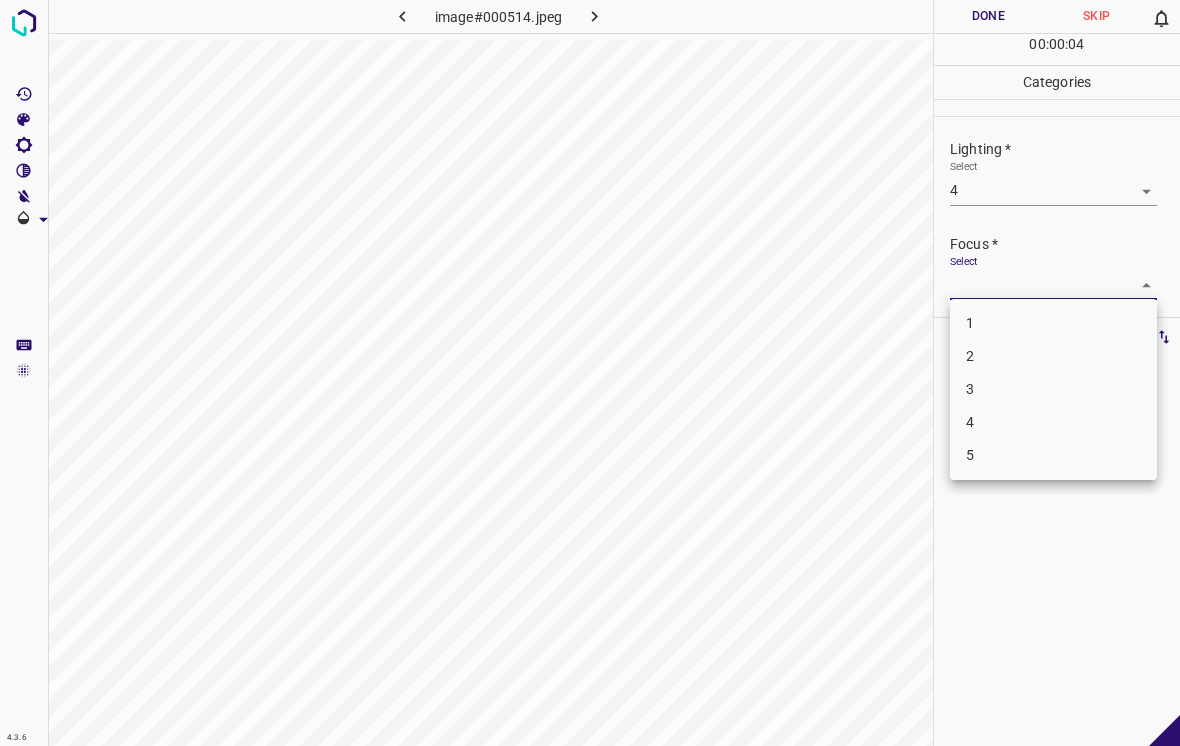 click on "5" at bounding box center [1053, 455] 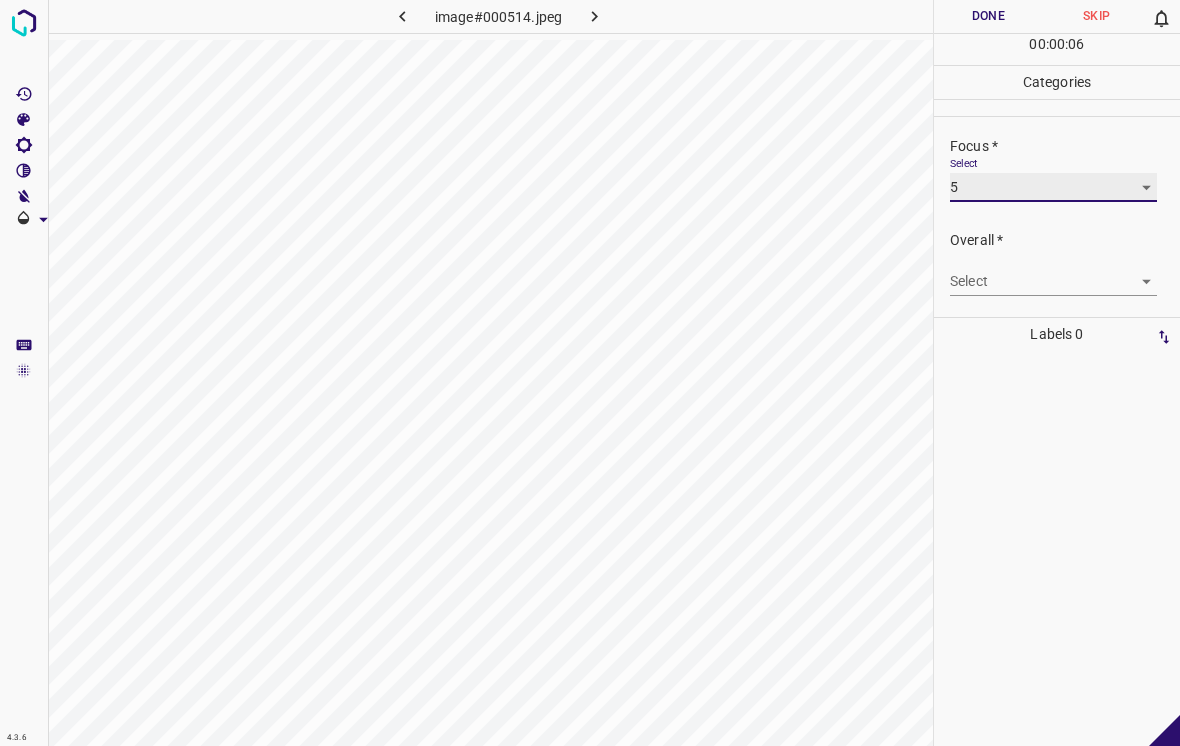 scroll, scrollTop: 98, scrollLeft: 0, axis: vertical 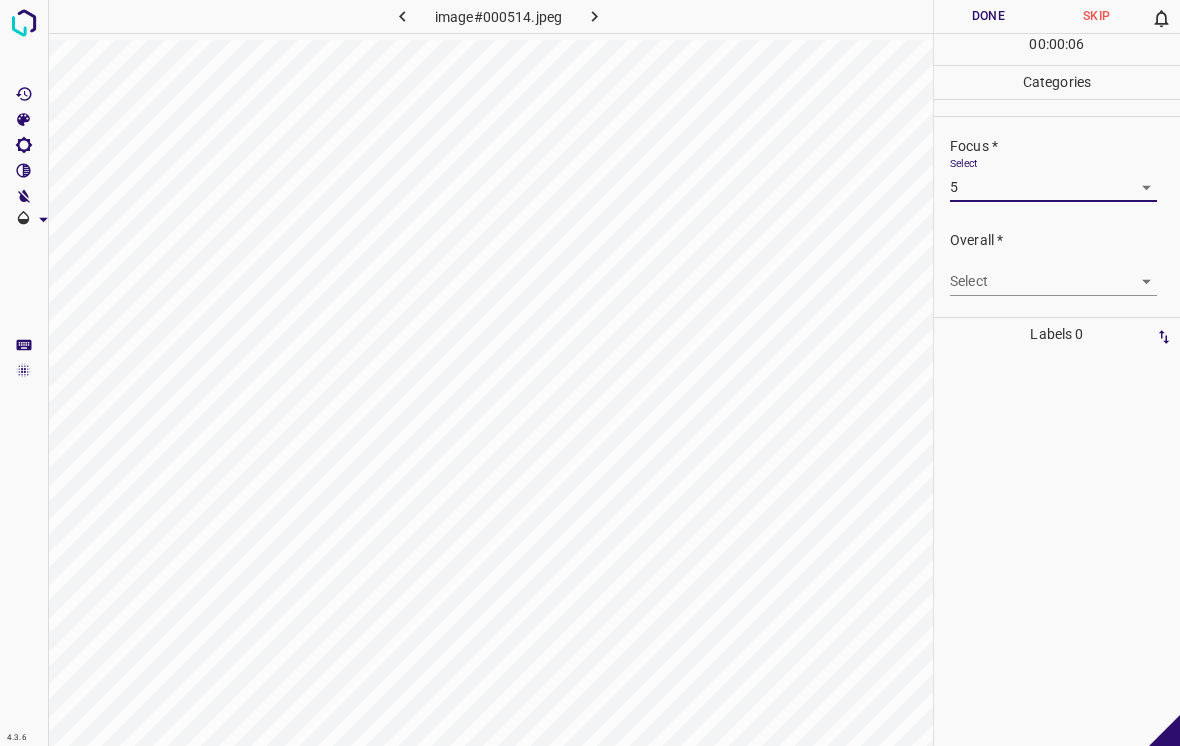click on "4.3.6  image#000514.jpeg Done Skip 0 00   : 00   : 06   Categories Lighting *  Select 4 4 Focus *  Select 5 5 Overall *  Select ​ Labels   0 Categories 1 Lighting 2 Focus 3 Overall Tools Space Change between modes (Draw & Edit) I Auto labeling R Restore zoom M Zoom in N Zoom out Delete Delete selecte label Filters Z Restore filters X Saturation filter C Brightness filter V Contrast filter B Gray scale filter General O Download - Text - Hide - Delete" at bounding box center (590, 373) 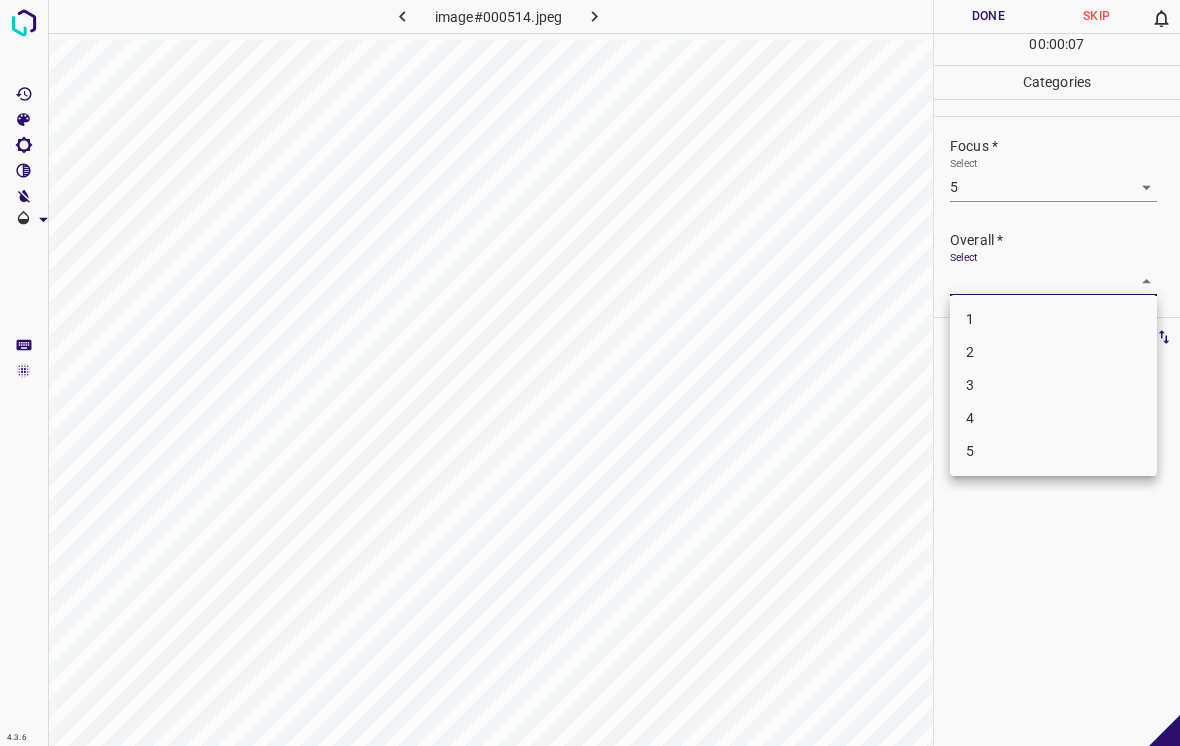 click on "4" at bounding box center (1053, 418) 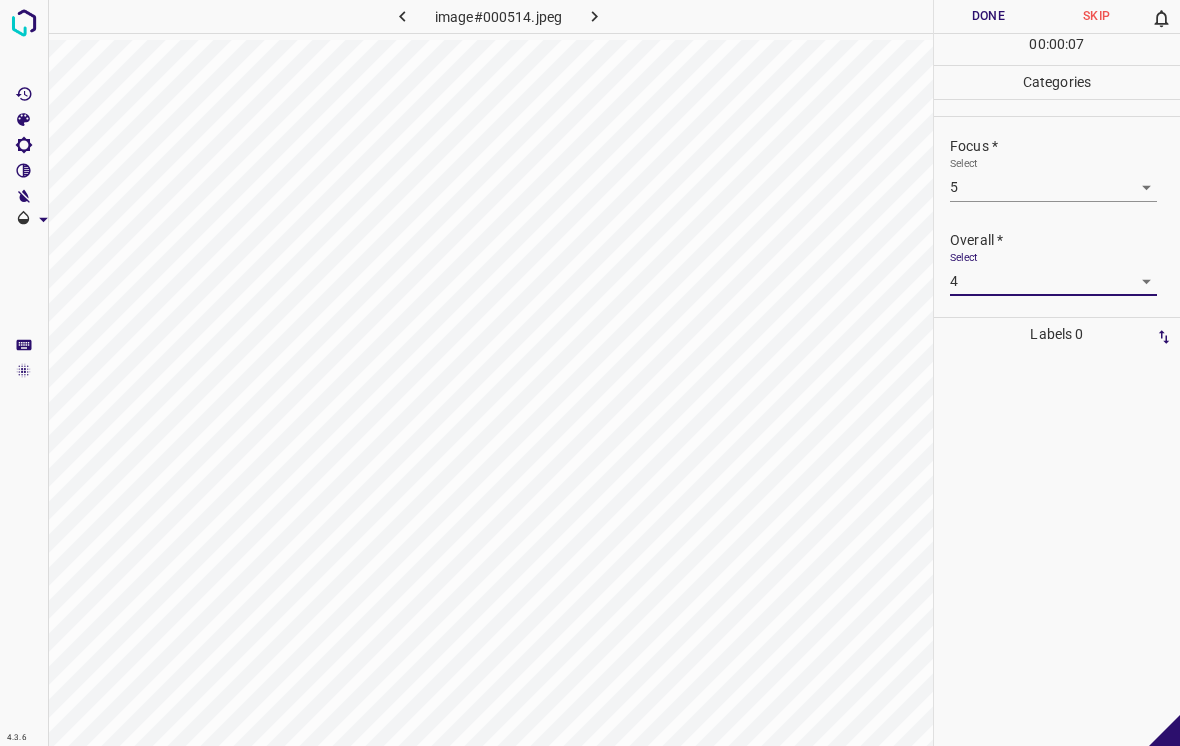click on "Done" at bounding box center (988, 16) 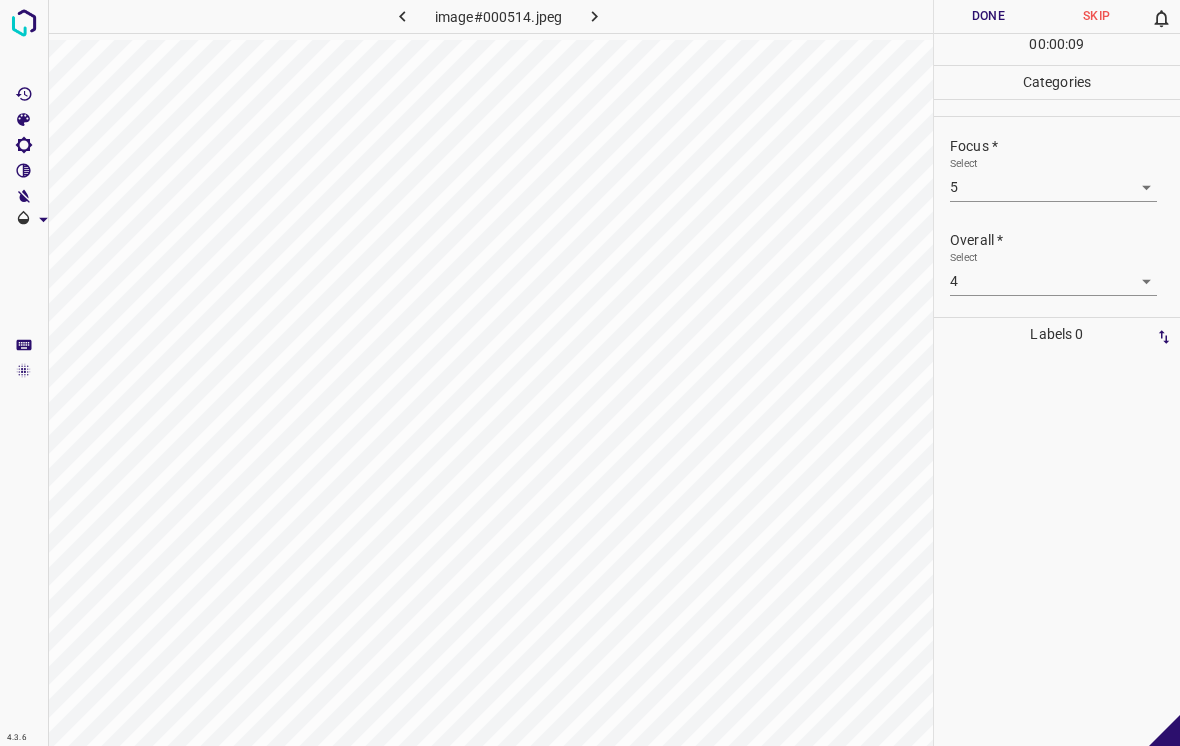 click 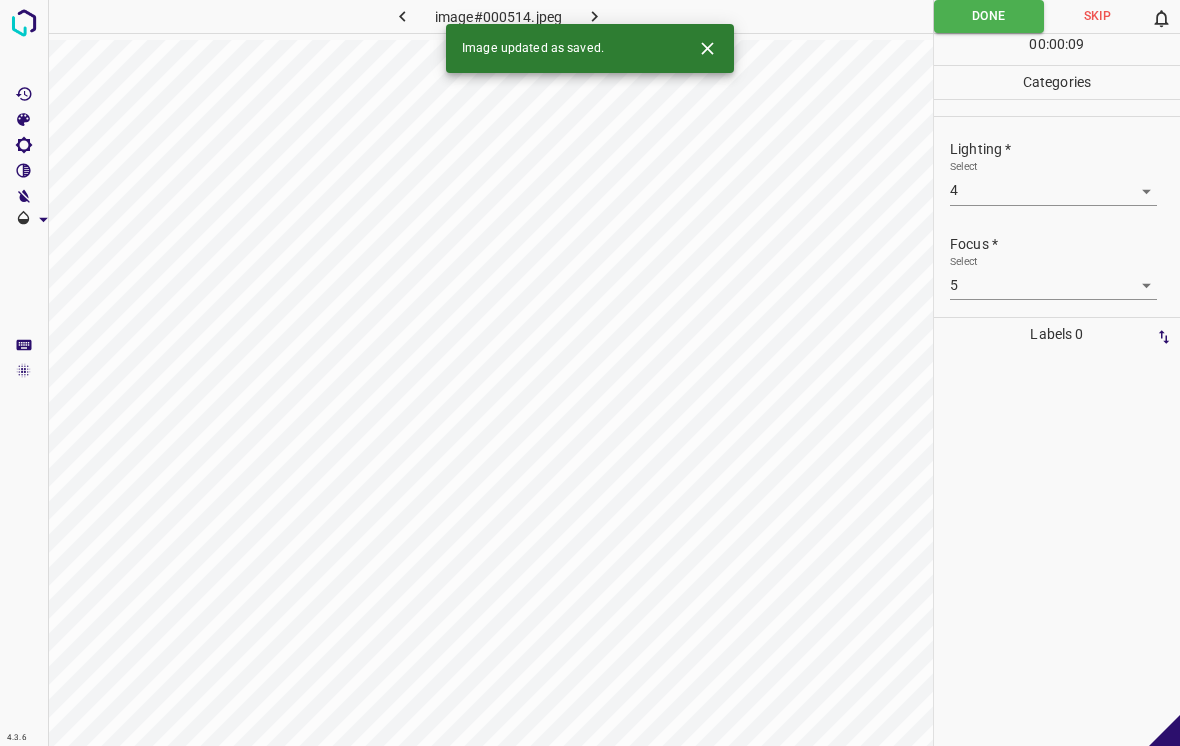 click 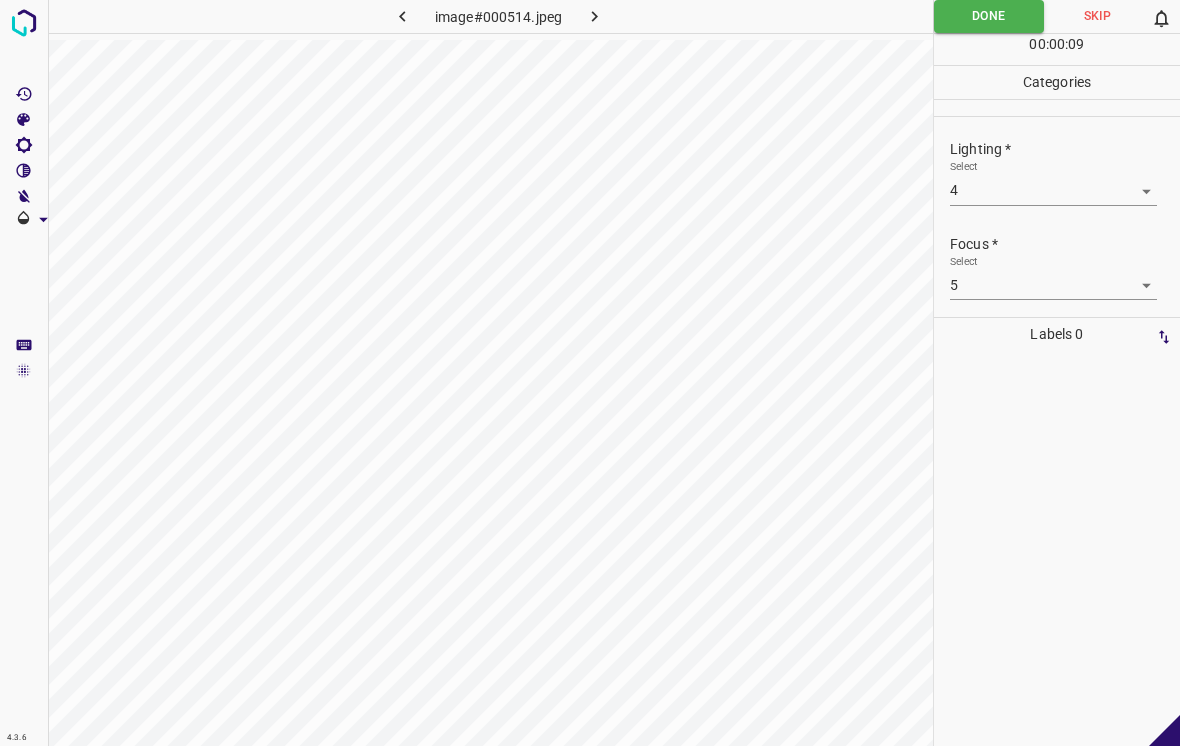 click 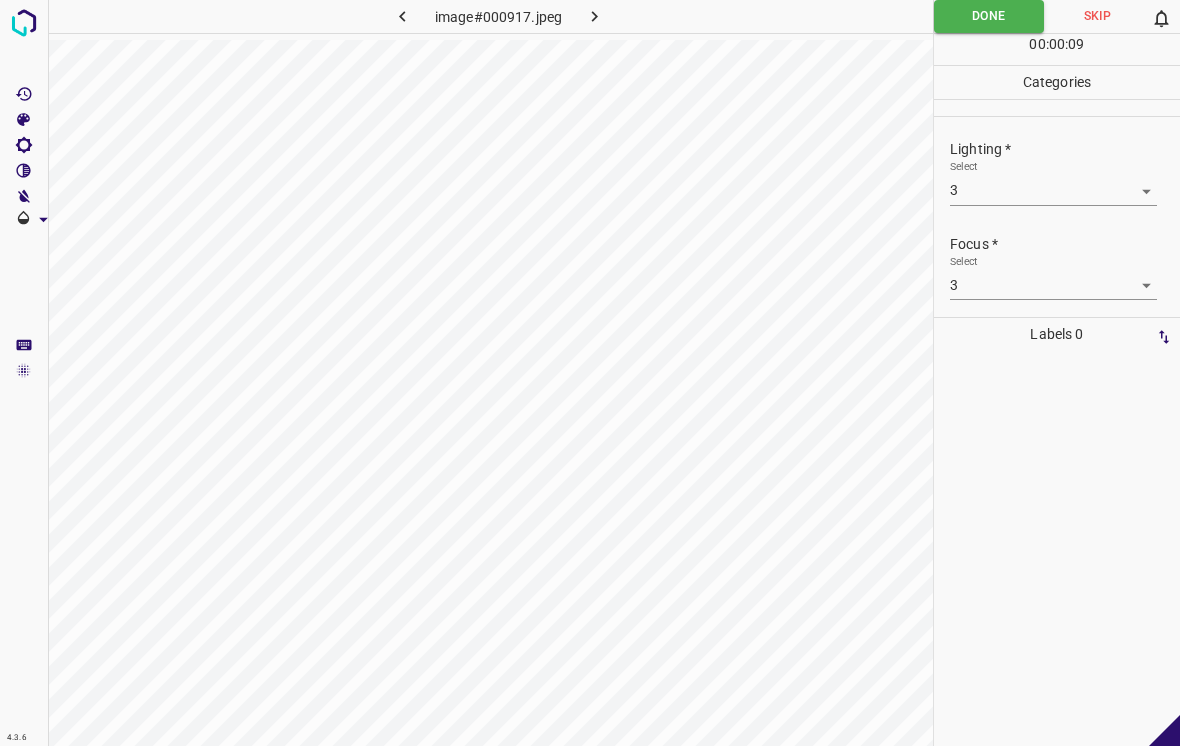 click at bounding box center [594, 16] 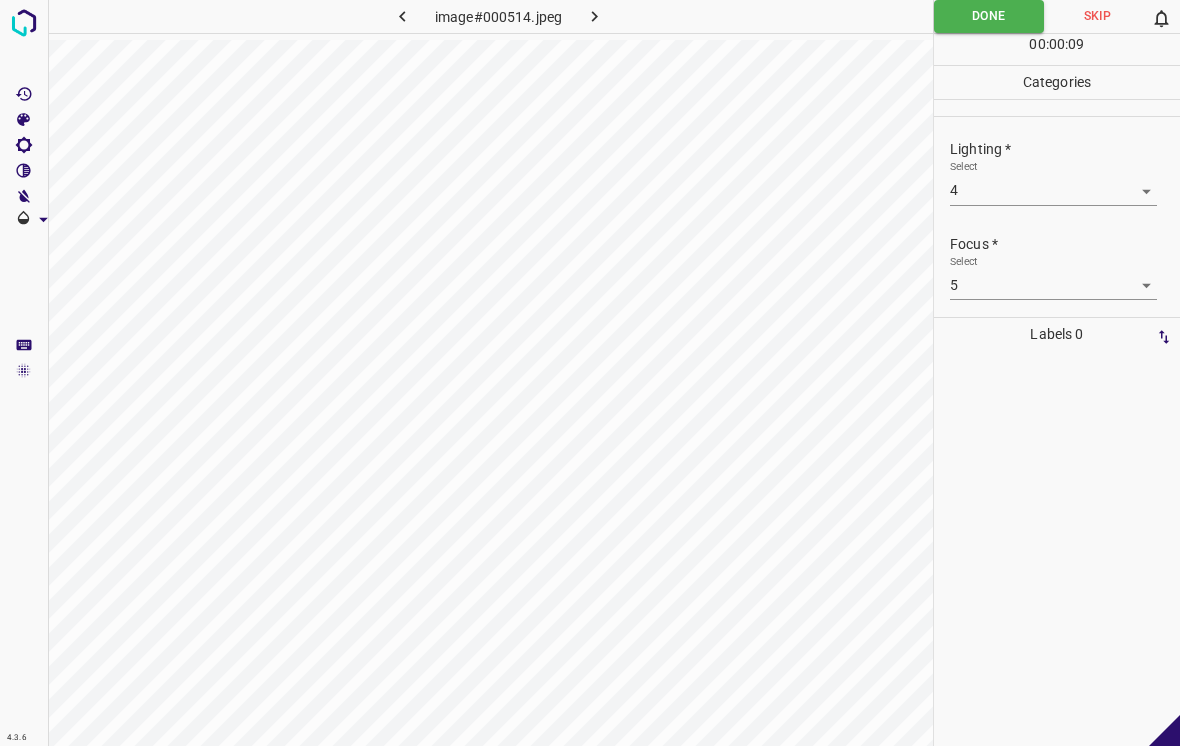 click 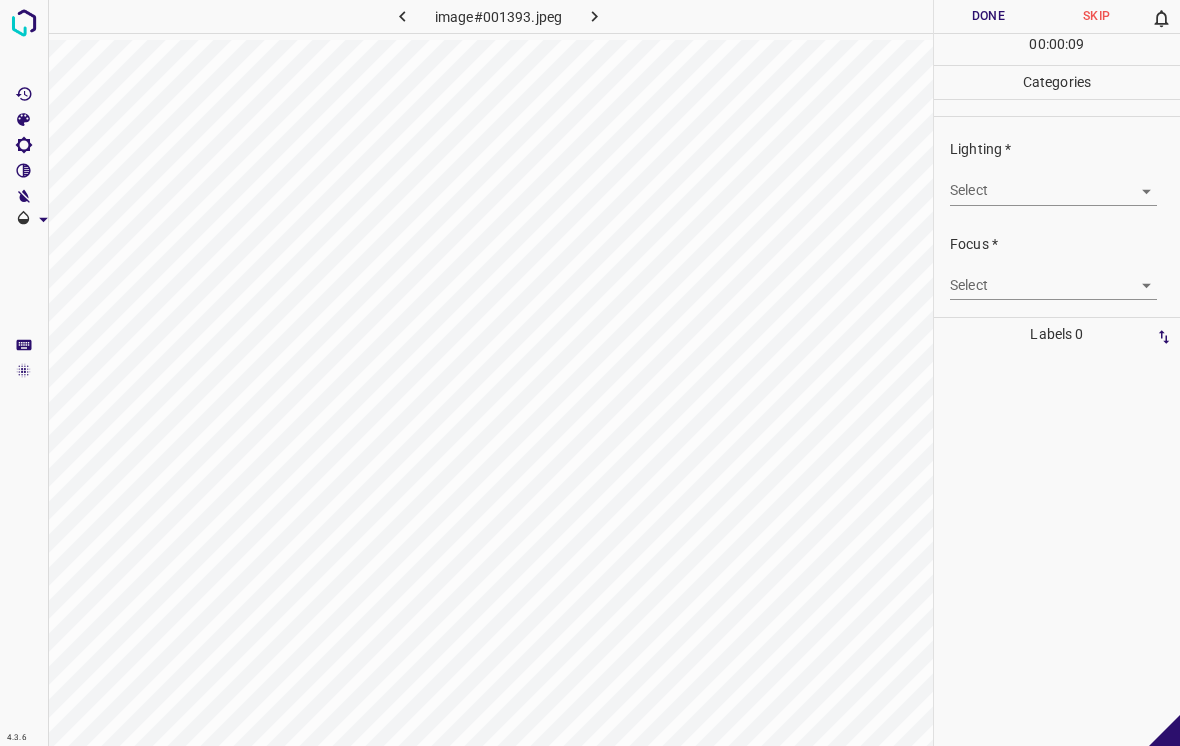 click on "4.3.6  image#001393.jpeg Done Skip 0 00   : 00   : 09   Categories Lighting *  Select ​ Focus *  Select ​ Overall *  Select ​ Labels   0 Categories 1 Lighting 2 Focus 3 Overall Tools Space Change between modes (Draw & Edit) I Auto labeling R Restore zoom M Zoom in N Zoom out Delete Delete selecte label Filters Z Restore filters X Saturation filter C Brightness filter V Contrast filter B Gray scale filter General O Download - Text - Hide - Delete" at bounding box center (590, 373) 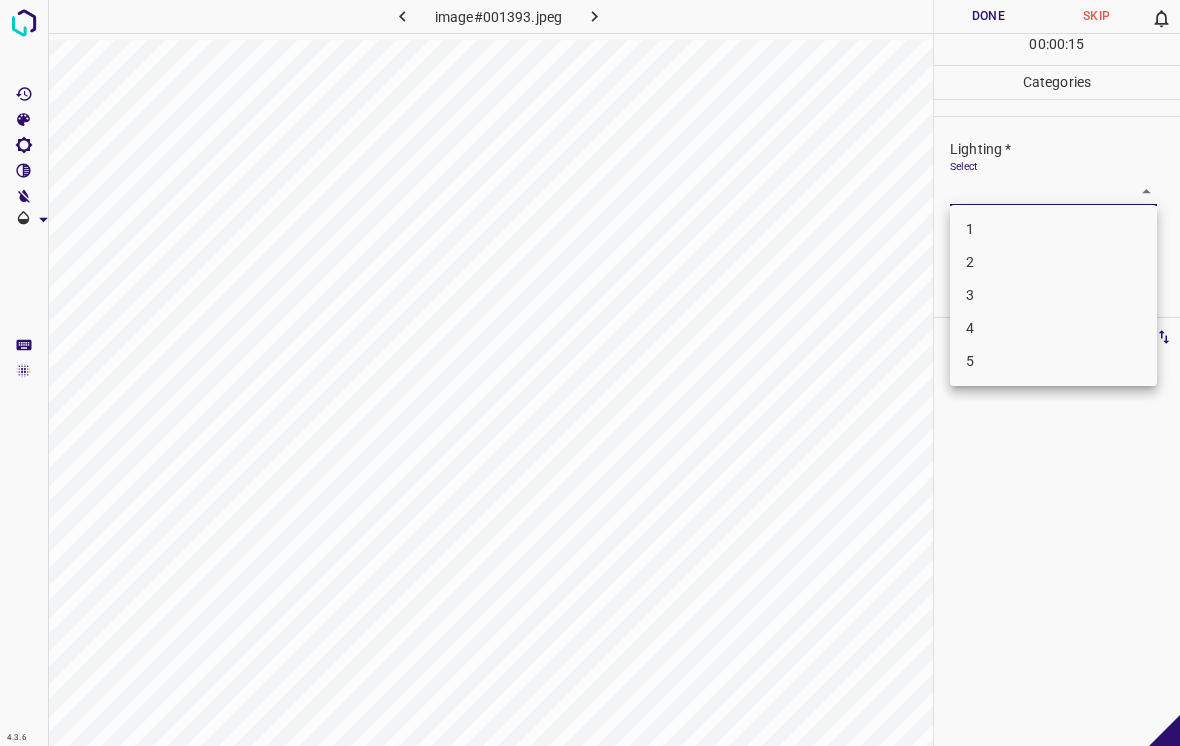 click on "4" at bounding box center (1053, 328) 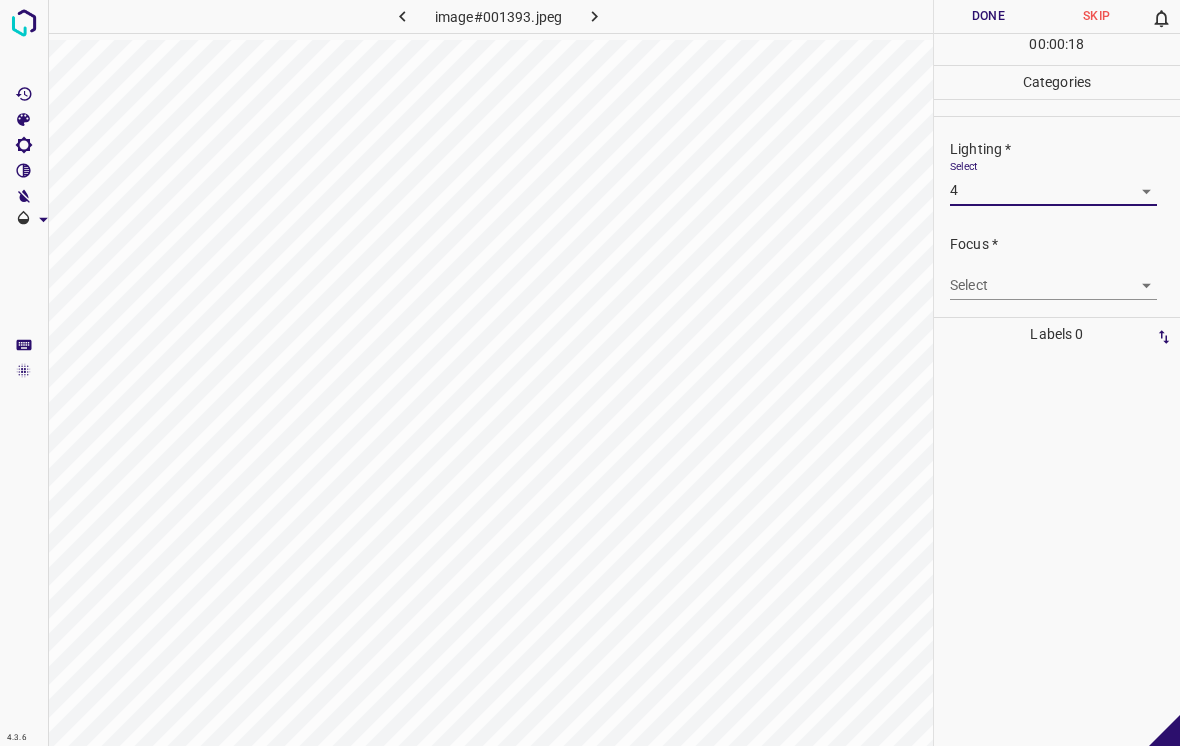 click on "4.3.6  image#001393.jpeg Done Skip 0 00   : 00   : 18   Categories Lighting *  Select 4 4 Focus *  Select ​ Overall *  Select ​ Labels   0 Categories 1 Lighting 2 Focus 3 Overall Tools Space Change between modes (Draw & Edit) I Auto labeling R Restore zoom M Zoom in N Zoom out Delete Delete selecte label Filters Z Restore filters X Saturation filter C Brightness filter V Contrast filter B Gray scale filter General O Download - Text - Hide - Delete" at bounding box center (590, 373) 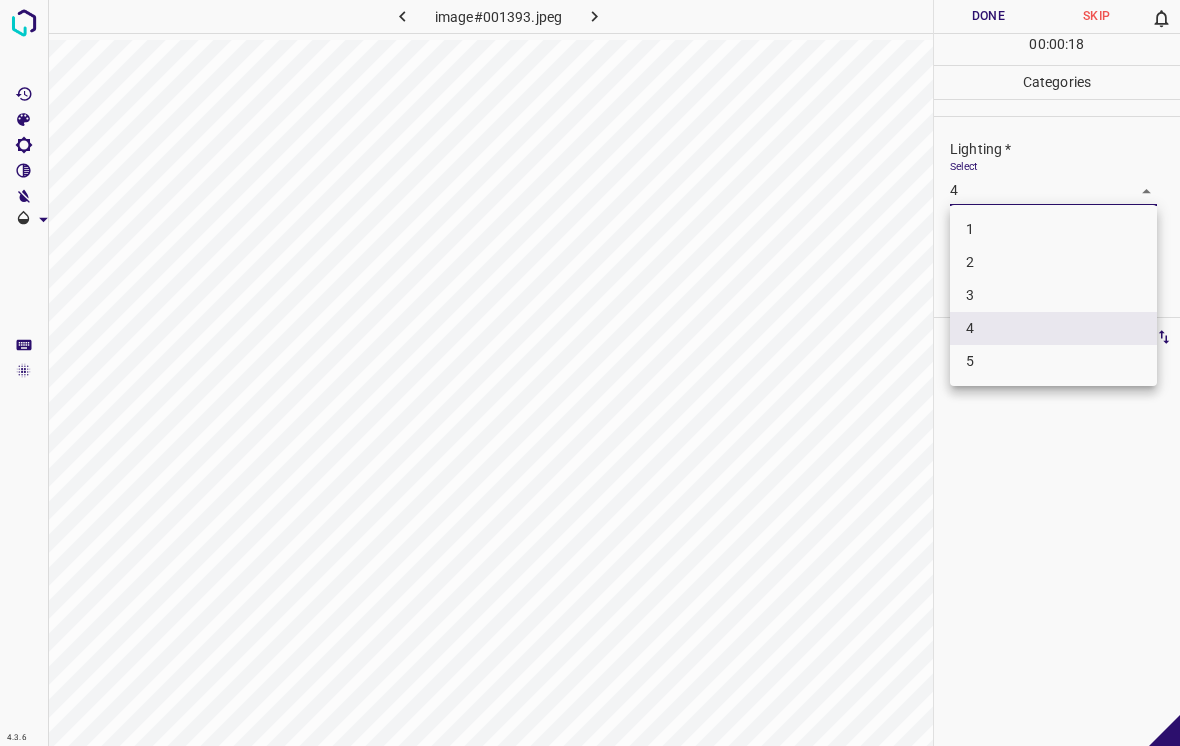 click on "3" at bounding box center [1053, 295] 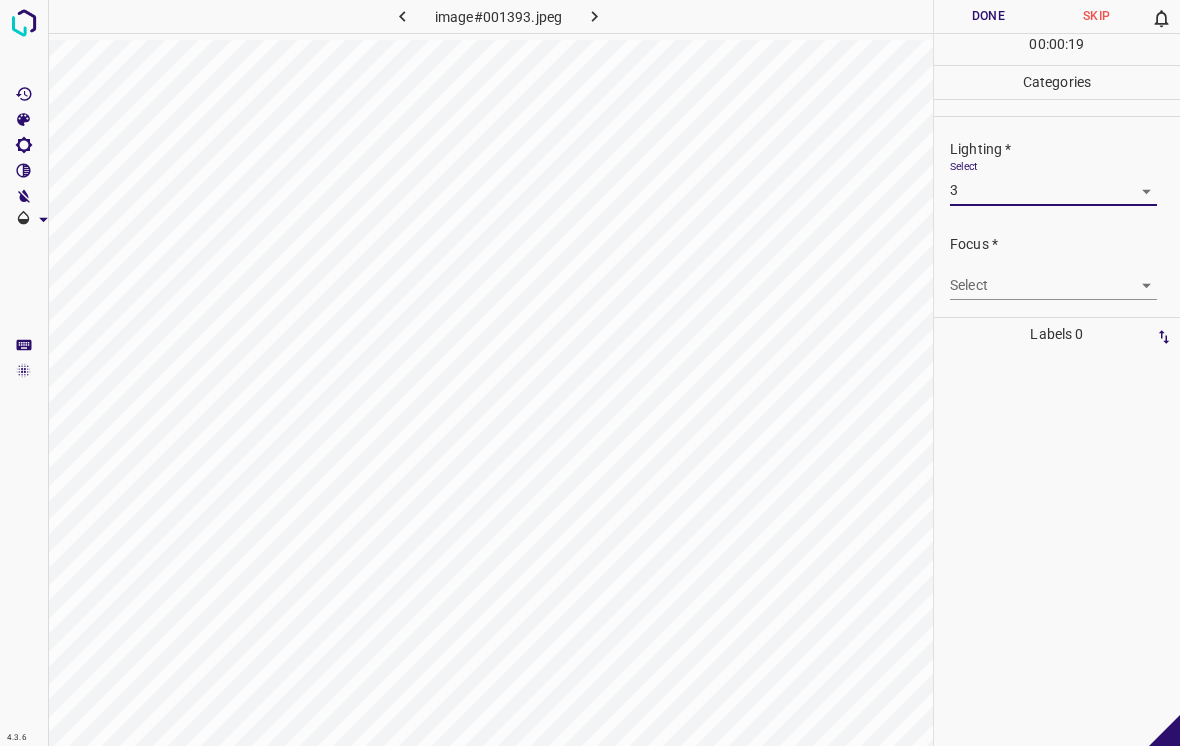 click on "4.3.6  image#001393.jpeg Done Skip 0 00   : 00   : 19   Categories Lighting *  Select 3 3 Focus *  Select ​ Overall *  Select ​ Labels   0 Categories 1 Lighting 2 Focus 3 Overall Tools Space Change between modes (Draw & Edit) I Auto labeling R Restore zoom M Zoom in N Zoom out Delete Delete selecte label Filters Z Restore filters X Saturation filter C Brightness filter V Contrast filter B Gray scale filter General O Download - Text - Hide - Delete" at bounding box center [590, 373] 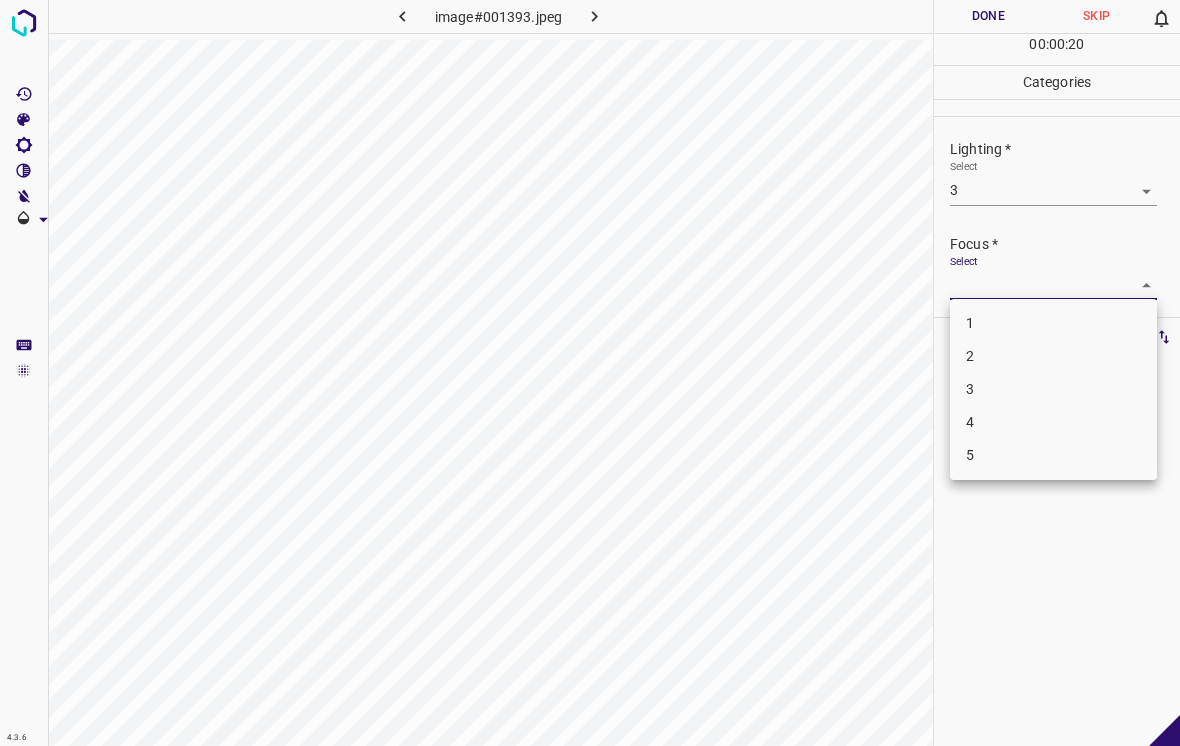 click on "3" at bounding box center [1053, 389] 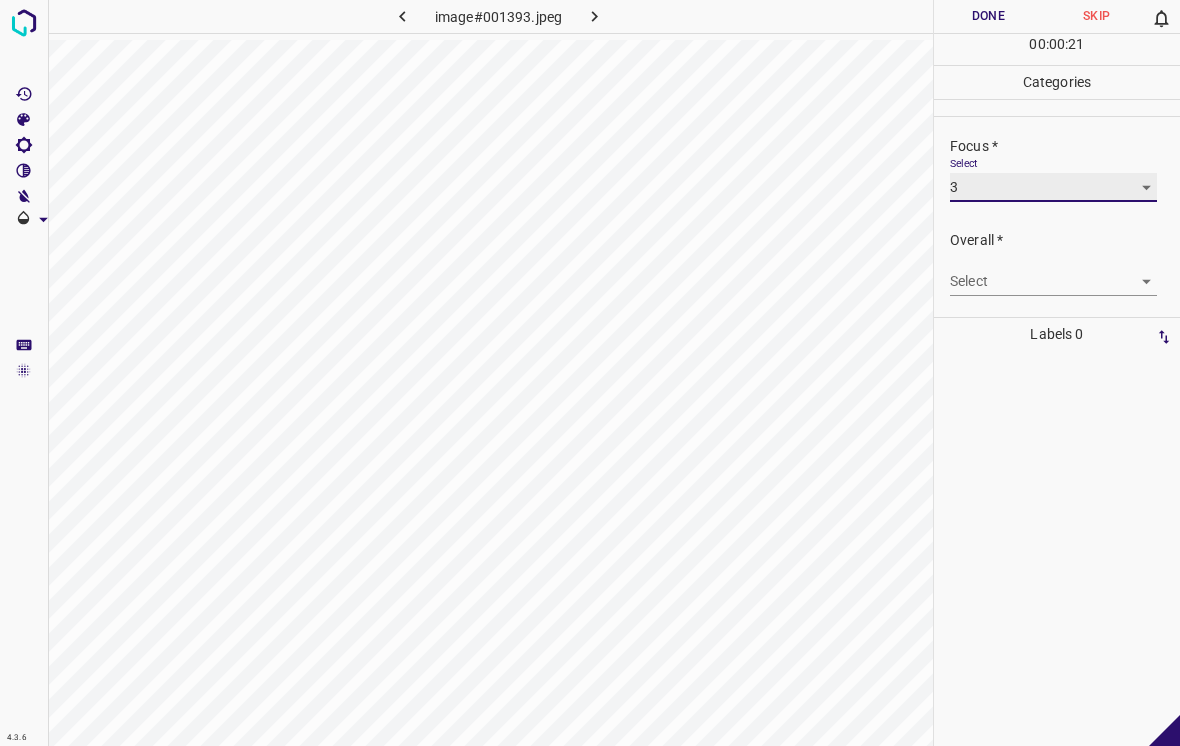 scroll, scrollTop: 98, scrollLeft: 0, axis: vertical 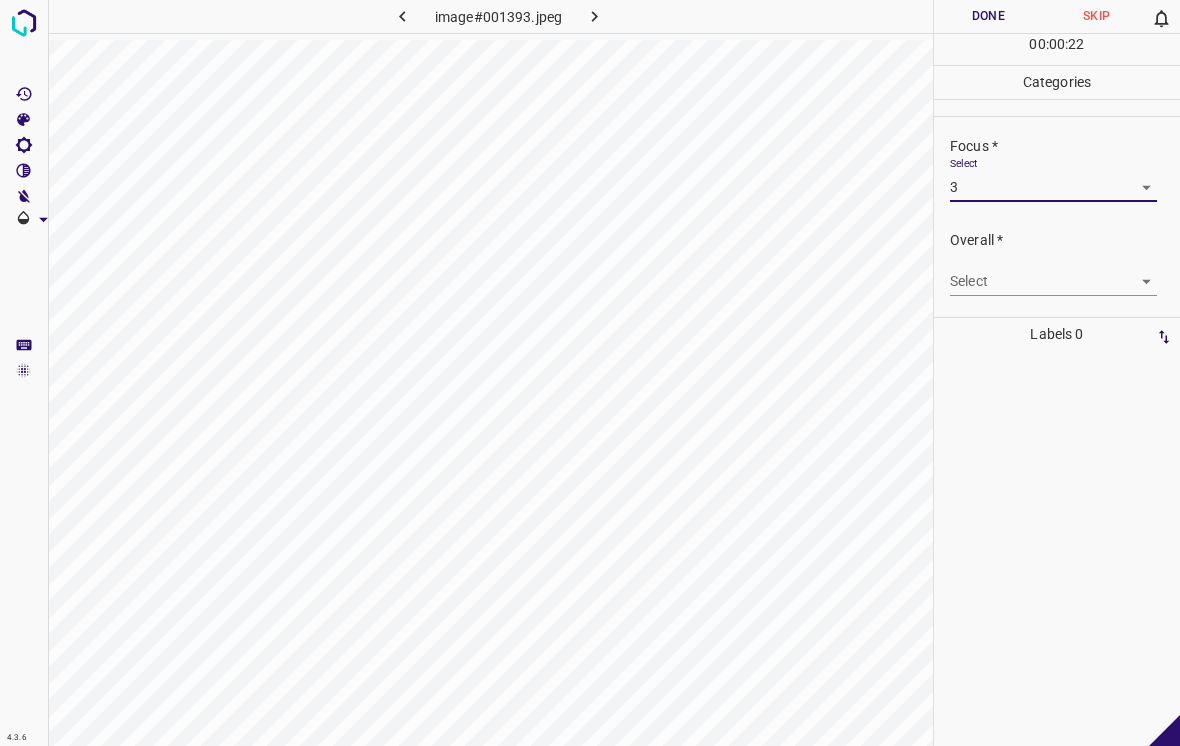 click on "4.3.6  image#001393.jpeg Done Skip 0 00   : 00   : 22   Categories Lighting *  Select 3 3 Focus *  Select 3 3 Overall *  Select ​ Labels   0 Categories 1 Lighting 2 Focus 3 Overall Tools Space Change between modes (Draw & Edit) I Auto labeling R Restore zoom M Zoom in N Zoom out Delete Delete selecte label Filters Z Restore filters X Saturation filter C Brightness filter V Contrast filter B Gray scale filter General O Download - Text - Hide - Delete" at bounding box center [590, 373] 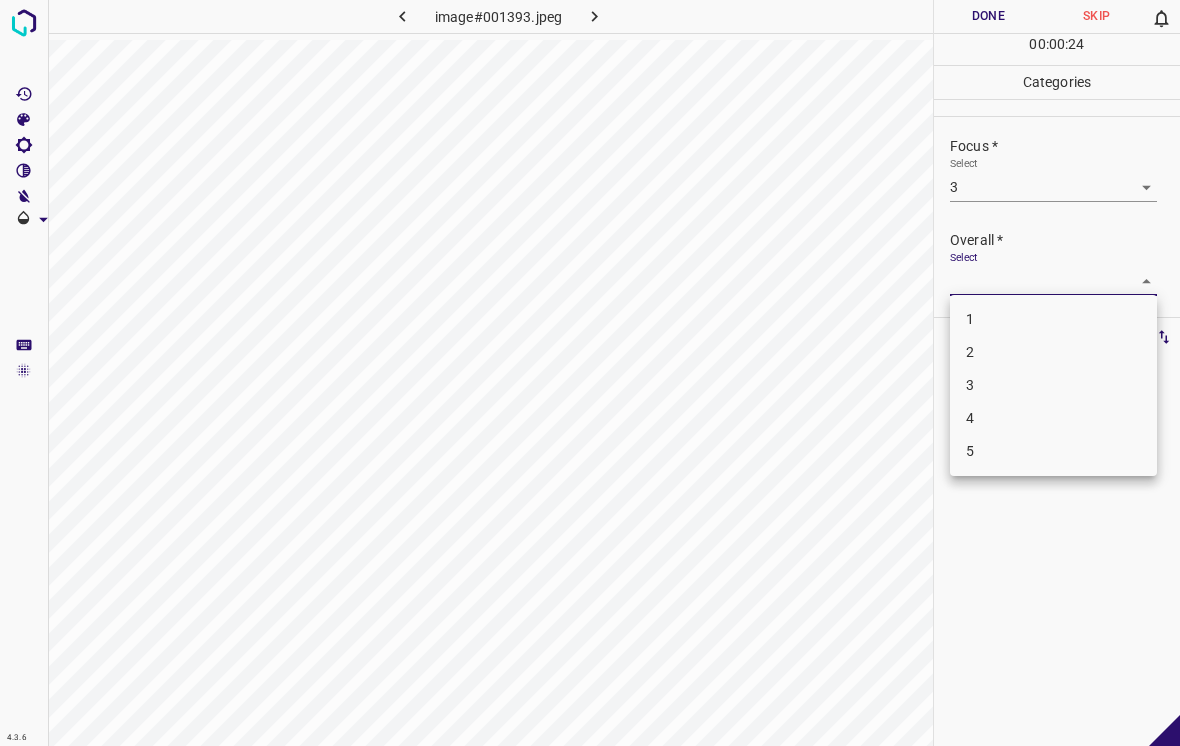 click on "3" at bounding box center (1053, 385) 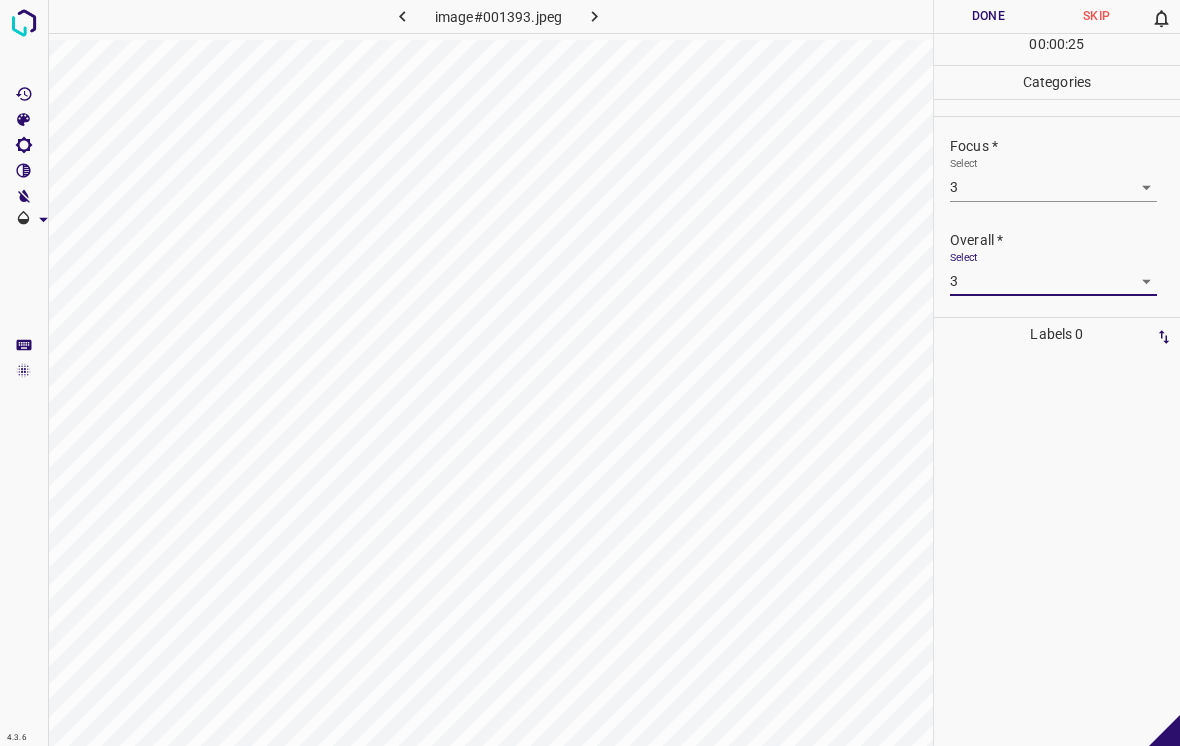 click on "4.3.6  image#001393.jpeg Done Skip 0 00   : 00   : 25   Categories Lighting *  Select 3 3 Focus *  Select 3 3 Overall *  Select 3 3 Labels   0 Categories 1 Lighting 2 Focus 3 Overall Tools Space Change between modes (Draw & Edit) I Auto labeling R Restore zoom M Zoom in N Zoom out Delete Delete selecte label Filters Z Restore filters X Saturation filter C Brightness filter V Contrast filter B Gray scale filter General O Download - Text - Hide - Delete" at bounding box center [590, 373] 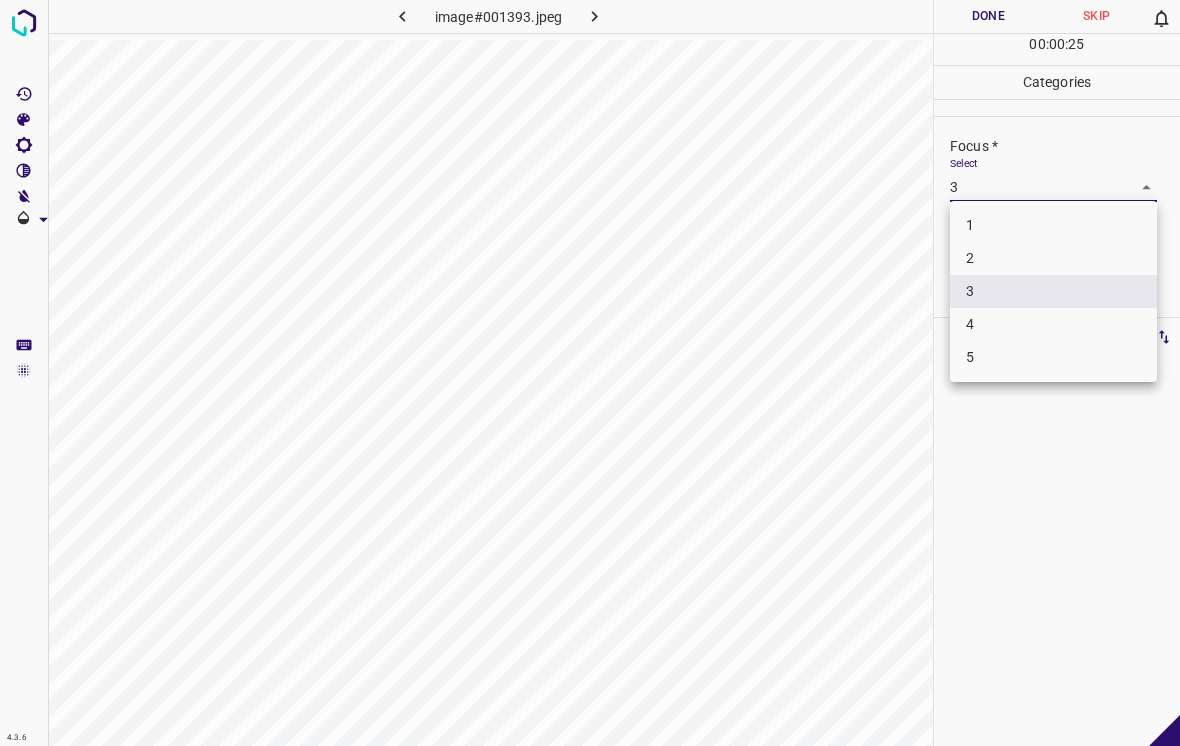click on "2" at bounding box center [1053, 258] 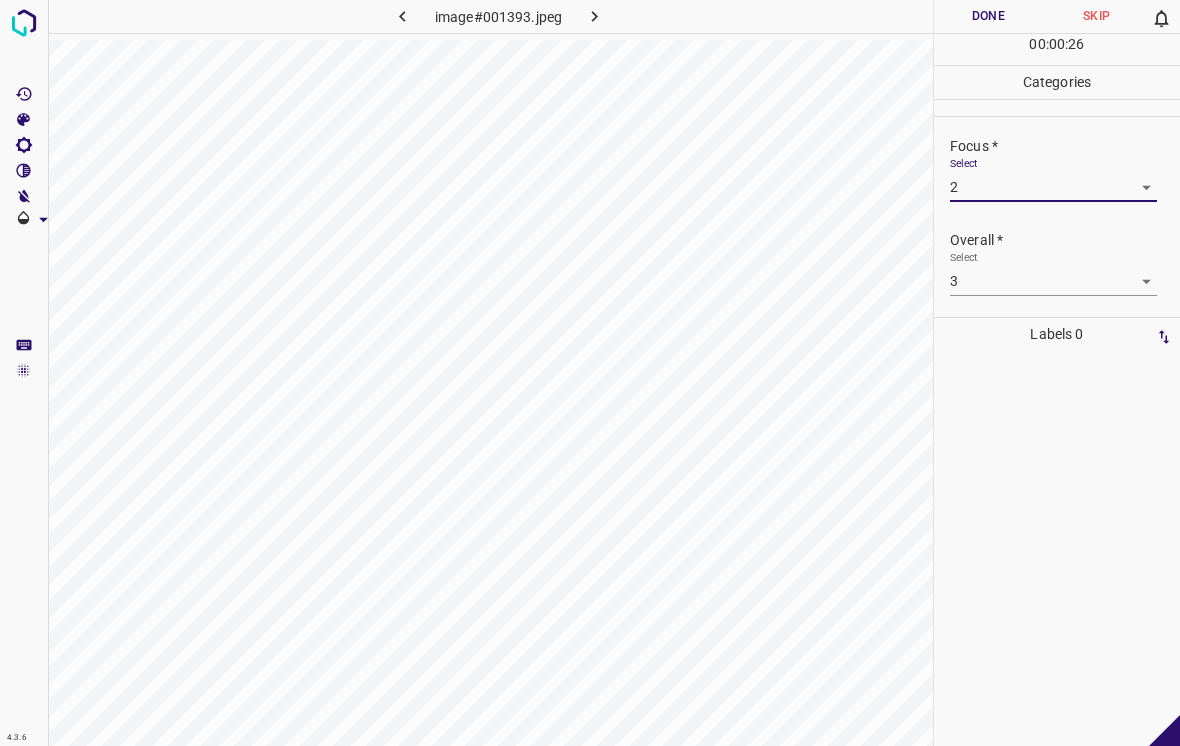 click on "Done" at bounding box center [988, 16] 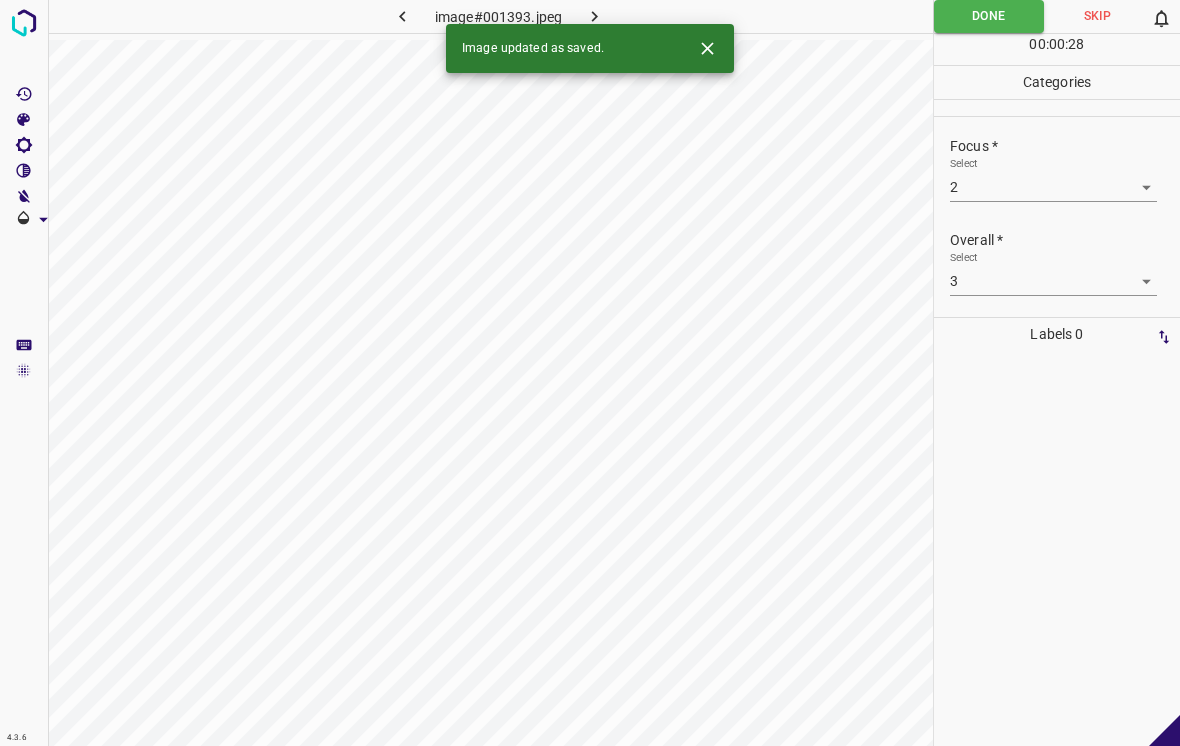 click 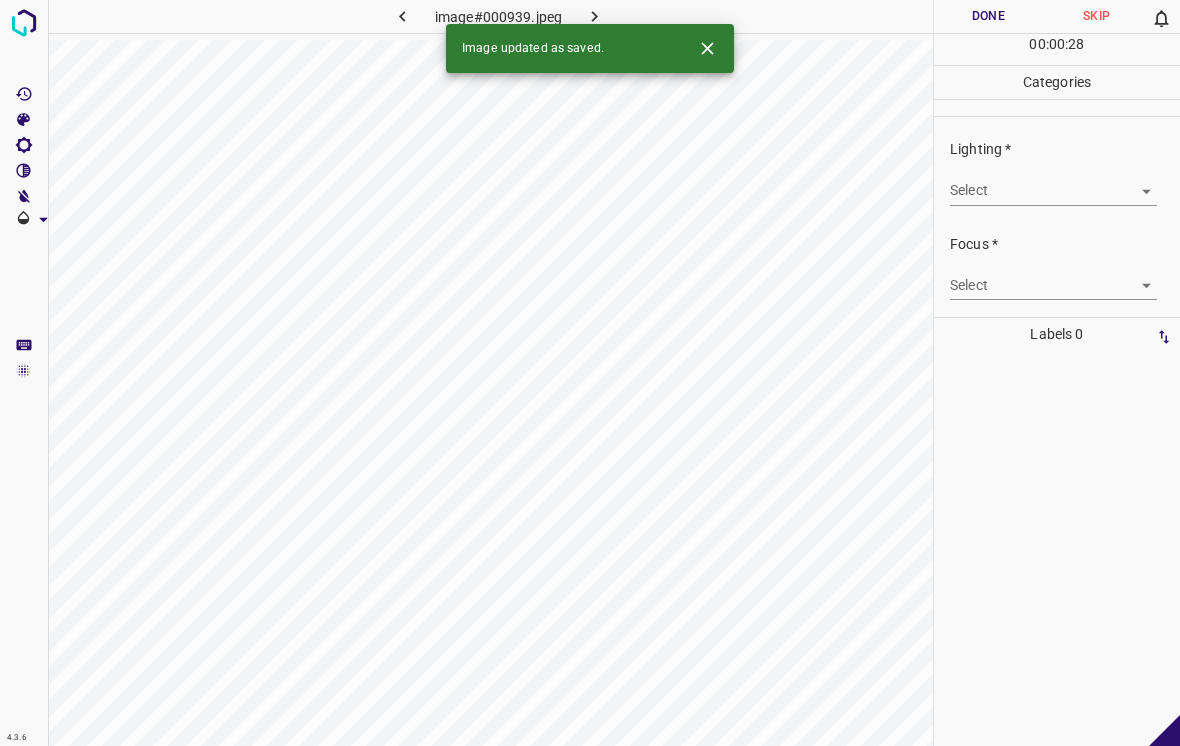 click on "4.3.6  image#000939.jpeg Done Skip 0 00   : 00   : 28   Categories Lighting *  Select ​ Focus *  Select ​ Overall *  Select ​ Labels   0 Categories 1 Lighting 2 Focus 3 Overall Tools Space Change between modes (Draw & Edit) I Auto labeling R Restore zoom M Zoom in N Zoom out Delete Delete selecte label Filters Z Restore filters X Saturation filter C Brightness filter V Contrast filter B Gray scale filter General O Download Image updated as saved. - Text - Hide - Delete" at bounding box center [590, 373] 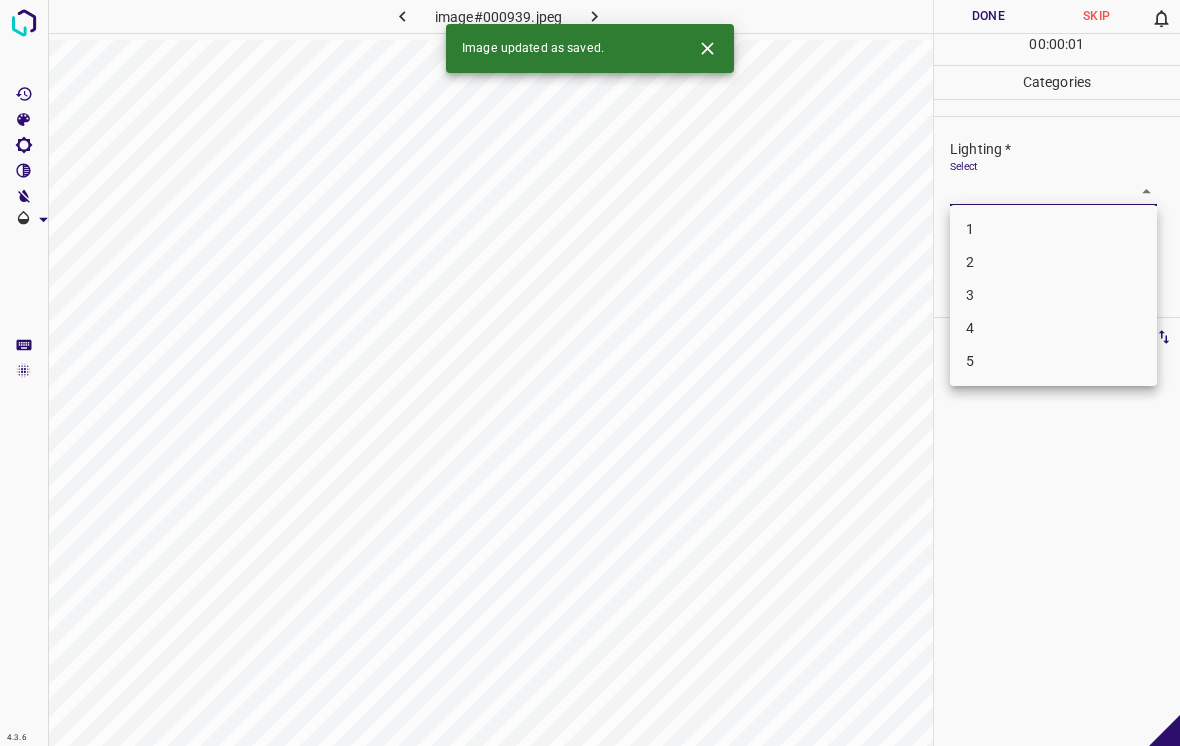 click on "3" at bounding box center [1053, 295] 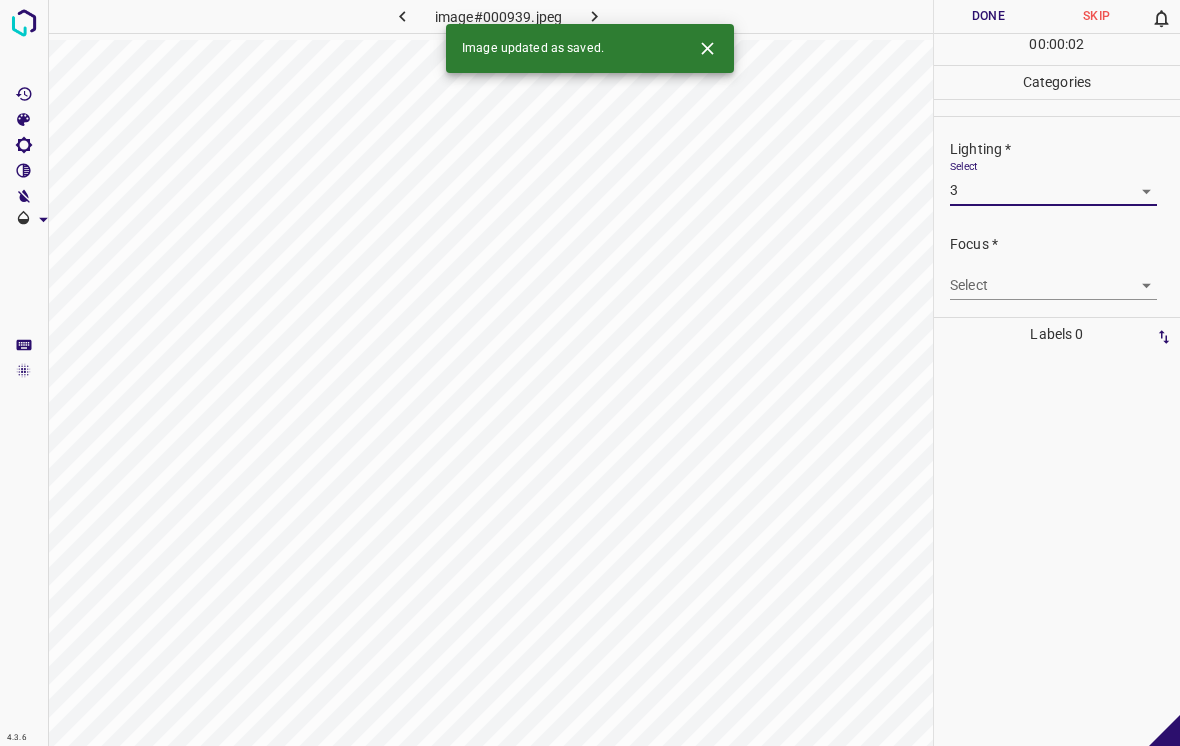 click on "4.3.6  image#000939.jpeg Done Skip 0 00   : 00   : 02   Categories Lighting *  Select 3 3 Focus *  Select ​ Overall *  Select ​ Labels   0 Categories 1 Lighting 2 Focus 3 Overall Tools Space Change between modes (Draw & Edit) I Auto labeling R Restore zoom M Zoom in N Zoom out Delete Delete selecte label Filters Z Restore filters X Saturation filter C Brightness filter V Contrast filter B Gray scale filter General O Download Image updated as saved. - Text - Hide - Delete" at bounding box center [590, 373] 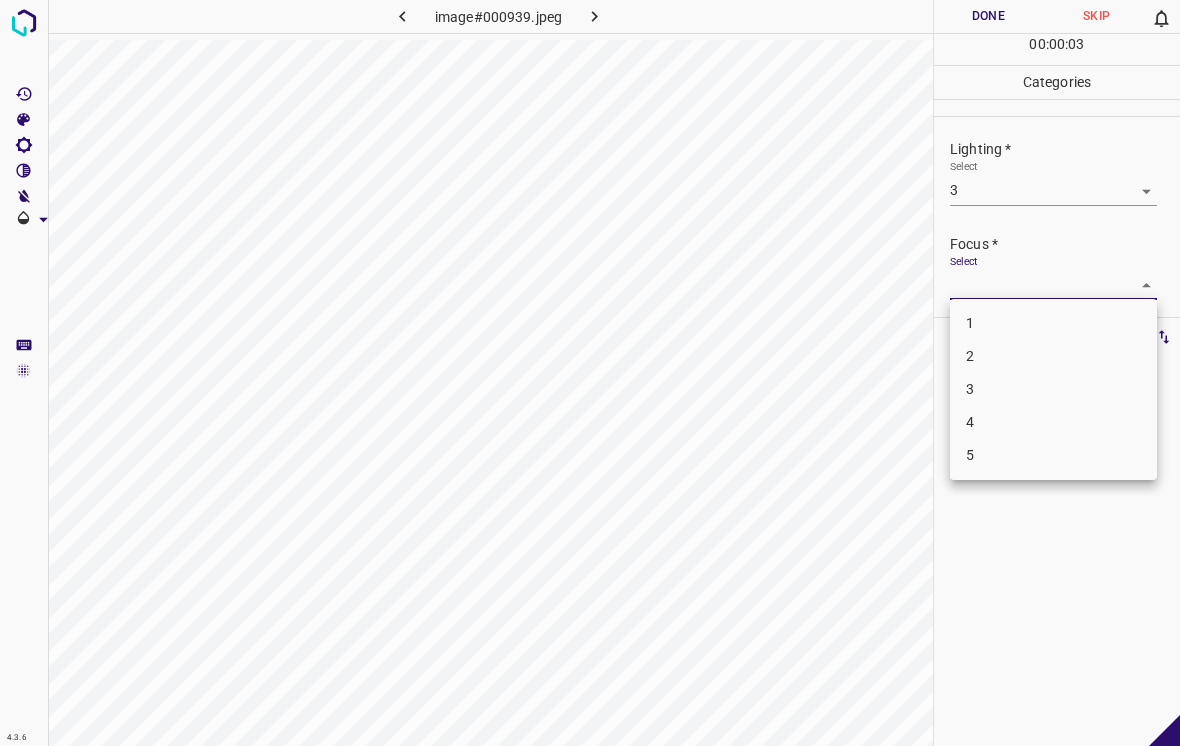 click on "4" at bounding box center [1053, 422] 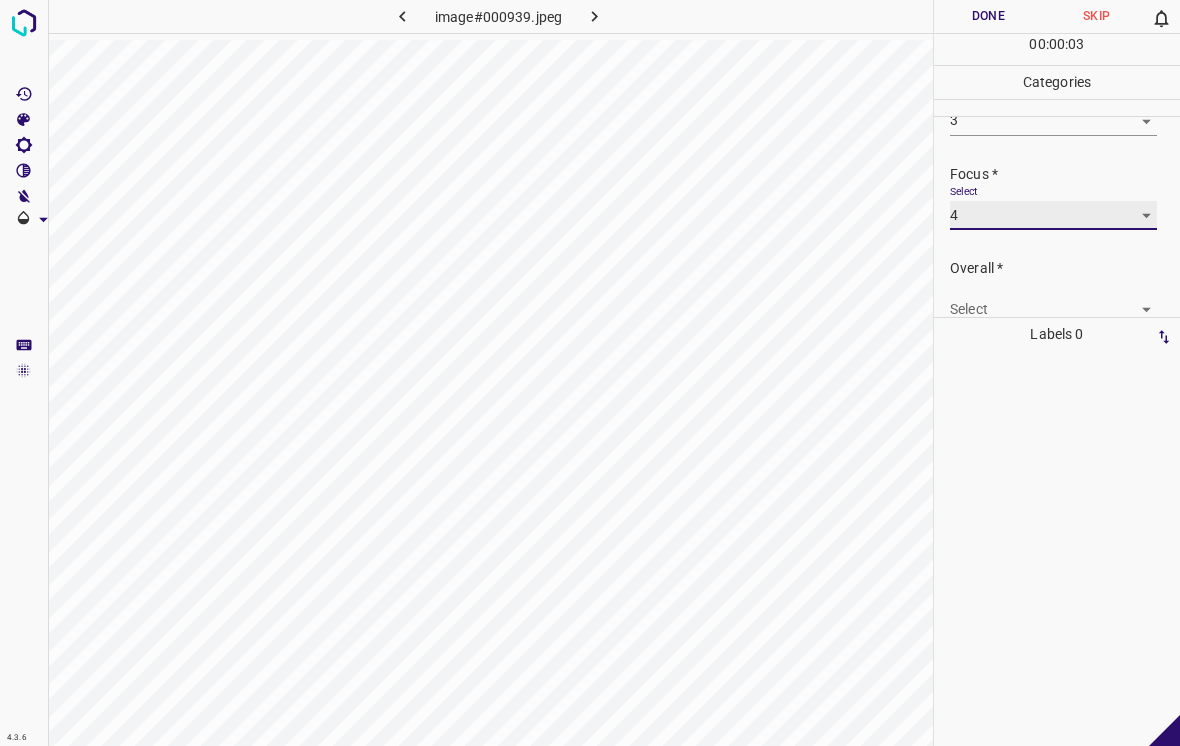 scroll, scrollTop: 81, scrollLeft: 0, axis: vertical 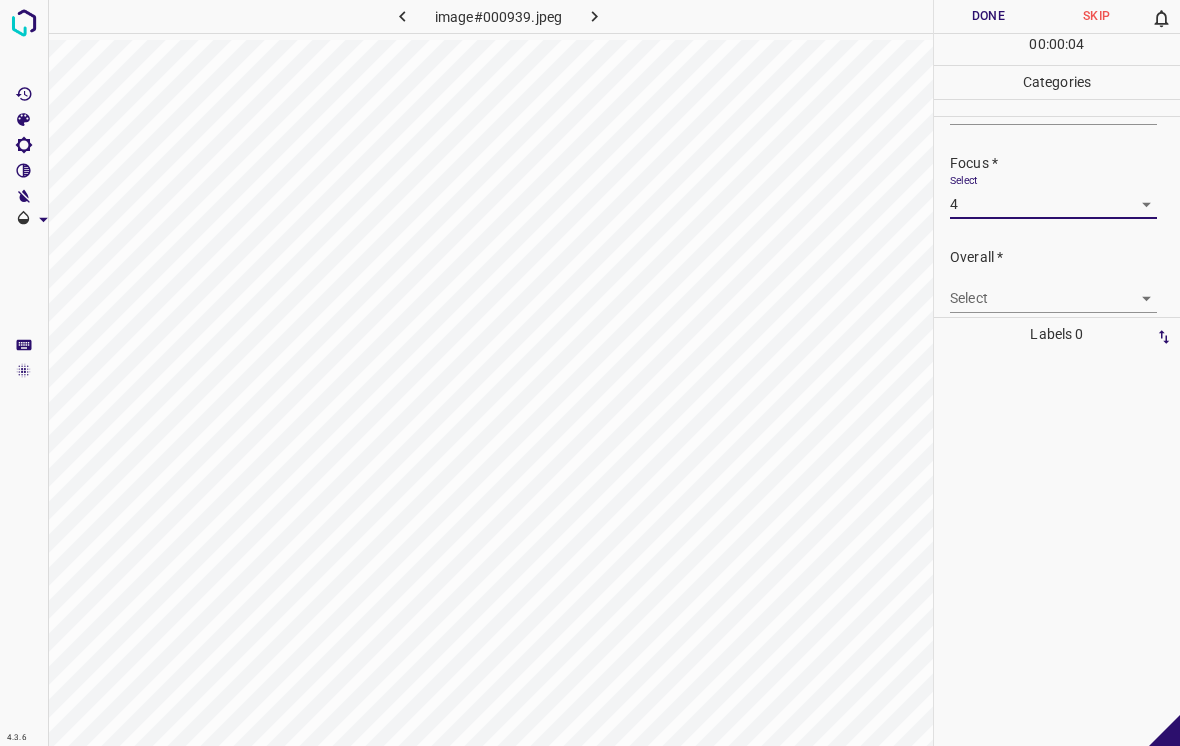 click on "4.3.6  image#000939.jpeg Done Skip 0 00   : 00   : 04   Categories Lighting *  Select 3 3 Focus *  Select 4 4 Overall *  Select ​ Labels   0 Categories 1 Lighting 2 Focus 3 Overall Tools Space Change between modes (Draw & Edit) I Auto labeling R Restore zoom M Zoom in N Zoom out Delete Delete selecte label Filters Z Restore filters X Saturation filter C Brightness filter V Contrast filter B Gray scale filter General O Download - Text - Hide - Delete" at bounding box center (590, 373) 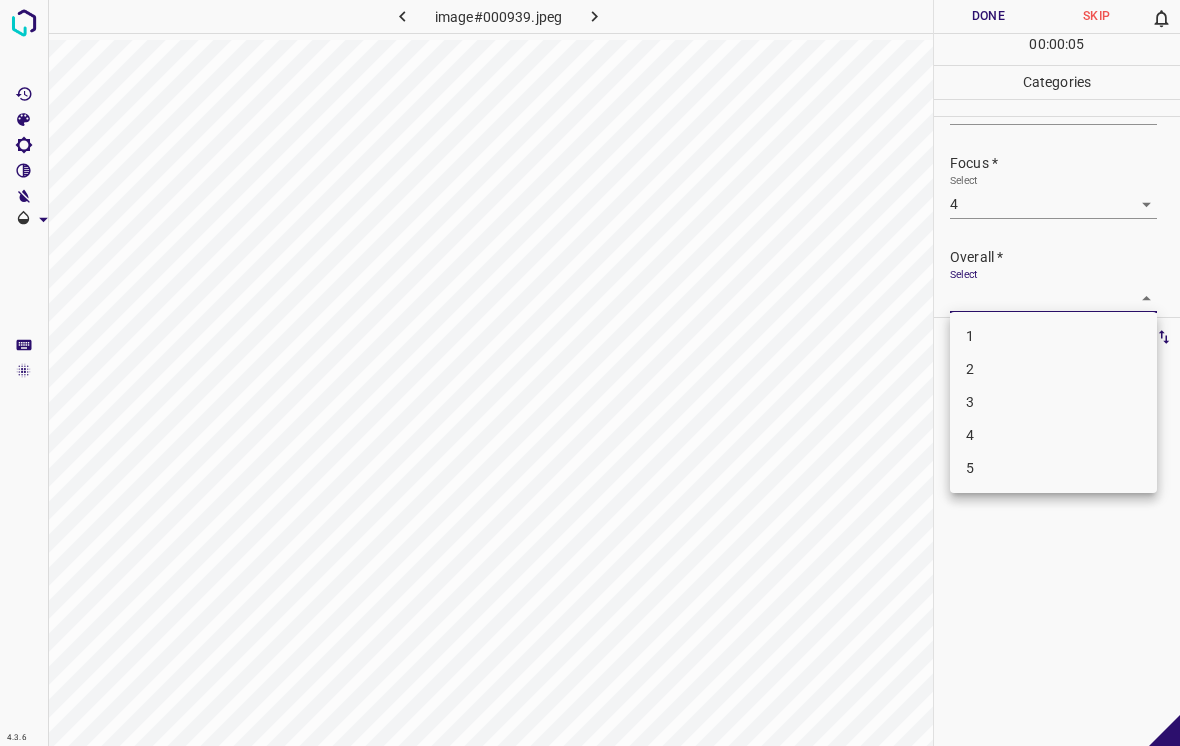 click on "3" at bounding box center [1053, 402] 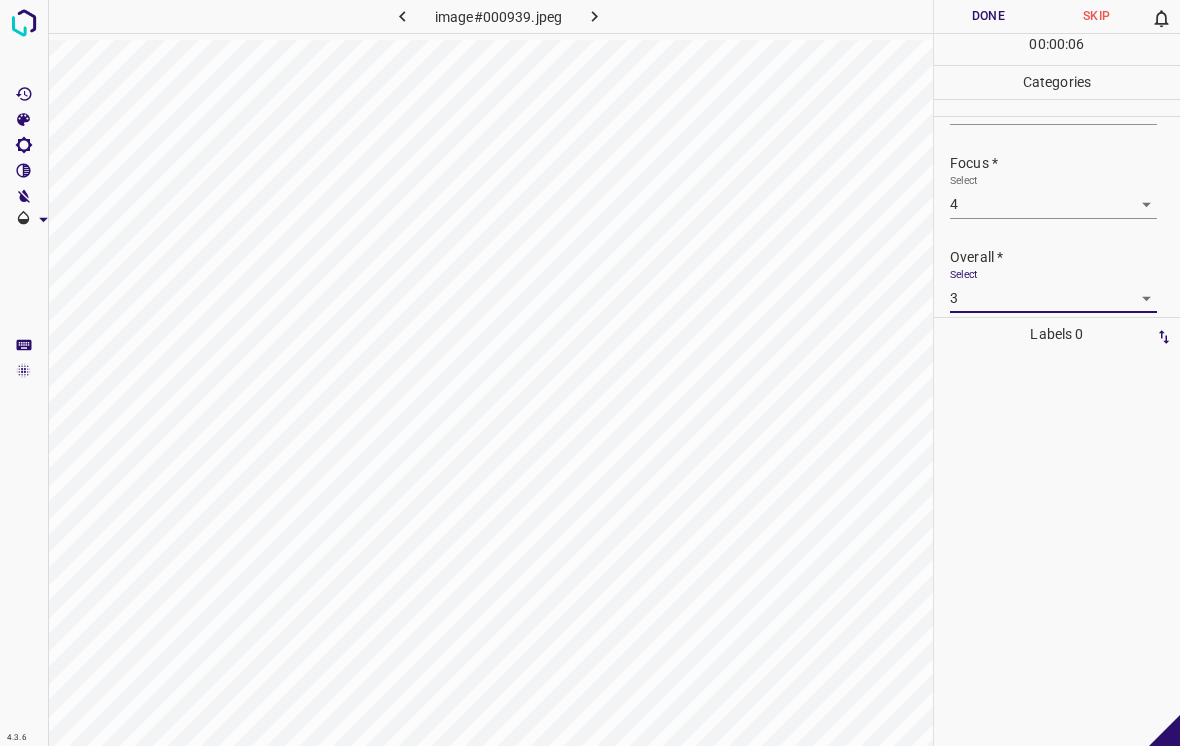 click on "Done" at bounding box center [988, 16] 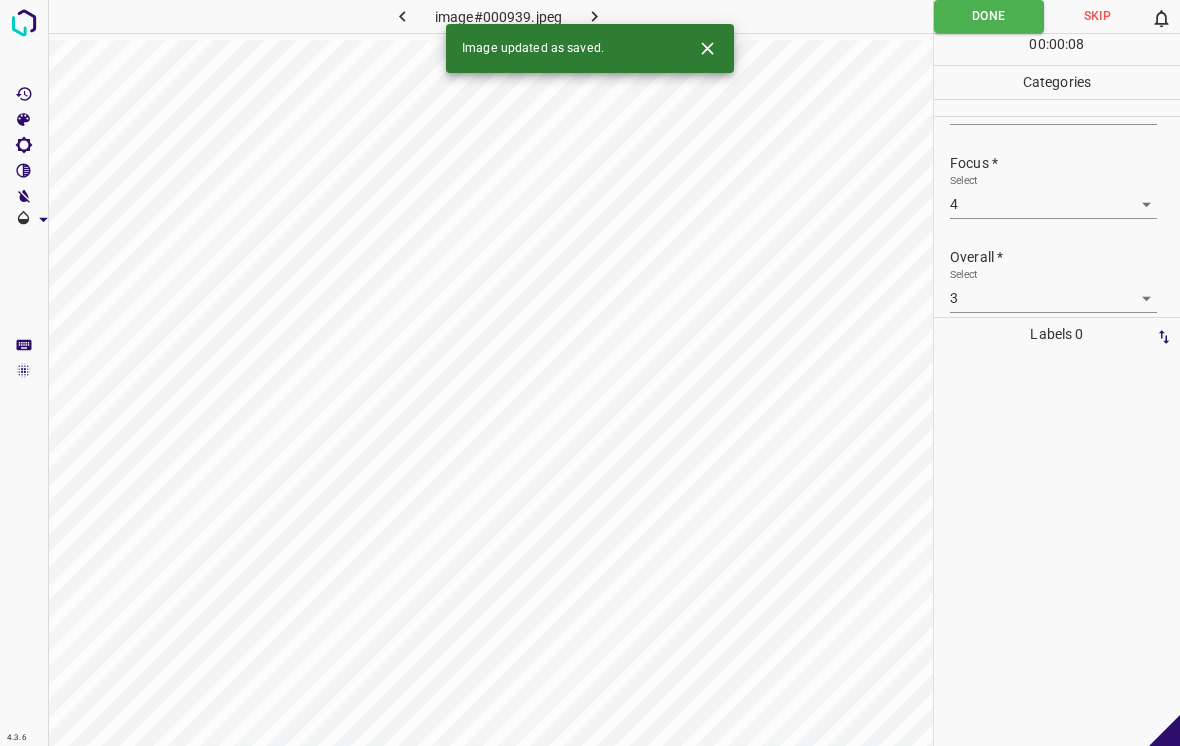 click 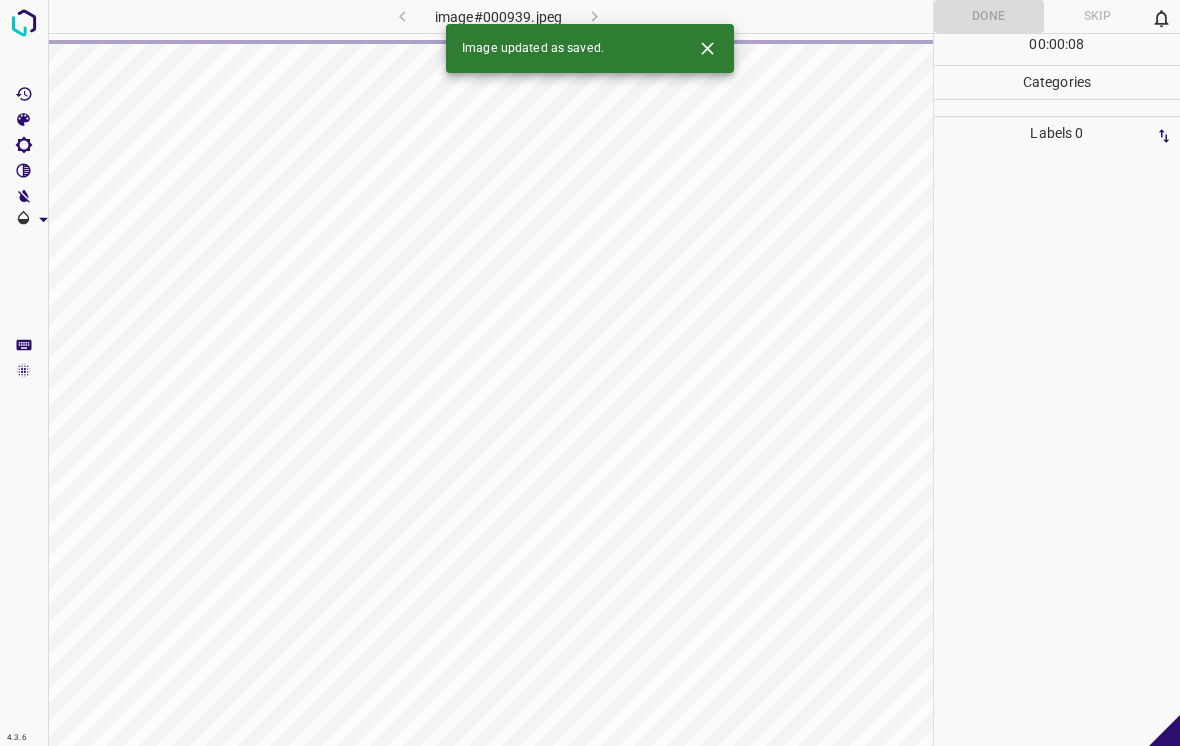 click at bounding box center (707, 48) 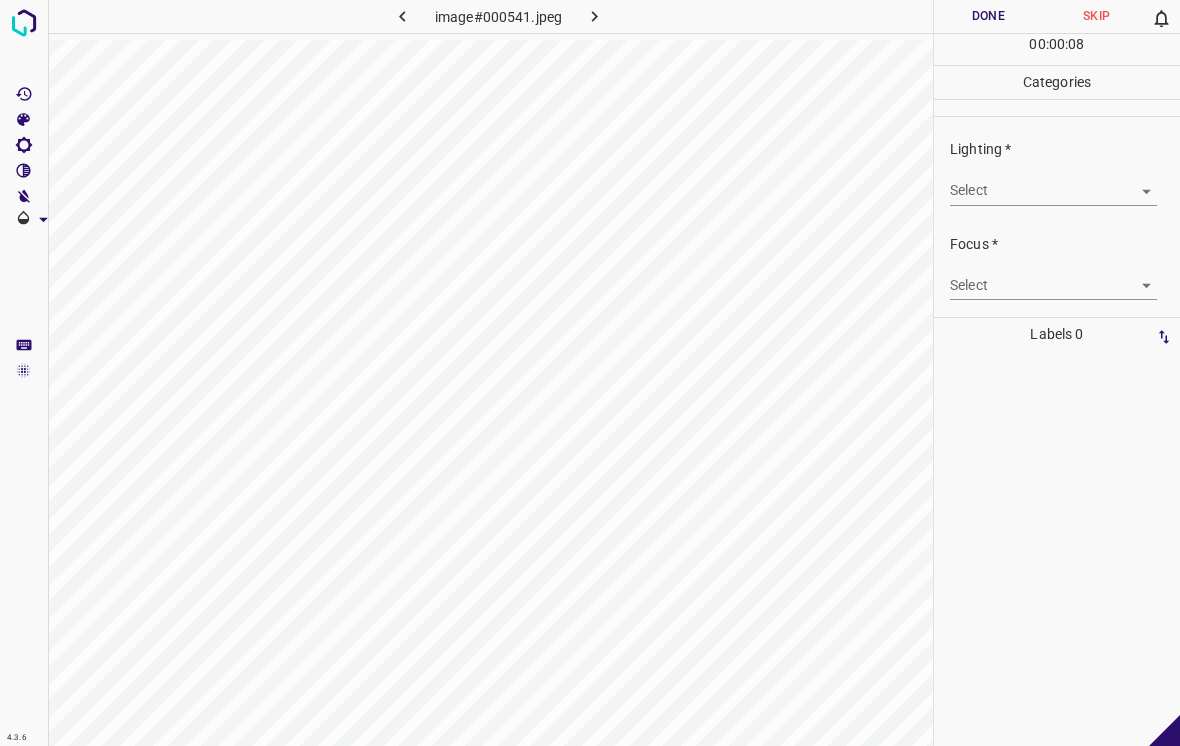 click 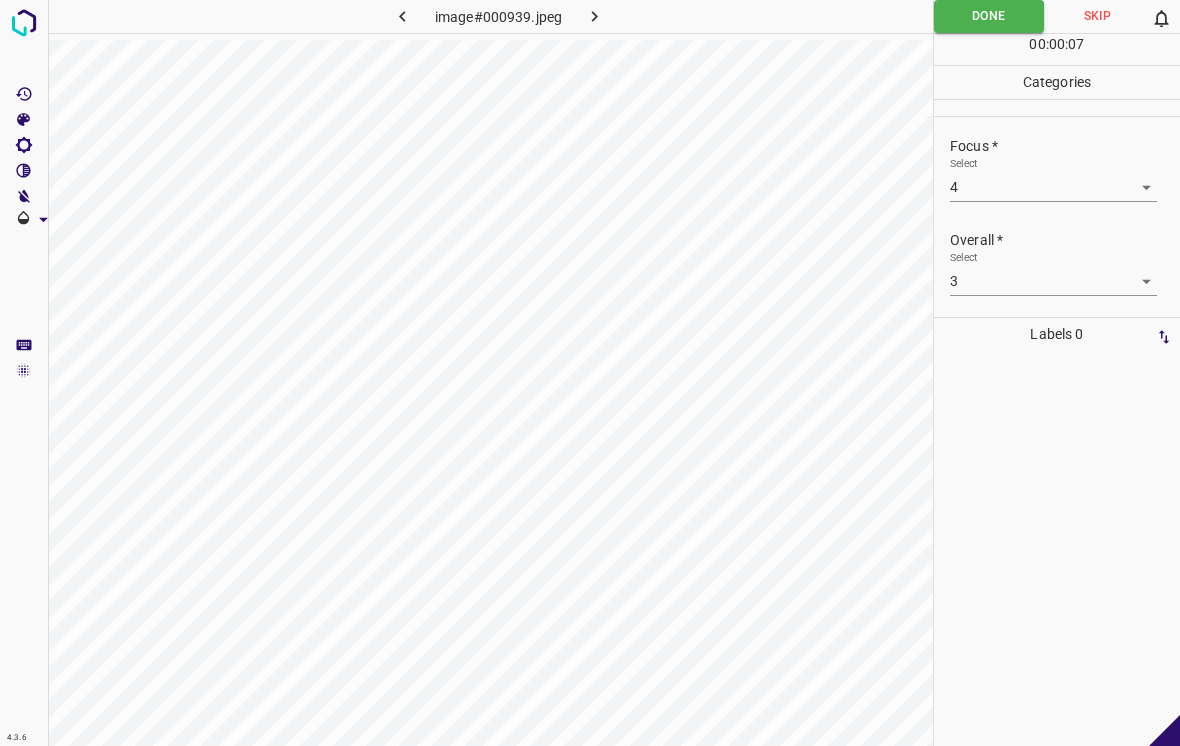 scroll, scrollTop: 98, scrollLeft: 0, axis: vertical 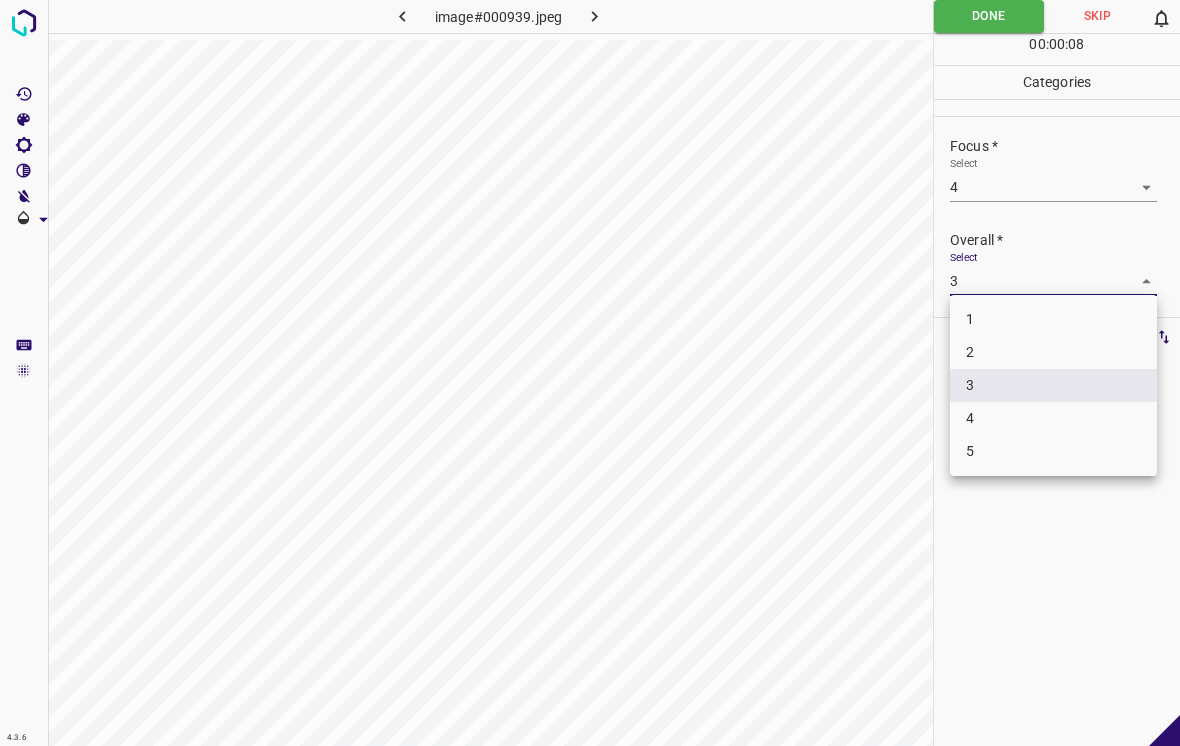click on "4" at bounding box center [1053, 418] 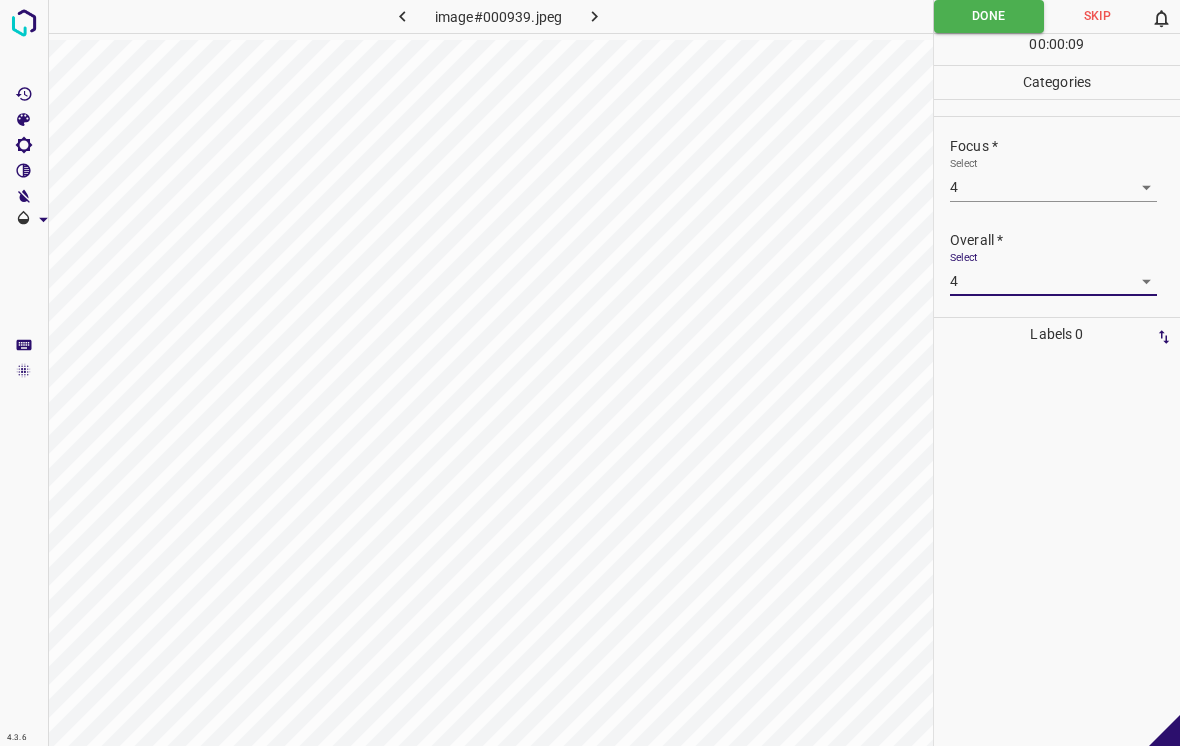 click on "Done" at bounding box center [989, 16] 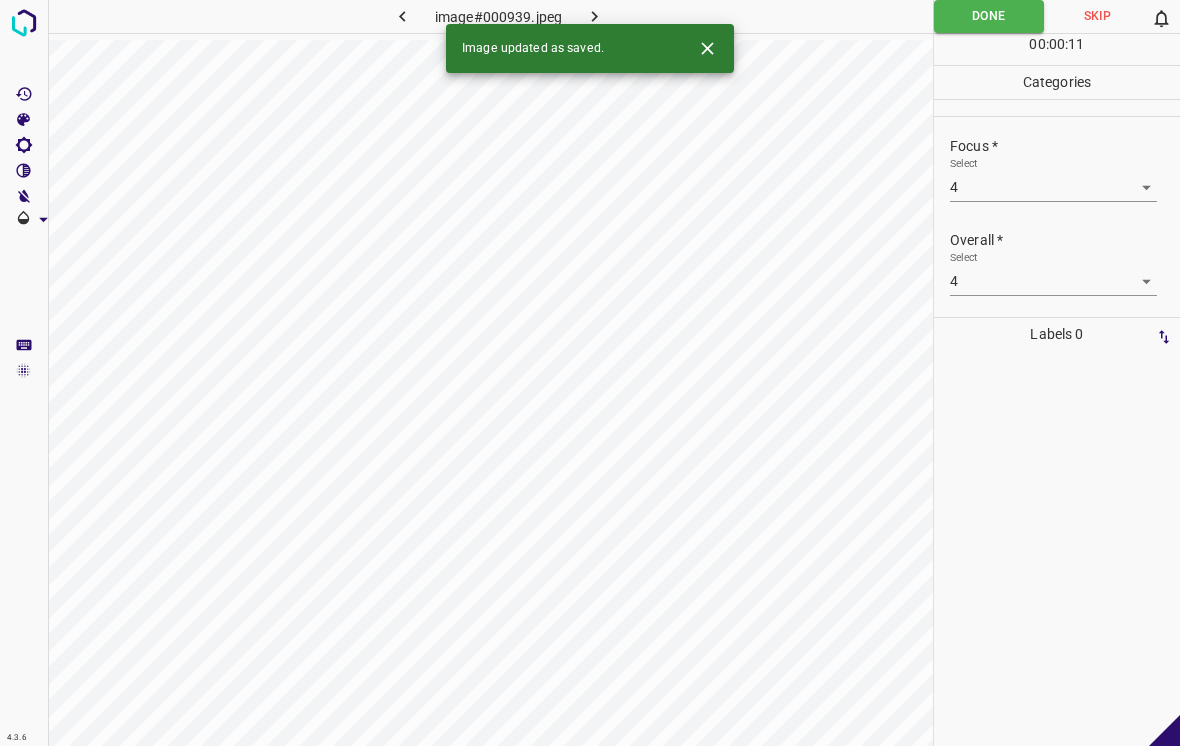 click 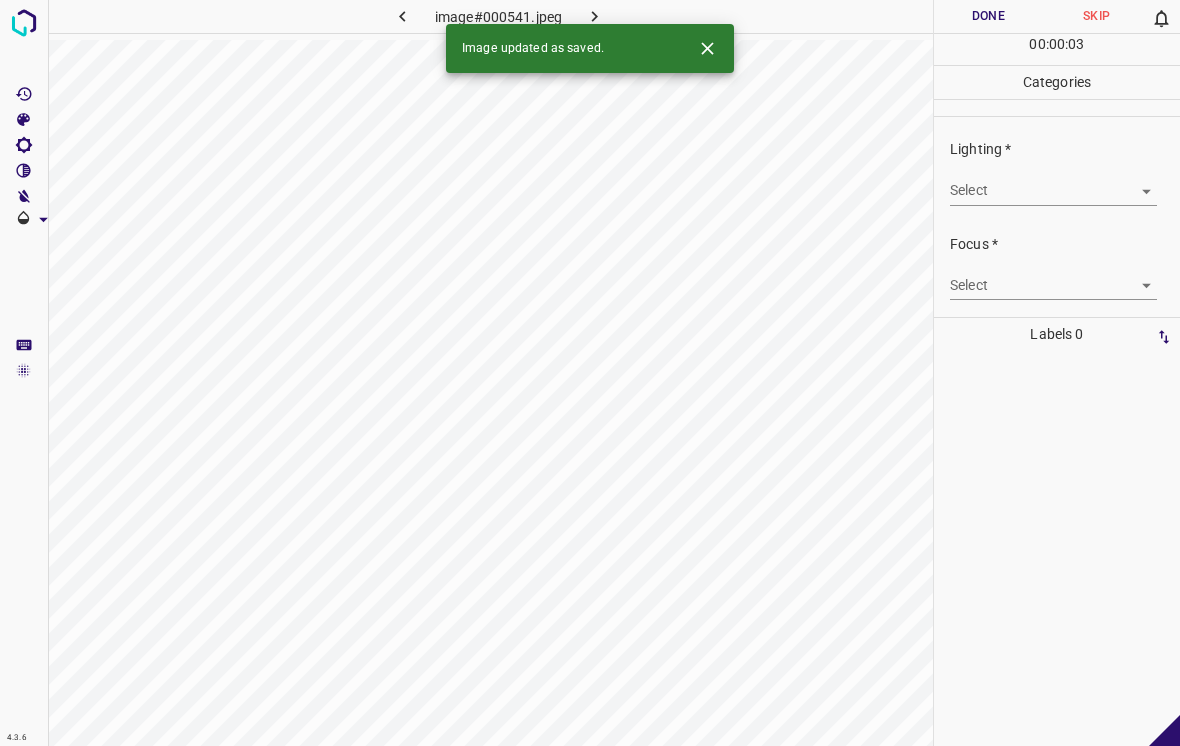 click on "4.3.6  image#000541.jpeg Done Skip 0 00   : 00   : 03   Categories Lighting *  Select ​ Focus *  Select ​ Overall *  Select ​ Labels   0 Categories 1 Lighting 2 Focus 3 Overall Tools Space Change between modes (Draw & Edit) I Auto labeling R Restore zoom M Zoom in N Zoom out Delete Delete selecte label Filters Z Restore filters X Saturation filter C Brightness filter V Contrast filter B Gray scale filter General O Download Image updated as saved. - Text - Hide - Delete" at bounding box center (590, 373) 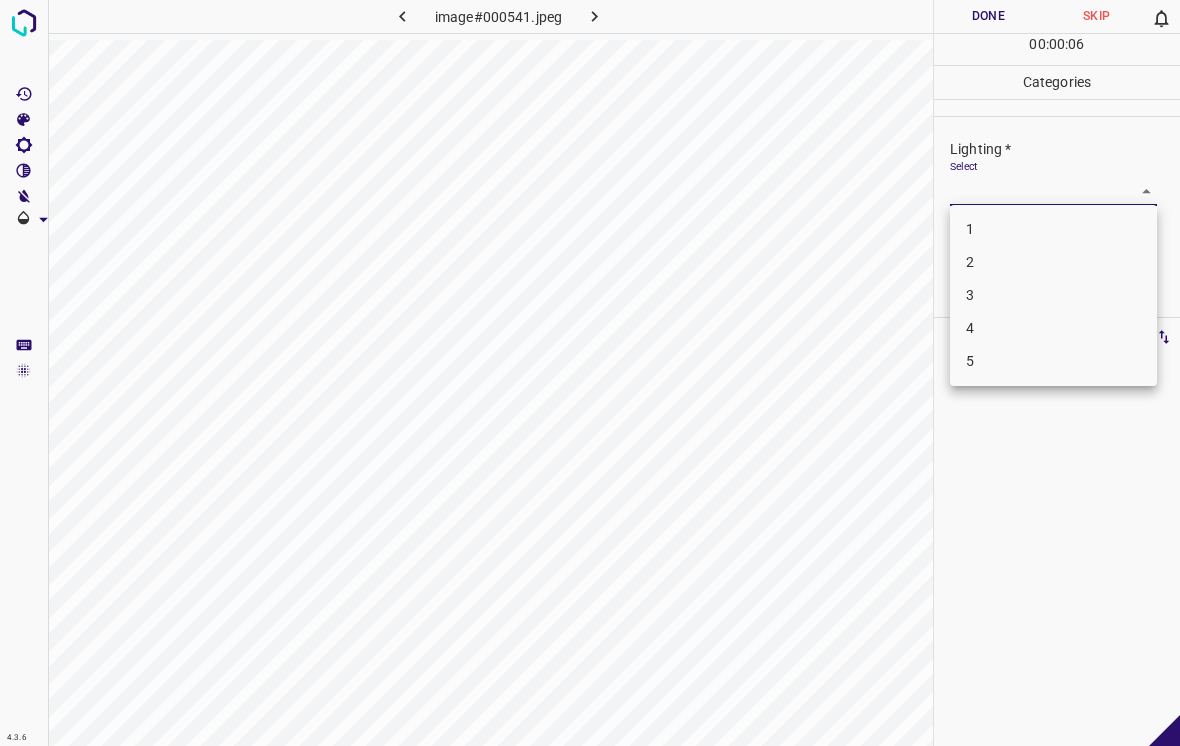 click on "2" at bounding box center [1053, 262] 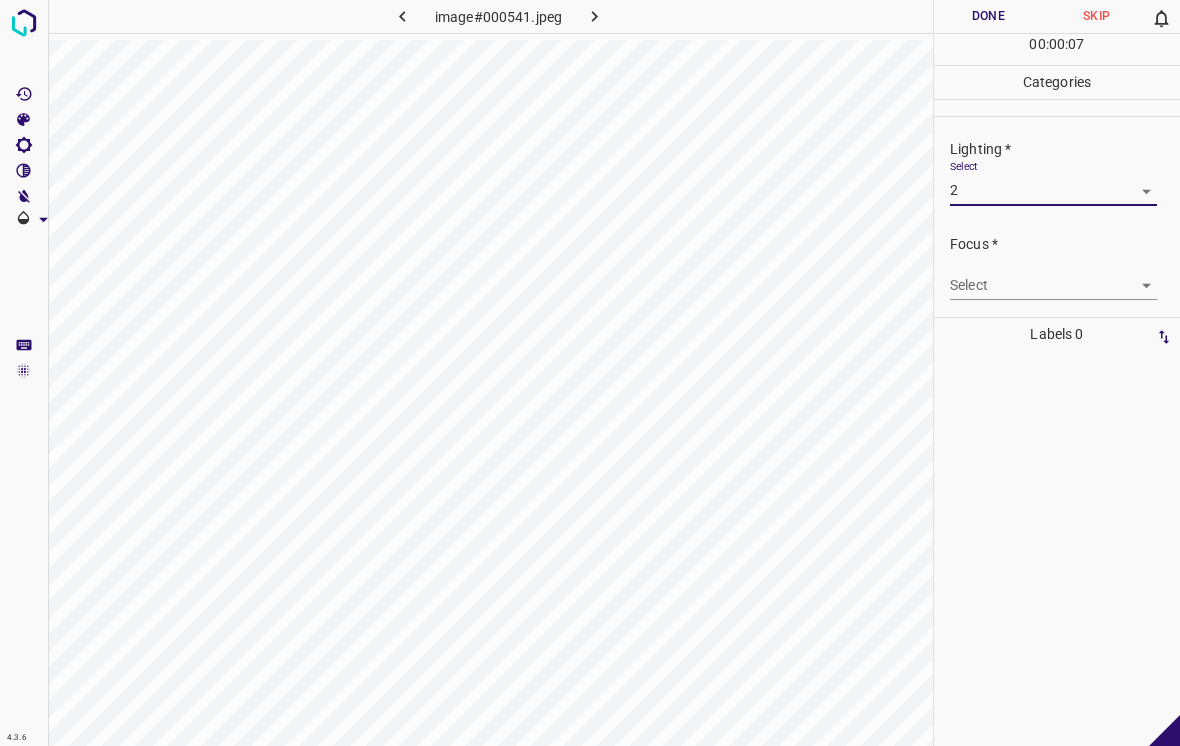 click on "4.3.6  image#000541.jpeg Done Skip 0 00   : 00   : 07   Categories Lighting *  Select 2 2 Focus *  Select ​ Overall *  Select ​ Labels   0 Categories 1 Lighting 2 Focus 3 Overall Tools Space Change between modes (Draw & Edit) I Auto labeling R Restore zoom M Zoom in N Zoom out Delete Delete selecte label Filters Z Restore filters X Saturation filter C Brightness filter V Contrast filter B Gray scale filter General O Download - Text - Hide - Delete" at bounding box center (590, 373) 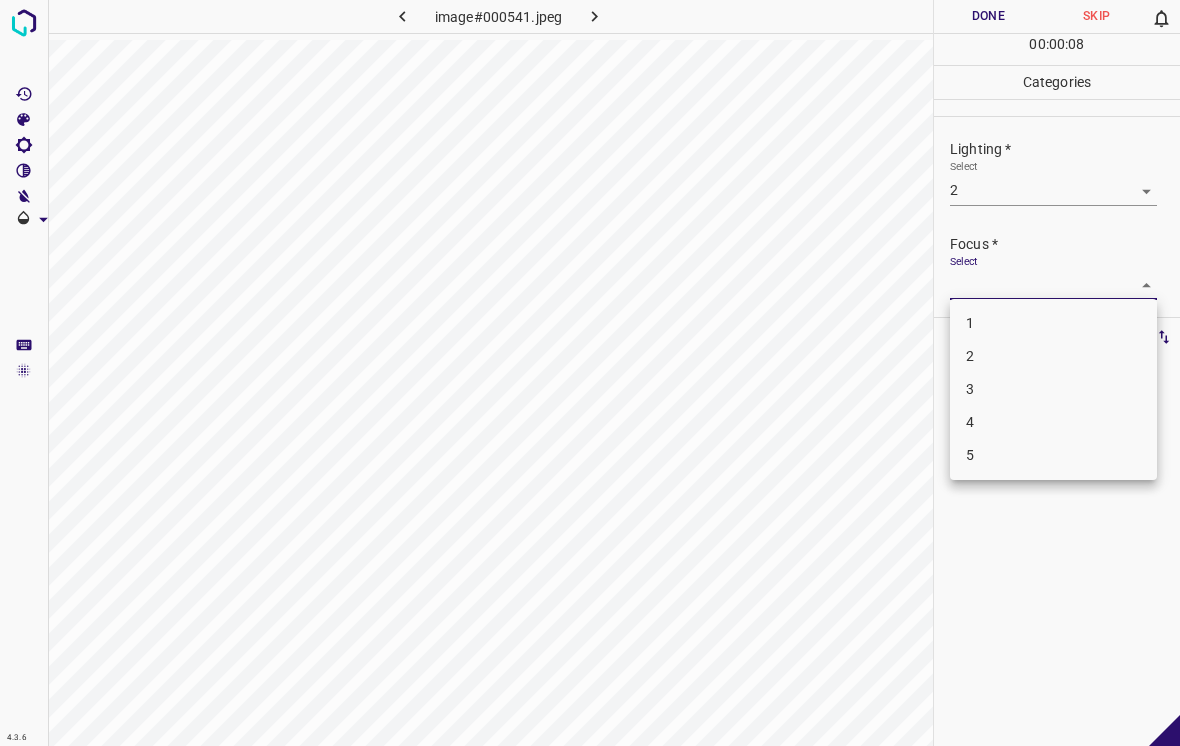click on "3" at bounding box center [1053, 389] 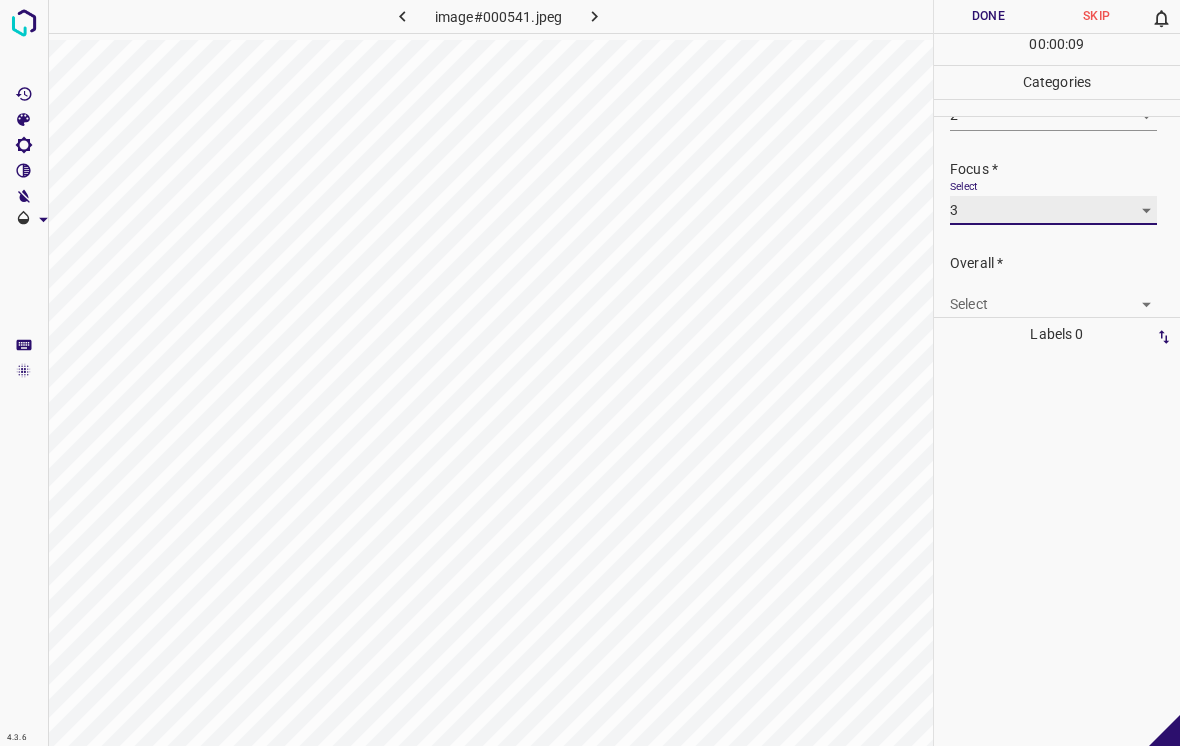 scroll, scrollTop: 80, scrollLeft: 0, axis: vertical 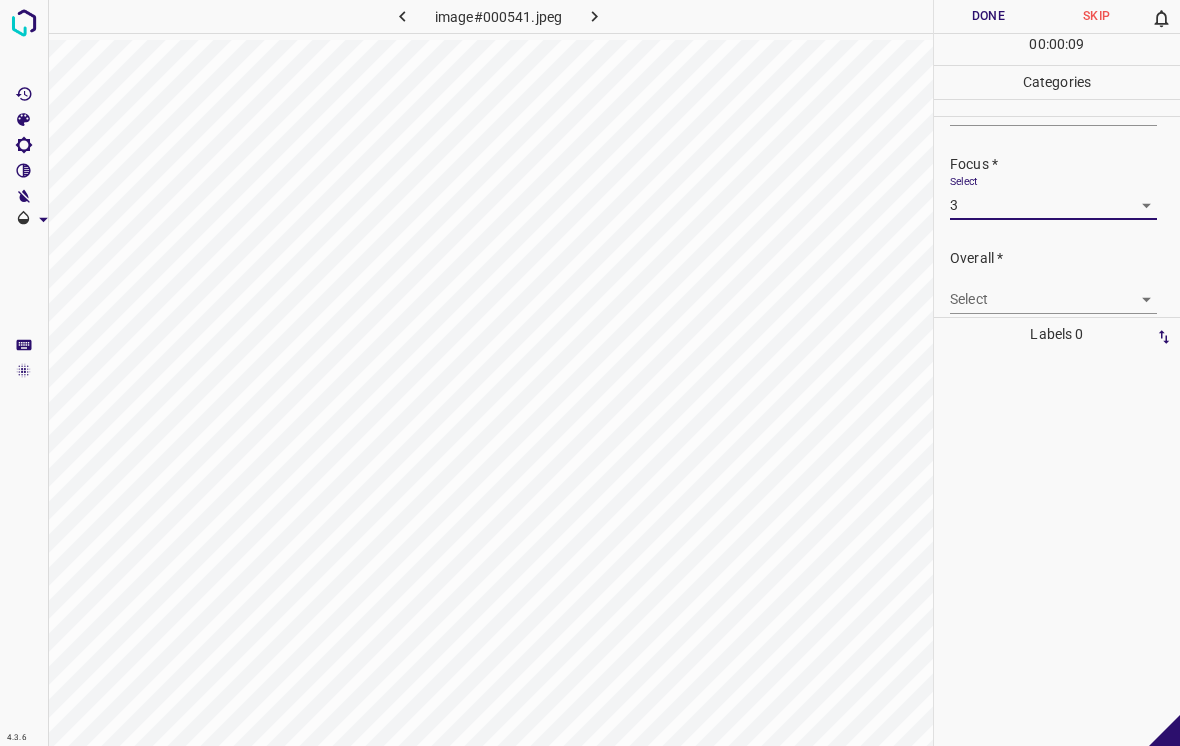click on "4.3.6  image#000541.jpeg Done Skip 0 00   : 00   : 09   Categories Lighting *  Select 2 2 Focus *  Select 3 3 Overall *  Select ​ Labels   0 Categories 1 Lighting 2 Focus 3 Overall Tools Space Change between modes (Draw & Edit) I Auto labeling R Restore zoom M Zoom in N Zoom out Delete Delete selecte label Filters Z Restore filters X Saturation filter C Brightness filter V Contrast filter B Gray scale filter General O Download - Text - Hide - Delete" at bounding box center [590, 373] 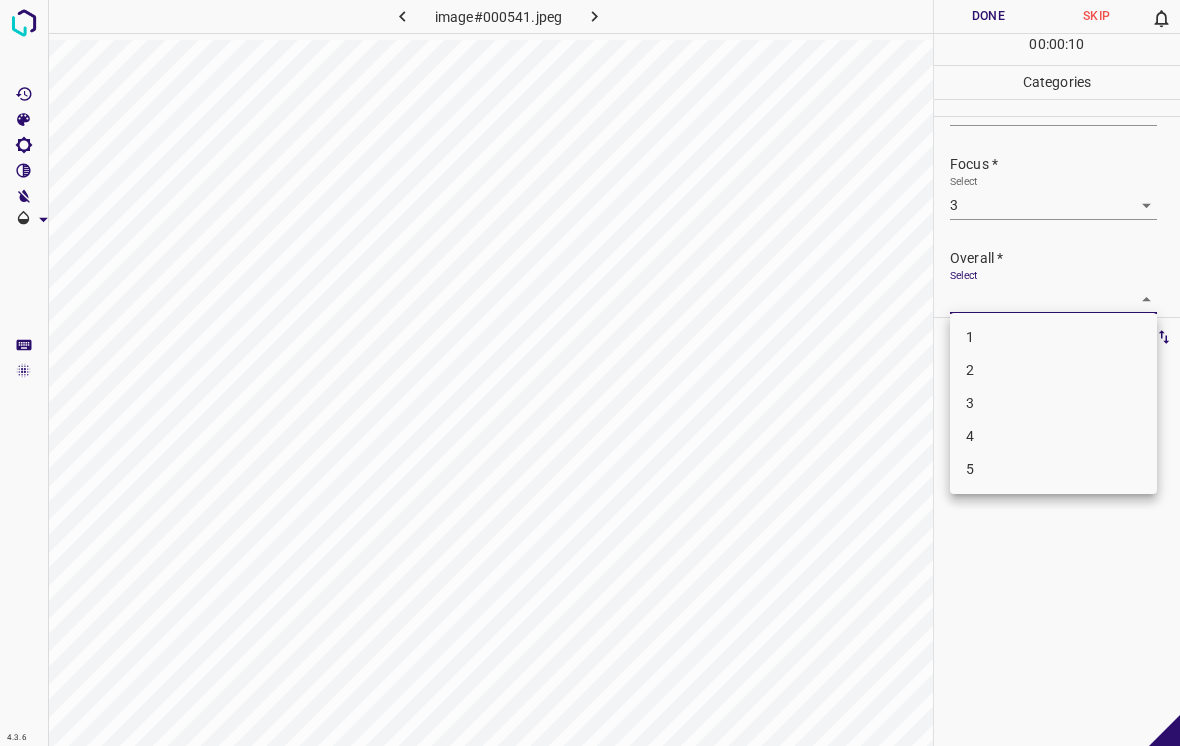 click on "3" at bounding box center (1053, 403) 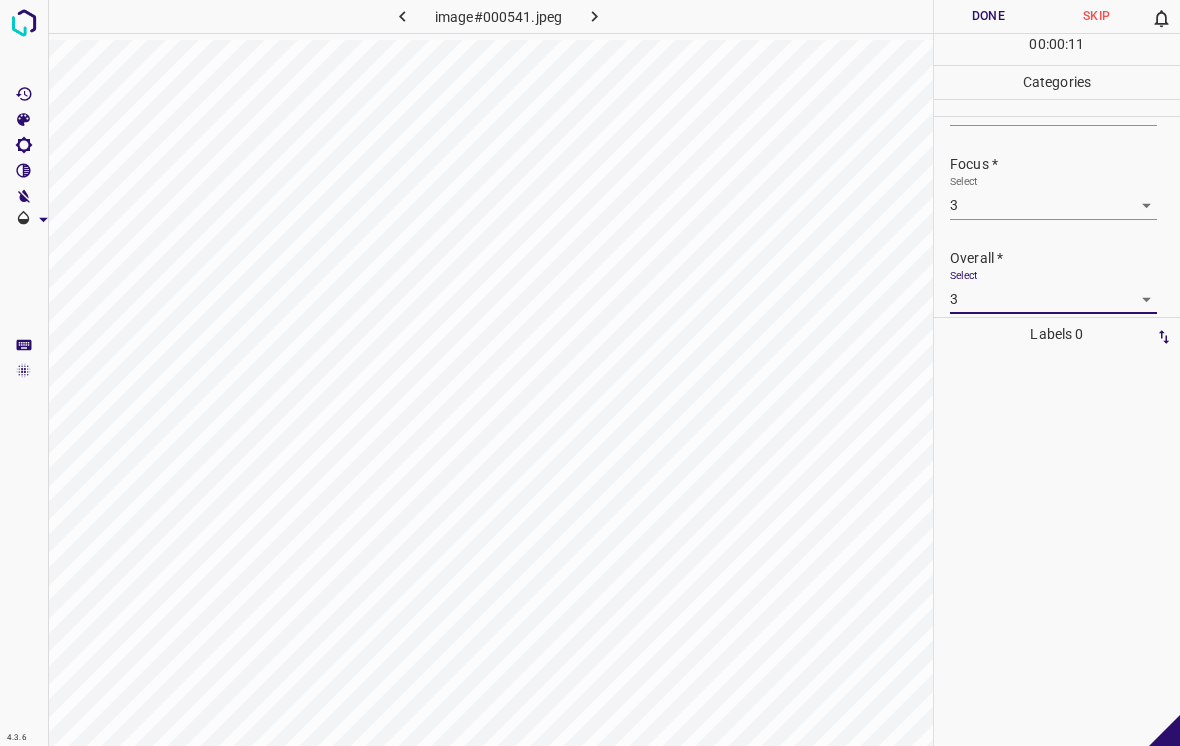 click on "Done" at bounding box center (988, 16) 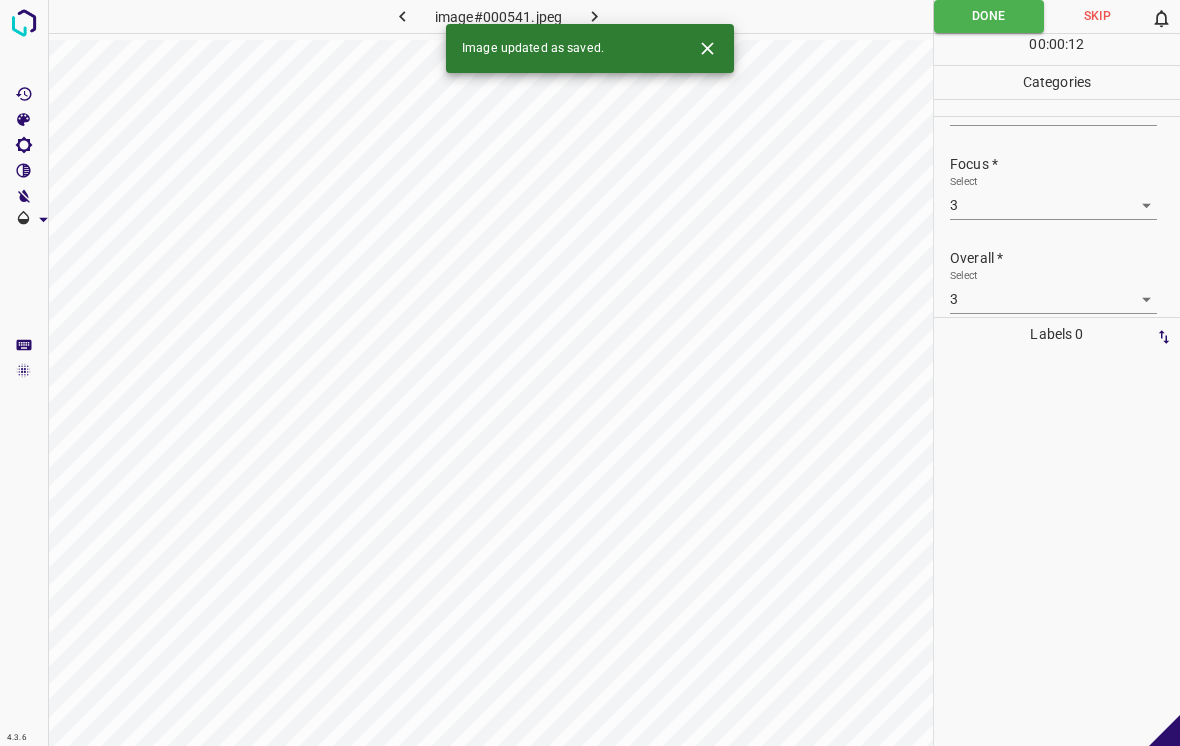 click 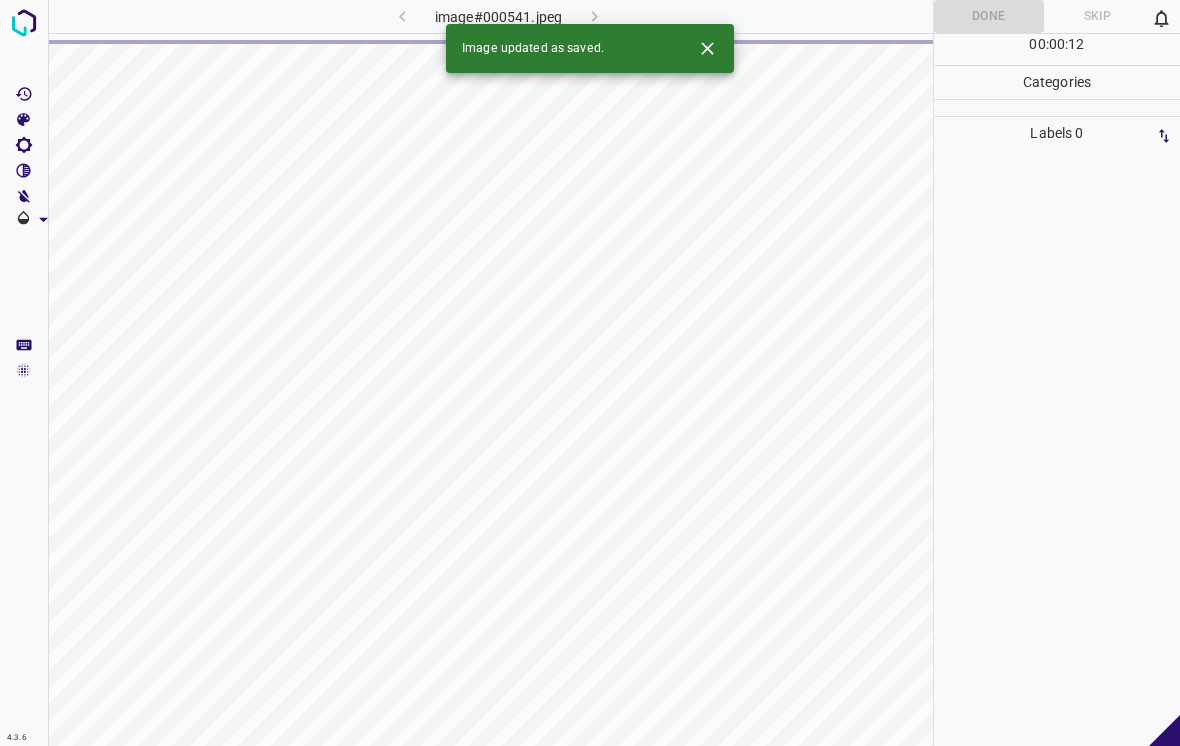 click 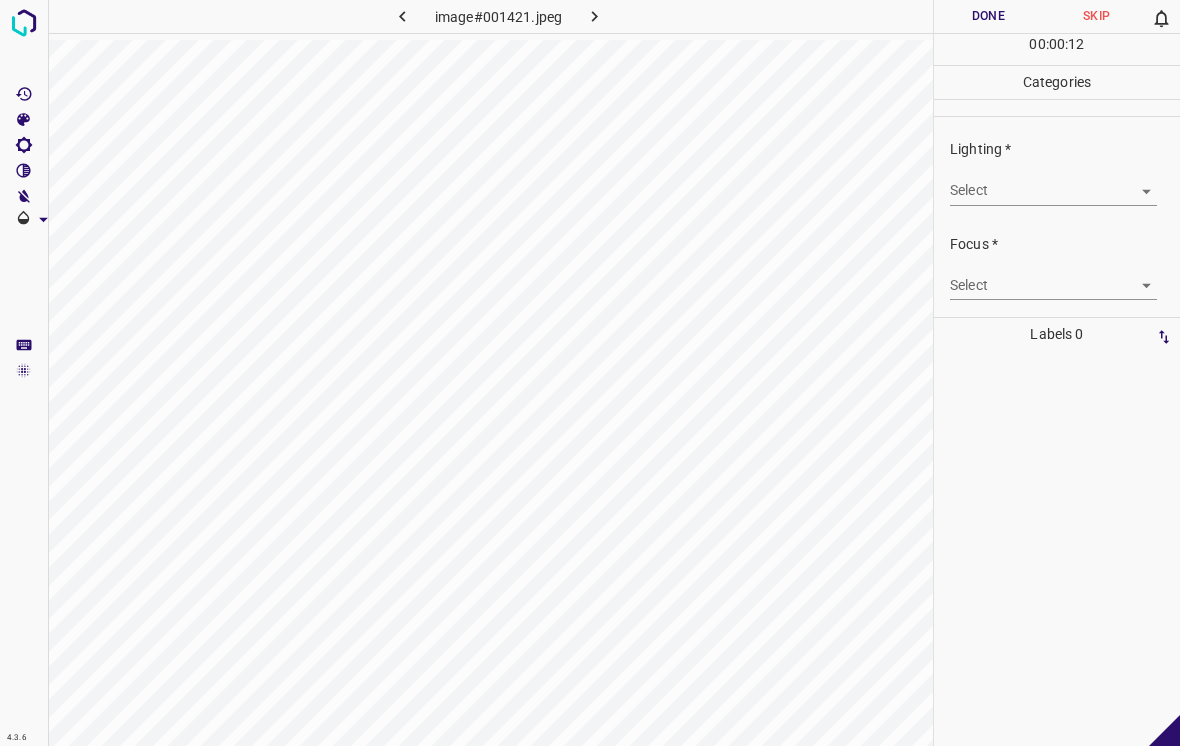 click on "4.3.6  image#001421.jpeg Done Skip 0 00   : 00   : 12   Categories Lighting *  Select ​ Focus *  Select ​ Overall *  Select ​ Labels   0 Categories 1 Lighting 2 Focus 3 Overall Tools Space Change between modes (Draw & Edit) I Auto labeling R Restore zoom M Zoom in N Zoom out Delete Delete selecte label Filters Z Restore filters X Saturation filter C Brightness filter V Contrast filter B Gray scale filter General O Download - Text - Hide - Delete" at bounding box center [590, 373] 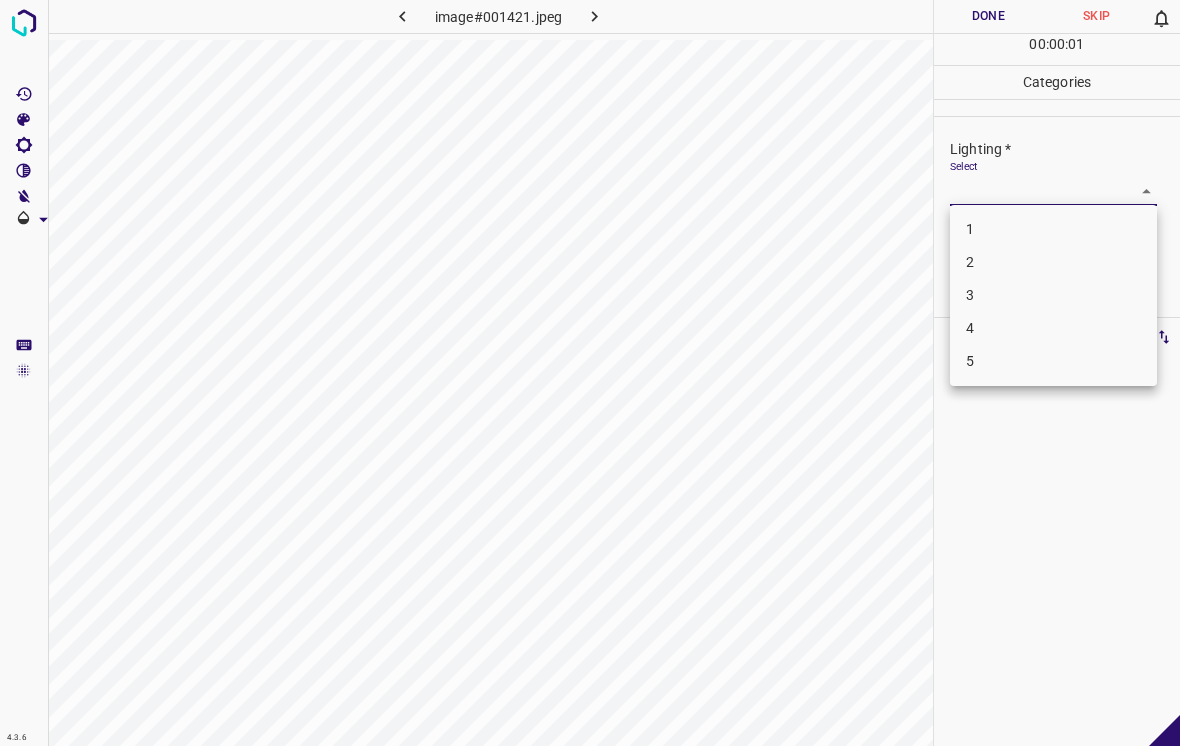click on "2" at bounding box center [1053, 262] 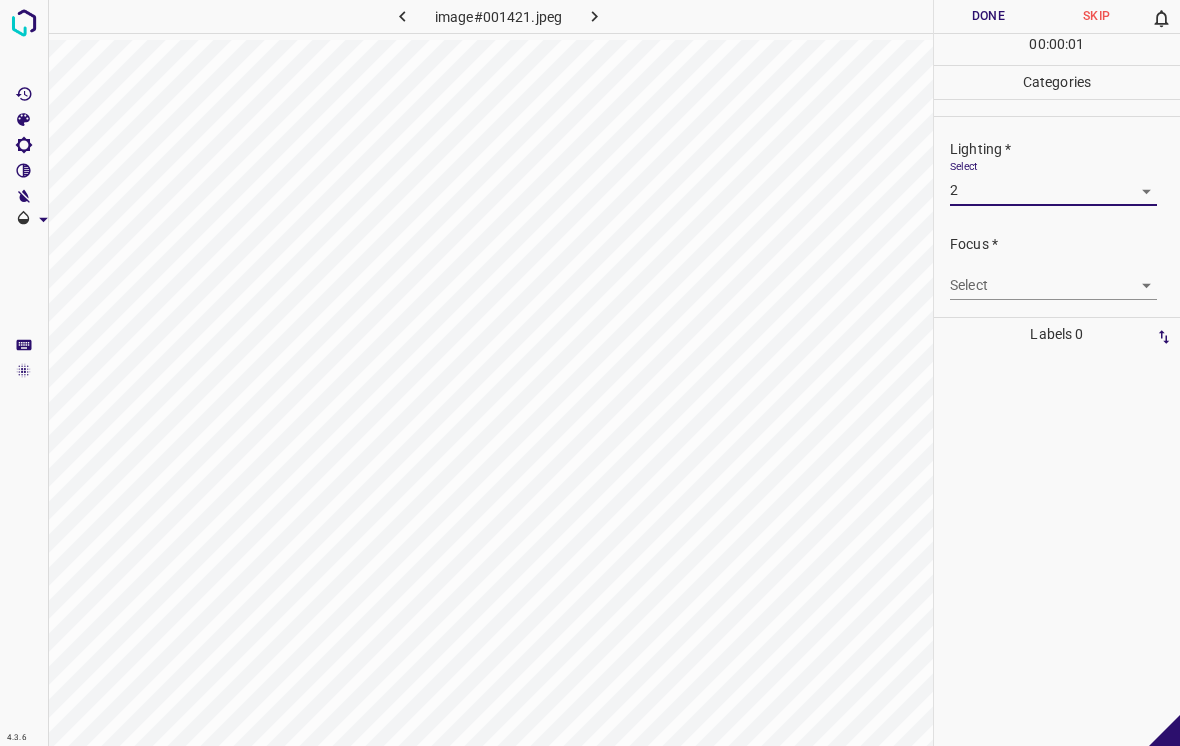 click on "4.3.6  image#001421.jpeg Done Skip 0 00   : 00   : 01   Categories Lighting *  Select 2 2 Focus *  Select ​ Overall *  Select ​ Labels   0 Categories 1 Lighting 2 Focus 3 Overall Tools Space Change between modes (Draw & Edit) I Auto labeling R Restore zoom M Zoom in N Zoom out Delete Delete selecte label Filters Z Restore filters X Saturation filter C Brightness filter V Contrast filter B Gray scale filter General O Download - Text - Hide - Delete" at bounding box center [590, 373] 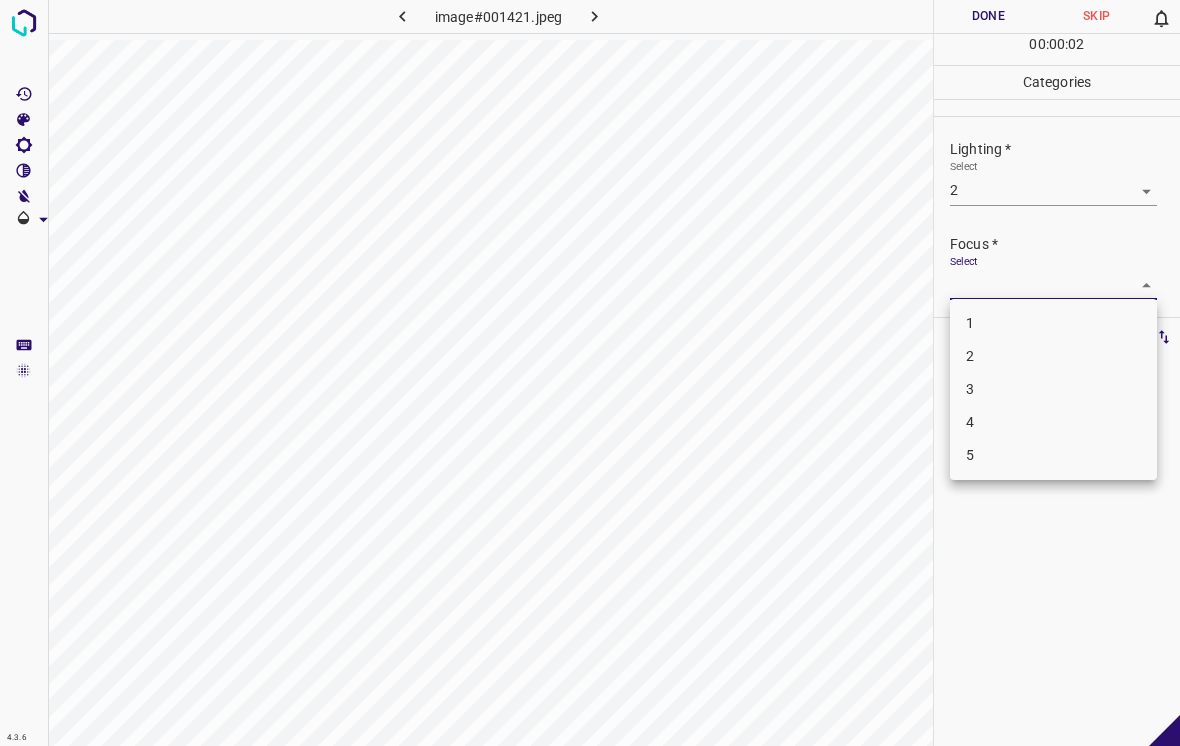 click on "2" at bounding box center [1053, 356] 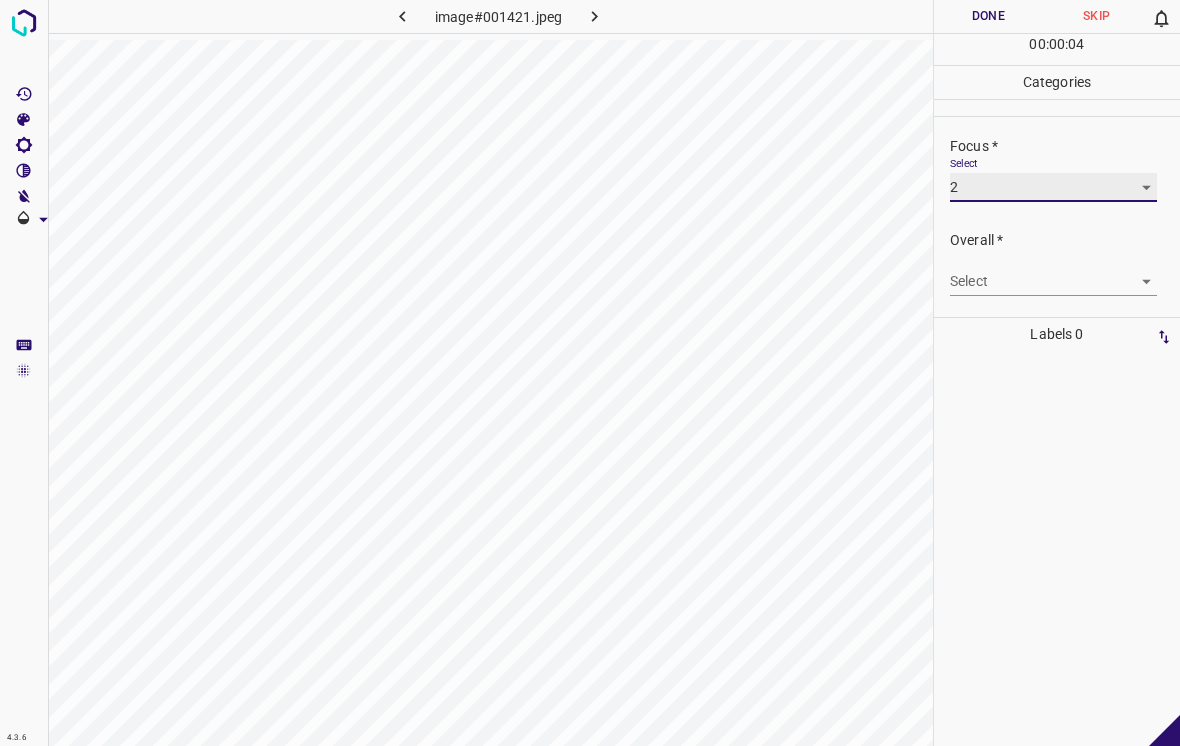 scroll, scrollTop: 98, scrollLeft: 0, axis: vertical 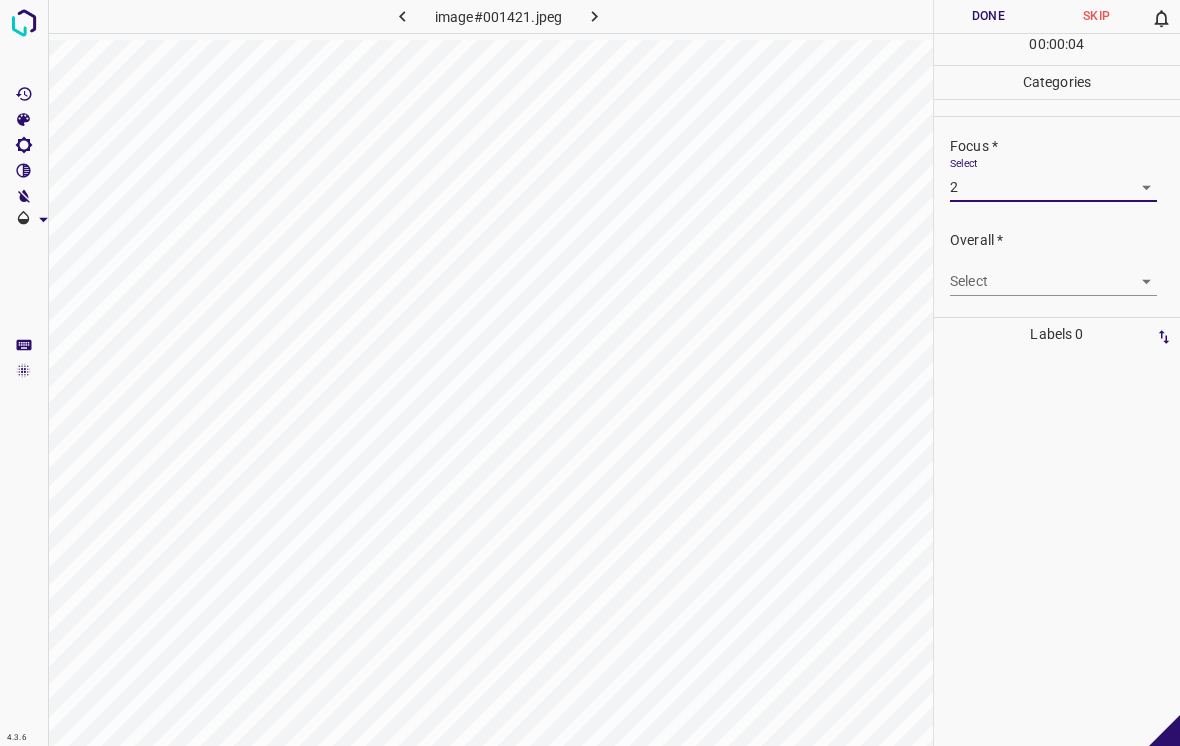 click on "4.3.6  image#001421.jpeg Done Skip 0 00   : 00   : 04   Categories Lighting *  Select 2 2 Focus *  Select 2 2 Overall *  Select ​ Labels   0 Categories 1 Lighting 2 Focus 3 Overall Tools Space Change between modes (Draw & Edit) I Auto labeling R Restore zoom M Zoom in N Zoom out Delete Delete selecte label Filters Z Restore filters X Saturation filter C Brightness filter V Contrast filter B Gray scale filter General O Download - Text - Hide - Delete" at bounding box center [590, 373] 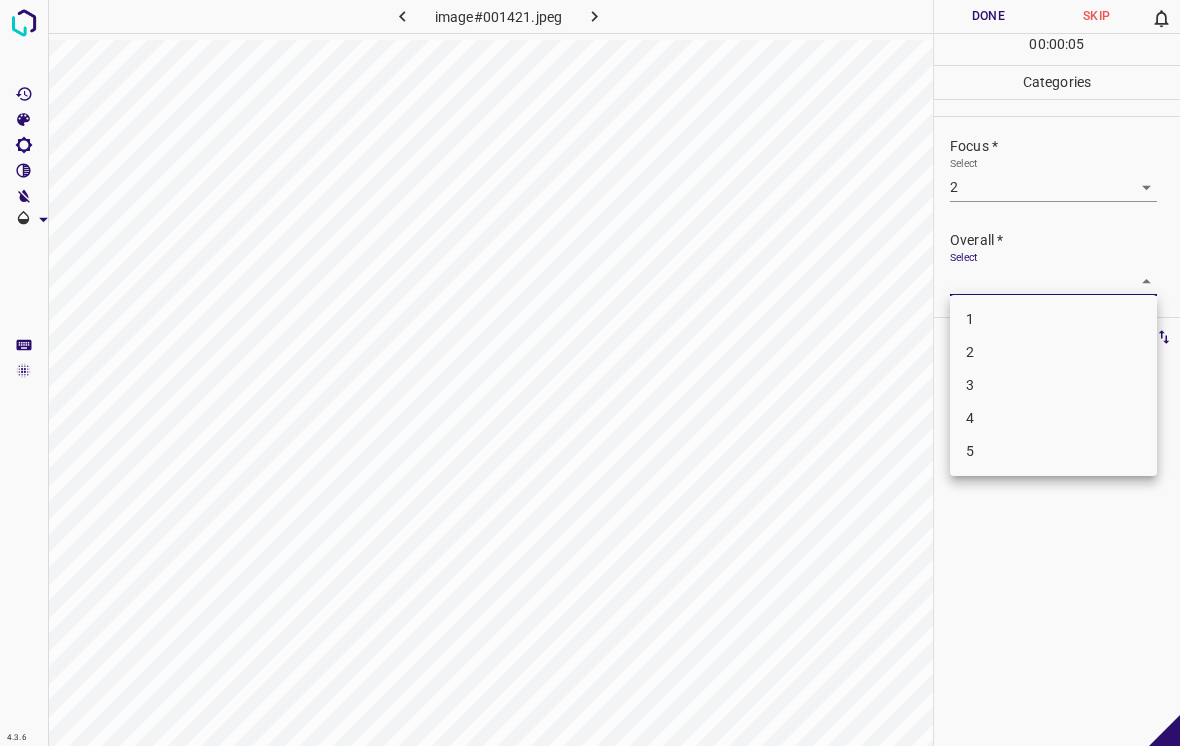 click on "2" at bounding box center [1053, 352] 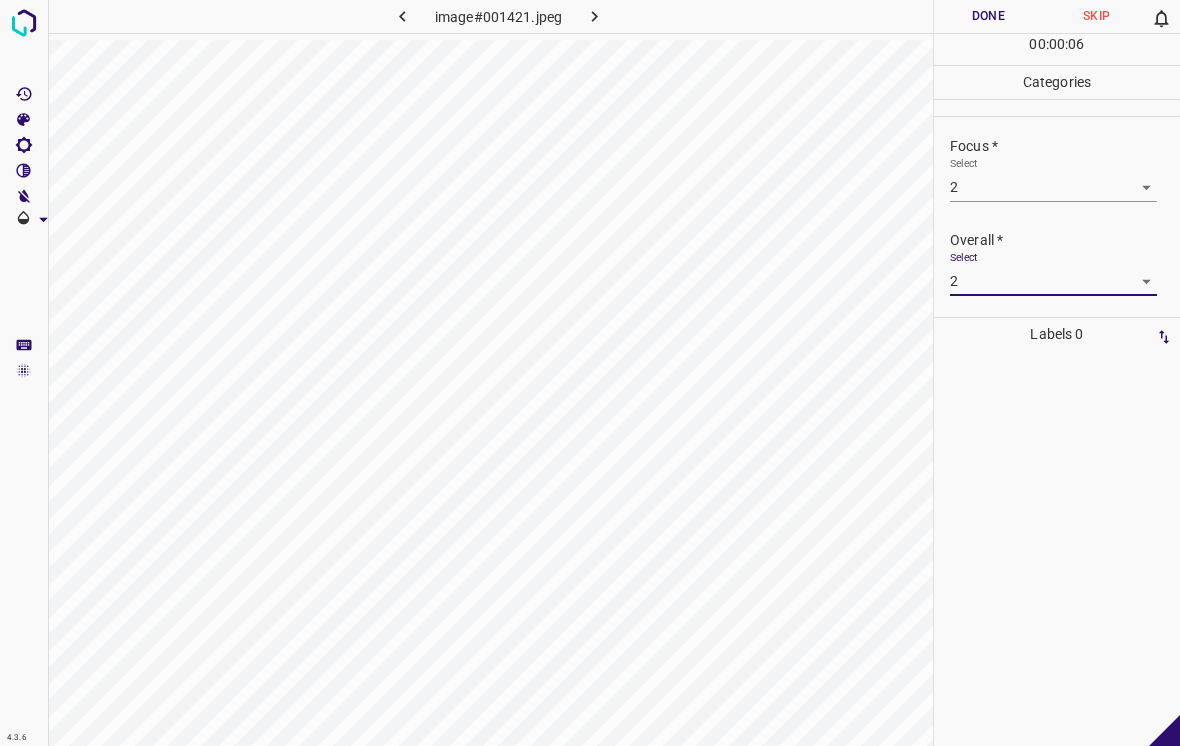 click on "Done" at bounding box center (988, 16) 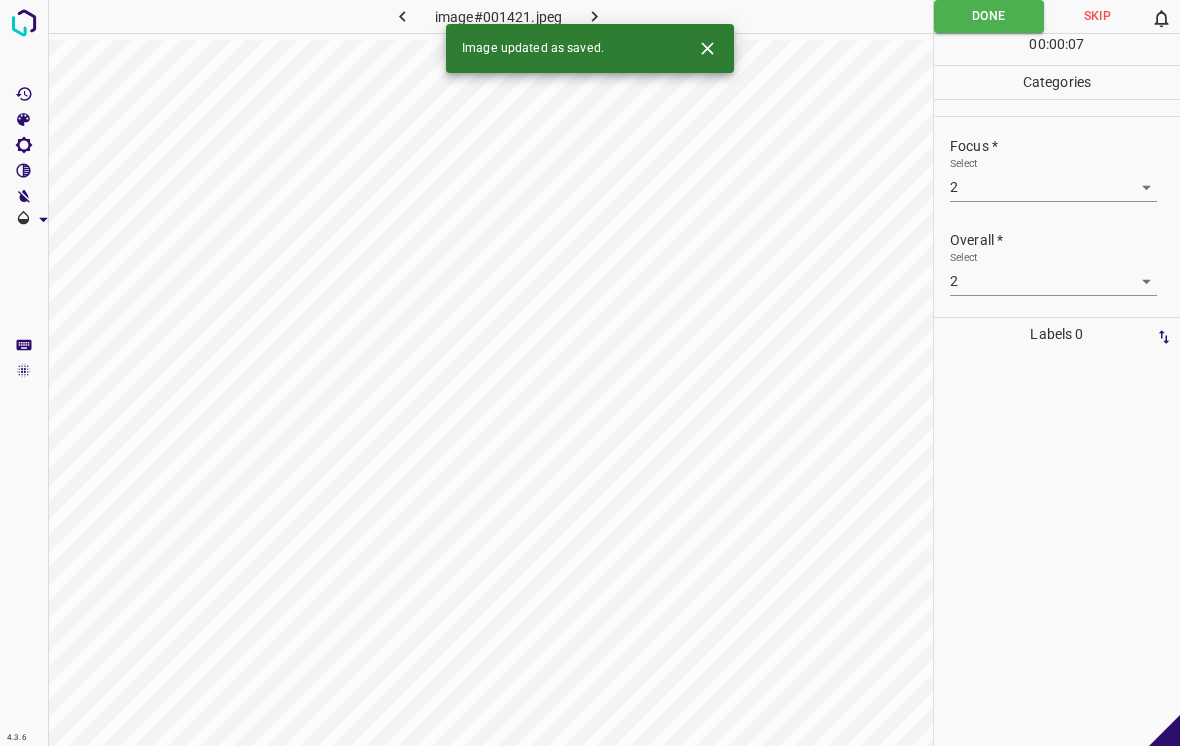 click 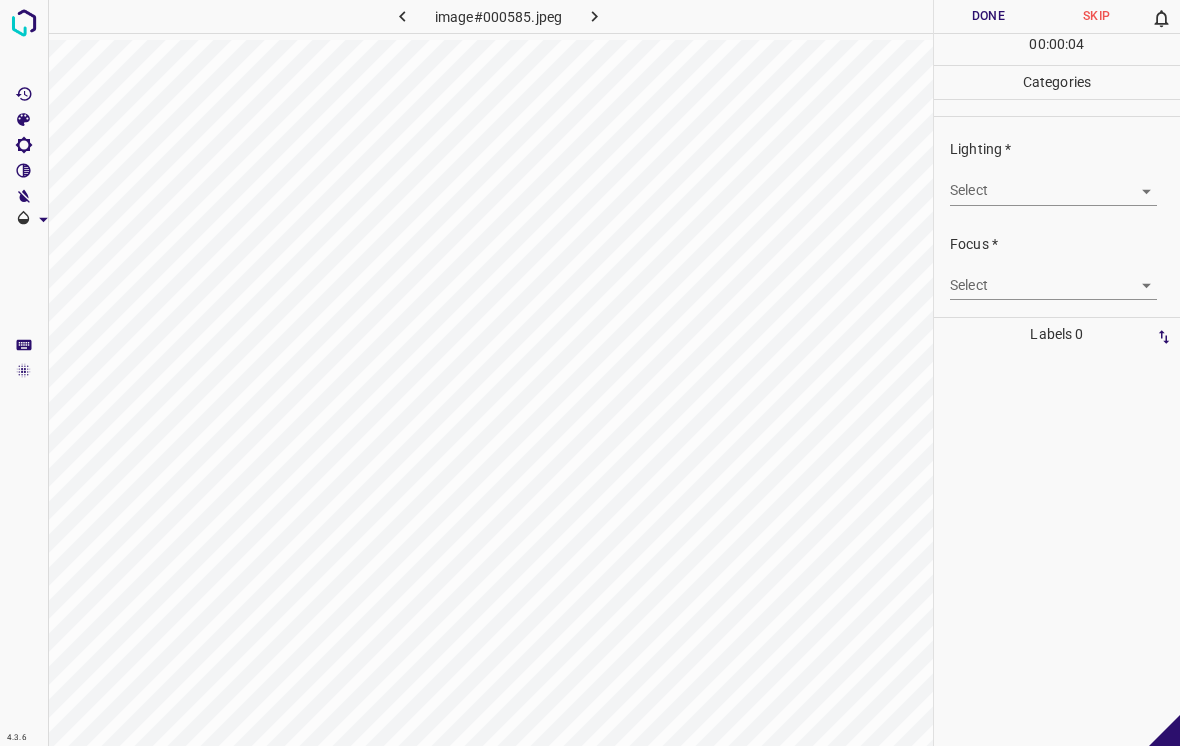 click on "4.3.6  image#000585.jpeg Done Skip 0 00   : 00   : 04   Categories Lighting *  Select ​ Focus *  Select ​ Overall *  Select ​ Labels   0 Categories 1 Lighting 2 Focus 3 Overall Tools Space Change between modes (Draw & Edit) I Auto labeling R Restore zoom M Zoom in N Zoom out Delete Delete selecte label Filters Z Restore filters X Saturation filter C Brightness filter V Contrast filter B Gray scale filter General O Download - Text - Hide - Delete" at bounding box center (590, 373) 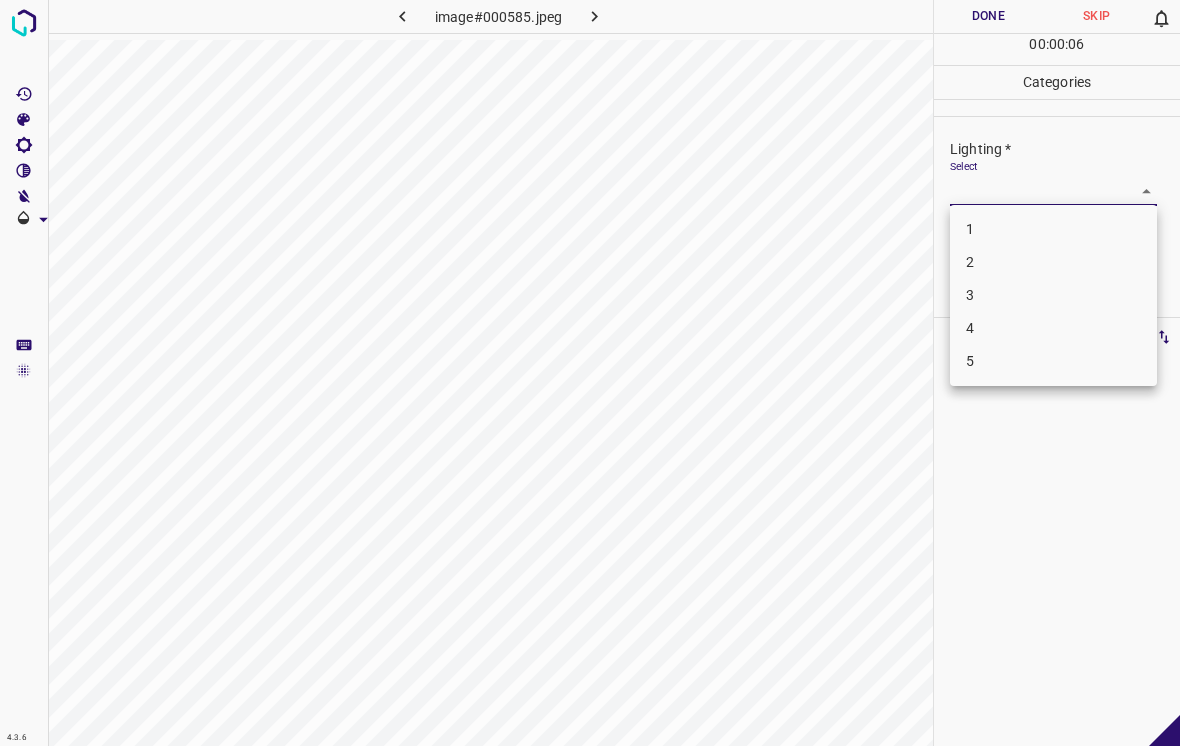 click on "3" at bounding box center (1053, 295) 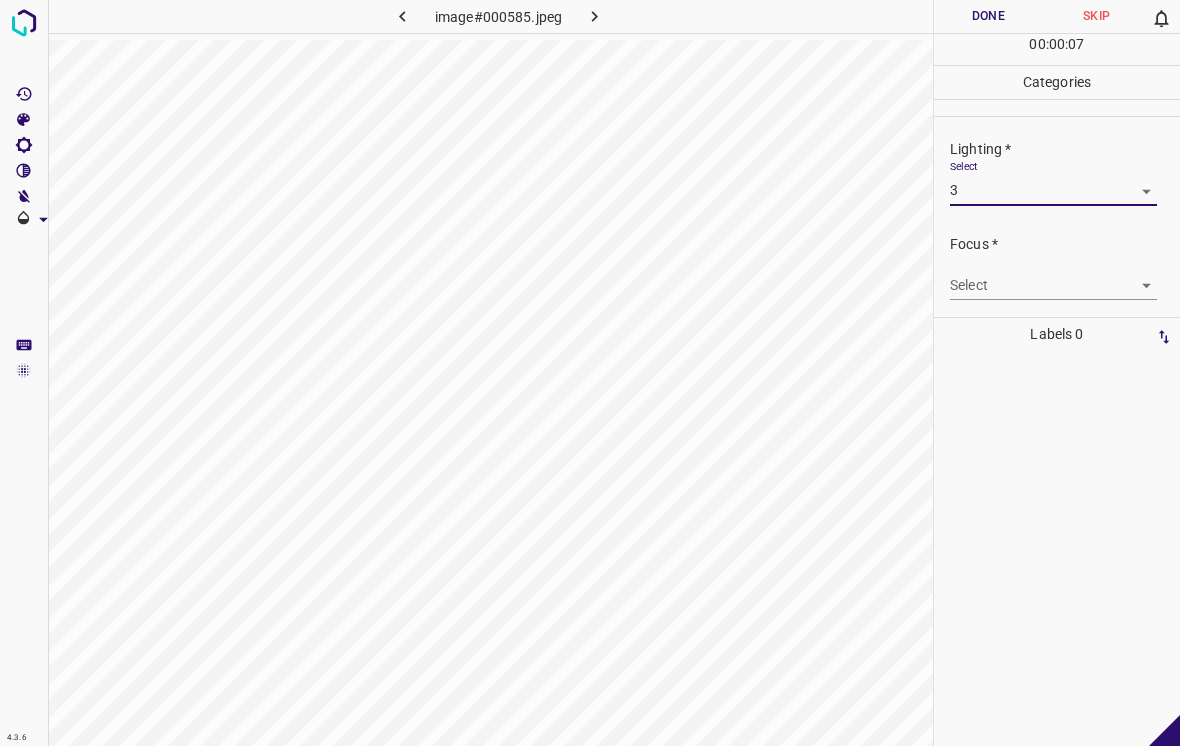 click on "4.3.6  image#000585.jpeg Done Skip 0 00   : 00   : 07   Categories Lighting *  Select 3 3 Focus *  Select ​ Overall *  Select ​ Labels   0 Categories 1 Lighting 2 Focus 3 Overall Tools Space Change between modes (Draw & Edit) I Auto labeling R Restore zoom M Zoom in N Zoom out Delete Delete selecte label Filters Z Restore filters X Saturation filter C Brightness filter V Contrast filter B Gray scale filter General O Download - Text - Hide - Delete" at bounding box center (590, 373) 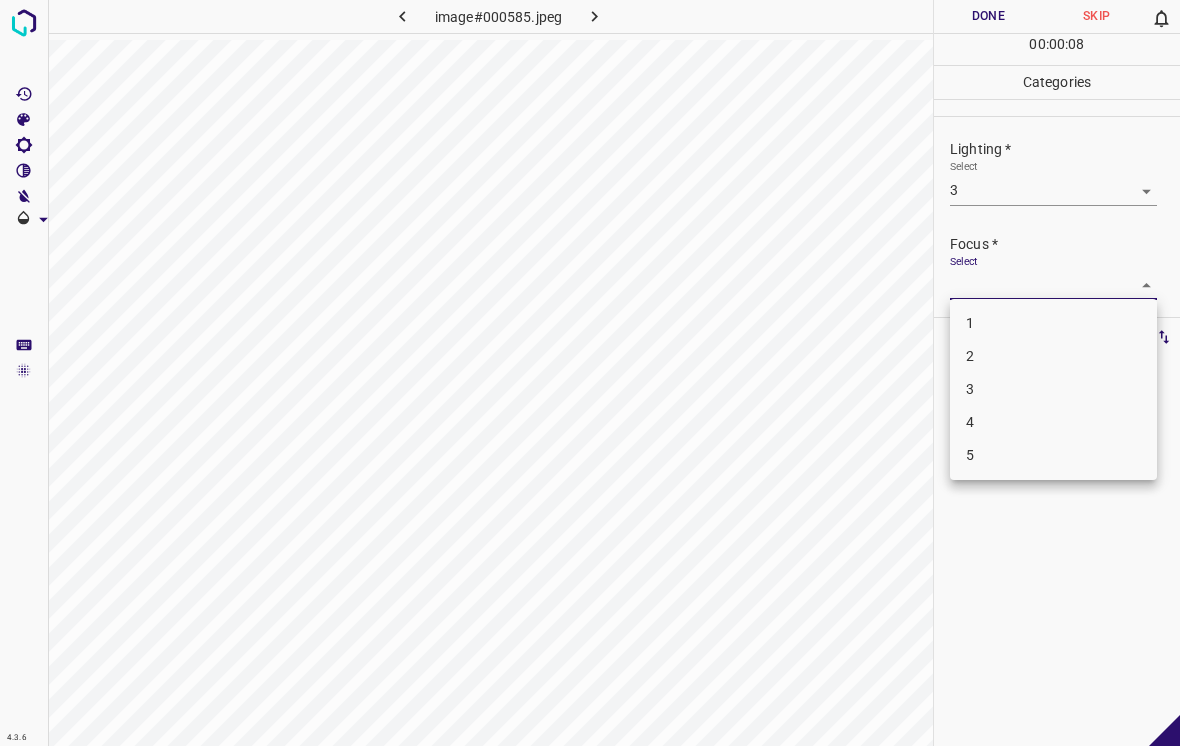 click on "2" at bounding box center (1053, 356) 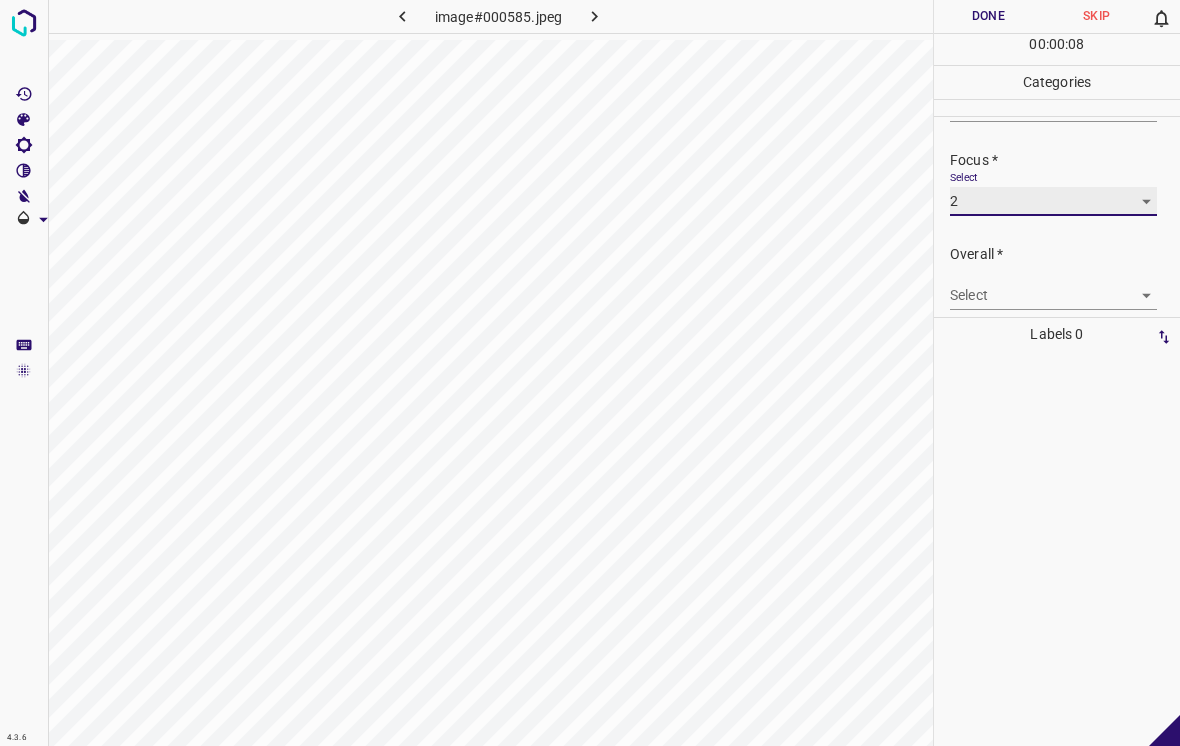 scroll, scrollTop: 98, scrollLeft: 0, axis: vertical 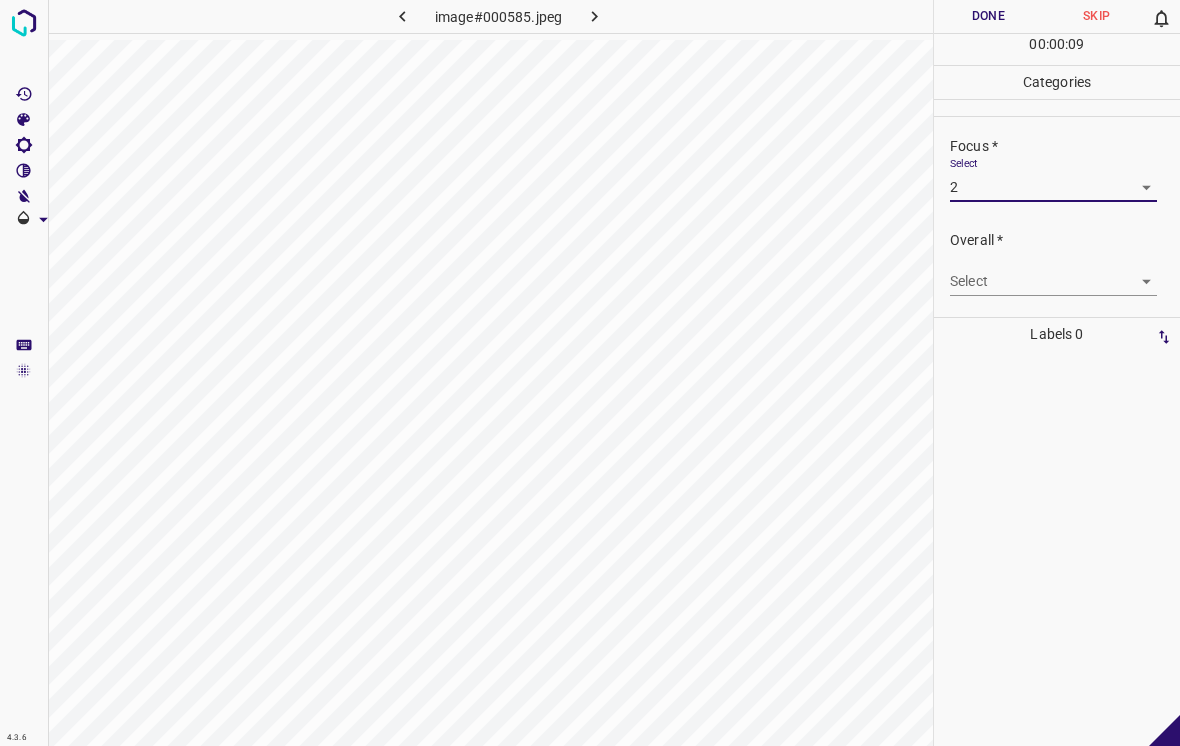 click on "4.3.6  image#000585.jpeg Done Skip 0 00   : 00   : 09   Categories Lighting *  Select 3 3 Focus *  Select 2 2 Overall *  Select ​ Labels   0 Categories 1 Lighting 2 Focus 3 Overall Tools Space Change between modes (Draw & Edit) I Auto labeling R Restore zoom M Zoom in N Zoom out Delete Delete selecte label Filters Z Restore filters X Saturation filter C Brightness filter V Contrast filter B Gray scale filter General O Download - Text - Hide - Delete" at bounding box center [590, 373] 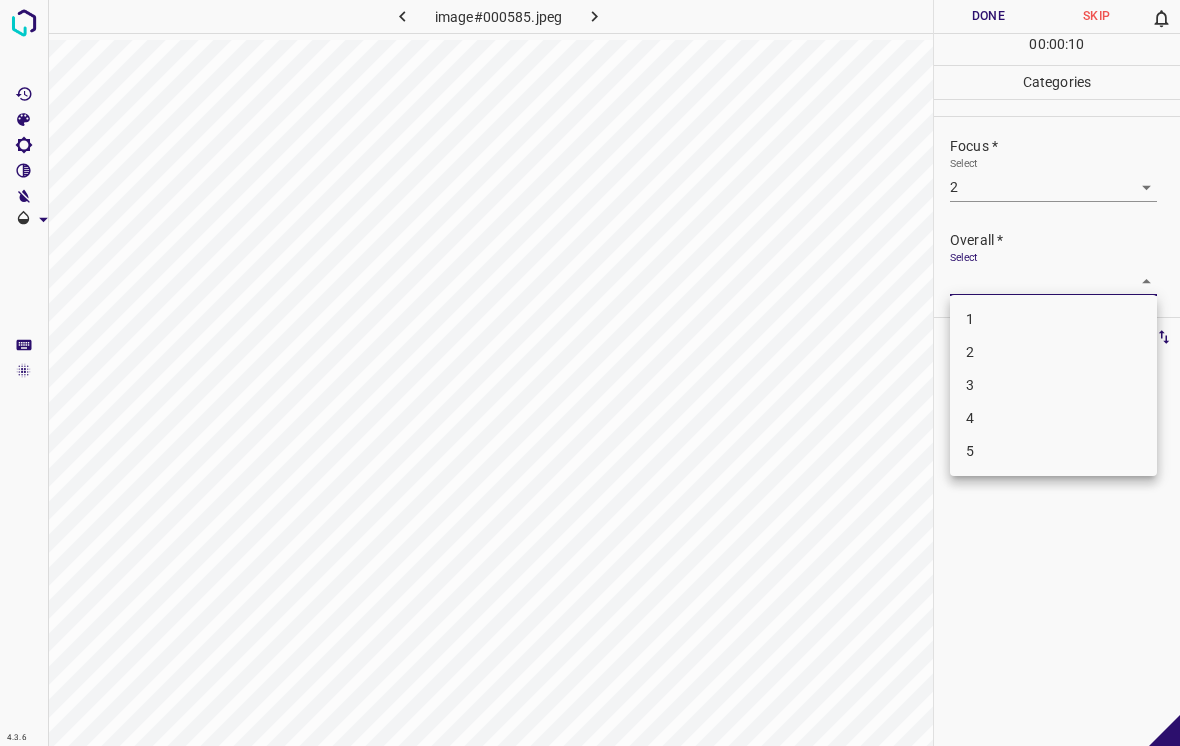 click on "3" at bounding box center (1053, 385) 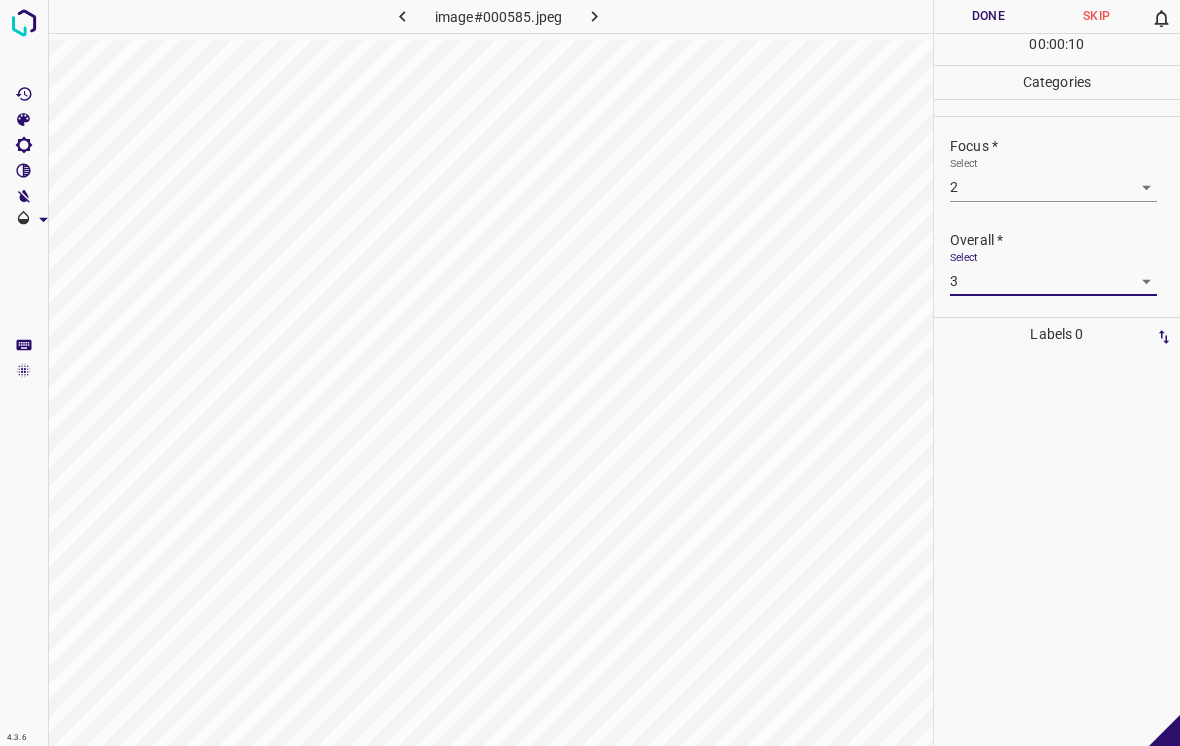 click on "Done" at bounding box center [988, 16] 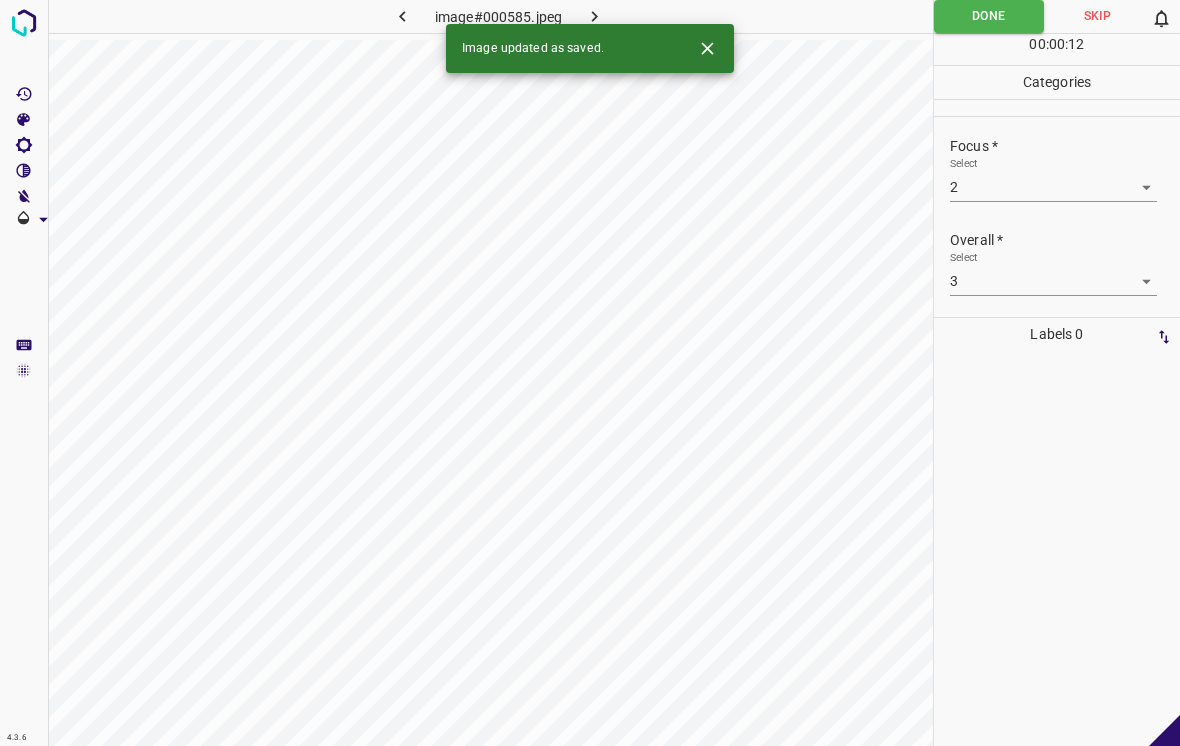 click 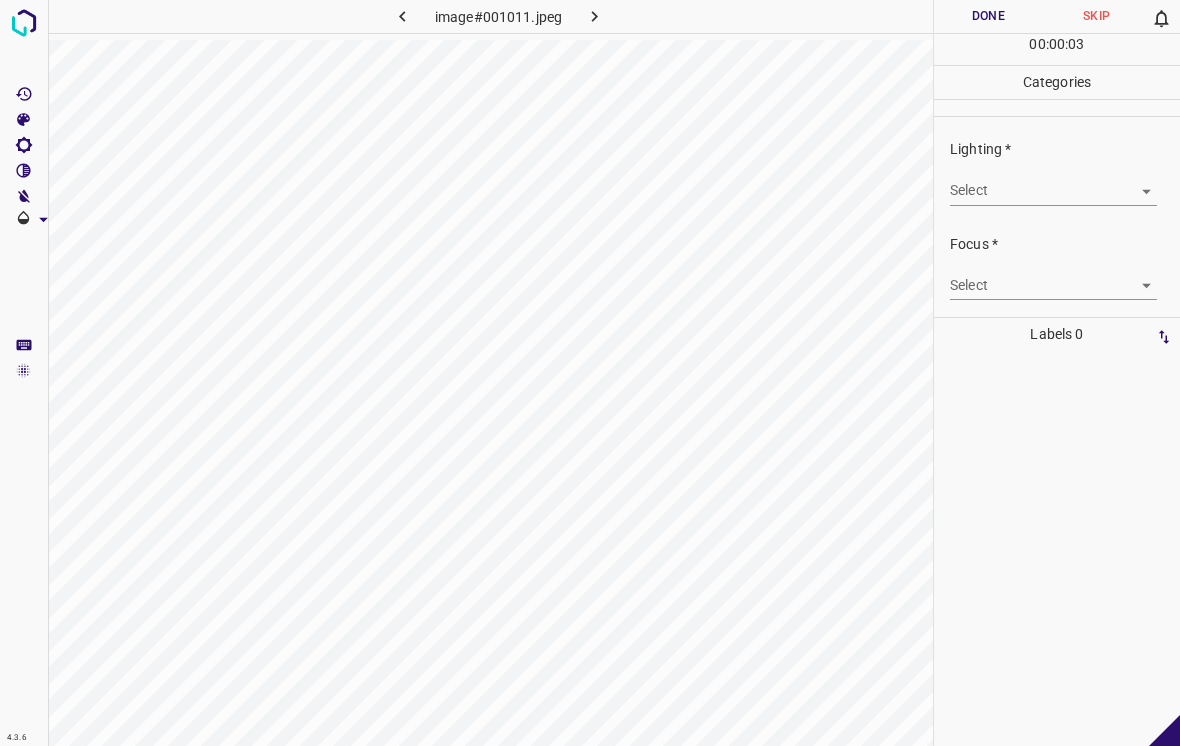 click on "4.3.6  image#001011.jpeg Done Skip 0 00   : 00   : 03   Categories Lighting *  Select ​ Focus *  Select ​ Overall *  Select ​ Labels   0 Categories 1 Lighting 2 Focus 3 Overall Tools Space Change between modes (Draw & Edit) I Auto labeling R Restore zoom M Zoom in N Zoom out Delete Delete selecte label Filters Z Restore filters X Saturation filter C Brightness filter V Contrast filter B Gray scale filter General O Download - Text - Hide - Delete" at bounding box center (590, 373) 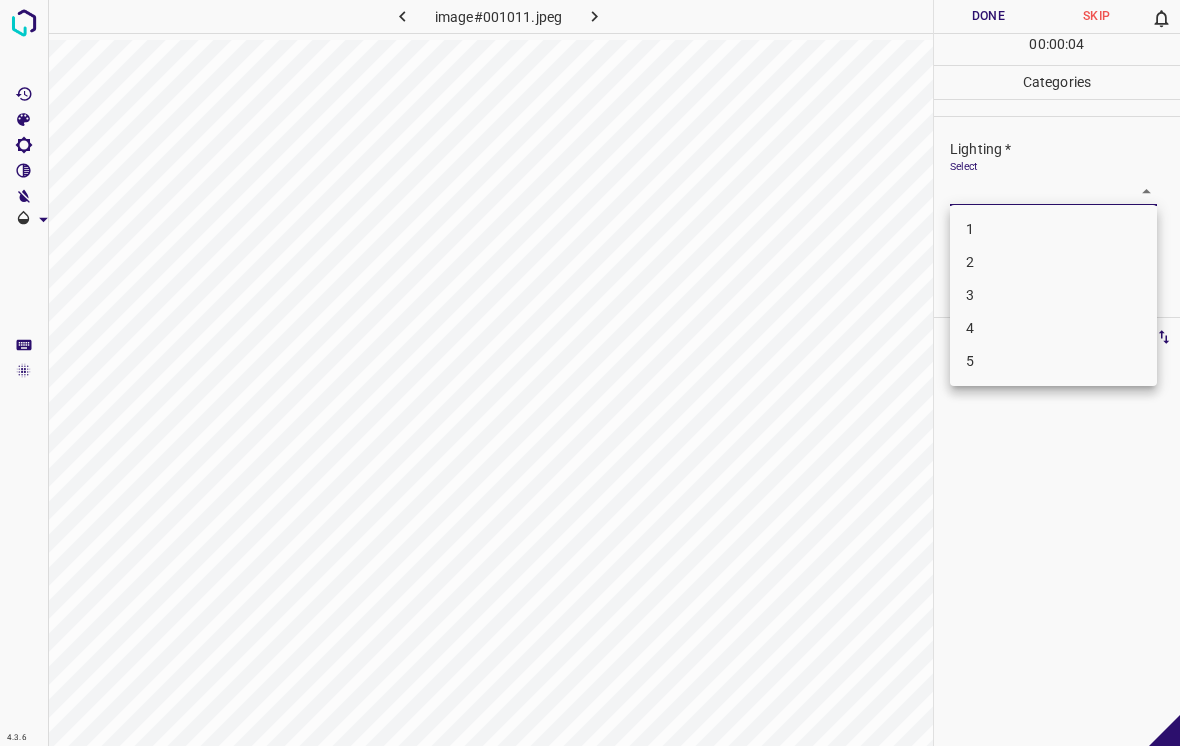 click on "2" at bounding box center [1053, 262] 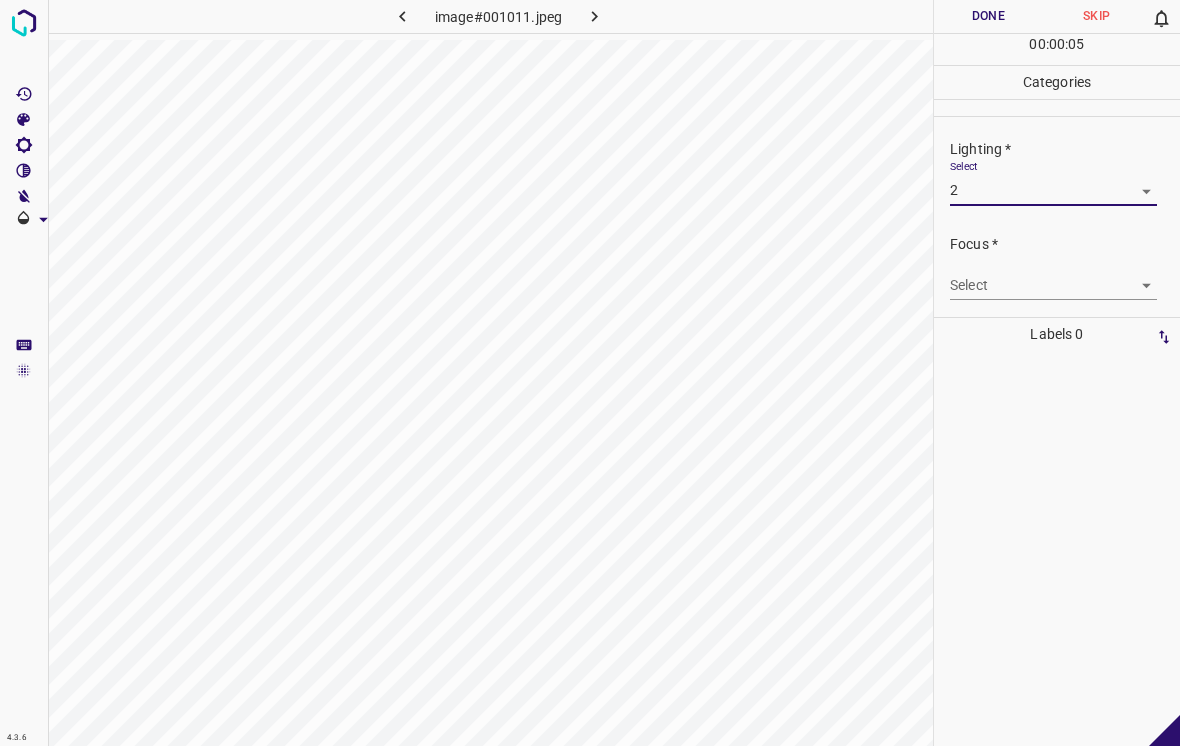 click on "4.3.6  image#001011.jpeg Done Skip 0 00   : 00   : 05   Categories Lighting *  Select 2 2 Focus *  Select ​ Overall *  Select ​ Labels   0 Categories 1 Lighting 2 Focus 3 Overall Tools Space Change between modes (Draw & Edit) I Auto labeling R Restore zoom M Zoom in N Zoom out Delete Delete selecte label Filters Z Restore filters X Saturation filter C Brightness filter V Contrast filter B Gray scale filter General O Download - Text - Hide - Delete" at bounding box center [590, 373] 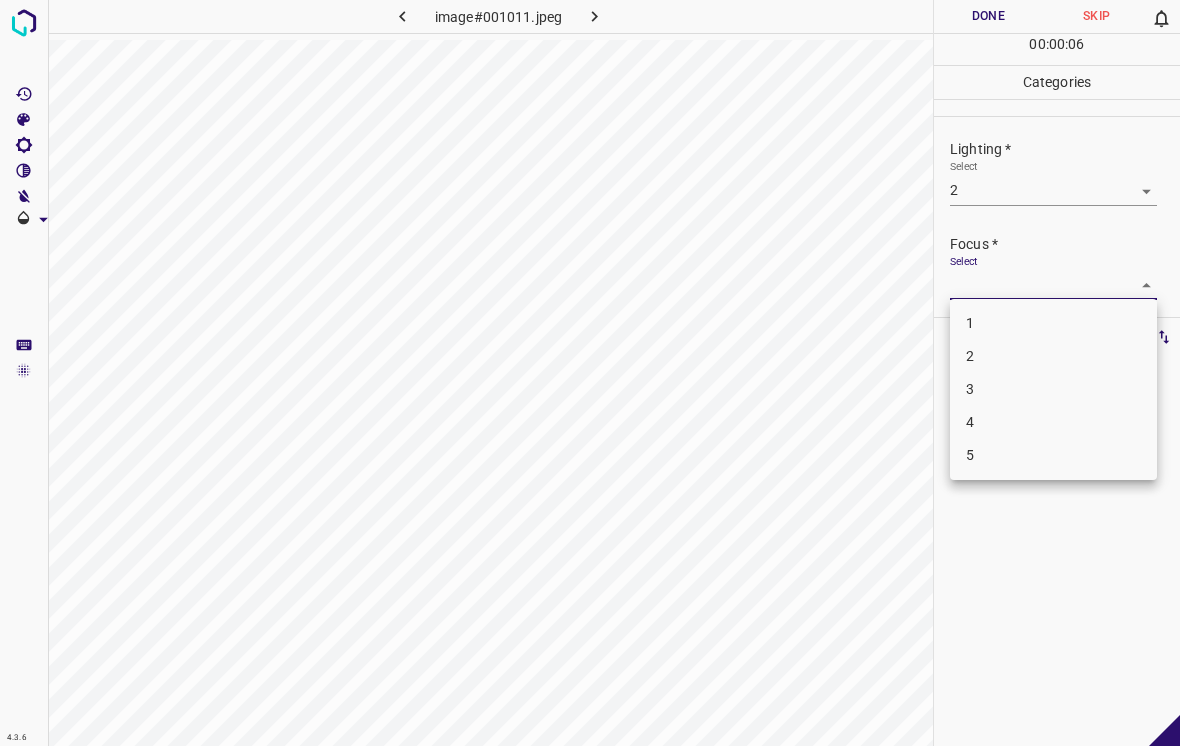 click on "3" at bounding box center (1053, 389) 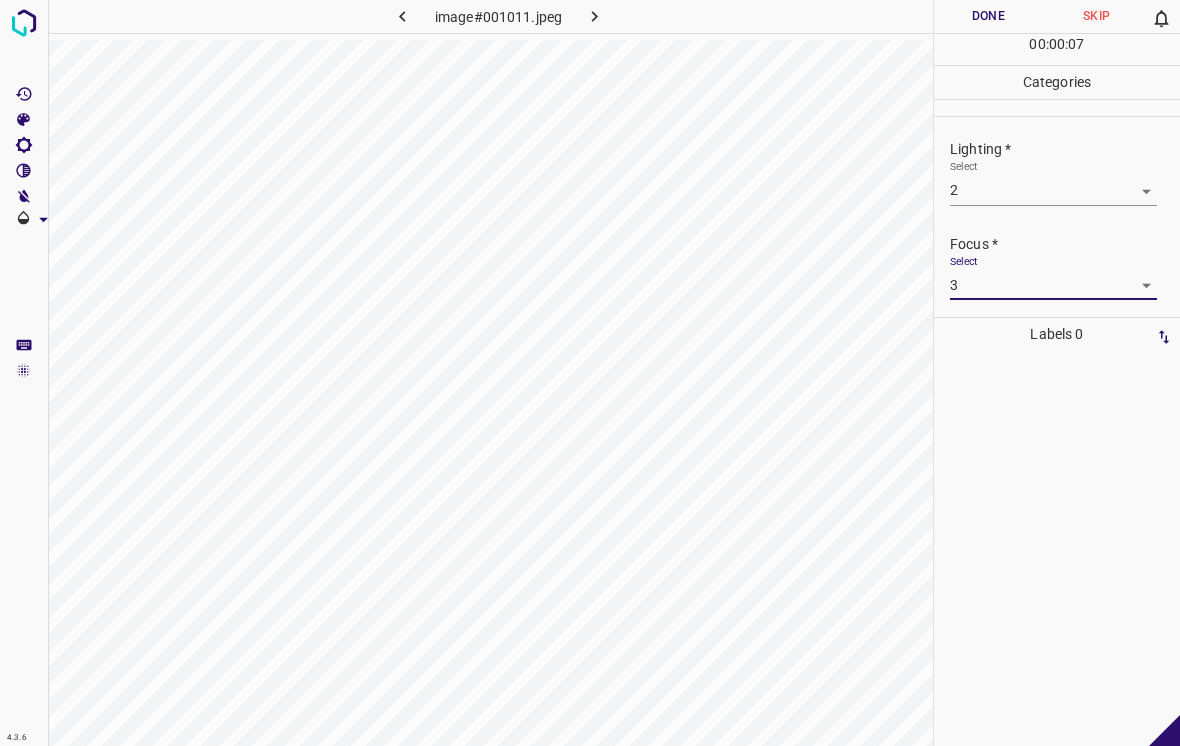 click on "4.3.6  image#001011.jpeg Done Skip 0 00   : 00   : 07   Categories Lighting *  Select 2 2 Focus *  Select 3 3 Overall *  Select ​ Labels   0 Categories 1 Lighting 2 Focus 3 Overall Tools Space Change between modes (Draw & Edit) I Auto labeling R Restore zoom M Zoom in N Zoom out Delete Delete selecte label Filters Z Restore filters X Saturation filter C Brightness filter V Contrast filter B Gray scale filter General O Download - Text - Hide - Delete" at bounding box center (590, 373) 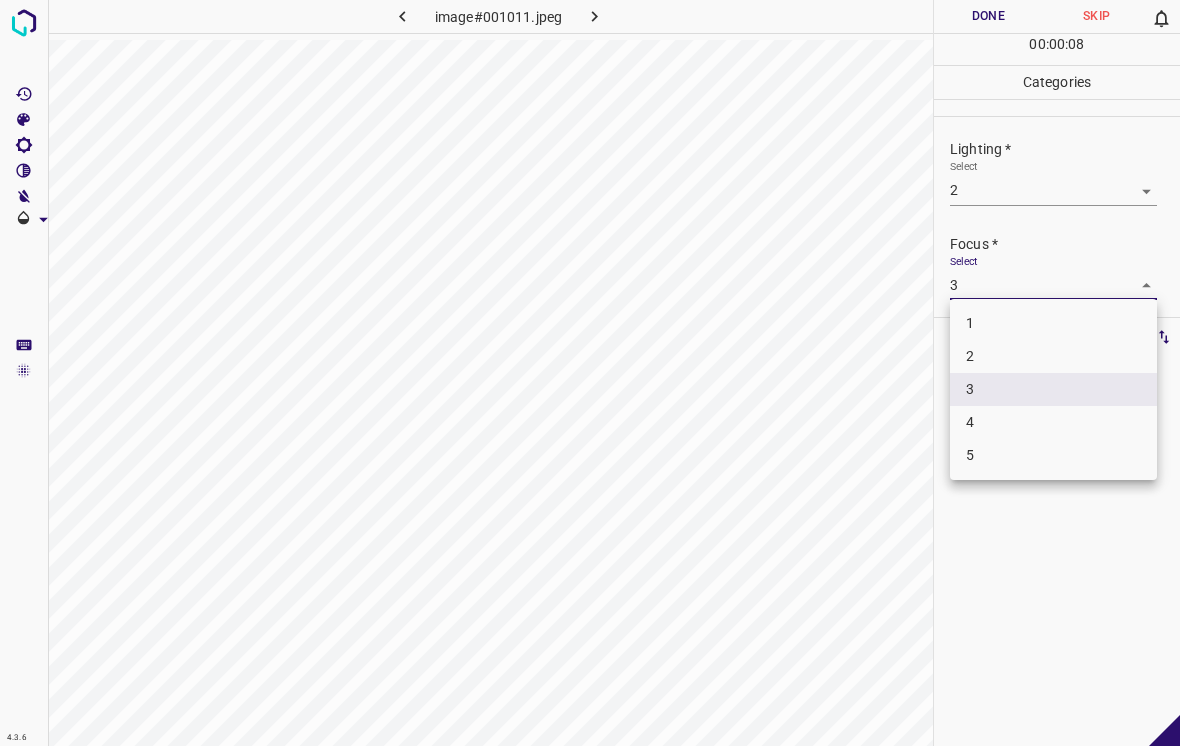 click on "4" at bounding box center [1053, 422] 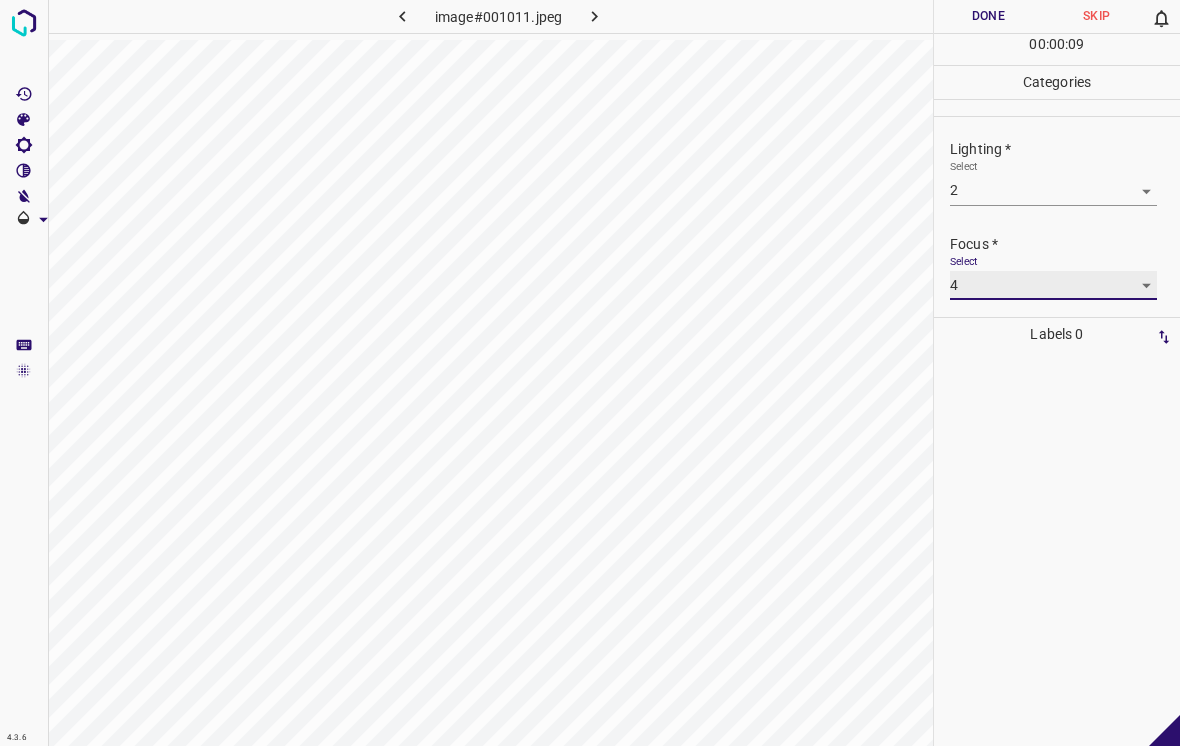 scroll, scrollTop: 82, scrollLeft: 0, axis: vertical 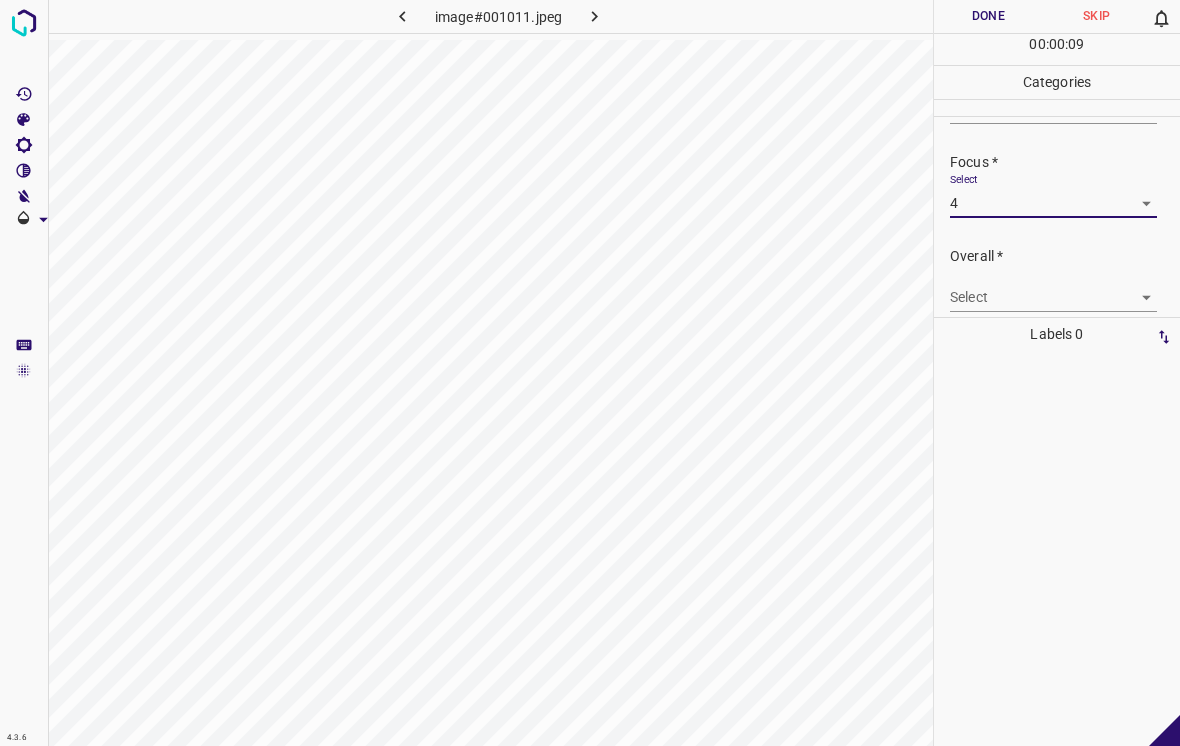 click on "4.3.6  image#001011.jpeg Done Skip 0 00   : 00   : 09   Categories Lighting *  Select 2 2 Focus *  Select 4 4 Overall *  Select ​ Labels   0 Categories 1 Lighting 2 Focus 3 Overall Tools Space Change between modes (Draw & Edit) I Auto labeling R Restore zoom M Zoom in N Zoom out Delete Delete selecte label Filters Z Restore filters X Saturation filter C Brightness filter V Contrast filter B Gray scale filter General O Download - Text - Hide - Delete" at bounding box center [590, 373] 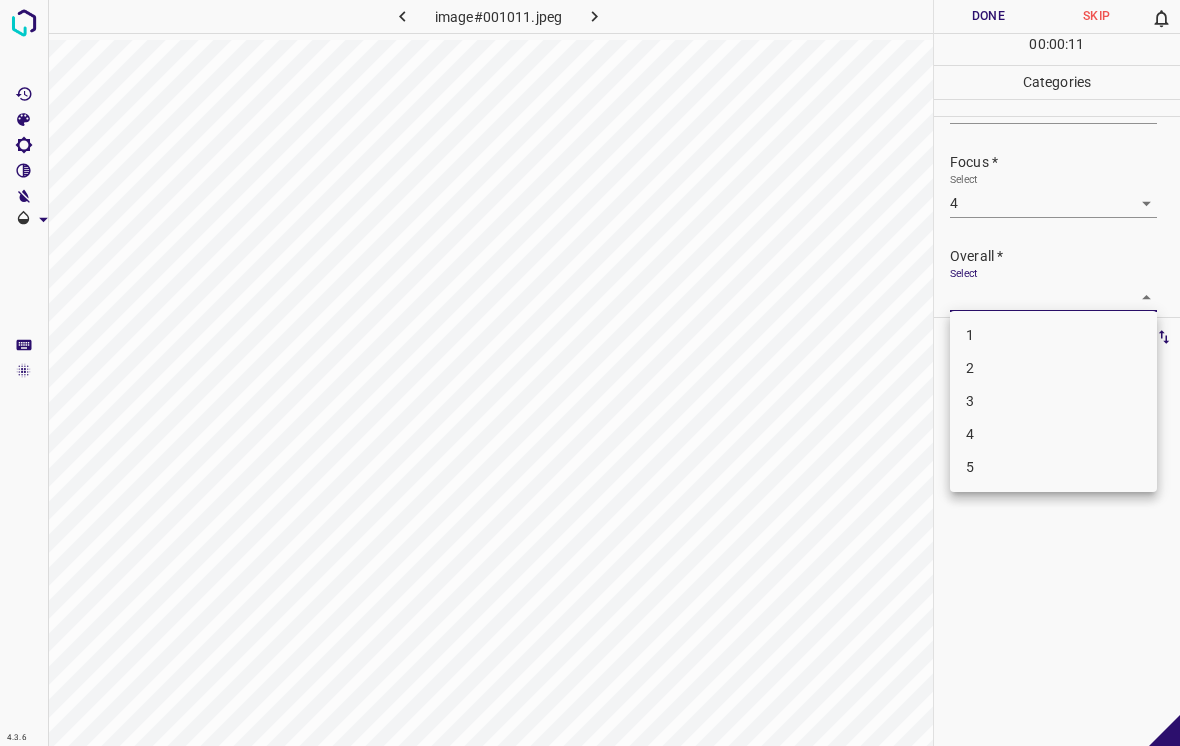 click on "3" at bounding box center [1053, 401] 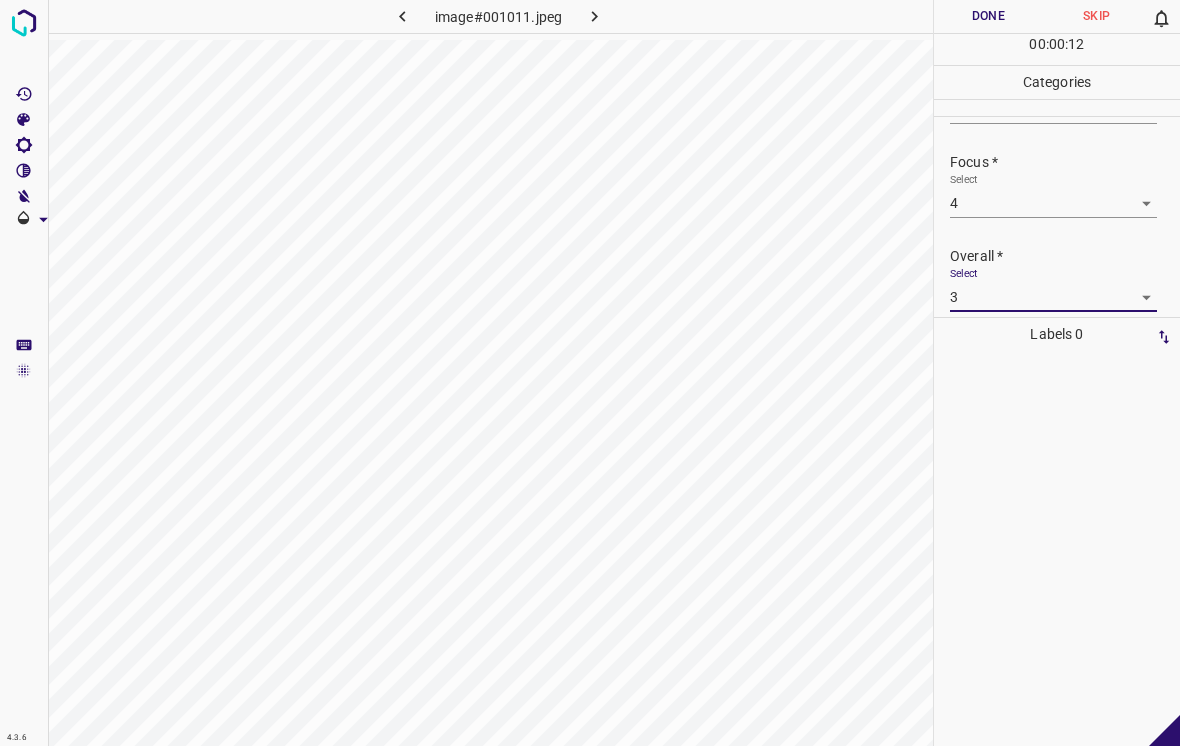 click on "Done" at bounding box center [988, 16] 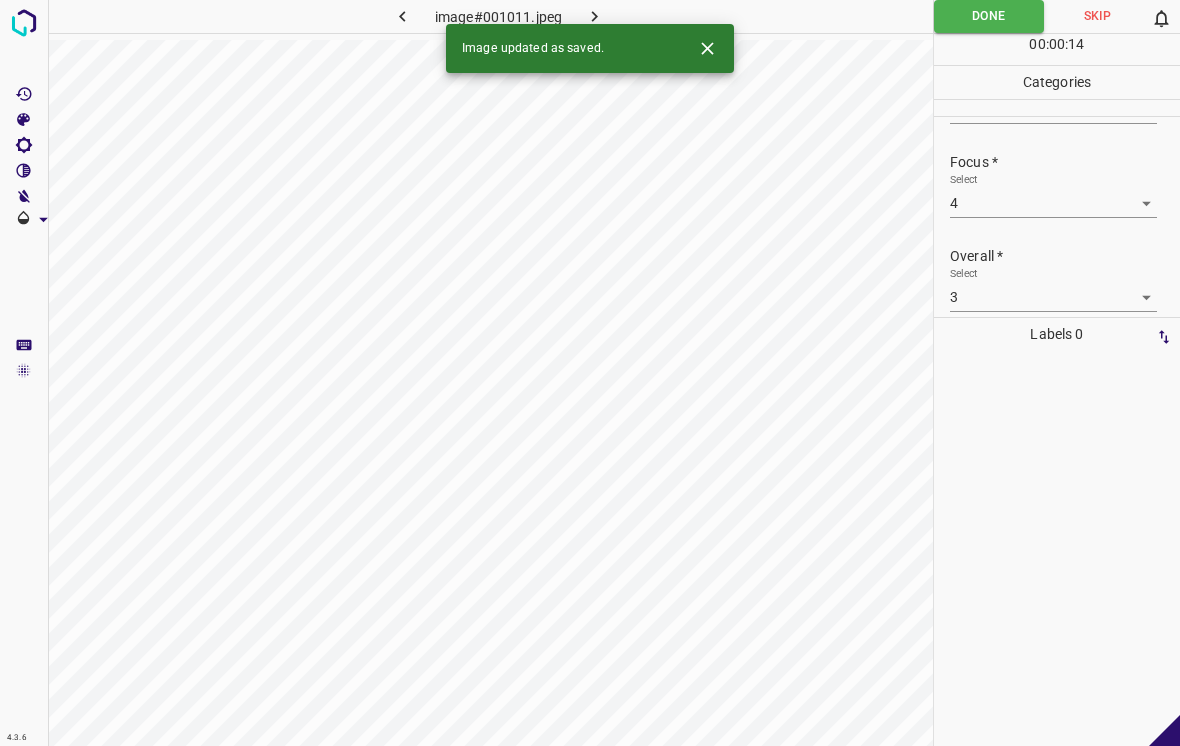 click 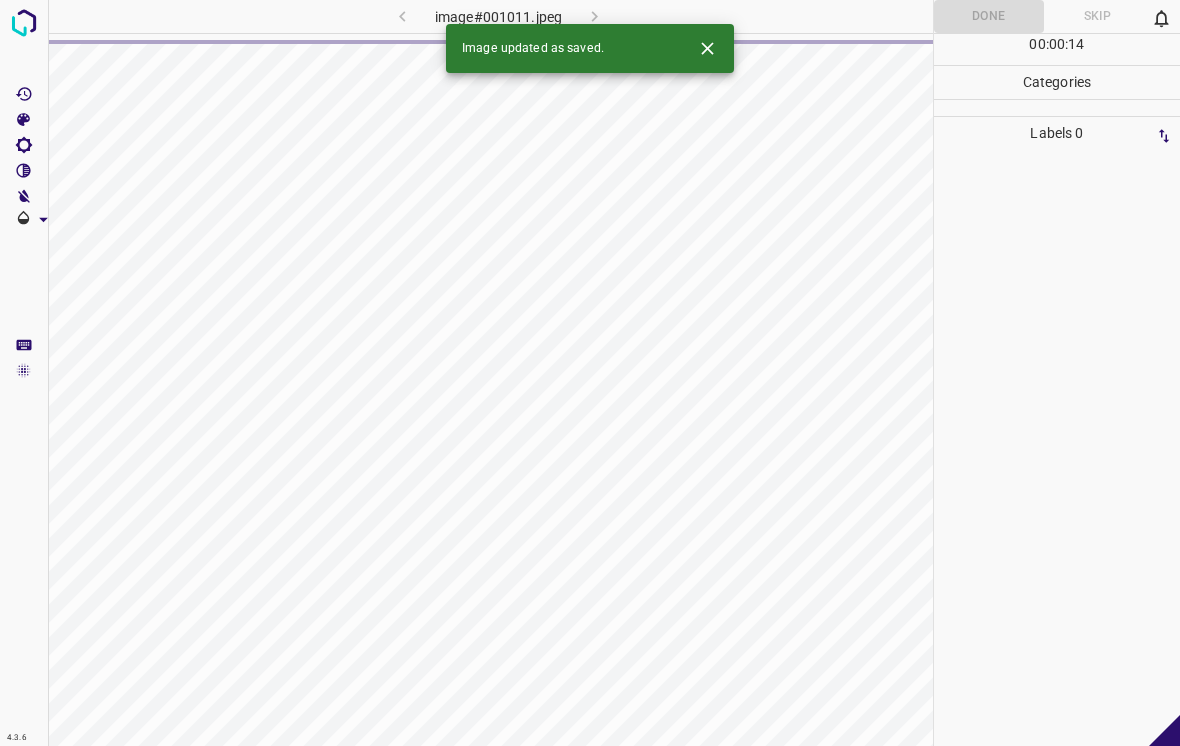 click at bounding box center (707, 48) 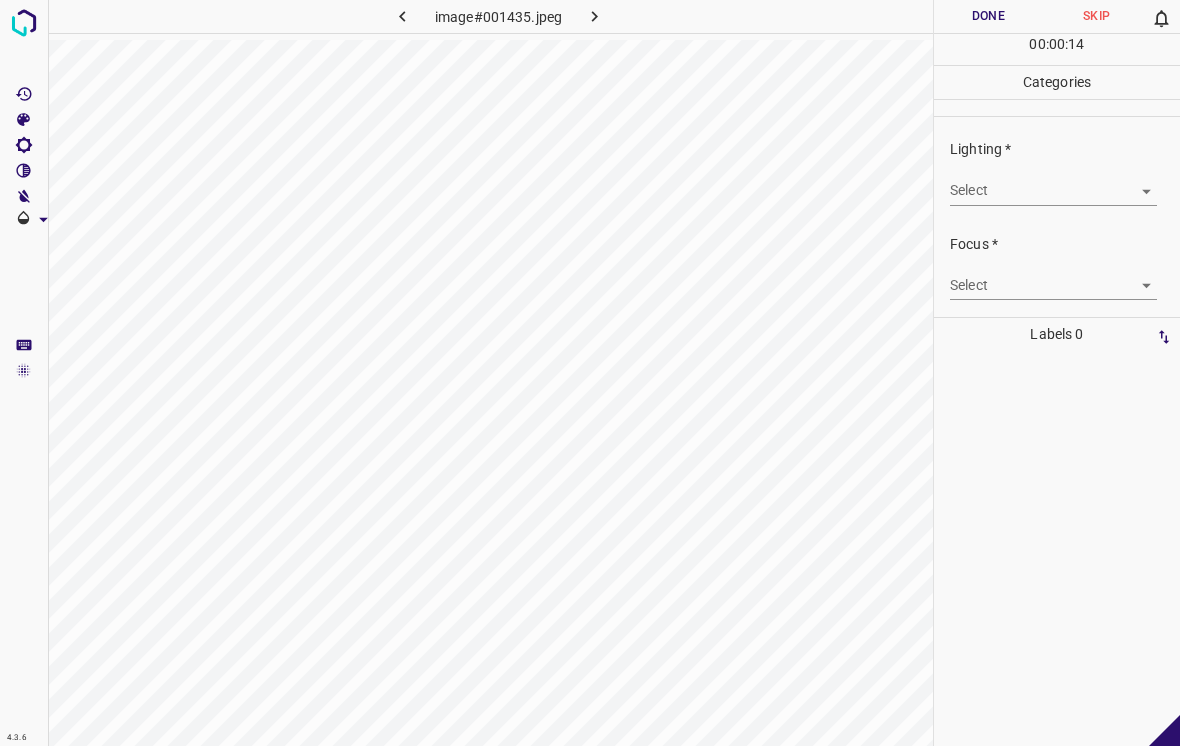 click on "4.3.6  image#001435.jpeg Done Skip 0 00   : 00   : 14   Categories Lighting *  Select ​ Focus *  Select ​ Overall *  Select ​ Labels   0 Categories 1 Lighting 2 Focus 3 Overall Tools Space Change between modes (Draw & Edit) I Auto labeling R Restore zoom M Zoom in N Zoom out Delete Delete selecte label Filters Z Restore filters X Saturation filter C Brightness filter V Contrast filter B Gray scale filter General O Download - Text - Hide - Delete" at bounding box center [590, 373] 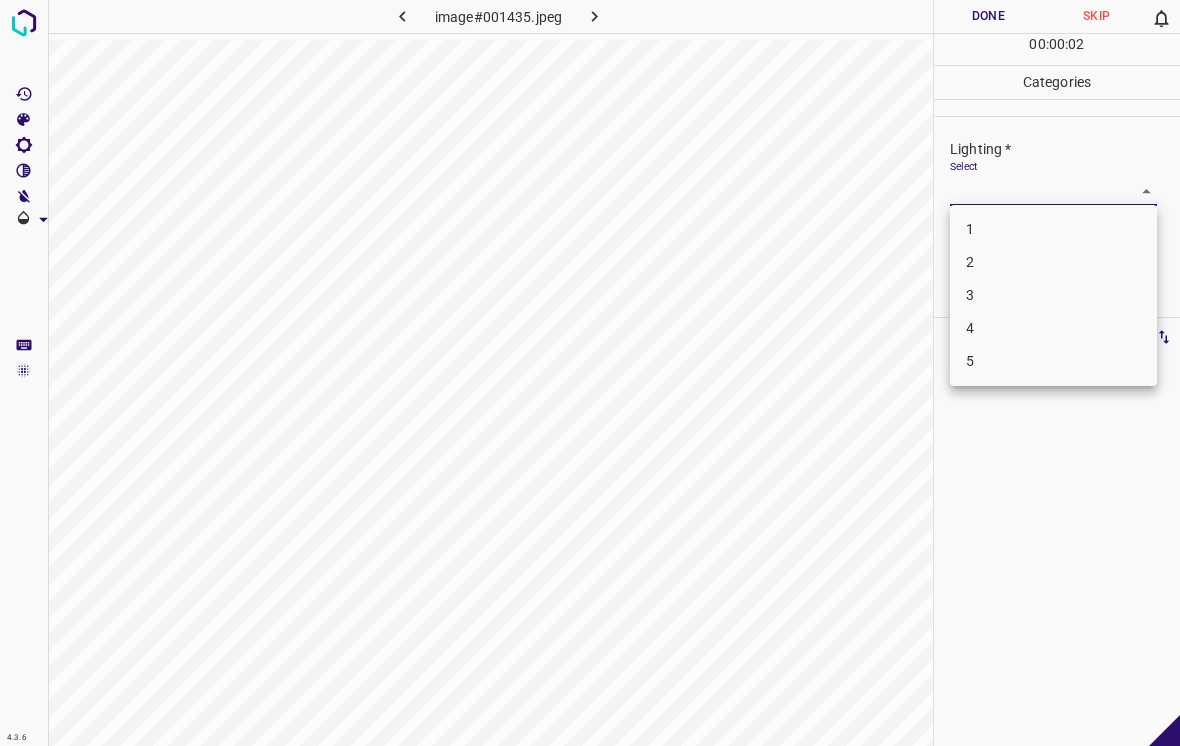 click on "2" at bounding box center [1053, 262] 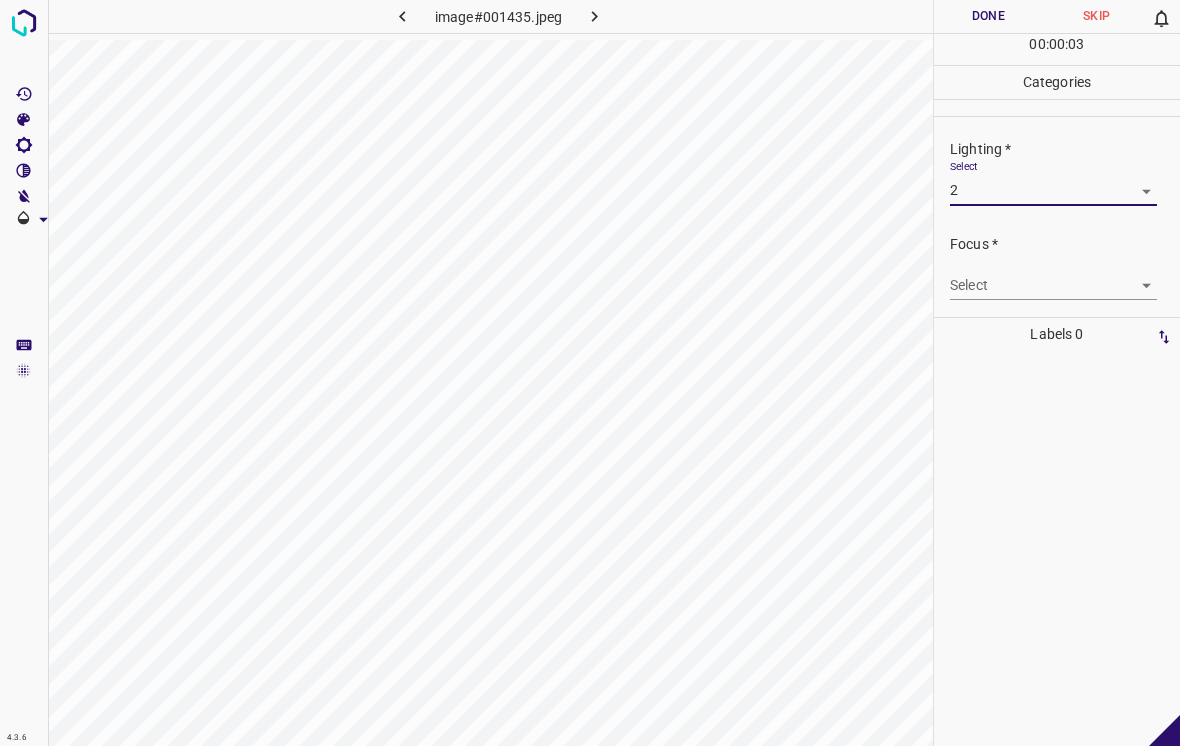click on "4.3.6  image#001435.jpeg Done Skip 0 00   : 00   : 03   Categories Lighting *  Select 2 2 Focus *  Select ​ Overall *  Select ​ Labels   0 Categories 1 Lighting 2 Focus 3 Overall Tools Space Change between modes (Draw & Edit) I Auto labeling R Restore zoom M Zoom in N Zoom out Delete Delete selecte label Filters Z Restore filters X Saturation filter C Brightness filter V Contrast filter B Gray scale filter General O Download - Text - Hide - Delete" at bounding box center [590, 373] 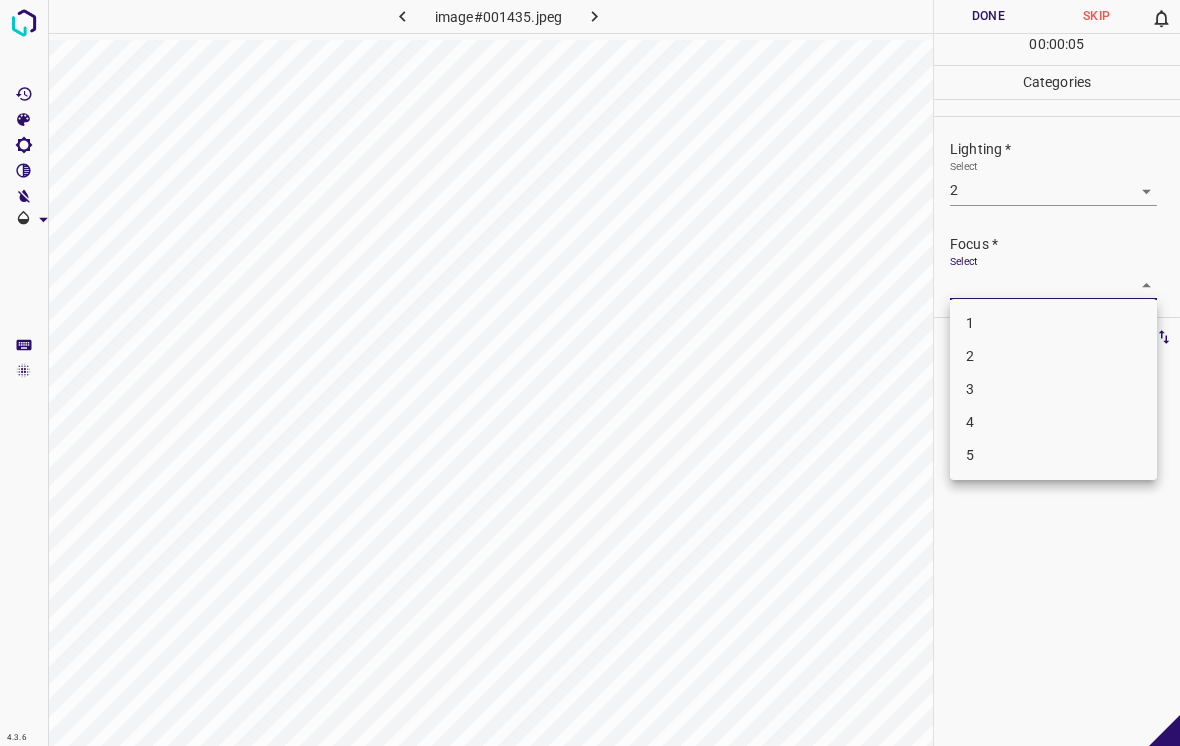 click on "2" at bounding box center (1053, 356) 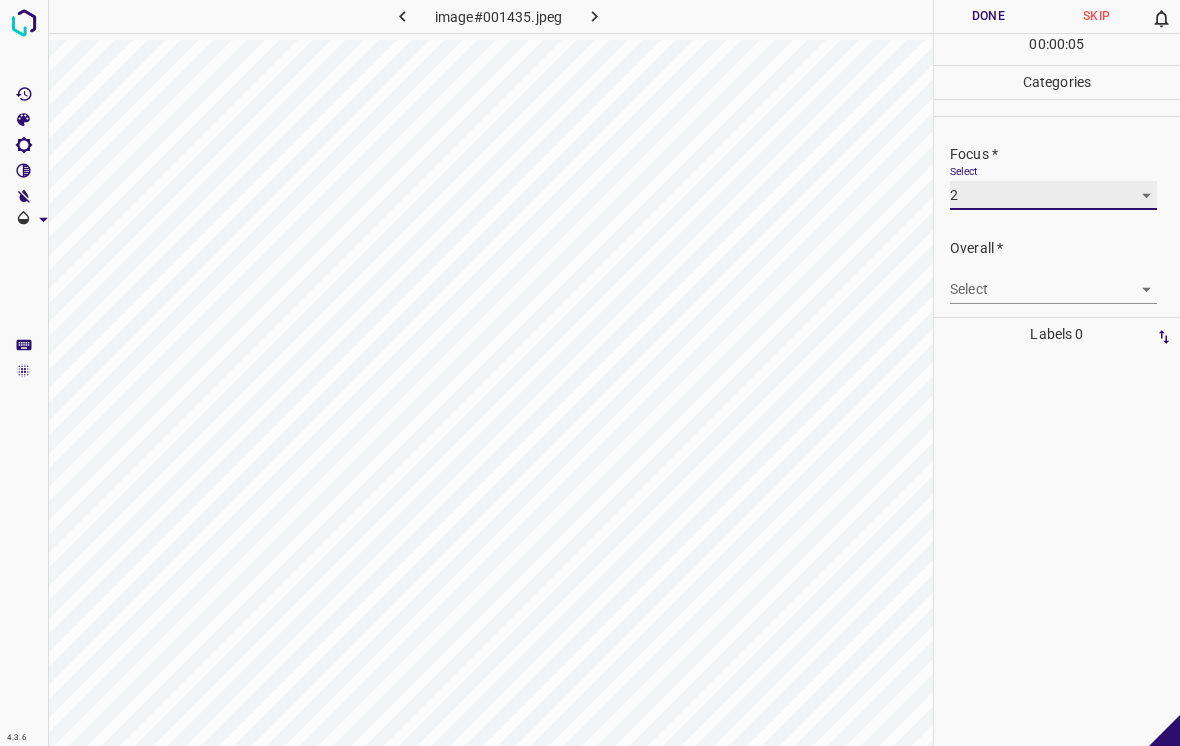 scroll, scrollTop: 94, scrollLeft: 0, axis: vertical 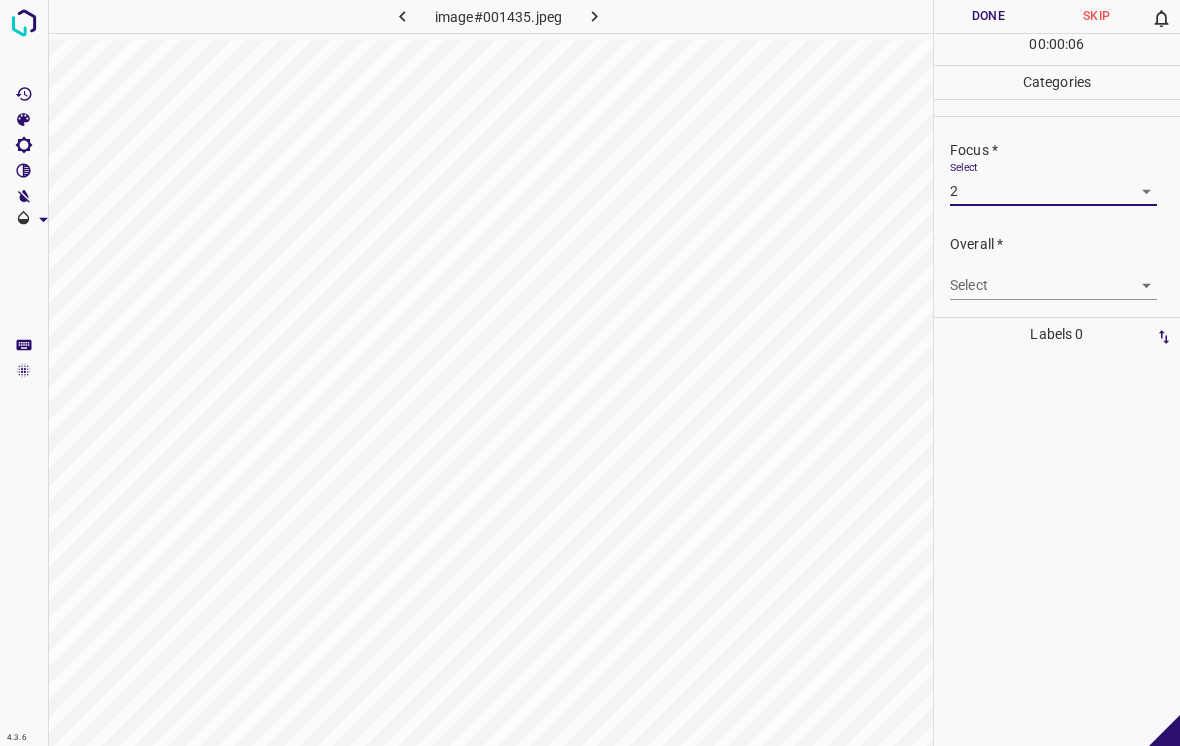 click on "4.3.6  image#001435.jpeg Done Skip 0 00   : 00   : 06   Categories Lighting *  Select 2 2 Focus *  Select 2 2 Overall *  Select ​ Labels   0 Categories 1 Lighting 2 Focus 3 Overall Tools Space Change between modes (Draw & Edit) I Auto labeling R Restore zoom M Zoom in N Zoom out Delete Delete selecte label Filters Z Restore filters X Saturation filter C Brightness filter V Contrast filter B Gray scale filter General O Download - Text - Hide - Delete" at bounding box center (590, 373) 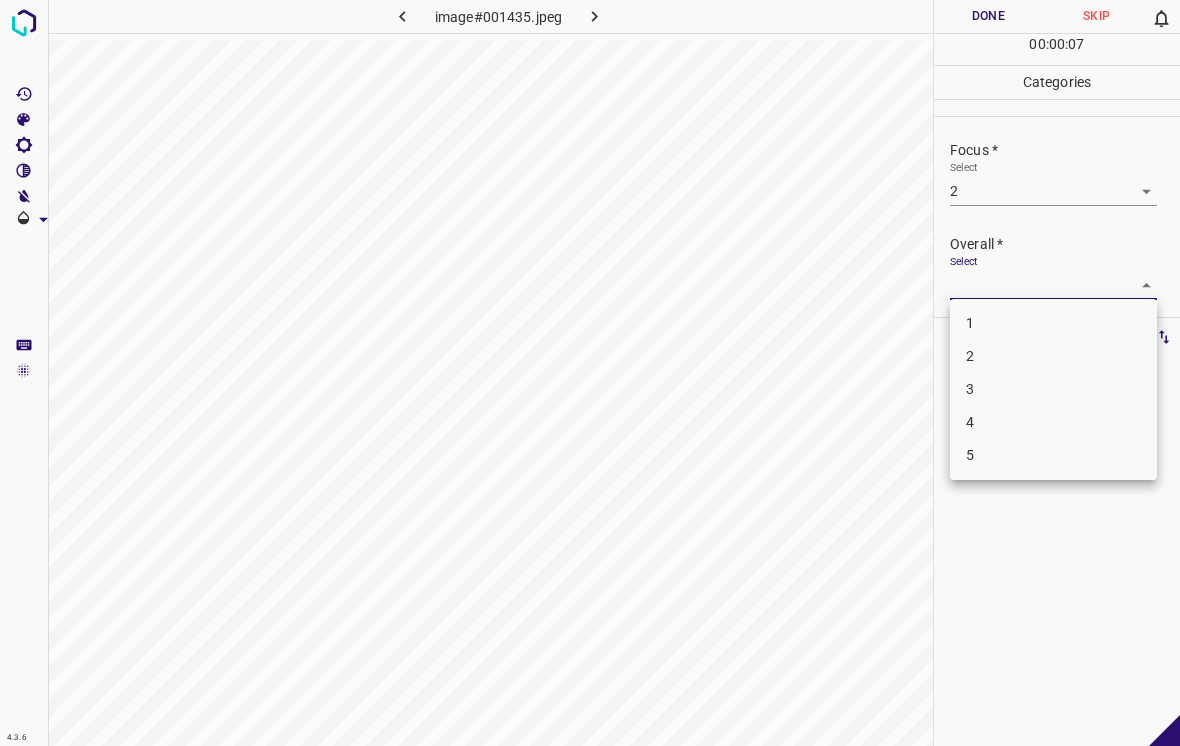 click on "2" at bounding box center (1053, 356) 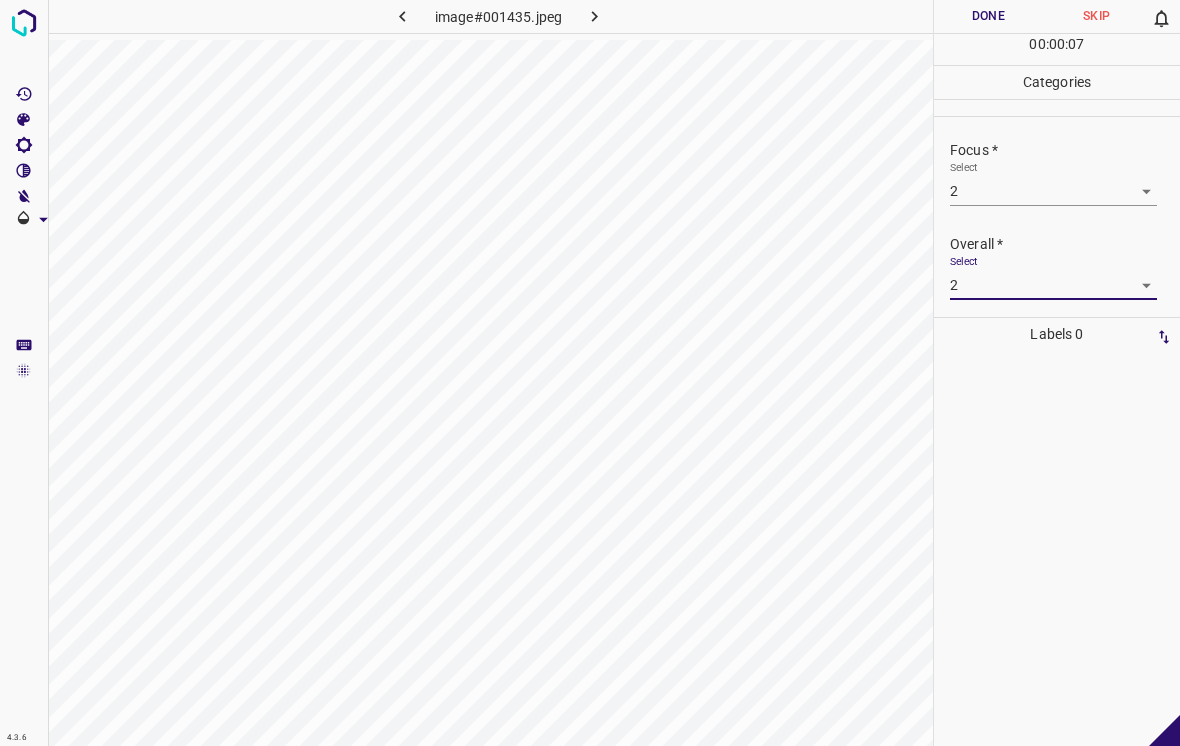click on "Done" at bounding box center (988, 16) 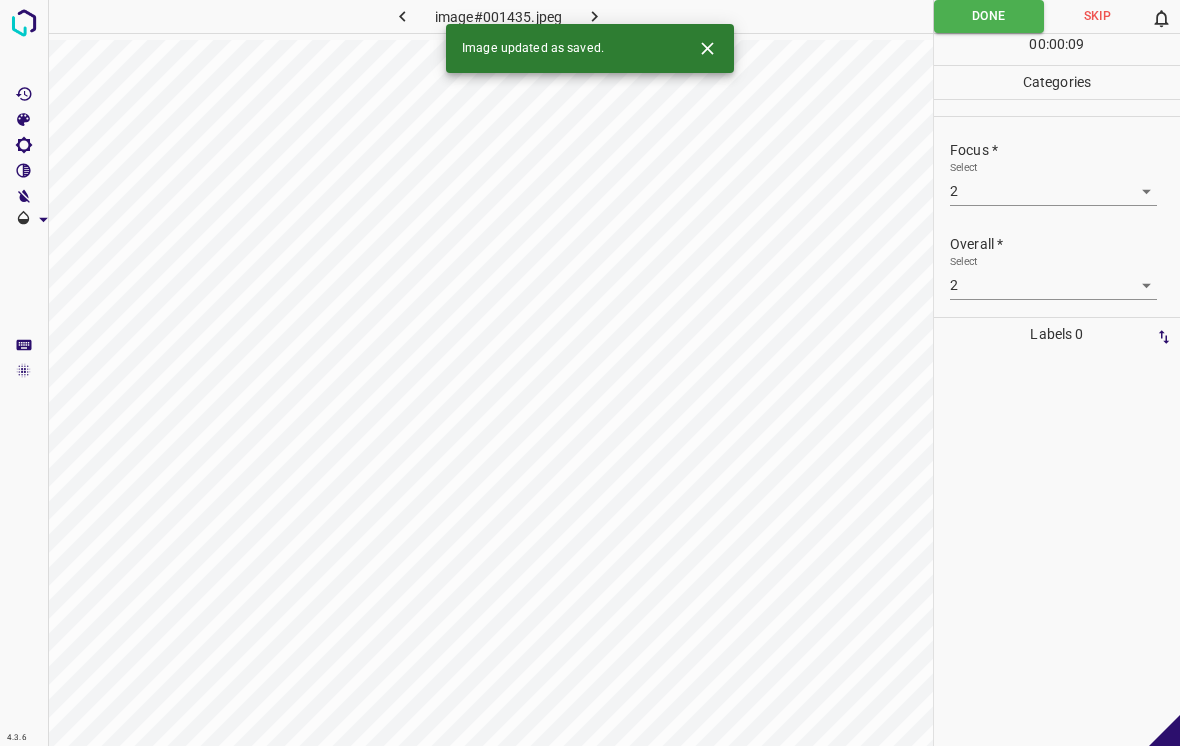 click 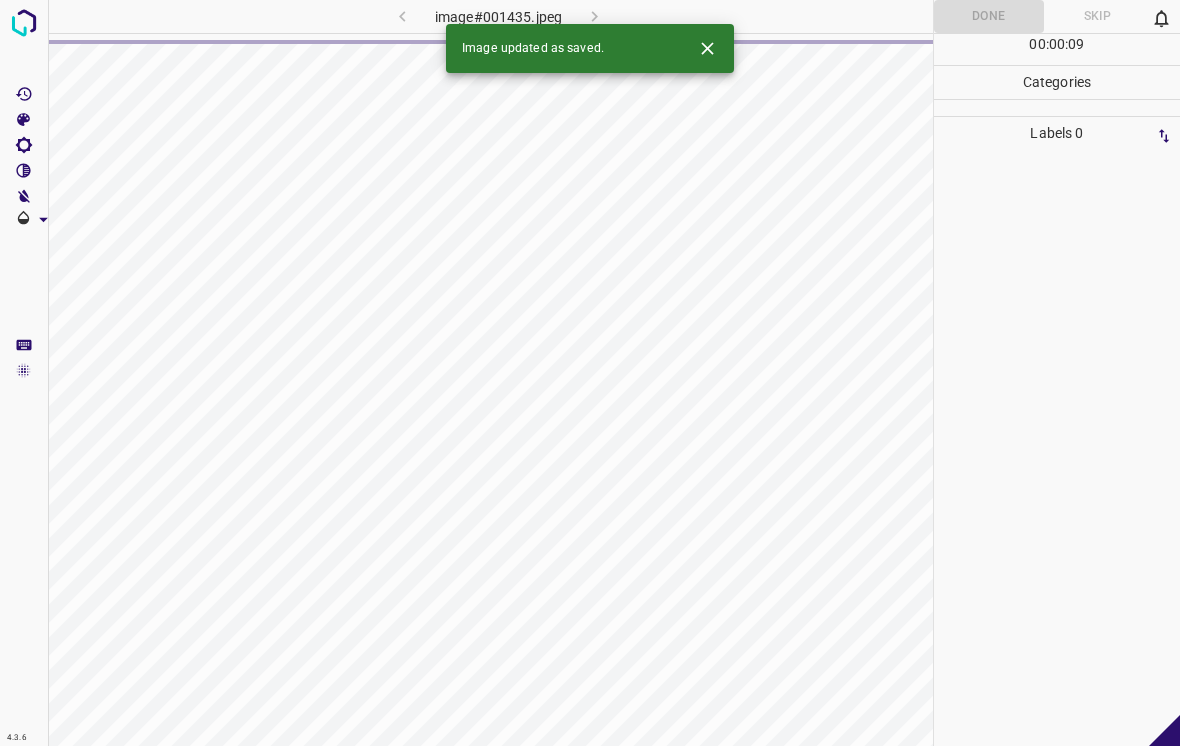 click 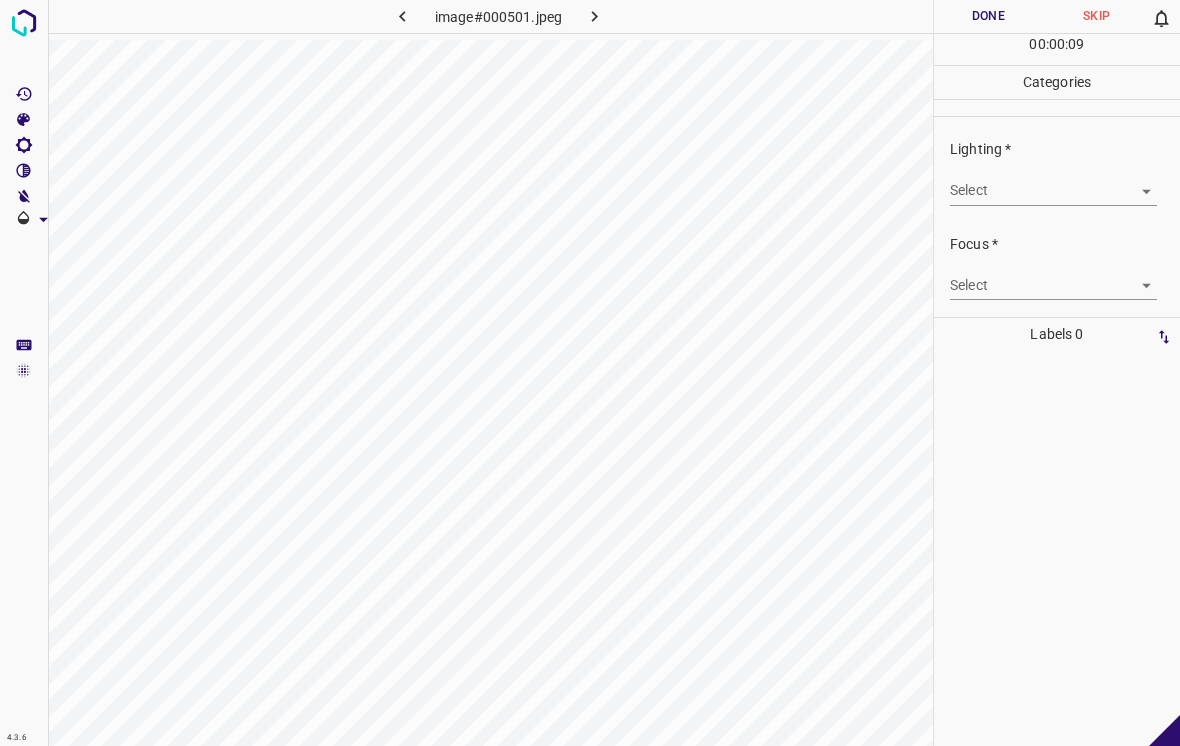 click on "4.3.6  image#000501.jpeg Done Skip 0 00   : 00   : 09   Categories Lighting *  Select ​ Focus *  Select ​ Overall *  Select ​ Labels   0 Categories 1 Lighting 2 Focus 3 Overall Tools Space Change between modes (Draw & Edit) I Auto labeling R Restore zoom M Zoom in N Zoom out Delete Delete selecte label Filters Z Restore filters X Saturation filter C Brightness filter V Contrast filter B Gray scale filter General O Download - Text - Hide - Delete" at bounding box center (590, 373) 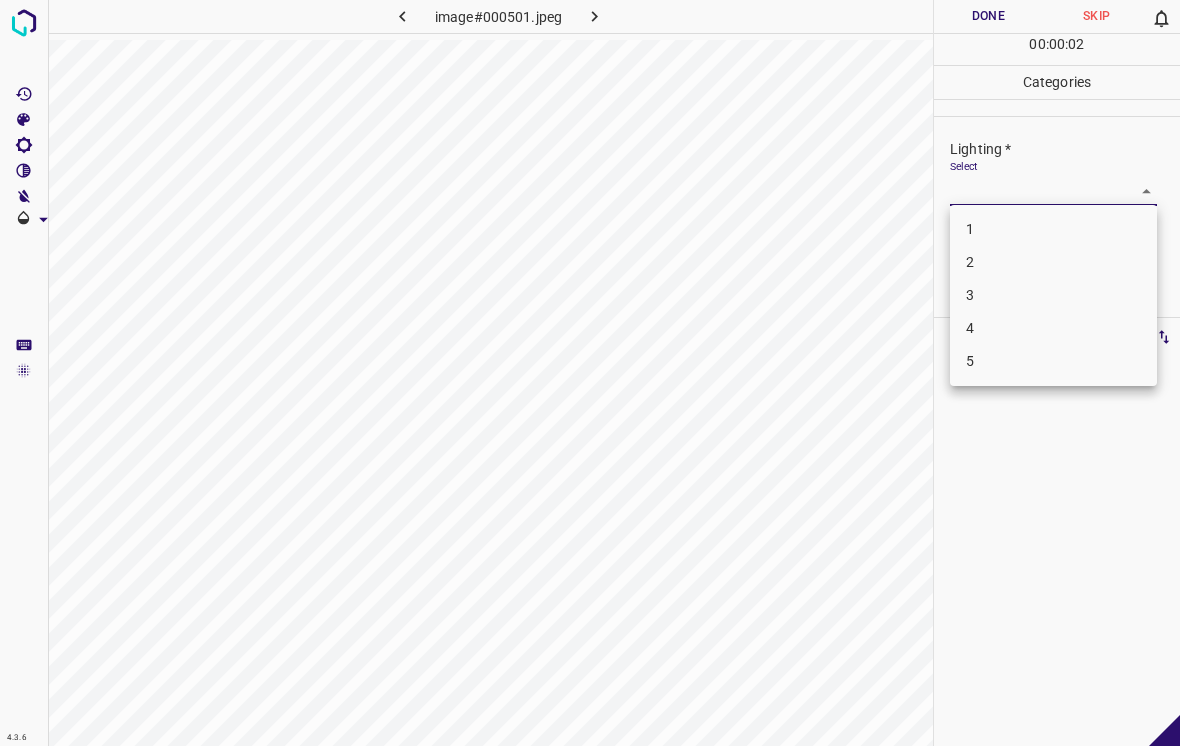 click on "3" at bounding box center [1053, 295] 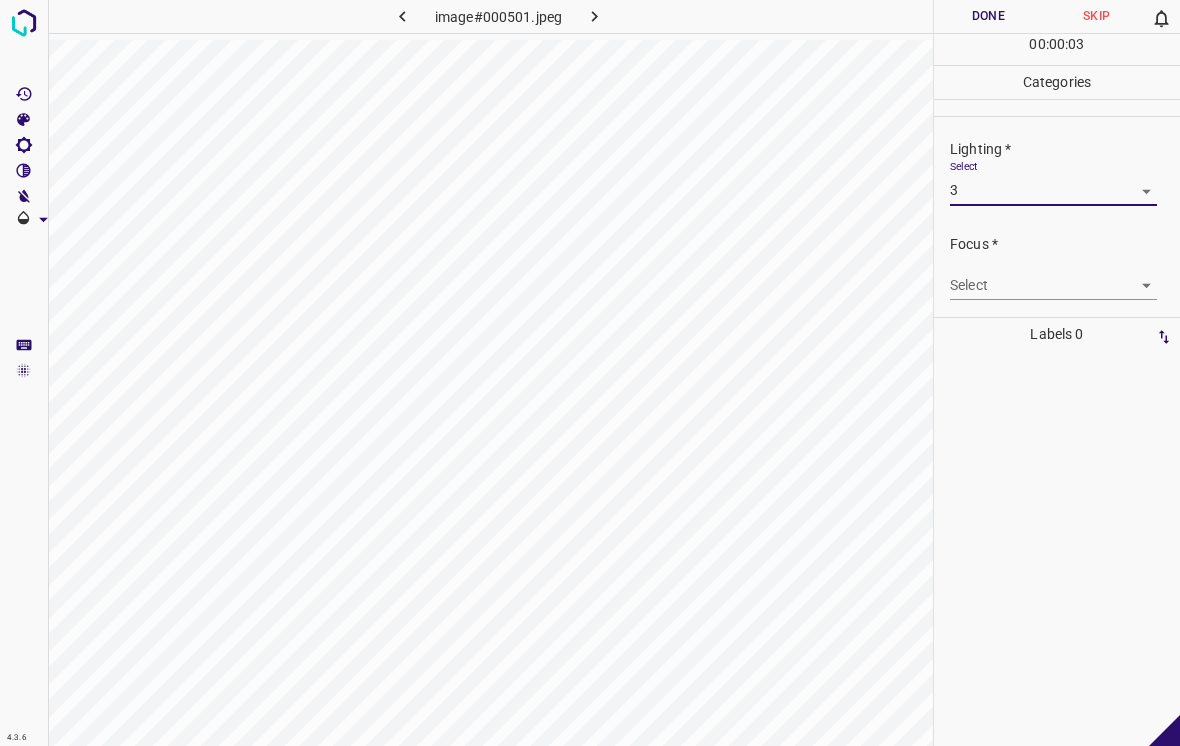 click on "4.3.6  image#000501.jpeg Done Skip 0 00   : 00   : 03   Categories Lighting *  Select 3 3 Focus *  Select ​ Overall *  Select ​ Labels   0 Categories 1 Lighting 2 Focus 3 Overall Tools Space Change between modes (Draw & Edit) I Auto labeling R Restore zoom M Zoom in N Zoom out Delete Delete selecte label Filters Z Restore filters X Saturation filter C Brightness filter V Contrast filter B Gray scale filter General O Download - Text - Hide - Delete" at bounding box center [590, 373] 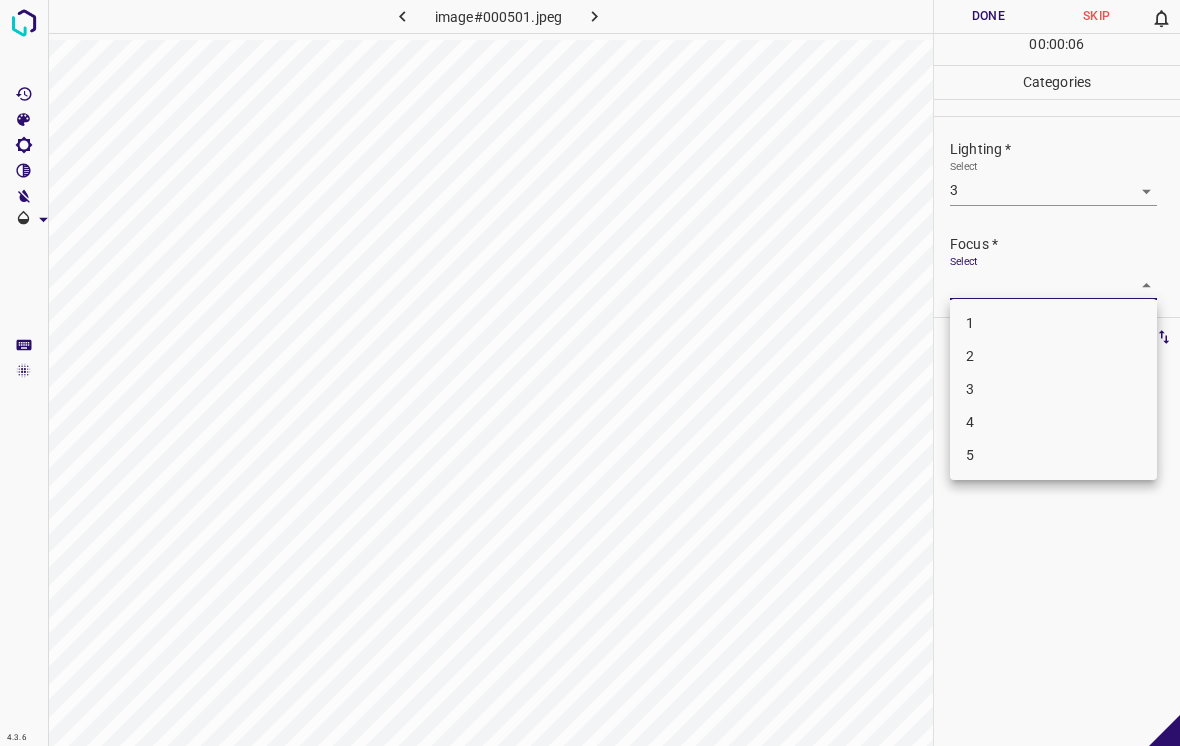 click on "5" at bounding box center (1053, 455) 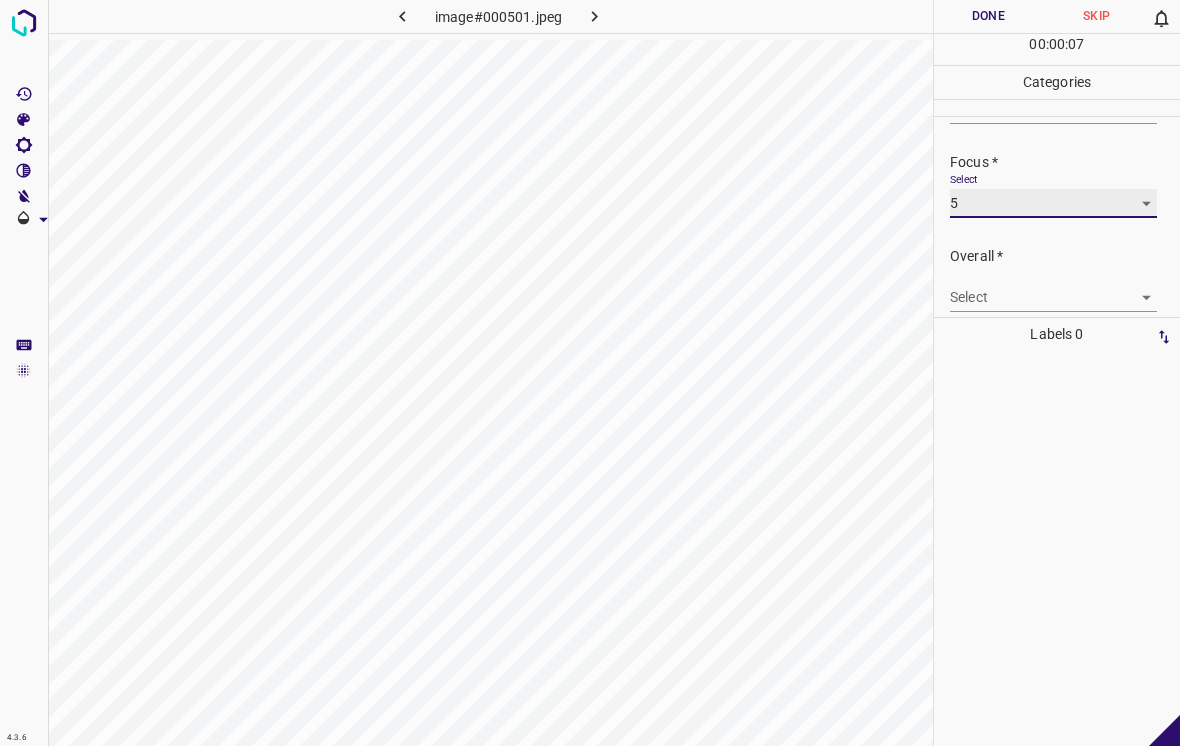scroll, scrollTop: 91, scrollLeft: 0, axis: vertical 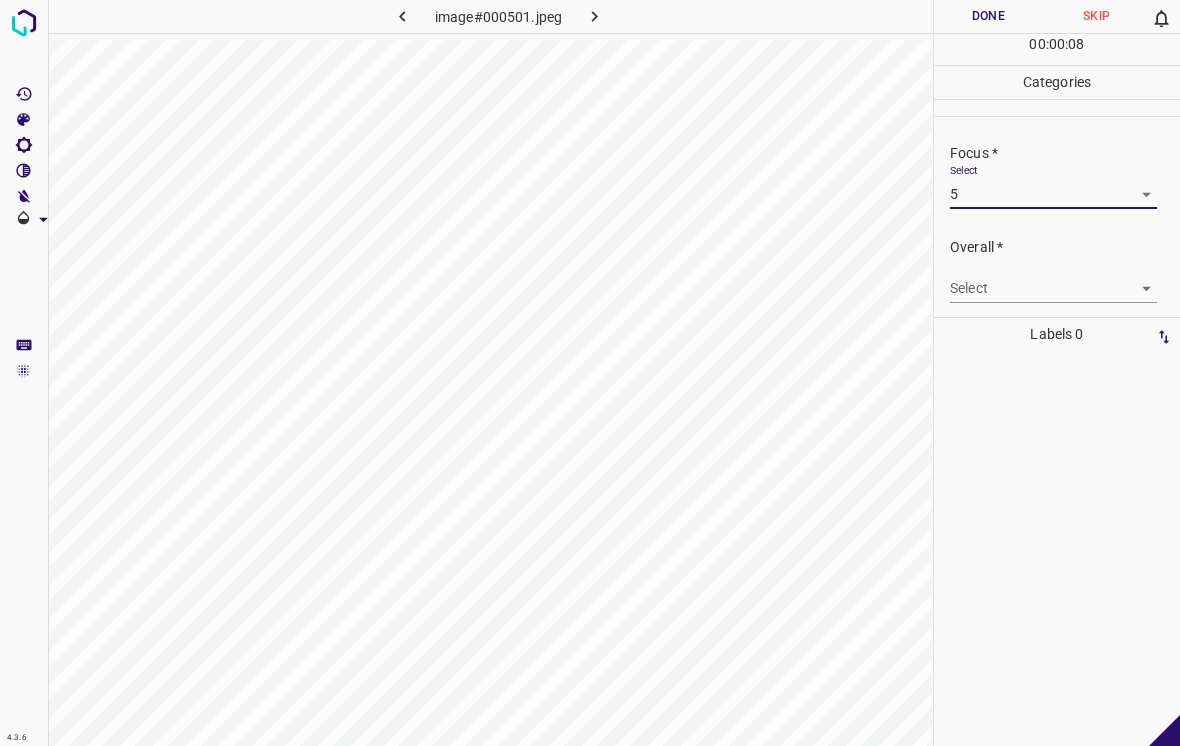 click on "4.3.6  image#000501.jpeg Done Skip 0 00   : 00   : 08   Categories Lighting *  Select 3 3 Focus *  Select 5 5 Overall *  Select ​ Labels   0 Categories 1 Lighting 2 Focus 3 Overall Tools Space Change between modes (Draw & Edit) I Auto labeling R Restore zoom M Zoom in N Zoom out Delete Delete selecte label Filters Z Restore filters X Saturation filter C Brightness filter V Contrast filter B Gray scale filter General O Download - Text - Hide - Delete" at bounding box center (590, 373) 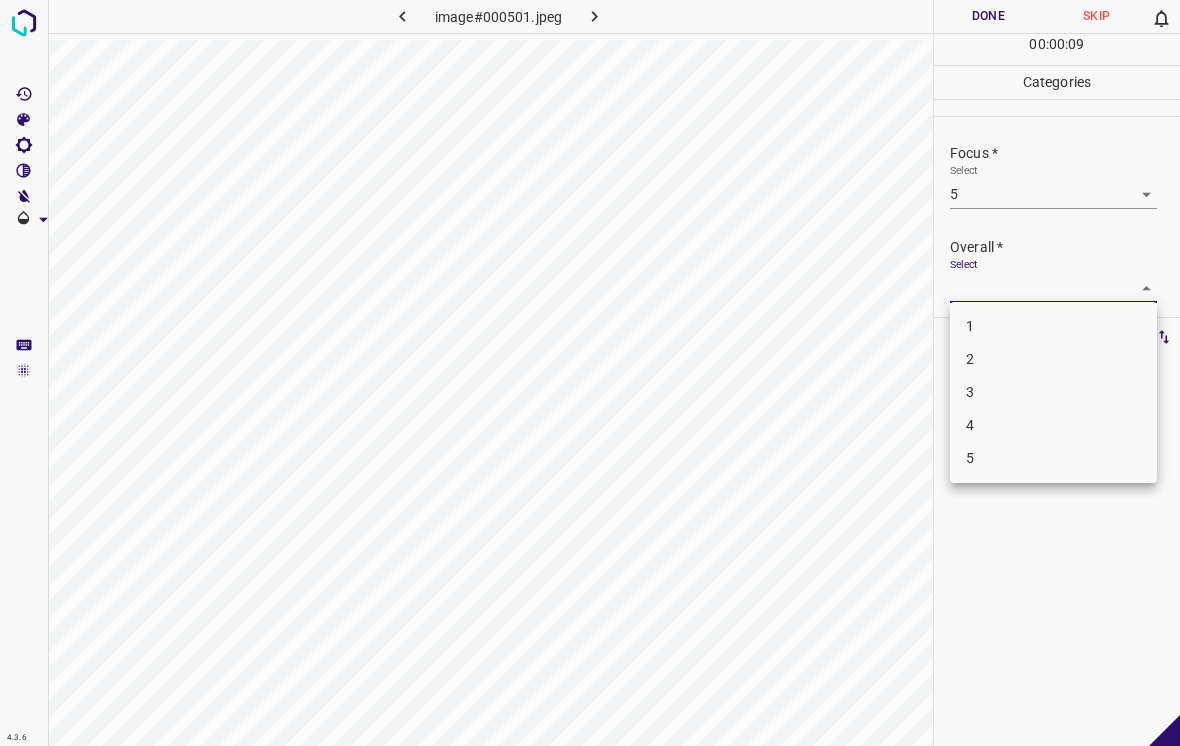 click on "4" at bounding box center [1053, 425] 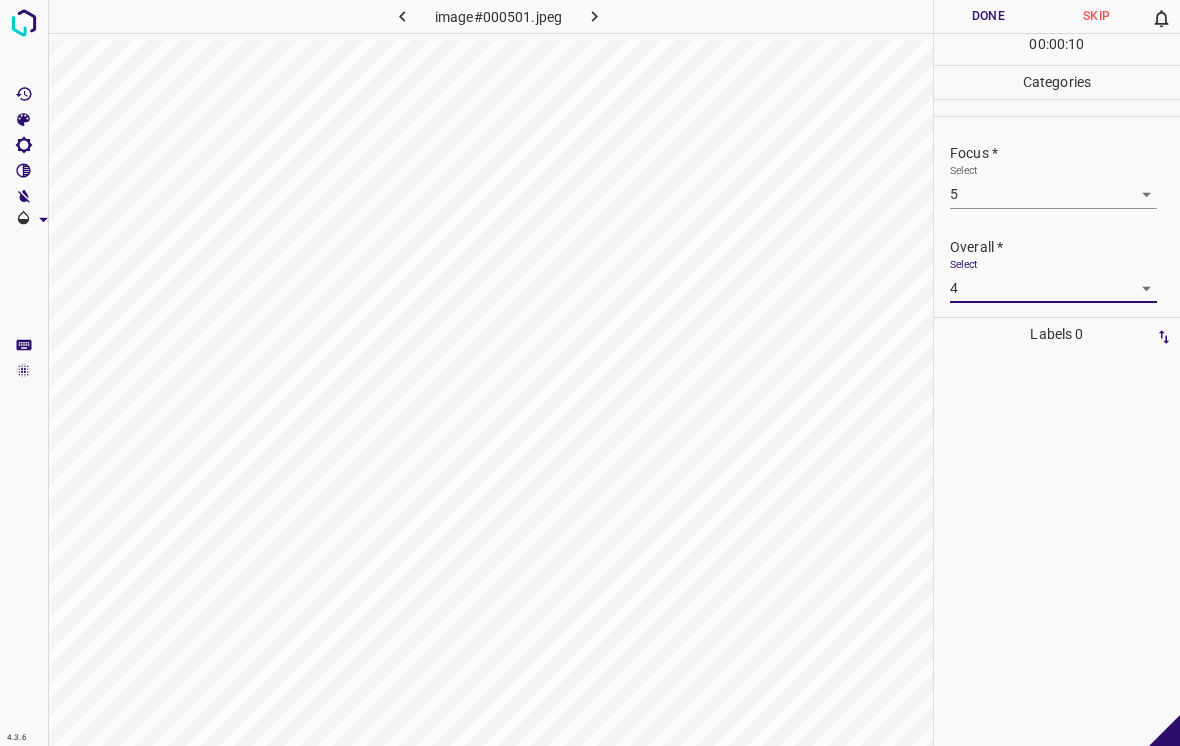 click on "Done" at bounding box center [988, 16] 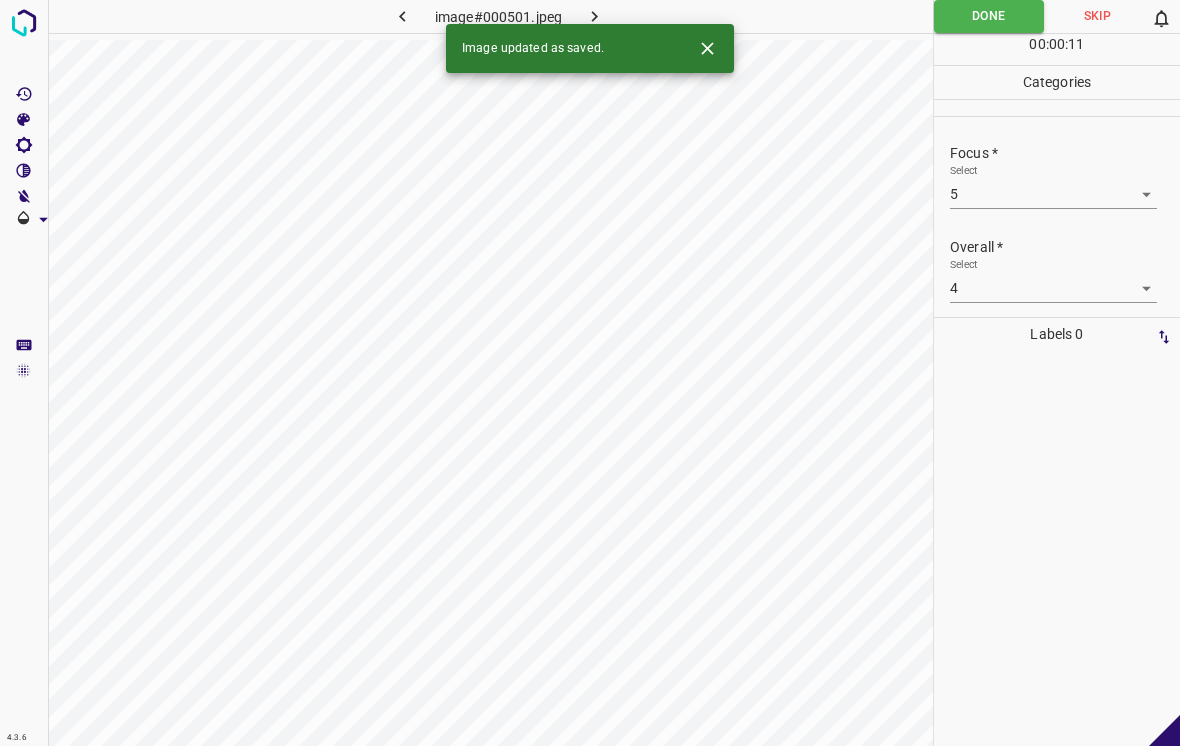 click 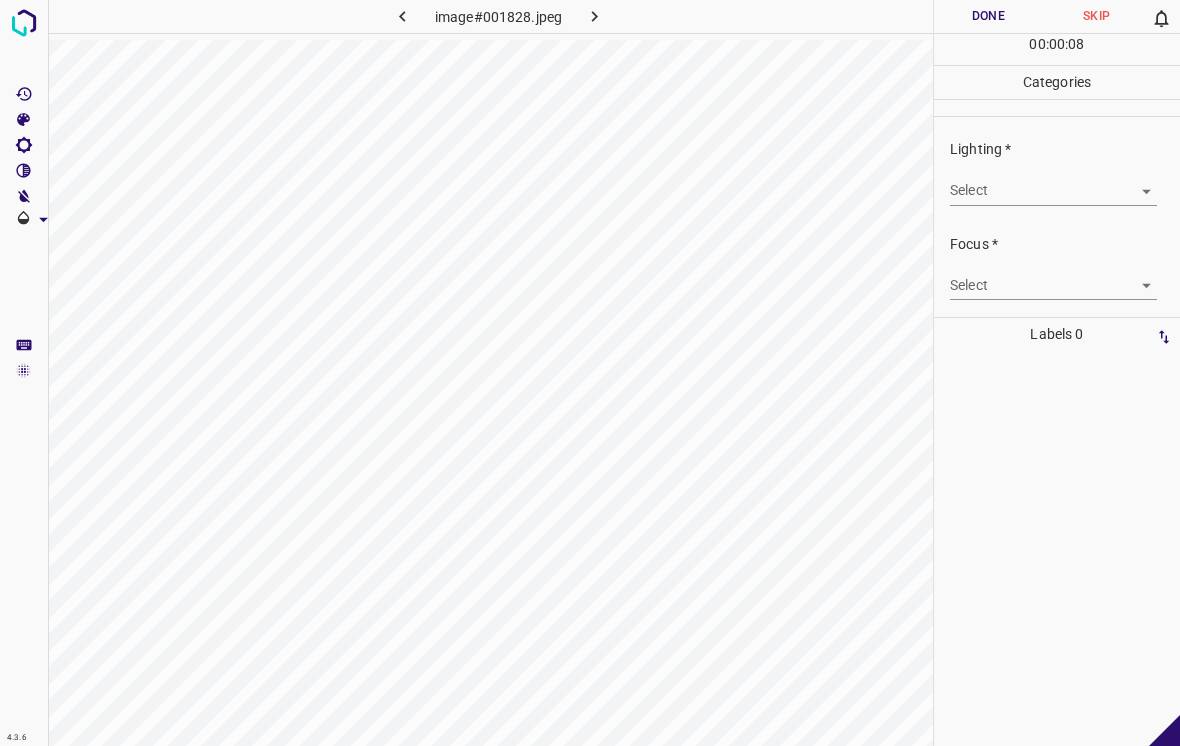 click on "4.3.6  image#001828.jpeg Done Skip 0 00   : 00   : 08   Categories Lighting *  Select ​ Focus *  Select ​ Overall *  Select ​ Labels   0 Categories 1 Lighting 2 Focus 3 Overall Tools Space Change between modes (Draw & Edit) I Auto labeling R Restore zoom M Zoom in N Zoom out Delete Delete selecte label Filters Z Restore filters X Saturation filter C Brightness filter V Contrast filter B Gray scale filter General O Download - Text - Hide - Delete" at bounding box center [590, 373] 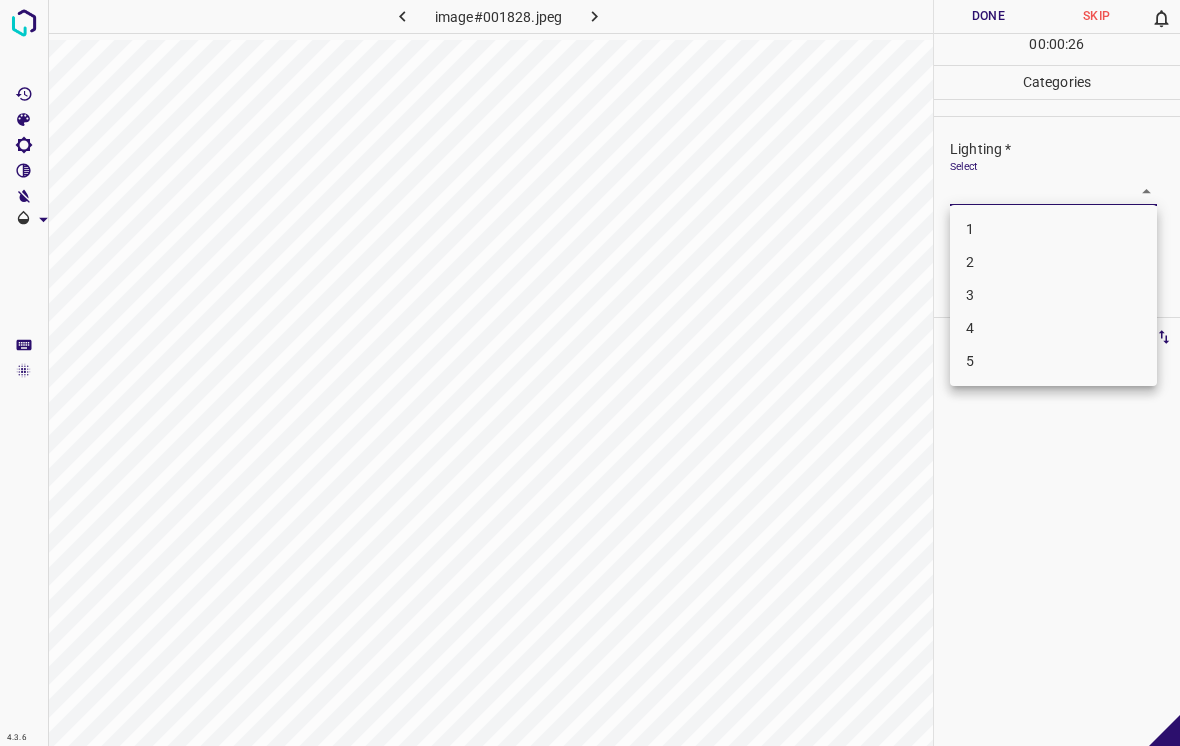 click on "2" at bounding box center (1053, 262) 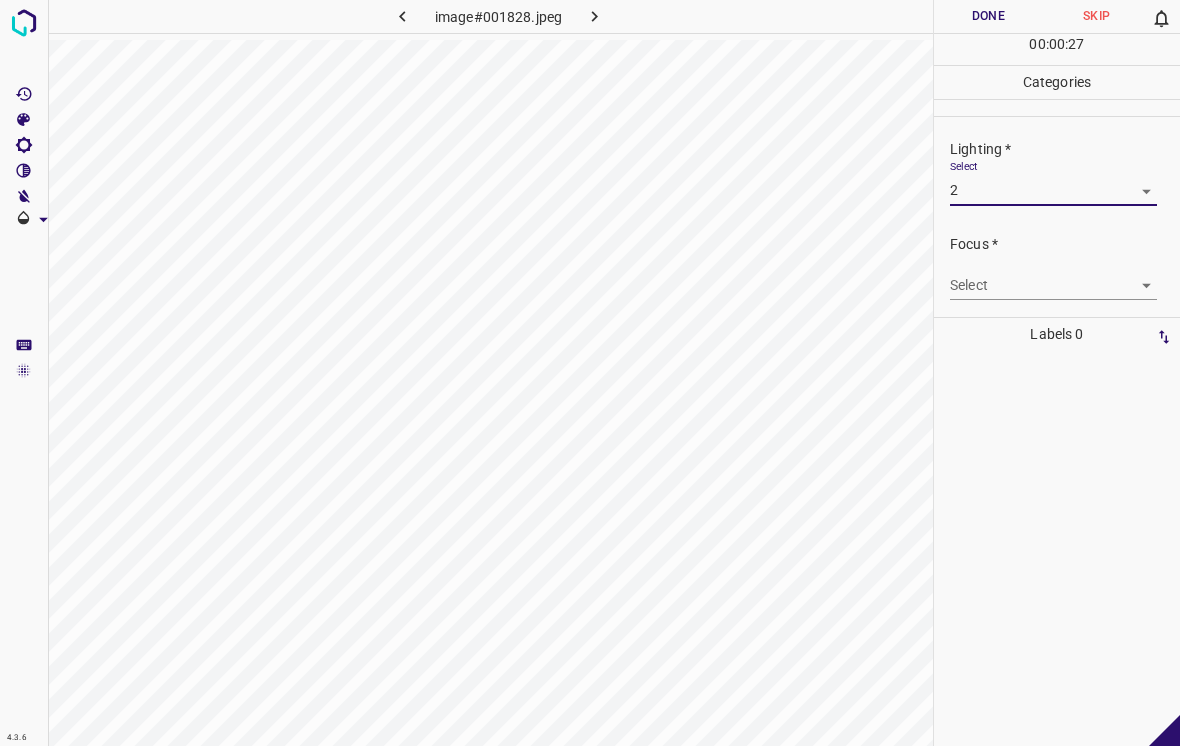 click on "4.3.6  image#001828.jpeg Done Skip 0 00   : 00   : 27   Categories Lighting *  Select 2 2 Focus *  Select ​ Overall *  Select ​ Labels   0 Categories 1 Lighting 2 Focus 3 Overall Tools Space Change between modes (Draw & Edit) I Auto labeling R Restore zoom M Zoom in N Zoom out Delete Delete selecte label Filters Z Restore filters X Saturation filter C Brightness filter V Contrast filter B Gray scale filter General O Download - Text - Hide - Delete" at bounding box center [590, 373] 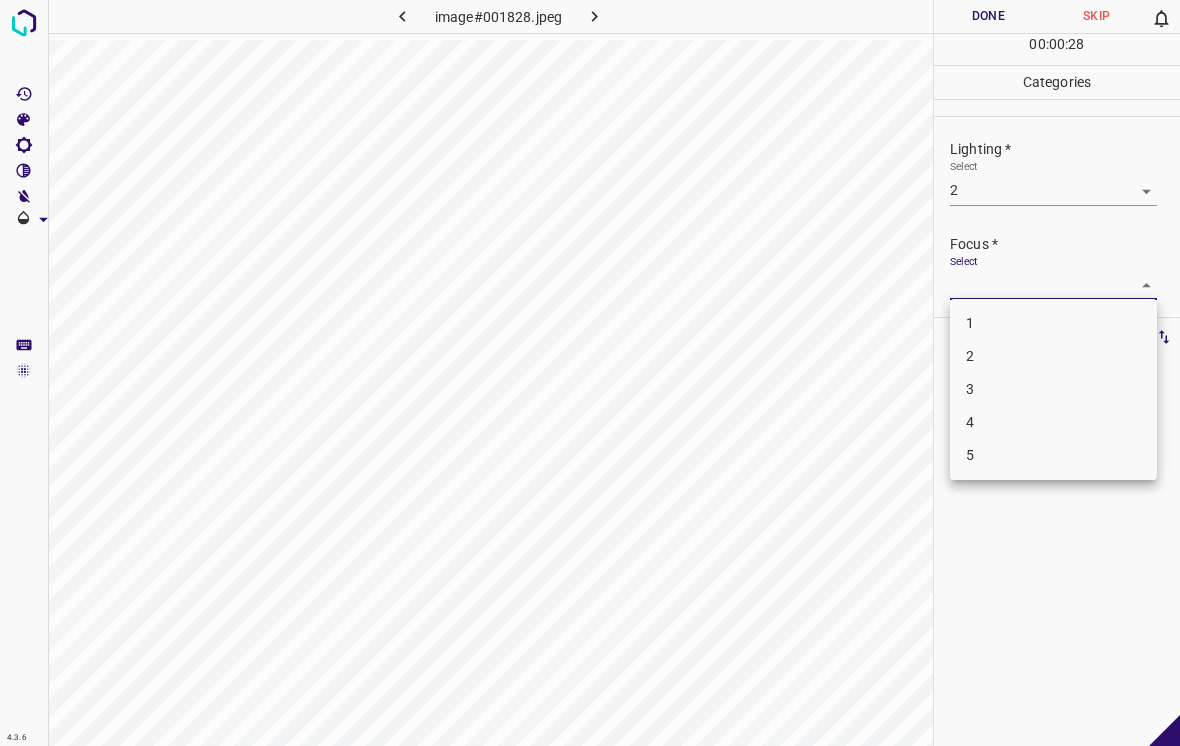 click on "3" at bounding box center (1053, 389) 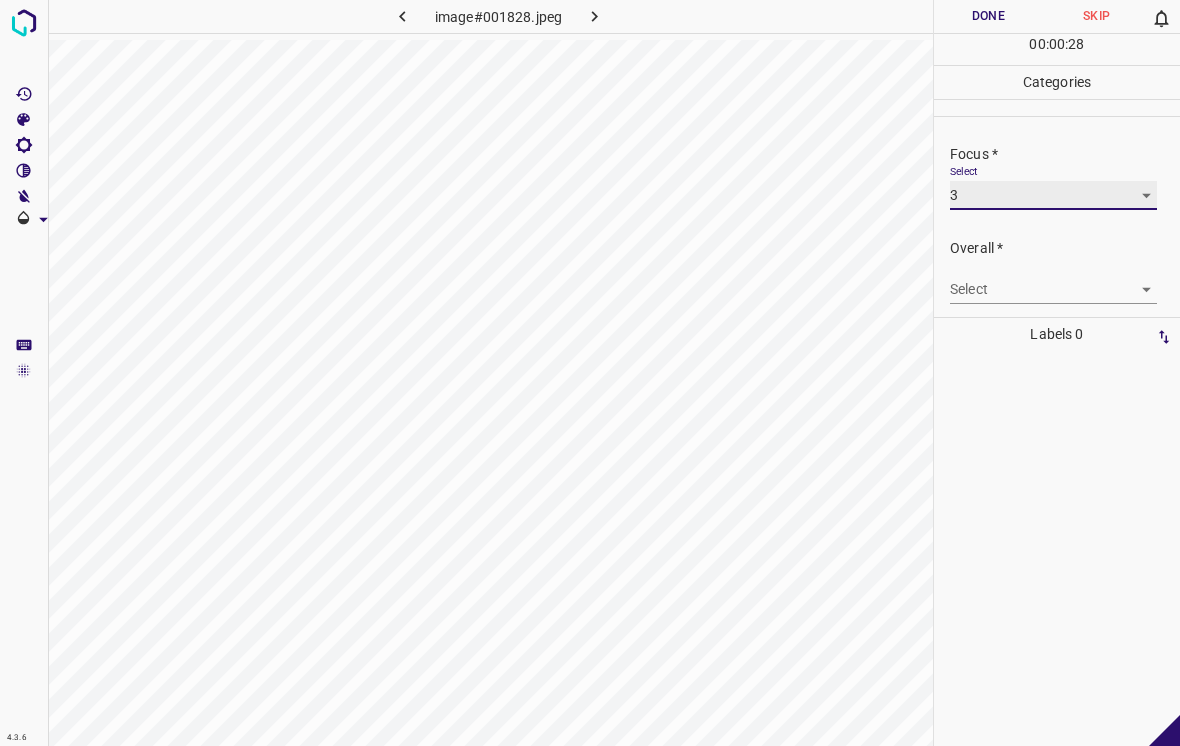 scroll, scrollTop: 94, scrollLeft: 0, axis: vertical 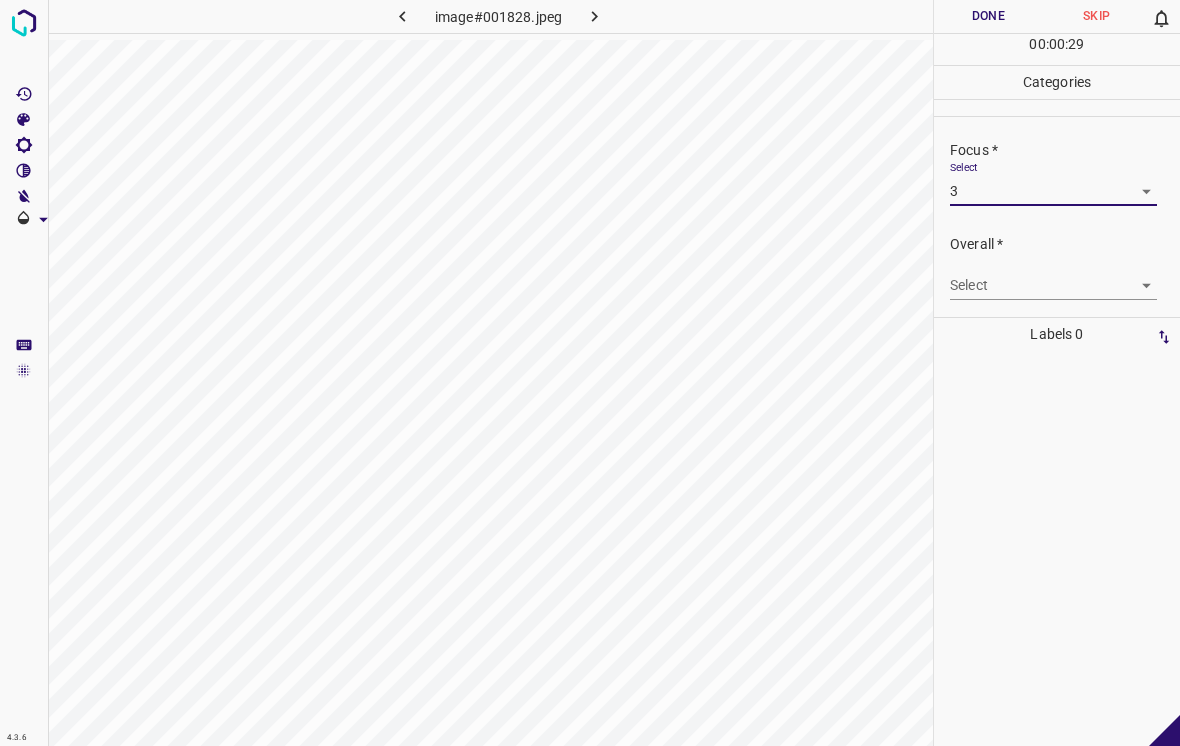 click on "4.3.6  image#001828.jpeg Done Skip 0 00   : 00   : 29   Categories Lighting *  Select 2 2 Focus *  Select 3 3 Overall *  Select ​ Labels   0 Categories 1 Lighting 2 Focus 3 Overall Tools Space Change between modes (Draw & Edit) I Auto labeling R Restore zoom M Zoom in N Zoom out Delete Delete selecte label Filters Z Restore filters X Saturation filter C Brightness filter V Contrast filter B Gray scale filter General O Download - Text - Hide - Delete" at bounding box center (590, 373) 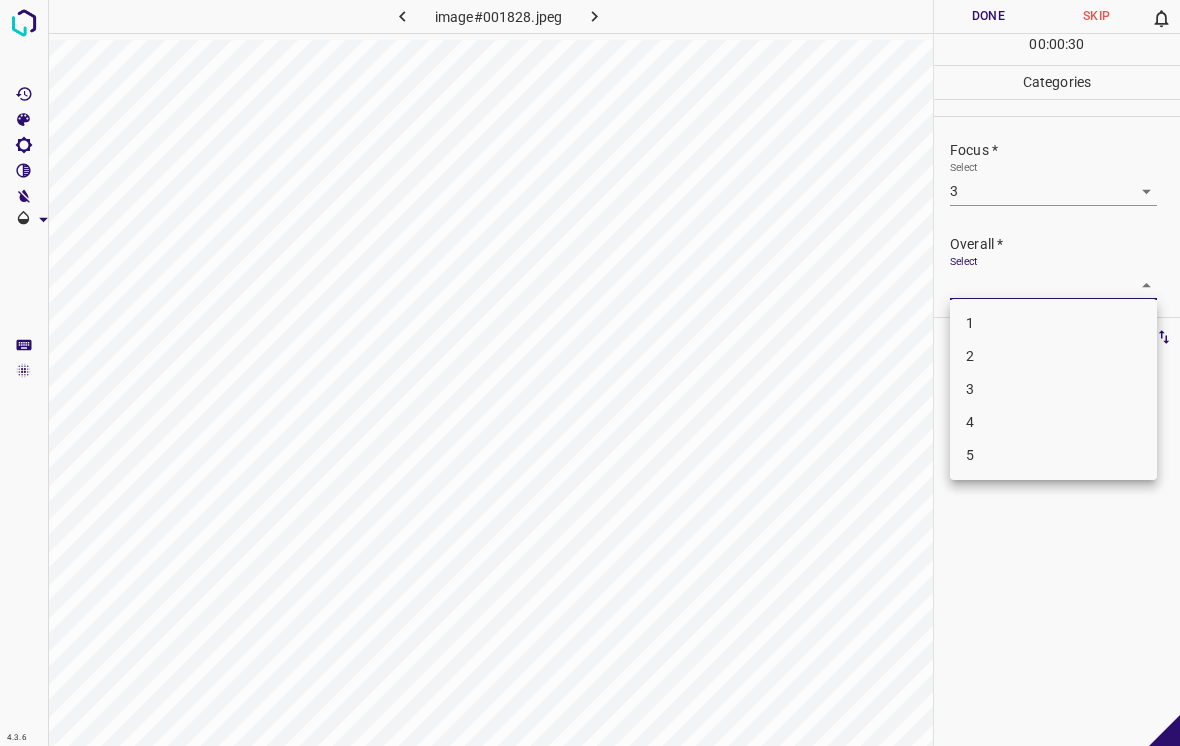click on "2" at bounding box center (1053, 356) 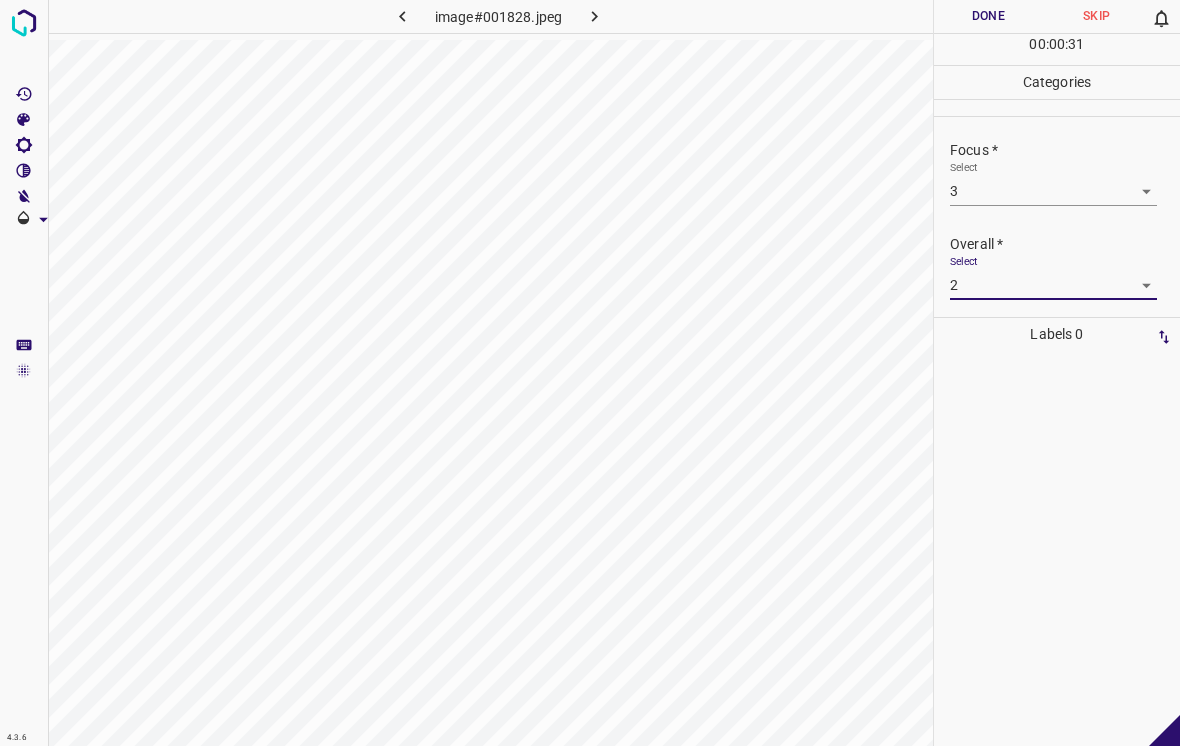 click on "Done" at bounding box center (988, 16) 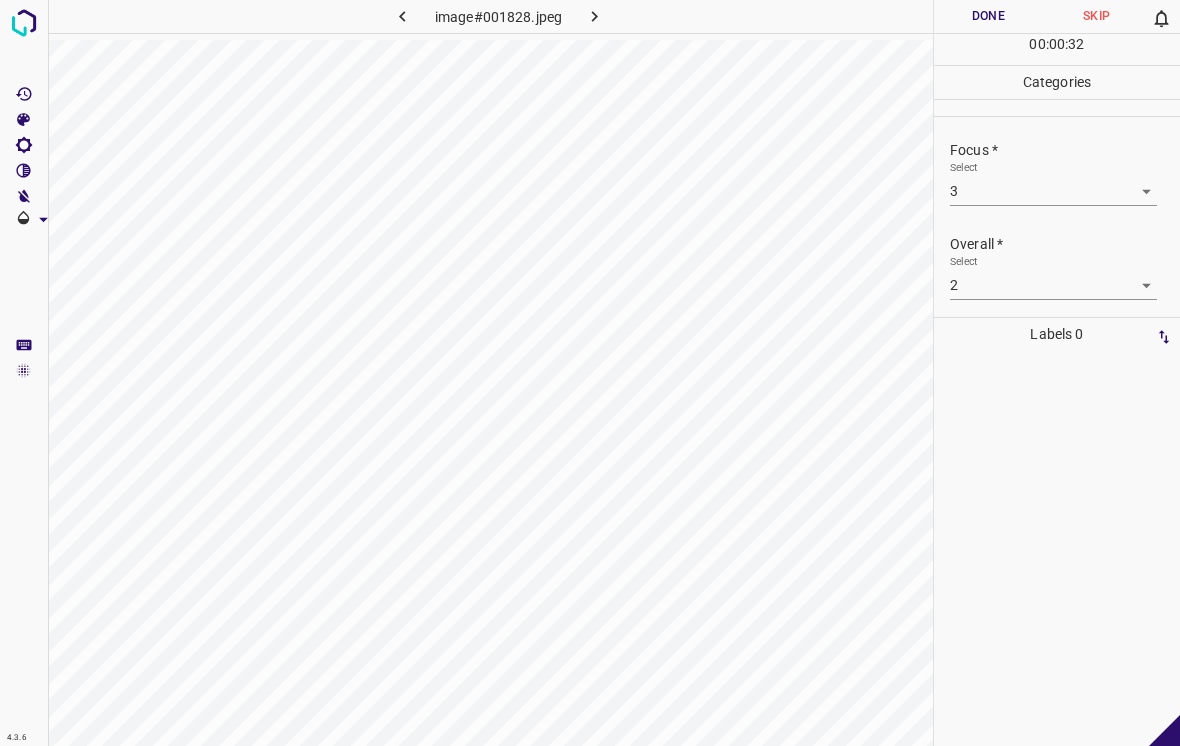 click on "4.3.6  image#001828.jpeg Done Skip 0 00   : 00   : 32   Categories Lighting *  Select 2 2 Focus *  Select 3 3 Overall *  Select 2 2 Labels   0 Categories 1 Lighting 2 Focus 3 Overall Tools Space Change between modes (Draw & Edit) I Auto labeling R Restore zoom M Zoom in N Zoom out Delete Delete selecte label Filters Z Restore filters X Saturation filter C Brightness filter V Contrast filter B Gray scale filter General O Download - Text - Hide - Delete" at bounding box center (590, 373) 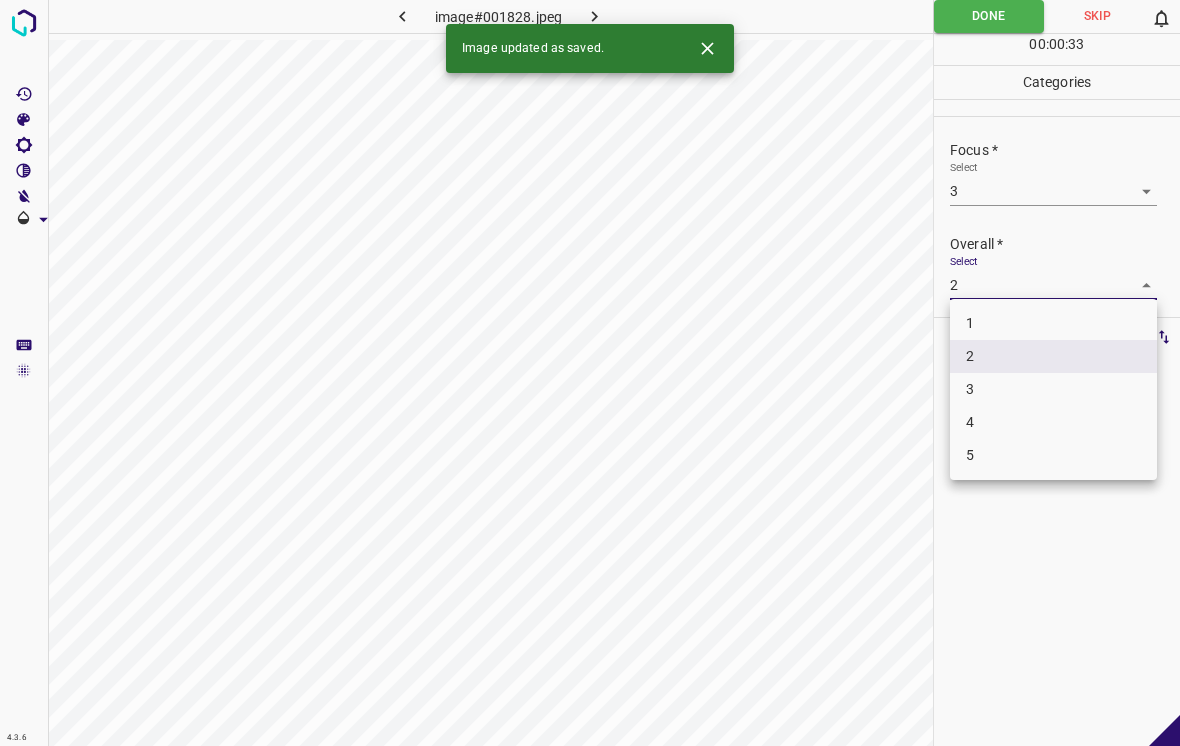click on "3" at bounding box center (1053, 389) 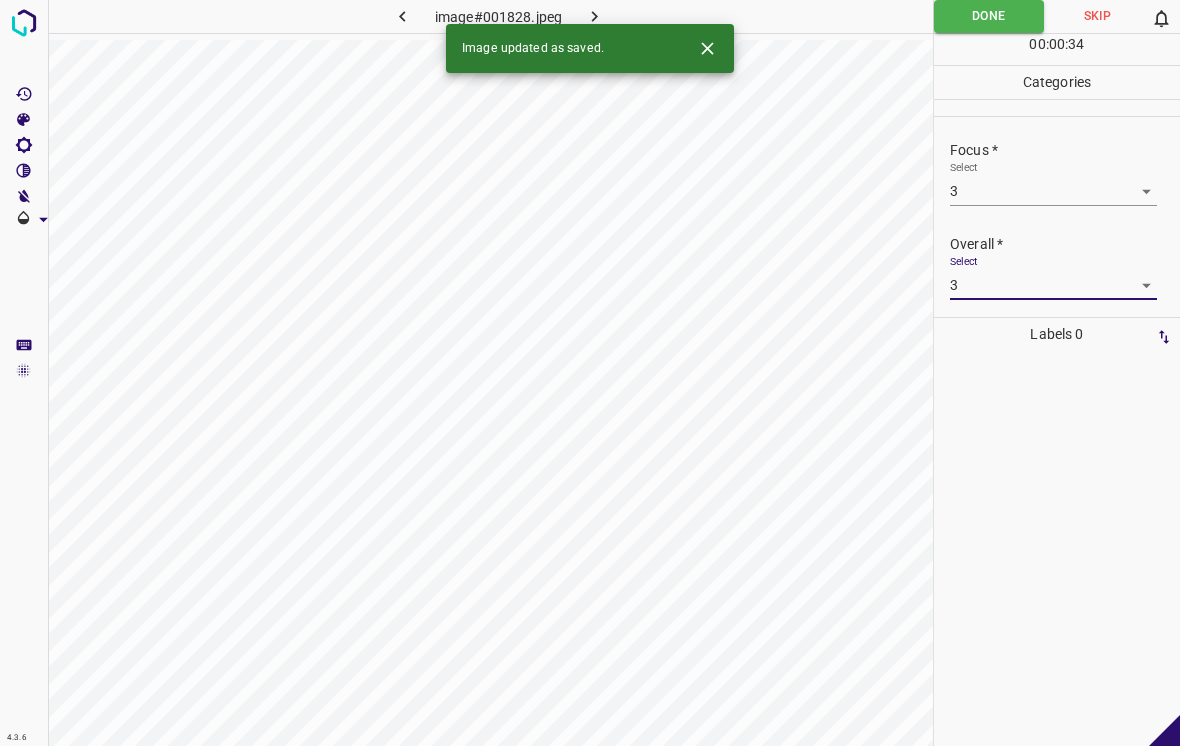 click on "Done" at bounding box center (989, 16) 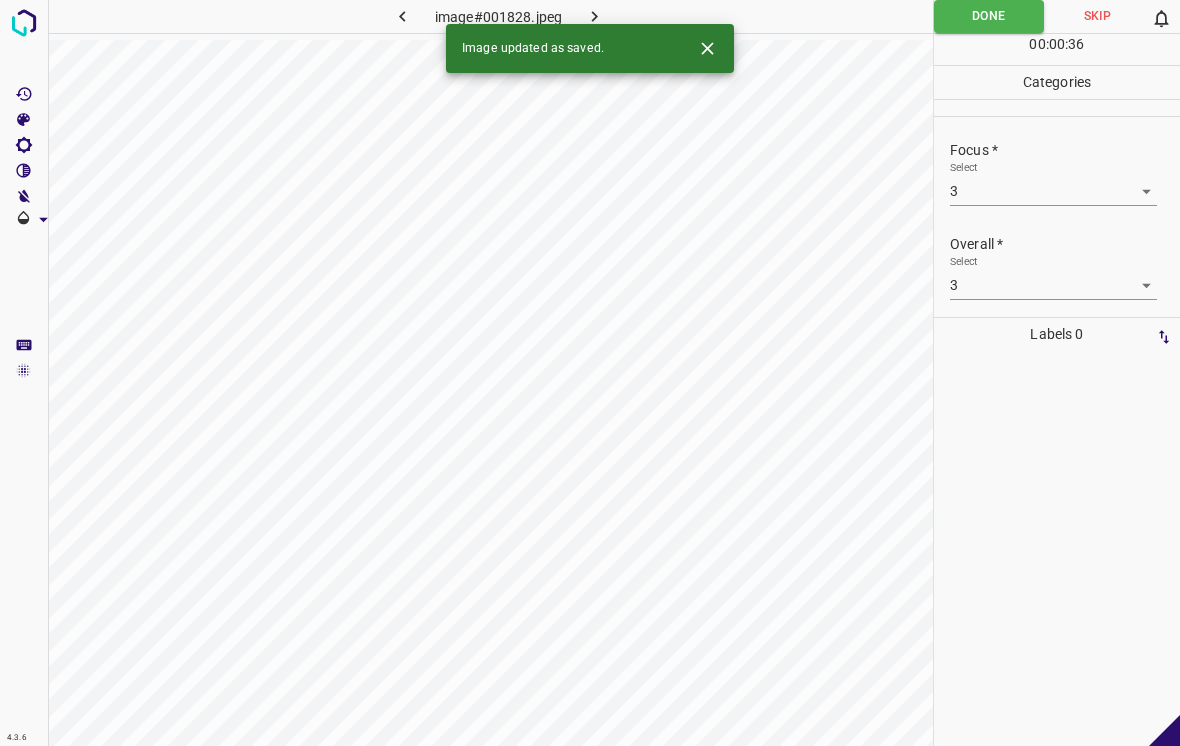 click 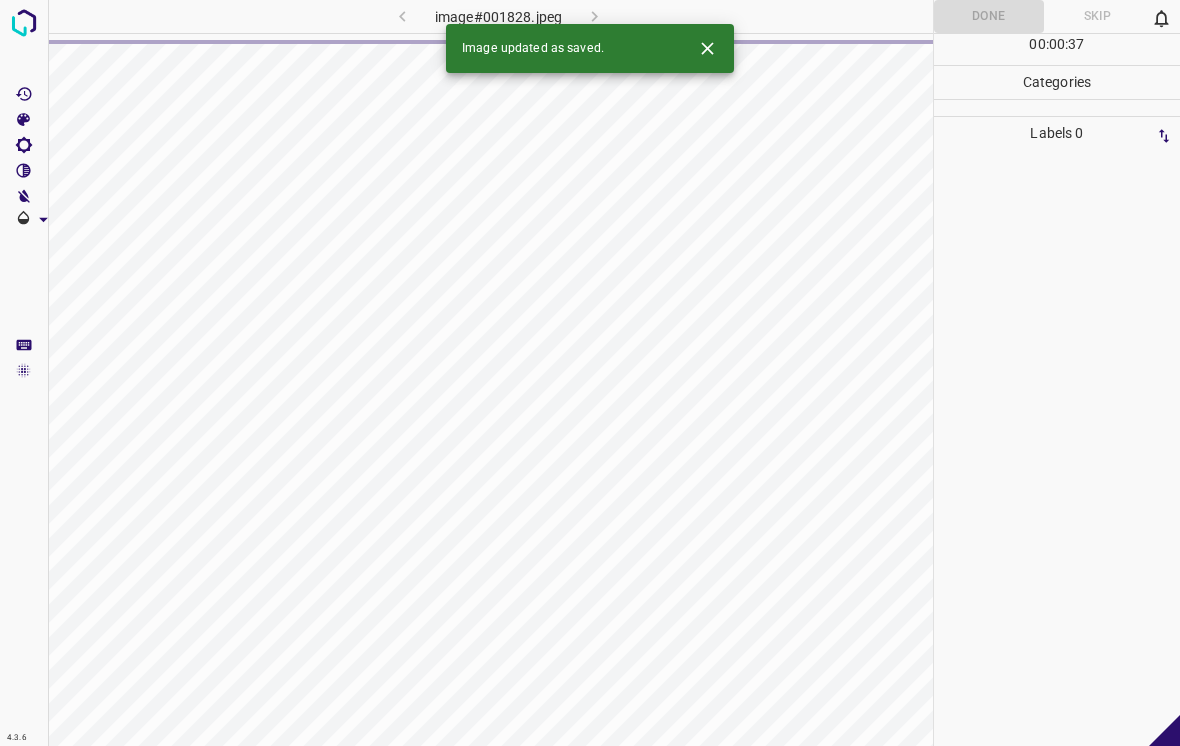 click 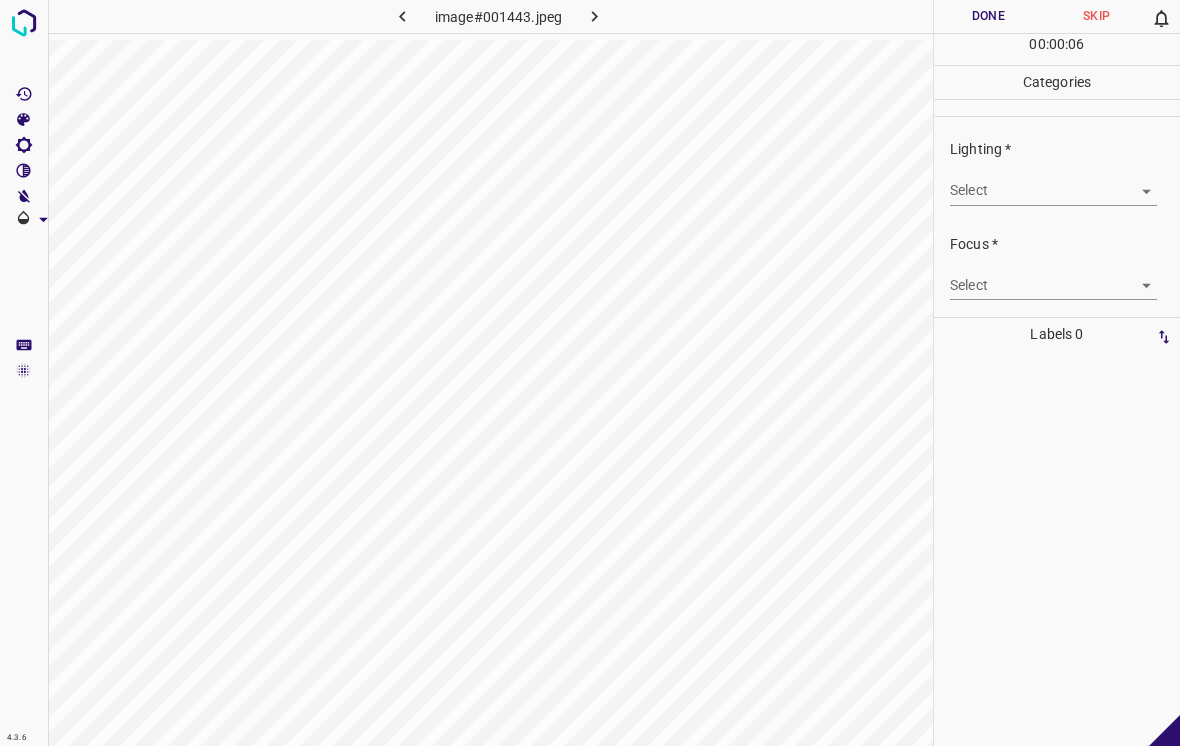 click on "4.3.6  image#001443.jpeg Done Skip 0 00   : 00   : 06   Categories Lighting *  Select ​ Focus *  Select ​ Overall *  Select ​ Labels   0 Categories 1 Lighting 2 Focus 3 Overall Tools Space Change between modes (Draw & Edit) I Auto labeling R Restore zoom M Zoom in N Zoom out Delete Delete selecte label Filters Z Restore filters X Saturation filter C Brightness filter V Contrast filter B Gray scale filter General O Download - Text - Hide - Delete" at bounding box center (590, 373) 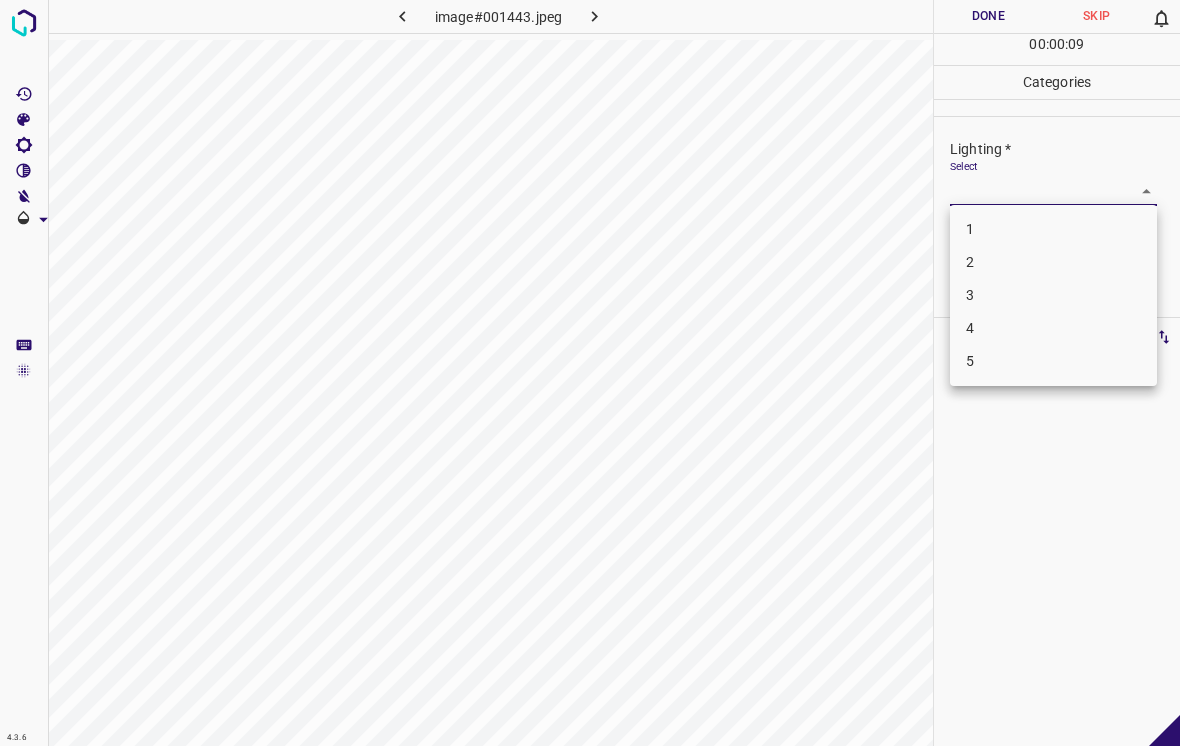 click on "4" at bounding box center (1053, 328) 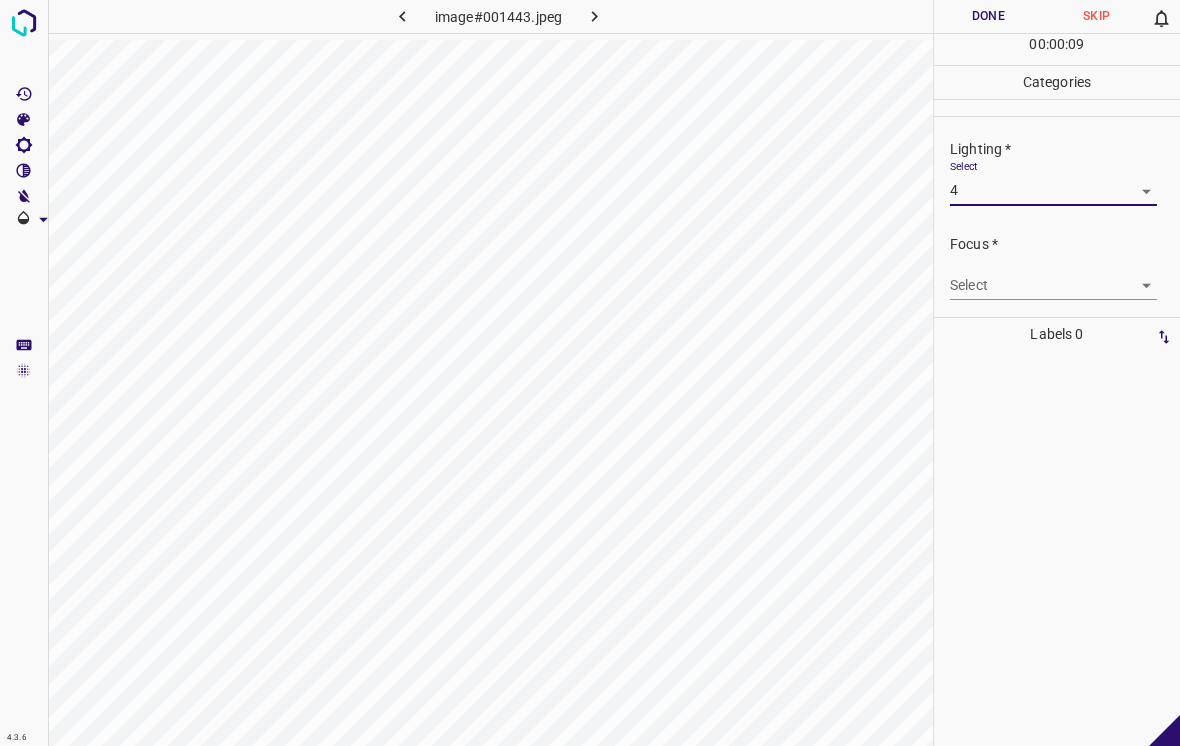 click on "4.3.6  image#001443.jpeg Done Skip 0 00   : 00   : 09   Categories Lighting *  Select 4 4 Focus *  Select ​ Overall *  Select ​ Labels   0 Categories 1 Lighting 2 Focus 3 Overall Tools Space Change between modes (Draw & Edit) I Auto labeling R Restore zoom M Zoom in N Zoom out Delete Delete selecte label Filters Z Restore filters X Saturation filter C Brightness filter V Contrast filter B Gray scale filter General O Download - Text - Hide - Delete" at bounding box center (590, 373) 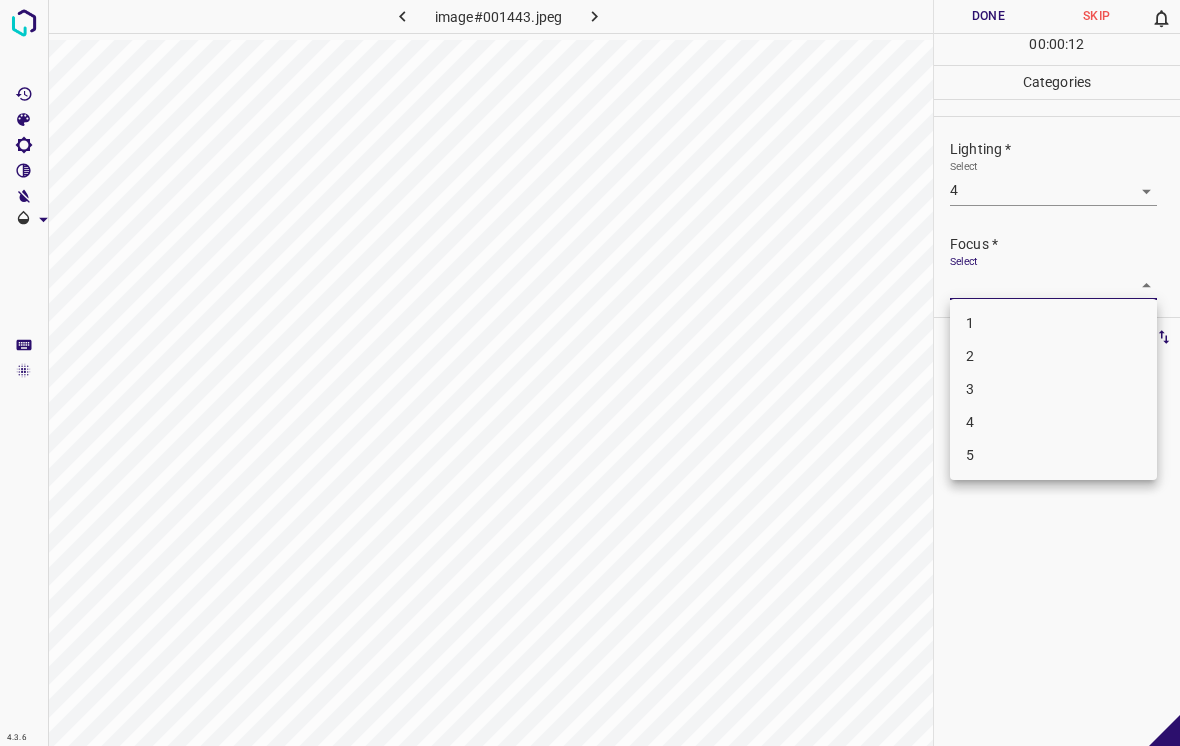 click on "3" at bounding box center [1053, 389] 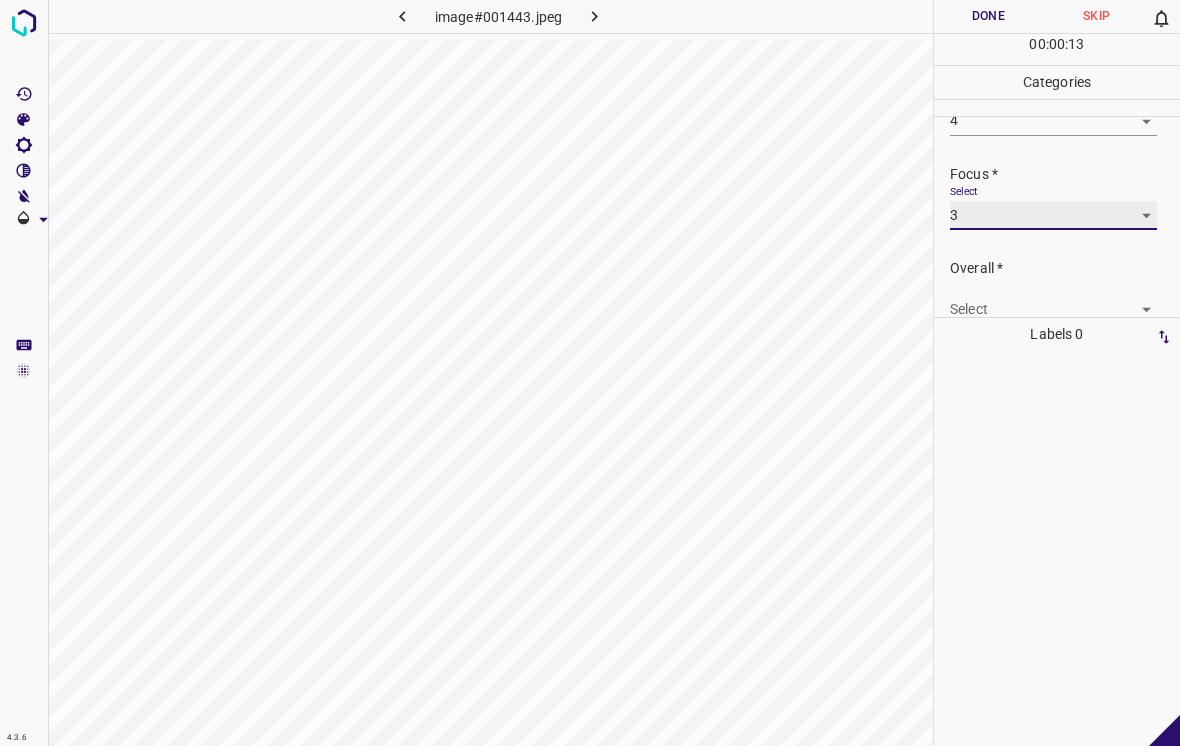 scroll, scrollTop: 96, scrollLeft: 0, axis: vertical 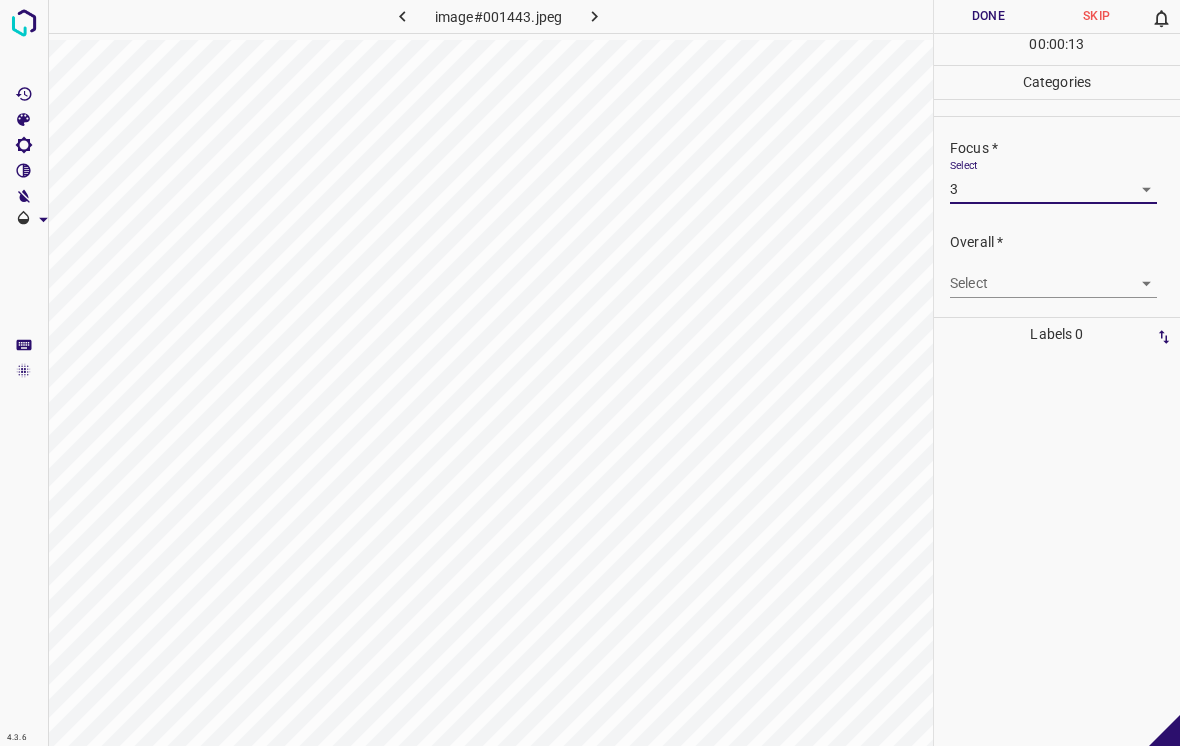 click on "4.3.6  image#001443.jpeg Done Skip 0 00   : 00   : 13   Categories Lighting *  Select 4 4 Focus *  Select 3 3 Overall *  Select ​ Labels   0 Categories 1 Lighting 2 Focus 3 Overall Tools Space Change between modes (Draw & Edit) I Auto labeling R Restore zoom M Zoom in N Zoom out Delete Delete selecte label Filters Z Restore filters X Saturation filter C Brightness filter V Contrast filter B Gray scale filter General O Download - Text - Hide - Delete" at bounding box center [590, 373] 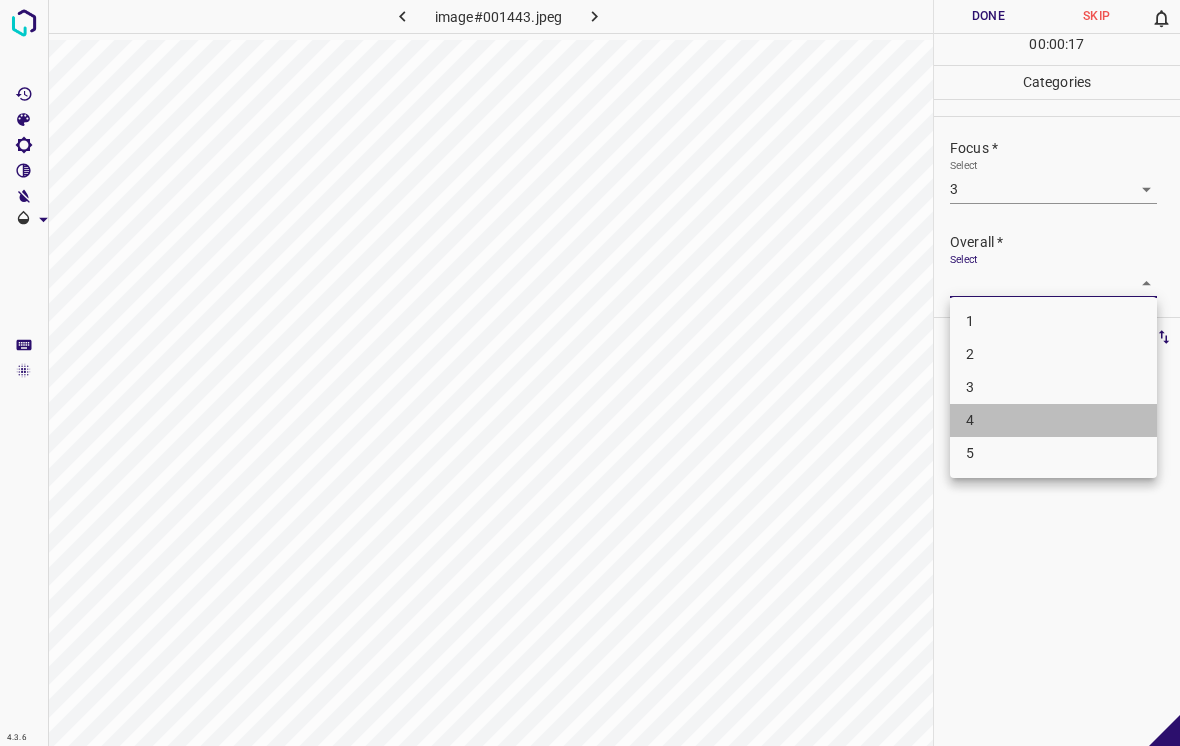 click on "4" at bounding box center [1053, 420] 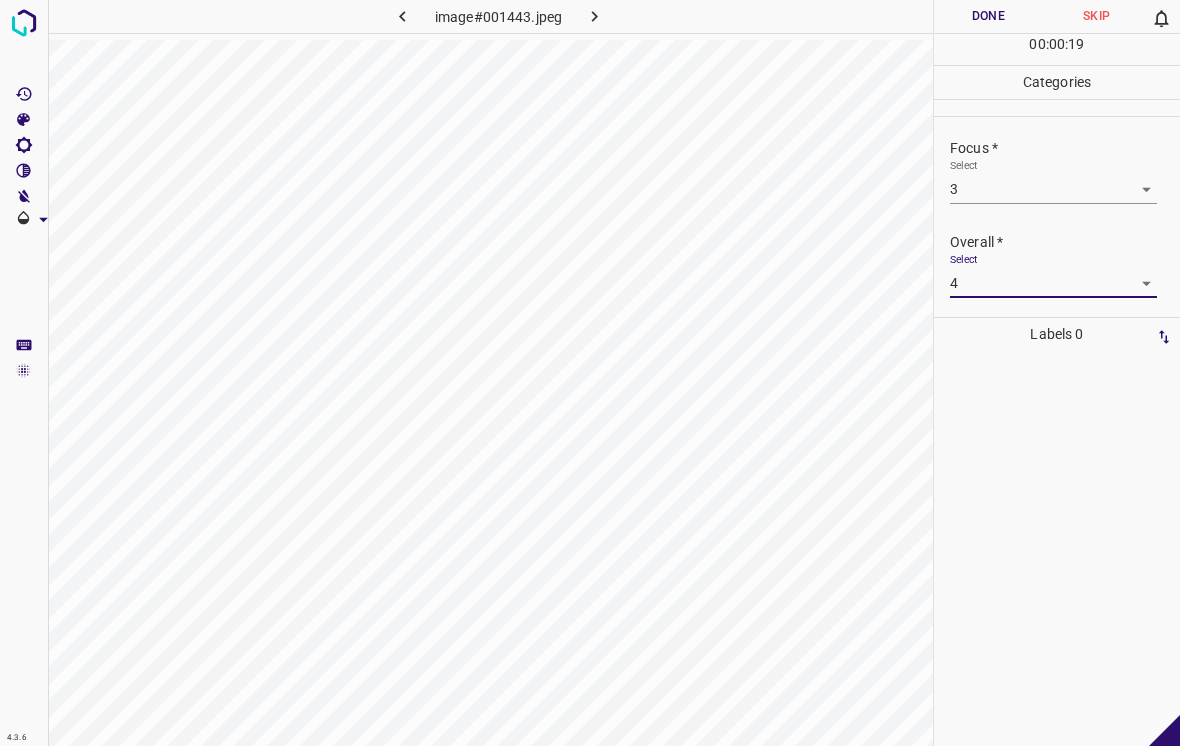 click on "Done" at bounding box center (988, 16) 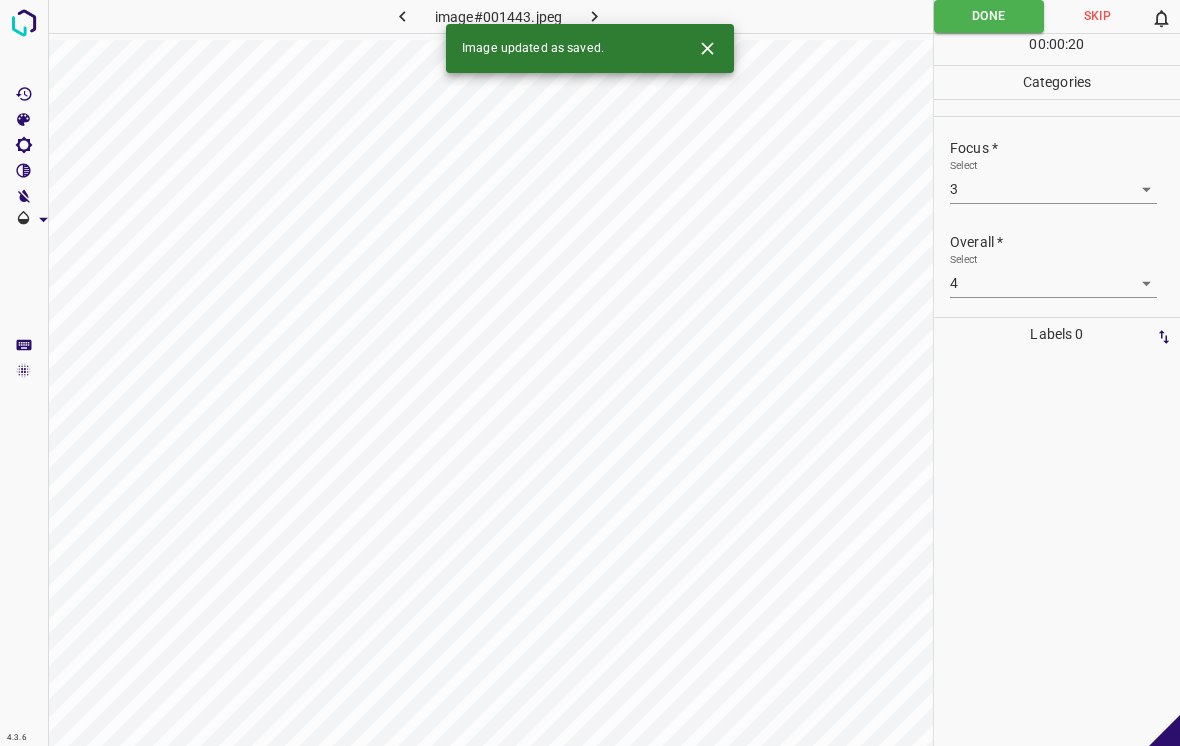 click 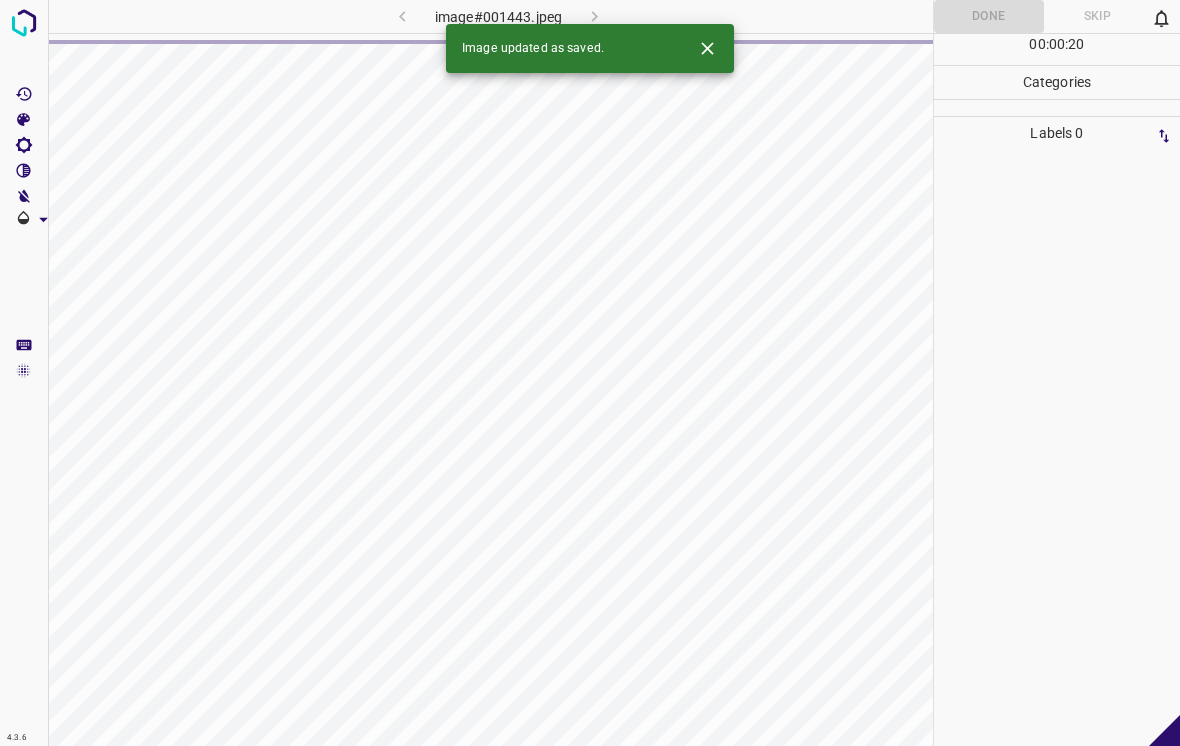 click at bounding box center [707, 48] 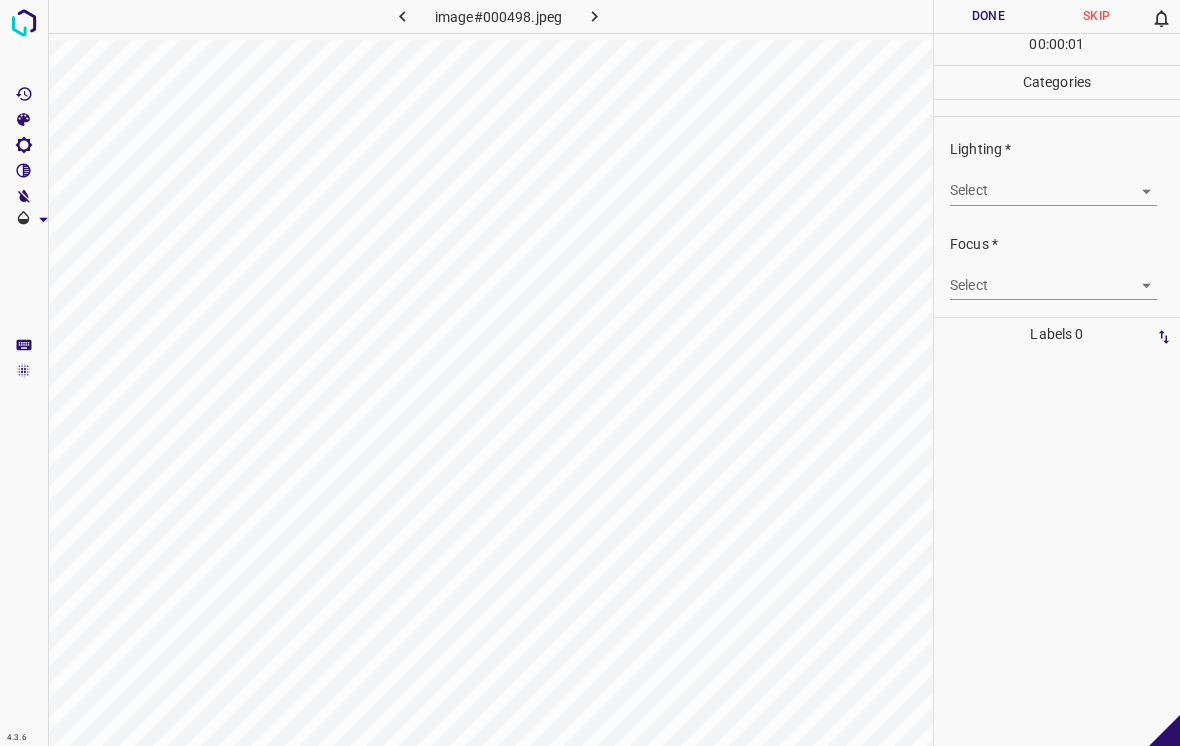 click on "4.3.6  image#000498.jpeg Done Skip 0 00   : 00   : 01   Categories Lighting *  Select ​ Focus *  Select ​ Overall *  Select ​ Labels   0 Categories 1 Lighting 2 Focus 3 Overall Tools Space Change between modes (Draw & Edit) I Auto labeling R Restore zoom M Zoom in N Zoom out Delete Delete selecte label Filters Z Restore filters X Saturation filter C Brightness filter V Contrast filter B Gray scale filter General O Download - Text - Hide - Delete" at bounding box center [590, 373] 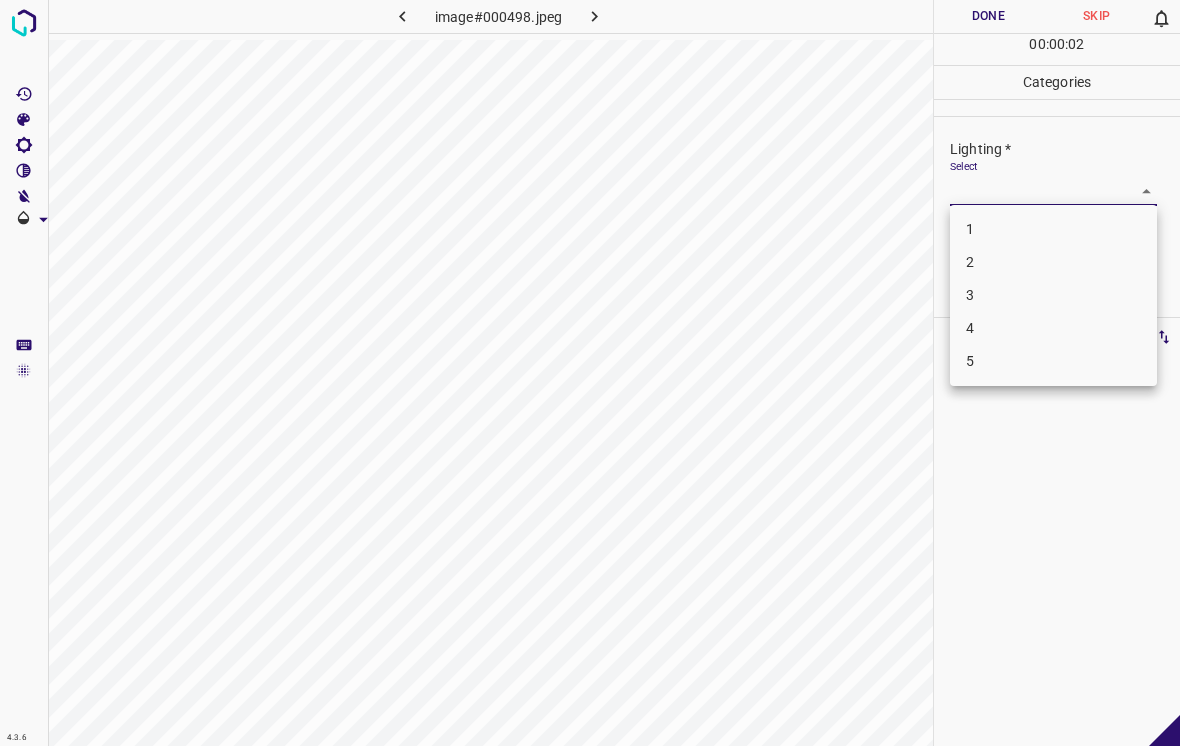 click on "3" at bounding box center [1053, 295] 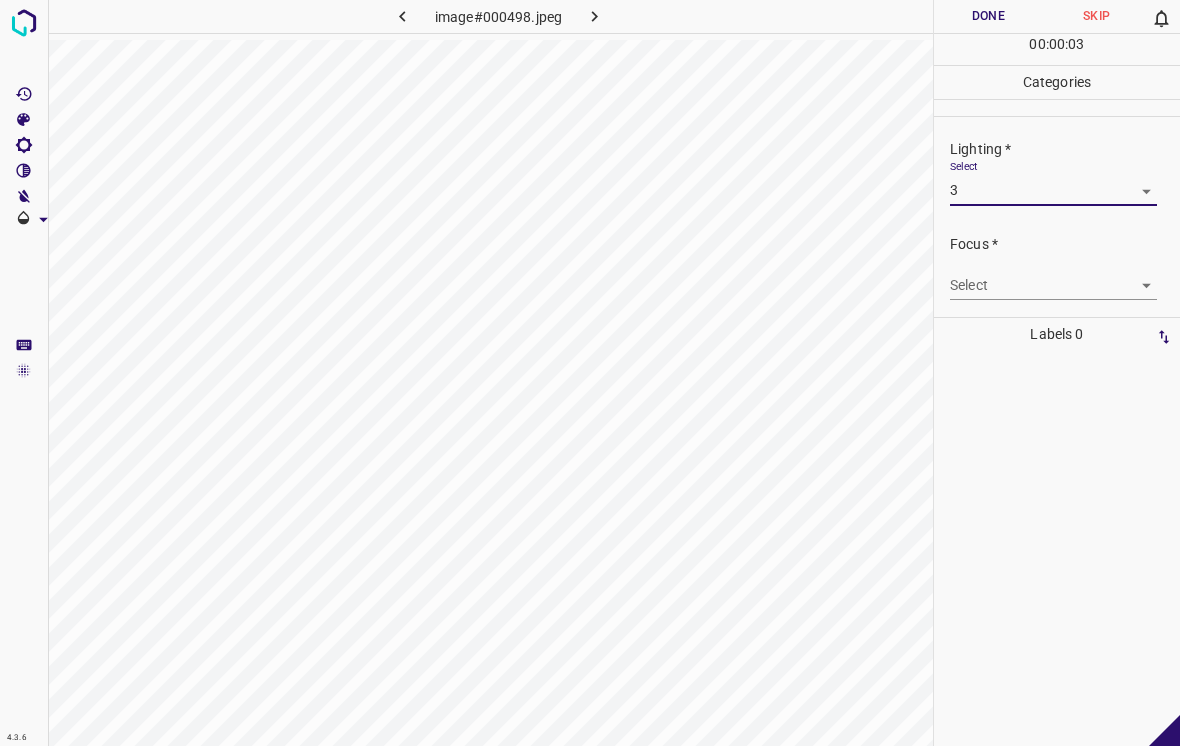 click on "4.3.6  image#000498.jpeg Done Skip 0 00   : 00   : 03   Categories Lighting *  Select 3 3 Focus *  Select ​ Overall *  Select ​ Labels   0 Categories 1 Lighting 2 Focus 3 Overall Tools Space Change between modes (Draw & Edit) I Auto labeling R Restore zoom M Zoom in N Zoom out Delete Delete selecte label Filters Z Restore filters X Saturation filter C Brightness filter V Contrast filter B Gray scale filter General O Download - Text - Hide - Delete" at bounding box center (590, 373) 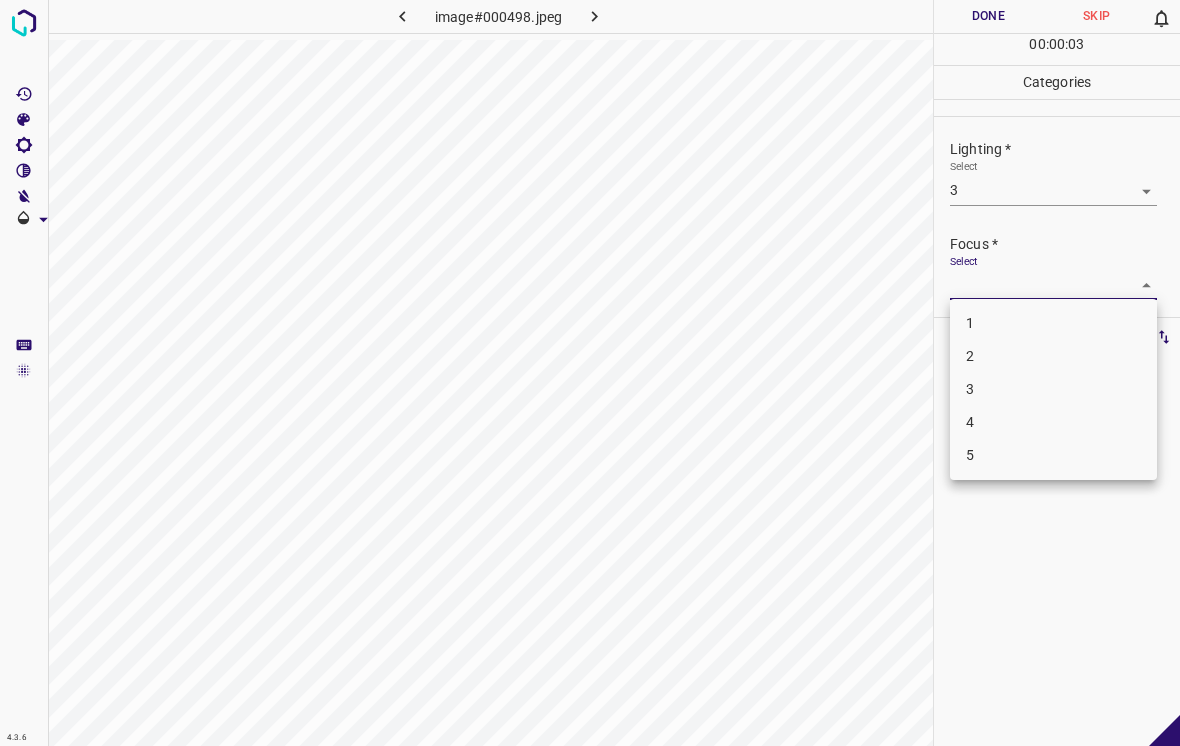click on "4" at bounding box center [1053, 422] 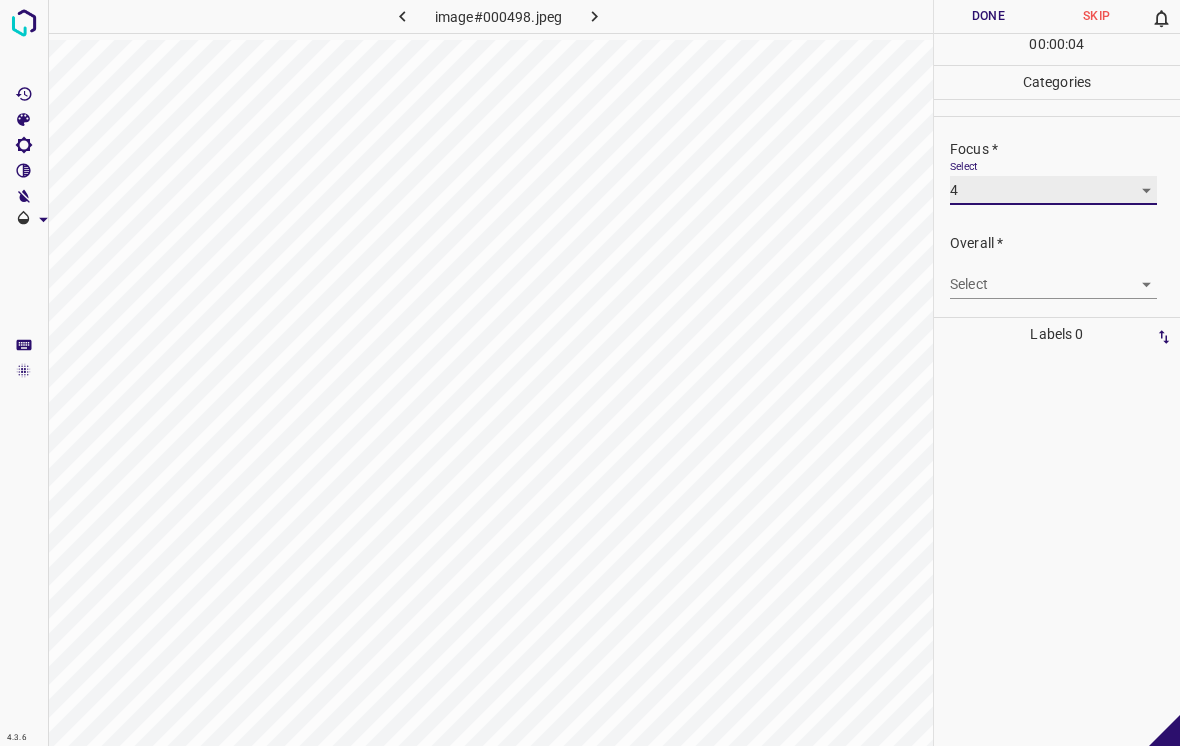 scroll, scrollTop: 98, scrollLeft: 0, axis: vertical 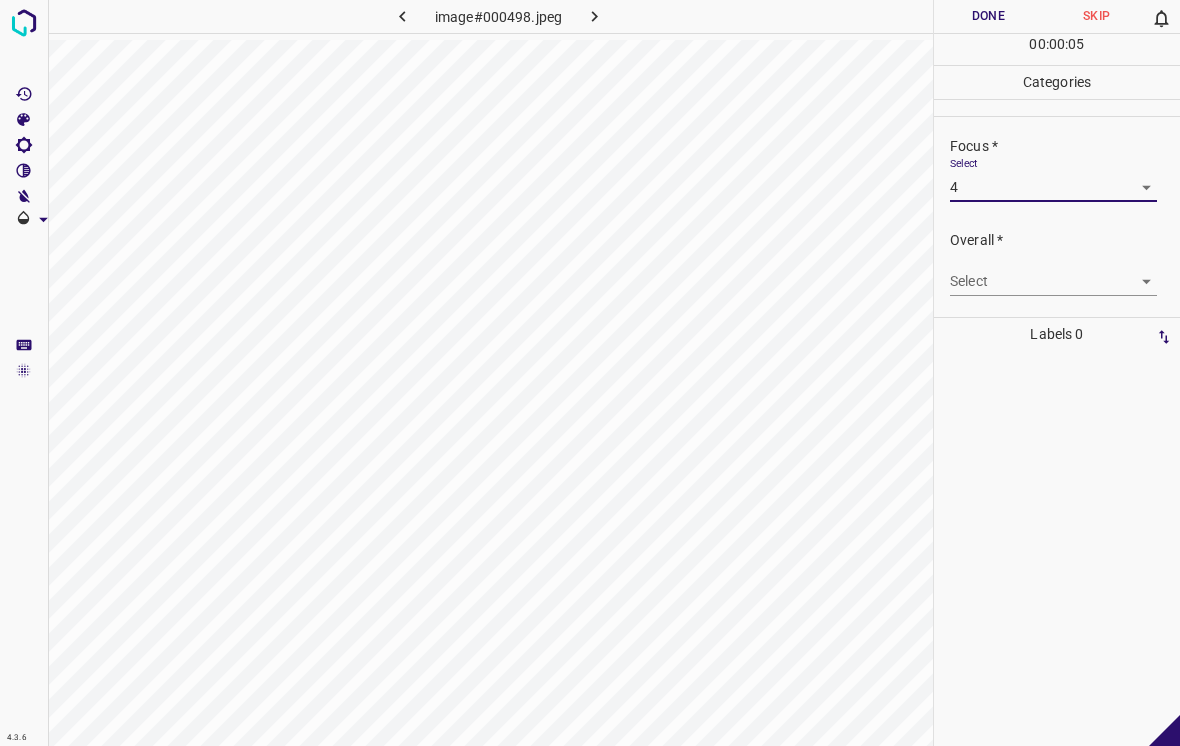 click on "4.3.6  image#000498.jpeg Done Skip 0 00   : 00   : 05   Categories Lighting *  Select 3 3 Focus *  Select 4 4 Overall *  Select ​ Labels   0 Categories 1 Lighting 2 Focus 3 Overall Tools Space Change between modes (Draw & Edit) I Auto labeling R Restore zoom M Zoom in N Zoom out Delete Delete selecte label Filters Z Restore filters X Saturation filter C Brightness filter V Contrast filter B Gray scale filter General O Download - Text - Hide - Delete" at bounding box center [590, 373] 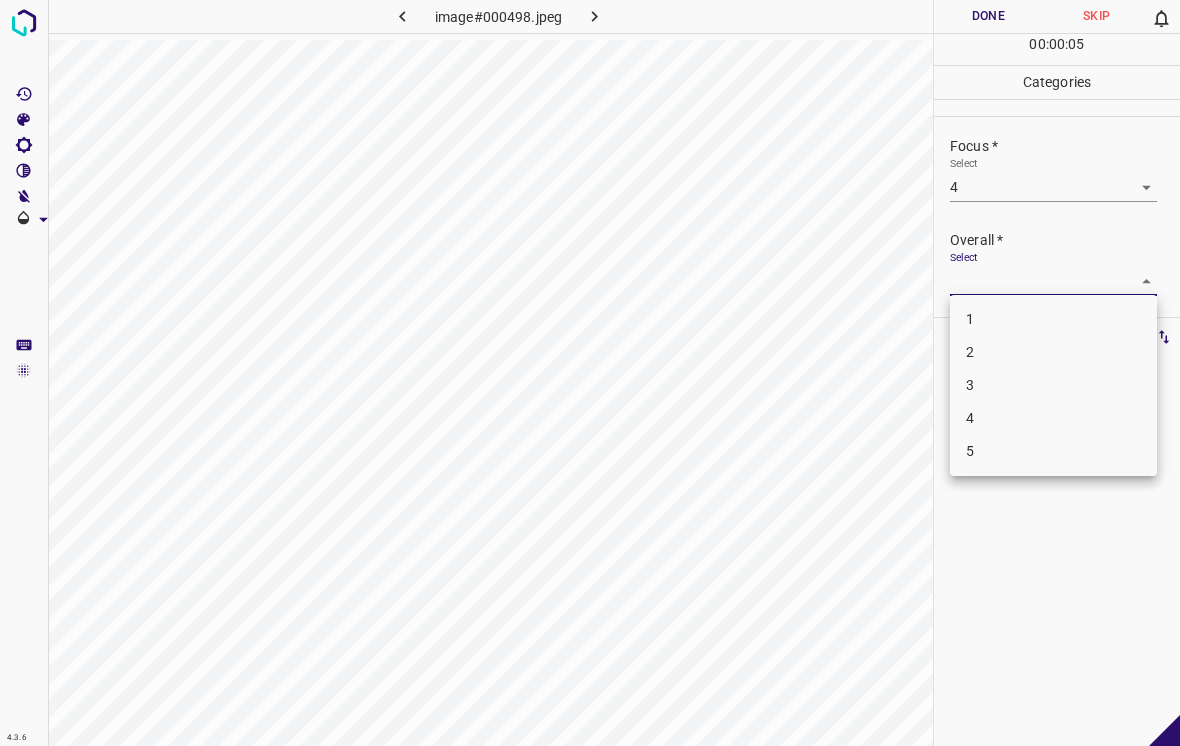 click on "4" at bounding box center (1053, 418) 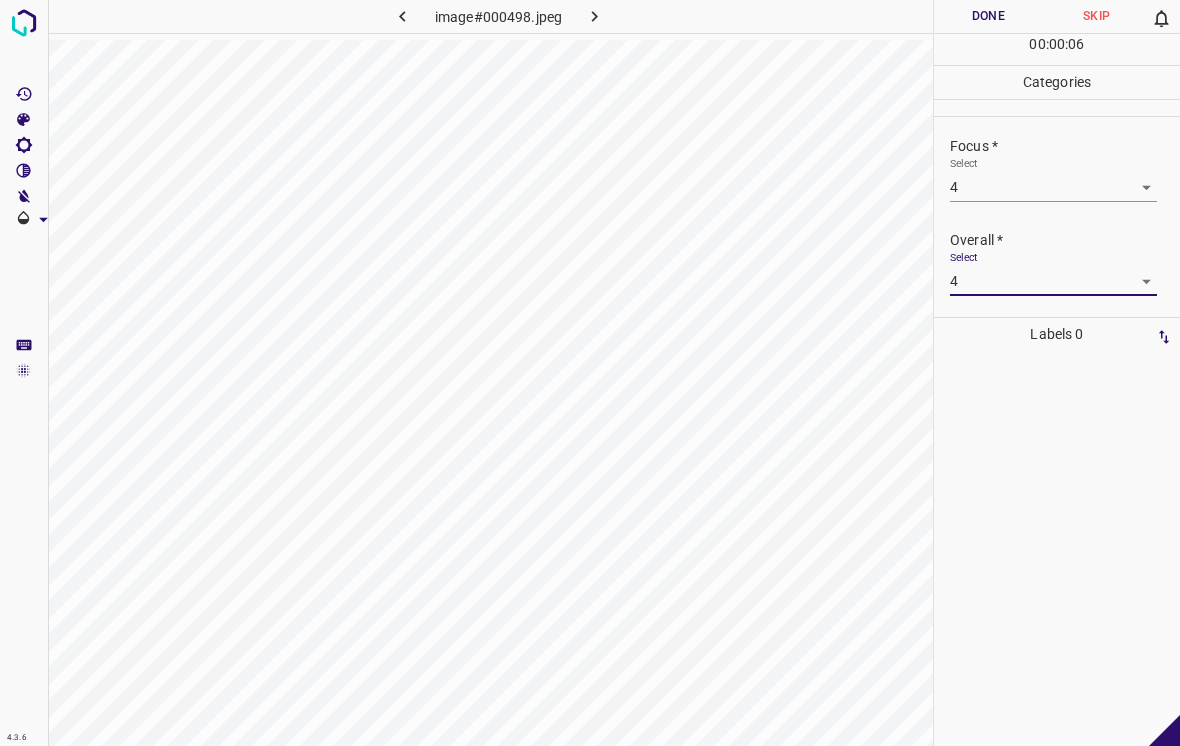 click on "Done" at bounding box center (988, 16) 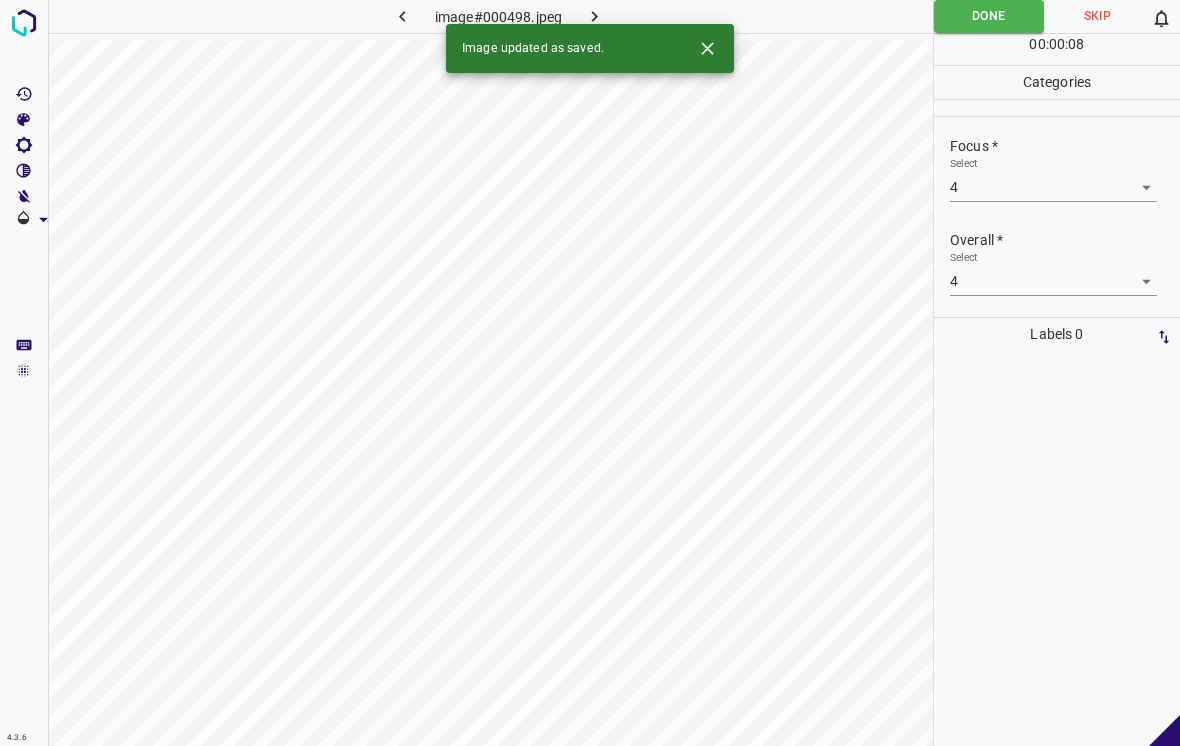 click 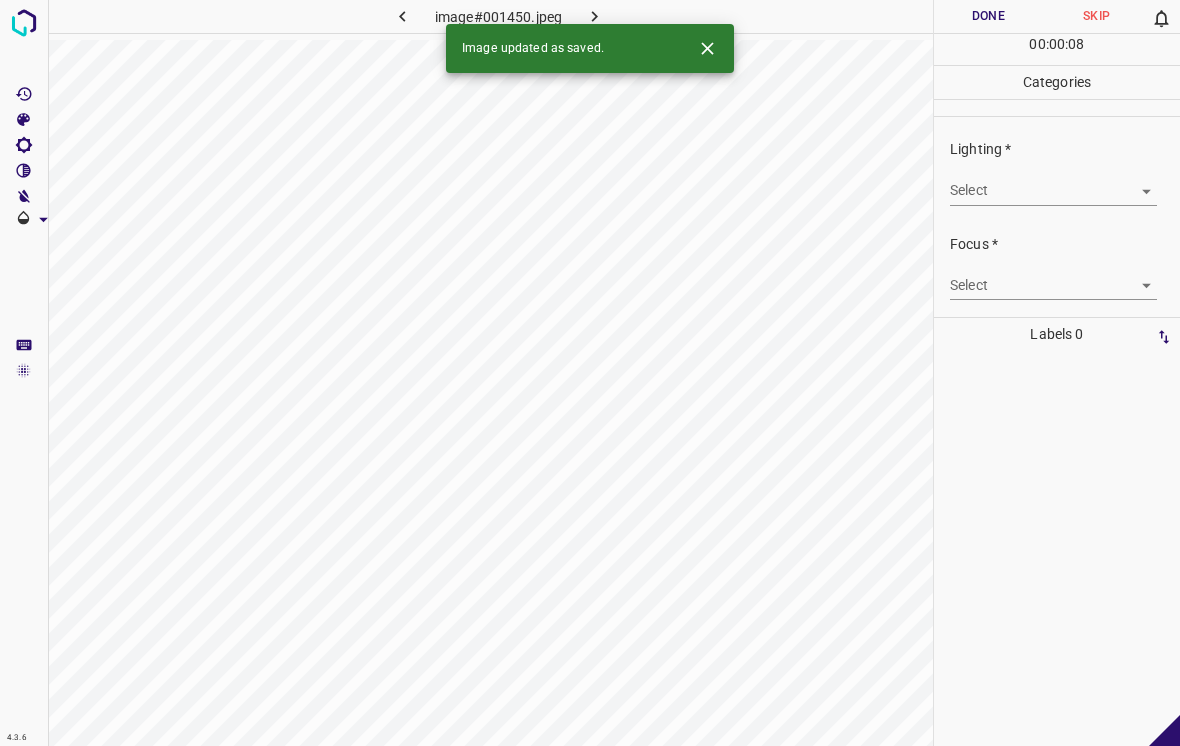 click on "4.3.6  image#001450.jpeg Done Skip 0 00   : 00   : 08   Categories Lighting *  Select ​ Focus *  Select ​ Overall *  Select ​ Labels   0 Categories 1 Lighting 2 Focus 3 Overall Tools Space Change between modes (Draw & Edit) I Auto labeling R Restore zoom M Zoom in N Zoom out Delete Delete selecte label Filters Z Restore filters X Saturation filter C Brightness filter V Contrast filter B Gray scale filter General O Download Image updated as saved. - Text - Hide - Delete" at bounding box center (590, 373) 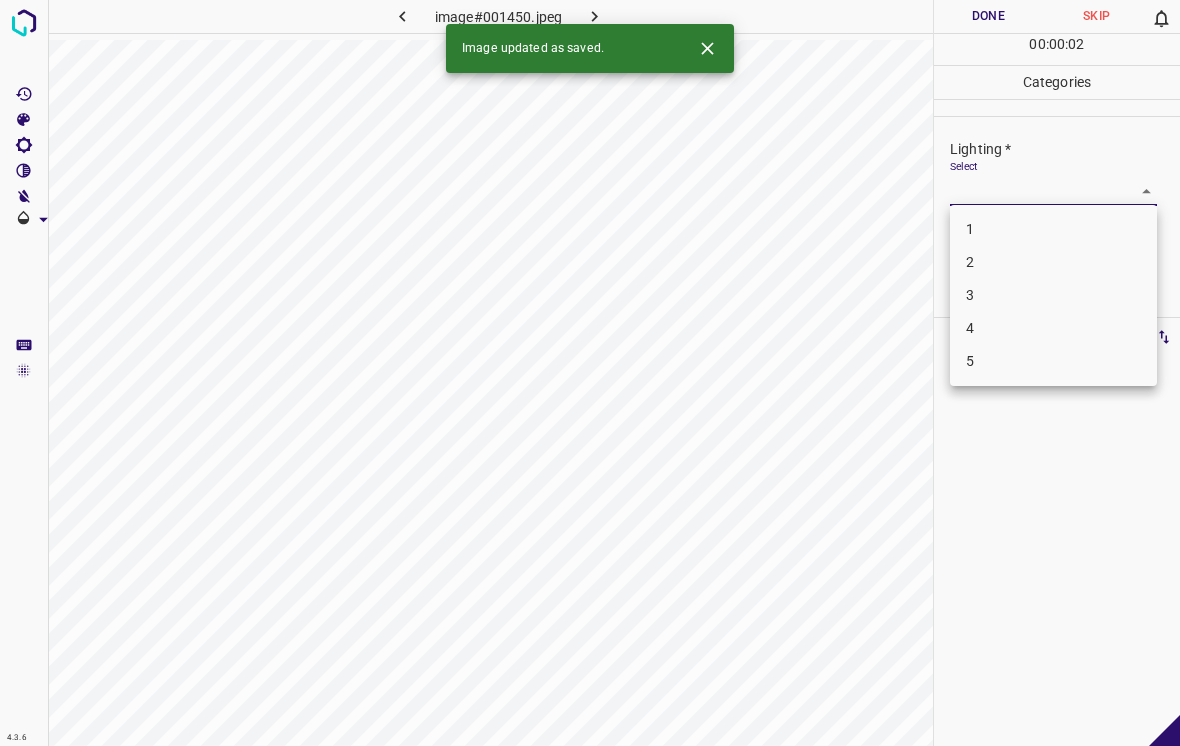 click on "3" at bounding box center (1053, 295) 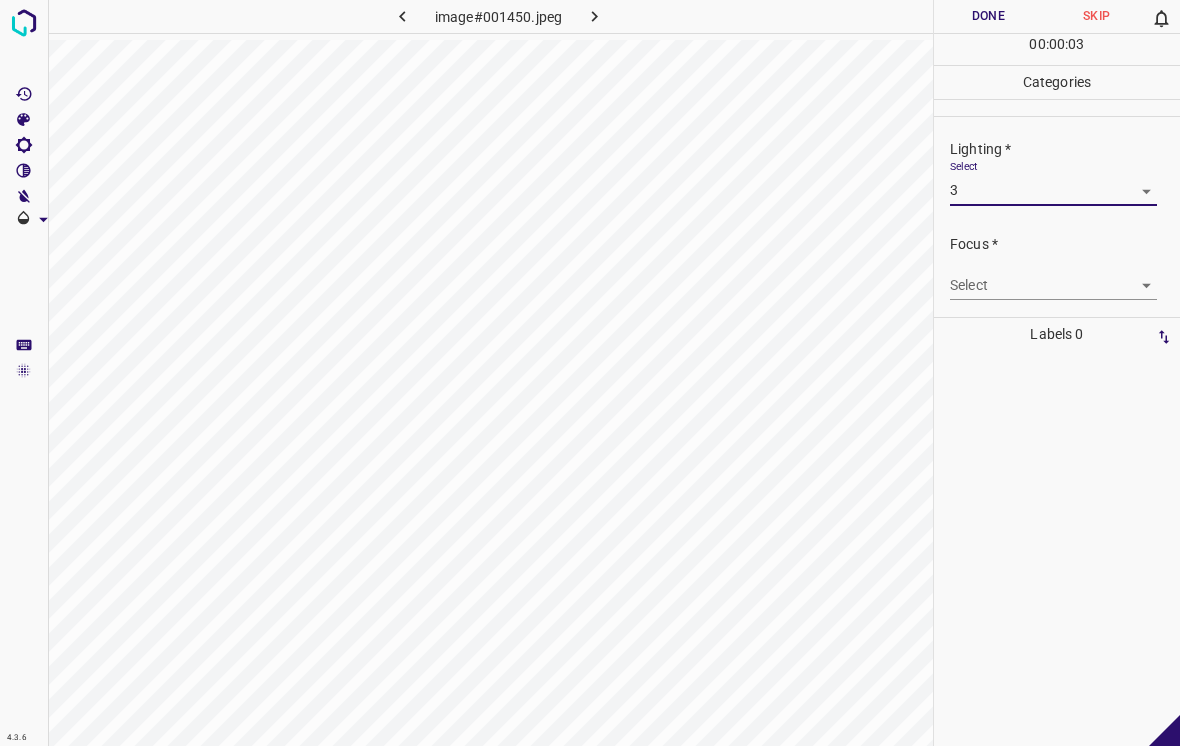 click on "4.3.6  image#001450.jpeg Done Skip 0 00   : 00   : 03   Categories Lighting *  Select 3 3 Focus *  Select ​ Overall *  Select ​ Labels   0 Categories 1 Lighting 2 Focus 3 Overall Tools Space Change between modes (Draw & Edit) I Auto labeling R Restore zoom M Zoom in N Zoom out Delete Delete selecte label Filters Z Restore filters X Saturation filter C Brightness filter V Contrast filter B Gray scale filter General O Download - Text - Hide - Delete" at bounding box center [590, 373] 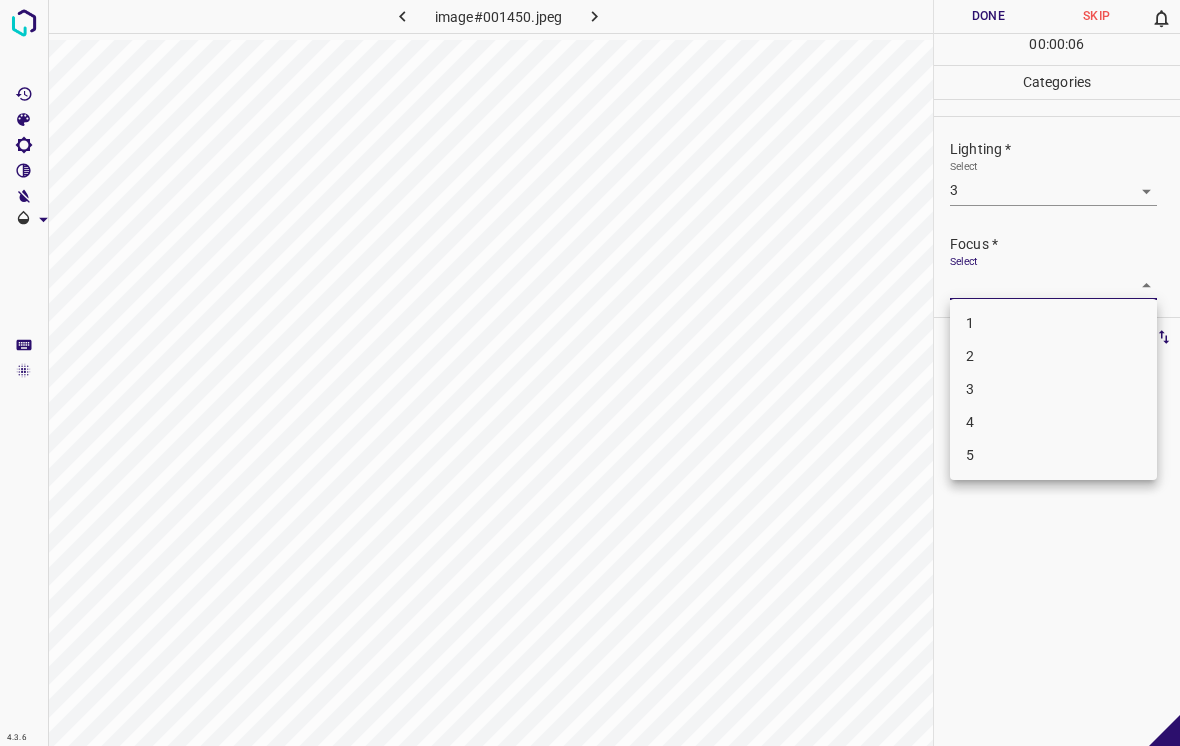 click on "3" at bounding box center (1053, 389) 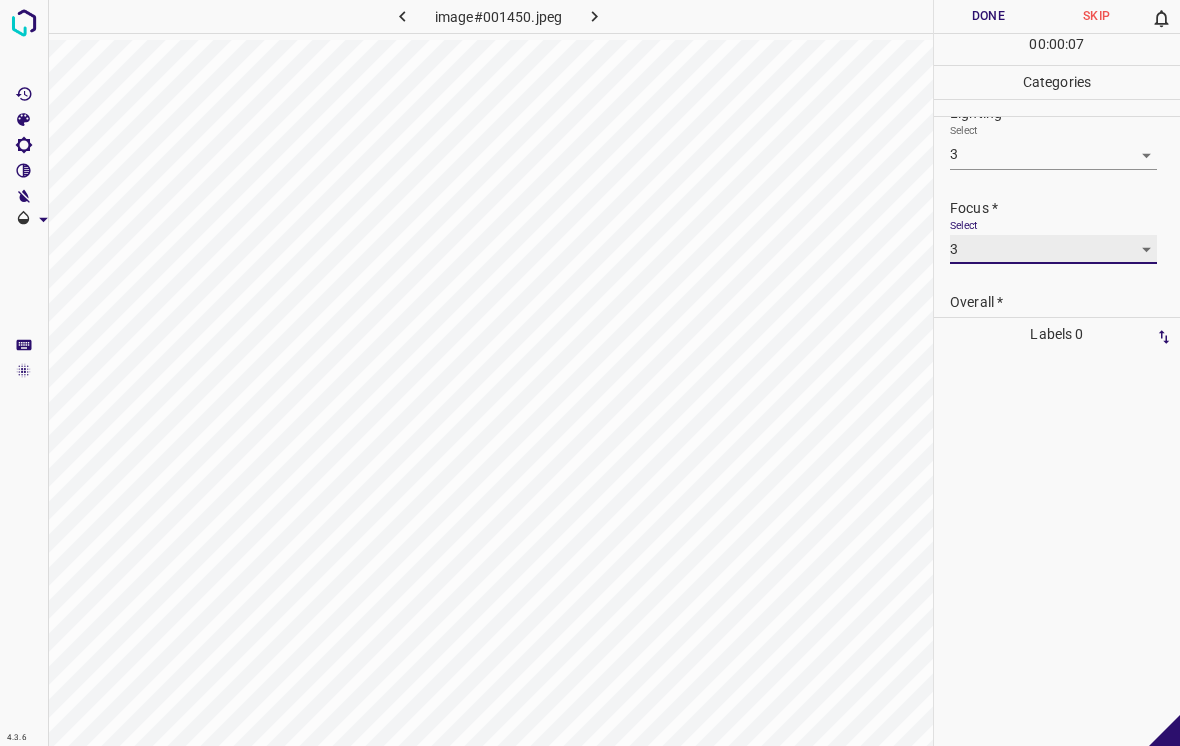 scroll, scrollTop: 32, scrollLeft: 0, axis: vertical 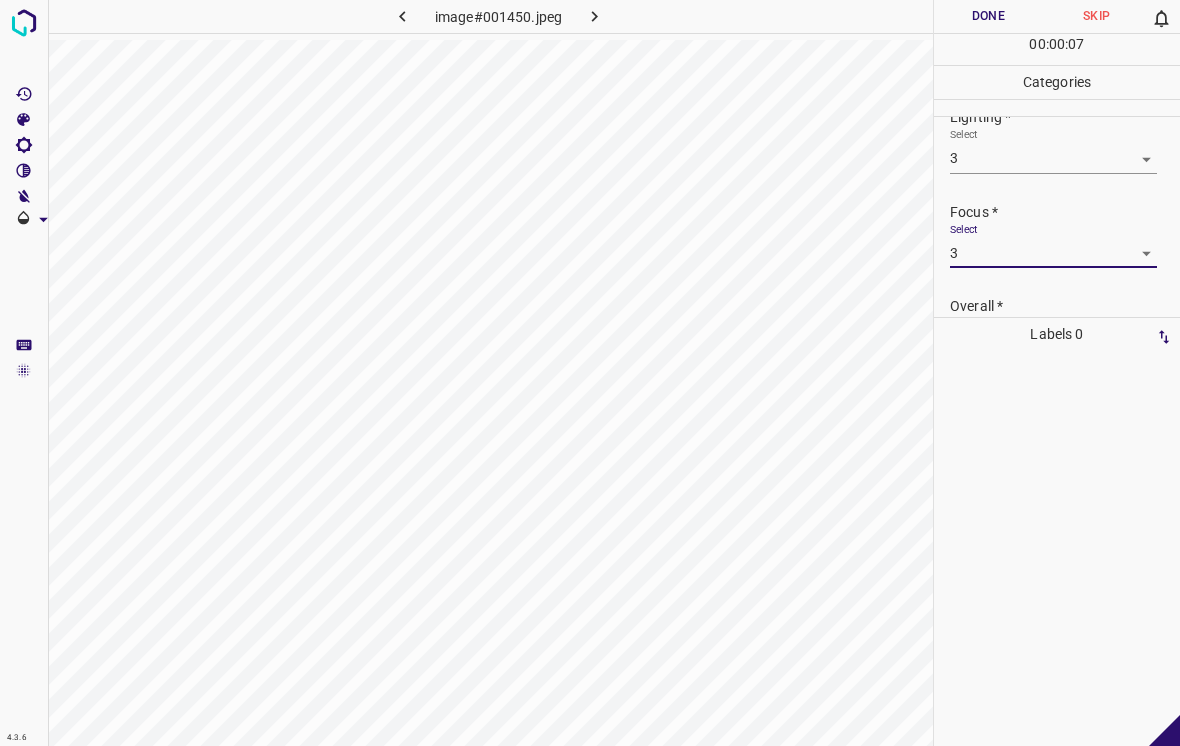 click on "4.3.6  image#001450.jpeg Done Skip 0 00   : 00   : 07   Categories Lighting *  Select 3 3 Focus *  Select 3 3 Overall *  Select ​ Labels   0 Categories 1 Lighting 2 Focus 3 Overall Tools Space Change between modes (Draw & Edit) I Auto labeling R Restore zoom M Zoom in N Zoom out Delete Delete selecte label Filters Z Restore filters X Saturation filter C Brightness filter V Contrast filter B Gray scale filter General O Download - Text - Hide - Delete" at bounding box center (590, 373) 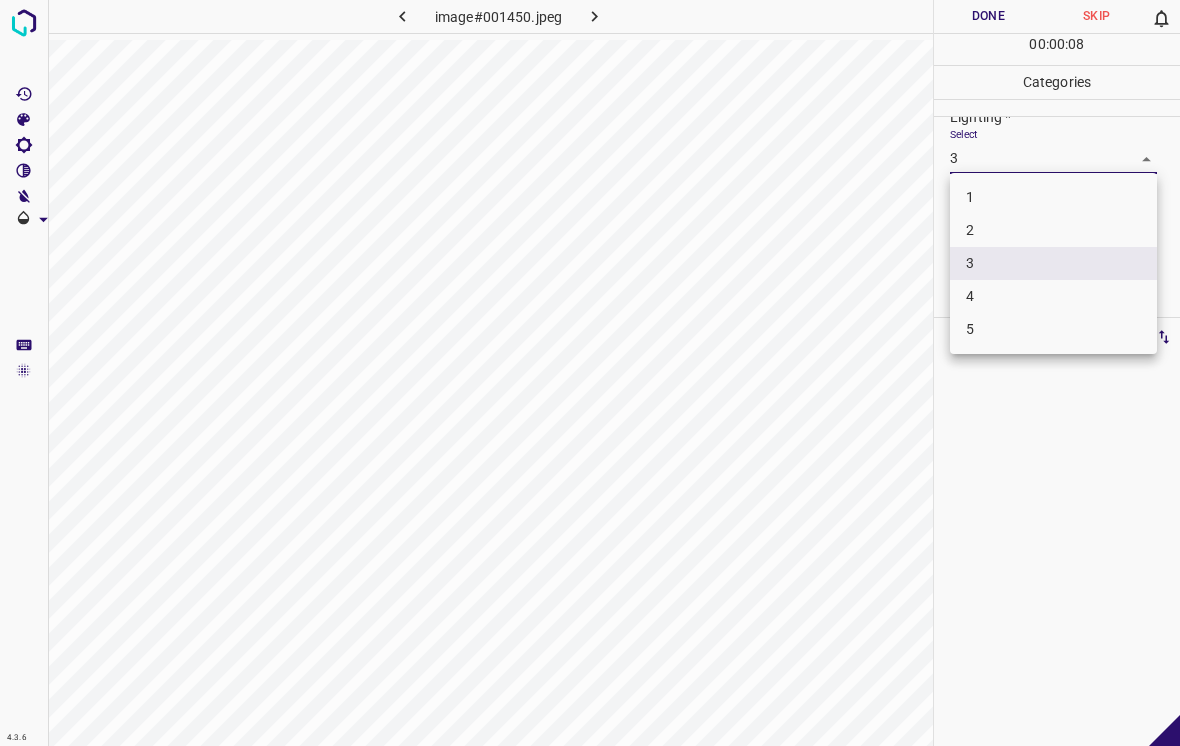 click on "4" at bounding box center [1053, 296] 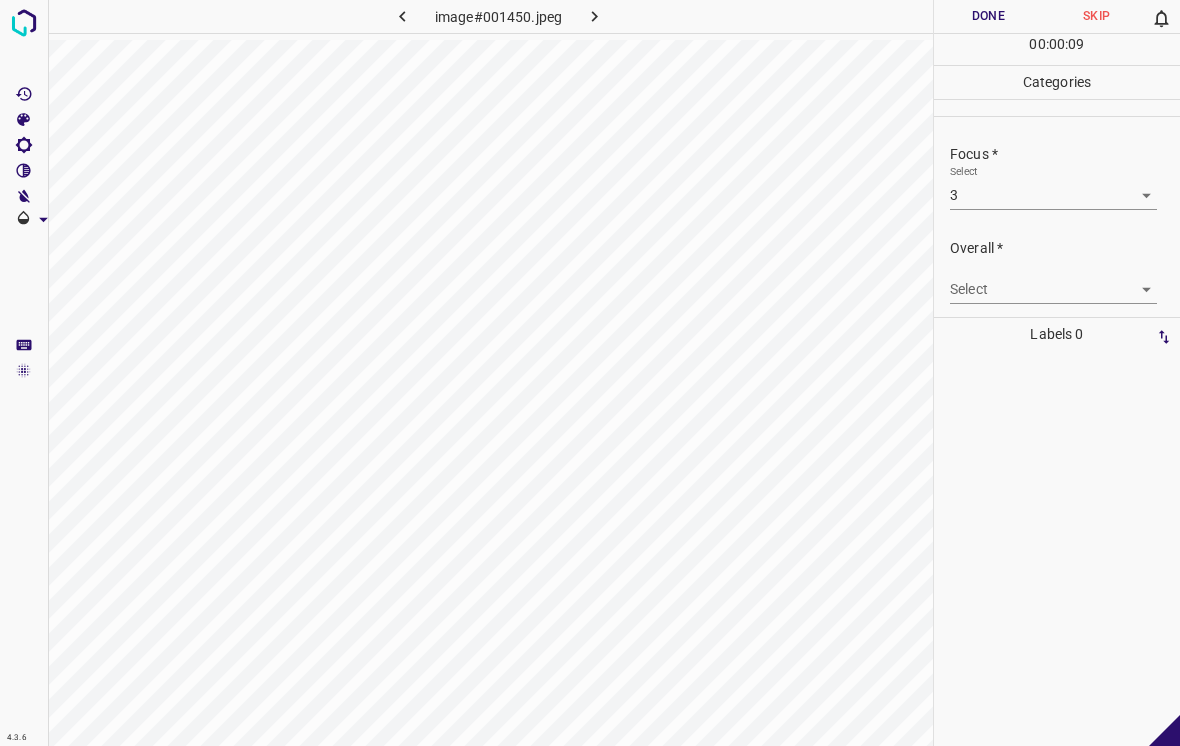 scroll, scrollTop: 97, scrollLeft: 0, axis: vertical 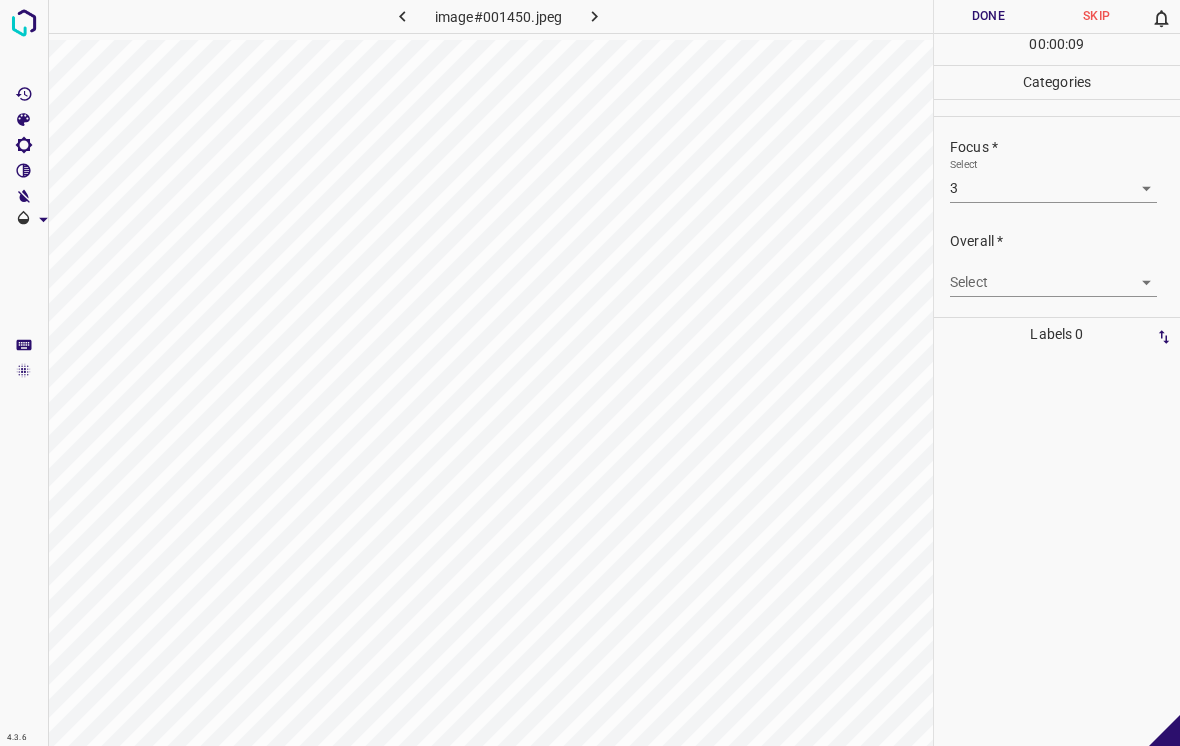click on "4.3.6  image#001450.jpeg Done Skip 0 00   : 00   : 09   Categories Lighting *  Select 4 4 Focus *  Select 3 3 Overall *  Select ​ Labels   0 Categories 1 Lighting 2 Focus 3 Overall Tools Space Change between modes (Draw & Edit) I Auto labeling R Restore zoom M Zoom in N Zoom out Delete Delete selecte label Filters Z Restore filters X Saturation filter C Brightness filter V Contrast filter B Gray scale filter General O Download - Text - Hide - Delete" at bounding box center [590, 373] 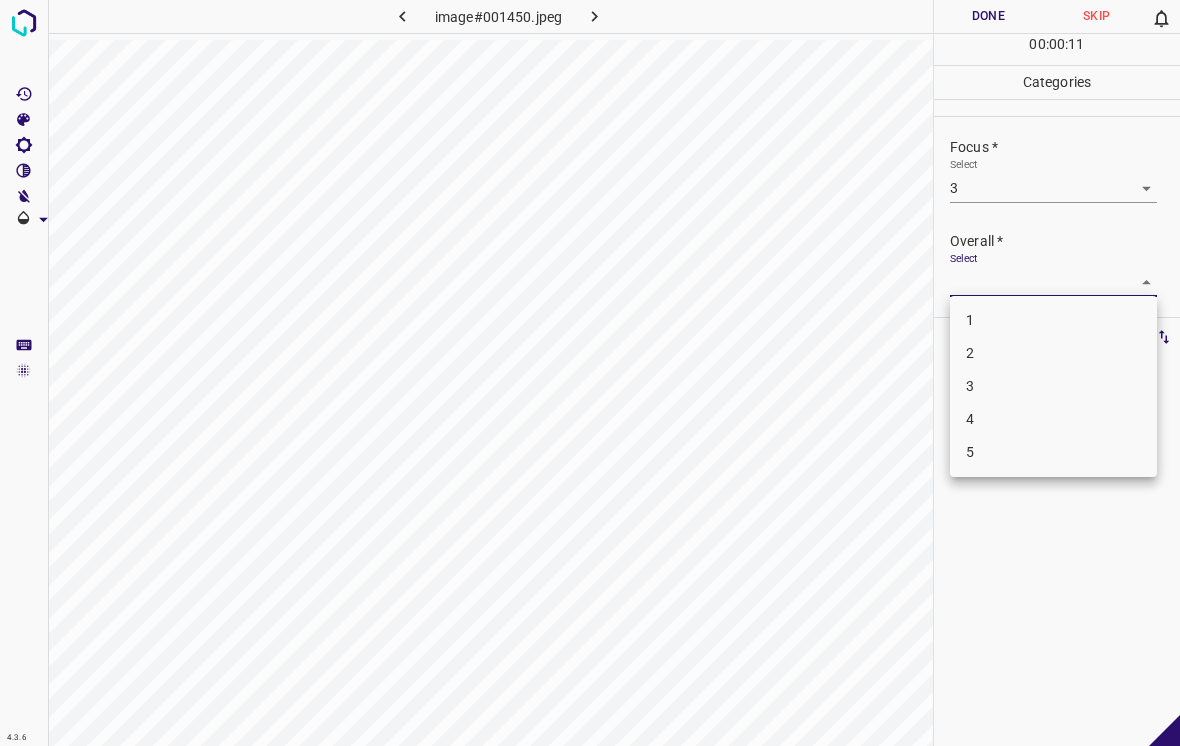 click on "4" at bounding box center [1053, 419] 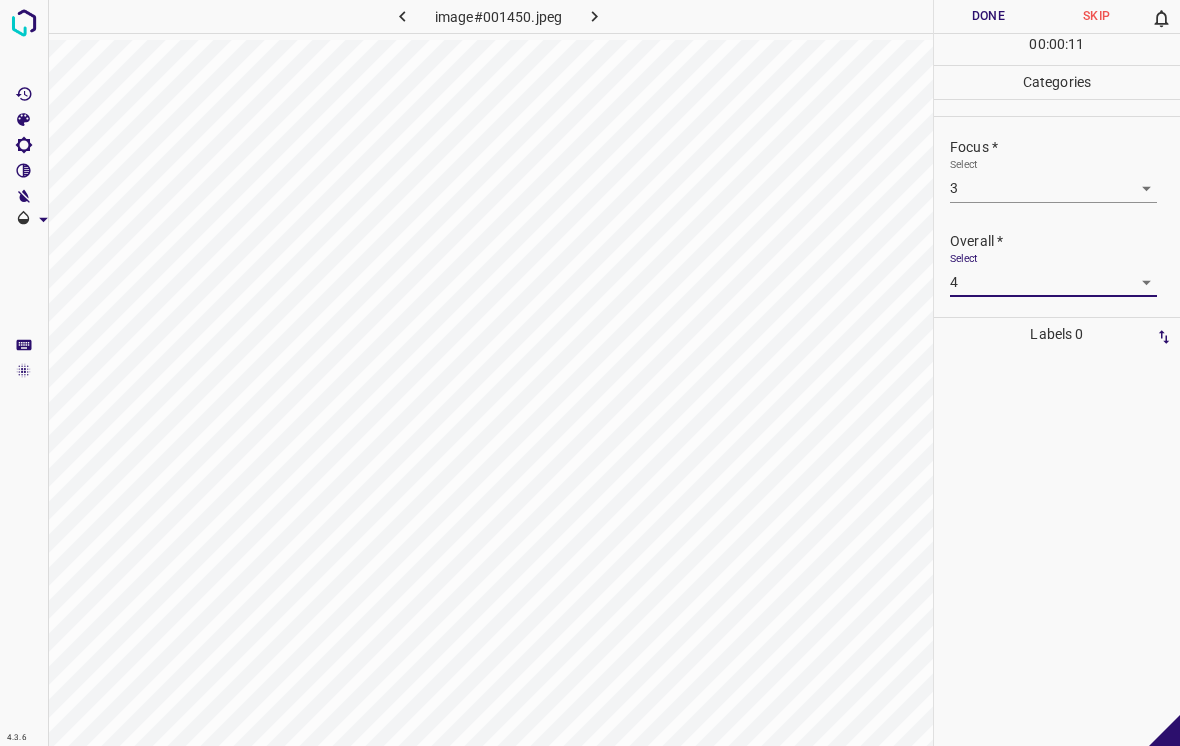 click on "Done" at bounding box center [988, 16] 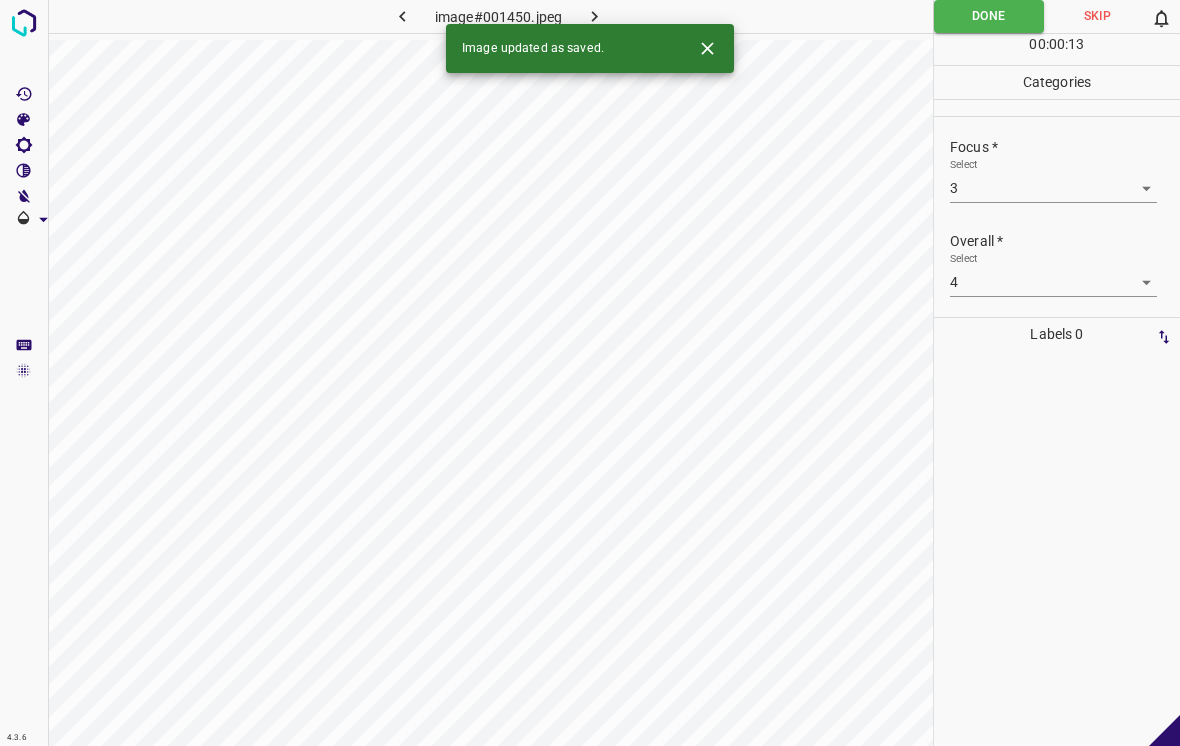 click 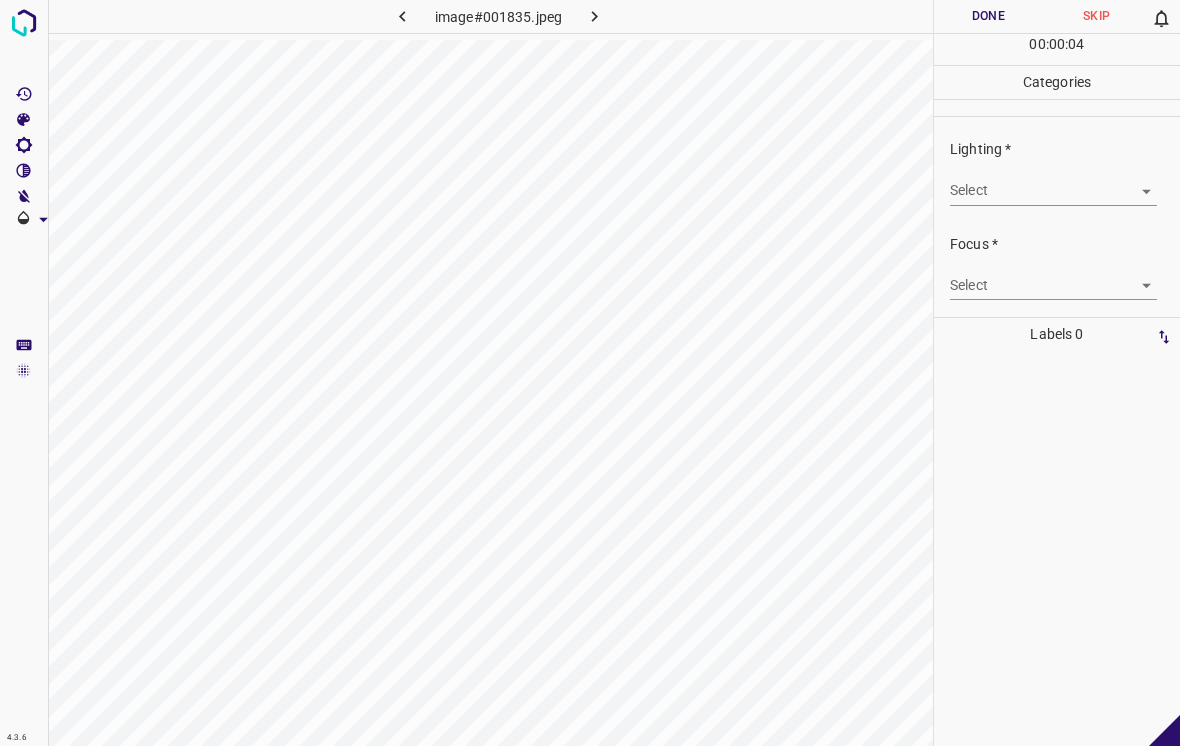 click on "4.3.6  image#001835.jpeg Done Skip 0 00   : 00   : 04   Categories Lighting *  Select ​ Focus *  Select ​ Overall *  Select ​ Labels   0 Categories 1 Lighting 2 Focus 3 Overall Tools Space Change between modes (Draw & Edit) I Auto labeling R Restore zoom M Zoom in N Zoom out Delete Delete selecte label Filters Z Restore filters X Saturation filter C Brightness filter V Contrast filter B Gray scale filter General O Download - Text - Hide - Delete" at bounding box center [590, 373] 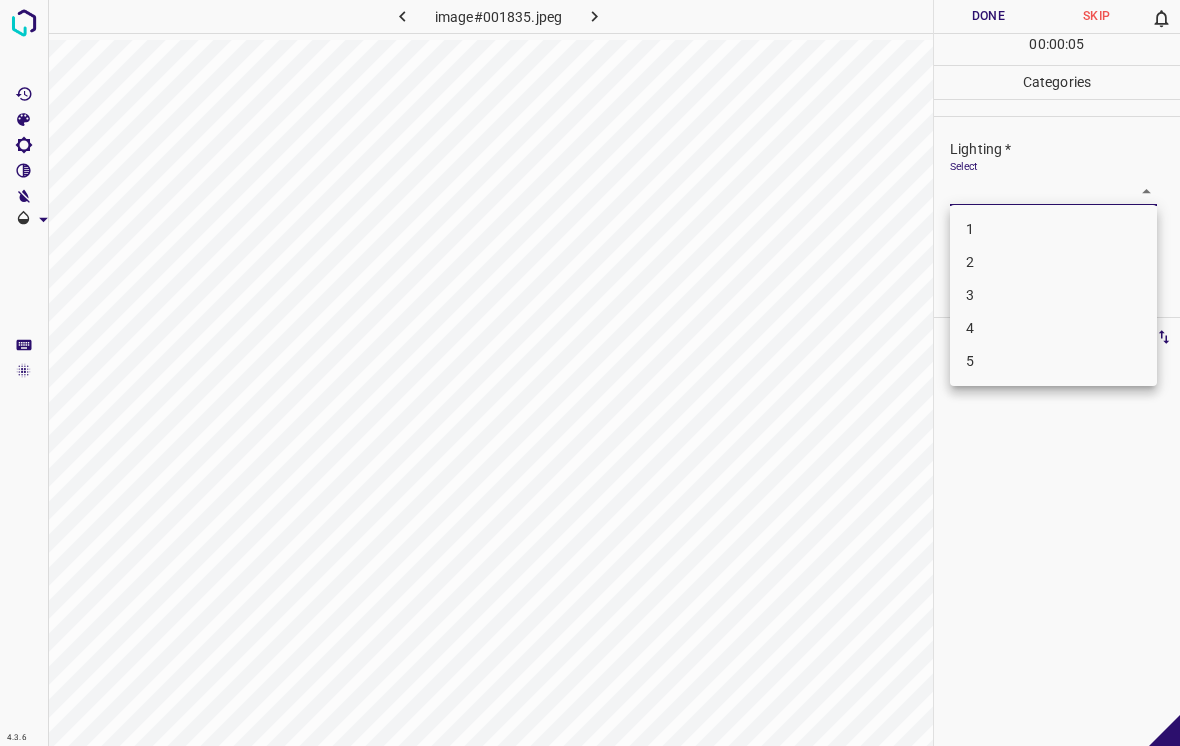 click on "2" at bounding box center [1053, 262] 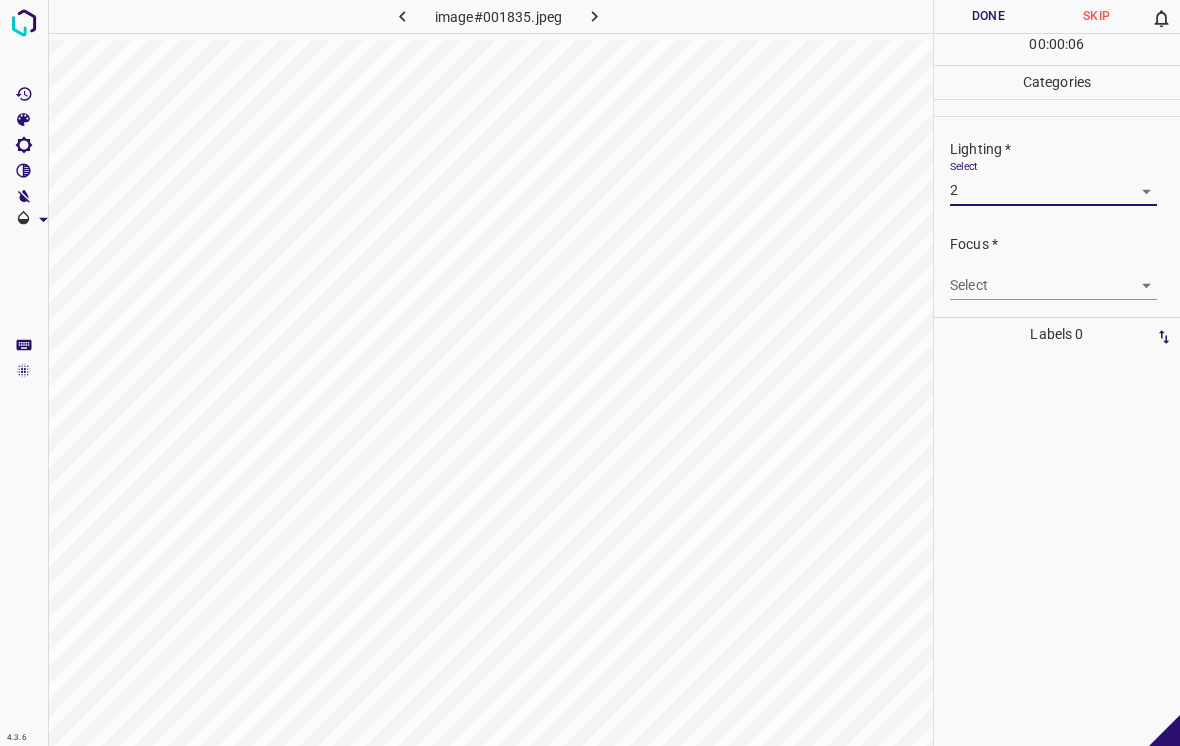 click on "4.3.6  image#001835.jpeg Done Skip 0 00   : 00   : 06   Categories Lighting *  Select 2 2 Focus *  Select ​ Overall *  Select ​ Labels   0 Categories 1 Lighting 2 Focus 3 Overall Tools Space Change between modes (Draw & Edit) I Auto labeling R Restore zoom M Zoom in N Zoom out Delete Delete selecte label Filters Z Restore filters X Saturation filter C Brightness filter V Contrast filter B Gray scale filter General O Download - Text - Hide - Delete" at bounding box center [590, 373] 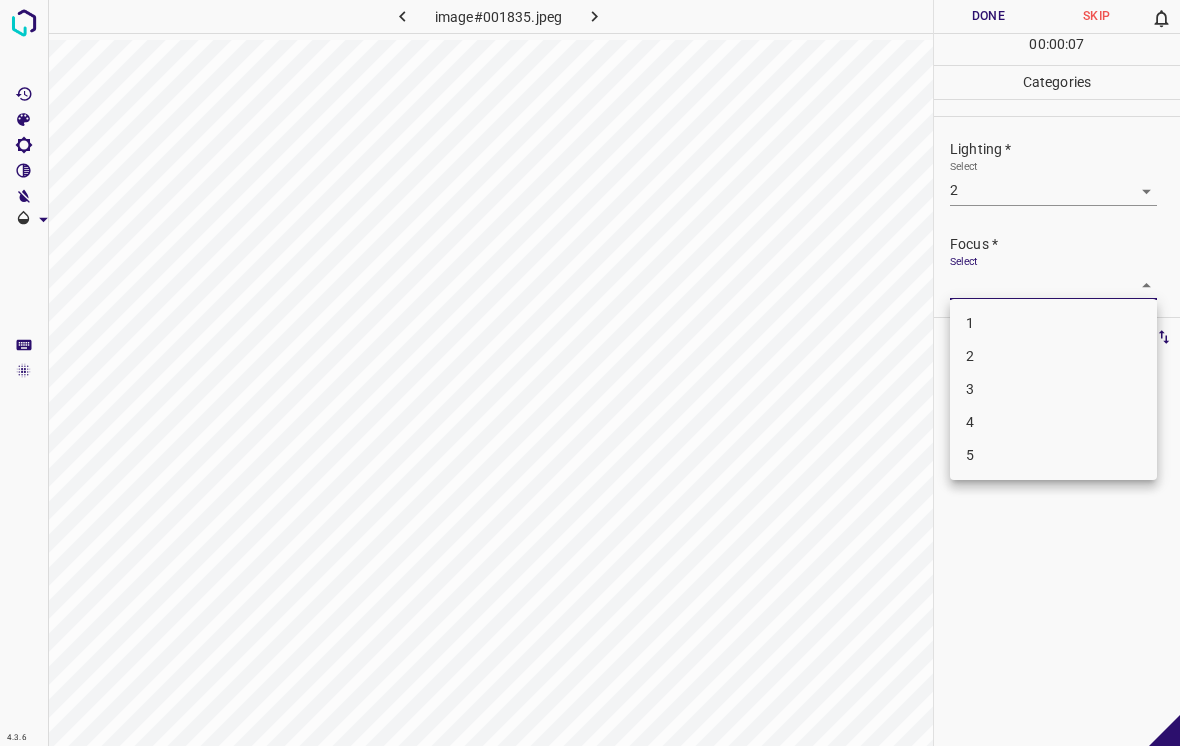 click on "3" at bounding box center [1053, 389] 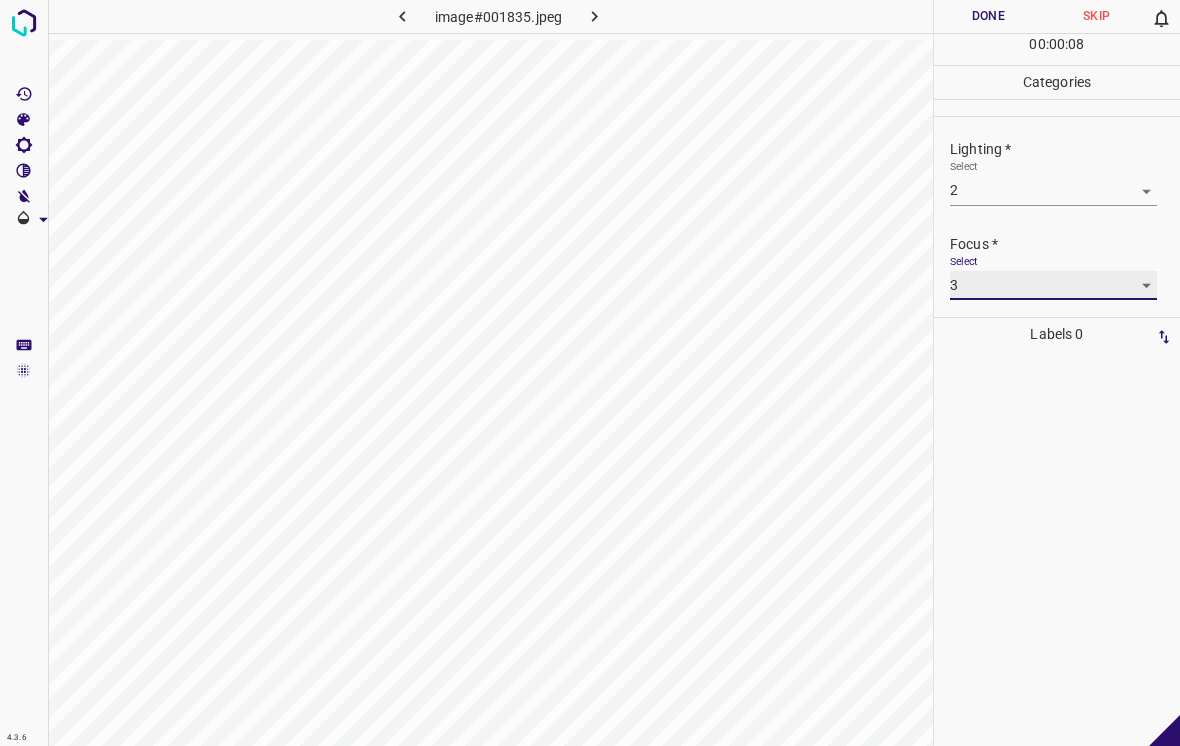 scroll, scrollTop: 96, scrollLeft: 0, axis: vertical 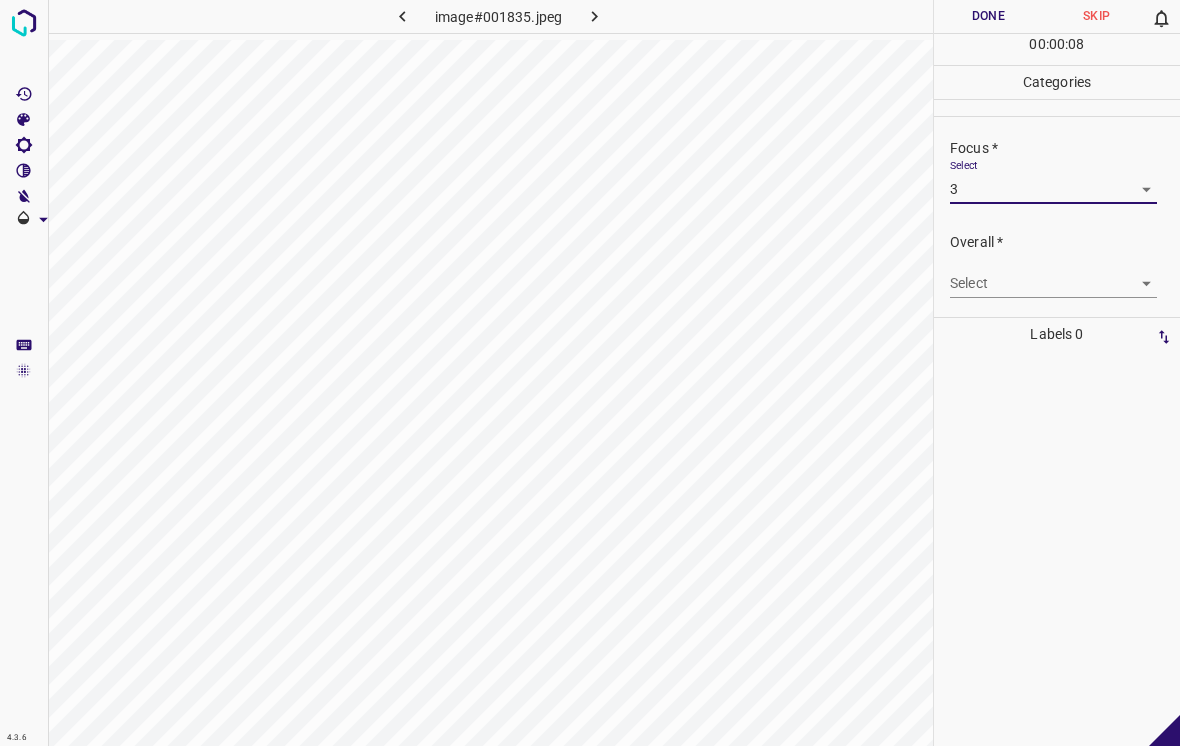 click on "4.3.6  image#001835.jpeg Done Skip 0 00   : 00   : 08   Categories Lighting *  Select 2 2 Focus *  Select 3 3 Overall *  Select ​ Labels   0 Categories 1 Lighting 2 Focus 3 Overall Tools Space Change between modes (Draw & Edit) I Auto labeling R Restore zoom M Zoom in N Zoom out Delete Delete selecte label Filters Z Restore filters X Saturation filter C Brightness filter V Contrast filter B Gray scale filter General O Download - Text - Hide - Delete" at bounding box center (590, 373) 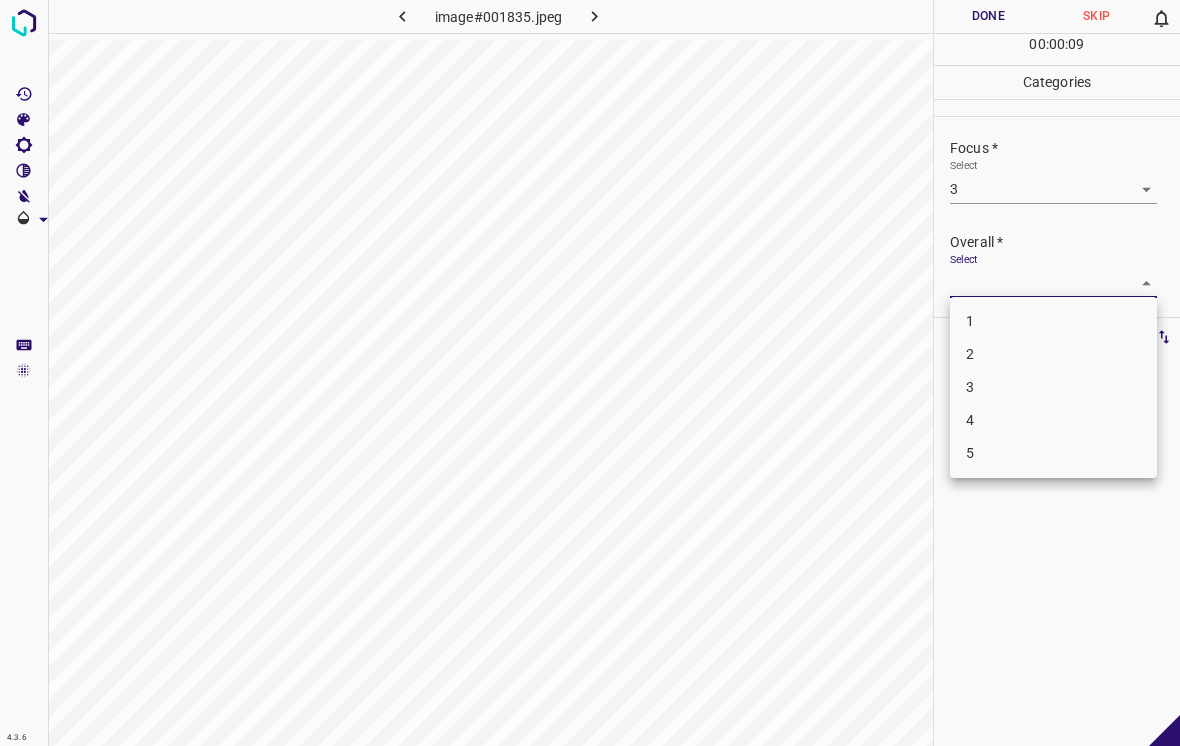 click 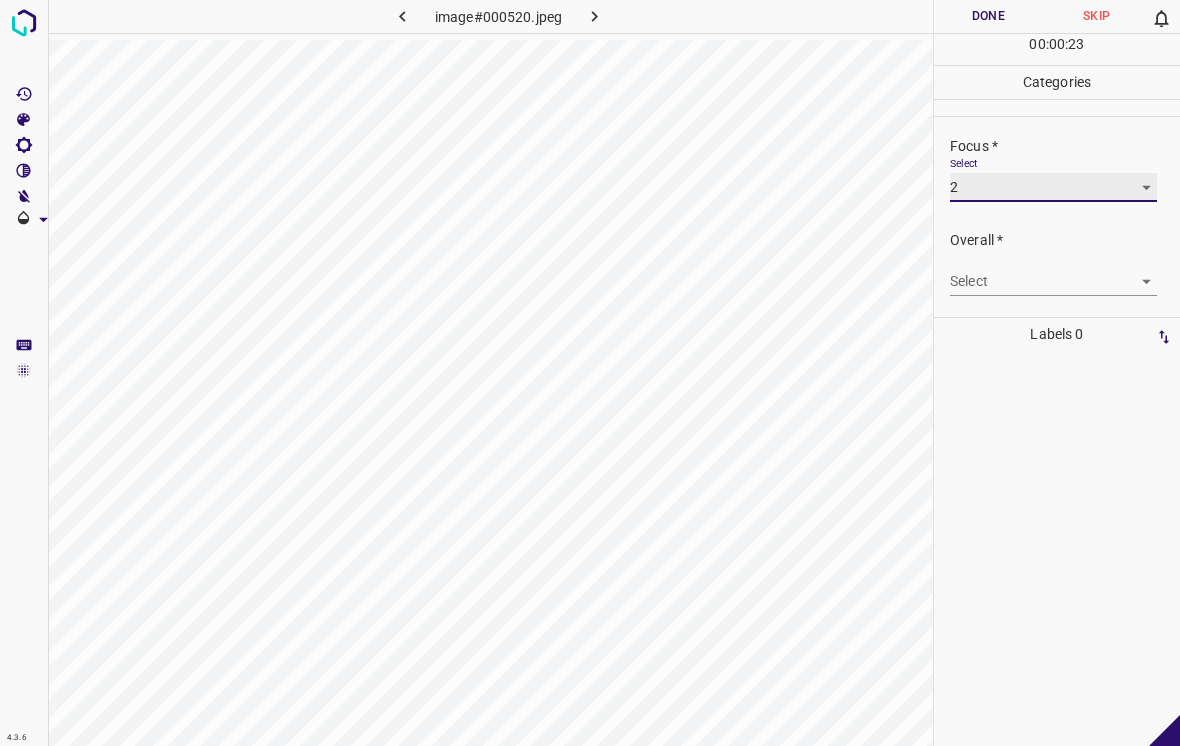 scroll, scrollTop: 98, scrollLeft: 0, axis: vertical 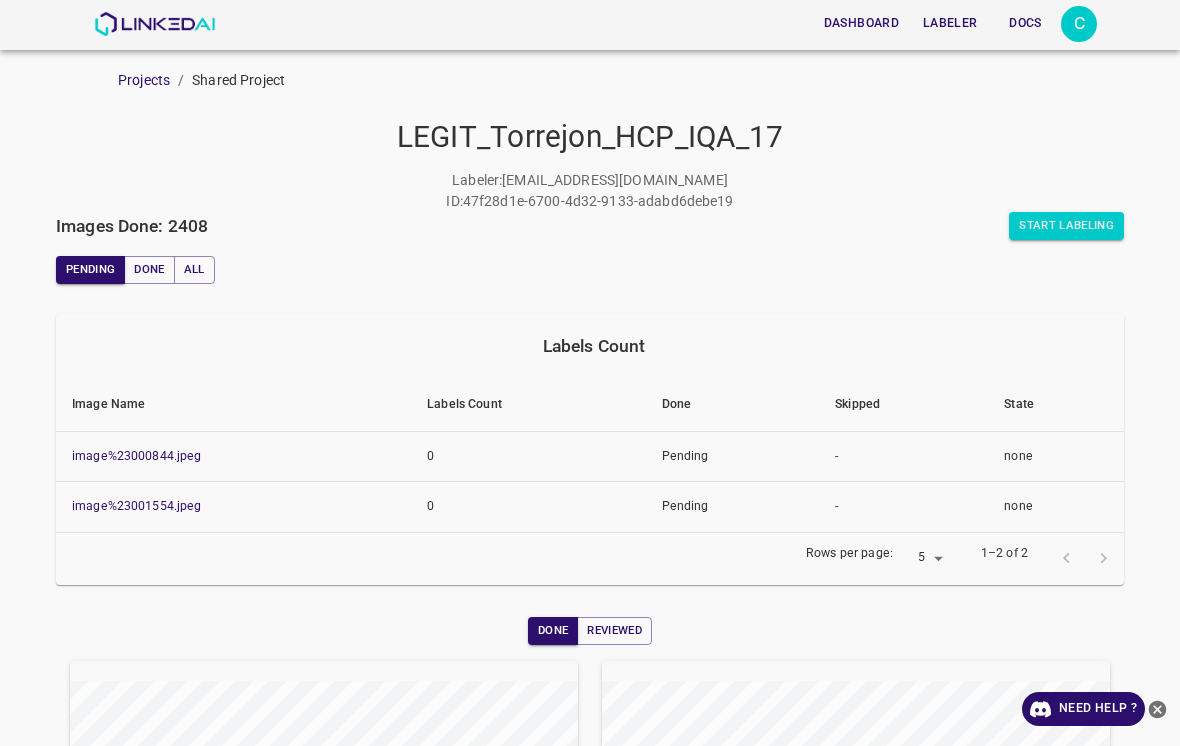 click on "Start Labeling" at bounding box center [1066, 226] 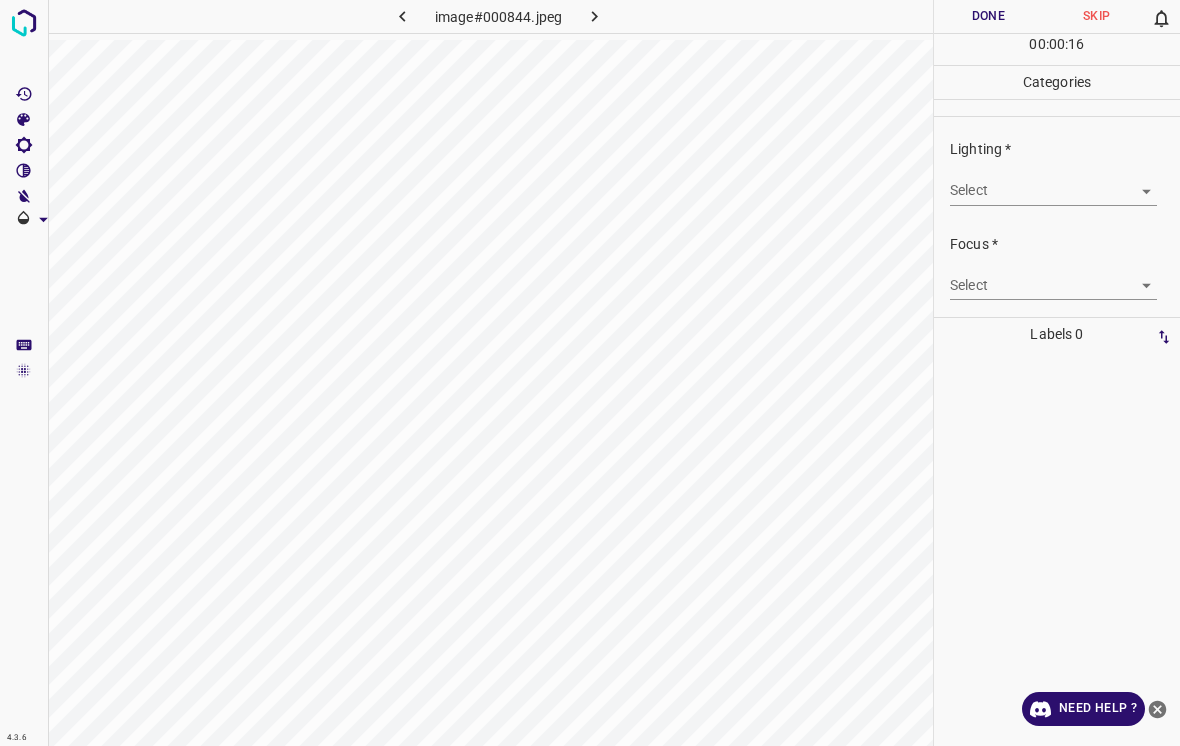 click on "4.3.6  image#000844.jpeg Done Skip 0 00   : 00   : 16   Categories Lighting *  Select ​ Focus *  Select ​ Overall *  Select ​ Labels   0 Categories 1 Lighting 2 Focus 3 Overall Tools Space Change between modes (Draw & Edit) I Auto labeling R Restore zoom M Zoom in N Zoom out Delete Delete selecte label Filters Z Restore filters X Saturation filter C Brightness filter V Contrast filter B Gray scale filter General O Download Need Help ? - Text - Hide - Delete" at bounding box center [590, 373] 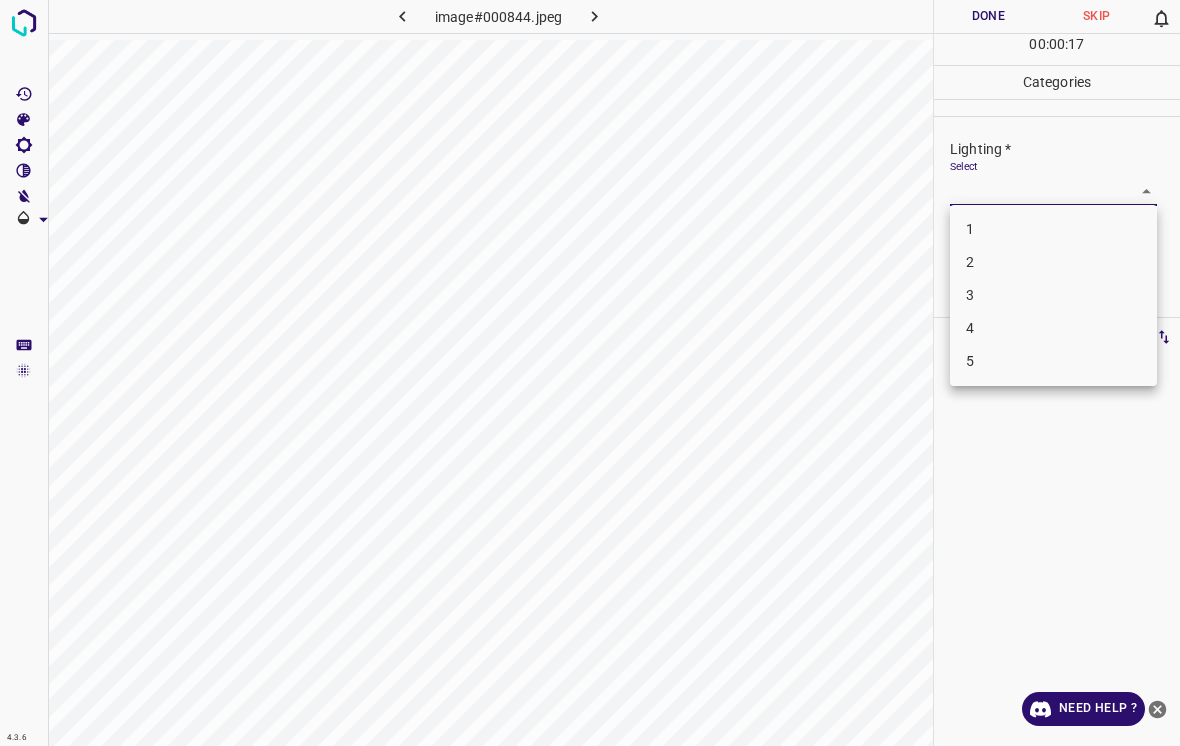 click on "2" at bounding box center [1053, 262] 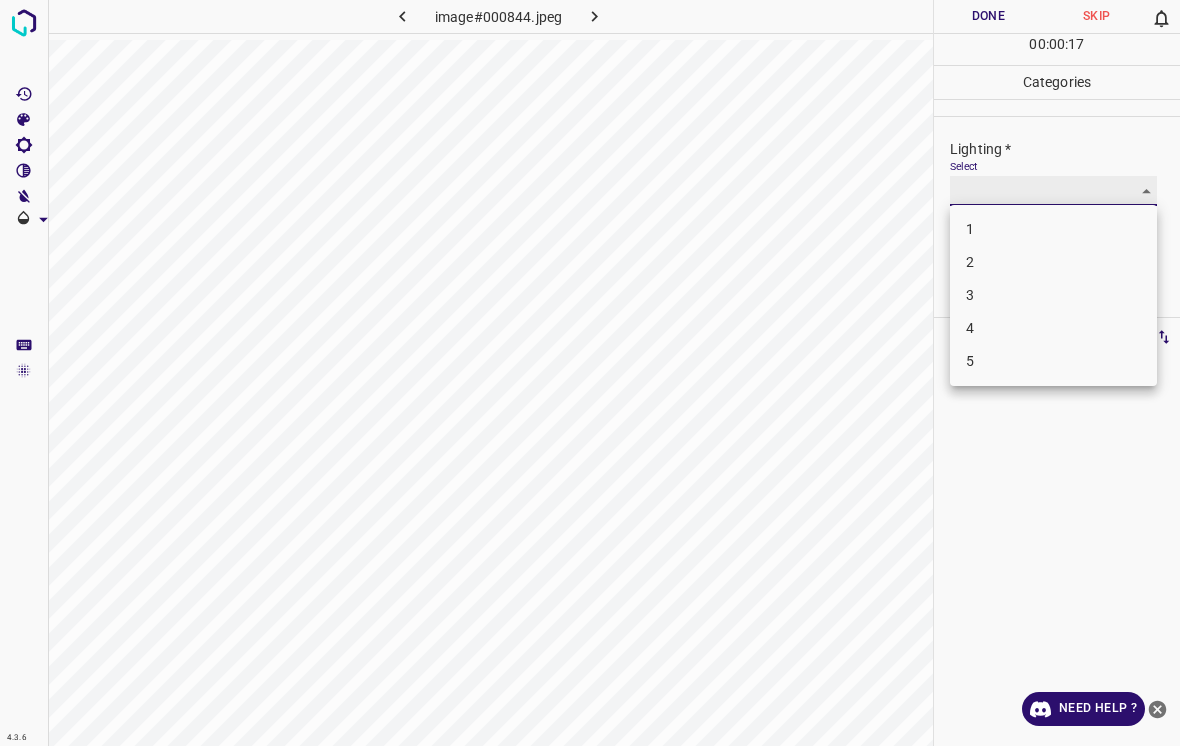 type on "2" 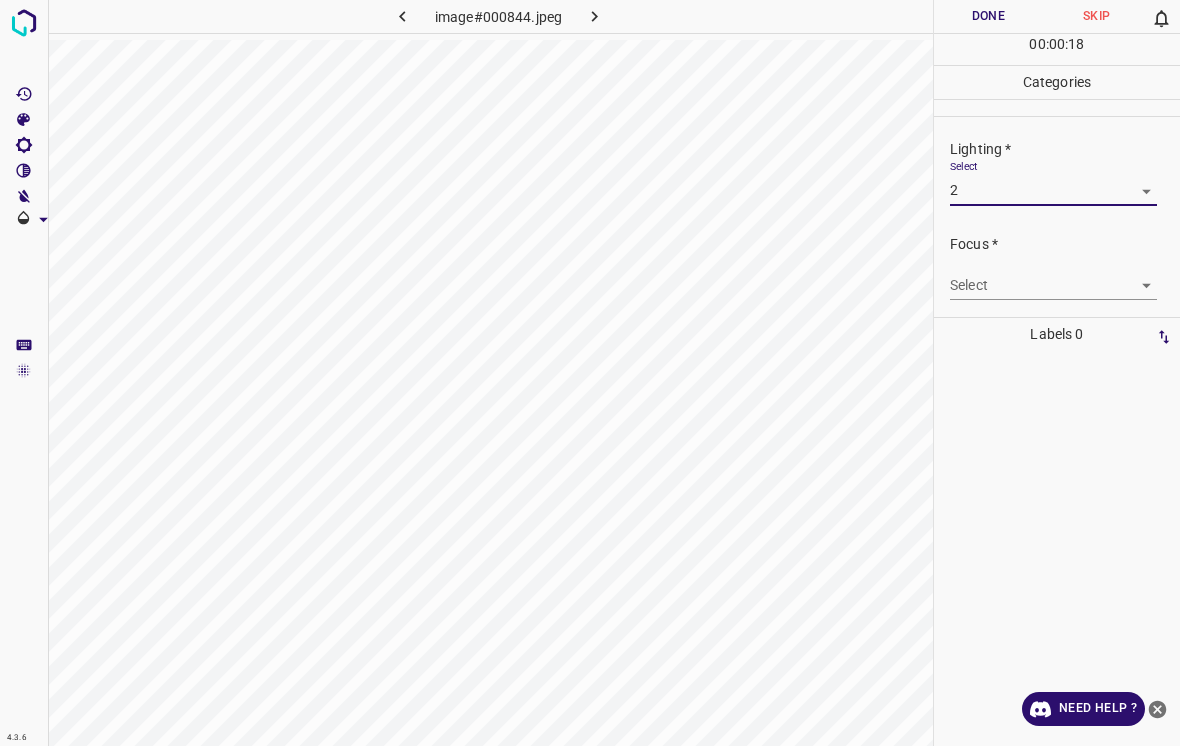 click on "4.3.6  image#000844.jpeg Done Skip 0 00   : 00   : 18   Categories Lighting *  Select 2 2 Focus *  Select ​ Overall *  Select ​ Labels   0 Categories 1 Lighting 2 Focus 3 Overall Tools Space Change between modes (Draw & Edit) I Auto labeling R Restore zoom M Zoom in N Zoom out Delete Delete selecte label Filters Z Restore filters X Saturation filter C Brightness filter V Contrast filter B Gray scale filter General O Download Need Help ? - Text - Hide - Delete 1 2 3 4 5" at bounding box center (590, 373) 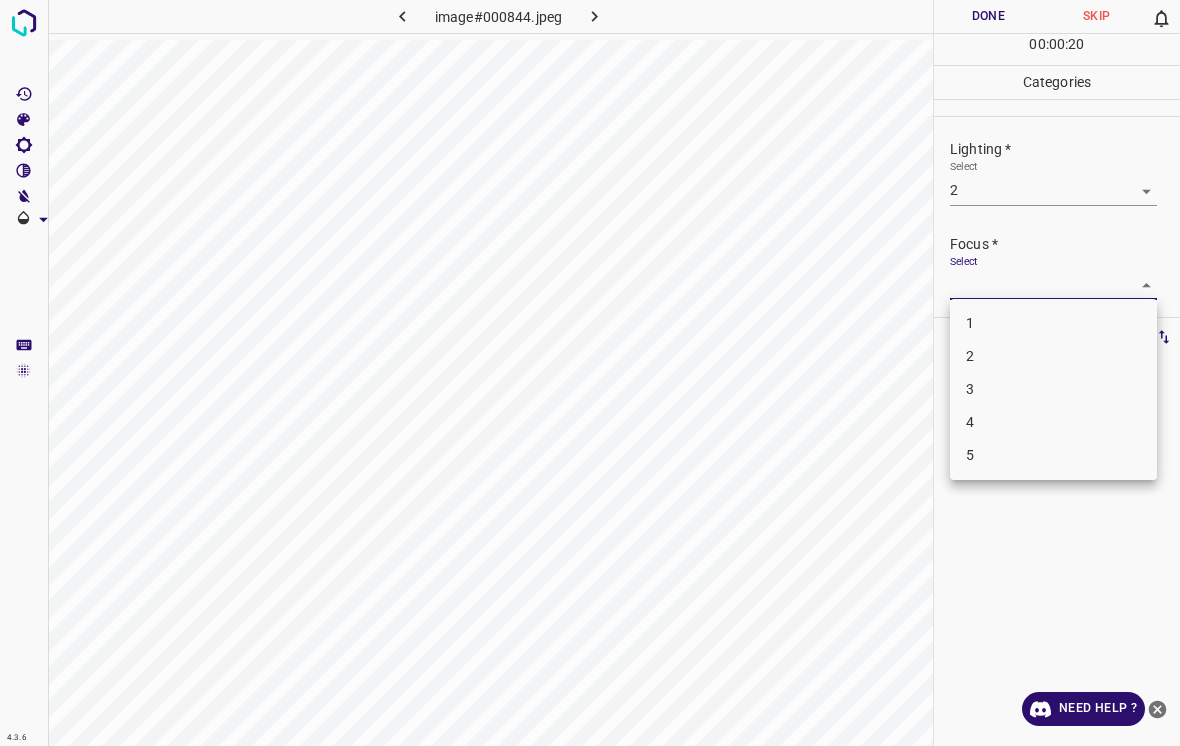 click on "3" at bounding box center (1053, 389) 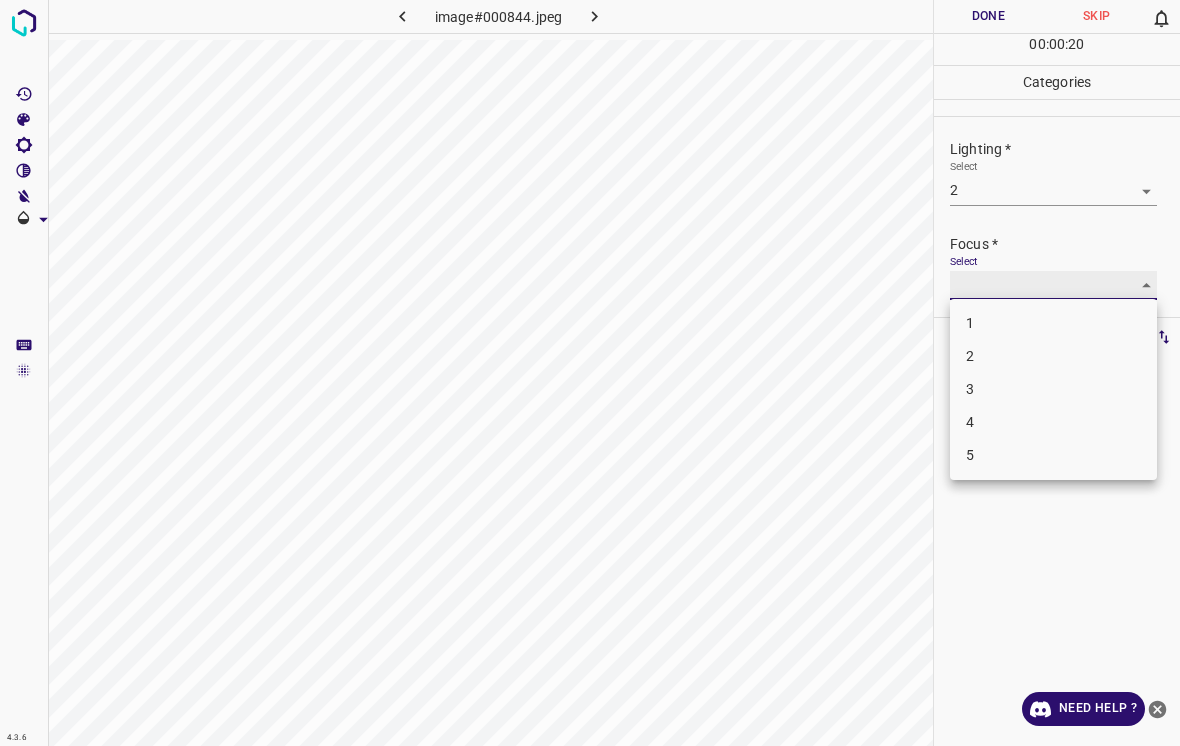 type on "3" 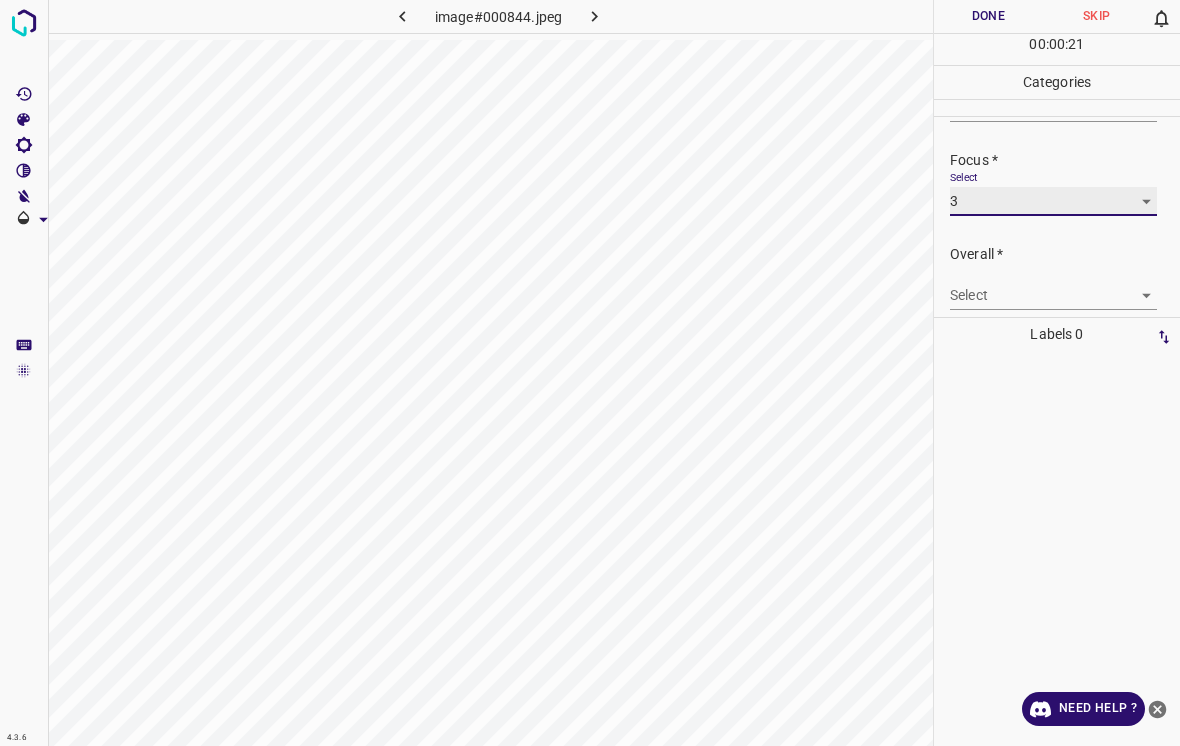 scroll, scrollTop: 88, scrollLeft: 0, axis: vertical 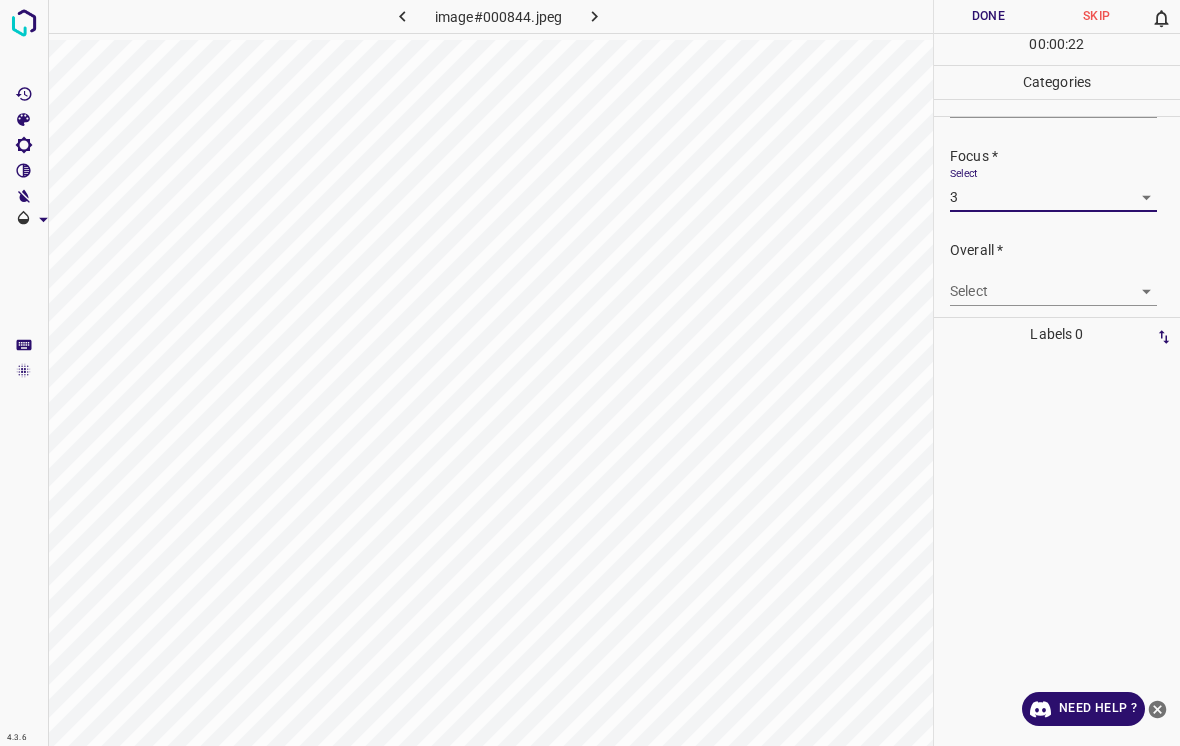 click on "4.3.6  image#000844.jpeg Done Skip 0 00   : 00   : 22   Categories Lighting *  Select 2 2 Focus *  Select 3 3 Overall *  Select ​ Labels   0 Categories 1 Lighting 2 Focus 3 Overall Tools Space Change between modes (Draw & Edit) I Auto labeling R Restore zoom M Zoom in N Zoom out Delete Delete selecte label Filters Z Restore filters X Saturation filter C Brightness filter V Contrast filter B Gray scale filter General O Download Need Help ? - Text - Hide - Delete" at bounding box center (590, 373) 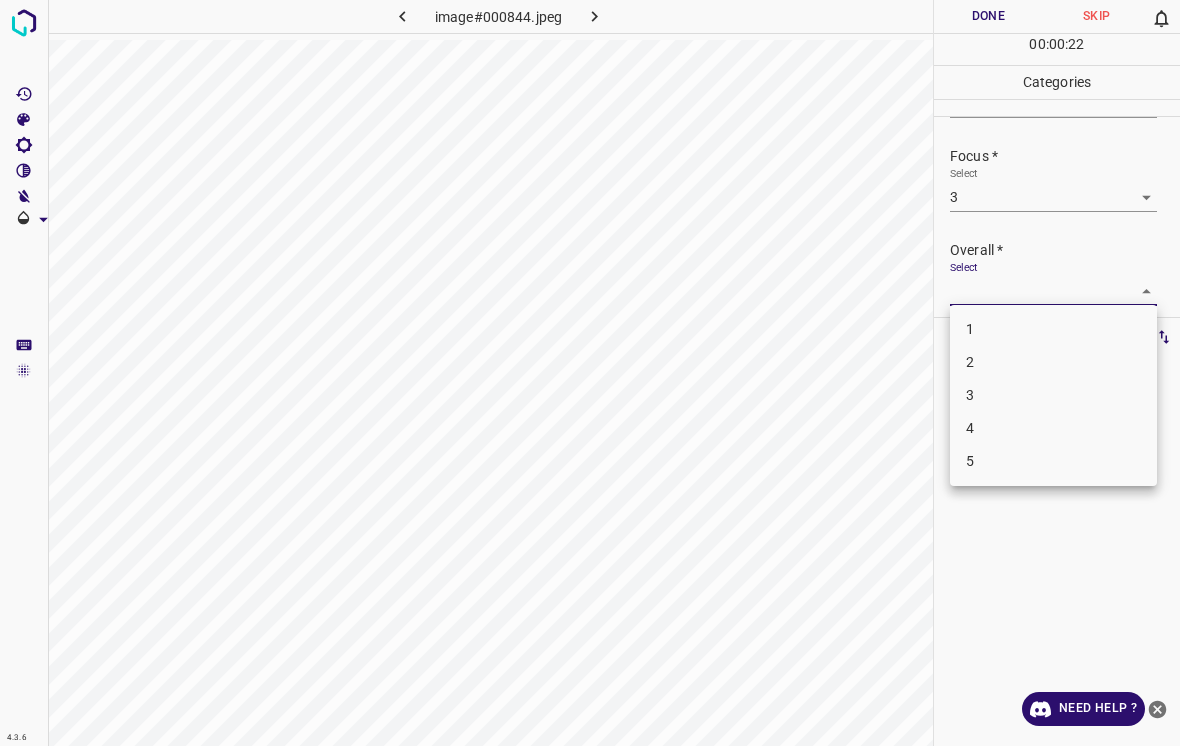 click on "2" at bounding box center (1053, 362) 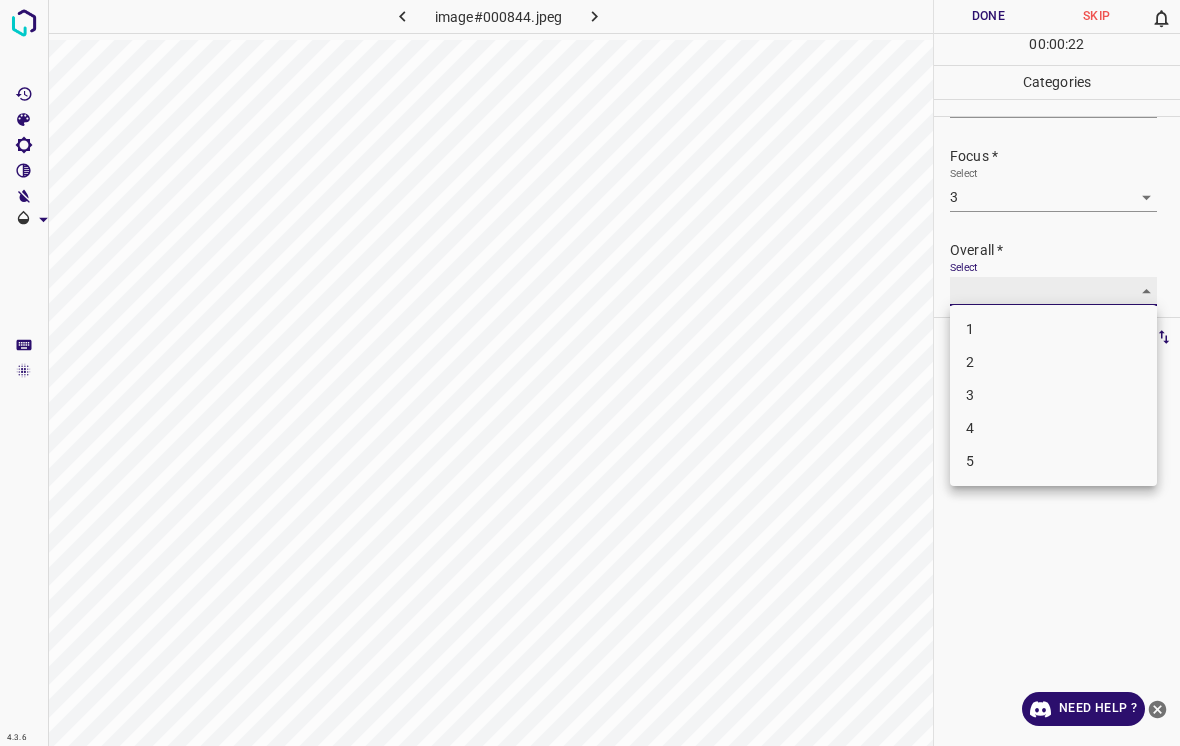 type on "2" 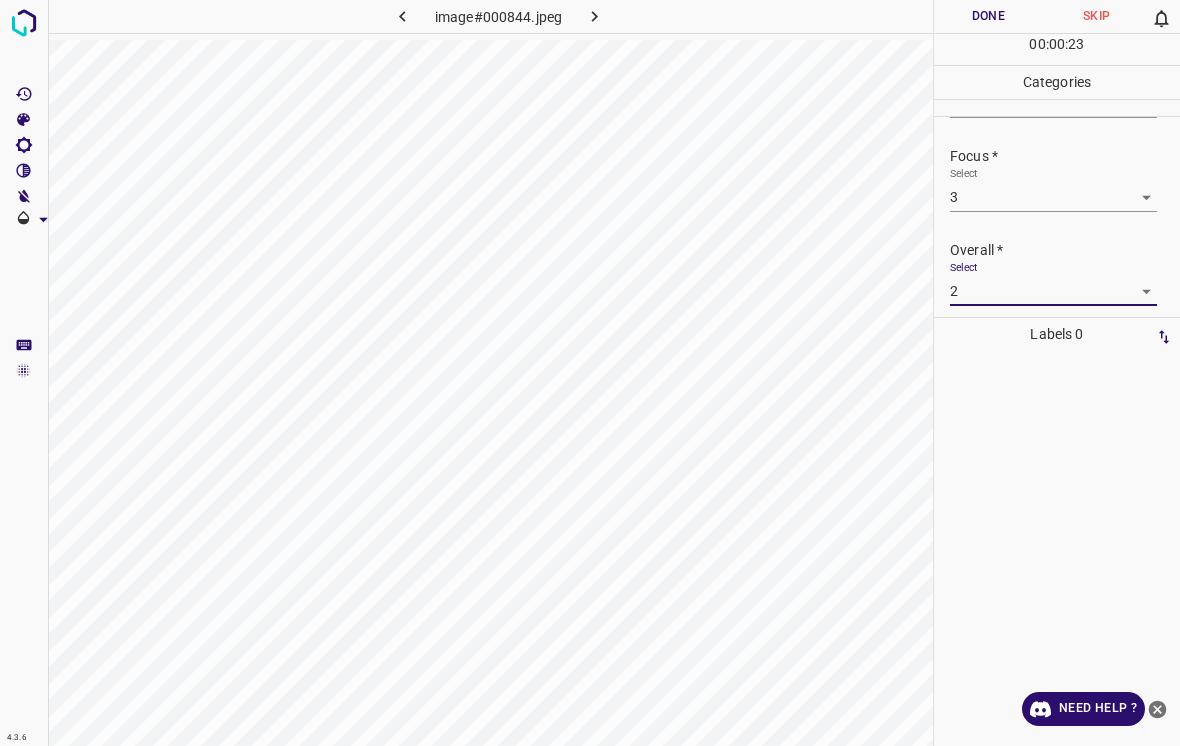 click on "Done" at bounding box center [988, 16] 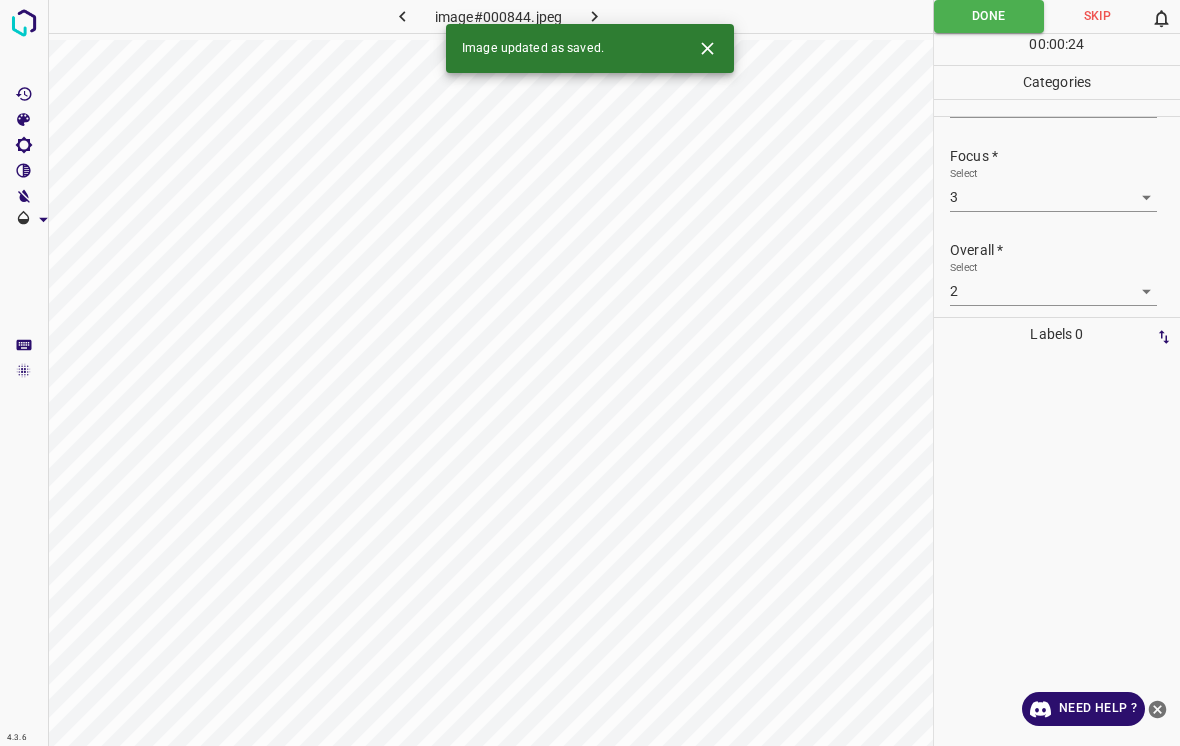 click 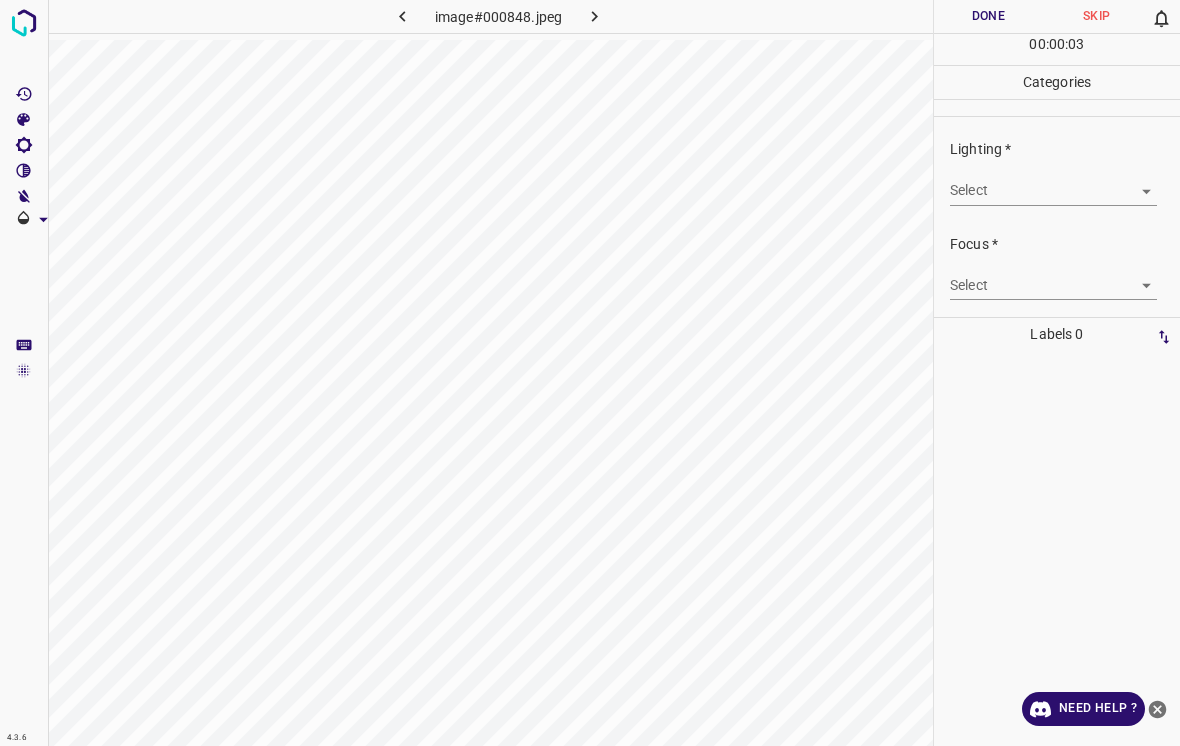 scroll, scrollTop: 31, scrollLeft: 0, axis: vertical 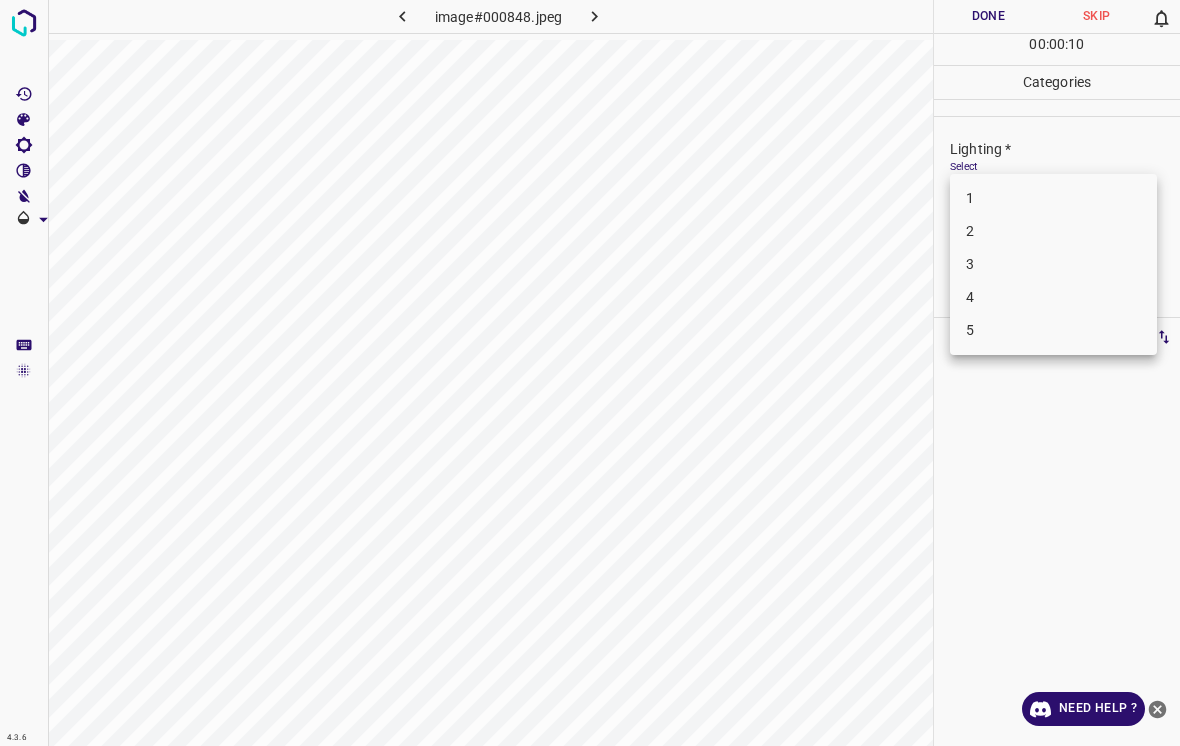 click on "3" at bounding box center (1053, 264) 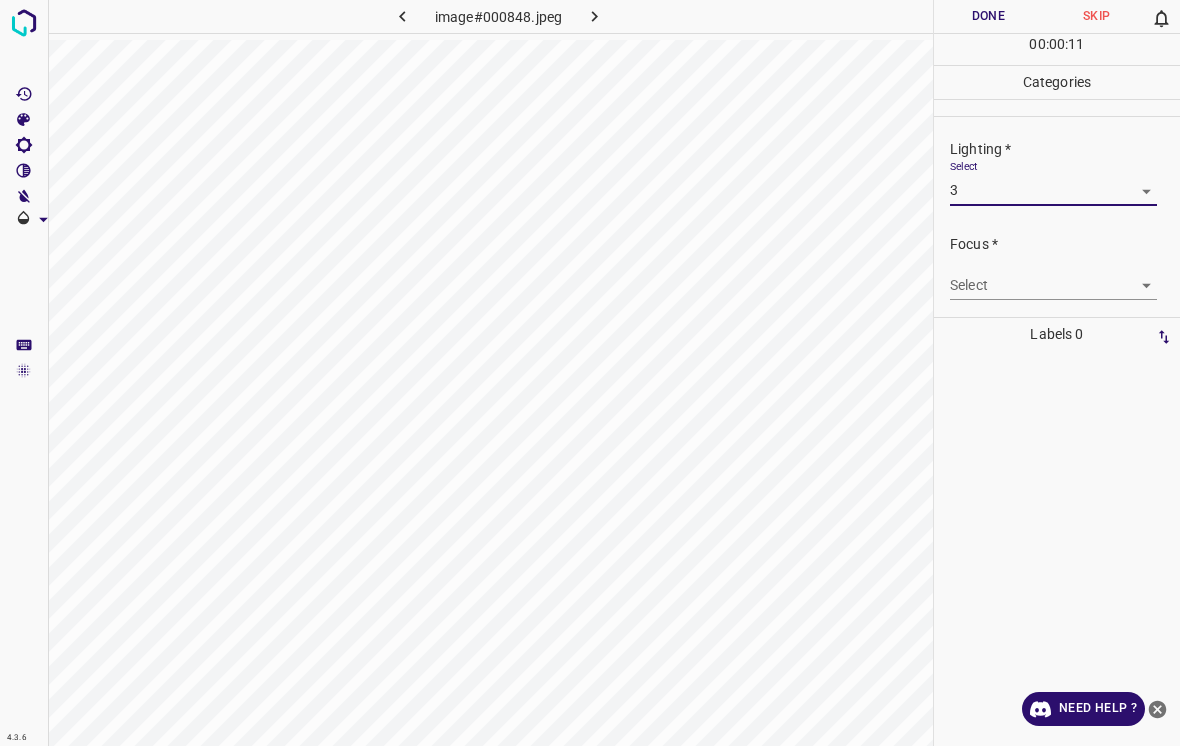 click on "4.3.6  image#000848.jpeg Done Skip 0 00   : 00   : 11   Categories Lighting *  Select 3 3 Focus *  Select ​ Overall *  Select ​ Labels   0 Categories 1 Lighting 2 Focus 3 Overall Tools Space Change between modes (Draw & Edit) I Auto labeling R Restore zoom M Zoom in N Zoom out Delete Delete selecte label Filters Z Restore filters X Saturation filter C Brightness filter V Contrast filter B Gray scale filter General O Download Need Help ? - Text - Hide - Delete" at bounding box center [590, 373] 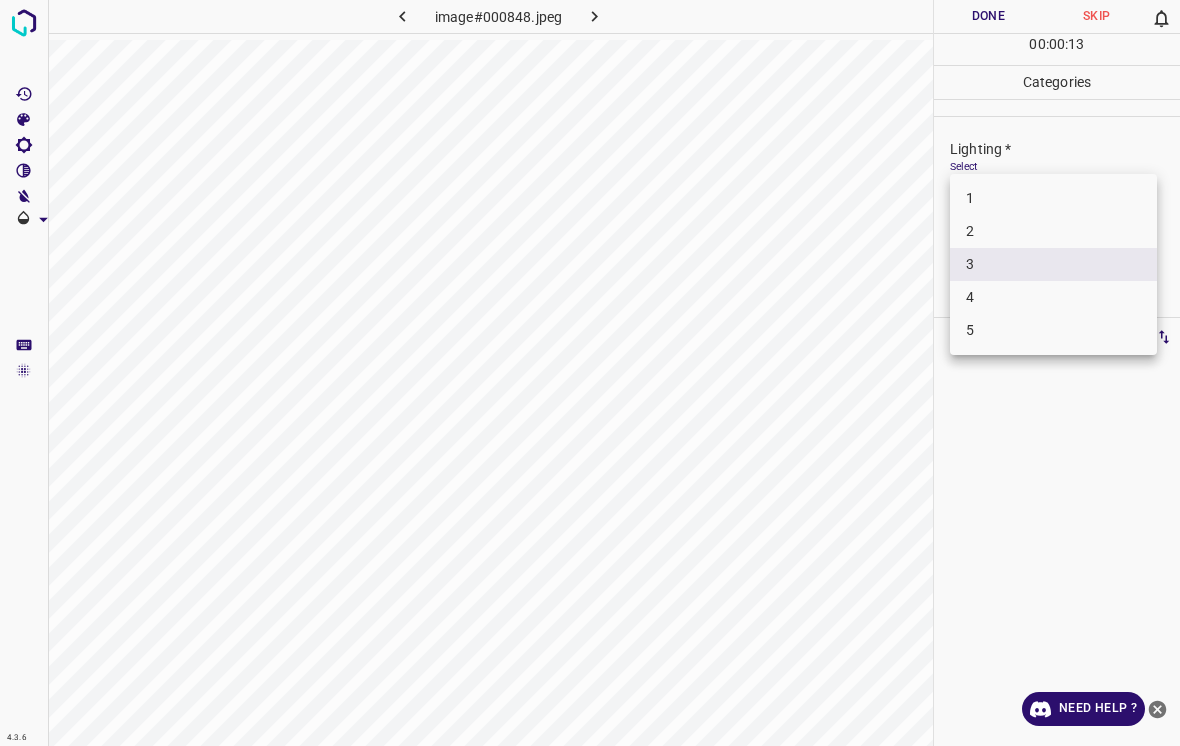 click on "2" at bounding box center (1053, 231) 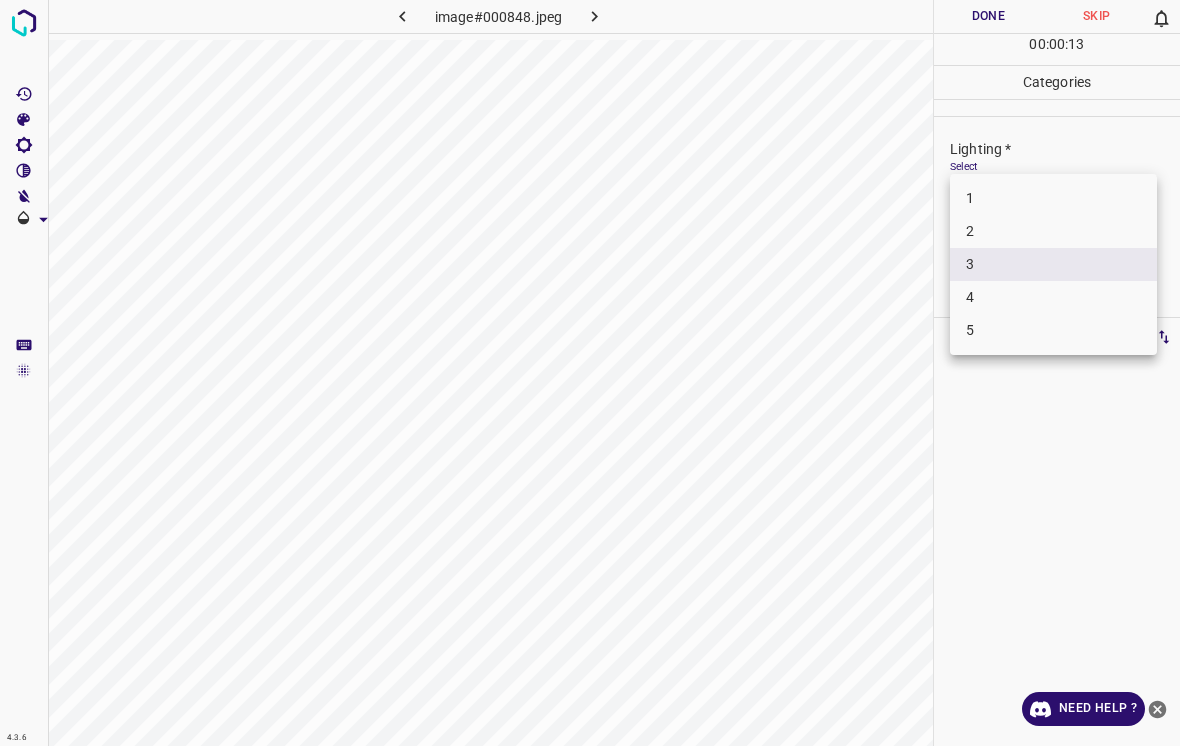type on "2" 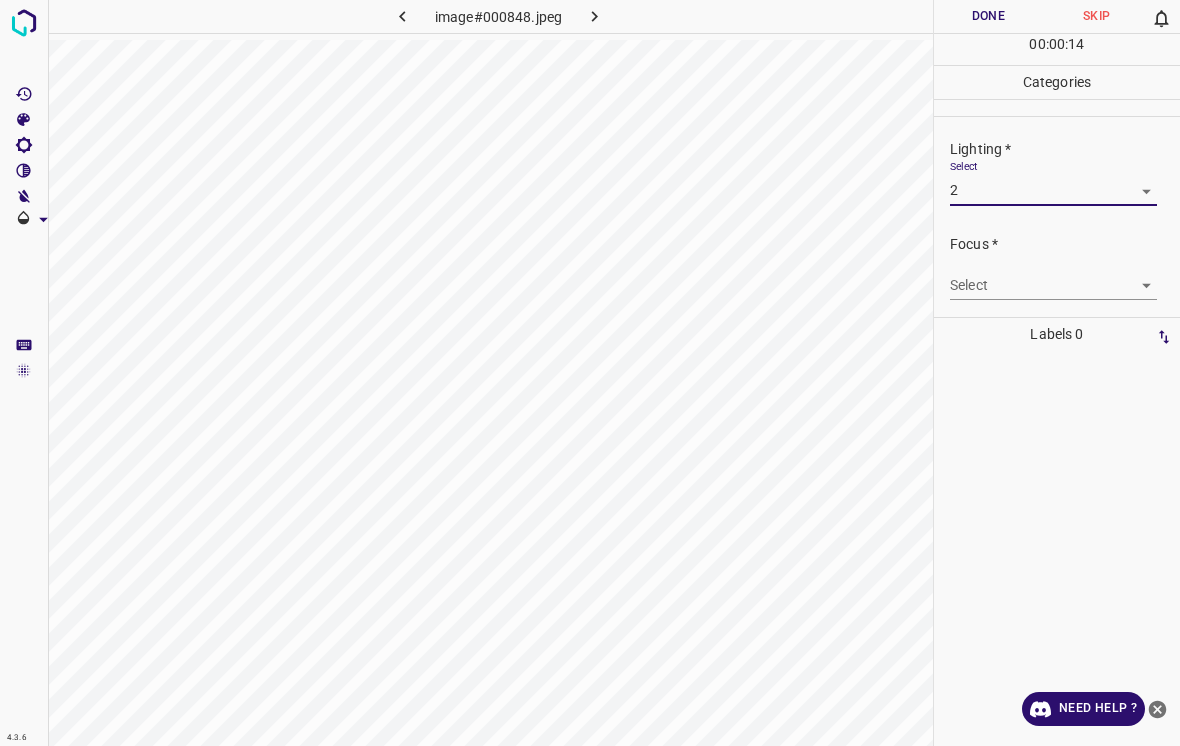 click on "4.3.6  image#000848.jpeg Done Skip 0 00   : 00   : 14   Categories Lighting *  Select 2 2 Focus *  Select ​ Overall *  Select ​ Labels   0 Categories 1 Lighting 2 Focus 3 Overall Tools Space Change between modes (Draw & Edit) I Auto labeling R Restore zoom M Zoom in N Zoom out Delete Delete selecte label Filters Z Restore filters X Saturation filter C Brightness filter V Contrast filter B Gray scale filter General O Download Need Help ? - Text - Hide - Delete" at bounding box center [590, 373] 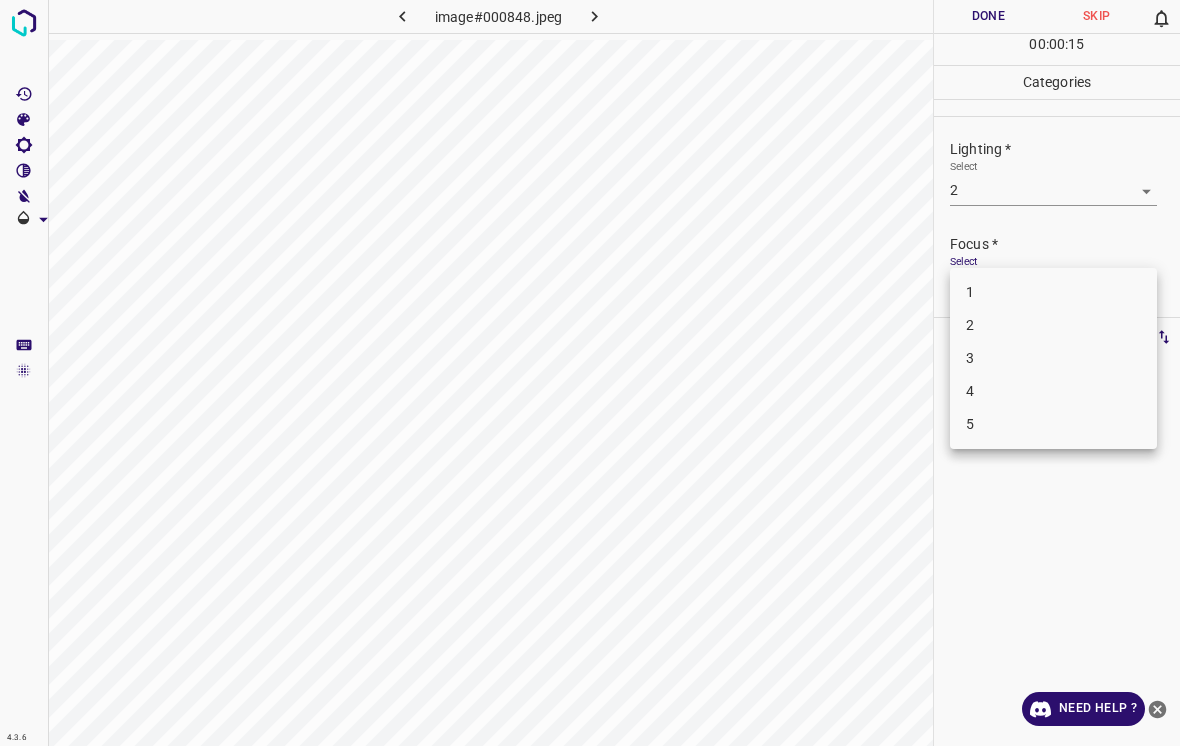 click on "2" at bounding box center [1053, 325] 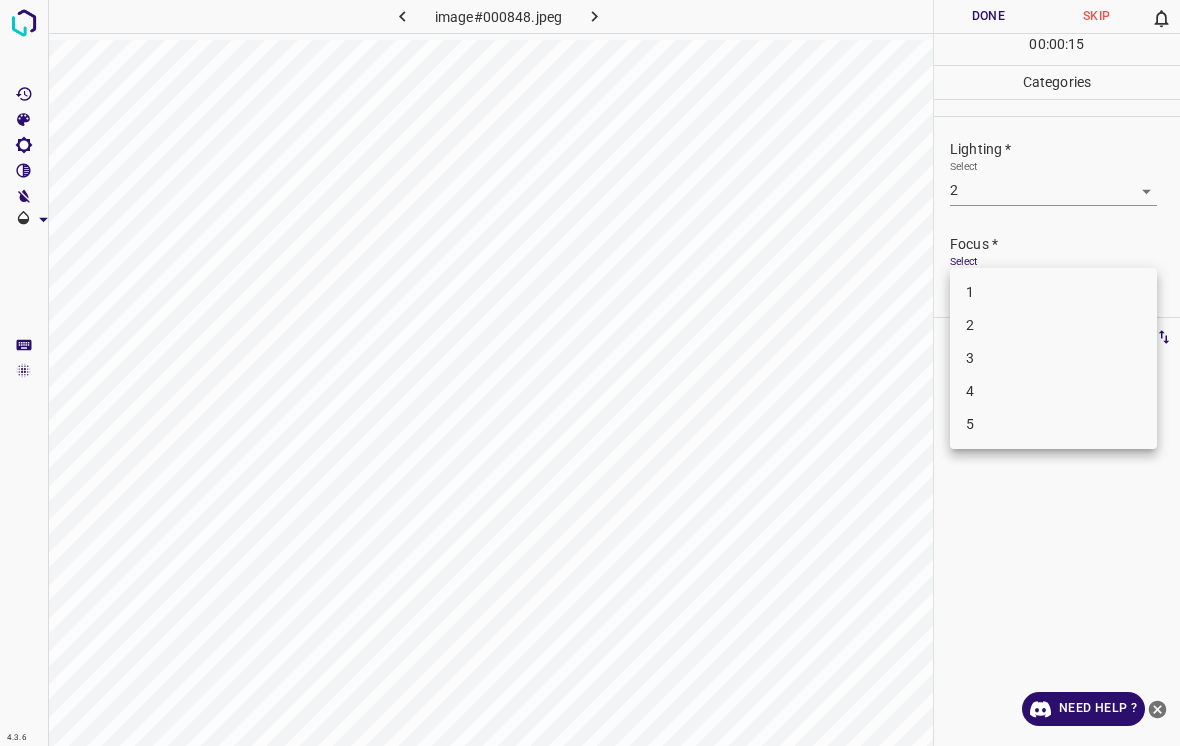 type on "2" 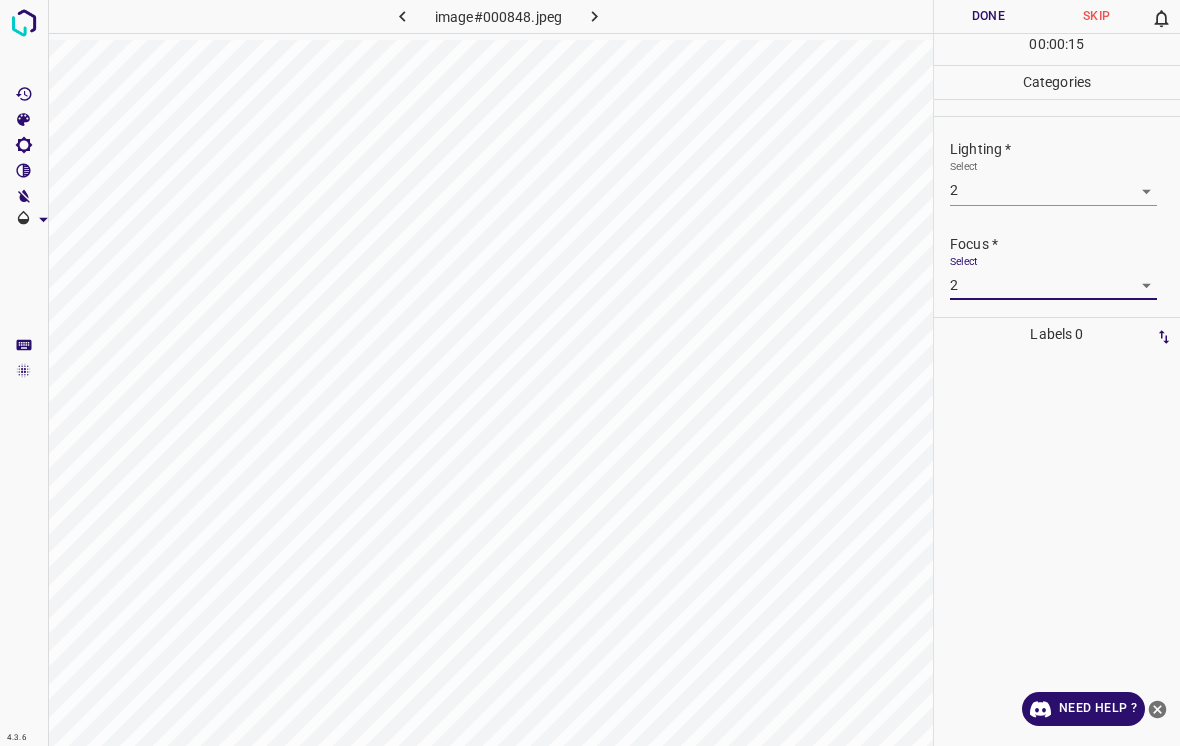 click on "4.3.6  image#000848.jpeg Done Skip 0 00   : 00   : 15   Categories Lighting *  Select 2 2 Focus *  Select 2 2 Overall *  Select ​ Labels   0 Categories 1 Lighting 2 Focus 3 Overall Tools Space Change between modes (Draw & Edit) I Auto labeling R Restore zoom M Zoom in N Zoom out Delete Delete selecte label Filters Z Restore filters X Saturation filter C Brightness filter V Contrast filter B Gray scale filter General O Download Need Help ? - Text - Hide - Delete" at bounding box center [590, 373] 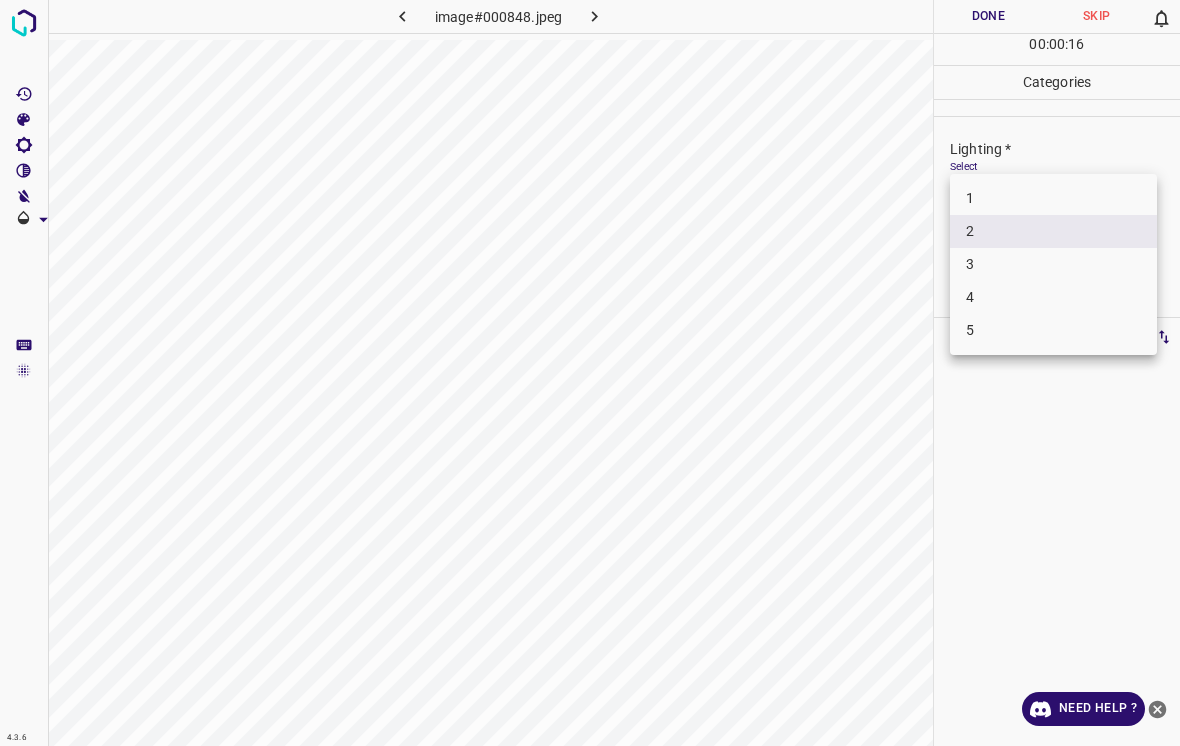 click on "3" at bounding box center (1053, 264) 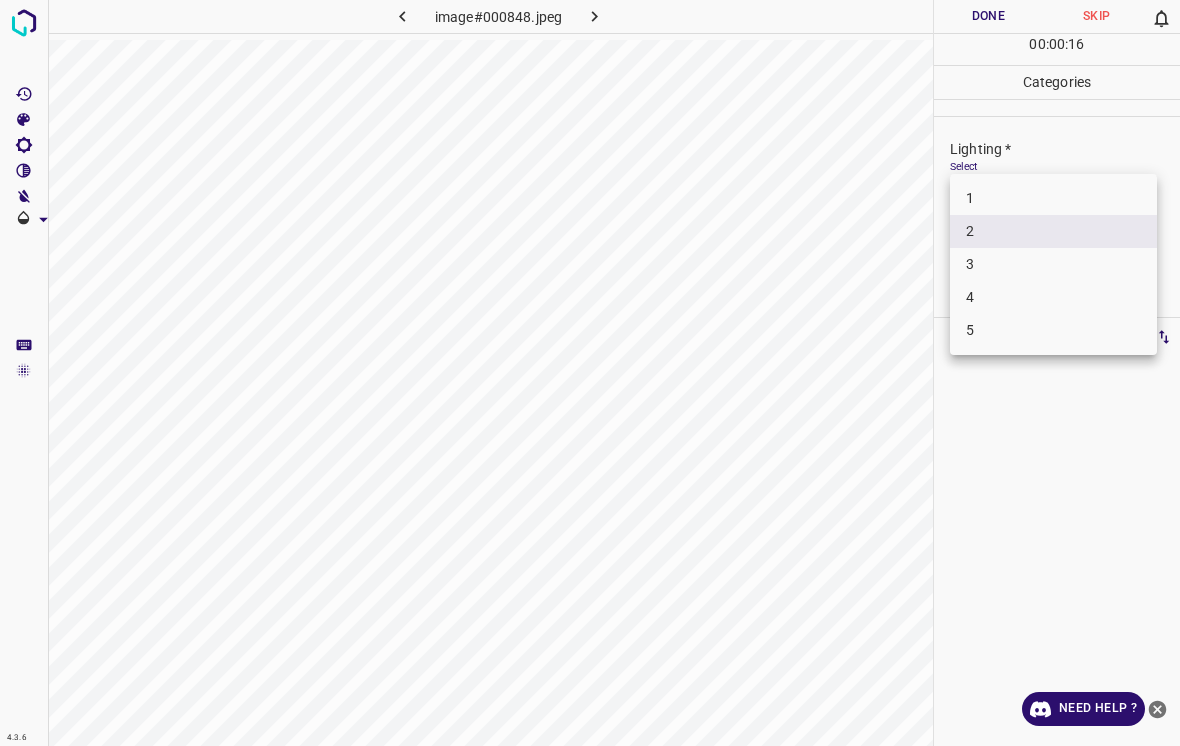 type on "3" 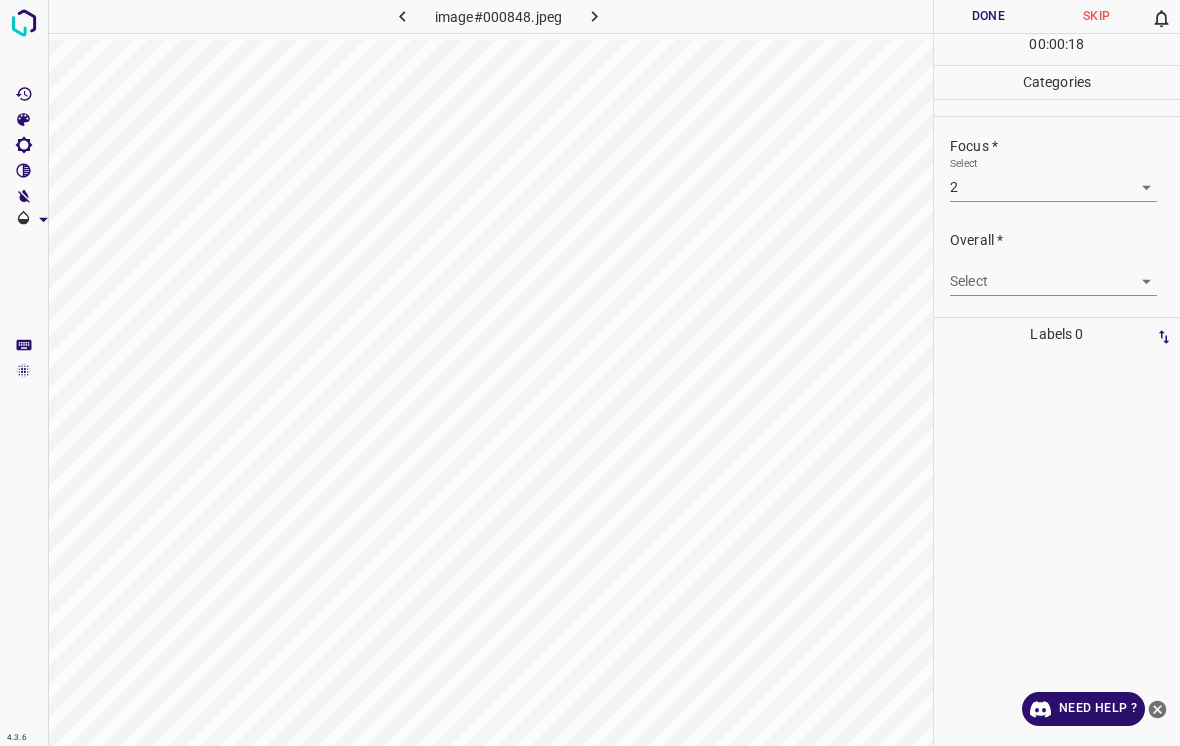 scroll, scrollTop: 98, scrollLeft: 0, axis: vertical 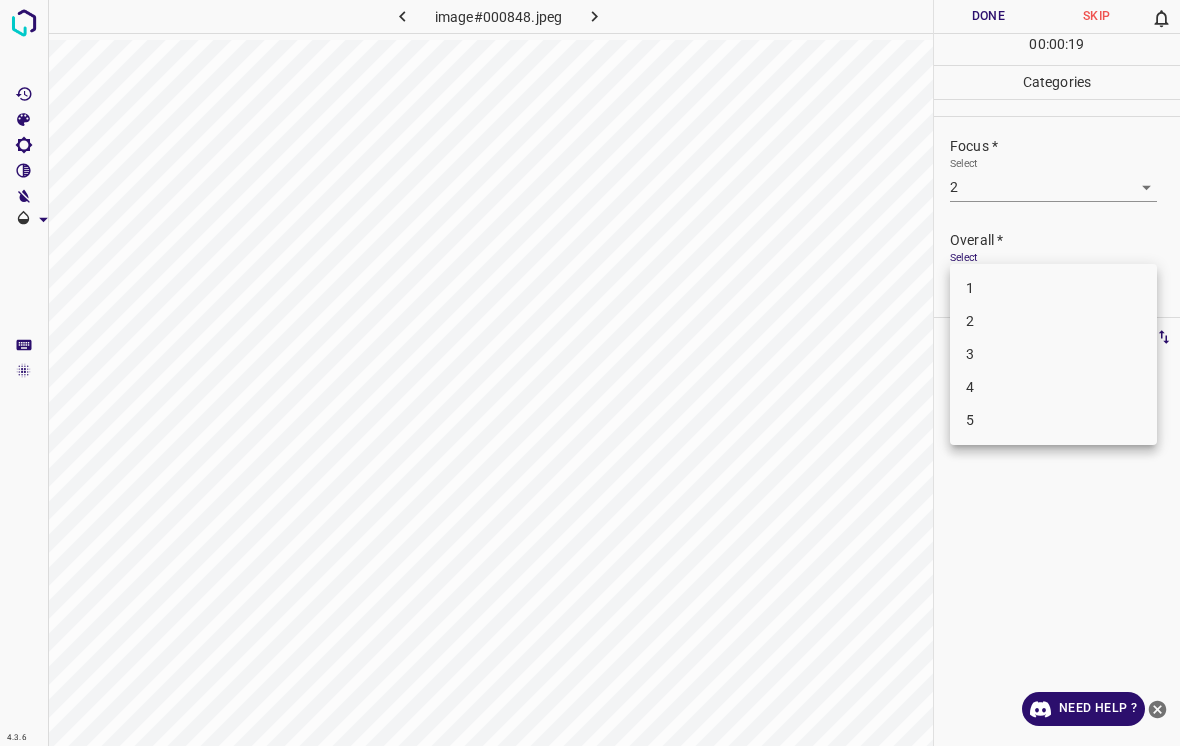 click on "2" at bounding box center [1053, 321] 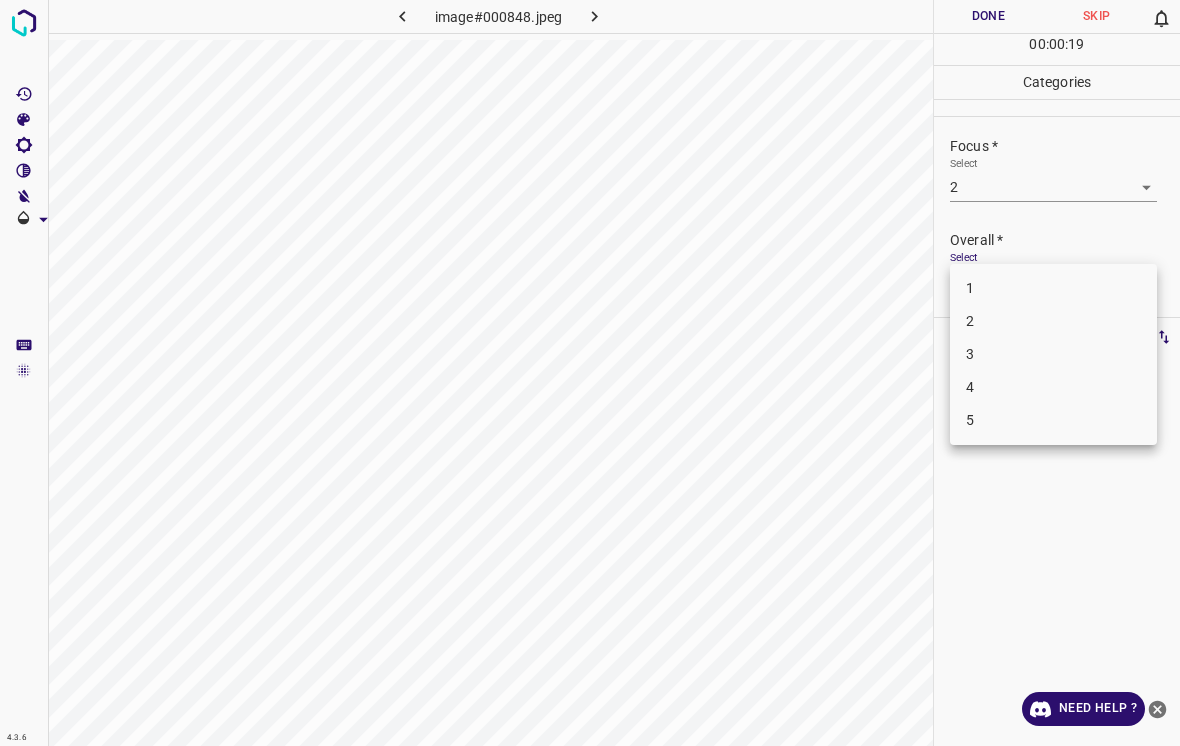 type on "2" 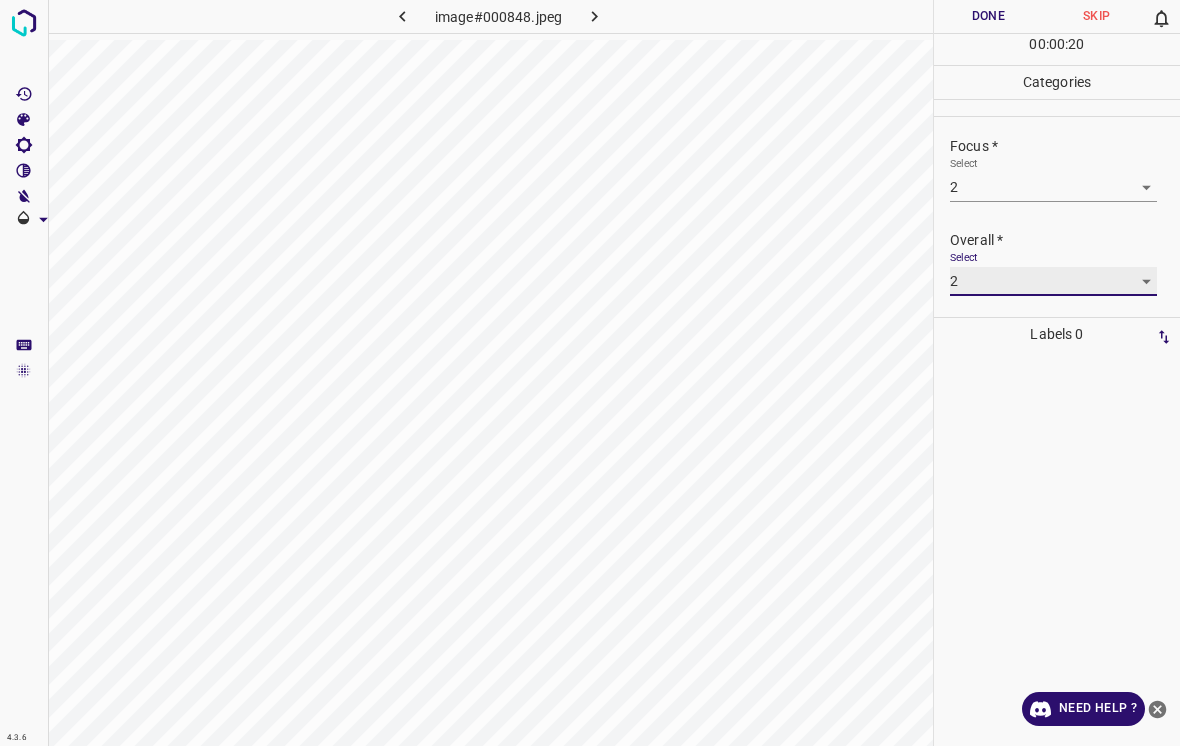 scroll, scrollTop: 0, scrollLeft: 0, axis: both 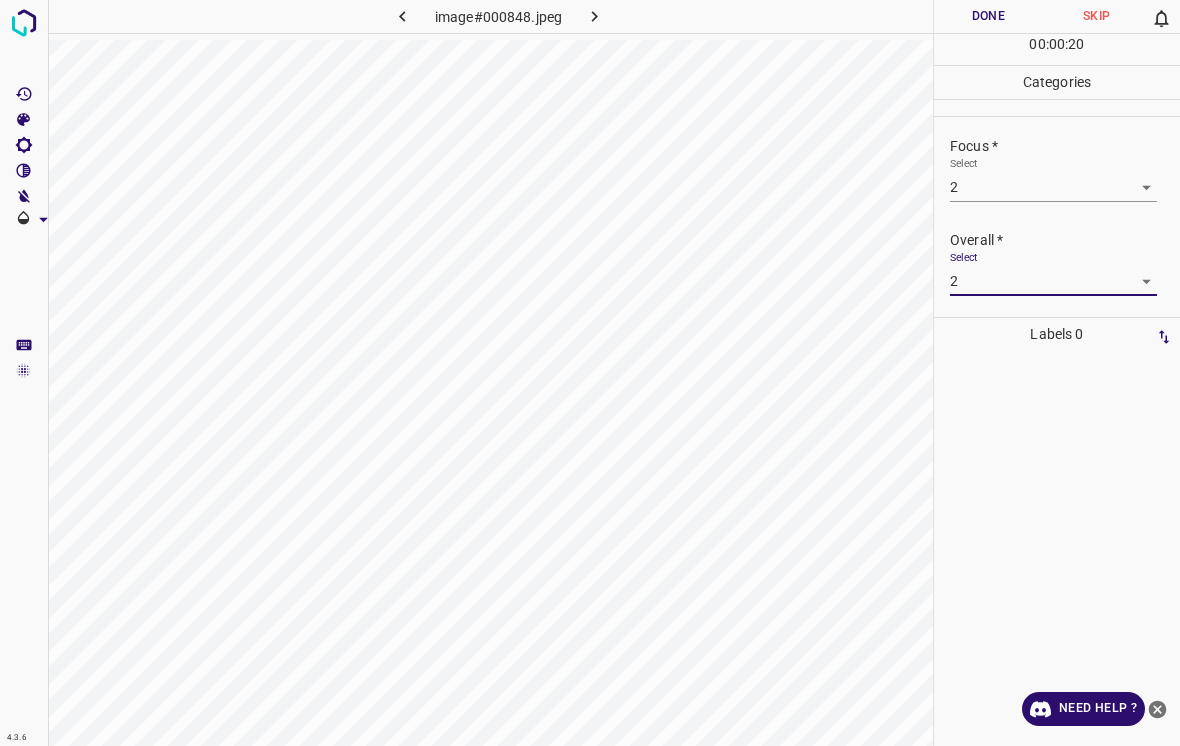 click on "Done" at bounding box center (988, 16) 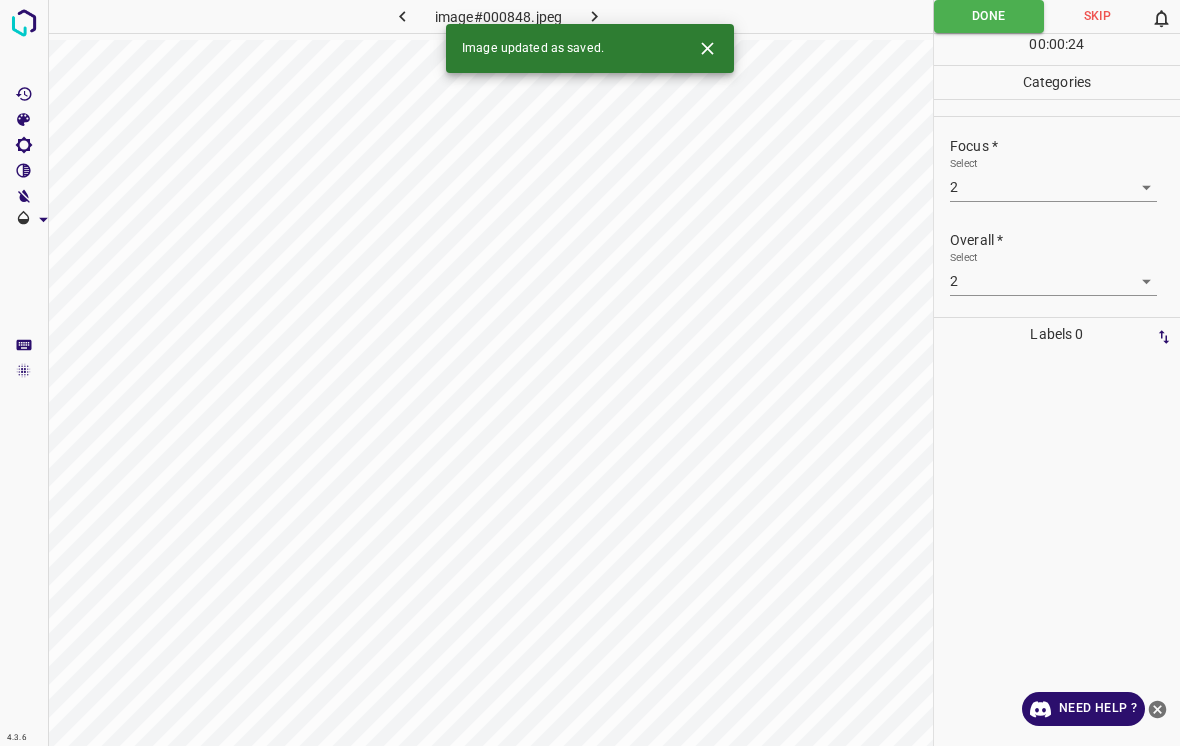 click 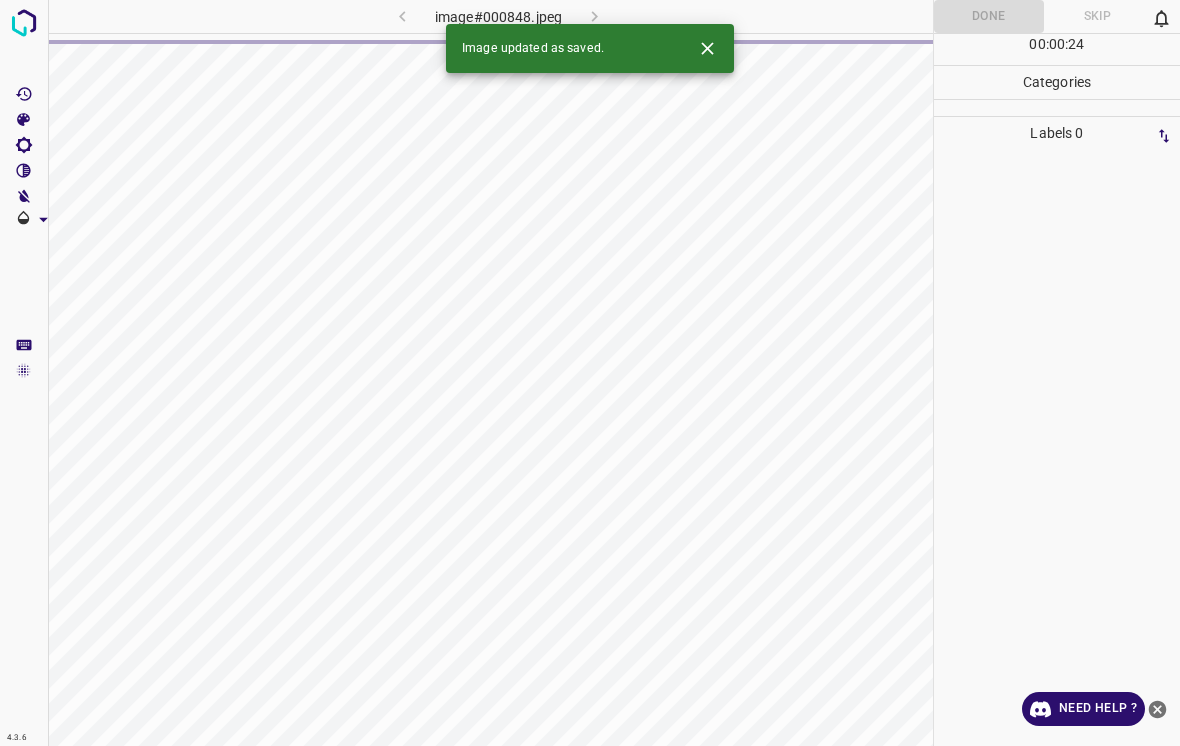 click at bounding box center [707, 48] 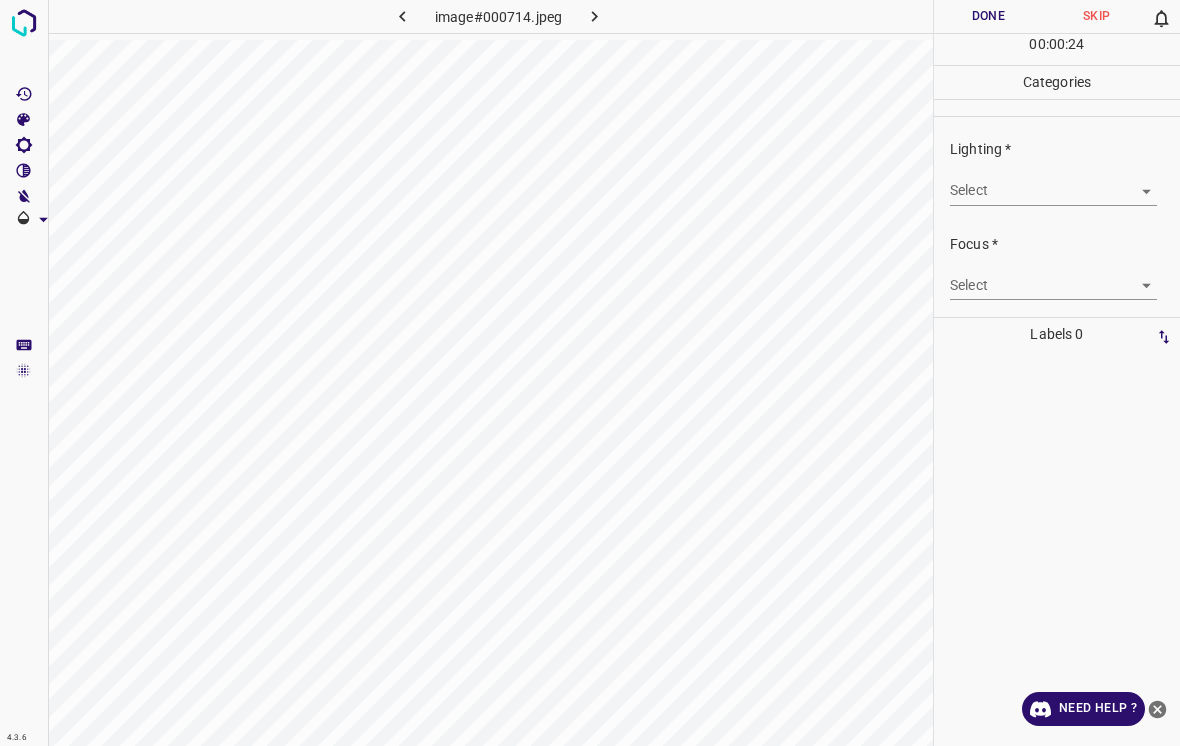 click on "4.3.6  image#000714.jpeg Done Skip 0 00   : 00   : 24   Categories Lighting *  Select ​ Focus *  Select ​ Overall *  Select ​ Labels   0 Categories 1 Lighting 2 Focus 3 Overall Tools Space Change between modes (Draw & Edit) I Auto labeling R Restore zoom M Zoom in N Zoom out Delete Delete selecte label Filters Z Restore filters X Saturation filter C Brightness filter V Contrast filter B Gray scale filter General O Download Need Help ? - Text - Hide - Delete" at bounding box center (590, 373) 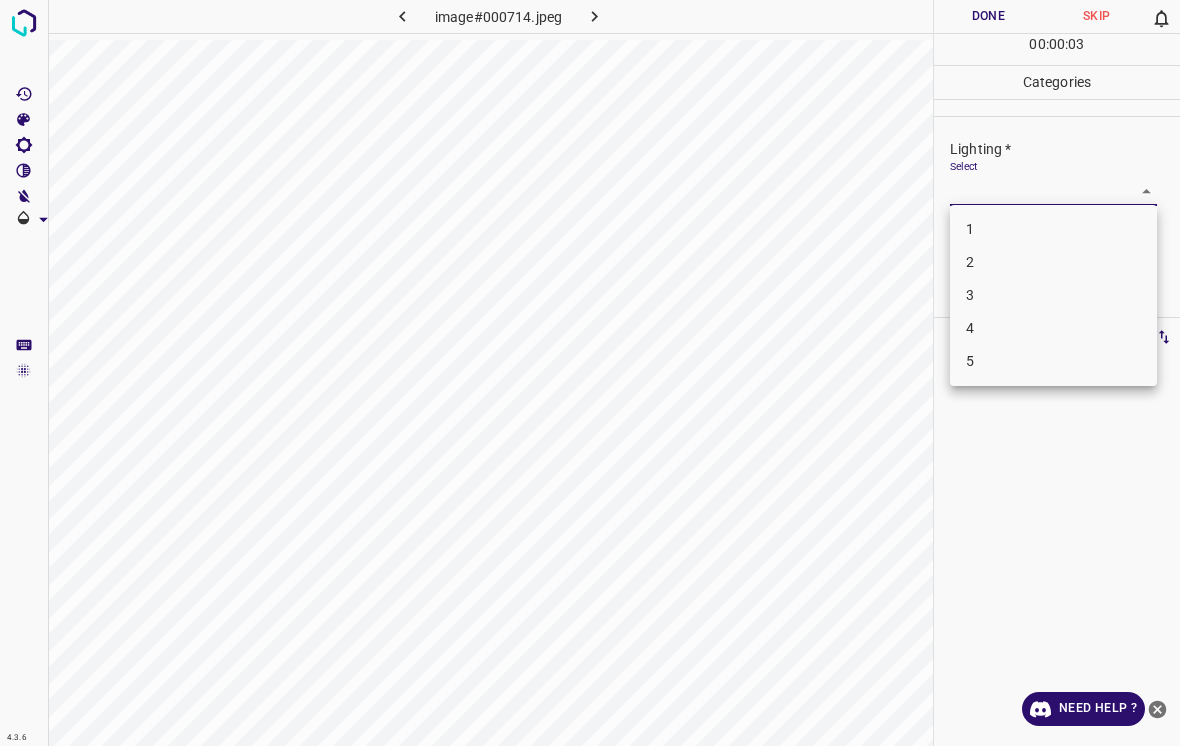 click on "5" at bounding box center (1053, 361) 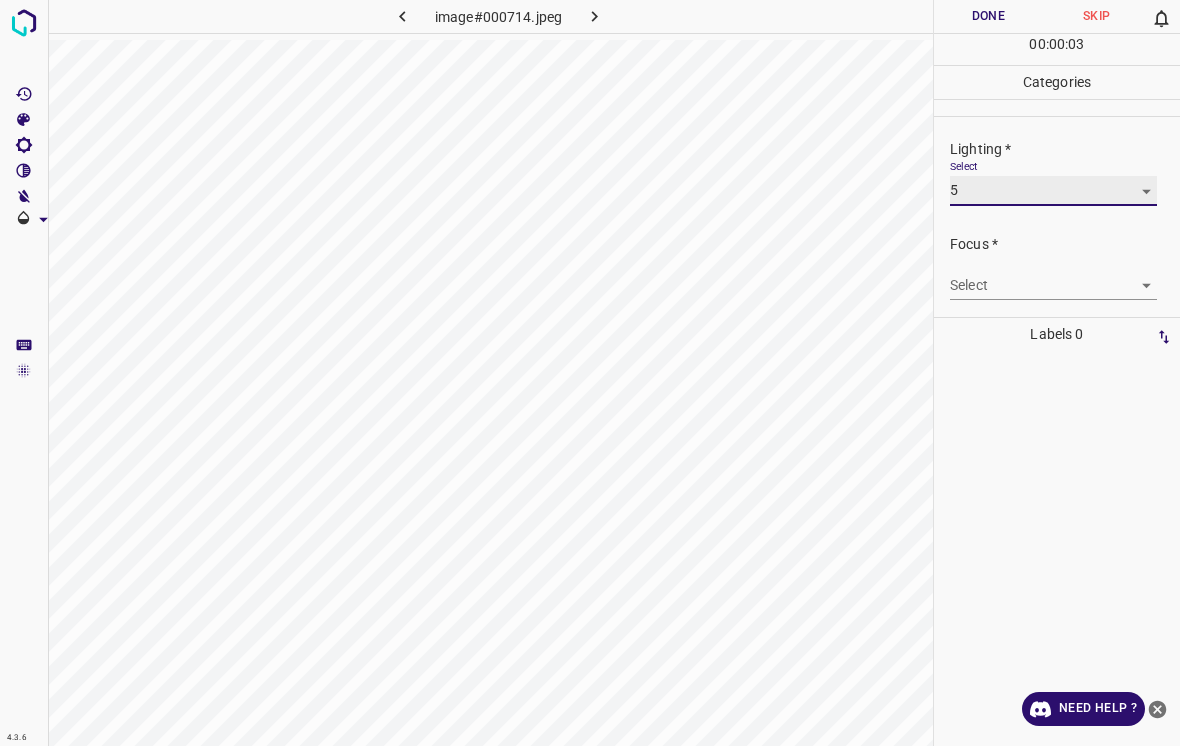 type on "5" 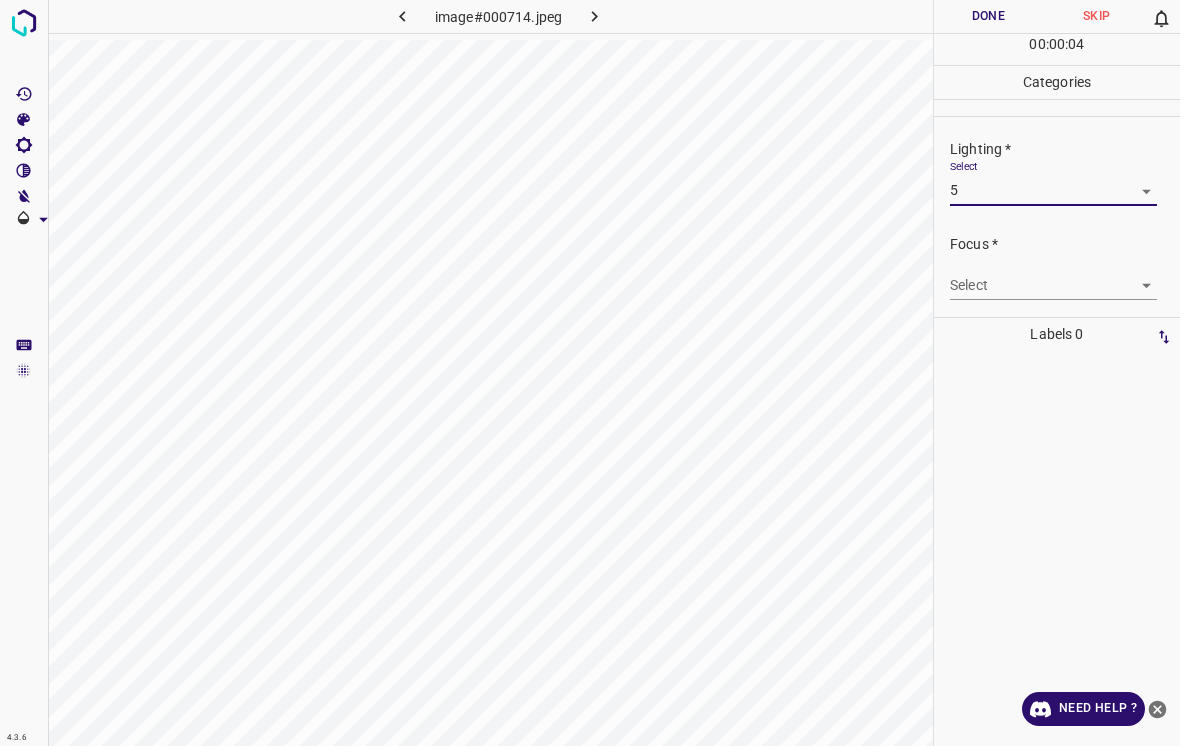 click on "4.3.6  image#000714.jpeg Done Skip 0 00   : 00   : 04   Categories Lighting *  Select 5 5 Focus *  Select ​ Overall *  Select ​ Labels   0 Categories 1 Lighting 2 Focus 3 Overall Tools Space Change between modes (Draw & Edit) I Auto labeling R Restore zoom M Zoom in N Zoom out Delete Delete selecte label Filters Z Restore filters X Saturation filter C Brightness filter V Contrast filter B Gray scale filter General O Download Need Help ? - Text - Hide - Delete" at bounding box center (590, 373) 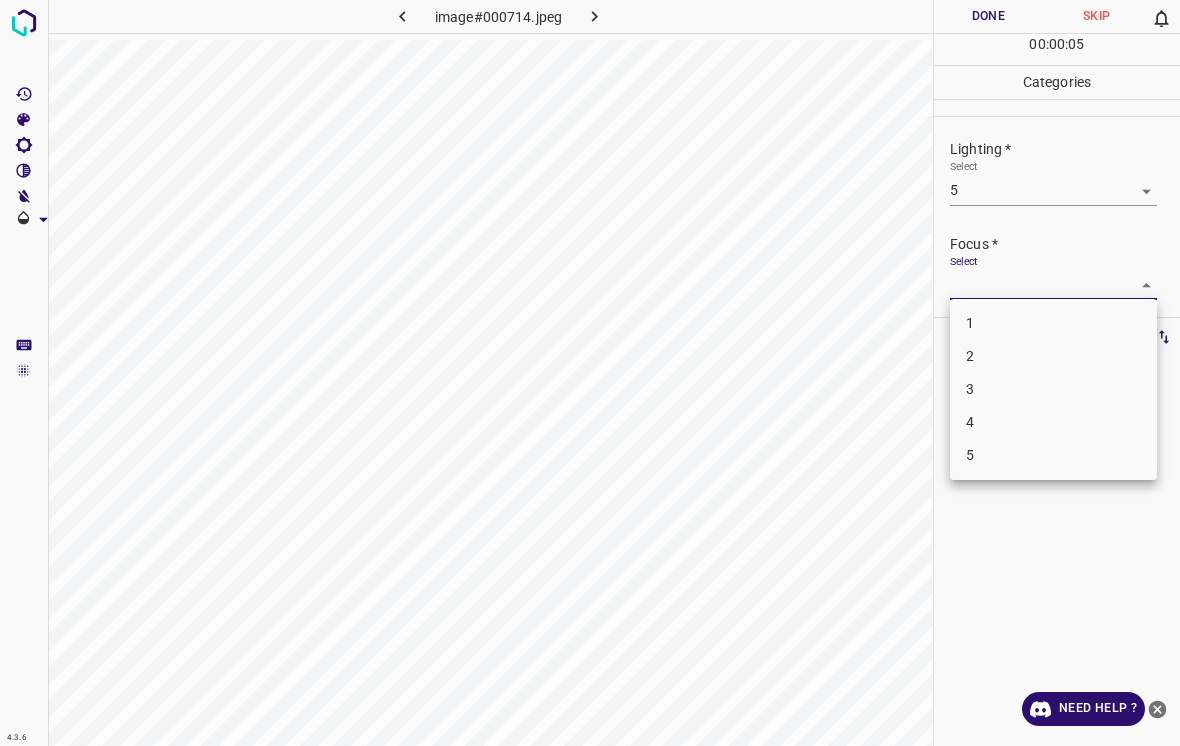 click on "4" at bounding box center [1053, 422] 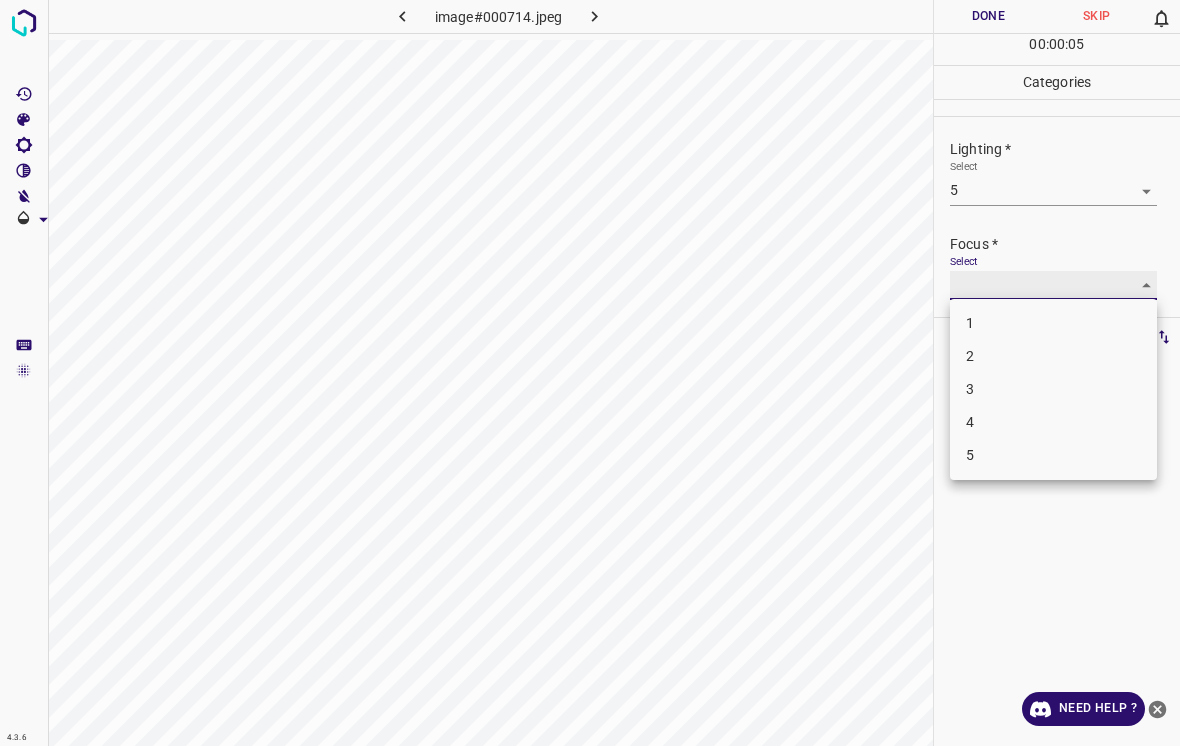 type on "4" 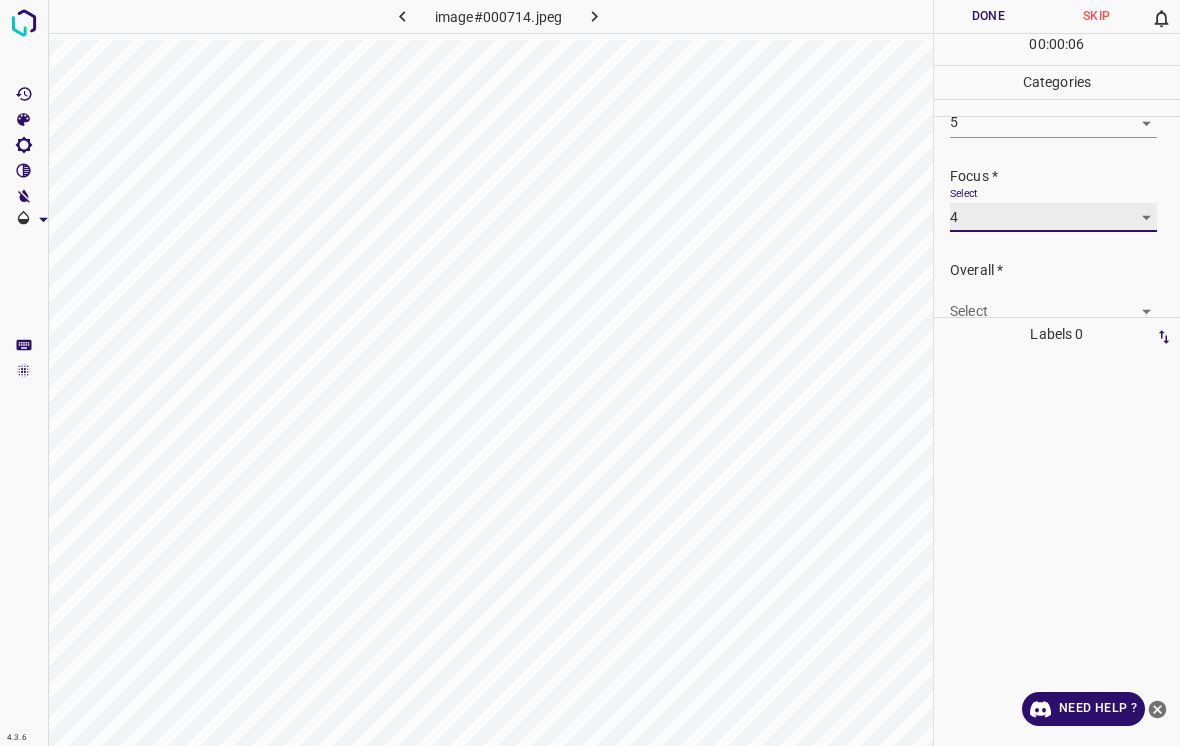 scroll, scrollTop: 65, scrollLeft: 0, axis: vertical 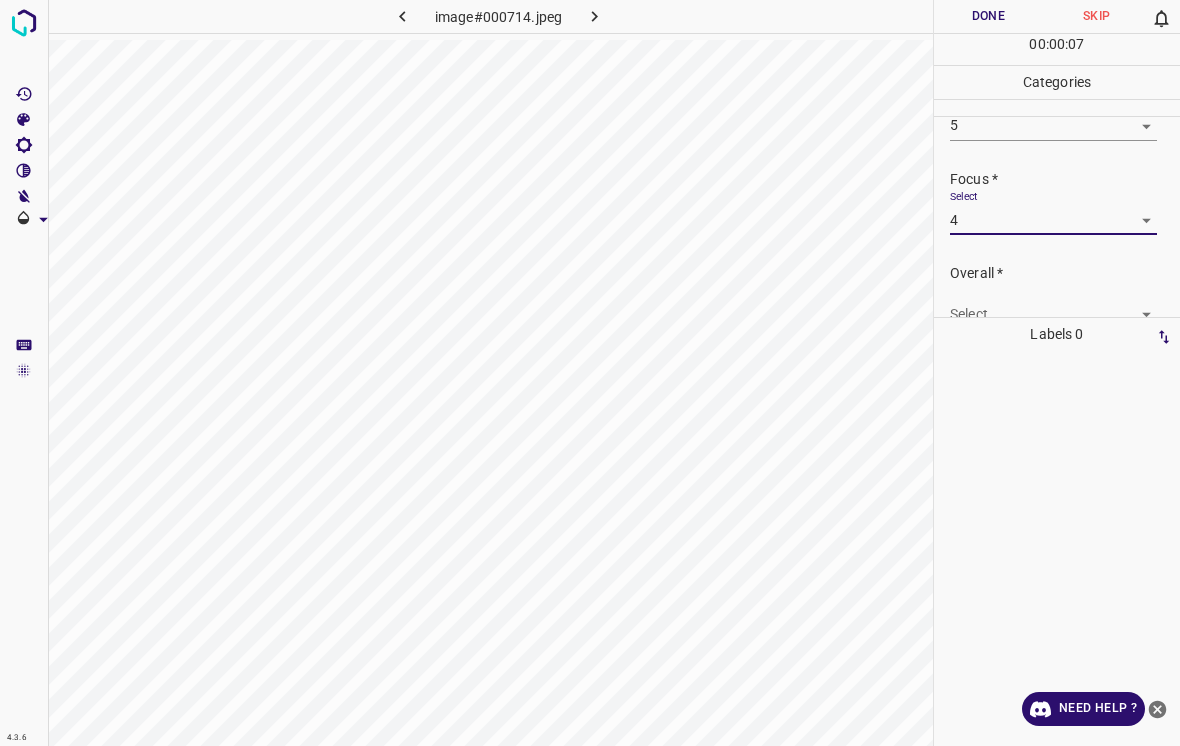 click on "4.3.6  image#000714.jpeg Done Skip 0 00   : 00   : 07   Categories Lighting *  Select 5 5 Focus *  Select 4 4 Overall *  Select ​ Labels   0 Categories 1 Lighting 2 Focus 3 Overall Tools Space Change between modes (Draw & Edit) I Auto labeling R Restore zoom M Zoom in N Zoom out Delete Delete selecte label Filters Z Restore filters X Saturation filter C Brightness filter V Contrast filter B Gray scale filter General O Download Need Help ? - Text - Hide - Delete" at bounding box center [590, 373] 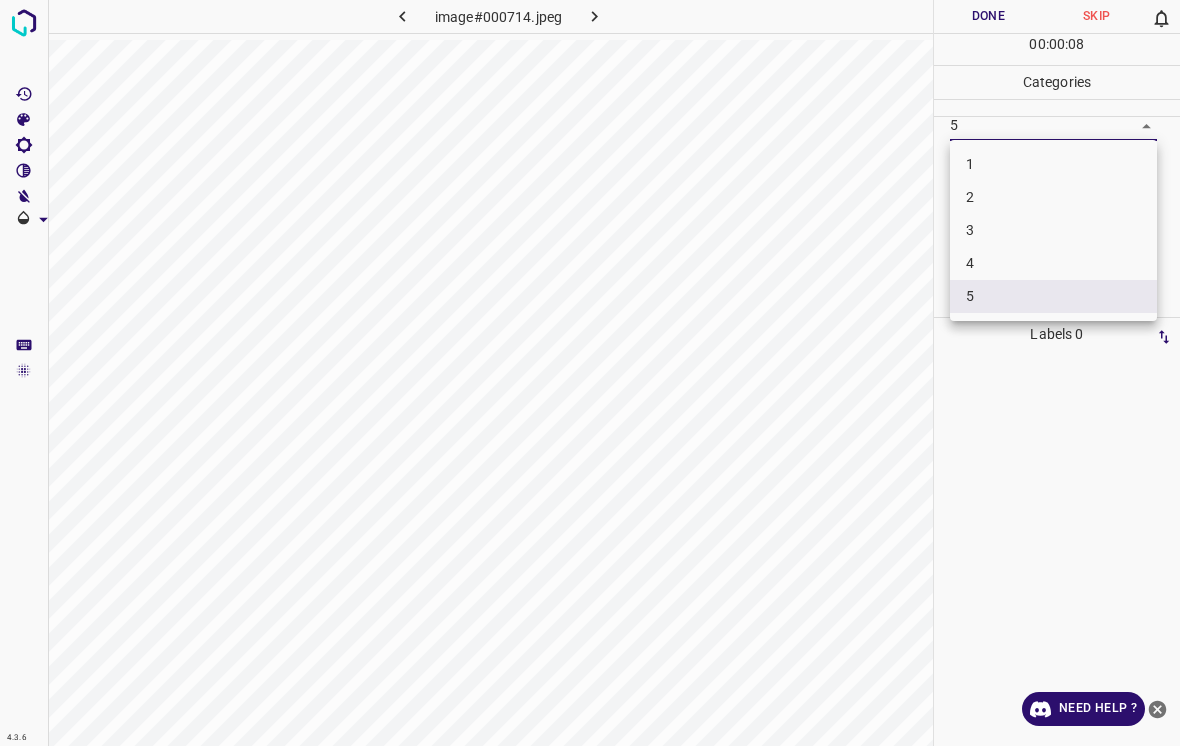 click on "4" at bounding box center [1053, 263] 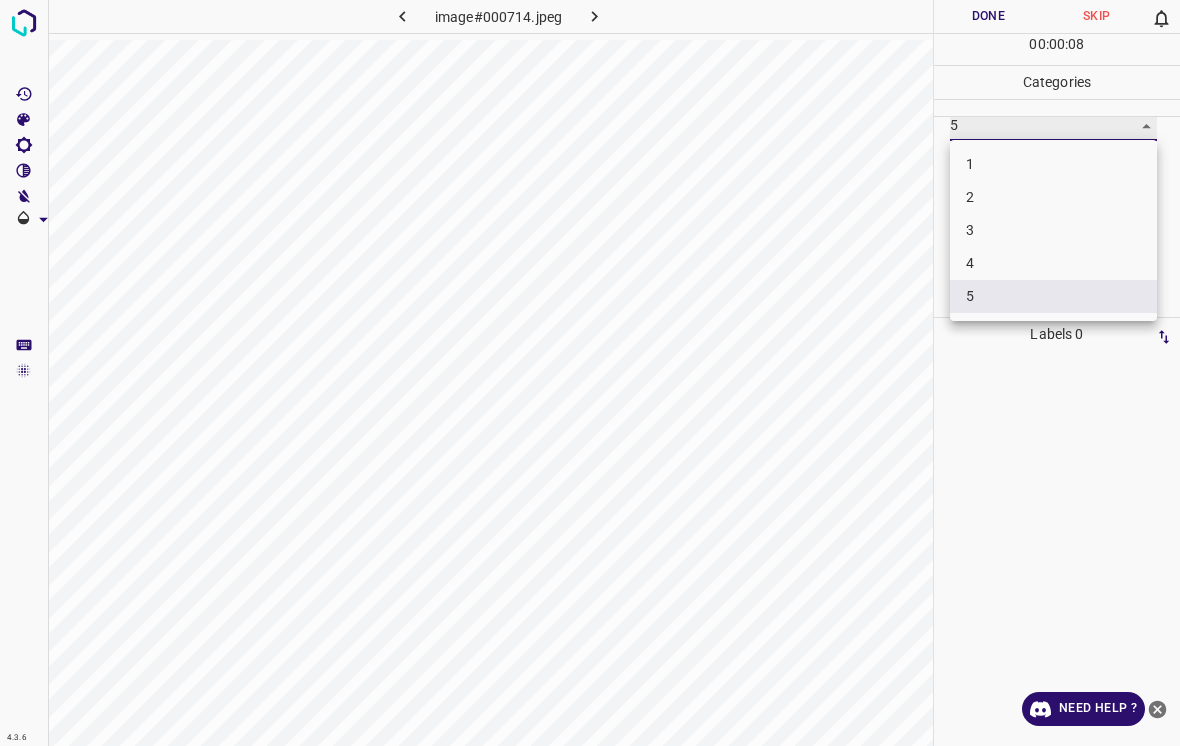 type on "4" 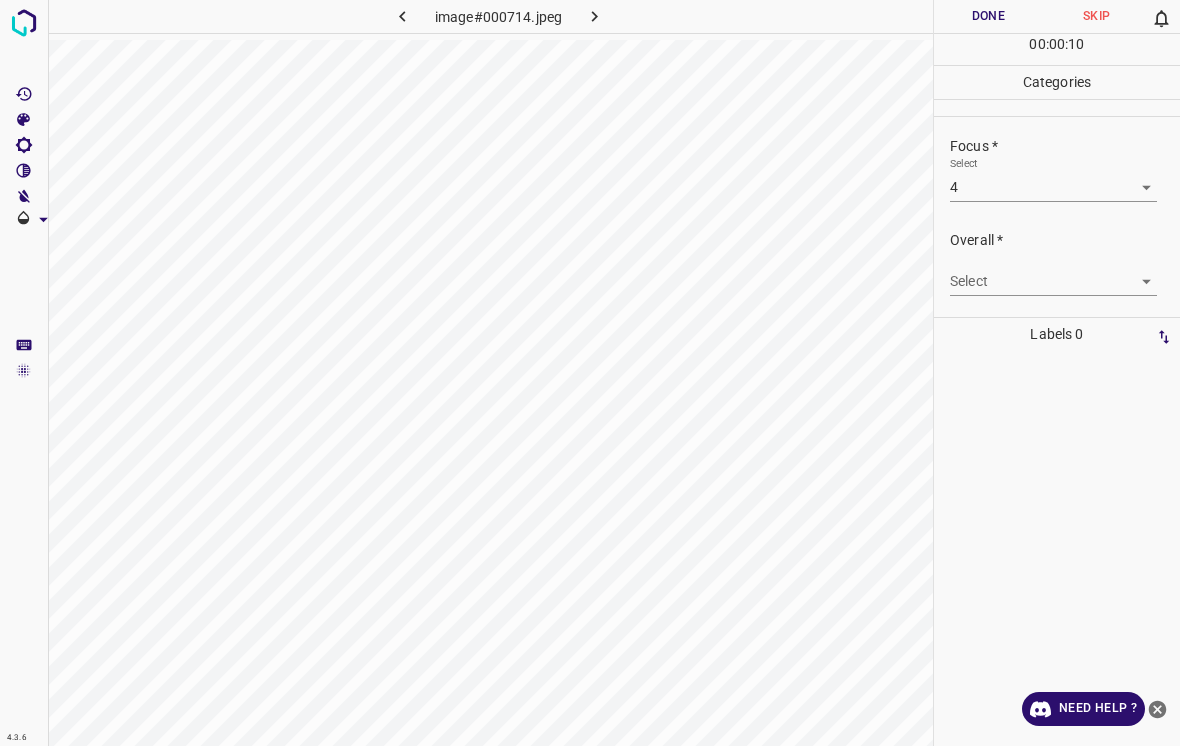 scroll, scrollTop: 98, scrollLeft: 0, axis: vertical 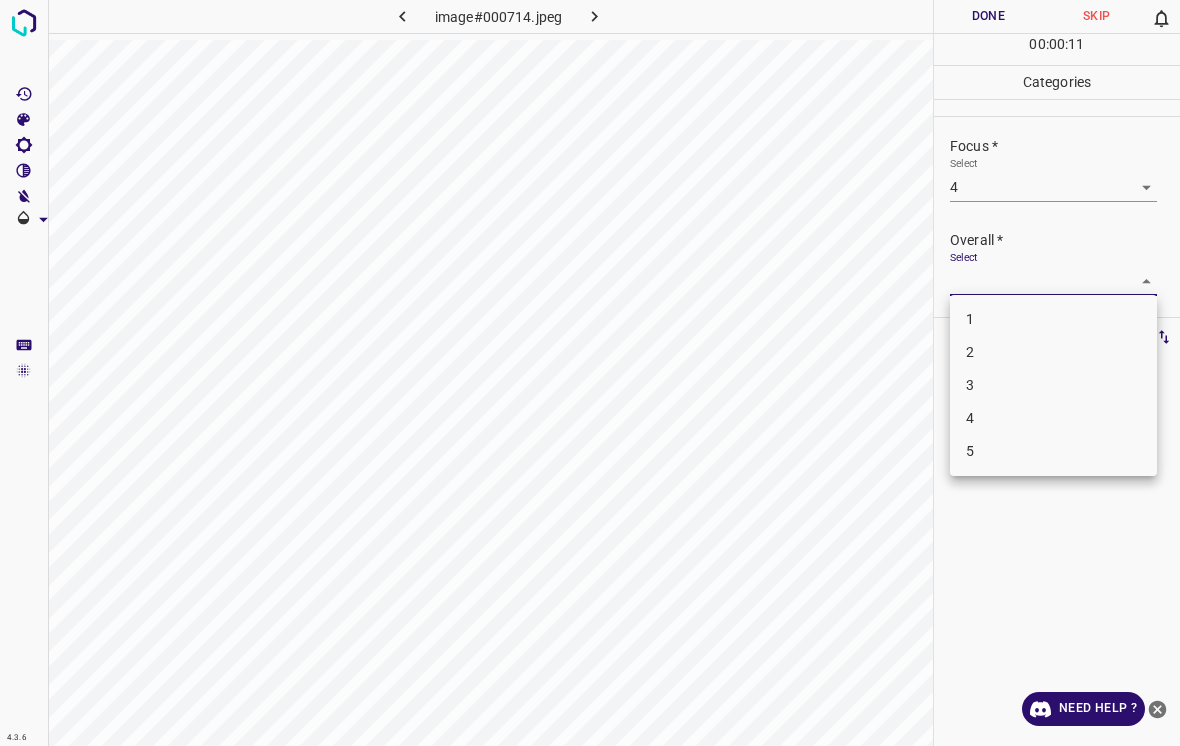 click on "4" at bounding box center (1053, 418) 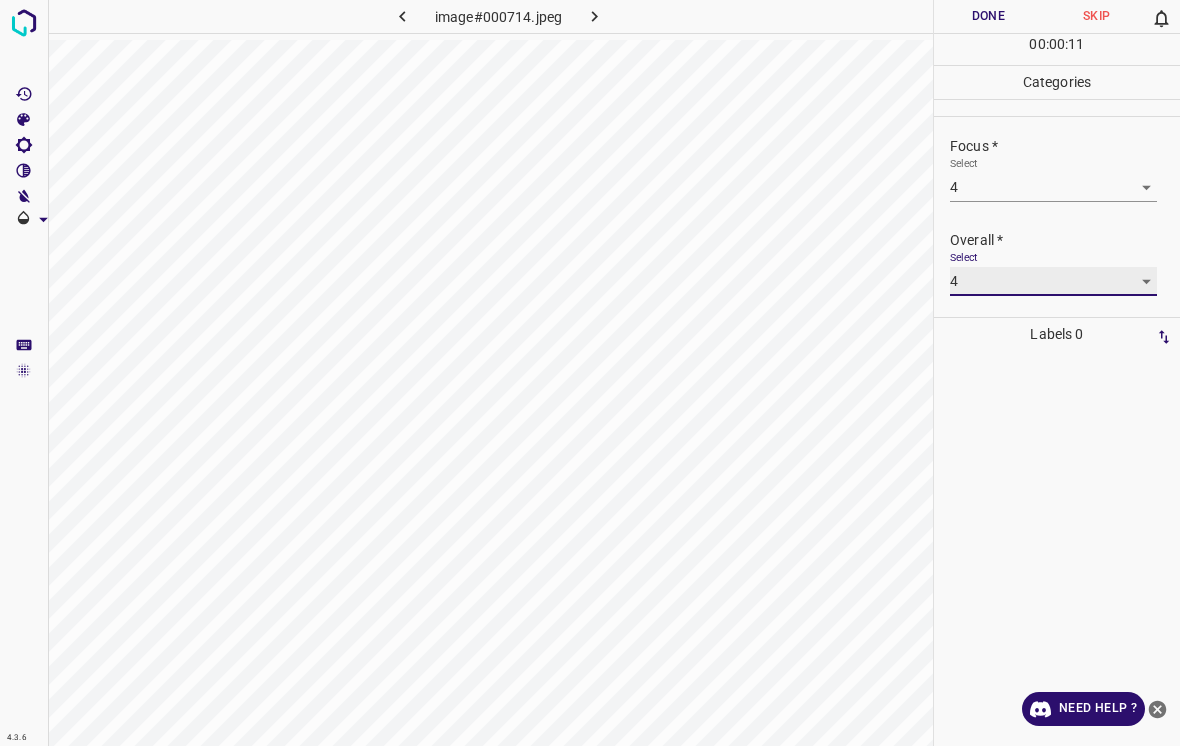 type on "4" 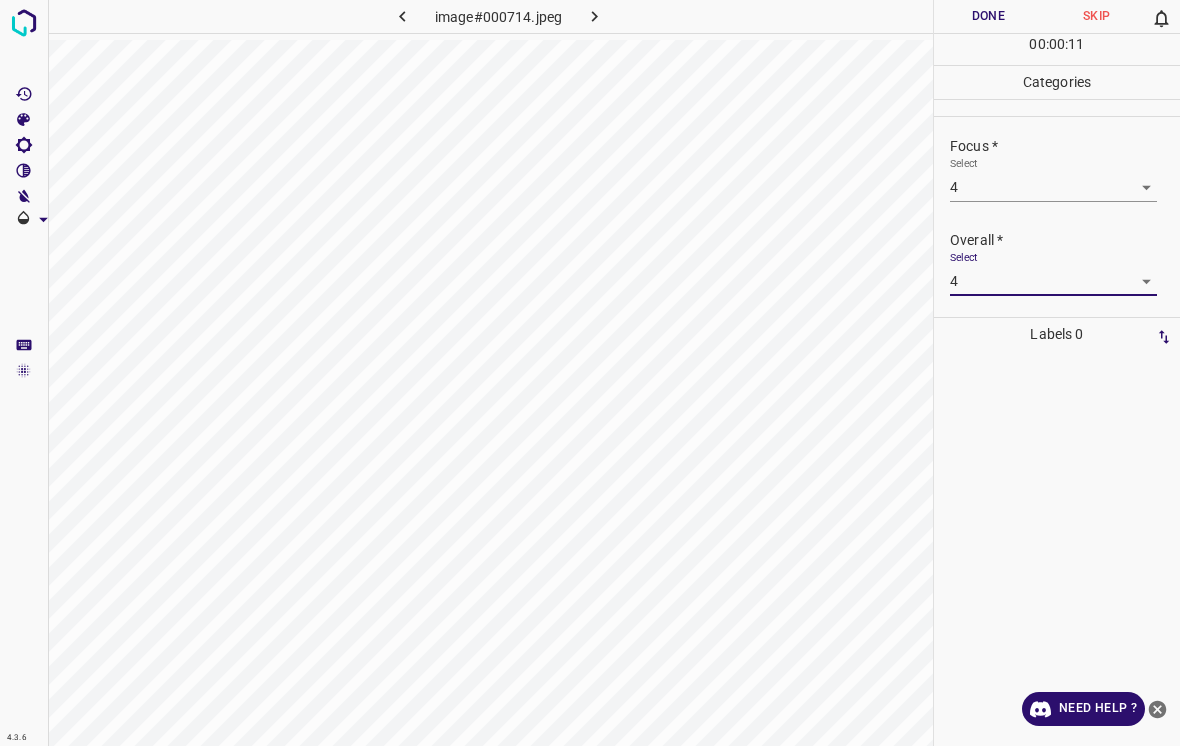 click on "Done" at bounding box center (988, 16) 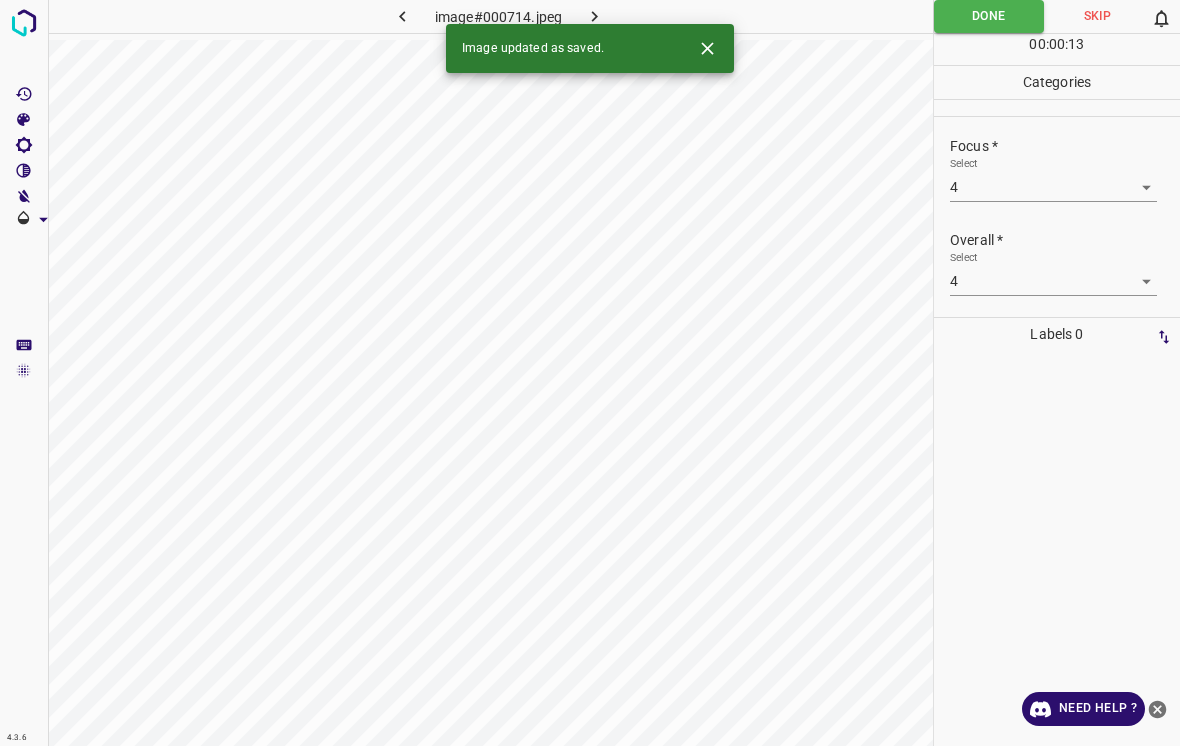 click 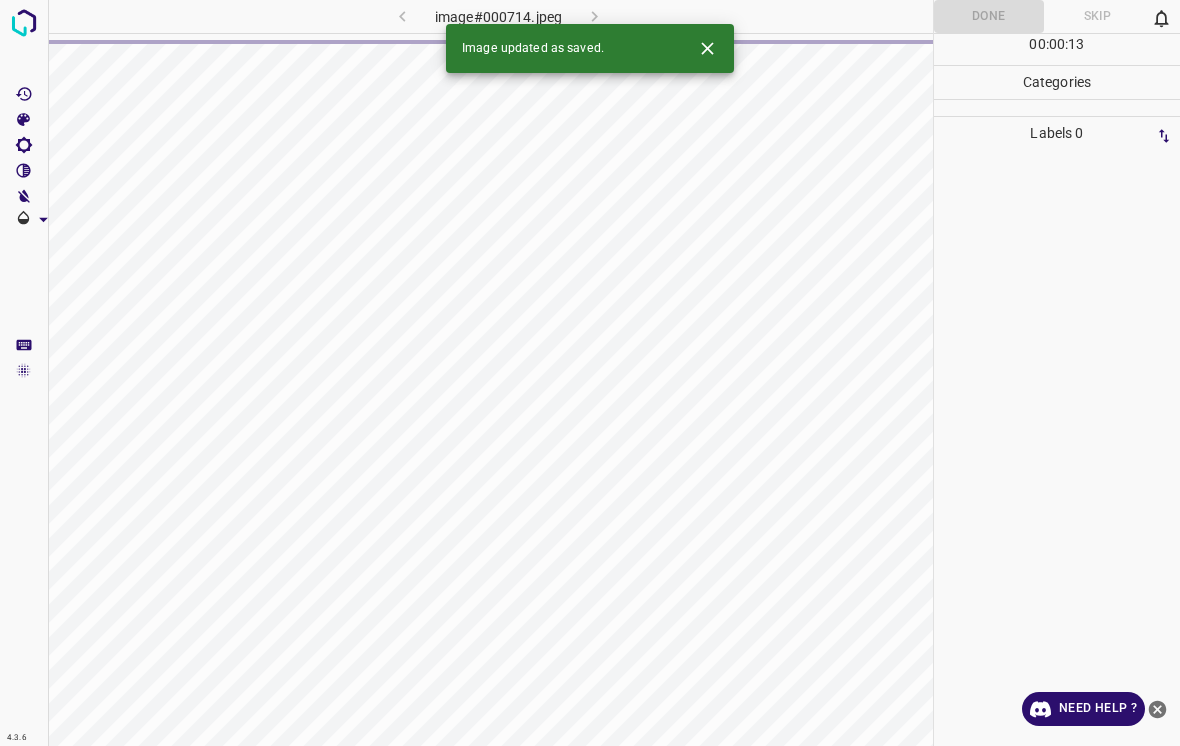 click at bounding box center (707, 48) 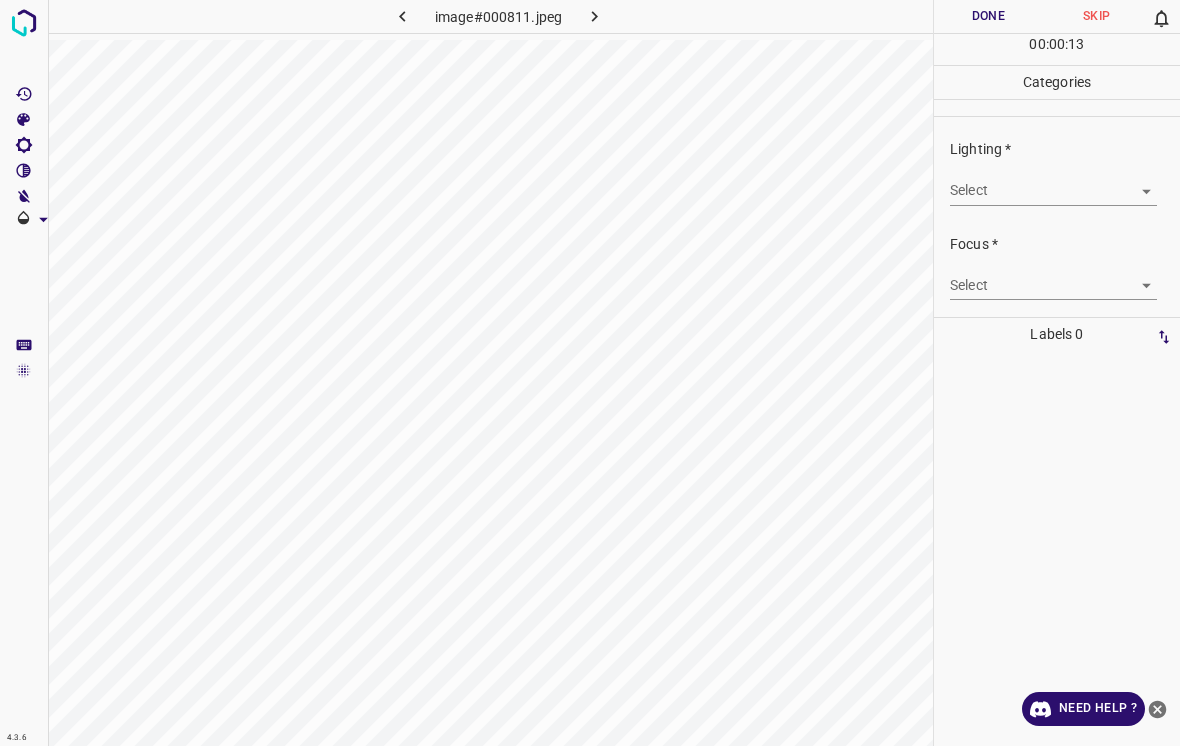 click on "4.3.6  image#000811.jpeg Done Skip 0 00   : 00   : 13   Categories Lighting *  Select ​ Focus *  Select ​ Overall *  Select ​ Labels   0 Categories 1 Lighting 2 Focus 3 Overall Tools Space Change between modes (Draw & Edit) I Auto labeling R Restore zoom M Zoom in N Zoom out Delete Delete selecte label Filters Z Restore filters X Saturation filter C Brightness filter V Contrast filter B Gray scale filter General O Download Need Help ? - Text - Hide - Delete" at bounding box center (590, 373) 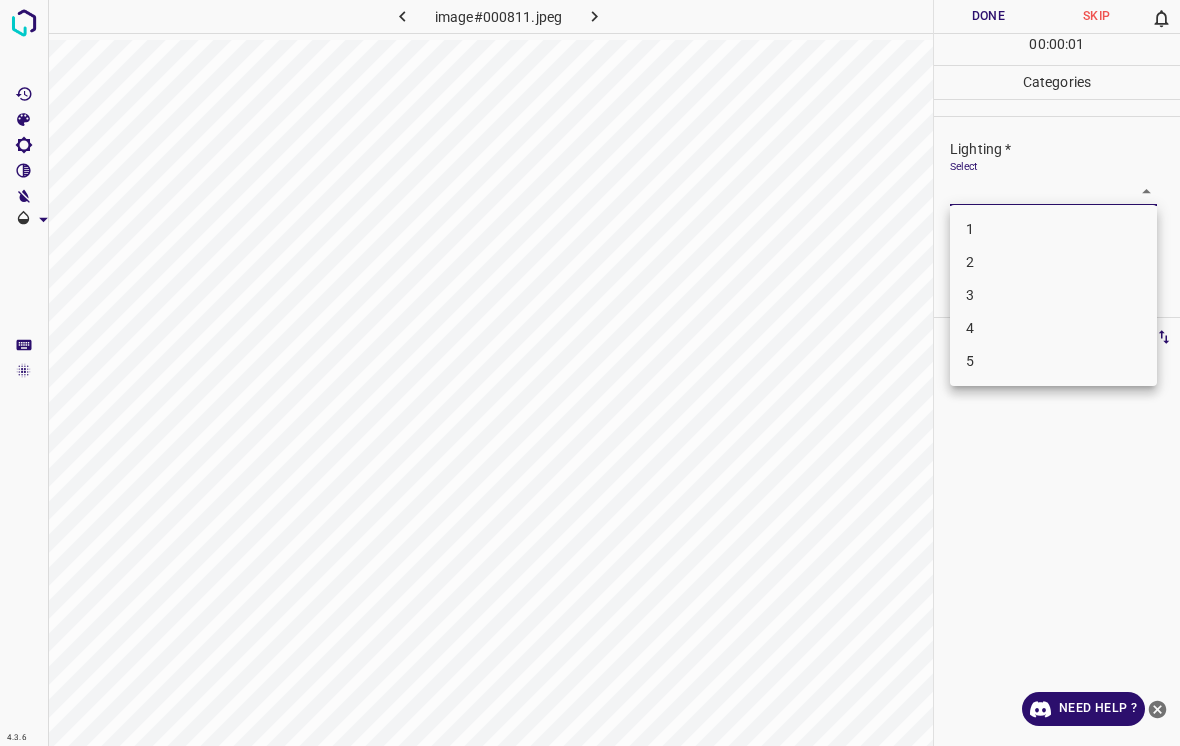 click on "3" at bounding box center [1053, 295] 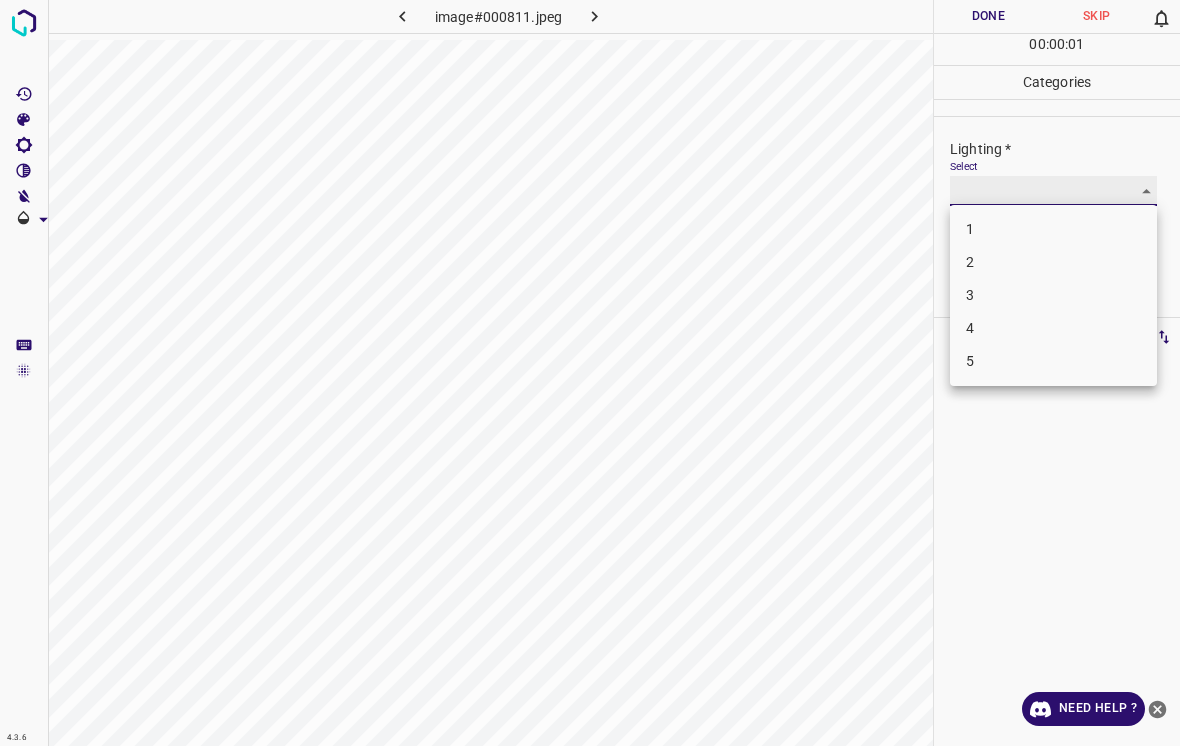 type on "3" 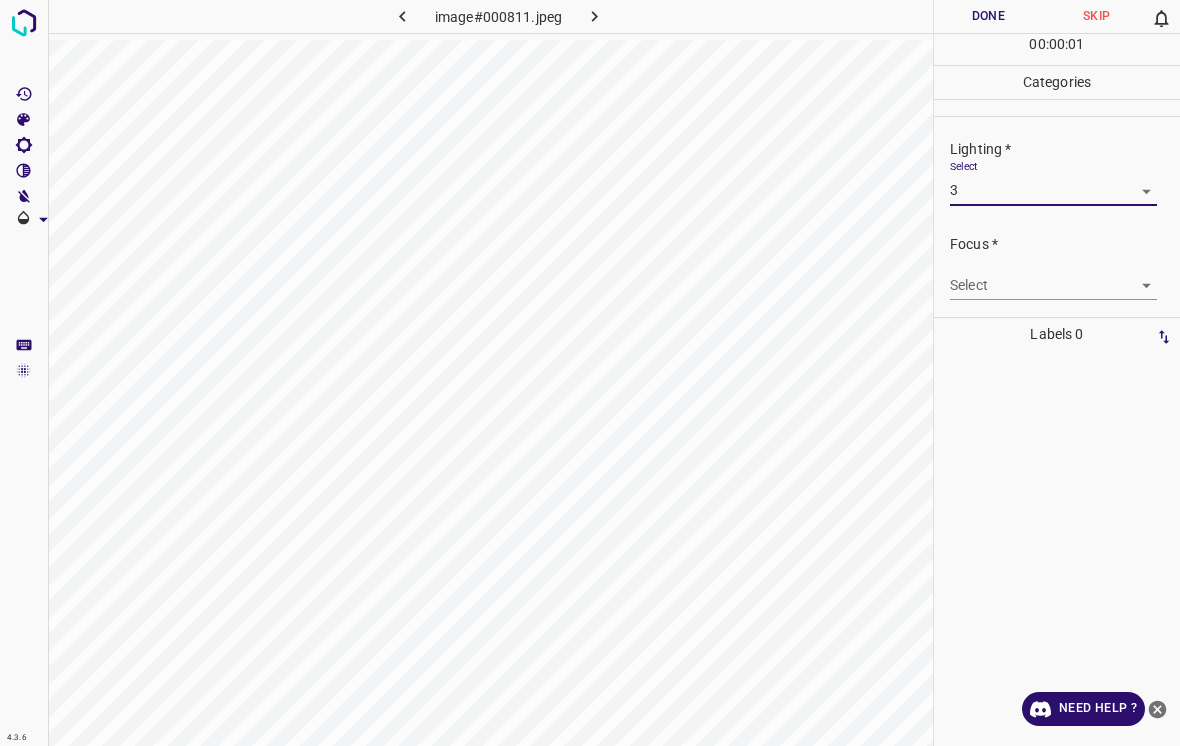 click on "4.3.6  image#000811.jpeg Done Skip 0 00   : 00   : 01   Categories Lighting *  Select 3 3 Focus *  Select ​ Overall *  Select ​ Labels   0 Categories 1 Lighting 2 Focus 3 Overall Tools Space Change between modes (Draw & Edit) I Auto labeling R Restore zoom M Zoom in N Zoom out Delete Delete selecte label Filters Z Restore filters X Saturation filter C Brightness filter V Contrast filter B Gray scale filter General O Download Need Help ? - Text - Hide - Delete" at bounding box center (590, 373) 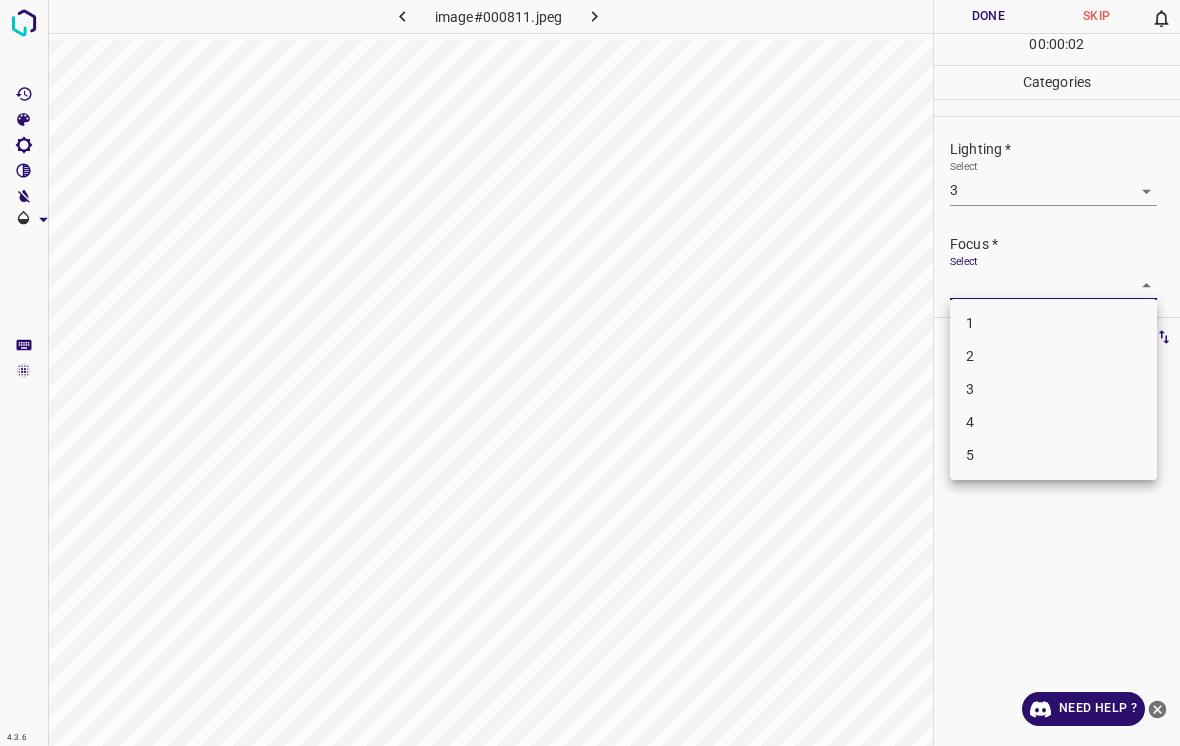 click on "4" at bounding box center [1053, 422] 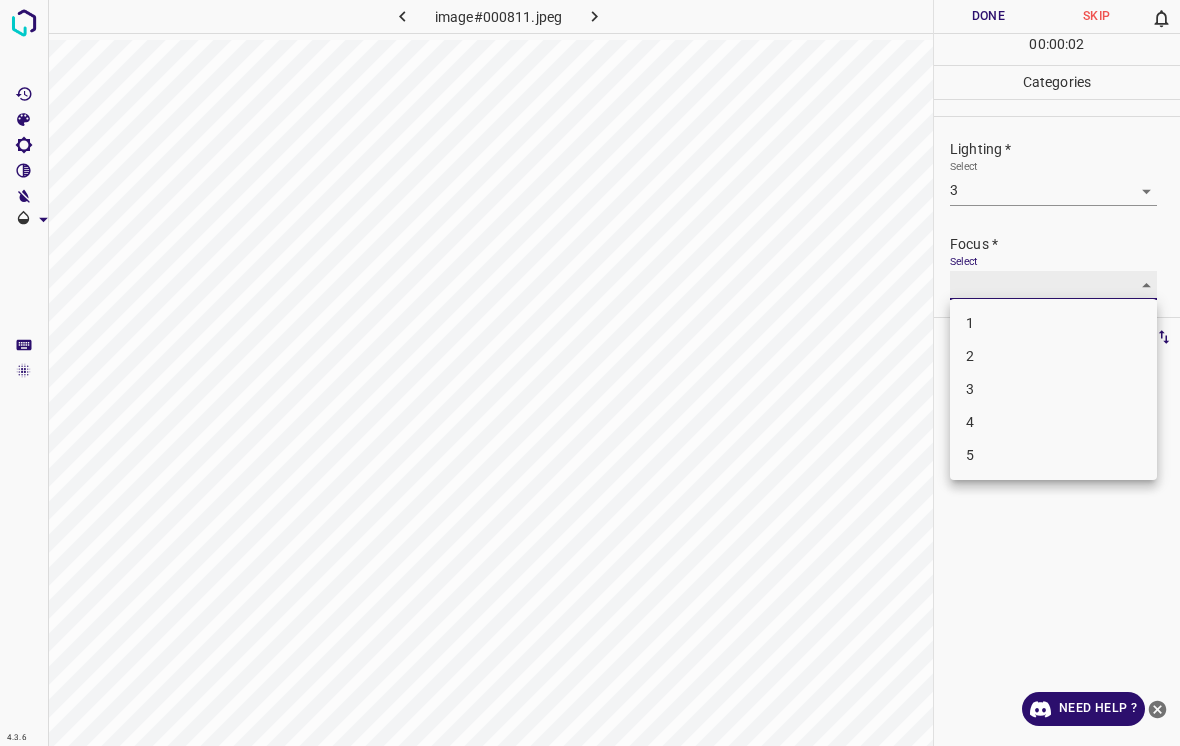 type on "4" 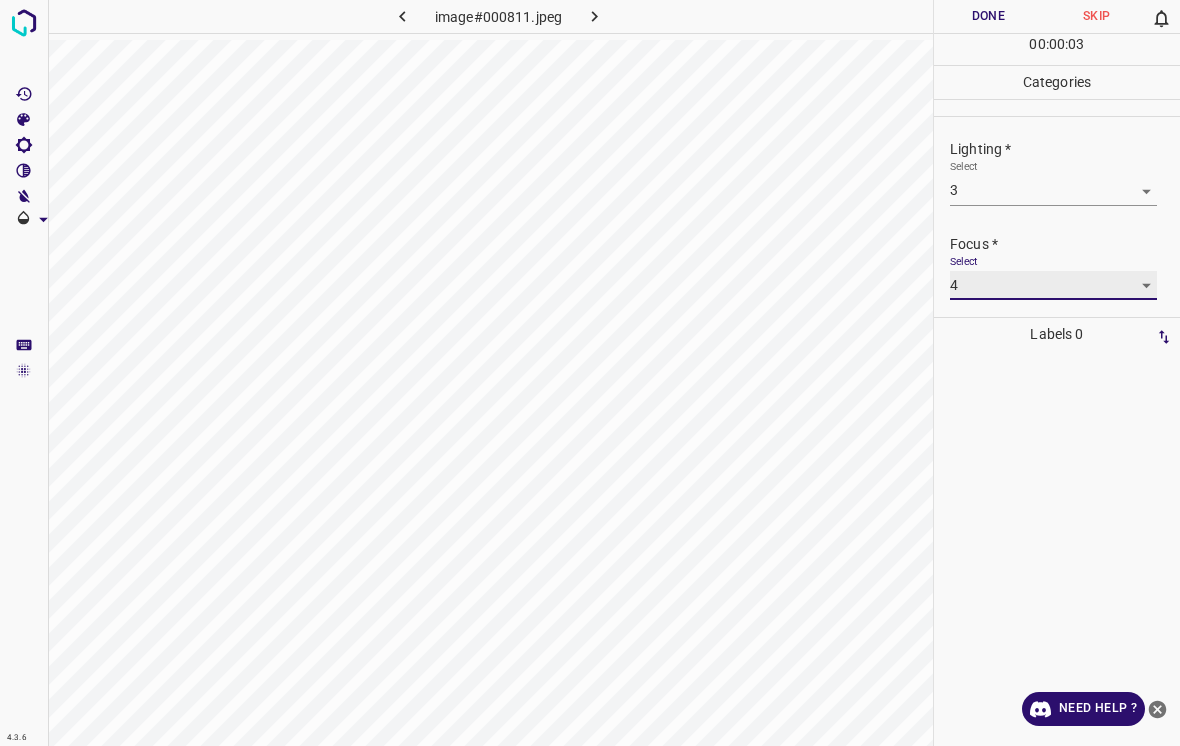 scroll, scrollTop: 66, scrollLeft: 0, axis: vertical 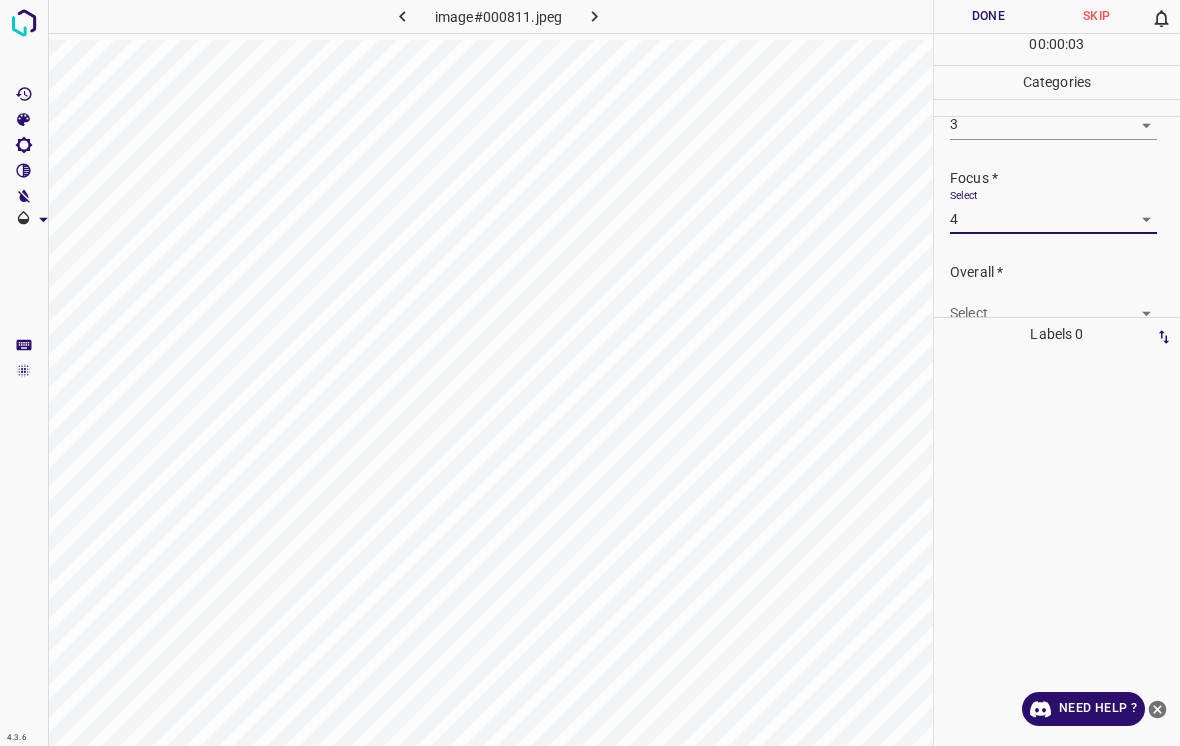 click on "4.3.6  image#000811.jpeg Done Skip 0 00   : 00   : 03   Categories Lighting *  Select 3 3 Focus *  Select 4 4 Overall *  Select ​ Labels   0 Categories 1 Lighting 2 Focus 3 Overall Tools Space Change between modes (Draw & Edit) I Auto labeling R Restore zoom M Zoom in N Zoom out Delete Delete selecte label Filters Z Restore filters X Saturation filter C Brightness filter V Contrast filter B Gray scale filter General O Download Need Help ? - Text - Hide - Delete" at bounding box center [590, 373] 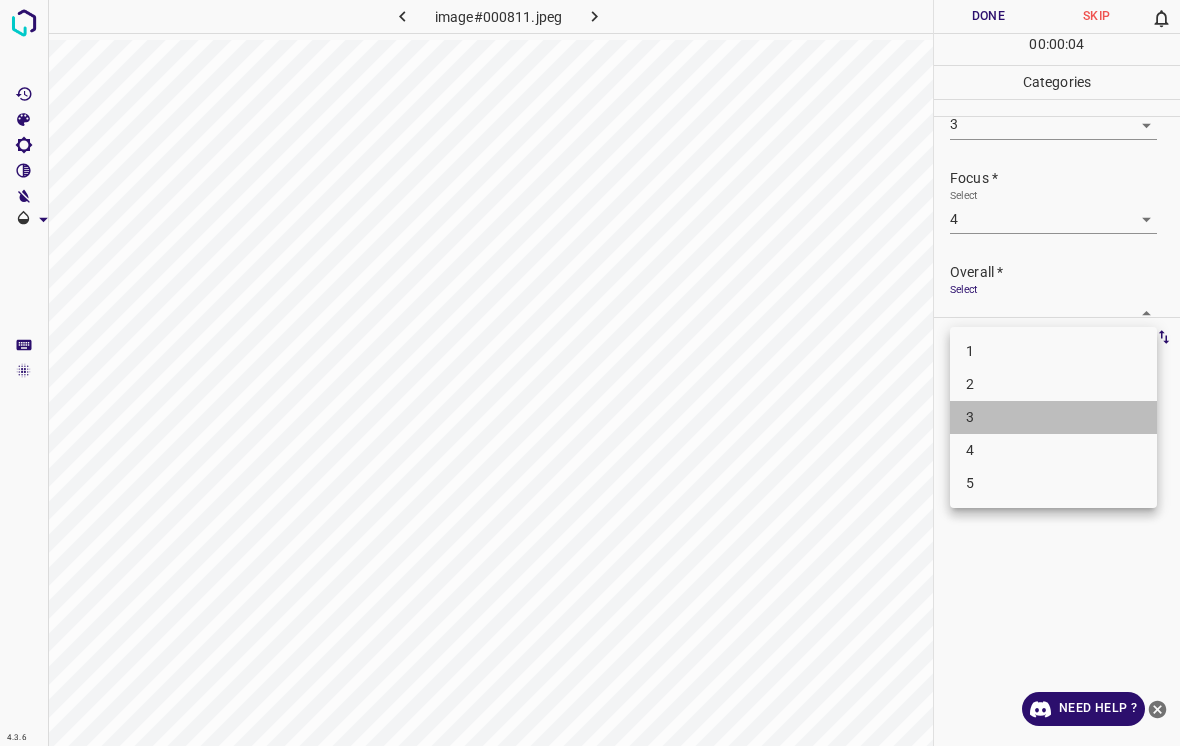 click on "3" at bounding box center [1053, 417] 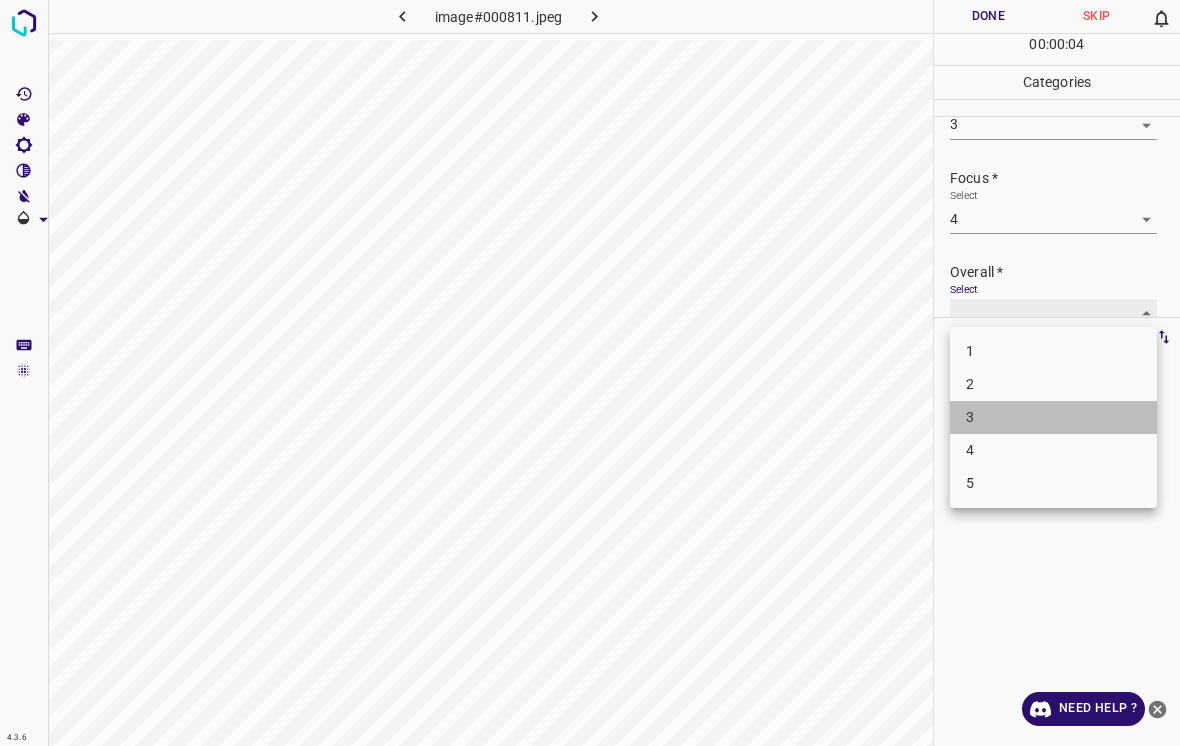 type on "3" 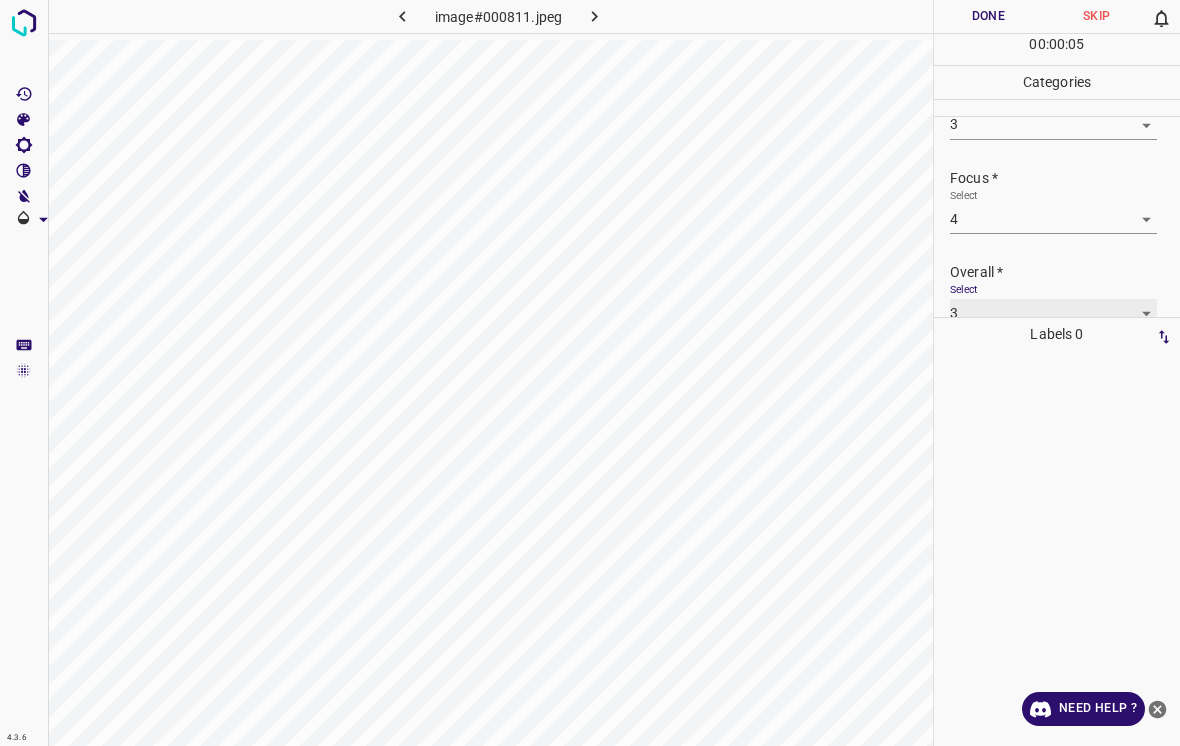scroll, scrollTop: 76, scrollLeft: 0, axis: vertical 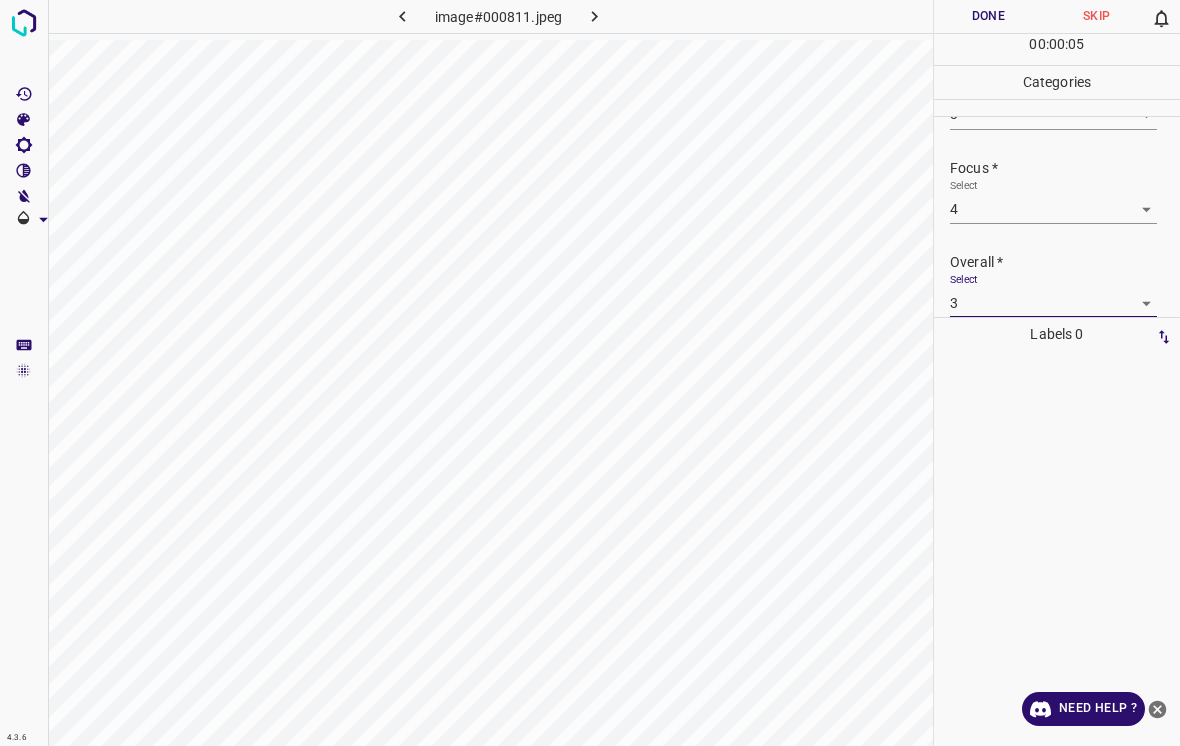 click on "Done" at bounding box center (988, 16) 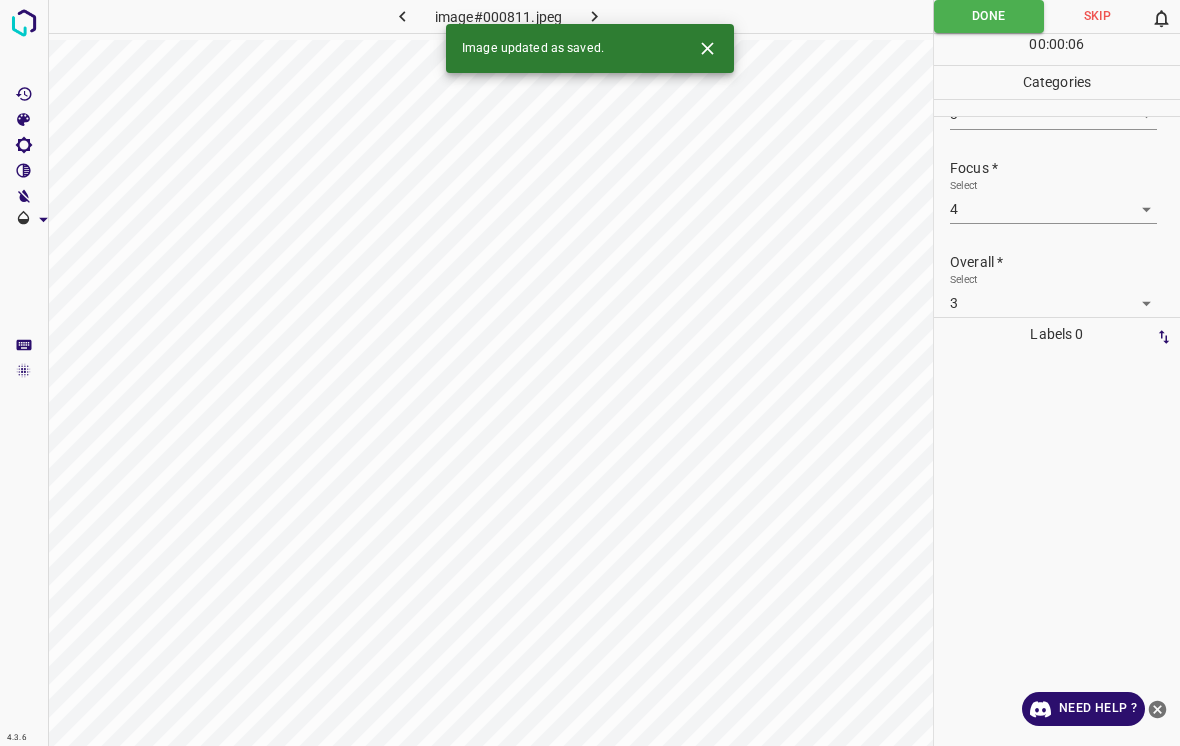 click 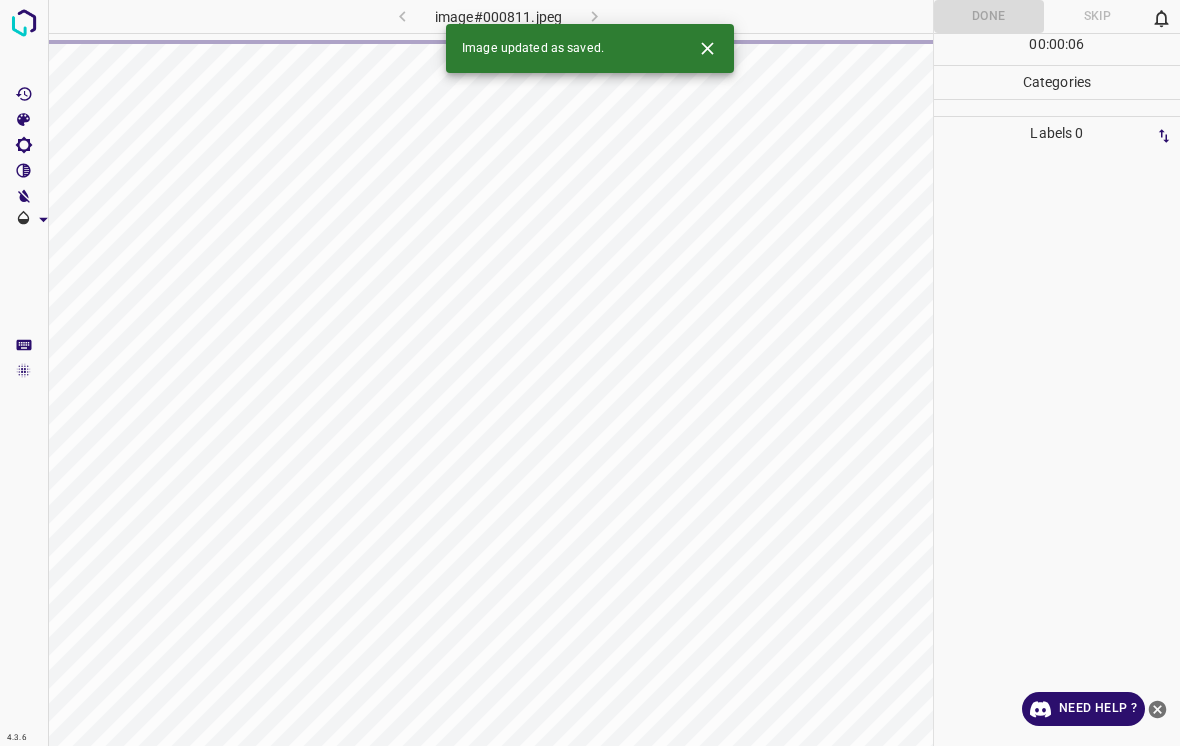click 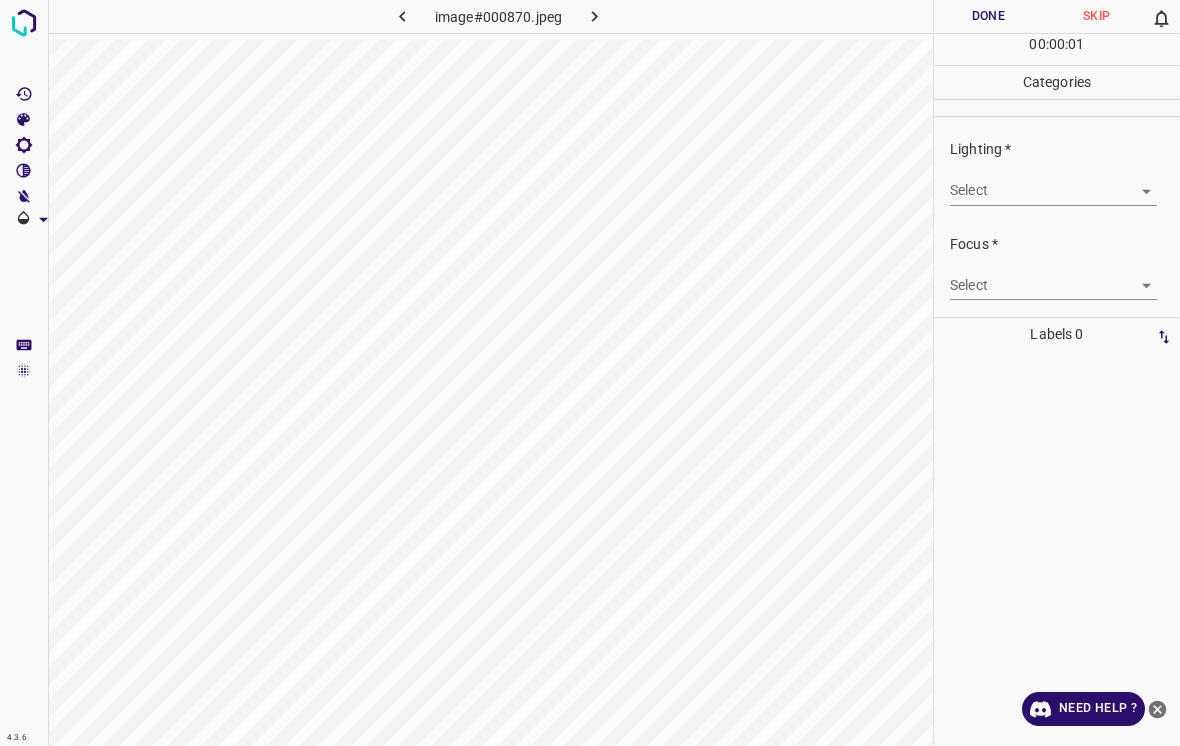click on "4.3.6  image#000870.jpeg Done Skip 0 00   : 00   : 01   Categories Lighting *  Select ​ Focus *  Select ​ Overall *  Select ​ Labels   0 Categories 1 Lighting 2 Focus 3 Overall Tools Space Change between modes (Draw & Edit) I Auto labeling R Restore zoom M Zoom in N Zoom out Delete Delete selecte label Filters Z Restore filters X Saturation filter C Brightness filter V Contrast filter B Gray scale filter General O Download Need Help ? - Text - Hide - Delete" at bounding box center [590, 373] 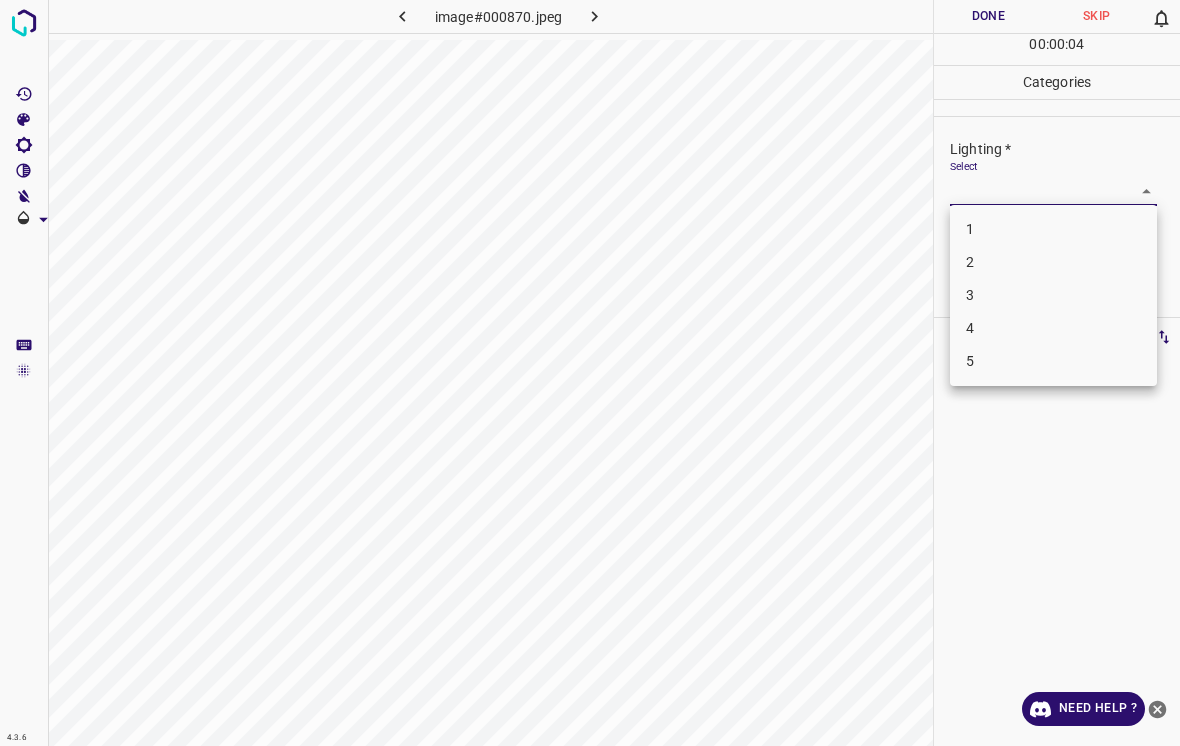 click on "4" at bounding box center [1053, 328] 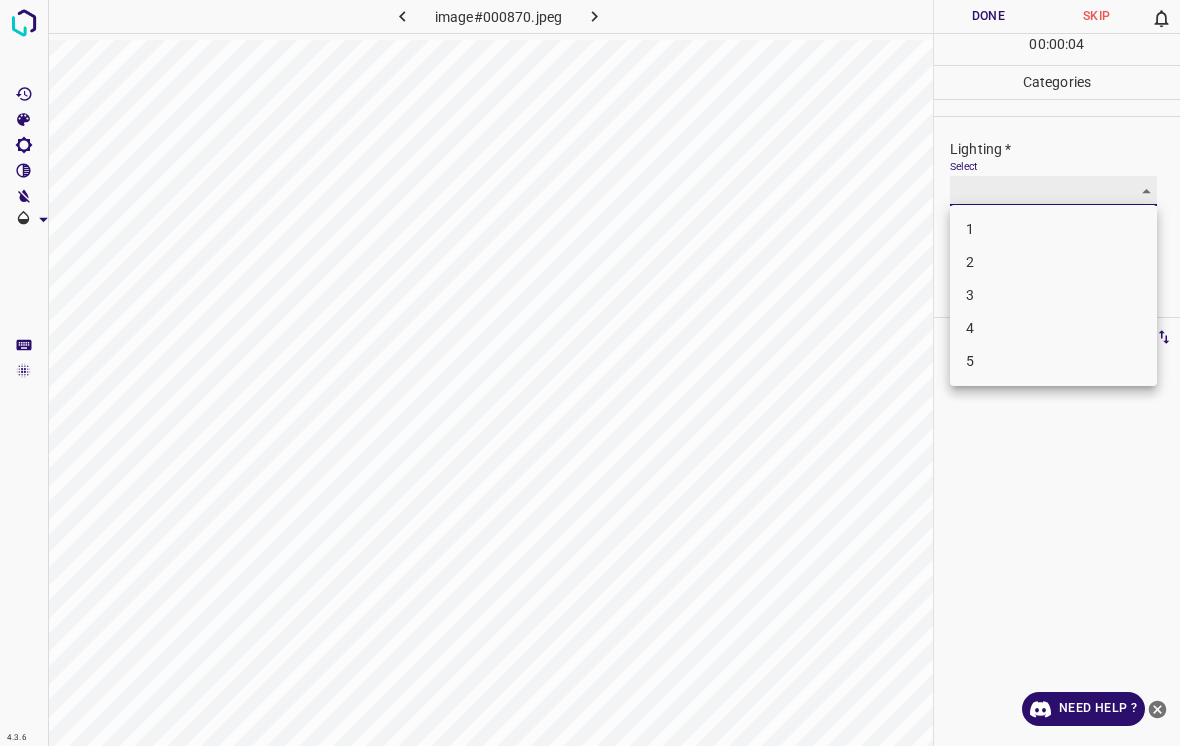 type on "4" 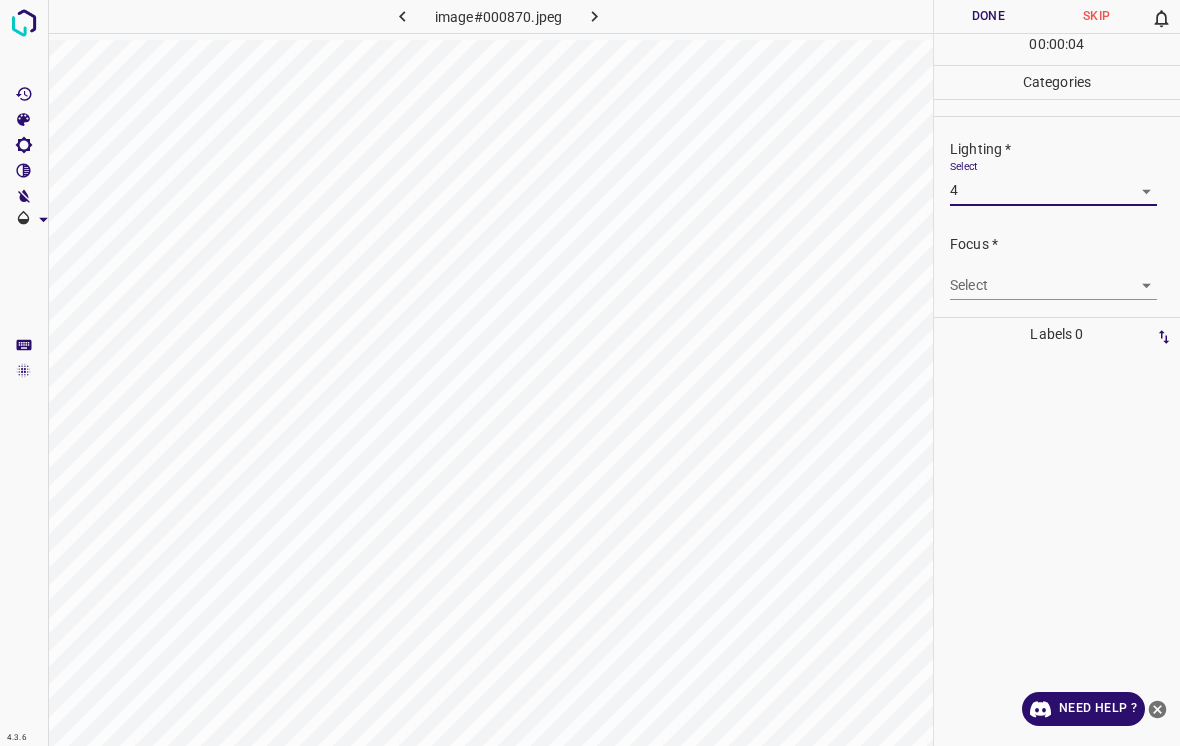 click on "4.3.6  image#000870.jpeg Done Skip 0 00   : 00   : 04   Categories Lighting *  Select 4 4 Focus *  Select ​ Overall *  Select ​ Labels   0 Categories 1 Lighting 2 Focus 3 Overall Tools Space Change between modes (Draw & Edit) I Auto labeling R Restore zoom M Zoom in N Zoom out Delete Delete selecte label Filters Z Restore filters X Saturation filter C Brightness filter V Contrast filter B Gray scale filter General O Download Need Help ? - Text - Hide - Delete" at bounding box center (590, 373) 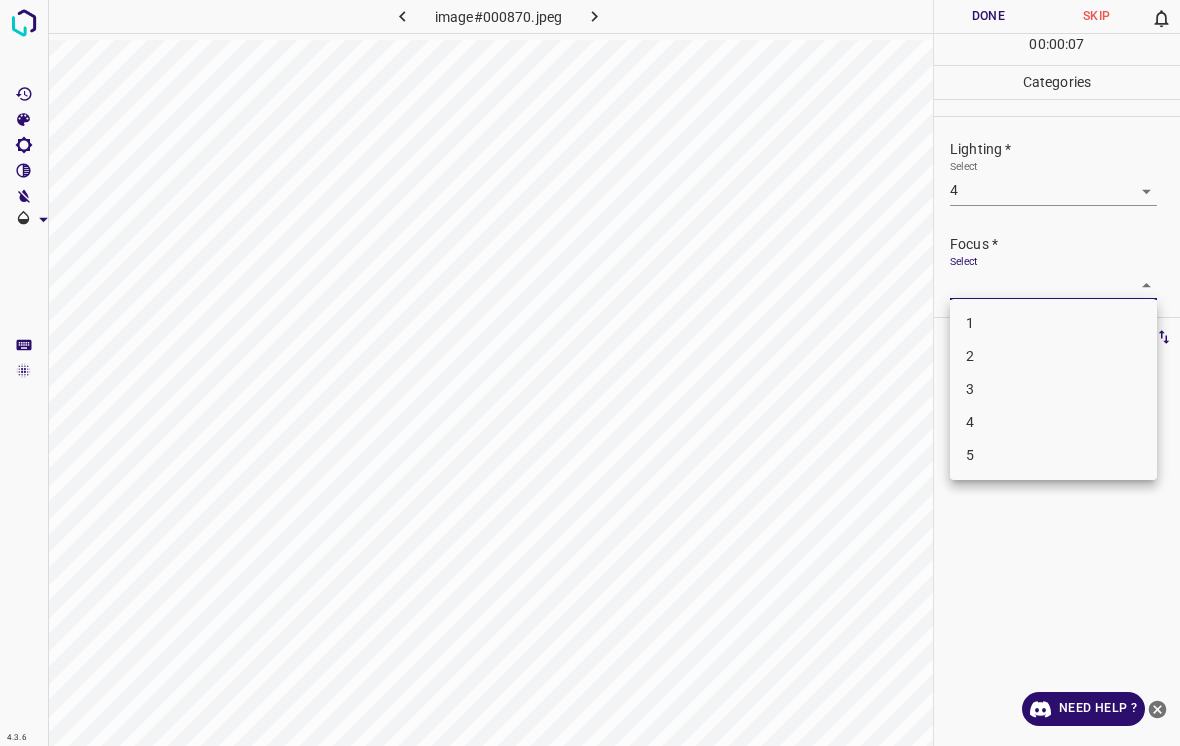 click on "4" at bounding box center (1053, 422) 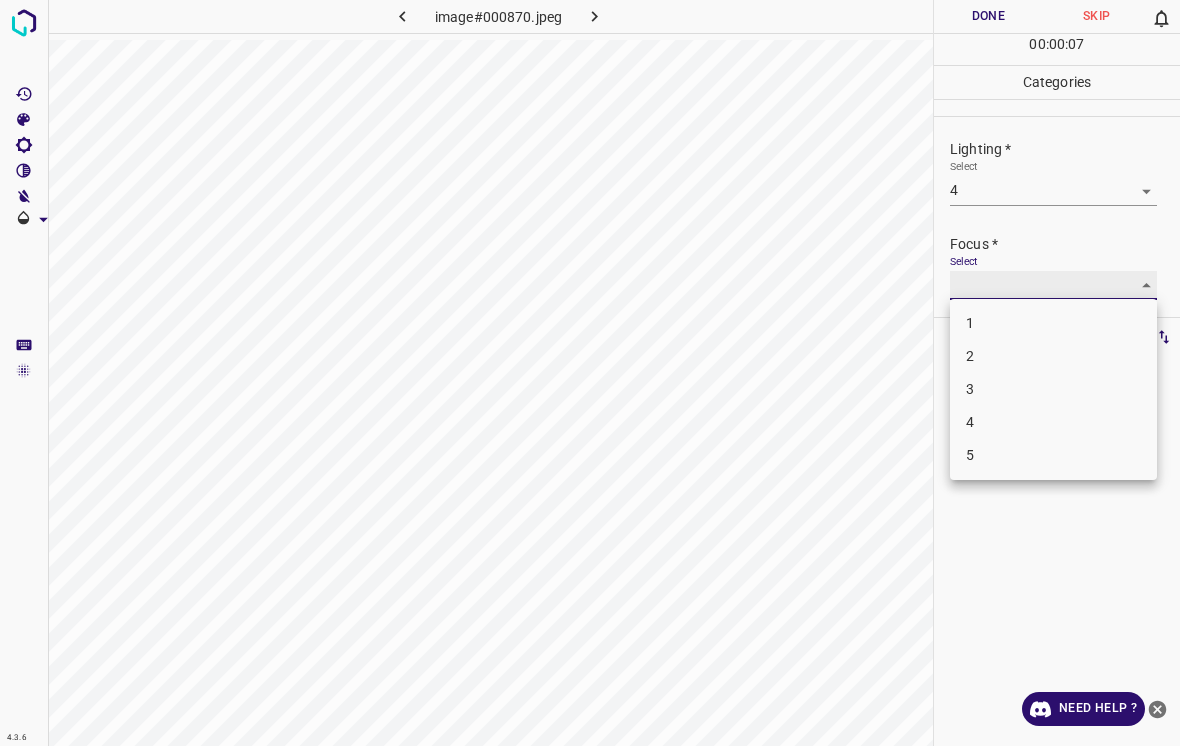 type on "4" 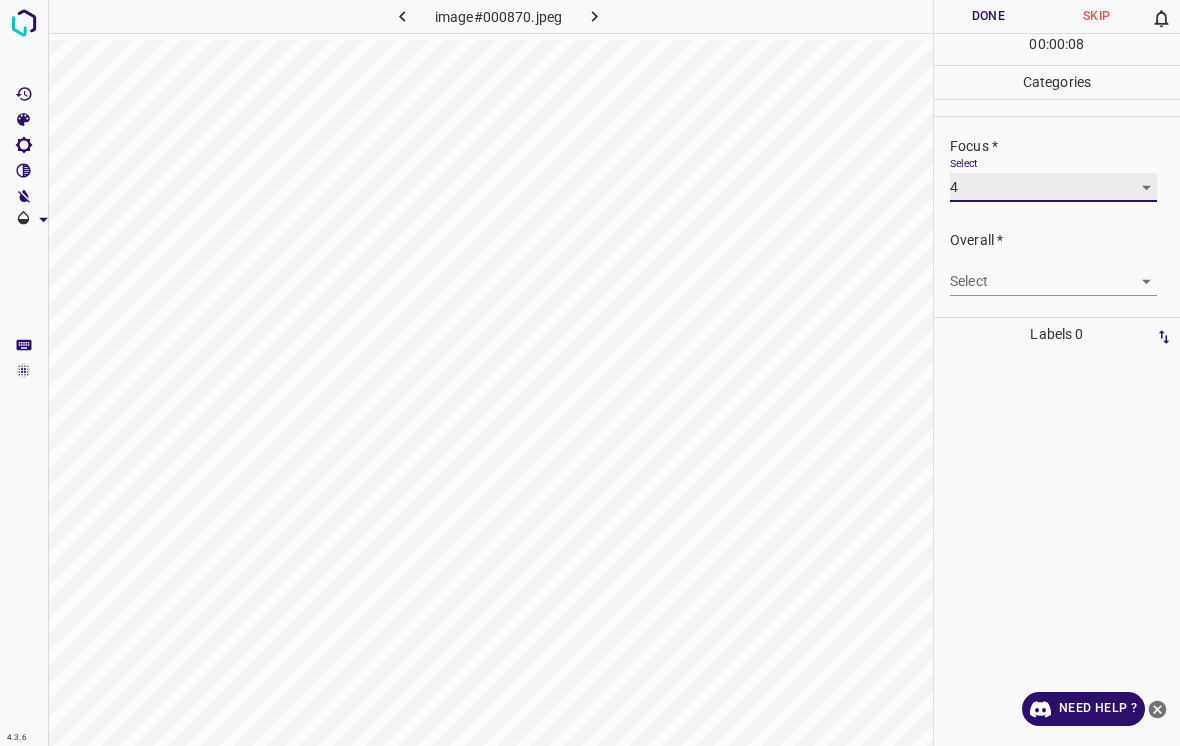 scroll, scrollTop: 98, scrollLeft: 0, axis: vertical 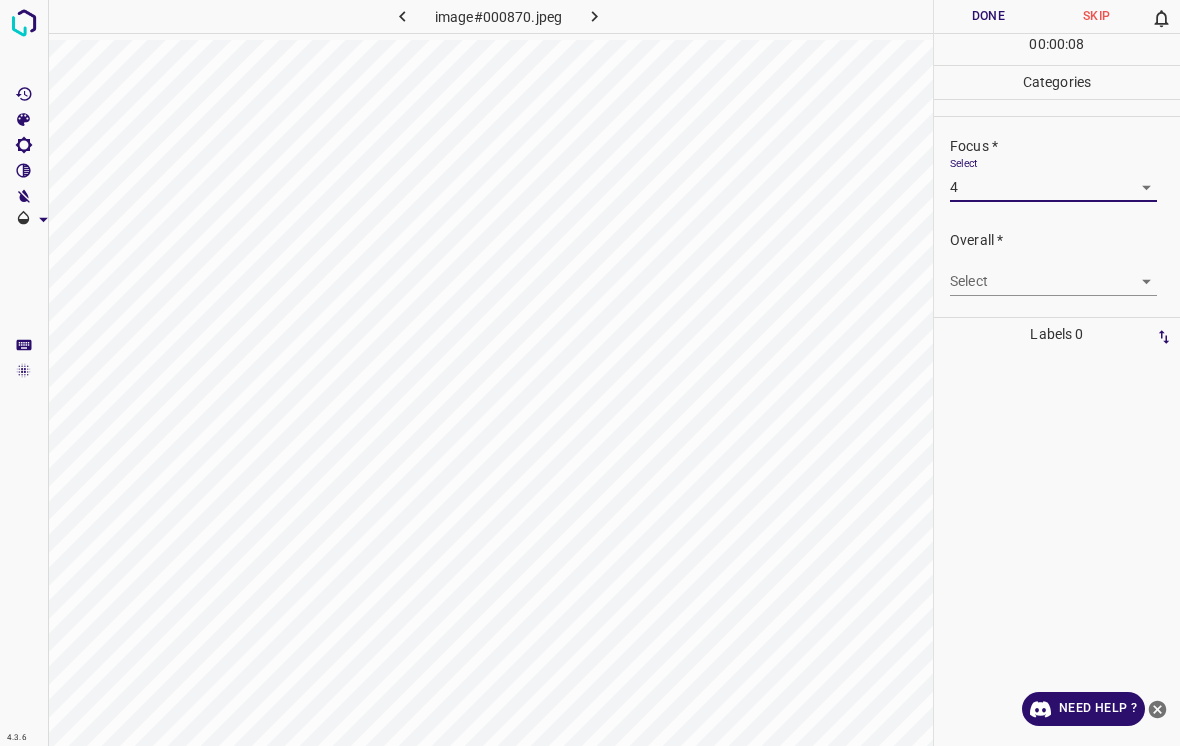 click on "4.3.6  image#000870.jpeg Done Skip 0 00   : 00   : 08   Categories Lighting *  Select 4 4 Focus *  Select 4 4 Overall *  Select ​ Labels   0 Categories 1 Lighting 2 Focus 3 Overall Tools Space Change between modes (Draw & Edit) I Auto labeling R Restore zoom M Zoom in N Zoom out Delete Delete selecte label Filters Z Restore filters X Saturation filter C Brightness filter V Contrast filter B Gray scale filter General O Download Need Help ? - Text - Hide - Delete" at bounding box center (590, 373) 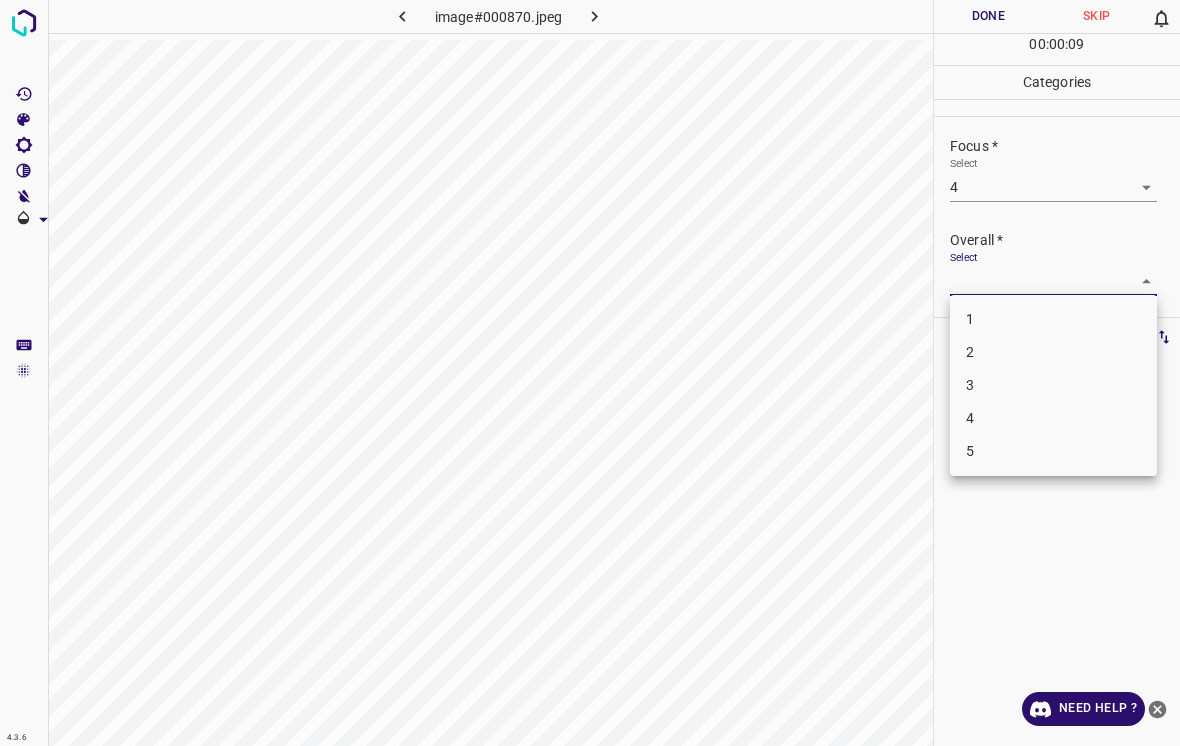 click on "4" at bounding box center (1053, 418) 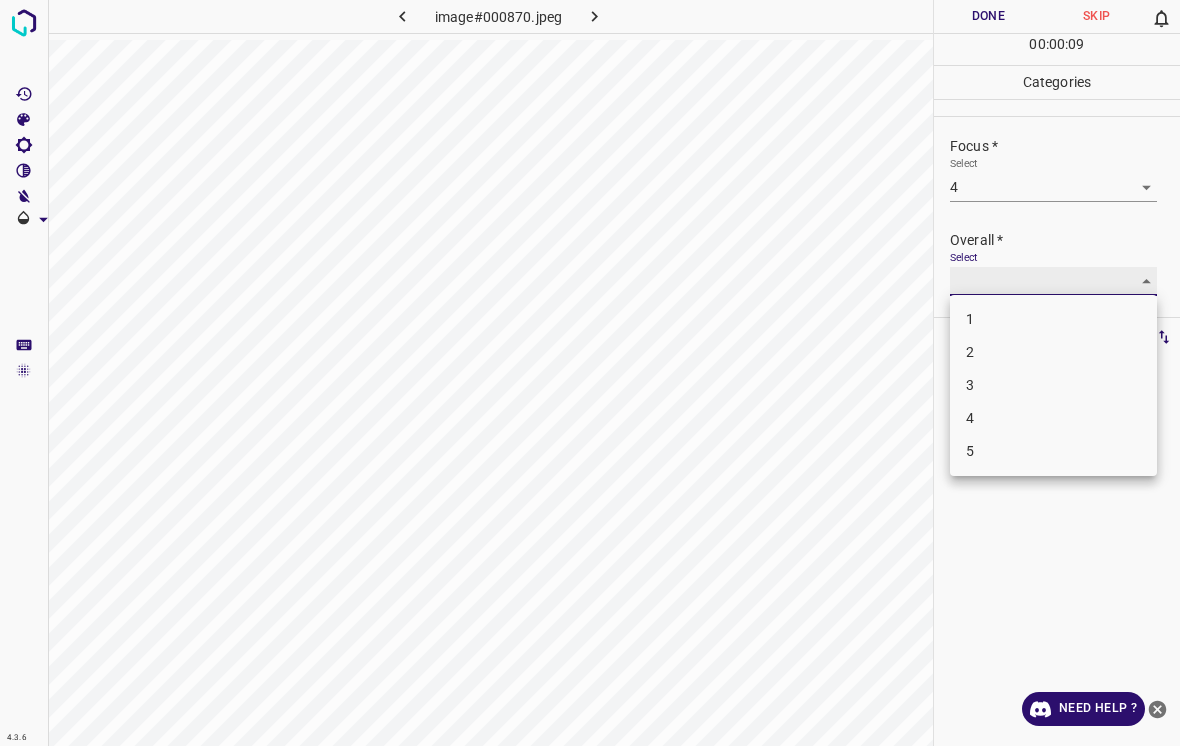 type on "4" 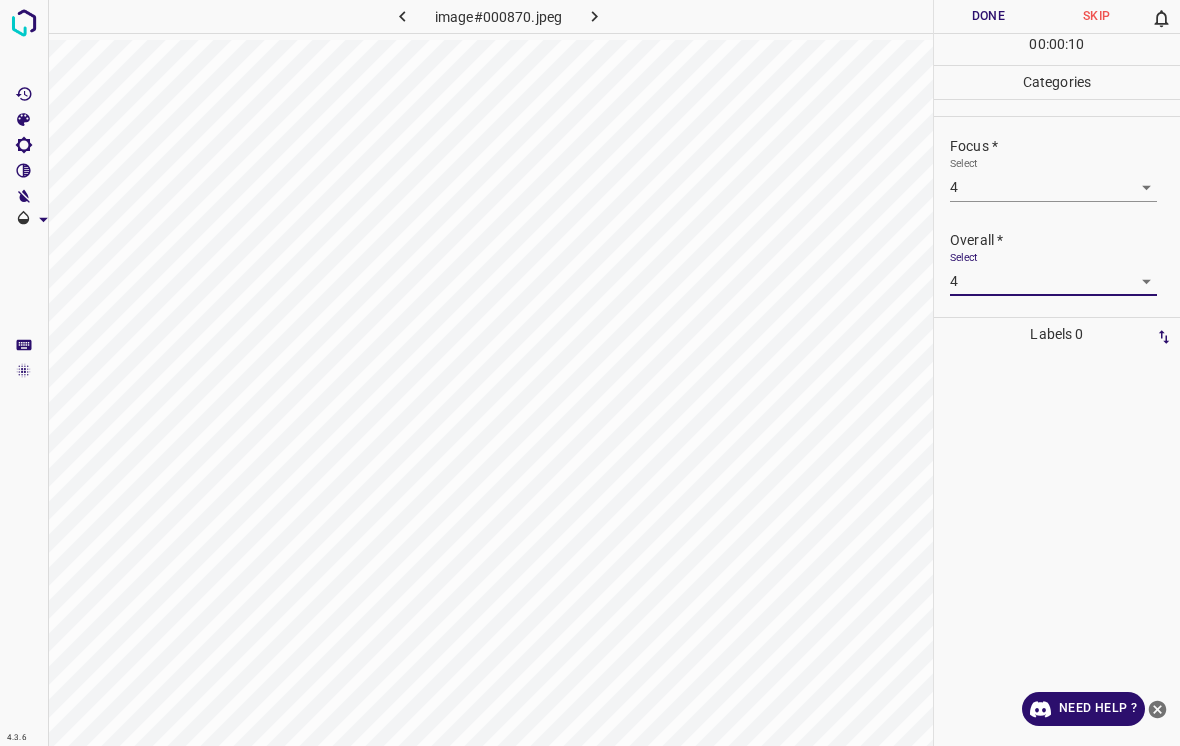 click on "Done" at bounding box center [988, 16] 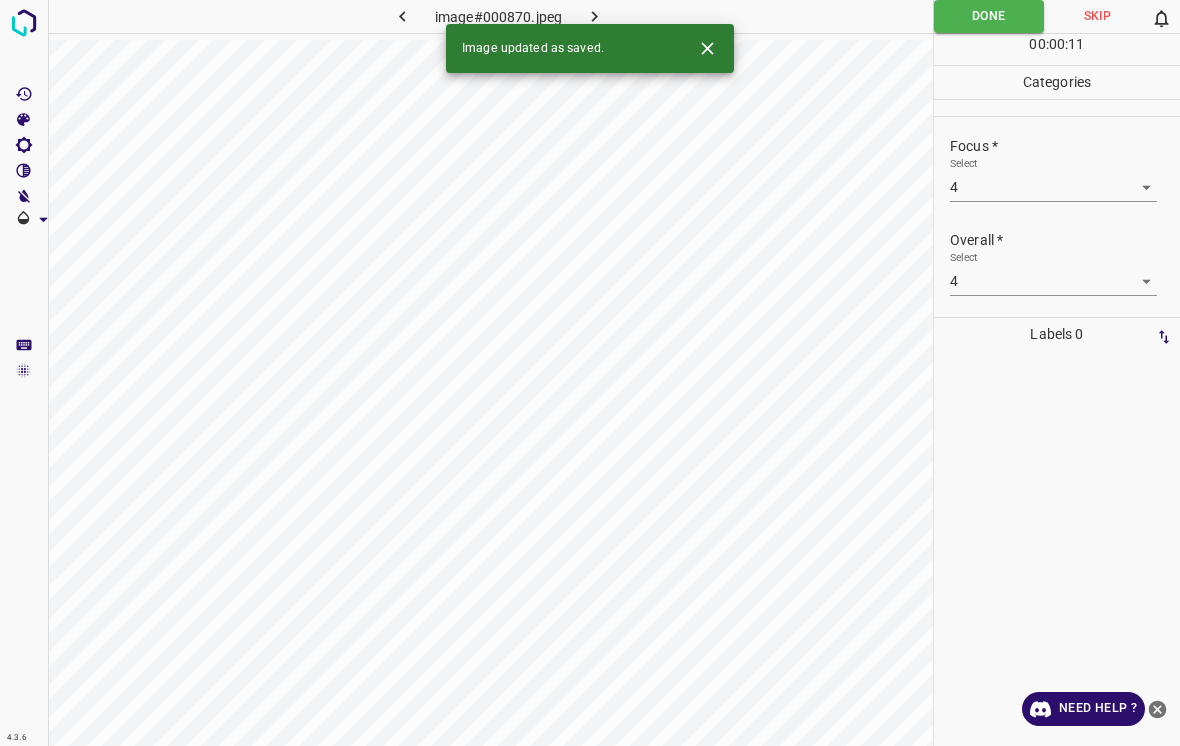 click 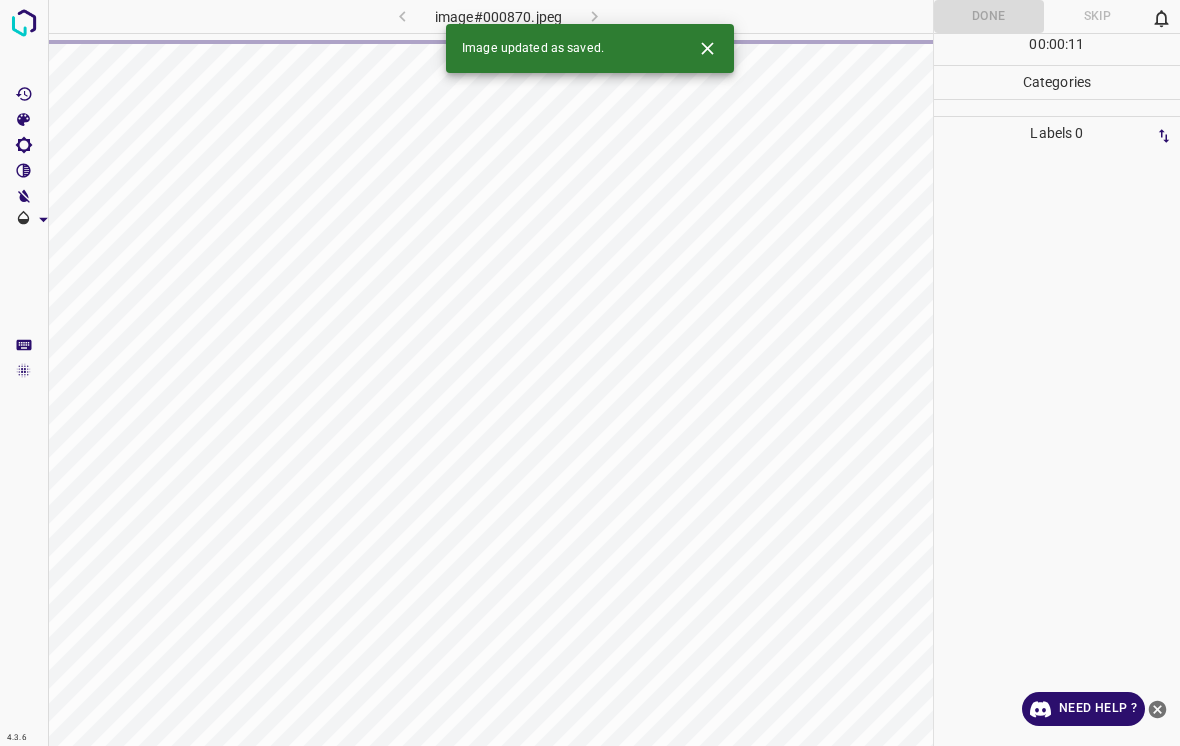 click at bounding box center [707, 48] 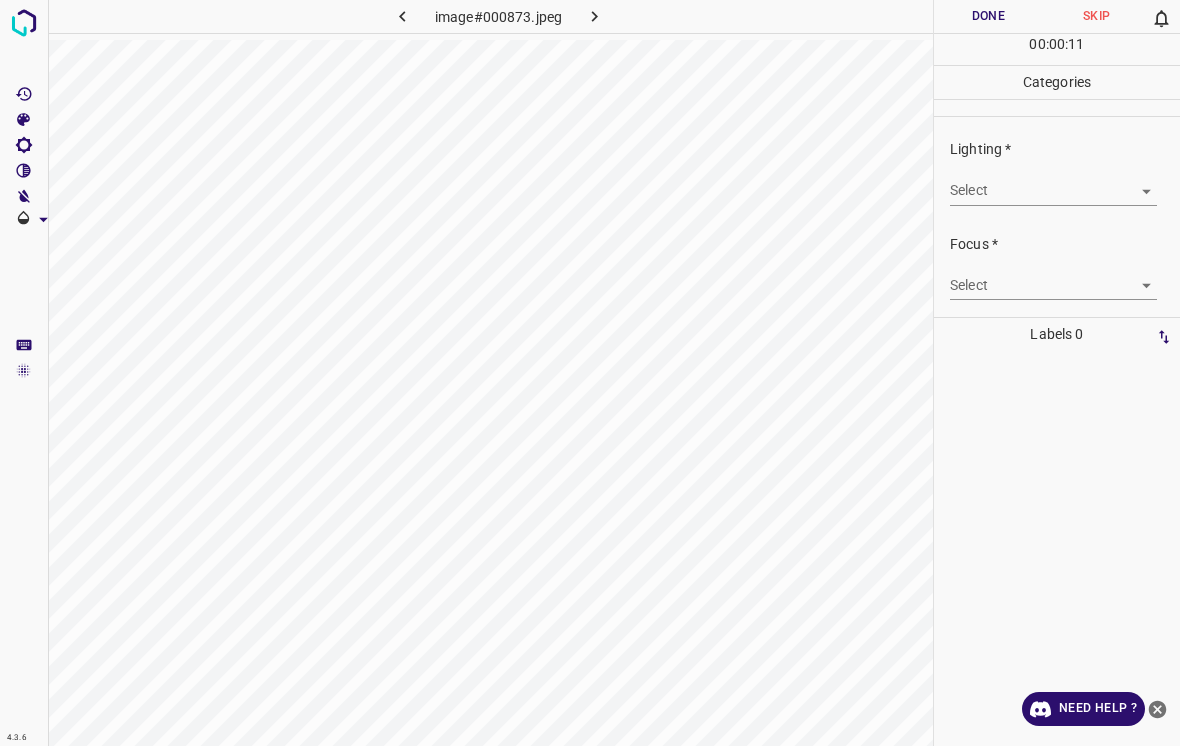 click on "4.3.6  image#000873.jpeg Done Skip 0 00   : 00   : 11   Categories Lighting *  Select ​ Focus *  Select ​ Overall *  Select ​ Labels   0 Categories 1 Lighting 2 Focus 3 Overall Tools Space Change between modes (Draw & Edit) I Auto labeling R Restore zoom M Zoom in N Zoom out Delete Delete selecte label Filters Z Restore filters X Saturation filter C Brightness filter V Contrast filter B Gray scale filter General O Download Need Help ? - Text - Hide - Delete" at bounding box center (590, 373) 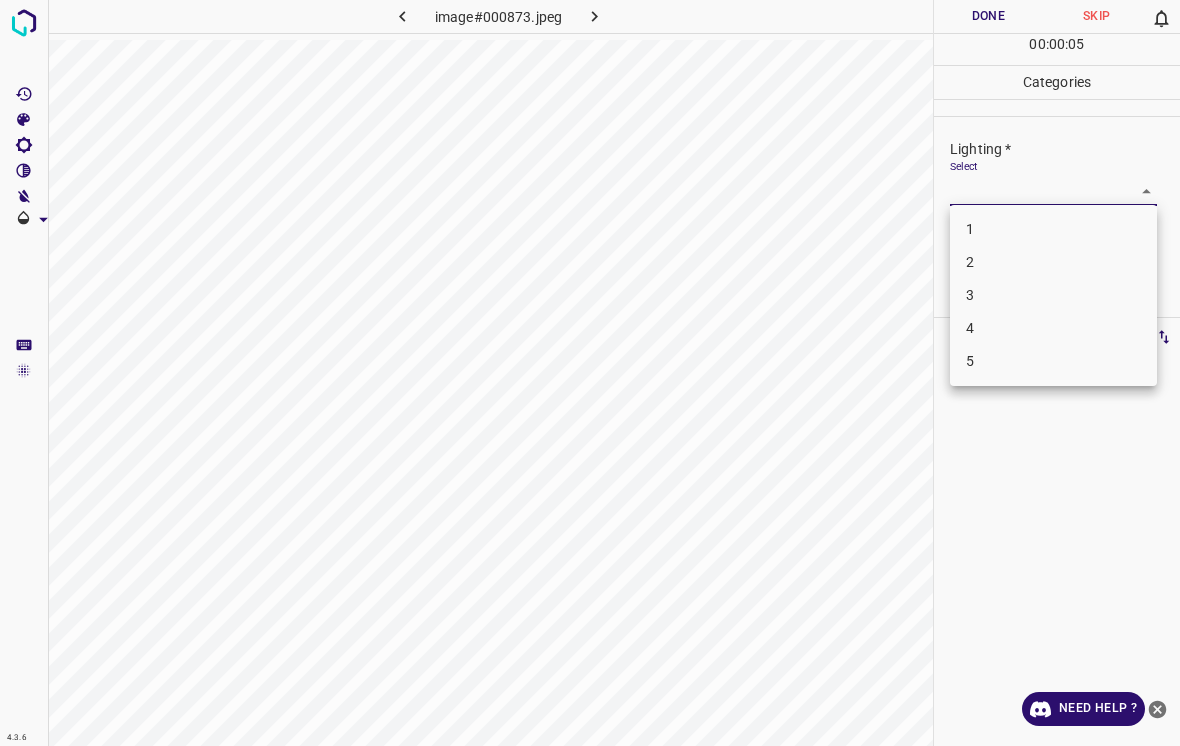 click on "1" at bounding box center [1053, 229] 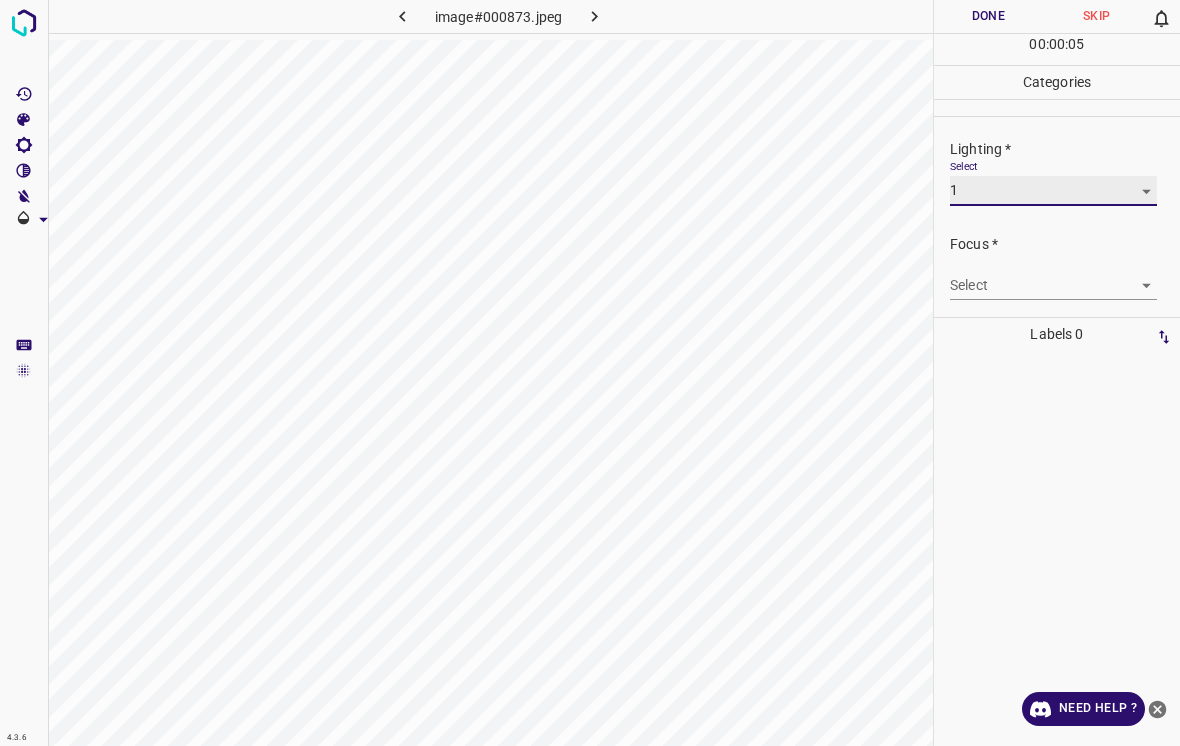 type on "1" 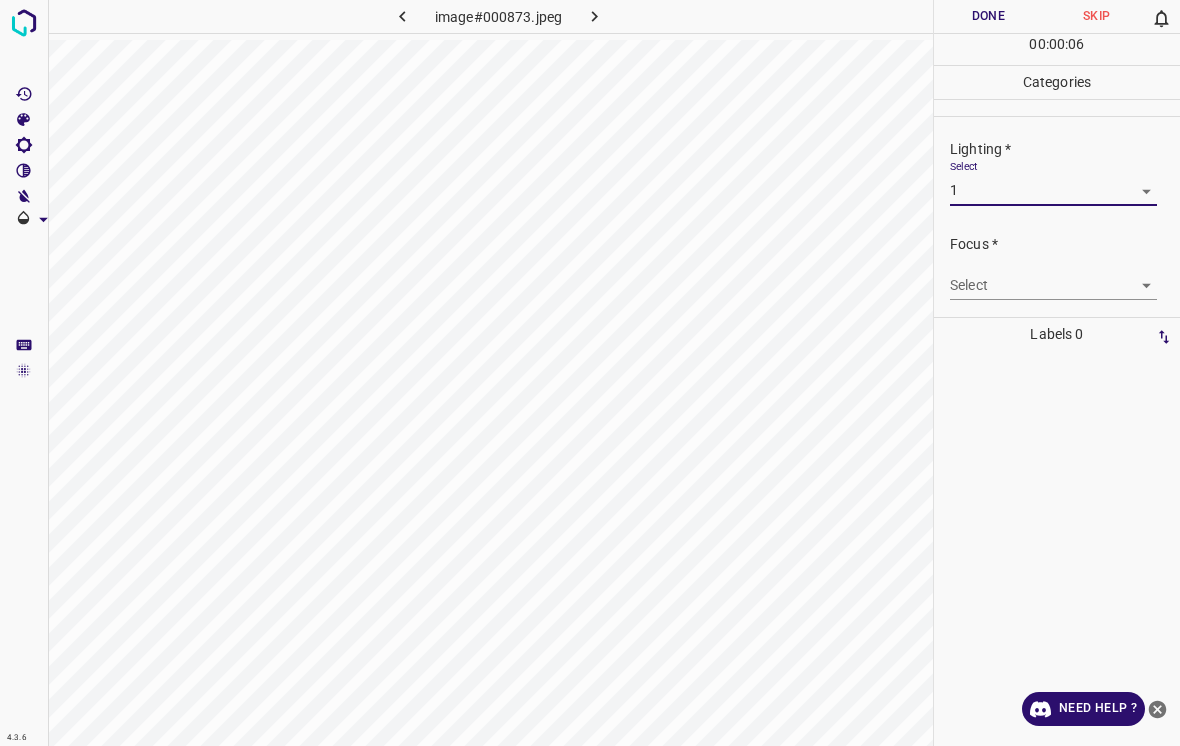 click on "4.3.6  image#000873.jpeg Done Skip 0 00   : 00   : 06   Categories Lighting *  Select 1 1 Focus *  Select ​ Overall *  Select ​ Labels   0 Categories 1 Lighting 2 Focus 3 Overall Tools Space Change between modes (Draw & Edit) I Auto labeling R Restore zoom M Zoom in N Zoom out Delete Delete selecte label Filters Z Restore filters X Saturation filter C Brightness filter V Contrast filter B Gray scale filter General O Download Need Help ? - Text - Hide - Delete" at bounding box center (590, 373) 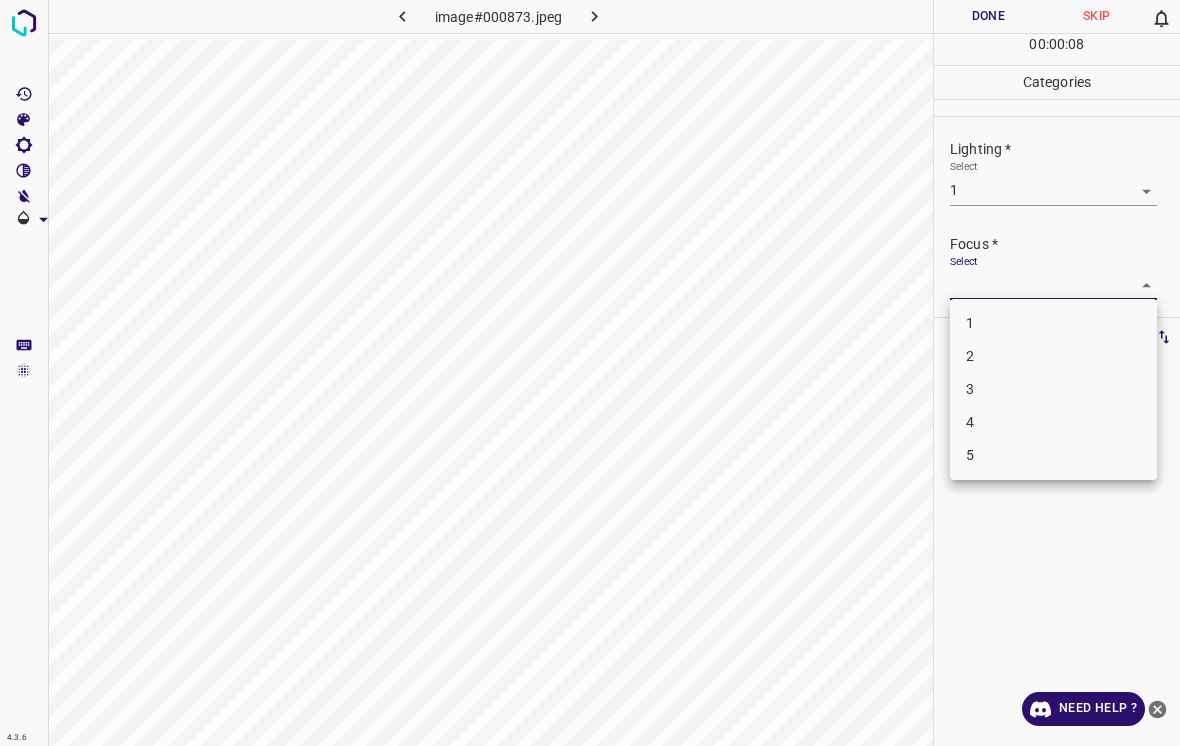 click on "3" at bounding box center [1053, 389] 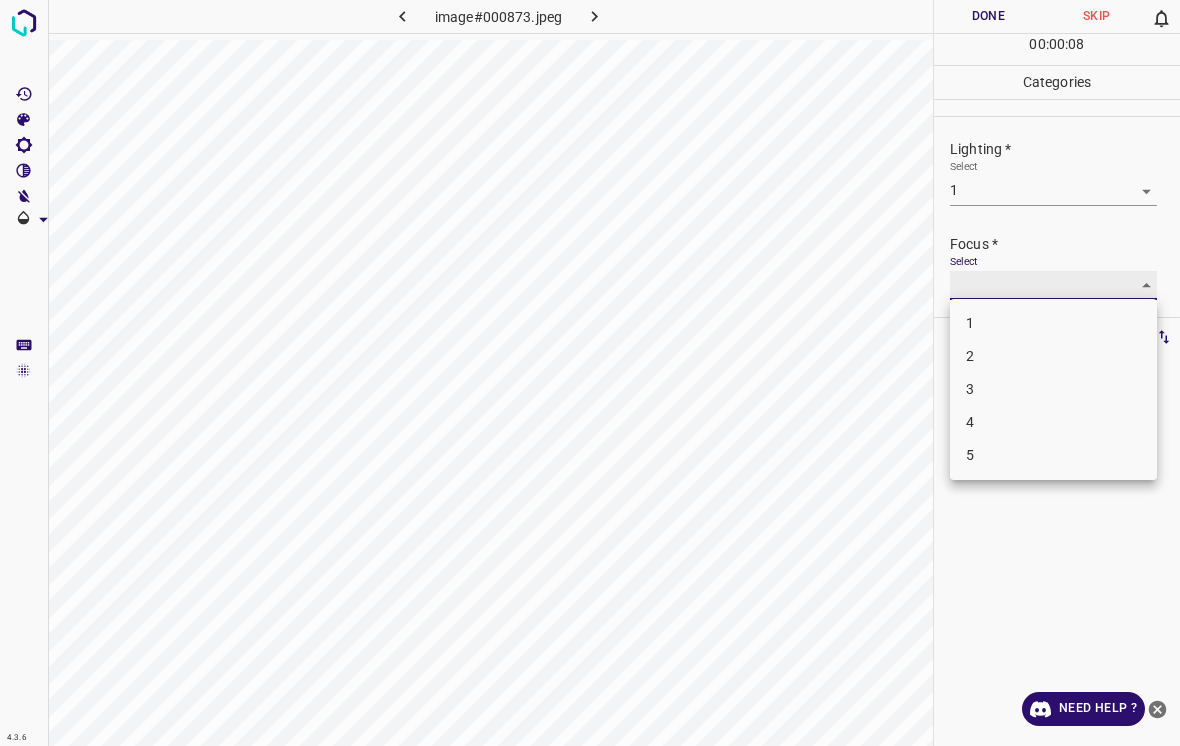 type on "3" 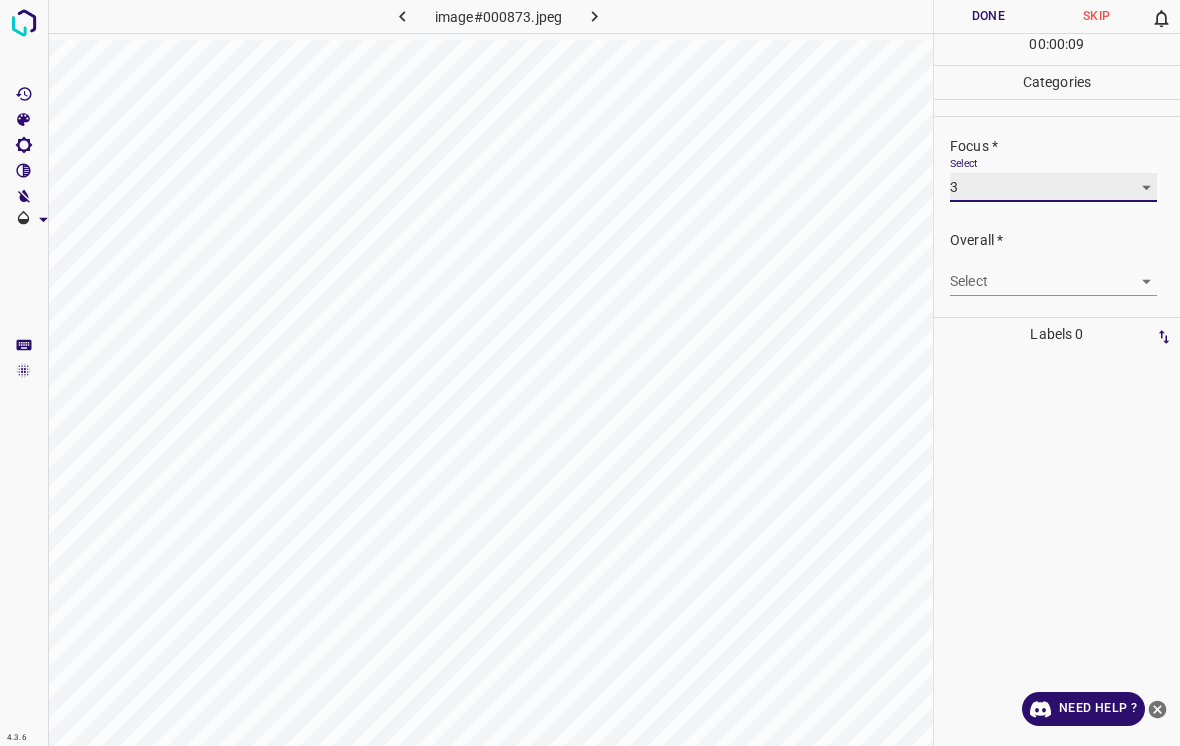 scroll, scrollTop: 98, scrollLeft: 0, axis: vertical 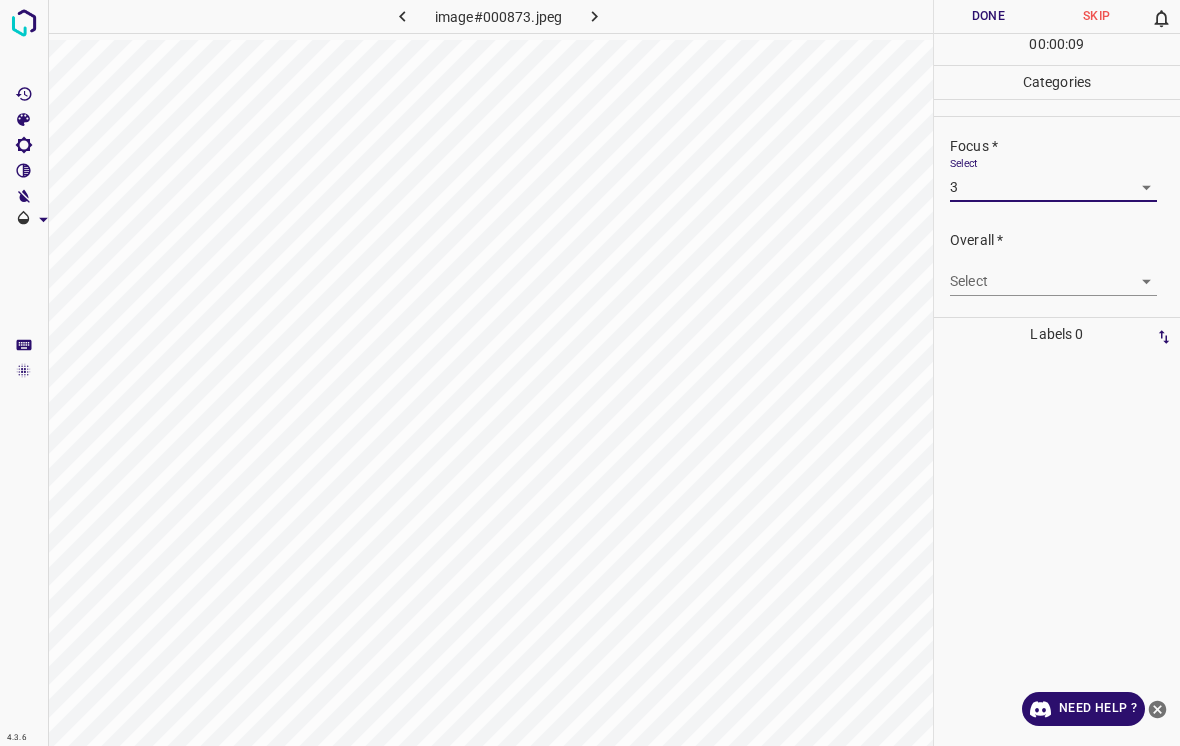 click on "4.3.6  image#000873.jpeg Done Skip 0 00   : 00   : 09   Categories Lighting *  Select 1 1 Focus *  Select 3 3 Overall *  Select ​ Labels   0 Categories 1 Lighting 2 Focus 3 Overall Tools Space Change between modes (Draw & Edit) I Auto labeling R Restore zoom M Zoom in N Zoom out Delete Delete selecte label Filters Z Restore filters X Saturation filter C Brightness filter V Contrast filter B Gray scale filter General O Download Need Help ? - Text - Hide - Delete" at bounding box center (590, 373) 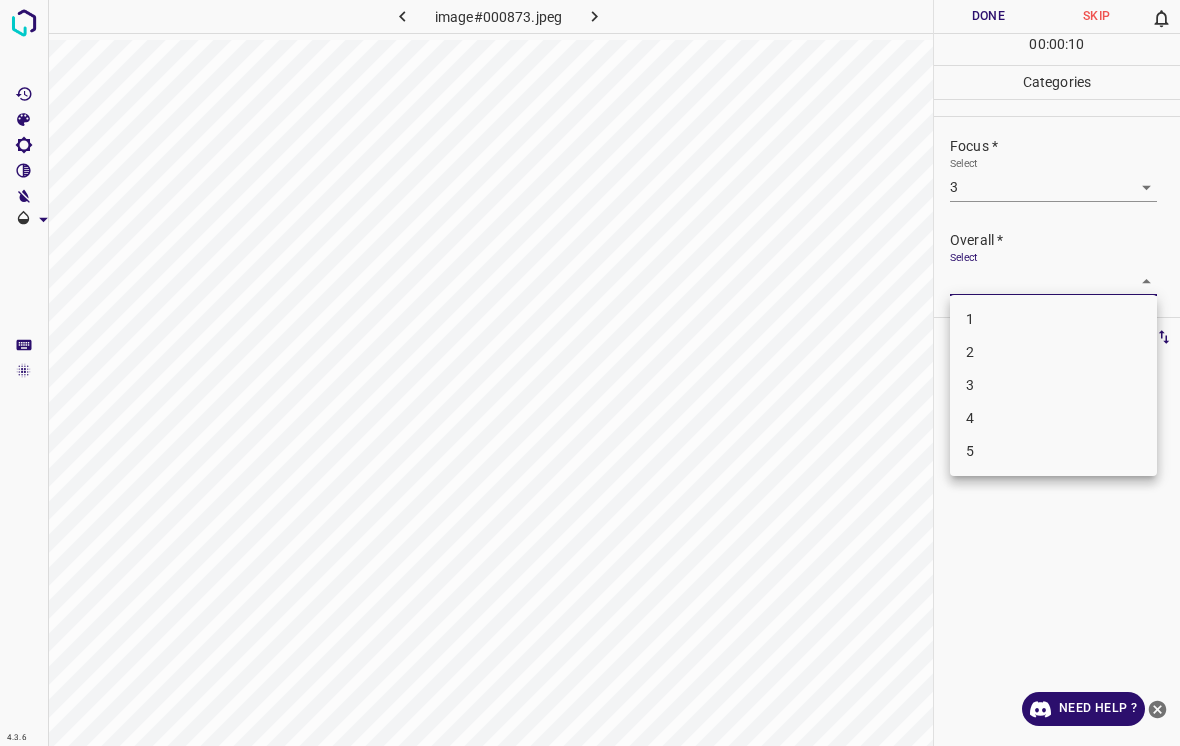 click on "2" at bounding box center (1053, 352) 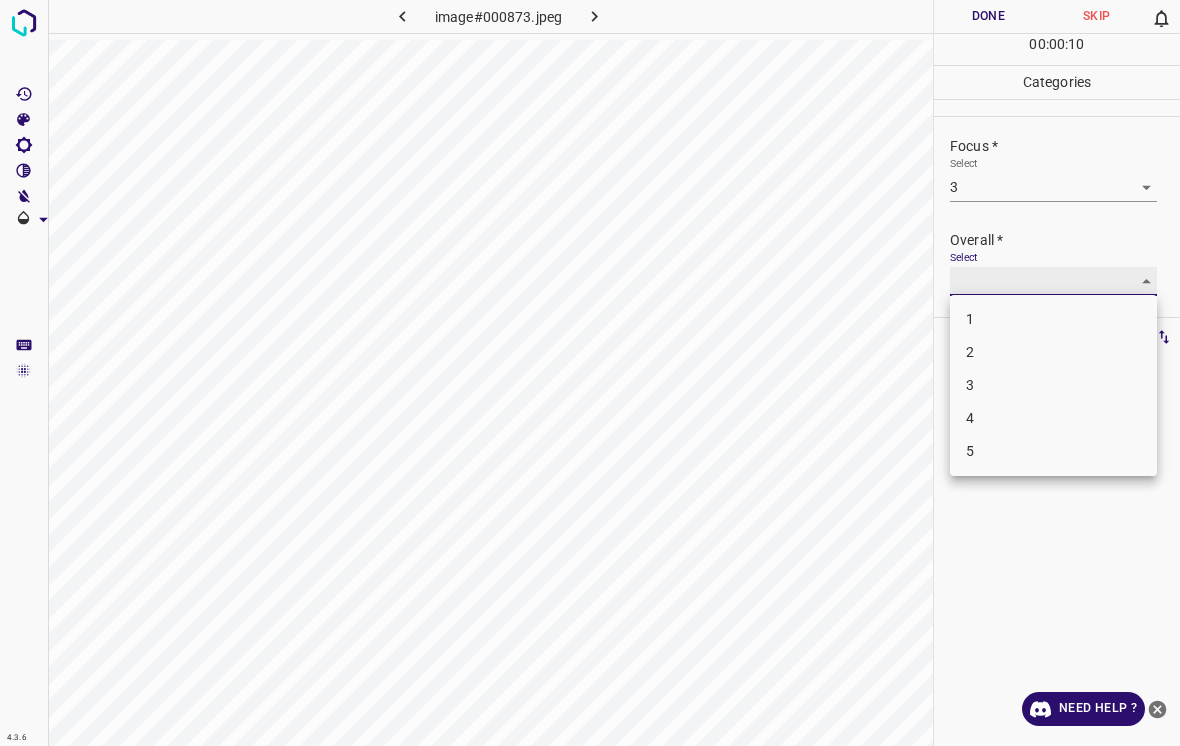 type on "2" 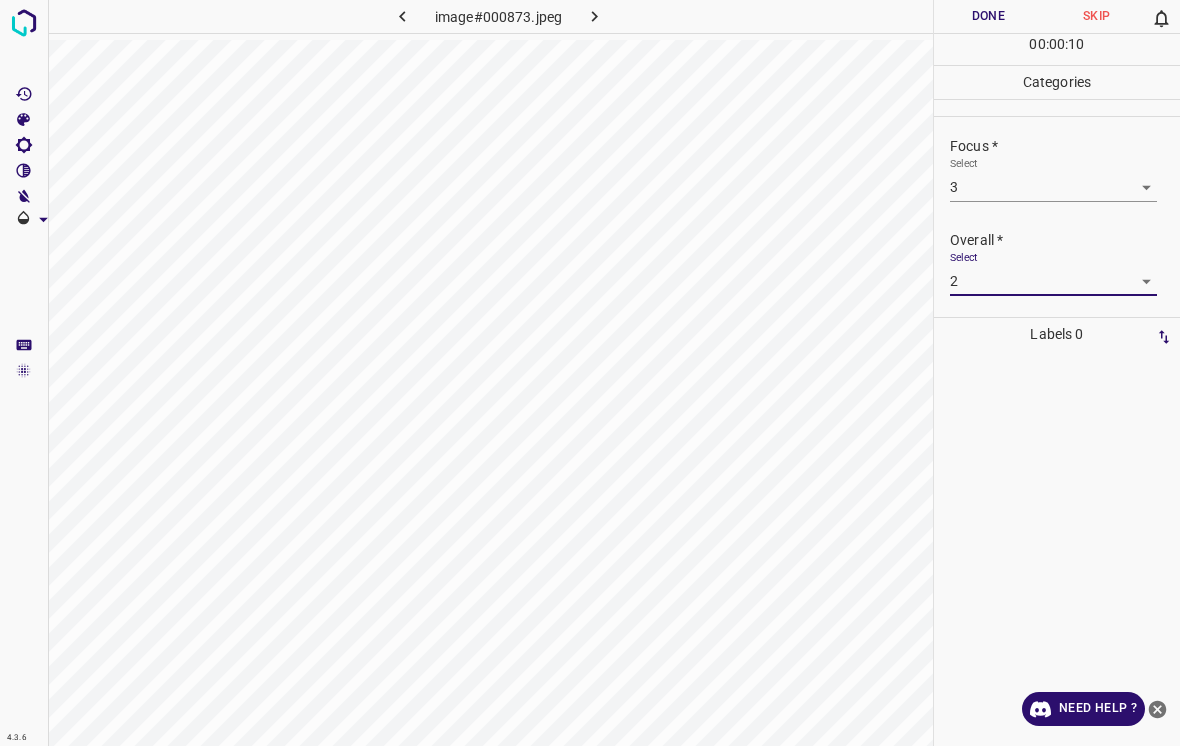 click on "Done" at bounding box center [988, 16] 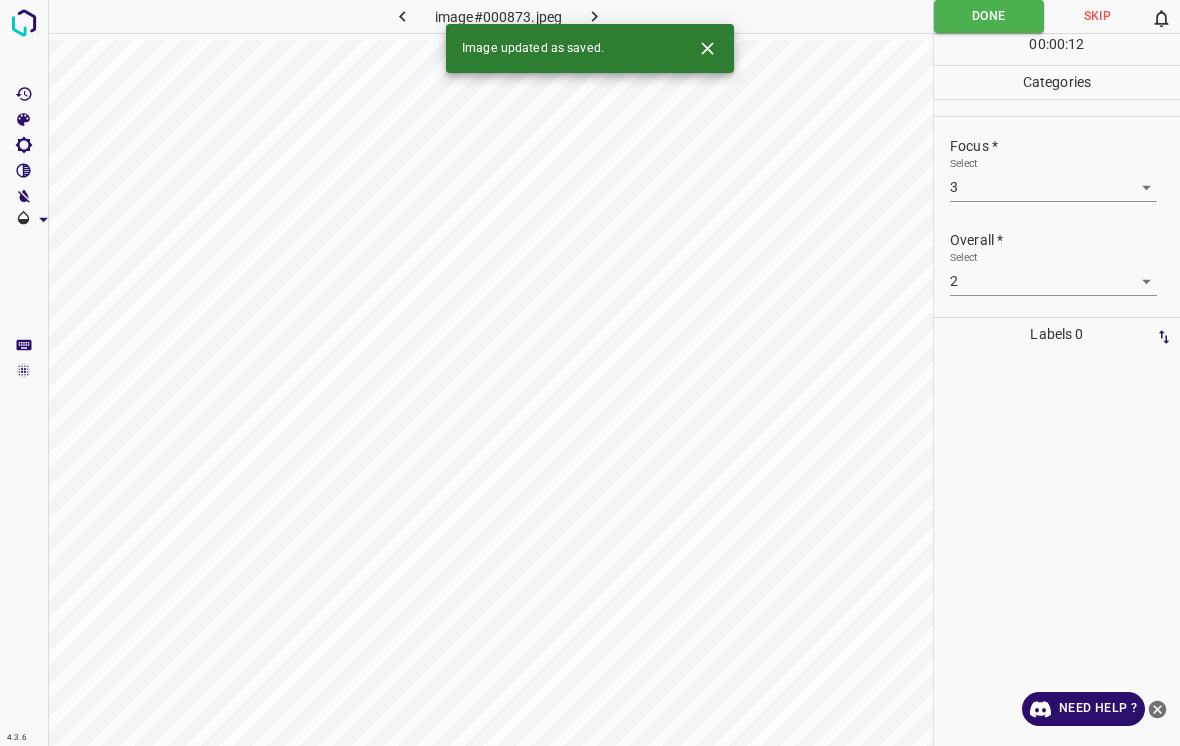 click 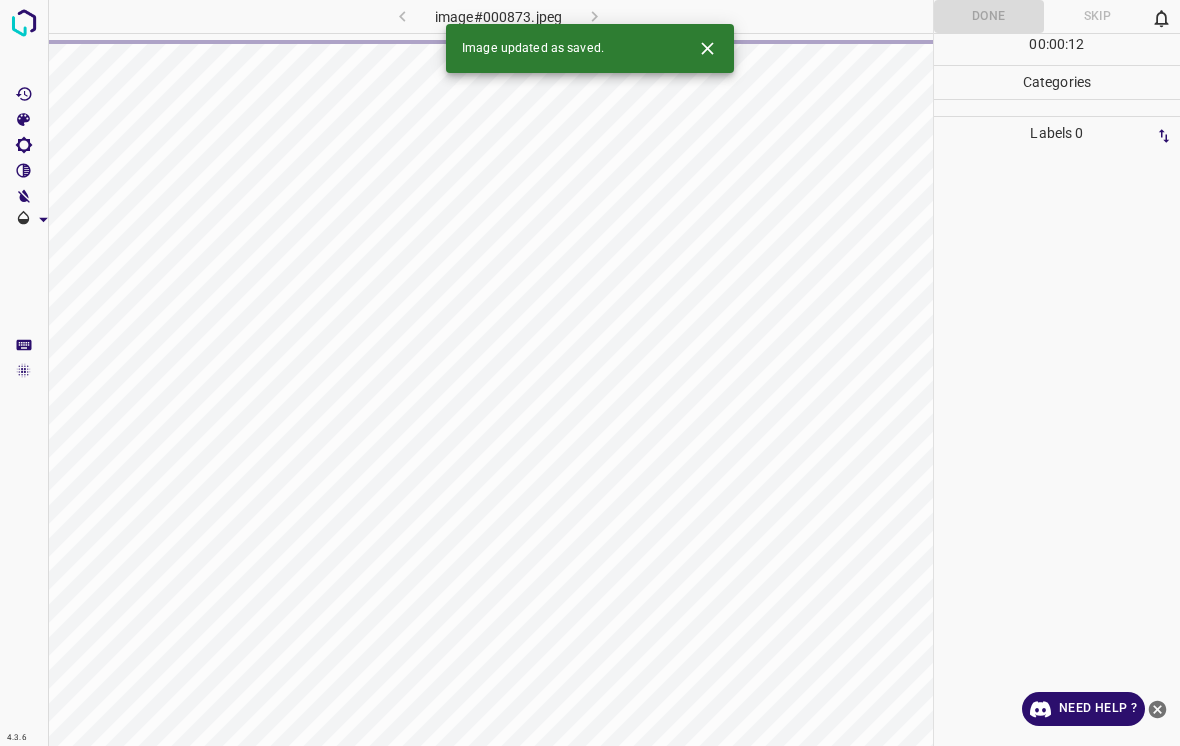 click 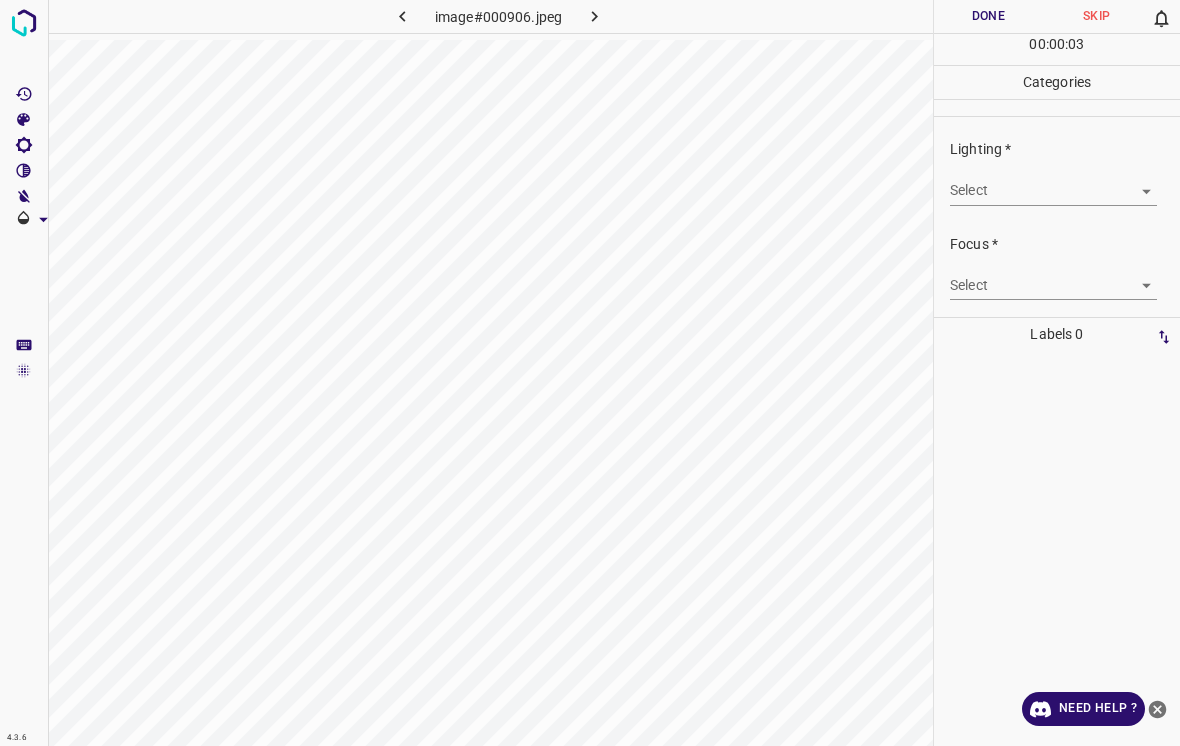 click on "4.3.6  image#000906.jpeg Done Skip 0 00   : 00   : 03   Categories Lighting *  Select ​ Focus *  Select ​ Overall *  Select ​ Labels   0 Categories 1 Lighting 2 Focus 3 Overall Tools Space Change between modes (Draw & Edit) I Auto labeling R Restore zoom M Zoom in N Zoom out Delete Delete selecte label Filters Z Restore filters X Saturation filter C Brightness filter V Contrast filter B Gray scale filter General O Download Need Help ? - Text - Hide - Delete" at bounding box center (590, 373) 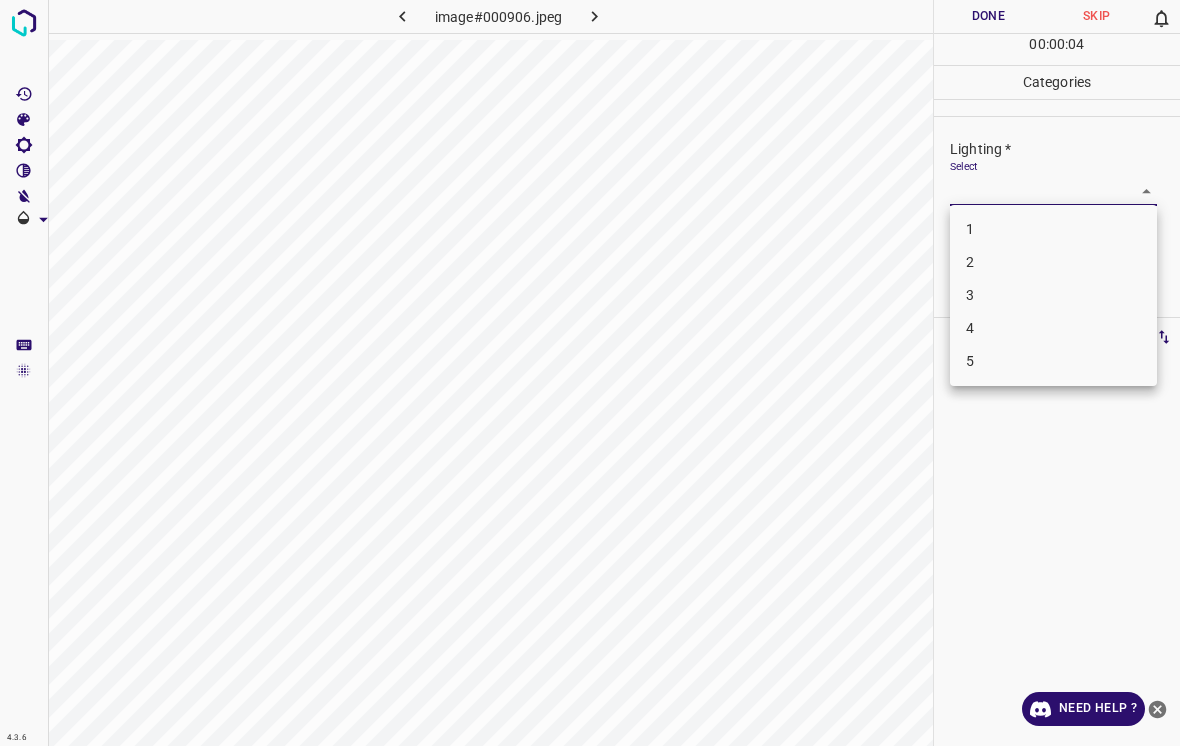 click on "2" at bounding box center (1053, 262) 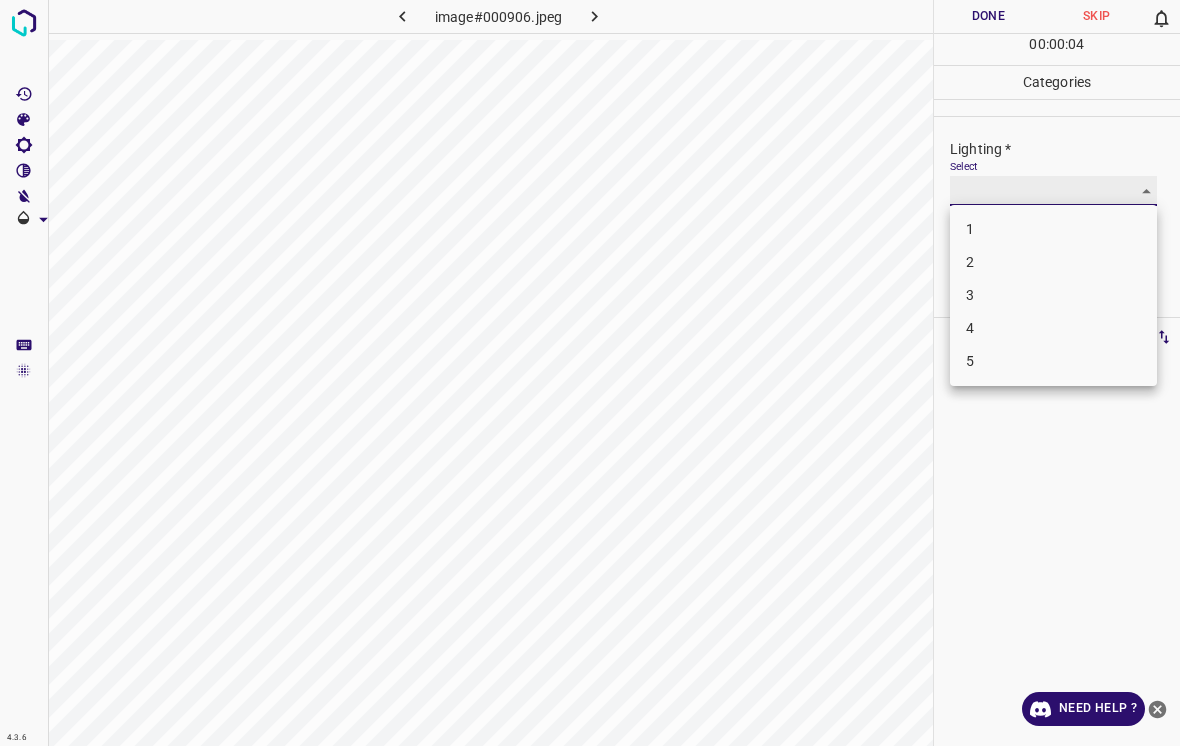 type on "2" 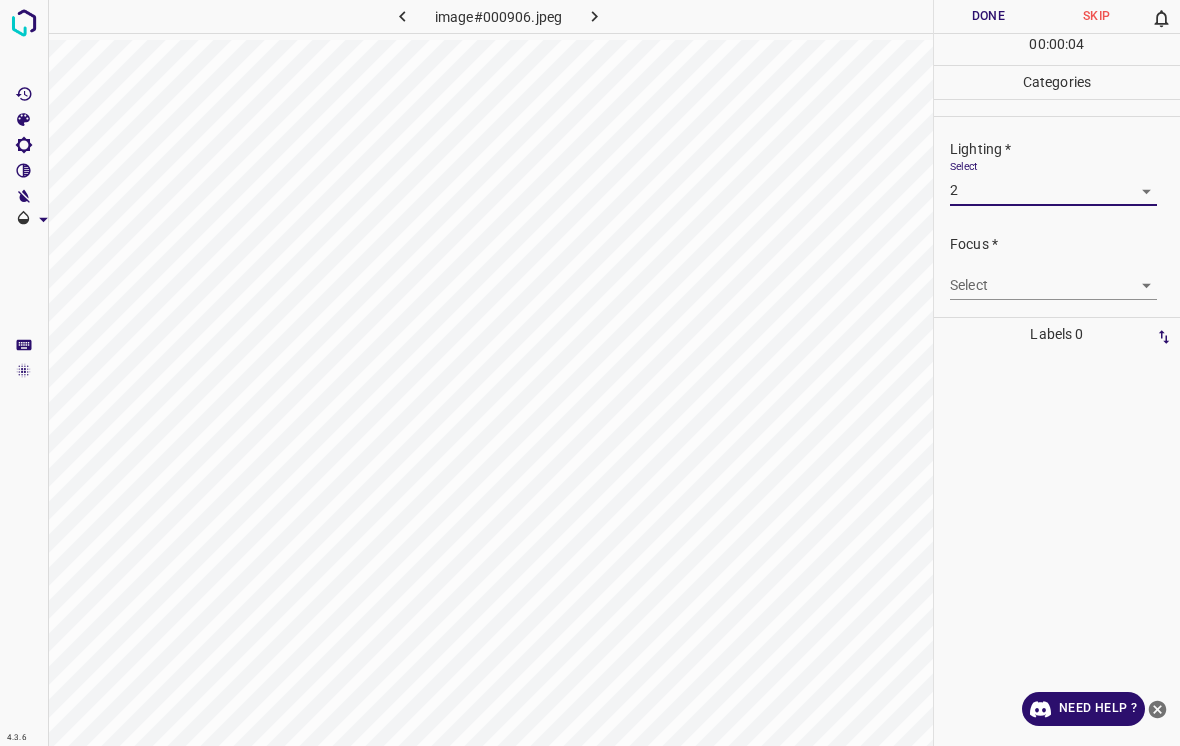 click on "4.3.6  image#000906.jpeg Done Skip 0 00   : 00   : 04   Categories Lighting *  Select 2 2 Focus *  Select ​ Overall *  Select ​ Labels   0 Categories 1 Lighting 2 Focus 3 Overall Tools Space Change between modes (Draw & Edit) I Auto labeling R Restore zoom M Zoom in N Zoom out Delete Delete selecte label Filters Z Restore filters X Saturation filter C Brightness filter V Contrast filter B Gray scale filter General O Download Need Help ? - Text - Hide - Delete 1 2 3 4 5" at bounding box center (590, 373) 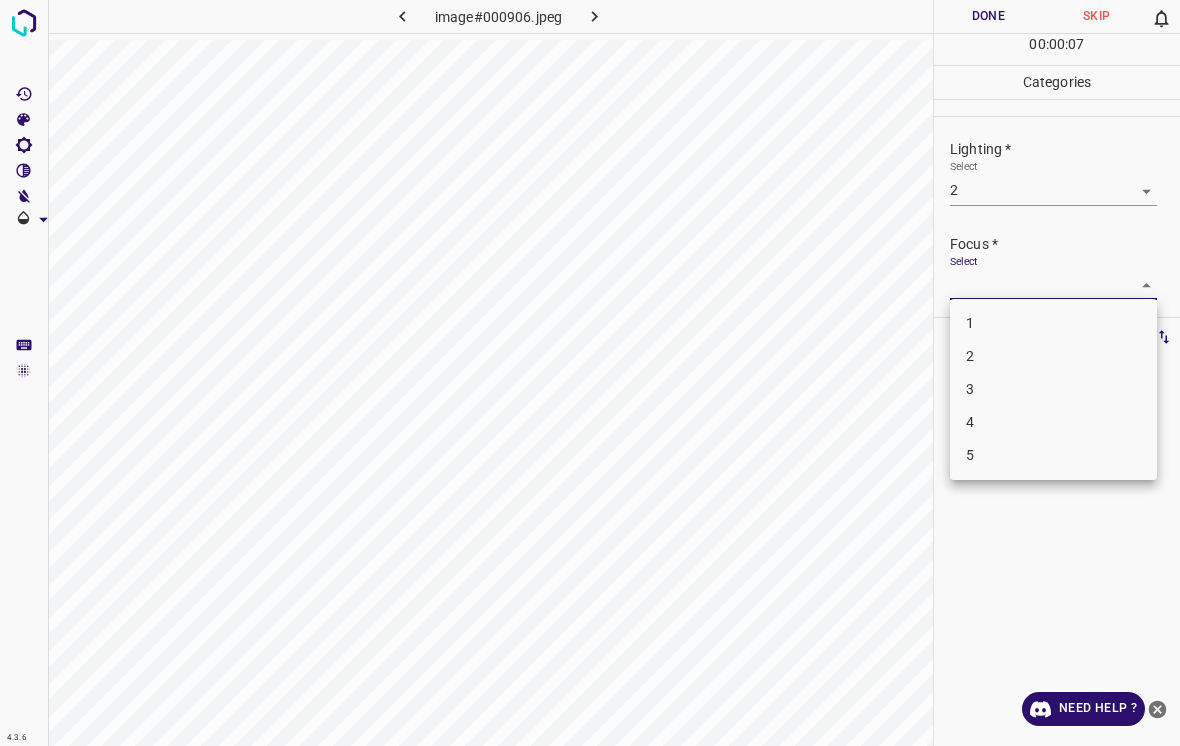click on "2" at bounding box center (1053, 356) 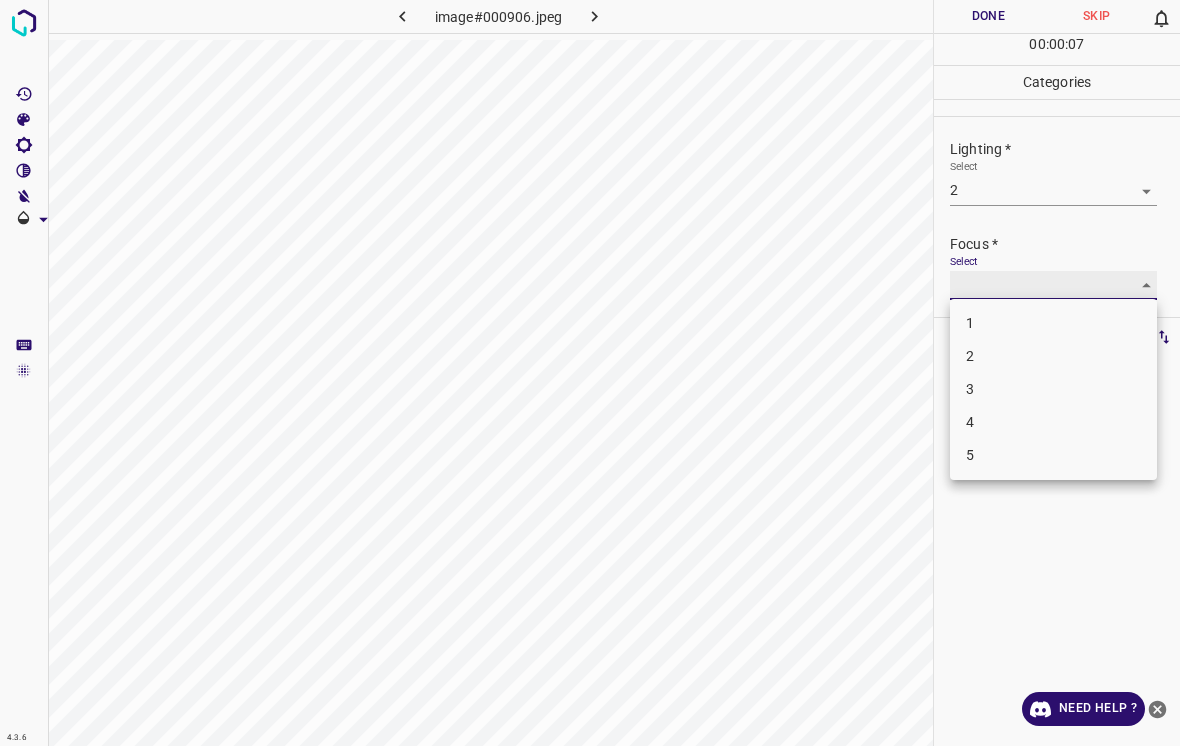 type on "2" 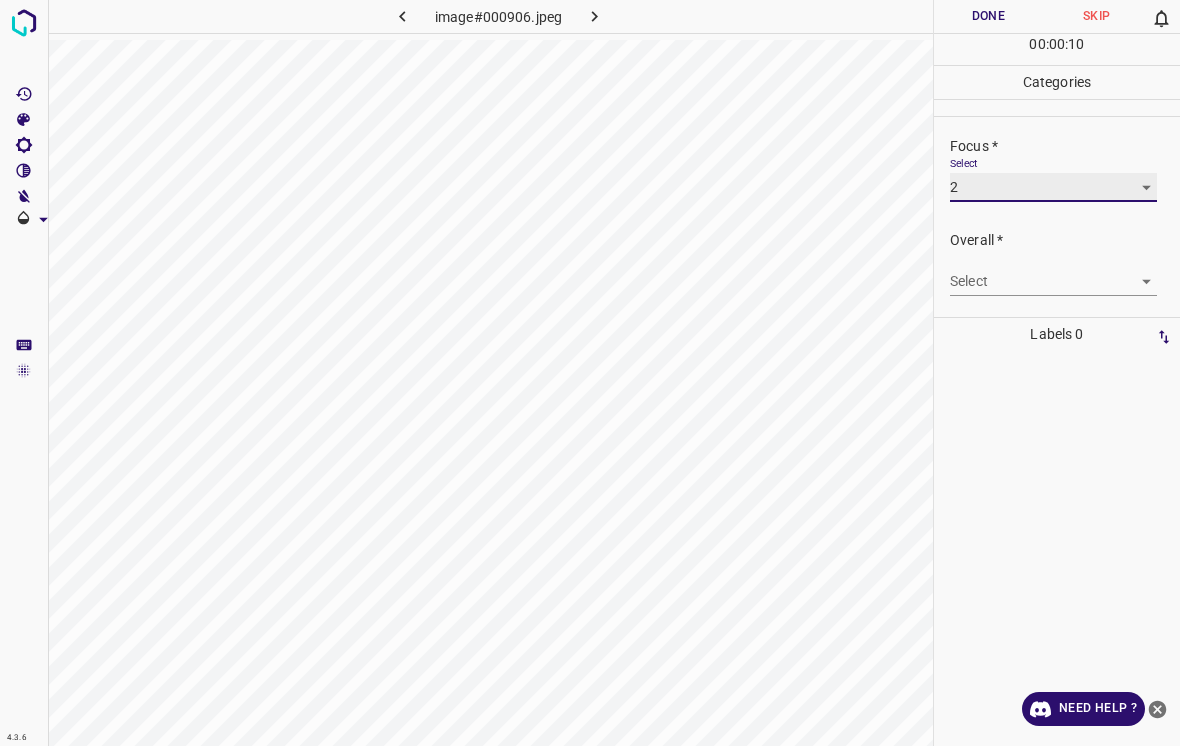 scroll, scrollTop: 98, scrollLeft: 0, axis: vertical 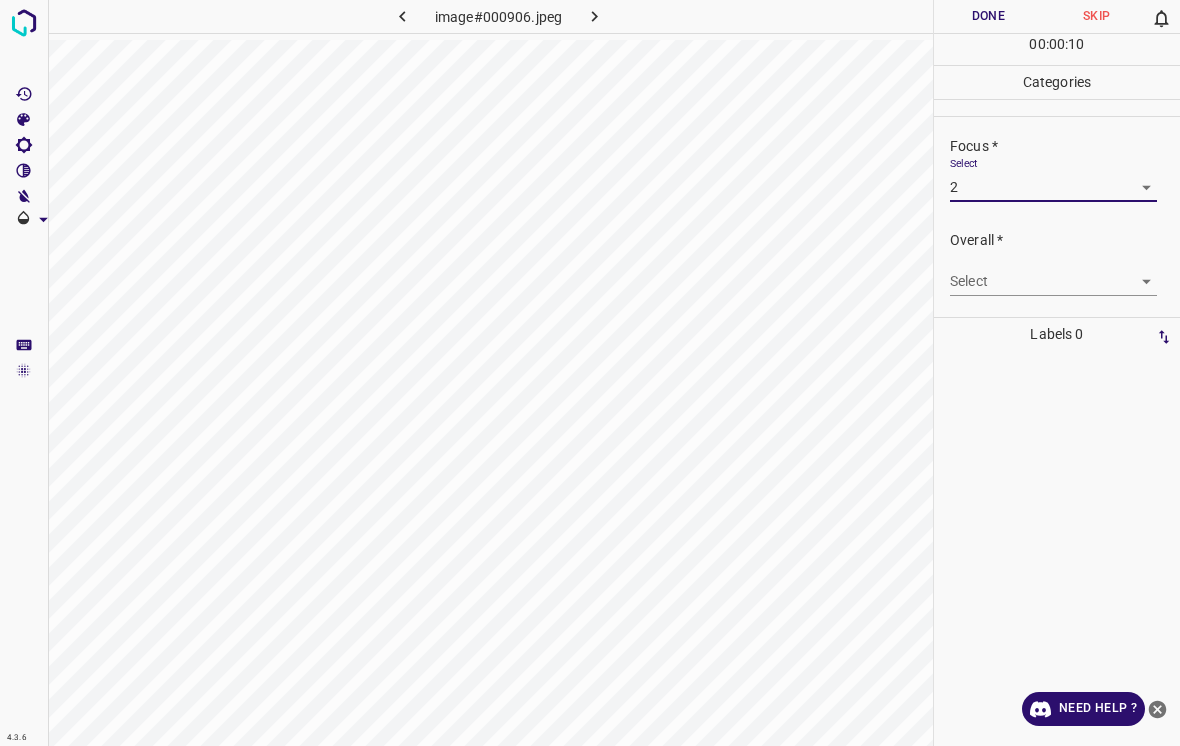 click on "4.3.6  image#000906.jpeg Done Skip 0 00   : 00   : 10   Categories Lighting *  Select 2 2 Focus *  Select 2 2 Overall *  Select ​ Labels   0 Categories 1 Lighting 2 Focus 3 Overall Tools Space Change between modes (Draw & Edit) I Auto labeling R Restore zoom M Zoom in N Zoom out Delete Delete selecte label Filters Z Restore filters X Saturation filter C Brightness filter V Contrast filter B Gray scale filter General O Download Need Help ? - Text - Hide - Delete" at bounding box center [590, 373] 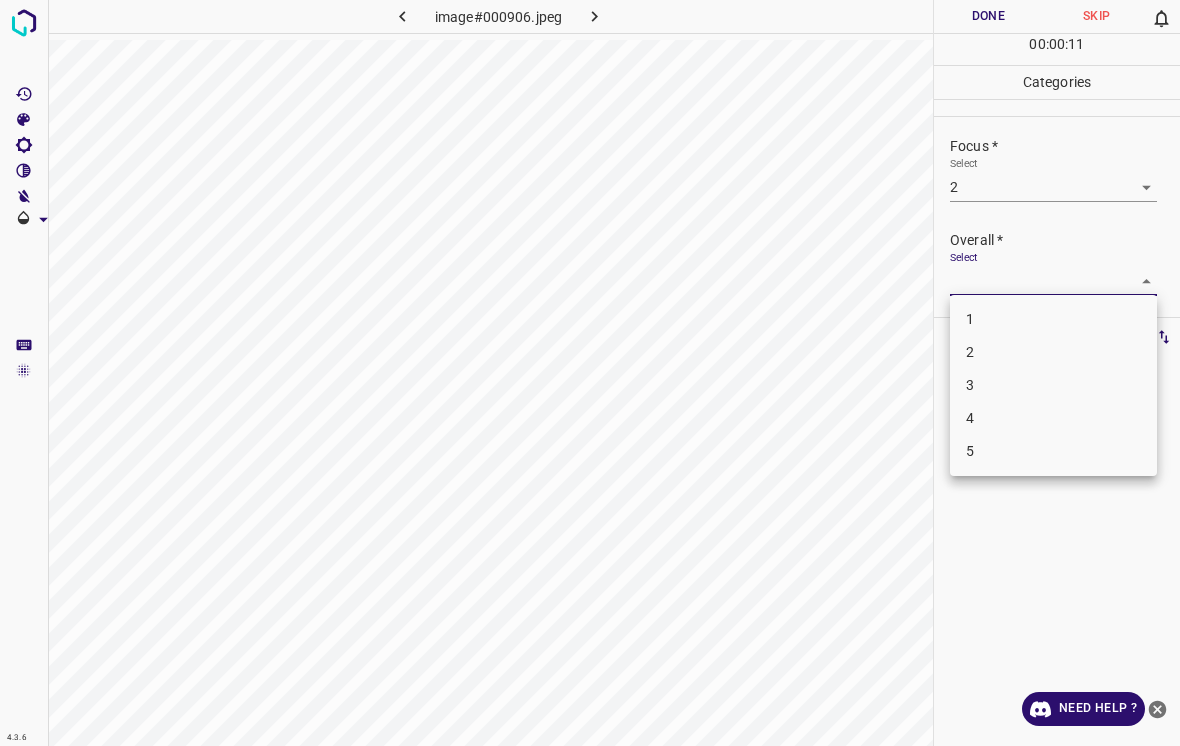 click on "2" at bounding box center [1053, 352] 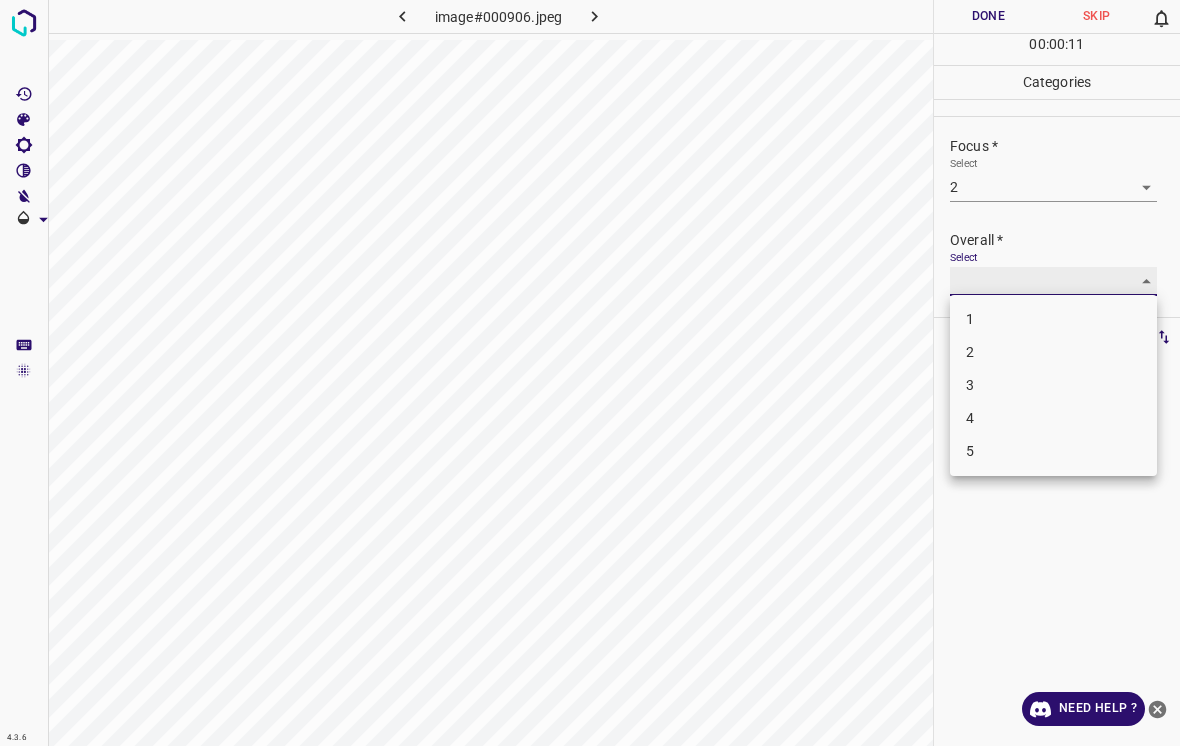 type on "2" 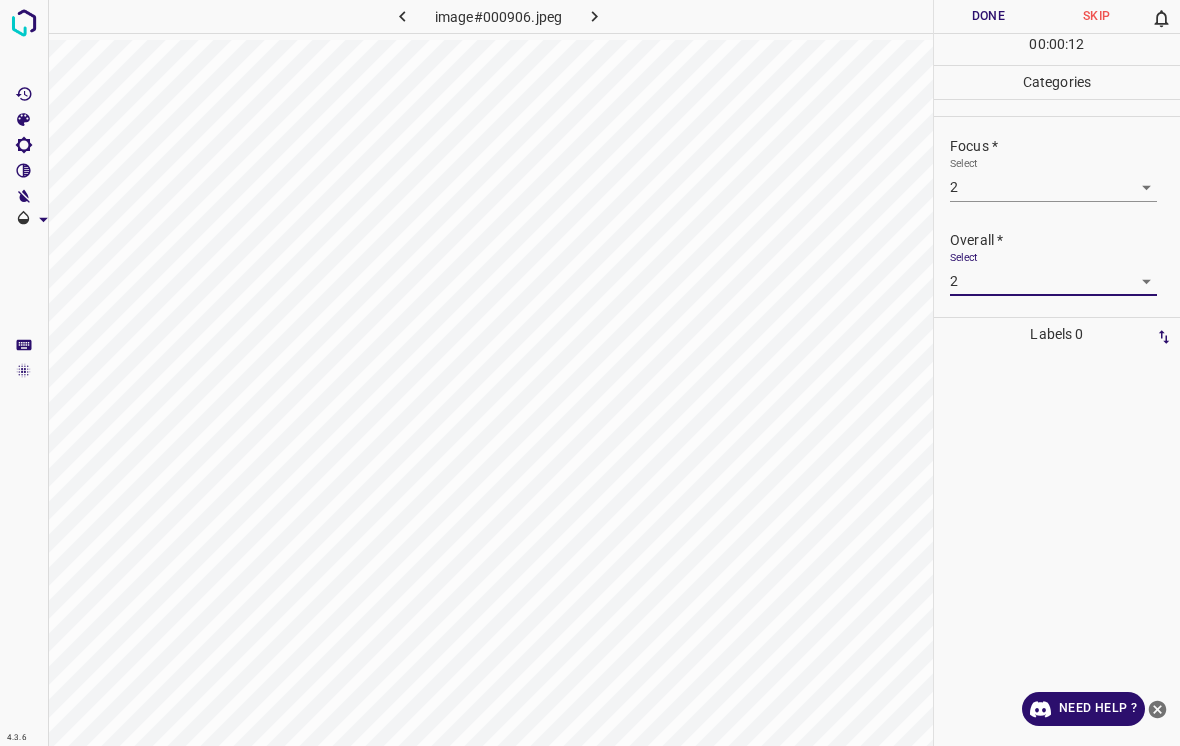 click on "Done" at bounding box center (988, 16) 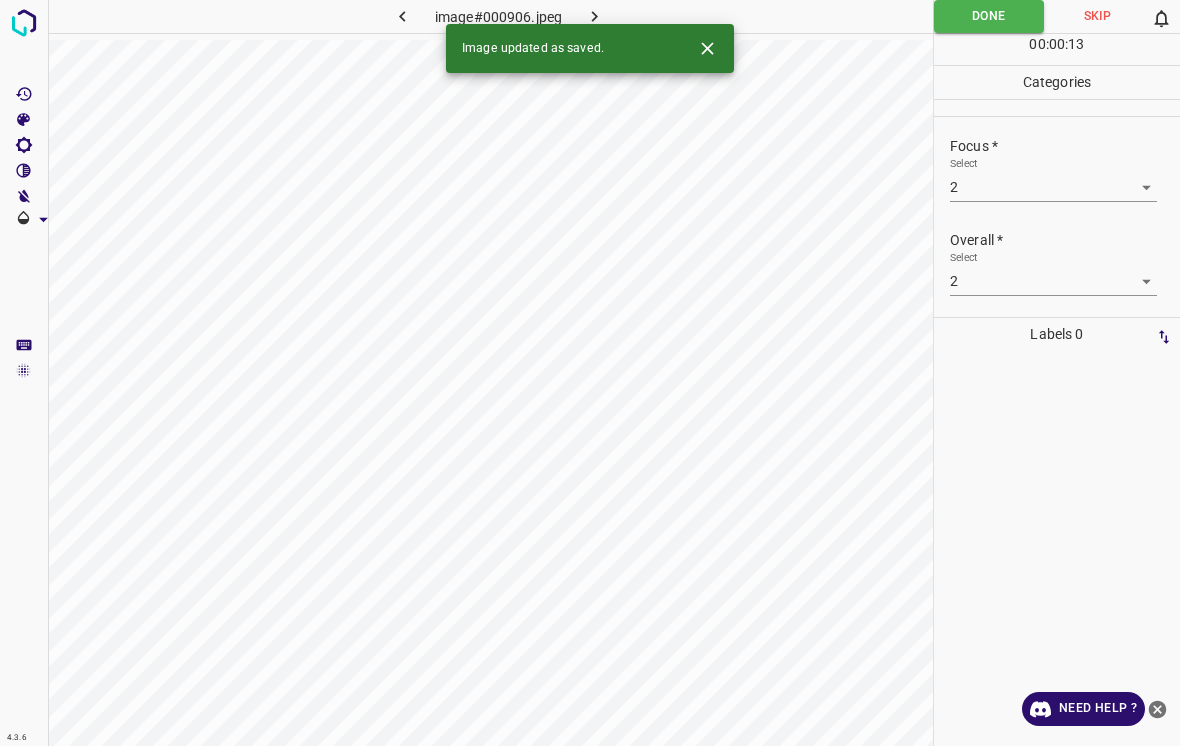 click at bounding box center [594, 16] 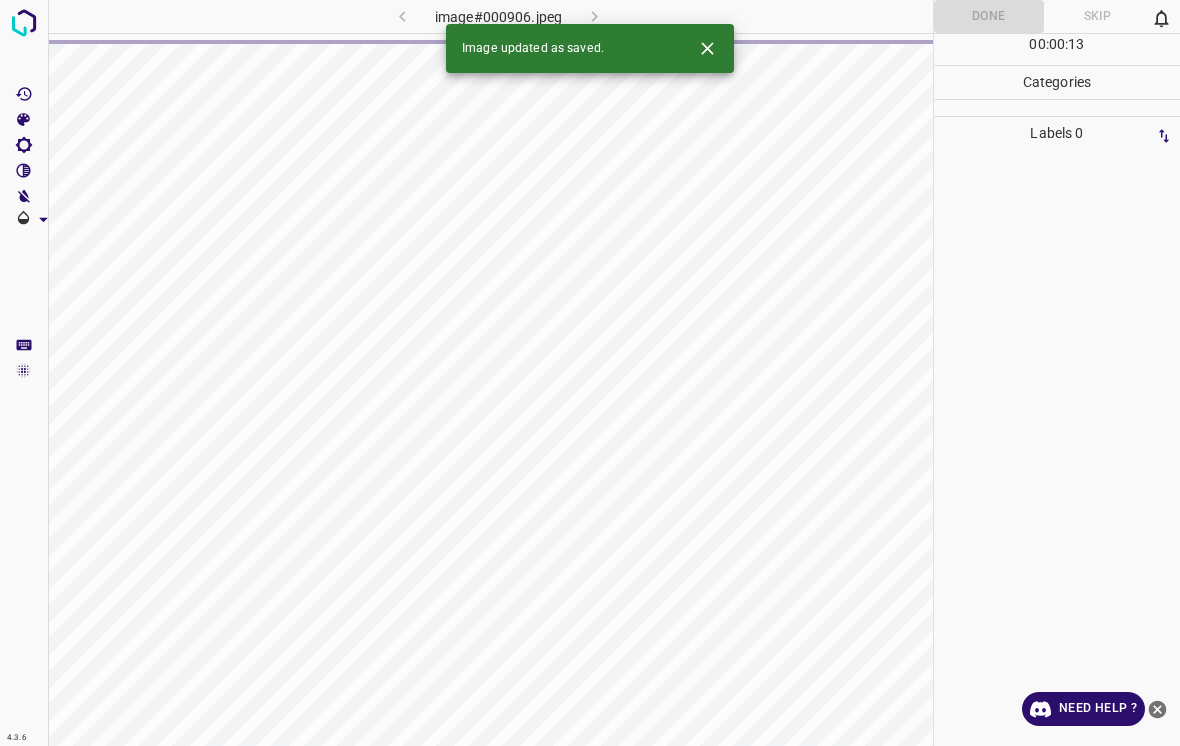 click 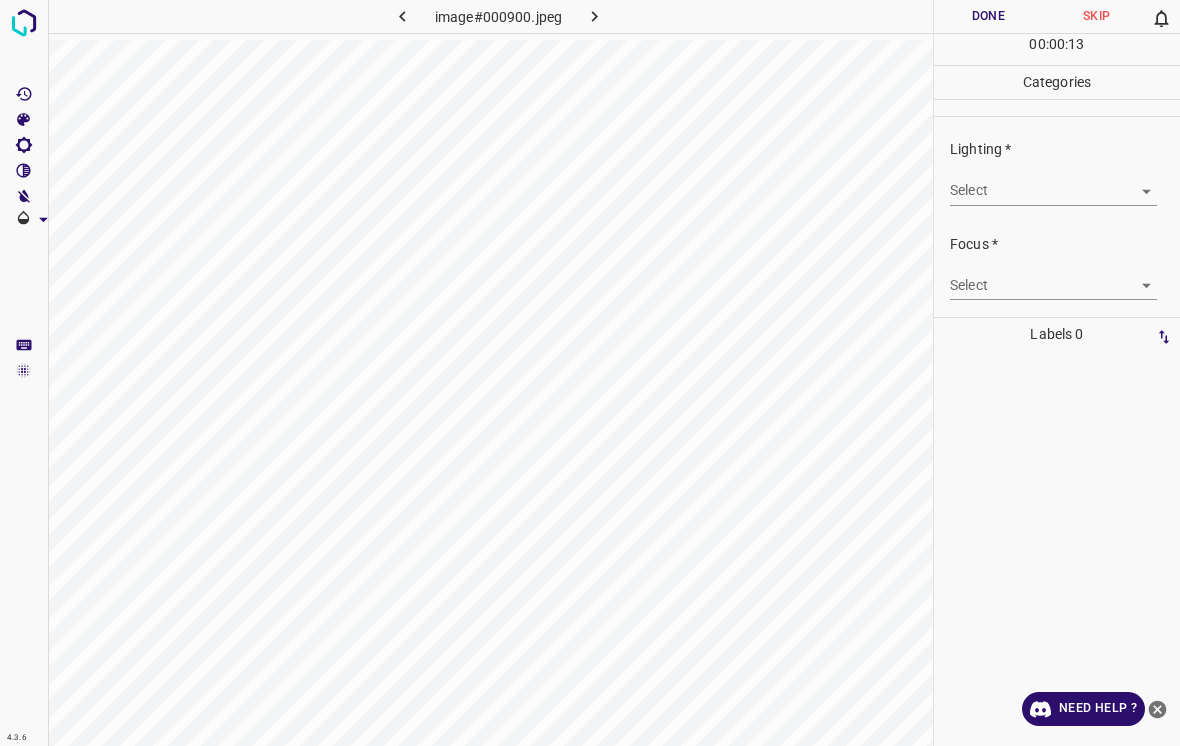 click on "4.3.6  image#000900.jpeg Done Skip 0 00   : 00   : 13   Categories Lighting *  Select ​ Focus *  Select ​ Overall *  Select ​ Labels   0 Categories 1 Lighting 2 Focus 3 Overall Tools Space Change between modes (Draw & Edit) I Auto labeling R Restore zoom M Zoom in N Zoom out Delete Delete selecte label Filters Z Restore filters X Saturation filter C Brightness filter V Contrast filter B Gray scale filter General O Download Need Help ? - Text - Hide - Delete" at bounding box center (590, 373) 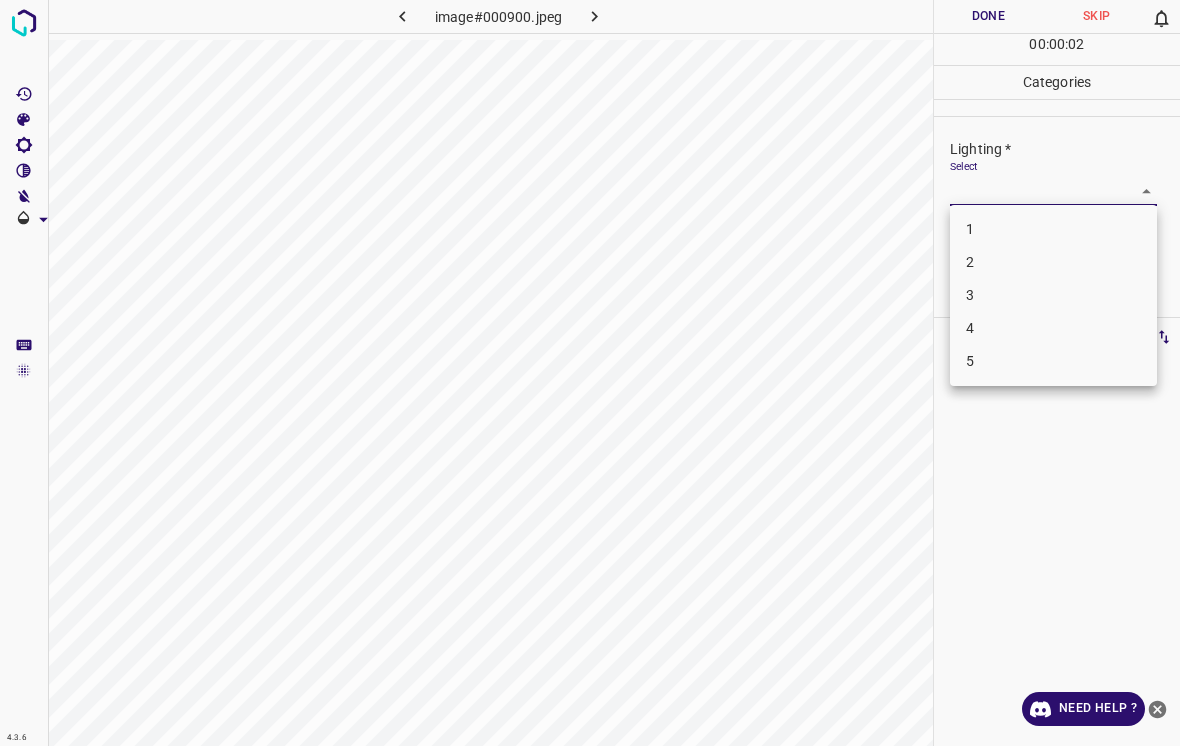 click on "2" at bounding box center [1053, 262] 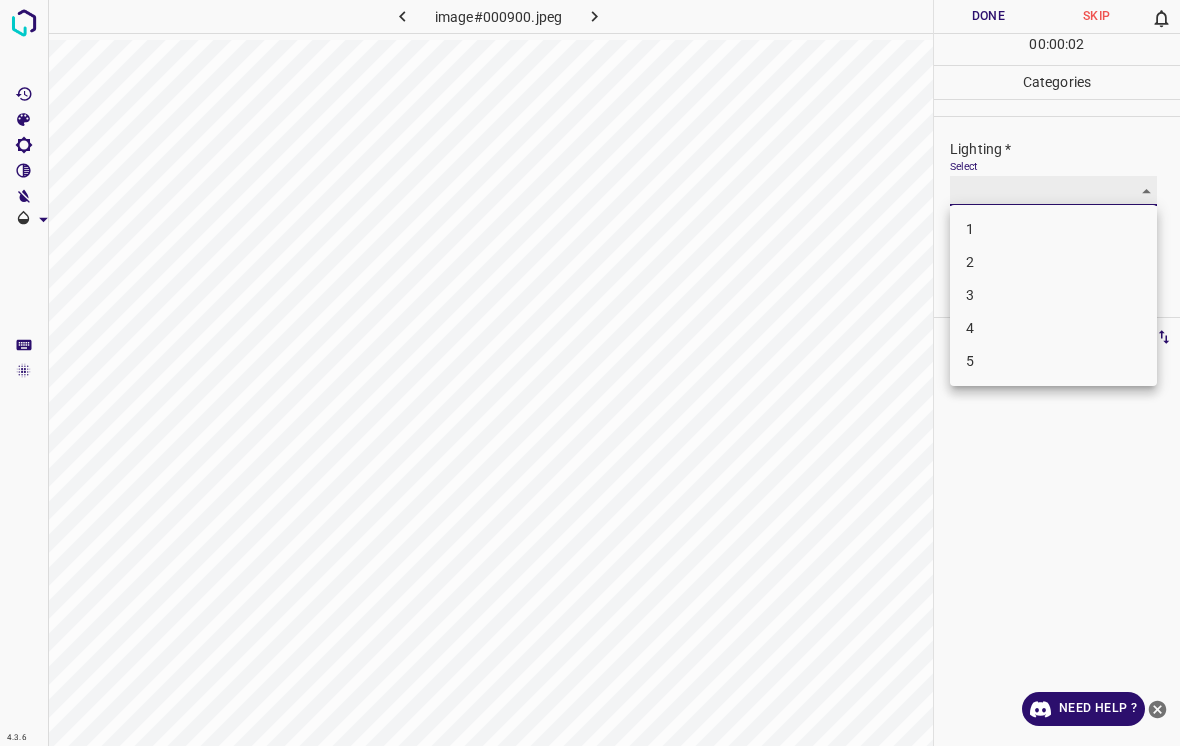 type on "2" 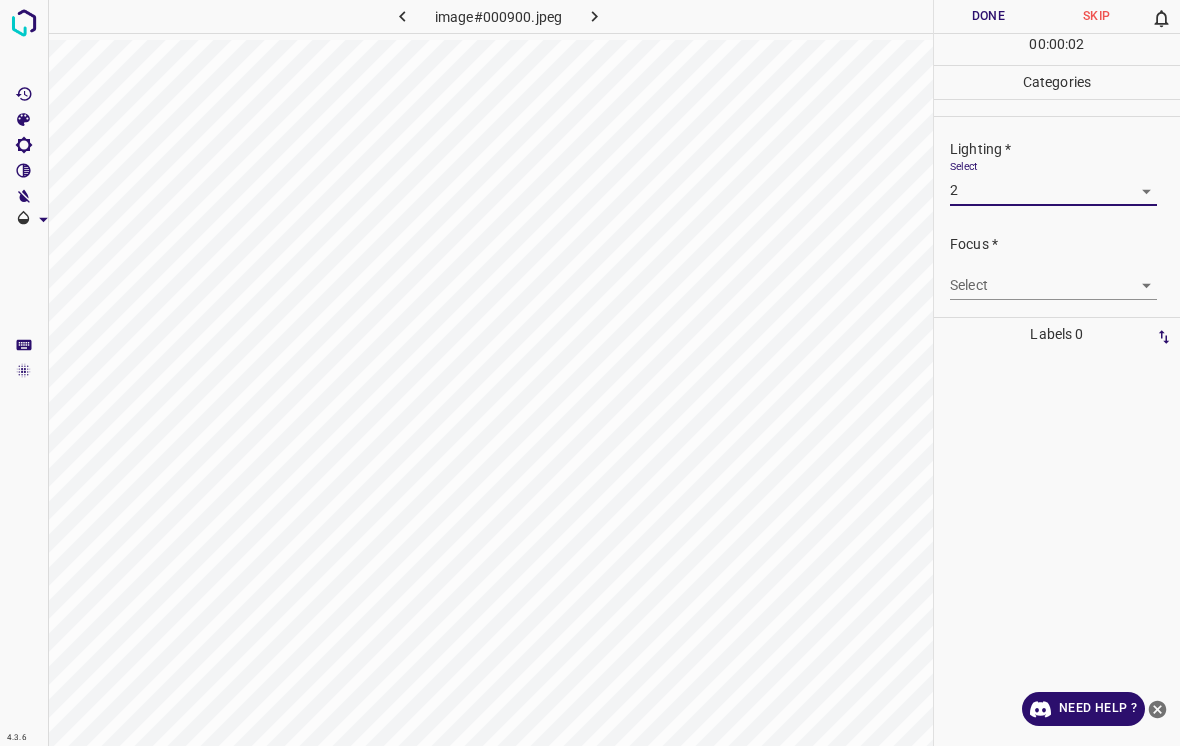 click on "4.3.6  image#000900.jpeg Done Skip 0 00   : 00   : 02   Categories Lighting *  Select 2 2 Focus *  Select ​ Overall *  Select ​ Labels   0 Categories 1 Lighting 2 Focus 3 Overall Tools Space Change between modes (Draw & Edit) I Auto labeling R Restore zoom M Zoom in N Zoom out Delete Delete selecte label Filters Z Restore filters X Saturation filter C Brightness filter V Contrast filter B Gray scale filter General O Download Need Help ? - Text - Hide - Delete" at bounding box center [590, 373] 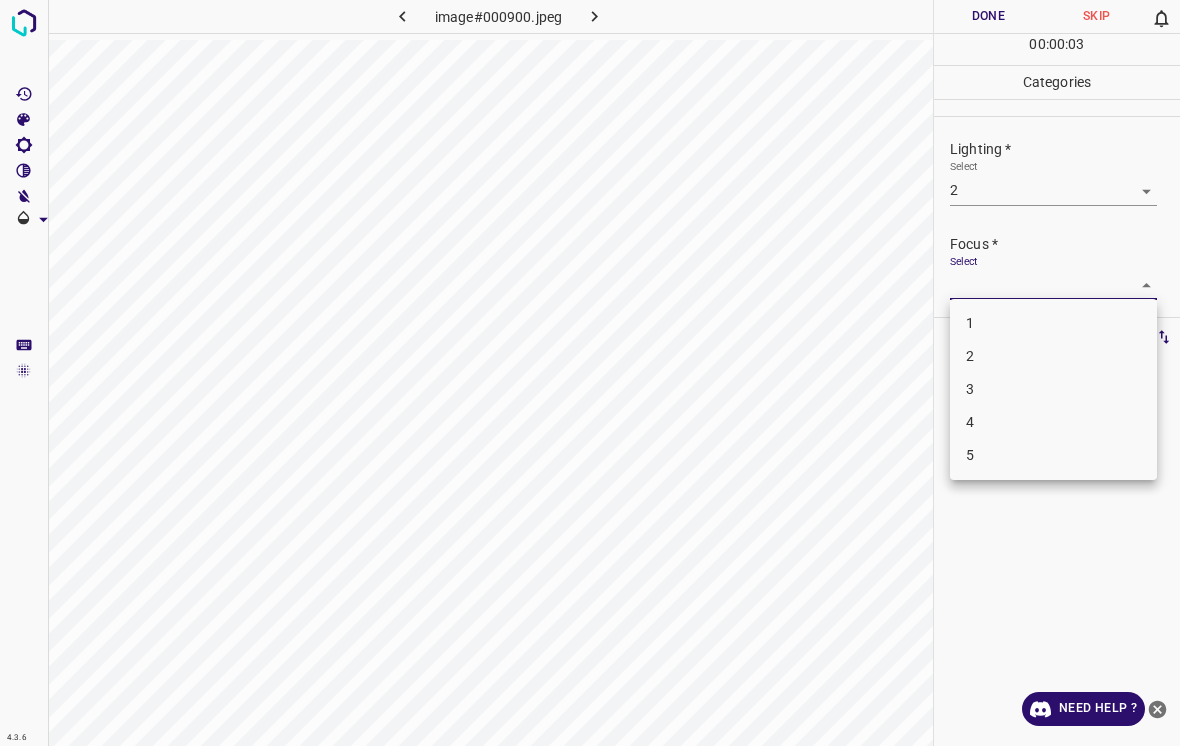 click on "3" at bounding box center (1053, 389) 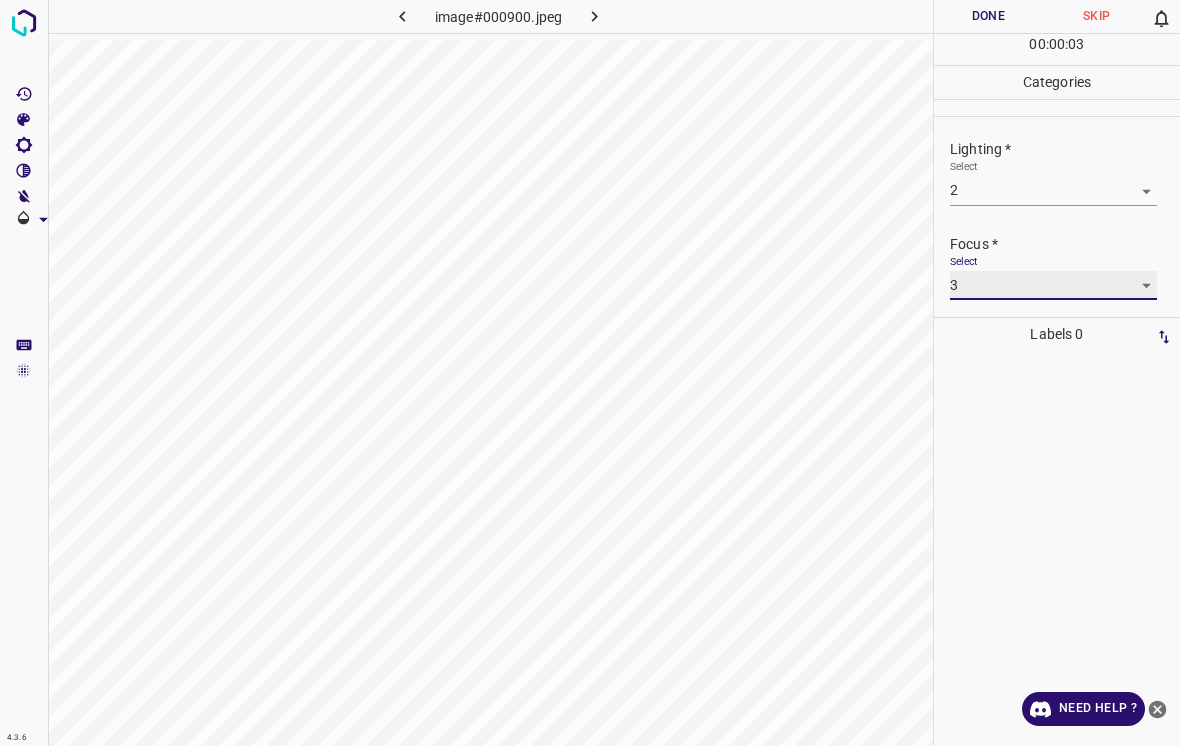 type on "3" 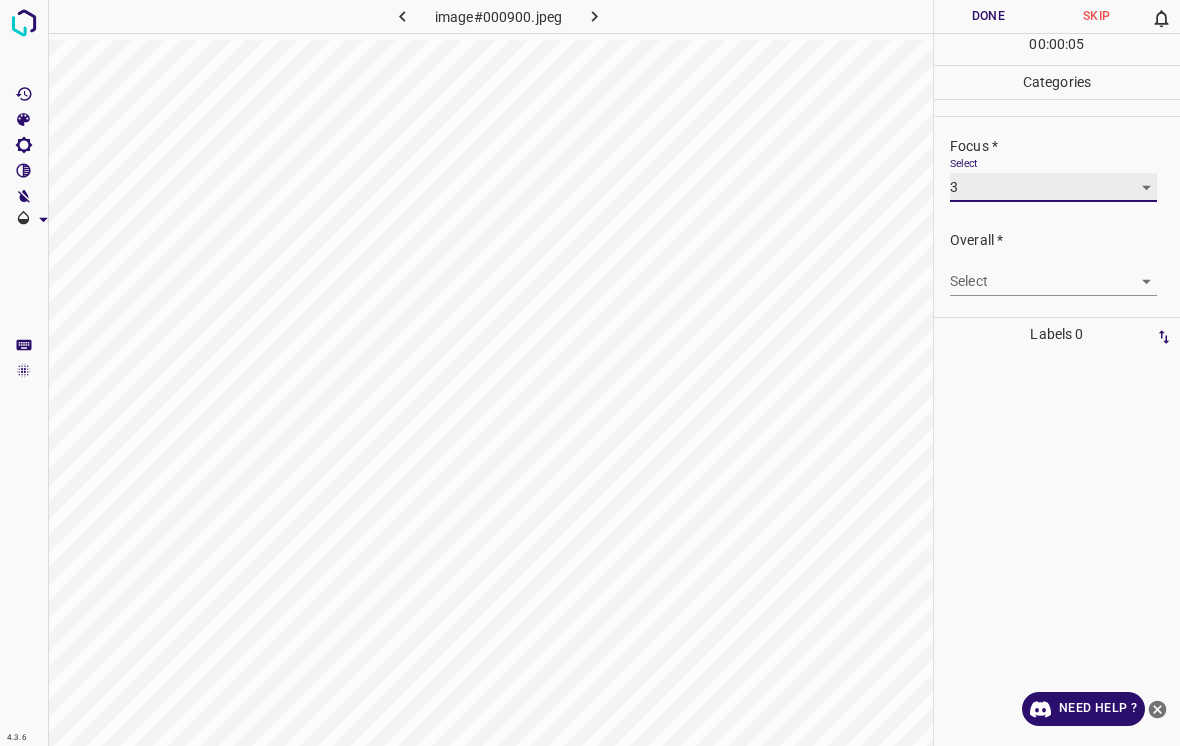 scroll, scrollTop: 98, scrollLeft: 0, axis: vertical 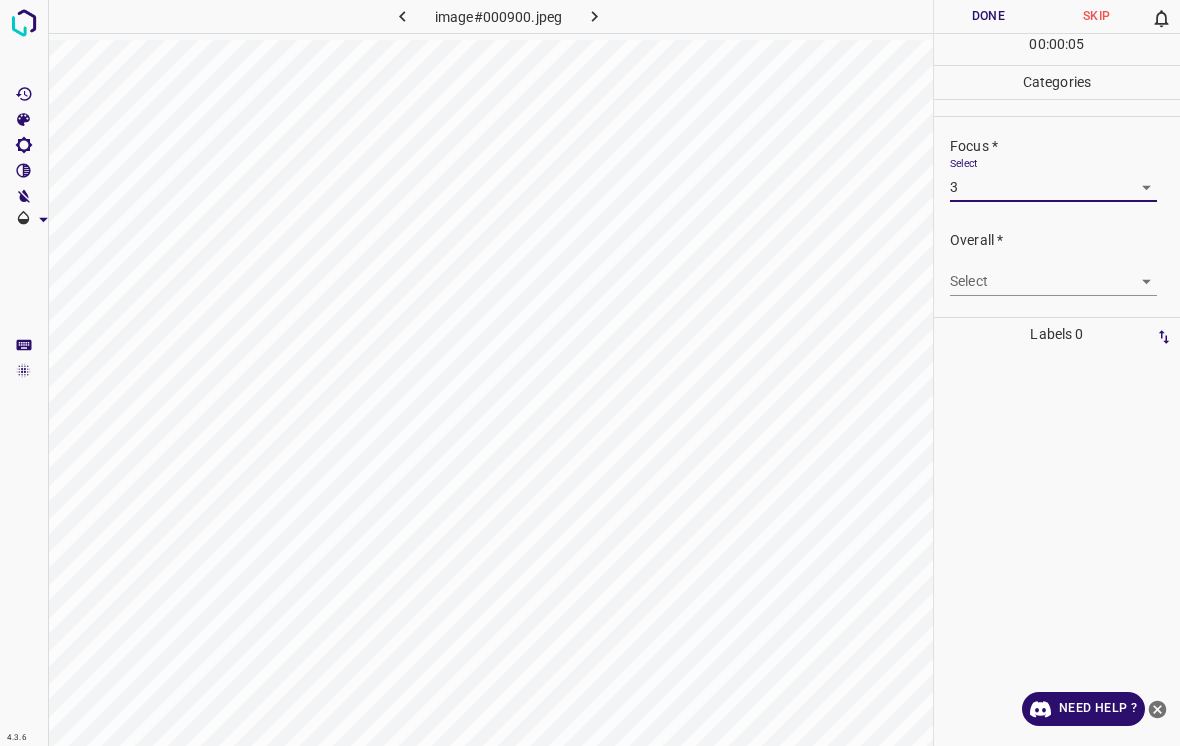 click on "4.3.6  image#000900.jpeg Done Skip 0 00   : 00   : 05   Categories Lighting *  Select 2 2 Focus *  Select 3 3 Overall *  Select ​ Labels   0 Categories 1 Lighting 2 Focus 3 Overall Tools Space Change between modes (Draw & Edit) I Auto labeling R Restore zoom M Zoom in N Zoom out Delete Delete selecte label Filters Z Restore filters X Saturation filter C Brightness filter V Contrast filter B Gray scale filter General O Download Need Help ? - Text - Hide - Delete" at bounding box center [590, 373] 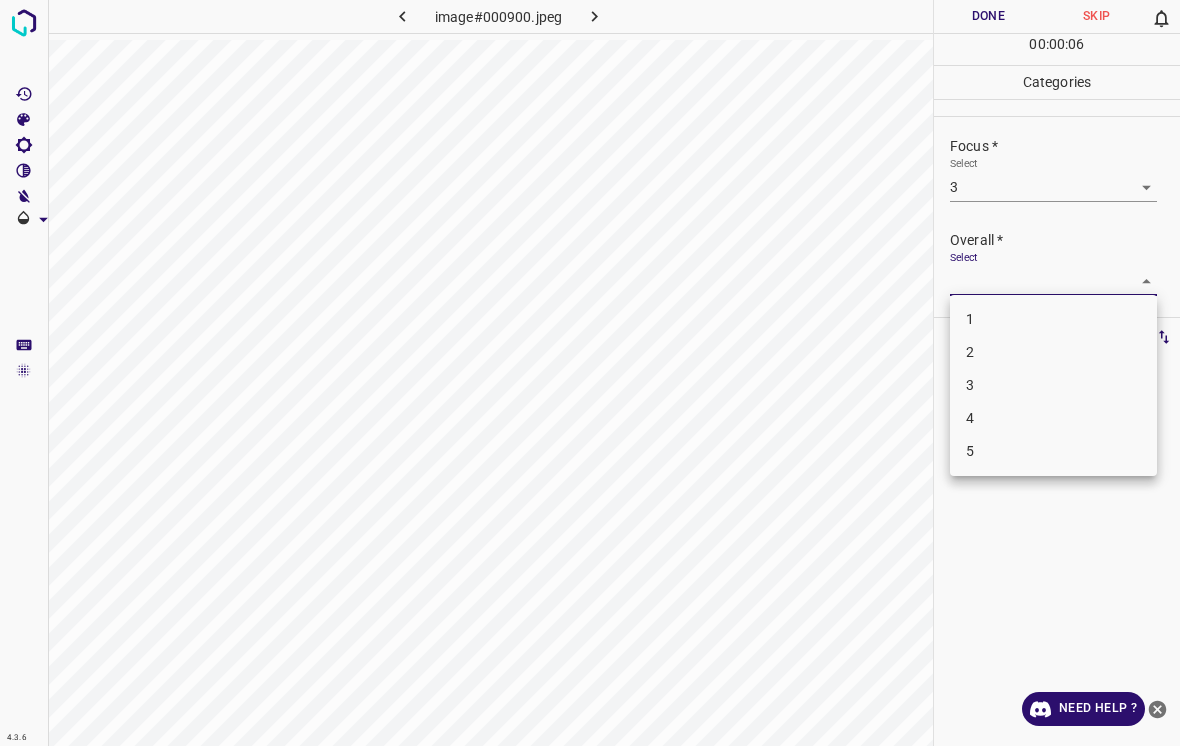 click on "3" at bounding box center [1053, 385] 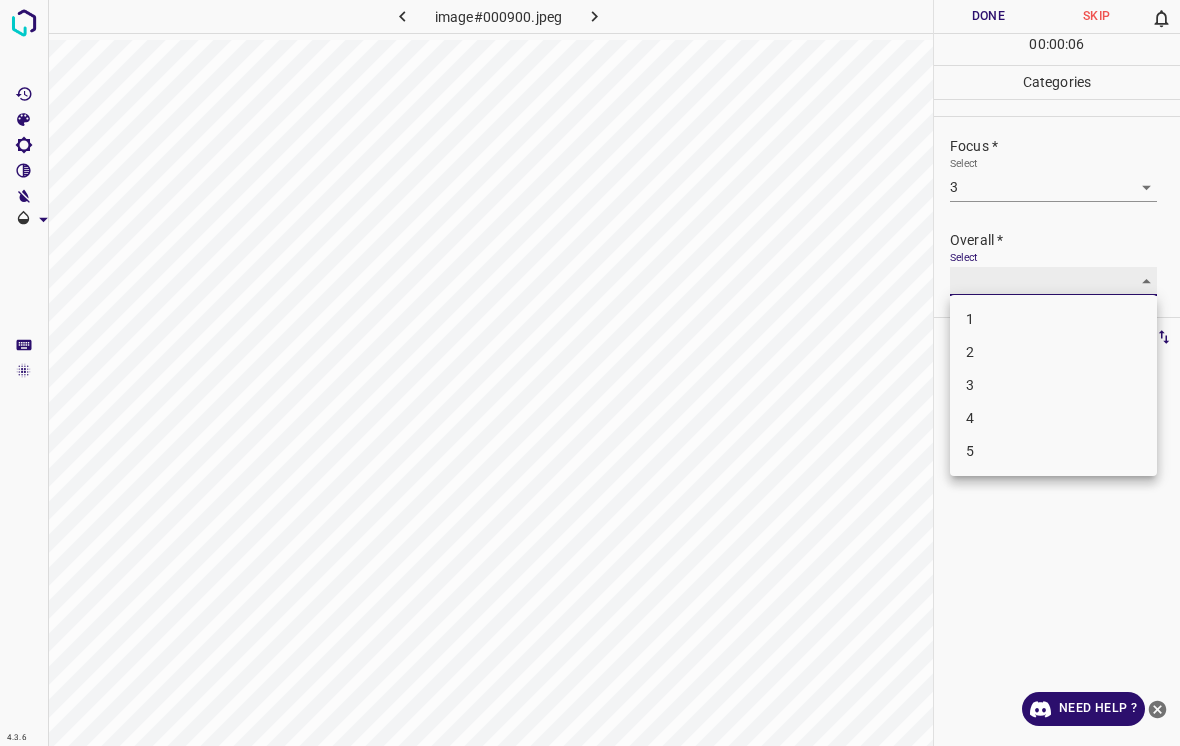 type on "3" 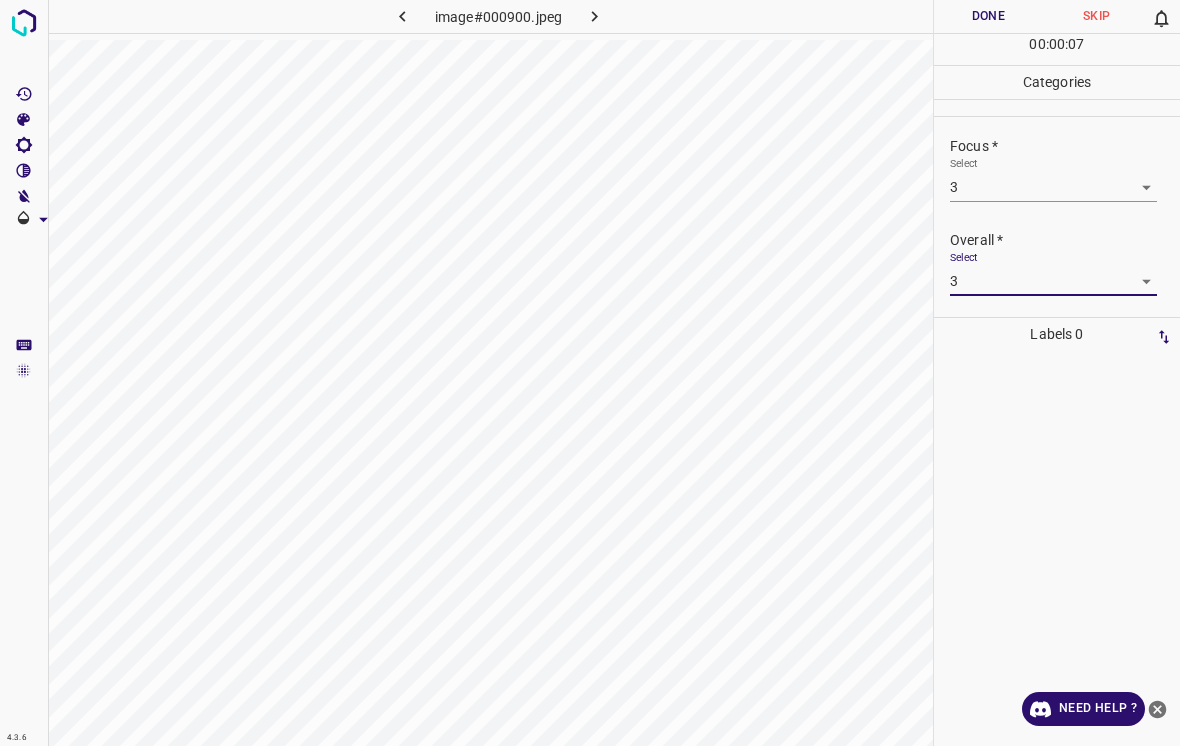 click on "Done" at bounding box center [988, 16] 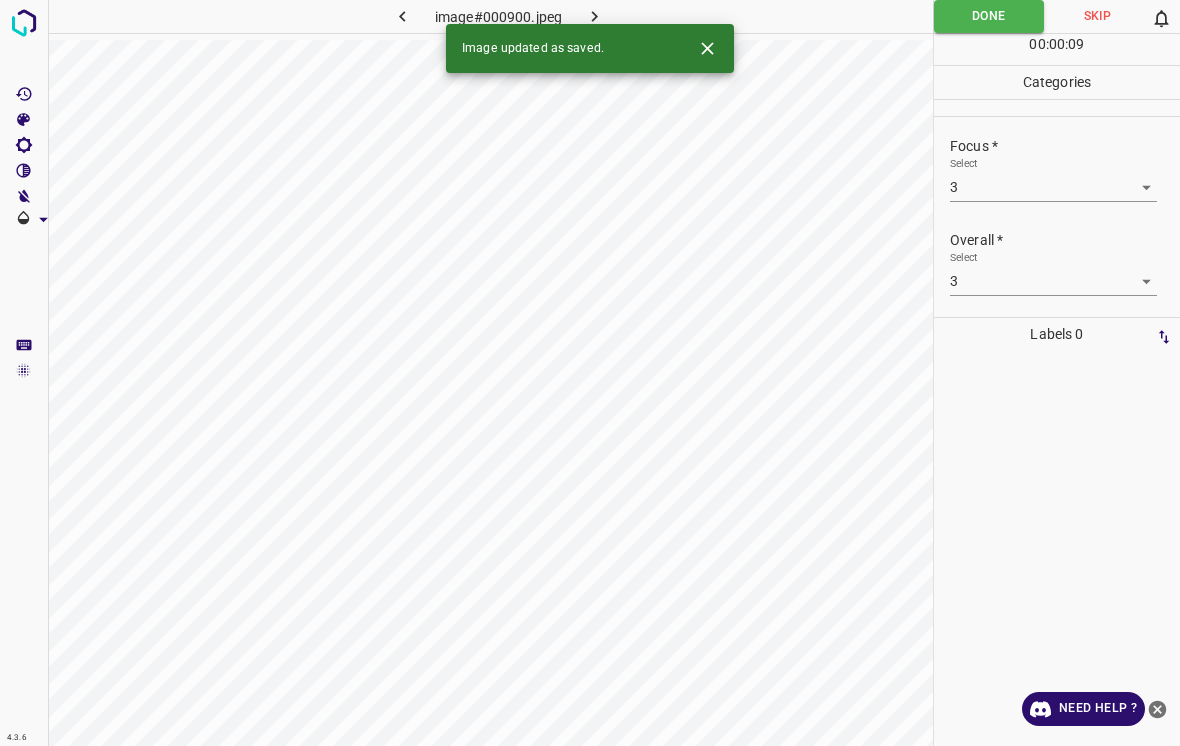 click 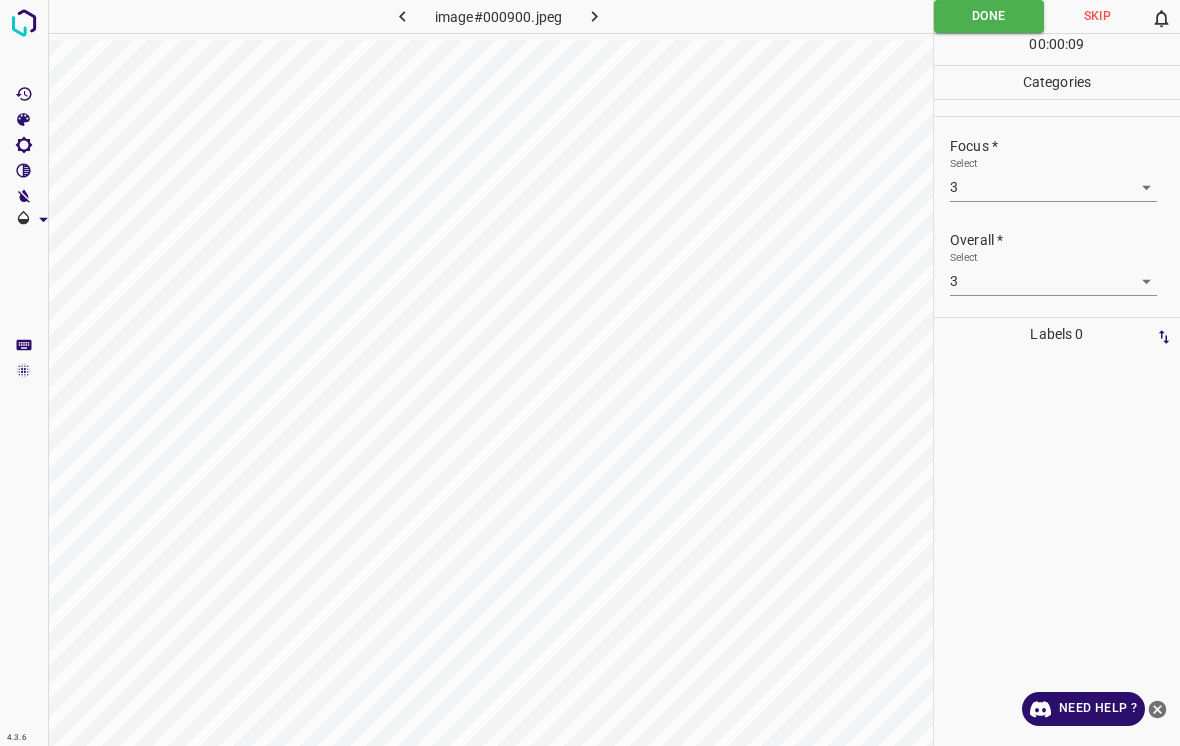 click 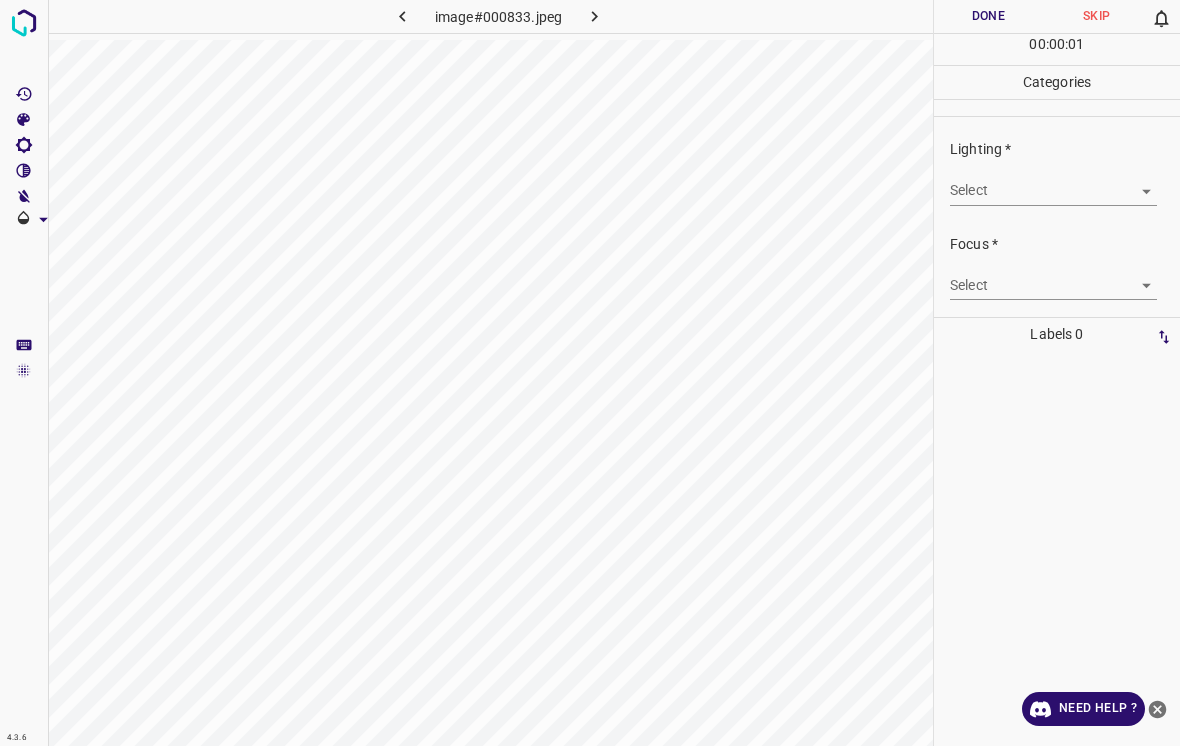 click on "4.3.6  image#000833.jpeg Done Skip 0 00   : 00   : 01   Categories Lighting *  Select ​ Focus *  Select ​ Overall *  Select ​ Labels   0 Categories 1 Lighting 2 Focus 3 Overall Tools Space Change between modes (Draw & Edit) I Auto labeling R Restore zoom M Zoom in N Zoom out Delete Delete selecte label Filters Z Restore filters X Saturation filter C Brightness filter V Contrast filter B Gray scale filter General O Download Need Help ? - Text - Hide - Delete" at bounding box center (590, 373) 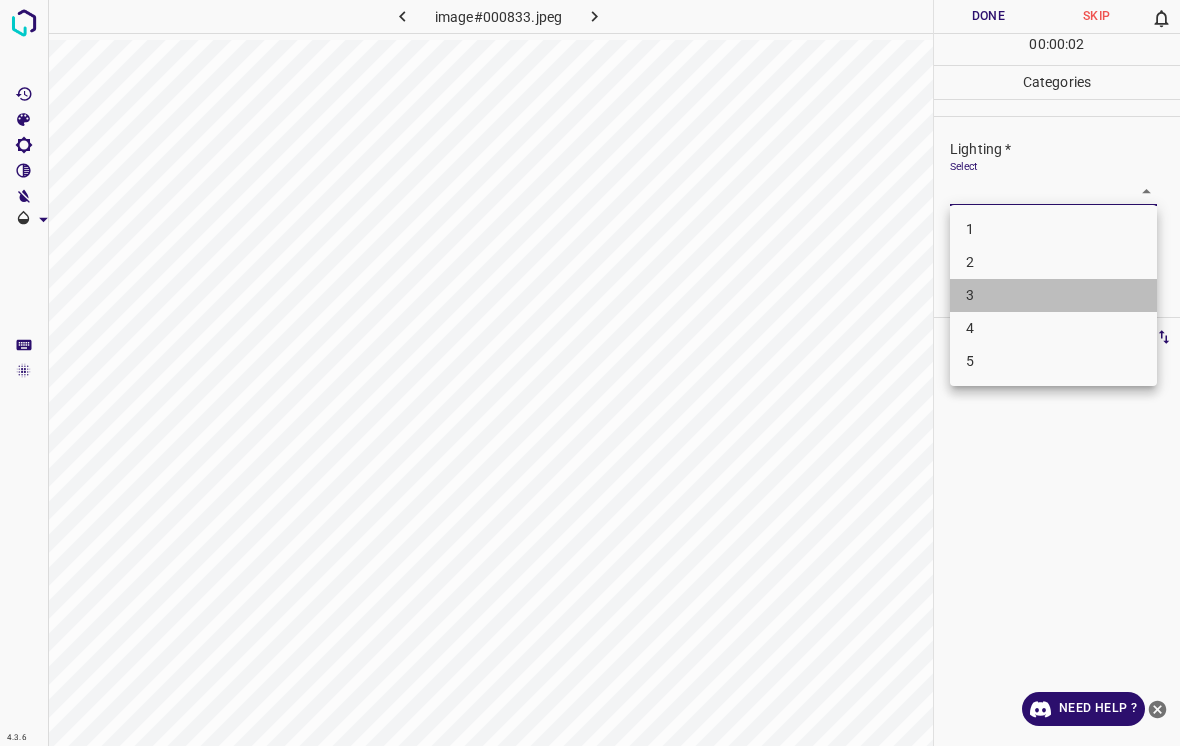 click on "3" at bounding box center (1053, 295) 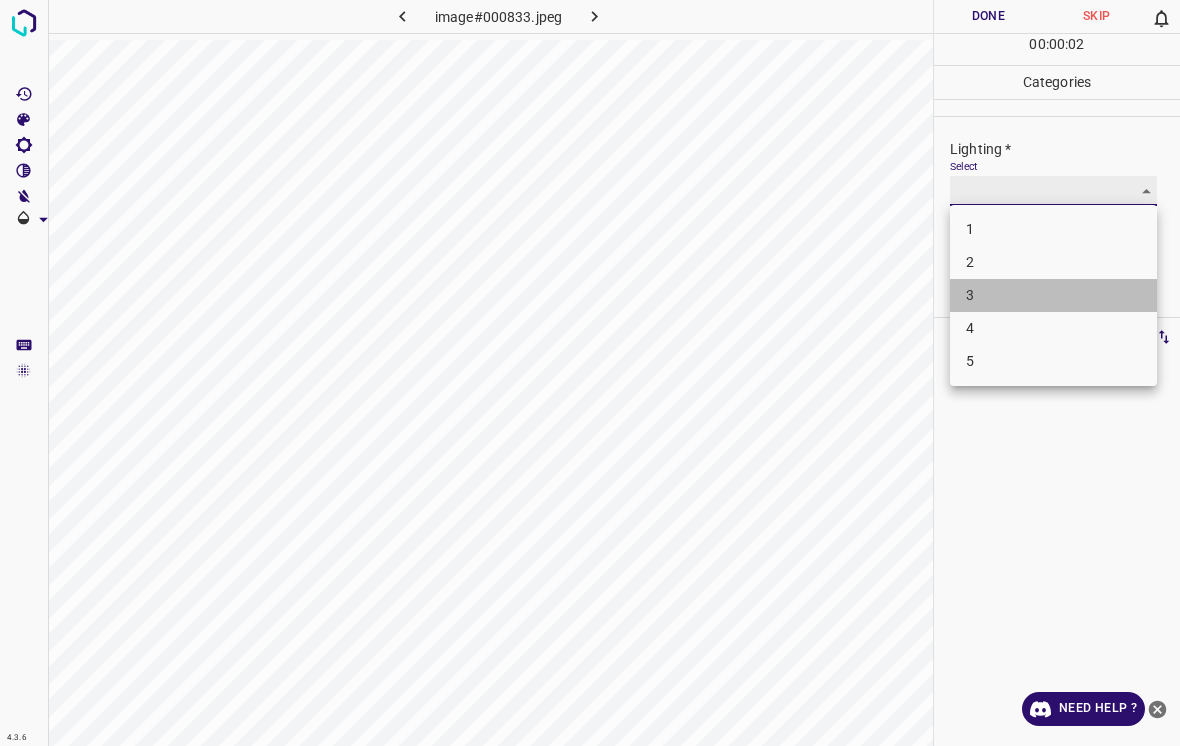 type on "3" 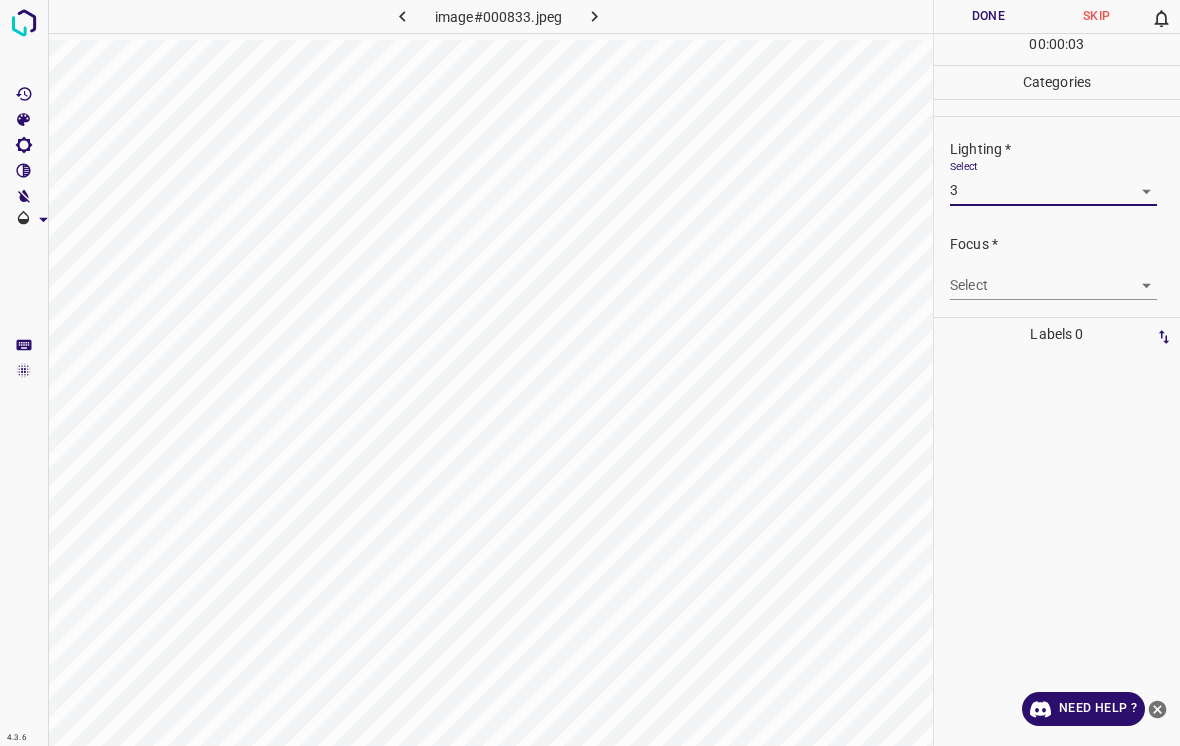 click on "4.3.6  image#000833.jpeg Done Skip 0 00   : 00   : 03   Categories Lighting *  Select 3 3 Focus *  Select ​ Overall *  Select ​ Labels   0 Categories 1 Lighting 2 Focus 3 Overall Tools Space Change between modes (Draw & Edit) I Auto labeling R Restore zoom M Zoom in N Zoom out Delete Delete selecte label Filters Z Restore filters X Saturation filter C Brightness filter V Contrast filter B Gray scale filter General O Download Need Help ? - Text - Hide - Delete" at bounding box center [590, 373] 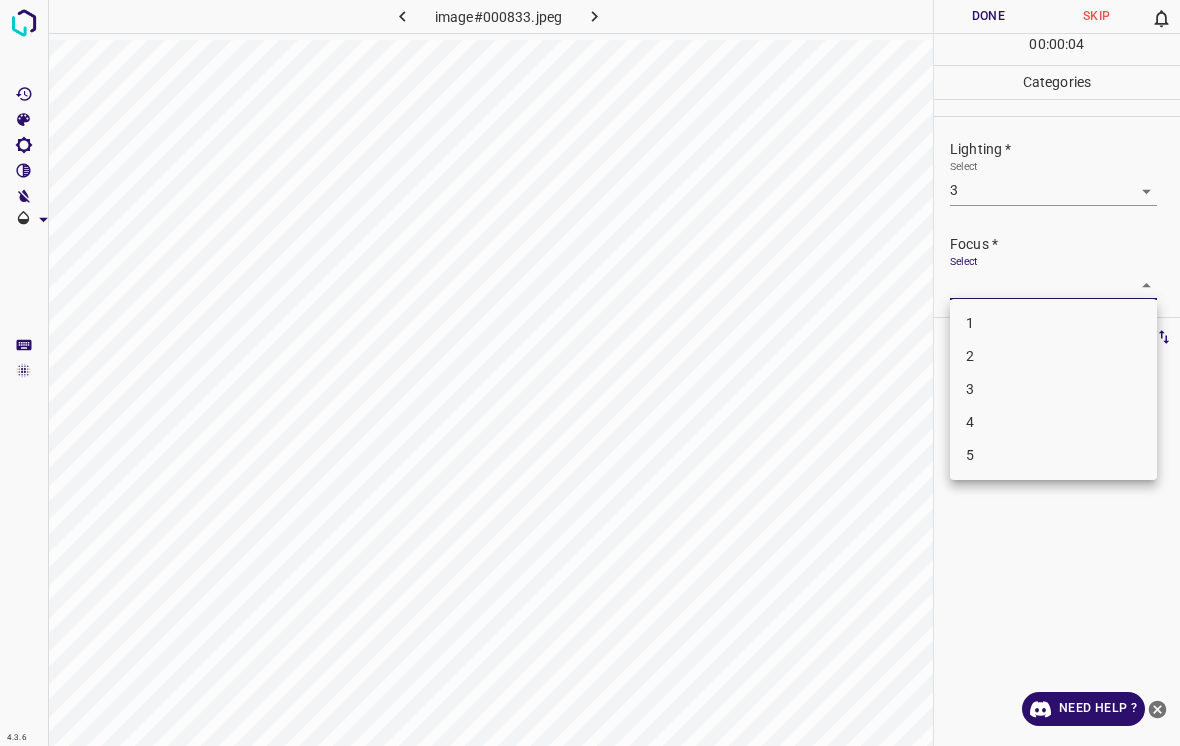 click on "4" at bounding box center [1053, 422] 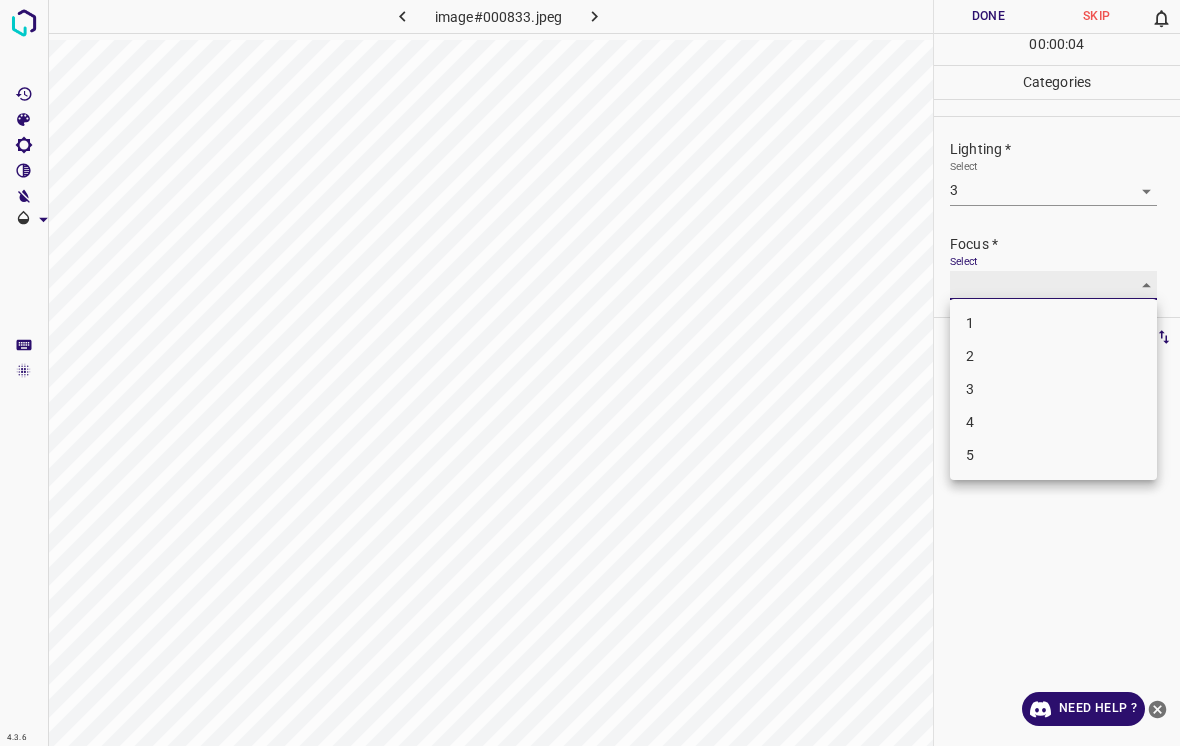 type on "4" 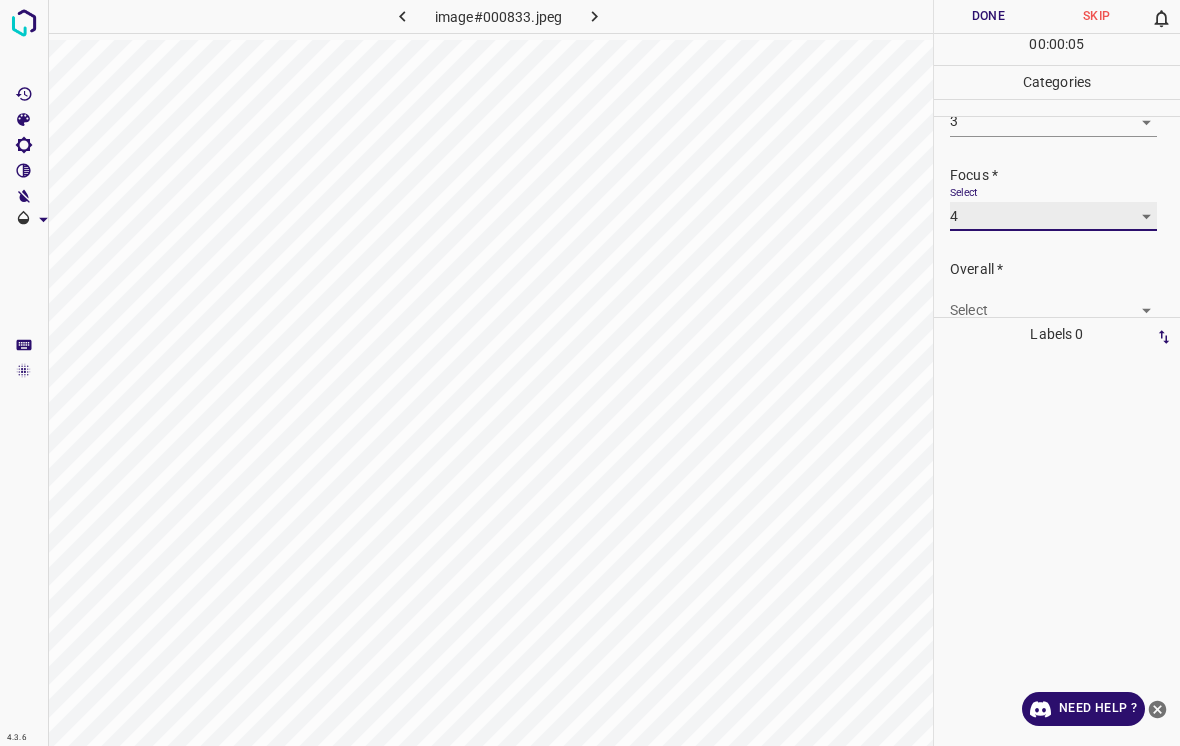 scroll, scrollTop: 74, scrollLeft: 0, axis: vertical 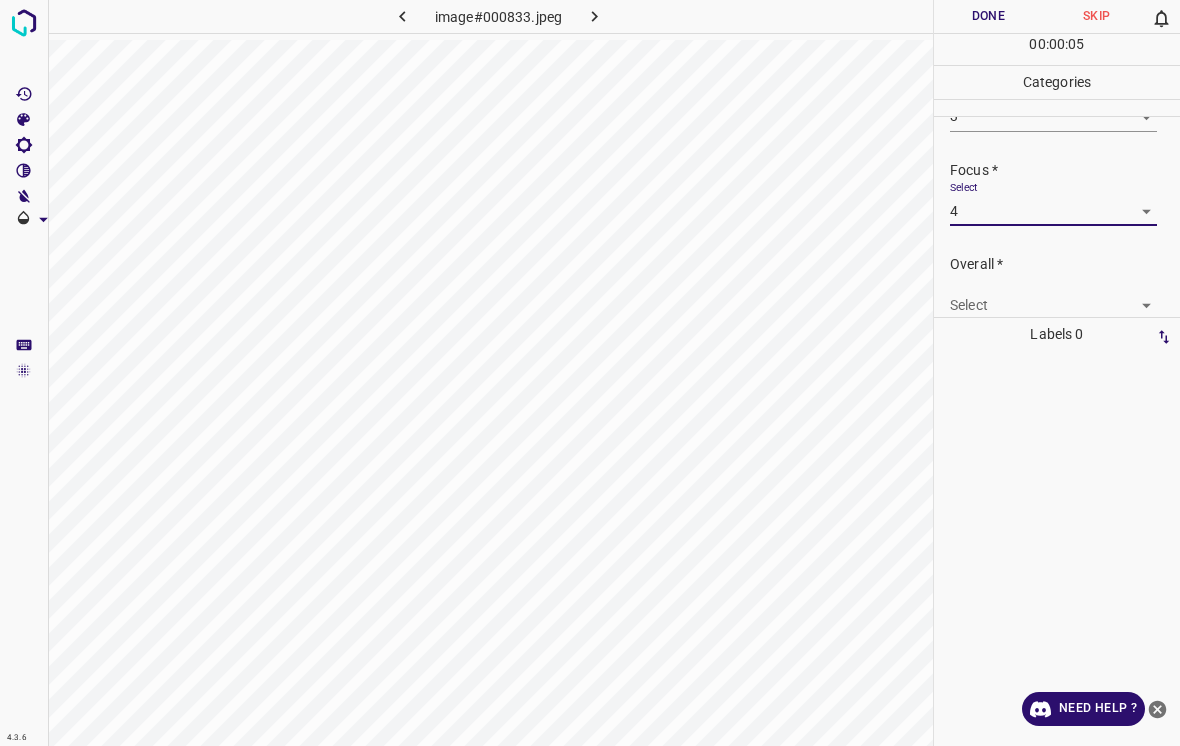 click on "4.3.6  image#000833.jpeg Done Skip 0 00   : 00   : 05   Categories Lighting *  Select 3 3 Focus *  Select 4 4 Overall *  Select ​ Labels   0 Categories 1 Lighting 2 Focus 3 Overall Tools Space Change between modes (Draw & Edit) I Auto labeling R Restore zoom M Zoom in N Zoom out Delete Delete selecte label Filters Z Restore filters X Saturation filter C Brightness filter V Contrast filter B Gray scale filter General O Download Need Help ? - Text - Hide - Delete" at bounding box center (590, 373) 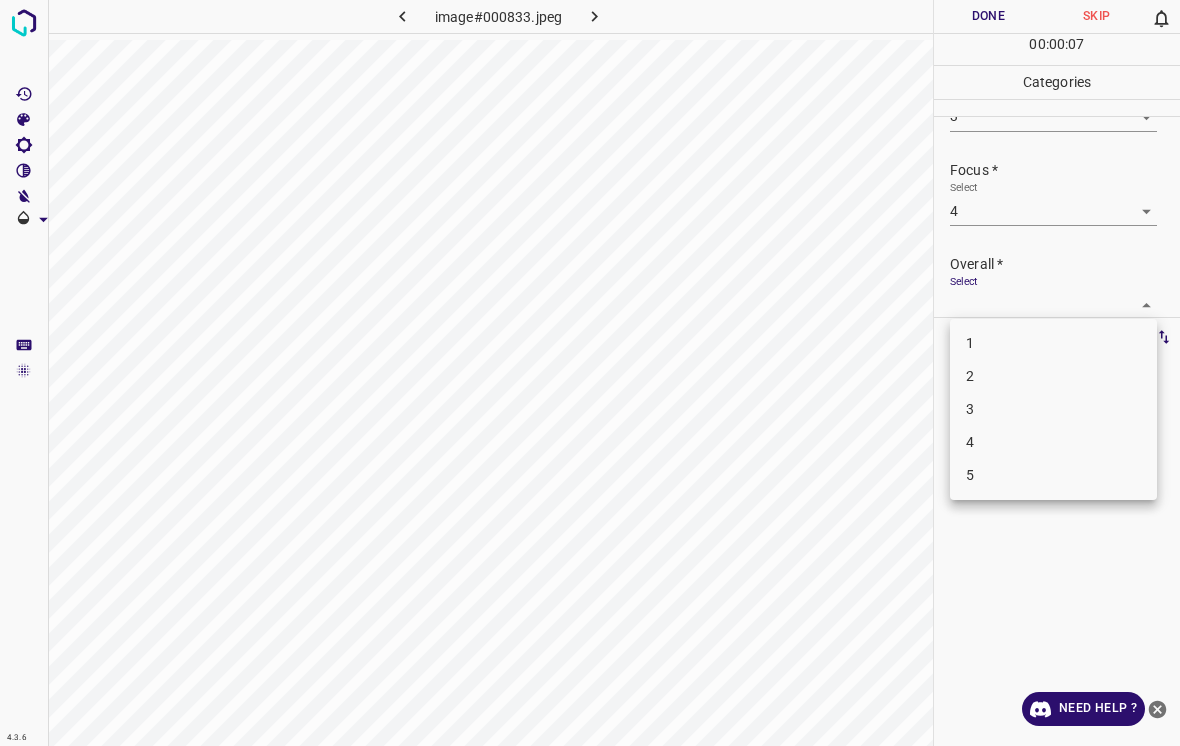 click on "3" at bounding box center [1053, 409] 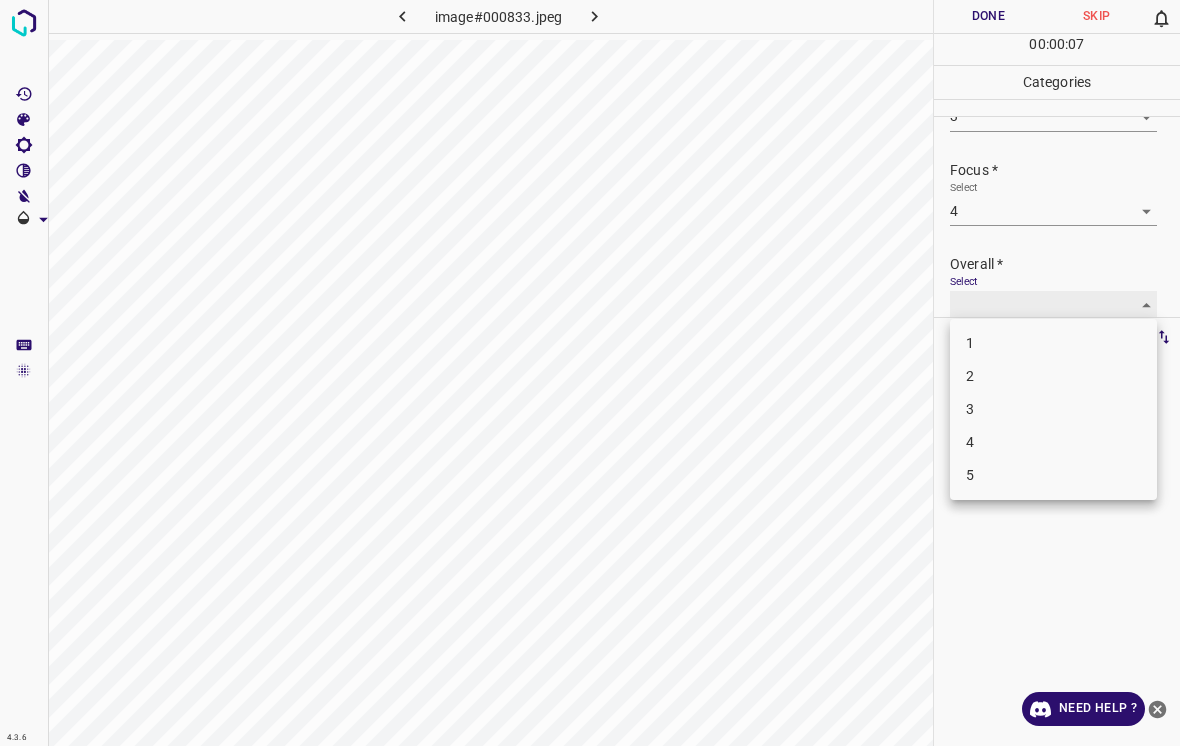 scroll, scrollTop: 76, scrollLeft: 0, axis: vertical 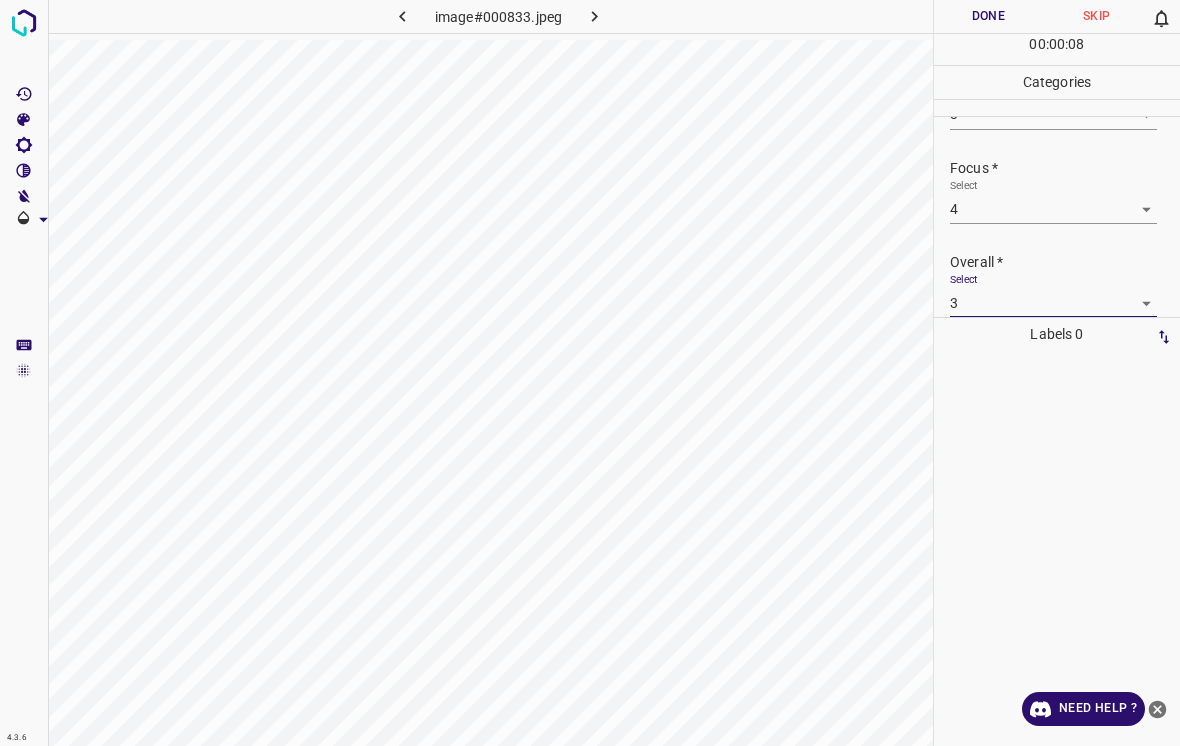 click on "Done" at bounding box center (988, 16) 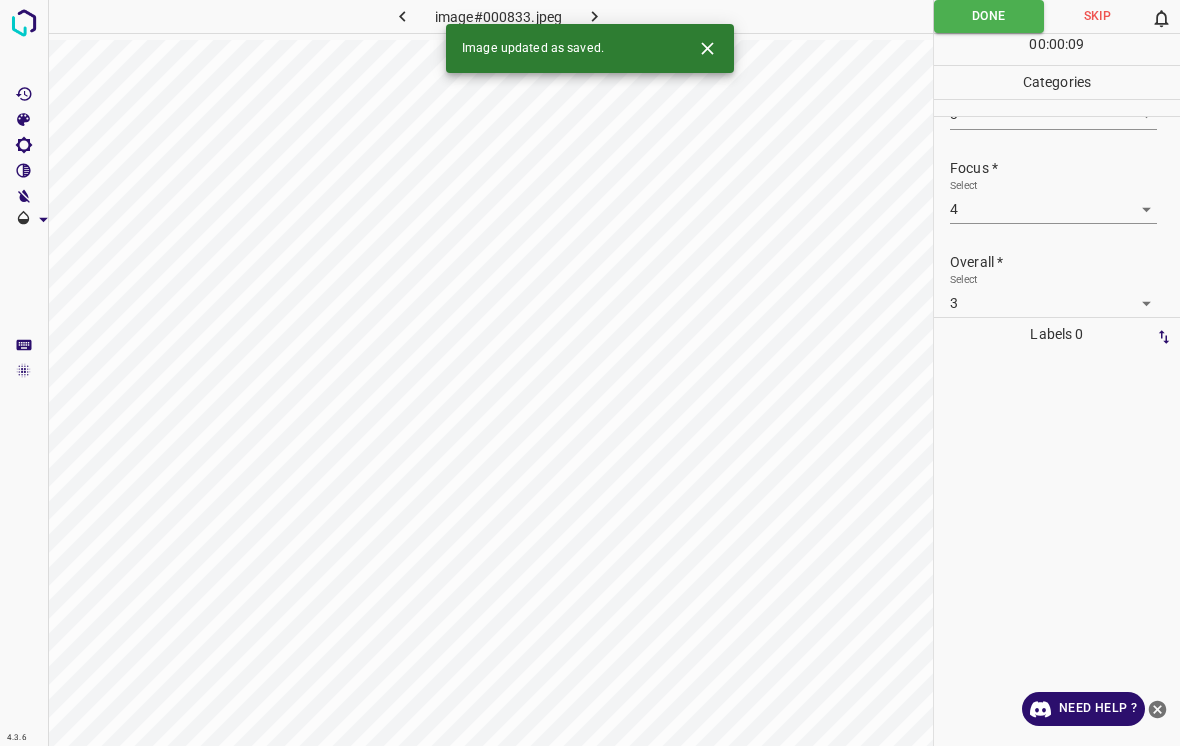 click on "4.3.6  image#000833.jpeg Done Skip 0 00   : 00   : 09   Categories Lighting *  Select 3 3 Focus *  Select 4 4 Overall *  Select 3 3 Labels   0 Categories 1 Lighting 2 Focus 3 Overall Tools Space Change between modes (Draw & Edit) I Auto labeling R Restore zoom M Zoom in N Zoom out Delete Delete selecte label Filters Z Restore filters X Saturation filter C Brightness filter V Contrast filter B Gray scale filter General O Download Image updated as saved. Need Help ? - Text - Hide - Delete" at bounding box center [590, 373] 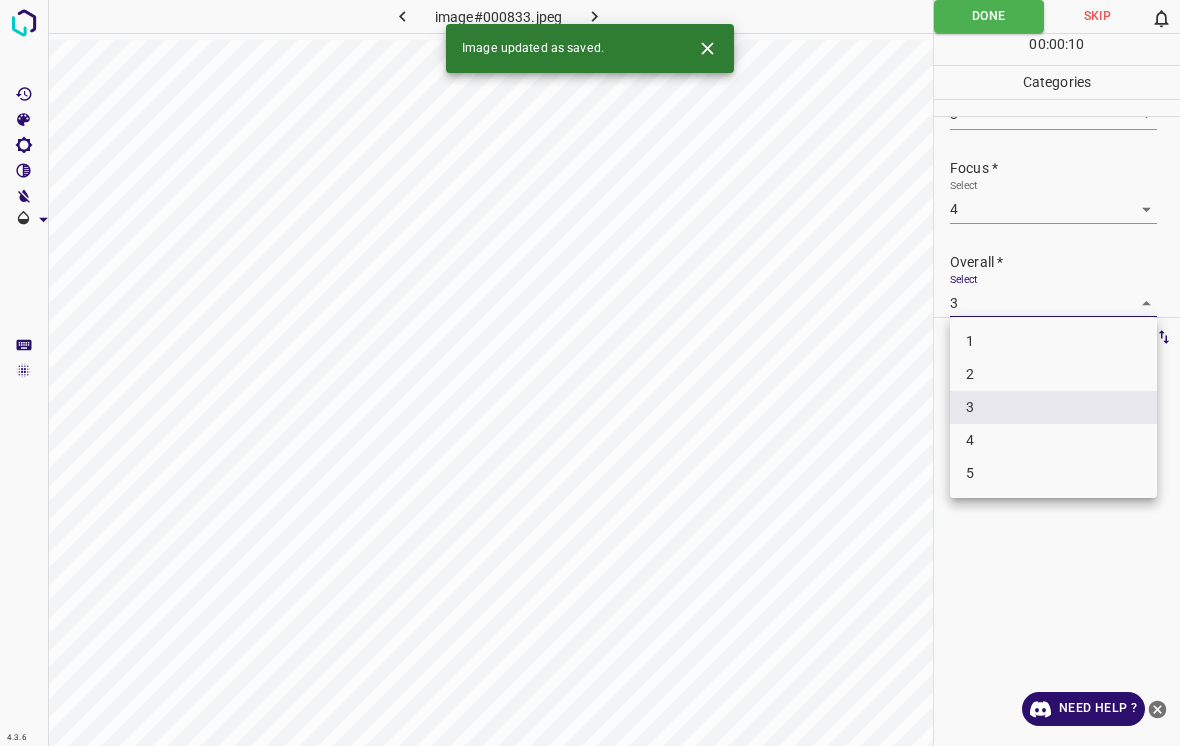click on "4" at bounding box center (1053, 440) 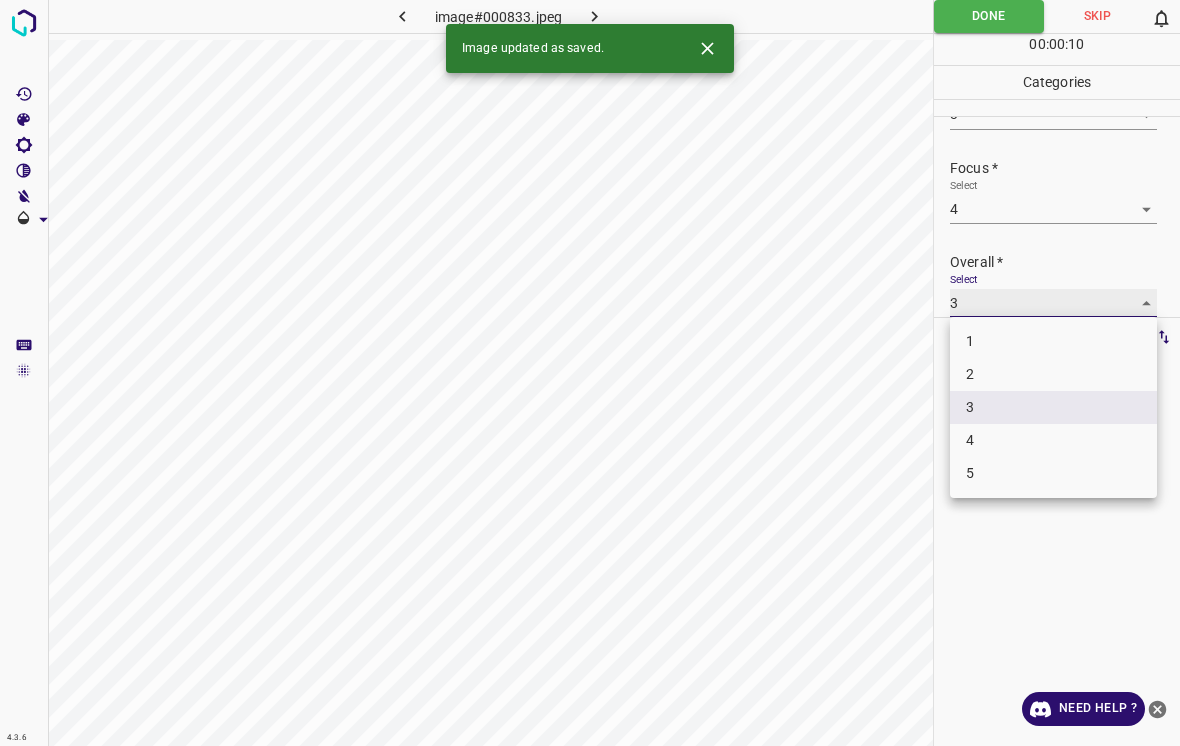 type on "4" 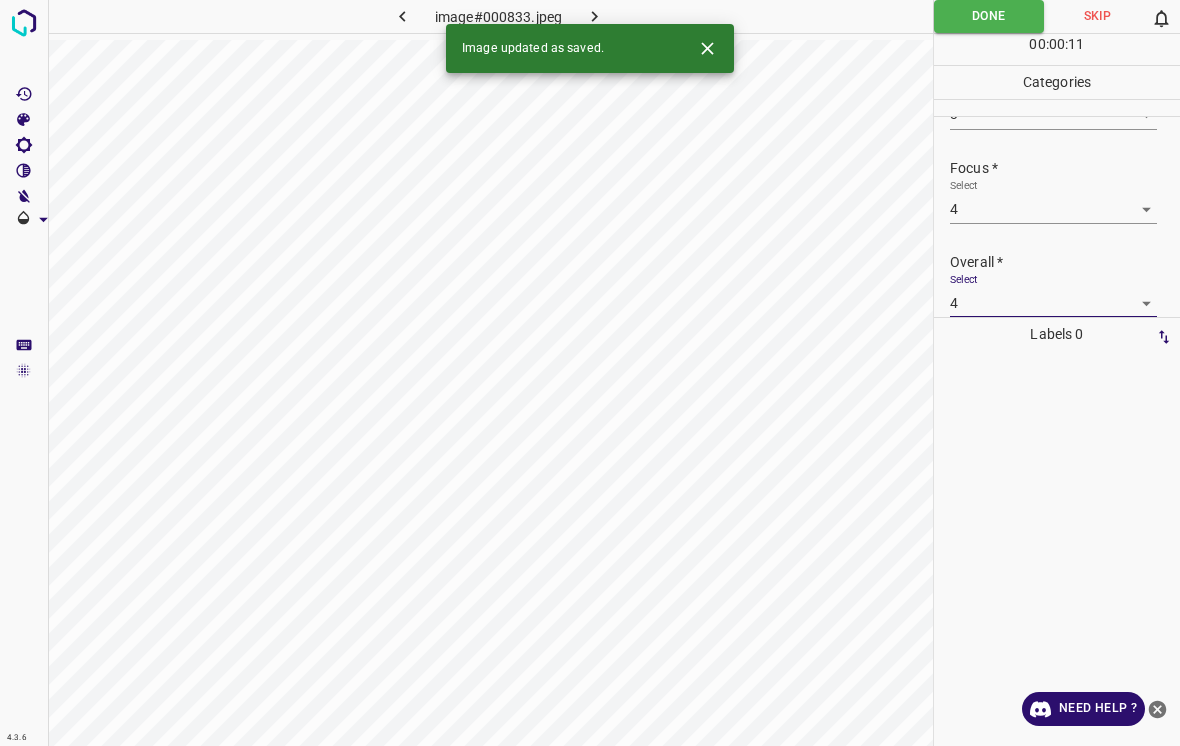 click on "Done" at bounding box center [989, 16] 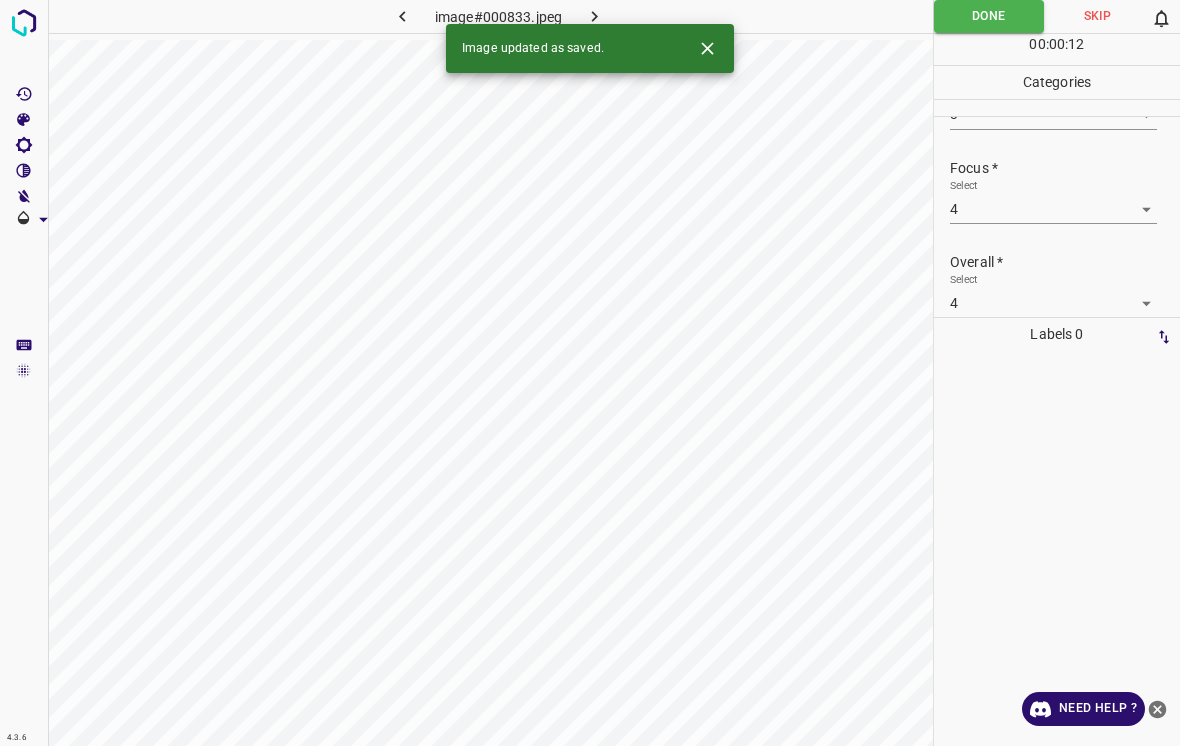 click at bounding box center (594, 16) 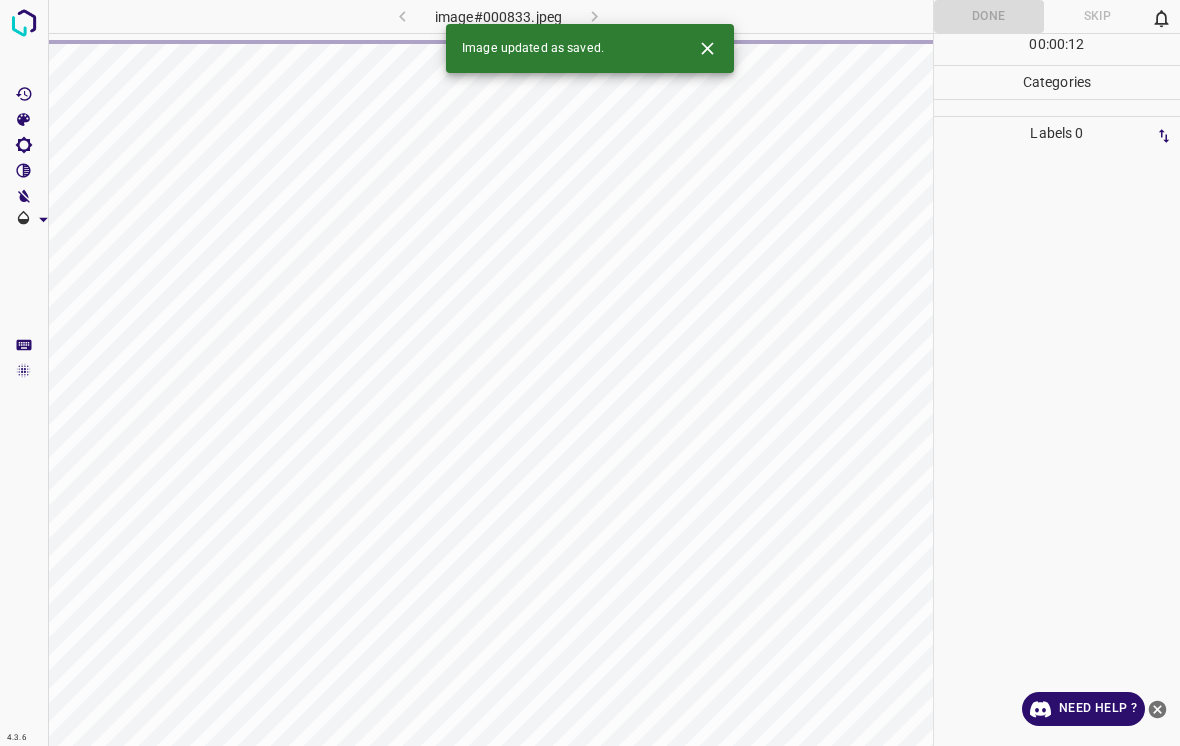 click at bounding box center [707, 48] 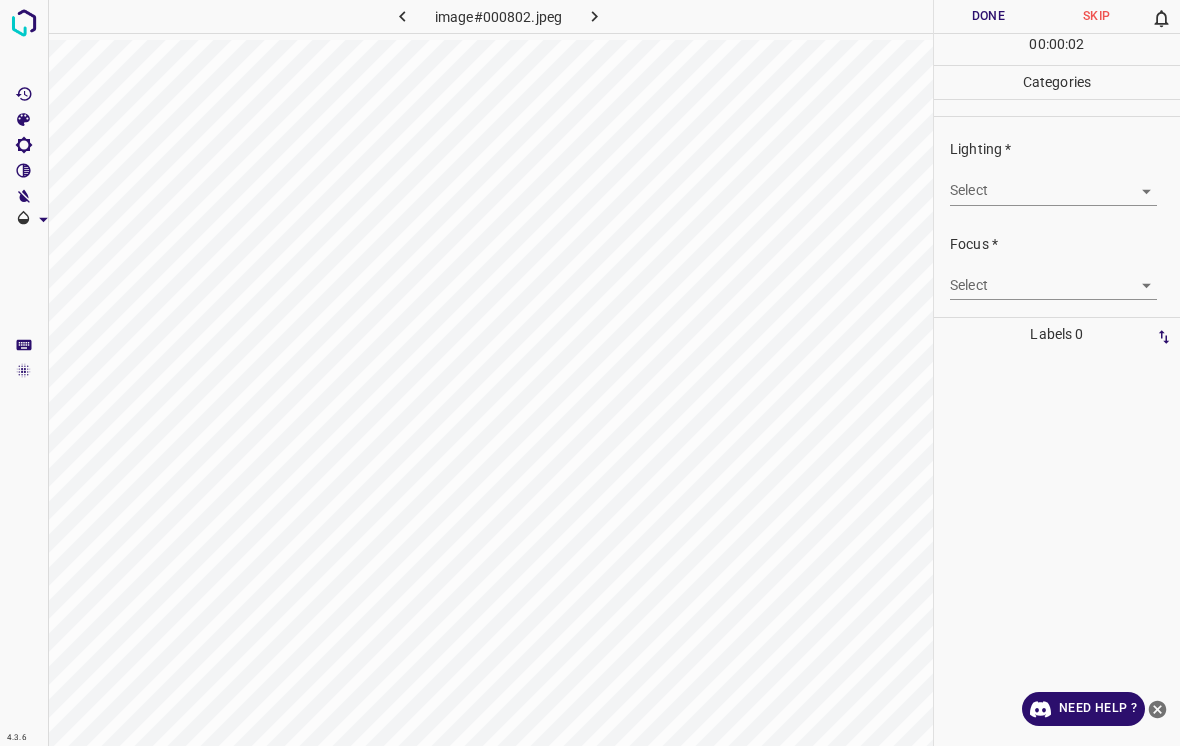 click on "4.3.6  image#000802.jpeg Done Skip 0 00   : 00   : 02   Categories Lighting *  Select ​ Focus *  Select ​ Overall *  Select ​ Labels   0 Categories 1 Lighting 2 Focus 3 Overall Tools Space Change between modes (Draw & Edit) I Auto labeling R Restore zoom M Zoom in N Zoom out Delete Delete selecte label Filters Z Restore filters X Saturation filter C Brightness filter V Contrast filter B Gray scale filter General O Download Need Help ? - Text - Hide - Delete" at bounding box center (590, 373) 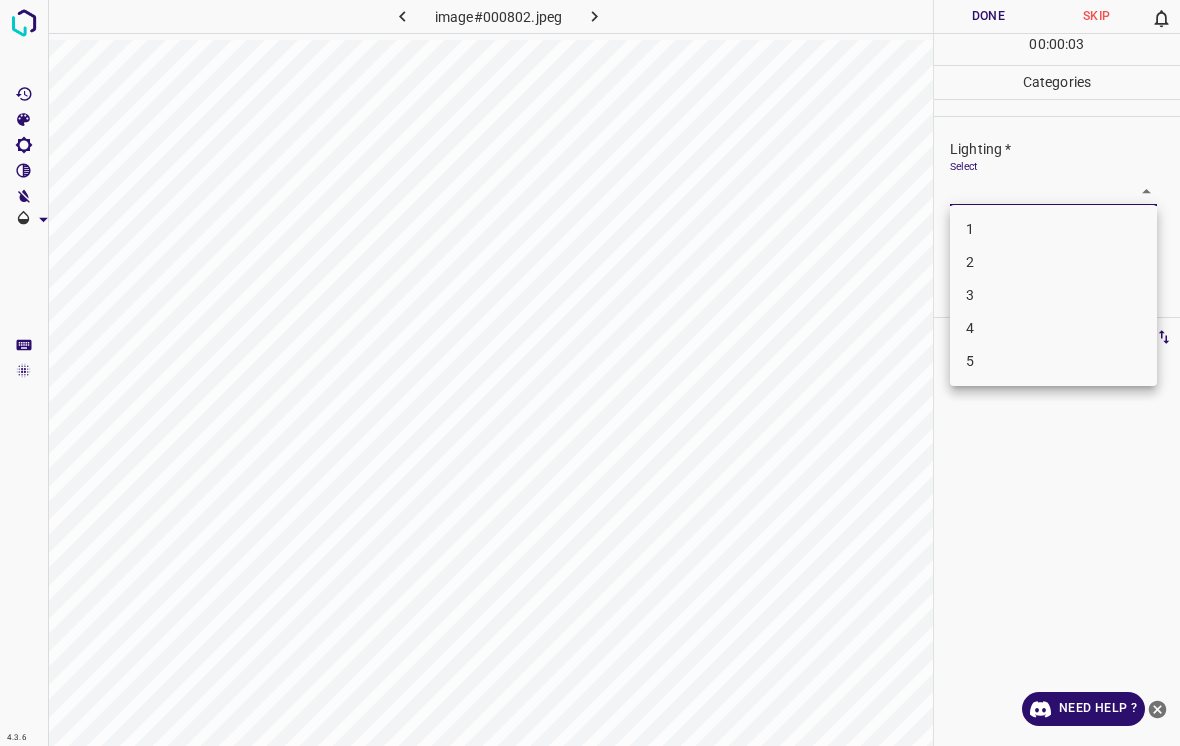 click on "4" at bounding box center (1053, 328) 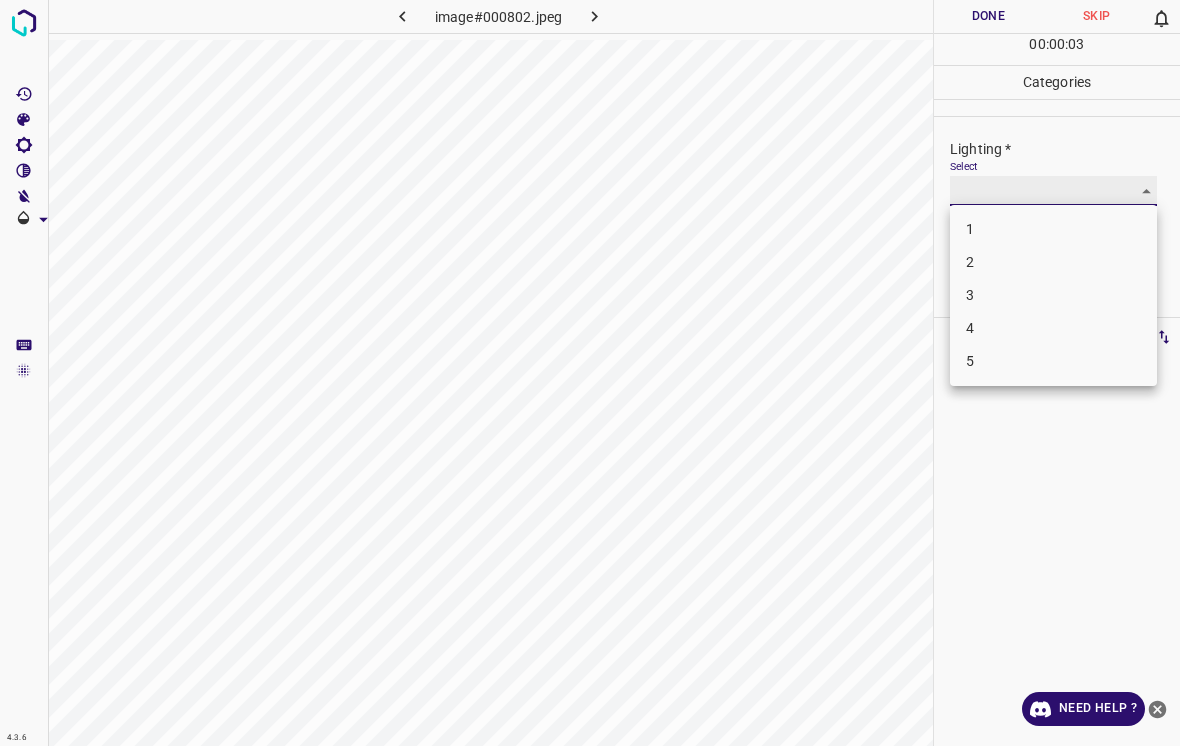 type on "4" 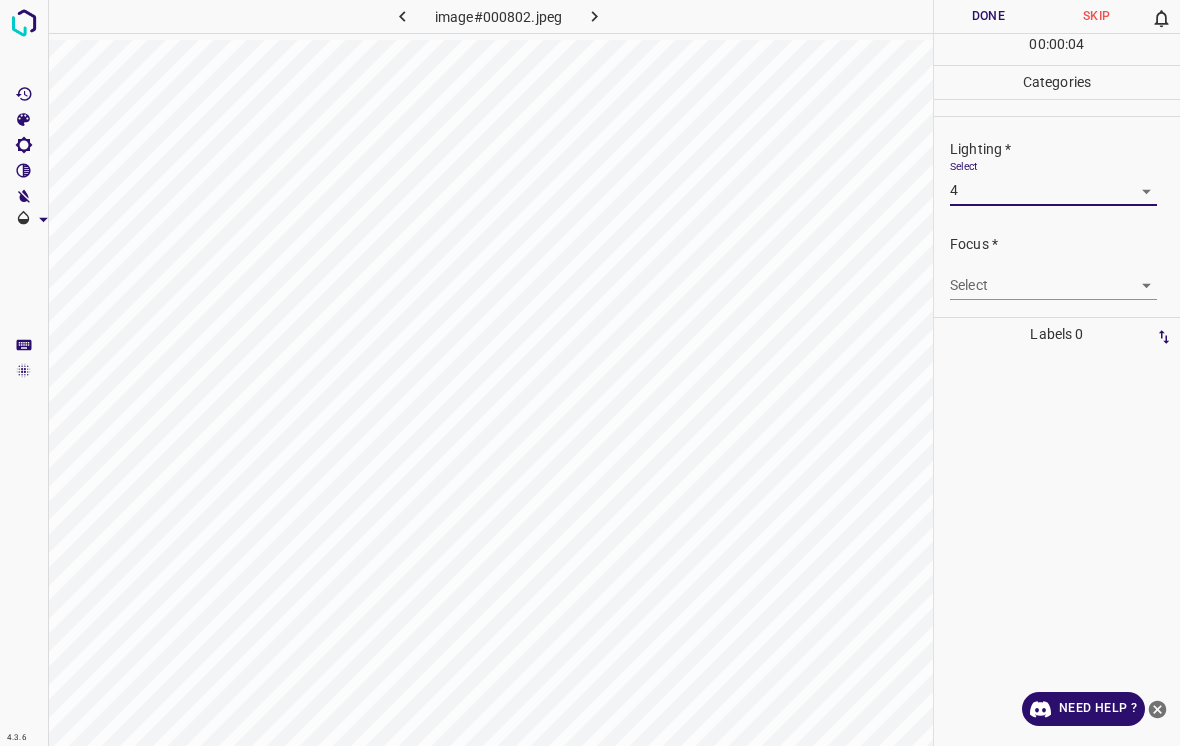 click on "4.3.6  image#000802.jpeg Done Skip 0 00   : 00   : 04   Categories Lighting *  Select 4 4 Focus *  Select ​ Overall *  Select ​ Labels   0 Categories 1 Lighting 2 Focus 3 Overall Tools Space Change between modes (Draw & Edit) I Auto labeling R Restore zoom M Zoom in N Zoom out Delete Delete selecte label Filters Z Restore filters X Saturation filter C Brightness filter V Contrast filter B Gray scale filter General O Download Need Help ? - Text - Hide - Delete" at bounding box center [590, 373] 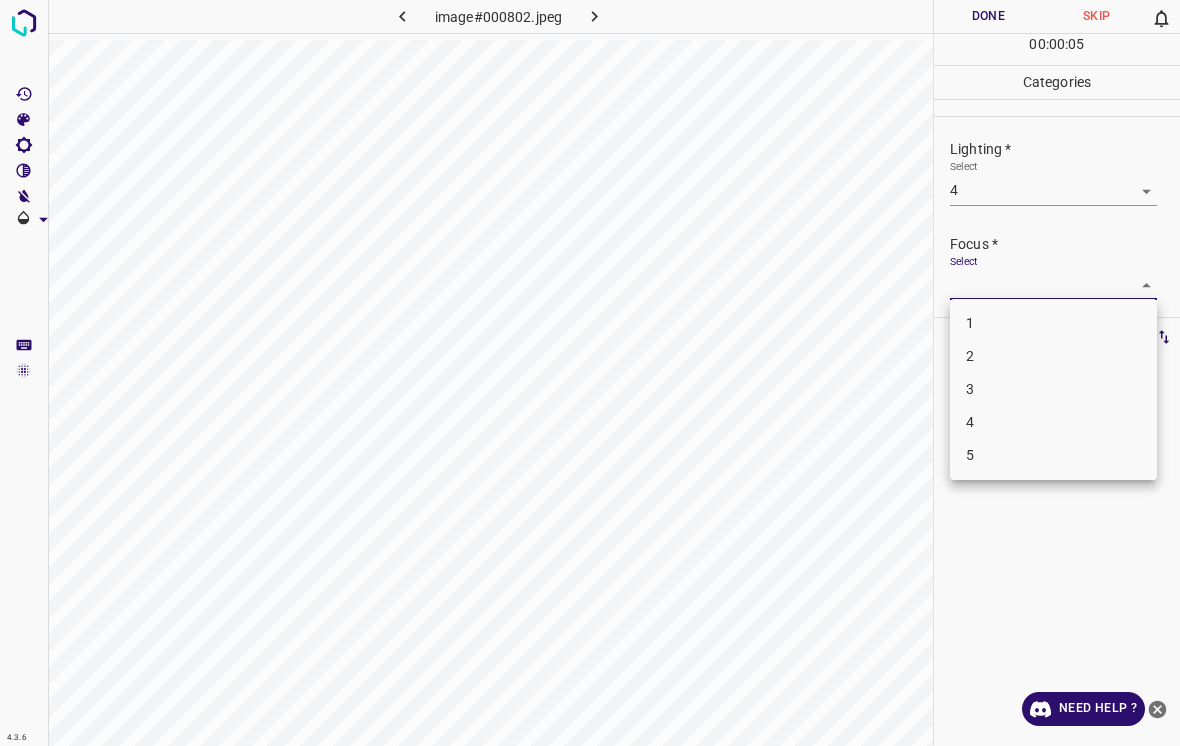 click on "4" at bounding box center (1053, 422) 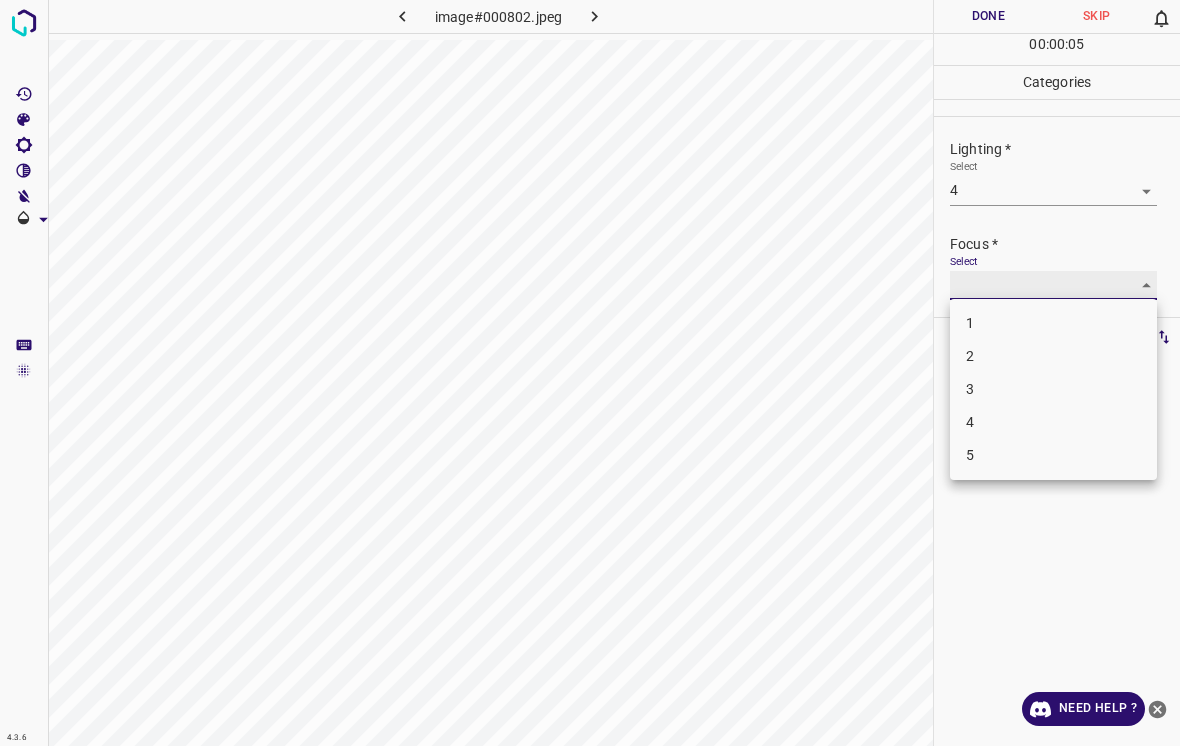 type on "4" 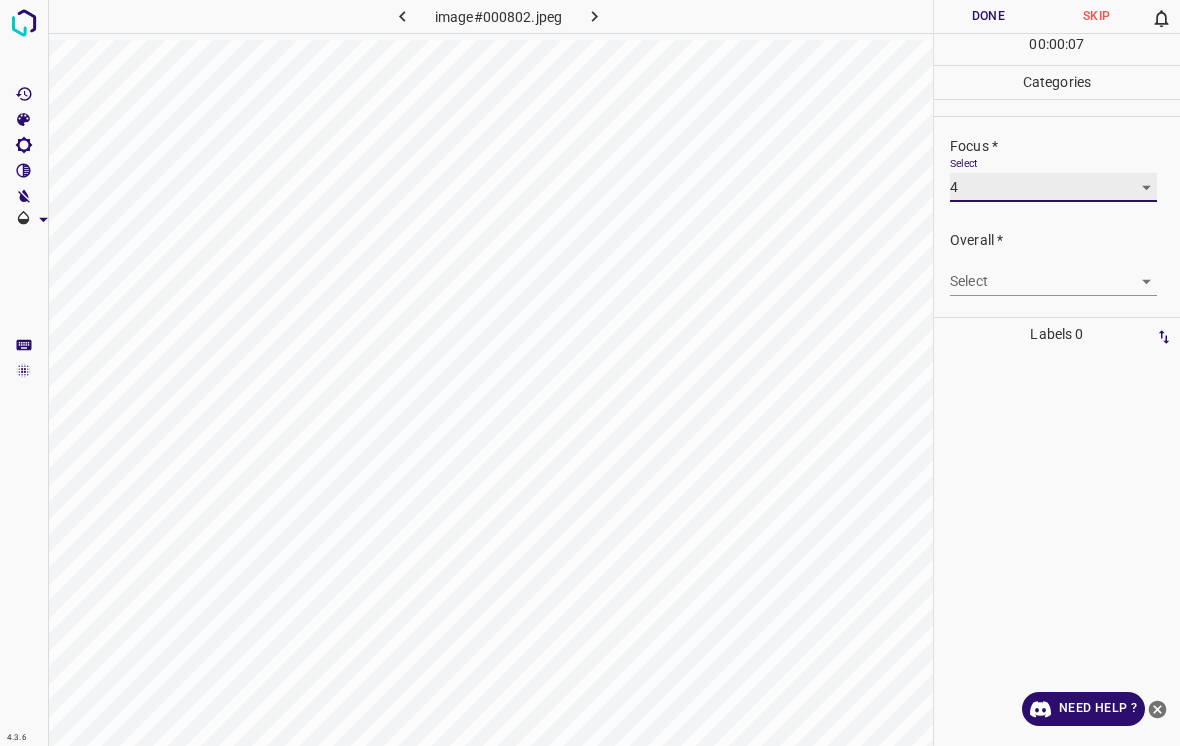 scroll, scrollTop: 98, scrollLeft: 0, axis: vertical 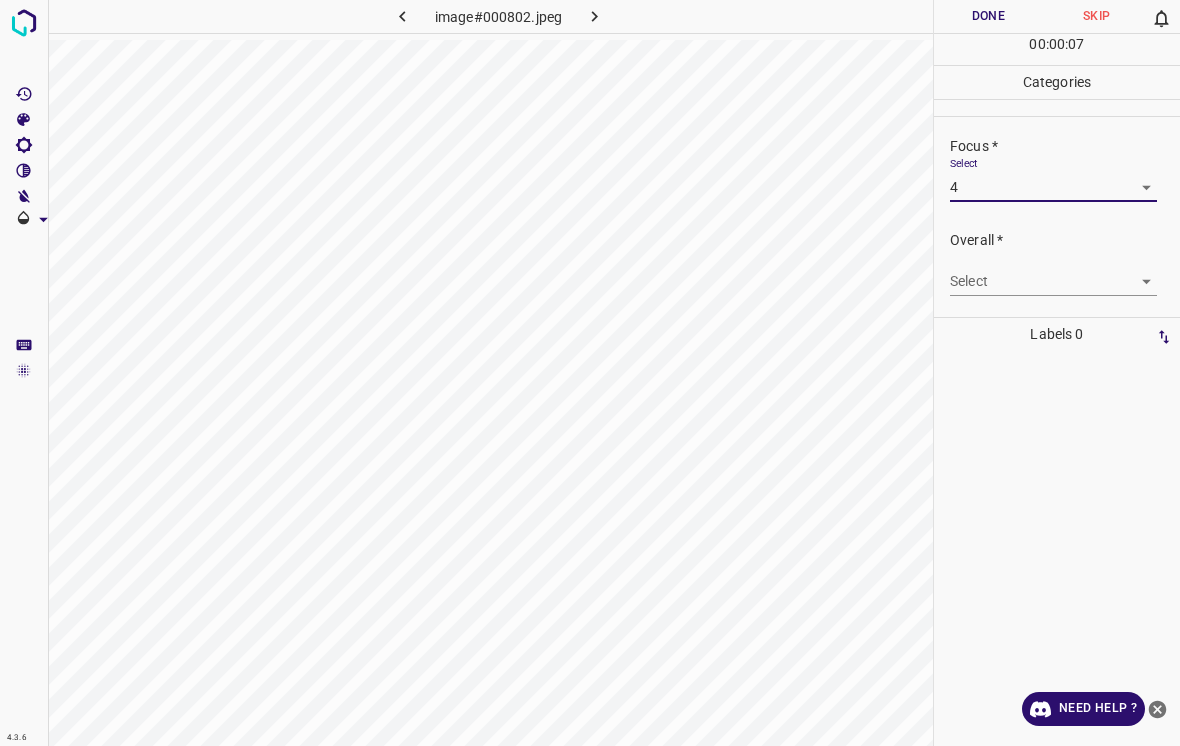 click on "4.3.6  image#000802.jpeg Done Skip 0 00   : 00   : 07   Categories Lighting *  Select 4 4 Focus *  Select 4 4 Overall *  Select ​ Labels   0 Categories 1 Lighting 2 Focus 3 Overall Tools Space Change between modes (Draw & Edit) I Auto labeling R Restore zoom M Zoom in N Zoom out Delete Delete selecte label Filters Z Restore filters X Saturation filter C Brightness filter V Contrast filter B Gray scale filter General O Download Need Help ? - Text - Hide - Delete" at bounding box center [590, 373] 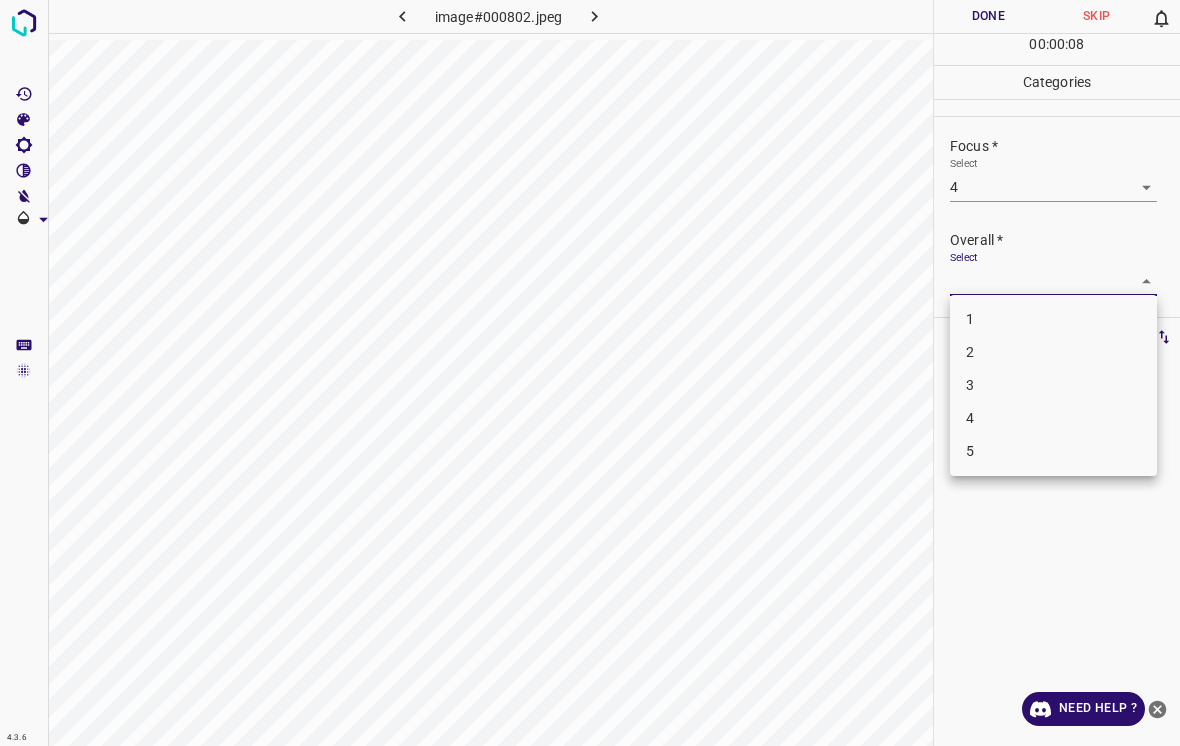 click on "4" at bounding box center (1053, 418) 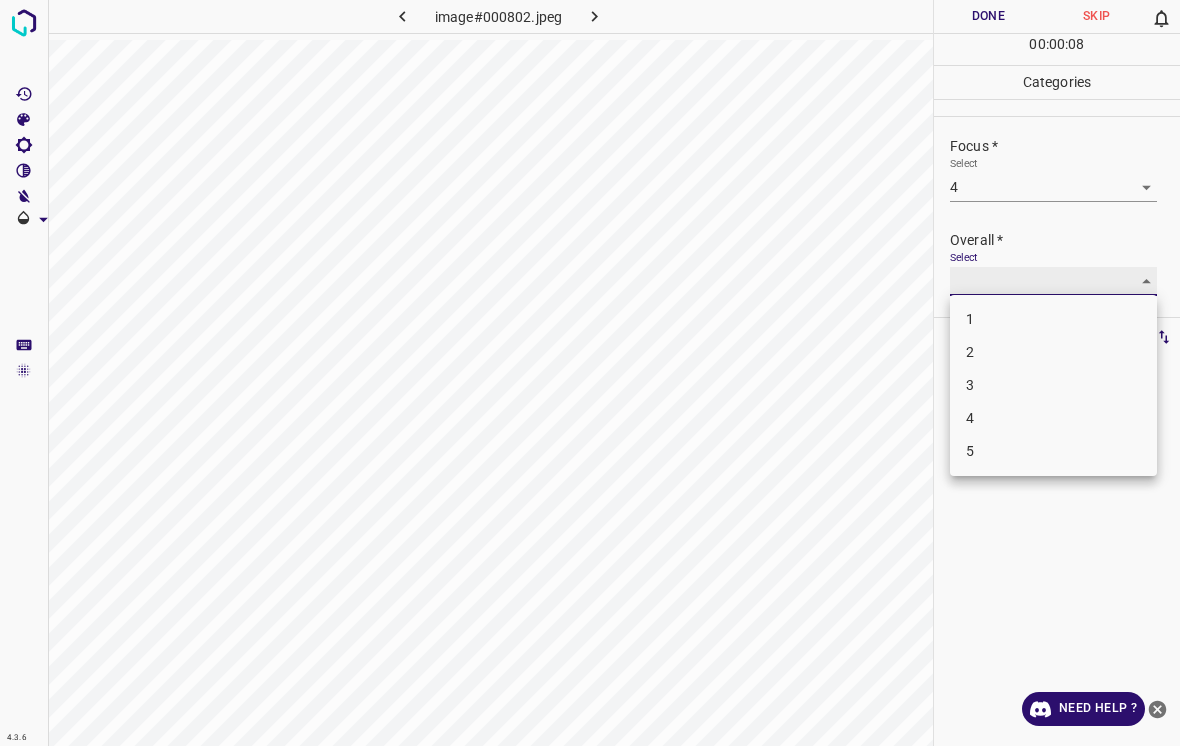 type on "4" 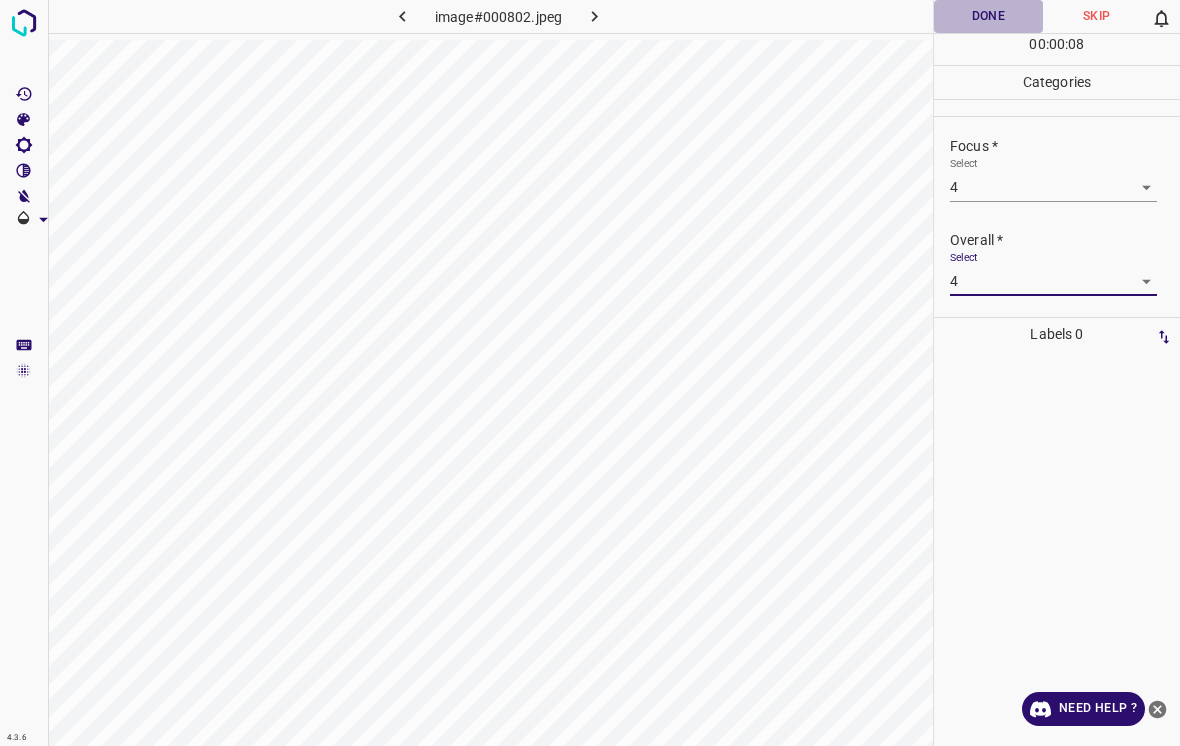 click on "Done" at bounding box center [988, 16] 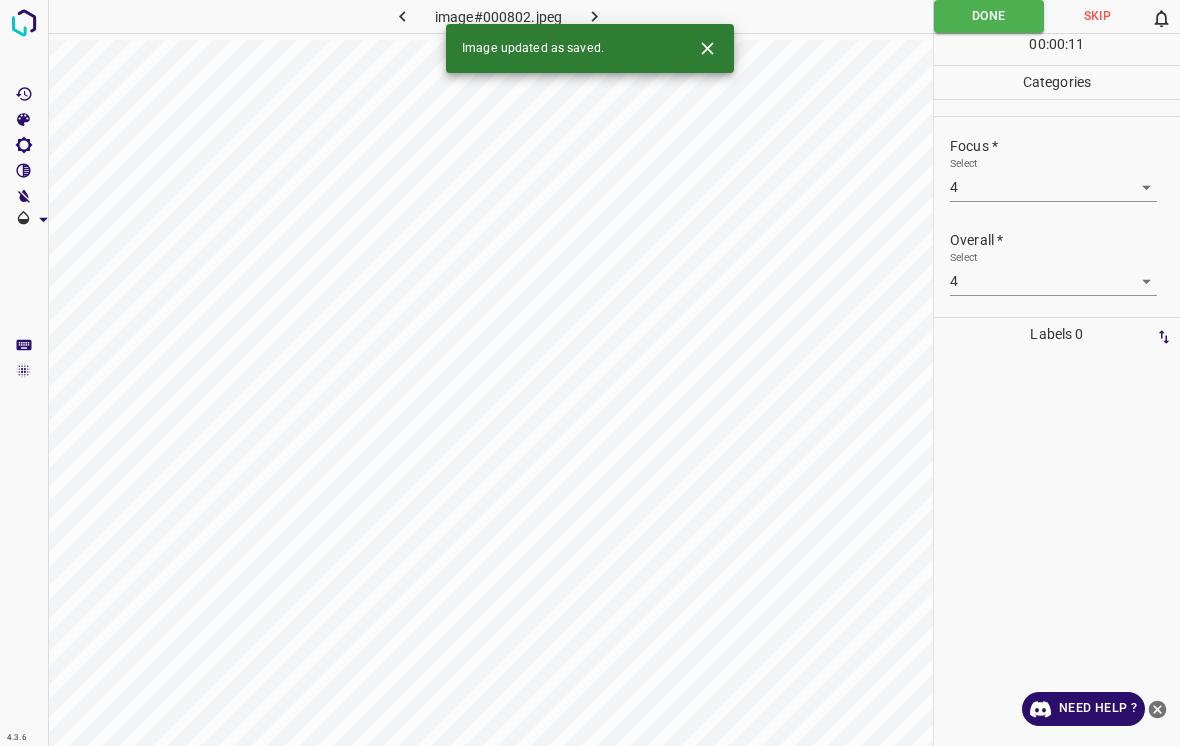 click at bounding box center [594, 16] 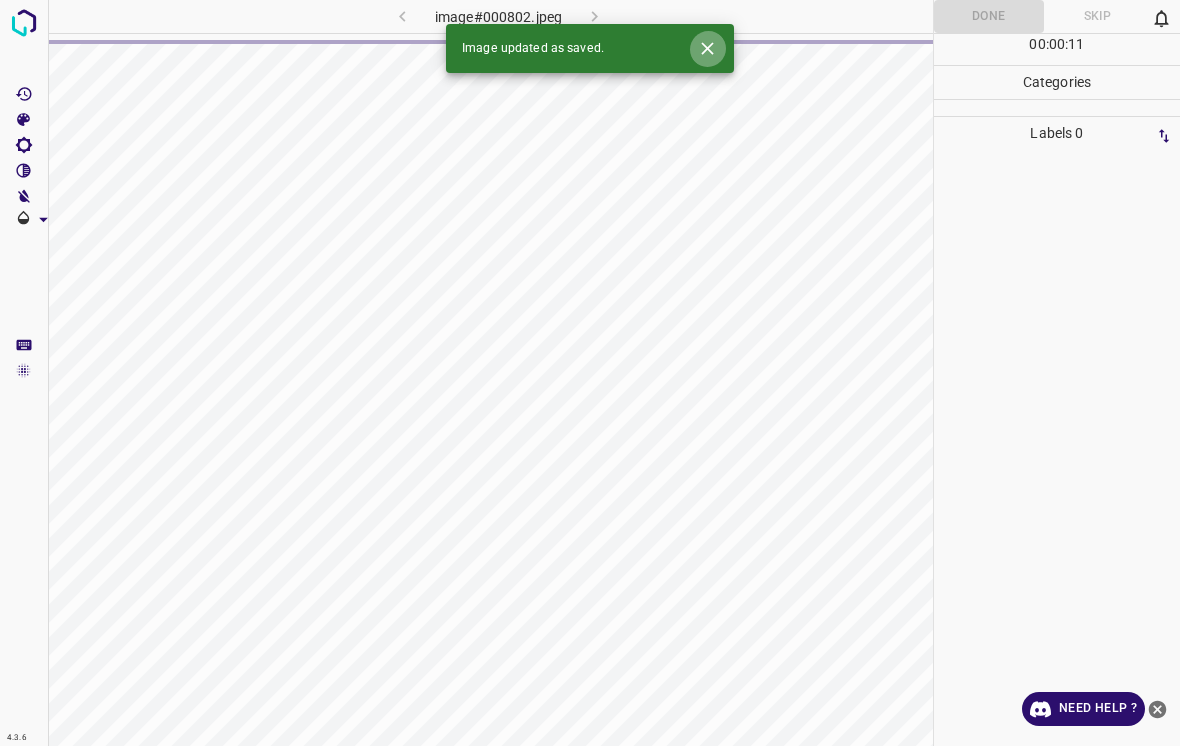 click 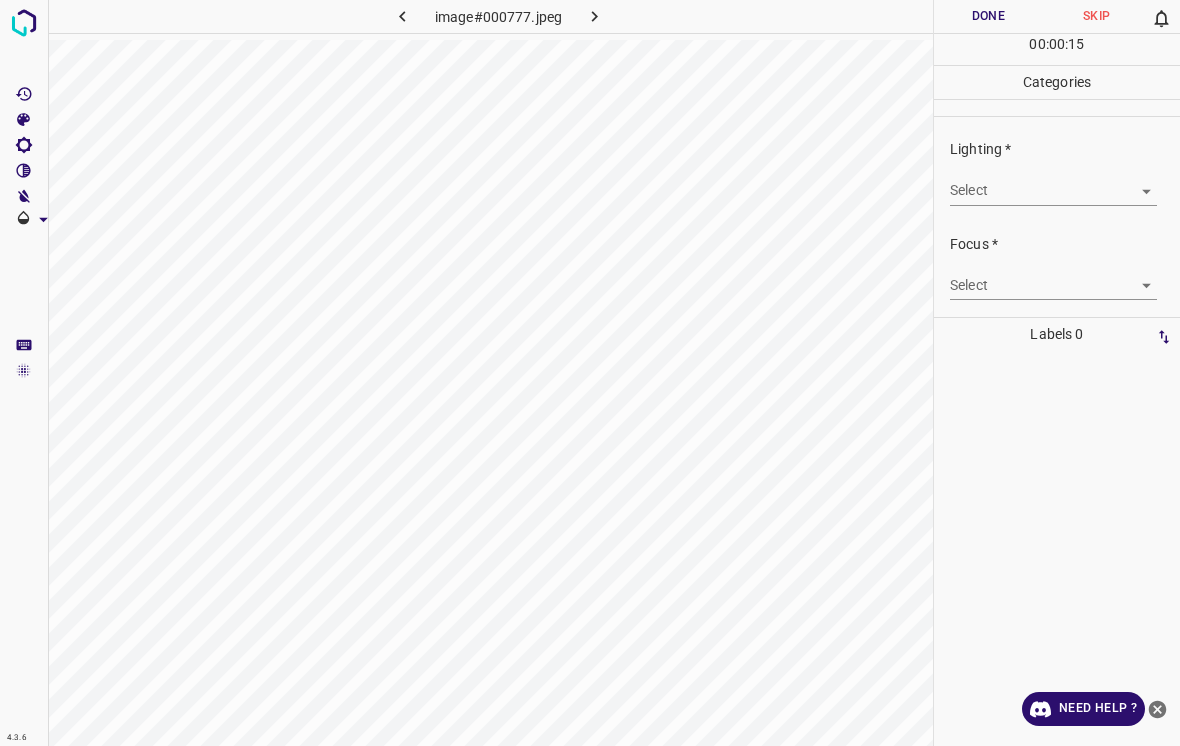 click on "4.3.6  image#000777.jpeg Done Skip 0 00   : 00   : 15   Categories Lighting *  Select ​ Focus *  Select ​ Overall *  Select ​ Labels   0 Categories 1 Lighting 2 Focus 3 Overall Tools Space Change between modes (Draw & Edit) I Auto labeling R Restore zoom M Zoom in N Zoom out Delete Delete selecte label Filters Z Restore filters X Saturation filter C Brightness filter V Contrast filter B Gray scale filter General O Download Need Help ? - Text - Hide - Delete" at bounding box center [590, 373] 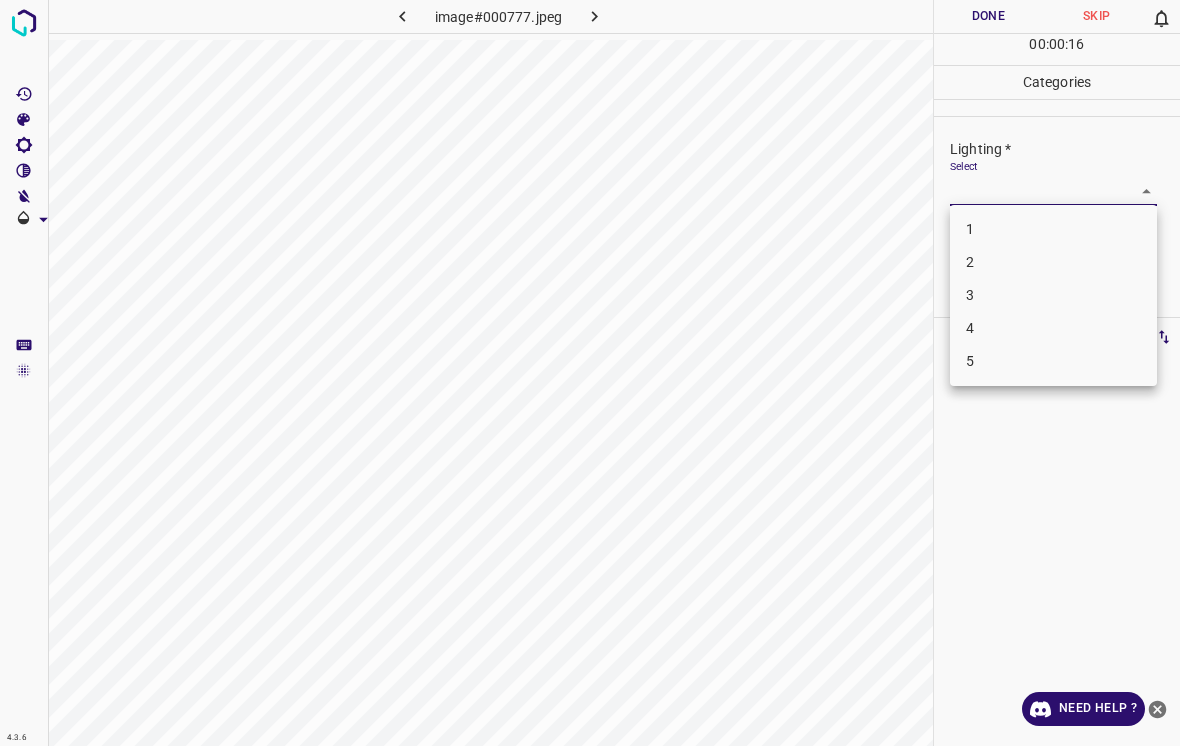click on "2" at bounding box center [1053, 262] 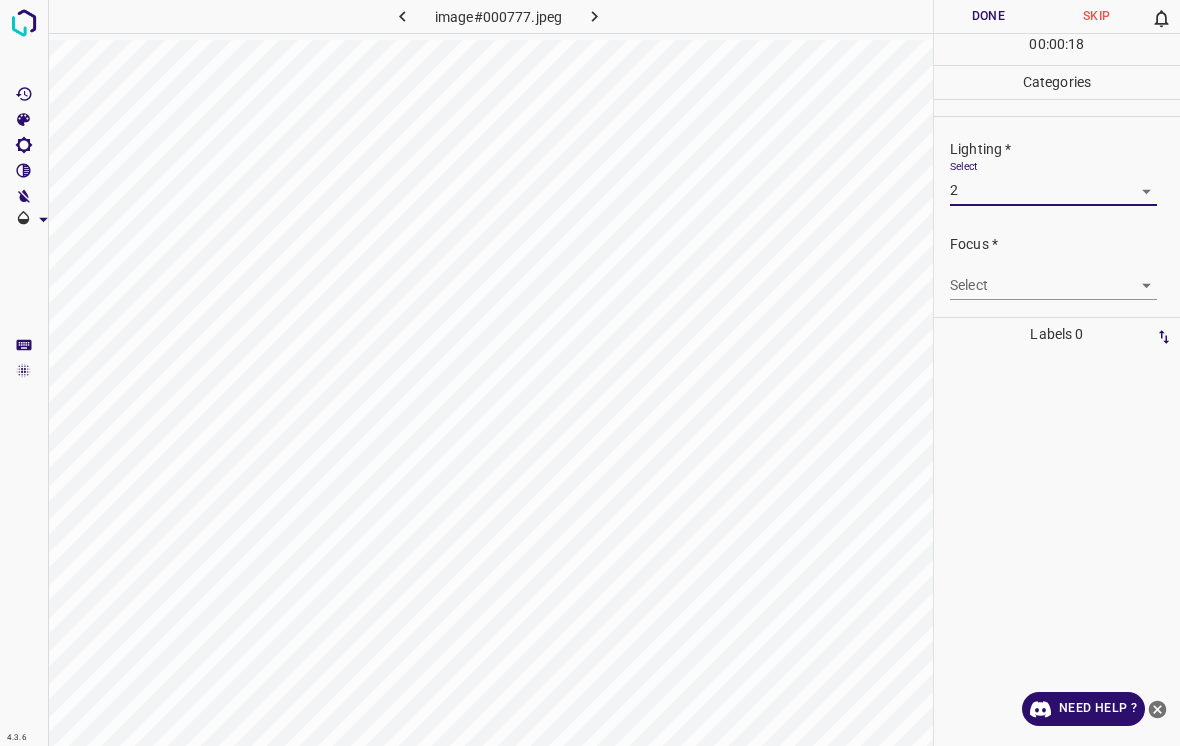 click on "4.3.6  image#000777.jpeg Done Skip 0 00   : 00   : 18   Categories Lighting *  Select 2 2 Focus *  Select ​ Overall *  Select ​ Labels   0 Categories 1 Lighting 2 Focus 3 Overall Tools Space Change between modes (Draw & Edit) I Auto labeling R Restore zoom M Zoom in N Zoom out Delete Delete selecte label Filters Z Restore filters X Saturation filter C Brightness filter V Contrast filter B Gray scale filter General O Download Need Help ? - Text - Hide - Delete" at bounding box center [590, 373] 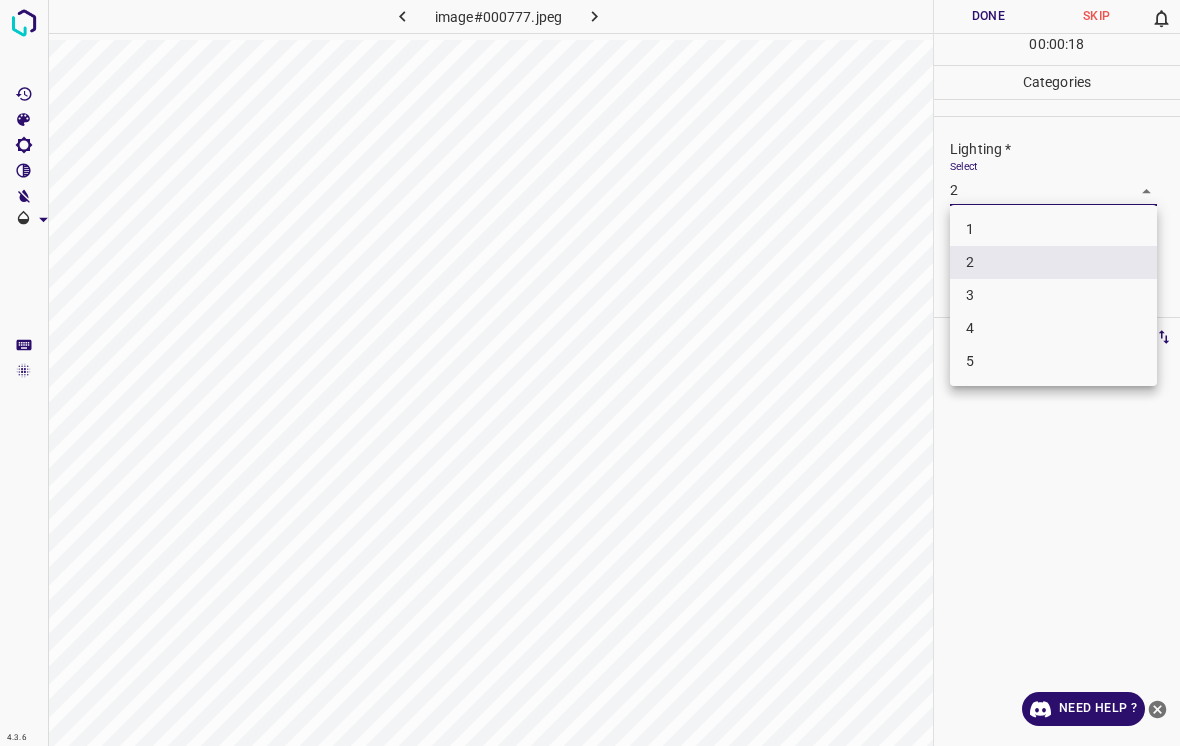 click on "3" at bounding box center [1053, 295] 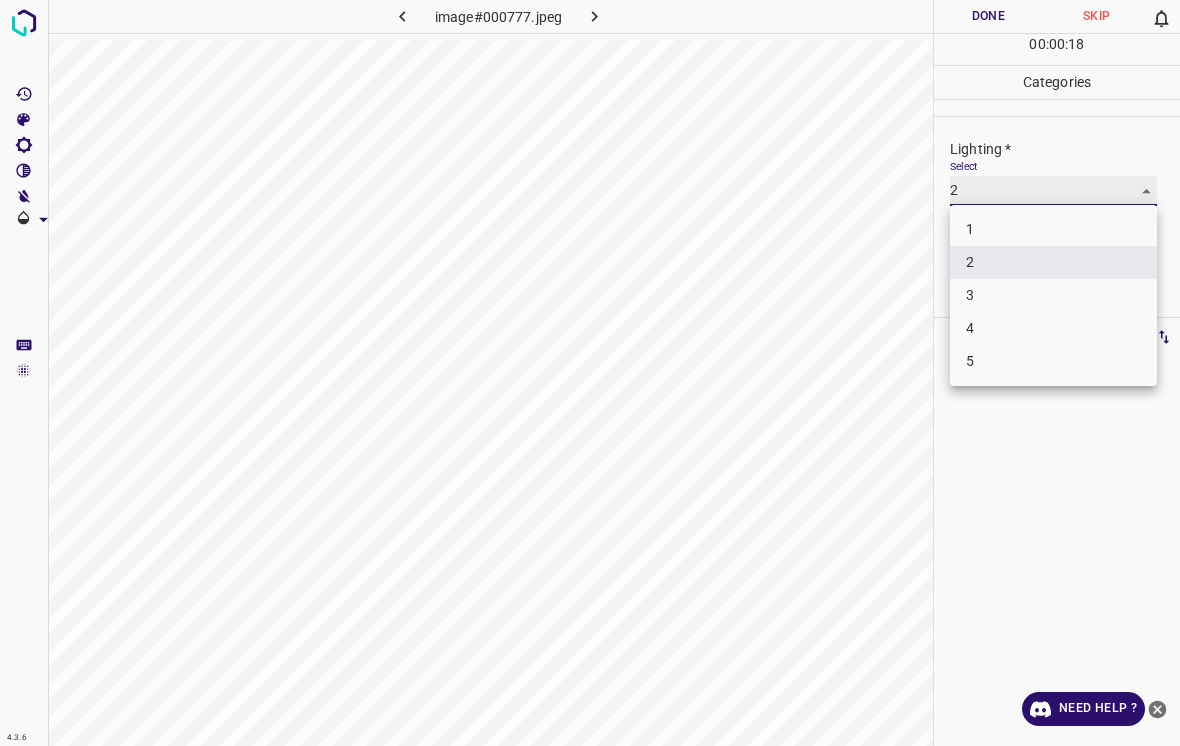 type on "3" 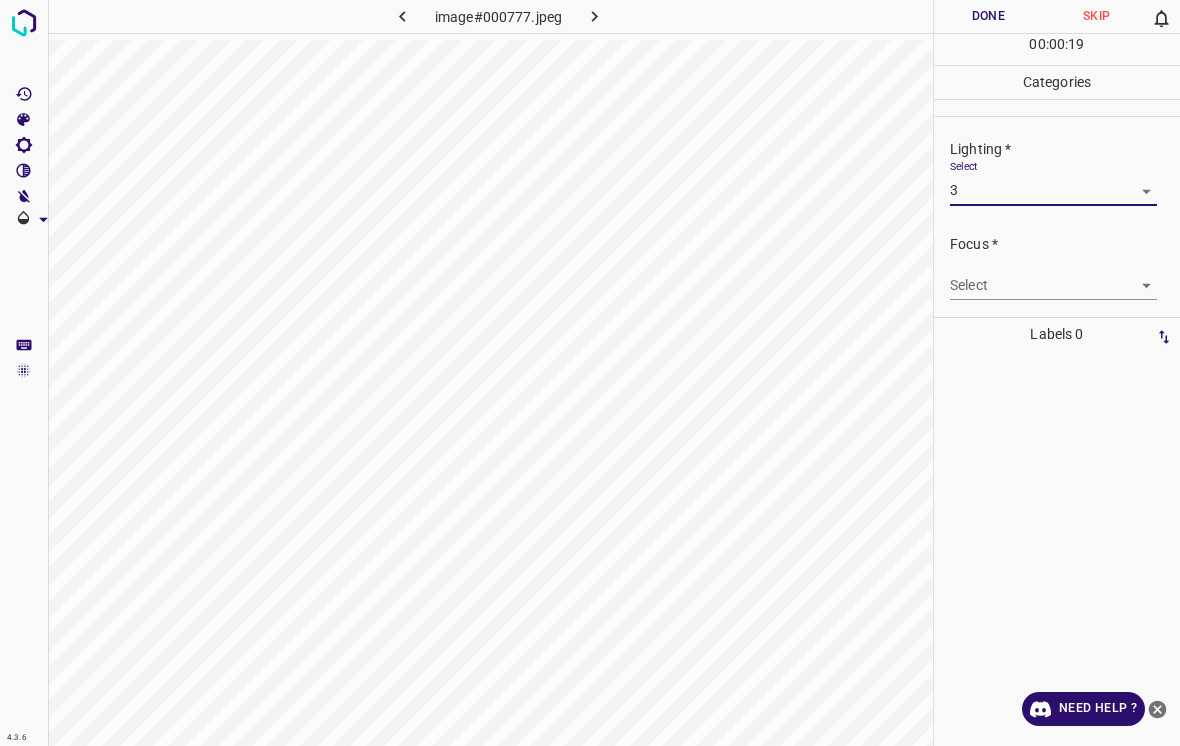 click on "4.3.6  image#000777.jpeg Done Skip 0 00   : 00   : 19   Categories Lighting *  Select 3 3 Focus *  Select ​ Overall *  Select ​ Labels   0 Categories 1 Lighting 2 Focus 3 Overall Tools Space Change between modes (Draw & Edit) I Auto labeling R Restore zoom M Zoom in N Zoom out Delete Delete selecte label Filters Z Restore filters X Saturation filter C Brightness filter V Contrast filter B Gray scale filter General O Download Need Help ? - Text - Hide - Delete" at bounding box center [590, 373] 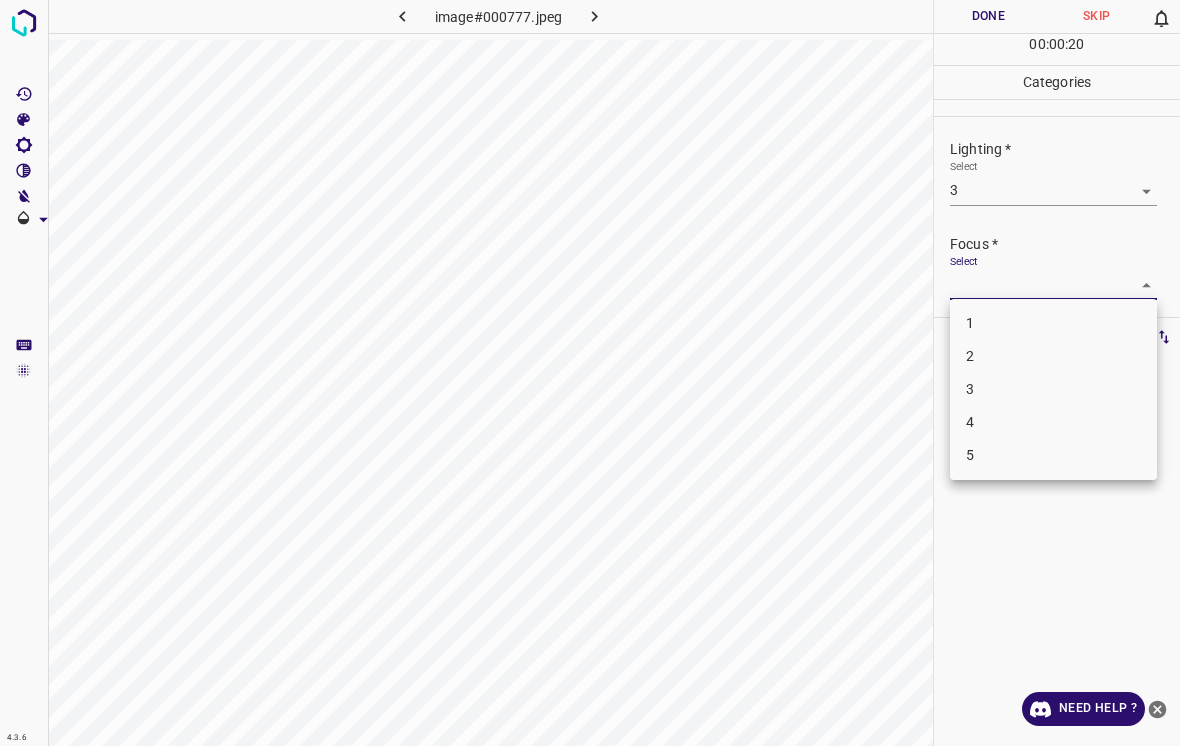 click on "2" at bounding box center [1053, 356] 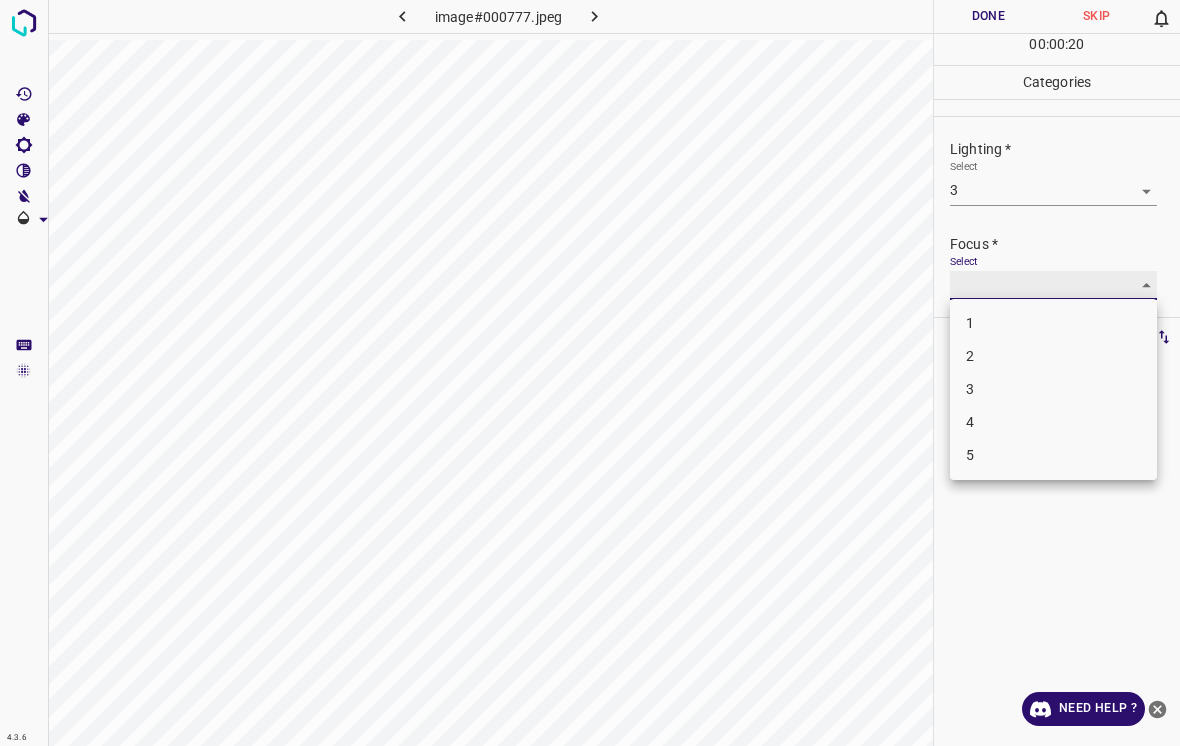 type on "2" 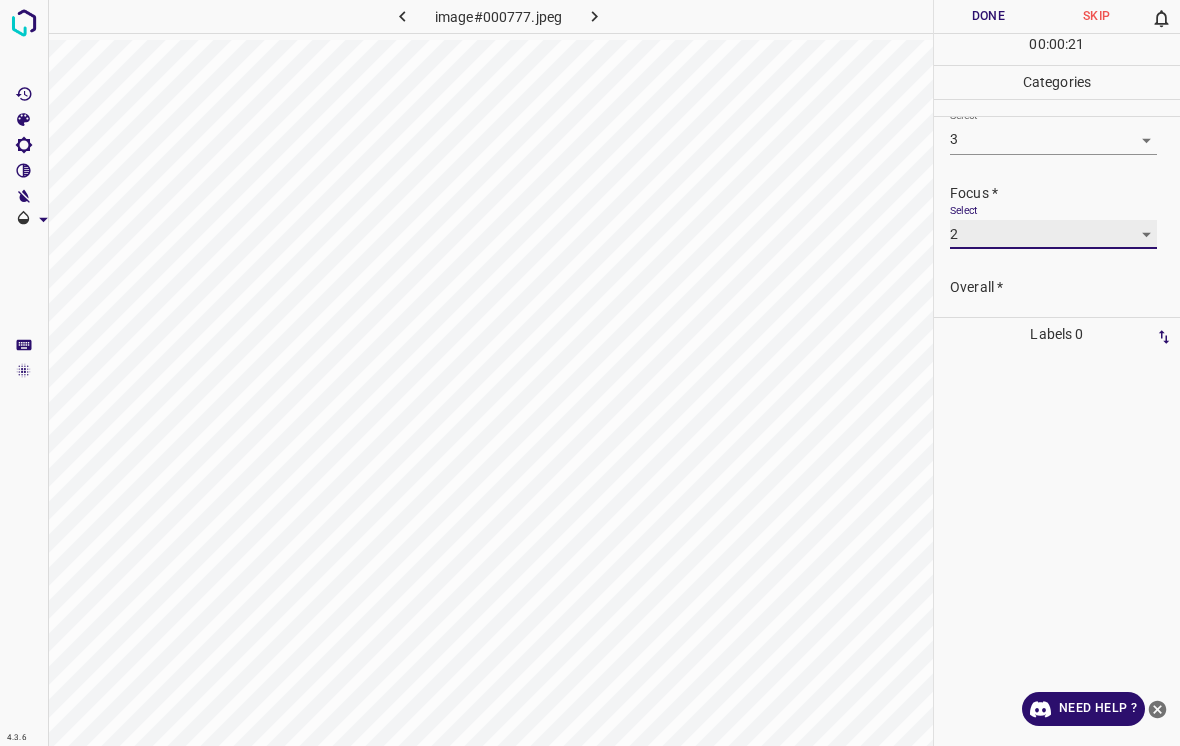 scroll, scrollTop: 57, scrollLeft: 0, axis: vertical 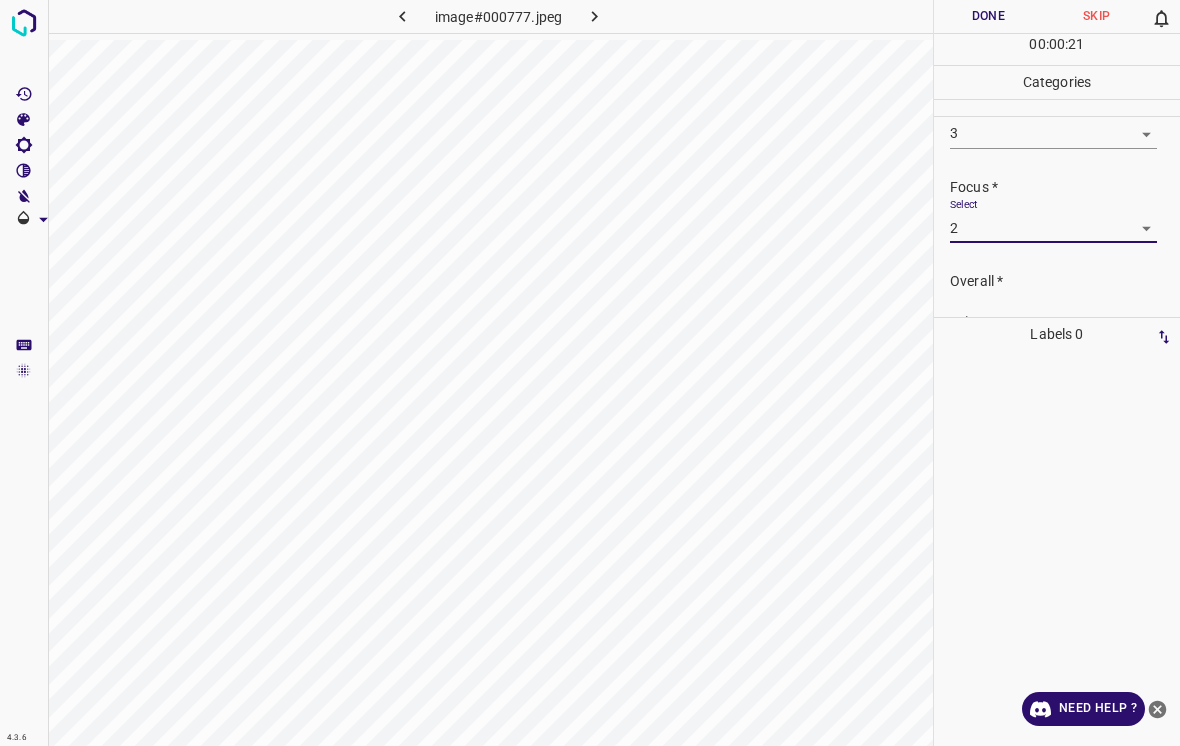 click on "4.3.6  image#000777.jpeg Done Skip 0 00   : 00   : 21   Categories Lighting *  Select 3 3 Focus *  Select 2 2 Overall *  Select ​ Labels   0 Categories 1 Lighting 2 Focus 3 Overall Tools Space Change between modes (Draw & Edit) I Auto labeling R Restore zoom M Zoom in N Zoom out Delete Delete selecte label Filters Z Restore filters X Saturation filter C Brightness filter V Contrast filter B Gray scale filter General O Download Need Help ? - Text - Hide - Delete" at bounding box center [590, 373] 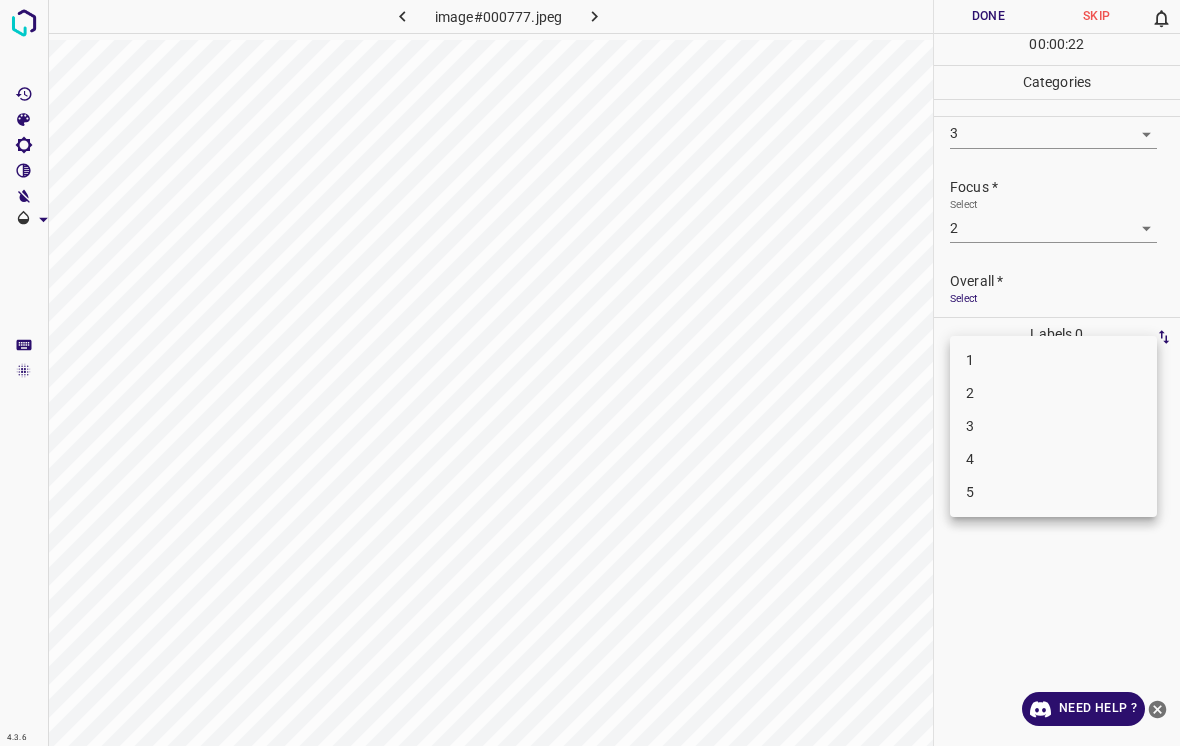 click on "2" at bounding box center (1053, 393) 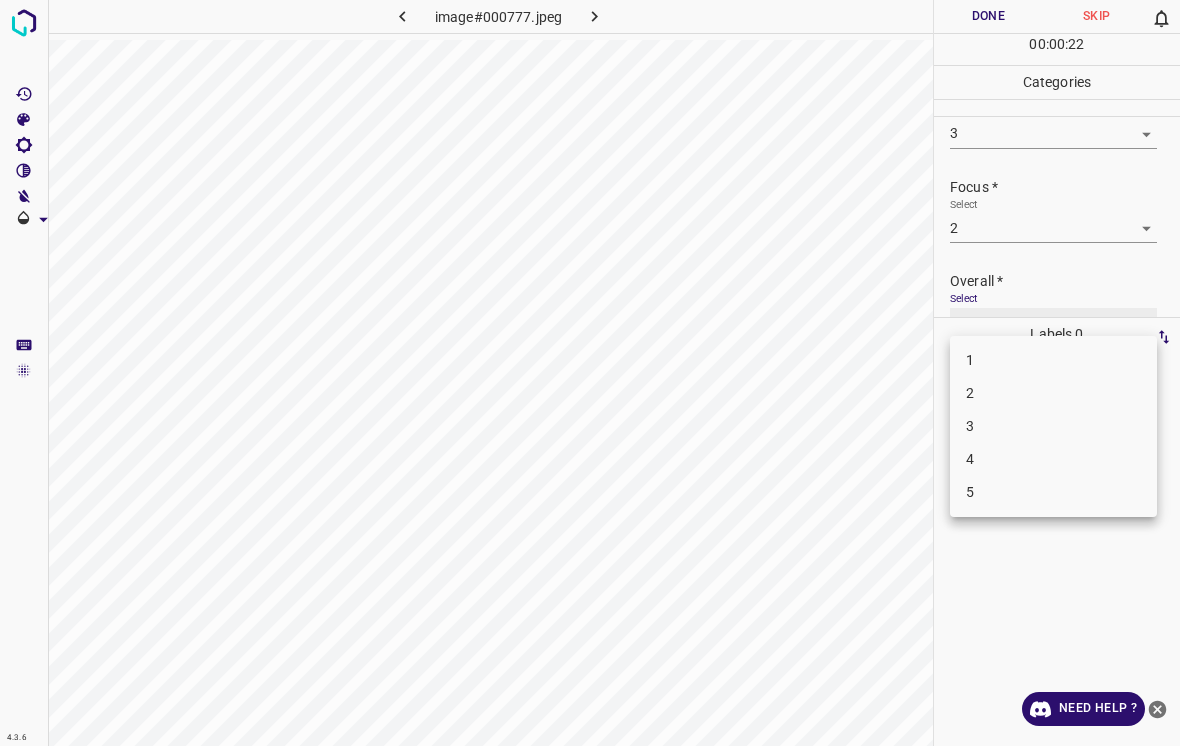 type on "2" 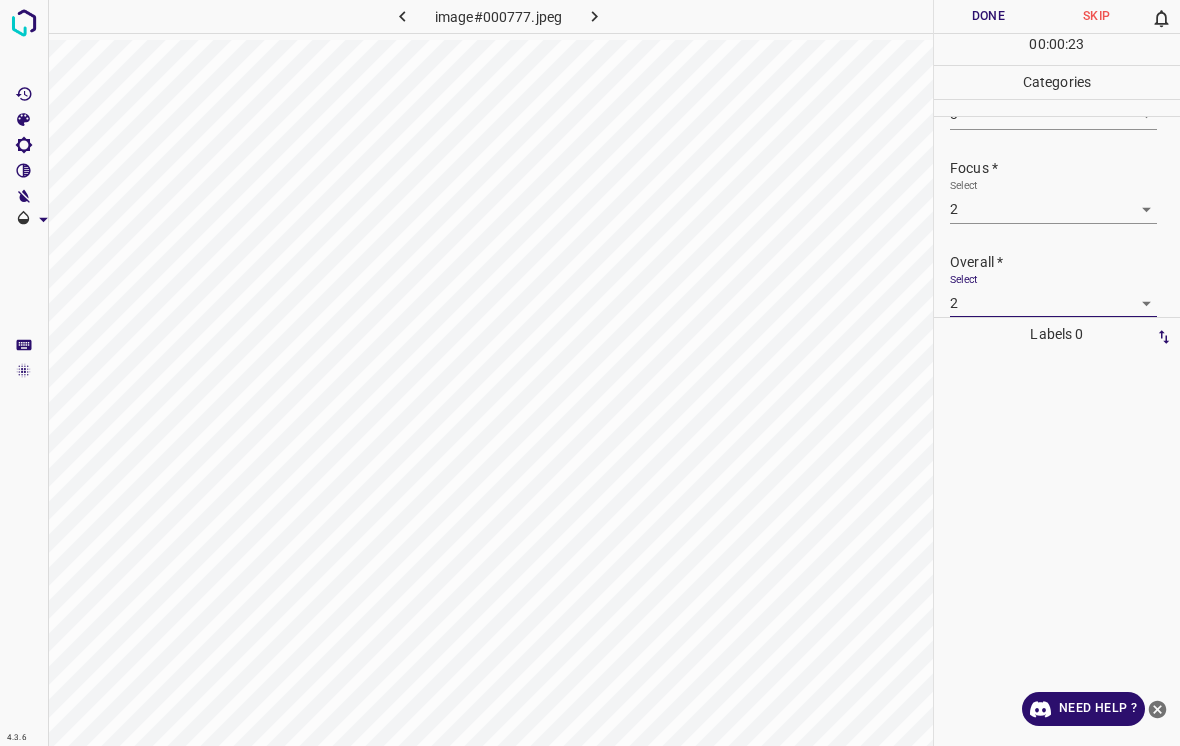 click on "Done" at bounding box center (988, 16) 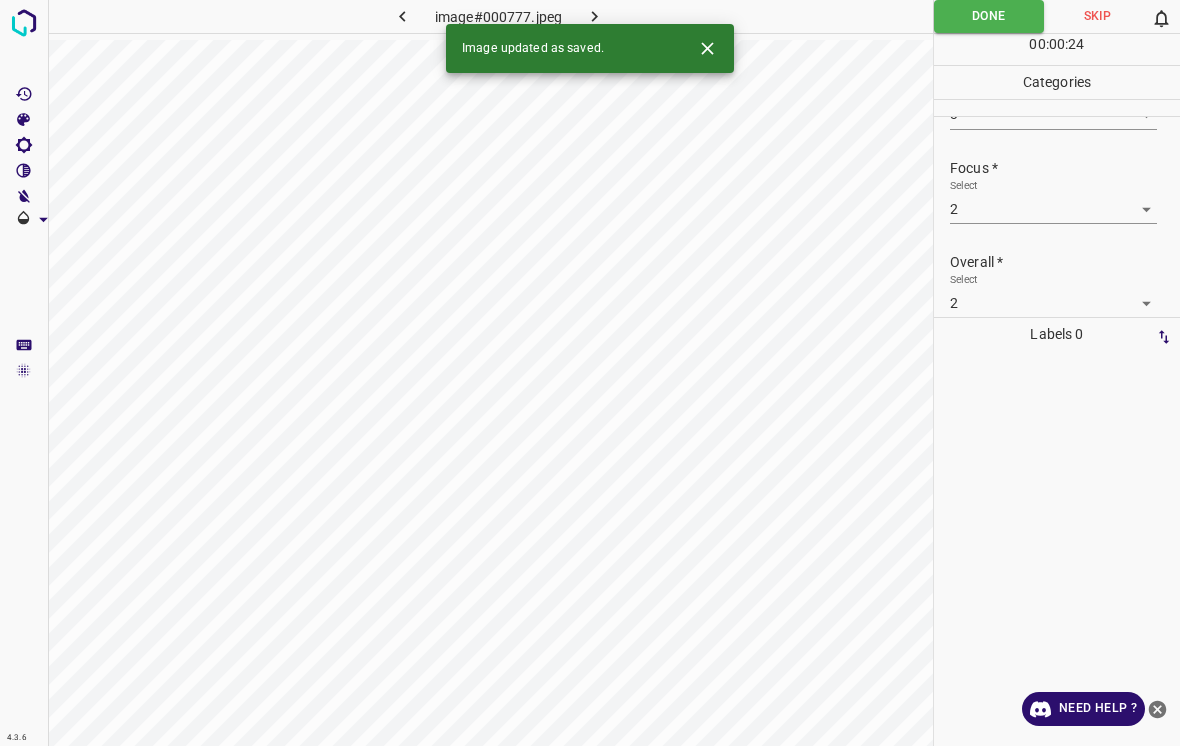 click 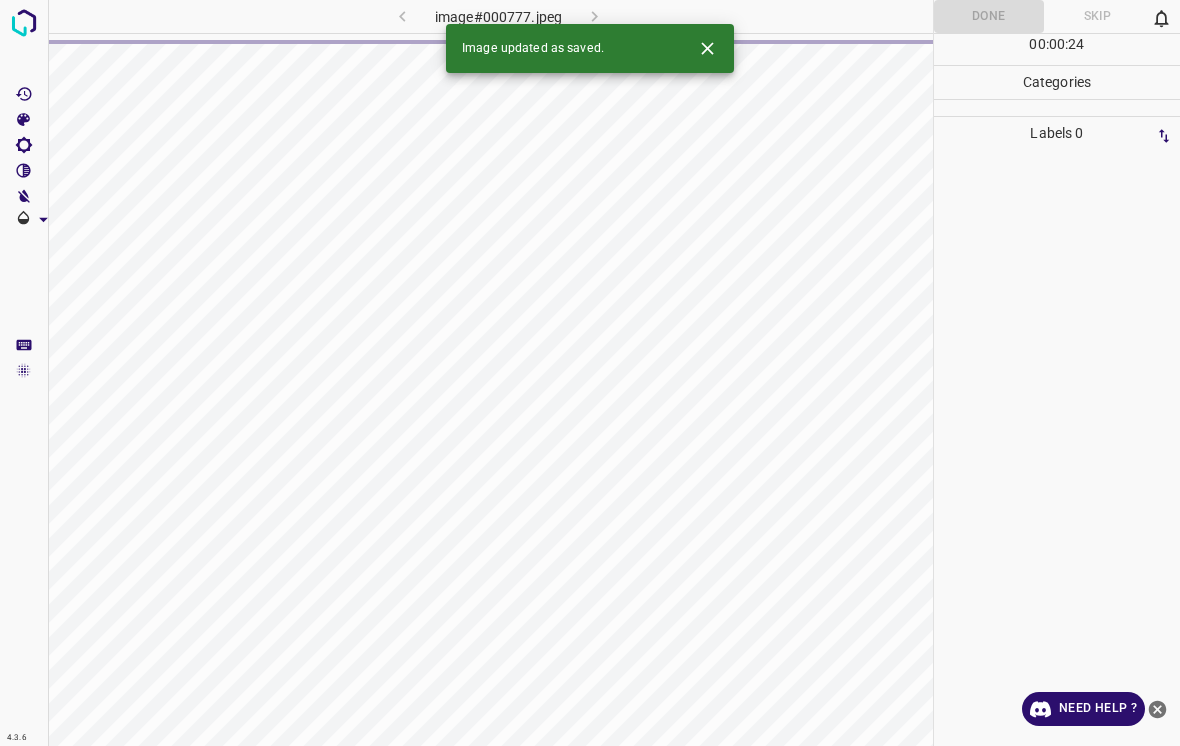 click at bounding box center (707, 48) 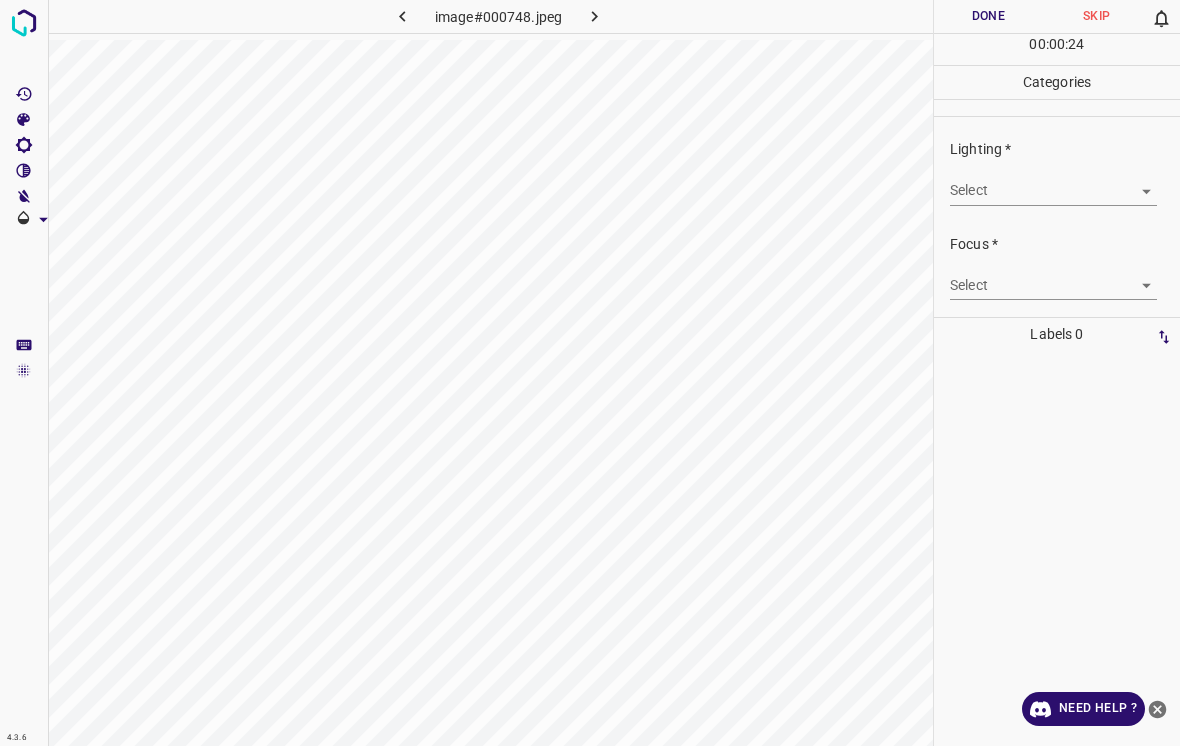click on "4.3.6  image#000748.jpeg Done Skip 0 00   : 00   : 24   Categories Lighting *  Select ​ Focus *  Select ​ Overall *  Select ​ Labels   0 Categories 1 Lighting 2 Focus 3 Overall Tools Space Change between modes (Draw & Edit) I Auto labeling R Restore zoom M Zoom in N Zoom out Delete Delete selecte label Filters Z Restore filters X Saturation filter C Brightness filter V Contrast filter B Gray scale filter General O Download Need Help ? - Text - Hide - Delete" at bounding box center (590, 373) 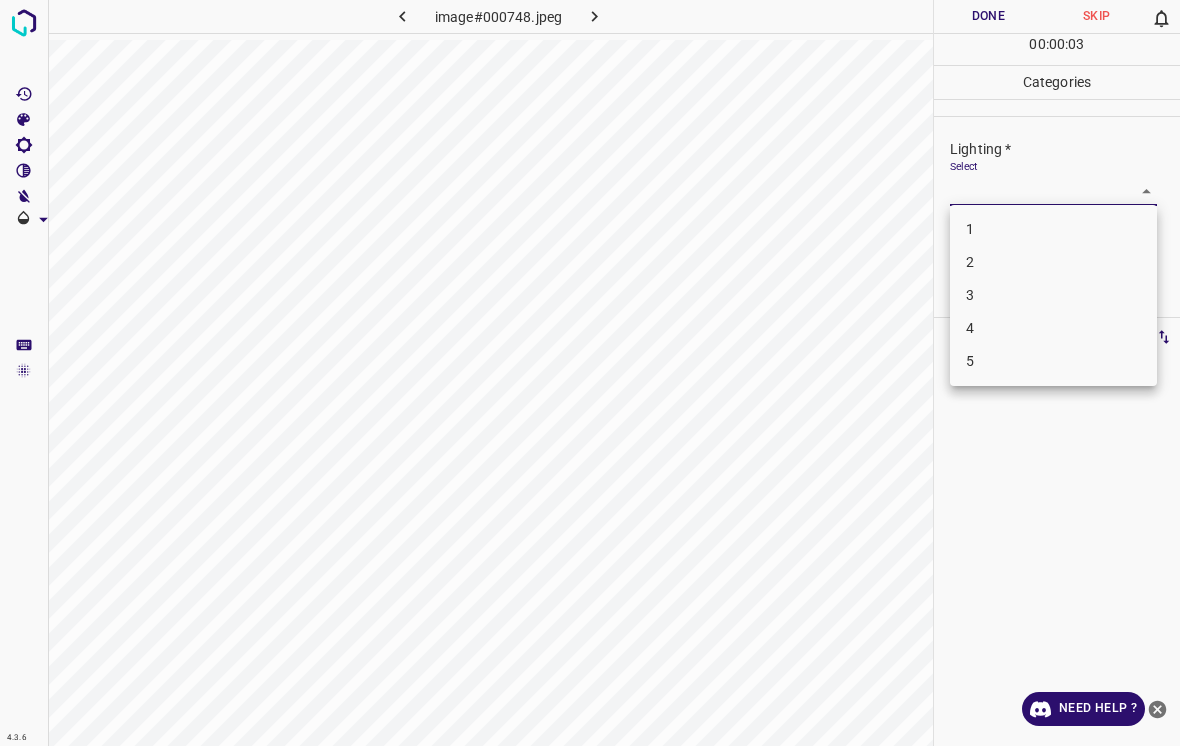 click on "3" at bounding box center [1053, 295] 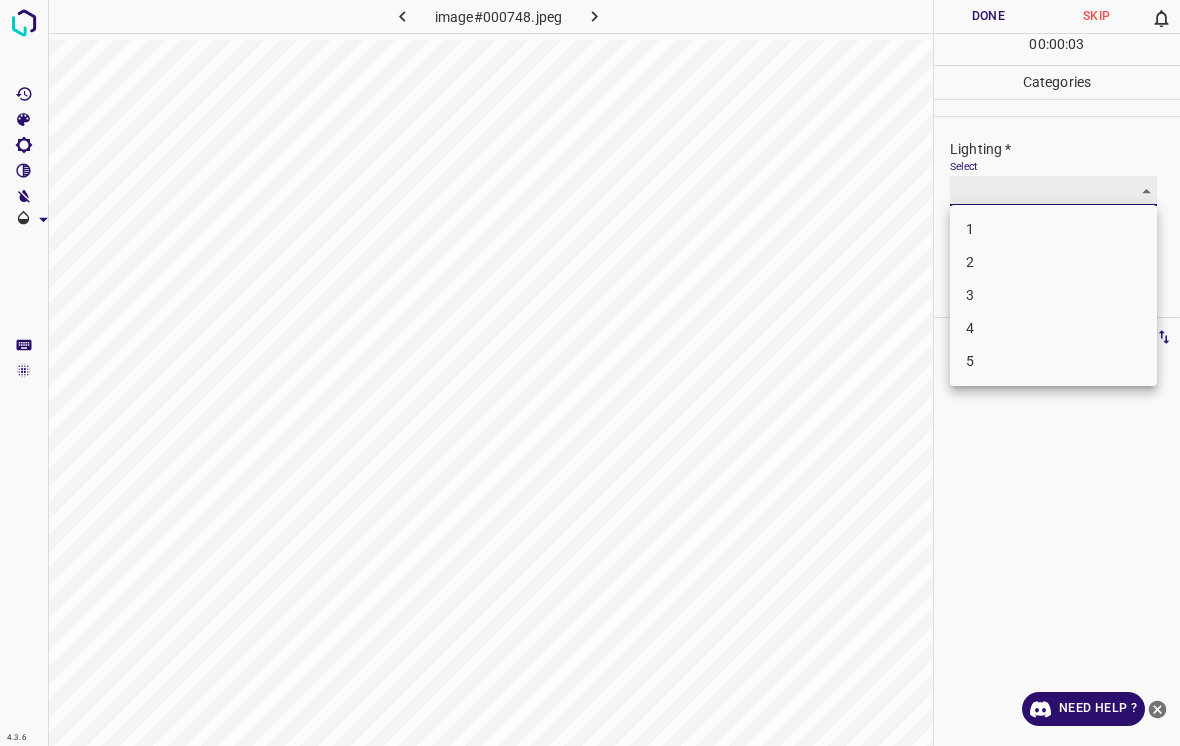 type on "3" 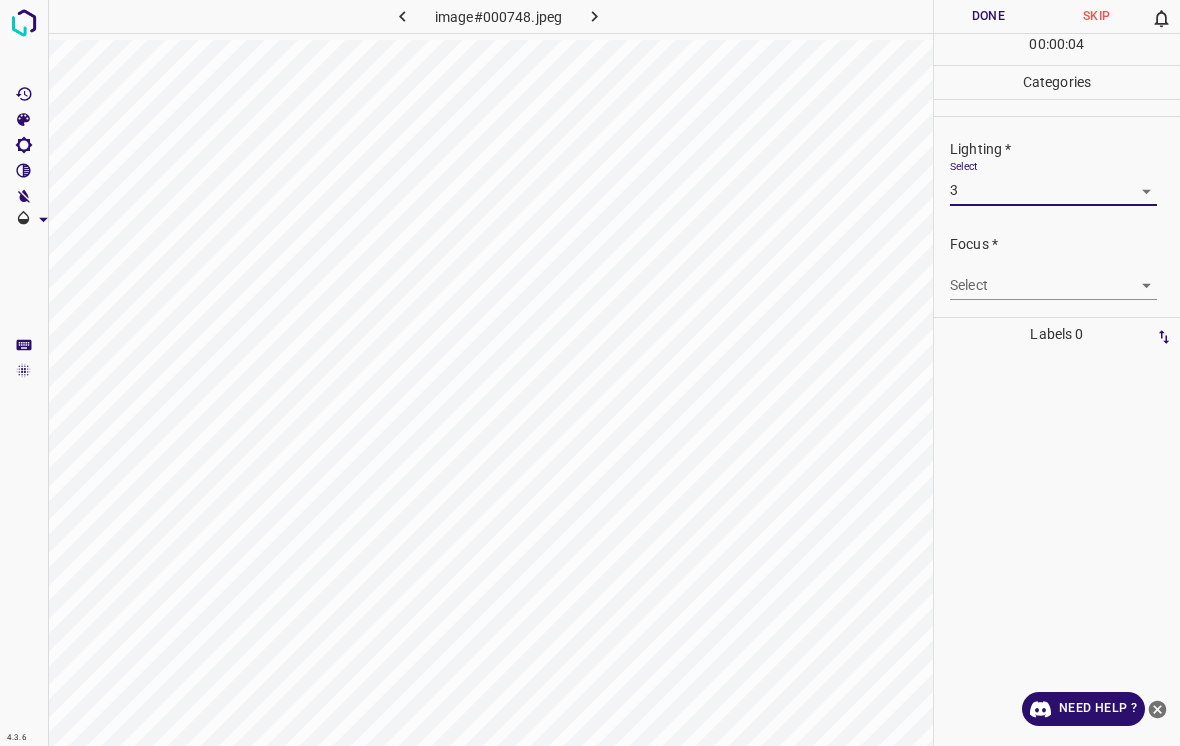 click on "Overall *  Select ​" at bounding box center (1057, 361) 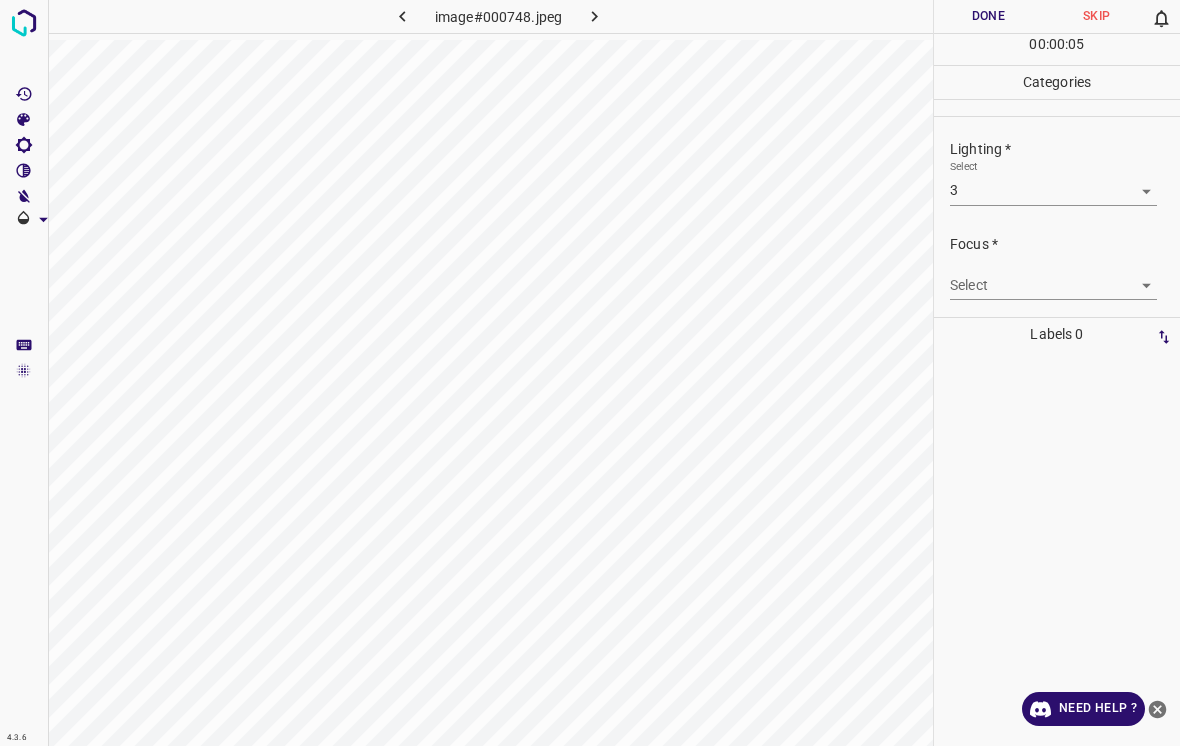 click on "4.3.6  image#000748.jpeg Done Skip 0 00   : 00   : 05   Categories Lighting *  Select 3 3 Focus *  Select ​ Overall *  Select ​ Labels   0 Categories 1 Lighting 2 Focus 3 Overall Tools Space Change between modes (Draw & Edit) I Auto labeling R Restore zoom M Zoom in N Zoom out Delete Delete selecte label Filters Z Restore filters X Saturation filter C Brightness filter V Contrast filter B Gray scale filter General O Download Need Help ? - Text - Hide - Delete" at bounding box center [590, 373] 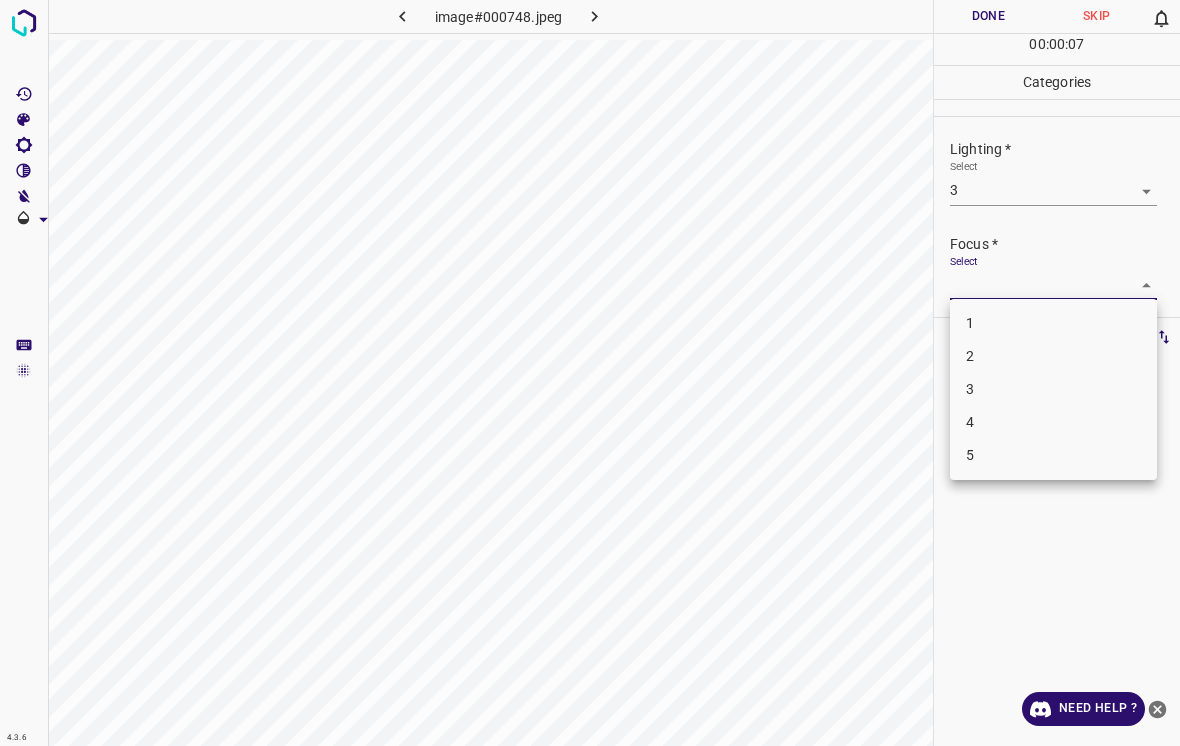 click on "4" at bounding box center (1053, 422) 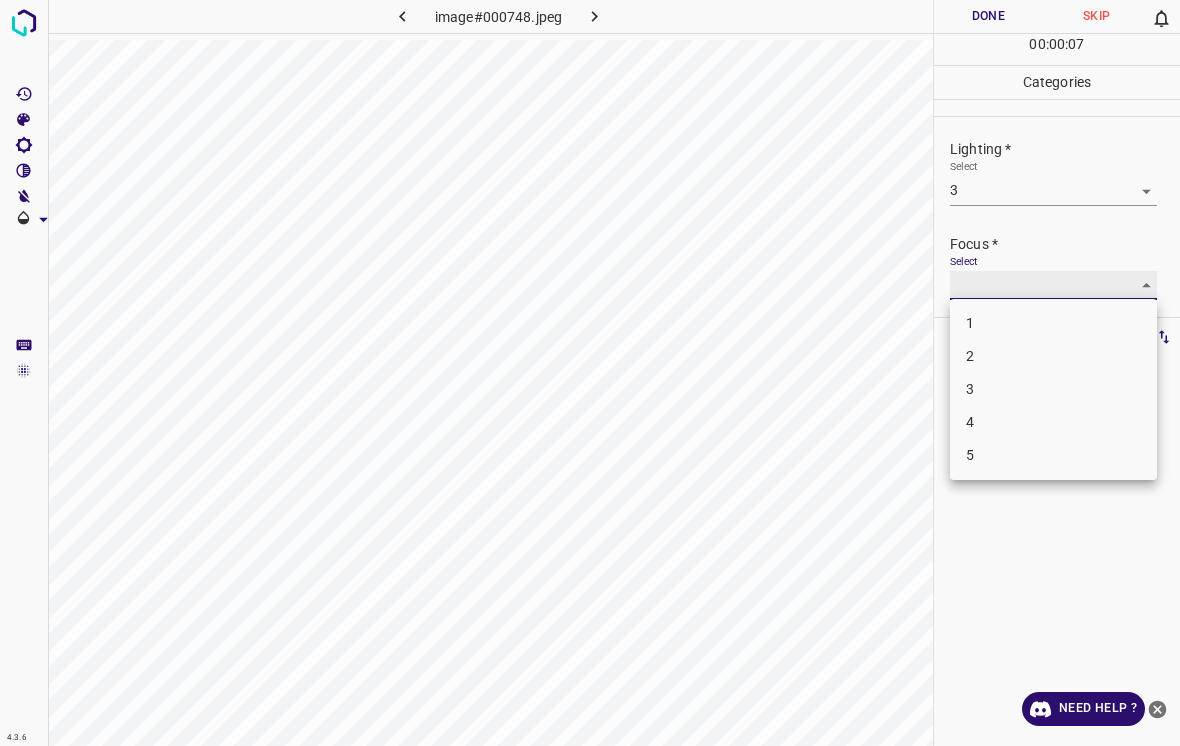 type on "4" 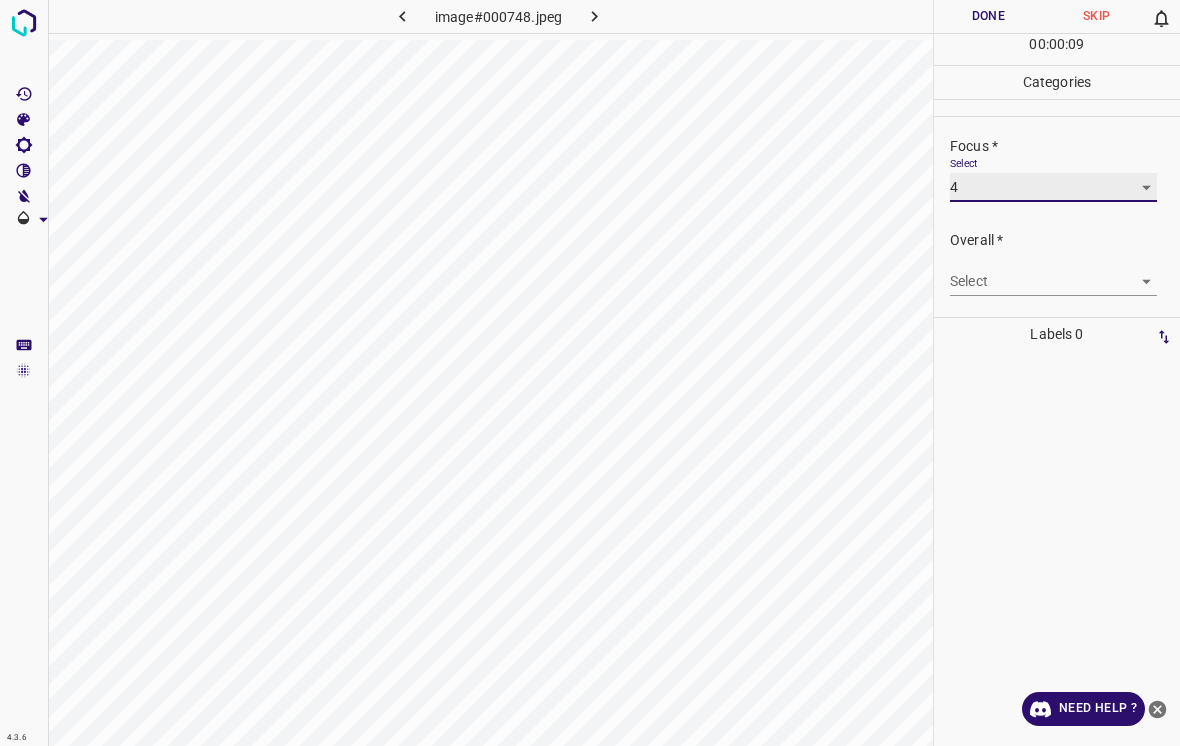 scroll, scrollTop: 98, scrollLeft: 0, axis: vertical 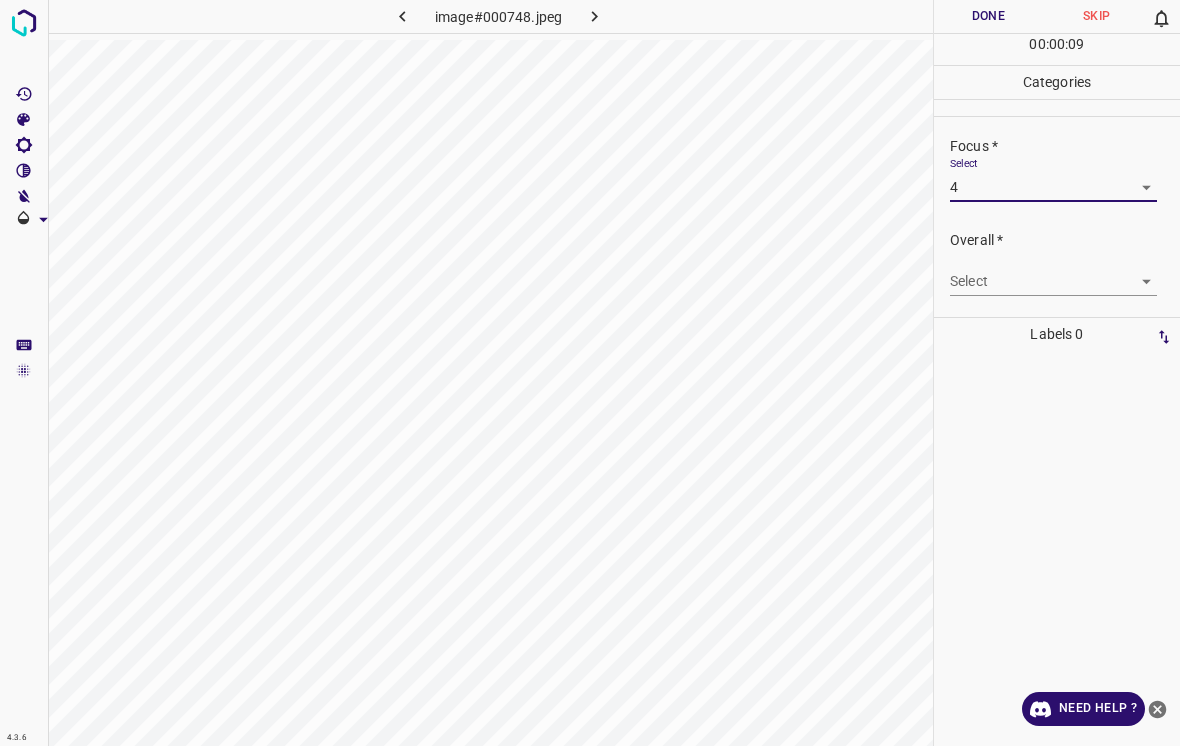 click on "4.3.6  image#000748.jpeg Done Skip 0 00   : 00   : 09   Categories Lighting *  Select 3 3 Focus *  Select 4 4 Overall *  Select ​ Labels   0 Categories 1 Lighting 2 Focus 3 Overall Tools Space Change between modes (Draw & Edit) I Auto labeling R Restore zoom M Zoom in N Zoom out Delete Delete selecte label Filters Z Restore filters X Saturation filter C Brightness filter V Contrast filter B Gray scale filter General O Download Need Help ? - Text - Hide - Delete" at bounding box center (590, 373) 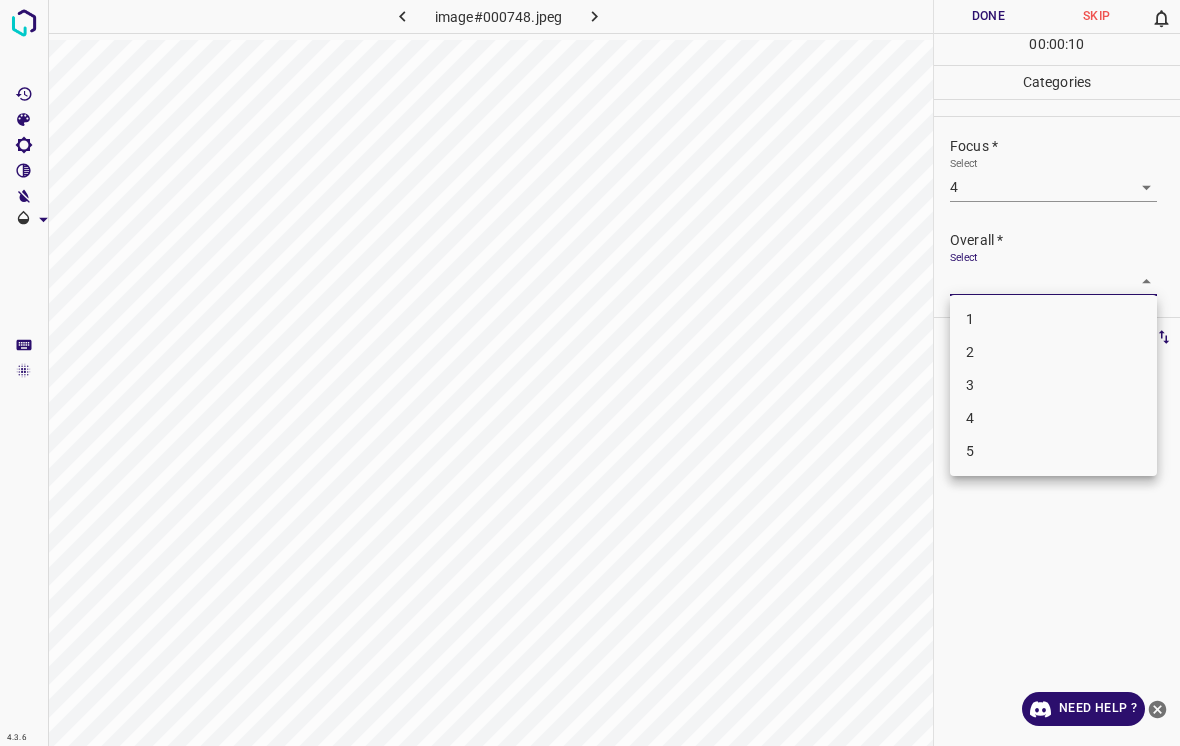 click on "3" at bounding box center (1053, 385) 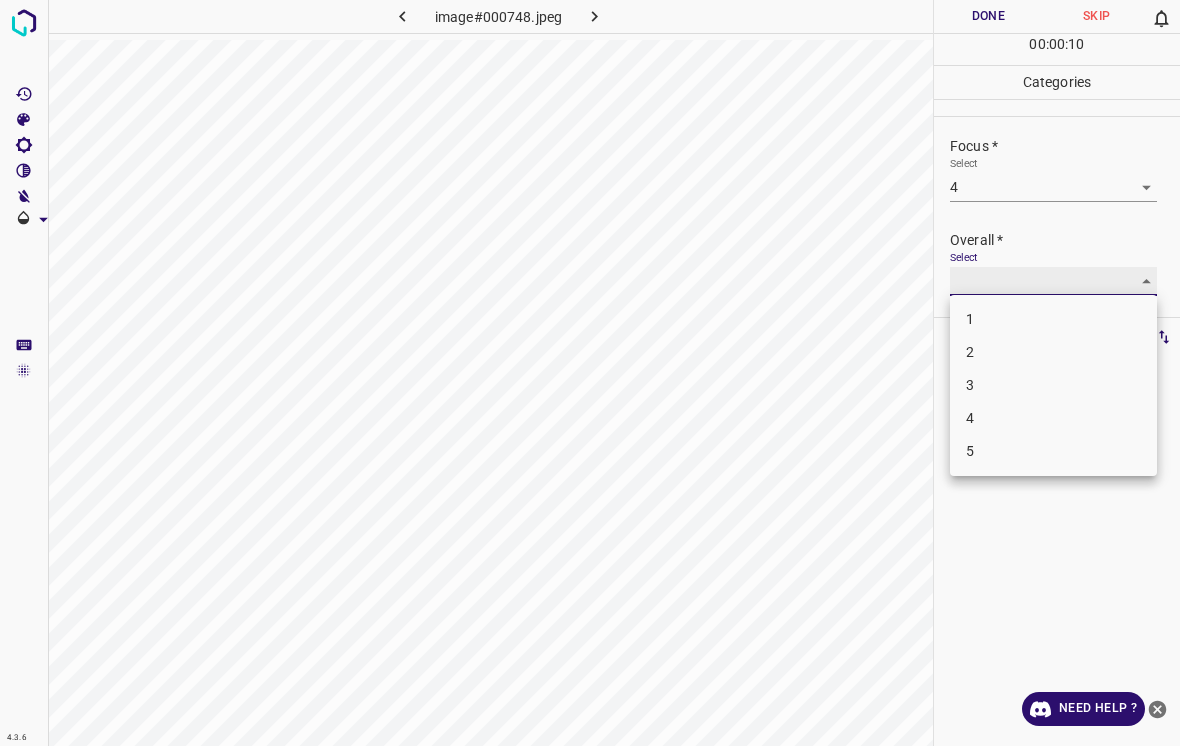 type on "3" 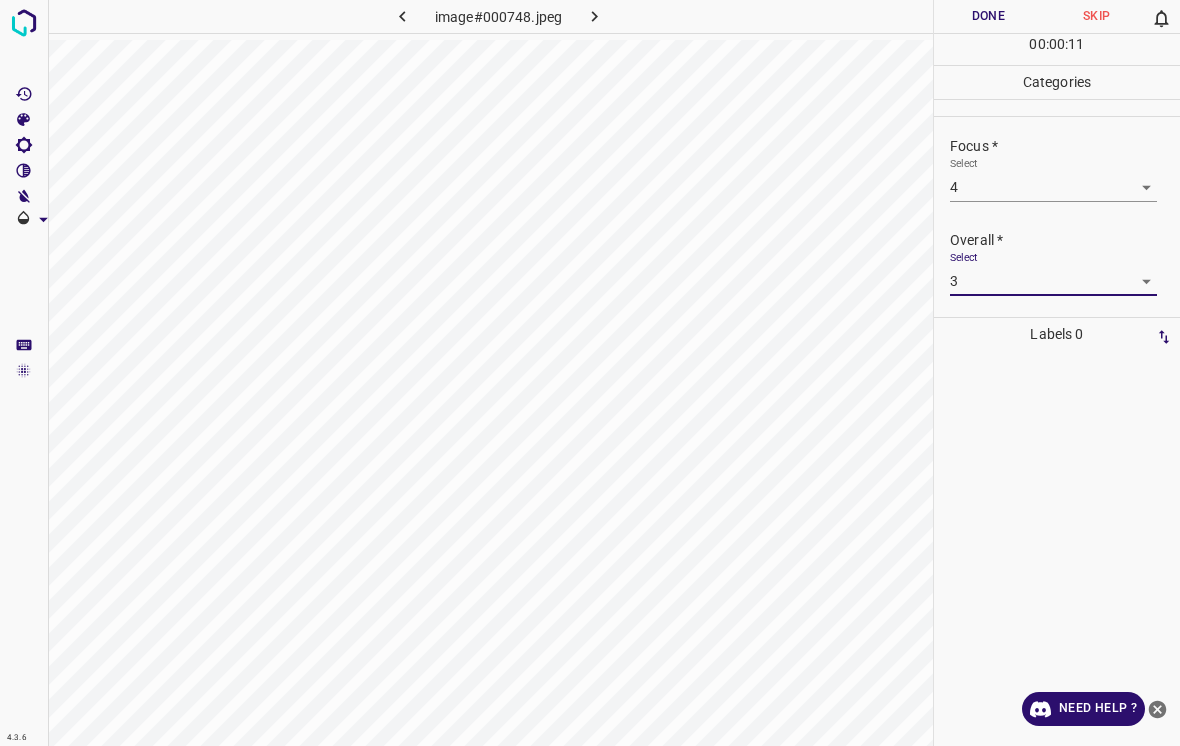 click on "Done" at bounding box center [988, 16] 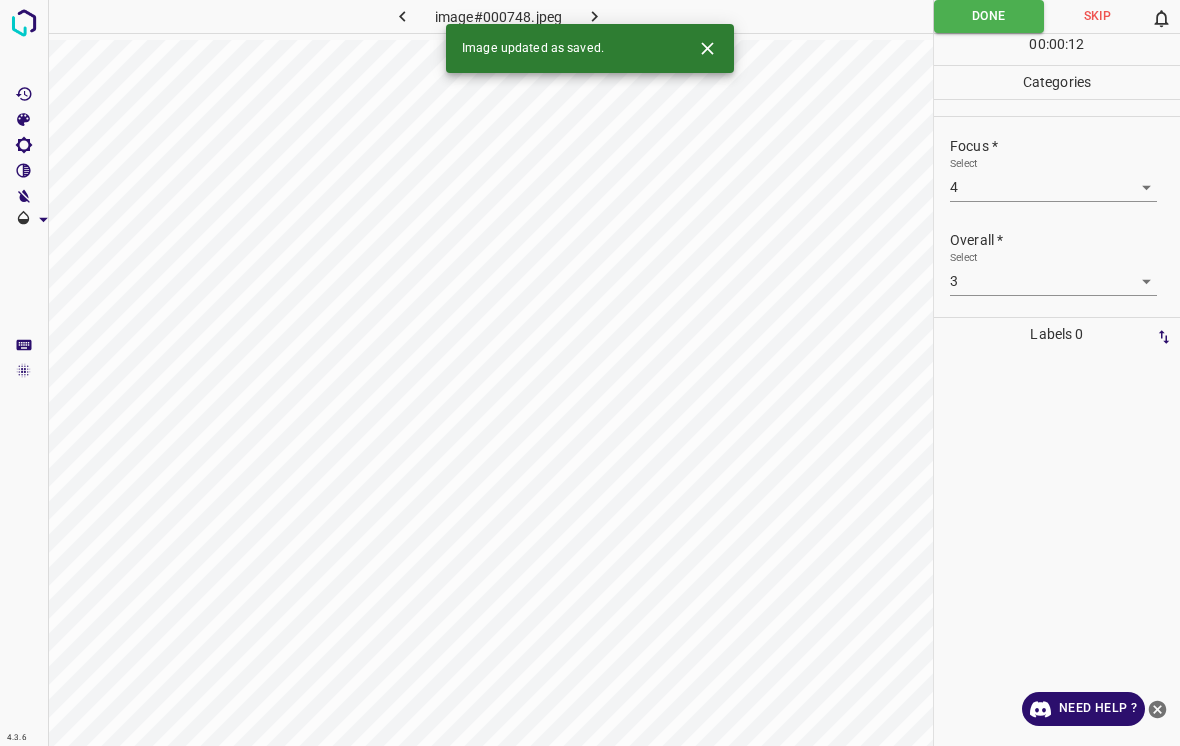 click 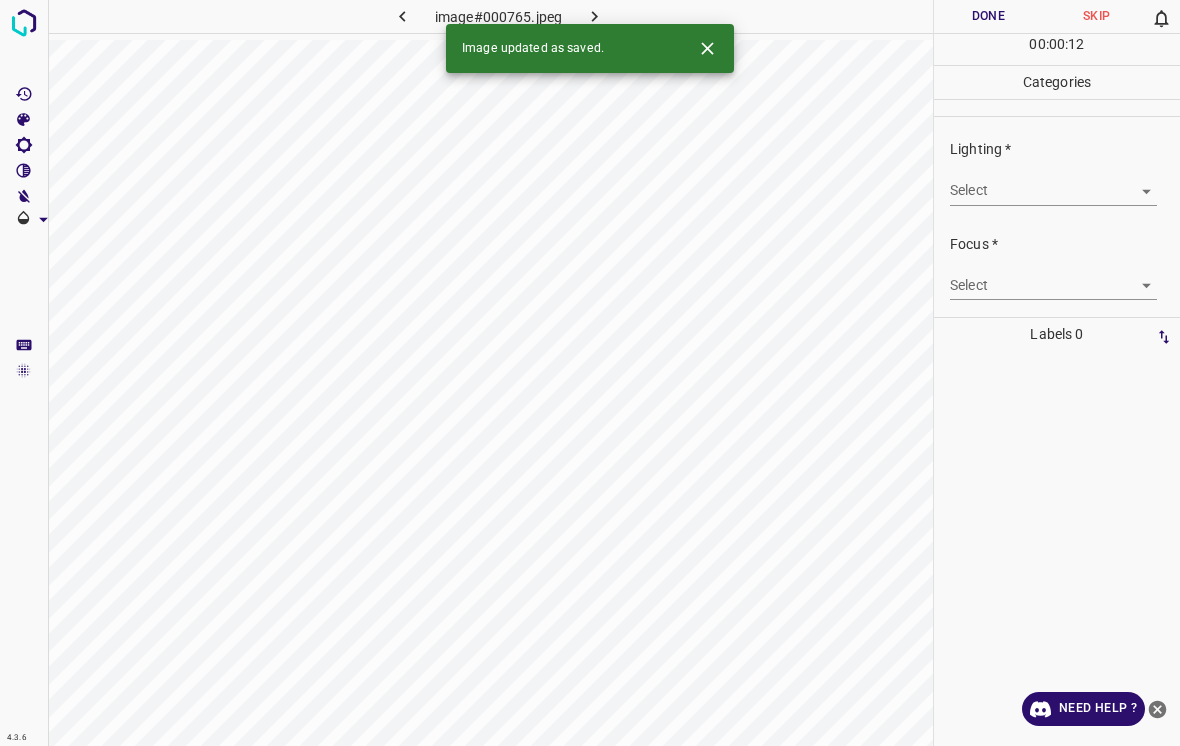 click on "4.3.6  image#000765.jpeg Done Skip 0 00   : 00   : 12   Categories Lighting *  Select ​ Focus *  Select ​ Overall *  Select ​ Labels   0 Categories 1 Lighting 2 Focus 3 Overall Tools Space Change between modes (Draw & Edit) I Auto labeling R Restore zoom M Zoom in N Zoom out Delete Delete selecte label Filters Z Restore filters X Saturation filter C Brightness filter V Contrast filter B Gray scale filter General O Download Image updated as saved. Need Help ? - Text - Hide - Delete" at bounding box center [590, 373] 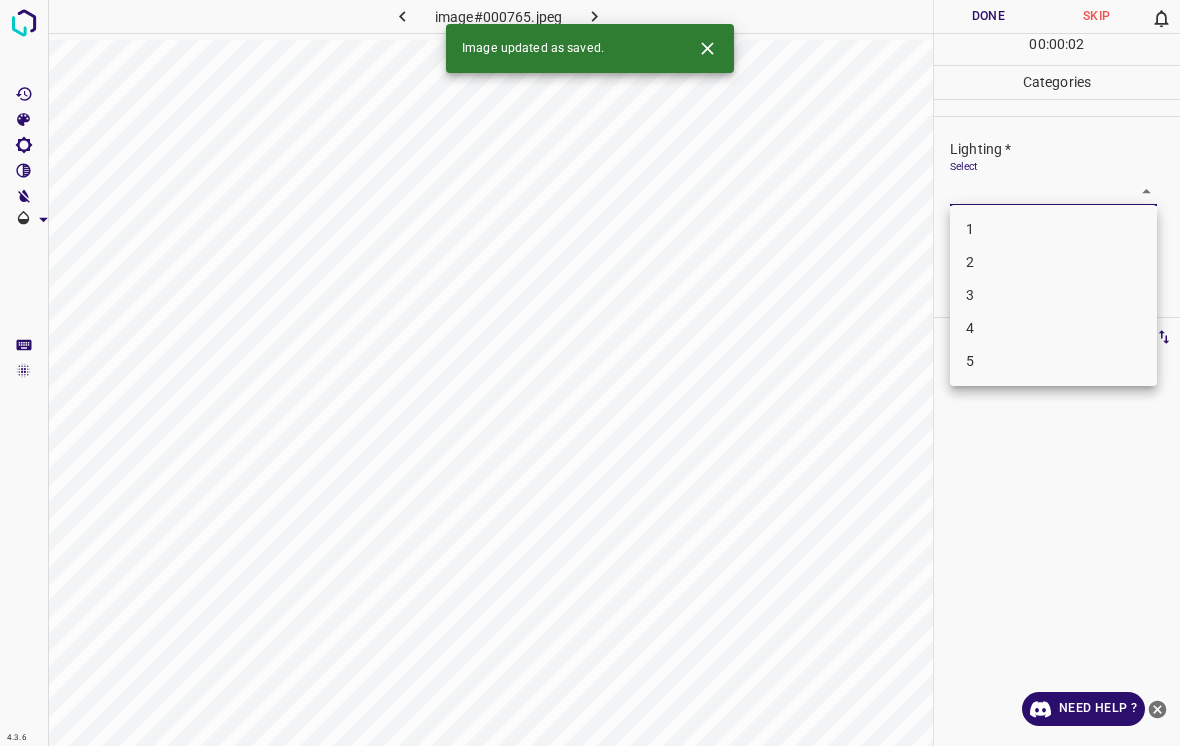 click on "1" at bounding box center [1053, 229] 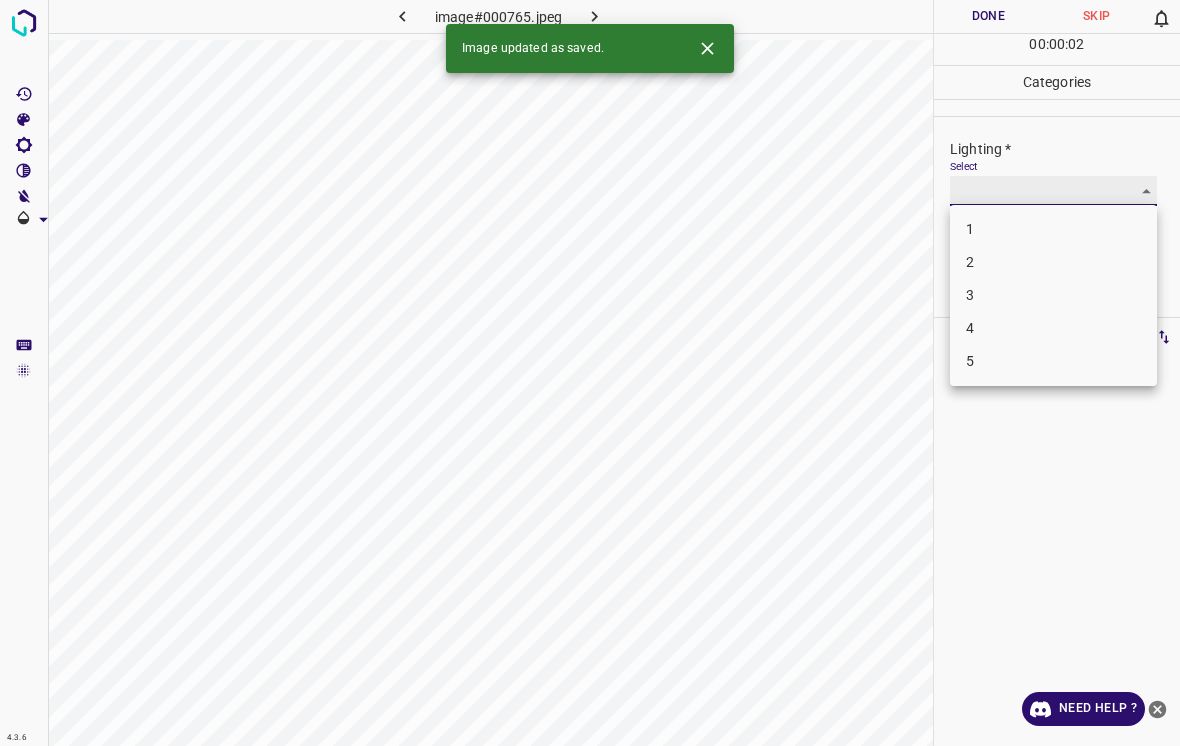 type on "1" 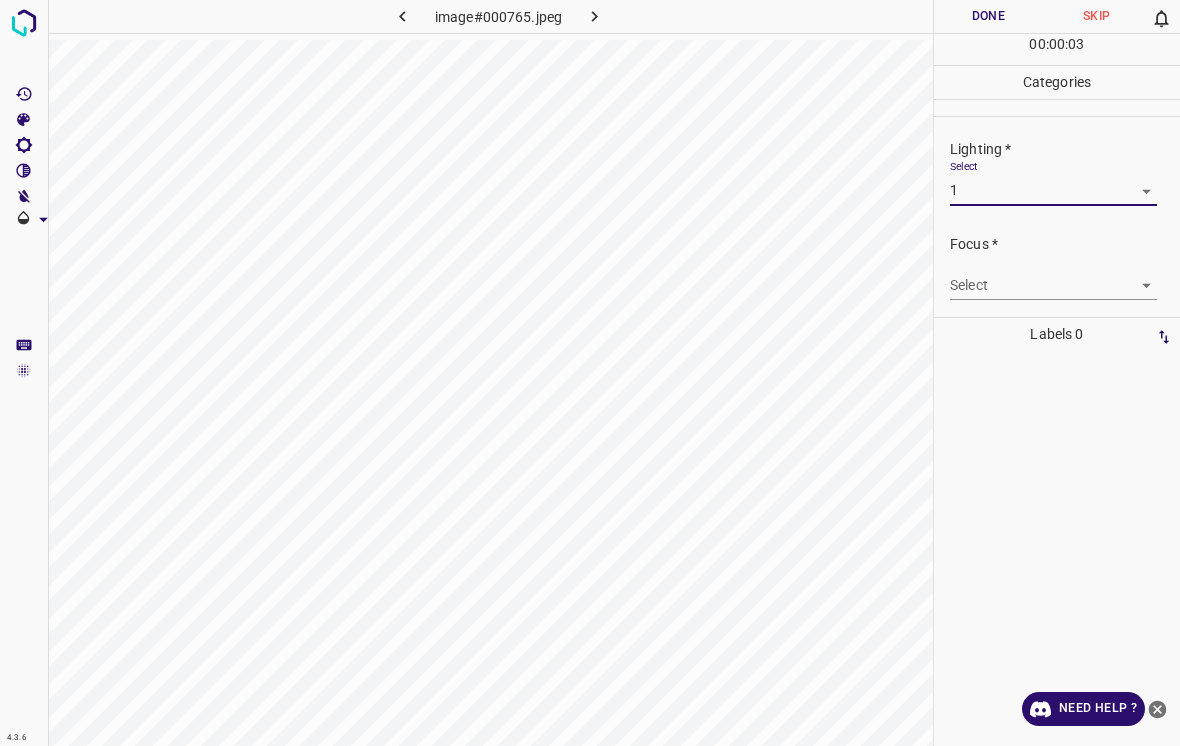 click on "4.3.6  image#000765.jpeg Done Skip 0 00   : 00   : 03   Categories Lighting *  Select 1 1 Focus *  Select ​ Overall *  Select ​ Labels   0 Categories 1 Lighting 2 Focus 3 Overall Tools Space Change between modes (Draw & Edit) I Auto labeling R Restore zoom M Zoom in N Zoom out Delete Delete selecte label Filters Z Restore filters X Saturation filter C Brightness filter V Contrast filter B Gray scale filter General O Download Need Help ? - Text - Hide - Delete" at bounding box center [590, 373] 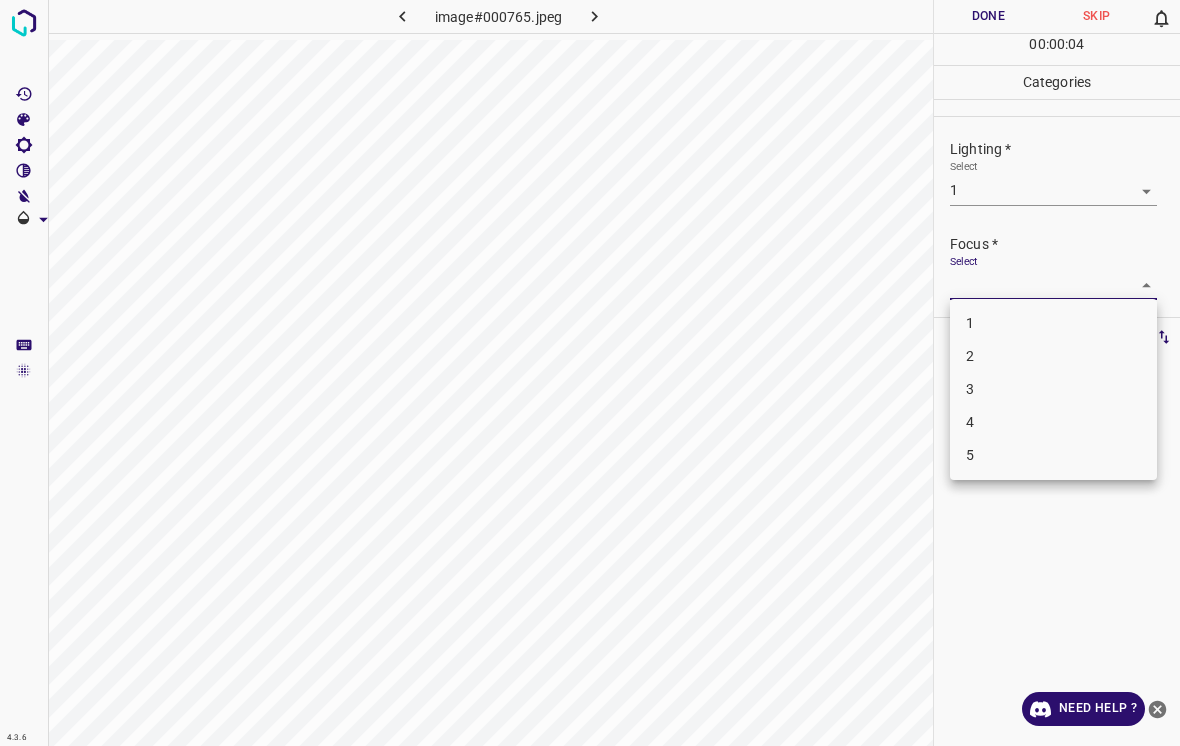 click on "3" at bounding box center [1053, 389] 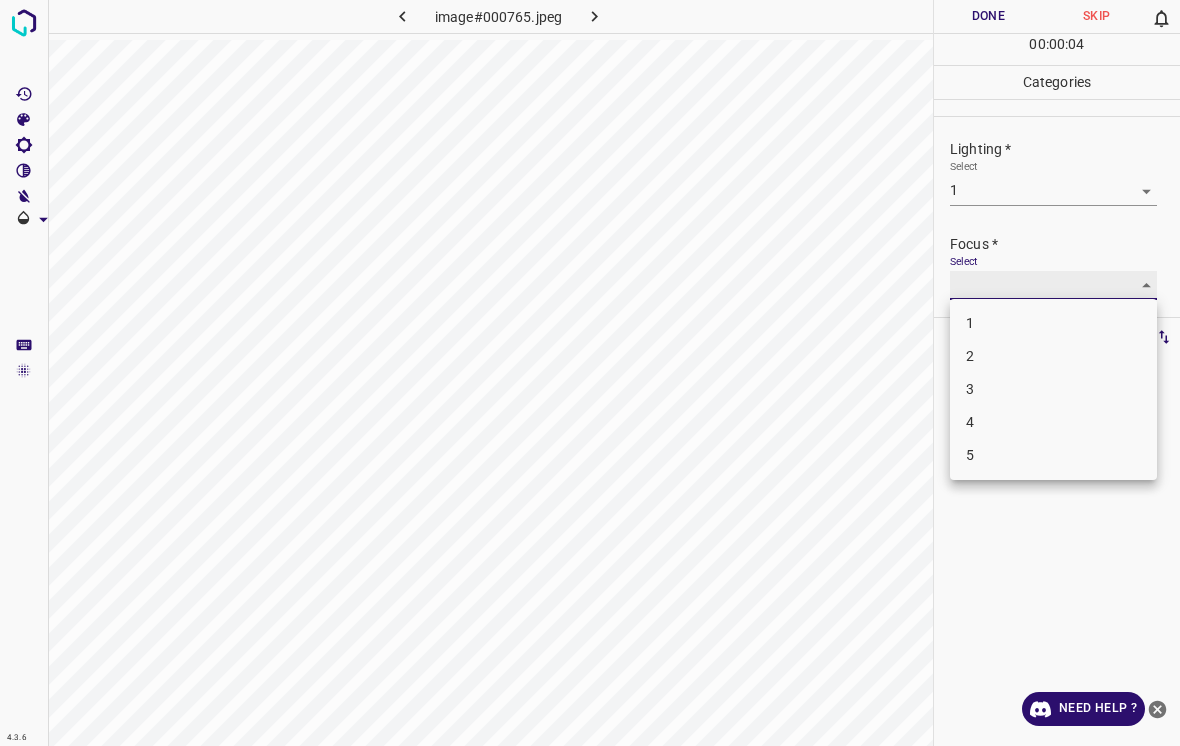 type on "3" 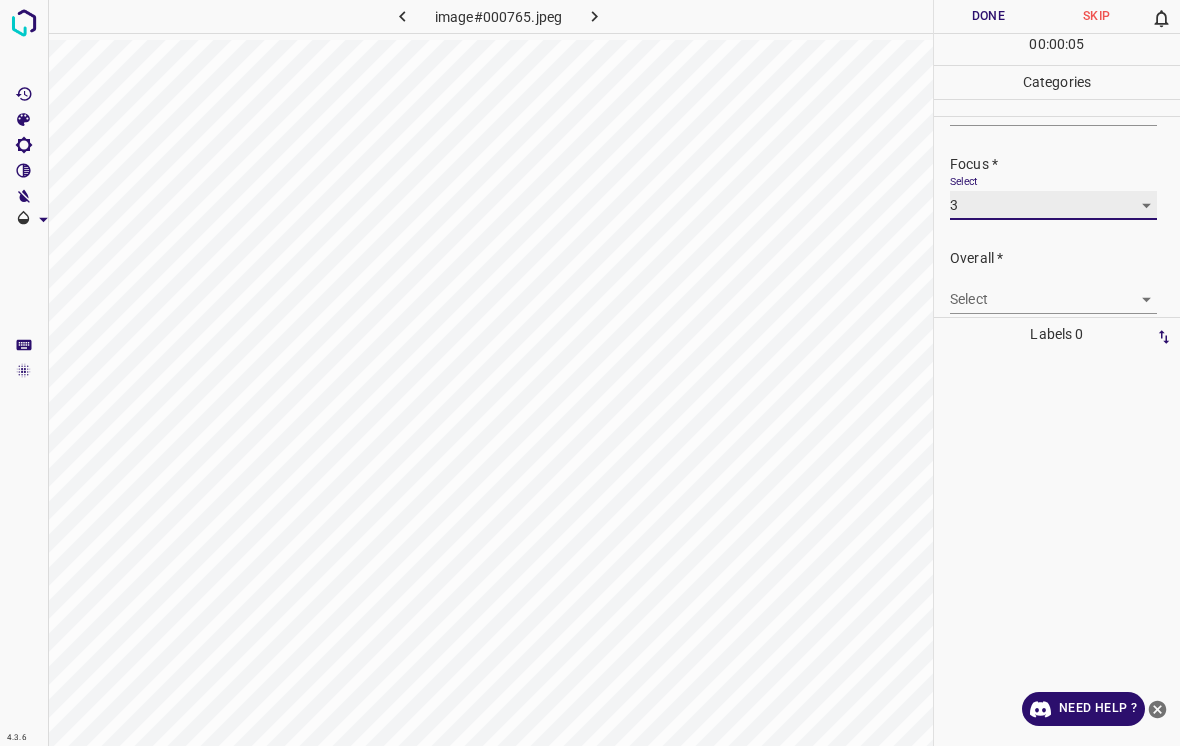 scroll, scrollTop: 97, scrollLeft: 0, axis: vertical 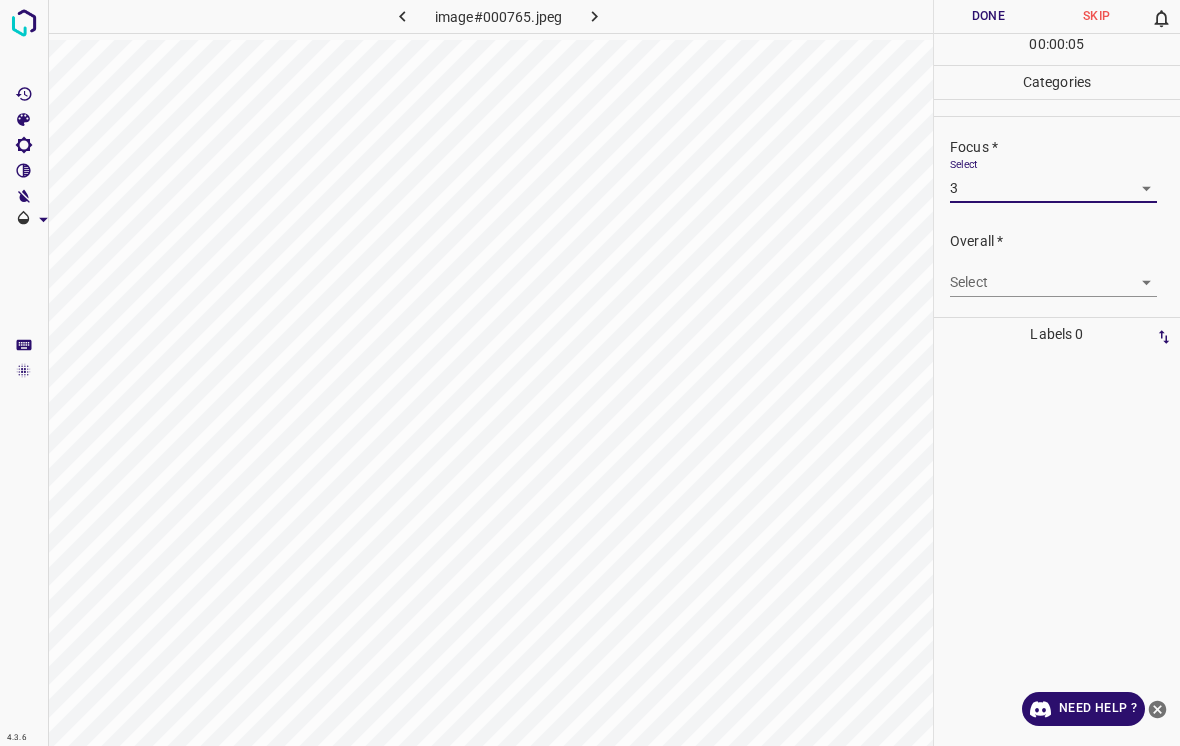 click on "4.3.6  image#000765.jpeg Done Skip 0 00   : 00   : 05   Categories Lighting *  Select 1 1 Focus *  Select 3 3 Overall *  Select ​ Labels   0 Categories 1 Lighting 2 Focus 3 Overall Tools Space Change between modes (Draw & Edit) I Auto labeling R Restore zoom M Zoom in N Zoom out Delete Delete selecte label Filters Z Restore filters X Saturation filter C Brightness filter V Contrast filter B Gray scale filter General O Download Need Help ? - Text - Hide - Delete" at bounding box center (590, 373) 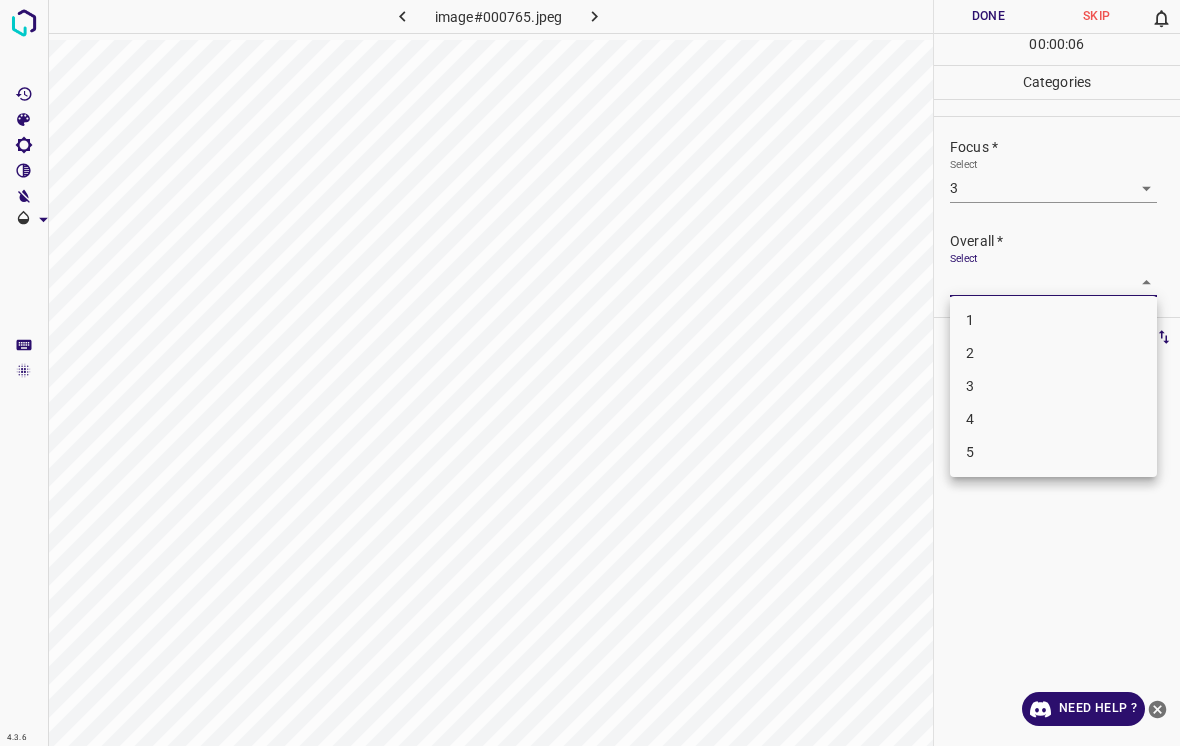 click on "2" at bounding box center [1053, 353] 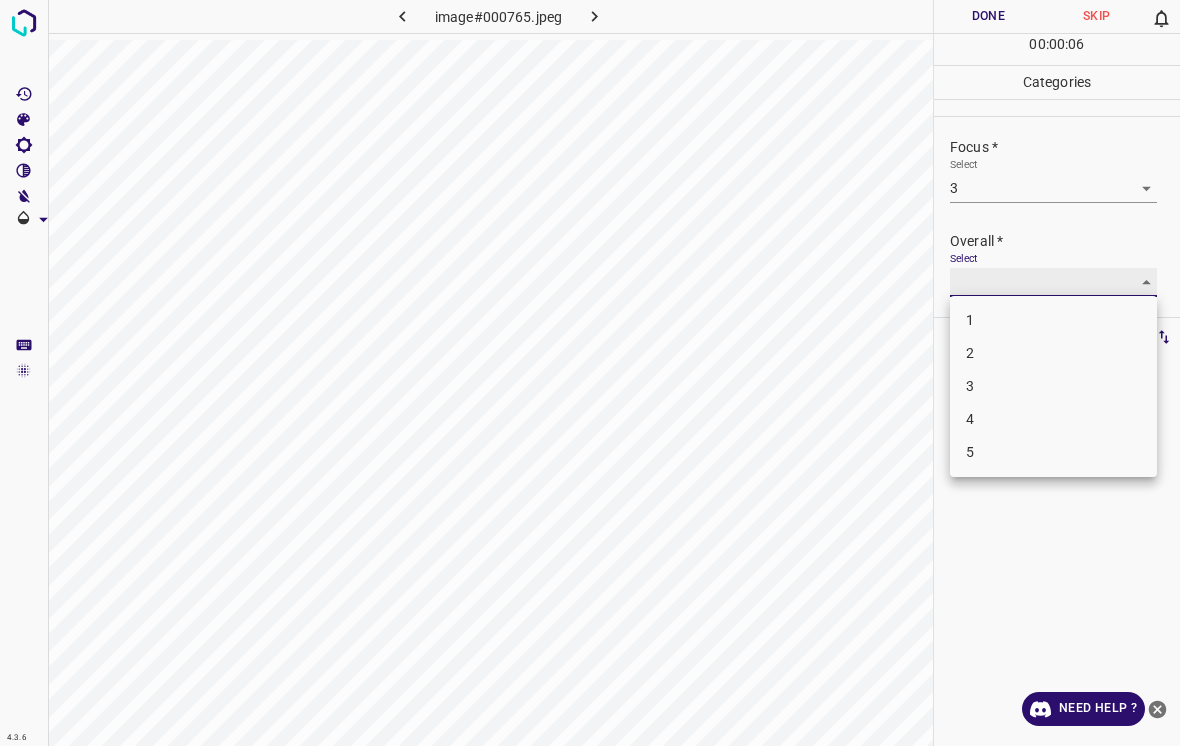 type on "2" 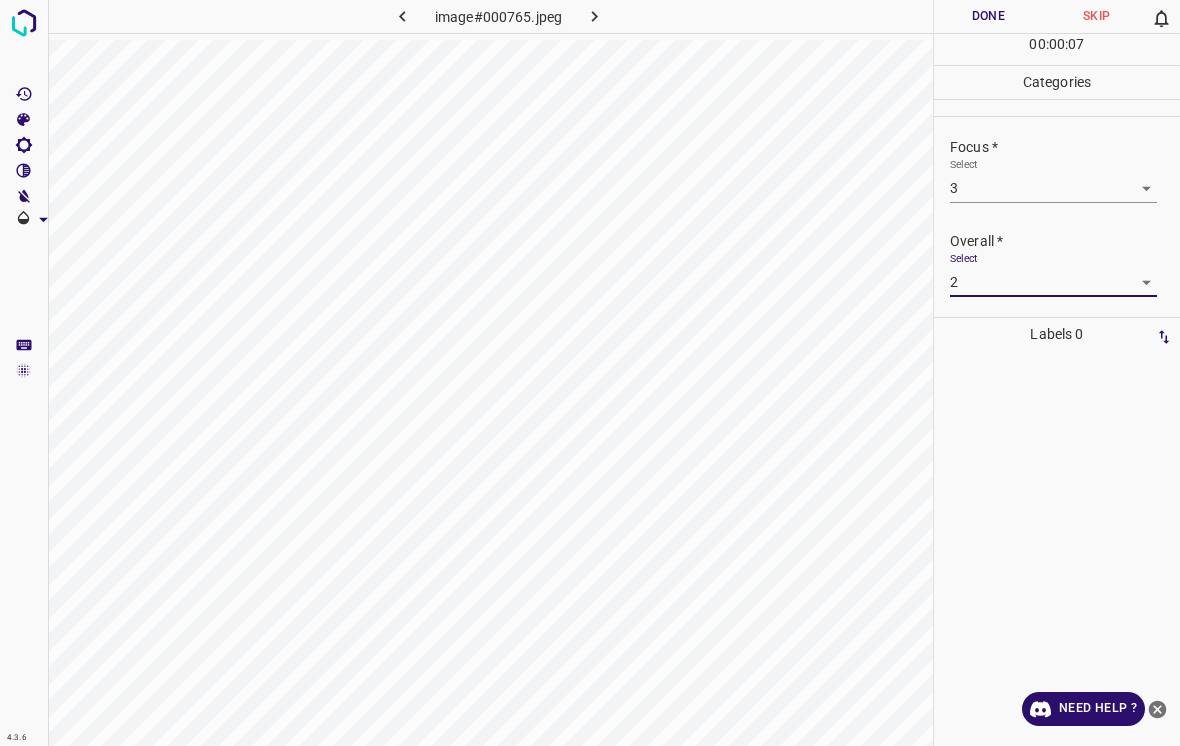 click on "Done" at bounding box center [988, 16] 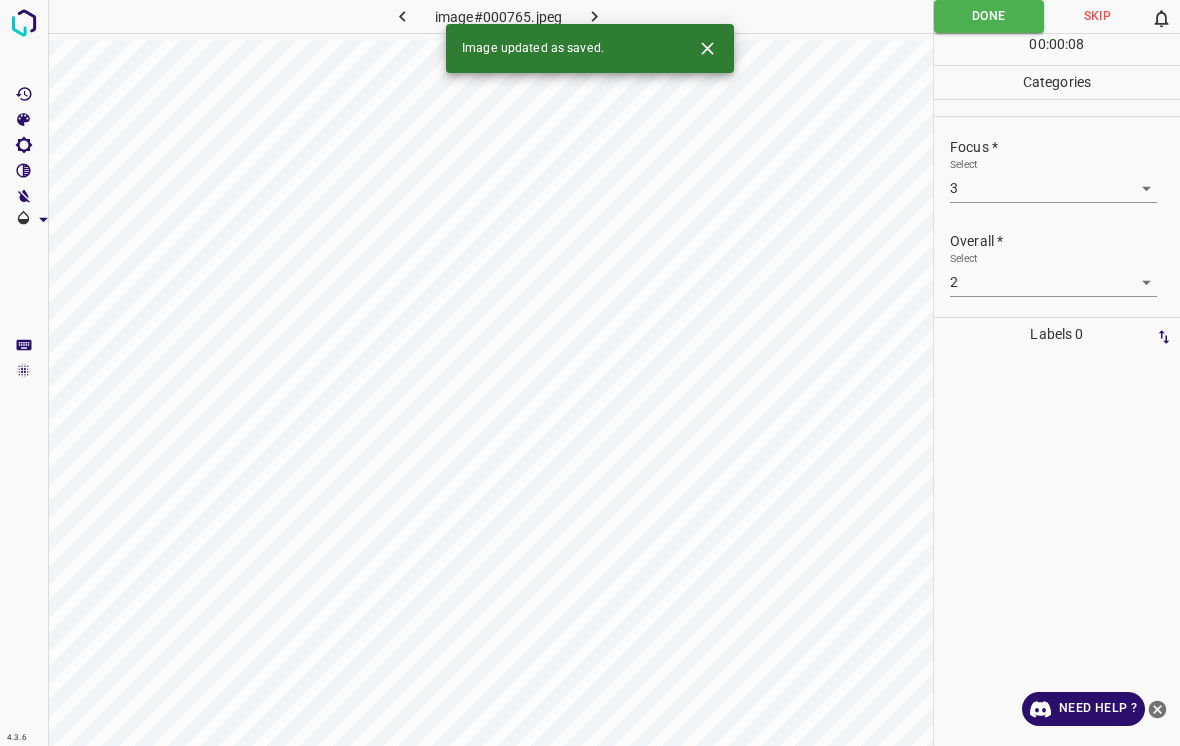 click 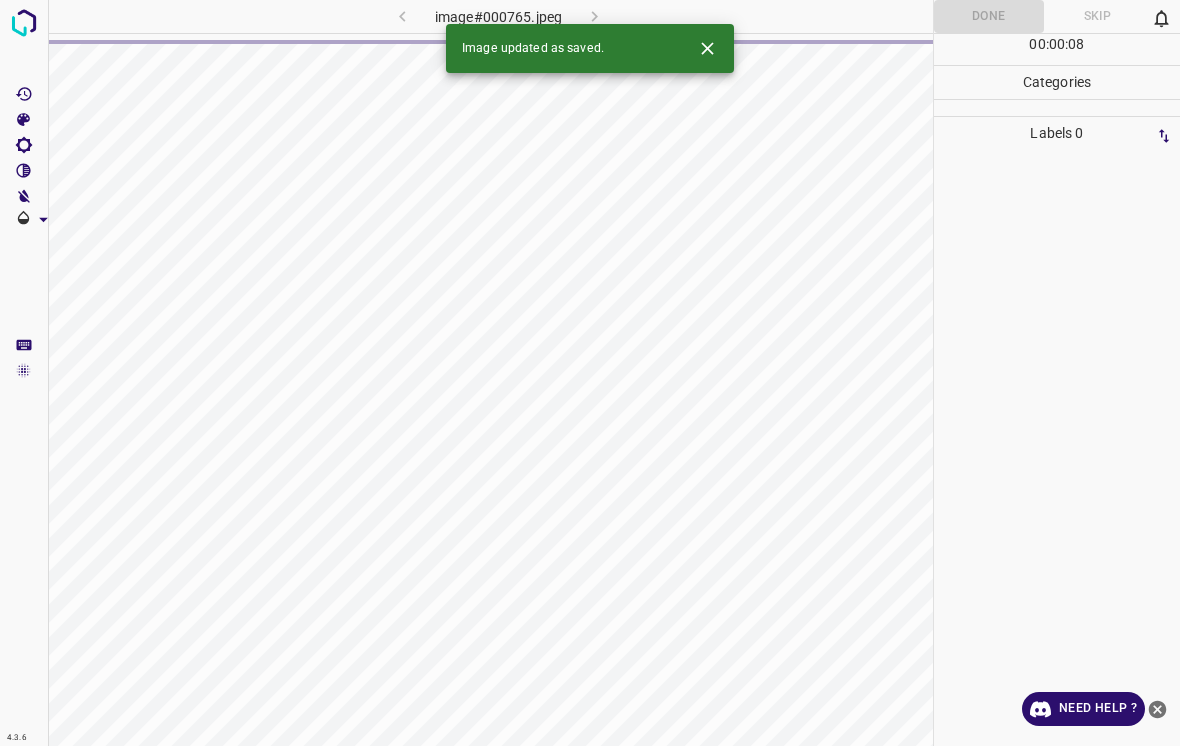 click 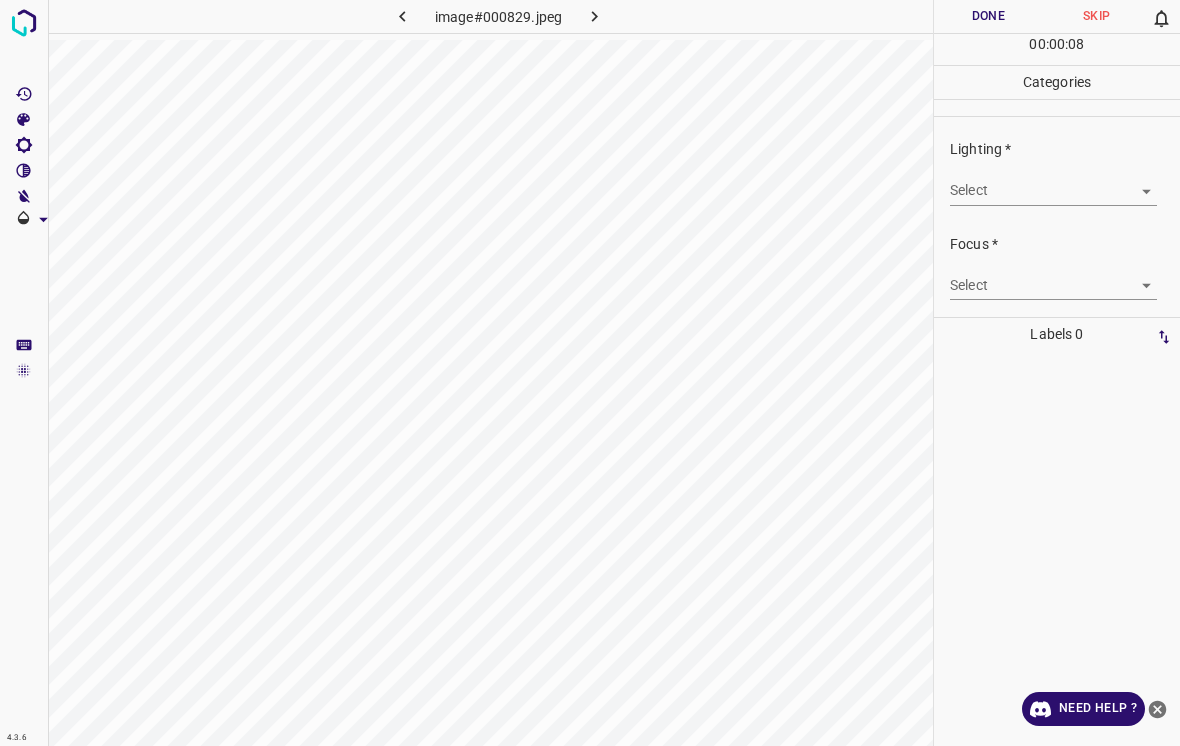 click on "4.3.6  image#000829.jpeg Done Skip 0 00   : 00   : 08   Categories Lighting *  Select ​ Focus *  Select ​ Overall *  Select ​ Labels   0 Categories 1 Lighting 2 Focus 3 Overall Tools Space Change between modes (Draw & Edit) I Auto labeling R Restore zoom M Zoom in N Zoom out Delete Delete selecte label Filters Z Restore filters X Saturation filter C Brightness filter V Contrast filter B Gray scale filter General O Download Need Help ? - Text - Hide - Delete" at bounding box center (590, 373) 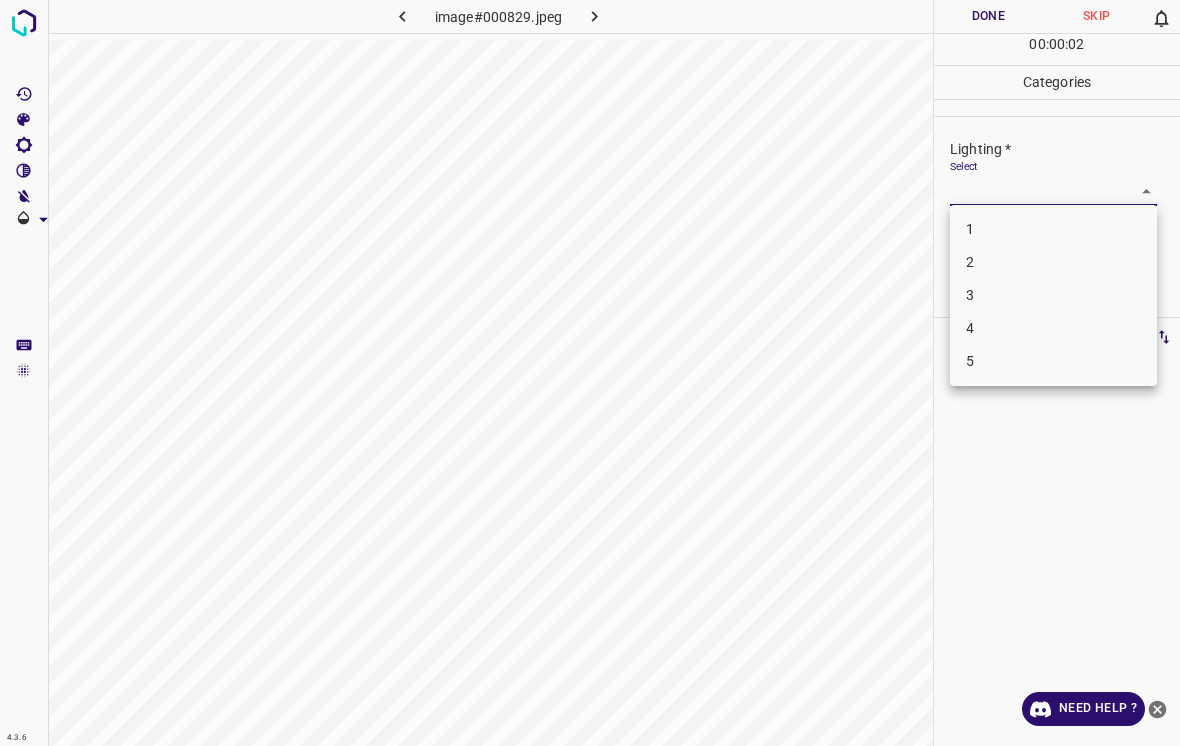 click on "3" at bounding box center (1053, 295) 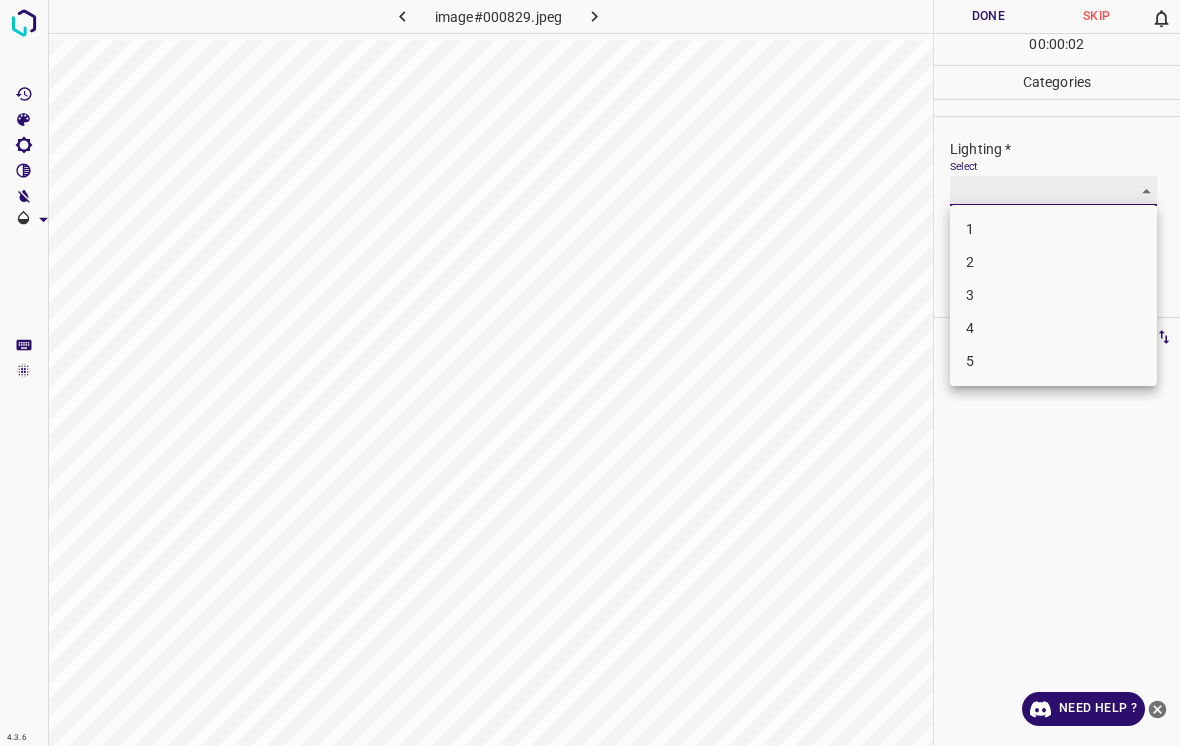 type on "3" 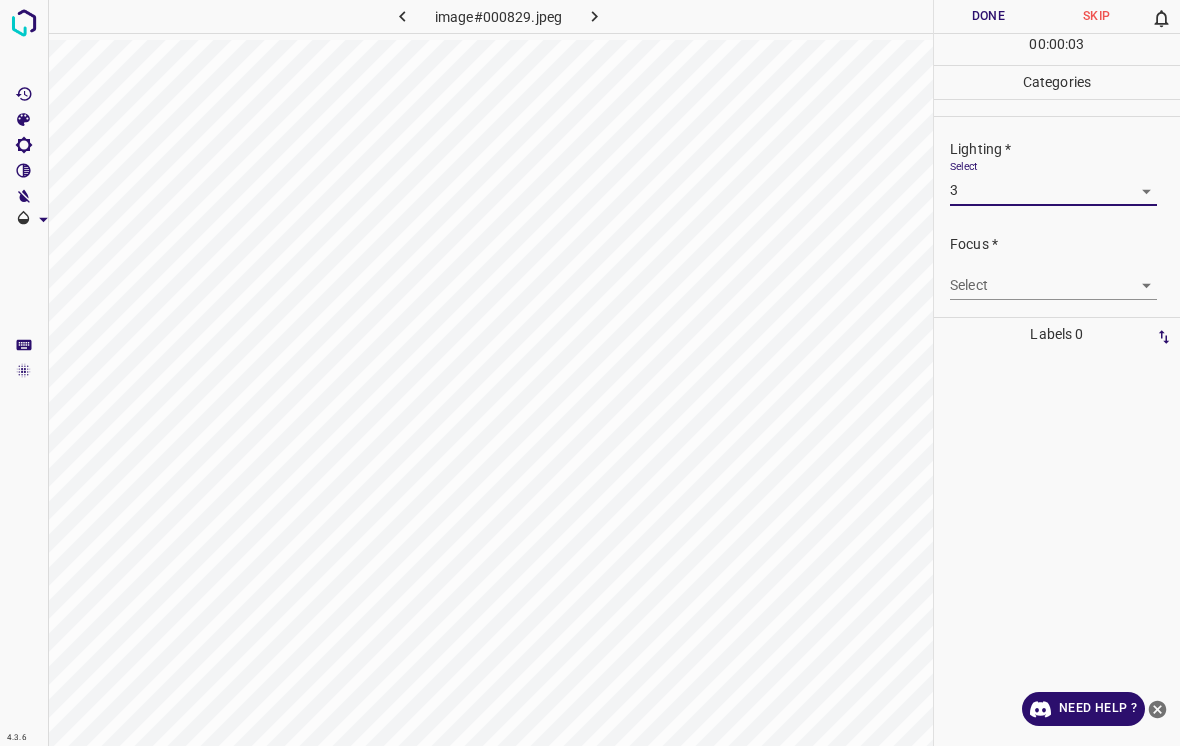 click on "4.3.6  image#000829.jpeg Done Skip 0 00   : 00   : 03   Categories Lighting *  Select 3 3 Focus *  Select ​ Overall *  Select ​ Labels   0 Categories 1 Lighting 2 Focus 3 Overall Tools Space Change between modes (Draw & Edit) I Auto labeling R Restore zoom M Zoom in N Zoom out Delete Delete selecte label Filters Z Restore filters X Saturation filter C Brightness filter V Contrast filter B Gray scale filter General O Download Need Help ? - Text - Hide - Delete" at bounding box center (590, 373) 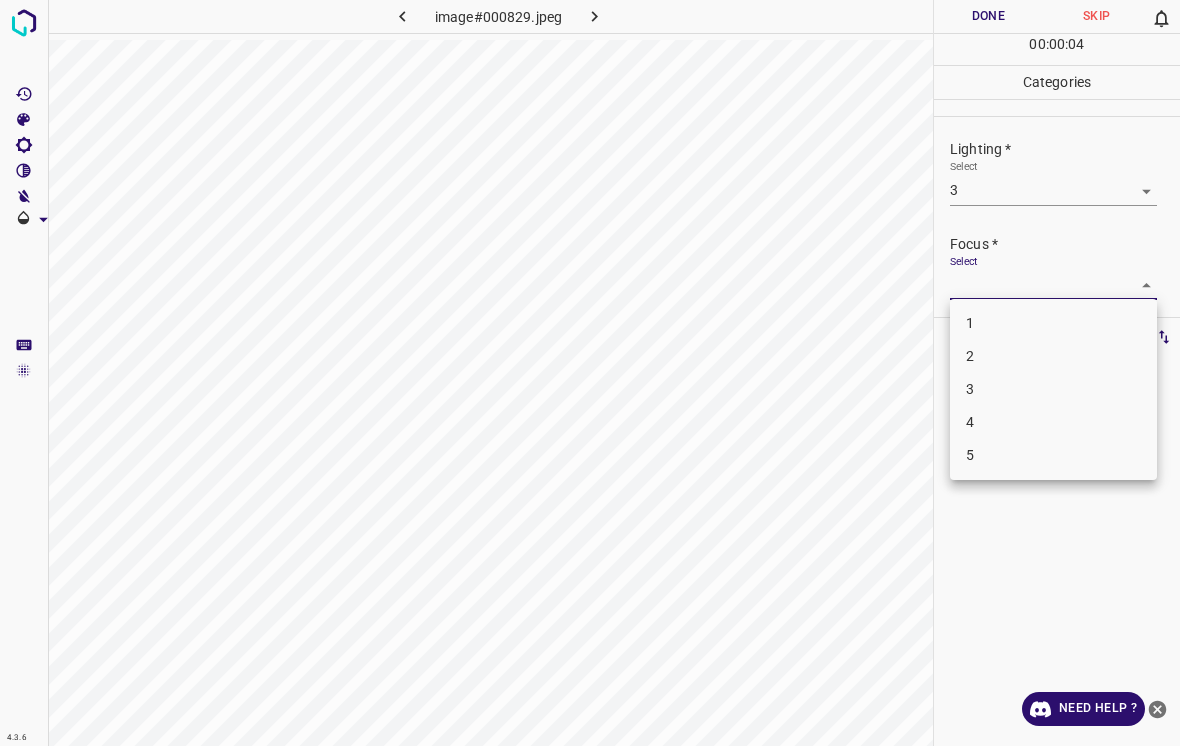 click on "1" at bounding box center (1053, 323) 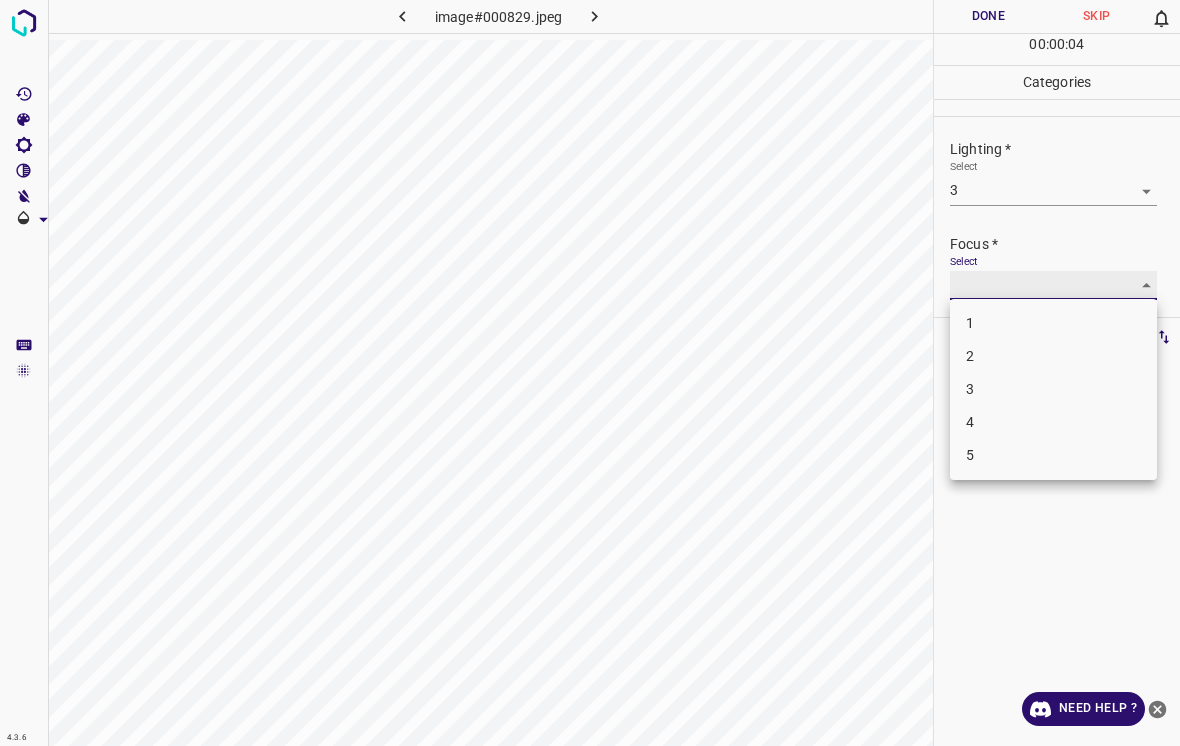 type on "1" 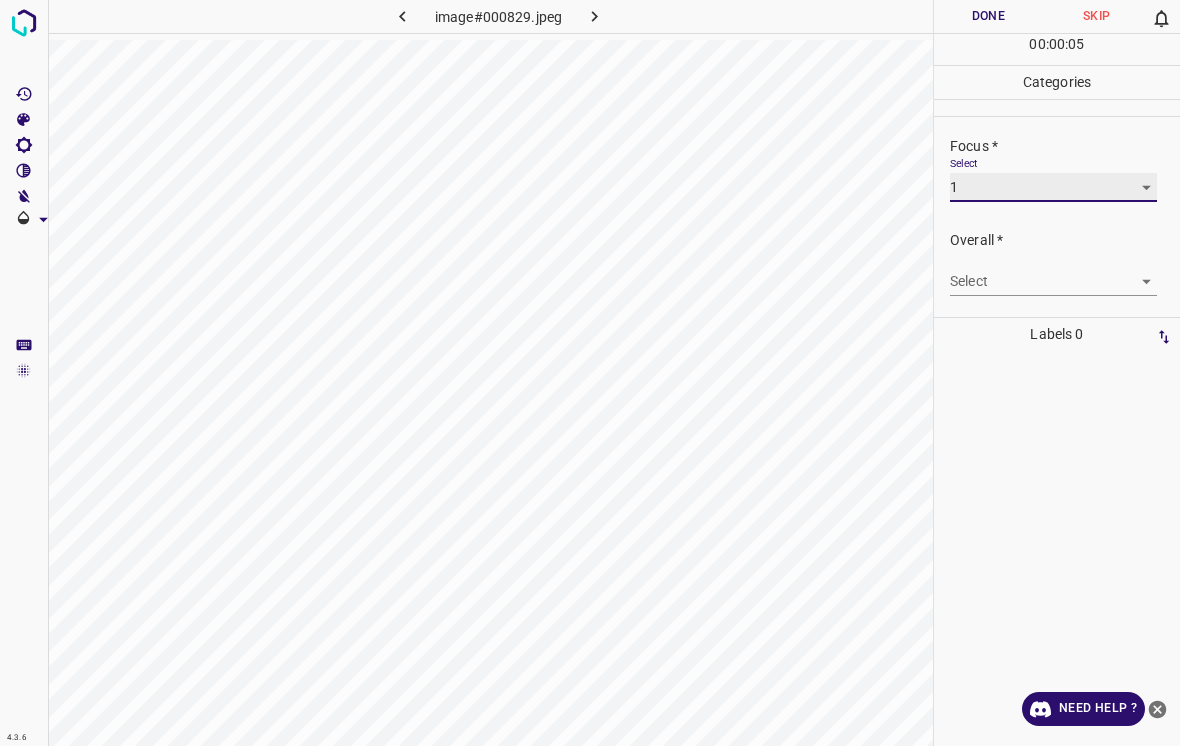 scroll, scrollTop: 98, scrollLeft: 0, axis: vertical 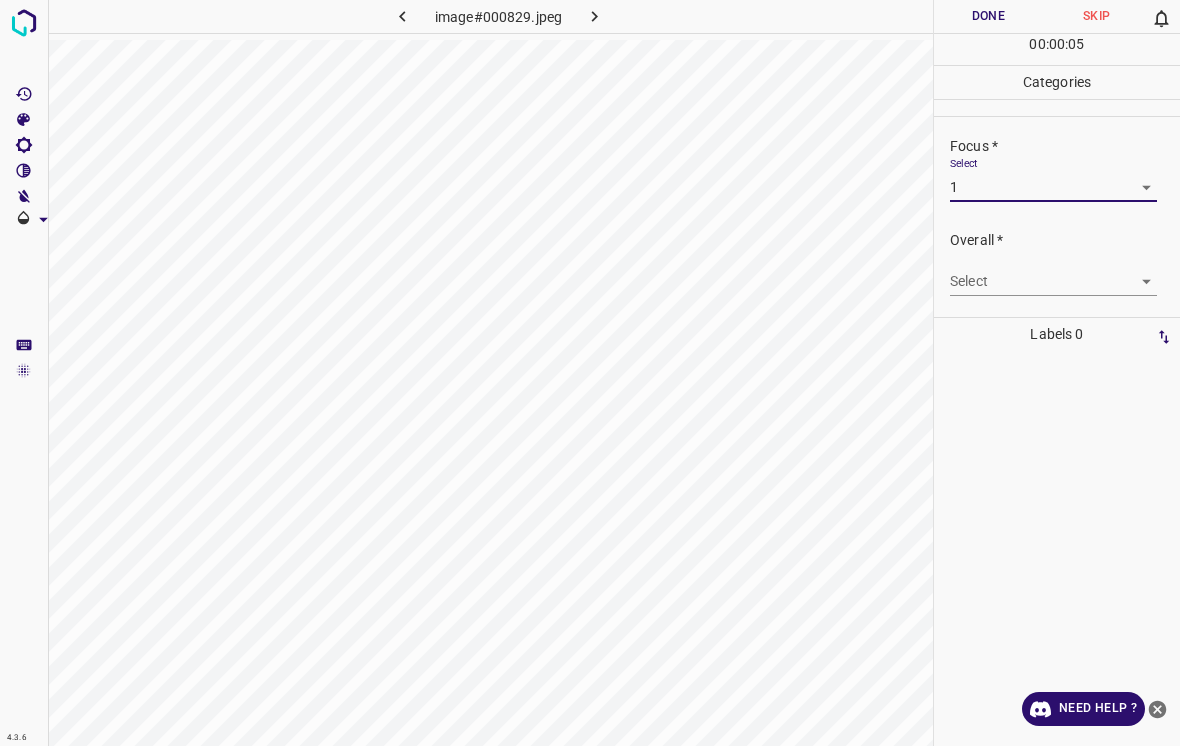 click on "4.3.6  image#000829.jpeg Done Skip 0 00   : 00   : 05   Categories Lighting *  Select 3 3 Focus *  Select 1 1 Overall *  Select ​ Labels   0 Categories 1 Lighting 2 Focus 3 Overall Tools Space Change between modes (Draw & Edit) I Auto labeling R Restore zoom M Zoom in N Zoom out Delete Delete selecte label Filters Z Restore filters X Saturation filter C Brightness filter V Contrast filter B Gray scale filter General O Download Need Help ? - Text - Hide - Delete" at bounding box center (590, 373) 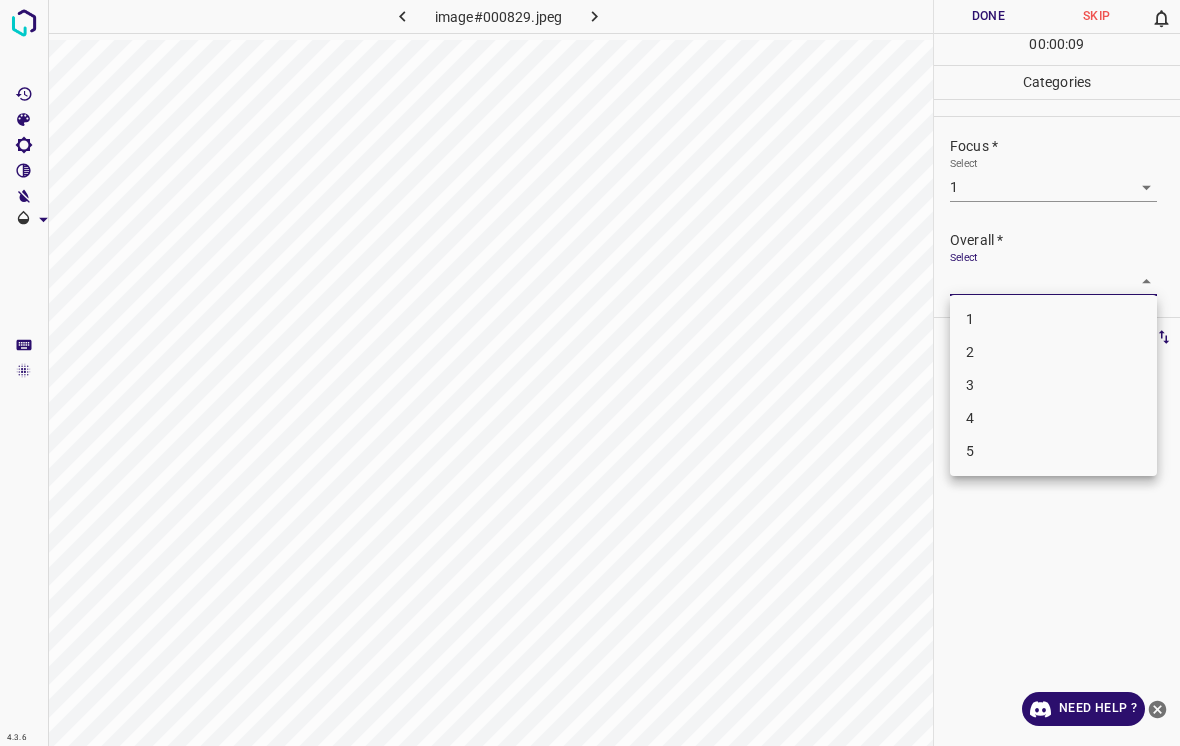 click on "2" at bounding box center (1053, 352) 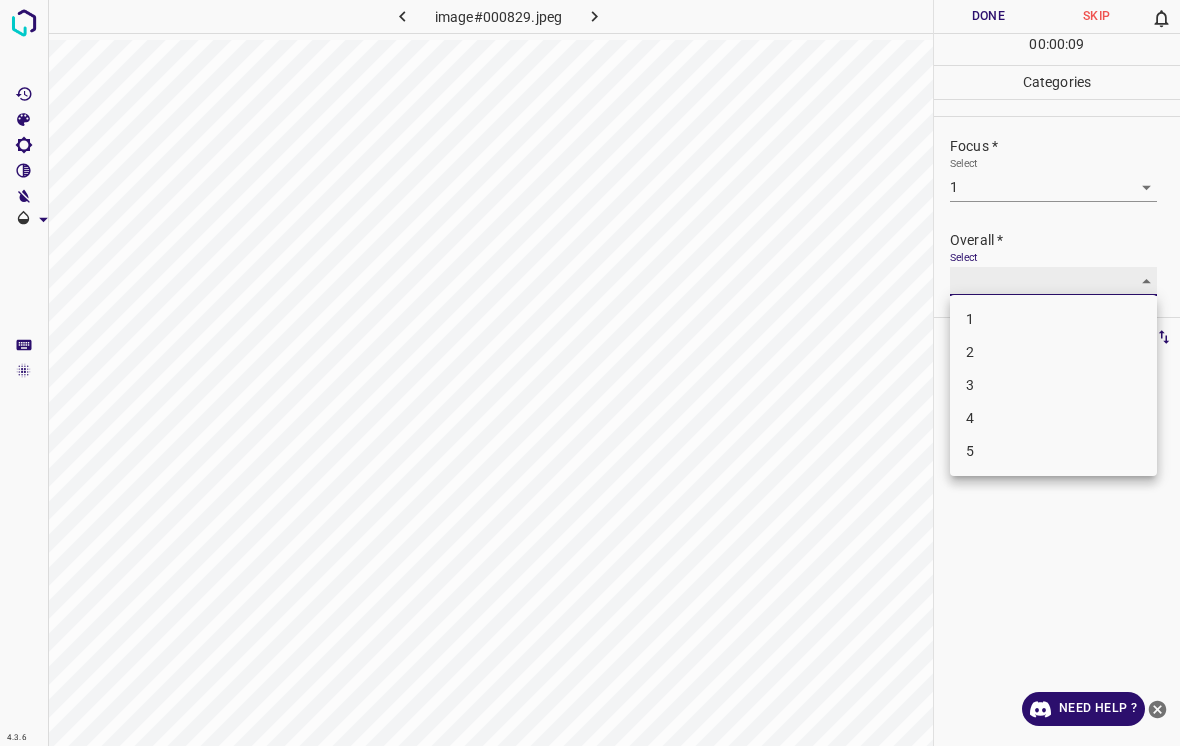 type on "2" 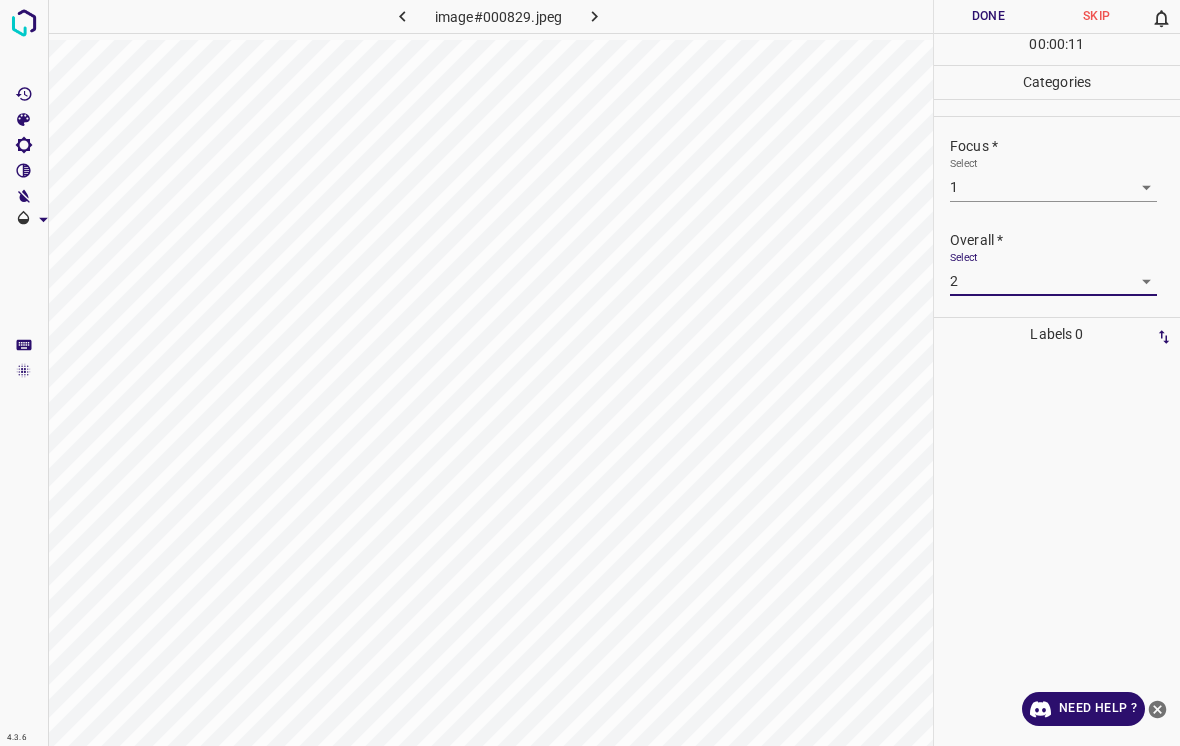 click on "Done" at bounding box center (988, 16) 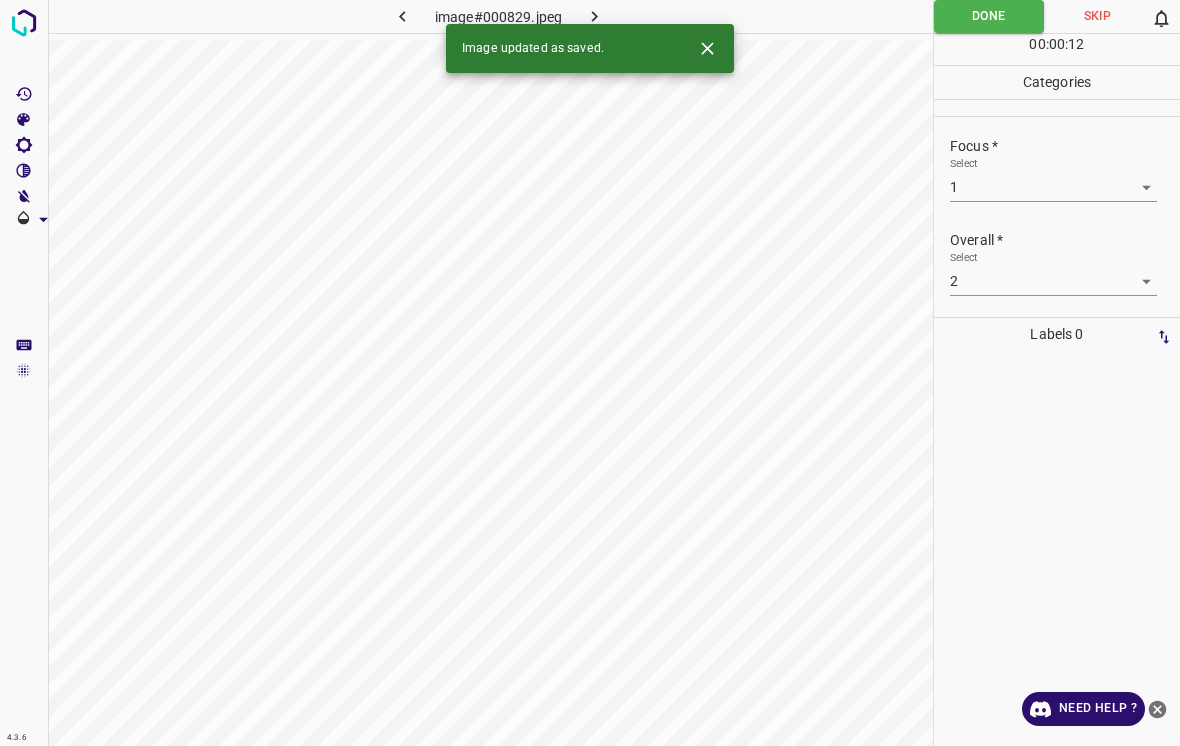 click at bounding box center (594, 16) 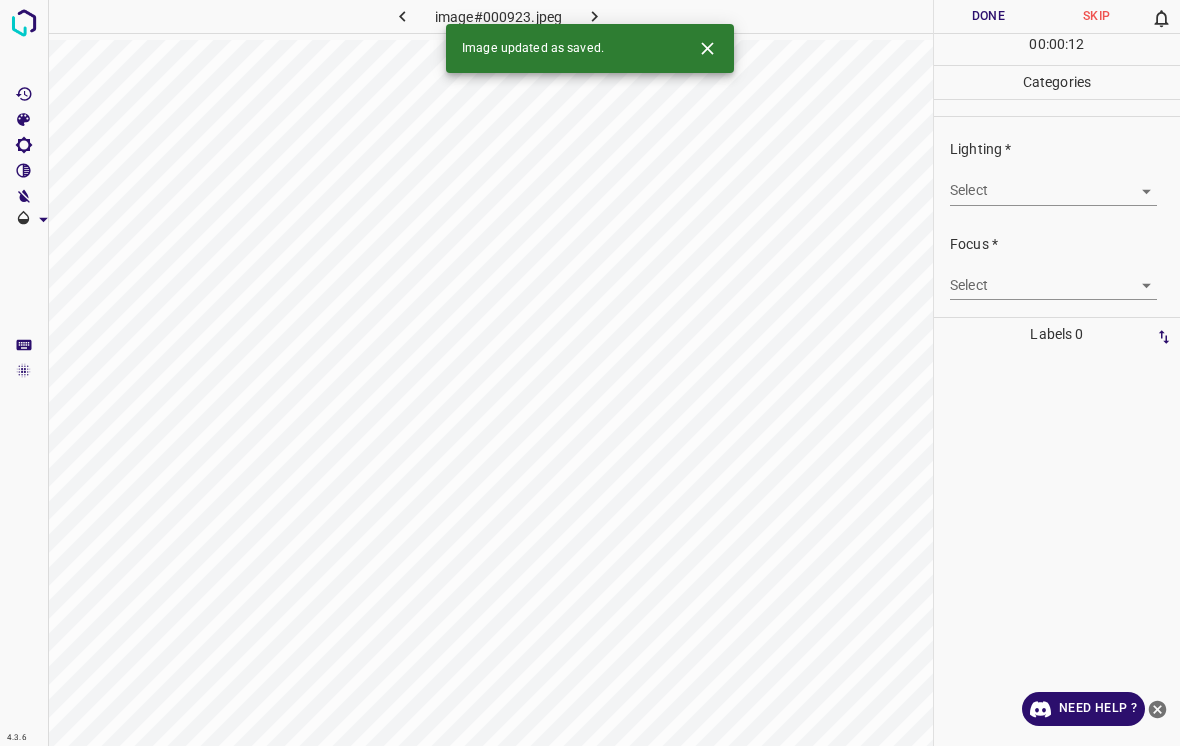 click on "4.3.6  image#000923.jpeg Done Skip 0 00   : 00   : 12   Categories Lighting *  Select ​ Focus *  Select ​ Overall *  Select ​ Labels   0 Categories 1 Lighting 2 Focus 3 Overall Tools Space Change between modes (Draw & Edit) I Auto labeling R Restore zoom M Zoom in N Zoom out Delete Delete selecte label Filters Z Restore filters X Saturation filter C Brightness filter V Contrast filter B Gray scale filter General O Download Image updated as saved. Need Help ? - Text - Hide - Delete" at bounding box center (590, 373) 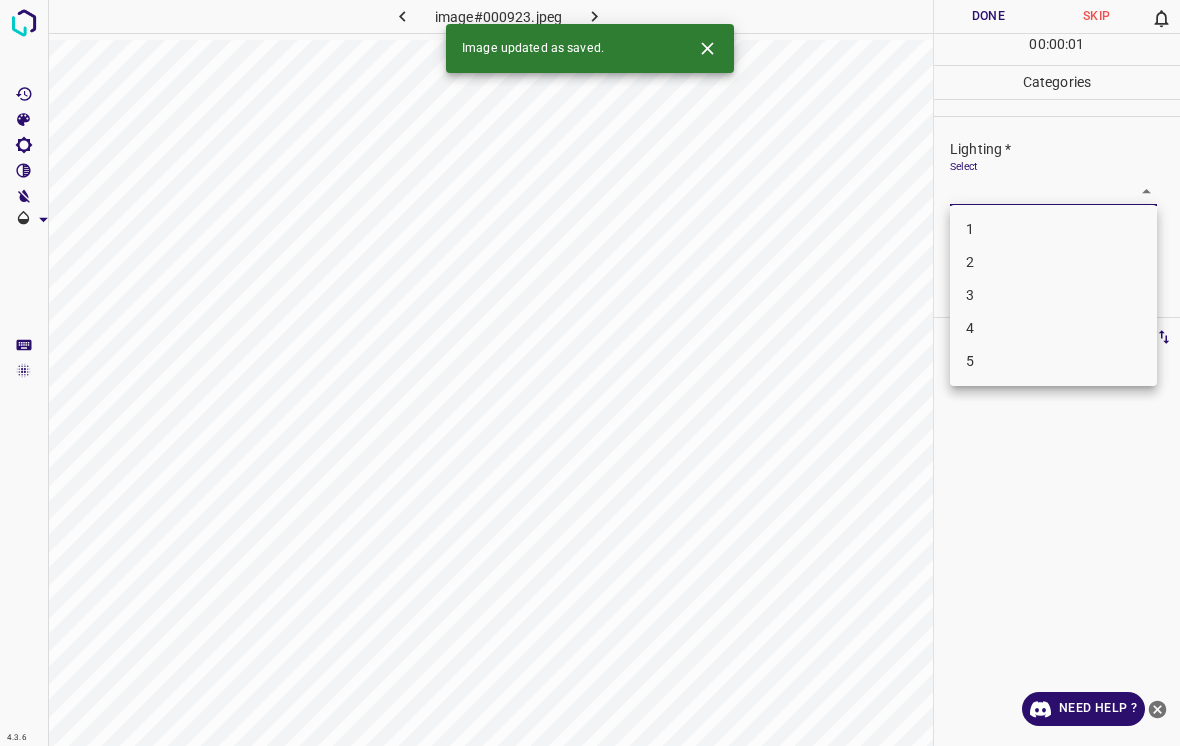 click on "3" at bounding box center [1053, 295] 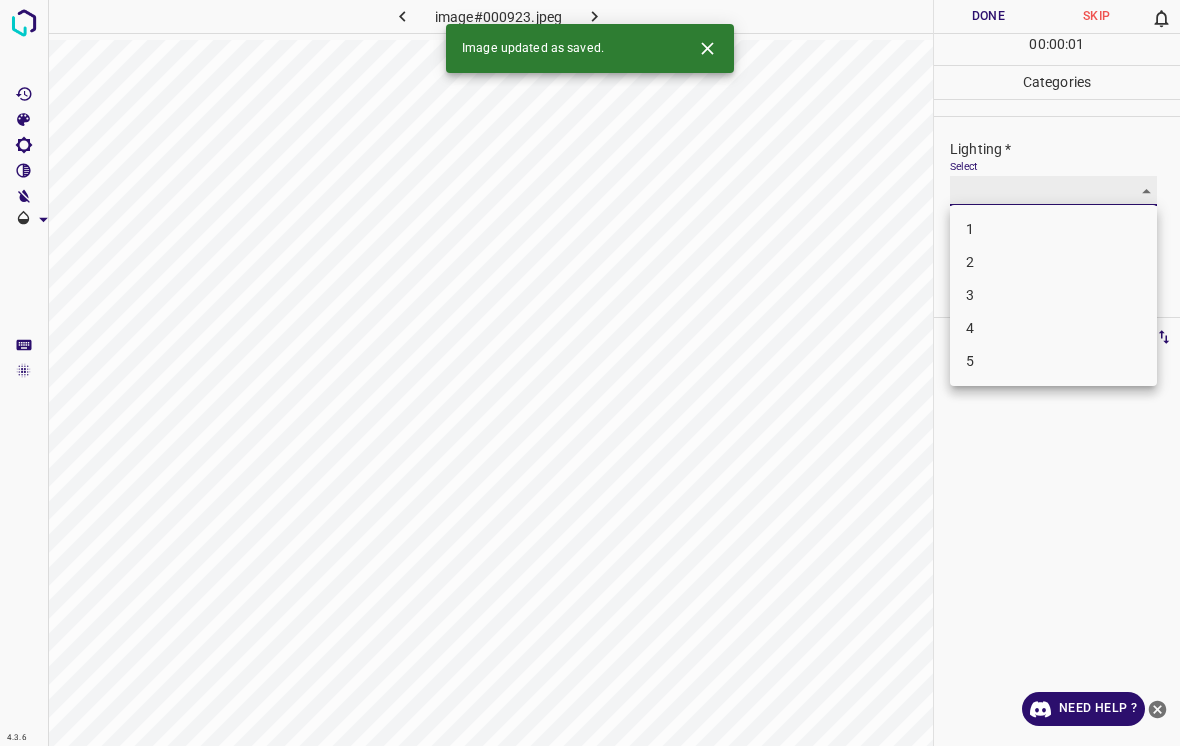 type on "3" 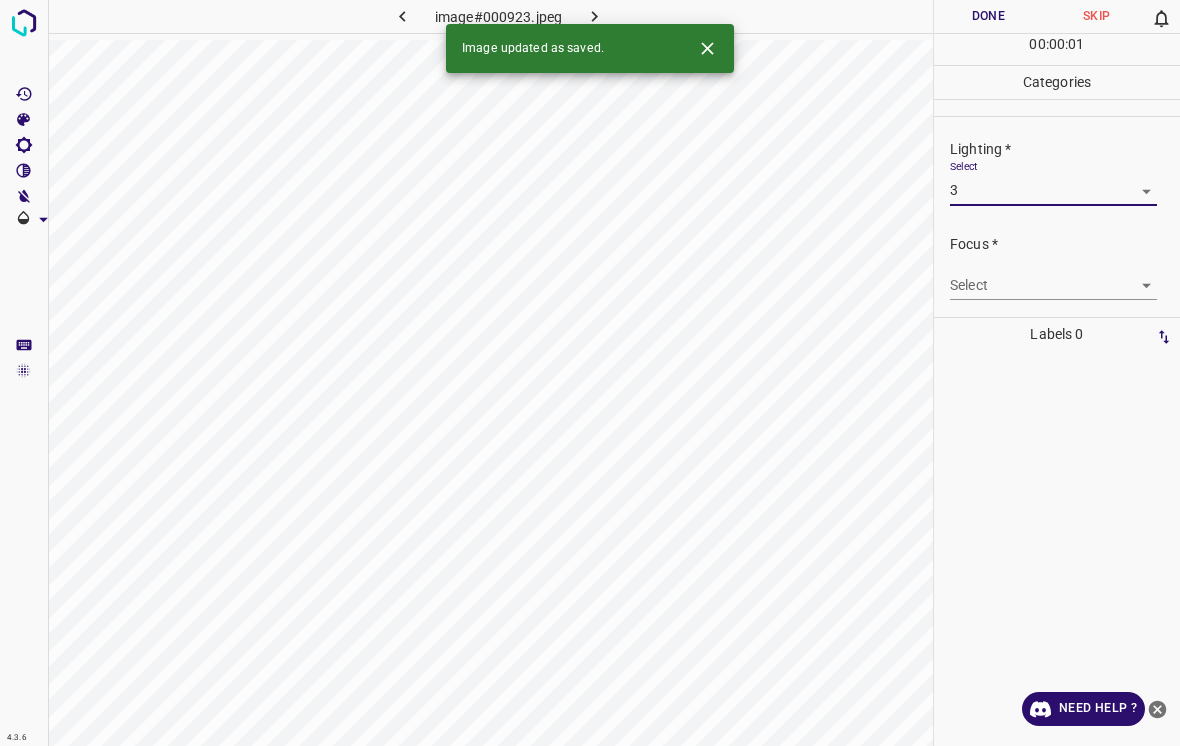 click on "Focus *  Select ​" at bounding box center [1057, 267] 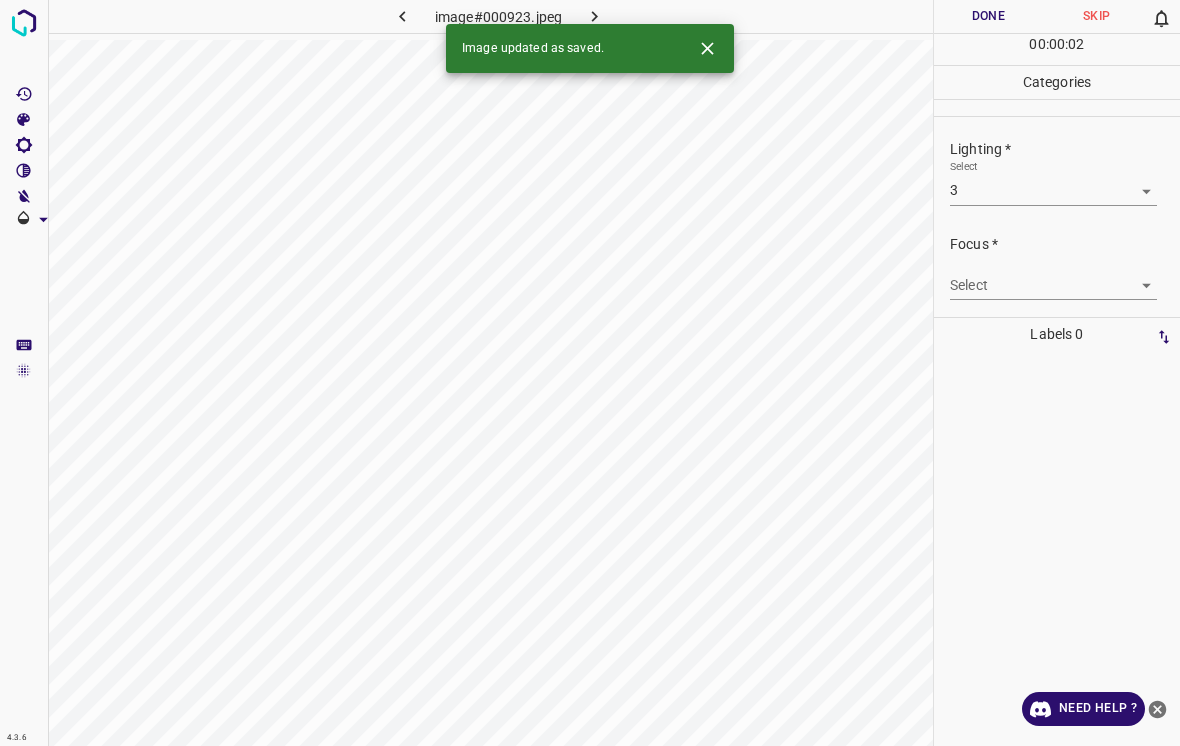 click on "4.3.6  image#000923.jpeg Done Skip 0 00   : 00   : 02   Categories Lighting *  Select 3 3 Focus *  Select ​ Overall *  Select ​ Labels   0 Categories 1 Lighting 2 Focus 3 Overall Tools Space Change between modes (Draw & Edit) I Auto labeling R Restore zoom M Zoom in N Zoom out Delete Delete selecte label Filters Z Restore filters X Saturation filter C Brightness filter V Contrast filter B Gray scale filter General O Download Image updated as saved. Need Help ? - Text - Hide - Delete" at bounding box center [590, 373] 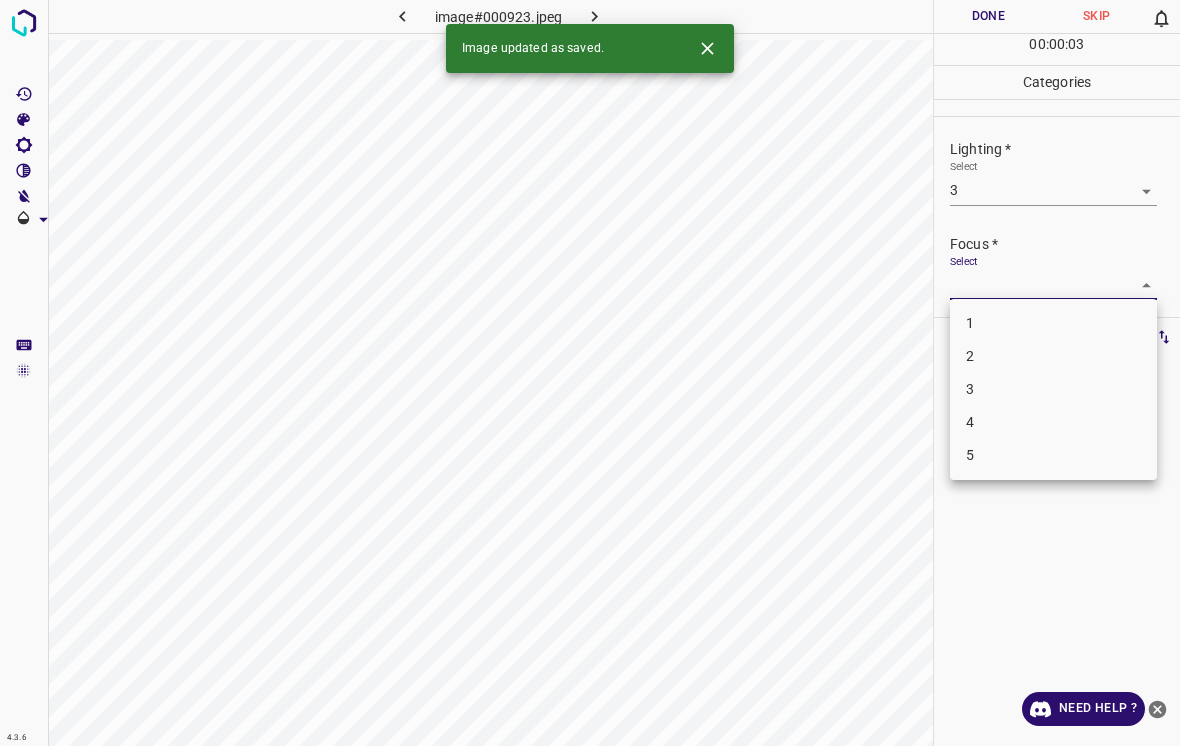click on "2" at bounding box center [1053, 356] 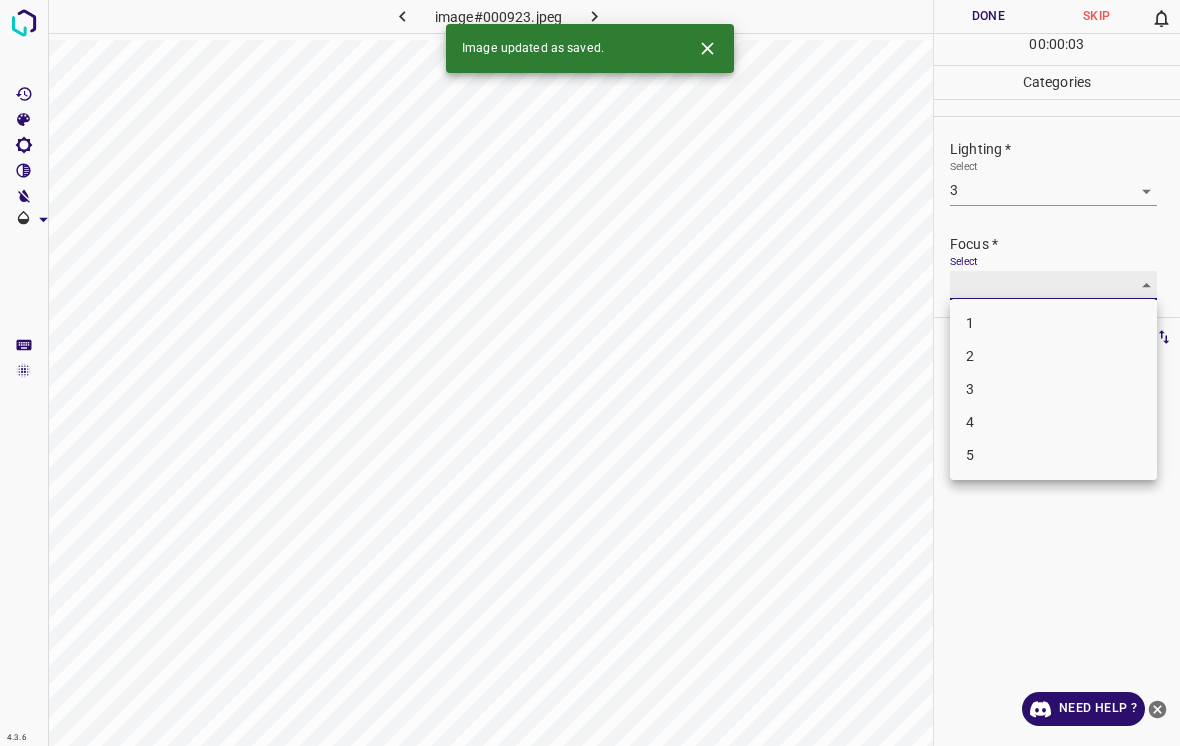 type on "2" 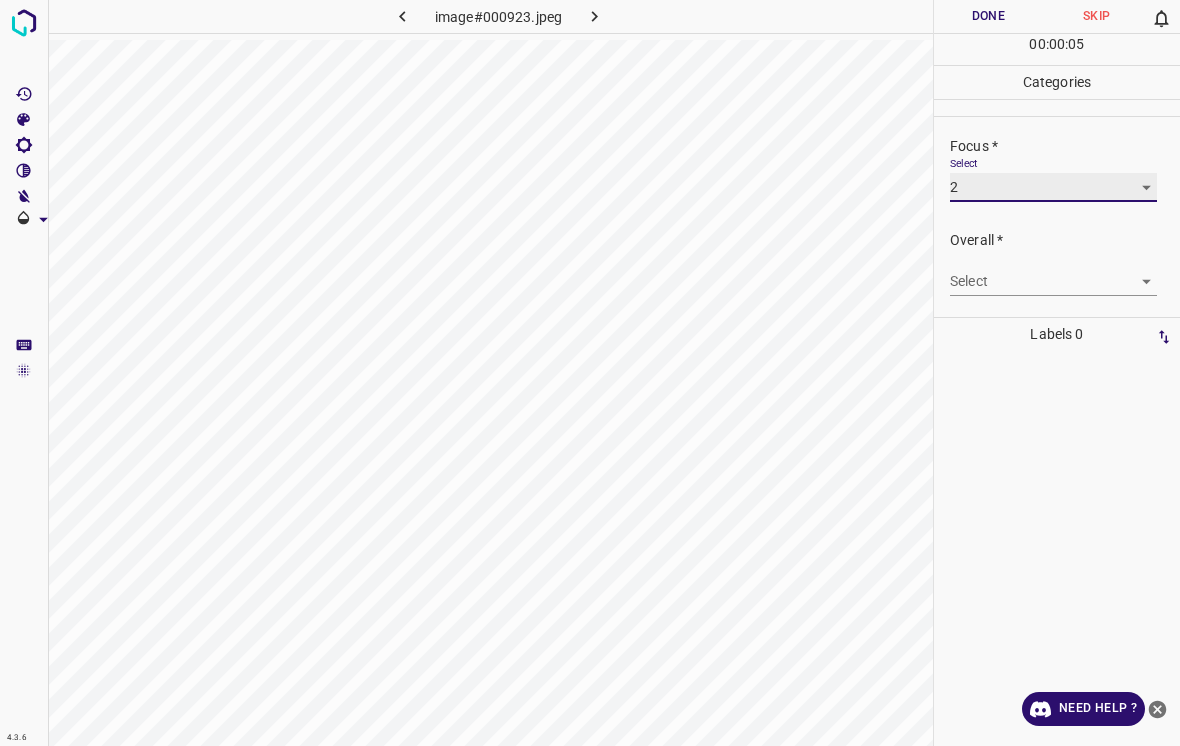 scroll, scrollTop: 98, scrollLeft: 0, axis: vertical 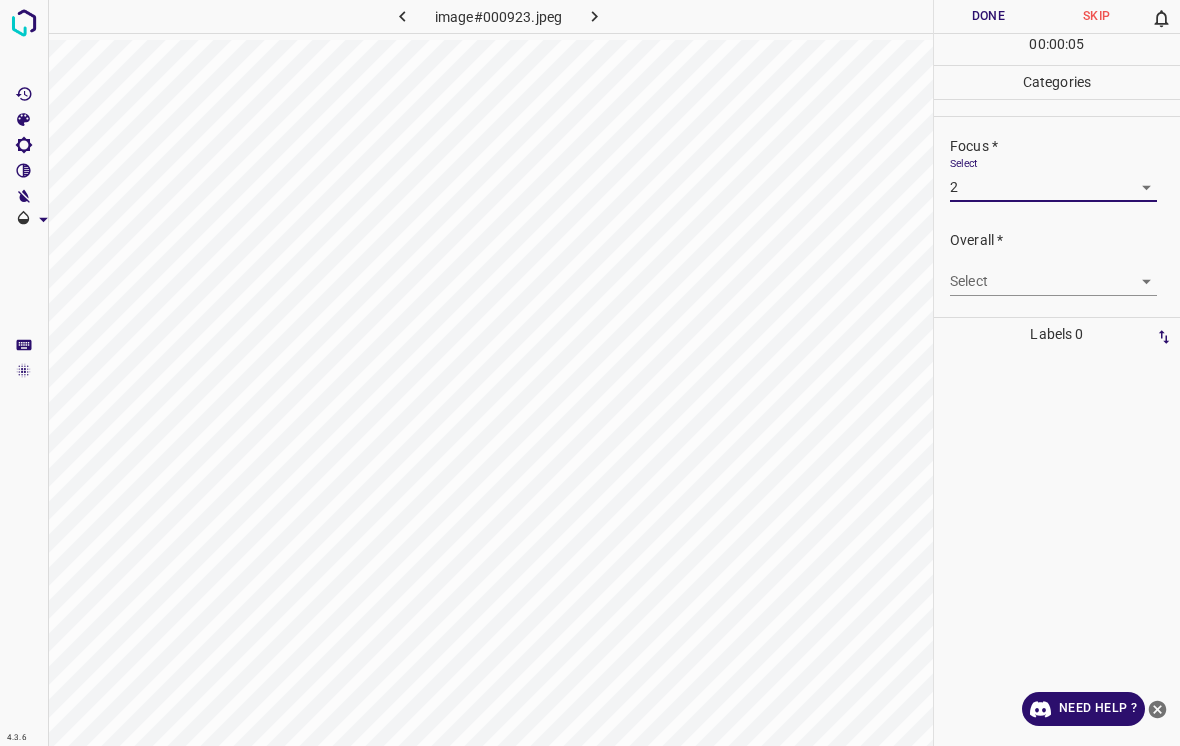 click on "4.3.6  image#000923.jpeg Done Skip 0 00   : 00   : 05   Categories Lighting *  Select 3 3 Focus *  Select 2 2 Overall *  Select ​ Labels   0 Categories 1 Lighting 2 Focus 3 Overall Tools Space Change between modes (Draw & Edit) I Auto labeling R Restore zoom M Zoom in N Zoom out Delete Delete selecte label Filters Z Restore filters X Saturation filter C Brightness filter V Contrast filter B Gray scale filter General O Download Need Help ? - Text - Hide - Delete" at bounding box center (590, 373) 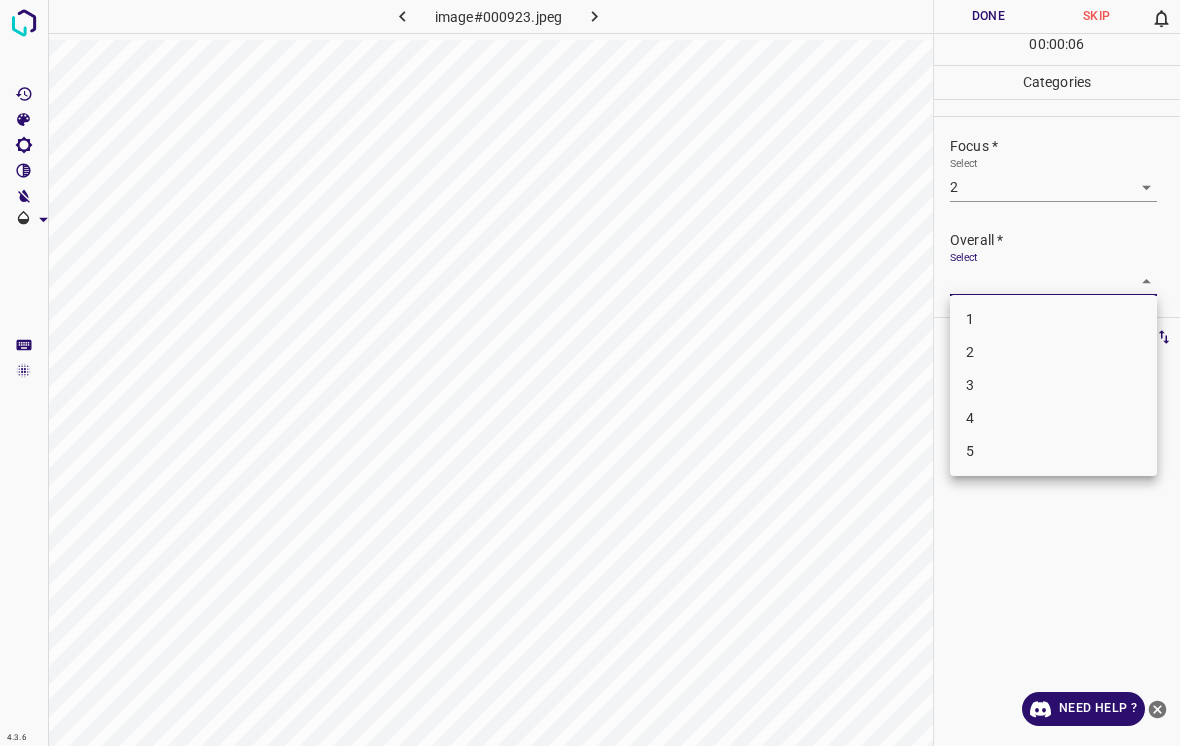 click on "3" at bounding box center [1053, 385] 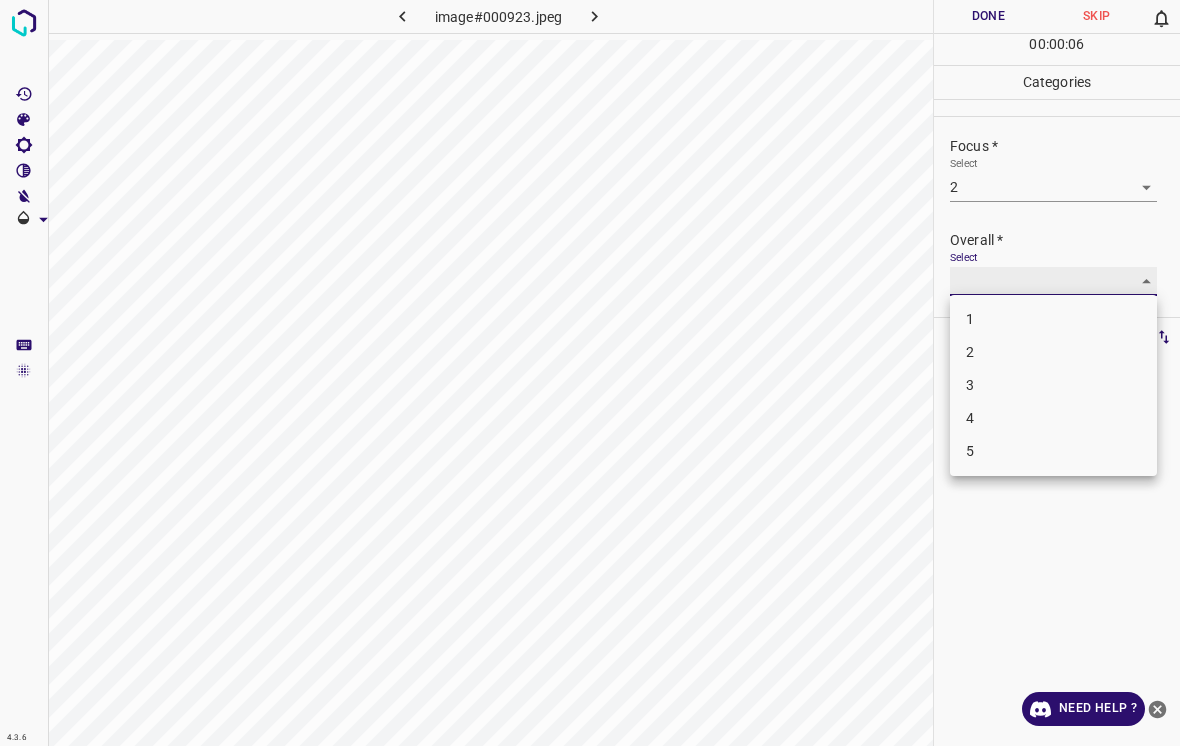 type on "3" 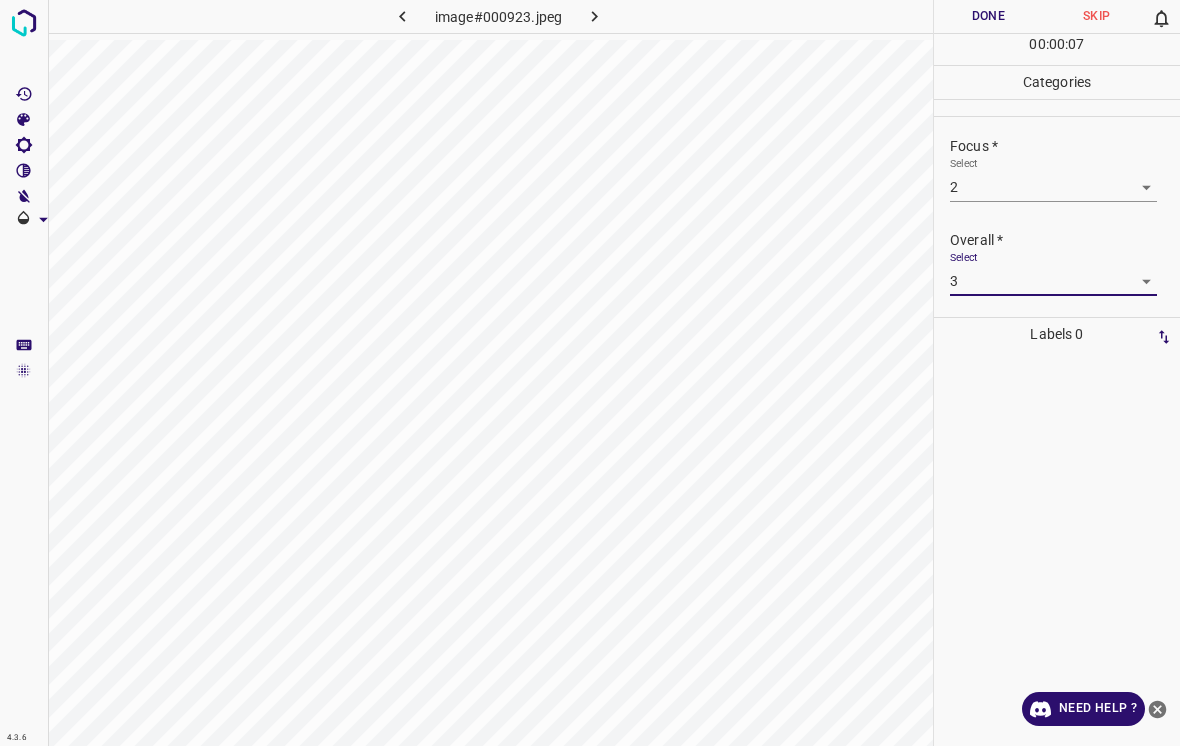 click on "Done" at bounding box center (988, 16) 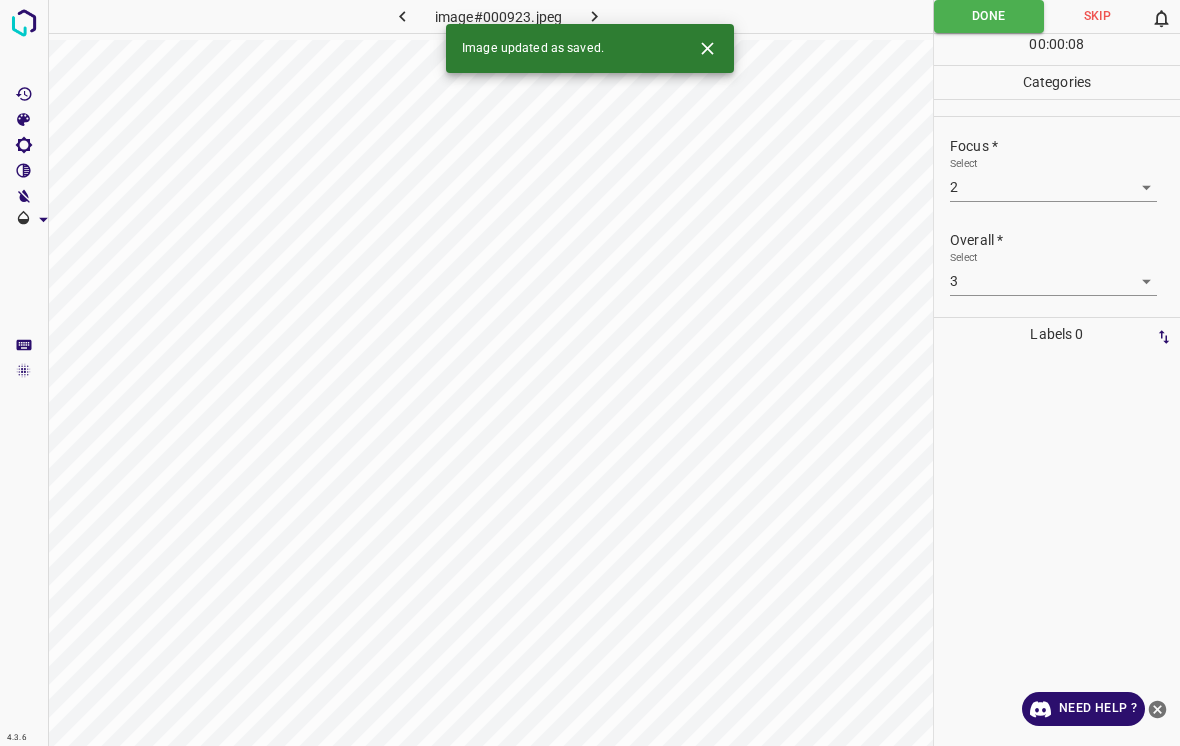 click 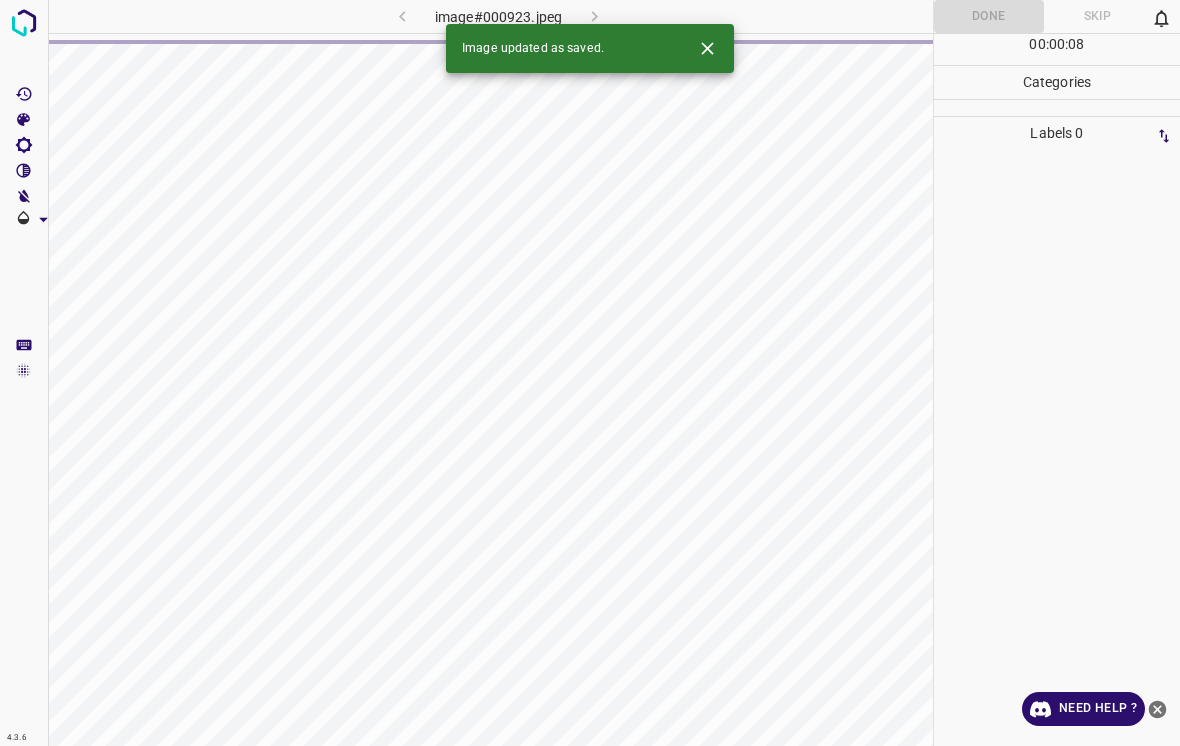 click at bounding box center [707, 48] 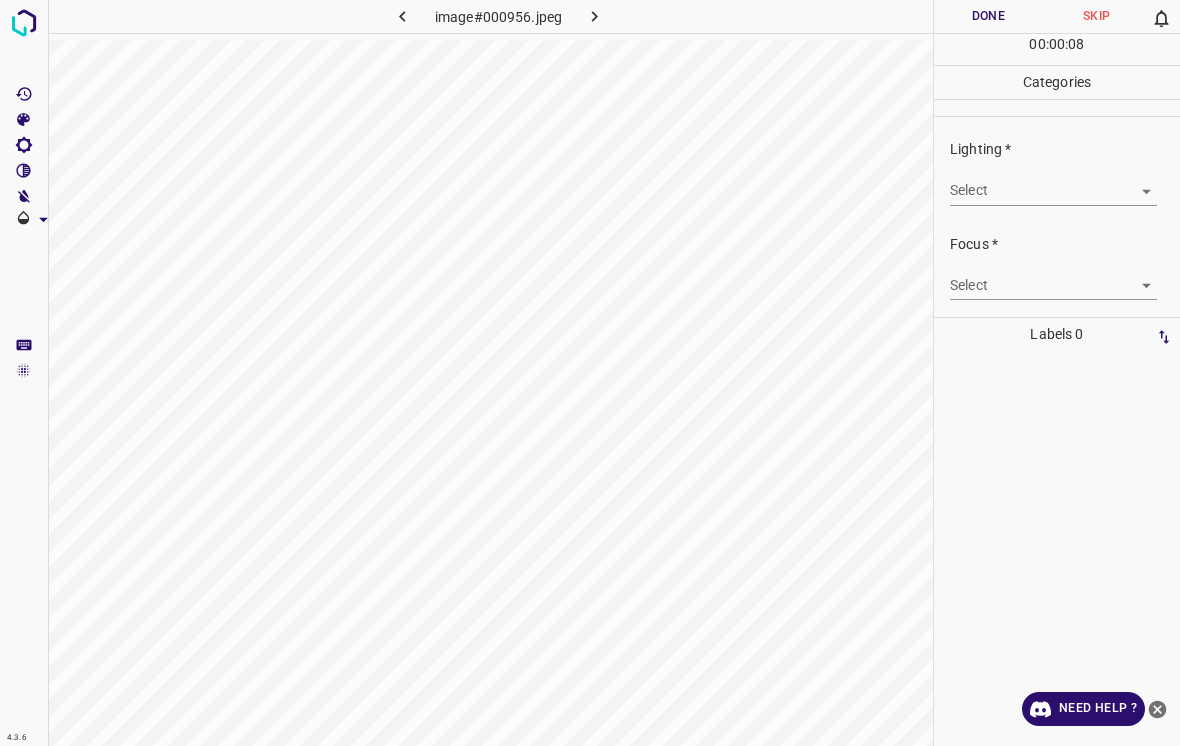 click on "4.3.6  image#000956.jpeg Done Skip 0 00   : 00   : 08   Categories Lighting *  Select ​ Focus *  Select ​ Overall *  Select ​ Labels   0 Categories 1 Lighting 2 Focus 3 Overall Tools Space Change between modes (Draw & Edit) I Auto labeling R Restore zoom M Zoom in N Zoom out Delete Delete selecte label Filters Z Restore filters X Saturation filter C Brightness filter V Contrast filter B Gray scale filter General O Download Need Help ? - Text - Hide - Delete" at bounding box center [590, 373] 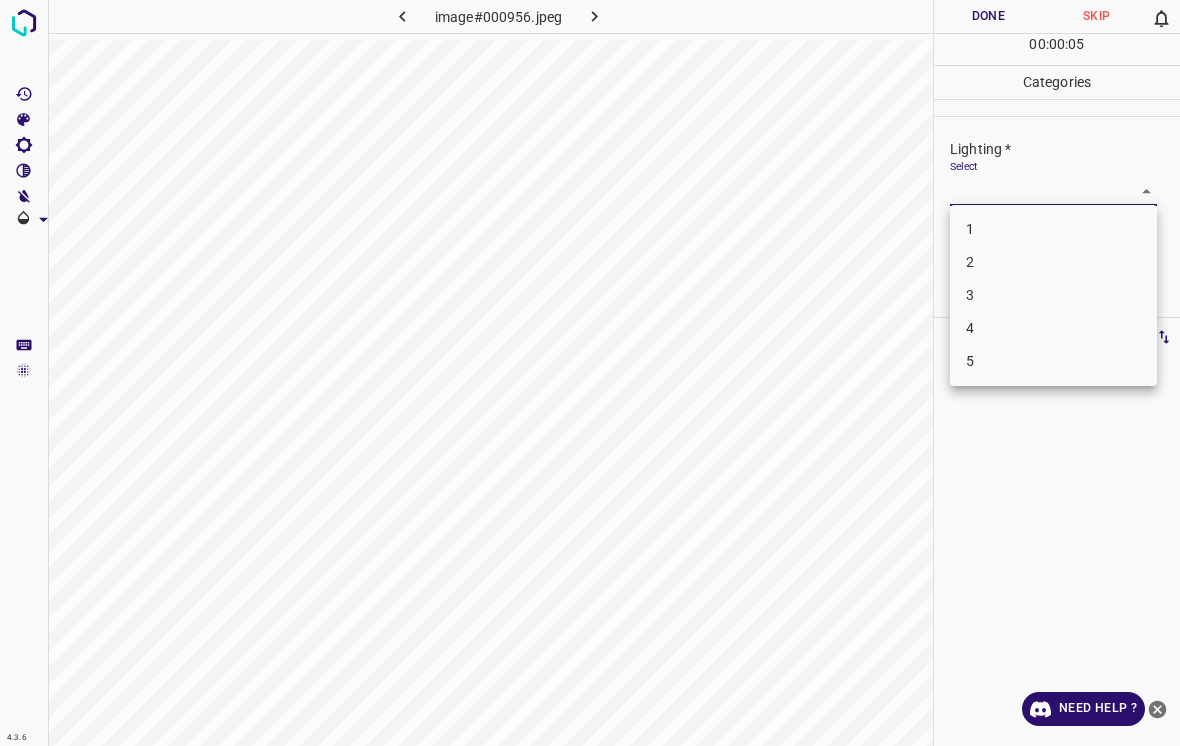 click on "2" at bounding box center (1053, 262) 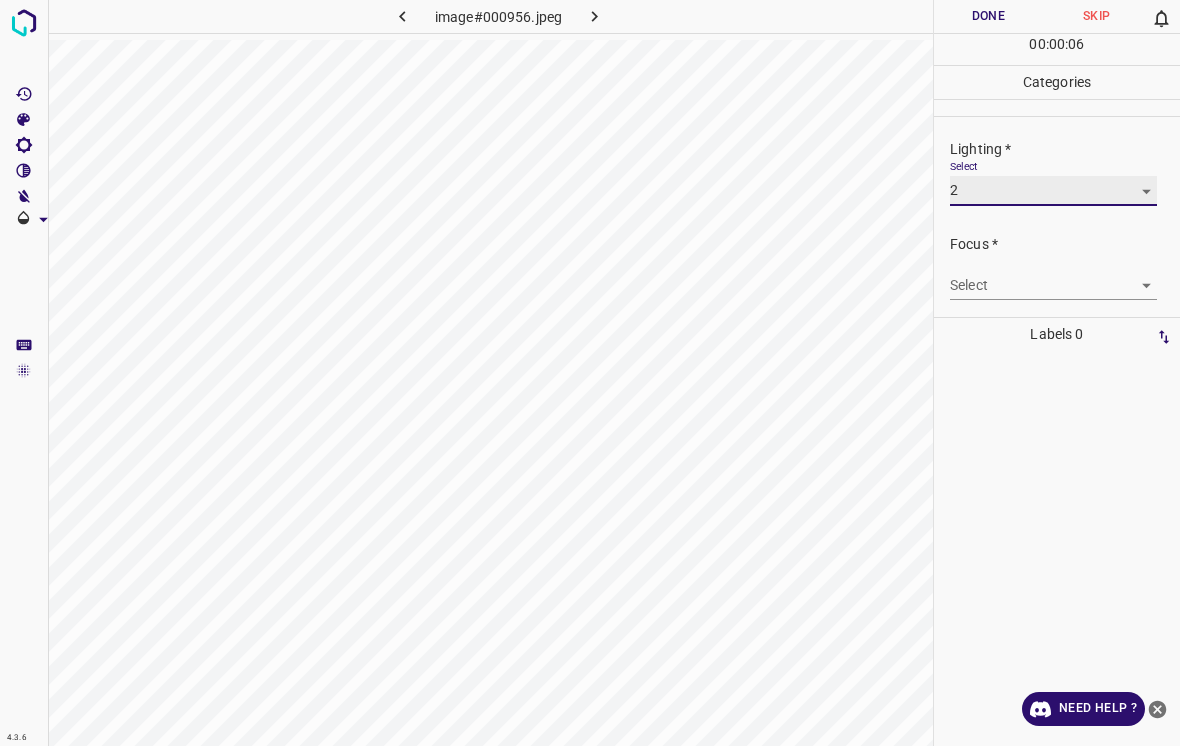 type on "2" 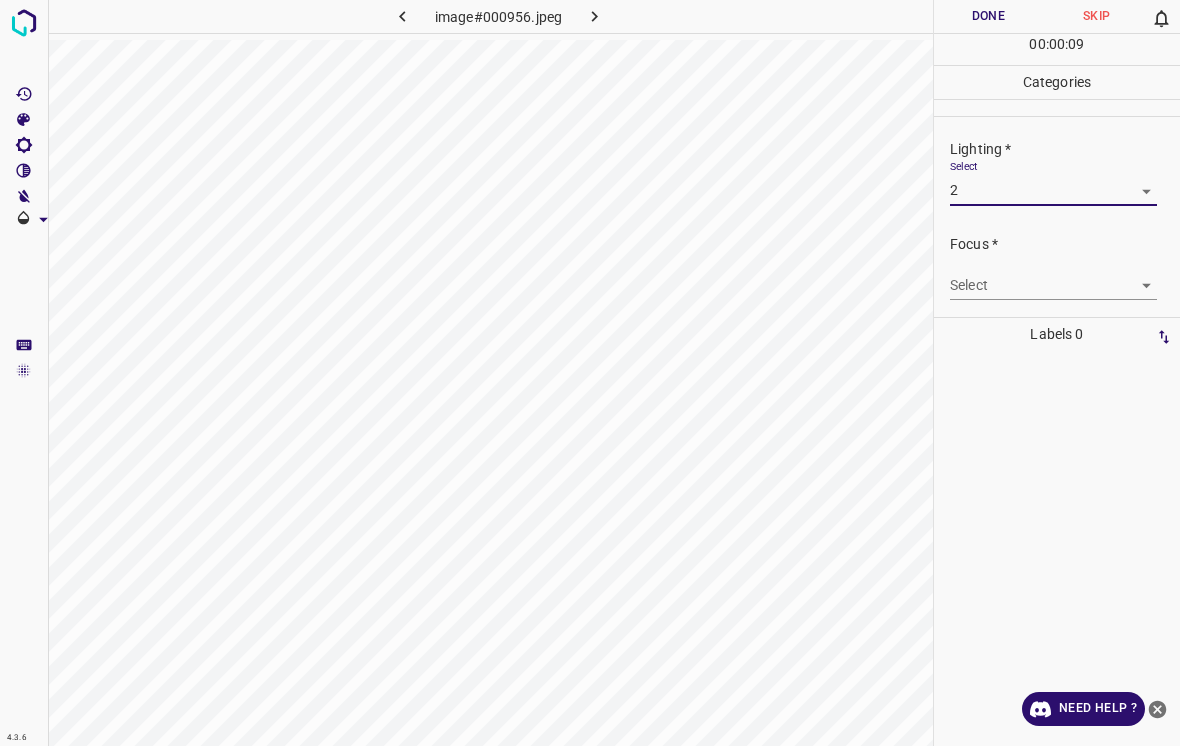 click on "4.3.6  image#000956.jpeg Done Skip 0 00   : 00   : 09   Categories Lighting *  Select 2 2 Focus *  Select ​ Overall *  Select ​ Labels   0 Categories 1 Lighting 2 Focus 3 Overall Tools Space Change between modes (Draw & Edit) I Auto labeling R Restore zoom M Zoom in N Zoom out Delete Delete selecte label Filters Z Restore filters X Saturation filter C Brightness filter V Contrast filter B Gray scale filter General O Download Need Help ? - Text - Hide - Delete" at bounding box center [590, 373] 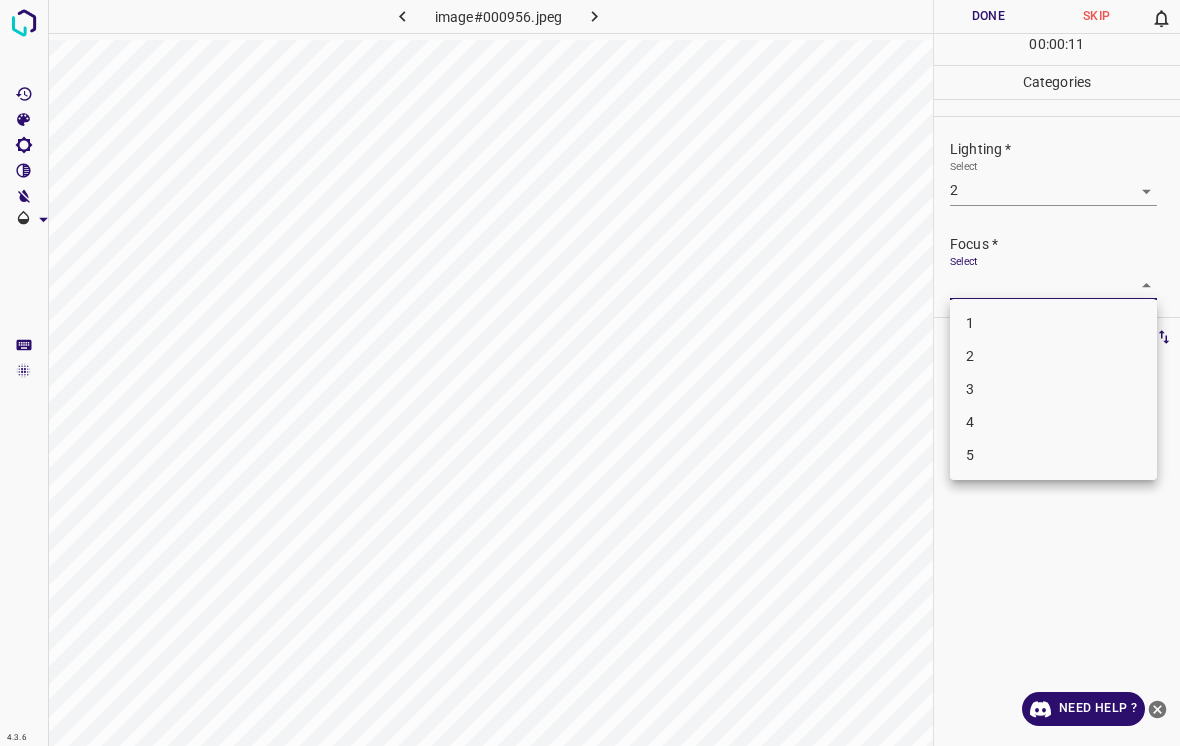 click at bounding box center (590, 373) 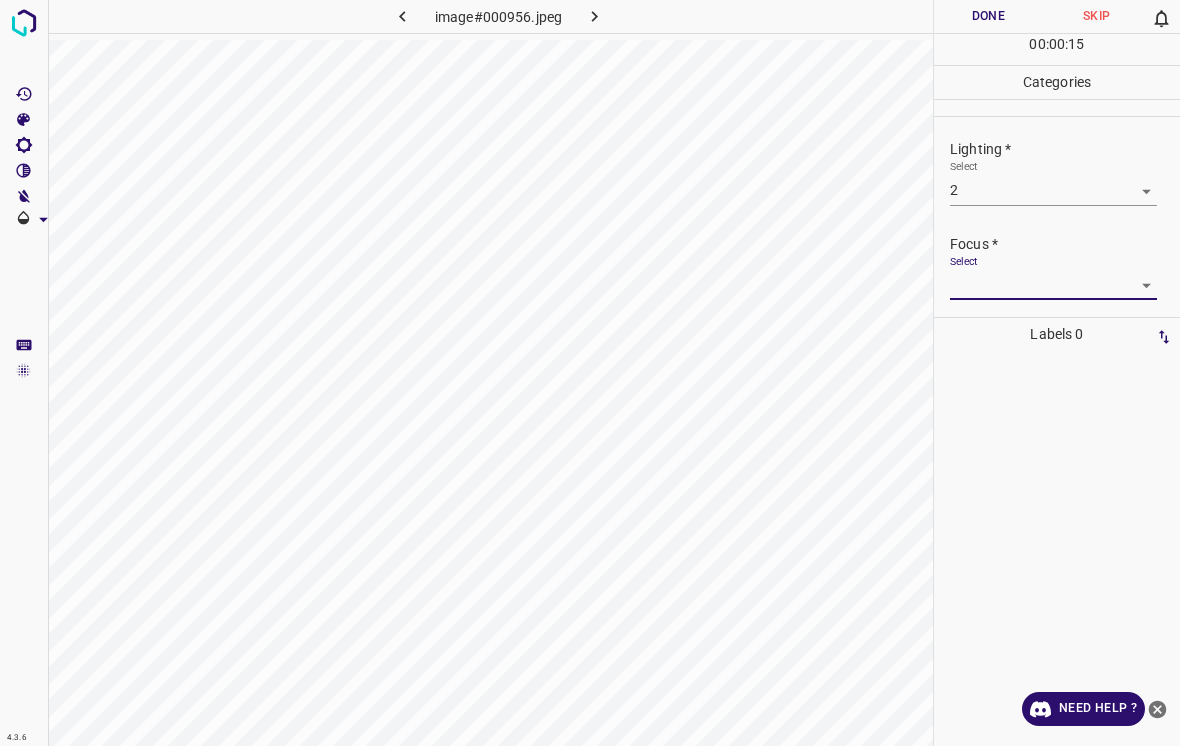 click on "4.3.6  image#000956.jpeg Done Skip 0 00   : 00   : 15   Categories Lighting *  Select 2 2 Focus *  Select ​ Overall *  Select ​ Labels   0 Categories 1 Lighting 2 Focus 3 Overall Tools Space Change between modes (Draw & Edit) I Auto labeling R Restore zoom M Zoom in N Zoom out Delete Delete selecte label Filters Z Restore filters X Saturation filter C Brightness filter V Contrast filter B Gray scale filter General O Download Need Help ? - Text - Hide - Delete" at bounding box center [590, 373] 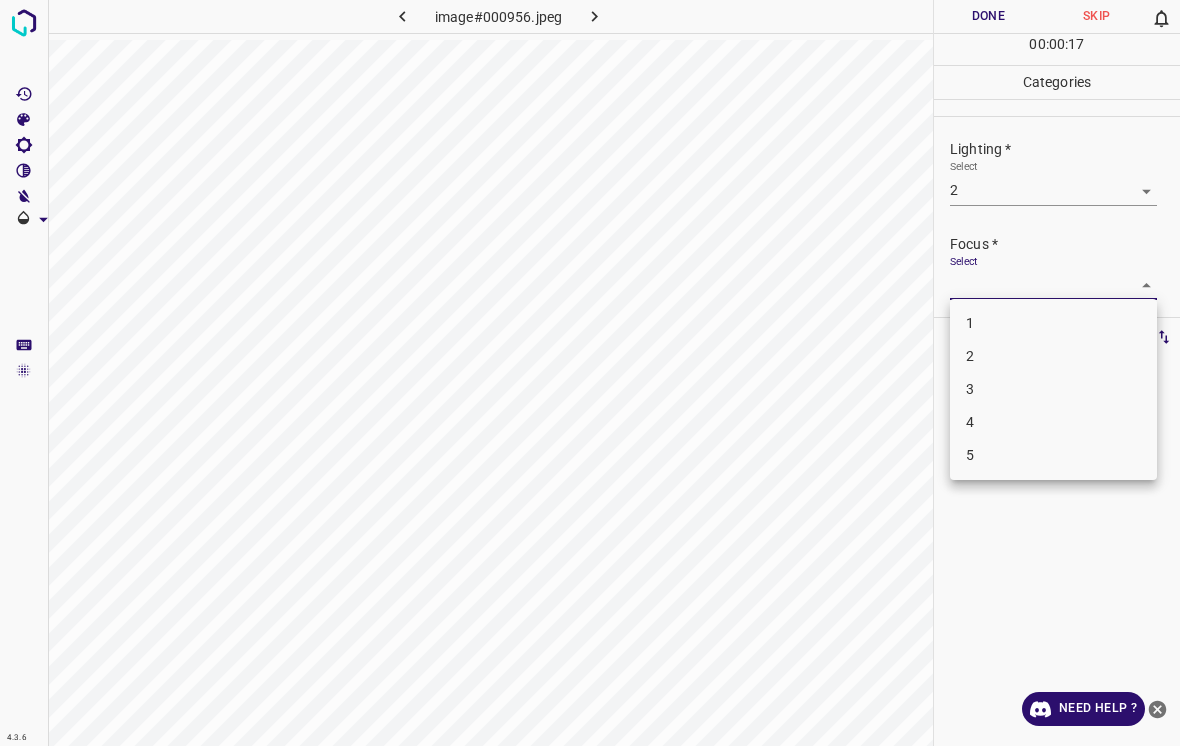 click on "3" at bounding box center [1053, 389] 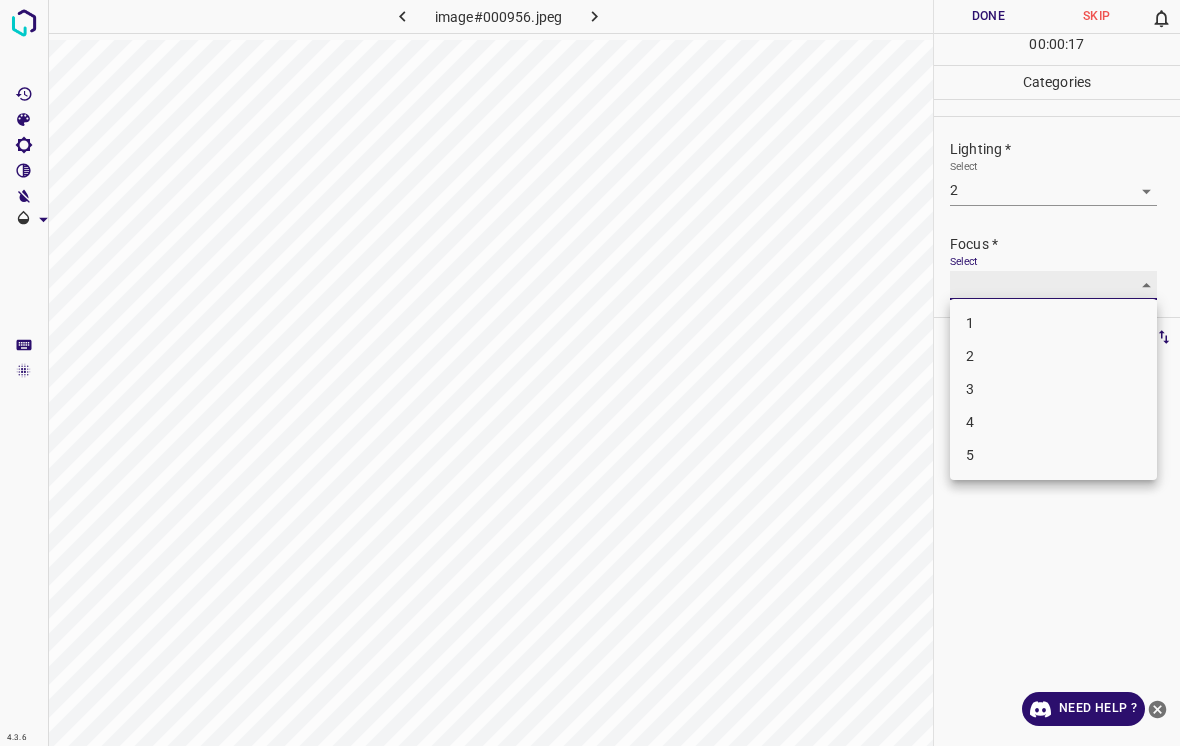 type on "3" 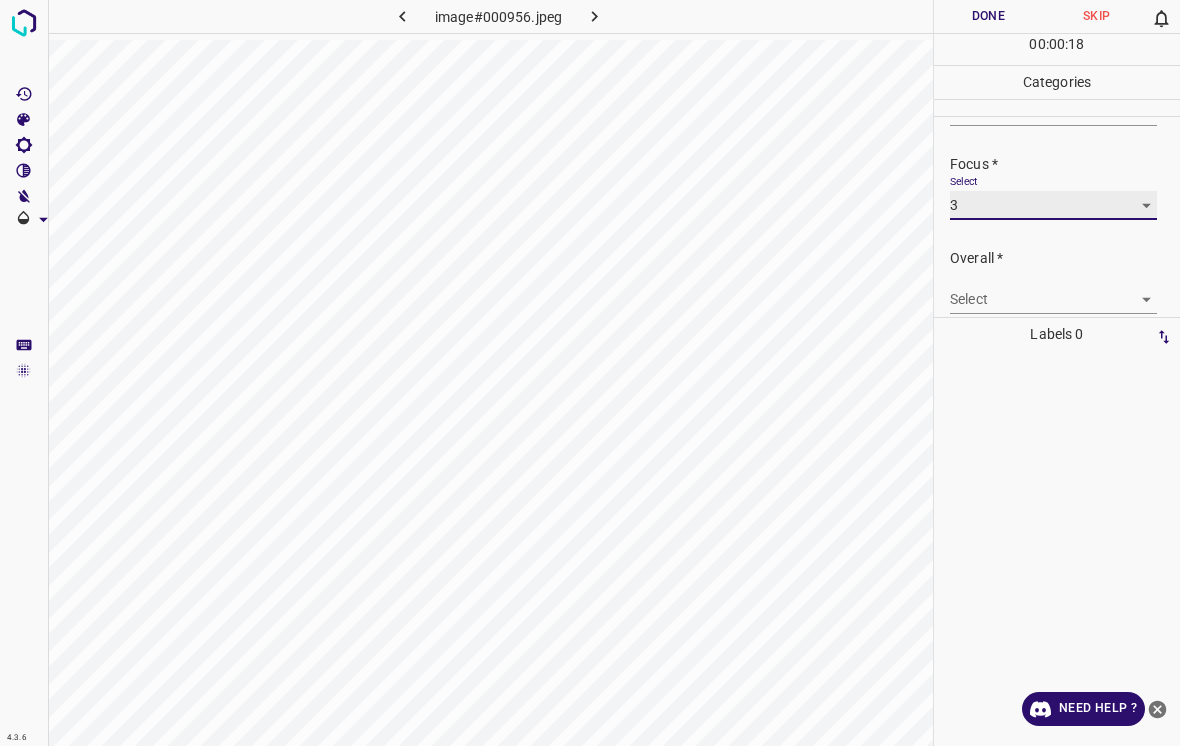 scroll, scrollTop: 89, scrollLeft: 0, axis: vertical 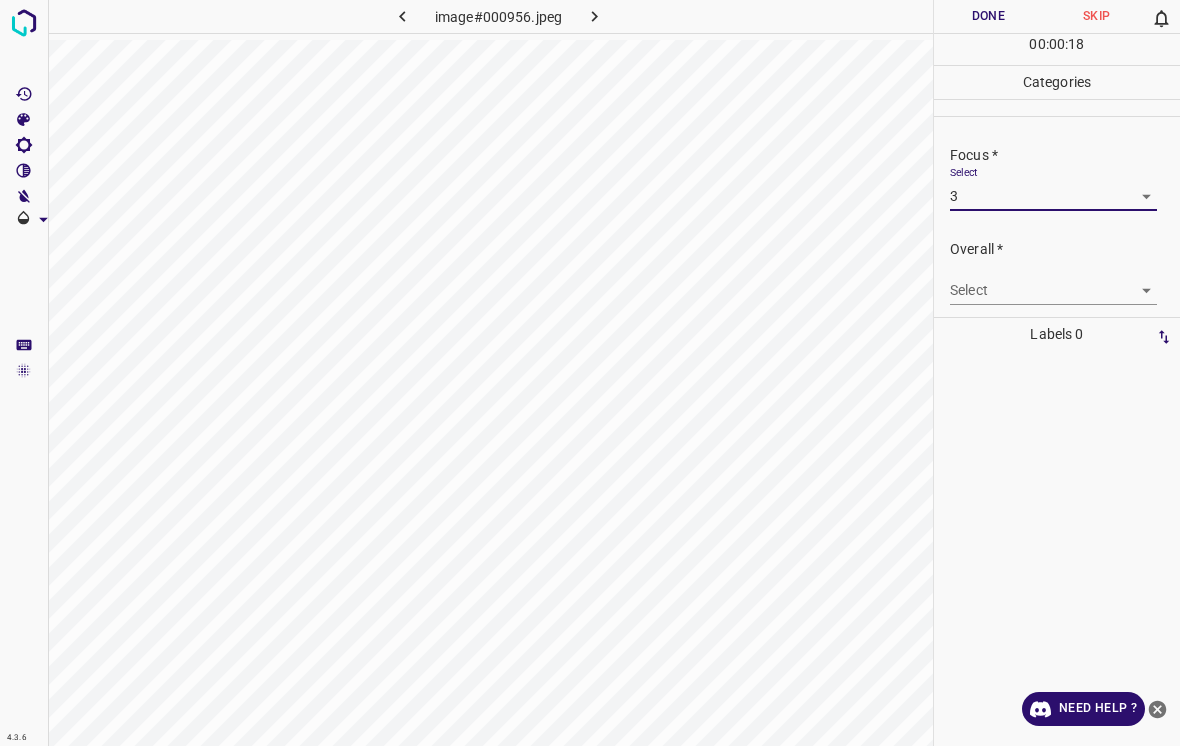 click on "4.3.6  image#000956.jpeg Done Skip 0 00   : 00   : 18   Categories Lighting *  Select 2 2 Focus *  Select 3 3 Overall *  Select ​ Labels   0 Categories 1 Lighting 2 Focus 3 Overall Tools Space Change between modes (Draw & Edit) I Auto labeling R Restore zoom M Zoom in N Zoom out Delete Delete selecte label Filters Z Restore filters X Saturation filter C Brightness filter V Contrast filter B Gray scale filter General O Download Need Help ? - Text - Hide - Delete" at bounding box center [590, 373] 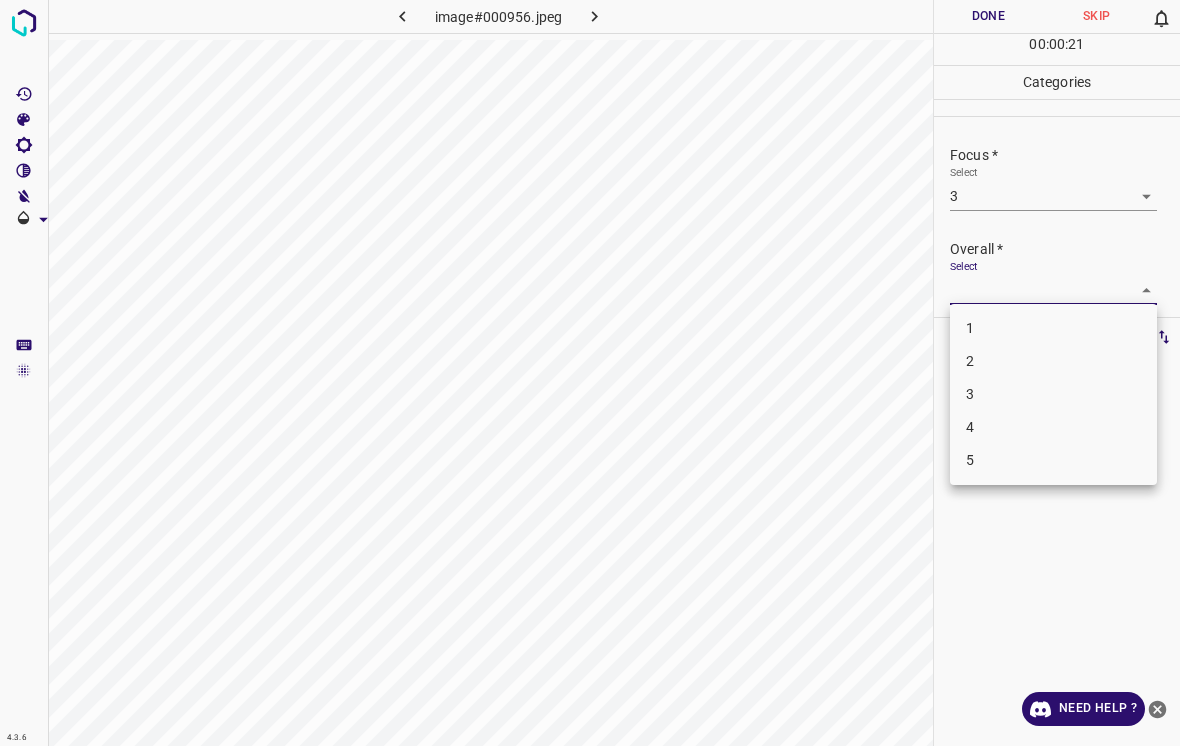 click on "3" at bounding box center (1053, 394) 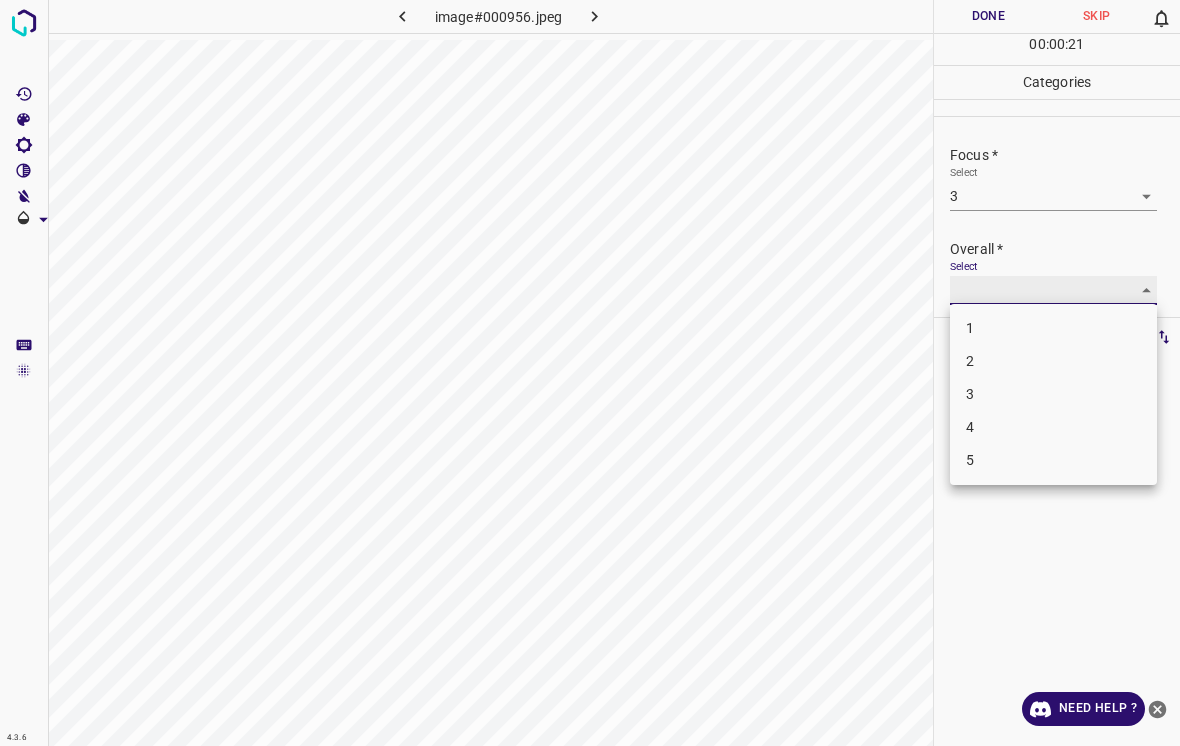 type on "3" 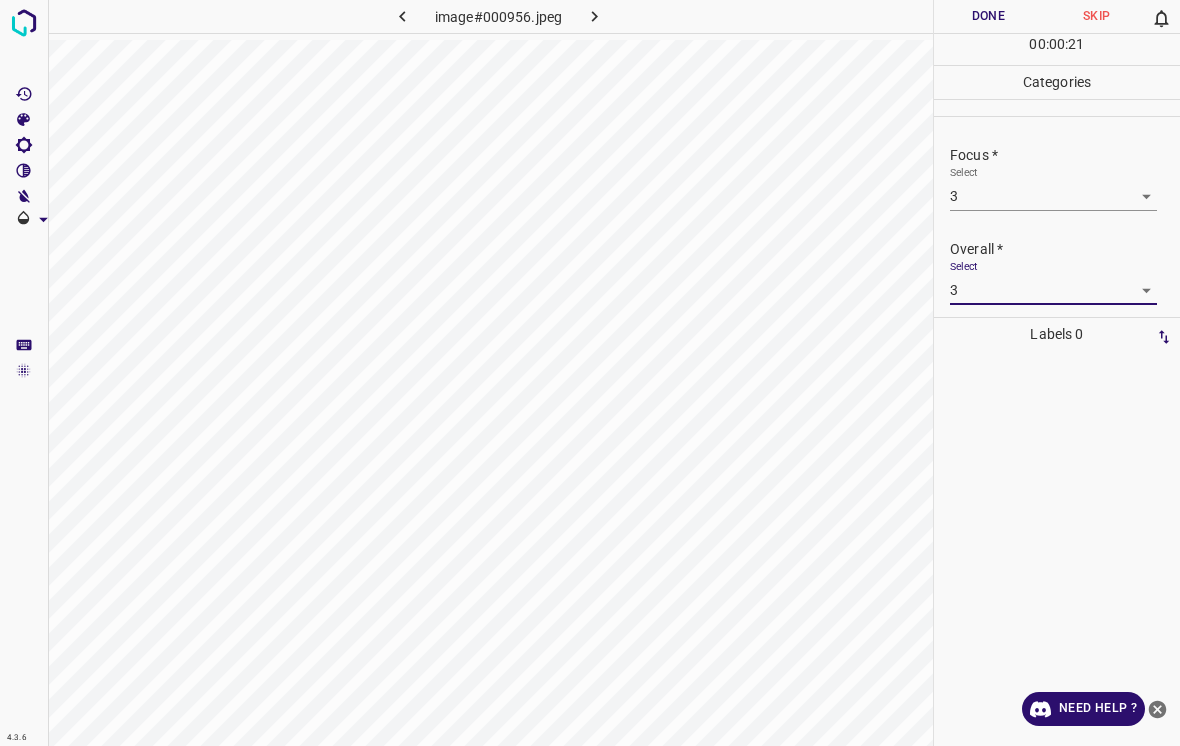click on "Done" at bounding box center [988, 16] 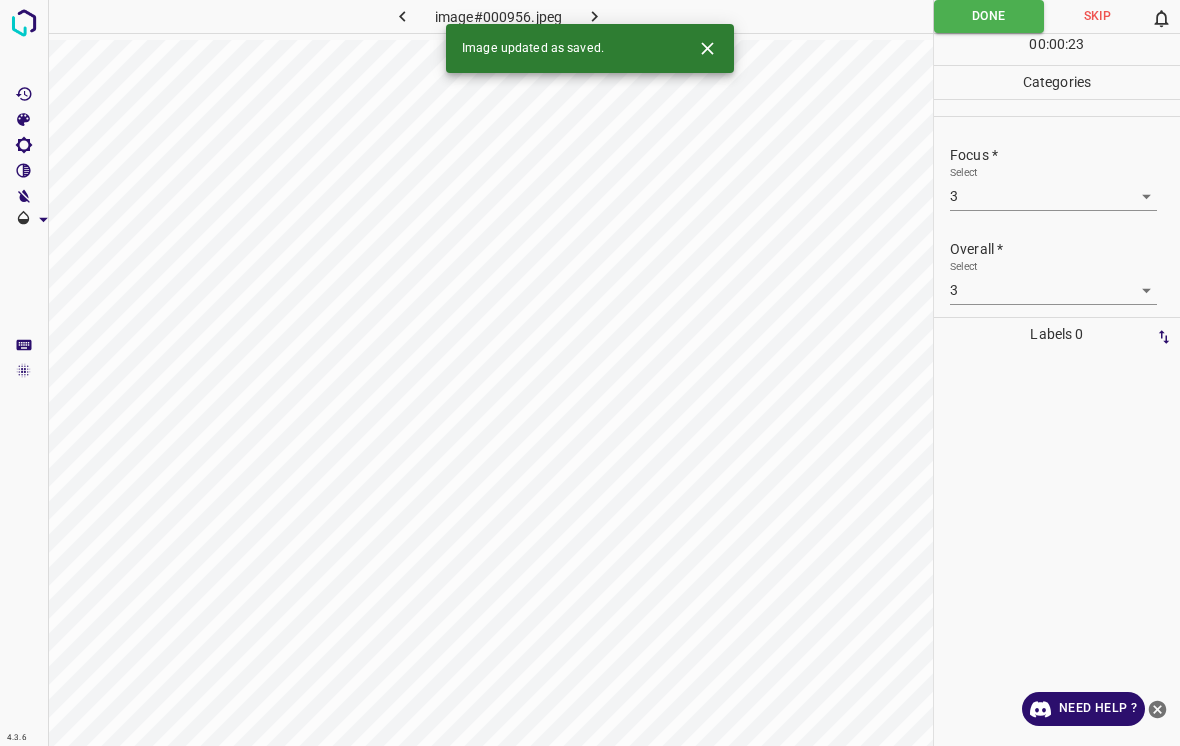 click at bounding box center (594, 16) 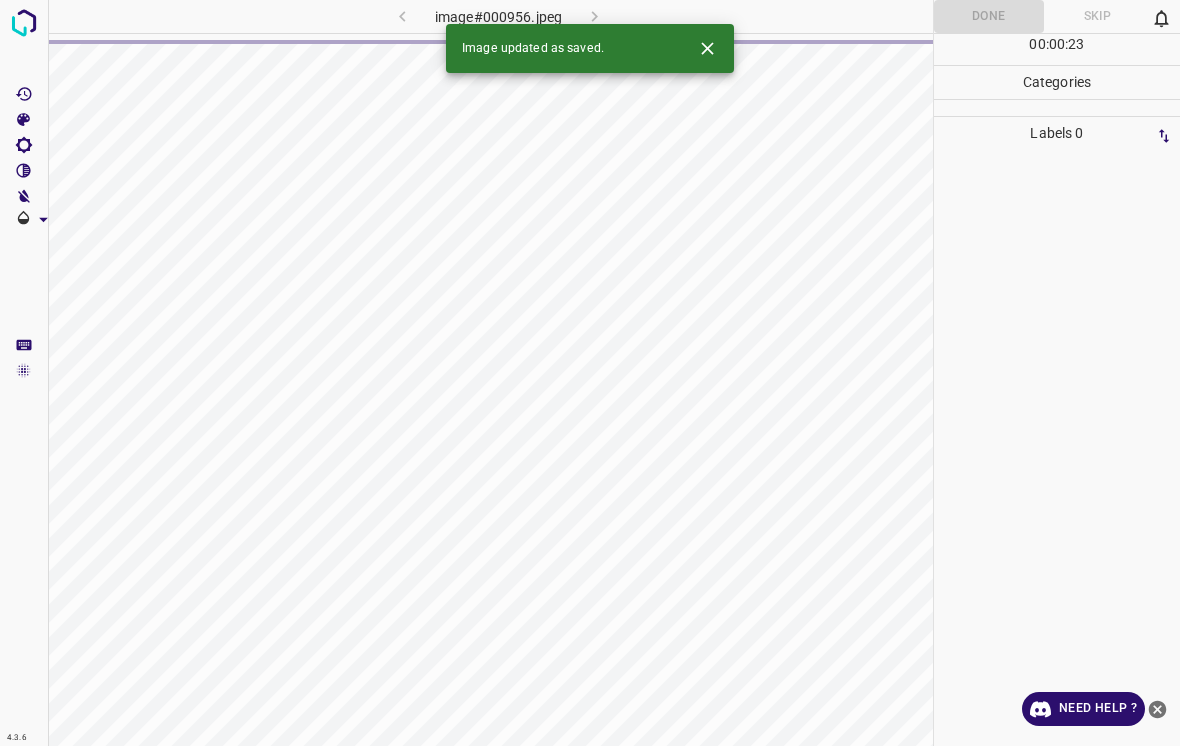 click 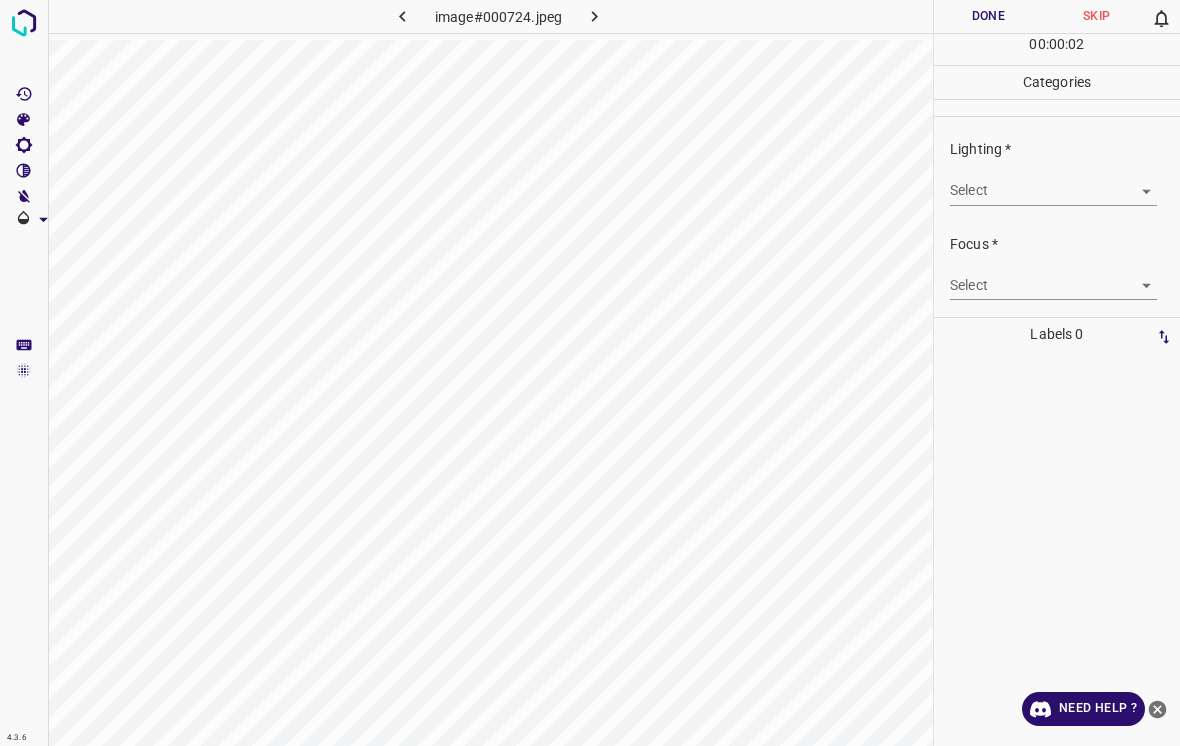 click on "4.3.6  image#000724.jpeg Done Skip 0 00   : 00   : 02   Categories Lighting *  Select ​ Focus *  Select ​ Overall *  Select ​ Labels   0 Categories 1 Lighting 2 Focus 3 Overall Tools Space Change between modes (Draw & Edit) I Auto labeling R Restore zoom M Zoom in N Zoom out Delete Delete selecte label Filters Z Restore filters X Saturation filter C Brightness filter V Contrast filter B Gray scale filter General O Download Need Help ? - Text - Hide - Delete" at bounding box center [590, 373] 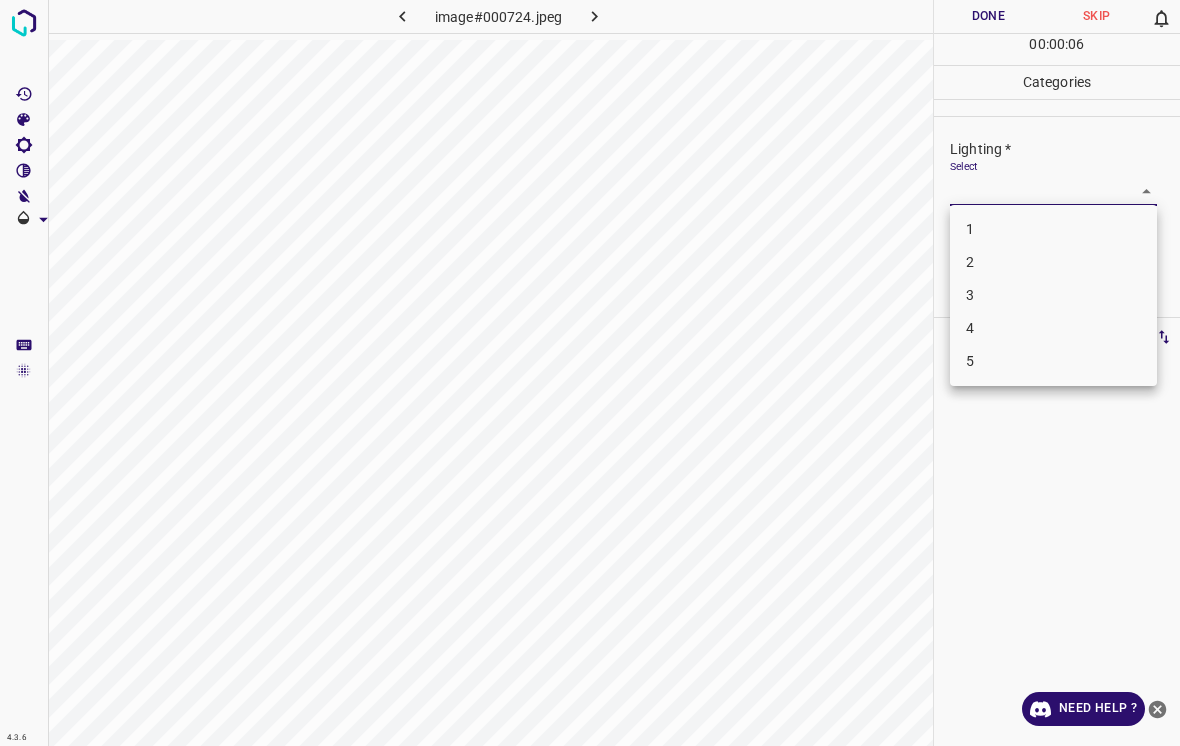 click on "2" at bounding box center (1053, 262) 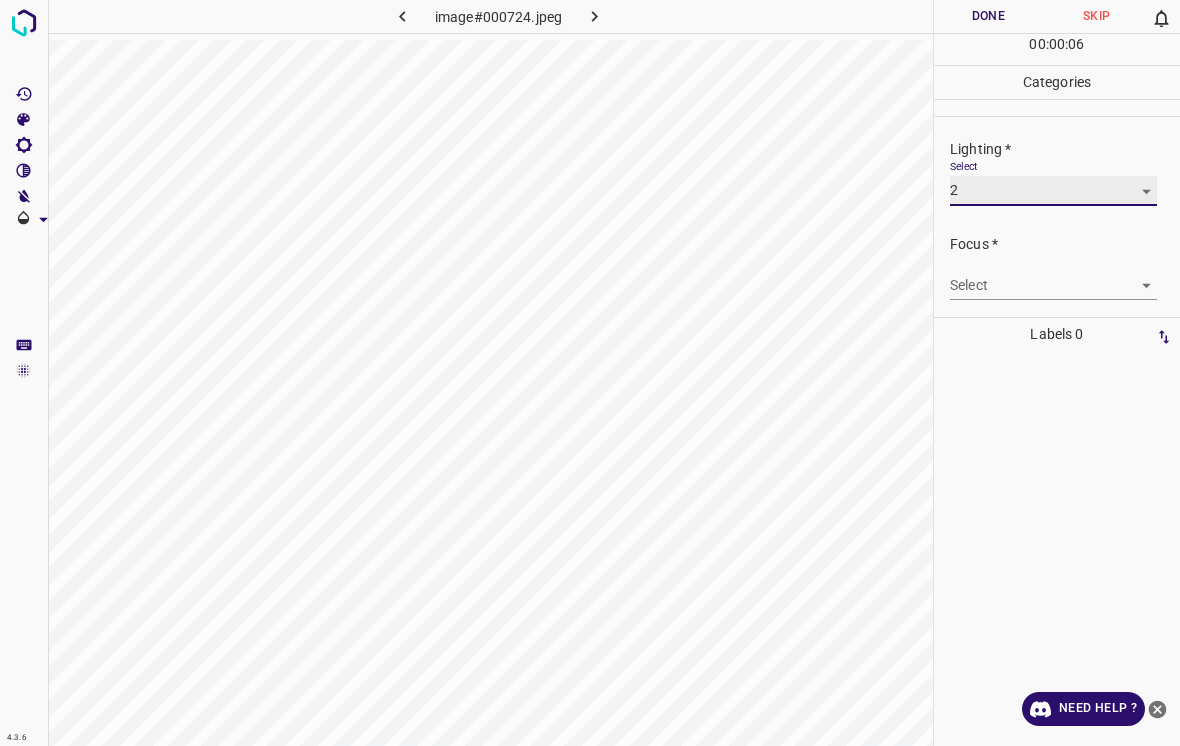 type on "2" 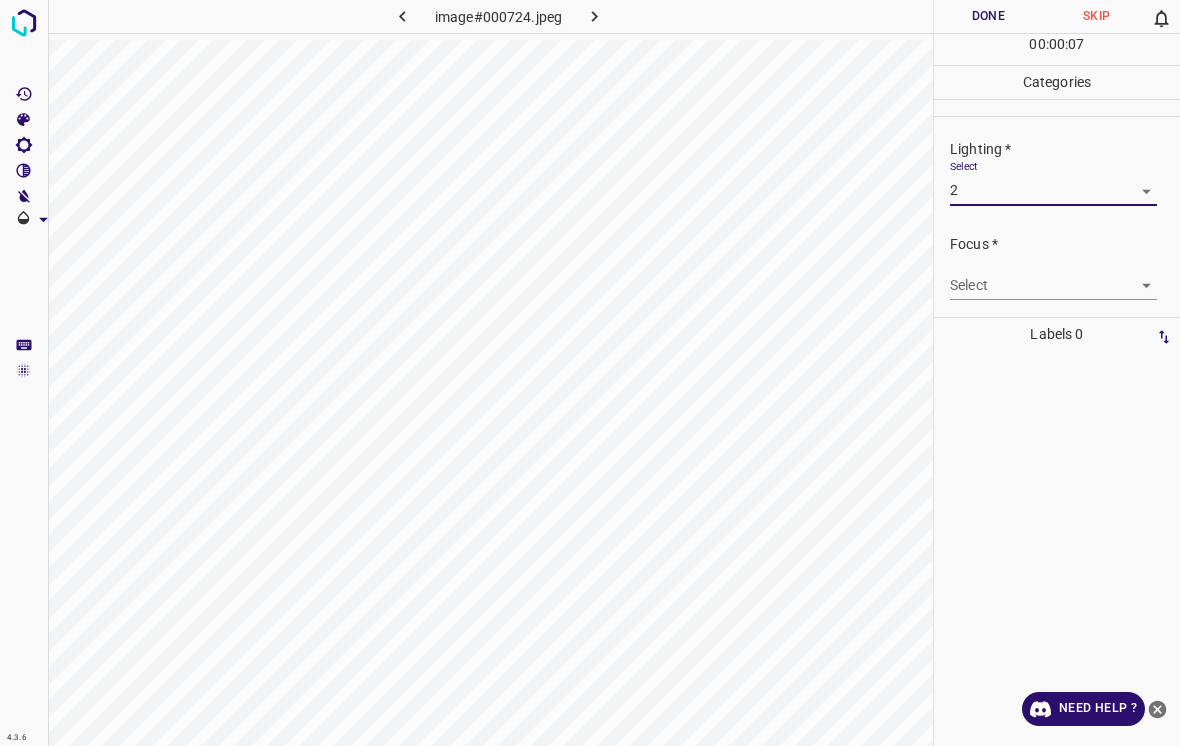 click on "4.3.6  image#000724.jpeg Done Skip 0 00   : 00   : 07   Categories Lighting *  Select 2 2 Focus *  Select ​ Overall *  Select ​ Labels   0 Categories 1 Lighting 2 Focus 3 Overall Tools Space Change between modes (Draw & Edit) I Auto labeling R Restore zoom M Zoom in N Zoom out Delete Delete selecte label Filters Z Restore filters X Saturation filter C Brightness filter V Contrast filter B Gray scale filter General O Download Need Help ? - Text - Hide - Delete" at bounding box center [590, 373] 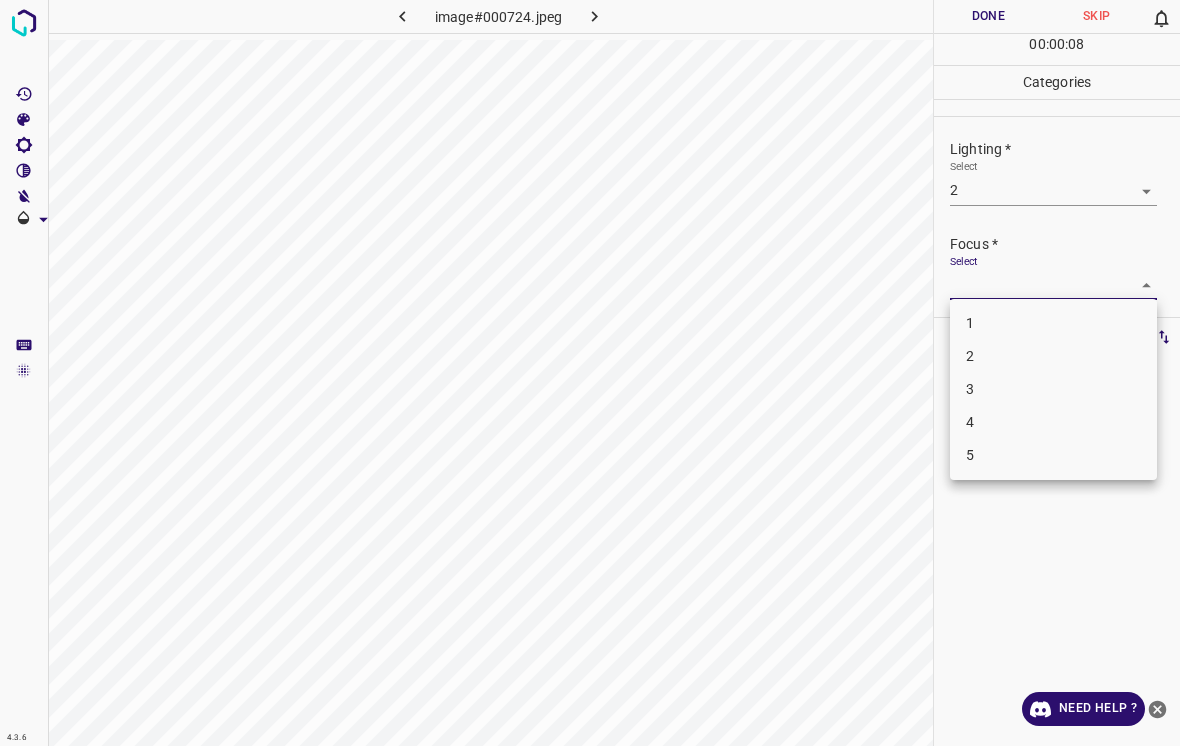 click on "3" at bounding box center (1053, 389) 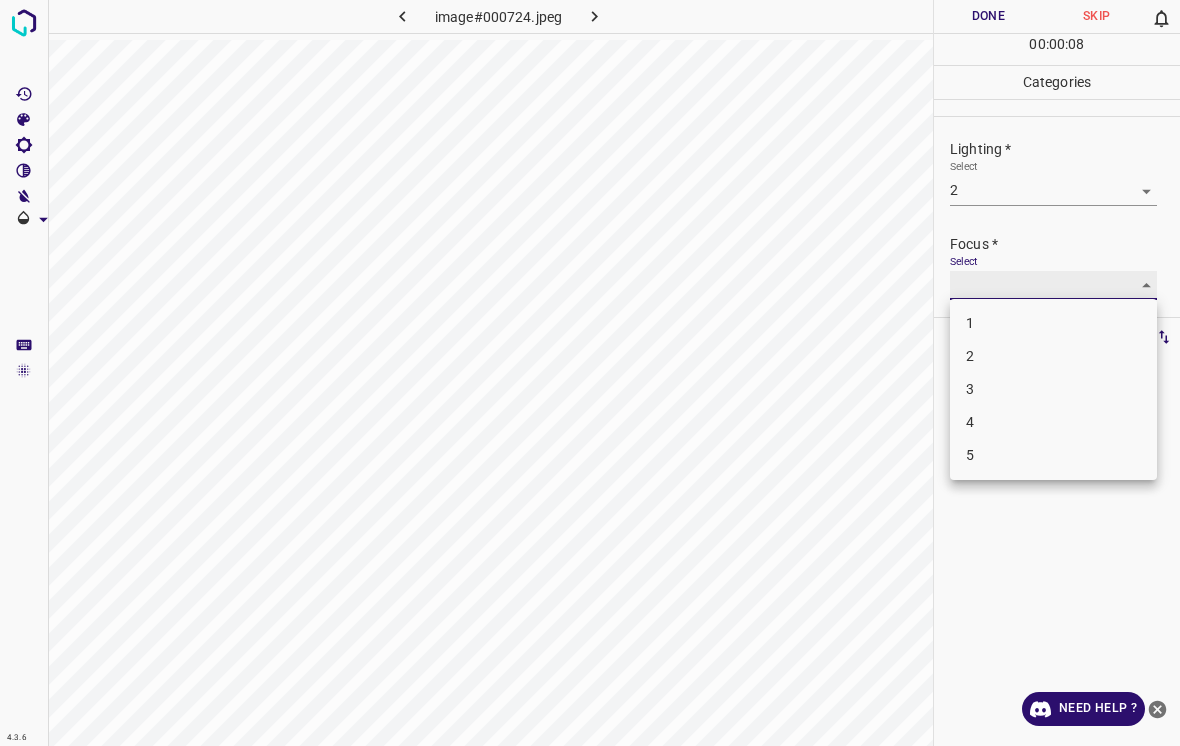 type on "3" 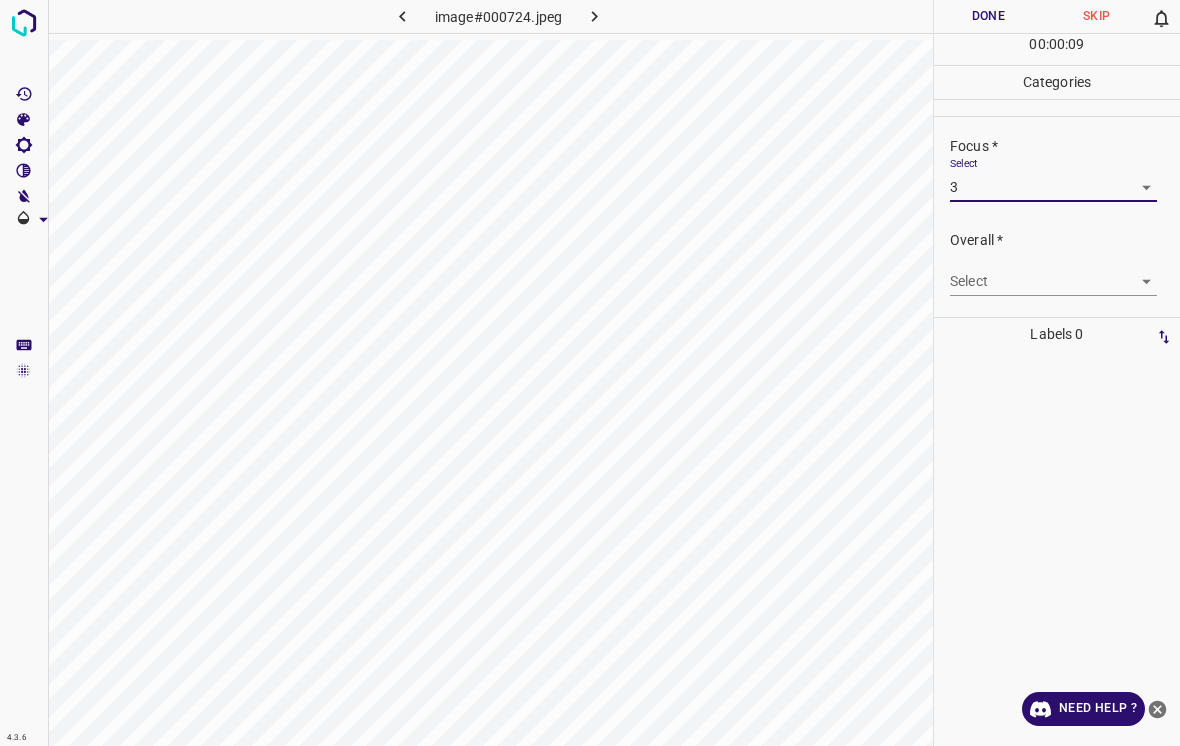 click on "4.3.6  image#000724.jpeg Done Skip 0 00   : 00   : 09   Categories Lighting *  Select 2 2 Focus *  Select 3 3 Overall *  Select ​ Labels   0 Categories 1 Lighting 2 Focus 3 Overall Tools Space Change between modes (Draw & Edit) I Auto labeling R Restore zoom M Zoom in N Zoom out Delete Delete selecte label Filters Z Restore filters X Saturation filter C Brightness filter V Contrast filter B Gray scale filter General O Download Need Help ? - Text - Hide - Delete" at bounding box center (590, 373) 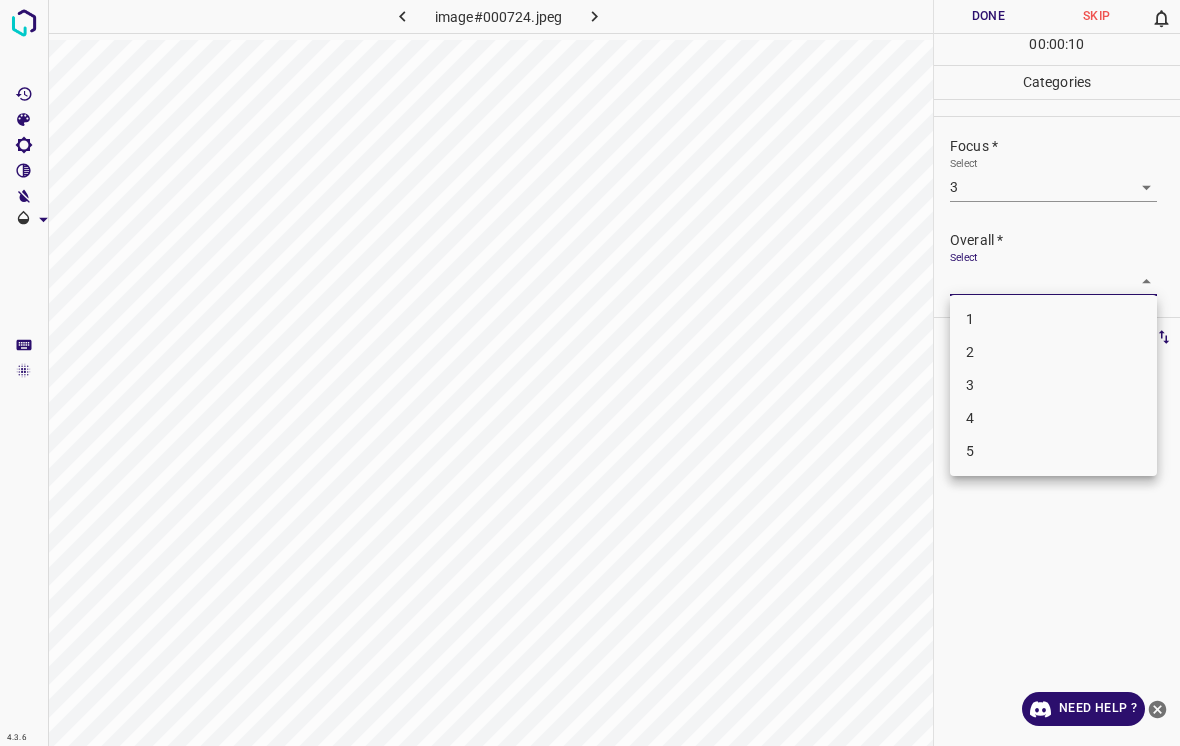 click on "2" at bounding box center [1053, 352] 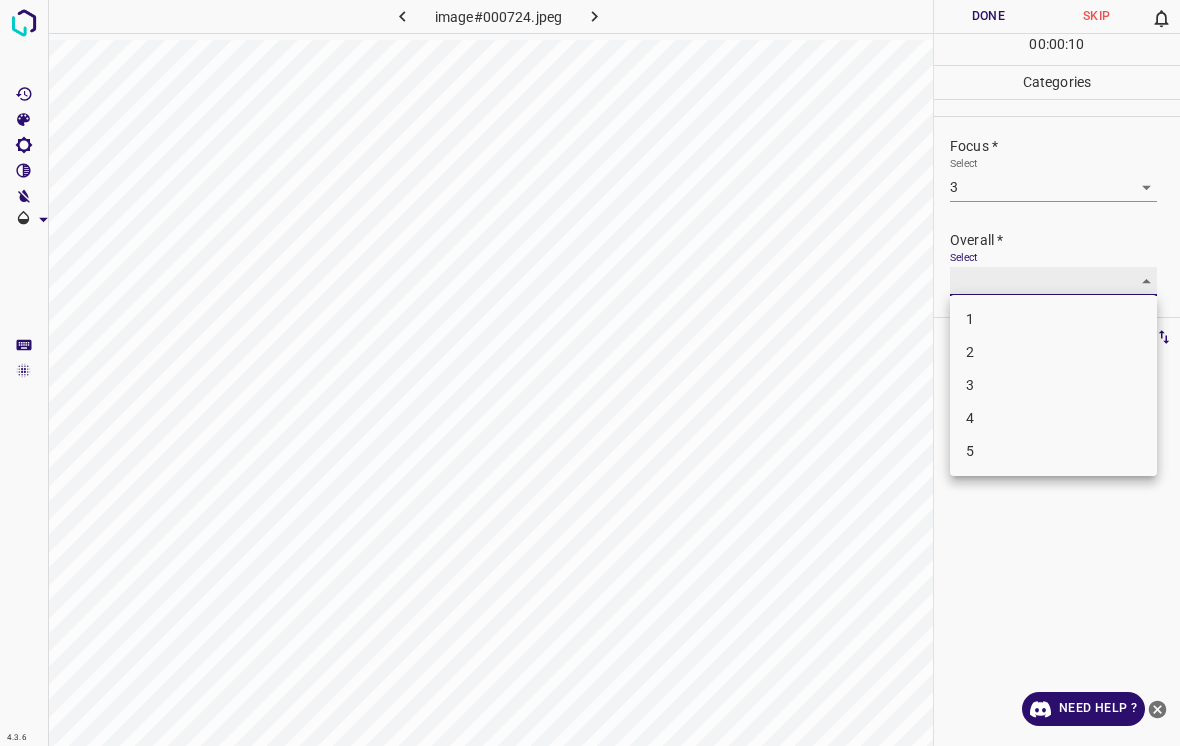 type on "2" 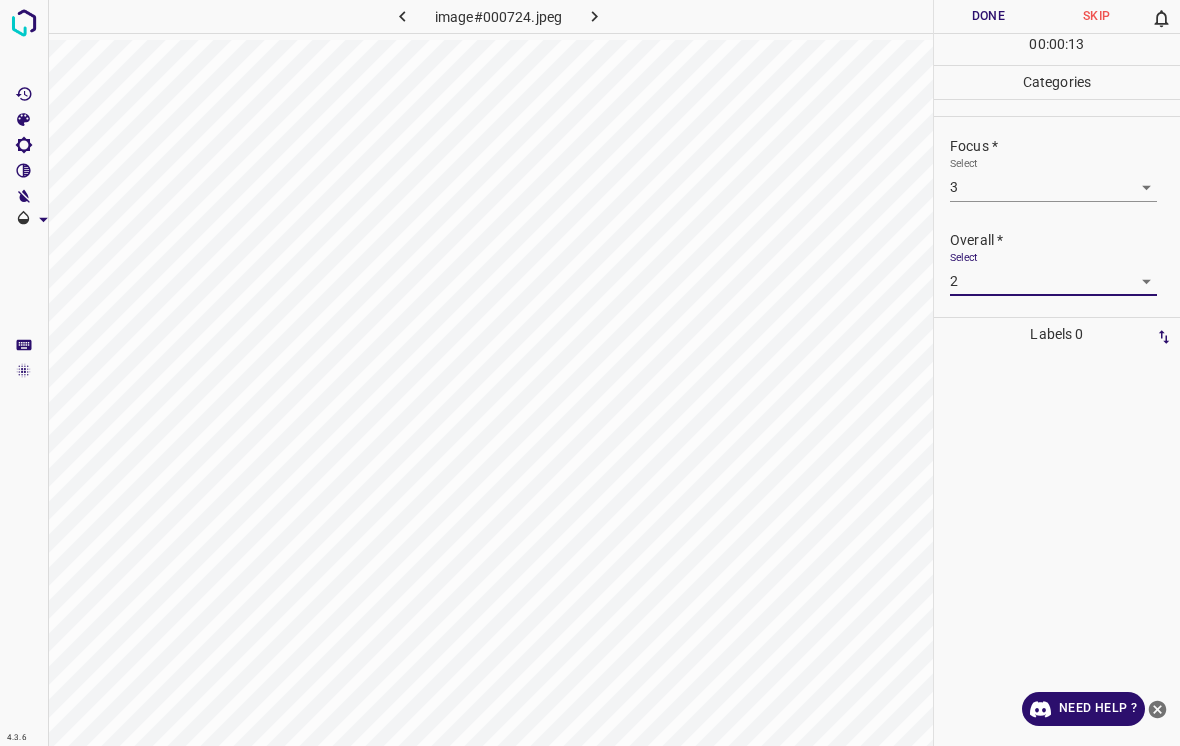 click on "Done" at bounding box center [988, 16] 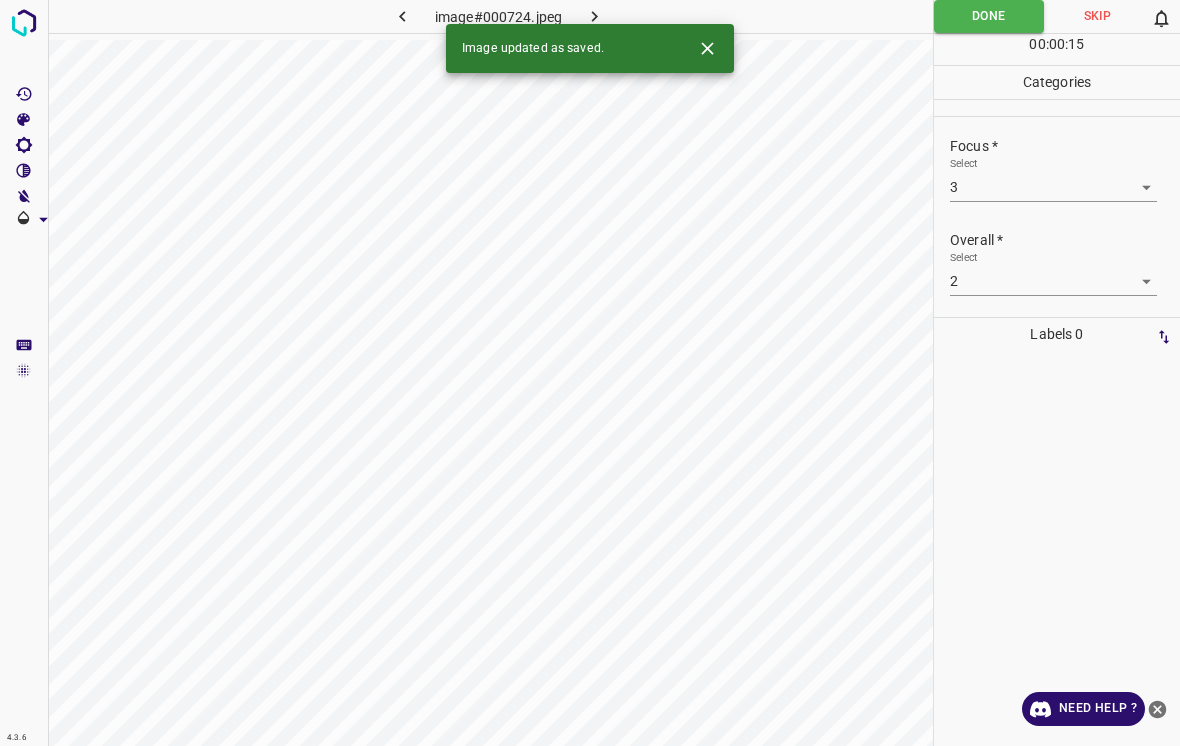 click 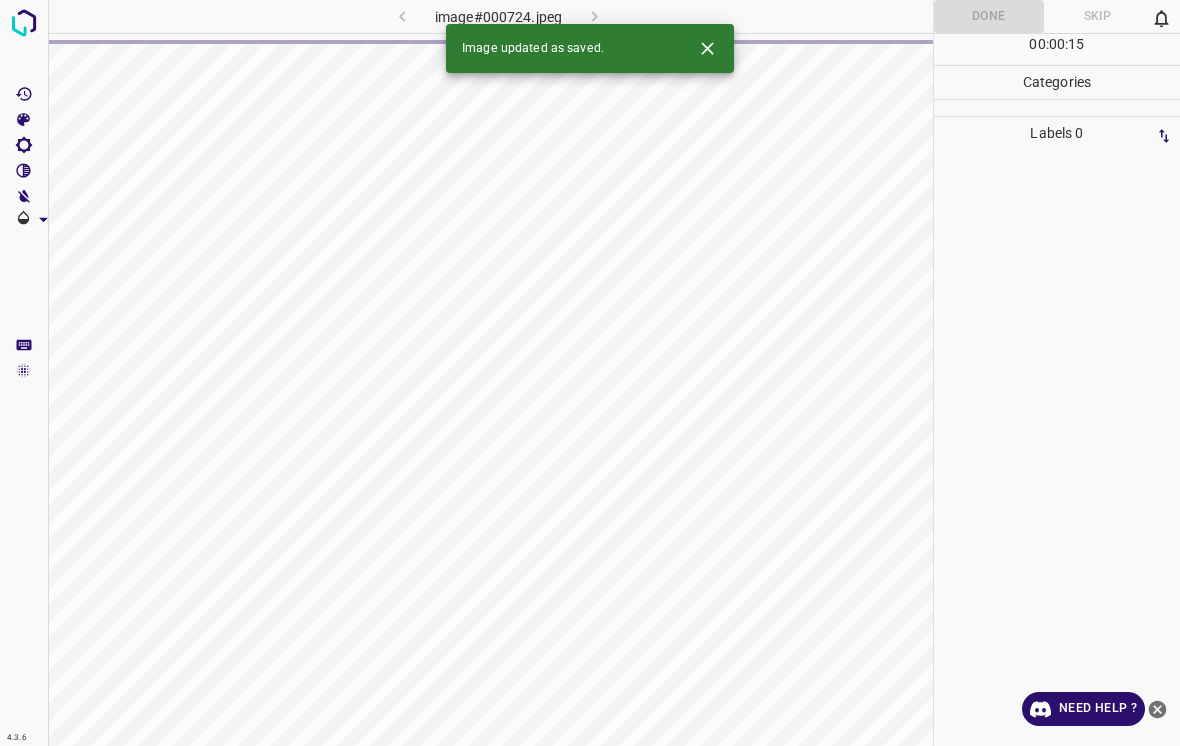 click at bounding box center (707, 48) 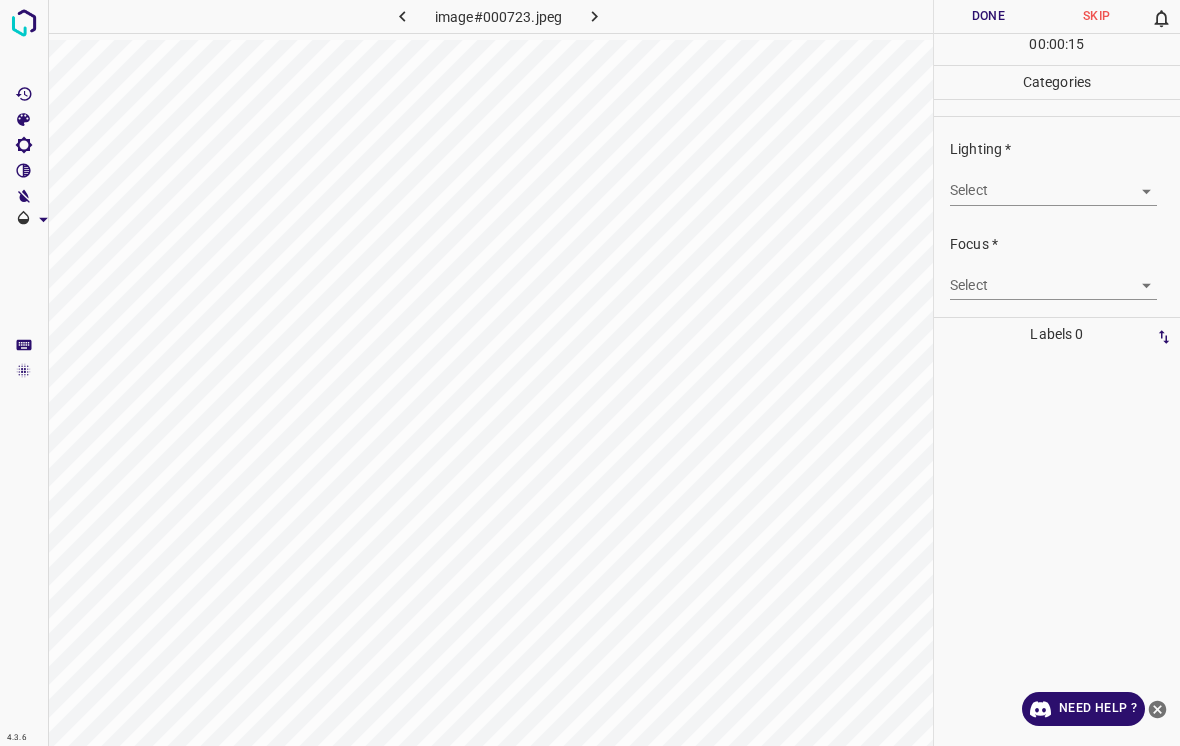 click on "4.3.6  image#000723.jpeg Done Skip 0 00   : 00   : 15   Categories Lighting *  Select ​ Focus *  Select ​ Overall *  Select ​ Labels   0 Categories 1 Lighting 2 Focus 3 Overall Tools Space Change between modes (Draw & Edit) I Auto labeling R Restore zoom M Zoom in N Zoom out Delete Delete selecte label Filters Z Restore filters X Saturation filter C Brightness filter V Contrast filter B Gray scale filter General O Download Need Help ? - Text - Hide - Delete" at bounding box center [590, 373] 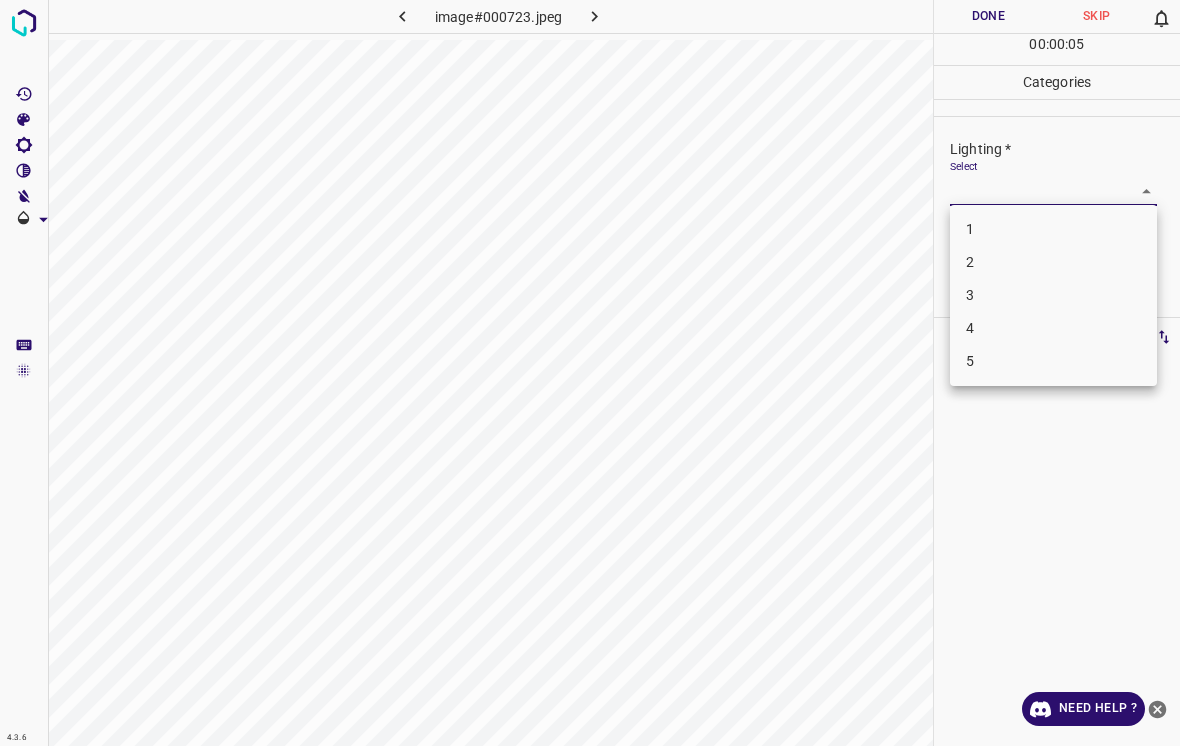 click on "3" at bounding box center [1053, 295] 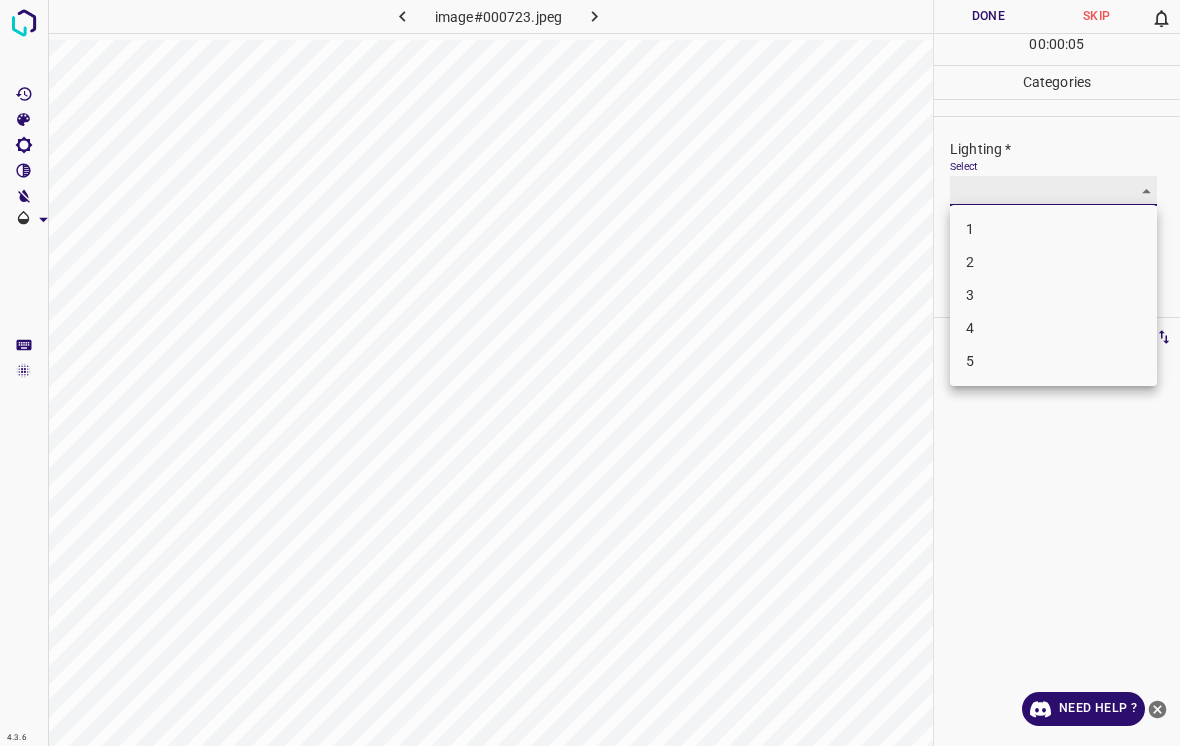 type on "3" 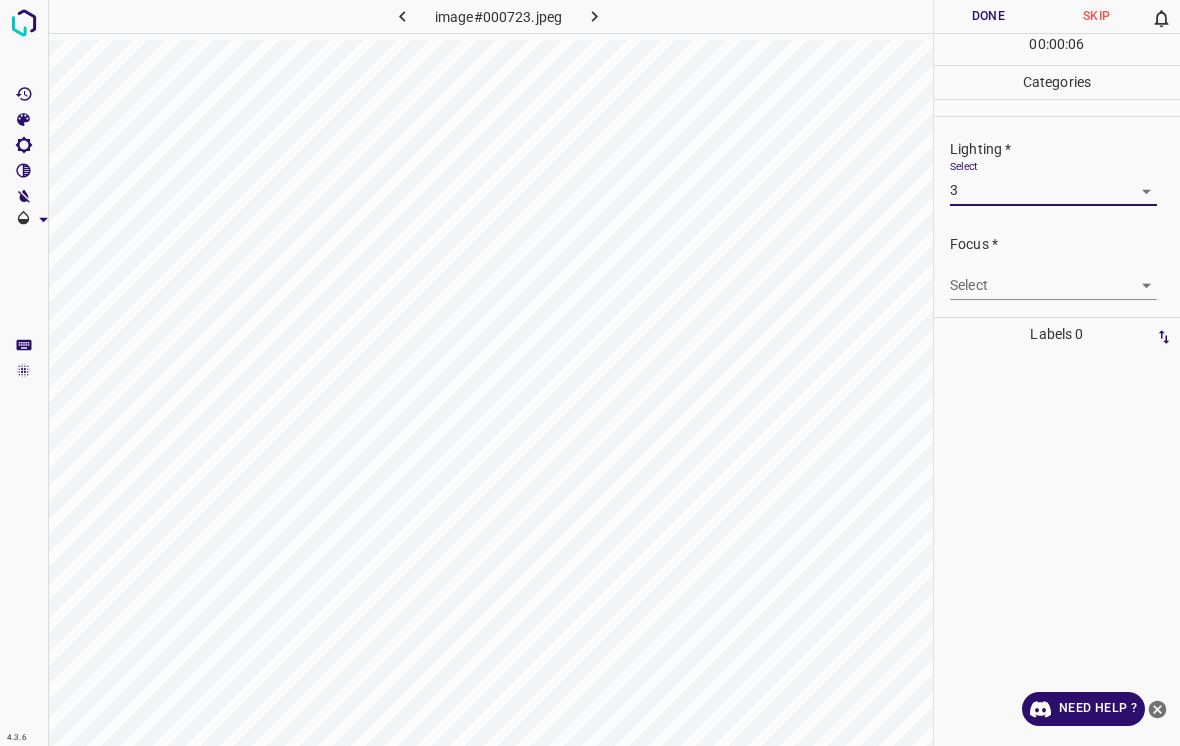 click on "4.3.6  image#000723.jpeg Done Skip 0 00   : 00   : 06   Categories Lighting *  Select 3 3 Focus *  Select ​ Overall *  Select ​ Labels   0 Categories 1 Lighting 2 Focus 3 Overall Tools Space Change between modes (Draw & Edit) I Auto labeling R Restore zoom M Zoom in N Zoom out Delete Delete selecte label Filters Z Restore filters X Saturation filter C Brightness filter V Contrast filter B Gray scale filter General O Download Need Help ? - Text - Hide - Delete" at bounding box center (590, 373) 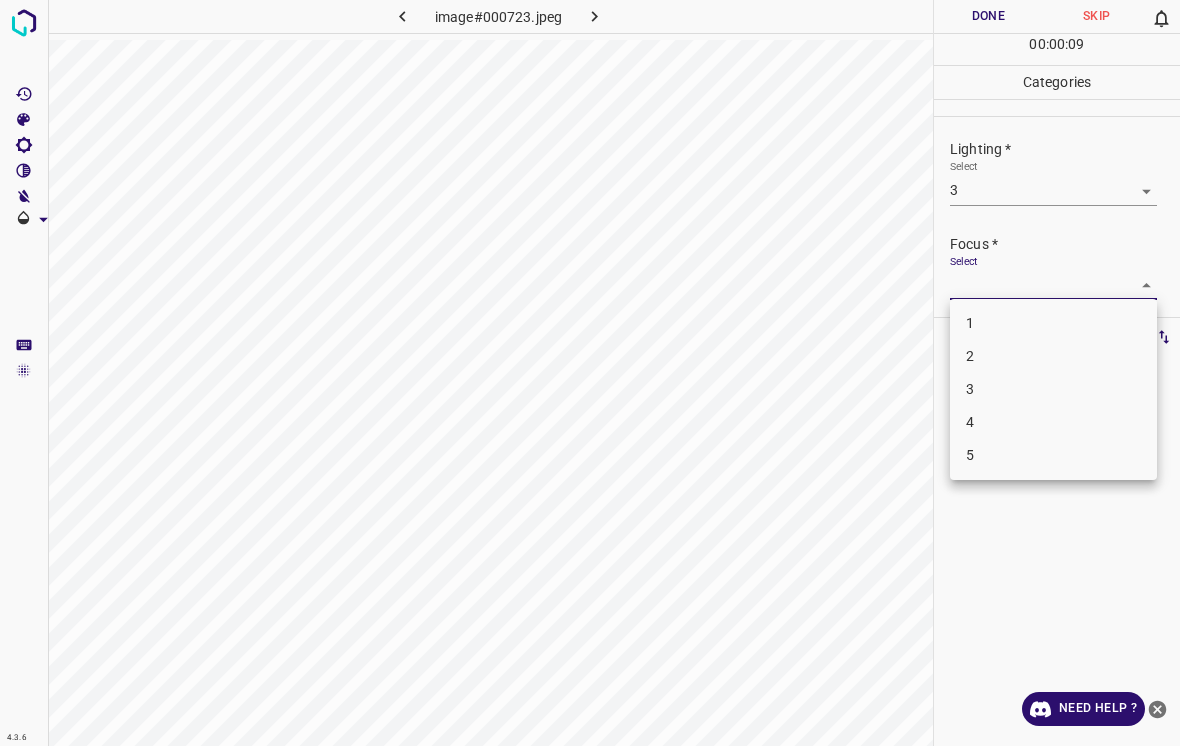 click on "3" at bounding box center (1053, 389) 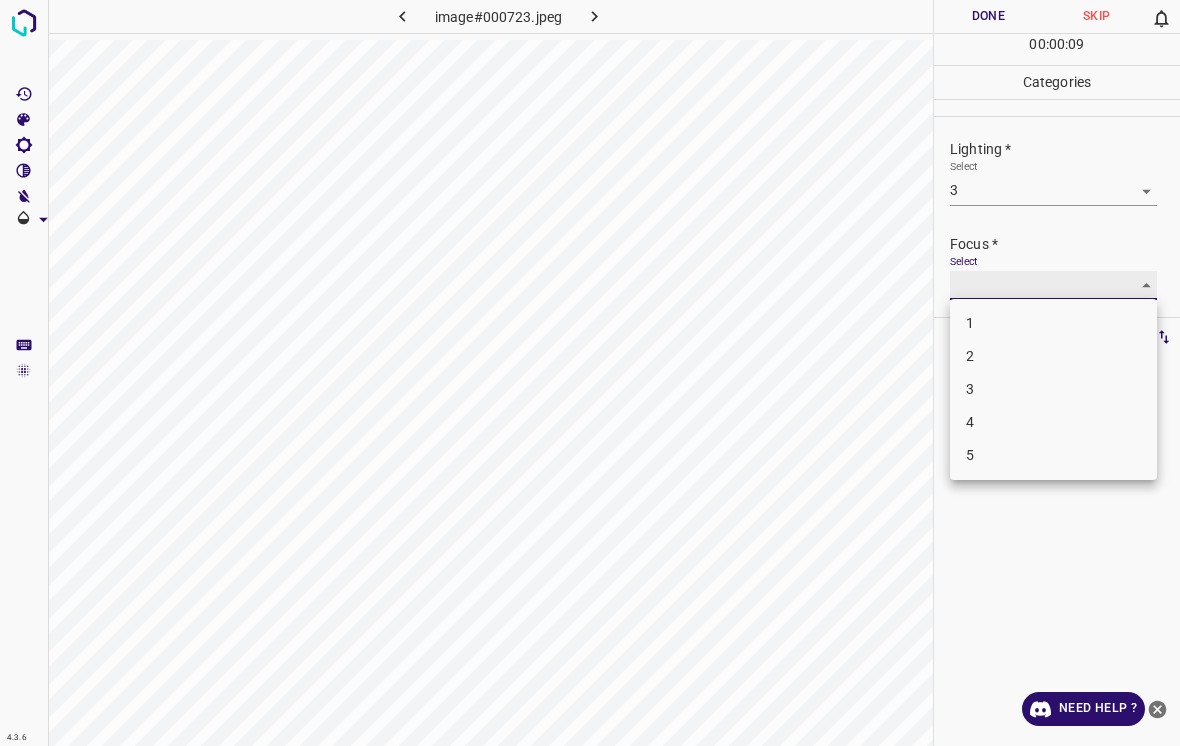 type on "3" 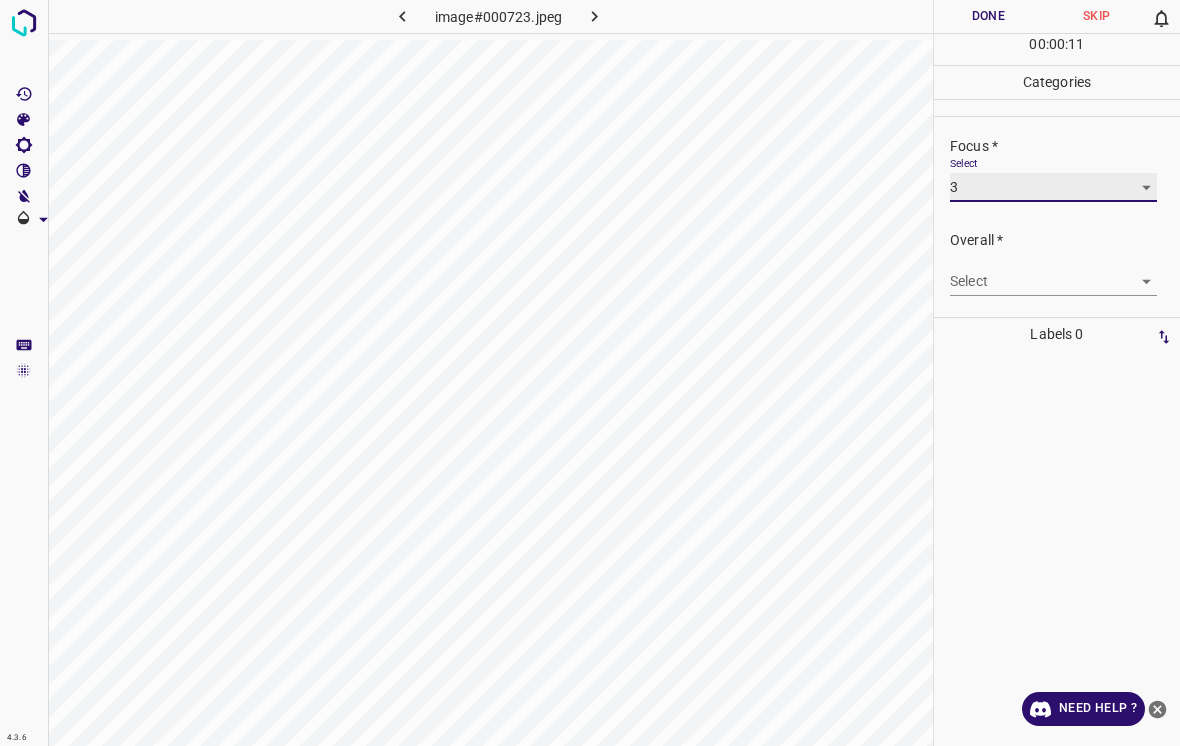 scroll, scrollTop: 98, scrollLeft: 0, axis: vertical 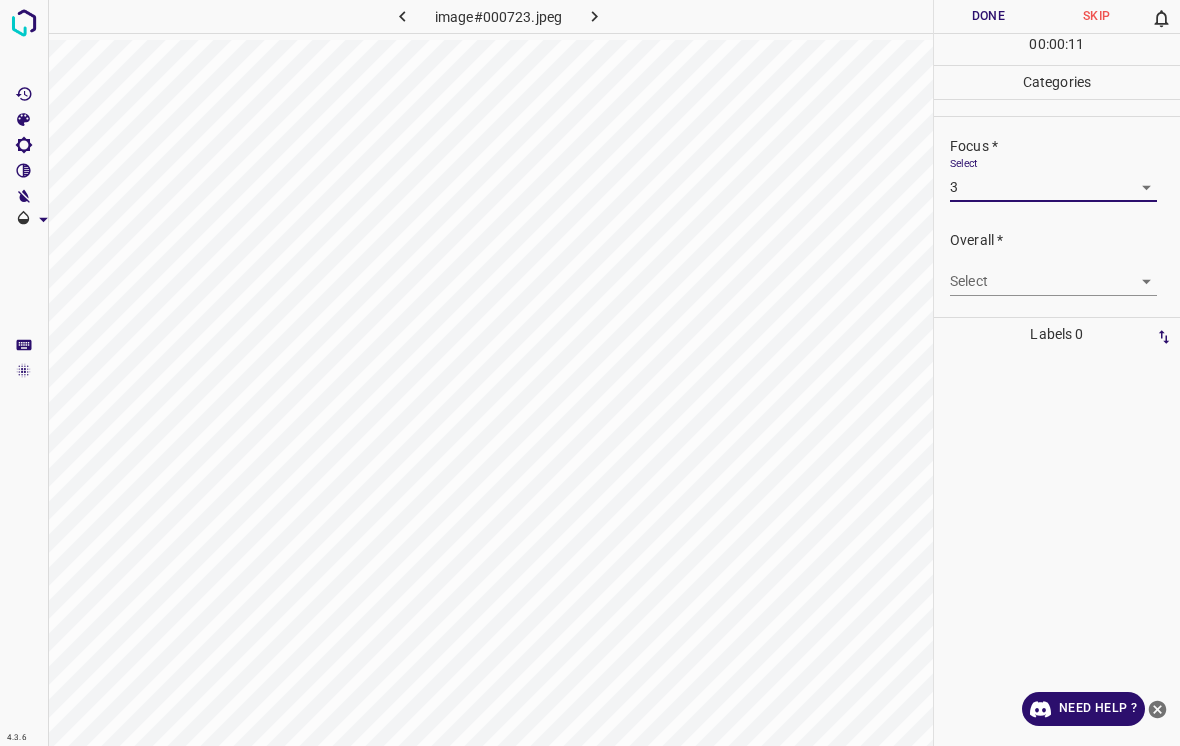 click on "4.3.6  image#000723.jpeg Done Skip 0 00   : 00   : 11   Categories Lighting *  Select 3 3 Focus *  Select 3 3 Overall *  Select ​ Labels   0 Categories 1 Lighting 2 Focus 3 Overall Tools Space Change between modes (Draw & Edit) I Auto labeling R Restore zoom M Zoom in N Zoom out Delete Delete selecte label Filters Z Restore filters X Saturation filter C Brightness filter V Contrast filter B Gray scale filter General O Download Need Help ? - Text - Hide - Delete" at bounding box center [590, 373] 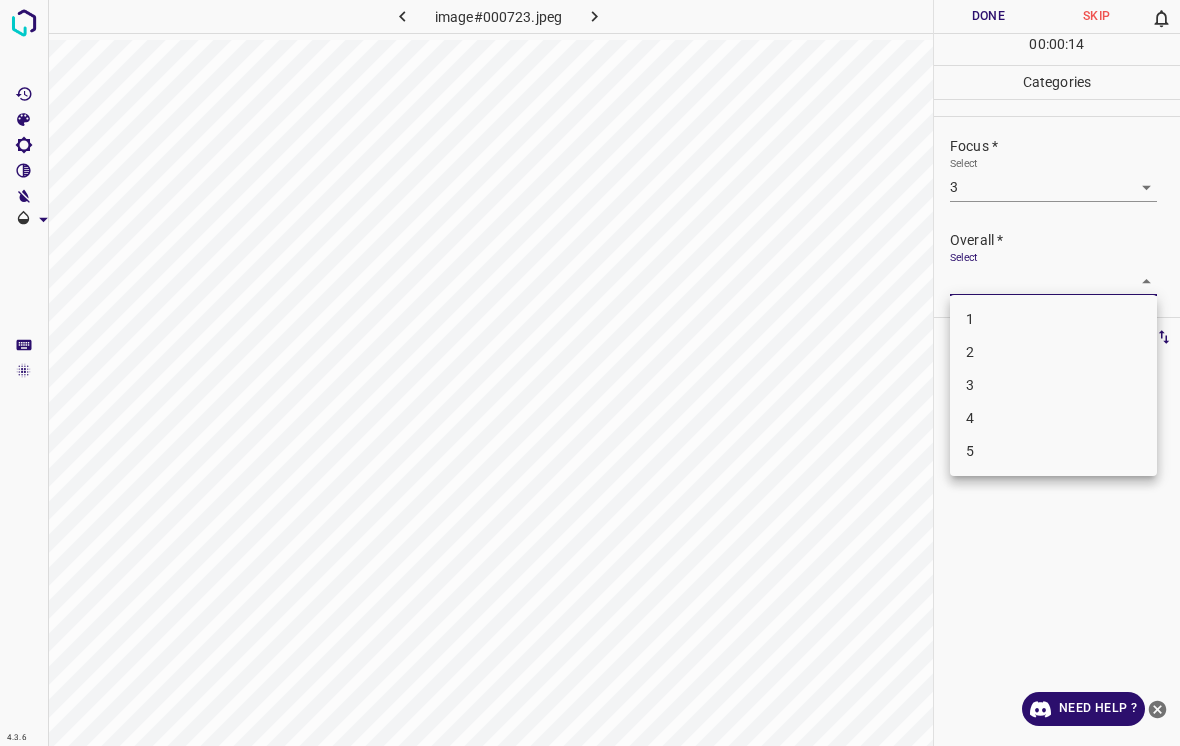 click on "3" at bounding box center [1053, 385] 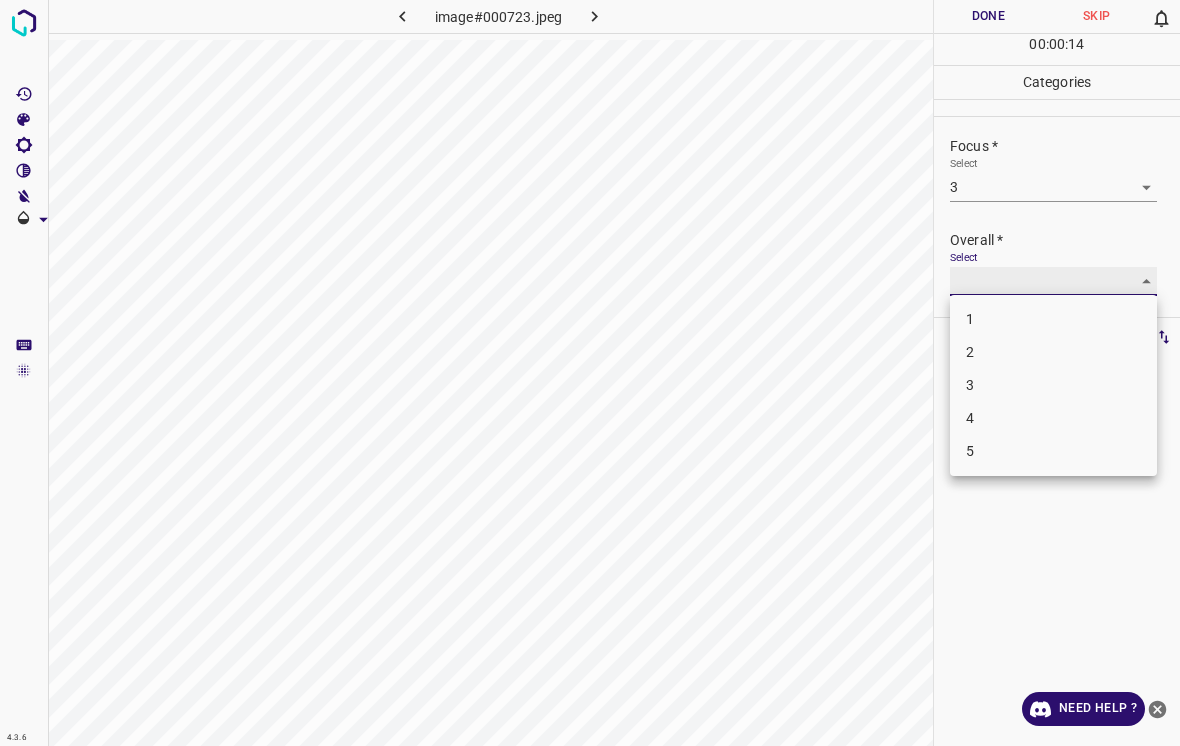 type on "3" 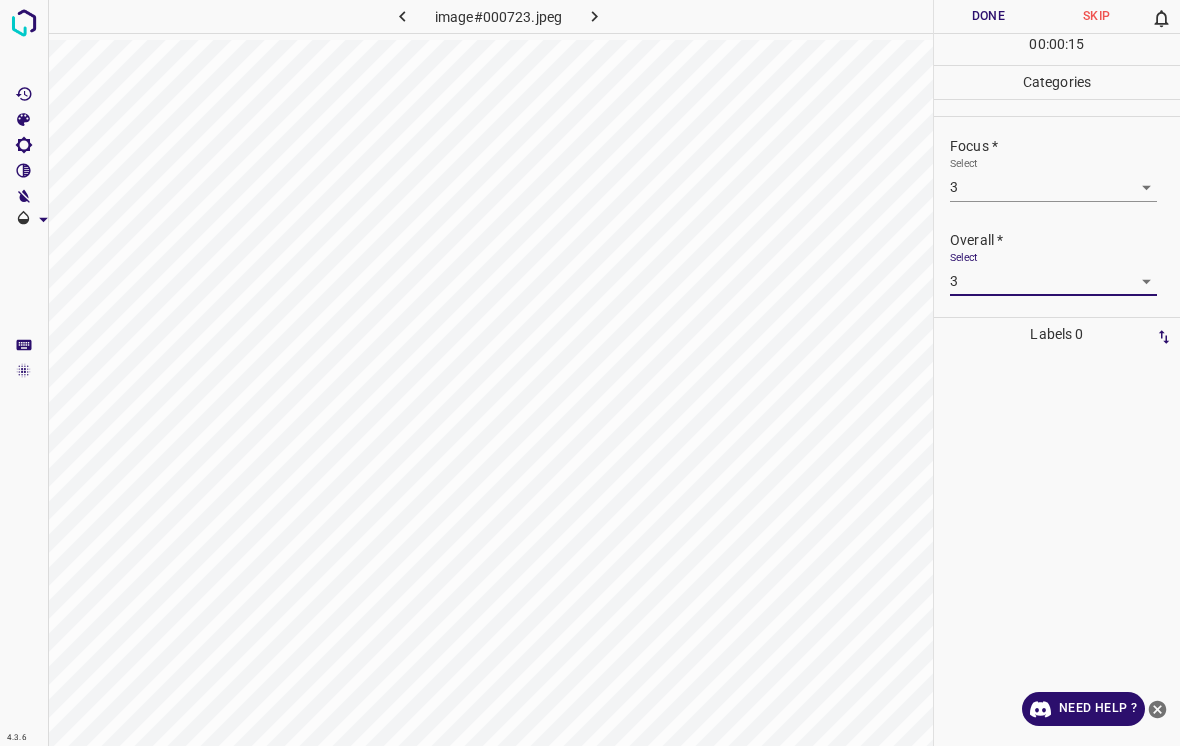 click on "Done" at bounding box center (988, 16) 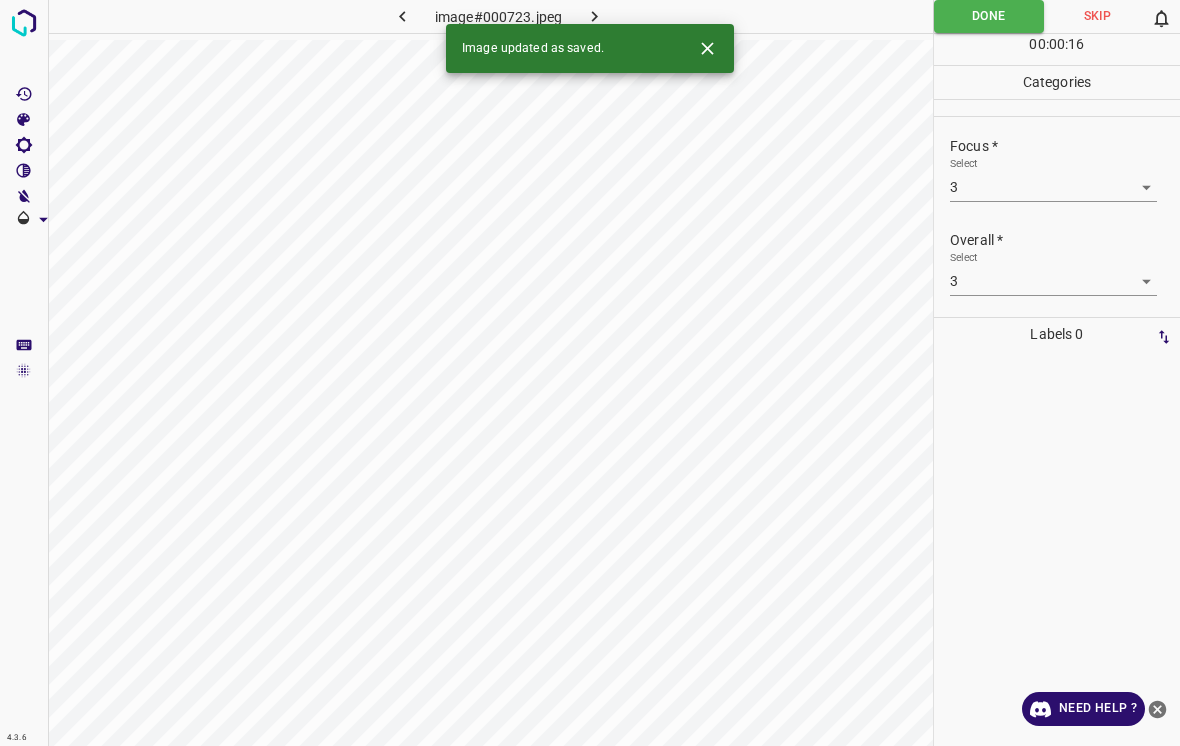 click 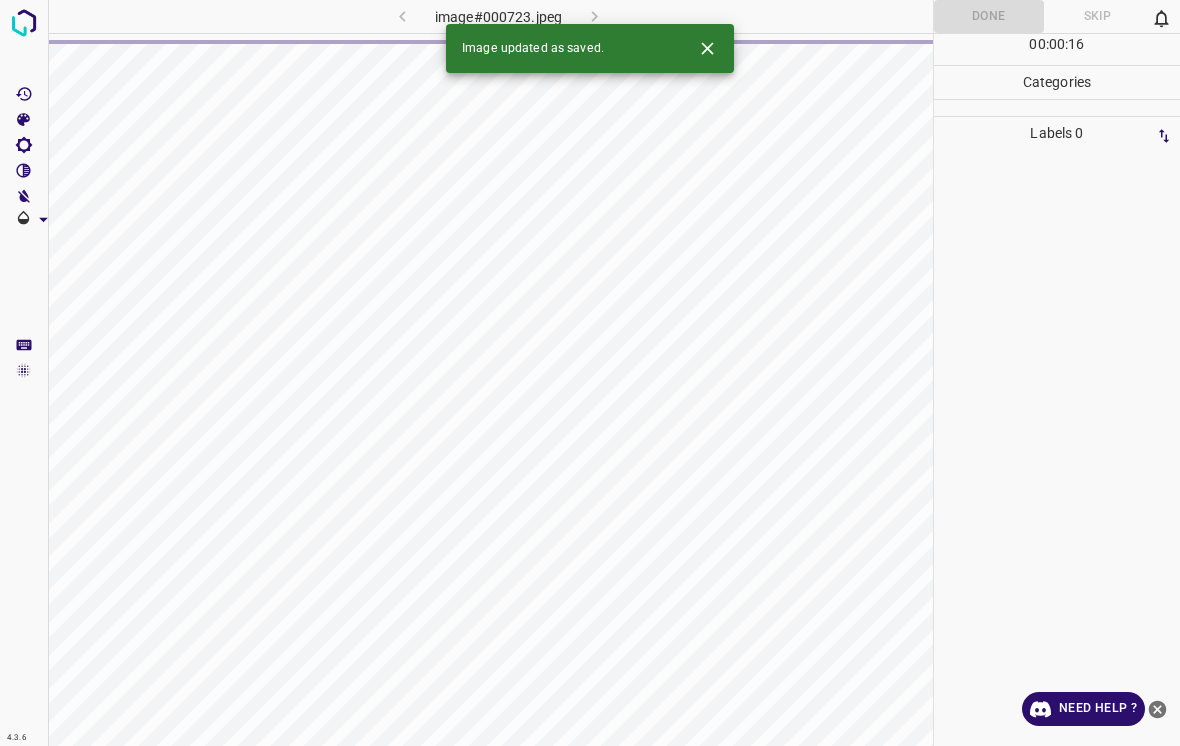 click 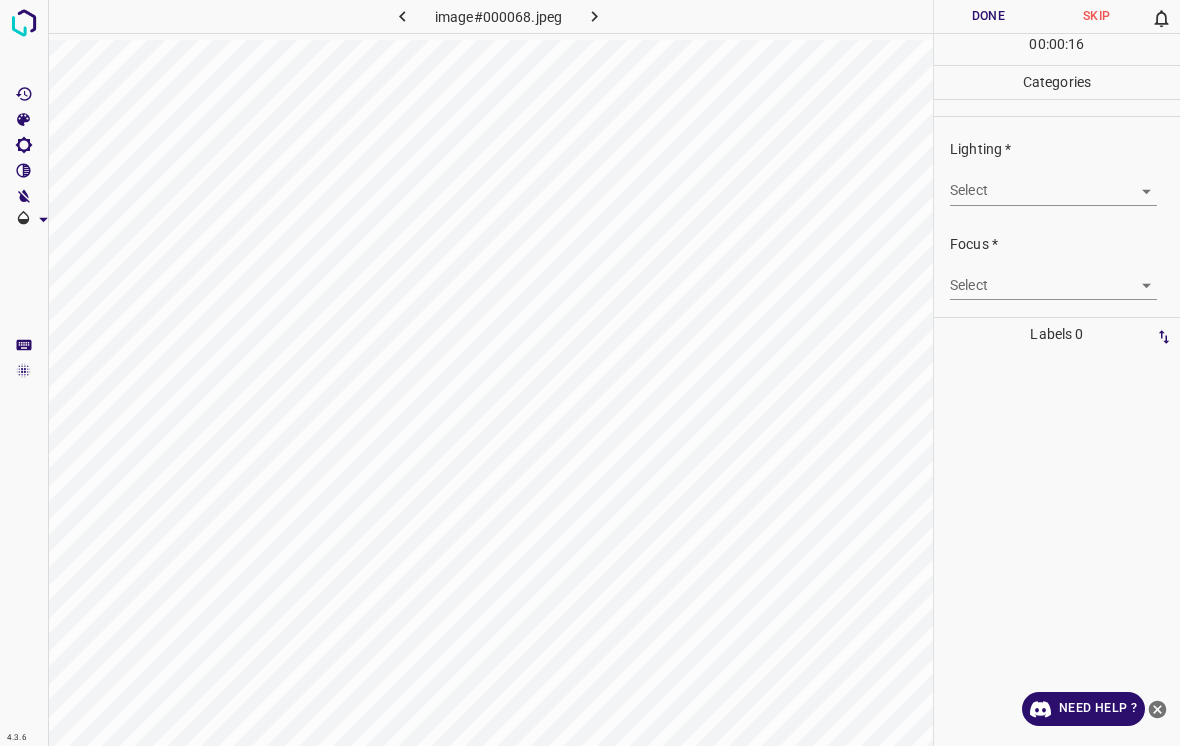 click on "4.3.6  image#000068.jpeg Done Skip 0 00   : 00   : 16   Categories Lighting *  Select ​ Focus *  Select ​ Overall *  Select ​ Labels   0 Categories 1 Lighting 2 Focus 3 Overall Tools Space Change between modes (Draw & Edit) I Auto labeling R Restore zoom M Zoom in N Zoom out Delete Delete selecte label Filters Z Restore filters X Saturation filter C Brightness filter V Contrast filter B Gray scale filter General O Download Need Help ? - Text - Hide - Delete" at bounding box center [590, 373] 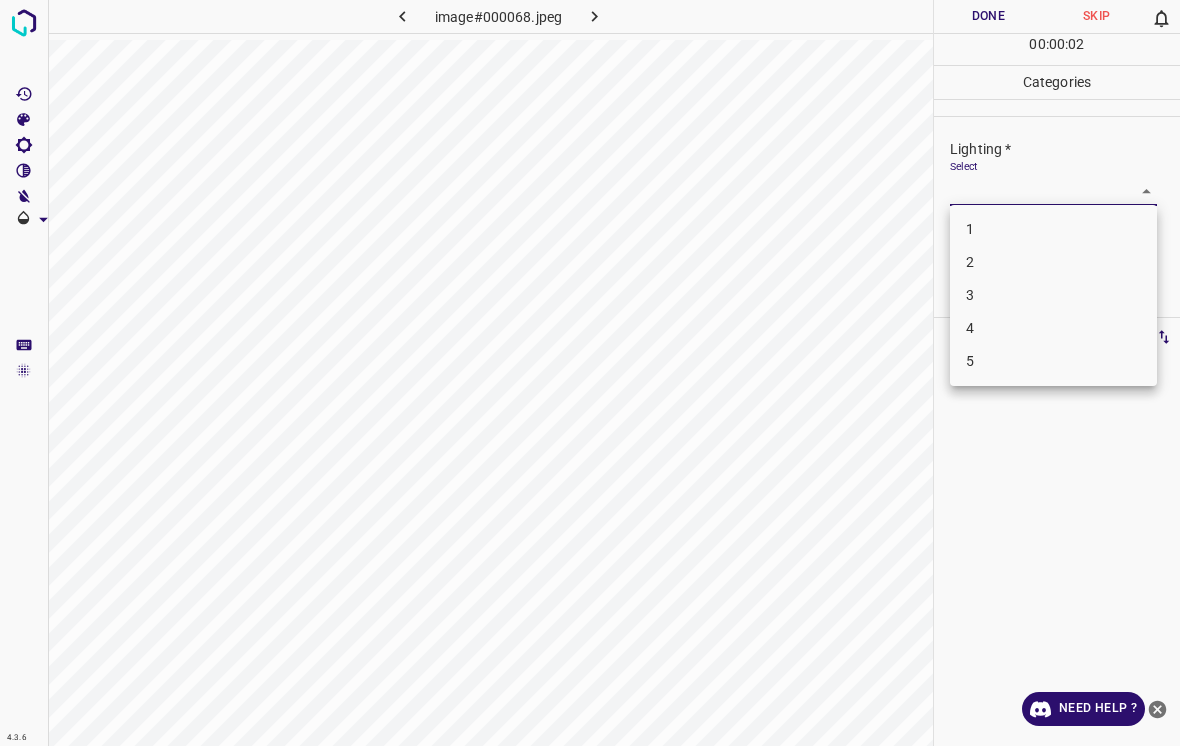 click on "1" at bounding box center [1053, 229] 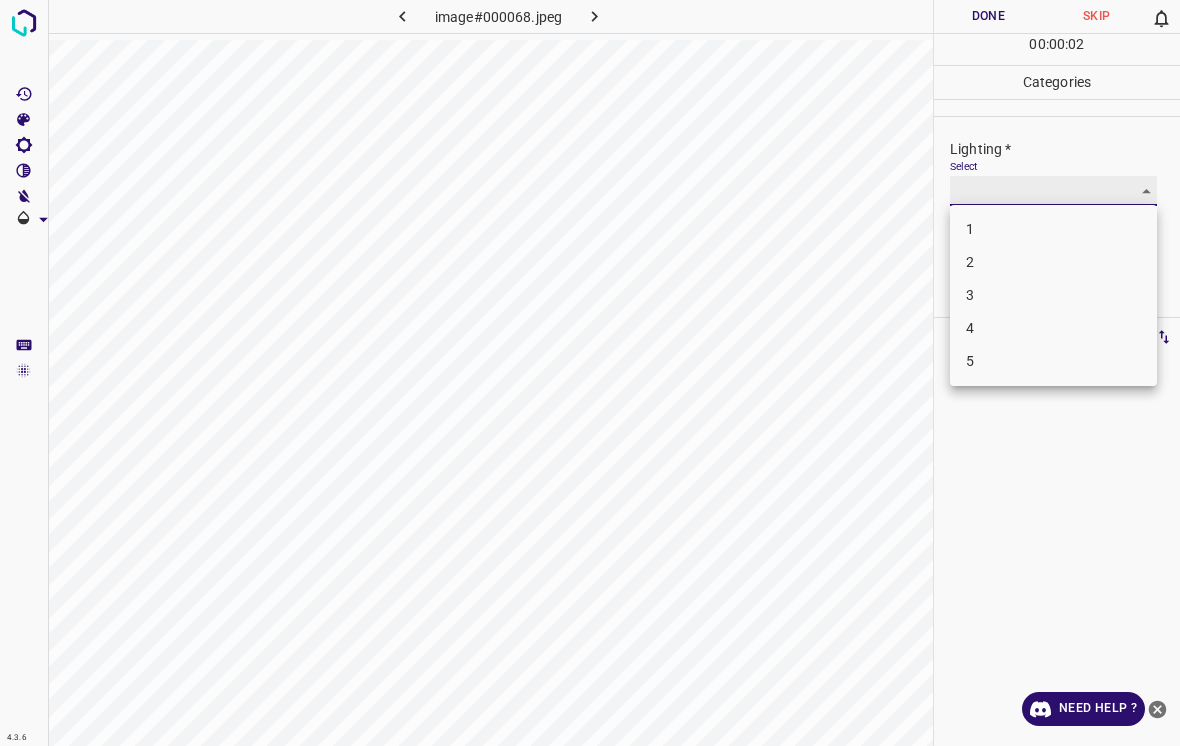 type on "1" 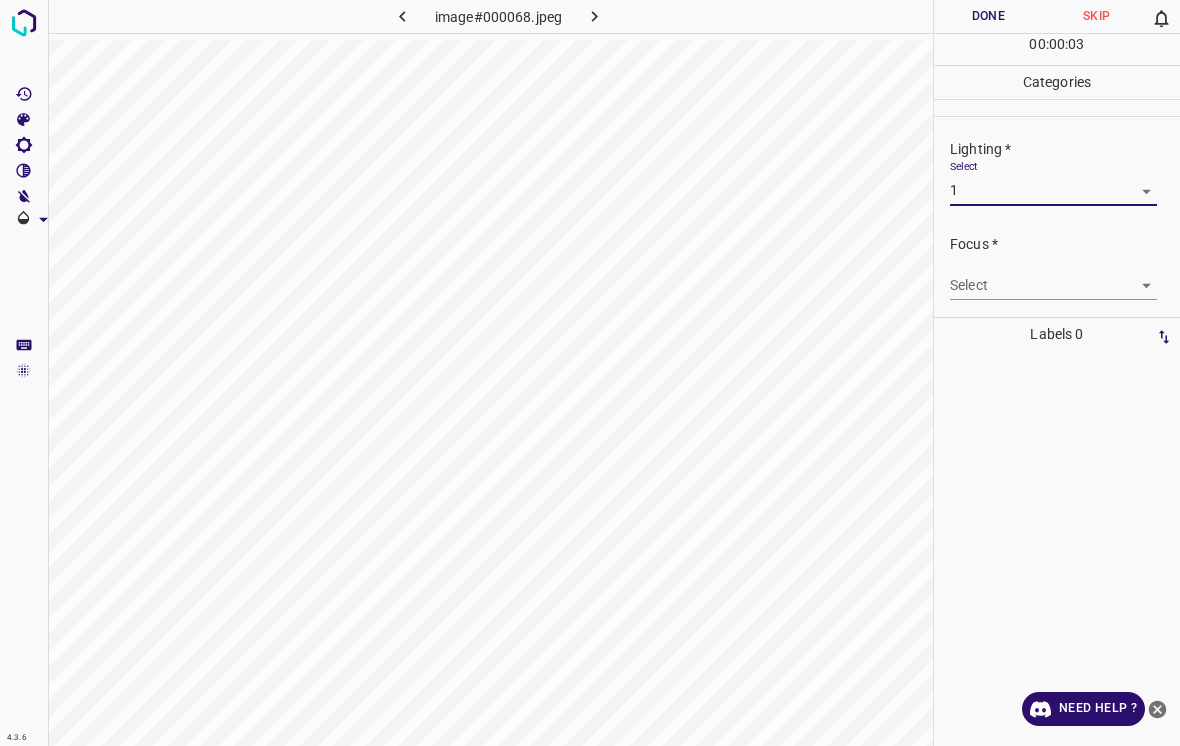 click on "4.3.6  image#000068.jpeg Done Skip 0 00   : 00   : 03   Categories Lighting *  Select 1 1 Focus *  Select ​ Overall *  Select ​ Labels   0 Categories 1 Lighting 2 Focus 3 Overall Tools Space Change between modes (Draw & Edit) I Auto labeling R Restore zoom M Zoom in N Zoom out Delete Delete selecte label Filters Z Restore filters X Saturation filter C Brightness filter V Contrast filter B Gray scale filter General O Download Need Help ? - Text - Hide - Delete 1 2 3 4 5" at bounding box center [590, 373] 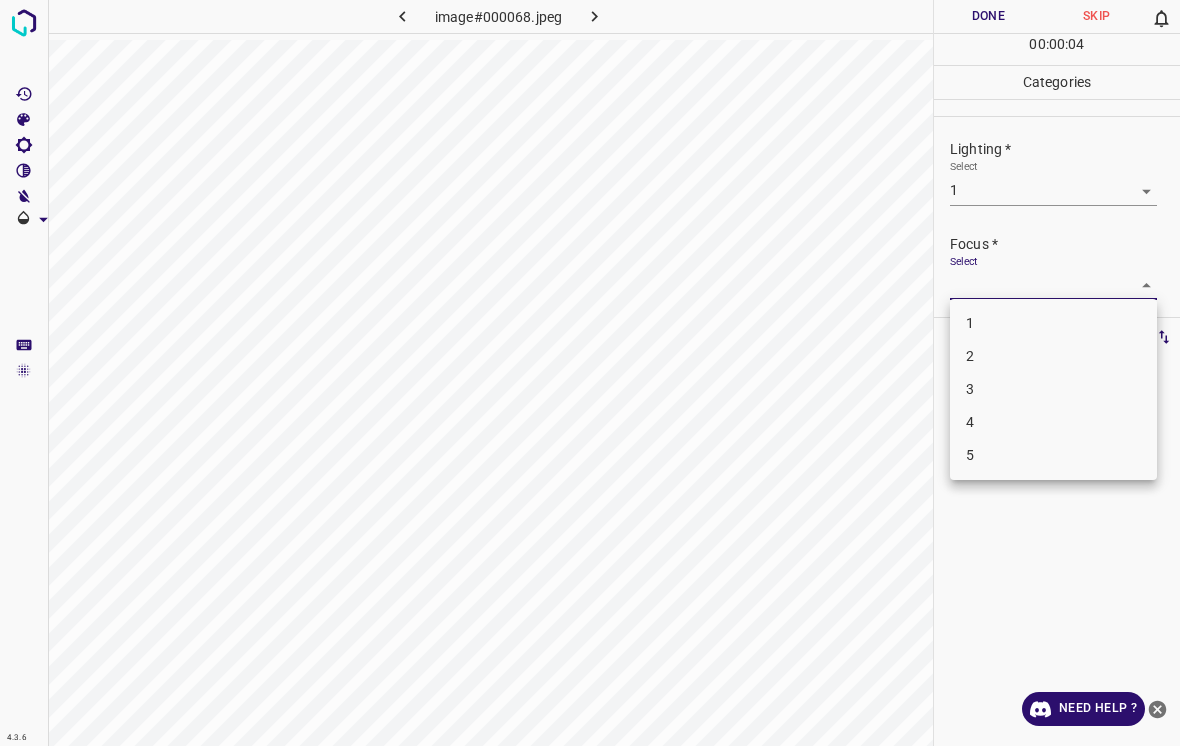 click on "1" at bounding box center [1053, 323] 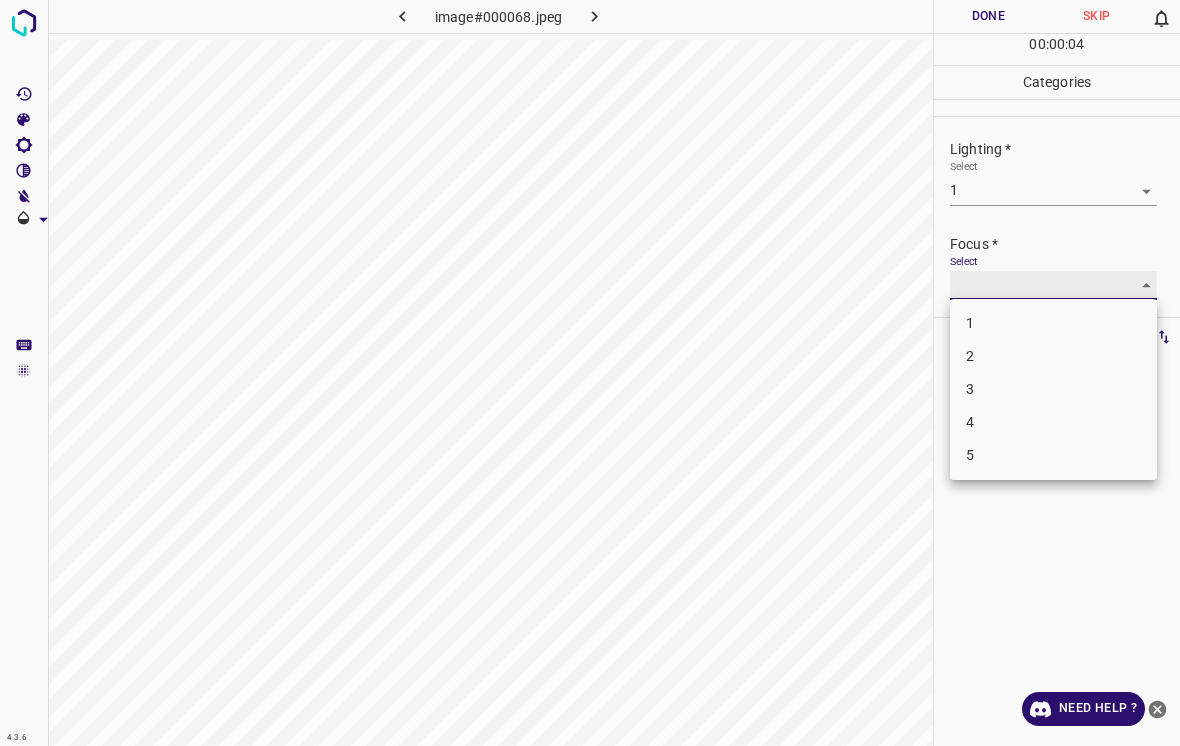 type on "1" 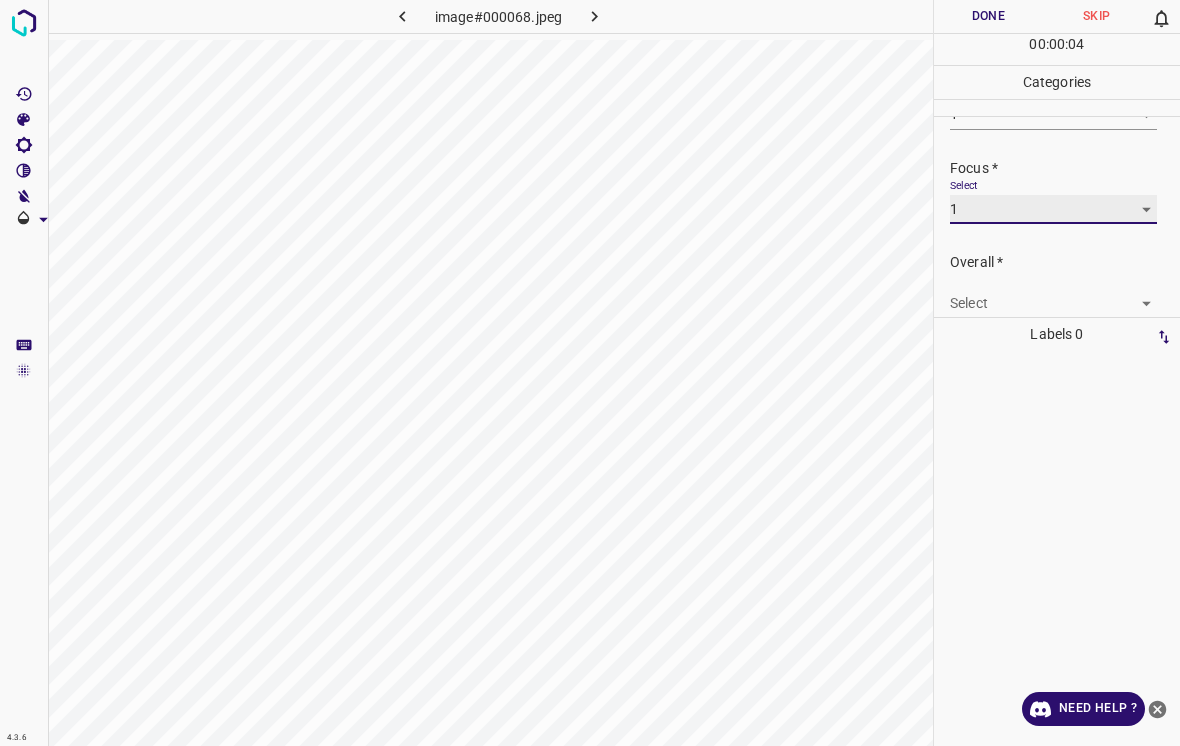 scroll, scrollTop: 81, scrollLeft: 0, axis: vertical 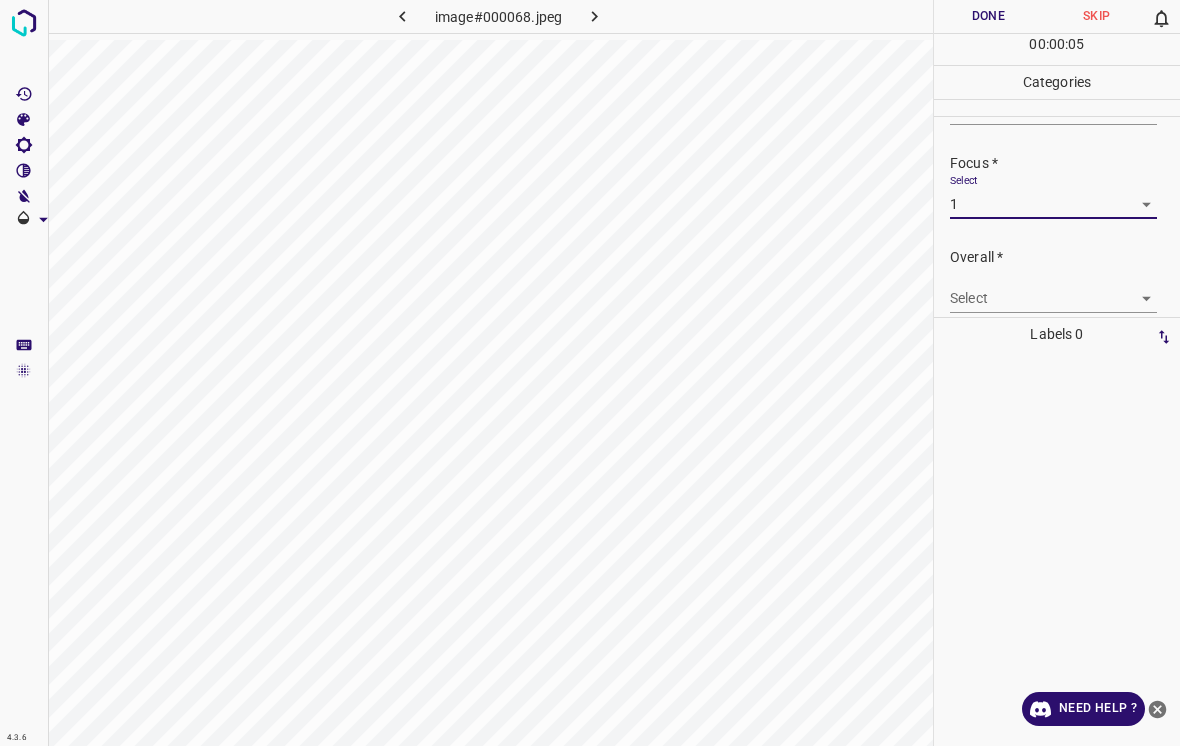 click on "4.3.6  image#000068.jpeg Done Skip 0 00   : 00   : 05   Categories Lighting *  Select 1 1 Focus *  Select 1 1 Overall *  Select ​ Labels   0 Categories 1 Lighting 2 Focus 3 Overall Tools Space Change between modes (Draw & Edit) I Auto labeling R Restore zoom M Zoom in N Zoom out Delete Delete selecte label Filters Z Restore filters X Saturation filter C Brightness filter V Contrast filter B Gray scale filter General O Download Need Help ? - Text - Hide - Delete" at bounding box center [590, 373] 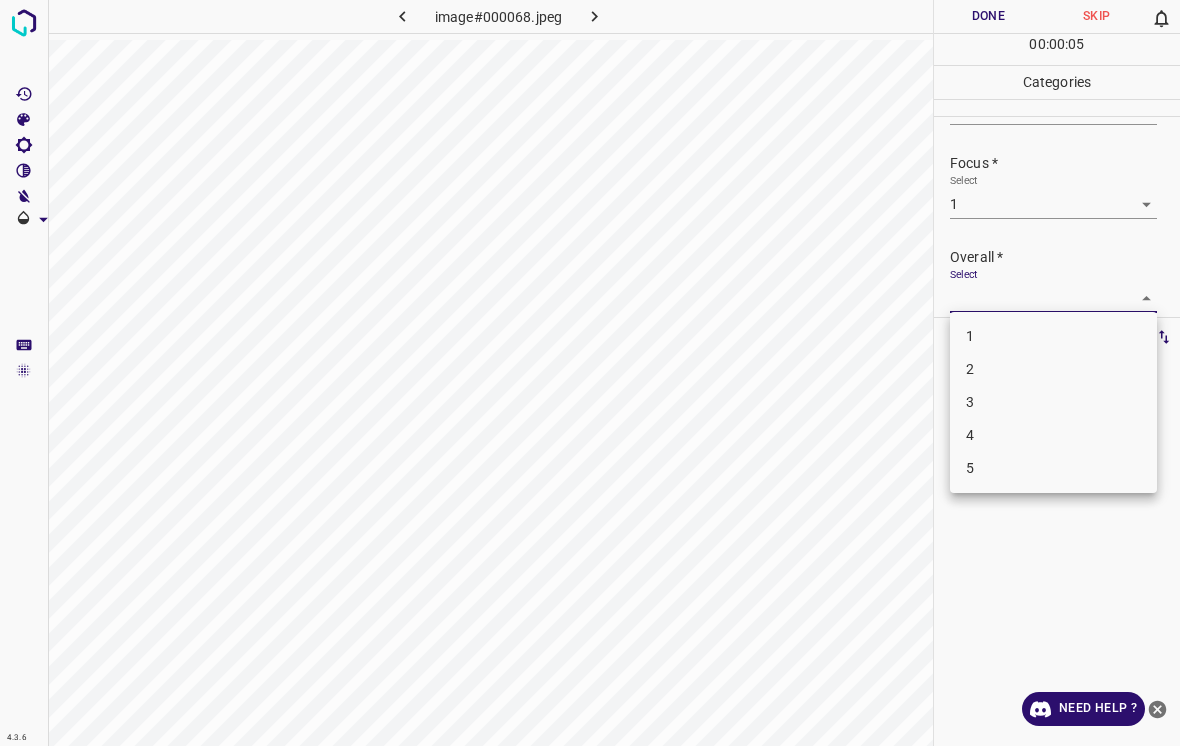 click on "1" at bounding box center [1053, 336] 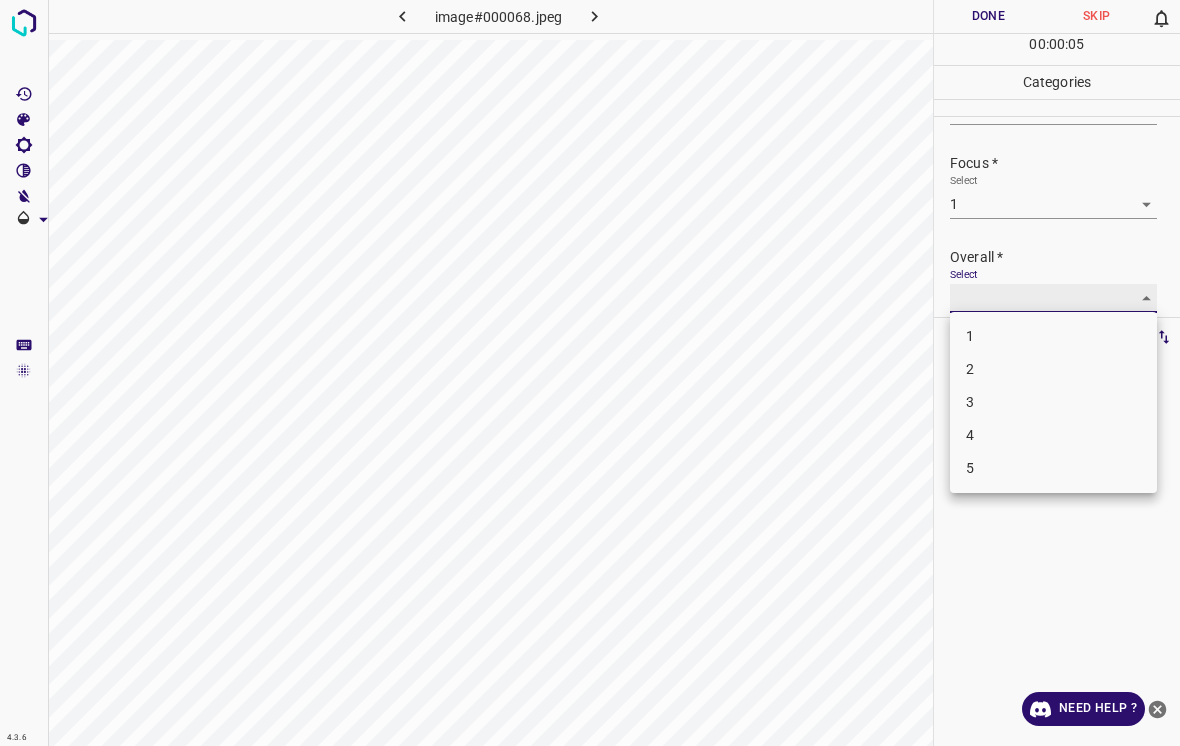 type on "1" 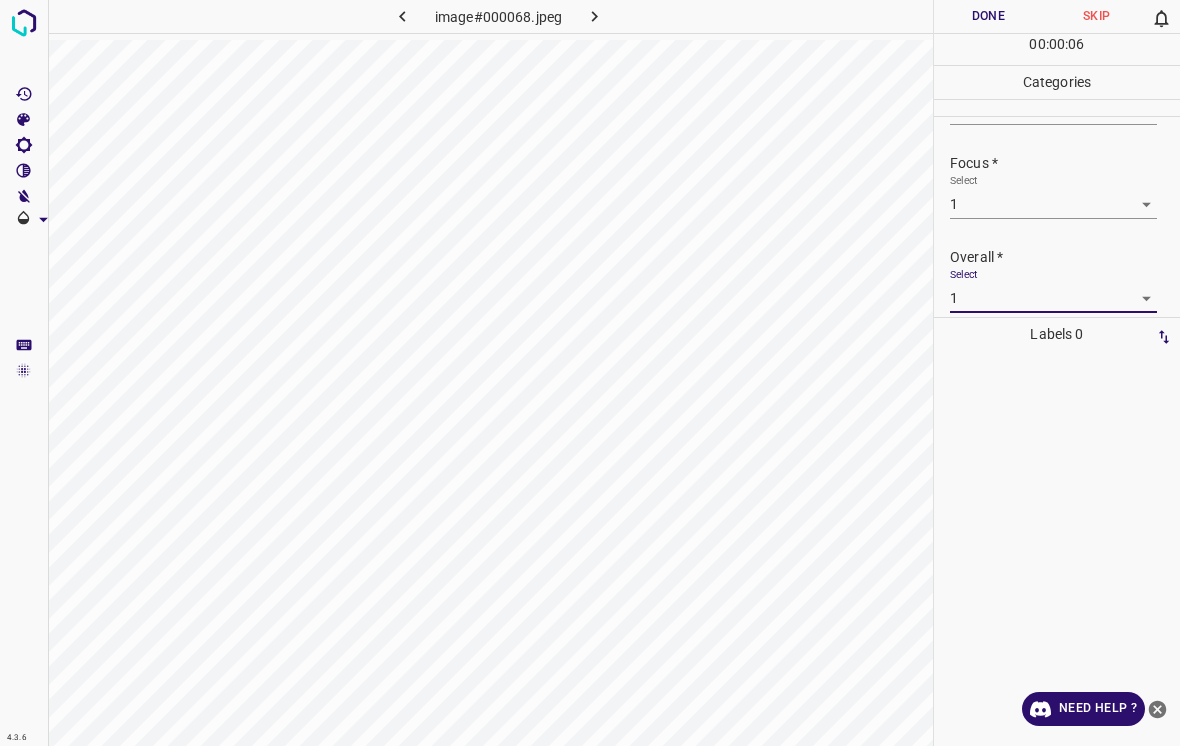 click on "Done" at bounding box center (988, 16) 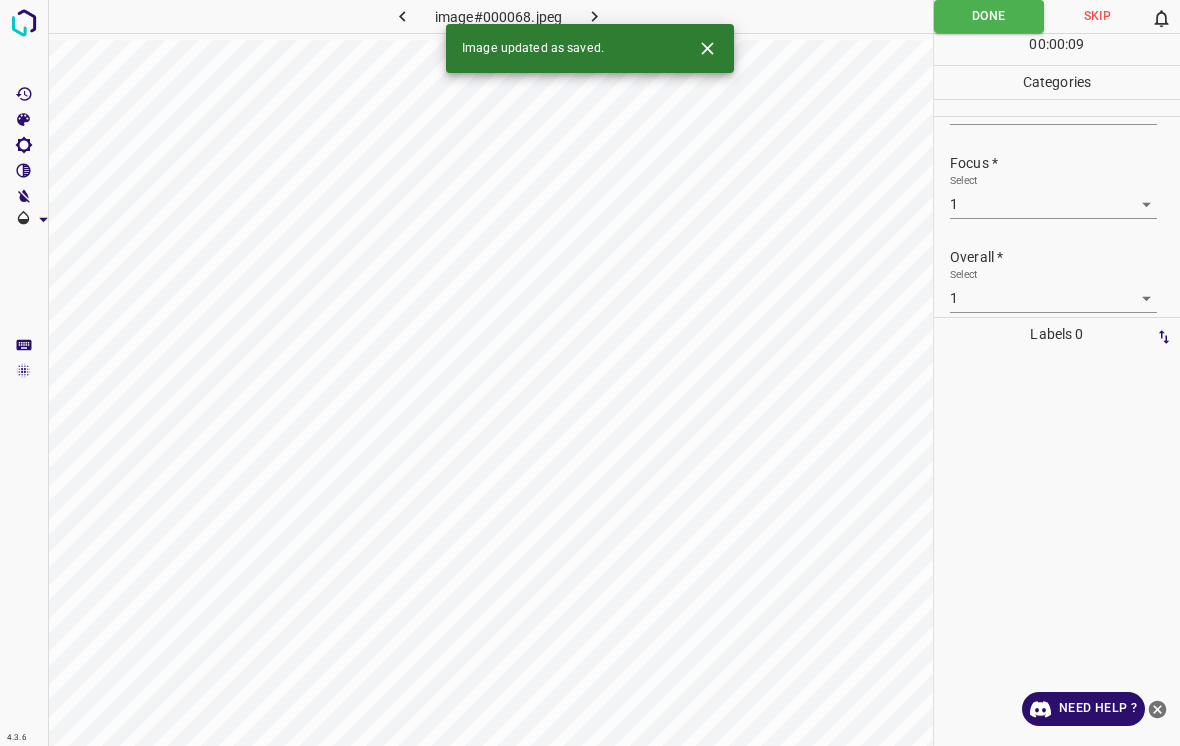 click 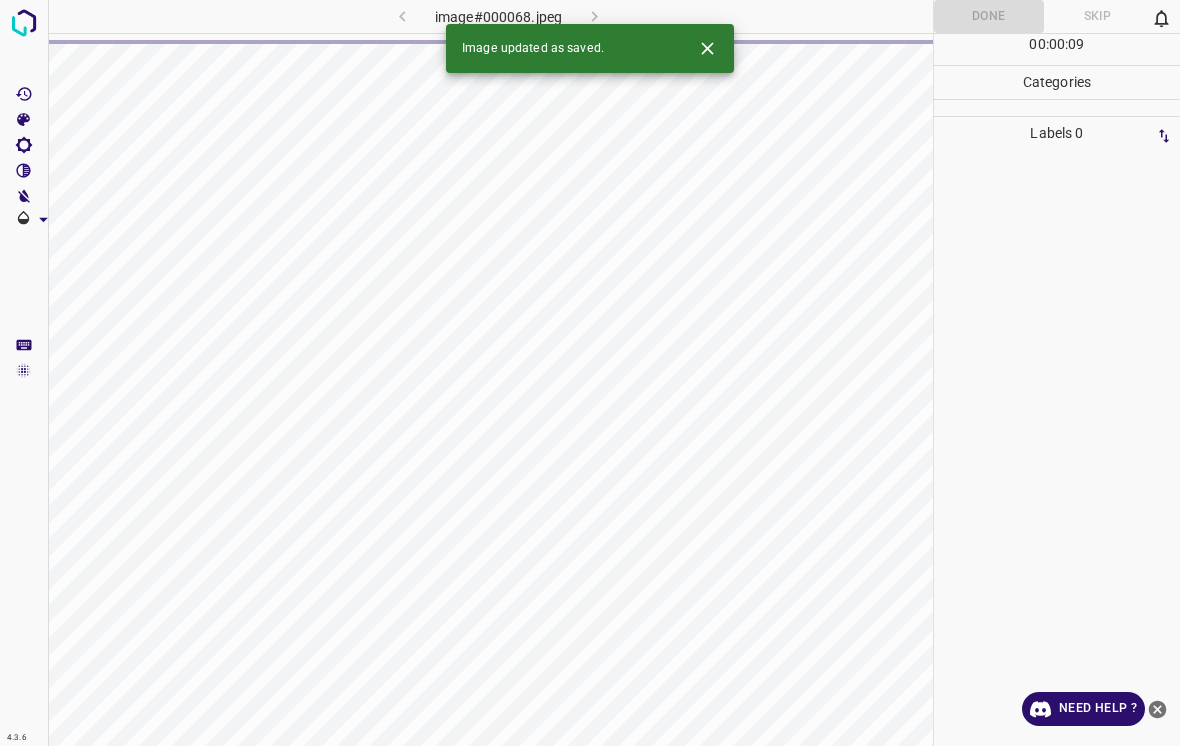 click 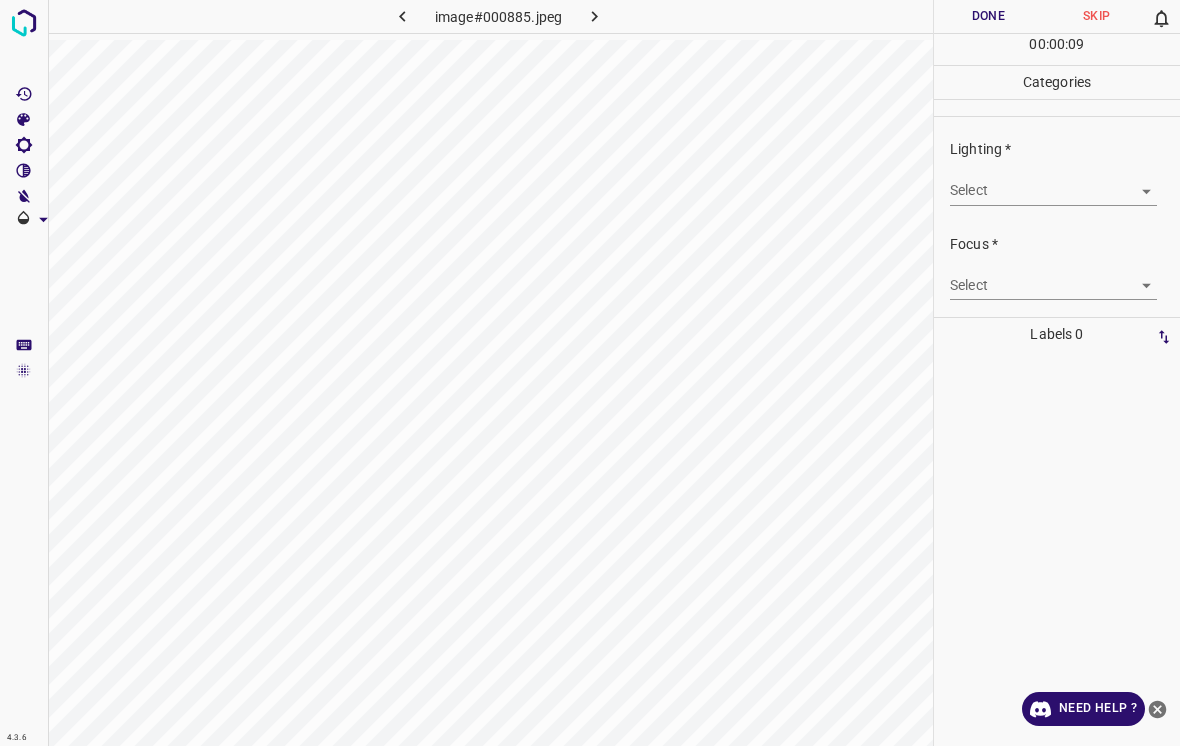 click on "Select ​" at bounding box center (1053, 182) 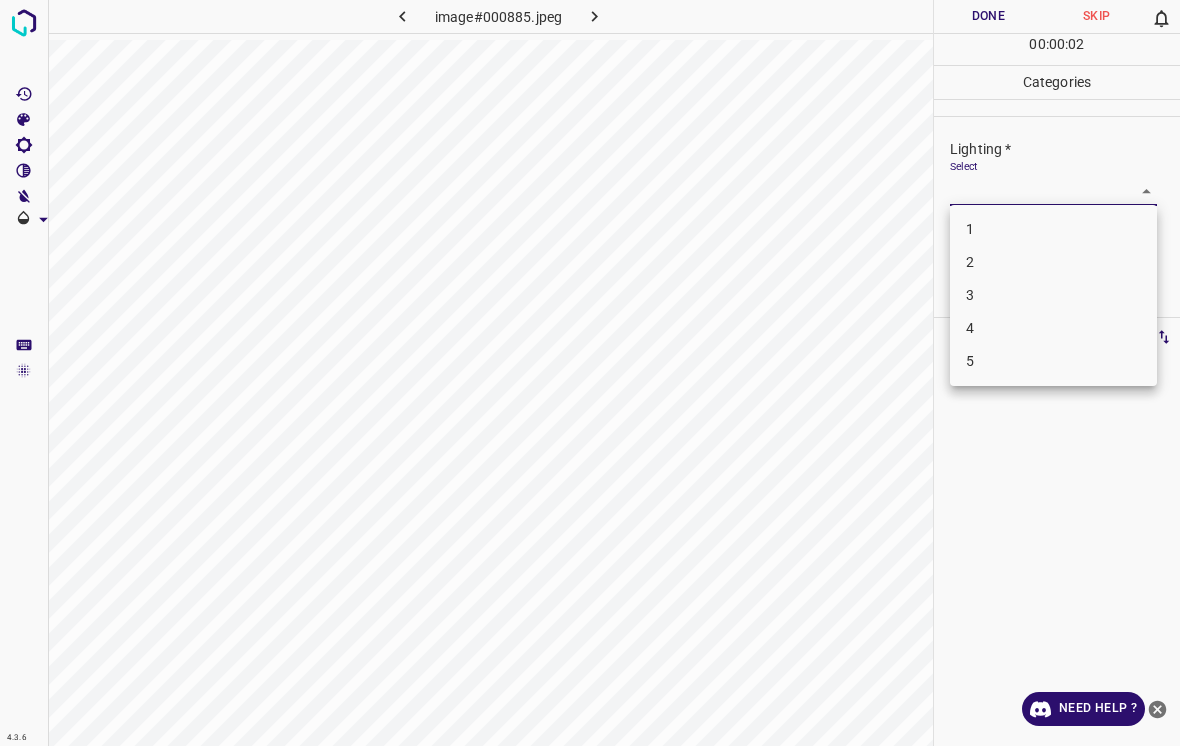click on "3" at bounding box center (1053, 295) 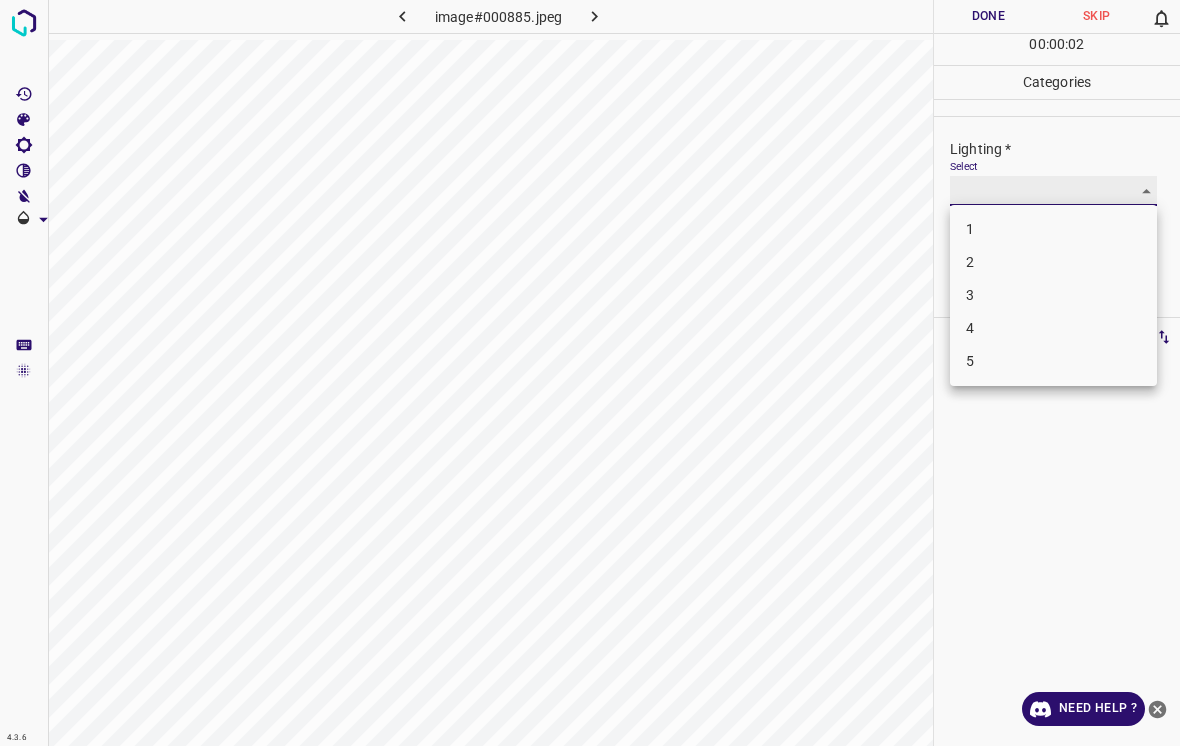 type on "3" 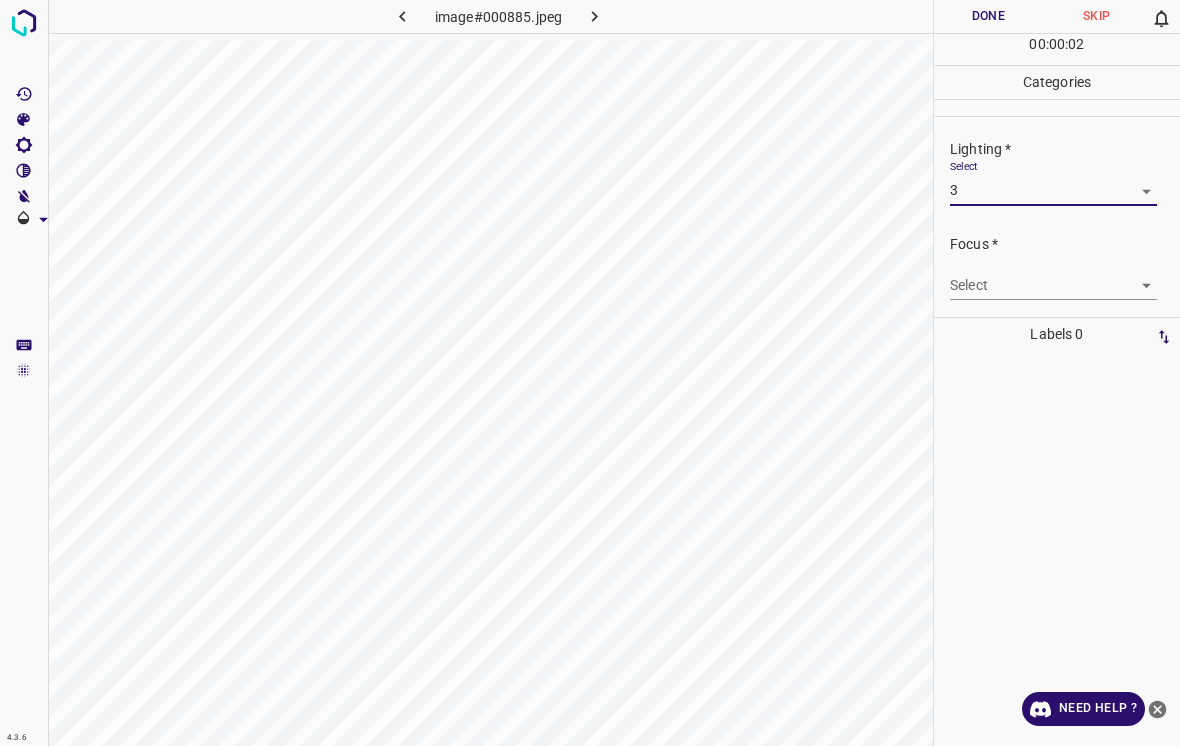 click on "4.3.6  image#000885.jpeg Done Skip 0 00   : 00   : 02   Categories Lighting *  Select 3 3 Focus *  Select ​ Overall *  Select ​ Labels   0 Categories 1 Lighting 2 Focus 3 Overall Tools Space Change between modes (Draw & Edit) I Auto labeling R Restore zoom M Zoom in N Zoom out Delete Delete selecte label Filters Z Restore filters X Saturation filter C Brightness filter V Contrast filter B Gray scale filter General O Download Need Help ? - Text - Hide - Delete" at bounding box center [590, 373] 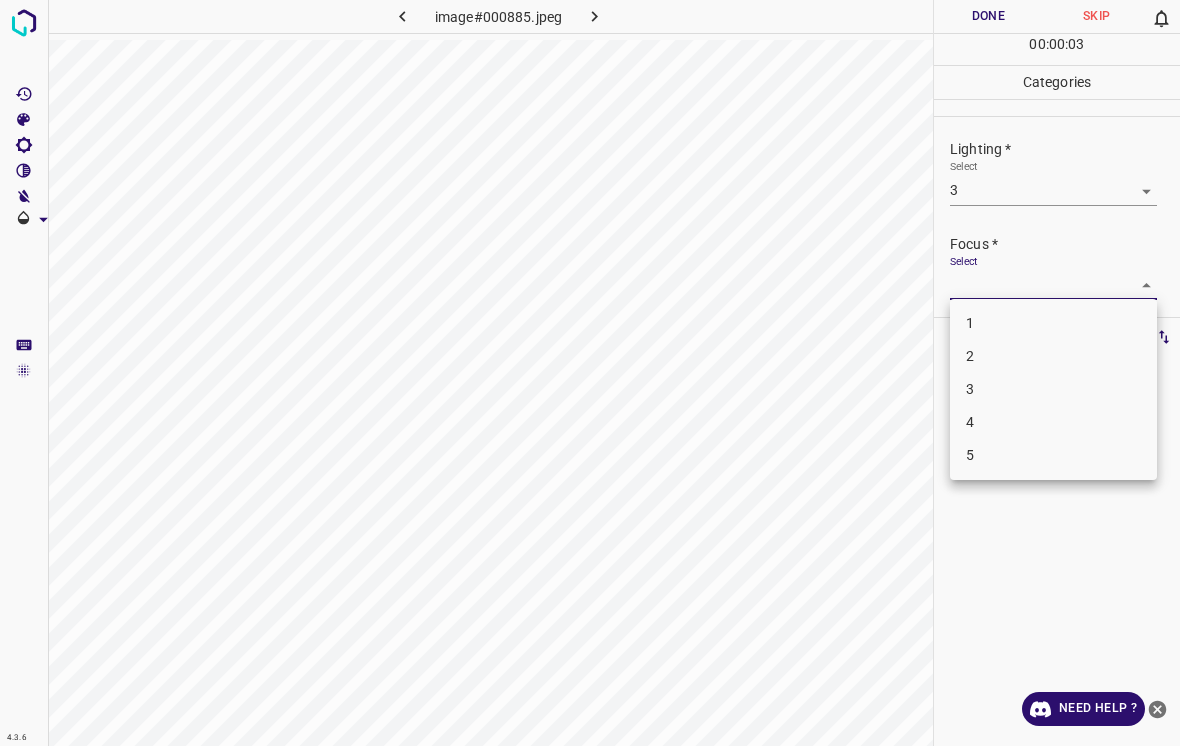 click on "1" at bounding box center (1053, 323) 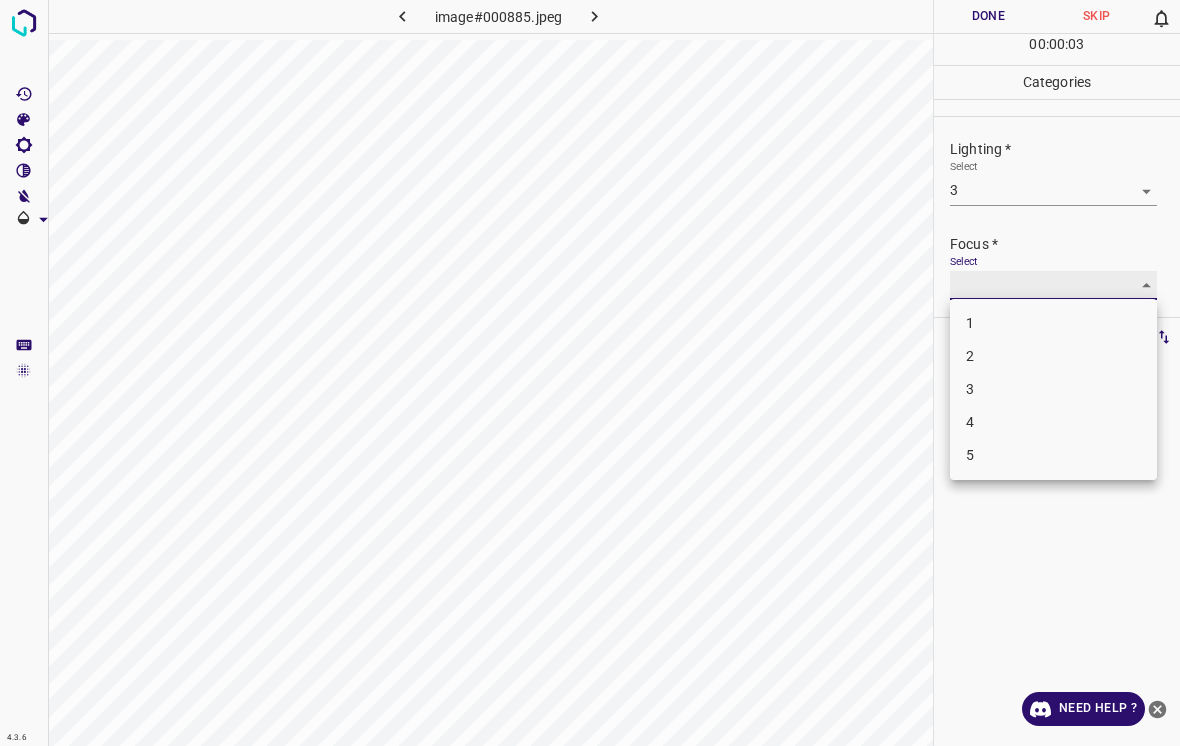 type on "1" 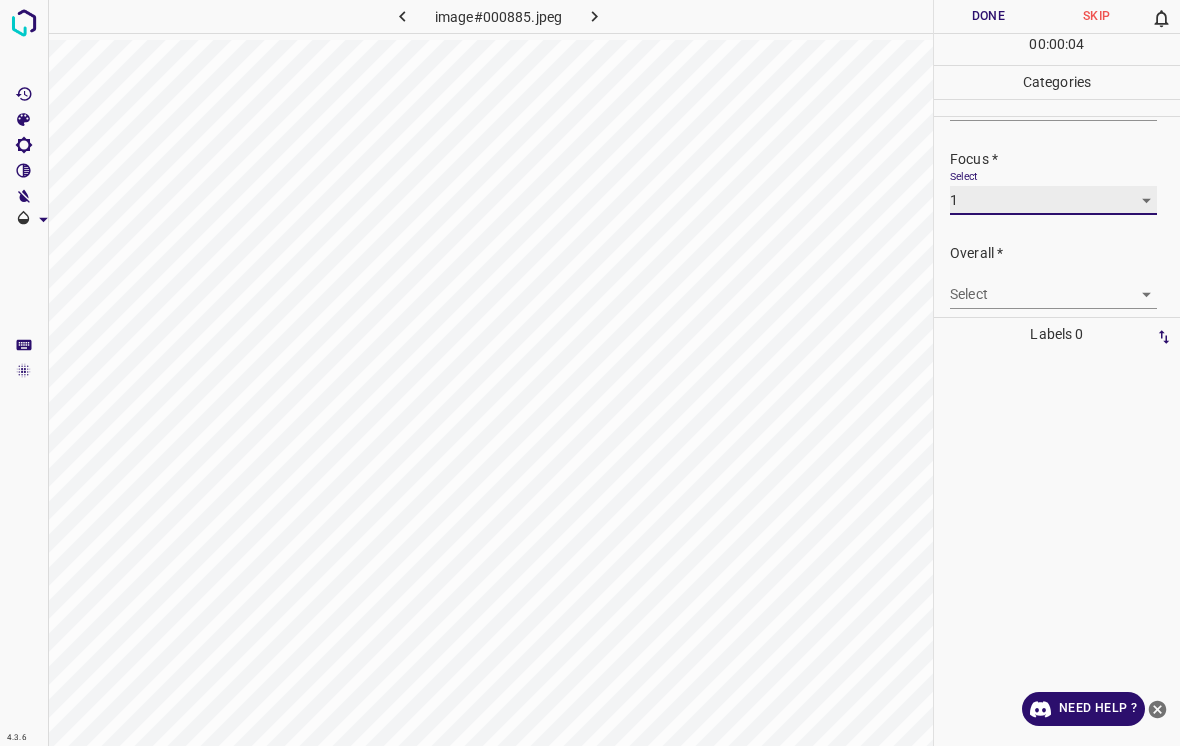 scroll, scrollTop: 83, scrollLeft: 0, axis: vertical 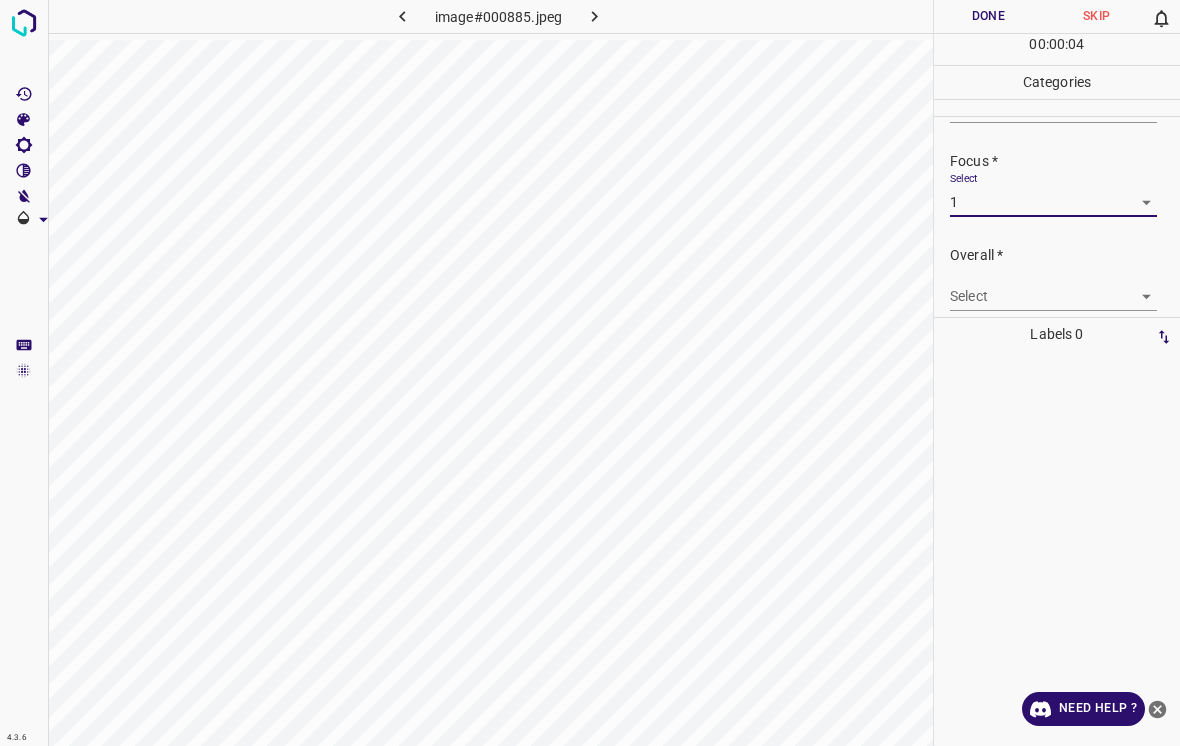 click on "4.3.6  image#000885.jpeg Done Skip 0 00   : 00   : 04   Categories Lighting *  Select 3 3 Focus *  Select 1 1 Overall *  Select ​ Labels   0 Categories 1 Lighting 2 Focus 3 Overall Tools Space Change between modes (Draw & Edit) I Auto labeling R Restore zoom M Zoom in N Zoom out Delete Delete selecte label Filters Z Restore filters X Saturation filter C Brightness filter V Contrast filter B Gray scale filter General O Download Need Help ? - Text - Hide - Delete" at bounding box center [590, 373] 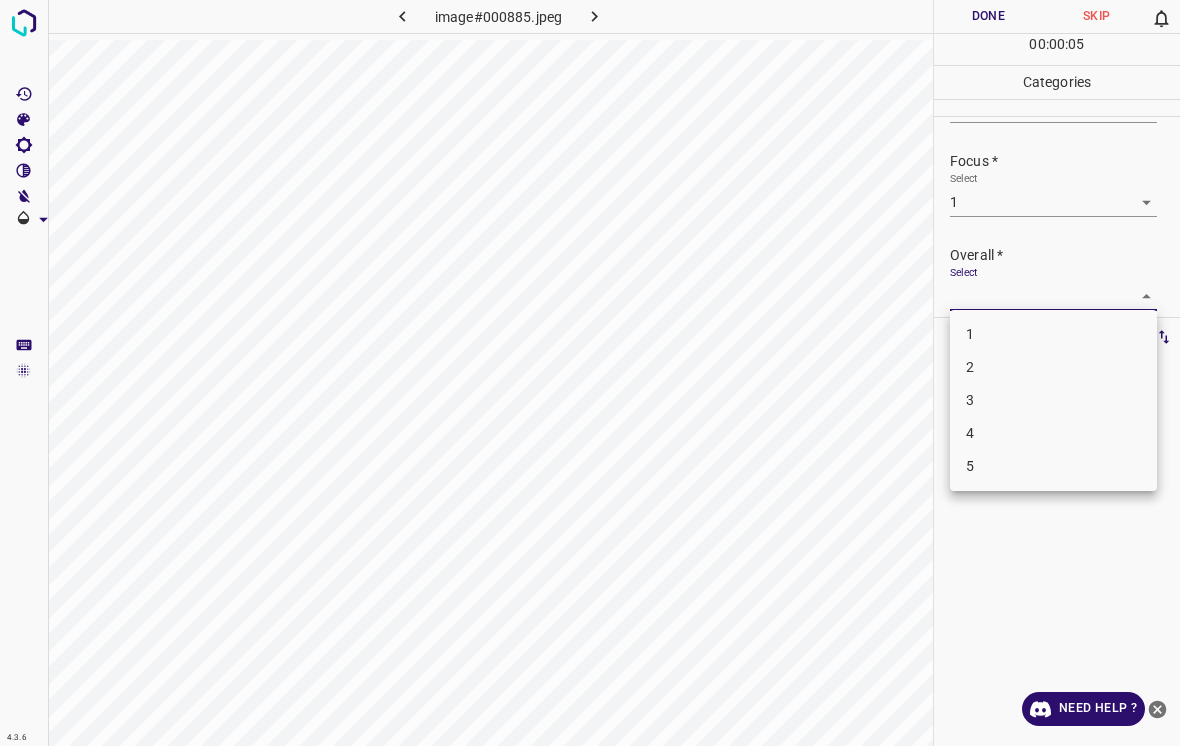 click on "2" at bounding box center (1053, 367) 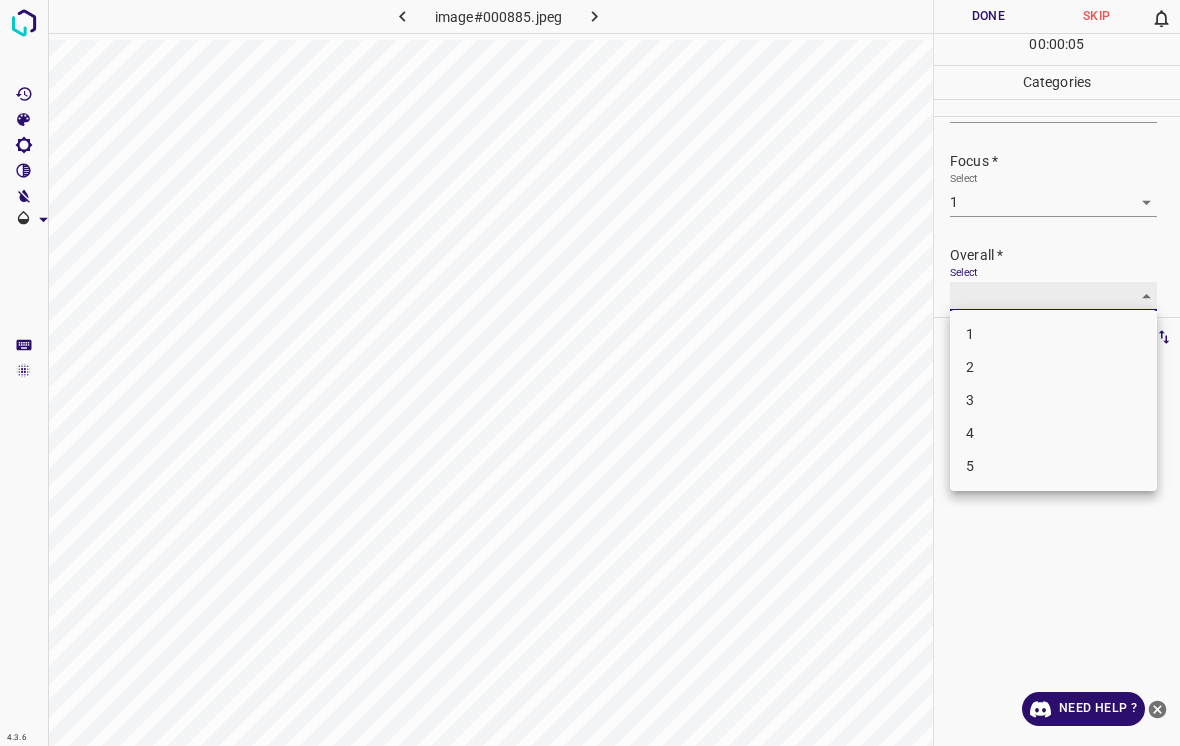 type on "2" 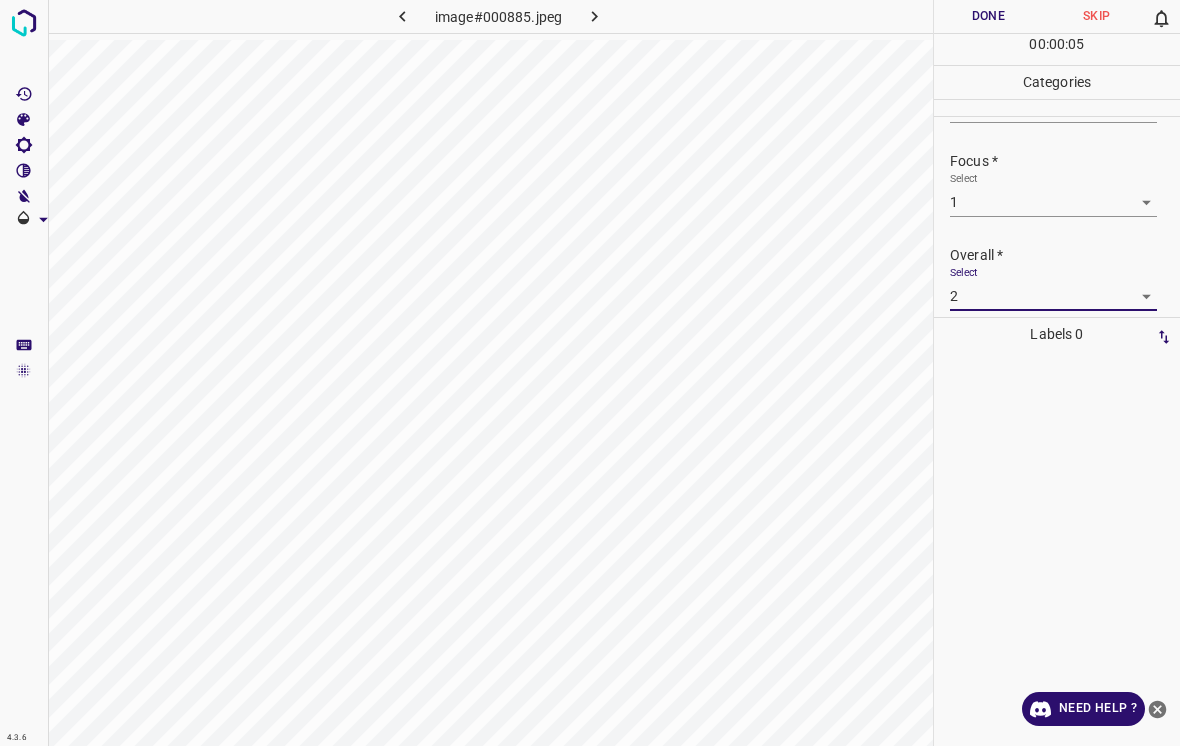 click on "Done" at bounding box center [988, 16] 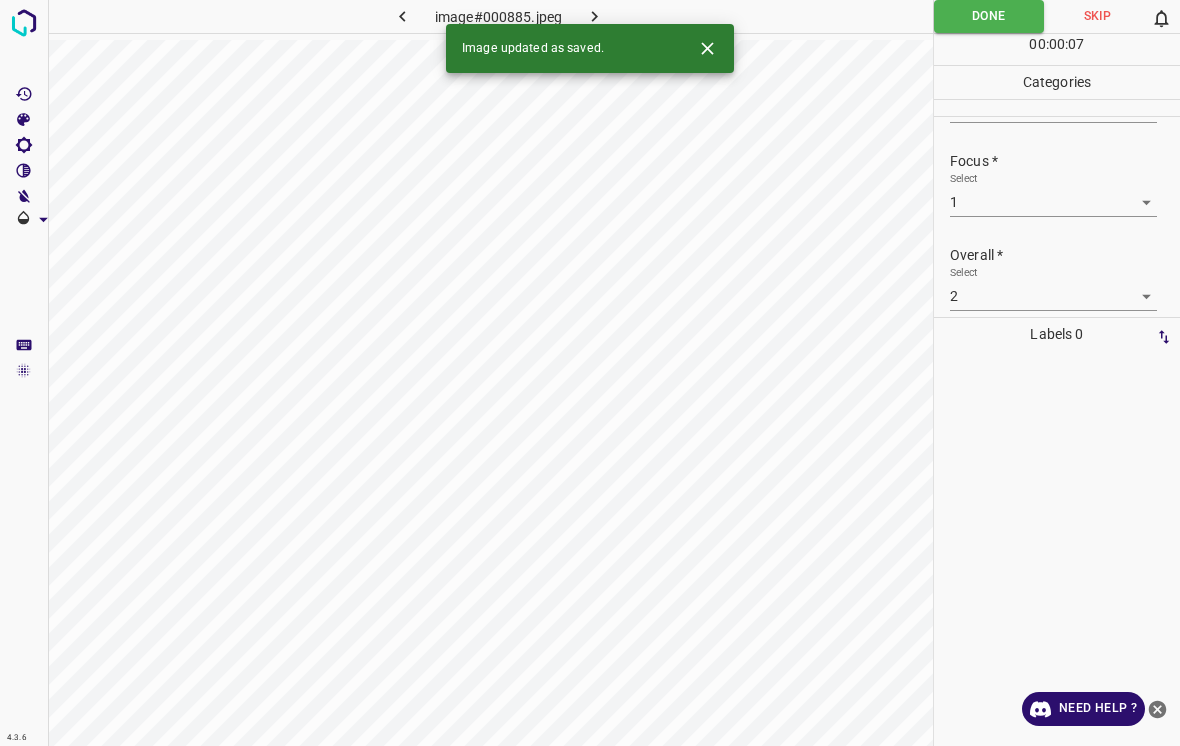 click at bounding box center [594, 16] 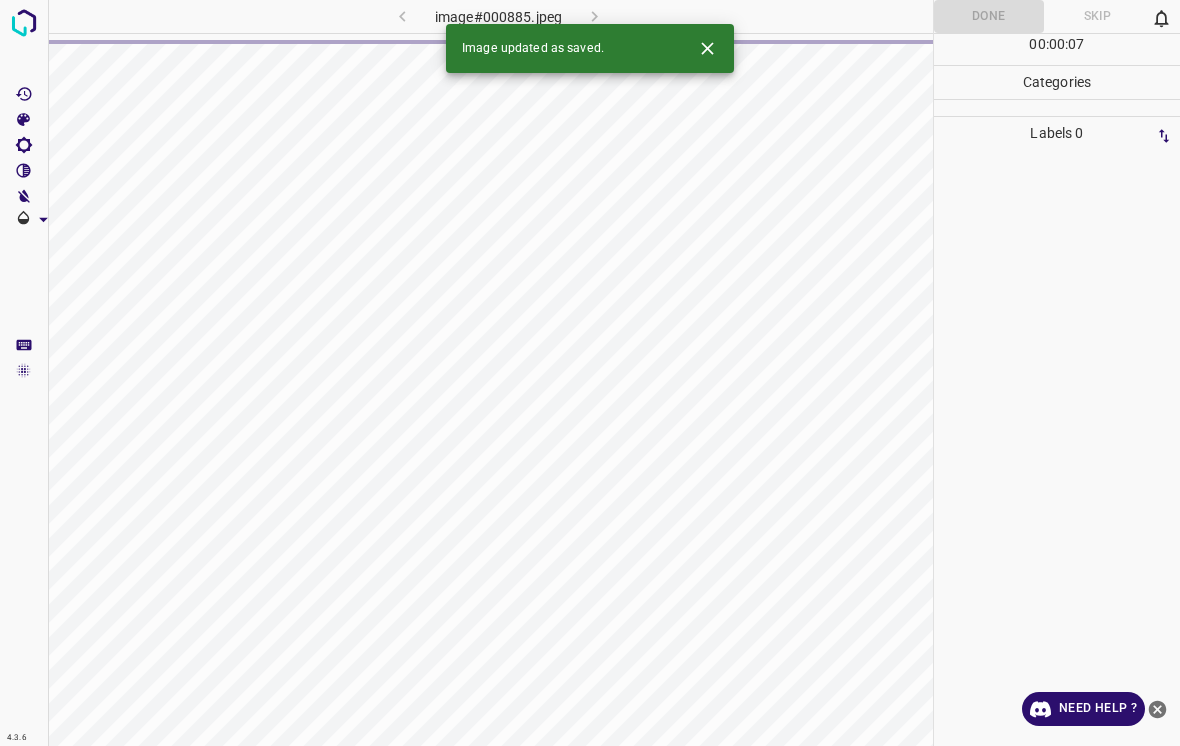 click 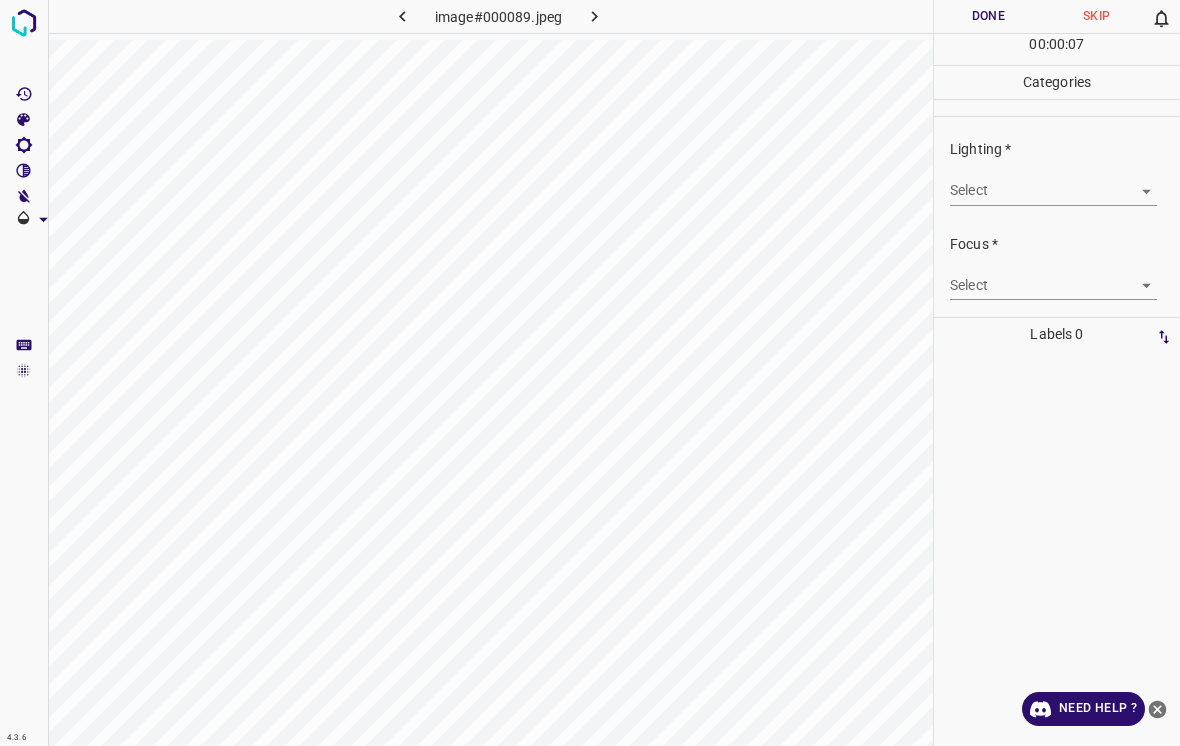 click on "4.3.6  image#000089.jpeg Done Skip 0 00   : 00   : 07   Categories Lighting *  Select ​ Focus *  Select ​ Overall *  Select ​ Labels   0 Categories 1 Lighting 2 Focus 3 Overall Tools Space Change between modes (Draw & Edit) I Auto labeling R Restore zoom M Zoom in N Zoom out Delete Delete selecte label Filters Z Restore filters X Saturation filter C Brightness filter V Contrast filter B Gray scale filter General O Download Need Help ? - Text - Hide - Delete" at bounding box center (590, 373) 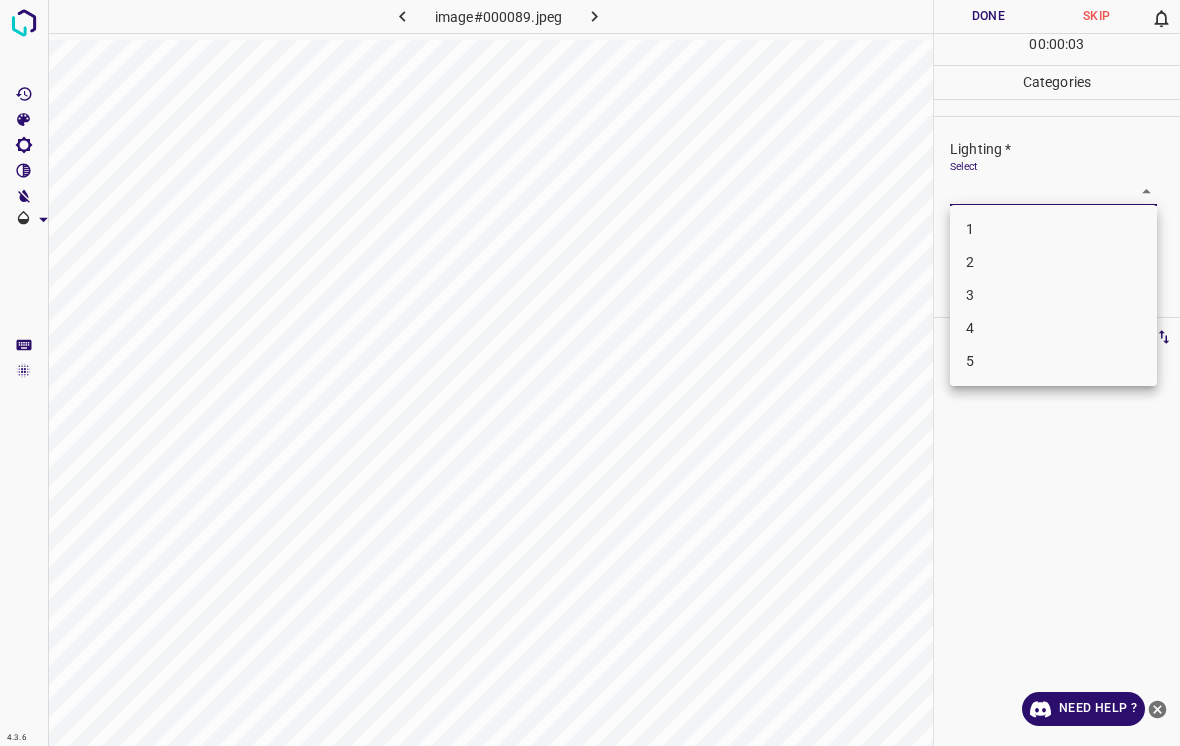 click on "3" at bounding box center [1053, 295] 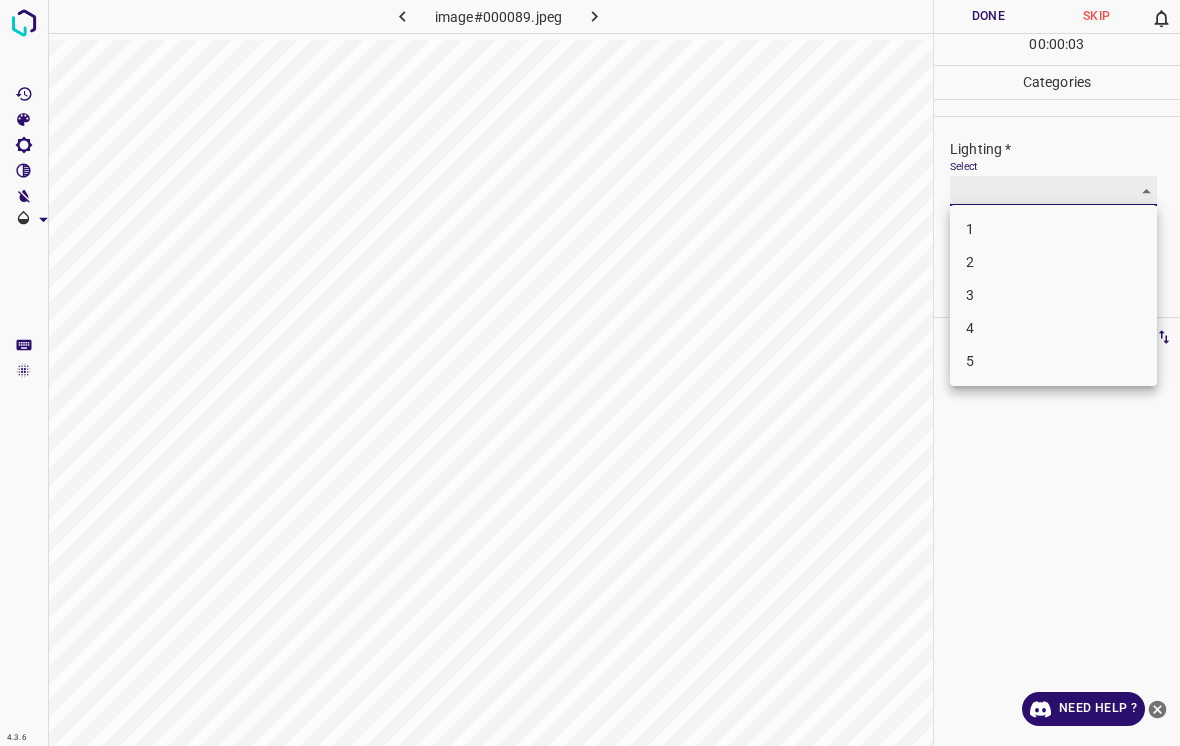 type on "3" 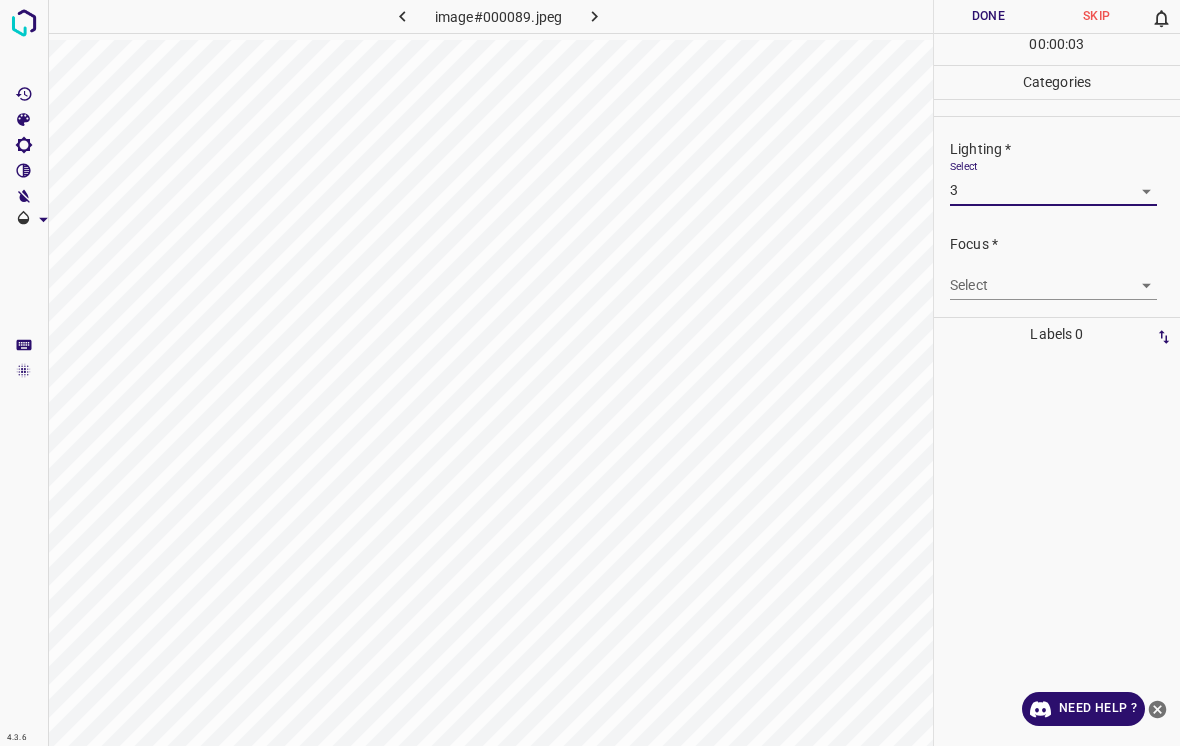 click on "4.3.6  image#000089.jpeg Done Skip 0 00   : 00   : 03   Categories Lighting *  Select 3 3 Focus *  Select ​ Overall *  Select ​ Labels   0 Categories 1 Lighting 2 Focus 3 Overall Tools Space Change between modes (Draw & Edit) I Auto labeling R Restore zoom M Zoom in N Zoom out Delete Delete selecte label Filters Z Restore filters X Saturation filter C Brightness filter V Contrast filter B Gray scale filter General O Download Need Help ? - Text - Hide - Delete" at bounding box center [590, 373] 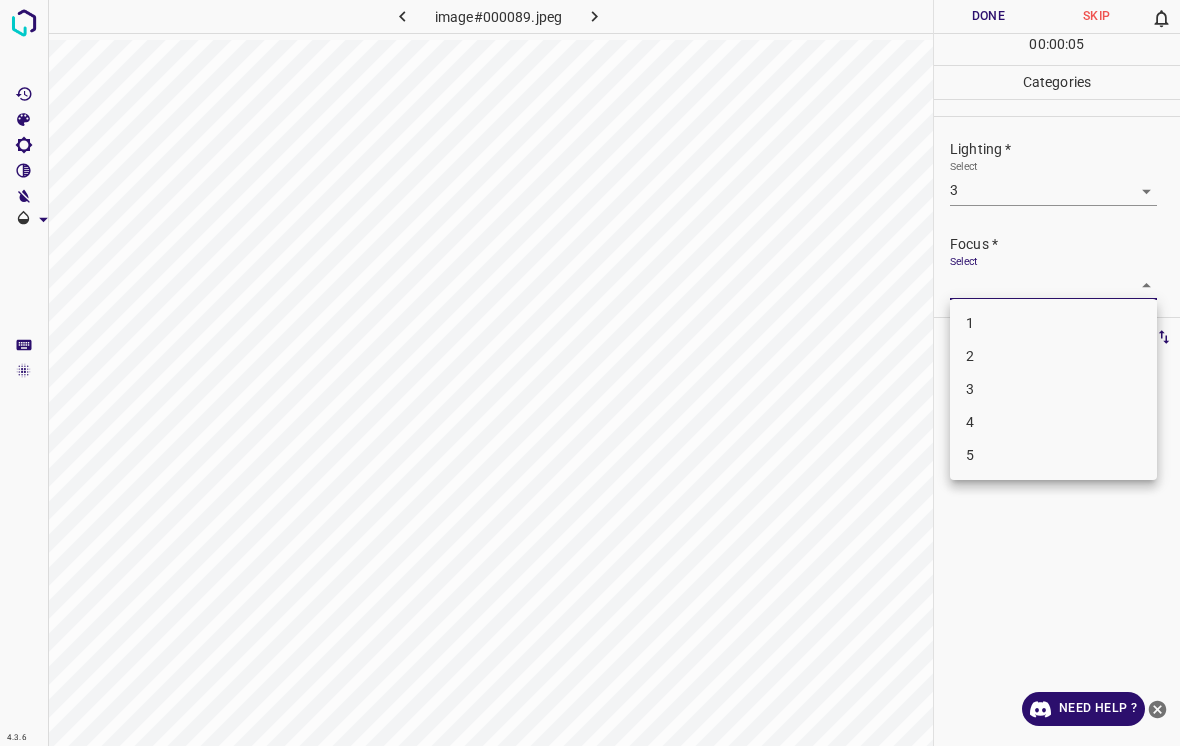 click on "5" at bounding box center [1053, 455] 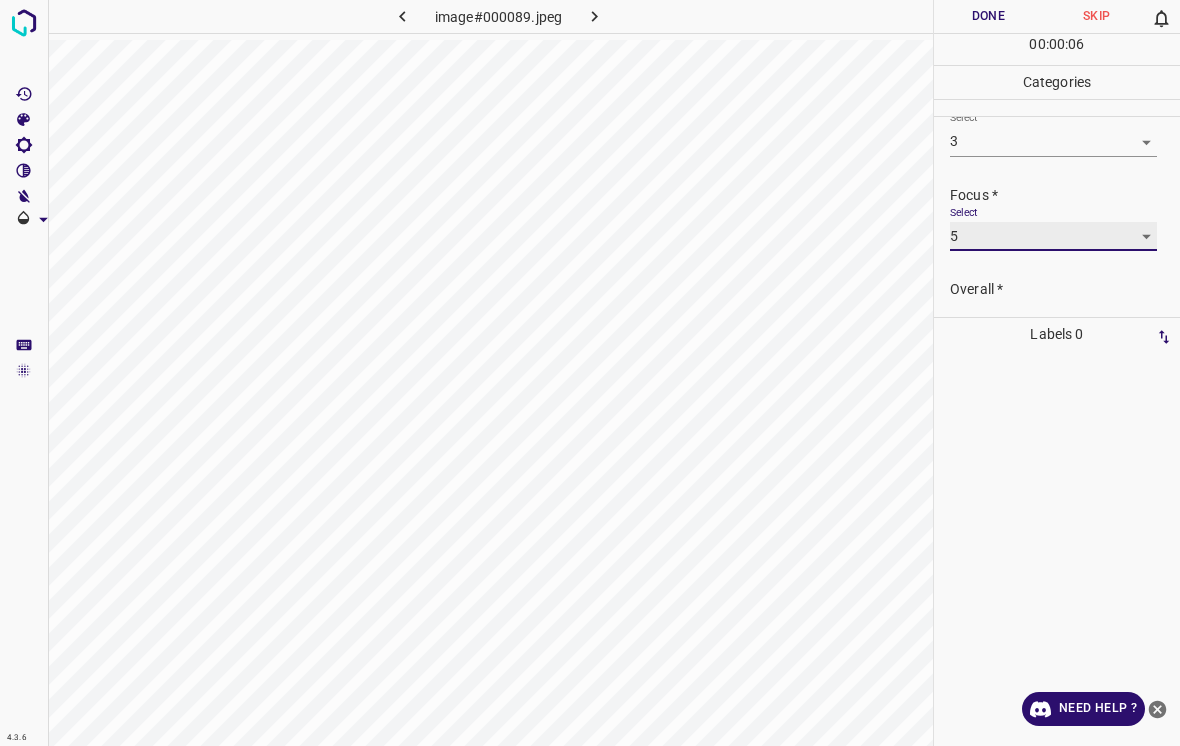 scroll, scrollTop: 59, scrollLeft: 0, axis: vertical 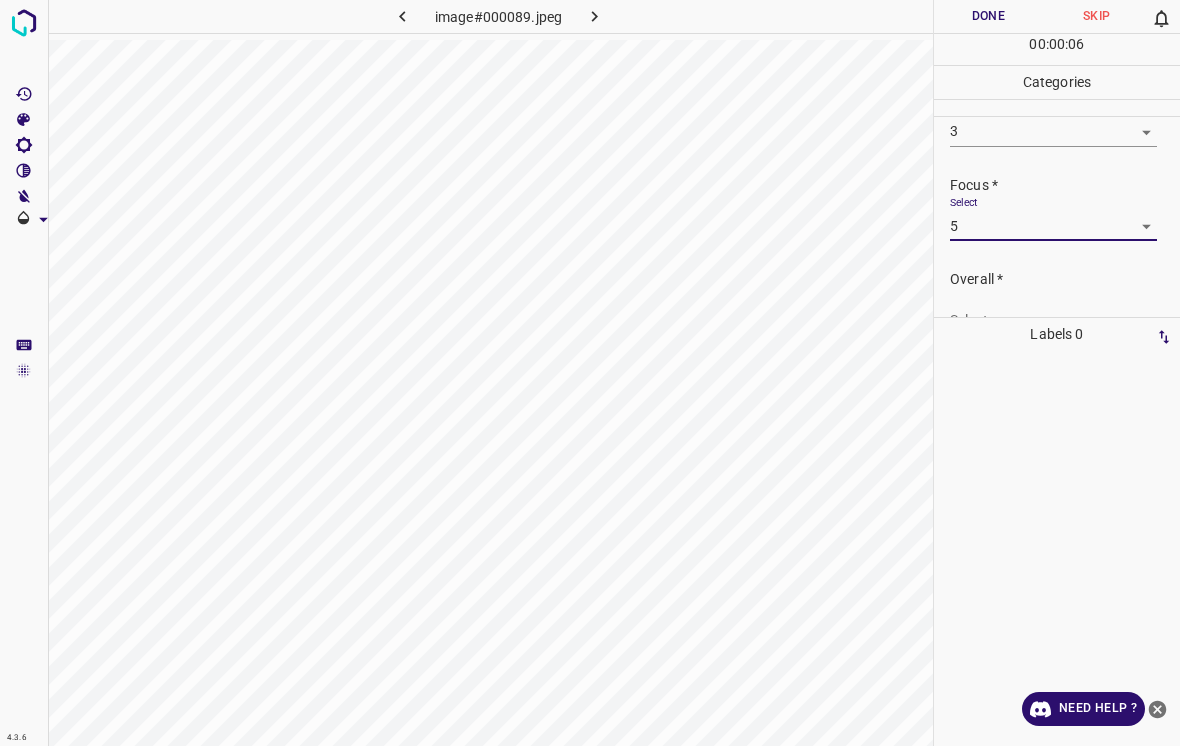click on "4.3.6  image#000089.jpeg Done Skip 0 00   : 00   : 06   Categories Lighting *  Select 3 3 Focus *  Select 5 5 Overall *  Select ​ Labels   0 Categories 1 Lighting 2 Focus 3 Overall Tools Space Change between modes (Draw & Edit) I Auto labeling R Restore zoom M Zoom in N Zoom out Delete Delete selecte label Filters Z Restore filters X Saturation filter C Brightness filter V Contrast filter B Gray scale filter General O Download Need Help ? - Text - Hide - Delete" at bounding box center (590, 373) 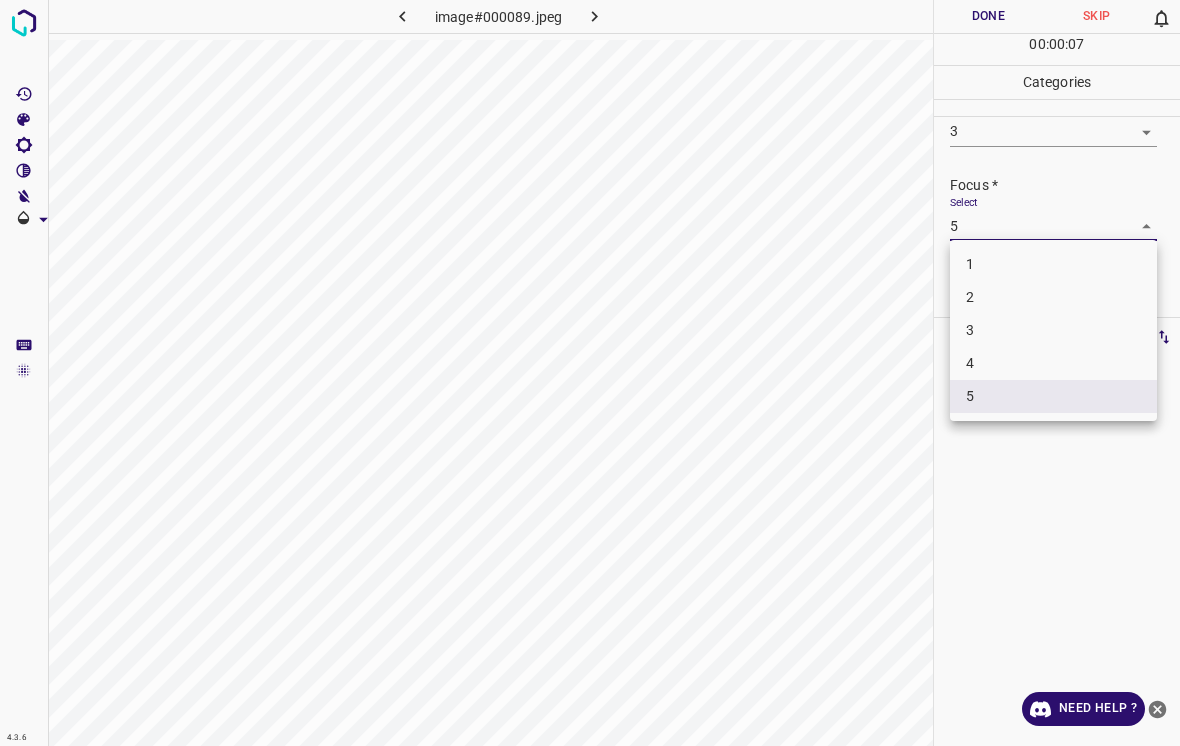 click on "4" at bounding box center (1053, 363) 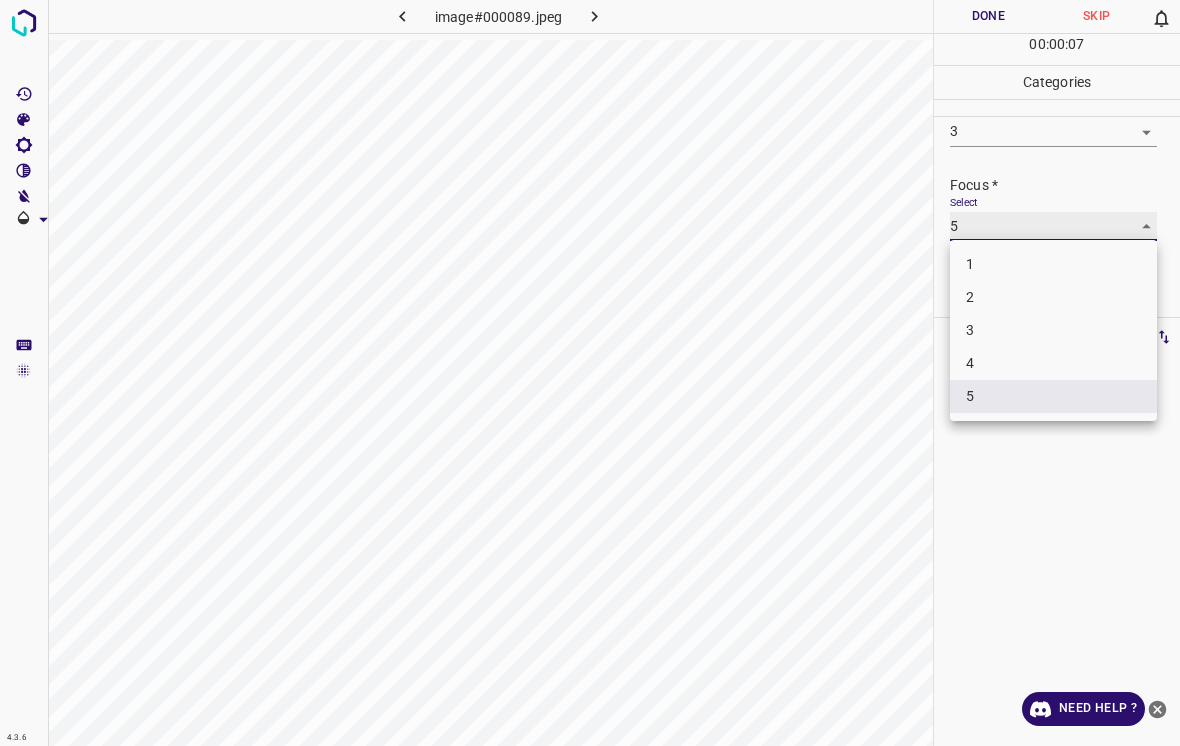 type on "4" 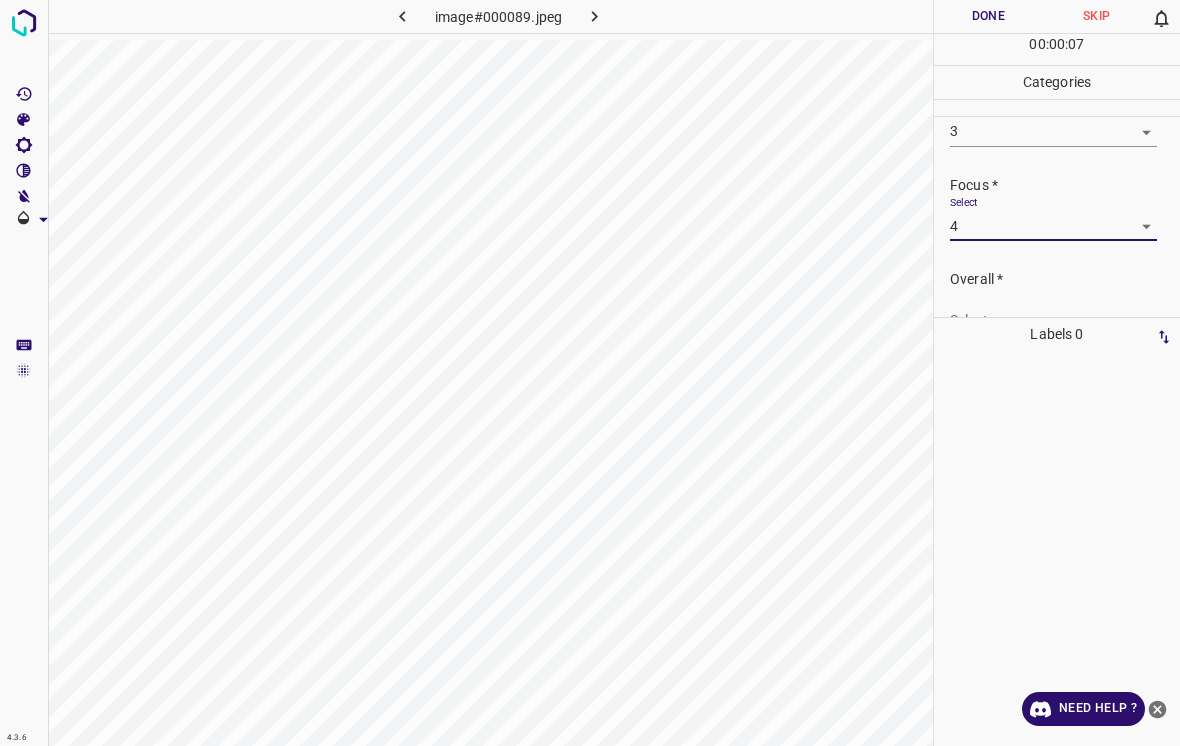 click on "4.3.6  image#000089.jpeg Done Skip 0 00   : 00   : 07   Categories Lighting *  Select 3 3 Focus *  Select 4 4 Overall *  Select ​ Labels   0 Categories 1 Lighting 2 Focus 3 Overall Tools Space Change between modes (Draw & Edit) I Auto labeling R Restore zoom M Zoom in N Zoom out Delete Delete selecte label Filters Z Restore filters X Saturation filter C Brightness filter V Contrast filter B Gray scale filter General O Download Need Help ? - Text - Hide - Delete" at bounding box center (590, 373) 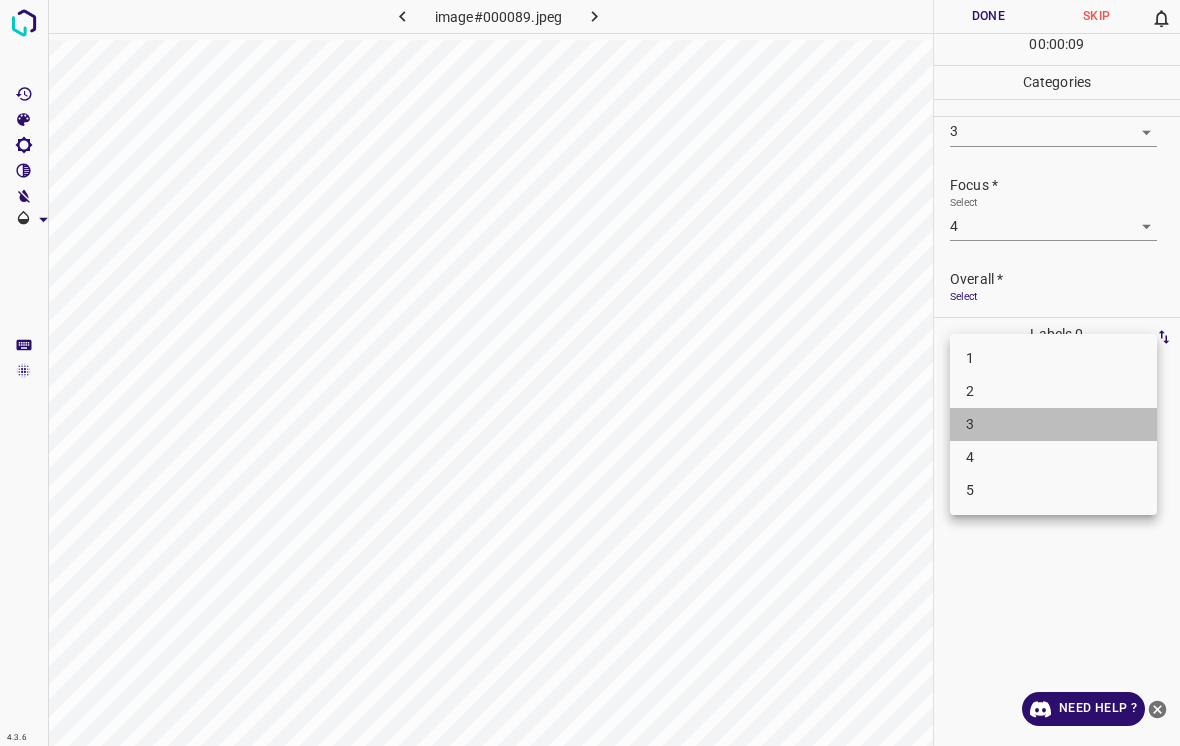 click on "3" at bounding box center (1053, 424) 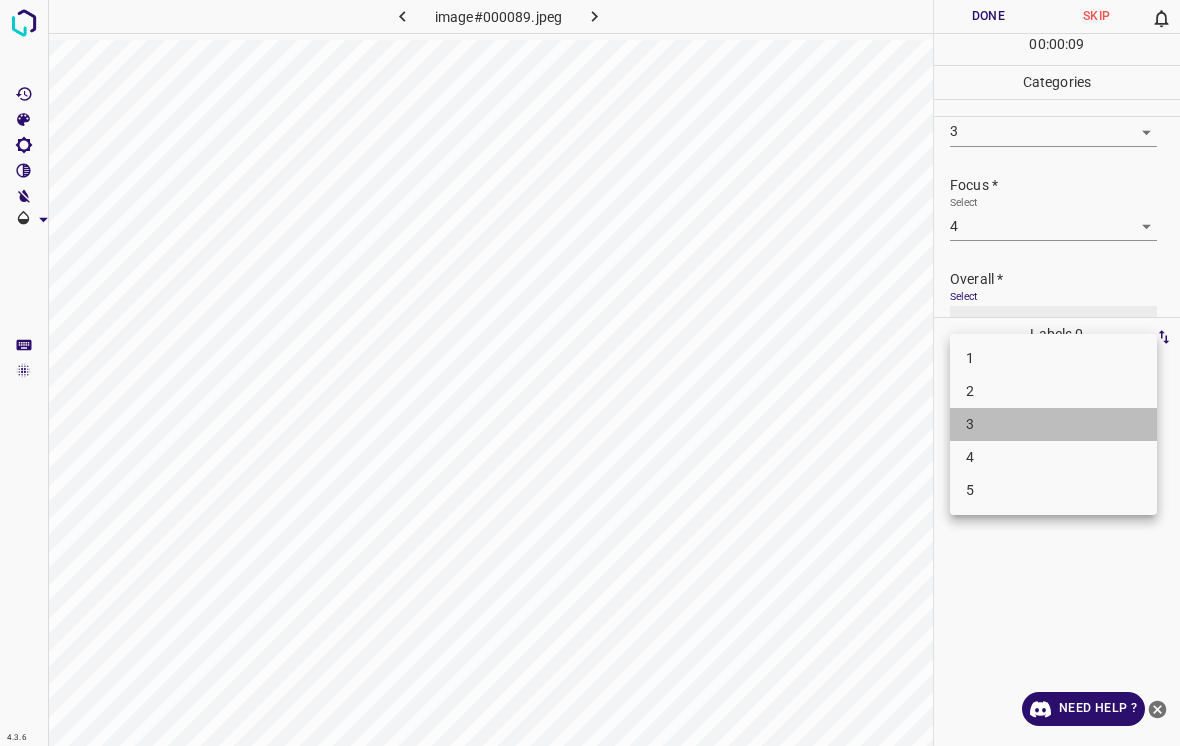 type on "3" 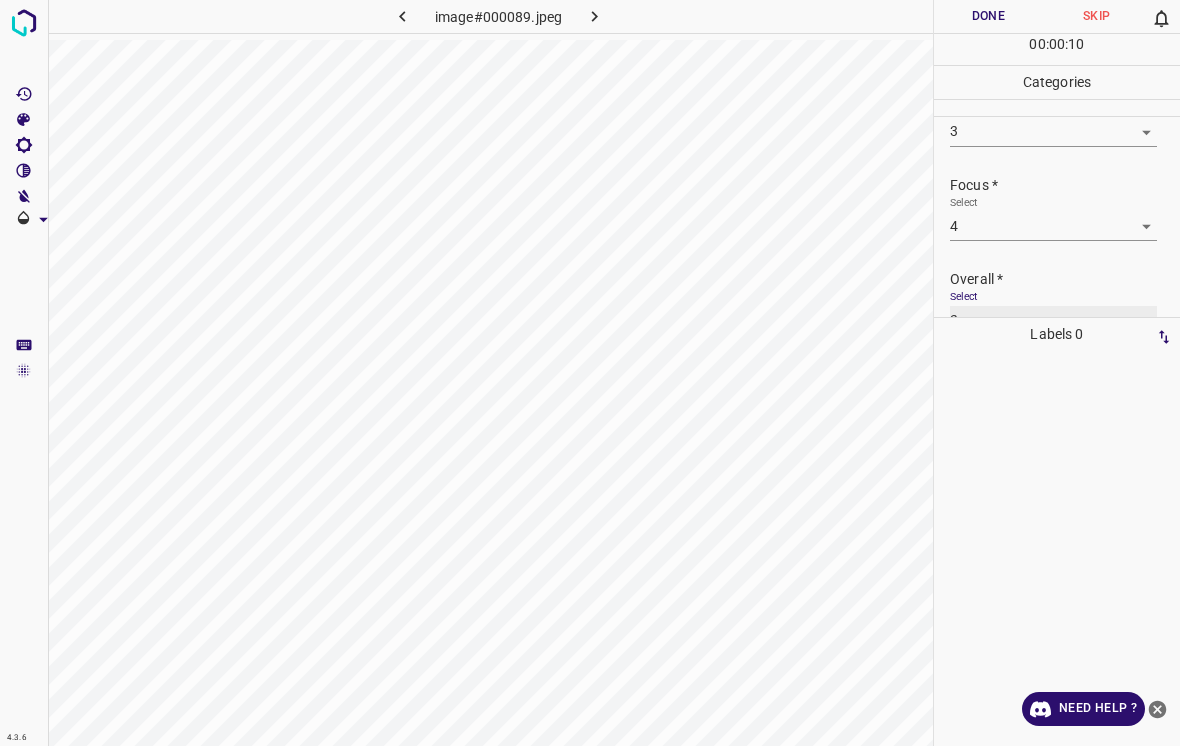 scroll, scrollTop: 76, scrollLeft: 0, axis: vertical 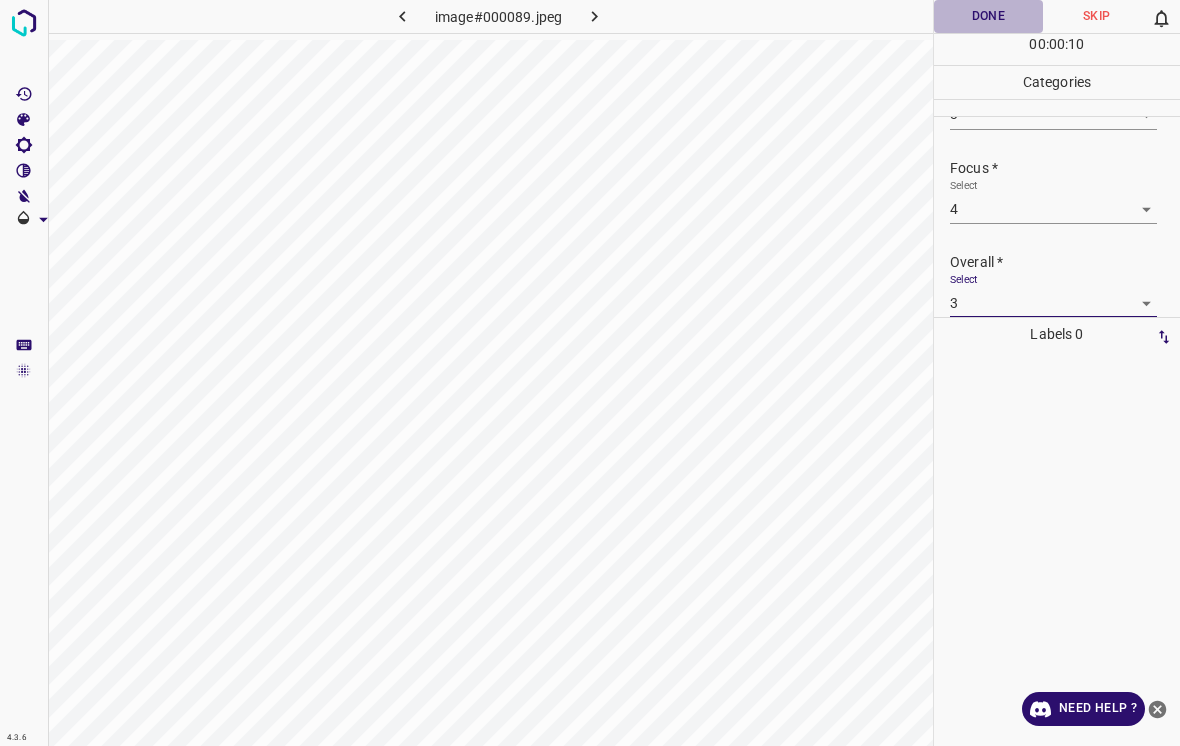 click on "Done" at bounding box center (988, 16) 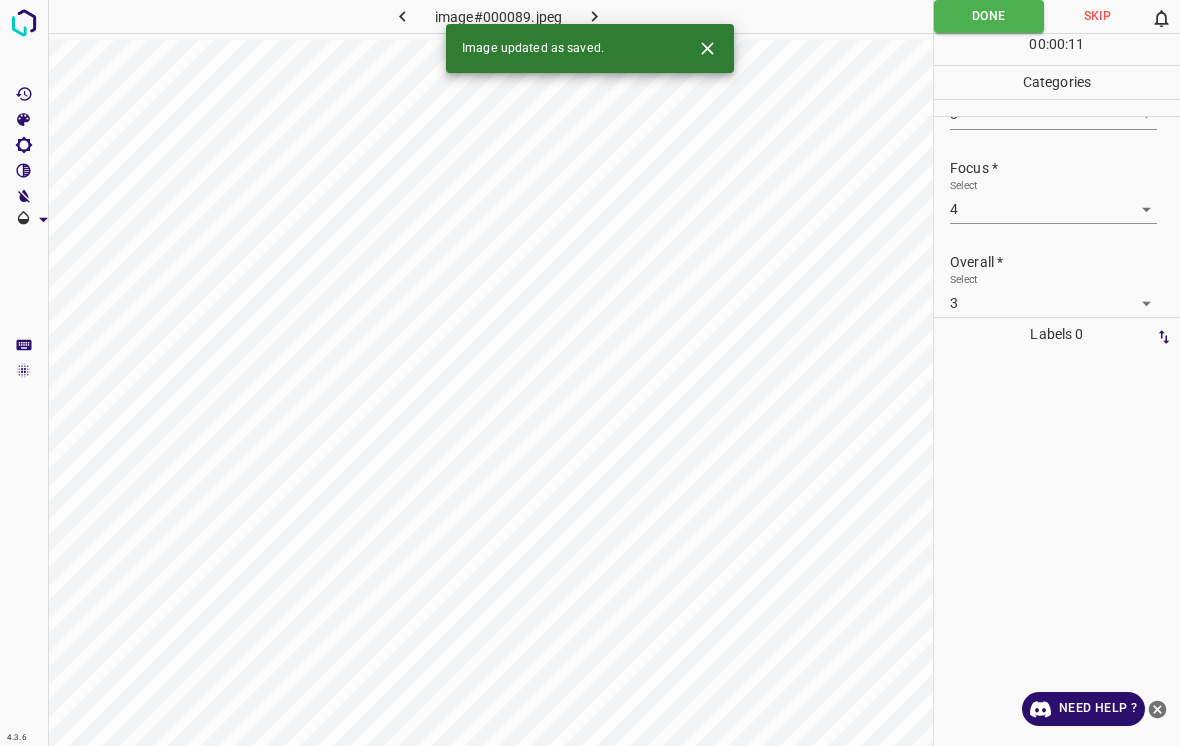 click 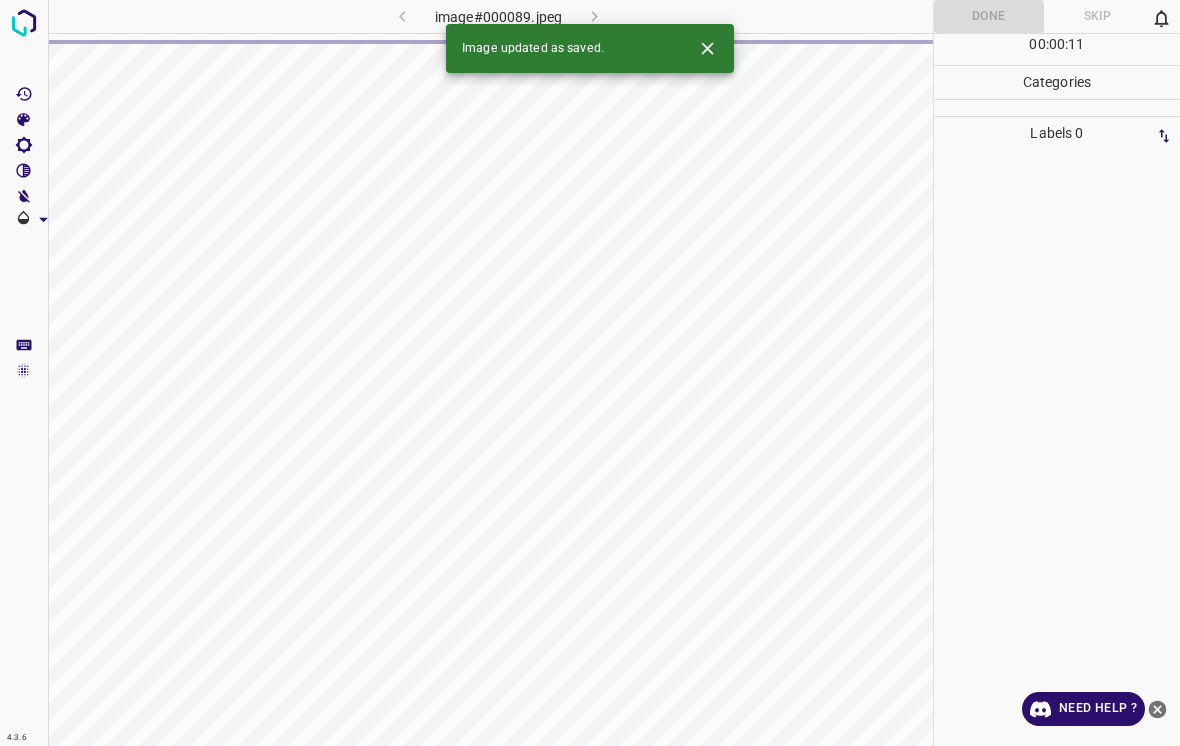 click at bounding box center [707, 48] 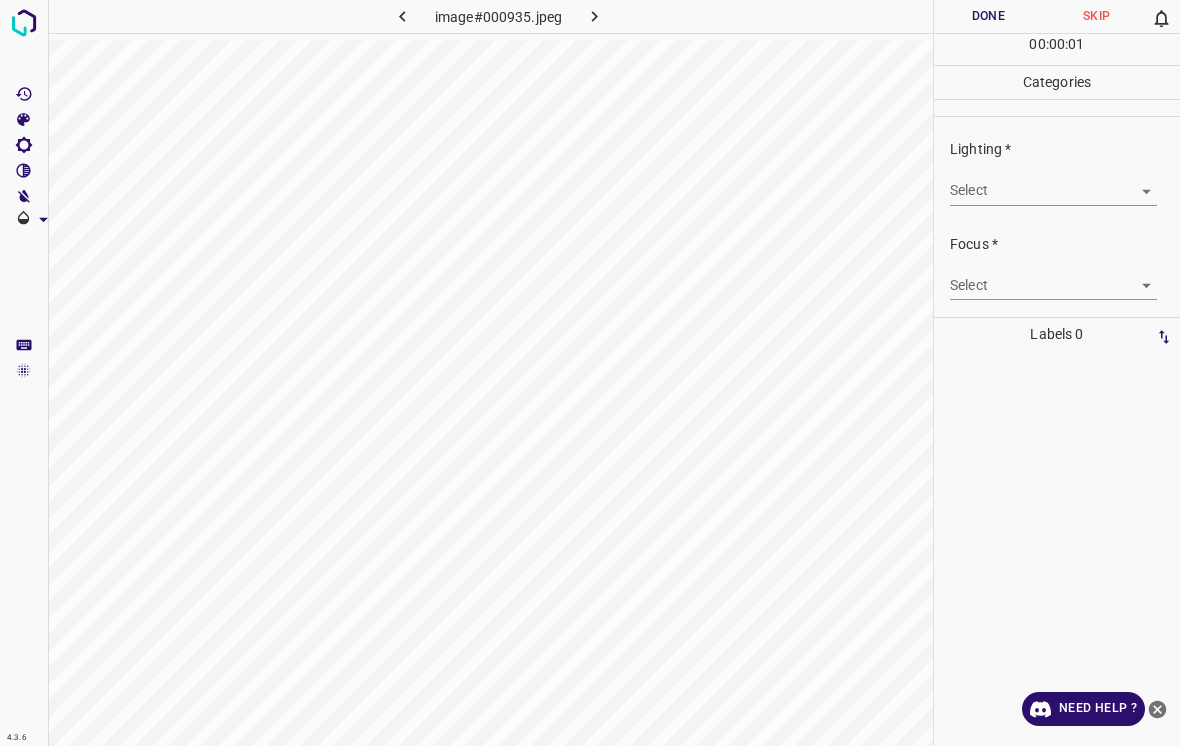 click on "4.3.6  image#000935.jpeg Done Skip 0 00   : 00   : 01   Categories Lighting *  Select ​ Focus *  Select ​ Overall *  Select ​ Labels   0 Categories 1 Lighting 2 Focus 3 Overall Tools Space Change between modes (Draw & Edit) I Auto labeling R Restore zoom M Zoom in N Zoom out Delete Delete selecte label Filters Z Restore filters X Saturation filter C Brightness filter V Contrast filter B Gray scale filter General O Download Need Help ? - Text - Hide - Delete" at bounding box center (590, 373) 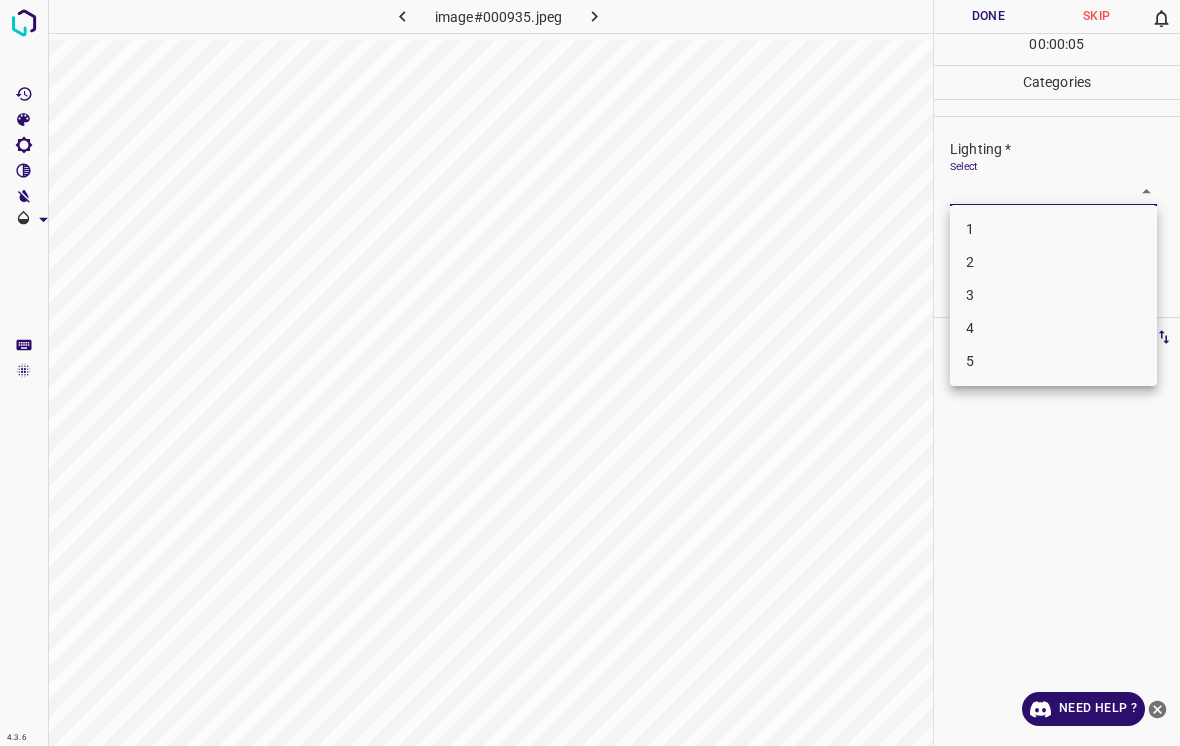 click on "3" at bounding box center [1053, 295] 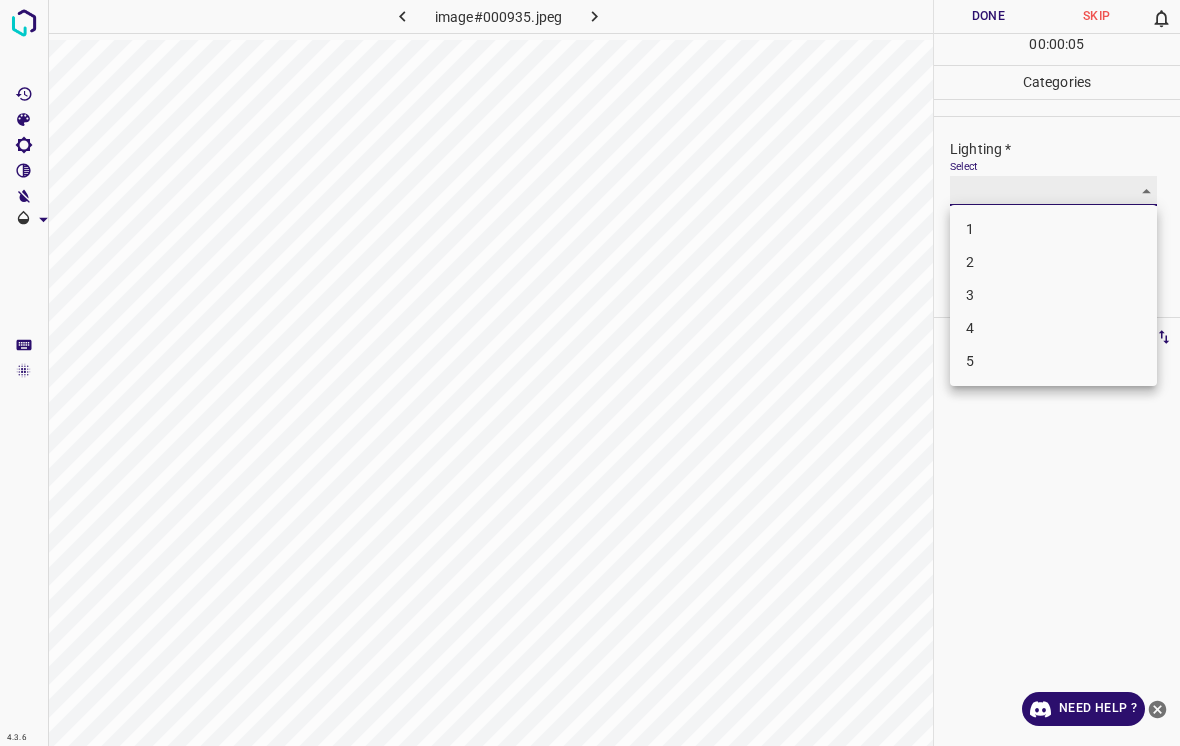 type on "3" 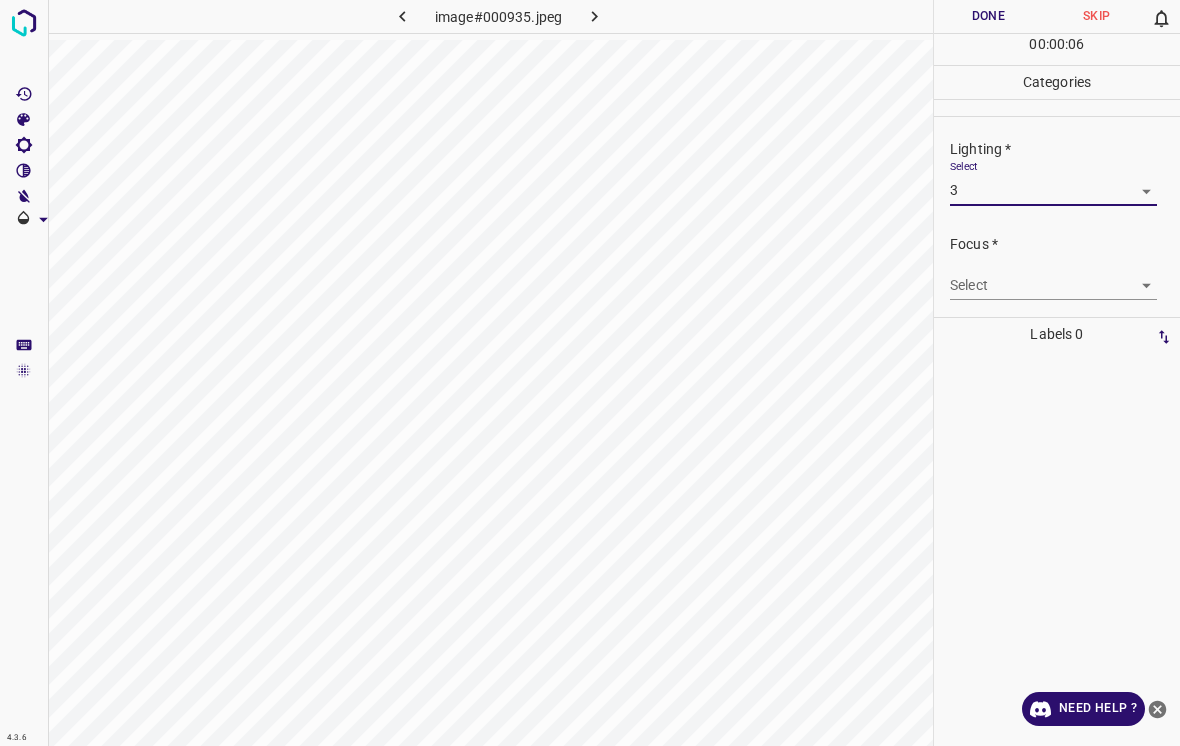 click on "4.3.6  image#000935.jpeg Done Skip 0 00   : 00   : 06   Categories Lighting *  Select 3 3 Focus *  Select ​ Overall *  Select ​ Labels   0 Categories 1 Lighting 2 Focus 3 Overall Tools Space Change between modes (Draw & Edit) I Auto labeling R Restore zoom M Zoom in N Zoom out Delete Delete selecte label Filters Z Restore filters X Saturation filter C Brightness filter V Contrast filter B Gray scale filter General O Download Need Help ? - Text - Hide - Delete" at bounding box center [590, 373] 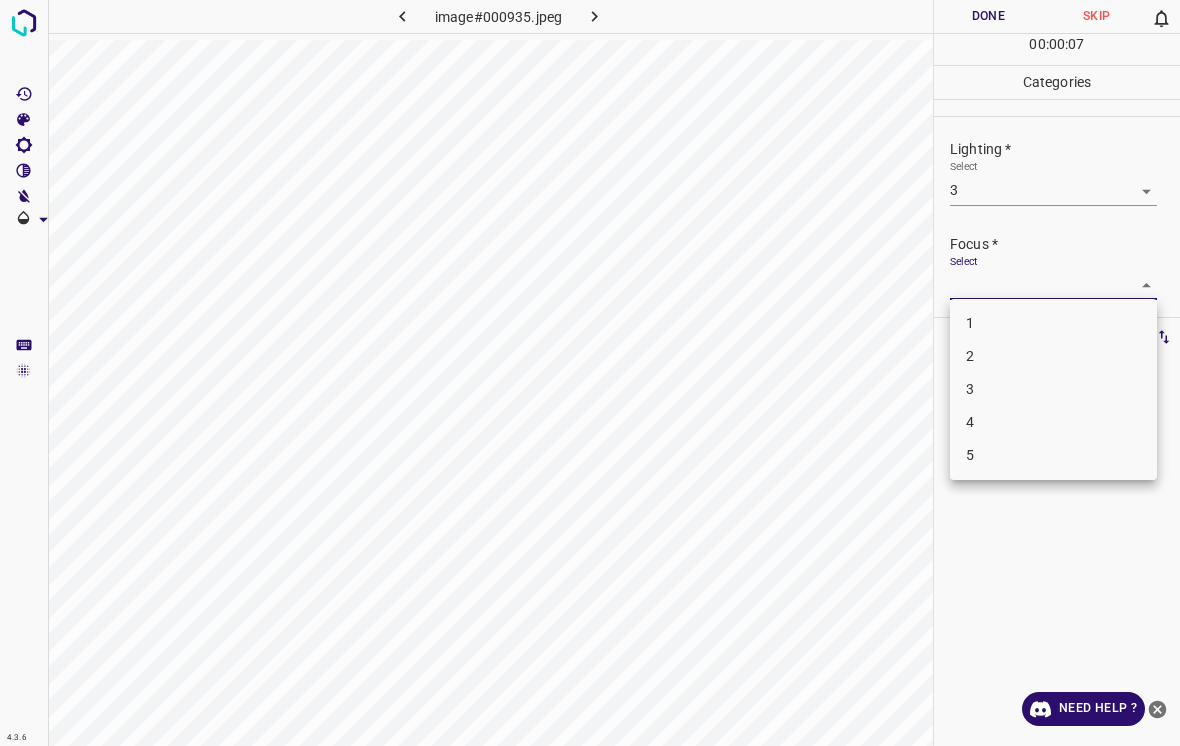 click on "3" at bounding box center [1053, 389] 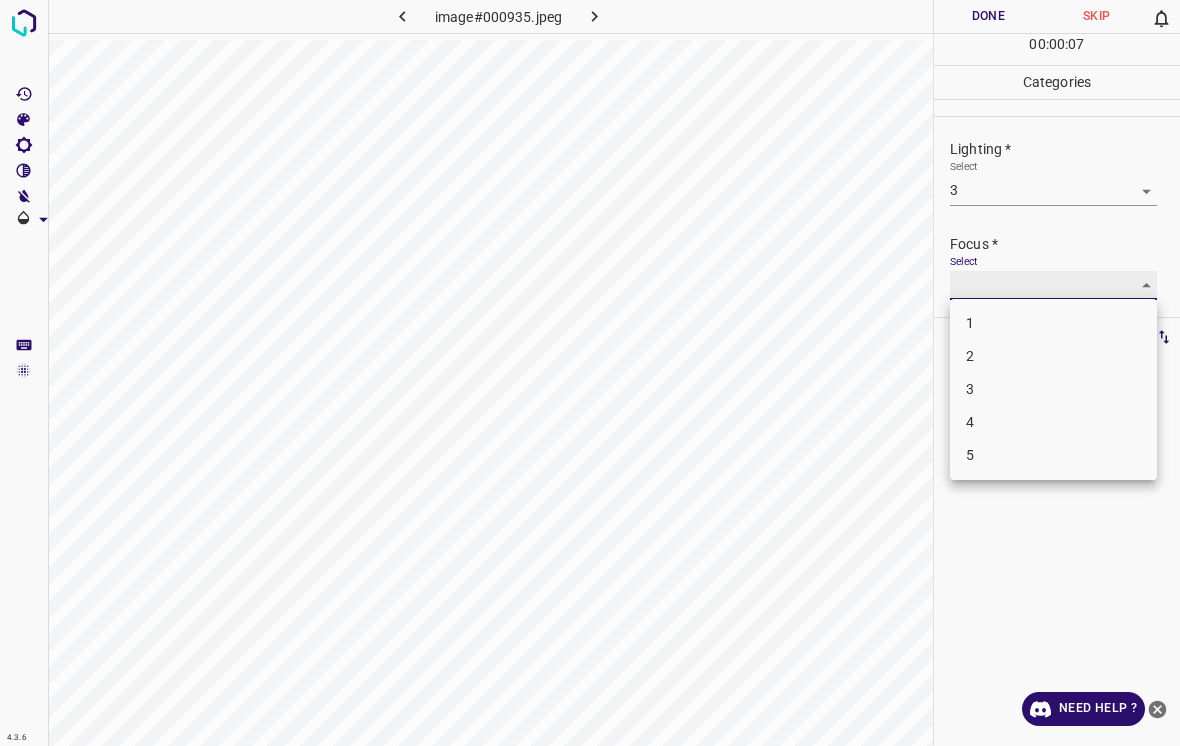 type on "3" 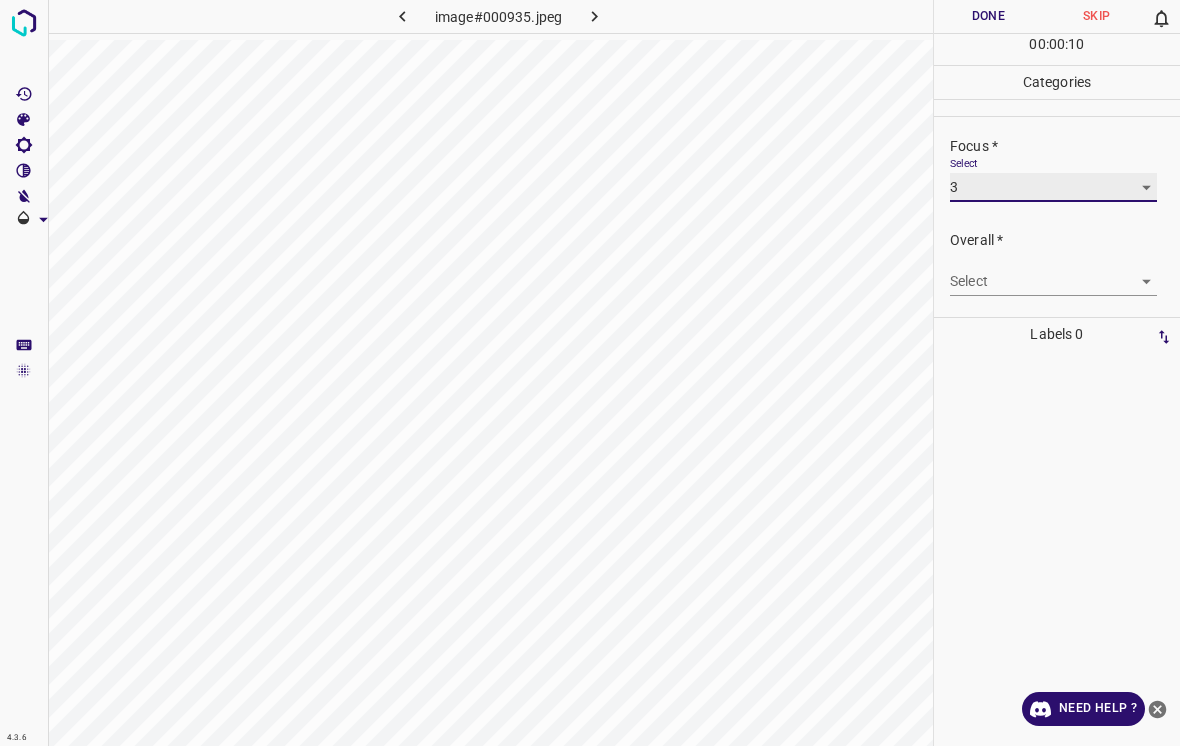 scroll, scrollTop: 98, scrollLeft: 0, axis: vertical 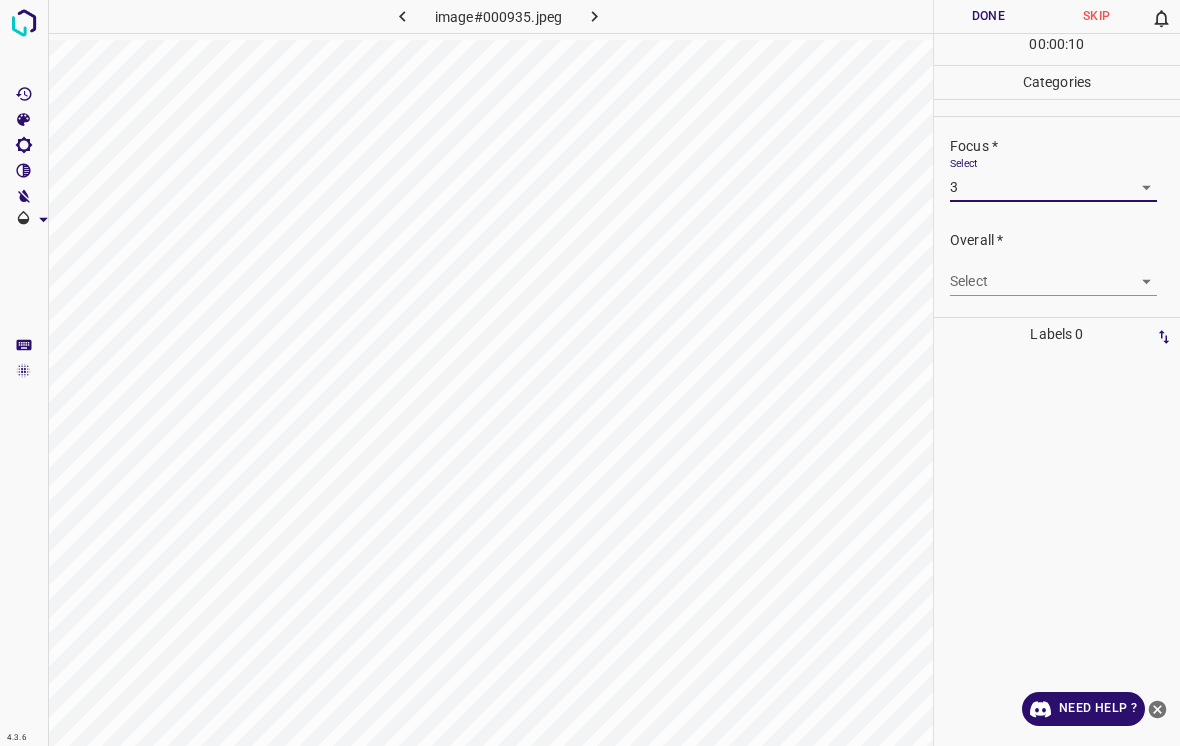 click on "4.3.6  image#000935.jpeg Done Skip 0 00   : 00   : 10   Categories Lighting *  Select 3 3 Focus *  Select 3 3 Overall *  Select ​ Labels   0 Categories 1 Lighting 2 Focus 3 Overall Tools Space Change between modes (Draw & Edit) I Auto labeling R Restore zoom M Zoom in N Zoom out Delete Delete selecte label Filters Z Restore filters X Saturation filter C Brightness filter V Contrast filter B Gray scale filter General O Download Need Help ? - Text - Hide - Delete" at bounding box center [590, 373] 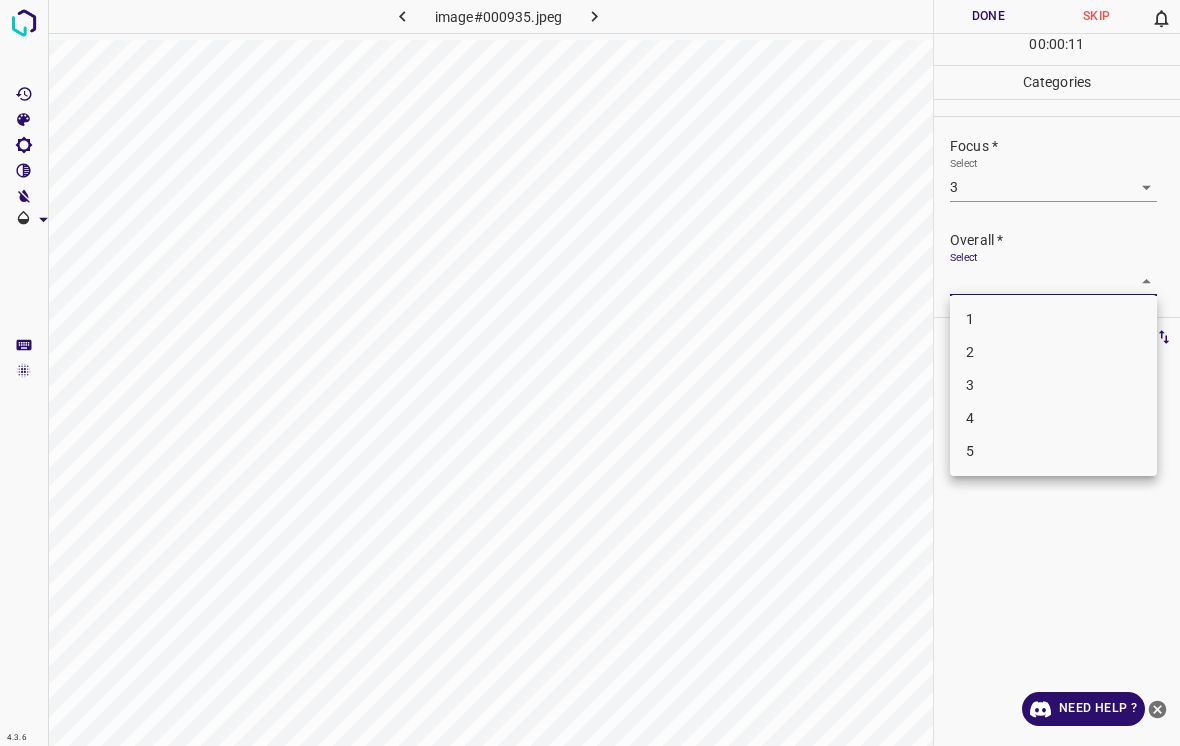 click on "3" at bounding box center [1053, 385] 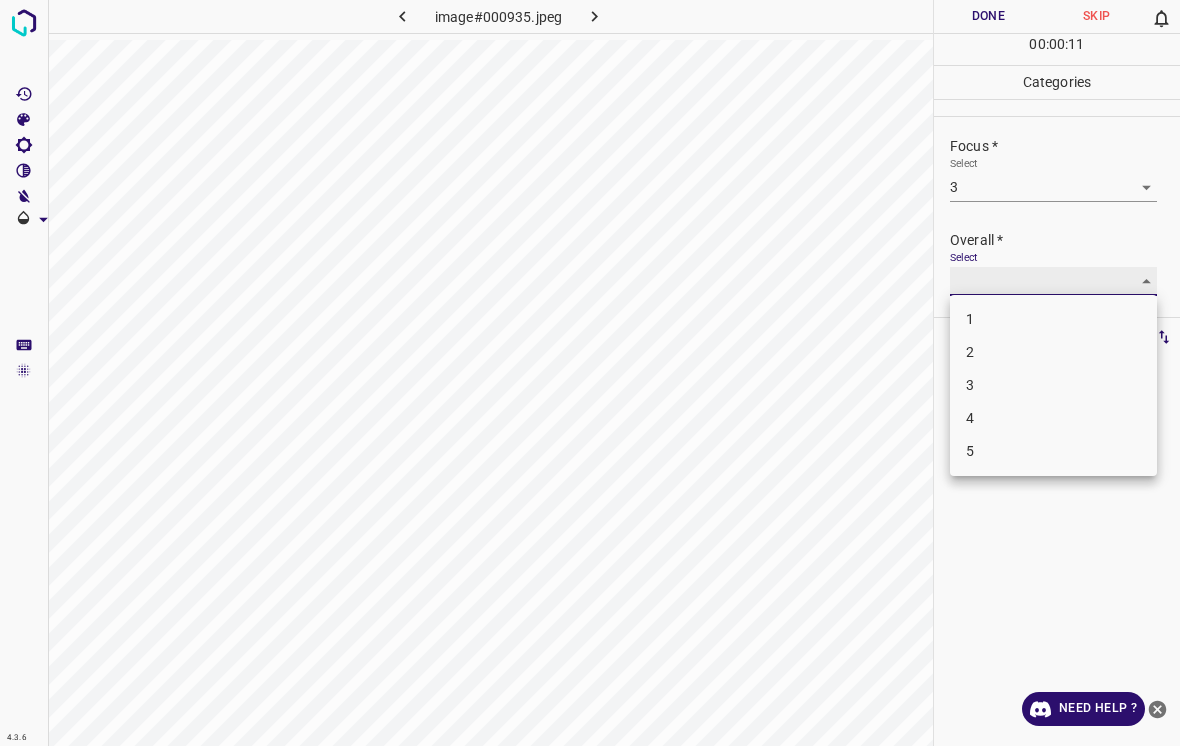 type on "3" 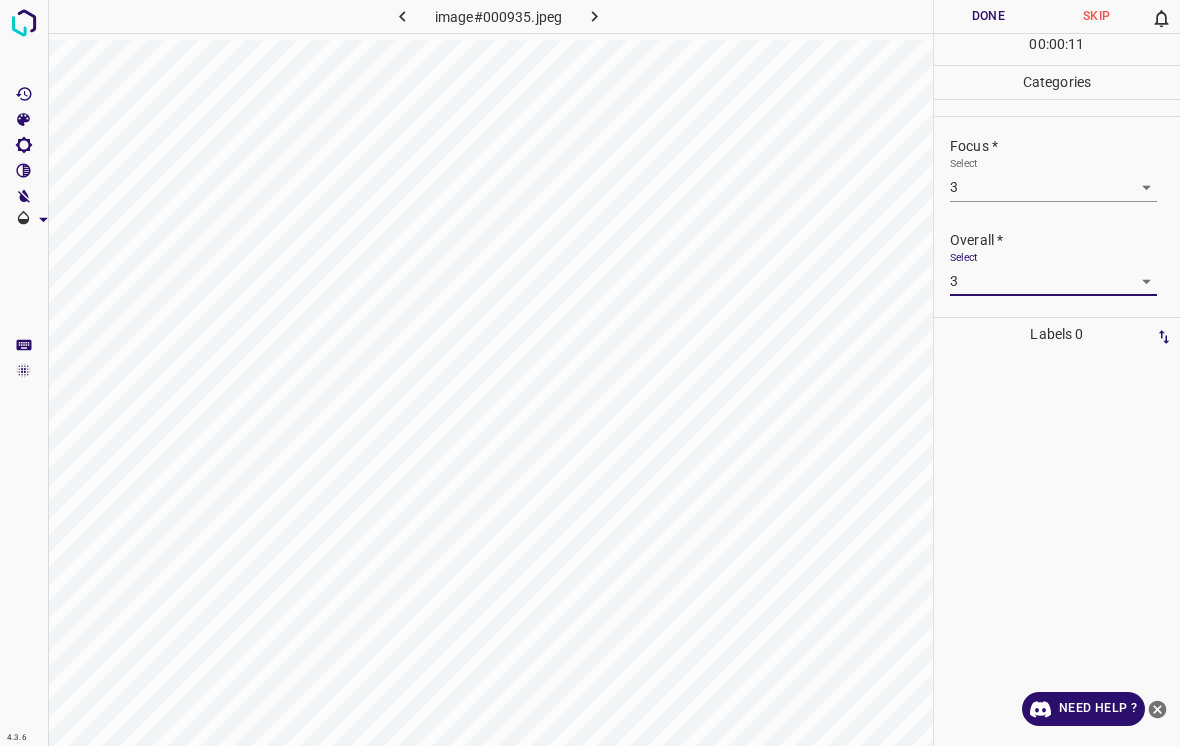 click on "Done" at bounding box center [988, 16] 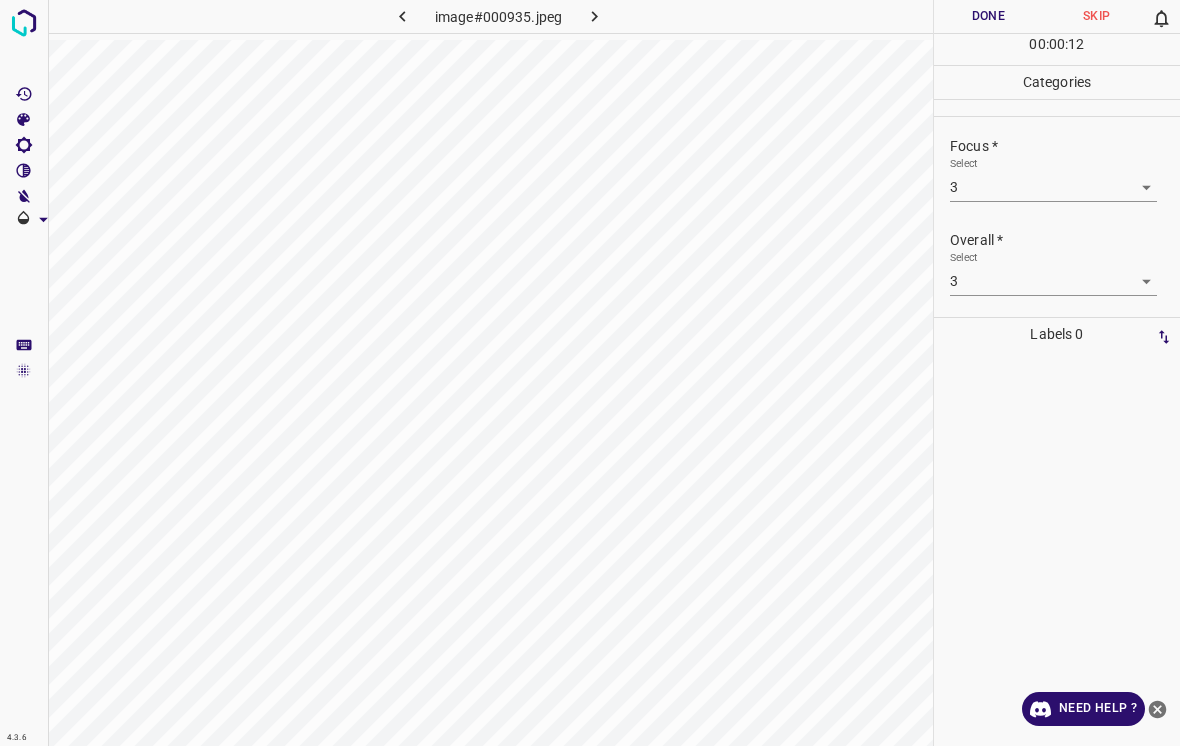 click on "Done" at bounding box center [988, 16] 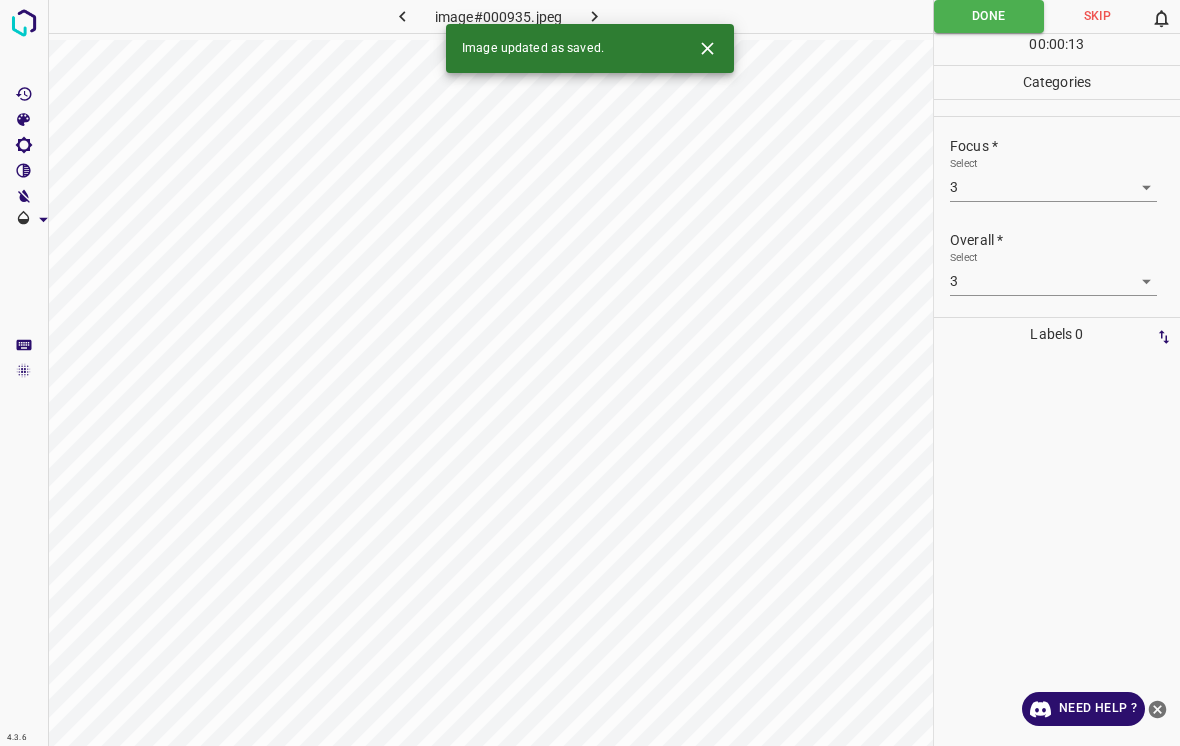 click 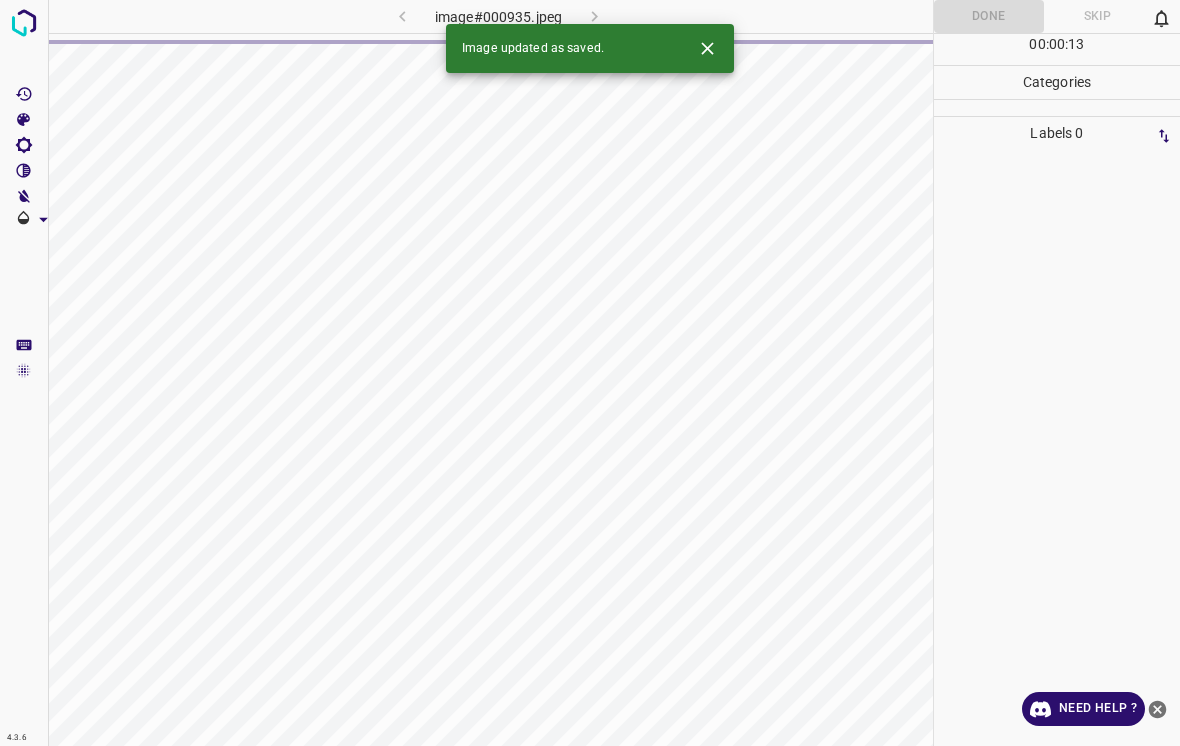 click 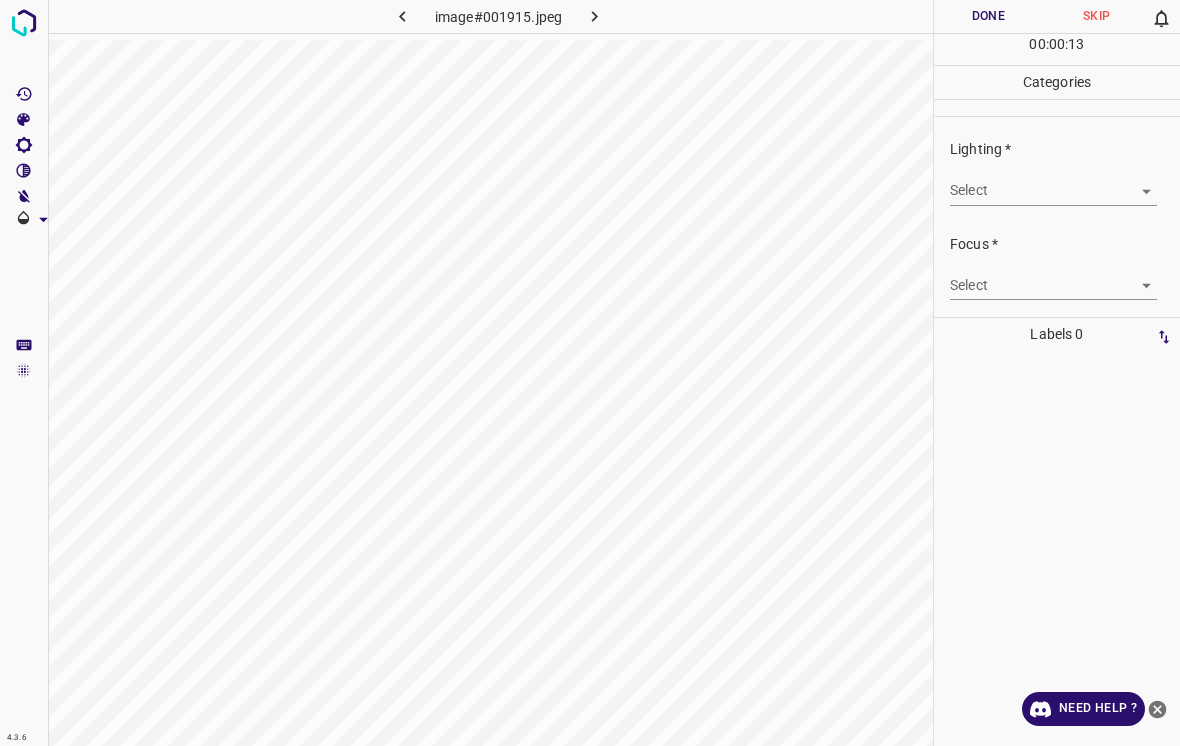 click on "4.3.6  image#001915.jpeg Done Skip 0 00   : 00   : 13   Categories Lighting *  Select ​ Focus *  Select ​ Overall *  Select ​ Labels   0 Categories 1 Lighting 2 Focus 3 Overall Tools Space Change between modes (Draw & Edit) I Auto labeling R Restore zoom M Zoom in N Zoom out Delete Delete selecte label Filters Z Restore filters X Saturation filter C Brightness filter V Contrast filter B Gray scale filter General O Download Need Help ? - Text - Hide - Delete" at bounding box center [590, 373] 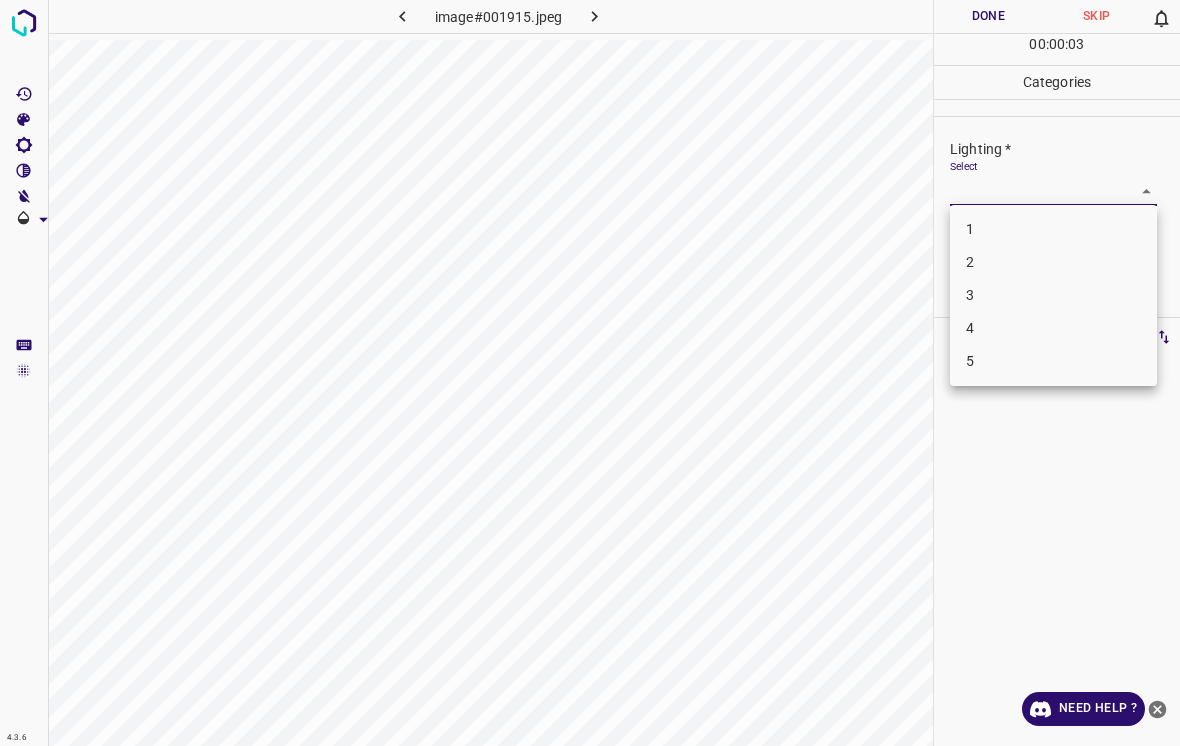 click on "3" at bounding box center (1053, 295) 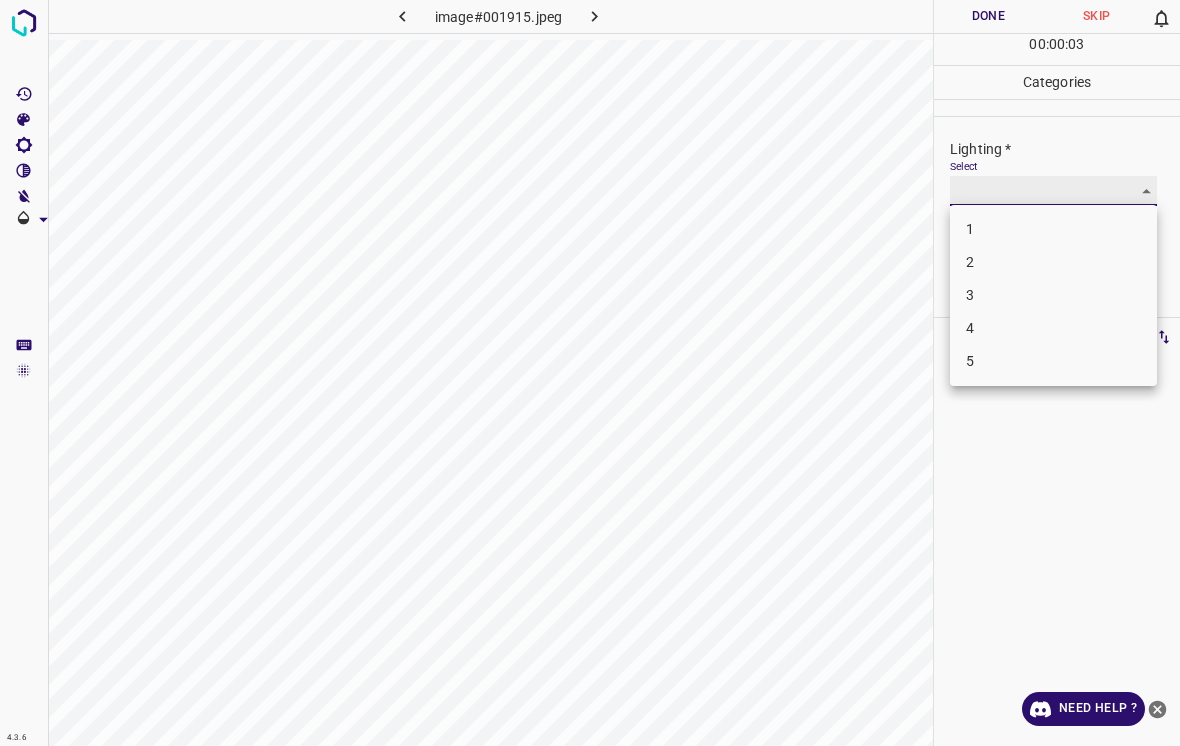 type on "3" 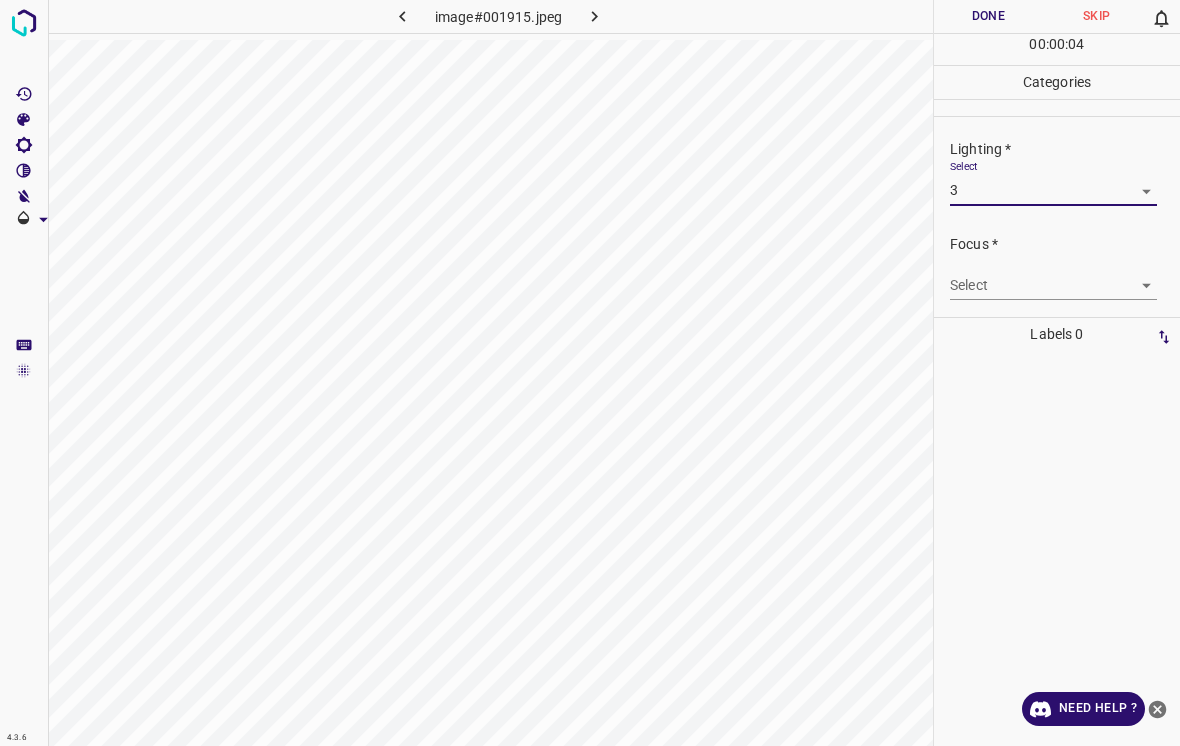 click on "4.3.6  image#001915.jpeg Done Skip 0 00   : 00   : 04   Categories Lighting *  Select 3 3 Focus *  Select ​ Overall *  Select ​ Labels   0 Categories 1 Lighting 2 Focus 3 Overall Tools Space Change between modes (Draw & Edit) I Auto labeling R Restore zoom M Zoom in N Zoom out Delete Delete selecte label Filters Z Restore filters X Saturation filter C Brightness filter V Contrast filter B Gray scale filter General O Download Need Help ? - Text - Hide - Delete" at bounding box center (590, 373) 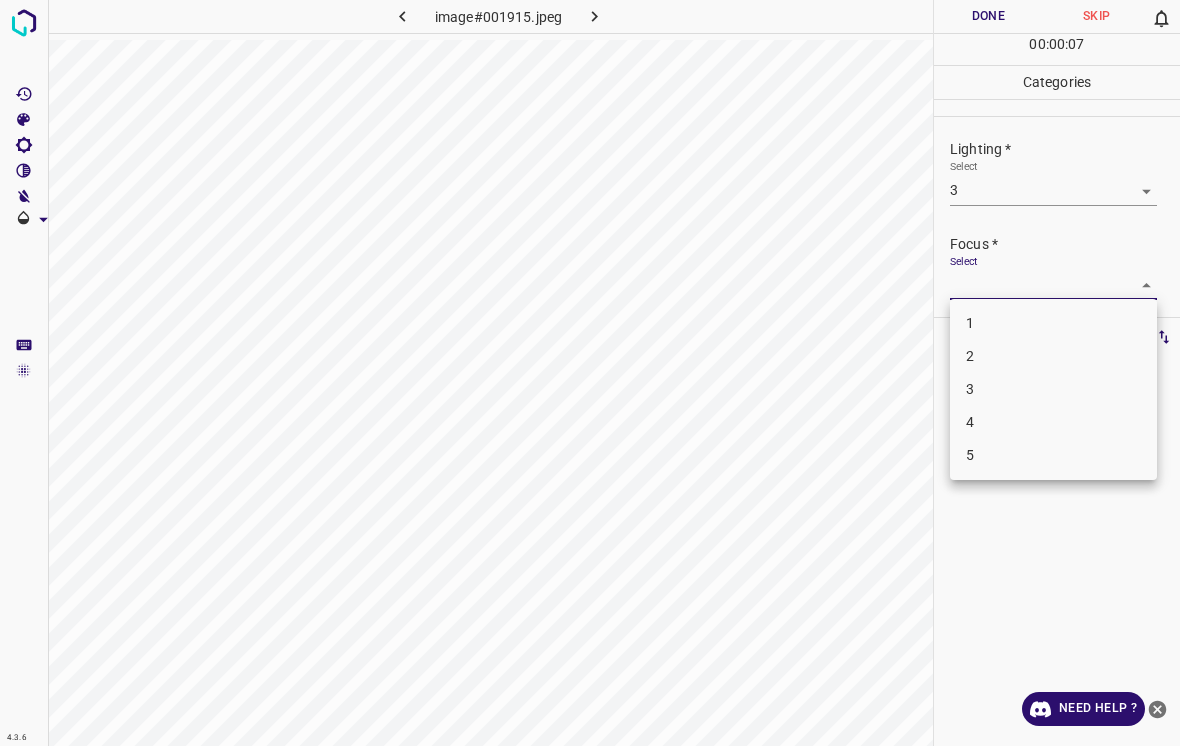click on "4" at bounding box center [1053, 422] 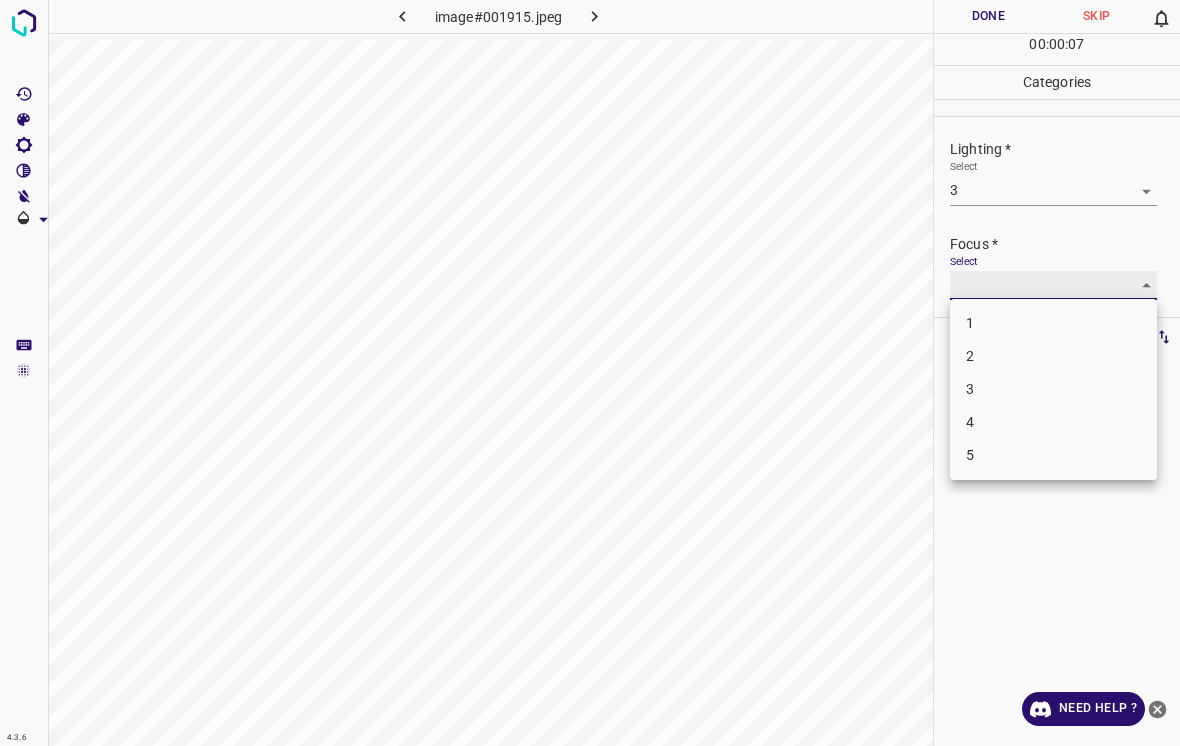 type on "4" 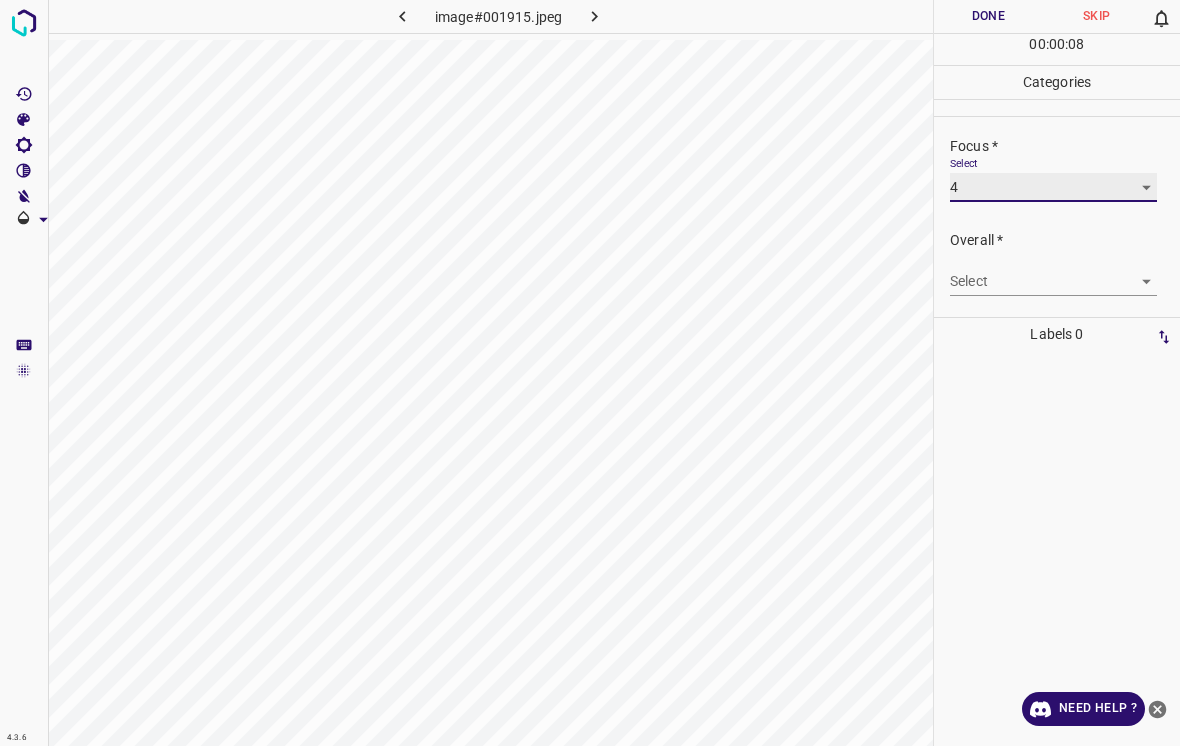 scroll, scrollTop: 98, scrollLeft: 0, axis: vertical 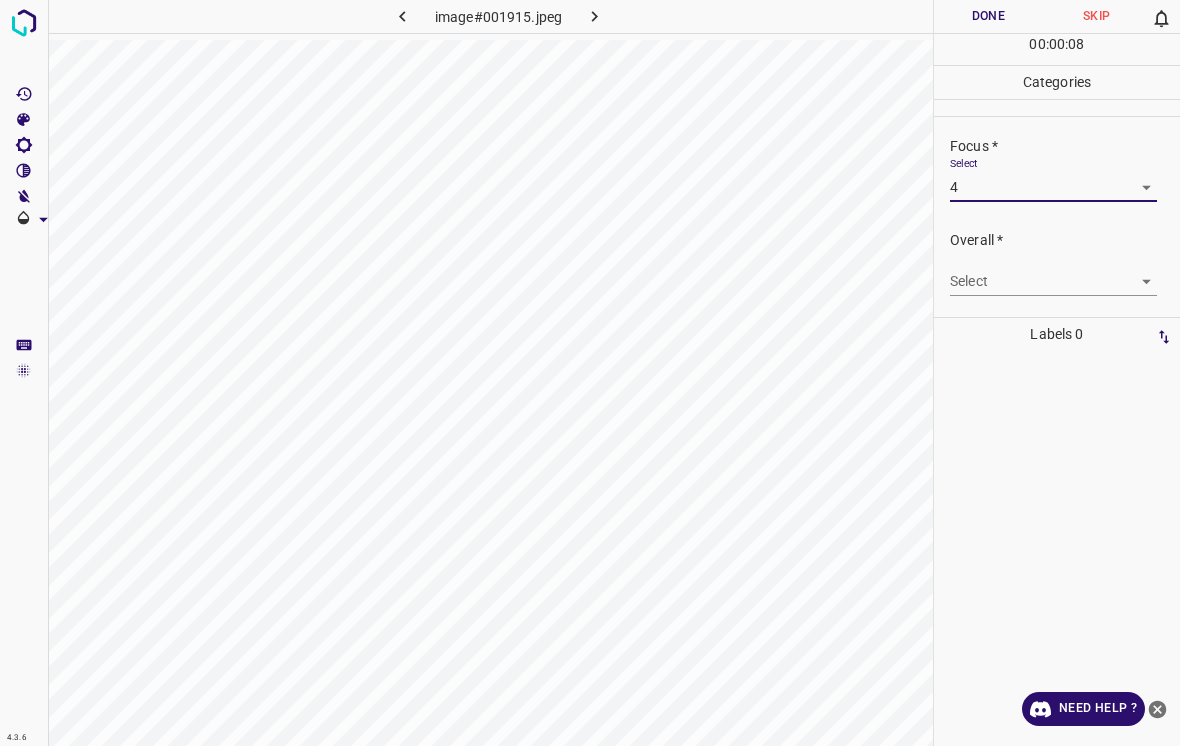 click on "4.3.6  image#001915.jpeg Done Skip 0 00   : 00   : 08   Categories Lighting *  Select 3 3 Focus *  Select 4 4 Overall *  Select ​ Labels   0 Categories 1 Lighting 2 Focus 3 Overall Tools Space Change between modes (Draw & Edit) I Auto labeling R Restore zoom M Zoom in N Zoom out Delete Delete selecte label Filters Z Restore filters X Saturation filter C Brightness filter V Contrast filter B Gray scale filter General O Download Need Help ? - Text - Hide - Delete" at bounding box center [590, 373] 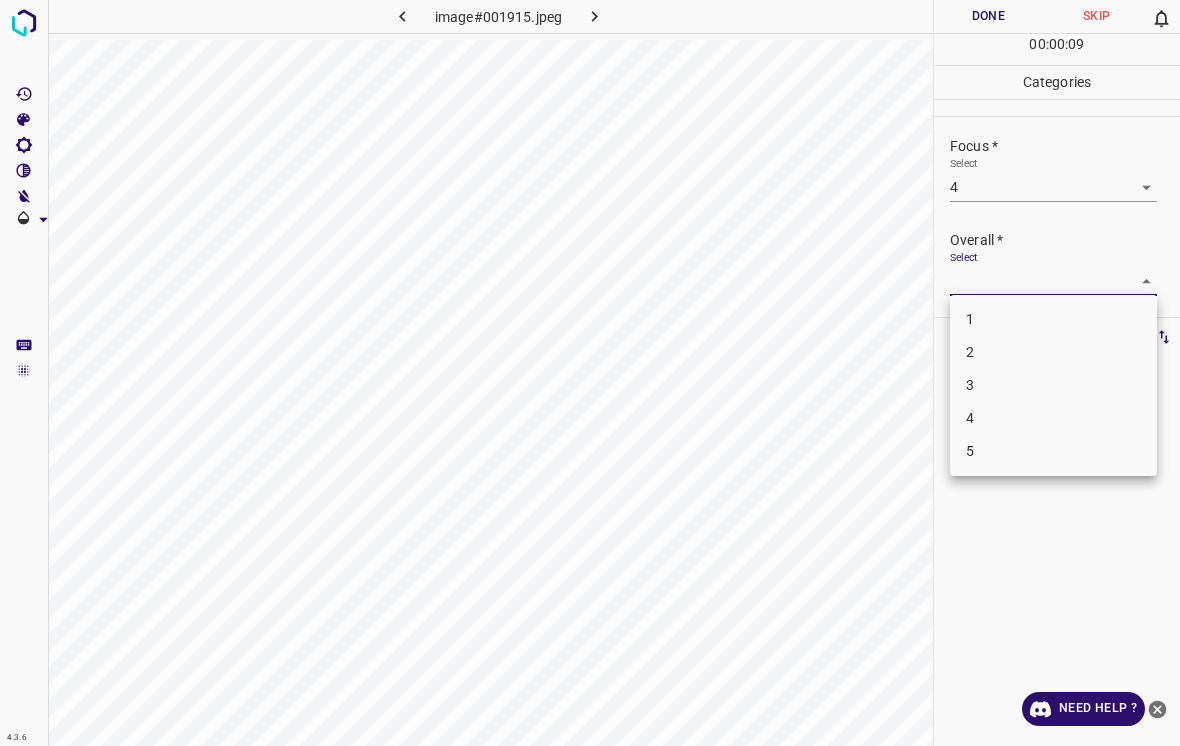 click on "3" at bounding box center (1053, 385) 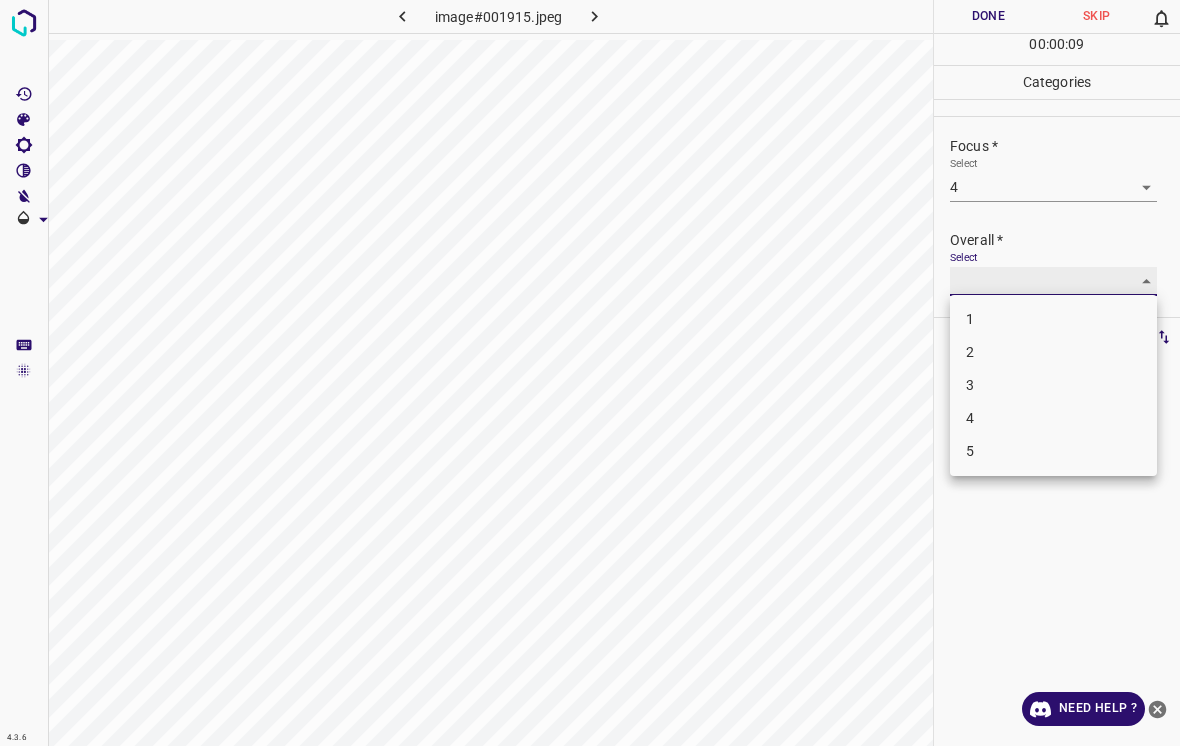 type on "3" 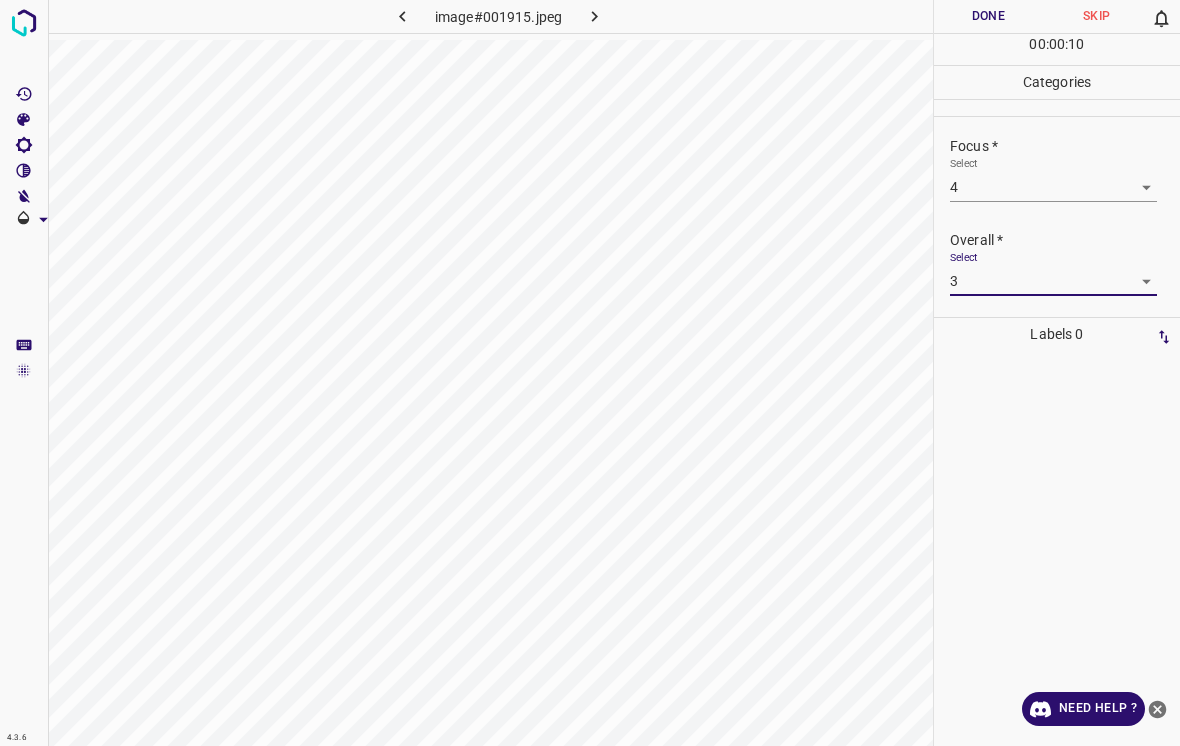 click on "Done" at bounding box center [988, 16] 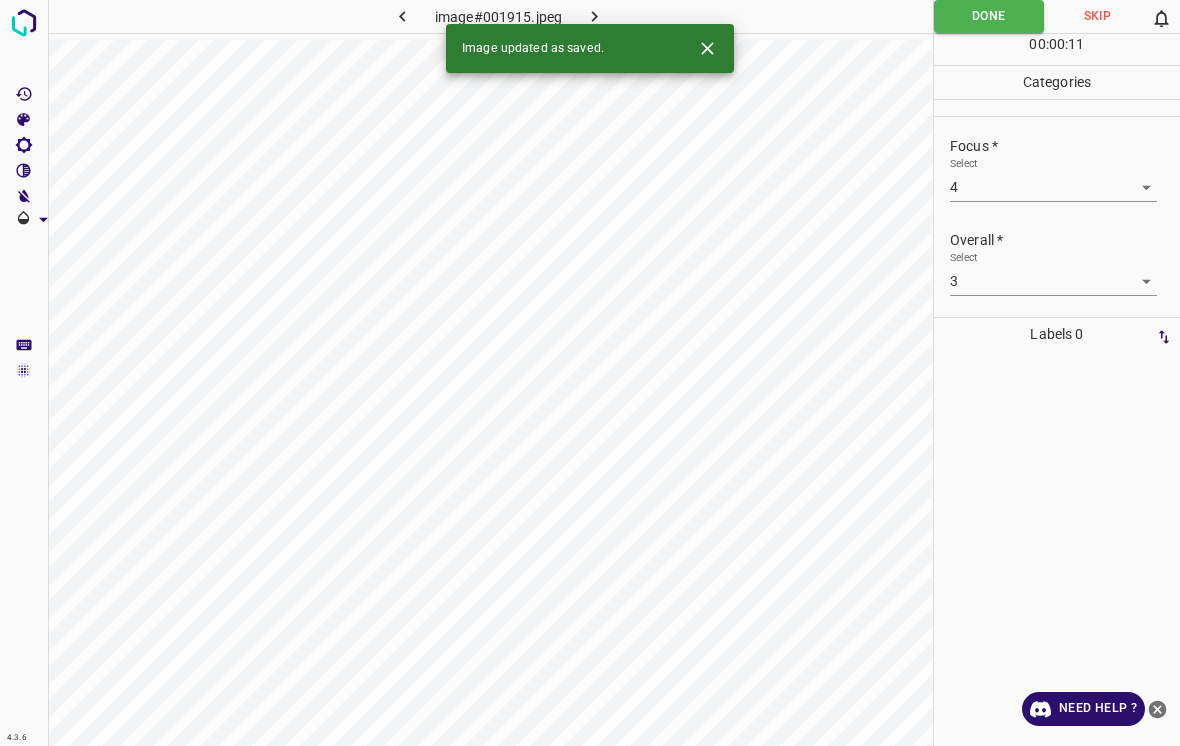click 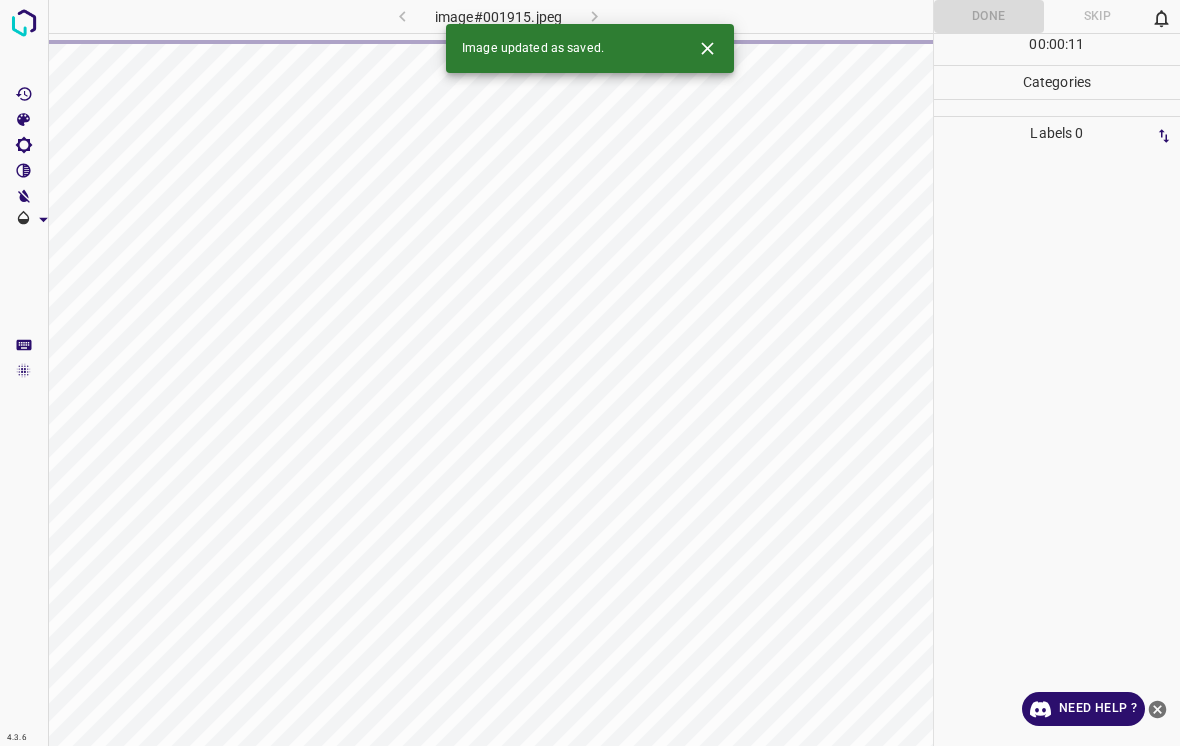 click at bounding box center [707, 48] 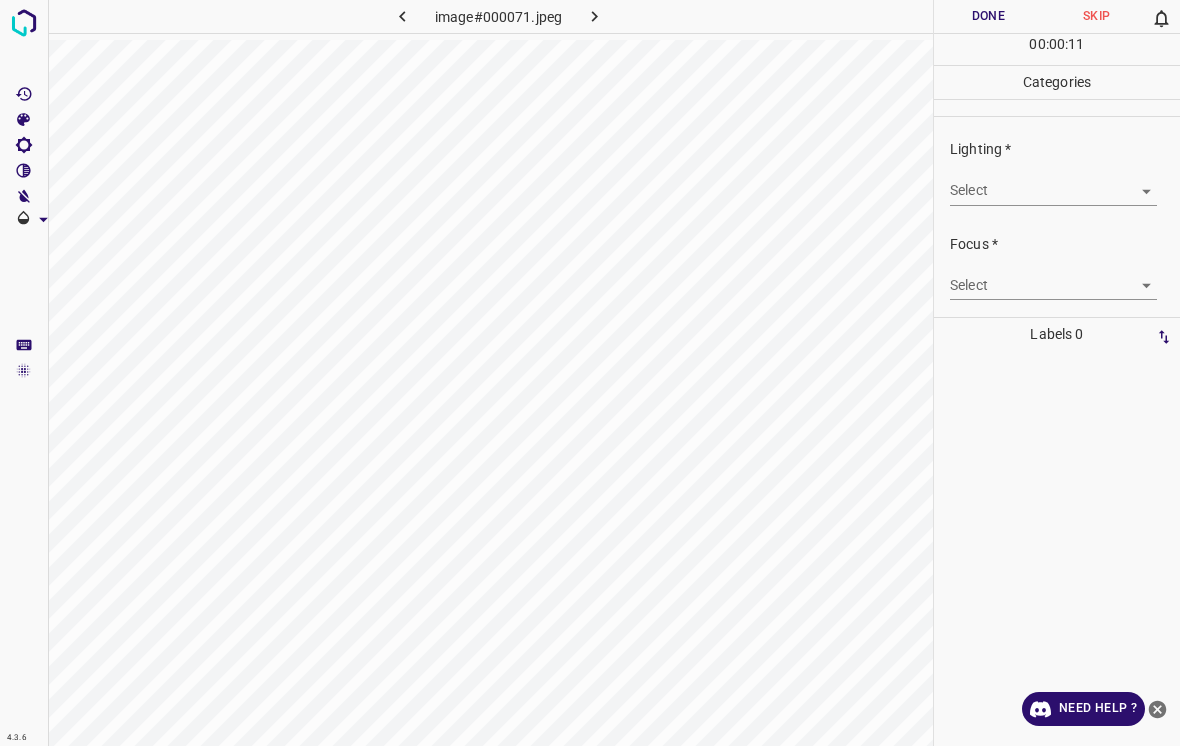 click on "4.3.6  image#000071.jpeg Done Skip 0 00   : 00   : 11   Categories Lighting *  Select ​ Focus *  Select ​ Overall *  Select ​ Labels   0 Categories 1 Lighting 2 Focus 3 Overall Tools Space Change between modes (Draw & Edit) I Auto labeling R Restore zoom M Zoom in N Zoom out Delete Delete selecte label Filters Z Restore filters X Saturation filter C Brightness filter V Contrast filter B Gray scale filter General O Download Need Help ? - Text - Hide - Delete" at bounding box center (590, 373) 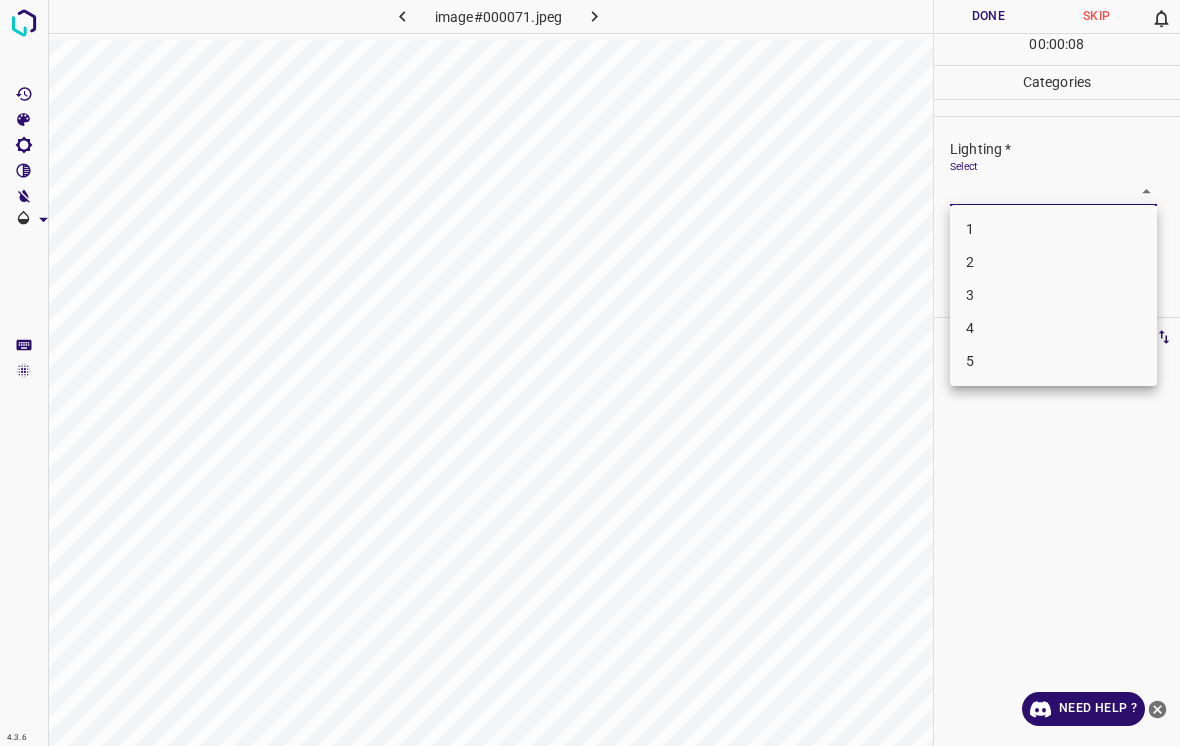 click on "3" at bounding box center (1053, 295) 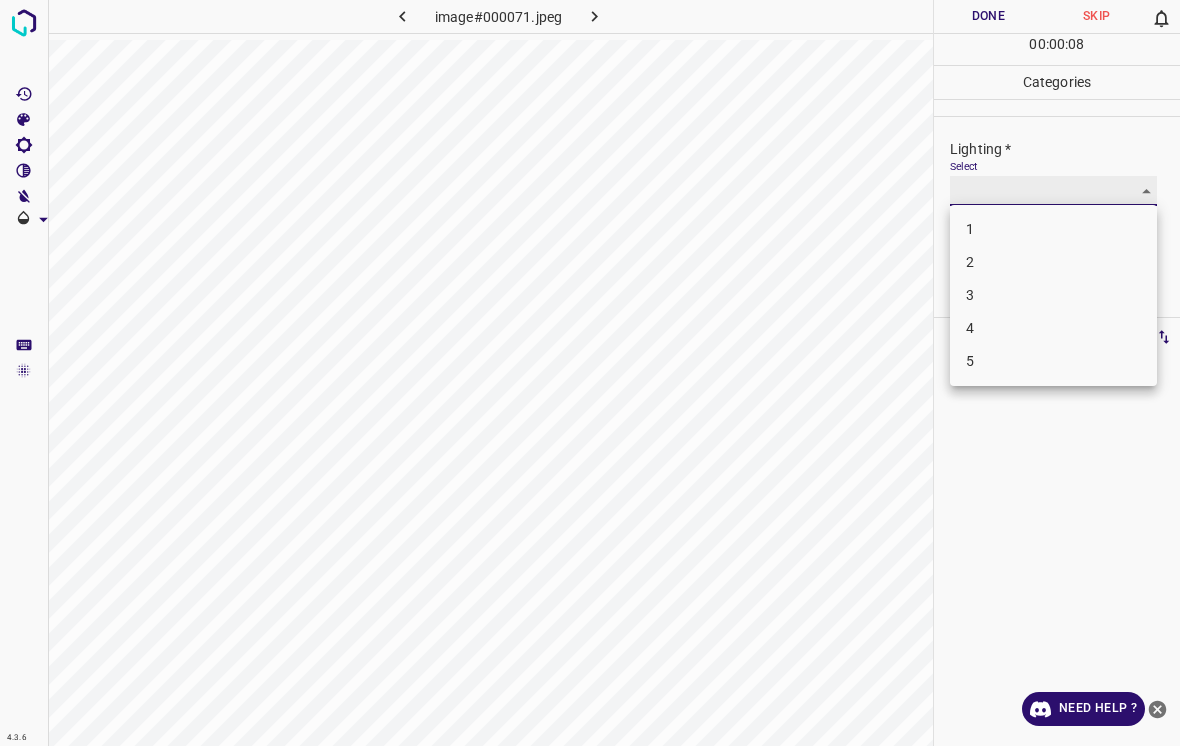 type on "3" 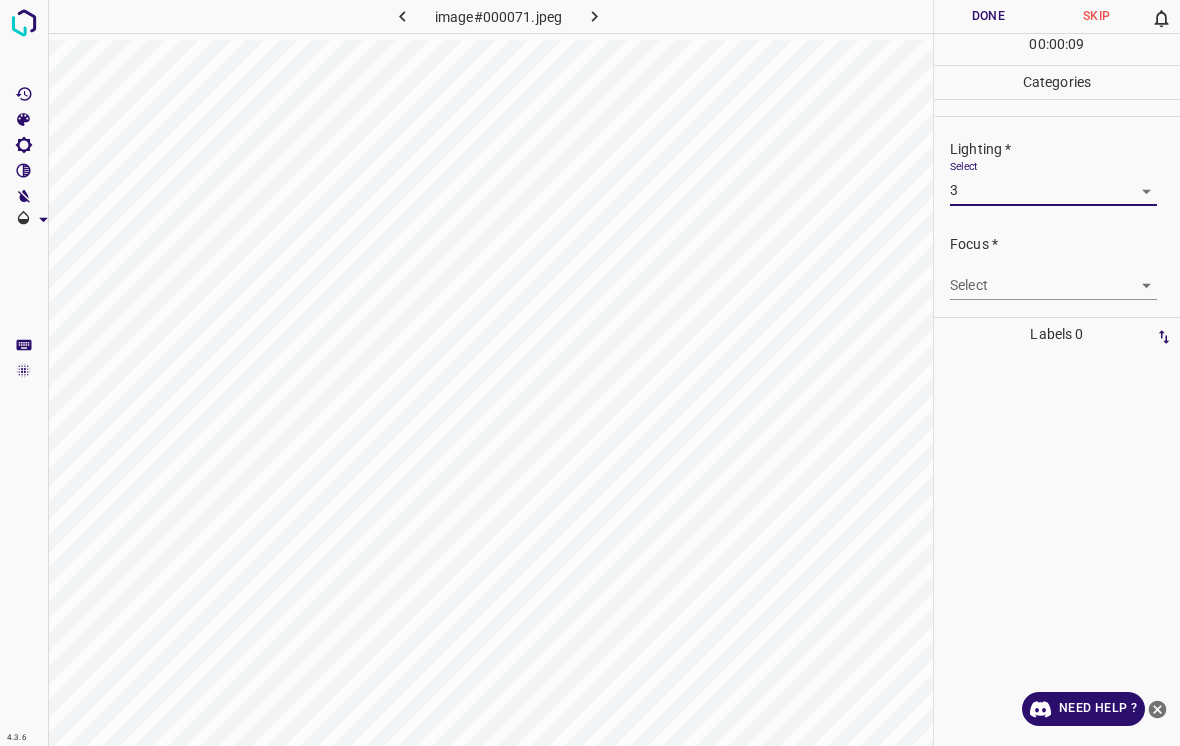 click on "4.3.6  image#000071.jpeg Done Skip 0 00   : 00   : 09   Categories Lighting *  Select 3 3 Focus *  Select ​ Overall *  Select ​ Labels   0 Categories 1 Lighting 2 Focus 3 Overall Tools Space Change between modes (Draw & Edit) I Auto labeling R Restore zoom M Zoom in N Zoom out Delete Delete selecte label Filters Z Restore filters X Saturation filter C Brightness filter V Contrast filter B Gray scale filter General O Download Need Help ? - Text - Hide - Delete" at bounding box center [590, 373] 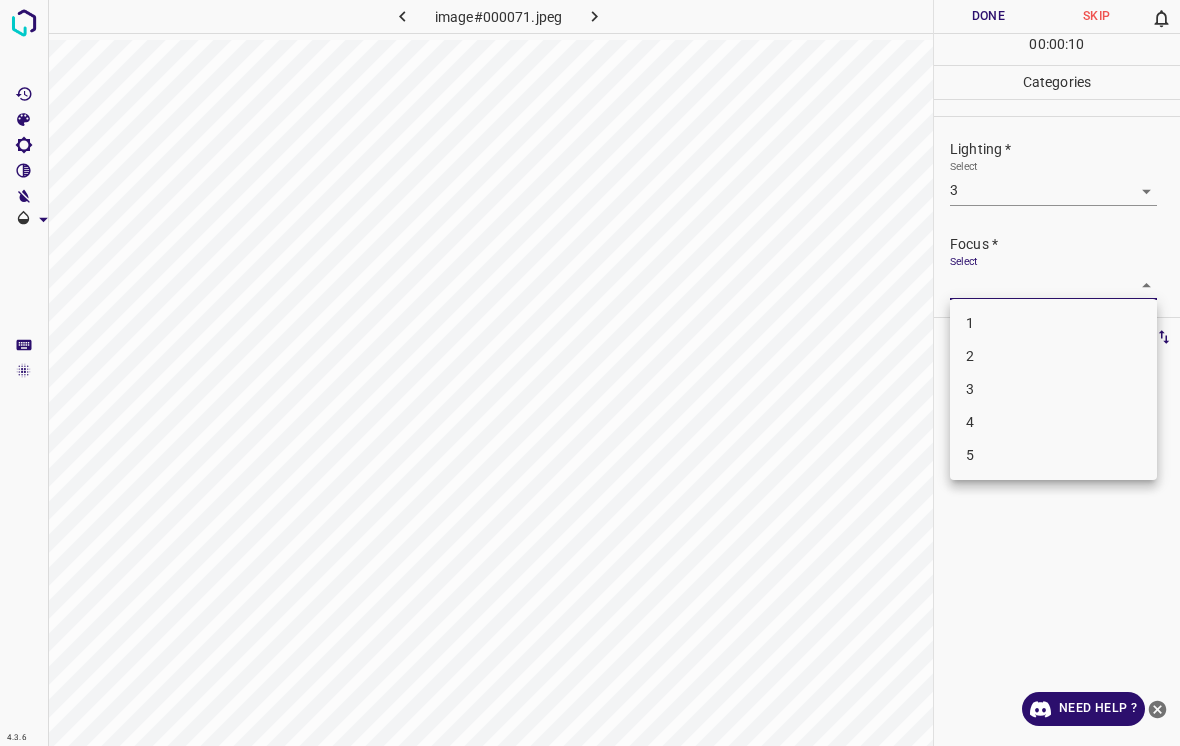 click on "2" at bounding box center (1053, 356) 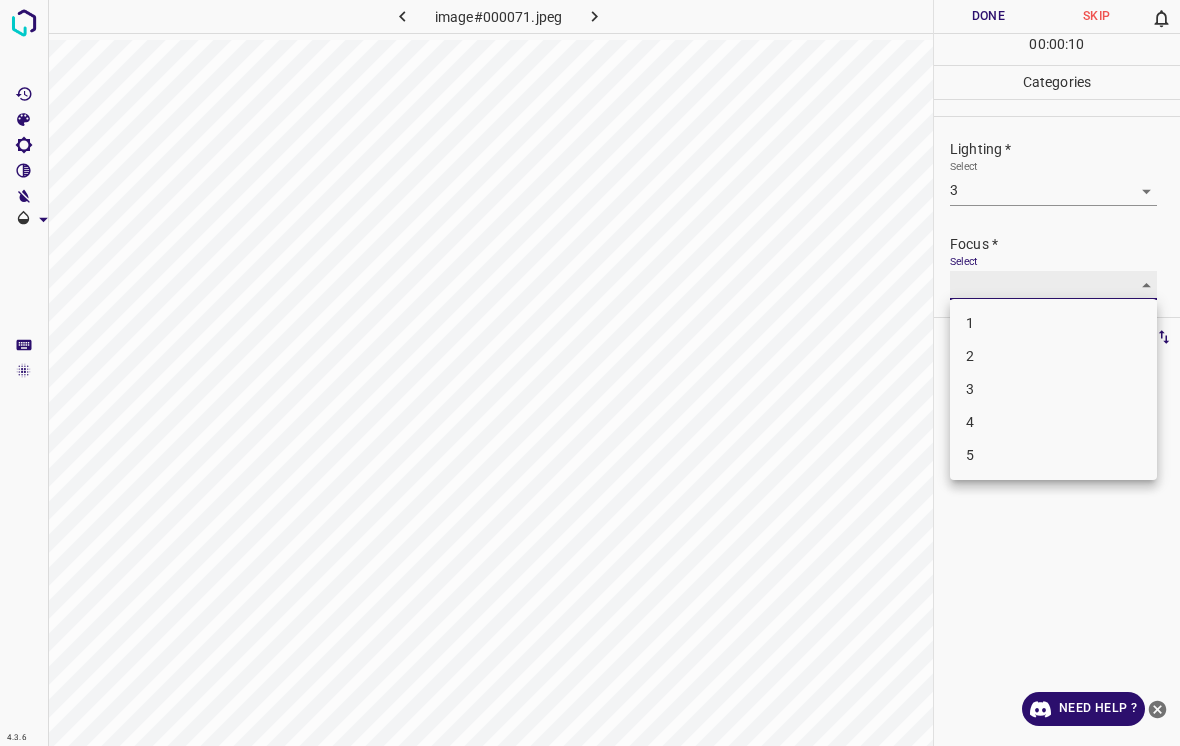 type on "2" 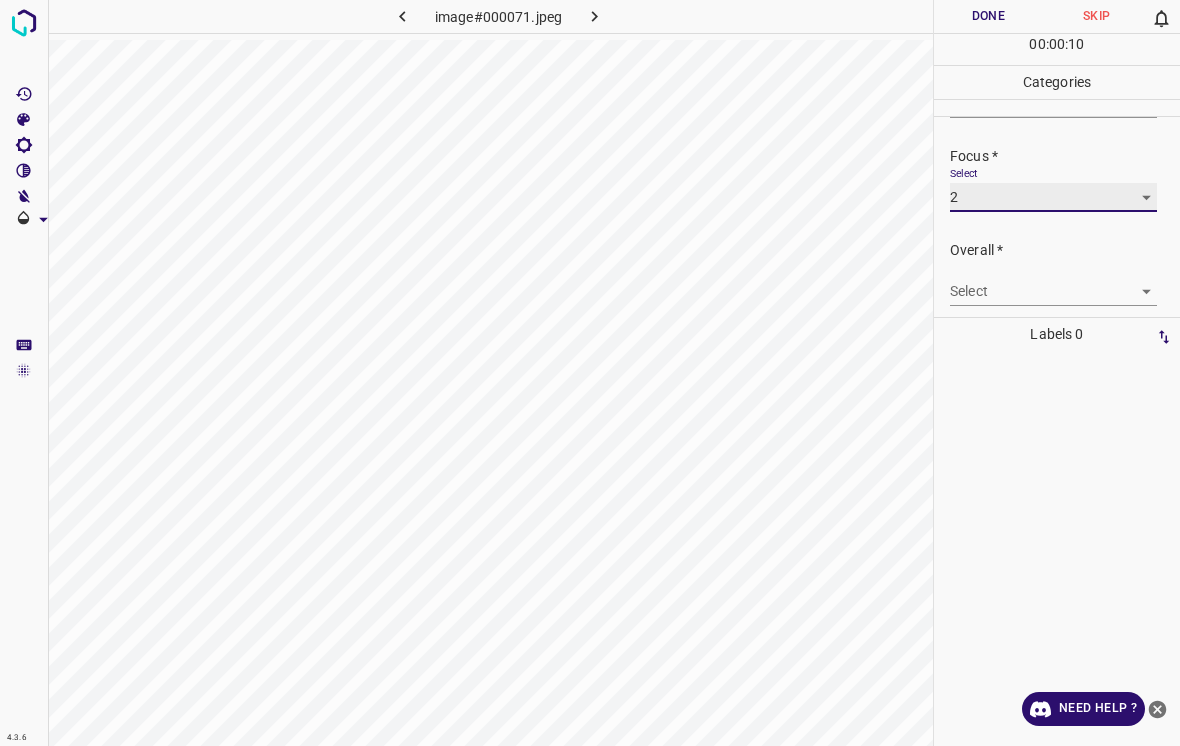scroll, scrollTop: 97, scrollLeft: 0, axis: vertical 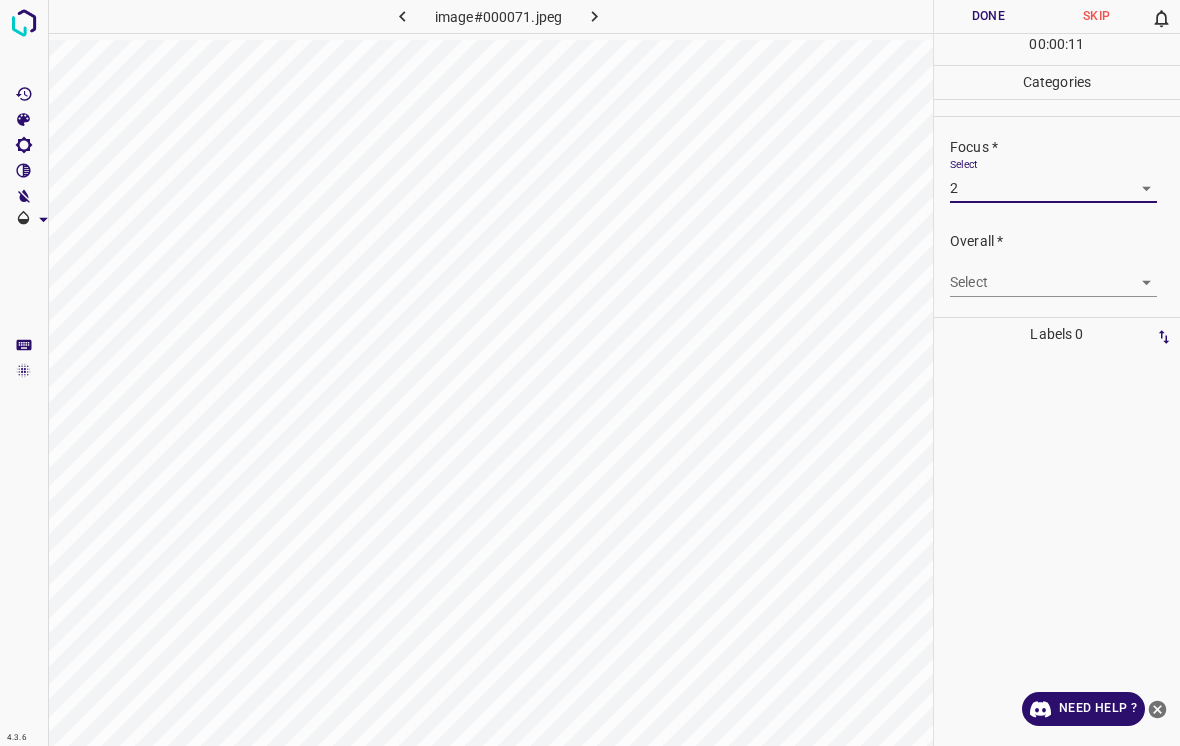 click on "4.3.6  image#000071.jpeg Done Skip 0 00   : 00   : 11   Categories Lighting *  Select 3 3 Focus *  Select 2 2 Overall *  Select ​ Labels   0 Categories 1 Lighting 2 Focus 3 Overall Tools Space Change between modes (Draw & Edit) I Auto labeling R Restore zoom M Zoom in N Zoom out Delete Delete selecte label Filters Z Restore filters X Saturation filter C Brightness filter V Contrast filter B Gray scale filter General O Download Need Help ? - Text - Hide - Delete" at bounding box center (590, 373) 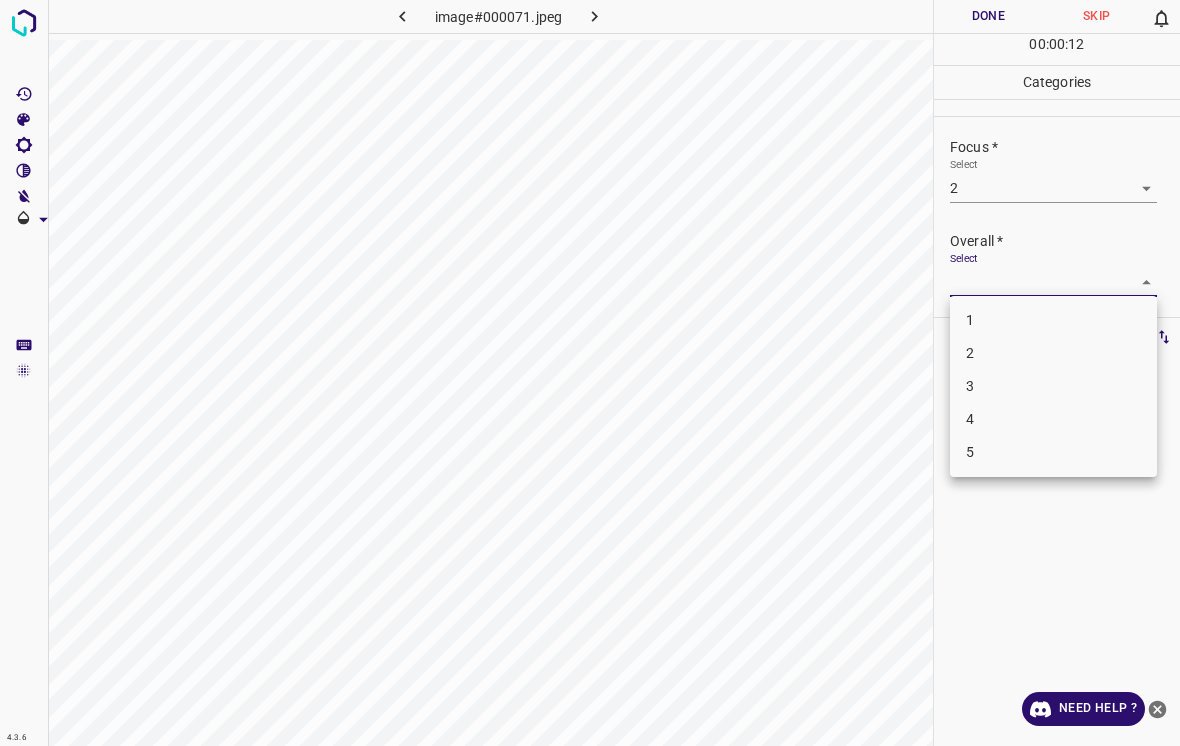 click on "2" at bounding box center [1053, 353] 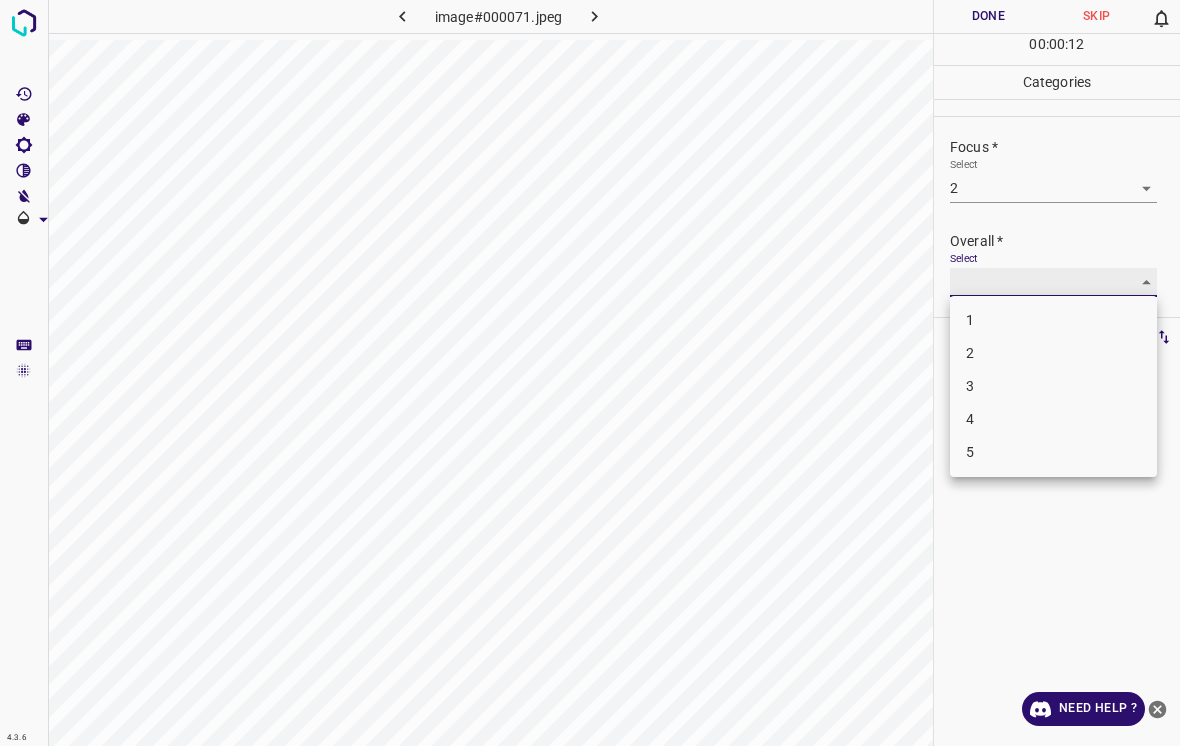type on "2" 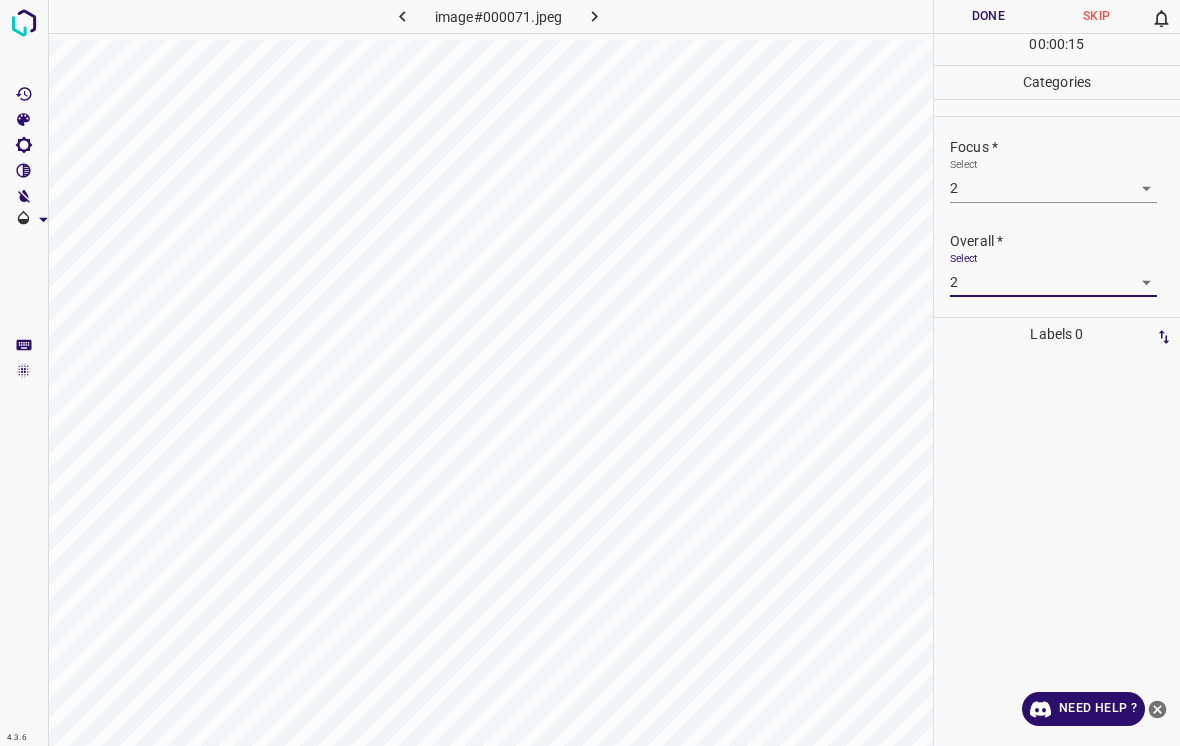 click on "Done" at bounding box center [988, 16] 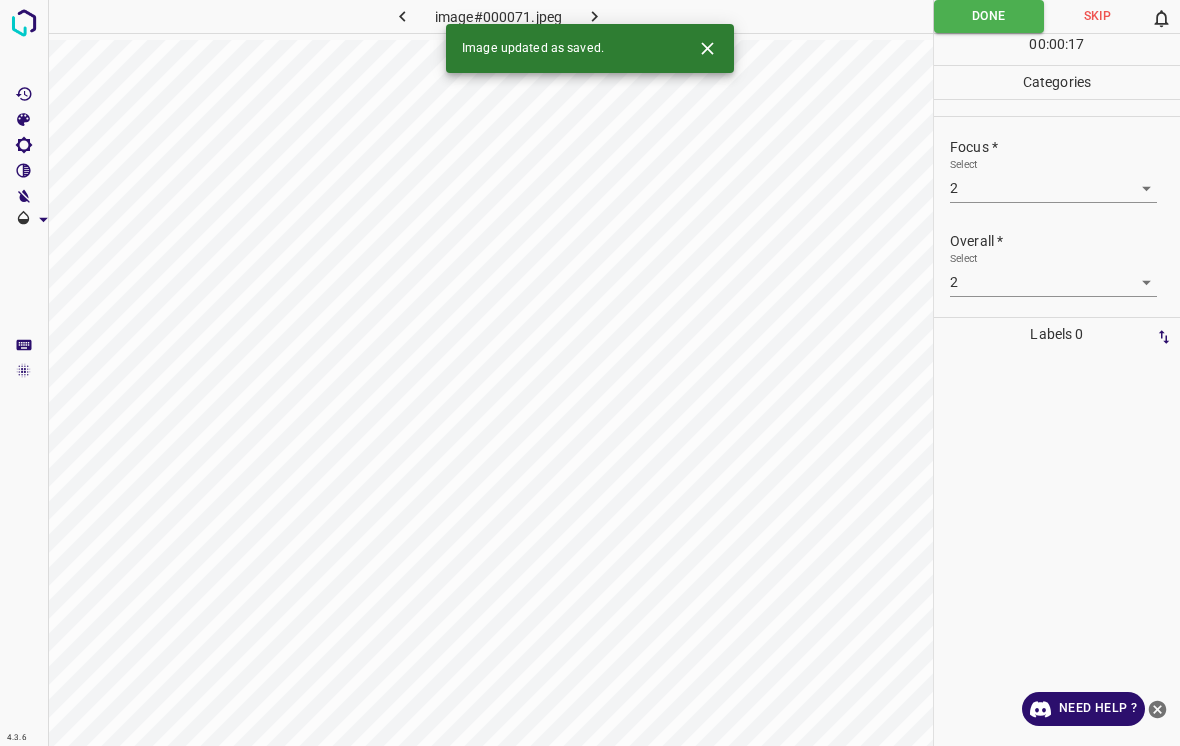 click 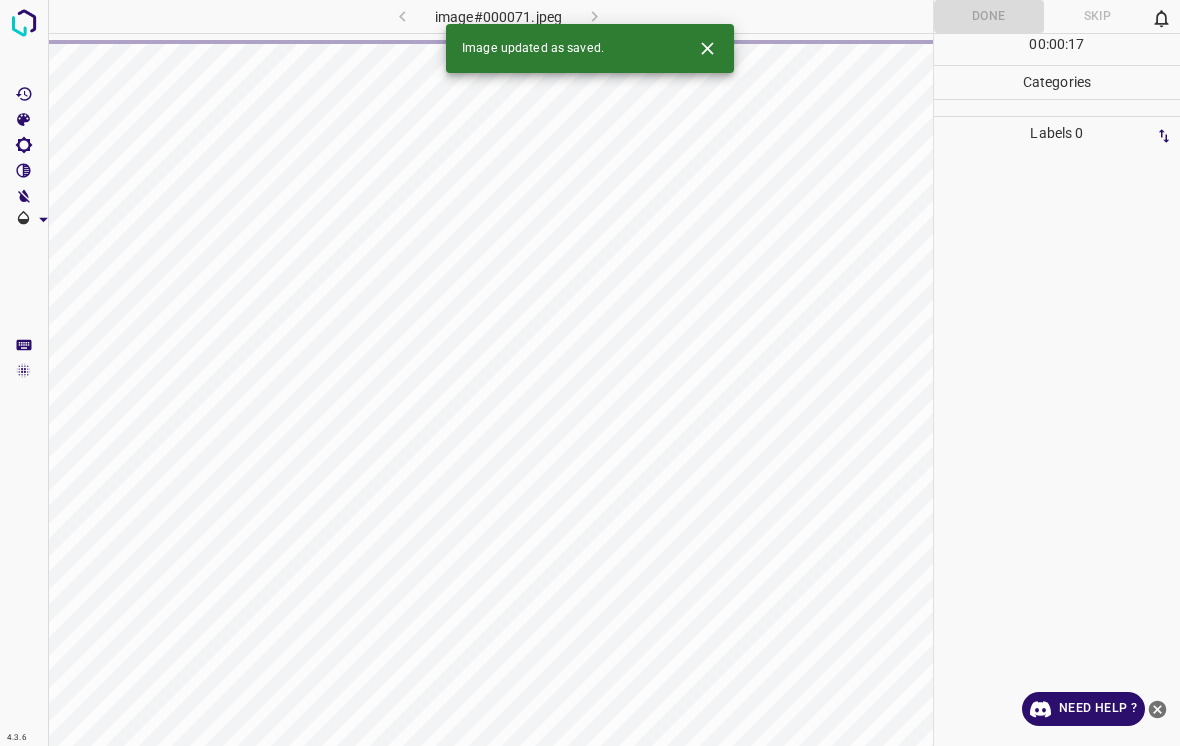 click at bounding box center [707, 48] 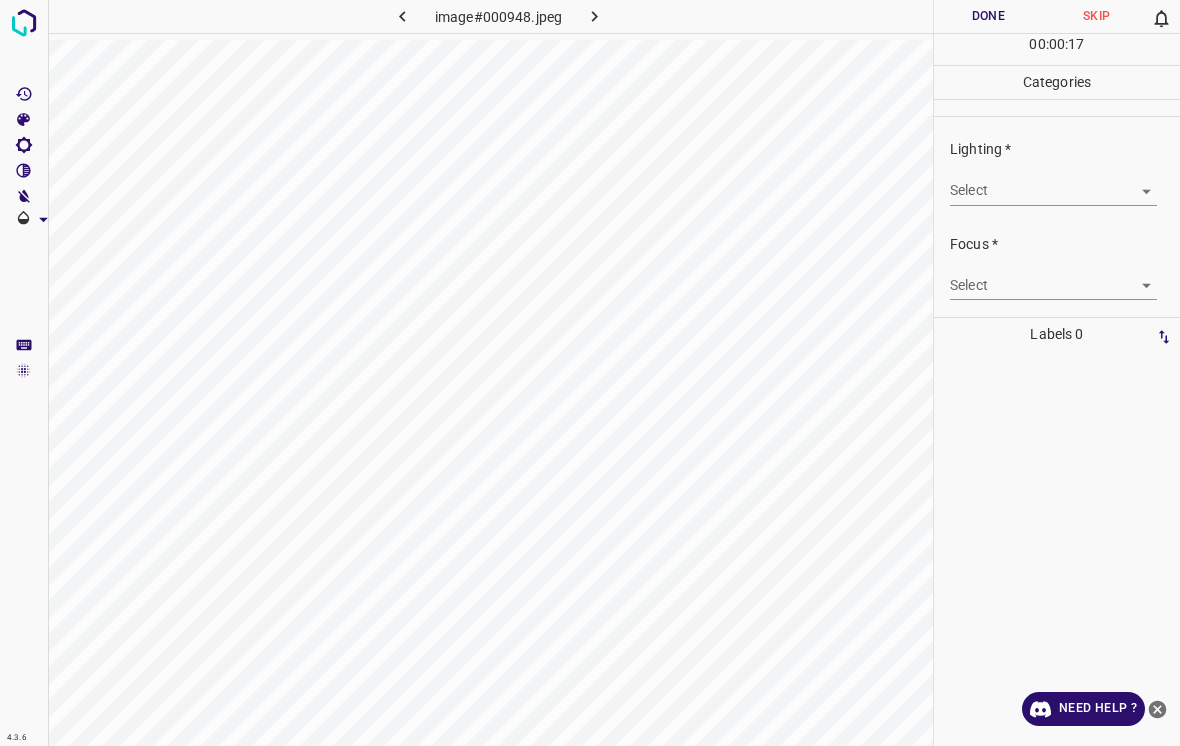 click on "4.3.6  image#000948.jpeg Done Skip 0 00   : 00   : 17   Categories Lighting *  Select ​ Focus *  Select ​ Overall *  Select ​ Labels   0 Categories 1 Lighting 2 Focus 3 Overall Tools Space Change between modes (Draw & Edit) I Auto labeling R Restore zoom M Zoom in N Zoom out Delete Delete selecte label Filters Z Restore filters X Saturation filter C Brightness filter V Contrast filter B Gray scale filter General O Download Need Help ? - Text - Hide - Delete" at bounding box center (590, 373) 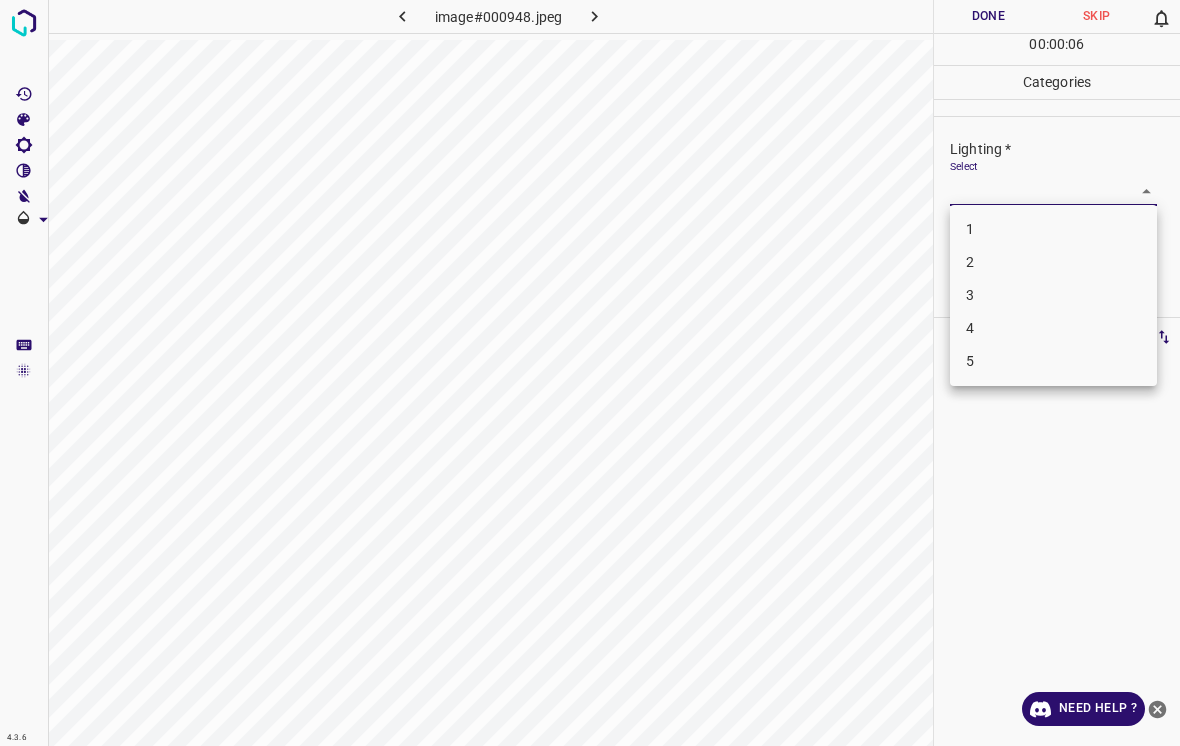 click on "3" at bounding box center (1053, 295) 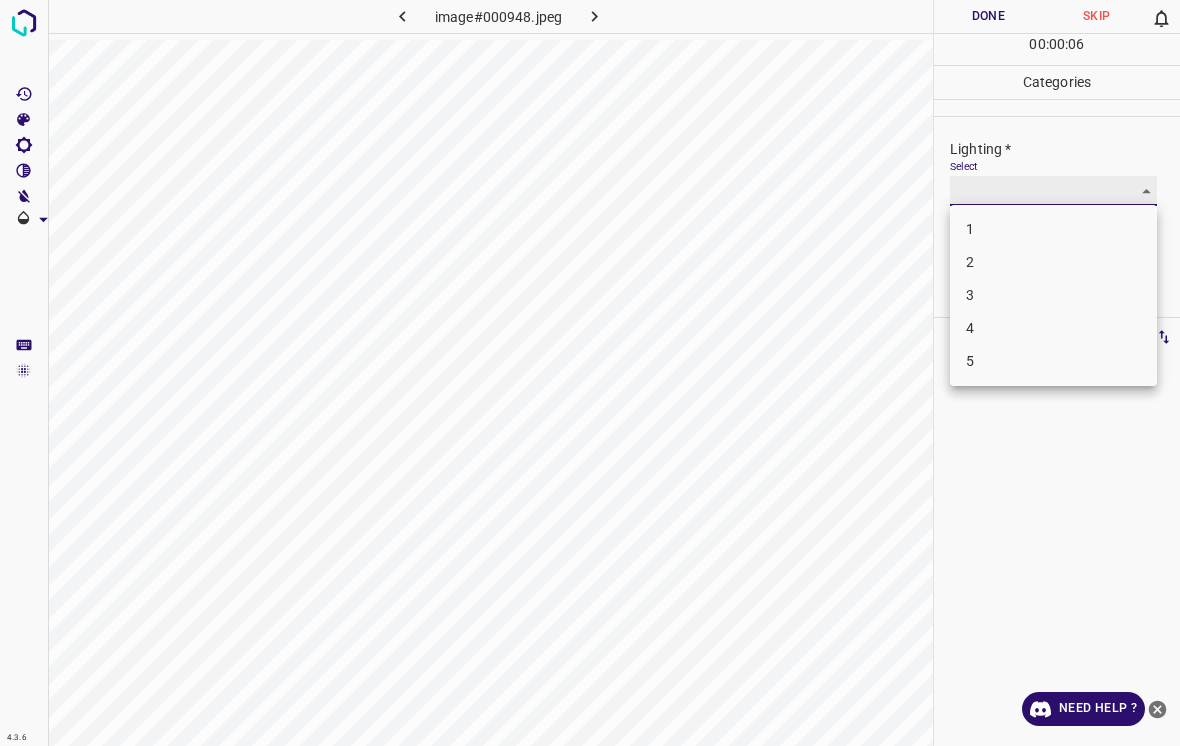 type on "3" 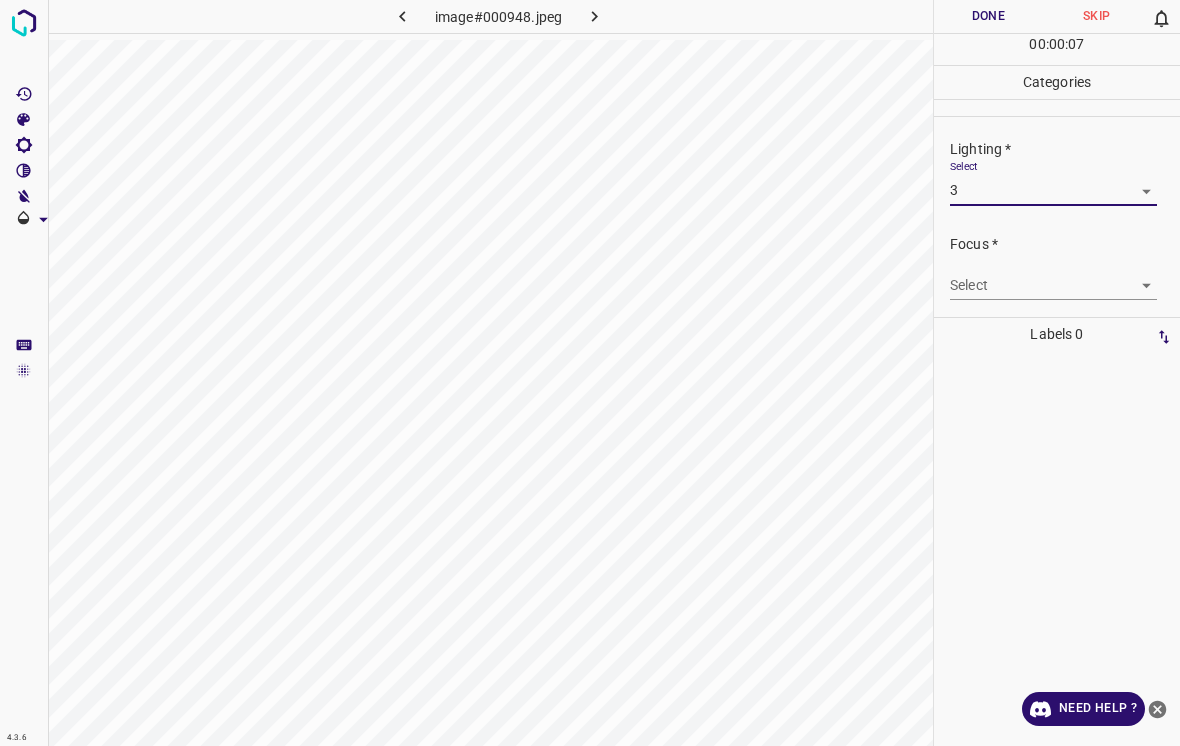 click on "4.3.6  image#000948.jpeg Done Skip 0 00   : 00   : 07   Categories Lighting *  Select 3 3 Focus *  Select ​ Overall *  Select ​ Labels   0 Categories 1 Lighting 2 Focus 3 Overall Tools Space Change between modes (Draw & Edit) I Auto labeling R Restore zoom M Zoom in N Zoom out Delete Delete selecte label Filters Z Restore filters X Saturation filter C Brightness filter V Contrast filter B Gray scale filter General O Download Need Help ? - Text - Hide - Delete" at bounding box center (590, 373) 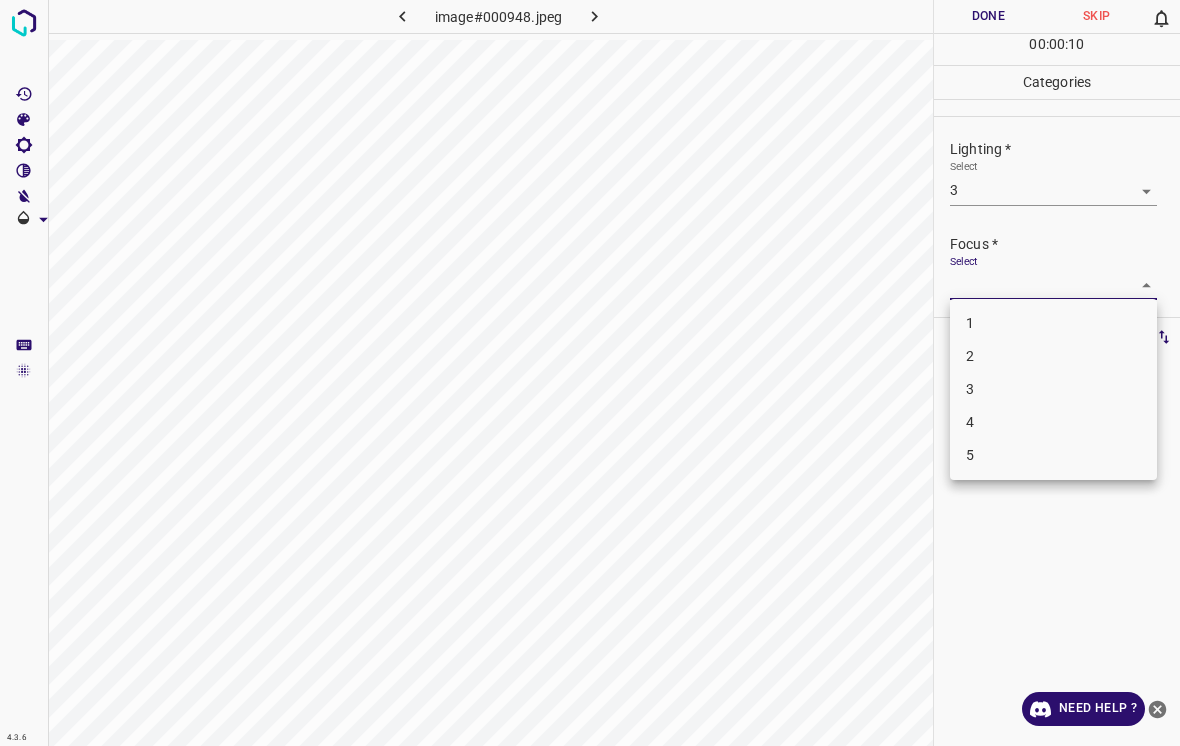 click on "3" at bounding box center (1053, 389) 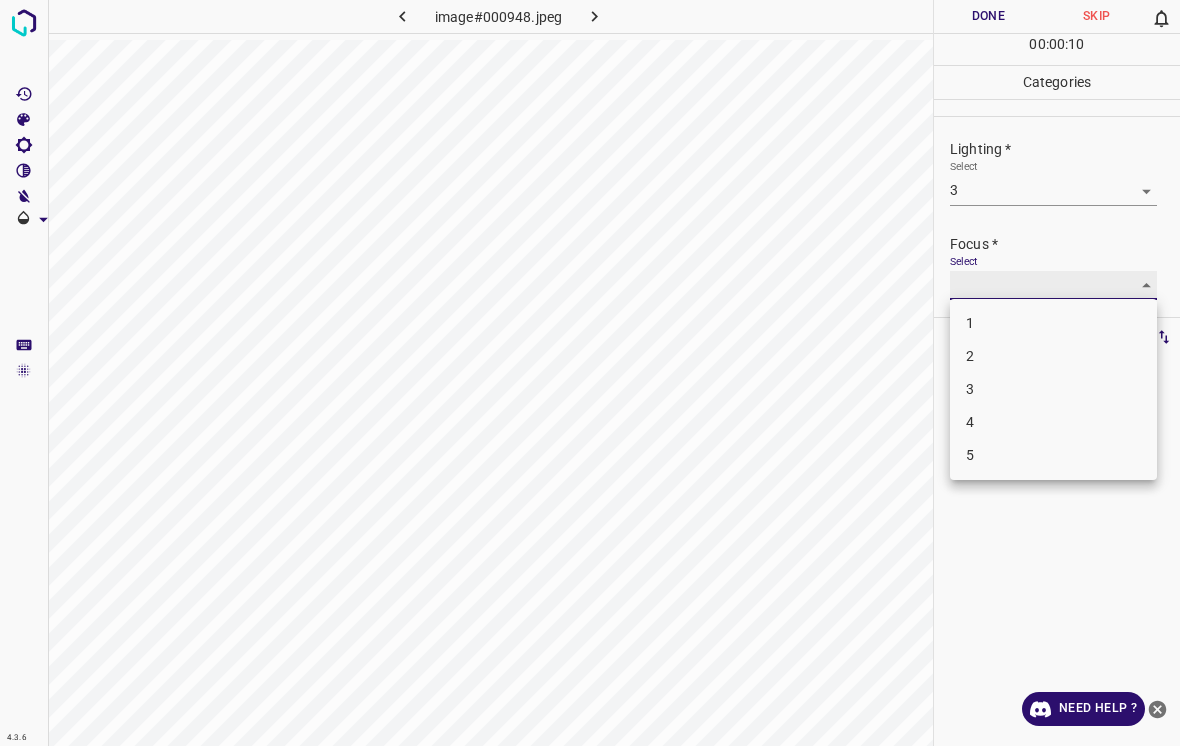 type on "3" 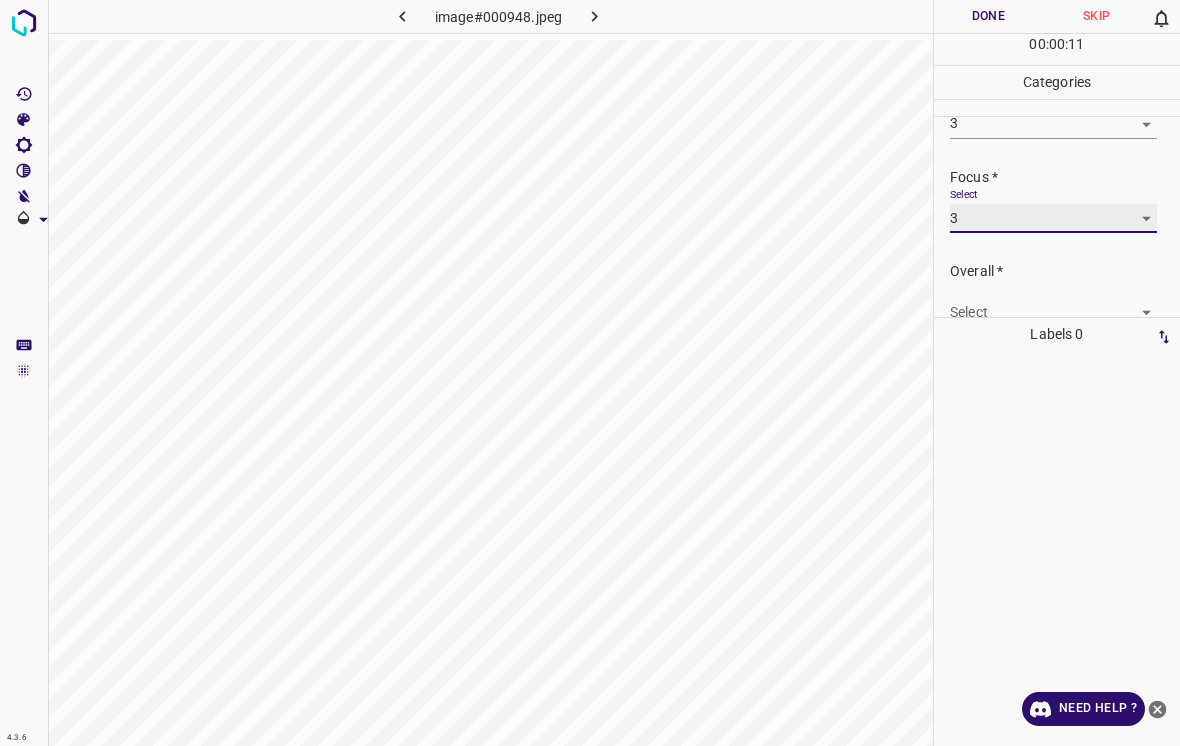 scroll, scrollTop: 77, scrollLeft: 0, axis: vertical 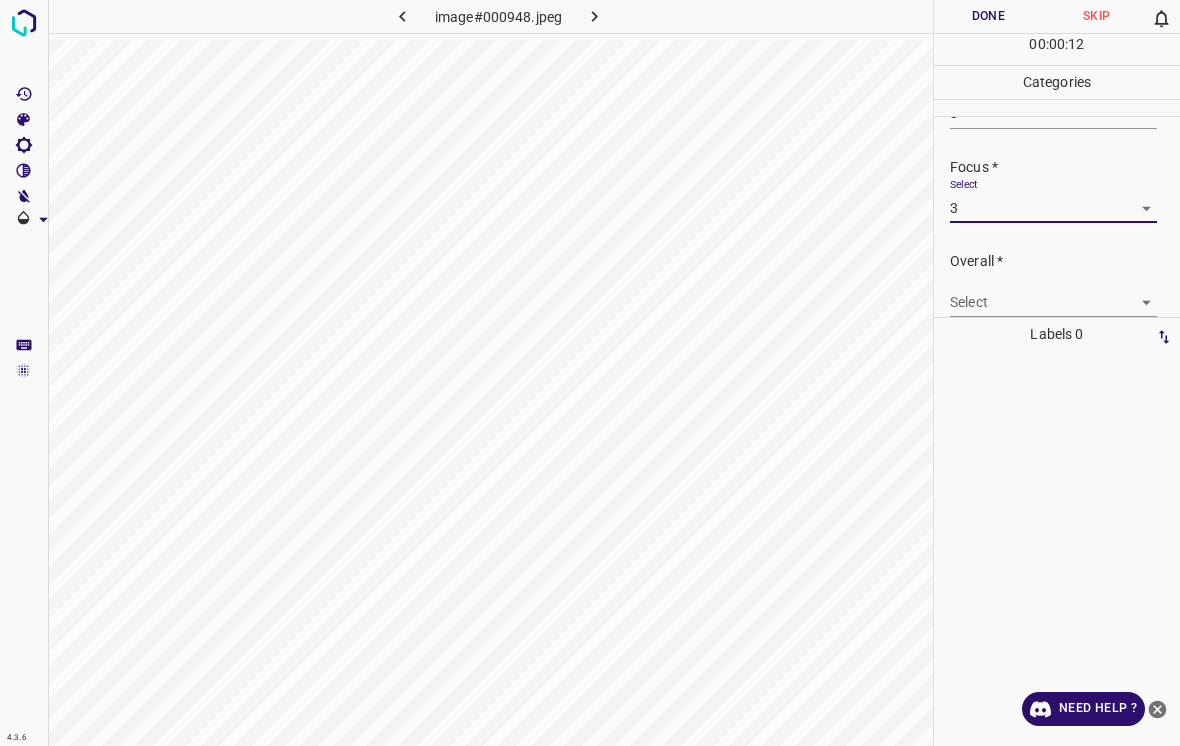 click on "4.3.6  image#000948.jpeg Done Skip 0 00   : 00   : 12   Categories Lighting *  Select 3 3 Focus *  Select 3 3 Overall *  Select ​ Labels   0 Categories 1 Lighting 2 Focus 3 Overall Tools Space Change between modes (Draw & Edit) I Auto labeling R Restore zoom M Zoom in N Zoom out Delete Delete selecte label Filters Z Restore filters X Saturation filter C Brightness filter V Contrast filter B Gray scale filter General O Download Need Help ? - Text - Hide - Delete" at bounding box center [590, 373] 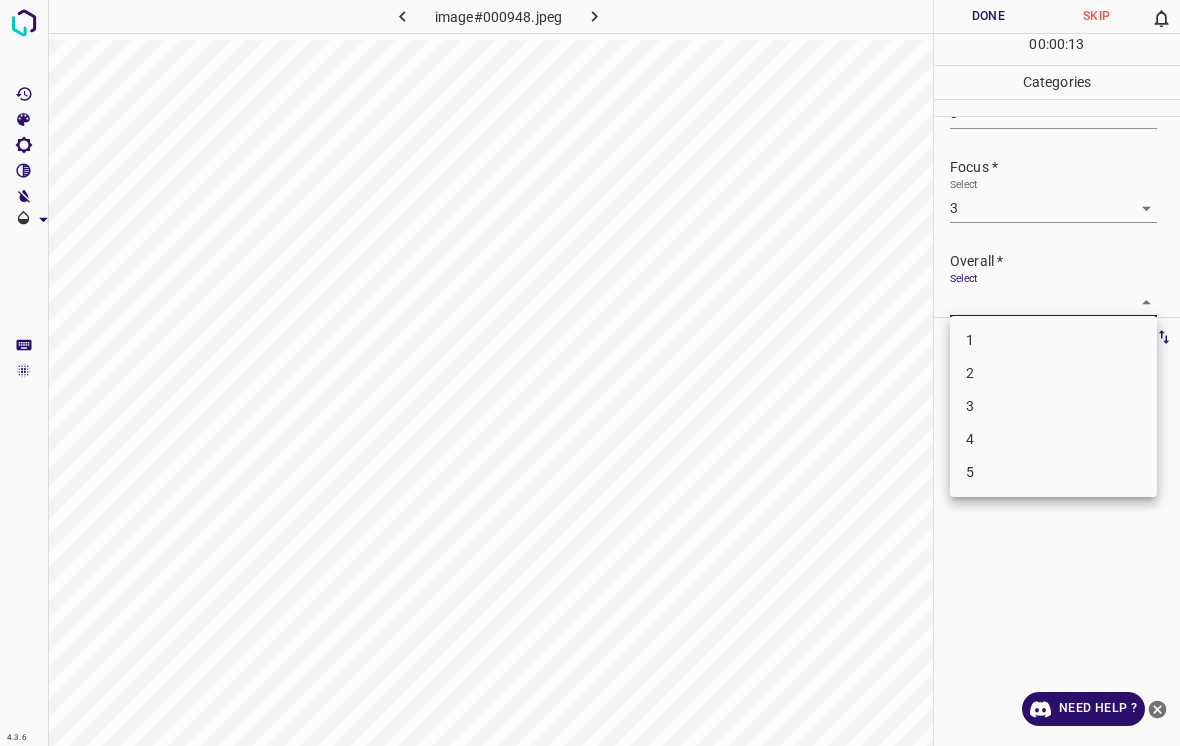 click on "3" at bounding box center (1053, 406) 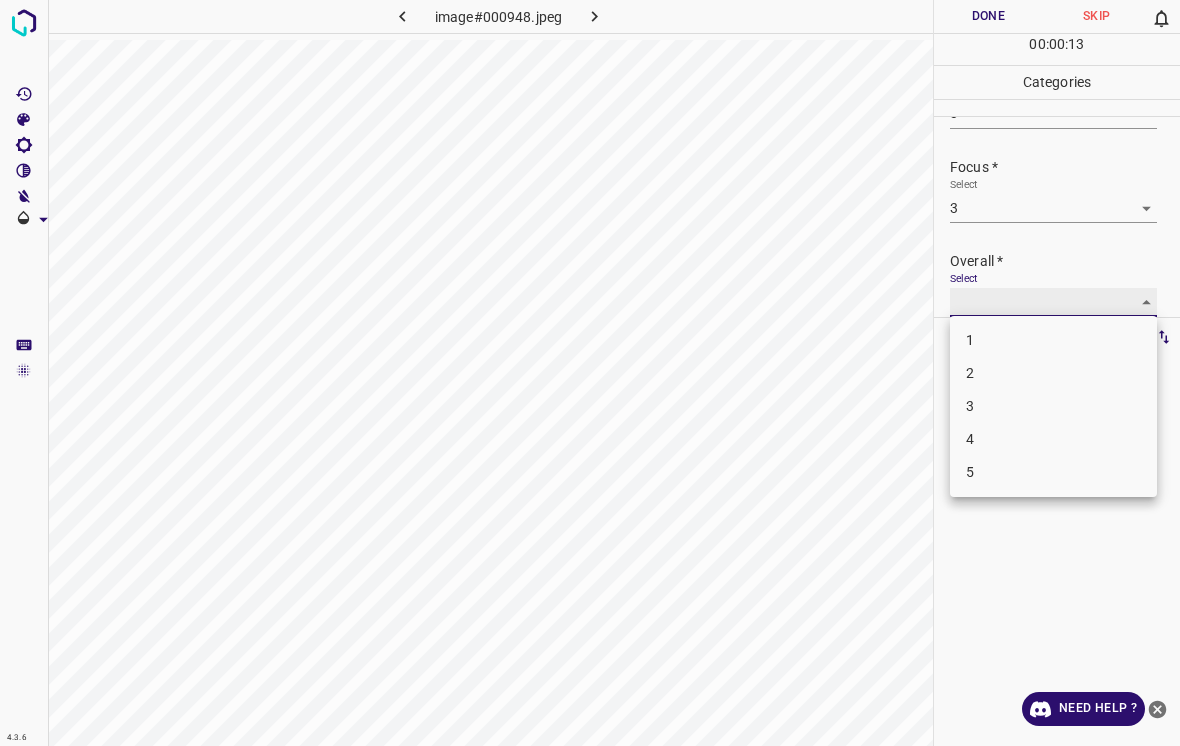 type on "3" 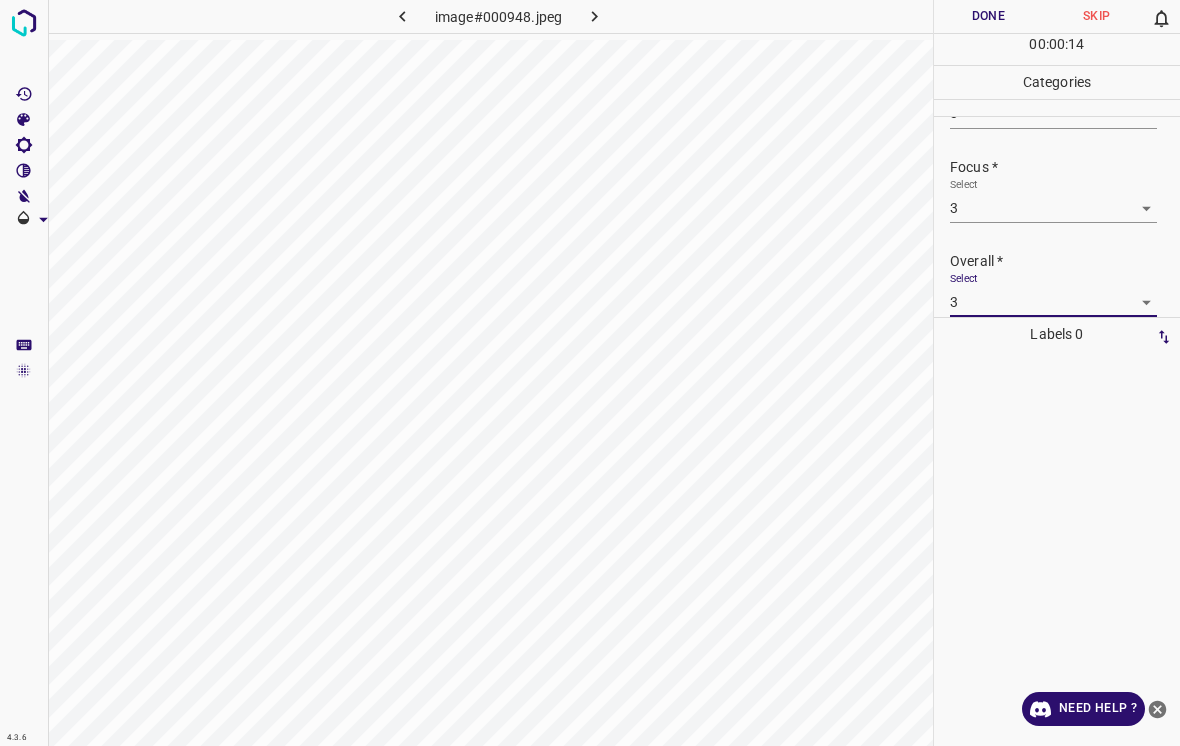 click on "Done" at bounding box center (988, 16) 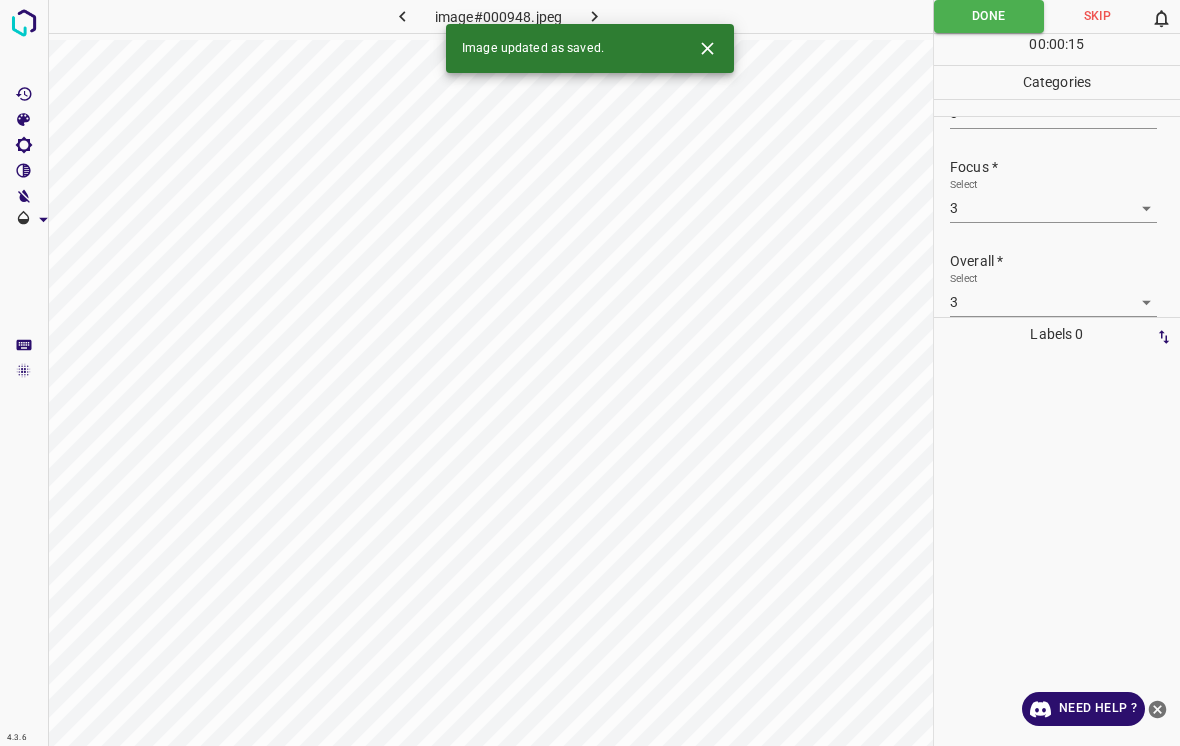 click 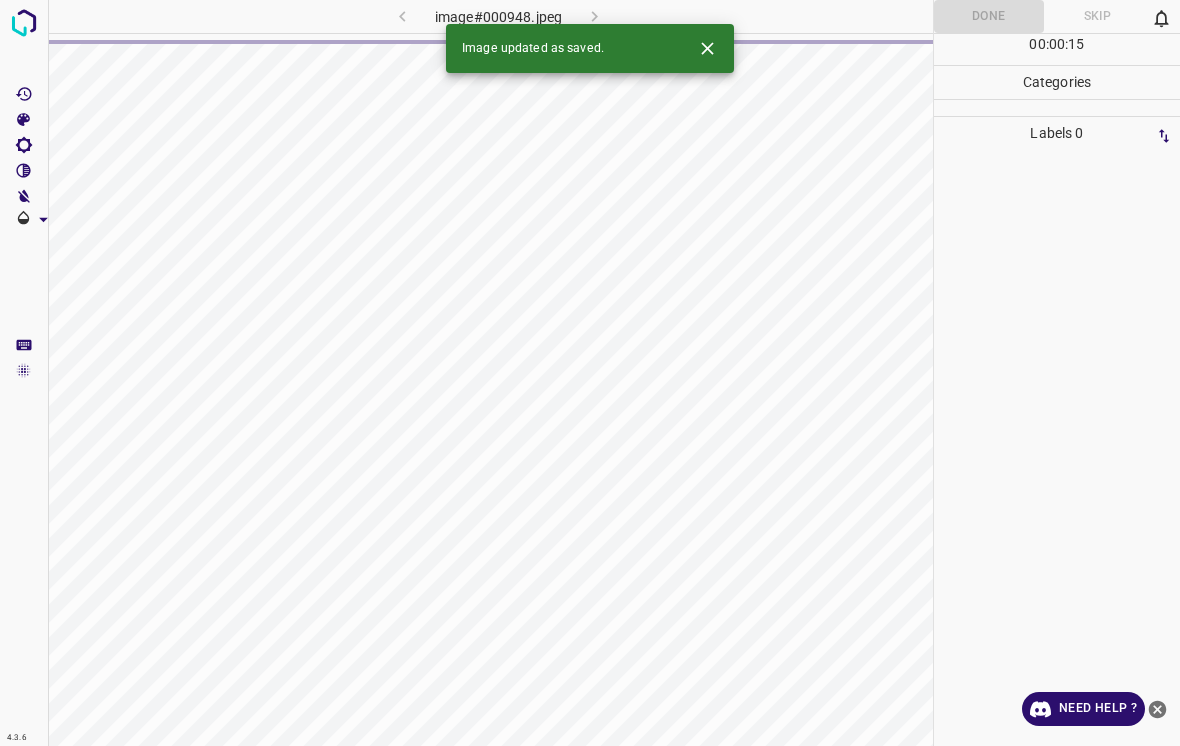 click on "Image updated as saved." at bounding box center [590, 48] 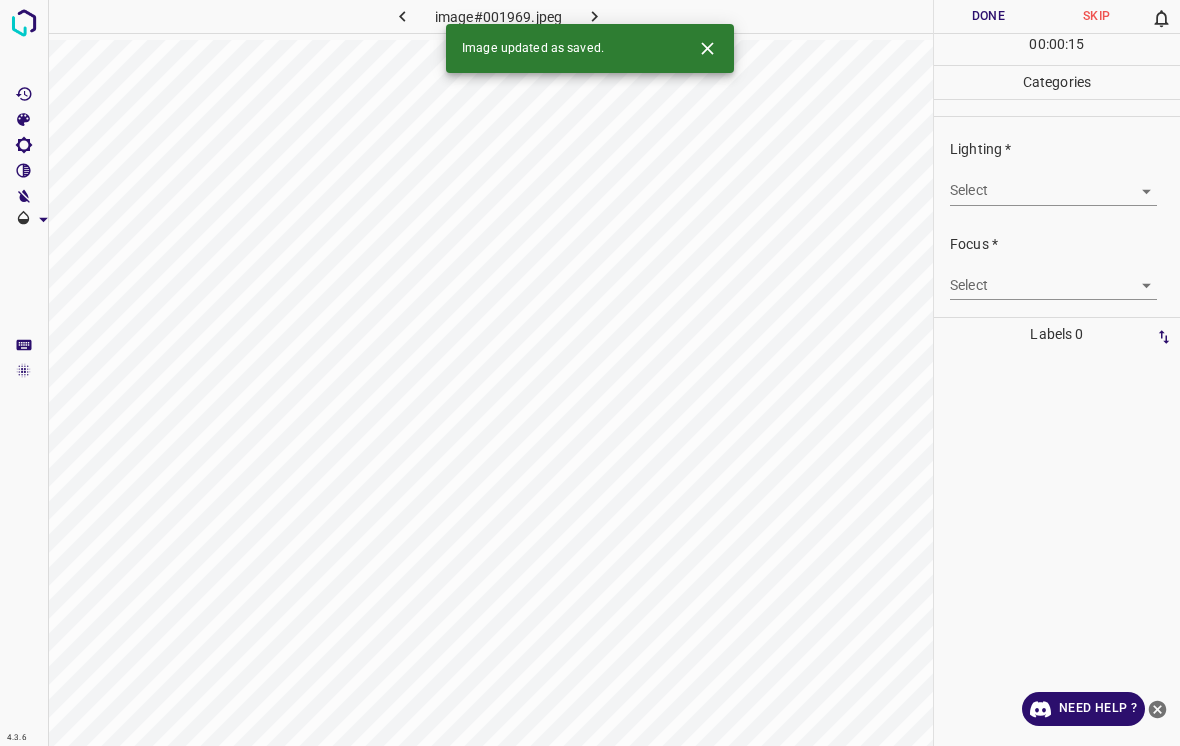 click on "4.3.6  image#001969.jpeg Done Skip 0 00   : 00   : 15   Categories Lighting *  Select ​ Focus *  Select ​ Overall *  Select ​ Labels   0 Categories 1 Lighting 2 Focus 3 Overall Tools Space Change between modes (Draw & Edit) I Auto labeling R Restore zoom M Zoom in N Zoom out Delete Delete selecte label Filters Z Restore filters X Saturation filter C Brightness filter V Contrast filter B Gray scale filter General O Download Image updated as saved. Need Help ? - Text - Hide - Delete" at bounding box center [590, 373] 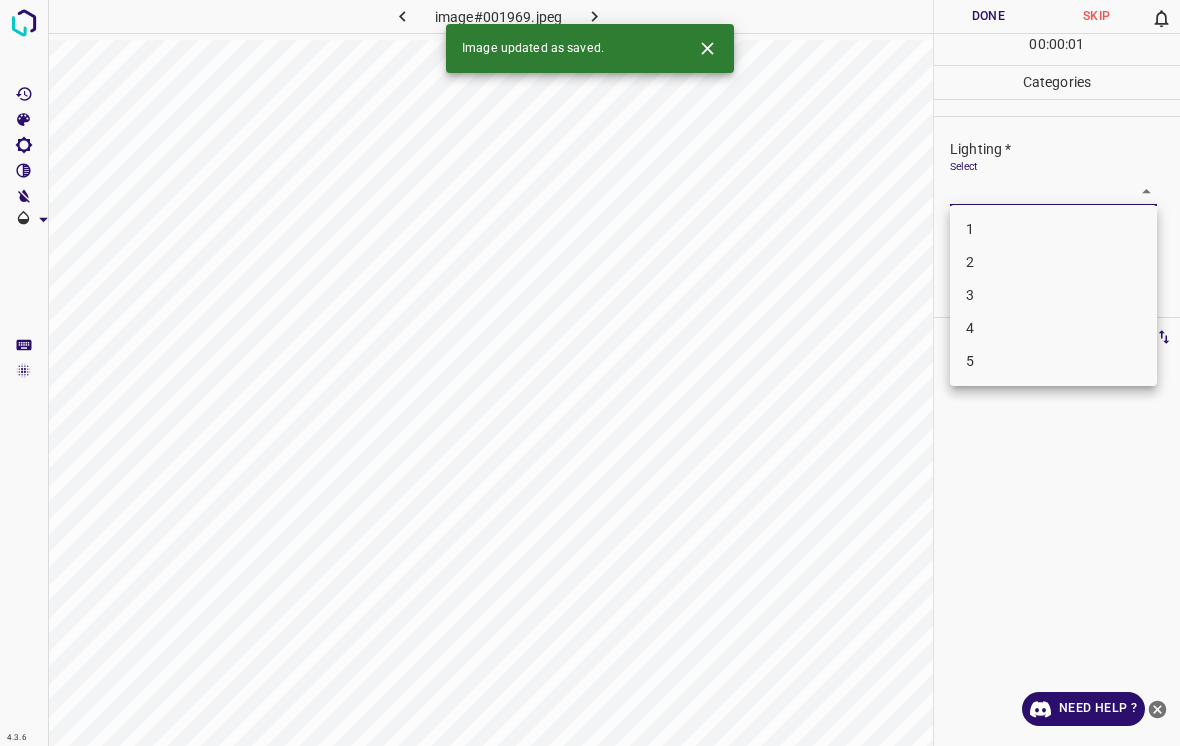 click on "1" at bounding box center (1053, 229) 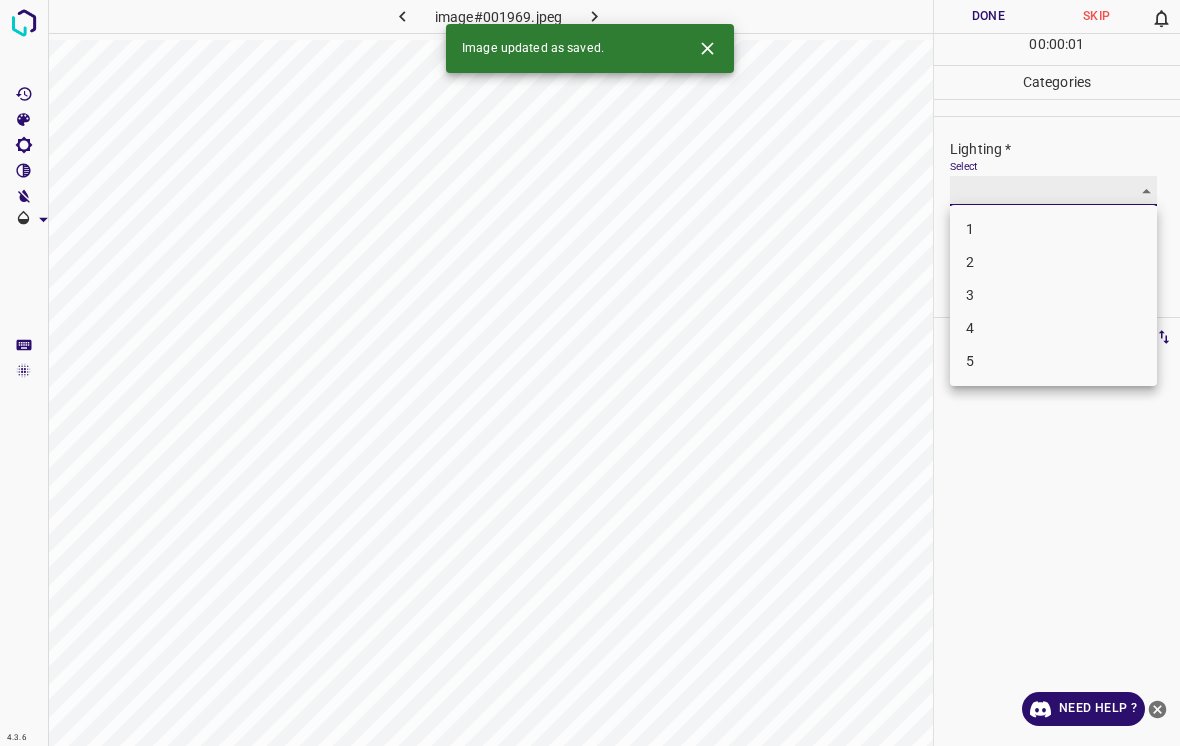type on "1" 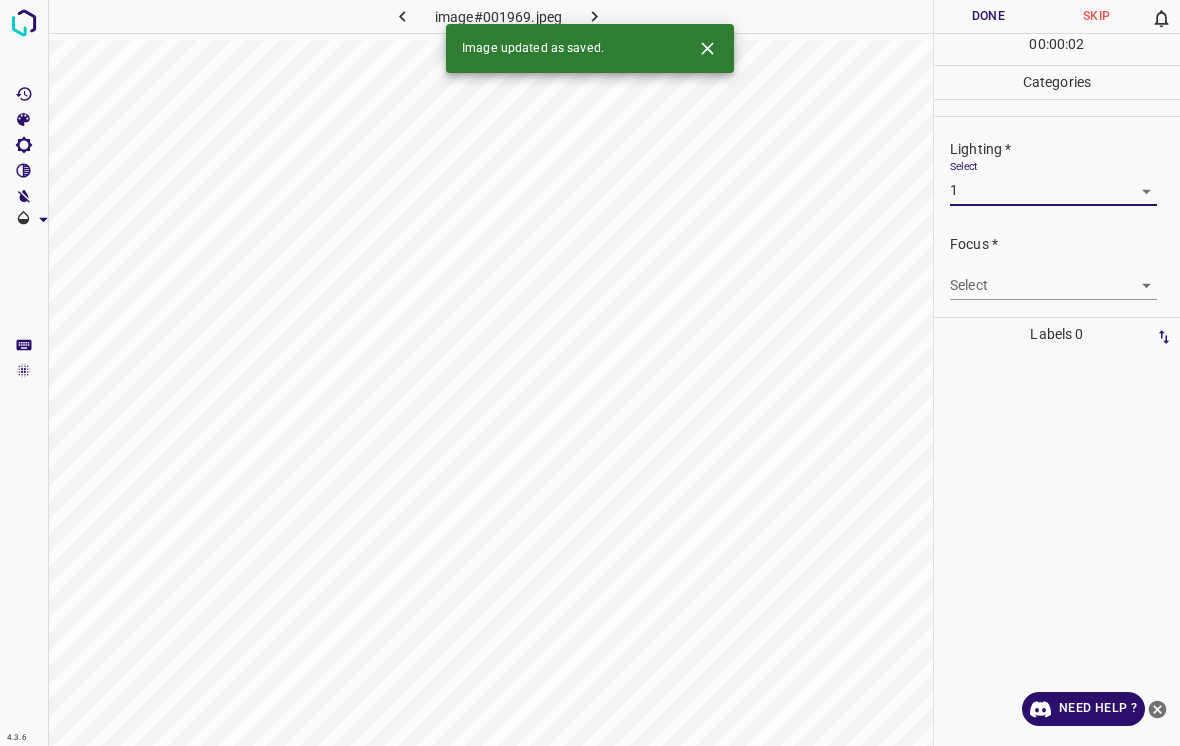 click on "4.3.6  image#001969.jpeg Done Skip 0 00   : 00   : 02   Categories Lighting *  Select 1 1 Focus *  Select ​ Overall *  Select ​ Labels   0 Categories 1 Lighting 2 Focus 3 Overall Tools Space Change between modes (Draw & Edit) I Auto labeling R Restore zoom M Zoom in N Zoom out Delete Delete selecte label Filters Z Restore filters X Saturation filter C Brightness filter V Contrast filter B Gray scale filter General O Download Image updated as saved. Need Help ? - Text - Hide - Delete" at bounding box center (590, 373) 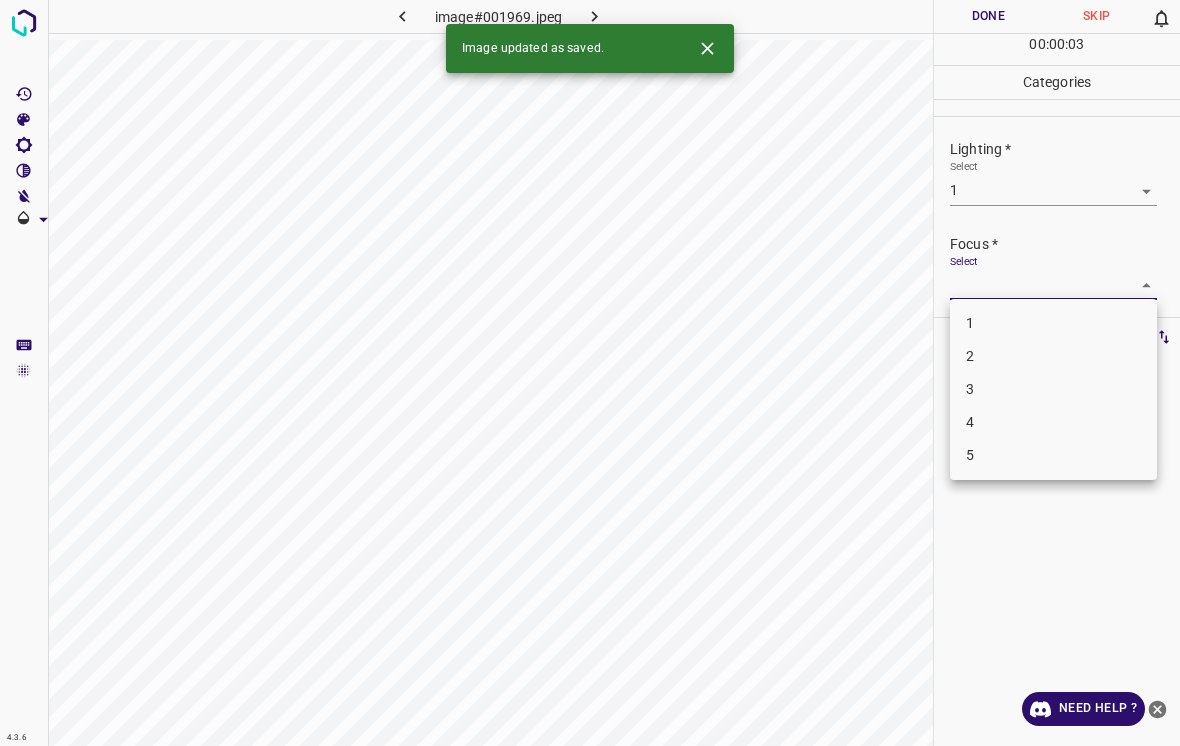 click on "2" at bounding box center (1053, 356) 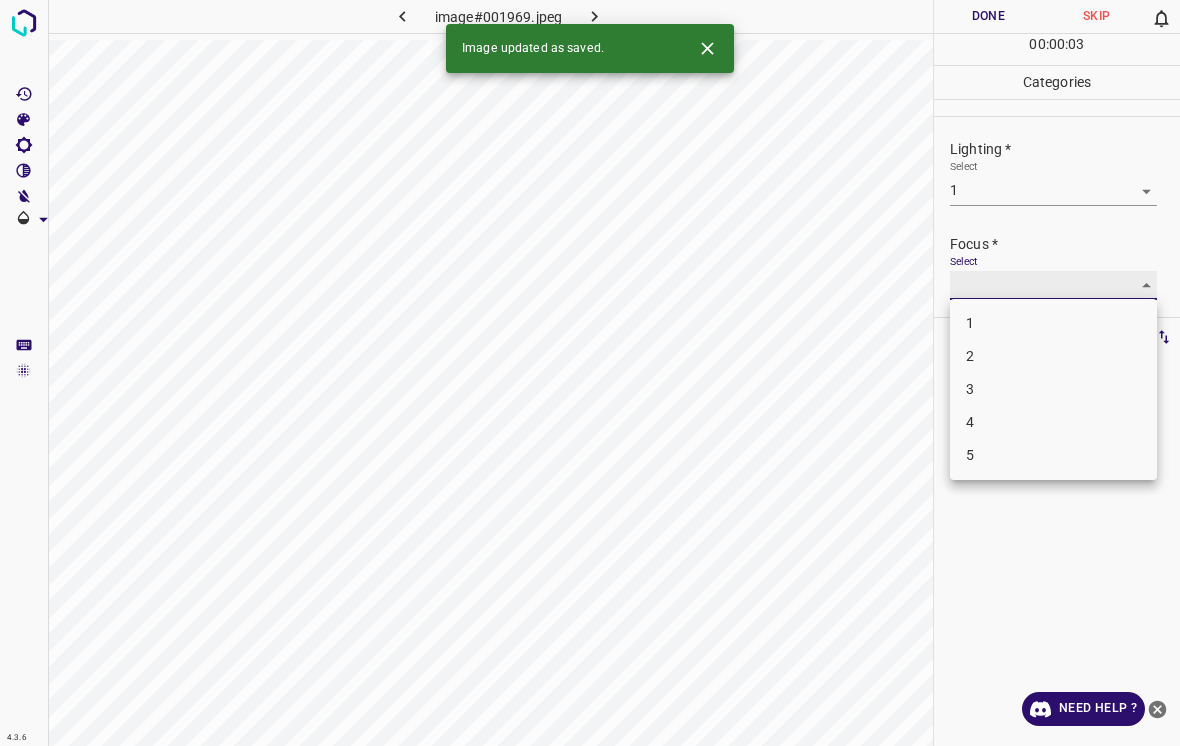 type on "2" 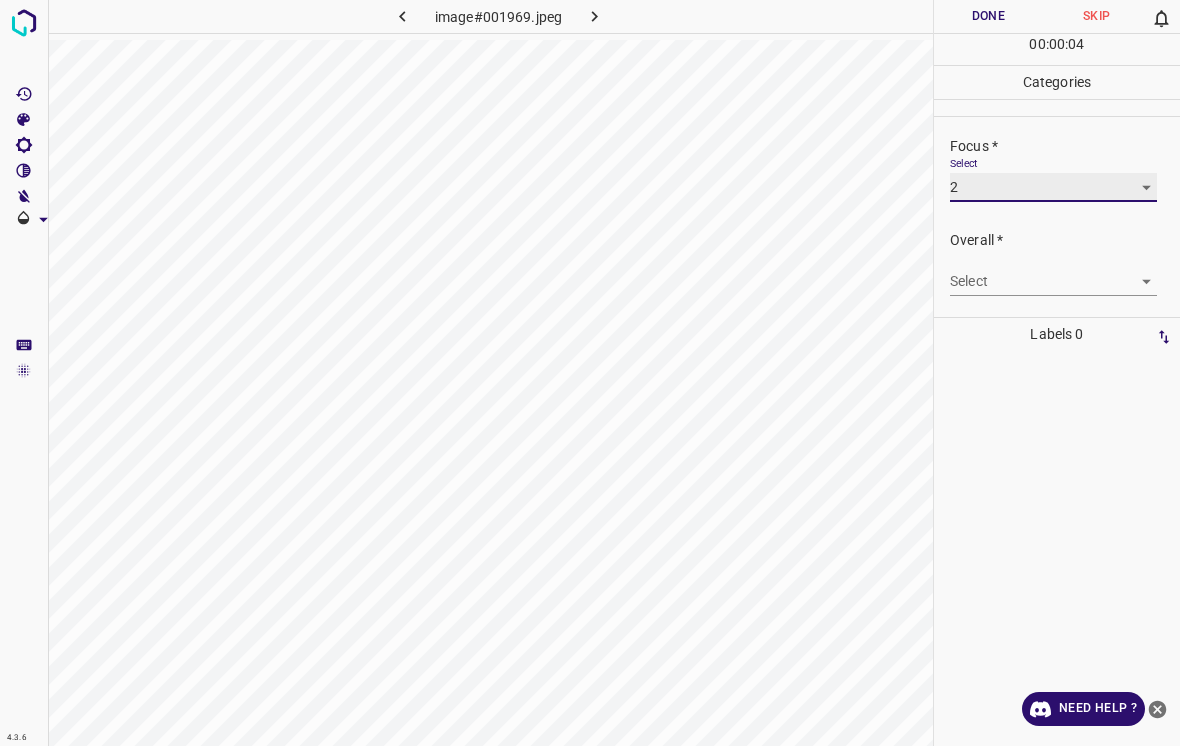 scroll, scrollTop: 98, scrollLeft: 0, axis: vertical 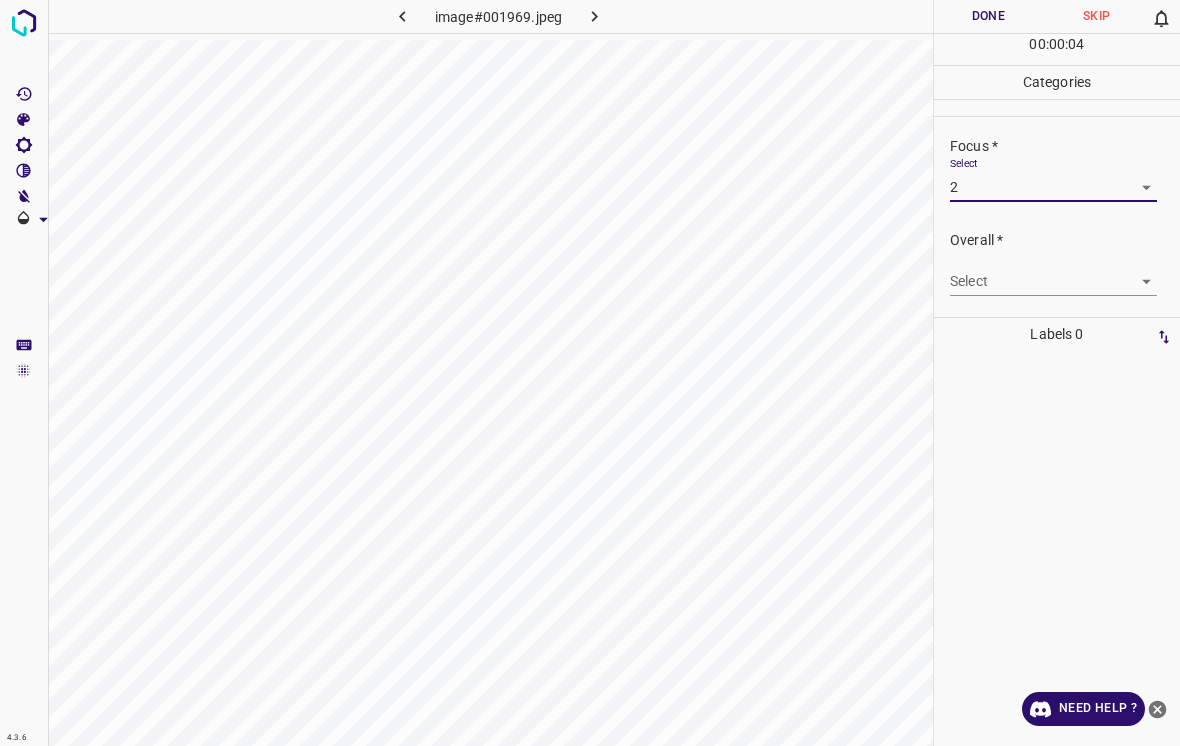 click on "4.3.6  image#001969.jpeg Done Skip 0 00   : 00   : 04   Categories Lighting *  Select 1 1 Focus *  Select 2 2 Overall *  Select ​ Labels   0 Categories 1 Lighting 2 Focus 3 Overall Tools Space Change between modes (Draw & Edit) I Auto labeling R Restore zoom M Zoom in N Zoom out Delete Delete selecte label Filters Z Restore filters X Saturation filter C Brightness filter V Contrast filter B Gray scale filter General O Download Need Help ? - Text - Hide - Delete" at bounding box center [590, 373] 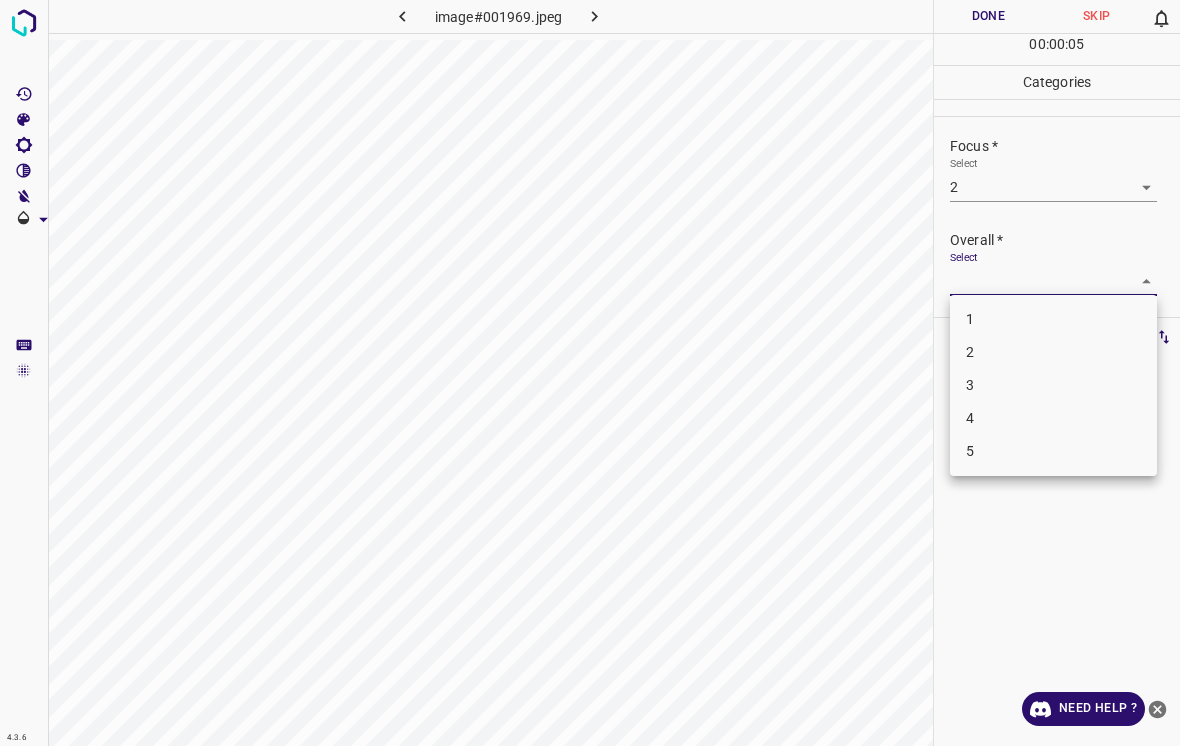 click on "2" at bounding box center (1053, 352) 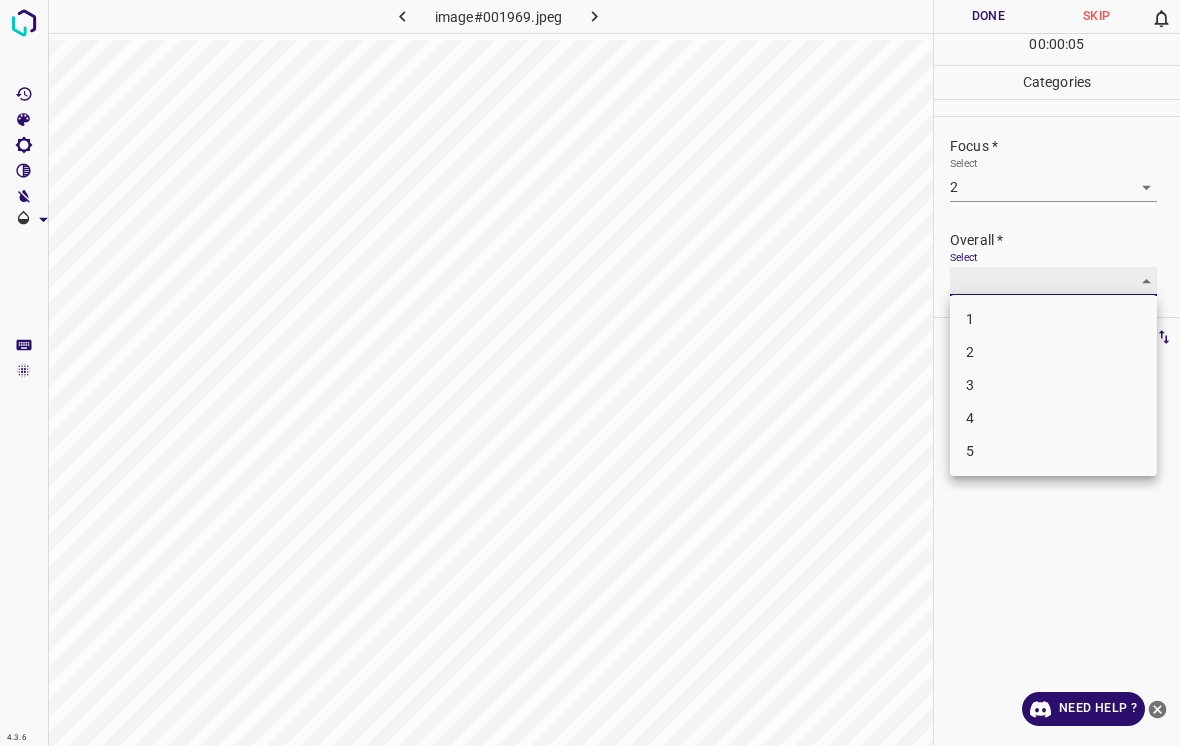 type on "2" 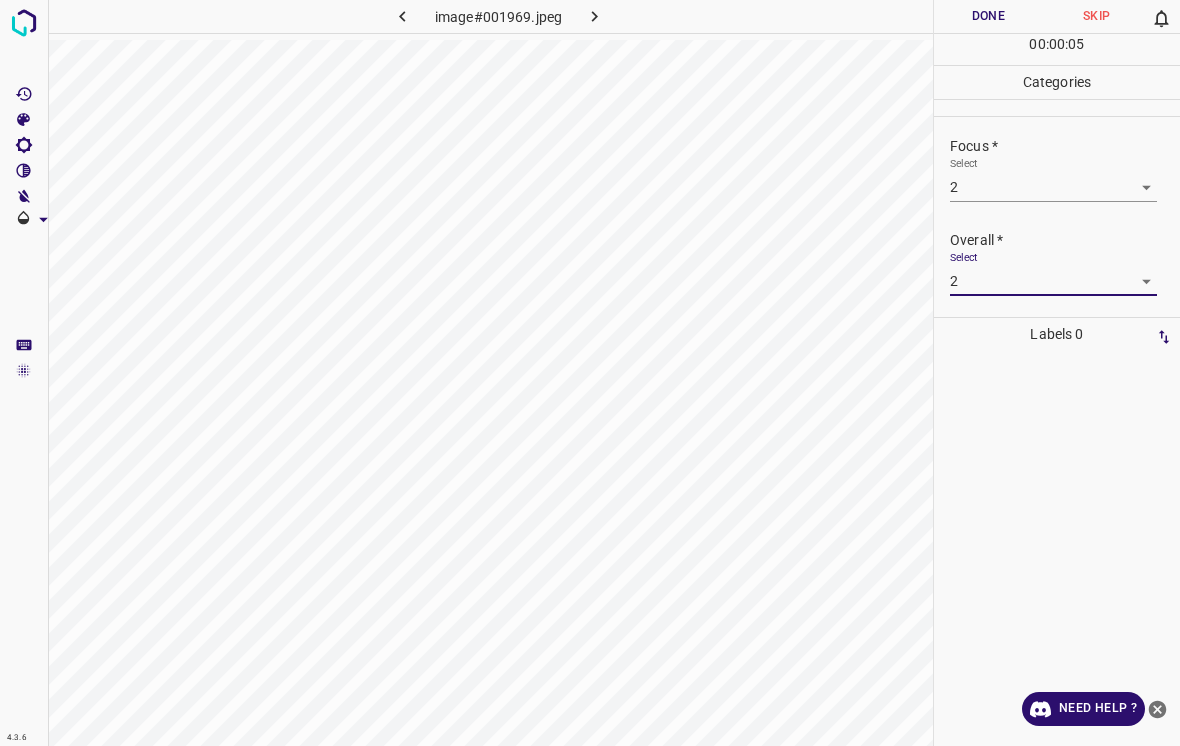 click on "Done" at bounding box center (988, 16) 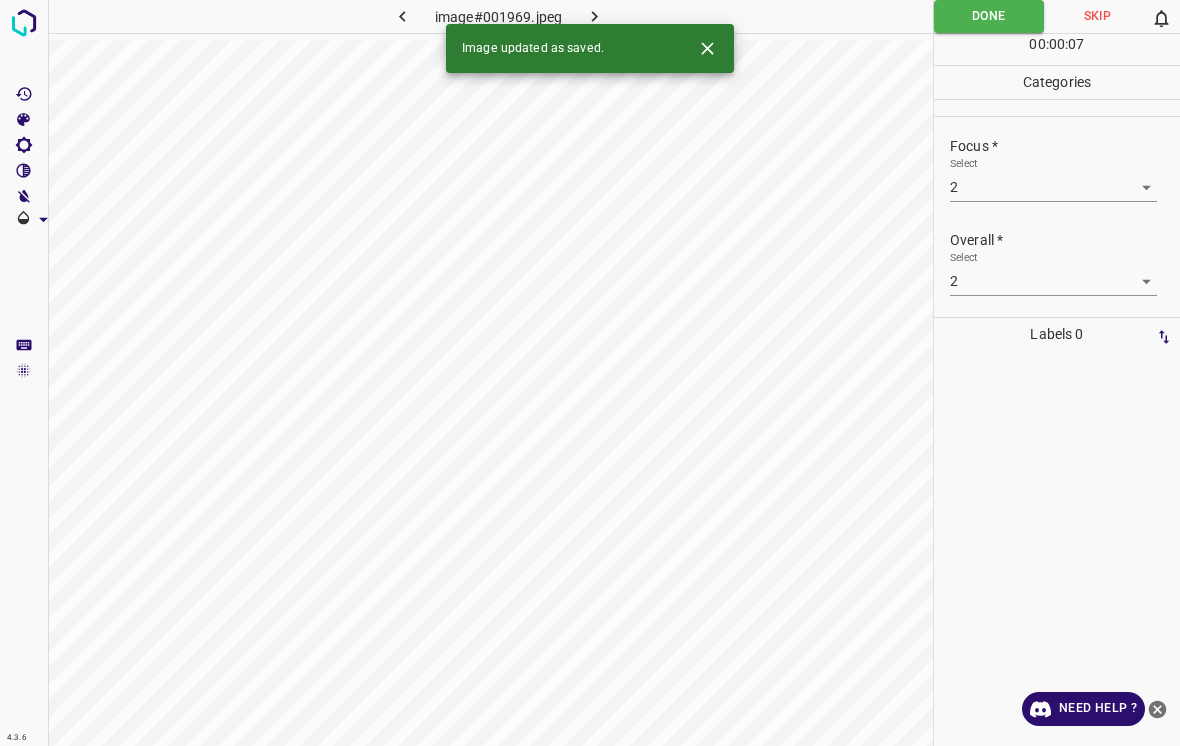click 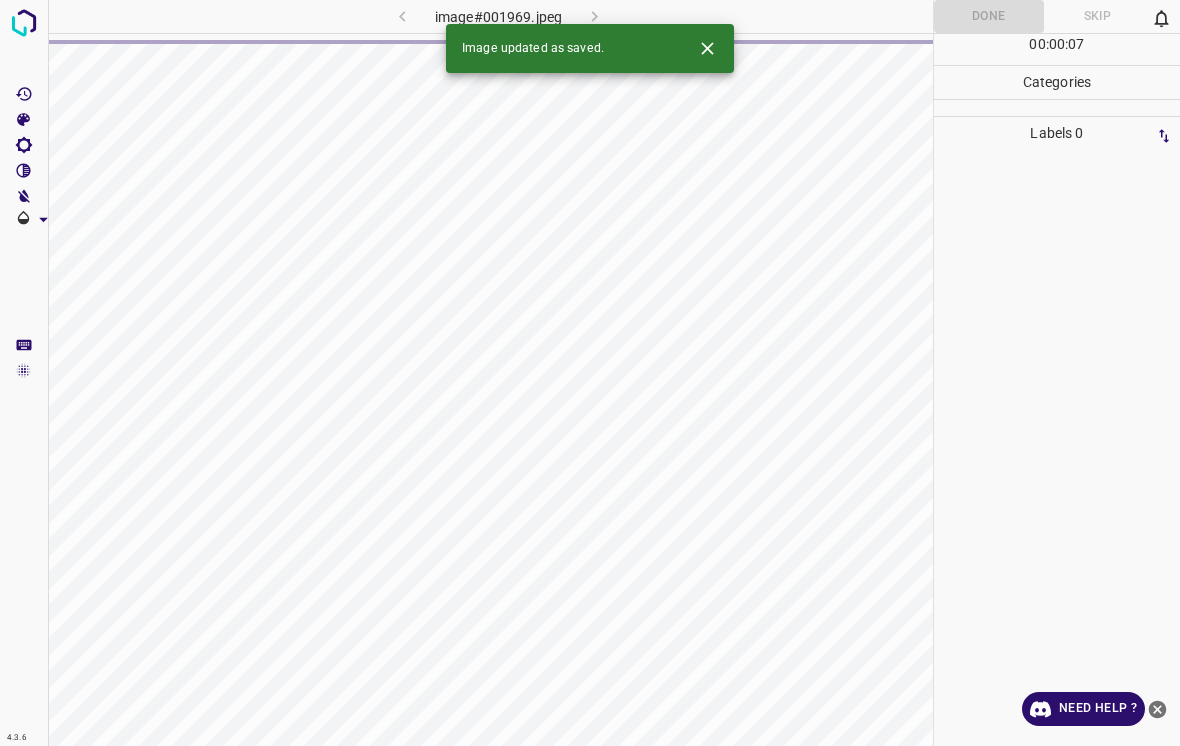 click at bounding box center (707, 48) 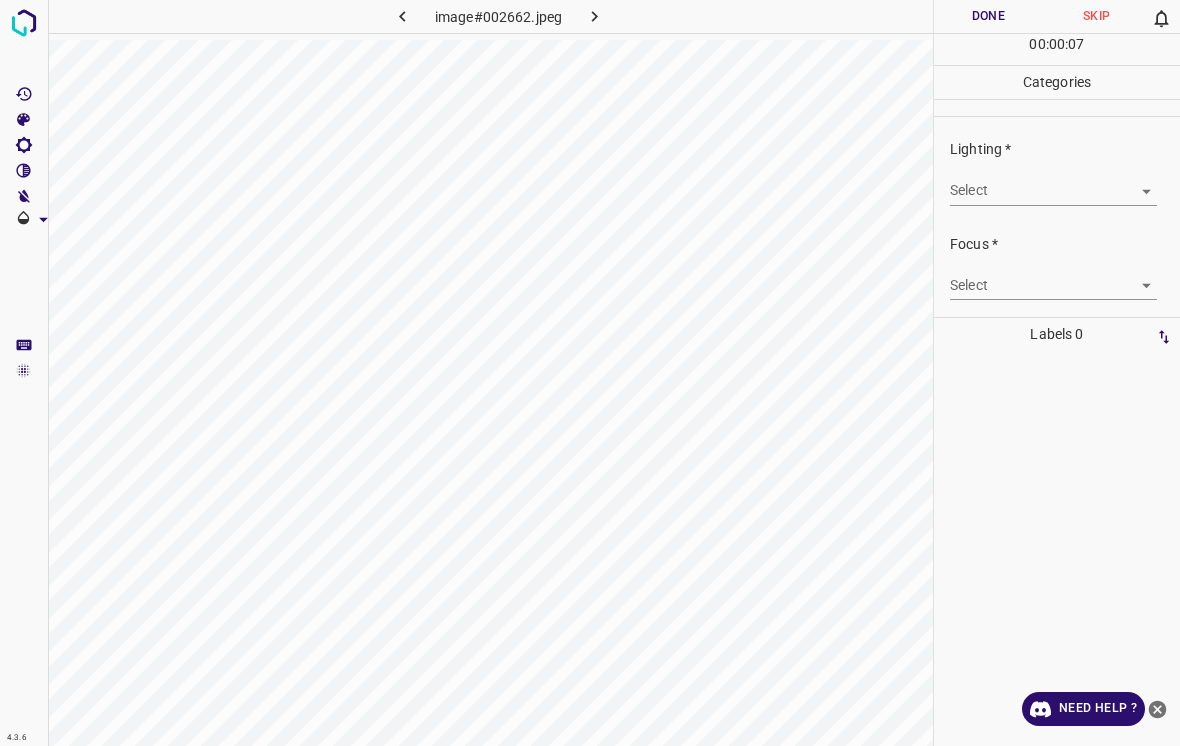 click on "4.3.6  image#002662.jpeg Done Skip 0 00   : 00   : 07   Categories Lighting *  Select ​ Focus *  Select ​ Overall *  Select ​ Labels   0 Categories 1 Lighting 2 Focus 3 Overall Tools Space Change between modes (Draw & Edit) I Auto labeling R Restore zoom M Zoom in N Zoom out Delete Delete selecte label Filters Z Restore filters X Saturation filter C Brightness filter V Contrast filter B Gray scale filter General O Download Need Help ? - Text - Hide - Delete" at bounding box center [590, 373] 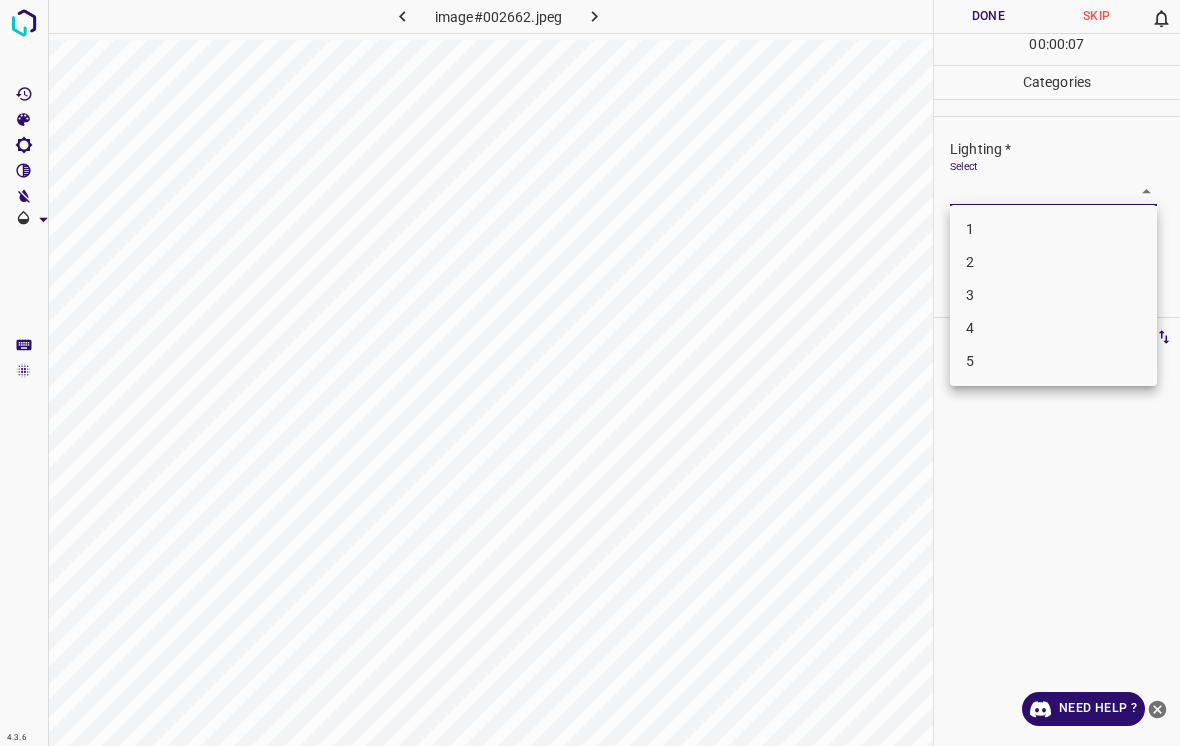 click on "3" at bounding box center [1053, 295] 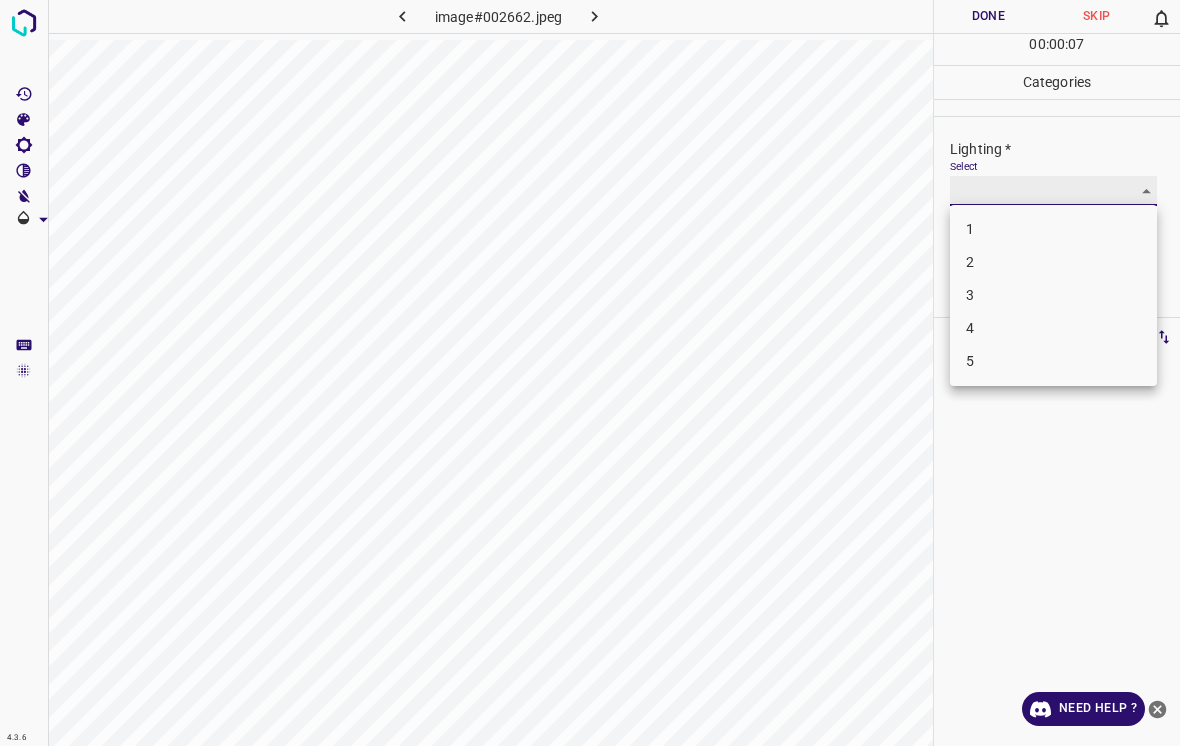 type on "3" 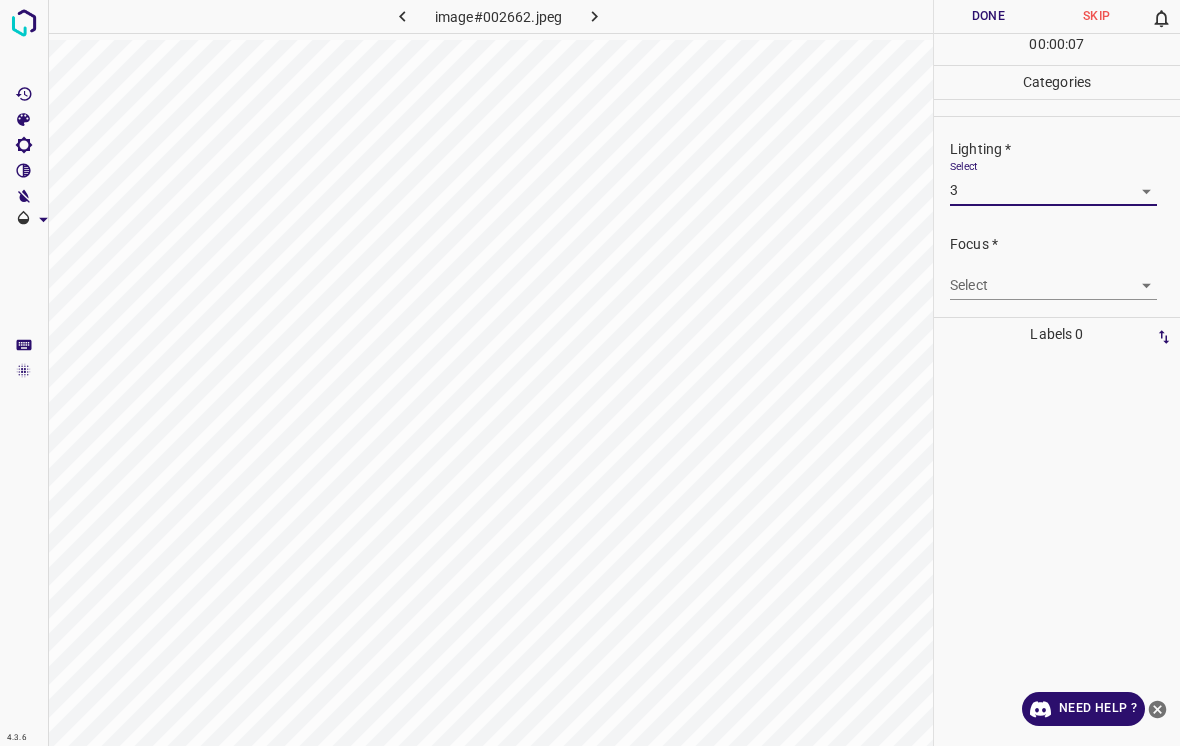 click on "4.3.6  image#002662.jpeg Done Skip 0 00   : 00   : 07   Categories Lighting *  Select 3 3 Focus *  Select ​ Overall *  Select ​ Labels   0 Categories 1 Lighting 2 Focus 3 Overall Tools Space Change between modes (Draw & Edit) I Auto labeling R Restore zoom M Zoom in N Zoom out Delete Delete selecte label Filters Z Restore filters X Saturation filter C Brightness filter V Contrast filter B Gray scale filter General O Download Need Help ? - Text - Hide - Delete" at bounding box center [590, 373] 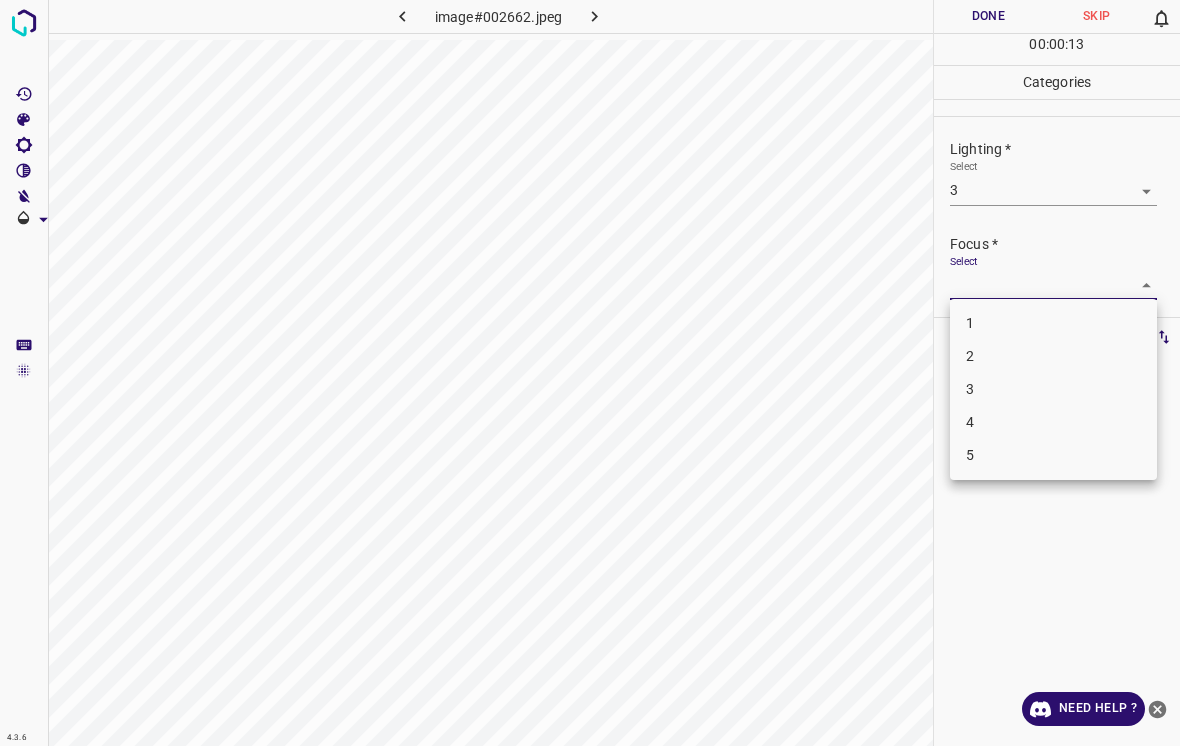 click on "4" at bounding box center (1053, 422) 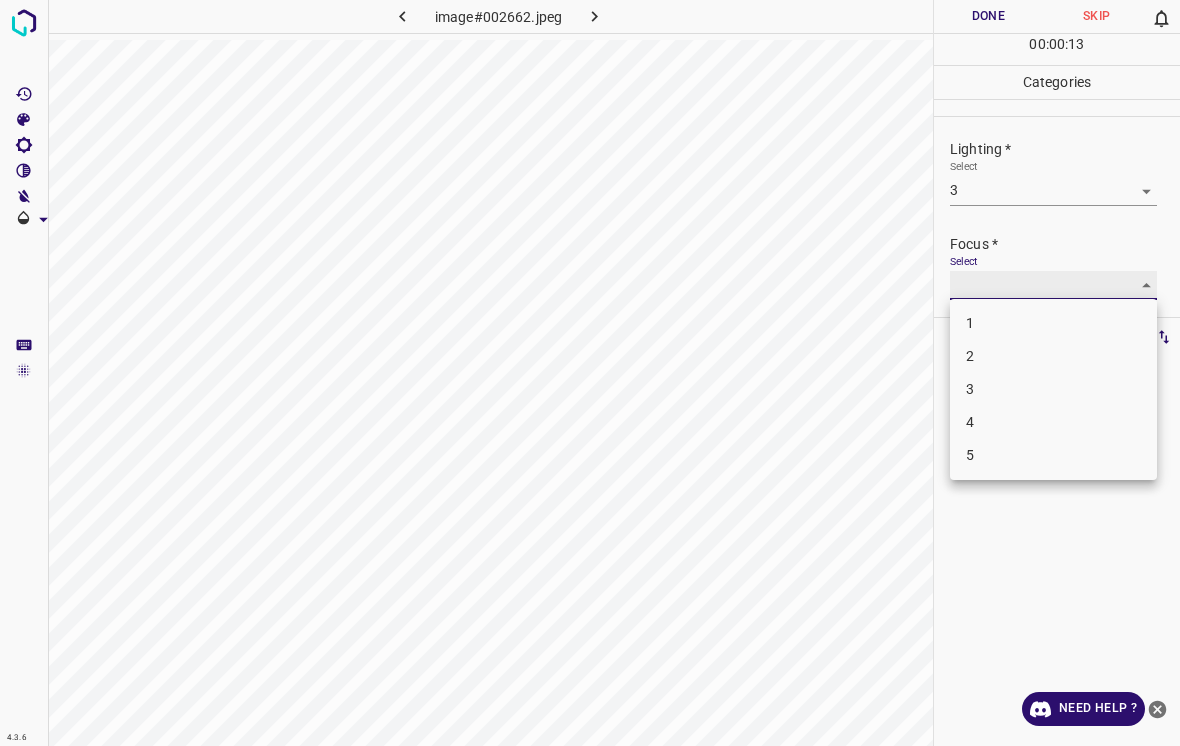 type on "4" 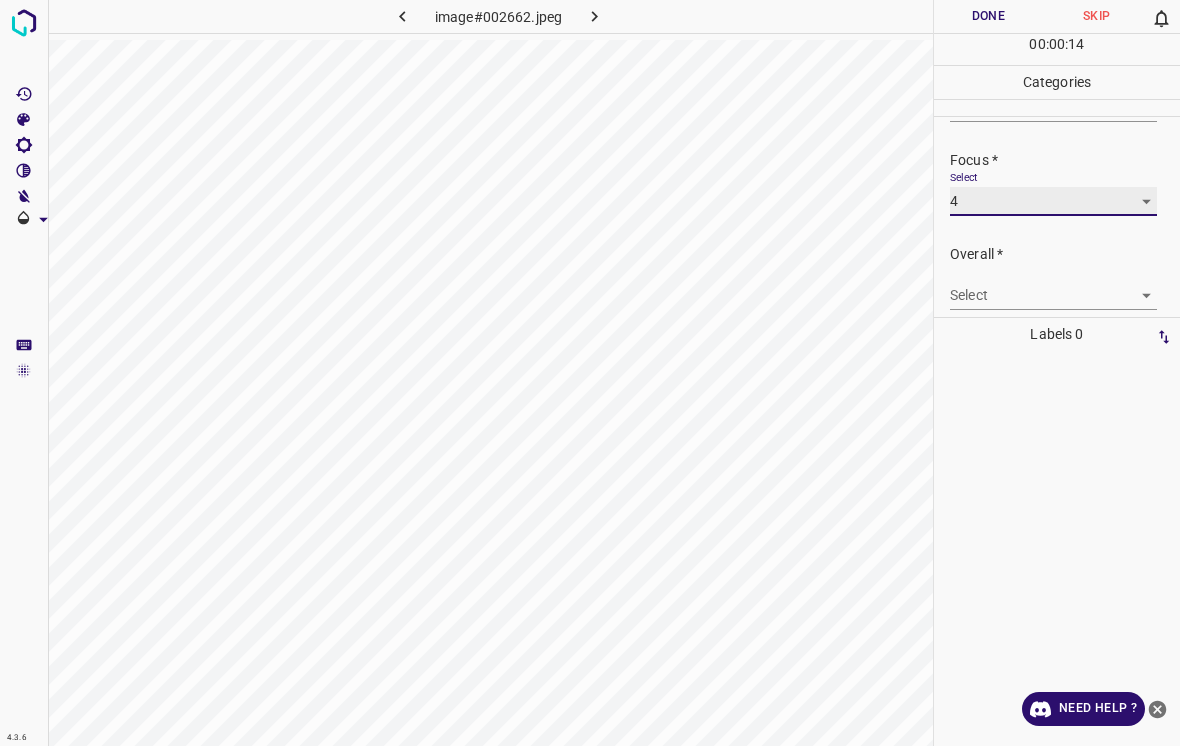 scroll, scrollTop: 94, scrollLeft: 0, axis: vertical 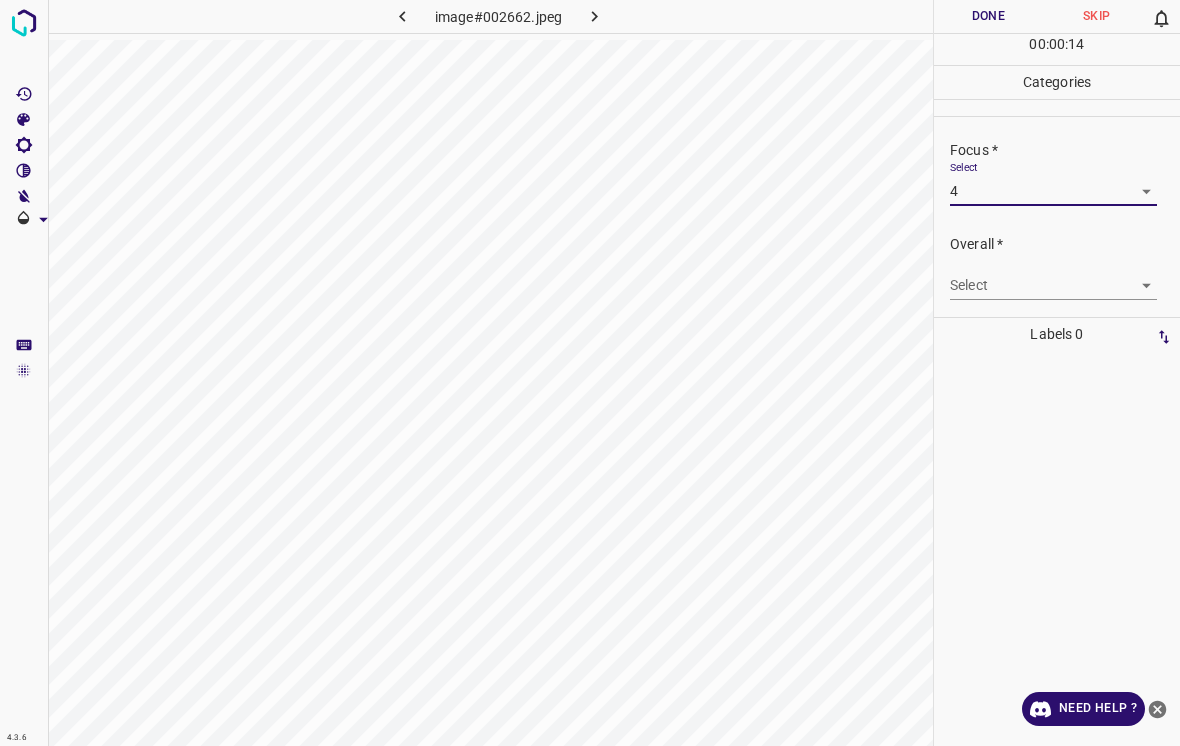 click on "4.3.6  image#002662.jpeg Done Skip 0 00   : 00   : 14   Categories Lighting *  Select 3 3 Focus *  Select 4 4 Overall *  Select ​ Labels   0 Categories 1 Lighting 2 Focus 3 Overall Tools Space Change between modes (Draw & Edit) I Auto labeling R Restore zoom M Zoom in N Zoom out Delete Delete selecte label Filters Z Restore filters X Saturation filter C Brightness filter V Contrast filter B Gray scale filter General O Download Need Help ? - Text - Hide - Delete" at bounding box center [590, 373] 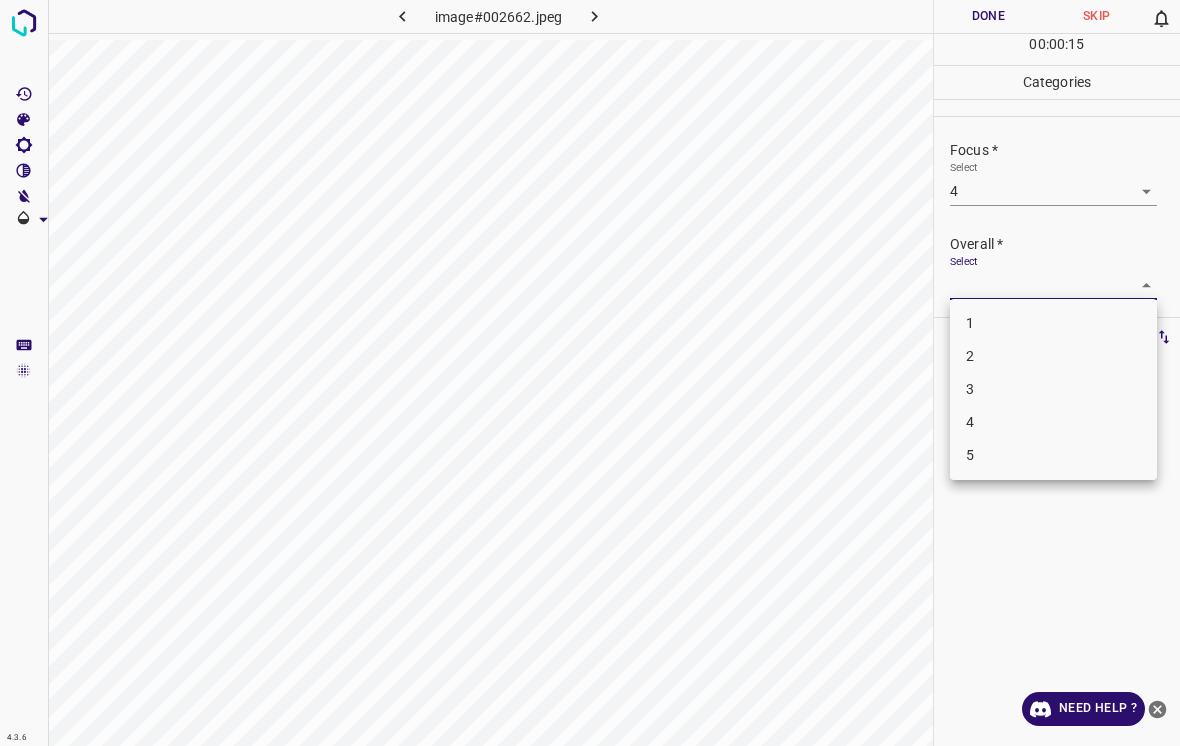 click on "3" at bounding box center (1053, 389) 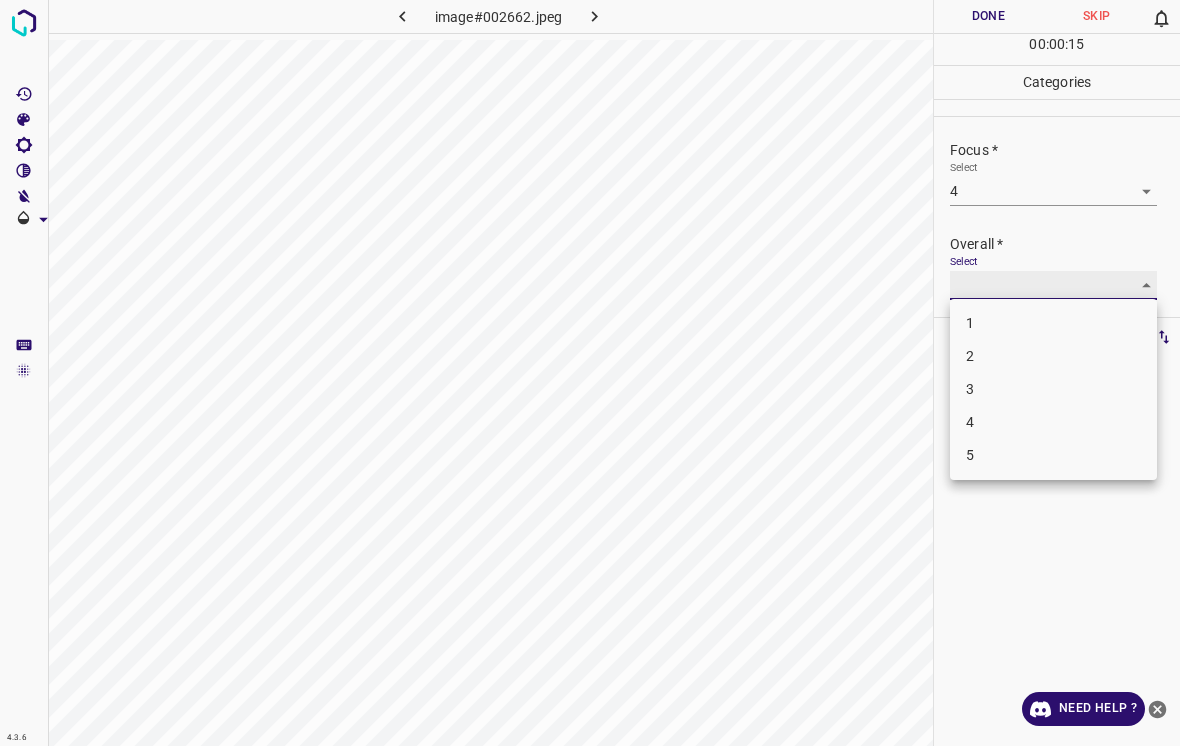 type on "3" 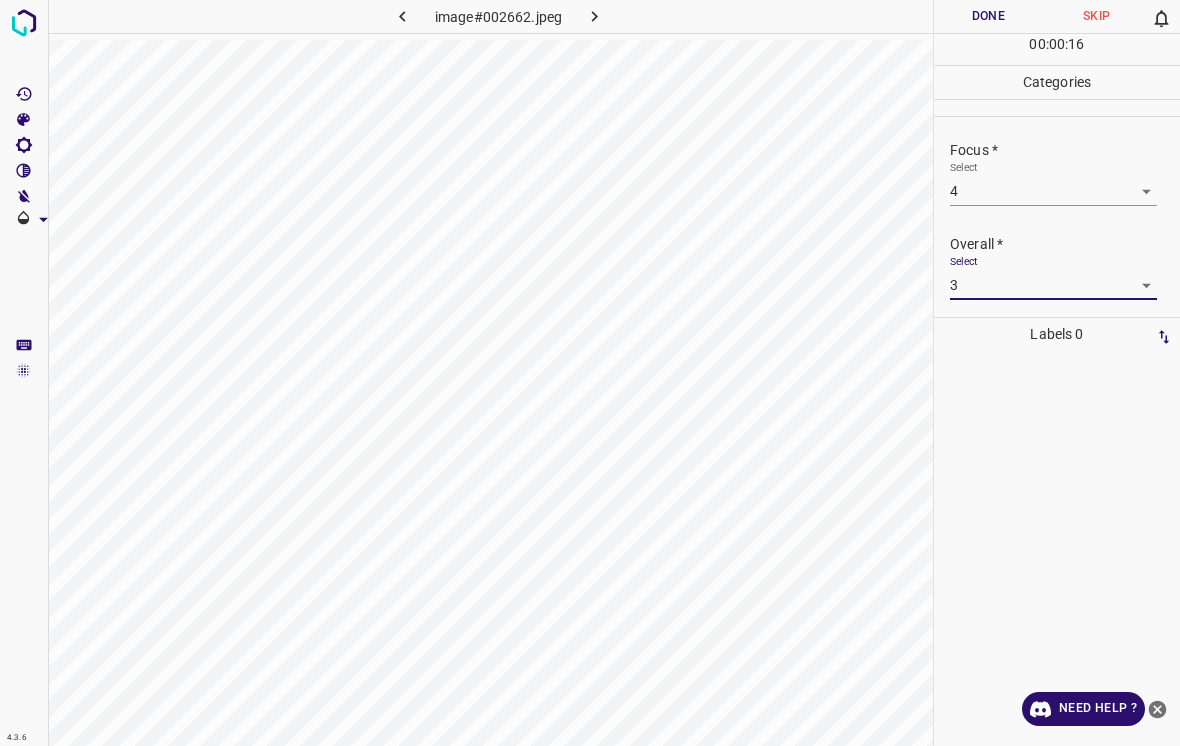 click on "Done" at bounding box center [988, 16] 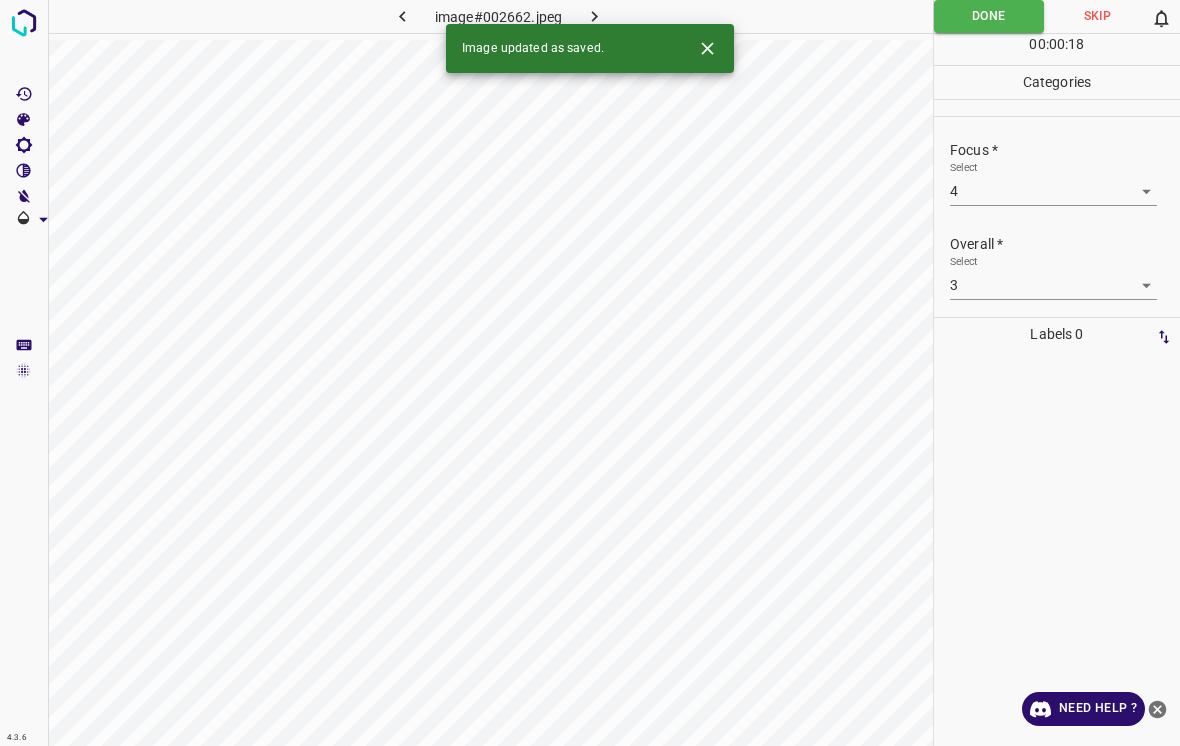 click 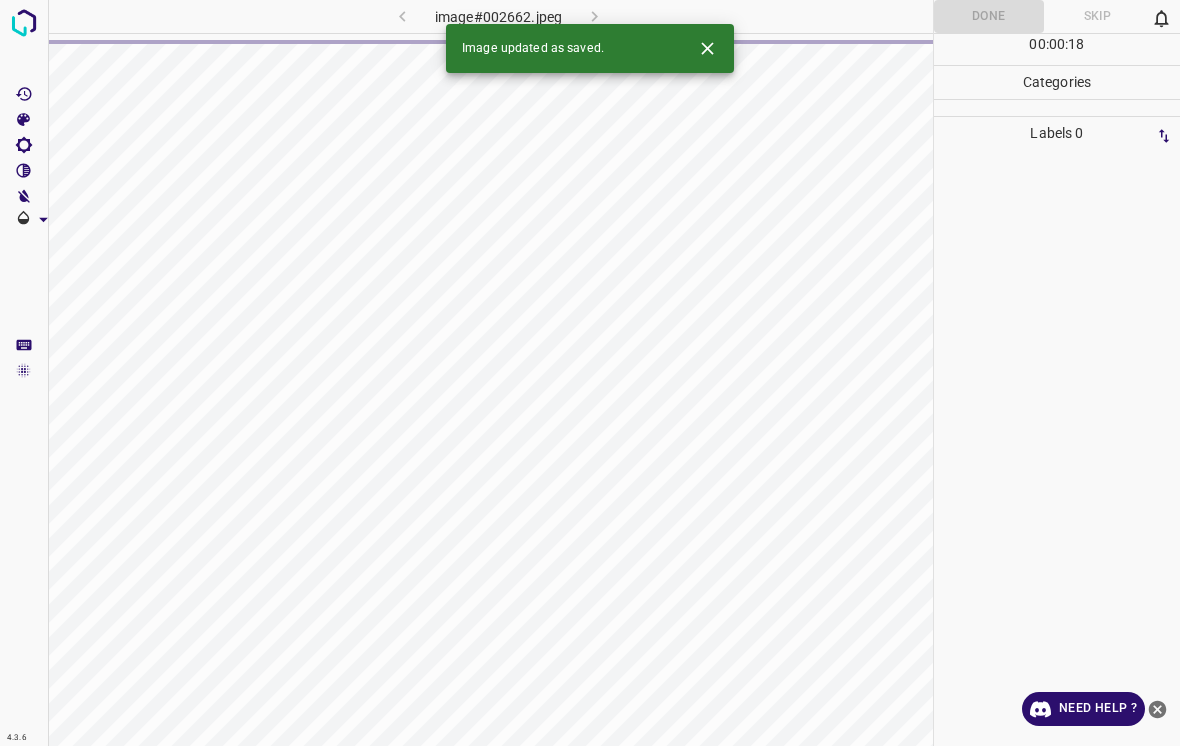 click at bounding box center (707, 48) 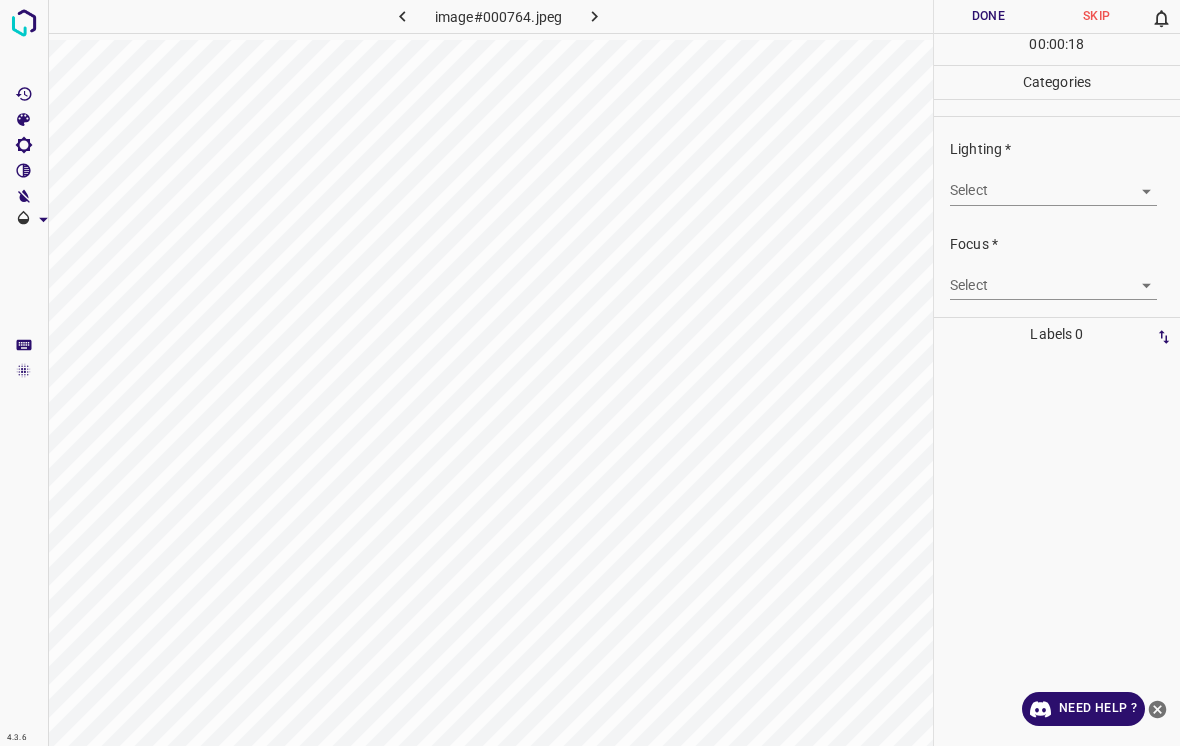 click on "4.3.6  image#000764.jpeg Done Skip 0 00   : 00   : 18   Categories Lighting *  Select ​ Focus *  Select ​ Overall *  Select ​ Labels   0 Categories 1 Lighting 2 Focus 3 Overall Tools Space Change between modes (Draw & Edit) I Auto labeling R Restore zoom M Zoom in N Zoom out Delete Delete selecte label Filters Z Restore filters X Saturation filter C Brightness filter V Contrast filter B Gray scale filter General O Download Need Help ? - Text - Hide - Delete" at bounding box center [590, 373] 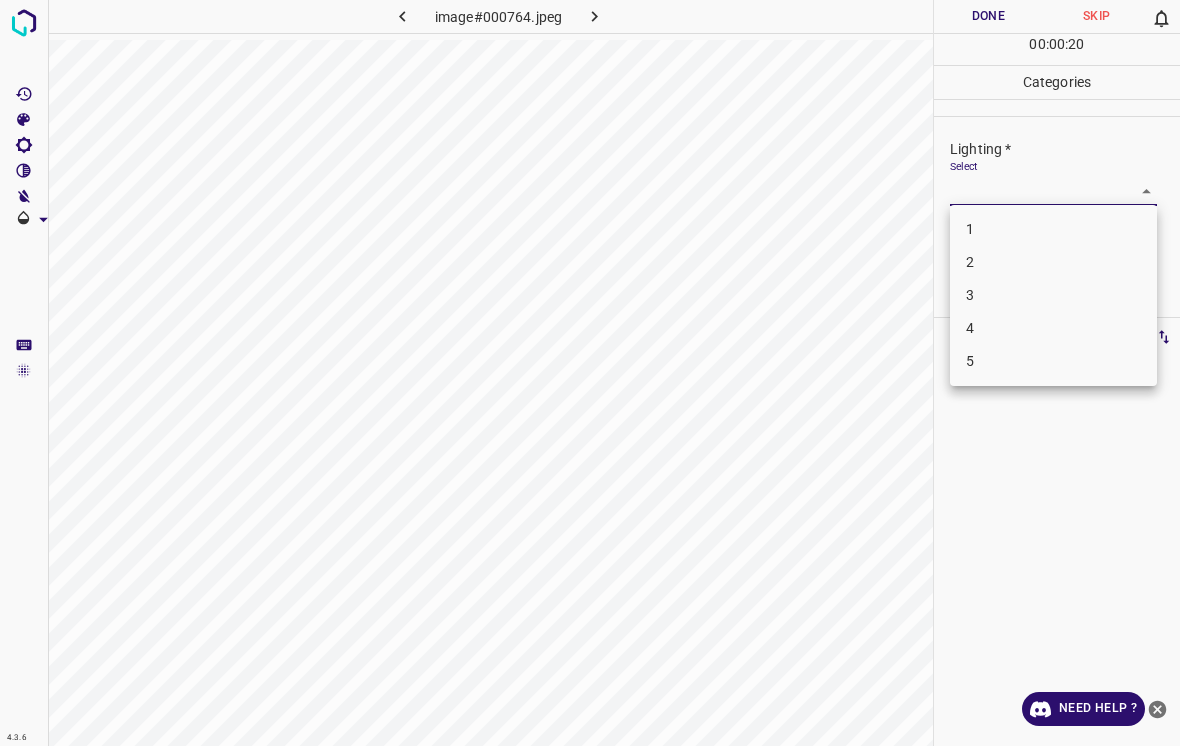 click at bounding box center [590, 373] 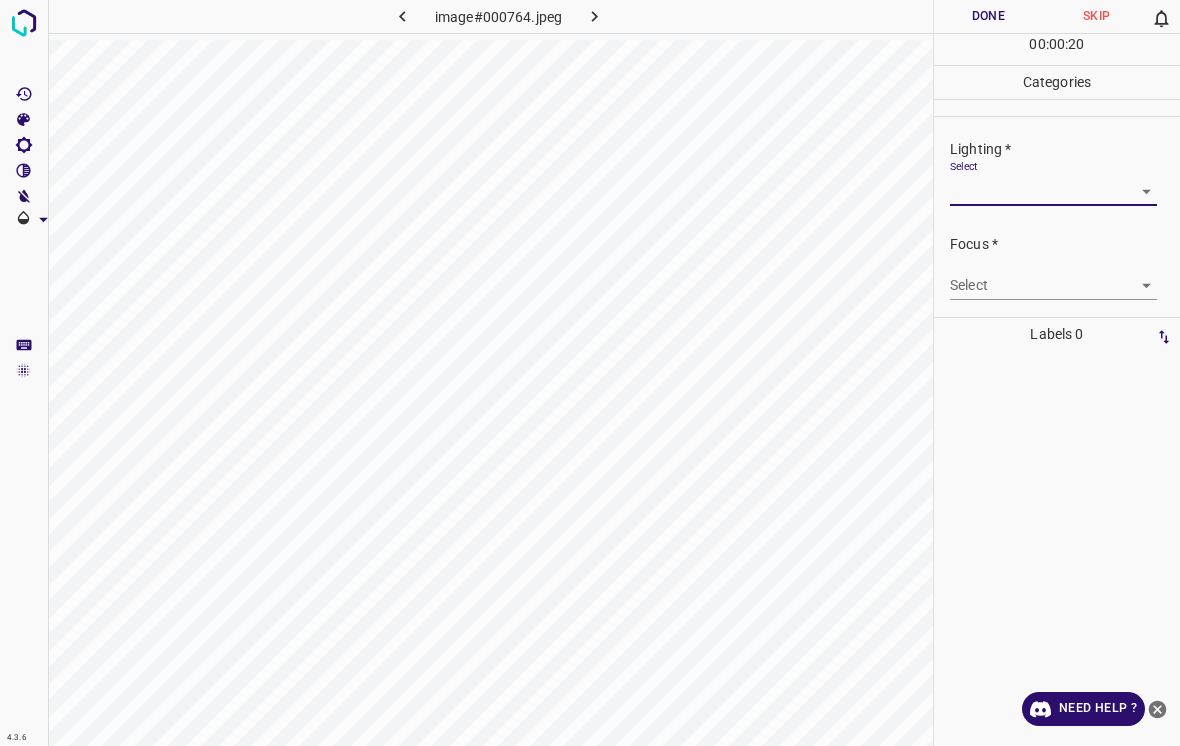 click at bounding box center (24, 373) 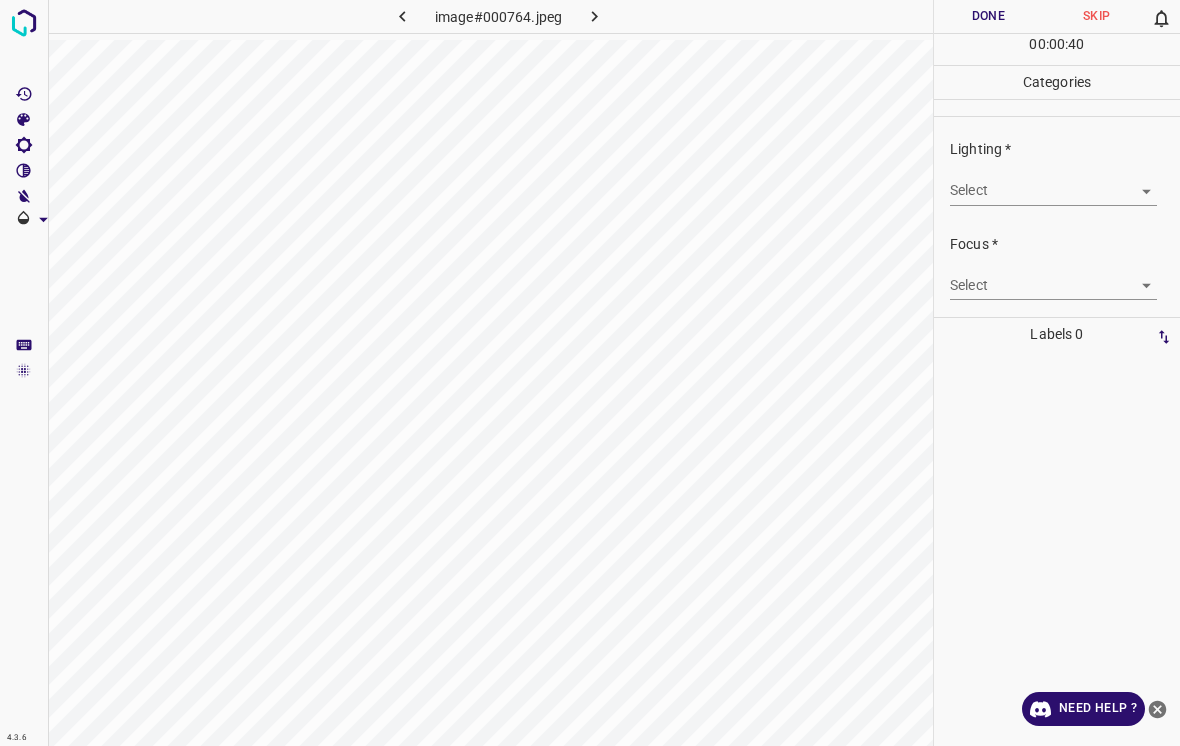 click on "4.3.6  image#000764.jpeg Done Skip 0 00   : 00   : 40   Categories Lighting *  Select ​ Focus *  Select ​ Overall *  Select ​ Labels   0 Categories 1 Lighting 2 Focus 3 Overall Tools Space Change between modes (Draw & Edit) I Auto labeling R Restore zoom M Zoom in N Zoom out Delete Delete selecte label Filters Z Restore filters X Saturation filter C Brightness filter V Contrast filter B Gray scale filter General O Download Need Help ? - Text - Hide - Delete" at bounding box center [590, 373] 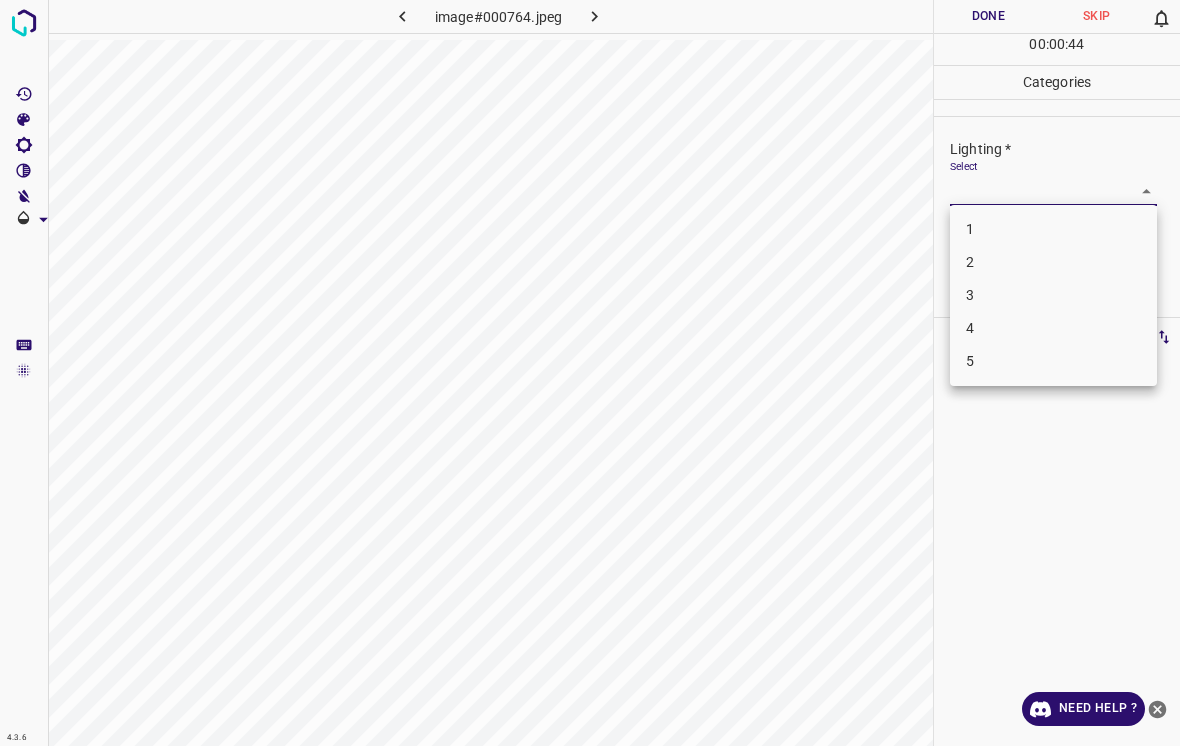 click on "3" at bounding box center [1053, 295] 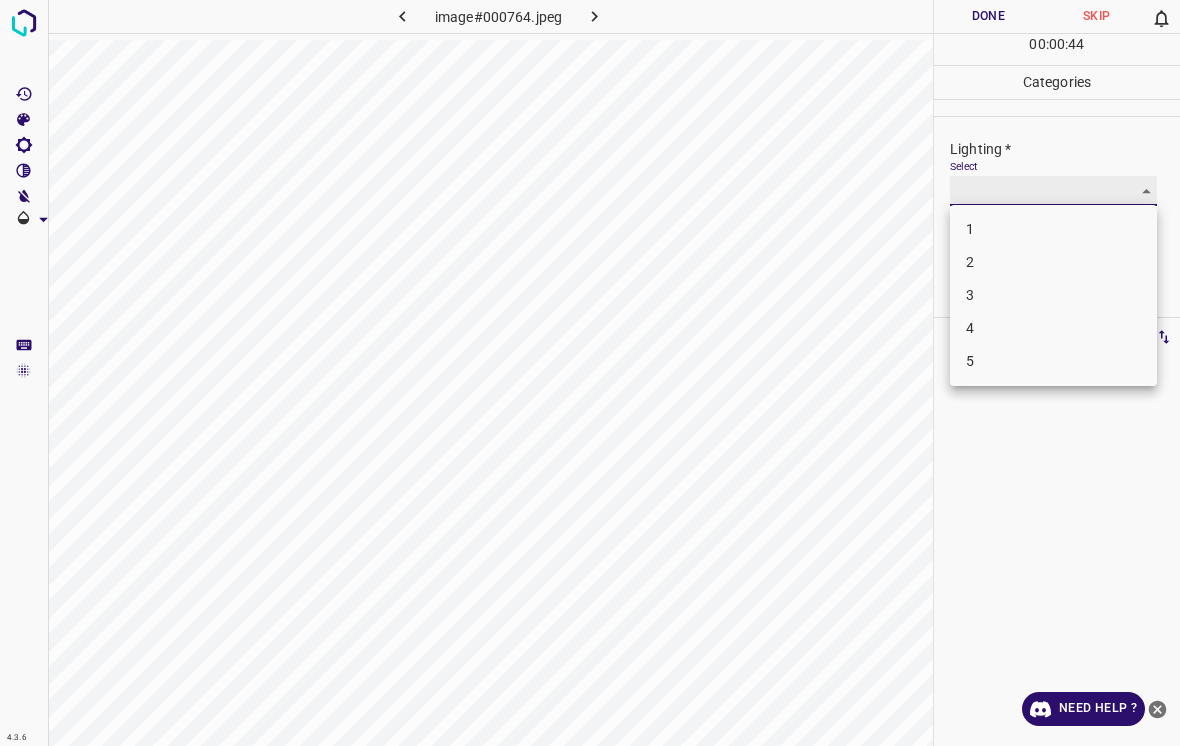 type on "3" 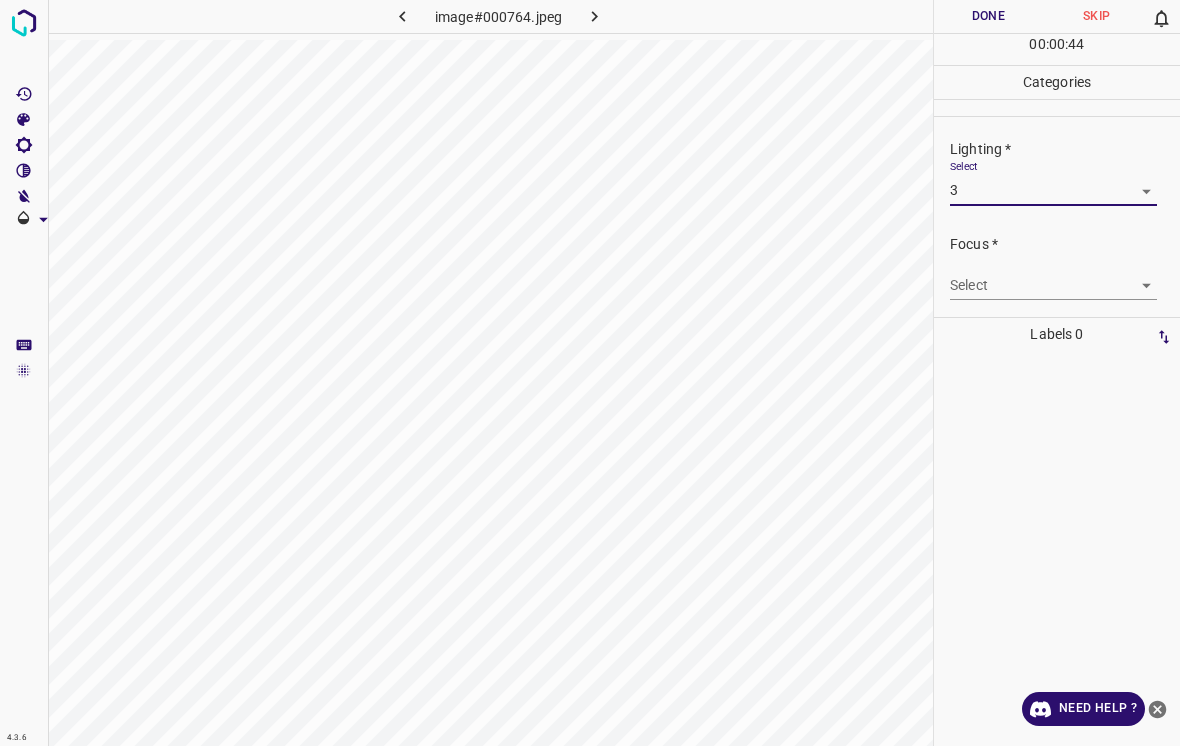 click on "4.3.6  image#000764.jpeg Done Skip 0 00   : 00   : 44   Categories Lighting *  Select 3 3 Focus *  Select ​ Overall *  Select ​ Labels   0 Categories 1 Lighting 2 Focus 3 Overall Tools Space Change between modes (Draw & Edit) I Auto labeling R Restore zoom M Zoom in N Zoom out Delete Delete selecte label Filters Z Restore filters X Saturation filter C Brightness filter V Contrast filter B Gray scale filter General O Download Need Help ? - Text - Hide - Delete" at bounding box center (590, 373) 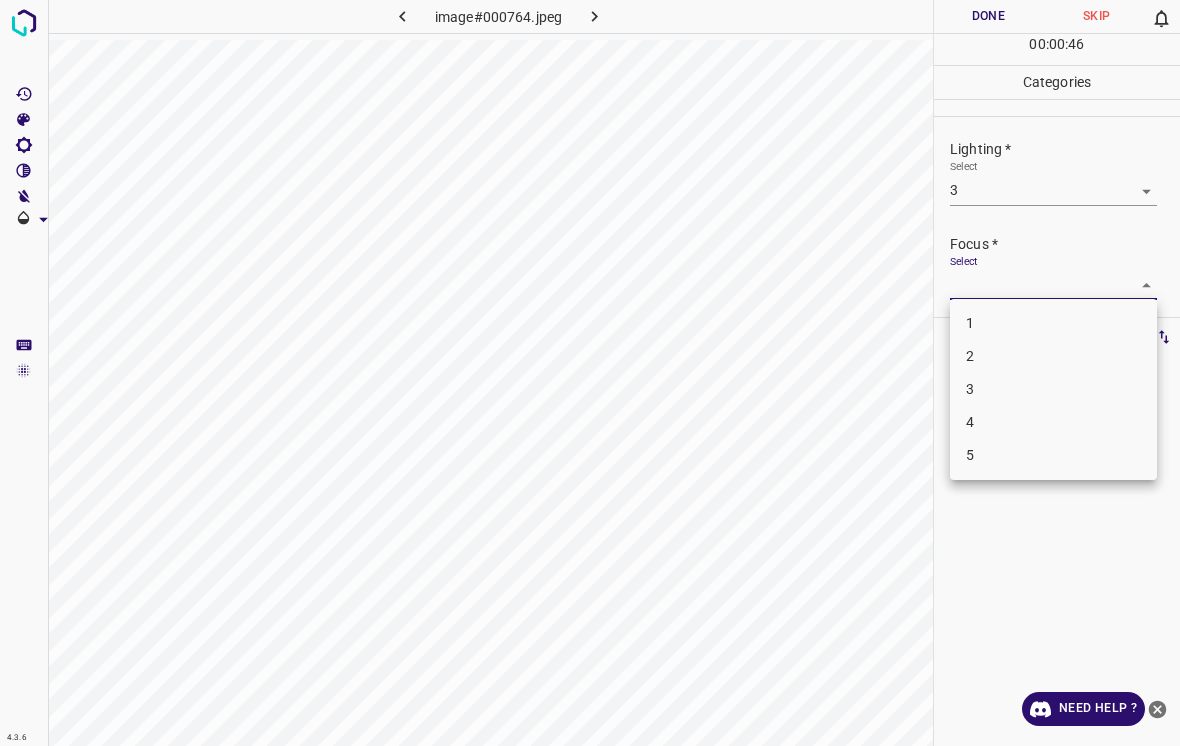 click on "3" at bounding box center [1053, 389] 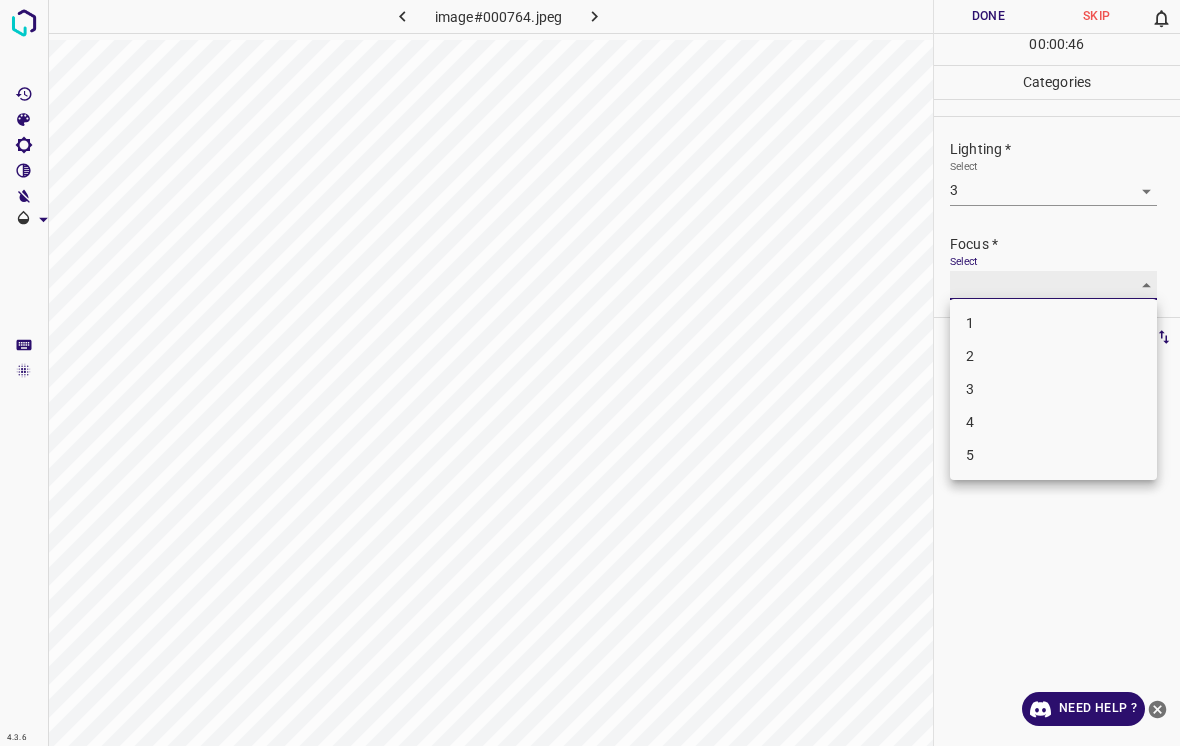 type on "3" 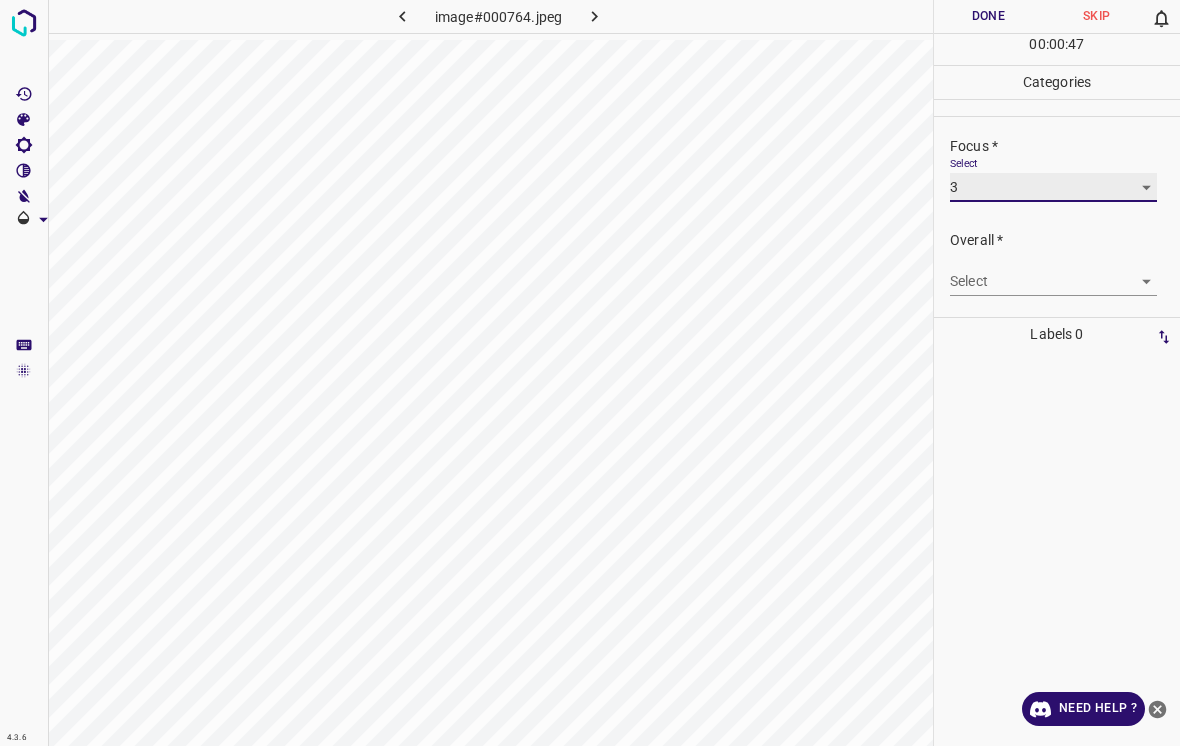 scroll, scrollTop: 98, scrollLeft: 0, axis: vertical 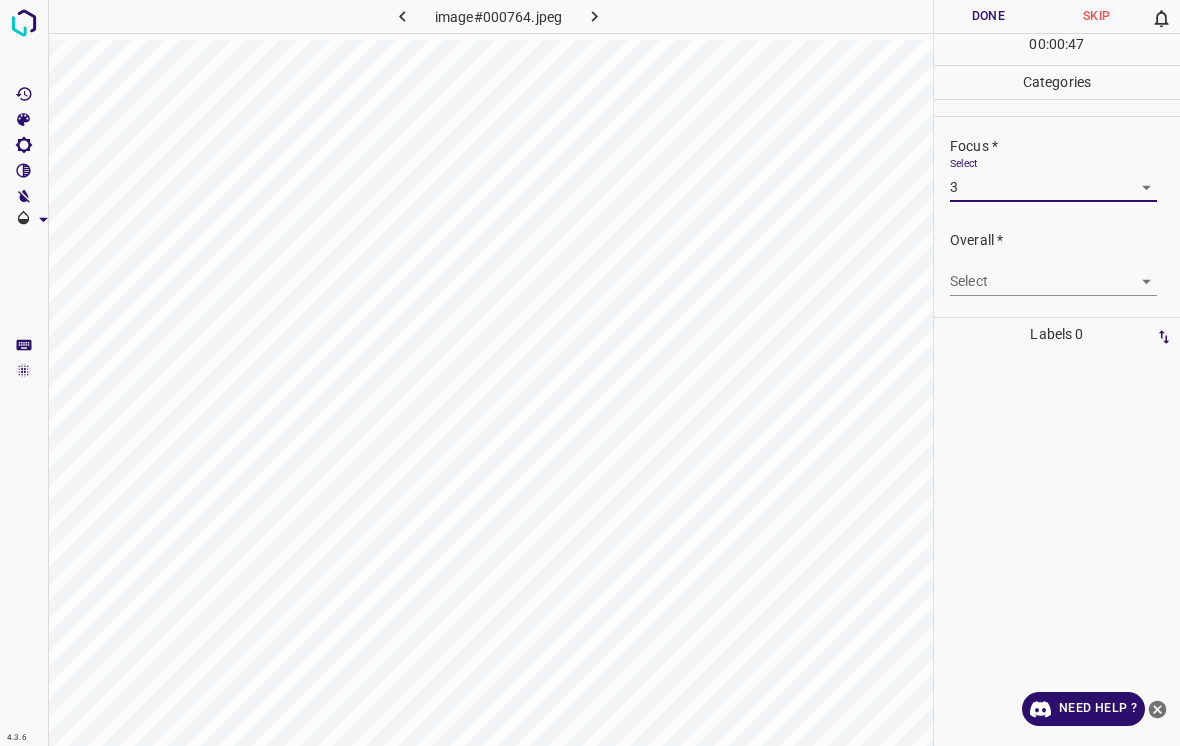 click on "4.3.6  image#000764.jpeg Done Skip 0 00   : 00   : 47   Categories Lighting *  Select 3 3 Focus *  Select 3 3 Overall *  Select ​ Labels   0 Categories 1 Lighting 2 Focus 3 Overall Tools Space Change between modes (Draw & Edit) I Auto labeling R Restore zoom M Zoom in N Zoom out Delete Delete selecte label Filters Z Restore filters X Saturation filter C Brightness filter V Contrast filter B Gray scale filter General O Download Need Help ? - Text - Hide - Delete" at bounding box center [590, 373] 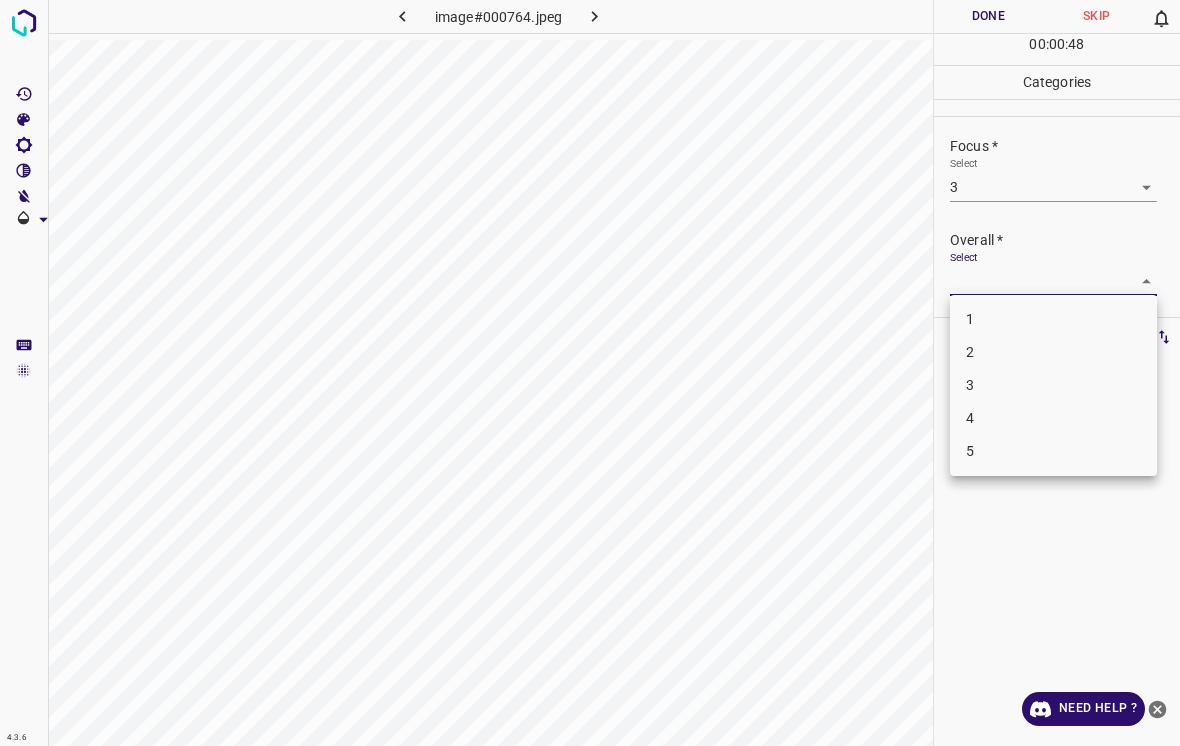 click on "3" at bounding box center (1053, 385) 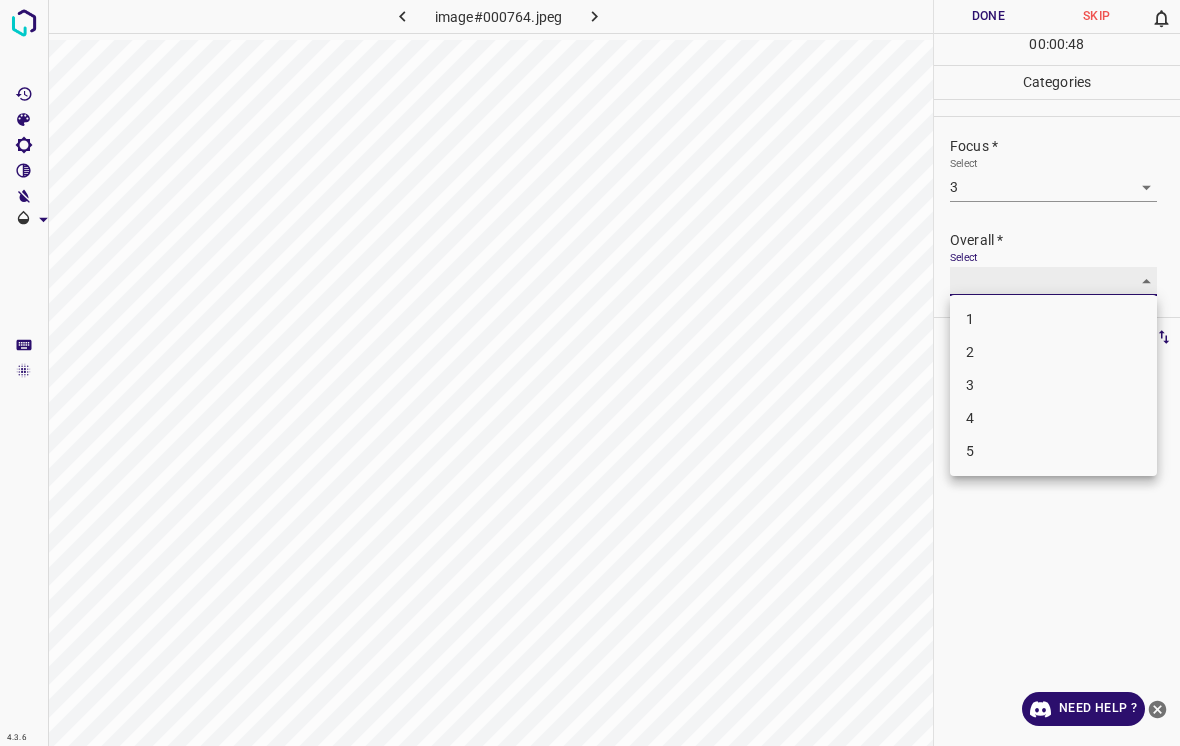 type on "3" 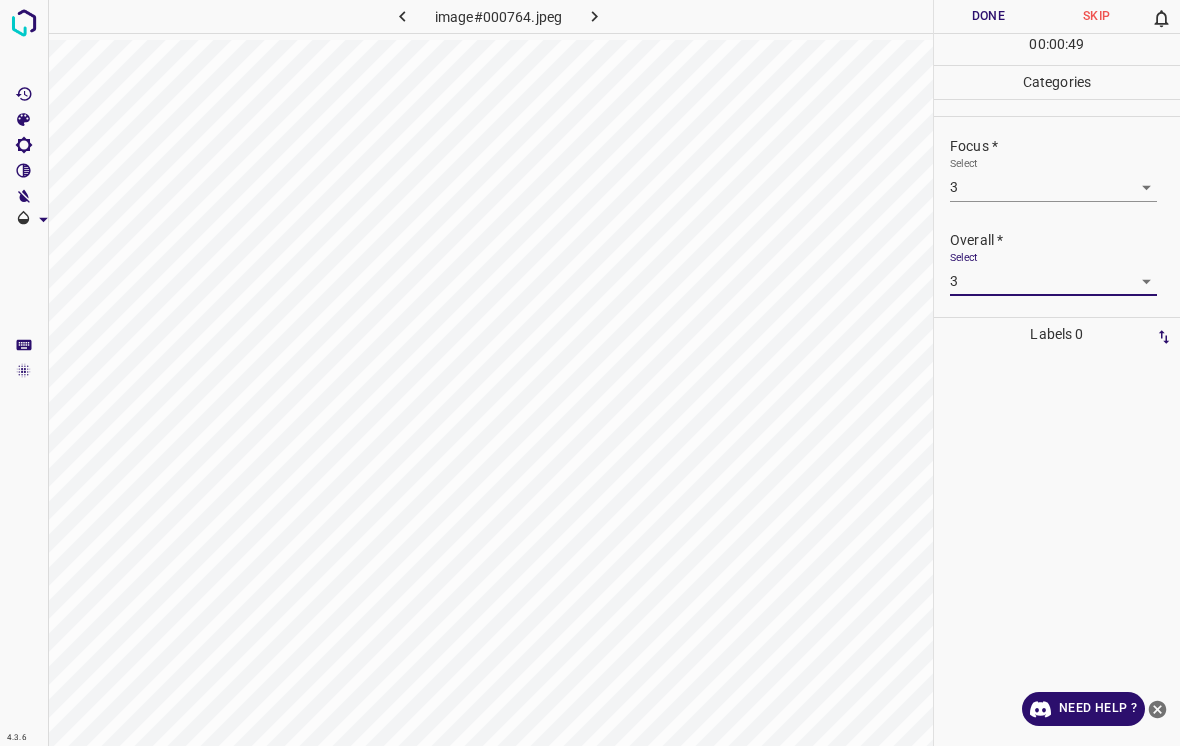 click on "Done" at bounding box center (988, 16) 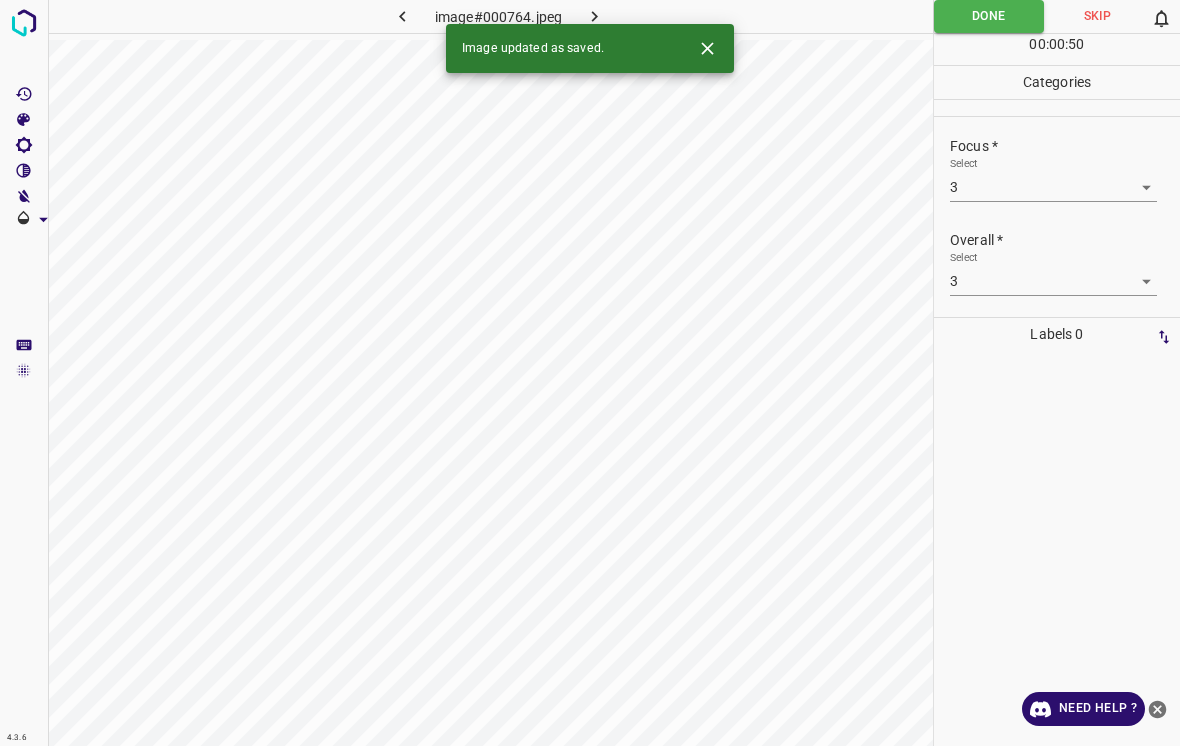 click 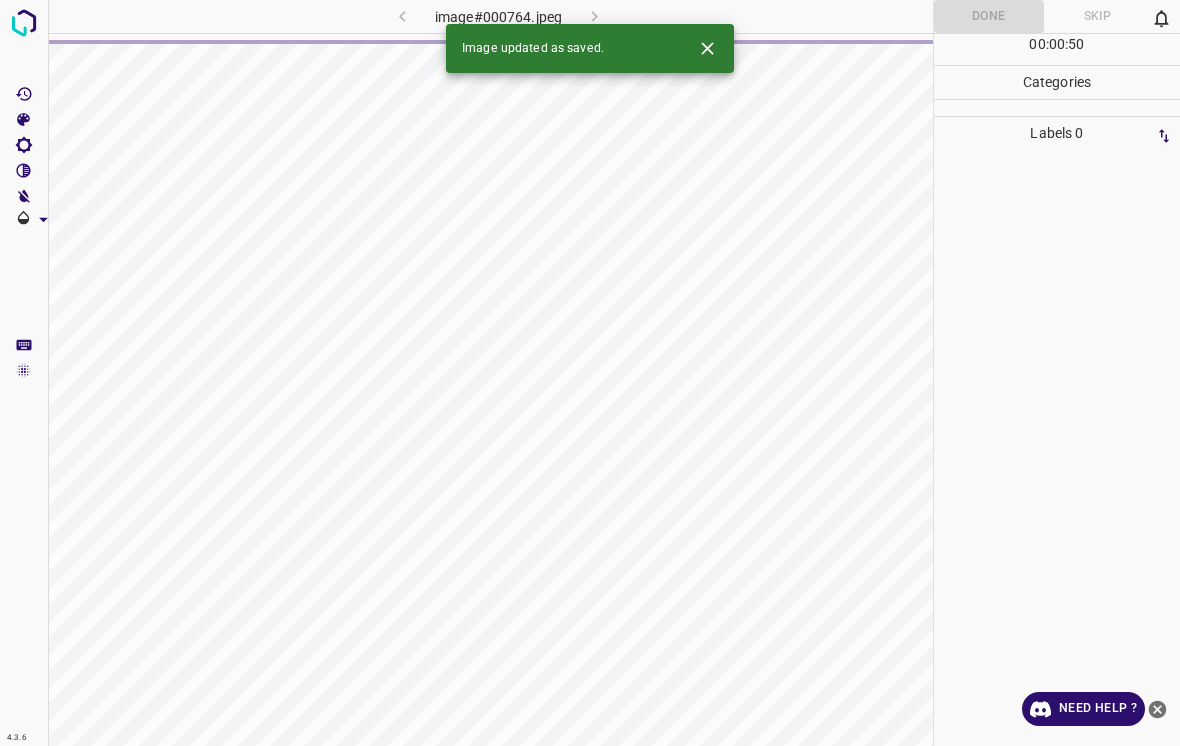 click 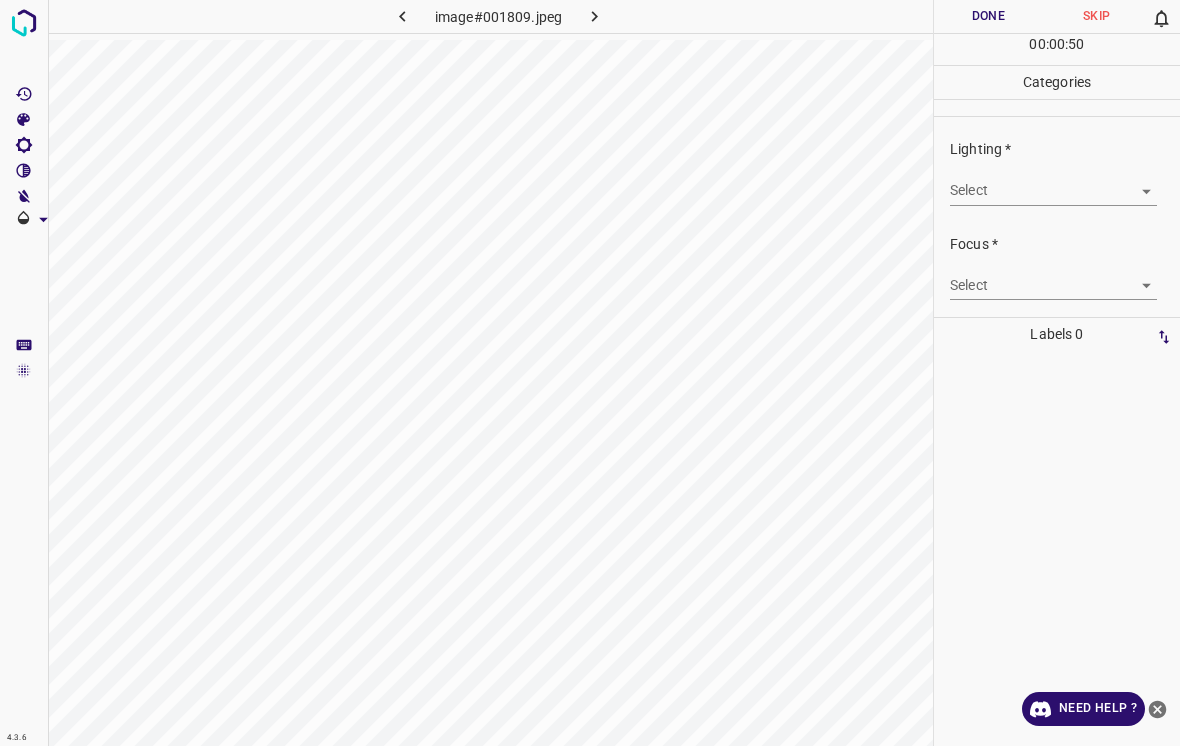 click on "4.3.6  image#001809.jpeg Done Skip 0 00   : 00   : 50   Categories Lighting *  Select ​ Focus *  Select ​ Overall *  Select ​ Labels   0 Categories 1 Lighting 2 Focus 3 Overall Tools Space Change between modes (Draw & Edit) I Auto labeling R Restore zoom M Zoom in N Zoom out Delete Delete selecte label Filters Z Restore filters X Saturation filter C Brightness filter V Contrast filter B Gray scale filter General O Download Need Help ? - Text - Hide - Delete" at bounding box center (590, 373) 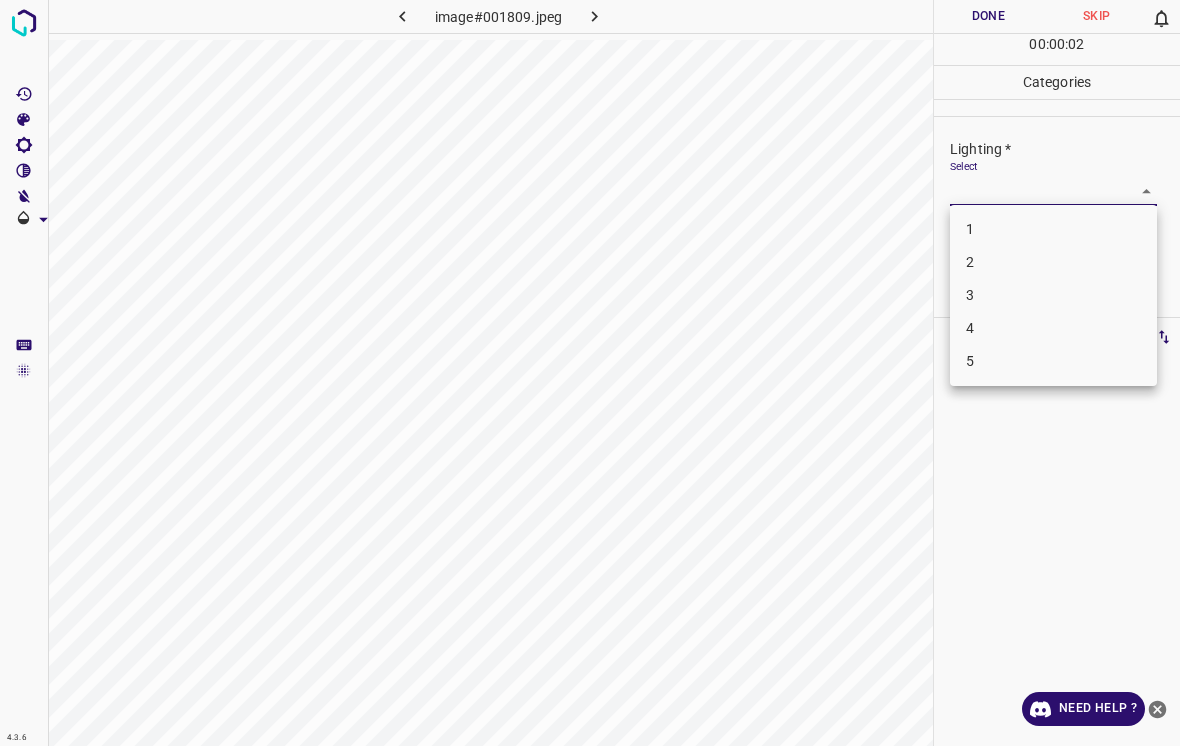 click on "3" at bounding box center (1053, 295) 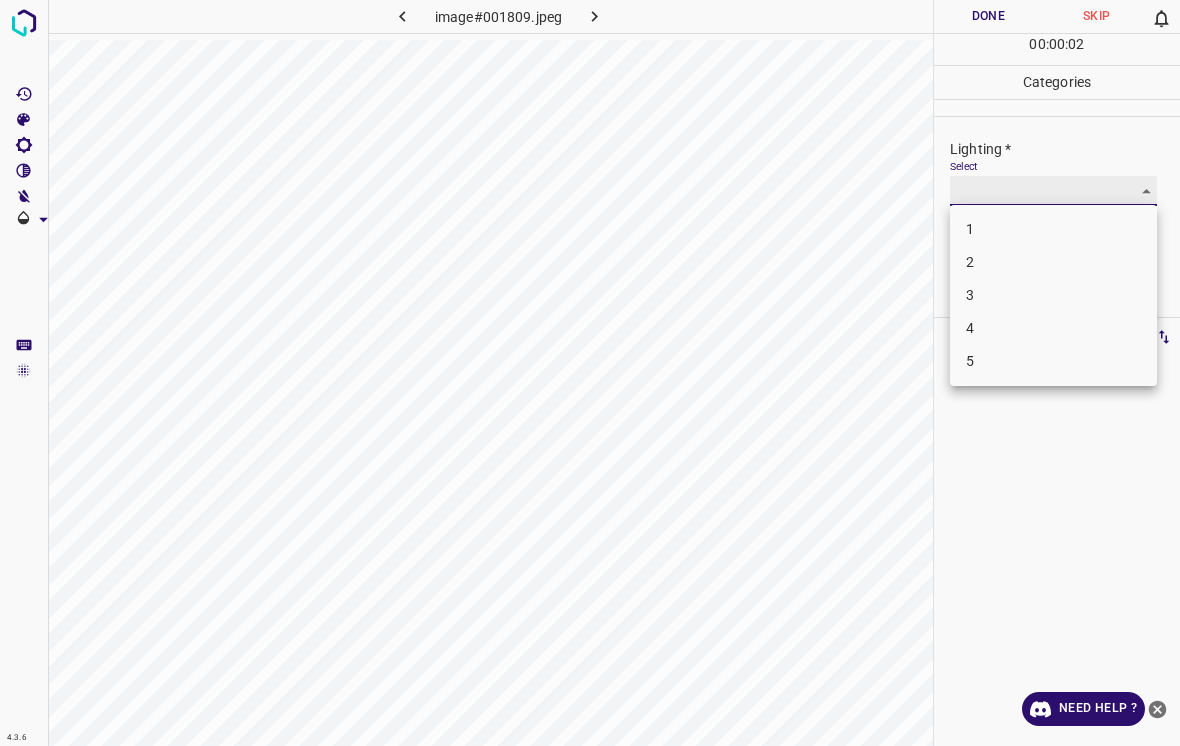 type on "3" 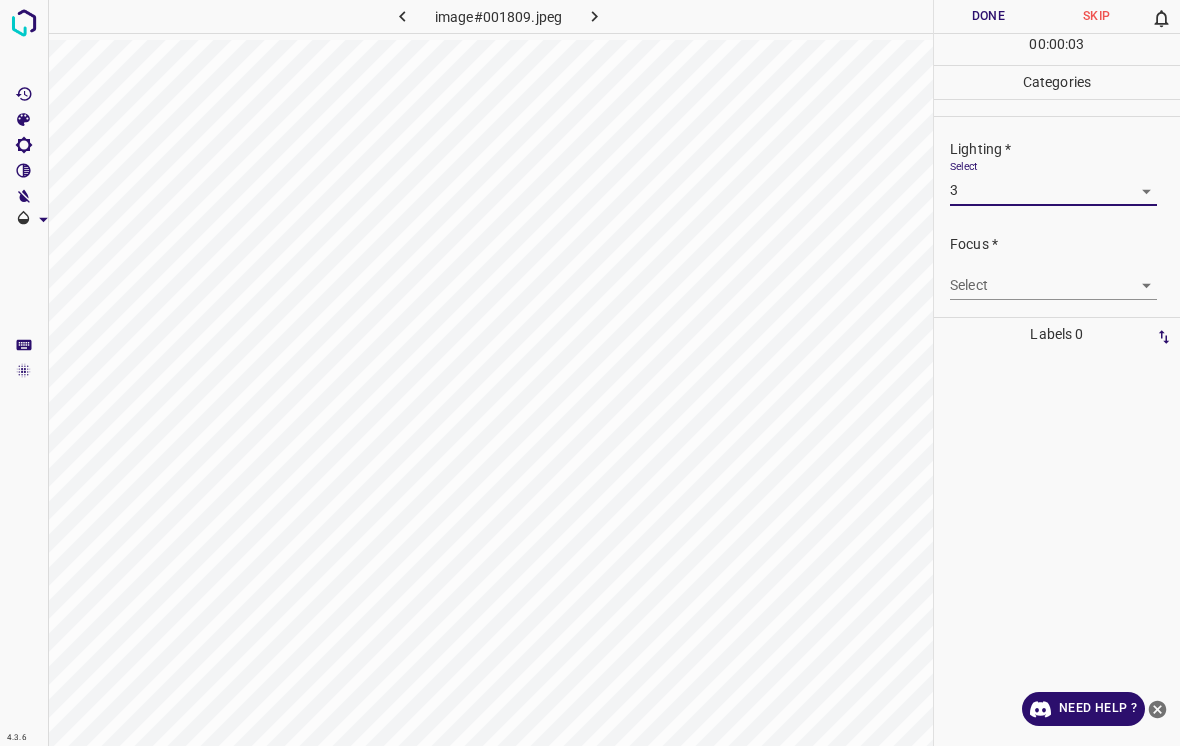 click on "4.3.6  image#001809.jpeg Done Skip 0 00   : 00   : 03   Categories Lighting *  Select 3 3 Focus *  Select ​ Overall *  Select ​ Labels   0 Categories 1 Lighting 2 Focus 3 Overall Tools Space Change between modes (Draw & Edit) I Auto labeling R Restore zoom M Zoom in N Zoom out Delete Delete selecte label Filters Z Restore filters X Saturation filter C Brightness filter V Contrast filter B Gray scale filter General O Download Need Help ? - Text - Hide - Delete" at bounding box center (590, 373) 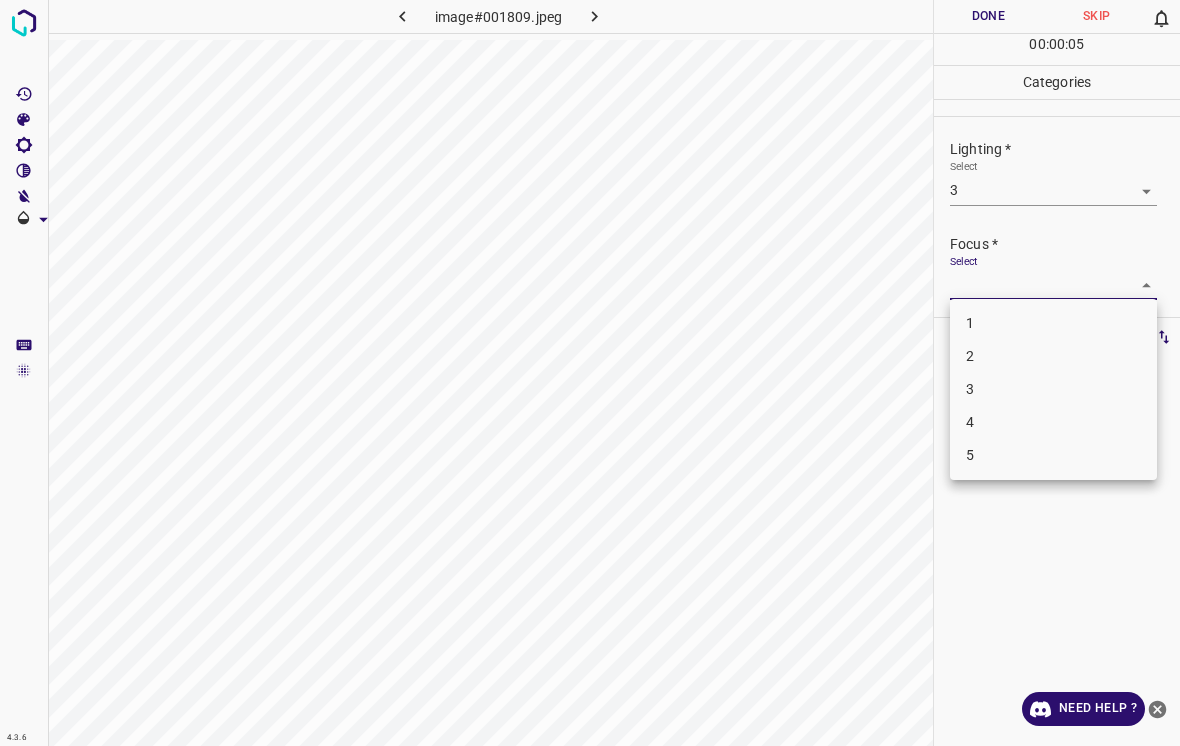 click on "2" at bounding box center (1053, 356) 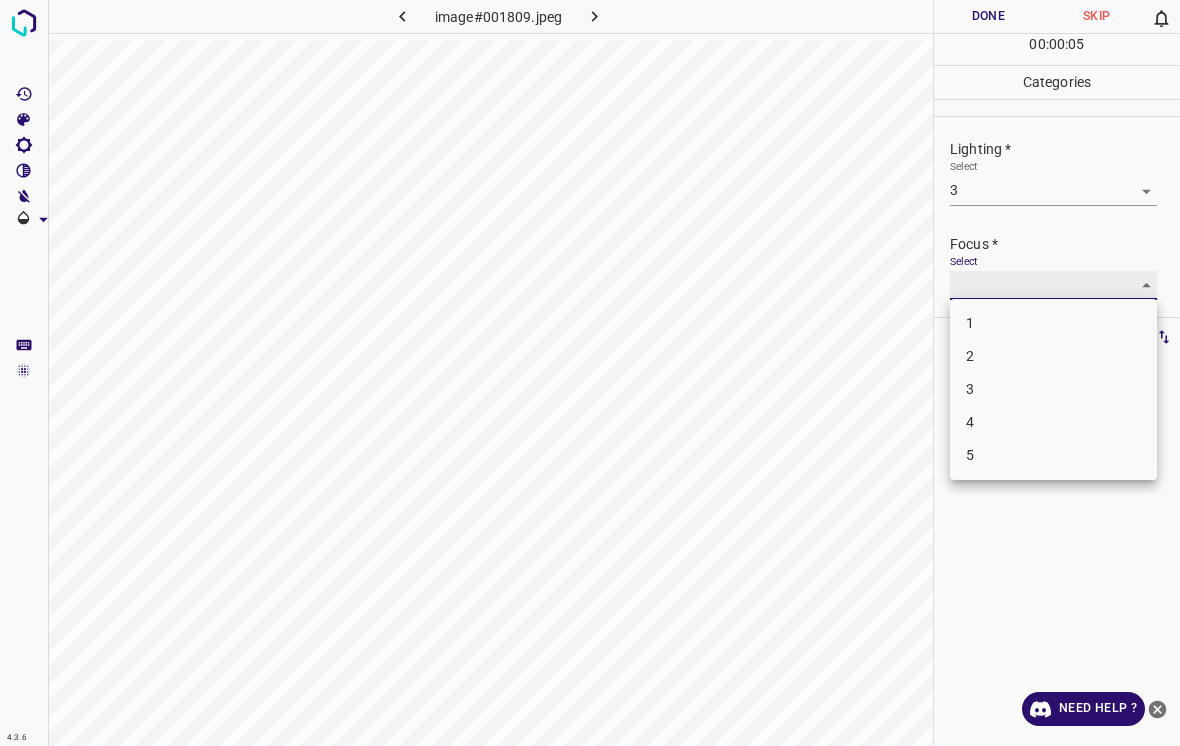 type on "2" 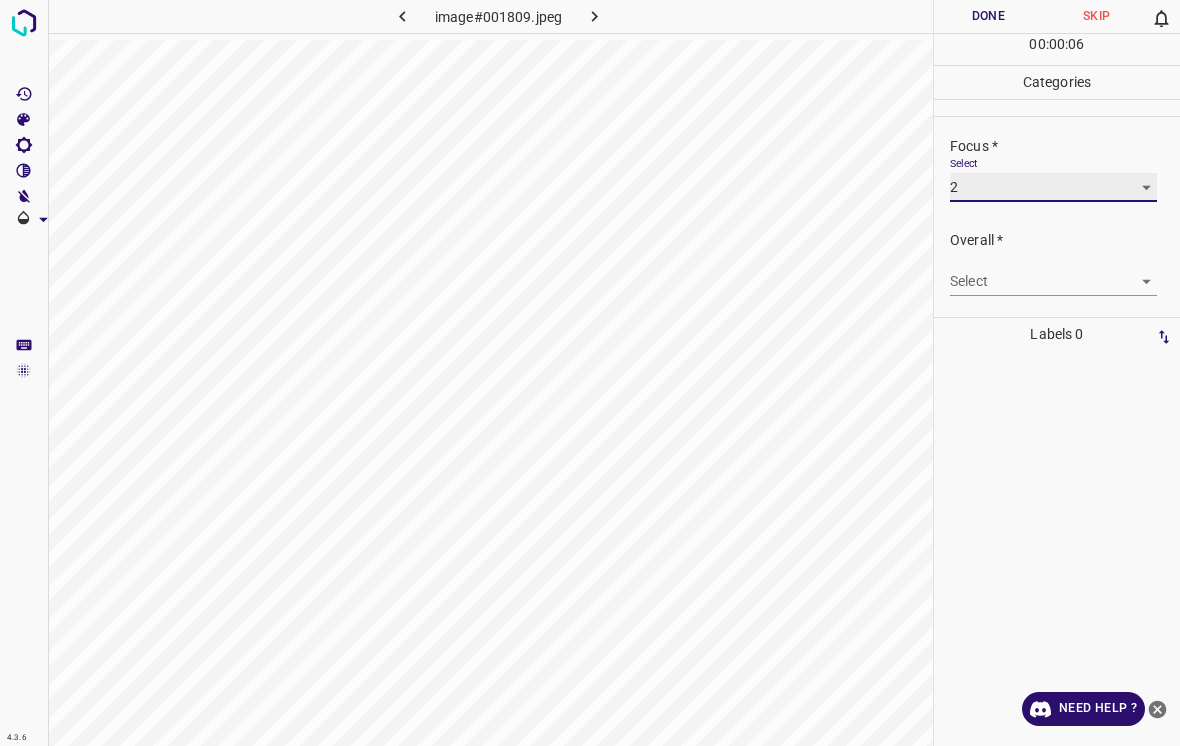 scroll, scrollTop: 98, scrollLeft: 0, axis: vertical 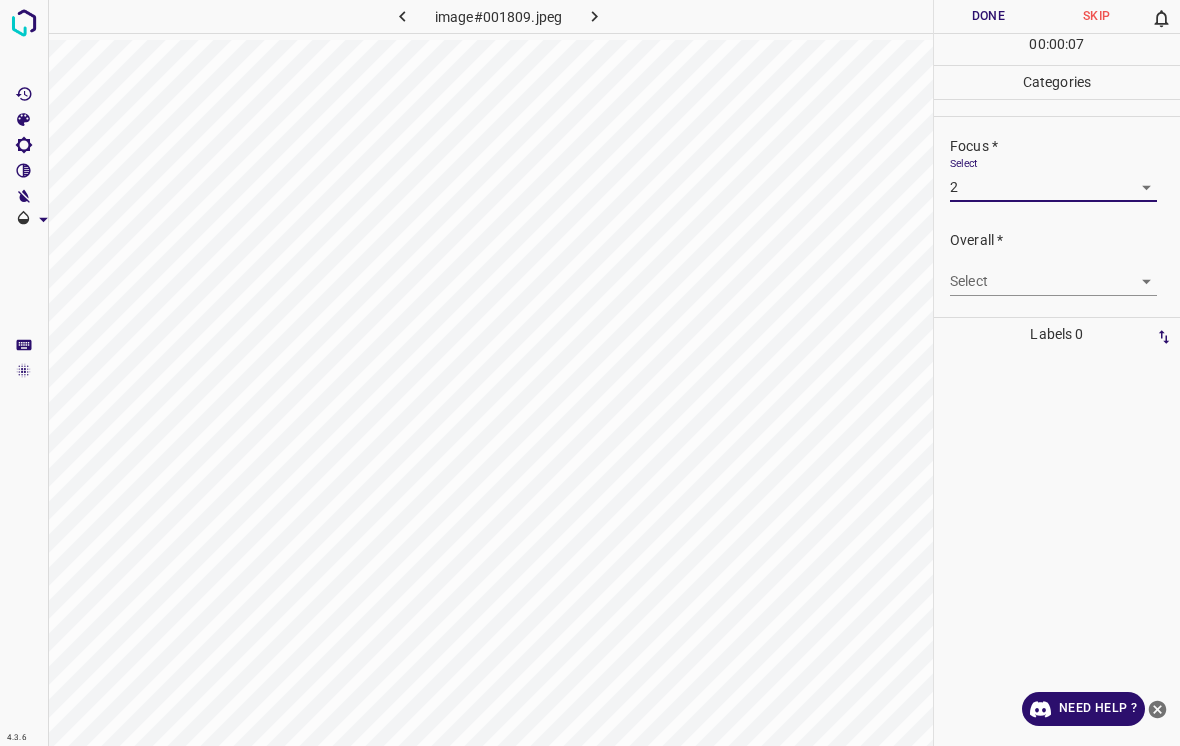 click on "4.3.6  image#001809.jpeg Done Skip 0 00   : 00   : 07   Categories Lighting *  Select 3 3 Focus *  Select 2 2 Overall *  Select ​ Labels   0 Categories 1 Lighting 2 Focus 3 Overall Tools Space Change between modes (Draw & Edit) I Auto labeling R Restore zoom M Zoom in N Zoom out Delete Delete selecte label Filters Z Restore filters X Saturation filter C Brightness filter V Contrast filter B Gray scale filter General O Download Need Help ? - Text - Hide - Delete" at bounding box center [590, 373] 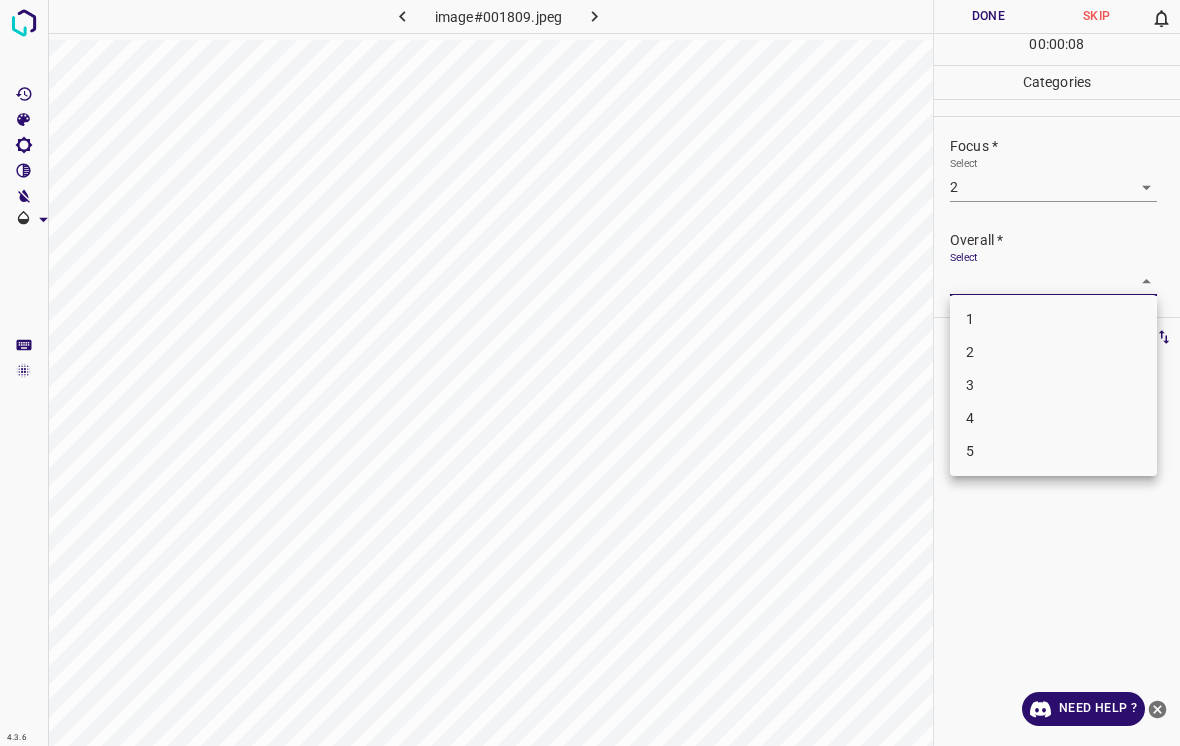 click on "2" at bounding box center [1053, 352] 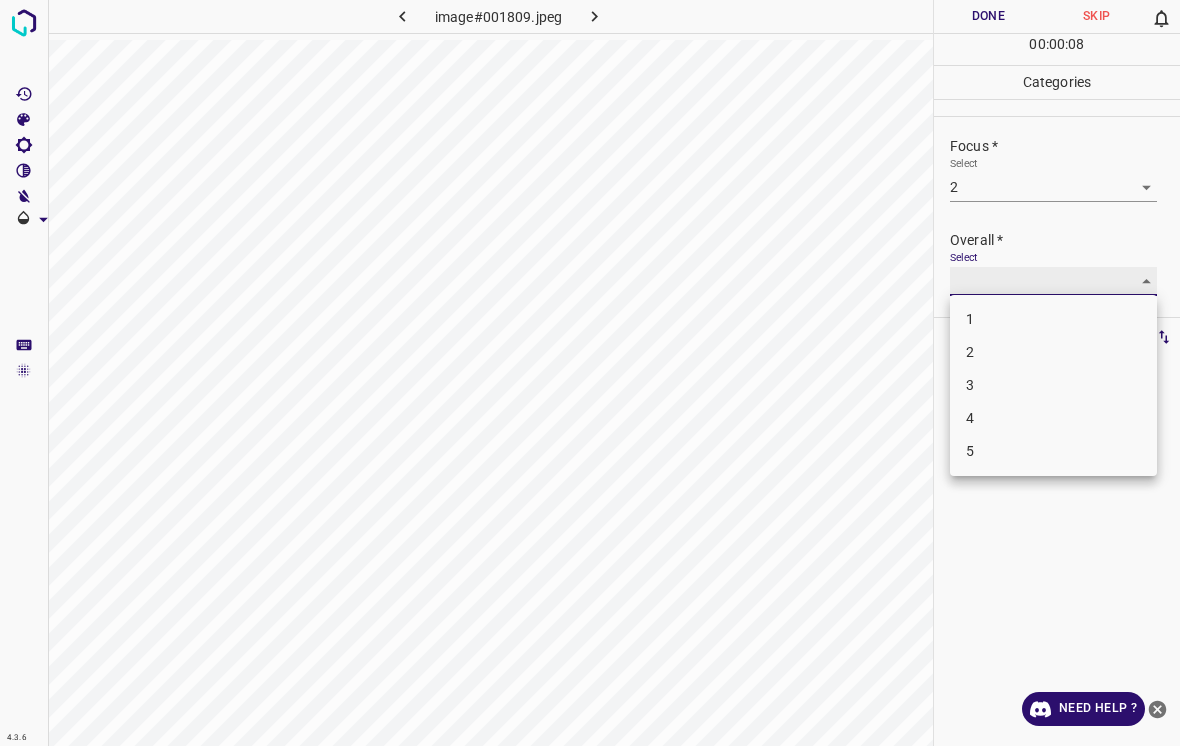 type on "2" 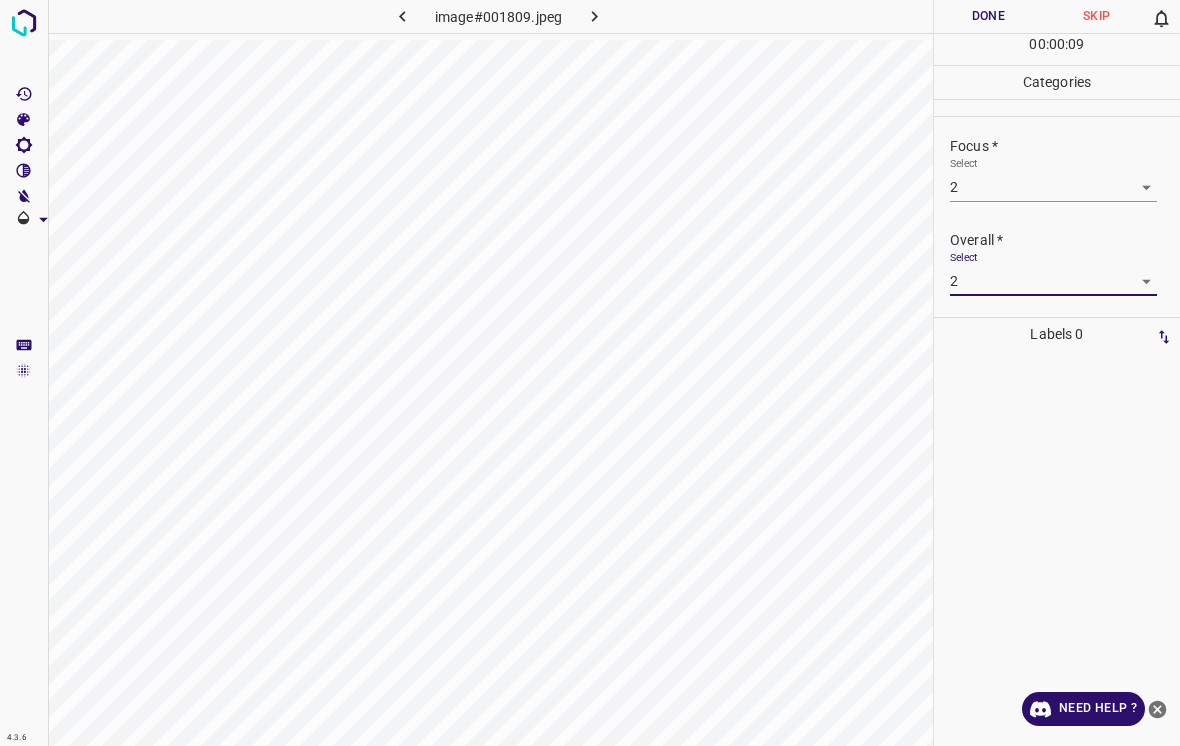 click on "Done" at bounding box center [988, 16] 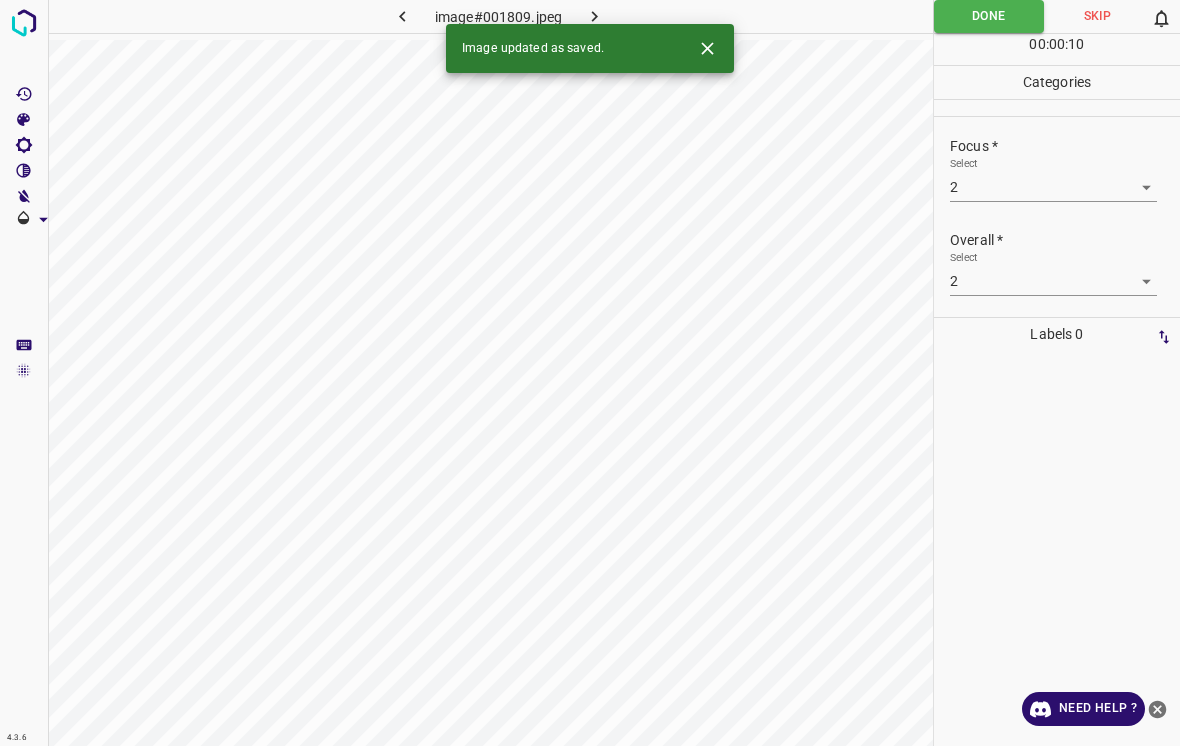 click 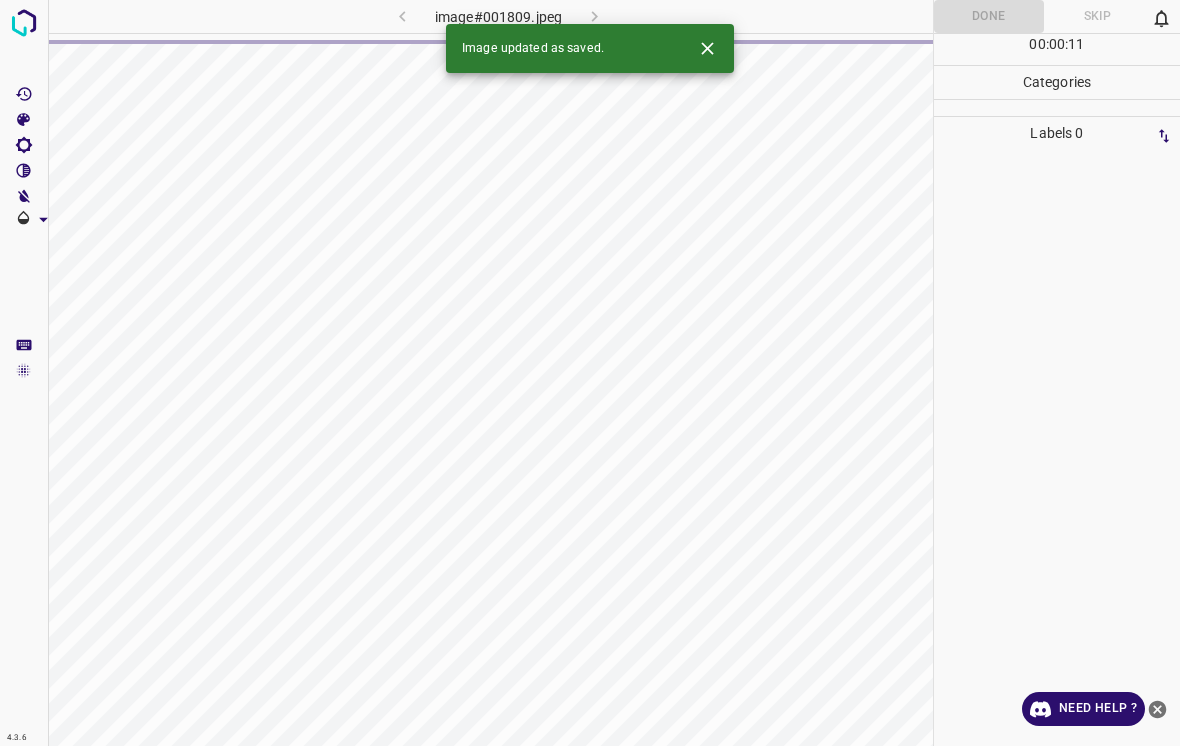 click 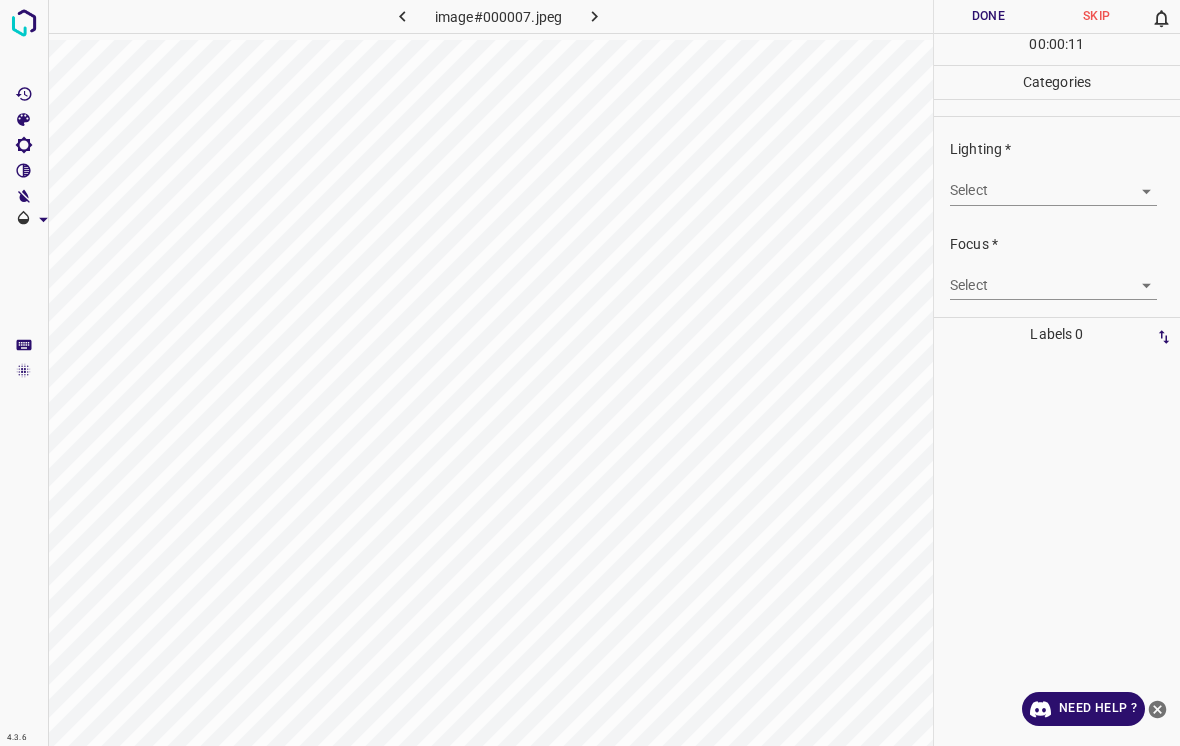 click on "4.3.6  image#000007.jpeg Done Skip 0 00   : 00   : 11   Categories Lighting *  Select ​ Focus *  Select ​ Overall *  Select ​ Labels   0 Categories 1 Lighting 2 Focus 3 Overall Tools Space Change between modes (Draw & Edit) I Auto labeling R Restore zoom M Zoom in N Zoom out Delete Delete selecte label Filters Z Restore filters X Saturation filter C Brightness filter V Contrast filter B Gray scale filter General O Download Need Help ? - Text - Hide - Delete" at bounding box center [590, 373] 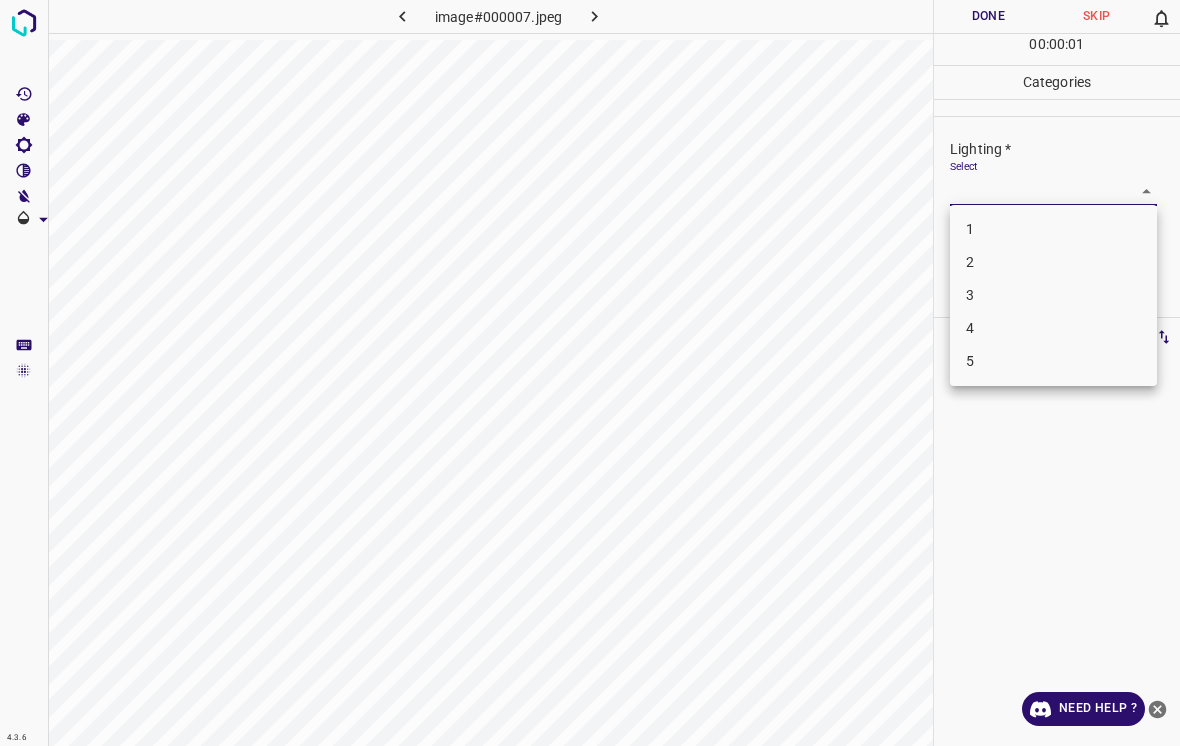 click on "2" at bounding box center [1053, 262] 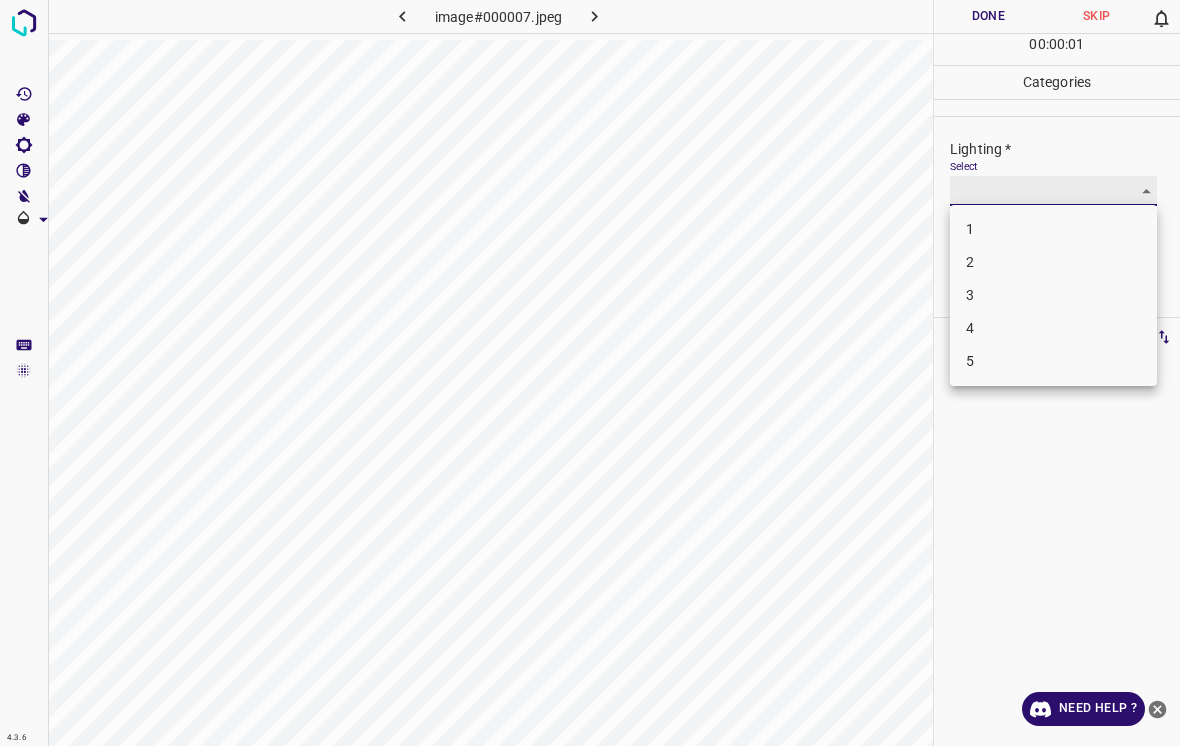 type on "2" 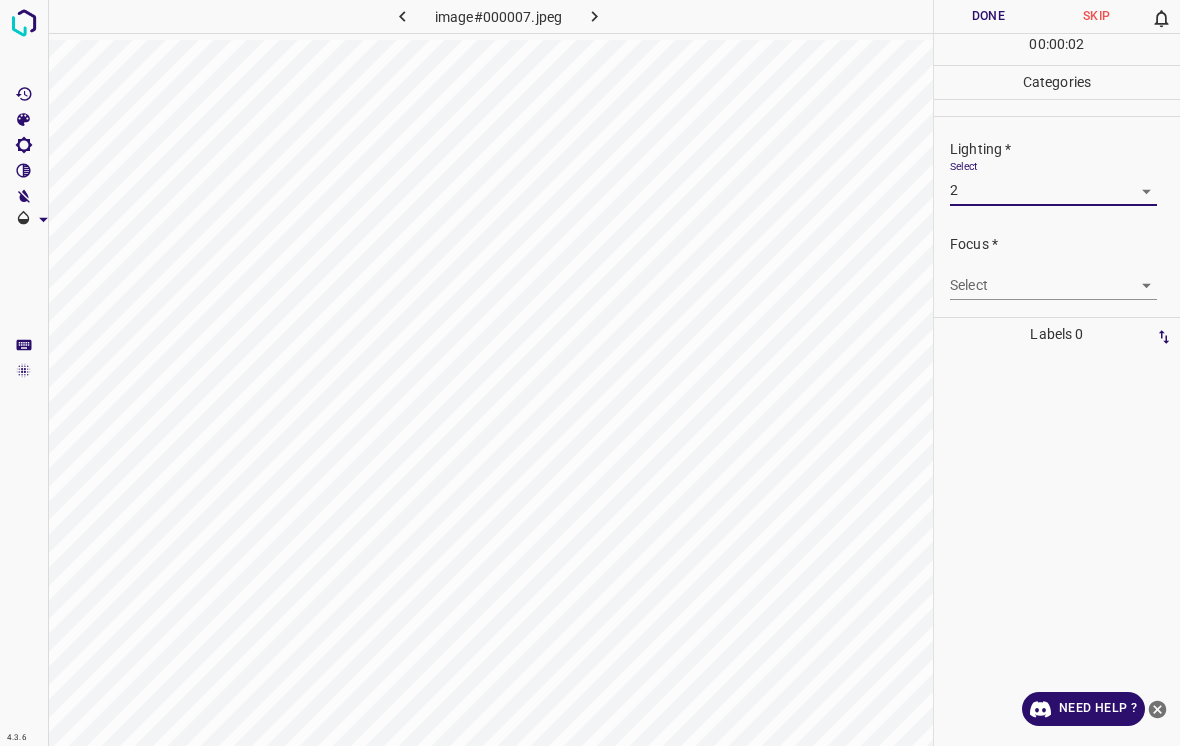 click on "4.3.6  image#000007.jpeg Done Skip 0 00   : 00   : 02   Categories Lighting *  Select 2 2 Focus *  Select ​ Overall *  Select ​ Labels   0 Categories 1 Lighting 2 Focus 3 Overall Tools Space Change between modes (Draw & Edit) I Auto labeling R Restore zoom M Zoom in N Zoom out Delete Delete selecte label Filters Z Restore filters X Saturation filter C Brightness filter V Contrast filter B Gray scale filter General O Download Need Help ? - Text - Hide - Delete" at bounding box center (590, 373) 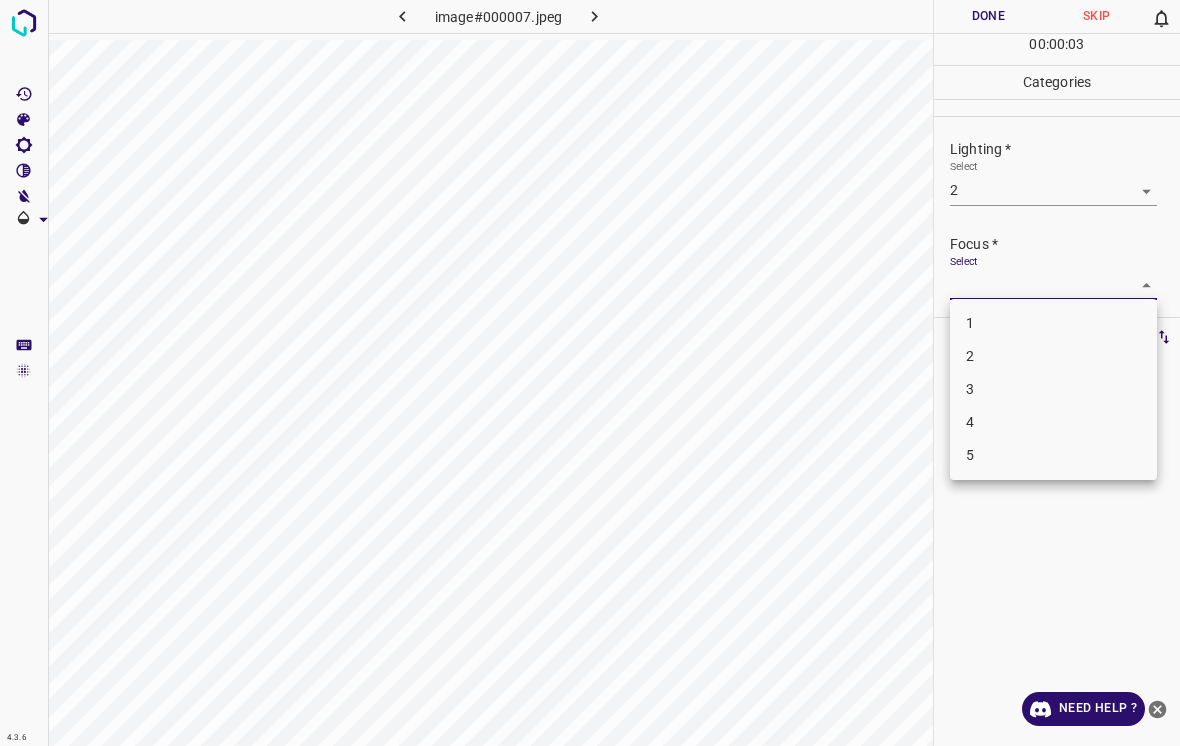 click on "2" at bounding box center (1053, 356) 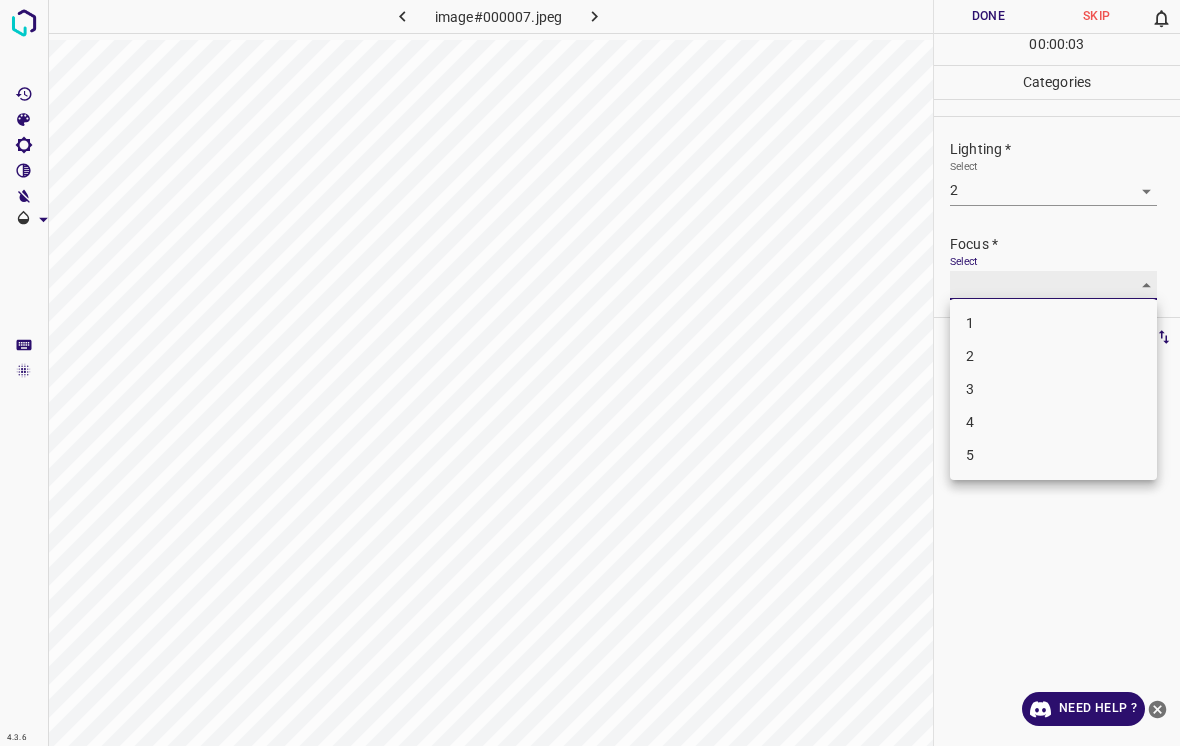 type on "2" 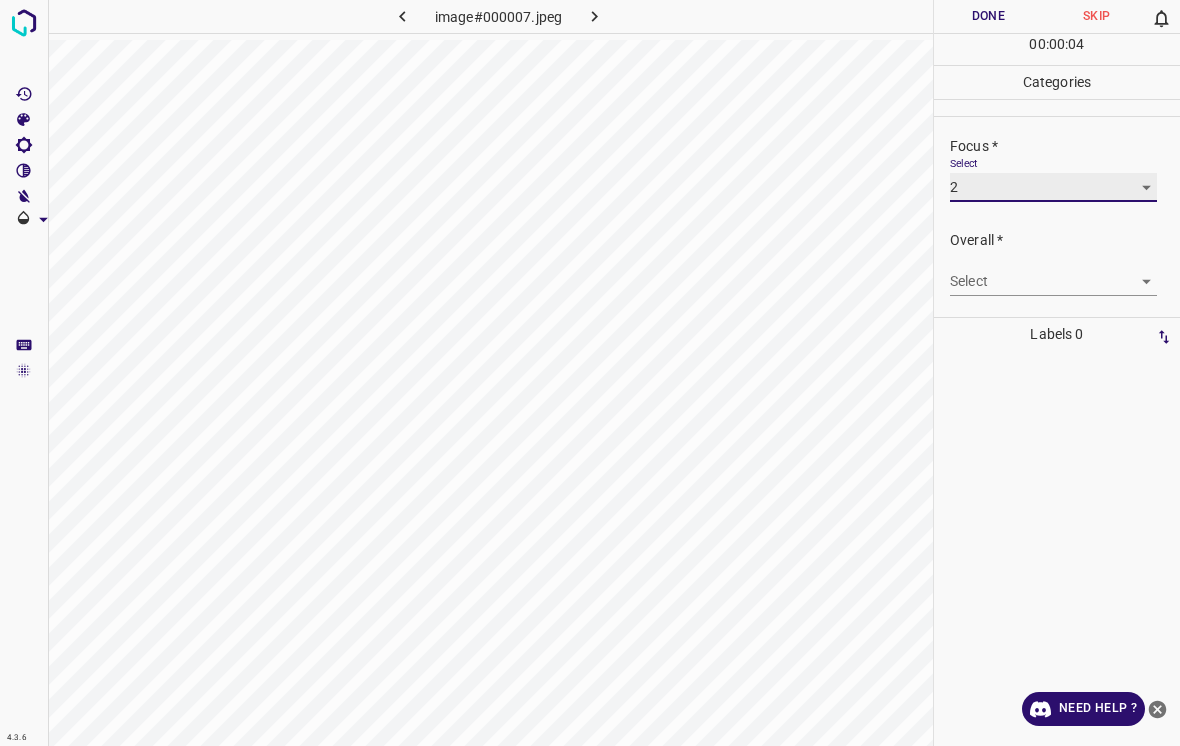 scroll, scrollTop: 98, scrollLeft: 0, axis: vertical 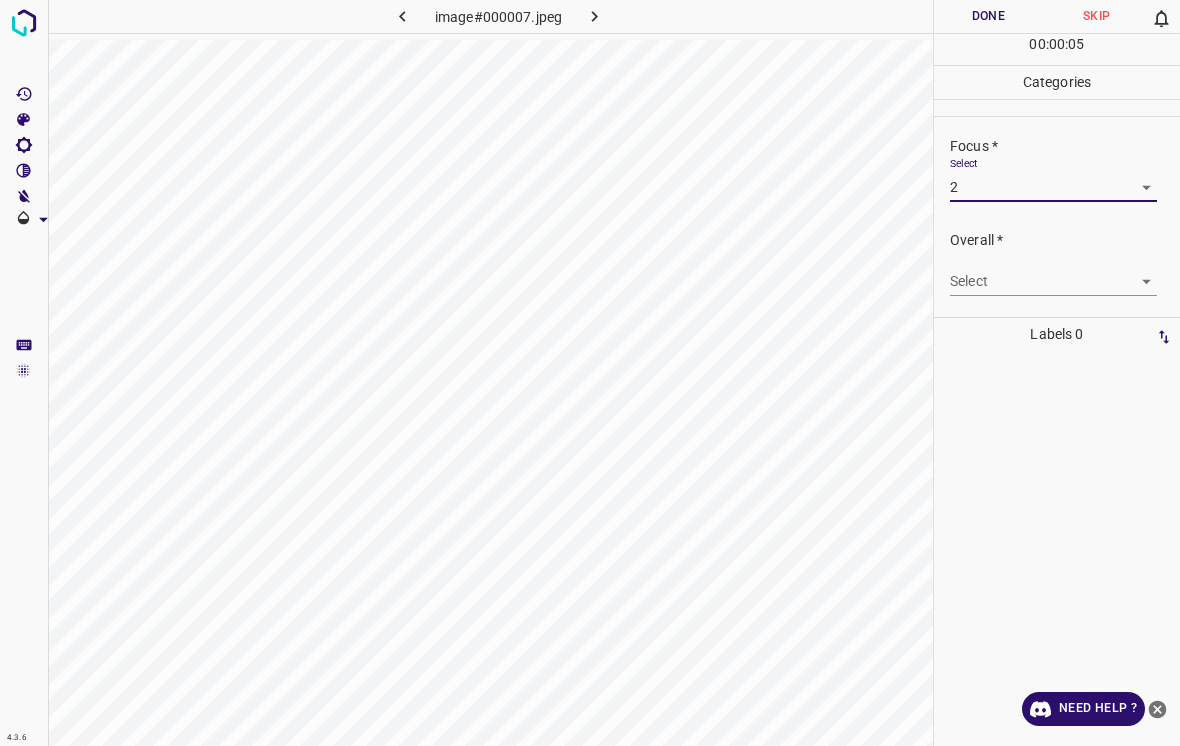 click on "4.3.6  image#000007.jpeg Done Skip 0 00   : 00   : 05   Categories Lighting *  Select 2 2 Focus *  Select 2 2 Overall *  Select ​ Labels   0 Categories 1 Lighting 2 Focus 3 Overall Tools Space Change between modes (Draw & Edit) I Auto labeling R Restore zoom M Zoom in N Zoom out Delete Delete selecte label Filters Z Restore filters X Saturation filter C Brightness filter V Contrast filter B Gray scale filter General O Download Need Help ? - Text - Hide - Delete" at bounding box center [590, 373] 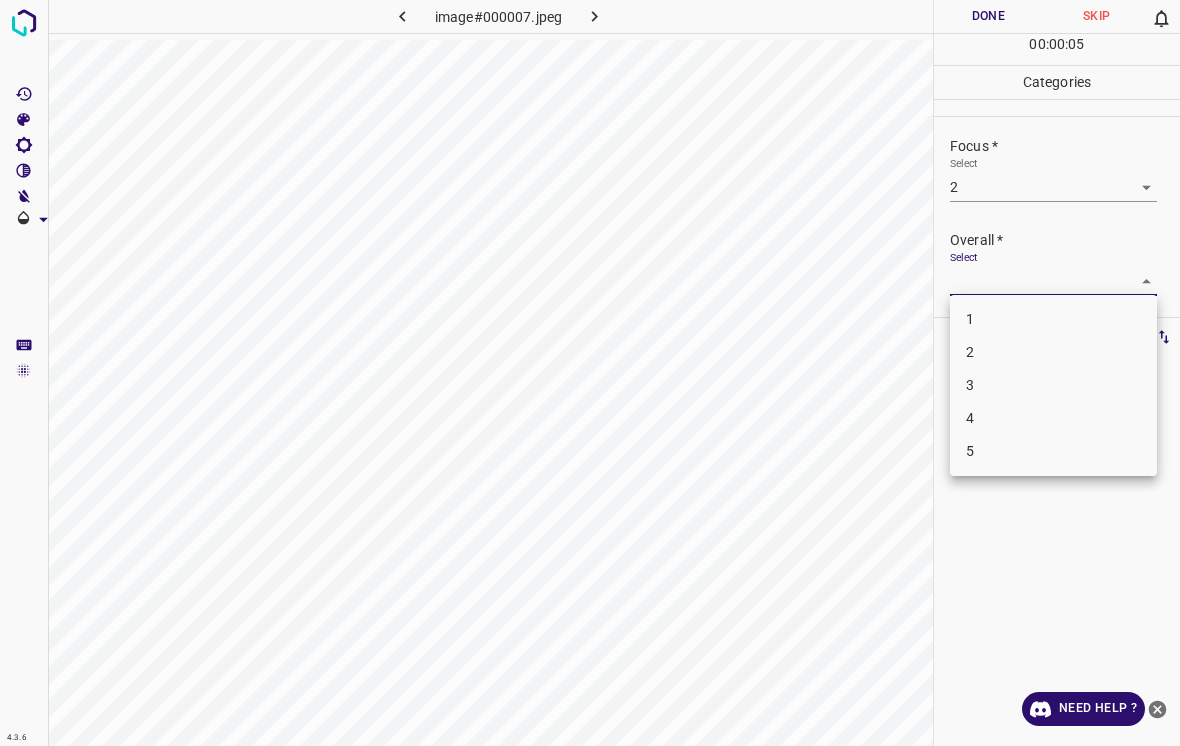 click on "2" at bounding box center [1053, 352] 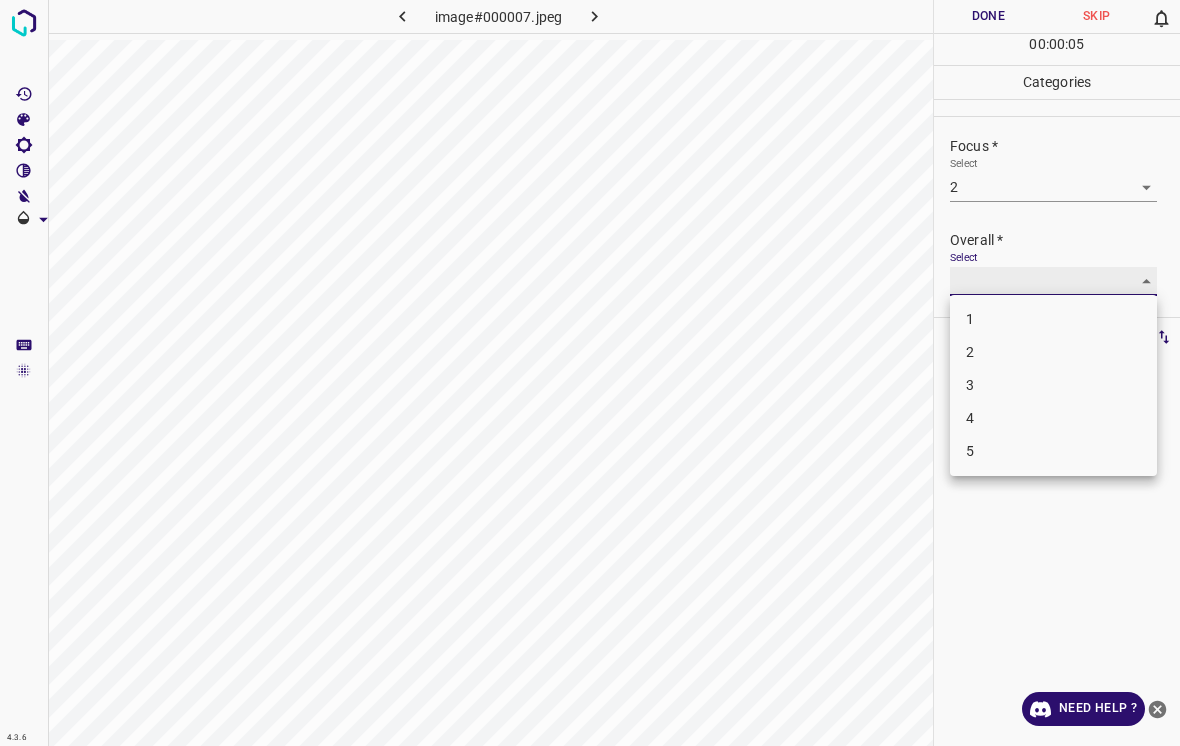 type on "2" 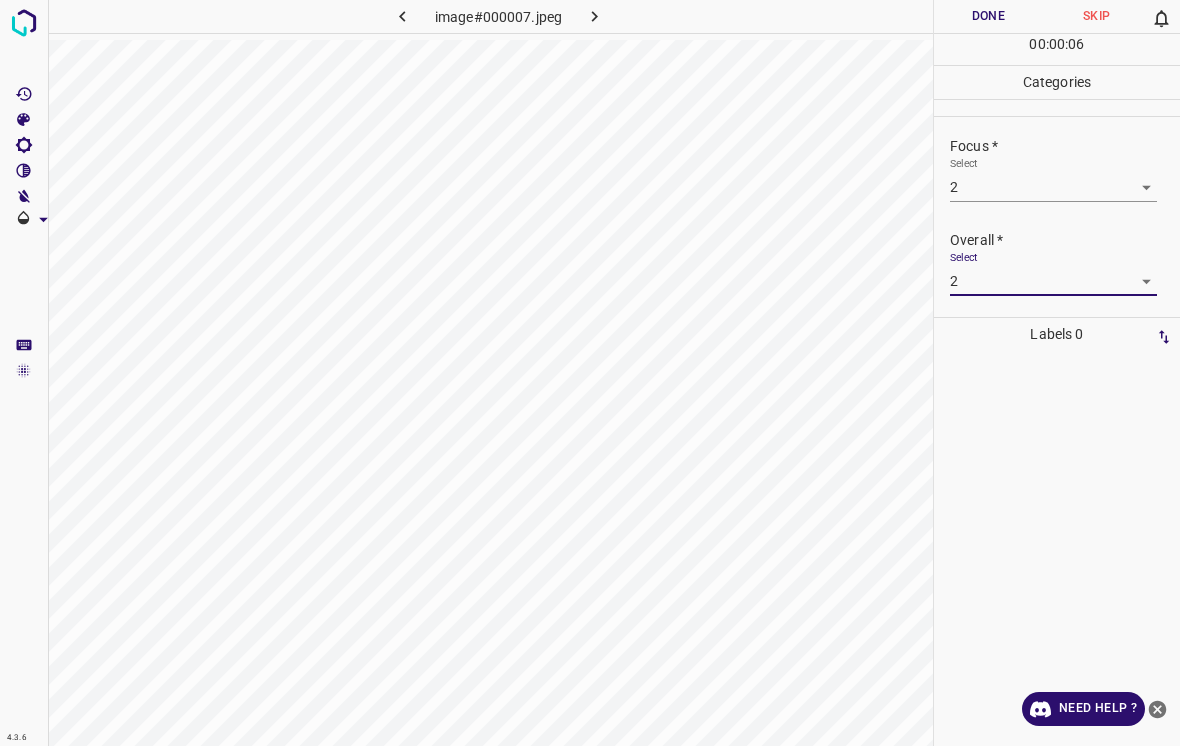 click on "Done" at bounding box center [988, 16] 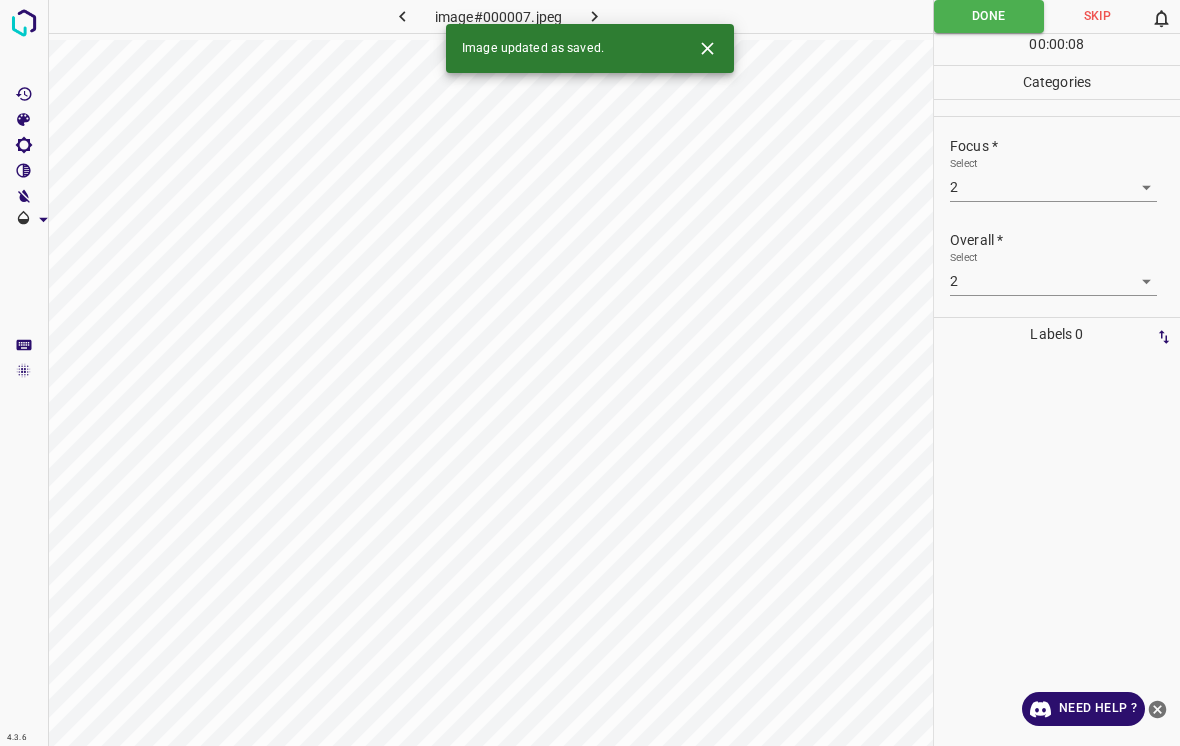click at bounding box center (594, 16) 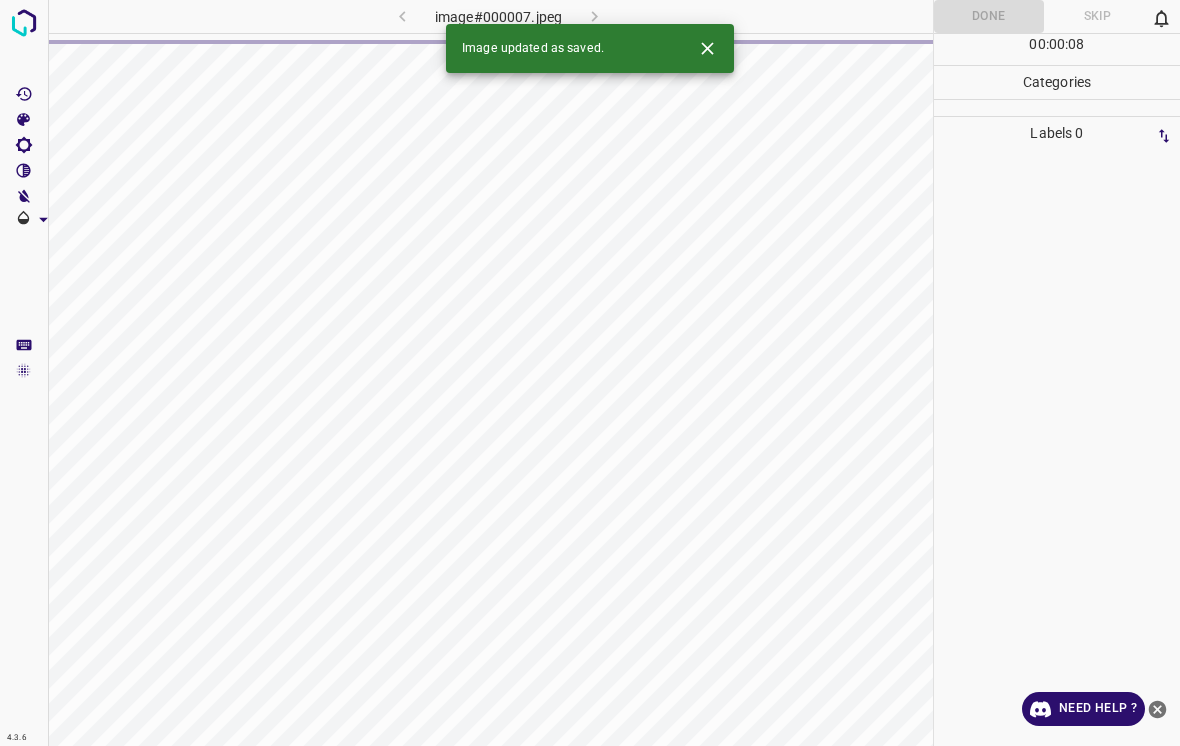 click at bounding box center [707, 48] 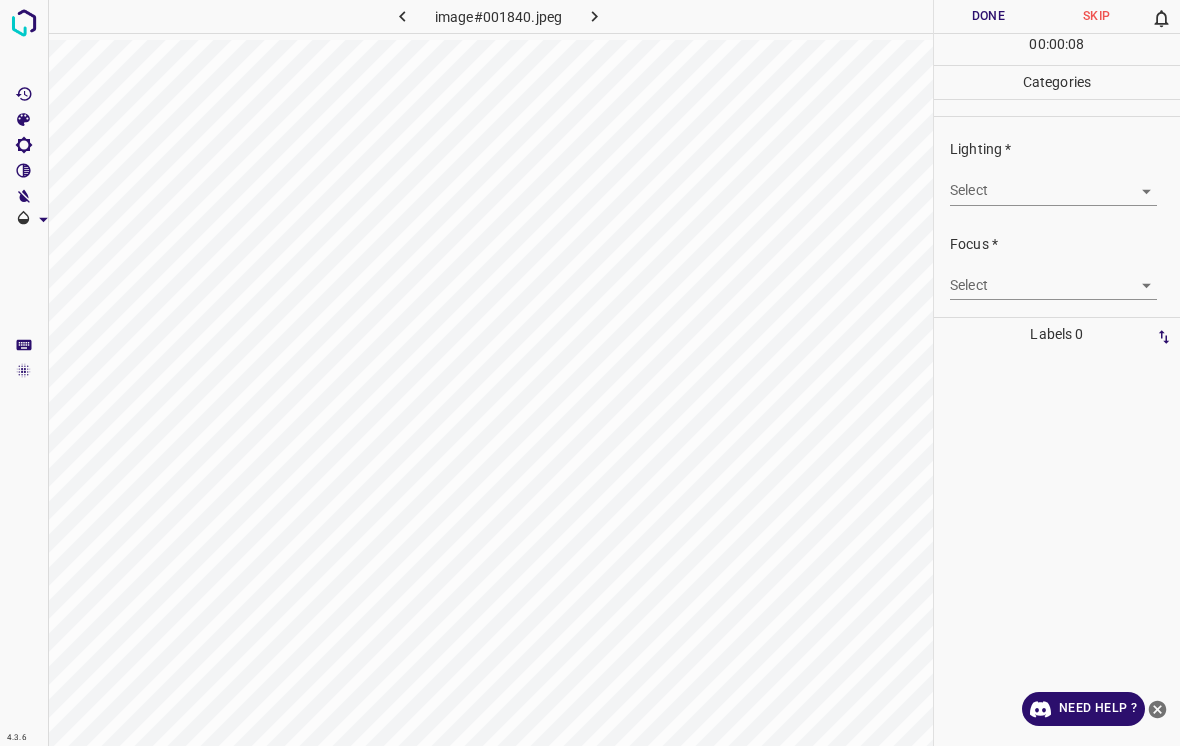 click on "4.3.6  image#001840.jpeg Done Skip 0 00   : 00   : 08   Categories Lighting *  Select ​ Focus *  Select ​ Overall *  Select ​ Labels   0 Categories 1 Lighting 2 Focus 3 Overall Tools Space Change between modes (Draw & Edit) I Auto labeling R Restore zoom M Zoom in N Zoom out Delete Delete selecte label Filters Z Restore filters X Saturation filter C Brightness filter V Contrast filter B Gray scale filter General O Download Need Help ? - Text - Hide - Delete" at bounding box center (590, 373) 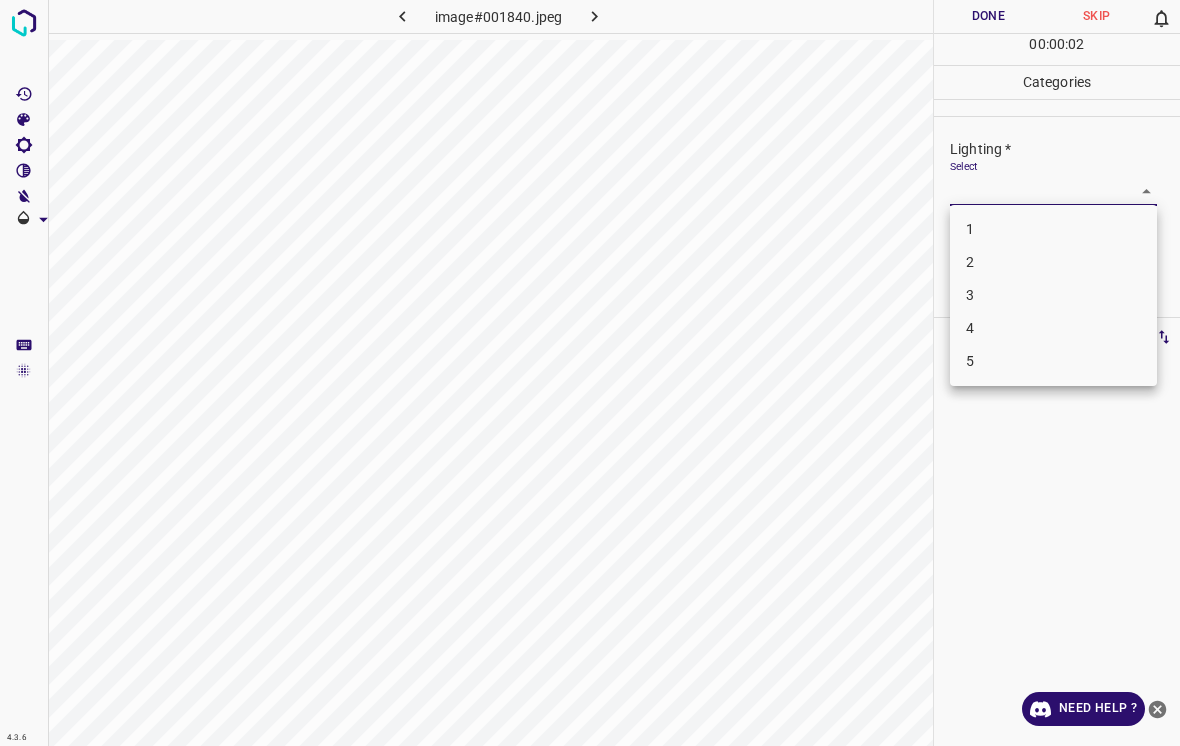 click on "2" at bounding box center (1053, 262) 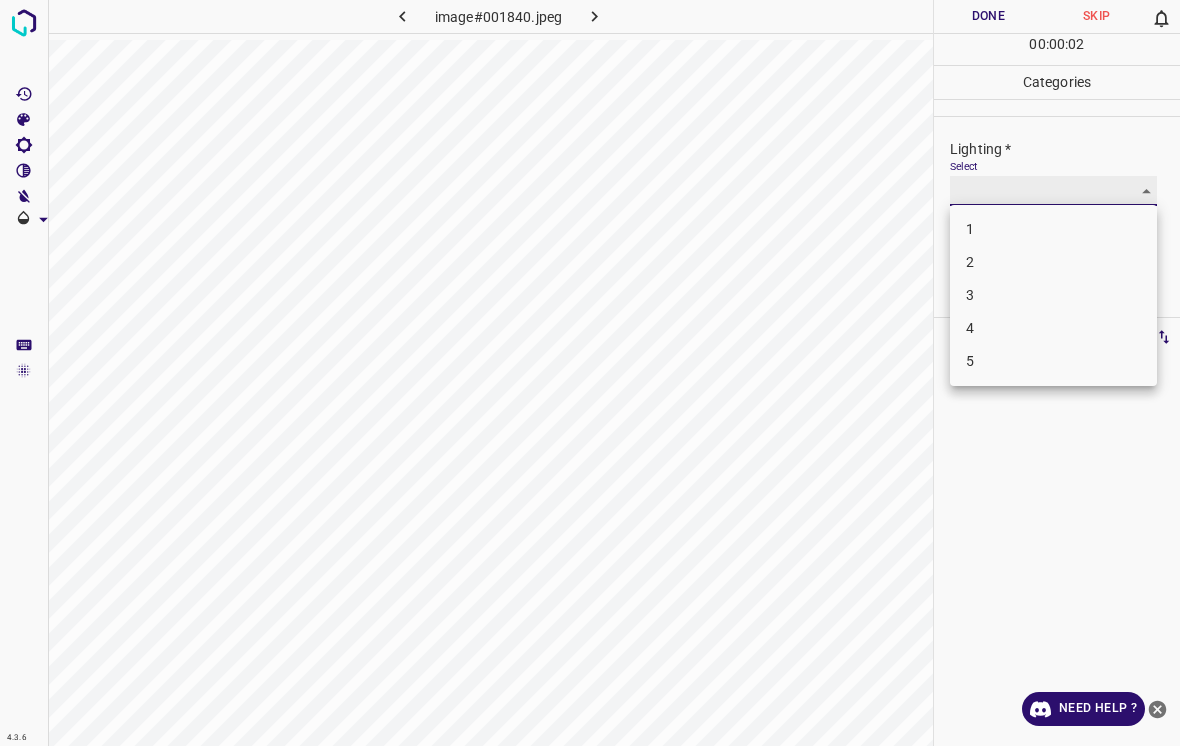type on "2" 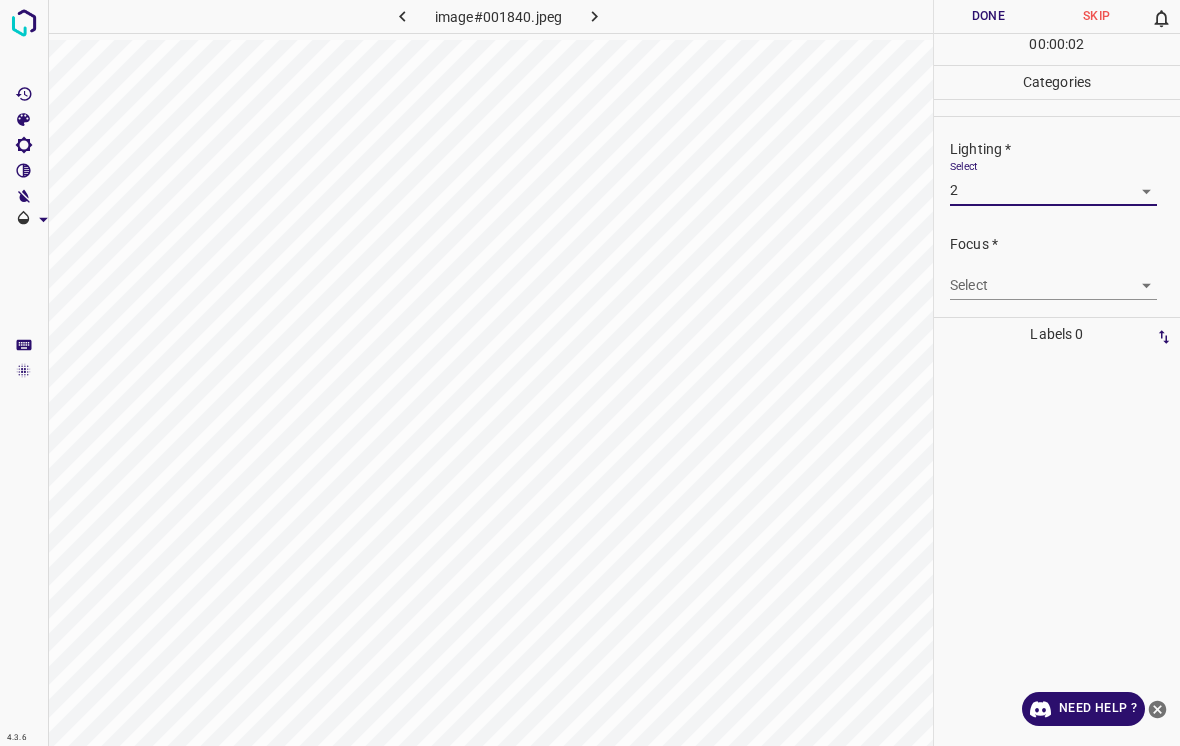 click on "4.3.6  image#001840.jpeg Done Skip 0 00   : 00   : 02   Categories Lighting *  Select 2 2 Focus *  Select ​ Overall *  Select ​ Labels   0 Categories 1 Lighting 2 Focus 3 Overall Tools Space Change between modes (Draw & Edit) I Auto labeling R Restore zoom M Zoom in N Zoom out Delete Delete selecte label Filters Z Restore filters X Saturation filter C Brightness filter V Contrast filter B Gray scale filter General O Download Need Help ? - Text - Hide - Delete" at bounding box center (590, 373) 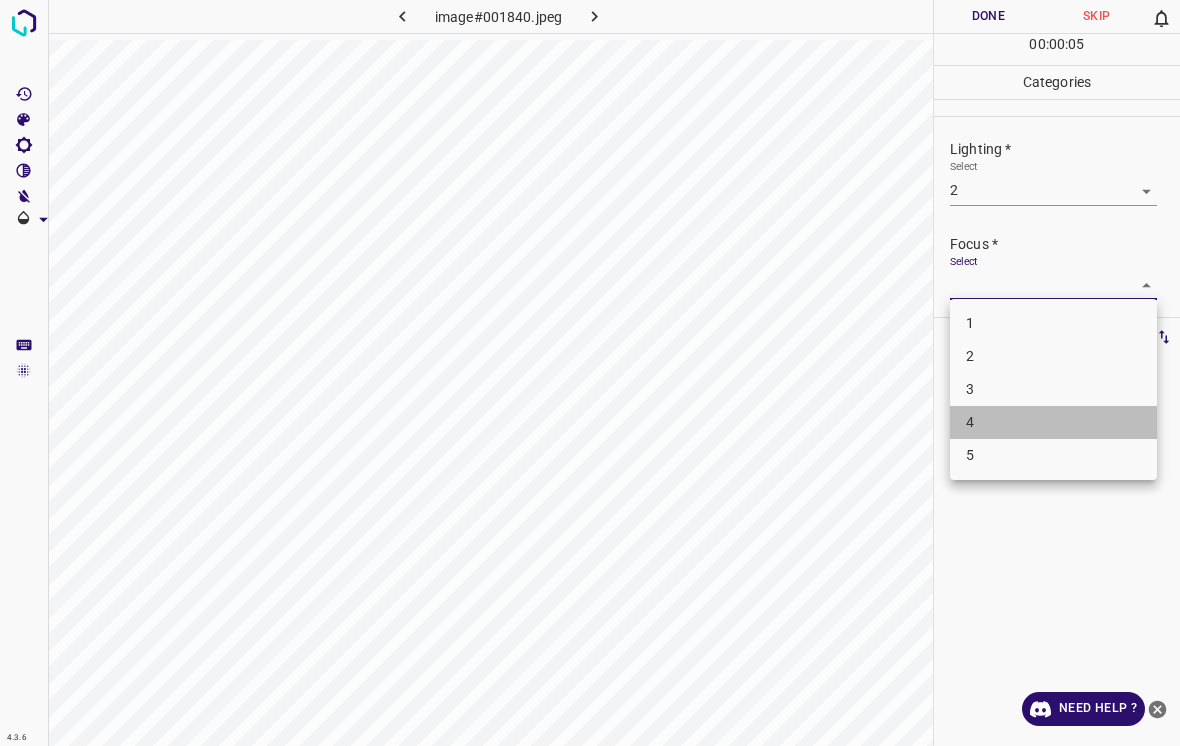 click on "4" at bounding box center (1053, 422) 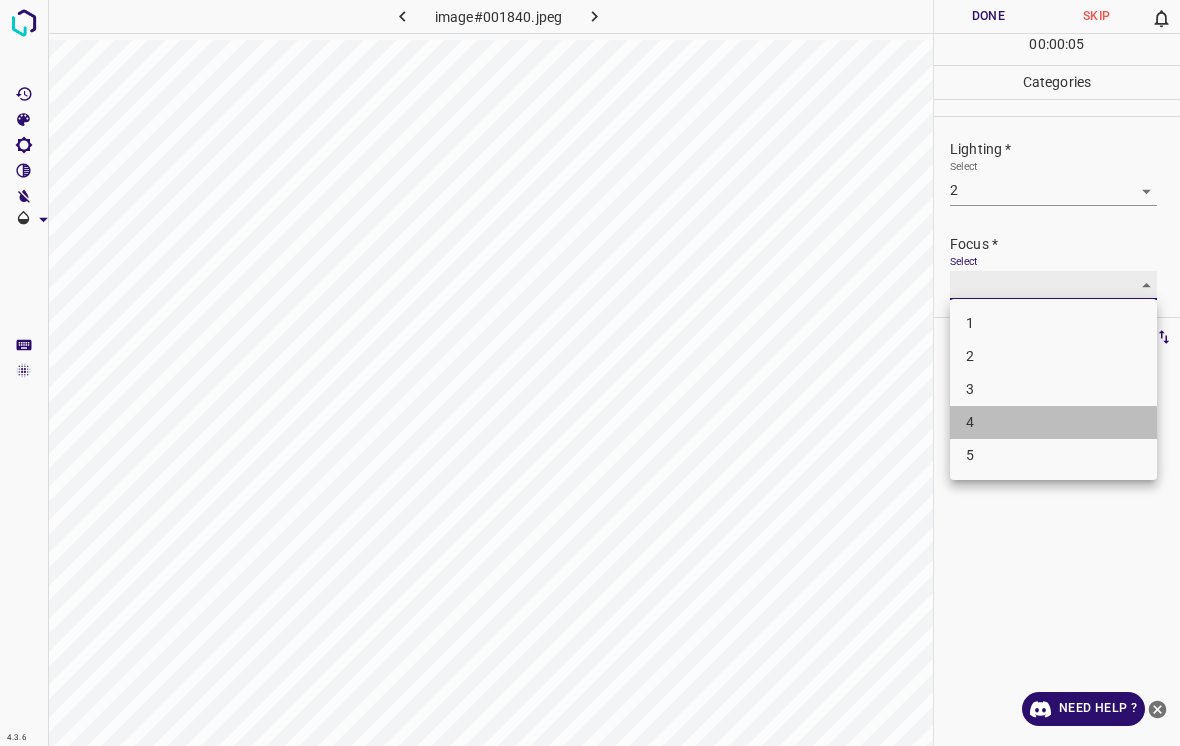type on "4" 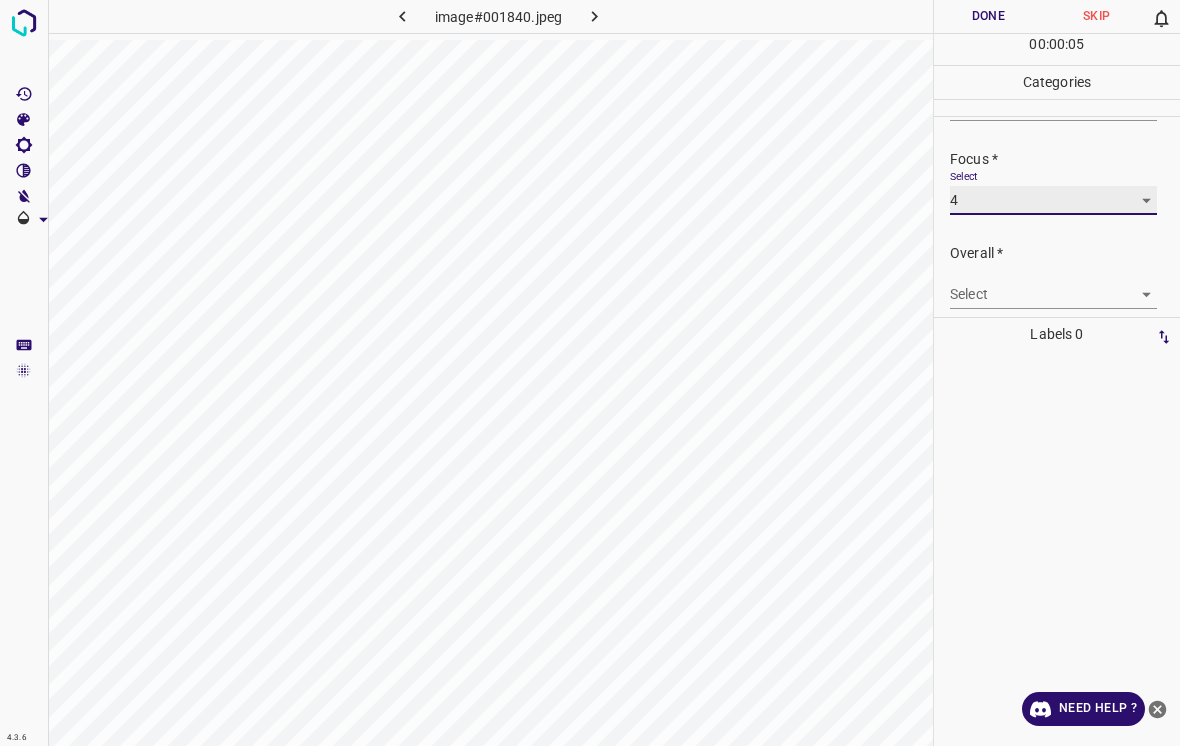 scroll, scrollTop: 83, scrollLeft: 0, axis: vertical 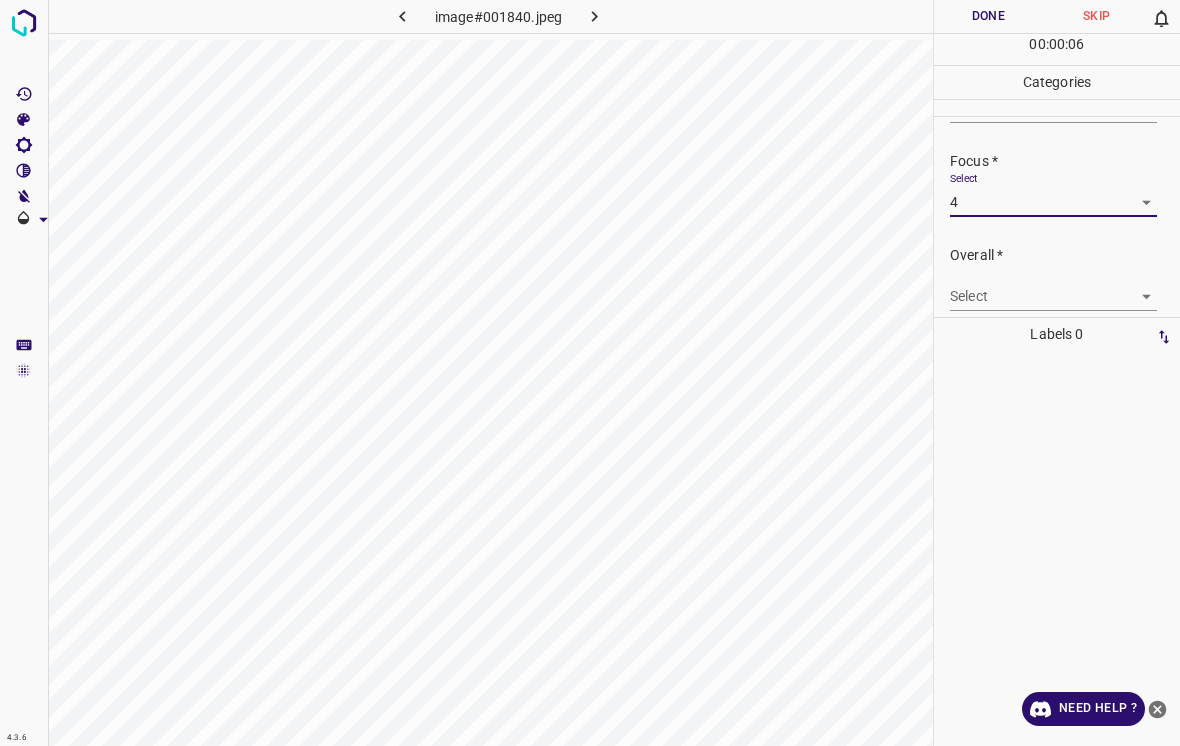 click on "4.3.6  image#001840.jpeg Done Skip 0 00   : 00   : 06   Categories Lighting *  Select 2 2 Focus *  Select 4 4 Overall *  Select ​ Labels   0 Categories 1 Lighting 2 Focus 3 Overall Tools Space Change between modes (Draw & Edit) I Auto labeling R Restore zoom M Zoom in N Zoom out Delete Delete selecte label Filters Z Restore filters X Saturation filter C Brightness filter V Contrast filter B Gray scale filter General O Download Need Help ? - Text - Hide - Delete" at bounding box center [590, 373] 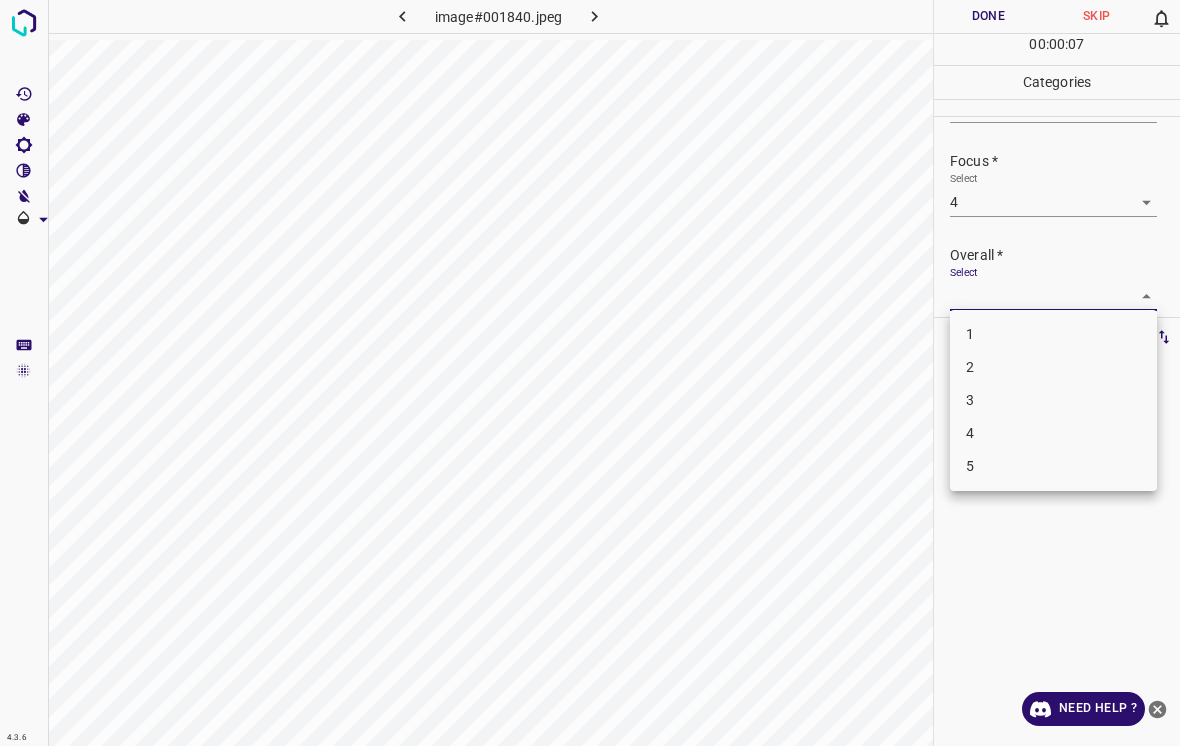 click on "3" at bounding box center (1053, 400) 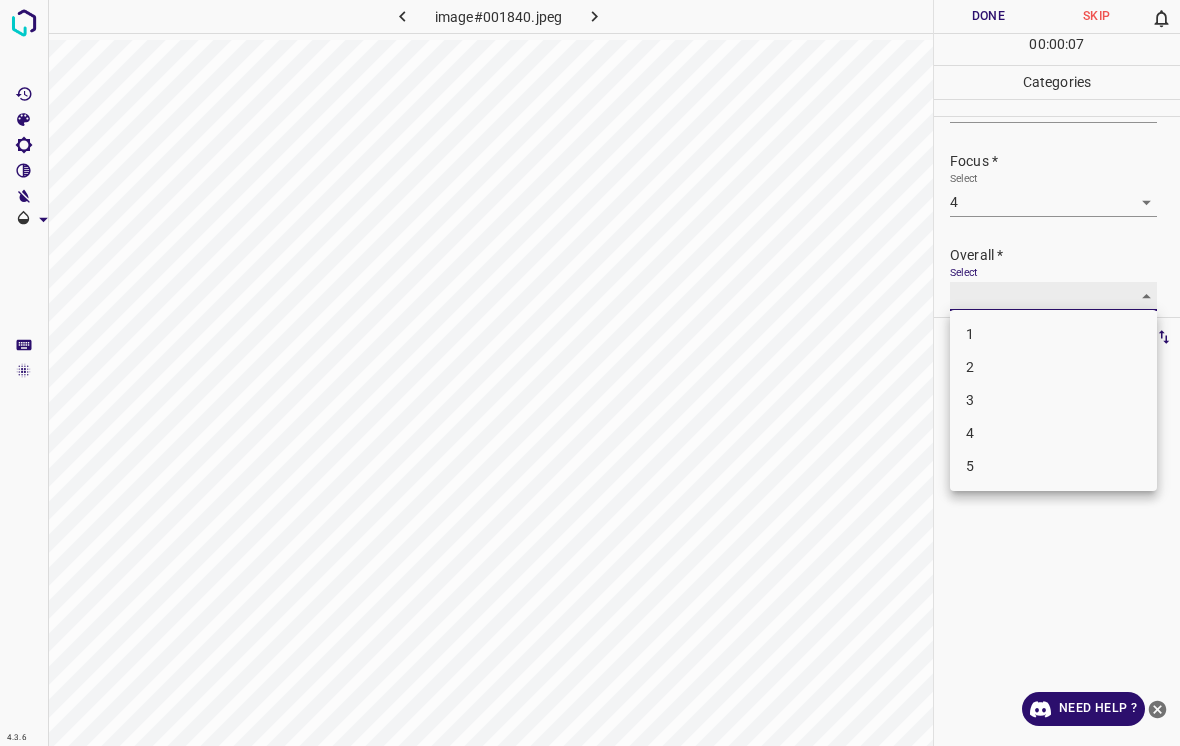 type on "3" 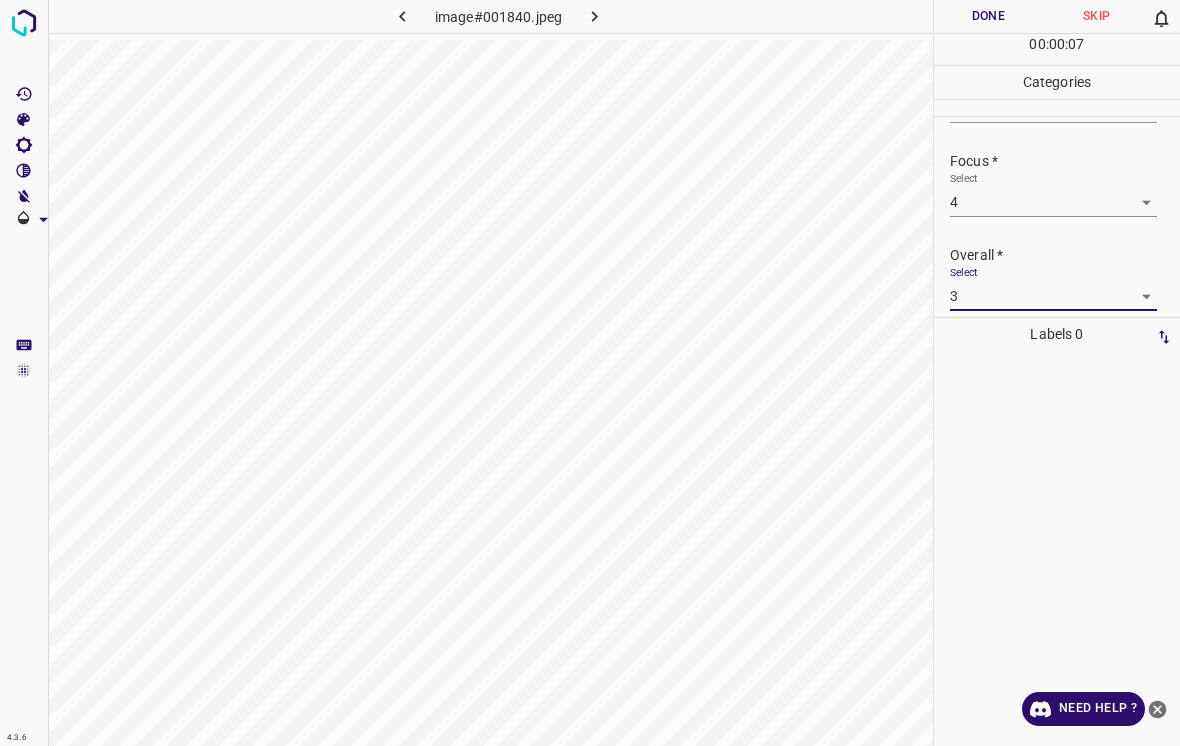 click on "Done" at bounding box center [988, 16] 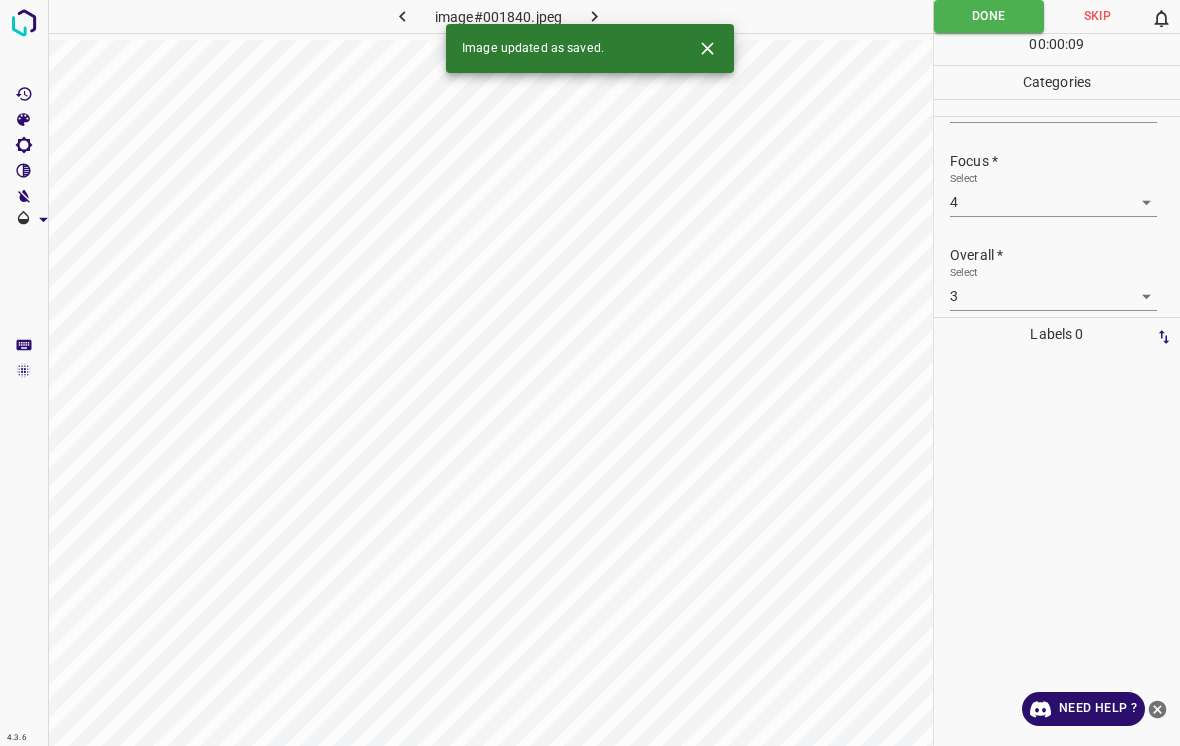 click 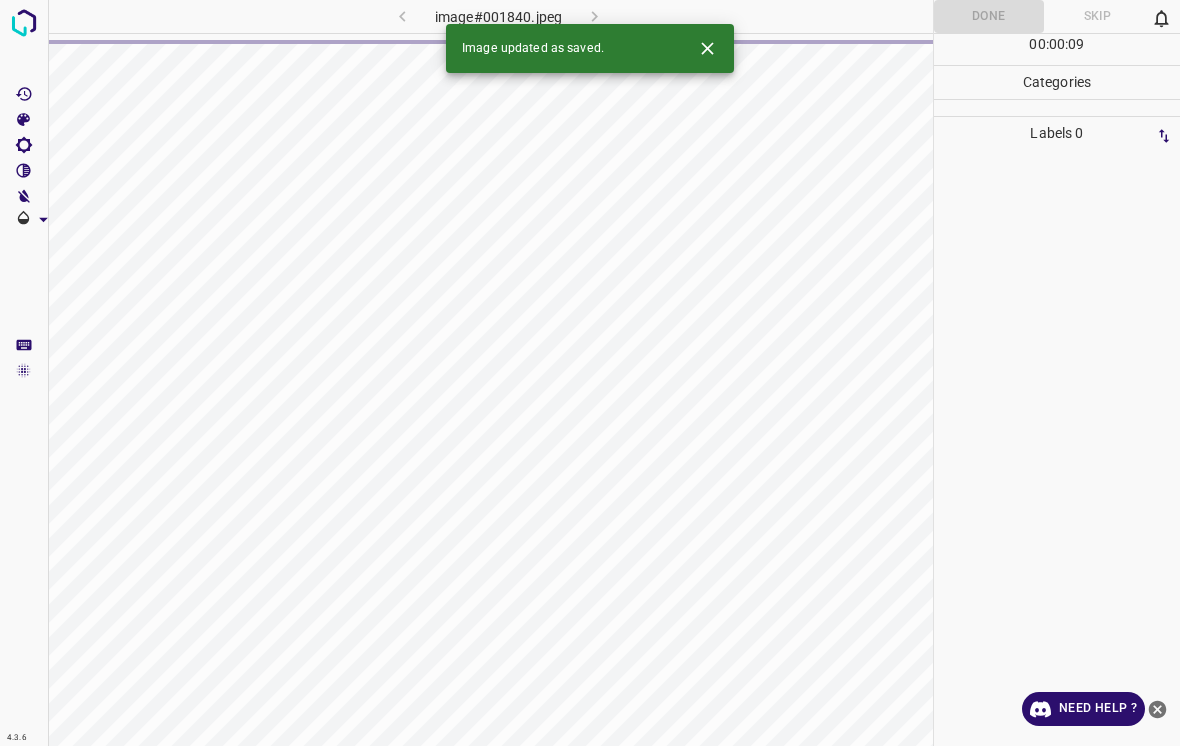click 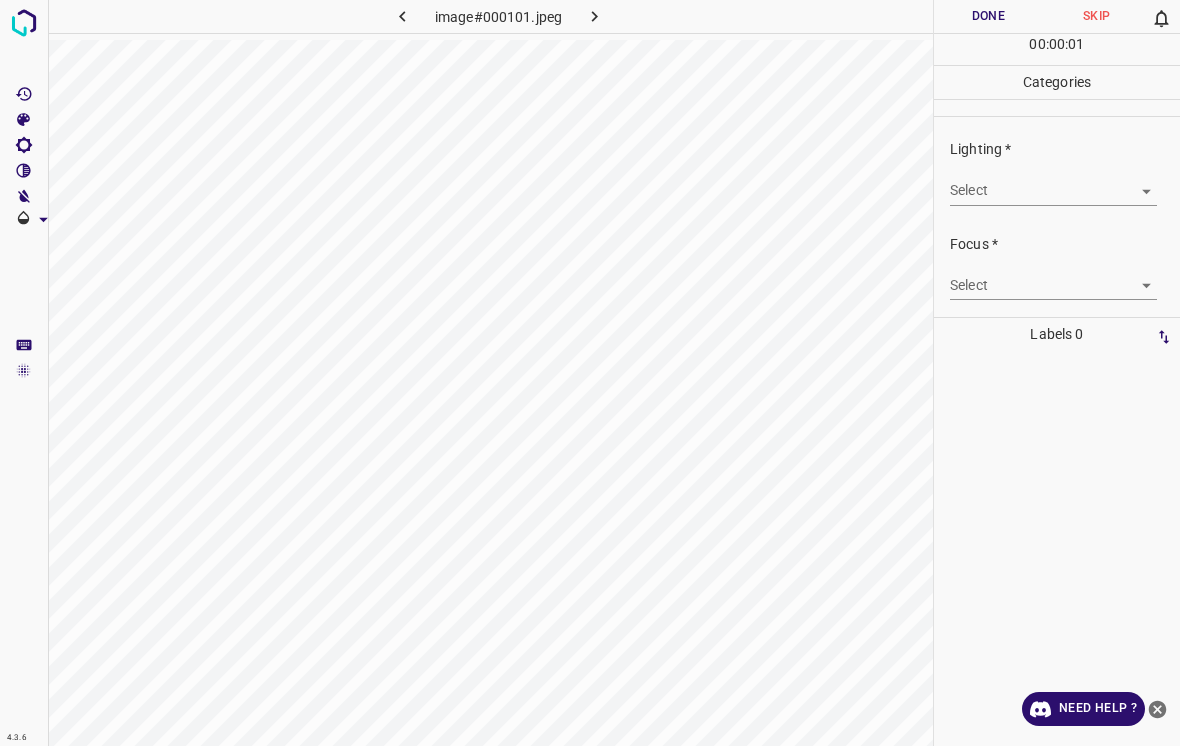 click on "4.3.6  image#000101.jpeg Done Skip 0 00   : 00   : 01   Categories Lighting *  Select ​ Focus *  Select ​ Overall *  Select ​ Labels   0 Categories 1 Lighting 2 Focus 3 Overall Tools Space Change between modes (Draw & Edit) I Auto labeling R Restore zoom M Zoom in N Zoom out Delete Delete selecte label Filters Z Restore filters X Saturation filter C Brightness filter V Contrast filter B Gray scale filter General O Download Need Help ? - Text - Hide - Delete" at bounding box center [590, 373] 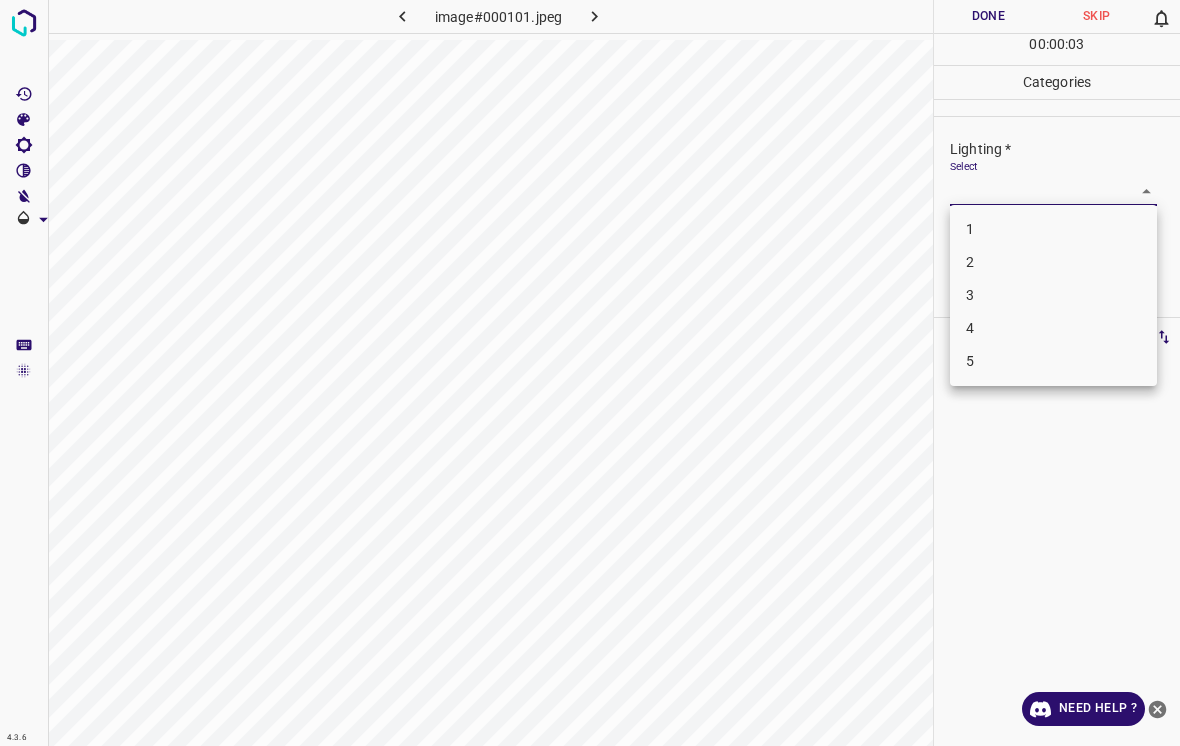 click on "2" at bounding box center [1053, 262] 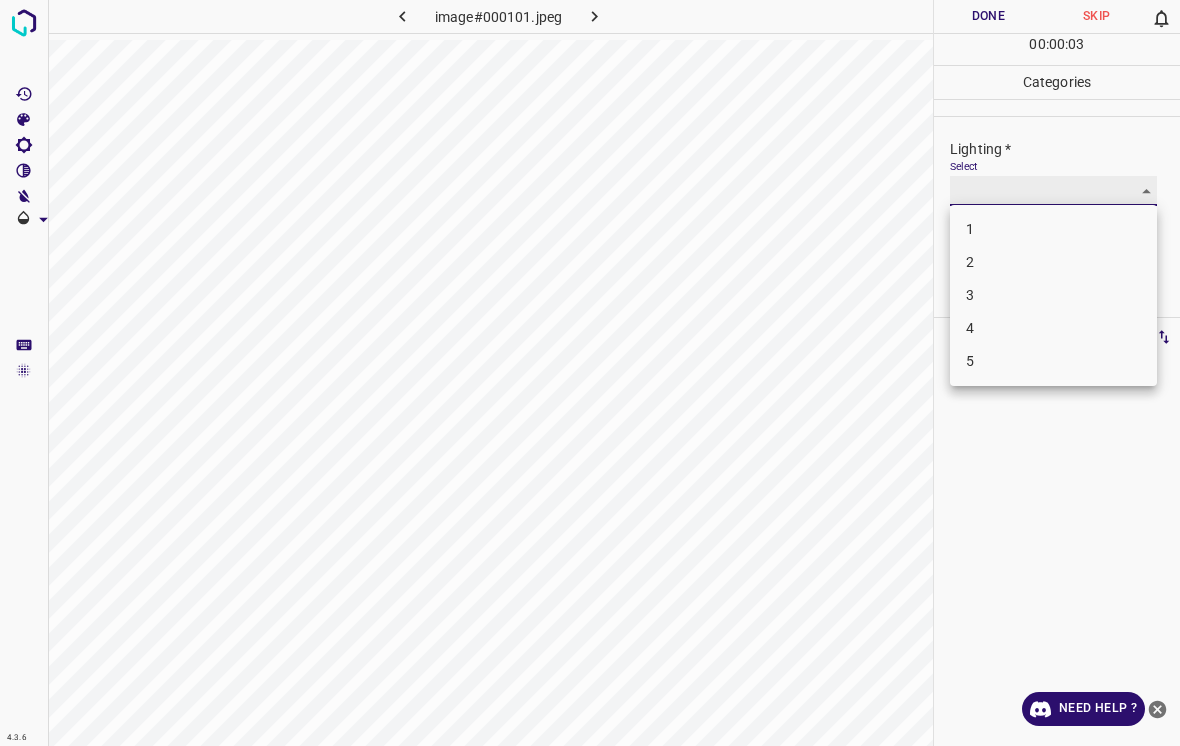 type on "2" 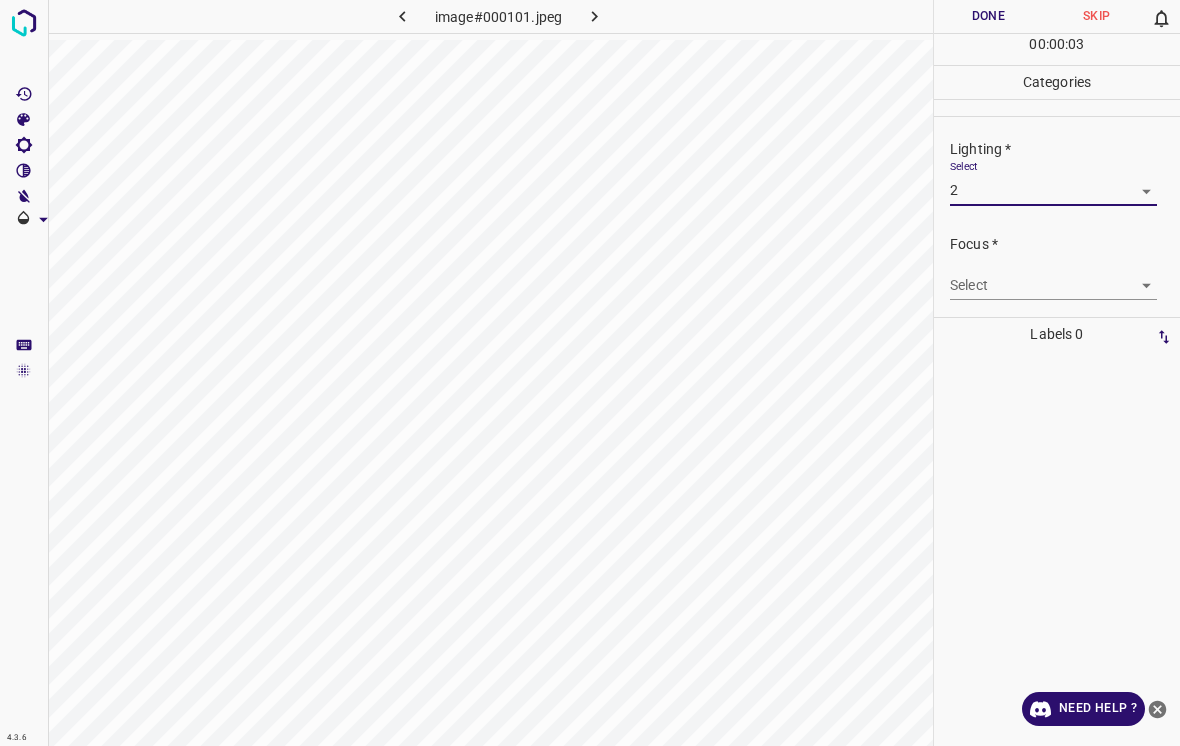 click on "4.3.6  image#000101.jpeg Done Skip 0 00   : 00   : 03   Categories Lighting *  Select 2 2 Focus *  Select ​ Overall *  Select ​ Labels   0 Categories 1 Lighting 2 Focus 3 Overall Tools Space Change between modes (Draw & Edit) I Auto labeling R Restore zoom M Zoom in N Zoom out Delete Delete selecte label Filters Z Restore filters X Saturation filter C Brightness filter V Contrast filter B Gray scale filter General O Download Need Help ? - Text - Hide - Delete" at bounding box center [590, 373] 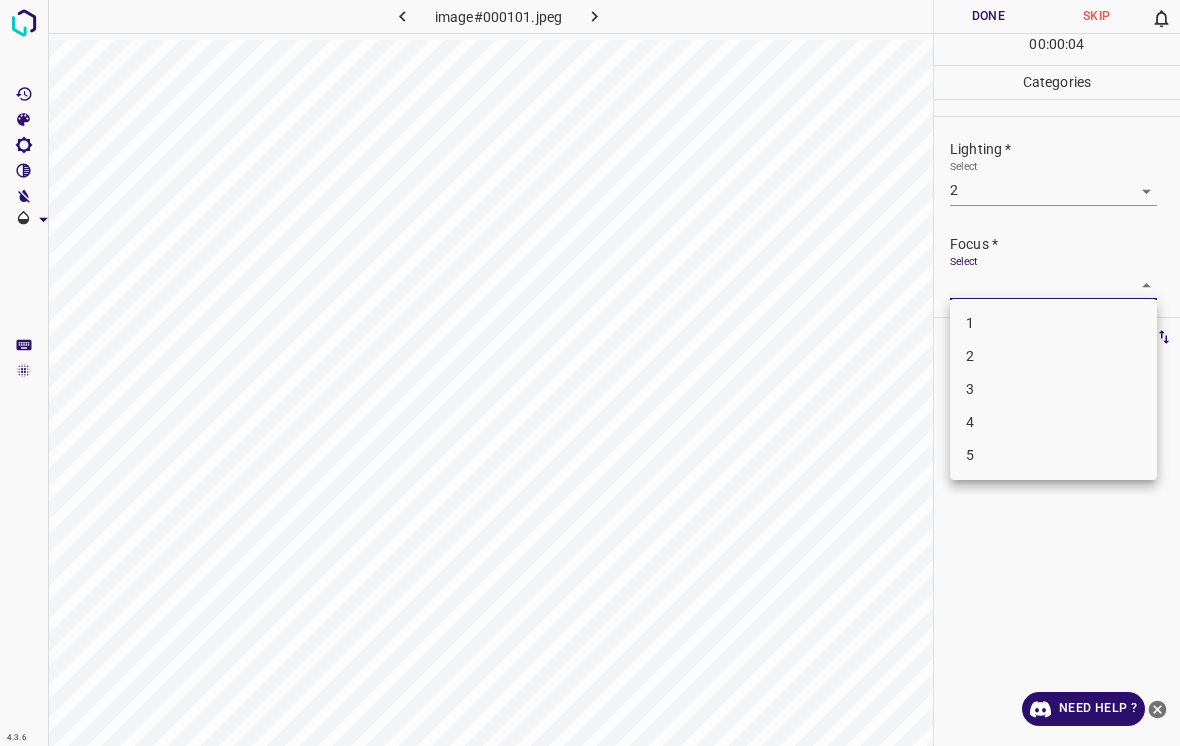 click on "1" at bounding box center [1053, 323] 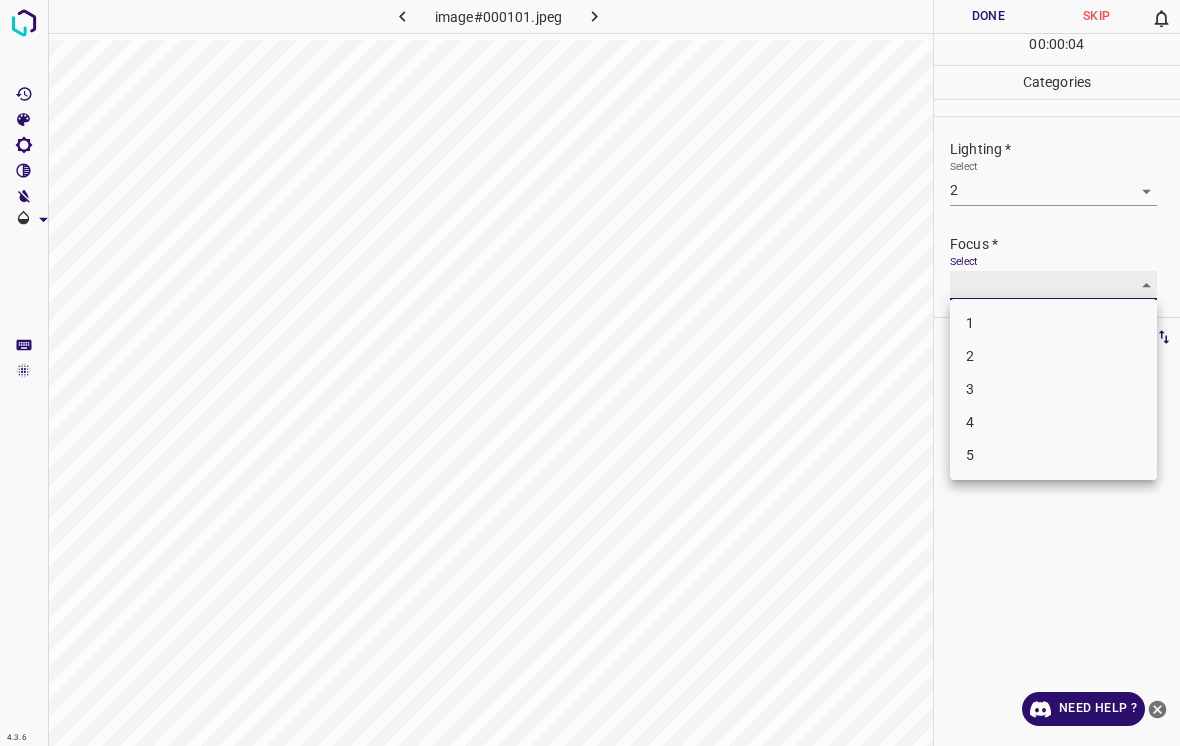 type on "1" 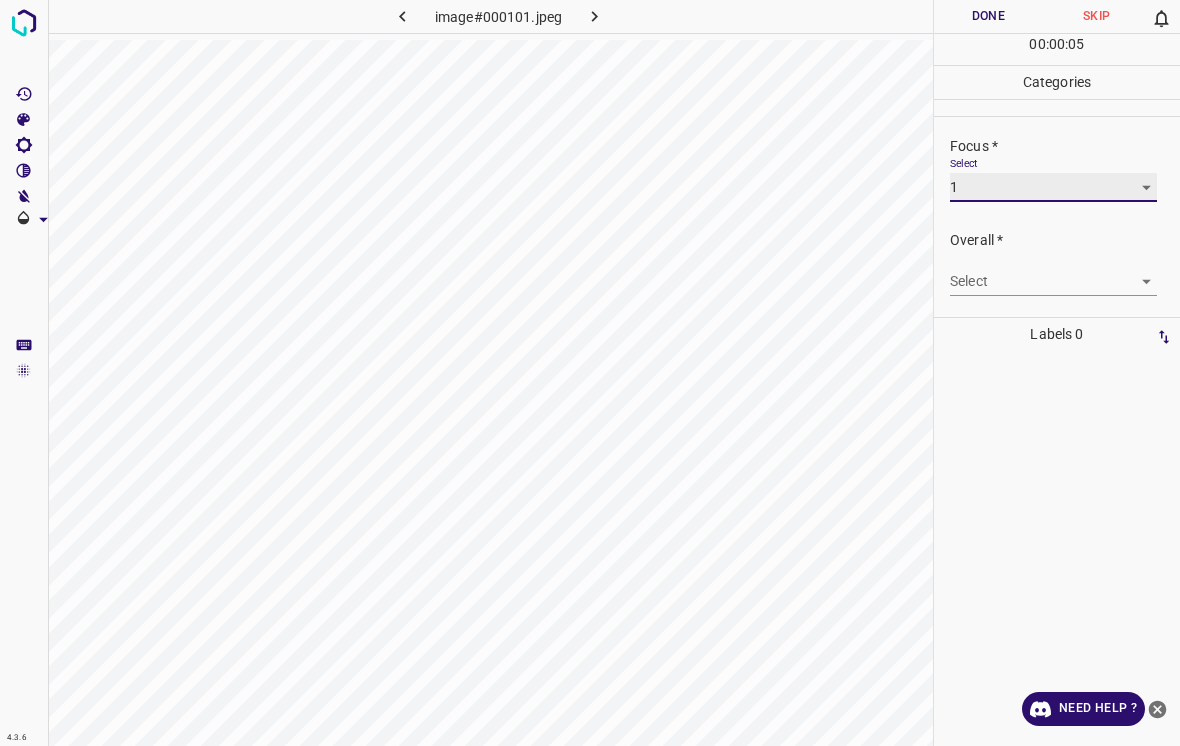 scroll, scrollTop: 98, scrollLeft: 0, axis: vertical 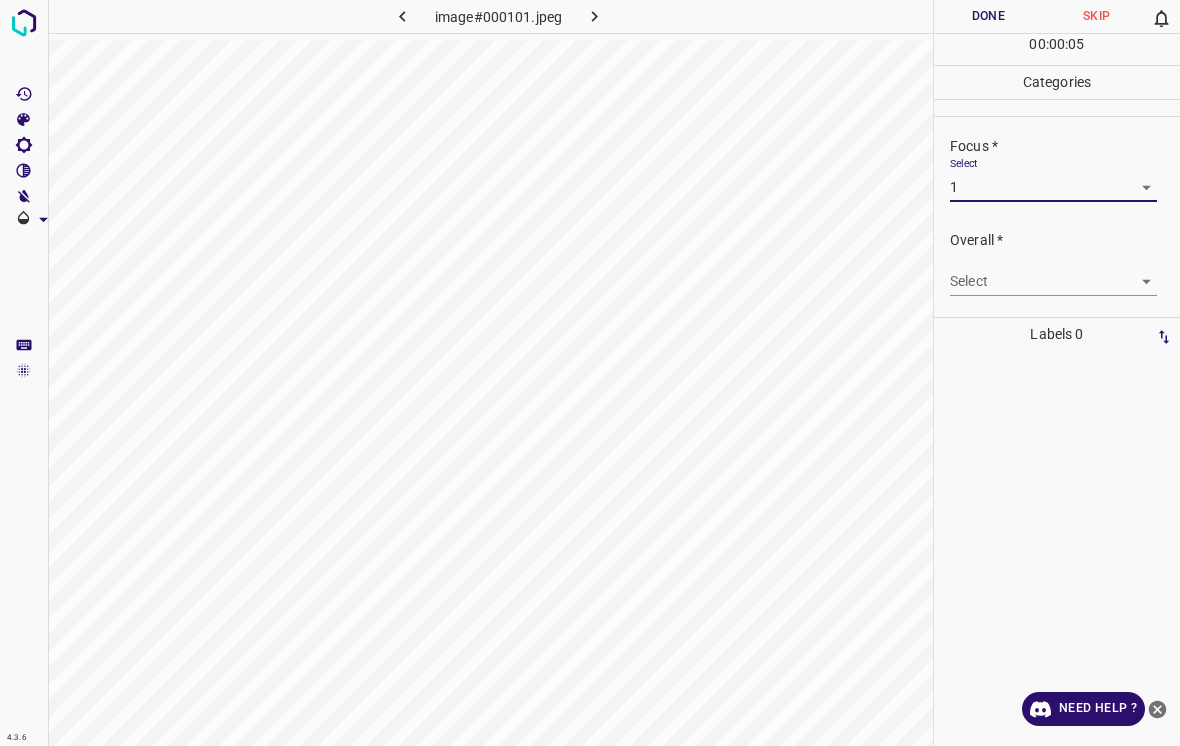 click on "4.3.6  image#000101.jpeg Done Skip 0 00   : 00   : 05   Categories Lighting *  Select 2 2 Focus *  Select 1 1 Overall *  Select ​ Labels   0 Categories 1 Lighting 2 Focus 3 Overall Tools Space Change between modes (Draw & Edit) I Auto labeling R Restore zoom M Zoom in N Zoom out Delete Delete selecte label Filters Z Restore filters X Saturation filter C Brightness filter V Contrast filter B Gray scale filter General O Download Need Help ? - Text - Hide - Delete" at bounding box center (590, 373) 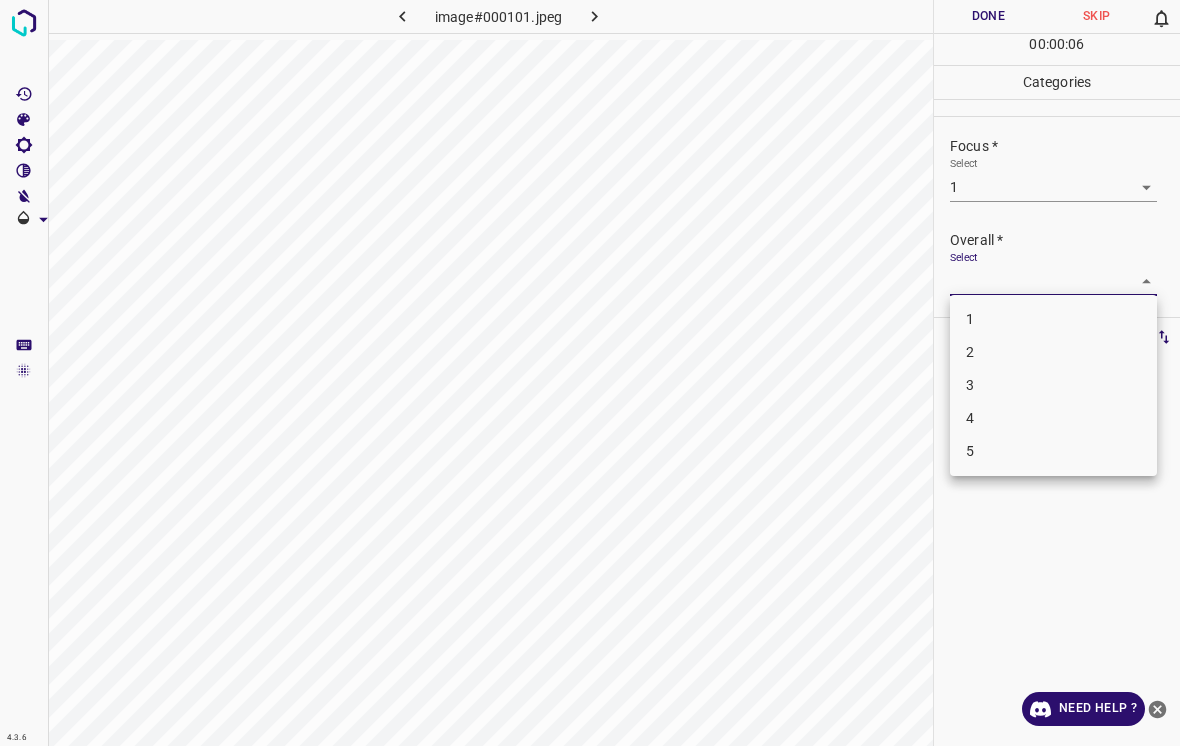 click on "1" at bounding box center [1053, 319] 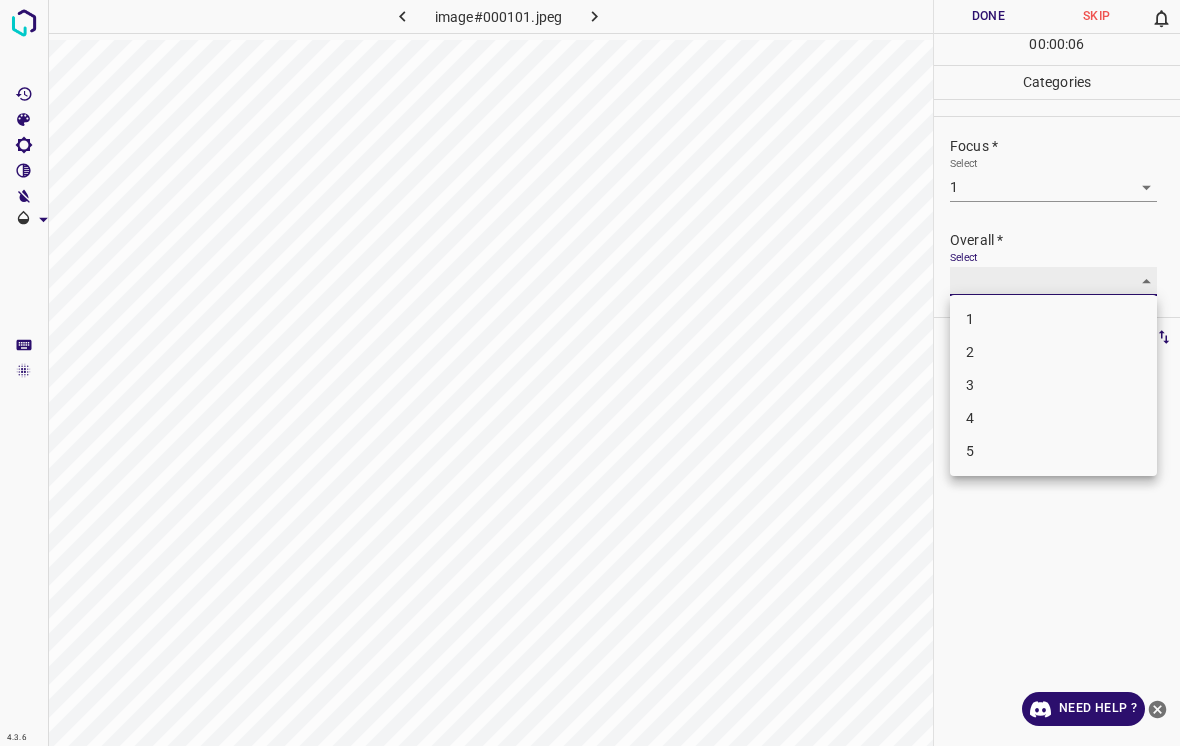 type on "1" 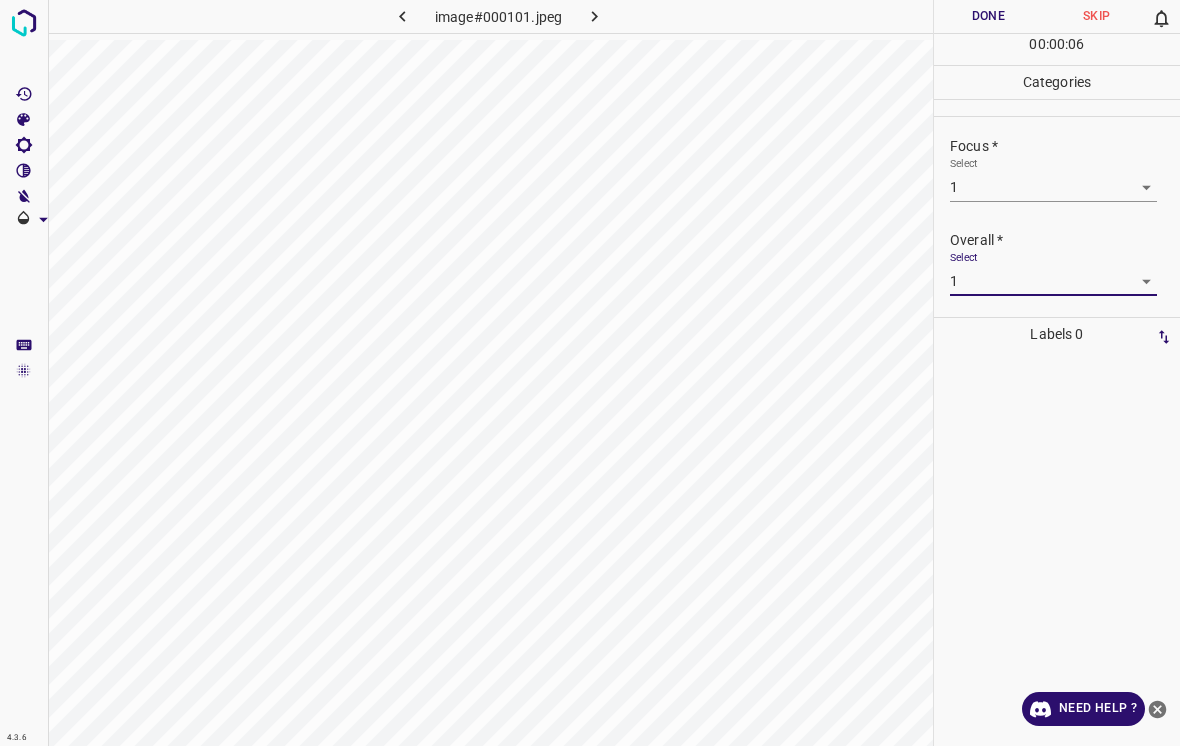 click on "Done" at bounding box center [988, 16] 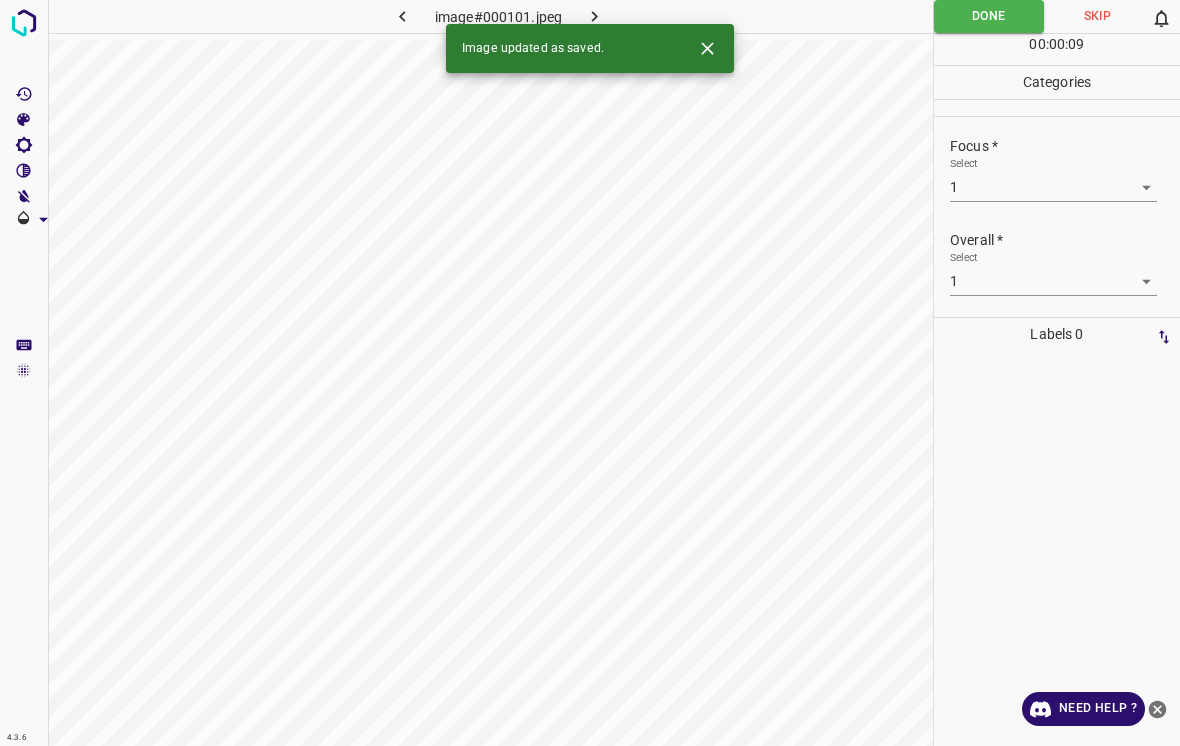 click 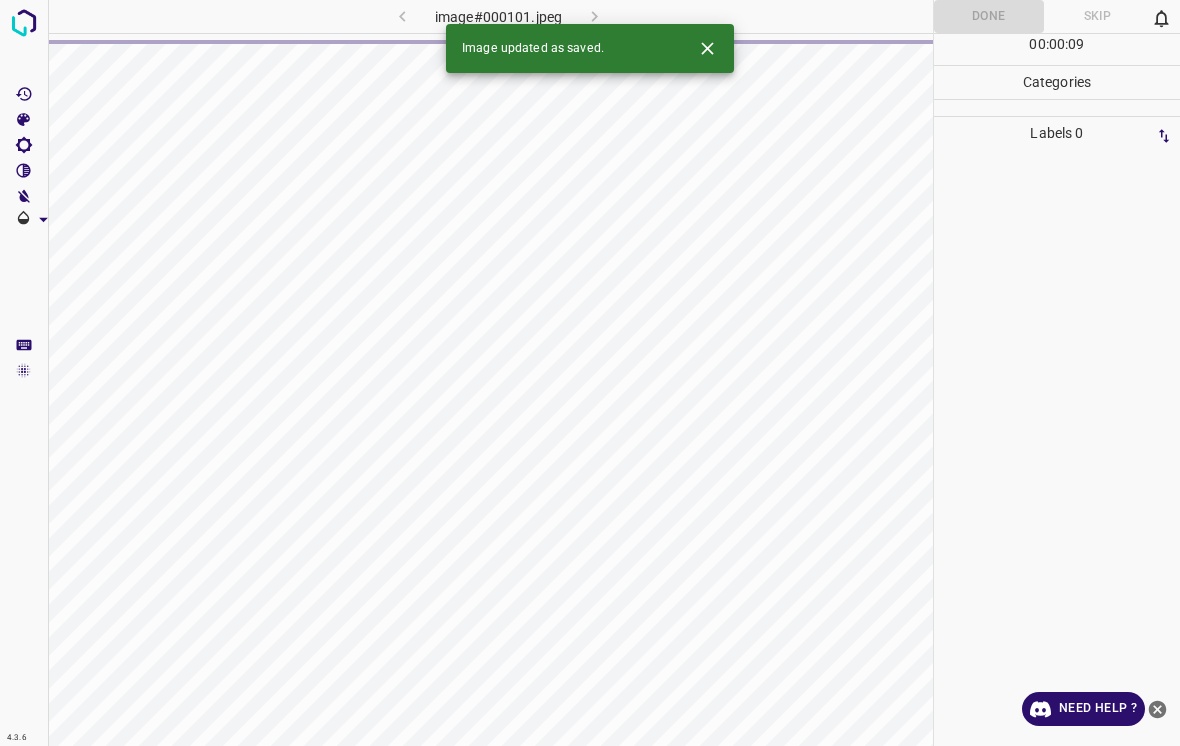 click 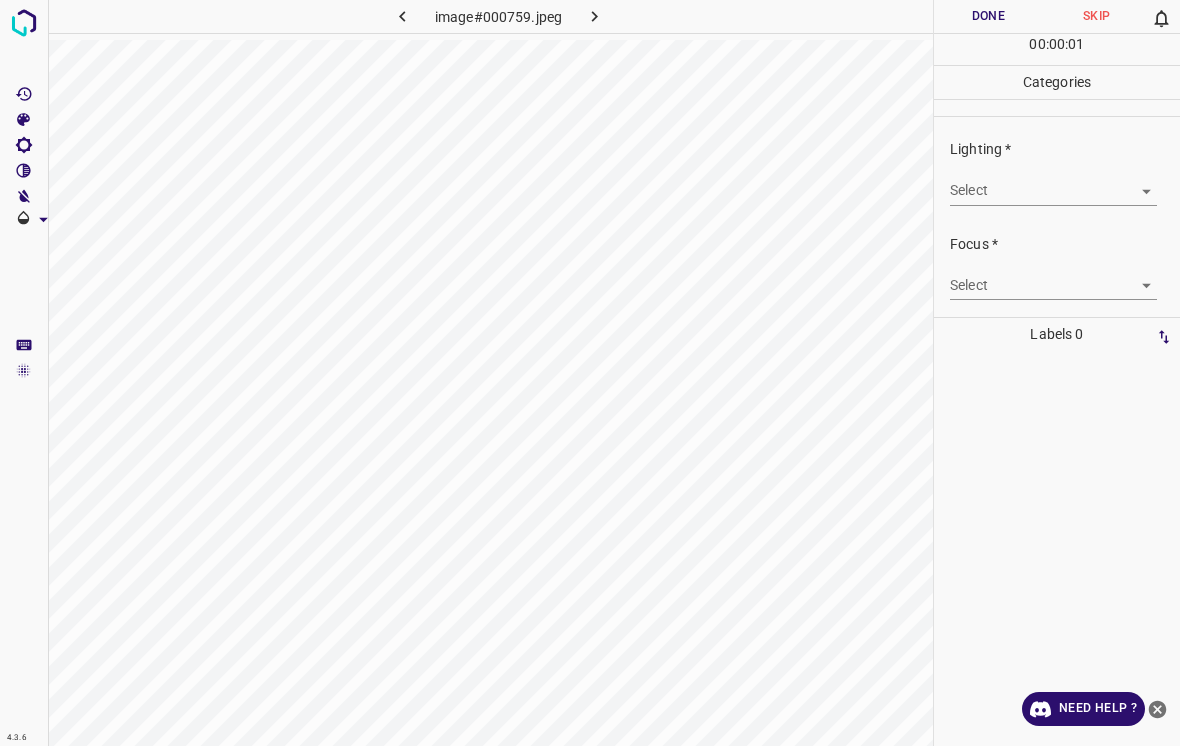 click on "4.3.6  image#000759.jpeg Done Skip 0 00   : 00   : 01   Categories Lighting *  Select ​ Focus *  Select ​ Overall *  Select ​ Labels   0 Categories 1 Lighting 2 Focus 3 Overall Tools Space Change between modes (Draw & Edit) I Auto labeling R Restore zoom M Zoom in N Zoom out Delete Delete selecte label Filters Z Restore filters X Saturation filter C Brightness filter V Contrast filter B Gray scale filter General O Download Need Help ? - Text - Hide - Delete" at bounding box center [590, 373] 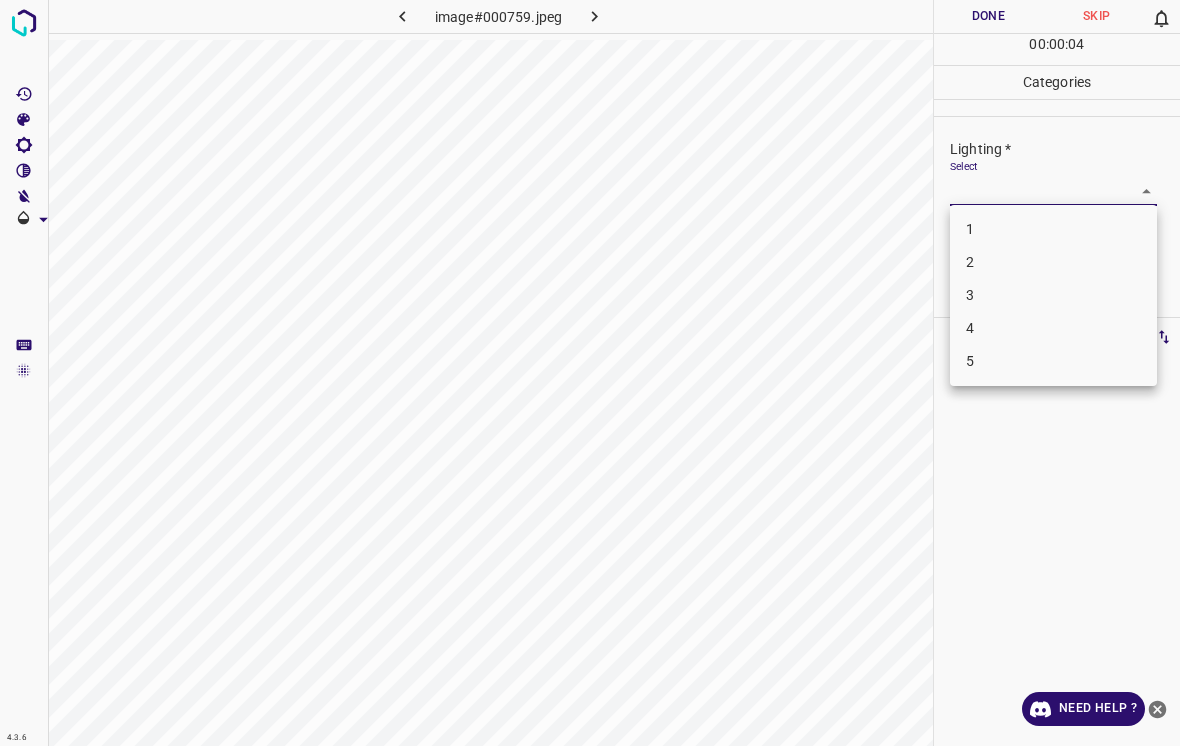 click on "4" at bounding box center (1053, 328) 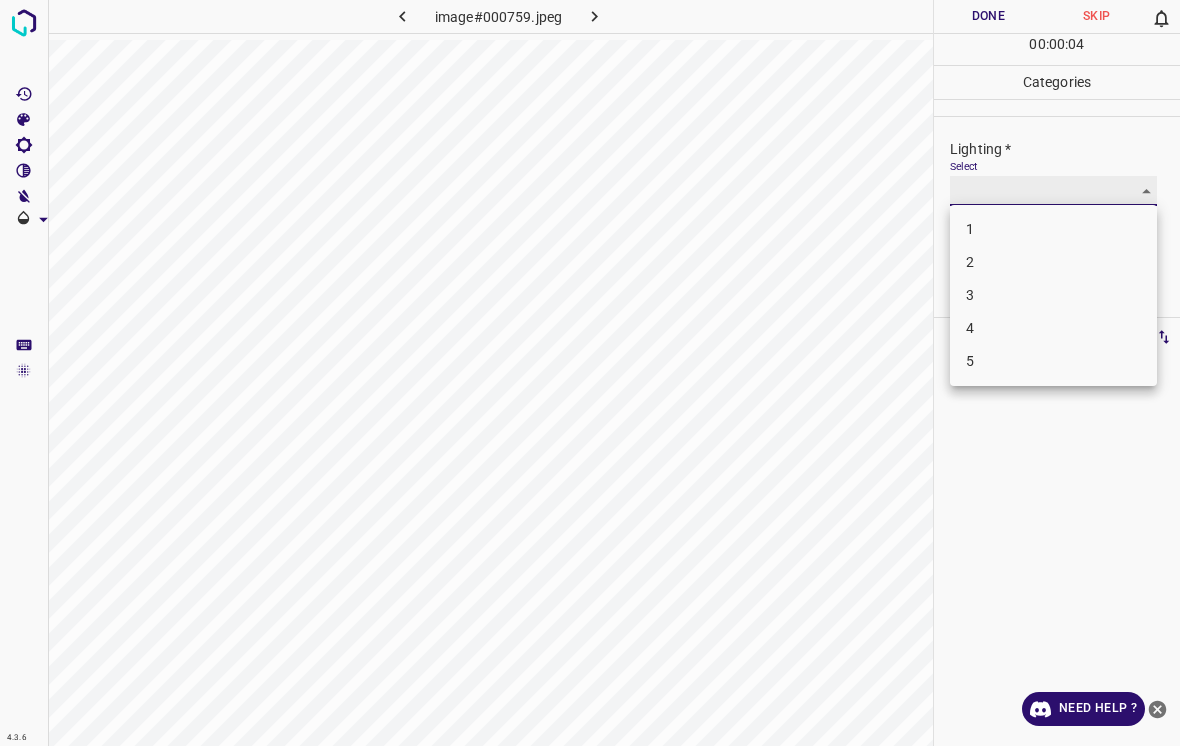 type on "4" 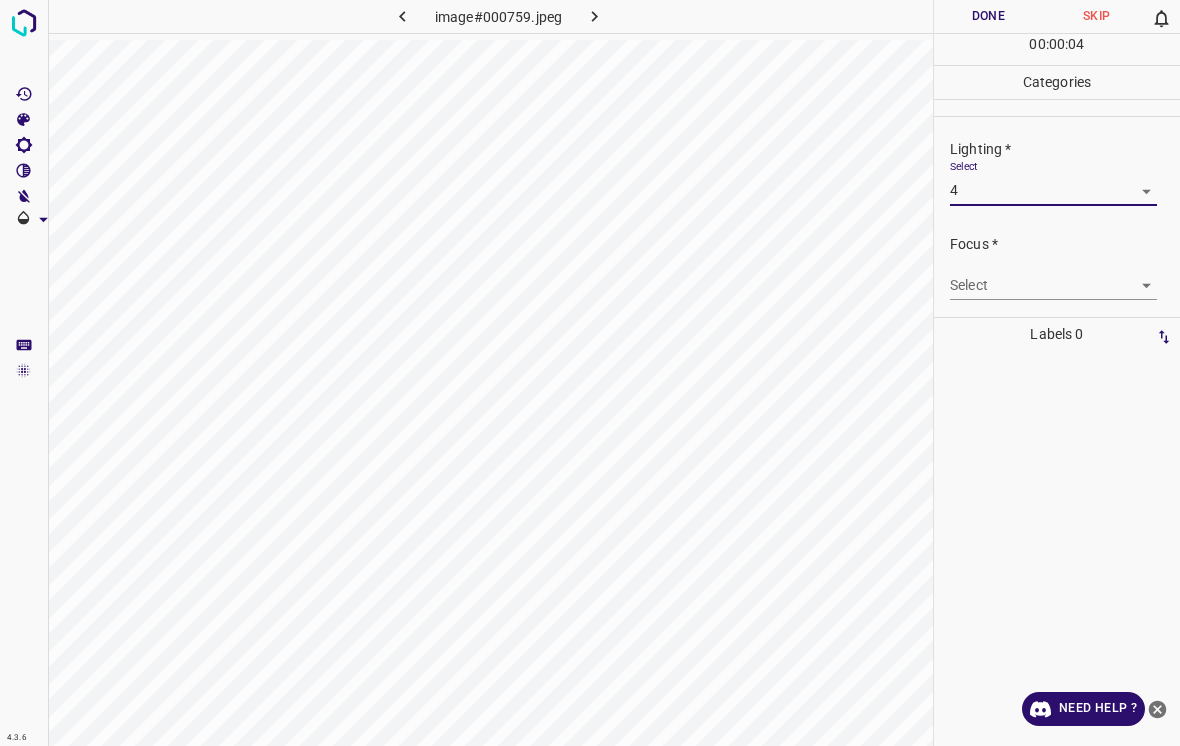 click on "4.3.6  image#000759.jpeg Done Skip 0 00   : 00   : 04   Categories Lighting *  Select 4 4 Focus *  Select ​ Overall *  Select ​ Labels   0 Categories 1 Lighting 2 Focus 3 Overall Tools Space Change between modes (Draw & Edit) I Auto labeling R Restore zoom M Zoom in N Zoom out Delete Delete selecte label Filters Z Restore filters X Saturation filter C Brightness filter V Contrast filter B Gray scale filter General O Download Need Help ? - Text - Hide - Delete" at bounding box center (590, 373) 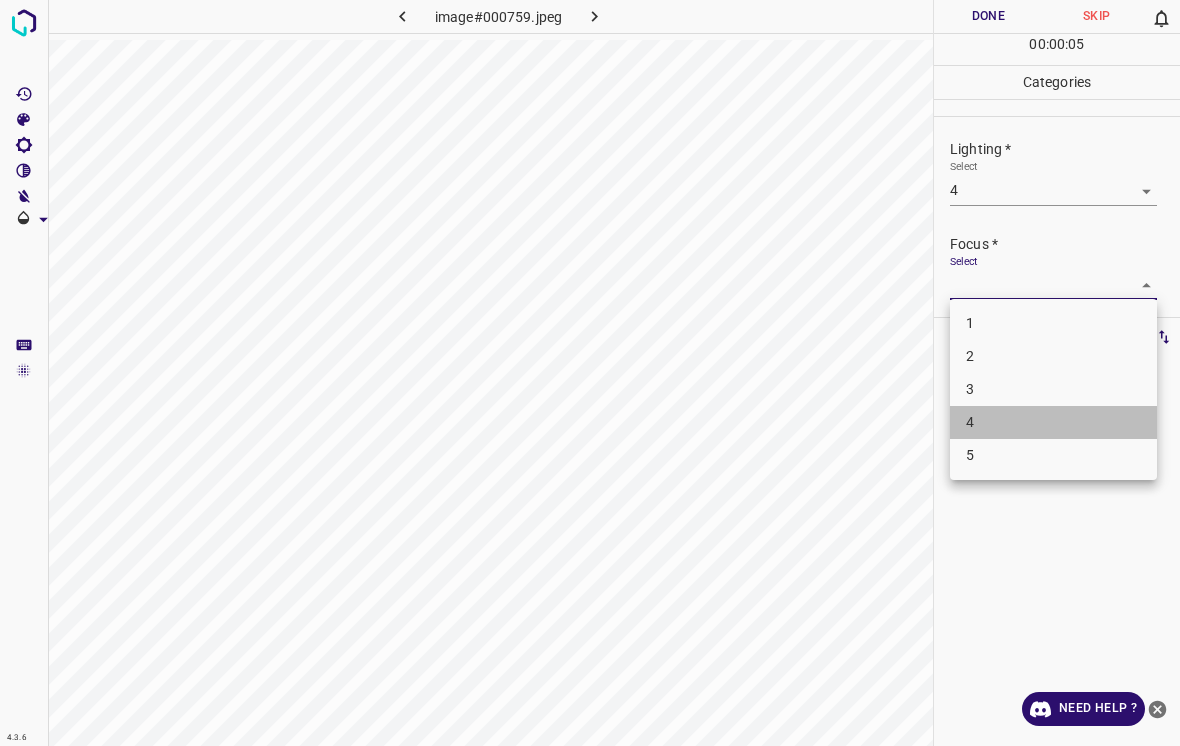 click on "4" at bounding box center (1053, 422) 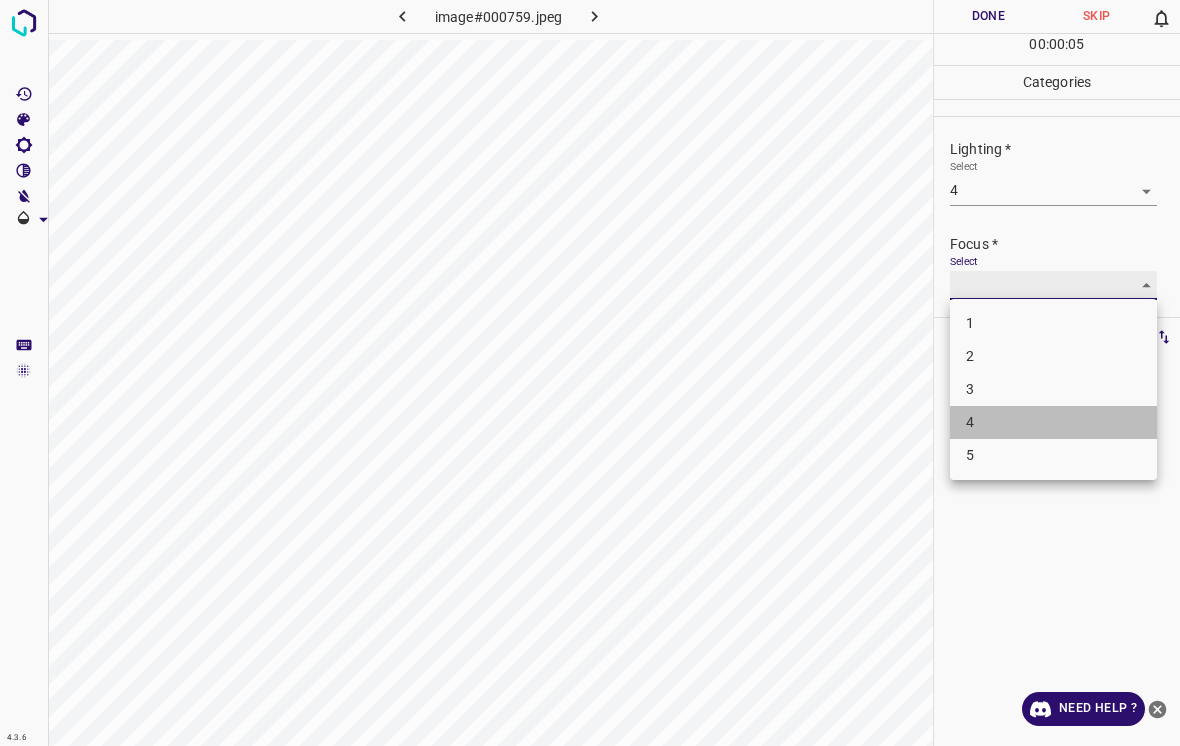 type on "4" 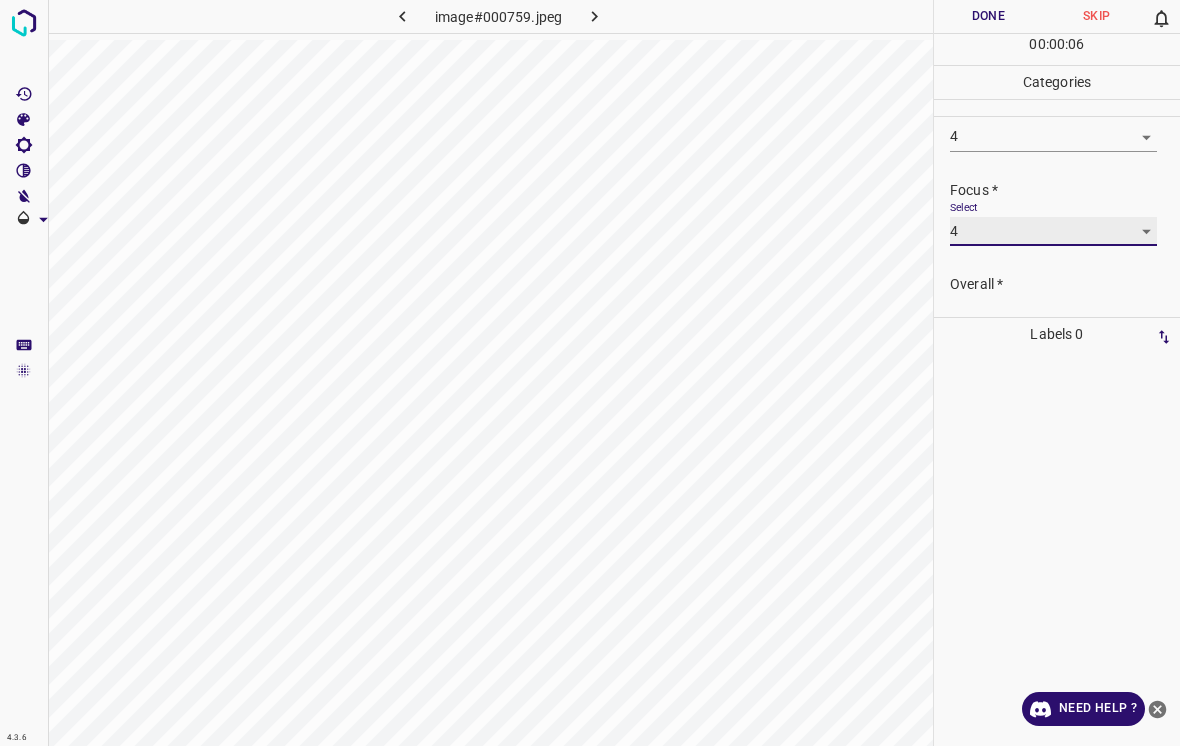 scroll, scrollTop: 83, scrollLeft: 0, axis: vertical 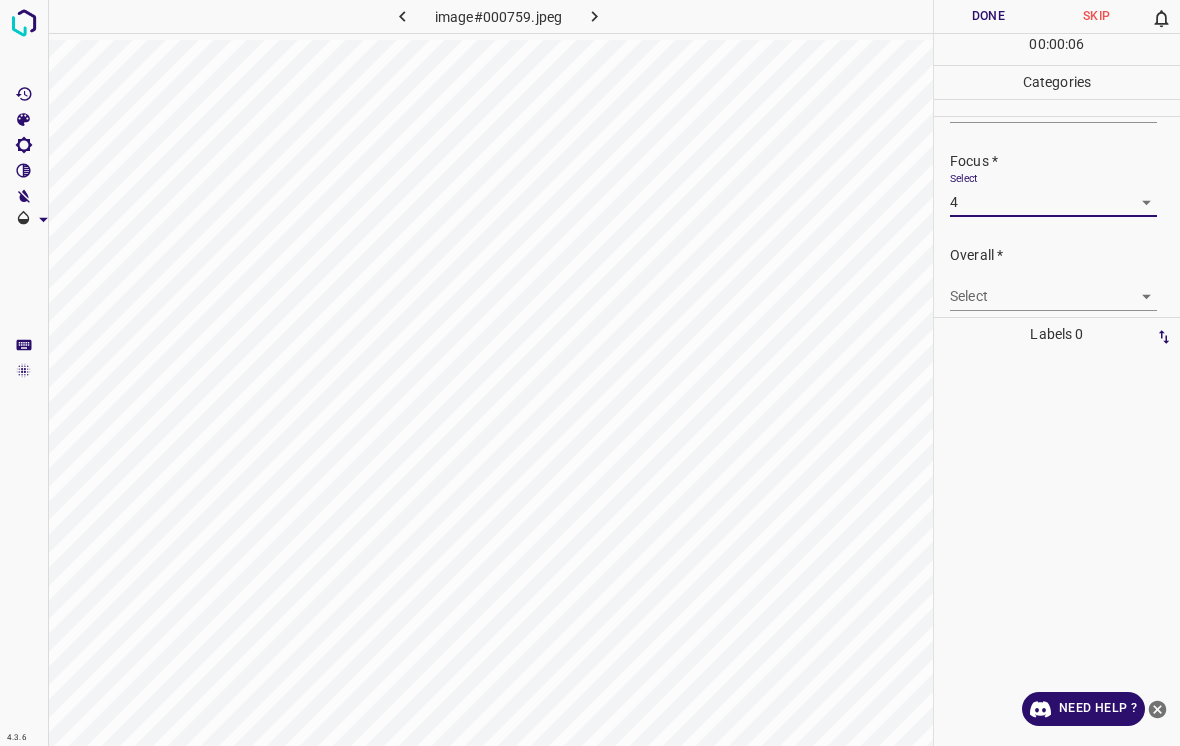 click on "4.3.6  image#000759.jpeg Done Skip 0 00   : 00   : 06   Categories Lighting *  Select 4 4 Focus *  Select 4 4 Overall *  Select ​ Labels   0 Categories 1 Lighting 2 Focus 3 Overall Tools Space Change between modes (Draw & Edit) I Auto labeling R Restore zoom M Zoom in N Zoom out Delete Delete selecte label Filters Z Restore filters X Saturation filter C Brightness filter V Contrast filter B Gray scale filter General O Download Need Help ? - Text - Hide - Delete" at bounding box center [590, 373] 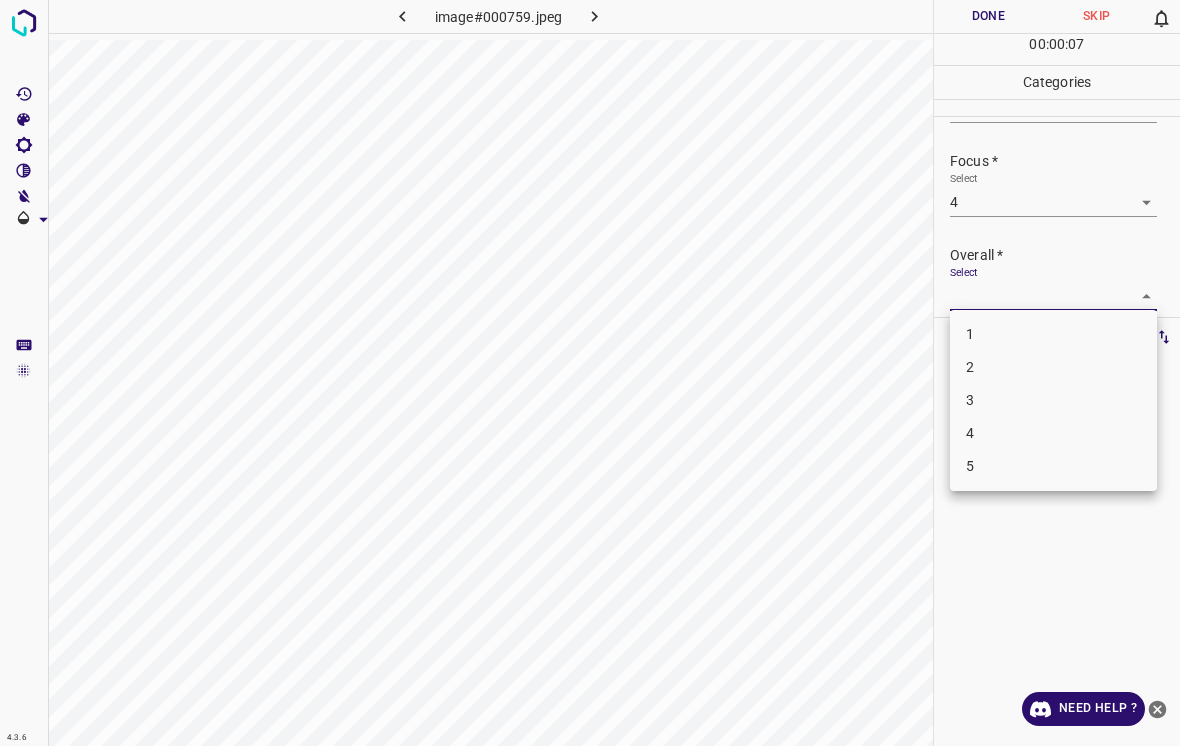 click on "4" at bounding box center [1053, 433] 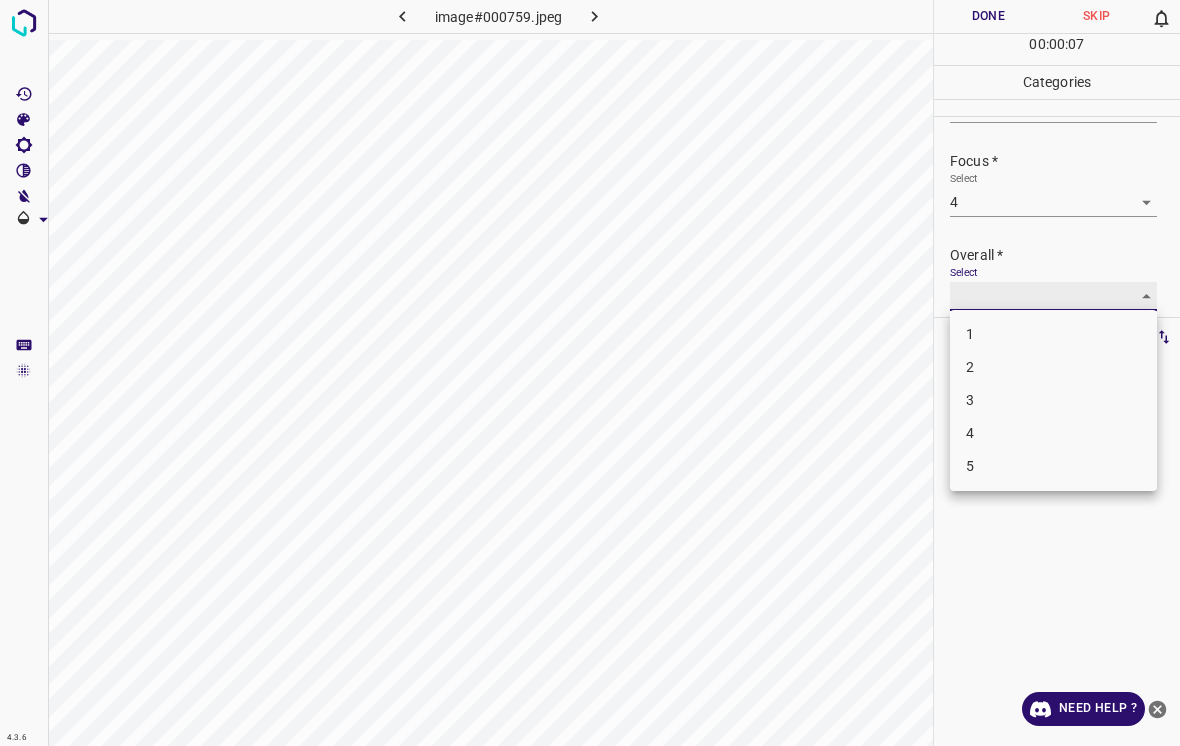 type on "4" 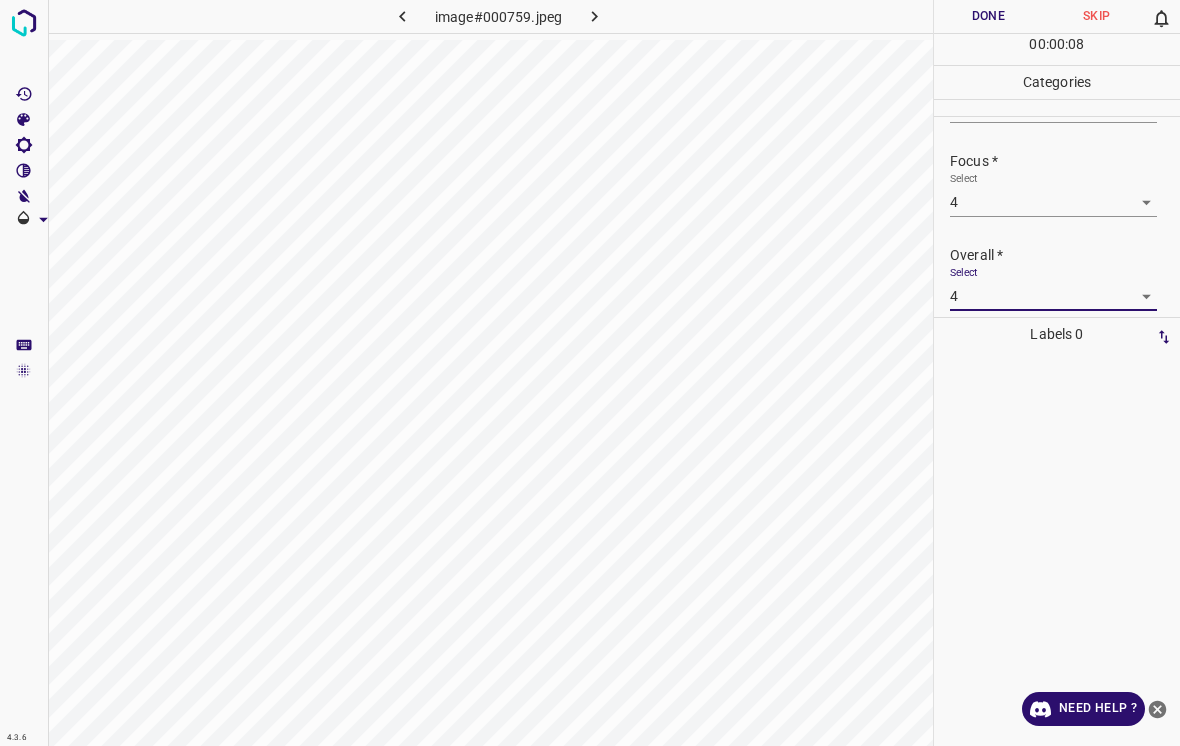 click on "Done" at bounding box center (988, 16) 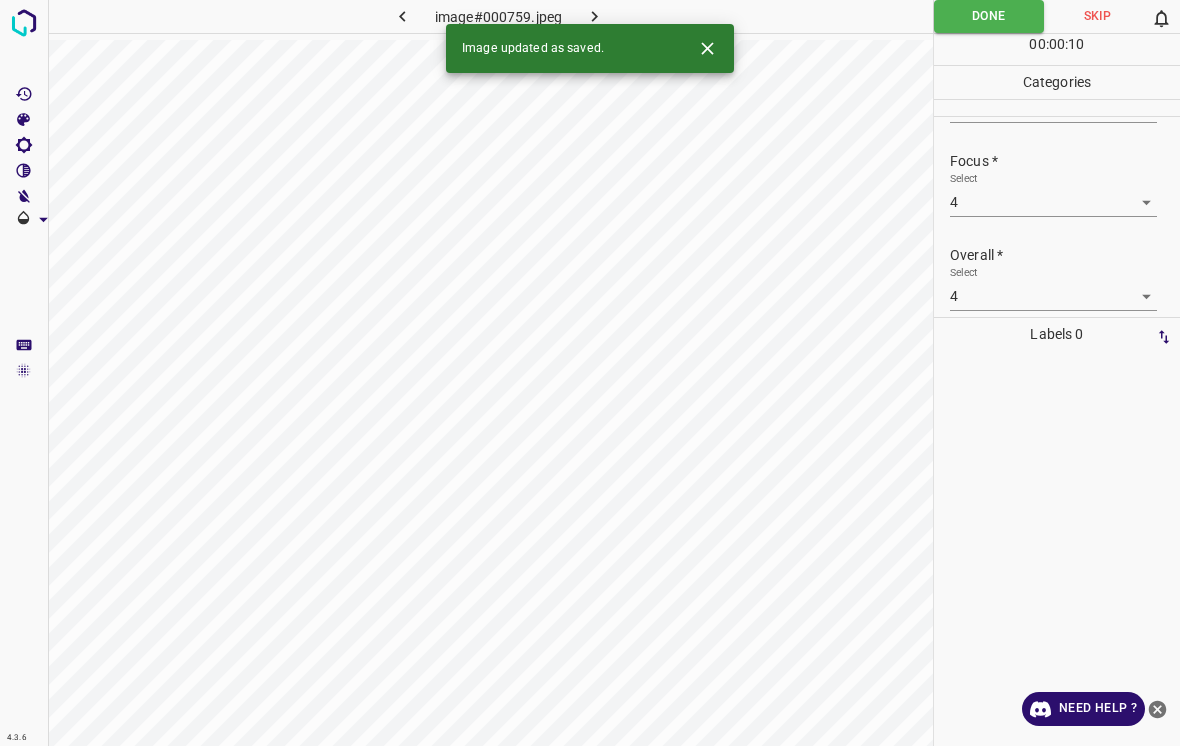 click 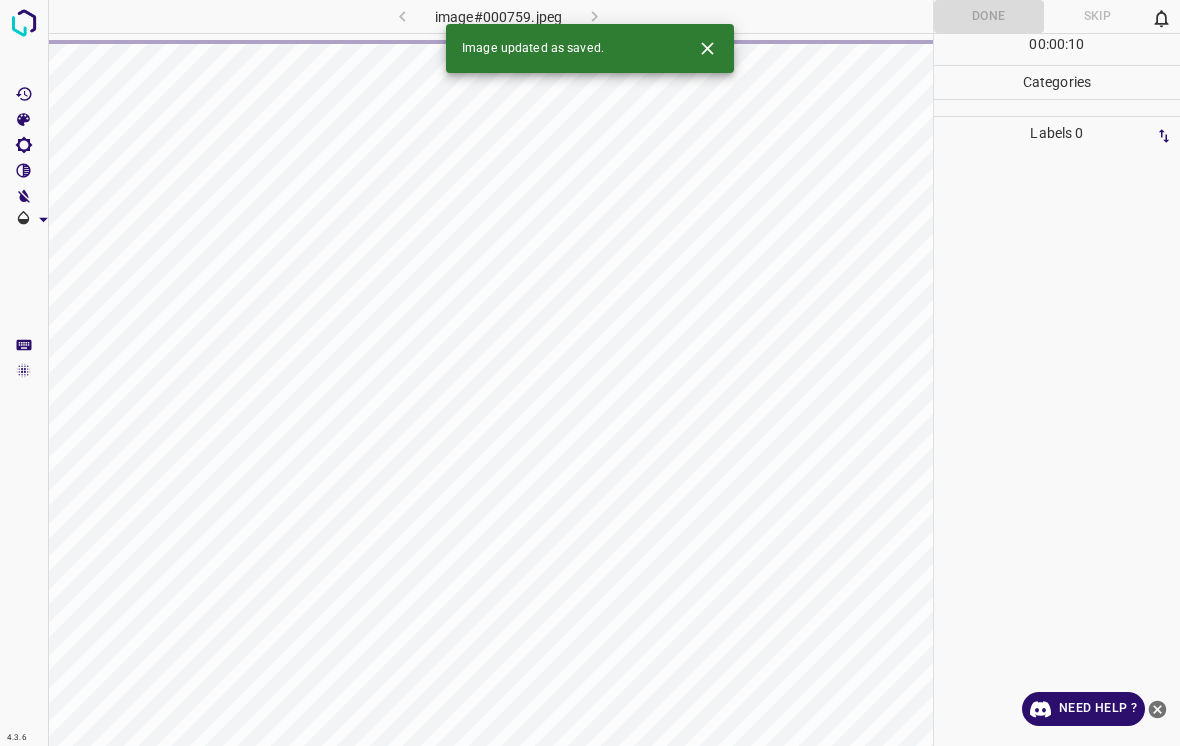 click at bounding box center (707, 48) 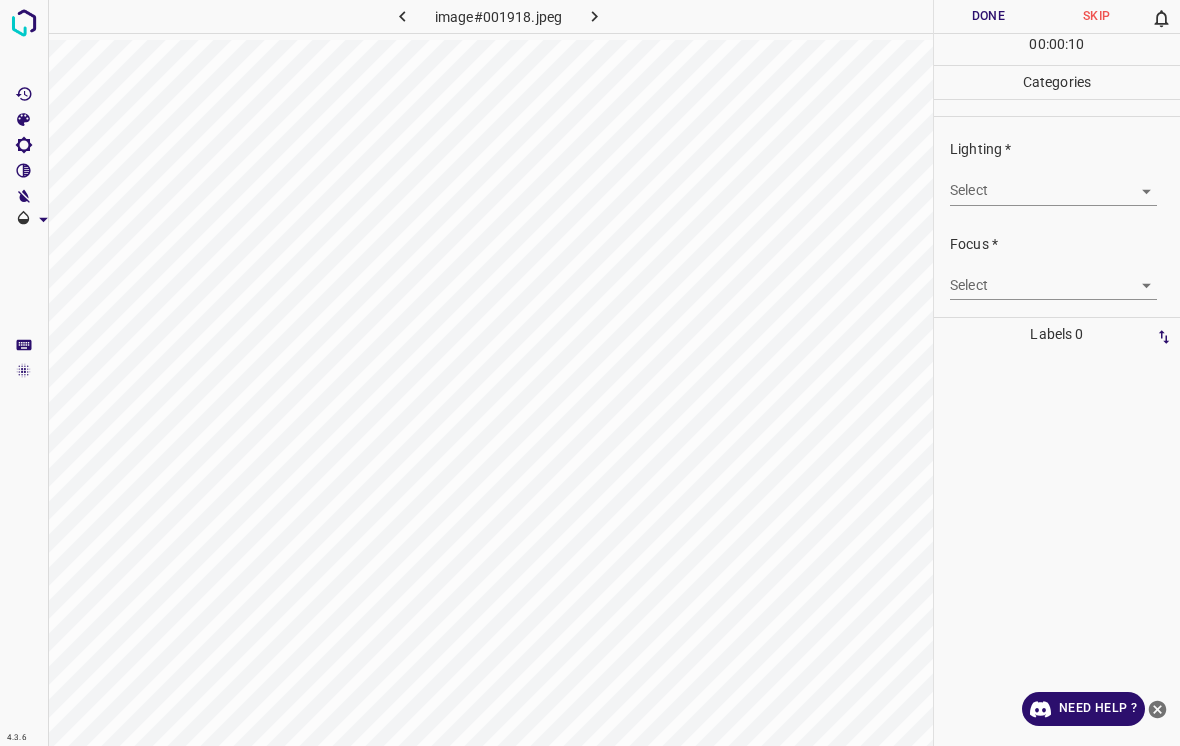 click on "4.3.6  image#001918.jpeg Done Skip 0 00   : 00   : 10   Categories Lighting *  Select ​ Focus *  Select ​ Overall *  Select ​ Labels   0 Categories 1 Lighting 2 Focus 3 Overall Tools Space Change between modes (Draw & Edit) I Auto labeling R Restore zoom M Zoom in N Zoom out Delete Delete selecte label Filters Z Restore filters X Saturation filter C Brightness filter V Contrast filter B Gray scale filter General O Download Need Help ? - Text - Hide - Delete" at bounding box center [590, 373] 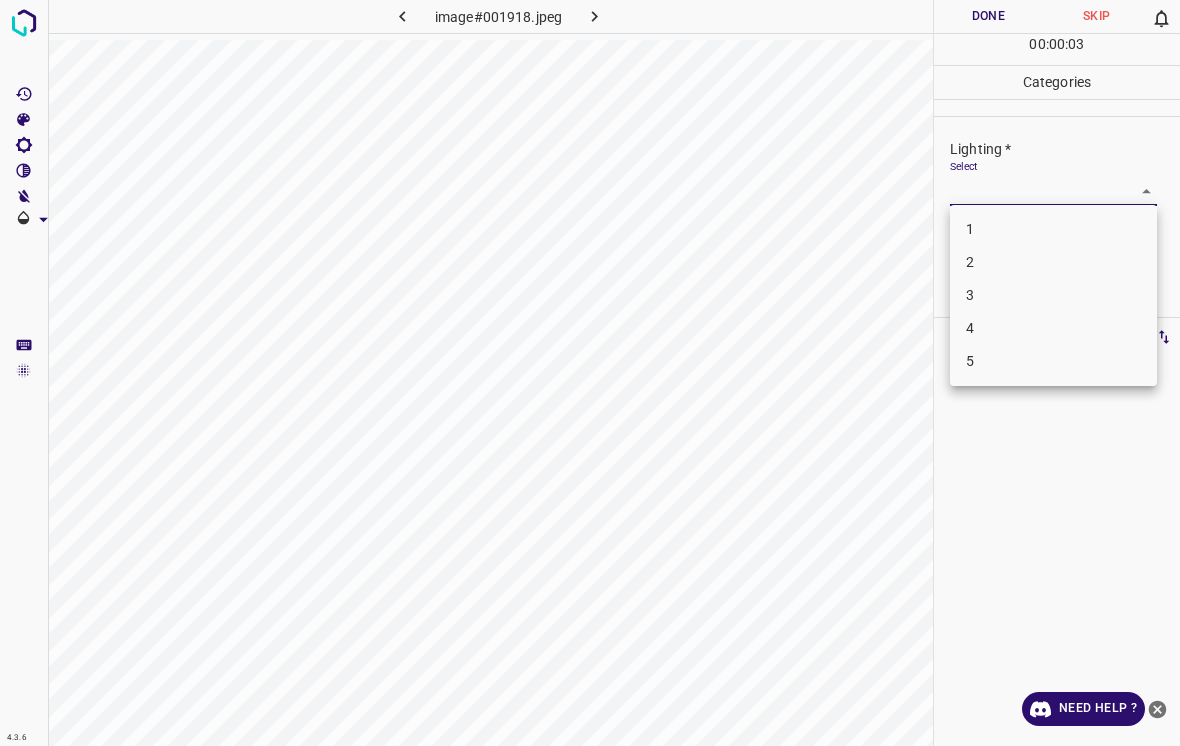 click on "2" at bounding box center (1053, 262) 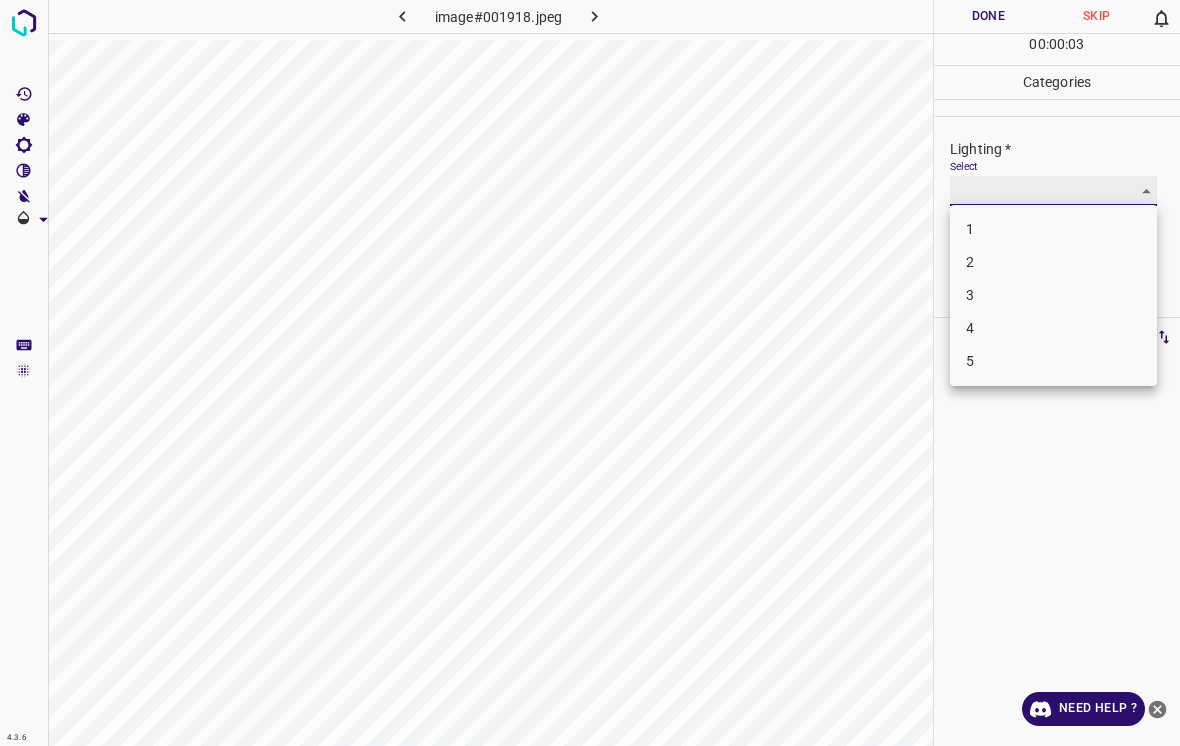 type on "2" 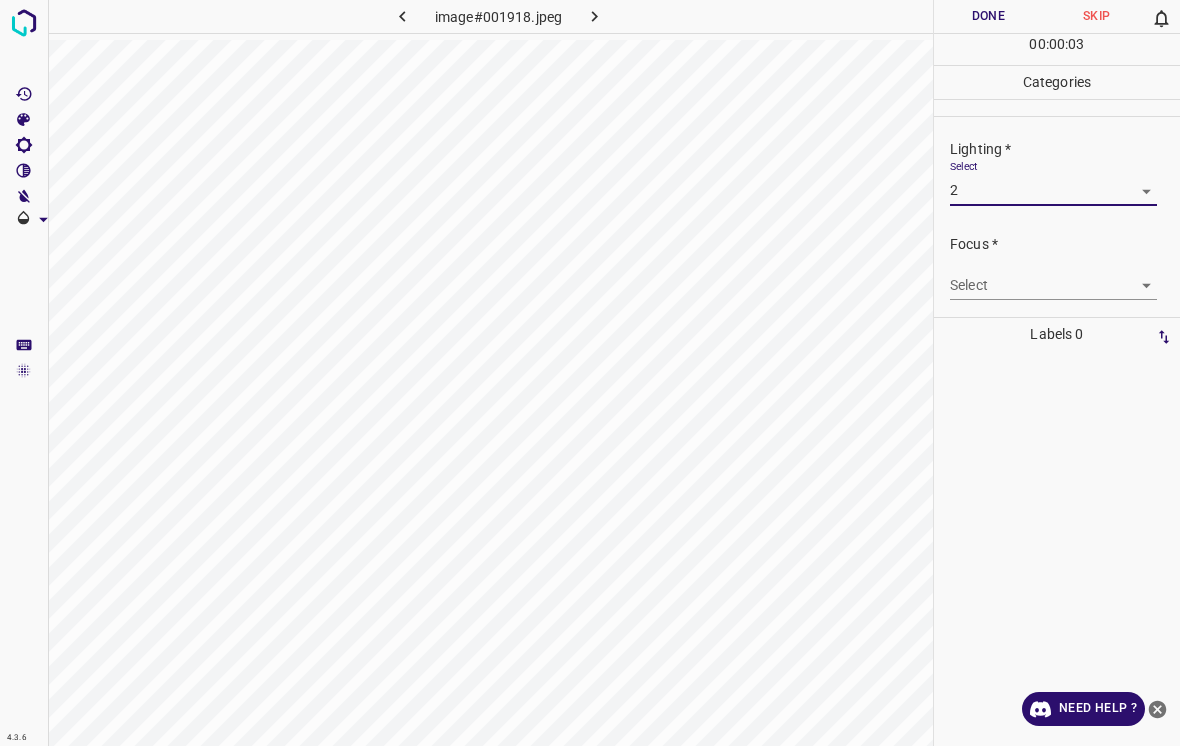 click on "4.3.6  image#001918.jpeg Done Skip 0 00   : 00   : 03   Categories Lighting *  Select 2 2 Focus *  Select ​ Overall *  Select ​ Labels   0 Categories 1 Lighting 2 Focus 3 Overall Tools Space Change between modes (Draw & Edit) I Auto labeling R Restore zoom M Zoom in N Zoom out Delete Delete selecte label Filters Z Restore filters X Saturation filter C Brightness filter V Contrast filter B Gray scale filter General O Download Need Help ? - Text - Hide - Delete" at bounding box center (590, 373) 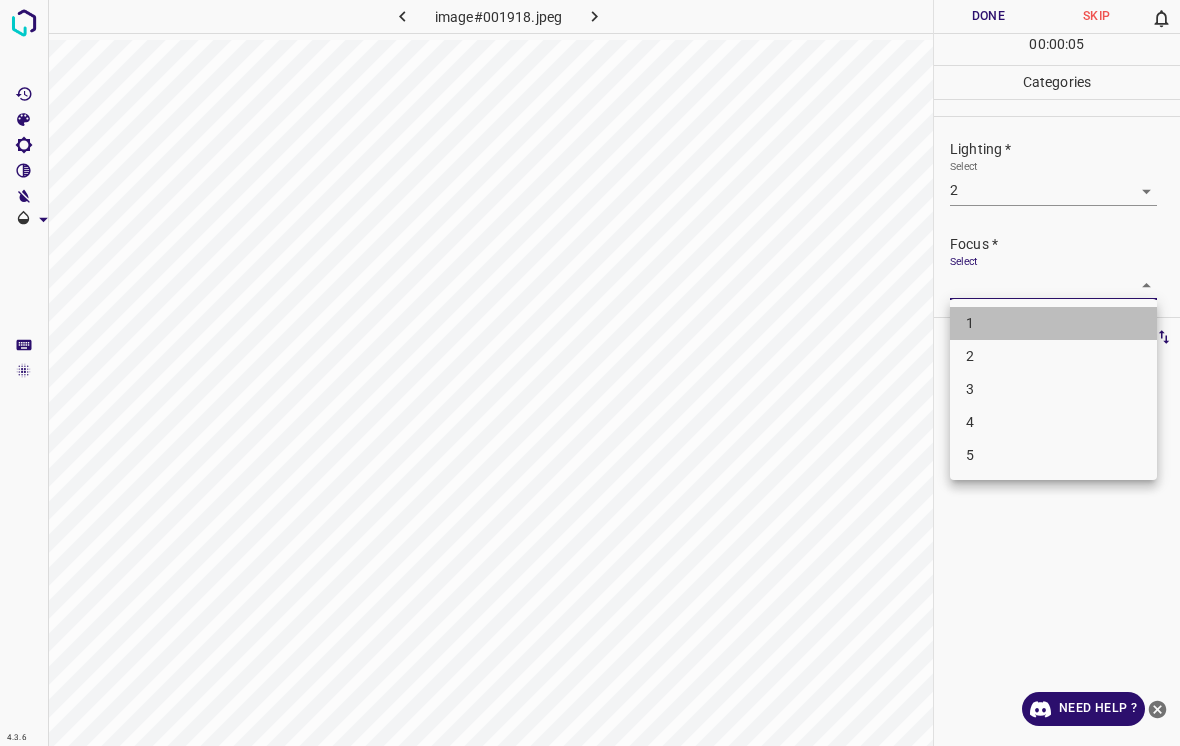 click on "1" at bounding box center [1053, 323] 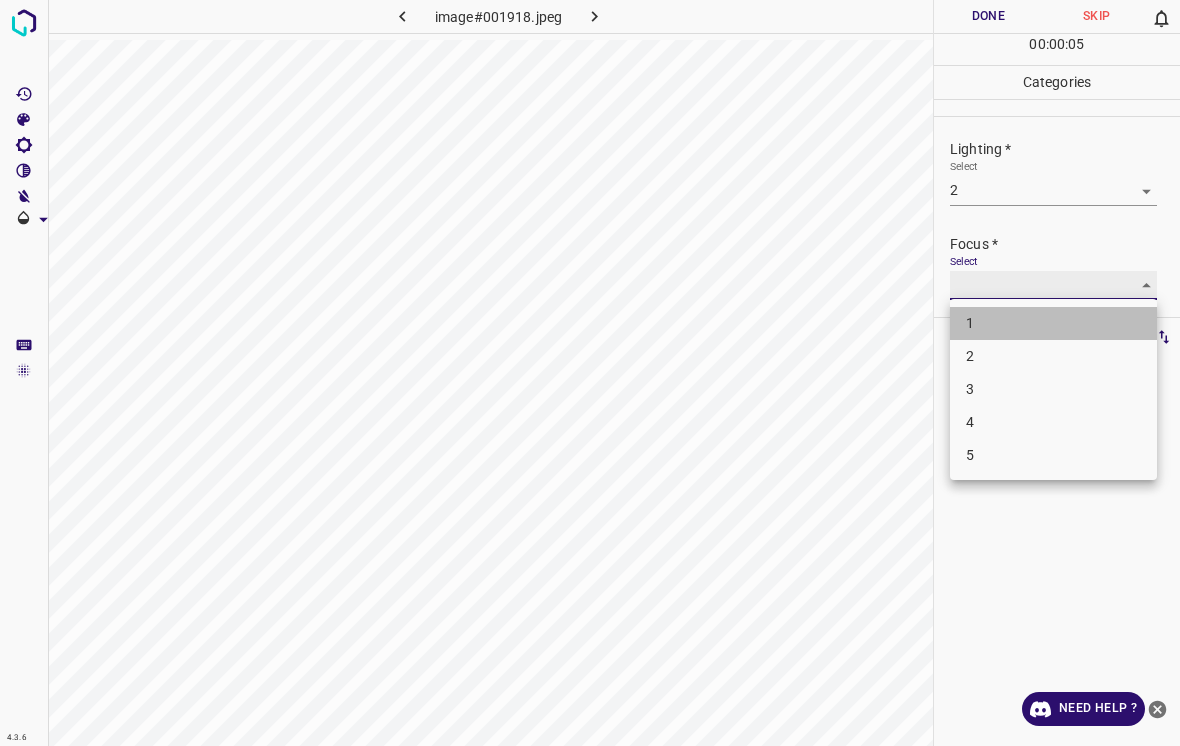 type on "1" 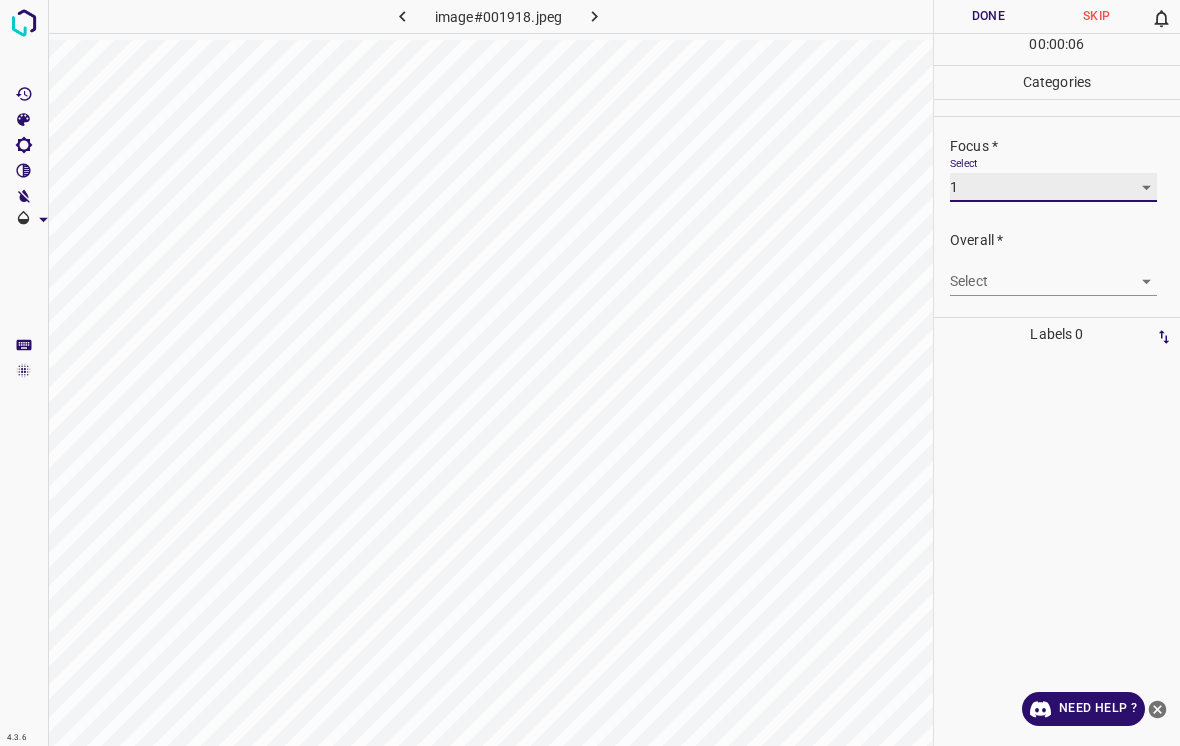 scroll, scrollTop: 98, scrollLeft: 0, axis: vertical 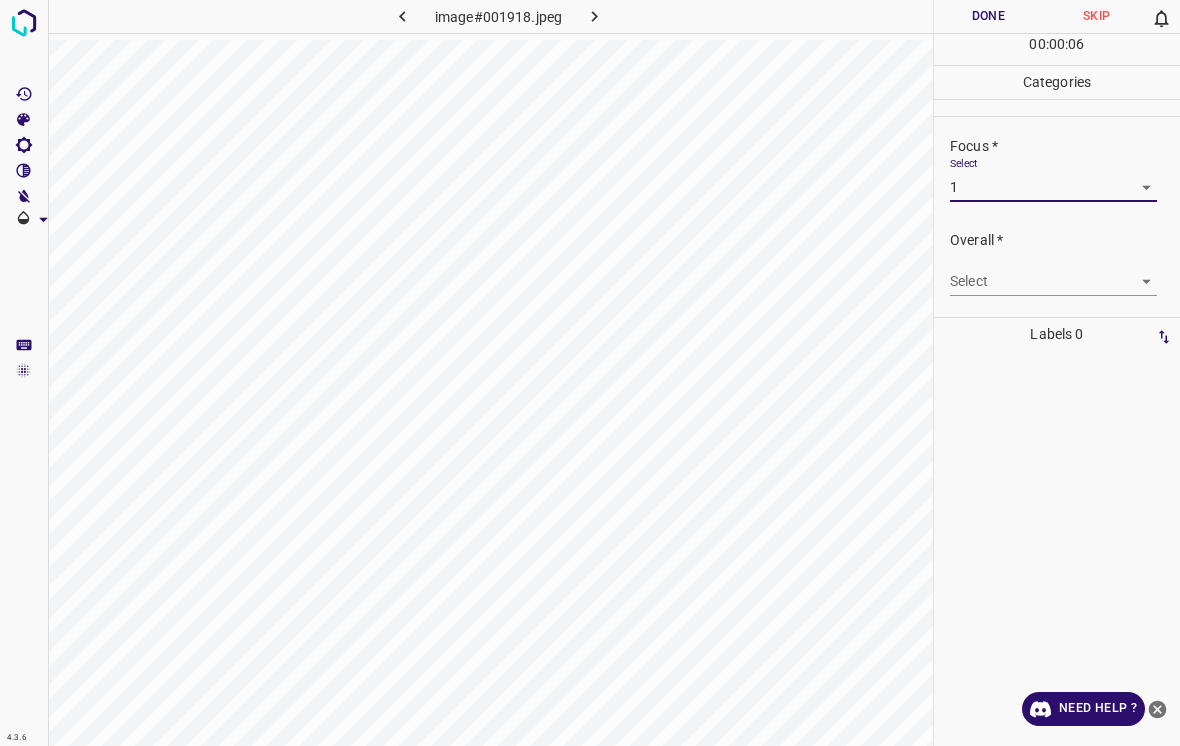 click on "4.3.6  image#001918.jpeg Done Skip 0 00   : 00   : 06   Categories Lighting *  Select 2 2 Focus *  Select 1 1 Overall *  Select ​ Labels   0 Categories 1 Lighting 2 Focus 3 Overall Tools Space Change between modes (Draw & Edit) I Auto labeling R Restore zoom M Zoom in N Zoom out Delete Delete selecte label Filters Z Restore filters X Saturation filter C Brightness filter V Contrast filter B Gray scale filter General O Download Need Help ? - Text - Hide - Delete" at bounding box center (590, 373) 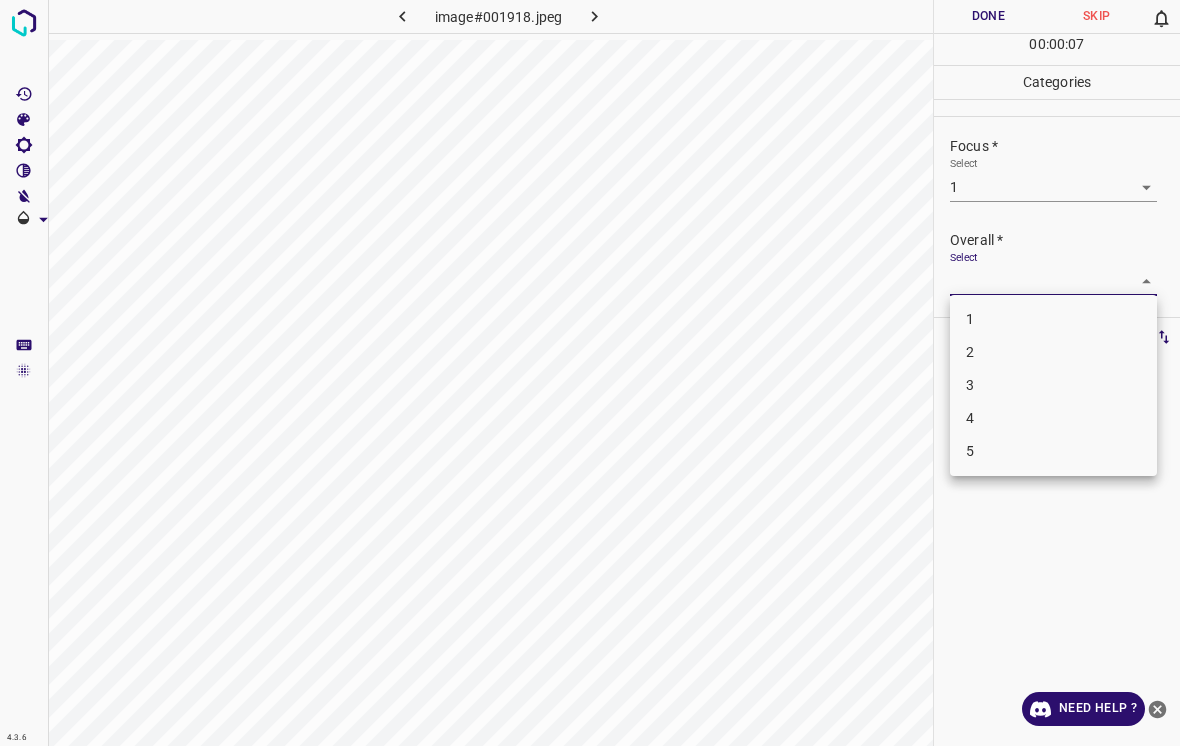 click on "2" at bounding box center (1053, 352) 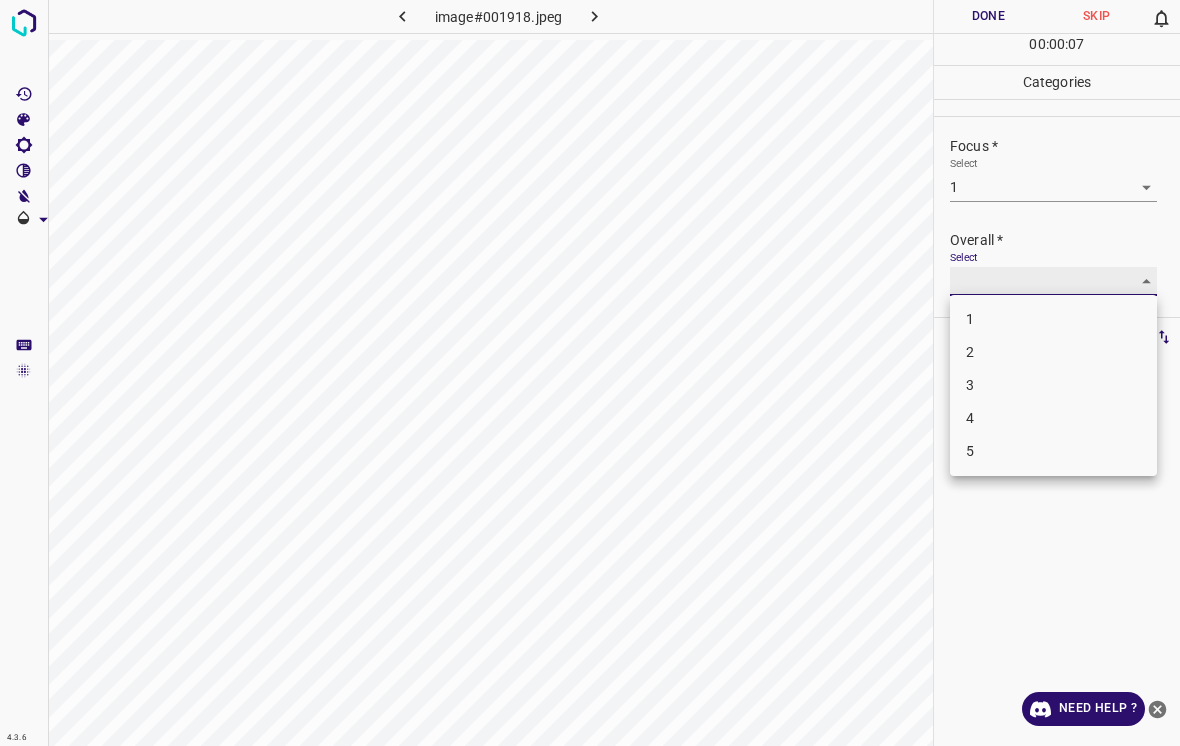 type on "2" 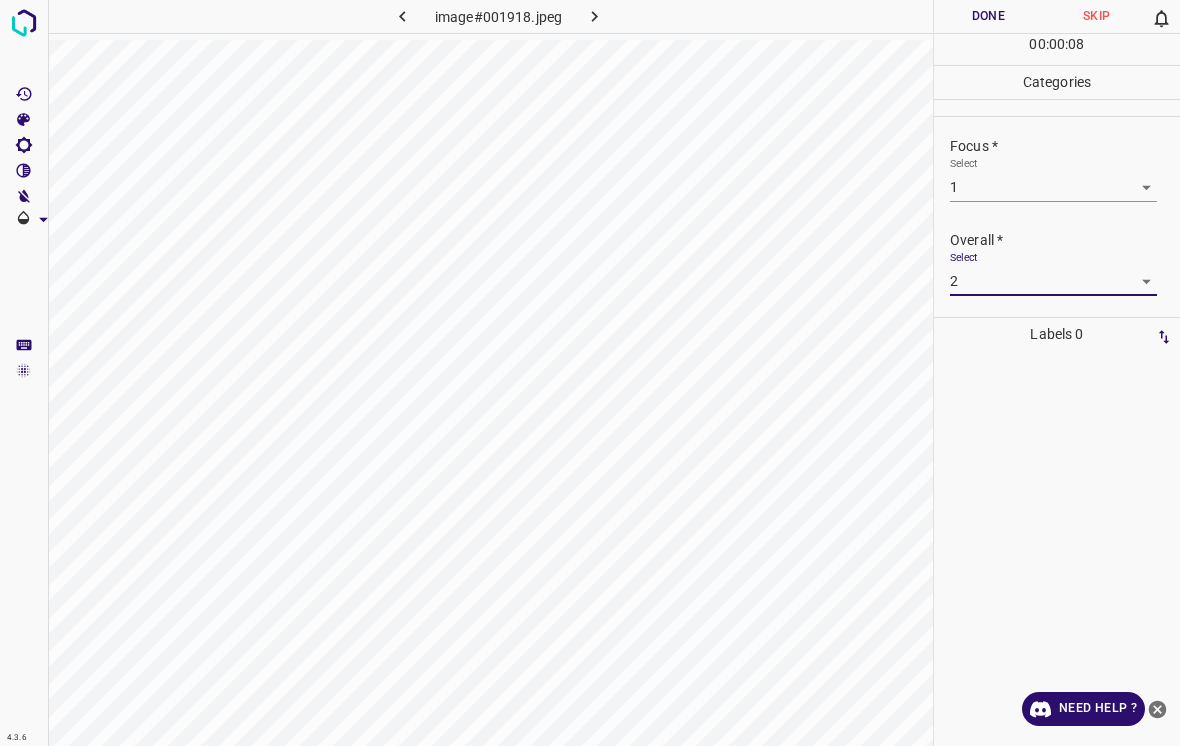 click on "Done" at bounding box center [988, 16] 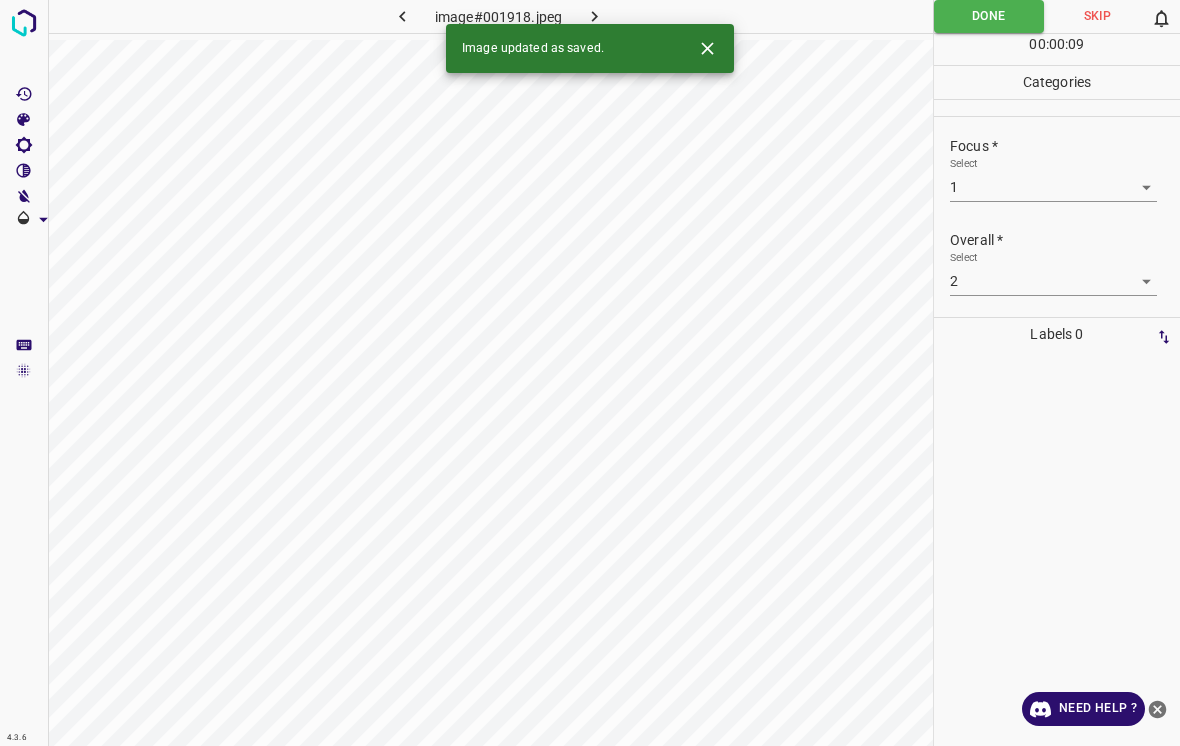 click at bounding box center (594, 16) 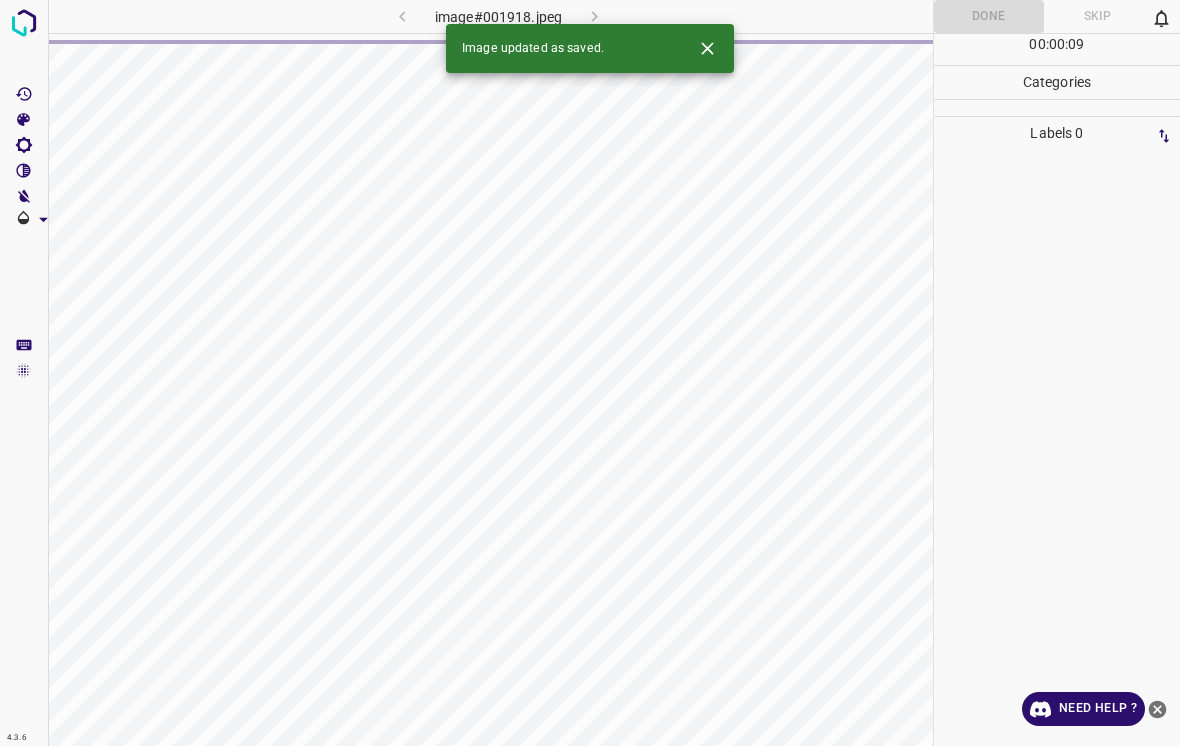 click 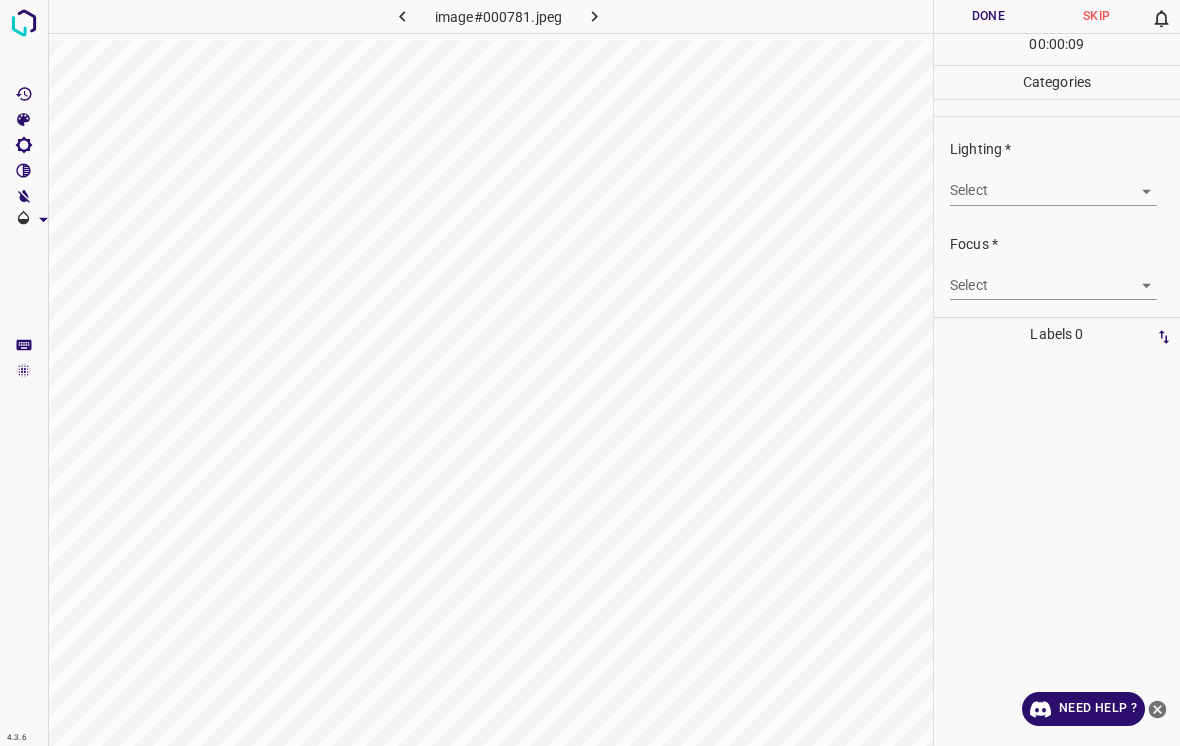 click on "4.3.6  image#000781.jpeg Done Skip 0 00   : 00   : 09   Categories Lighting *  Select ​ Focus *  Select ​ Overall *  Select ​ Labels   0 Categories 1 Lighting 2 Focus 3 Overall Tools Space Change between modes (Draw & Edit) I Auto labeling R Restore zoom M Zoom in N Zoom out Delete Delete selecte label Filters Z Restore filters X Saturation filter C Brightness filter V Contrast filter B Gray scale filter General O Download Need Help ? - Text - Hide - Delete" at bounding box center (590, 373) 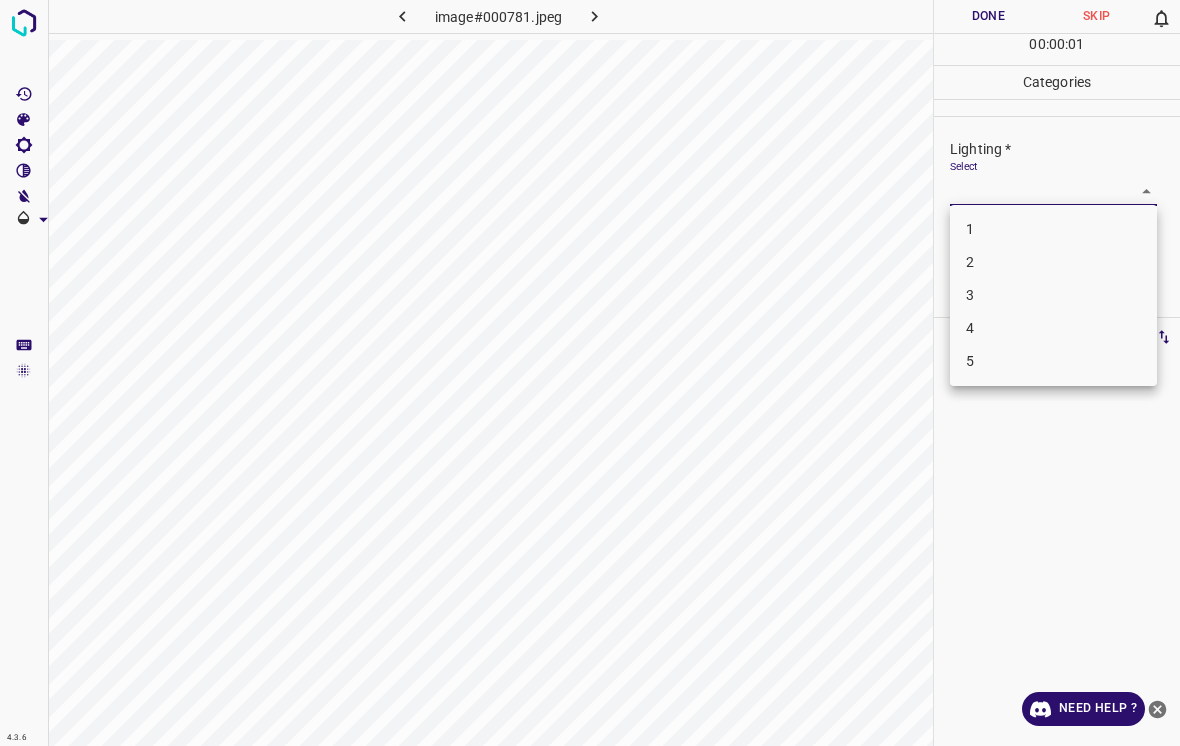 click on "2" at bounding box center [1053, 262] 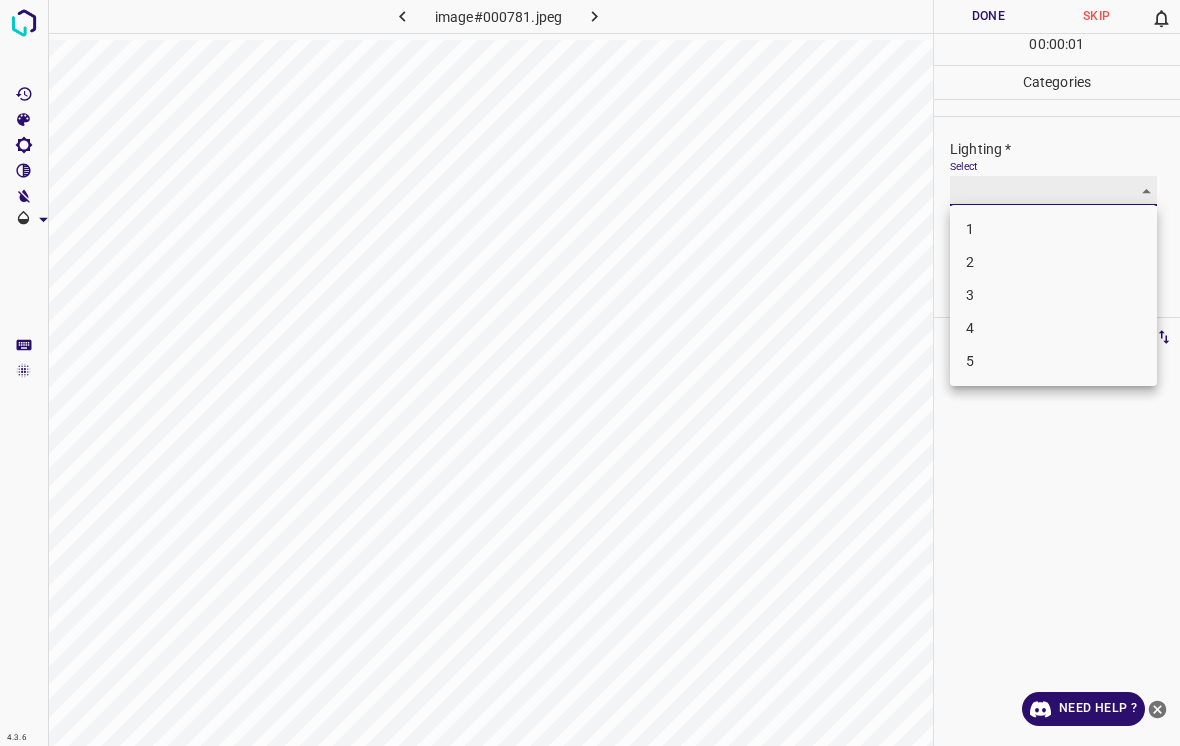 type on "2" 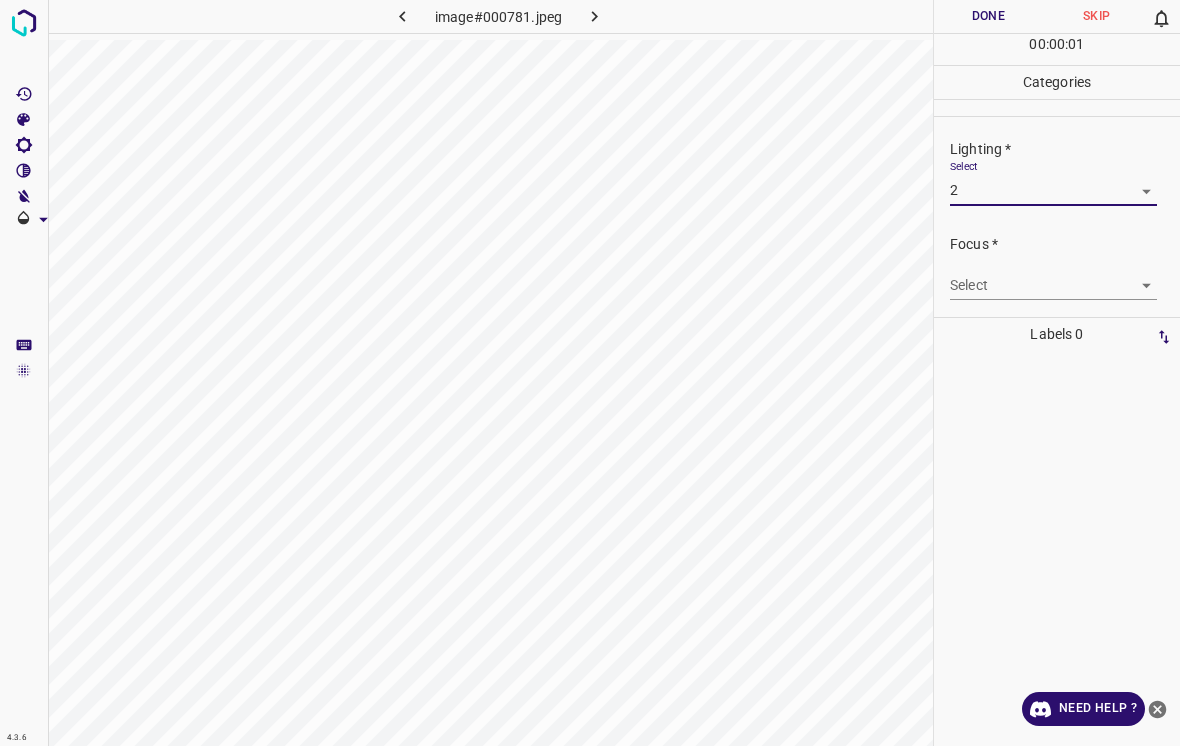 click on "4.3.6  image#000781.jpeg Done Skip 0 00   : 00   : 01   Categories Lighting *  Select 2 2 Focus *  Select ​ Overall *  Select ​ Labels   0 Categories 1 Lighting 2 Focus 3 Overall Tools Space Change between modes (Draw & Edit) I Auto labeling R Restore zoom M Zoom in N Zoom out Delete Delete selecte label Filters Z Restore filters X Saturation filter C Brightness filter V Contrast filter B Gray scale filter General O Download Need Help ? - Text - Hide - Delete 1 2 3 4 5" at bounding box center (590, 373) 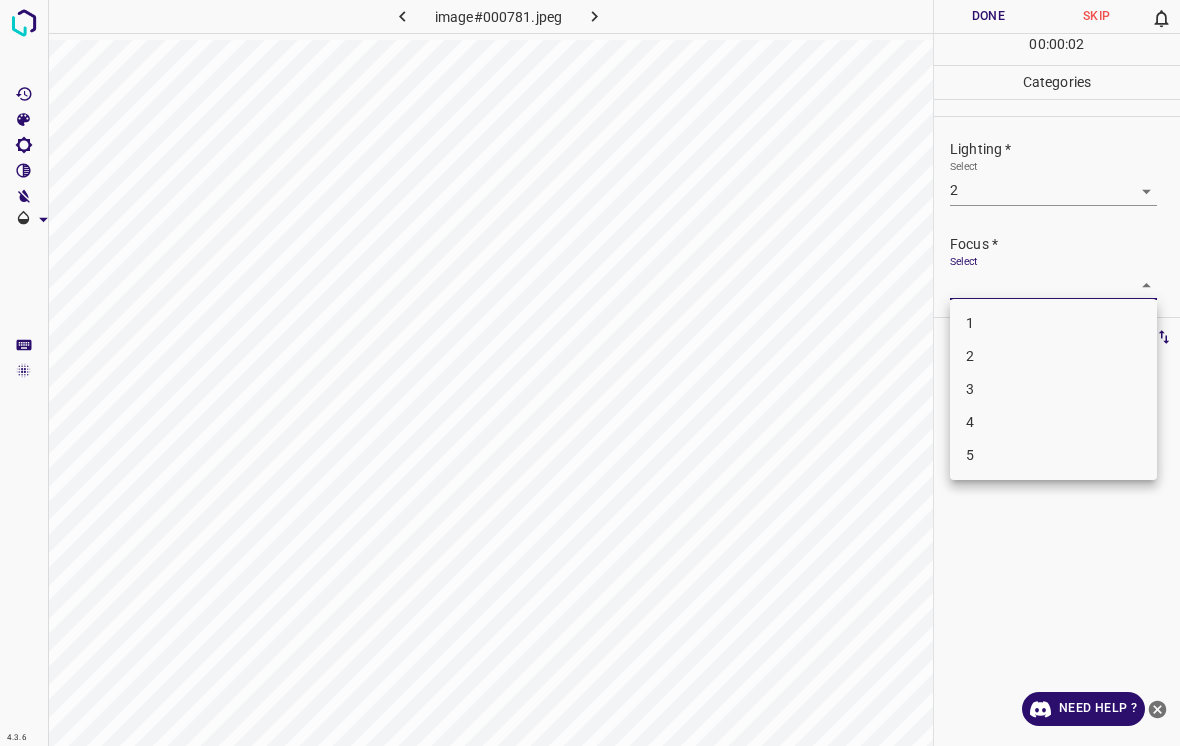 click on "1" at bounding box center (1053, 323) 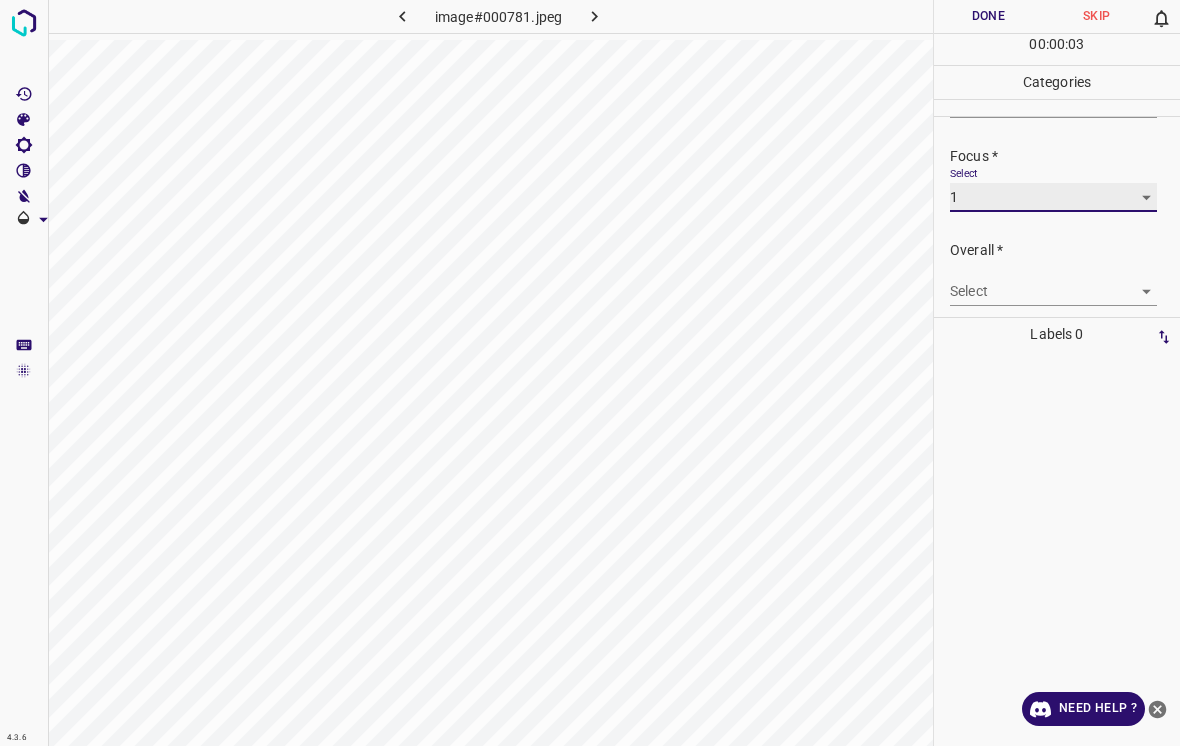 scroll, scrollTop: 89, scrollLeft: 0, axis: vertical 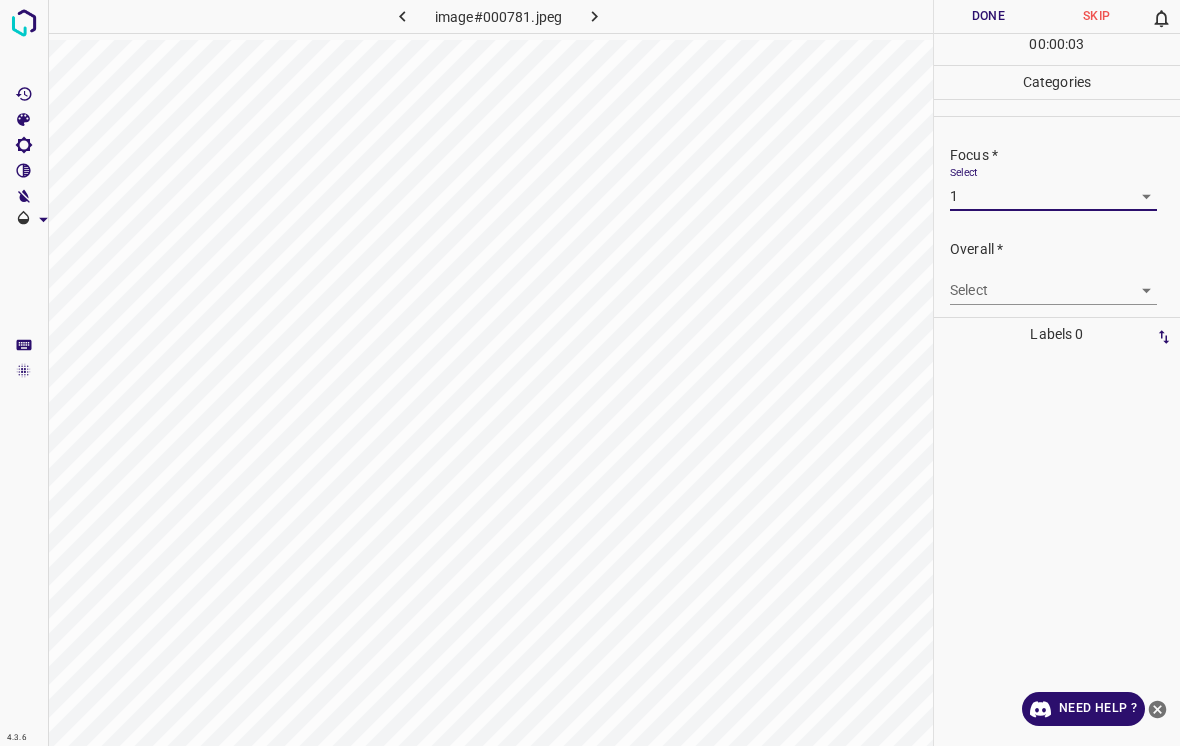 click on "4.3.6  image#000781.jpeg Done Skip 0 00   : 00   : 03   Categories Lighting *  Select 2 2 Focus *  Select 1 1 Overall *  Select ​ Labels   0 Categories 1 Lighting 2 Focus 3 Overall Tools Space Change between modes (Draw & Edit) I Auto labeling R Restore zoom M Zoom in N Zoom out Delete Delete selecte label Filters Z Restore filters X Saturation filter C Brightness filter V Contrast filter B Gray scale filter General O Download Need Help ? - Text - Hide - Delete" at bounding box center (590, 373) 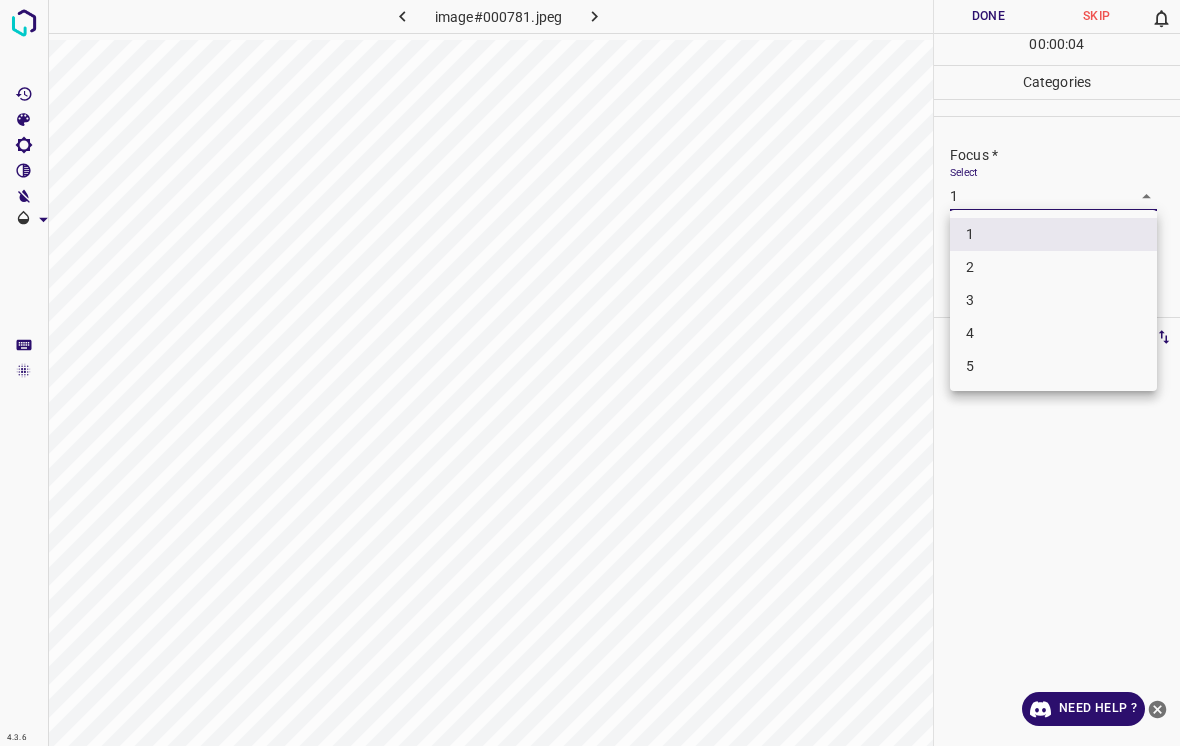 click on "2" at bounding box center (1053, 267) 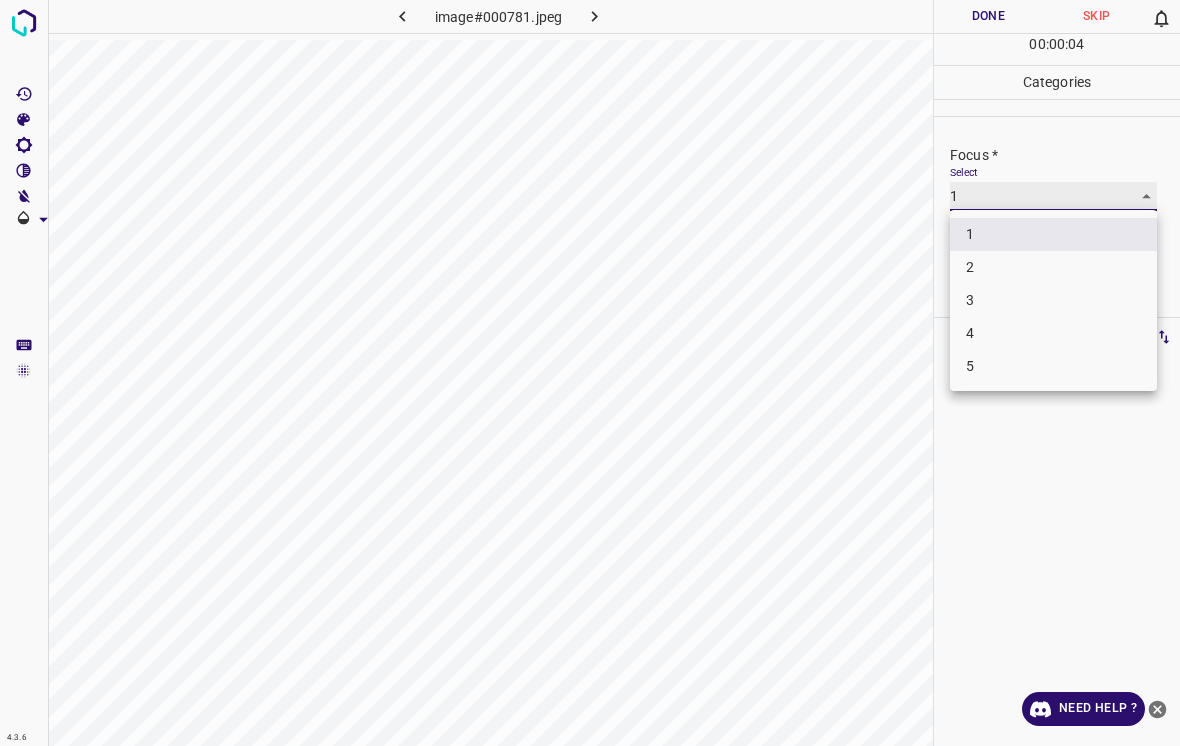 type on "2" 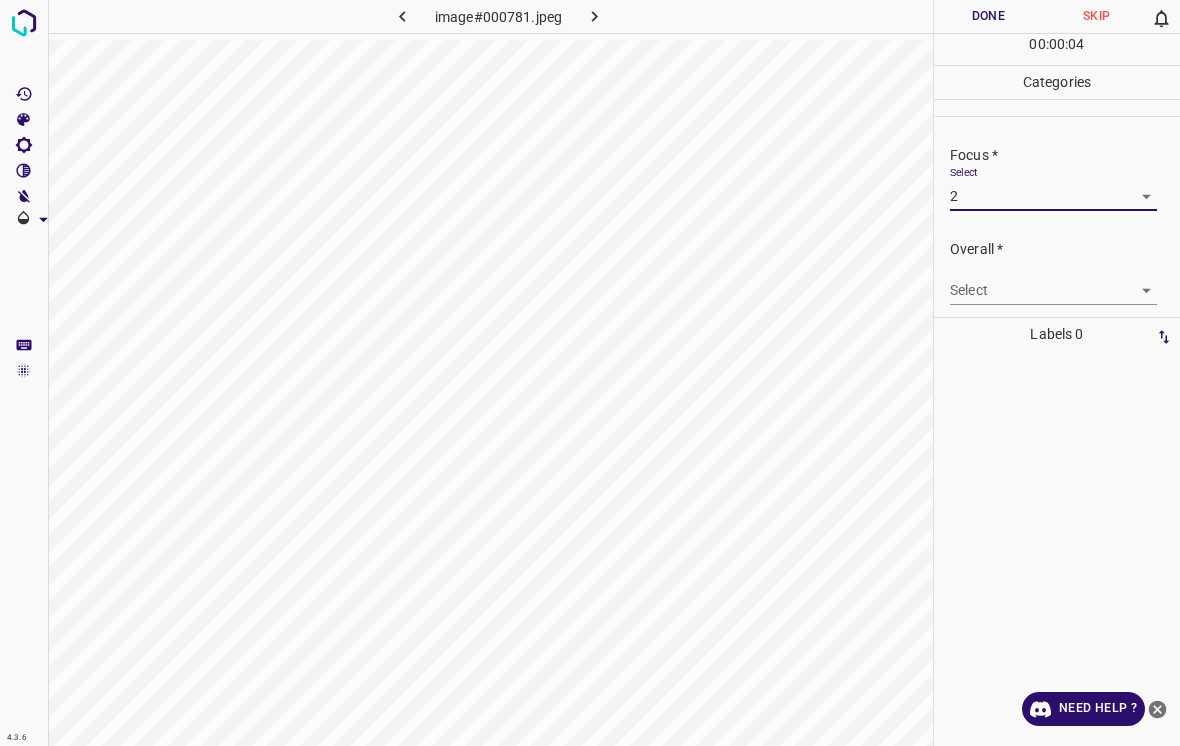 click on "4.3.6  image#000781.jpeg Done Skip 0 00   : 00   : 04   Categories Lighting *  Select 2 2 Focus *  Select 2 2 Overall *  Select ​ Labels   0 Categories 1 Lighting 2 Focus 3 Overall Tools Space Change between modes (Draw & Edit) I Auto labeling R Restore zoom M Zoom in N Zoom out Delete Delete selecte label Filters Z Restore filters X Saturation filter C Brightness filter V Contrast filter B Gray scale filter General O Download Need Help ? - Text - Hide - Delete" at bounding box center (590, 373) 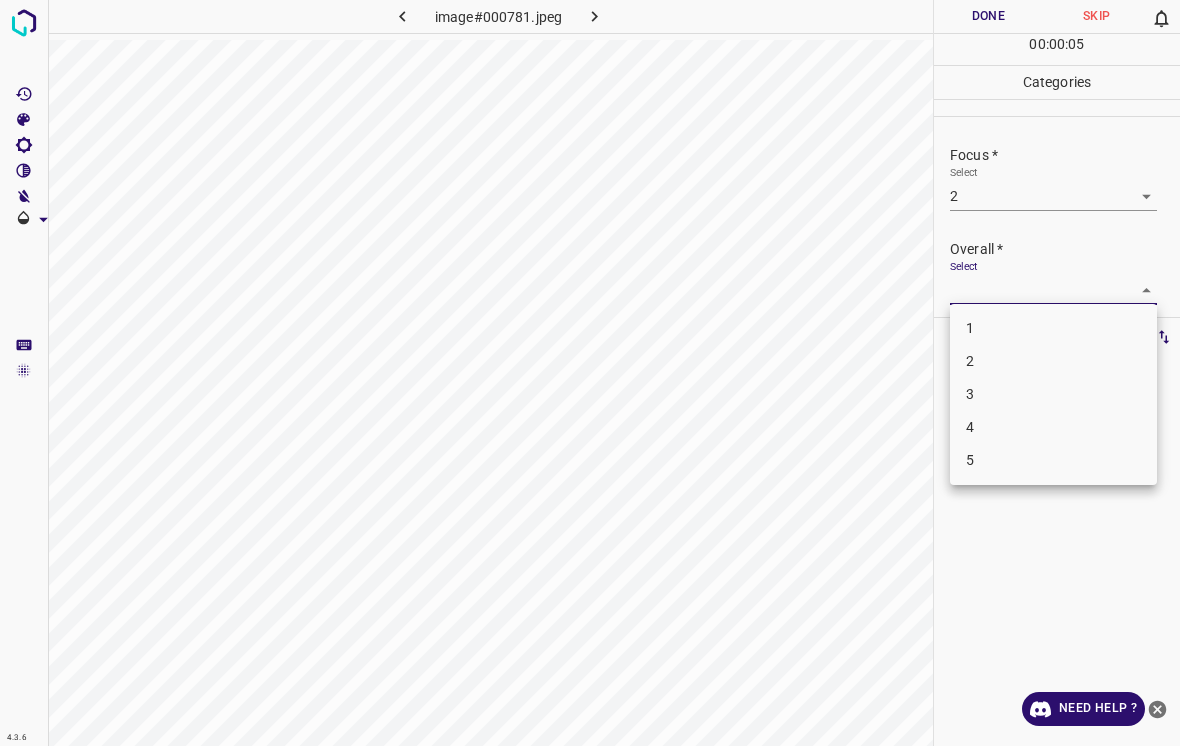 click on "1" at bounding box center (1053, 328) 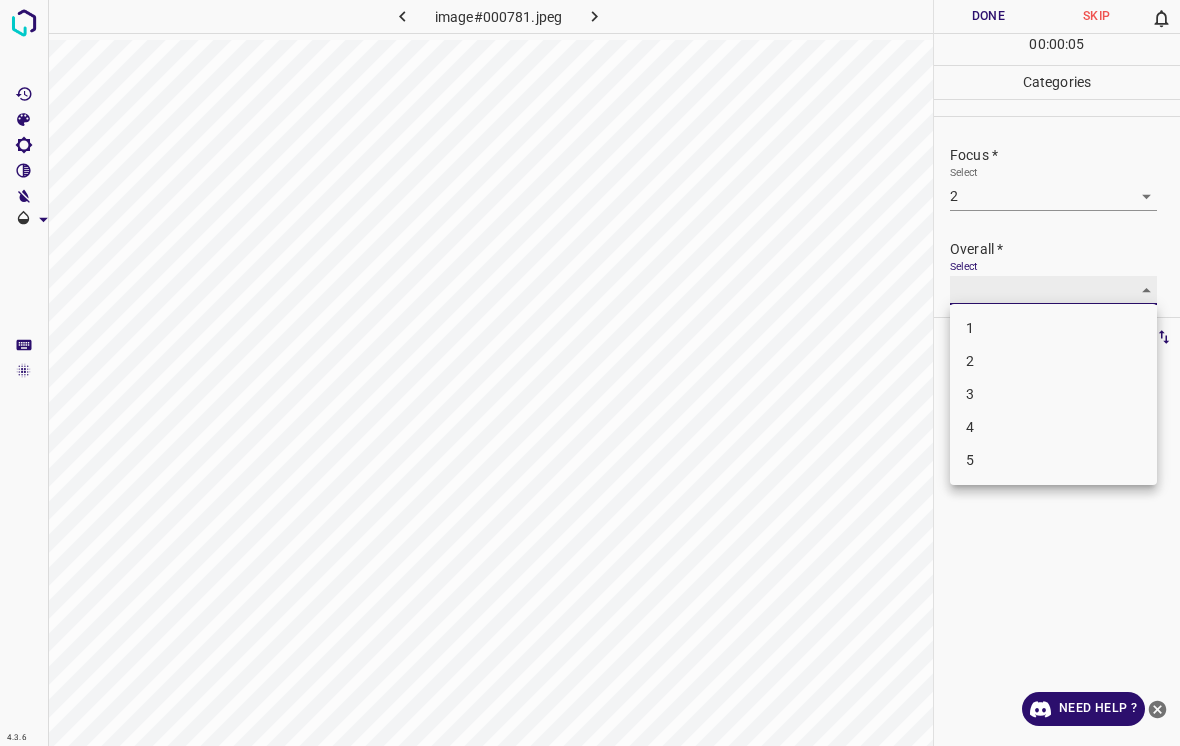 type on "1" 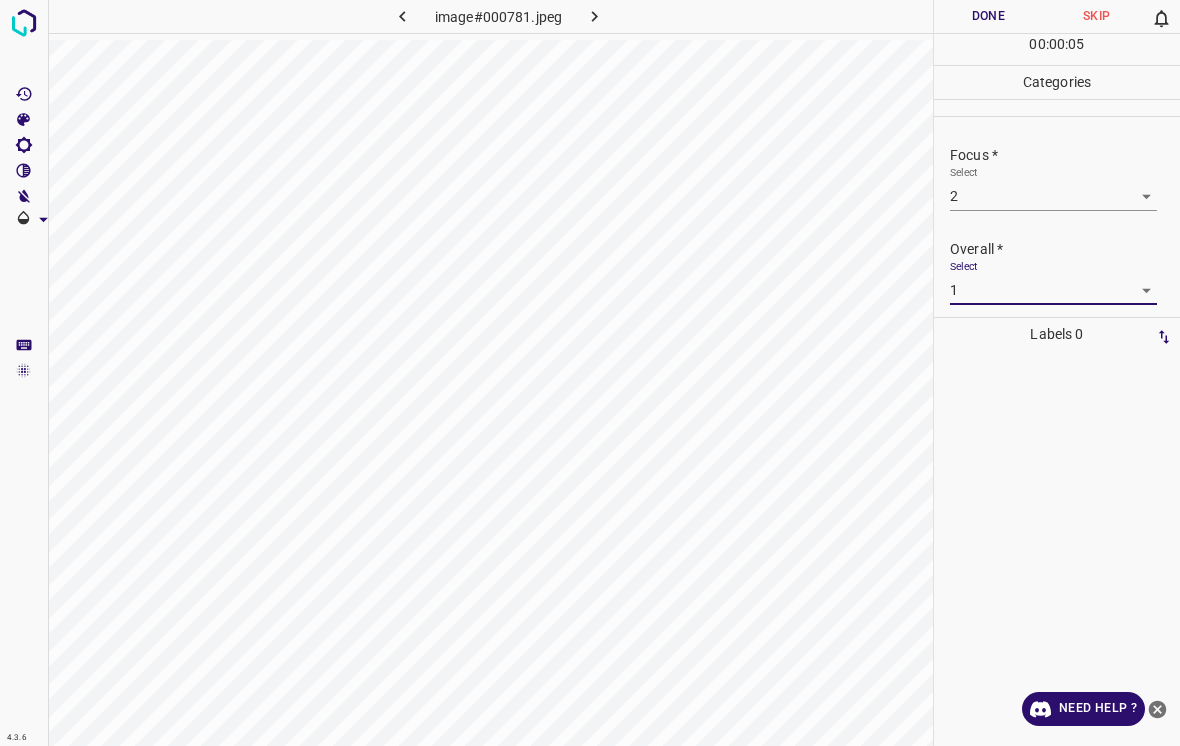 click on "Done" at bounding box center (988, 16) 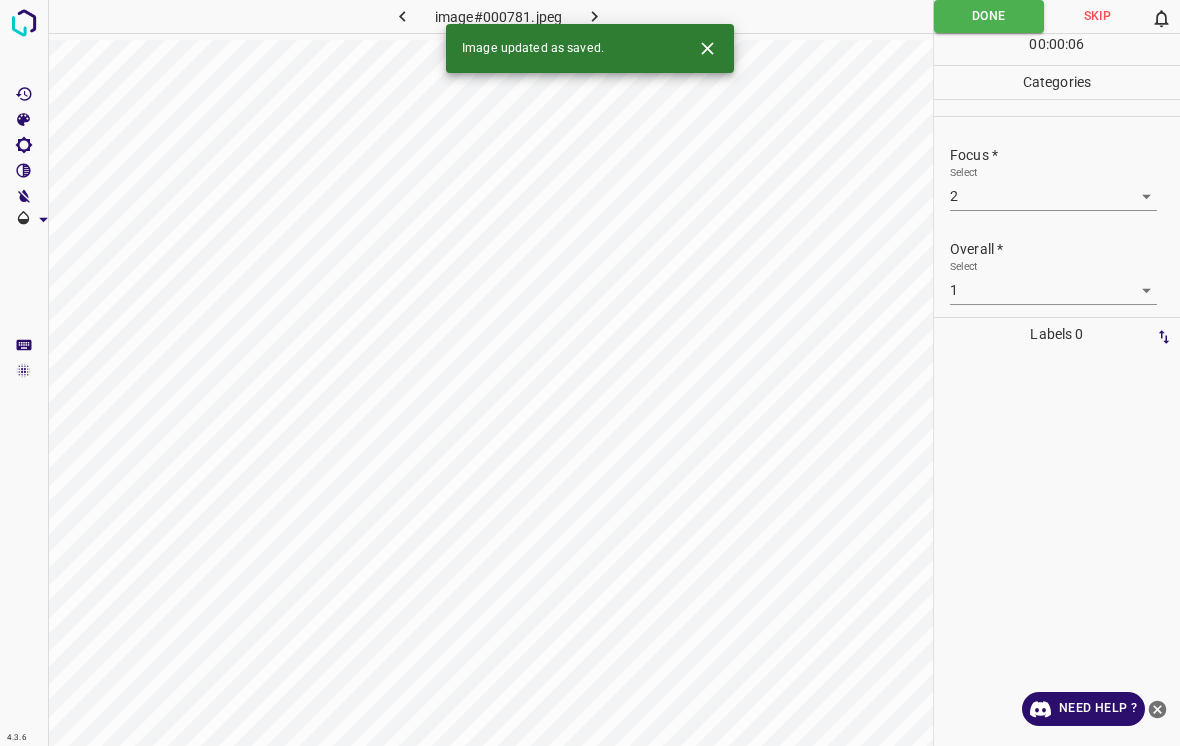 click 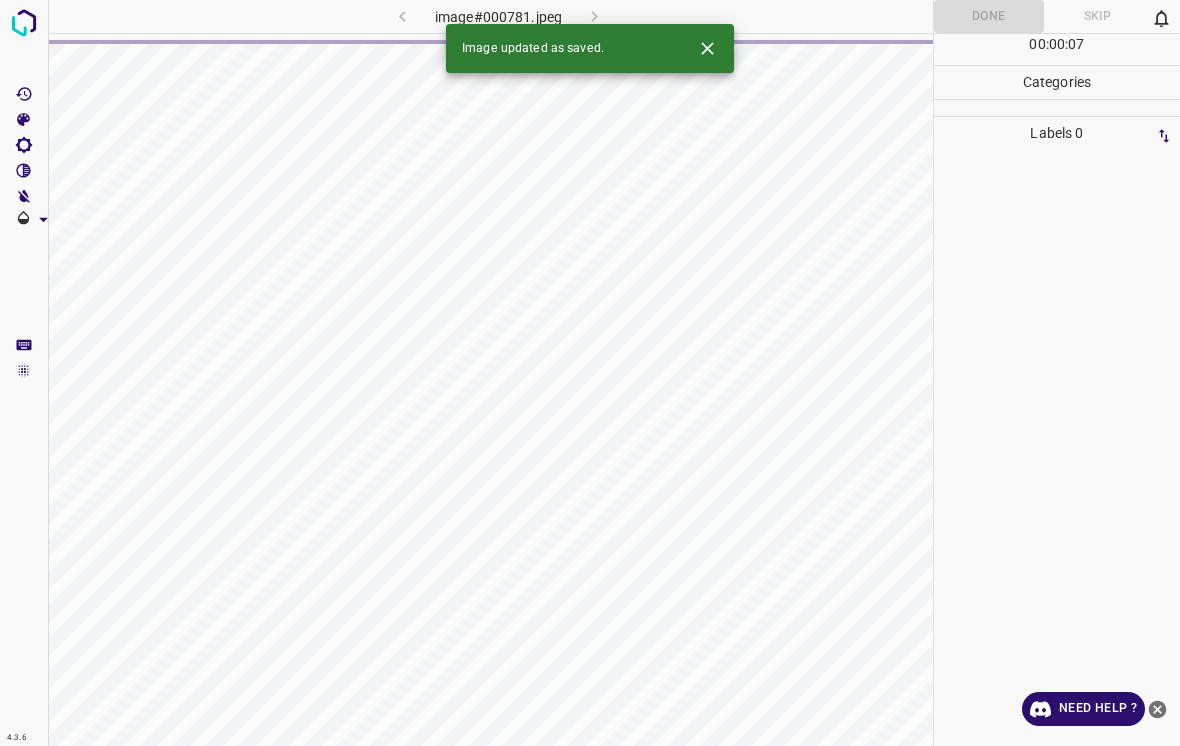 click 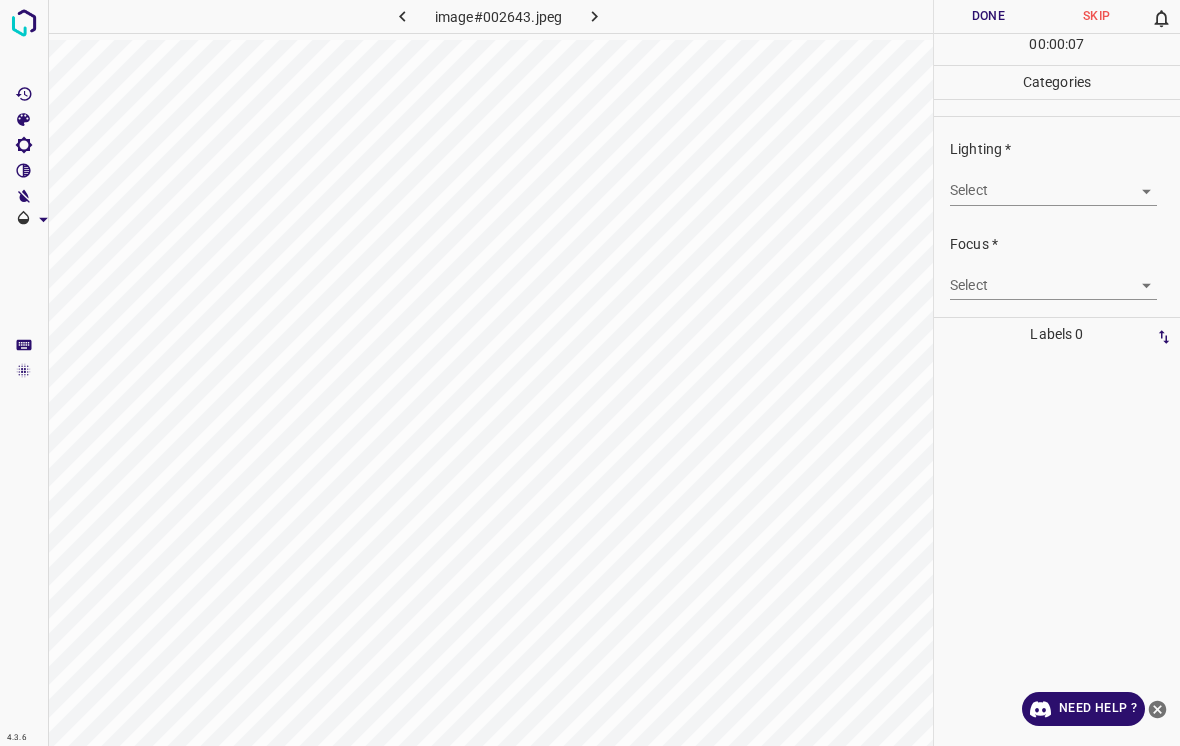 click on "4.3.6  image#002643.jpeg Done Skip 0 00   : 00   : 07   Categories Lighting *  Select ​ Focus *  Select ​ Overall *  Select ​ Labels   0 Categories 1 Lighting 2 Focus 3 Overall Tools Space Change between modes (Draw & Edit) I Auto labeling R Restore zoom M Zoom in N Zoom out Delete Delete selecte label Filters Z Restore filters X Saturation filter C Brightness filter V Contrast filter B Gray scale filter General O Download Need Help ? - Text - Hide - Delete" at bounding box center [590, 373] 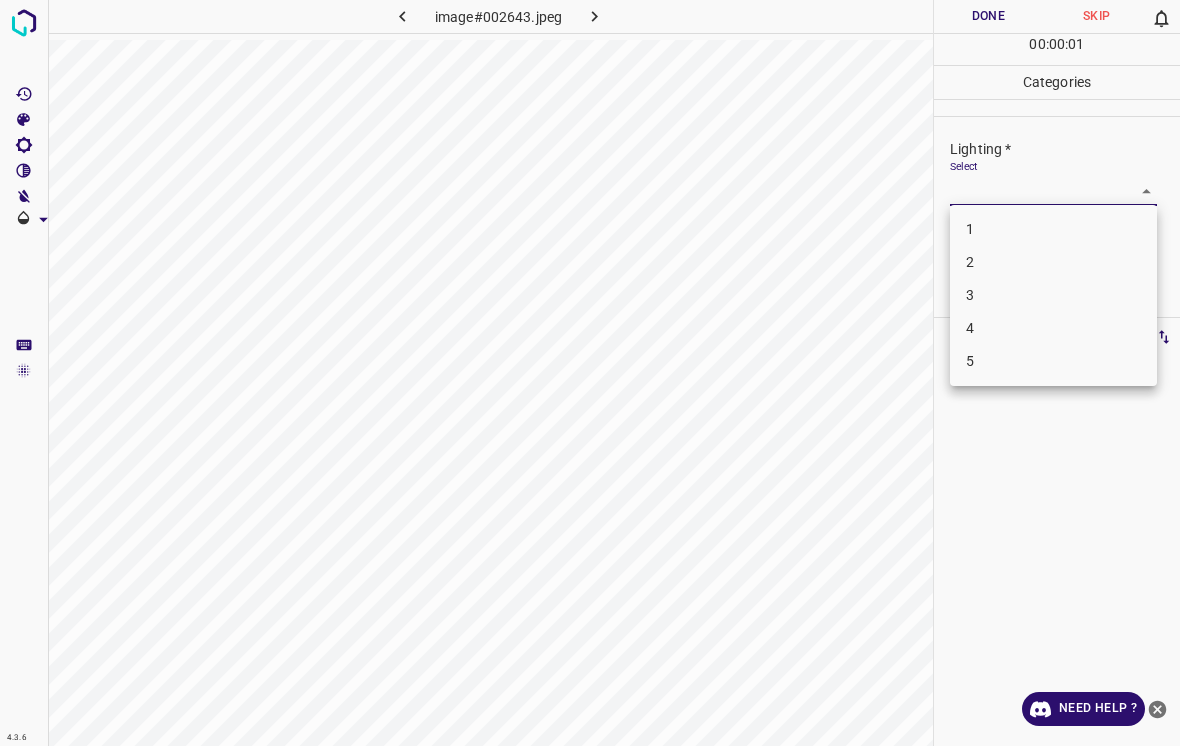 click on "3" at bounding box center [1053, 295] 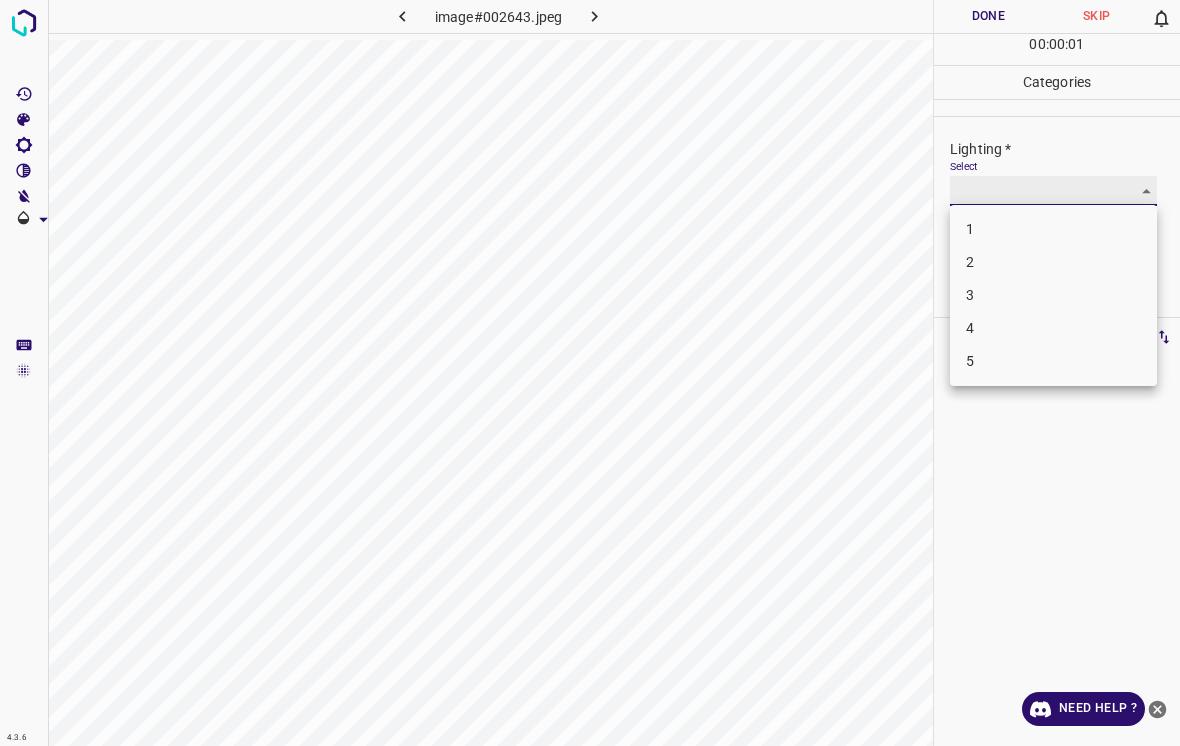 type on "3" 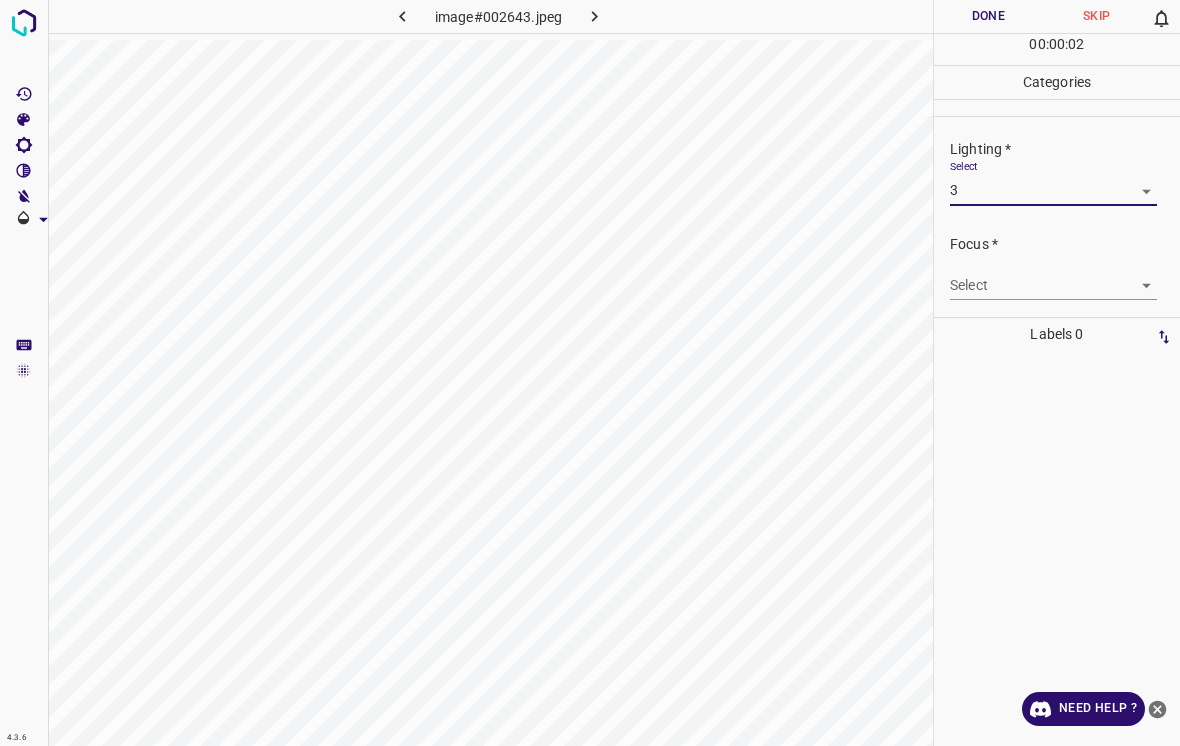 click on "4.3.6  image#002643.jpeg Done Skip 0 00   : 00   : 02   Categories Lighting *  Select 3 3 Focus *  Select ​ Overall *  Select ​ Labels   0 Categories 1 Lighting 2 Focus 3 Overall Tools Space Change between modes (Draw & Edit) I Auto labeling R Restore zoom M Zoom in N Zoom out Delete Delete selecte label Filters Z Restore filters X Saturation filter C Brightness filter V Contrast filter B Gray scale filter General O Download Need Help ? - Text - Hide - Delete" at bounding box center (590, 373) 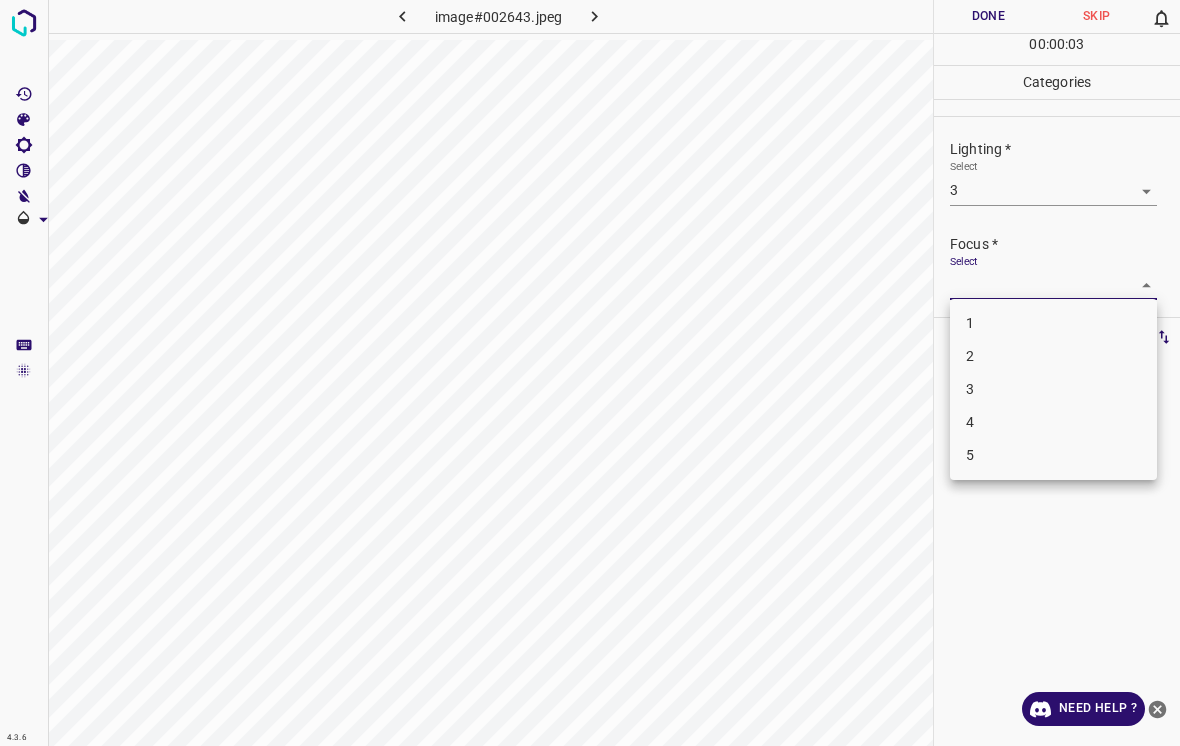 click on "4" at bounding box center [1053, 422] 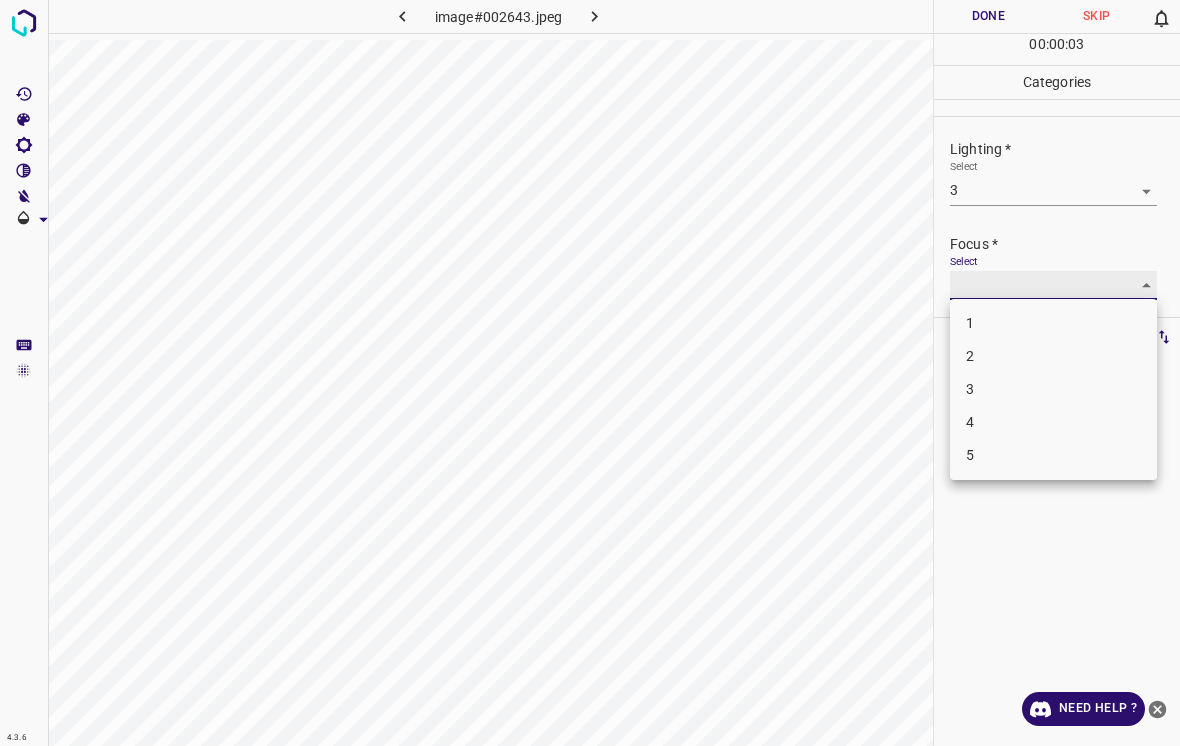 type on "4" 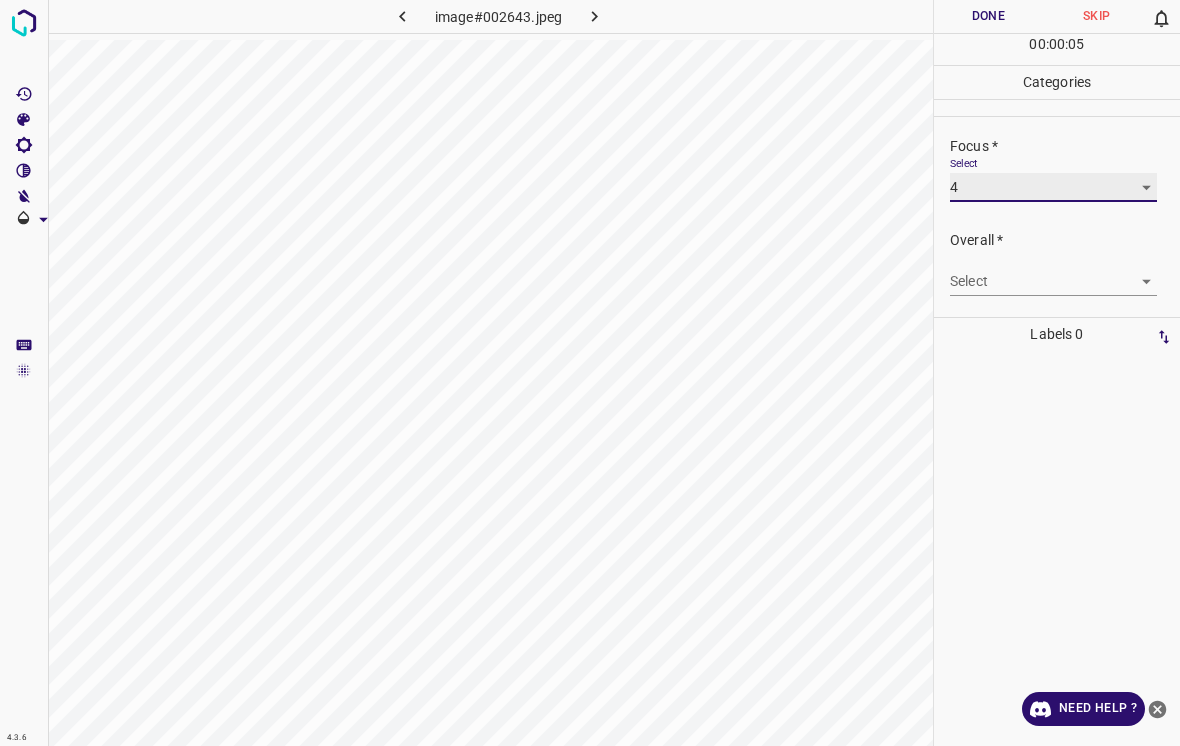 scroll, scrollTop: 98, scrollLeft: 0, axis: vertical 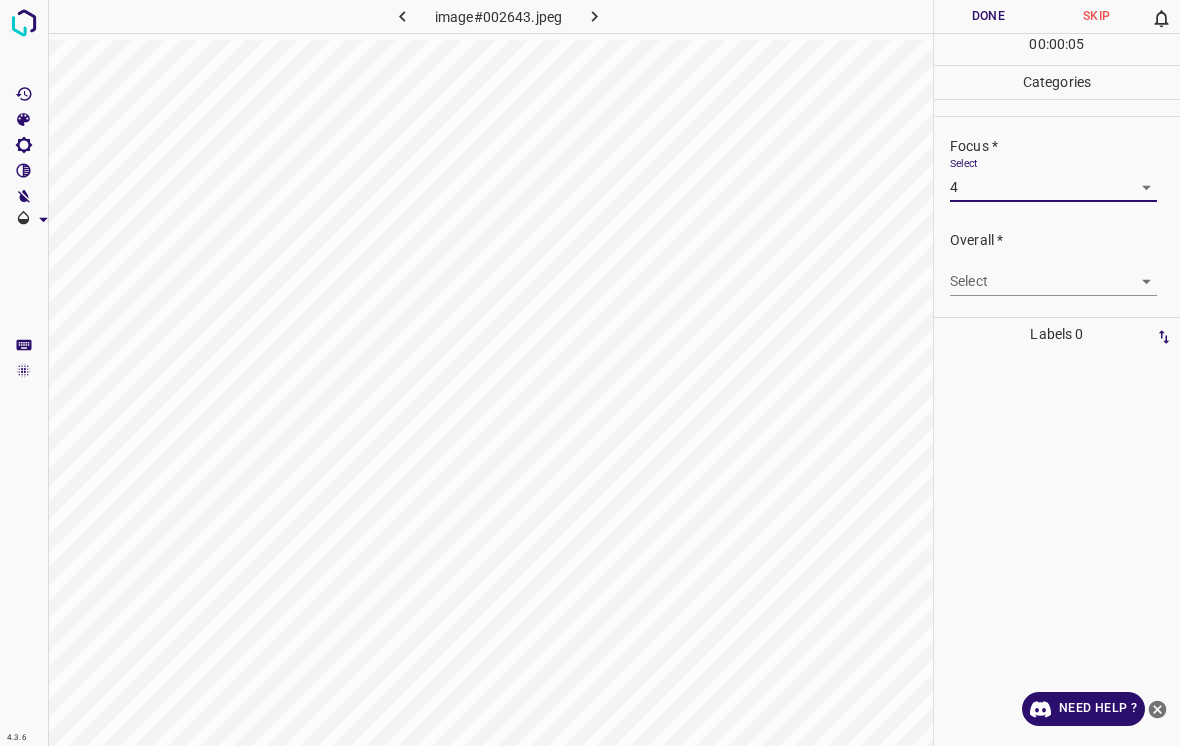 click on "4.3.6  image#002643.jpeg Done Skip 0 00   : 00   : 05   Categories Lighting *  Select 3 3 Focus *  Select 4 4 Overall *  Select ​ Labels   0 Categories 1 Lighting 2 Focus 3 Overall Tools Space Change between modes (Draw & Edit) I Auto labeling R Restore zoom M Zoom in N Zoom out Delete Delete selecte label Filters Z Restore filters X Saturation filter C Brightness filter V Contrast filter B Gray scale filter General O Download Need Help ? - Text - Hide - Delete" at bounding box center (590, 373) 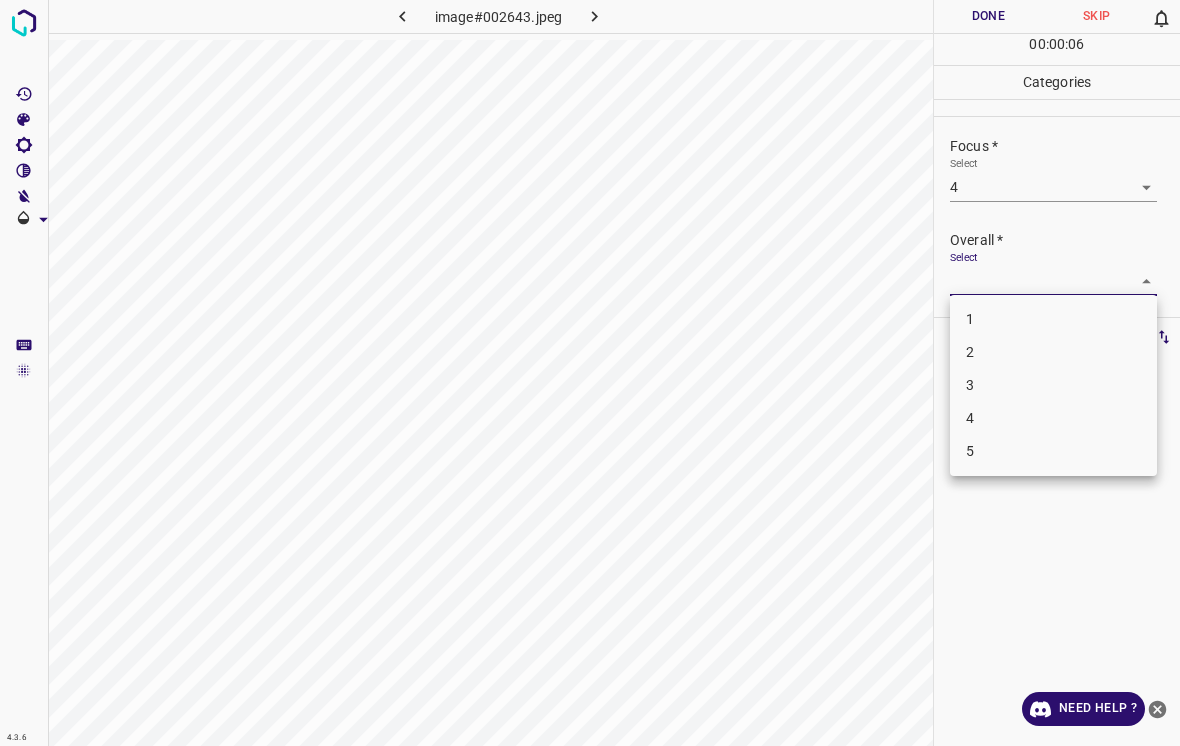 click on "3" at bounding box center (1053, 385) 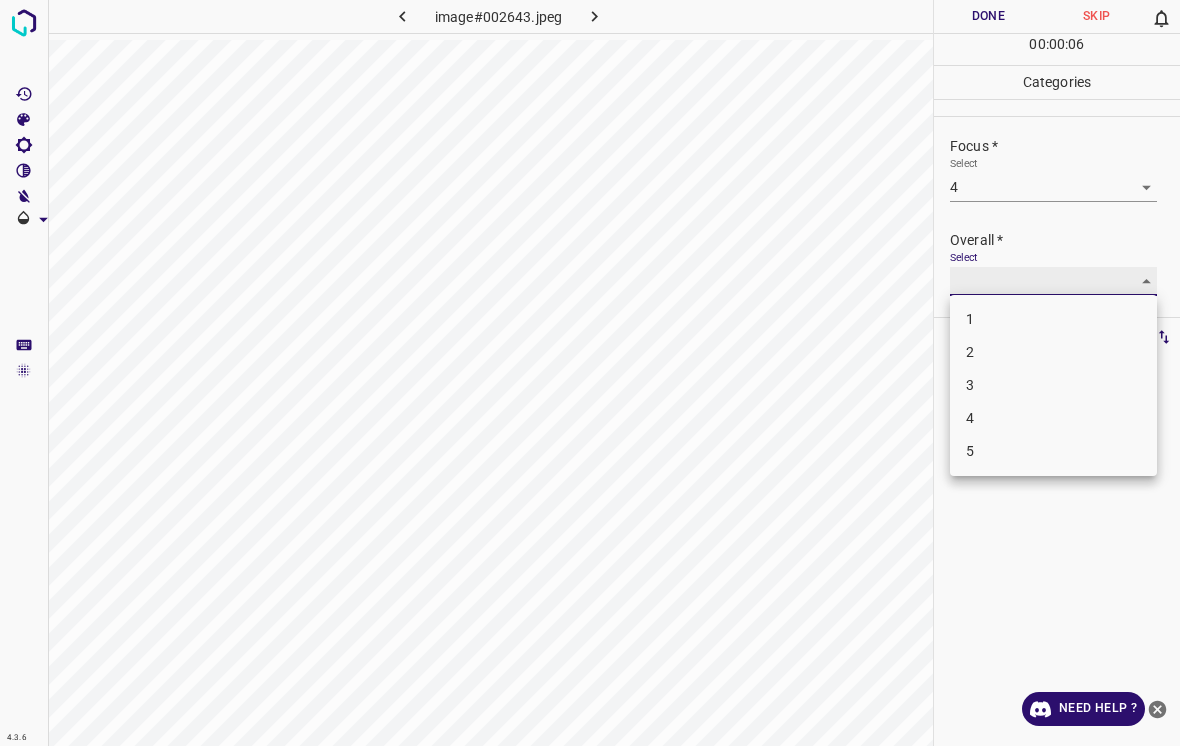 type on "3" 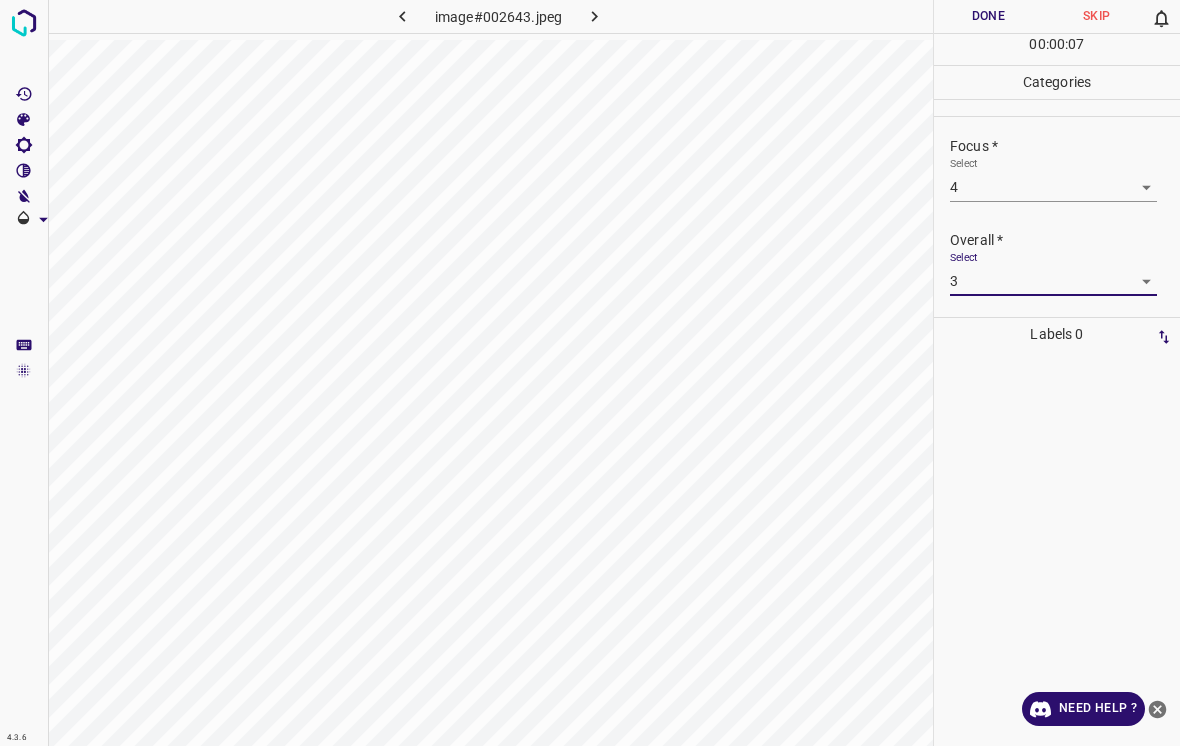 click on "Done" at bounding box center (988, 16) 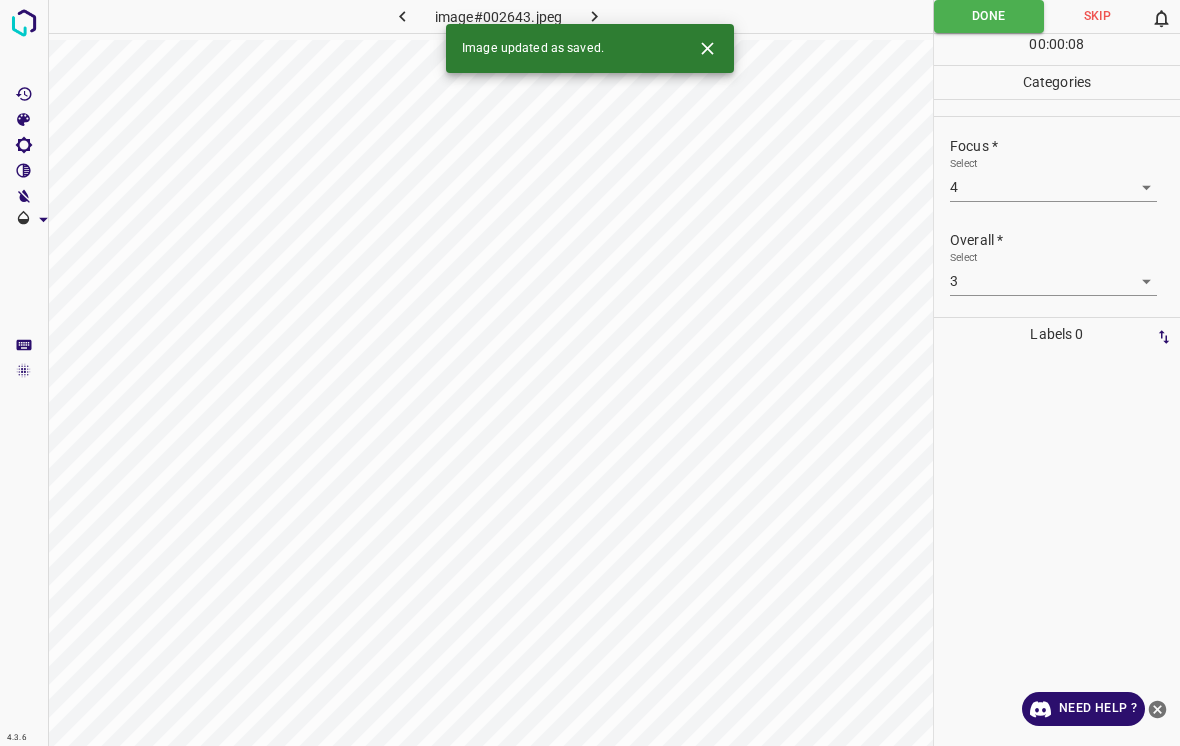 click 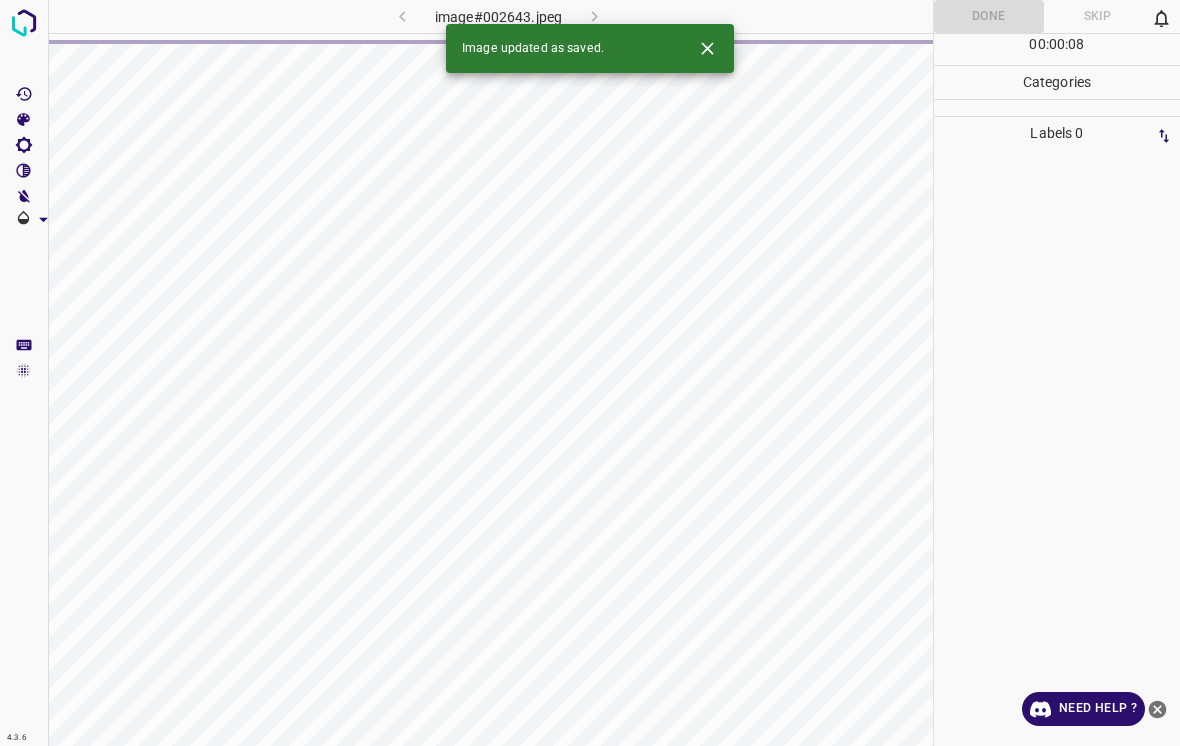 click 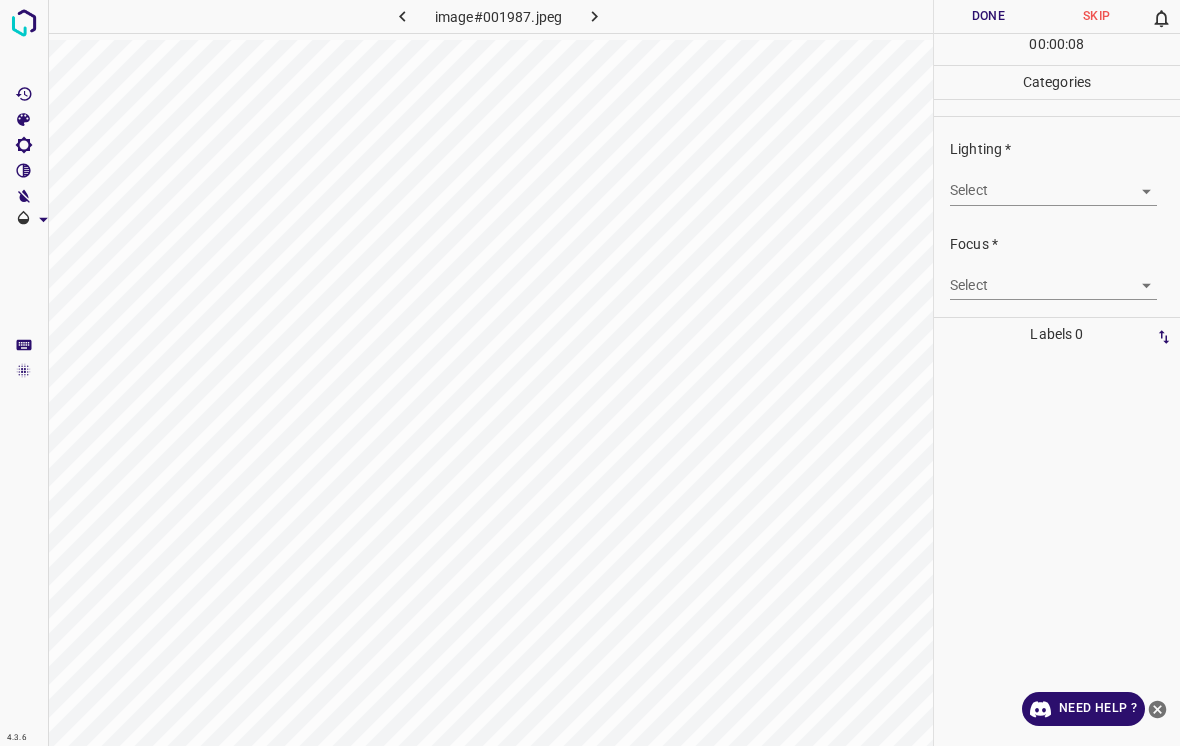 click on "4.3.6  image#001987.jpeg Done Skip 0 00   : 00   : 08   Categories Lighting *  Select ​ Focus *  Select ​ Overall *  Select ​ Labels   0 Categories 1 Lighting 2 Focus 3 Overall Tools Space Change between modes (Draw & Edit) I Auto labeling R Restore zoom M Zoom in N Zoom out Delete Delete selecte label Filters Z Restore filters X Saturation filter C Brightness filter V Contrast filter B Gray scale filter General O Download Need Help ? - Text - Hide - Delete" at bounding box center (590, 373) 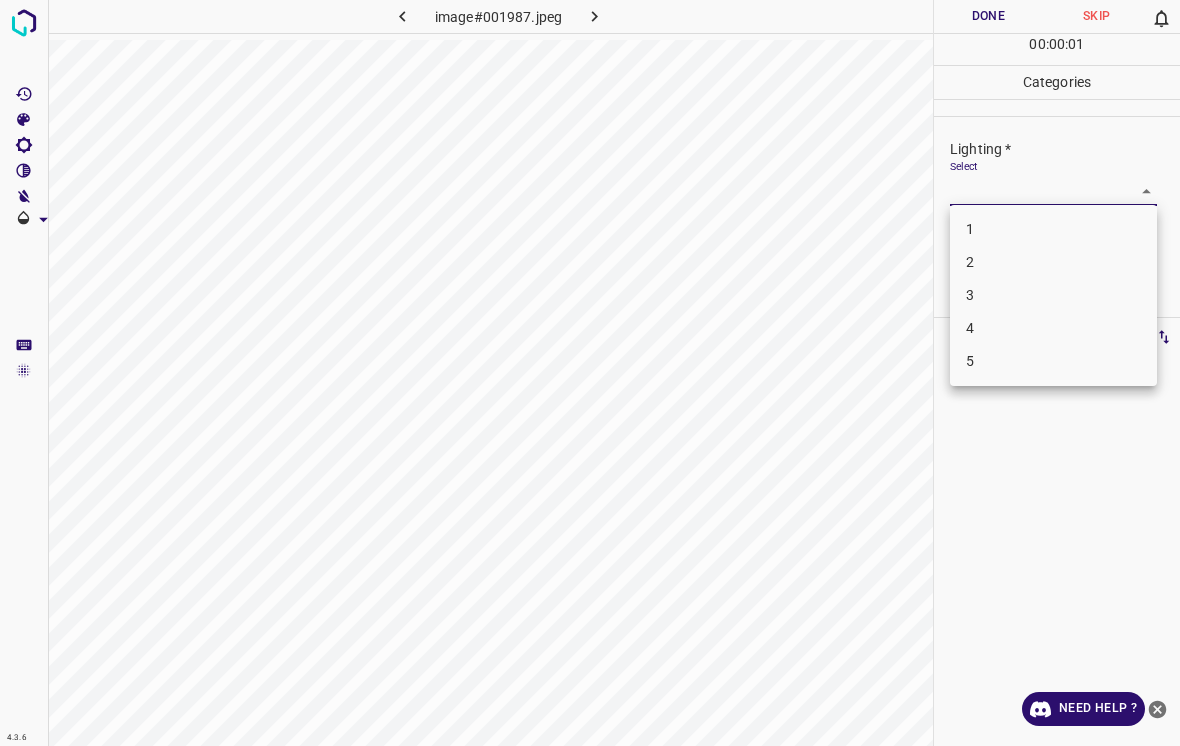 click on "2" at bounding box center (1053, 262) 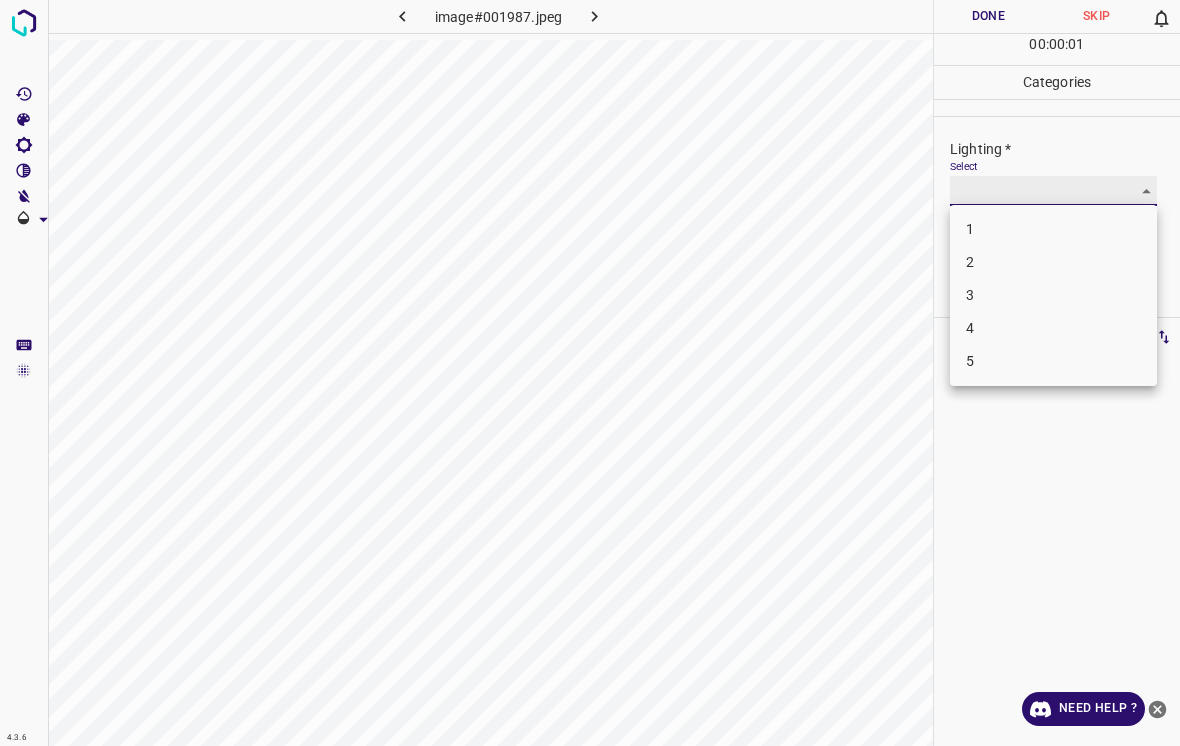 type on "2" 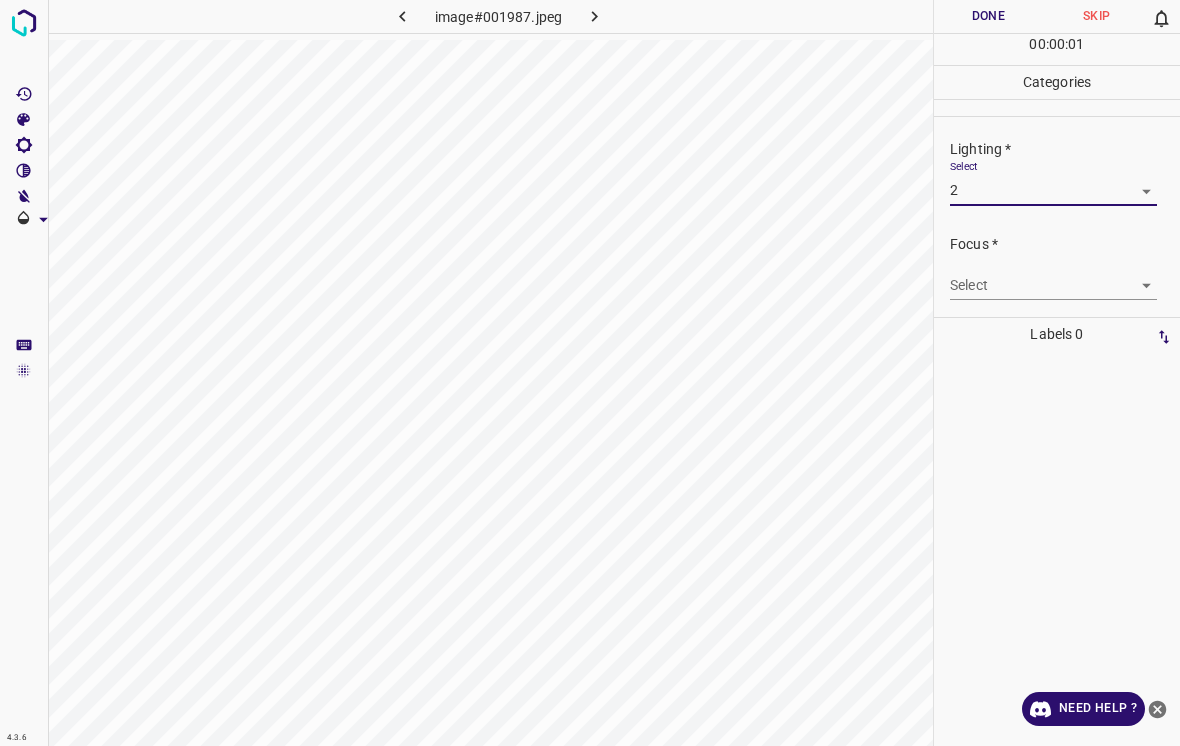 click on "4.3.6  image#001987.jpeg Done Skip 0 00   : 00   : 01   Categories Lighting *  Select 2 2 Focus *  Select ​ Overall *  Select ​ Labels   0 Categories 1 Lighting 2 Focus 3 Overall Tools Space Change between modes (Draw & Edit) I Auto labeling R Restore zoom M Zoom in N Zoom out Delete Delete selecte label Filters Z Restore filters X Saturation filter C Brightness filter V Contrast filter B Gray scale filter General O Download Need Help ? - Text - Hide - Delete" at bounding box center (590, 373) 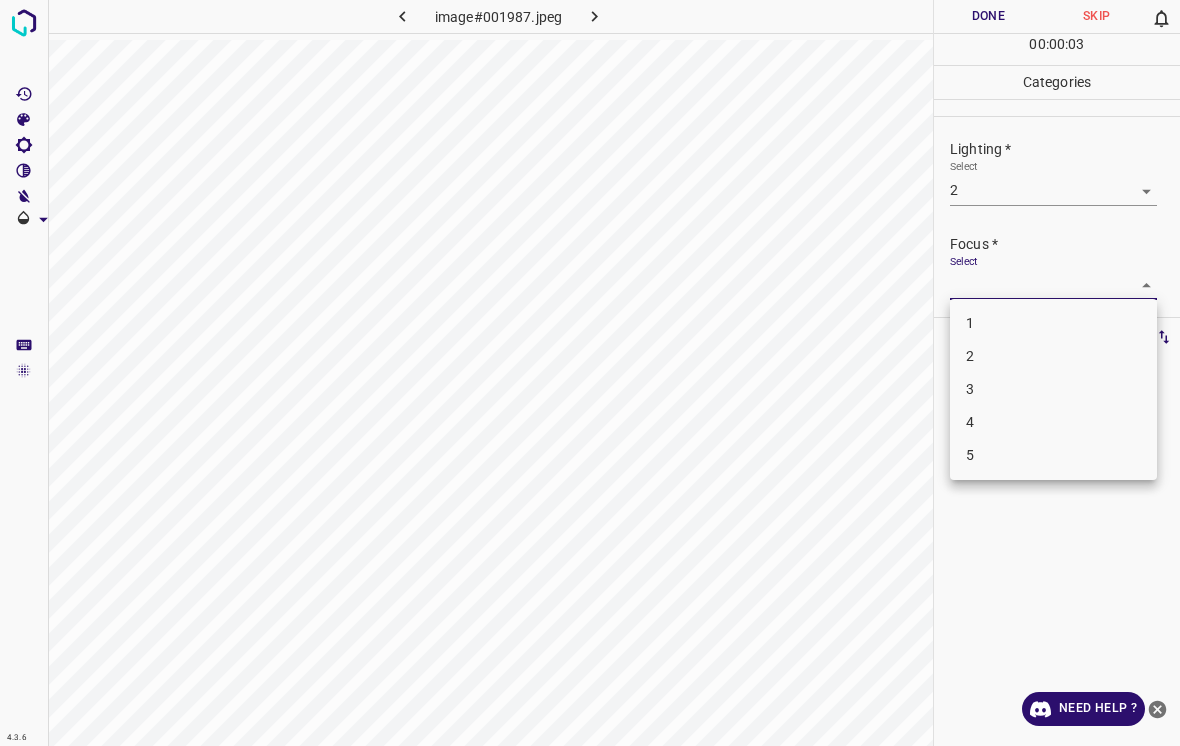 click on "3" at bounding box center (1053, 389) 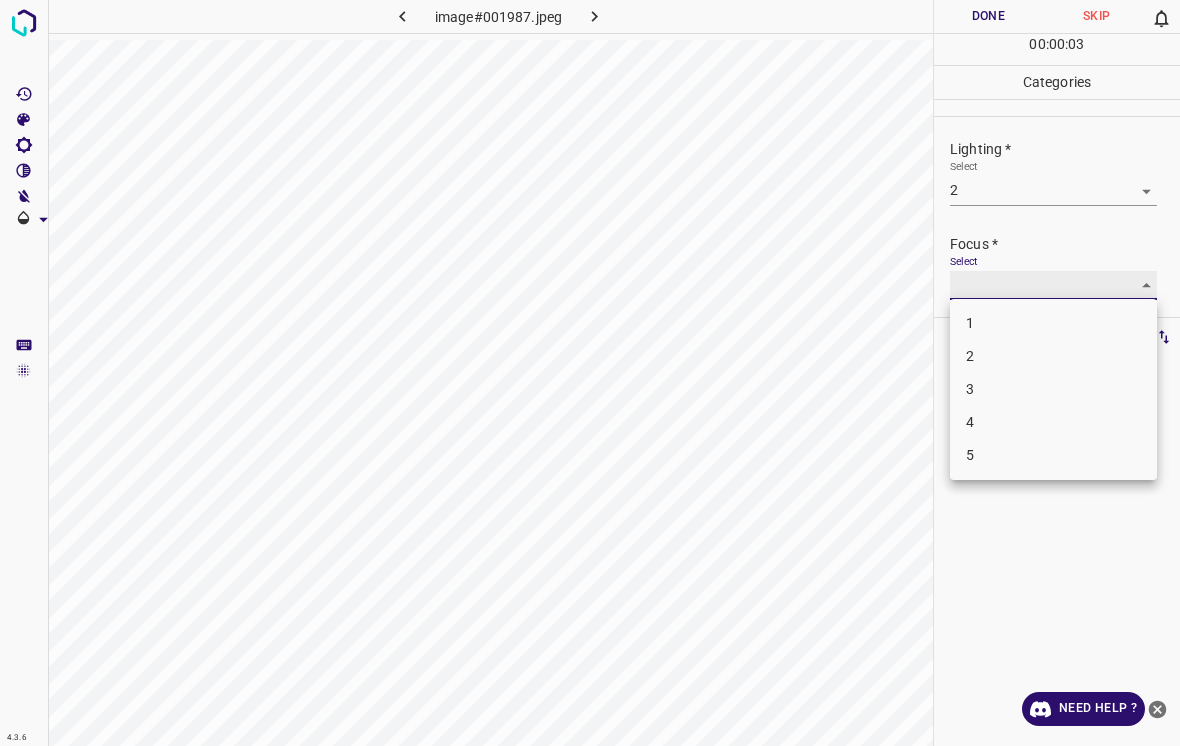 type on "3" 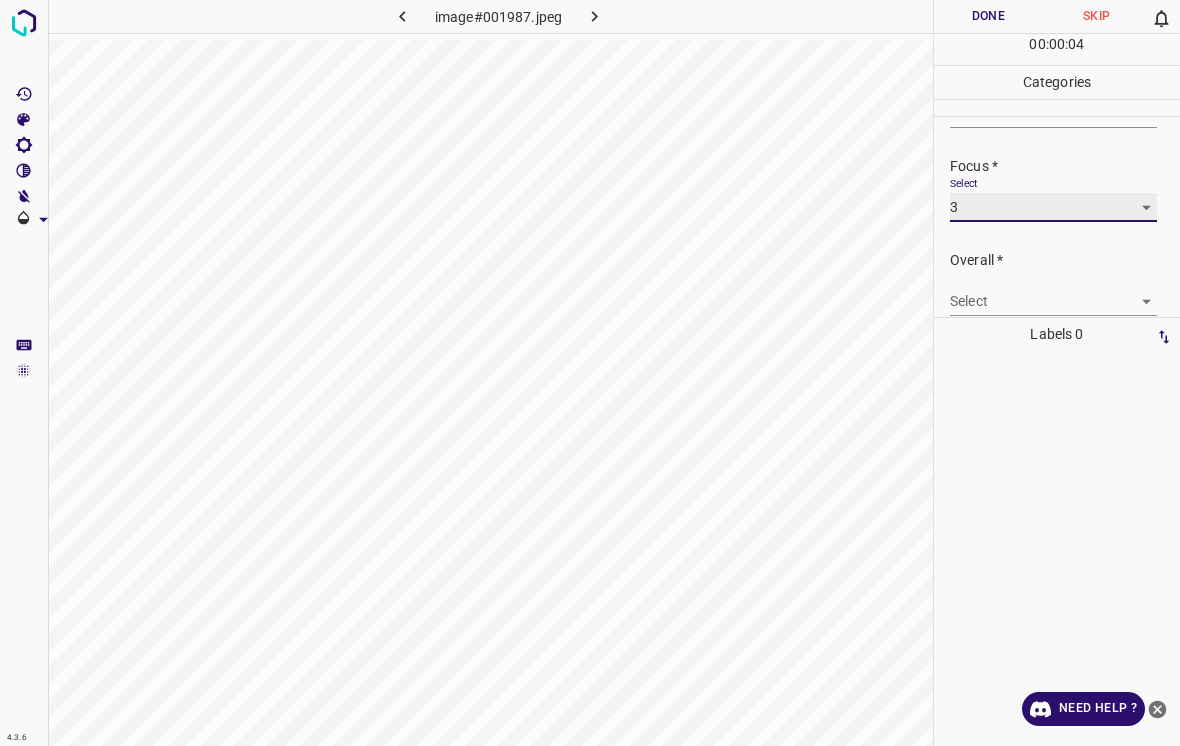 scroll, scrollTop: 82, scrollLeft: 0, axis: vertical 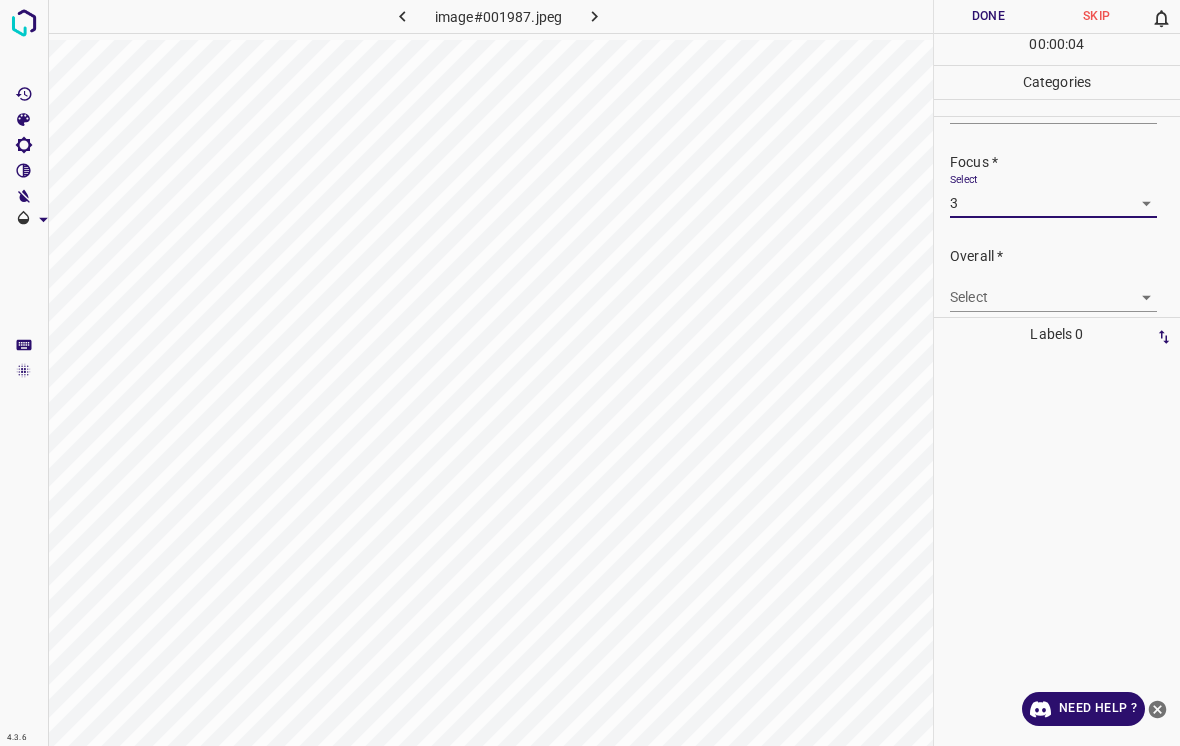 click on "4.3.6  image#001987.jpeg Done Skip 0 00   : 00   : 04   Categories Lighting *  Select 2 2 Focus *  Select 3 3 Overall *  Select ​ Labels   0 Categories 1 Lighting 2 Focus 3 Overall Tools Space Change between modes (Draw & Edit) I Auto labeling R Restore zoom M Zoom in N Zoom out Delete Delete selecte label Filters Z Restore filters X Saturation filter C Brightness filter V Contrast filter B Gray scale filter General O Download Need Help ? - Text - Hide - Delete" at bounding box center (590, 373) 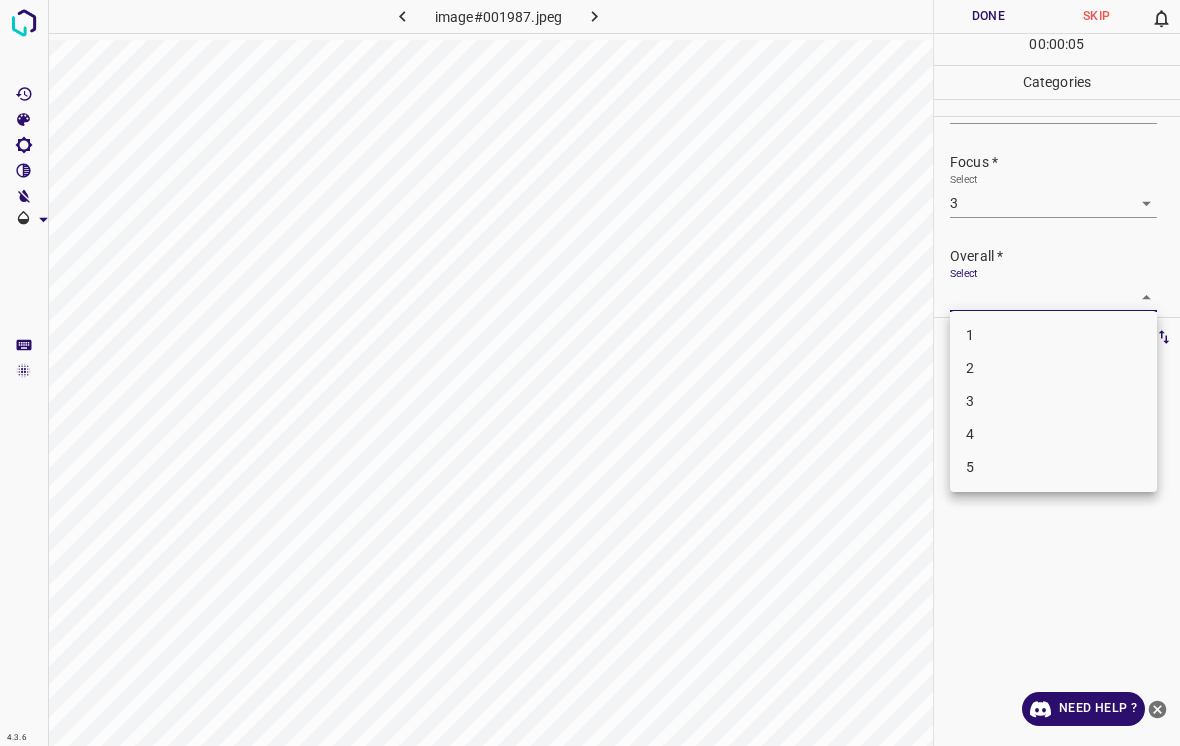 click on "2" at bounding box center [1053, 368] 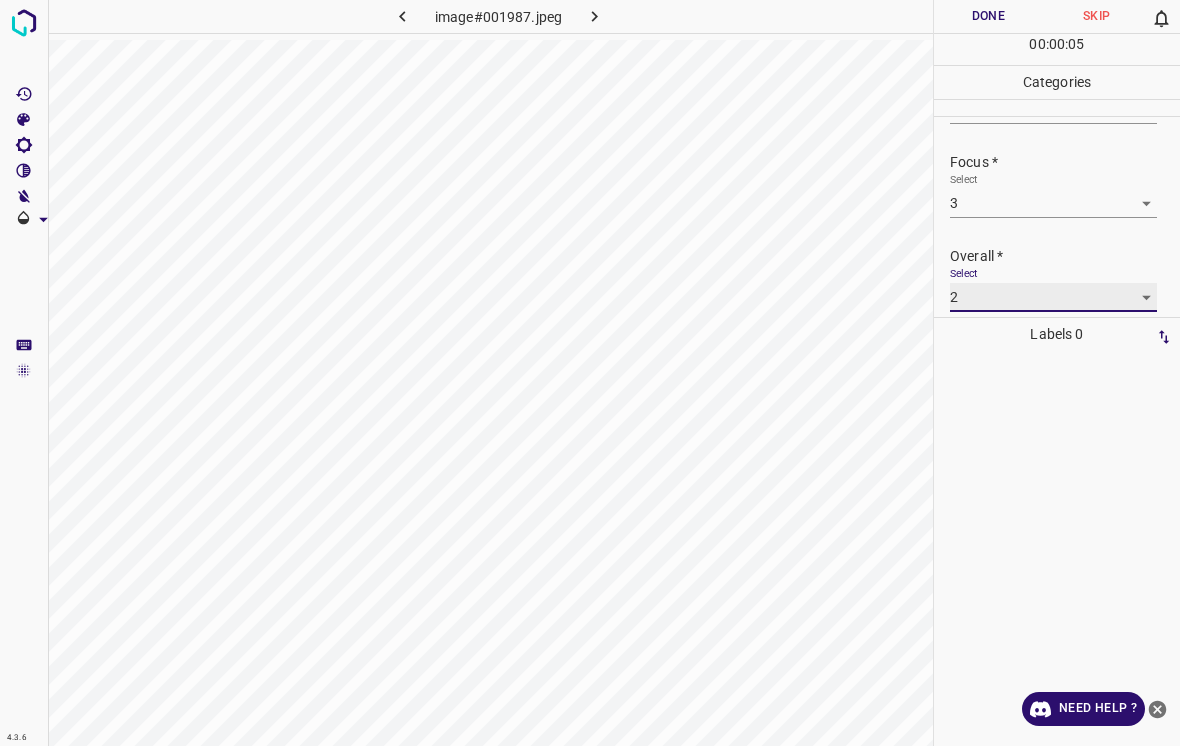 type on "2" 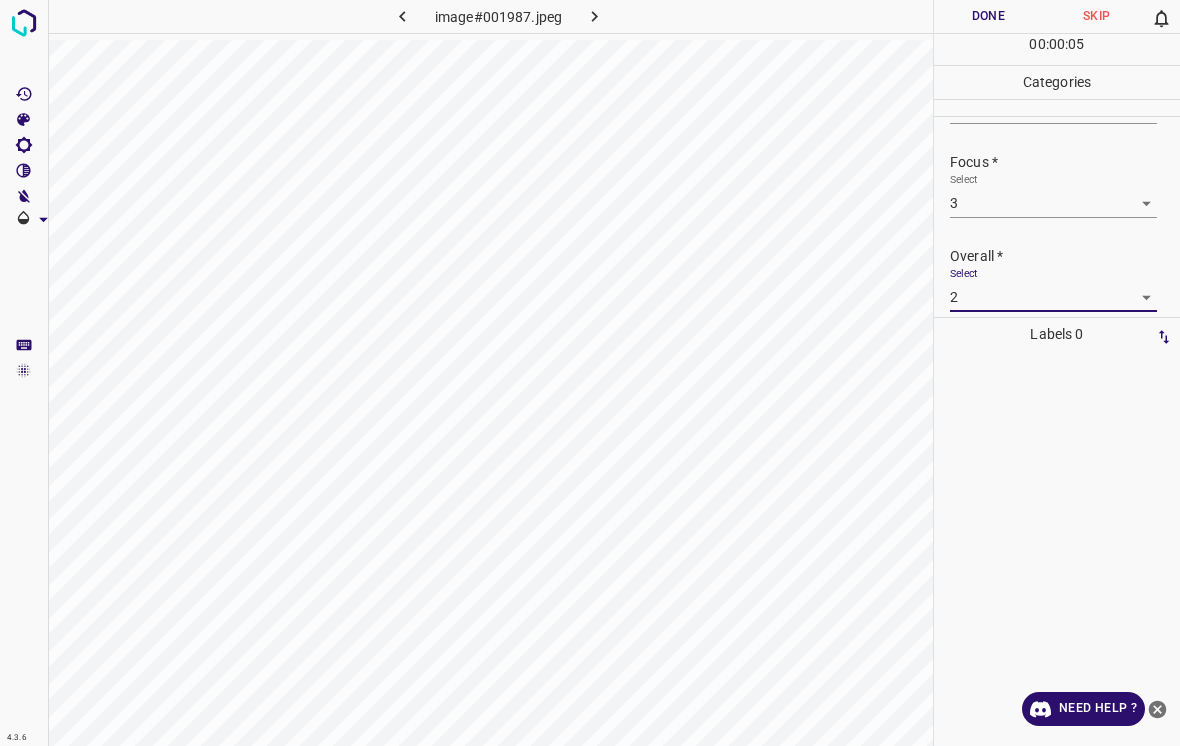 click on "Done" at bounding box center [988, 16] 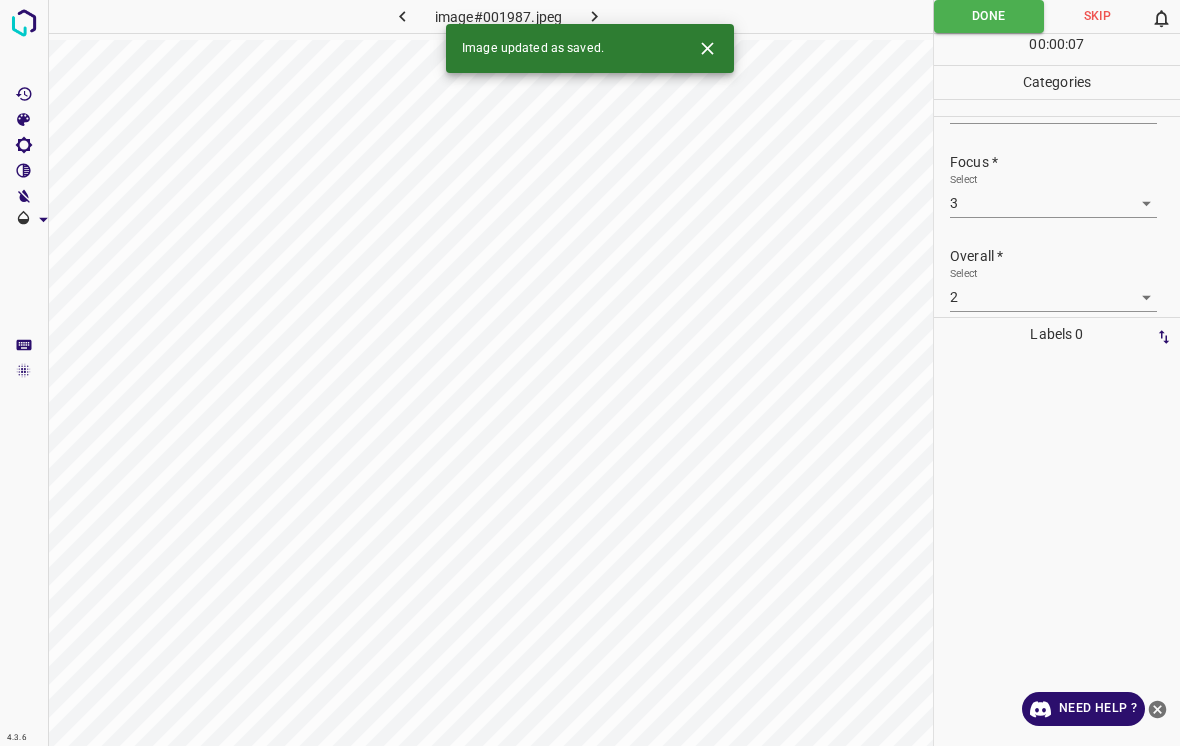 click 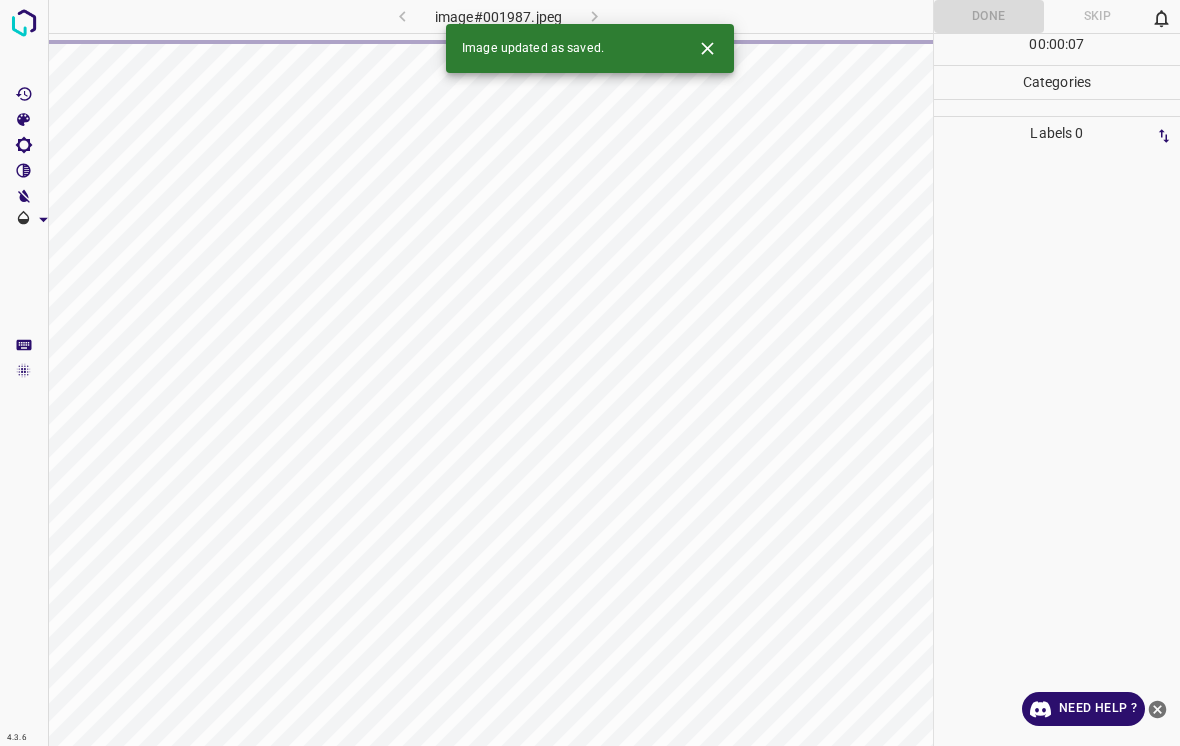 click 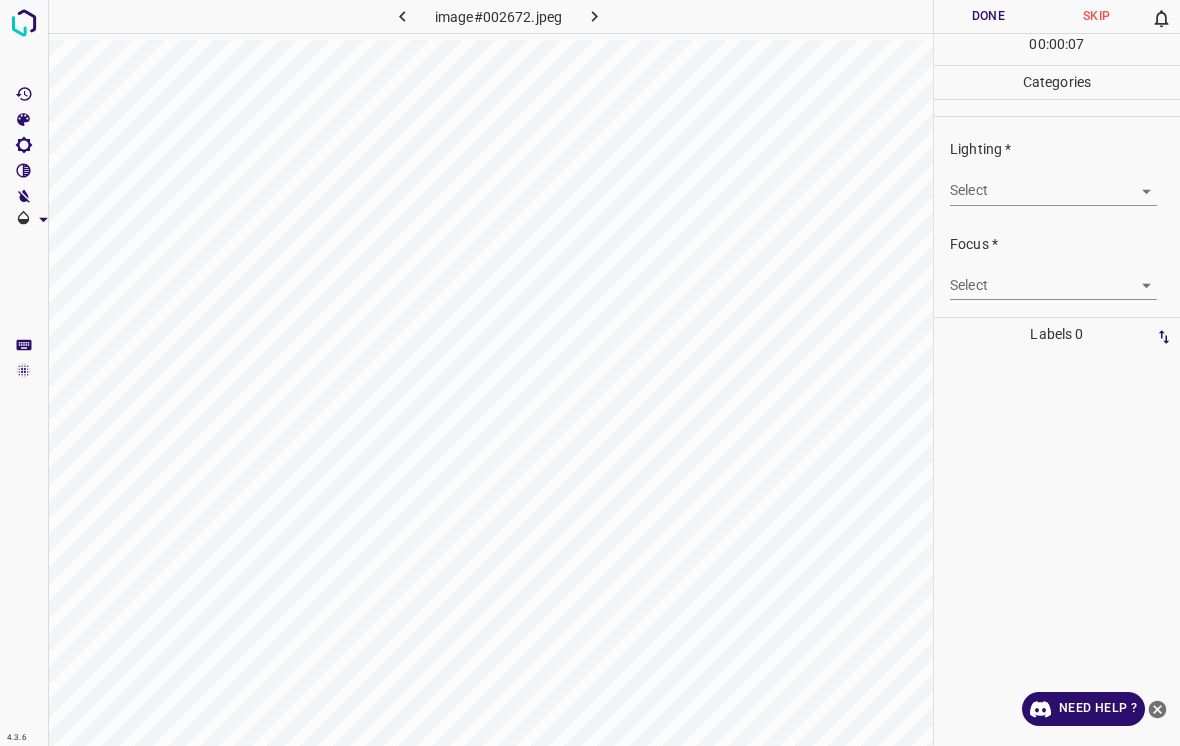 click on "4.3.6  image#002672.jpeg Done Skip 0 00   : 00   : 07   Categories Lighting *  Select ​ Focus *  Select ​ Overall *  Select ​ Labels   0 Categories 1 Lighting 2 Focus 3 Overall Tools Space Change between modes (Draw & Edit) I Auto labeling R Restore zoom M Zoom in N Zoom out Delete Delete selecte label Filters Z Restore filters X Saturation filter C Brightness filter V Contrast filter B Gray scale filter General O Download Need Help ? - Text - Hide - Delete" at bounding box center [590, 373] 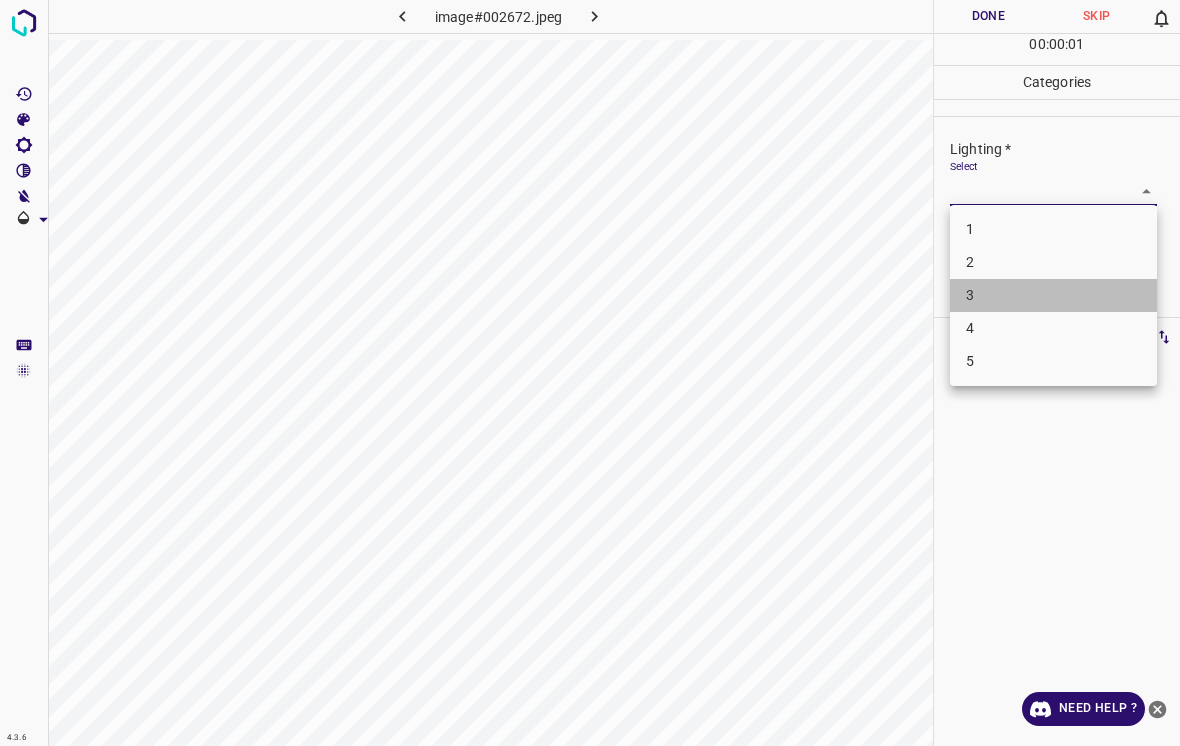 click on "3" at bounding box center [1053, 295] 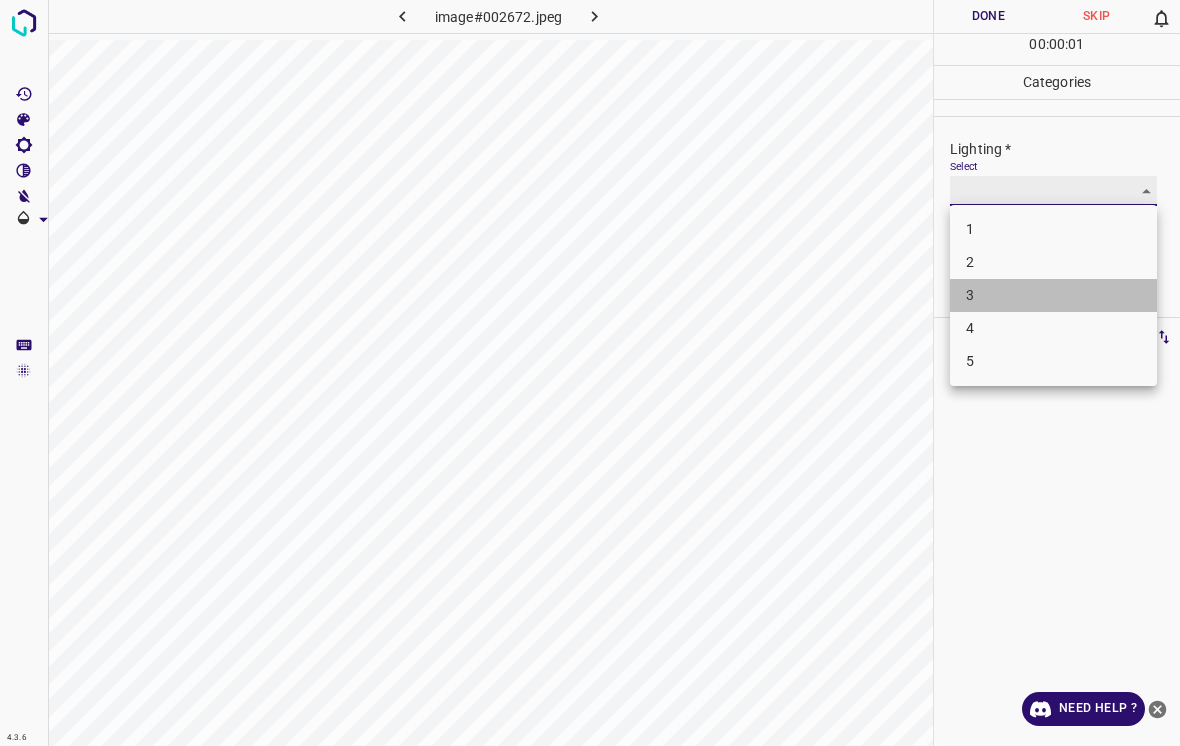 type on "3" 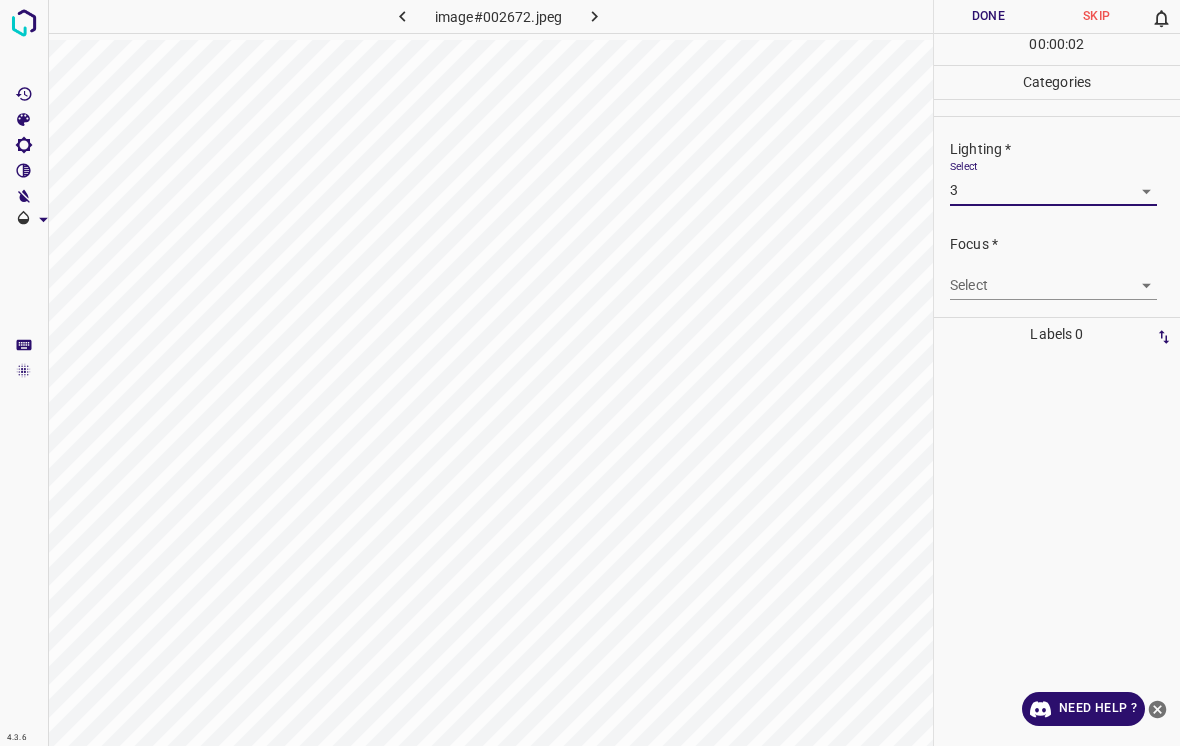 click on "4.3.6  image#002672.jpeg Done Skip 0 00   : 00   : 02   Categories Lighting *  Select 3 3 Focus *  Select ​ Overall *  Select ​ Labels   0 Categories 1 Lighting 2 Focus 3 Overall Tools Space Change between modes (Draw & Edit) I Auto labeling R Restore zoom M Zoom in N Zoom out Delete Delete selecte label Filters Z Restore filters X Saturation filter C Brightness filter V Contrast filter B Gray scale filter General O Download Need Help ? - Text - Hide - Delete" at bounding box center (590, 373) 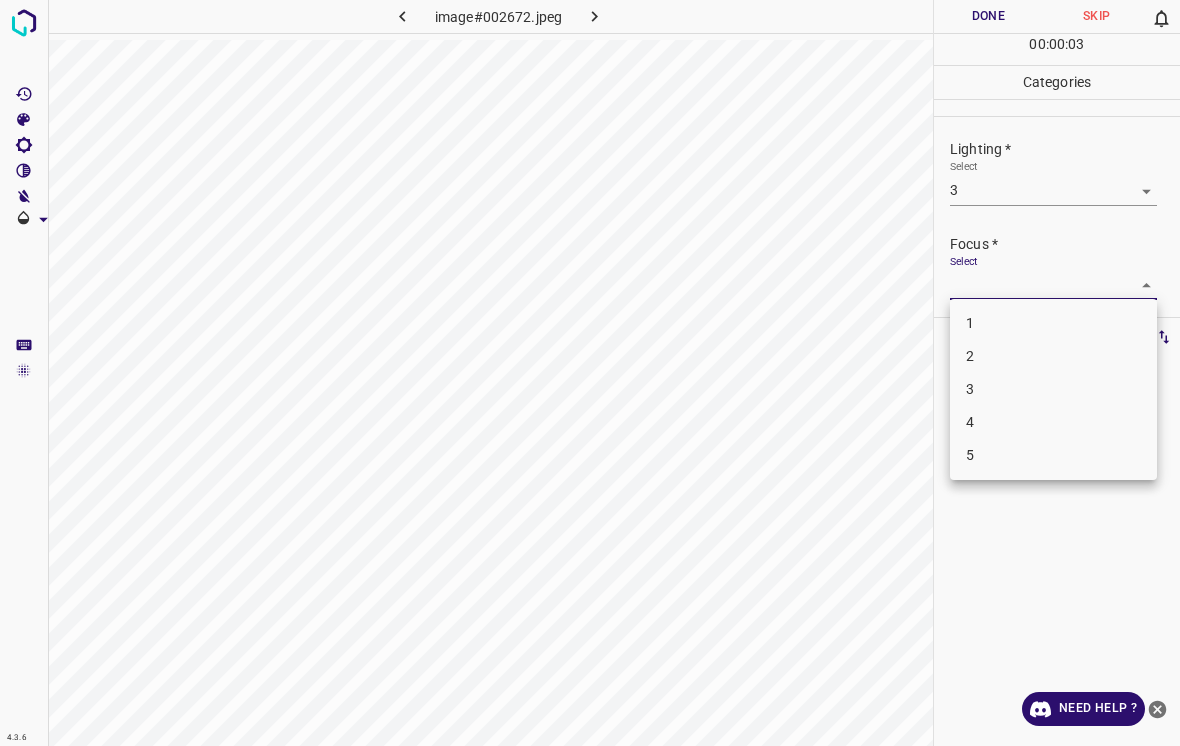 click on "4" at bounding box center (1053, 422) 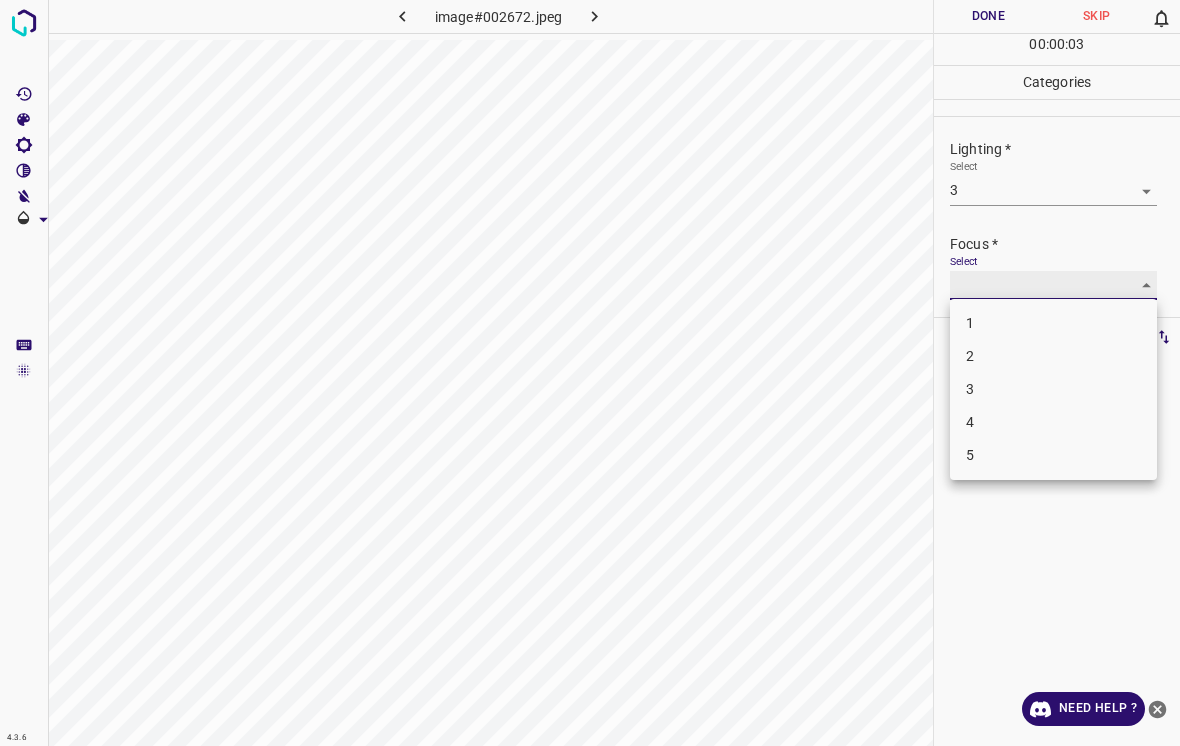 type on "4" 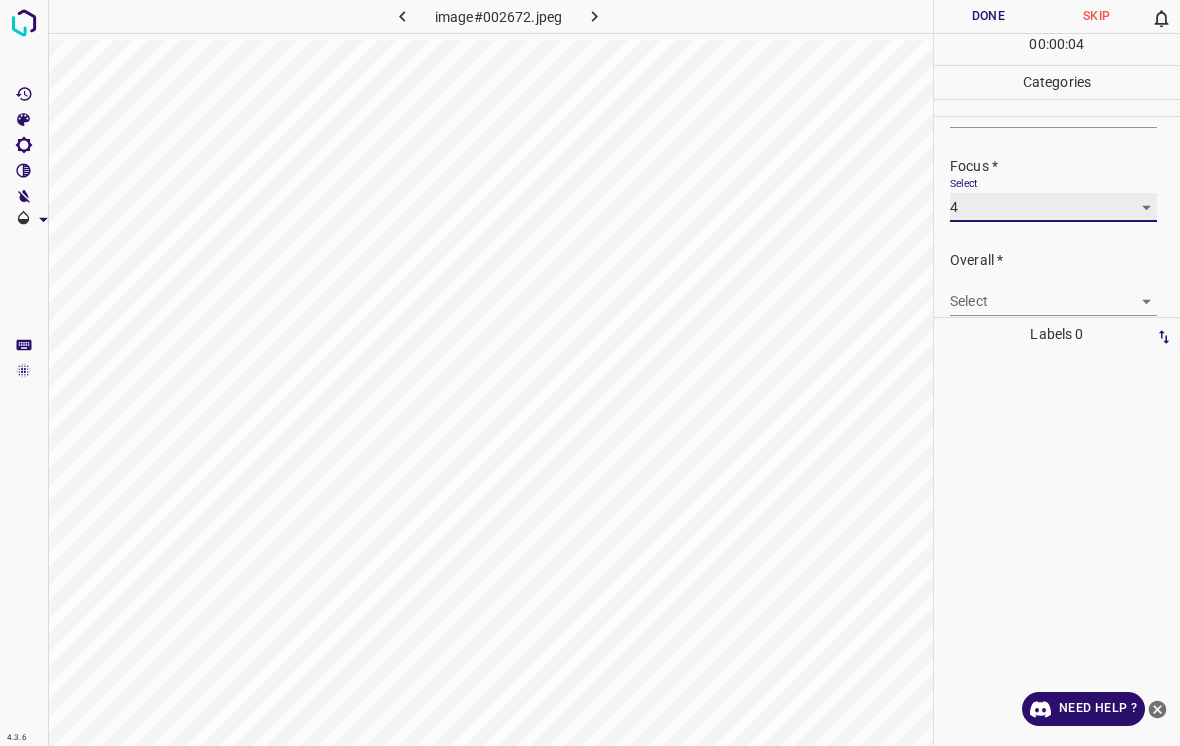 scroll, scrollTop: 88, scrollLeft: 0, axis: vertical 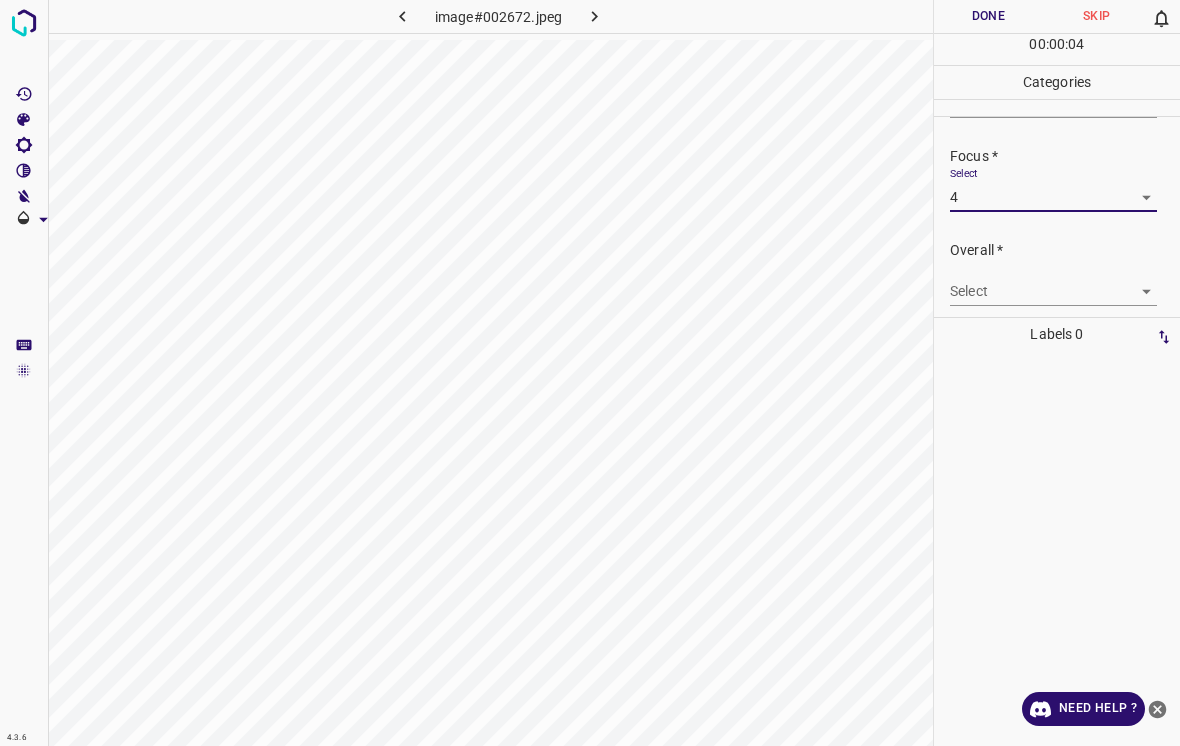 click on "4.3.6  image#002672.jpeg Done Skip 0 00   : 00   : 04   Categories Lighting *  Select 3 3 Focus *  Select 4 4 Overall *  Select ​ Labels   0 Categories 1 Lighting 2 Focus 3 Overall Tools Space Change between modes (Draw & Edit) I Auto labeling R Restore zoom M Zoom in N Zoom out Delete Delete selecte label Filters Z Restore filters X Saturation filter C Brightness filter V Contrast filter B Gray scale filter General O Download Need Help ? - Text - Hide - Delete" at bounding box center (590, 373) 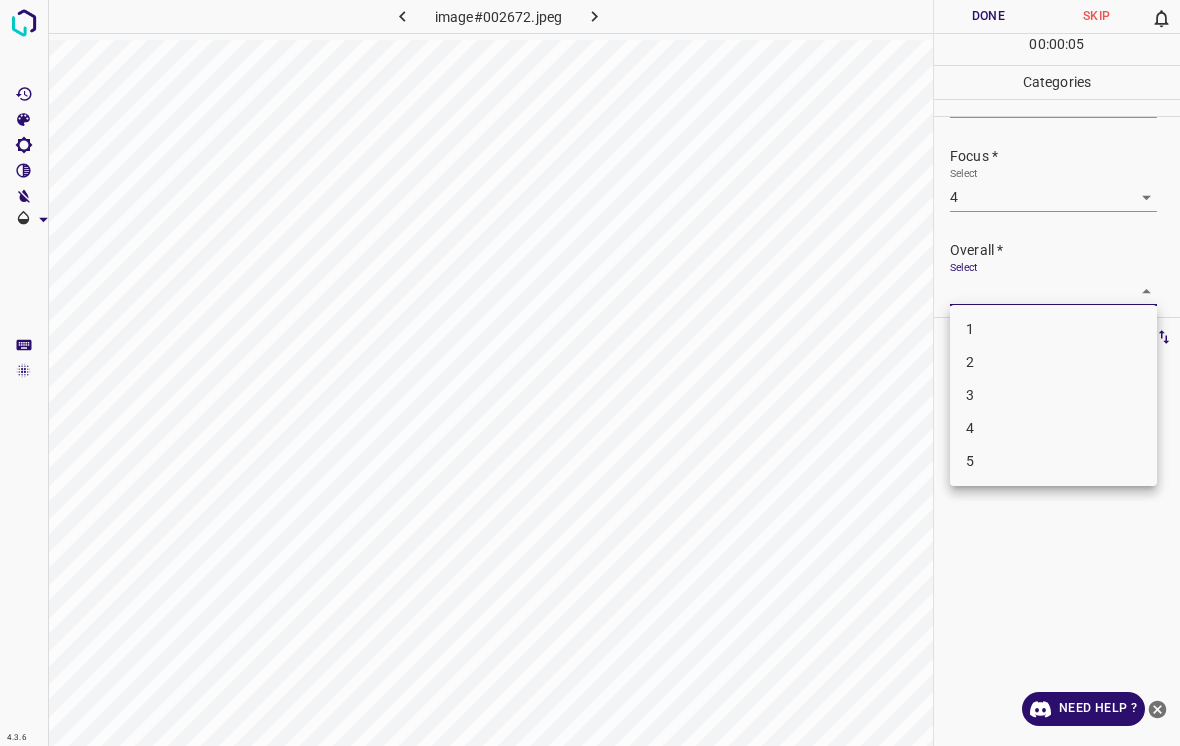 click on "3" at bounding box center [1053, 395] 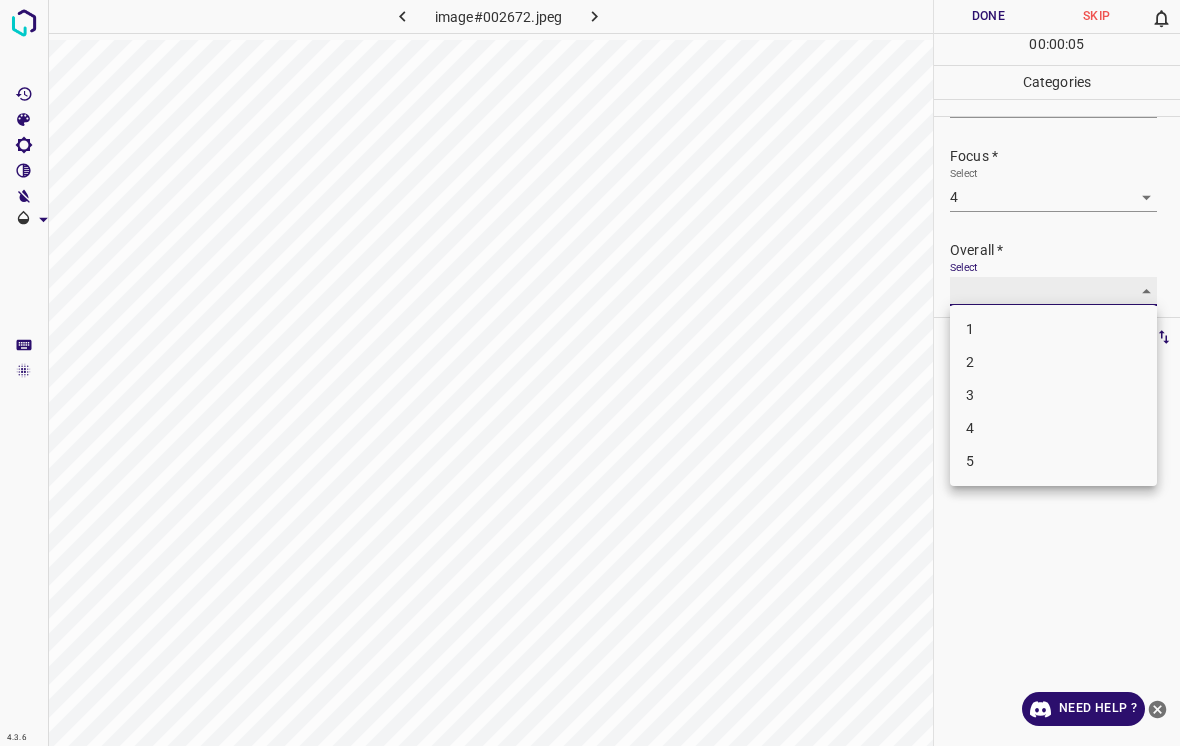 type on "3" 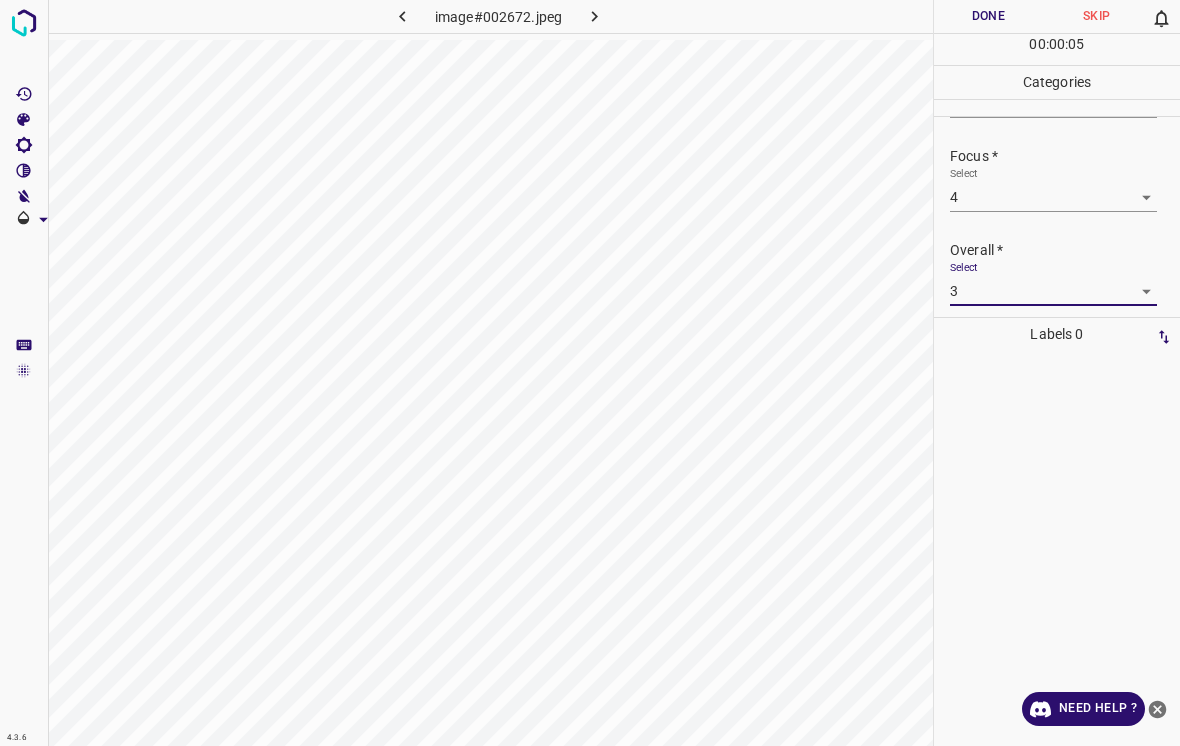 click on "Done" at bounding box center (988, 16) 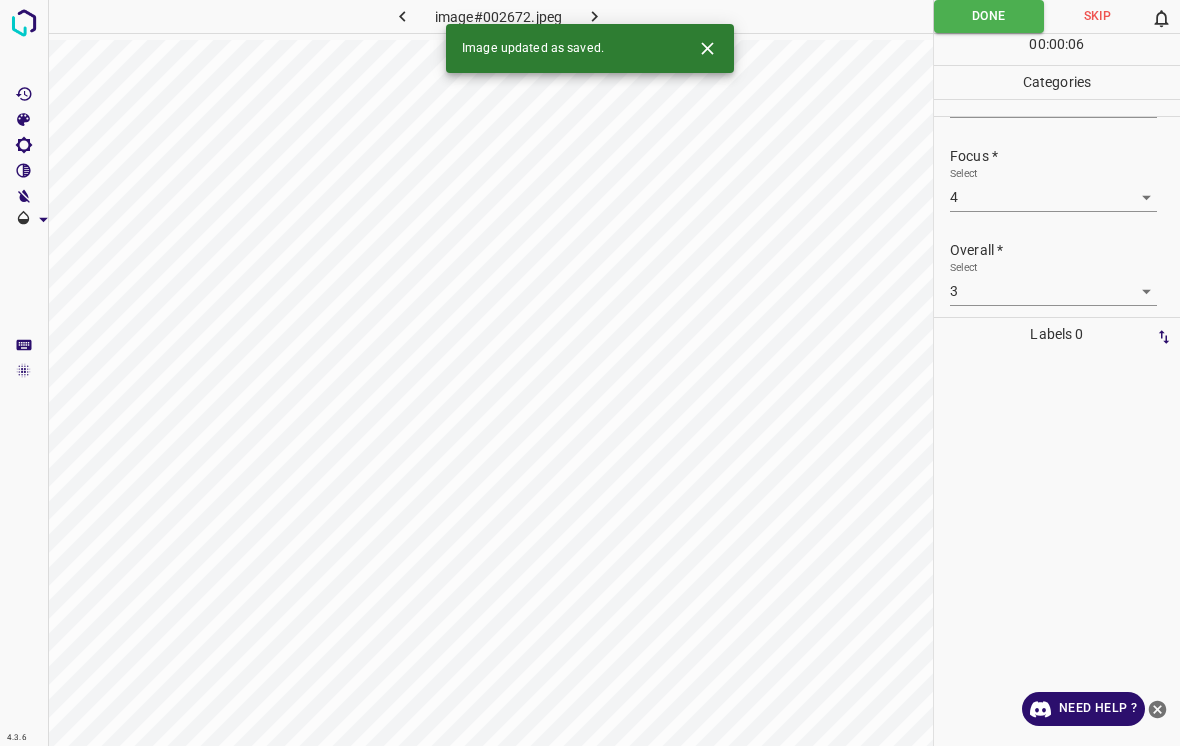 click 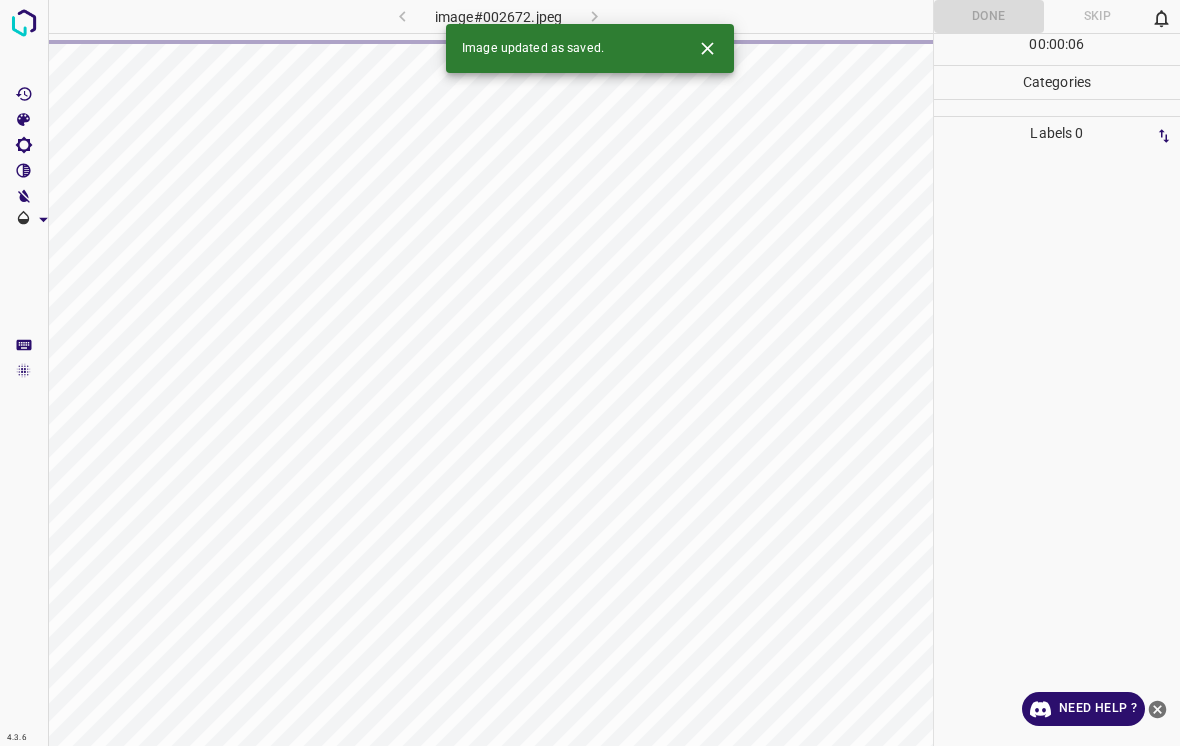 click at bounding box center (707, 48) 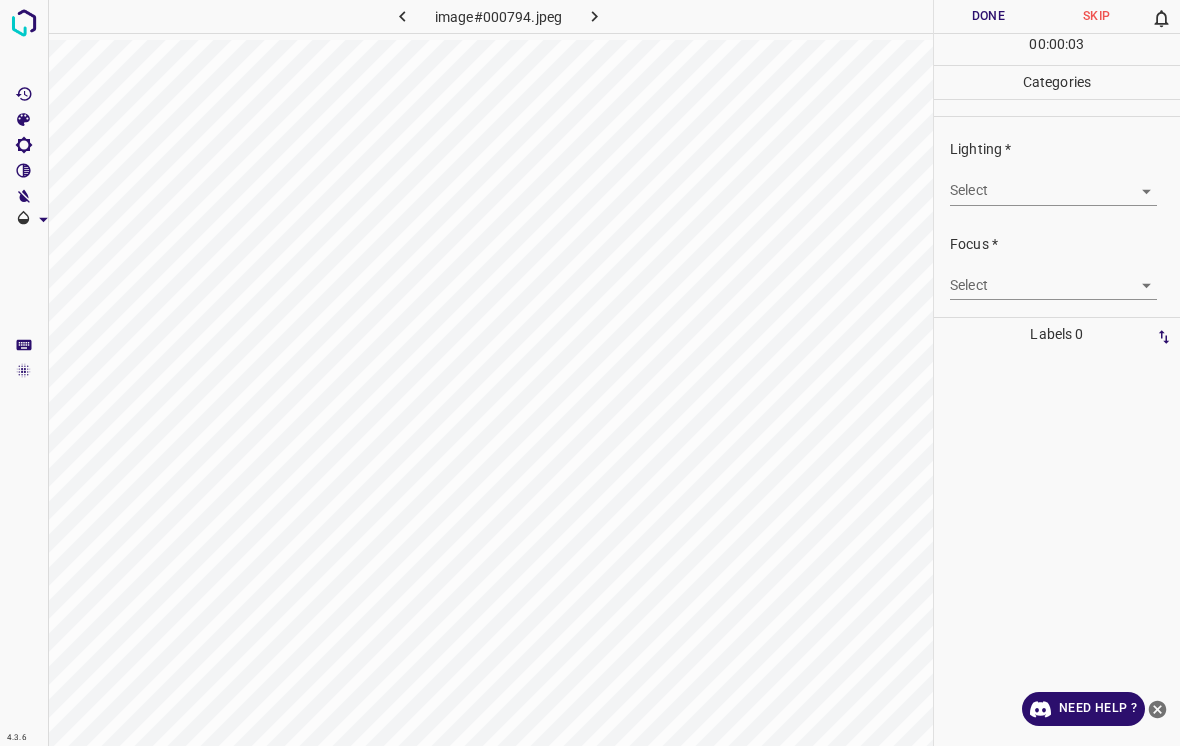 click on "4.3.6  image#000794.jpeg Done Skip 0 00   : 00   : 03   Categories Lighting *  Select ​ Focus *  Select ​ Overall *  Select ​ Labels   0 Categories 1 Lighting 2 Focus 3 Overall Tools Space Change between modes (Draw & Edit) I Auto labeling R Restore zoom M Zoom in N Zoom out Delete Delete selecte label Filters Z Restore filters X Saturation filter C Brightness filter V Contrast filter B Gray scale filter General O Download Need Help ? - Text - Hide - Delete" at bounding box center [590, 373] 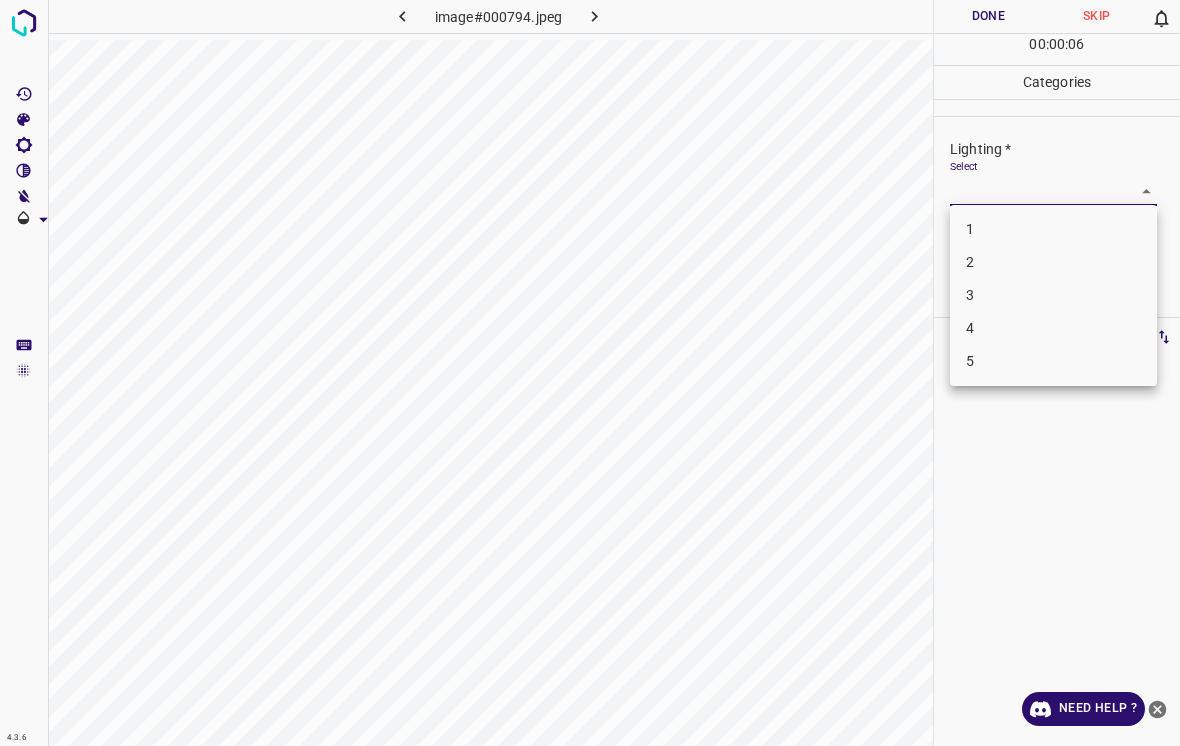 click on "3" at bounding box center (1053, 295) 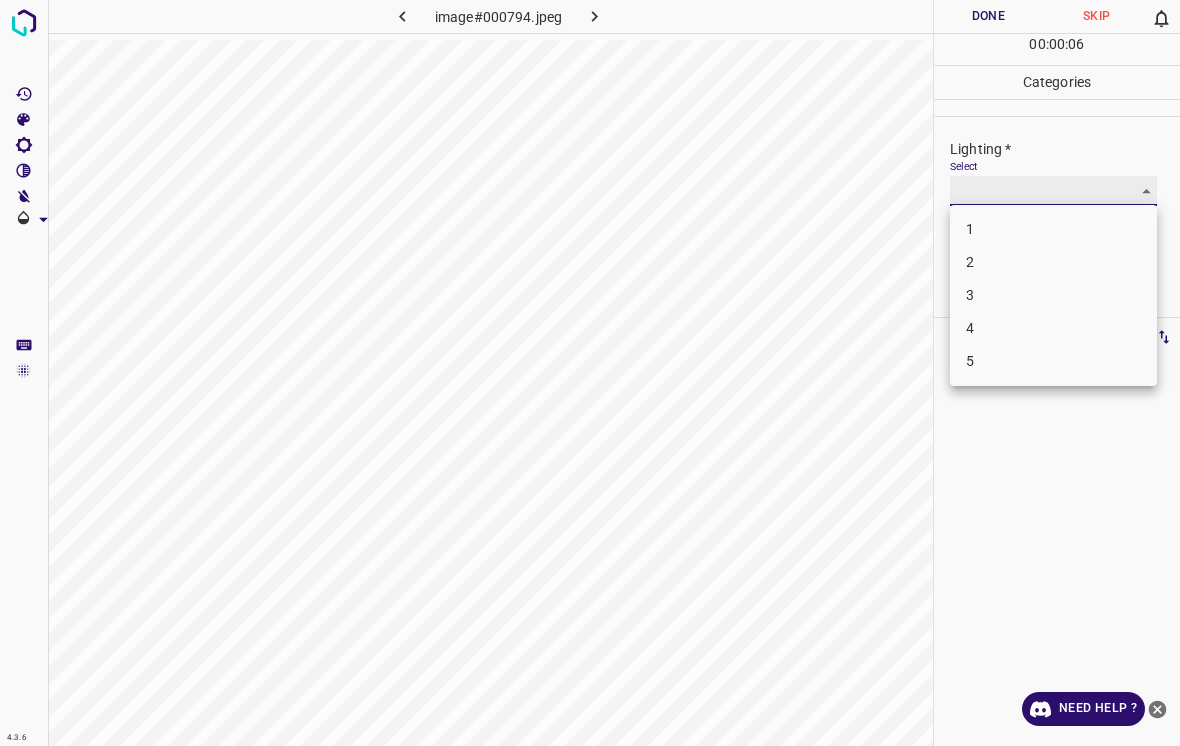 type on "3" 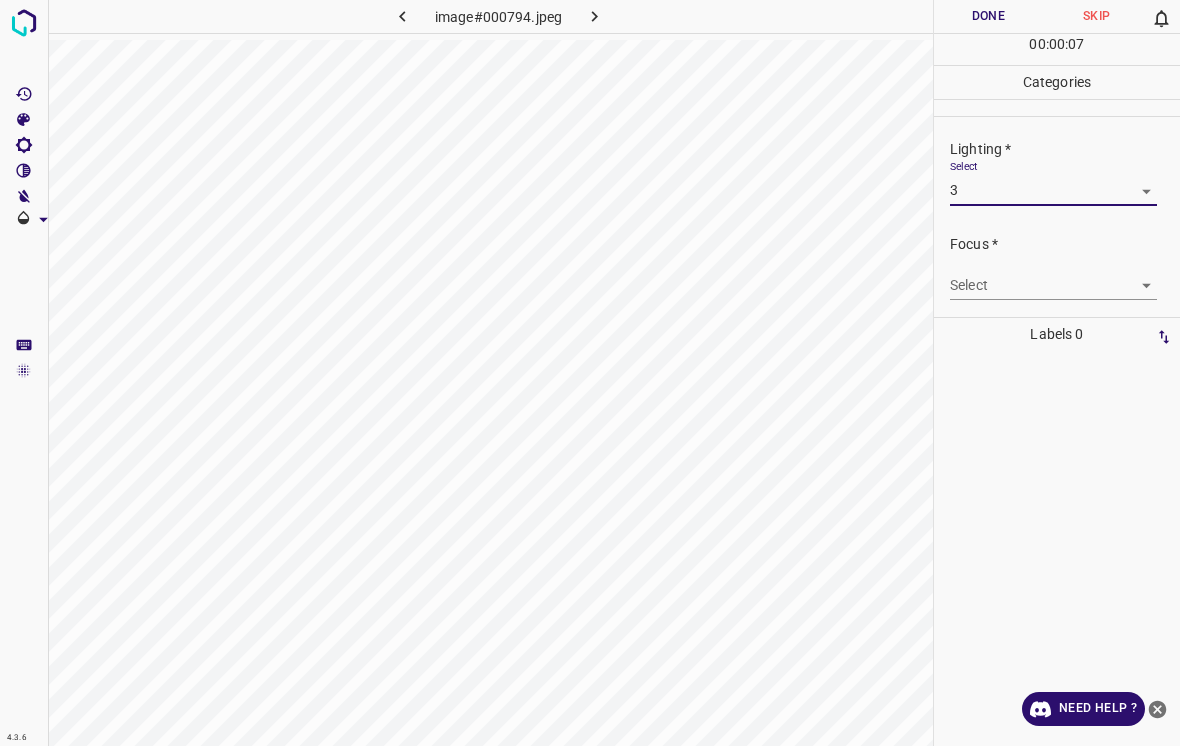 click on "4.3.6  image#000794.jpeg Done Skip 0 00   : 00   : 07   Categories Lighting *  Select 3 3 Focus *  Select ​ Overall *  Select ​ Labels   0 Categories 1 Lighting 2 Focus 3 Overall Tools Space Change between modes (Draw & Edit) I Auto labeling R Restore zoom M Zoom in N Zoom out Delete Delete selecte label Filters Z Restore filters X Saturation filter C Brightness filter V Contrast filter B Gray scale filter General O Download Need Help ? - Text - Hide - Delete" at bounding box center [590, 373] 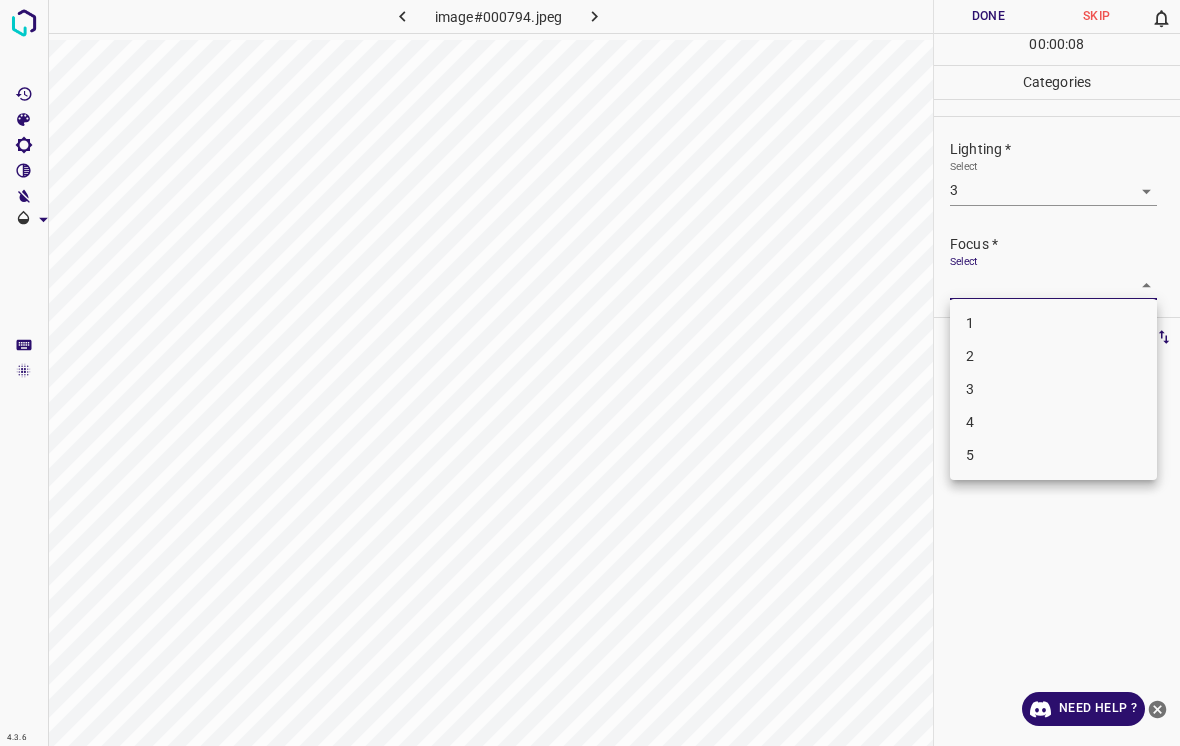 click on "2" at bounding box center [1053, 356] 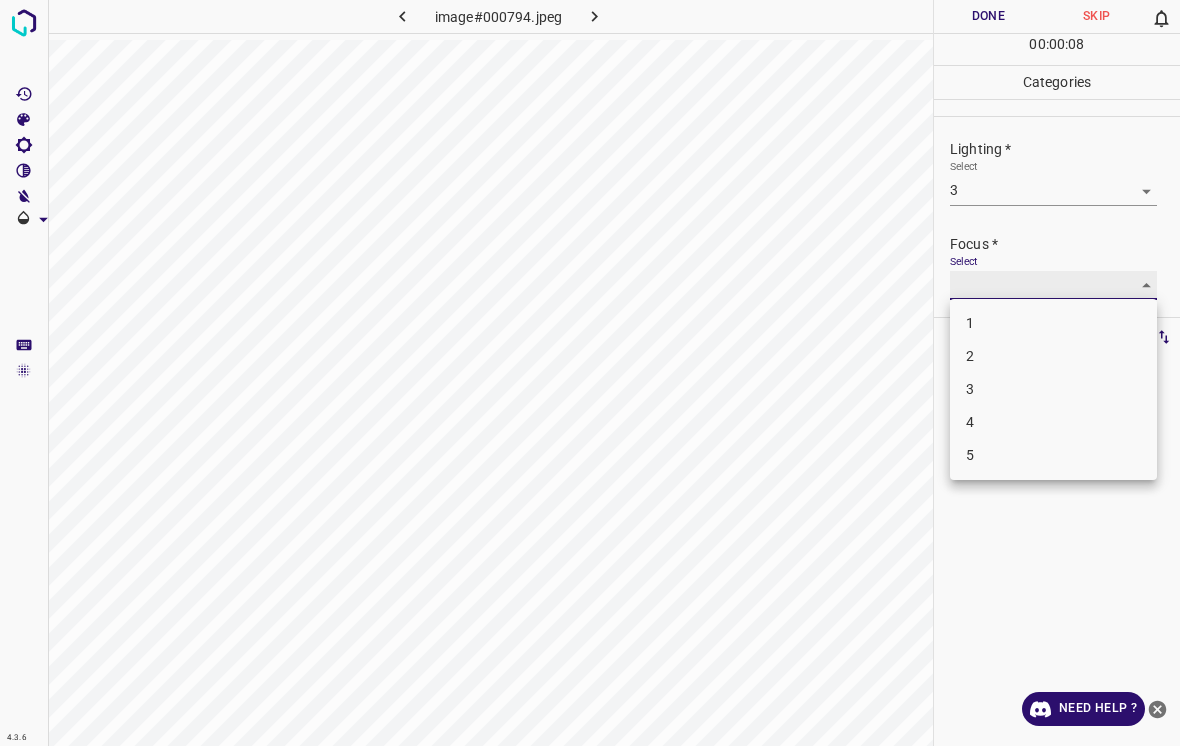 type on "2" 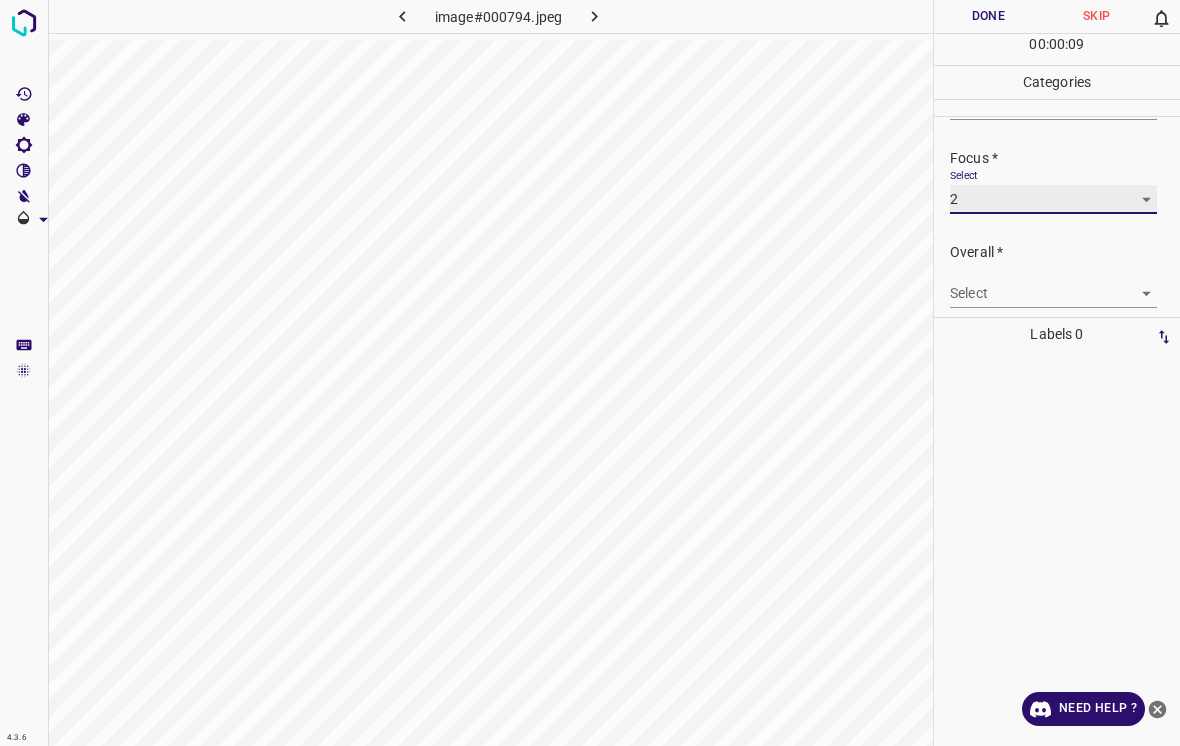 scroll, scrollTop: 90, scrollLeft: 0, axis: vertical 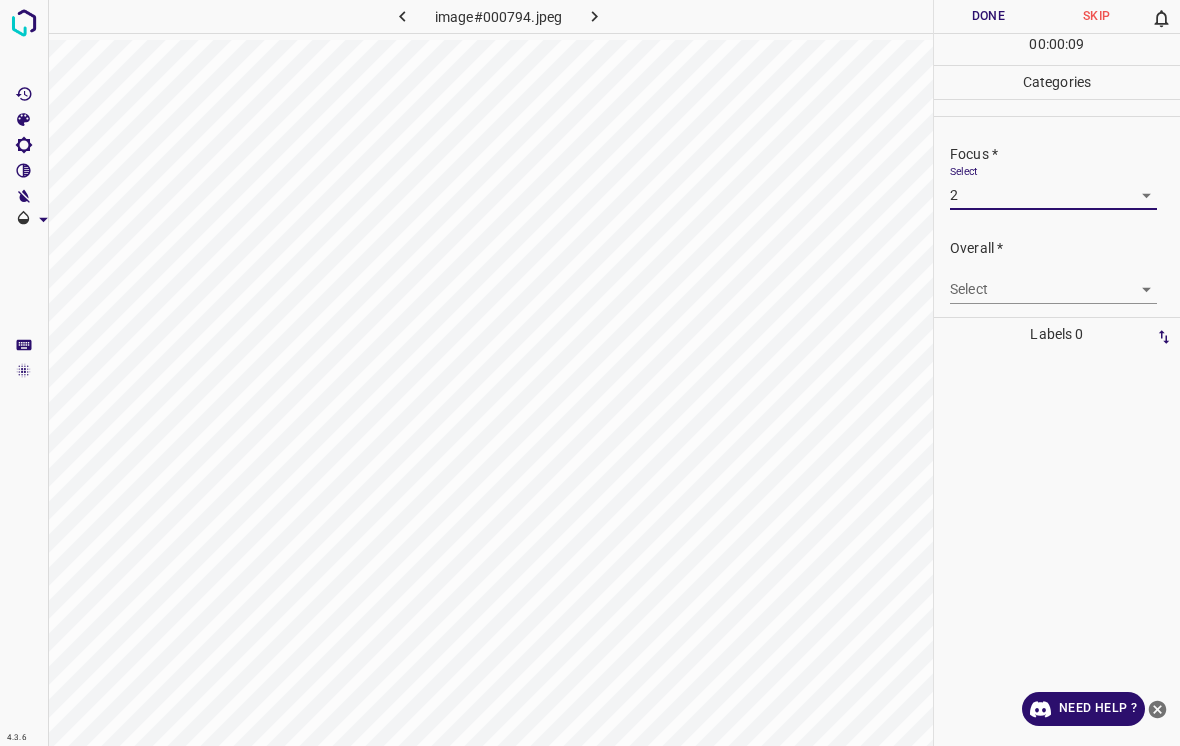 click on "4.3.6  image#000794.jpeg Done Skip 0 00   : 00   : 09   Categories Lighting *  Select 3 3 Focus *  Select 2 2 Overall *  Select ​ Labels   0 Categories 1 Lighting 2 Focus 3 Overall Tools Space Change between modes (Draw & Edit) I Auto labeling R Restore zoom M Zoom in N Zoom out Delete Delete selecte label Filters Z Restore filters X Saturation filter C Brightness filter V Contrast filter B Gray scale filter General O Download Need Help ? - Text - Hide - Delete" at bounding box center (590, 373) 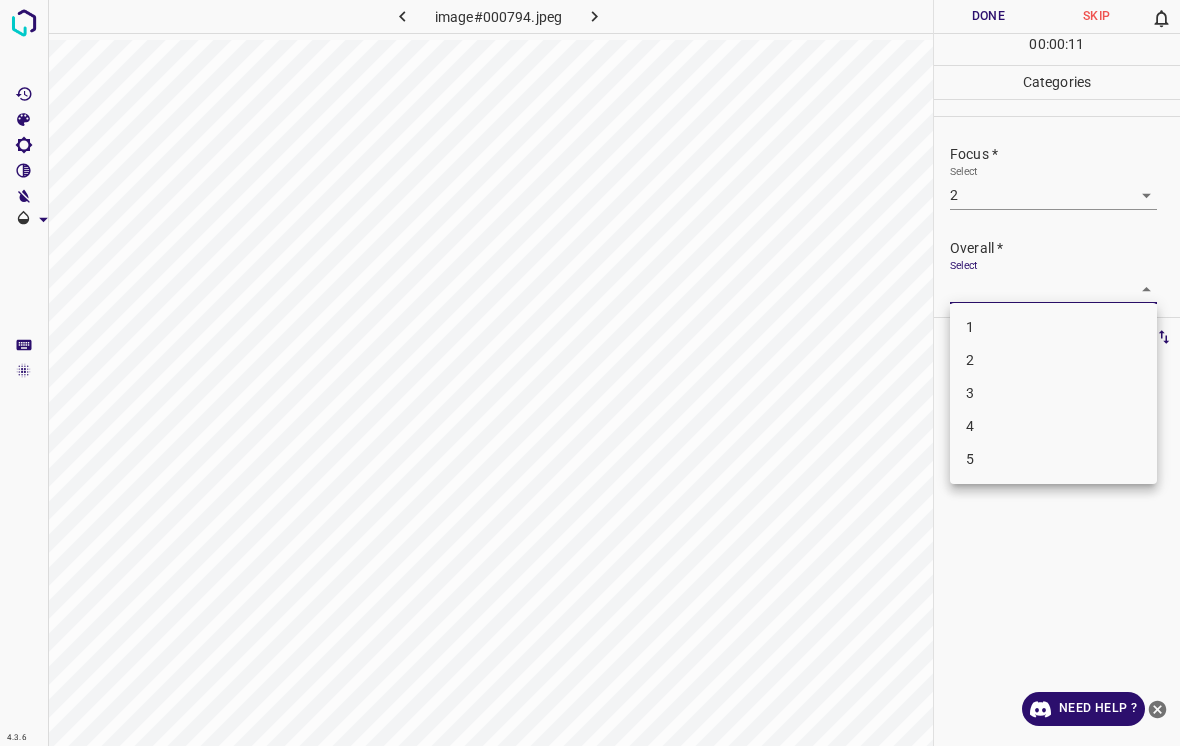 click on "3" at bounding box center (1053, 393) 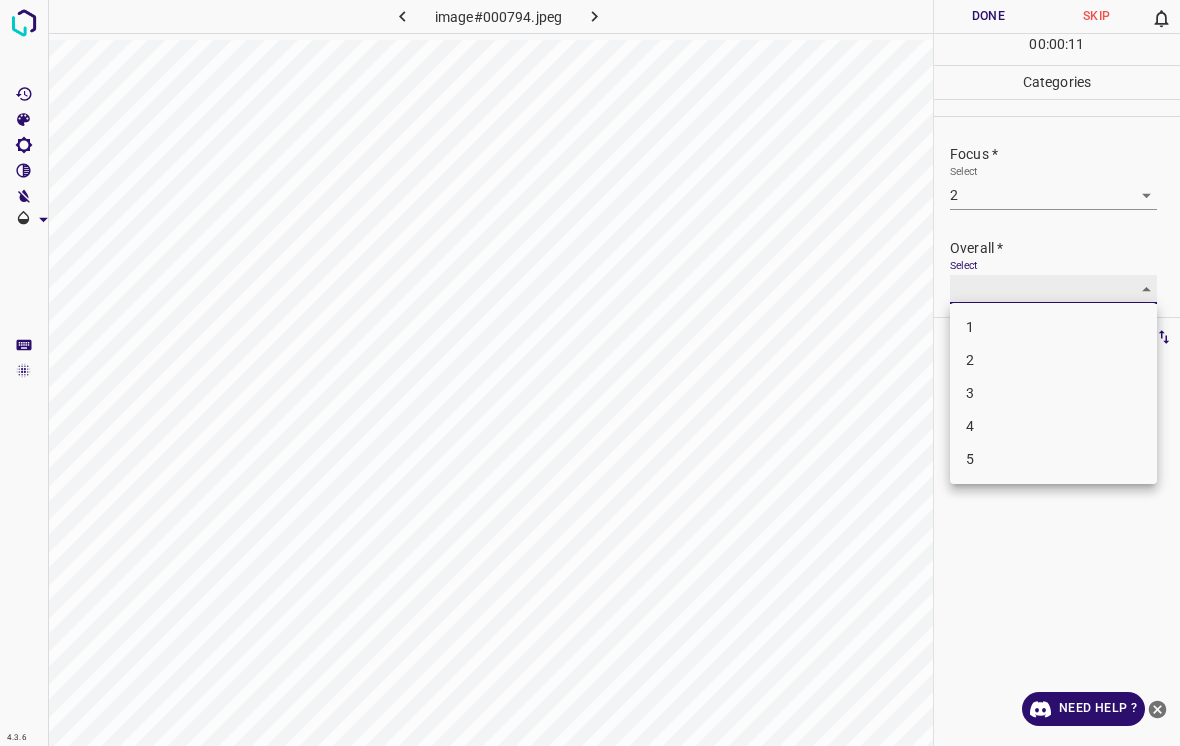 type on "3" 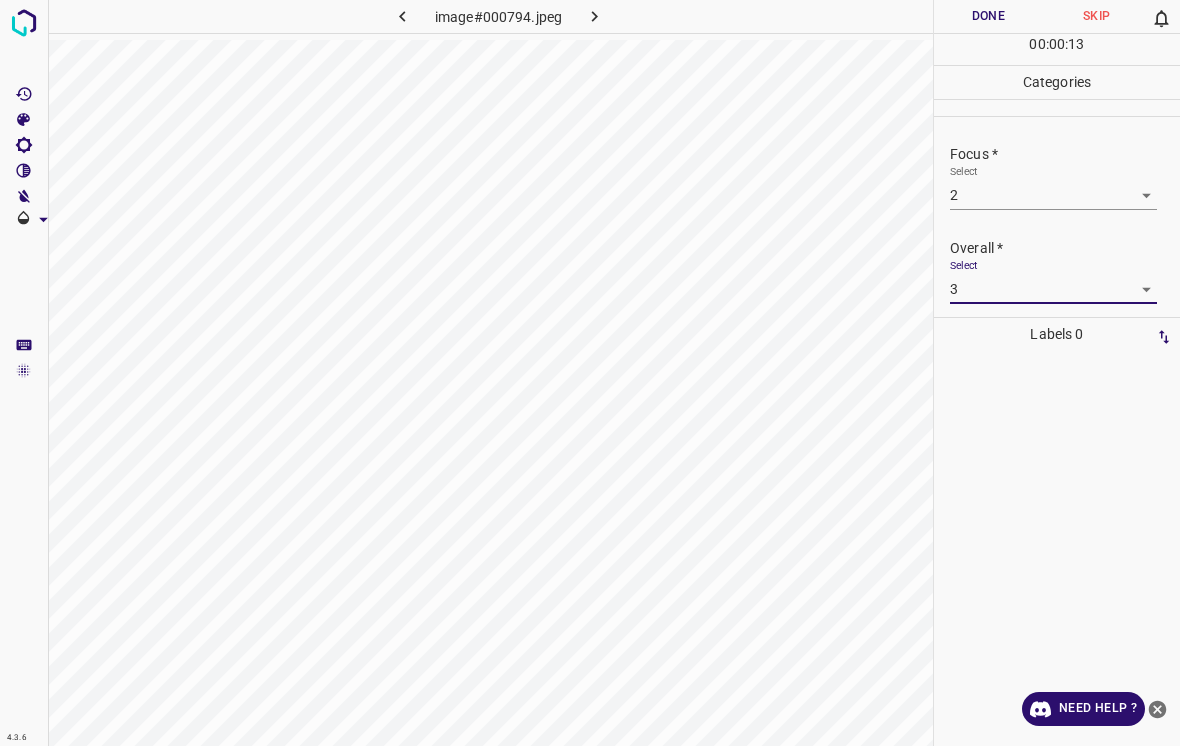 click on "Done" at bounding box center [988, 16] 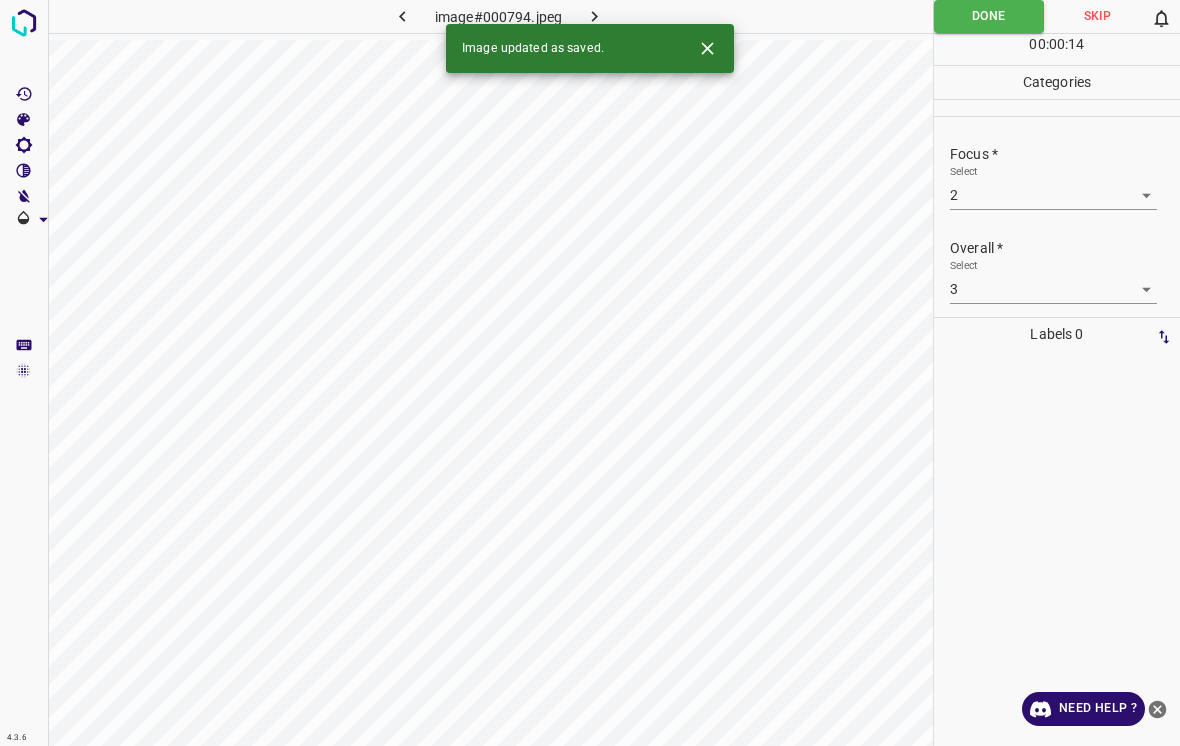 click 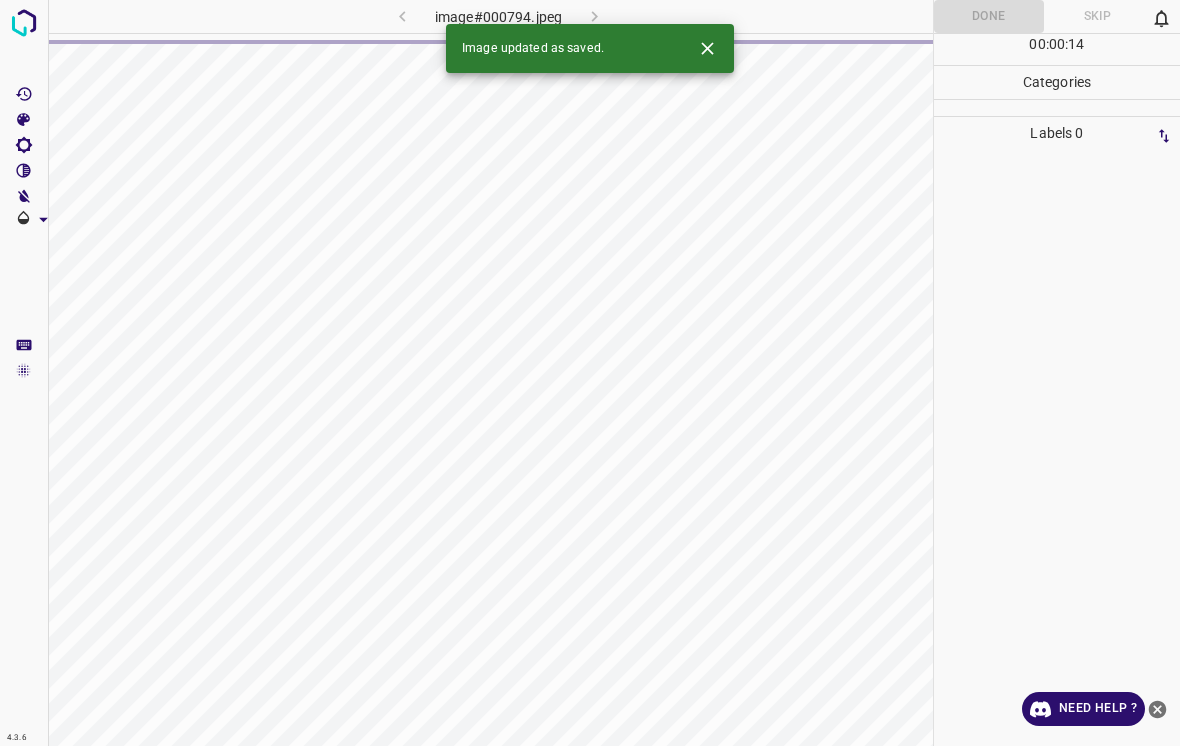 click at bounding box center [707, 48] 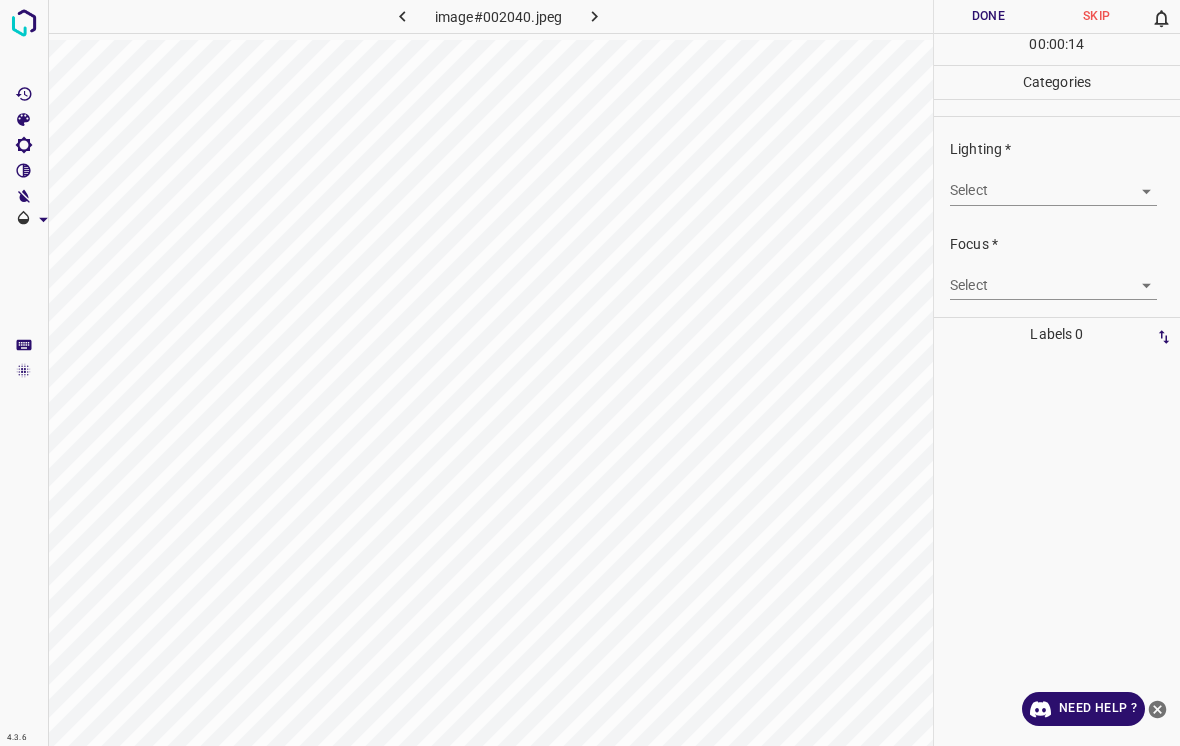 click on "4.3.6  image#002040.jpeg Done Skip 0 00   : 00   : 14   Categories Lighting *  Select ​ Focus *  Select ​ Overall *  Select ​ Labels   0 Categories 1 Lighting 2 Focus 3 Overall Tools Space Change between modes (Draw & Edit) I Auto labeling R Restore zoom M Zoom in N Zoom out Delete Delete selecte label Filters Z Restore filters X Saturation filter C Brightness filter V Contrast filter B Gray scale filter General O Download Need Help ? - Text - Hide - Delete" at bounding box center [590, 373] 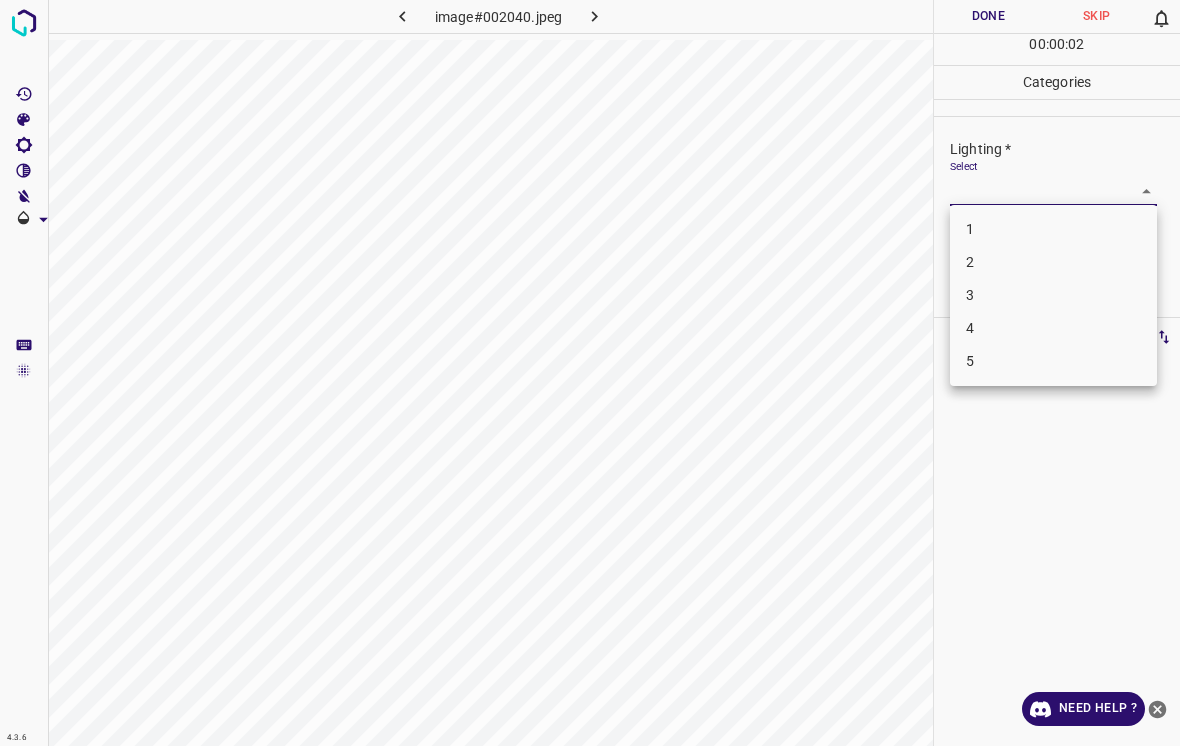 click on "4" at bounding box center (1053, 328) 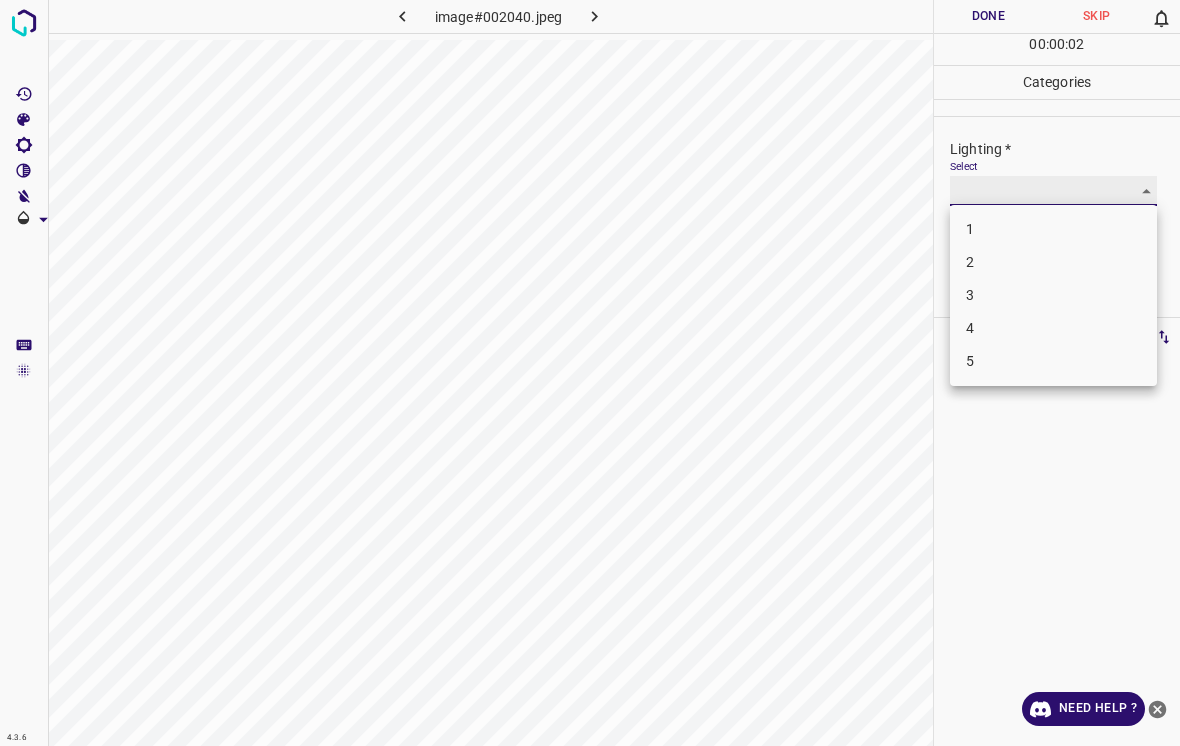 type on "4" 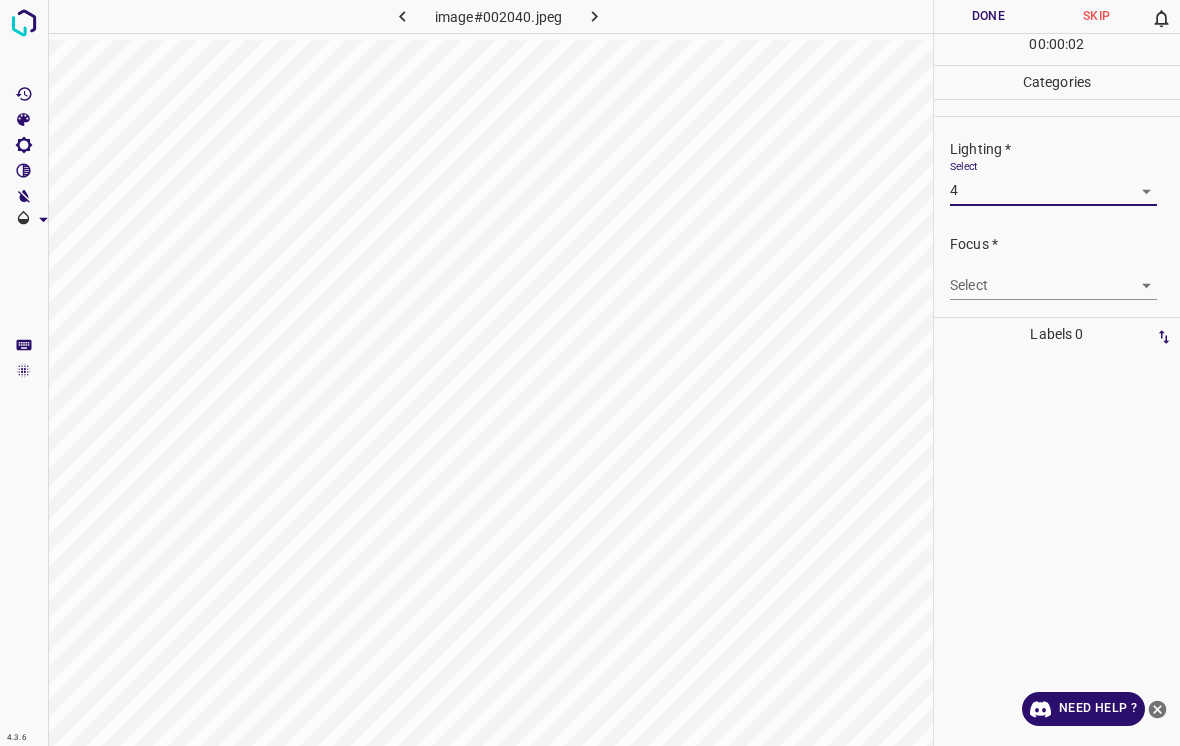 click on "4.3.6  image#002040.jpeg Done Skip 0 00   : 00   : 02   Categories Lighting *  Select 4 4 Focus *  Select ​ Overall *  Select ​ Labels   0 Categories 1 Lighting 2 Focus 3 Overall Tools Space Change between modes (Draw & Edit) I Auto labeling R Restore zoom M Zoom in N Zoom out Delete Delete selecte label Filters Z Restore filters X Saturation filter C Brightness filter V Contrast filter B Gray scale filter General O Download Need Help ? - Text - Hide - Delete" at bounding box center [590, 373] 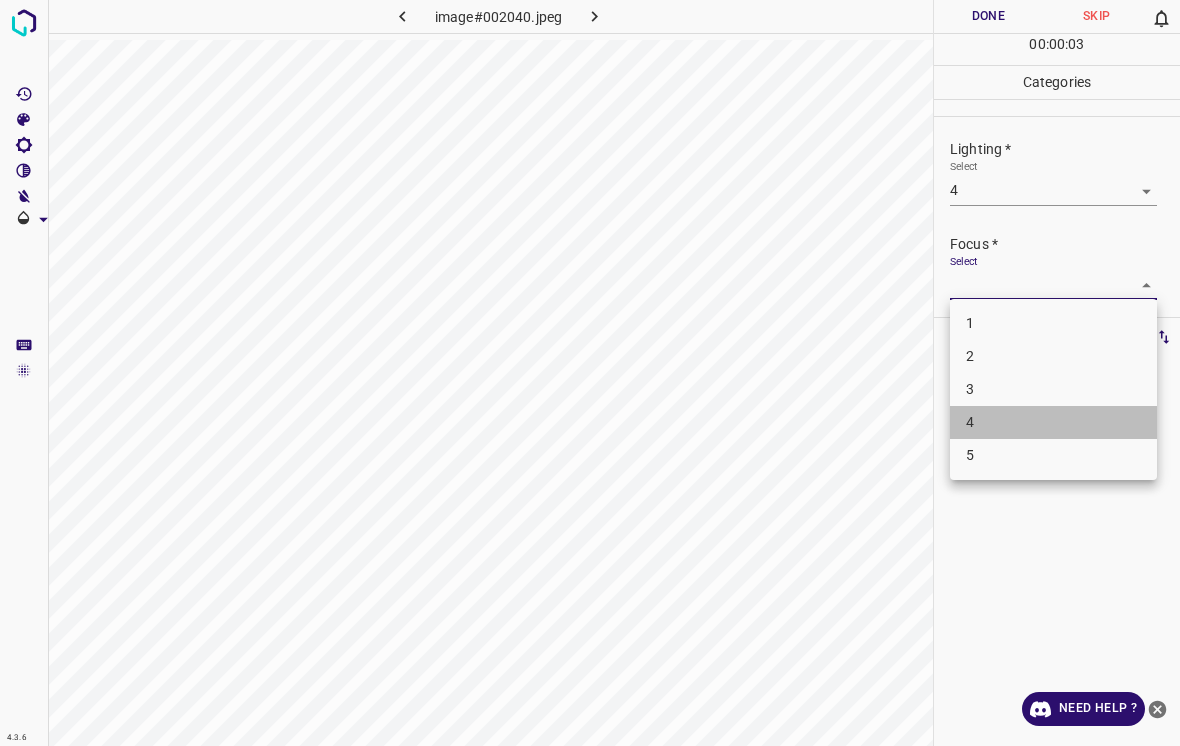 click on "4" at bounding box center (1053, 422) 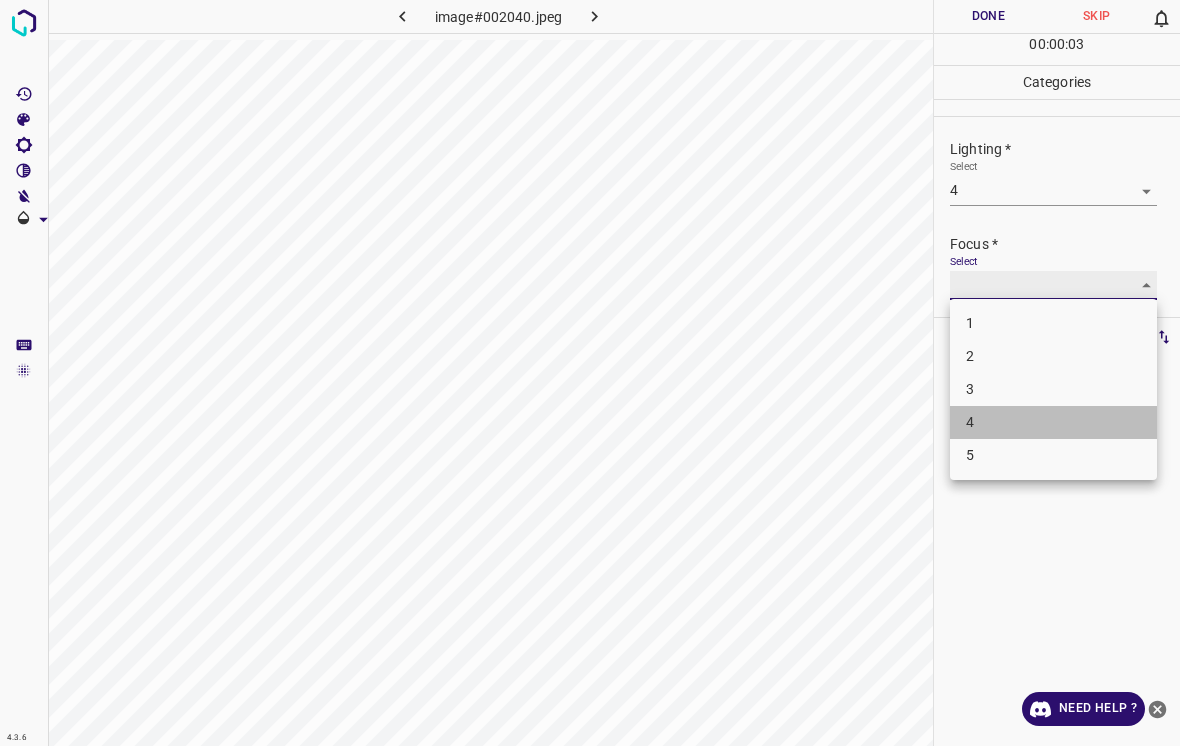 type on "4" 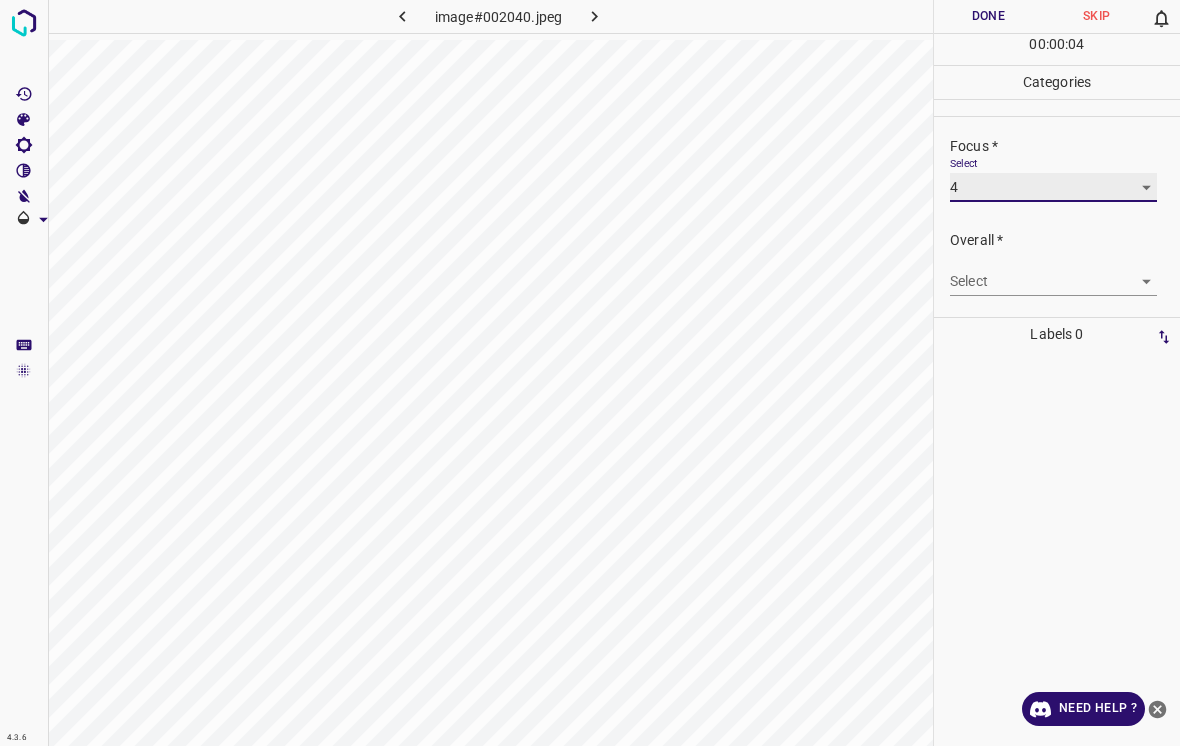 scroll, scrollTop: 98, scrollLeft: 0, axis: vertical 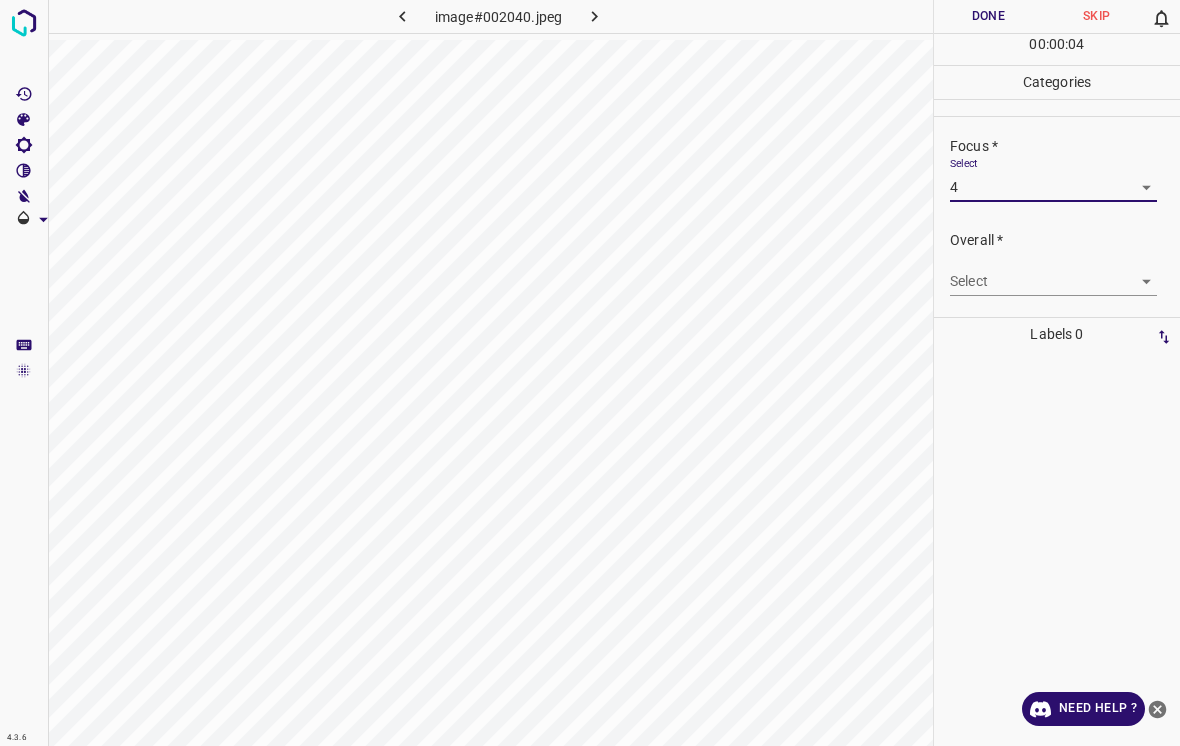 click on "4.3.6  image#002040.jpeg Done Skip 0 00   : 00   : 04   Categories Lighting *  Select 4 4 Focus *  Select 4 4 Overall *  Select ​ Labels   0 Categories 1 Lighting 2 Focus 3 Overall Tools Space Change between modes (Draw & Edit) I Auto labeling R Restore zoom M Zoom in N Zoom out Delete Delete selecte label Filters Z Restore filters X Saturation filter C Brightness filter V Contrast filter B Gray scale filter General O Download Need Help ? - Text - Hide - Delete" at bounding box center (590, 373) 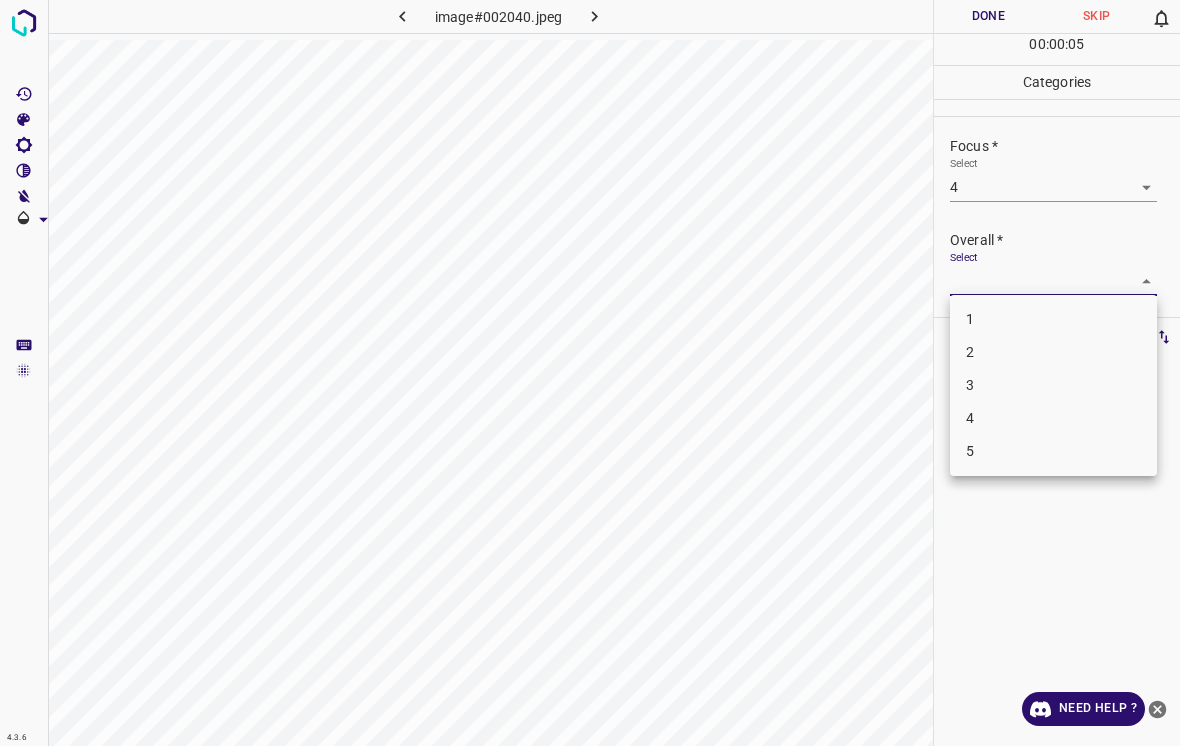 click on "4" at bounding box center (1053, 418) 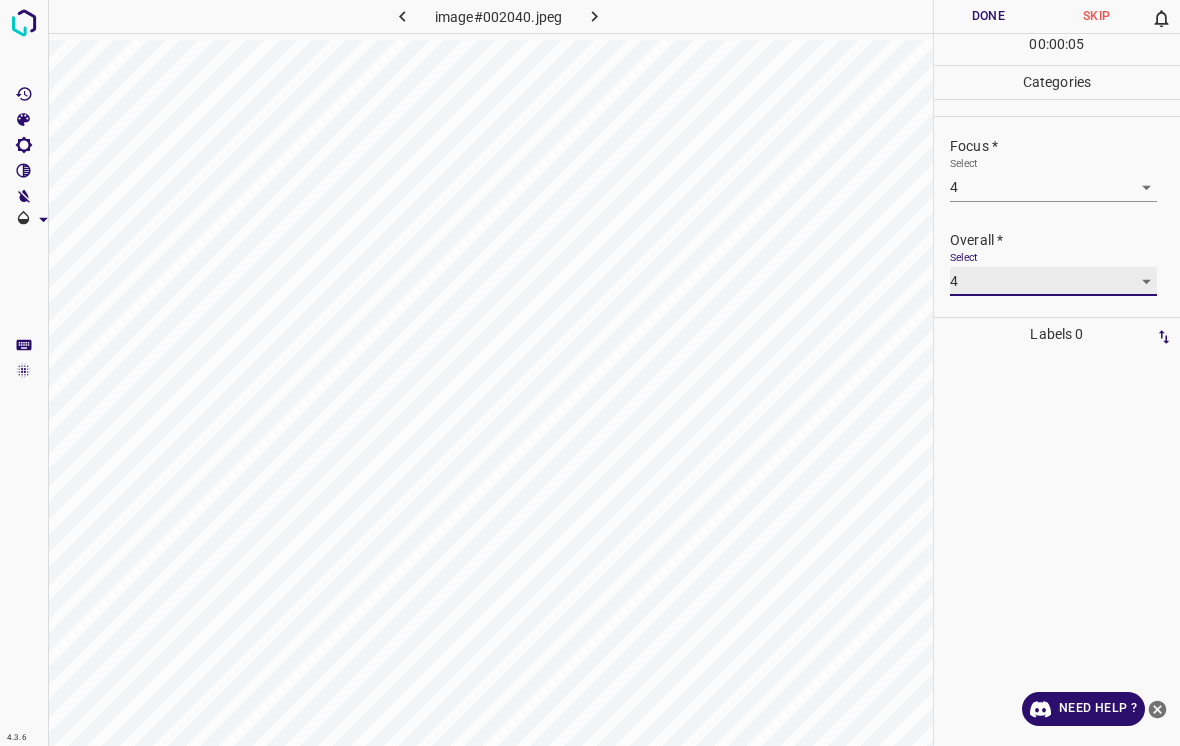 type on "4" 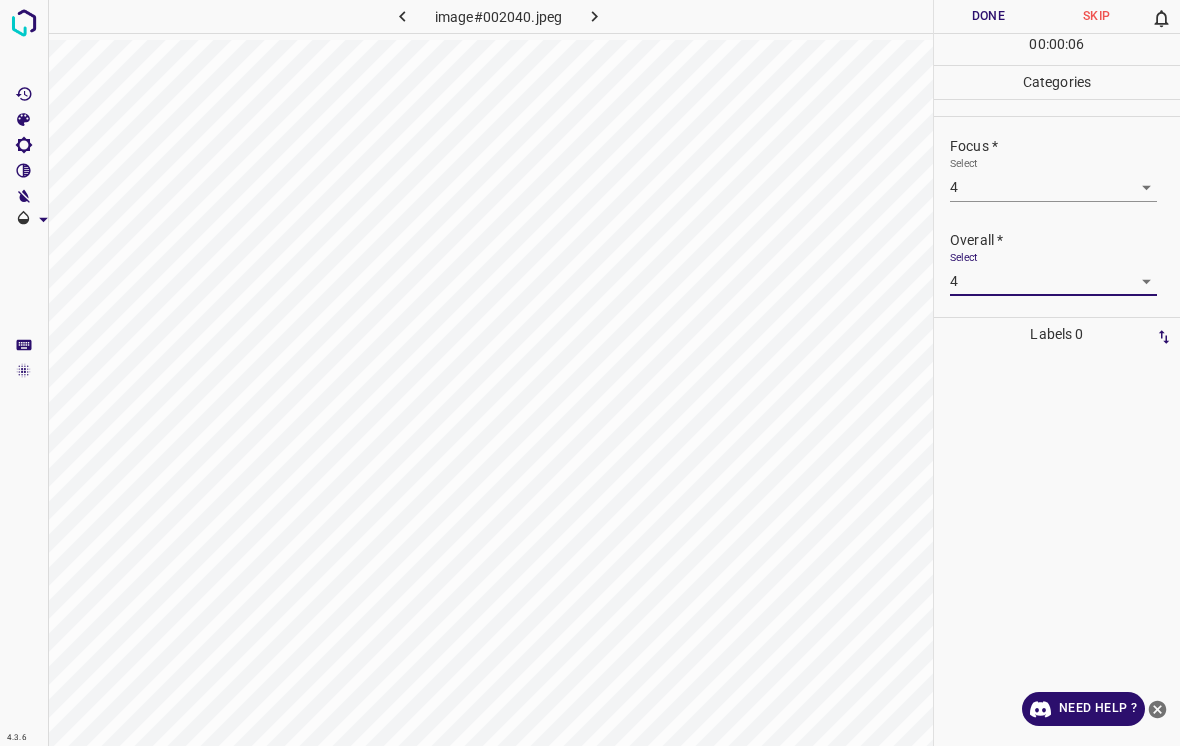 click on "Done" at bounding box center (988, 16) 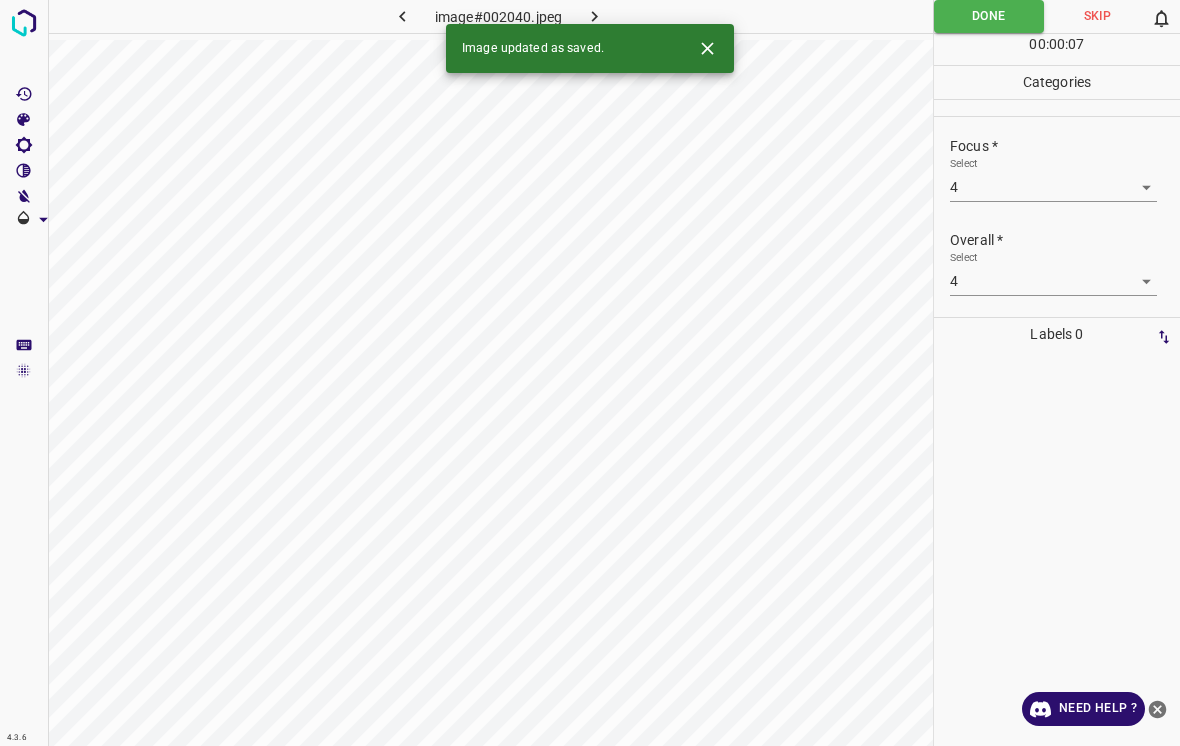 click at bounding box center (594, 16) 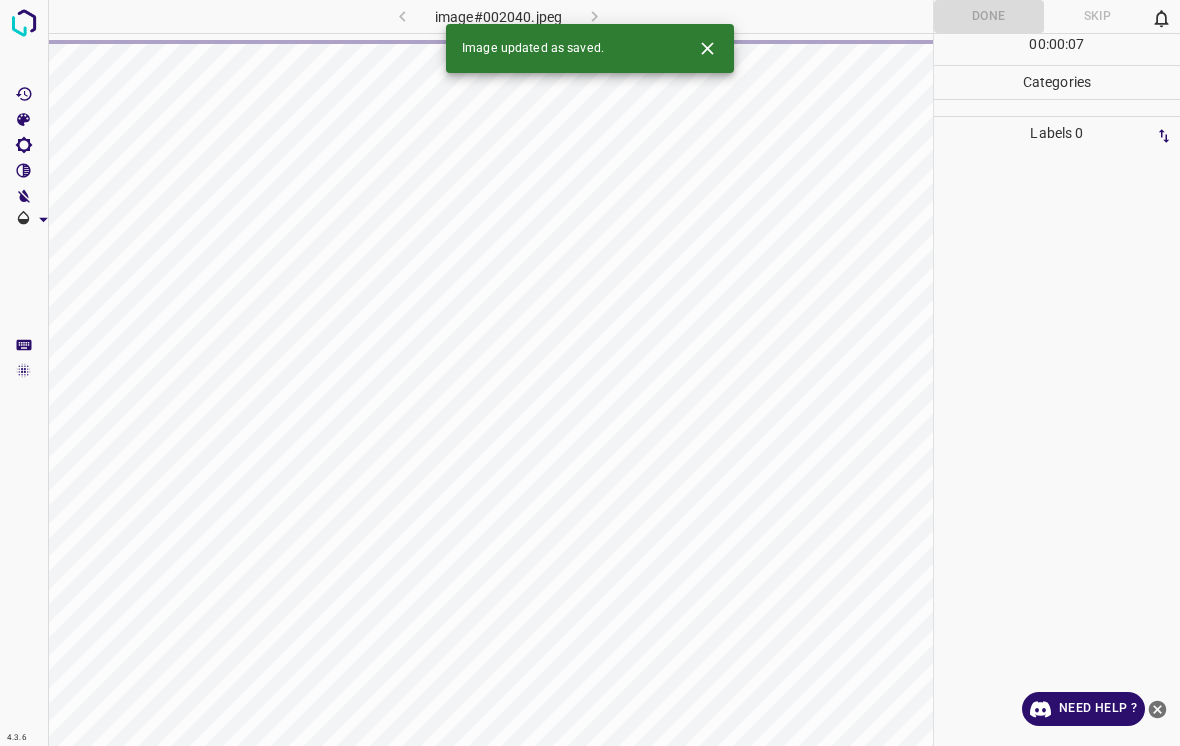 click 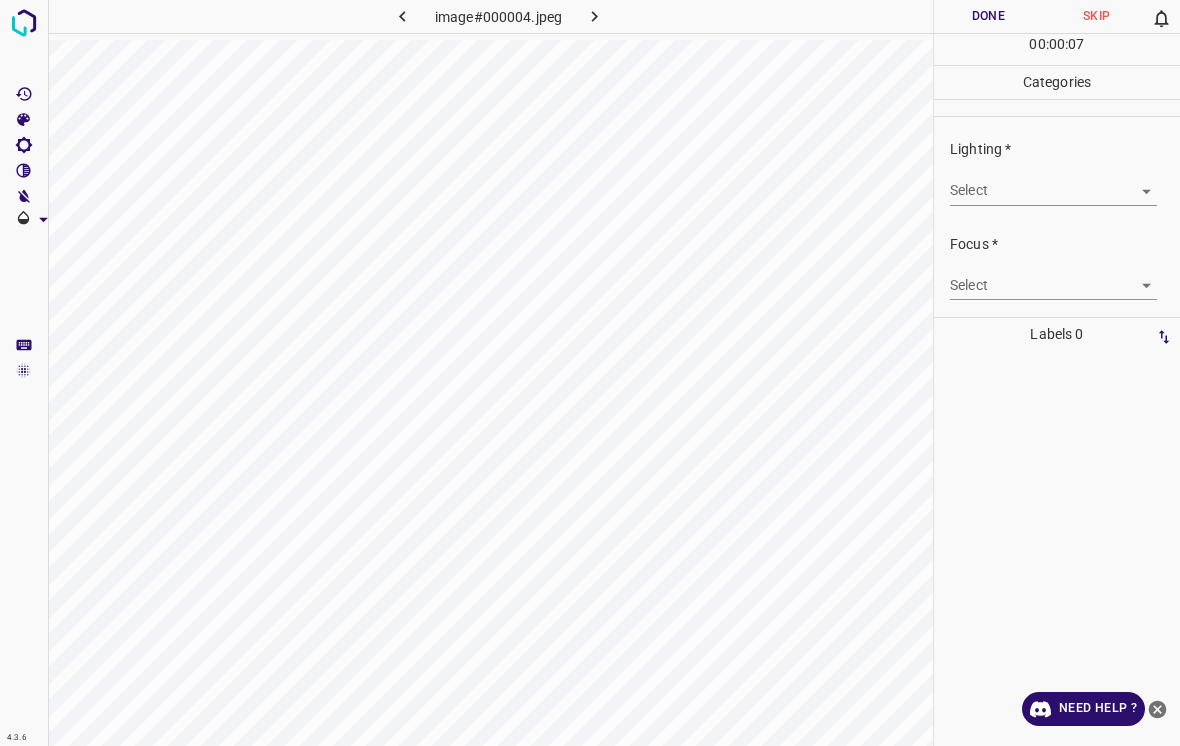 click on "4.3.6  image#000004.jpeg Done Skip 0 00   : 00   : 07   Categories Lighting *  Select ​ Focus *  Select ​ Overall *  Select ​ Labels   0 Categories 1 Lighting 2 Focus 3 Overall Tools Space Change between modes (Draw & Edit) I Auto labeling R Restore zoom M Zoom in N Zoom out Delete Delete selecte label Filters Z Restore filters X Saturation filter C Brightness filter V Contrast filter B Gray scale filter General O Download Need Help ? - Text - Hide - Delete" at bounding box center [590, 373] 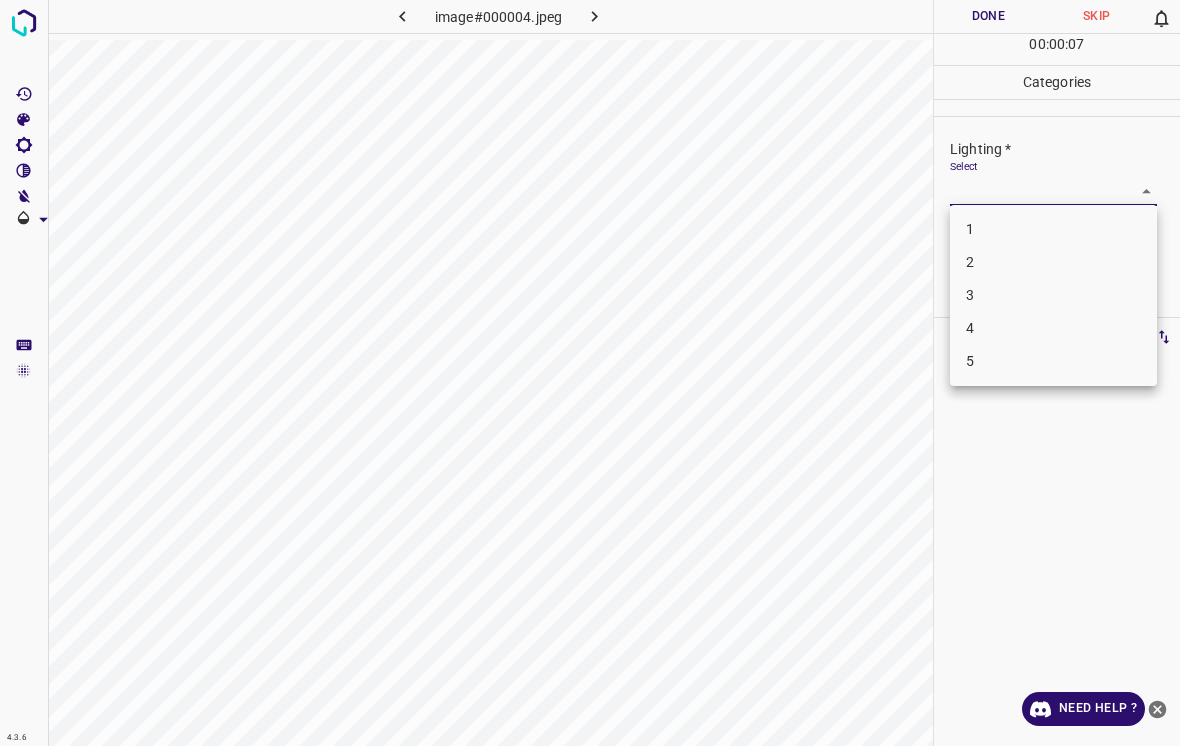 click on "1" at bounding box center [1053, 229] 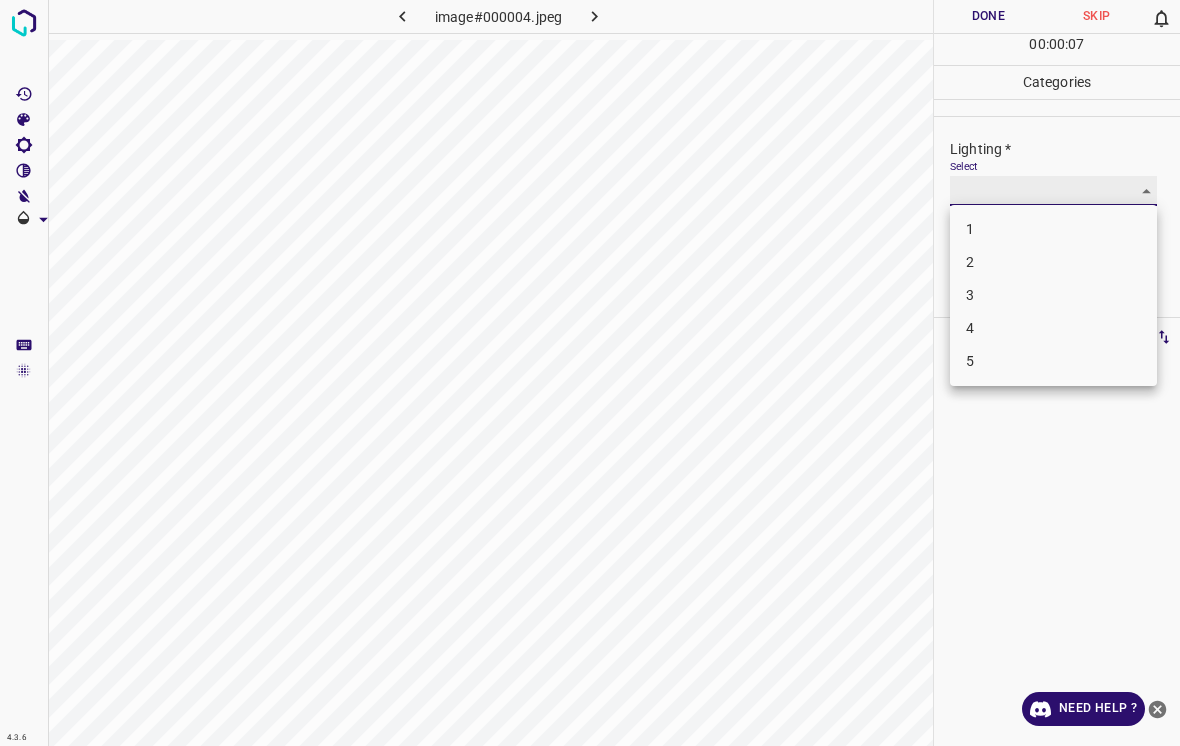 type on "1" 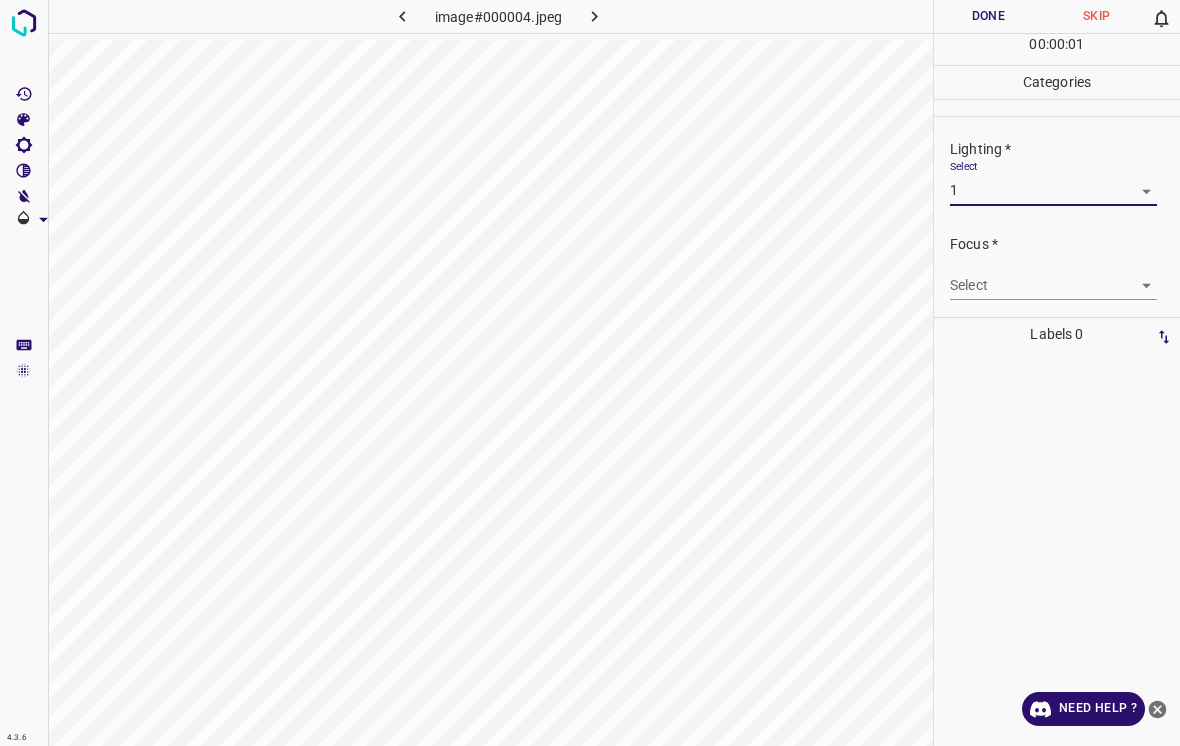 click on "4.3.6  image#000004.jpeg Done Skip 0 00   : 00   : 01   Categories Lighting *  Select 1 1 Focus *  Select ​ Overall *  Select ​ Labels   0 Categories 1 Lighting 2 Focus 3 Overall Tools Space Change between modes (Draw & Edit) I Auto labeling R Restore zoom M Zoom in N Zoom out Delete Delete selecte label Filters Z Restore filters X Saturation filter C Brightness filter V Contrast filter B Gray scale filter General O Download Need Help ? - Text - Hide - Delete 1 2 3 4 5" at bounding box center (590, 373) 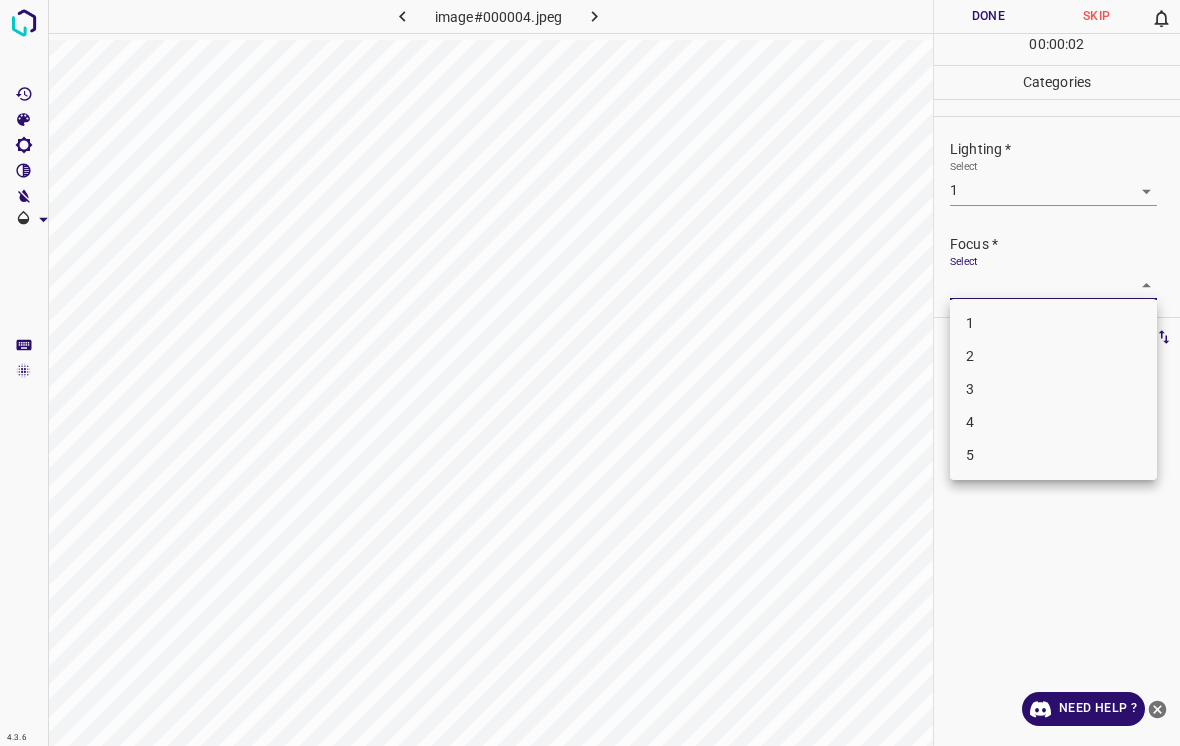 click on "1" at bounding box center [1053, 323] 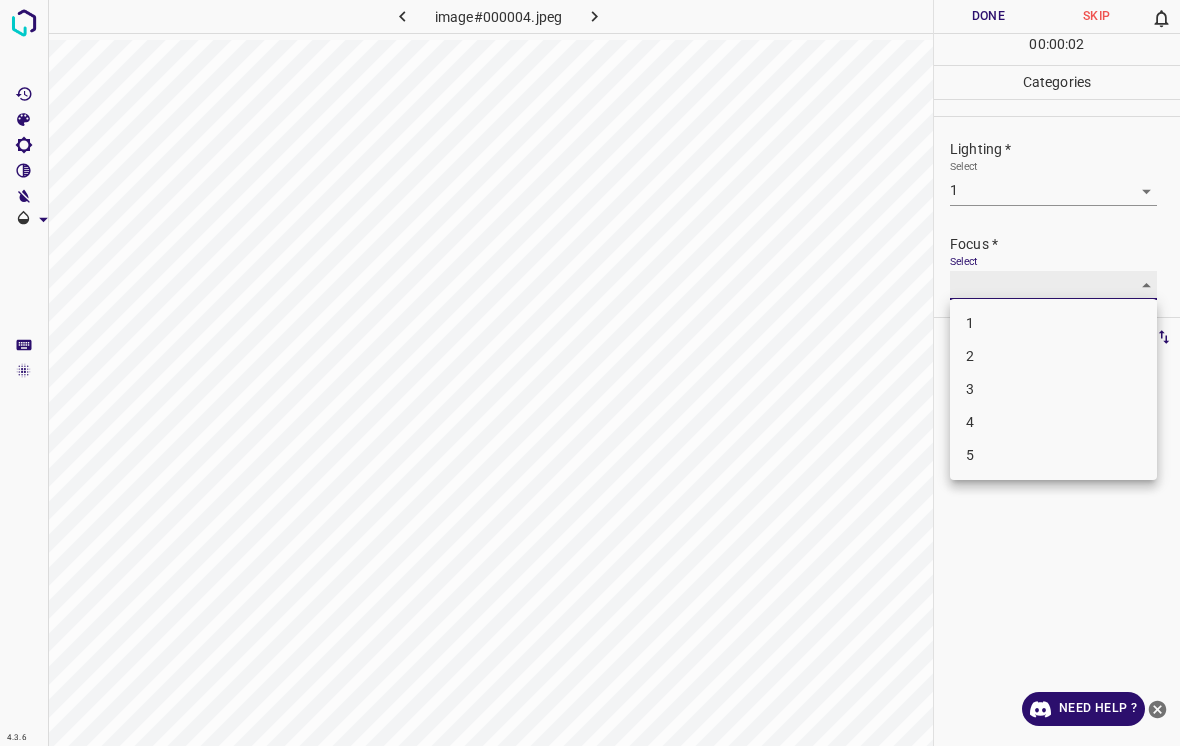 type on "1" 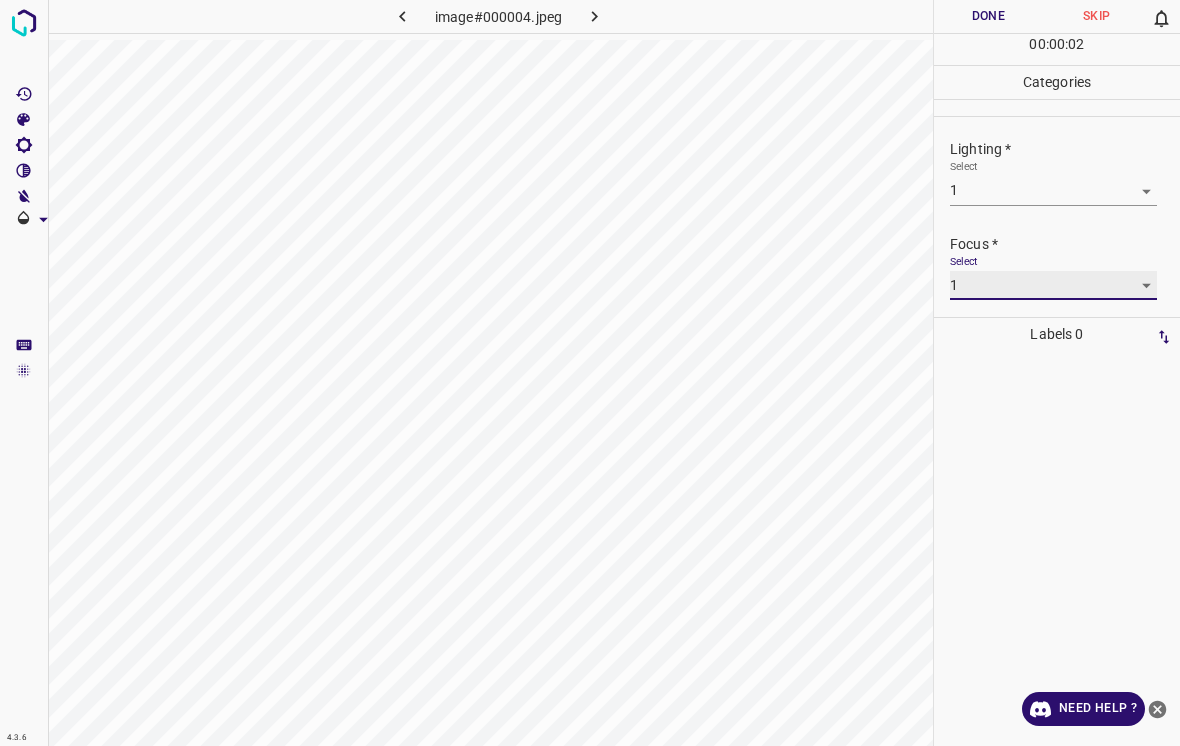 scroll, scrollTop: 96, scrollLeft: 0, axis: vertical 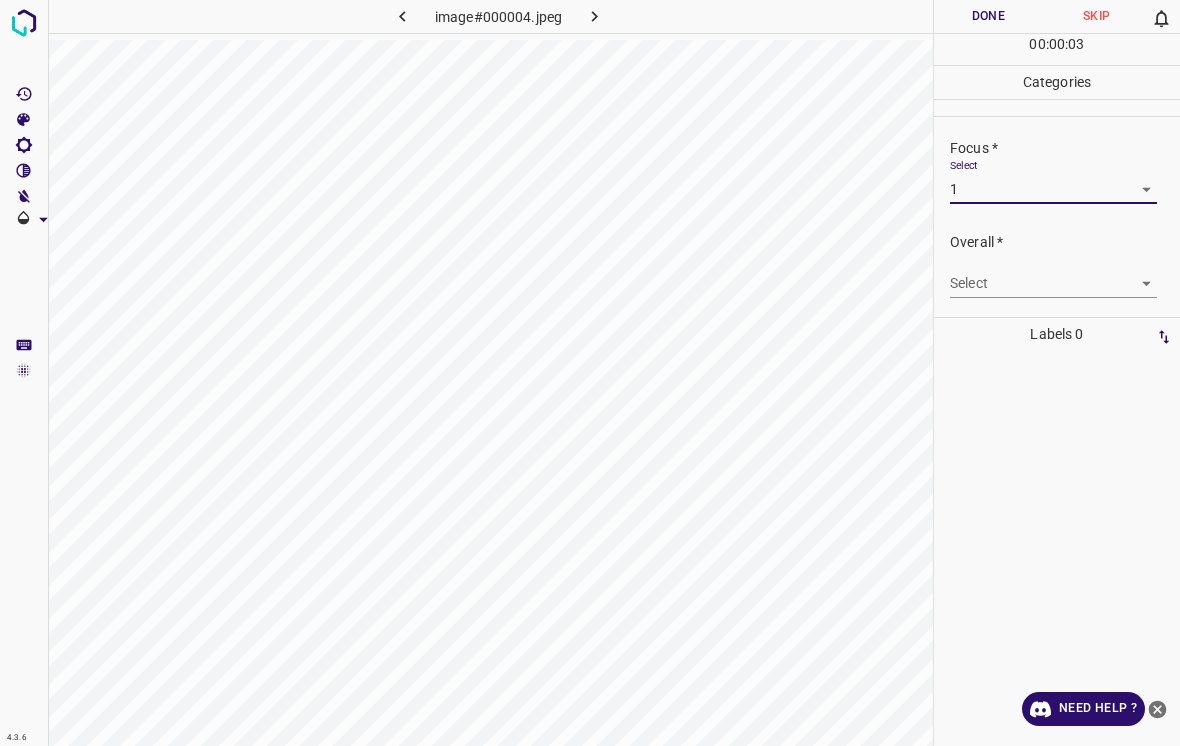 click on "4.3.6  image#000004.jpeg Done Skip 0 00   : 00   : 03   Categories Lighting *  Select 1 1 Focus *  Select 1 1 Overall *  Select ​ Labels   0 Categories 1 Lighting 2 Focus 3 Overall Tools Space Change between modes (Draw & Edit) I Auto labeling R Restore zoom M Zoom in N Zoom out Delete Delete selecte label Filters Z Restore filters X Saturation filter C Brightness filter V Contrast filter B Gray scale filter General O Download Need Help ? - Text - Hide - Delete" at bounding box center [590, 373] 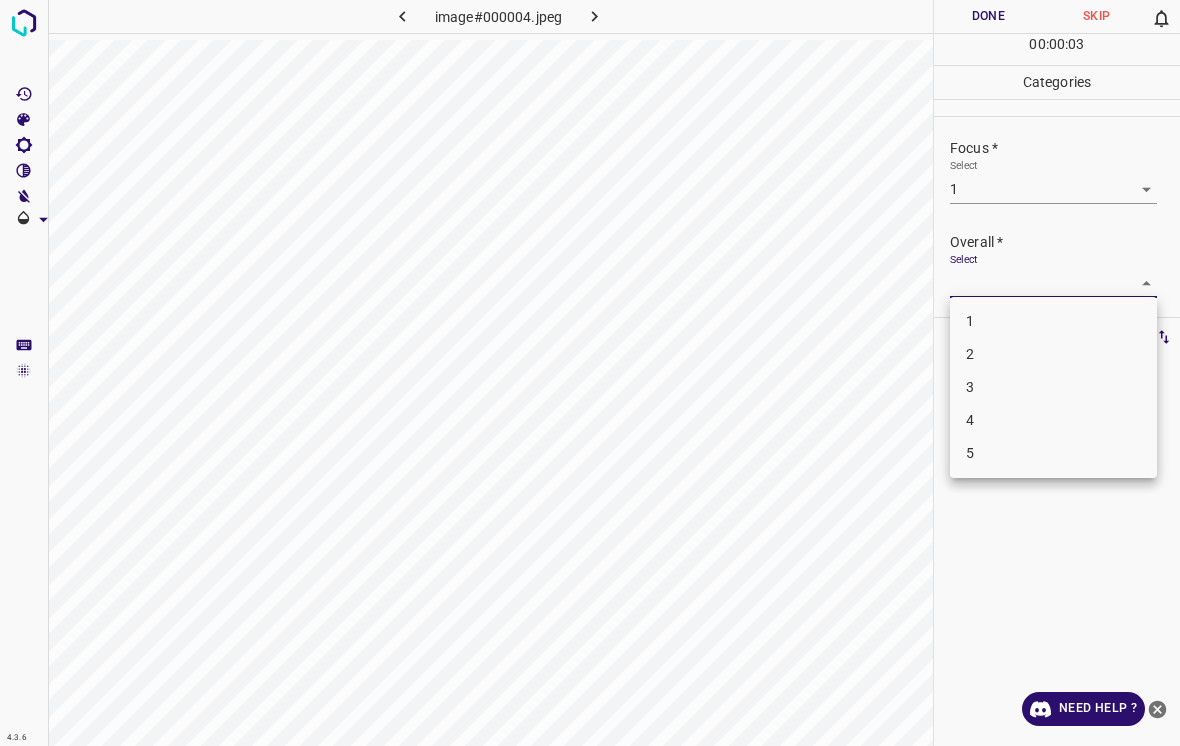 click on "1" at bounding box center (1053, 321) 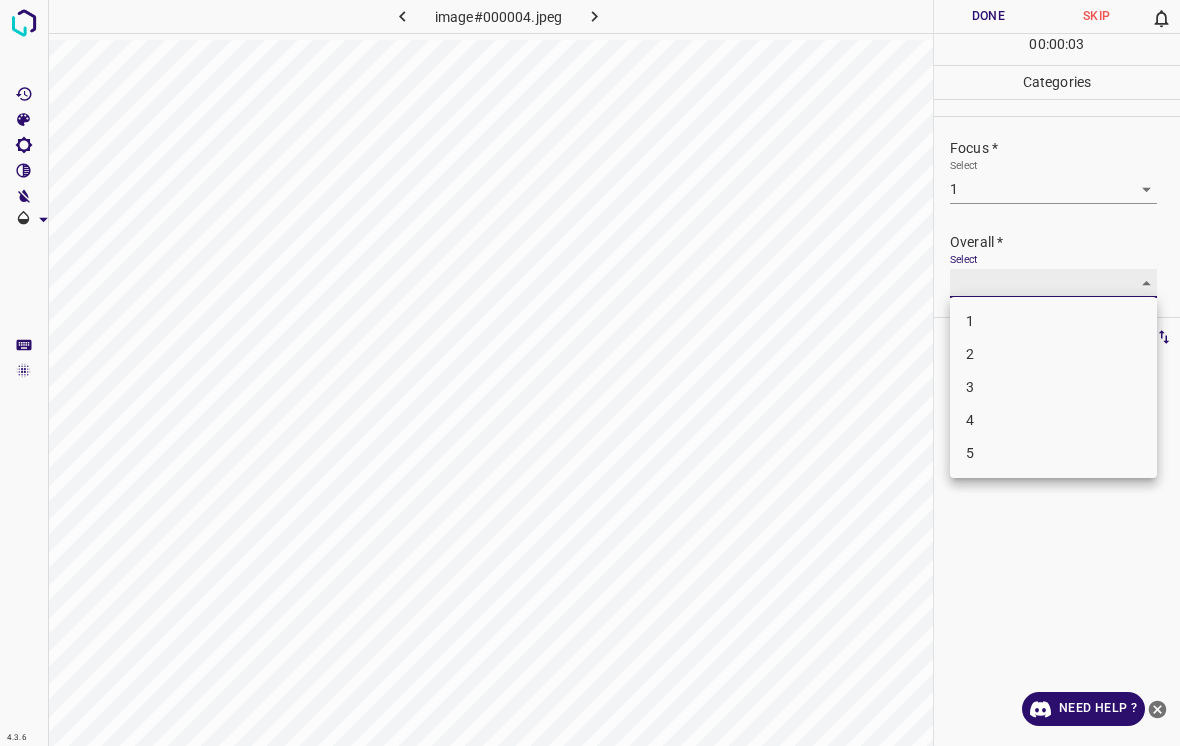 type on "1" 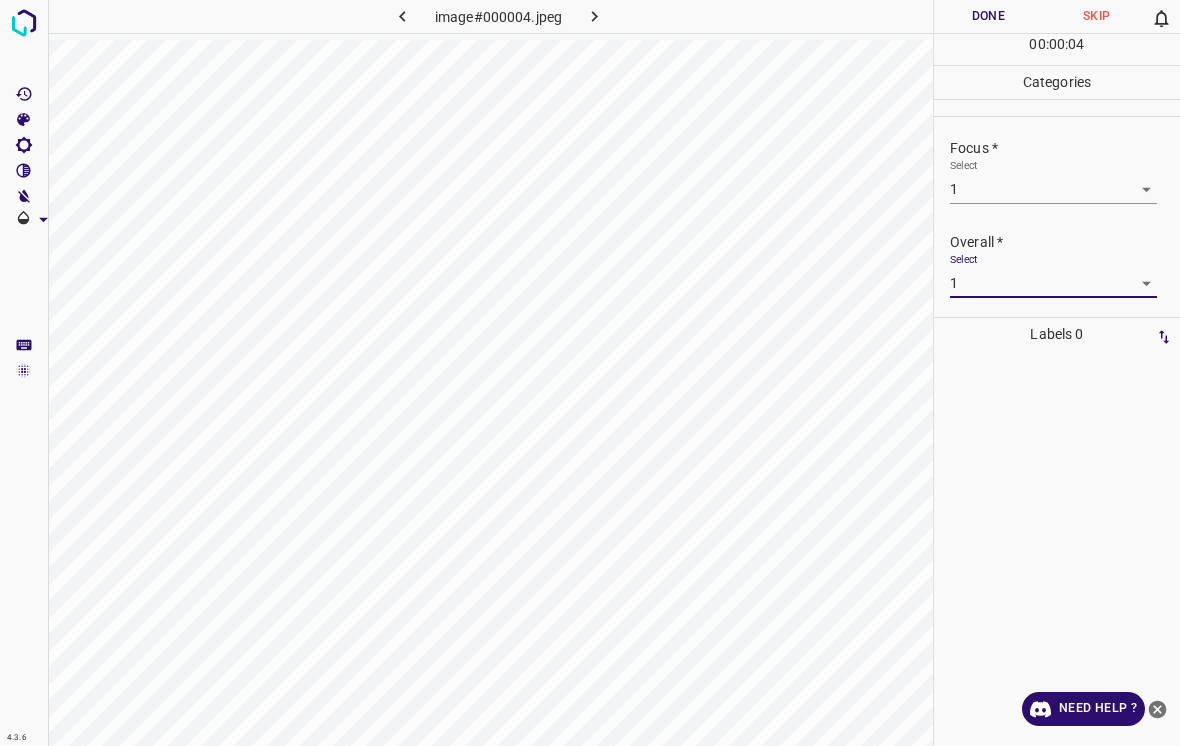 click on "Done" at bounding box center (988, 16) 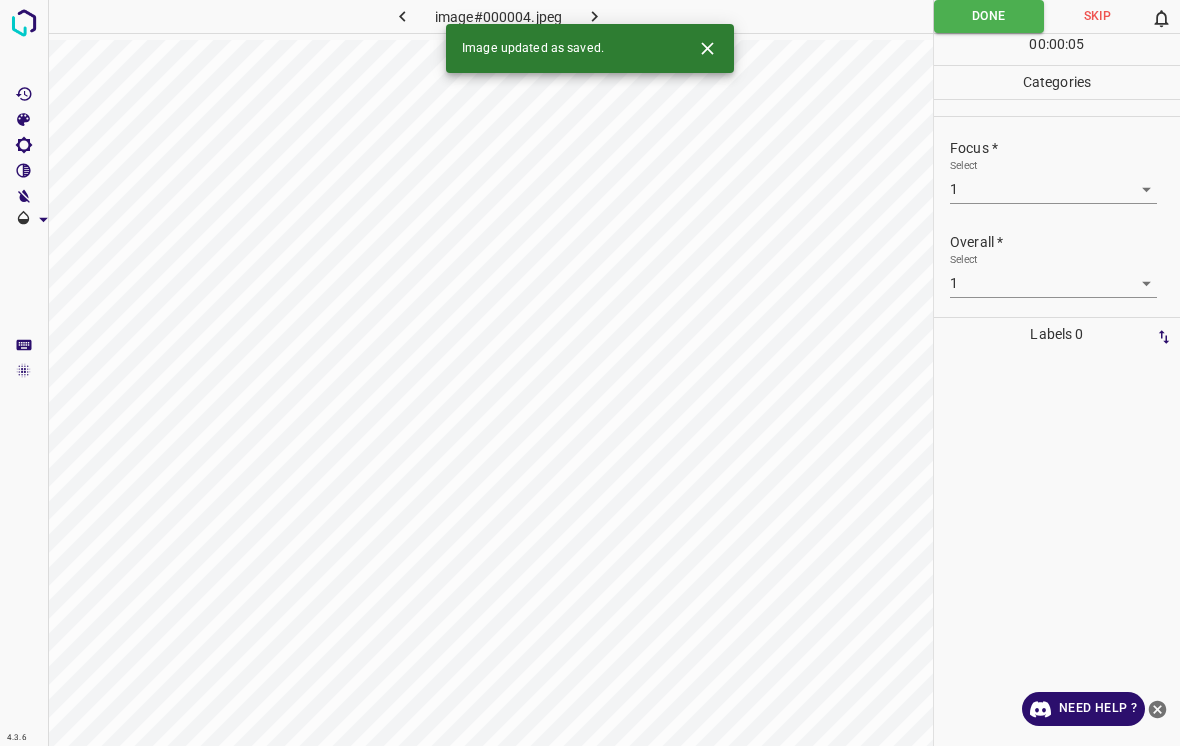 click 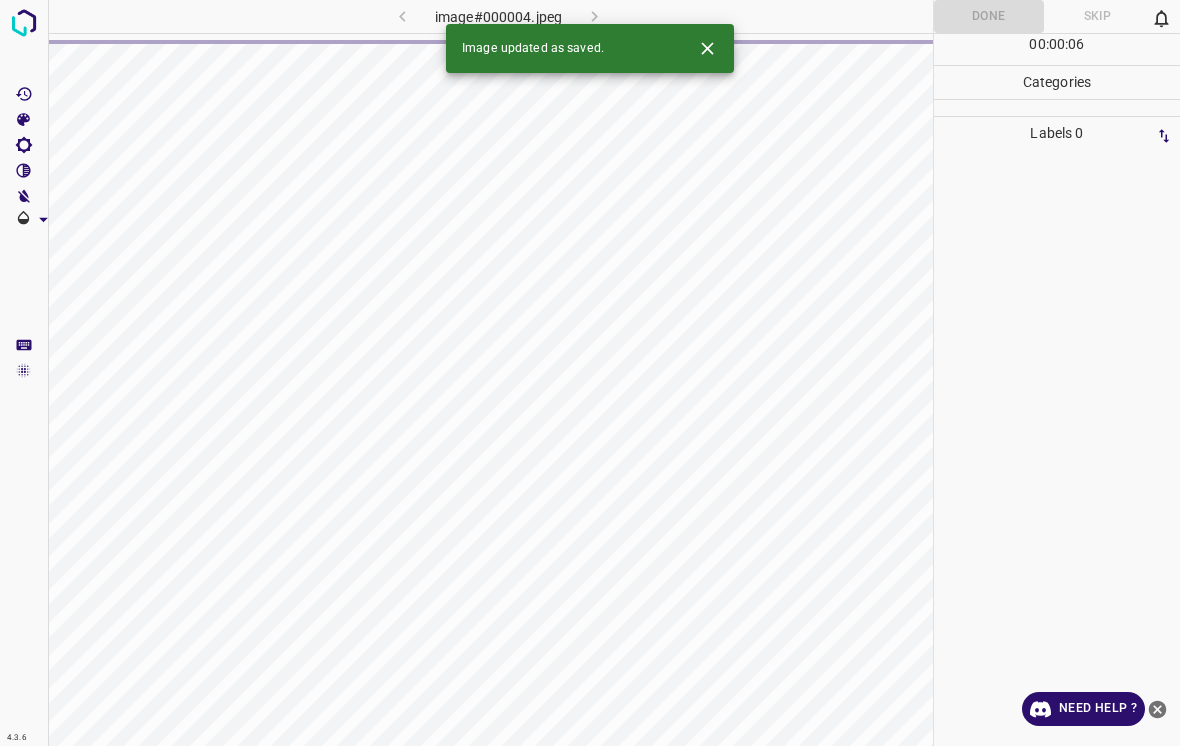 click at bounding box center (707, 48) 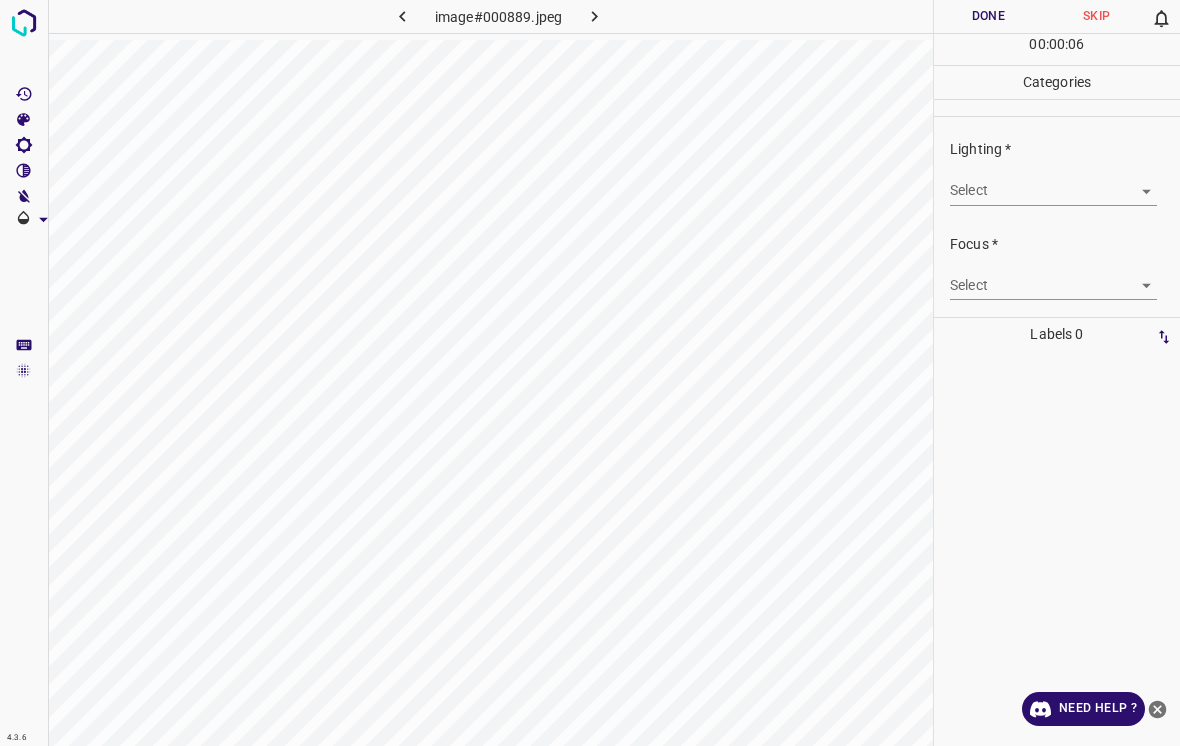click on "4.3.6  image#000889.jpeg Done Skip 0 00   : 00   : 06   Categories Lighting *  Select ​ Focus *  Select ​ Overall *  Select ​ Labels   0 Categories 1 Lighting 2 Focus 3 Overall Tools Space Change between modes (Draw & Edit) I Auto labeling R Restore zoom M Zoom in N Zoom out Delete Delete selecte label Filters Z Restore filters X Saturation filter C Brightness filter V Contrast filter B Gray scale filter General O Download Need Help ? - Text - Hide - Delete" at bounding box center [590, 373] 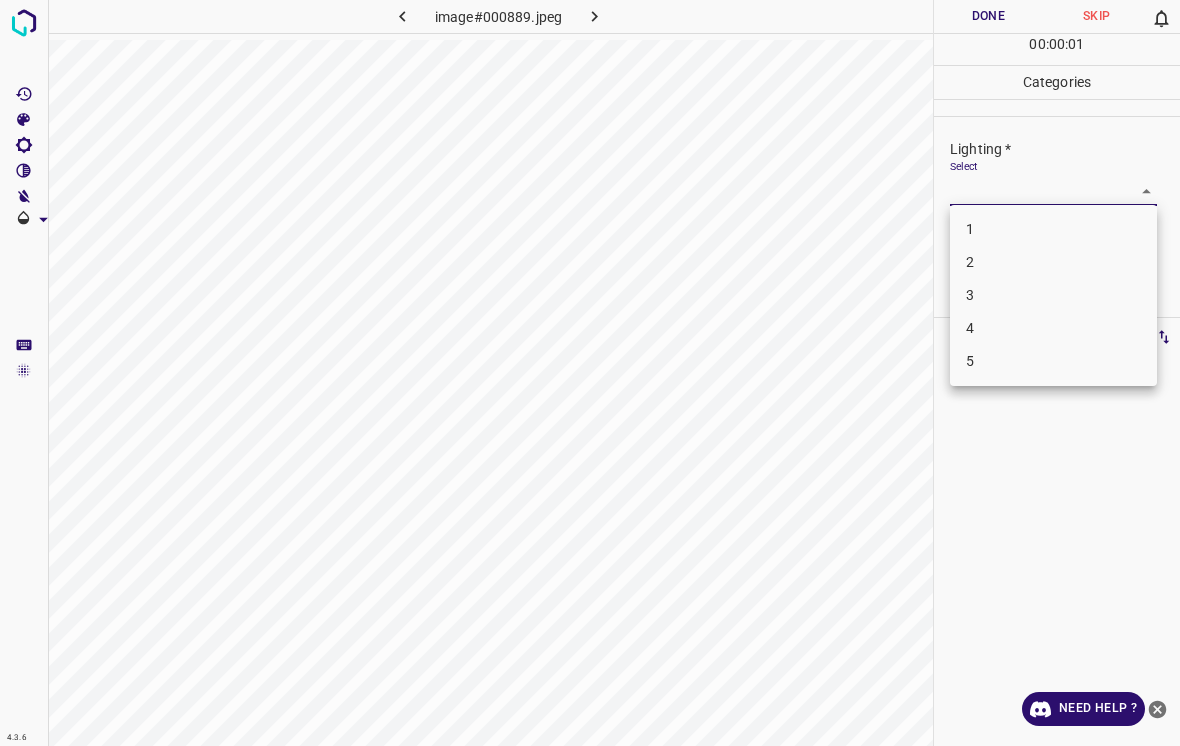 click on "3" at bounding box center [1053, 295] 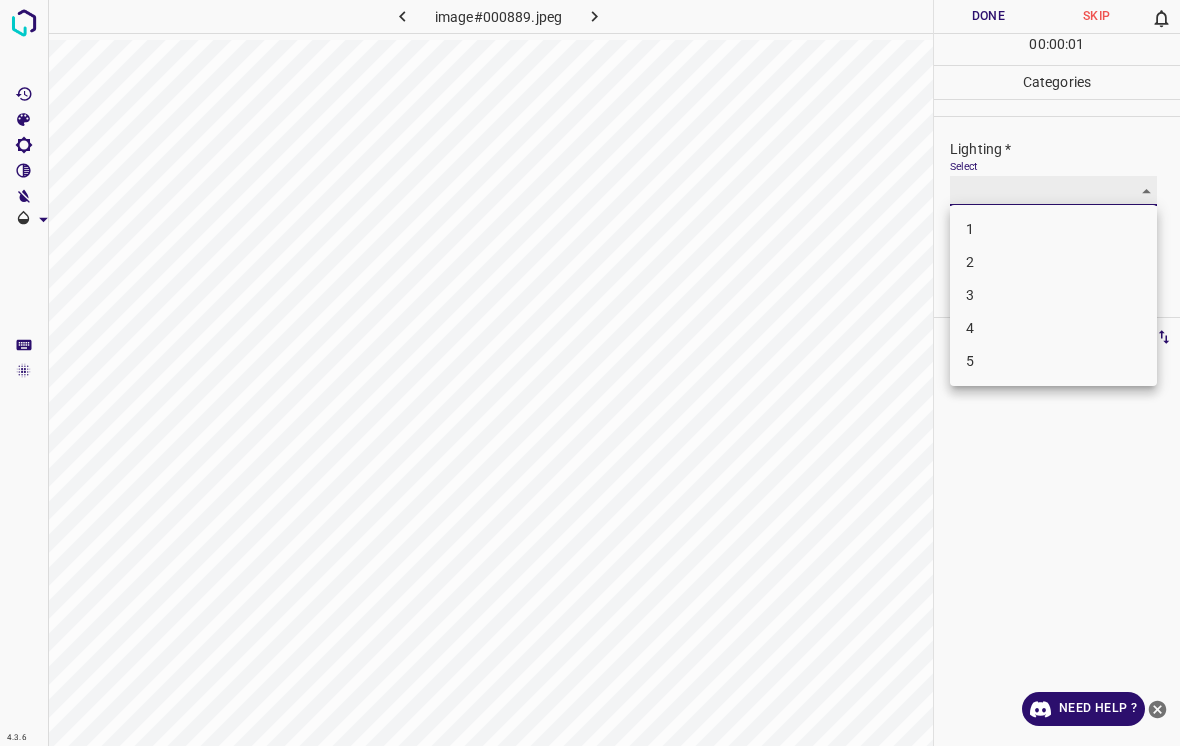 type on "3" 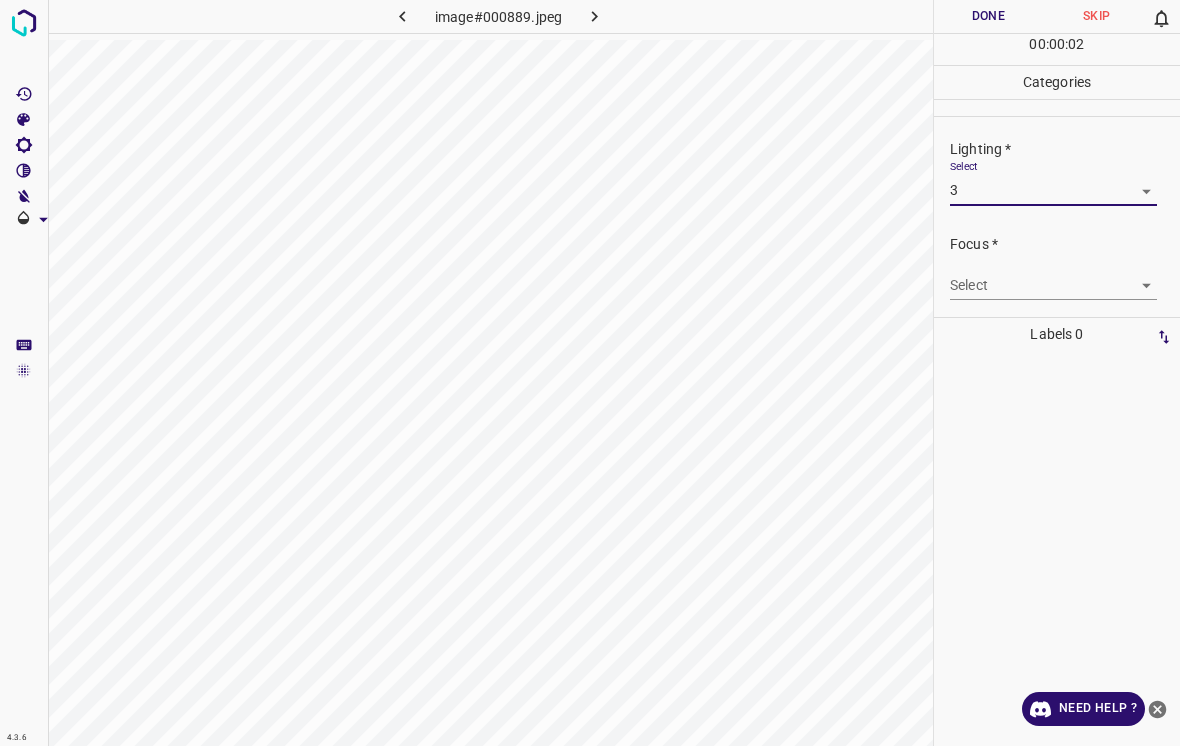 click on "4.3.6  image#000889.jpeg Done Skip 0 00   : 00   : 02   Categories Lighting *  Select 3 3 Focus *  Select ​ Overall *  Select ​ Labels   0 Categories 1 Lighting 2 Focus 3 Overall Tools Space Change between modes (Draw & Edit) I Auto labeling R Restore zoom M Zoom in N Zoom out Delete Delete selecte label Filters Z Restore filters X Saturation filter C Brightness filter V Contrast filter B Gray scale filter General O Download Need Help ? - Text - Hide - Delete" at bounding box center [590, 373] 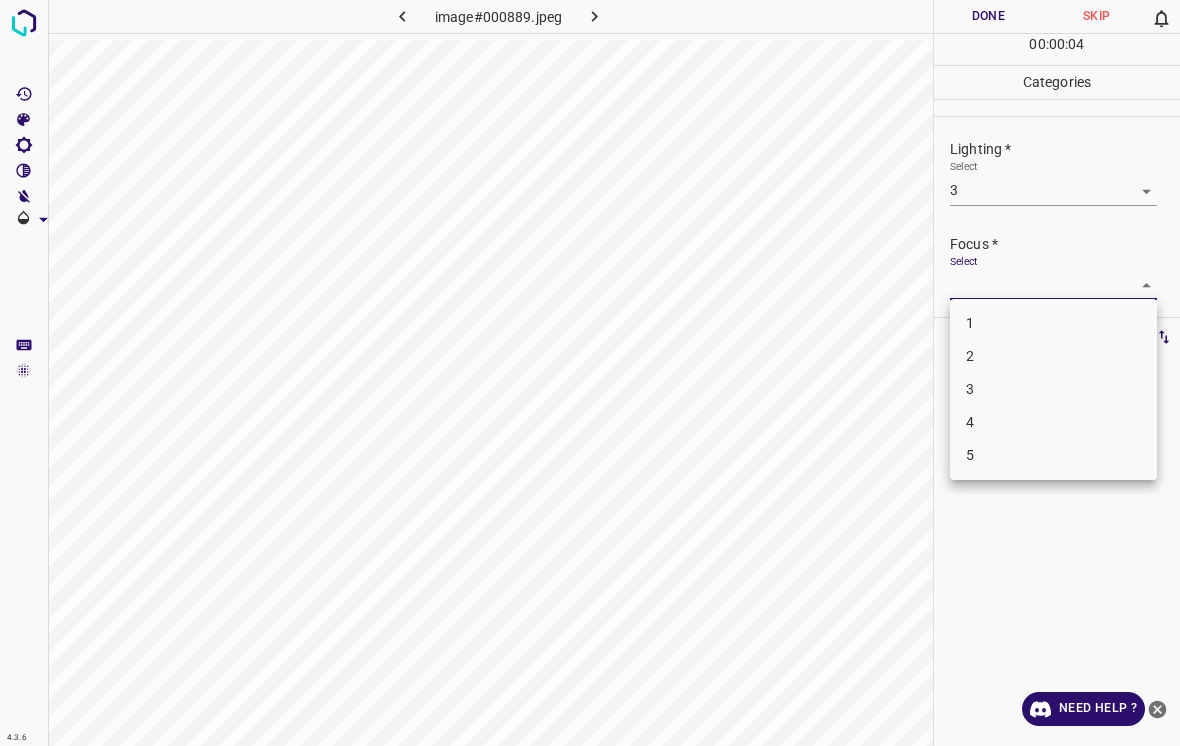 click on "3" at bounding box center (1053, 389) 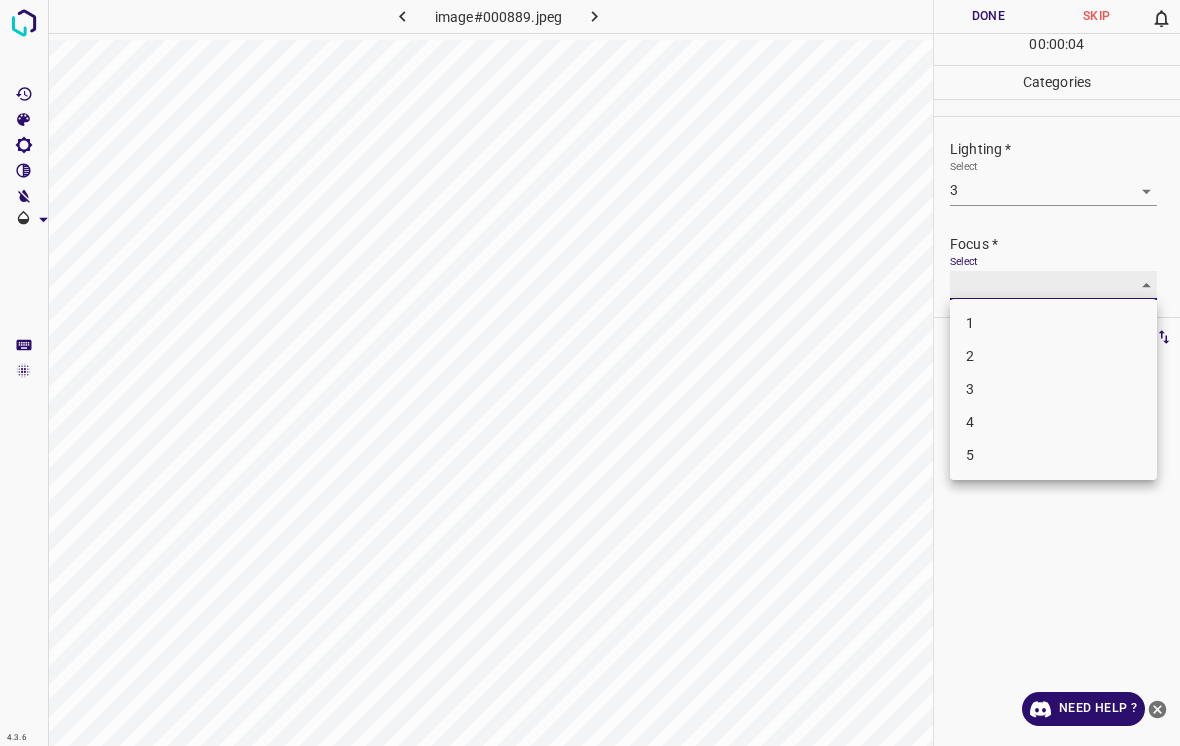 type on "3" 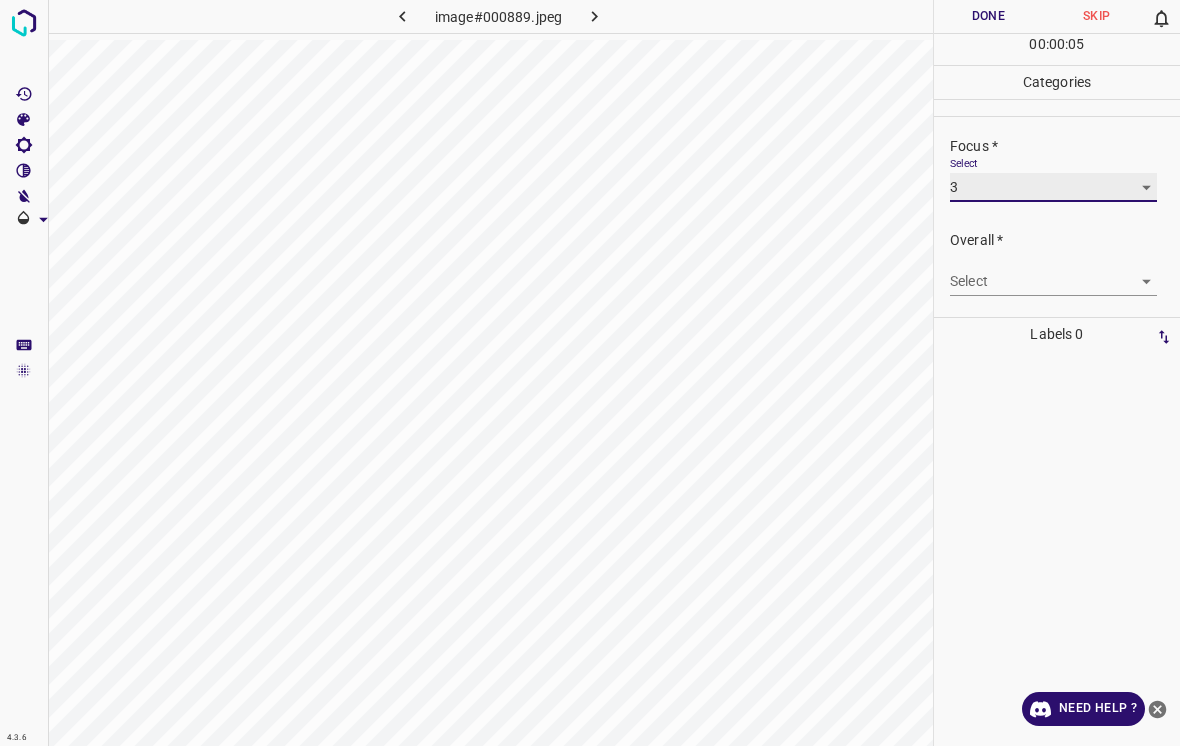 scroll, scrollTop: 98, scrollLeft: 0, axis: vertical 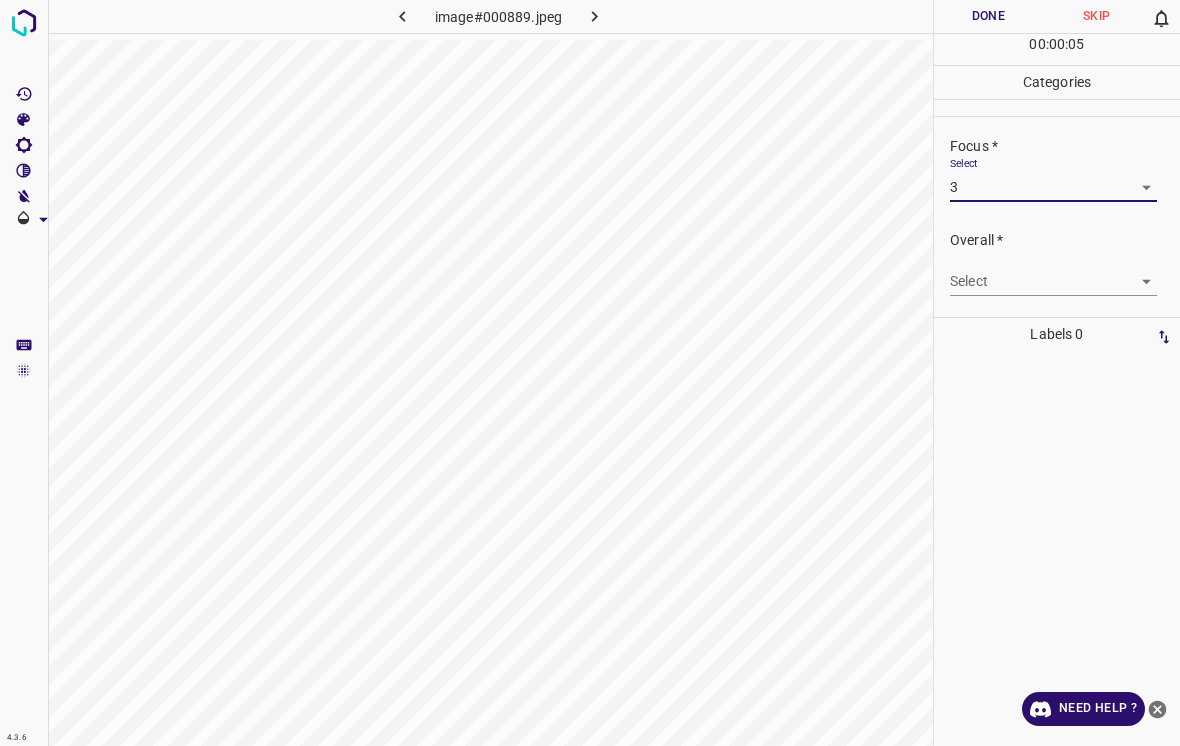 click on "4.3.6  image#000889.jpeg Done Skip 0 00   : 00   : 05   Categories Lighting *  Select 3 3 Focus *  Select 3 3 Overall *  Select ​ Labels   0 Categories 1 Lighting 2 Focus 3 Overall Tools Space Change between modes (Draw & Edit) I Auto labeling R Restore zoom M Zoom in N Zoom out Delete Delete selecte label Filters Z Restore filters X Saturation filter C Brightness filter V Contrast filter B Gray scale filter General O Download Need Help ? - Text - Hide - Delete" at bounding box center [590, 373] 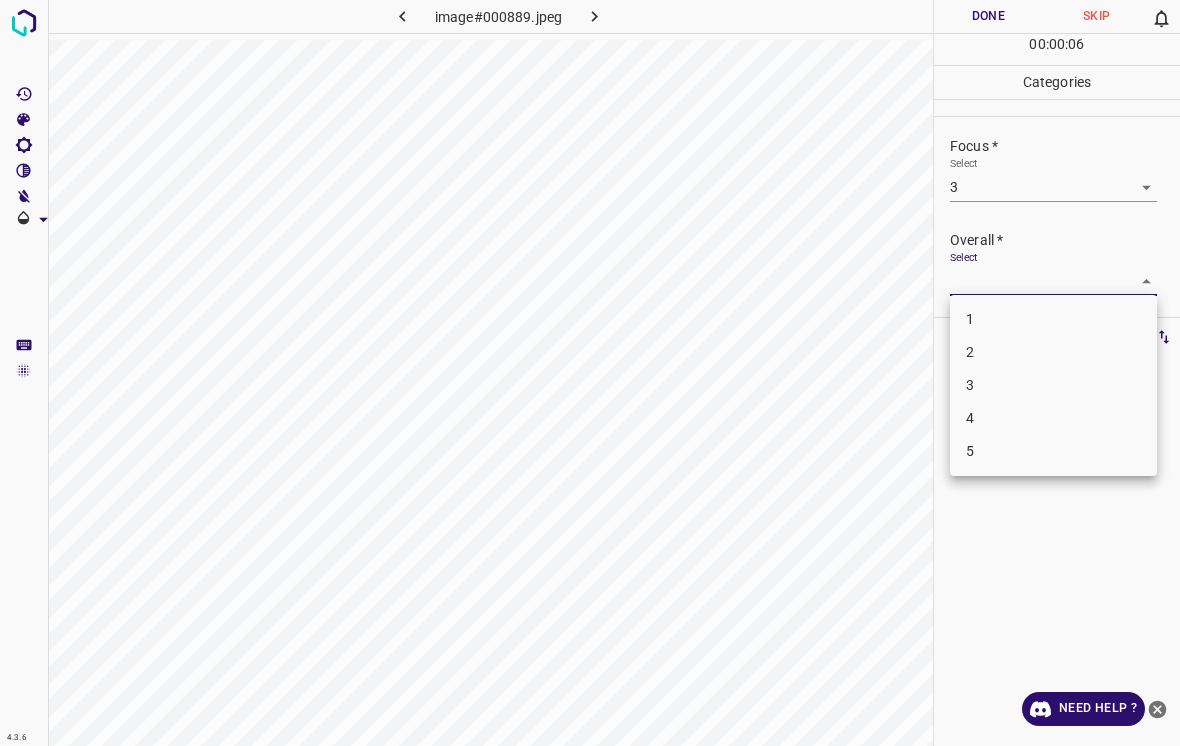 click on "3" at bounding box center (1053, 385) 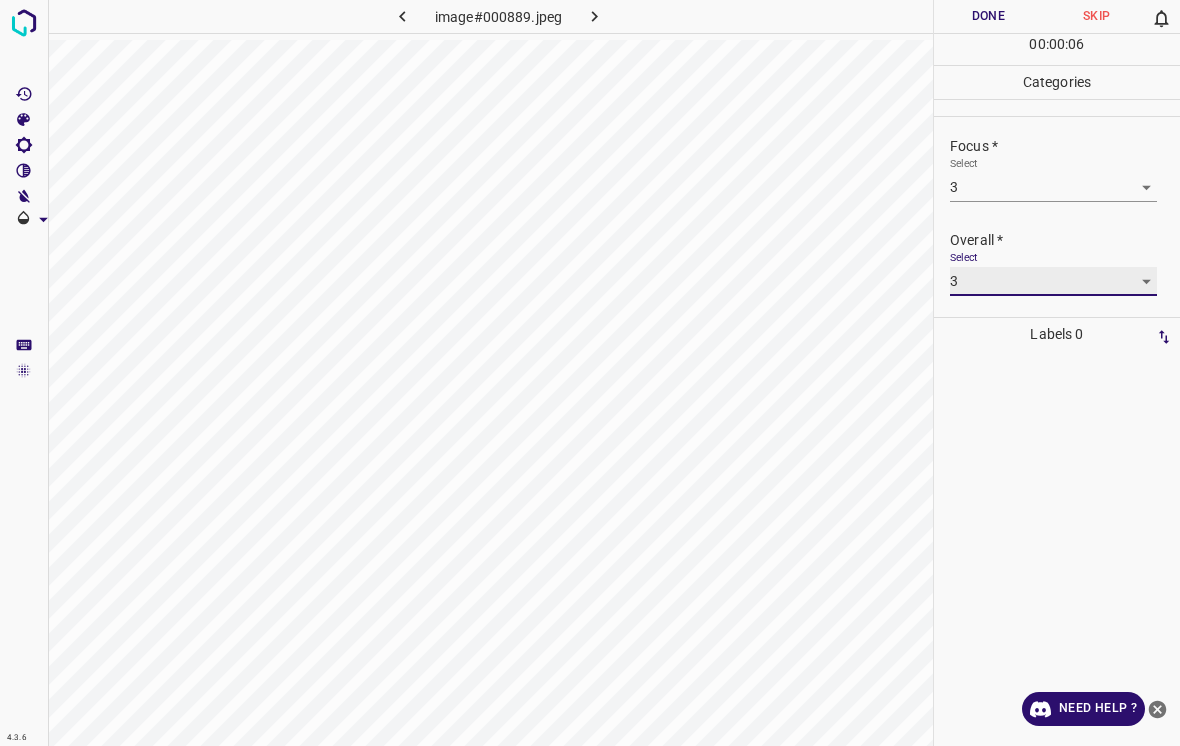 type on "3" 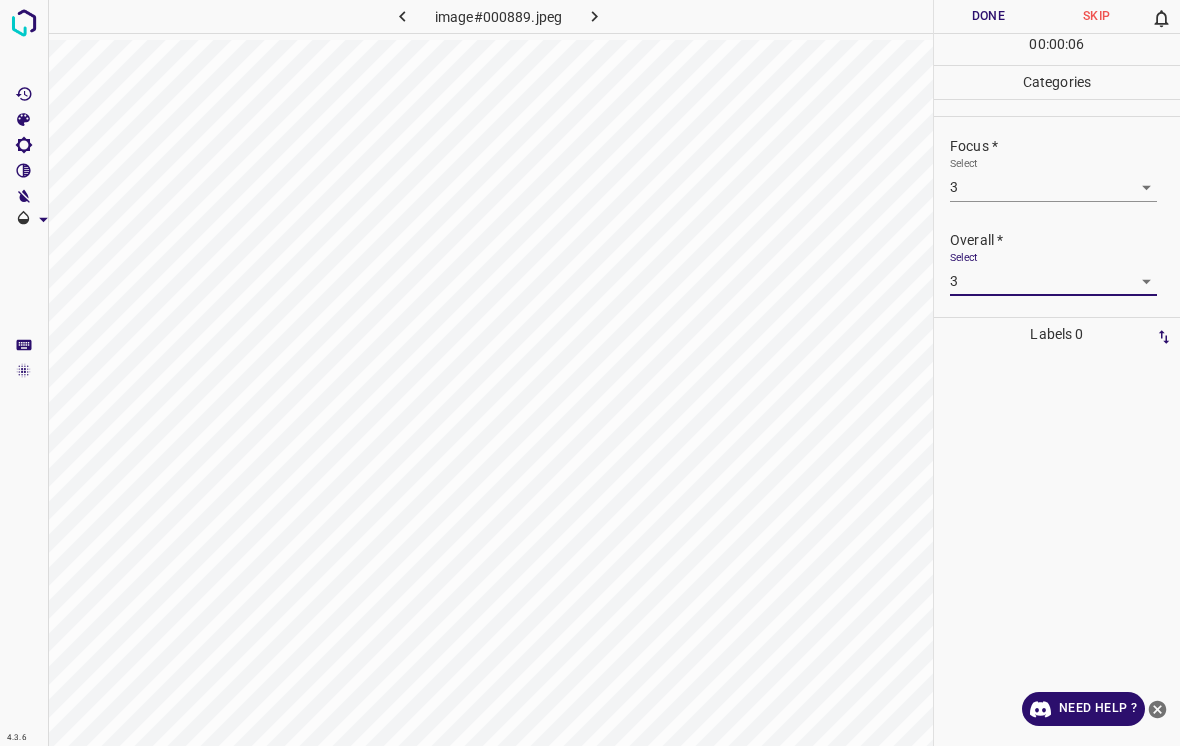 click on "Done" at bounding box center (988, 16) 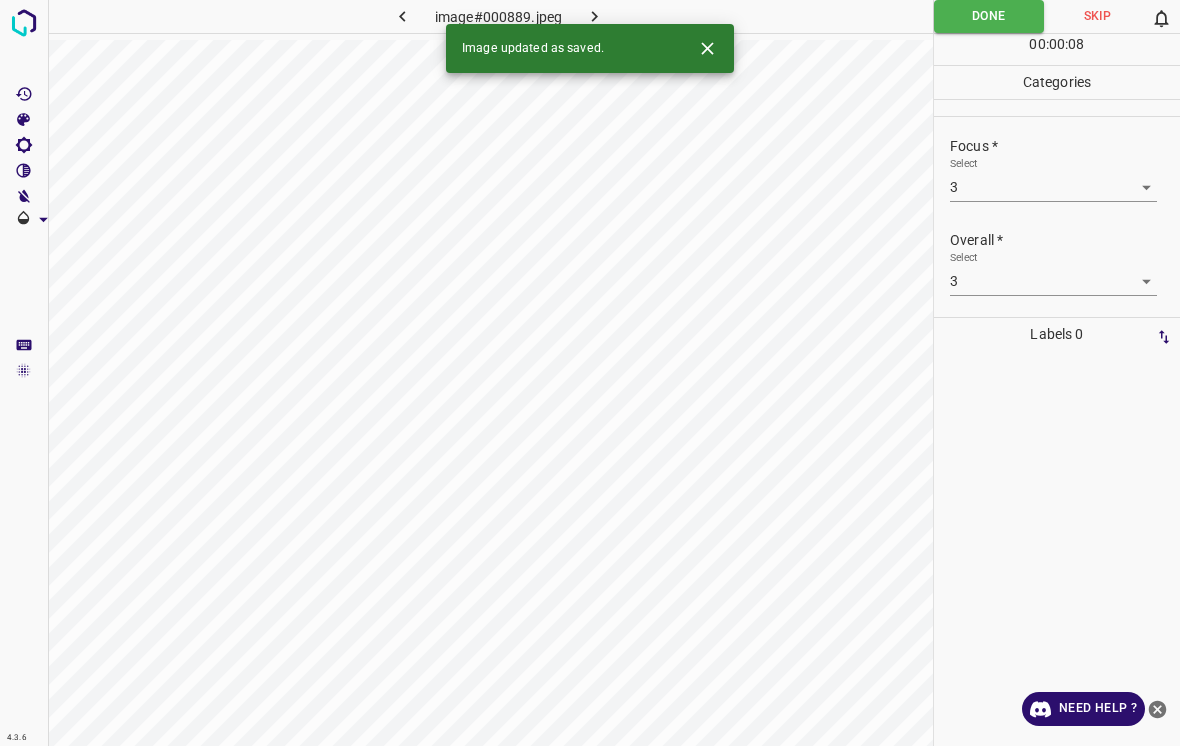 click on "Image updated as saved." at bounding box center (590, 48) 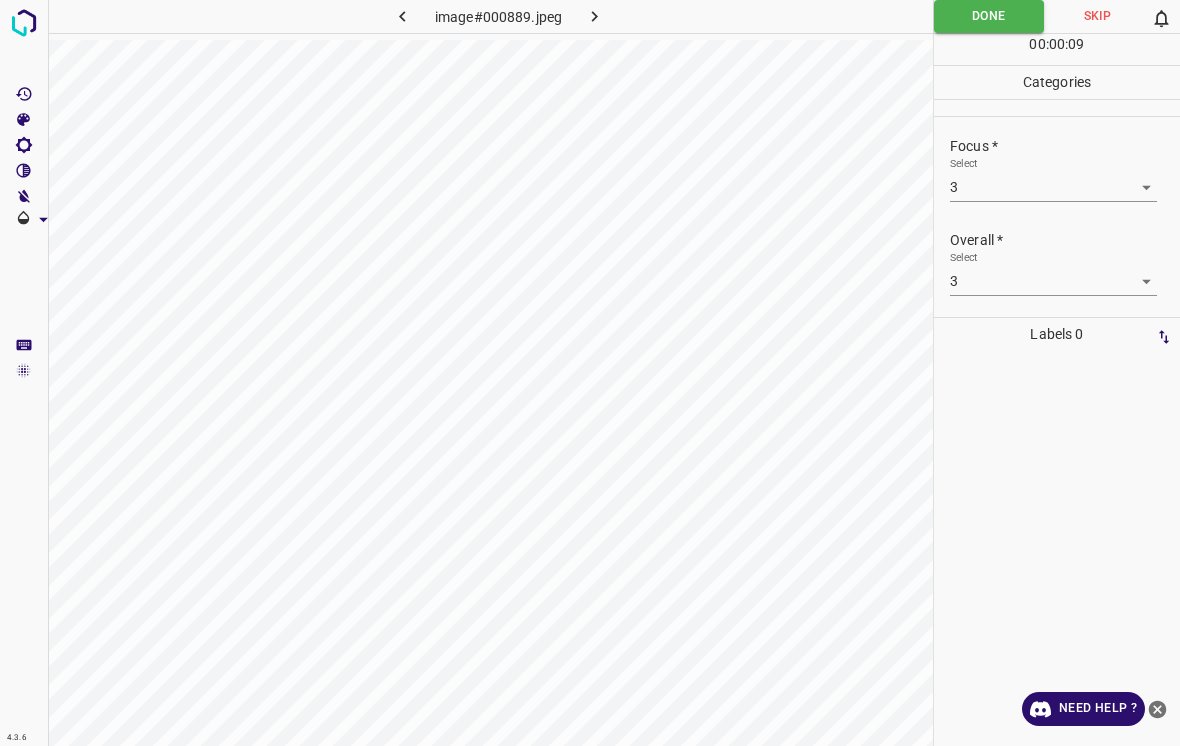 click 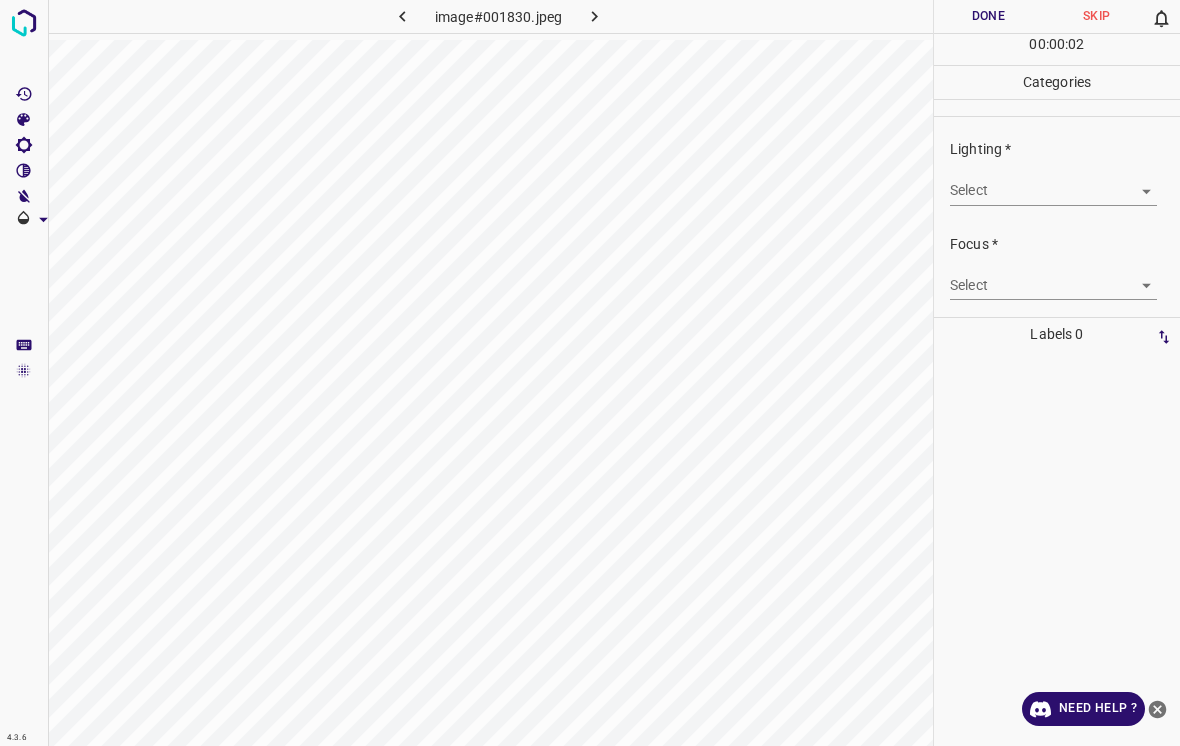 click on "4.3.6  image#001830.jpeg Done Skip 0 00   : 00   : 02   Categories Lighting *  Select ​ Focus *  Select ​ Overall *  Select ​ Labels   0 Categories 1 Lighting 2 Focus 3 Overall Tools Space Change between modes (Draw & Edit) I Auto labeling R Restore zoom M Zoom in N Zoom out Delete Delete selecte label Filters Z Restore filters X Saturation filter C Brightness filter V Contrast filter B Gray scale filter General O Download Need Help ? - Text - Hide - Delete" at bounding box center [590, 373] 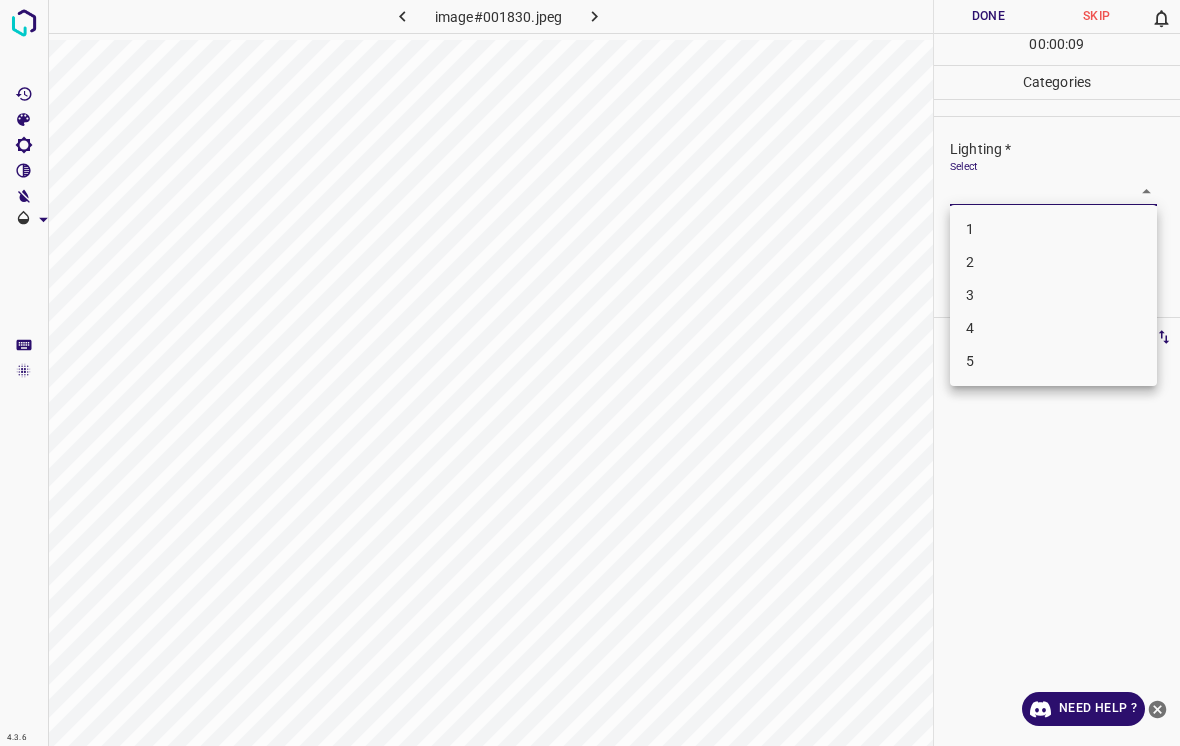 click on "4" at bounding box center (1053, 328) 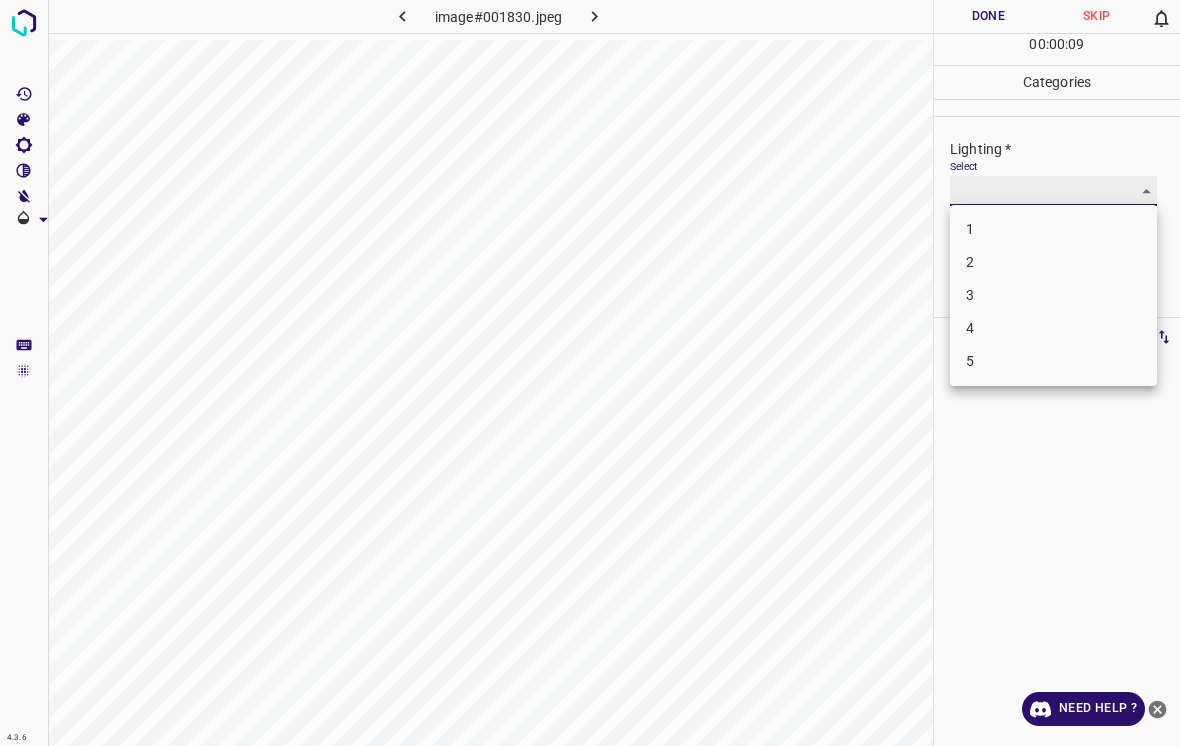 type on "4" 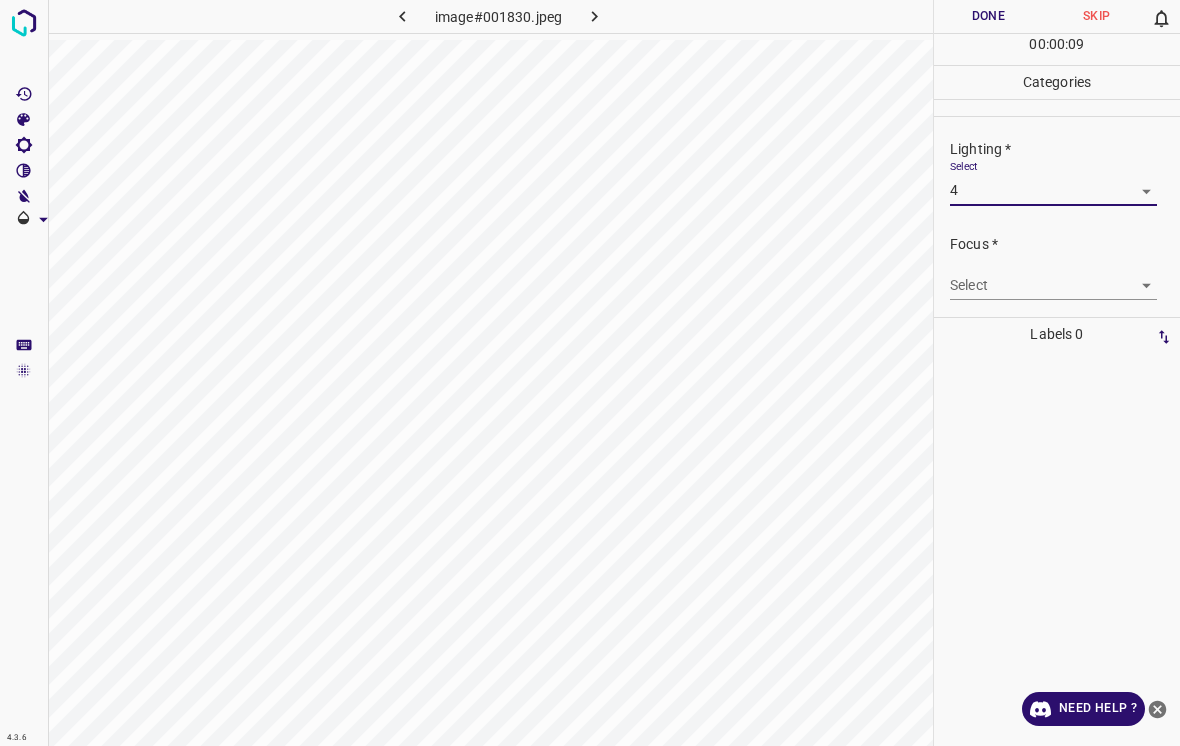 click on "4.3.6  image#001830.jpeg Done Skip 0 00   : 00   : 09   Categories Lighting *  Select 4 4 Focus *  Select ​ Overall *  Select ​ Labels   0 Categories 1 Lighting 2 Focus 3 Overall Tools Space Change between modes (Draw & Edit) I Auto labeling R Restore zoom M Zoom in N Zoom out Delete Delete selecte label Filters Z Restore filters X Saturation filter C Brightness filter V Contrast filter B Gray scale filter General O Download Need Help ? - Text - Hide - Delete" at bounding box center [590, 373] 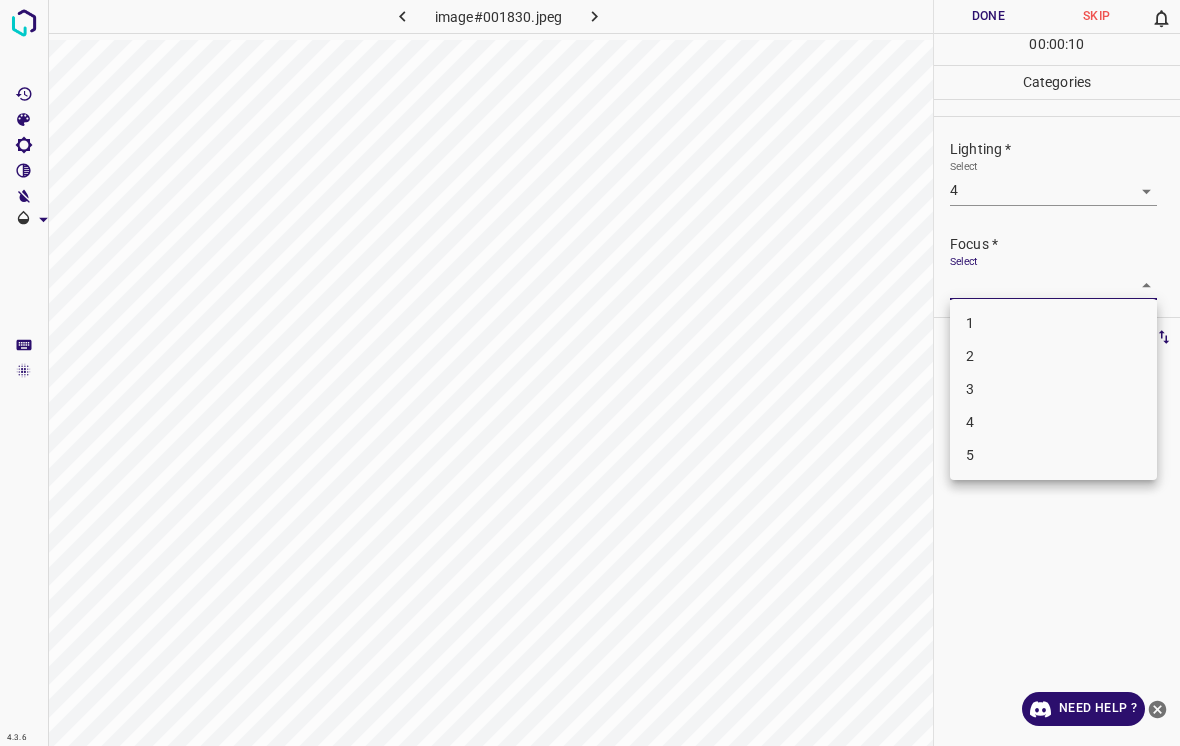 click on "4" at bounding box center (1053, 422) 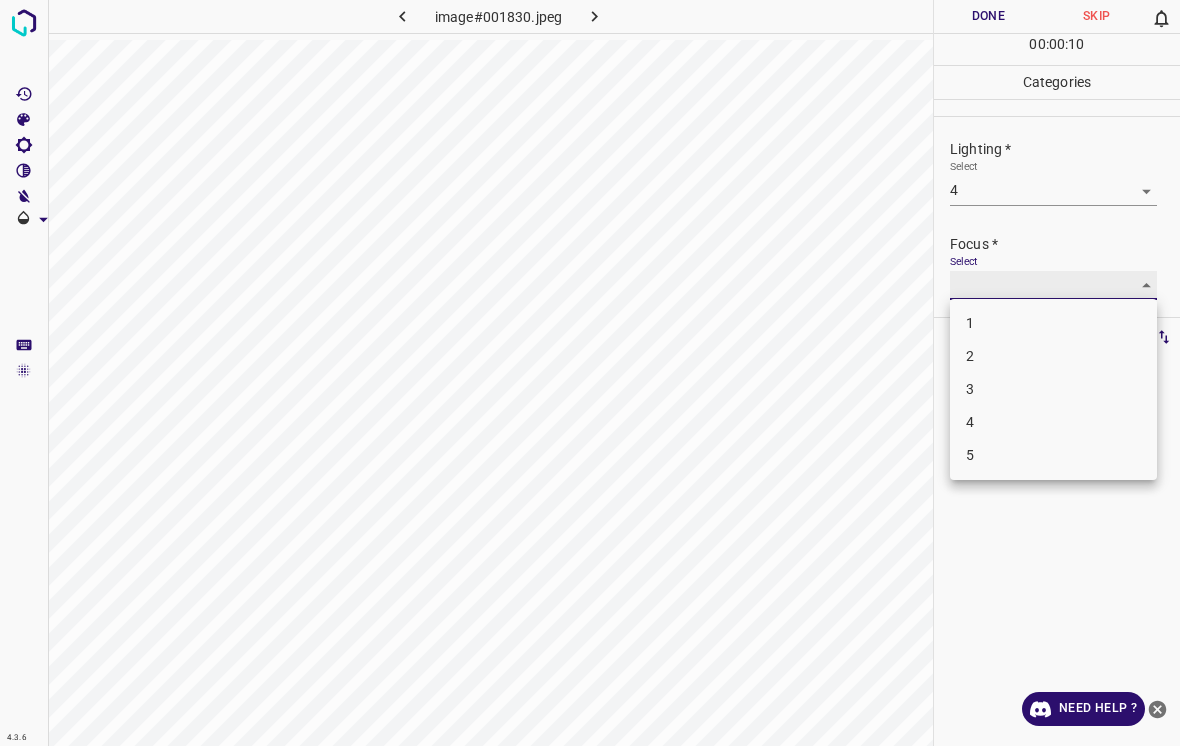 type on "4" 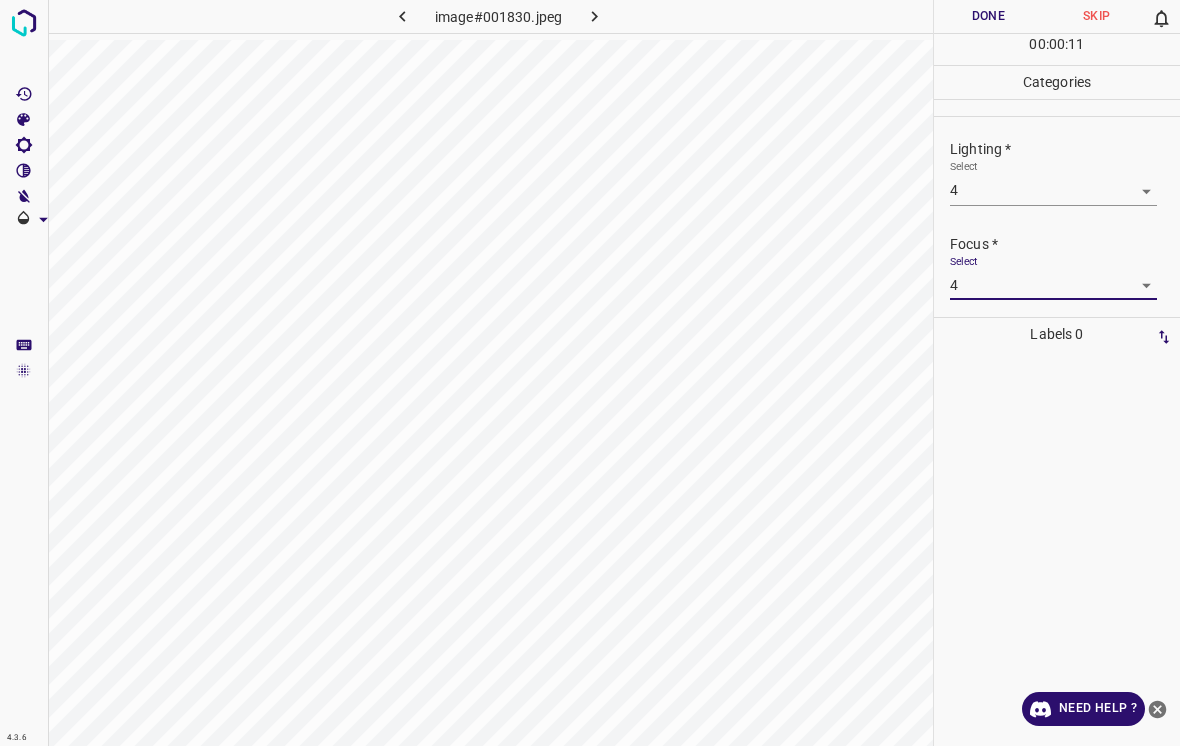 click on "4.3.6  image#001830.jpeg Done Skip 0 00   : 00   : 11   Categories Lighting *  Select 4 4 Focus *  Select 4 4 Overall *  Select ​ Labels   0 Categories 1 Lighting 2 Focus 3 Overall Tools Space Change between modes (Draw & Edit) I Auto labeling R Restore zoom M Zoom in N Zoom out Delete Delete selecte label Filters Z Restore filters X Saturation filter C Brightness filter V Contrast filter B Gray scale filter General O Download Need Help ? - Text - Hide - Delete" at bounding box center [590, 373] 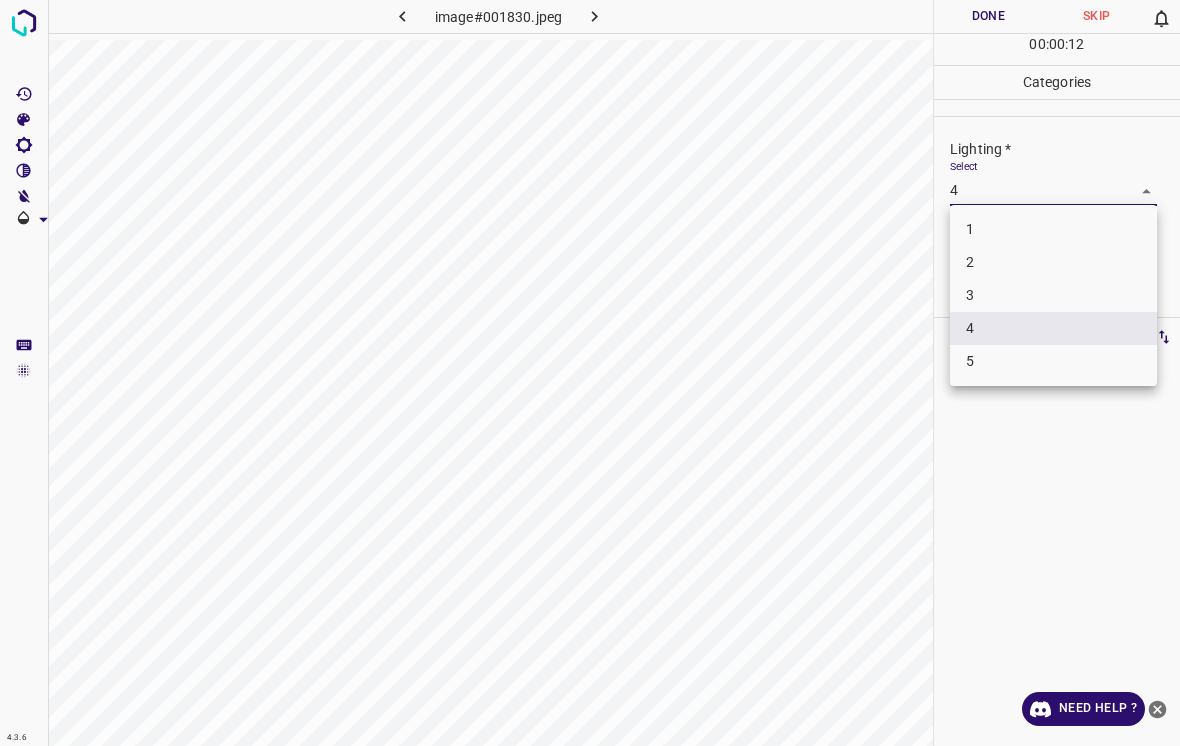 click on "3" at bounding box center (1053, 295) 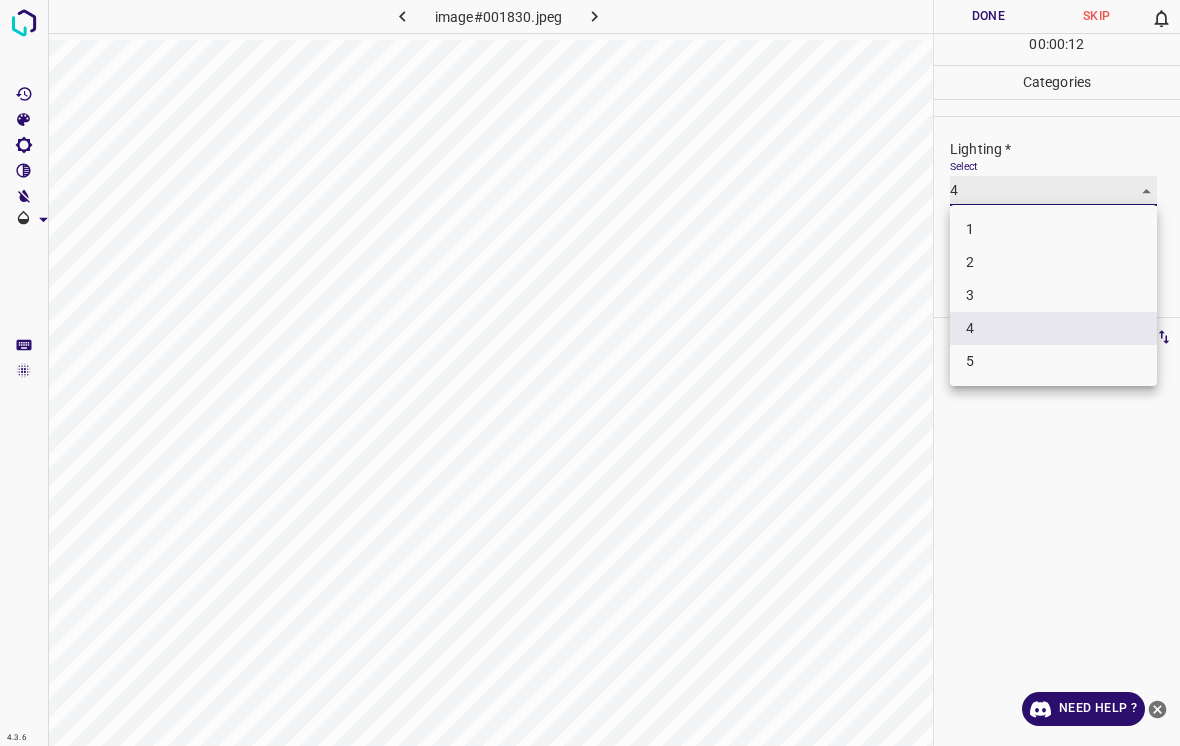 type on "3" 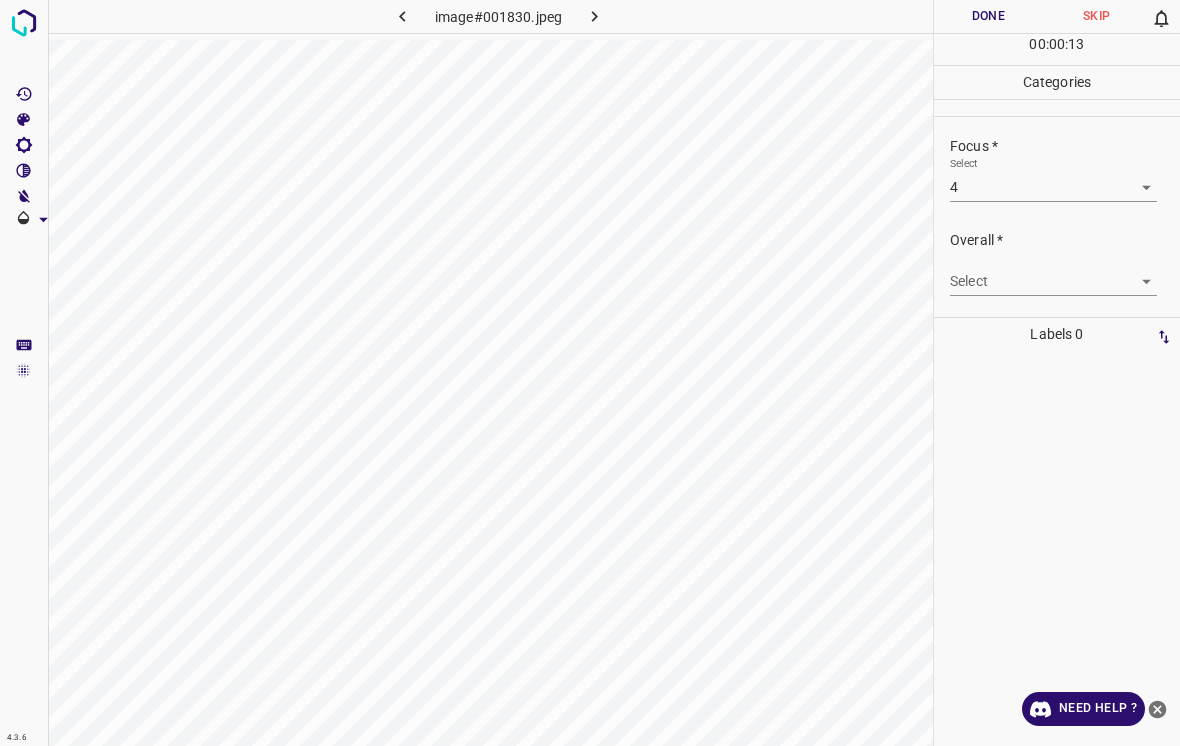 scroll, scrollTop: 98, scrollLeft: 0, axis: vertical 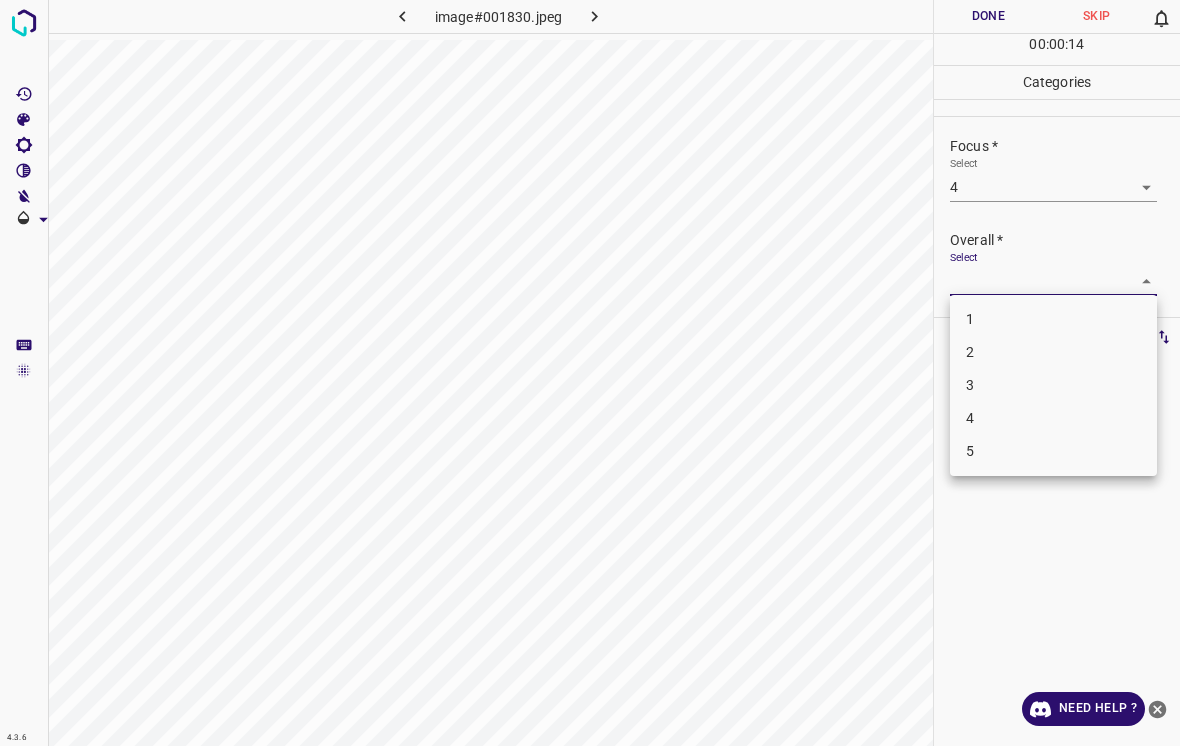 click on "4" at bounding box center (1053, 418) 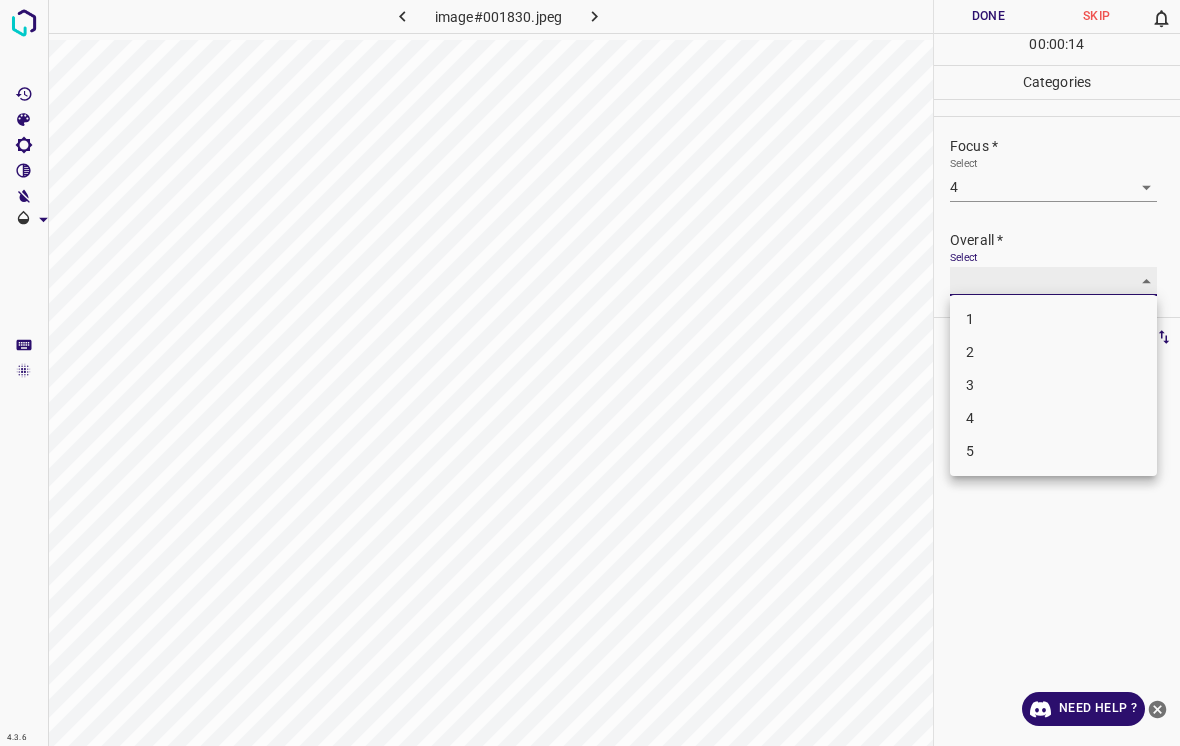 type on "4" 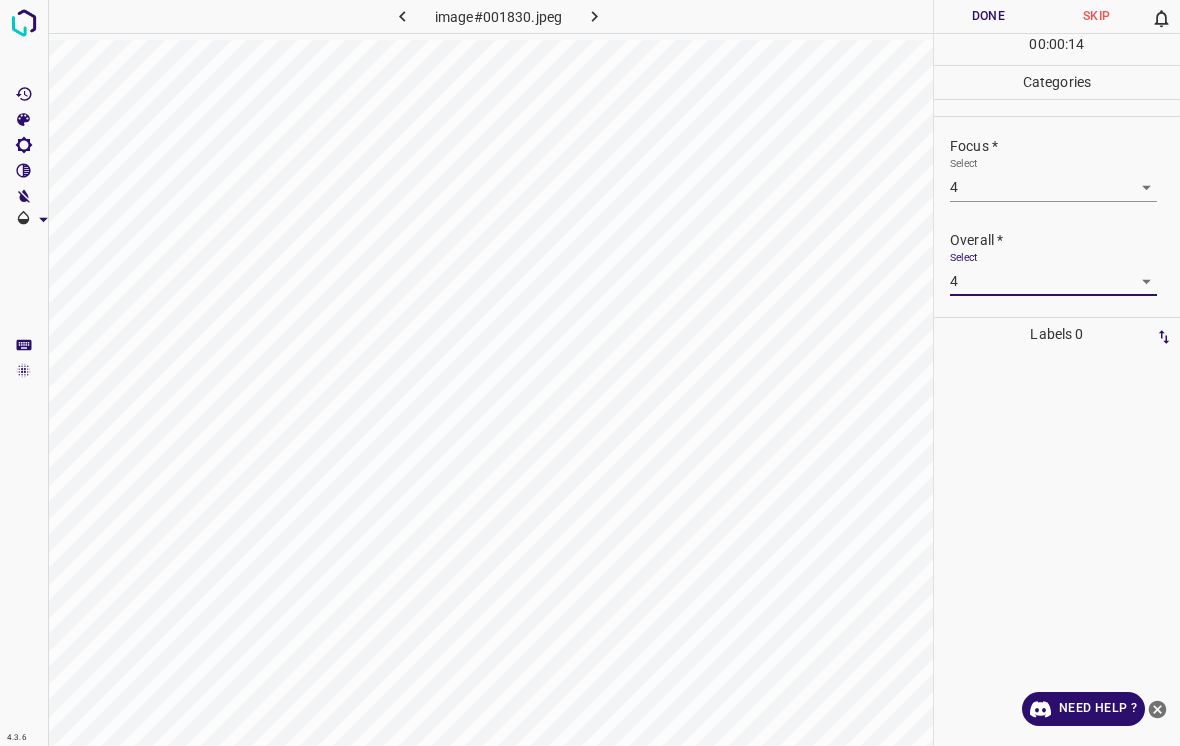 click on "Done" at bounding box center (988, 16) 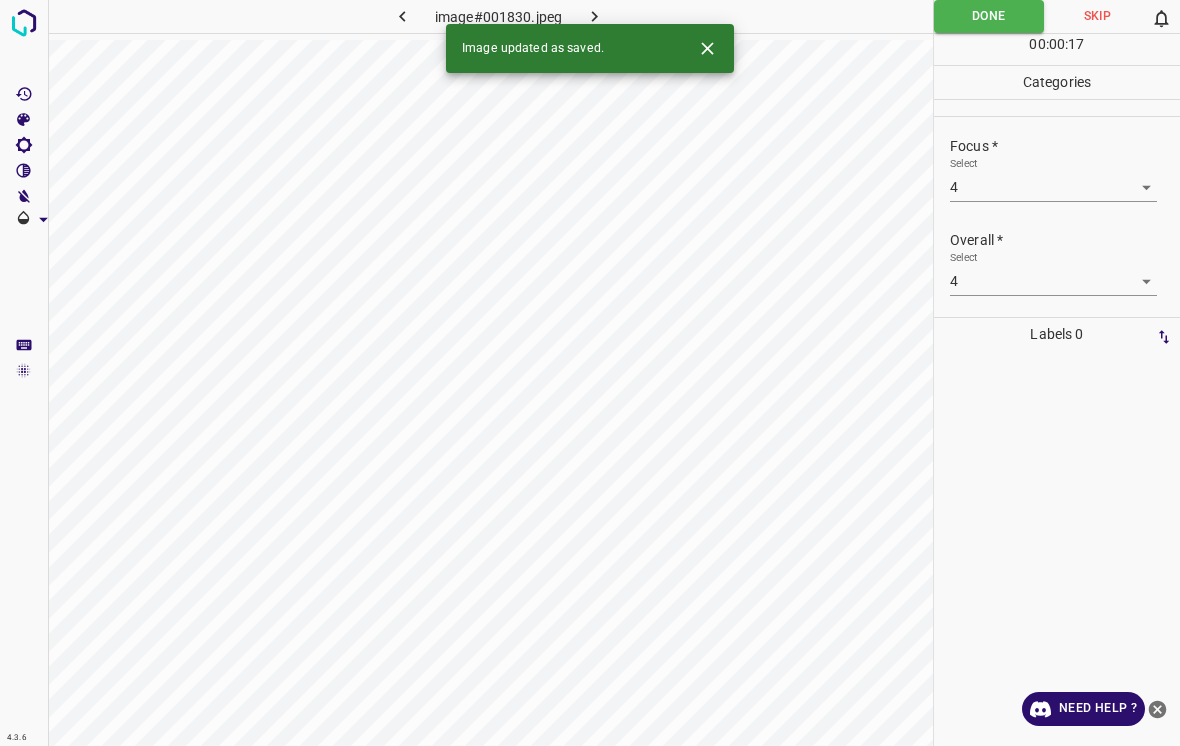 click 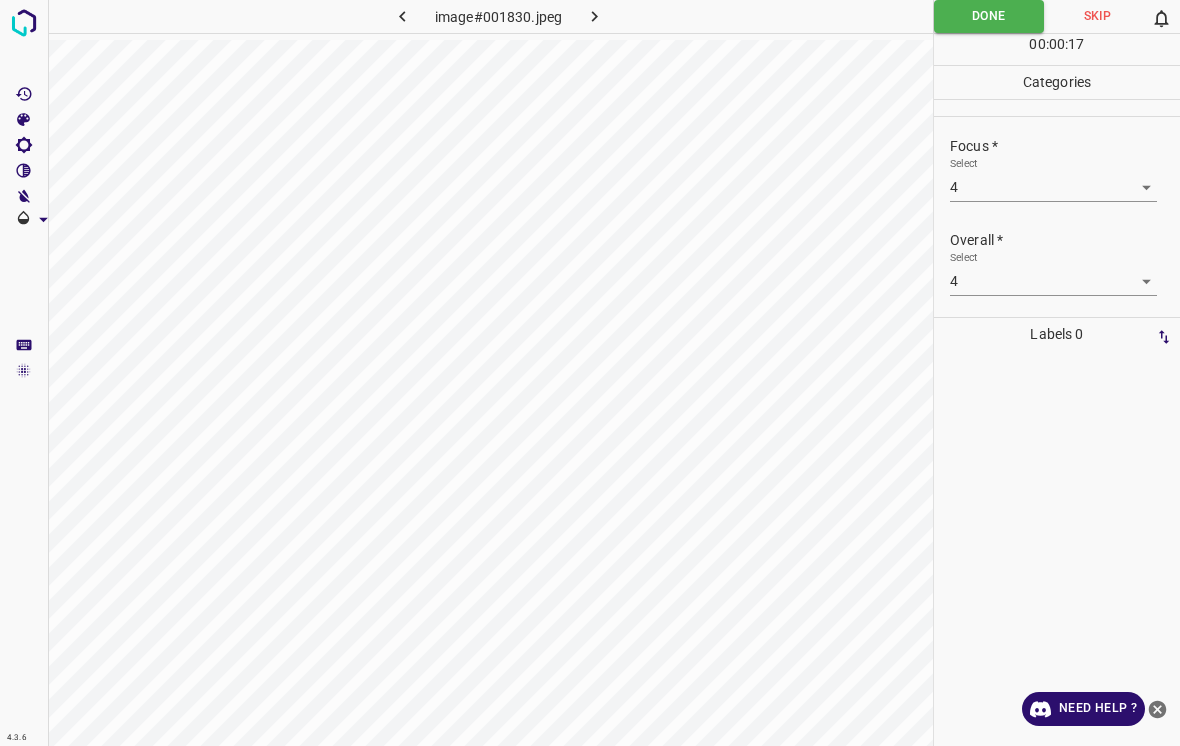 click 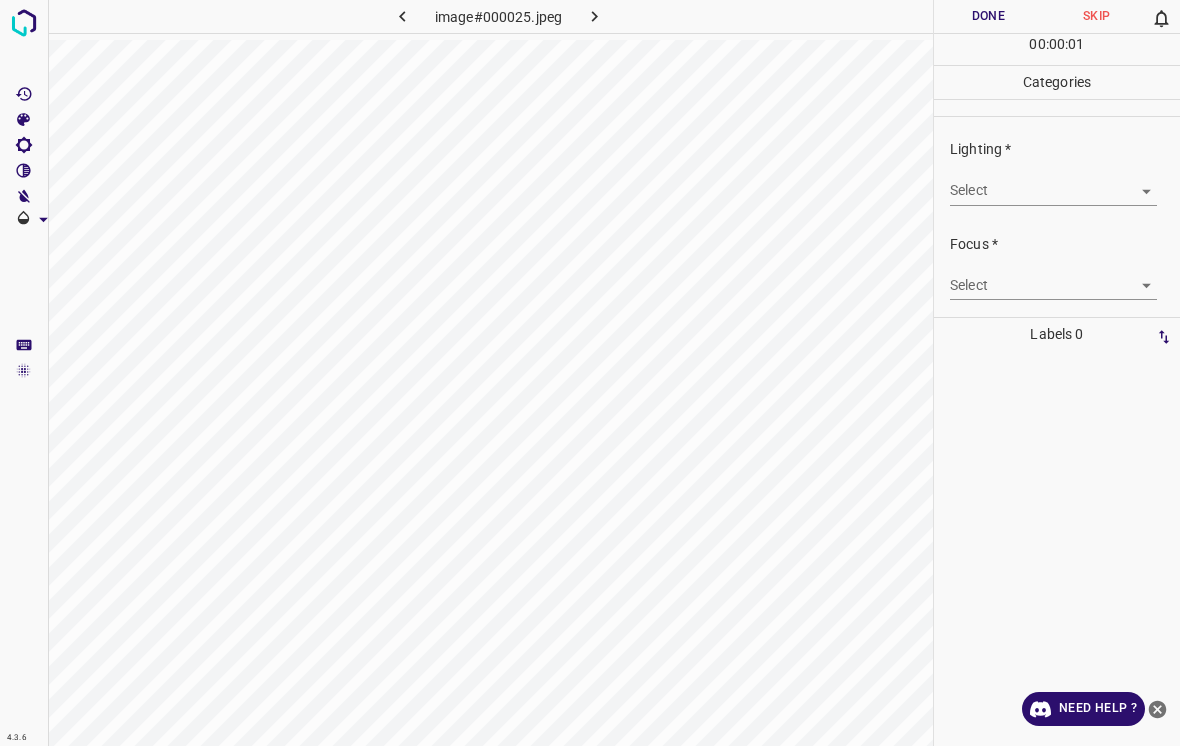 click on "4.3.6  image#000025.jpeg Done Skip 0 00   : 00   : 01   Categories Lighting *  Select ​ Focus *  Select ​ Overall *  Select ​ Labels   0 Categories 1 Lighting 2 Focus 3 Overall Tools Space Change between modes (Draw & Edit) I Auto labeling R Restore zoom M Zoom in N Zoom out Delete Delete selecte label Filters Z Restore filters X Saturation filter C Brightness filter V Contrast filter B Gray scale filter General O Download Need Help ? - Text - Hide - Delete" at bounding box center [590, 373] 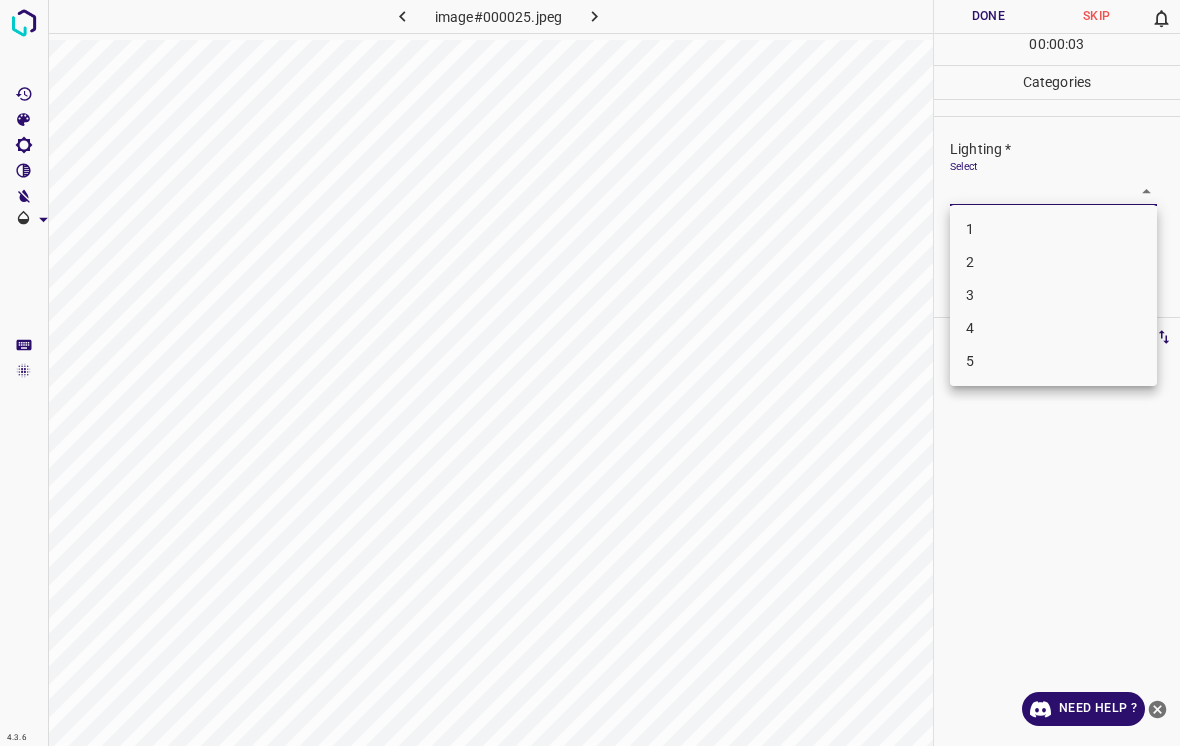 click on "2" at bounding box center [1053, 262] 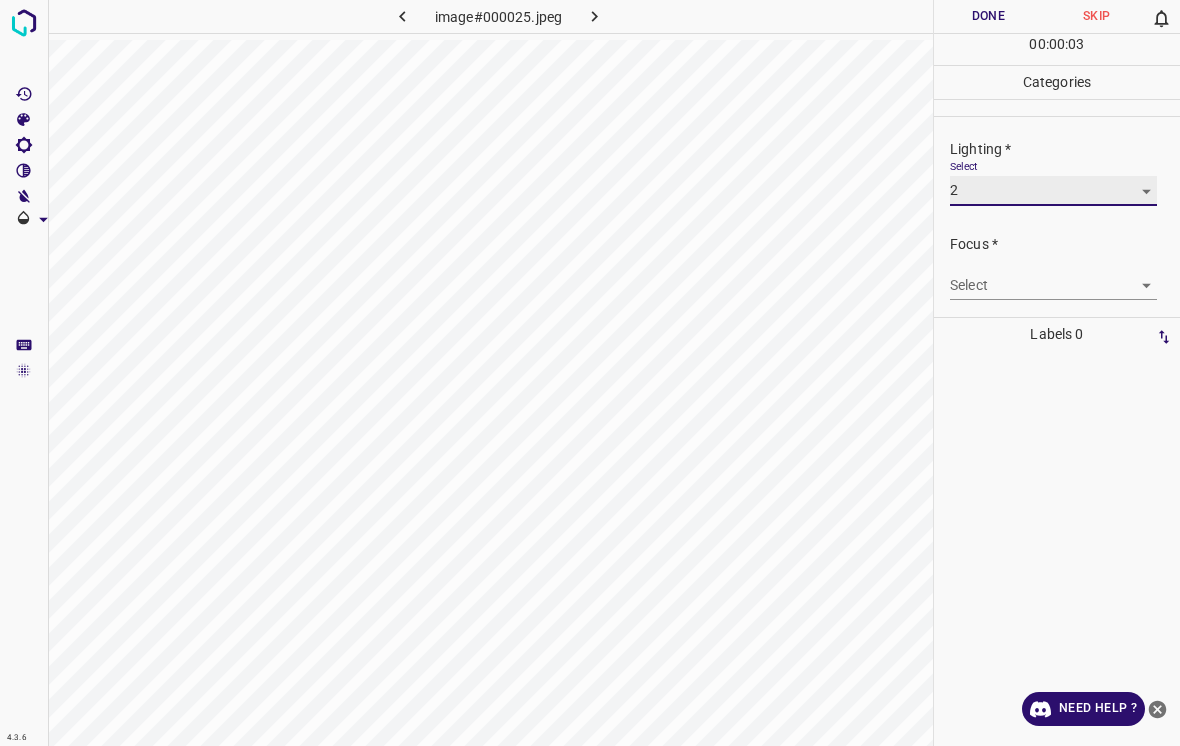 type on "2" 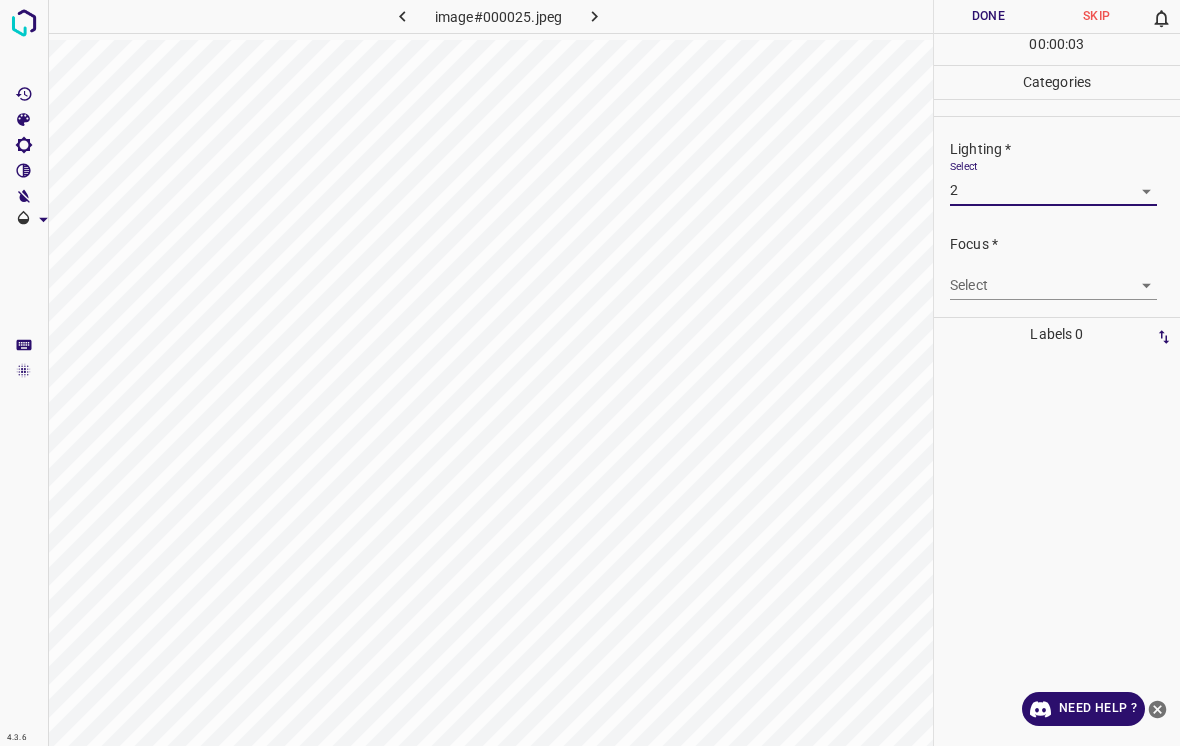 click on "4.3.6  image#000025.jpeg Done Skip 0 00   : 00   : 03   Categories Lighting *  Select 2 2 Focus *  Select ​ Overall *  Select ​ Labels   0 Categories 1 Lighting 2 Focus 3 Overall Tools Space Change between modes (Draw & Edit) I Auto labeling R Restore zoom M Zoom in N Zoom out Delete Delete selecte label Filters Z Restore filters X Saturation filter C Brightness filter V Contrast filter B Gray scale filter General O Download Need Help ? - Text - Hide - Delete 1 2 3 4 5" at bounding box center [590, 373] 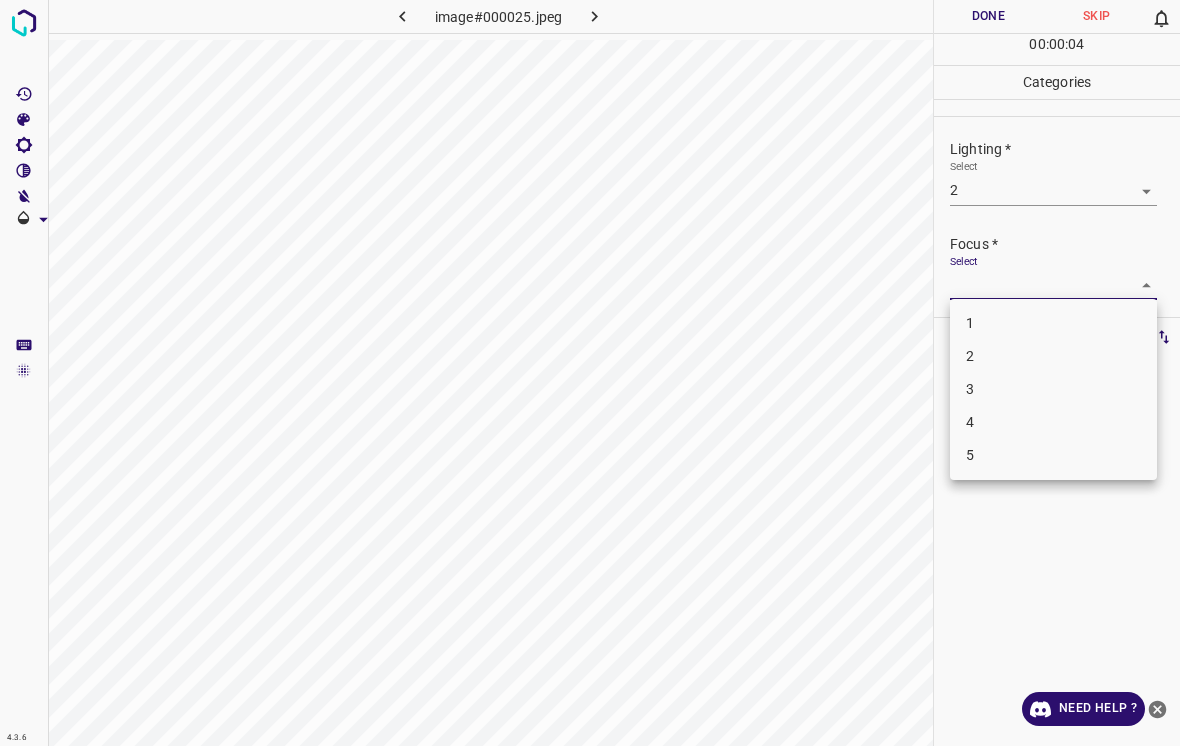 click on "1" at bounding box center [1053, 323] 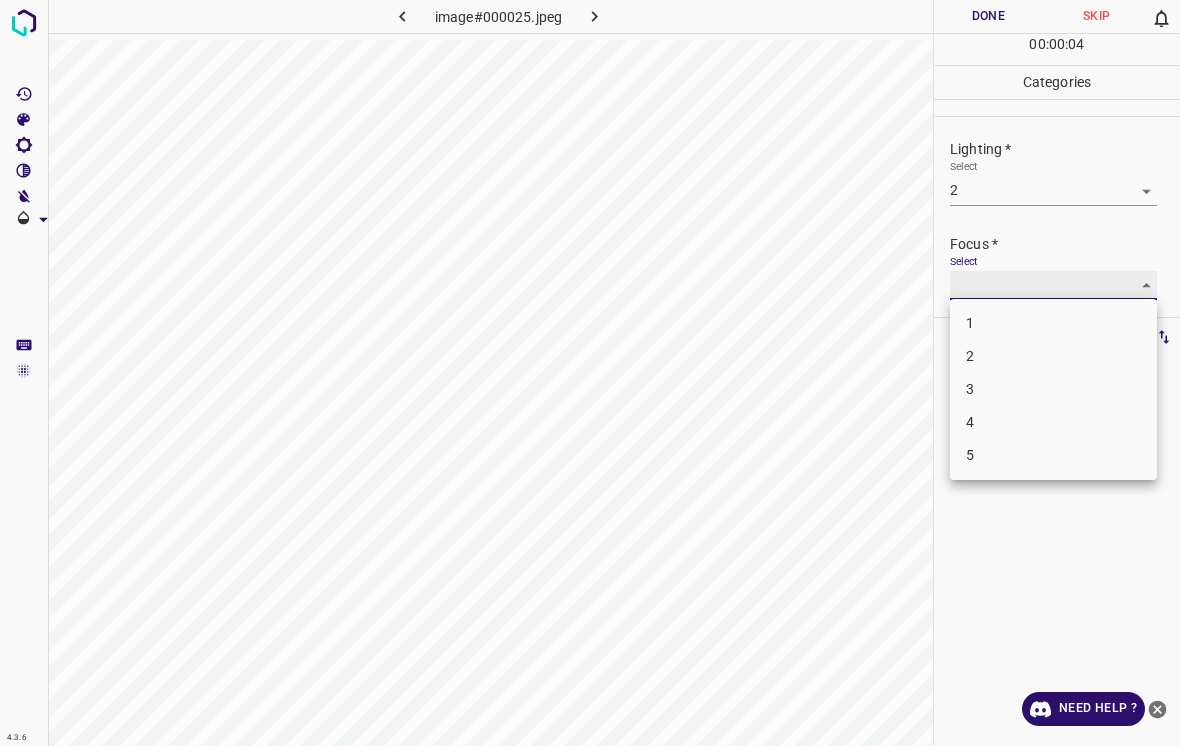 type on "1" 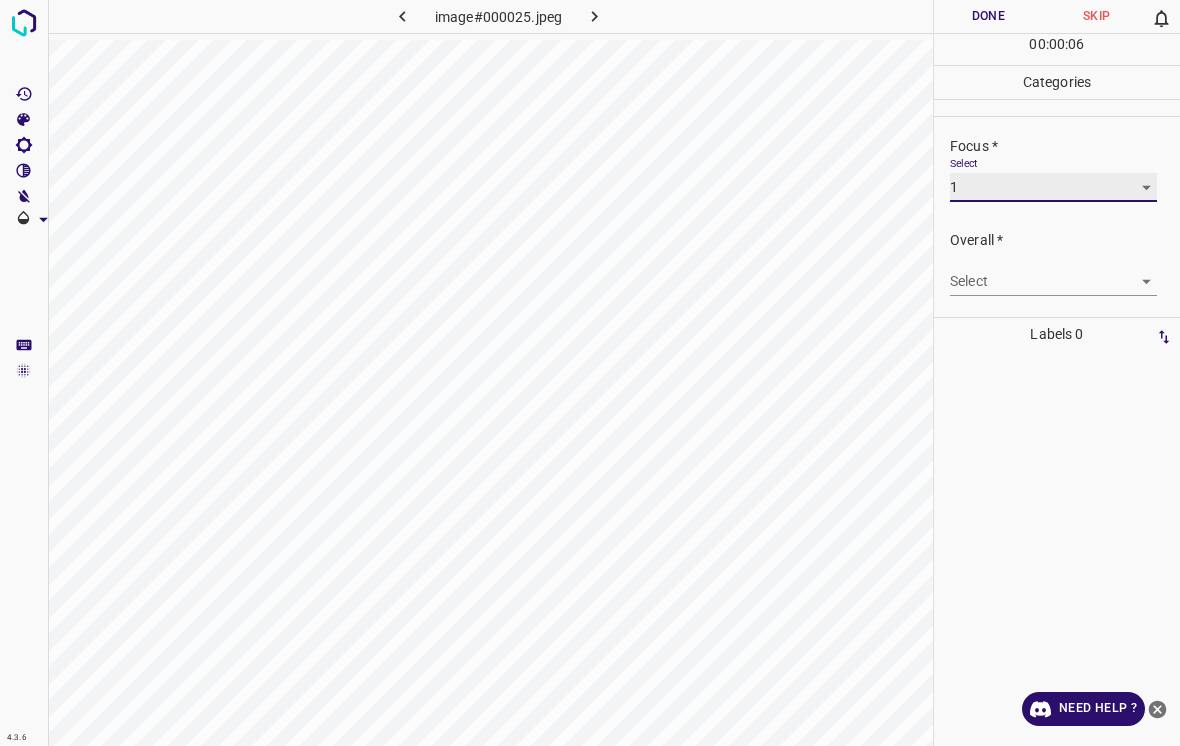 scroll, scrollTop: 98, scrollLeft: 0, axis: vertical 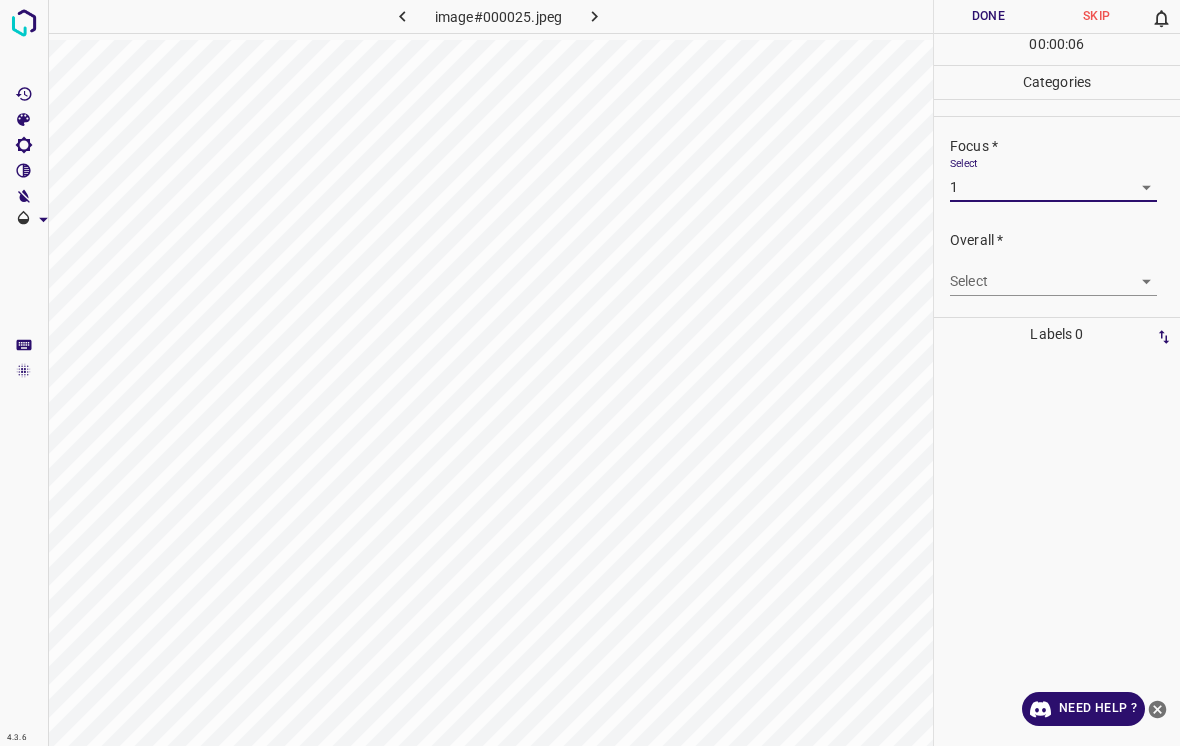 click on "4.3.6  image#000025.jpeg Done Skip 0 00   : 00   : 06   Categories Lighting *  Select 2 2 Focus *  Select 1 1 Overall *  Select ​ Labels   0 Categories 1 Lighting 2 Focus 3 Overall Tools Space Change between modes (Draw & Edit) I Auto labeling R Restore zoom M Zoom in N Zoom out Delete Delete selecte label Filters Z Restore filters X Saturation filter C Brightness filter V Contrast filter B Gray scale filter General O Download Need Help ? - Text - Hide - Delete" at bounding box center [590, 373] 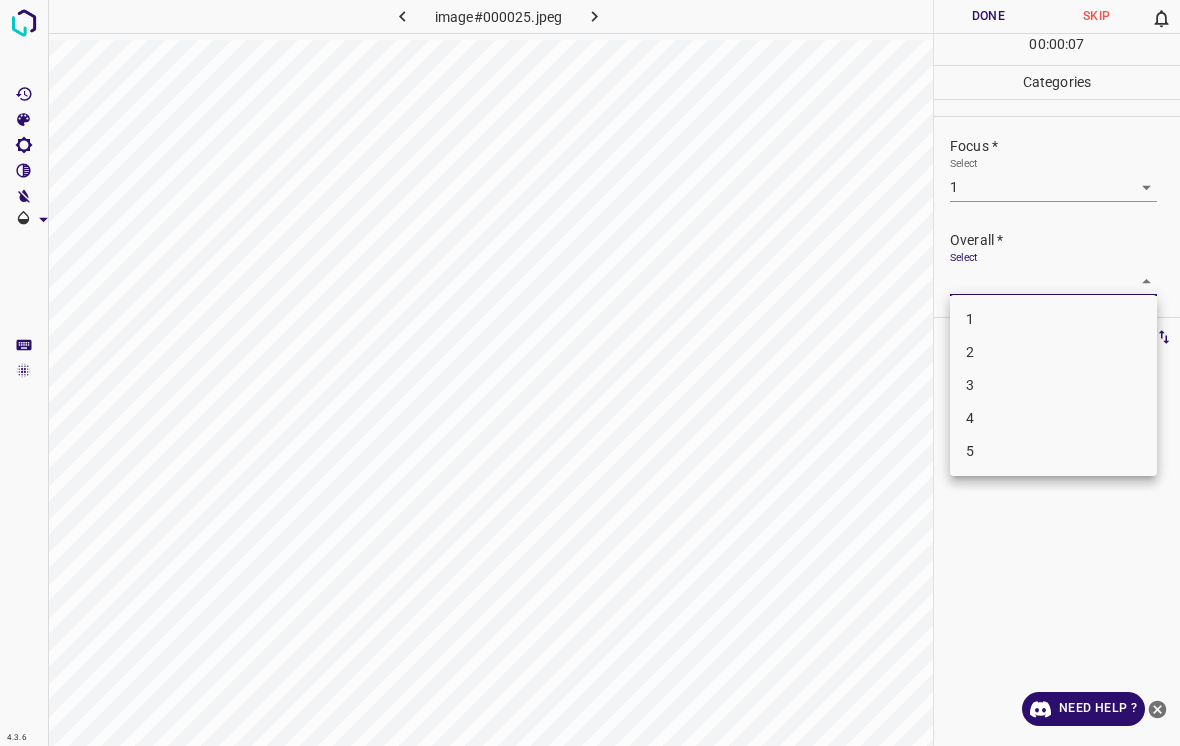 click on "1" at bounding box center [1053, 319] 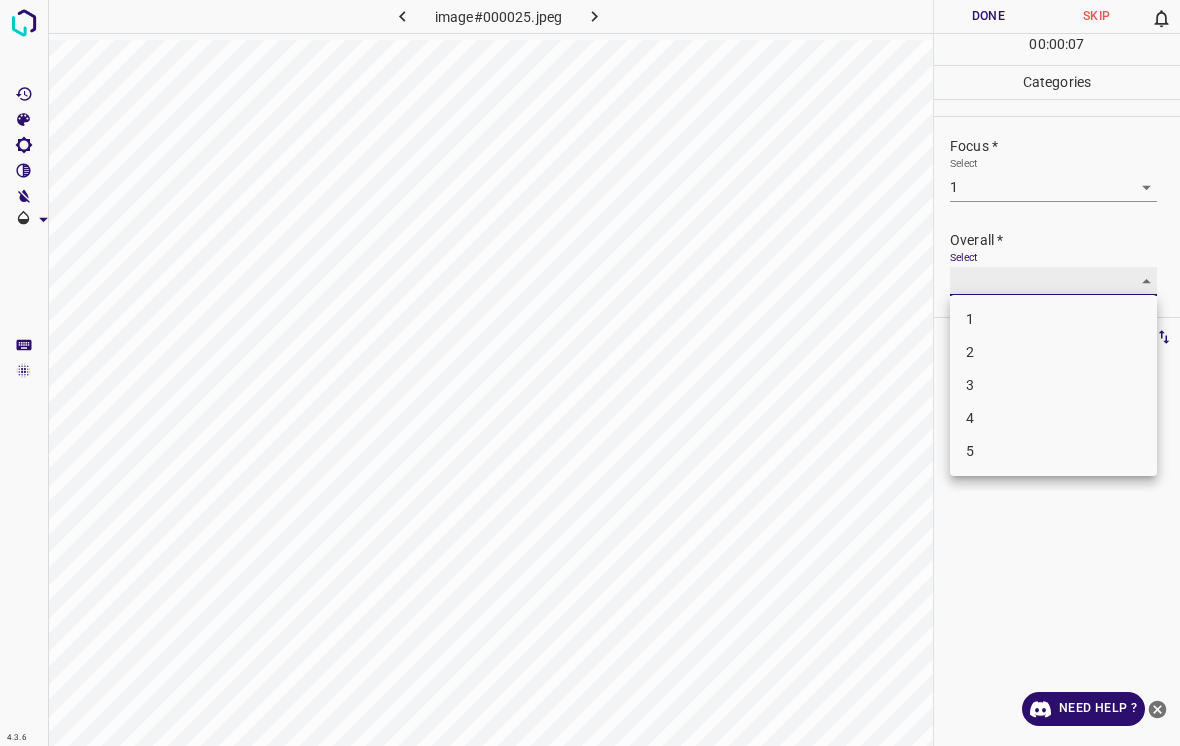 type on "1" 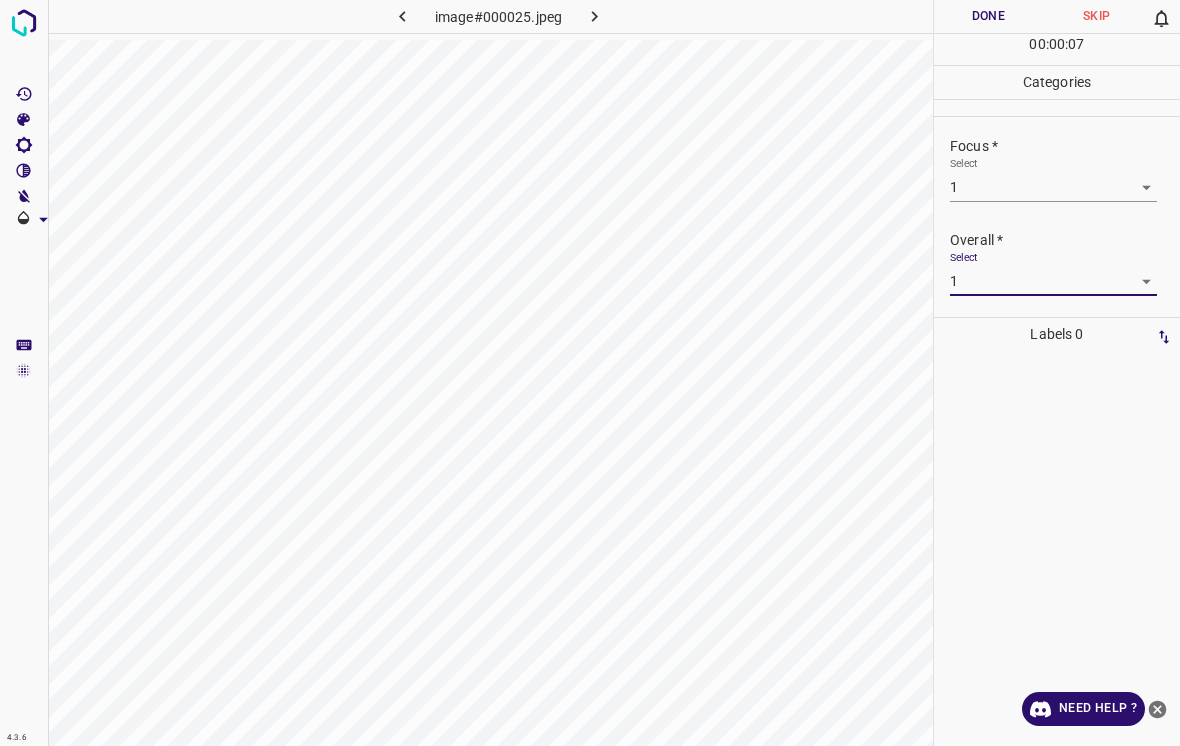 click on "Done" at bounding box center [988, 16] 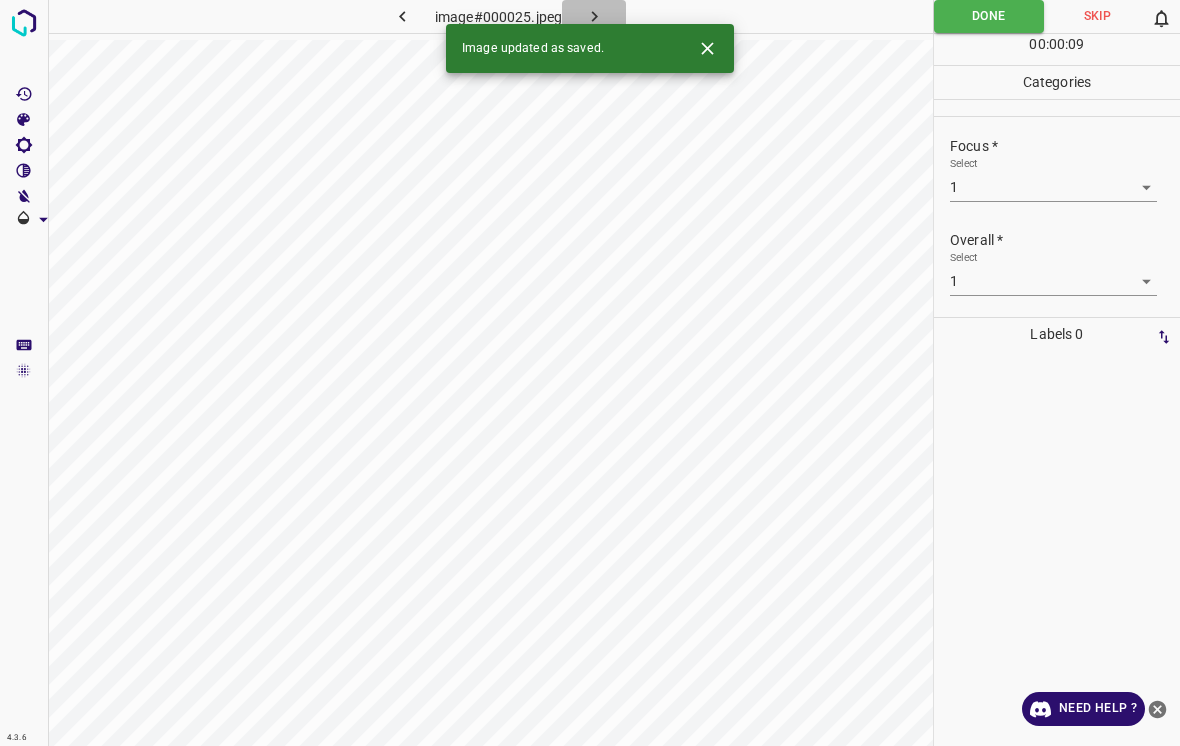 click at bounding box center (594, 16) 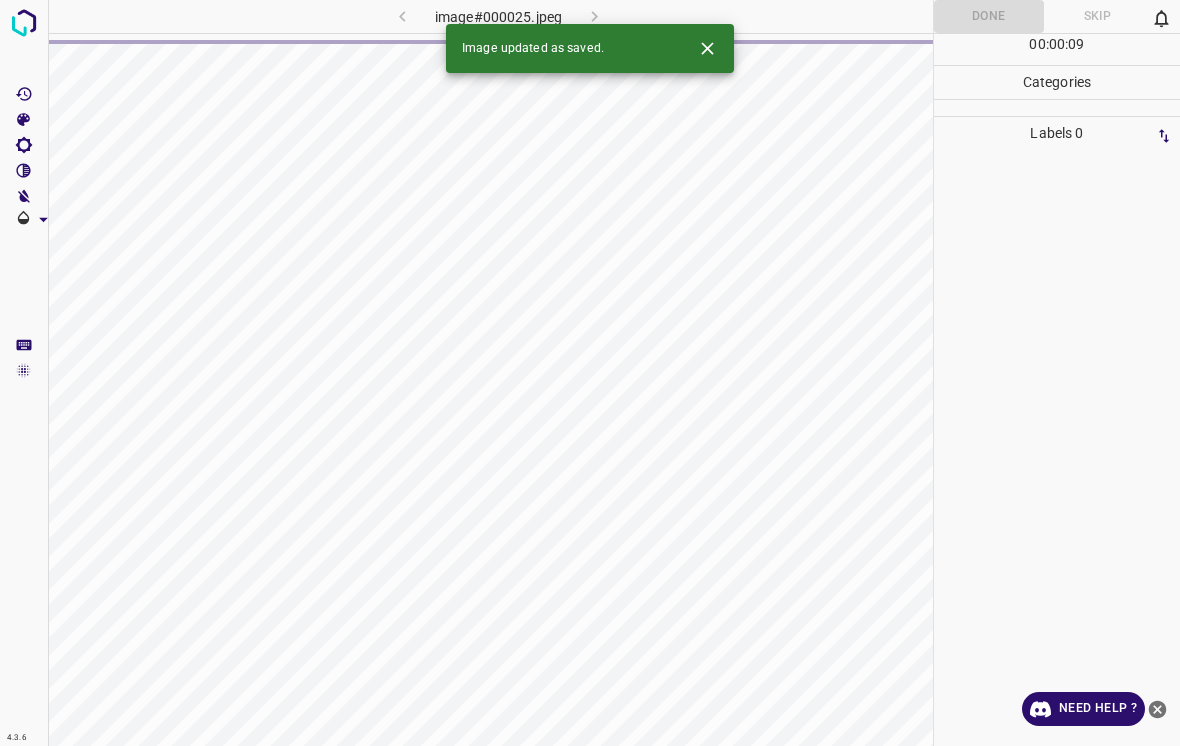 click 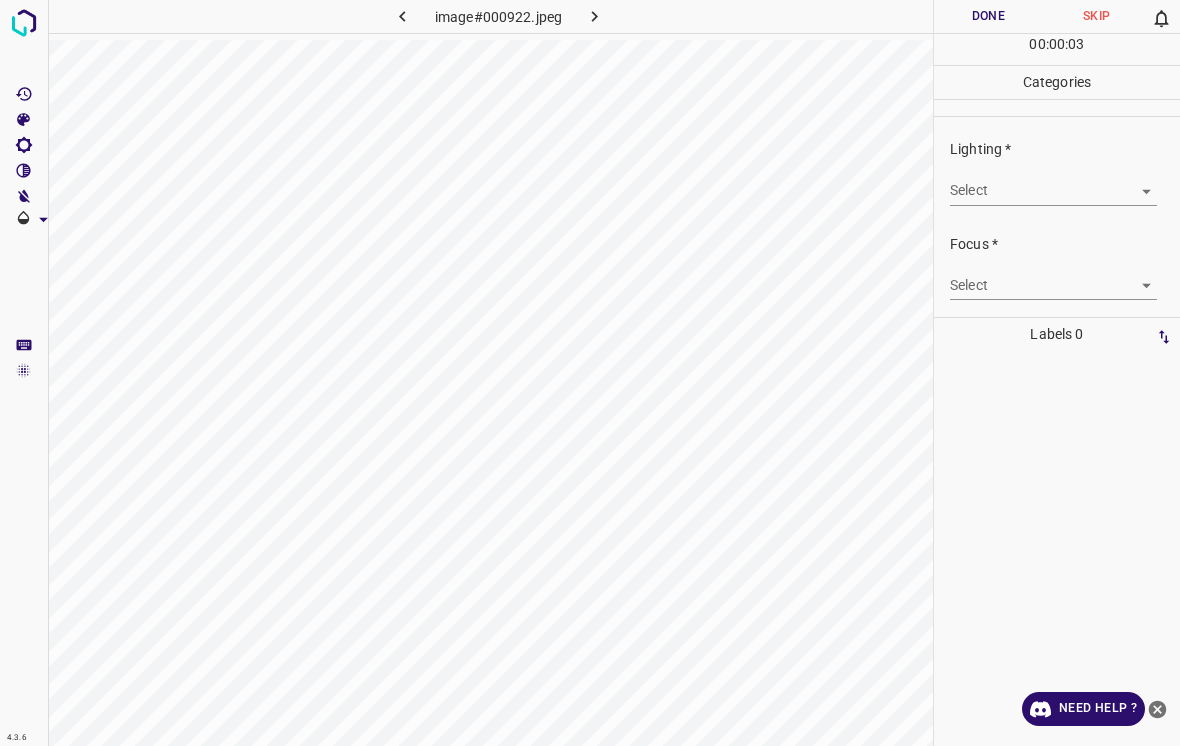 click on "4.3.6  image#000922.jpeg Done Skip 0 00   : 00   : 03   Categories Lighting *  Select ​ Focus *  Select ​ Overall *  Select ​ Labels   0 Categories 1 Lighting 2 Focus 3 Overall Tools Space Change between modes (Draw & Edit) I Auto labeling R Restore zoom M Zoom in N Zoom out Delete Delete selecte label Filters Z Restore filters X Saturation filter C Brightness filter V Contrast filter B Gray scale filter General O Download Need Help ? - Text - Hide - Delete" at bounding box center [590, 373] 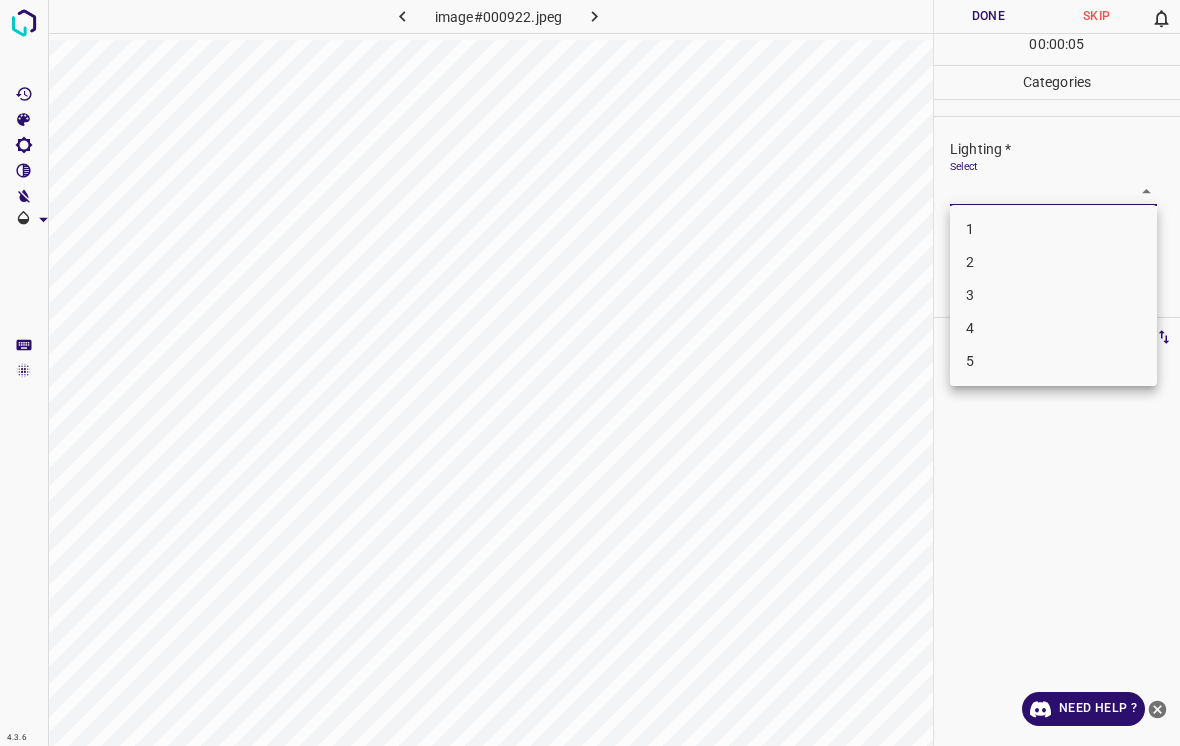 click on "2" at bounding box center [1053, 262] 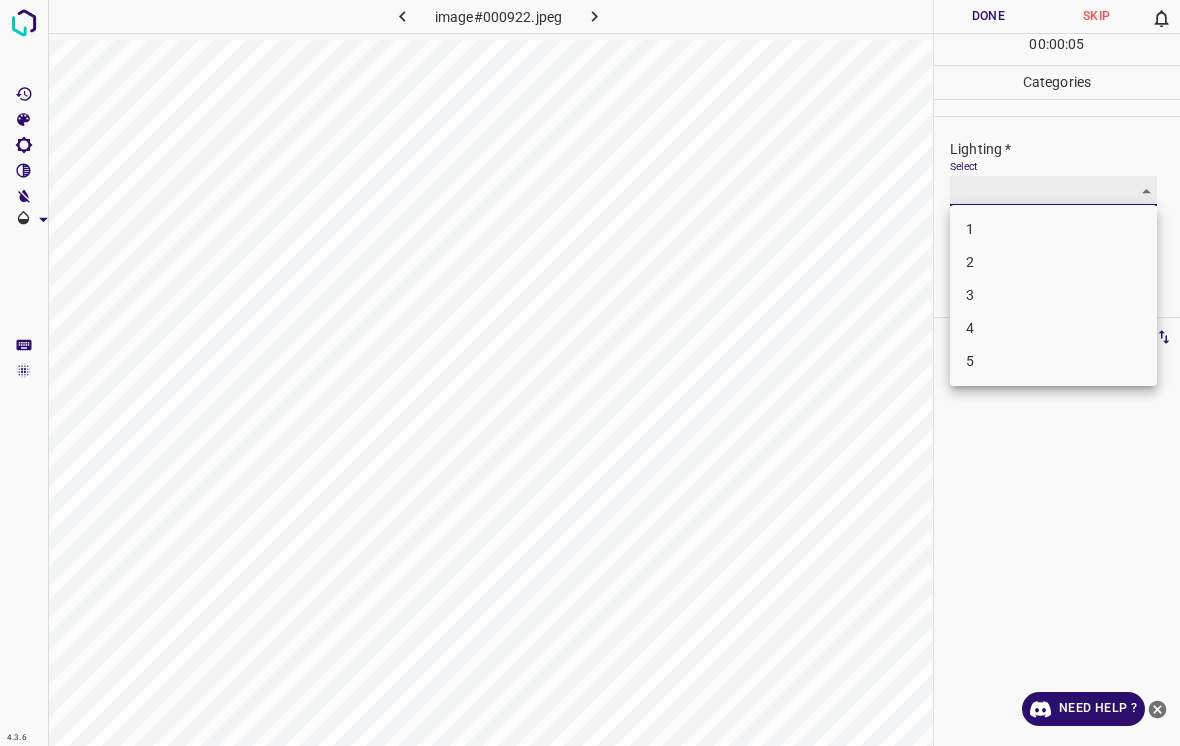 type on "2" 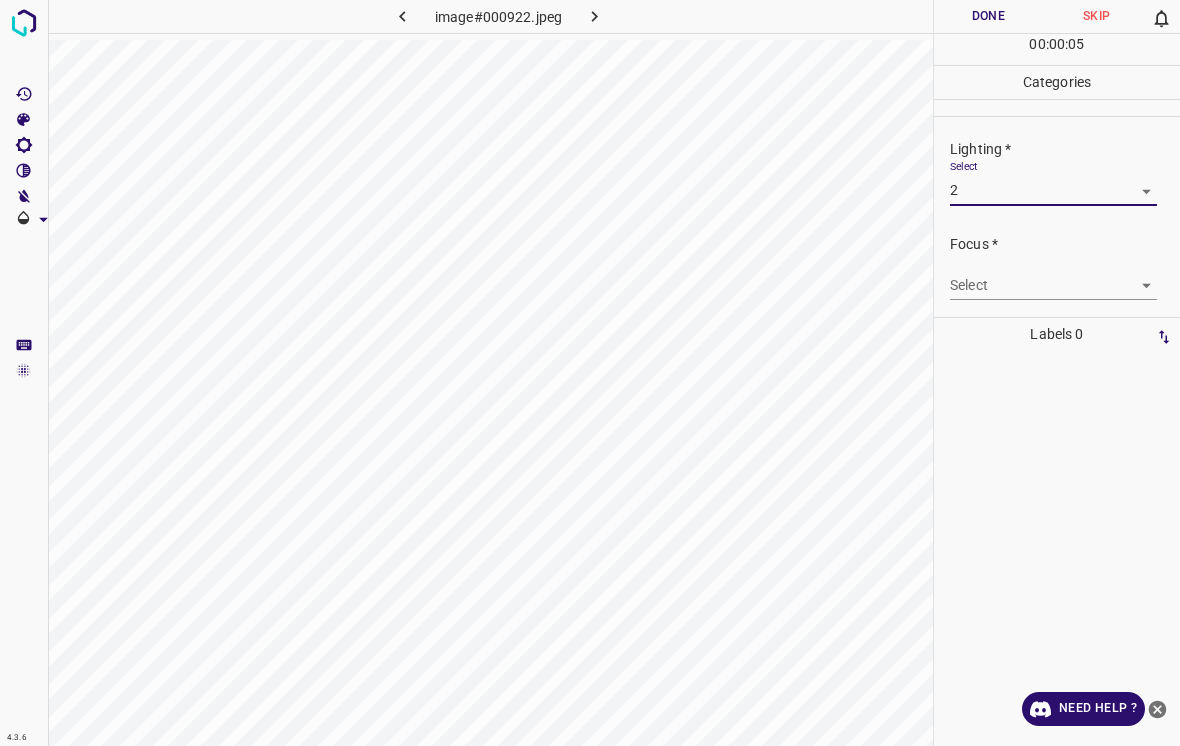 click on "4.3.6  image#000922.jpeg Done Skip 0 00   : 00   : 05   Categories Lighting *  Select 2 2 Focus *  Select ​ Overall *  Select ​ Labels   0 Categories 1 Lighting 2 Focus 3 Overall Tools Space Change between modes (Draw & Edit) I Auto labeling R Restore zoom M Zoom in N Zoom out Delete Delete selecte label Filters Z Restore filters X Saturation filter C Brightness filter V Contrast filter B Gray scale filter General O Download Need Help ? - Text - Hide - Delete" at bounding box center [590, 373] 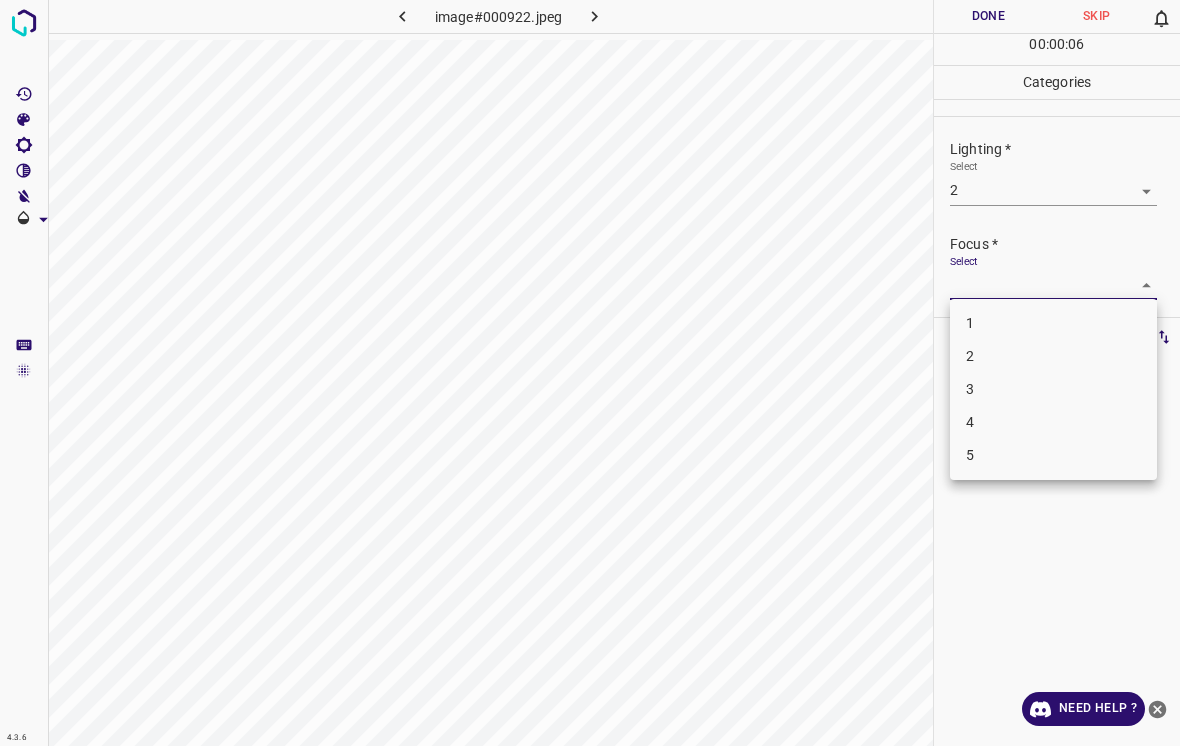 click on "1" at bounding box center (1053, 323) 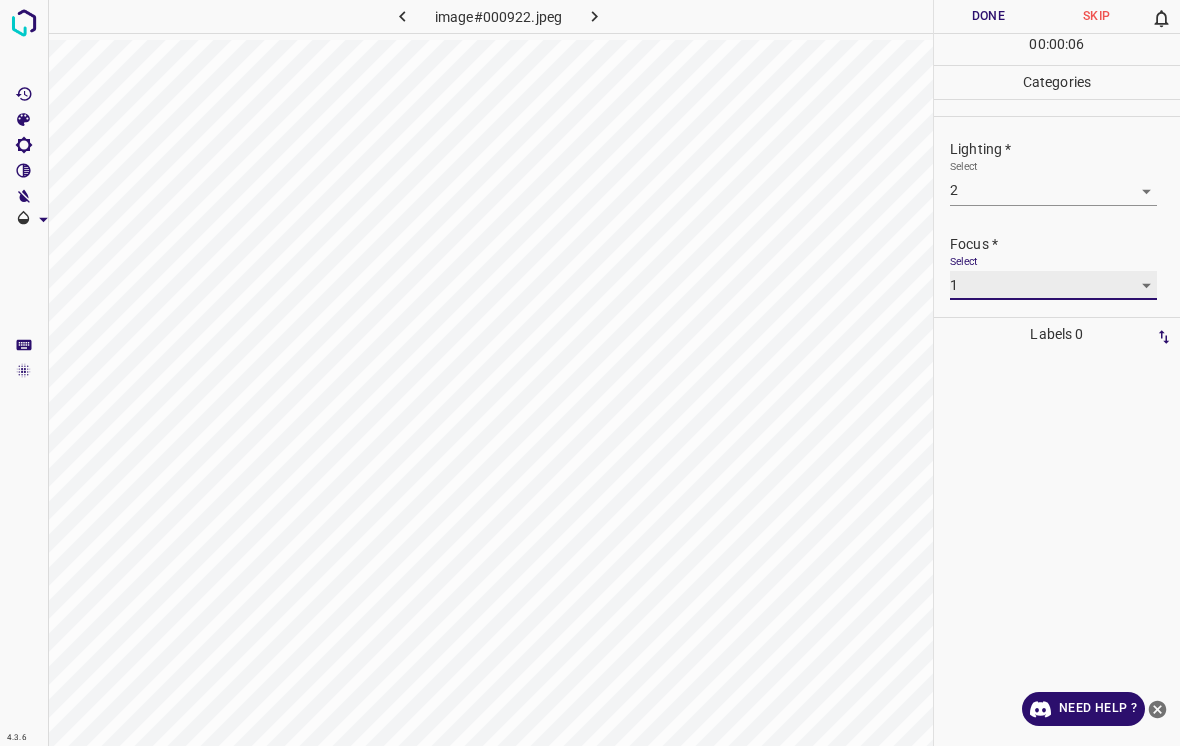 type on "1" 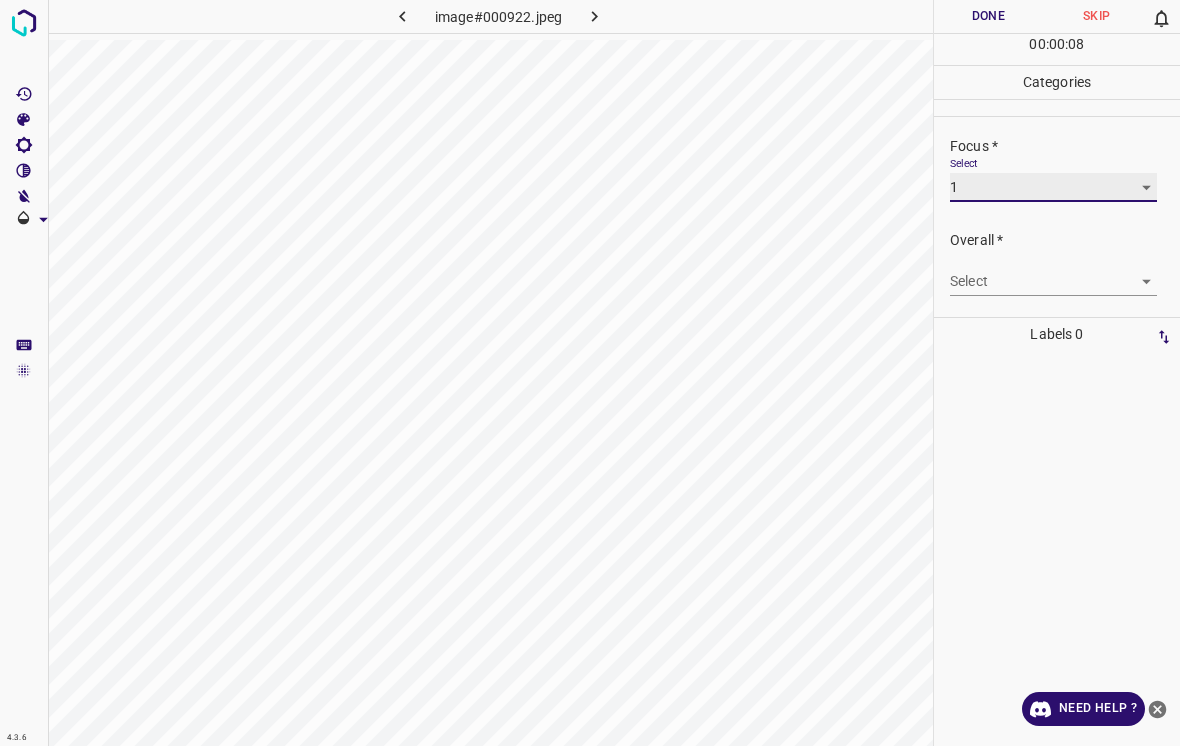 scroll, scrollTop: 98, scrollLeft: 0, axis: vertical 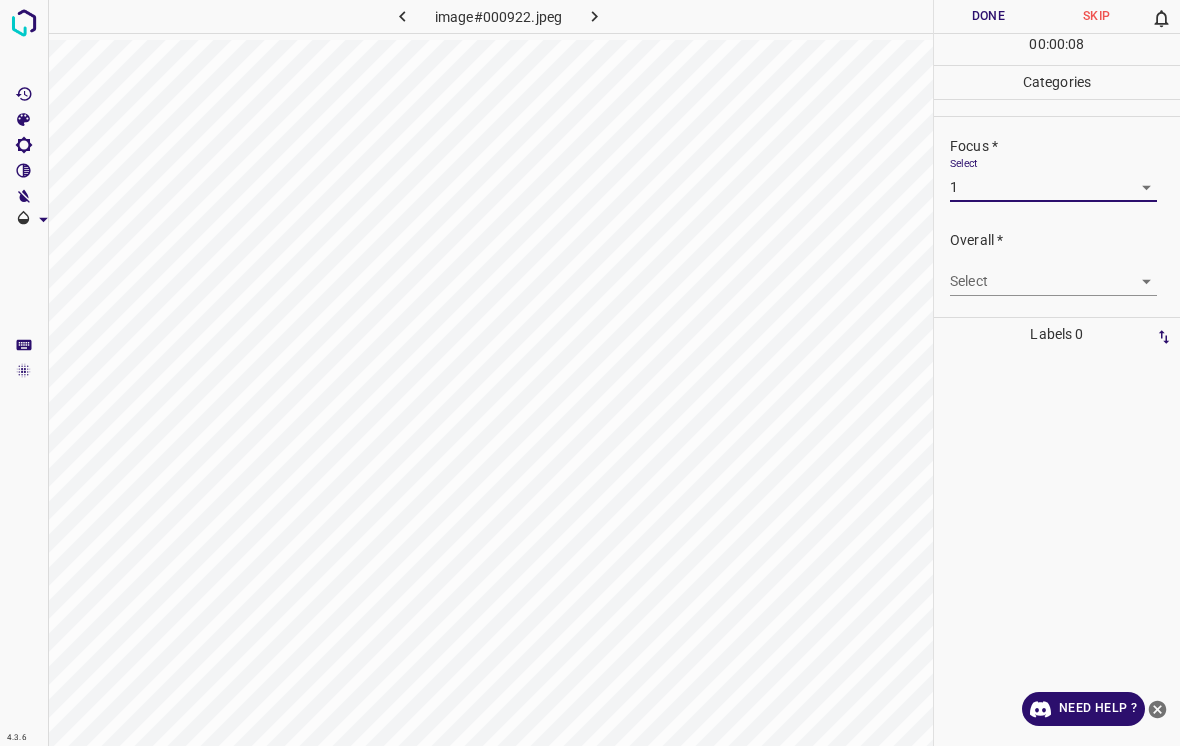 click on "4.3.6  image#000922.jpeg Done Skip 0 00   : 00   : 08   Categories Lighting *  Select 2 2 Focus *  Select 1 1 Overall *  Select ​ Labels   0 Categories 1 Lighting 2 Focus 3 Overall Tools Space Change between modes (Draw & Edit) I Auto labeling R Restore zoom M Zoom in N Zoom out Delete Delete selecte label Filters Z Restore filters X Saturation filter C Brightness filter V Contrast filter B Gray scale filter General O Download Need Help ? - Text - Hide - Delete" at bounding box center [590, 373] 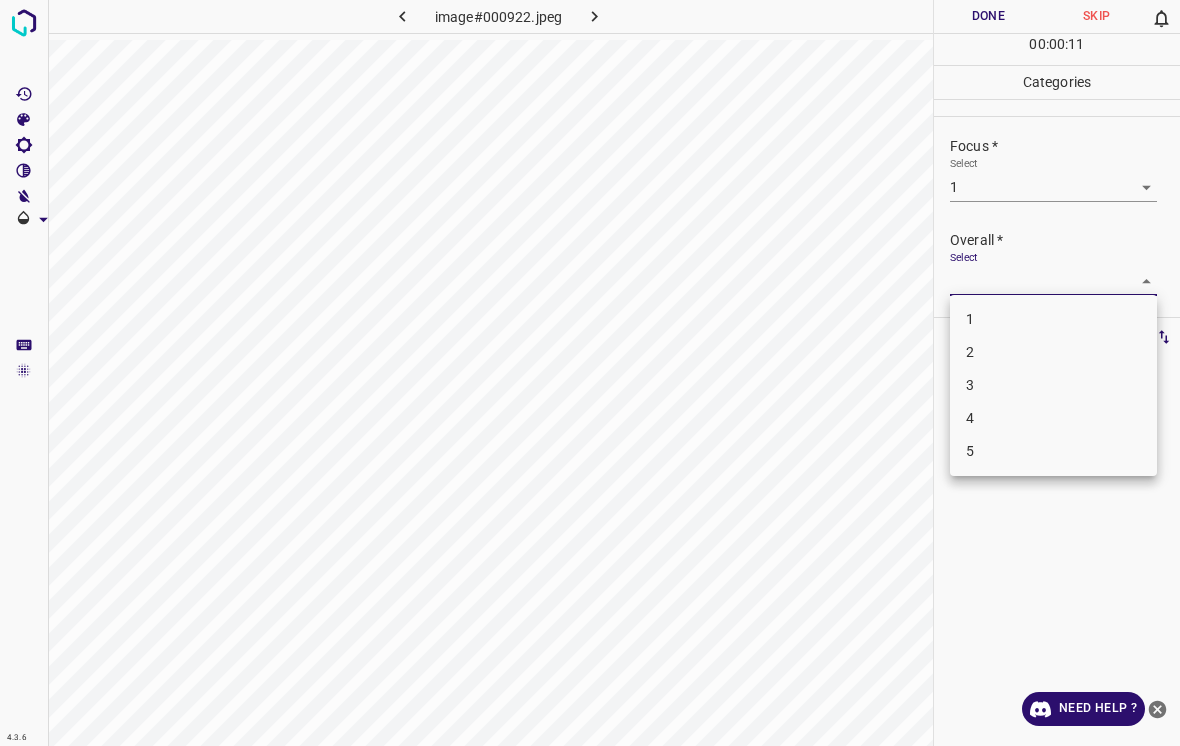 click on "1" at bounding box center [1053, 319] 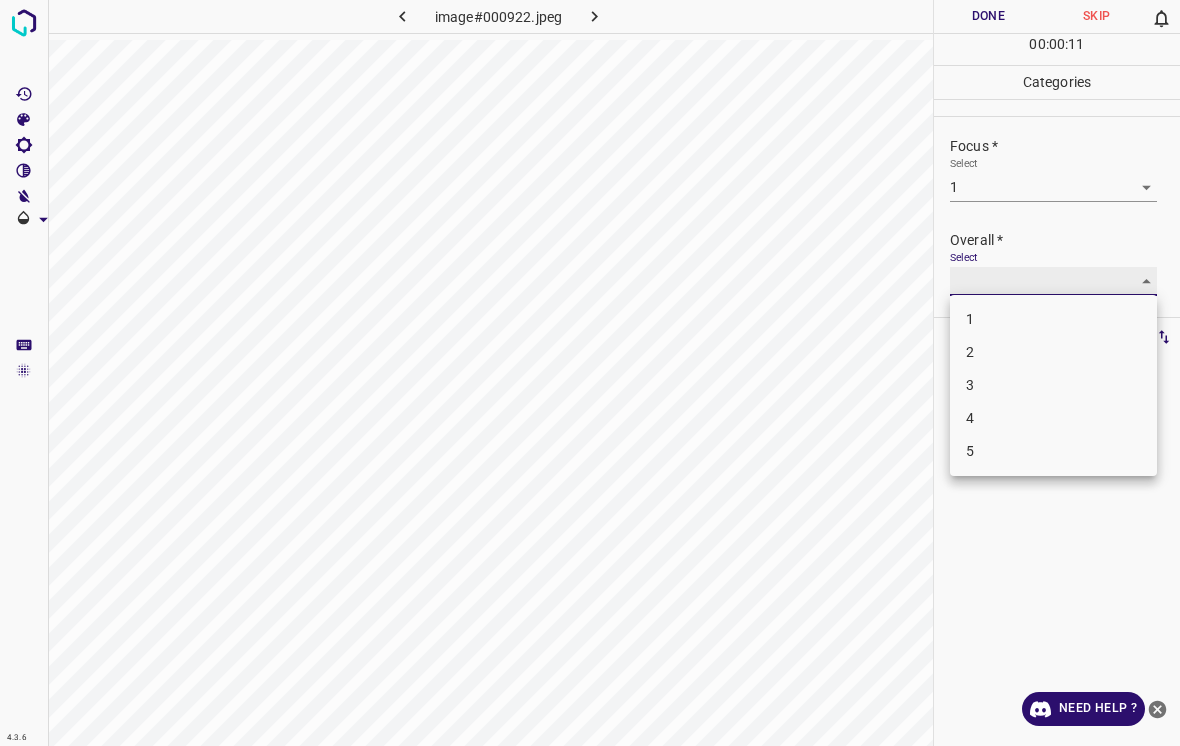 type on "1" 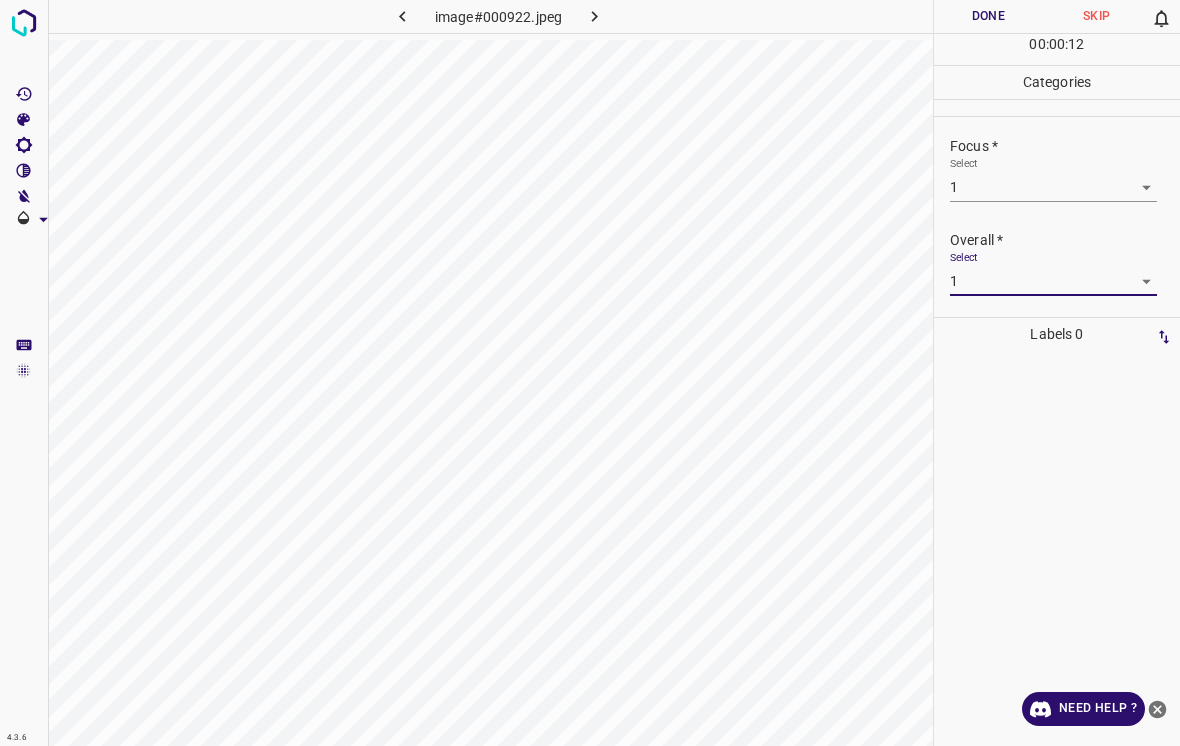 click on "Done" at bounding box center (988, 16) 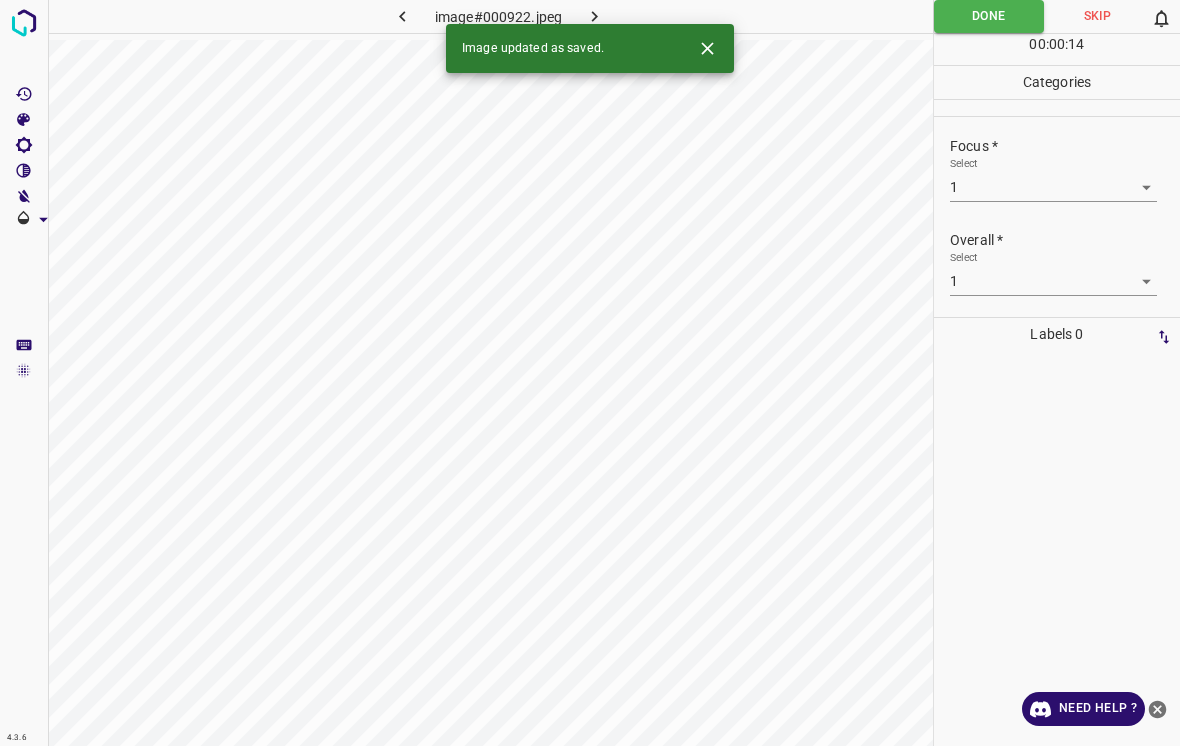 click at bounding box center [594, 16] 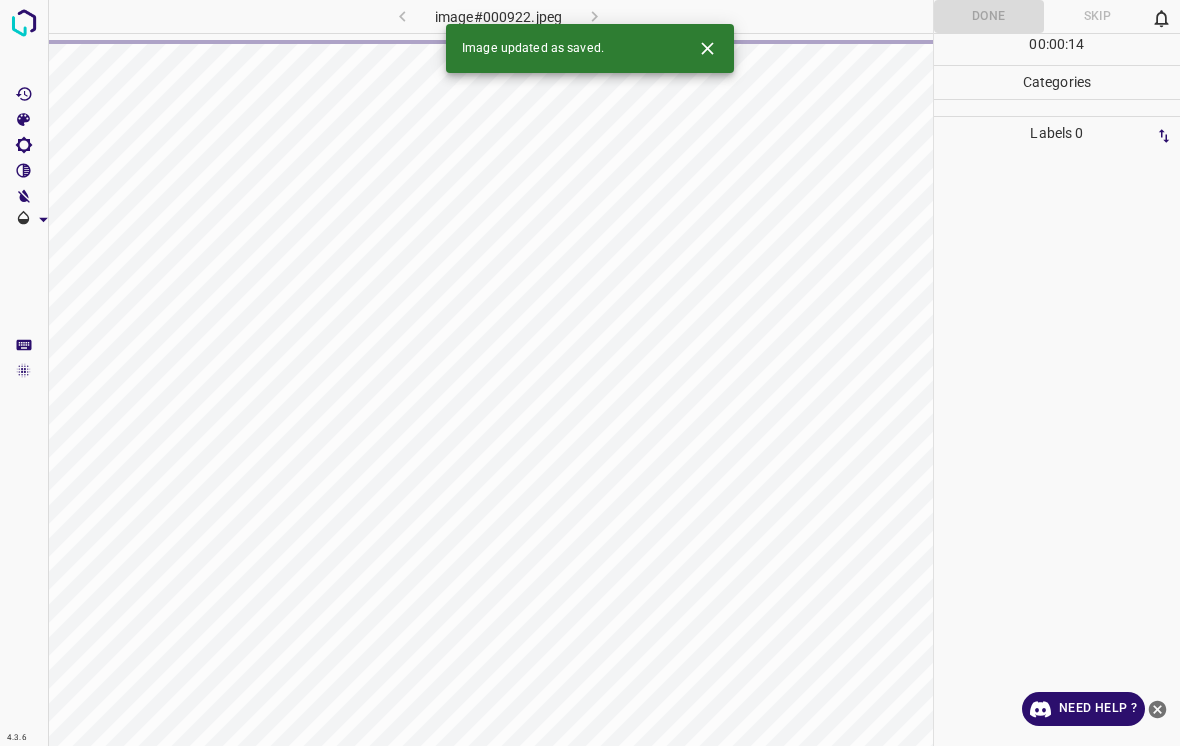 click 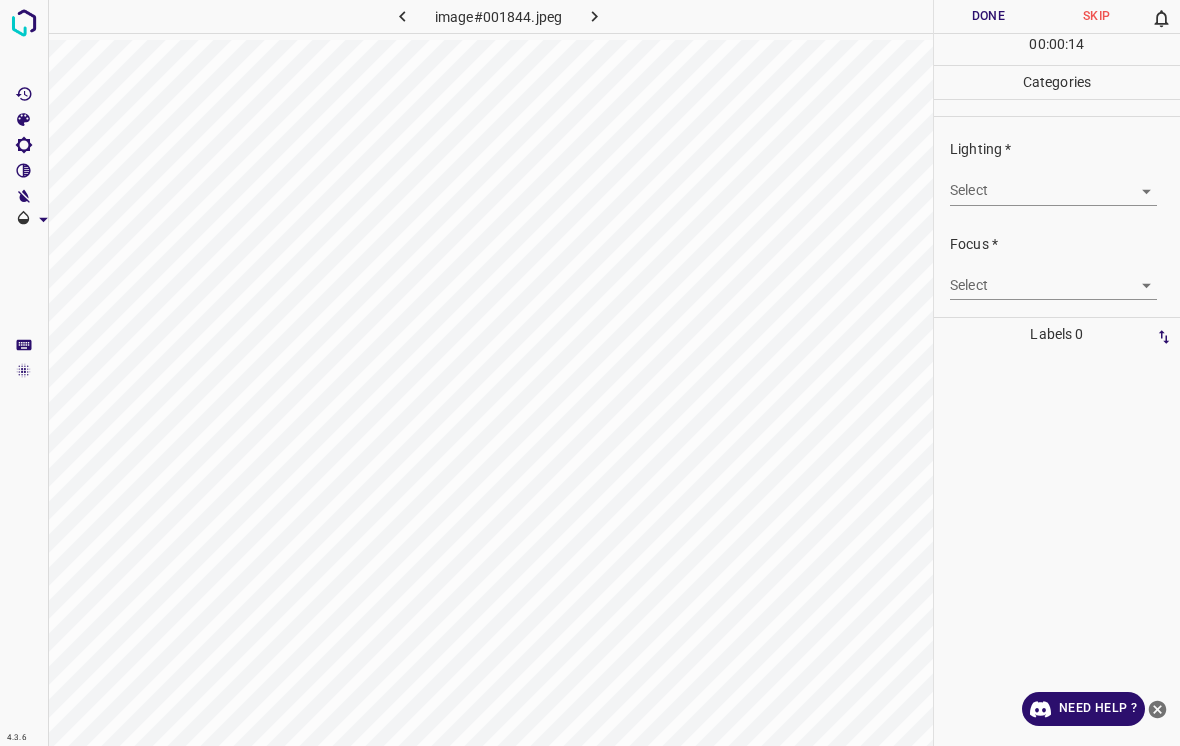 click on "4.3.6  image#001844.jpeg Done Skip 0 00   : 00   : 14   Categories Lighting *  Select ​ Focus *  Select ​ Overall *  Select ​ Labels   0 Categories 1 Lighting 2 Focus 3 Overall Tools Space Change between modes (Draw & Edit) I Auto labeling R Restore zoom M Zoom in N Zoom out Delete Delete selecte label Filters Z Restore filters X Saturation filter C Brightness filter V Contrast filter B Gray scale filter General O Download Need Help ? - Text - Hide - Delete" at bounding box center (590, 373) 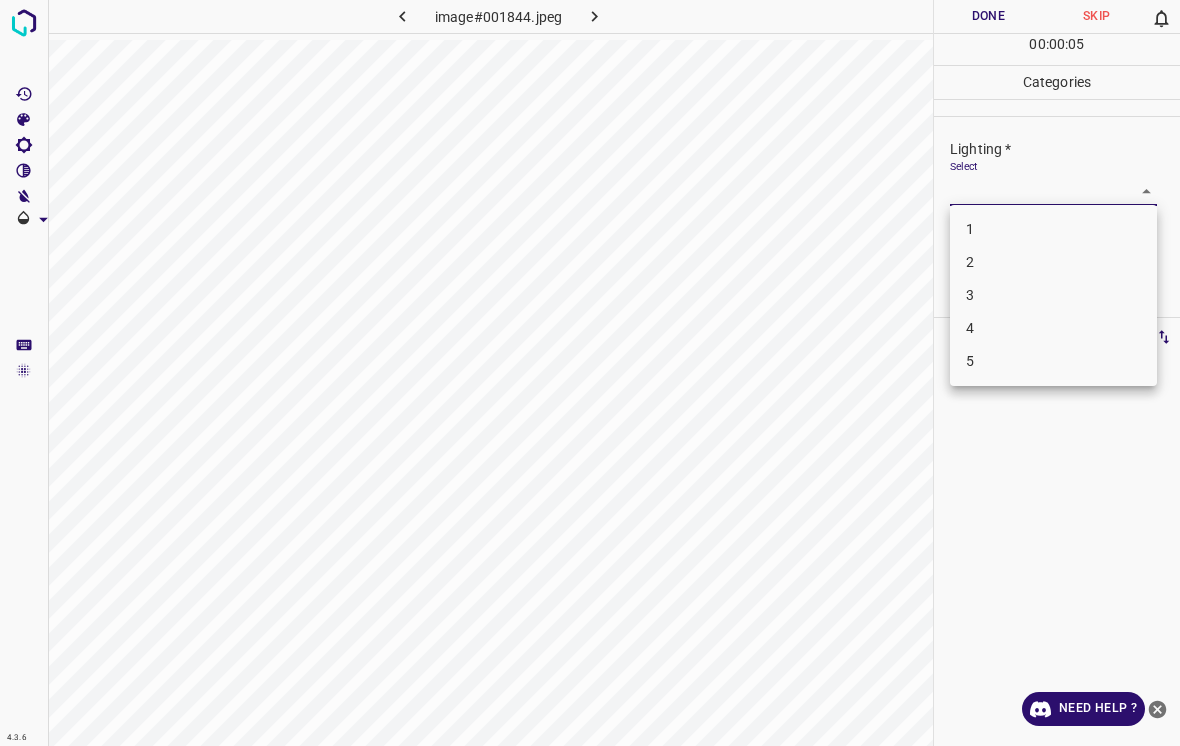 click on "4" at bounding box center (1053, 328) 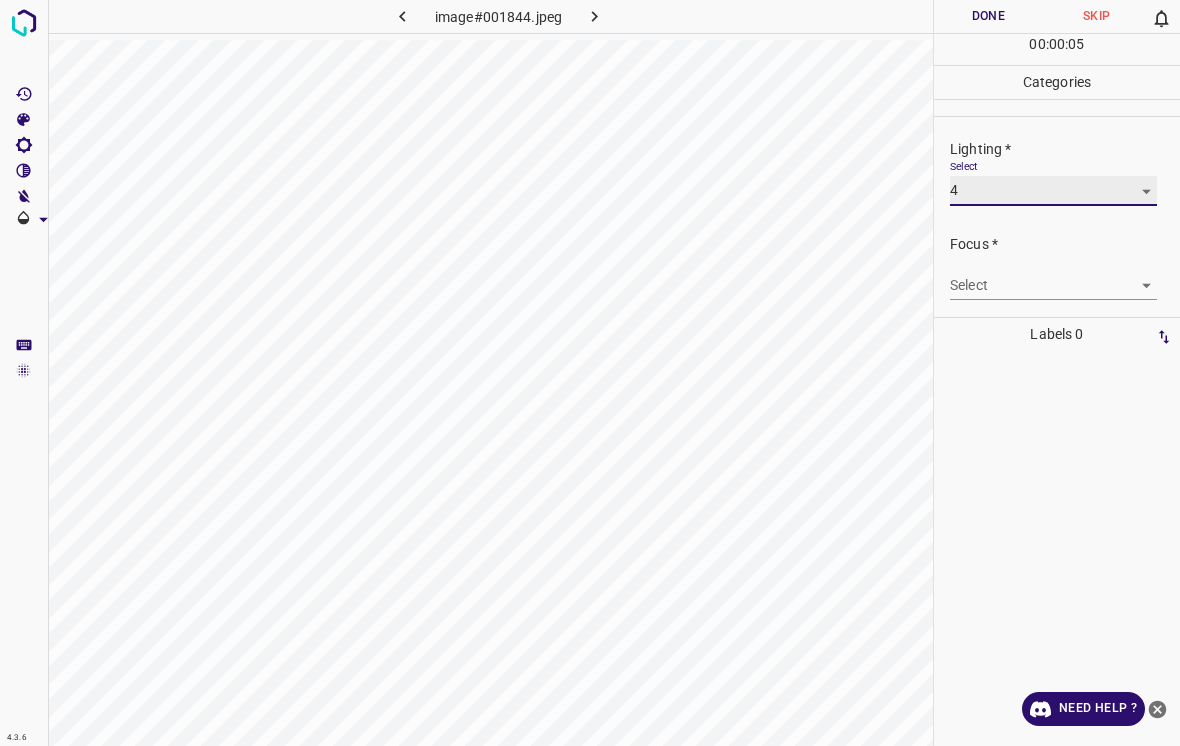 type on "4" 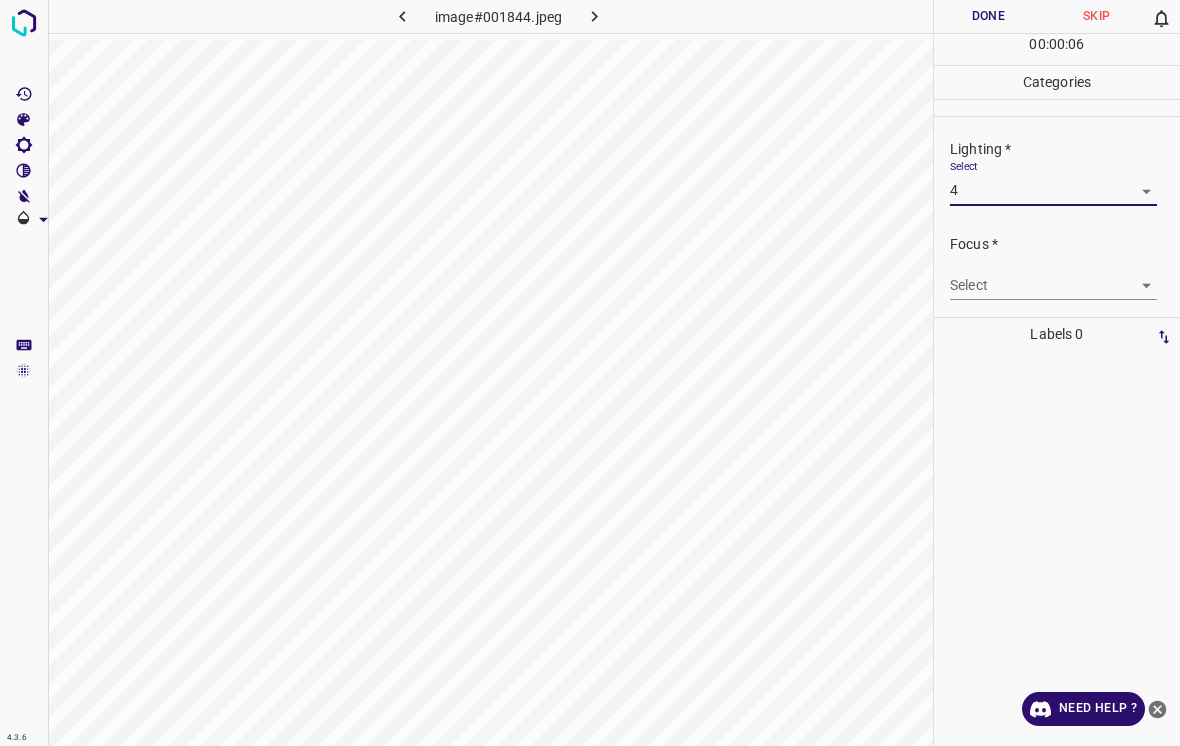 click on "4.3.6  image#001844.jpeg Done Skip 0 00   : 00   : 06   Categories Lighting *  Select 4 4 Focus *  Select ​ Overall *  Select ​ Labels   0 Categories 1 Lighting 2 Focus 3 Overall Tools Space Change between modes (Draw & Edit) I Auto labeling R Restore zoom M Zoom in N Zoom out Delete Delete selecte label Filters Z Restore filters X Saturation filter C Brightness filter V Contrast filter B Gray scale filter General O Download Need Help ? - Text - Hide - Delete" at bounding box center [590, 373] 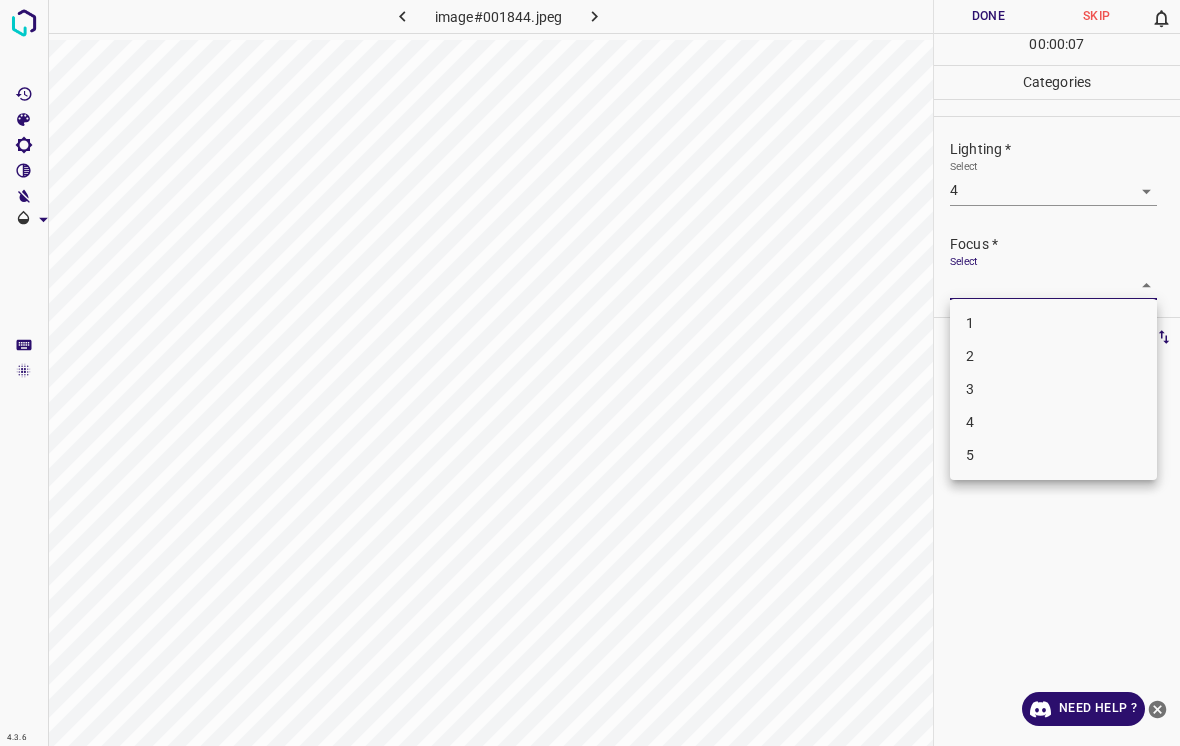 click on "3" at bounding box center (1053, 389) 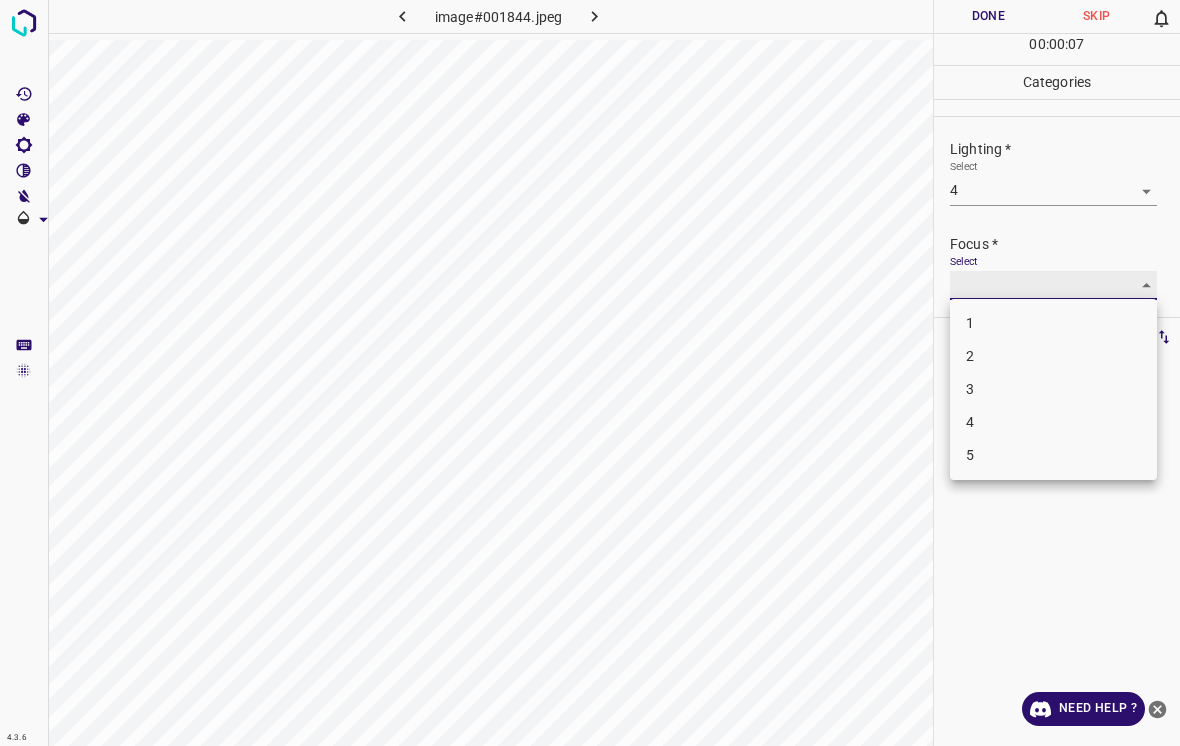 type on "3" 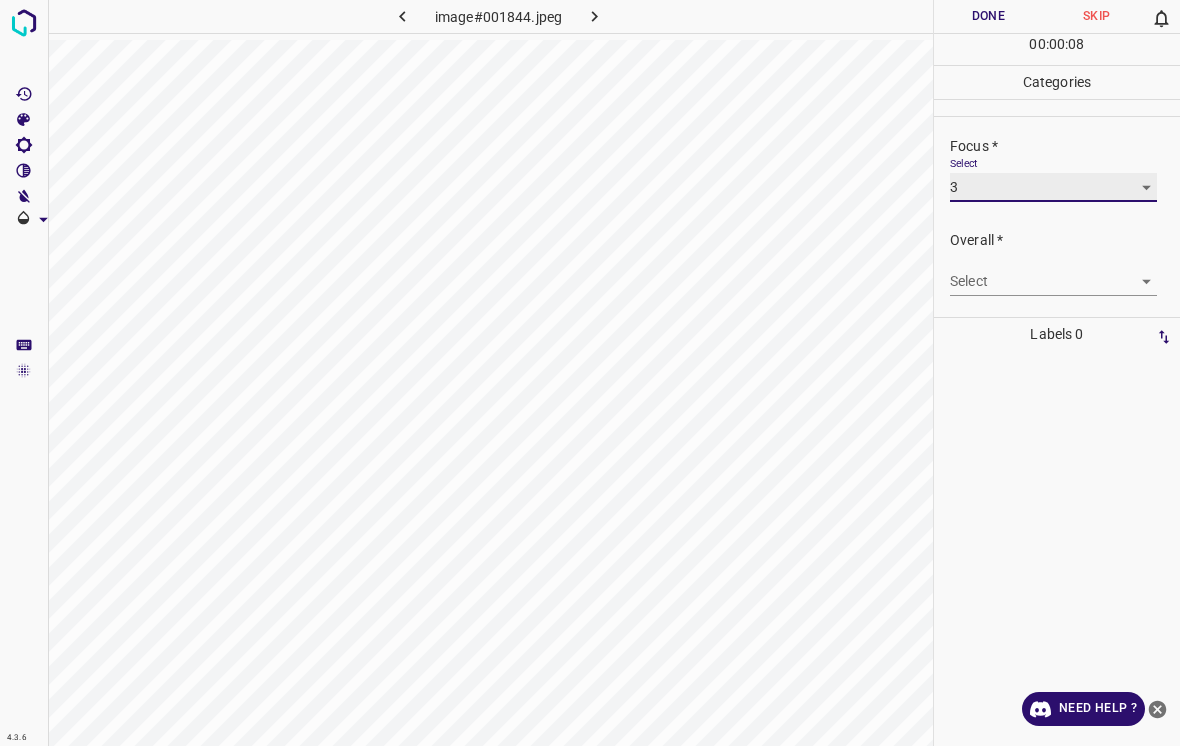 scroll, scrollTop: 98, scrollLeft: 0, axis: vertical 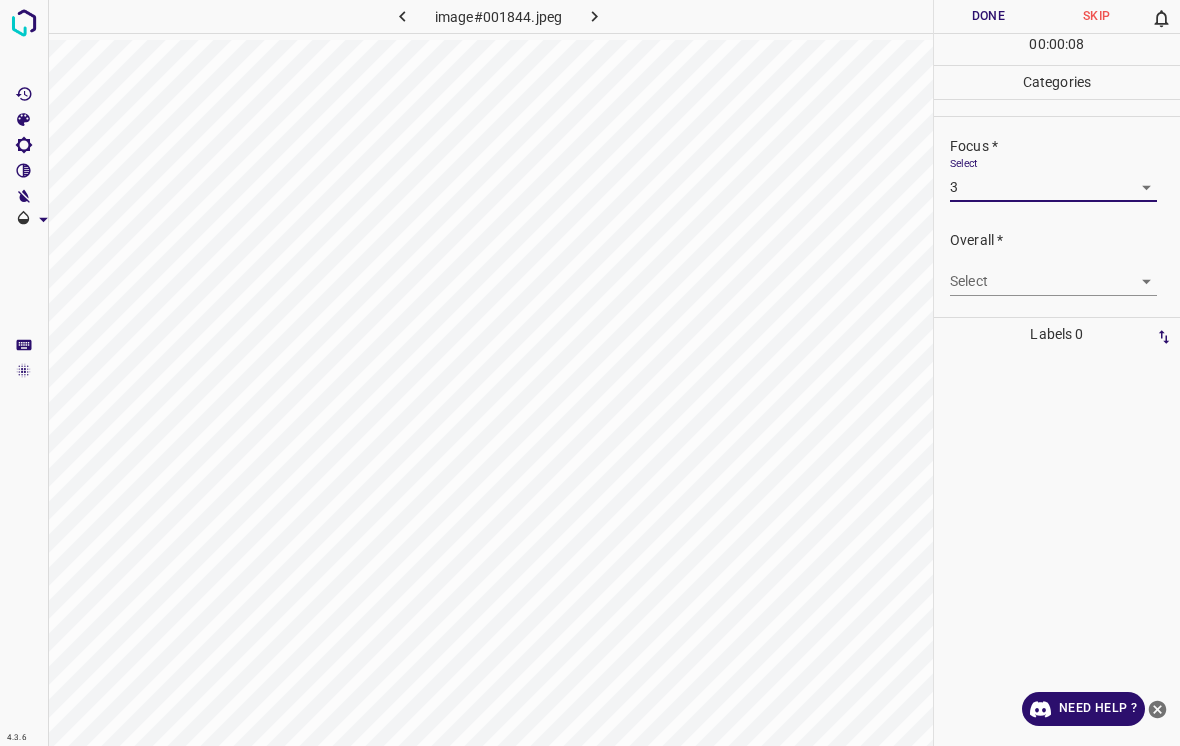 click on "4.3.6  image#001844.jpeg Done Skip 0 00   : 00   : 08   Categories Lighting *  Select 4 4 Focus *  Select 3 3 Overall *  Select ​ Labels   0 Categories 1 Lighting 2 Focus 3 Overall Tools Space Change between modes (Draw & Edit) I Auto labeling R Restore zoom M Zoom in N Zoom out Delete Delete selecte label Filters Z Restore filters X Saturation filter C Brightness filter V Contrast filter B Gray scale filter General O Download Need Help ? - Text - Hide - Delete" at bounding box center [590, 373] 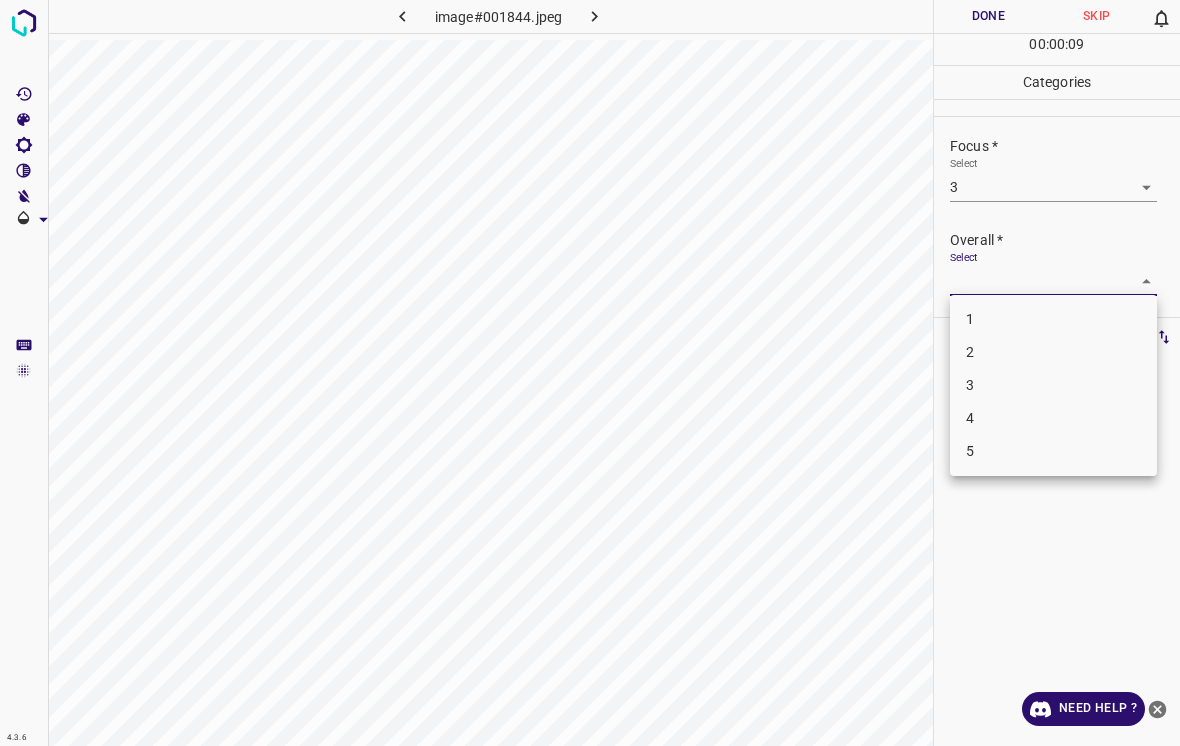 click on "3" at bounding box center [1053, 385] 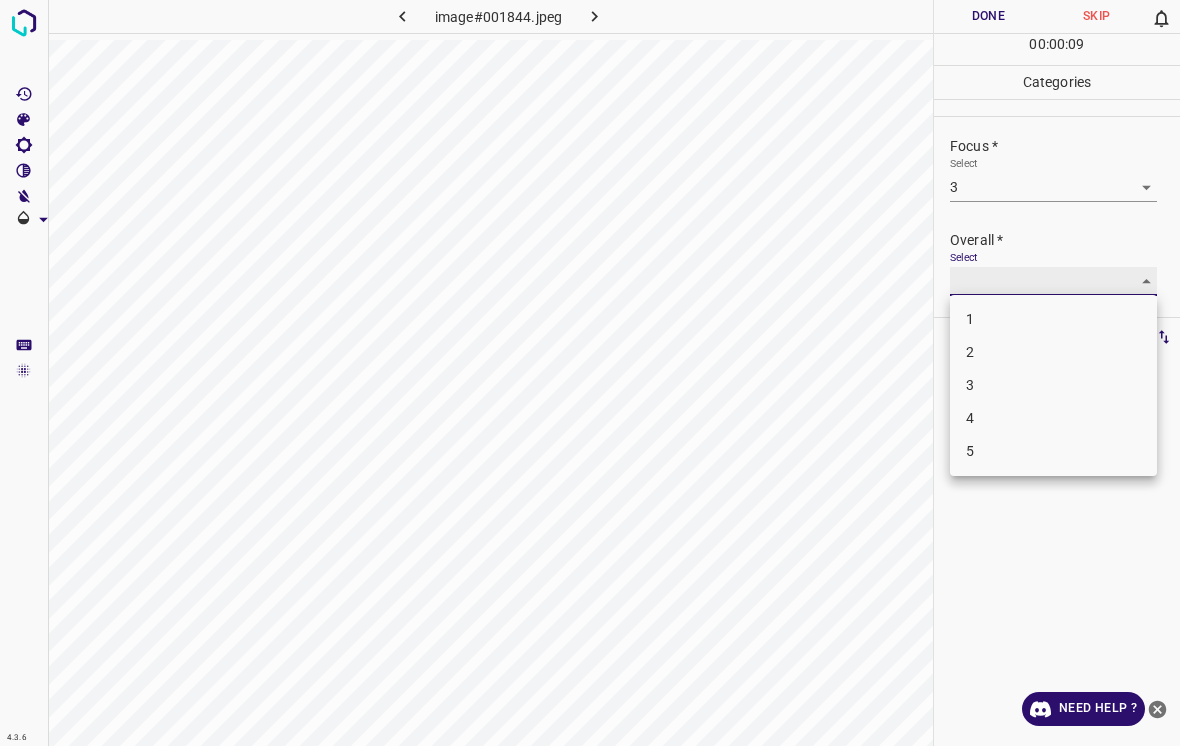 type on "3" 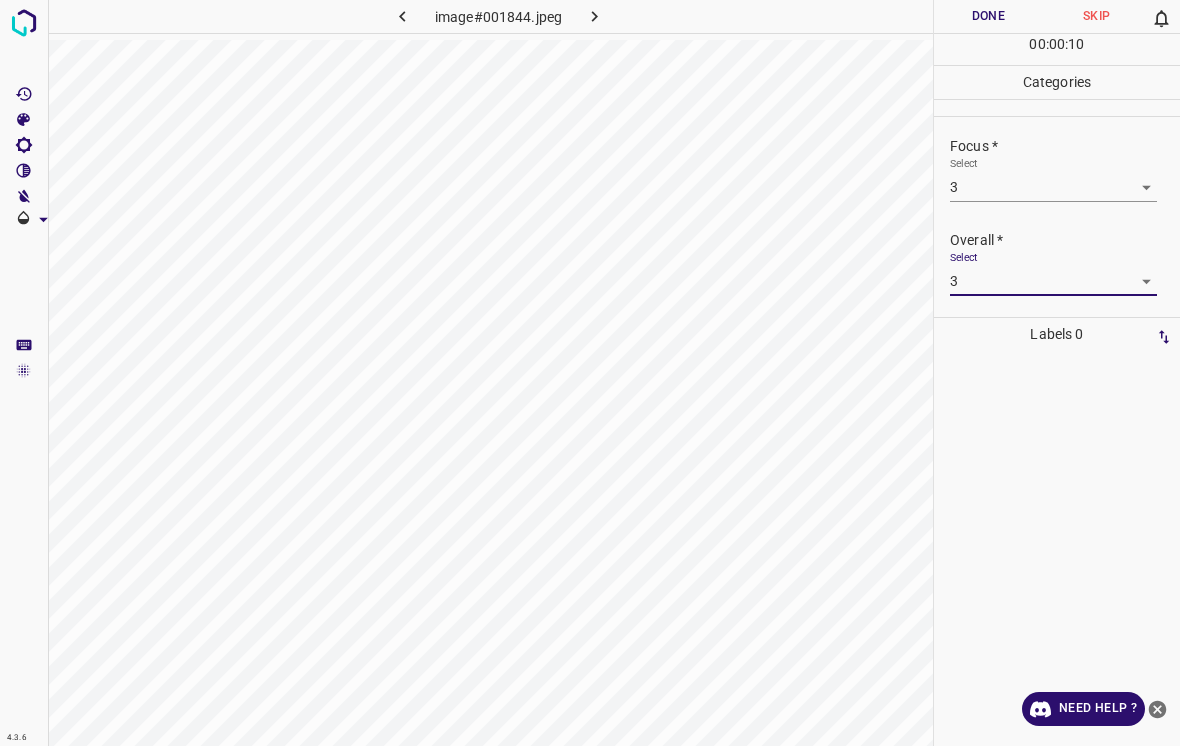 click on "Done" at bounding box center (988, 16) 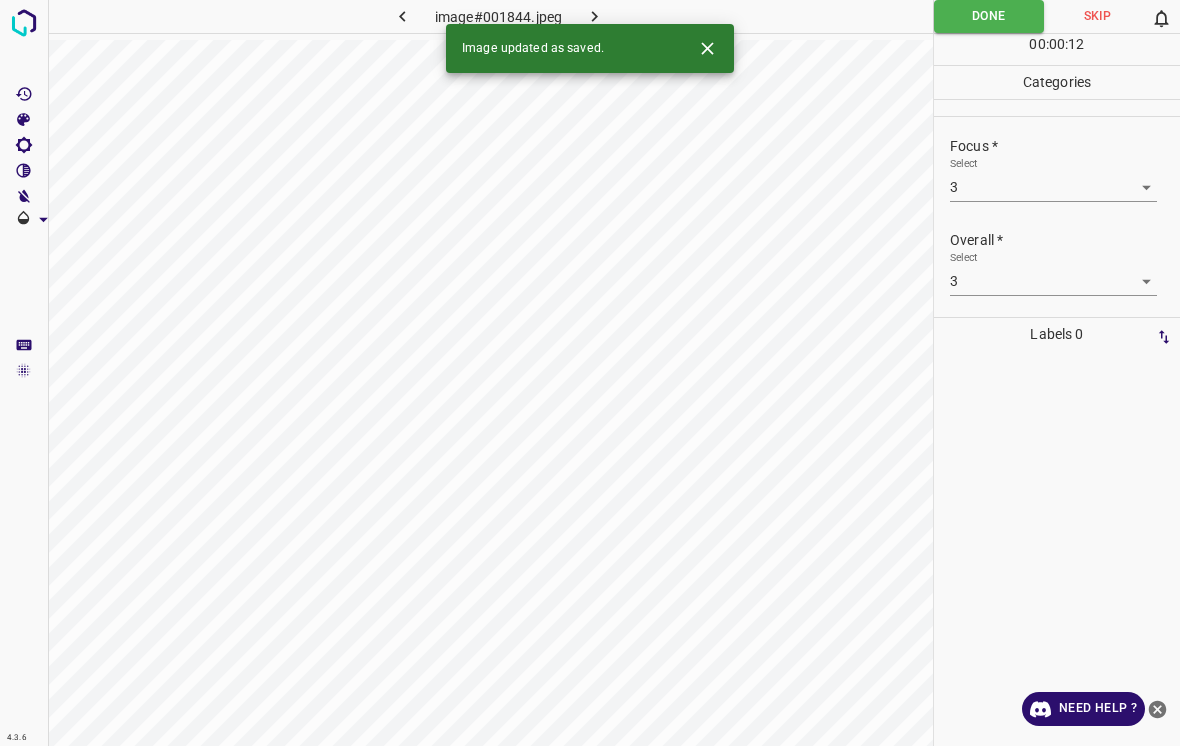 click on "Image updated as saved." at bounding box center [590, 48] 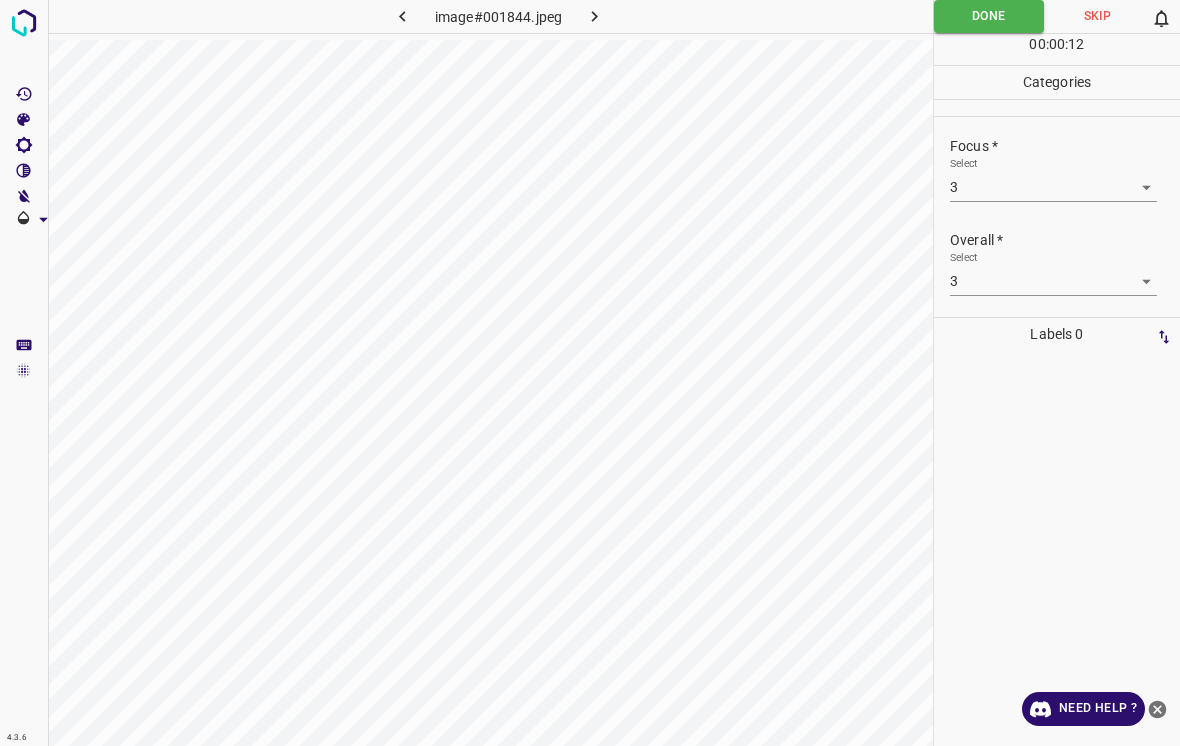 click 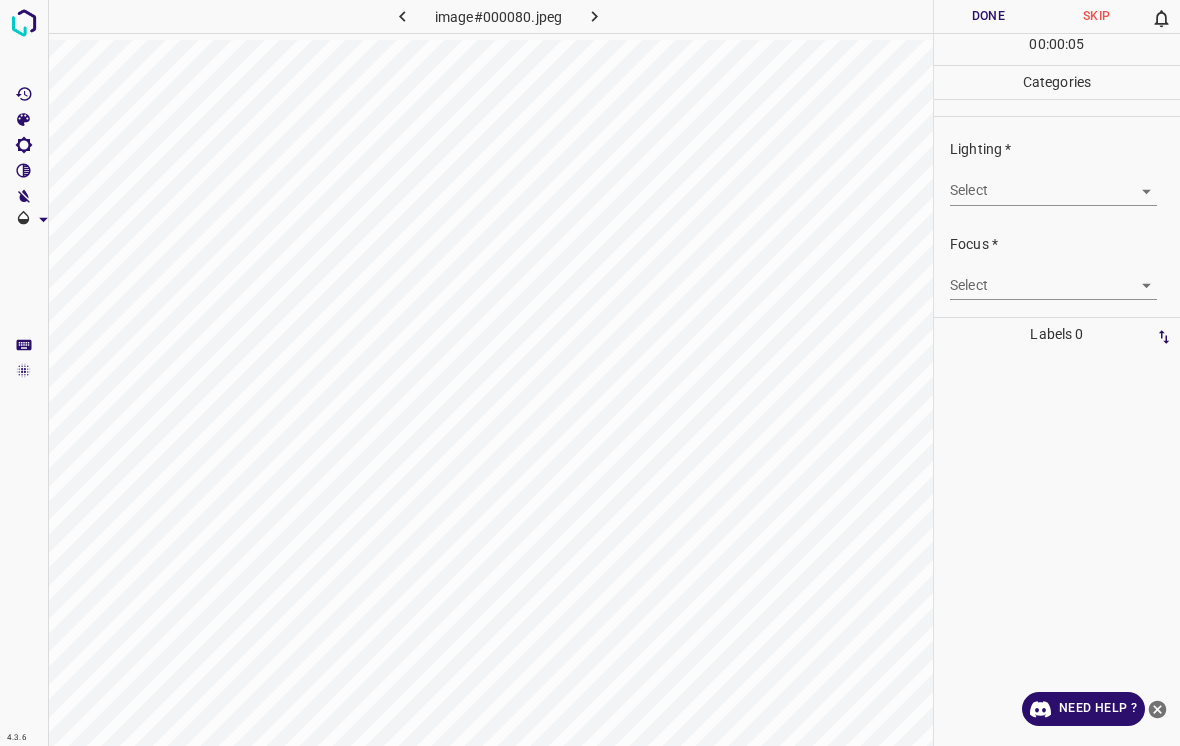 click on "4.3.6  image#000080.jpeg Done Skip 0 00   : 00   : 05   Categories Lighting *  Select ​ Focus *  Select ​ Overall *  Select ​ Labels   0 Categories 1 Lighting 2 Focus 3 Overall Tools Space Change between modes (Draw & Edit) I Auto labeling R Restore zoom M Zoom in N Zoom out Delete Delete selecte label Filters Z Restore filters X Saturation filter C Brightness filter V Contrast filter B Gray scale filter General O Download Need Help ? - Text - Hide - Delete" at bounding box center (590, 373) 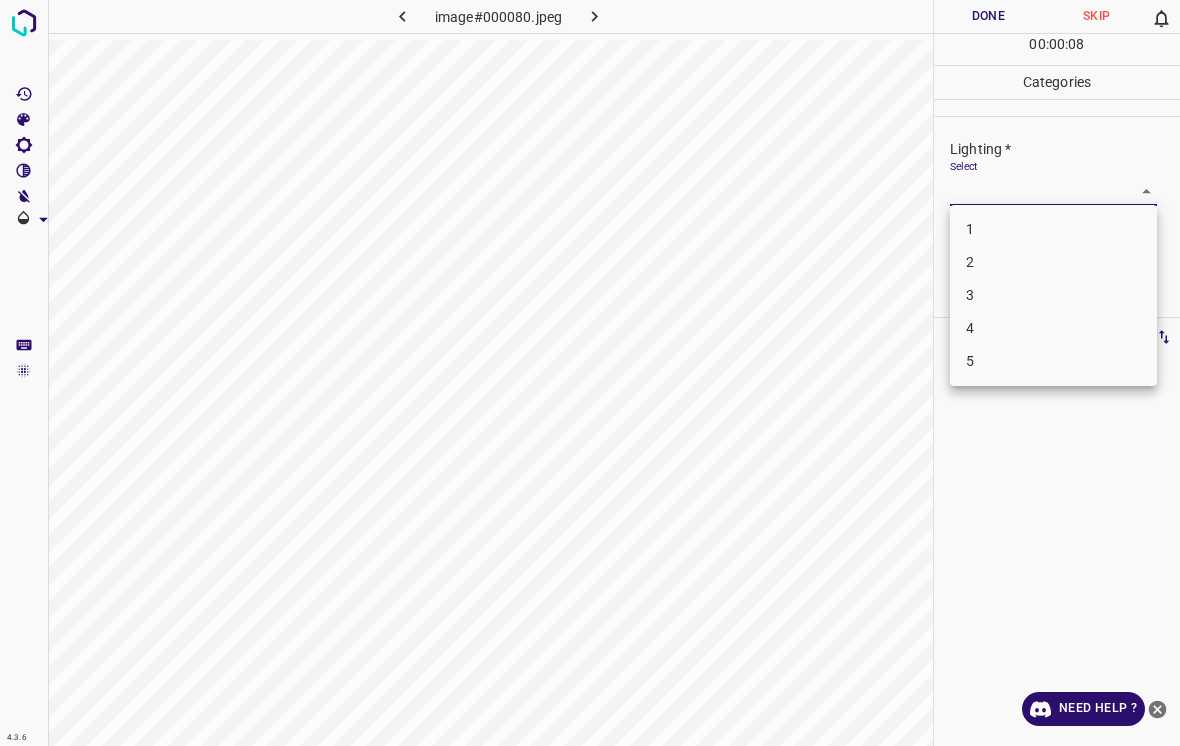click on "3" at bounding box center [1053, 295] 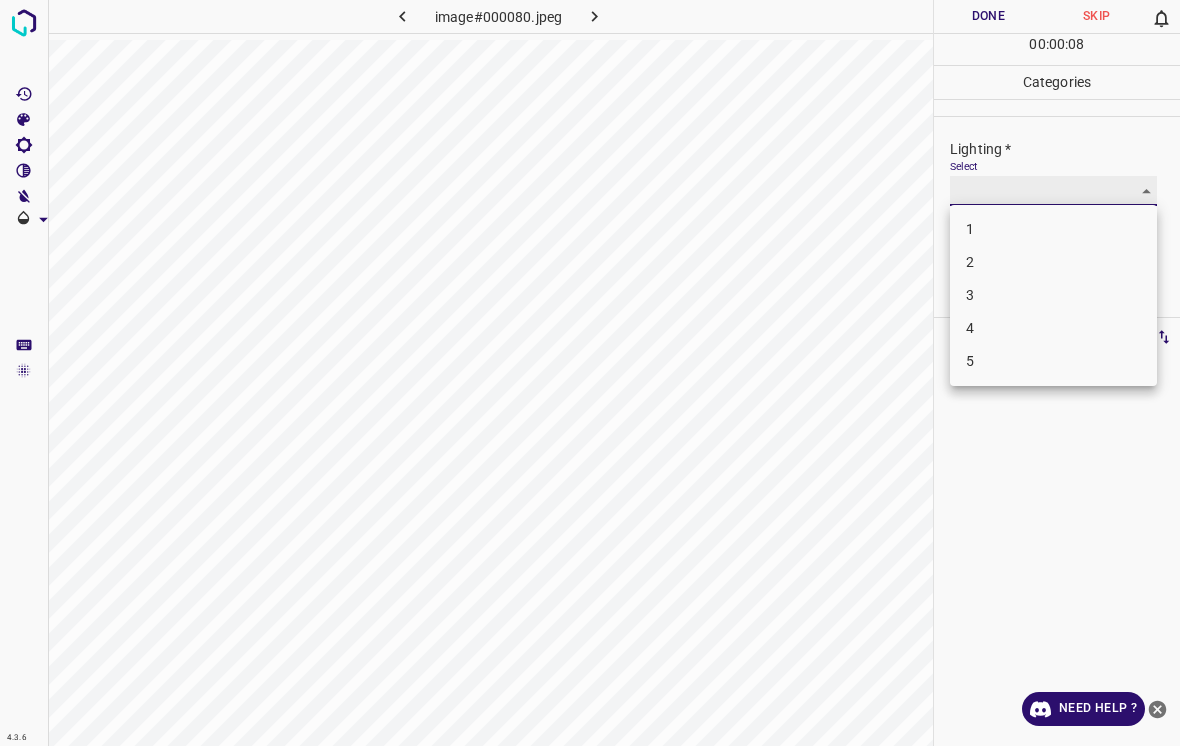 type on "3" 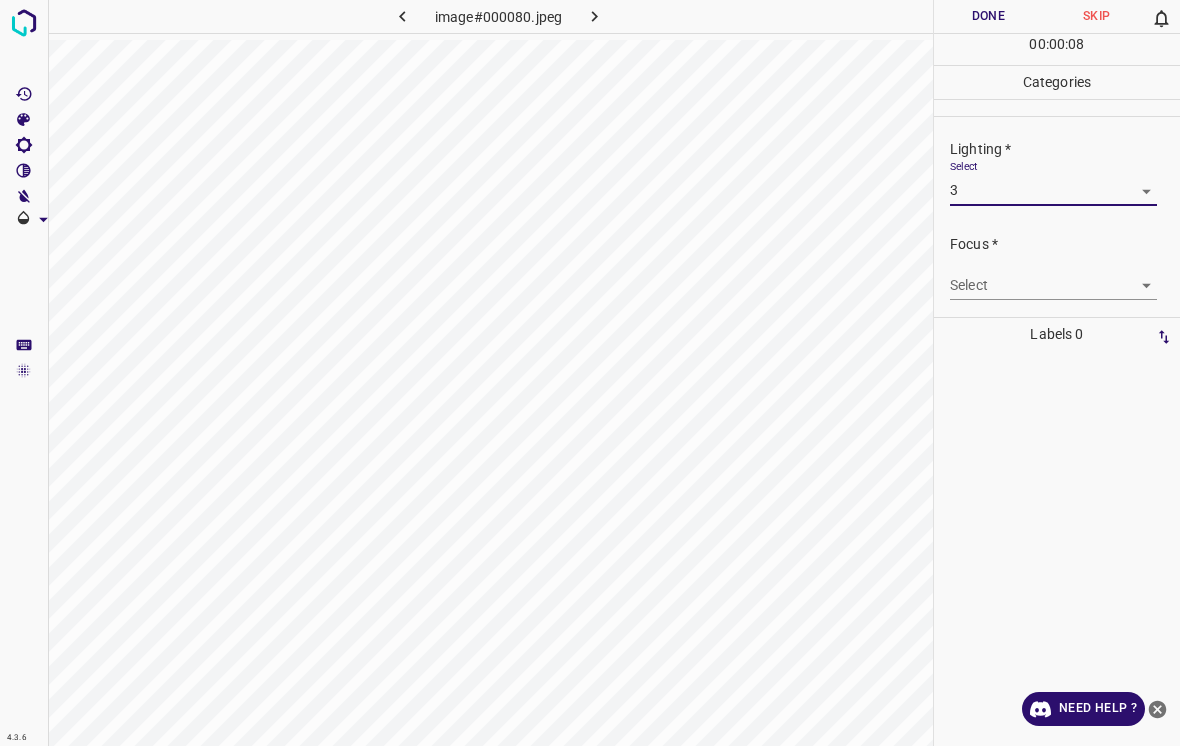 click on "4.3.6  image#000080.jpeg Done Skip 0 00   : 00   : 08   Categories Lighting *  Select 3 3 Focus *  Select ​ Overall *  Select ​ Labels   0 Categories 1 Lighting 2 Focus 3 Overall Tools Space Change between modes (Draw & Edit) I Auto labeling R Restore zoom M Zoom in N Zoom out Delete Delete selecte label Filters Z Restore filters X Saturation filter C Brightness filter V Contrast filter B Gray scale filter General O Download Need Help ? - Text - Hide - Delete" at bounding box center (590, 373) 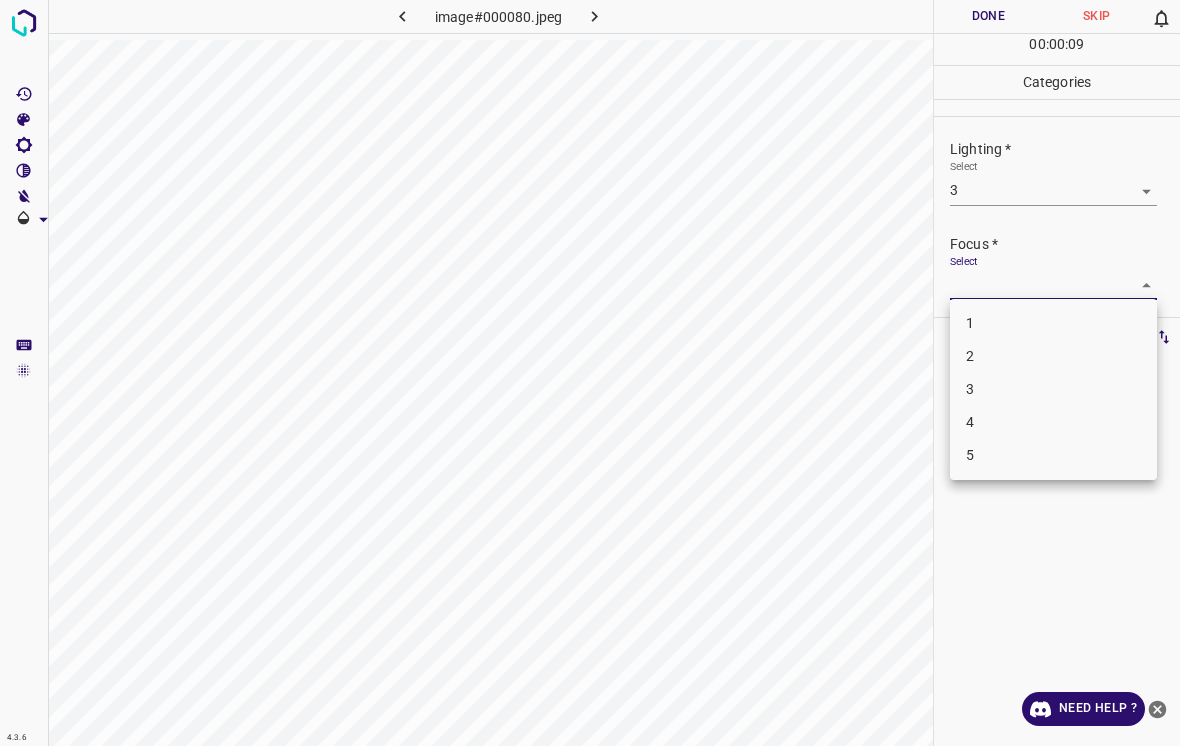 click on "3" at bounding box center (1053, 389) 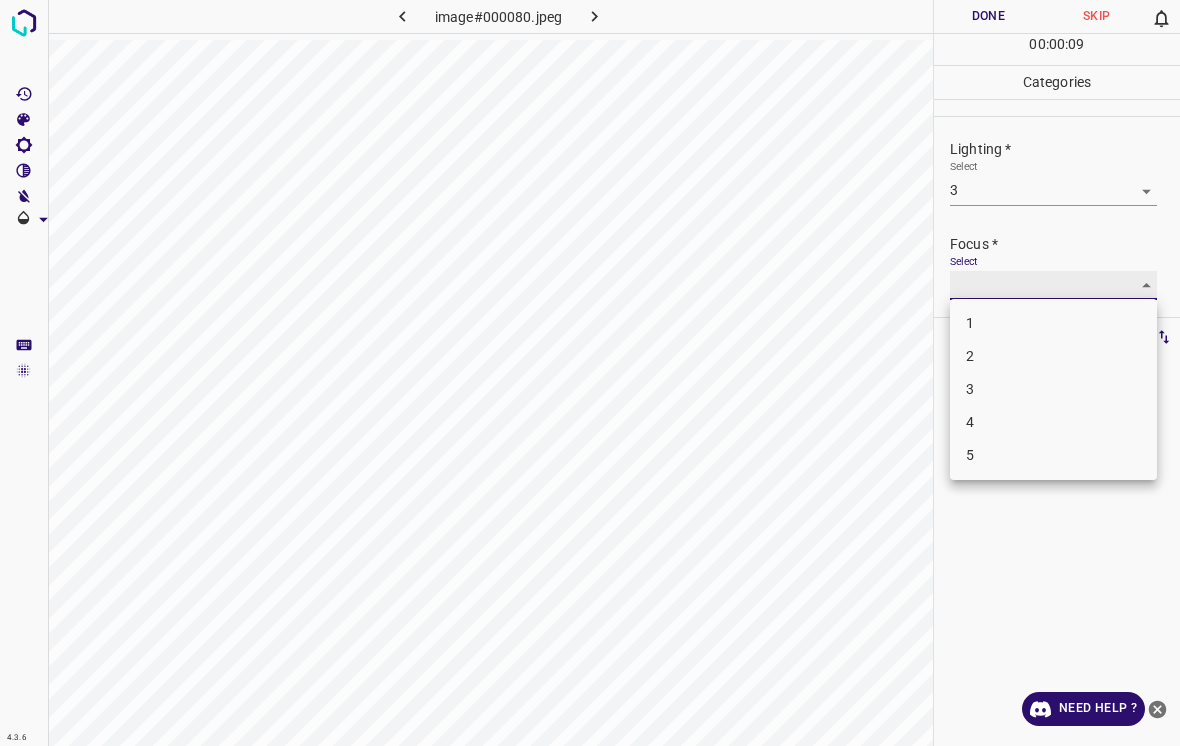 type on "3" 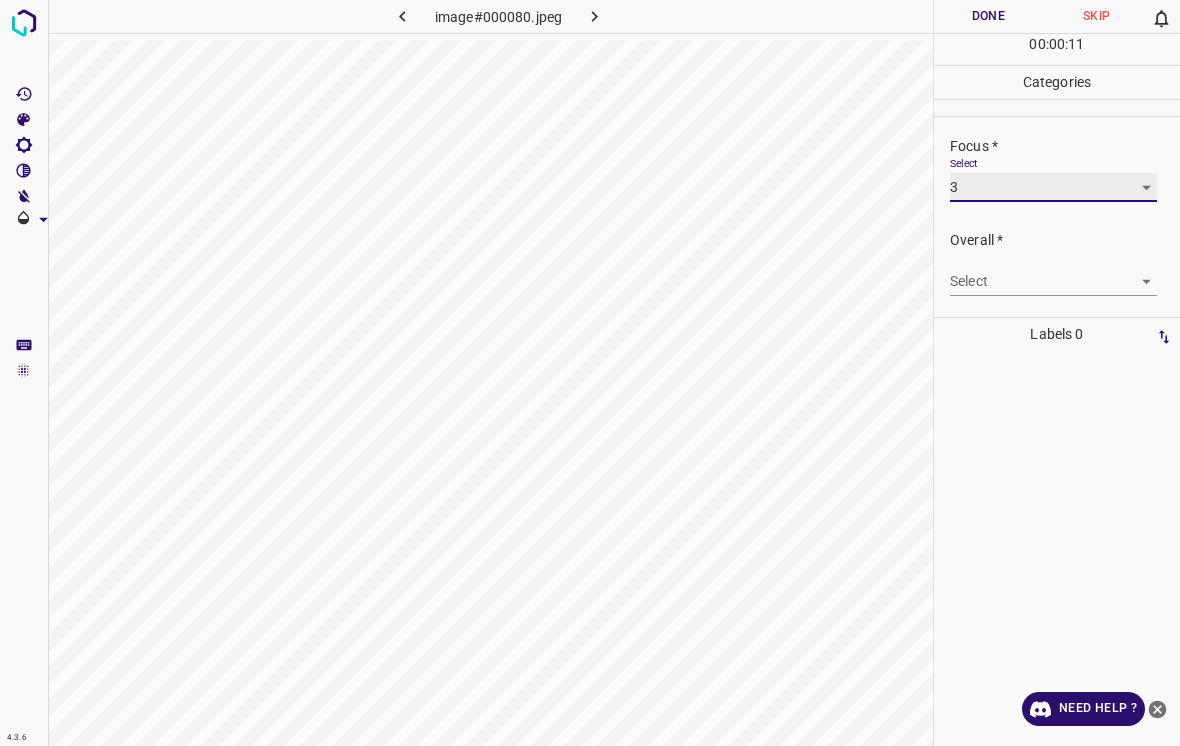 scroll, scrollTop: 98, scrollLeft: 0, axis: vertical 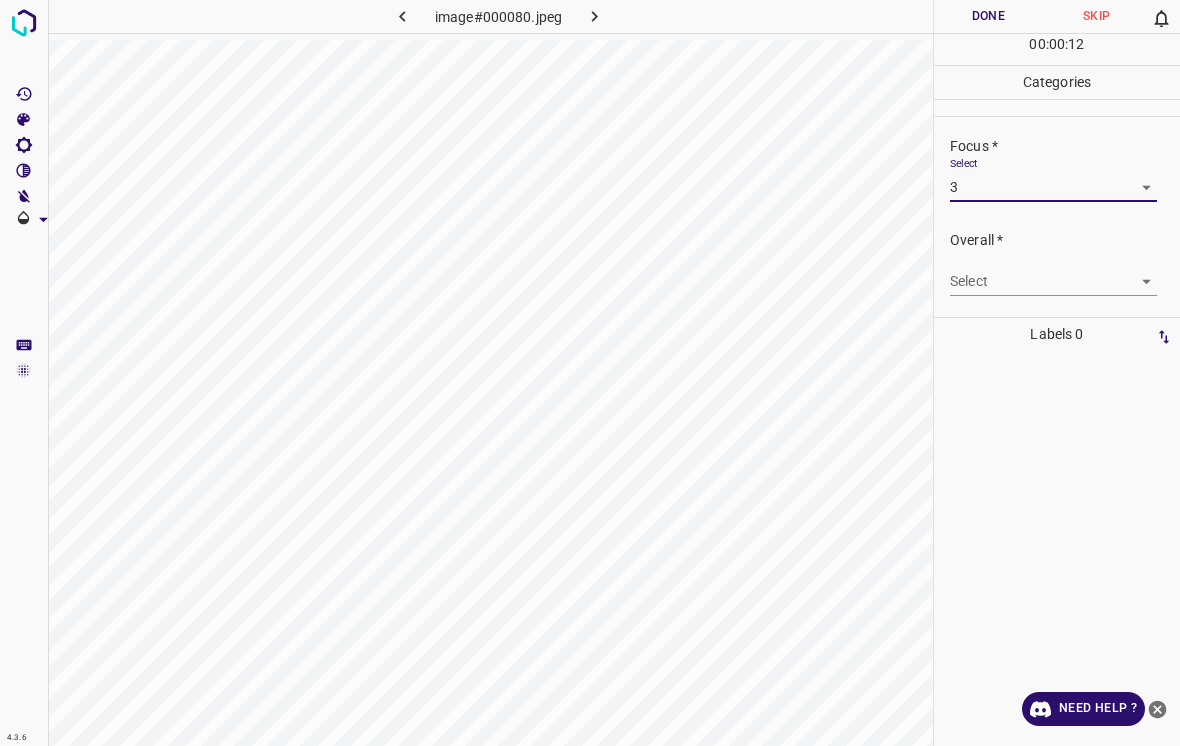 click on "4.3.6  image#000080.jpeg Done Skip 0 00   : 00   : 12   Categories Lighting *  Select 3 3 Focus *  Select 3 3 Overall *  Select ​ Labels   0 Categories 1 Lighting 2 Focus 3 Overall Tools Space Change between modes (Draw & Edit) I Auto labeling R Restore zoom M Zoom in N Zoom out Delete Delete selecte label Filters Z Restore filters X Saturation filter C Brightness filter V Contrast filter B Gray scale filter General O Download Need Help ? - Text - Hide - Delete" at bounding box center [590, 373] 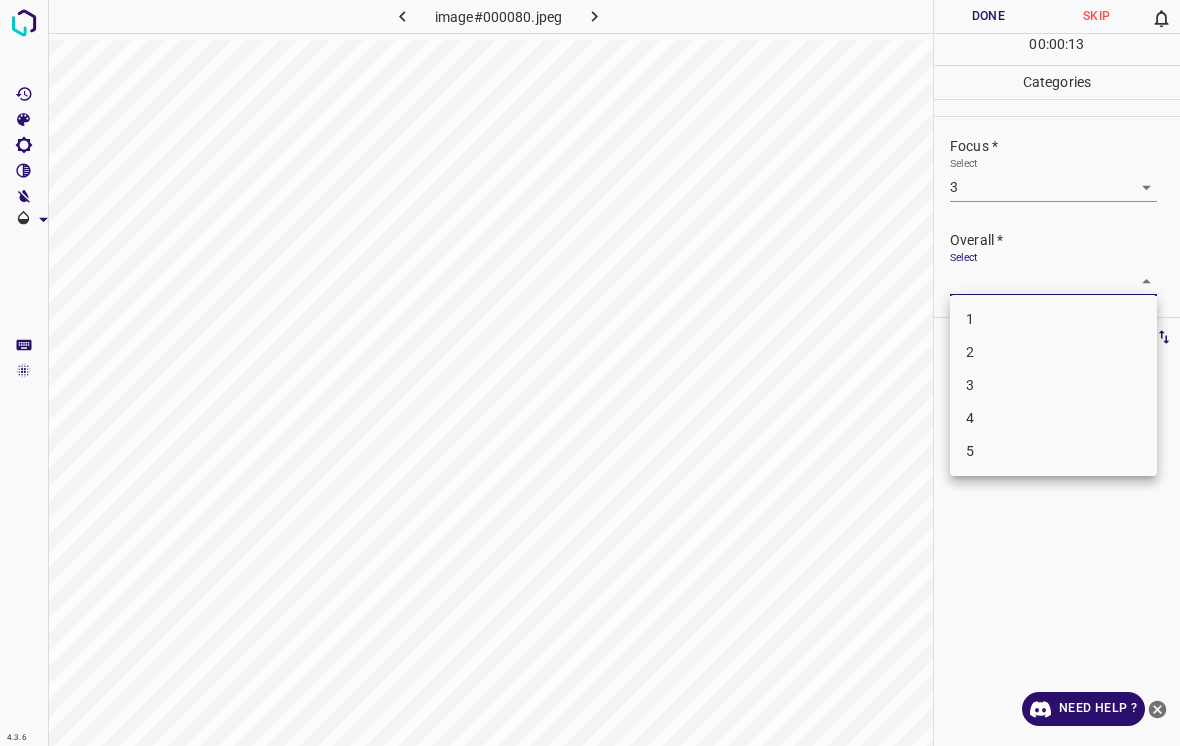 click on "3" at bounding box center (1053, 385) 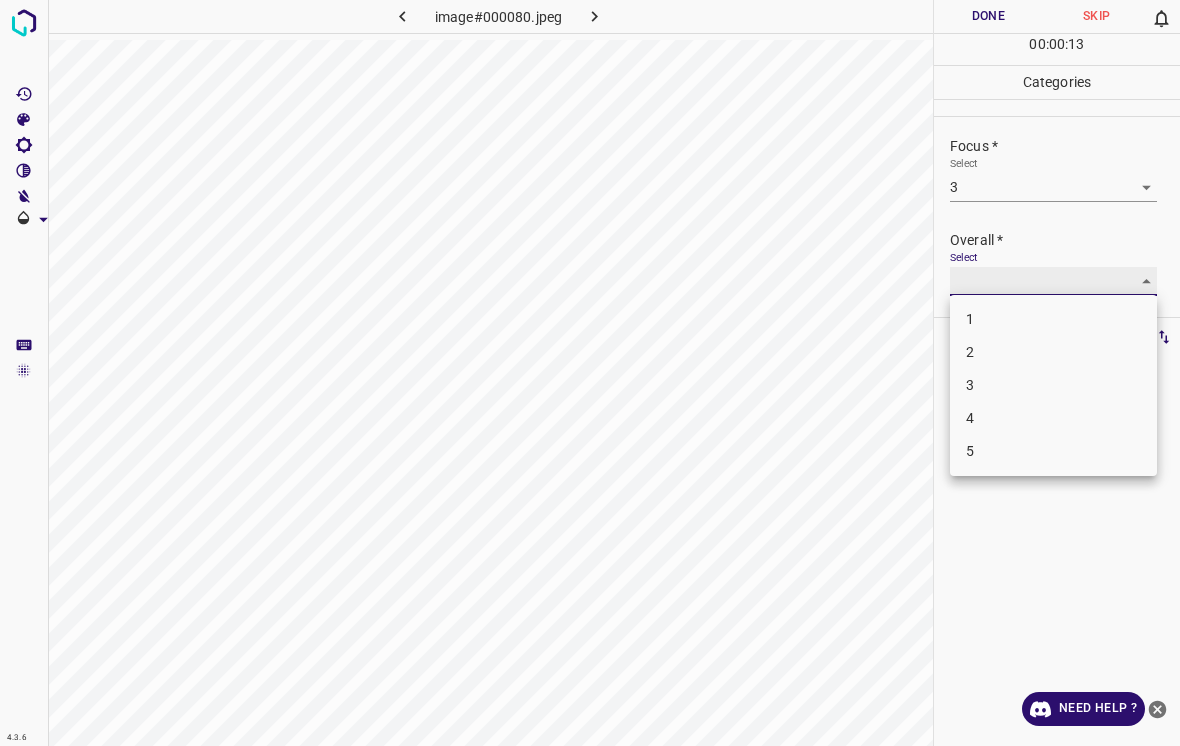 type on "3" 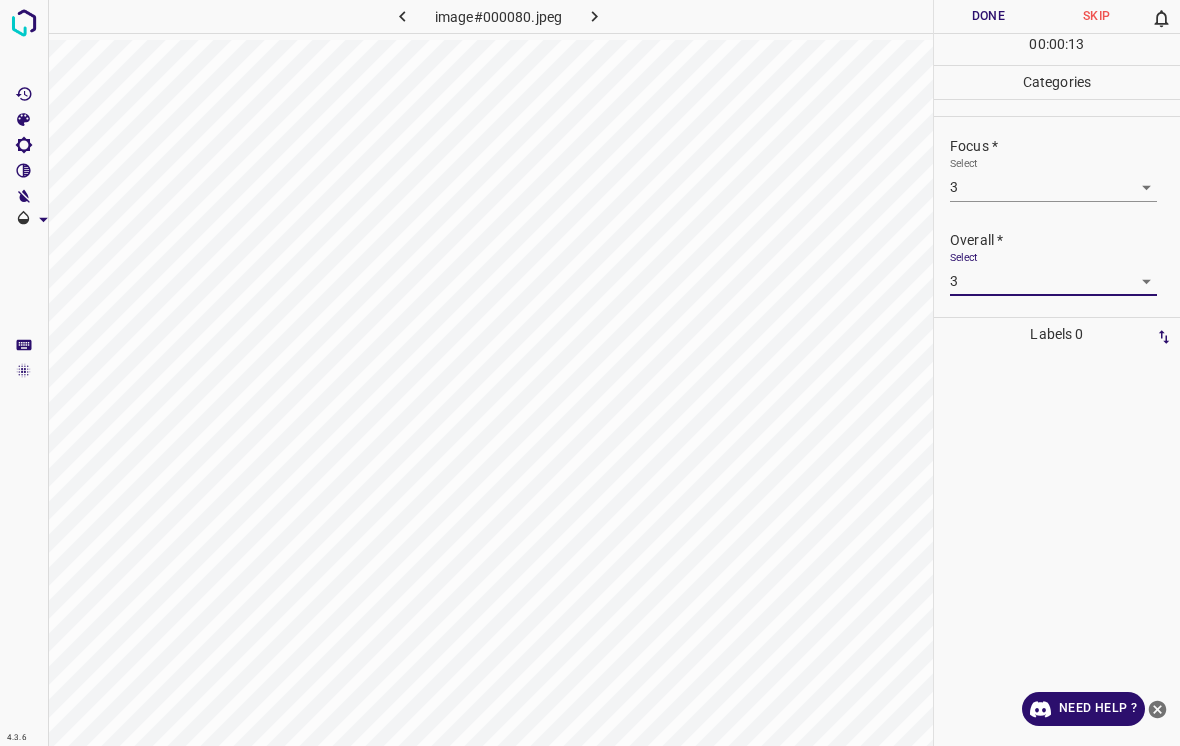 click on "Done" at bounding box center (988, 16) 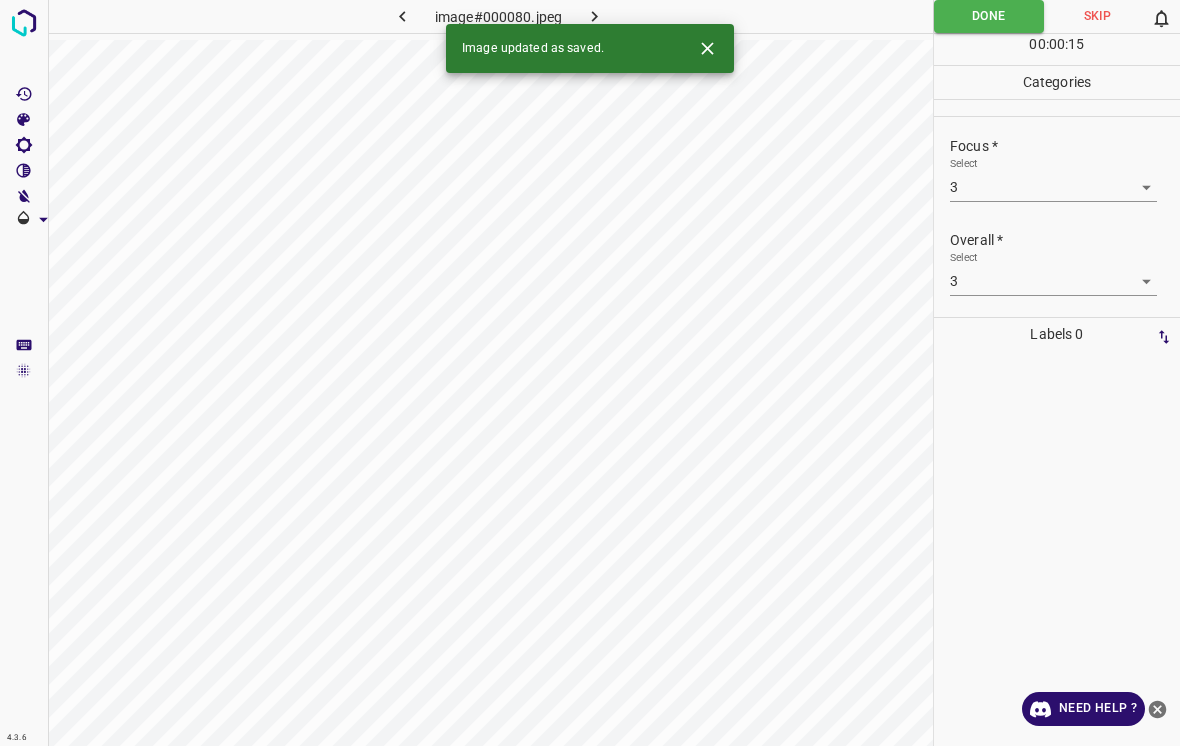 click 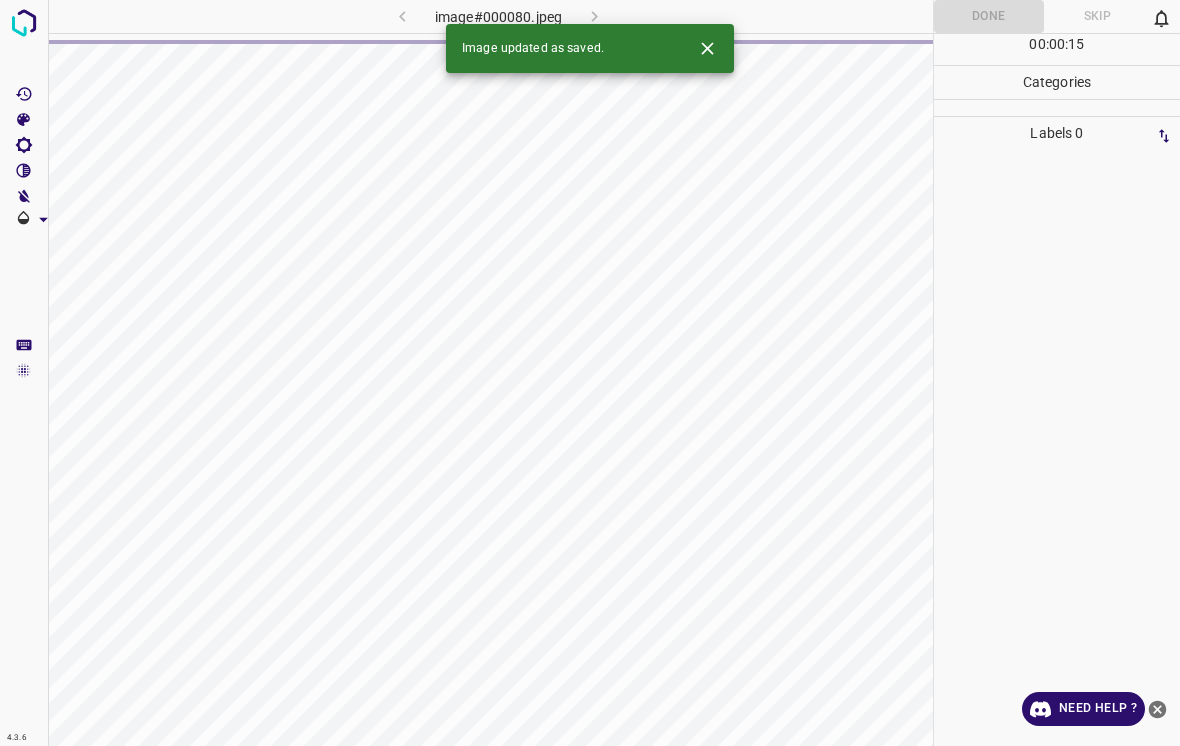 click 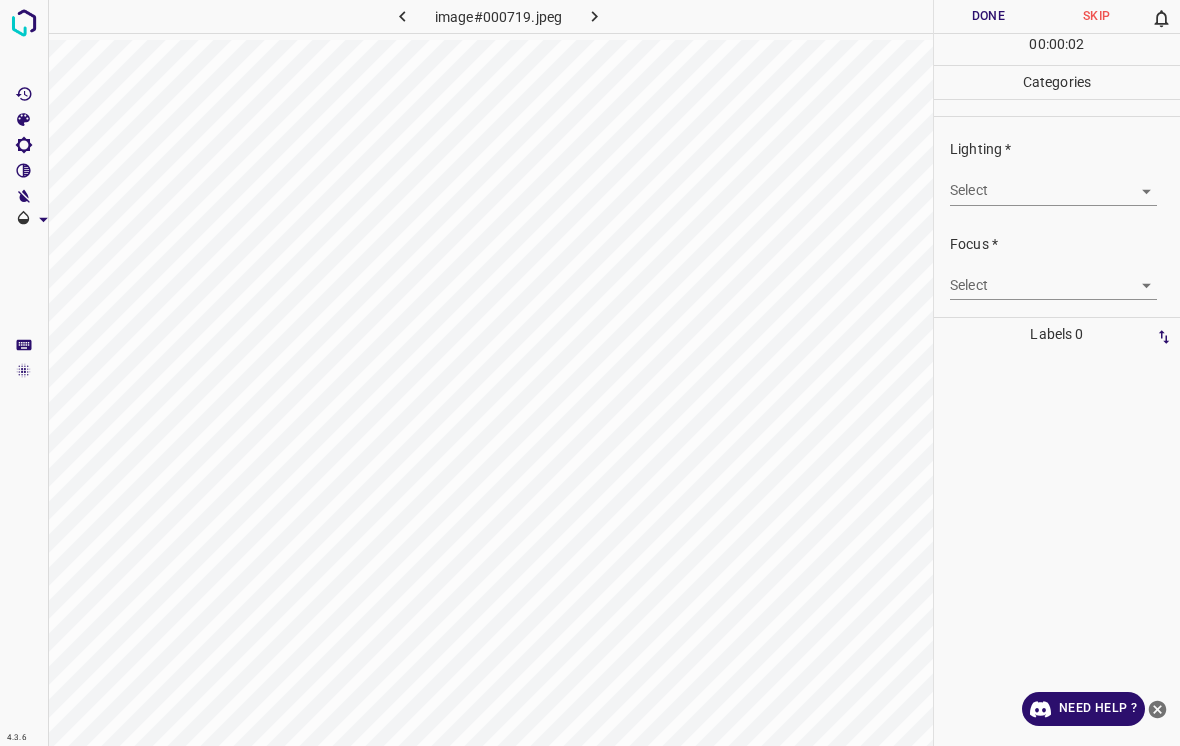 click on "4.3.6  image#000719.jpeg Done Skip 0 00   : 00   : 02   Categories Lighting *  Select ​ Focus *  Select ​ Overall *  Select ​ Labels   0 Categories 1 Lighting 2 Focus 3 Overall Tools Space Change between modes (Draw & Edit) I Auto labeling R Restore zoom M Zoom in N Zoom out Delete Delete selecte label Filters Z Restore filters X Saturation filter C Brightness filter V Contrast filter B Gray scale filter General O Download Need Help ? - Text - Hide - Delete" at bounding box center [590, 373] 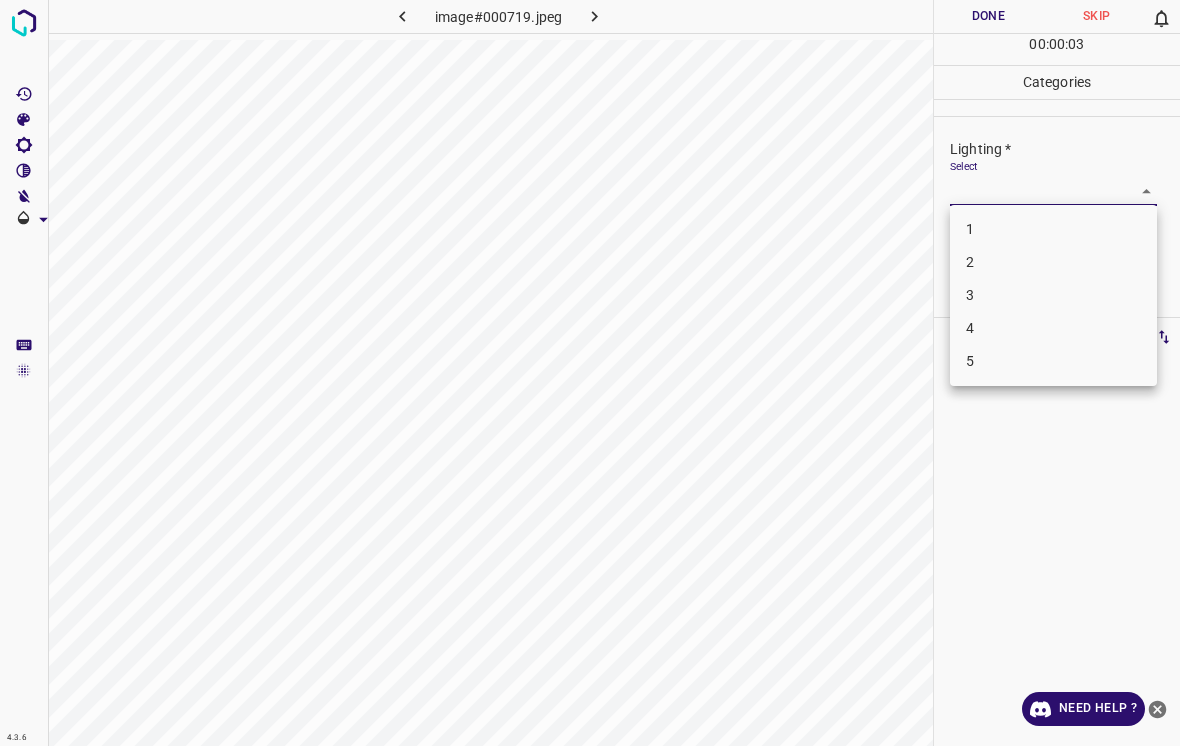 click on "3" at bounding box center [1053, 295] 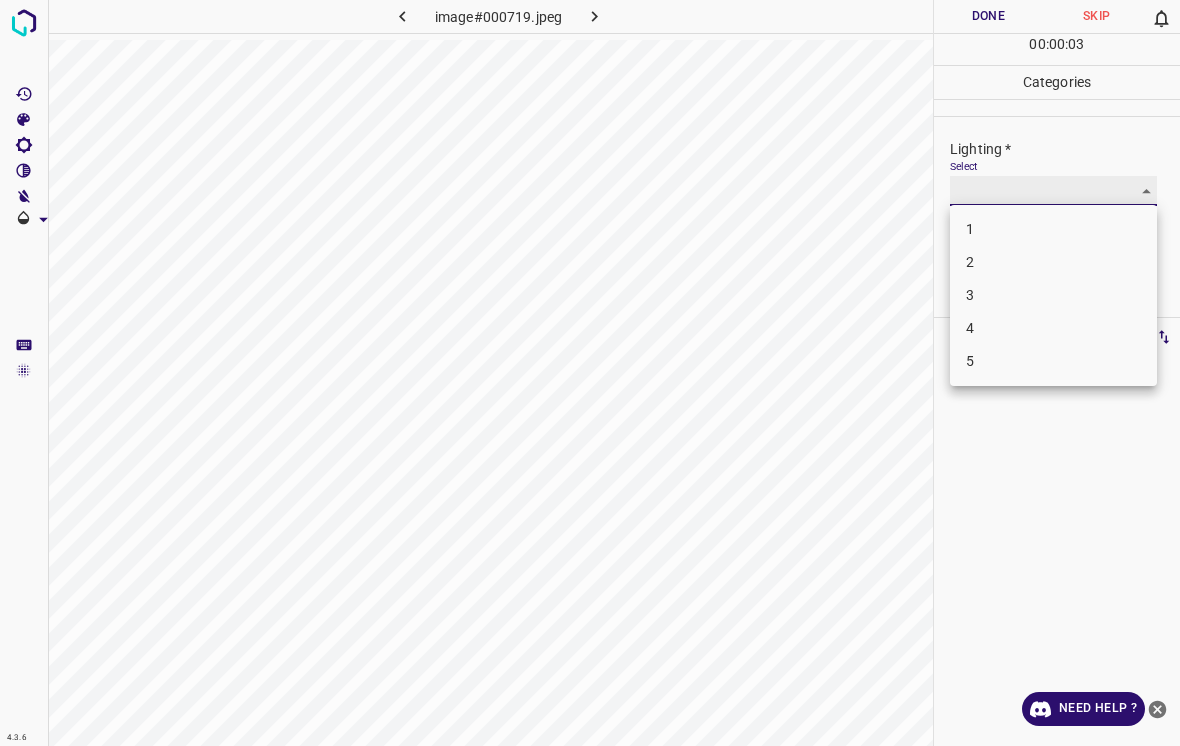 type on "3" 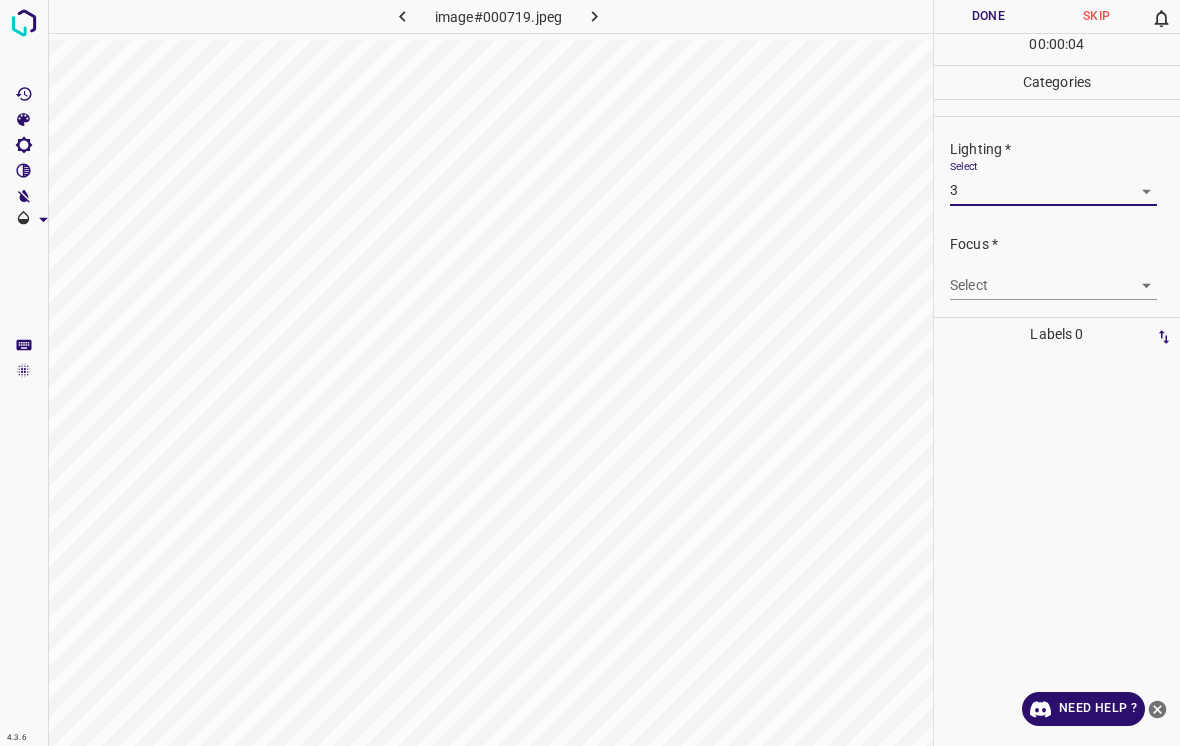 click on "4.3.6  image#000719.jpeg Done Skip 0 00   : 00   : 04   Categories Lighting *  Select 3 3 Focus *  Select ​ Overall *  Select ​ Labels   0 Categories 1 Lighting 2 Focus 3 Overall Tools Space Change between modes (Draw & Edit) I Auto labeling R Restore zoom M Zoom in N Zoom out Delete Delete selecte label Filters Z Restore filters X Saturation filter C Brightness filter V Contrast filter B Gray scale filter General O Download Need Help ? - Text - Hide - Delete" at bounding box center [590, 373] 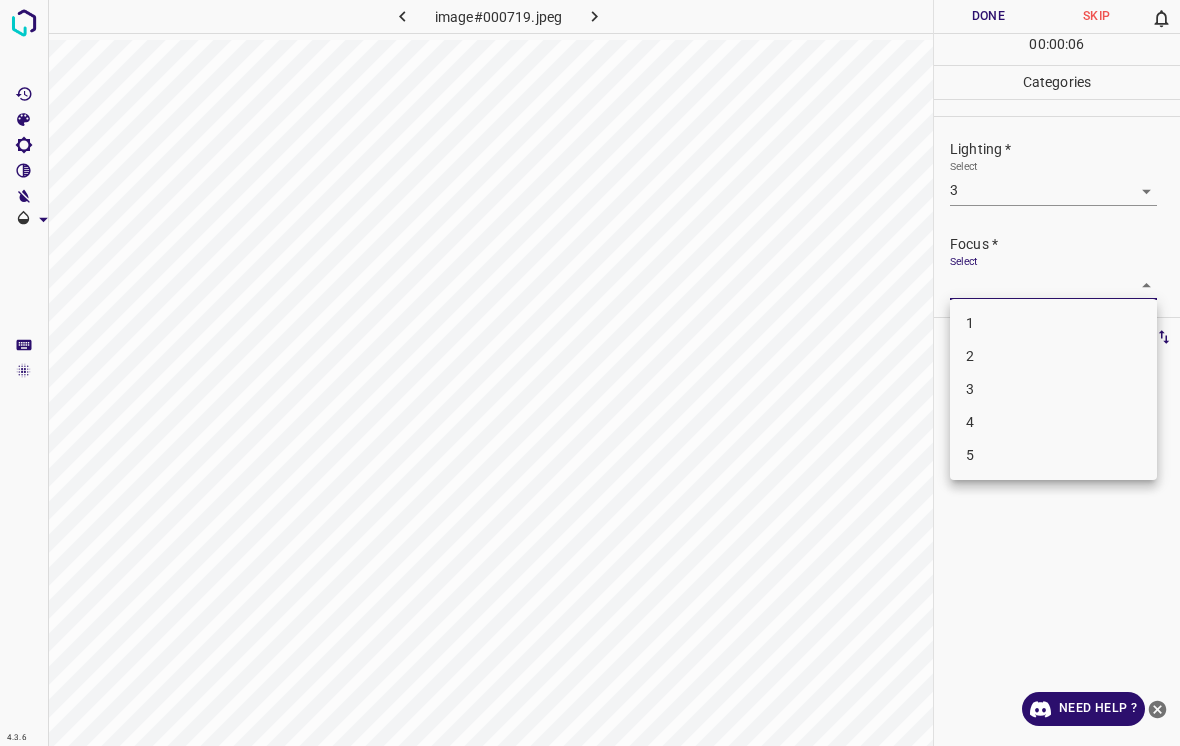 click on "2" at bounding box center (1053, 356) 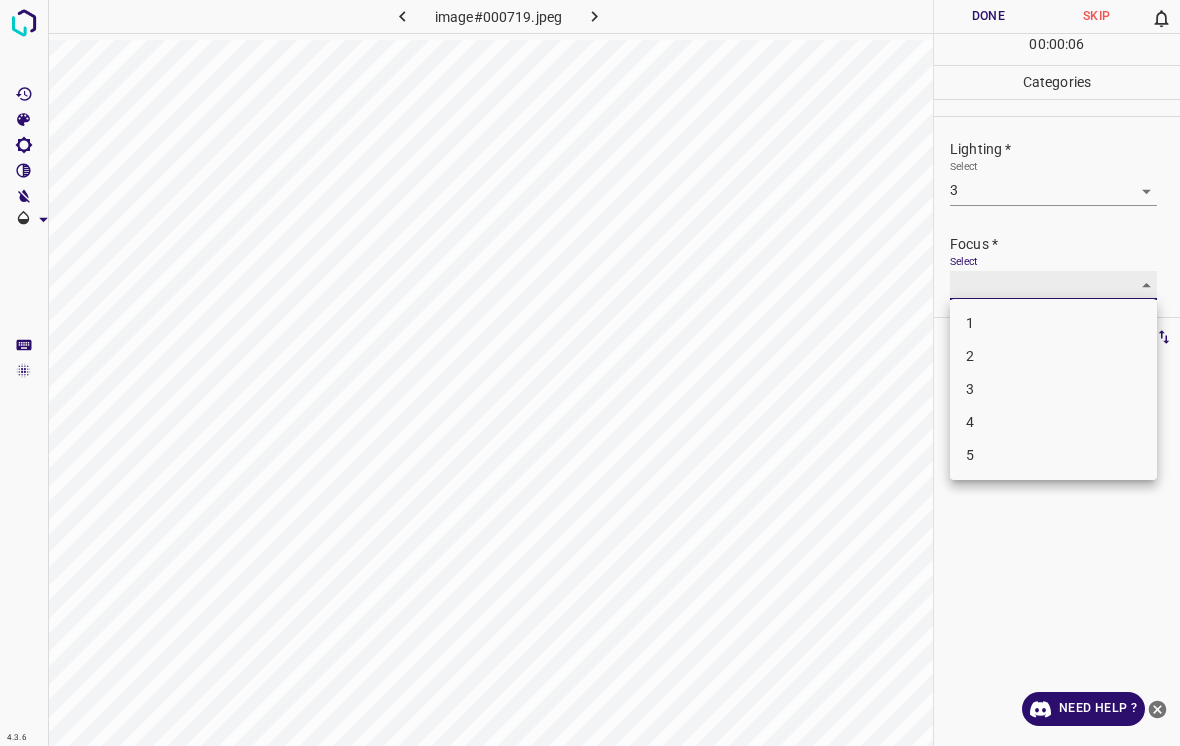 type on "2" 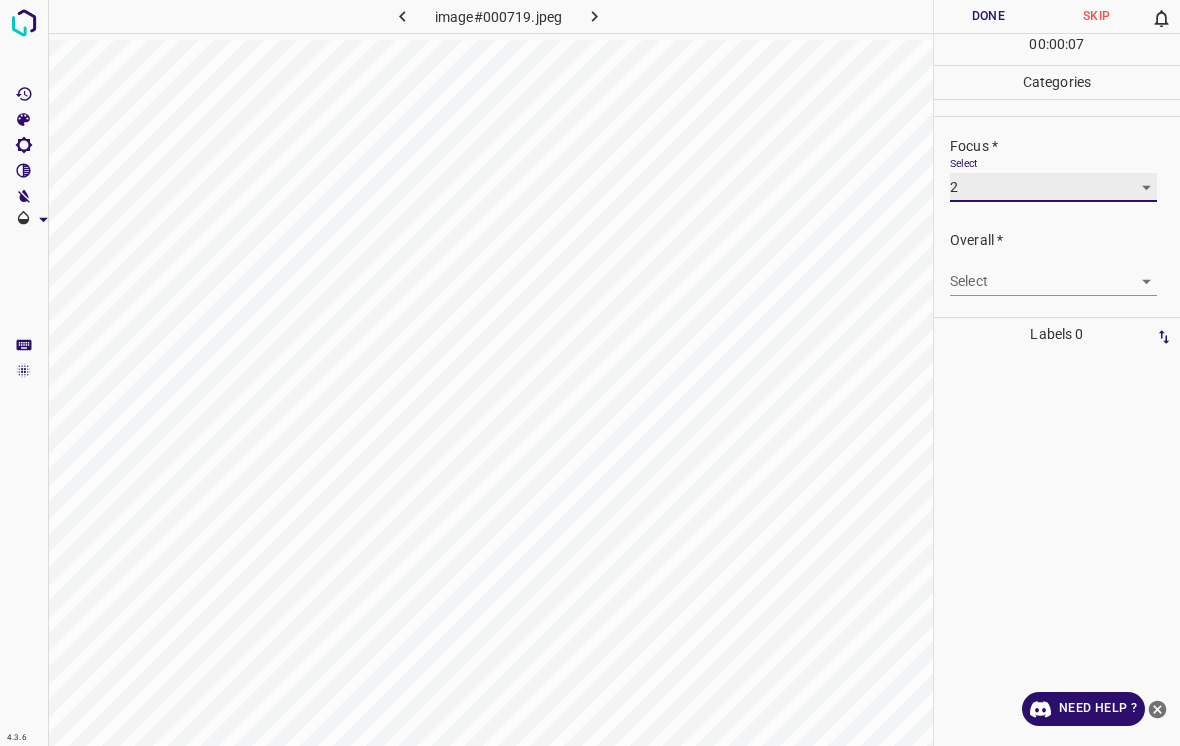 scroll, scrollTop: 98, scrollLeft: 0, axis: vertical 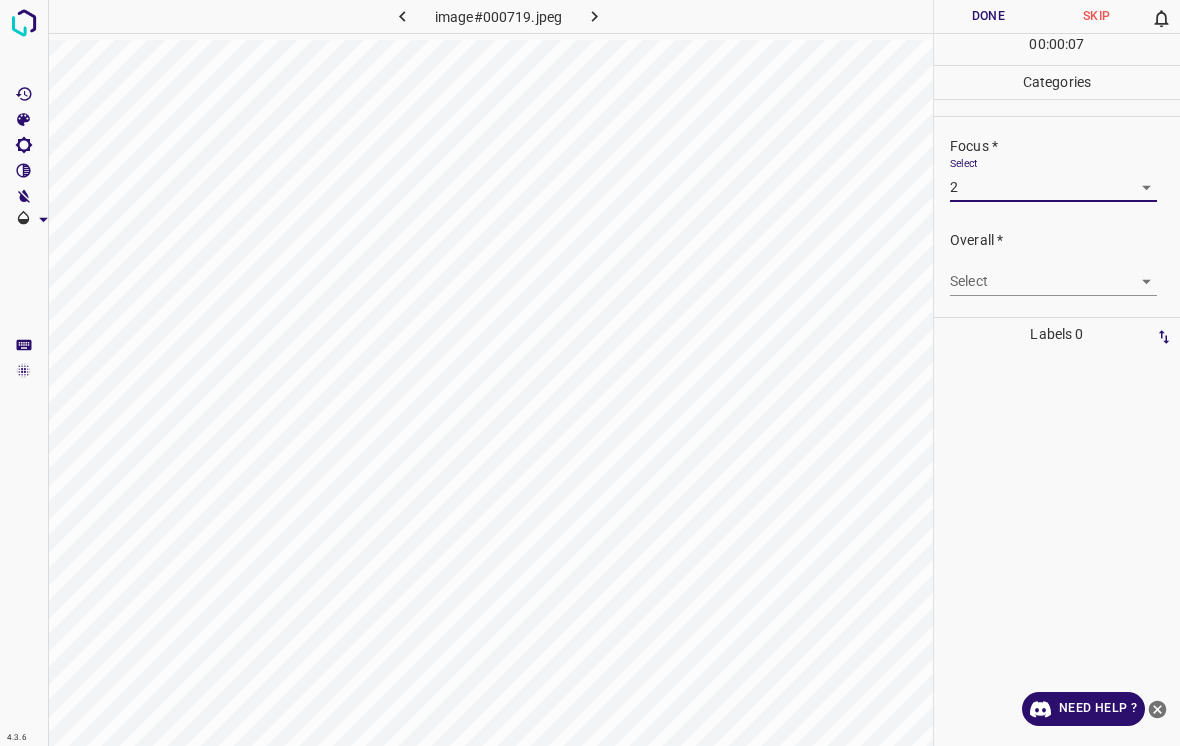 click on "4.3.6  image#000719.jpeg Done Skip 0 00   : 00   : 07   Categories Lighting *  Select 3 3 Focus *  Select 2 2 Overall *  Select ​ Labels   0 Categories 1 Lighting 2 Focus 3 Overall Tools Space Change between modes (Draw & Edit) I Auto labeling R Restore zoom M Zoom in N Zoom out Delete Delete selecte label Filters Z Restore filters X Saturation filter C Brightness filter V Contrast filter B Gray scale filter General O Download Need Help ? - Text - Hide - Delete" at bounding box center (590, 373) 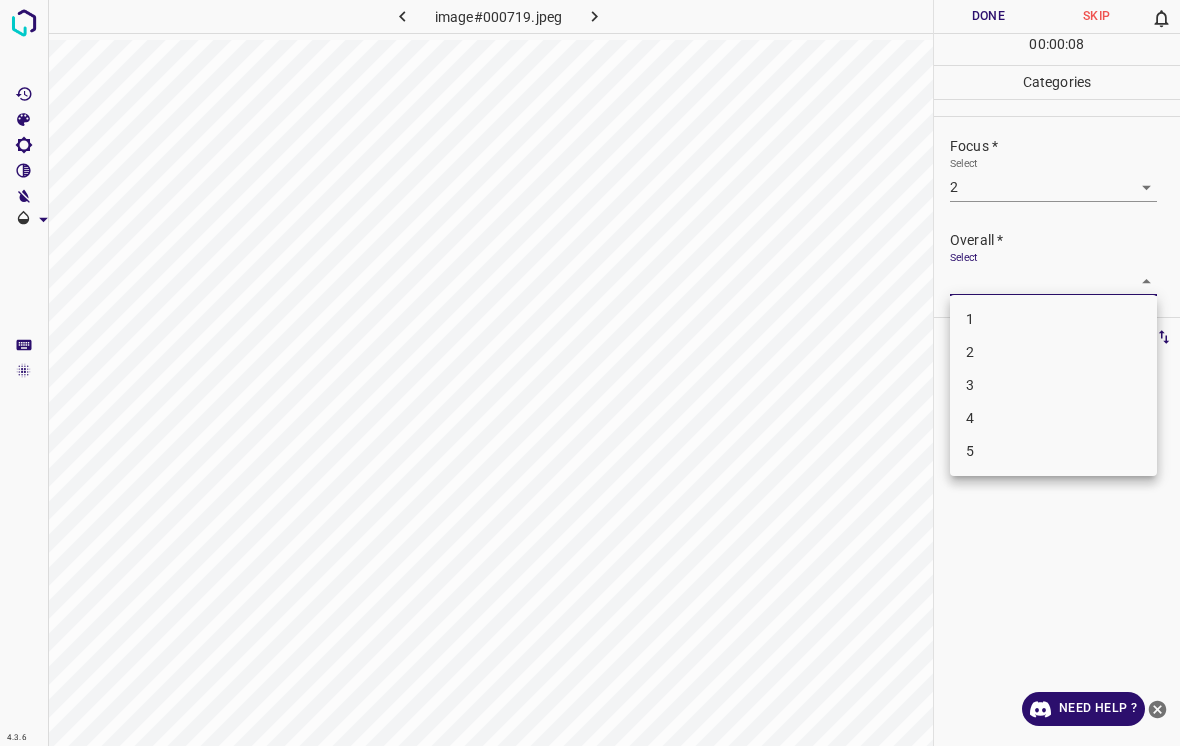 click on "3" at bounding box center (1053, 385) 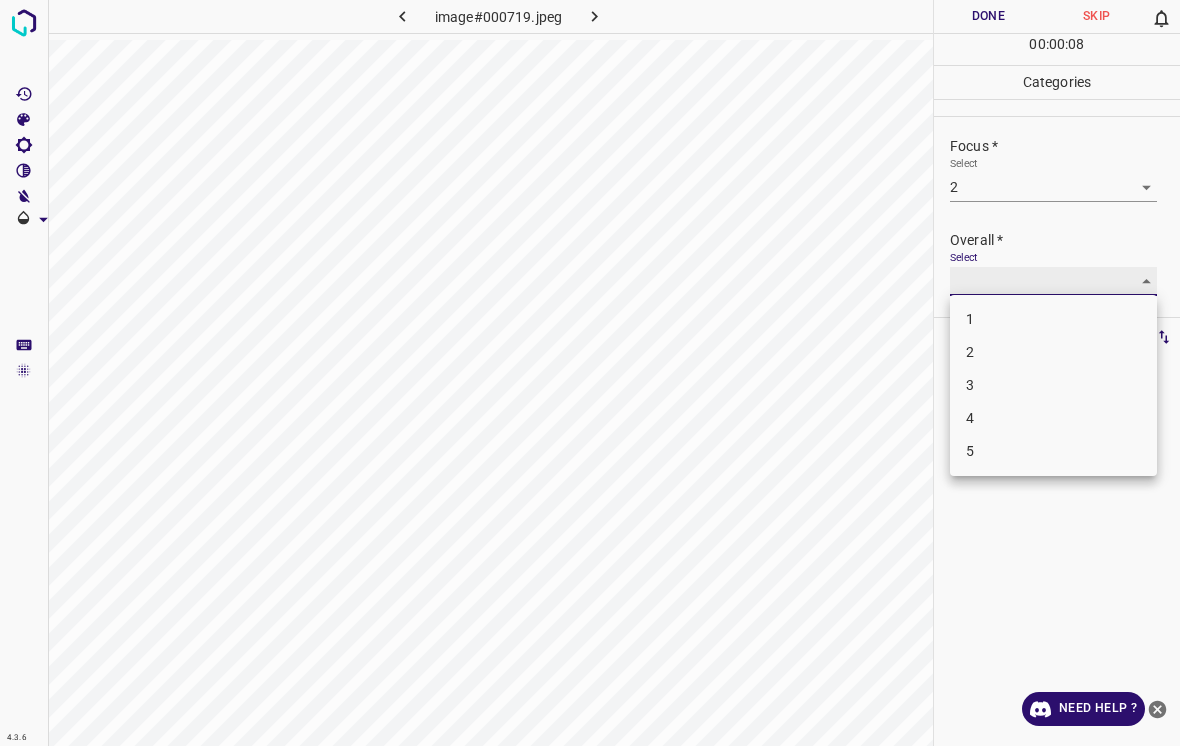 type on "3" 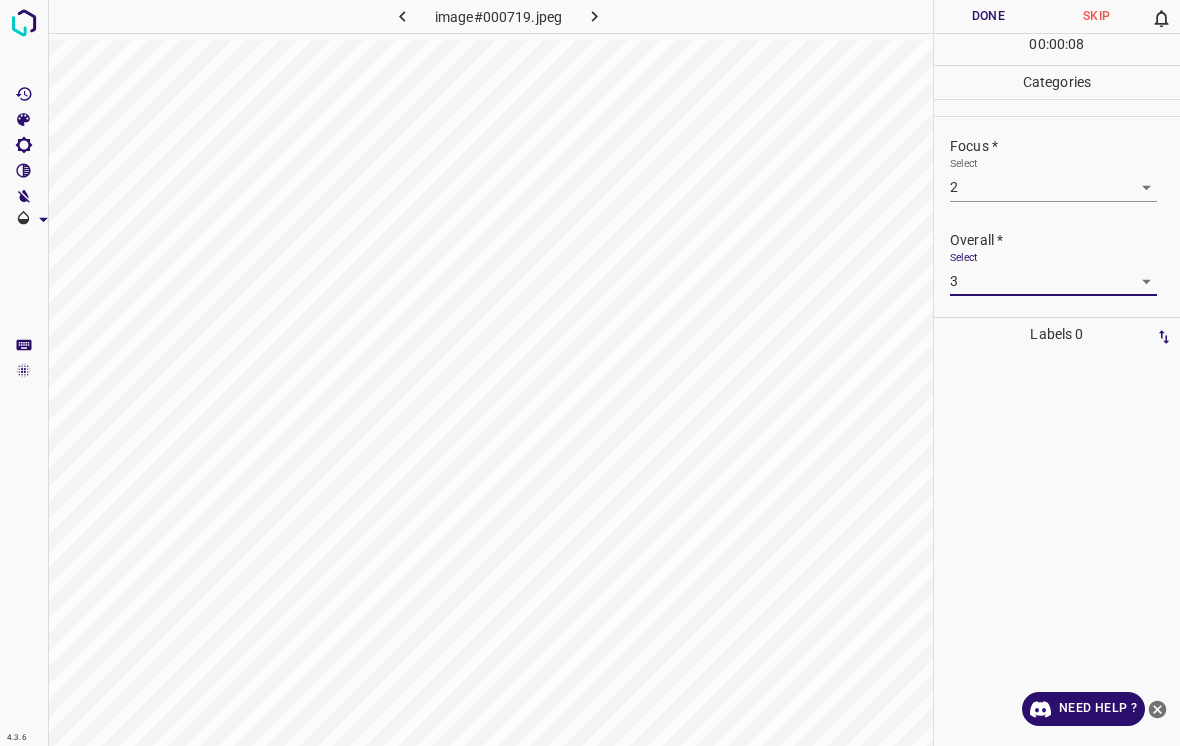 click on "Done" at bounding box center (988, 16) 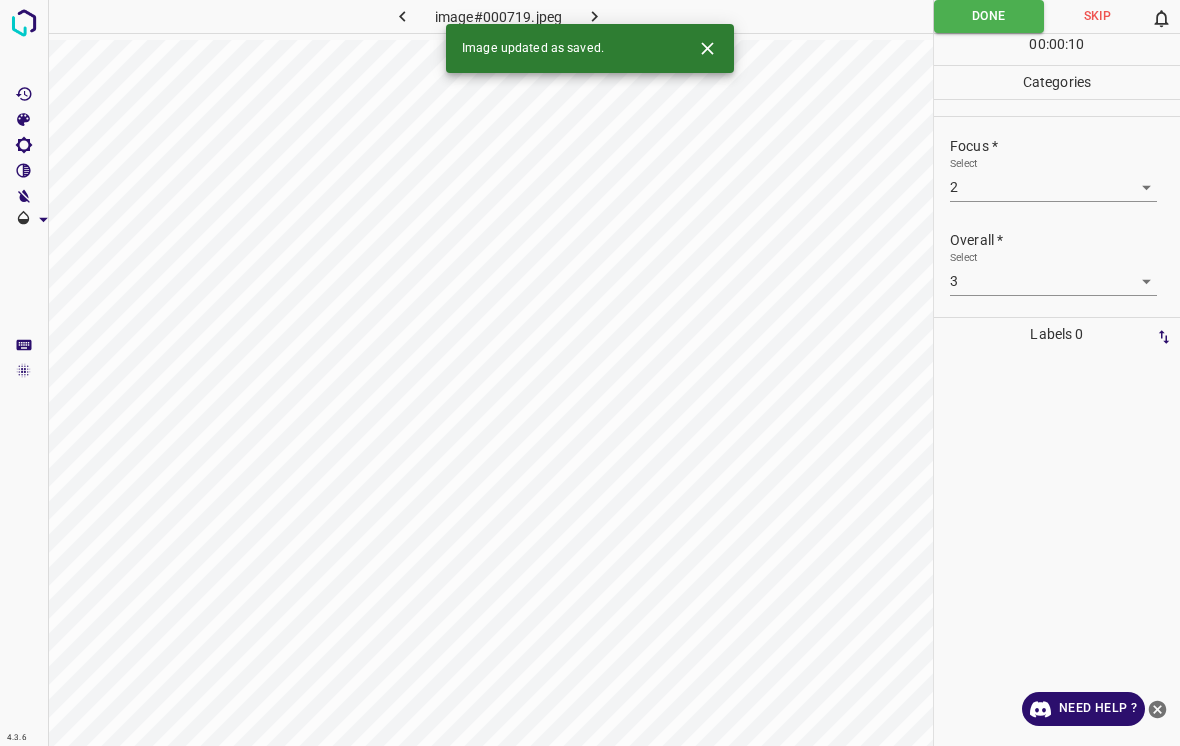 click 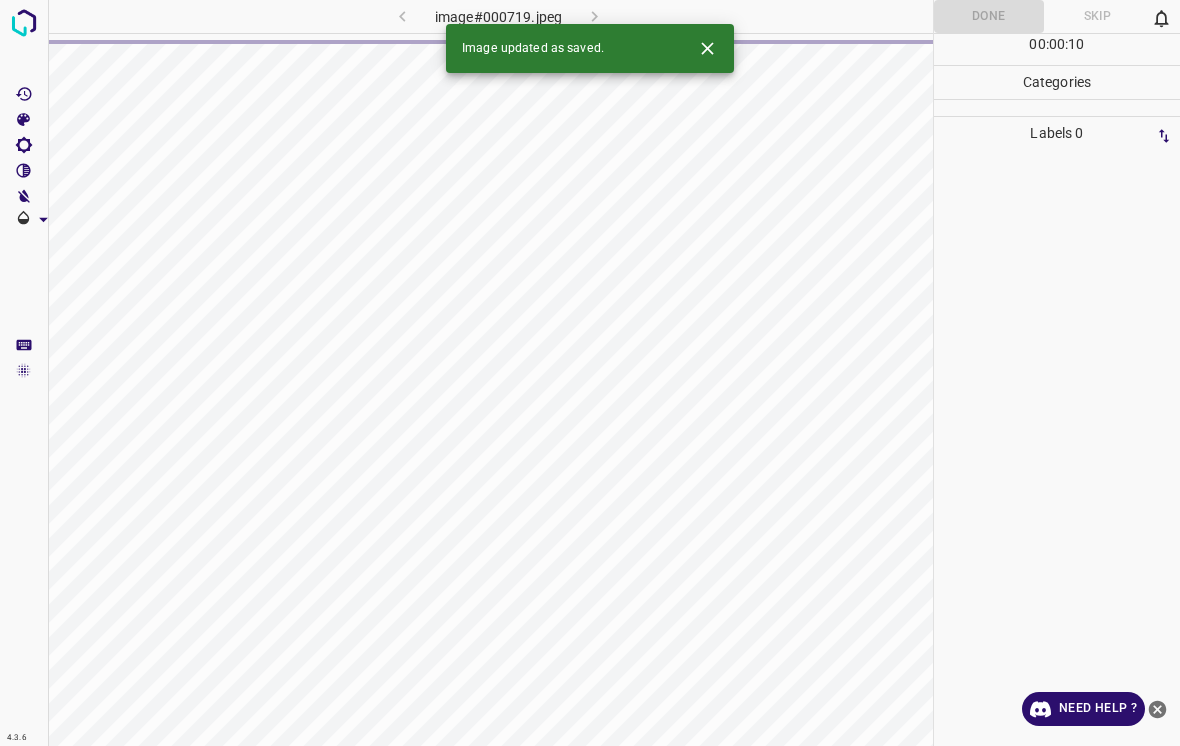 click 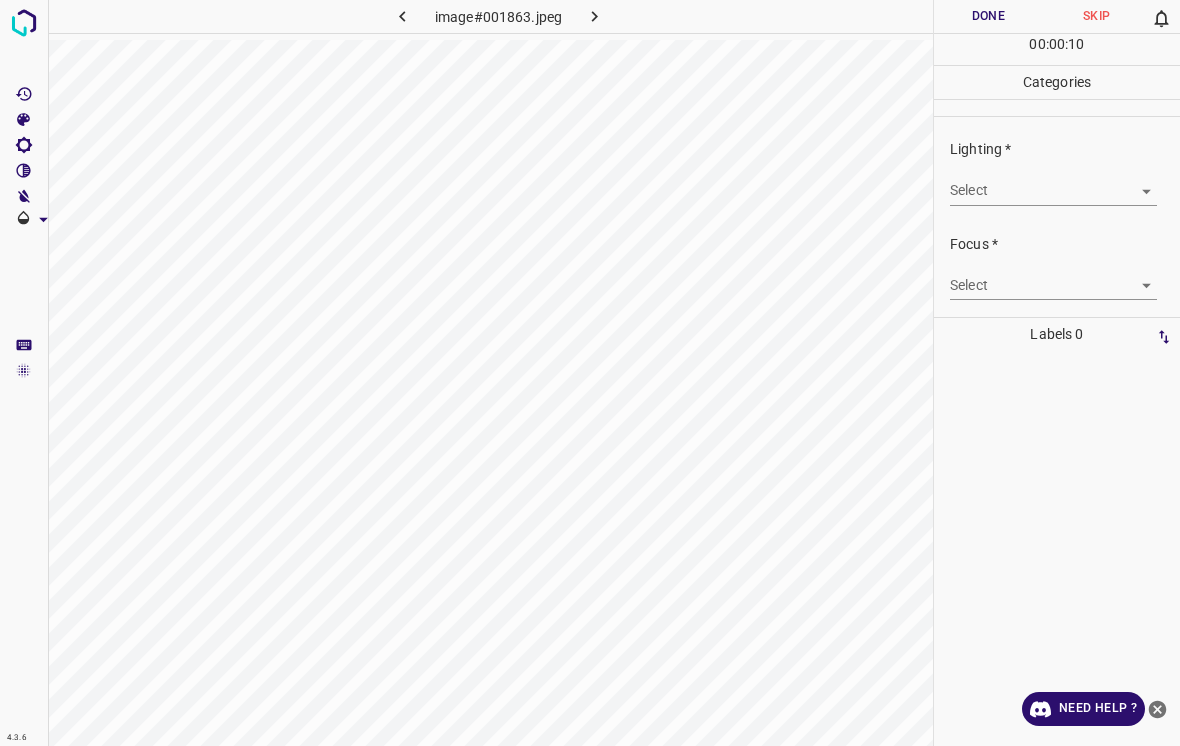 click on "4.3.6  image#001863.jpeg Done Skip 0 00   : 00   : 10   Categories Lighting *  Select ​ Focus *  Select ​ Overall *  Select ​ Labels   0 Categories 1 Lighting 2 Focus 3 Overall Tools Space Change between modes (Draw & Edit) I Auto labeling R Restore zoom M Zoom in N Zoom out Delete Delete selecte label Filters Z Restore filters X Saturation filter C Brightness filter V Contrast filter B Gray scale filter General O Download Need Help ? - Text - Hide - Delete" at bounding box center [590, 373] 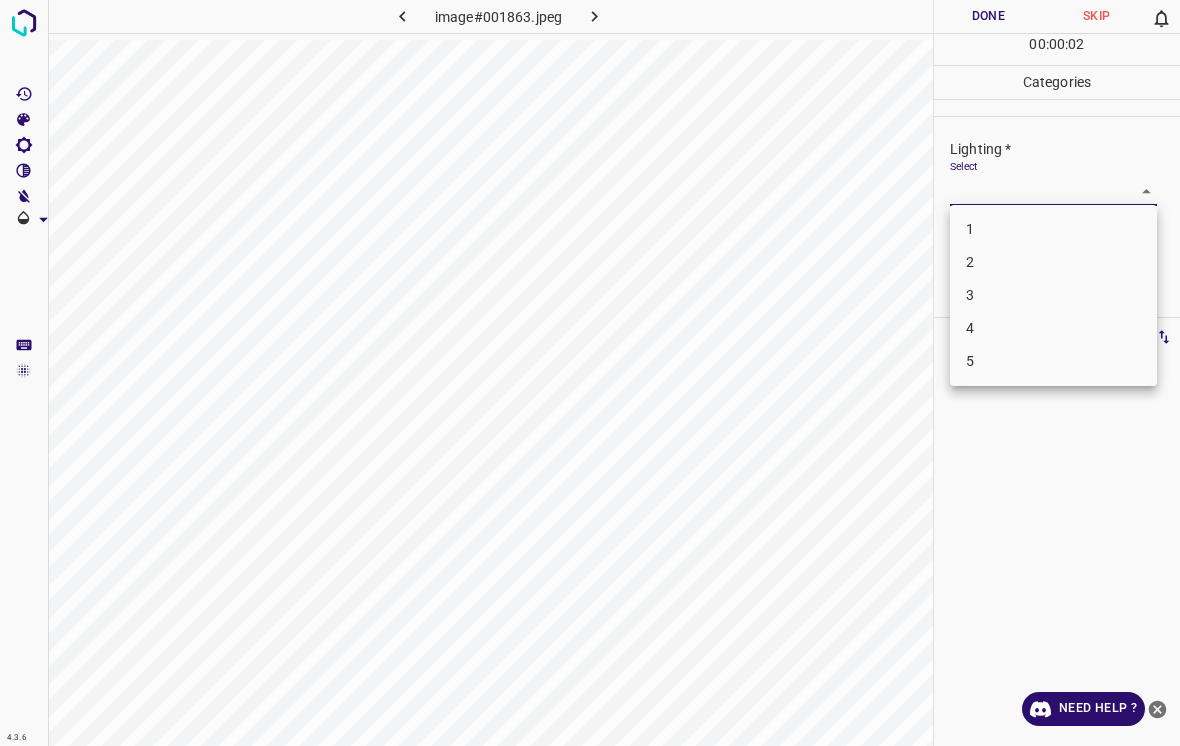 click on "2" at bounding box center (1053, 262) 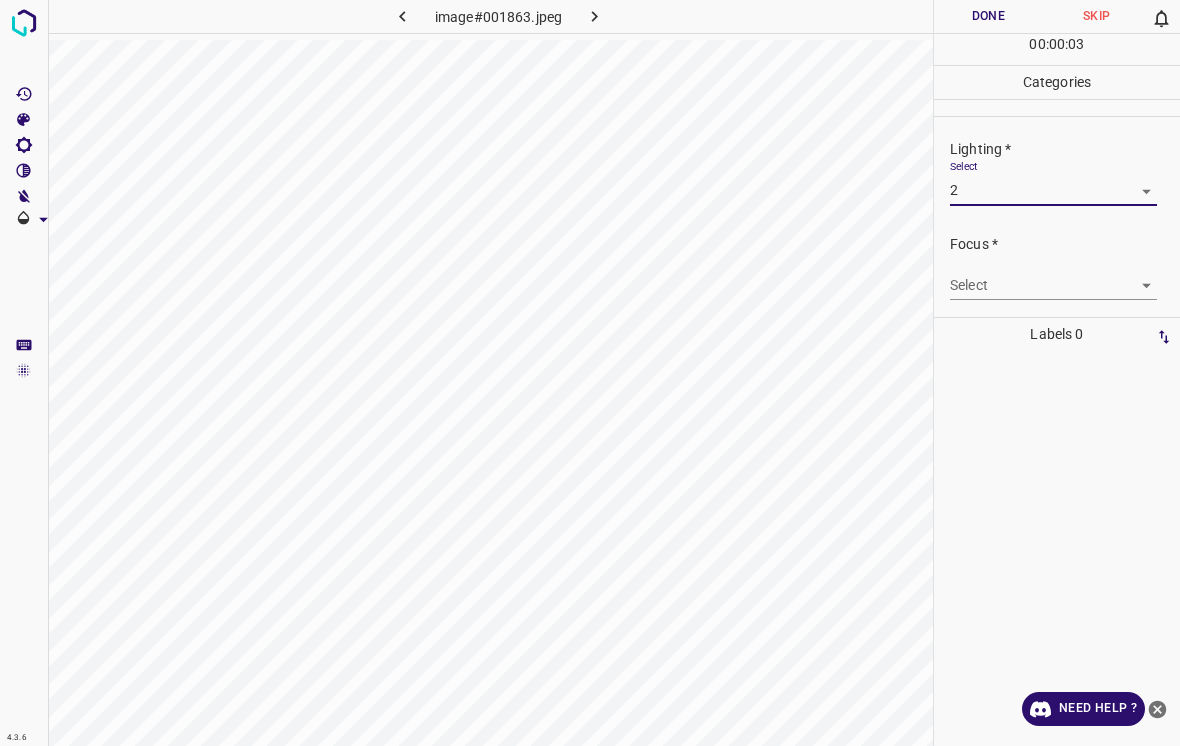 click on "4.3.6  image#001863.jpeg Done Skip 0 00   : 00   : 03   Categories Lighting *  Select 2 2 Focus *  Select ​ Overall *  Select ​ Labels   0 Categories 1 Lighting 2 Focus 3 Overall Tools Space Change between modes (Draw & Edit) I Auto labeling R Restore zoom M Zoom in N Zoom out Delete Delete selecte label Filters Z Restore filters X Saturation filter C Brightness filter V Contrast filter B Gray scale filter General O Download Need Help ? - Text - Hide - Delete" at bounding box center [590, 373] 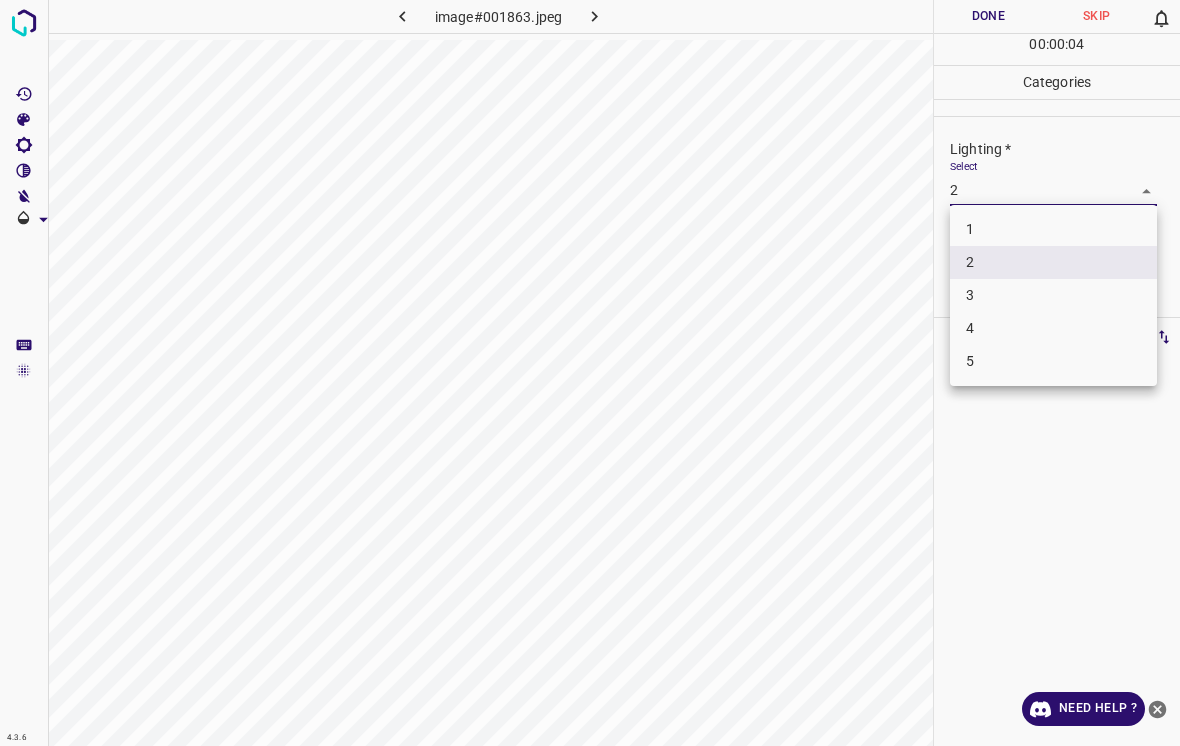 click on "3" at bounding box center [1053, 295] 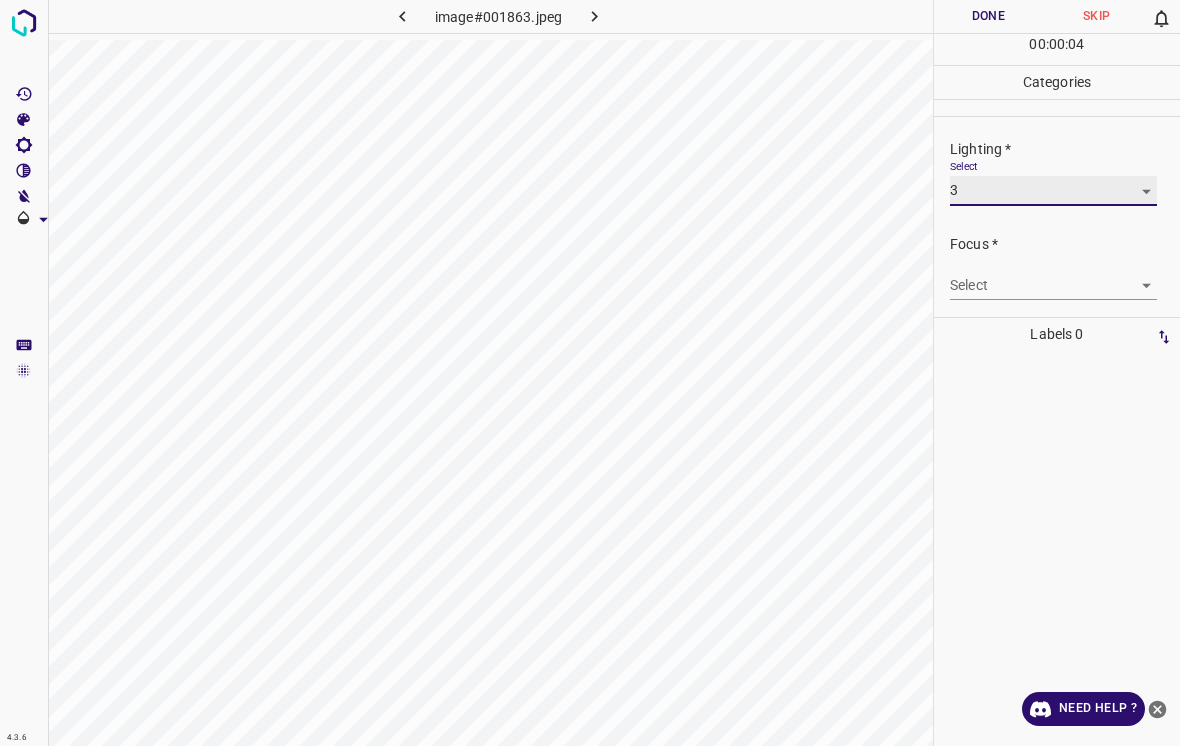 type on "3" 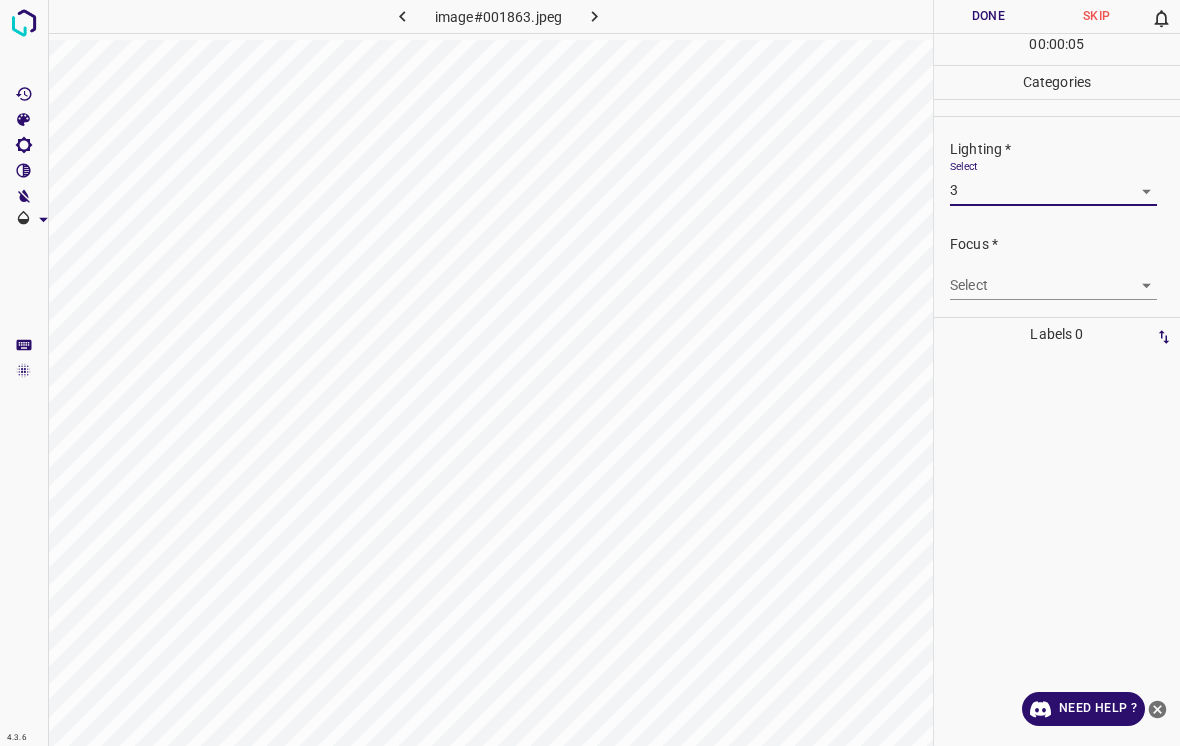 click on "4.3.6  image#001863.jpeg Done Skip 0 00   : 00   : 05   Categories Lighting *  Select 3 3 Focus *  Select ​ Overall *  Select ​ Labels   0 Categories 1 Lighting 2 Focus 3 Overall Tools Space Change between modes (Draw & Edit) I Auto labeling R Restore zoom M Zoom in N Zoom out Delete Delete selecte label Filters Z Restore filters X Saturation filter C Brightness filter V Contrast filter B Gray scale filter General O Download Need Help ? - Text - Hide - Delete" at bounding box center [590, 373] 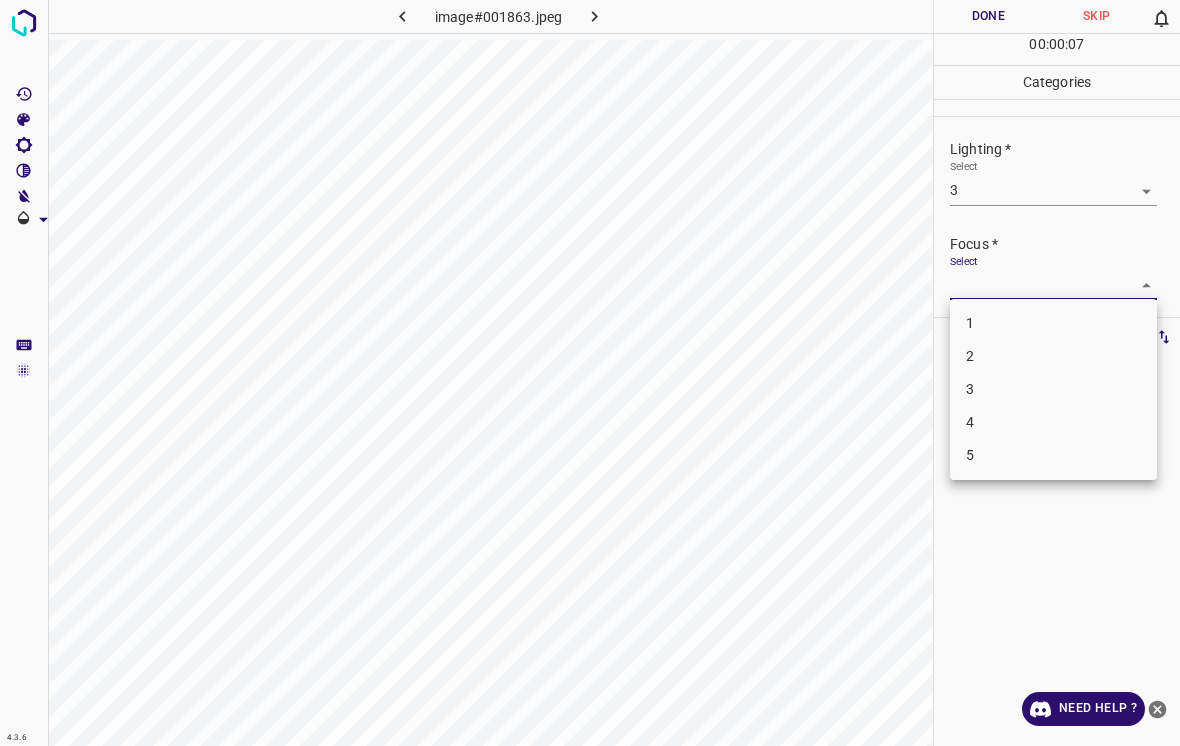 click on "3" at bounding box center [1053, 389] 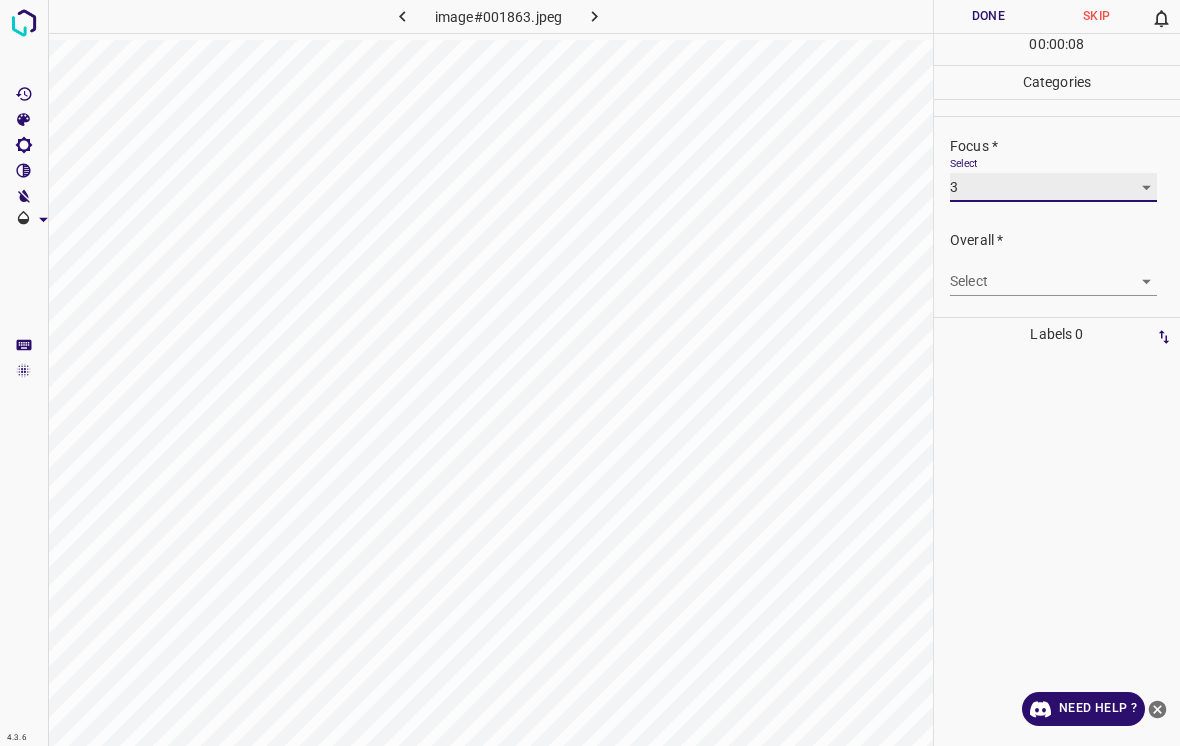 scroll, scrollTop: 98, scrollLeft: 0, axis: vertical 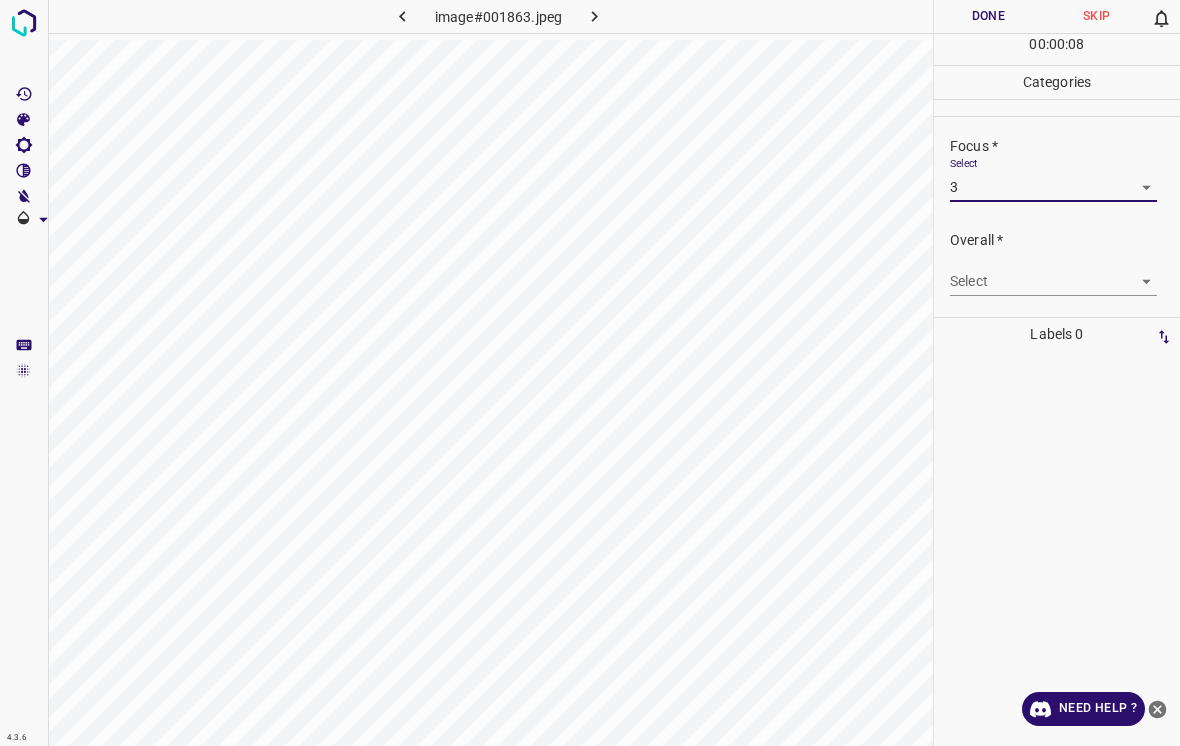 click on "4.3.6  image#001863.jpeg Done Skip 0 00   : 00   : 08   Categories Lighting *  Select 3 3 Focus *  Select 3 3 Overall *  Select ​ Labels   0 Categories 1 Lighting 2 Focus 3 Overall Tools Space Change between modes (Draw & Edit) I Auto labeling R Restore zoom M Zoom in N Zoom out Delete Delete selecte label Filters Z Restore filters X Saturation filter C Brightness filter V Contrast filter B Gray scale filter General O Download Need Help ? - Text - Hide - Delete" at bounding box center [590, 373] 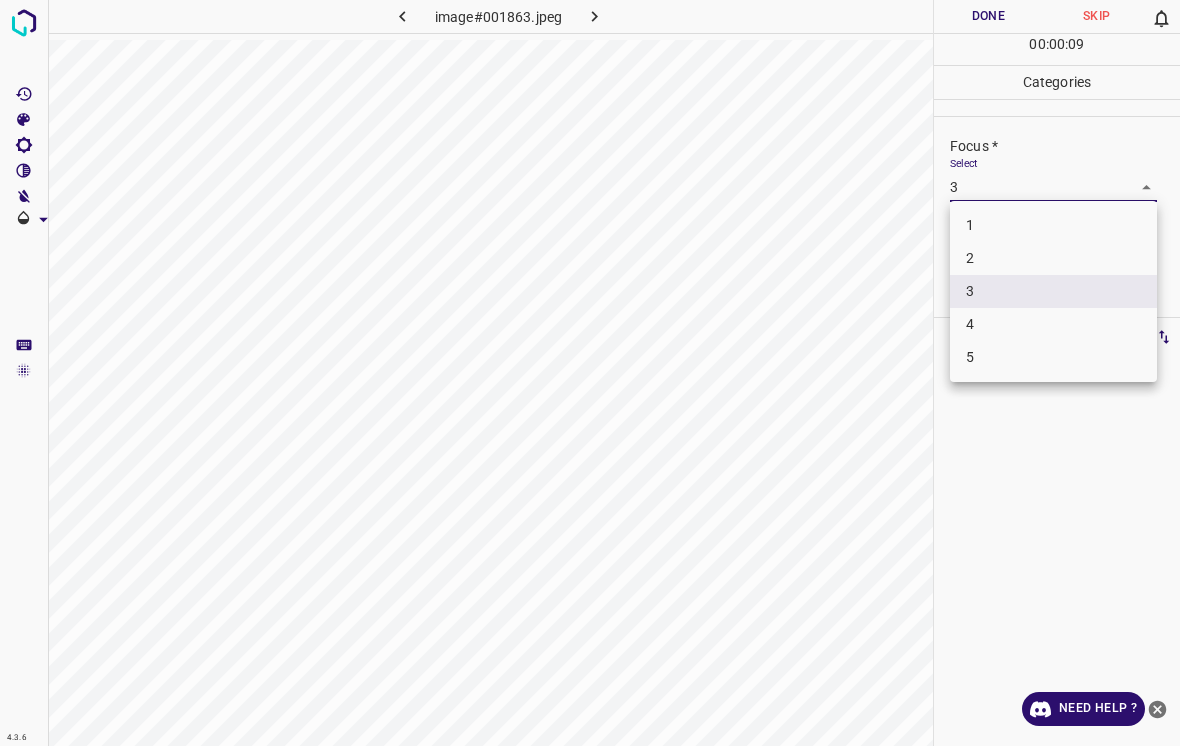 click on "2" at bounding box center (1053, 258) 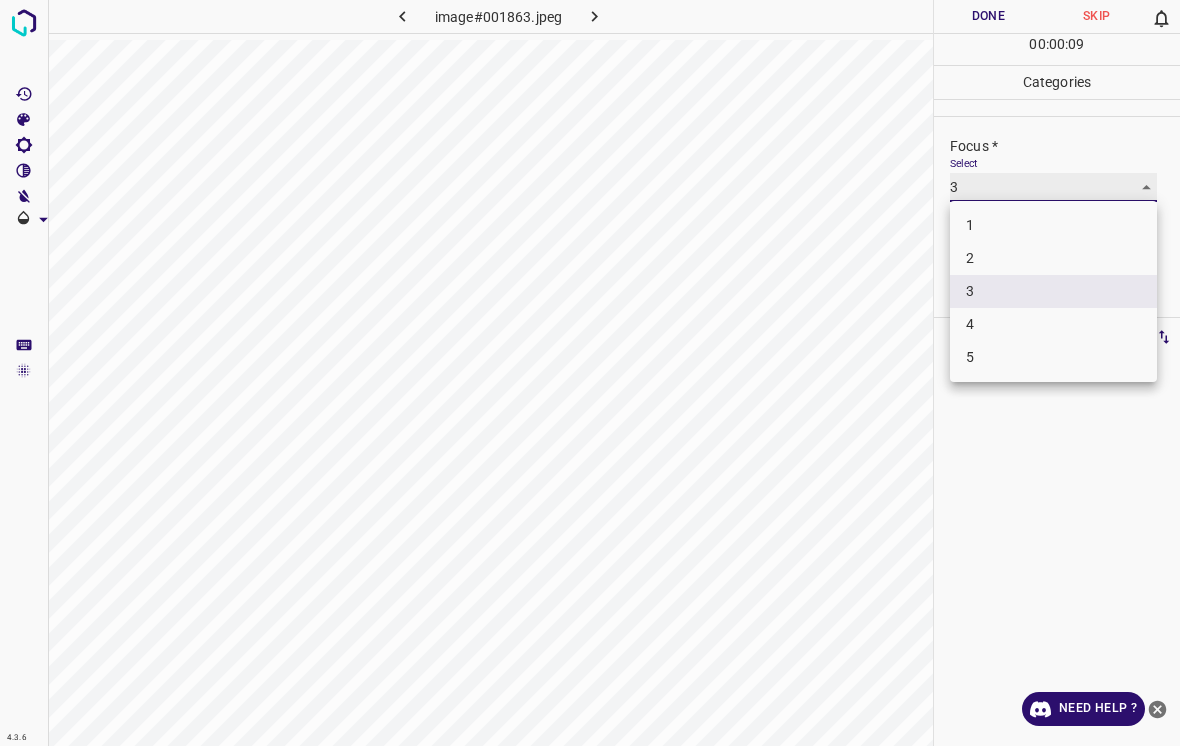 type on "2" 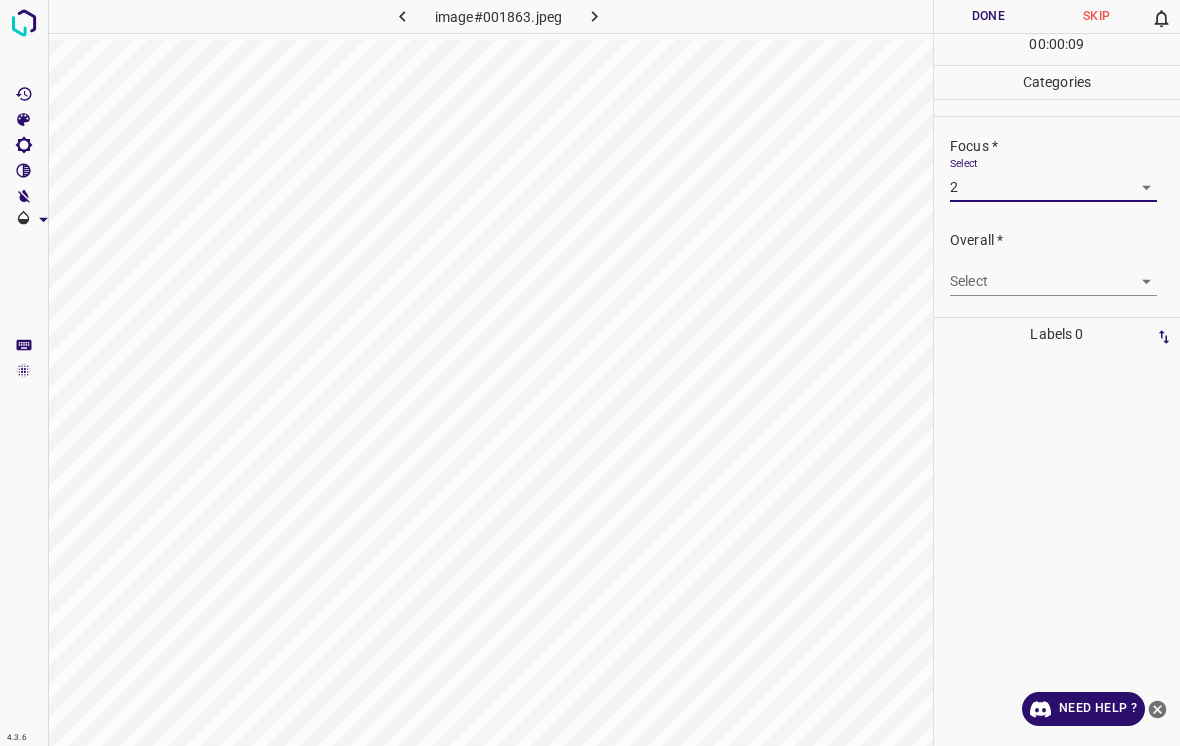 click on "4.3.6  image#001863.jpeg Done Skip 0 00   : 00   : 09   Categories Lighting *  Select 3 3 Focus *  Select 2 2 Overall *  Select ​ Labels   0 Categories 1 Lighting 2 Focus 3 Overall Tools Space Change between modes (Draw & Edit) I Auto labeling R Restore zoom M Zoom in N Zoom out Delete Delete selecte label Filters Z Restore filters X Saturation filter C Brightness filter V Contrast filter B Gray scale filter General O Download Need Help ? - Text - Hide - Delete" at bounding box center [590, 373] 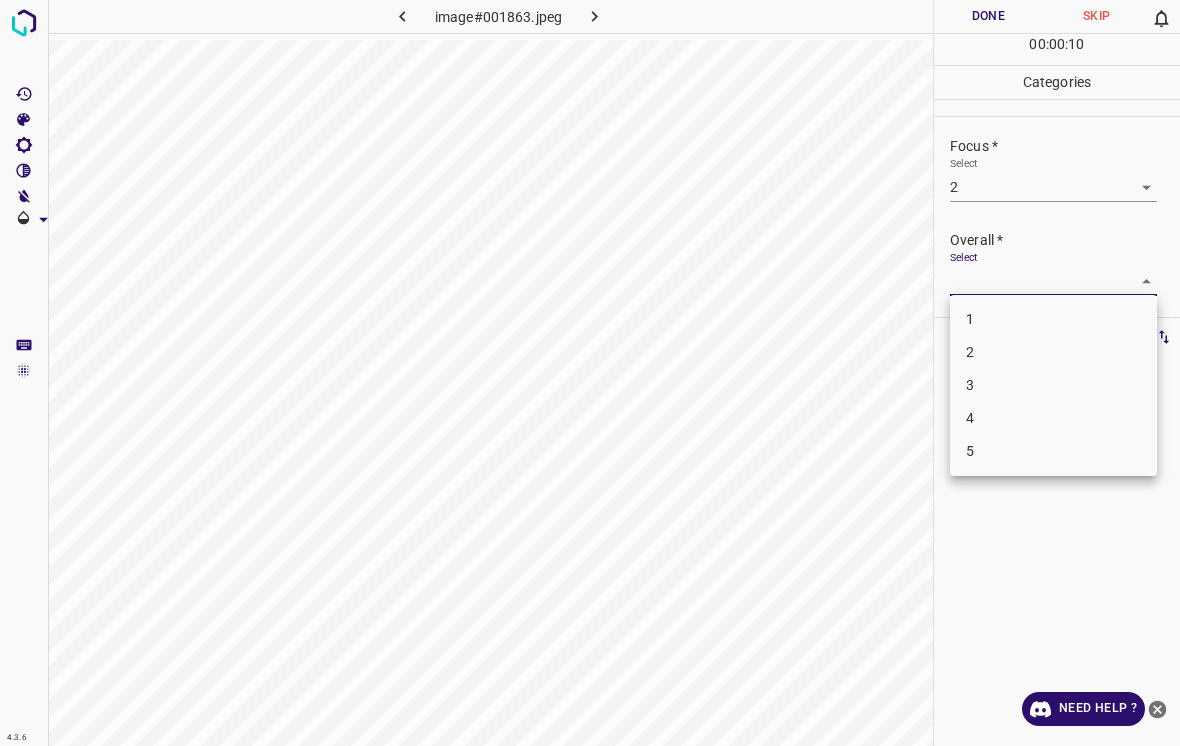 click on "3" at bounding box center [1053, 385] 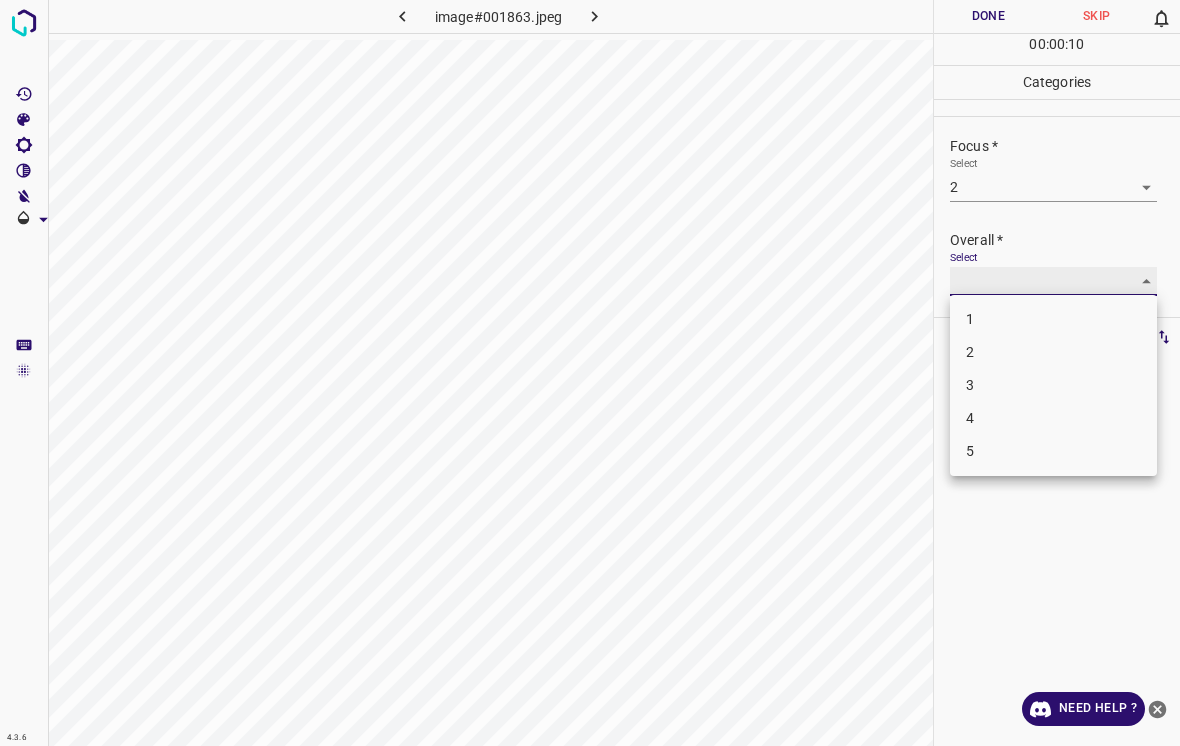 type on "3" 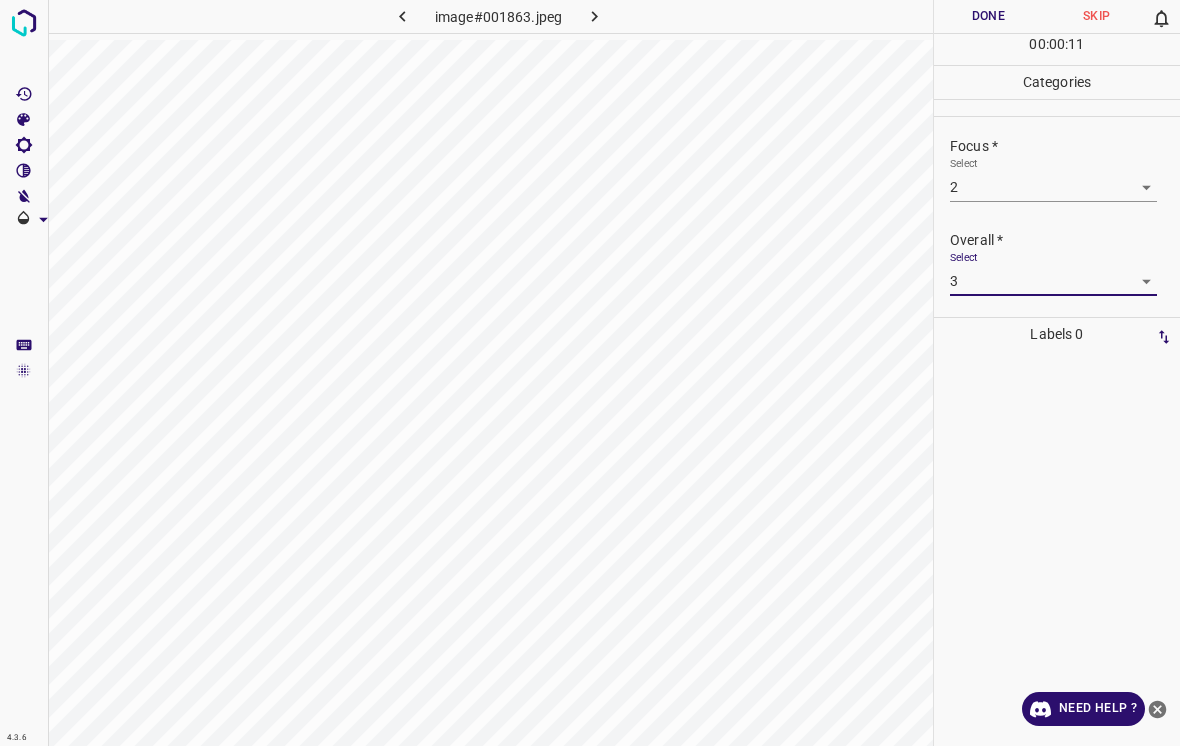 click on "Done" at bounding box center [988, 16] 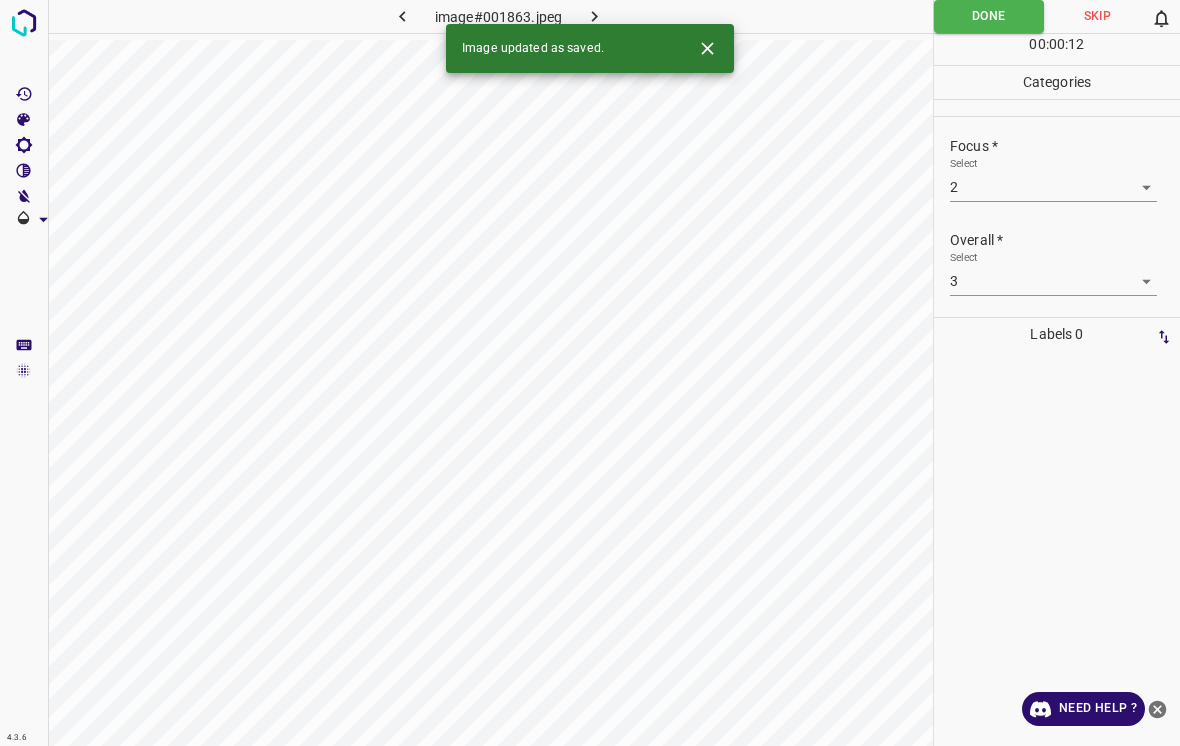 click 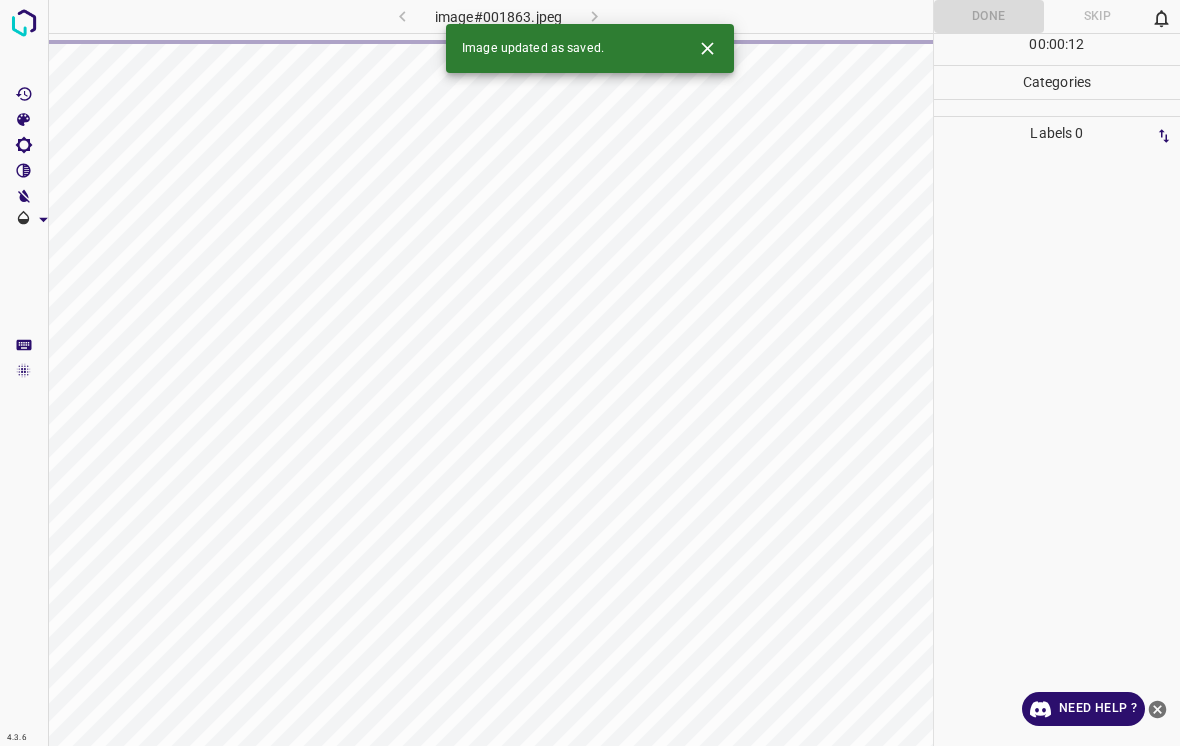 click 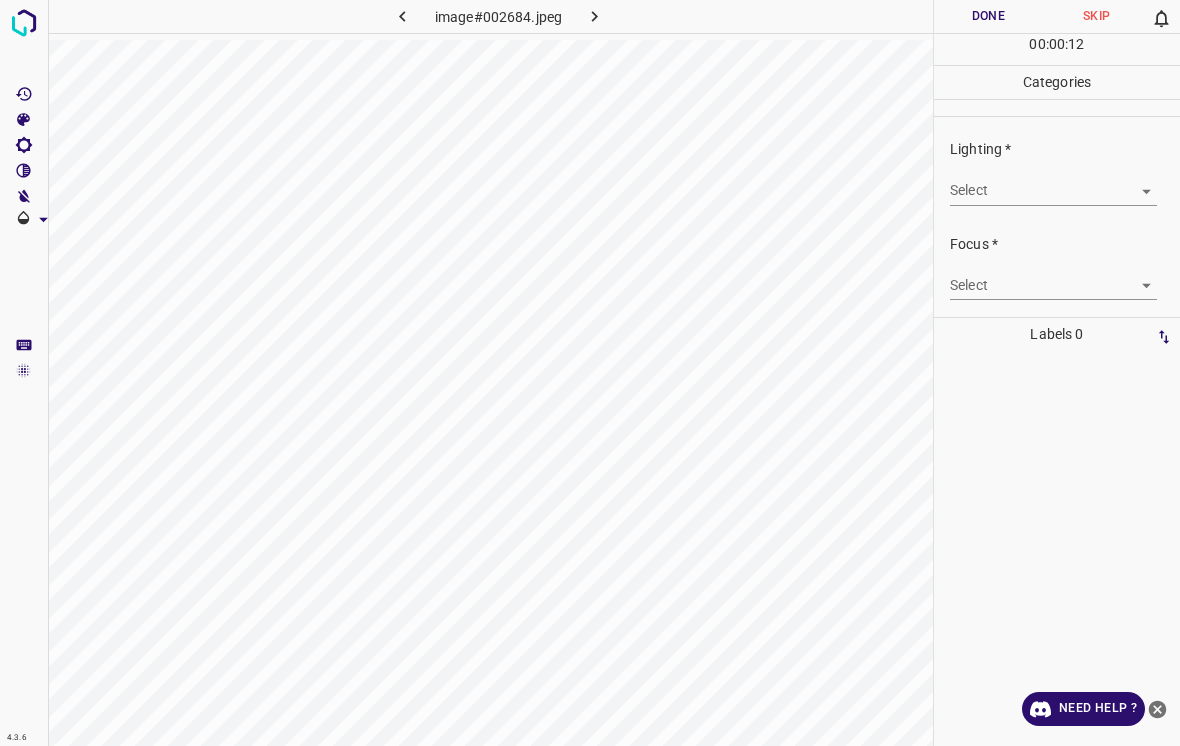 click on "4.3.6  image#002684.jpeg Done Skip 0 00   : 00   : 12   Categories Lighting *  Select ​ Focus *  Select ​ Overall *  Select ​ Labels   0 Categories 1 Lighting 2 Focus 3 Overall Tools Space Change between modes (Draw & Edit) I Auto labeling R Restore zoom M Zoom in N Zoom out Delete Delete selecte label Filters Z Restore filters X Saturation filter C Brightness filter V Contrast filter B Gray scale filter General O Download Need Help ? - Text - Hide - Delete" at bounding box center [590, 373] 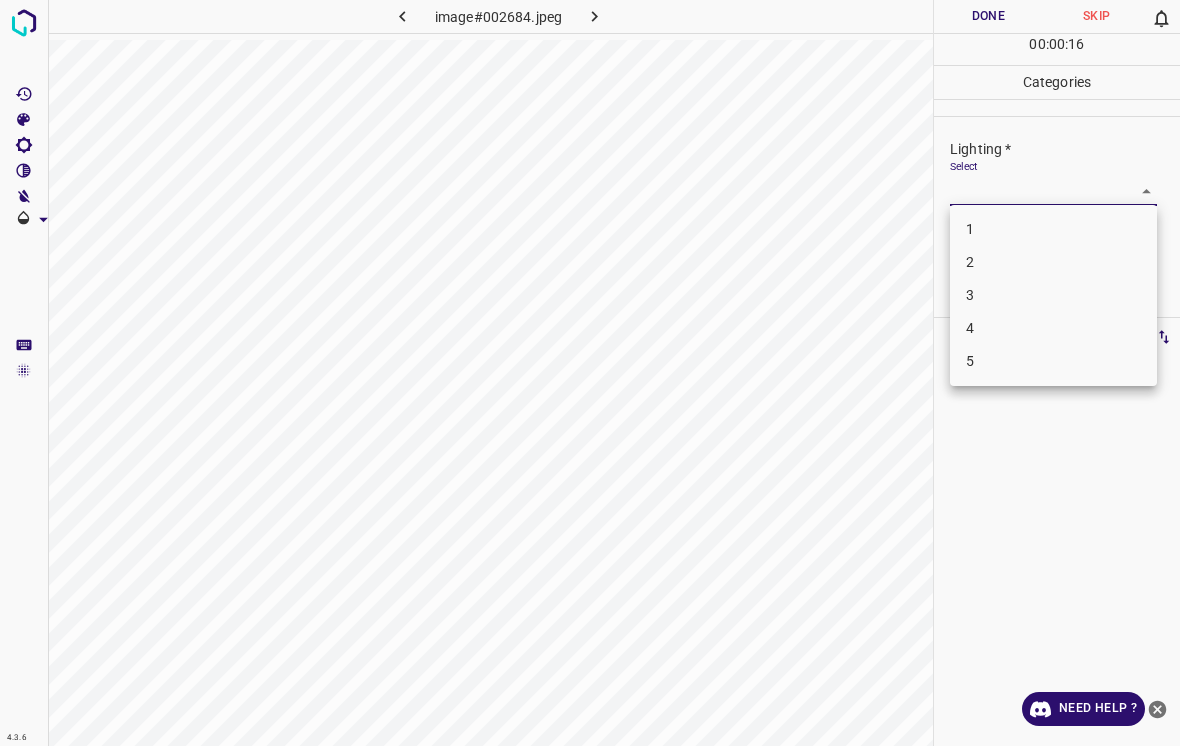 click on "3" at bounding box center [1053, 295] 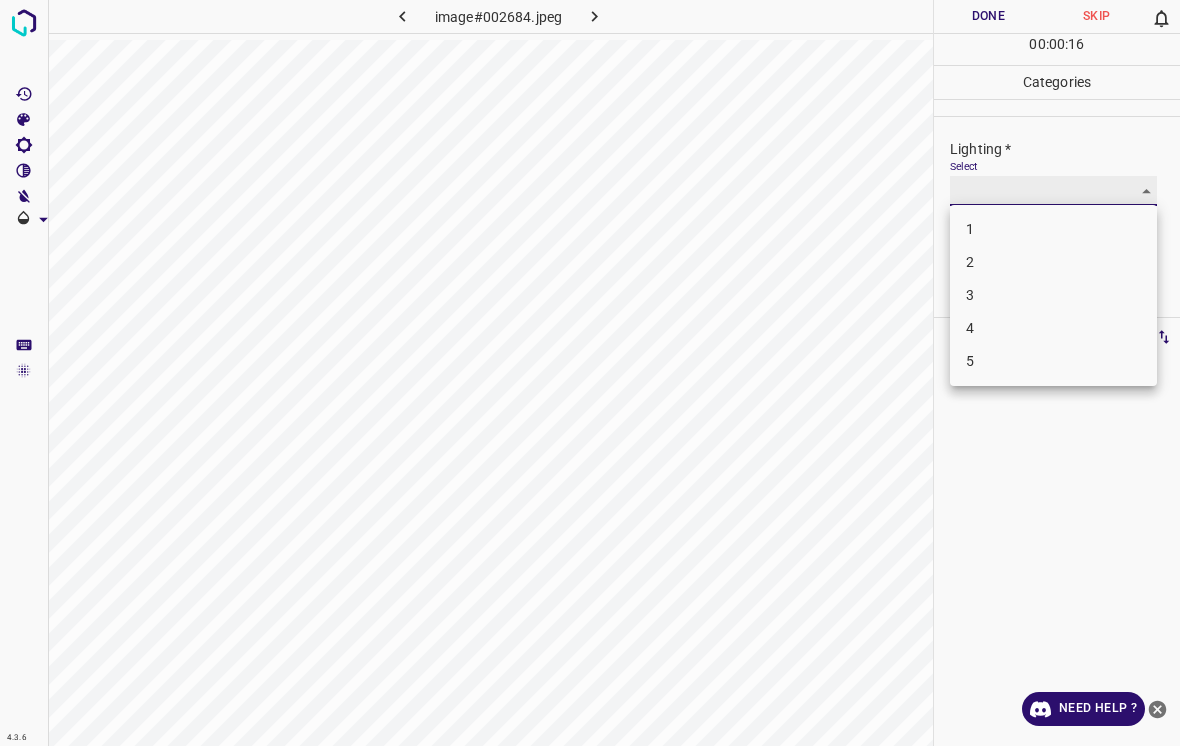 type on "3" 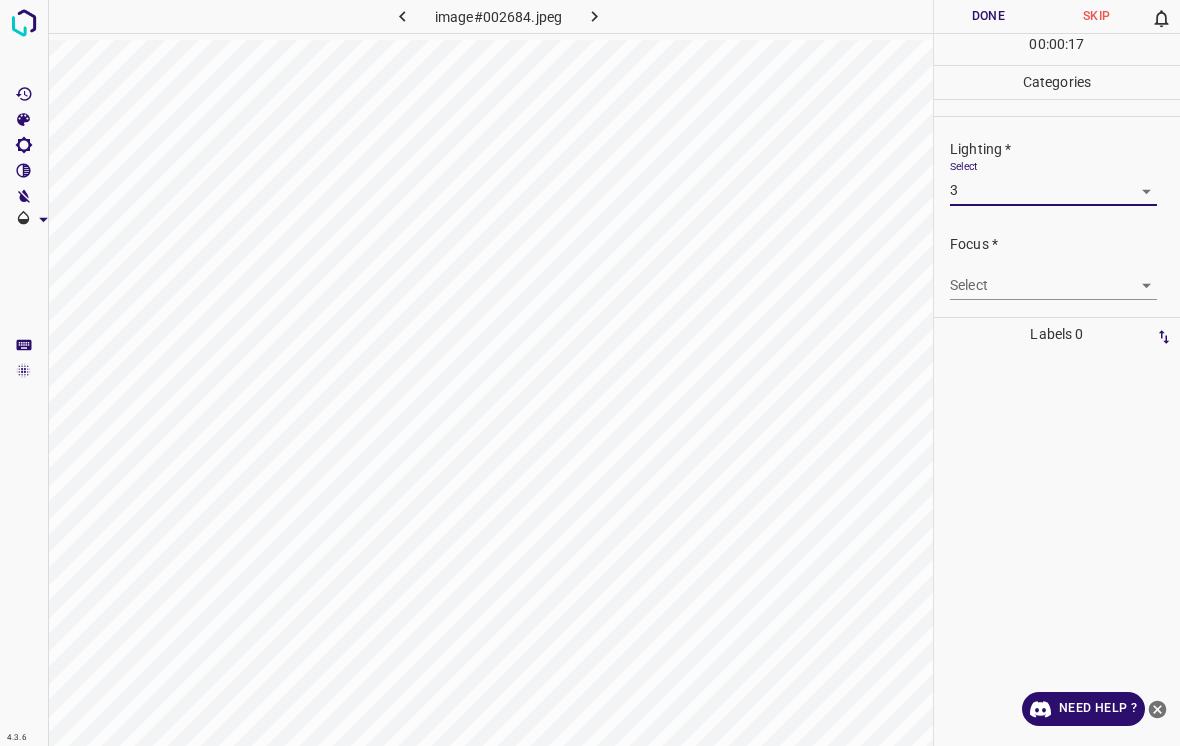 click on "4.3.6  image#002684.jpeg Done Skip 0 00   : 00   : 17   Categories Lighting *  Select 3 3 Focus *  Select ​ Overall *  Select ​ Labels   0 Categories 1 Lighting 2 Focus 3 Overall Tools Space Change between modes (Draw & Edit) I Auto labeling R Restore zoom M Zoom in N Zoom out Delete Delete selecte label Filters Z Restore filters X Saturation filter C Brightness filter V Contrast filter B Gray scale filter General O Download Need Help ? - Text - Hide - Delete" at bounding box center (590, 373) 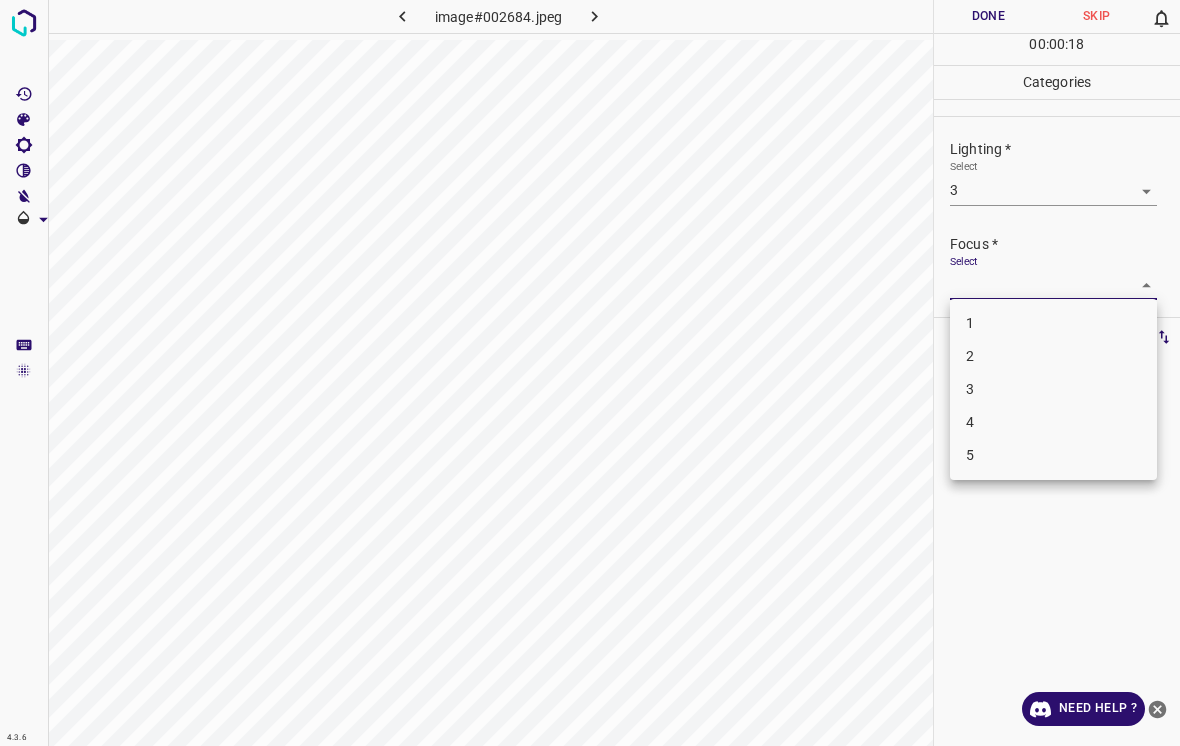 click on "1" at bounding box center [1053, 323] 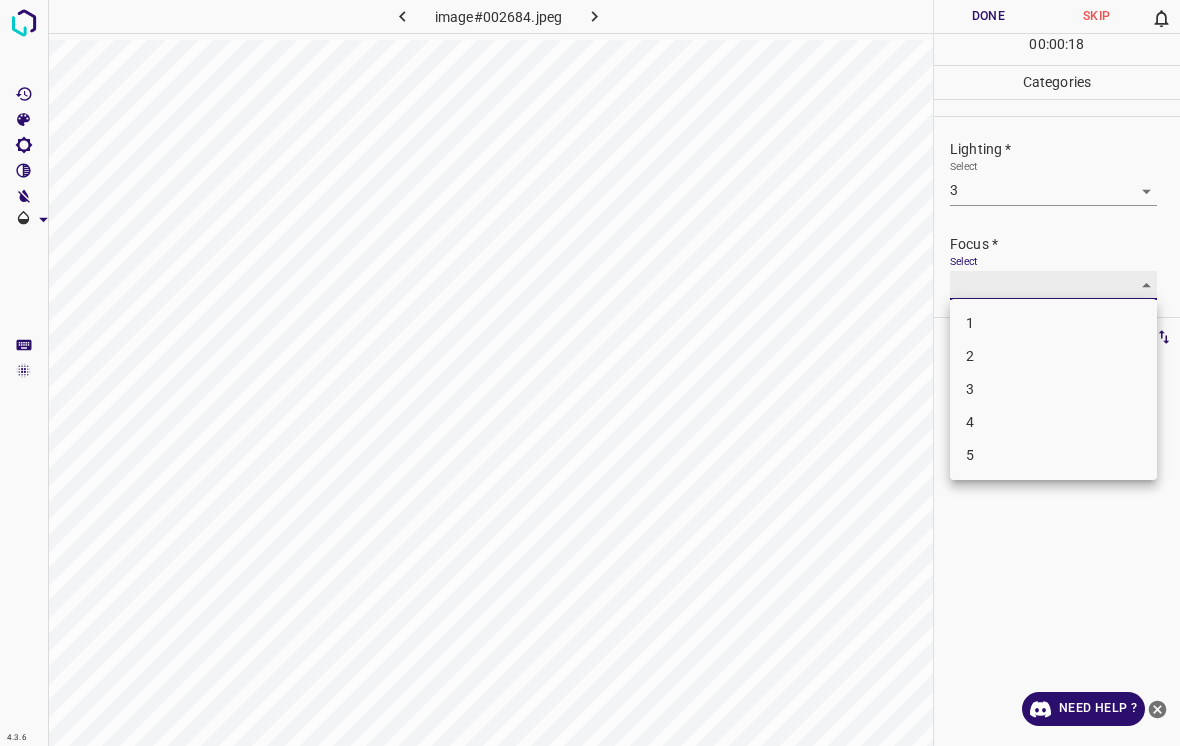 type on "1" 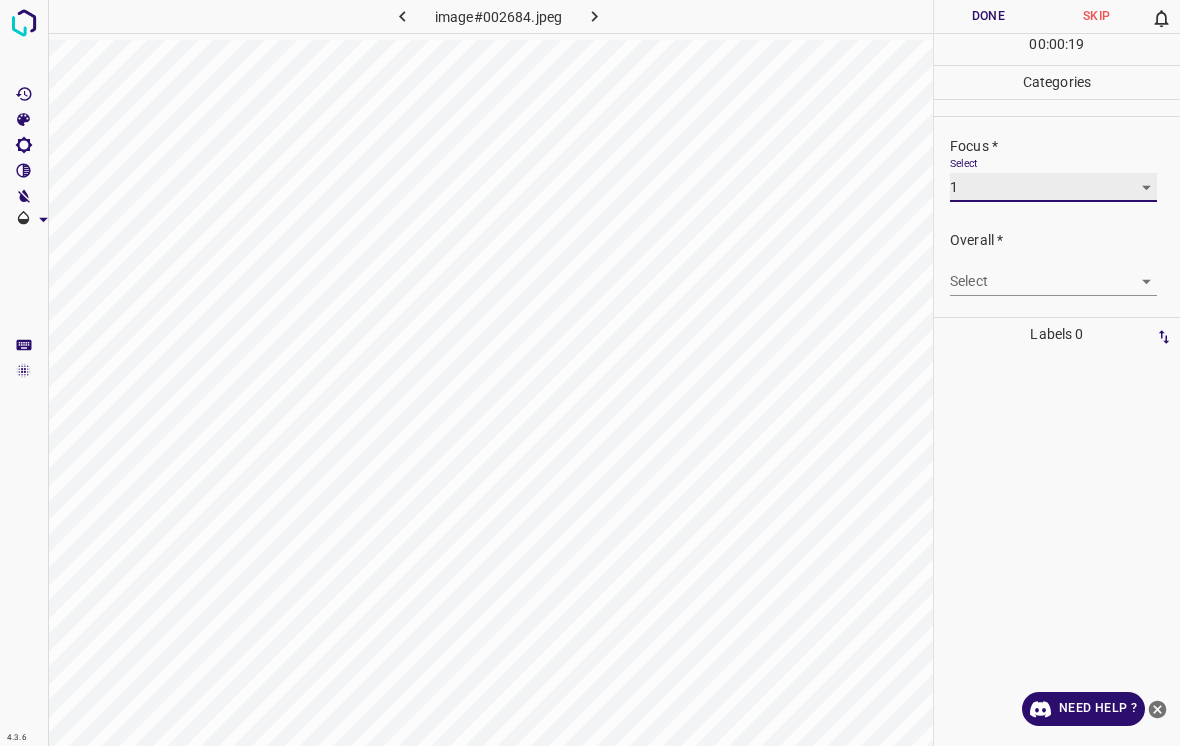 scroll, scrollTop: 98, scrollLeft: 0, axis: vertical 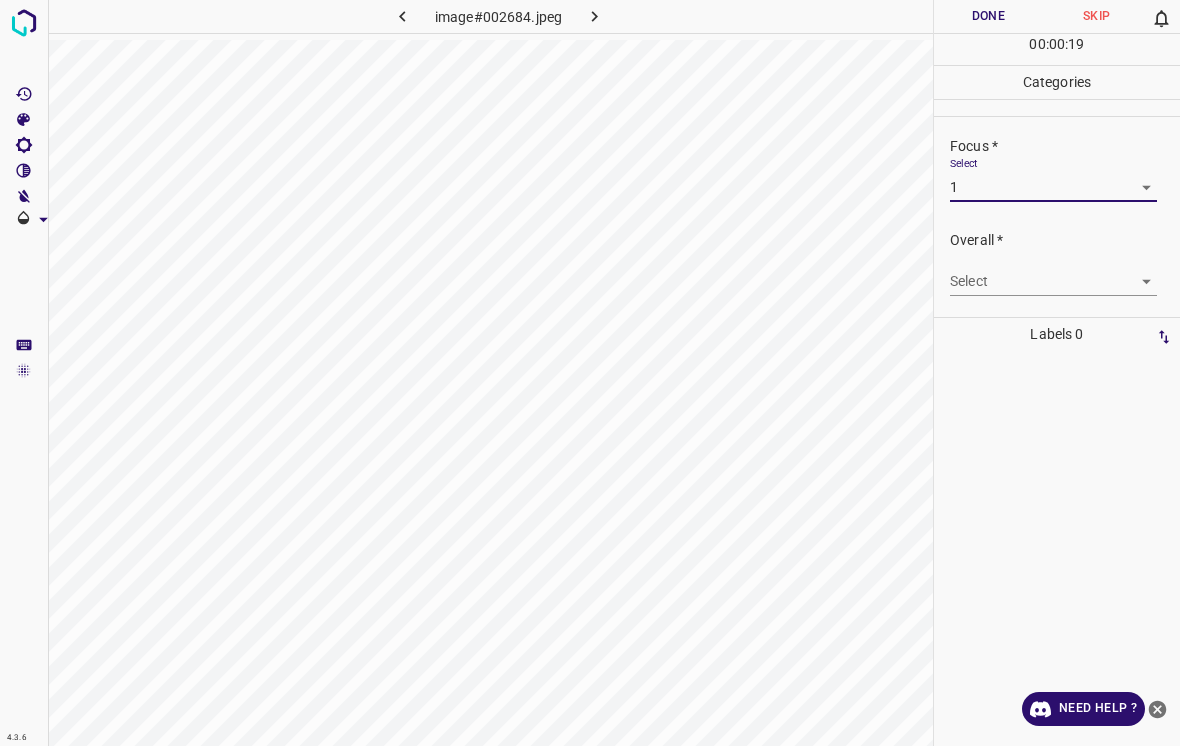 click on "4.3.6  image#002684.jpeg Done Skip 0 00   : 00   : 19   Categories Lighting *  Select 3 3 Focus *  Select 1 1 Overall *  Select ​ Labels   0 Categories 1 Lighting 2 Focus 3 Overall Tools Space Change between modes (Draw & Edit) I Auto labeling R Restore zoom M Zoom in N Zoom out Delete Delete selecte label Filters Z Restore filters X Saturation filter C Brightness filter V Contrast filter B Gray scale filter General O Download Need Help ? - Text - Hide - Delete" at bounding box center (590, 373) 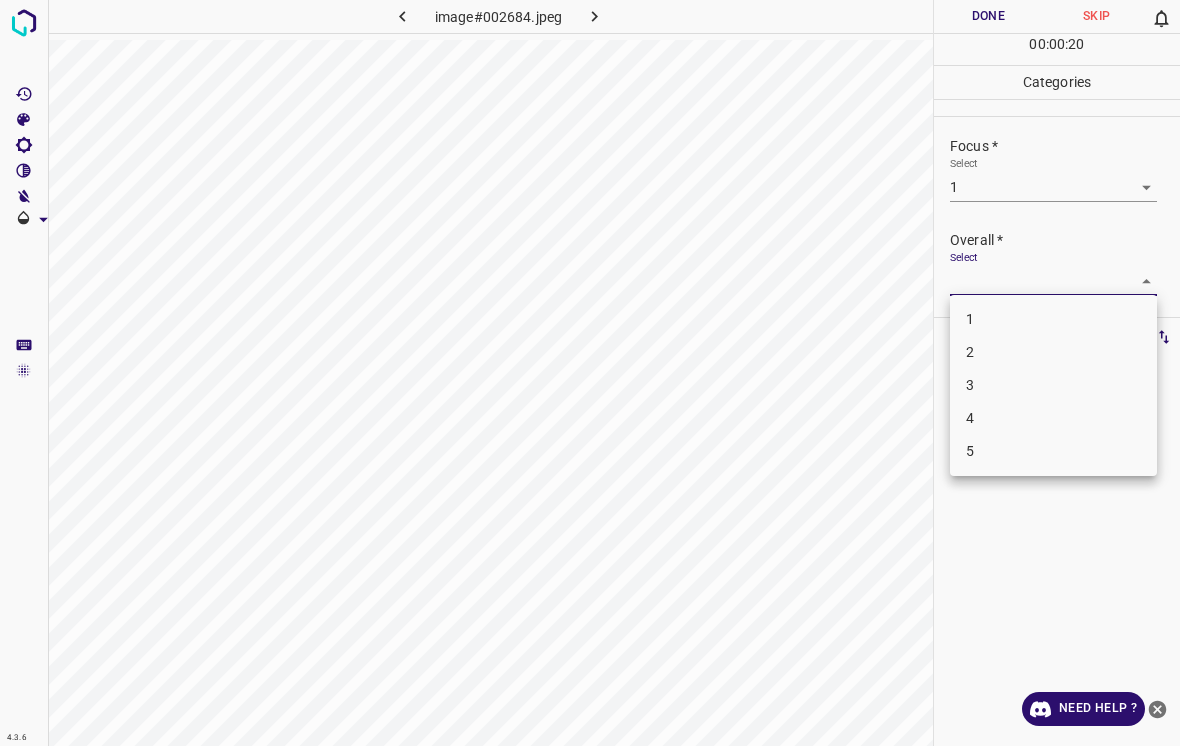 click on "2" at bounding box center [1053, 352] 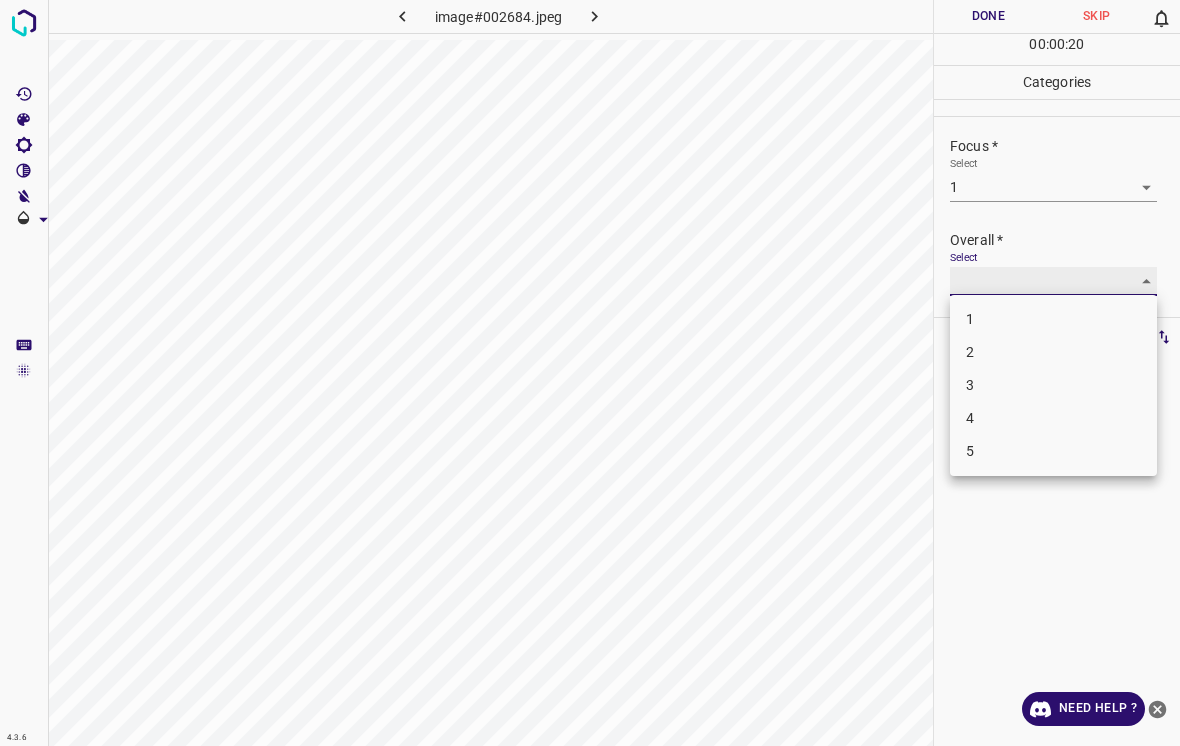 type on "2" 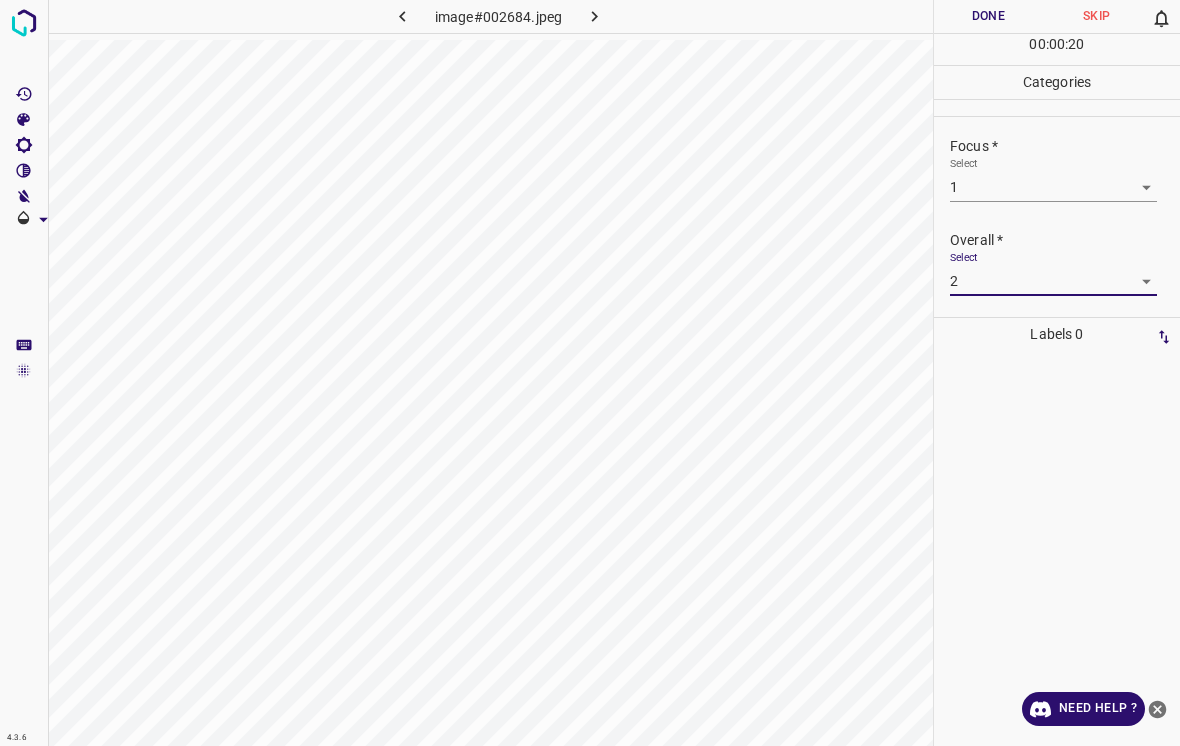 click on "Done" at bounding box center (988, 16) 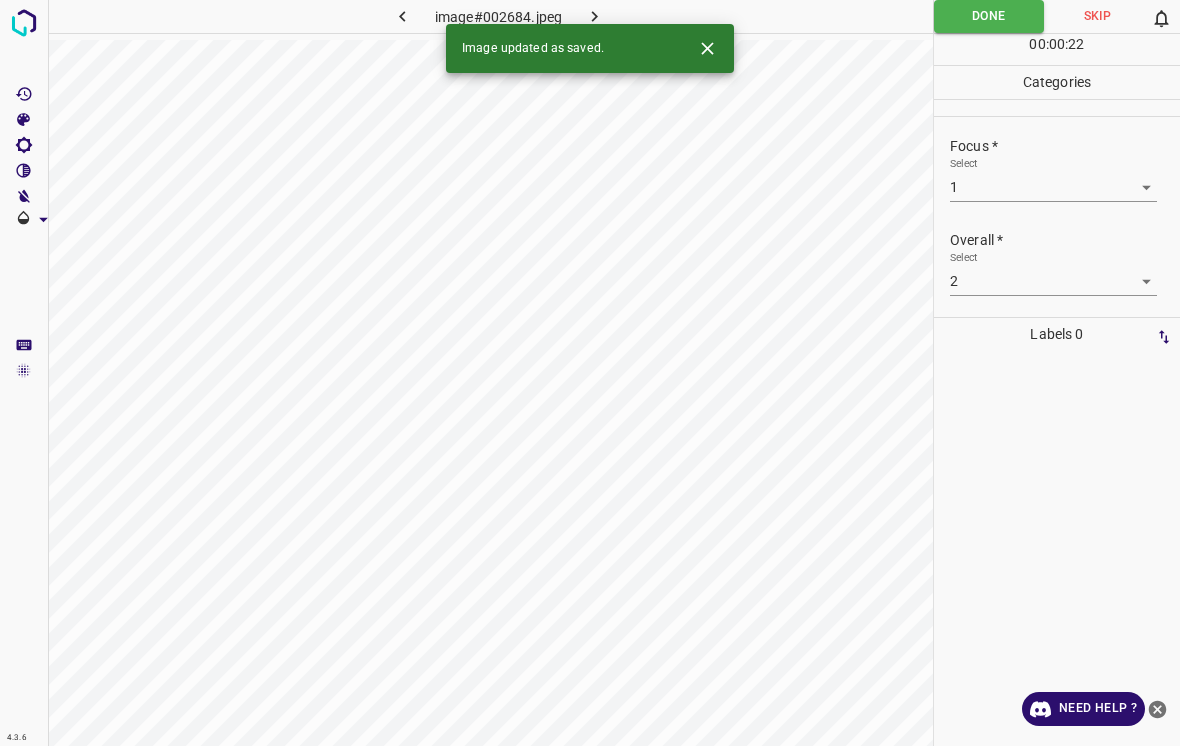 click at bounding box center (594, 16) 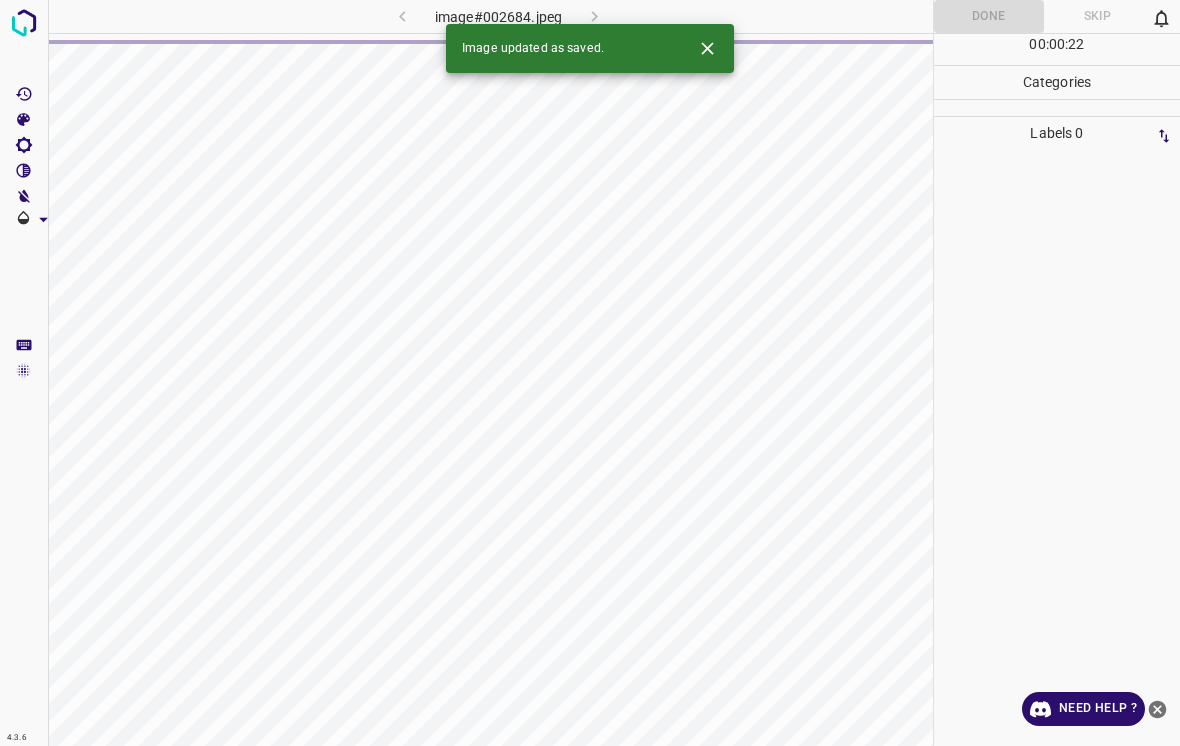 click 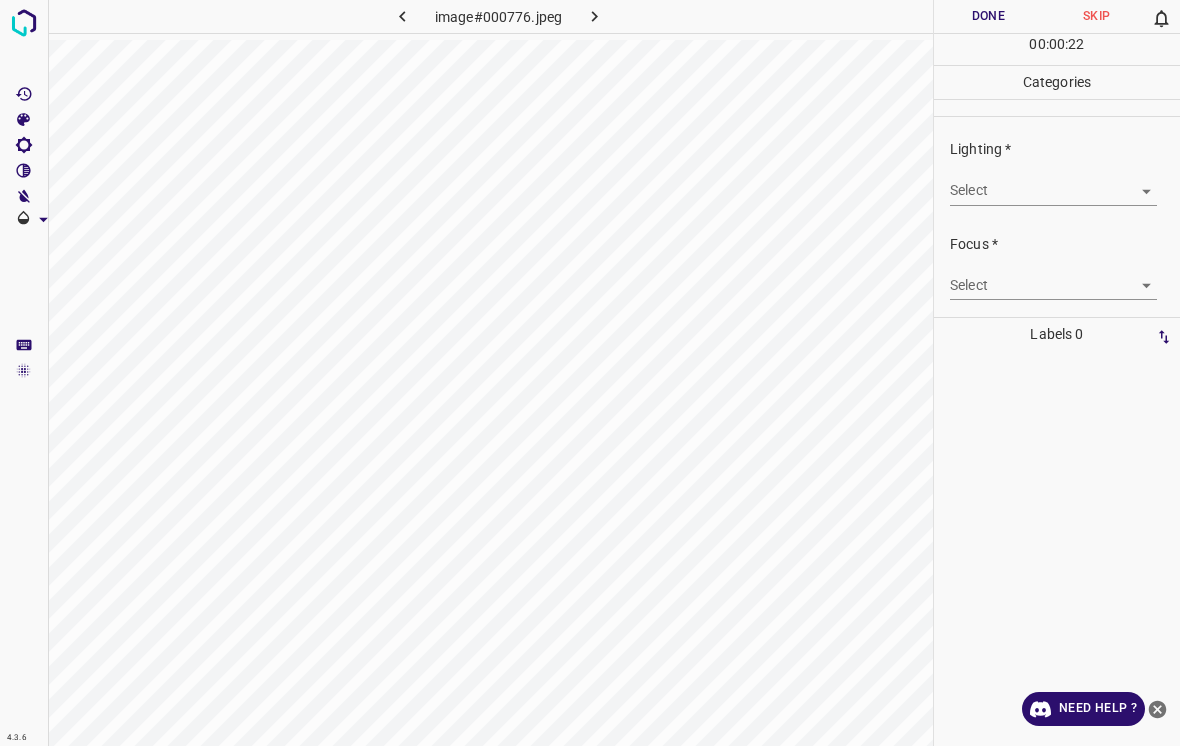 click on "4.3.6  image#000776.jpeg Done Skip 0 00   : 00   : 22   Categories Lighting *  Select ​ Focus *  Select ​ Overall *  Select ​ Labels   0 Categories 1 Lighting 2 Focus 3 Overall Tools Space Change between modes (Draw & Edit) I Auto labeling R Restore zoom M Zoom in N Zoom out Delete Delete selecte label Filters Z Restore filters X Saturation filter C Brightness filter V Contrast filter B Gray scale filter General O Download Need Help ? - Text - Hide - Delete" at bounding box center [590, 373] 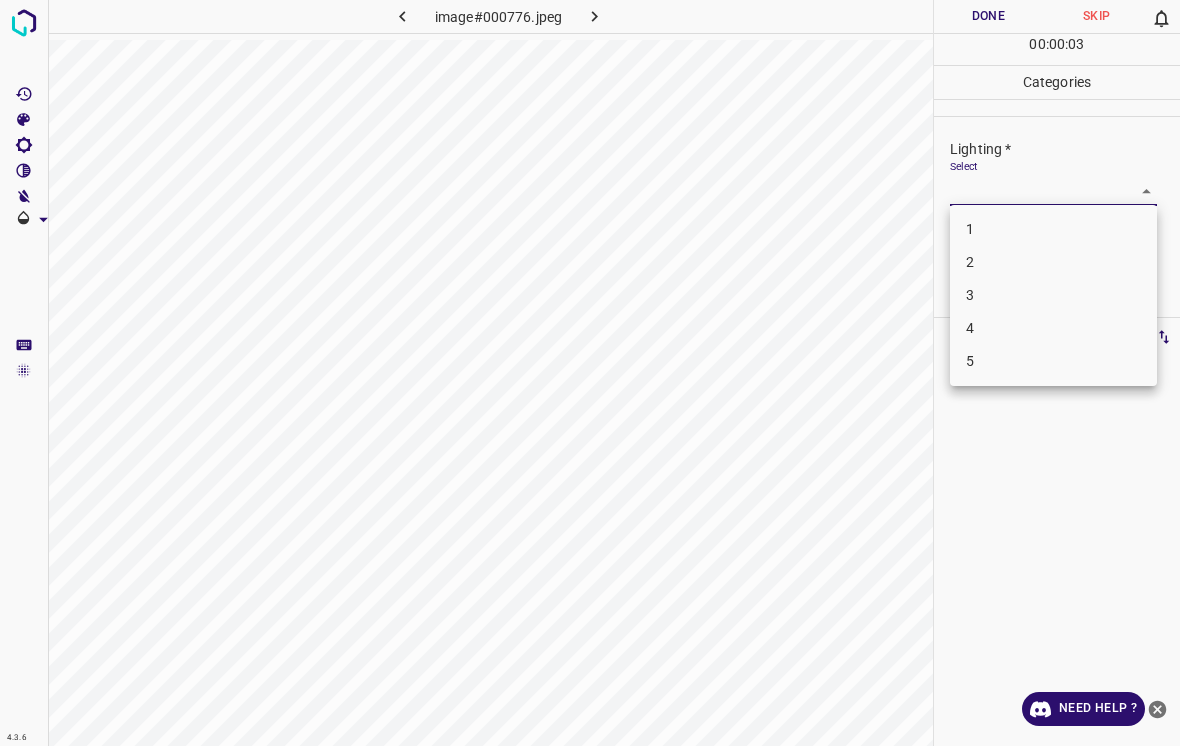 click on "3" at bounding box center [1053, 295] 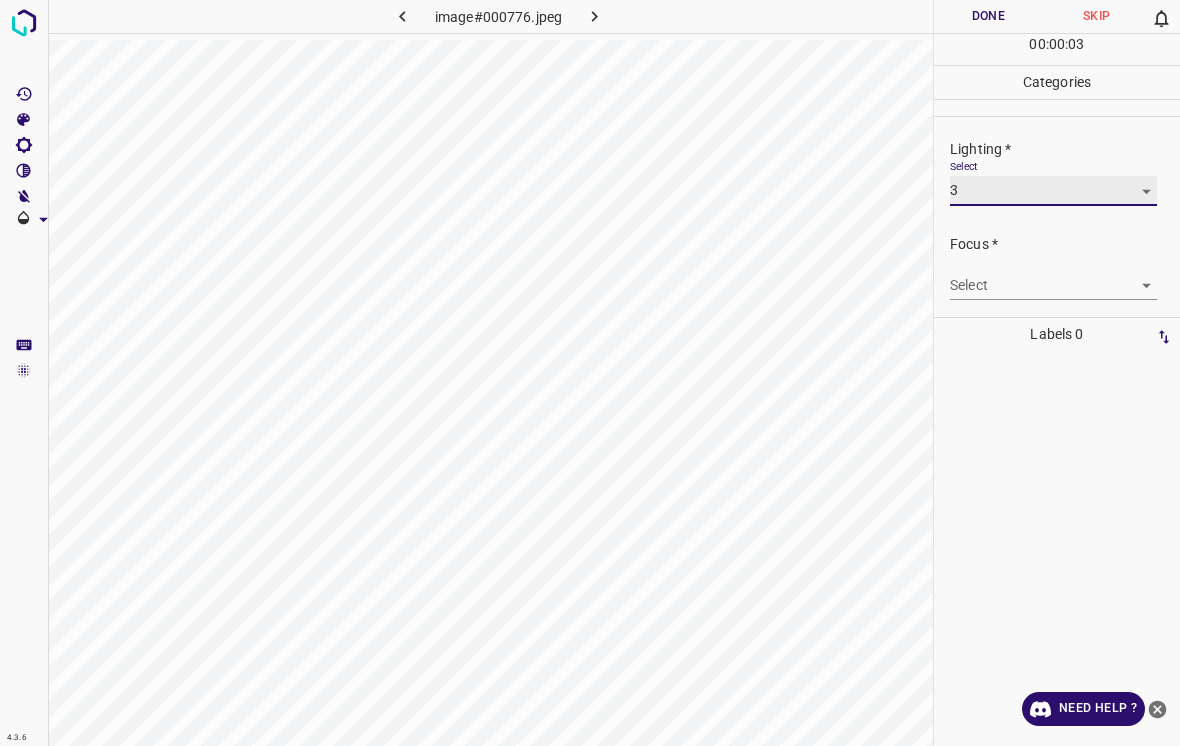 type on "3" 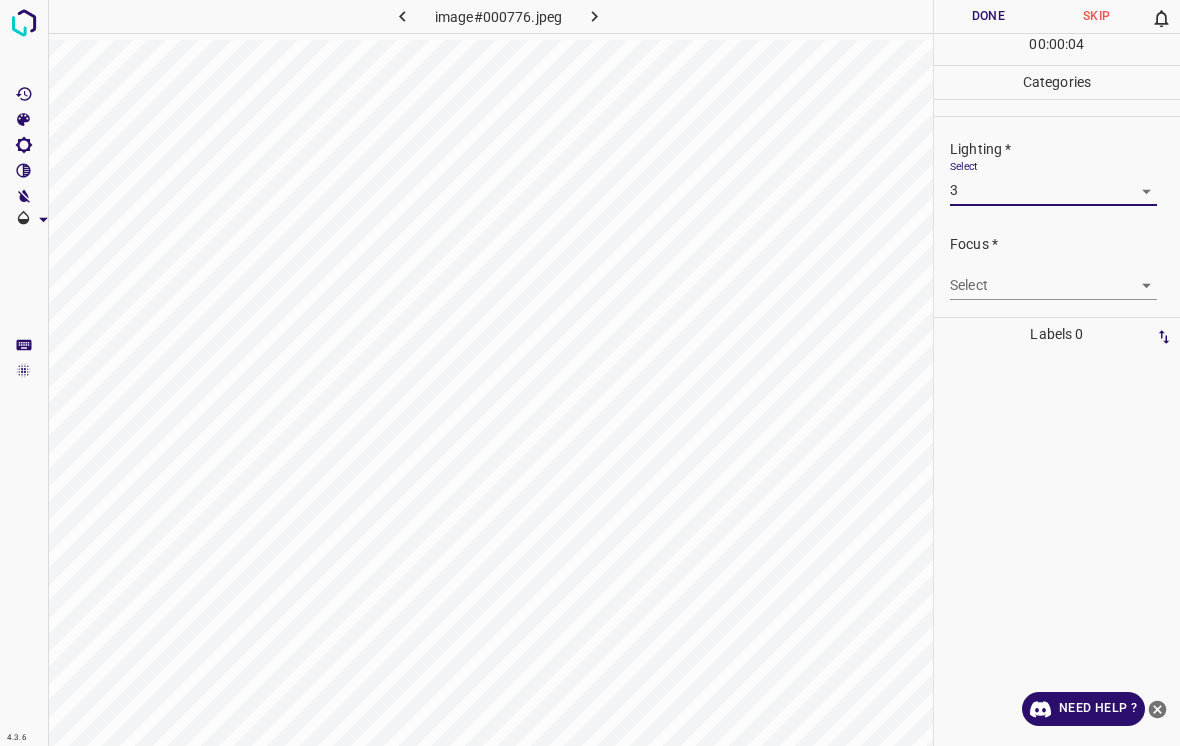 click on "4.3.6  image#000776.jpeg Done Skip 0 00   : 00   : 04   Categories Lighting *  Select 3 3 Focus *  Select ​ Overall *  Select ​ Labels   0 Categories 1 Lighting 2 Focus 3 Overall Tools Space Change between modes (Draw & Edit) I Auto labeling R Restore zoom M Zoom in N Zoom out Delete Delete selecte label Filters Z Restore filters X Saturation filter C Brightness filter V Contrast filter B Gray scale filter General O Download Need Help ? - Text - Hide - Delete" at bounding box center (590, 373) 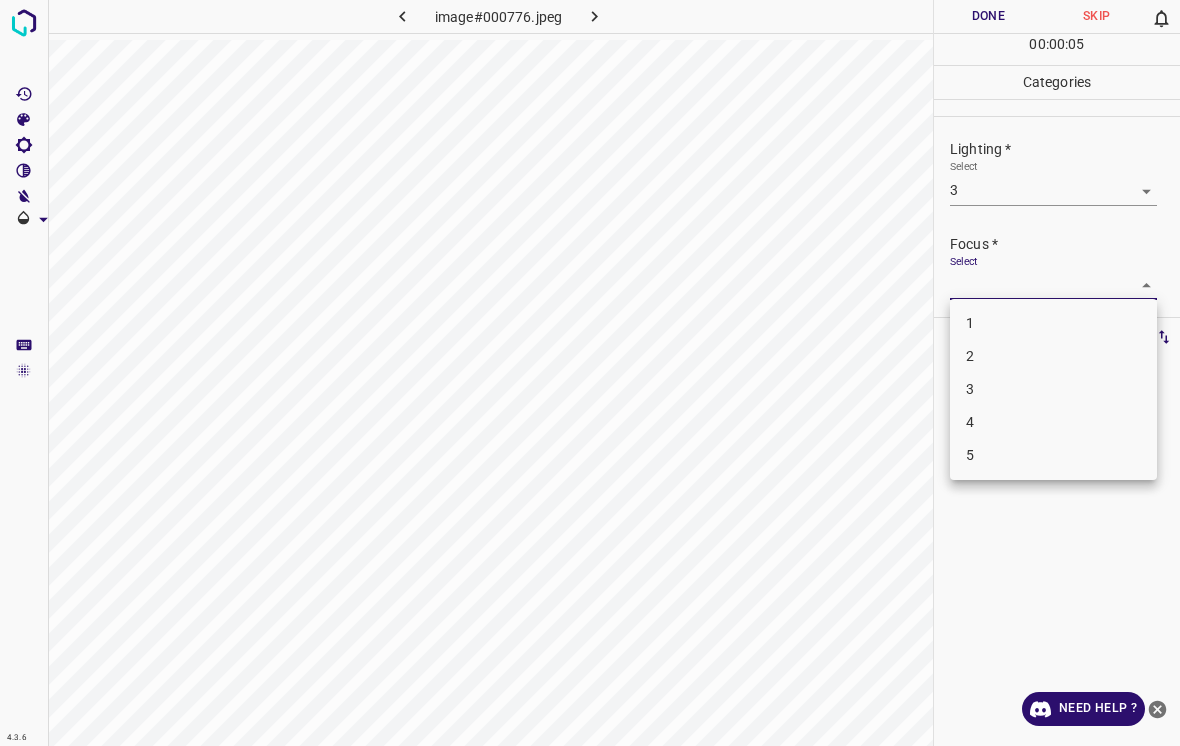 click on "2" at bounding box center [1053, 356] 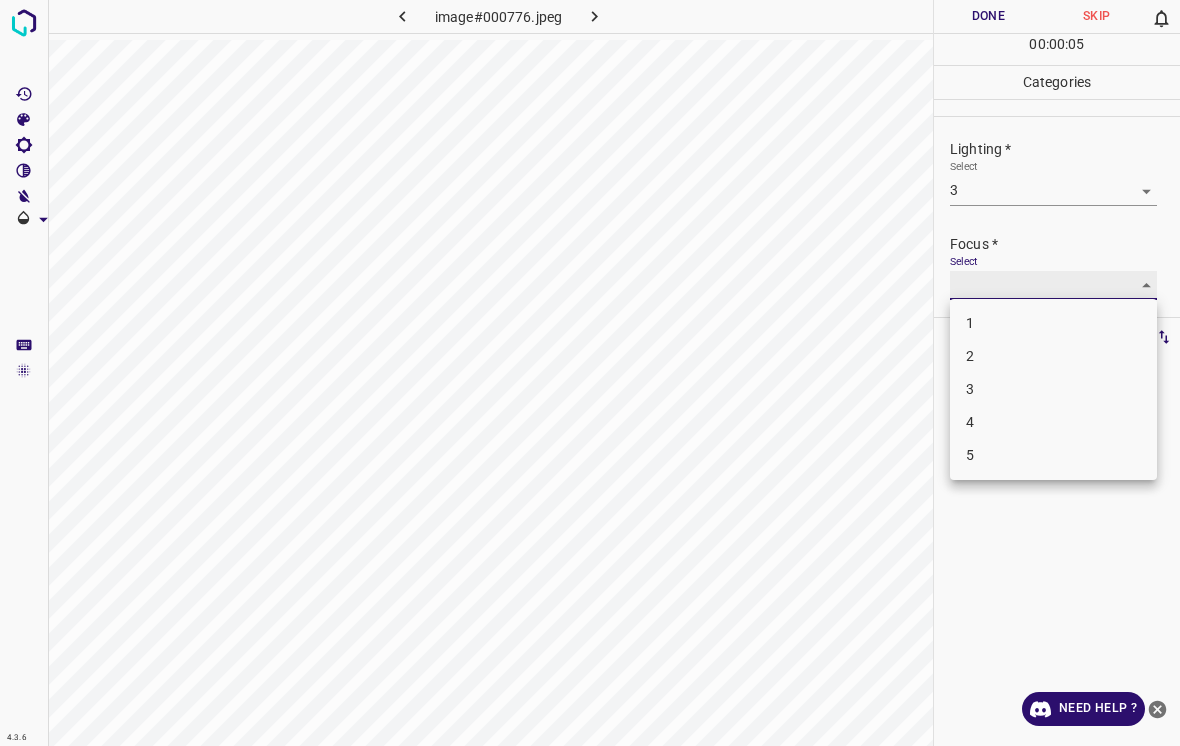 type on "2" 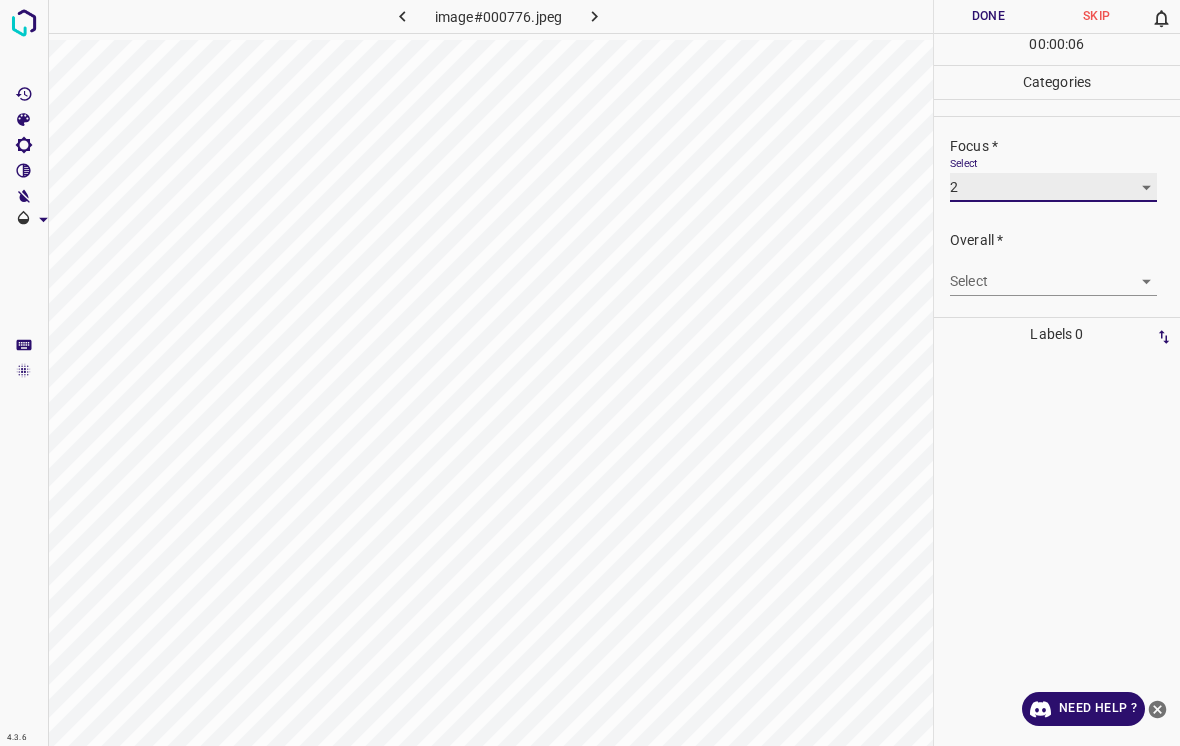 scroll, scrollTop: 98, scrollLeft: 0, axis: vertical 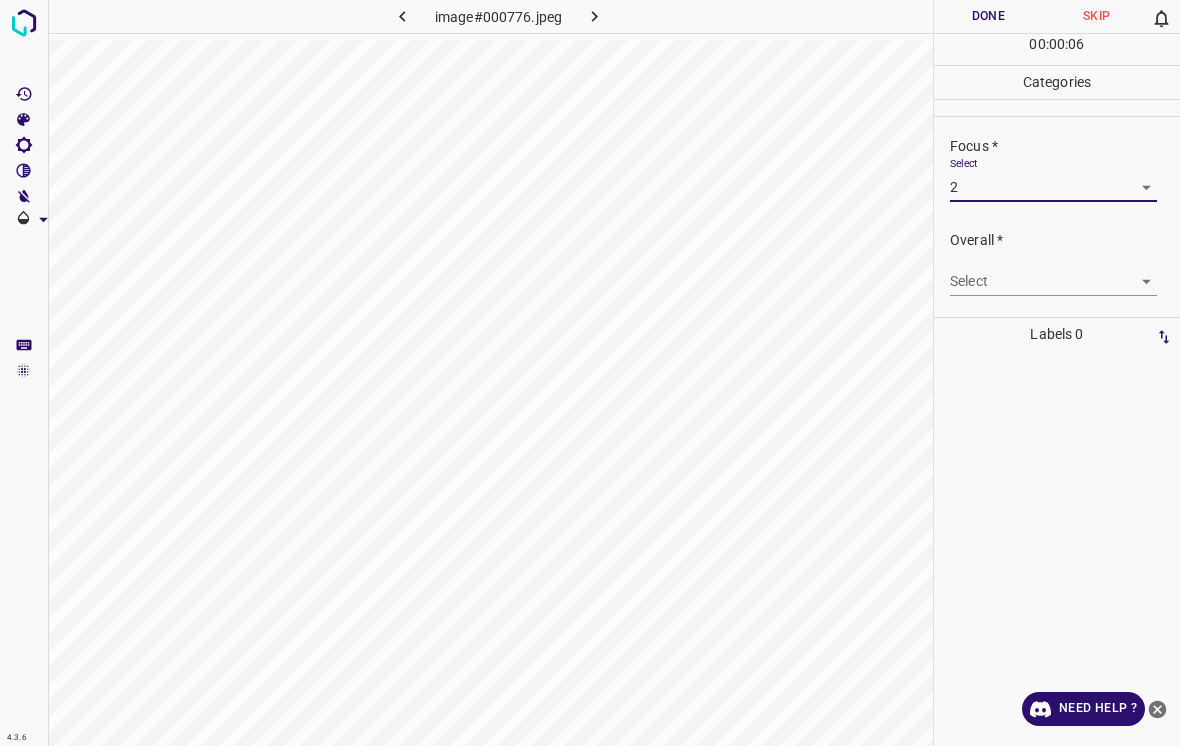 click on "4.3.6  image#000776.jpeg Done Skip 0 00   : 00   : 06   Categories Lighting *  Select 3 3 Focus *  Select 2 2 Overall *  Select ​ Labels   0 Categories 1 Lighting 2 Focus 3 Overall Tools Space Change between modes (Draw & Edit) I Auto labeling R Restore zoom M Zoom in N Zoom out Delete Delete selecte label Filters Z Restore filters X Saturation filter C Brightness filter V Contrast filter B Gray scale filter General O Download Need Help ? - Text - Hide - Delete" at bounding box center [590, 373] 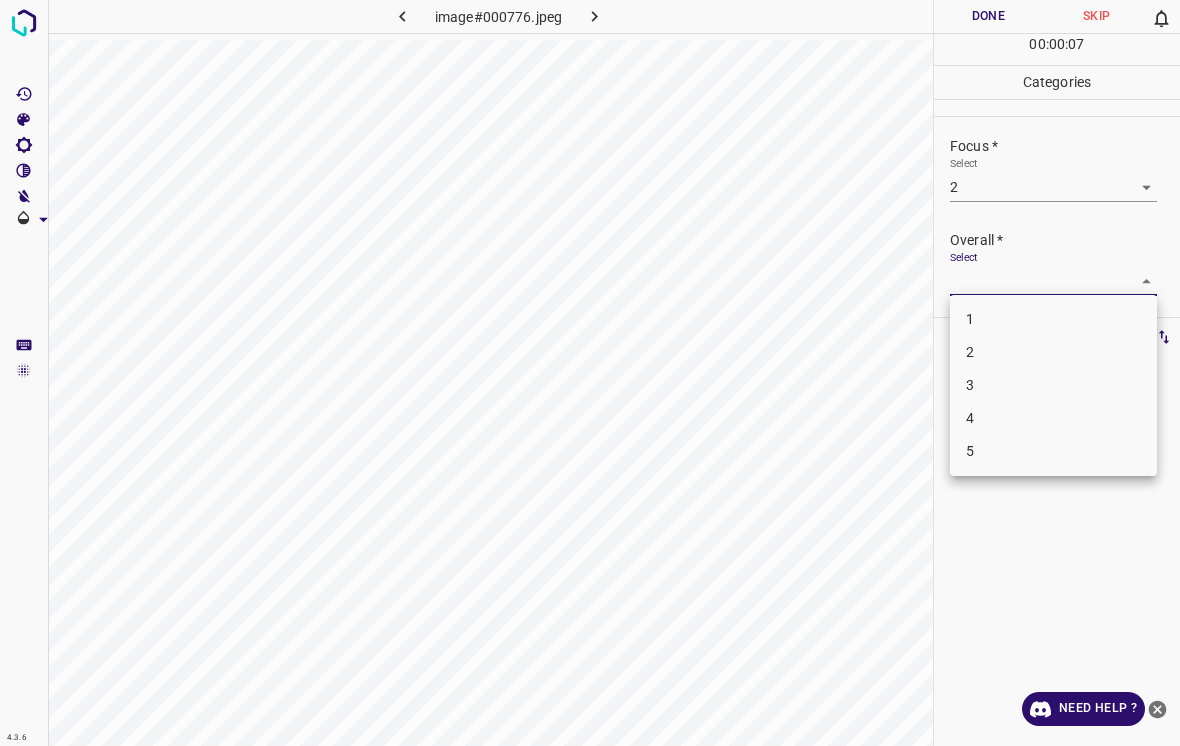 click on "3" at bounding box center (1053, 385) 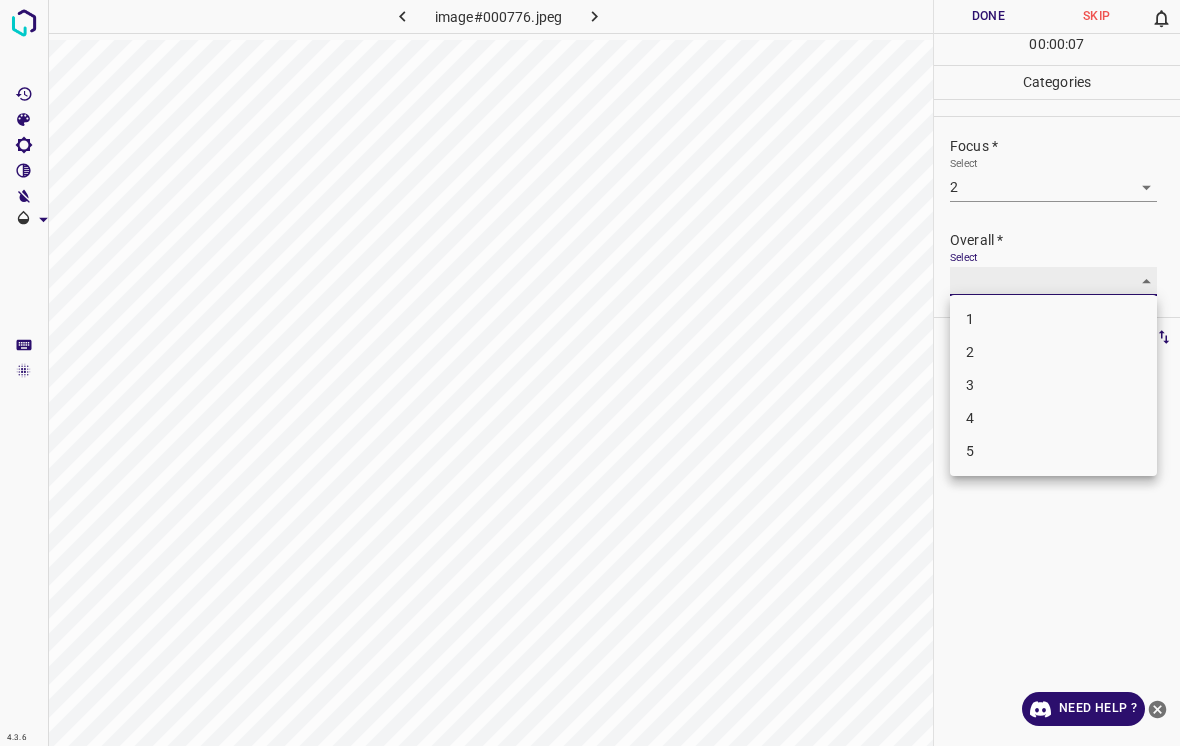 type on "3" 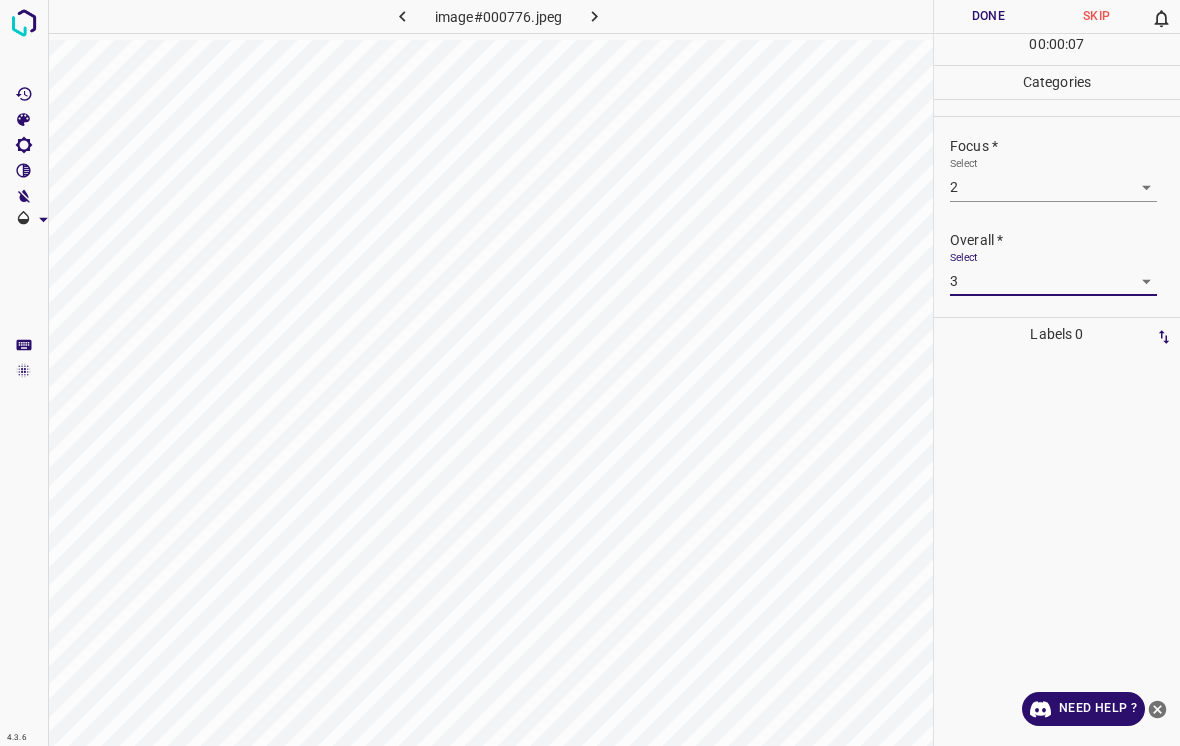 click on "Done" at bounding box center (988, 16) 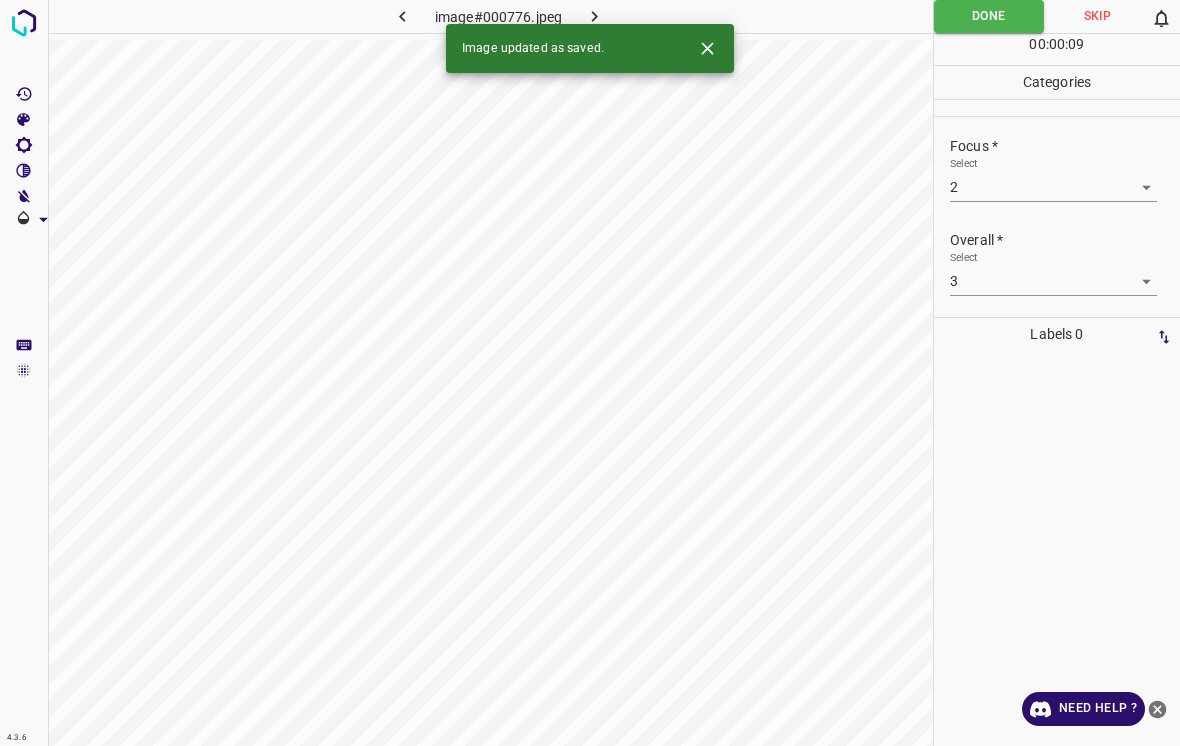 click at bounding box center (707, 48) 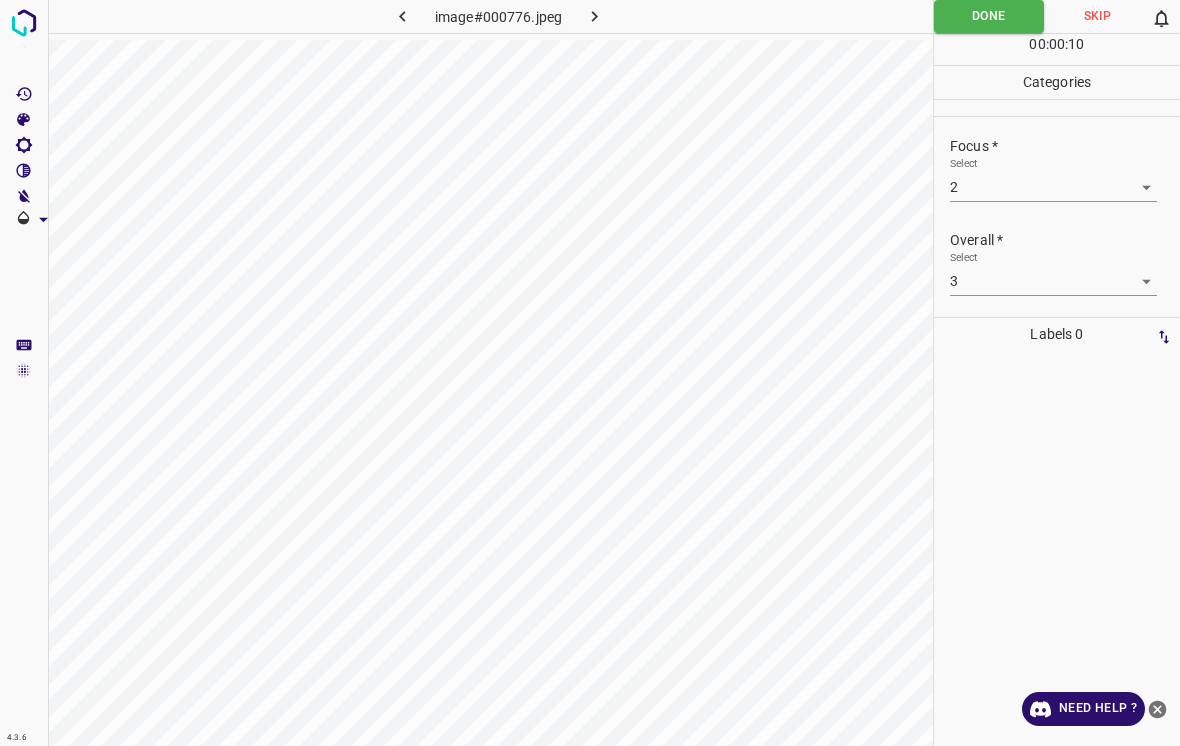 scroll, scrollTop: 0, scrollLeft: 0, axis: both 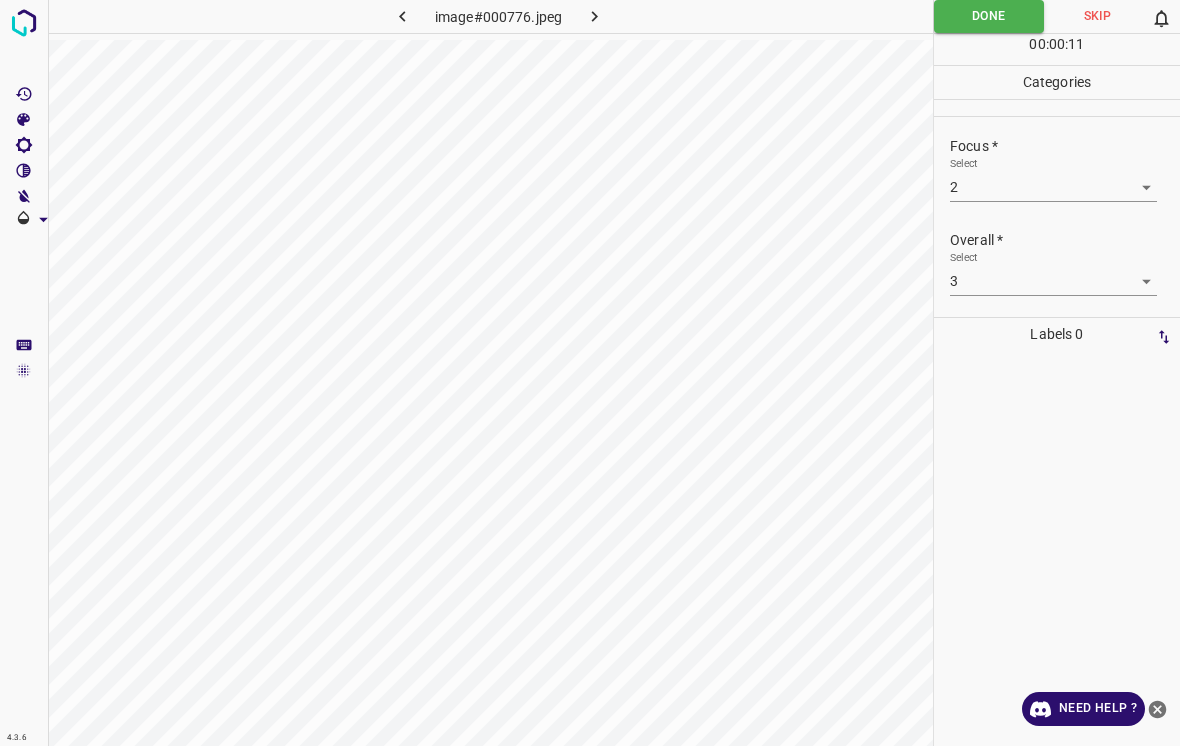 click 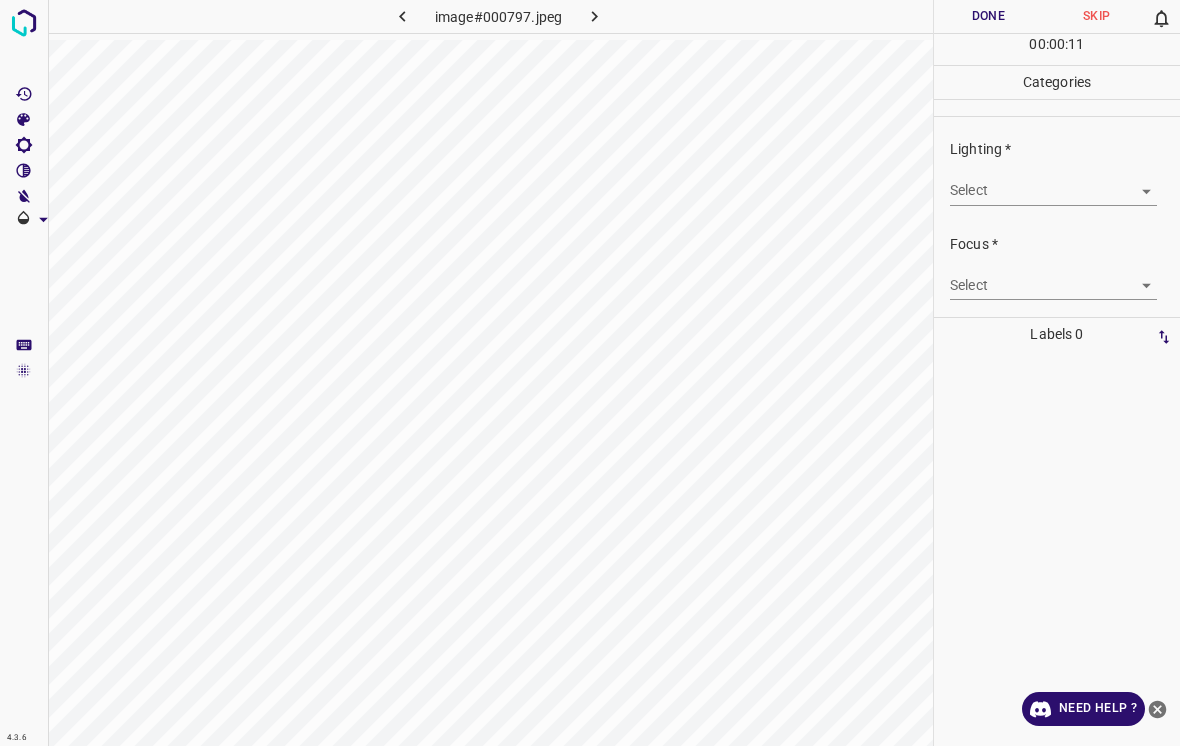 click on "4.3.6  image#000797.jpeg Done Skip 0 00   : 00   : 11   Categories Lighting *  Select ​ Focus *  Select ​ Overall *  Select ​ Labels   0 Categories 1 Lighting 2 Focus 3 Overall Tools Space Change between modes (Draw & Edit) I Auto labeling R Restore zoom M Zoom in N Zoom out Delete Delete selecte label Filters Z Restore filters X Saturation filter C Brightness filter V Contrast filter B Gray scale filter General O Download Need Help ? - Text - Hide - Delete" at bounding box center (590, 373) 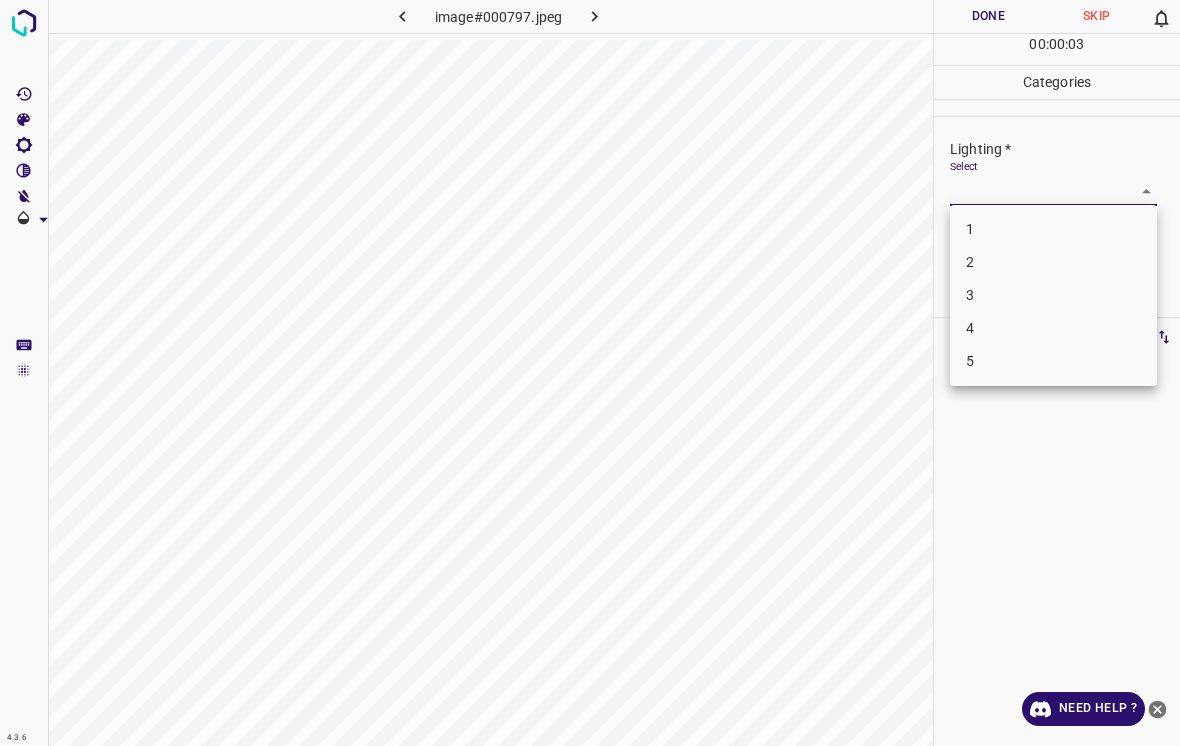 click on "3" at bounding box center (1053, 295) 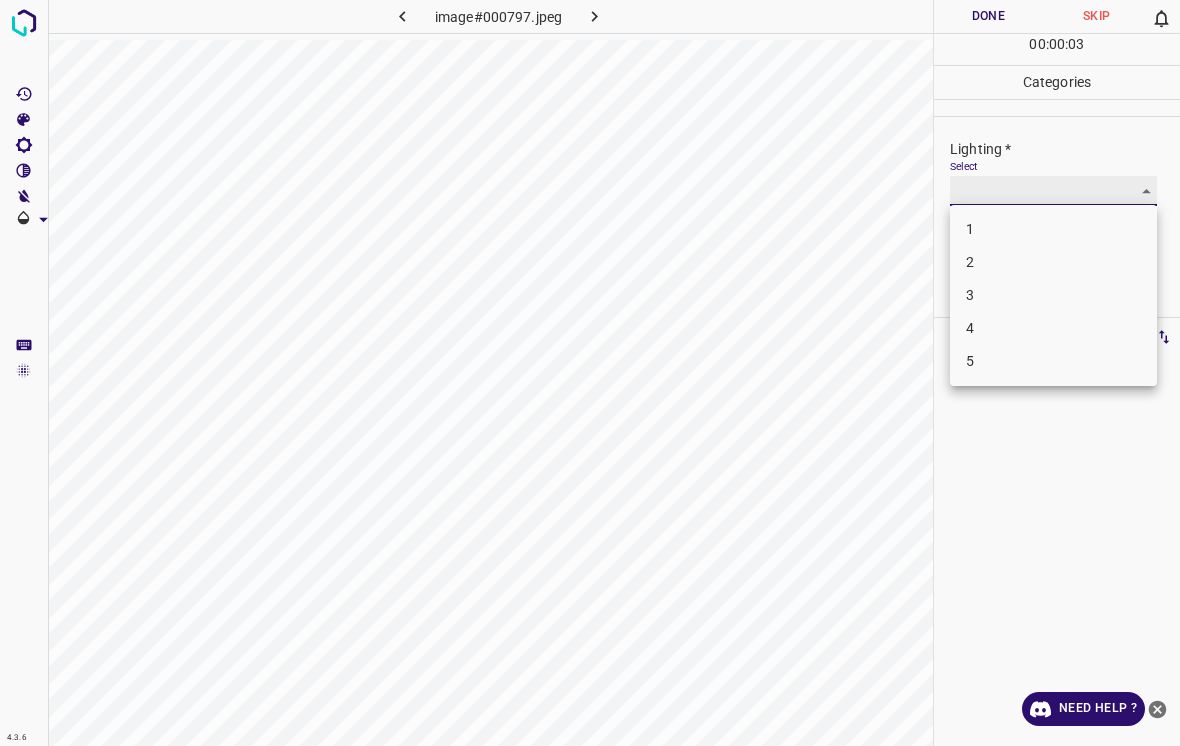 type on "3" 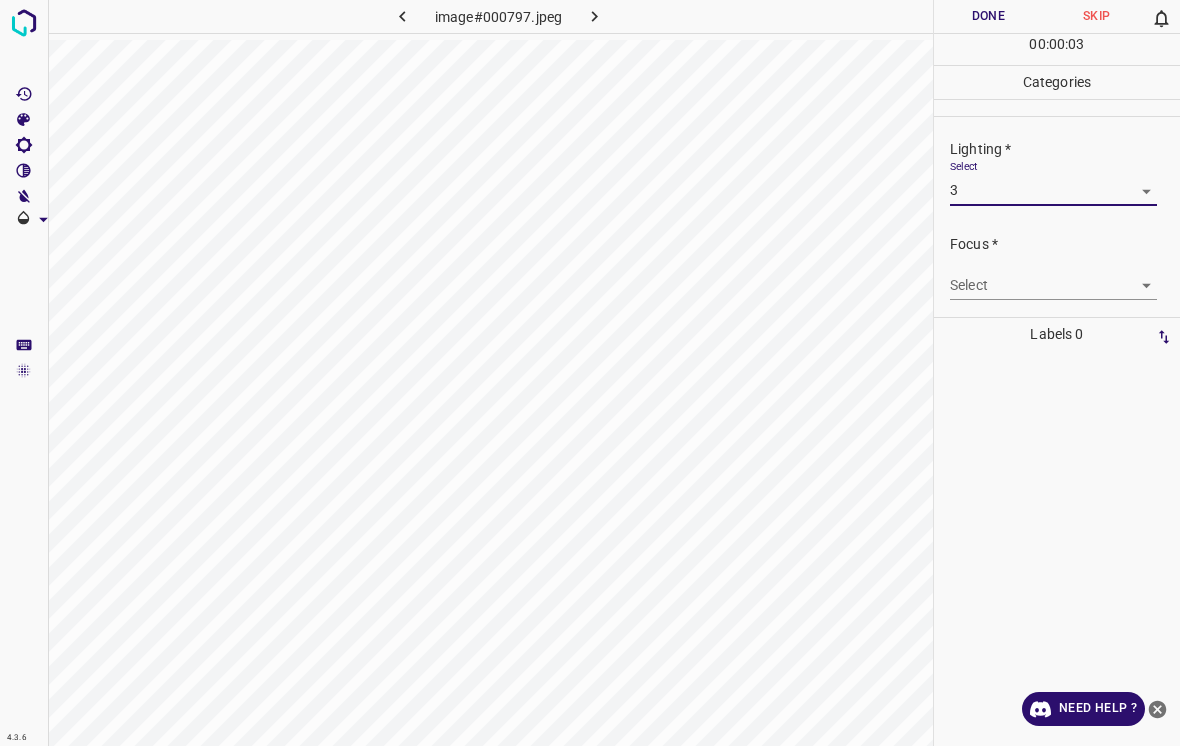 click on "4.3.6  image#000797.jpeg Done Skip 0 00   : 00   : 03   Categories Lighting *  Select 3 3 Focus *  Select ​ Overall *  Select ​ Labels   0 Categories 1 Lighting 2 Focus 3 Overall Tools Space Change between modes (Draw & Edit) I Auto labeling R Restore zoom M Zoom in N Zoom out Delete Delete selecte label Filters Z Restore filters X Saturation filter C Brightness filter V Contrast filter B Gray scale filter General O Download Need Help ? - Text - Hide - Delete" at bounding box center [590, 373] 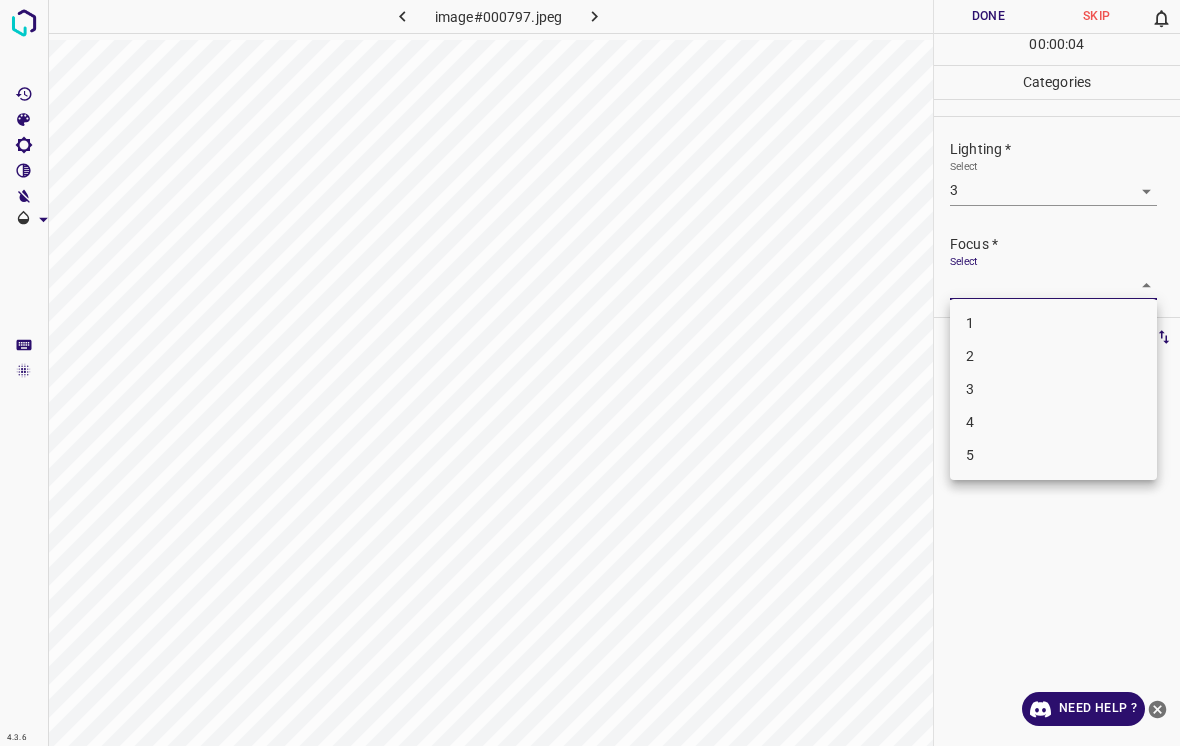 click on "2" at bounding box center (1053, 356) 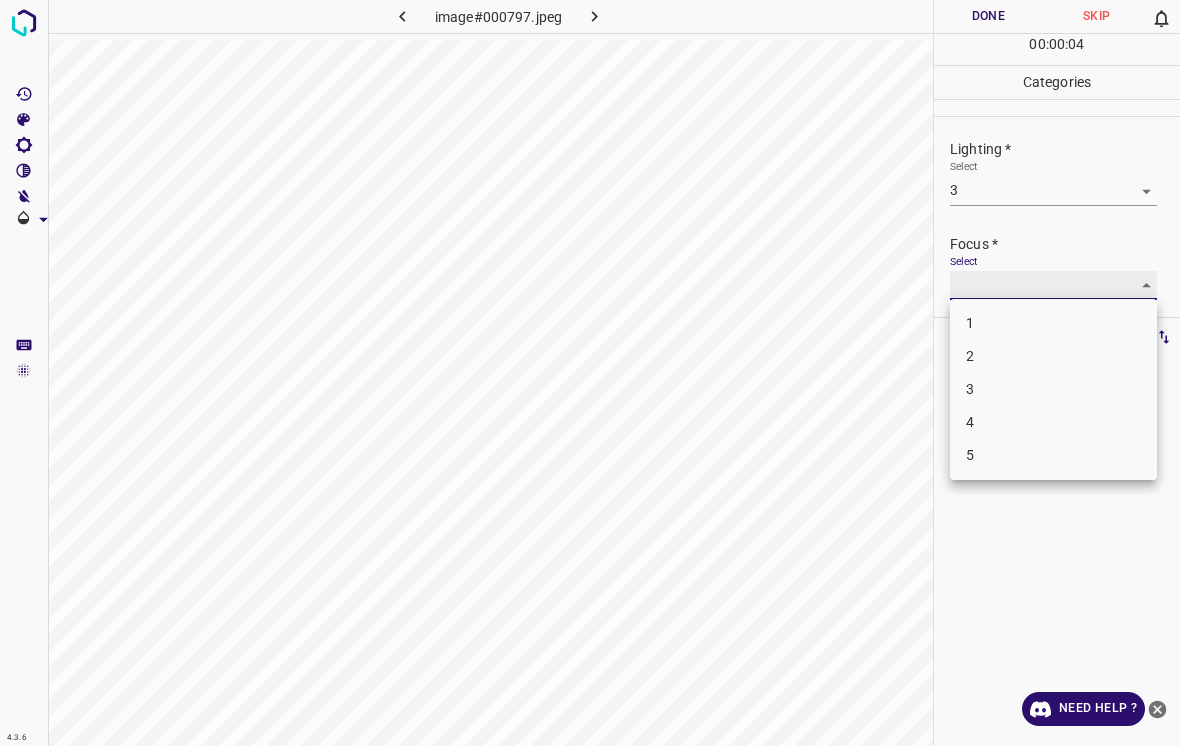 type on "2" 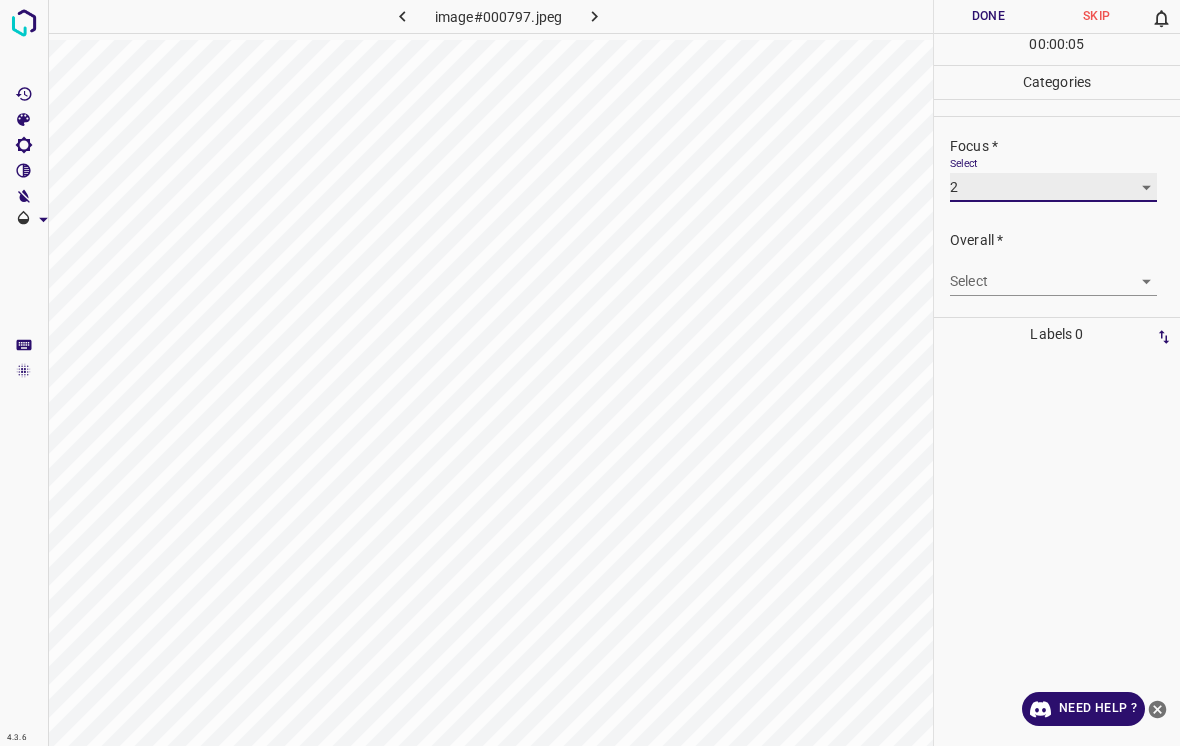 scroll, scrollTop: 98, scrollLeft: 0, axis: vertical 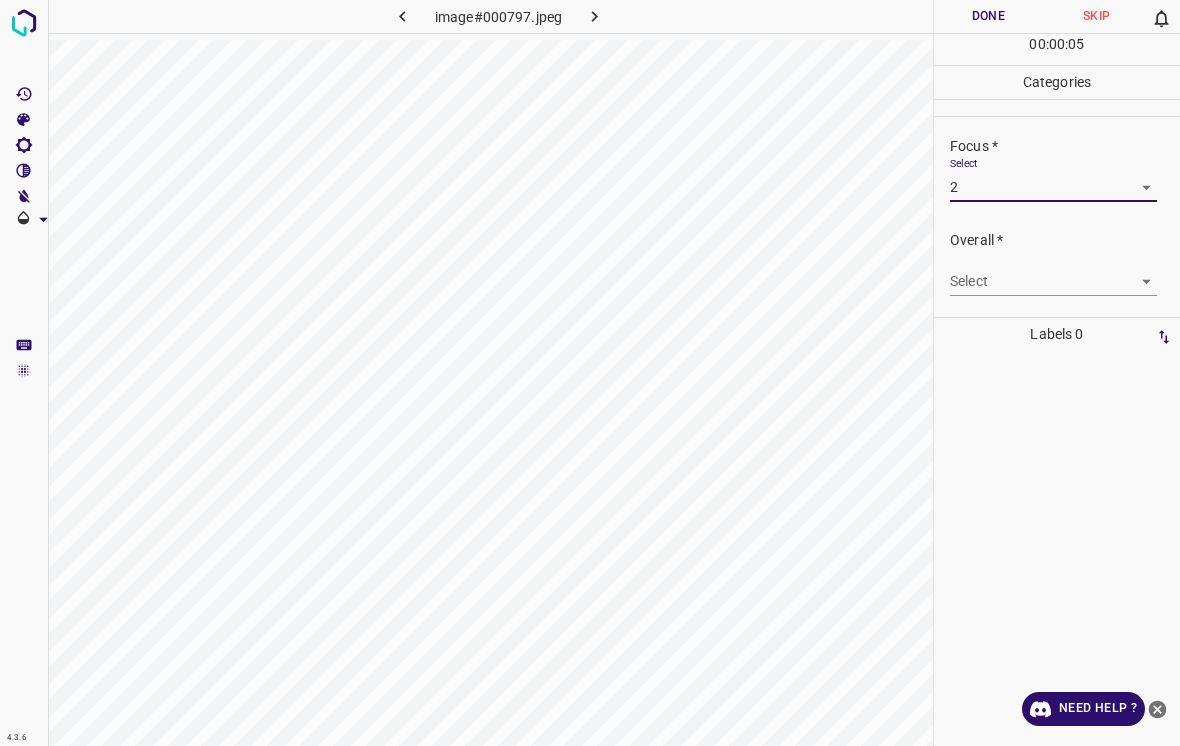 click on "4.3.6  image#000797.jpeg Done Skip 0 00   : 00   : 05   Categories Lighting *  Select 3 3 Focus *  Select 2 2 Overall *  Select ​ Labels   0 Categories 1 Lighting 2 Focus 3 Overall Tools Space Change between modes (Draw & Edit) I Auto labeling R Restore zoom M Zoom in N Zoom out Delete Delete selecte label Filters Z Restore filters X Saturation filter C Brightness filter V Contrast filter B Gray scale filter General O Download Need Help ? - Text - Hide - Delete" at bounding box center (590, 373) 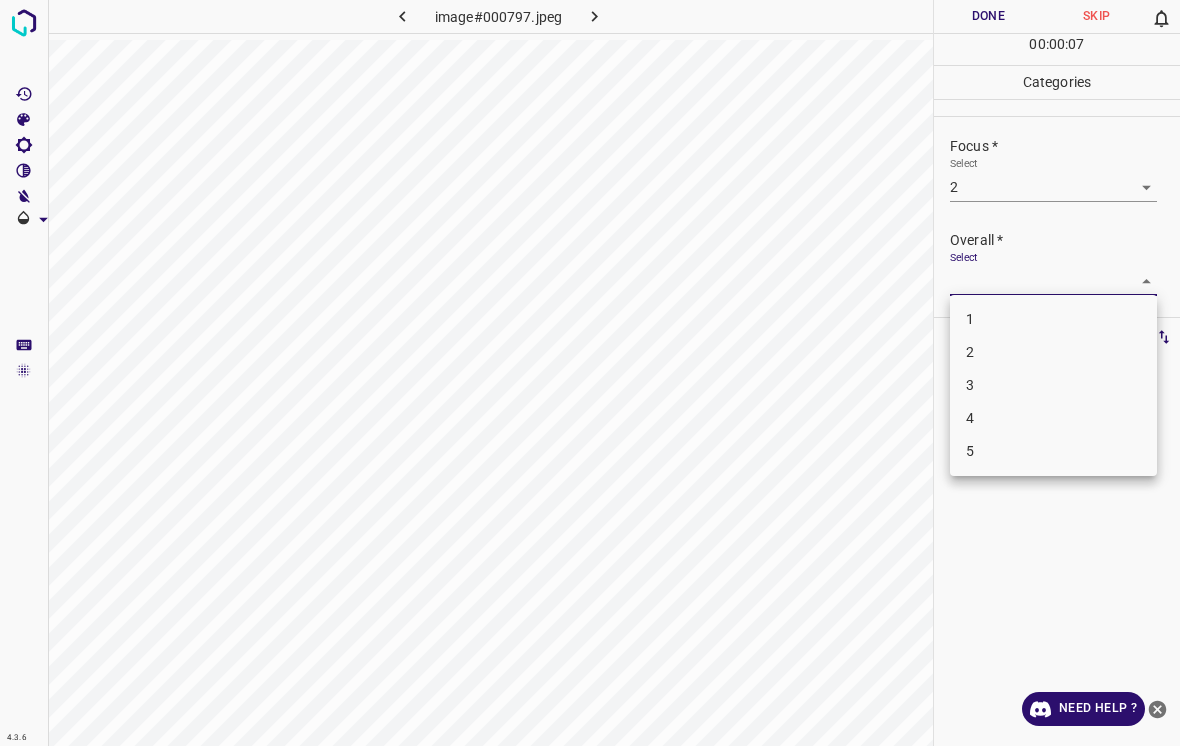 click on "3" at bounding box center [1053, 385] 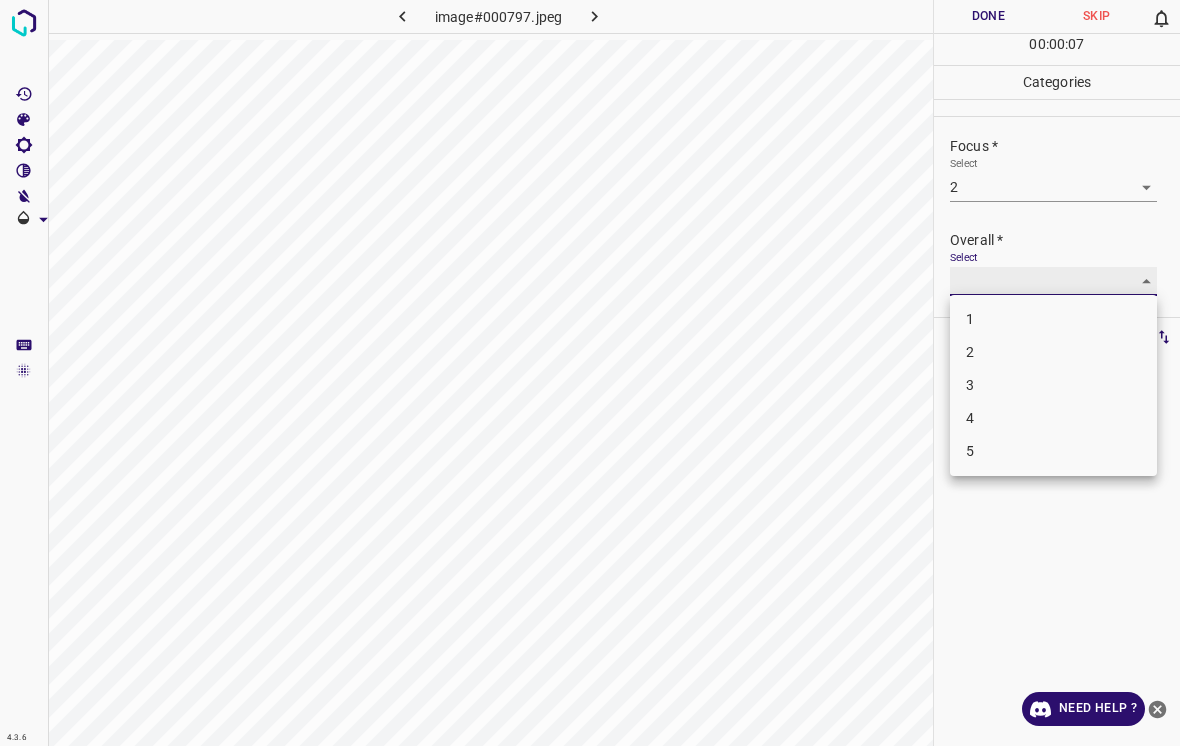 type on "3" 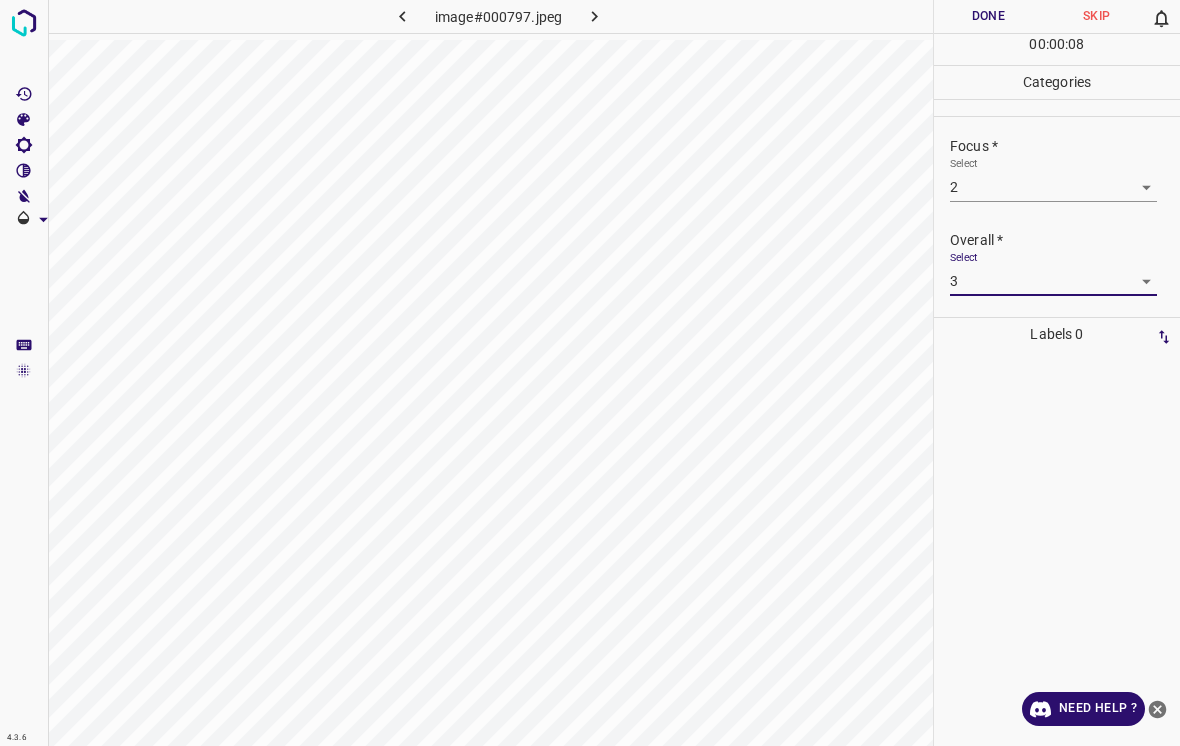 click on "Done" at bounding box center [988, 16] 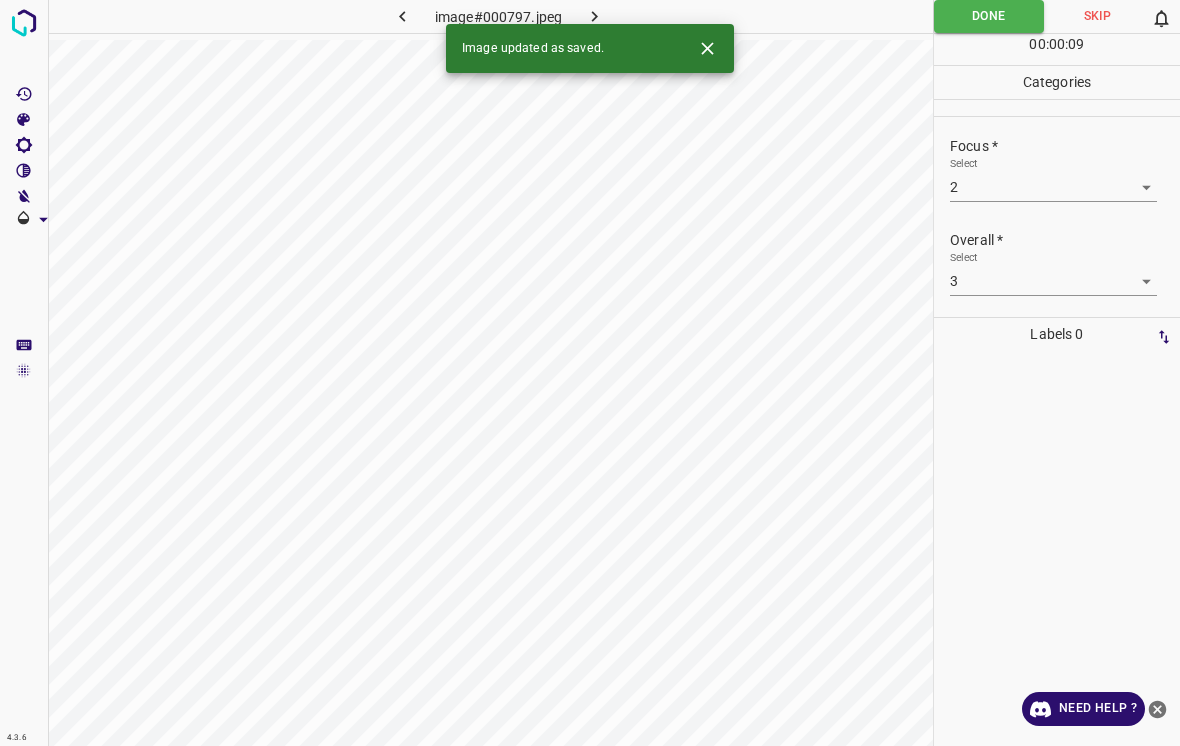 click 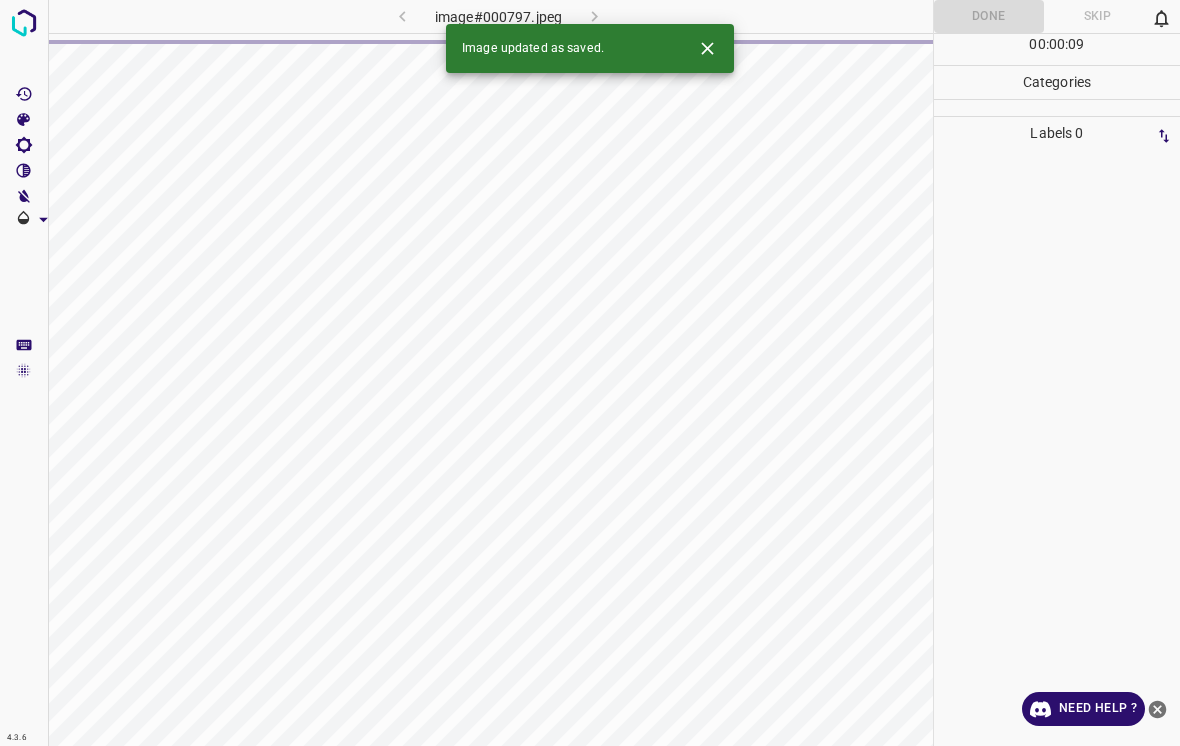 click at bounding box center (707, 48) 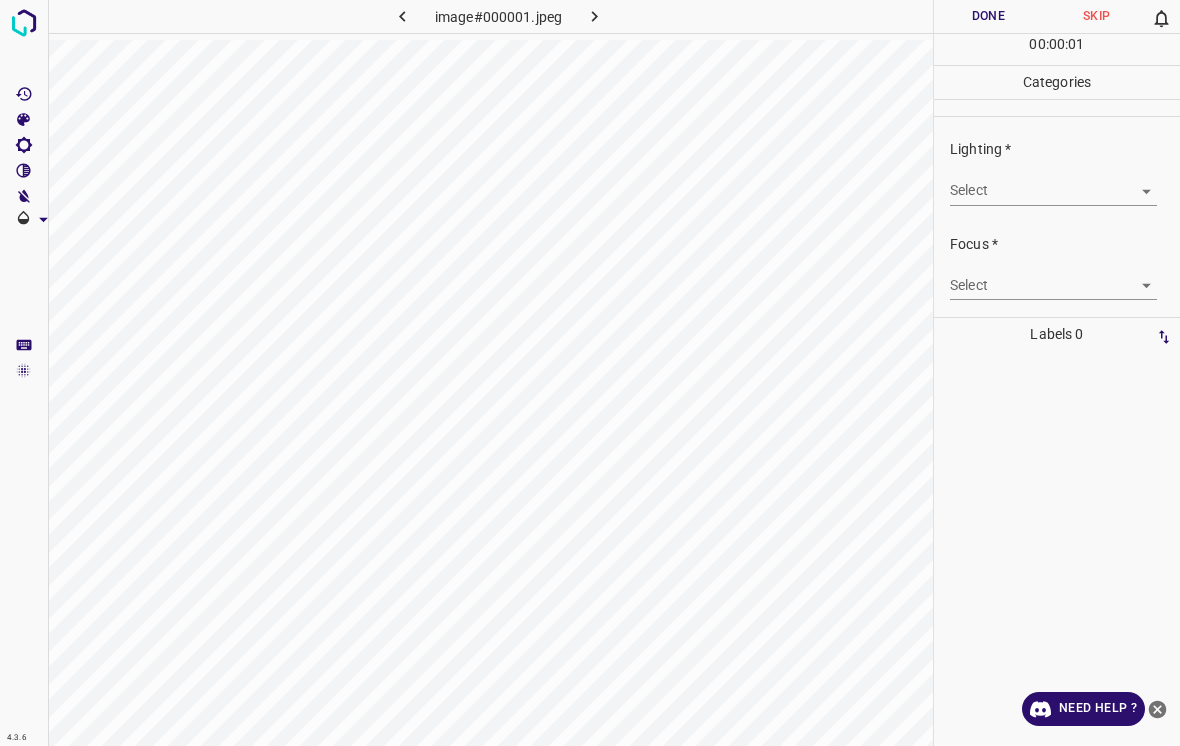 click on "4.3.6  image#000001.jpeg Done Skip 0 00   : 00   : 01   Categories Lighting *  Select ​ Focus *  Select ​ Overall *  Select ​ Labels   0 Categories 1 Lighting 2 Focus 3 Overall Tools Space Change between modes (Draw & Edit) I Auto labeling R Restore zoom M Zoom in N Zoom out Delete Delete selecte label Filters Z Restore filters X Saturation filter C Brightness filter V Contrast filter B Gray scale filter General O Download Need Help ? - Text - Hide - Delete" at bounding box center [590, 373] 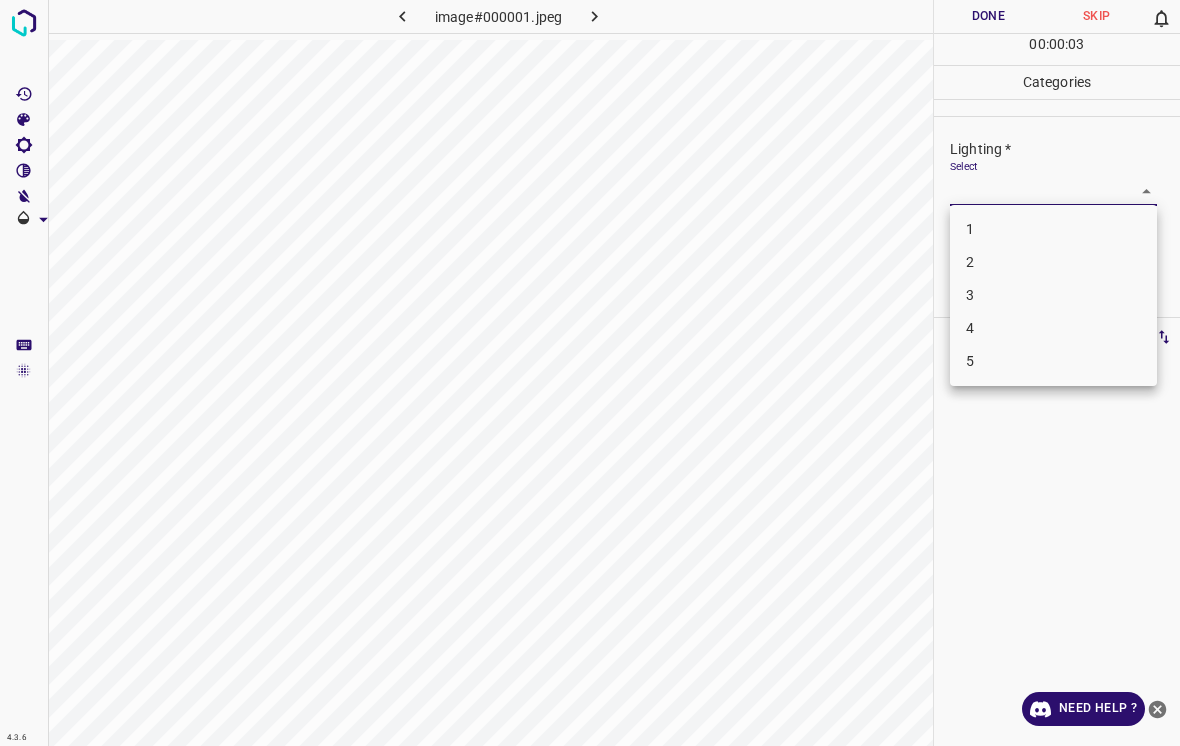 click on "2" at bounding box center [1053, 262] 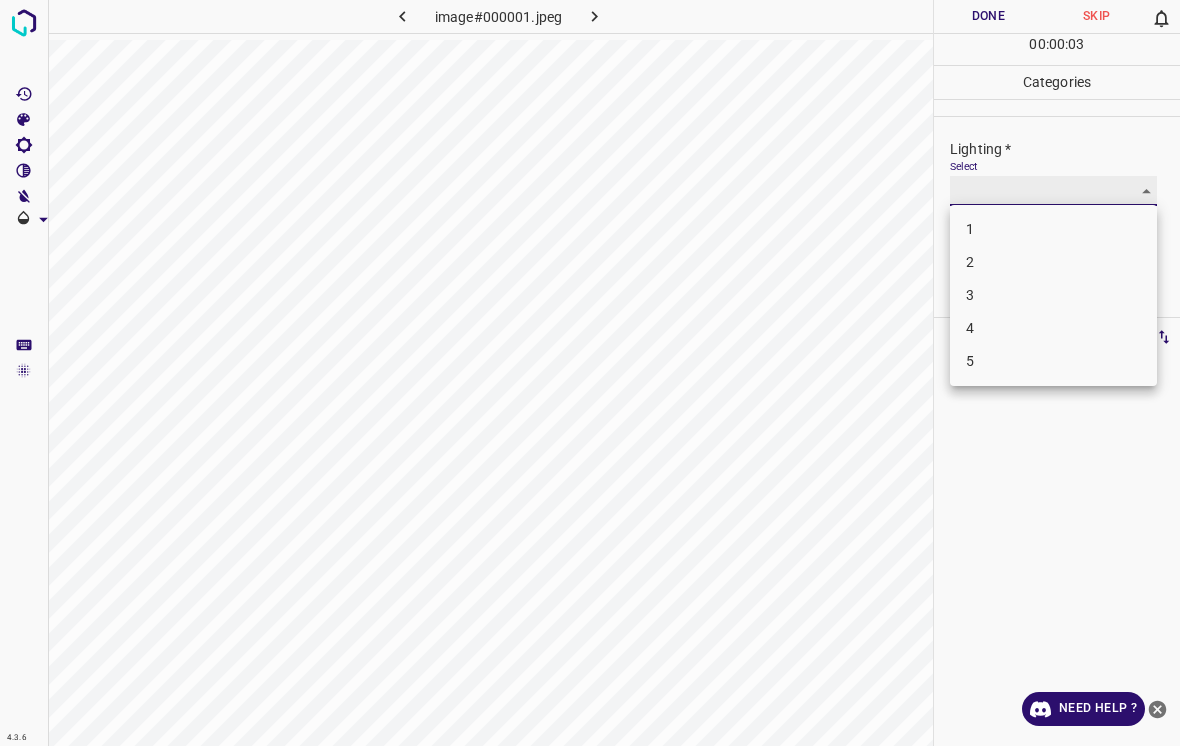type on "2" 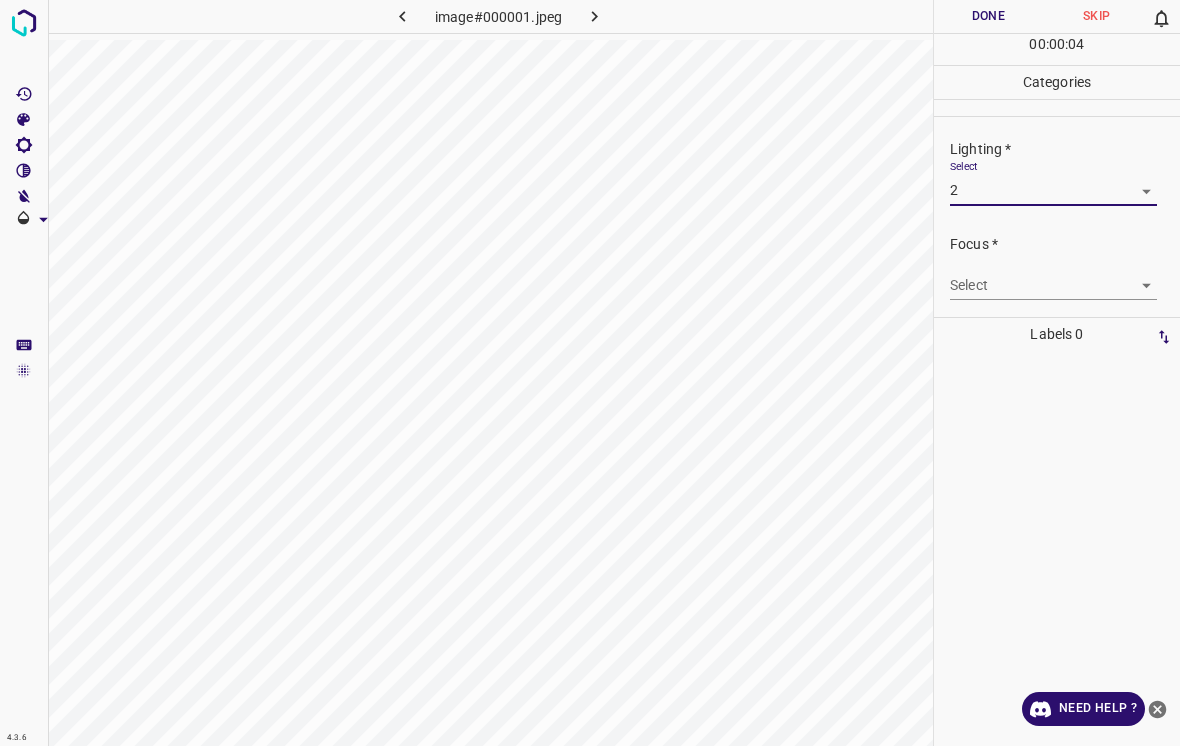 click on "4.3.6  image#000001.jpeg Done Skip 0 00   : 00   : 04   Categories Lighting *  Select 2 2 Focus *  Select ​ Overall *  Select ​ Labels   0 Categories 1 Lighting 2 Focus 3 Overall Tools Space Change between modes (Draw & Edit) I Auto labeling R Restore zoom M Zoom in N Zoom out Delete Delete selecte label Filters Z Restore filters X Saturation filter C Brightness filter V Contrast filter B Gray scale filter General O Download Need Help ? - Text - Hide - Delete" at bounding box center (590, 373) 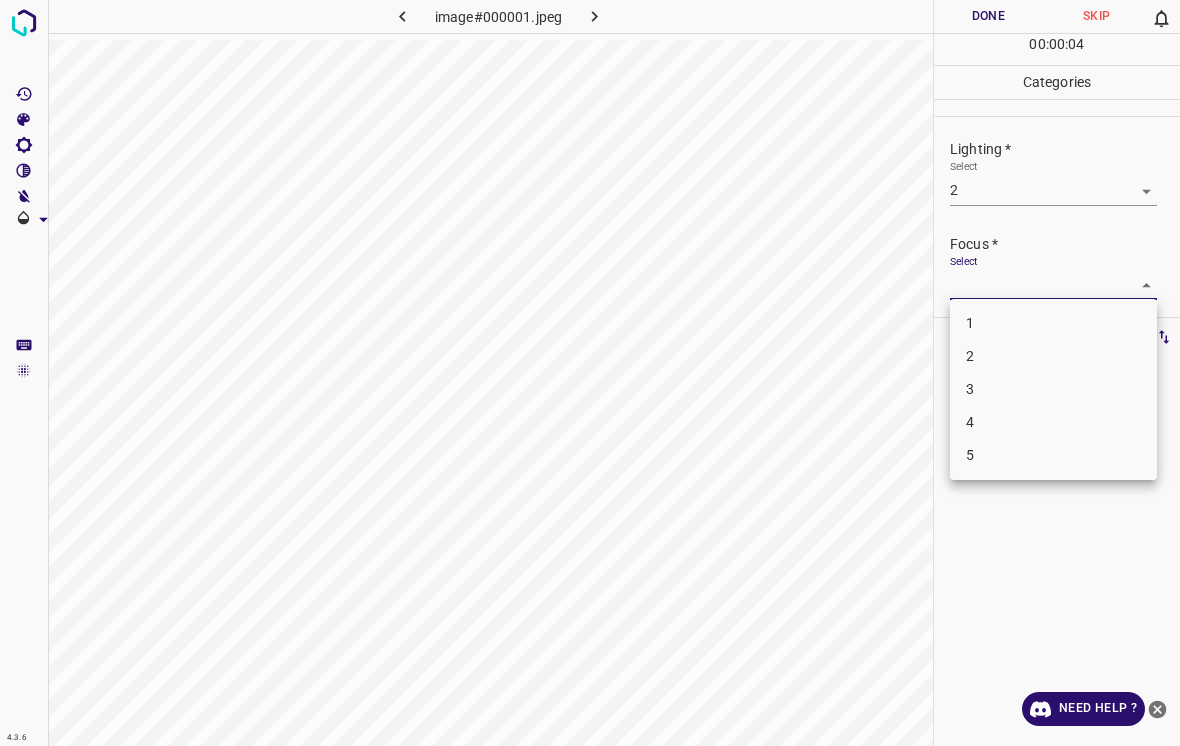click on "3" at bounding box center (1053, 389) 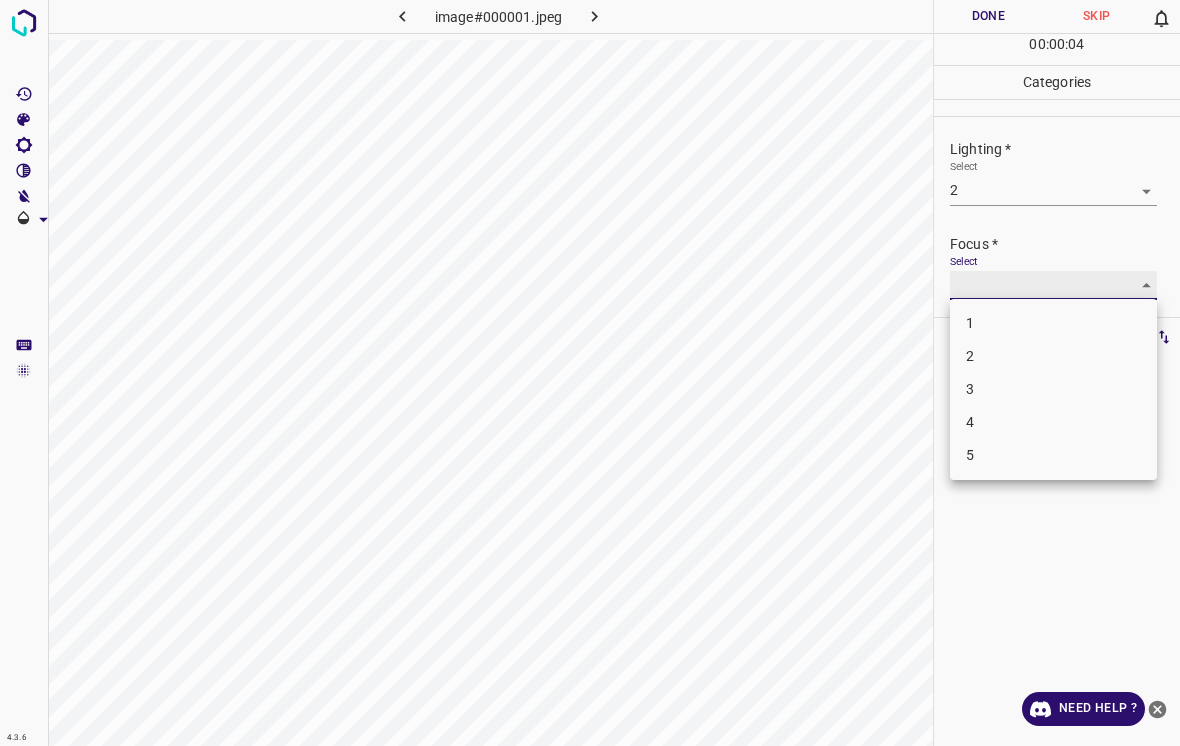 type on "3" 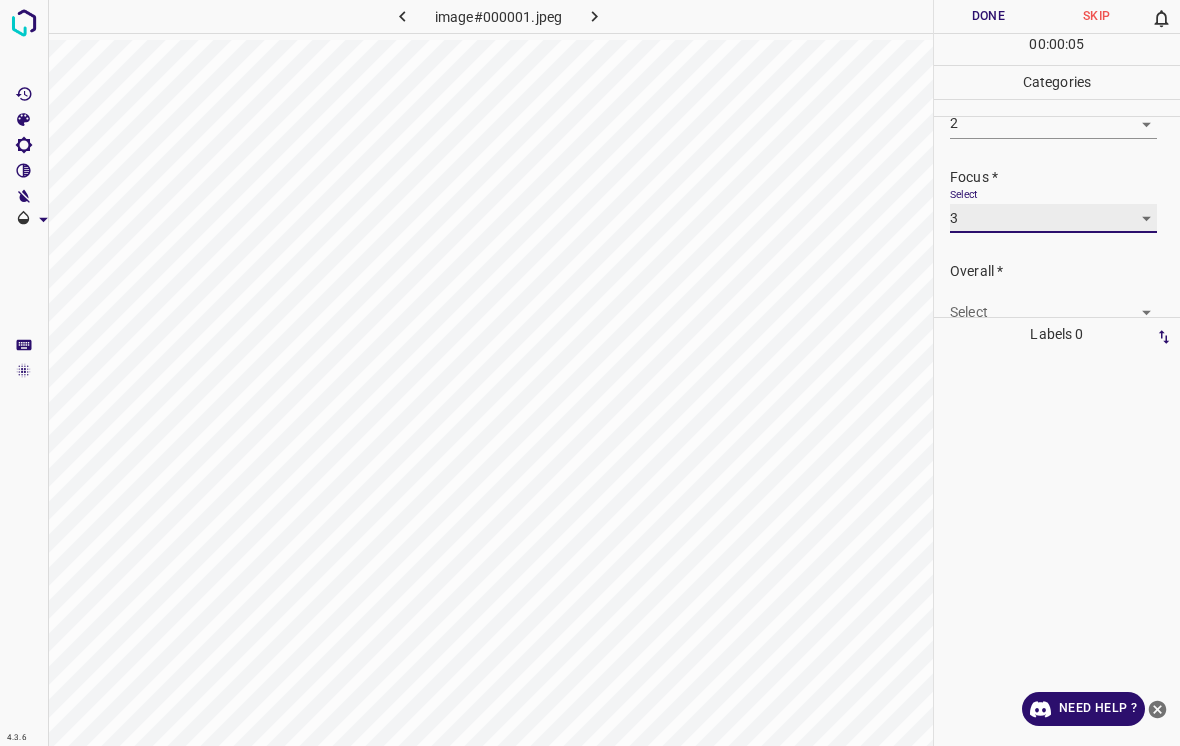 scroll, scrollTop: 92, scrollLeft: 0, axis: vertical 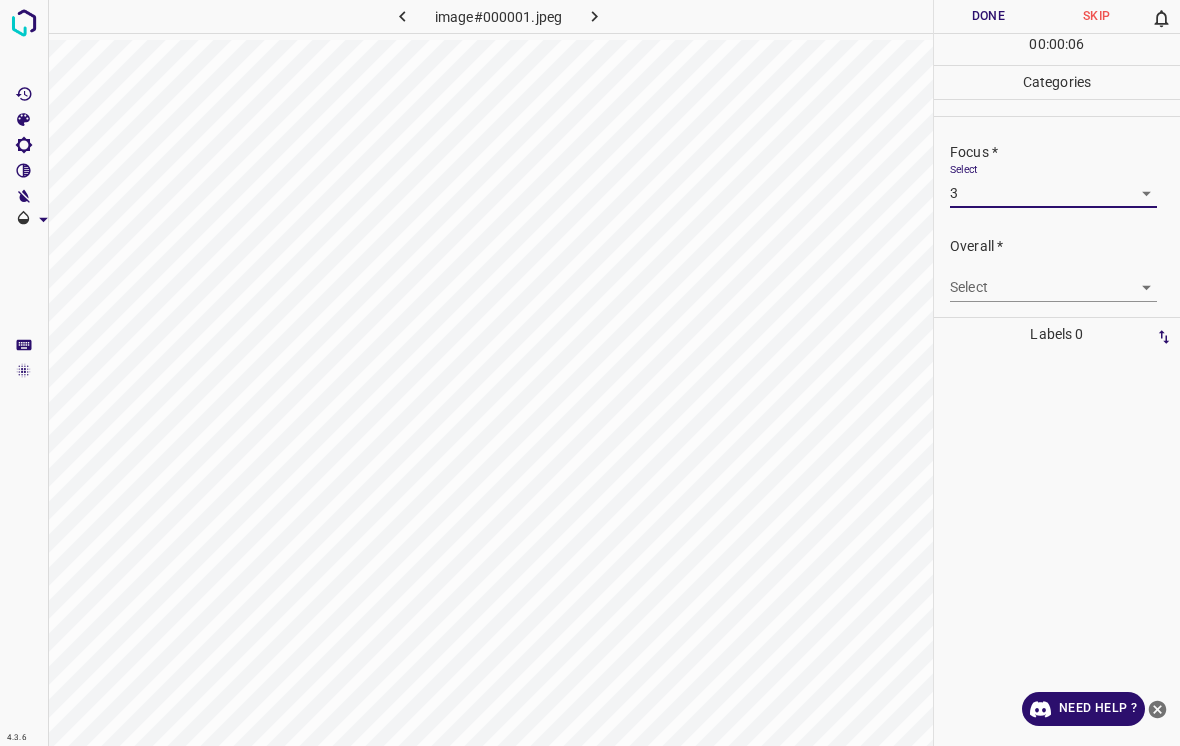 click on "4.3.6  image#000001.jpeg Done Skip 0 00   : 00   : 06   Categories Lighting *  Select 2 2 Focus *  Select 3 3 Overall *  Select ​ Labels   0 Categories 1 Lighting 2 Focus 3 Overall Tools Space Change between modes (Draw & Edit) I Auto labeling R Restore zoom M Zoom in N Zoom out Delete Delete selecte label Filters Z Restore filters X Saturation filter C Brightness filter V Contrast filter B Gray scale filter General O Download Need Help ? - Text - Hide - Delete" at bounding box center (590, 373) 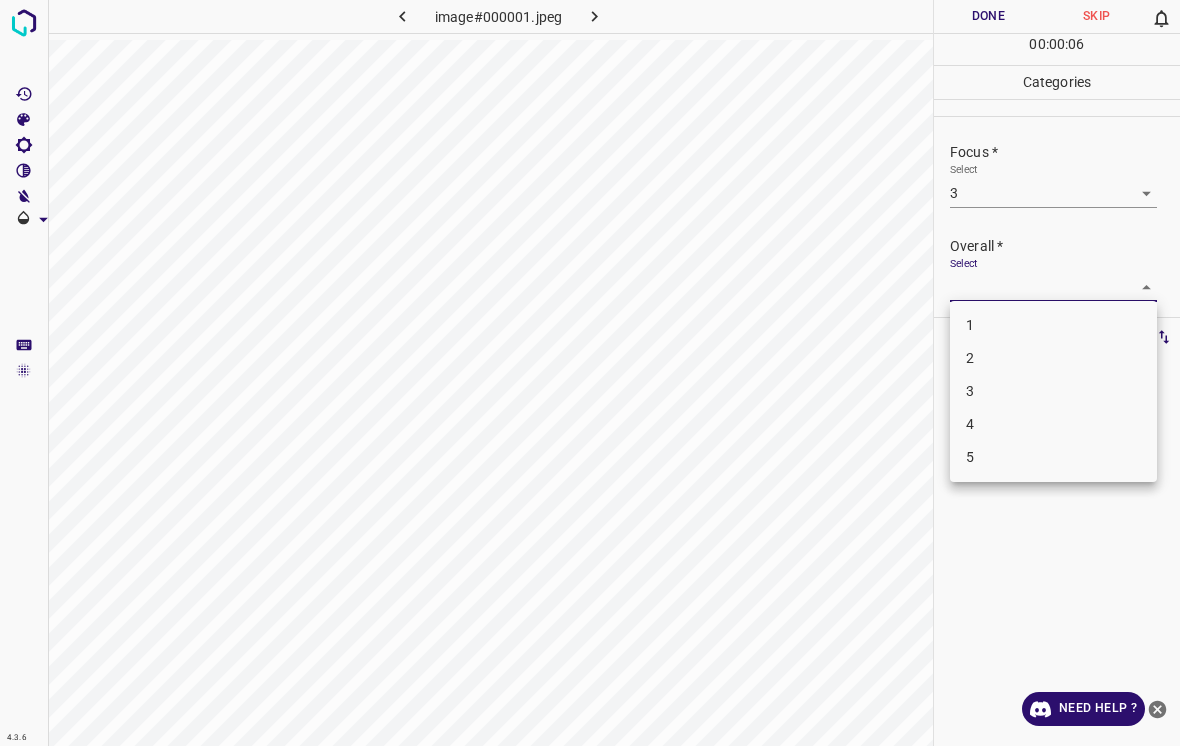 click on "3" at bounding box center [1053, 391] 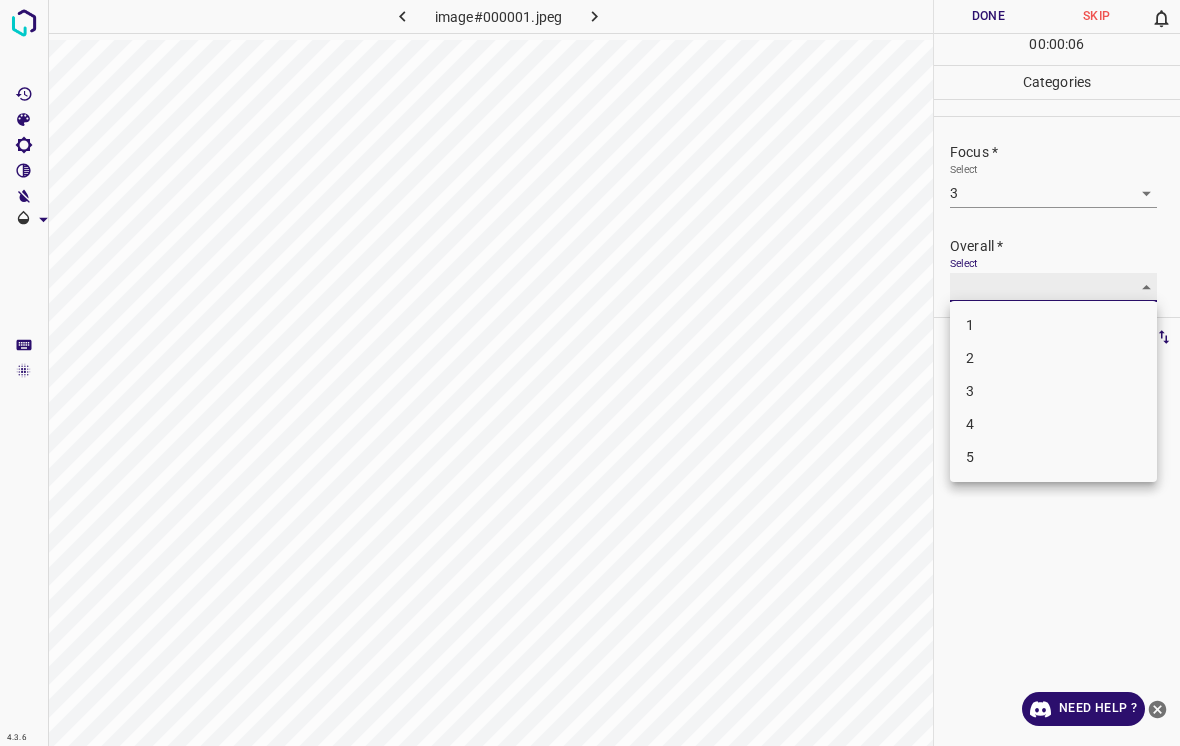 type on "3" 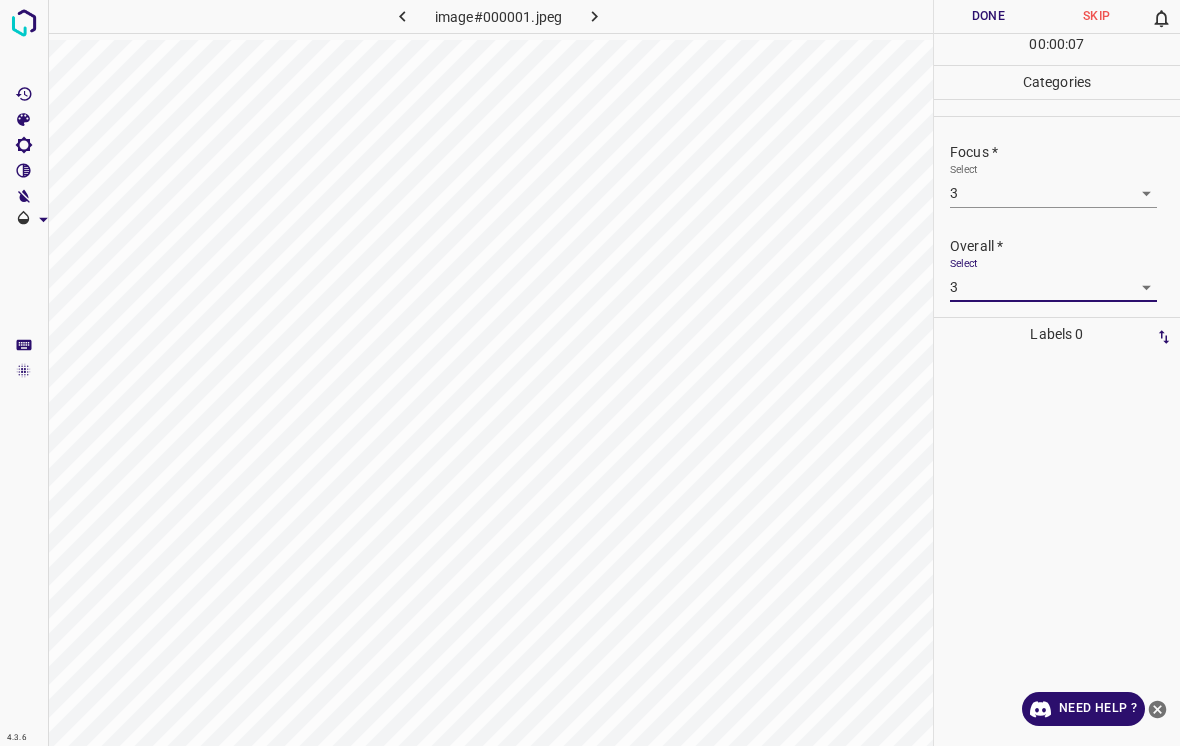 click on "Done" at bounding box center [988, 16] 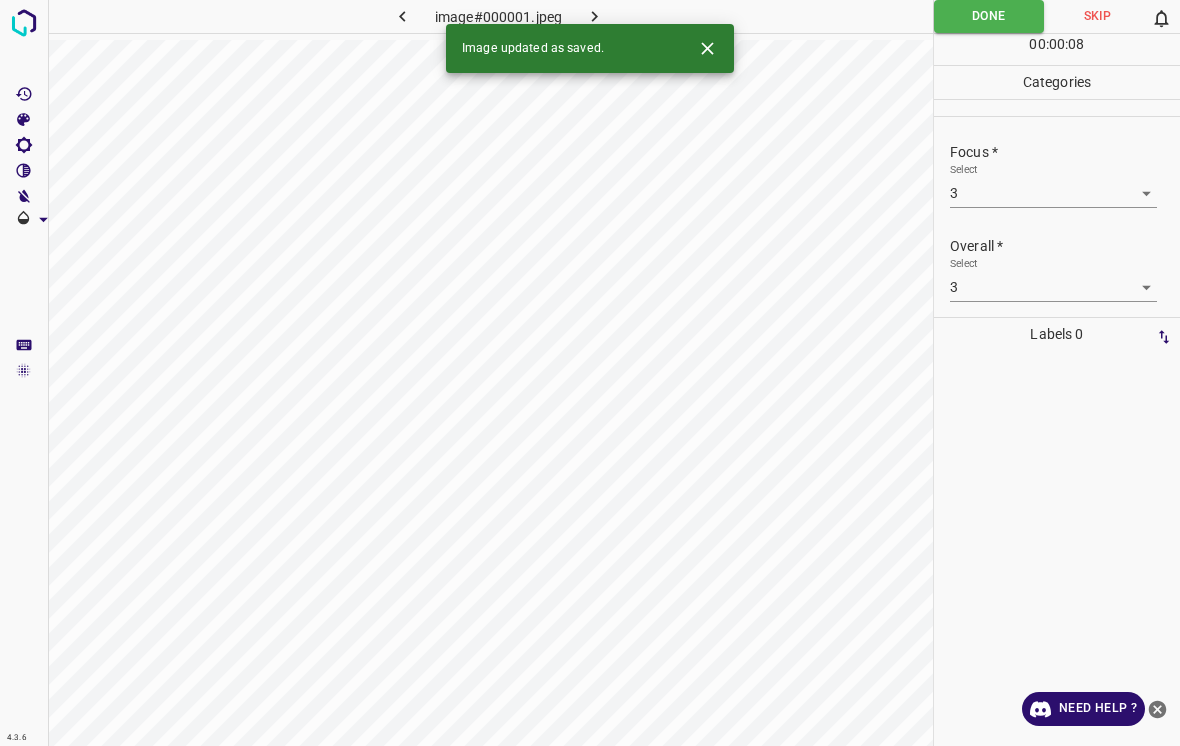 click 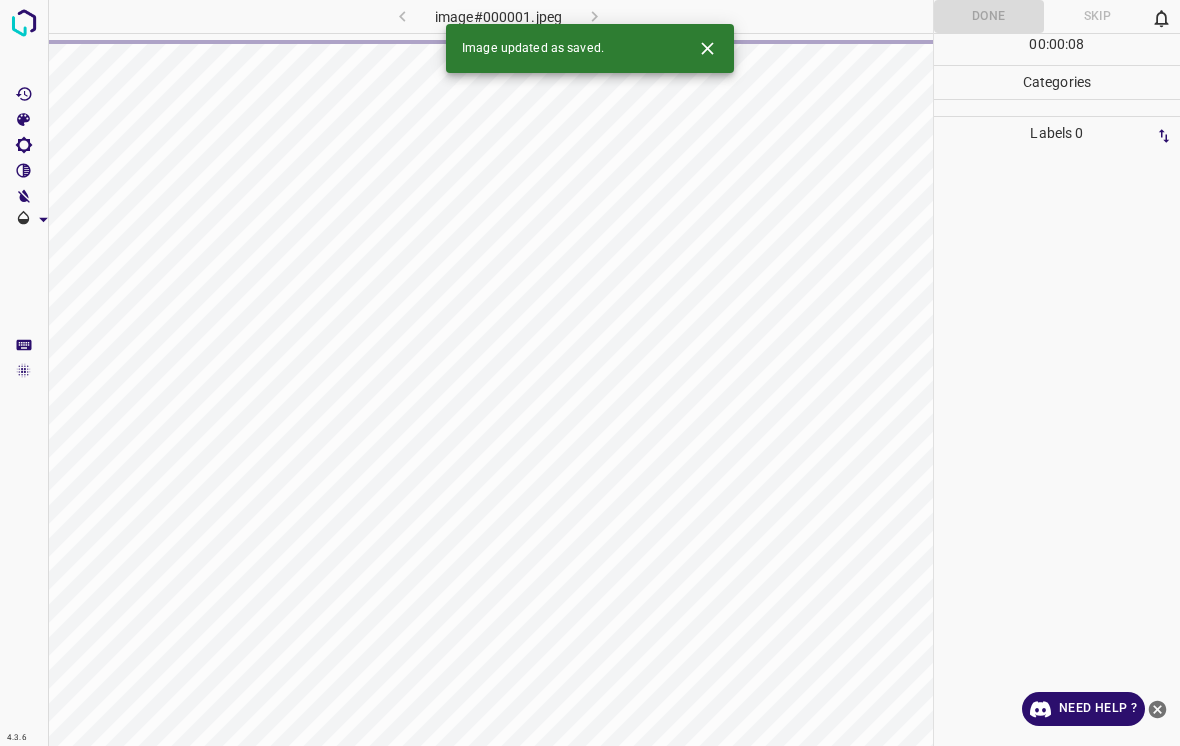 click at bounding box center [707, 48] 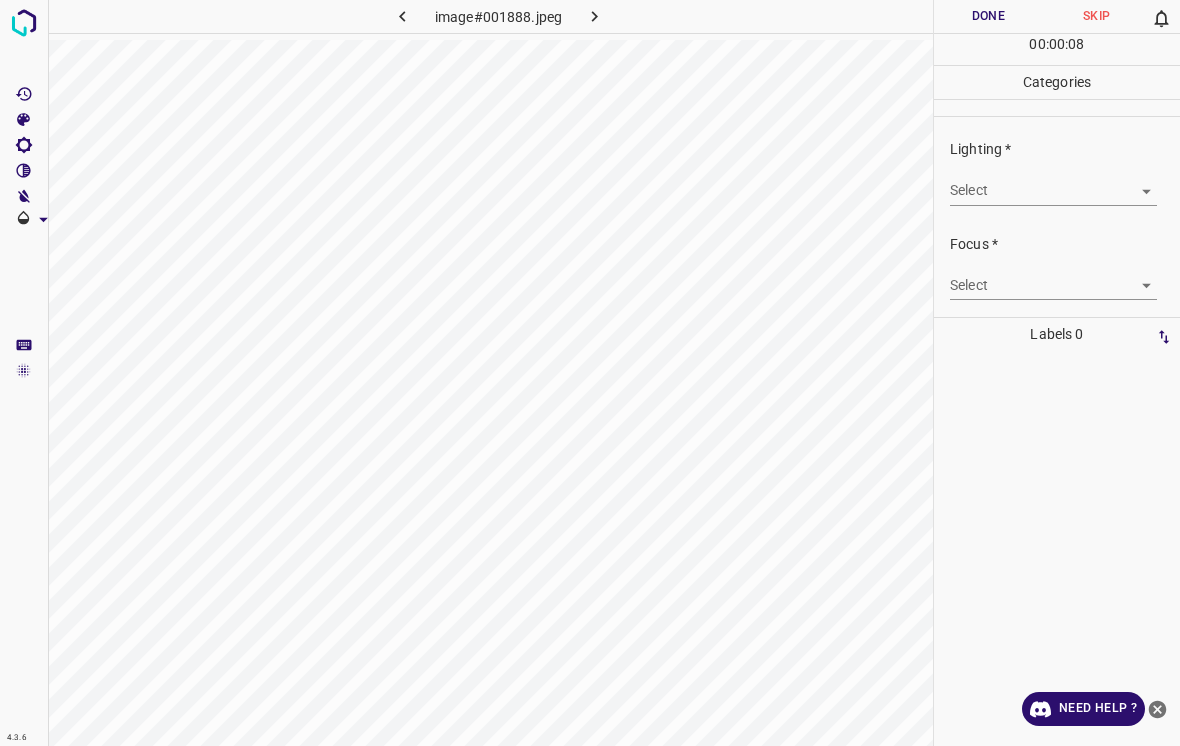 click on "4.3.6  image#001888.jpeg Done Skip 0 00   : 00   : 08   Categories Lighting *  Select ​ Focus *  Select ​ Overall *  Select ​ Labels   0 Categories 1 Lighting 2 Focus 3 Overall Tools Space Change between modes (Draw & Edit) I Auto labeling R Restore zoom M Zoom in N Zoom out Delete Delete selecte label Filters Z Restore filters X Saturation filter C Brightness filter V Contrast filter B Gray scale filter General O Download Need Help ? - Text - Hide - Delete" at bounding box center (590, 373) 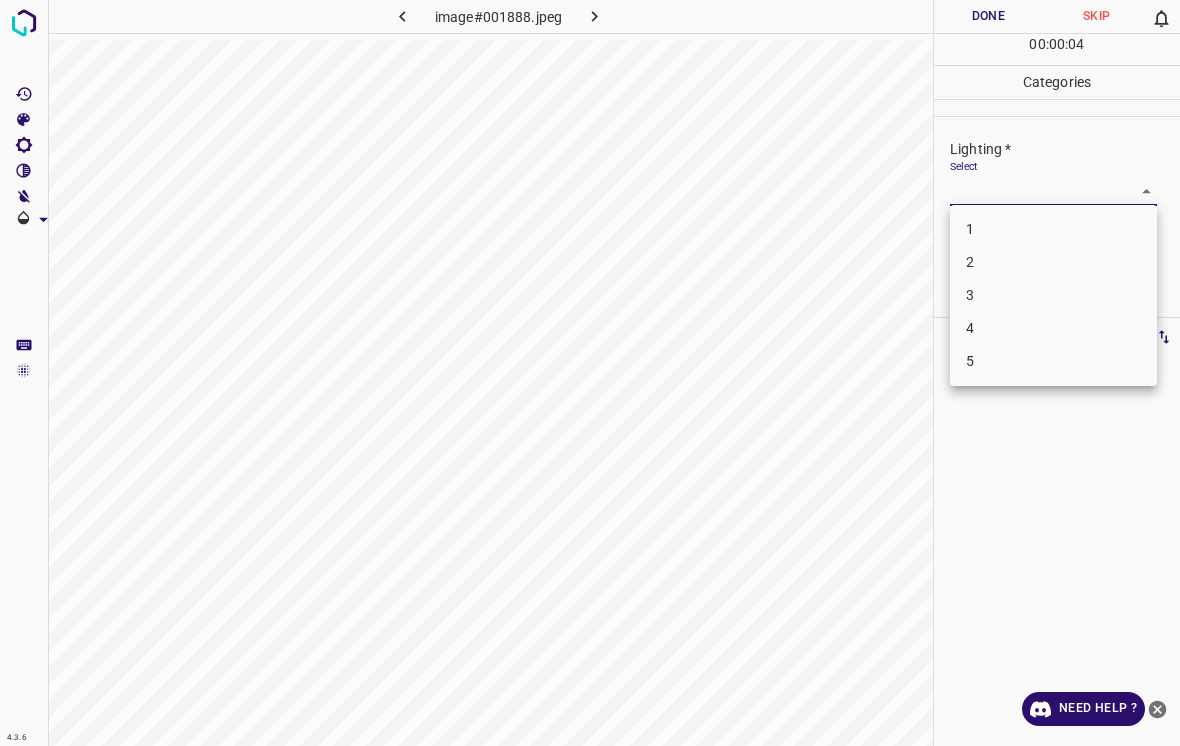 click on "3" at bounding box center [1053, 295] 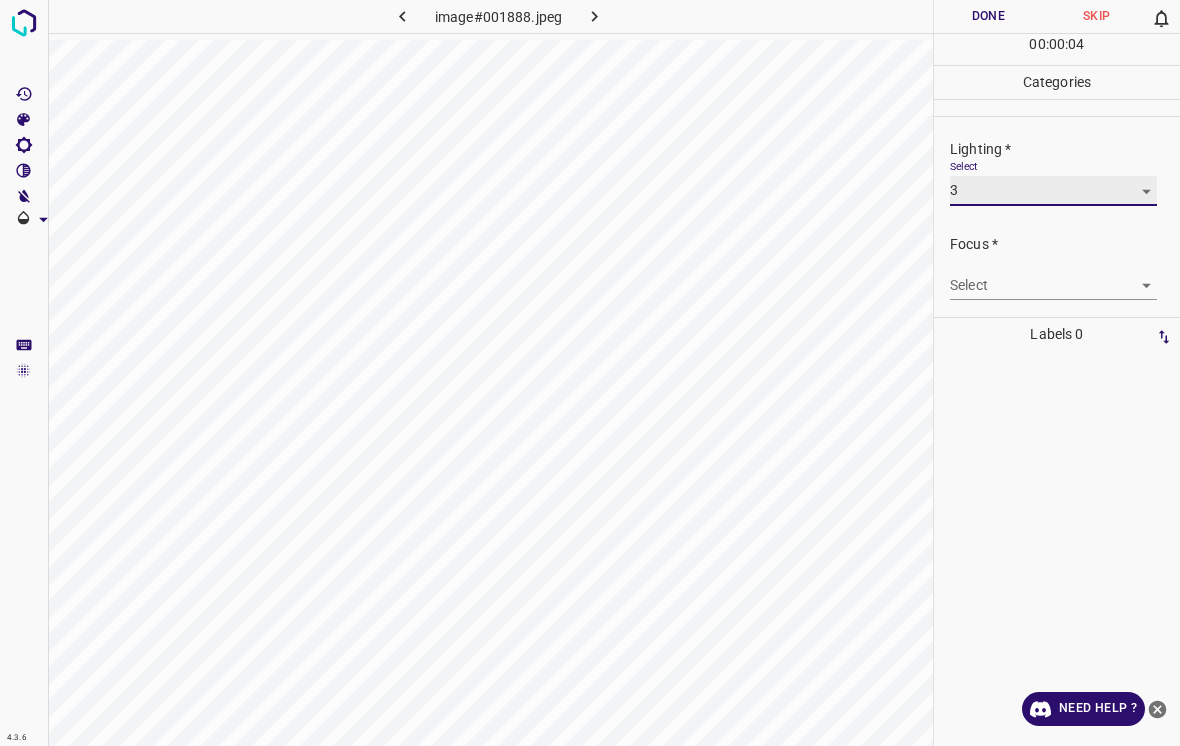 type on "3" 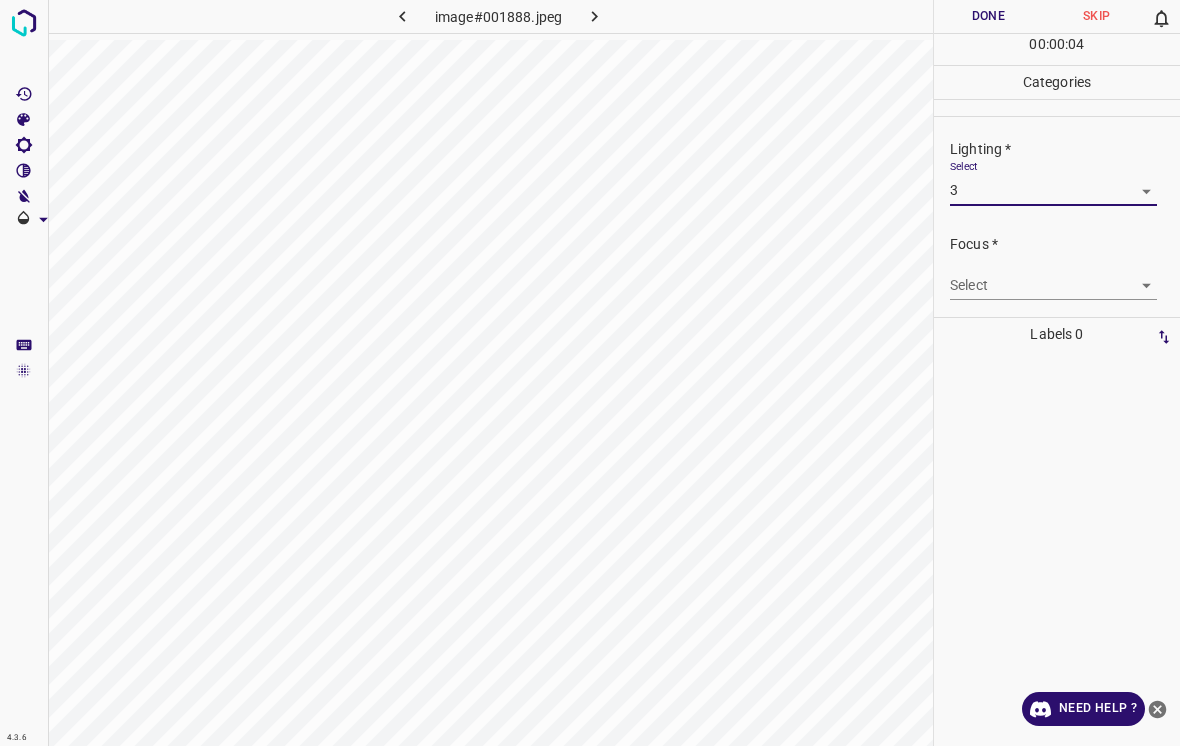 click on "4.3.6  image#001888.jpeg Done Skip 0 00   : 00   : 04   Categories Lighting *  Select 3 3 Focus *  Select ​ Overall *  Select ​ Labels   0 Categories 1 Lighting 2 Focus 3 Overall Tools Space Change between modes (Draw & Edit) I Auto labeling R Restore zoom M Zoom in N Zoom out Delete Delete selecte label Filters Z Restore filters X Saturation filter C Brightness filter V Contrast filter B Gray scale filter General O Download Need Help ? - Text - Hide - Delete 1 2 3 4 5" at bounding box center [590, 373] 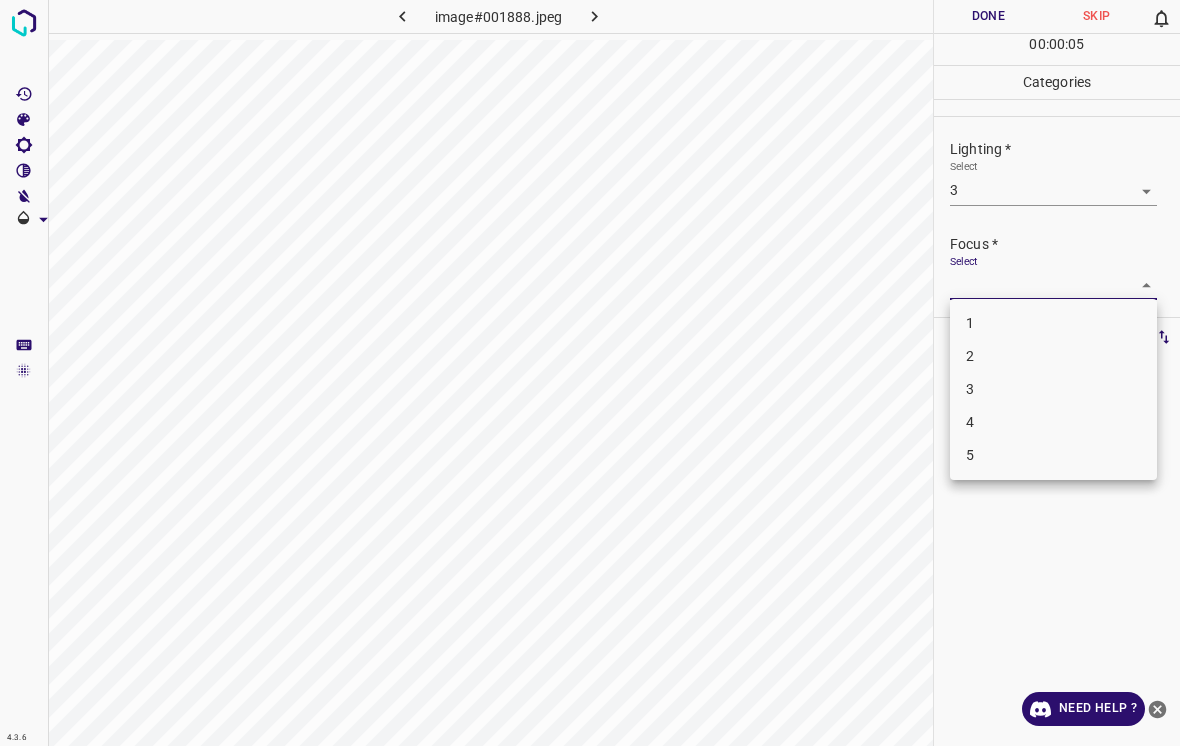 click on "4" at bounding box center (1053, 422) 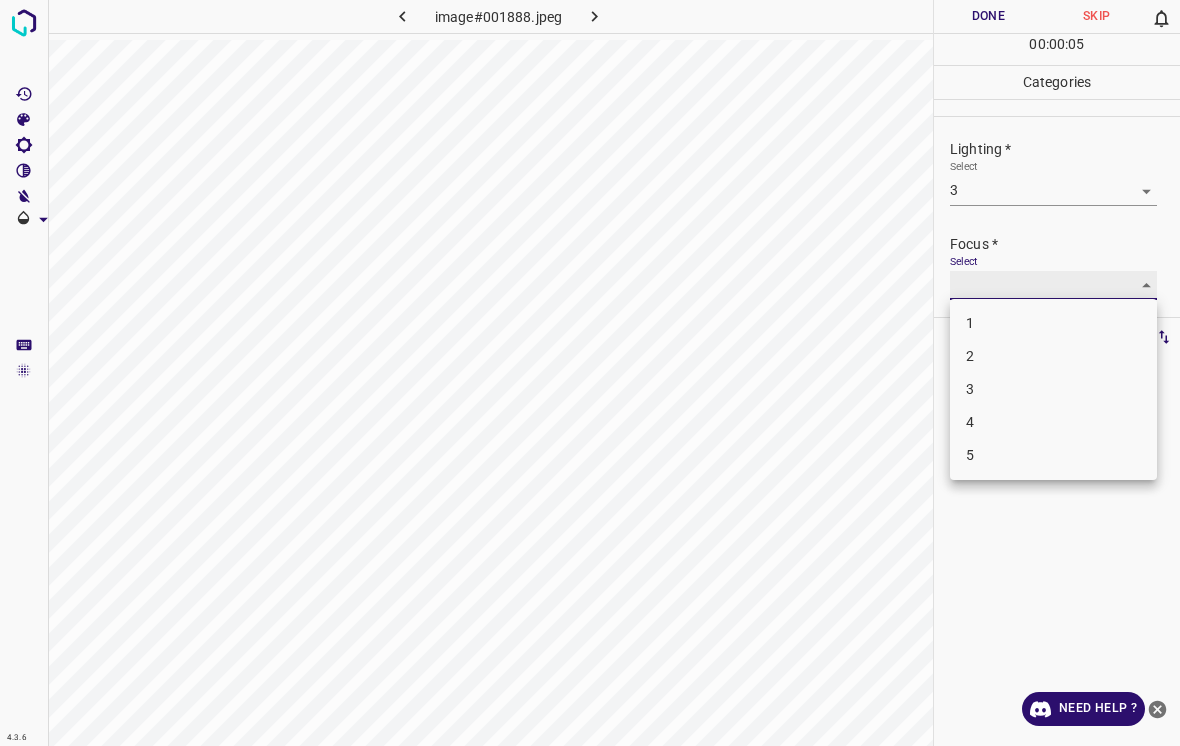 type on "4" 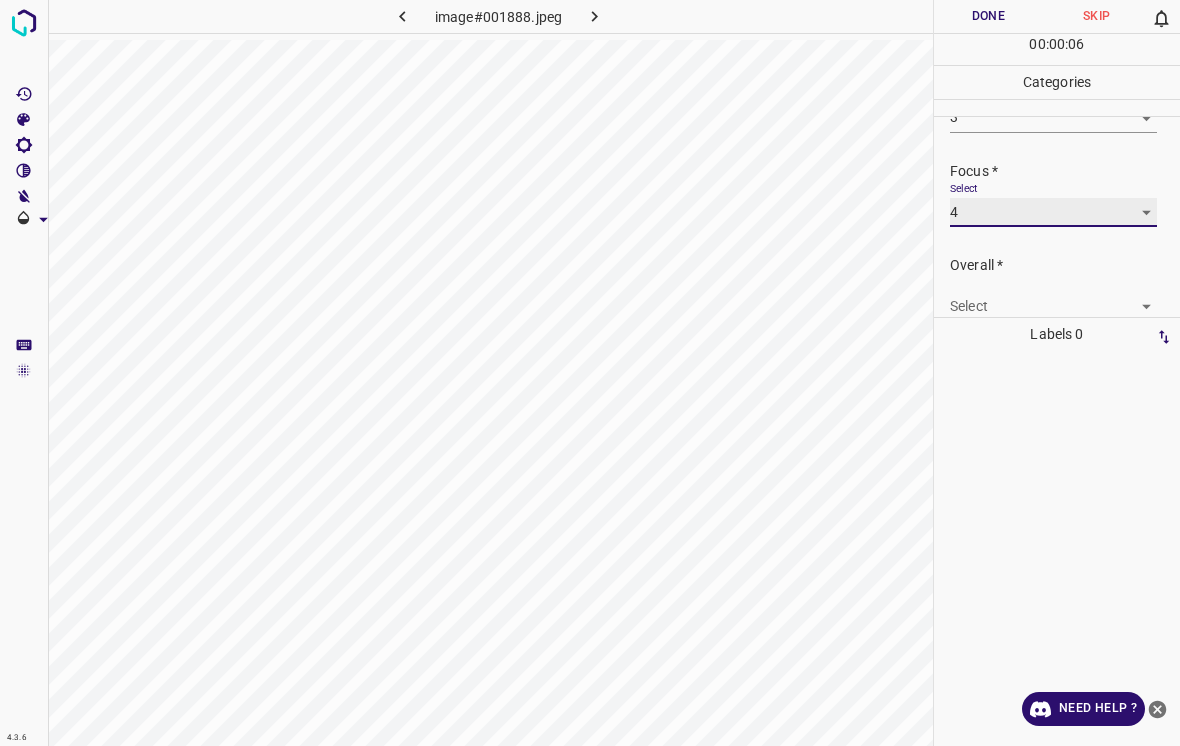 scroll, scrollTop: 76, scrollLeft: 0, axis: vertical 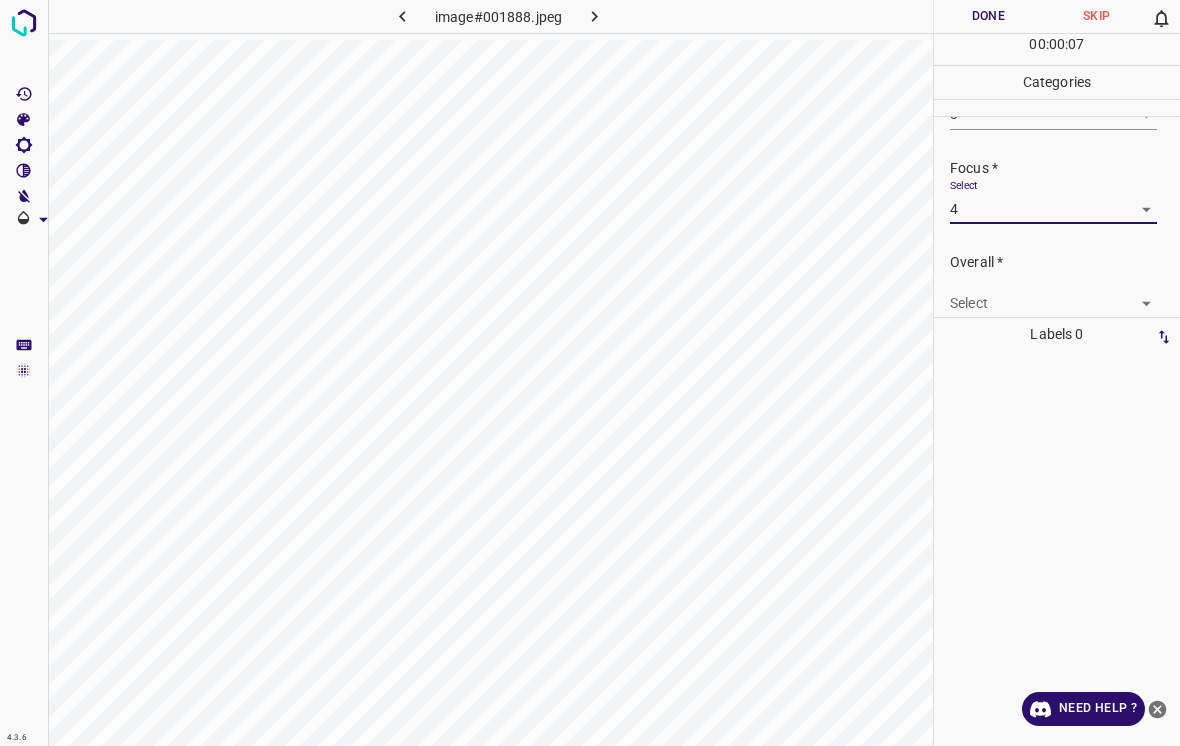 click on "4.3.6  image#001888.jpeg Done Skip 0 00   : 00   : 07   Categories Lighting *  Select 3 3 Focus *  Select 4 4 Overall *  Select ​ Labels   0 Categories 1 Lighting 2 Focus 3 Overall Tools Space Change between modes (Draw & Edit) I Auto labeling R Restore zoom M Zoom in N Zoom out Delete Delete selecte label Filters Z Restore filters X Saturation filter C Brightness filter V Contrast filter B Gray scale filter General O Download Need Help ? - Text - Hide - Delete" at bounding box center (590, 373) 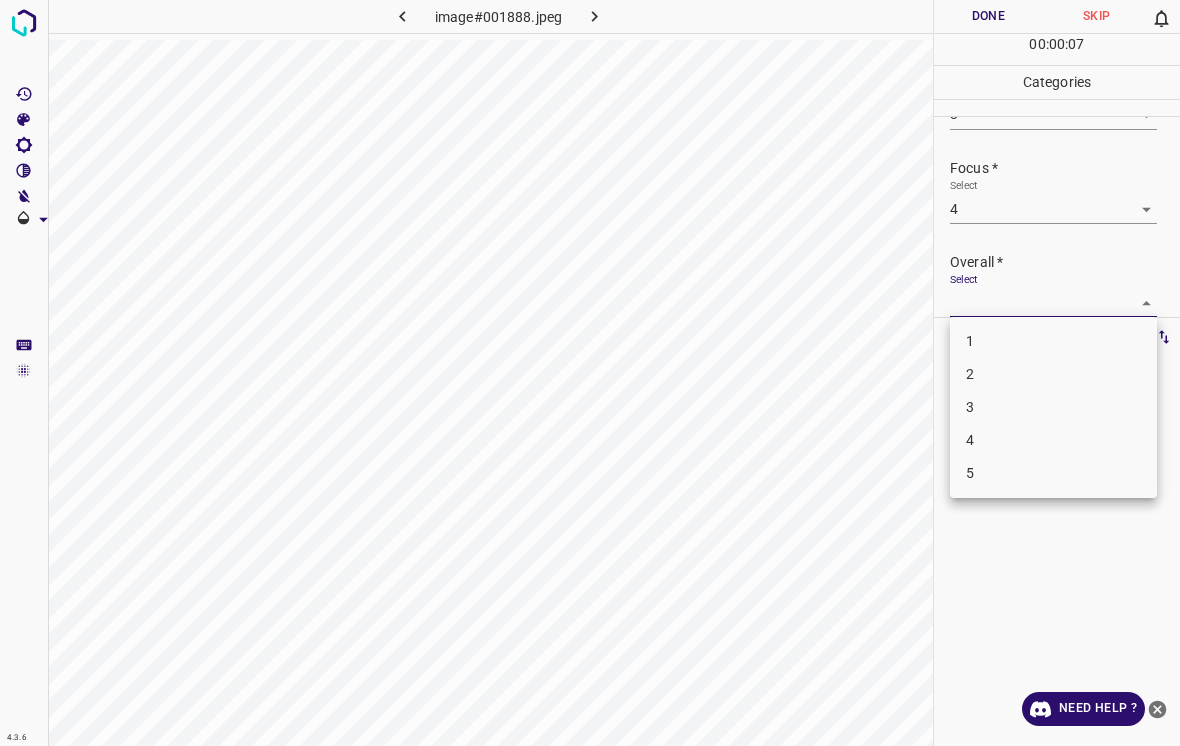 click on "4" at bounding box center (1053, 440) 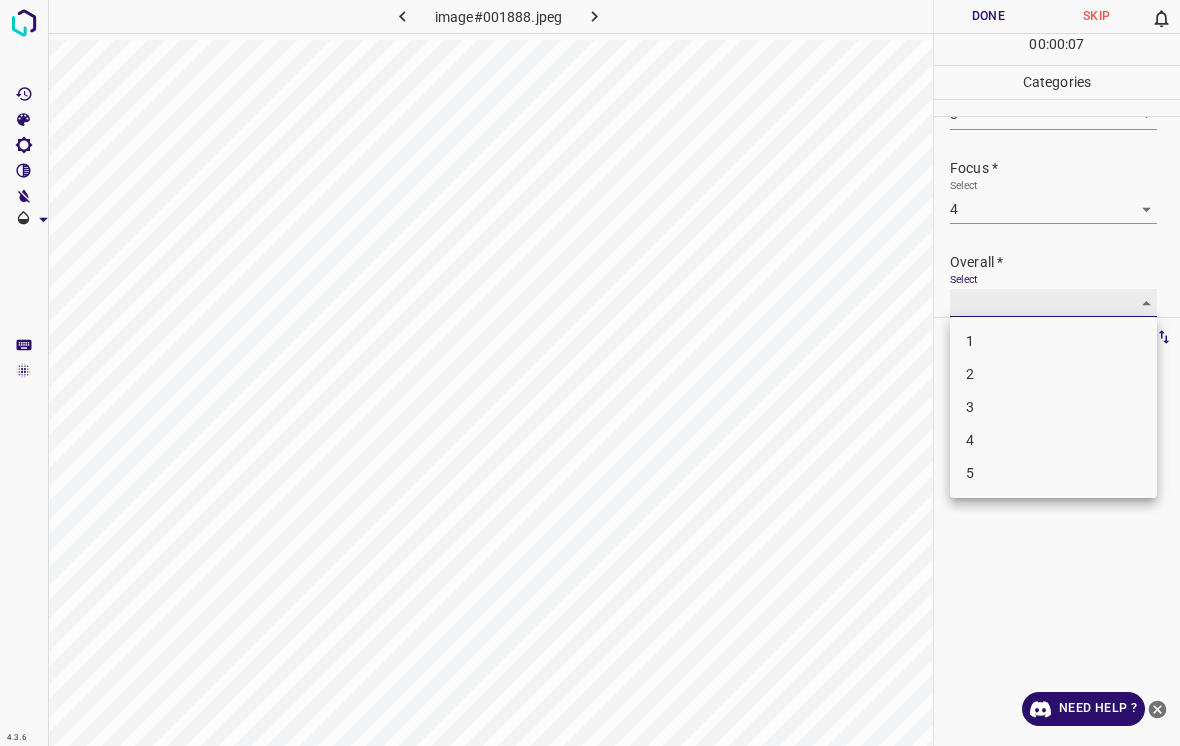 type on "4" 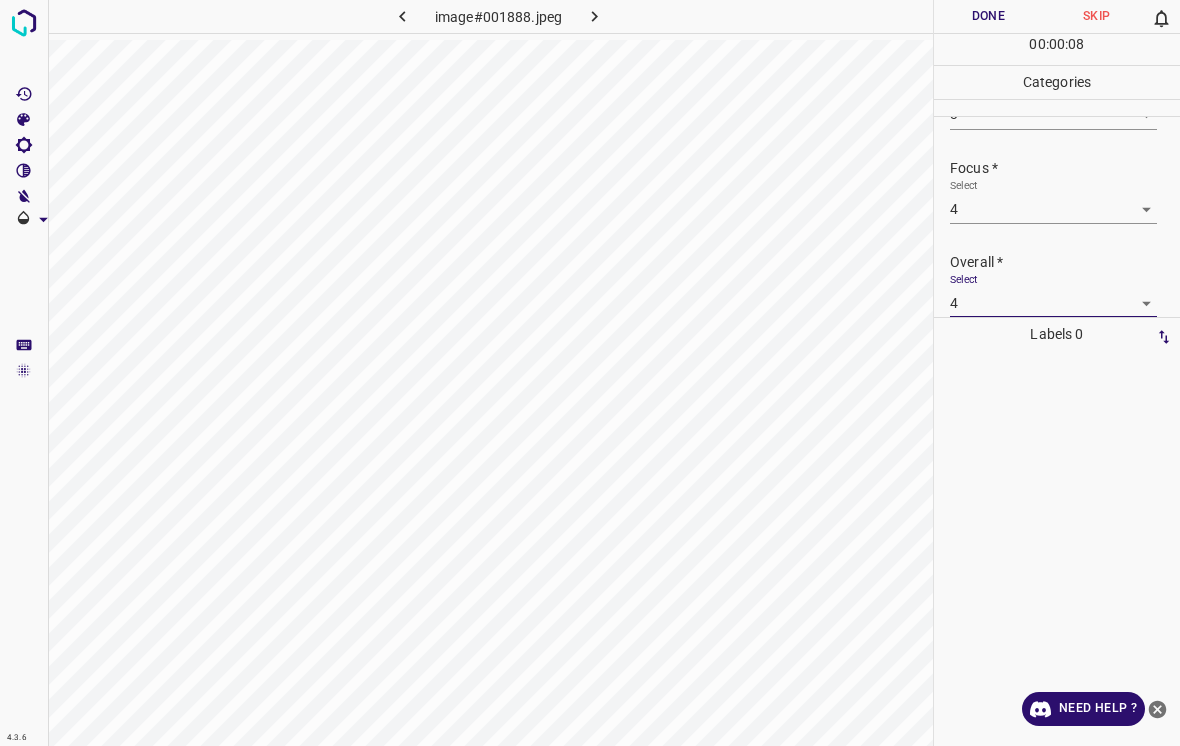 click on "Done" at bounding box center [988, 16] 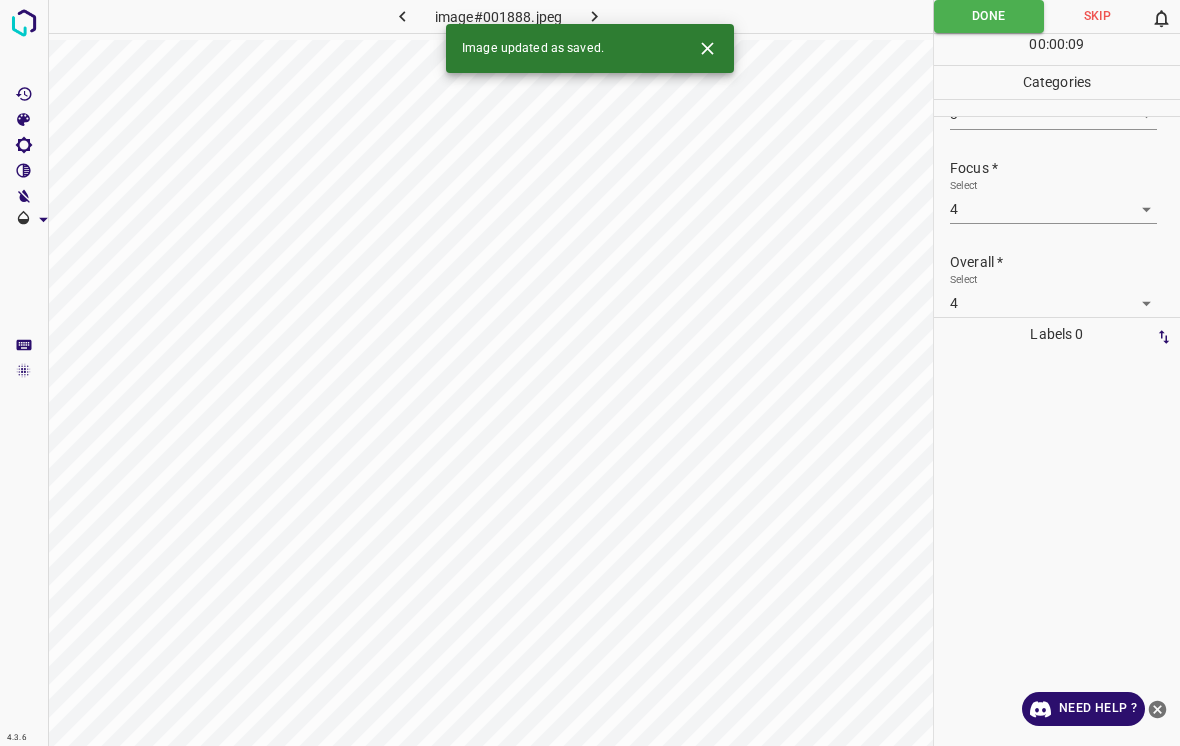 click 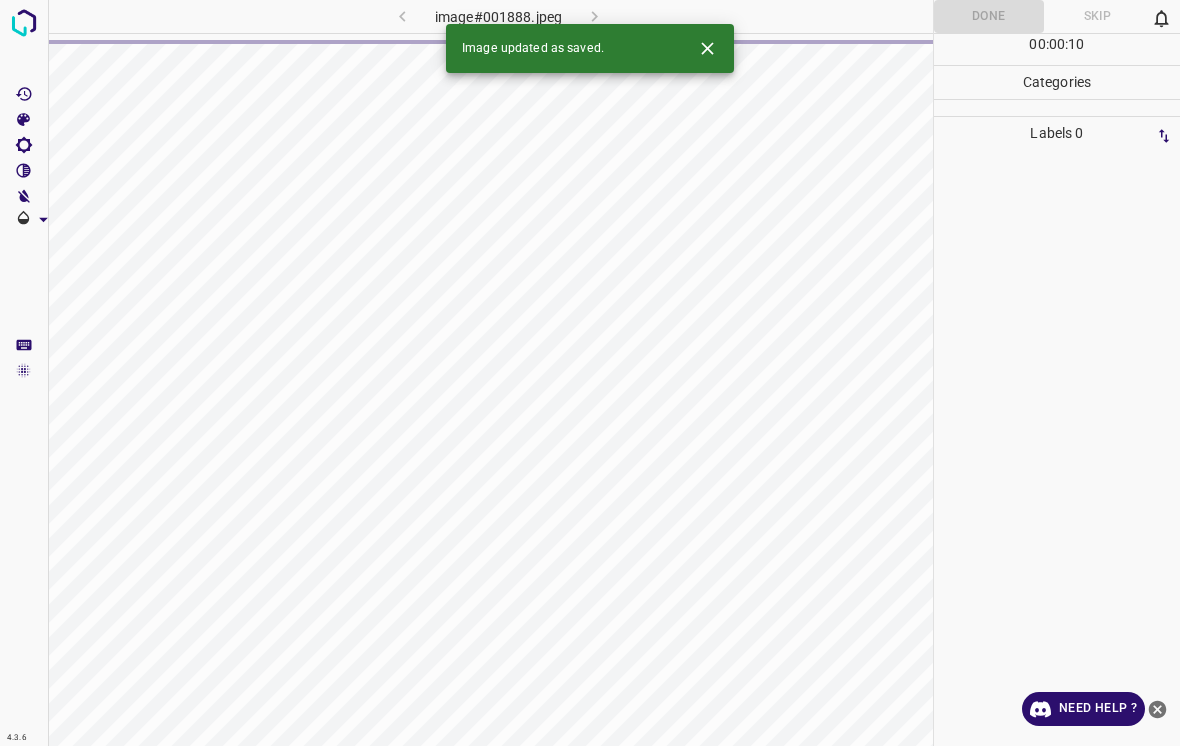 click at bounding box center (707, 48) 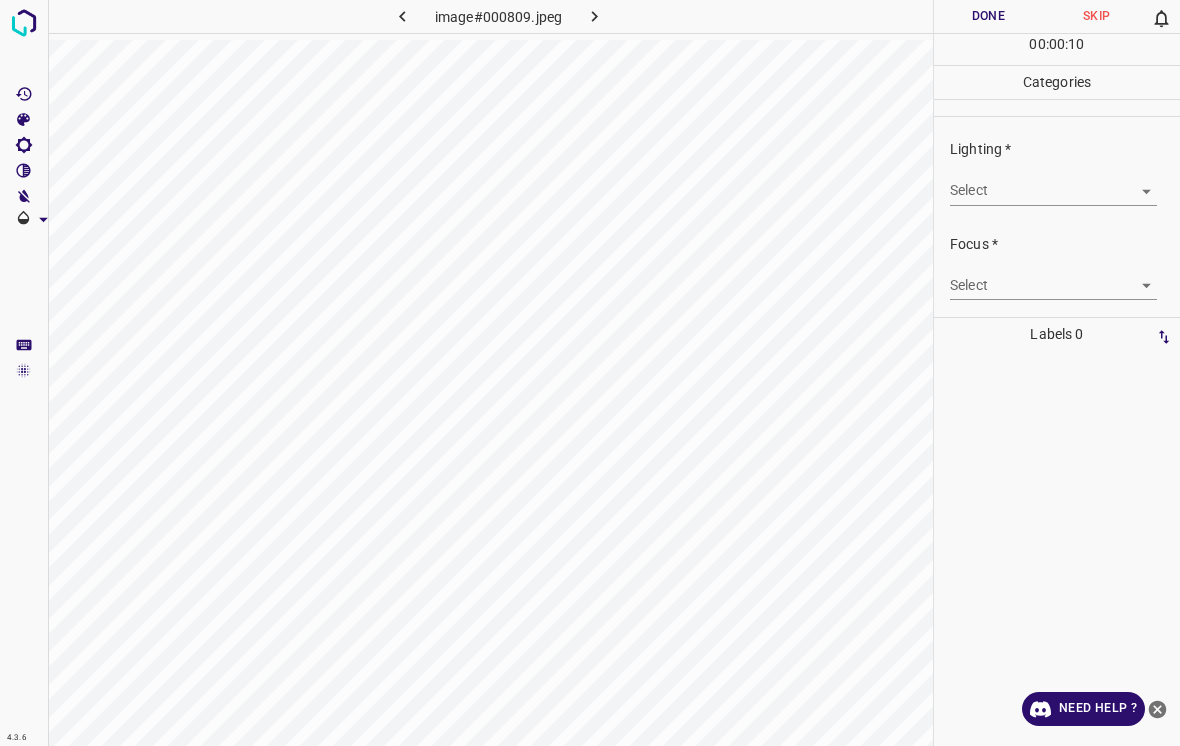click on "4.3.6  image#000809.jpeg Done Skip 0 00   : 00   : 10   Categories Lighting *  Select ​ Focus *  Select ​ Overall *  Select ​ Labels   0 Categories 1 Lighting 2 Focus 3 Overall Tools Space Change between modes (Draw & Edit) I Auto labeling R Restore zoom M Zoom in N Zoom out Delete Delete selecte label Filters Z Restore filters X Saturation filter C Brightness filter V Contrast filter B Gray scale filter General O Download Need Help ? - Text - Hide - Delete" at bounding box center [590, 373] 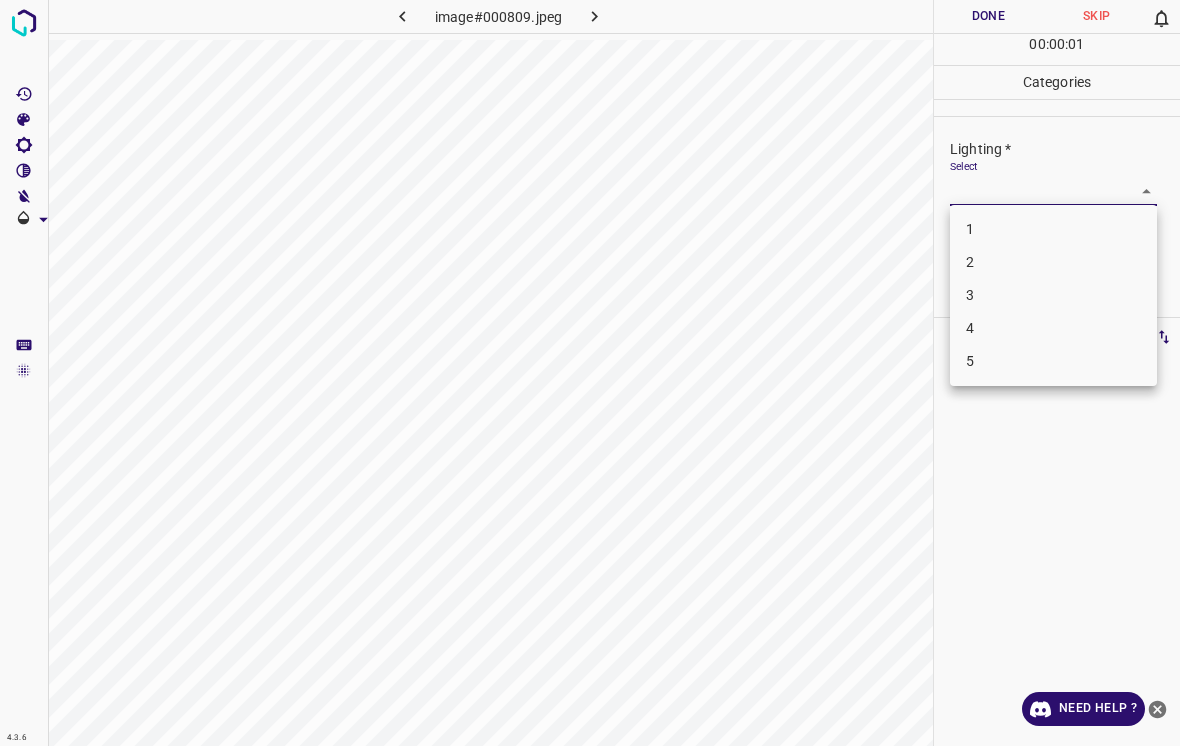 click on "3" at bounding box center (1053, 295) 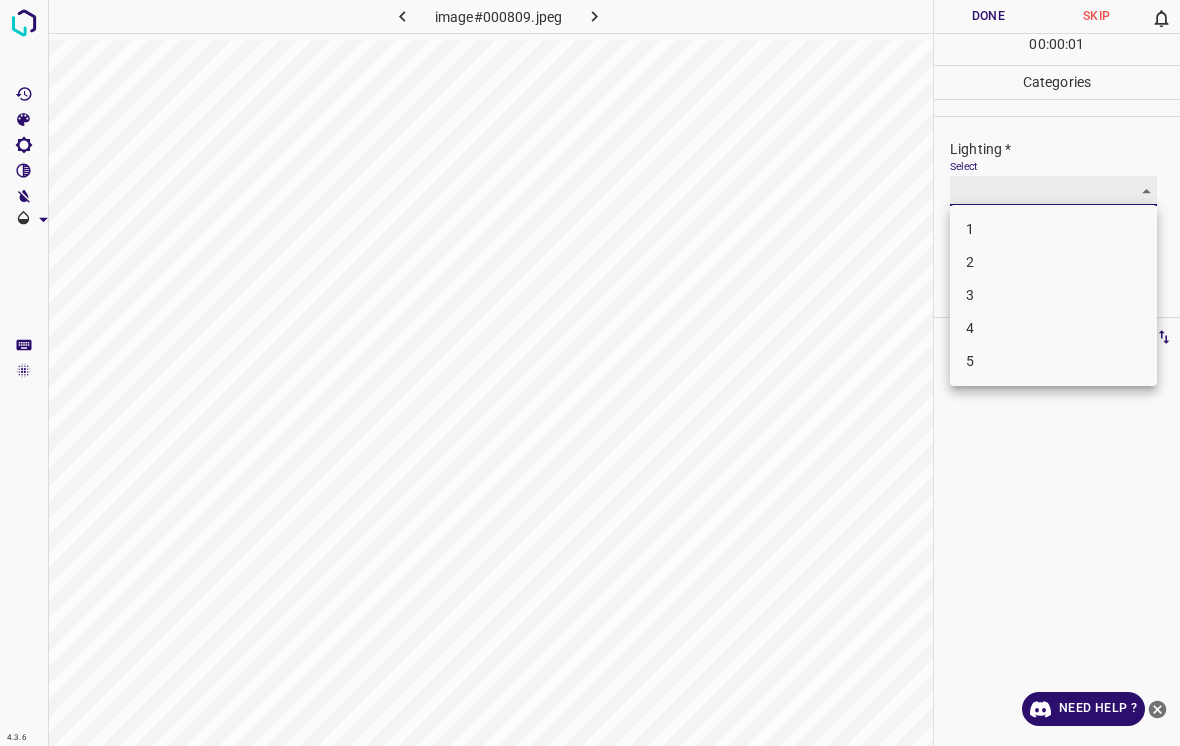 type on "3" 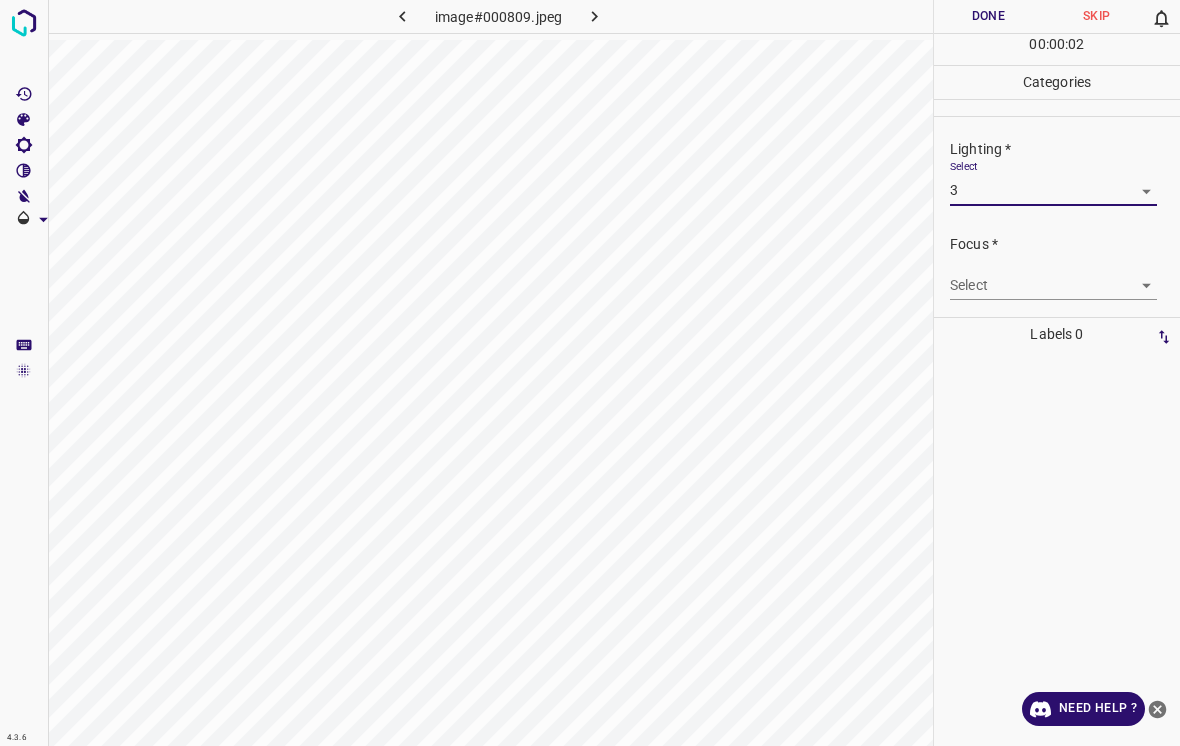 click on "Overall *  Select ​" at bounding box center (1057, 361) 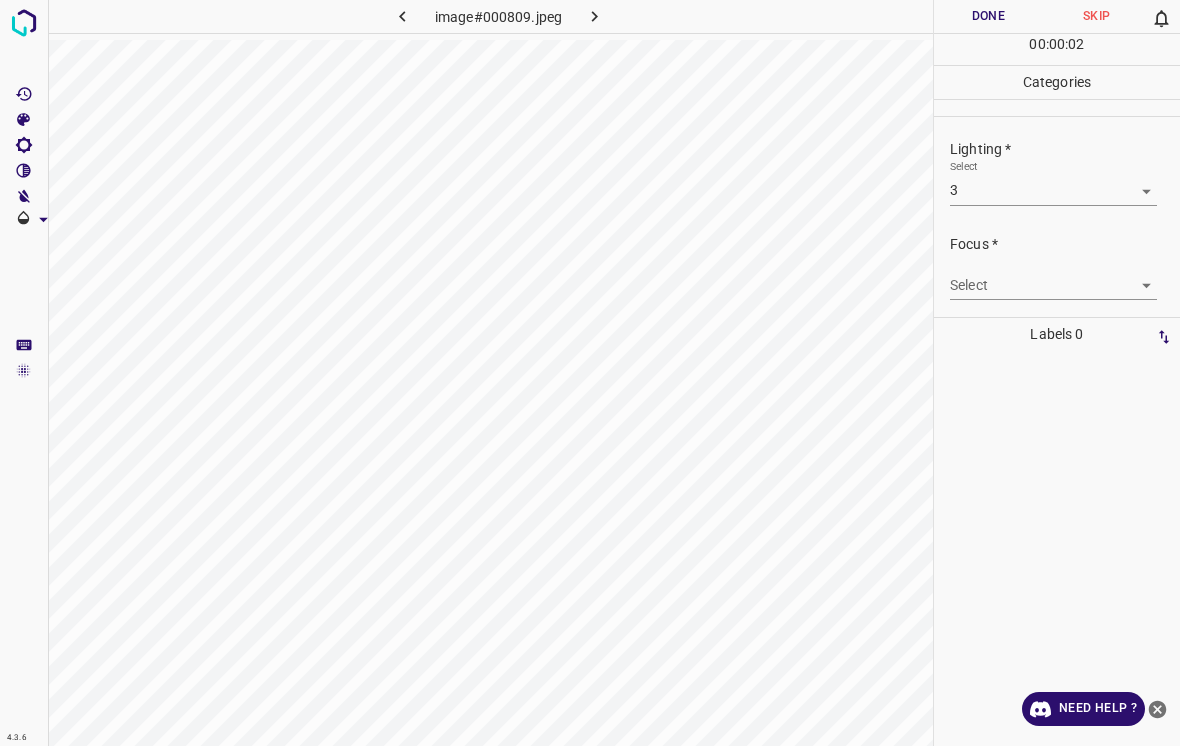 click on "4.3.6  image#000809.jpeg Done Skip 0 00   : 00   : 02   Categories Lighting *  Select 3 3 Focus *  Select ​ Overall *  Select ​ Labels   0 Categories 1 Lighting 2 Focus 3 Overall Tools Space Change between modes (Draw & Edit) I Auto labeling R Restore zoom M Zoom in N Zoom out Delete Delete selecte label Filters Z Restore filters X Saturation filter C Brightness filter V Contrast filter B Gray scale filter General O Download Need Help ? - Text - Hide - Delete" at bounding box center (590, 373) 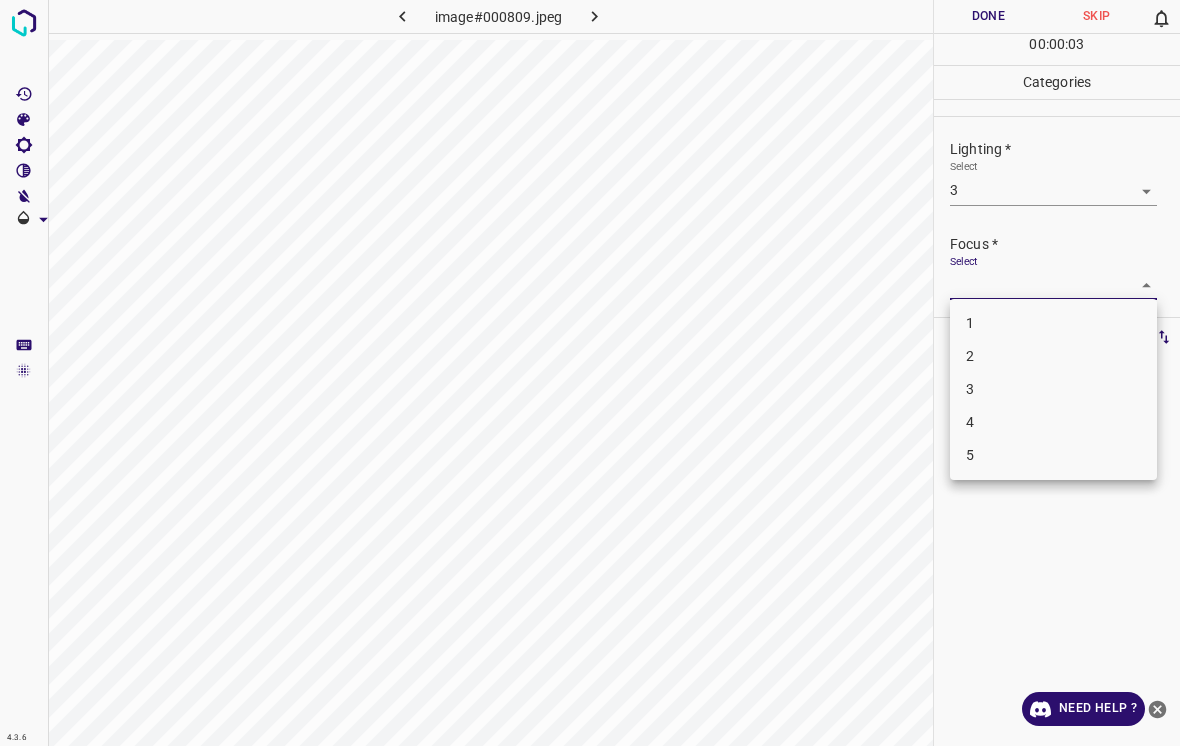 click on "2" at bounding box center (1053, 356) 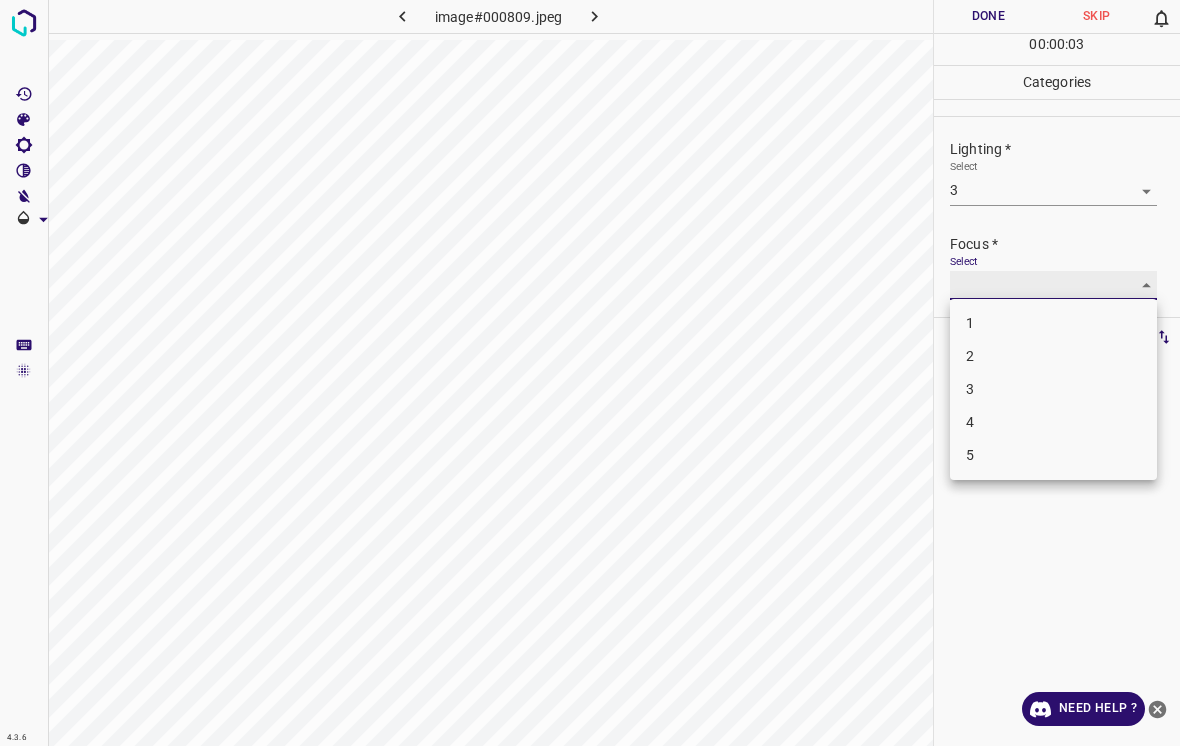 type on "2" 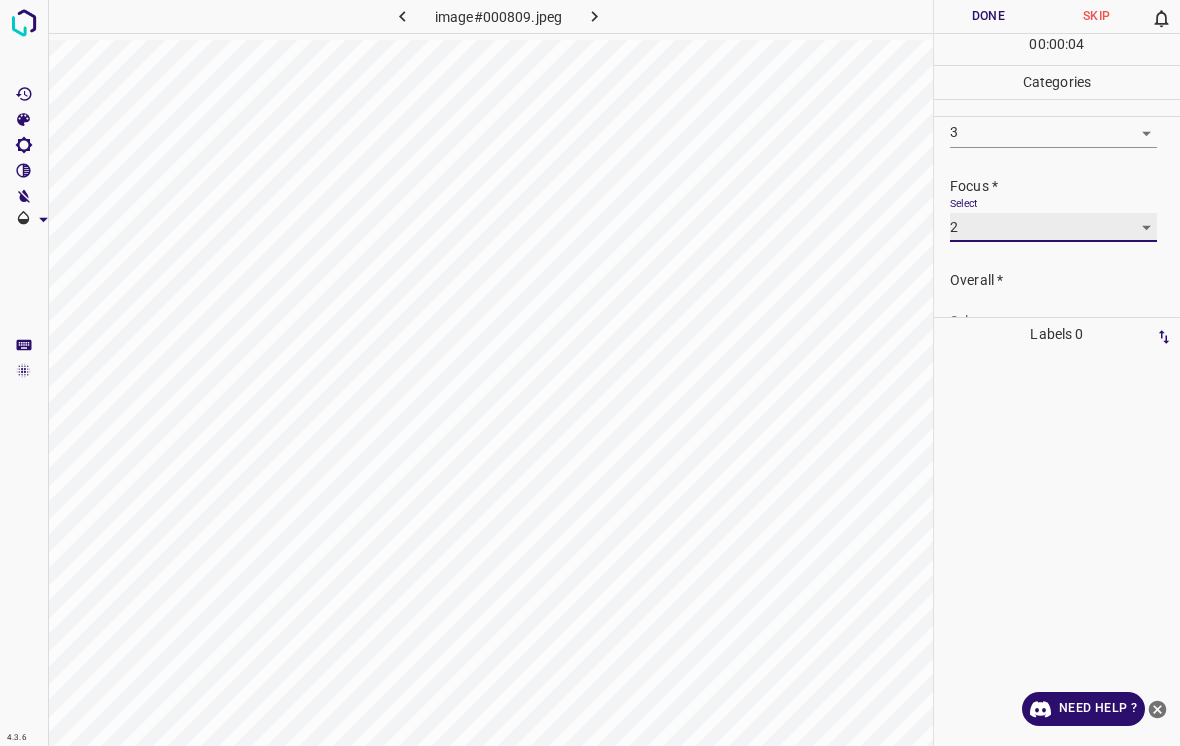 scroll, scrollTop: 64, scrollLeft: 0, axis: vertical 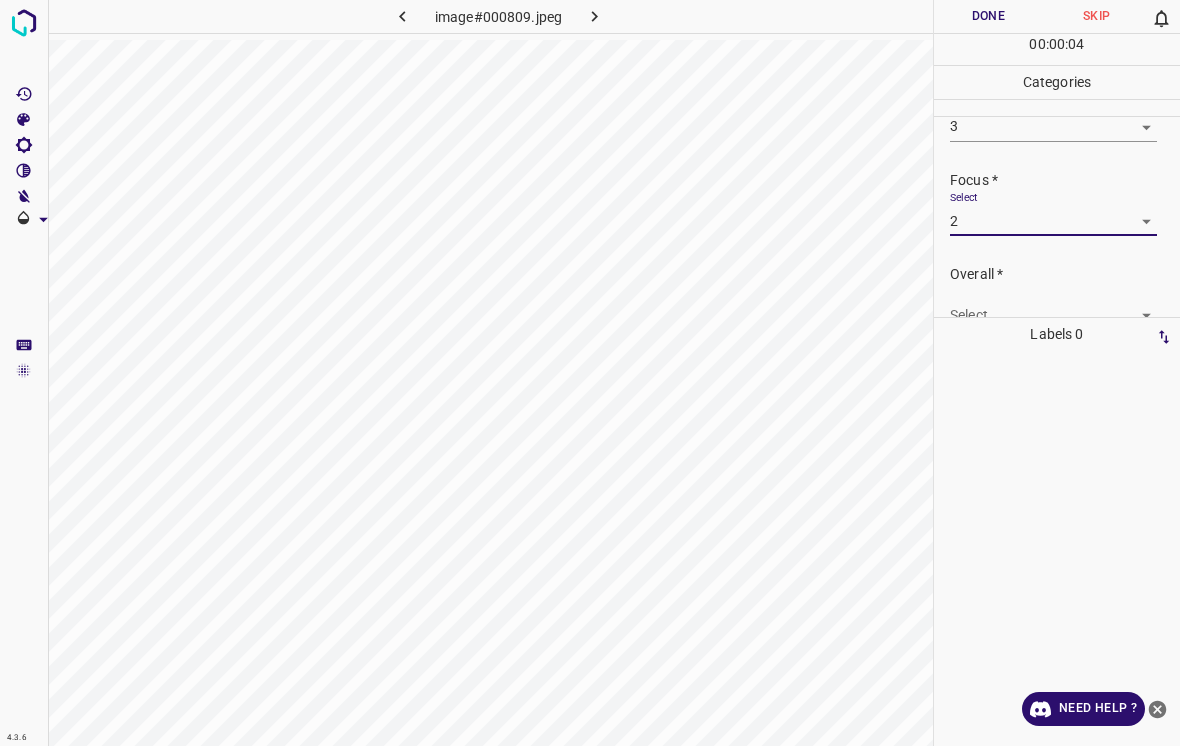 click on "4.3.6  image#000809.jpeg Done Skip 0 00   : 00   : 04   Categories Lighting *  Select 3 3 Focus *  Select 2 2 Overall *  Select ​ Labels   0 Categories 1 Lighting 2 Focus 3 Overall Tools Space Change between modes (Draw & Edit) I Auto labeling R Restore zoom M Zoom in N Zoom out Delete Delete selecte label Filters Z Restore filters X Saturation filter C Brightness filter V Contrast filter B Gray scale filter General O Download Need Help ? - Text - Hide - Delete" at bounding box center [590, 373] 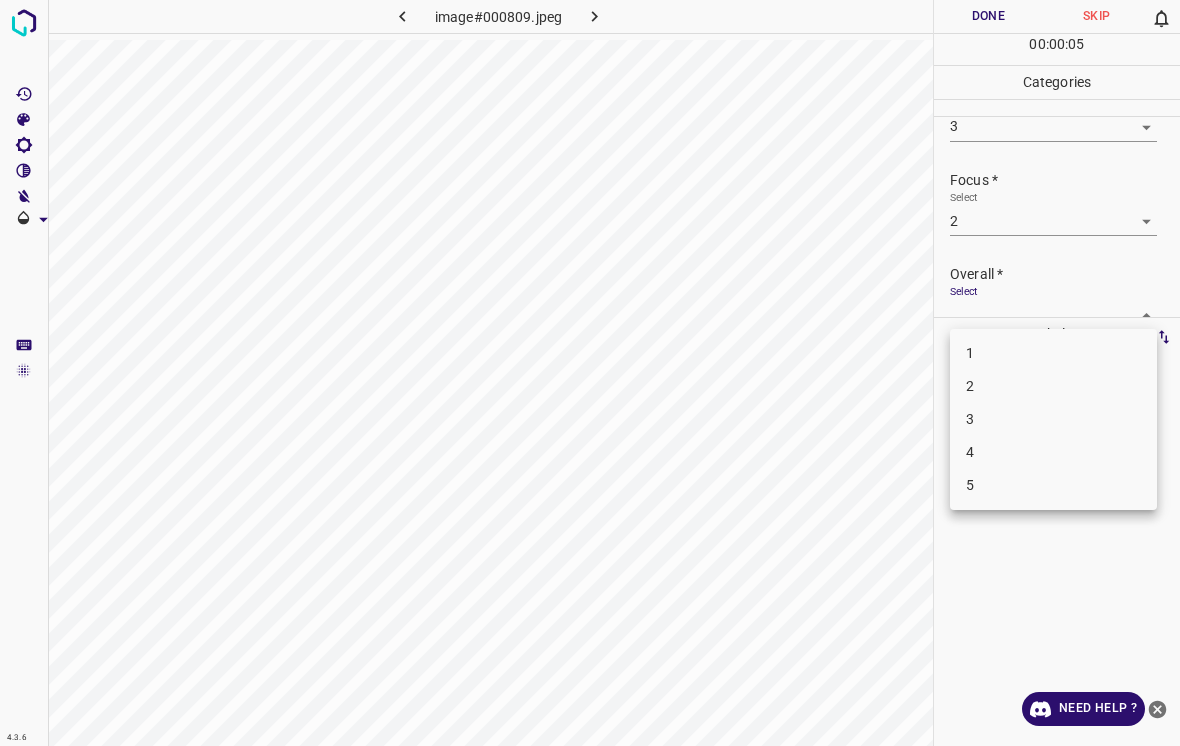 click on "2" at bounding box center [1053, 386] 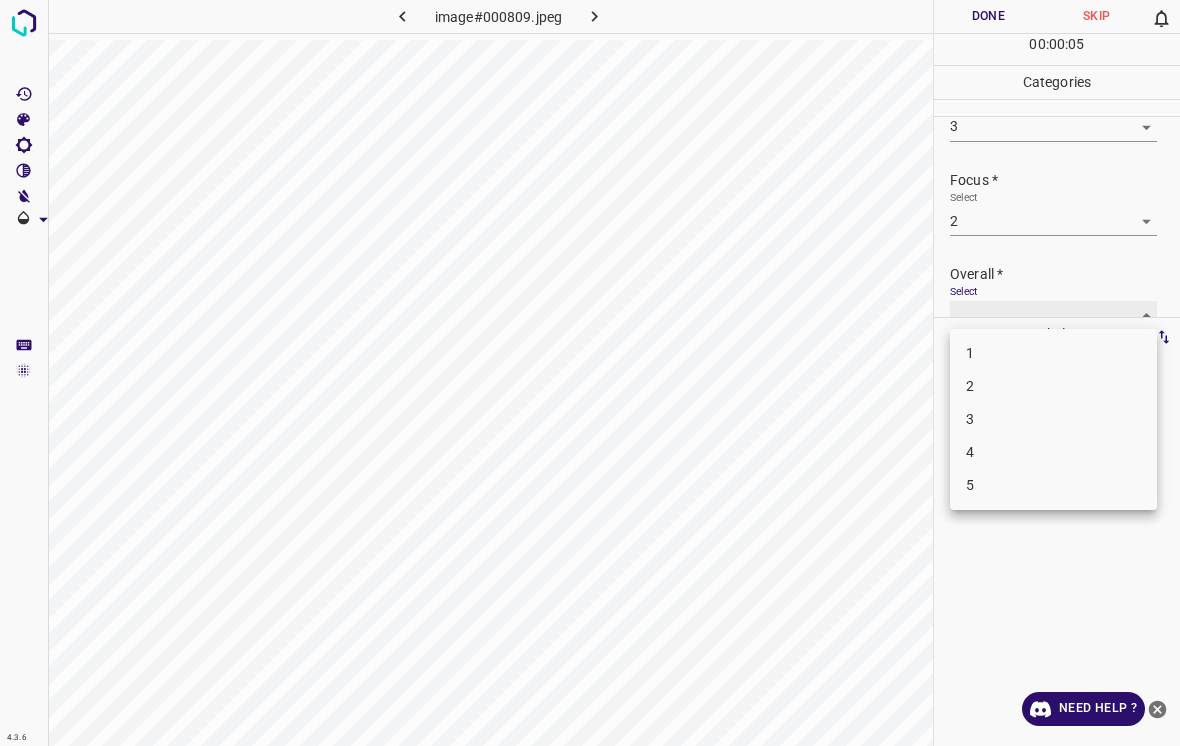 type on "2" 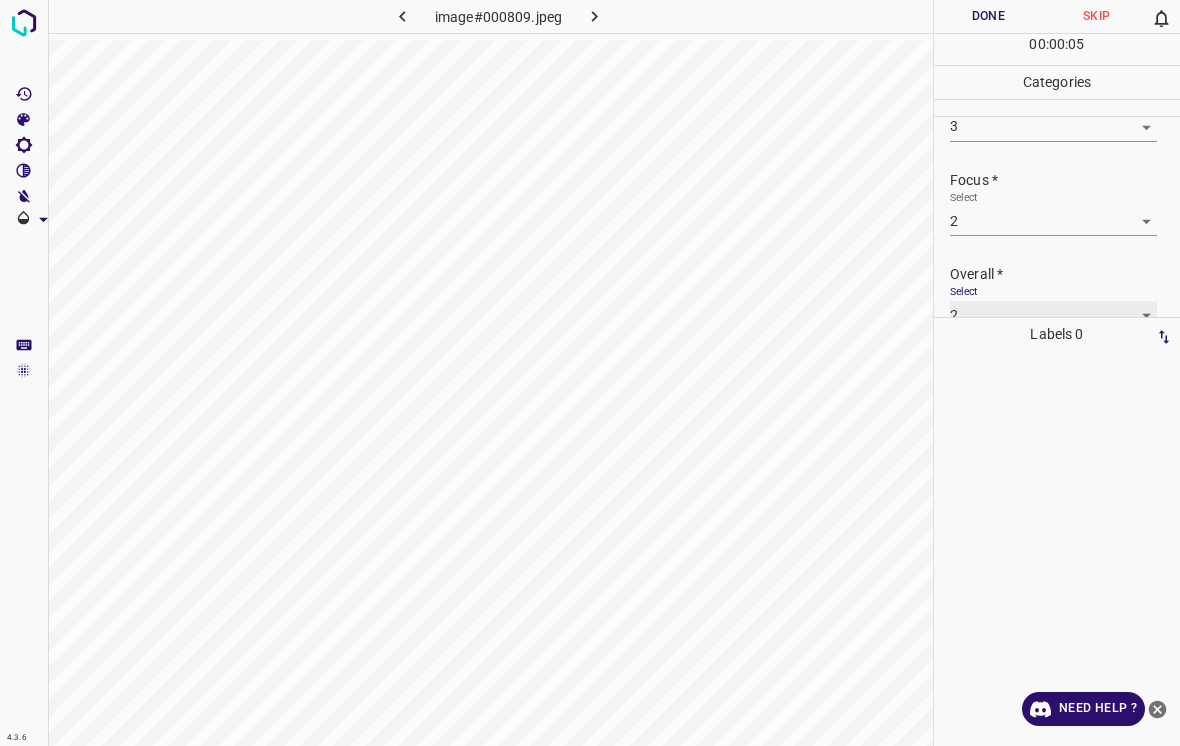 scroll, scrollTop: 76, scrollLeft: 0, axis: vertical 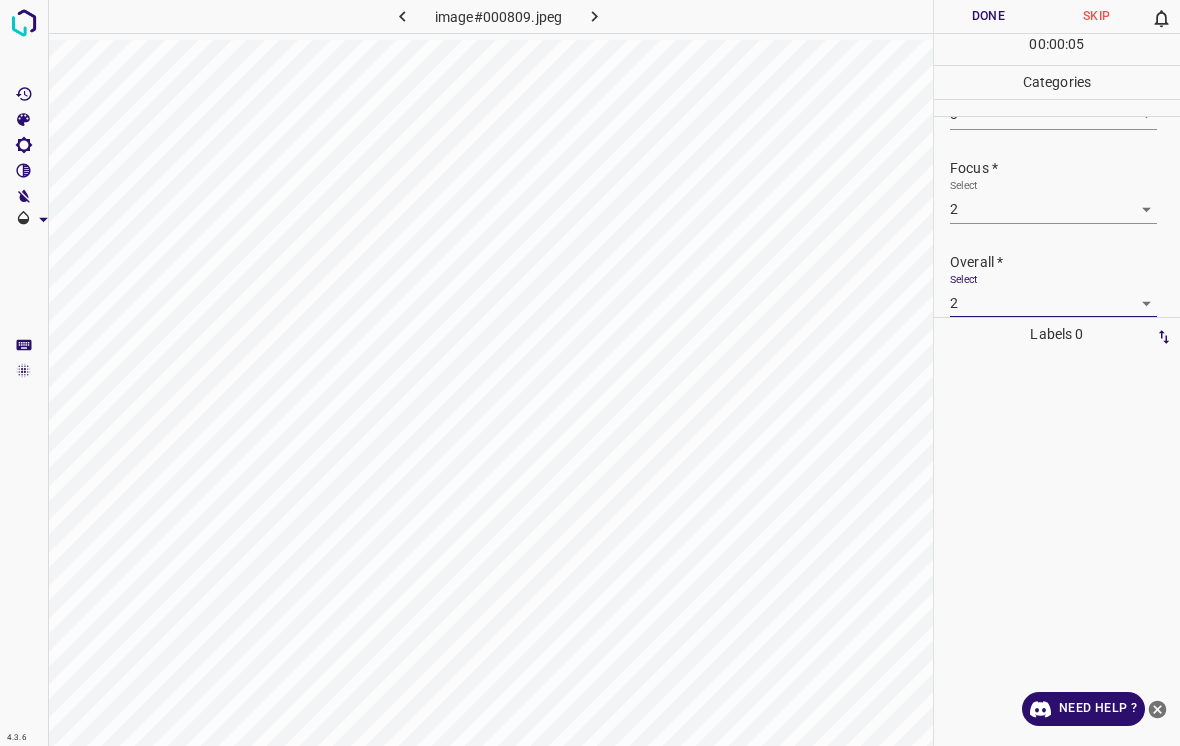 click on "Done" at bounding box center [988, 16] 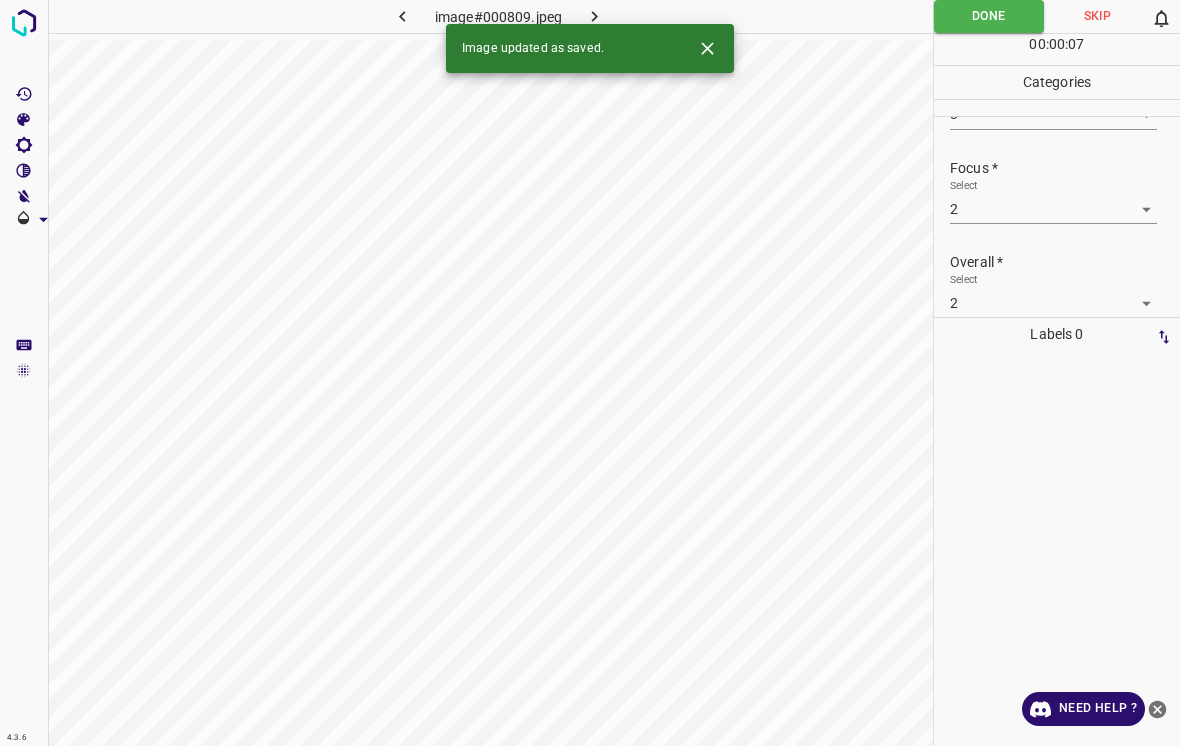 click at bounding box center [594, 16] 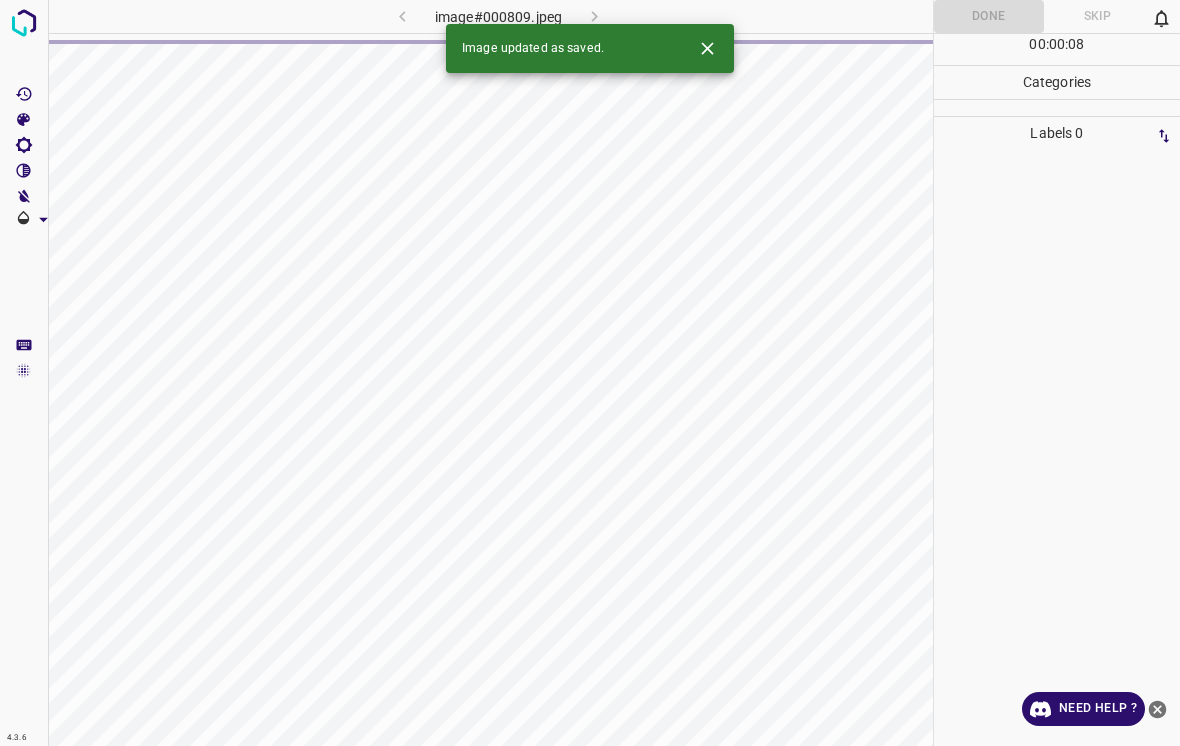 click 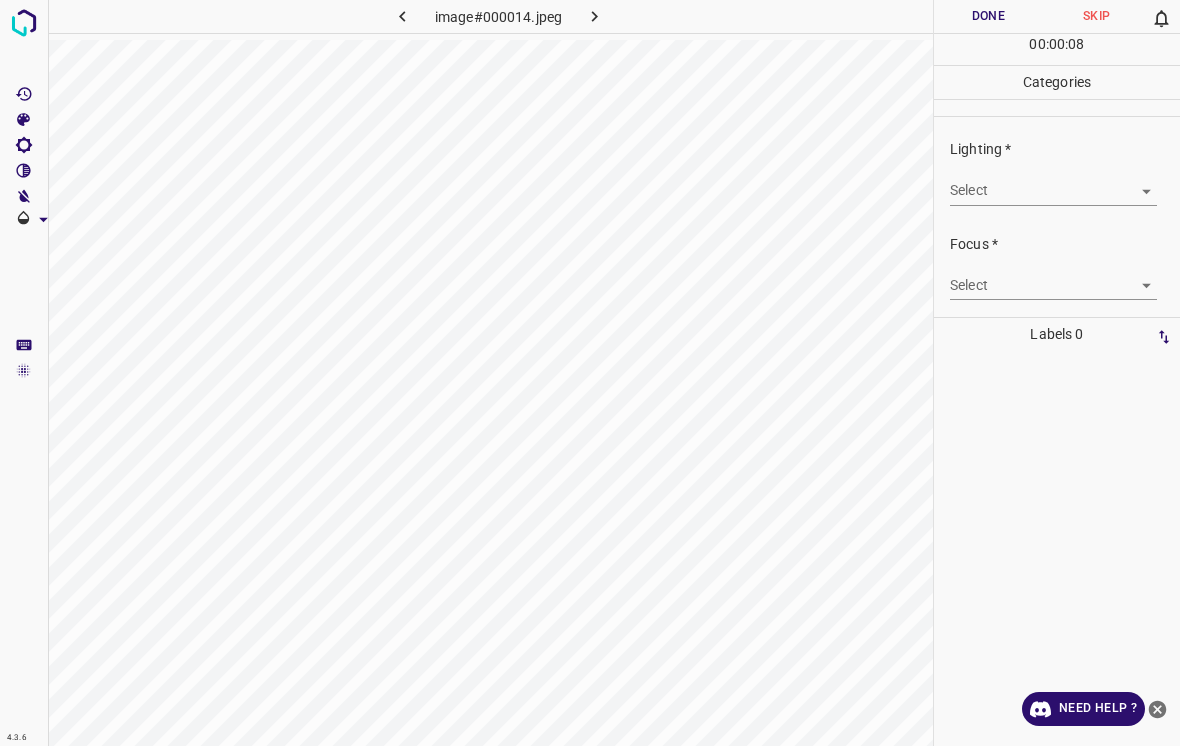 click on "4.3.6  image#000014.jpeg Done Skip 0 00   : 00   : 08   Categories Lighting *  Select ​ Focus *  Select ​ Overall *  Select ​ Labels   0 Categories 1 Lighting 2 Focus 3 Overall Tools Space Change between modes (Draw & Edit) I Auto labeling R Restore zoom M Zoom in N Zoom out Delete Delete selecte label Filters Z Restore filters X Saturation filter C Brightness filter V Contrast filter B Gray scale filter General O Download Need Help ? - Text - Hide - Delete" at bounding box center [590, 373] 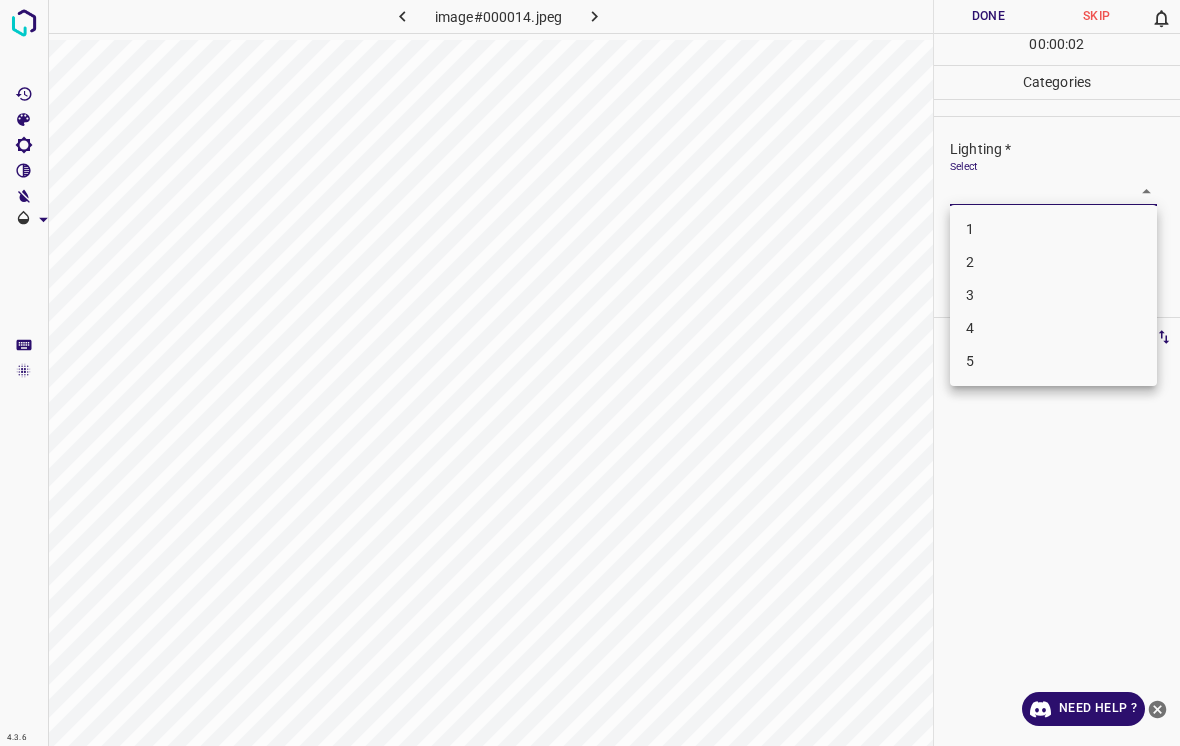 click on "4" at bounding box center (1053, 328) 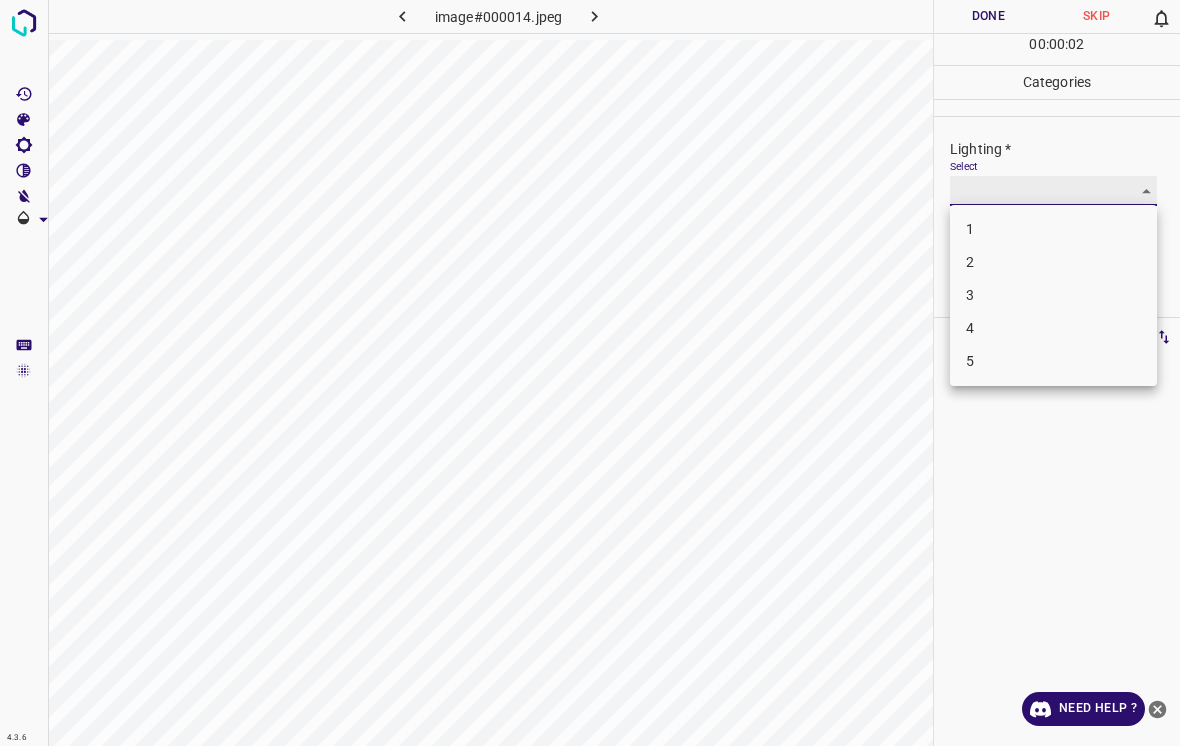 type on "4" 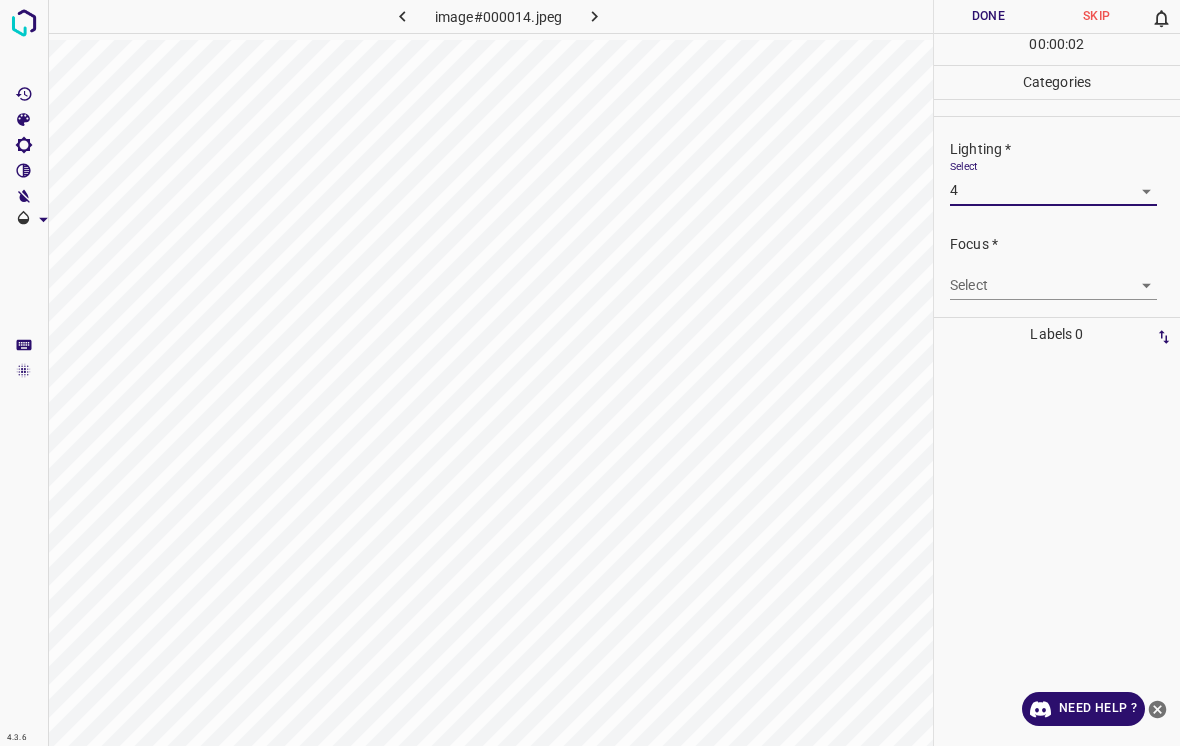 click on "4.3.6  image#000014.jpeg Done Skip 0 00   : 00   : 02   Categories Lighting *  Select 4 4 Focus *  Select ​ Overall *  Select ​ Labels   0 Categories 1 Lighting 2 Focus 3 Overall Tools Space Change between modes (Draw & Edit) I Auto labeling R Restore zoom M Zoom in N Zoom out Delete Delete selecte label Filters Z Restore filters X Saturation filter C Brightness filter V Contrast filter B Gray scale filter General O Download Need Help ? - Text - Hide - Delete" at bounding box center (590, 373) 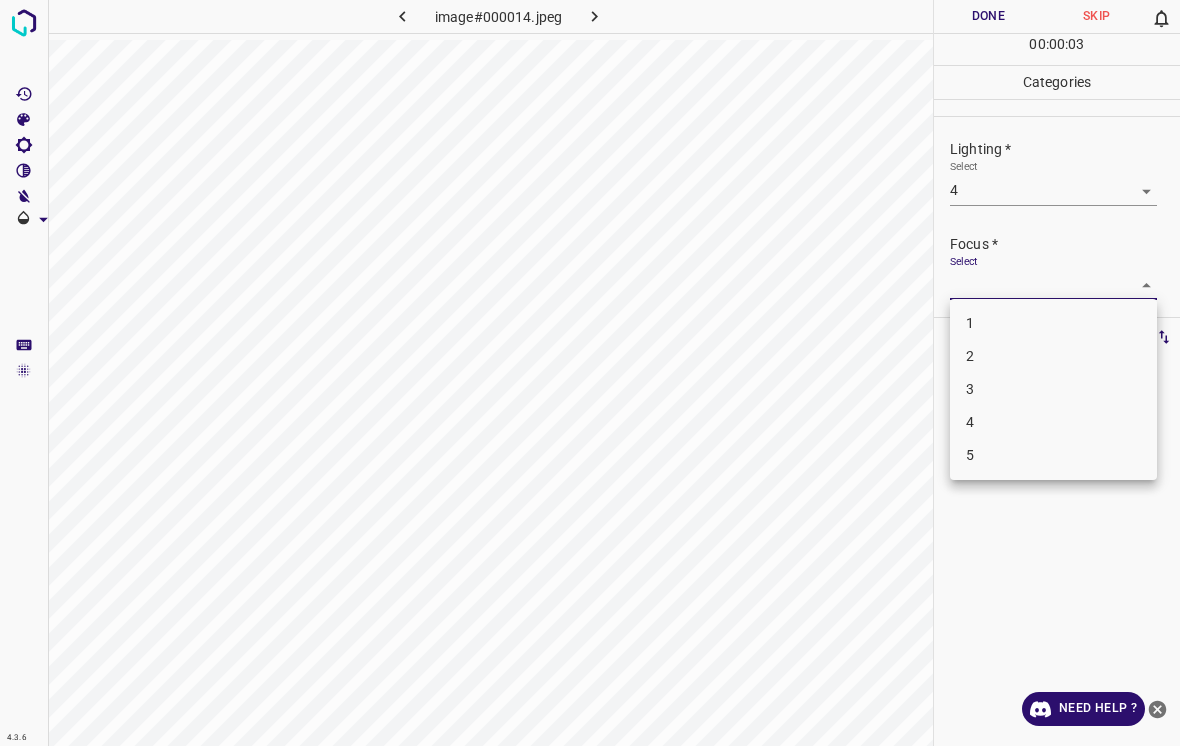 click on "2" at bounding box center (1053, 356) 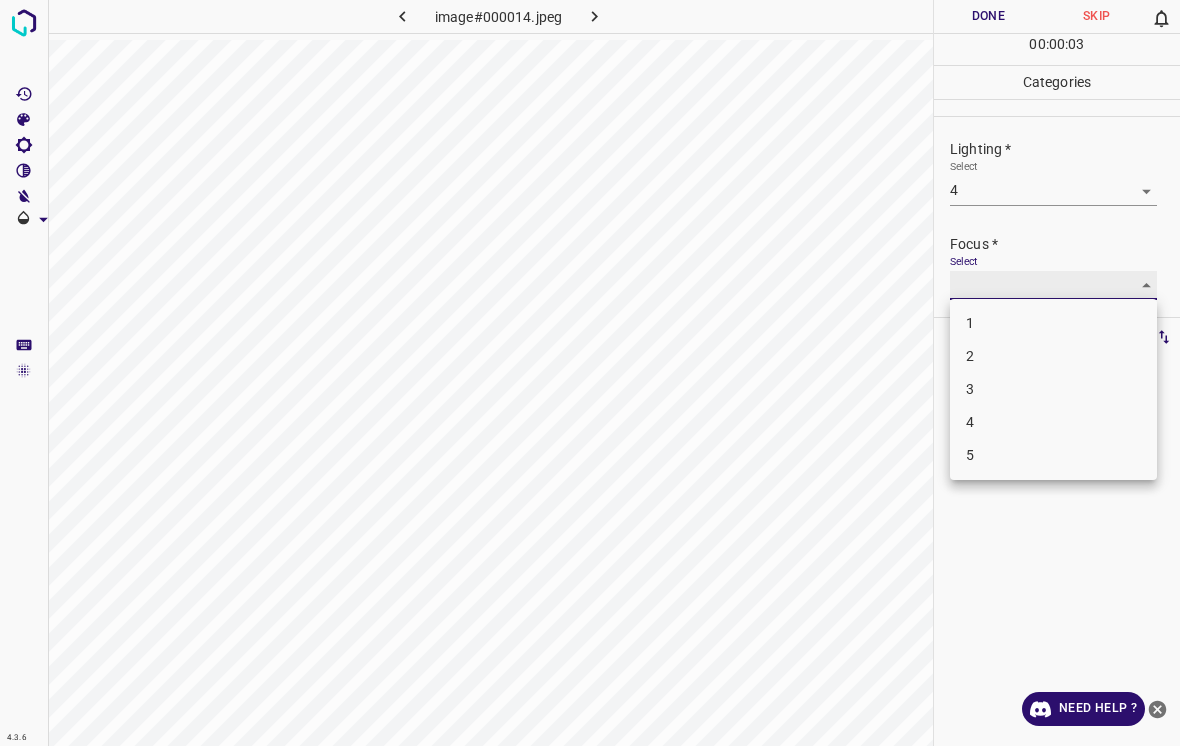 type on "2" 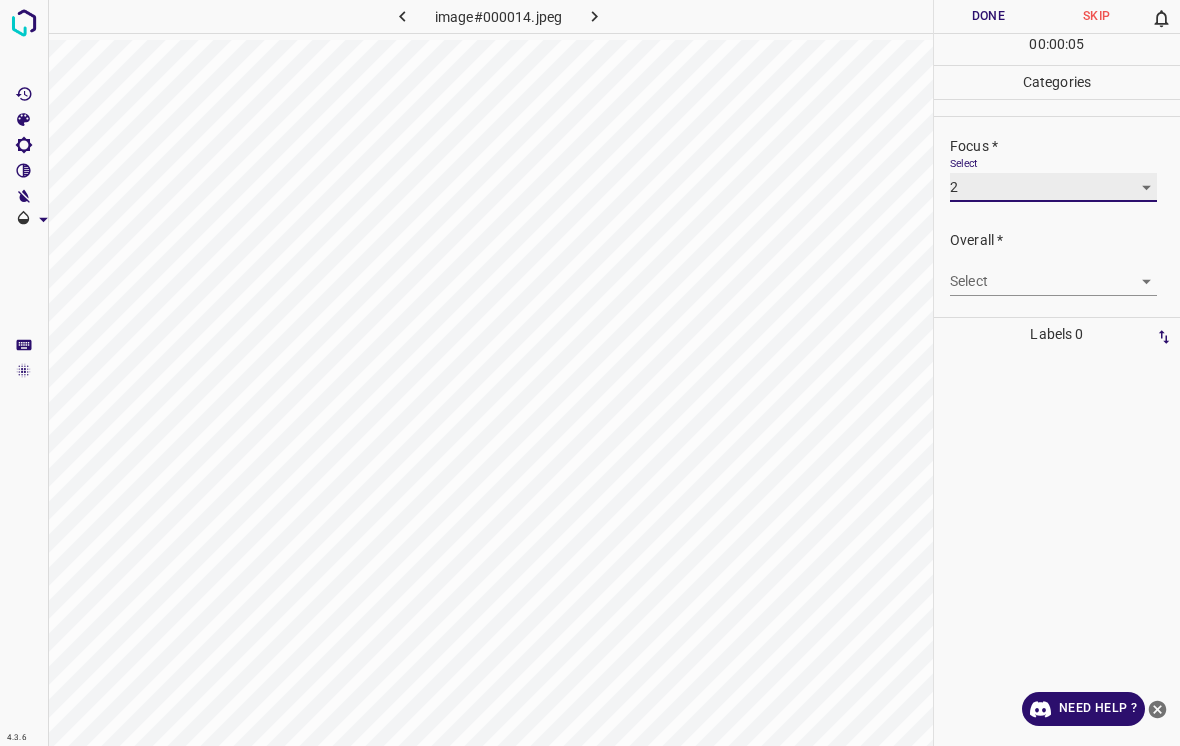 scroll, scrollTop: 98, scrollLeft: 0, axis: vertical 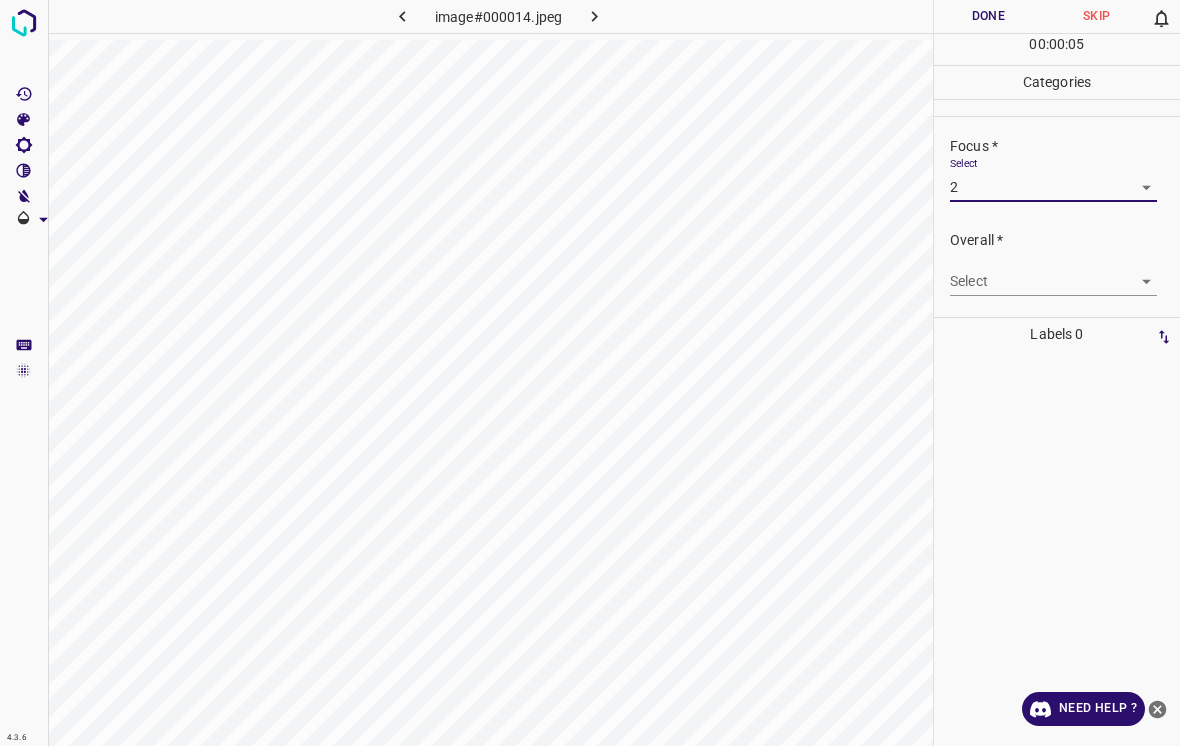 click on "4.3.6  image#000014.jpeg Done Skip 0 00   : 00   : 05   Categories Lighting *  Select 4 4 Focus *  Select 2 2 Overall *  Select ​ Labels   0 Categories 1 Lighting 2 Focus 3 Overall Tools Space Change between modes (Draw & Edit) I Auto labeling R Restore zoom M Zoom in N Zoom out Delete Delete selecte label Filters Z Restore filters X Saturation filter C Brightness filter V Contrast filter B Gray scale filter General O Download Need Help ? - Text - Hide - Delete" at bounding box center [590, 373] 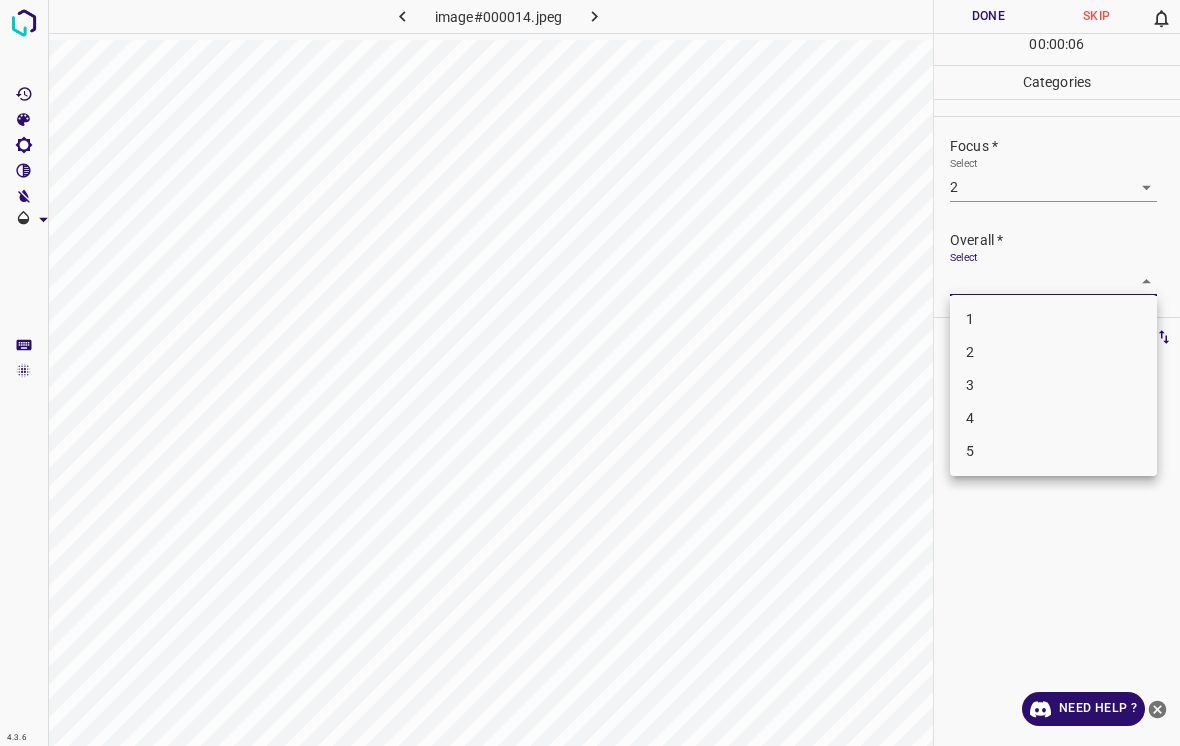 click on "3" at bounding box center (1053, 385) 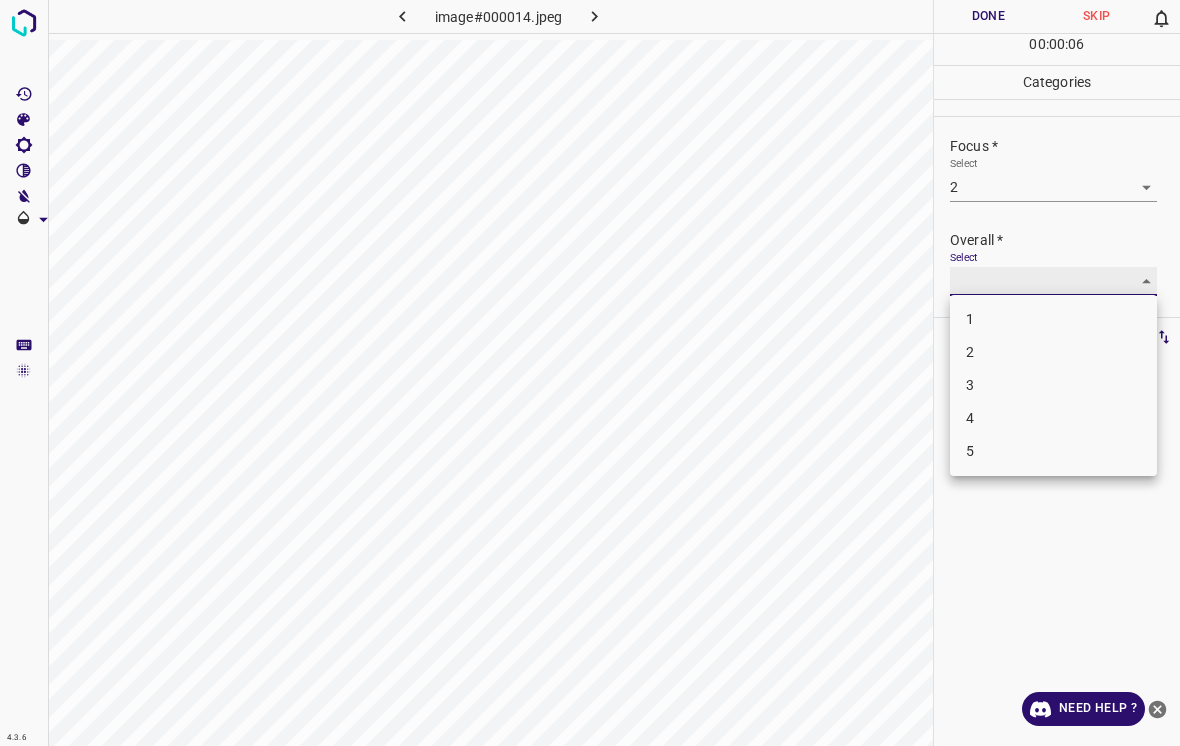 type on "3" 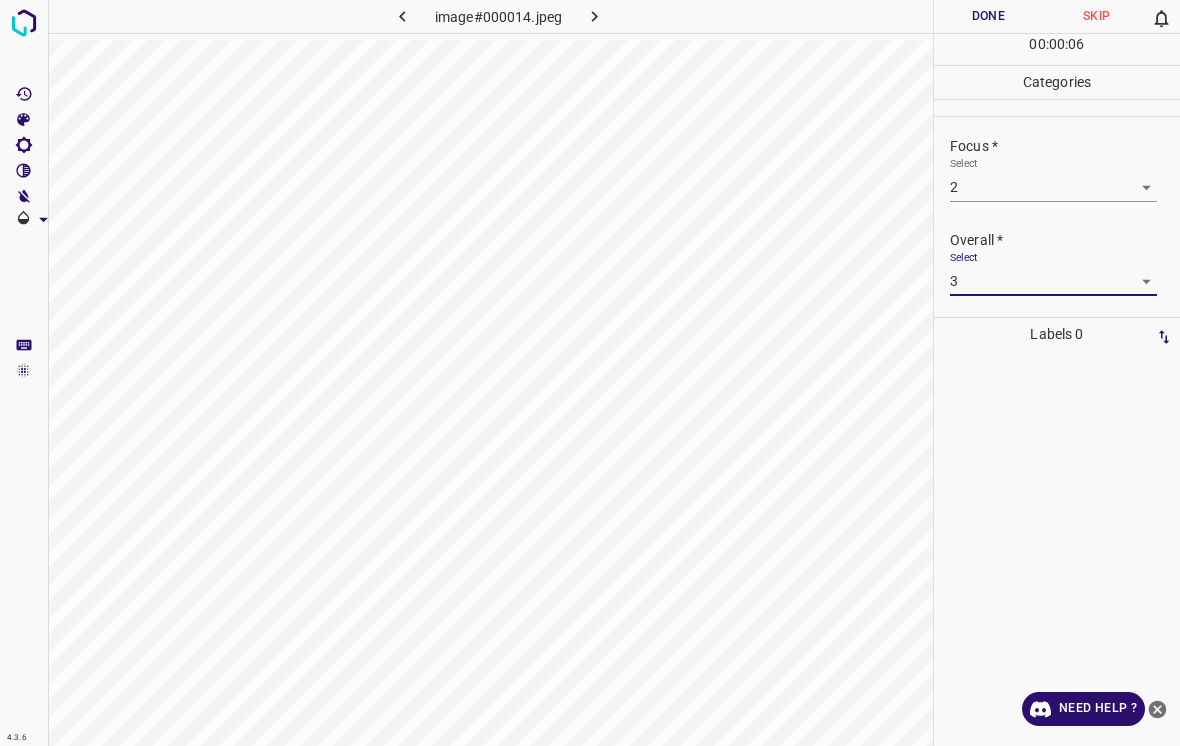 click on "Done" at bounding box center [988, 16] 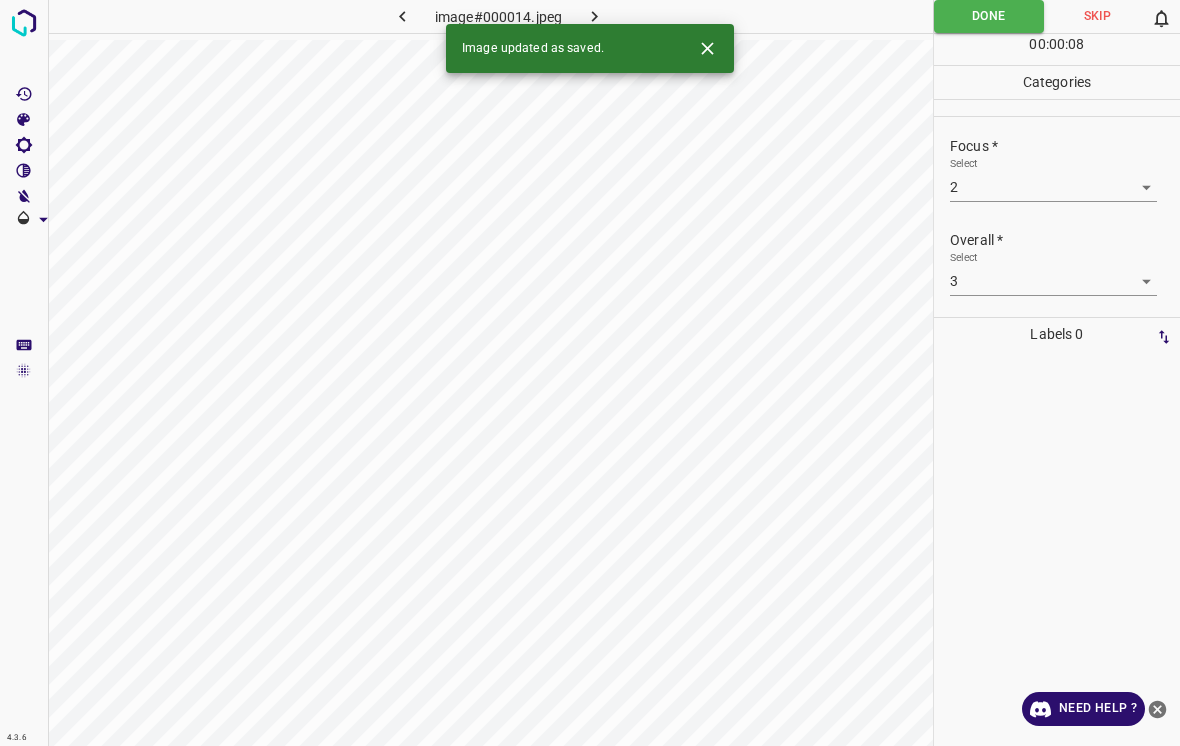 click 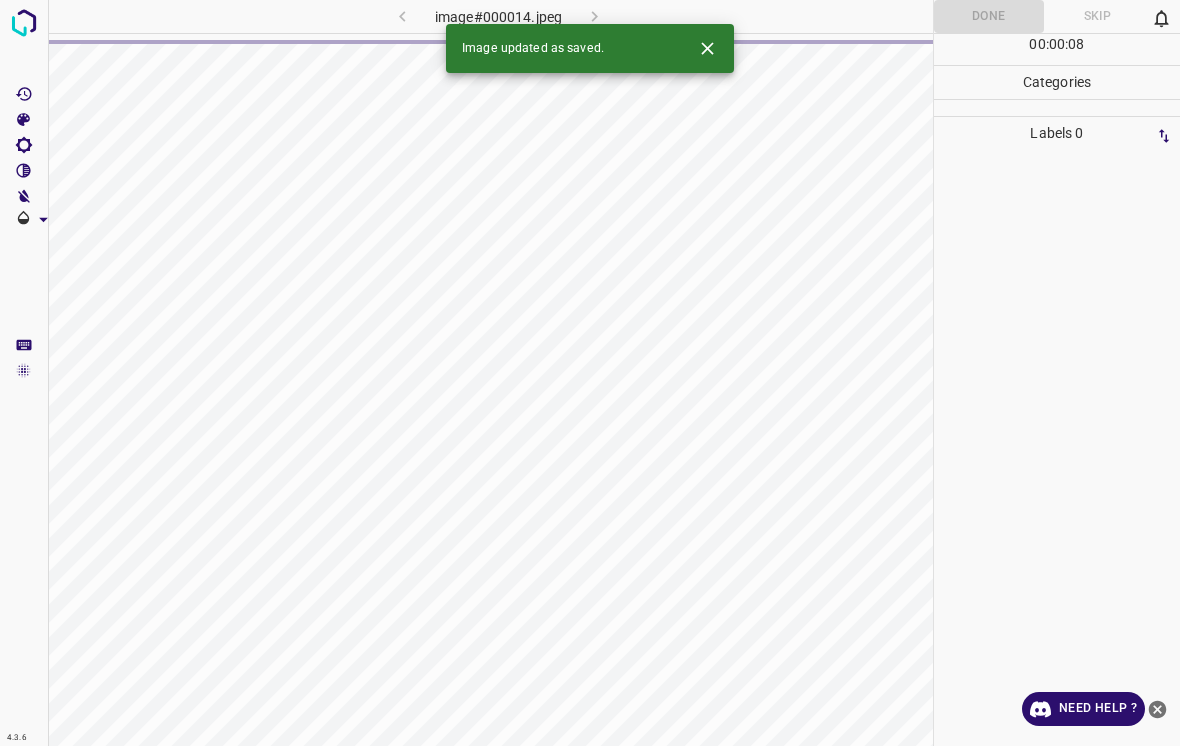 click 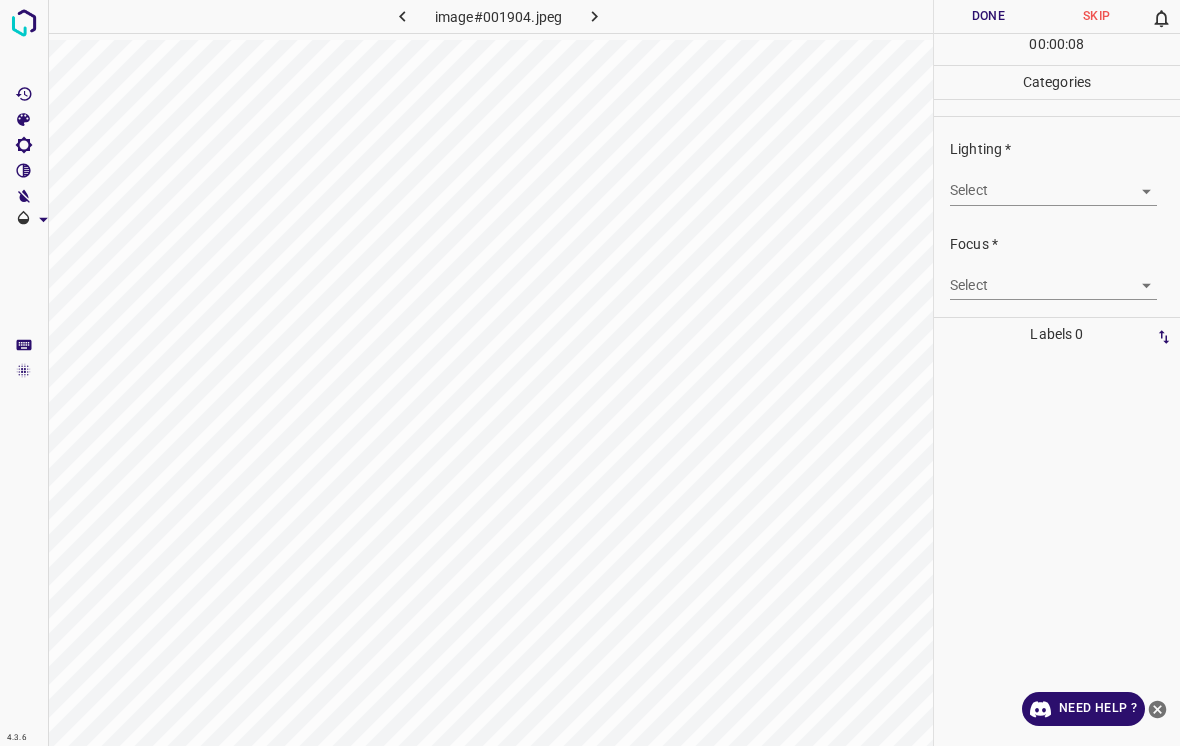 click on "Select ​" at bounding box center [1053, 182] 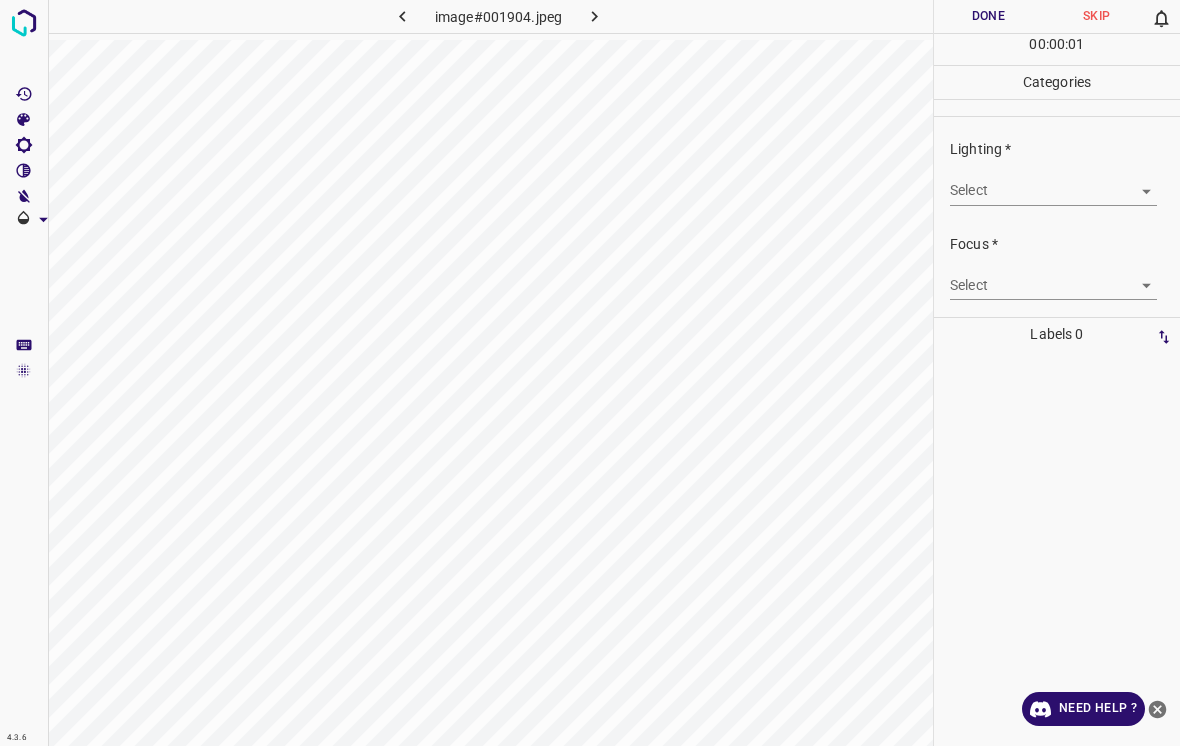 click on "Select ​" at bounding box center (1053, 182) 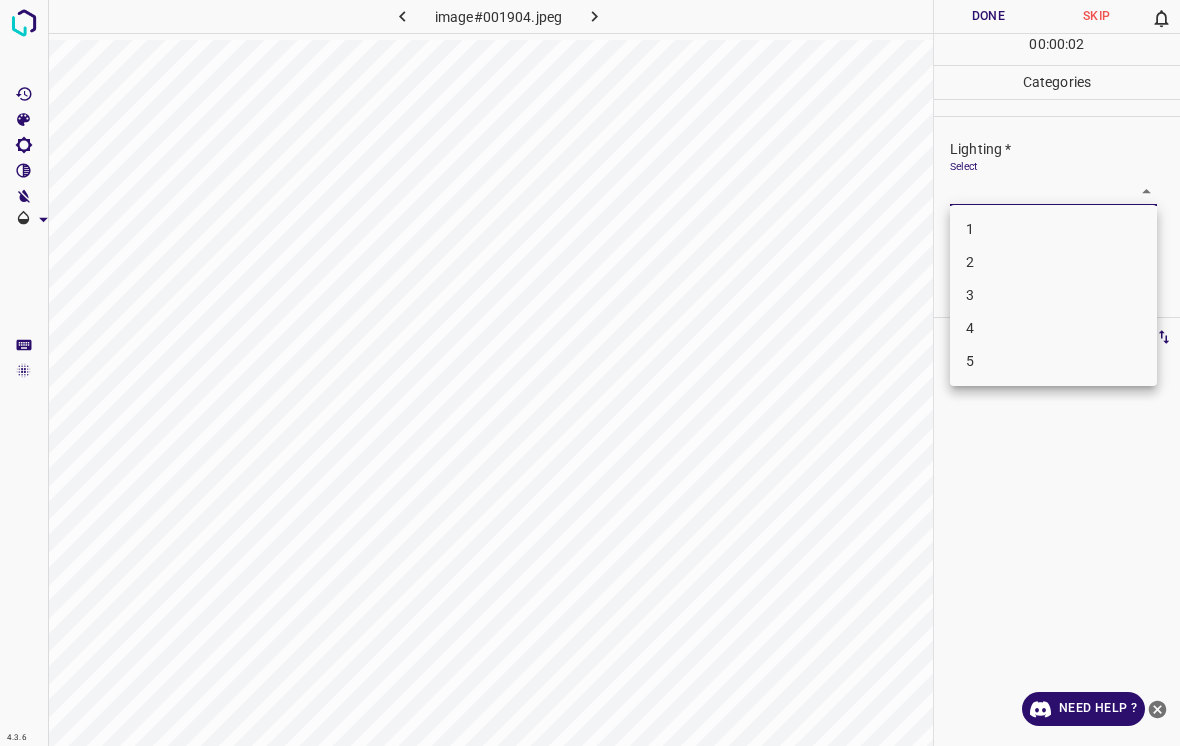 click on "2" at bounding box center [1053, 262] 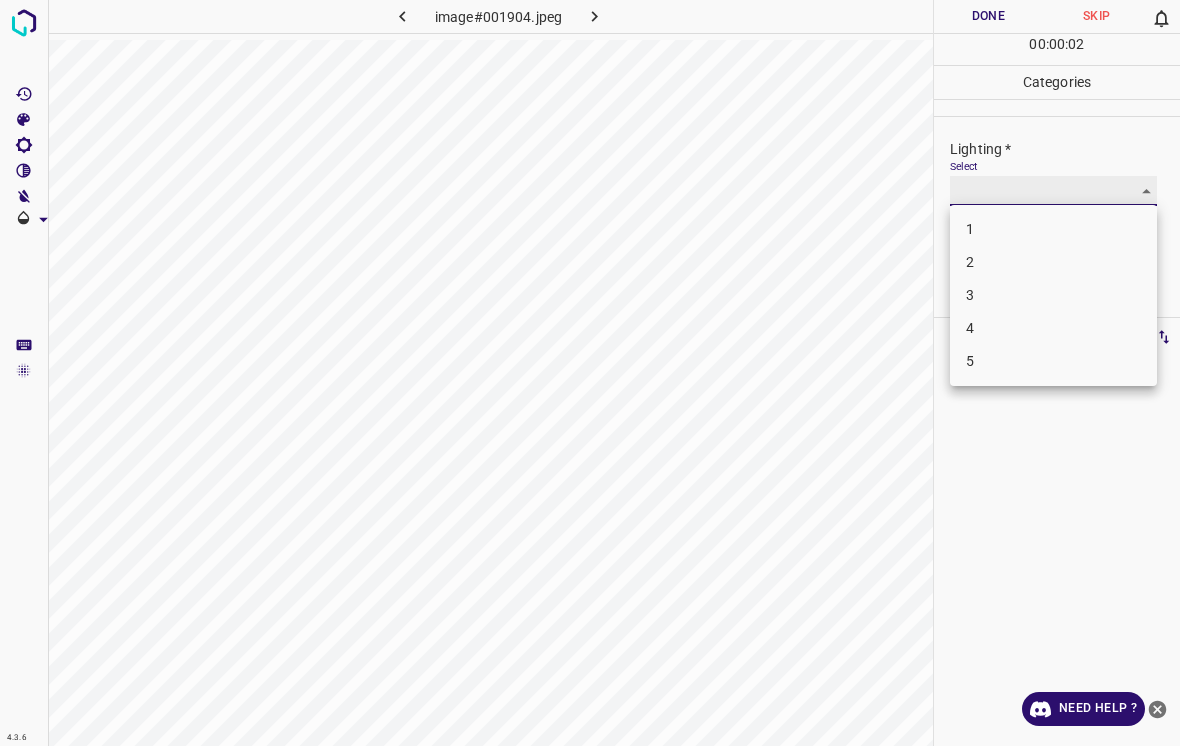type on "2" 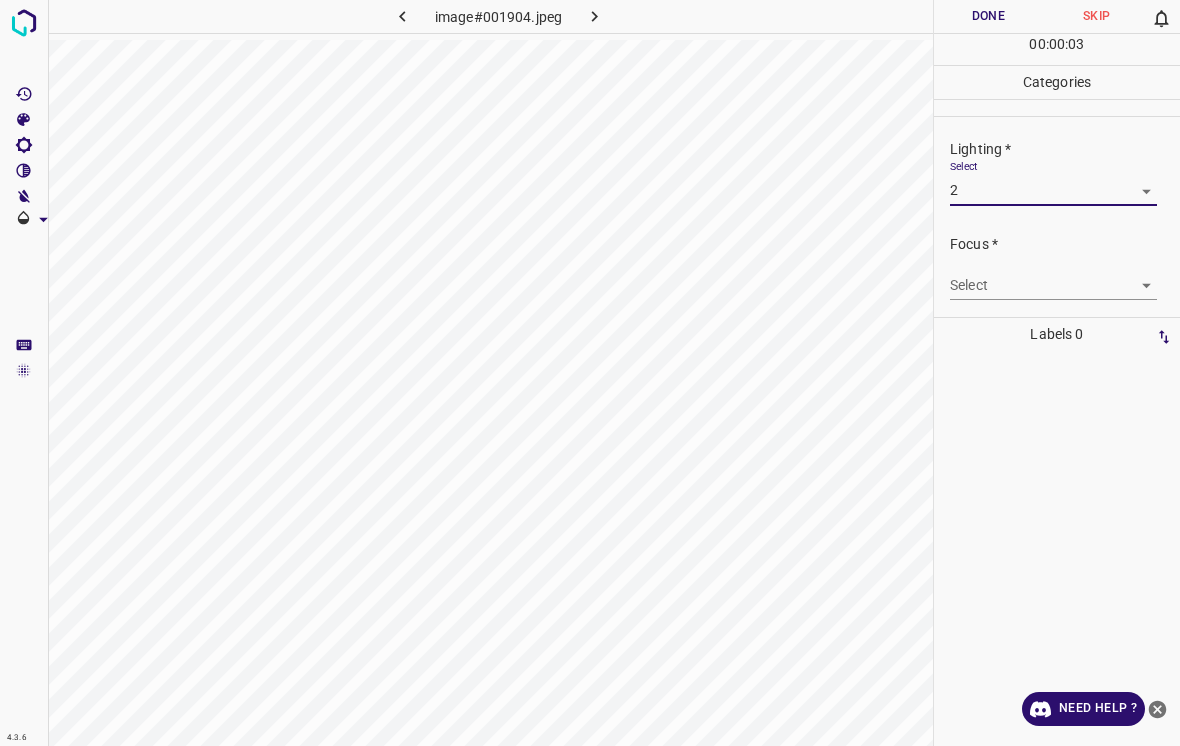 click on "4.3.6  image#001904.jpeg Done Skip 0 00   : 00   : 03   Categories Lighting *  Select 2 2 Focus *  Select ​ Overall *  Select ​ Labels   0 Categories 1 Lighting 2 Focus 3 Overall Tools Space Change between modes (Draw & Edit) I Auto labeling R Restore zoom M Zoom in N Zoom out Delete Delete selecte label Filters Z Restore filters X Saturation filter C Brightness filter V Contrast filter B Gray scale filter General O Download Need Help ? - Text - Hide - Delete" at bounding box center (590, 373) 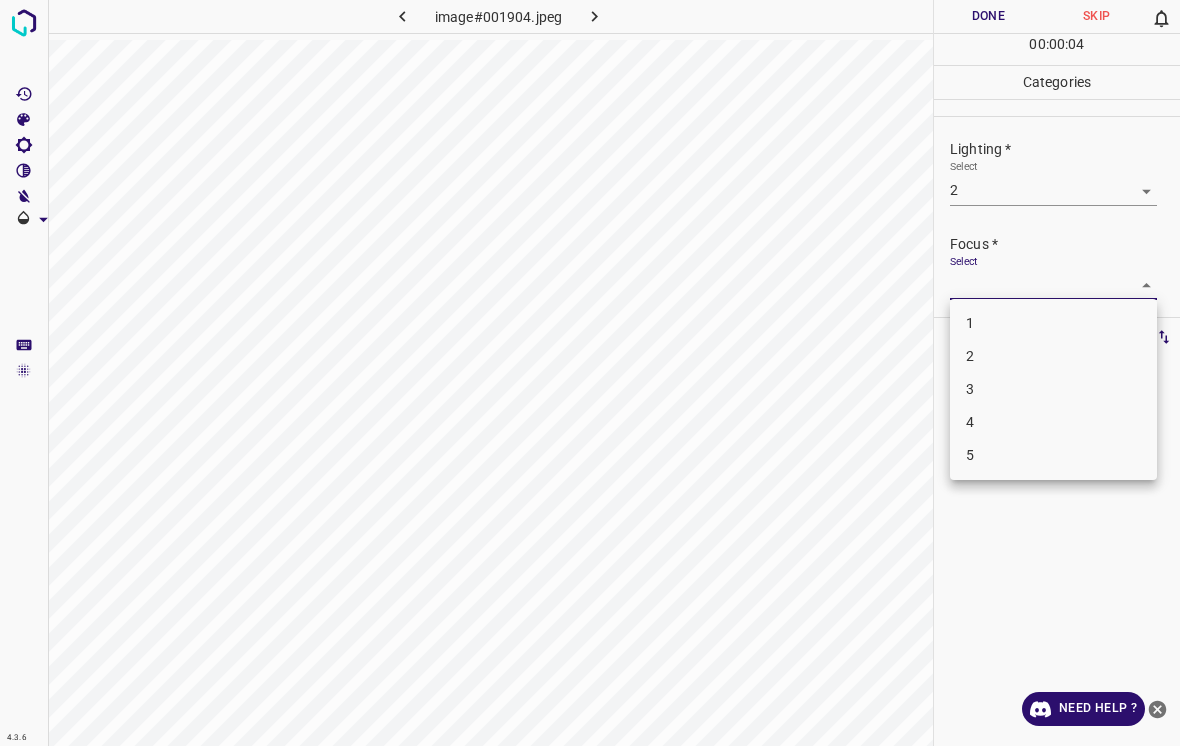 click on "2" at bounding box center [1053, 356] 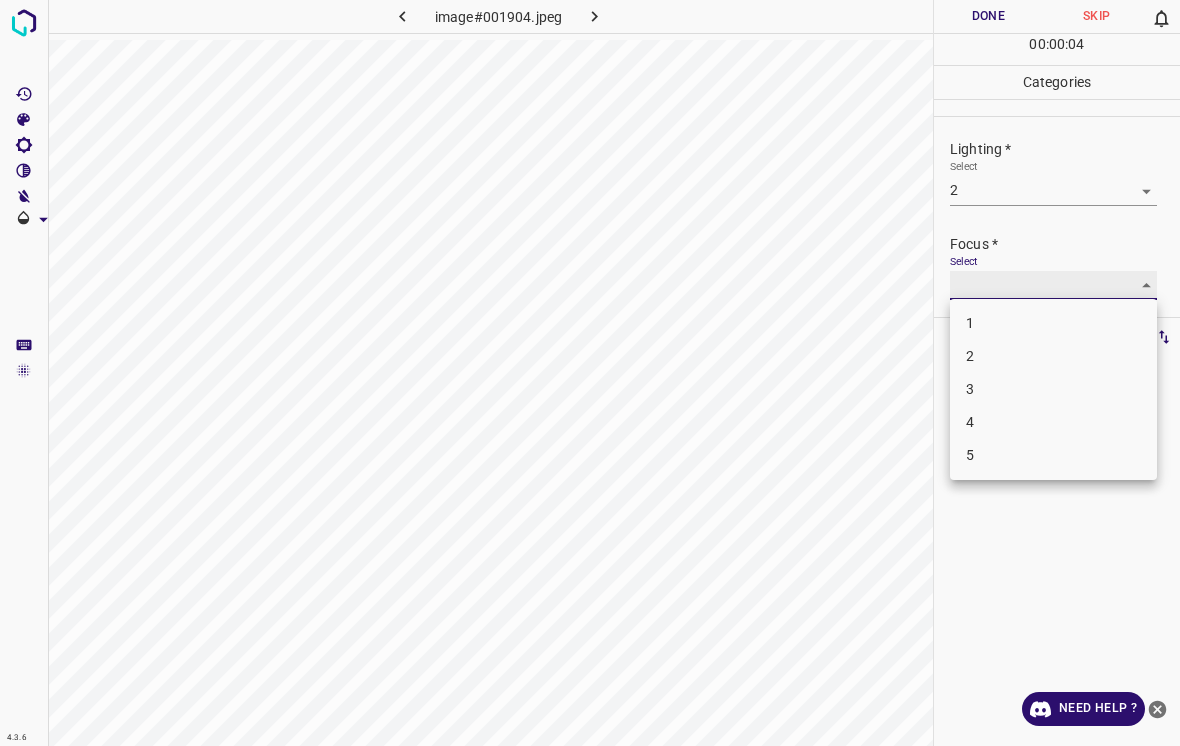 type on "2" 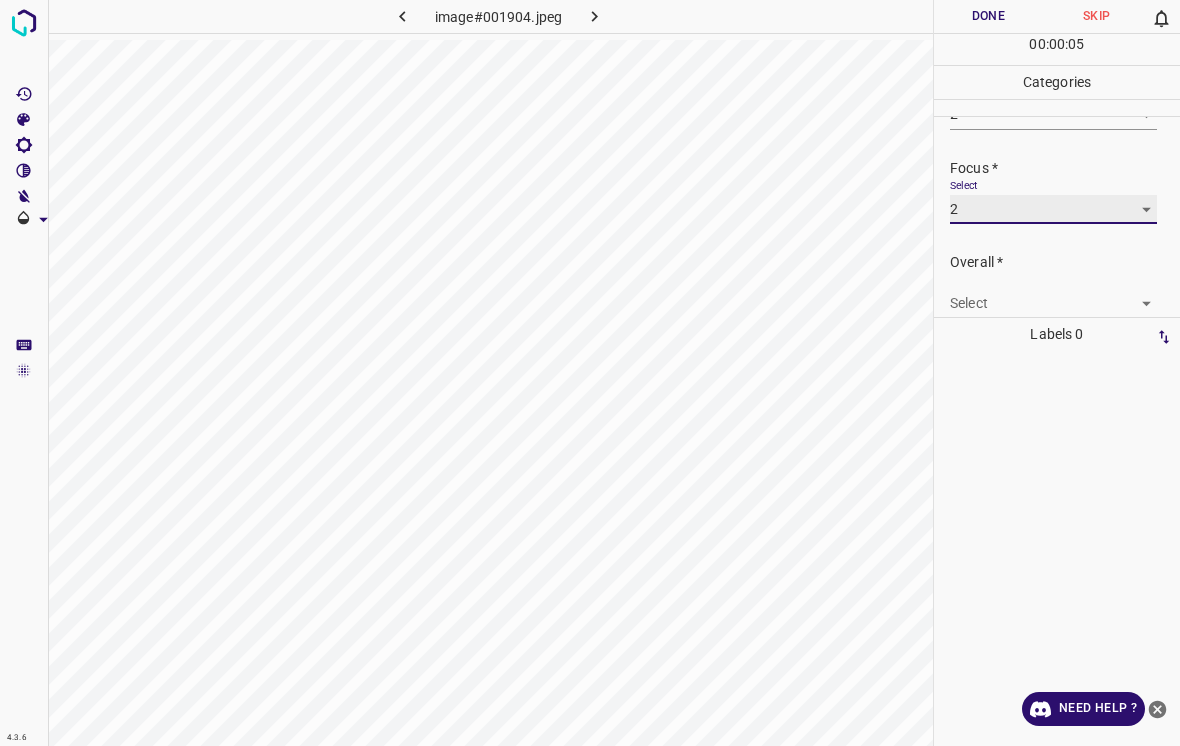 scroll, scrollTop: 80, scrollLeft: 0, axis: vertical 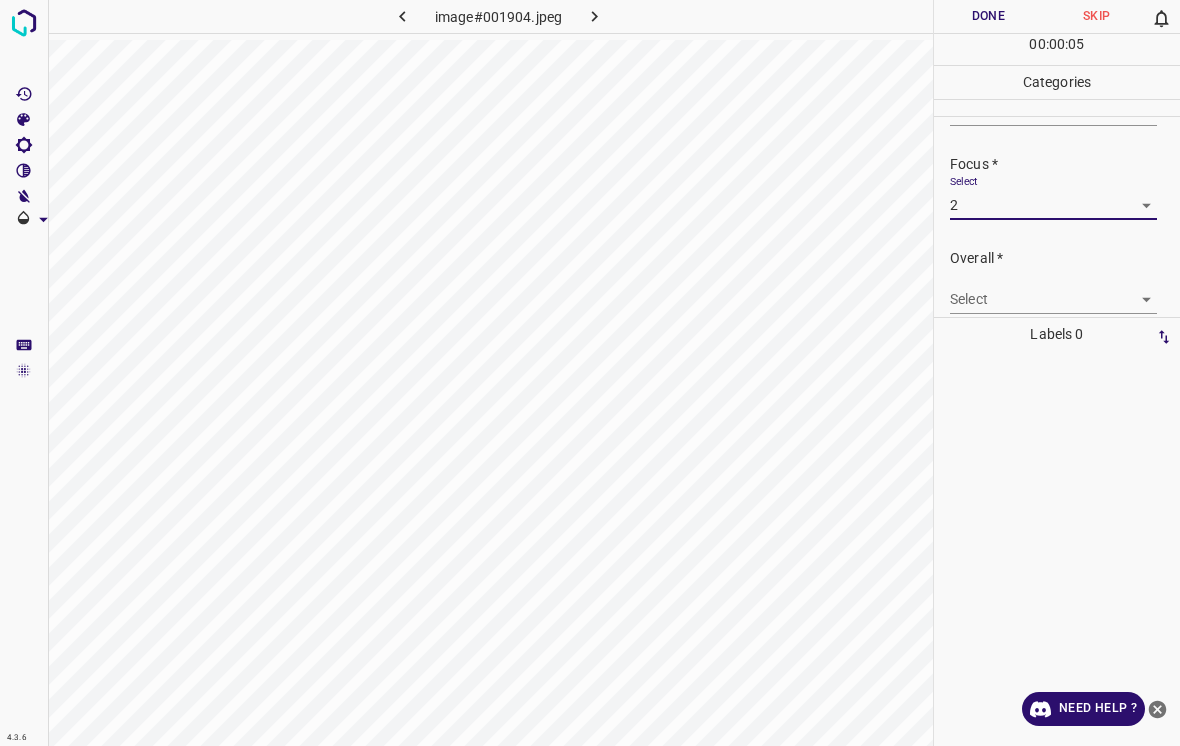 click on "4.3.6  image#001904.jpeg Done Skip 0 00   : 00   : 05   Categories Lighting *  Select 2 2 Focus *  Select 2 2 Overall *  Select ​ Labels   0 Categories 1 Lighting 2 Focus 3 Overall Tools Space Change between modes (Draw & Edit) I Auto labeling R Restore zoom M Zoom in N Zoom out Delete Delete selecte label Filters Z Restore filters X Saturation filter C Brightness filter V Contrast filter B Gray scale filter General O Download Need Help ? - Text - Hide - Delete" at bounding box center [590, 373] 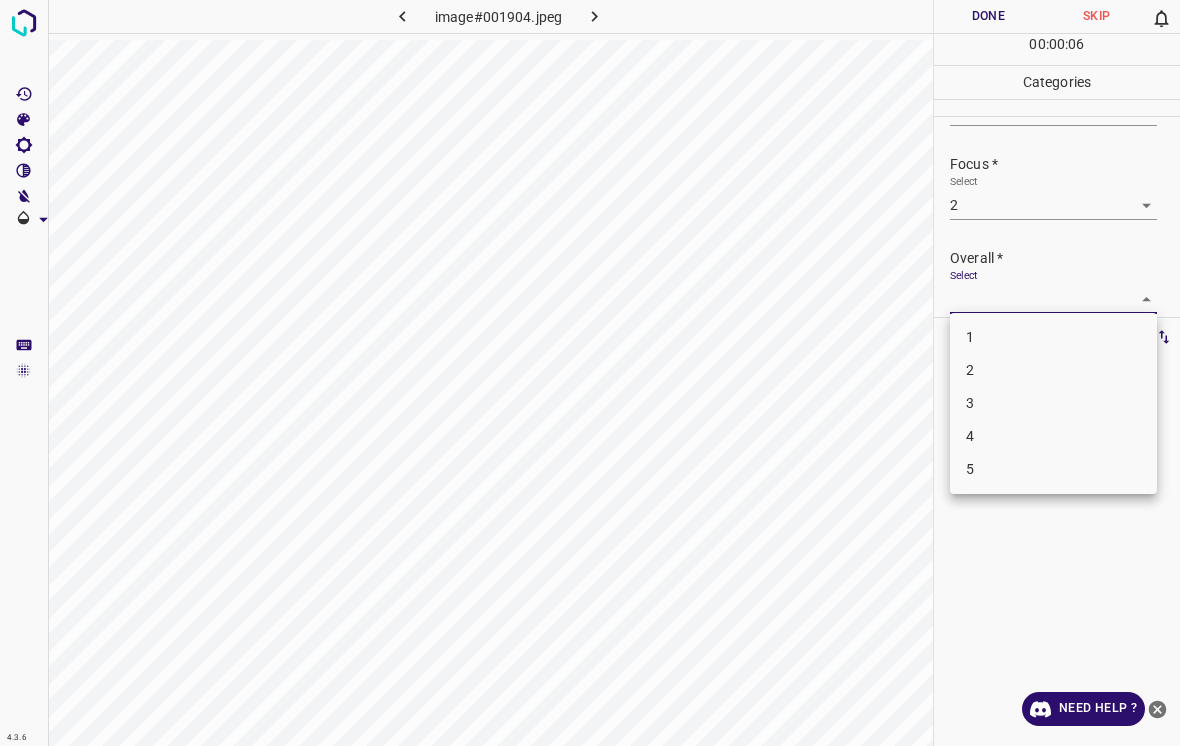 click on "2" at bounding box center (1053, 370) 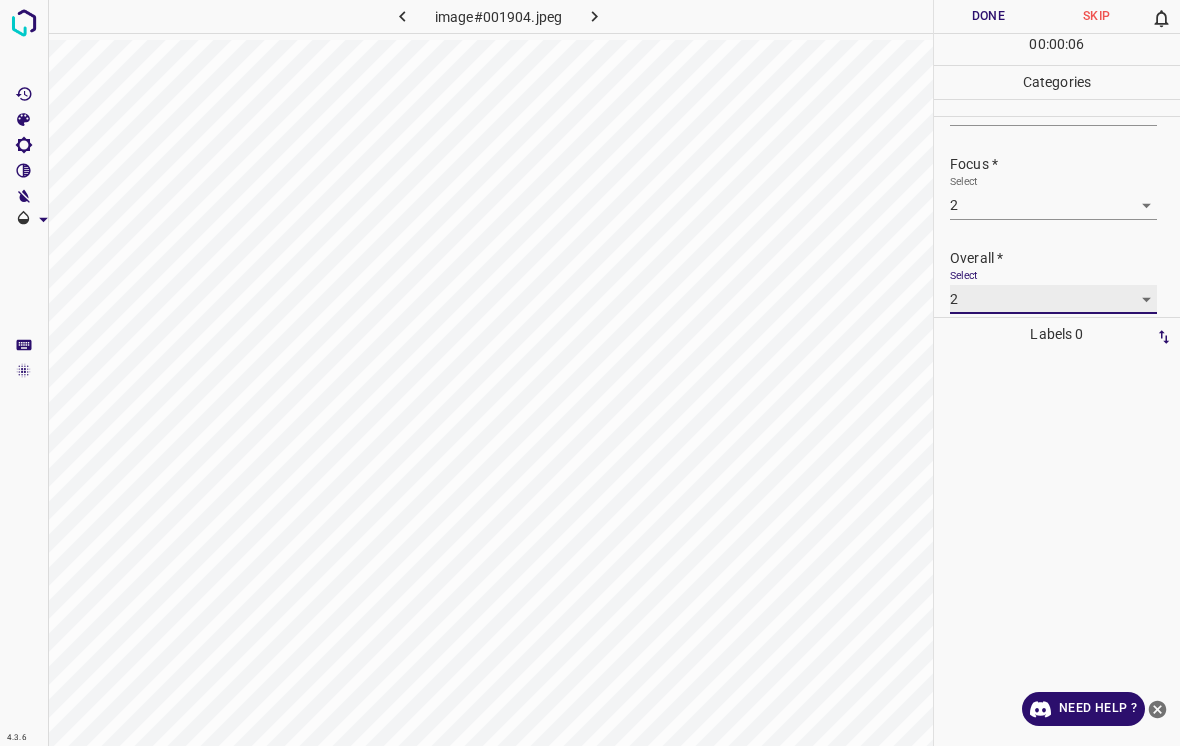 type on "2" 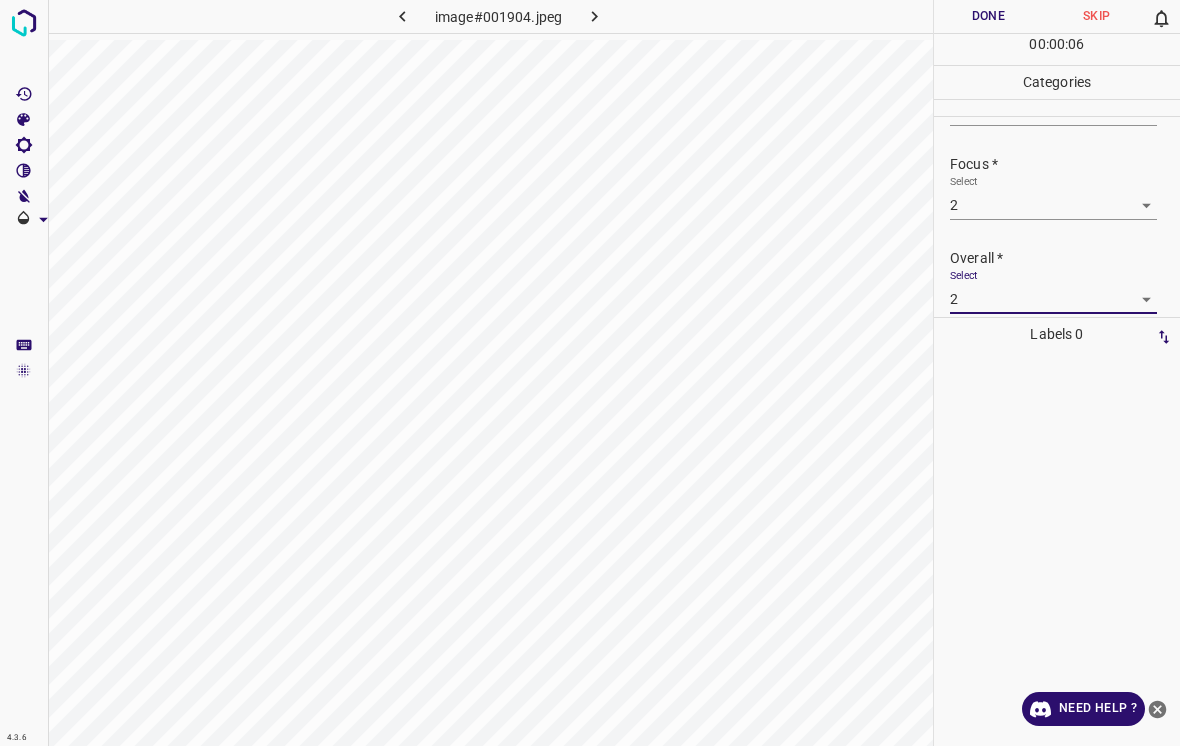 click on "Done" at bounding box center (988, 16) 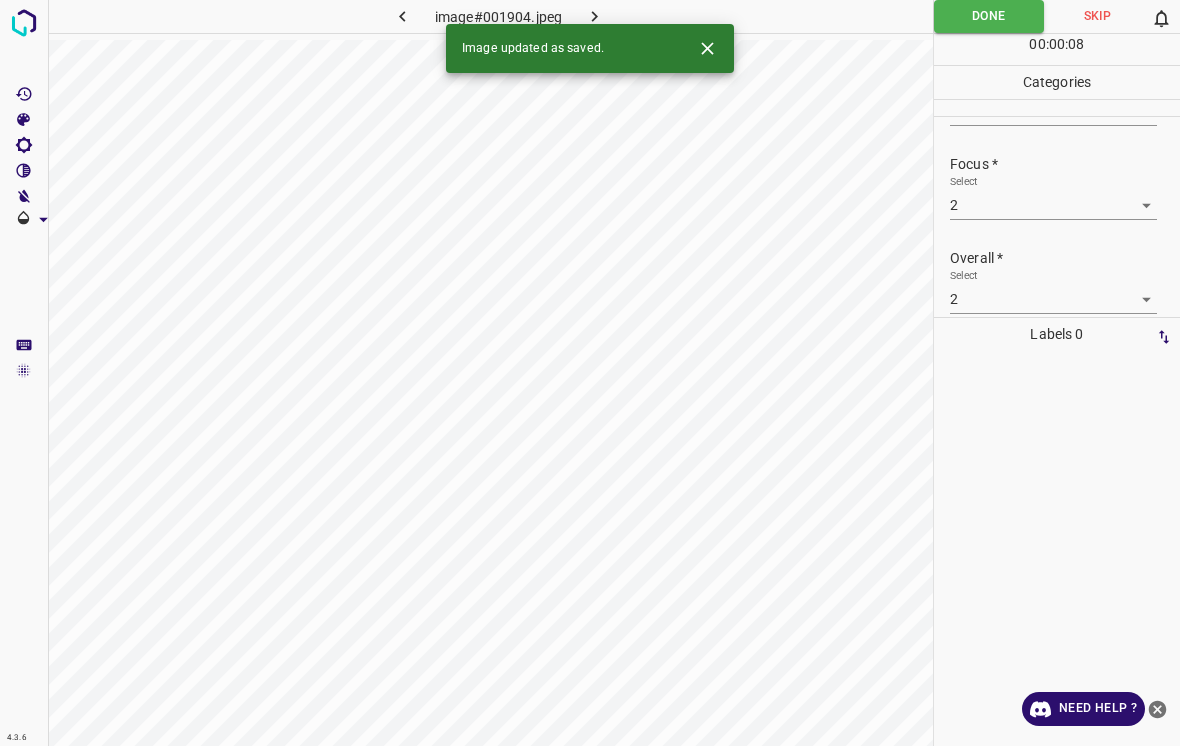 click 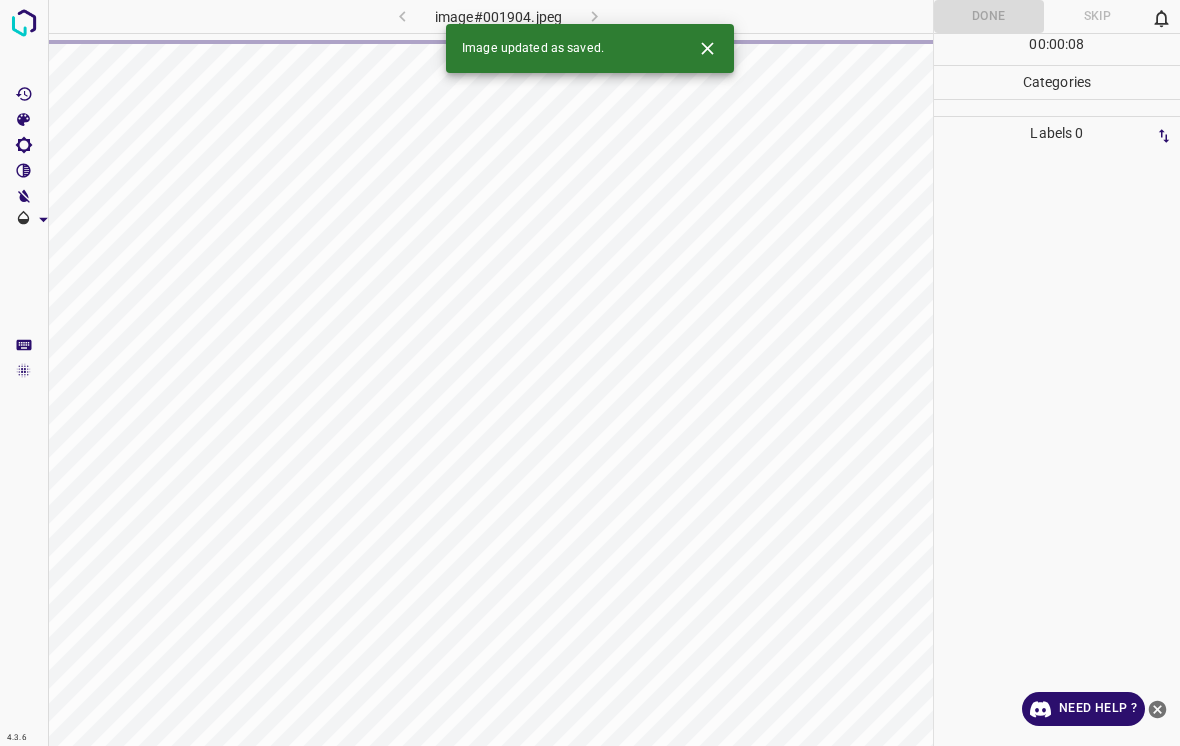 click 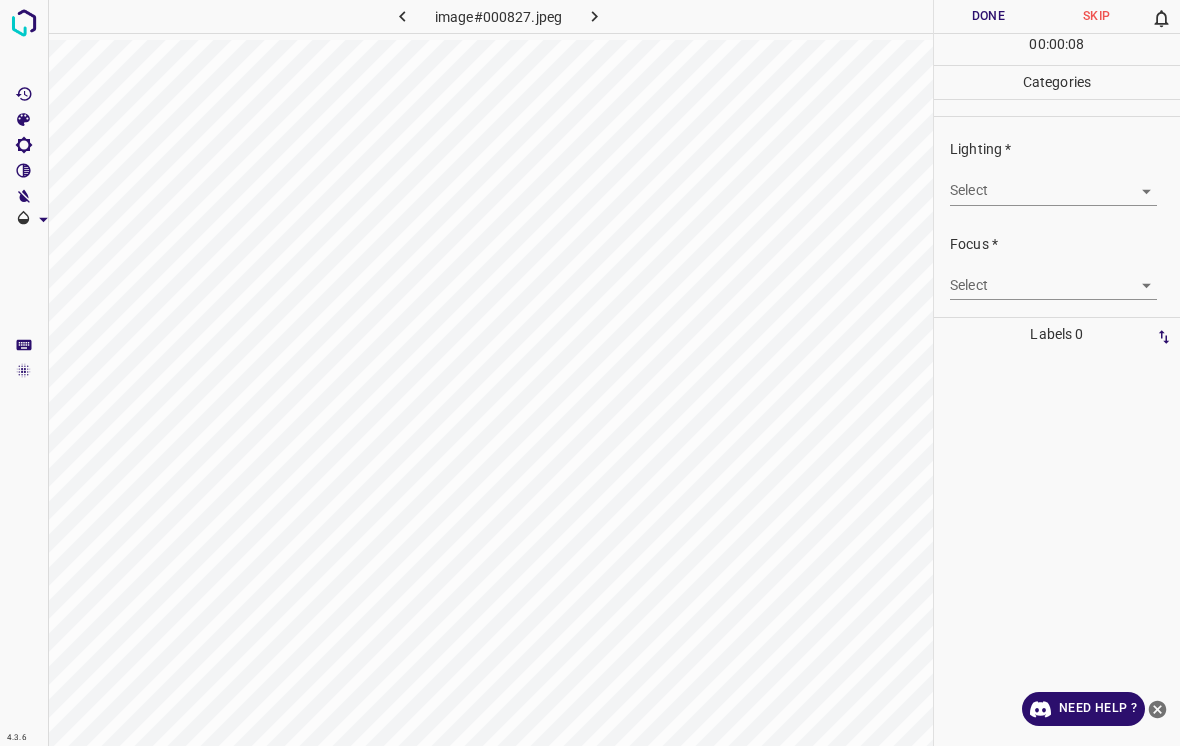 click on "4.3.6  image#000827.jpeg Done Skip 0 00   : 00   : 08   Categories Lighting *  Select ​ Focus *  Select ​ Overall *  Select ​ Labels   0 Categories 1 Lighting 2 Focus 3 Overall Tools Space Change between modes (Draw & Edit) I Auto labeling R Restore zoom M Zoom in N Zoom out Delete Delete selecte label Filters Z Restore filters X Saturation filter C Brightness filter V Contrast filter B Gray scale filter General O Download Need Help ? - Text - Hide - Delete" at bounding box center (590, 373) 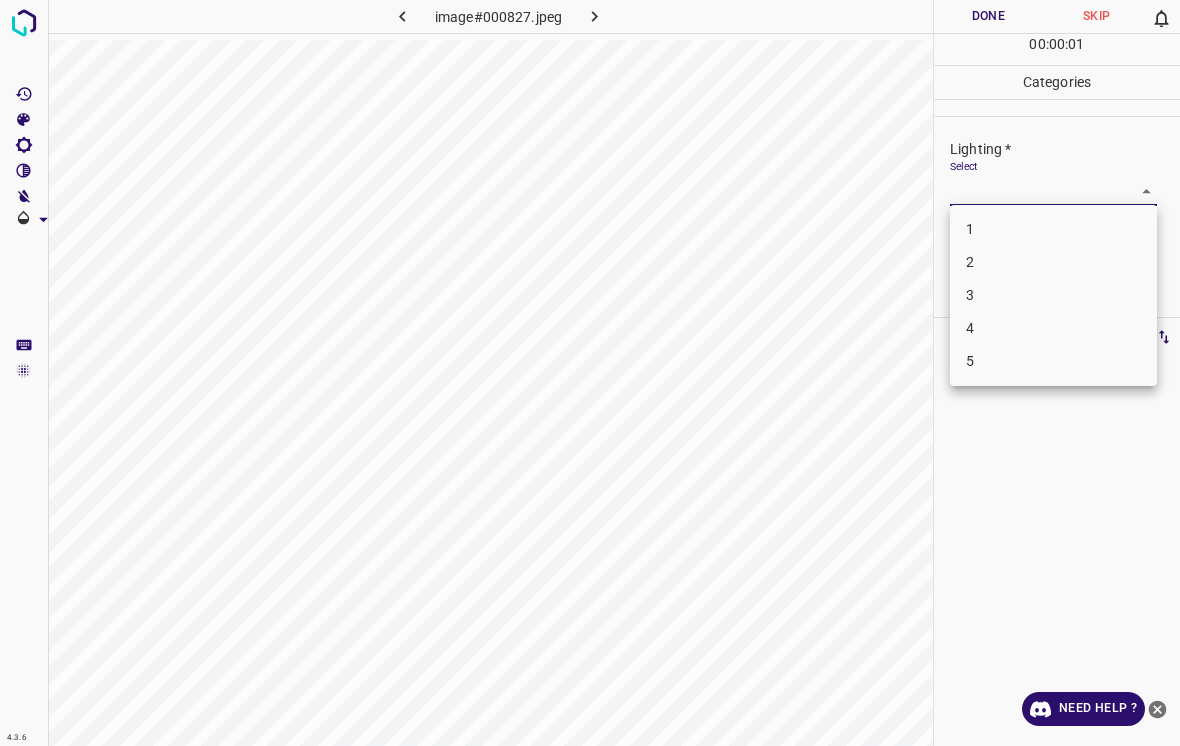 click on "3" at bounding box center (1053, 295) 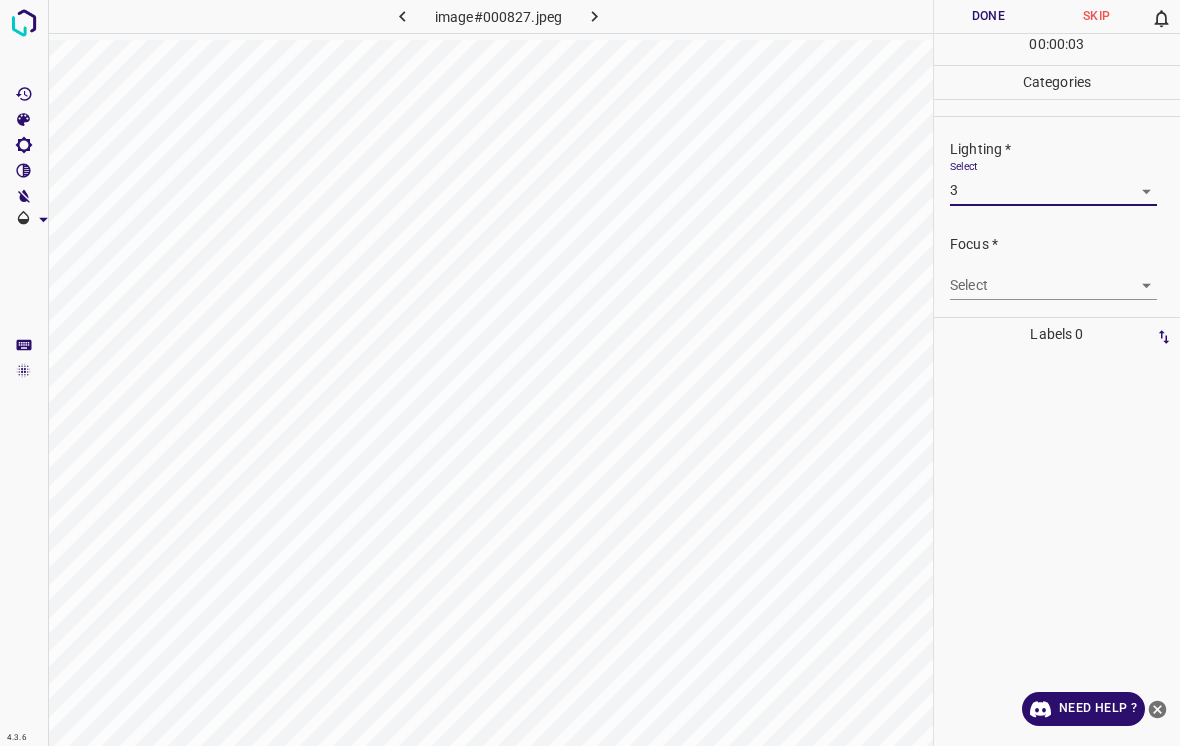 click on "4.3.6  image#000827.jpeg Done Skip 0 00   : 00   : 03   Categories Lighting *  Select 3 3 Focus *  Select ​ Overall *  Select ​ Labels   0 Categories 1 Lighting 2 Focus 3 Overall Tools Space Change between modes (Draw & Edit) I Auto labeling R Restore zoom M Zoom in N Zoom out Delete Delete selecte label Filters Z Restore filters X Saturation filter C Brightness filter V Contrast filter B Gray scale filter General O Download Need Help ? - Text - Hide - Delete" at bounding box center (590, 373) 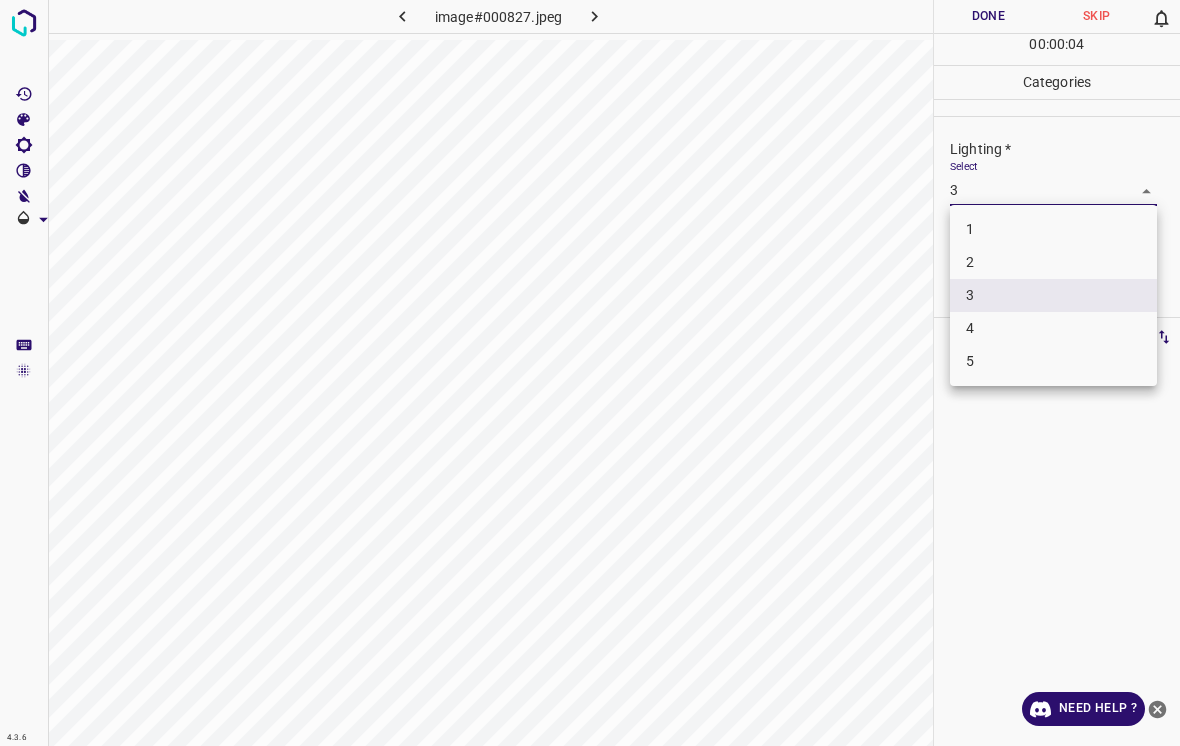 click on "4" at bounding box center [1053, 328] 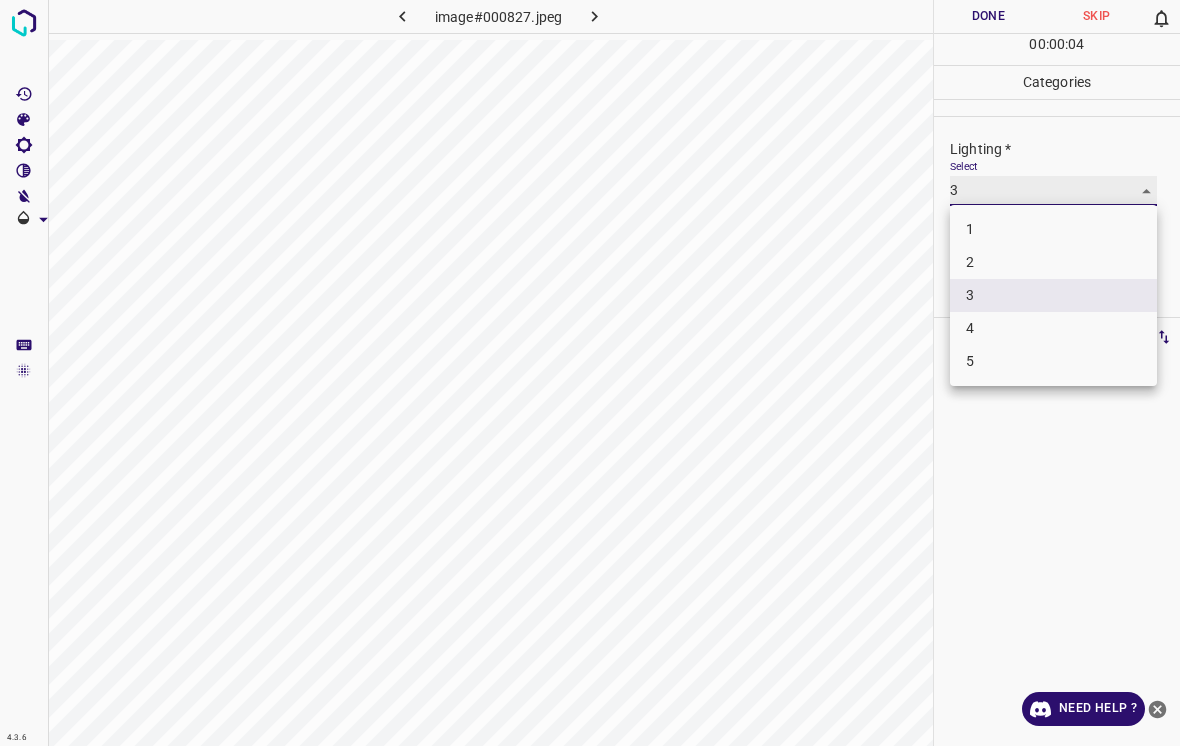 type on "4" 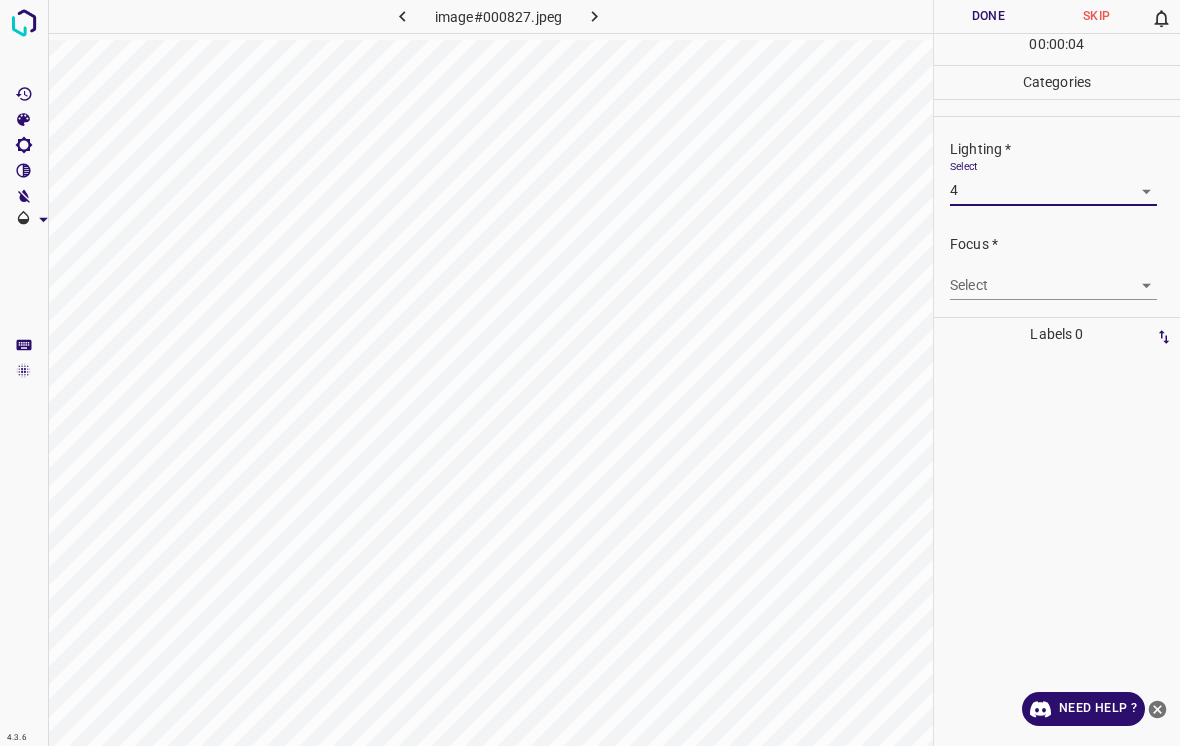 click on "4.3.6  image#000827.jpeg Done Skip 0 00   : 00   : 04   Categories Lighting *  Select 4 4 Focus *  Select ​ Overall *  Select ​ Labels   0 Categories 1 Lighting 2 Focus 3 Overall Tools Space Change between modes (Draw & Edit) I Auto labeling R Restore zoom M Zoom in N Zoom out Delete Delete selecte label Filters Z Restore filters X Saturation filter C Brightness filter V Contrast filter B Gray scale filter General O Download Need Help ? - Text - Hide - Delete 1 2 3 4 5" at bounding box center (590, 373) 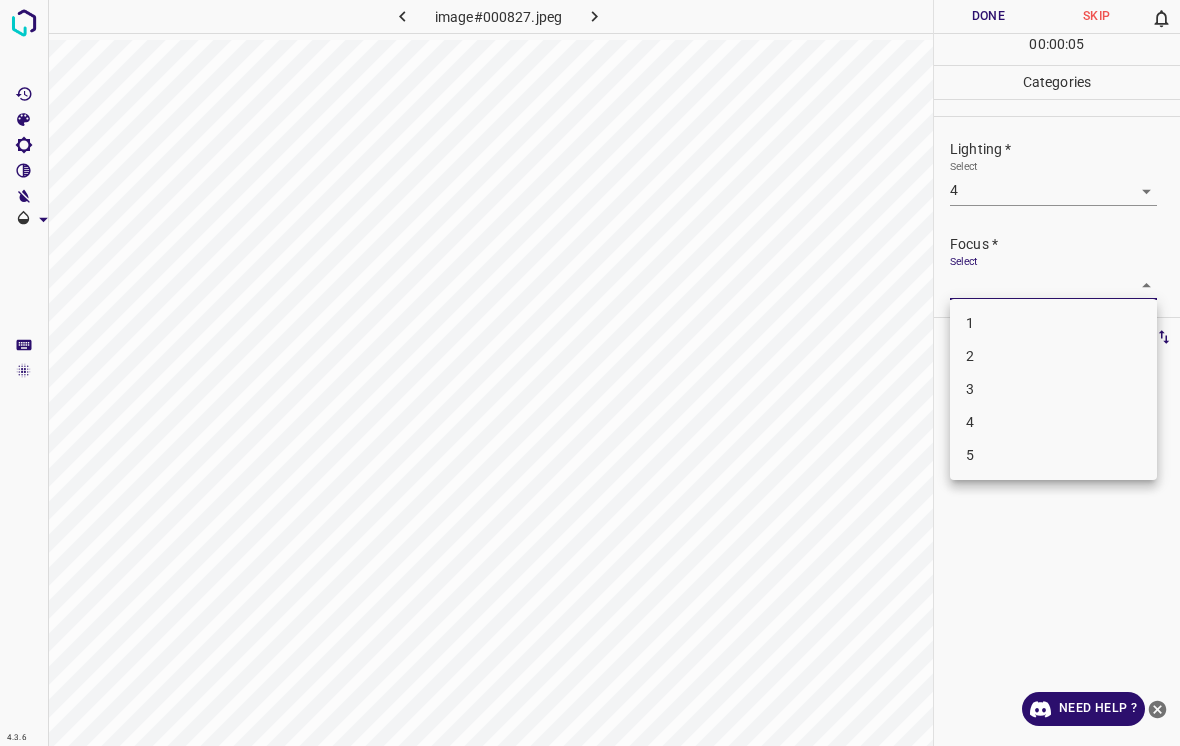 click on "3" at bounding box center [1053, 389] 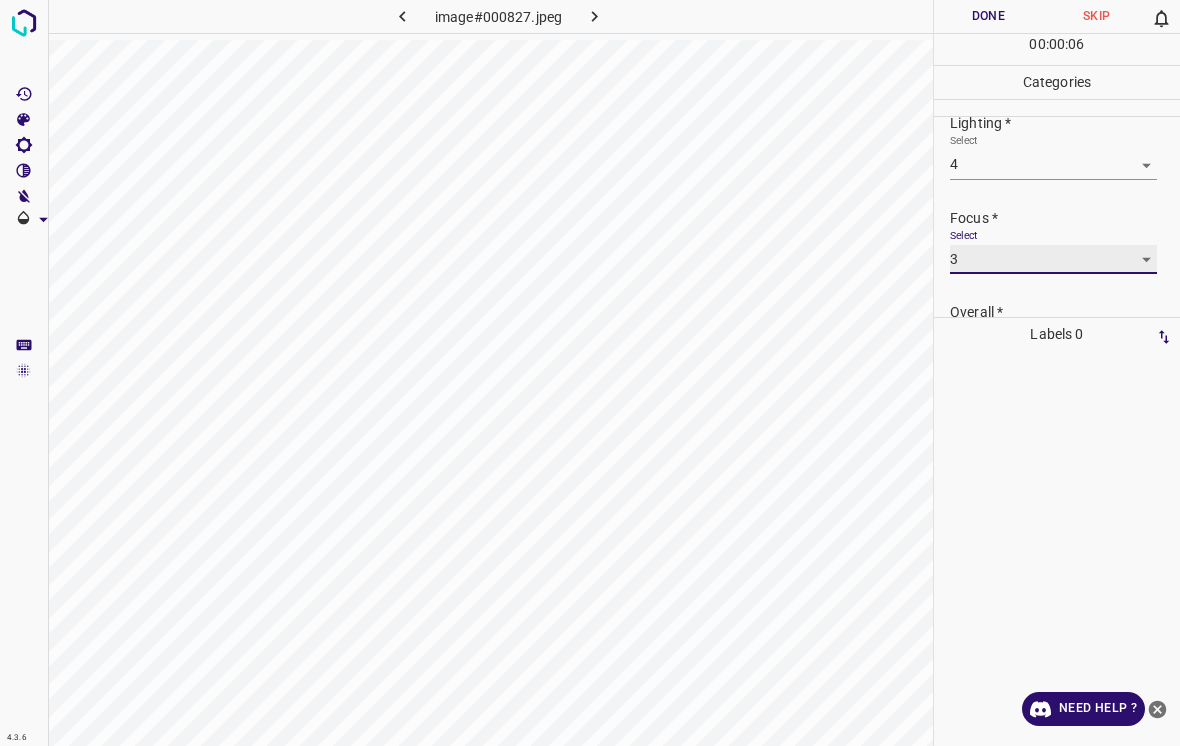 scroll, scrollTop: 62, scrollLeft: 0, axis: vertical 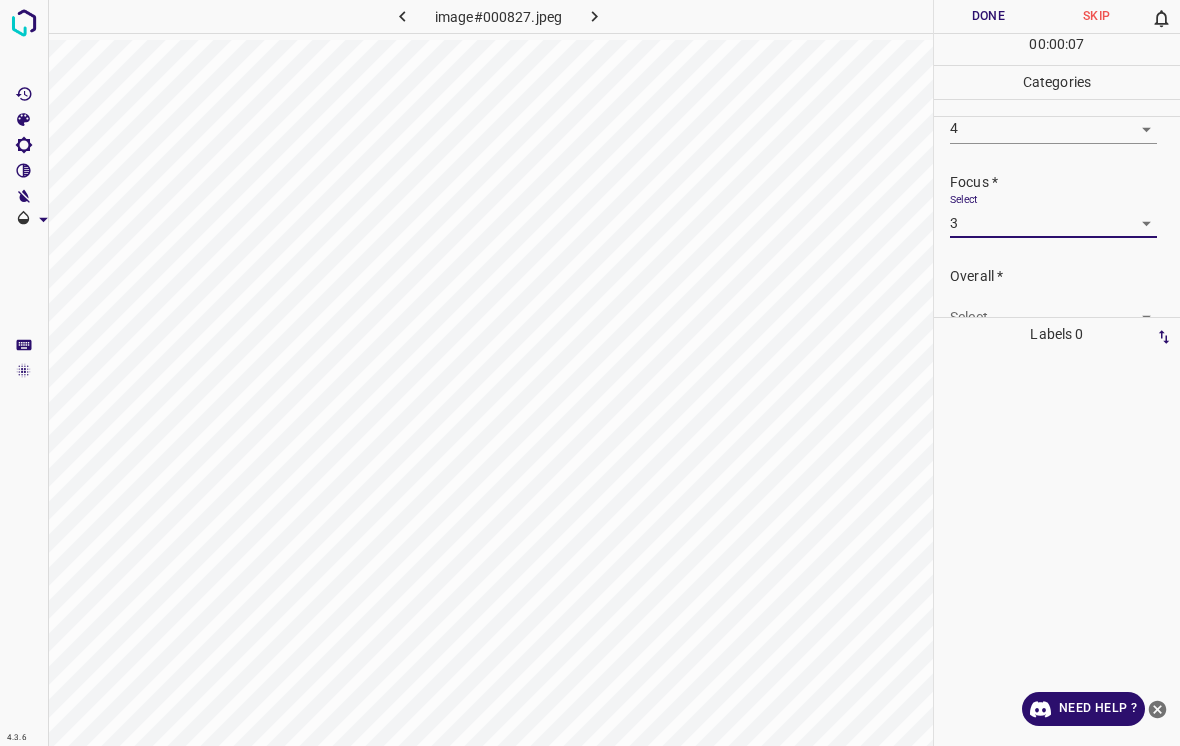 click on "4.3.6  image#000827.jpeg Done Skip 0 00   : 00   : 07   Categories Lighting *  Select 4 4 Focus *  Select 3 3 Overall *  Select ​ Labels   0 Categories 1 Lighting 2 Focus 3 Overall Tools Space Change between modes (Draw & Edit) I Auto labeling R Restore zoom M Zoom in N Zoom out Delete Delete selecte label Filters Z Restore filters X Saturation filter C Brightness filter V Contrast filter B Gray scale filter General O Download Need Help ? - Text - Hide - Delete" at bounding box center [590, 373] 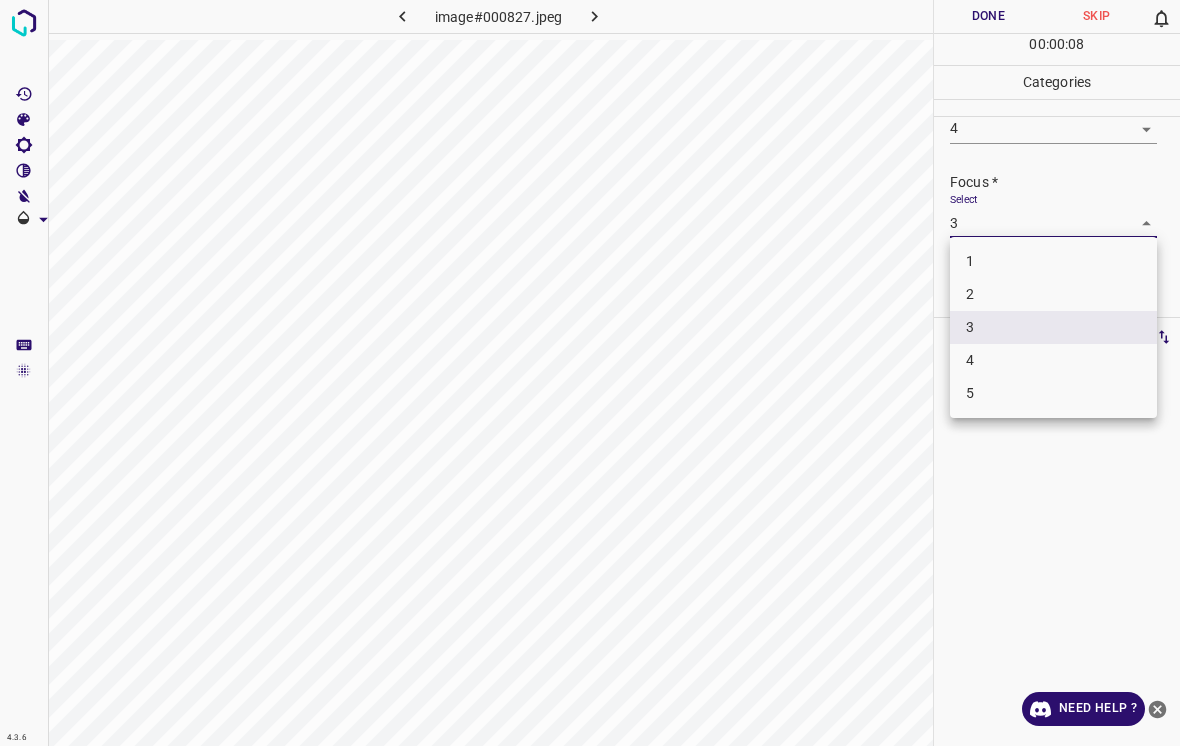 click on "4" at bounding box center (1053, 360) 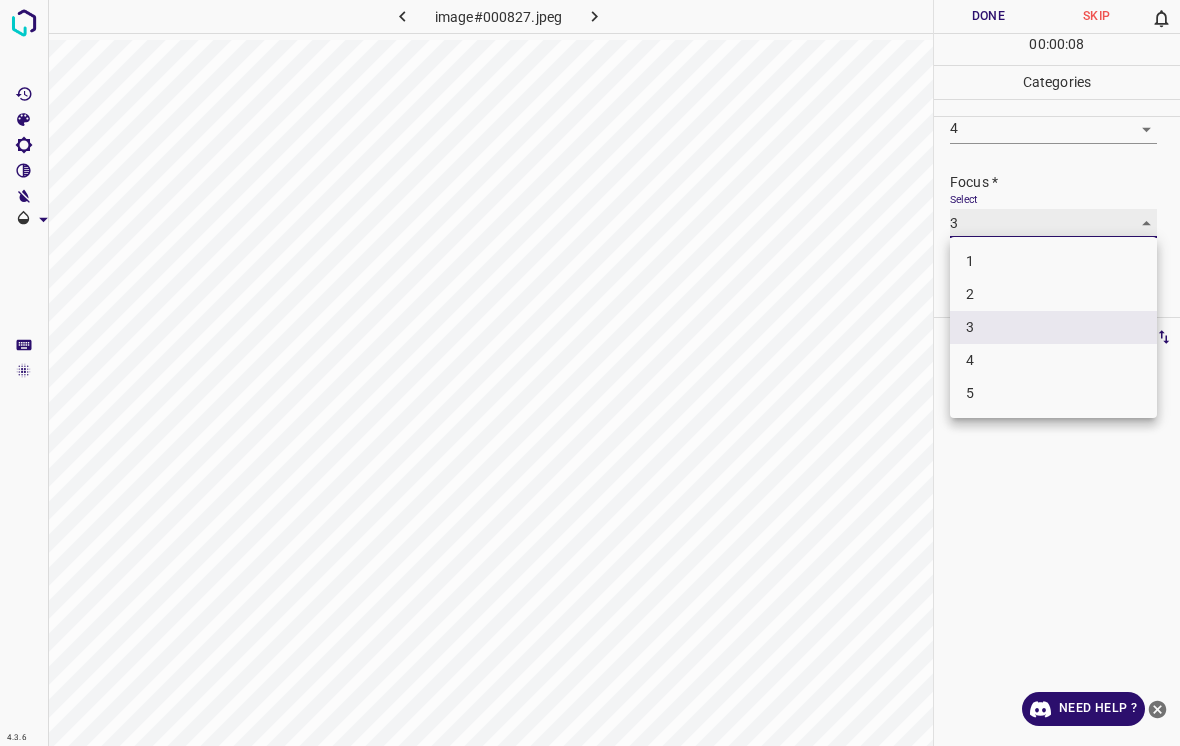 type on "4" 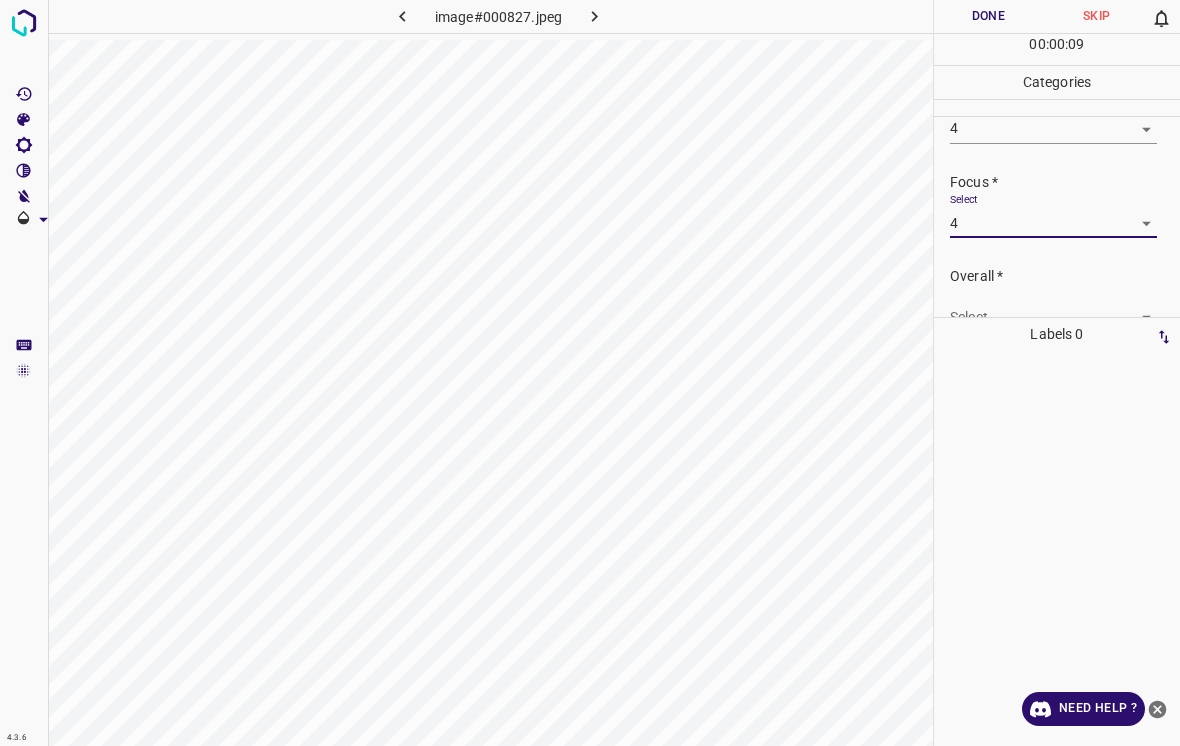 click on "4.3.6  image#000827.jpeg Done Skip 0 00   : 00   : 09   Categories Lighting *  Select 4 4 Focus *  Select 4 4 Overall *  Select ​ Labels   0 Categories 1 Lighting 2 Focus 3 Overall Tools Space Change between modes (Draw & Edit) I Auto labeling R Restore zoom M Zoom in N Zoom out Delete Delete selecte label Filters Z Restore filters X Saturation filter C Brightness filter V Contrast filter B Gray scale filter General O Download Need Help ? - Text - Hide - Delete" at bounding box center (590, 373) 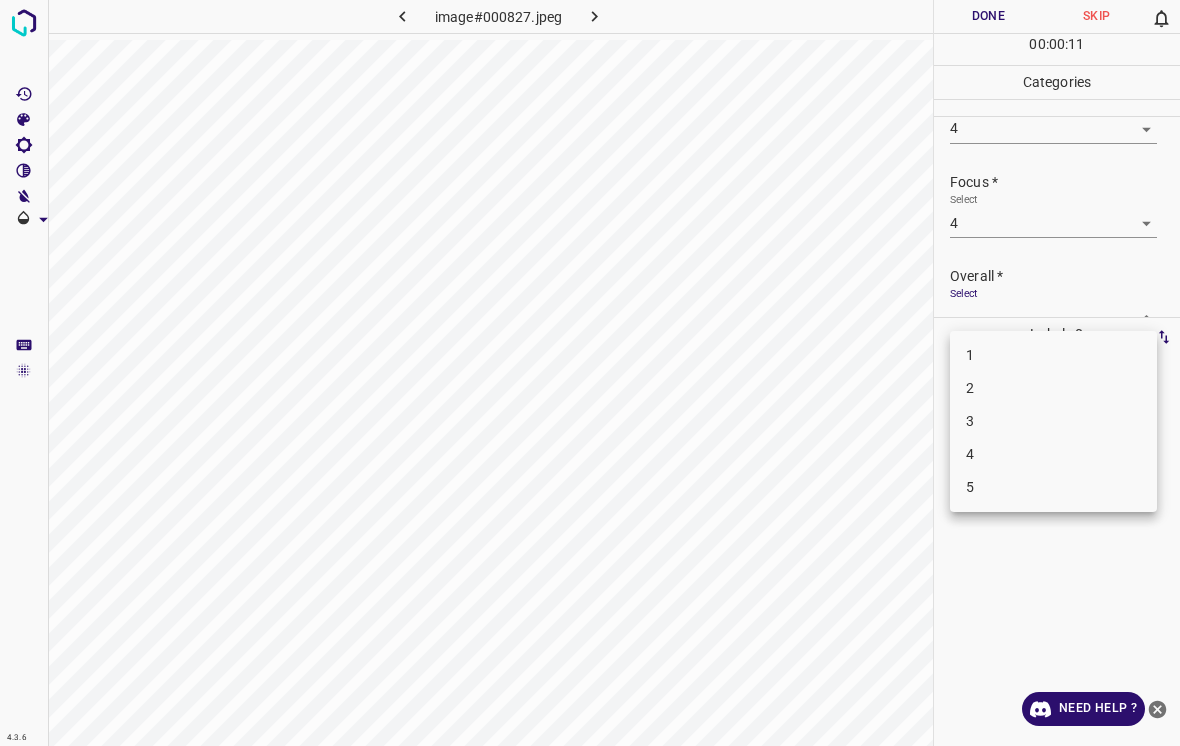 click on "4" at bounding box center [1053, 454] 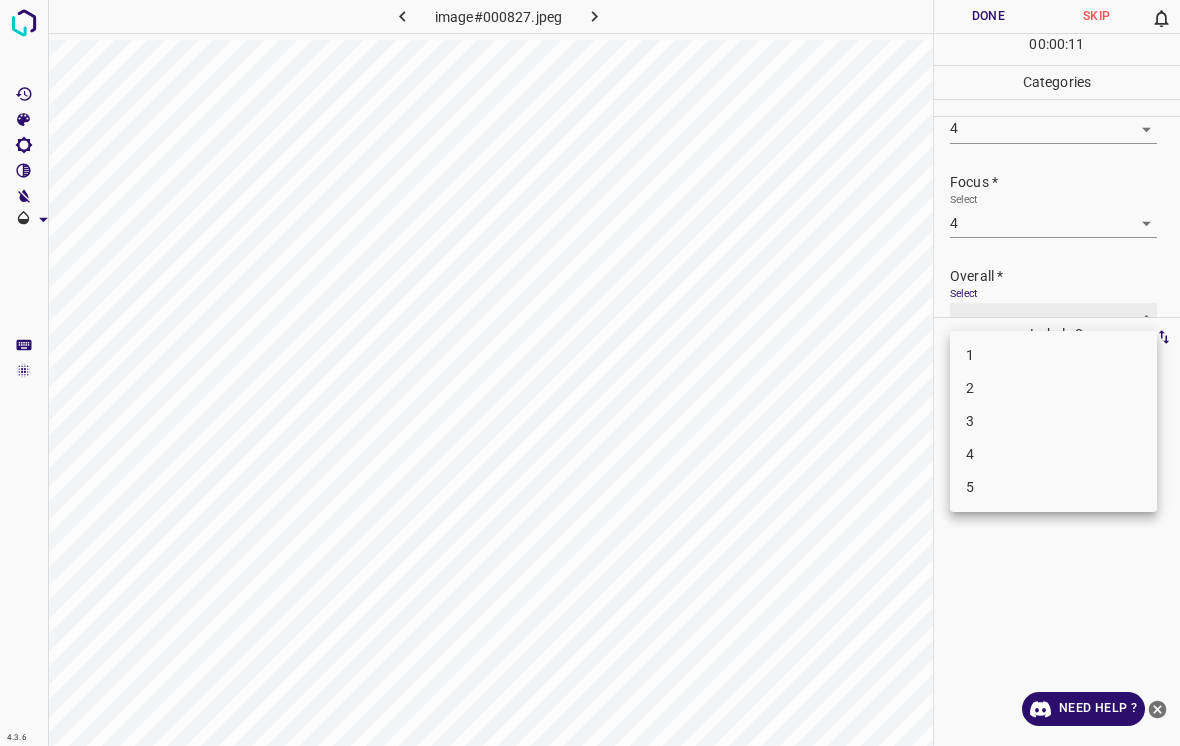 type on "4" 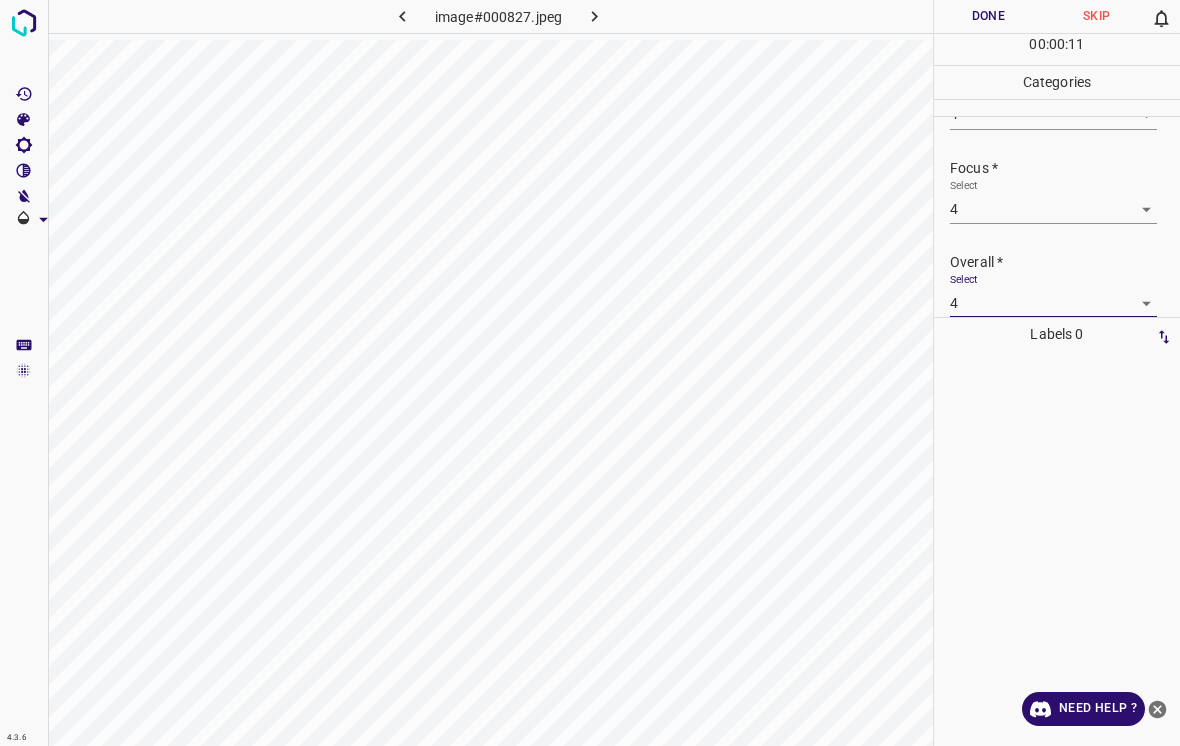 click on "Done" at bounding box center (988, 16) 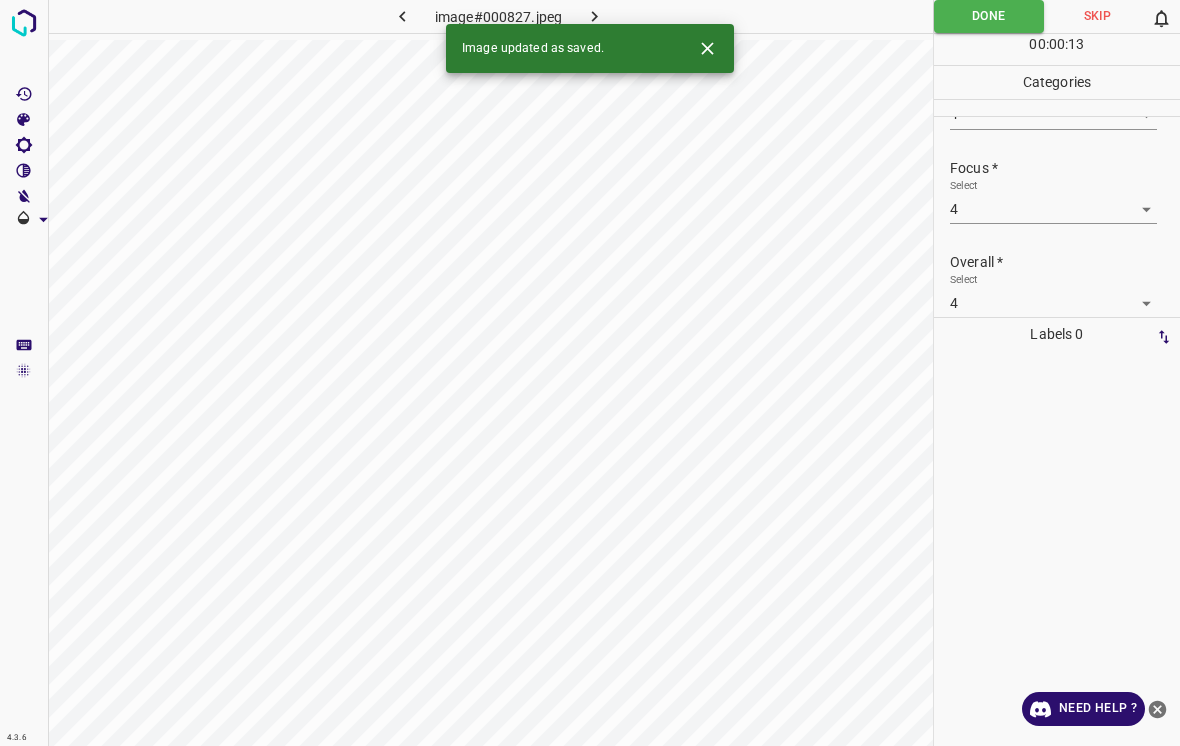click at bounding box center (594, 16) 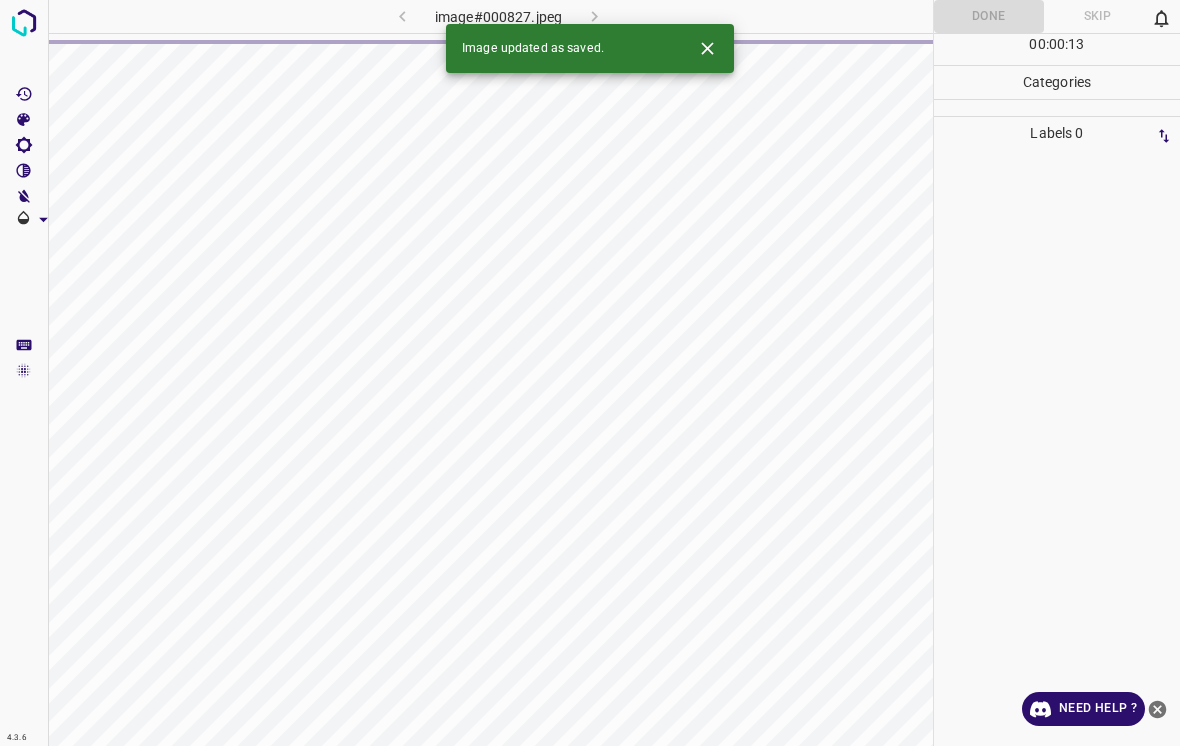 click 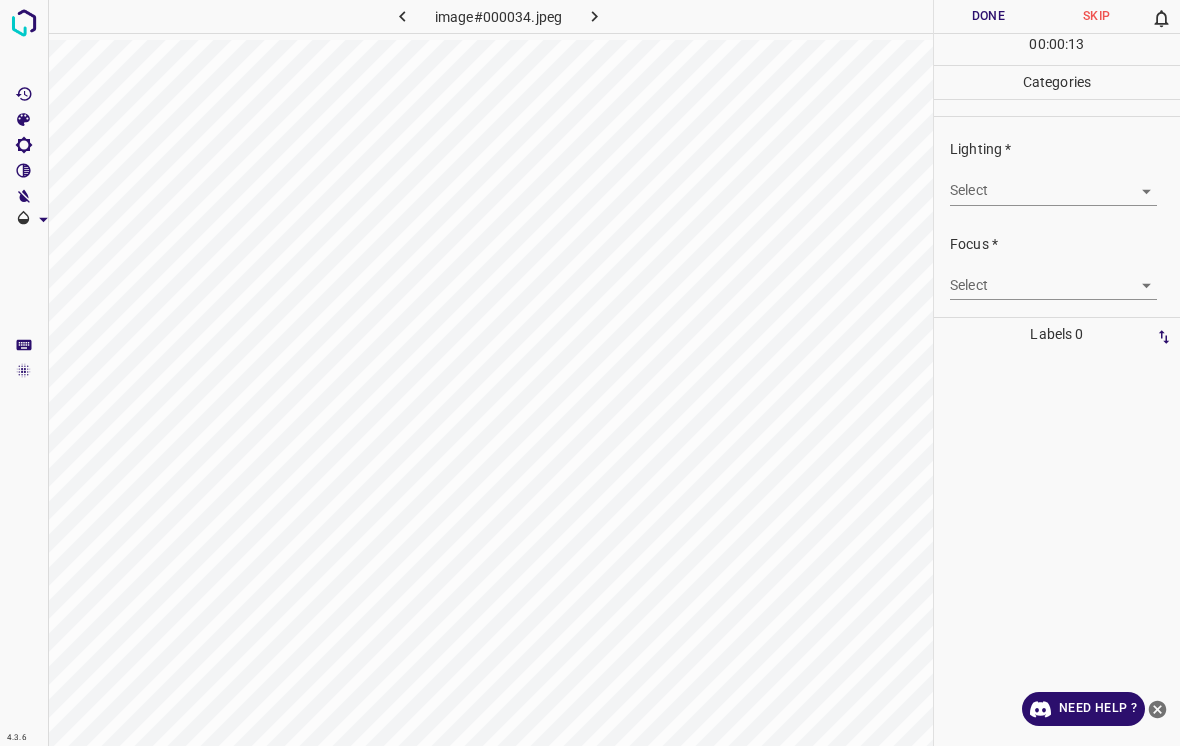 click on "4.3.6  image#000034.jpeg Done Skip 0 00   : 00   : 13   Categories Lighting *  Select ​ Focus *  Select ​ Overall *  Select ​ Labels   0 Categories 1 Lighting 2 Focus 3 Overall Tools Space Change between modes (Draw & Edit) I Auto labeling R Restore zoom M Zoom in N Zoom out Delete Delete selecte label Filters Z Restore filters X Saturation filter C Brightness filter V Contrast filter B Gray scale filter General O Download Need Help ? - Text - Hide - Delete" at bounding box center [590, 373] 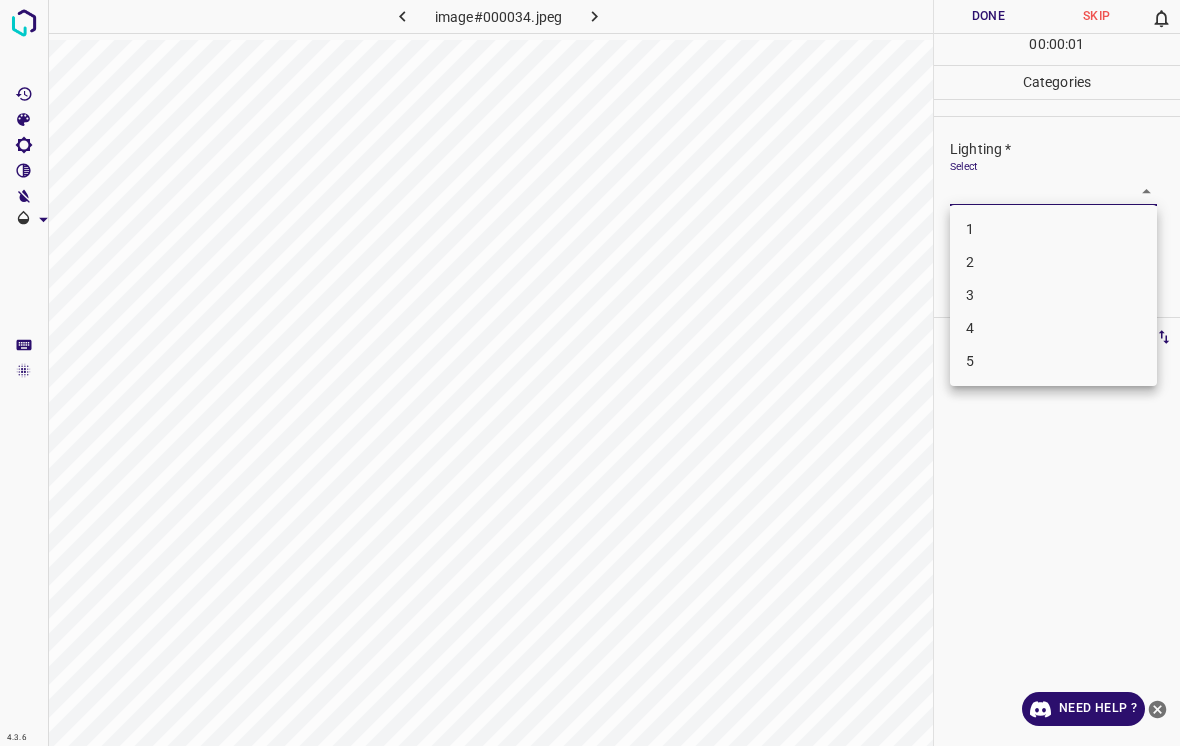 click on "3" at bounding box center (1053, 295) 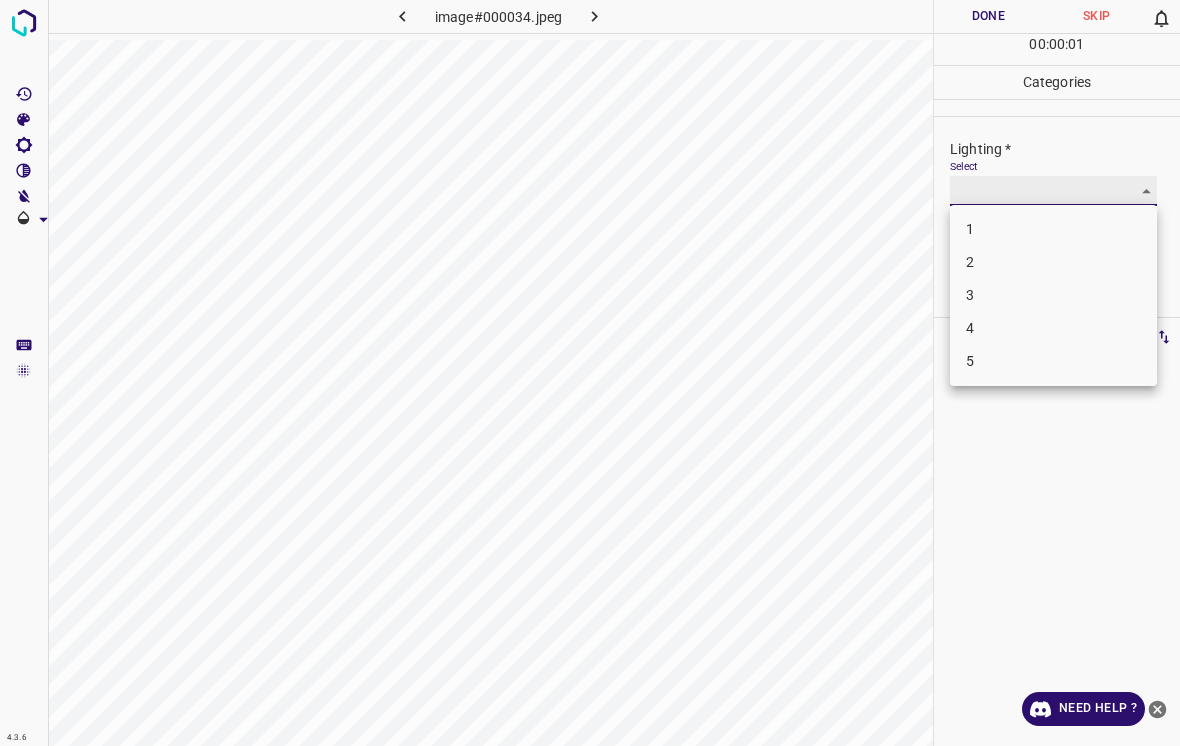 type on "3" 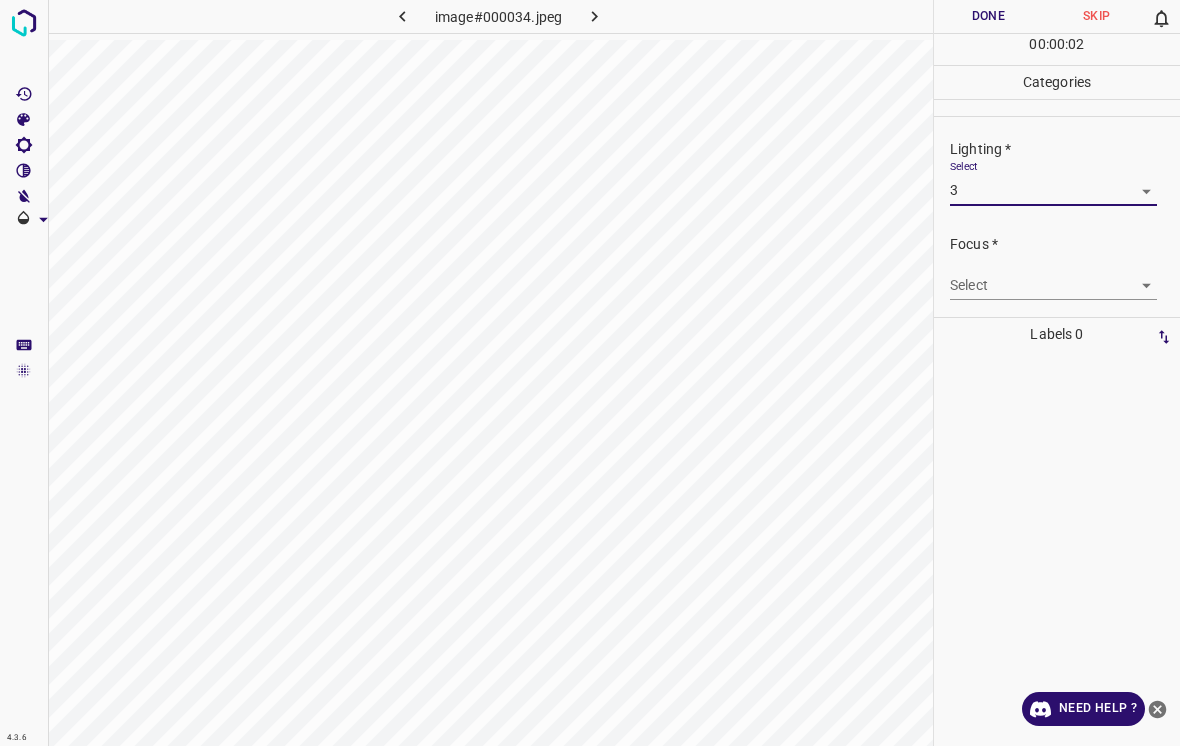 click on "4.3.6  image#000034.jpeg Done Skip 0 00   : 00   : 02   Categories Lighting *  Select 3 3 Focus *  Select ​ Overall *  Select ​ Labels   0 Categories 1 Lighting 2 Focus 3 Overall Tools Space Change between modes (Draw & Edit) I Auto labeling R Restore zoom M Zoom in N Zoom out Delete Delete selecte label Filters Z Restore filters X Saturation filter C Brightness filter V Contrast filter B Gray scale filter General O Download Need Help ? - Text - Hide - Delete 1 2 3 4 5" at bounding box center [590, 373] 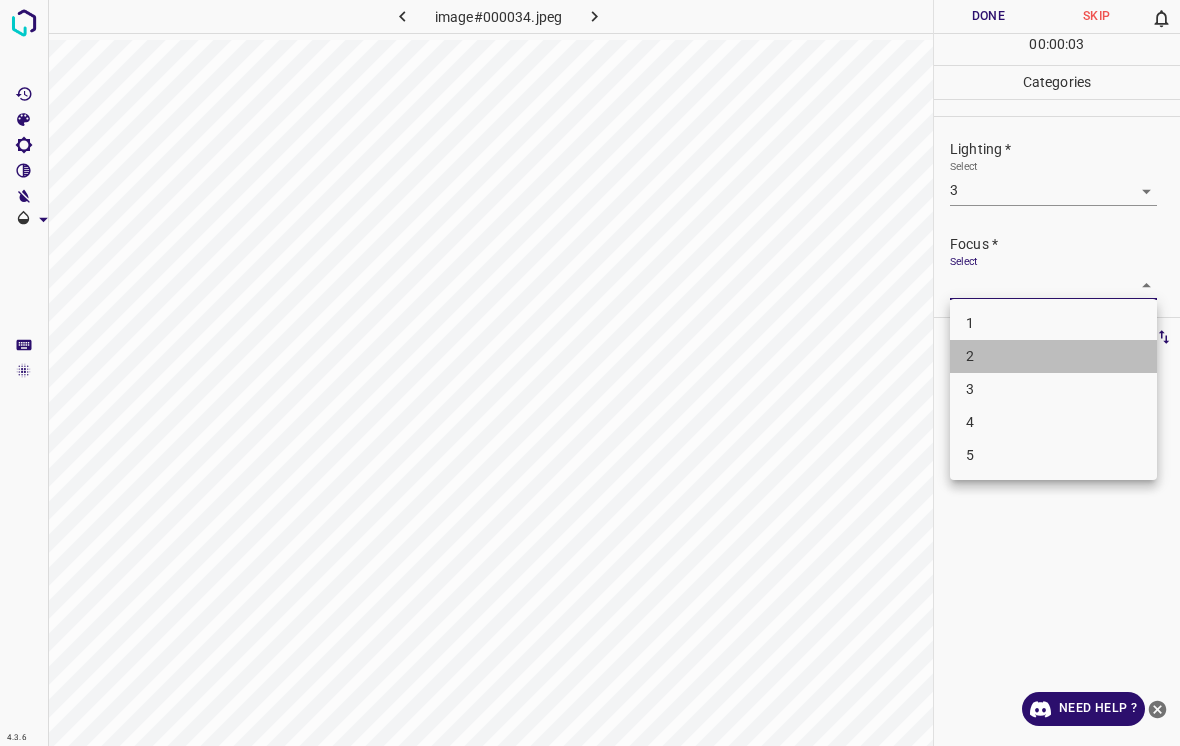 click on "2" at bounding box center [1053, 356] 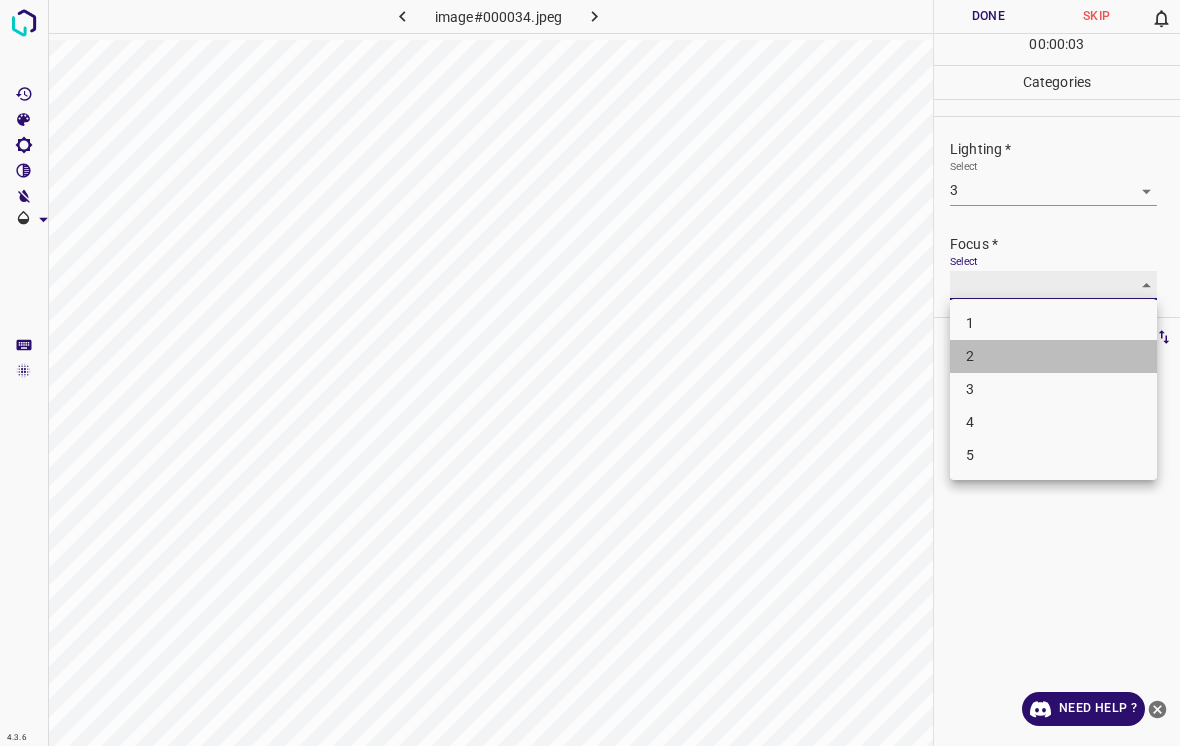 type on "2" 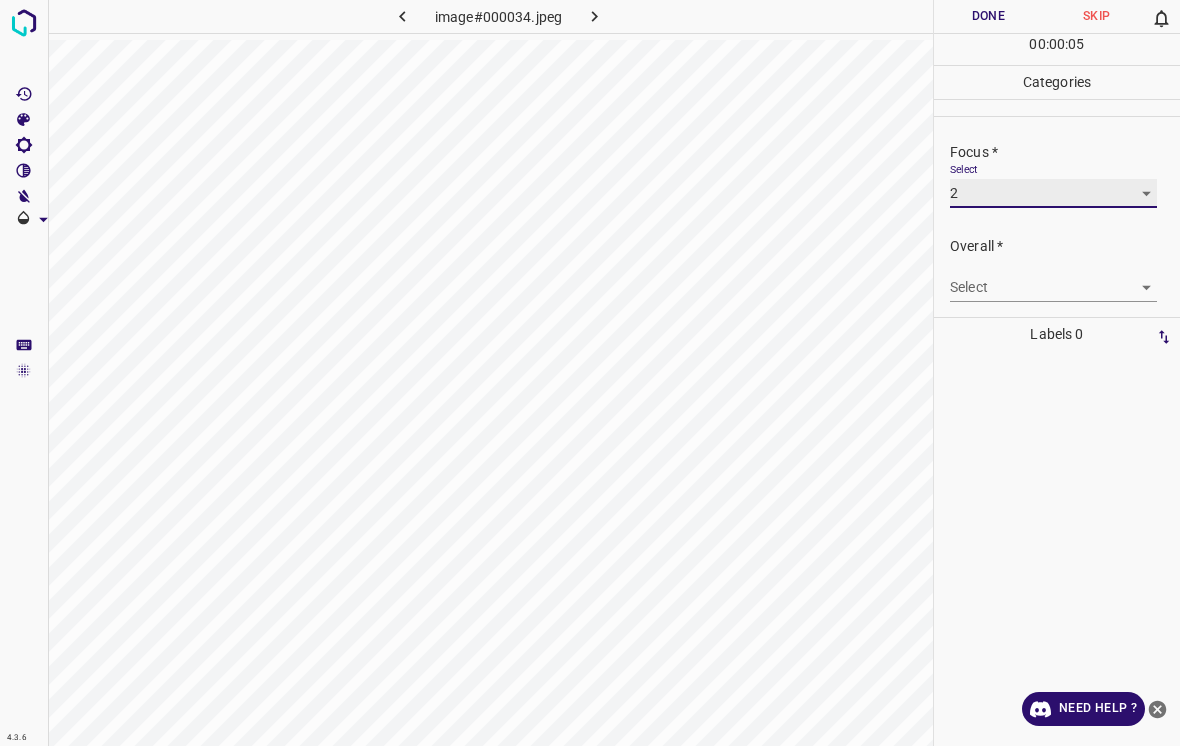 scroll, scrollTop: 93, scrollLeft: 0, axis: vertical 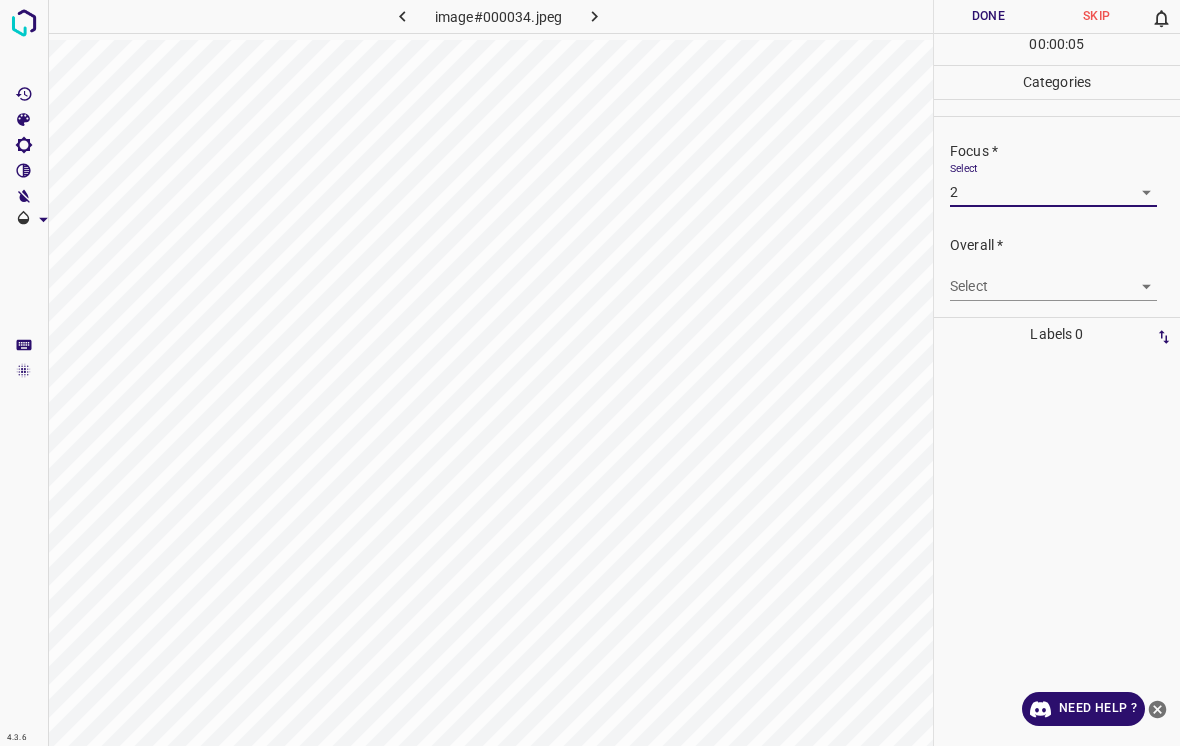 click on "4.3.6  image#000034.jpeg Done Skip 0 00   : 00   : 05   Categories Lighting *  Select 3 3 Focus *  Select 2 2 Overall *  Select ​ Labels   0 Categories 1 Lighting 2 Focus 3 Overall Tools Space Change between modes (Draw & Edit) I Auto labeling R Restore zoom M Zoom in N Zoom out Delete Delete selecte label Filters Z Restore filters X Saturation filter C Brightness filter V Contrast filter B Gray scale filter General O Download Need Help ? - Text - Hide - Delete" at bounding box center [590, 373] 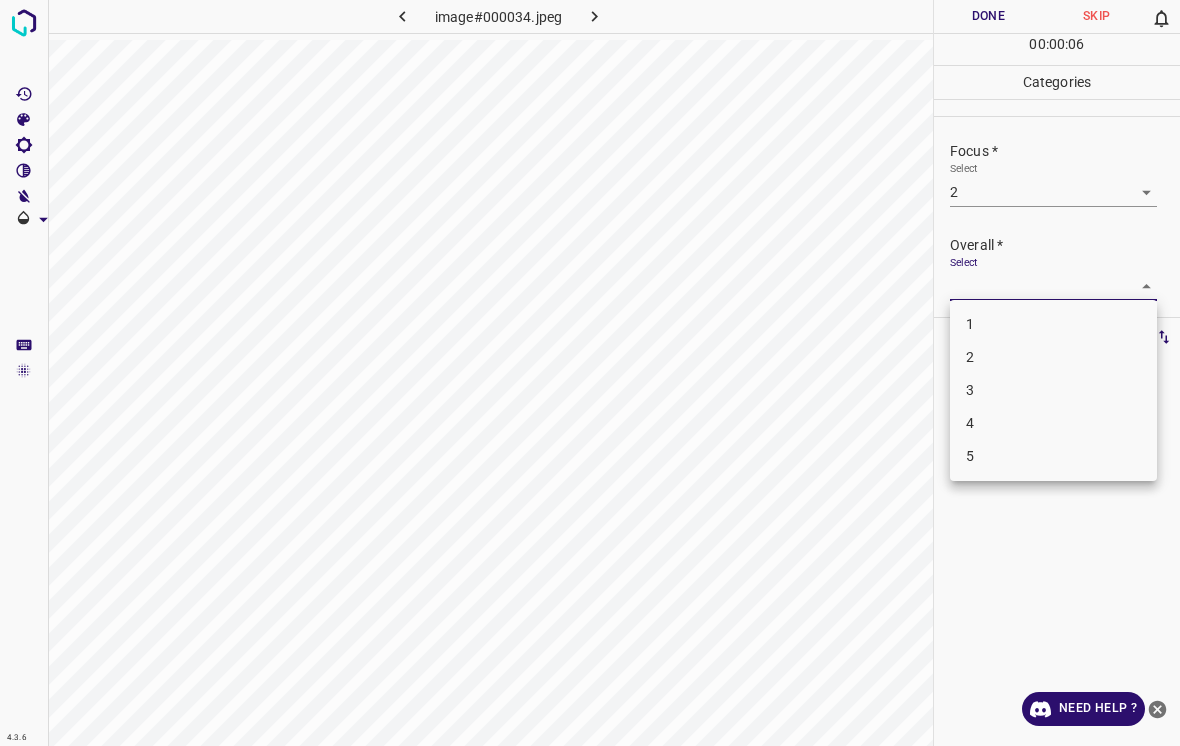 click on "3" at bounding box center [1053, 390] 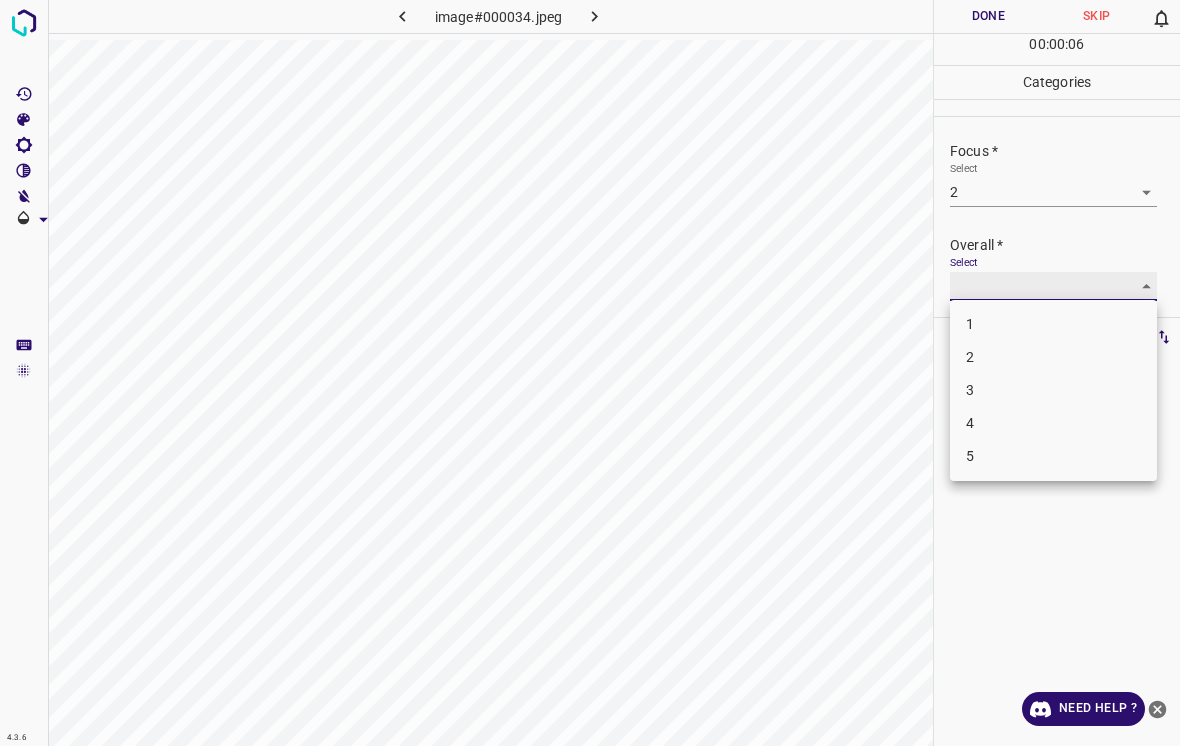 type on "3" 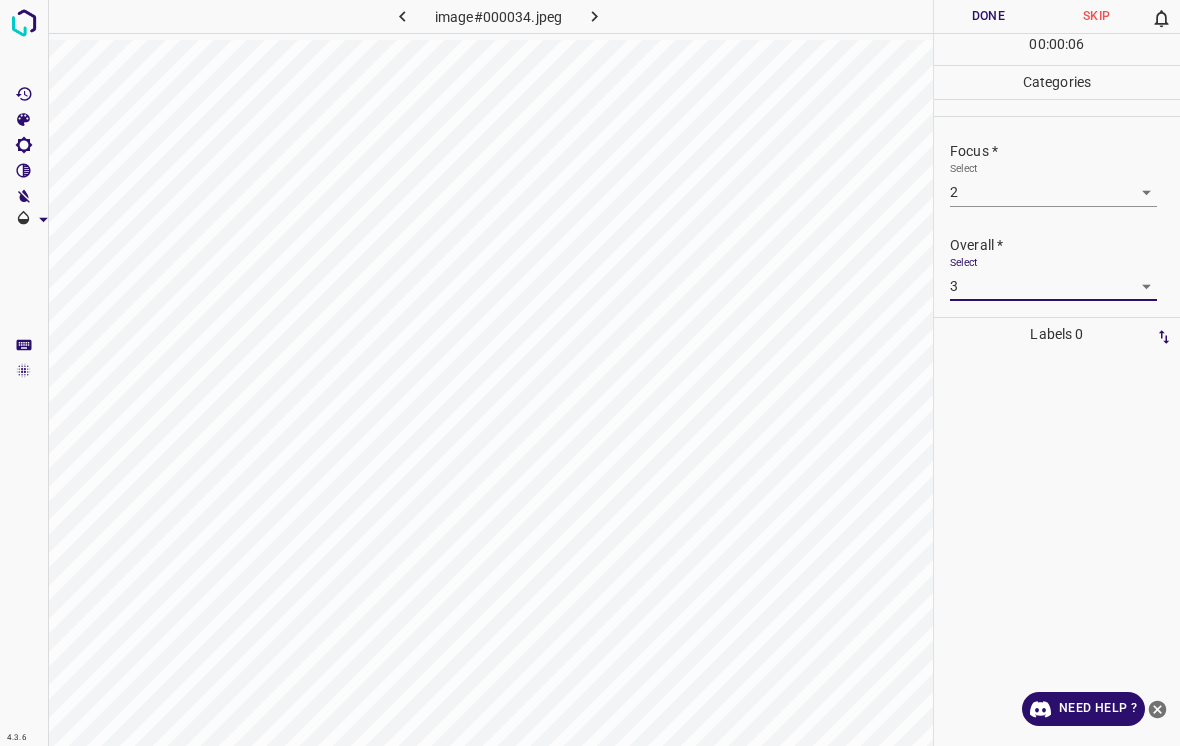 click on "Done" at bounding box center (988, 16) 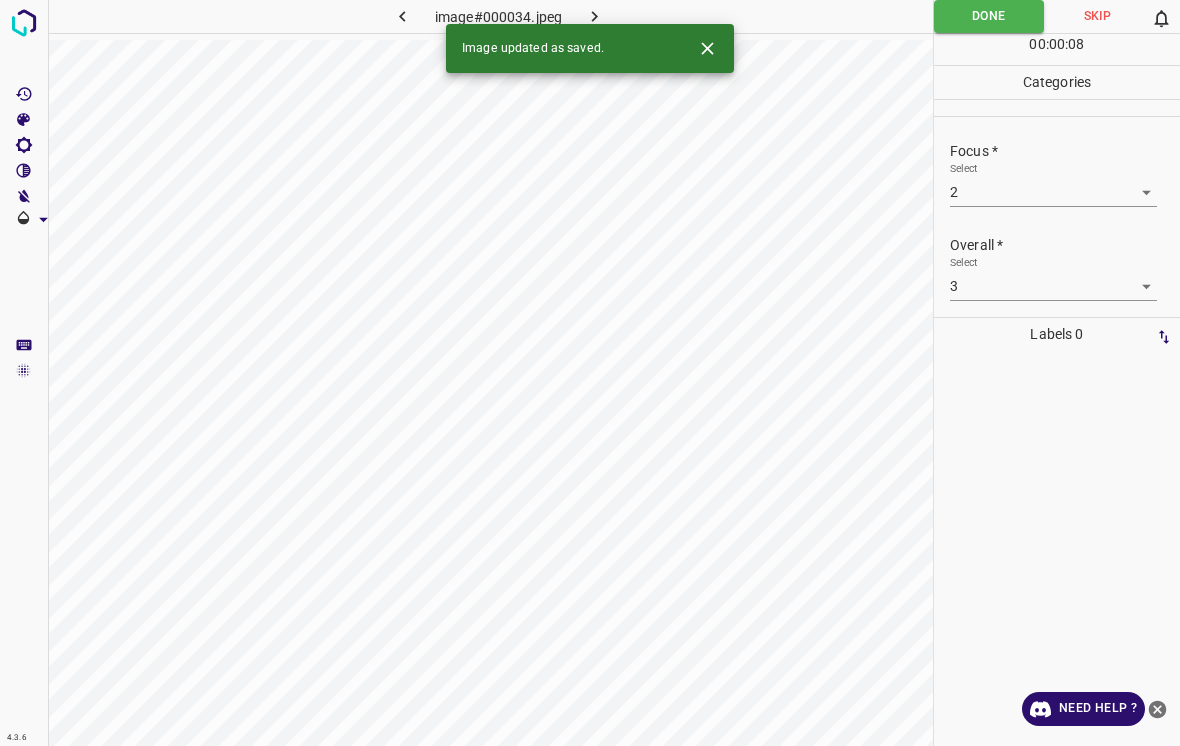 click 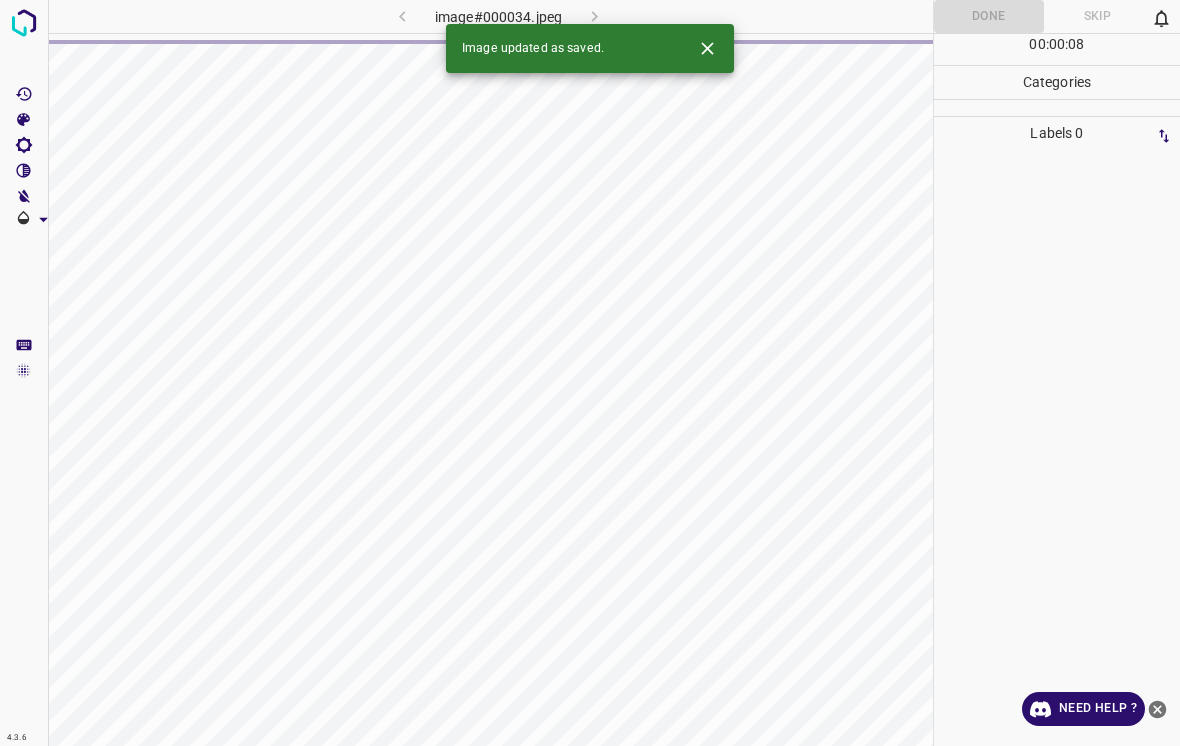 click 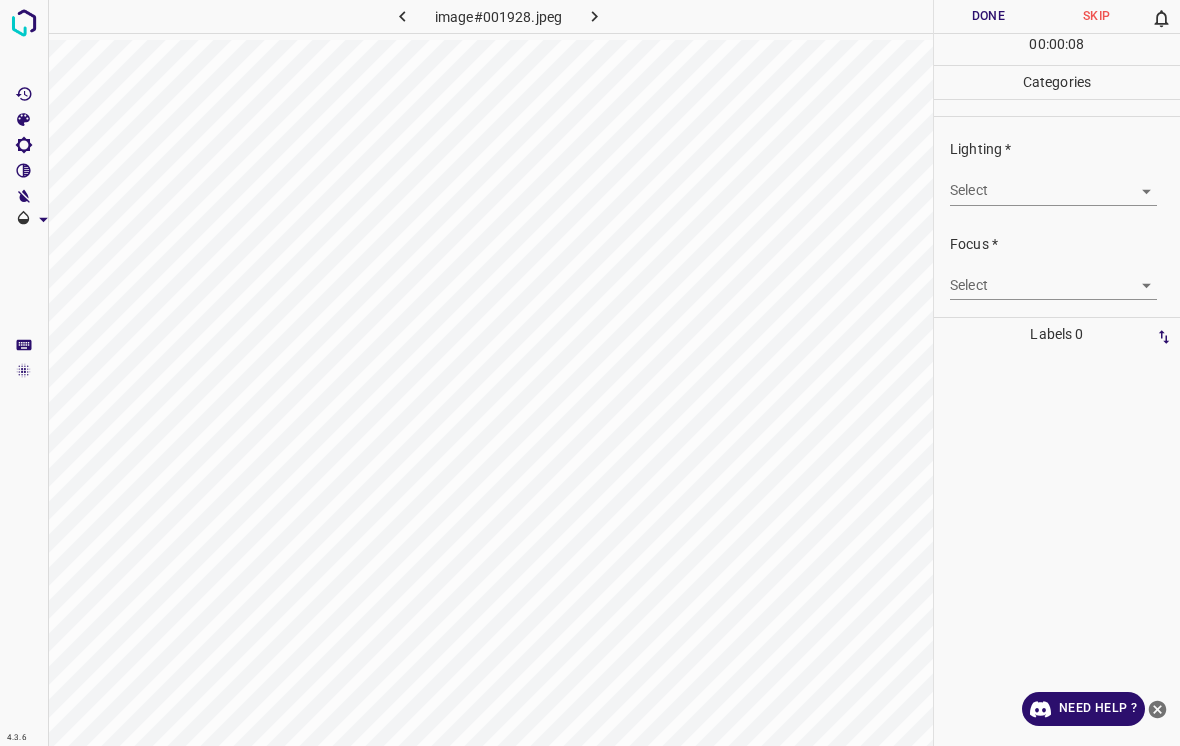 click on "4.3.6  image#001928.jpeg Done Skip 0 00   : 00   : 08   Categories Lighting *  Select ​ Focus *  Select ​ Overall *  Select ​ Labels   0 Categories 1 Lighting 2 Focus 3 Overall Tools Space Change between modes (Draw & Edit) I Auto labeling R Restore zoom M Zoom in N Zoom out Delete Delete selecte label Filters Z Restore filters X Saturation filter C Brightness filter V Contrast filter B Gray scale filter General O Download Need Help ? - Text - Hide - Delete" at bounding box center (590, 373) 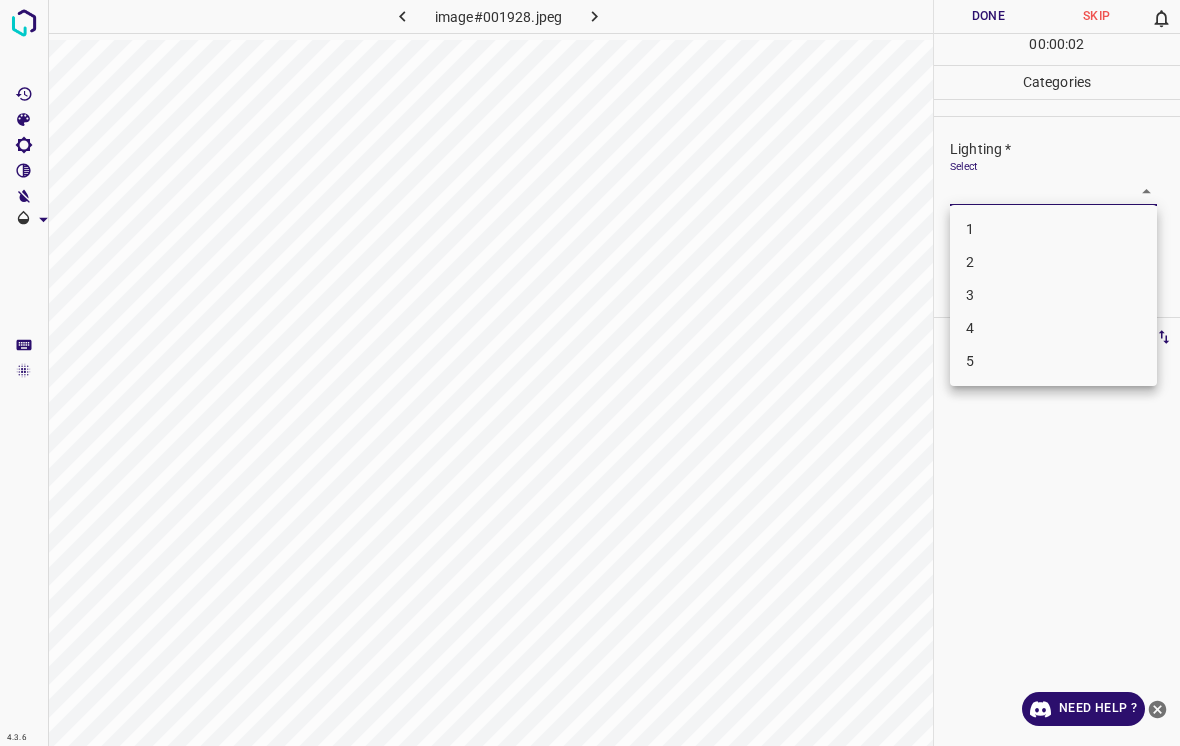 click on "4" at bounding box center (1053, 328) 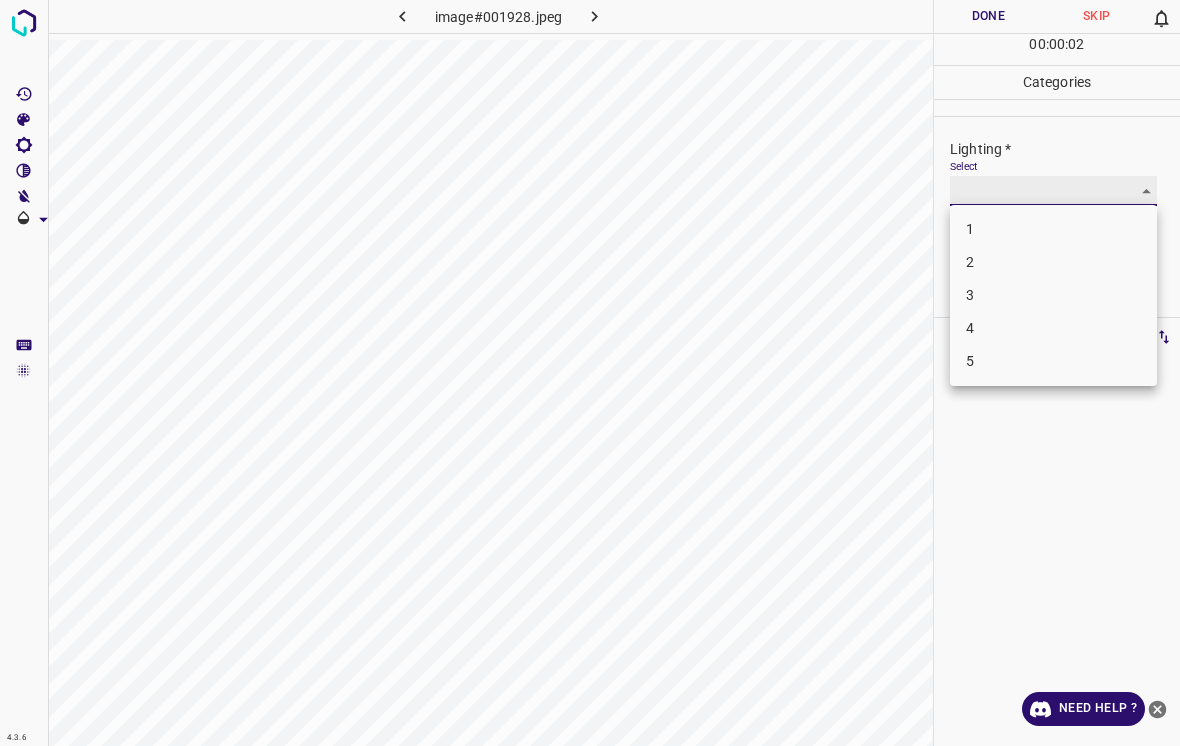 type on "4" 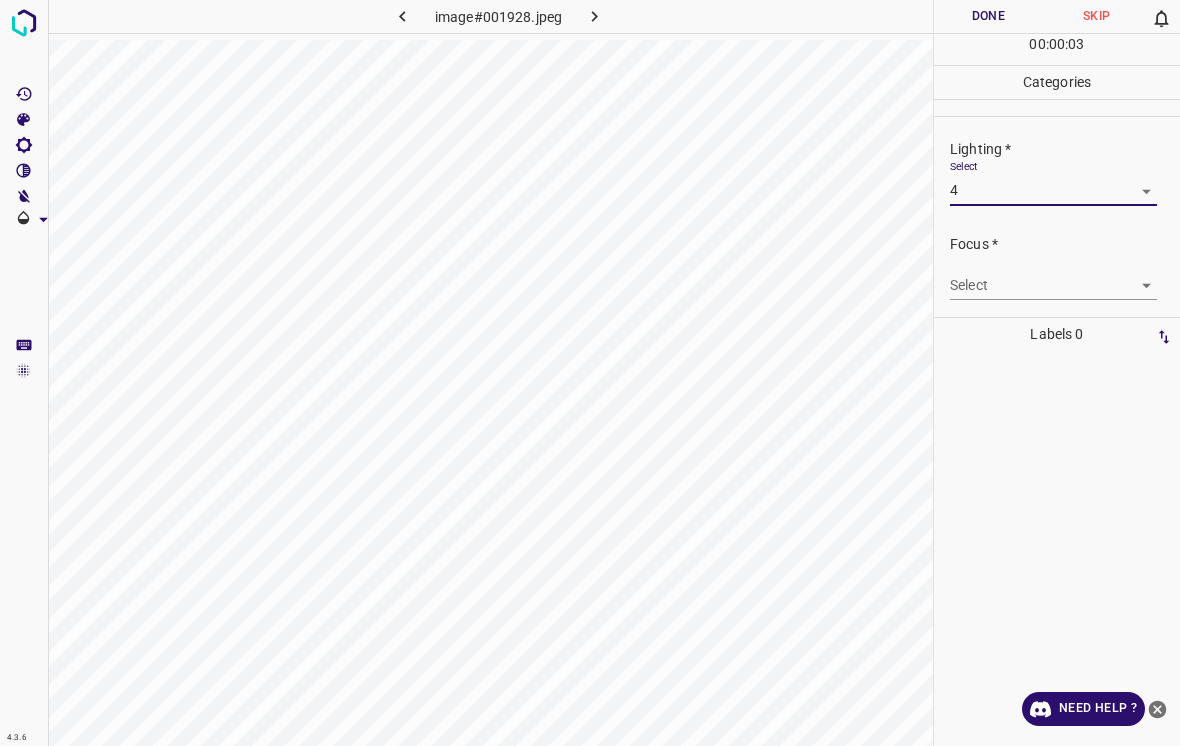 click on "4.3.6  image#001928.jpeg Done Skip 0 00   : 00   : 03   Categories Lighting *  Select 4 4 Focus *  Select ​ Overall *  Select ​ Labels   0 Categories 1 Lighting 2 Focus 3 Overall Tools Space Change between modes (Draw & Edit) I Auto labeling R Restore zoom M Zoom in N Zoom out Delete Delete selecte label Filters Z Restore filters X Saturation filter C Brightness filter V Contrast filter B Gray scale filter General O Download Need Help ? - Text - Hide - Delete" at bounding box center (590, 373) 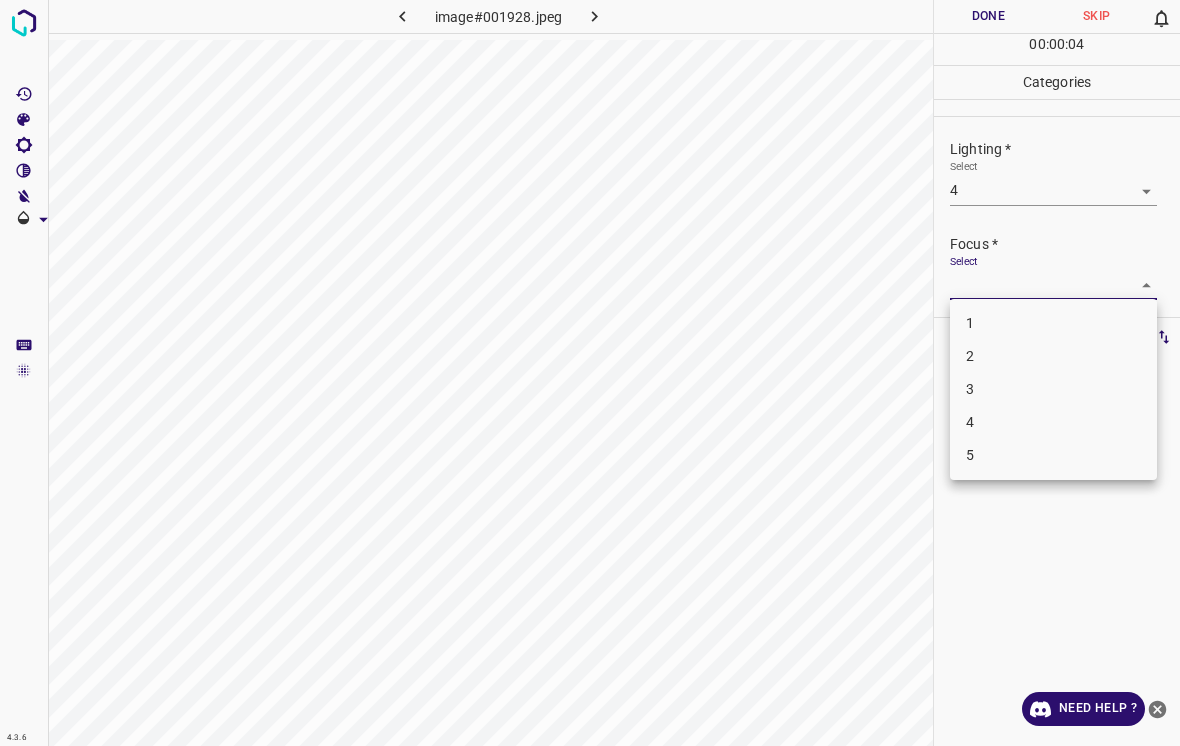 click on "4" at bounding box center [1053, 422] 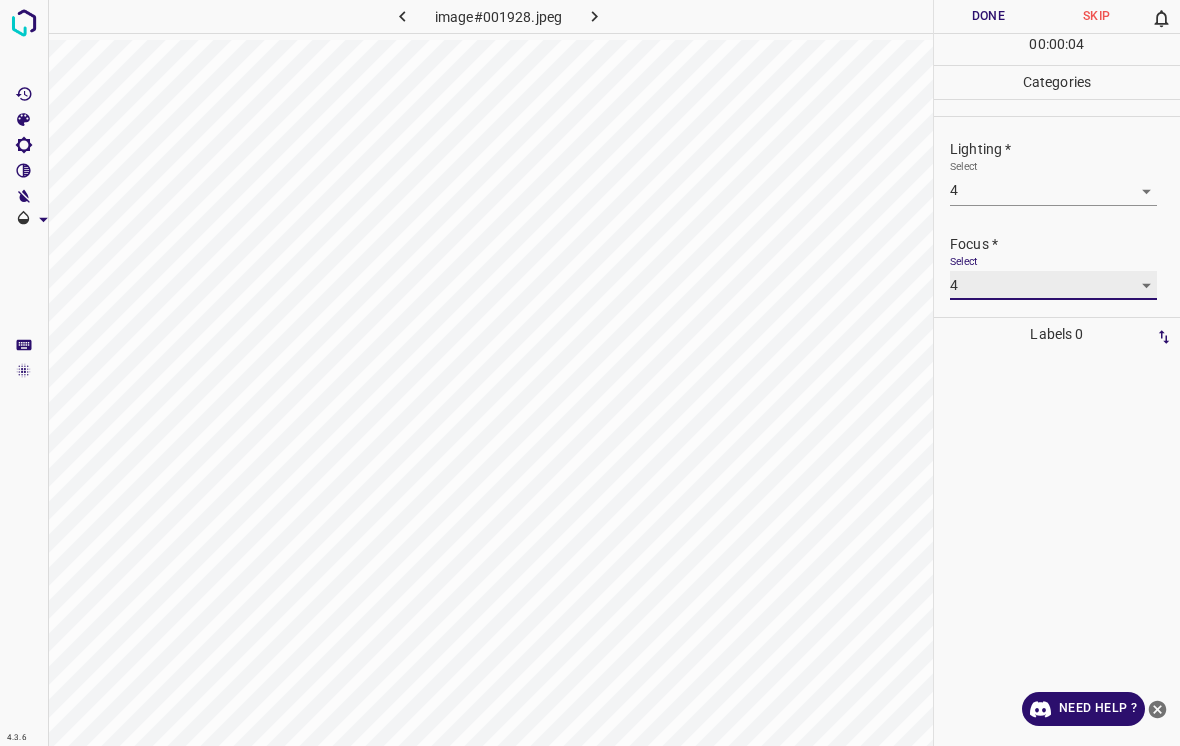 type on "4" 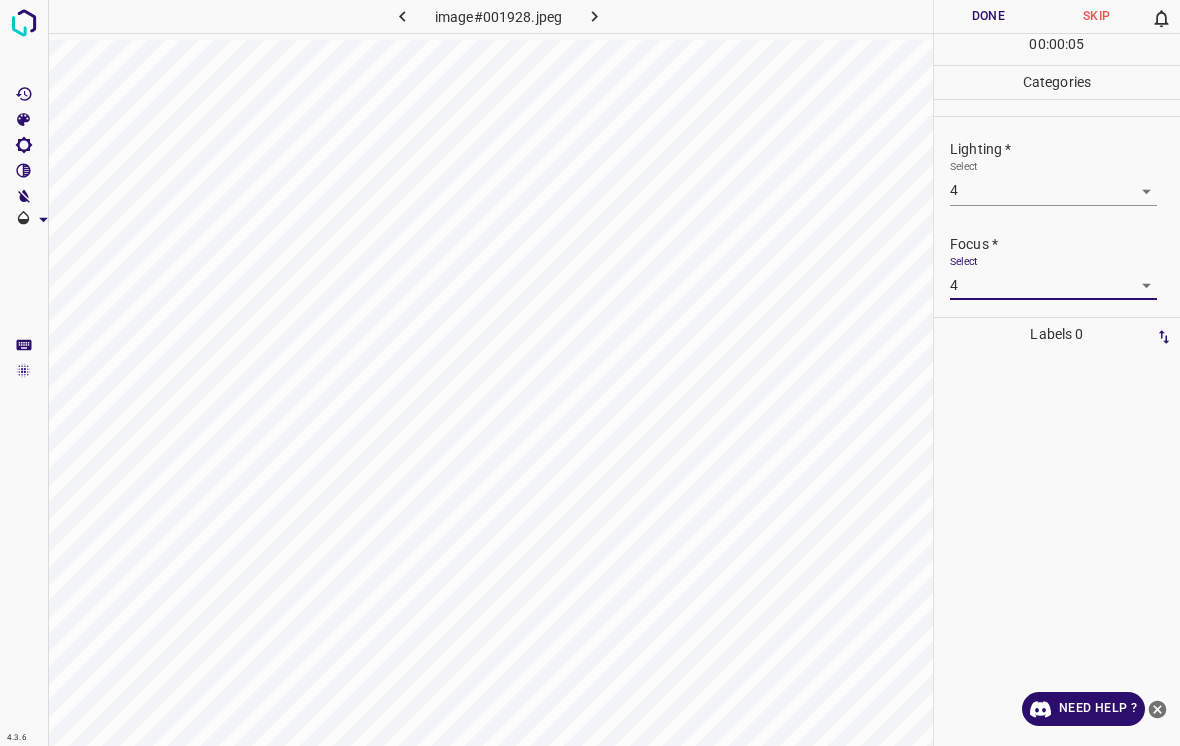 click on "4.3.6  image#001928.jpeg Done Skip 0 00   : 00   : 05   Categories Lighting *  Select 4 4 Focus *  Select 4 4 Overall *  Select ​ Labels   0 Categories 1 Lighting 2 Focus 3 Overall Tools Space Change between modes (Draw & Edit) I Auto labeling R Restore zoom M Zoom in N Zoom out Delete Delete selecte label Filters Z Restore filters X Saturation filter C Brightness filter V Contrast filter B Gray scale filter General O Download Need Help ? - Text - Hide - Delete" at bounding box center [590, 373] 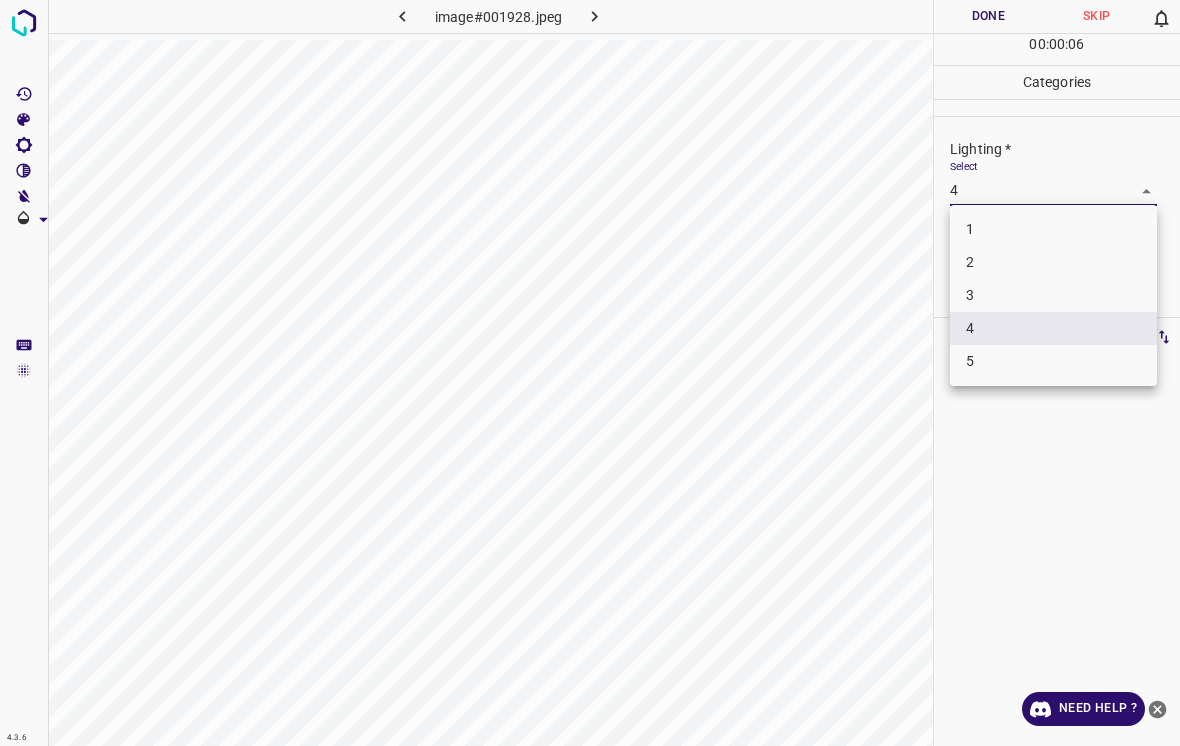 click on "4" at bounding box center (1053, 328) 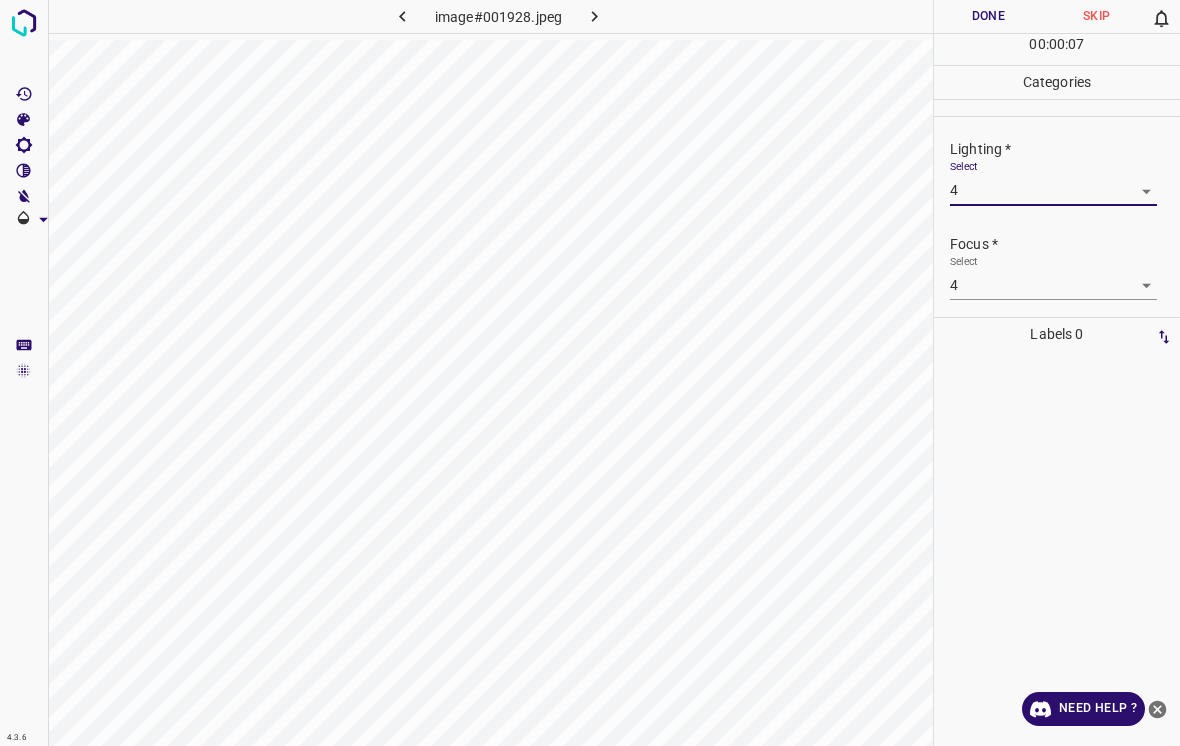 click on "4.3.6  image#001928.jpeg Done Skip 0 00   : 00   : 07   Categories Lighting *  Select 4 4 Focus *  Select 4 4 Overall *  Select ​ Labels   0 Categories 1 Lighting 2 Focus 3 Overall Tools Space Change between modes (Draw & Edit) I Auto labeling R Restore zoom M Zoom in N Zoom out Delete Delete selecte label Filters Z Restore filters X Saturation filter C Brightness filter V Contrast filter B Gray scale filter General O Download Need Help ? - Text - Hide - Delete" at bounding box center [590, 373] 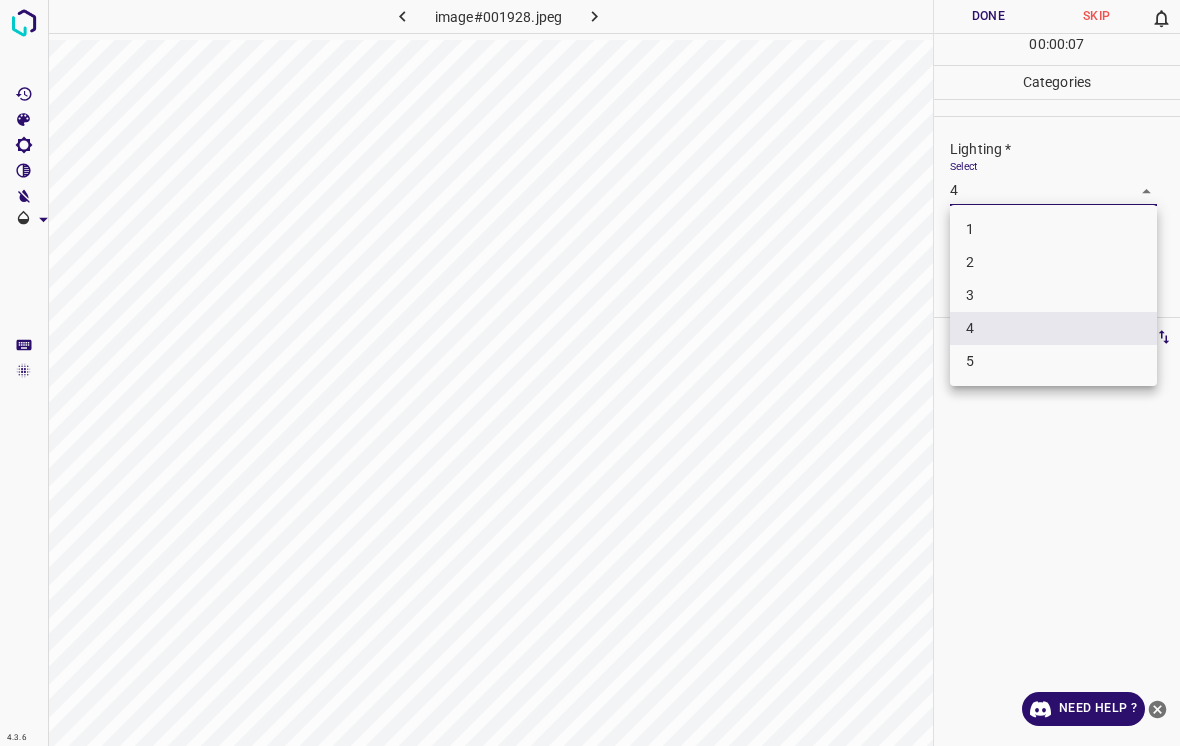click on "3" at bounding box center (1053, 295) 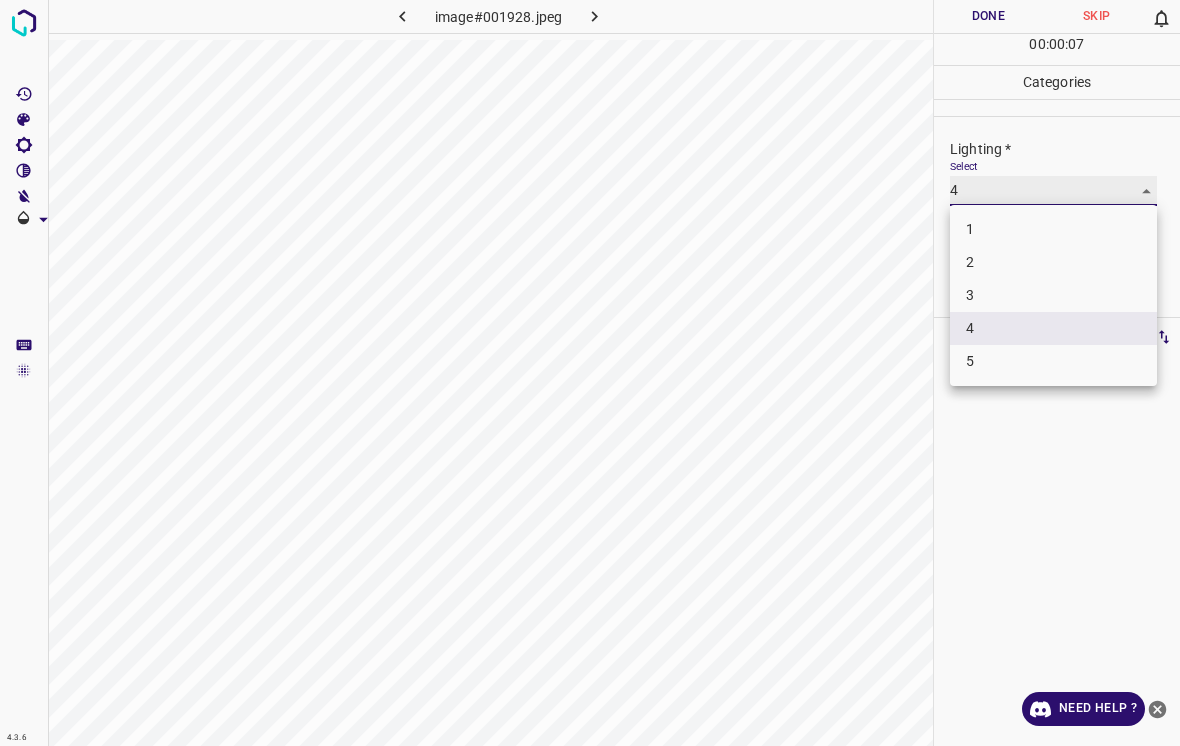 type on "3" 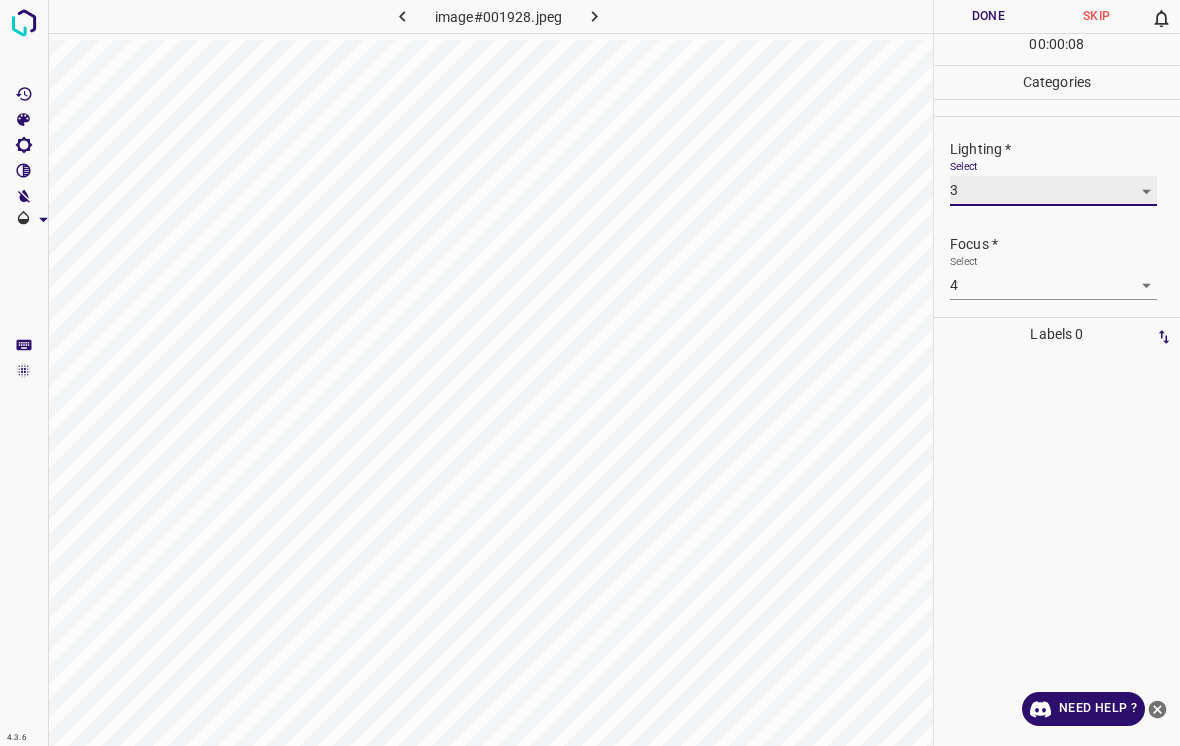 scroll, scrollTop: 86, scrollLeft: 0, axis: vertical 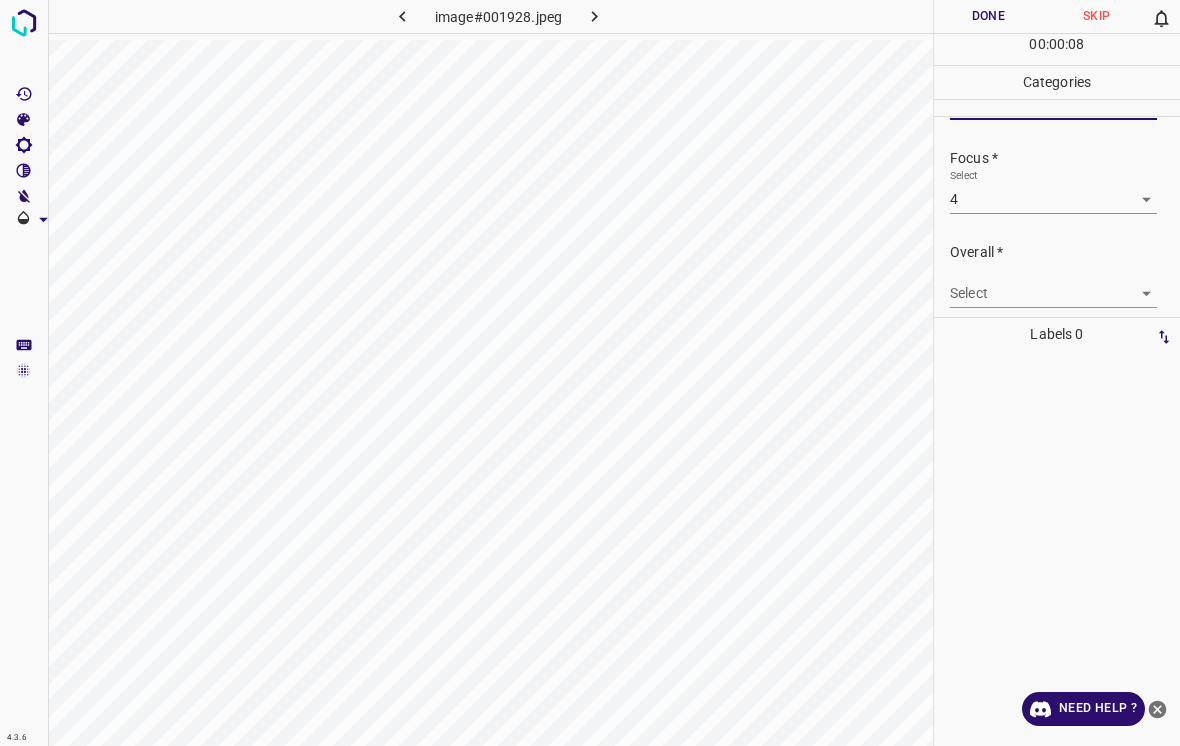 click on "4.3.6  image#001928.jpeg Done Skip 0 00   : 00   : 08   Categories Lighting *  Select 3 3 Focus *  Select 4 4 Overall *  Select ​ Labels   0 Categories 1 Lighting 2 Focus 3 Overall Tools Space Change between modes (Draw & Edit) I Auto labeling R Restore zoom M Zoom in N Zoom out Delete Delete selecte label Filters Z Restore filters X Saturation filter C Brightness filter V Contrast filter B Gray scale filter General O Download Need Help ? - Text - Hide - Delete" at bounding box center [590, 373] 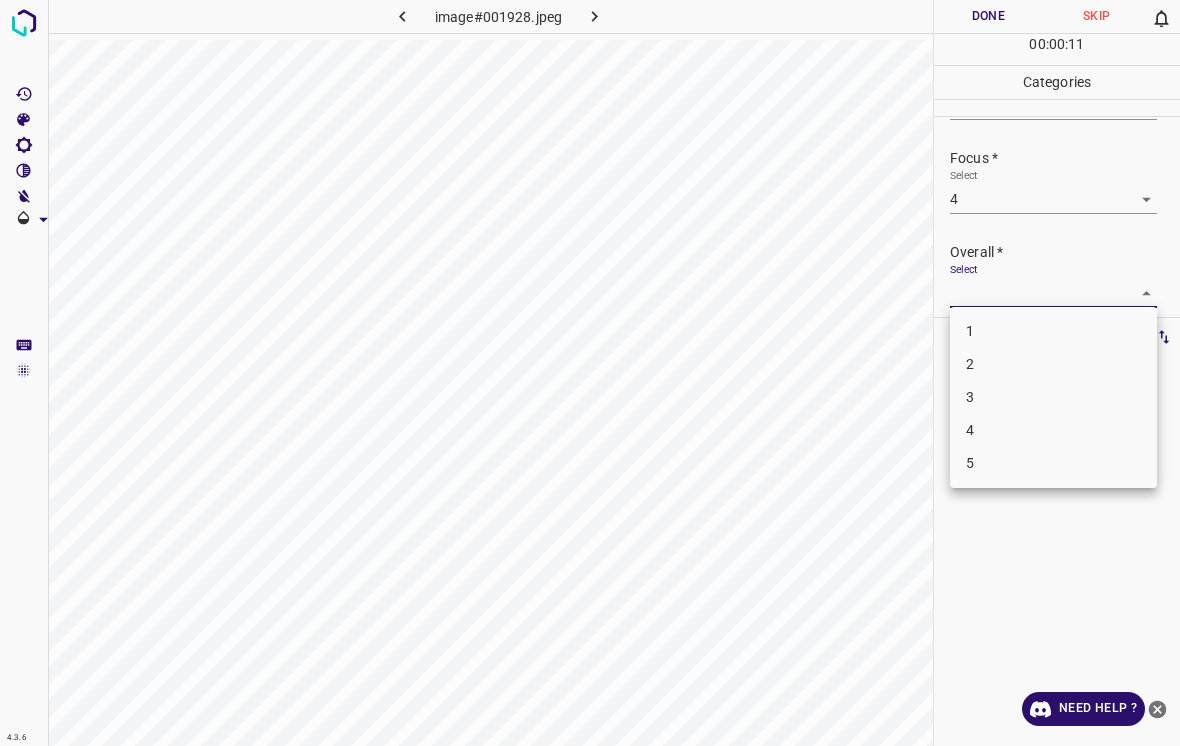 click on "3" at bounding box center (1053, 397) 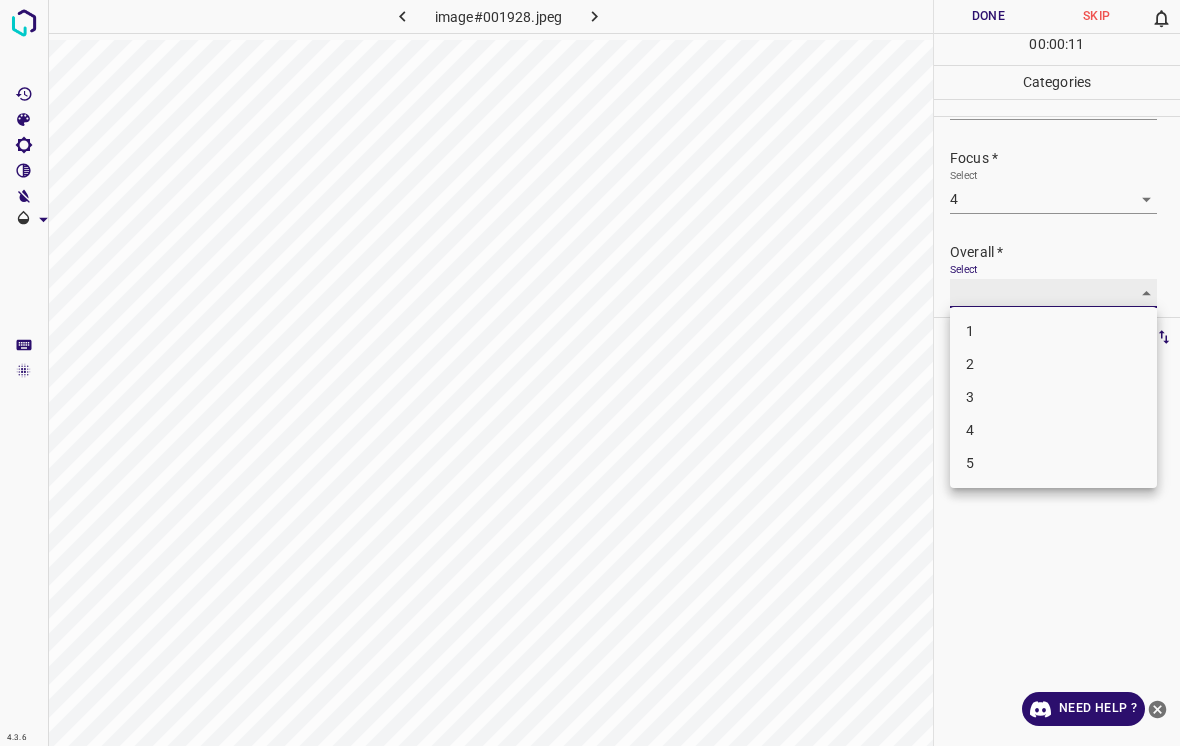 type on "3" 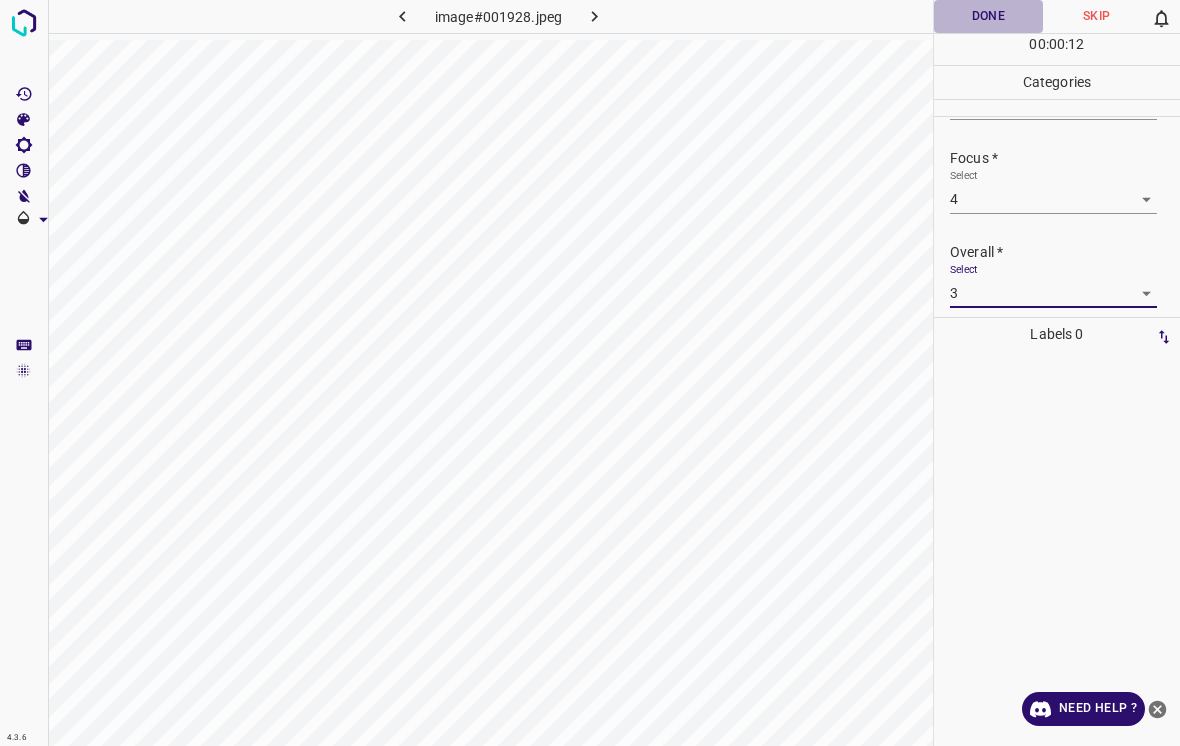 click on "Done" at bounding box center (988, 16) 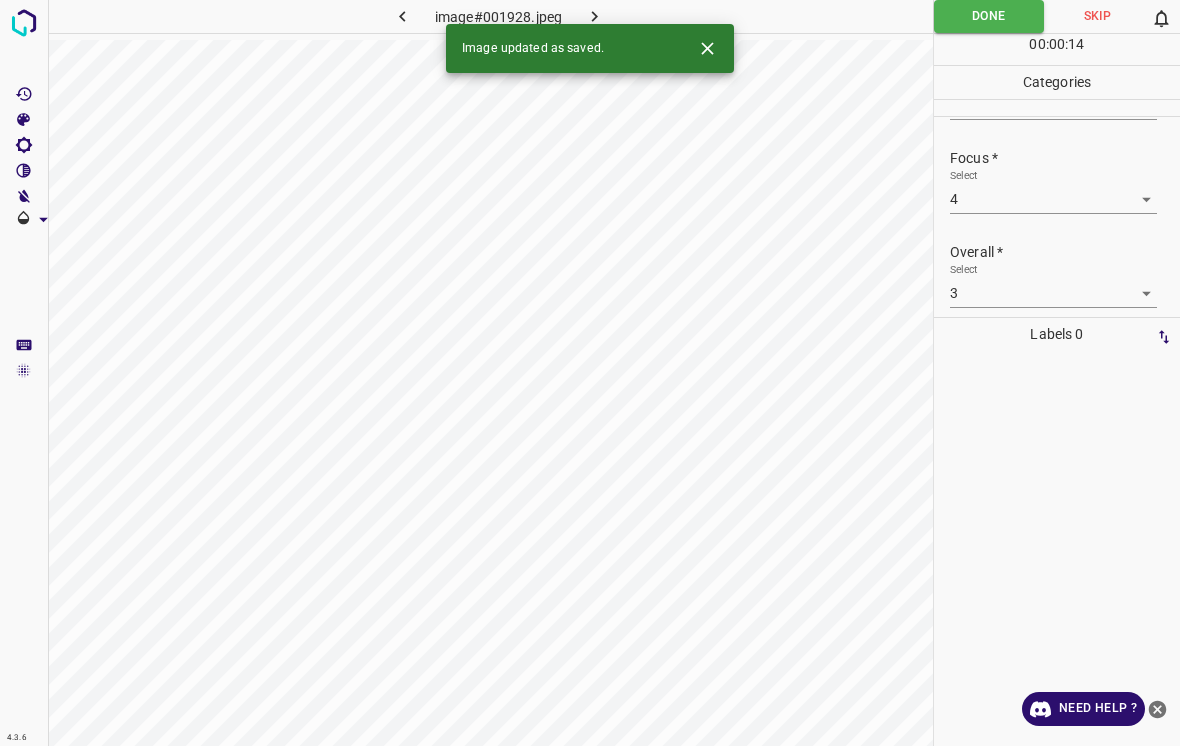 click 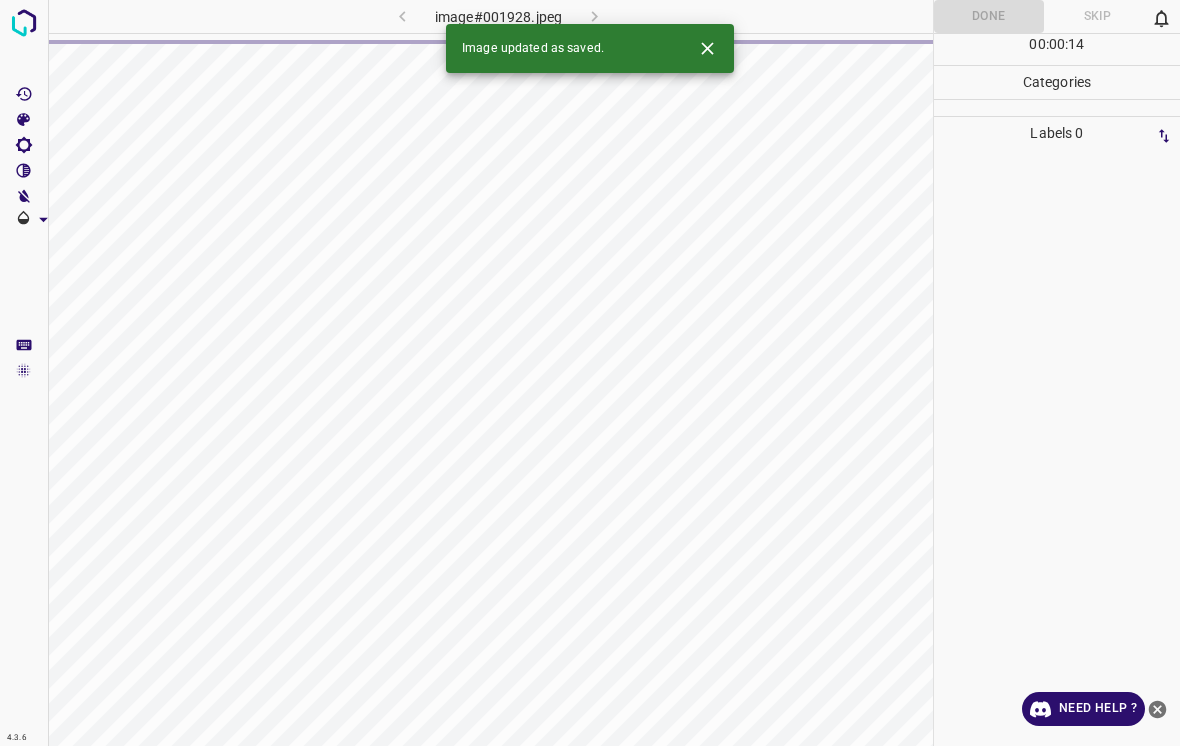 click 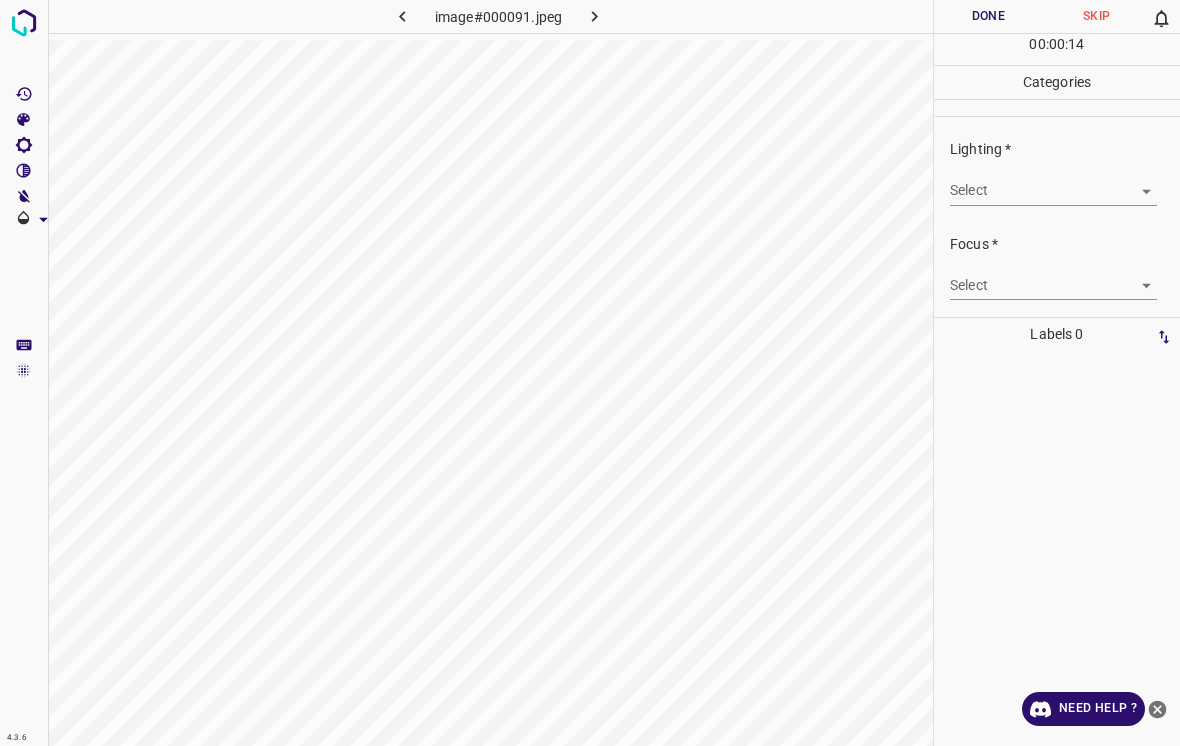 click on "4.3.6  image#000091.jpeg Done Skip 0 00   : 00   : 14   Categories Lighting *  Select ​ Focus *  Select ​ Overall *  Select ​ Labels   0 Categories 1 Lighting 2 Focus 3 Overall Tools Space Change between modes (Draw & Edit) I Auto labeling R Restore zoom M Zoom in N Zoom out Delete Delete selecte label Filters Z Restore filters X Saturation filter C Brightness filter V Contrast filter B Gray scale filter General O Download Need Help ? - Text - Hide - Delete" at bounding box center (590, 373) 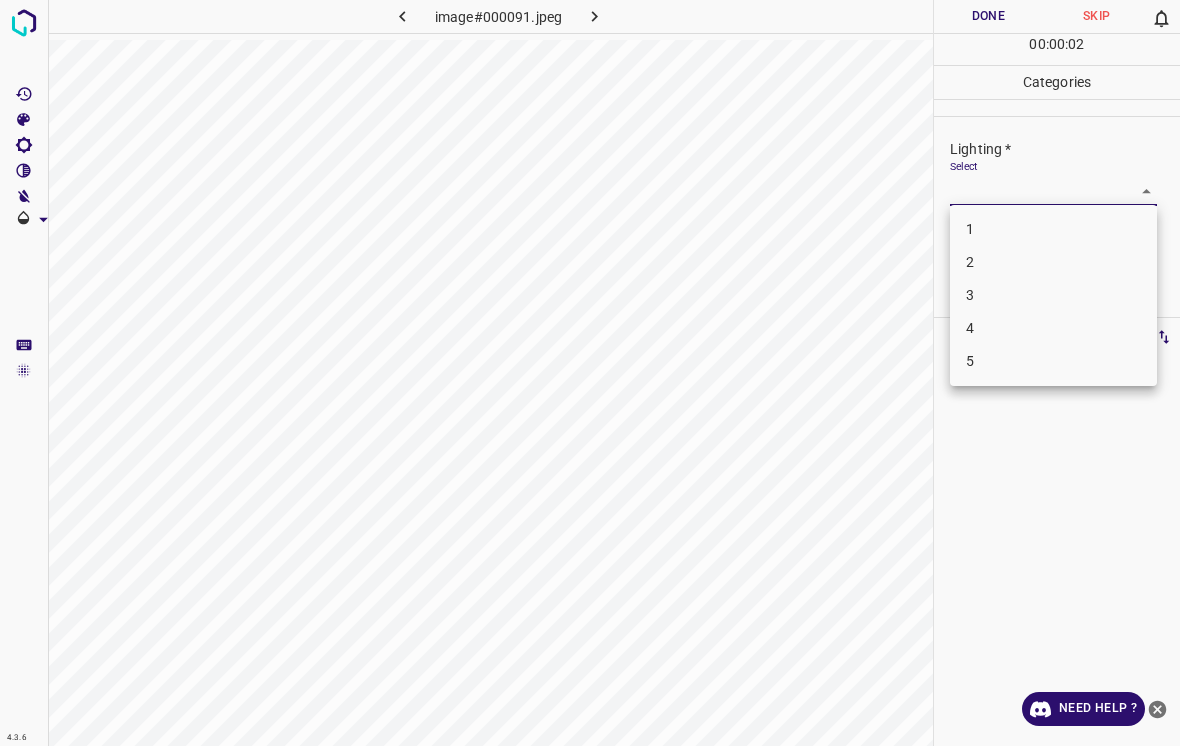 click on "2" at bounding box center [1053, 262] 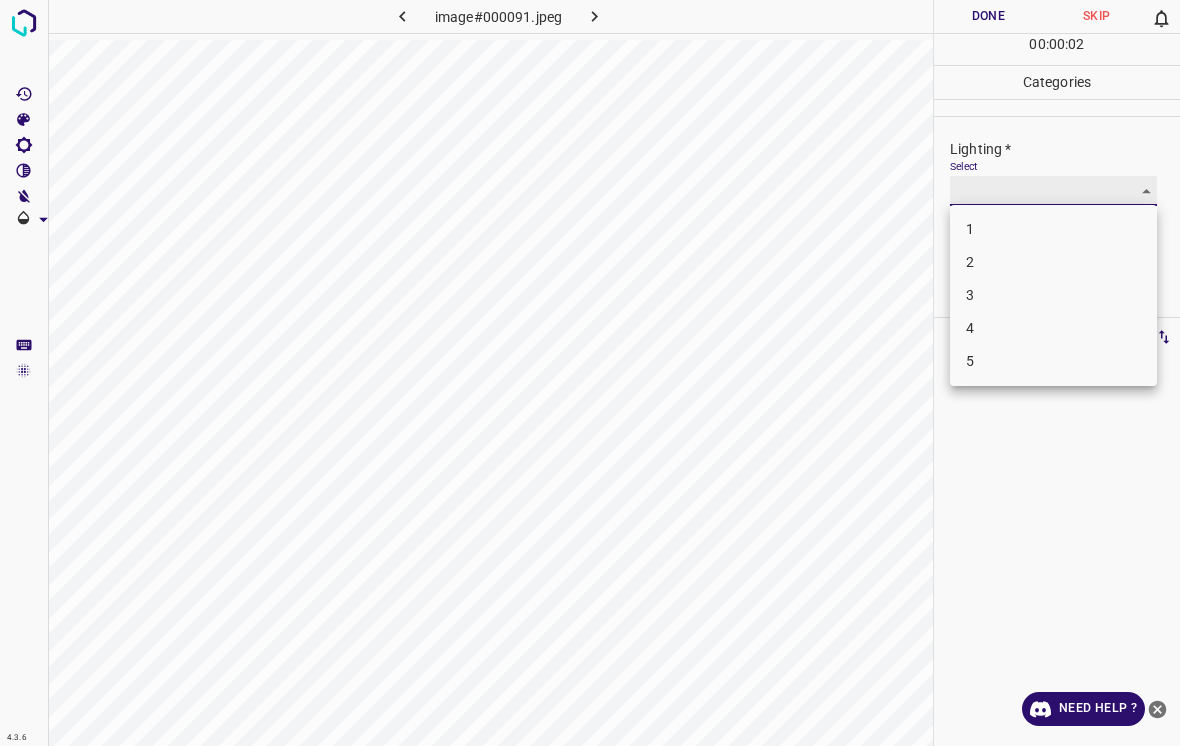 type on "2" 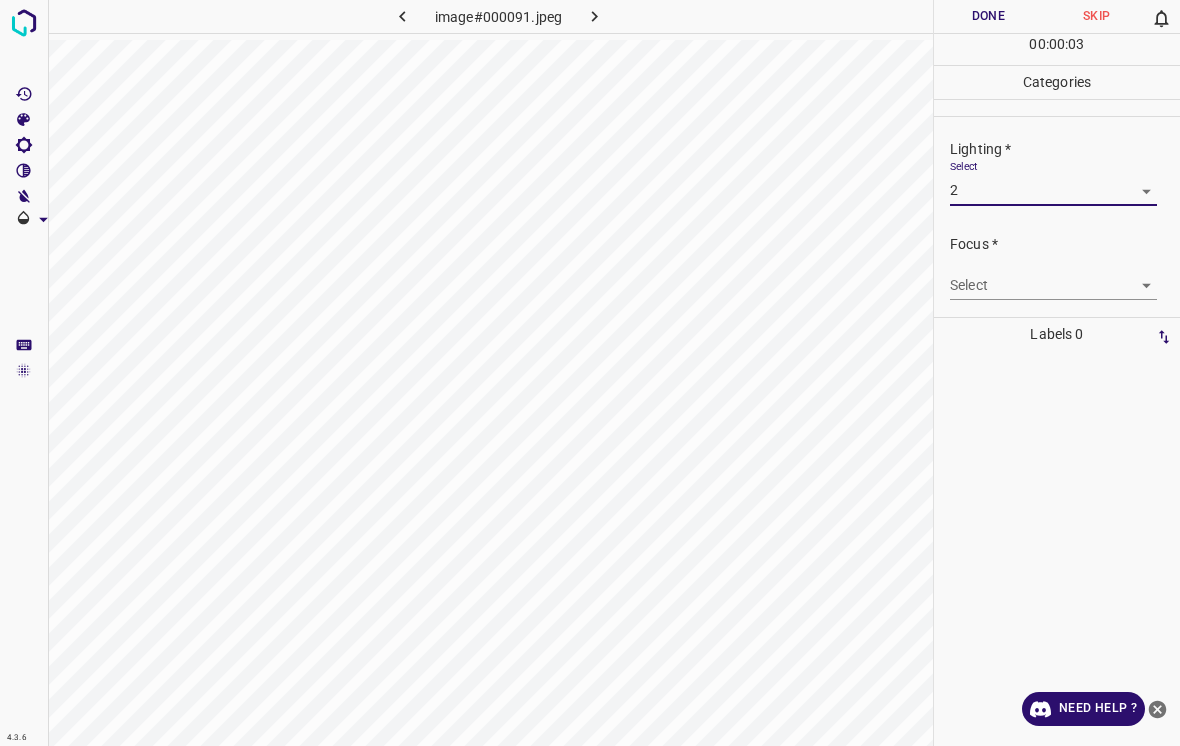 click on "4.3.6  image#000091.jpeg Done Skip 0 00   : 00   : 03   Categories Lighting *  Select 2 2 Focus *  Select ​ Overall *  Select ​ Labels   0 Categories 1 Lighting 2 Focus 3 Overall Tools Space Change between modes (Draw & Edit) I Auto labeling R Restore zoom M Zoom in N Zoom out Delete Delete selecte label Filters Z Restore filters X Saturation filter C Brightness filter V Contrast filter B Gray scale filter General O Download Need Help ? - Text - Hide - Delete" at bounding box center [590, 373] 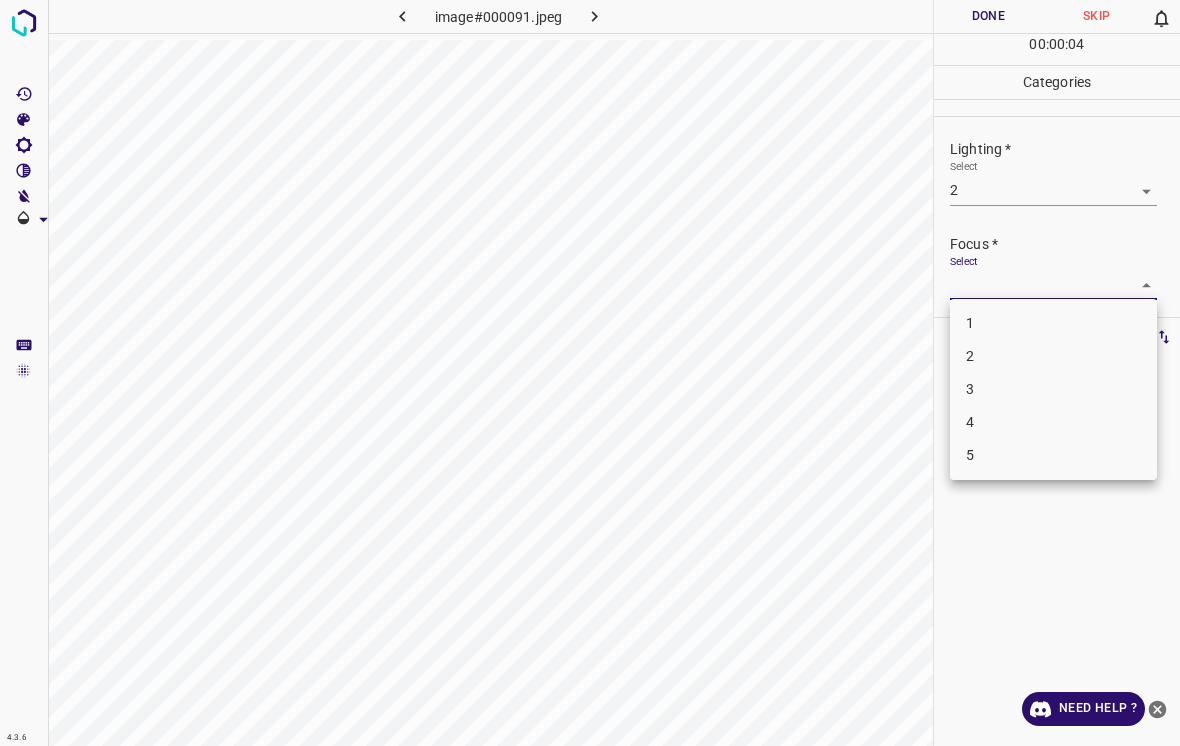 click on "1" at bounding box center [1053, 323] 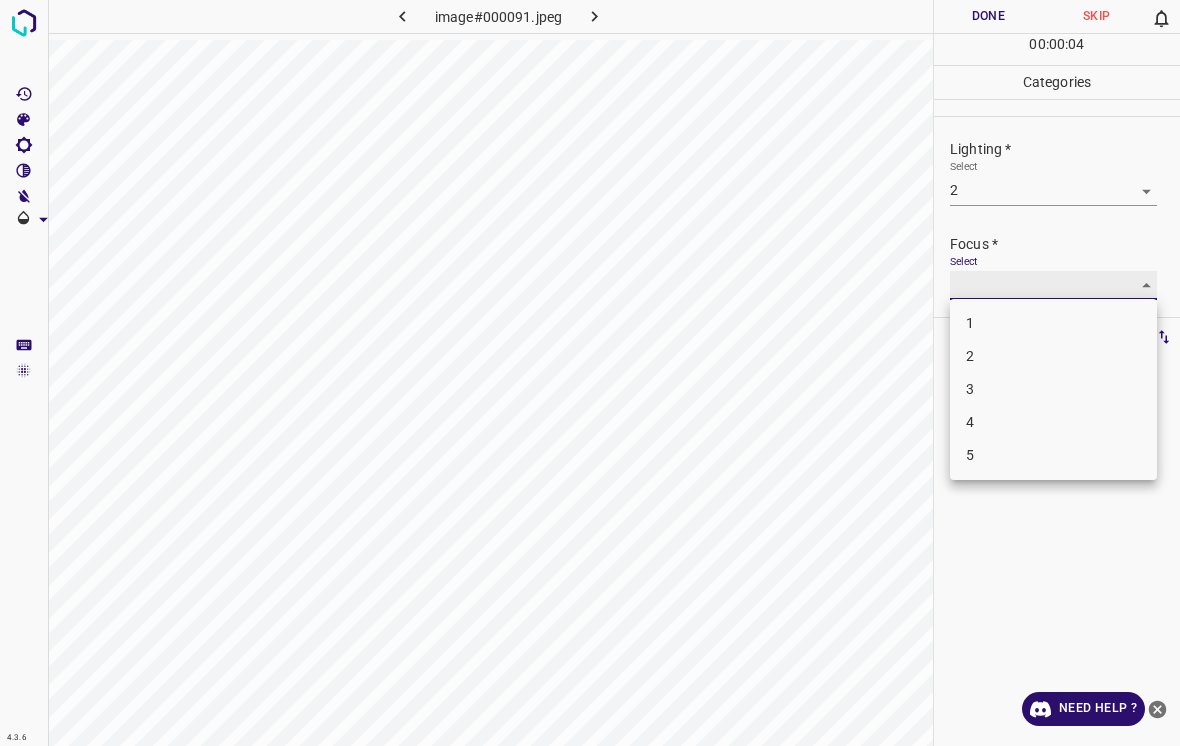 type on "1" 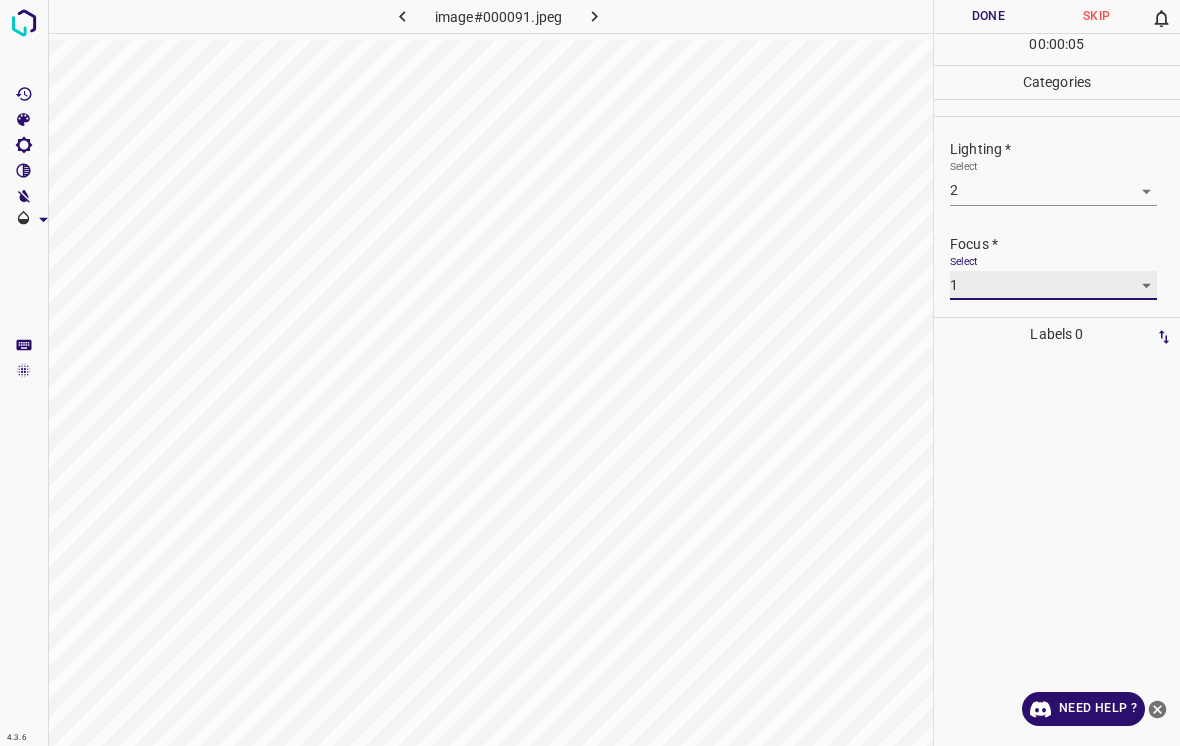 scroll, scrollTop: 73, scrollLeft: 0, axis: vertical 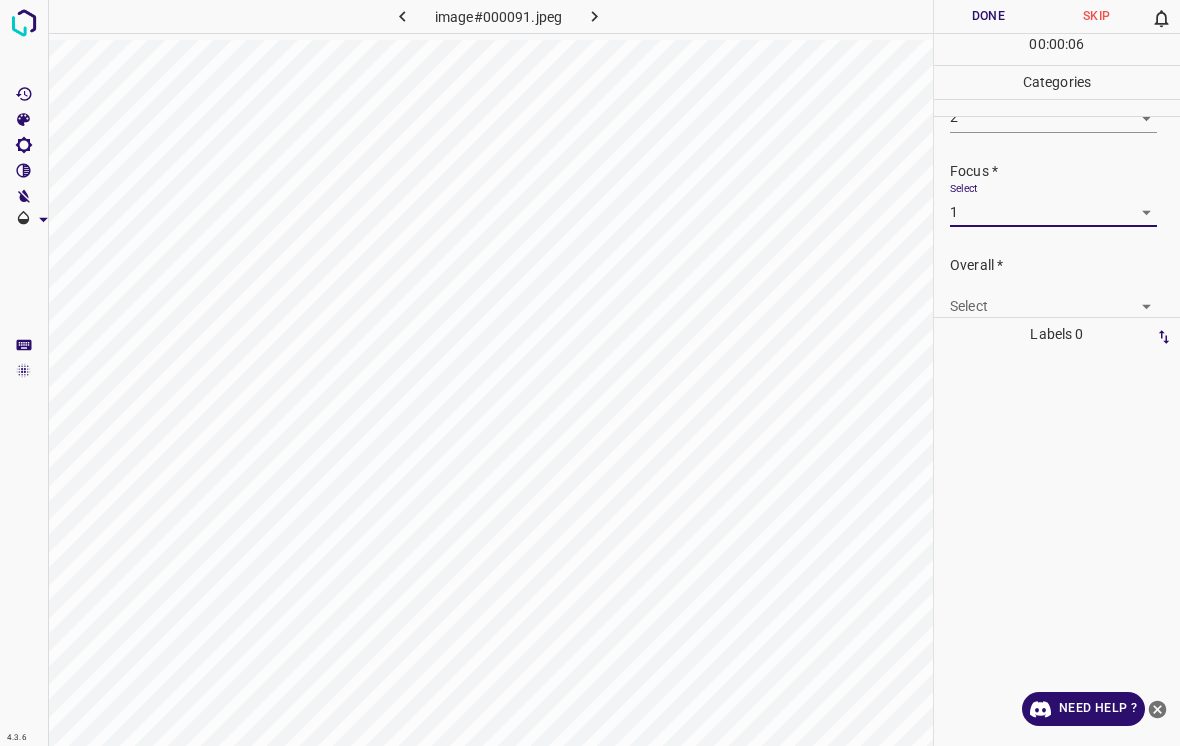 click on "4.3.6  image#000091.jpeg Done Skip 0 00   : 00   : 06   Categories Lighting *  Select 2 2 Focus *  Select 1 1 Overall *  Select ​ Labels   0 Categories 1 Lighting 2 Focus 3 Overall Tools Space Change between modes (Draw & Edit) I Auto labeling R Restore zoom M Zoom in N Zoom out Delete Delete selecte label Filters Z Restore filters X Saturation filter C Brightness filter V Contrast filter B Gray scale filter General O Download Need Help ? - Text - Hide - Delete" at bounding box center (590, 373) 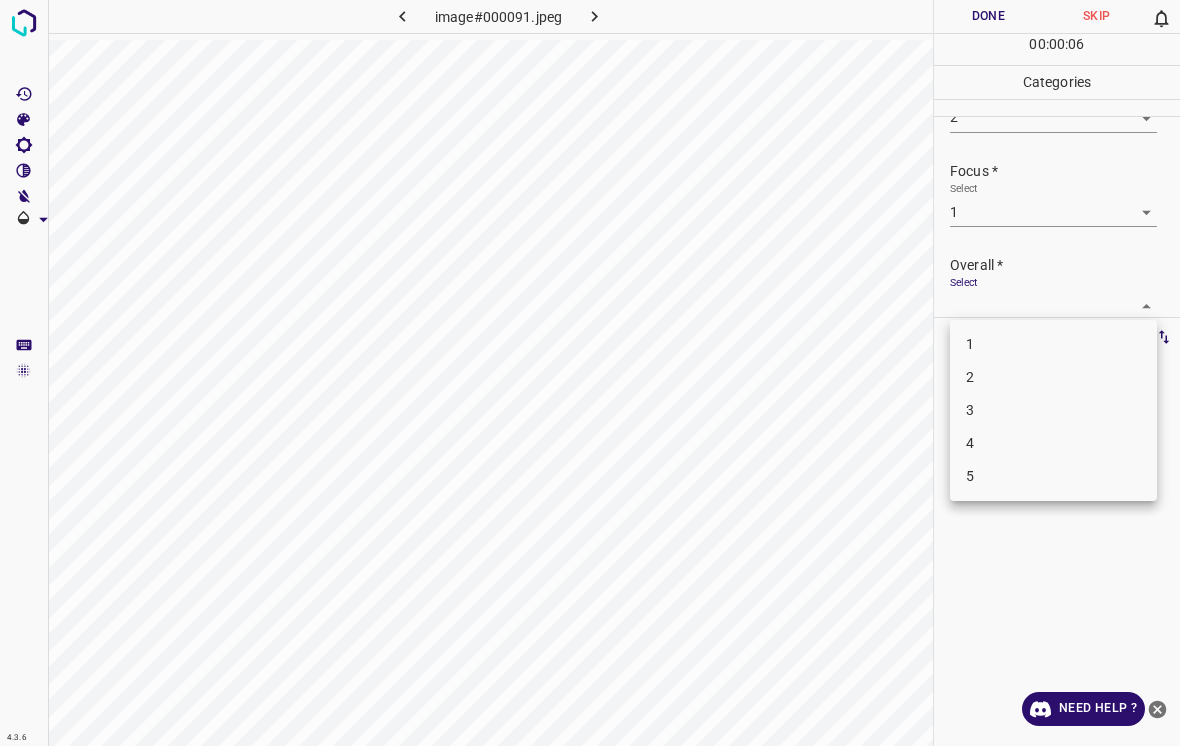 click on "1" at bounding box center (1053, 344) 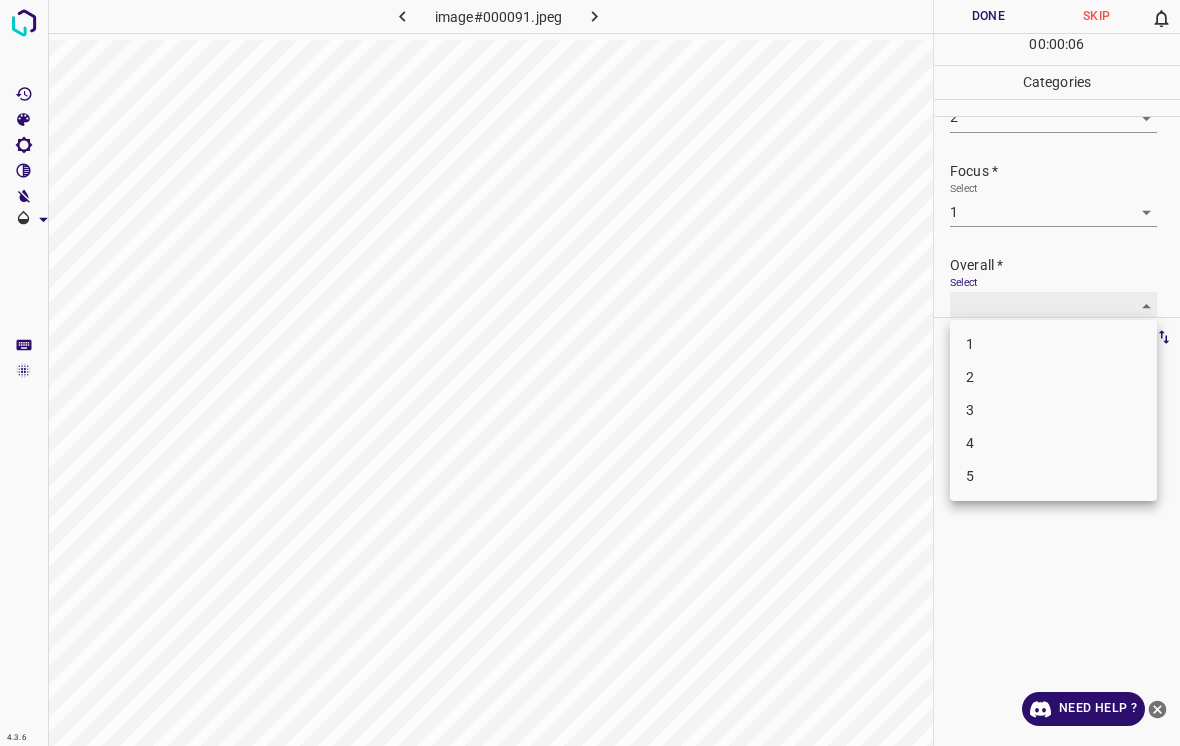 type on "1" 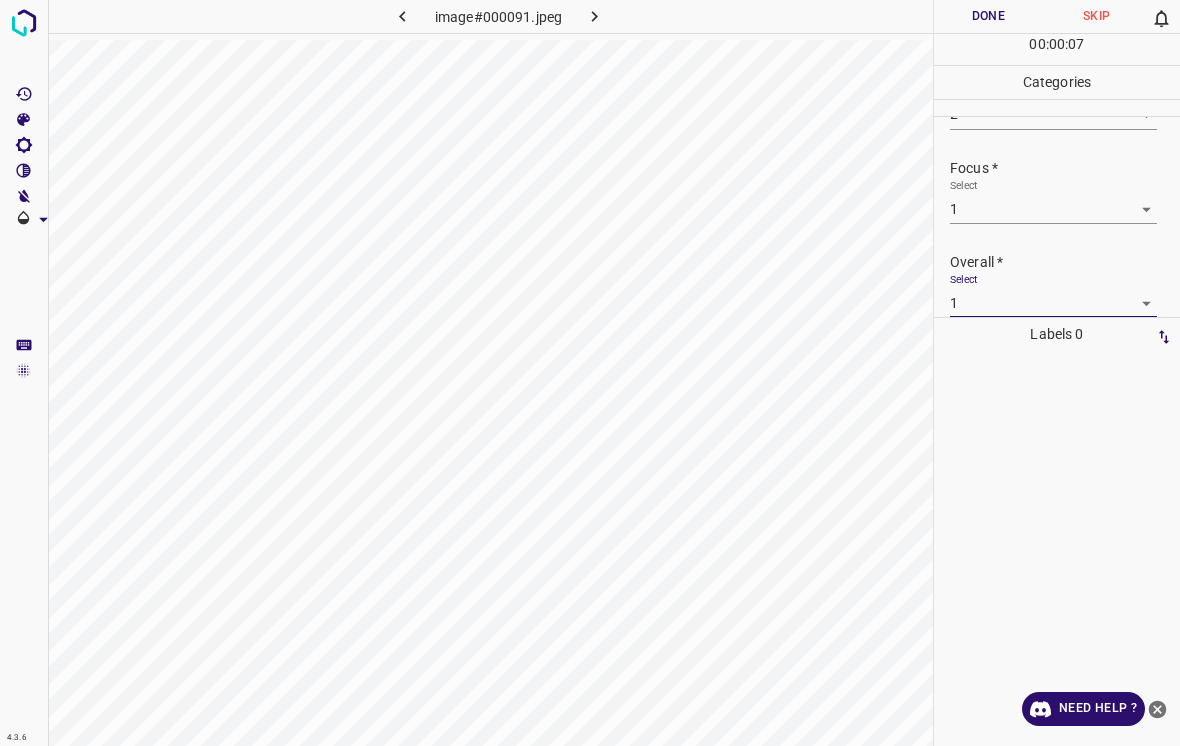 click on "Done" at bounding box center (988, 16) 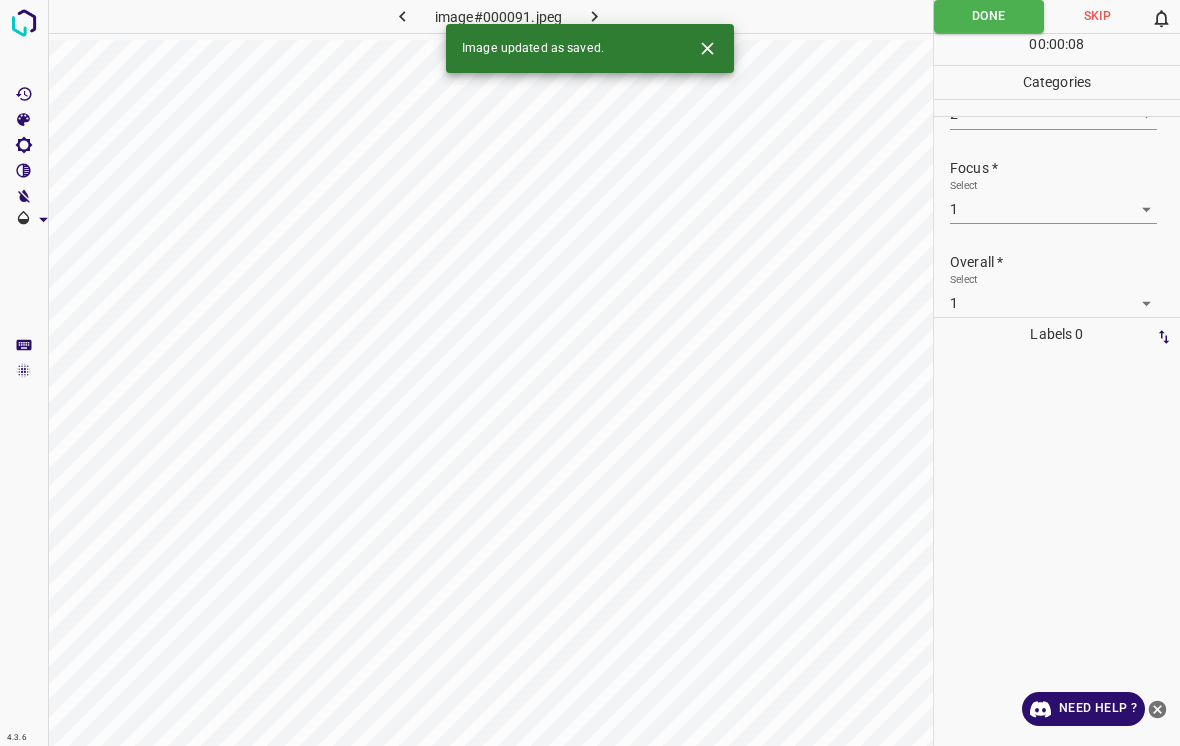 click 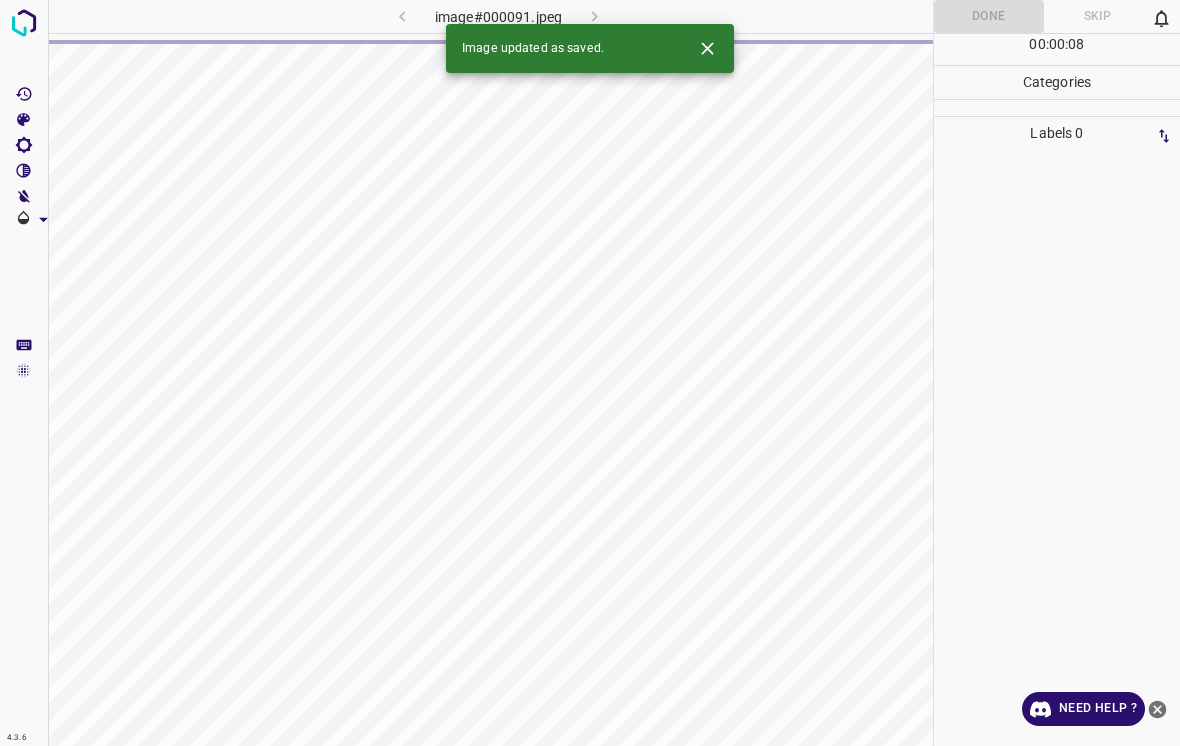 click 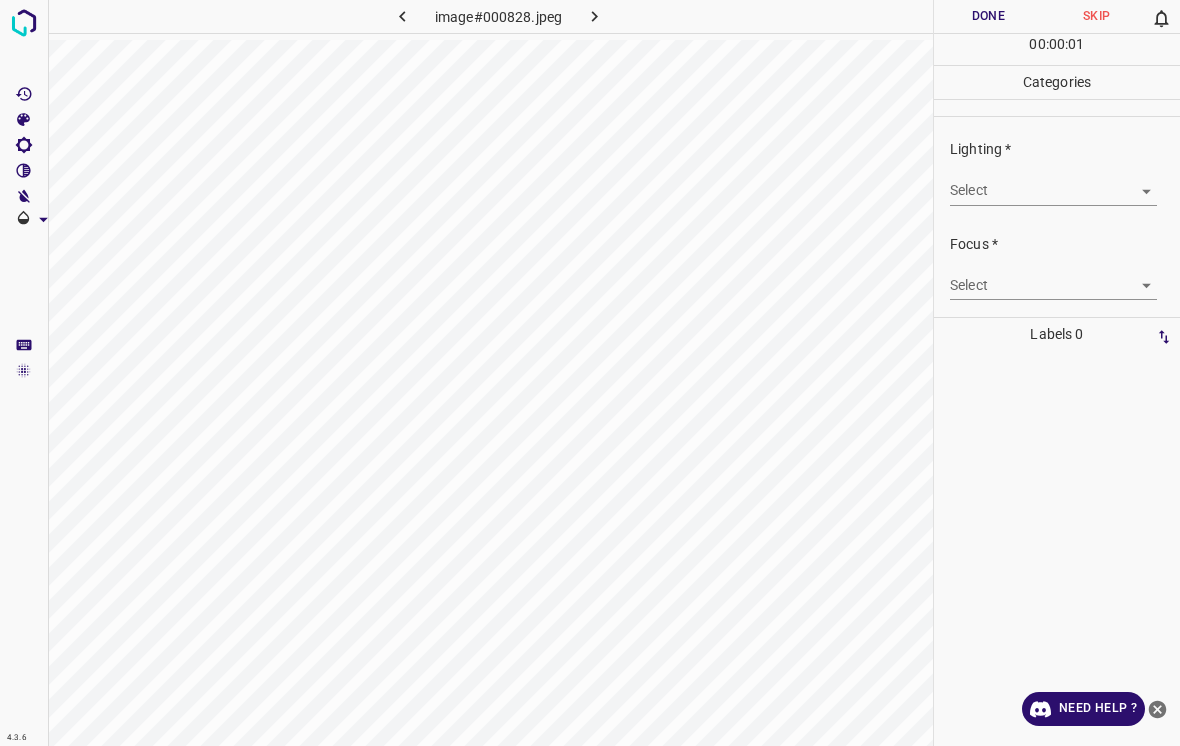 click on "4.3.6  image#000828.jpeg Done Skip 0 00   : 00   : 01   Categories Lighting *  Select ​ Focus *  Select ​ Overall *  Select ​ Labels   0 Categories 1 Lighting 2 Focus 3 Overall Tools Space Change between modes (Draw & Edit) I Auto labeling R Restore zoom M Zoom in N Zoom out Delete Delete selecte label Filters Z Restore filters X Saturation filter C Brightness filter V Contrast filter B Gray scale filter General O Download Need Help ? - Text - Hide - Delete" at bounding box center [590, 373] 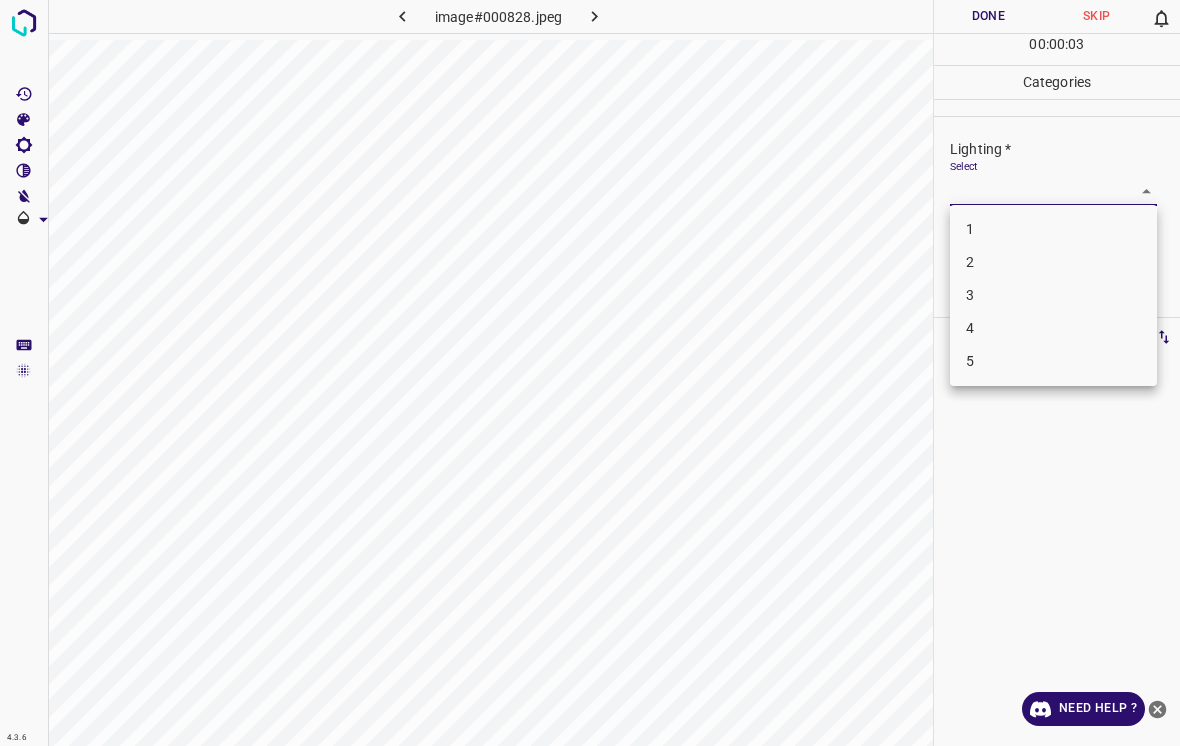 click on "2" at bounding box center (1053, 262) 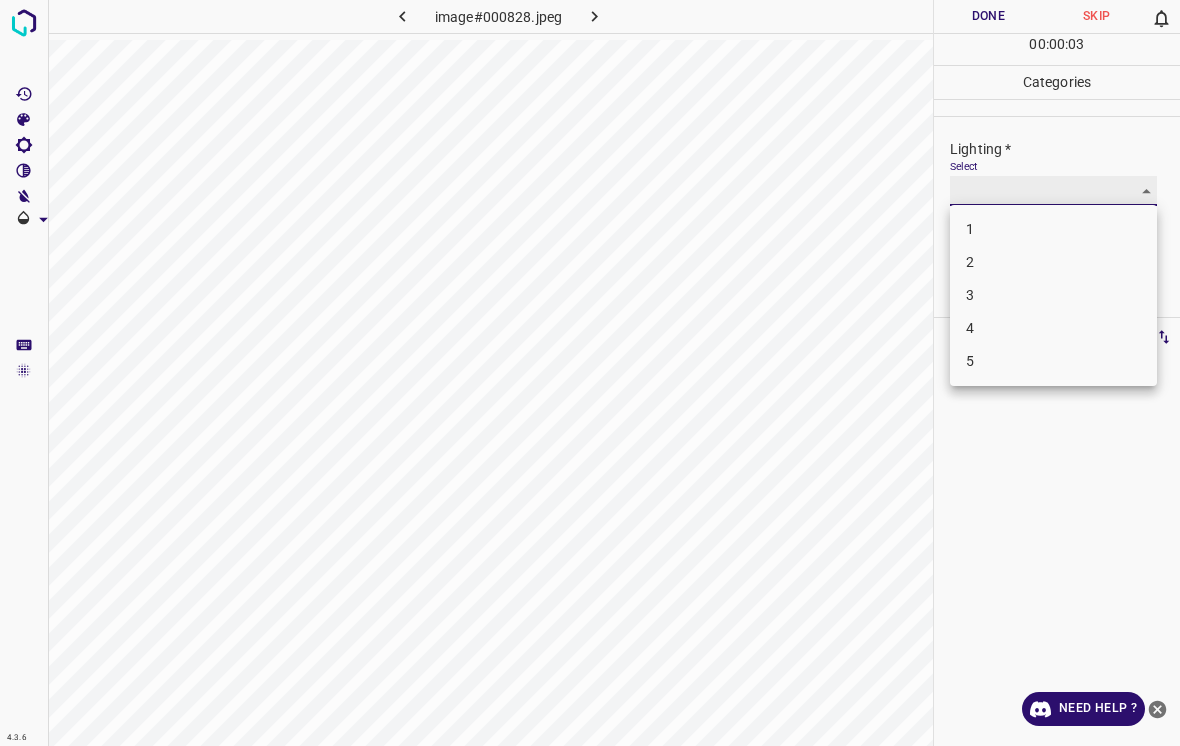 type on "2" 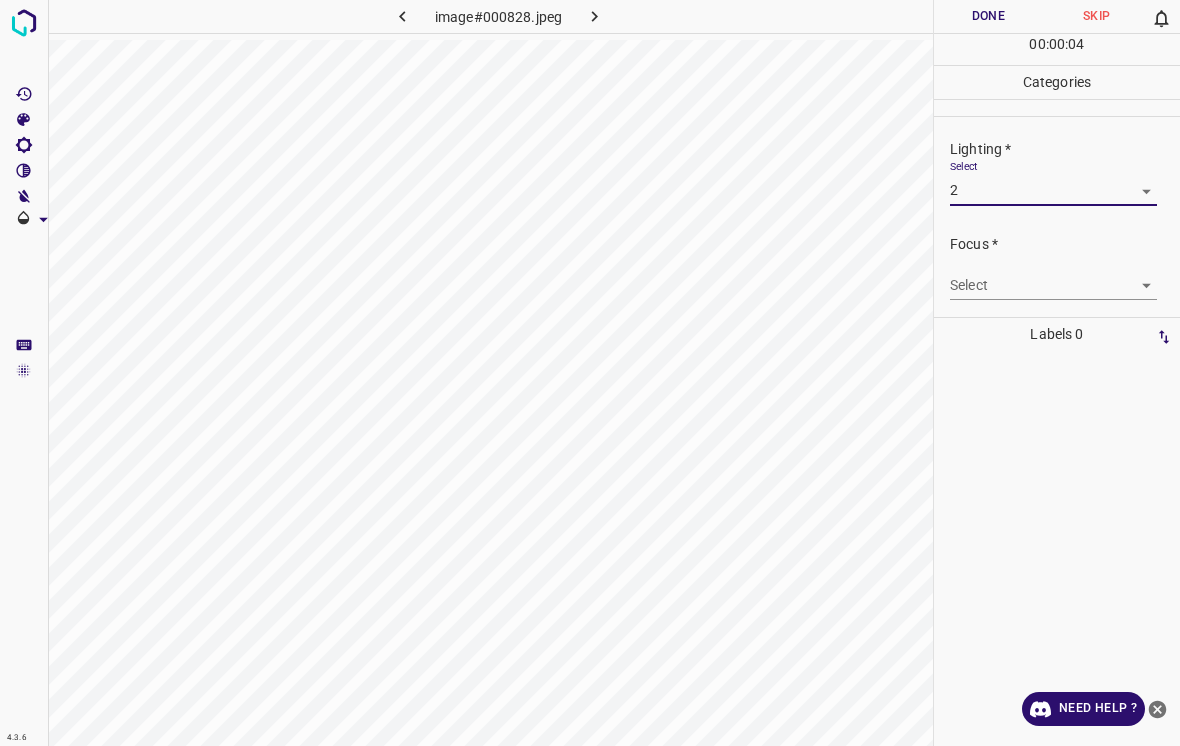 click on "4.3.6  image#000828.jpeg Done Skip 0 00   : 00   : 04   Categories Lighting *  Select 2 2 Focus *  Select ​ Overall *  Select ​ Labels   0 Categories 1 Lighting 2 Focus 3 Overall Tools Space Change between modes (Draw & Edit) I Auto labeling R Restore zoom M Zoom in N Zoom out Delete Delete selecte label Filters Z Restore filters X Saturation filter C Brightness filter V Contrast filter B Gray scale filter General O Download Need Help ? - Text - Hide - Delete" at bounding box center (590, 373) 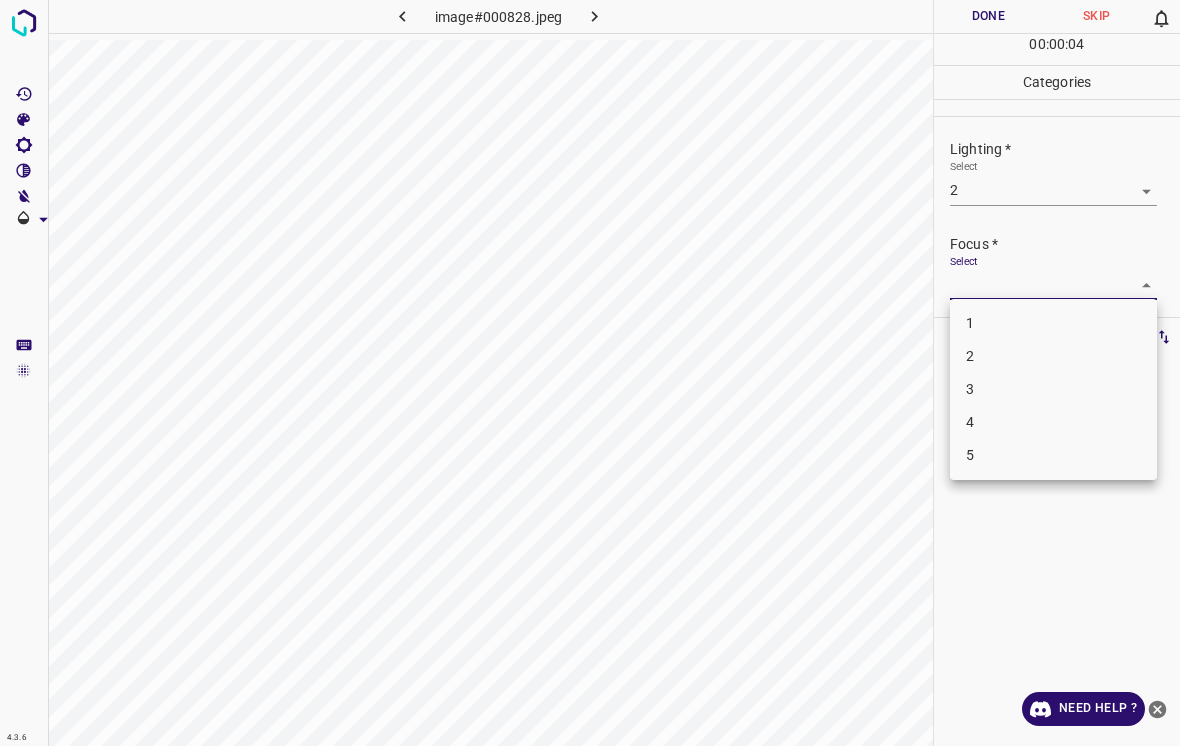 click on "4" at bounding box center (1053, 422) 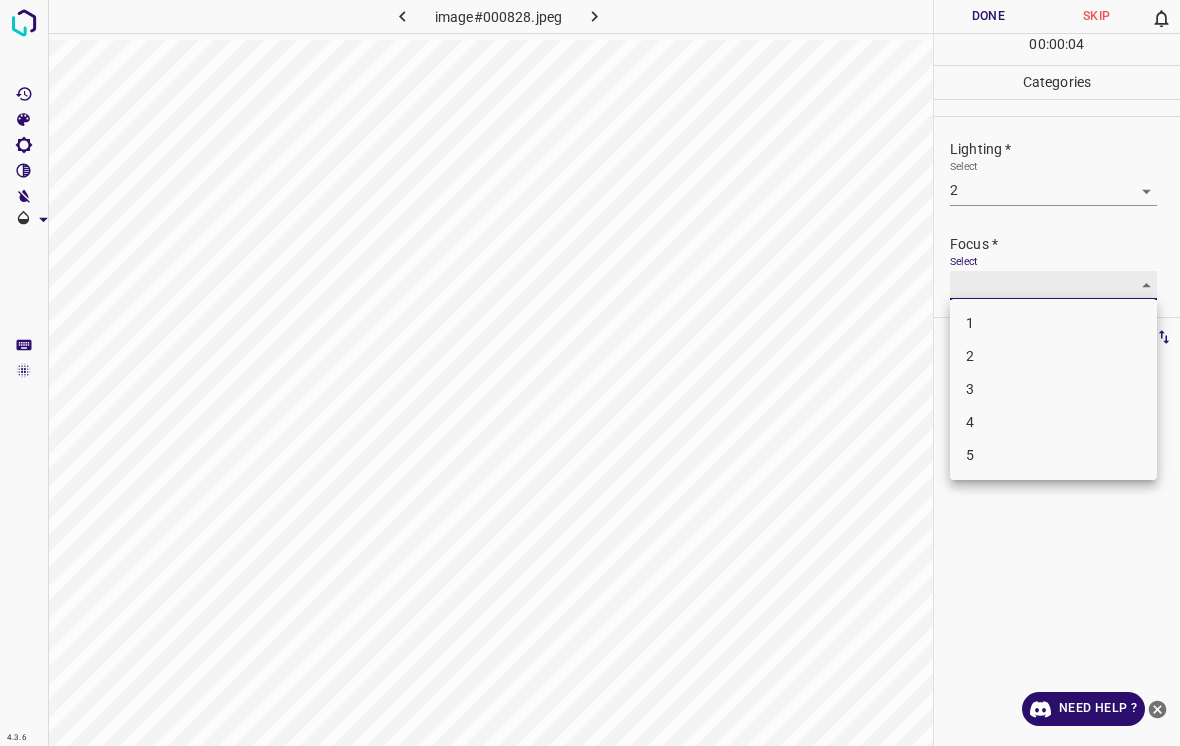 type on "4" 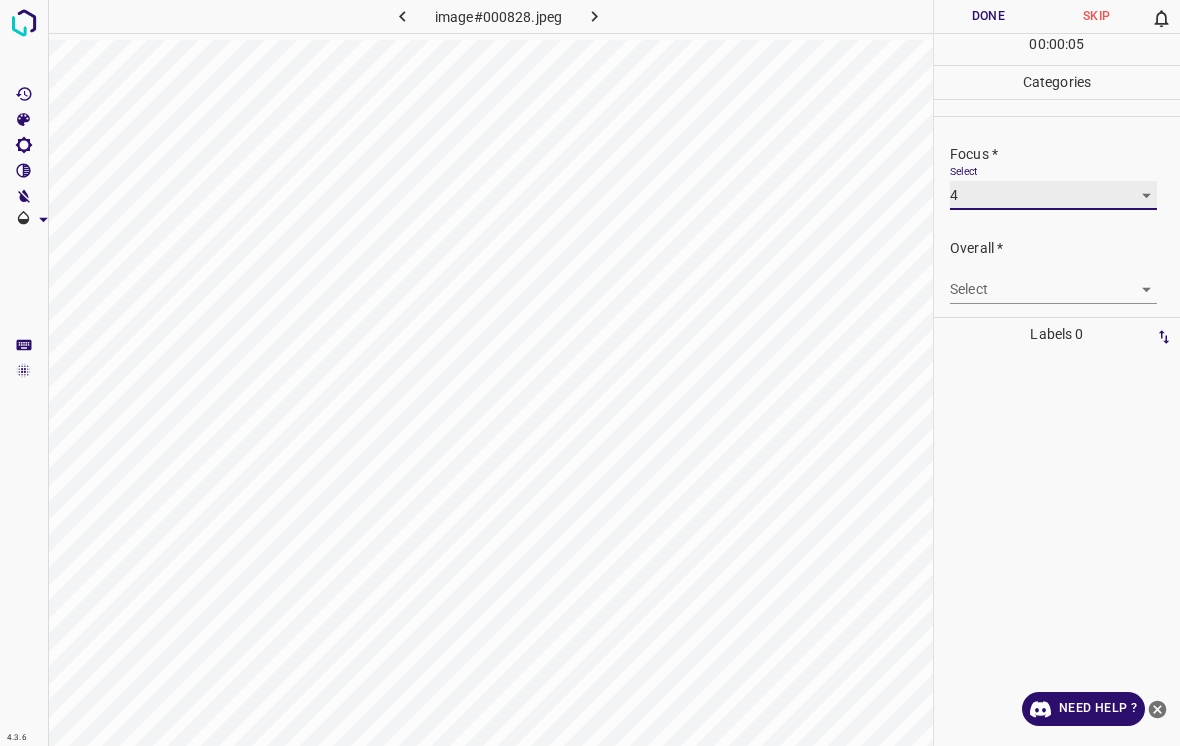 scroll, scrollTop: 91, scrollLeft: 0, axis: vertical 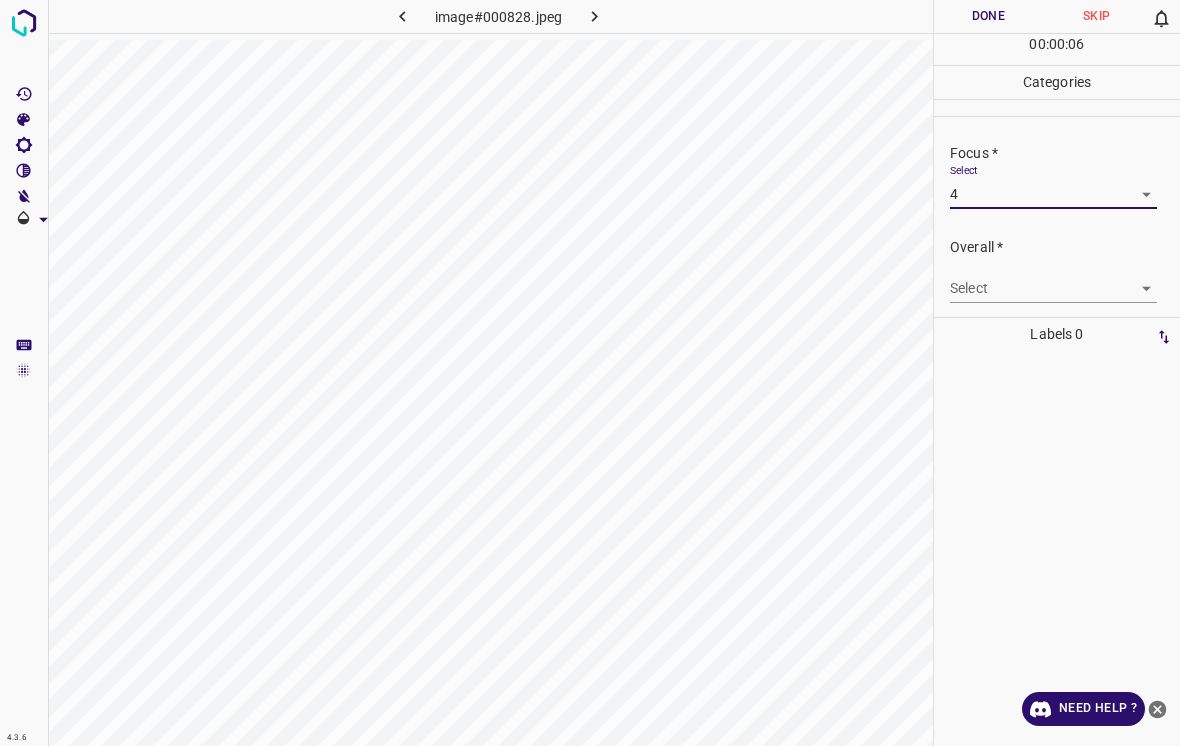 click on "4.3.6  image#000828.jpeg Done Skip 0 00   : 00   : 06   Categories Lighting *  Select 2 2 Focus *  Select 4 4 Overall *  Select ​ Labels   0 Categories 1 Lighting 2 Focus 3 Overall Tools Space Change between modes (Draw & Edit) I Auto labeling R Restore zoom M Zoom in N Zoom out Delete Delete selecte label Filters Z Restore filters X Saturation filter C Brightness filter V Contrast filter B Gray scale filter General O Download Need Help ? - Text - Hide - Delete" at bounding box center (590, 373) 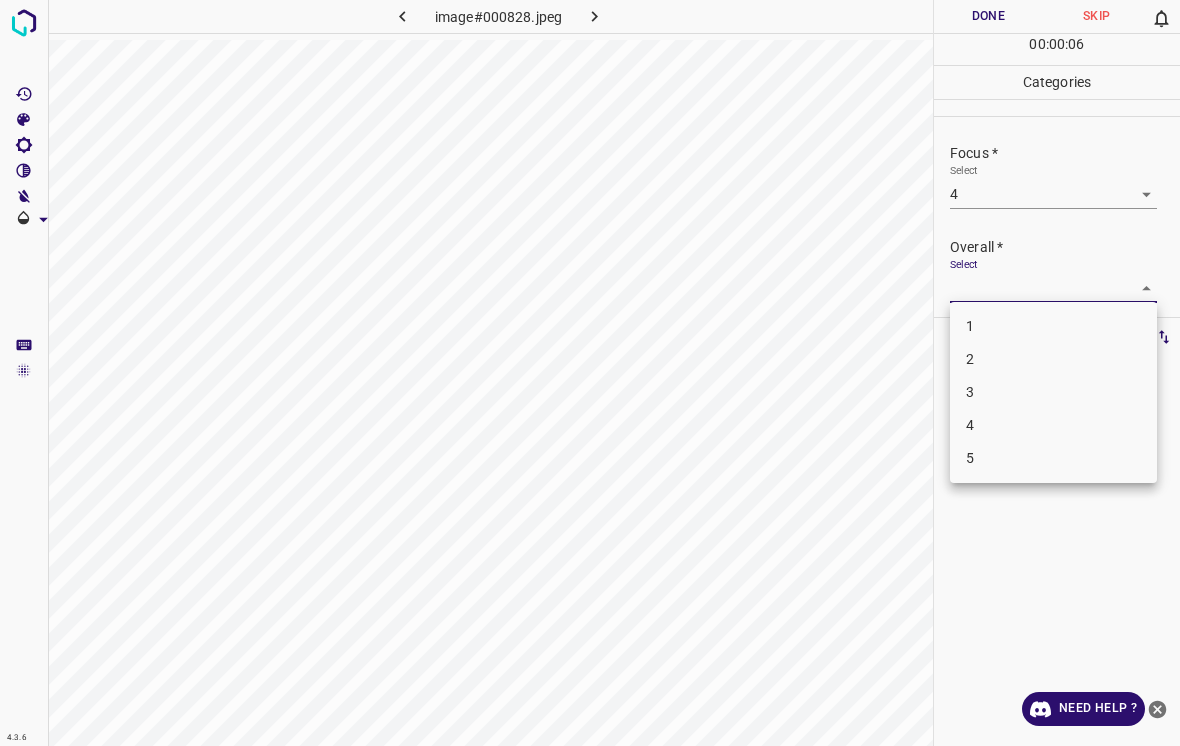 click on "3" at bounding box center [1053, 392] 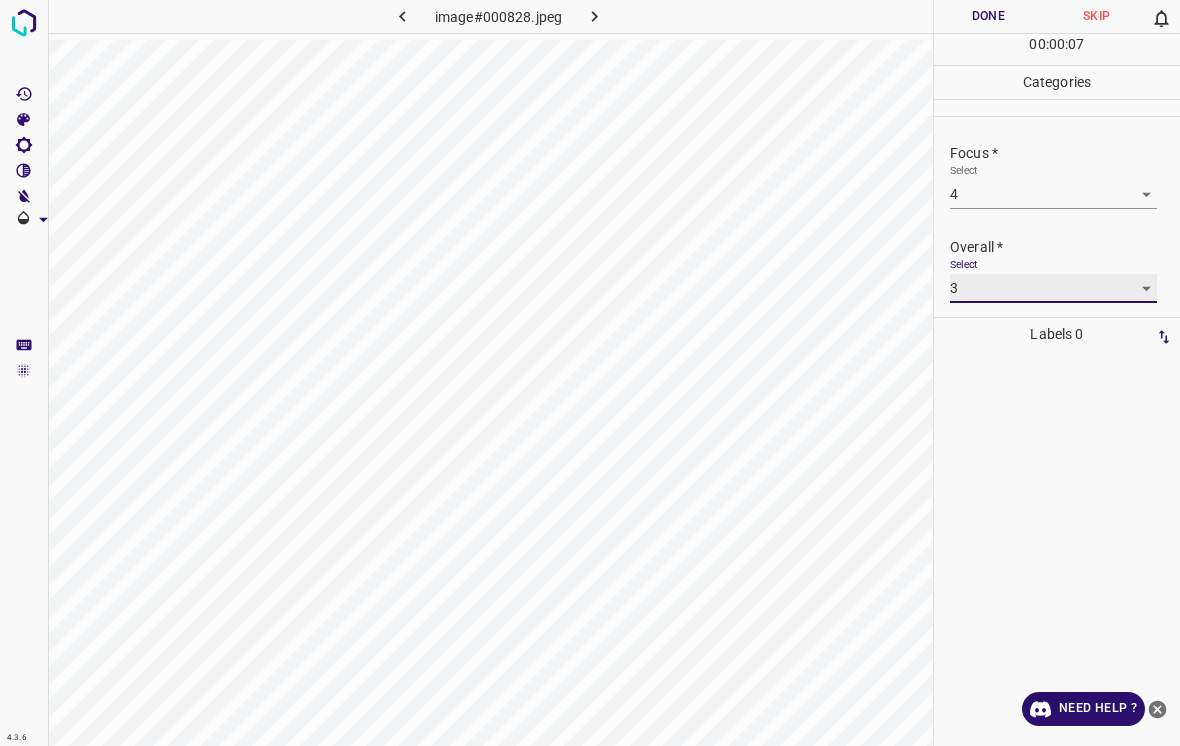 type on "3" 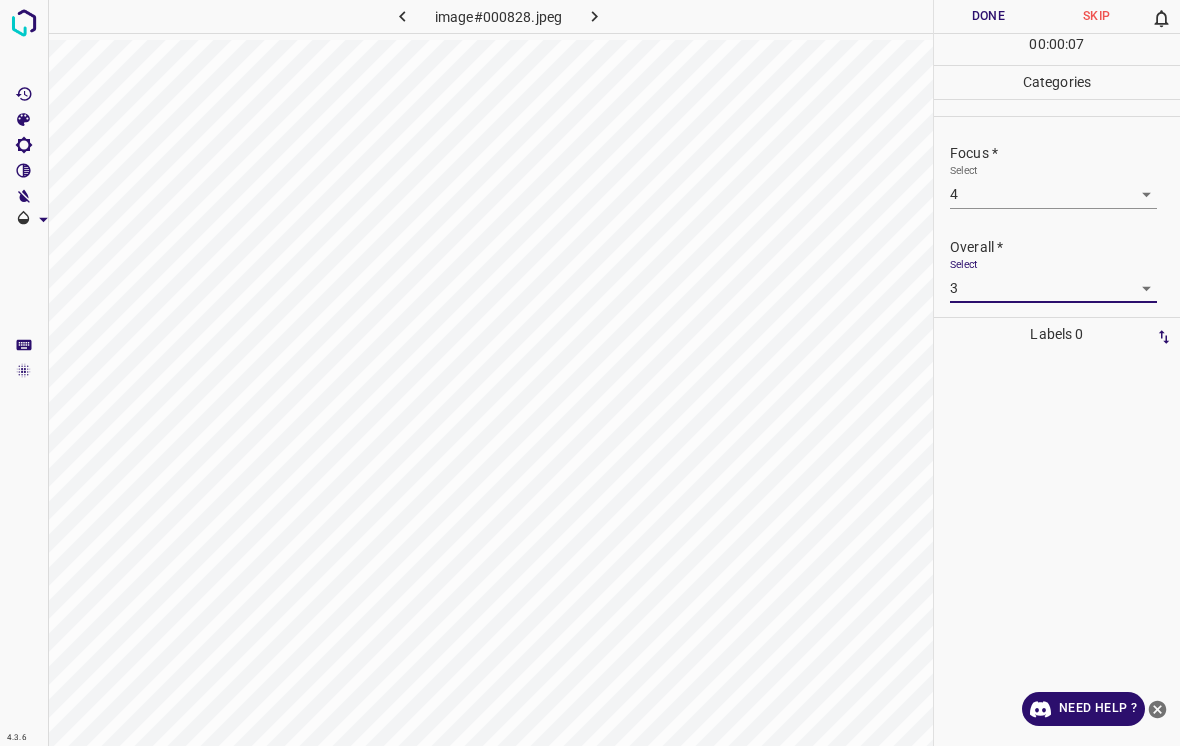 click on "Done" at bounding box center (988, 16) 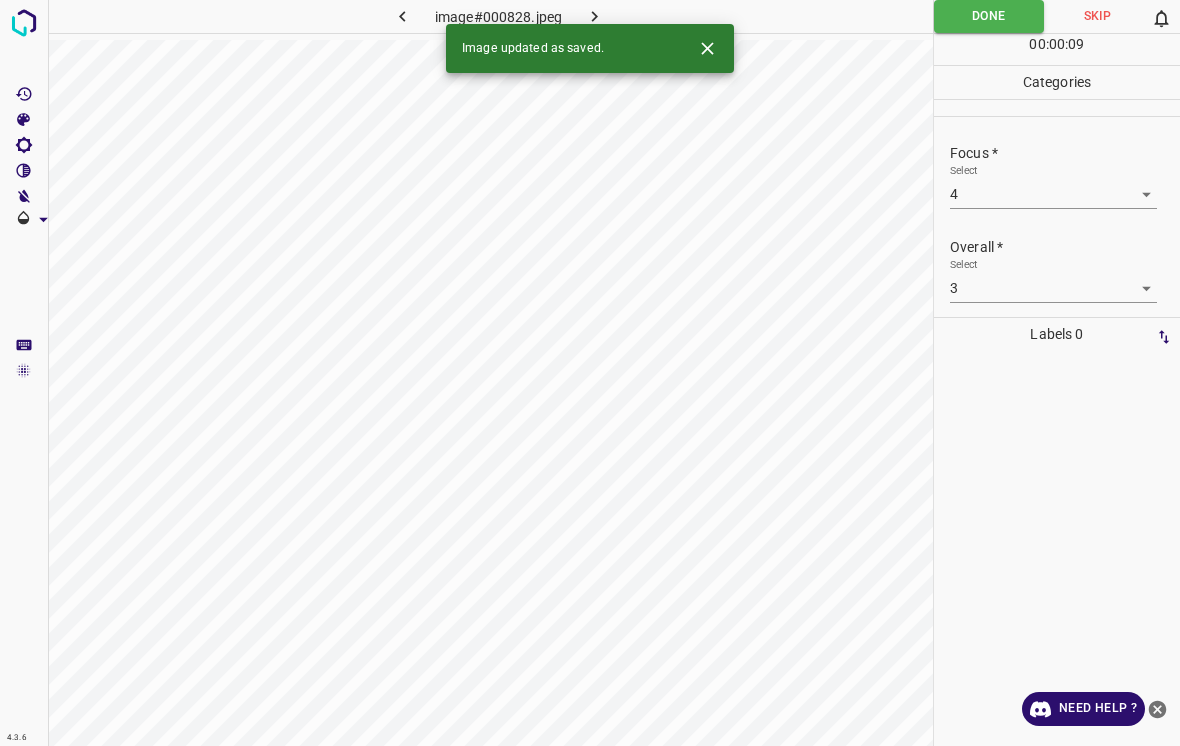 click 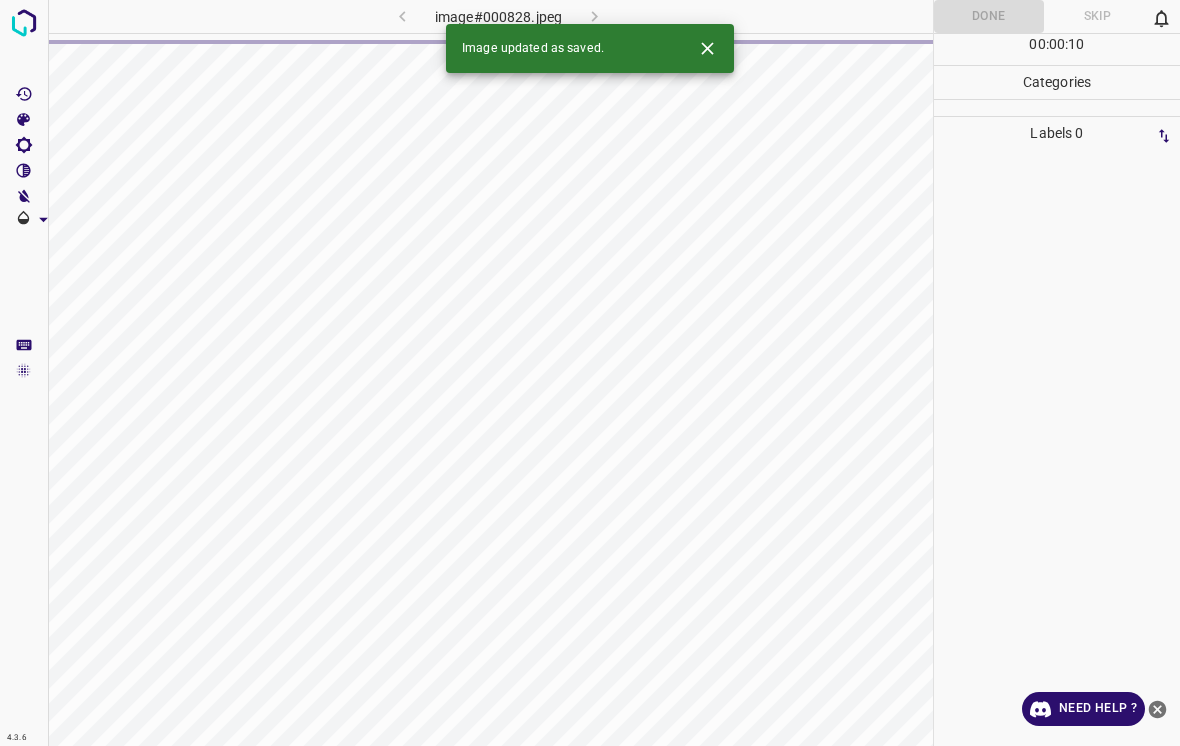 click 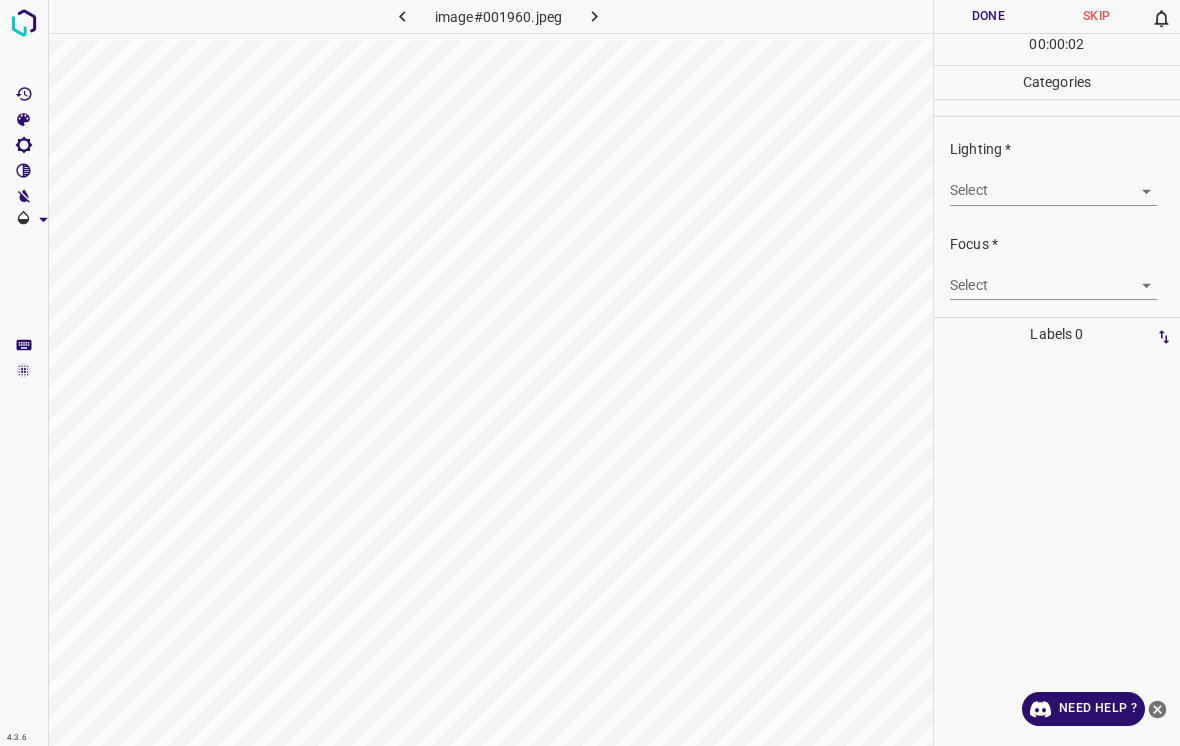 click on "4.3.6  image#001960.jpeg Done Skip 0 00   : 00   : 02   Categories Lighting *  Select ​ Focus *  Select ​ Overall *  Select ​ Labels   0 Categories 1 Lighting 2 Focus 3 Overall Tools Space Change between modes (Draw & Edit) I Auto labeling R Restore zoom M Zoom in N Zoom out Delete Delete selecte label Filters Z Restore filters X Saturation filter C Brightness filter V Contrast filter B Gray scale filter General O Download Need Help ? - Text - Hide - Delete" at bounding box center (590, 373) 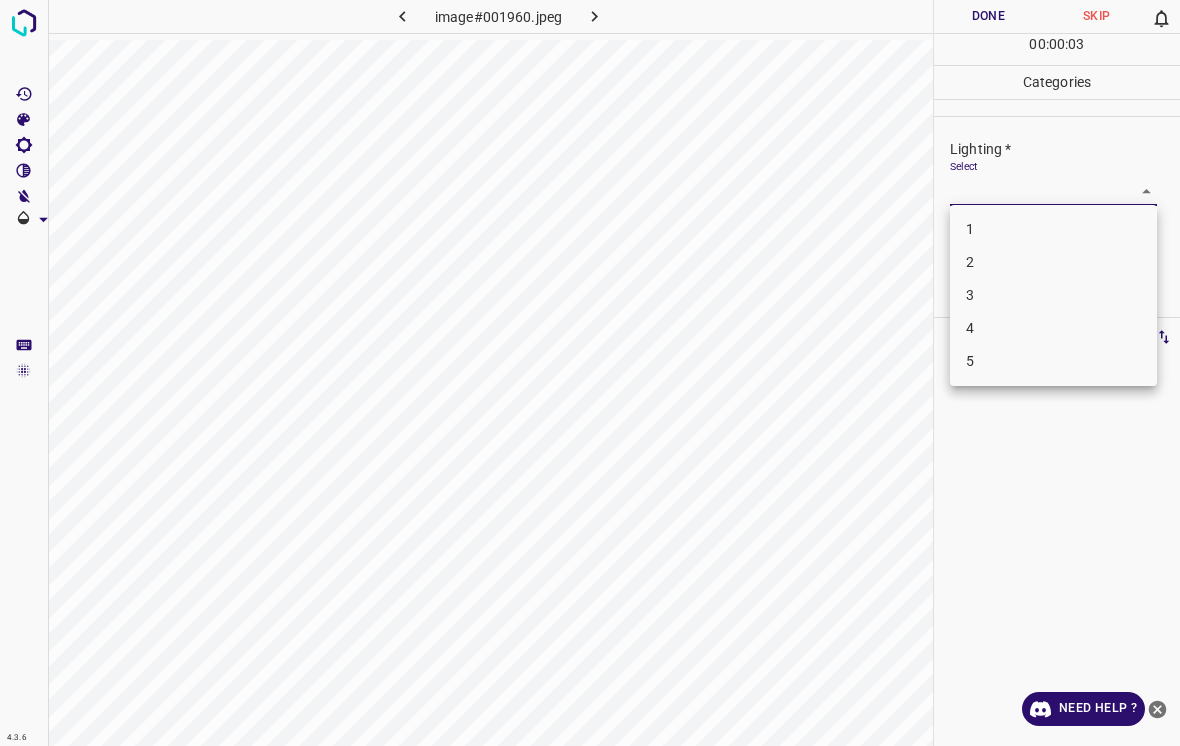 click on "2" at bounding box center (1053, 262) 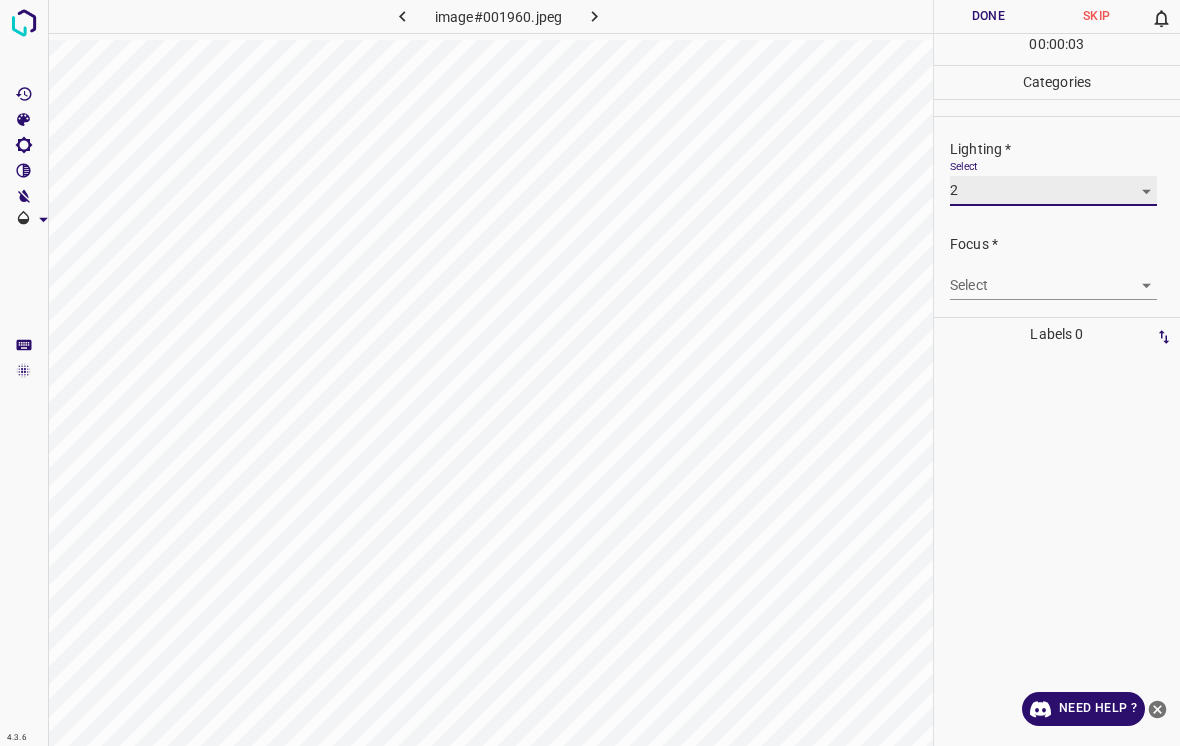 type on "2" 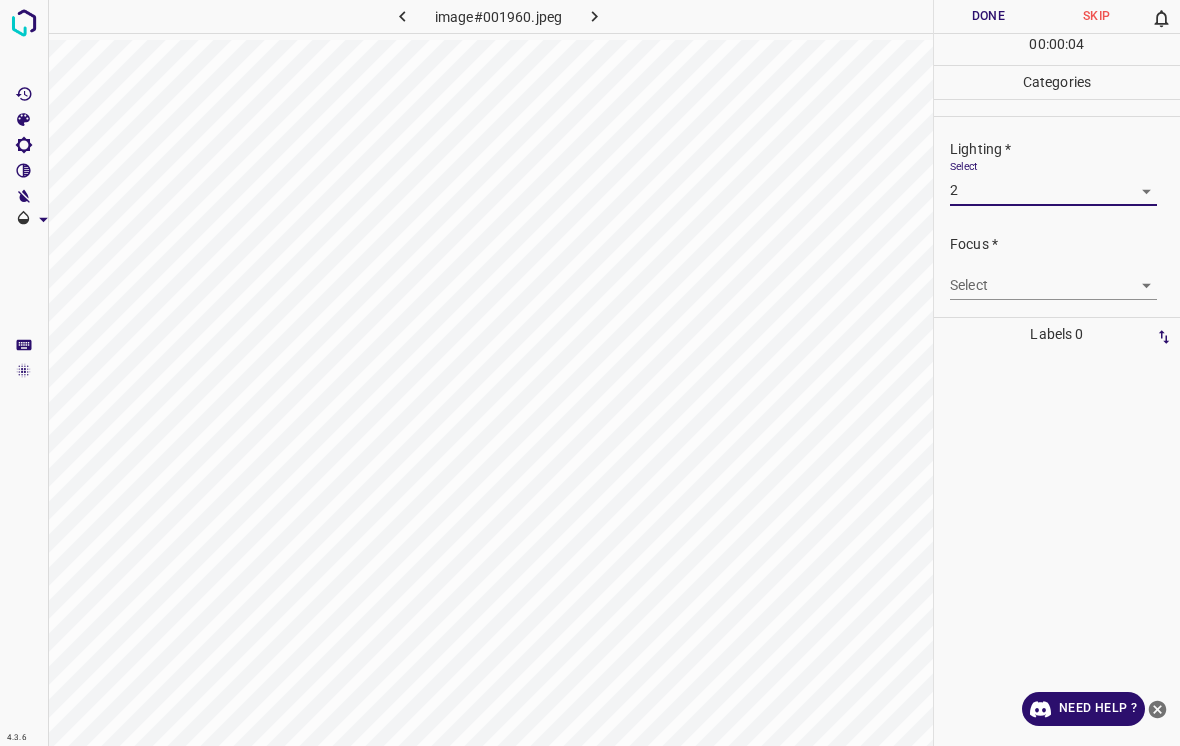 click on "4.3.6  image#001960.jpeg Done Skip 0 00   : 00   : 04   Categories Lighting *  Select 2 2 Focus *  Select ​ Overall *  Select ​ Labels   0 Categories 1 Lighting 2 Focus 3 Overall Tools Space Change between modes (Draw & Edit) I Auto labeling R Restore zoom M Zoom in N Zoom out Delete Delete selecte label Filters Z Restore filters X Saturation filter C Brightness filter V Contrast filter B Gray scale filter General O Download Need Help ? - Text - Hide - Delete" at bounding box center [590, 373] 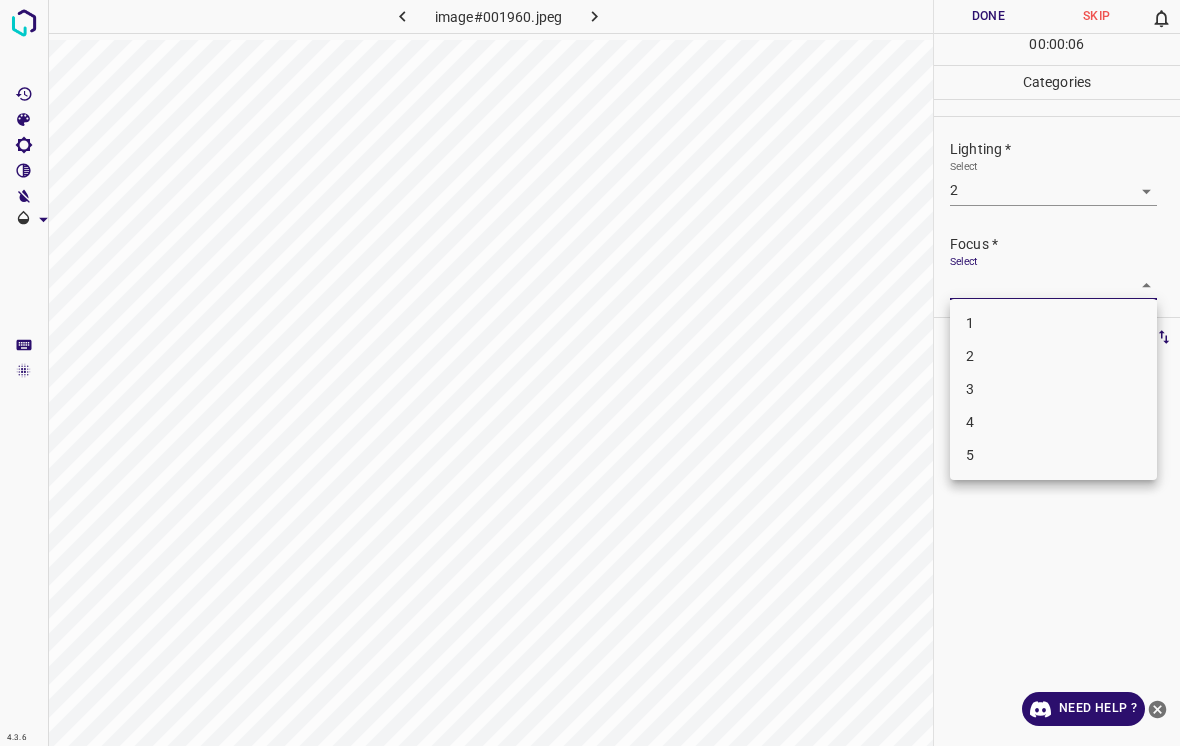 click on "2" at bounding box center [1053, 356] 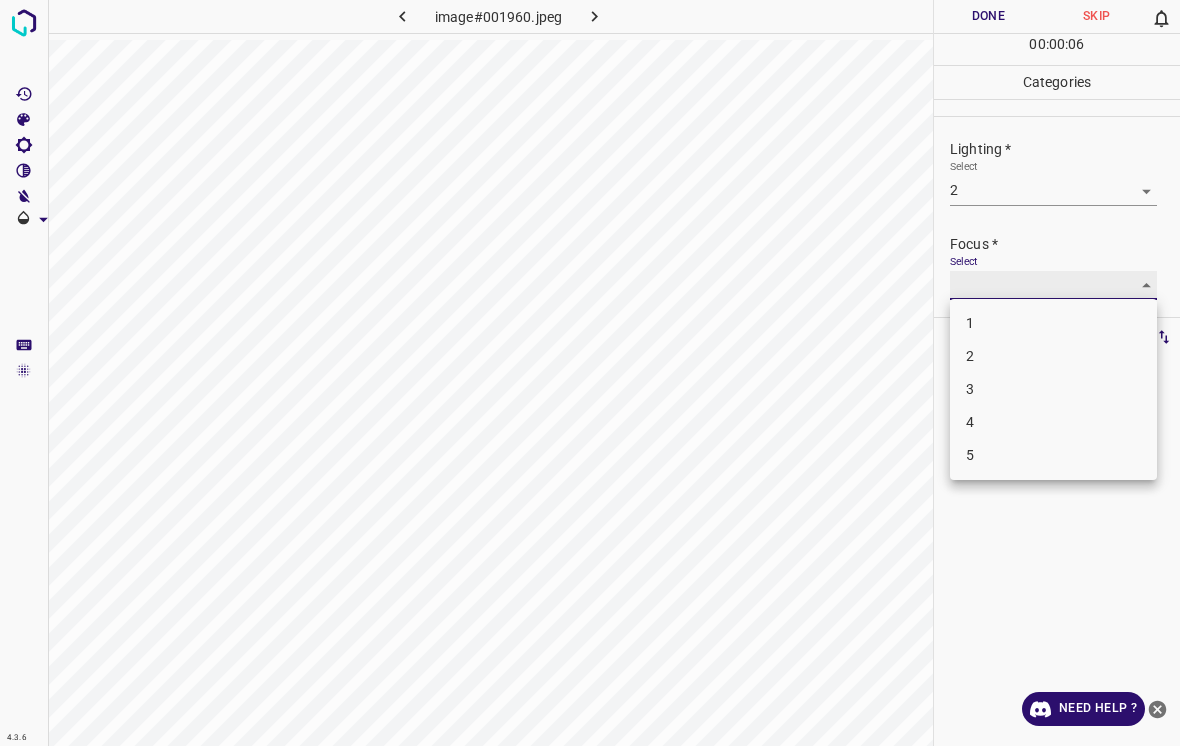 type on "2" 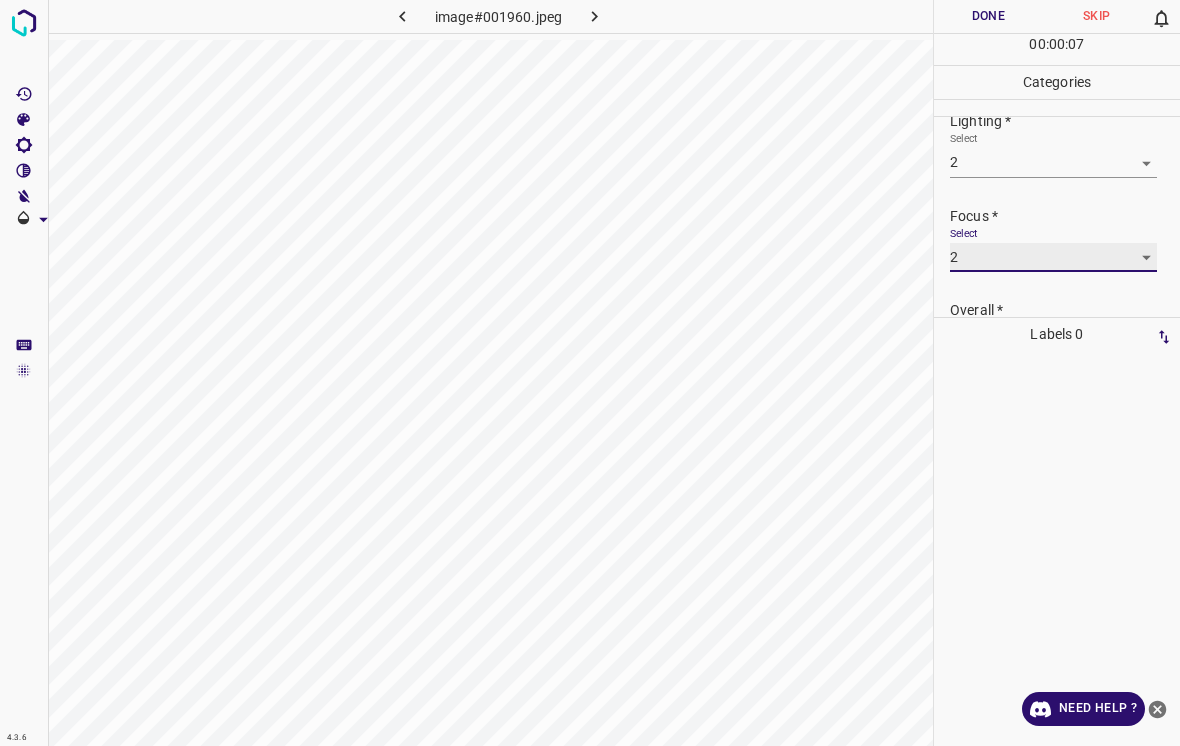 scroll, scrollTop: 51, scrollLeft: 0, axis: vertical 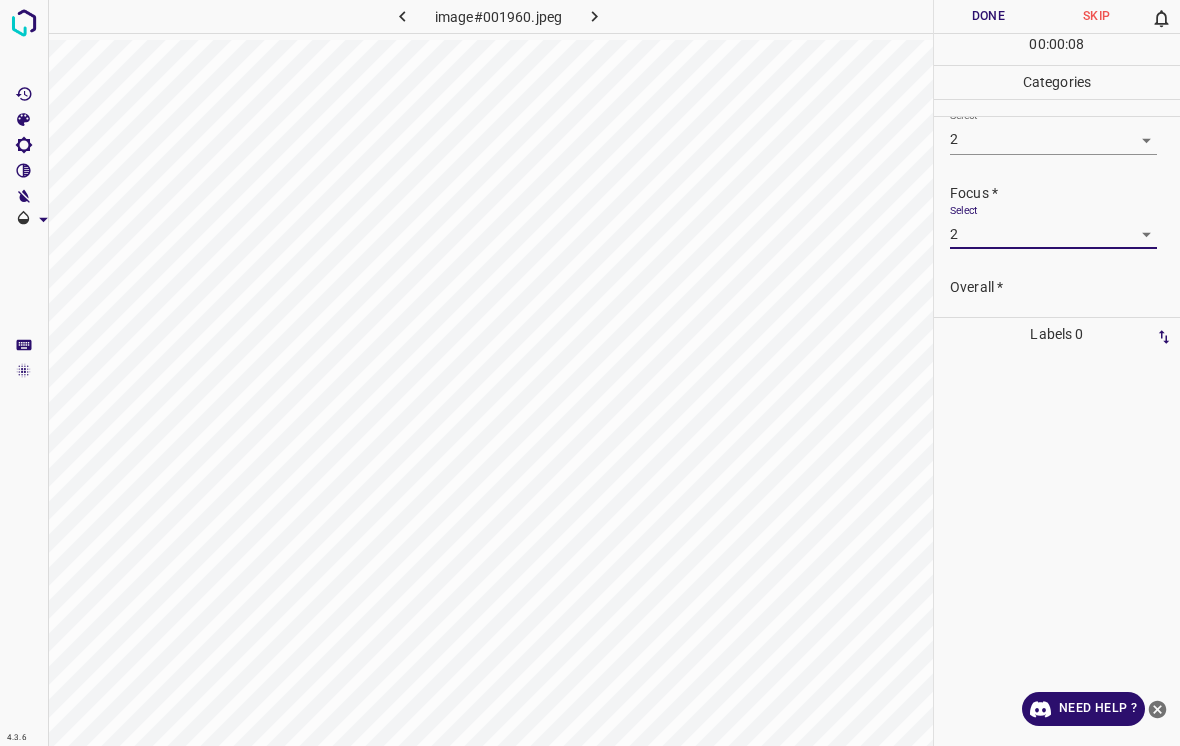 click on "4.3.6  image#001960.jpeg Done Skip 0 00   : 00   : 08   Categories Lighting *  Select 2 2 Focus *  Select 2 2 Overall *  Select ​ Labels   0 Categories 1 Lighting 2 Focus 3 Overall Tools Space Change between modes (Draw & Edit) I Auto labeling R Restore zoom M Zoom in N Zoom out Delete Delete selecte label Filters Z Restore filters X Saturation filter C Brightness filter V Contrast filter B Gray scale filter General O Download Need Help ? - Text - Hide - Delete" at bounding box center [590, 373] 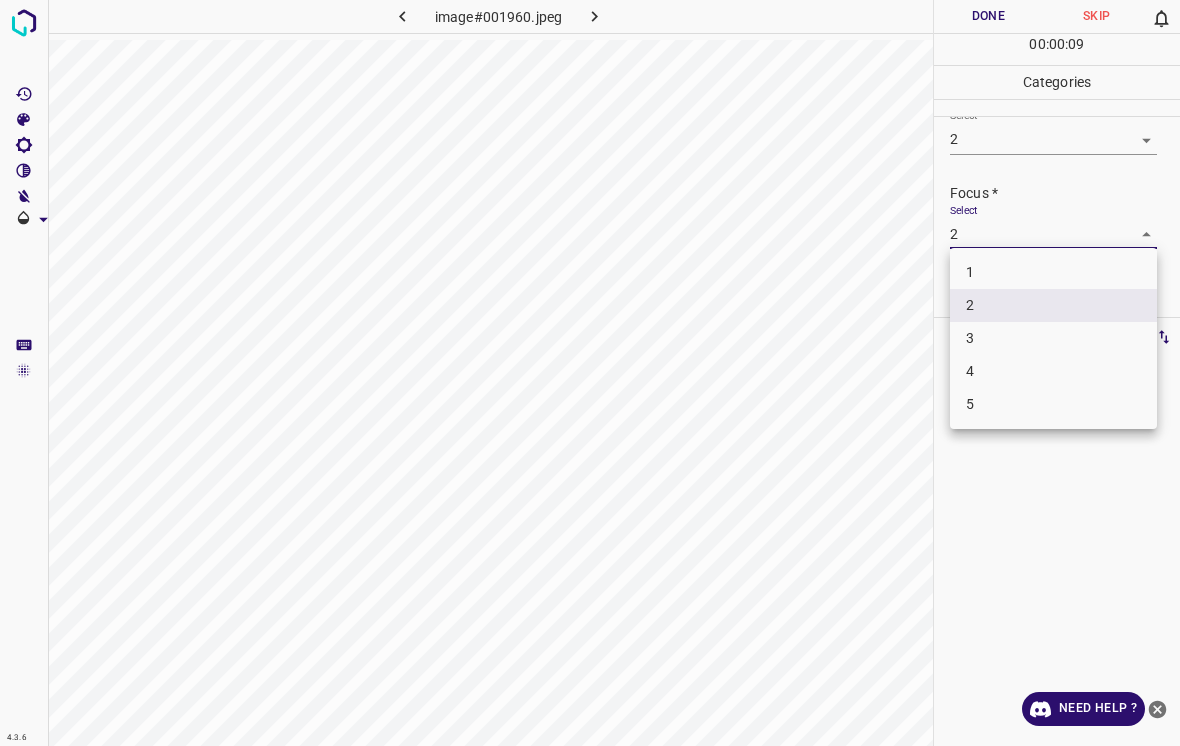 click on "2" at bounding box center [1053, 305] 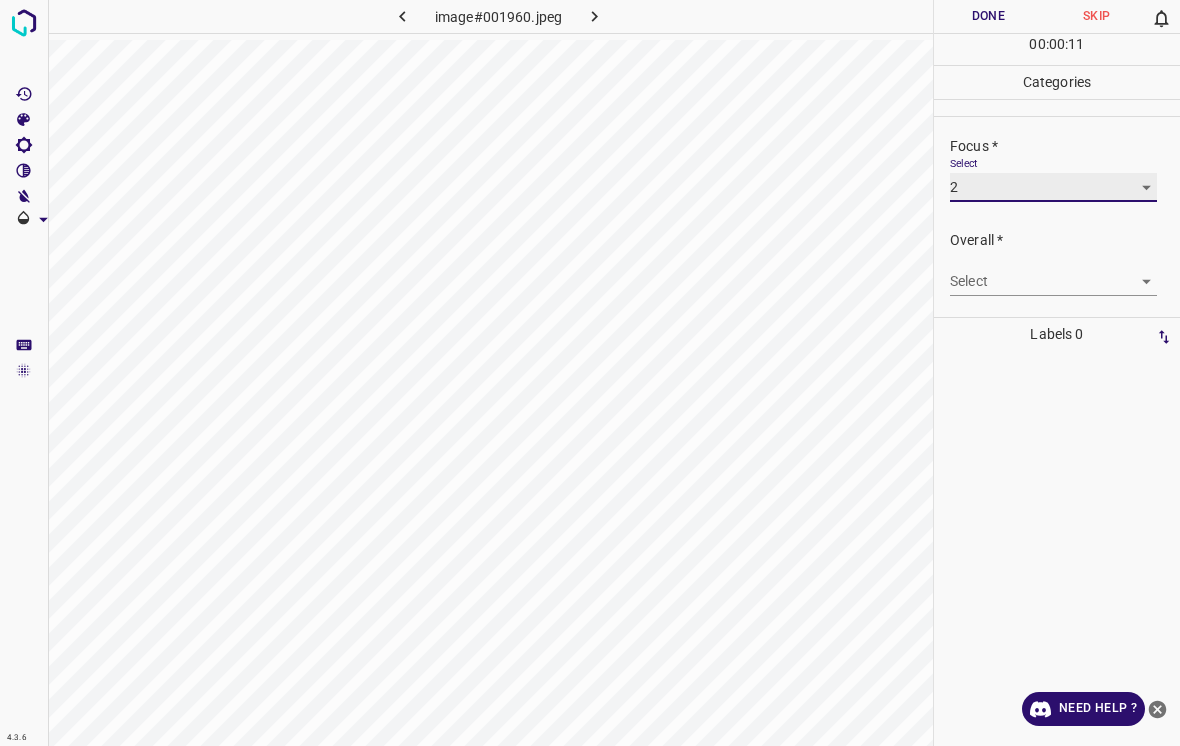scroll, scrollTop: 98, scrollLeft: 0, axis: vertical 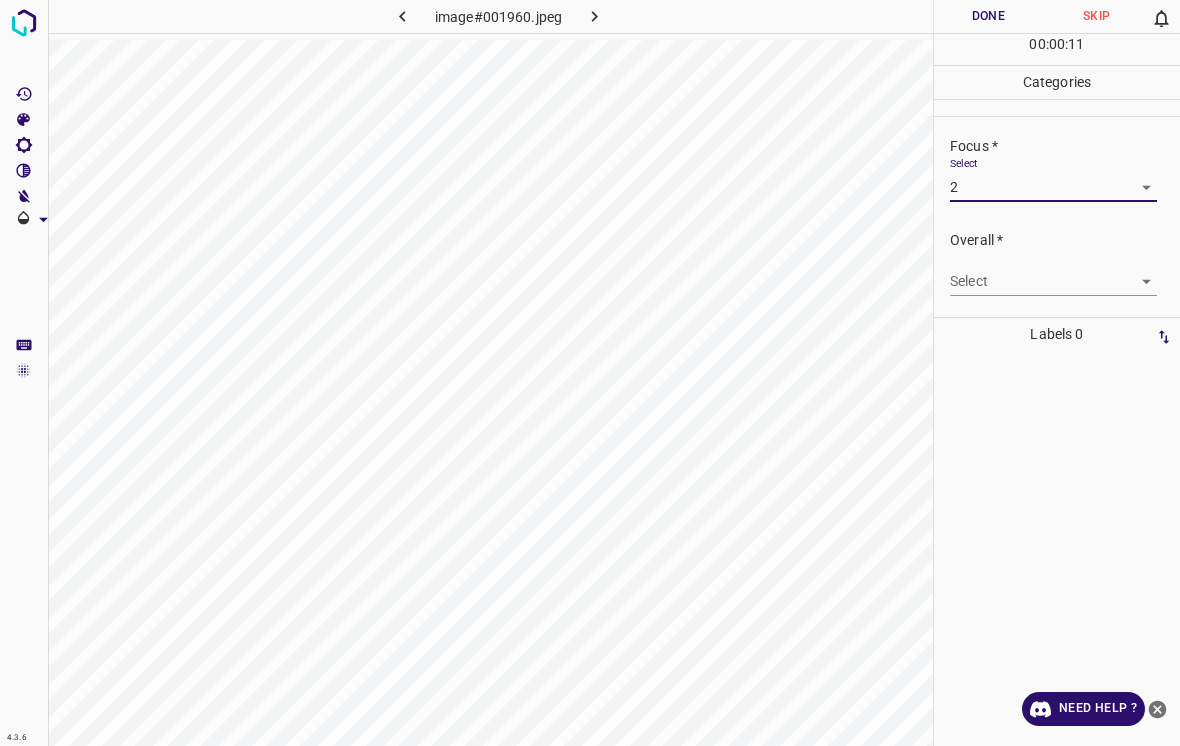 click on "4.3.6  image#001960.jpeg Done Skip 0 00   : 00   : 11   Categories Lighting *  Select 2 2 Focus *  Select 2 2 Overall *  Select ​ Labels   0 Categories 1 Lighting 2 Focus 3 Overall Tools Space Change between modes (Draw & Edit) I Auto labeling R Restore zoom M Zoom in N Zoom out Delete Delete selecte label Filters Z Restore filters X Saturation filter C Brightness filter V Contrast filter B Gray scale filter General O Download Need Help ? - Text - Hide - Delete" at bounding box center [590, 373] 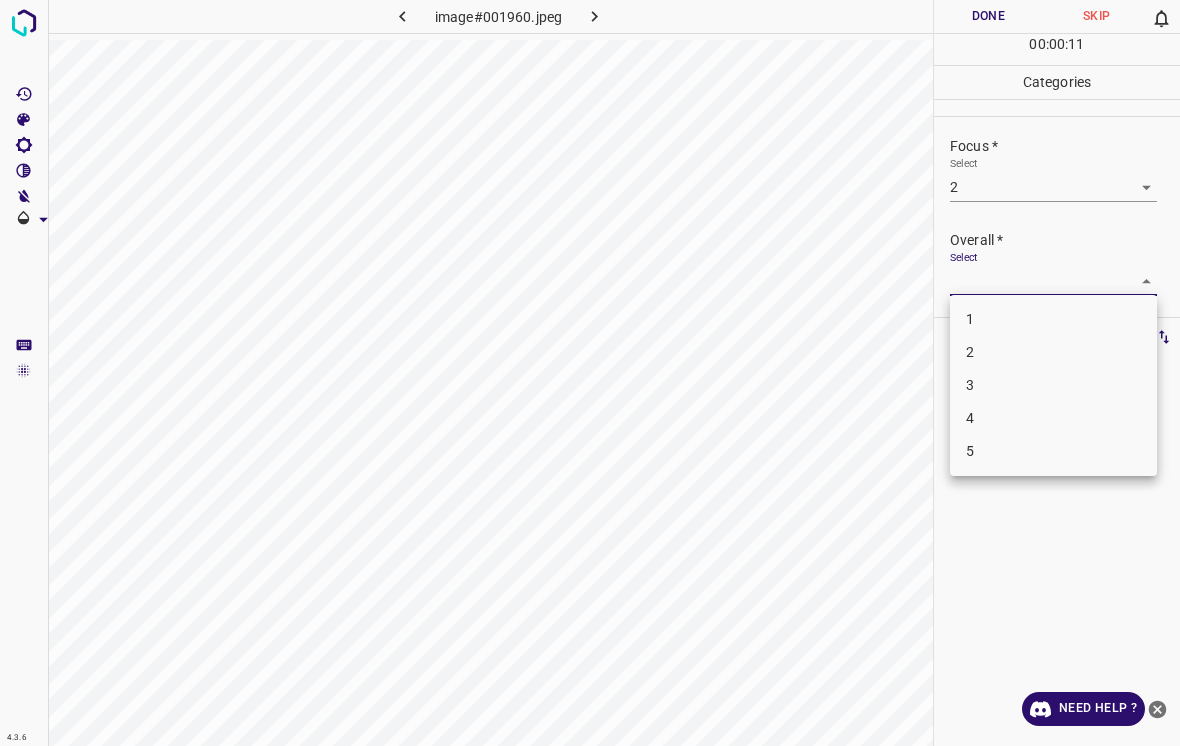 click on "2" at bounding box center (1053, 352) 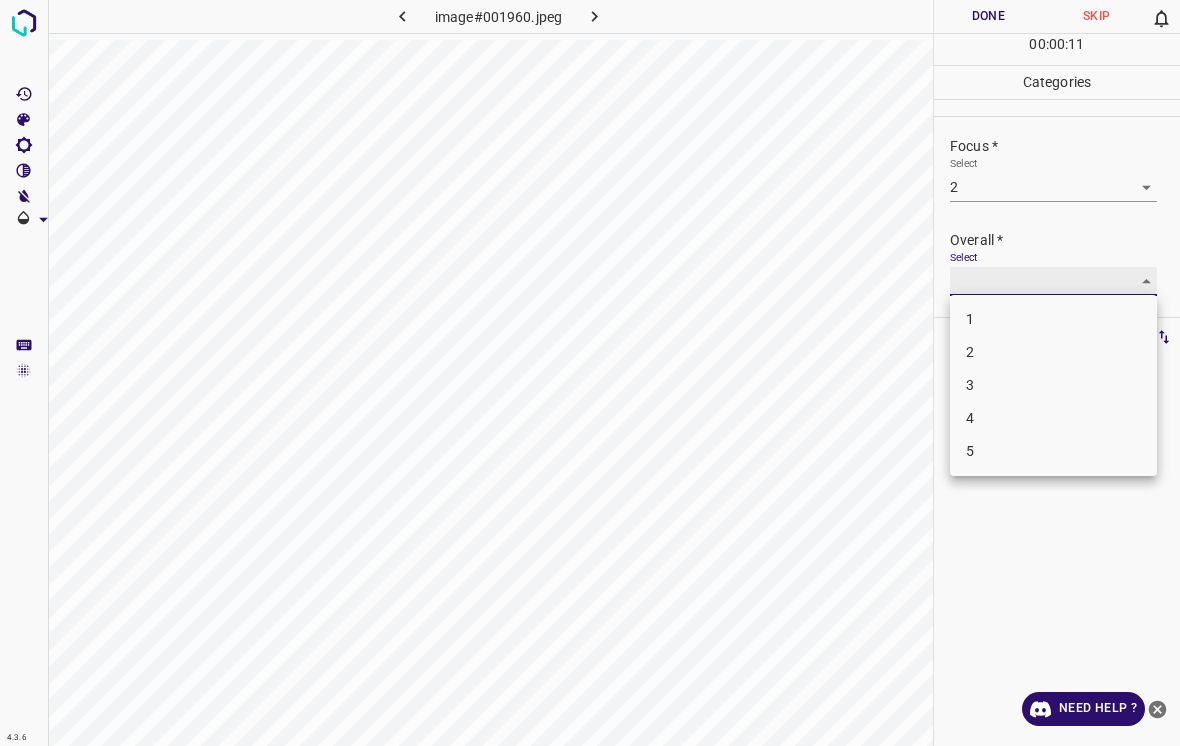 type on "2" 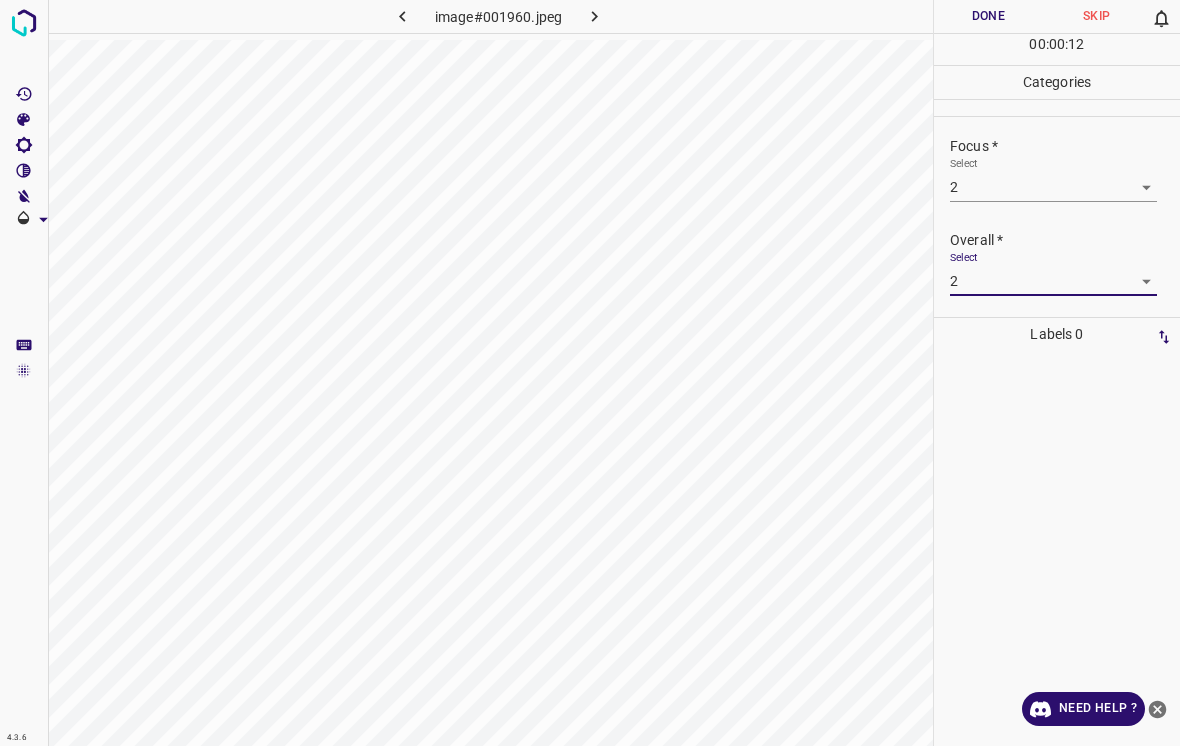 click on "Done" at bounding box center [988, 16] 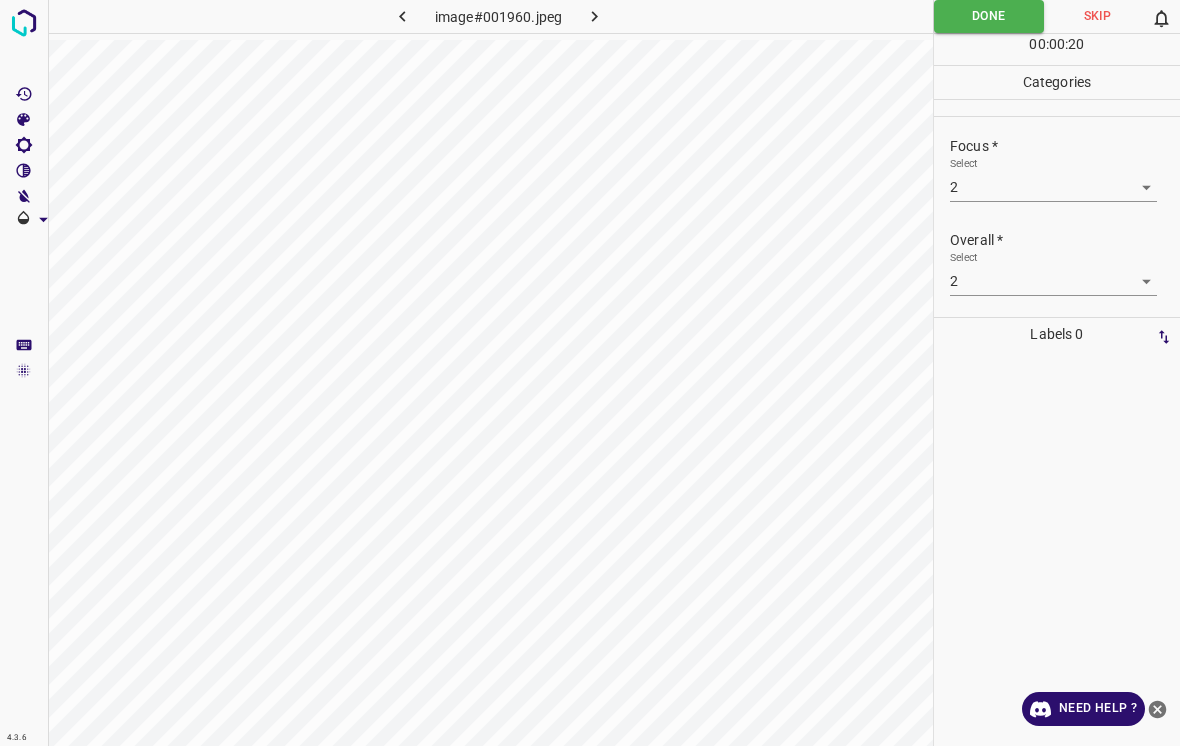 click 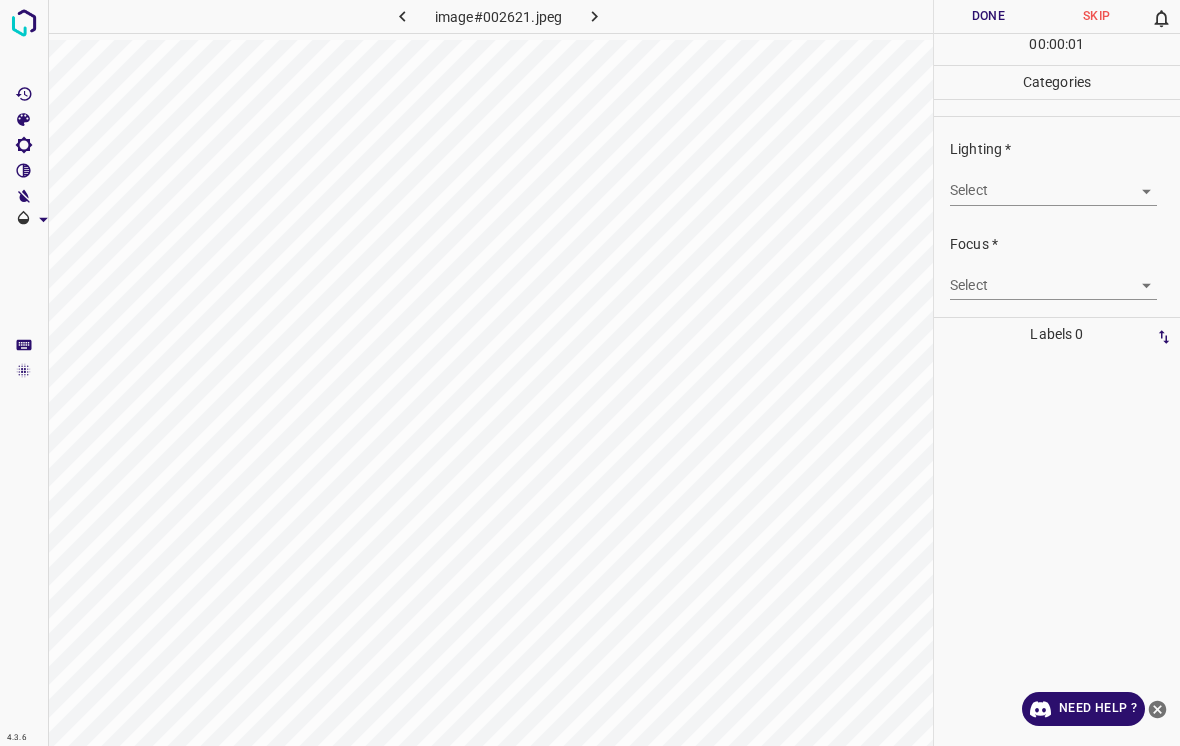 click on "4.3.6  image#002621.jpeg Done Skip 0 00   : 00   : 01   Categories Lighting *  Select ​ Focus *  Select ​ Overall *  Select ​ Labels   0 Categories 1 Lighting 2 Focus 3 Overall Tools Space Change between modes (Draw & Edit) I Auto labeling R Restore zoom M Zoom in N Zoom out Delete Delete selecte label Filters Z Restore filters X Saturation filter C Brightness filter V Contrast filter B Gray scale filter General O Download Need Help ? - Text - Hide - Delete" at bounding box center [590, 373] 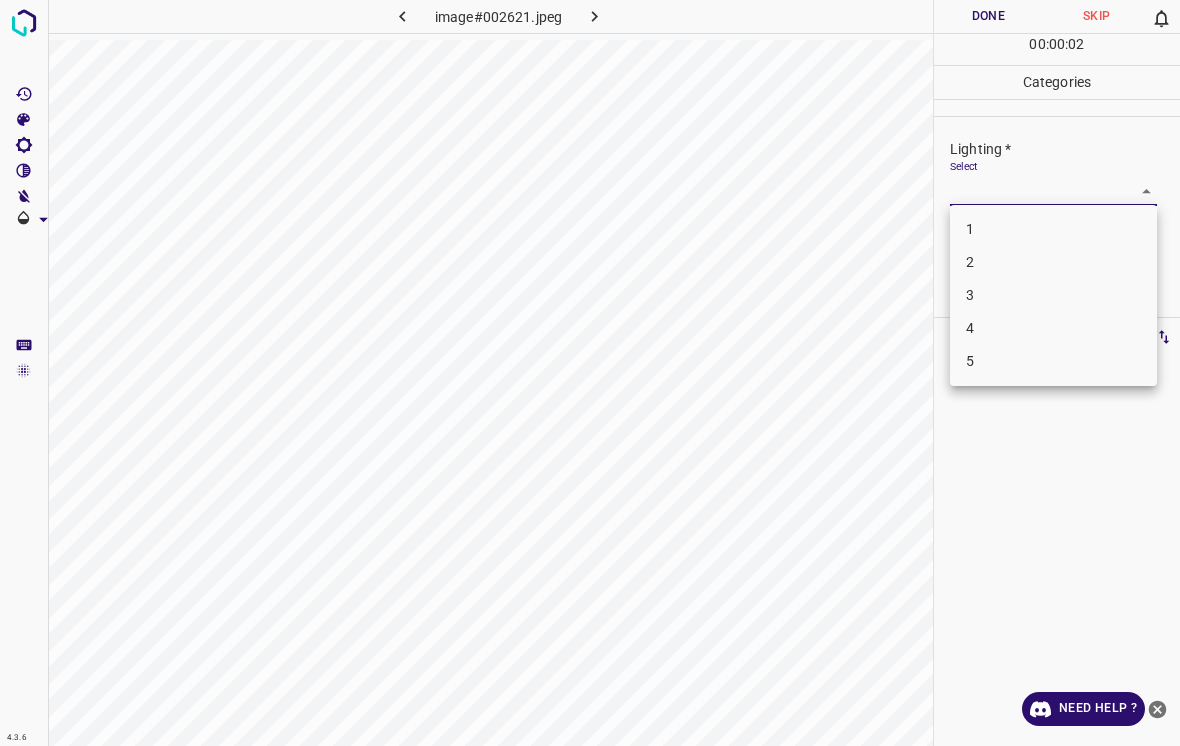 click on "1" at bounding box center [1053, 229] 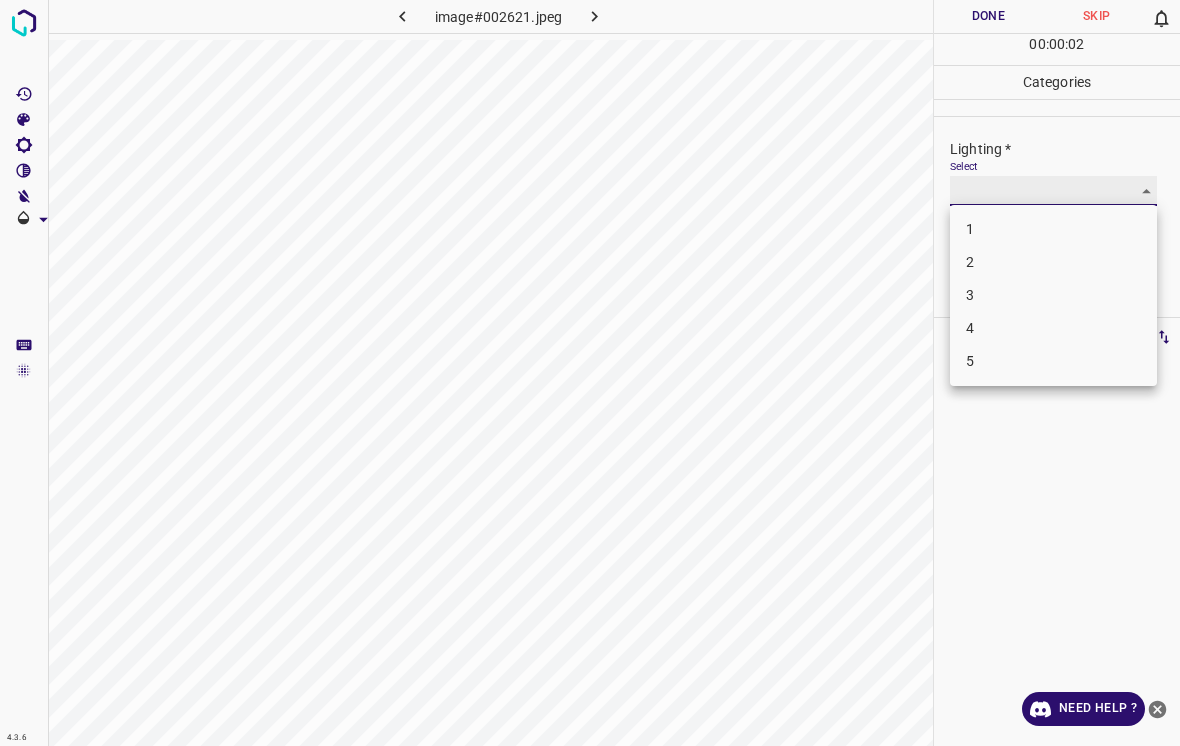 type on "1" 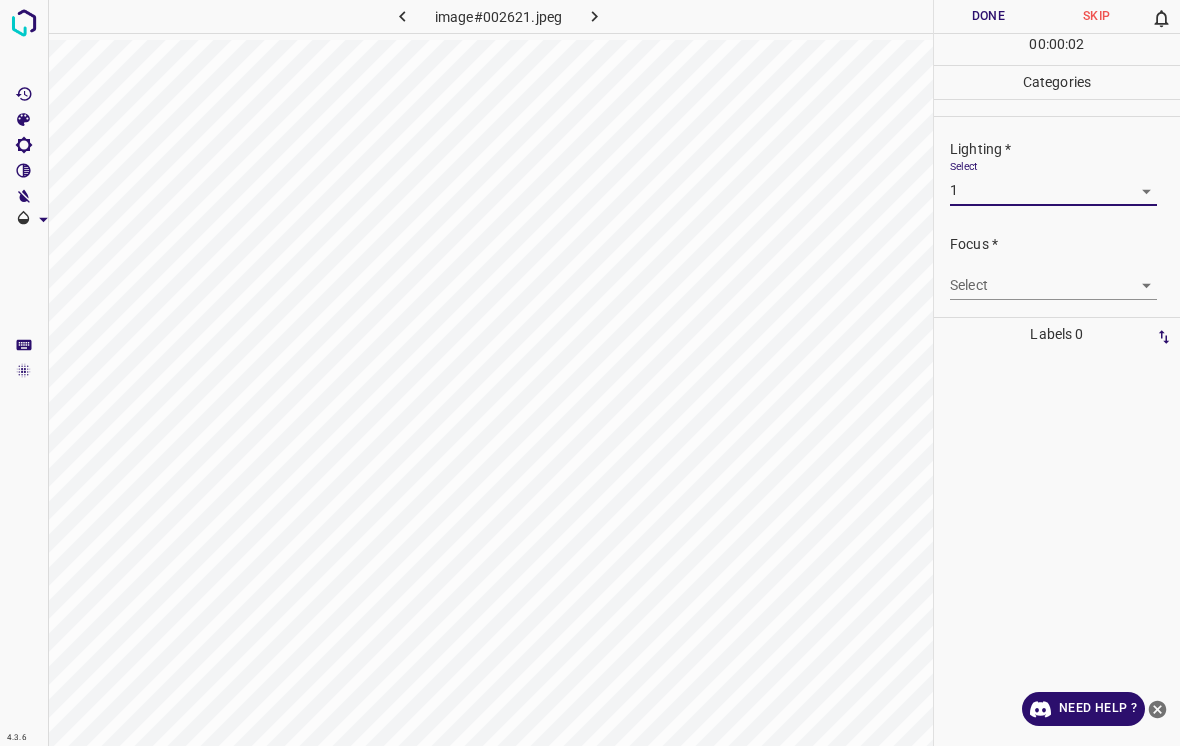 click on "4.3.6  image#002621.jpeg Done Skip 0 00   : 00   : 02   Categories Lighting *  Select 1 1 Focus *  Select ​ Overall *  Select ​ Labels   0 Categories 1 Lighting 2 Focus 3 Overall Tools Space Change between modes (Draw & Edit) I Auto labeling R Restore zoom M Zoom in N Zoom out Delete Delete selecte label Filters Z Restore filters X Saturation filter C Brightness filter V Contrast filter B Gray scale filter General O Download Need Help ? - Text - Hide - Delete" at bounding box center (590, 373) 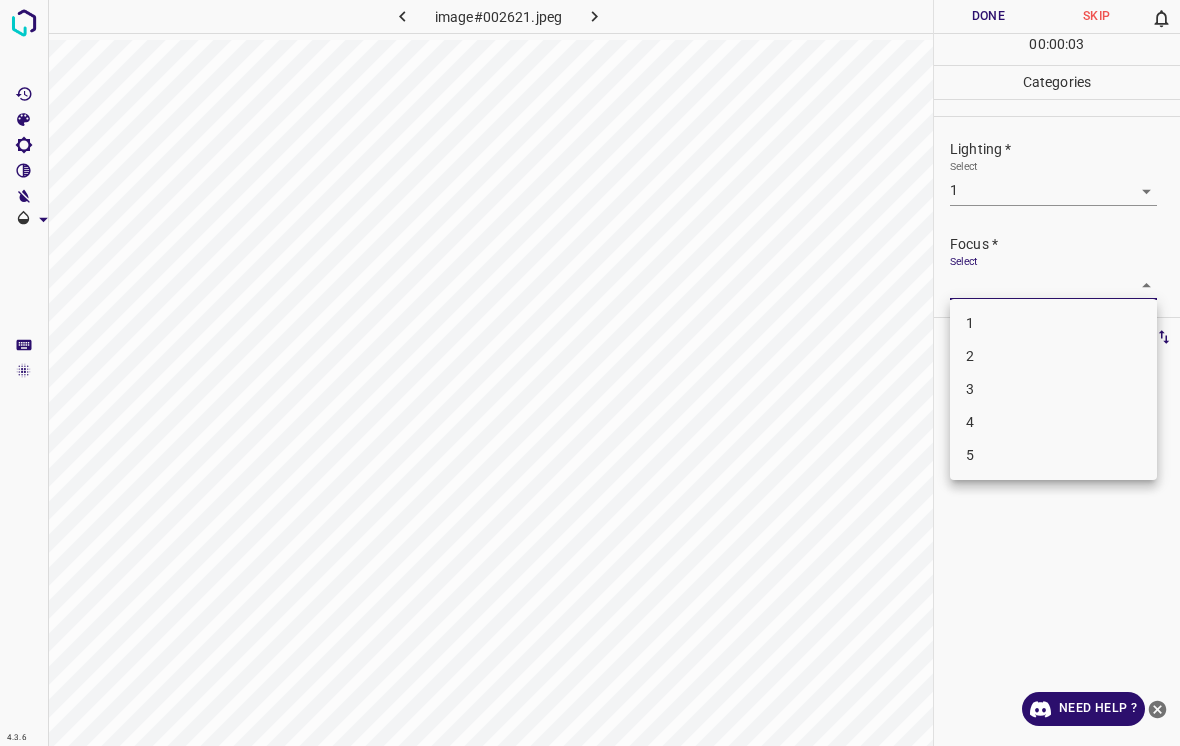 click on "1" at bounding box center (1053, 323) 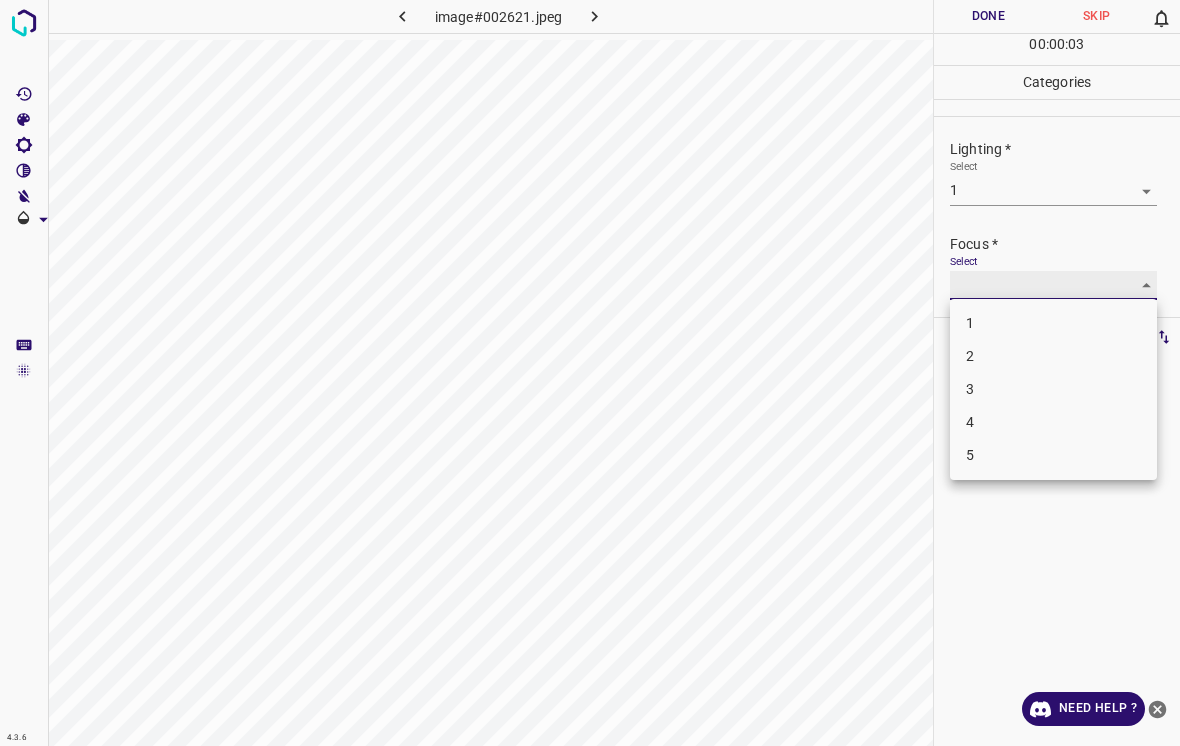 type on "1" 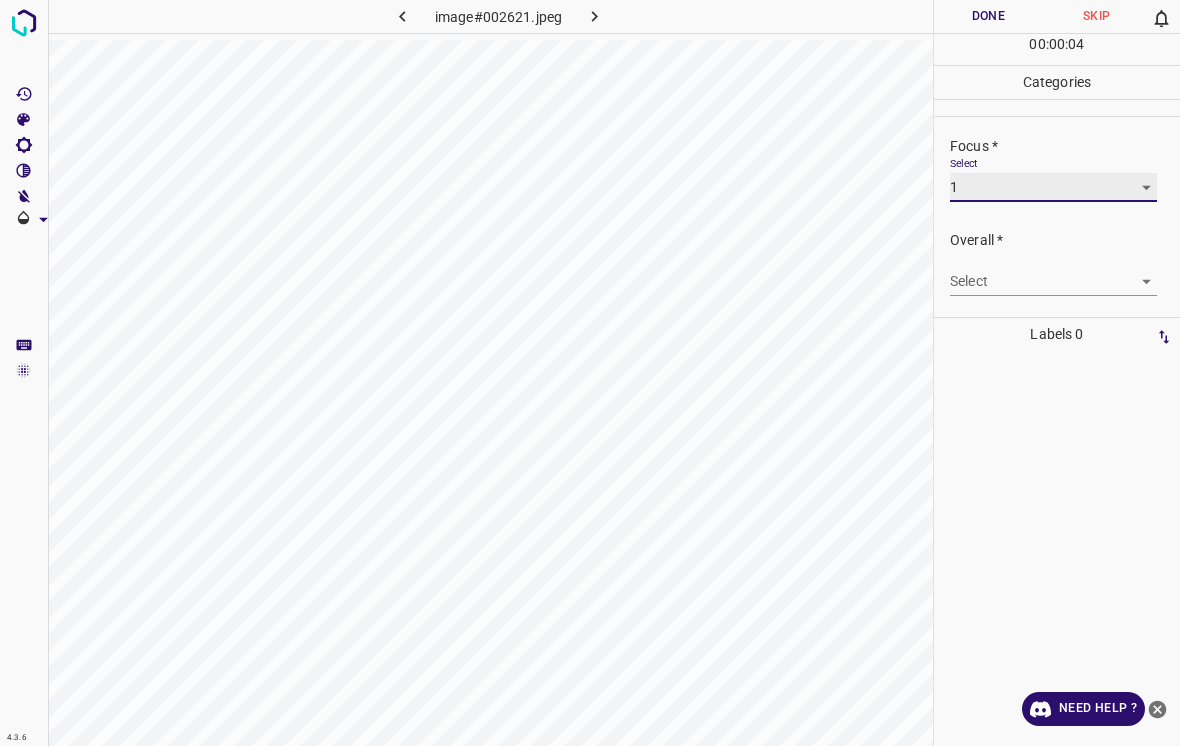 scroll, scrollTop: 98, scrollLeft: 0, axis: vertical 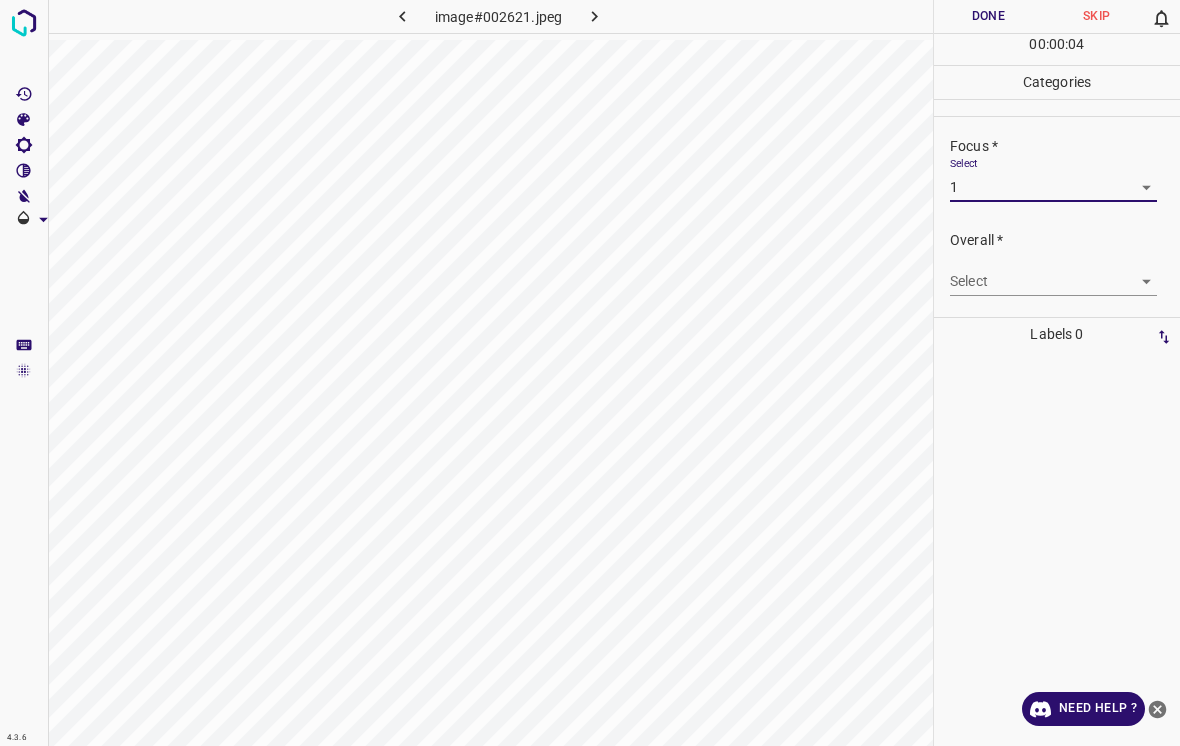 click on "4.3.6  image#002621.jpeg Done Skip 0 00   : 00   : 04   Categories Lighting *  Select 1 1 Focus *  Select 1 1 Overall *  Select ​ Labels   0 Categories 1 Lighting 2 Focus 3 Overall Tools Space Change between modes (Draw & Edit) I Auto labeling R Restore zoom M Zoom in N Zoom out Delete Delete selecte label Filters Z Restore filters X Saturation filter C Brightness filter V Contrast filter B Gray scale filter General O Download Need Help ? - Text - Hide - Delete" at bounding box center (590, 373) 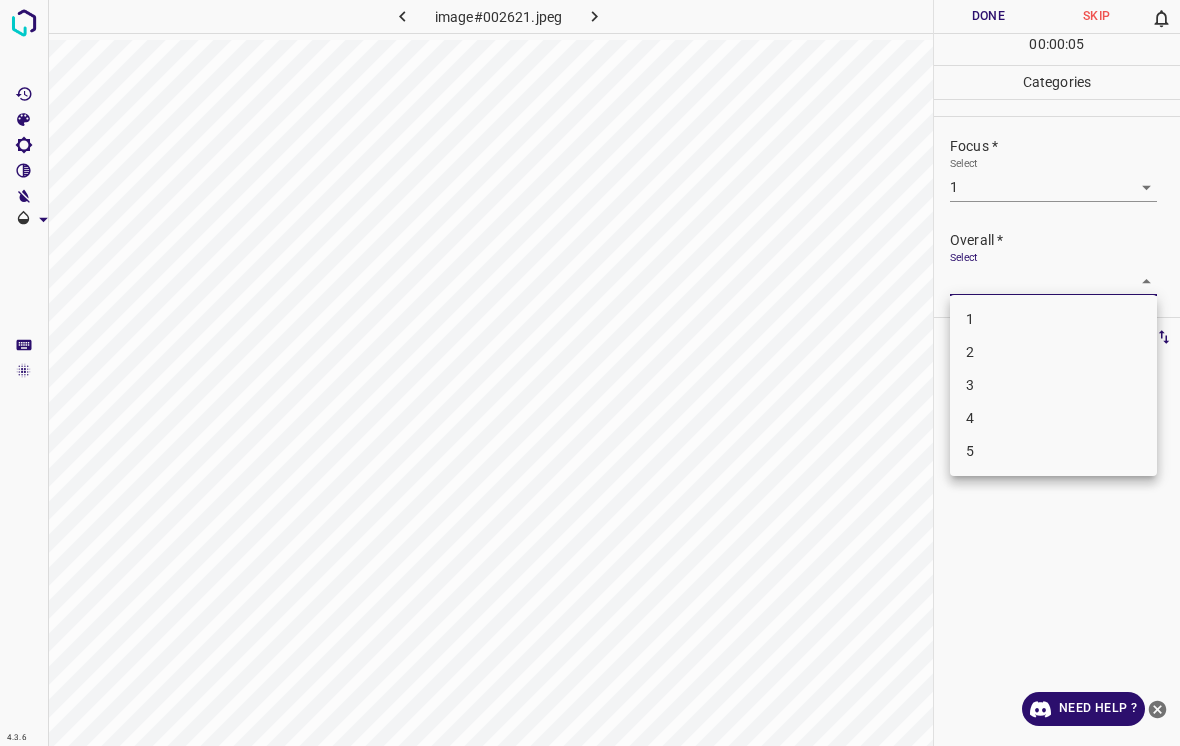 click on "1" at bounding box center (1053, 319) 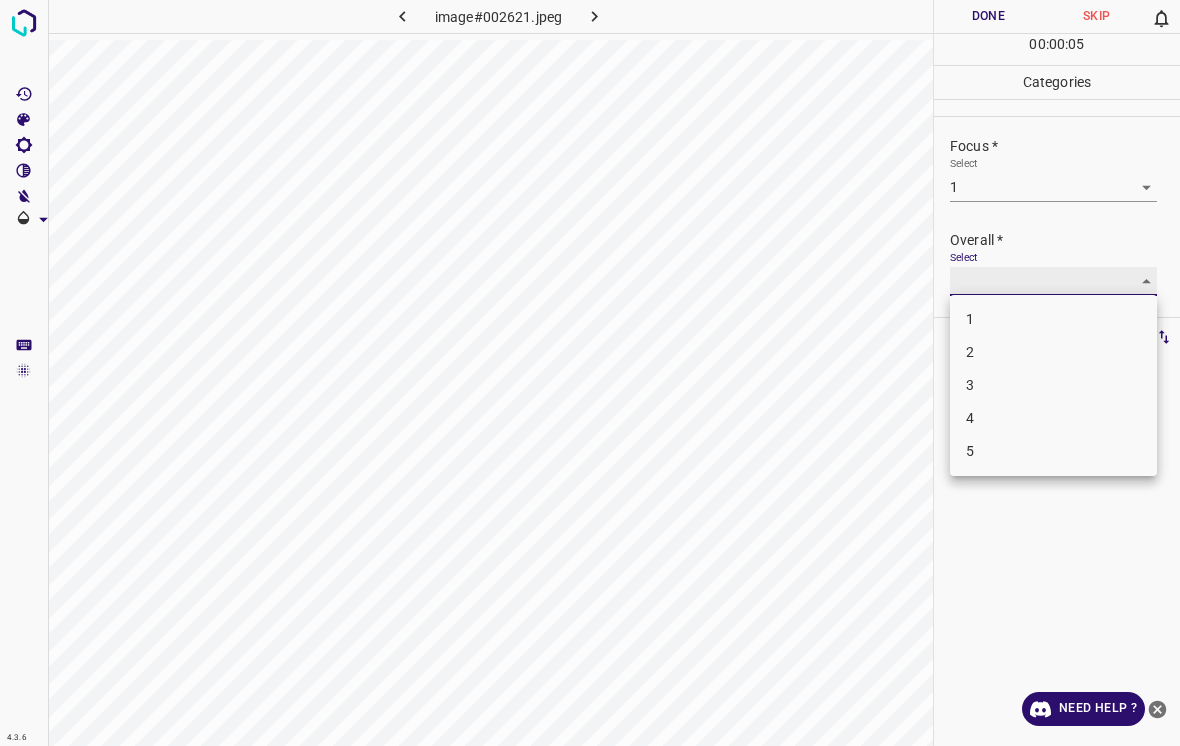 type on "1" 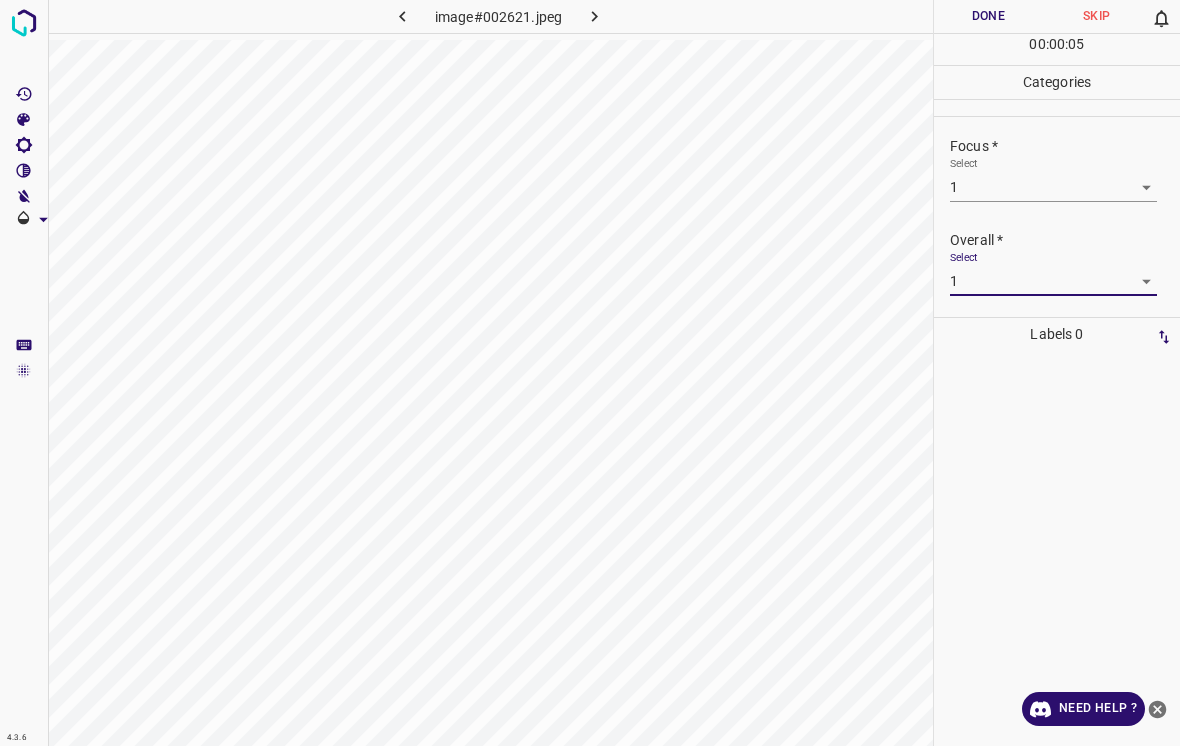 click on "Done" at bounding box center [988, 16] 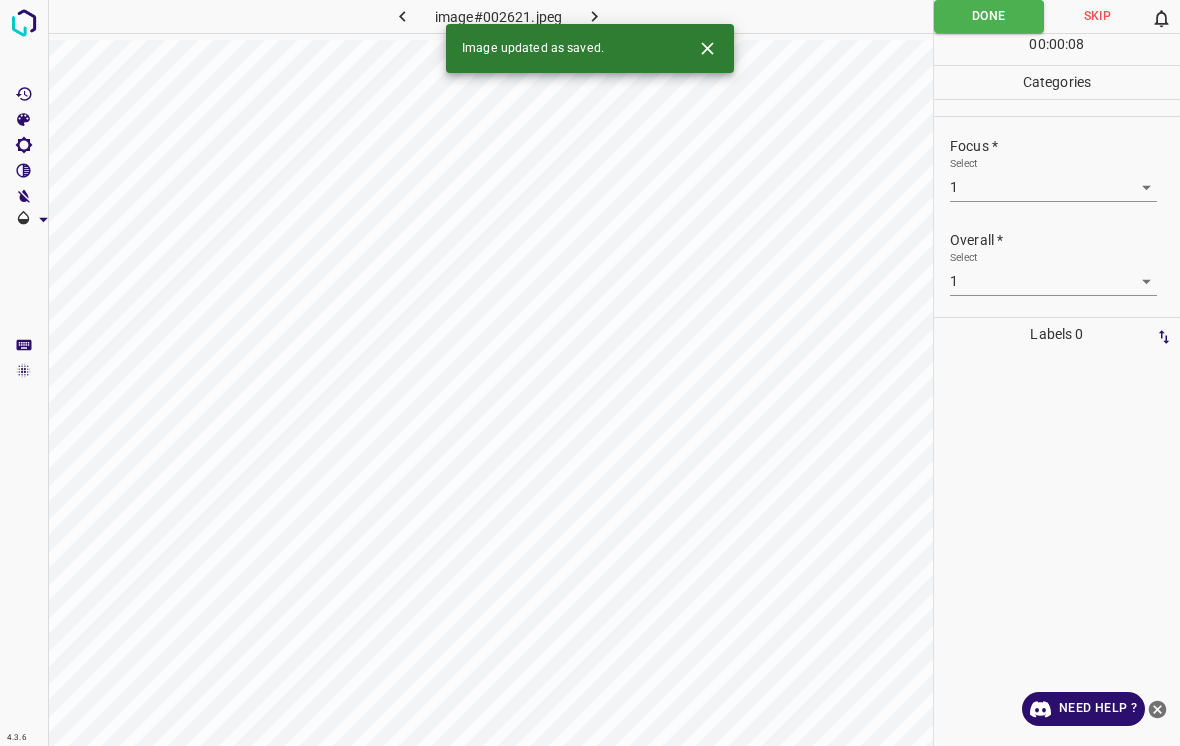 click at bounding box center [594, 16] 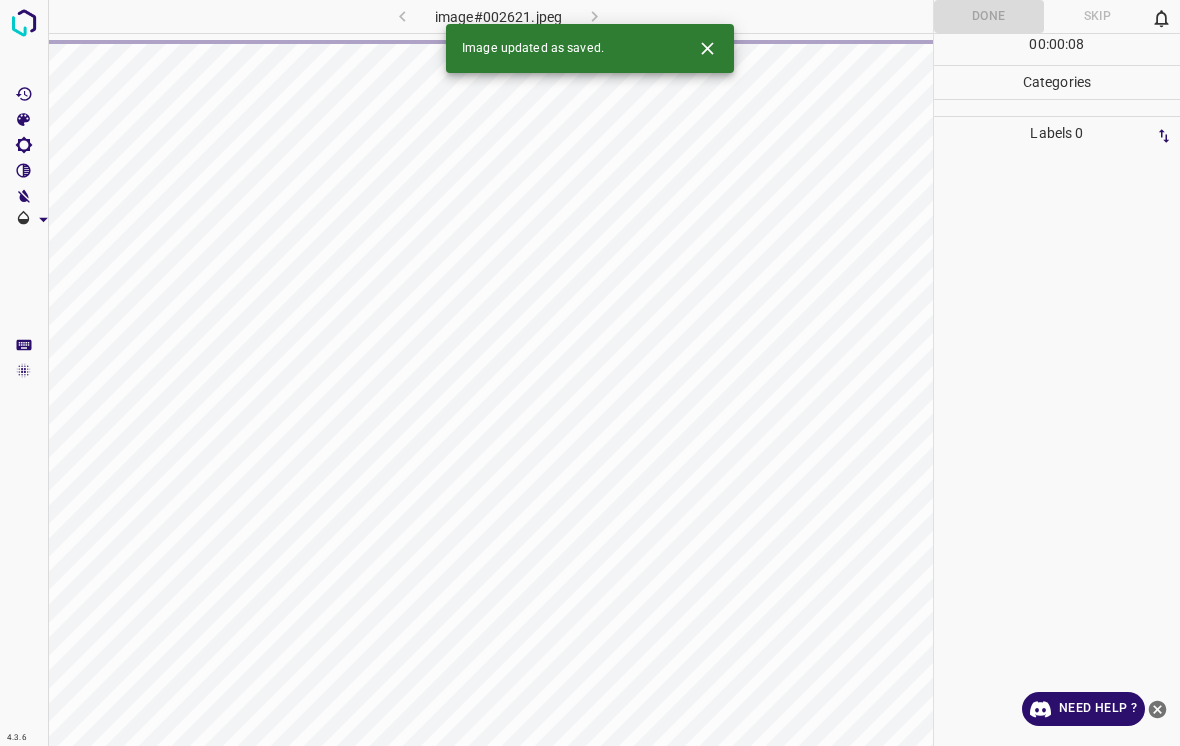 click at bounding box center [707, 48] 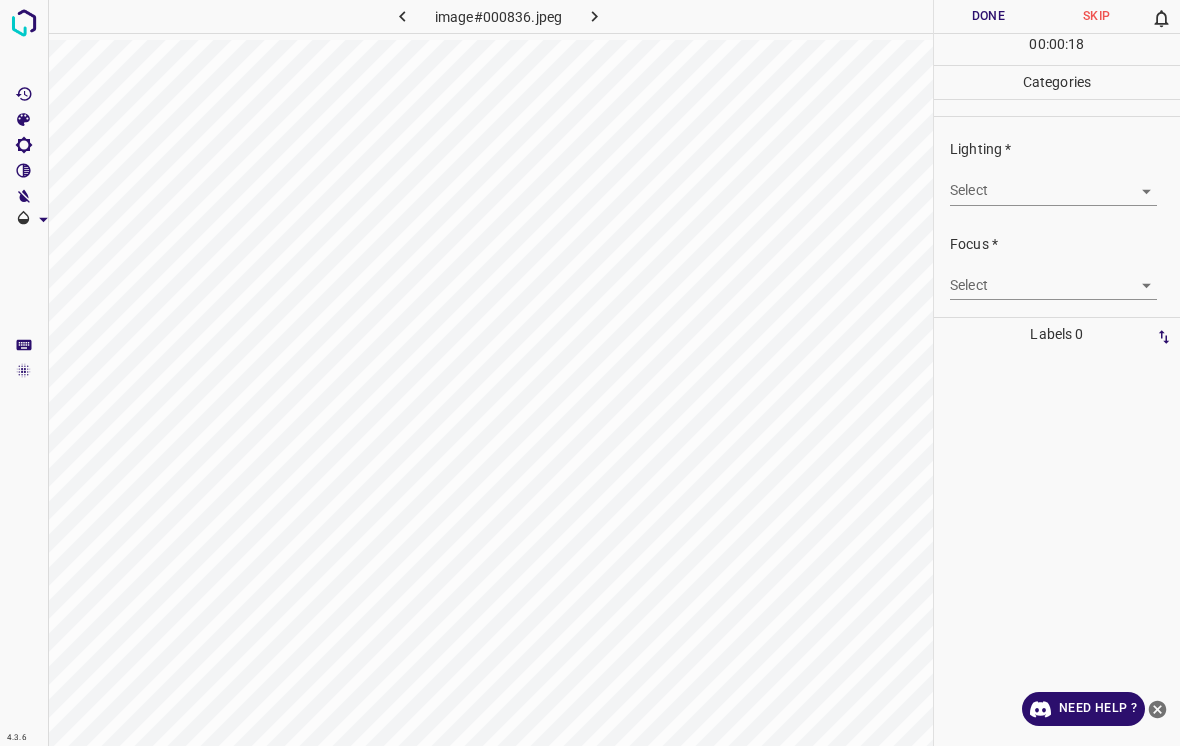 click on "4.3.6  image#000836.jpeg Done Skip 0 00   : 00   : 18   Categories Lighting *  Select ​ Focus *  Select ​ Overall *  Select ​ Labels   0 Categories 1 Lighting 2 Focus 3 Overall Tools Space Change between modes (Draw & Edit) I Auto labeling R Restore zoom M Zoom in N Zoom out Delete Delete selecte label Filters Z Restore filters X Saturation filter C Brightness filter V Contrast filter B Gray scale filter General O Download Need Help ? - Text - Hide - Delete" at bounding box center [590, 373] 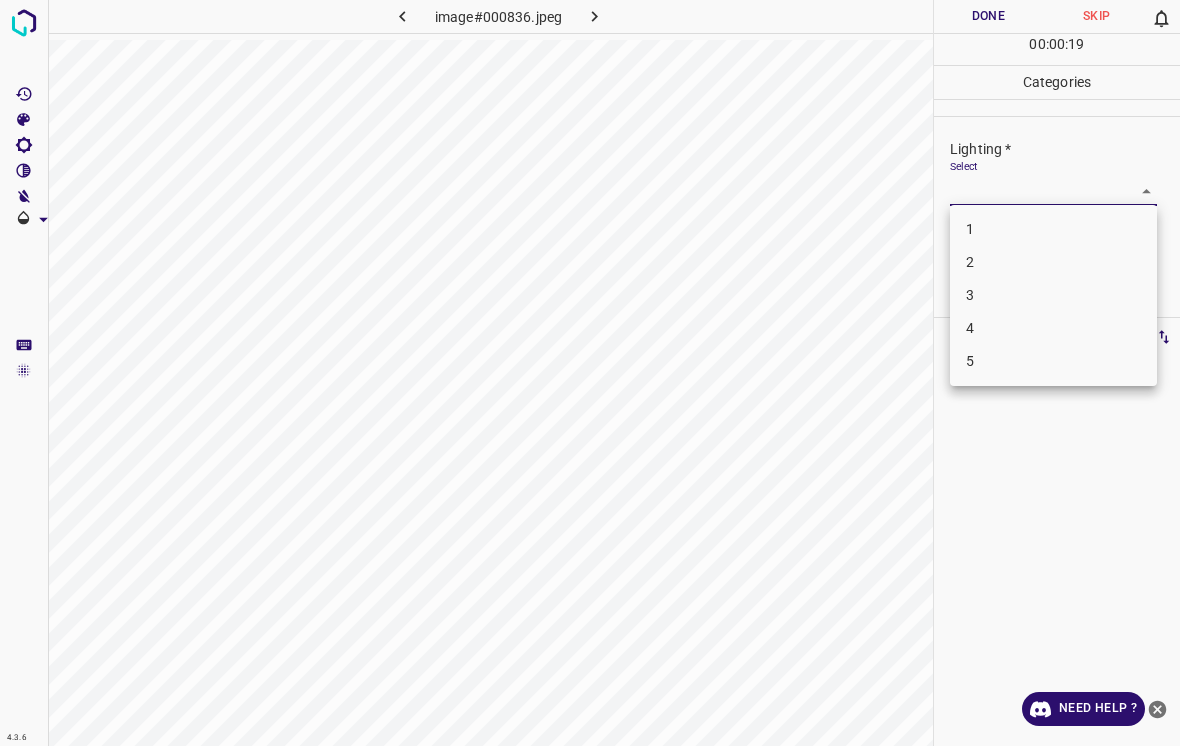 click on "2" at bounding box center (1053, 262) 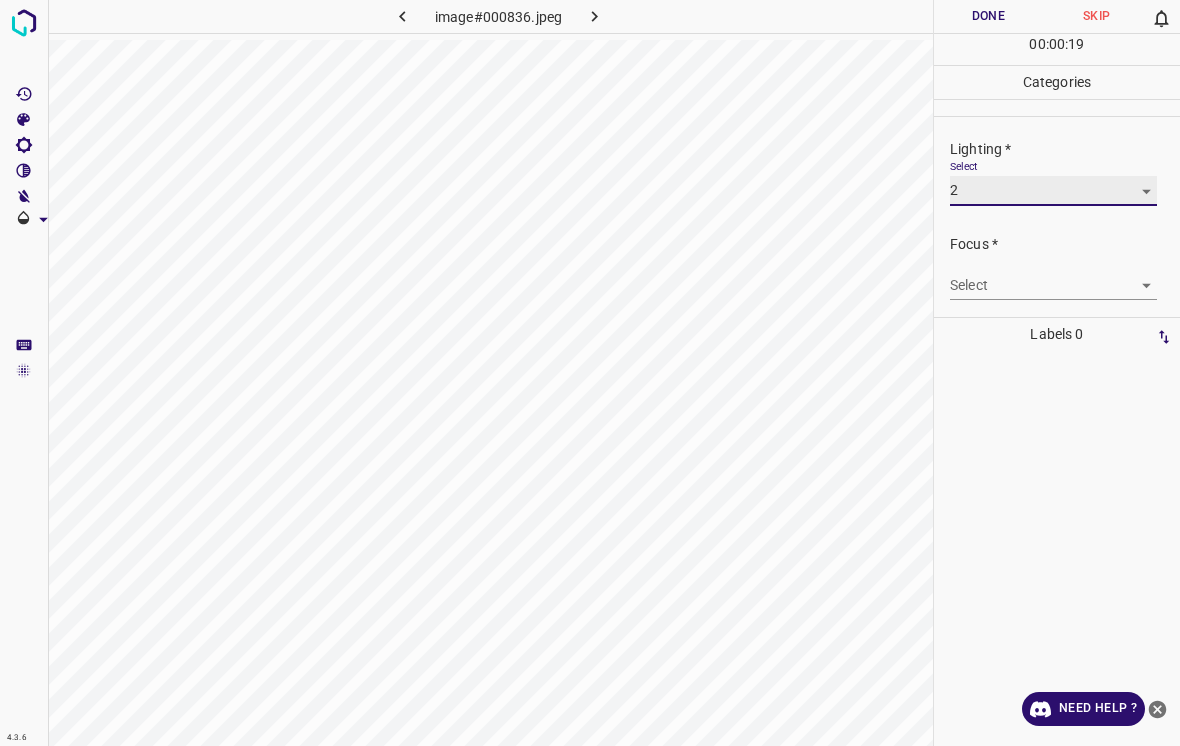 type on "2" 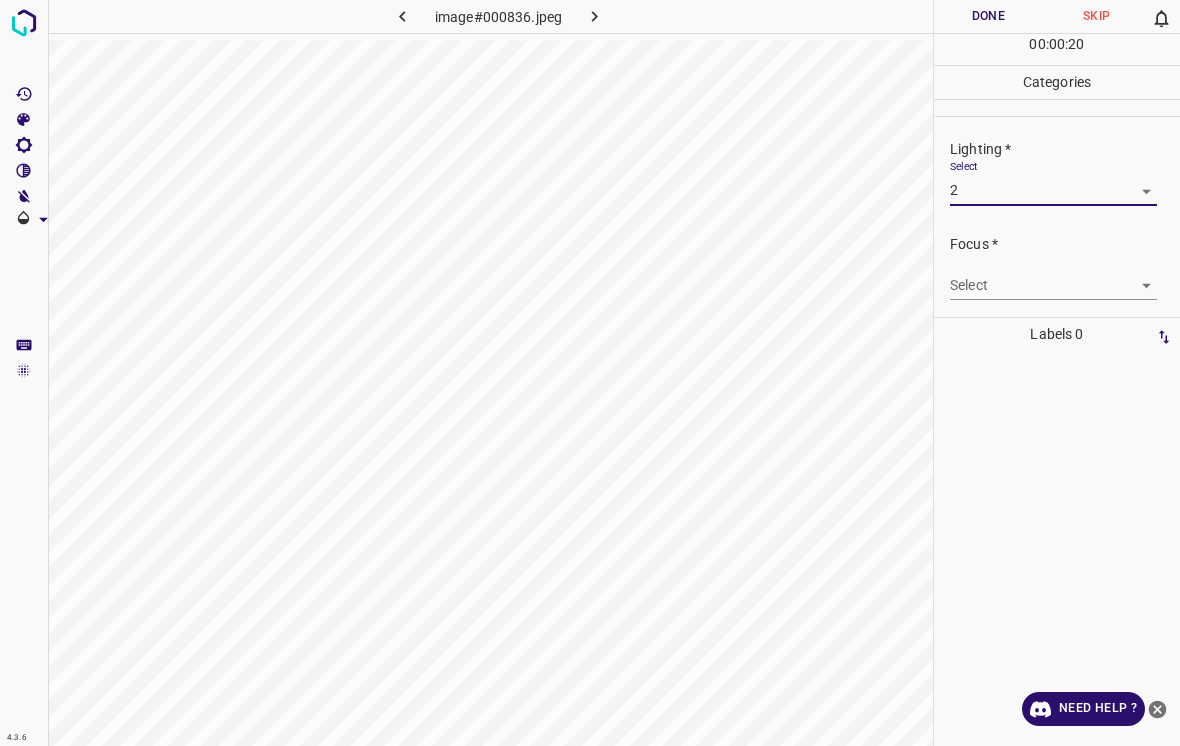 click on "4.3.6  image#000836.jpeg Done Skip 0 00   : 00   : 20   Categories Lighting *  Select 2 2 Focus *  Select ​ Overall *  Select ​ Labels   0 Categories 1 Lighting 2 Focus 3 Overall Tools Space Change between modes (Draw & Edit) I Auto labeling R Restore zoom M Zoom in N Zoom out Delete Delete selecte label Filters Z Restore filters X Saturation filter C Brightness filter V Contrast filter B Gray scale filter General O Download Need Help ? - Text - Hide - Delete" at bounding box center [590, 373] 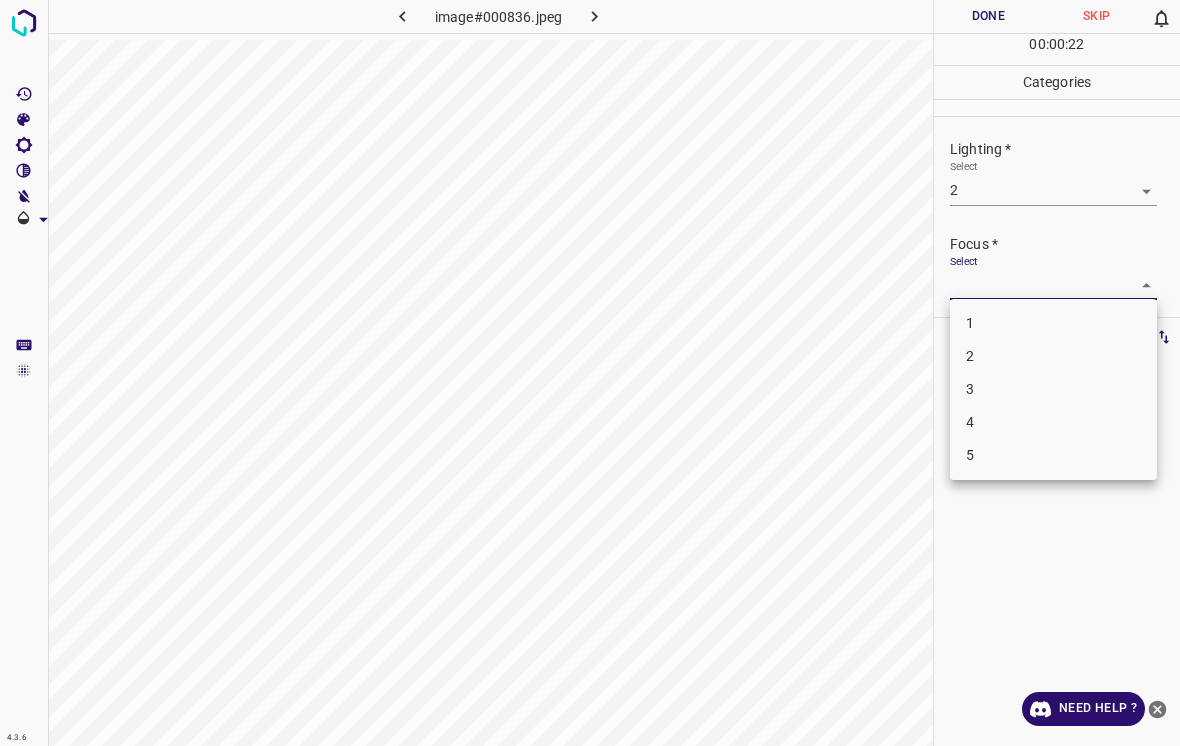 click on "4" at bounding box center (1053, 422) 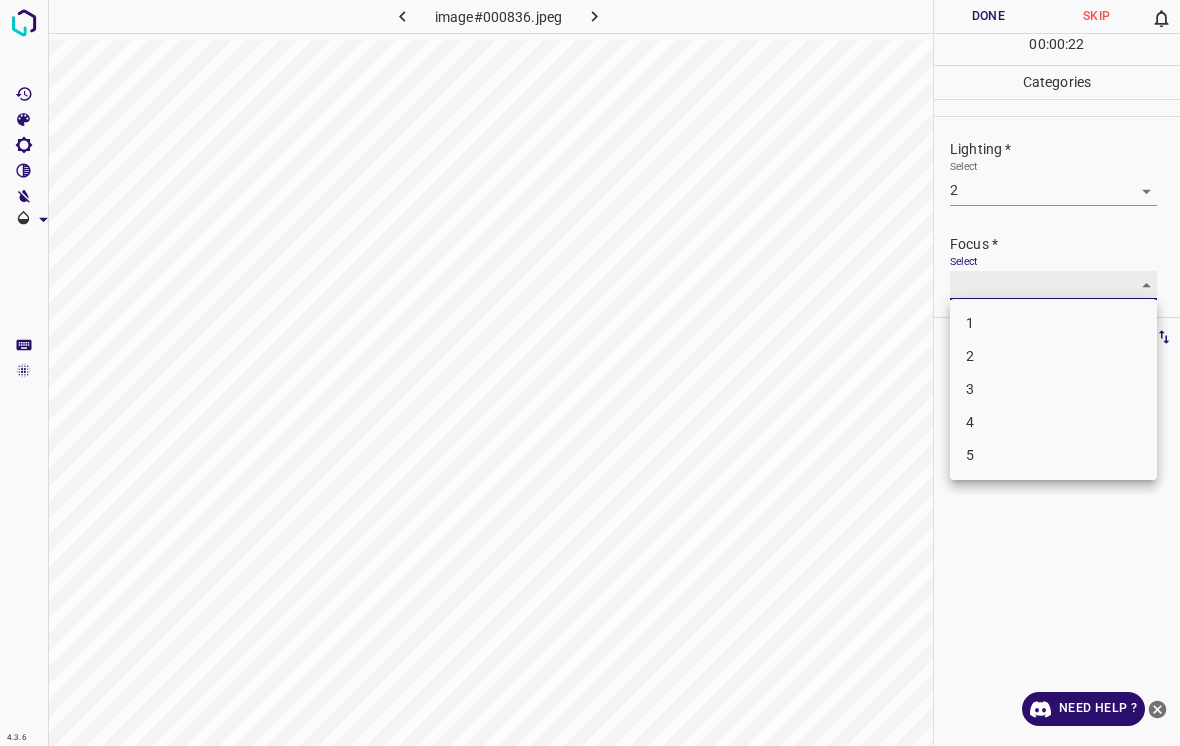 type on "4" 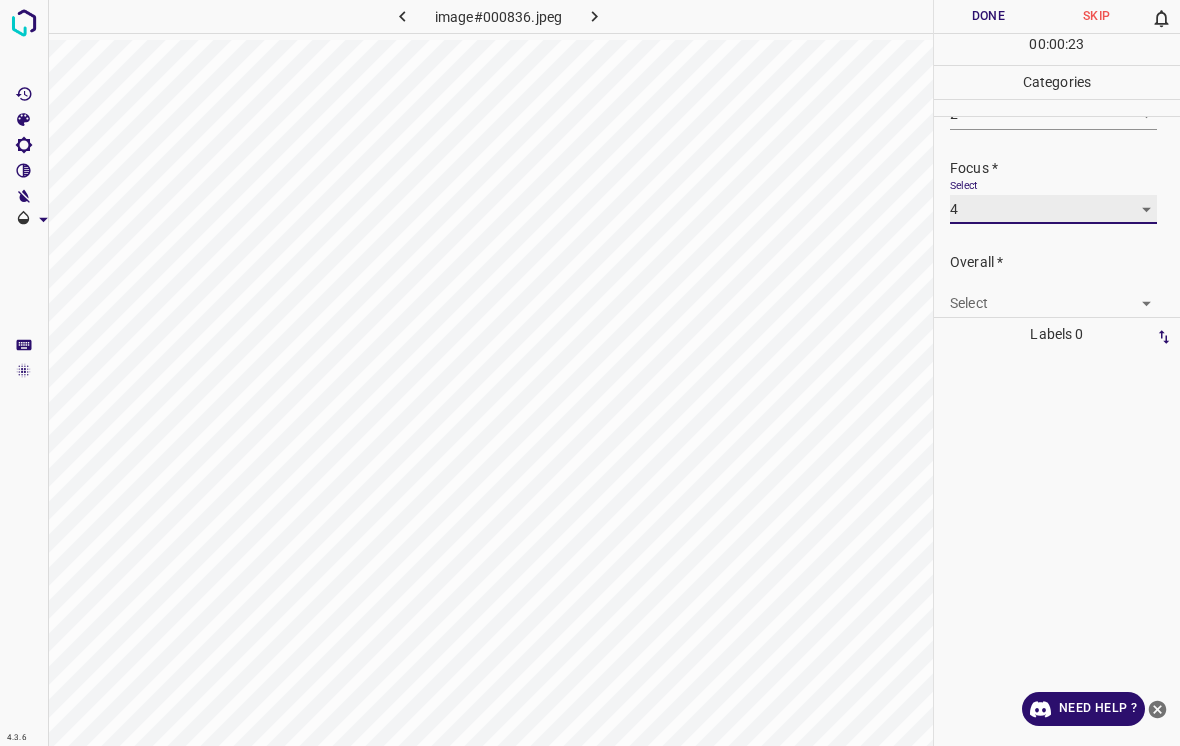 scroll, scrollTop: 83, scrollLeft: 0, axis: vertical 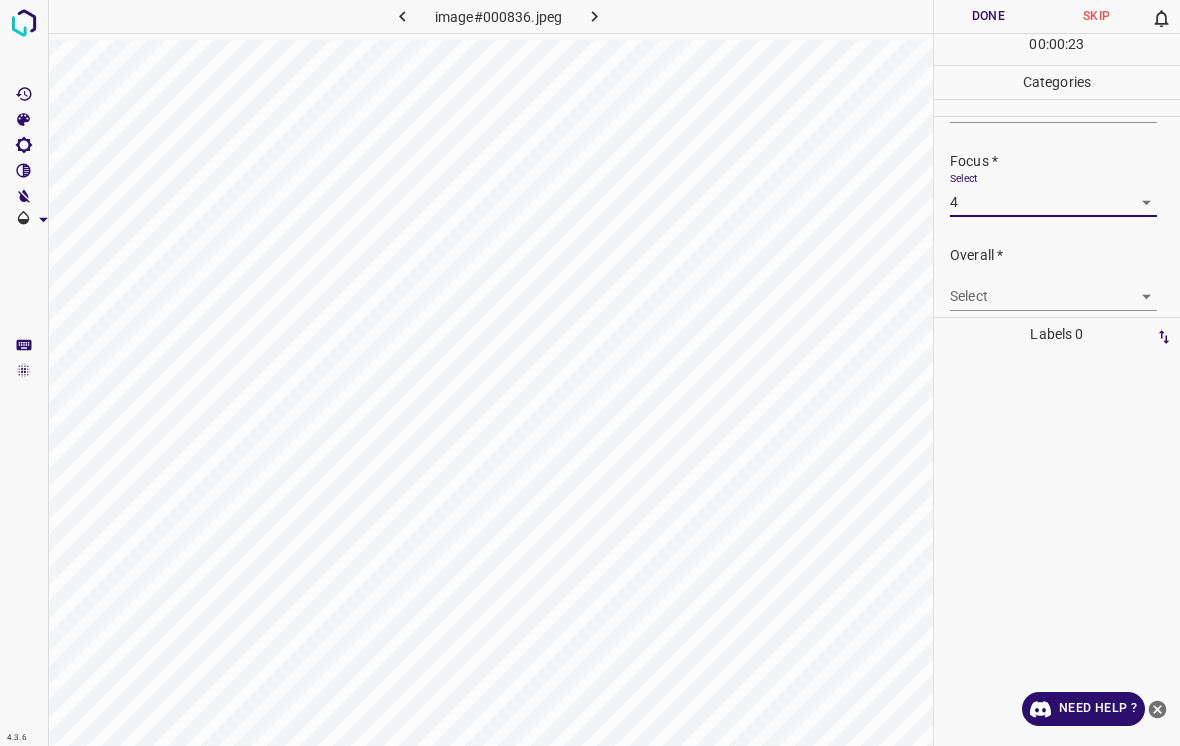 click on "4.3.6  image#000836.jpeg Done Skip 0 00   : 00   : 23   Categories Lighting *  Select 2 2 Focus *  Select 4 4 Overall *  Select ​ Labels   0 Categories 1 Lighting 2 Focus 3 Overall Tools Space Change between modes (Draw & Edit) I Auto labeling R Restore zoom M Zoom in N Zoom out Delete Delete selecte label Filters Z Restore filters X Saturation filter C Brightness filter V Contrast filter B Gray scale filter General O Download Need Help ? - Text - Hide - Delete" at bounding box center (590, 373) 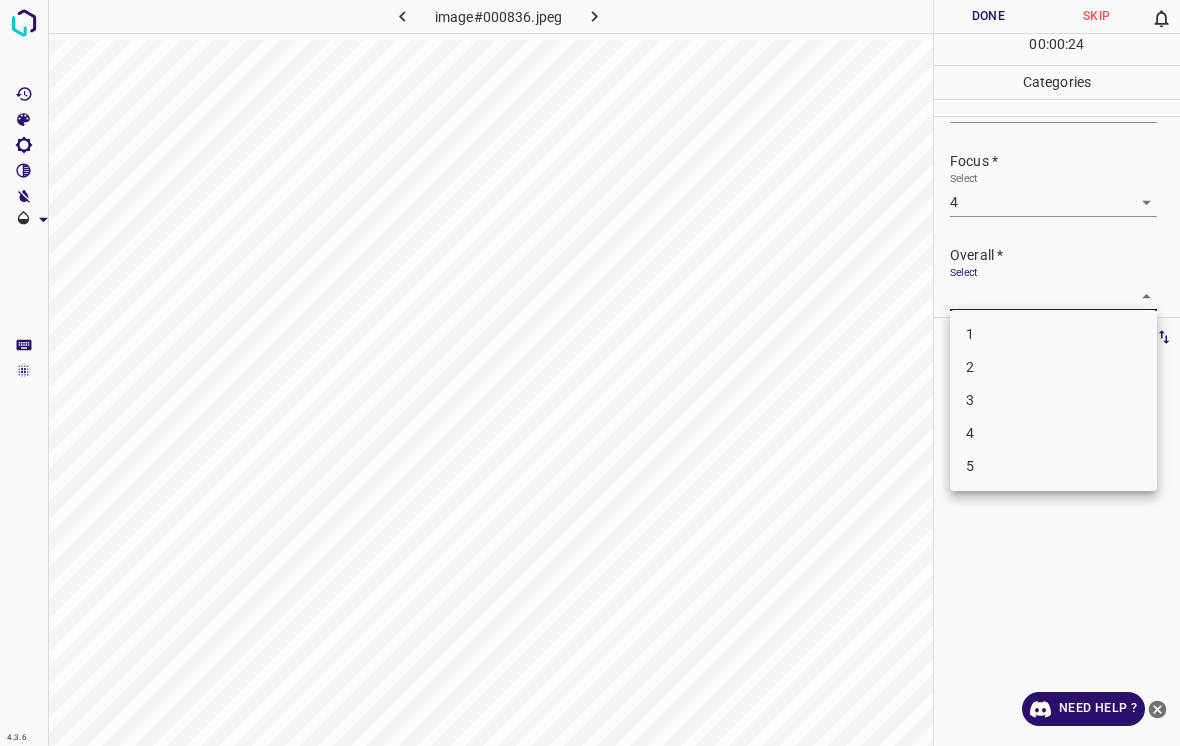 click on "3" at bounding box center (1053, 400) 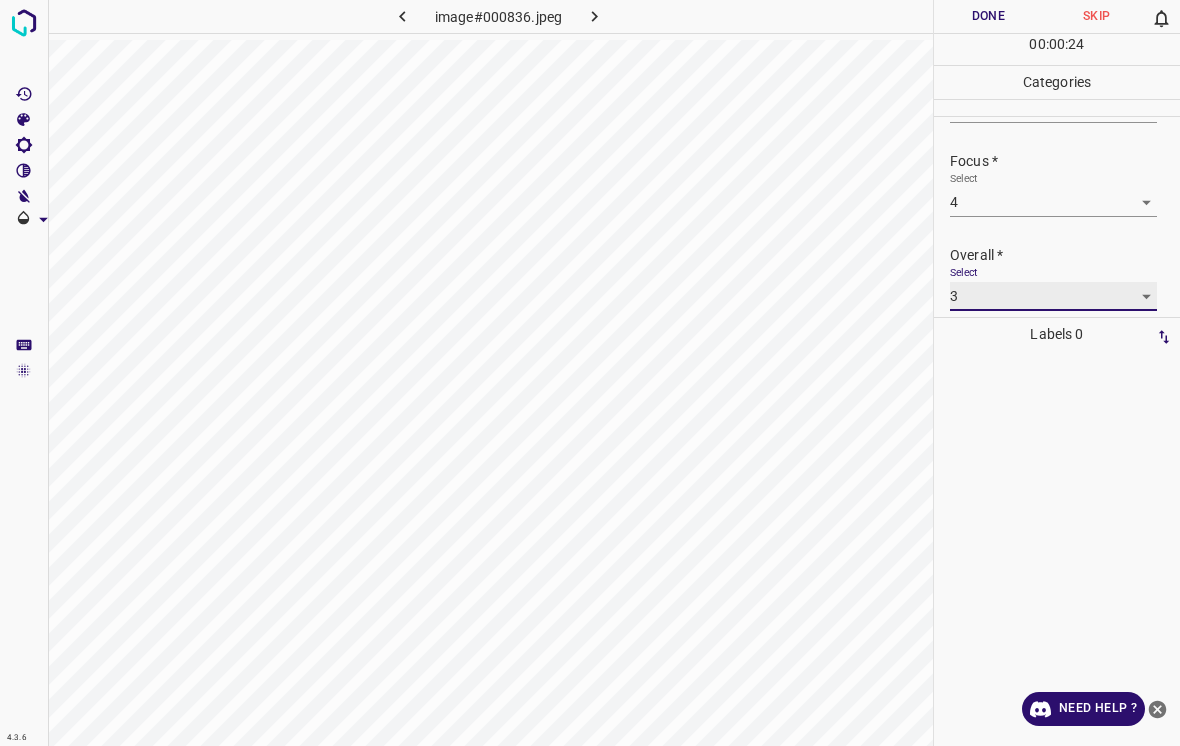type on "3" 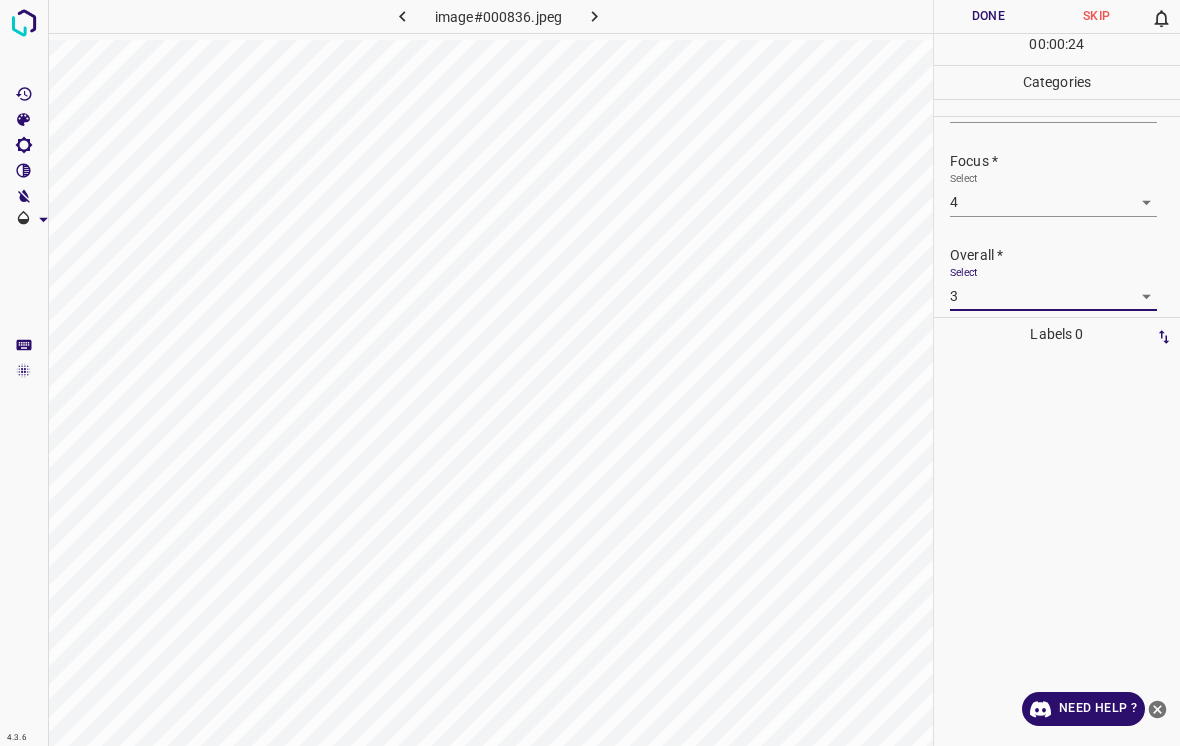 click on "Done" at bounding box center [988, 16] 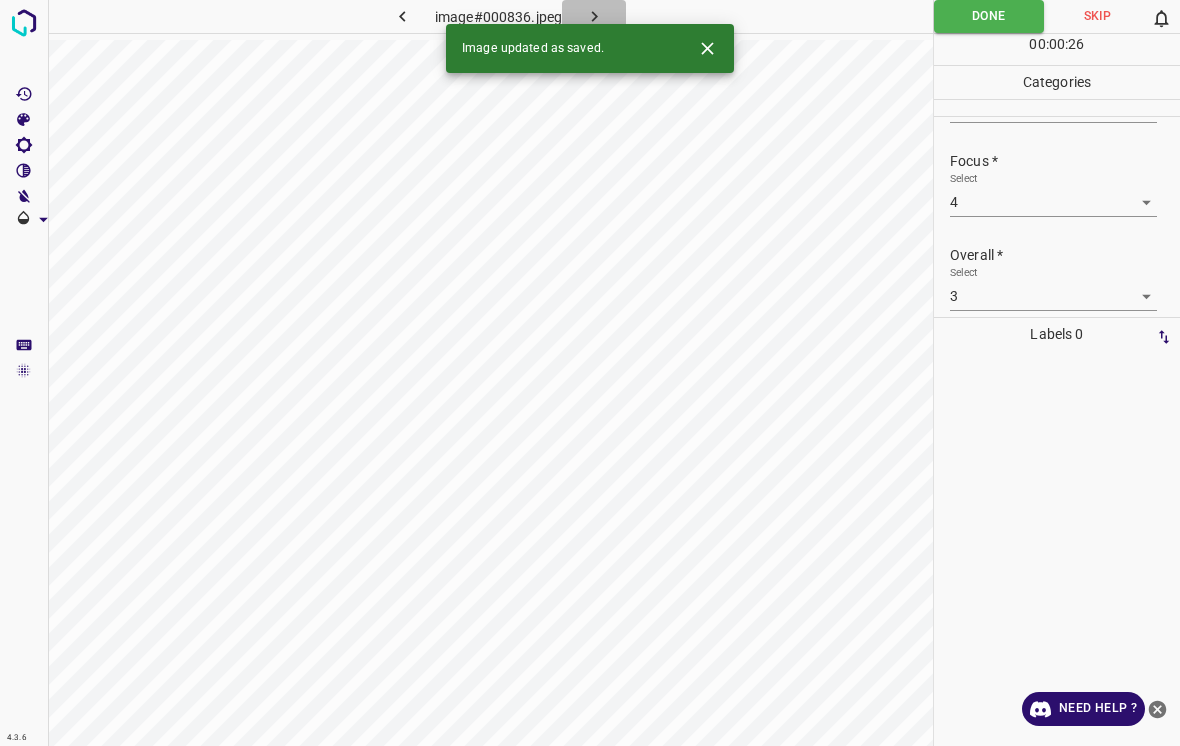 click at bounding box center (594, 16) 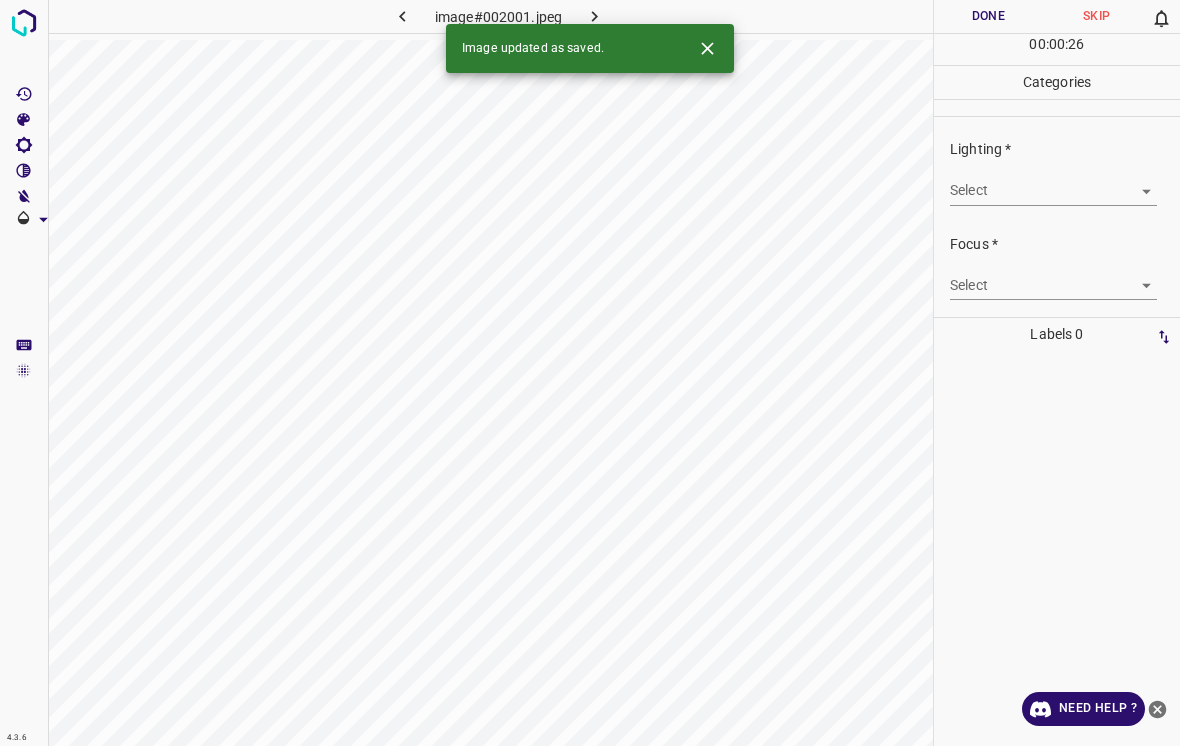 click on "4.3.6  image#002001.jpeg Done Skip 0 00   : 00   : 26   Categories Lighting *  Select ​ Focus *  Select ​ Overall *  Select ​ Labels   0 Categories 1 Lighting 2 Focus 3 Overall Tools Space Change between modes (Draw & Edit) I Auto labeling R Restore zoom M Zoom in N Zoom out Delete Delete selecte label Filters Z Restore filters X Saturation filter C Brightness filter V Contrast filter B Gray scale filter General O Download Image updated as saved. Need Help ? - Text - Hide - Delete" at bounding box center [590, 373] 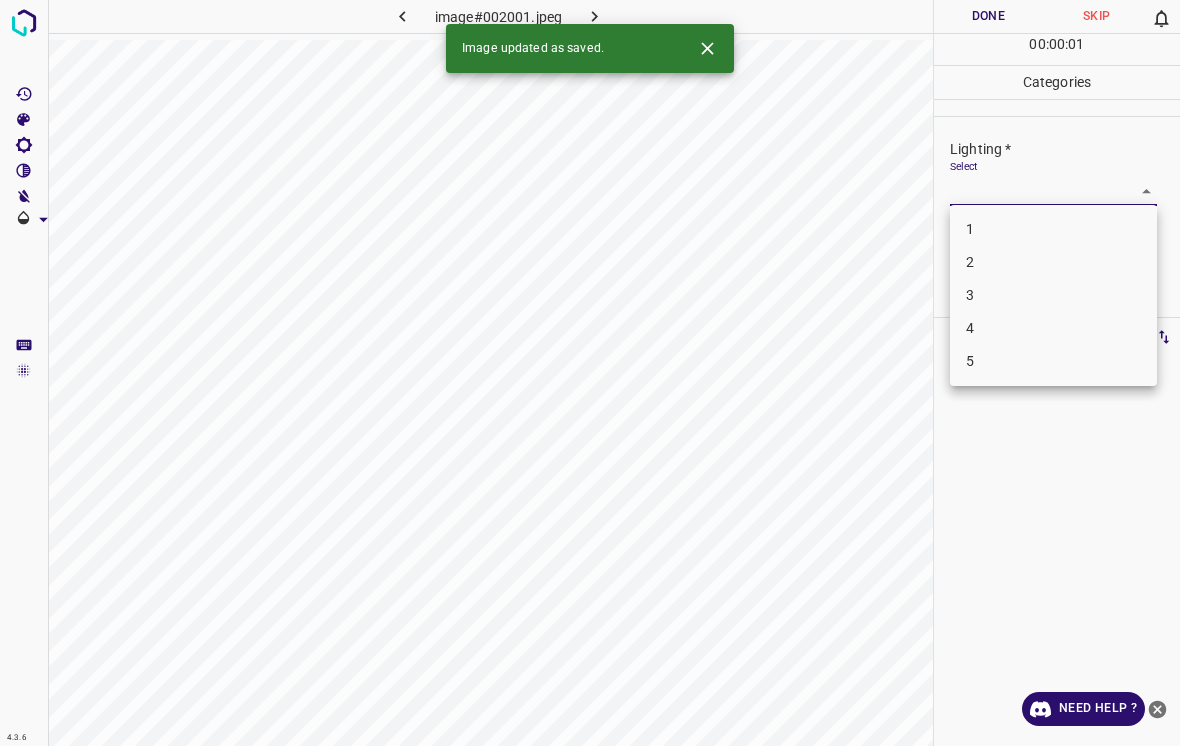 click on "2" at bounding box center (1053, 262) 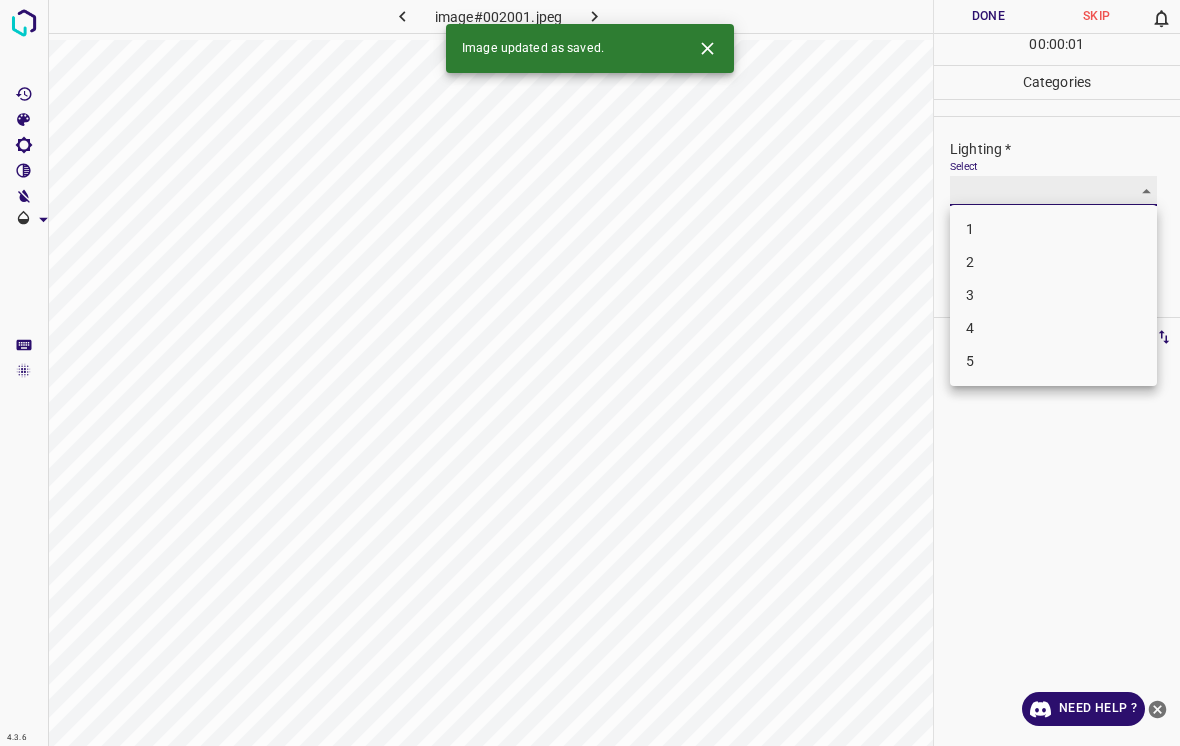 type on "2" 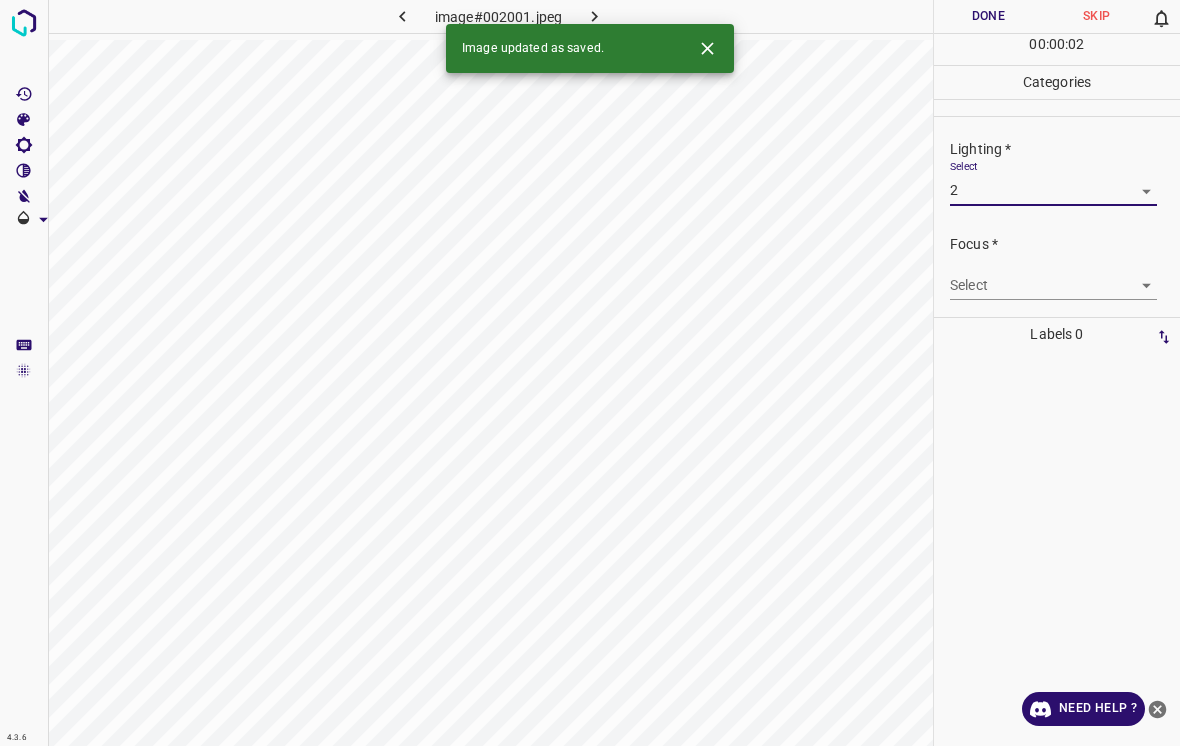 click on "4.3.6  image#002001.jpeg Done Skip 0 00   : 00   : 02   Categories Lighting *  Select 2 2 Focus *  Select ​ Overall *  Select ​ Labels   0 Categories 1 Lighting 2 Focus 3 Overall Tools Space Change between modes (Draw & Edit) I Auto labeling R Restore zoom M Zoom in N Zoom out Delete Delete selecte label Filters Z Restore filters X Saturation filter C Brightness filter V Contrast filter B Gray scale filter General O Download Image updated as saved. Need Help ? - Text - Hide - Delete" at bounding box center (590, 373) 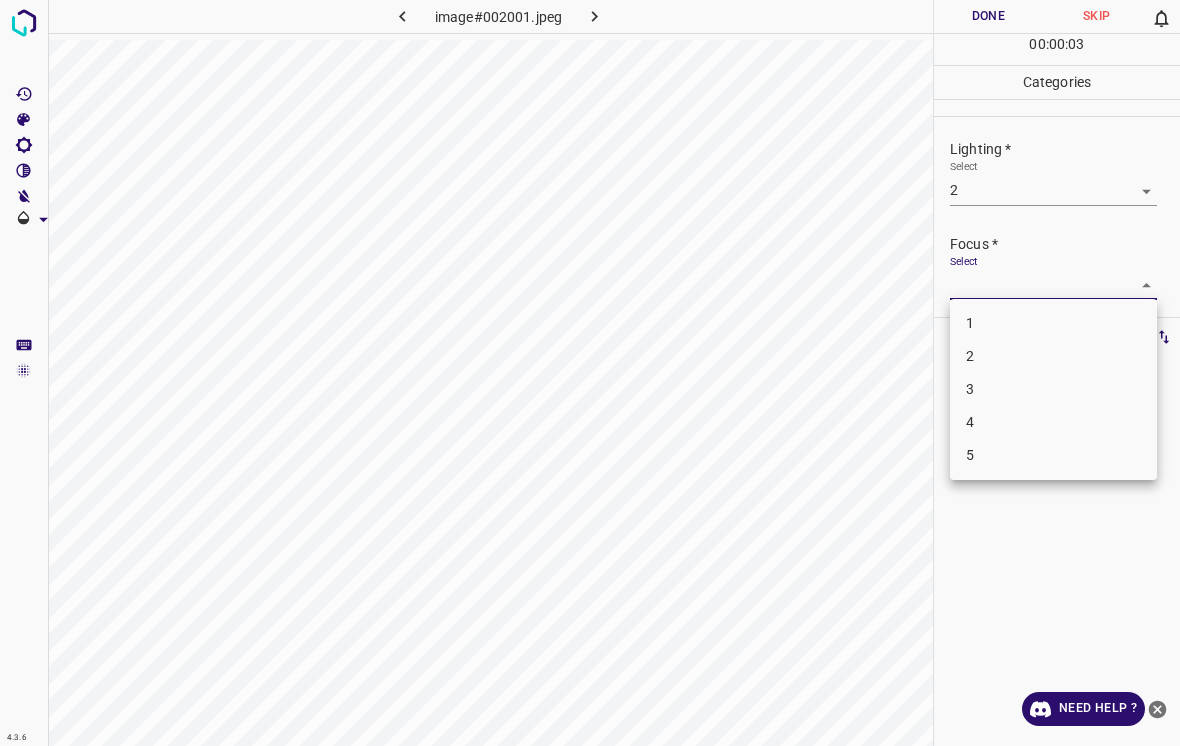 click on "2" at bounding box center (1053, 356) 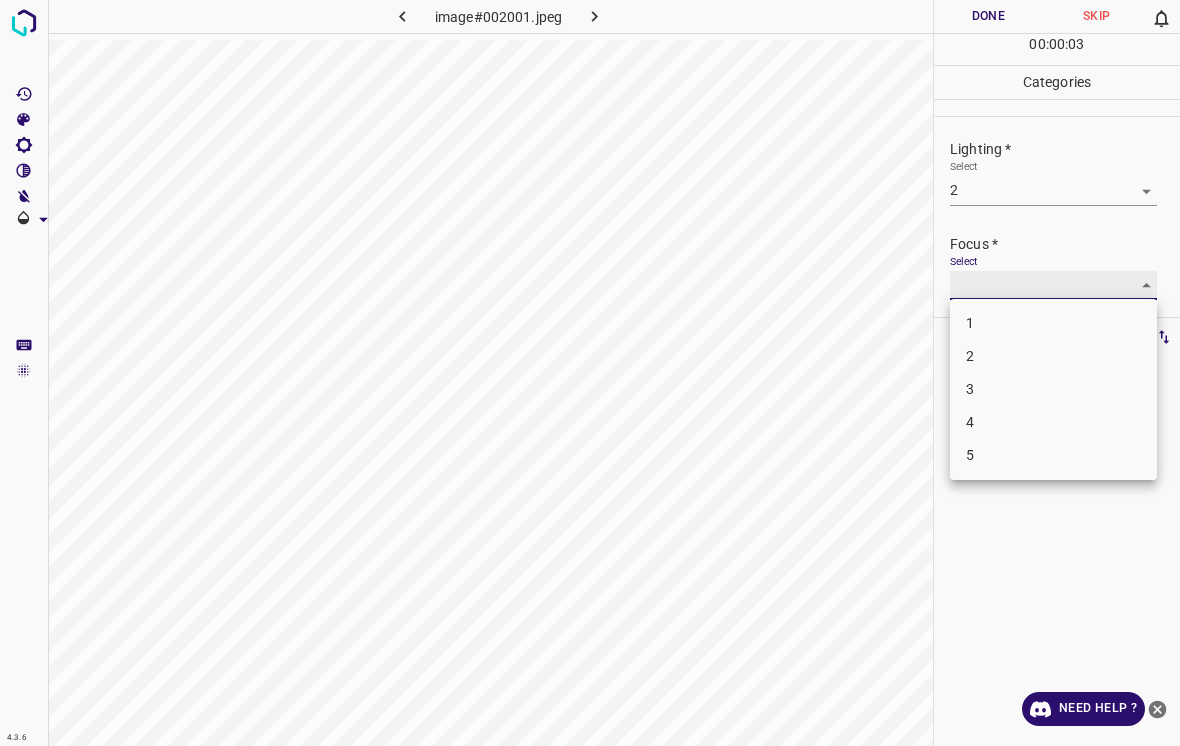 type 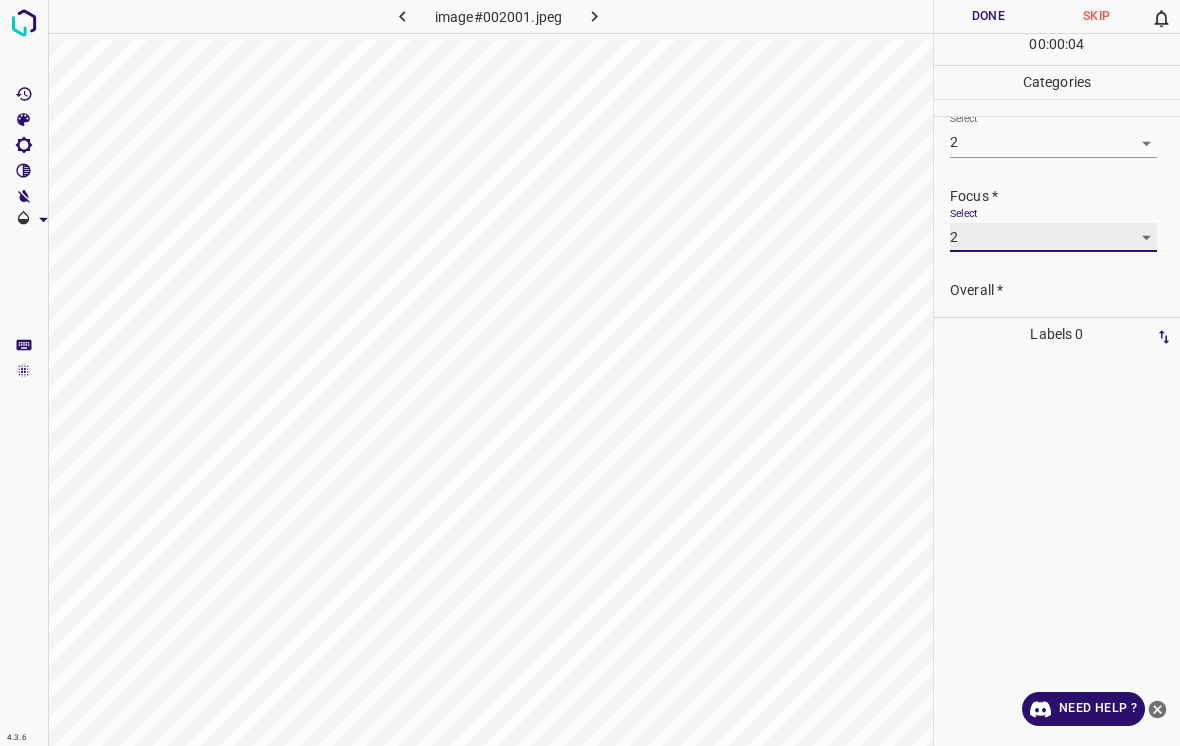scroll, scrollTop: 64, scrollLeft: 0, axis: vertical 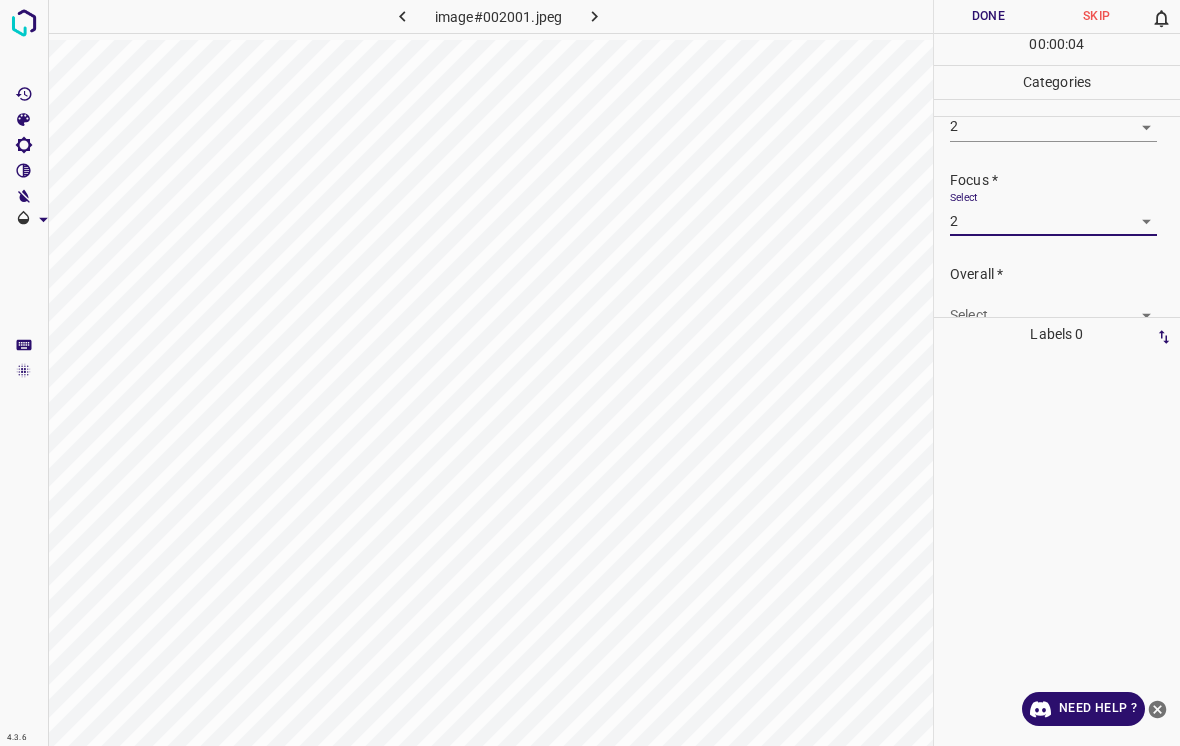 click on "4.3.6  image#002001.jpeg Done Skip 0 00   : 00   : 04   Categories Lighting *  Select 2 2 Focus *  Select 2 2 Overall *  Select ​ Labels   0 Categories 1 Lighting 2 Focus 3 Overall Tools Space Change between modes (Draw & Edit) I Auto labeling R Restore zoom M Zoom in N Zoom out Delete Delete selecte label Filters Z Restore filters X Saturation filter C Brightness filter V Contrast filter B Gray scale filter General O Download Need Help ? - Text - Hide - Delete" at bounding box center [590, 373] 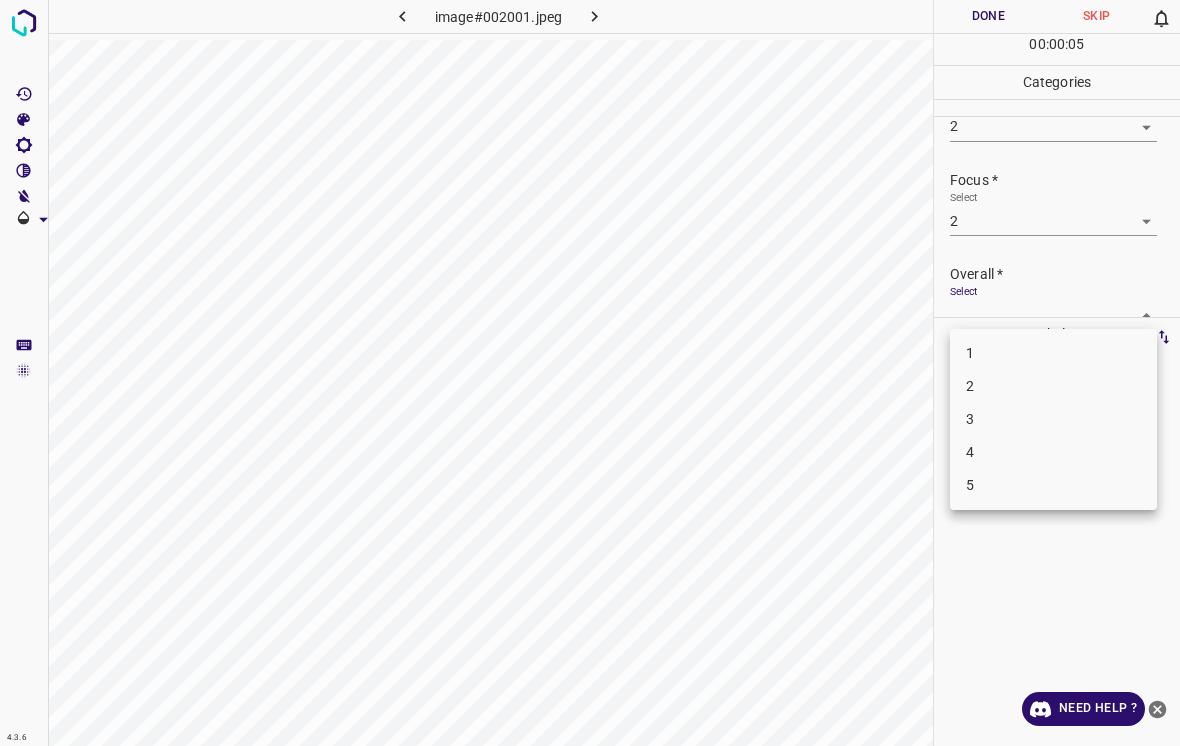 click on "2" at bounding box center (1053, 386) 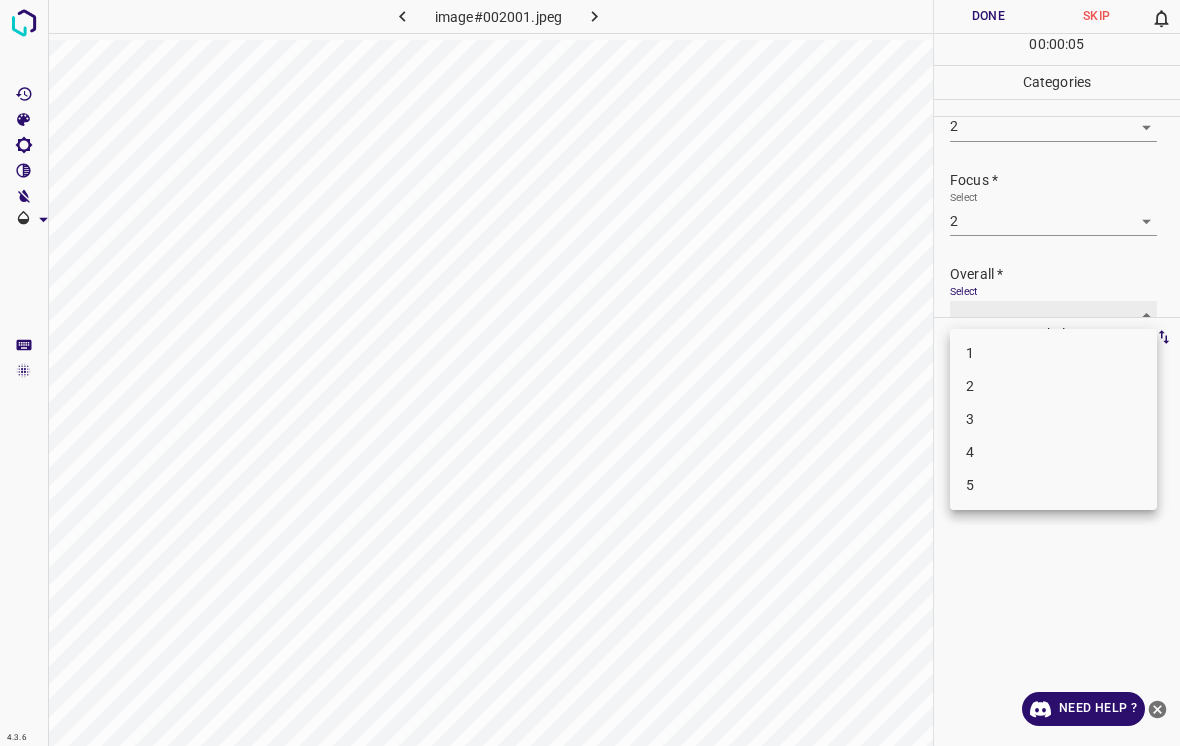 scroll, scrollTop: 76, scrollLeft: 0, axis: vertical 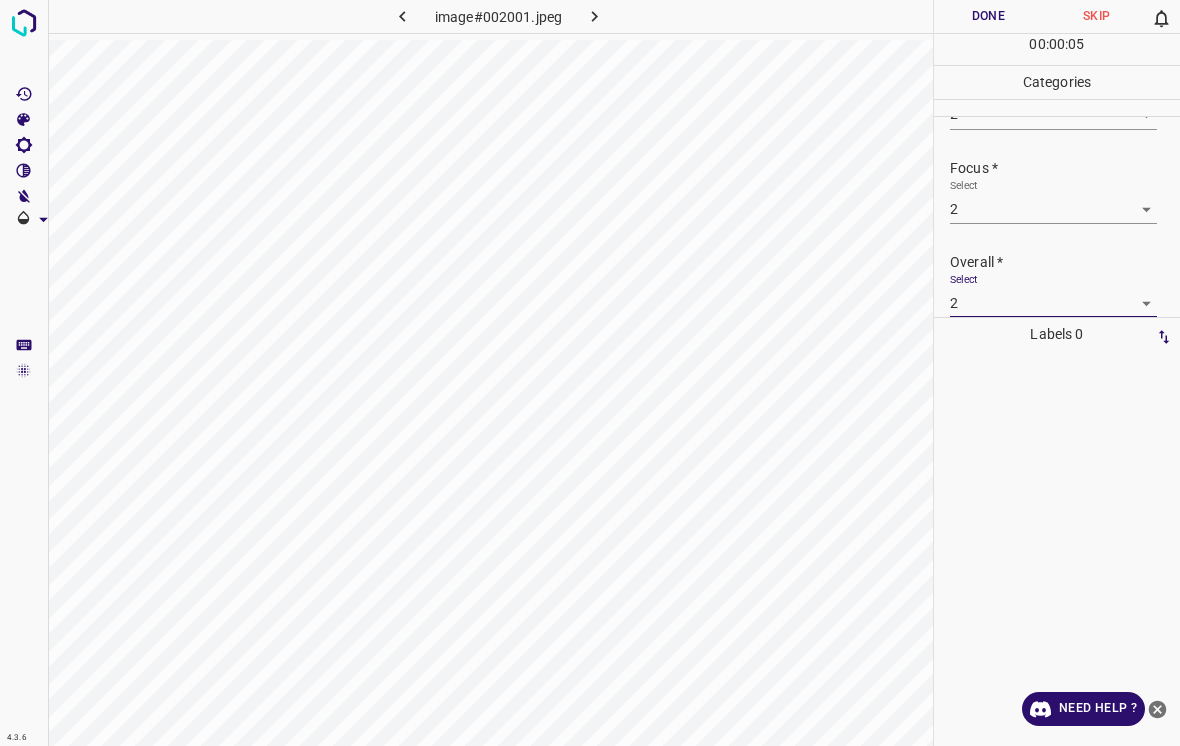 click on "Done" at bounding box center (988, 16) 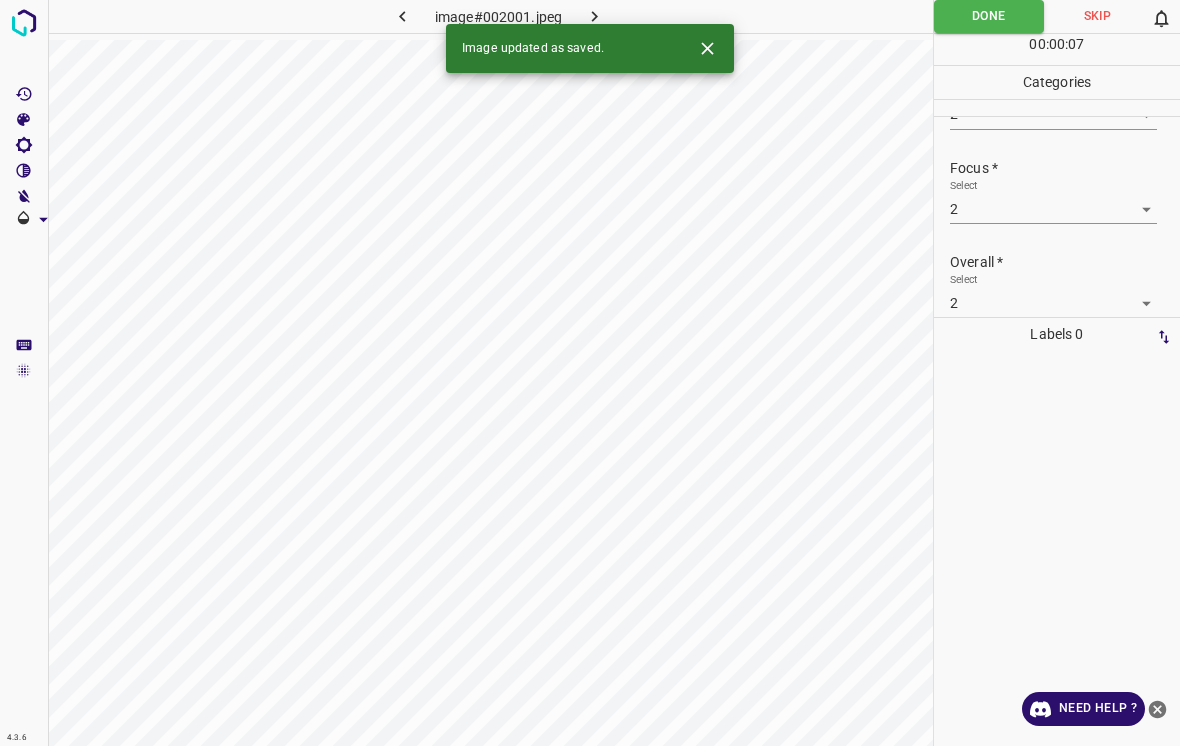 click 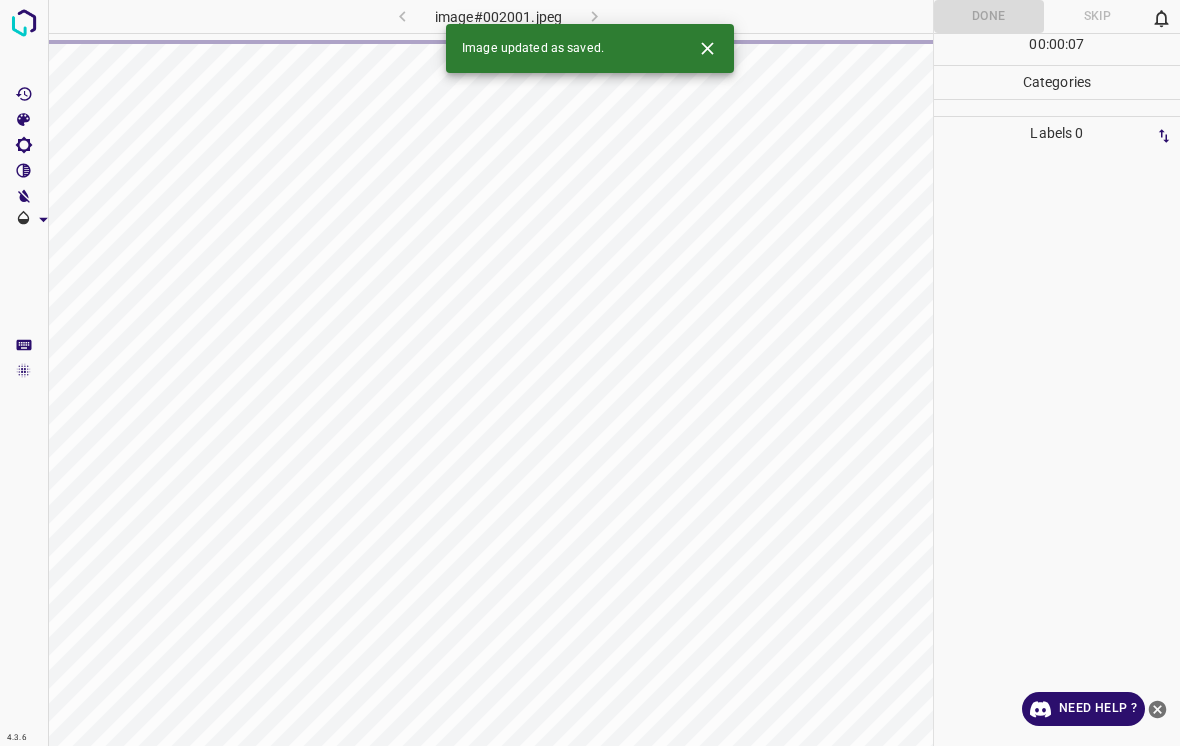 click 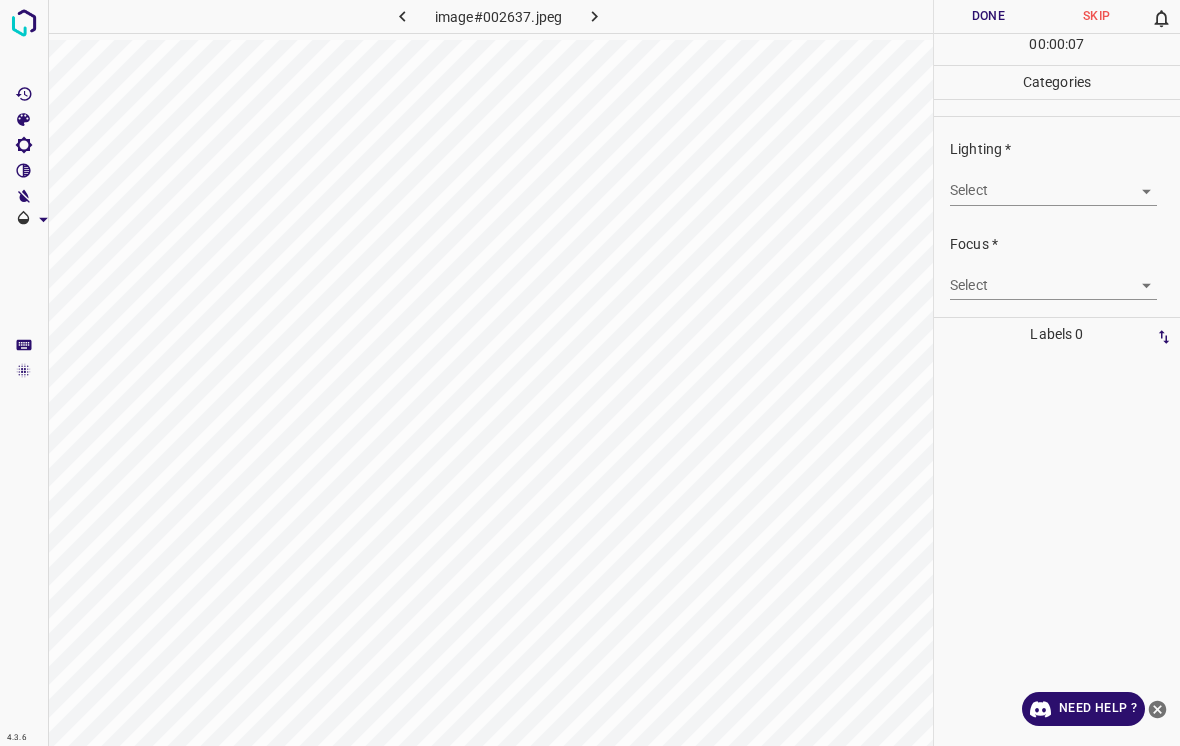 click on "4.3.6  image#002637.jpeg Done Skip 0 00   : 00   : 07   Categories Lighting *  Select ​ Focus *  Select ​ Overall *  Select ​ Labels   0 Categories 1 Lighting 2 Focus 3 Overall Tools Space Change between modes (Draw & Edit) I Auto labeling R Restore zoom M Zoom in N Zoom out Delete Delete selecte label Filters Z Restore filters X Saturation filter C Brightness filter V Contrast filter B Gray scale filter General O Download Need Help ? - Text - Hide - Delete" at bounding box center (590, 373) 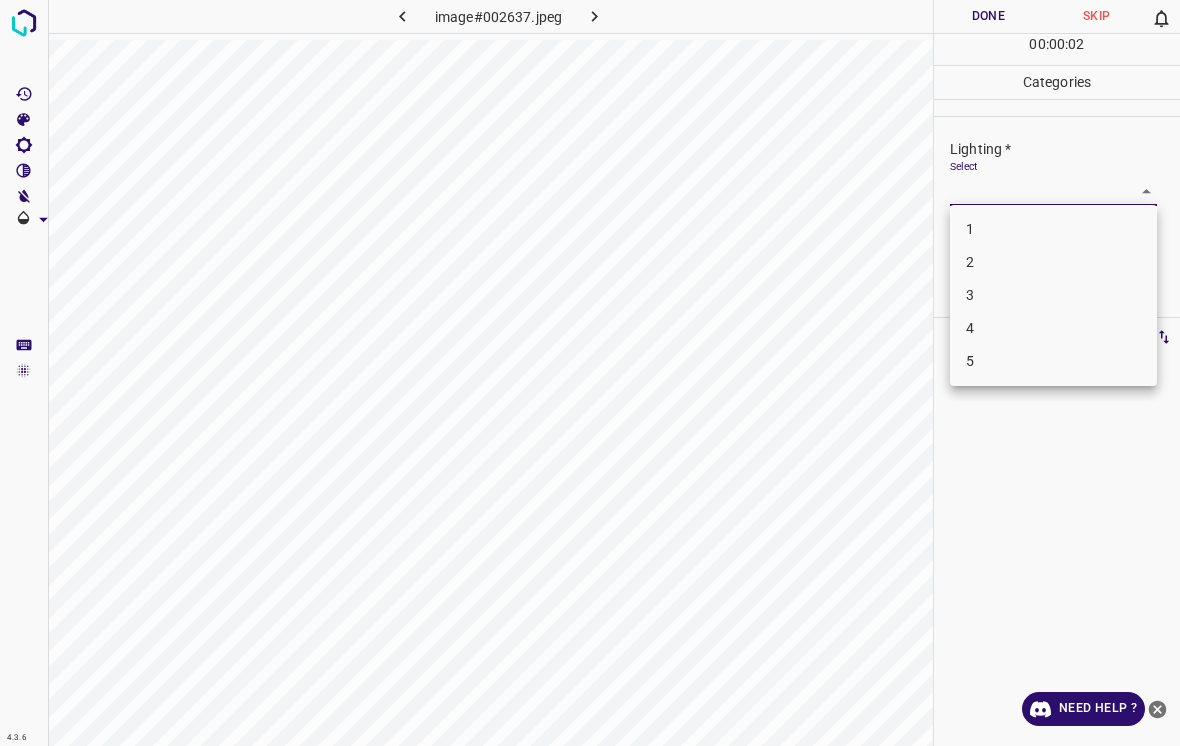 click on "1" at bounding box center (1053, 229) 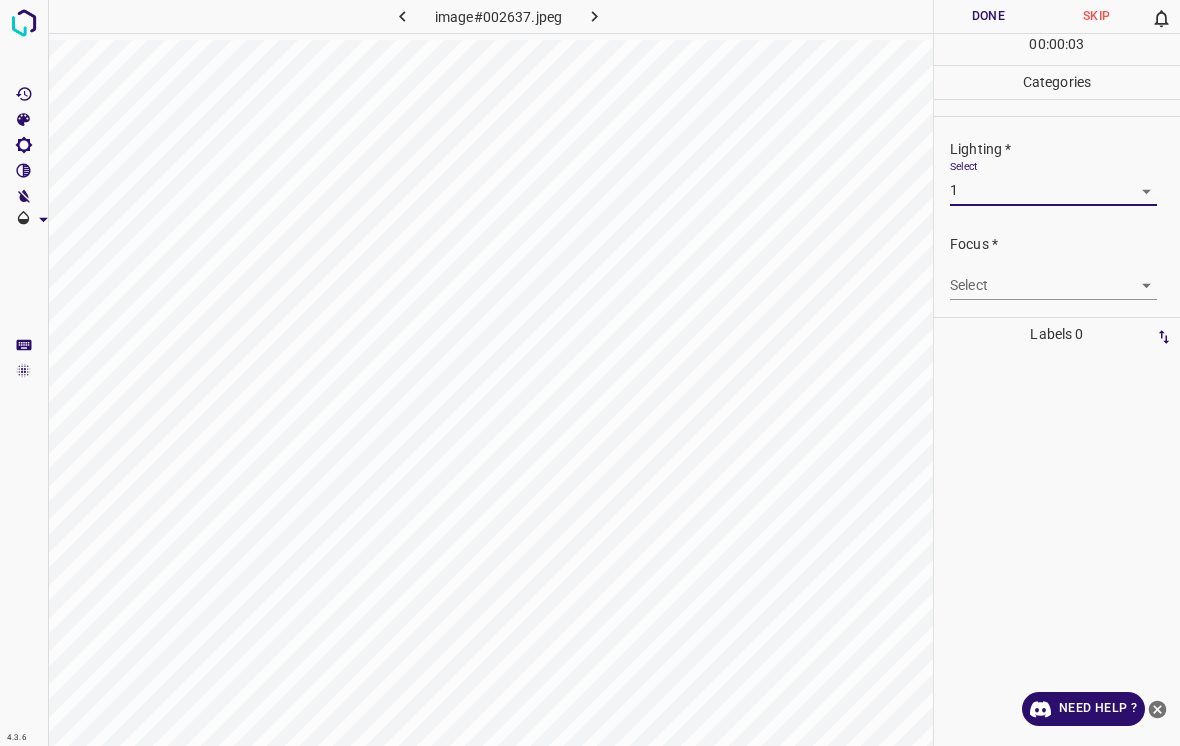 click on "4.3.6  image#002637.jpeg Done Skip 0 00   : 00   : 03   Categories Lighting *  Select 1 1 Focus *  Select ​ Overall *  Select ​ Labels   0 Categories 1 Lighting 2 Focus 3 Overall Tools Space Change between modes (Draw & Edit) I Auto labeling R Restore zoom M Zoom in N Zoom out Delete Delete selecte label Filters Z Restore filters X Saturation filter C Brightness filter V Contrast filter B Gray scale filter General O Download Need Help ? - Text - Hide - Delete" at bounding box center (590, 373) 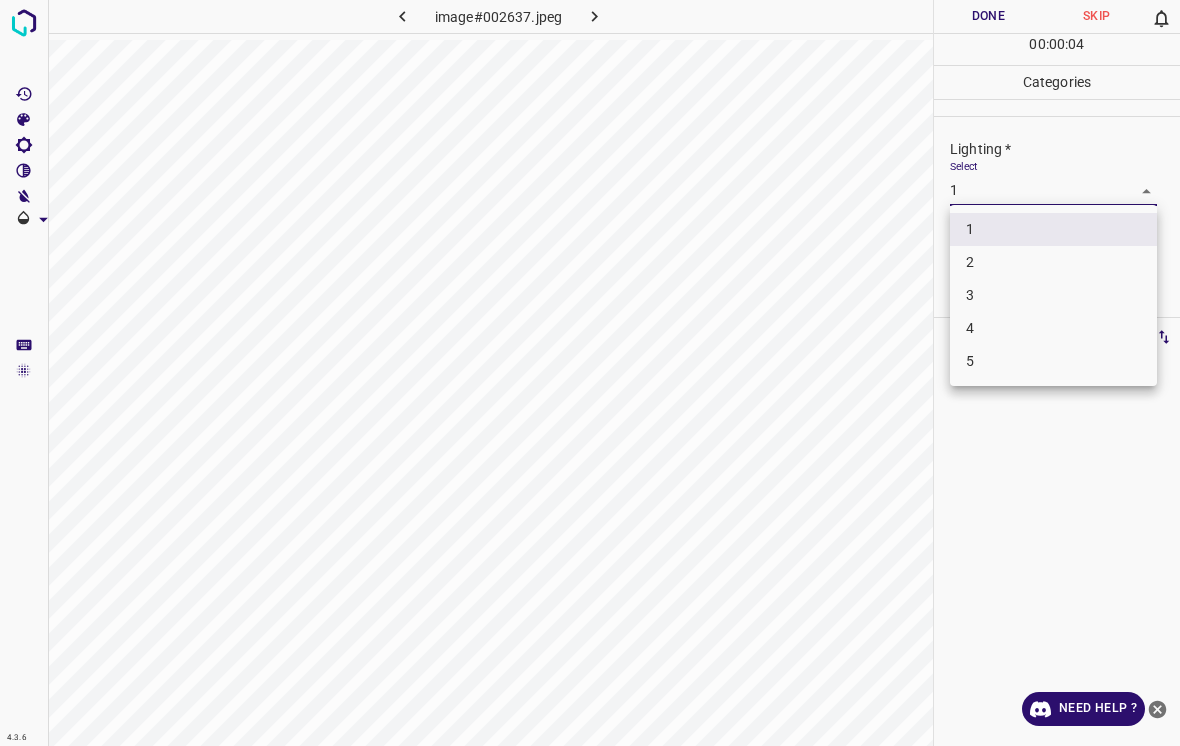 click on "1" at bounding box center [1053, 229] 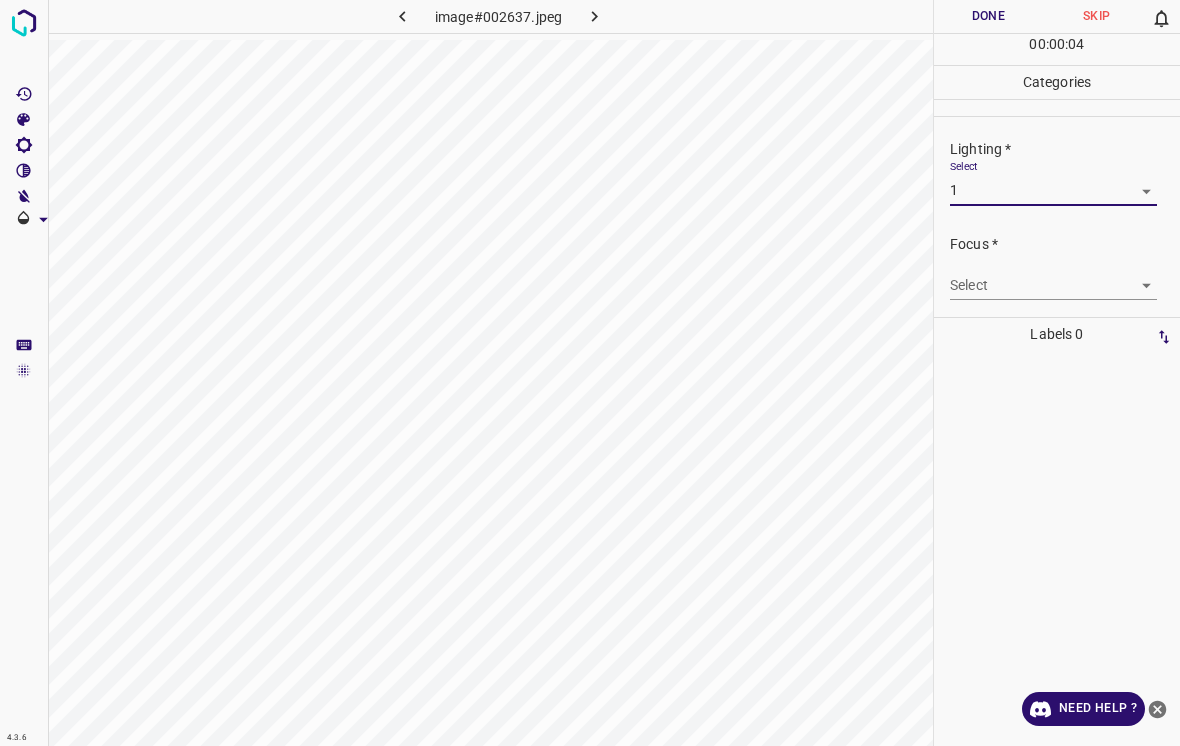 click on "4.3.6  image#002637.jpeg Done Skip 0 00   : 00   : 04   Categories Lighting *  Select 1 1 Focus *  Select ​ Overall *  Select ​ Labels   0 Categories 1 Lighting 2 Focus 3 Overall Tools Space Change between modes (Draw & Edit) I Auto labeling R Restore zoom M Zoom in N Zoom out Delete Delete selecte label Filters Z Restore filters X Saturation filter C Brightness filter V Contrast filter B Gray scale filter General O Download Need Help ? - Text - Hide - Delete 1 2 3 4 5" at bounding box center (590, 373) 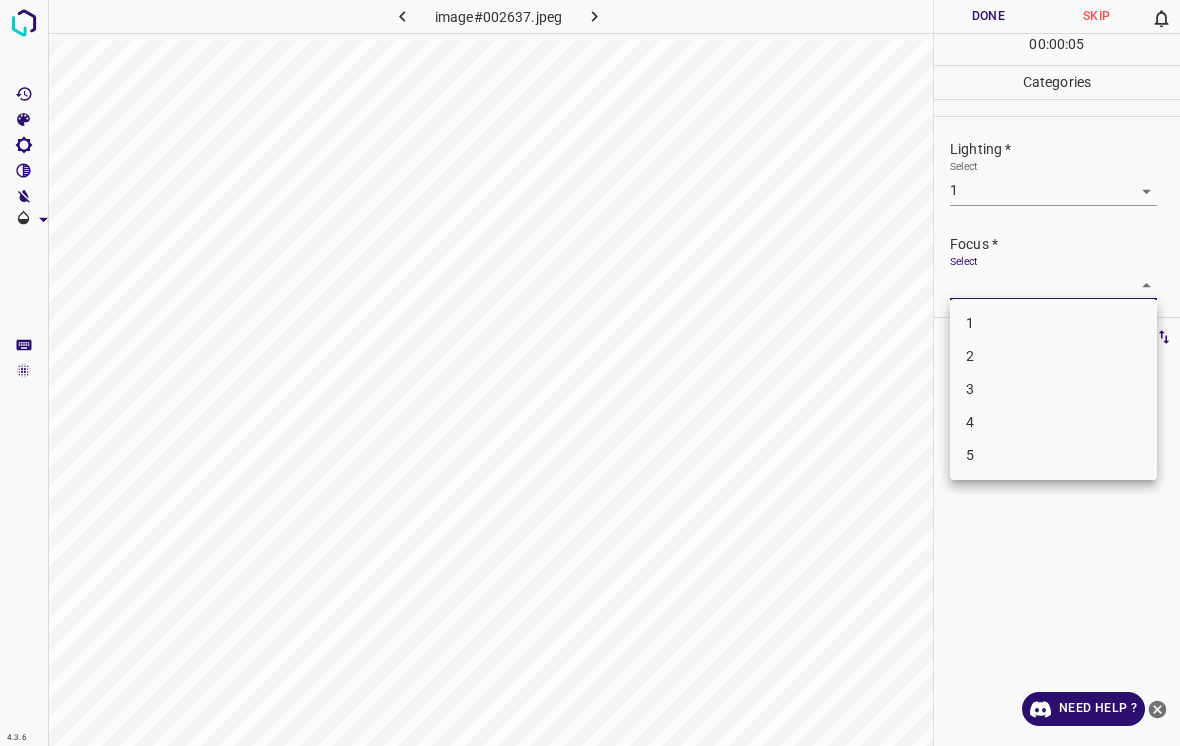 click on "1" at bounding box center [1053, 323] 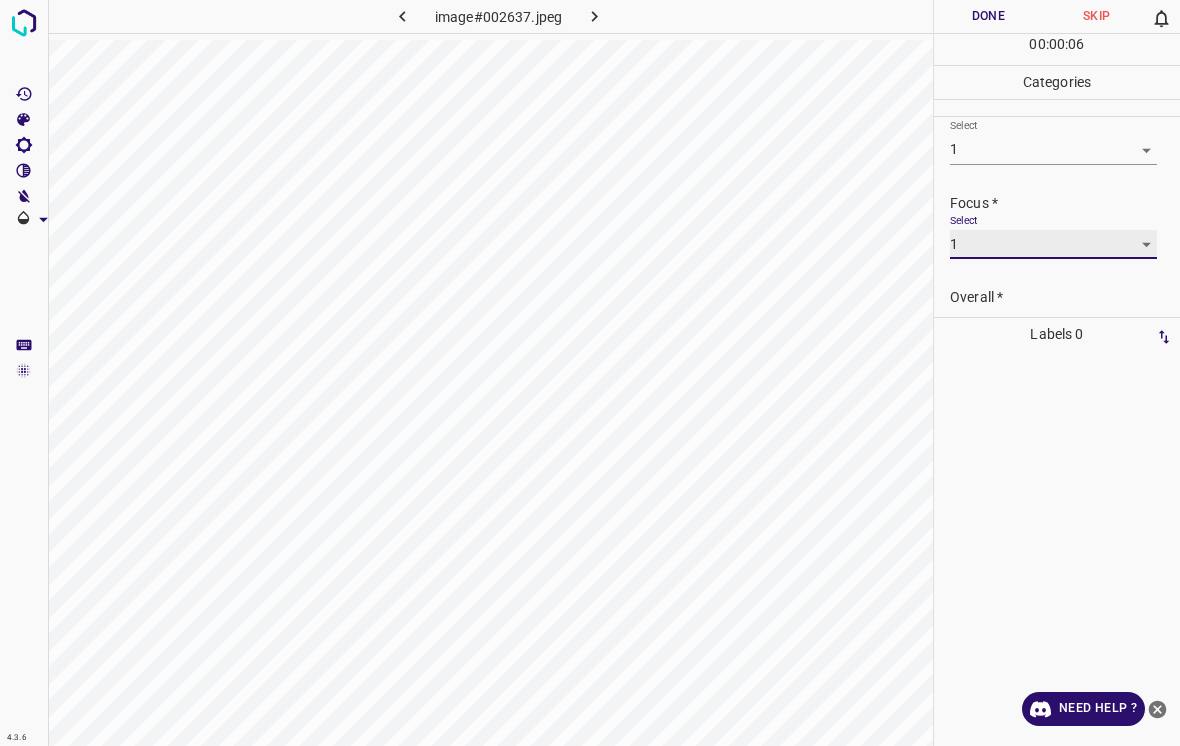 scroll, scrollTop: 83, scrollLeft: 0, axis: vertical 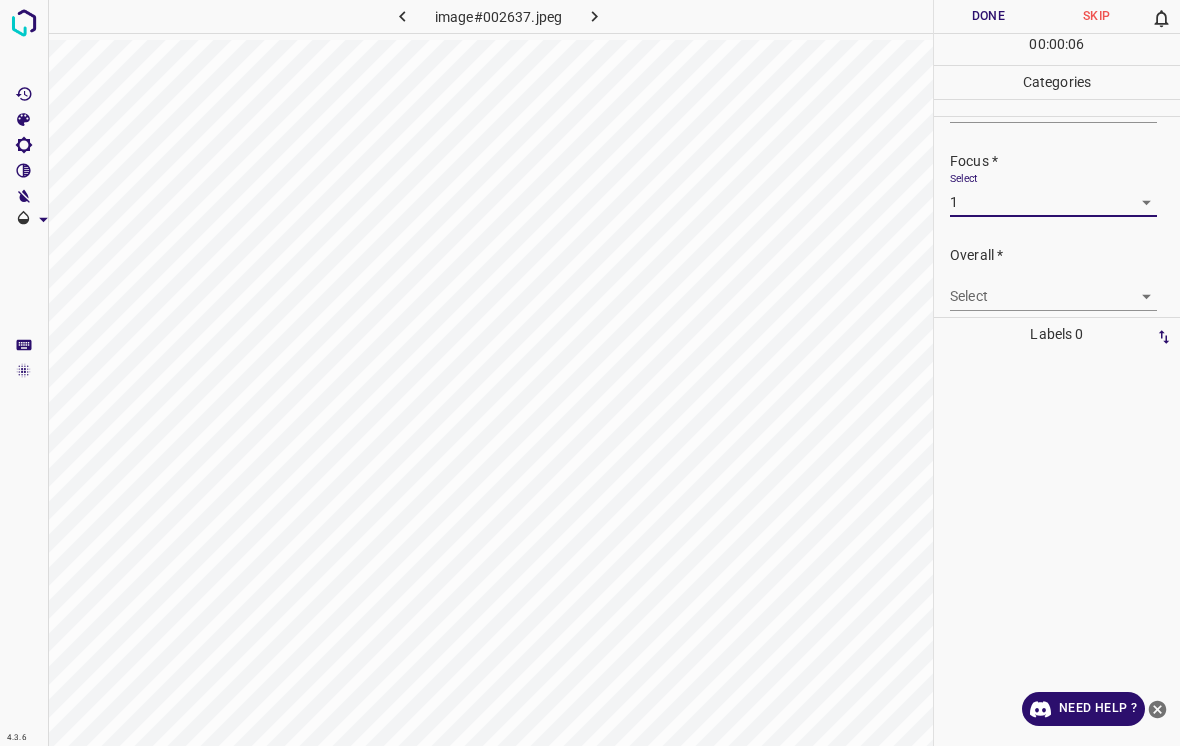 click on "4.3.6  image#002637.jpeg Done Skip 0 00   : 00   : 06   Categories Lighting *  Select 1 1 Focus *  Select 1 1 Overall *  Select ​ Labels   0 Categories 1 Lighting 2 Focus 3 Overall Tools Space Change between modes (Draw & Edit) I Auto labeling R Restore zoom M Zoom in N Zoom out Delete Delete selecte label Filters Z Restore filters X Saturation filter C Brightness filter V Contrast filter B Gray scale filter General O Download Need Help ? - Text - Hide - Delete" at bounding box center (590, 373) 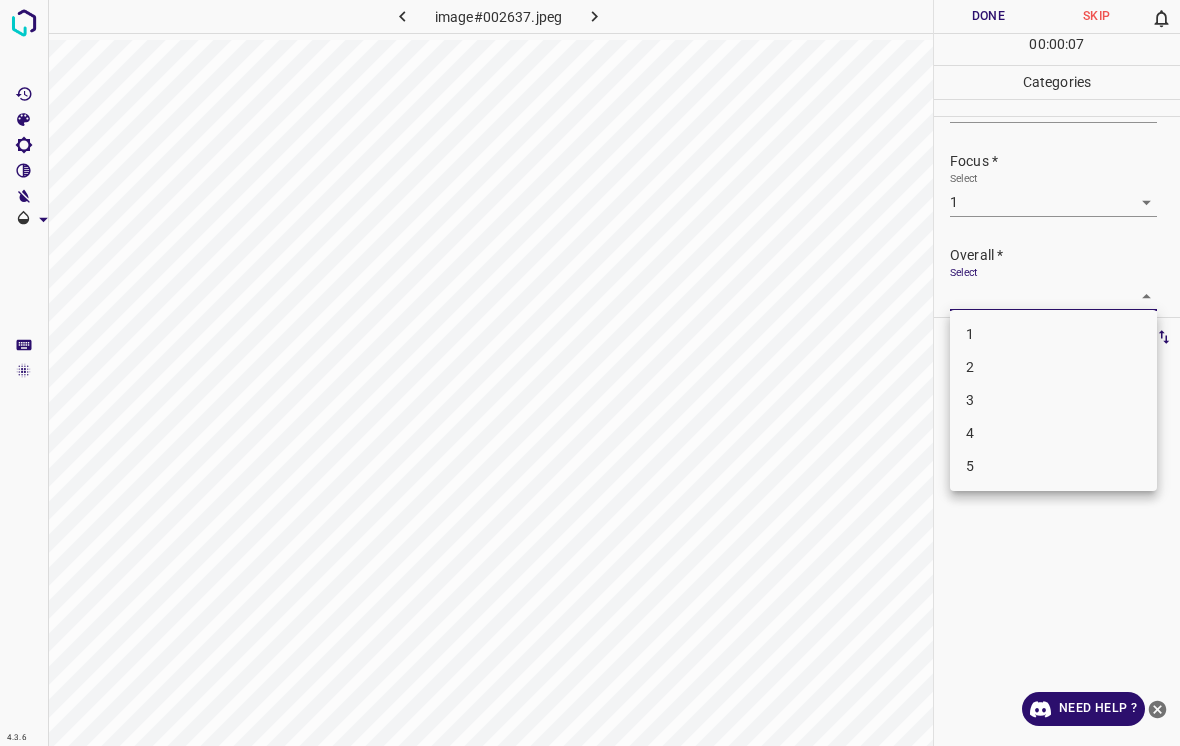 click on "1" at bounding box center [1053, 334] 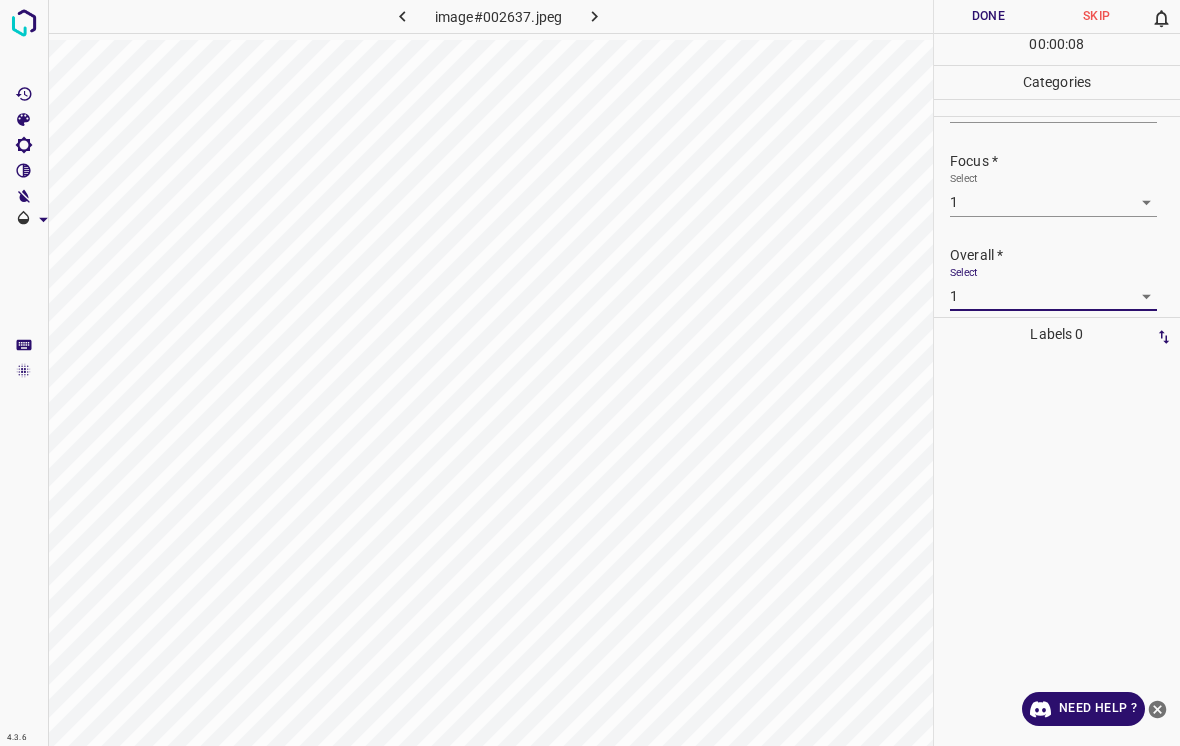 click on "Done" at bounding box center [988, 16] 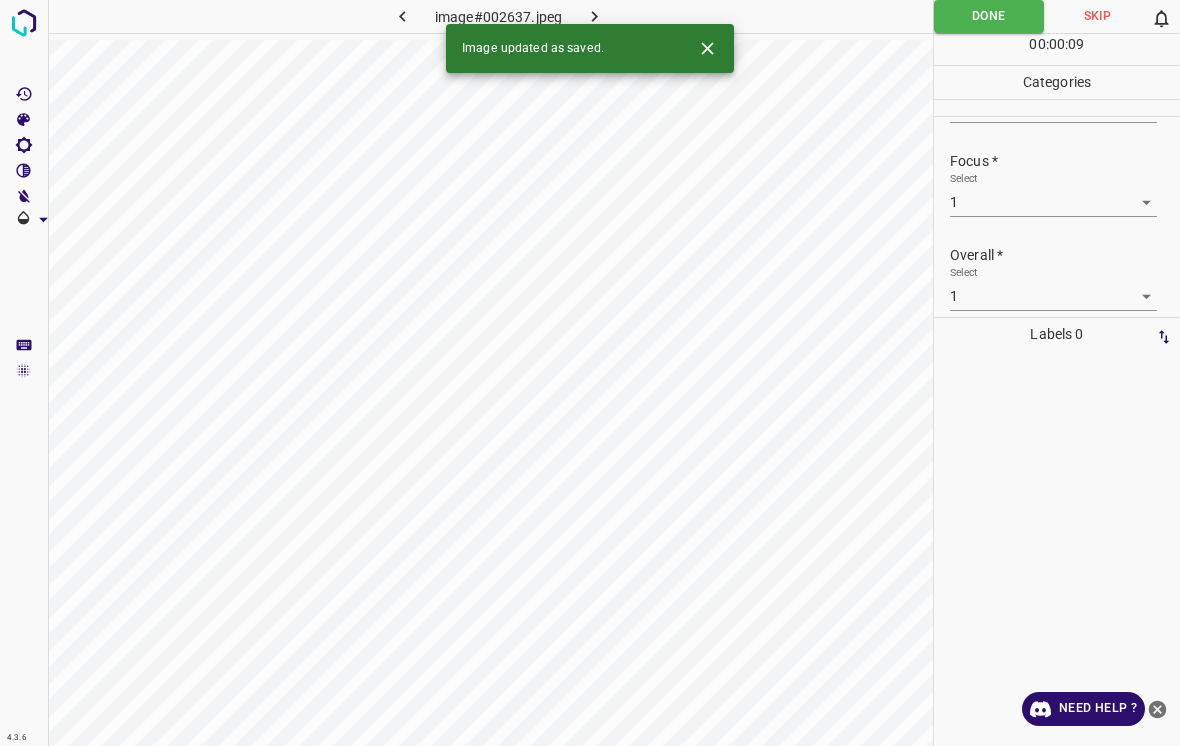 click 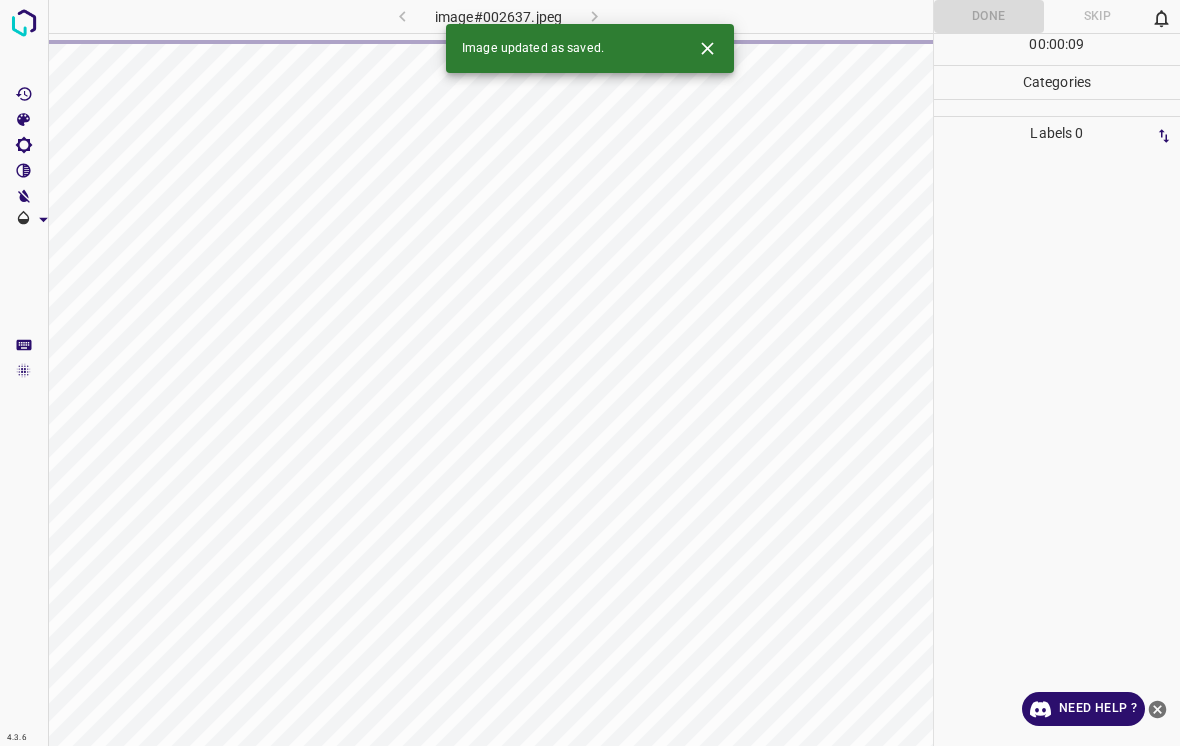 click 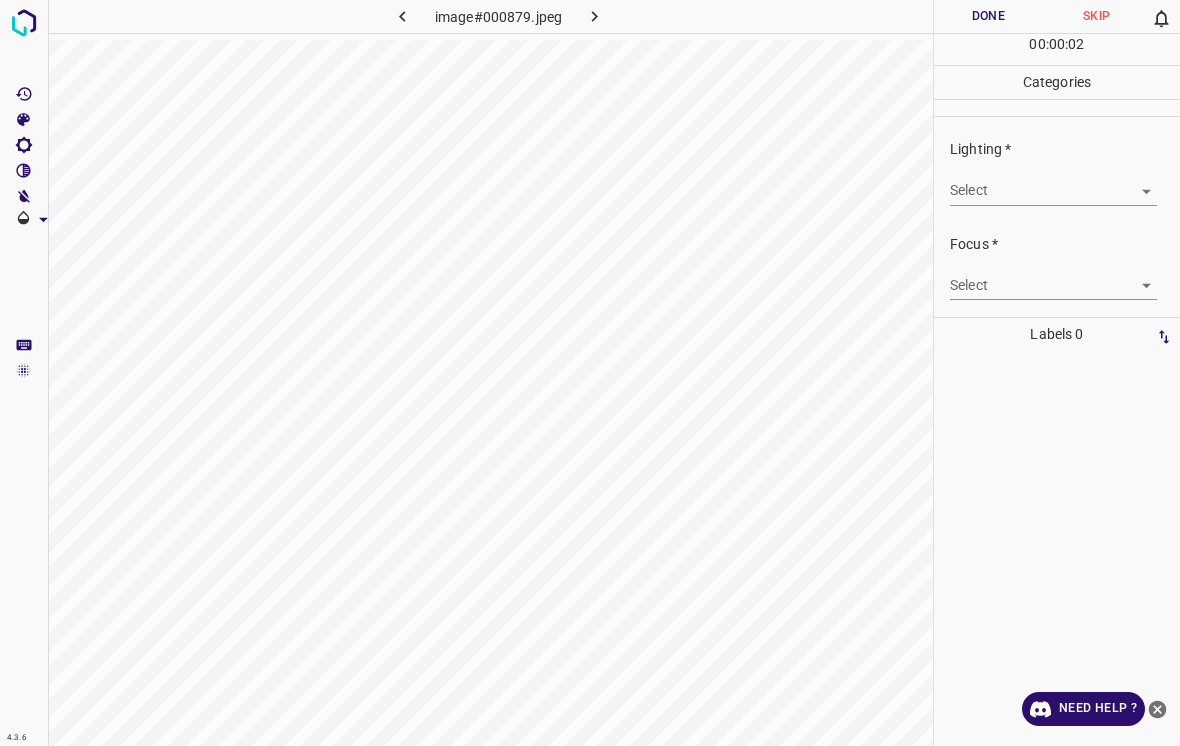 click on "4.3.6  image#000879.jpeg Done Skip 0 00   : 00   : 02   Categories Lighting *  Select ​ Focus *  Select ​ Overall *  Select ​ Labels   0 Categories 1 Lighting 2 Focus 3 Overall Tools Space Change between modes (Draw & Edit) I Auto labeling R Restore zoom M Zoom in N Zoom out Delete Delete selecte label Filters Z Restore filters X Saturation filter C Brightness filter V Contrast filter B Gray scale filter General O Download Need Help ? - Text - Hide - Delete" at bounding box center (590, 373) 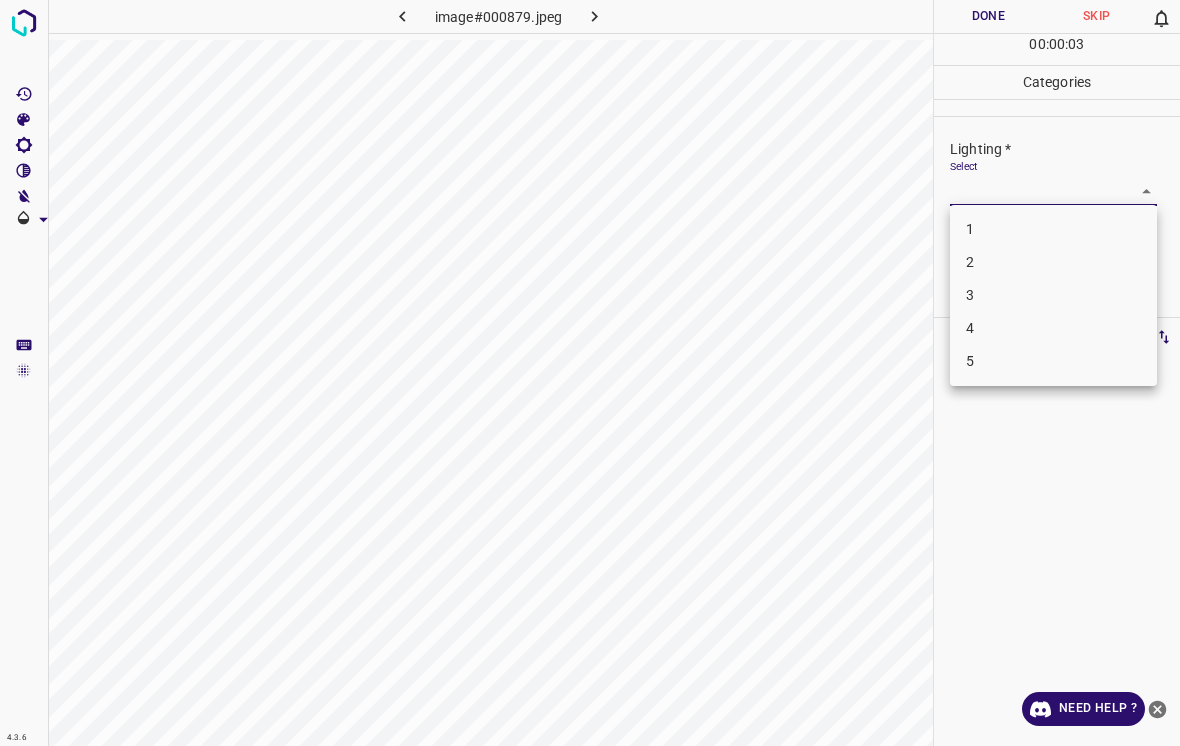 click on "3" at bounding box center [1053, 295] 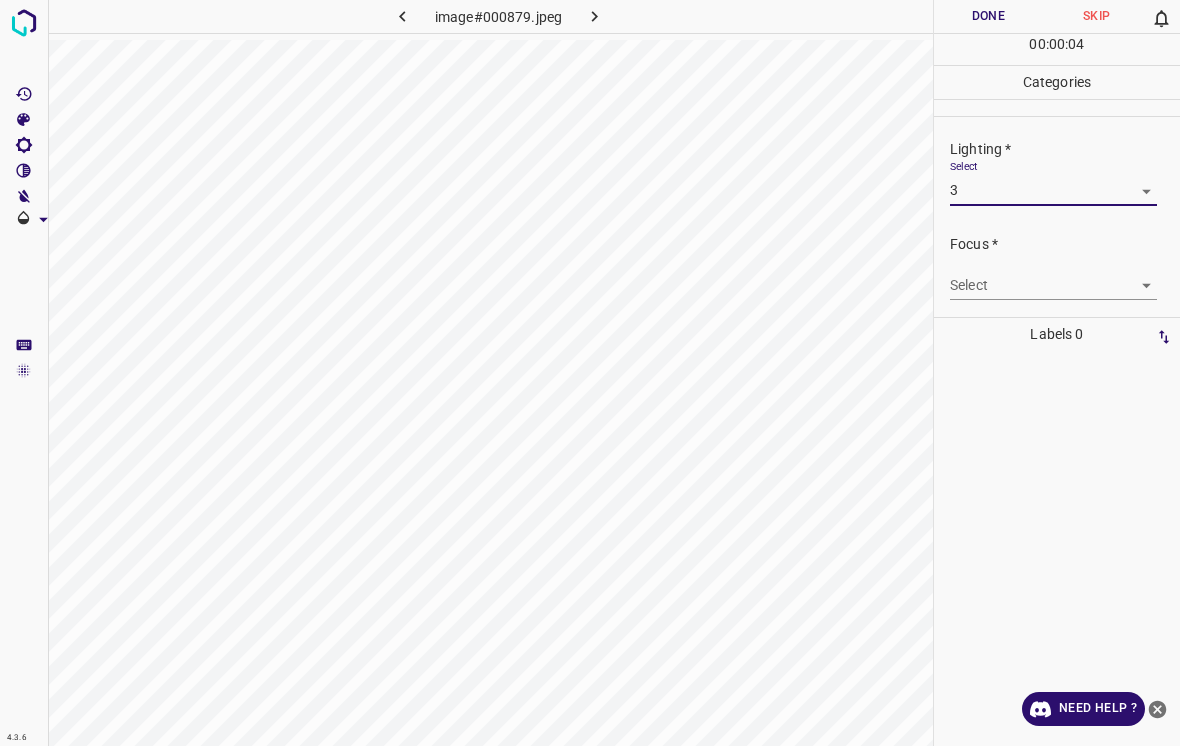 click on "4.3.6  image#000879.jpeg Done Skip 0 00   : 00   : 04   Categories Lighting *  Select 3 3 Focus *  Select ​ Overall *  Select ​ Labels   0 Categories 1 Lighting 2 Focus 3 Overall Tools Space Change between modes (Draw & Edit) I Auto labeling R Restore zoom M Zoom in N Zoom out Delete Delete selecte label Filters Z Restore filters X Saturation filter C Brightness filter V Contrast filter B Gray scale filter General O Download Need Help ? - Text - Hide - Delete 1 2 3 4 5" at bounding box center (590, 373) 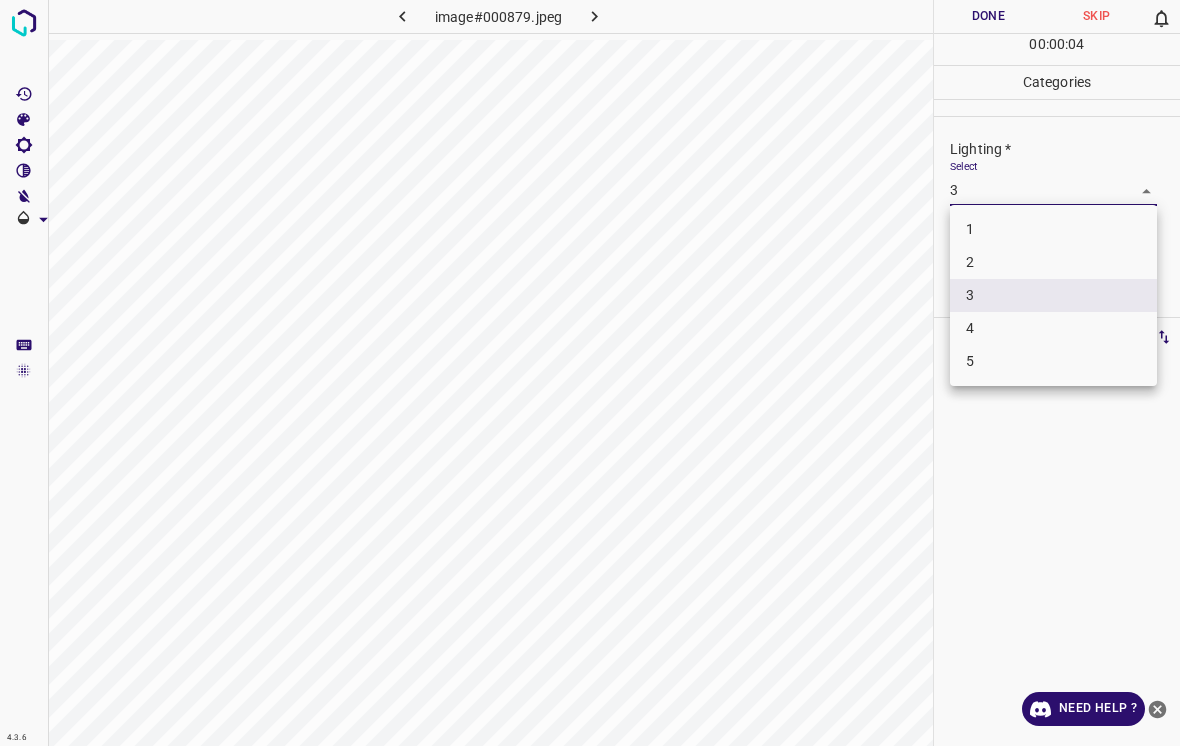 click on "4" at bounding box center (1053, 328) 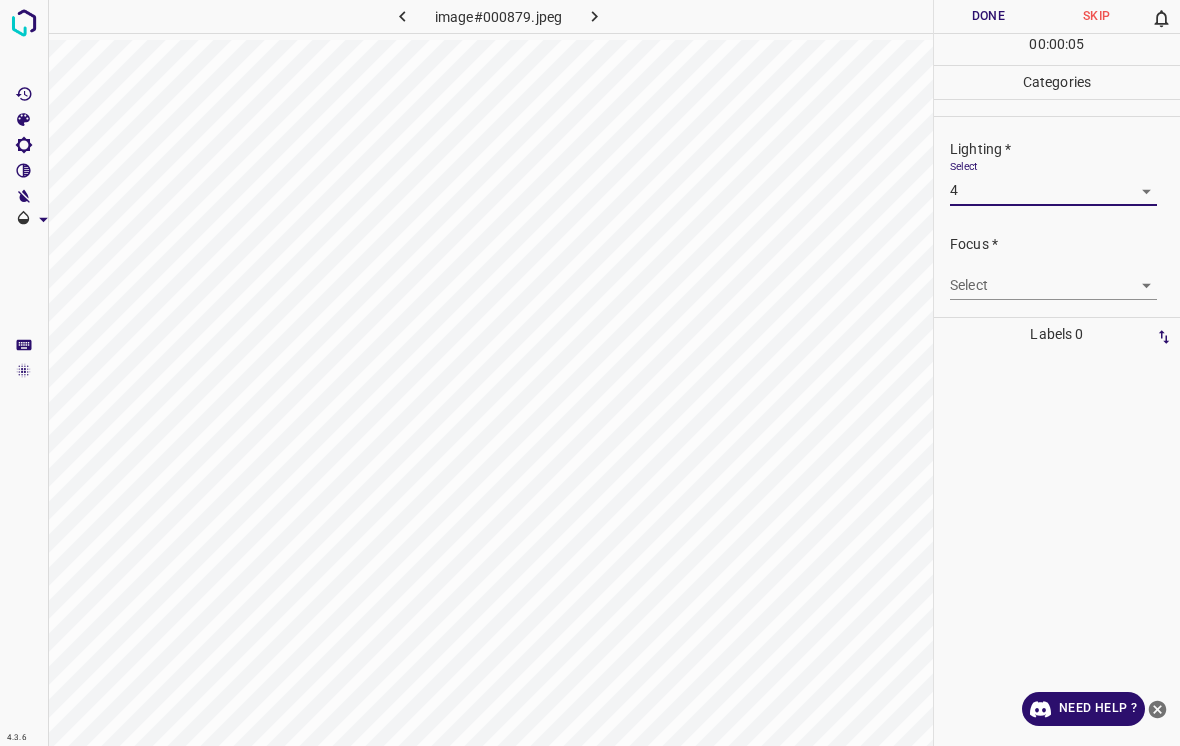 click on "4.3.6  image#000879.jpeg Done Skip 0 00   : 00   : 05   Categories Lighting *  Select 4 4 Focus *  Select ​ Overall *  Select ​ Labels   0 Categories 1 Lighting 2 Focus 3 Overall Tools Space Change between modes (Draw & Edit) I Auto labeling R Restore zoom M Zoom in N Zoom out Delete Delete selecte label Filters Z Restore filters X Saturation filter C Brightness filter V Contrast filter B Gray scale filter General O Download Need Help ? - Text - Hide - Delete 1 2 3 4 5" at bounding box center (590, 373) 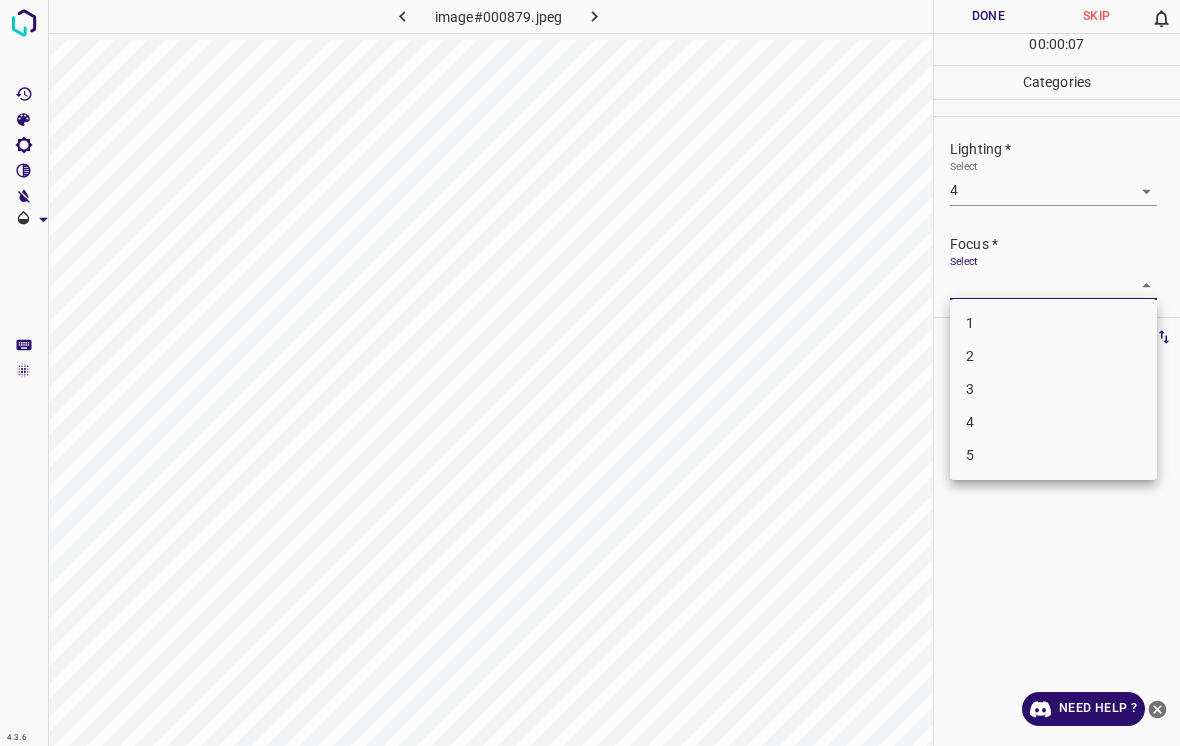 click on "4" at bounding box center [1053, 422] 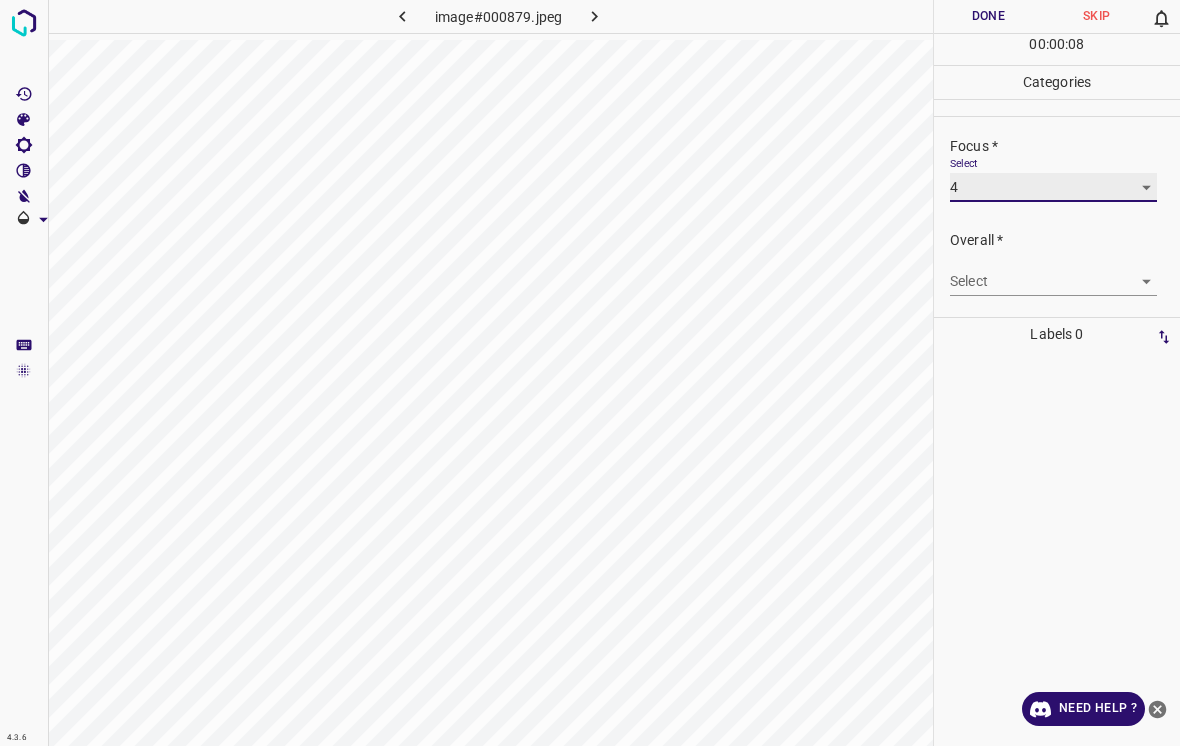 scroll, scrollTop: 98, scrollLeft: 0, axis: vertical 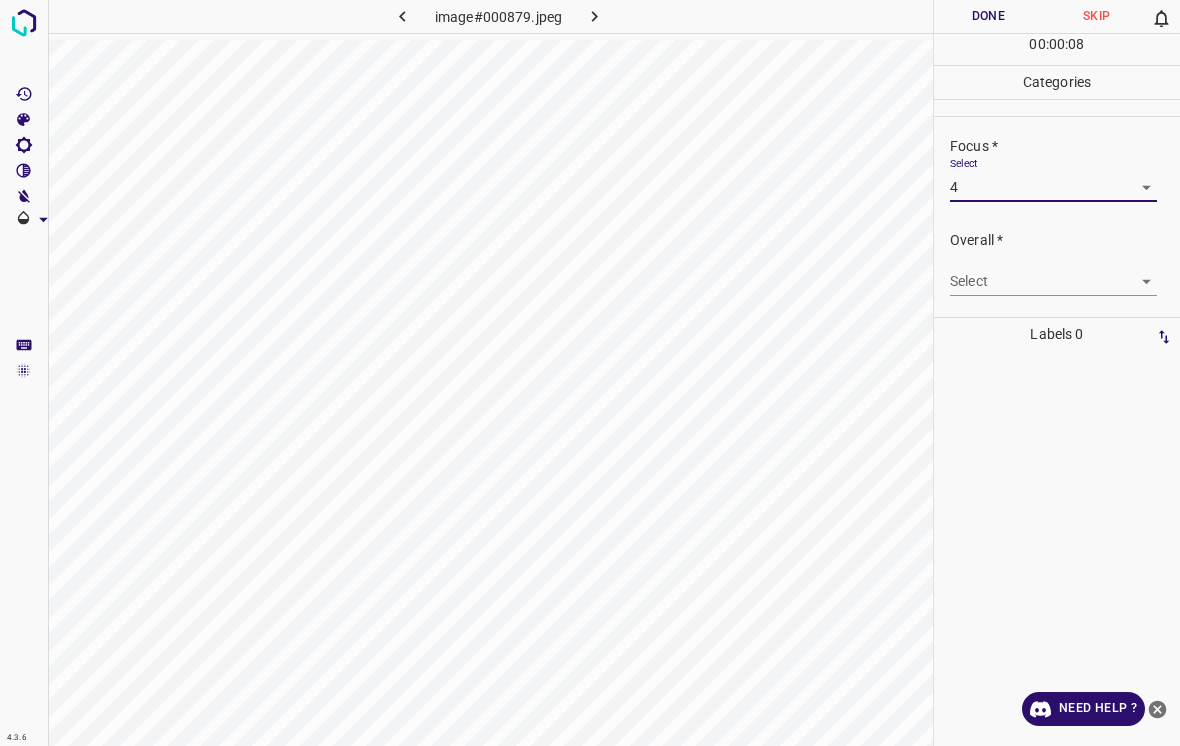 click on "4.3.6  image#000879.jpeg Done Skip 0 00   : 00   : 08   Categories Lighting *  Select 4 4 Focus *  Select 4 4 Overall *  Select ​ Labels   0 Categories 1 Lighting 2 Focus 3 Overall Tools Space Change between modes (Draw & Edit) I Auto labeling R Restore zoom M Zoom in N Zoom out Delete Delete selecte label Filters Z Restore filters X Saturation filter C Brightness filter V Contrast filter B Gray scale filter General O Download Need Help ? - Text - Hide - Delete" at bounding box center (590, 373) 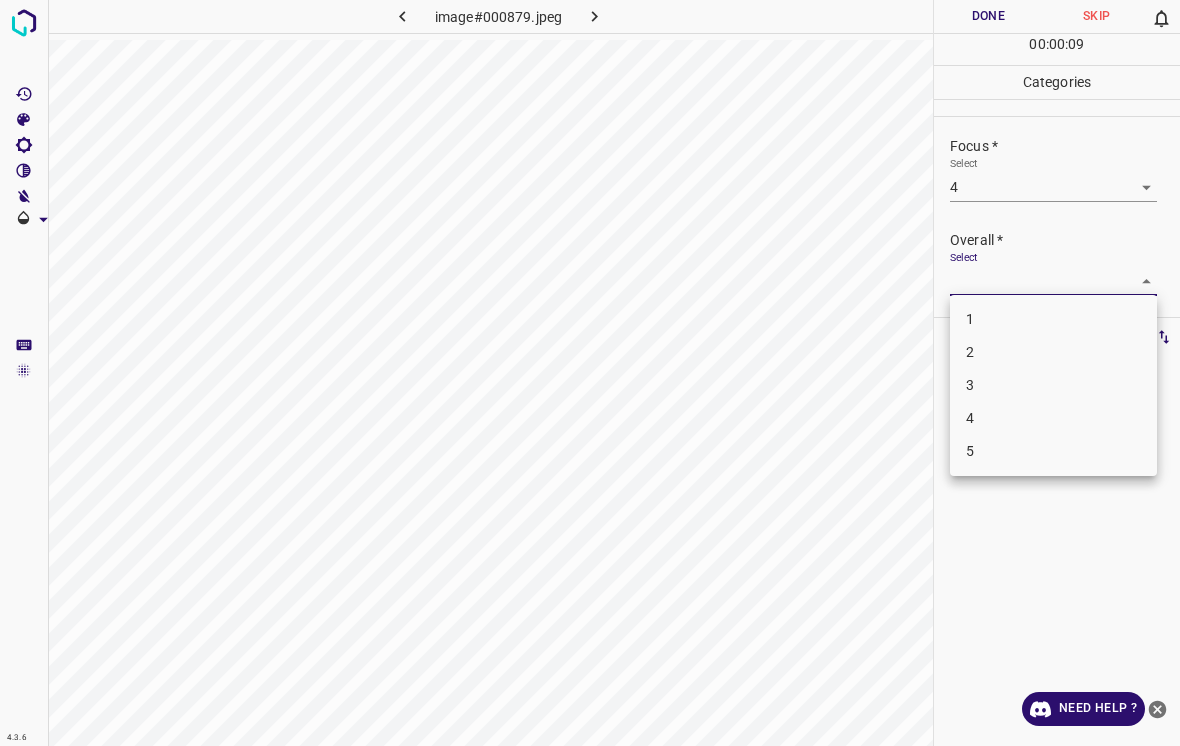 click on "4" at bounding box center [1053, 418] 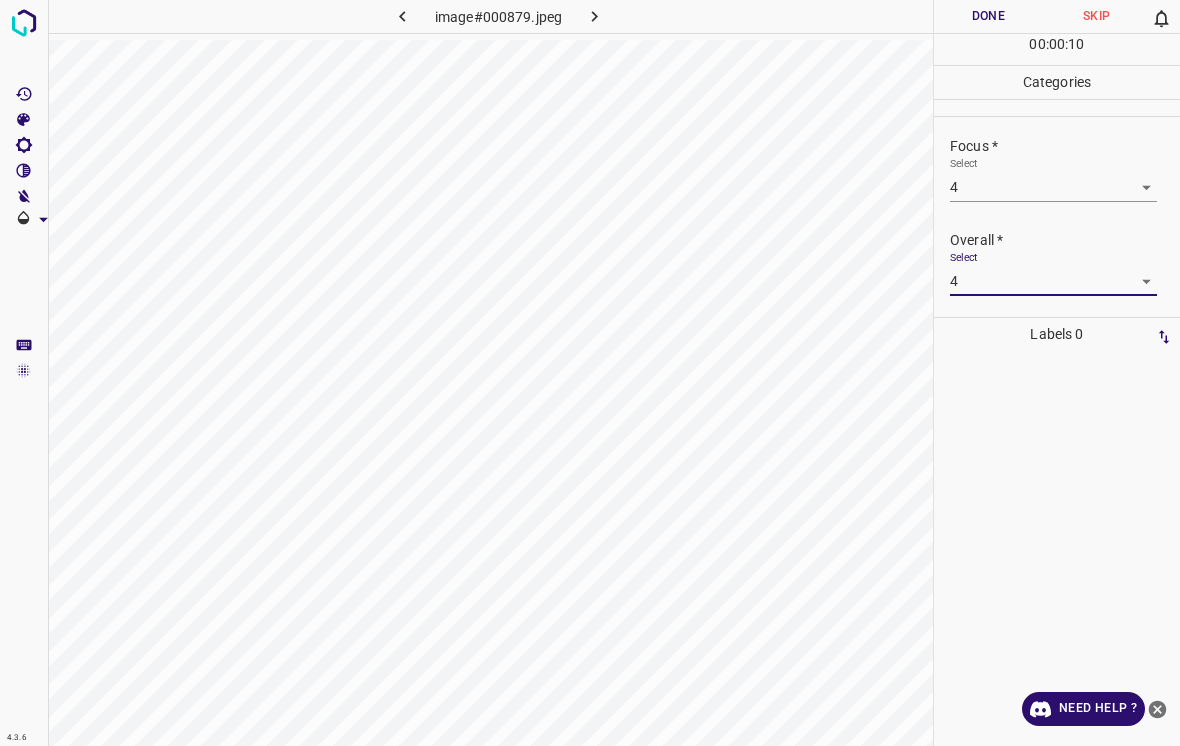 click on "Done" at bounding box center [988, 16] 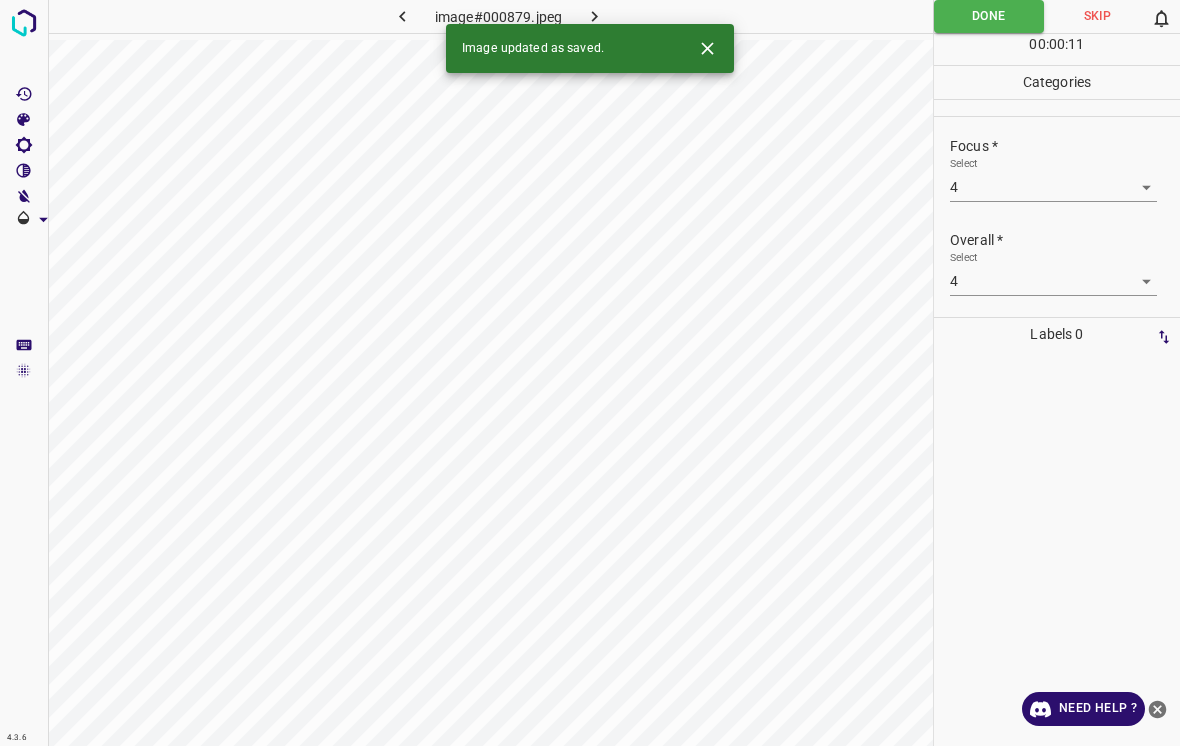 click 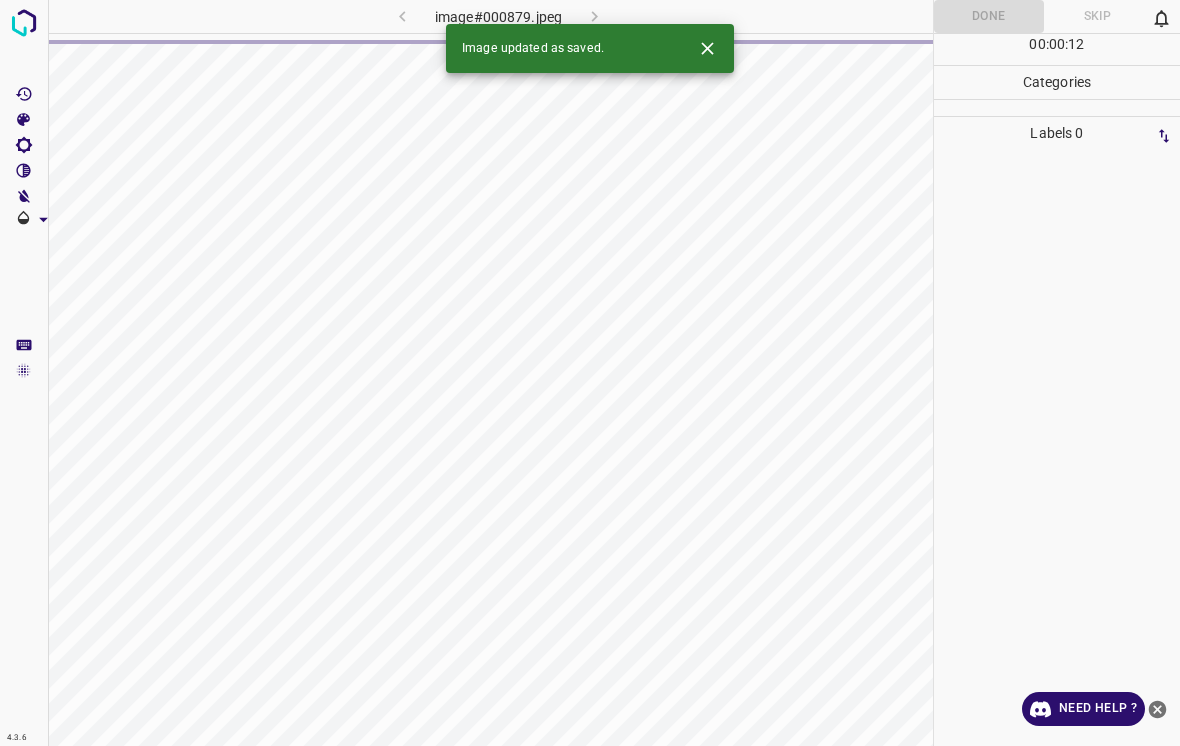 click 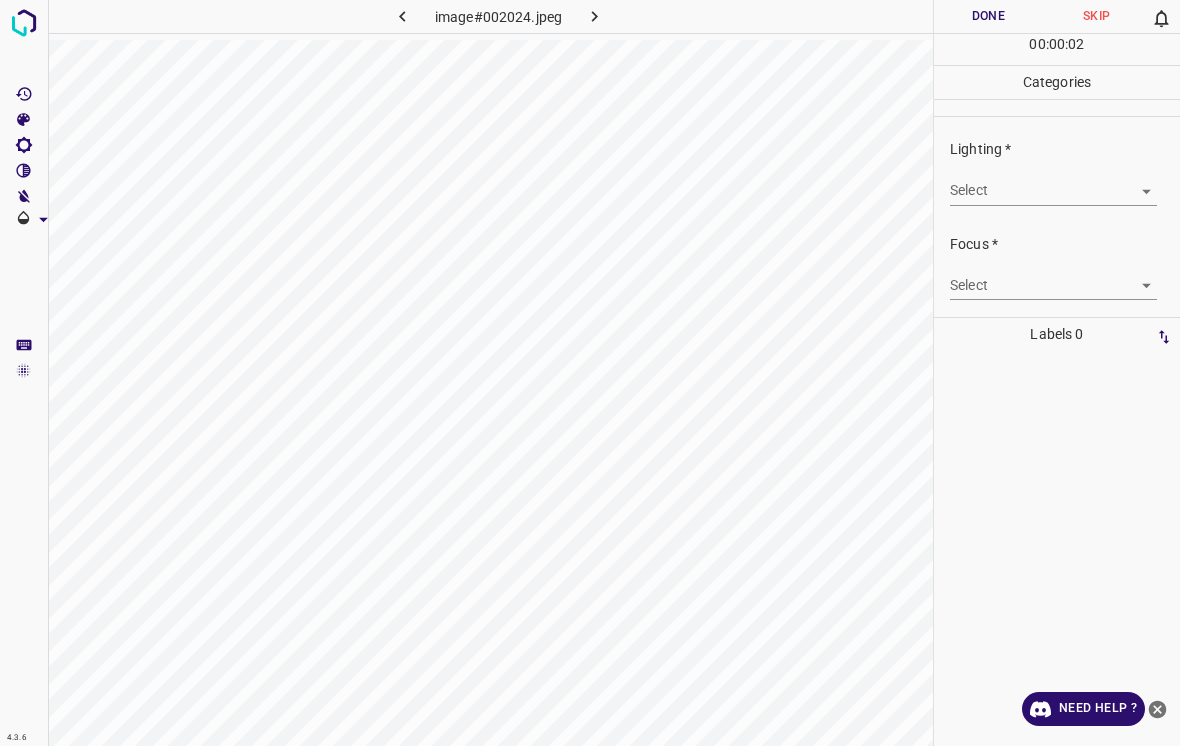 click on "4.3.6  image#002024.jpeg Done Skip 0 00   : 00   : 02   Categories Lighting *  Select ​ Focus *  Select ​ Overall *  Select ​ Labels   0 Categories 1 Lighting 2 Focus 3 Overall Tools Space Change between modes (Draw & Edit) I Auto labeling R Restore zoom M Zoom in N Zoom out Delete Delete selecte label Filters Z Restore filters X Saturation filter C Brightness filter V Contrast filter B Gray scale filter General O Download Need Help ? - Text - Hide - Delete" at bounding box center (590, 373) 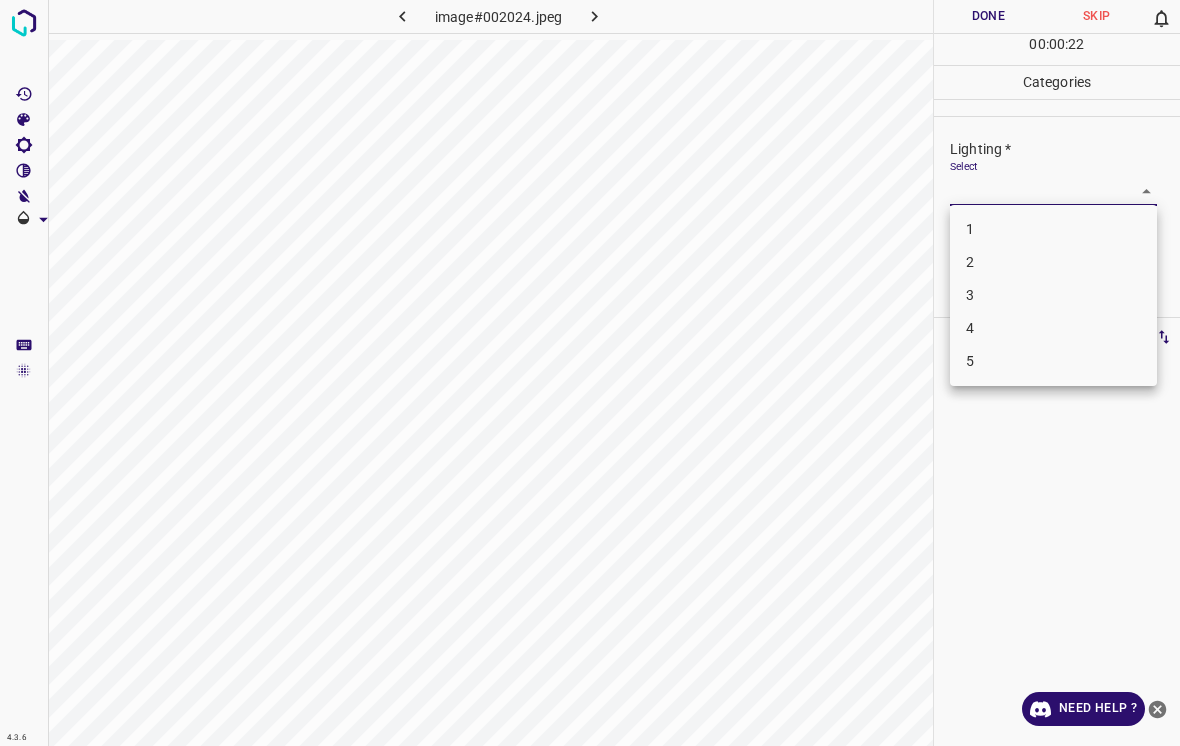 click on "3" at bounding box center (1053, 295) 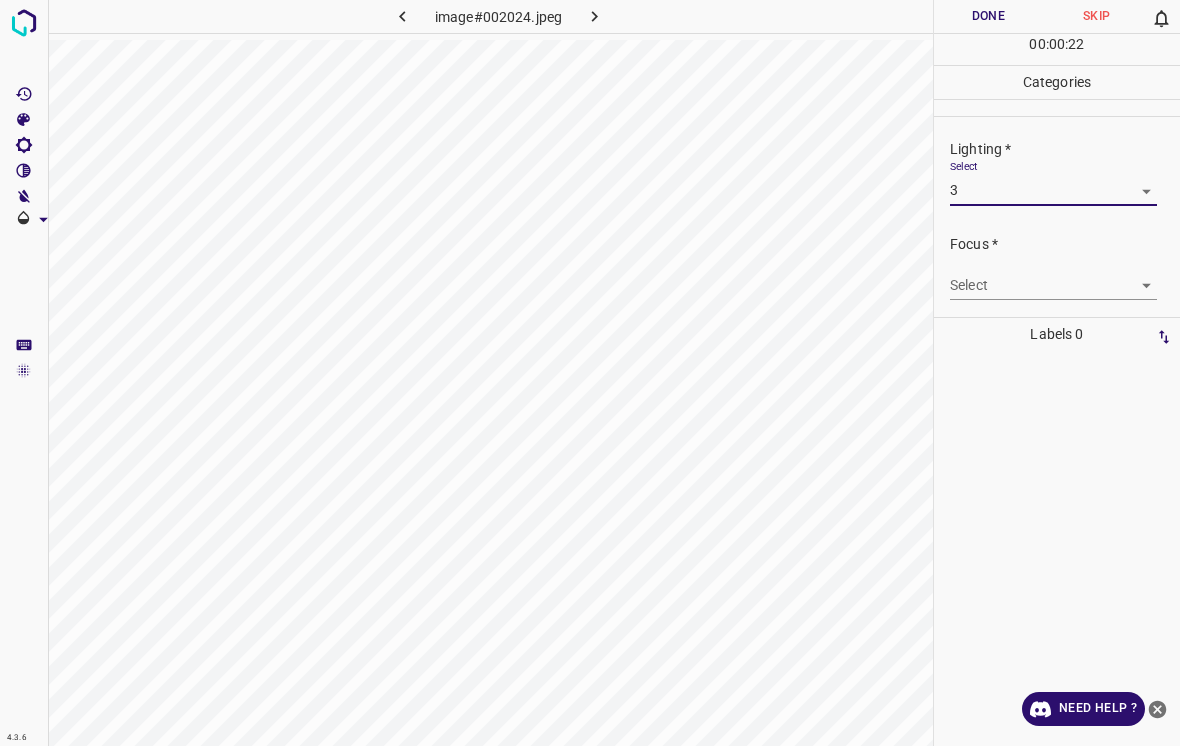 click on "4.3.6  image#002024.jpeg Done Skip 0 00   : 00   : 22   Categories Lighting *  Select 3 3 Focus *  Select ​ Overall *  Select ​ Labels   0 Categories 1 Lighting 2 Focus 3 Overall Tools Space Change between modes (Draw & Edit) I Auto labeling R Restore zoom M Zoom in N Zoom out Delete Delete selecte label Filters Z Restore filters X Saturation filter C Brightness filter V Contrast filter B Gray scale filter General O Download Need Help ? - Text - Hide - Delete" at bounding box center (590, 373) 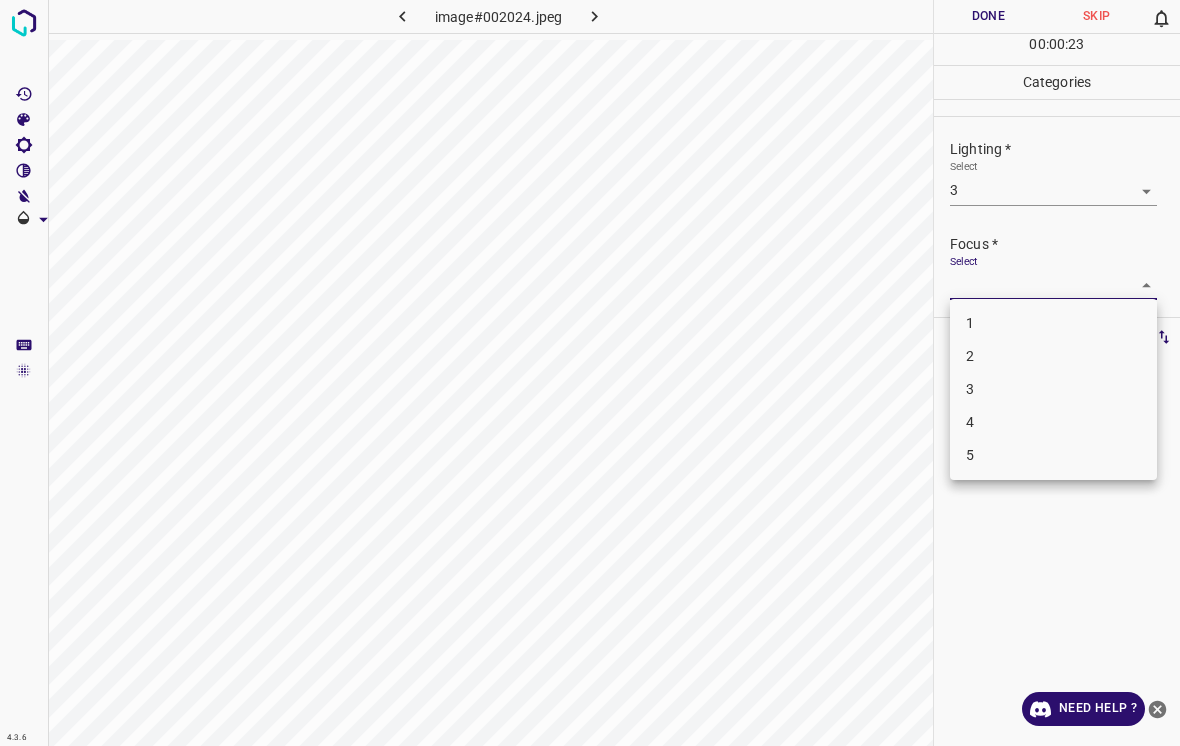 click on "4" at bounding box center (1053, 422) 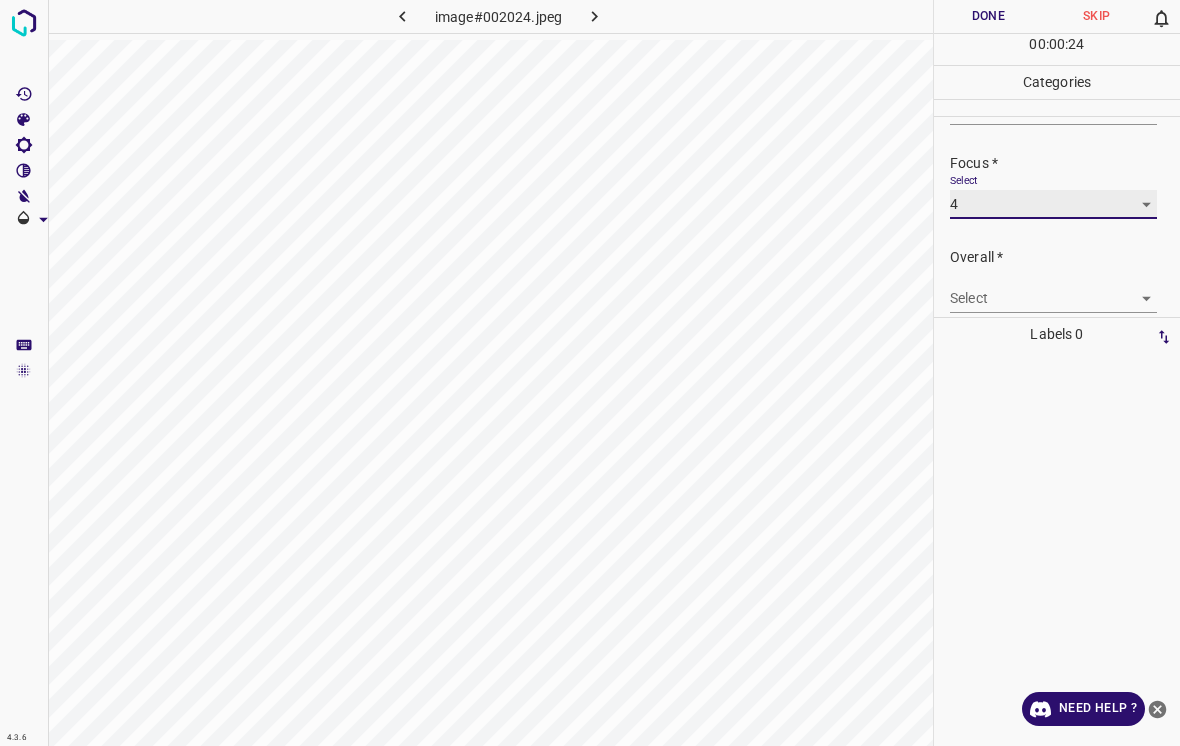 scroll, scrollTop: 82, scrollLeft: 0, axis: vertical 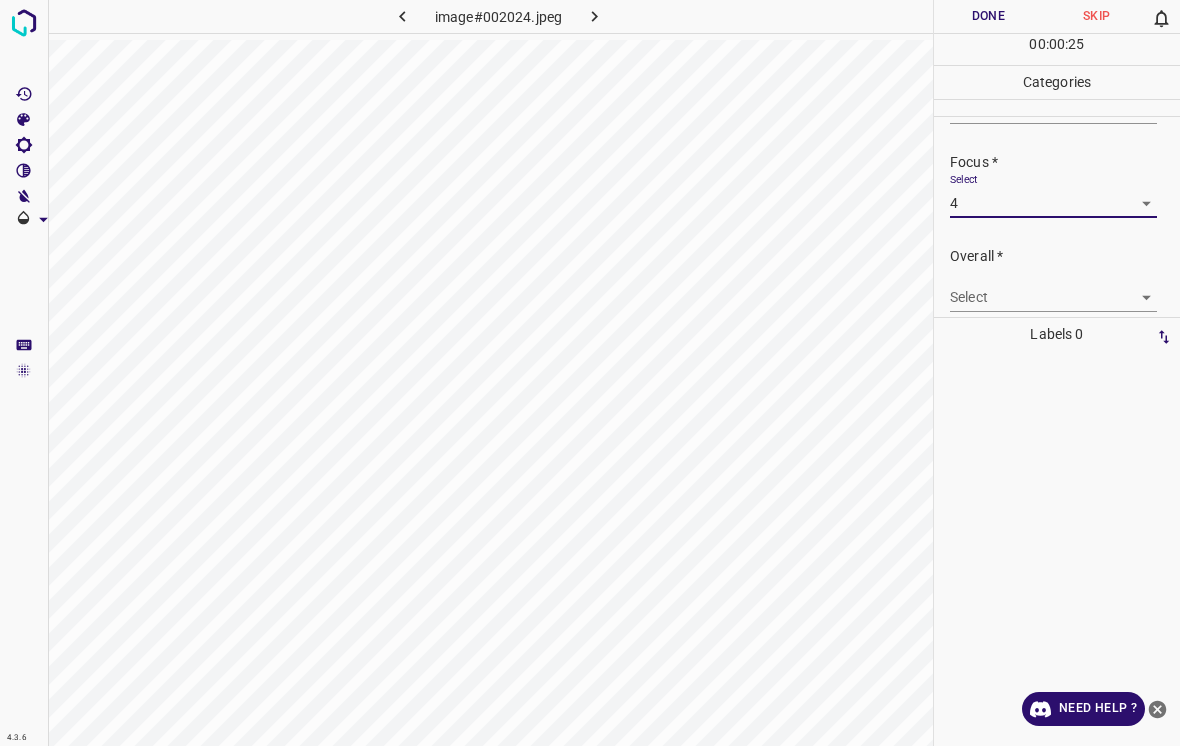 click on "4.3.6  image#002024.jpeg Done Skip 0 00   : 00   : 25   Categories Lighting *  Select 3 3 Focus *  Select 4 4 Overall *  Select ​ Labels   0 Categories 1 Lighting 2 Focus 3 Overall Tools Space Change between modes (Draw & Edit) I Auto labeling R Restore zoom M Zoom in N Zoom out Delete Delete selecte label Filters Z Restore filters X Saturation filter C Brightness filter V Contrast filter B Gray scale filter General O Download Need Help ? - Text - Hide - Delete" at bounding box center [590, 373] 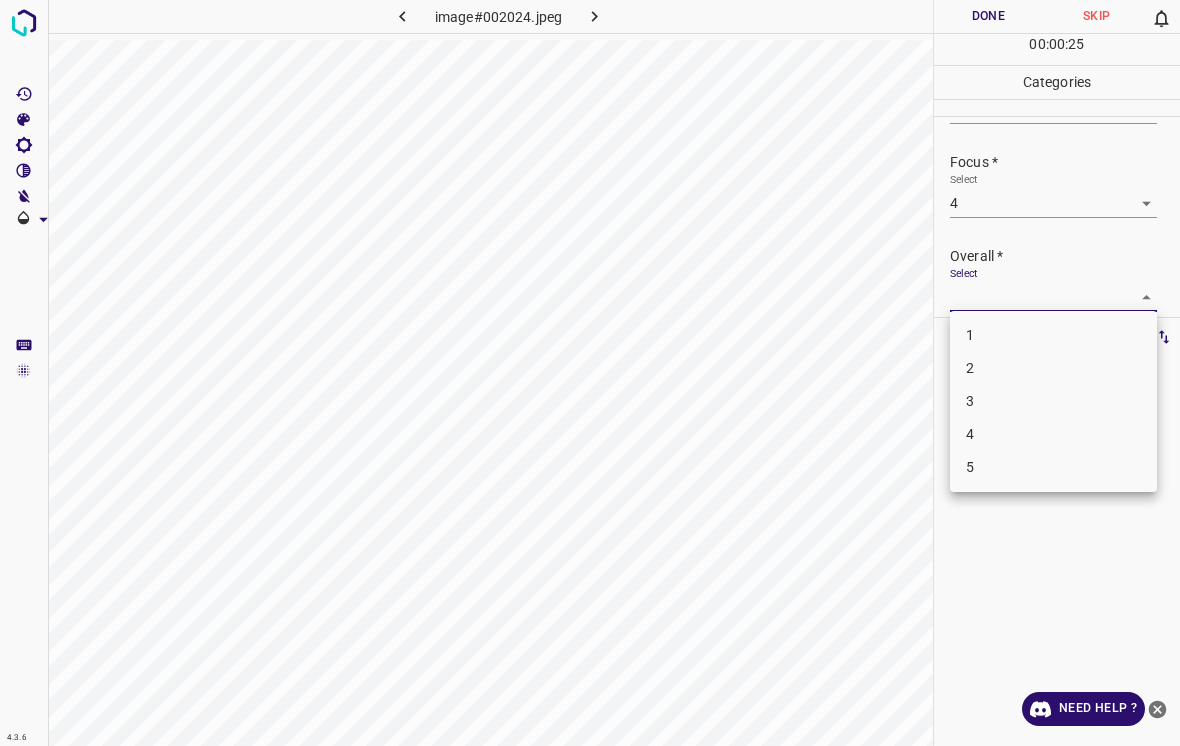 click on "3" at bounding box center [1053, 401] 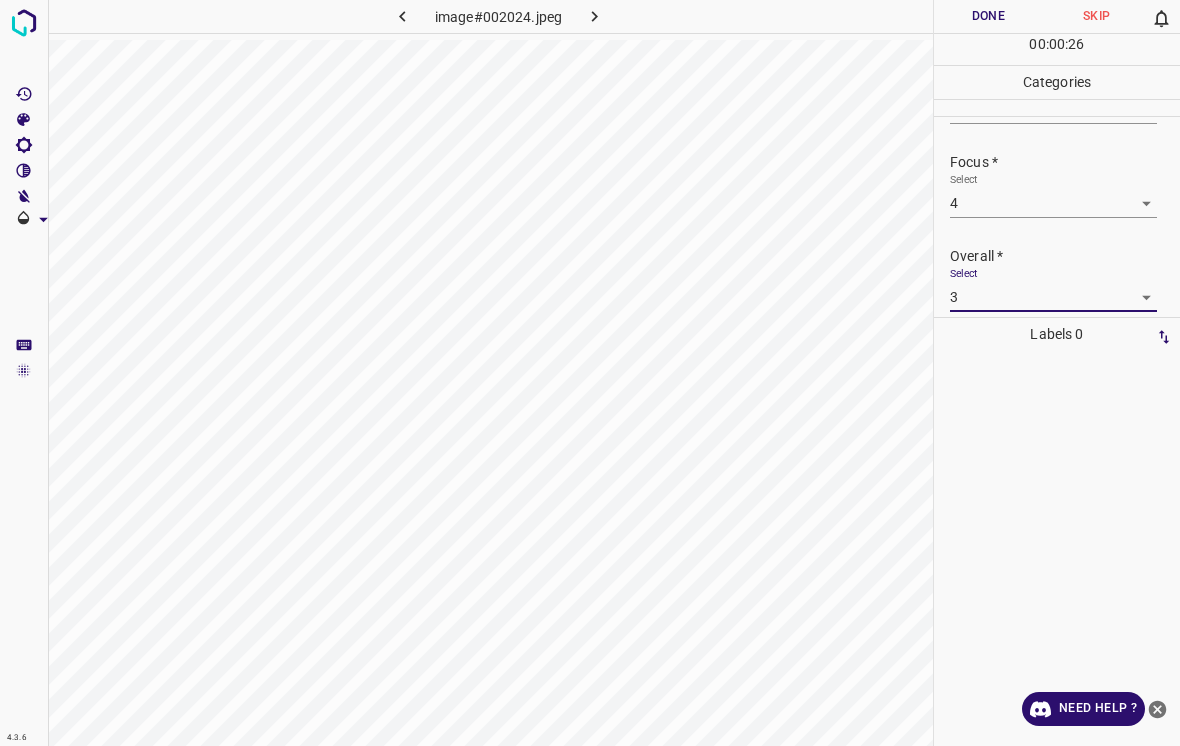 click on "Done" at bounding box center (988, 16) 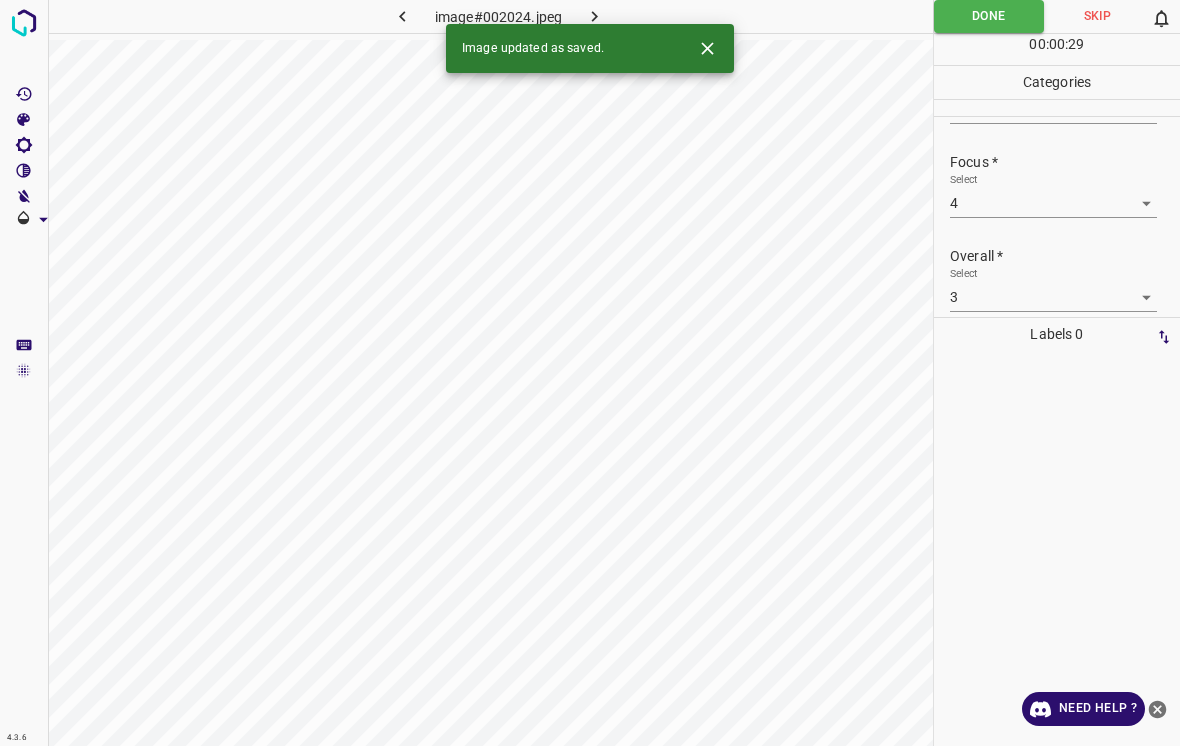 click at bounding box center [594, 16] 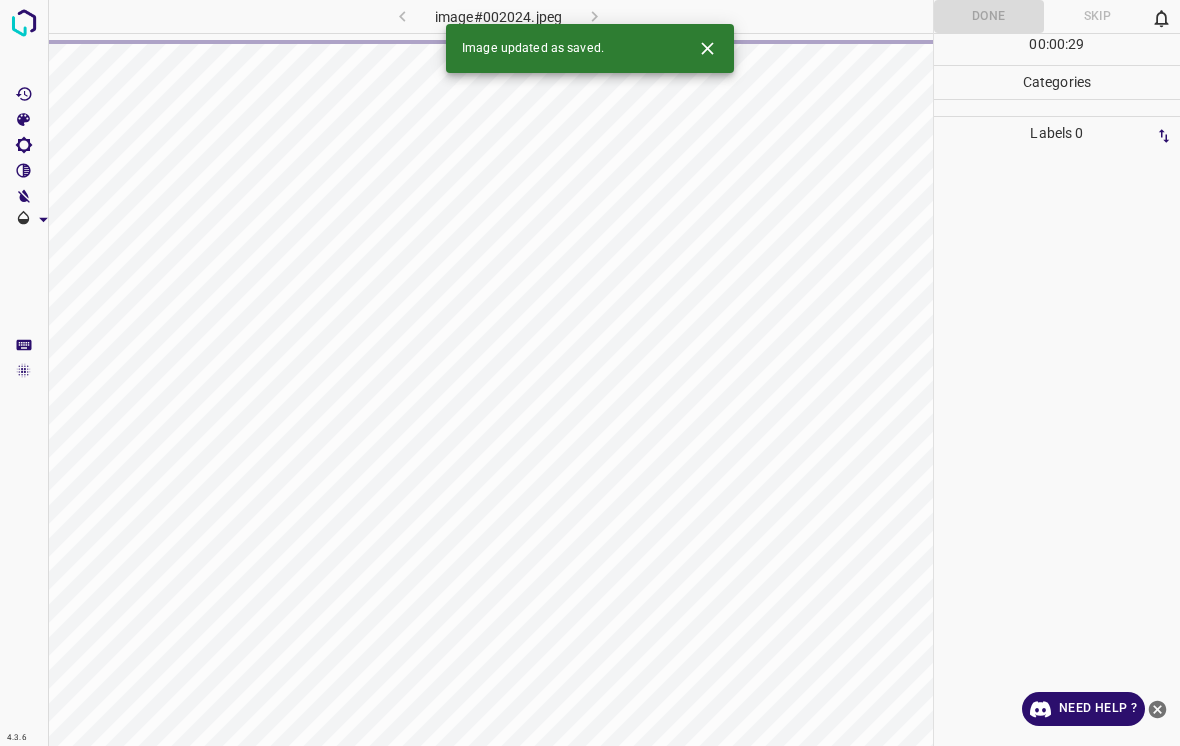 click 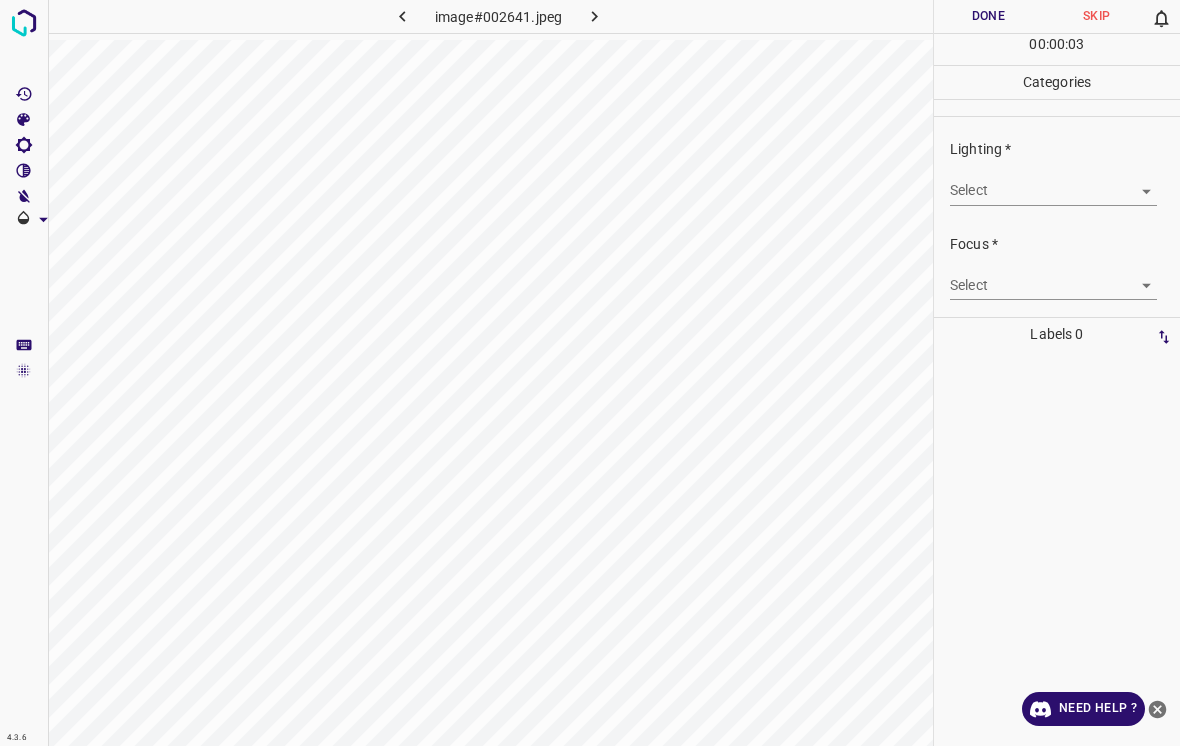 click on "4.3.6  image#002641.jpeg Done Skip 0 00   : 00   : 03   Categories Lighting *  Select ​ Focus *  Select ​ Overall *  Select ​ Labels   0 Categories 1 Lighting 2 Focus 3 Overall Tools Space Change between modes (Draw & Edit) I Auto labeling R Restore zoom M Zoom in N Zoom out Delete Delete selecte label Filters Z Restore filters X Saturation filter C Brightness filter V Contrast filter B Gray scale filter General O Download Need Help ? - Text - Hide - Delete" at bounding box center (590, 373) 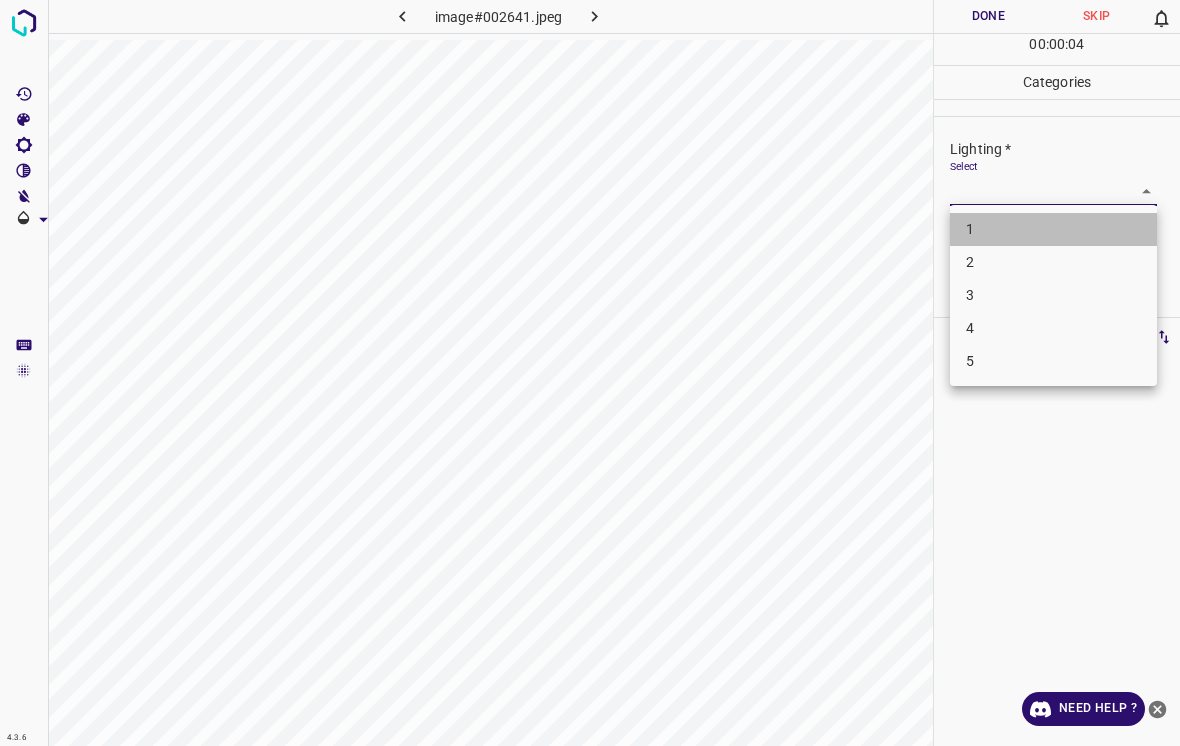 click on "1" at bounding box center [1053, 229] 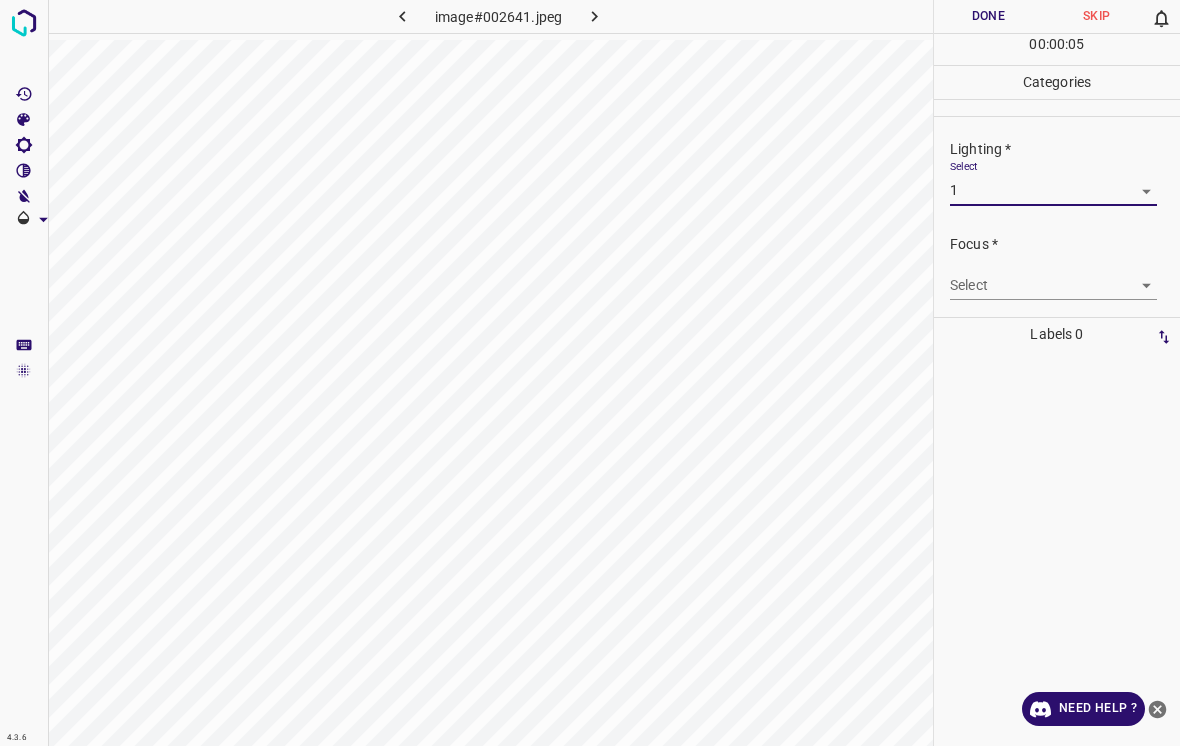 click on "4.3.6  image#002641.jpeg Done Skip 0 00   : 00   : 05   Categories Lighting *  Select 1 1 Focus *  Select ​ Overall *  Select ​ Labels   0 Categories 1 Lighting 2 Focus 3 Overall Tools Space Change between modes (Draw & Edit) I Auto labeling R Restore zoom M Zoom in N Zoom out Delete Delete selecte label Filters Z Restore filters X Saturation filter C Brightness filter V Contrast filter B Gray scale filter General O Download Need Help ? - Text - Hide - Delete" at bounding box center (590, 373) 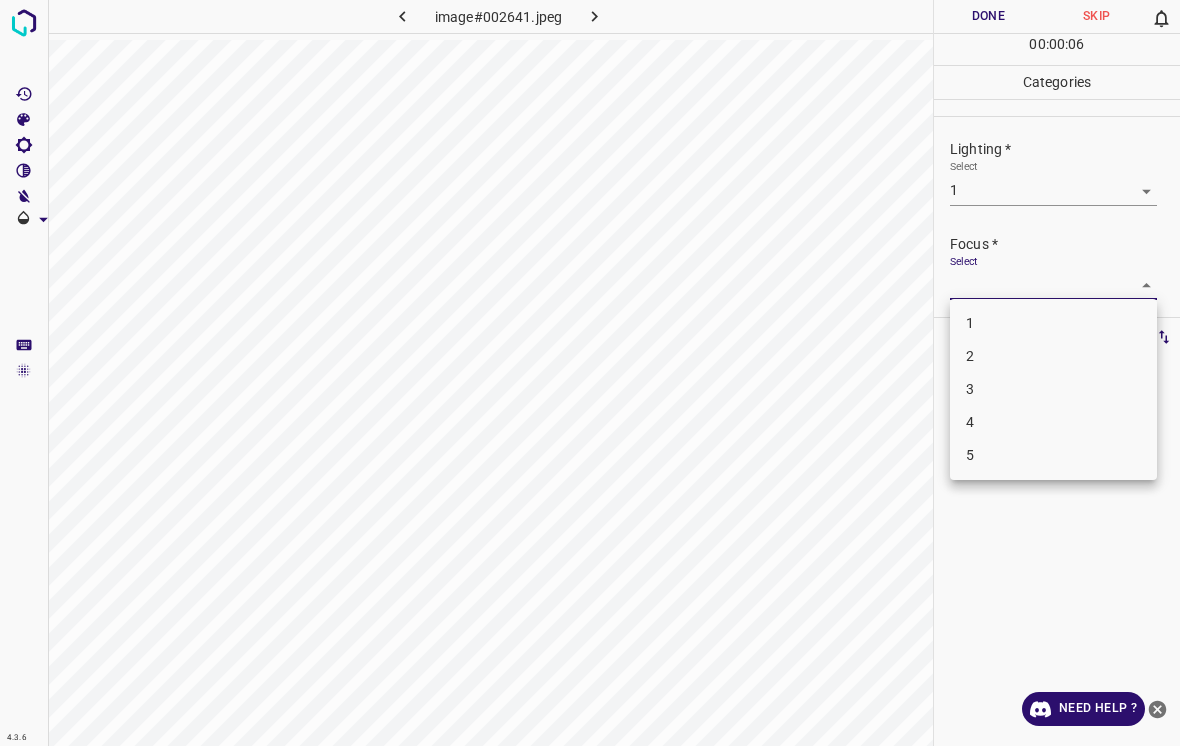 click on "2" at bounding box center (1053, 356) 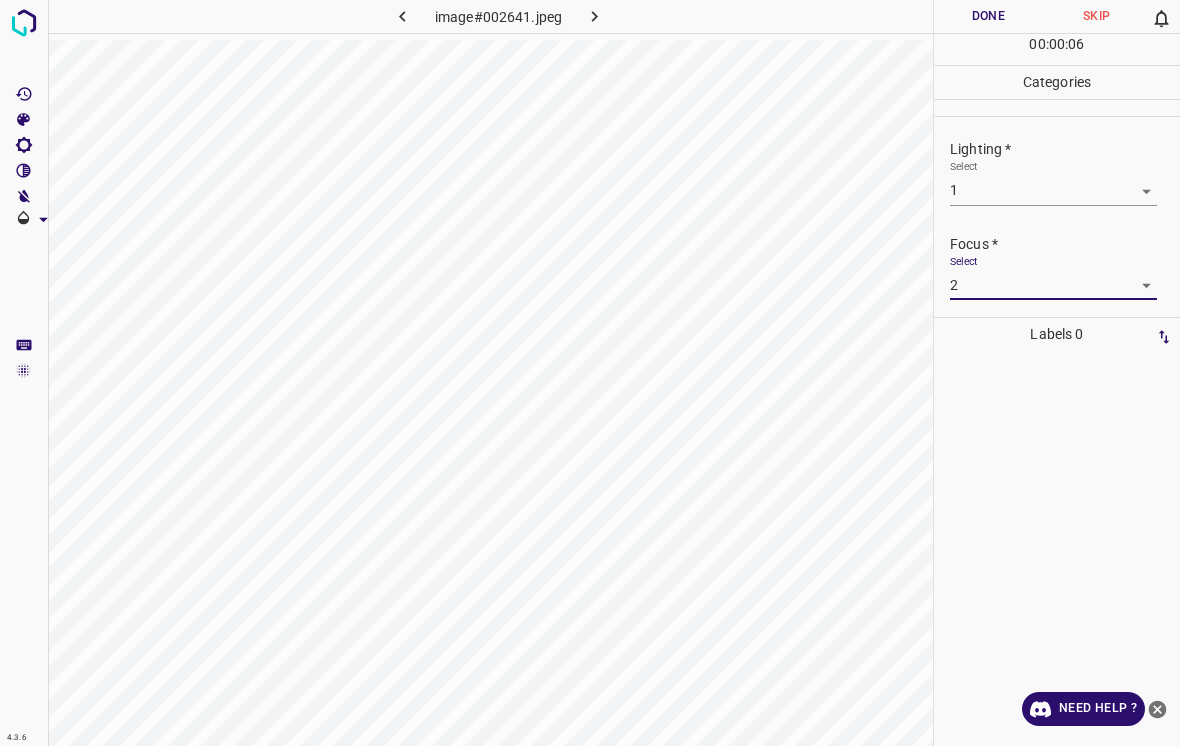 click on "4.3.6  image#002641.jpeg Done Skip 0 00   : 00   : 06   Categories Lighting *  Select 1 1 Focus *  Select 2 2 Overall *  Select ​ Labels   0 Categories 1 Lighting 2 Focus 3 Overall Tools Space Change between modes (Draw & Edit) I Auto labeling R Restore zoom M Zoom in N Zoom out Delete Delete selecte label Filters Z Restore filters X Saturation filter C Brightness filter V Contrast filter B Gray scale filter General O Download Need Help ? - Text - Hide - Delete" at bounding box center [590, 373] 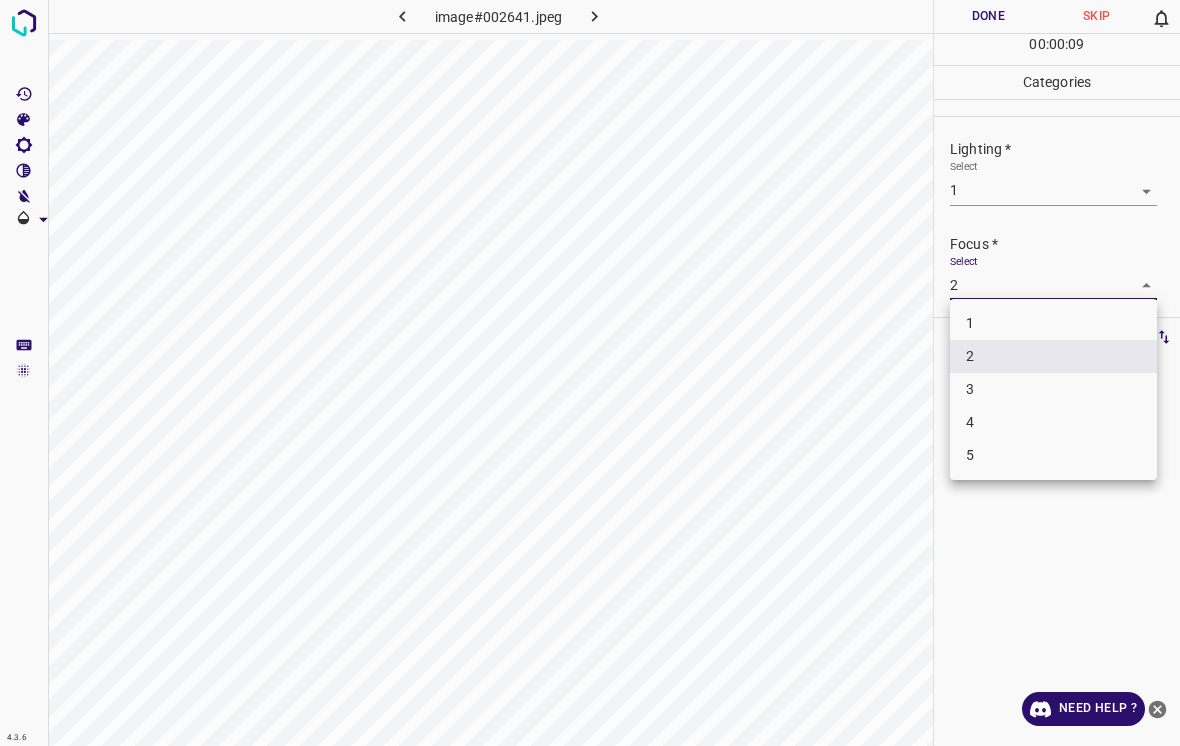 click on "2" at bounding box center (1053, 356) 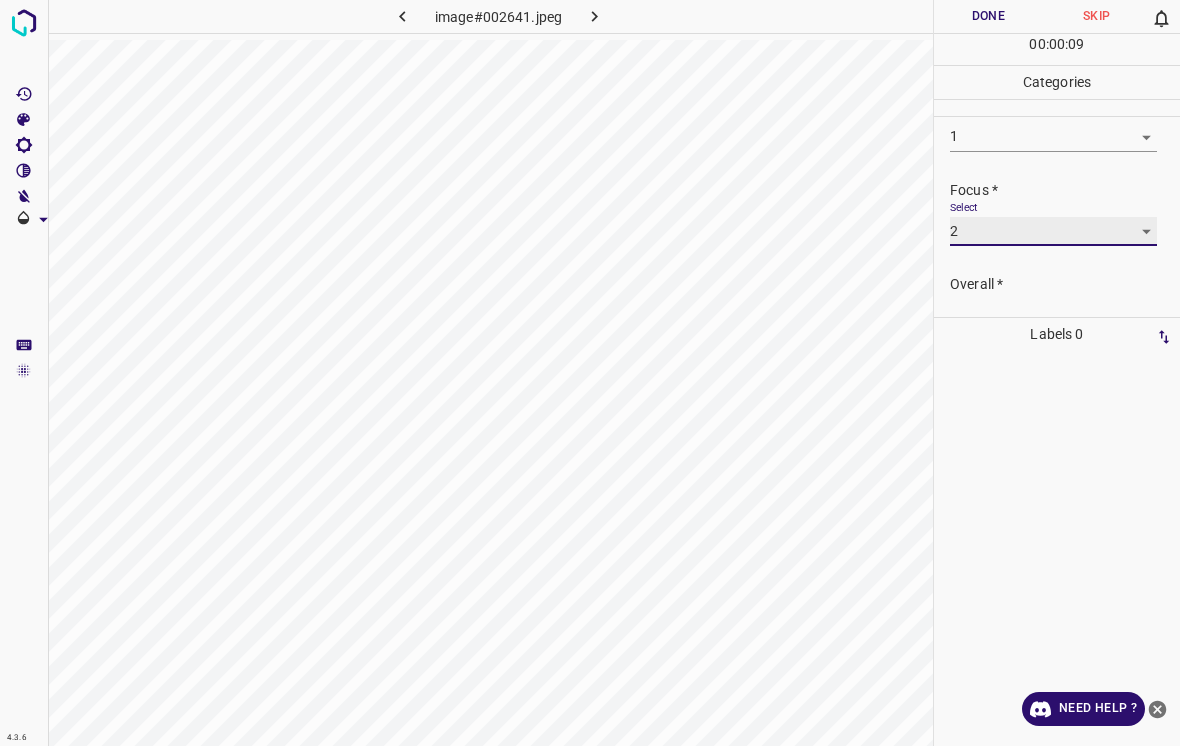 scroll, scrollTop: 74, scrollLeft: 0, axis: vertical 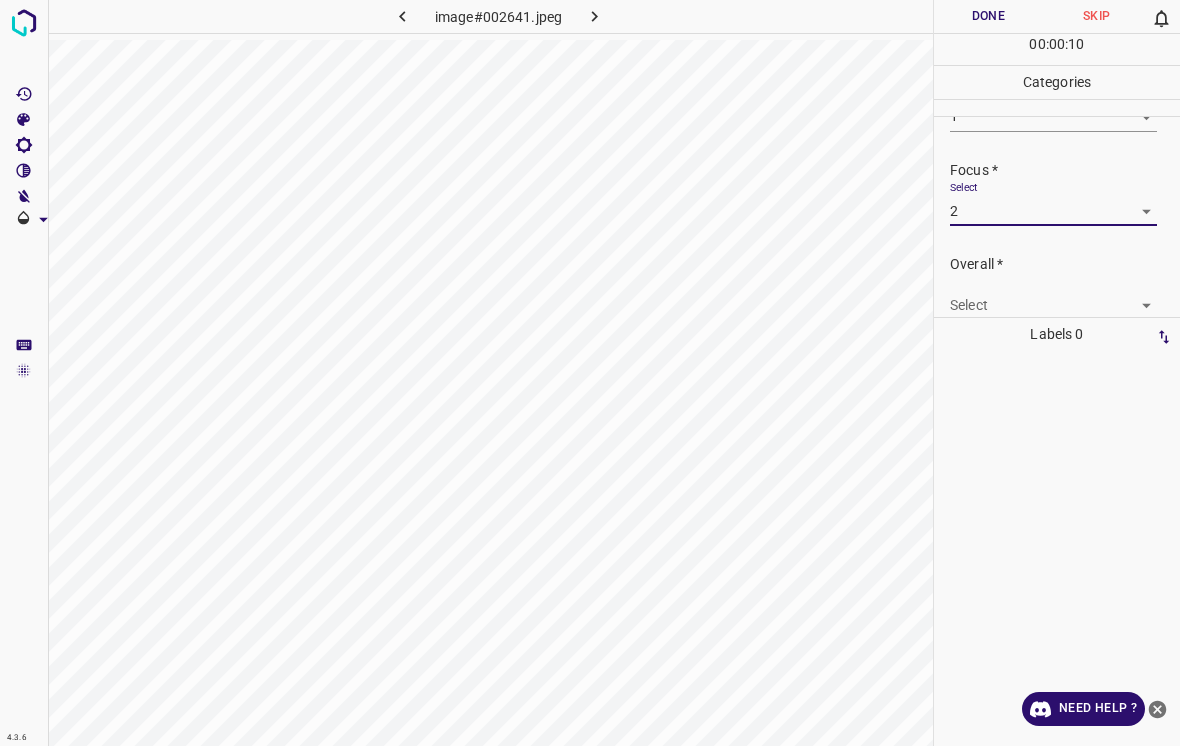 click on "4.3.6  image#002641.jpeg Done Skip 0 00   : 00   : 10   Categories Lighting *  Select 1 1 Focus *  Select 2 2 Overall *  Select ​ Labels   0 Categories 1 Lighting 2 Focus 3 Overall Tools Space Change between modes (Draw & Edit) I Auto labeling R Restore zoom M Zoom in N Zoom out Delete Delete selecte label Filters Z Restore filters X Saturation filter C Brightness filter V Contrast filter B Gray scale filter General O Download Need Help ? - Text - Hide - Delete" at bounding box center (590, 373) 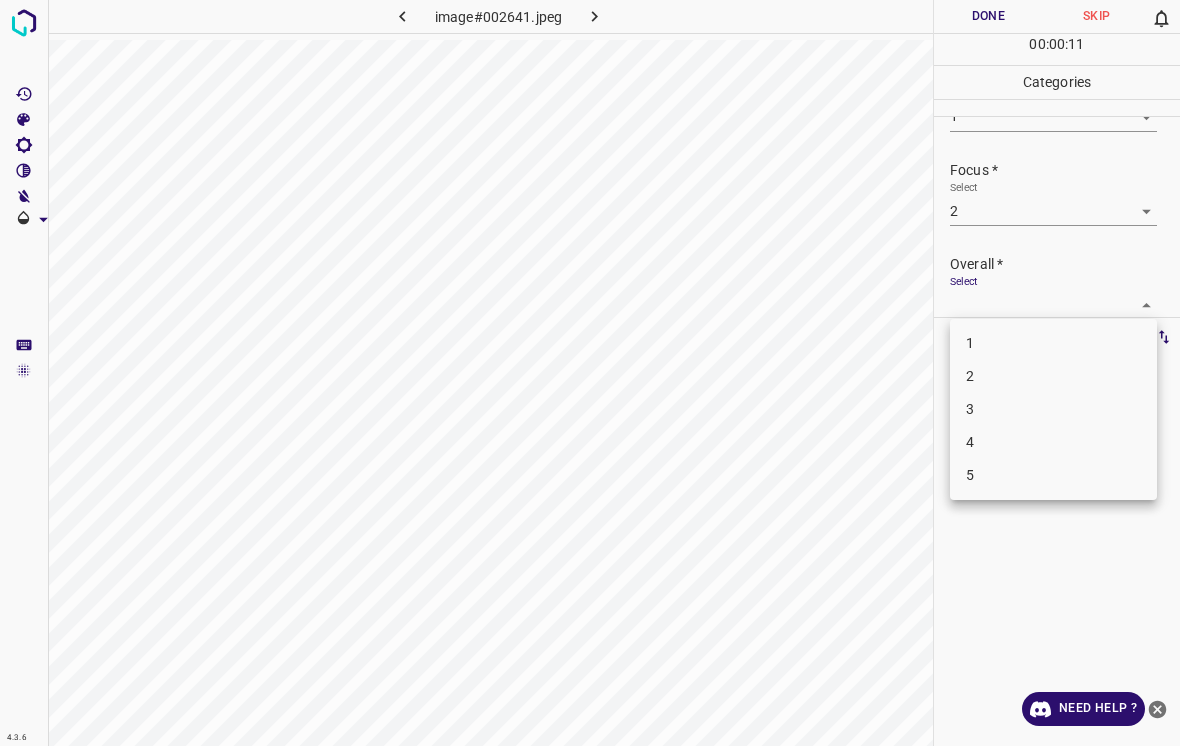 click on "2" at bounding box center [1053, 376] 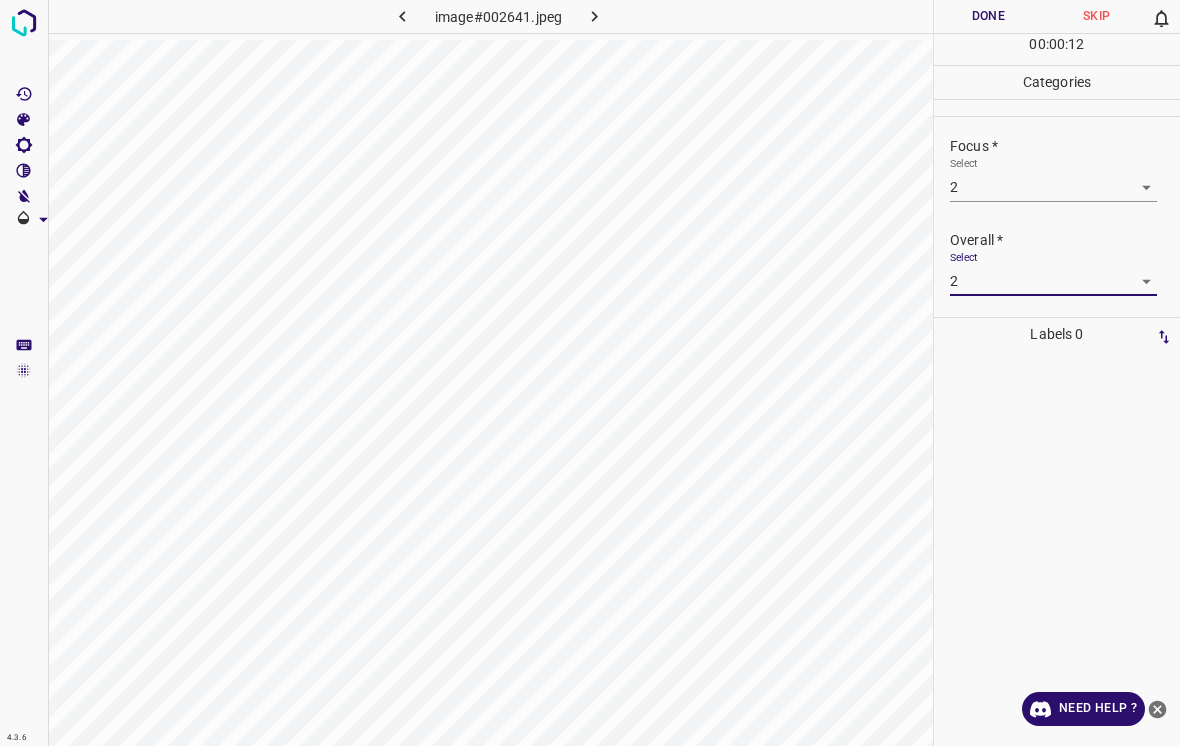 click on "Done" at bounding box center [988, 16] 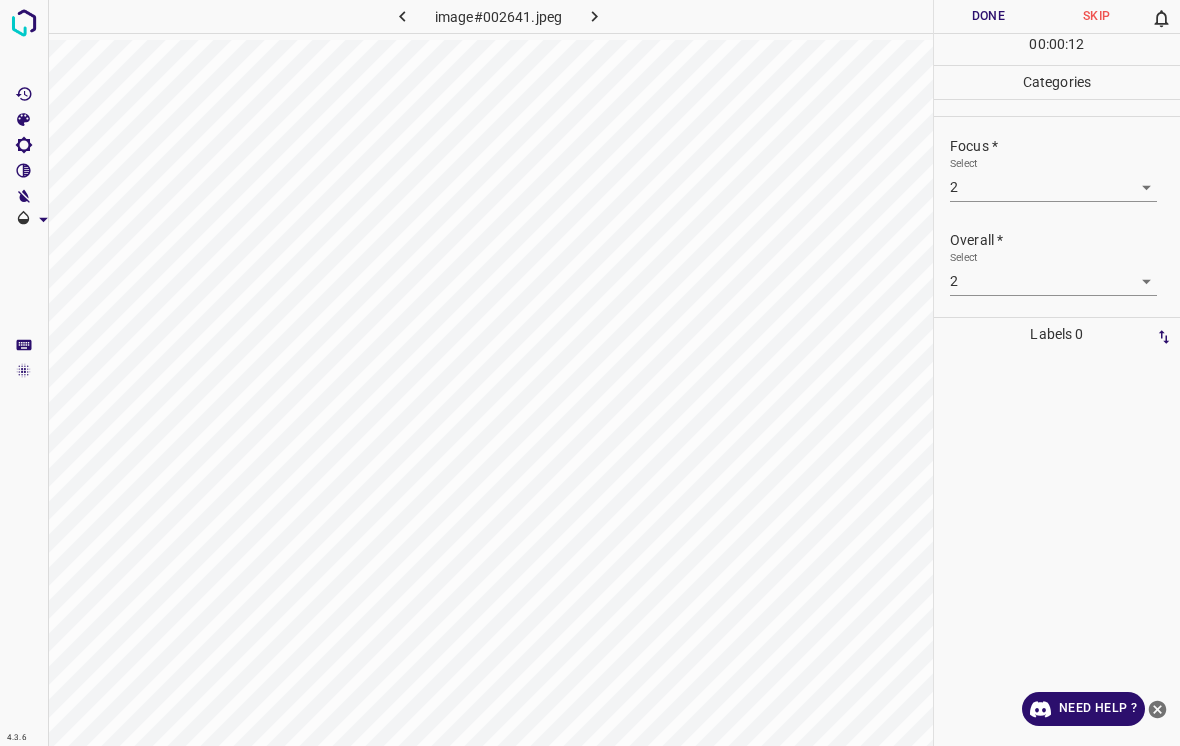 scroll, scrollTop: 98, scrollLeft: 0, axis: vertical 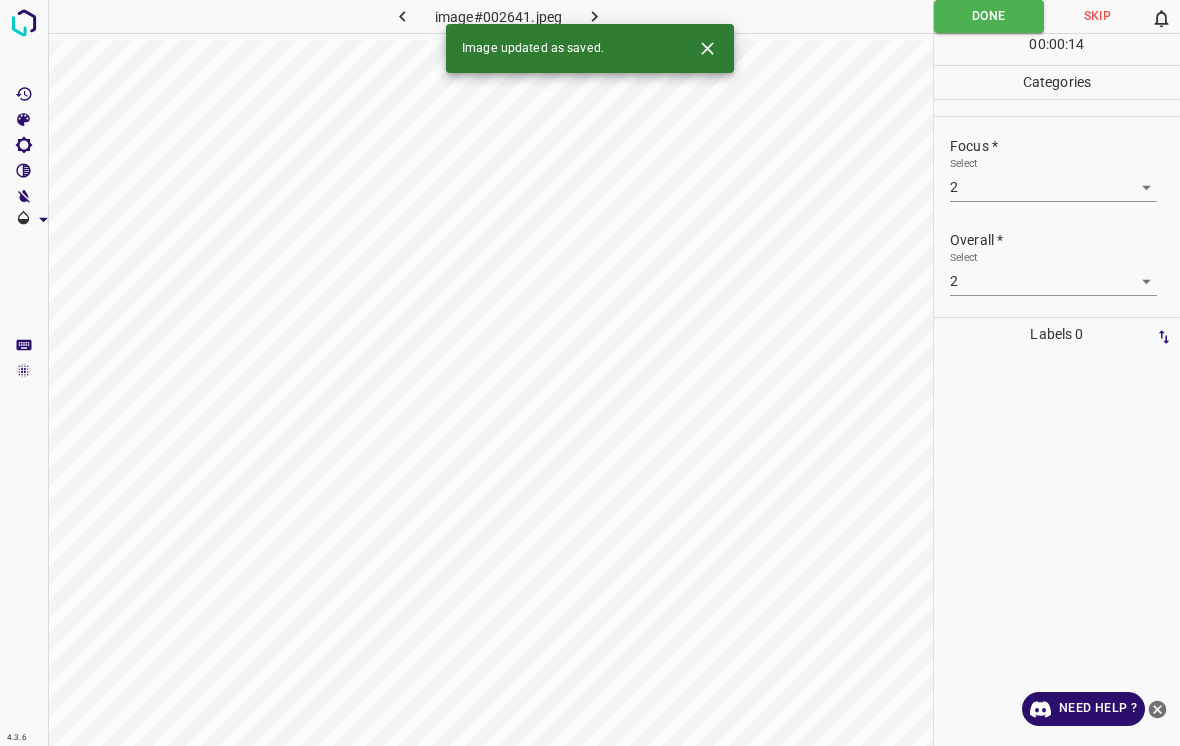 click 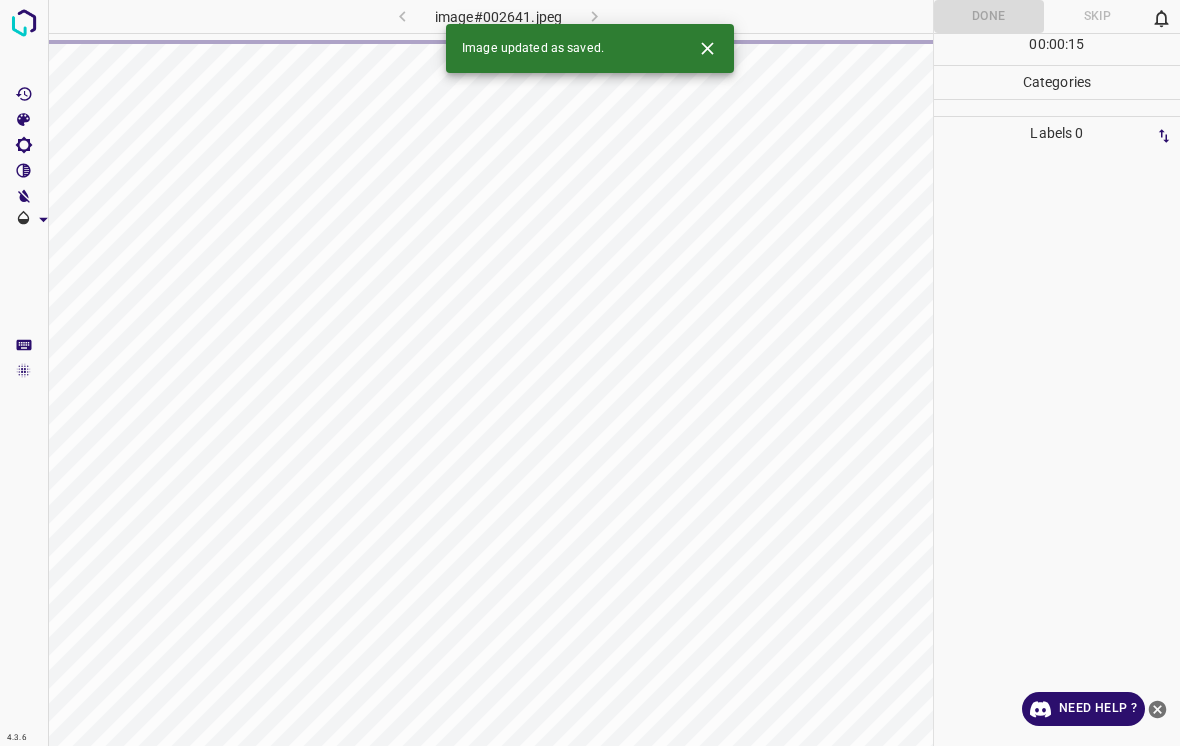 click 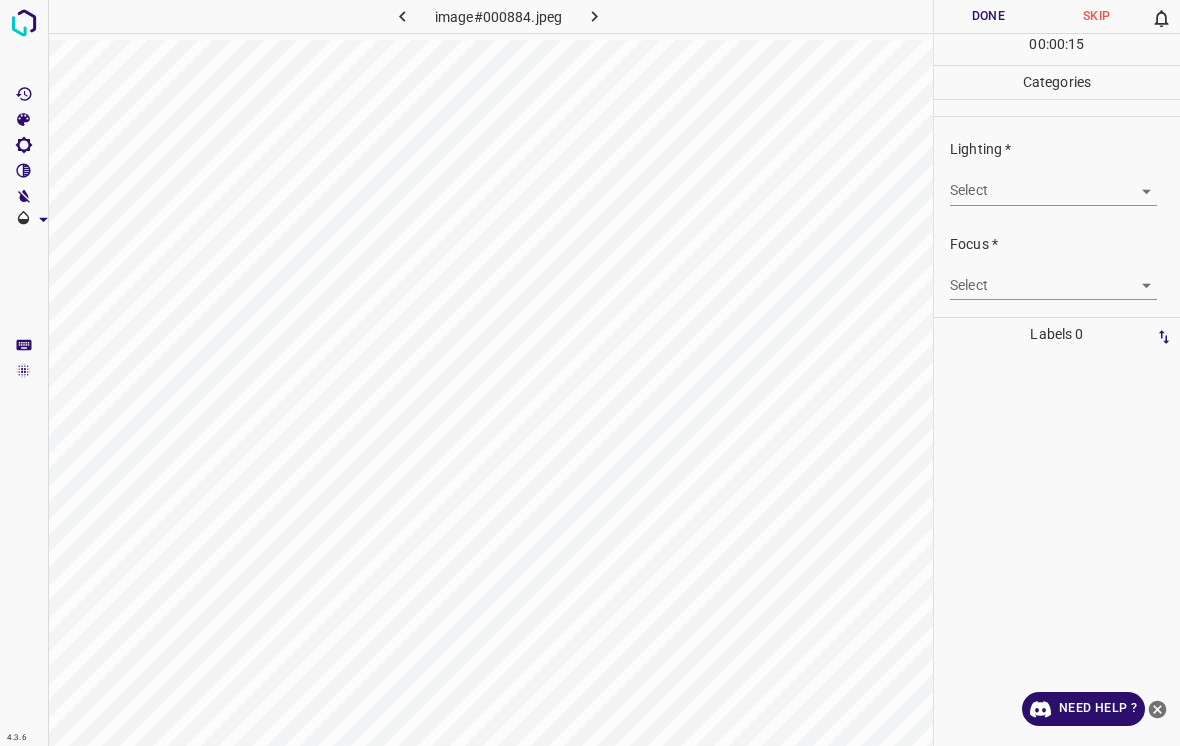 click on "4.3.6  image#000884.jpeg Done Skip 0 00   : 00   : 15   Categories Lighting *  Select ​ Focus *  Select ​ Overall *  Select ​ Labels   0 Categories 1 Lighting 2 Focus 3 Overall Tools Space Change between modes (Draw & Edit) I Auto labeling R Restore zoom M Zoom in N Zoom out Delete Delete selecte label Filters Z Restore filters X Saturation filter C Brightness filter V Contrast filter B Gray scale filter General O Download Need Help ? - Text - Hide - Delete" at bounding box center [590, 373] 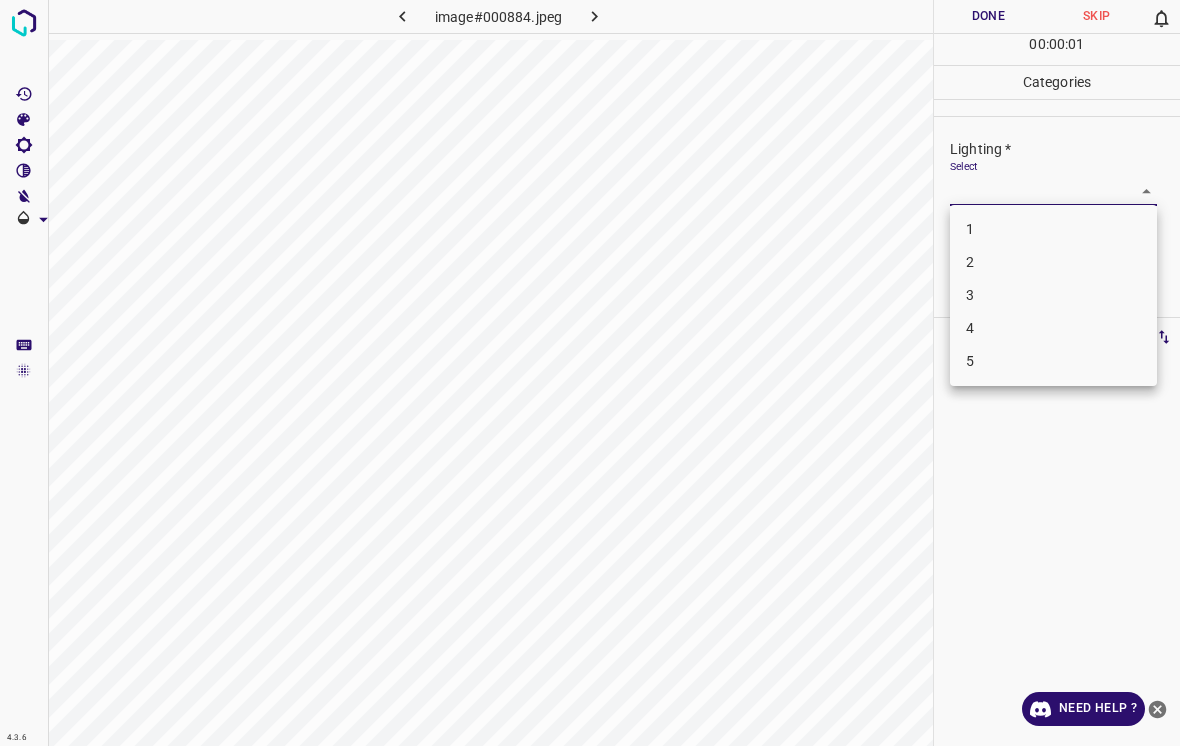 click on "1" at bounding box center [1053, 229] 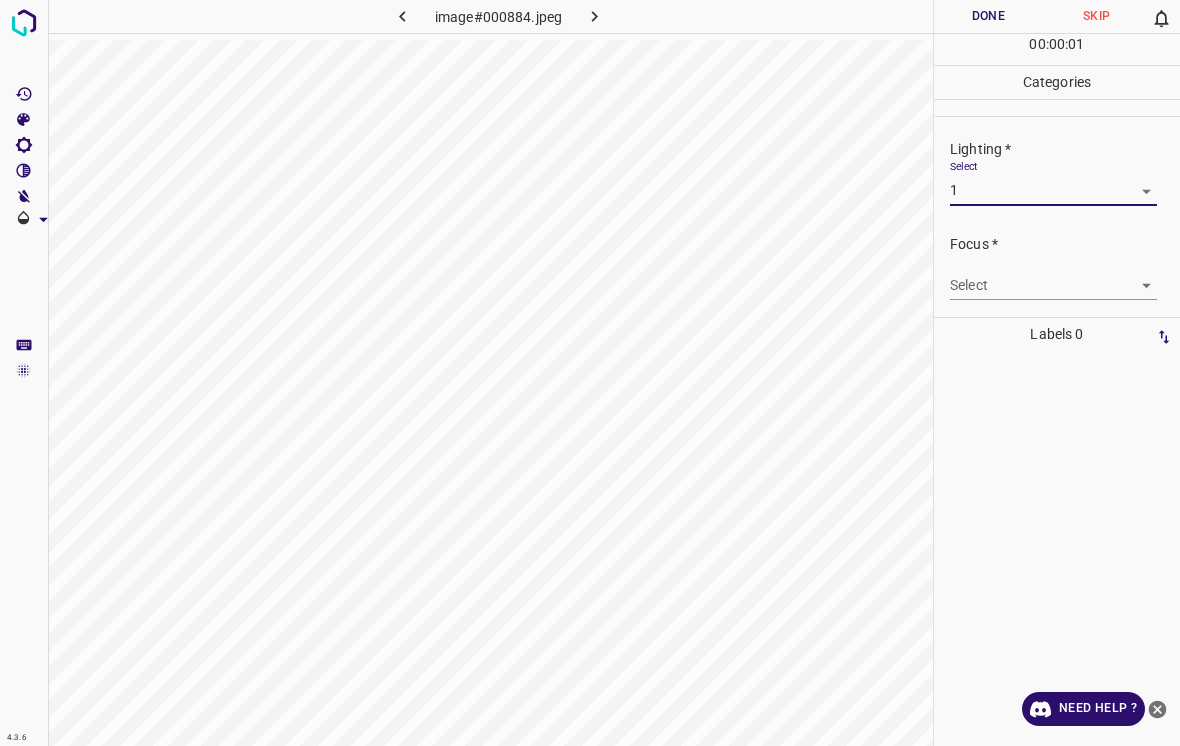 click on "4.3.6  image#000884.jpeg Done Skip 0 00   : 00   : 01   Categories Lighting *  Select 1 1 Focus *  Select ​ Overall *  Select ​ Labels   0 Categories 1 Lighting 2 Focus 3 Overall Tools Space Change between modes (Draw & Edit) I Auto labeling R Restore zoom M Zoom in N Zoom out Delete Delete selecte label Filters Z Restore filters X Saturation filter C Brightness filter V Contrast filter B Gray scale filter General O Download Need Help ? - Text - Hide - Delete" at bounding box center [590, 373] 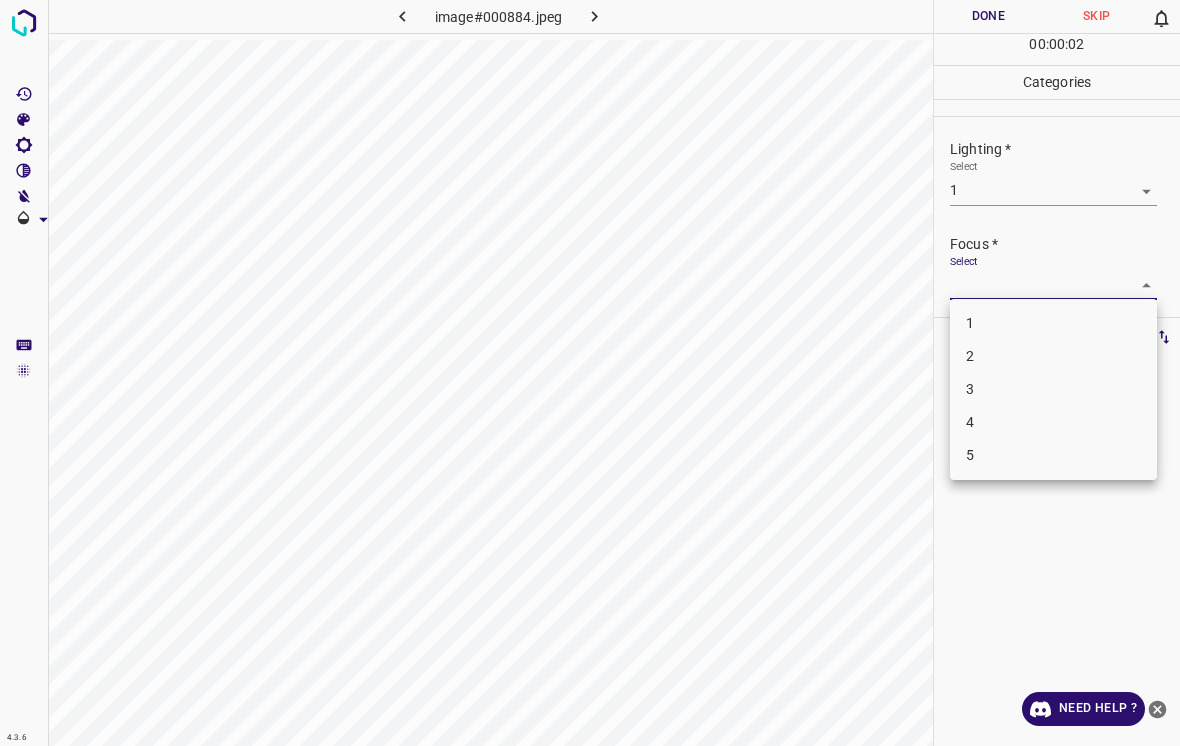 click on "2" at bounding box center (1053, 356) 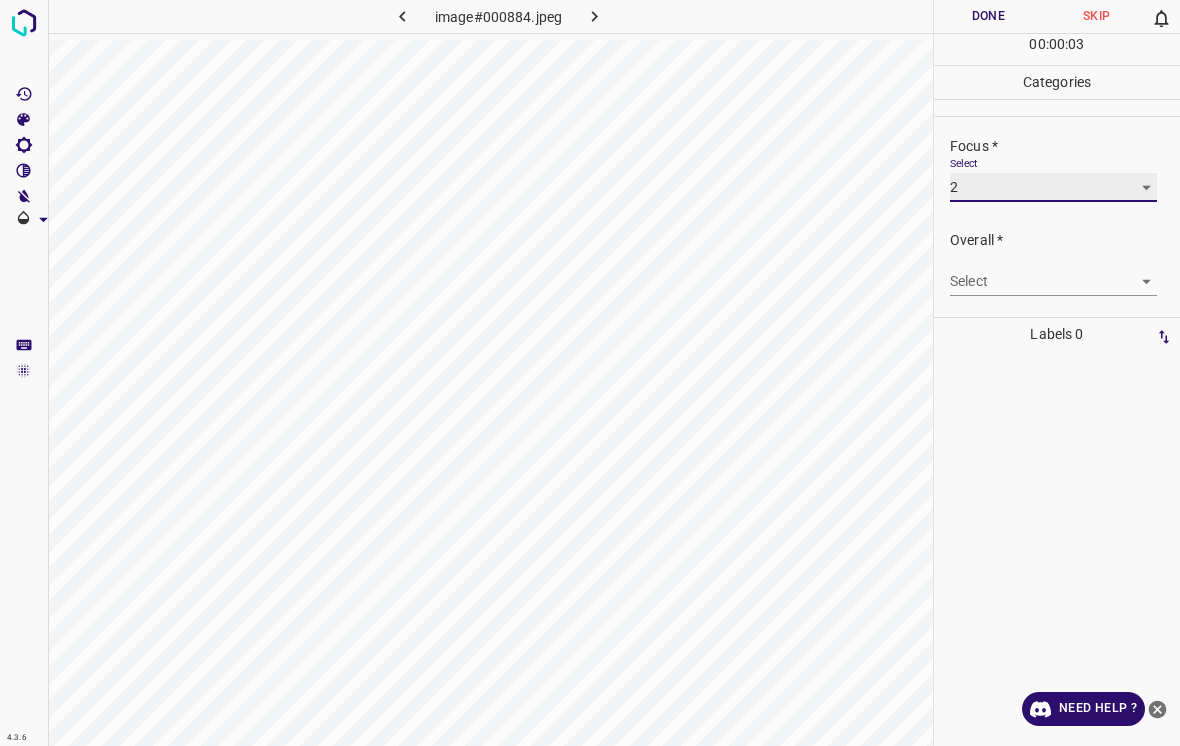 scroll, scrollTop: 98, scrollLeft: 0, axis: vertical 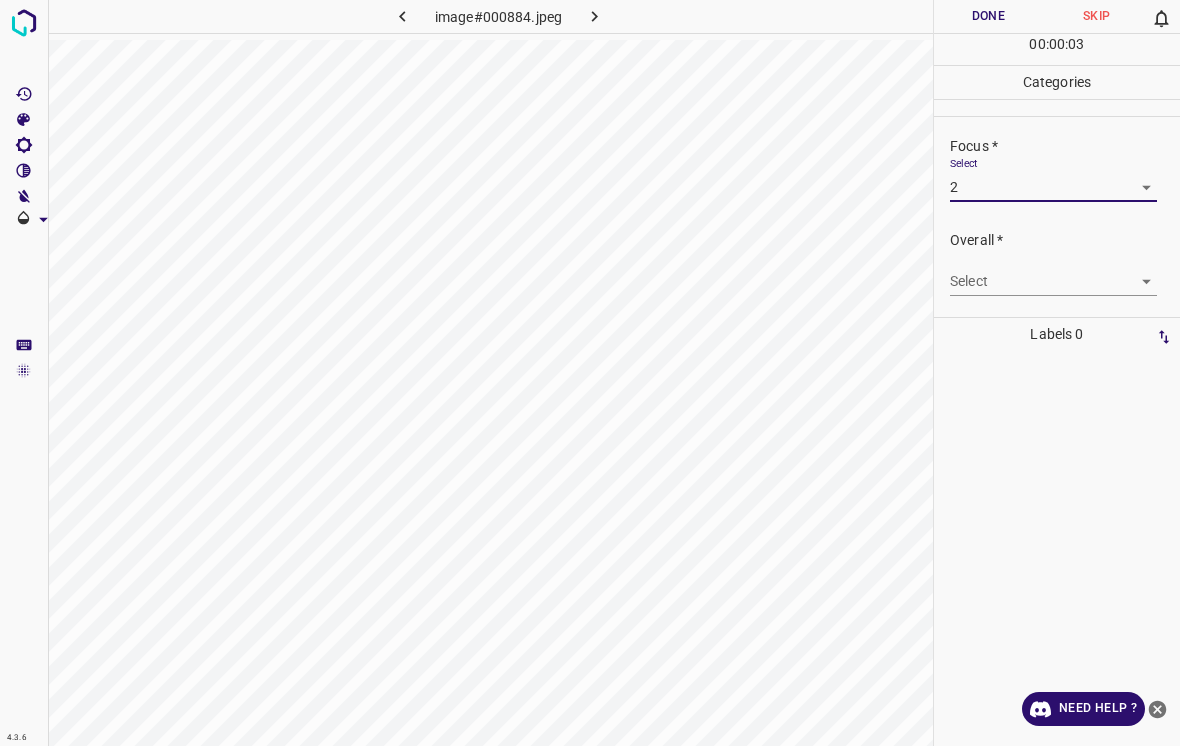click on "4.3.6  image#000884.jpeg Done Skip 0 00   : 00   : 03   Categories Lighting *  Select 1 1 Focus *  Select 2 2 Overall *  Select ​ Labels   0 Categories 1 Lighting 2 Focus 3 Overall Tools Space Change between modes (Draw & Edit) I Auto labeling R Restore zoom M Zoom in N Zoom out Delete Delete selecte label Filters Z Restore filters X Saturation filter C Brightness filter V Contrast filter B Gray scale filter General O Download Need Help ? - Text - Hide - Delete" at bounding box center [590, 373] 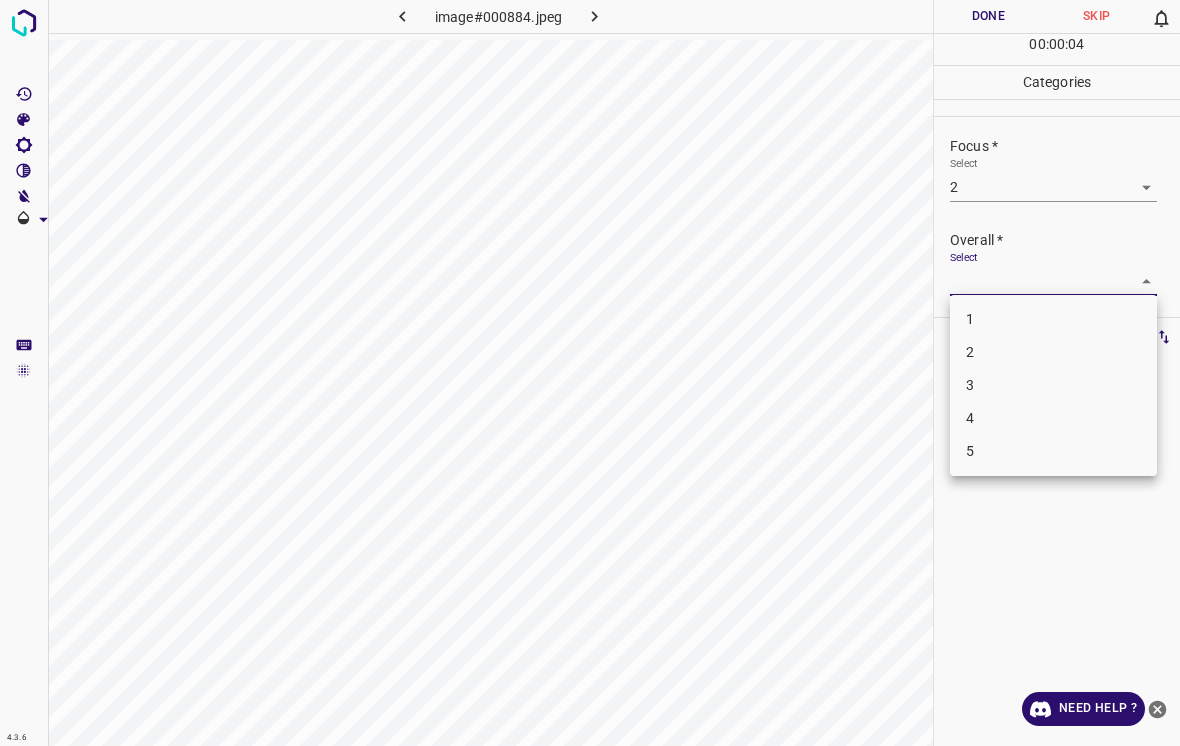 click on "1" at bounding box center (1053, 319) 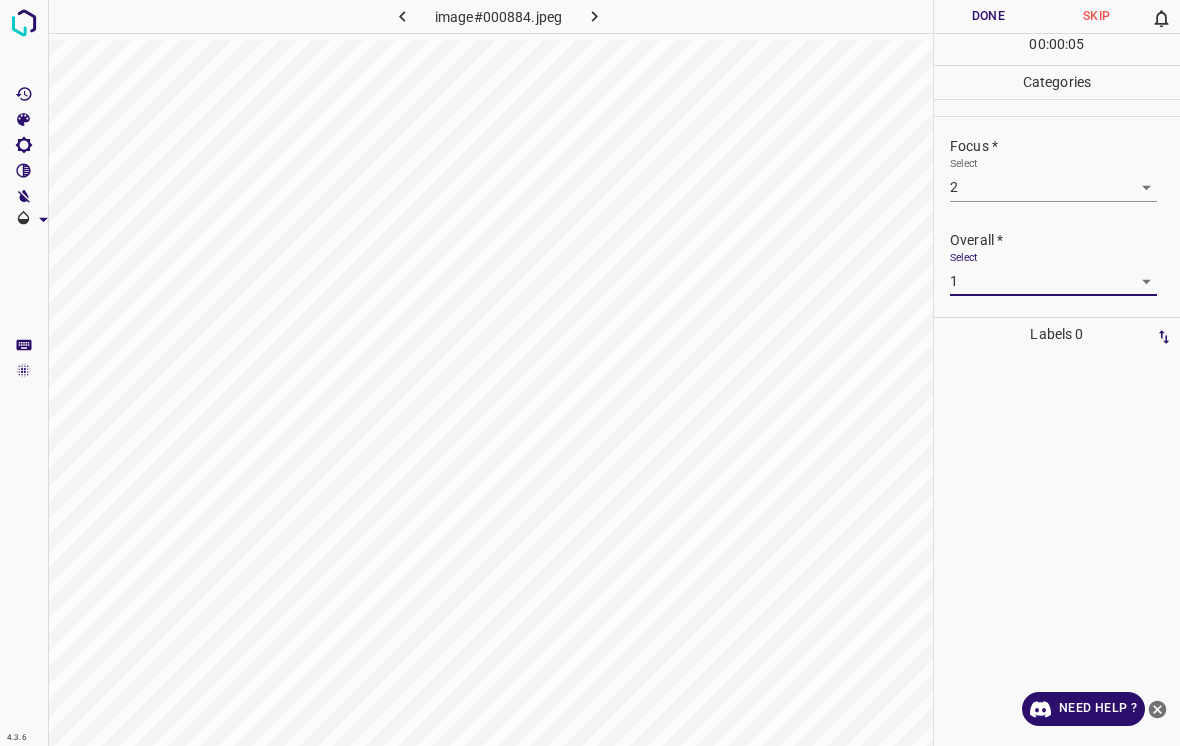 click on "Done" at bounding box center [988, 16] 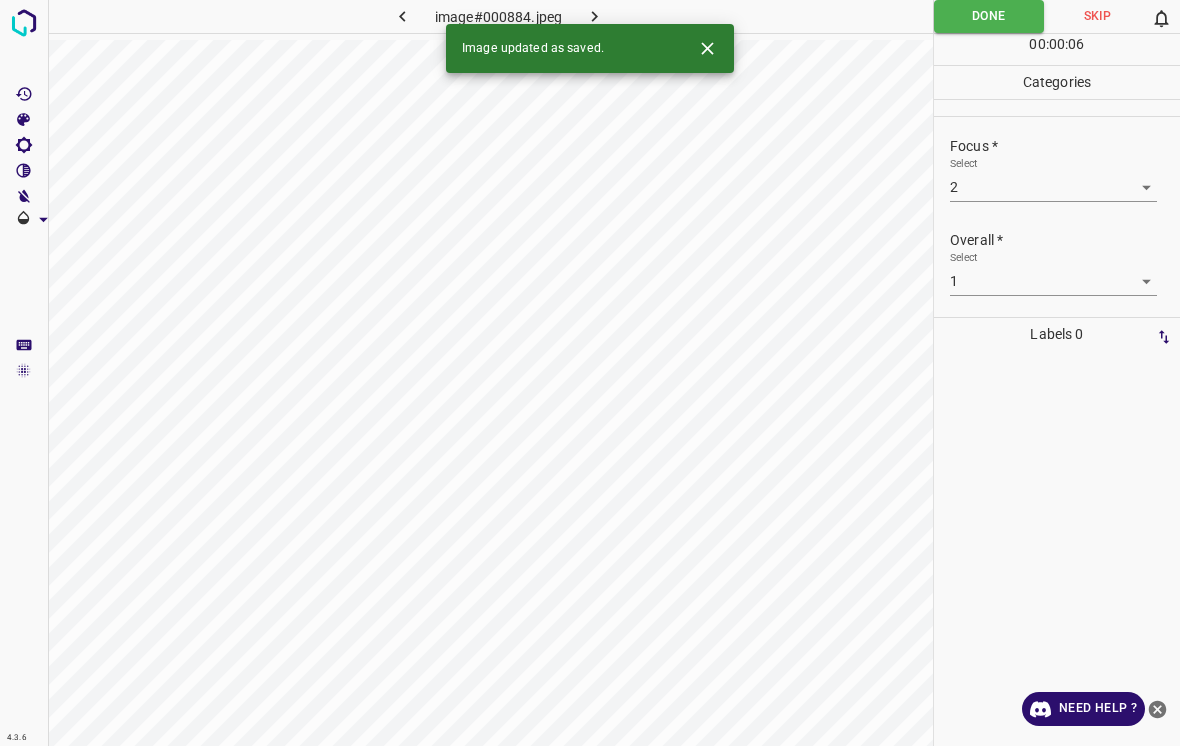 click 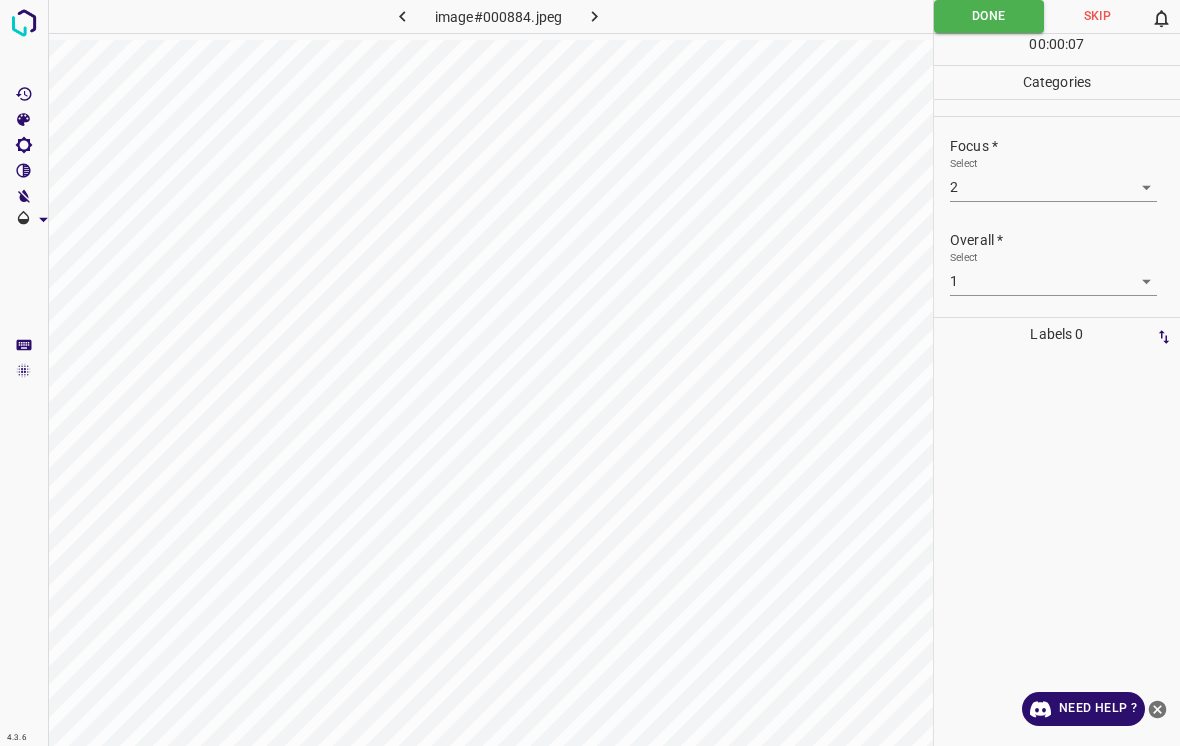 click 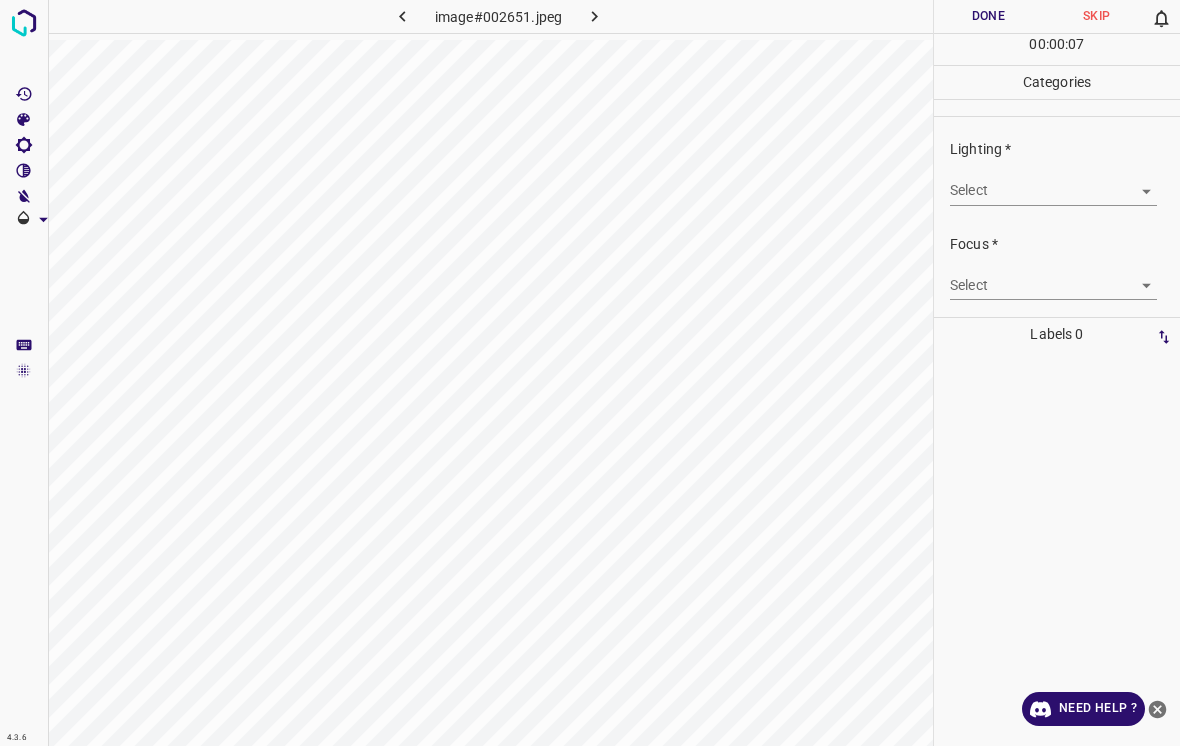 click on "4.3.6  image#002651.jpeg Done Skip 0 00   : 00   : 07   Categories Lighting *  Select ​ Focus *  Select ​ Overall *  Select ​ Labels   0 Categories 1 Lighting 2 Focus 3 Overall Tools Space Change between modes (Draw & Edit) I Auto labeling R Restore zoom M Zoom in N Zoom out Delete Delete selecte label Filters Z Restore filters X Saturation filter C Brightness filter V Contrast filter B Gray scale filter General O Download Need Help ? - Text - Hide - Delete" at bounding box center (590, 373) 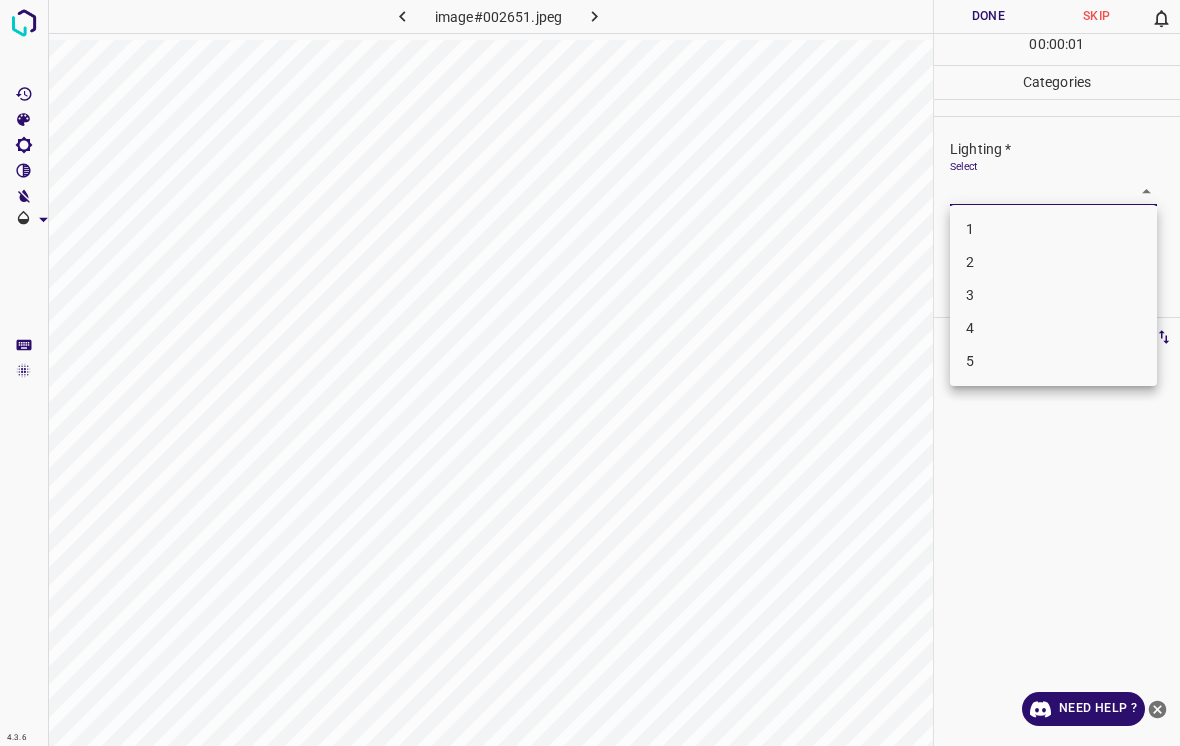 click on "3" at bounding box center [1053, 295] 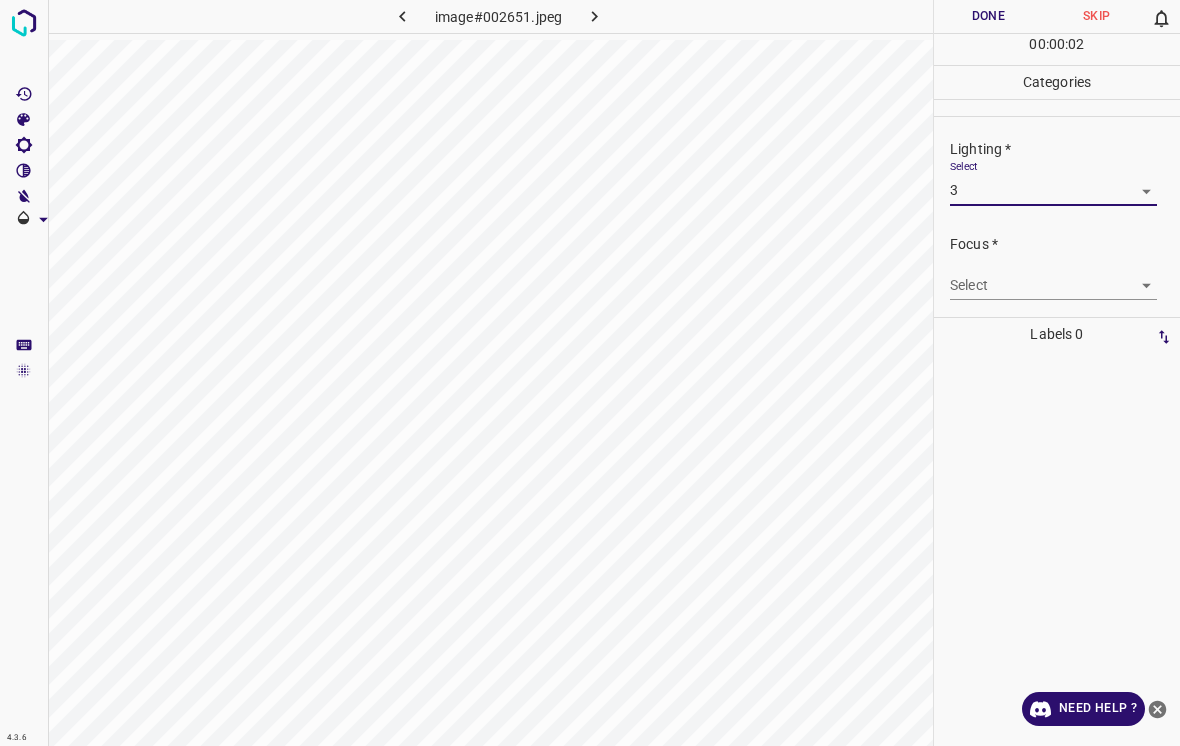 click on "4.3.6  image#002651.jpeg Done Skip 0 00   : 00   : 02   Categories Lighting *  Select 3 3 Focus *  Select ​ Overall *  Select ​ Labels   0 Categories 1 Lighting 2 Focus 3 Overall Tools Space Change between modes (Draw & Edit) I Auto labeling R Restore zoom M Zoom in N Zoom out Delete Delete selecte label Filters Z Restore filters X Saturation filter C Brightness filter V Contrast filter B Gray scale filter General O Download Need Help ? - Text - Hide - Delete" at bounding box center (590, 373) 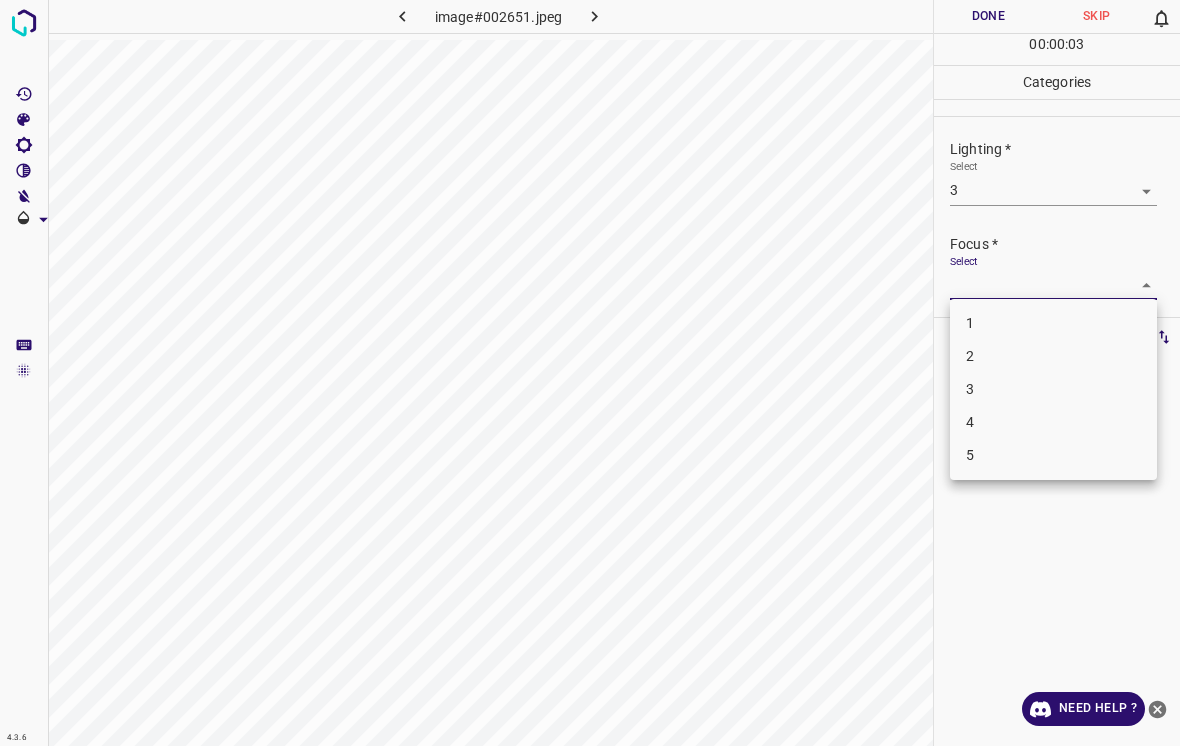 click on "1" at bounding box center [1053, 323] 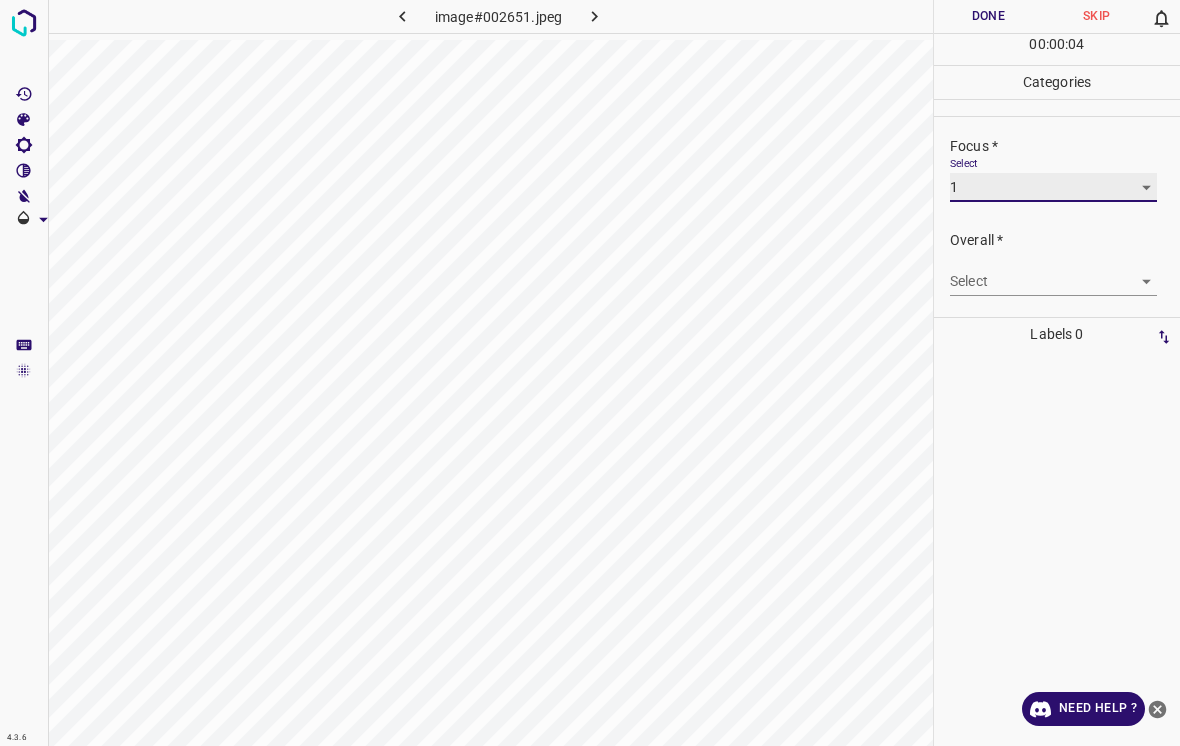 scroll, scrollTop: 98, scrollLeft: 0, axis: vertical 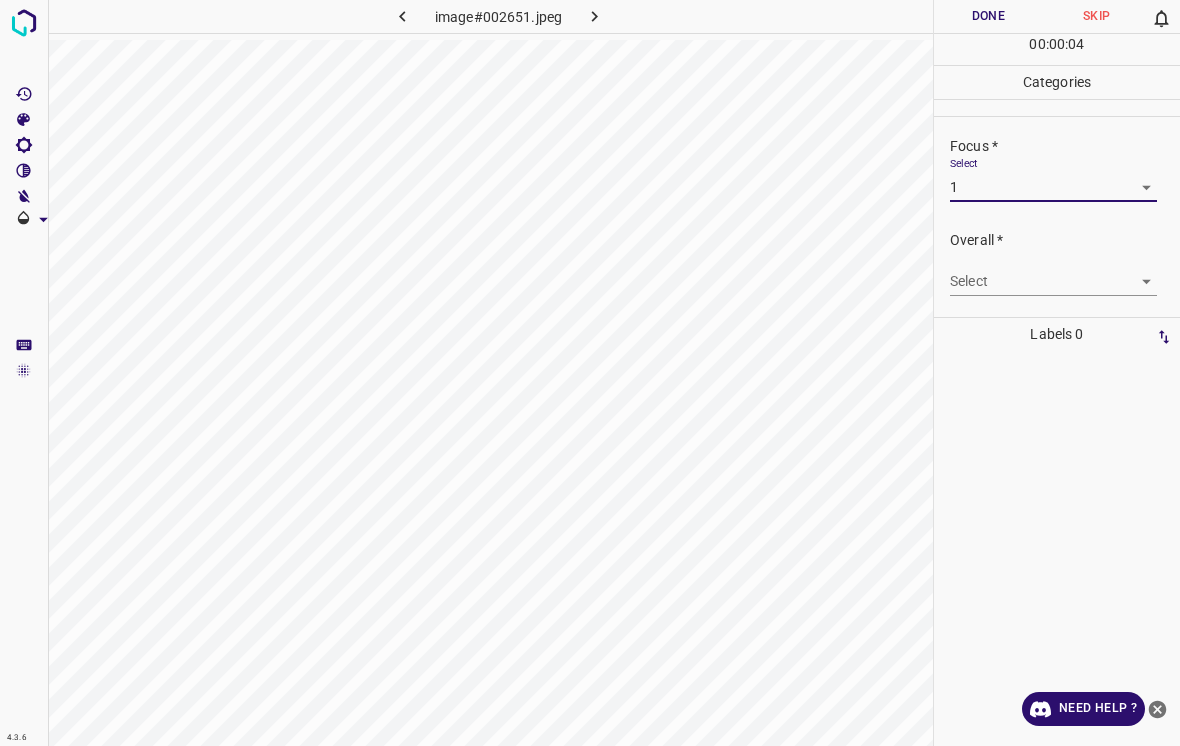 click on "4.3.6  image#002651.jpeg Done Skip 0 00   : 00   : 04   Categories Lighting *  Select 3 3 Focus *  Select 1 1 Overall *  Select ​ Labels   0 Categories 1 Lighting 2 Focus 3 Overall Tools Space Change between modes (Draw & Edit) I Auto labeling R Restore zoom M Zoom in N Zoom out Delete Delete selecte label Filters Z Restore filters X Saturation filter C Brightness filter V Contrast filter B Gray scale filter General O Download Need Help ? - Text - Hide - Delete" at bounding box center (590, 373) 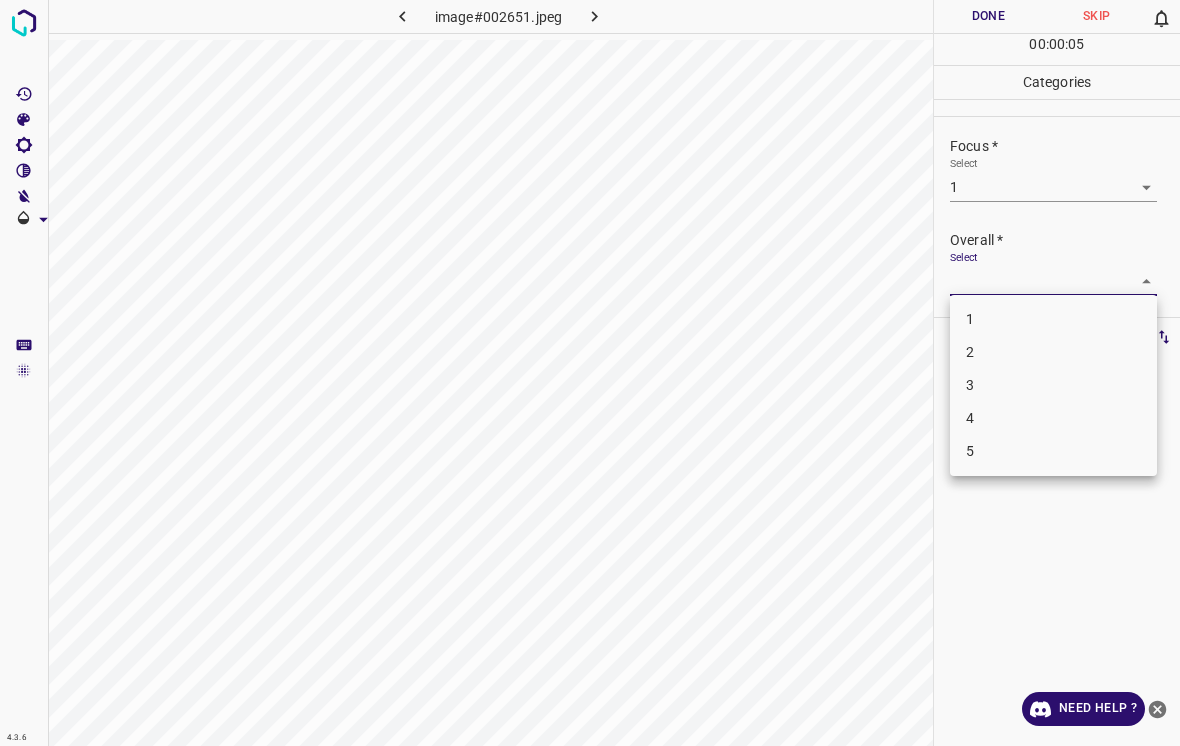 click on "2" at bounding box center (1053, 352) 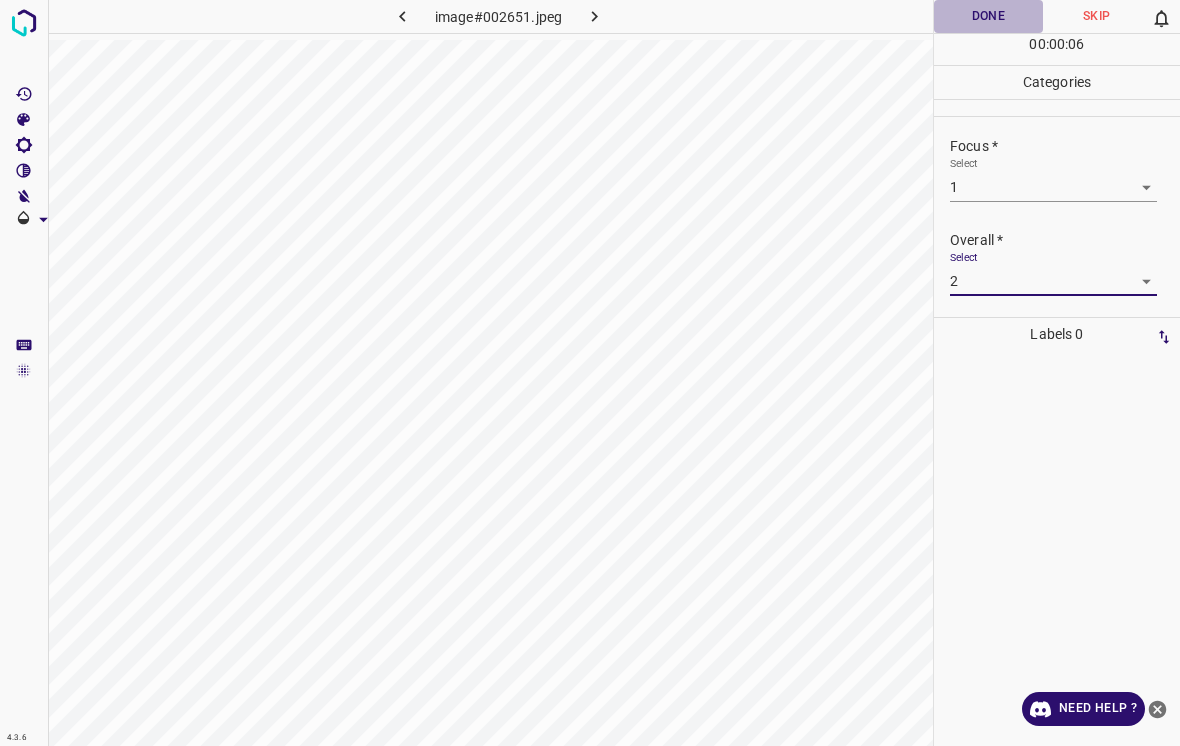 click on "Done" at bounding box center (988, 16) 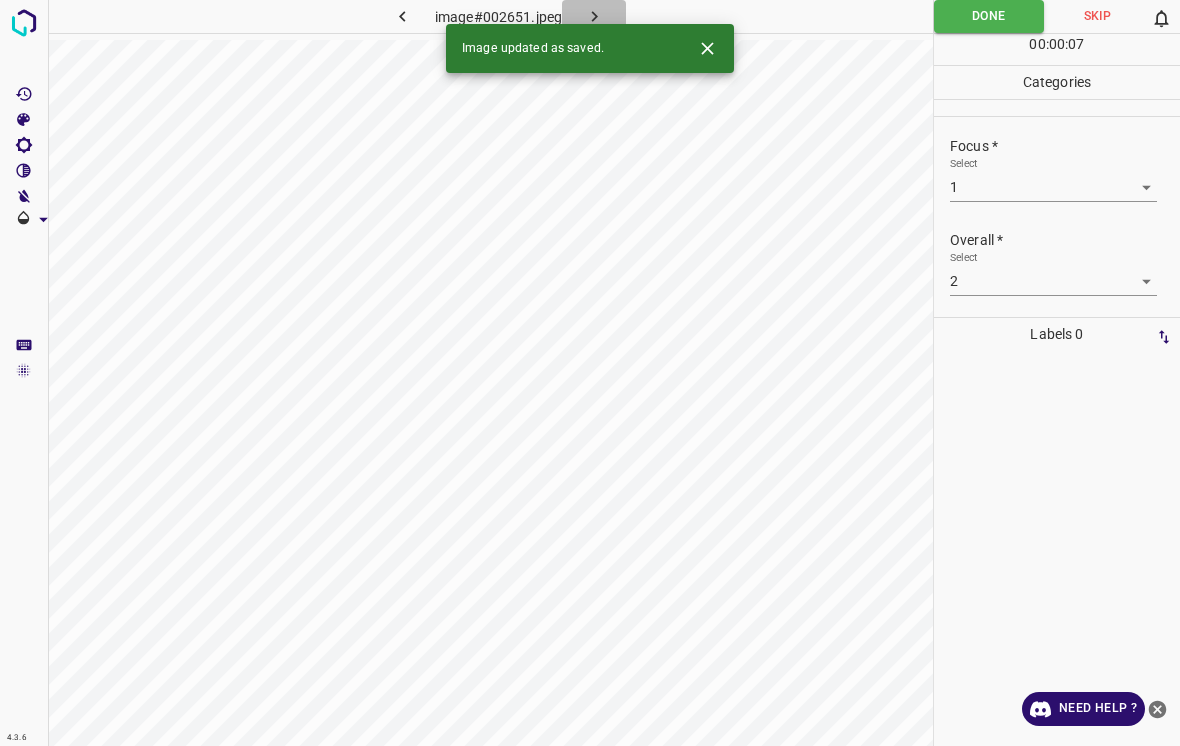 click 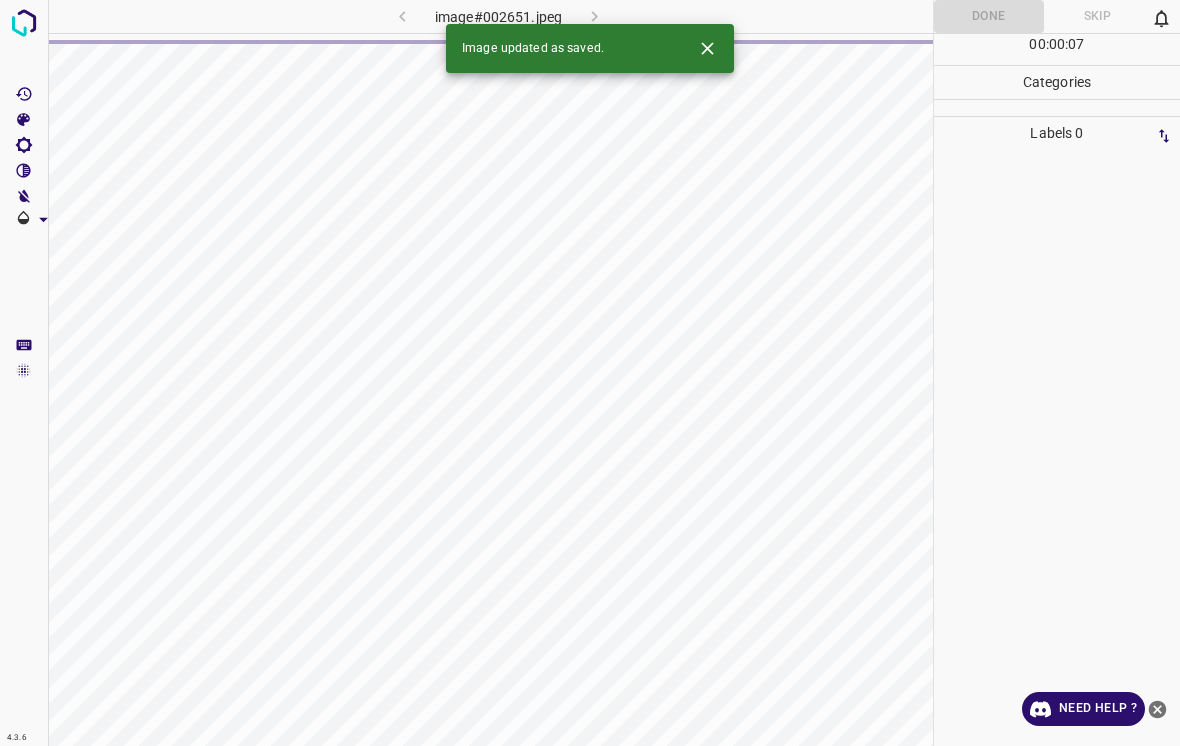 click at bounding box center [707, 48] 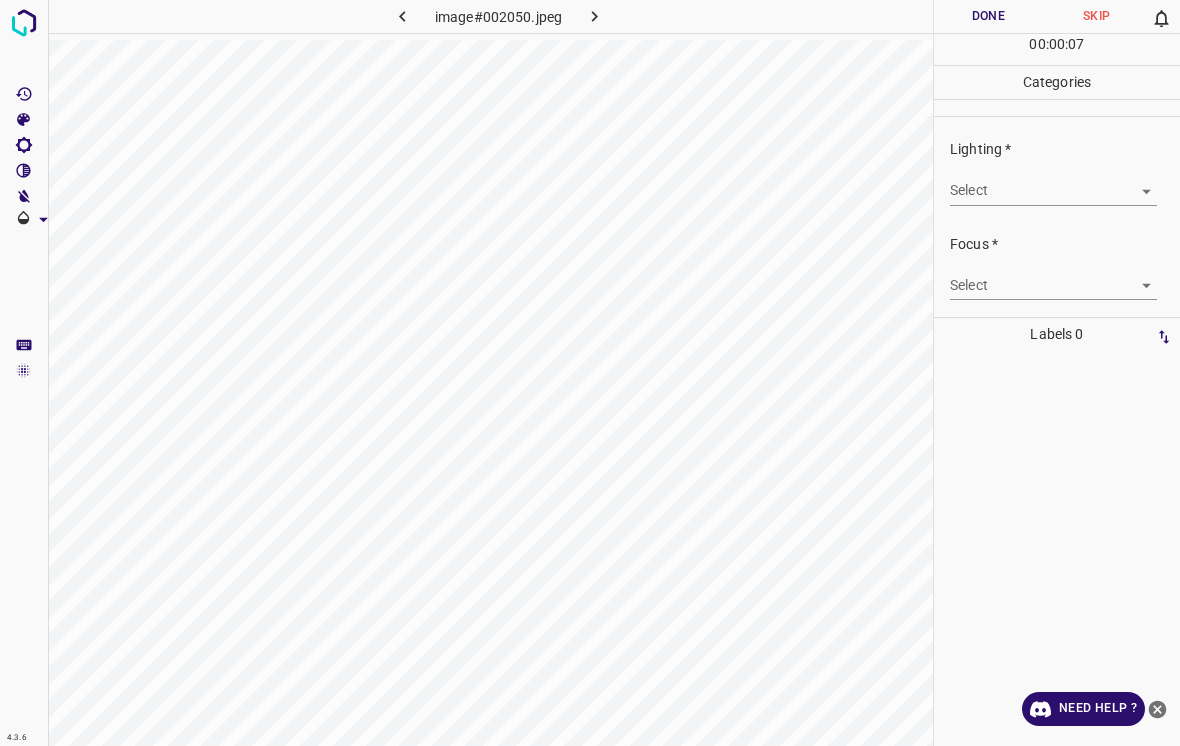 click on "4.3.6  image#002050.jpeg Done Skip 0 00   : 00   : 07   Categories Lighting *  Select ​ Focus *  Select ​ Overall *  Select ​ Labels   0 Categories 1 Lighting 2 Focus 3 Overall Tools Space Change between modes (Draw & Edit) I Auto labeling R Restore zoom M Zoom in N Zoom out Delete Delete selecte label Filters Z Restore filters X Saturation filter C Brightness filter V Contrast filter B Gray scale filter General O Download Need Help ? - Text - Hide - Delete" at bounding box center (590, 373) 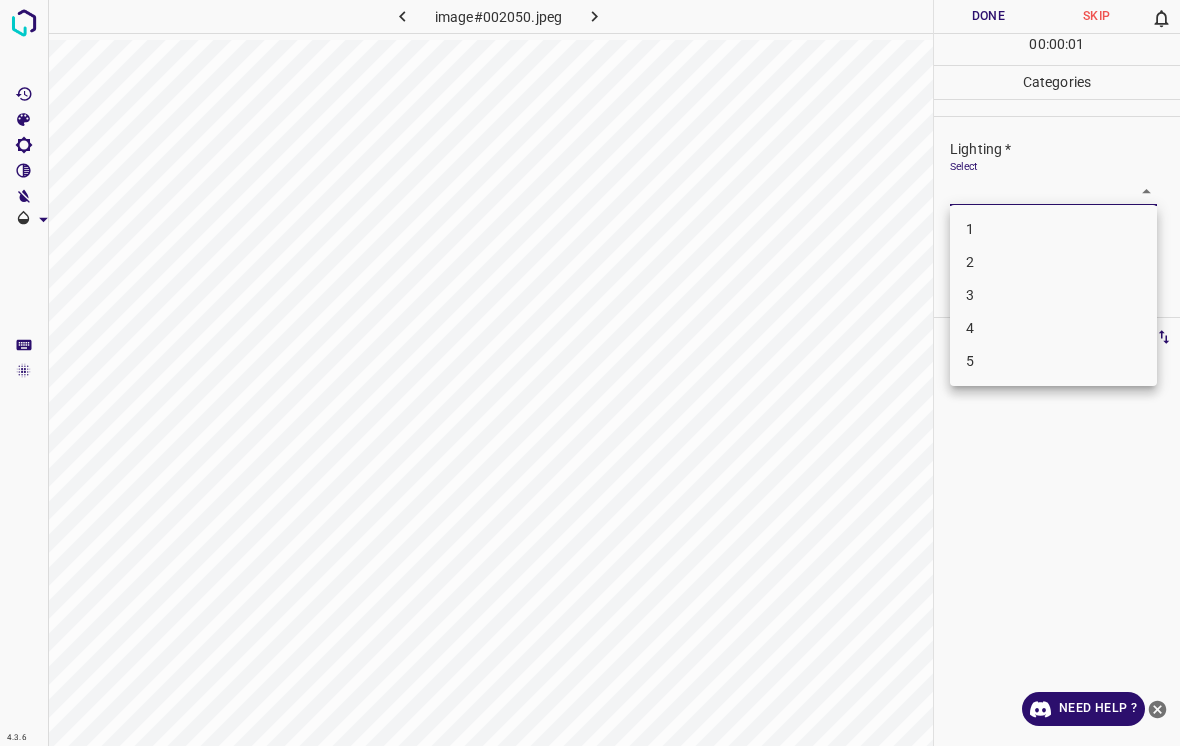 click on "1" at bounding box center [1053, 229] 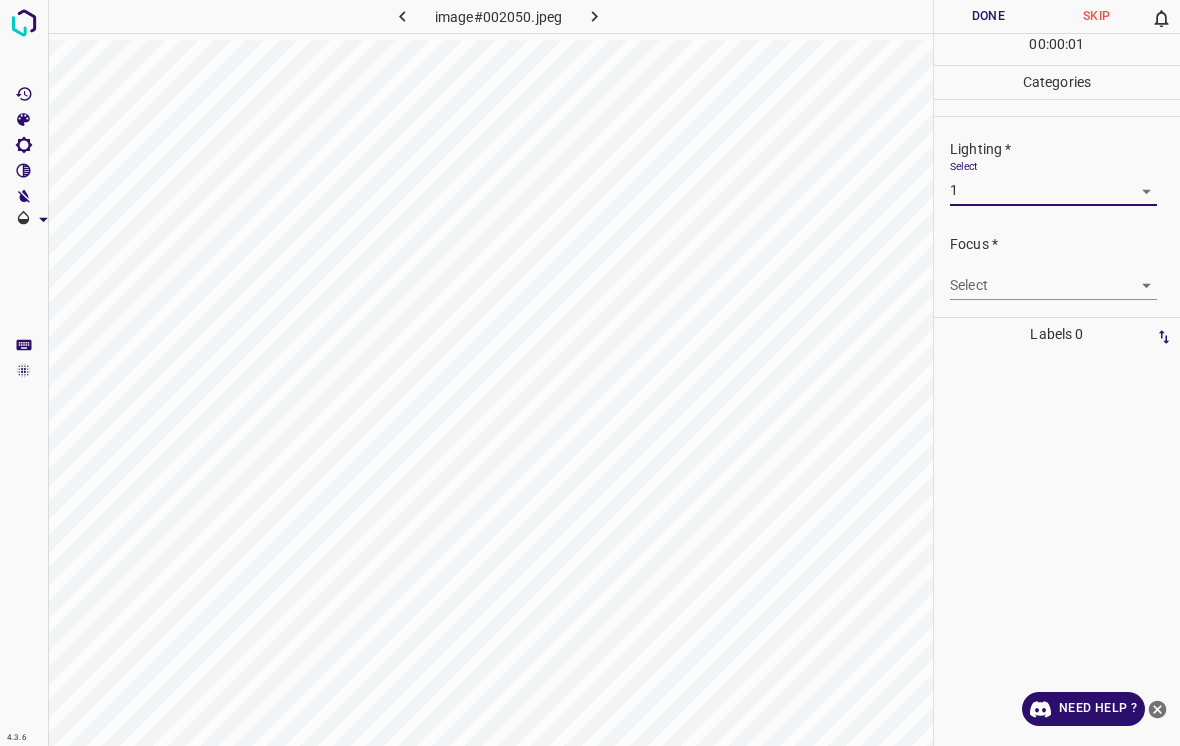 click on "4.3.6  image#002050.jpeg Done Skip 0 00   : 00   : 01   Categories Lighting *  Select 1 1 Focus *  Select ​ Overall *  Select ​ Labels   0 Categories 1 Lighting 2 Focus 3 Overall Tools Space Change between modes (Draw & Edit) I Auto labeling R Restore zoom M Zoom in N Zoom out Delete Delete selecte label Filters Z Restore filters X Saturation filter C Brightness filter V Contrast filter B Gray scale filter General O Download Need Help ? - Text - Hide - Delete" at bounding box center [590, 373] 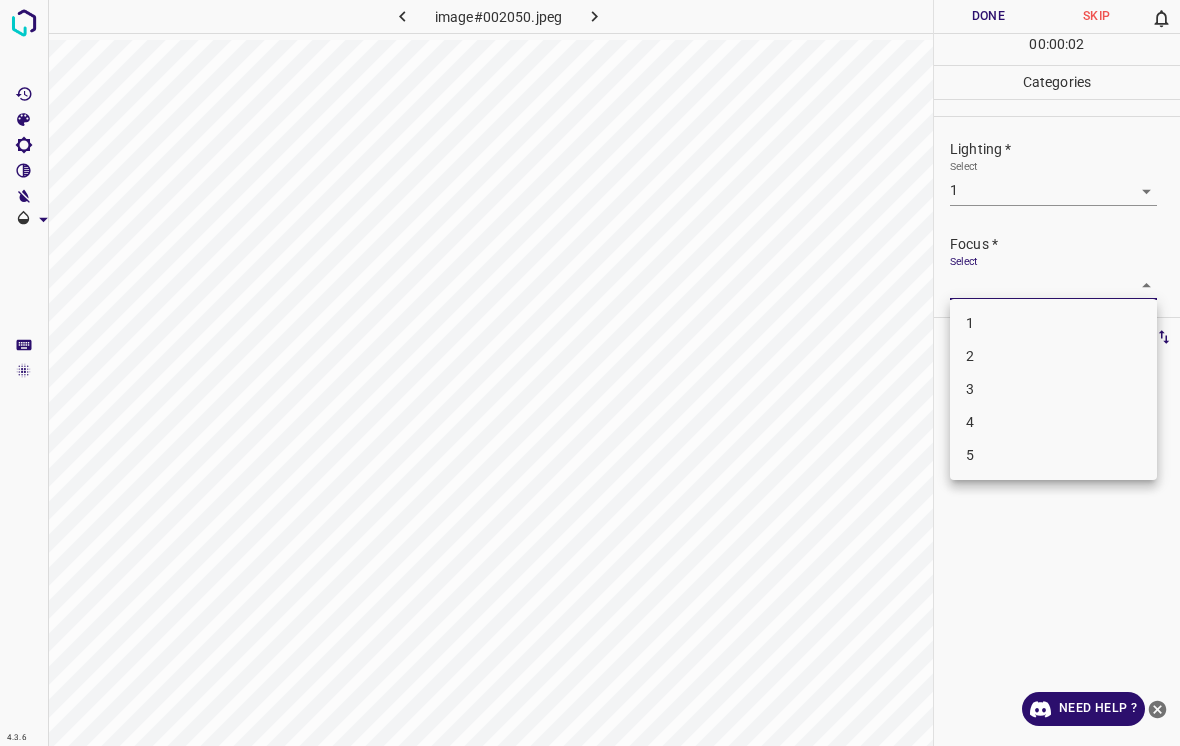 click on "1" at bounding box center (1053, 323) 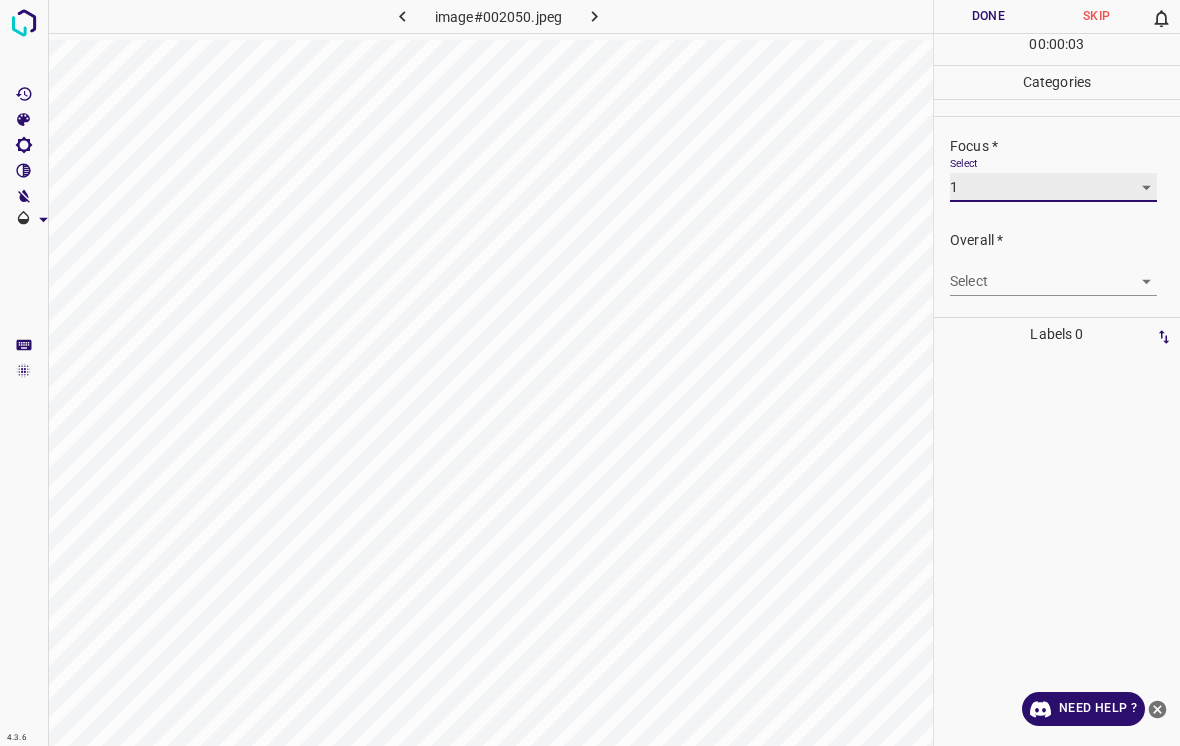 scroll, scrollTop: 98, scrollLeft: 0, axis: vertical 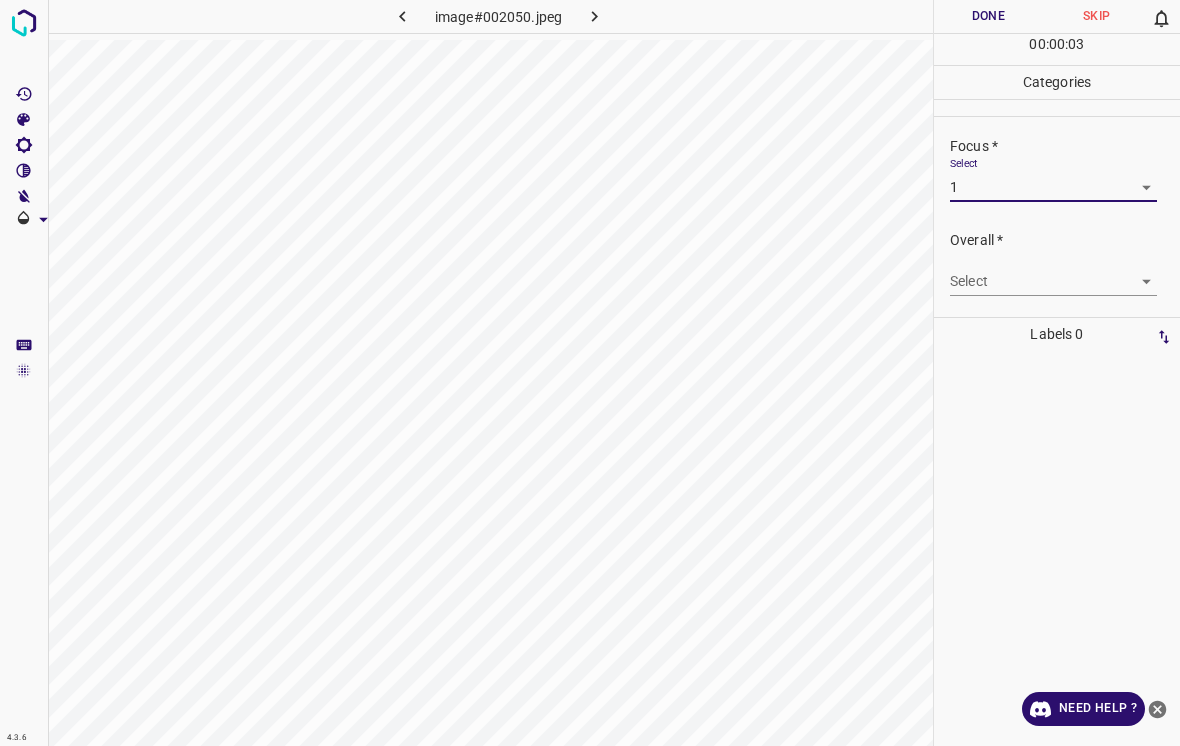 click on "4.3.6  image#002050.jpeg Done Skip 0 00   : 00   : 03   Categories Lighting *  Select 1 1 Focus *  Select 1 1 Overall *  Select ​ Labels   0 Categories 1 Lighting 2 Focus 3 Overall Tools Space Change between modes (Draw & Edit) I Auto labeling R Restore zoom M Zoom in N Zoom out Delete Delete selecte label Filters Z Restore filters X Saturation filter C Brightness filter V Contrast filter B Gray scale filter General O Download Need Help ? - Text - Hide - Delete" at bounding box center [590, 373] 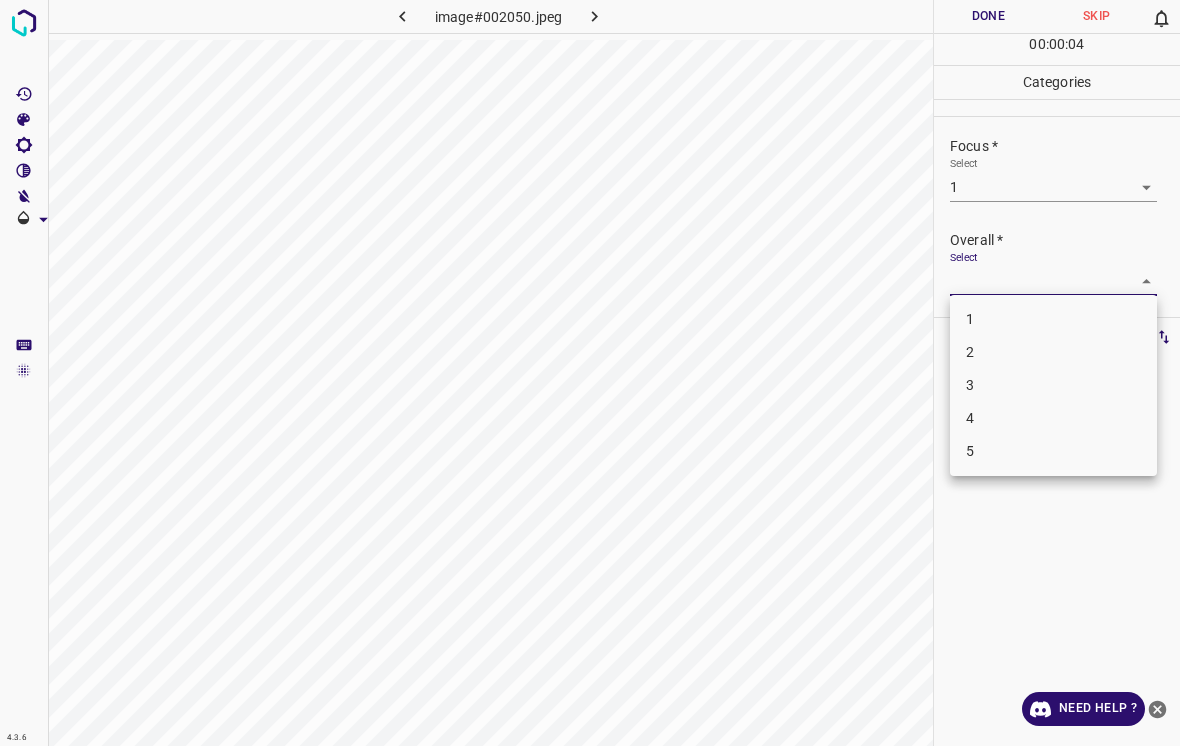 click on "1" at bounding box center (1053, 319) 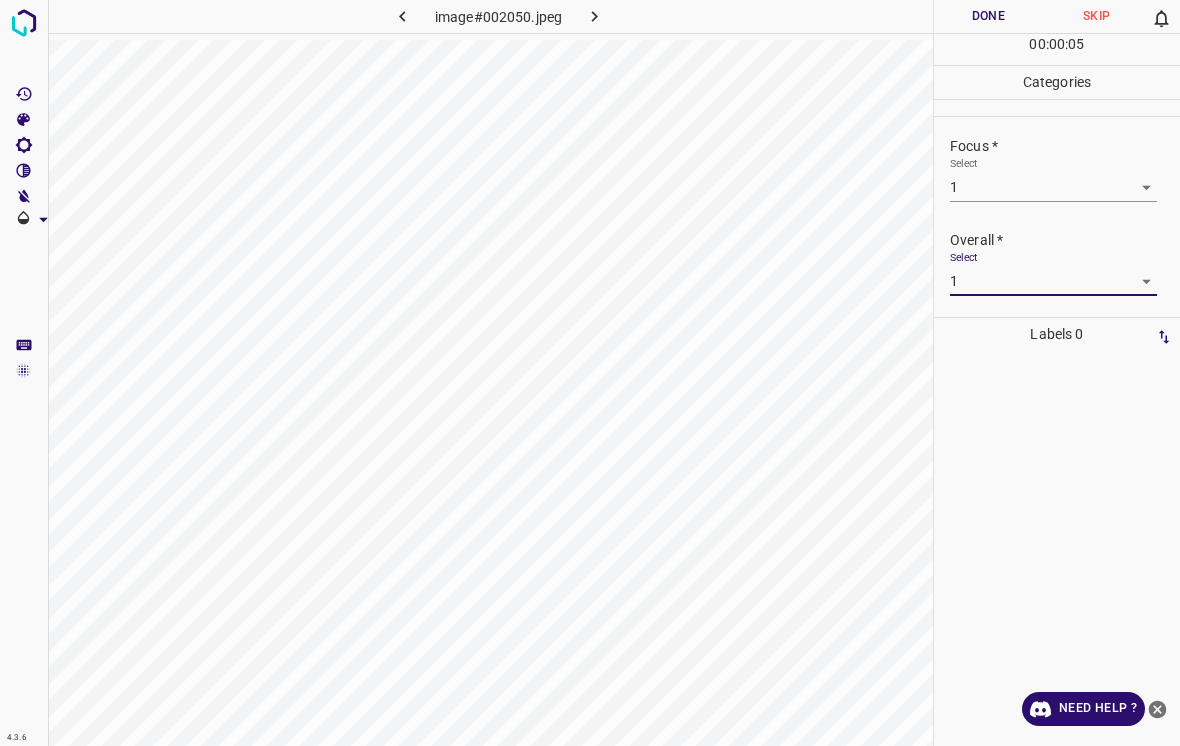 click on "Done" at bounding box center [988, 16] 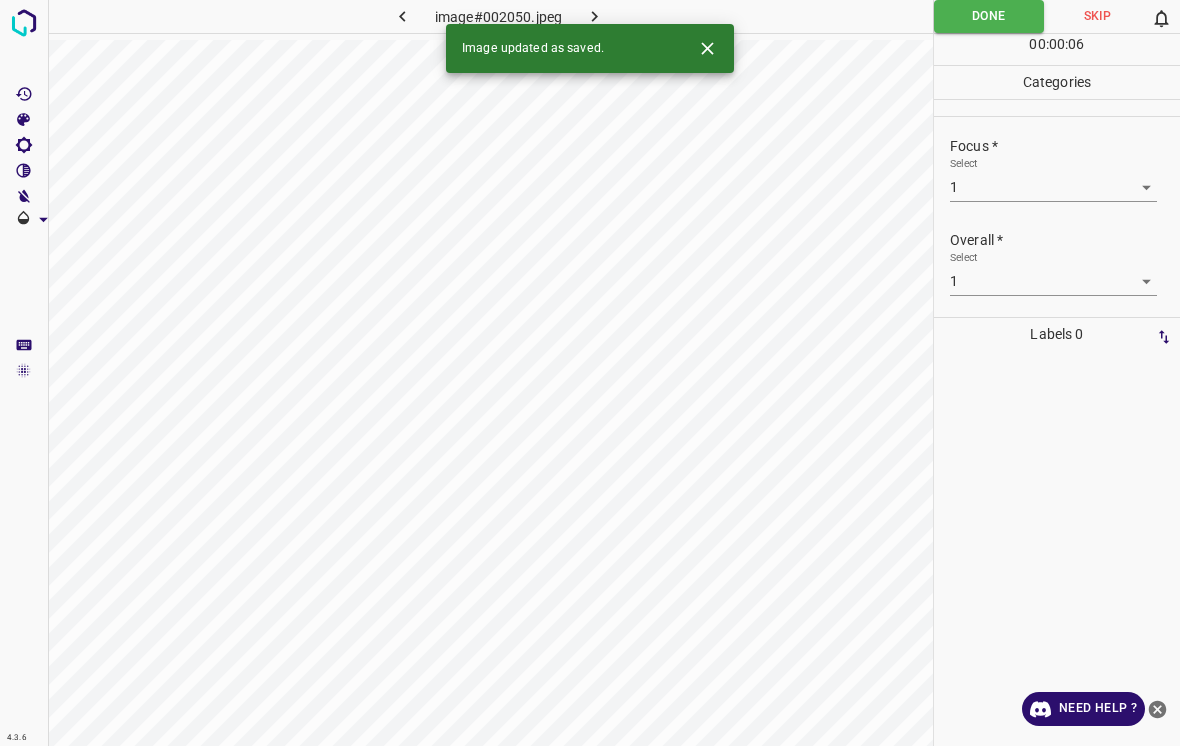 click 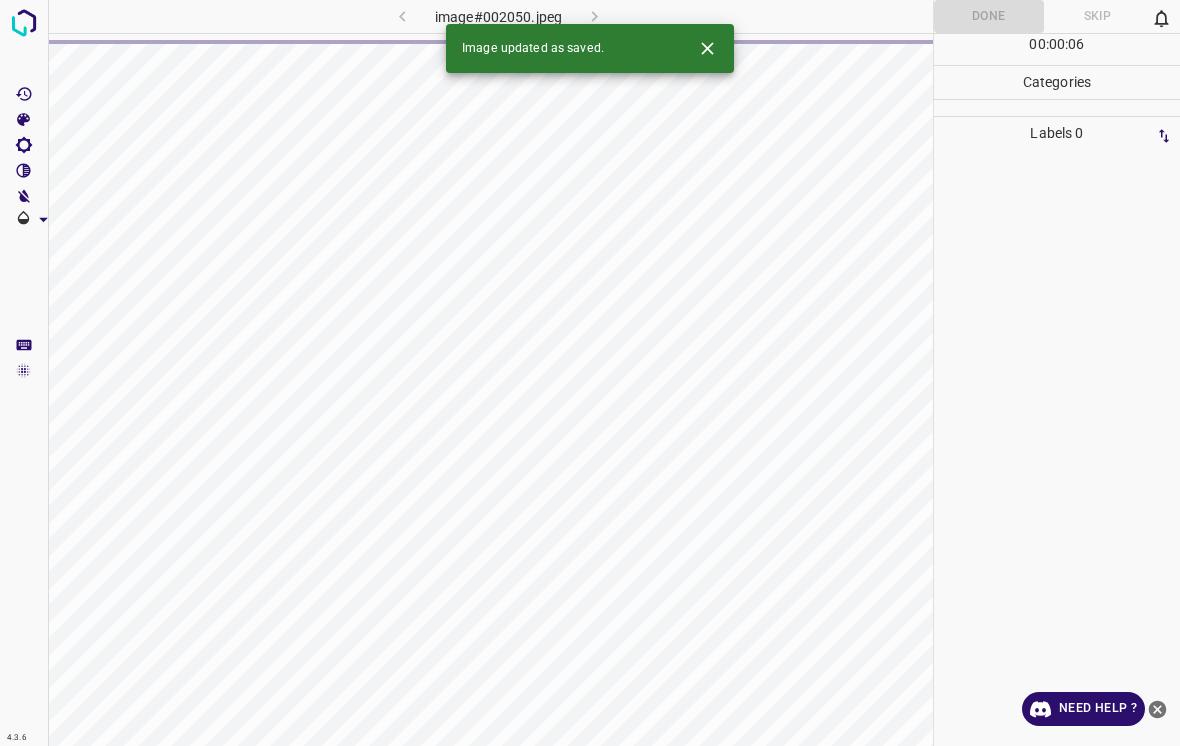 click 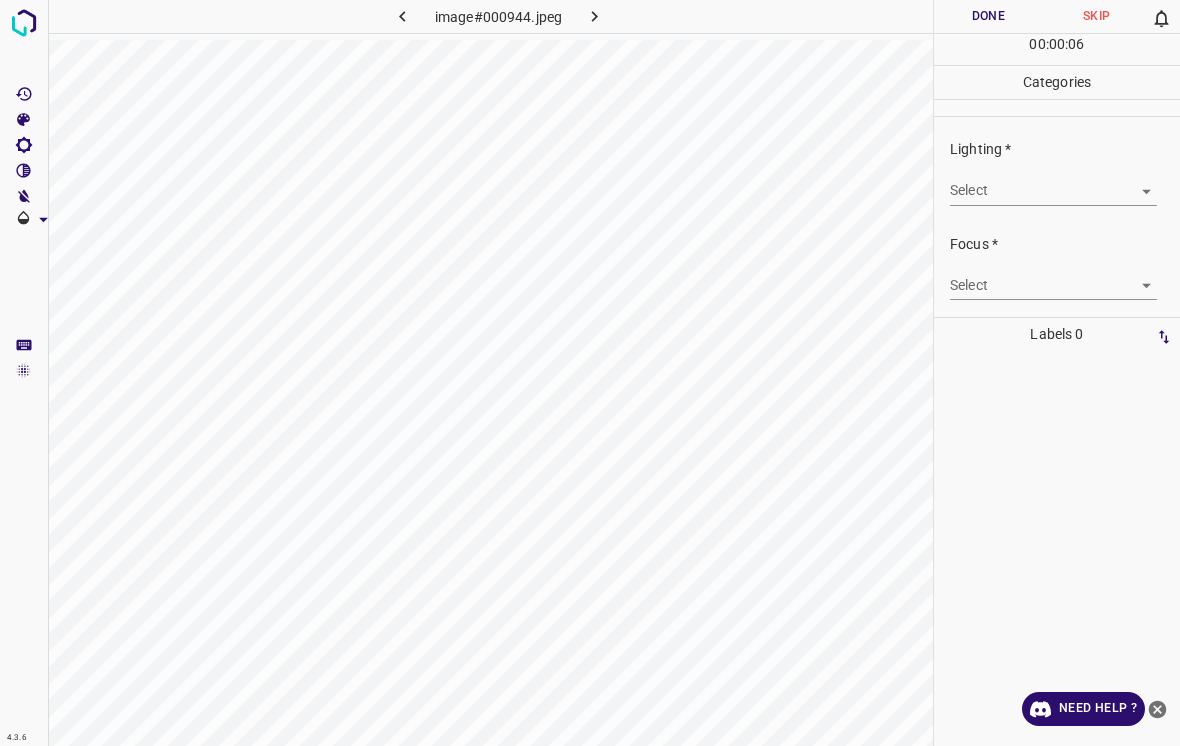 click on "4.3.6  image#000944.jpeg Done Skip 0 00   : 00   : 06   Categories Lighting *  Select ​ Focus *  Select ​ Overall *  Select ​ Labels   0 Categories 1 Lighting 2 Focus 3 Overall Tools Space Change between modes (Draw & Edit) I Auto labeling R Restore zoom M Zoom in N Zoom out Delete Delete selecte label Filters Z Restore filters X Saturation filter C Brightness filter V Contrast filter B Gray scale filter General O Download Need Help ? - Text - Hide - Delete" at bounding box center (590, 373) 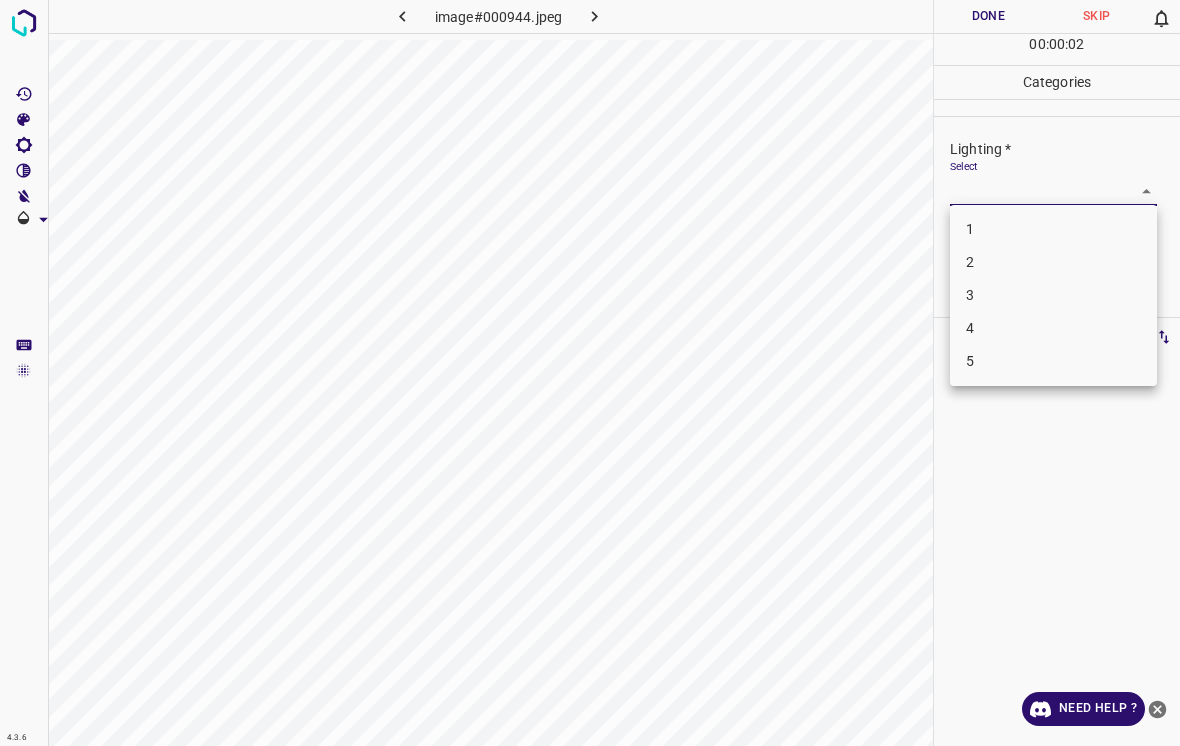 click on "3" at bounding box center [1053, 295] 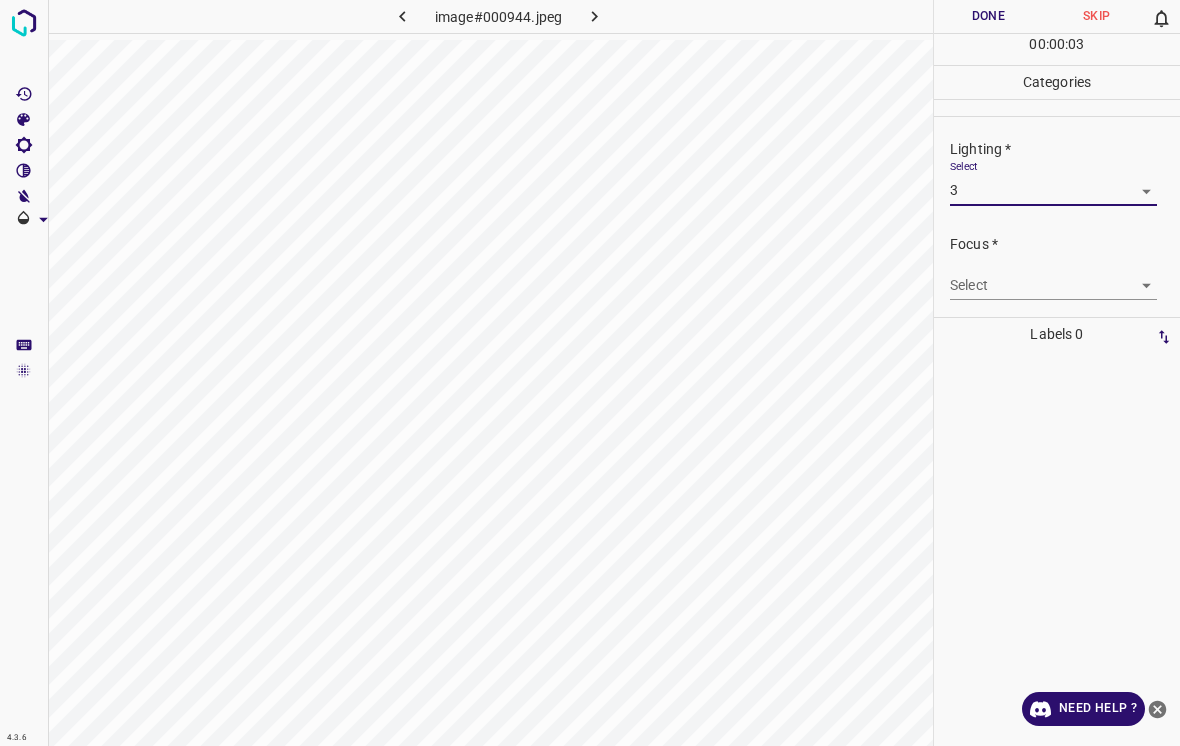 click on "4.3.6  image#000944.jpeg Done Skip 0 00   : 00   : 03   Categories Lighting *  Select 3 3 Focus *  Select ​ Overall *  Select ​ Labels   0 Categories 1 Lighting 2 Focus 3 Overall Tools Space Change between modes (Draw & Edit) I Auto labeling R Restore zoom M Zoom in N Zoom out Delete Delete selecte label Filters Z Restore filters X Saturation filter C Brightness filter V Contrast filter B Gray scale filter General O Download Need Help ? - Text - Hide - Delete" at bounding box center (590, 373) 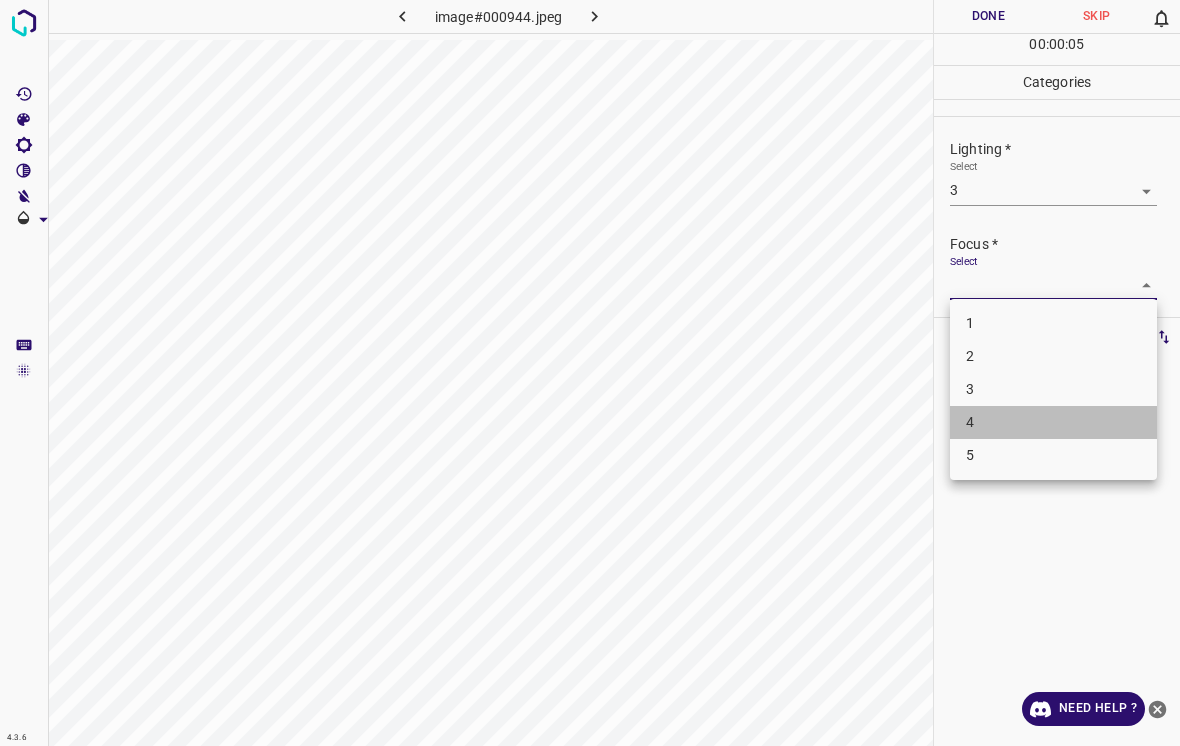 click on "4" at bounding box center [1053, 422] 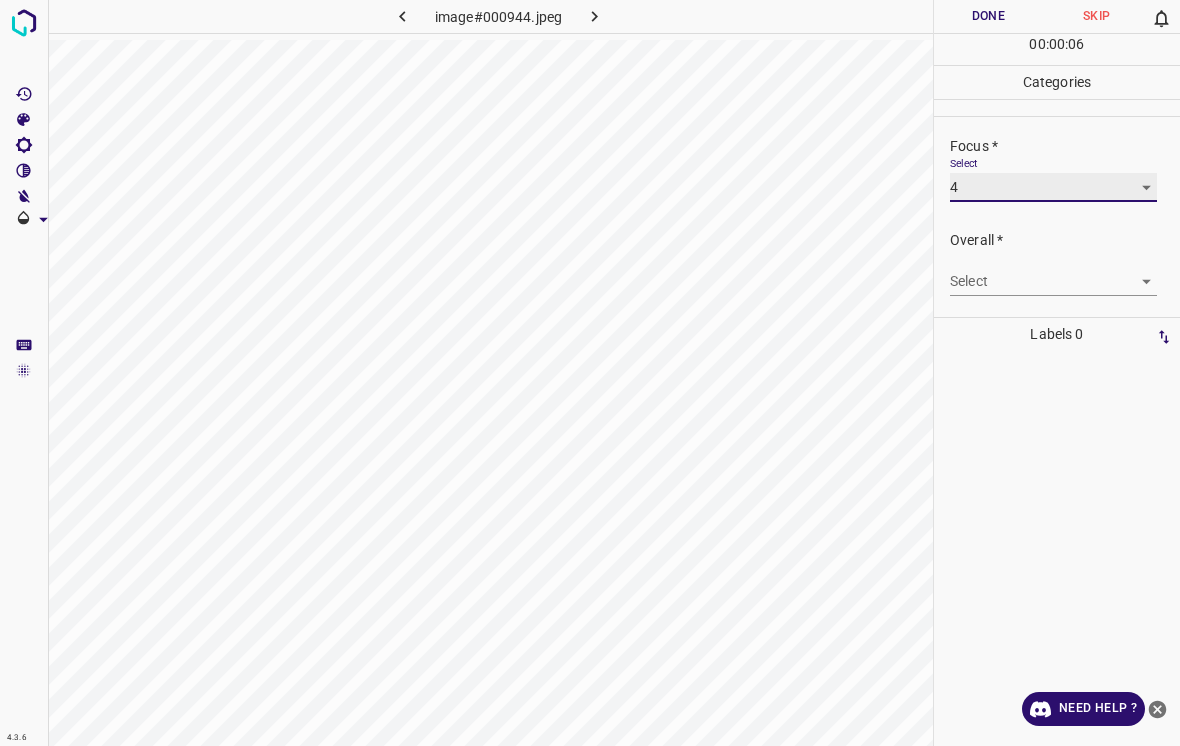 scroll, scrollTop: 98, scrollLeft: 0, axis: vertical 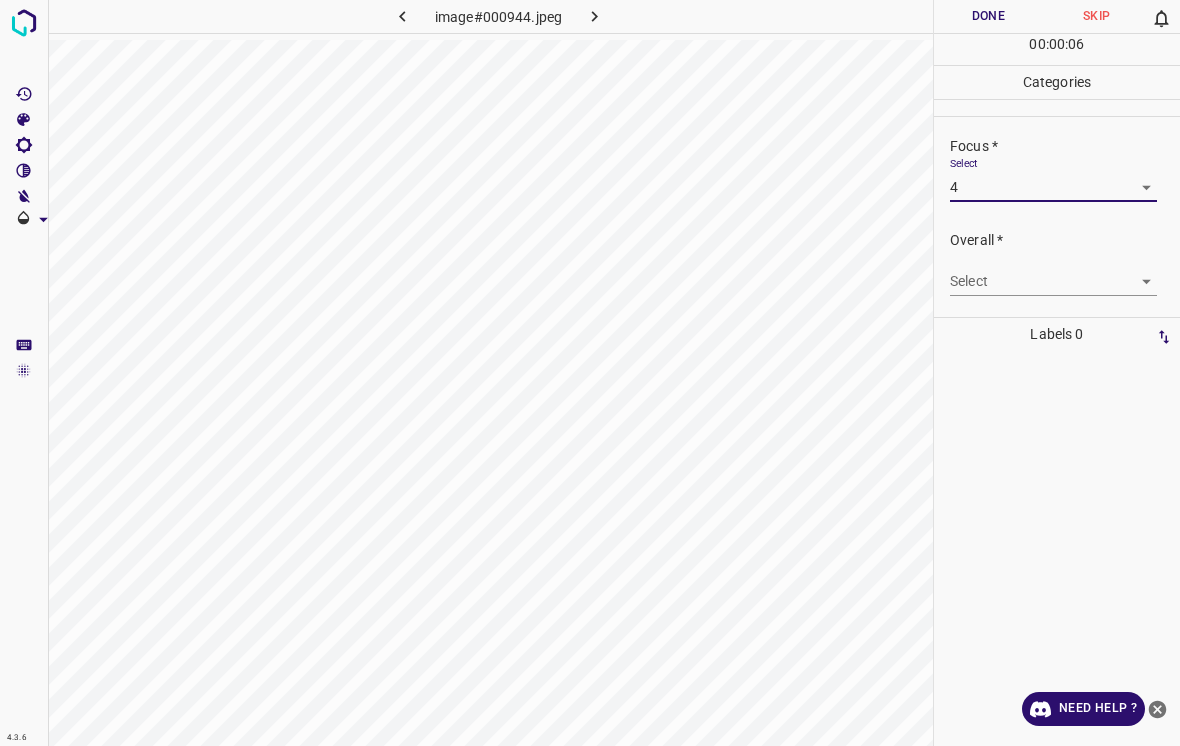 click on "4.3.6  image#000944.jpeg Done Skip 0 00   : 00   : 06   Categories Lighting *  Select 3 3 Focus *  Select 4 4 Overall *  Select ​ Labels   0 Categories 1 Lighting 2 Focus 3 Overall Tools Space Change between modes (Draw & Edit) I Auto labeling R Restore zoom M Zoom in N Zoom out Delete Delete selecte label Filters Z Restore filters X Saturation filter C Brightness filter V Contrast filter B Gray scale filter General O Download Need Help ? - Text - Hide - Delete" at bounding box center [590, 373] 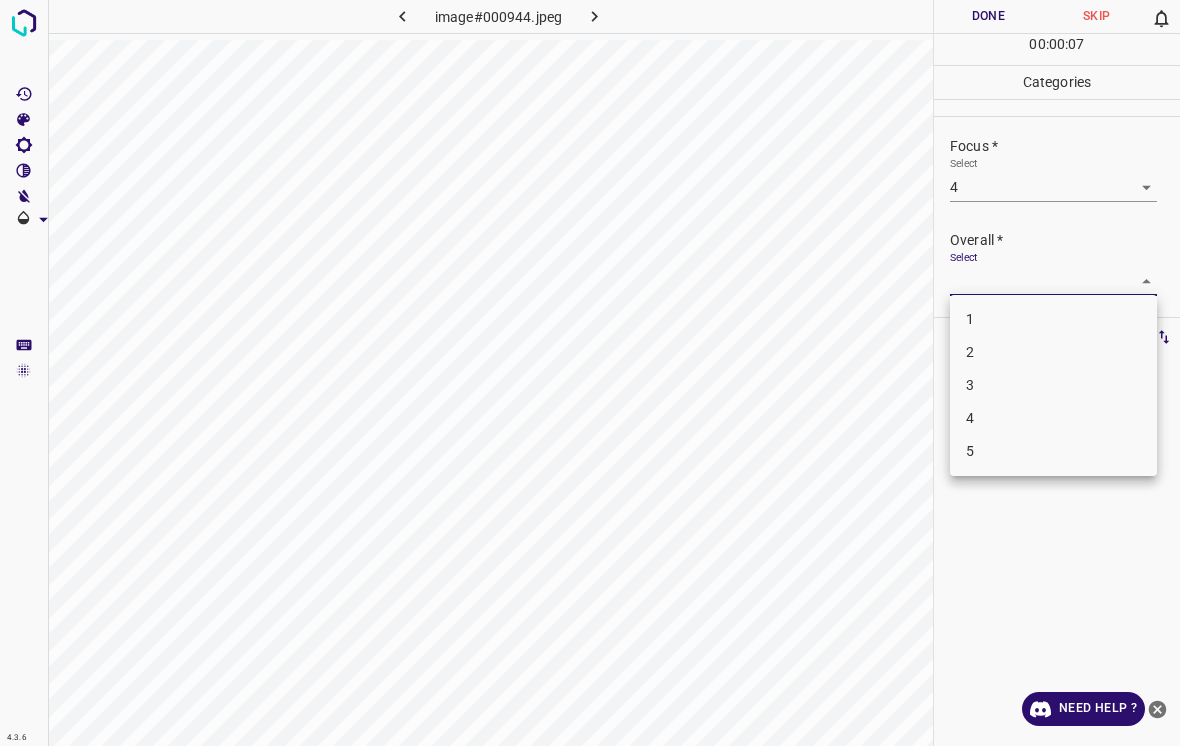 click on "3" at bounding box center (1053, 385) 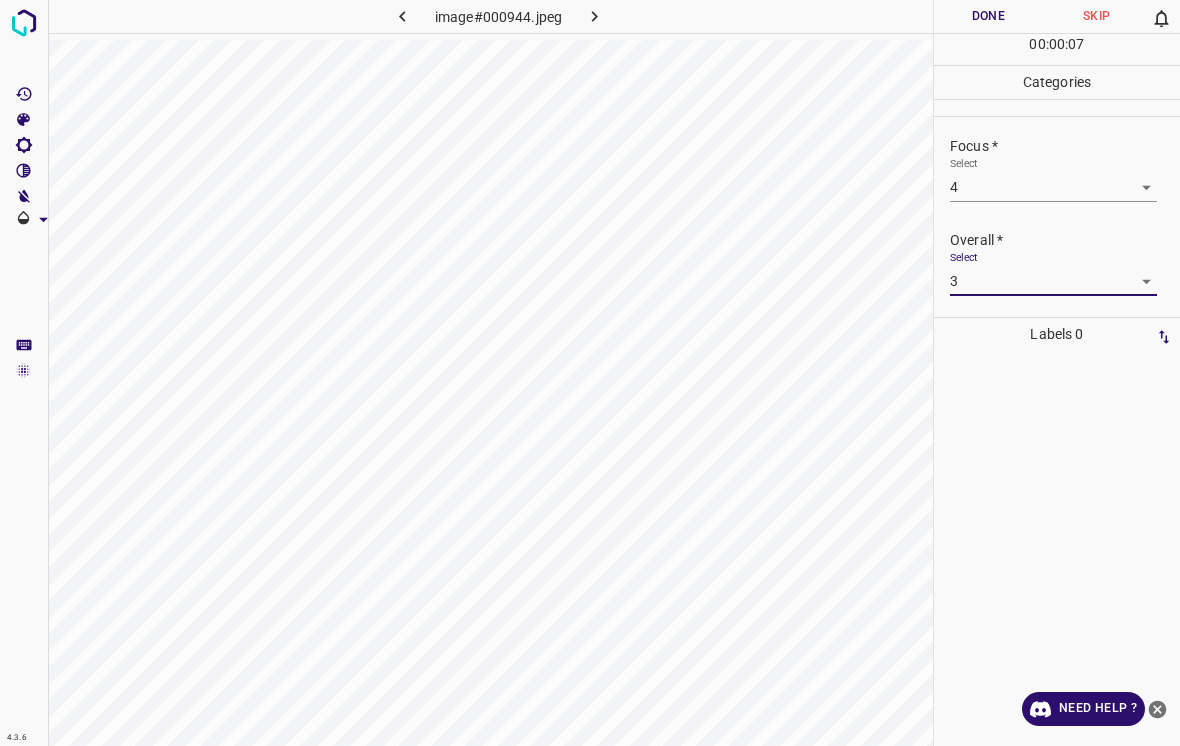click on "Done" at bounding box center [988, 16] 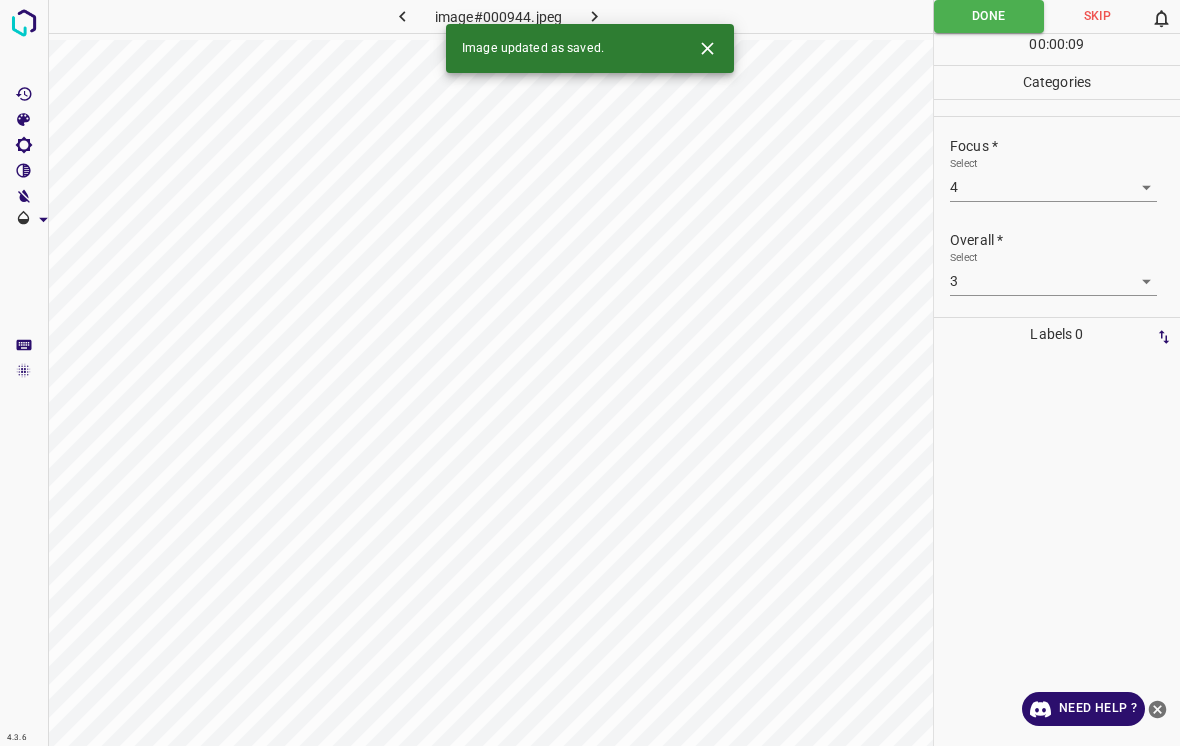 click at bounding box center [594, 16] 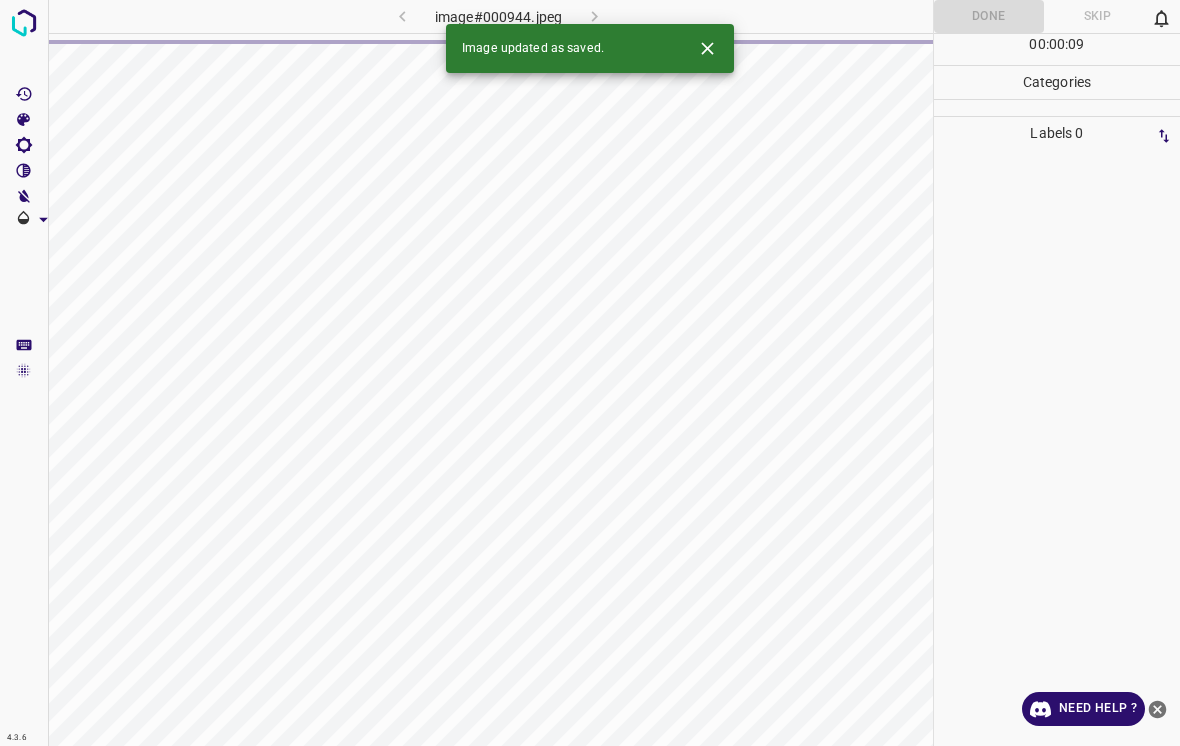 click 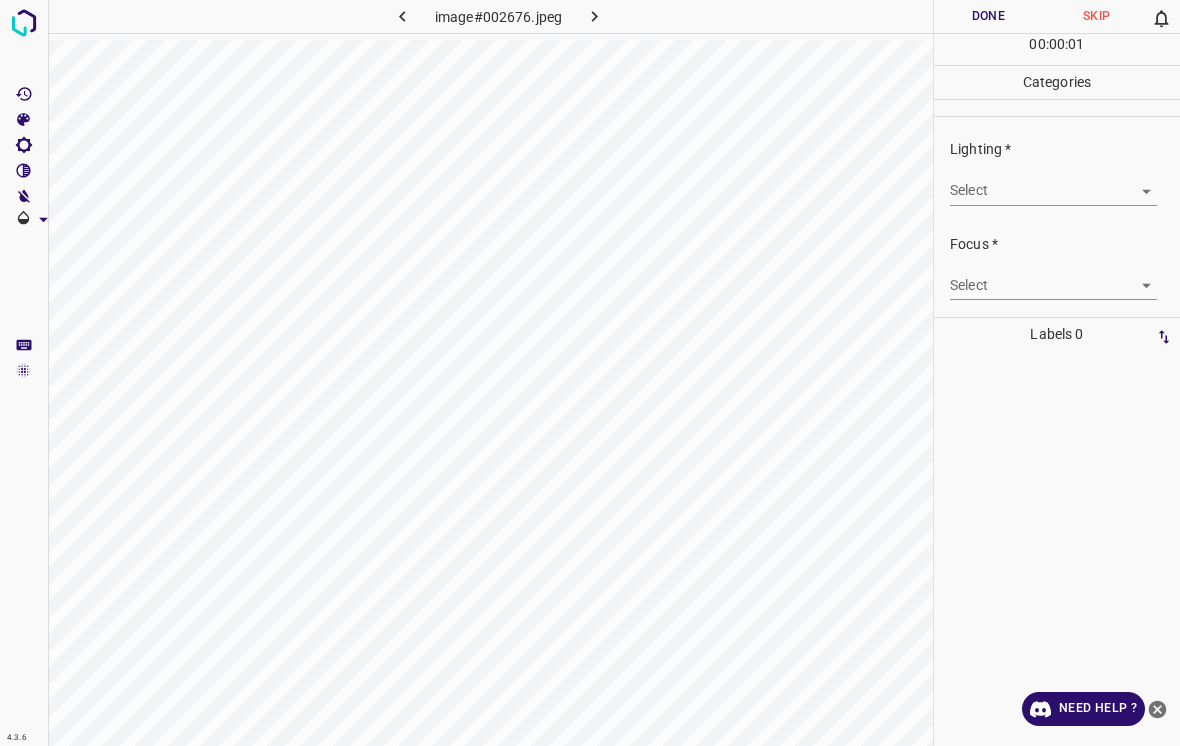 click on "4.3.6  image#002676.jpeg Done Skip 0 00   : 00   : 01   Categories Lighting *  Select ​ Focus *  Select ​ Overall *  Select ​ Labels   0 Categories 1 Lighting 2 Focus 3 Overall Tools Space Change between modes (Draw & Edit) I Auto labeling R Restore zoom M Zoom in N Zoom out Delete Delete selecte label Filters Z Restore filters X Saturation filter C Brightness filter V Contrast filter B Gray scale filter General O Download Need Help ? - Text - Hide - Delete" at bounding box center [590, 373] 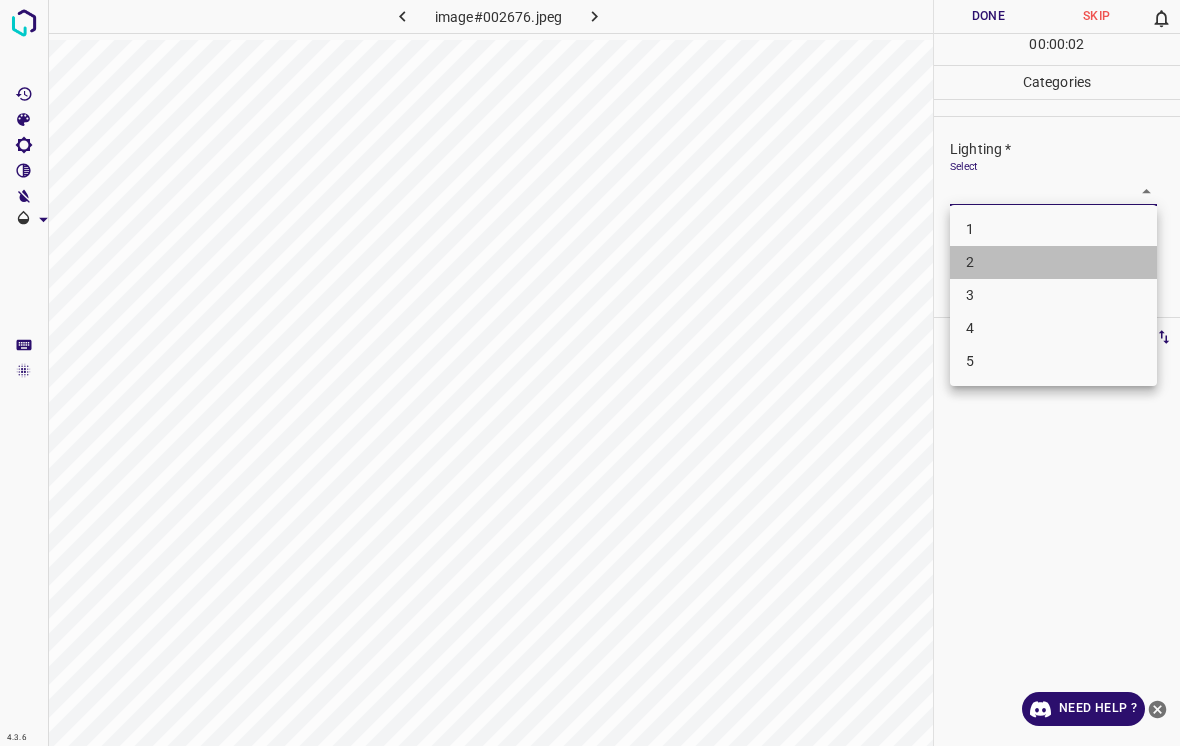 click on "2" at bounding box center [1053, 262] 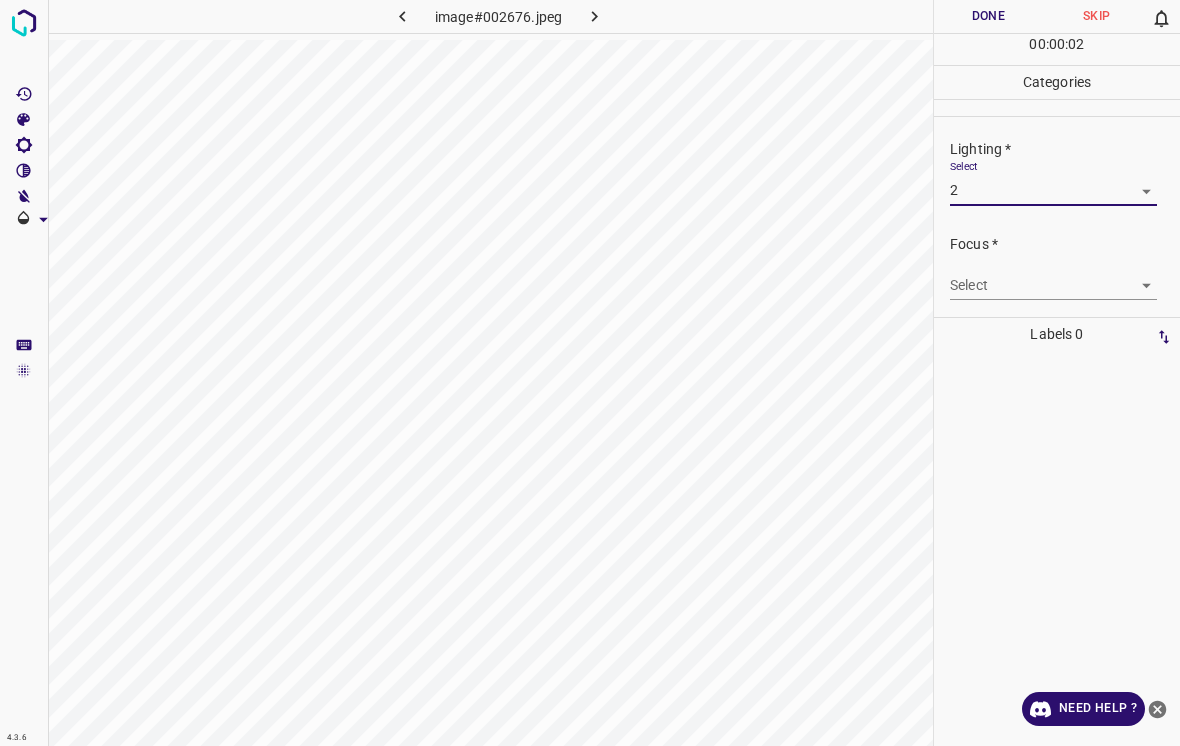click on "4.3.6  image#002676.jpeg Done Skip 0 00   : 00   : 02   Categories Lighting *  Select 2 2 Focus *  Select ​ Overall *  Select ​ Labels   0 Categories 1 Lighting 2 Focus 3 Overall Tools Space Change between modes (Draw & Edit) I Auto labeling R Restore zoom M Zoom in N Zoom out Delete Delete selecte label Filters Z Restore filters X Saturation filter C Brightness filter V Contrast filter B Gray scale filter General O Download Need Help ? - Text - Hide - Delete" at bounding box center [590, 373] 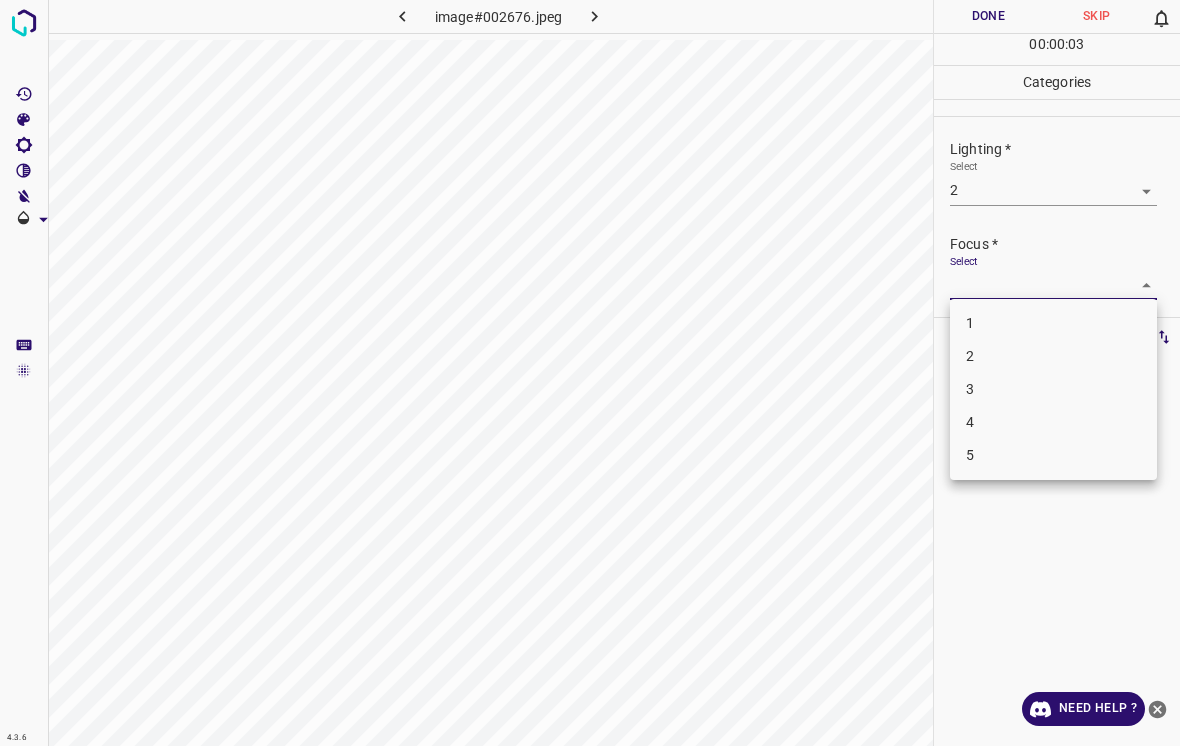 click on "1" at bounding box center (1053, 323) 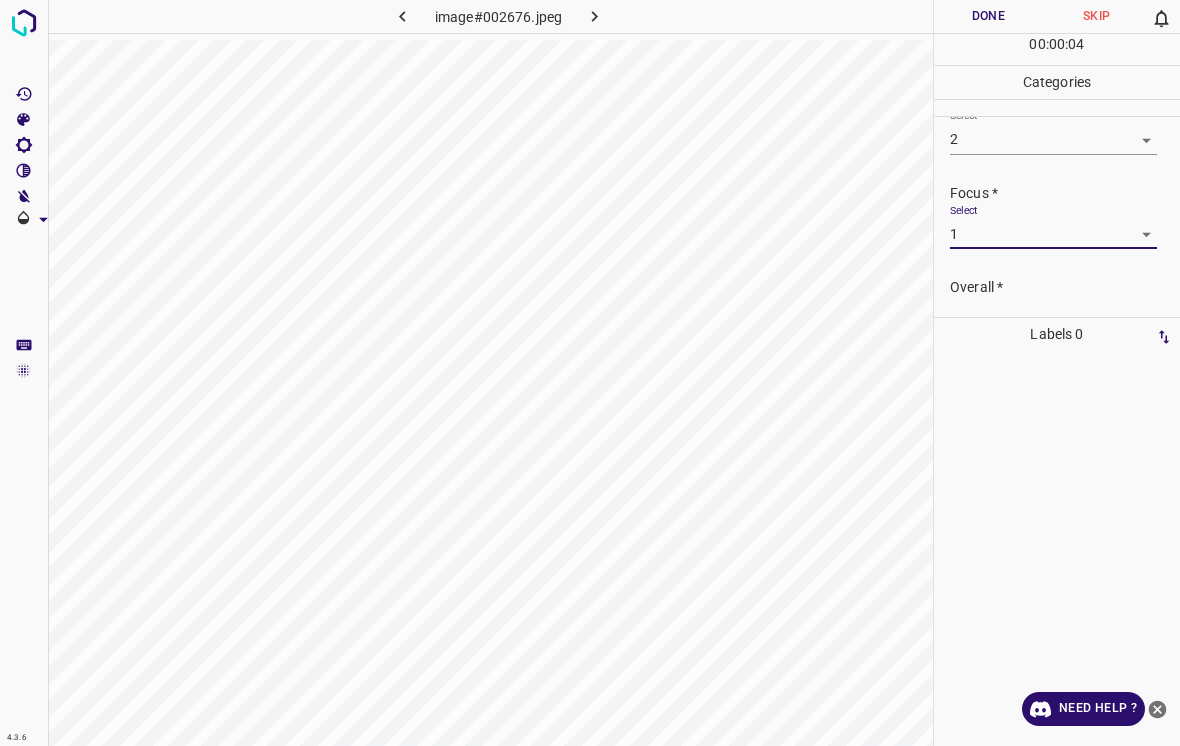 click on "Select ​" at bounding box center [1053, 320] 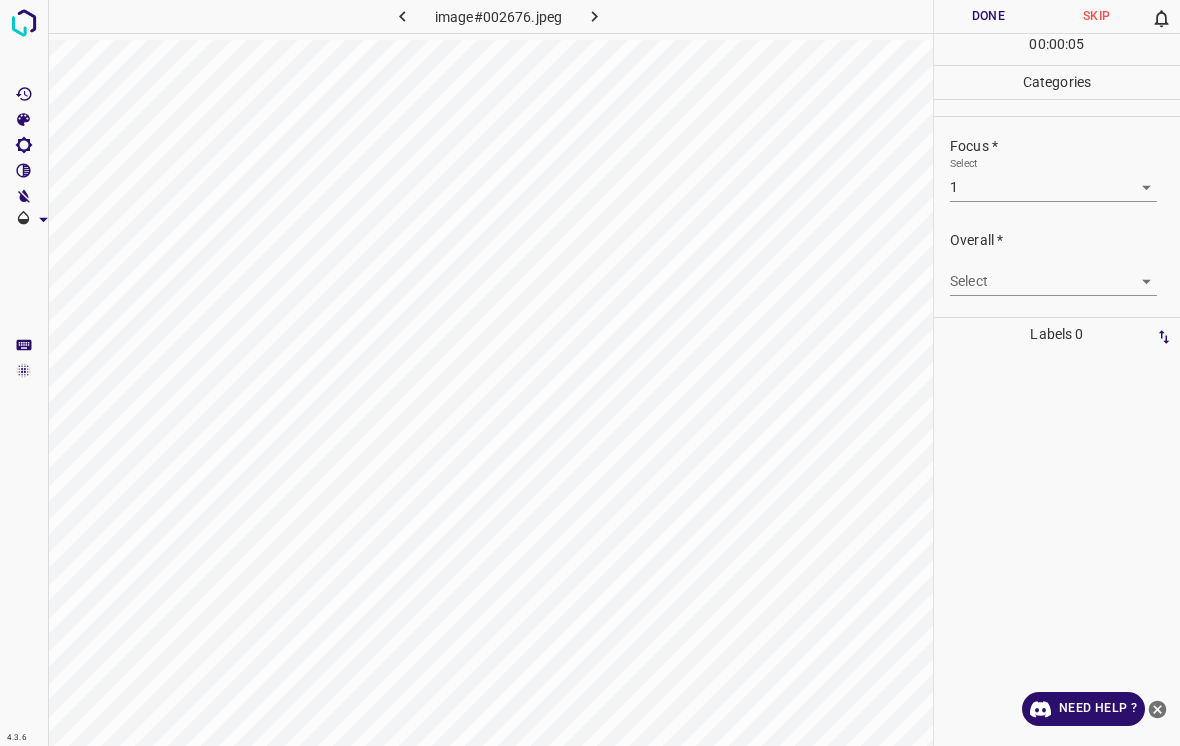 scroll, scrollTop: 98, scrollLeft: 0, axis: vertical 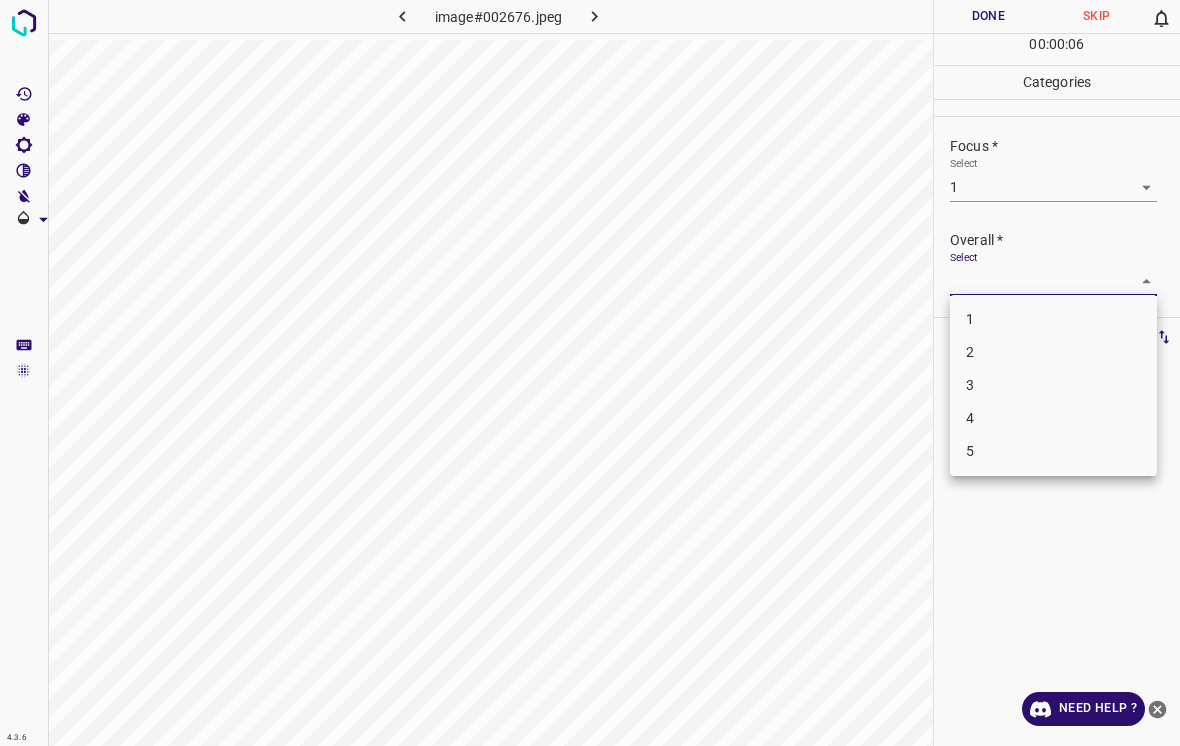 click on "2" at bounding box center (1053, 352) 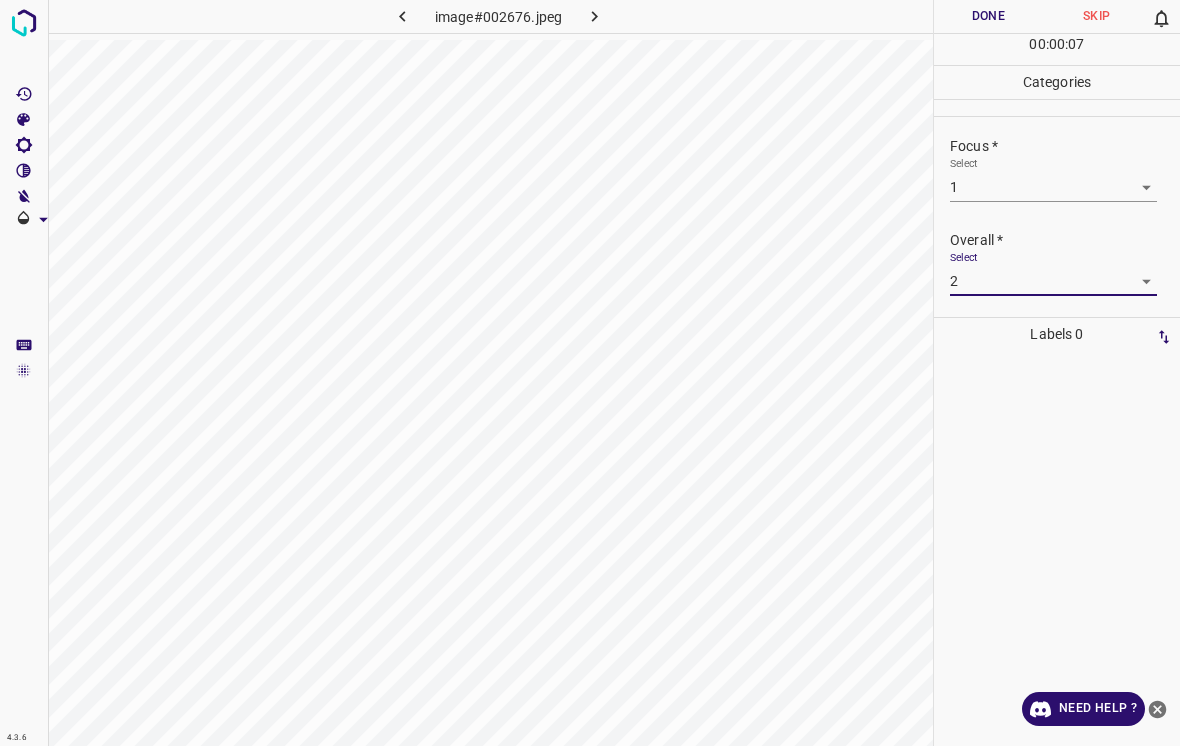 click on "Done" at bounding box center [988, 16] 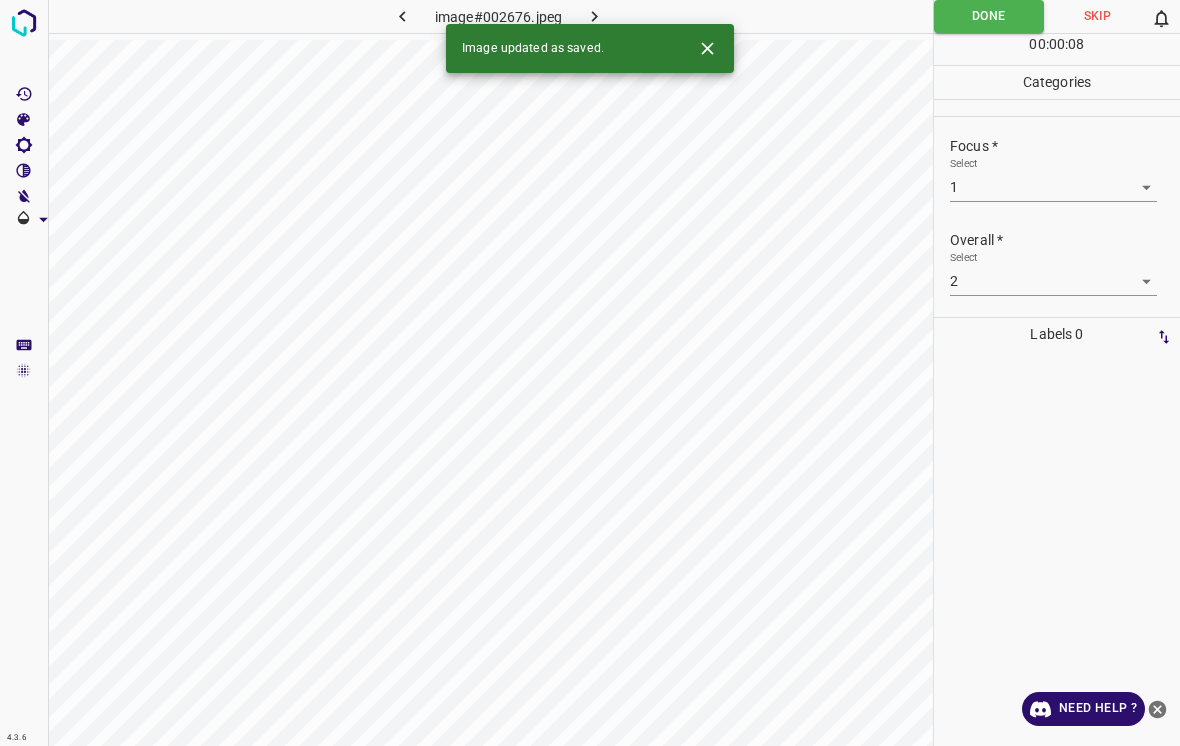 click on "4.3.6  image#002676.jpeg Done Skip 0 00   : 00   : 08   Categories Lighting *  Select 2 2 Focus *  Select 1 1 Overall *  Select 2 2 Labels   0 Categories 1 Lighting 2 Focus 3 Overall Tools Space Change between modes (Draw & Edit) I Auto labeling R Restore zoom M Zoom in N Zoom out Delete Delete selecte label Filters Z Restore filters X Saturation filter C Brightness filter V Contrast filter B Gray scale filter General O Download Image updated as saved. Need Help ? - Text - Hide - Delete" at bounding box center [590, 373] 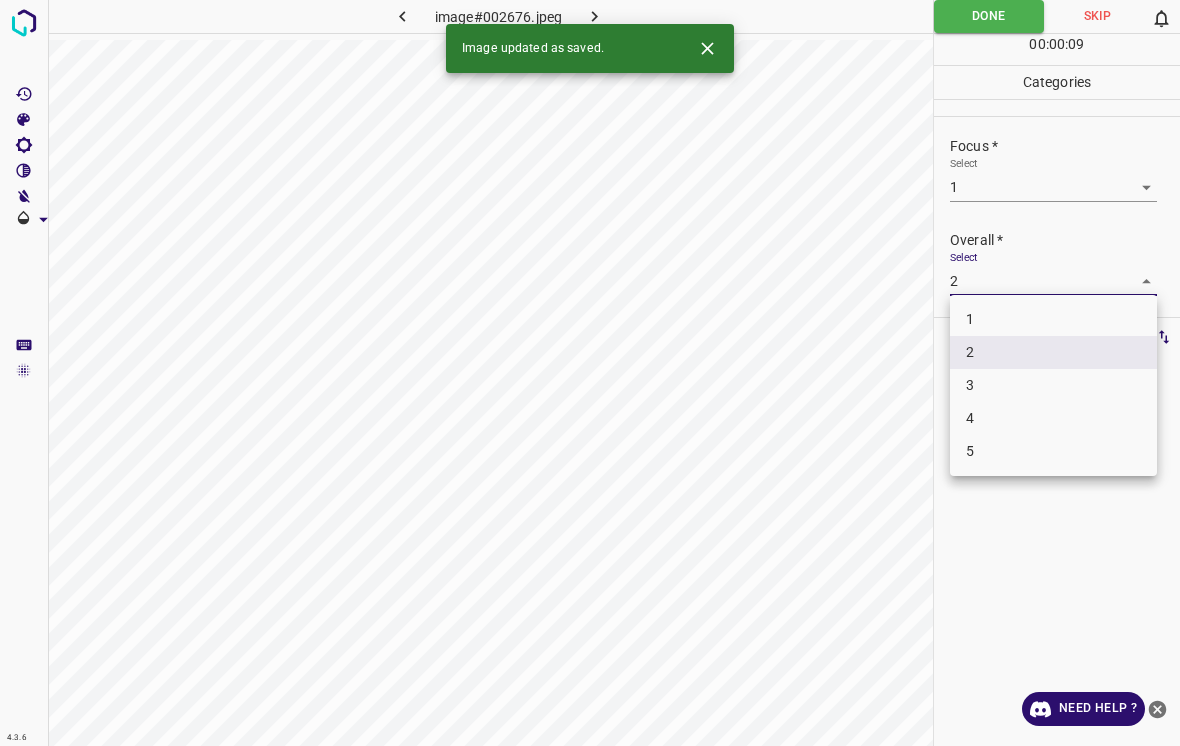 click on "1" at bounding box center (1053, 319) 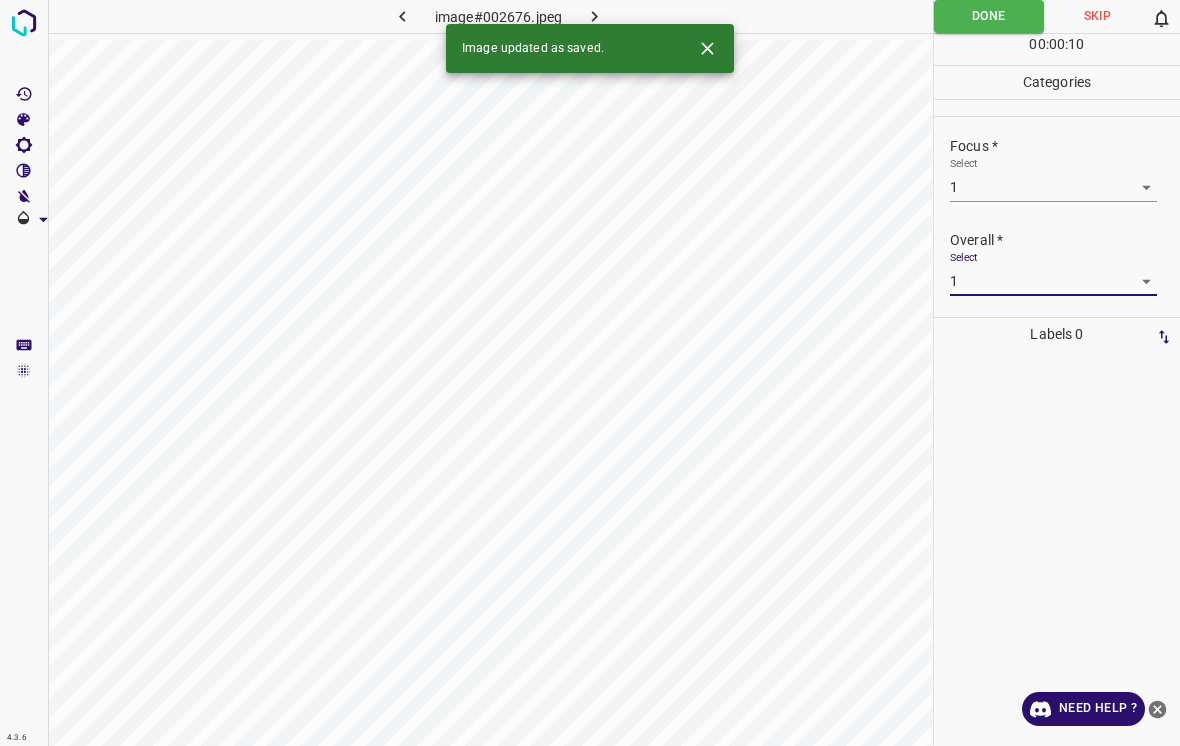 click on "Done" at bounding box center [989, 16] 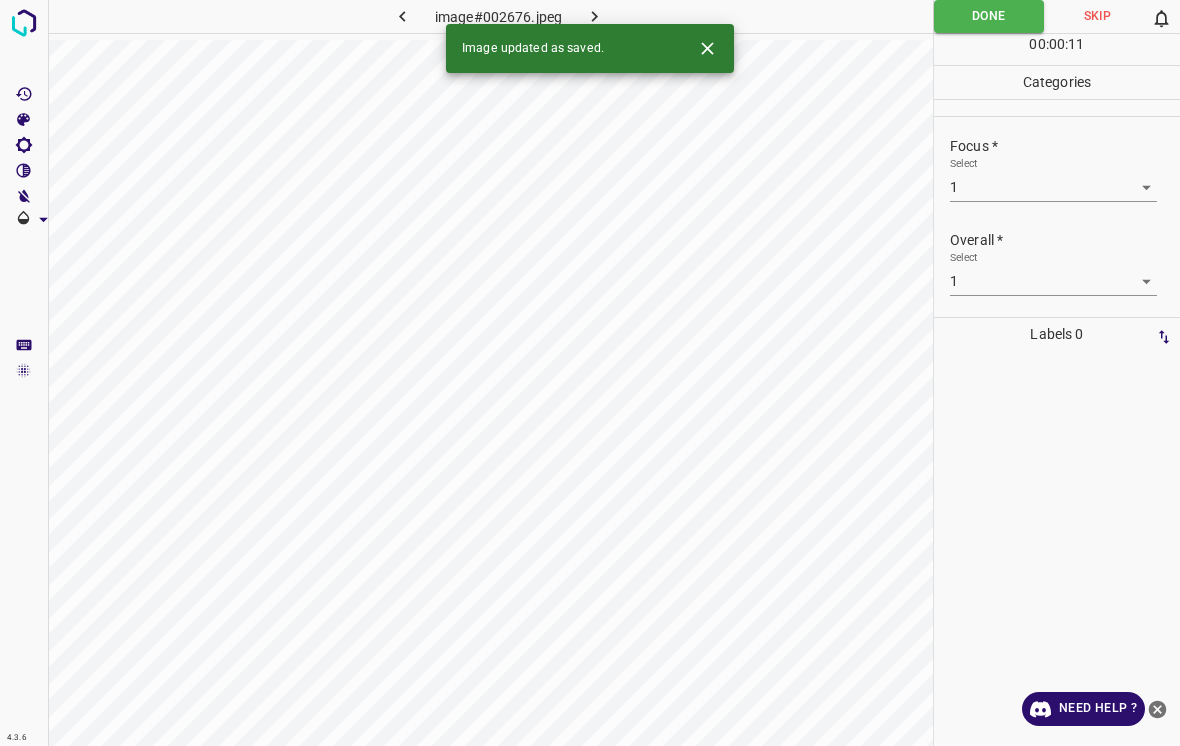 click 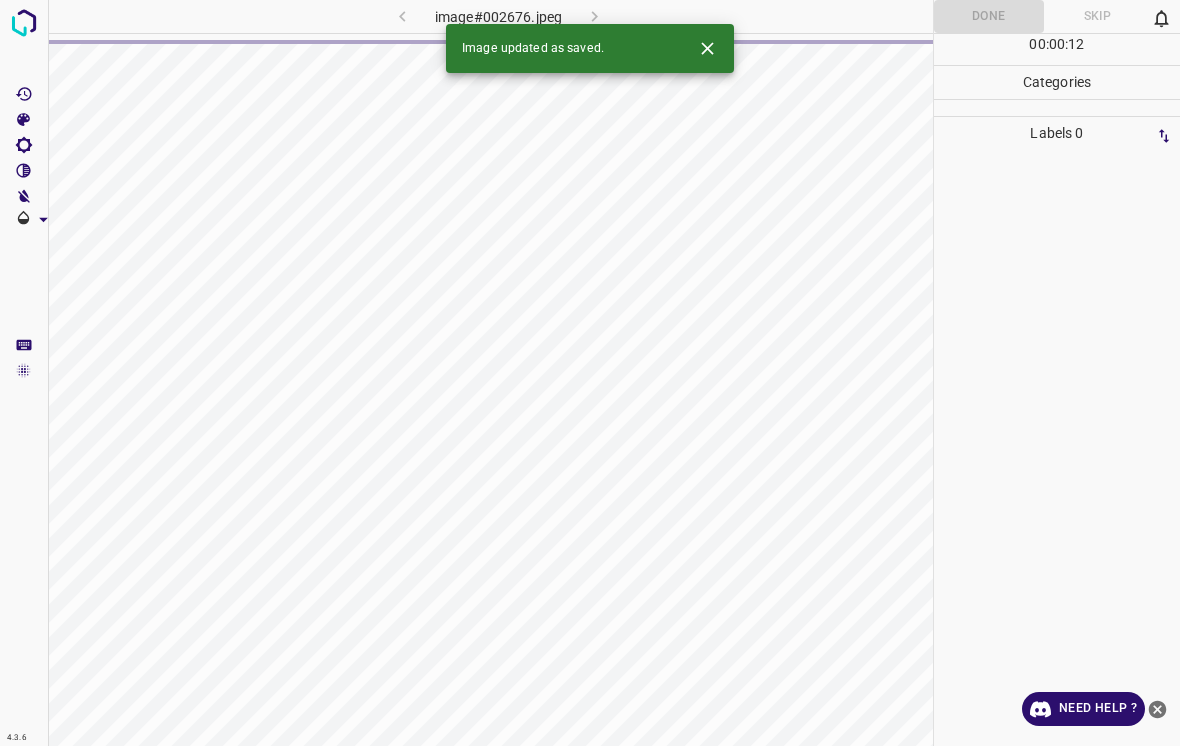 click 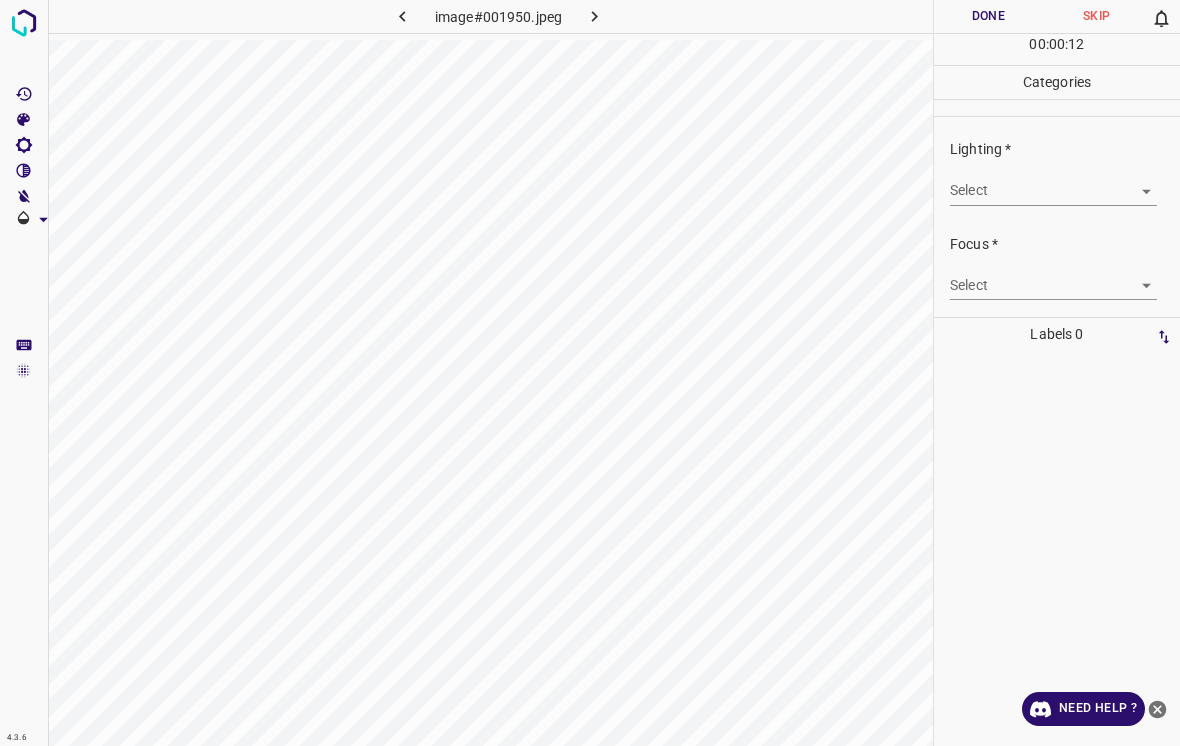 click on "4.3.6  image#001950.jpeg Done Skip 0 00   : 00   : 12   Categories Lighting *  Select ​ Focus *  Select ​ Overall *  Select ​ Labels   0 Categories 1 Lighting 2 Focus 3 Overall Tools Space Change between modes (Draw & Edit) I Auto labeling R Restore zoom M Zoom in N Zoom out Delete Delete selecte label Filters Z Restore filters X Saturation filter C Brightness filter V Contrast filter B Gray scale filter General O Download Need Help ? - Text - Hide - Delete" at bounding box center [590, 373] 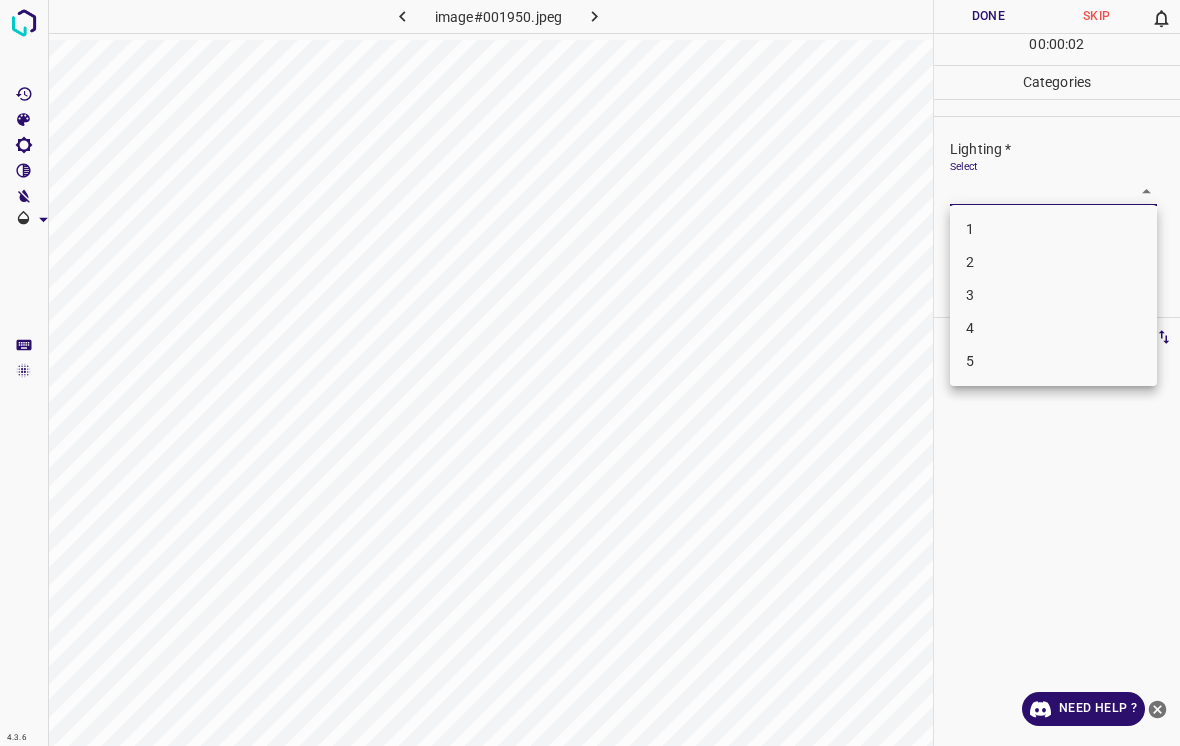 click on "3" at bounding box center [1053, 295] 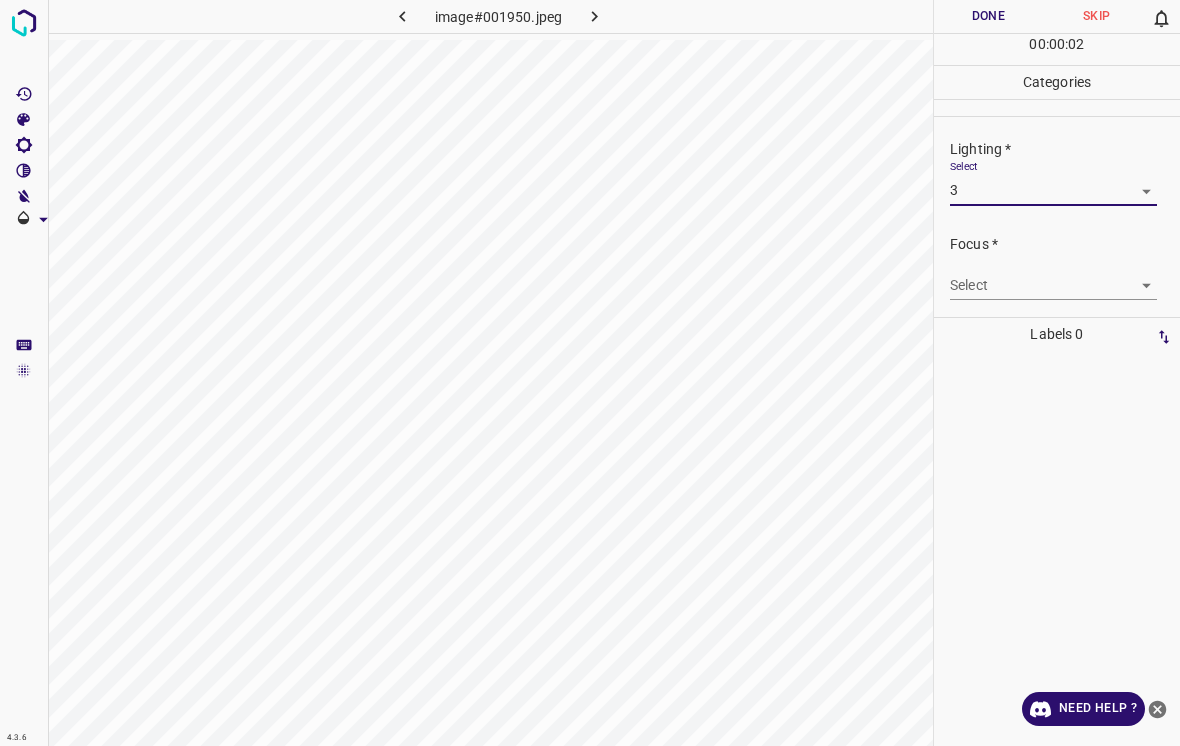 click on "4.3.6  image#001950.jpeg Done Skip 0 00   : 00   : 02   Categories Lighting *  Select 3 3 Focus *  Select ​ Overall *  Select ​ Labels   0 Categories 1 Lighting 2 Focus 3 Overall Tools Space Change between modes (Draw & Edit) I Auto labeling R Restore zoom M Zoom in N Zoom out Delete Delete selecte label Filters Z Restore filters X Saturation filter C Brightness filter V Contrast filter B Gray scale filter General O Download Need Help ? - Text - Hide - Delete" at bounding box center (590, 373) 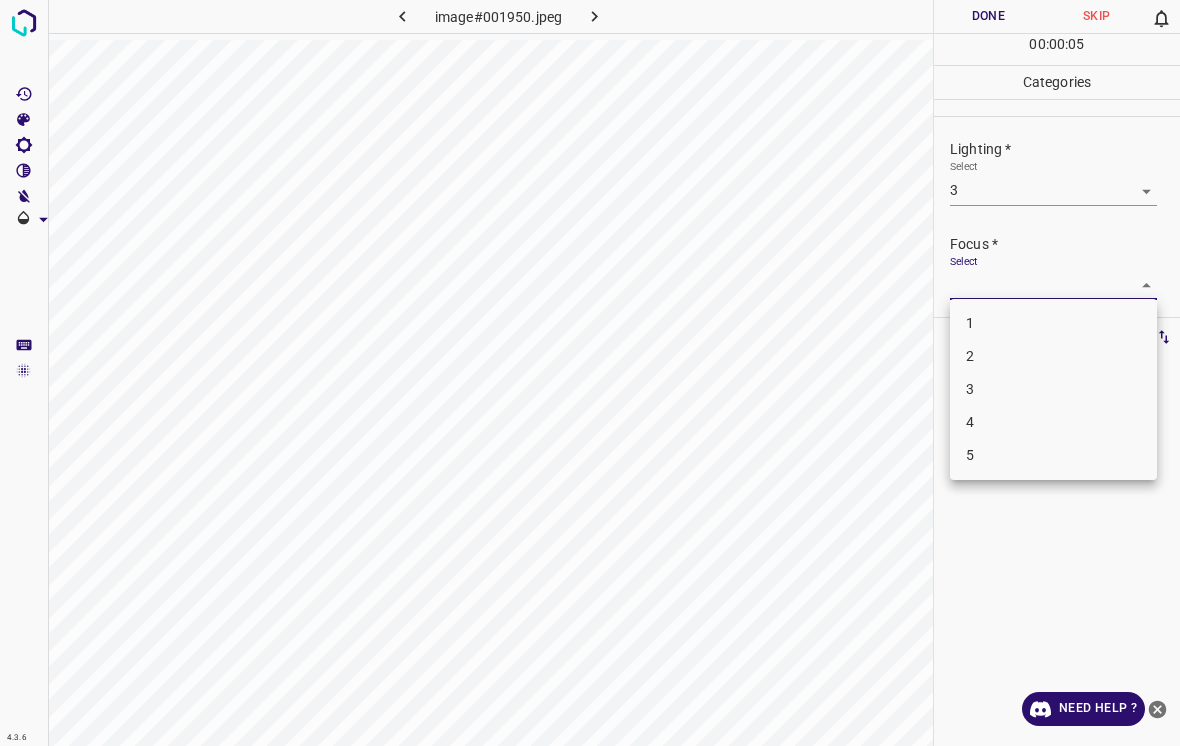 click on "3" at bounding box center [1053, 389] 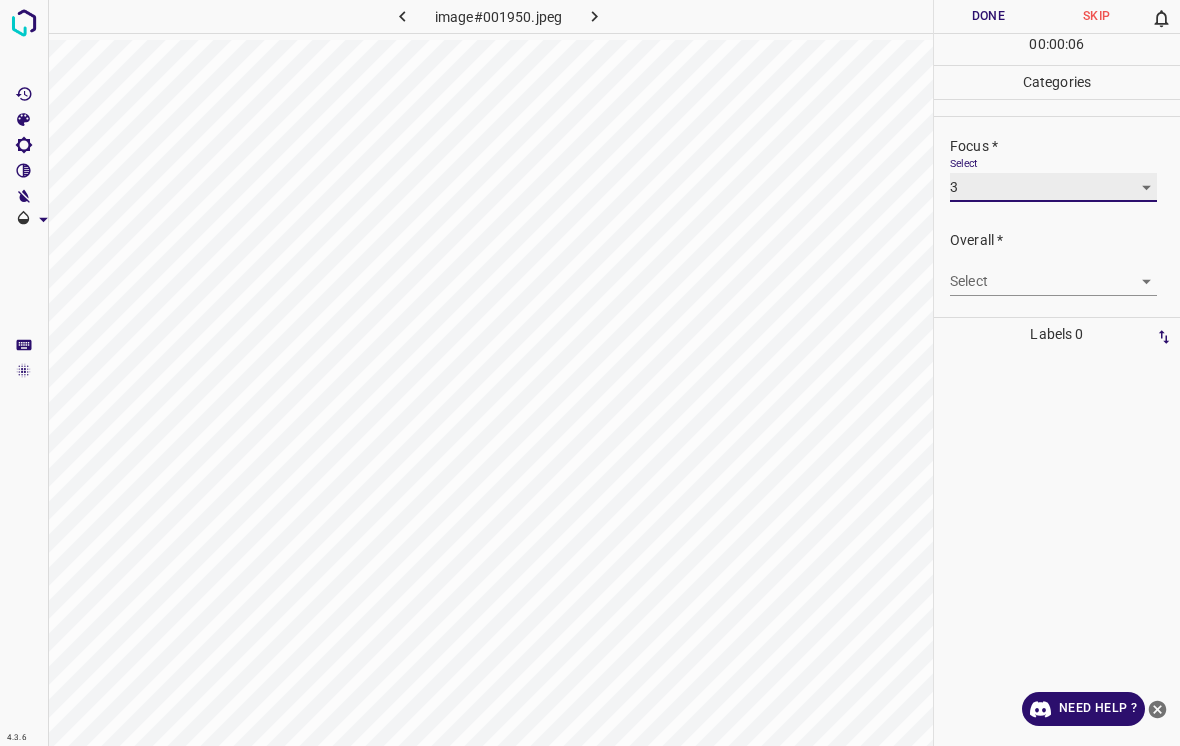 scroll, scrollTop: 98, scrollLeft: 0, axis: vertical 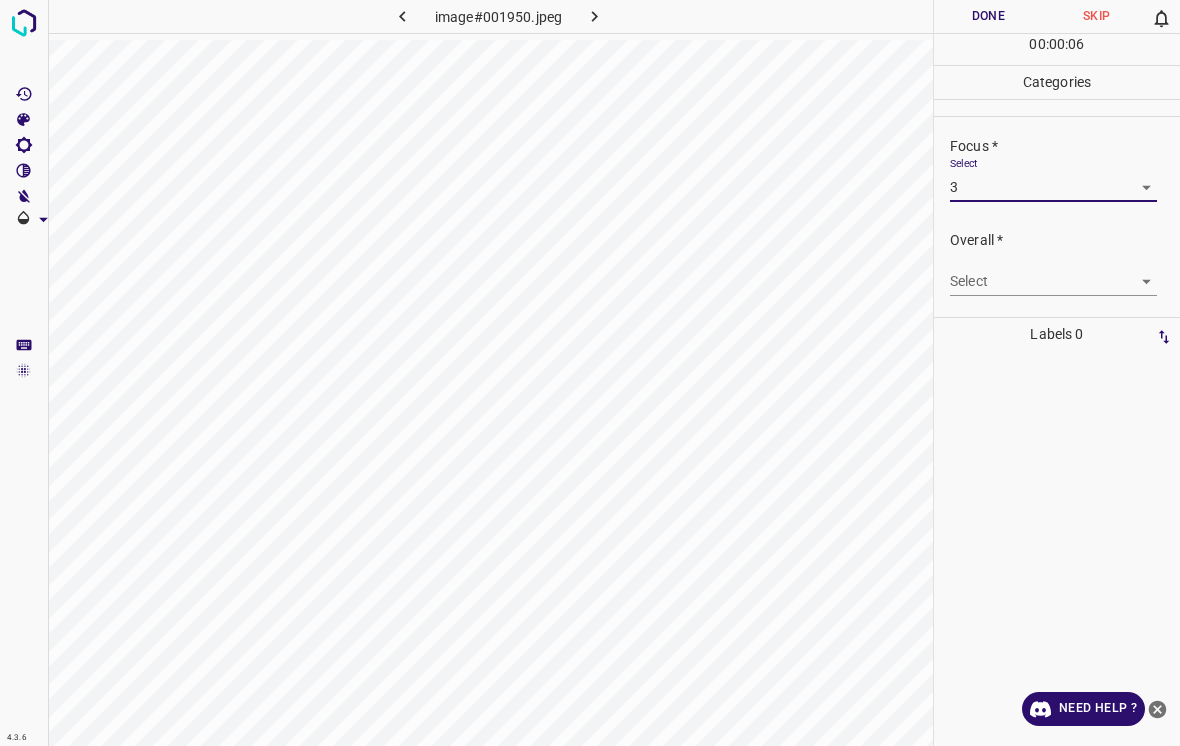 click on "4.3.6  image#001950.jpeg Done Skip 0 00   : 00   : 06   Categories Lighting *  Select 3 3 Focus *  Select 3 3 Overall *  Select ​ Labels   0 Categories 1 Lighting 2 Focus 3 Overall Tools Space Change between modes (Draw & Edit) I Auto labeling R Restore zoom M Zoom in N Zoom out Delete Delete selecte label Filters Z Restore filters X Saturation filter C Brightness filter V Contrast filter B Gray scale filter General O Download Need Help ? - Text - Hide - Delete" at bounding box center [590, 373] 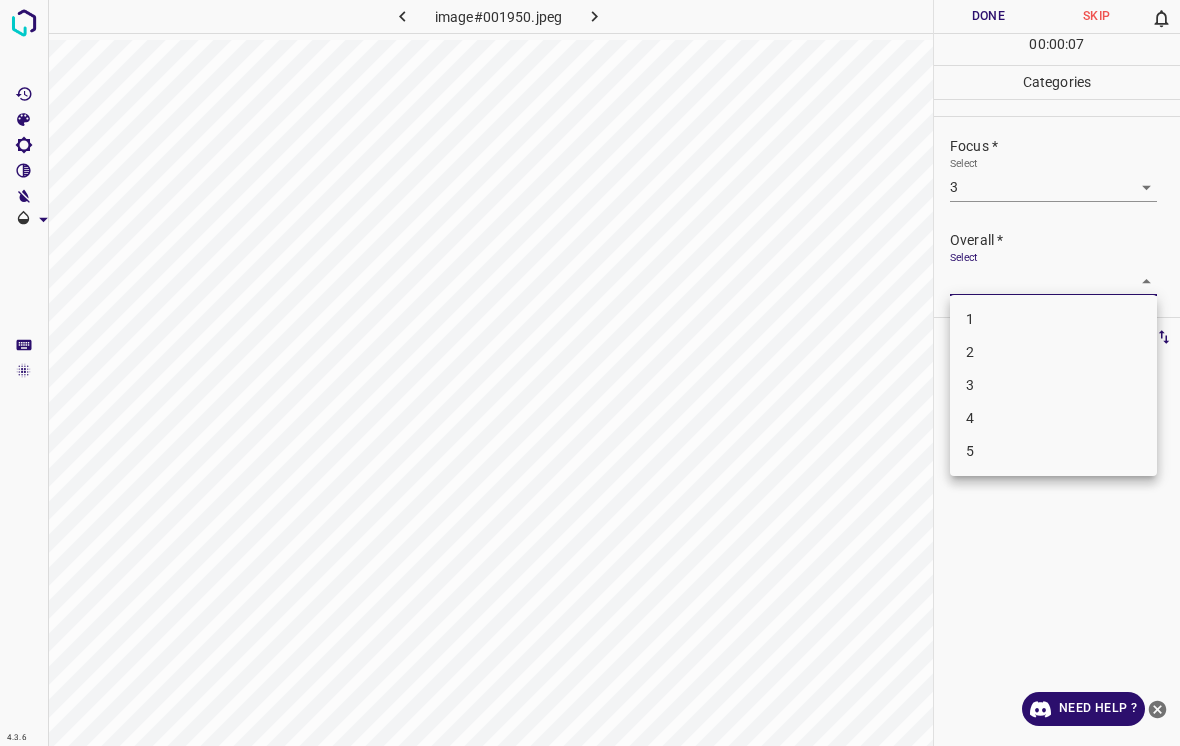 click on "3" at bounding box center [1053, 385] 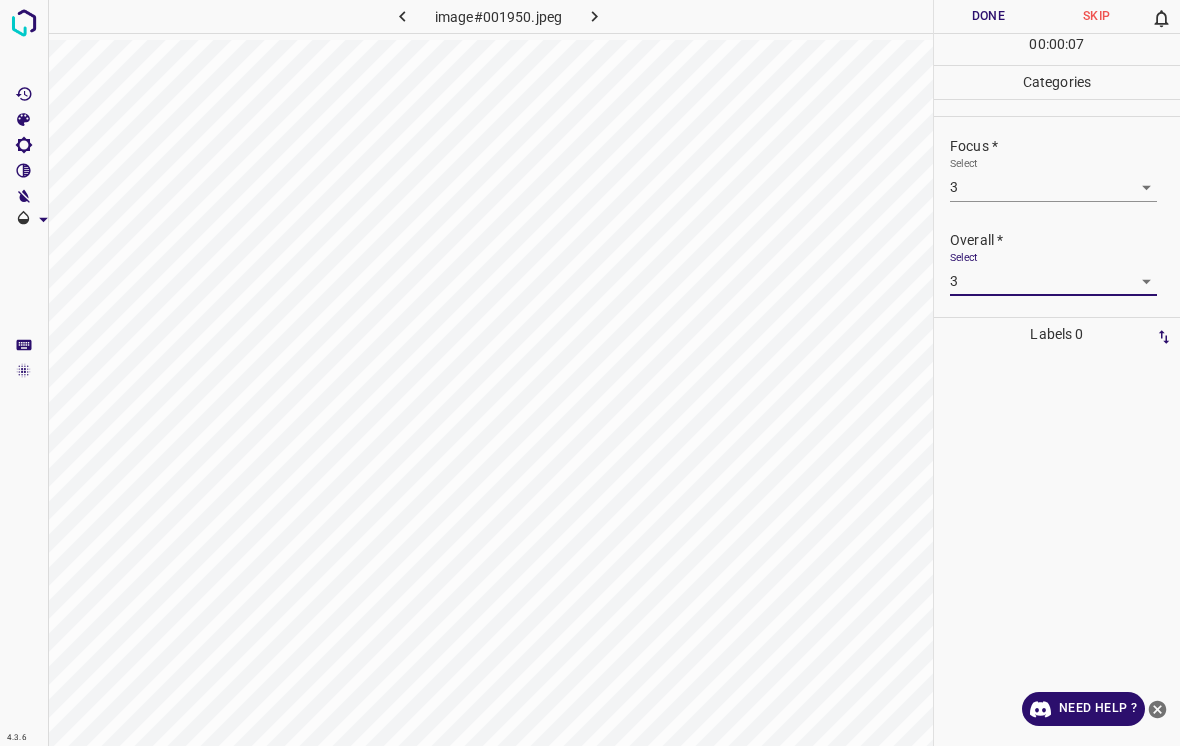 click on "Done" at bounding box center [988, 16] 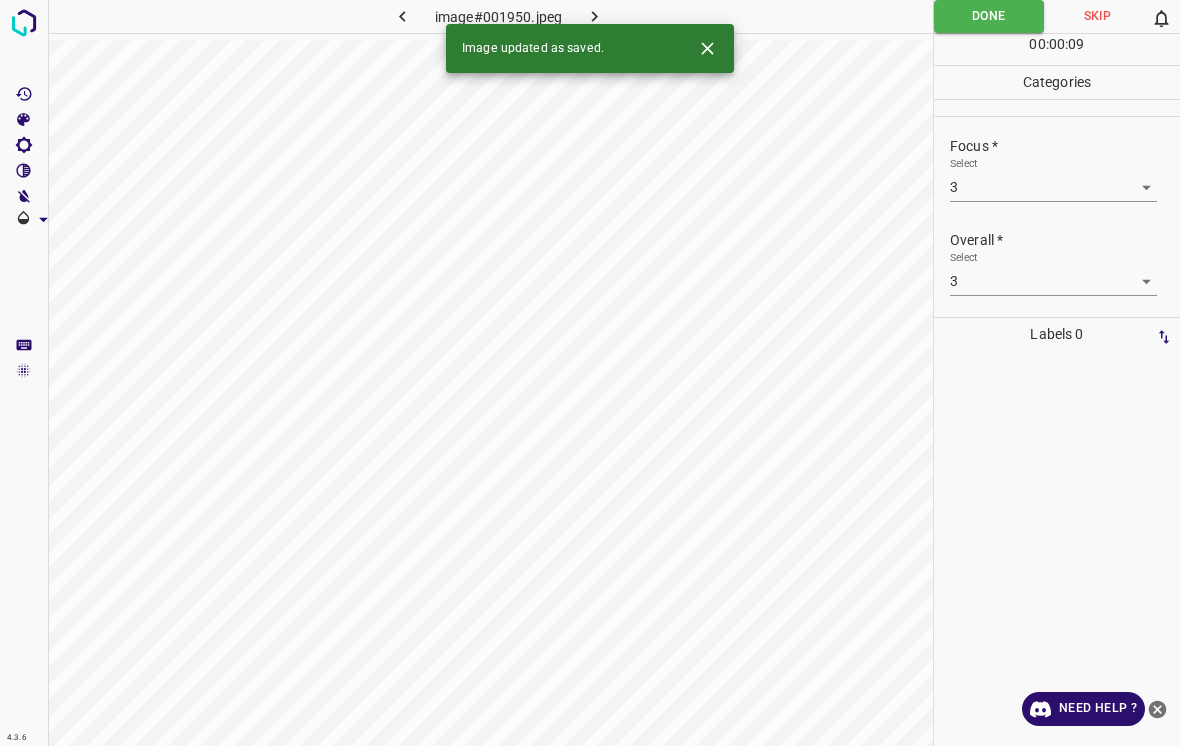 click 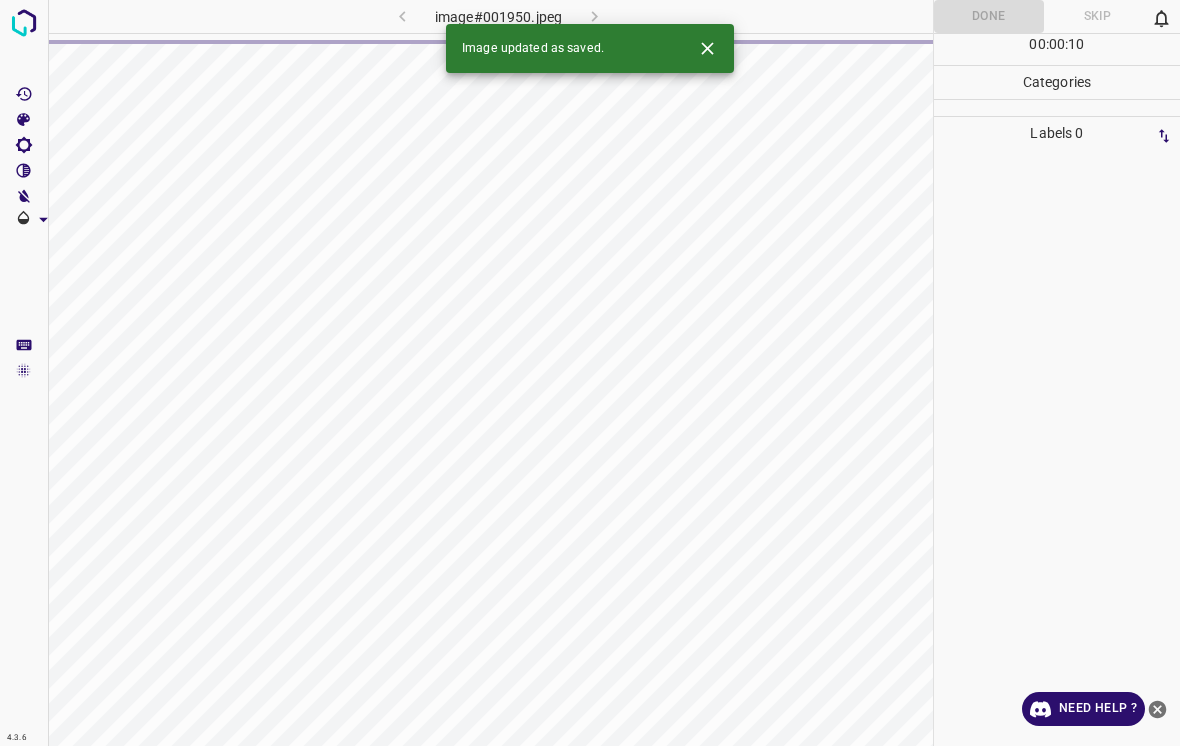 click 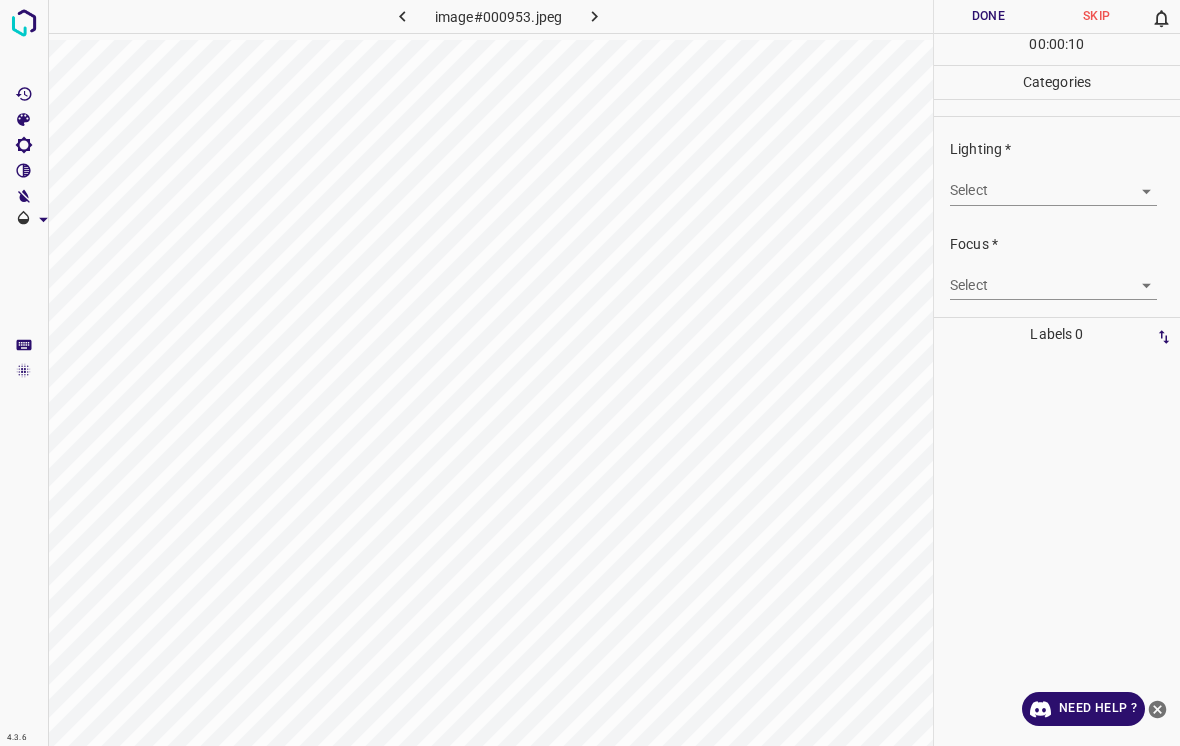 click on "4.3.6  image#000953.jpeg Done Skip 0 00   : 00   : 10   Categories Lighting *  Select ​ Focus *  Select ​ Overall *  Select ​ Labels   0 Categories 1 Lighting 2 Focus 3 Overall Tools Space Change between modes (Draw & Edit) I Auto labeling R Restore zoom M Zoom in N Zoom out Delete Delete selecte label Filters Z Restore filters X Saturation filter C Brightness filter V Contrast filter B Gray scale filter General O Download Need Help ? - Text - Hide - Delete" at bounding box center [590, 373] 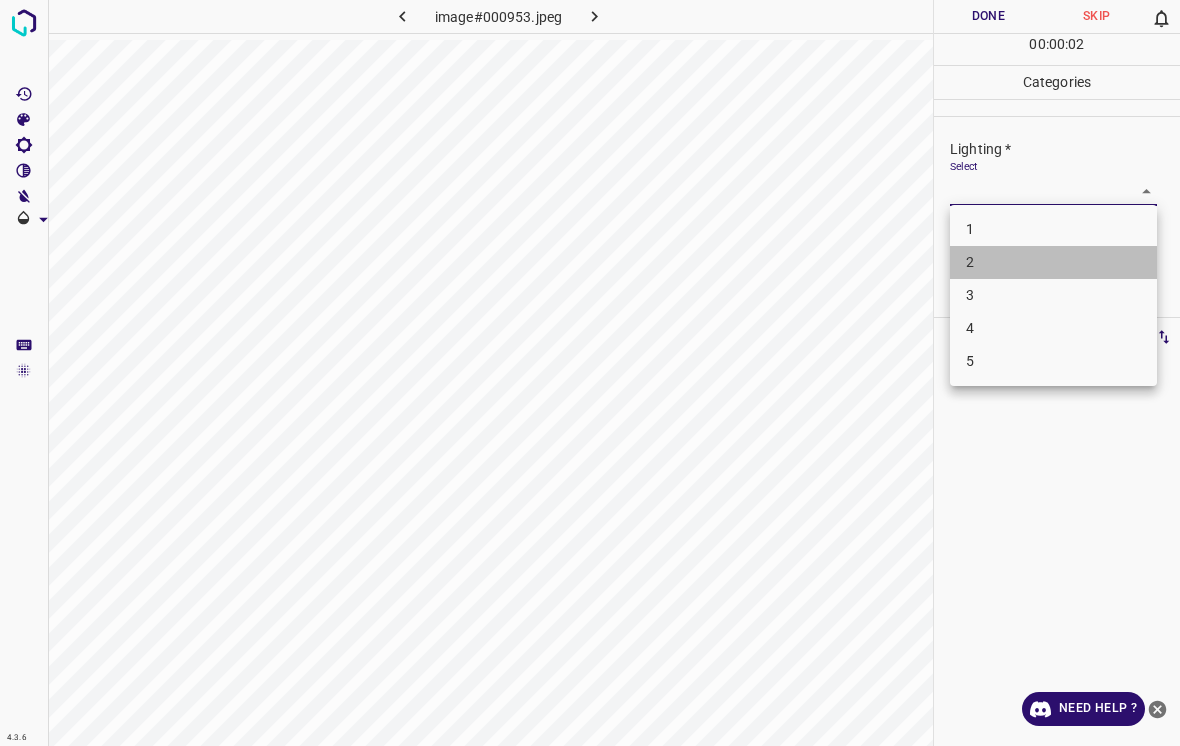 click on "2" at bounding box center [1053, 262] 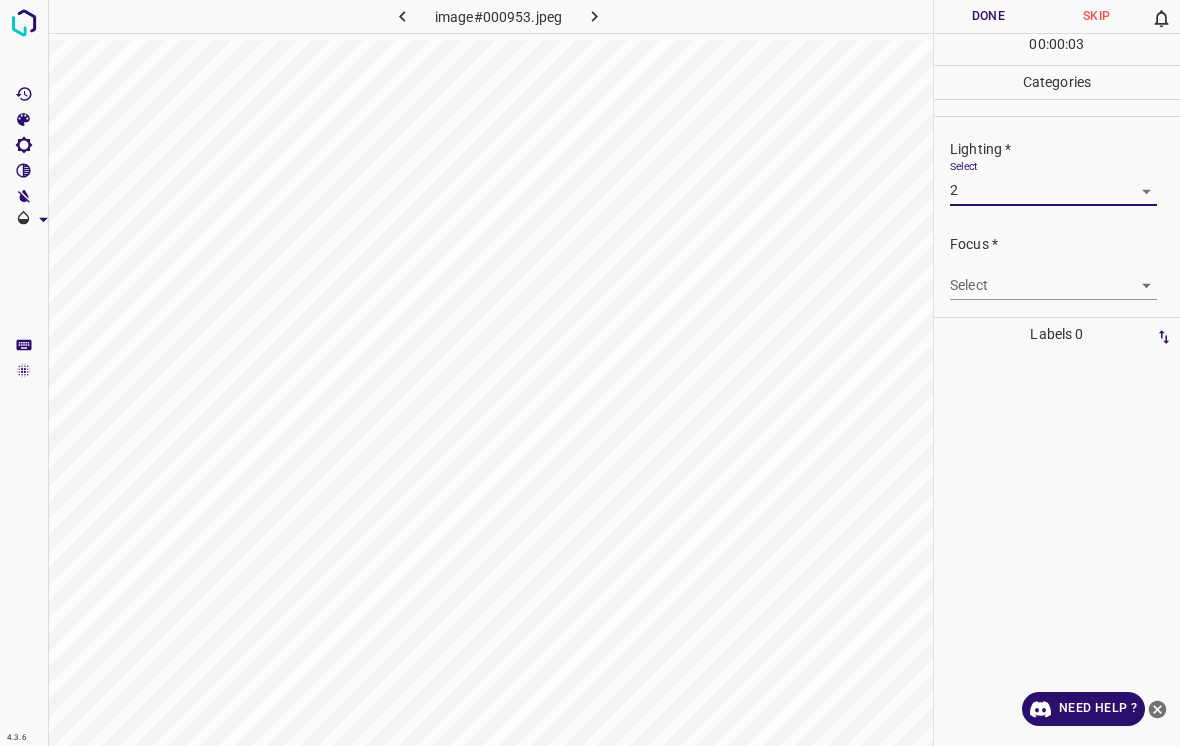 click on "4.3.6  image#000953.jpeg Done Skip 0 00   : 00   : 03   Categories Lighting *  Select 2 2 Focus *  Select ​ Overall *  Select ​ Labels   0 Categories 1 Lighting 2 Focus 3 Overall Tools Space Change between modes (Draw & Edit) I Auto labeling R Restore zoom M Zoom in N Zoom out Delete Delete selecte label Filters Z Restore filters X Saturation filter C Brightness filter V Contrast filter B Gray scale filter General O Download Need Help ? - Text - Hide - Delete 1 2 3 4 5" at bounding box center (590, 373) 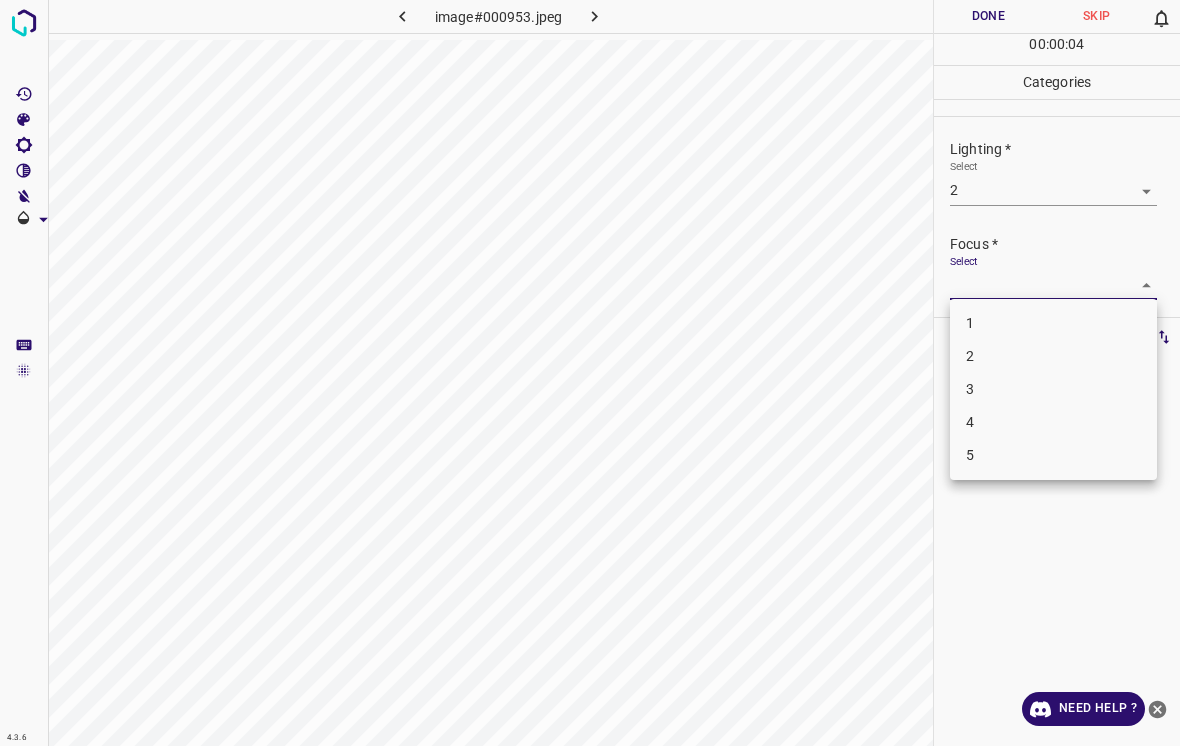 click on "3" at bounding box center (1053, 389) 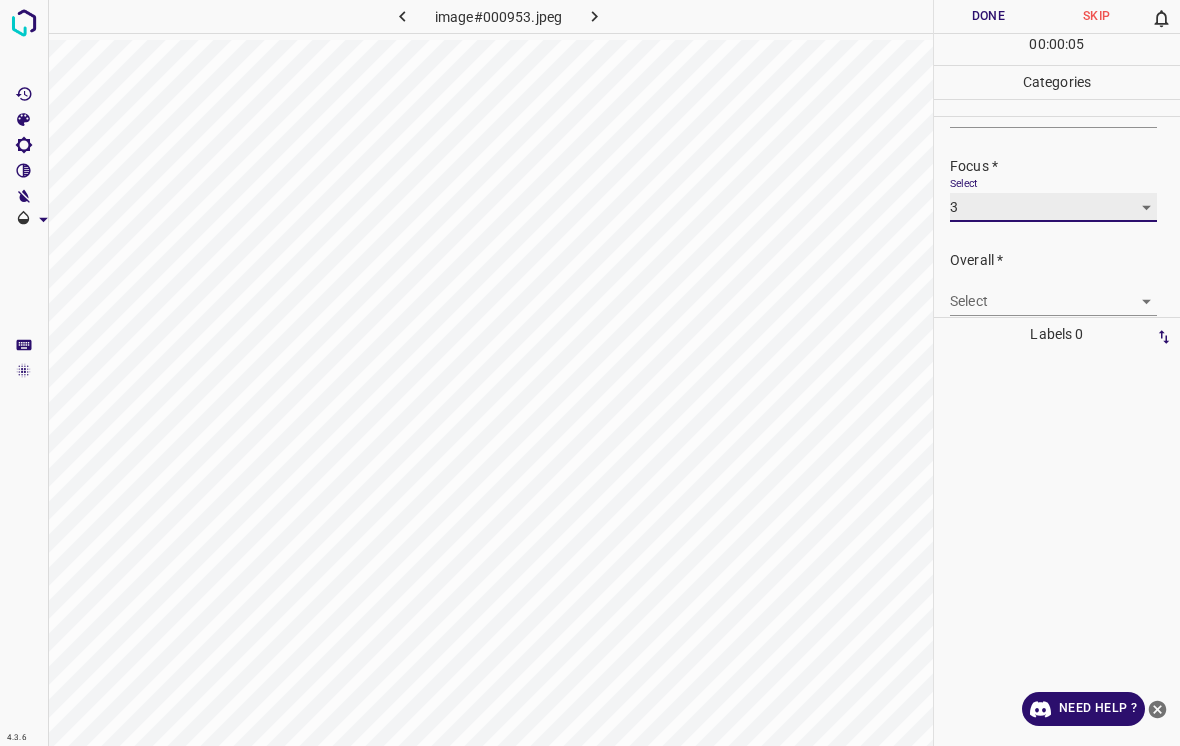 scroll, scrollTop: 85, scrollLeft: 0, axis: vertical 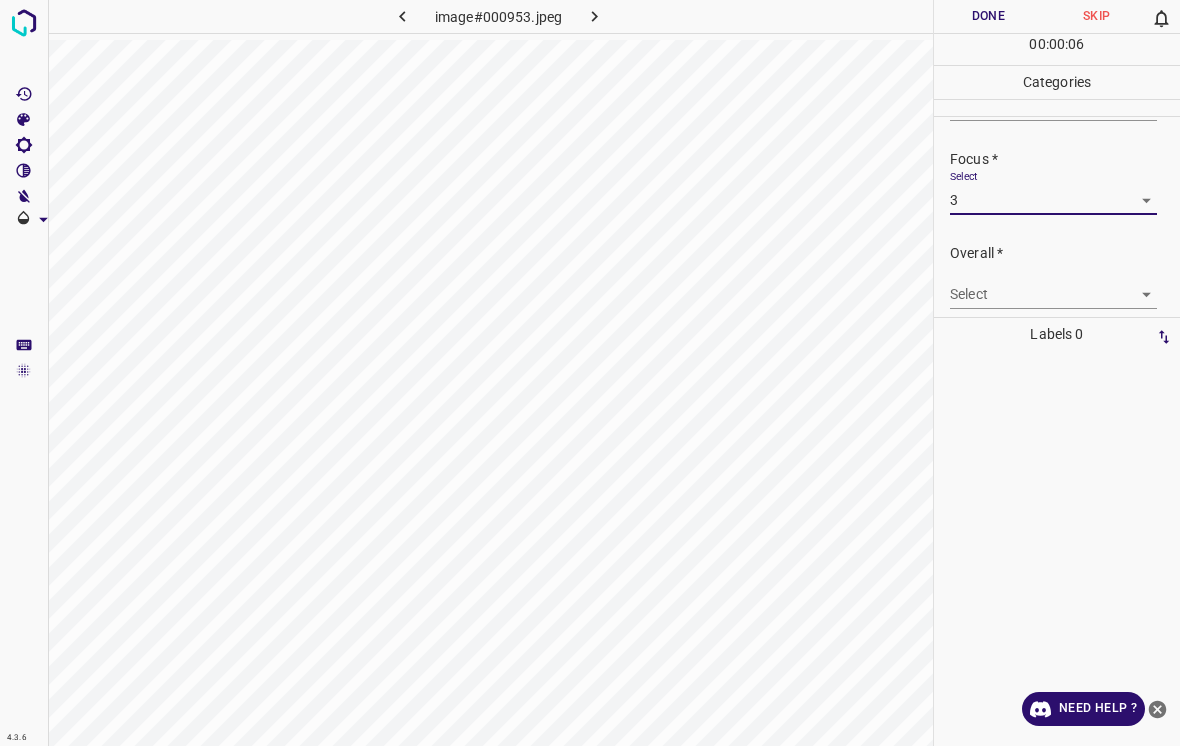 click on "4.3.6  image#000953.jpeg Done Skip 0 00   : 00   : 06   Categories Lighting *  Select 2 2 Focus *  Select 3 3 Overall *  Select ​ Labels   0 Categories 1 Lighting 2 Focus 3 Overall Tools Space Change between modes (Draw & Edit) I Auto labeling R Restore zoom M Zoom in N Zoom out Delete Delete selecte label Filters Z Restore filters X Saturation filter C Brightness filter V Contrast filter B Gray scale filter General O Download Need Help ? - Text - Hide - Delete" at bounding box center (590, 373) 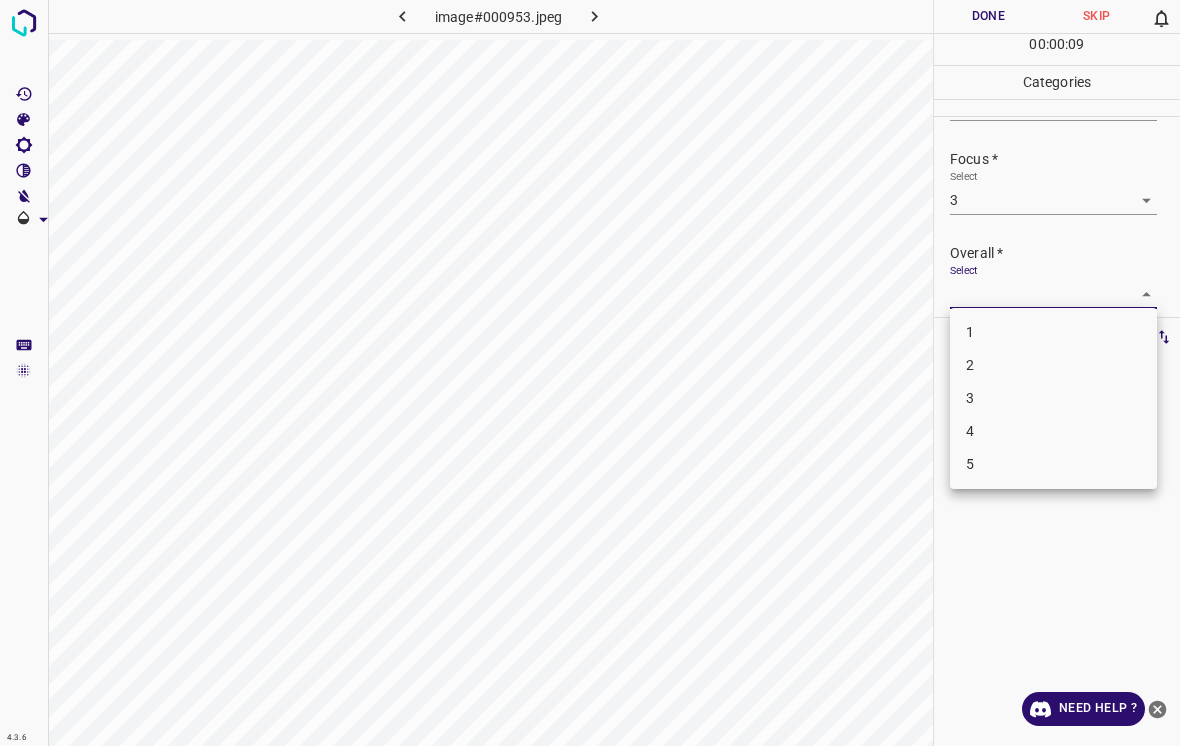 click on "3" at bounding box center [1053, 398] 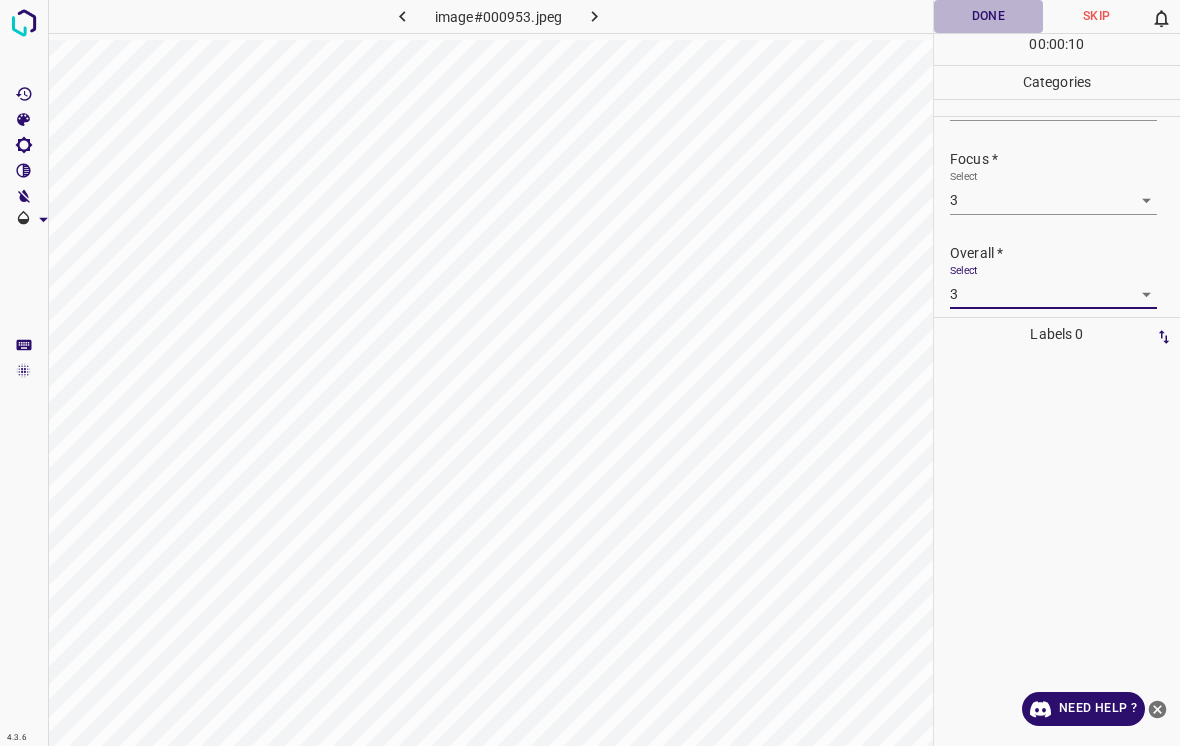 click on "Done" at bounding box center [988, 16] 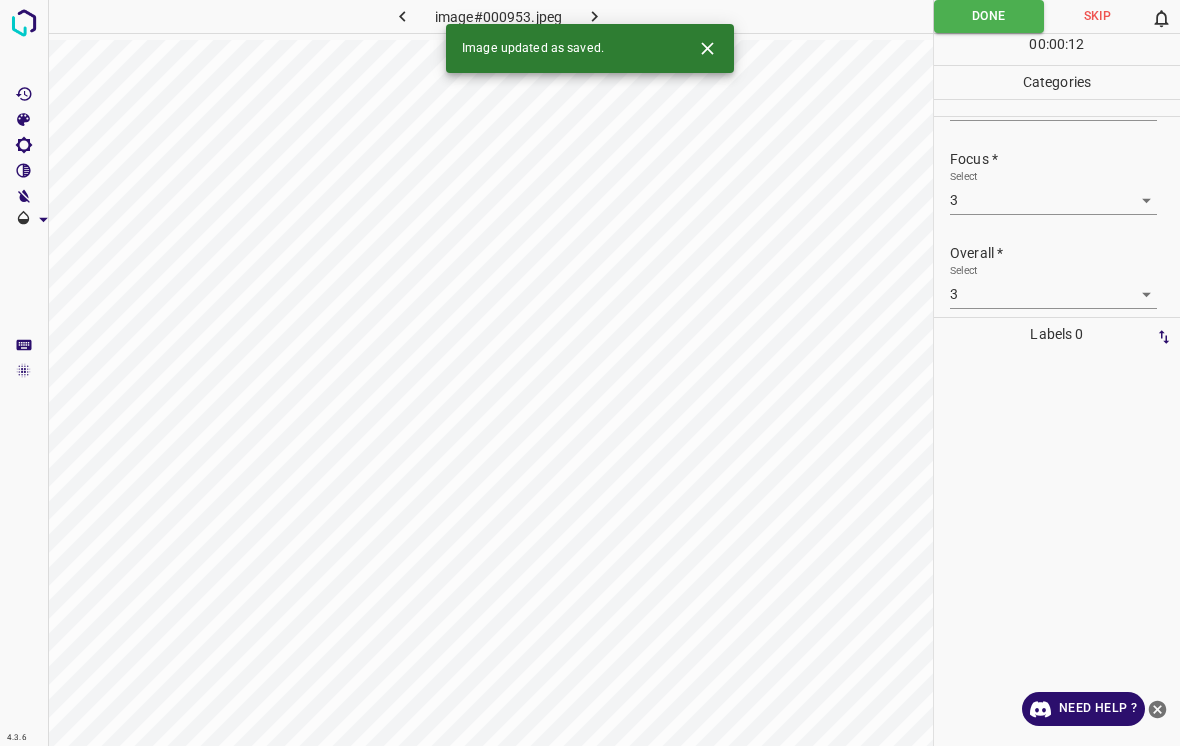 click at bounding box center (24, 23) 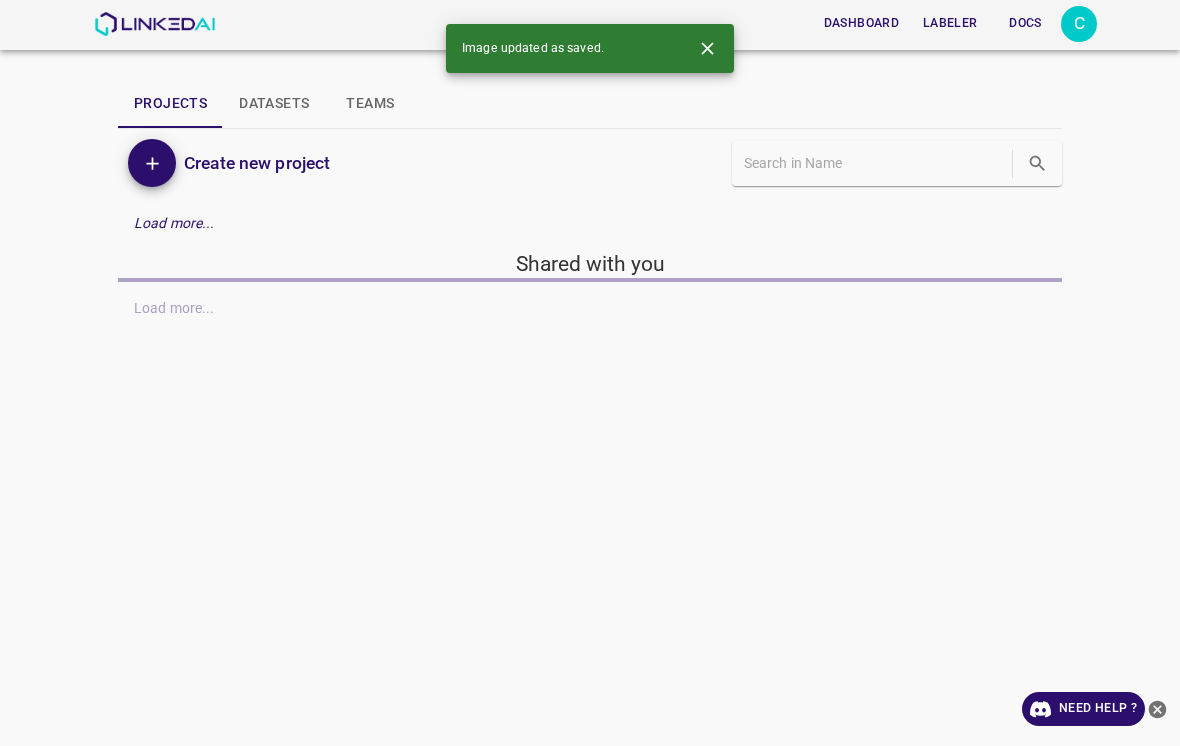 click on "Dashboard Labeler Docs C Projects Datasets Teams   Create new project Load more... Shared with you Load more..." at bounding box center (590, 373) 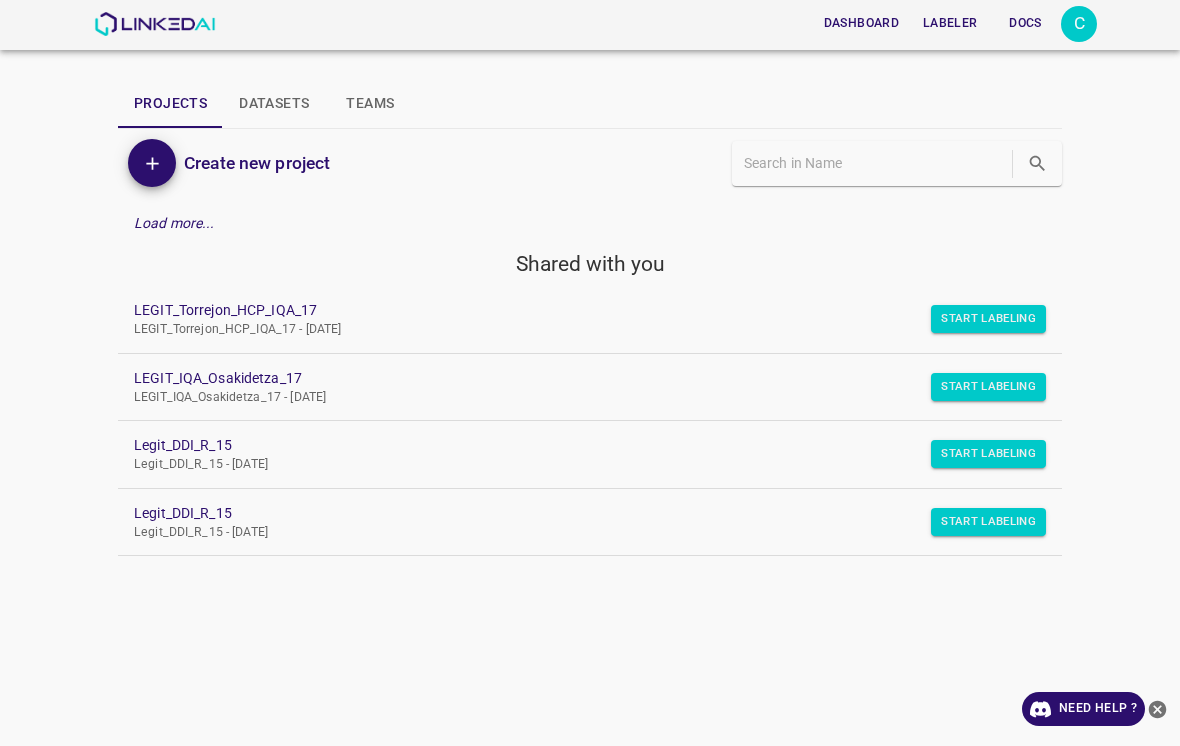 click on "LEGIT_Torrejon_HCP_IQA_17" at bounding box center [574, 310] 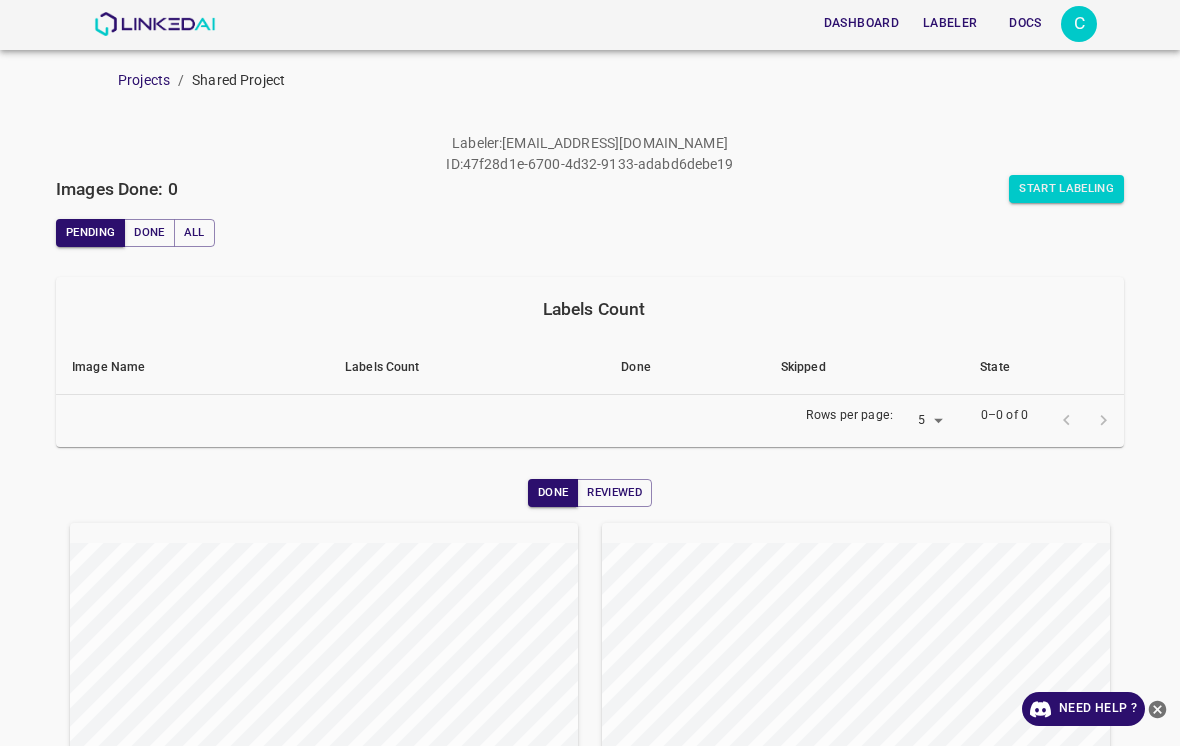scroll, scrollTop: 0, scrollLeft: 0, axis: both 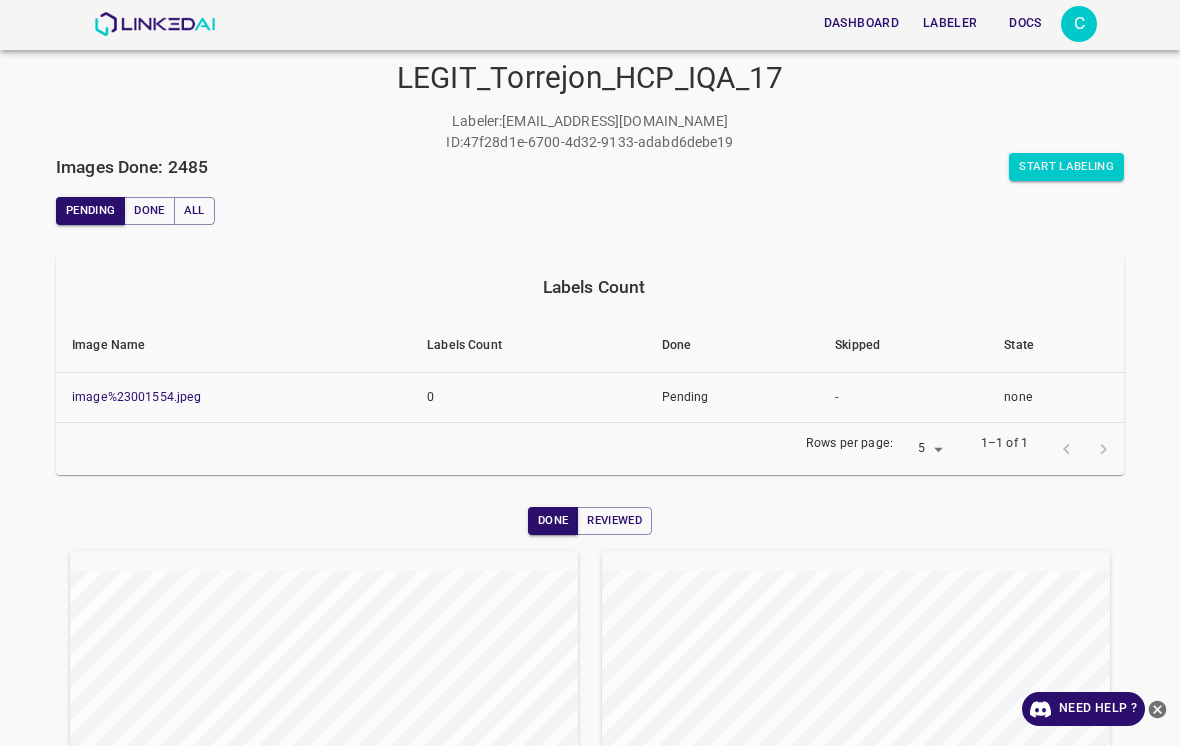 click on "Start Labeling" at bounding box center [1066, 167] 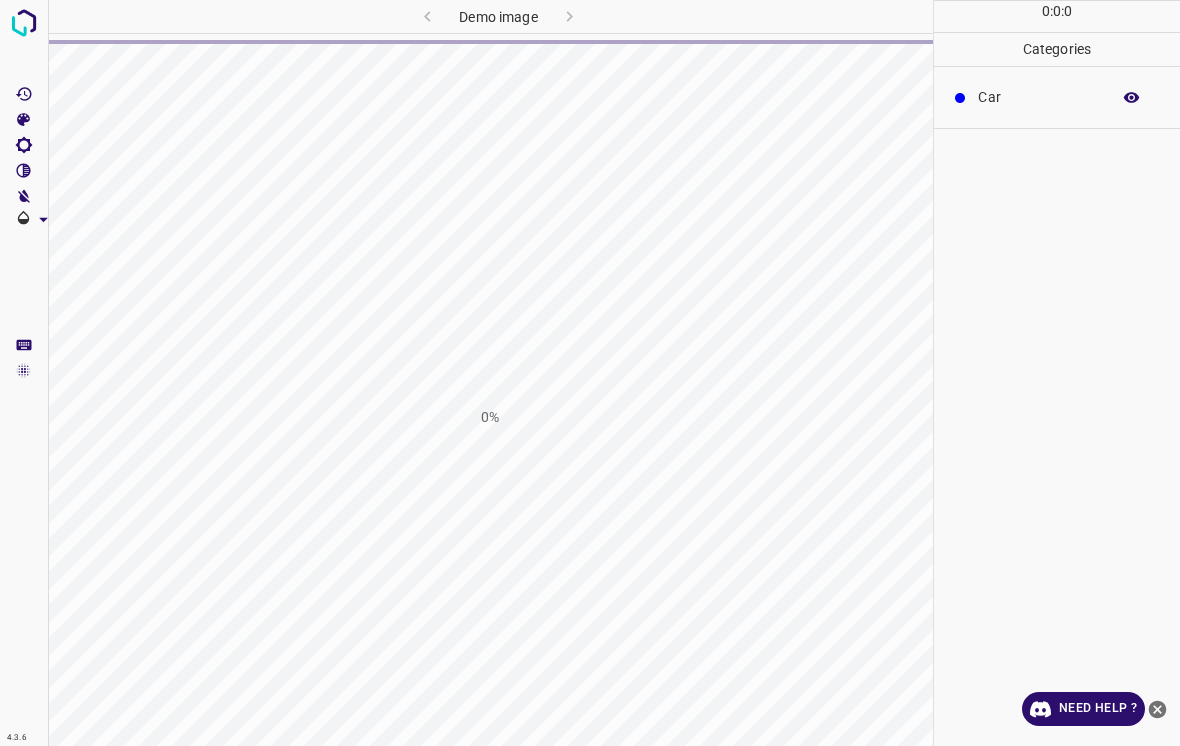 scroll, scrollTop: 0, scrollLeft: 0, axis: both 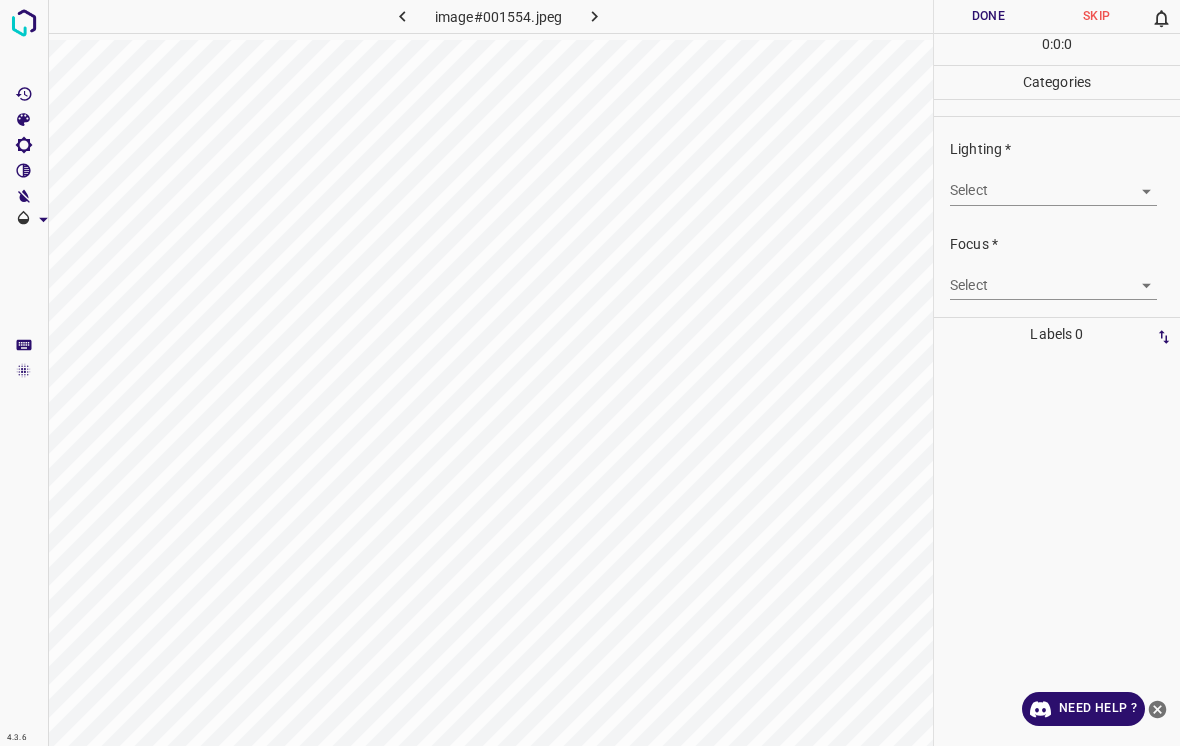 click on "4.3.6  image#001554.jpeg Done Skip 0 0   : 0   : 0   Categories Lighting *  Select ​ Focus *  Select ​ Overall *  Select ​ Labels   0 Categories 1 Lighting 2 Focus 3 Overall Tools Space Change between modes (Draw & Edit) I Auto labeling R Restore zoom M Zoom in N Zoom out Delete Delete selecte label Filters Z Restore filters X Saturation filter C Brightness filter V Contrast filter B Gray scale filter General O Download Need Help ? - Text - Hide - Delete" at bounding box center (590, 373) 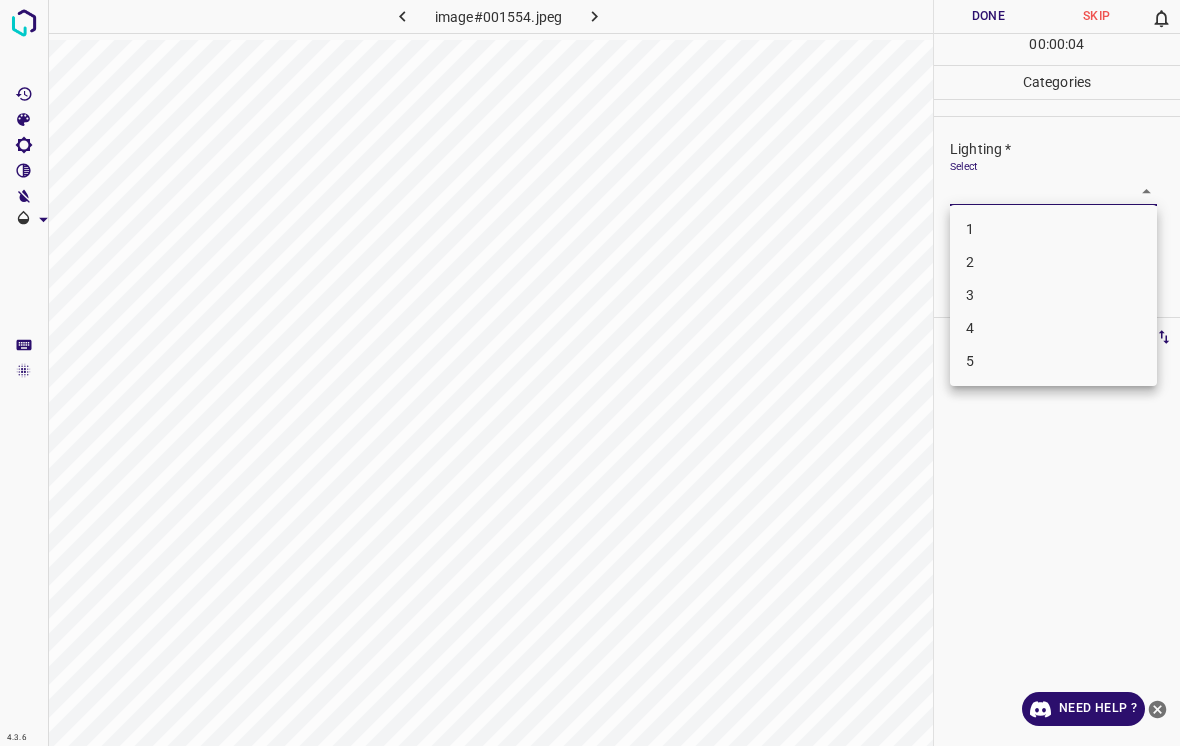 click on "3" at bounding box center (1053, 295) 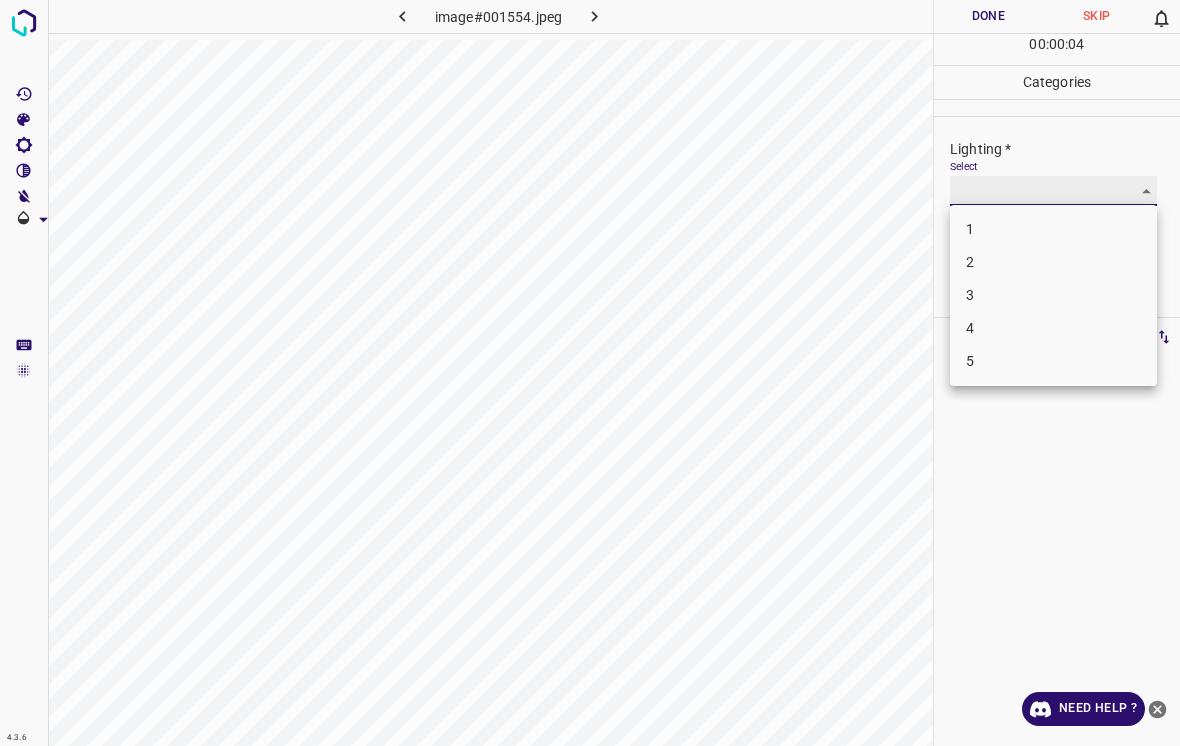 type on "3" 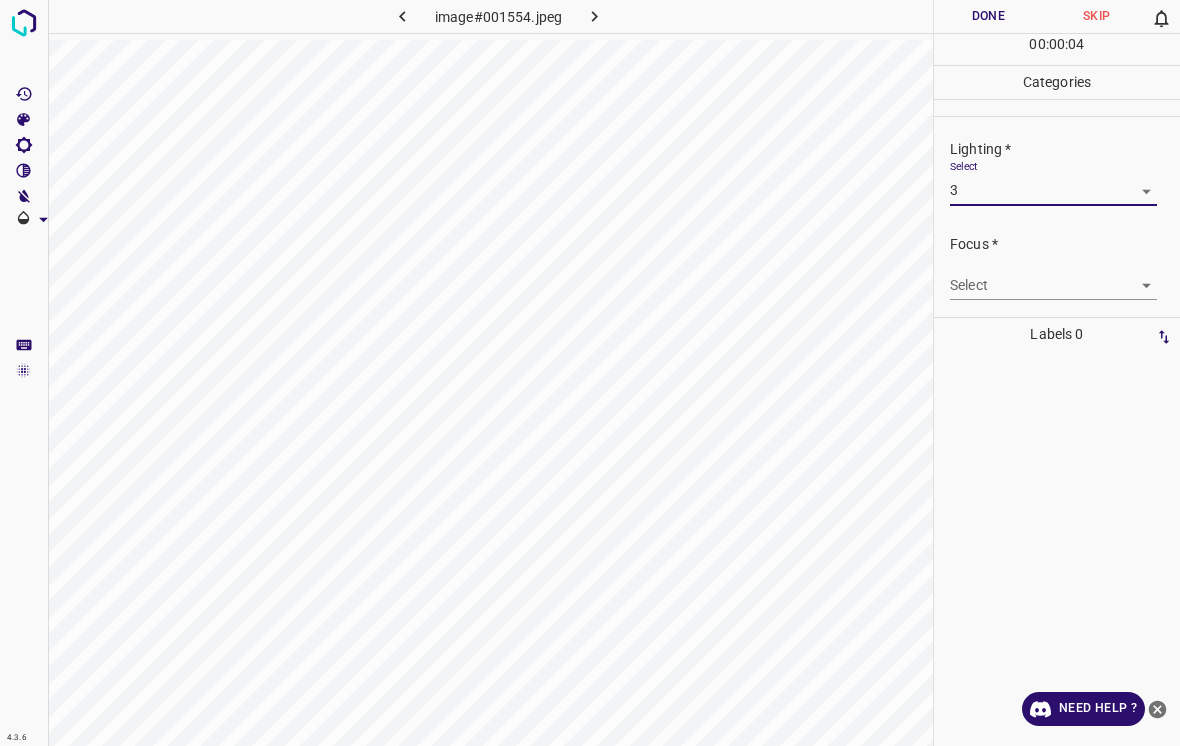 click on "4.3.6  image#001554.jpeg Done Skip 0 00   : 00   : 04   Categories Lighting *  Select 3 3 Focus *  Select ​ Overall *  Select ​ Labels   0 Categories 1 Lighting 2 Focus 3 Overall Tools Space Change between modes (Draw & Edit) I Auto labeling R Restore zoom M Zoom in N Zoom out Delete Delete selecte label Filters Z Restore filters X Saturation filter C Brightness filter V Contrast filter B Gray scale filter General O Download Need Help ? - Text - Hide - Delete" at bounding box center (590, 373) 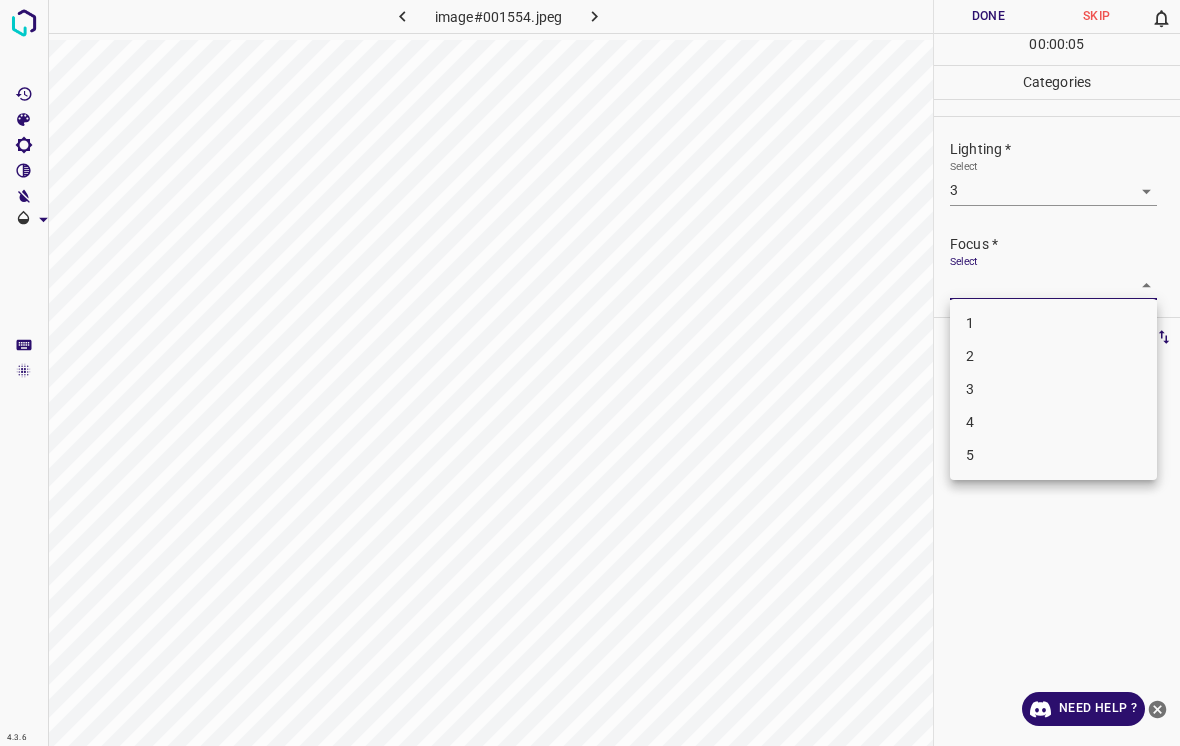 click on "3" at bounding box center [1053, 389] 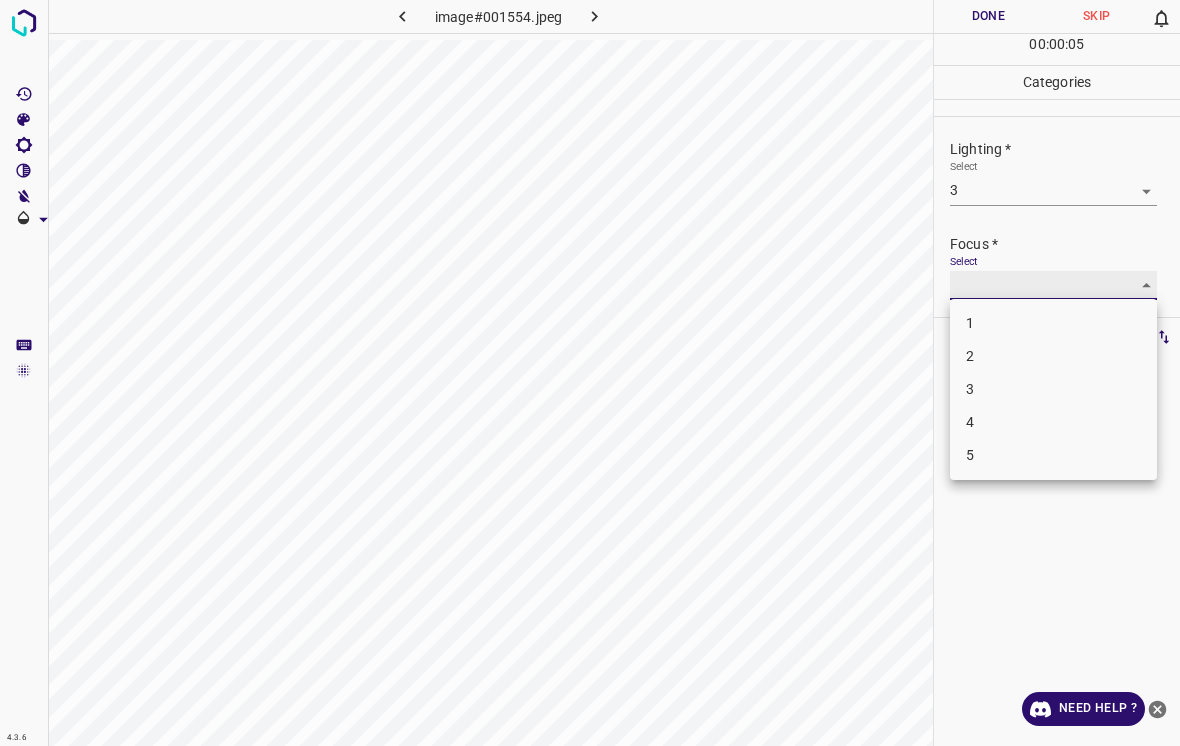 type on "3" 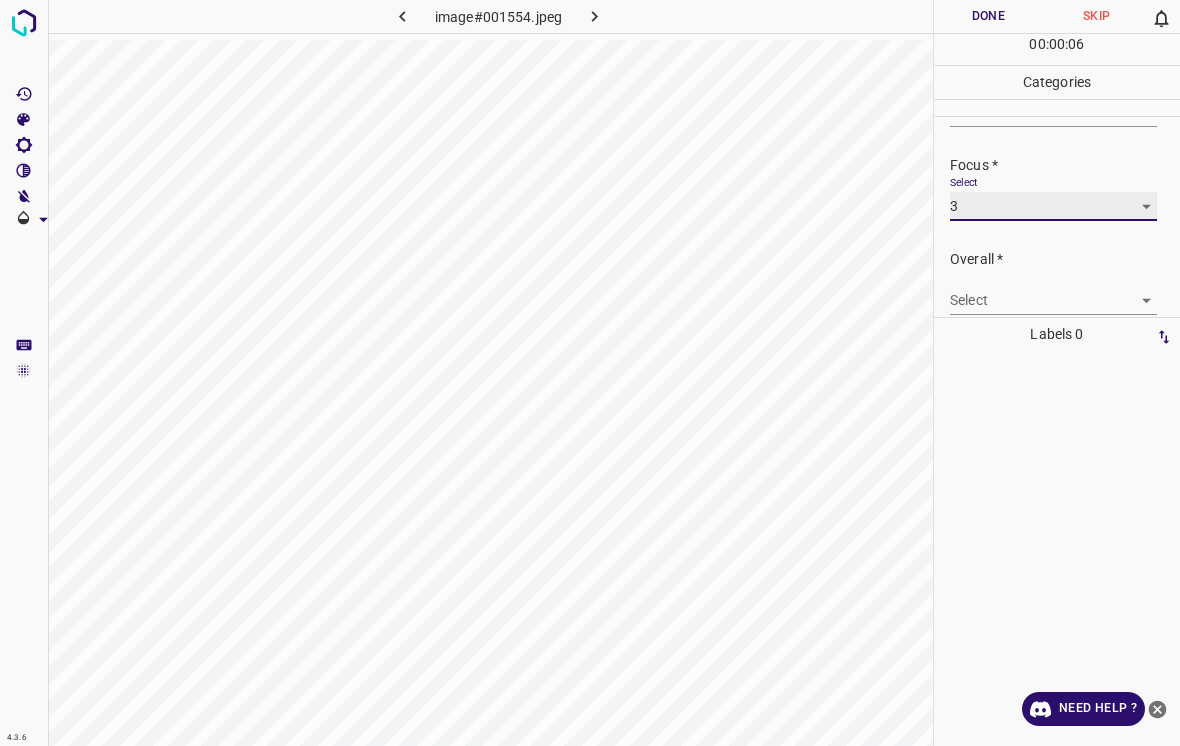 scroll, scrollTop: 83, scrollLeft: 0, axis: vertical 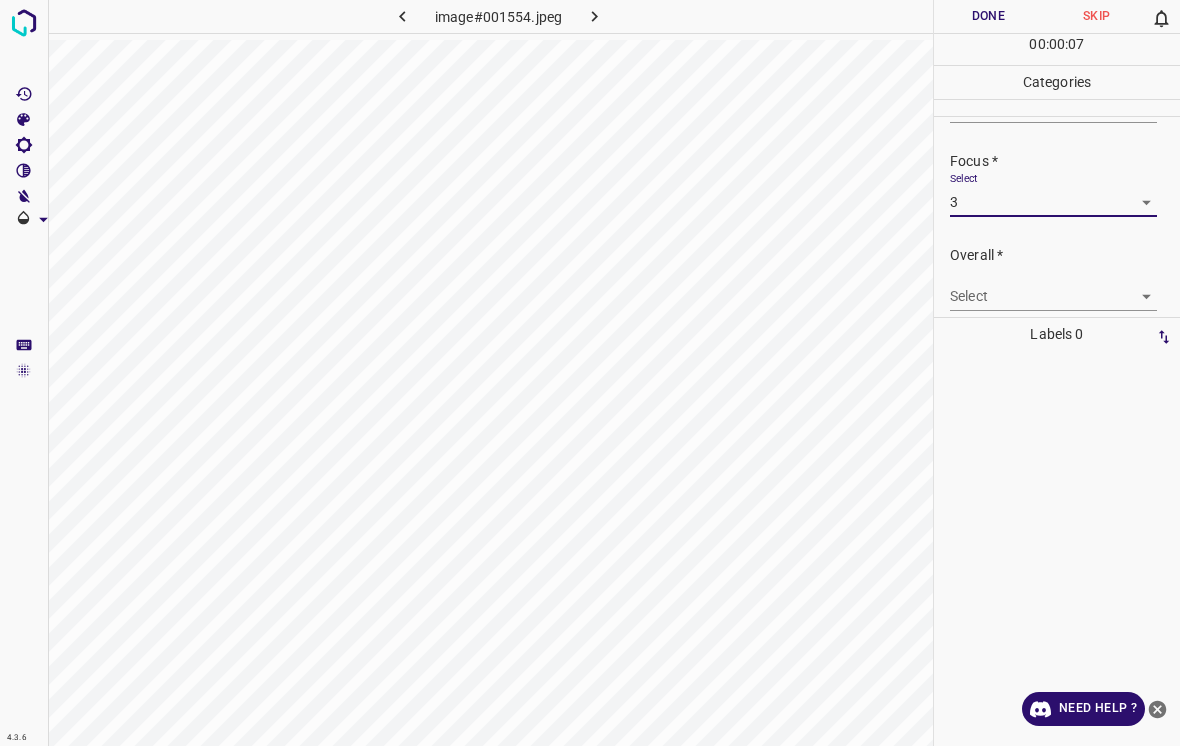 click on "4.3.6  image#001554.jpeg Done Skip 0 00   : 00   : 07   Categories Lighting *  Select 3 3 Focus *  Select 3 3 Overall *  Select ​ Labels   0 Categories 1 Lighting 2 Focus 3 Overall Tools Space Change between modes (Draw & Edit) I Auto labeling R Restore zoom M Zoom in N Zoom out Delete Delete selecte label Filters Z Restore filters X Saturation filter C Brightness filter V Contrast filter B Gray scale filter General O Download Need Help ? - Text - Hide - Delete" at bounding box center [590, 373] 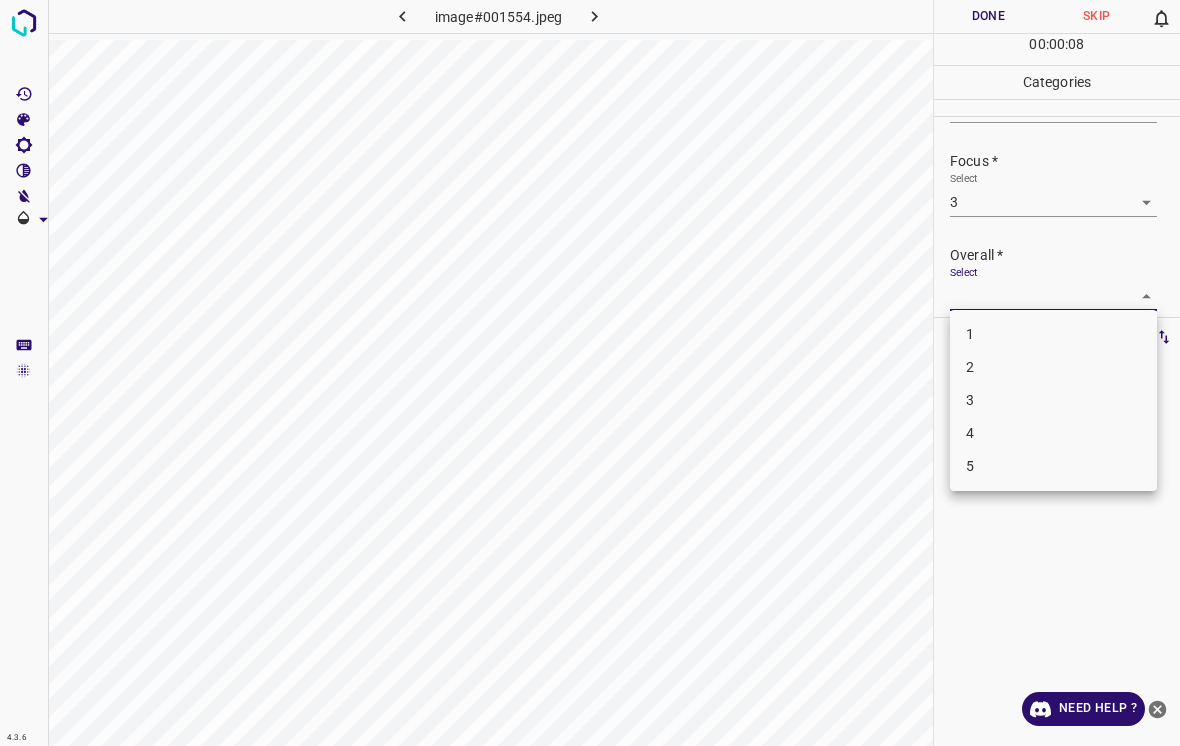 click on "3" at bounding box center [1053, 400] 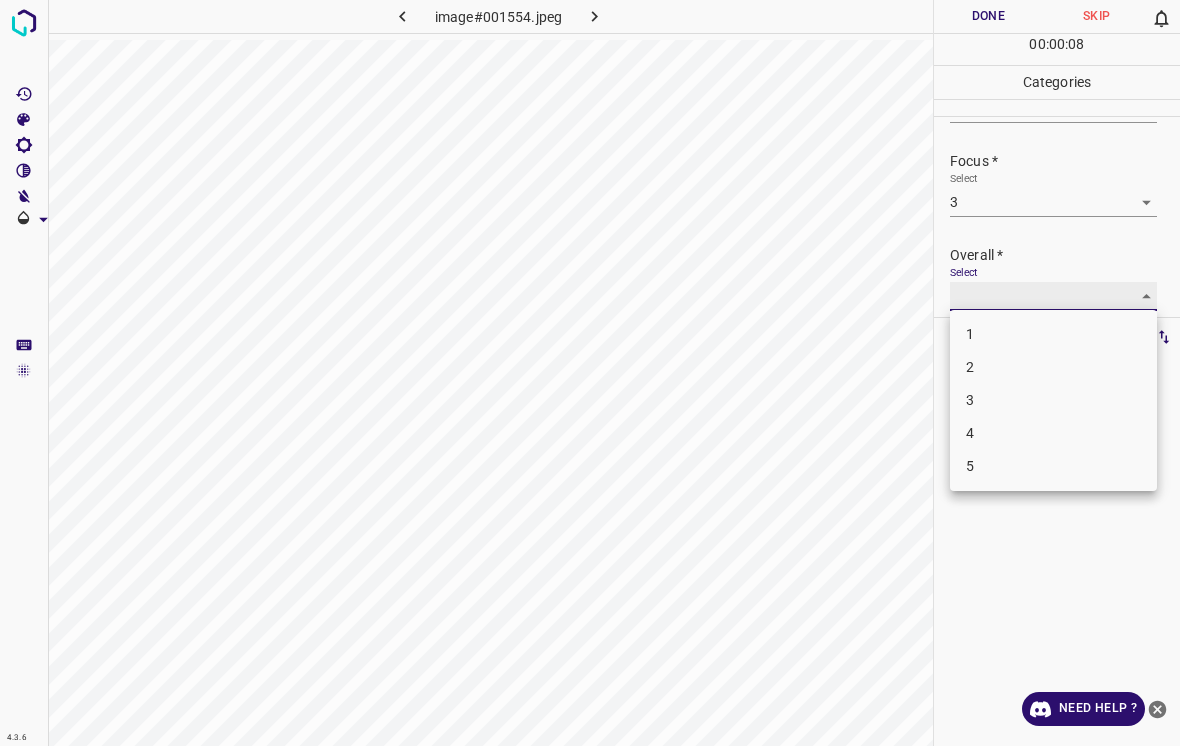 type on "3" 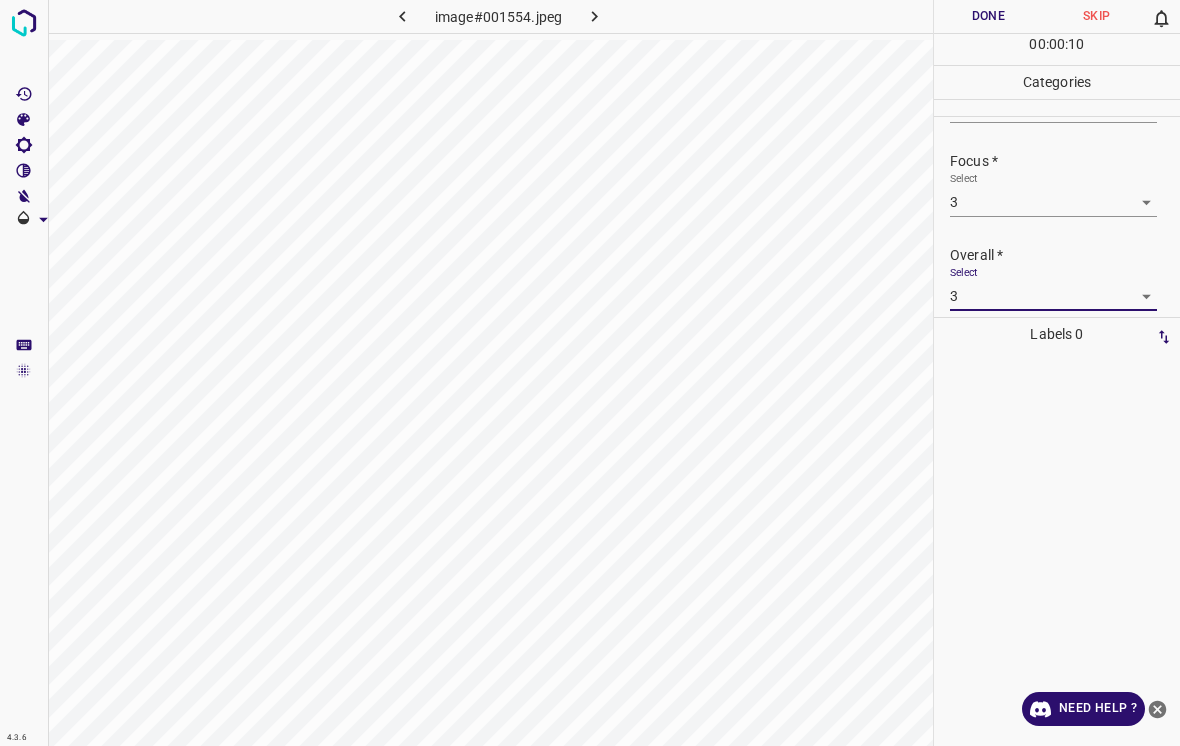 click on "Done" at bounding box center [988, 16] 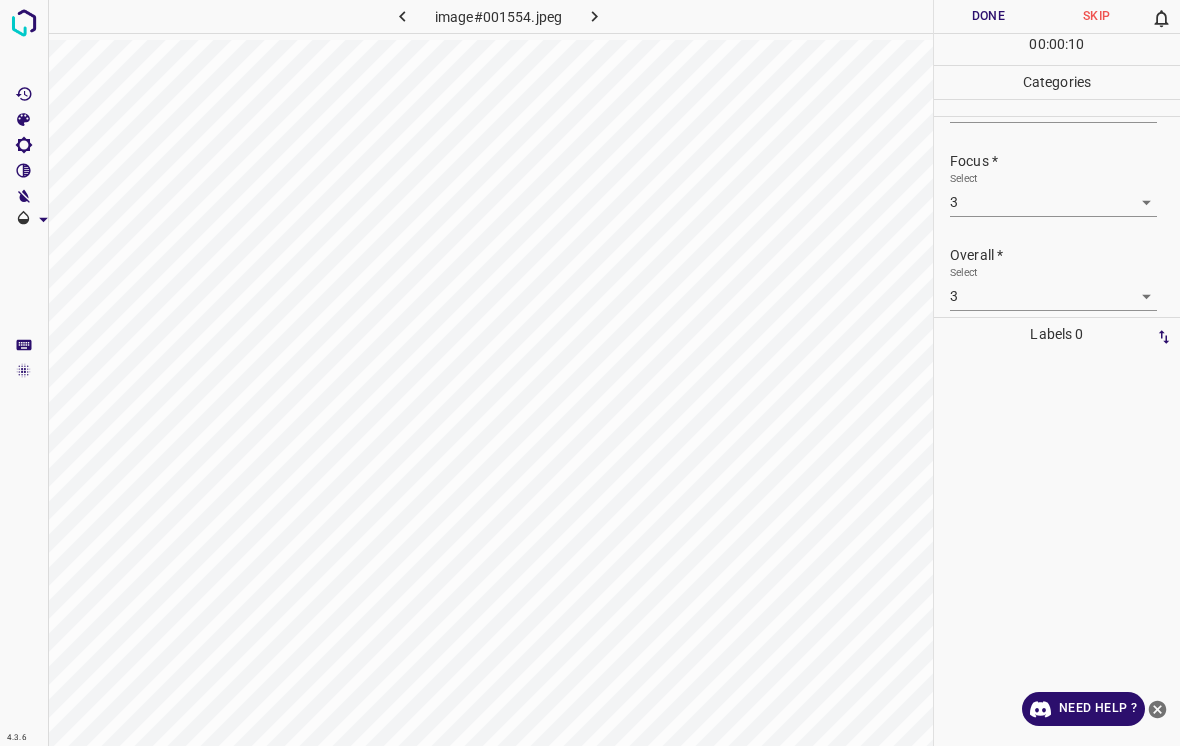 click 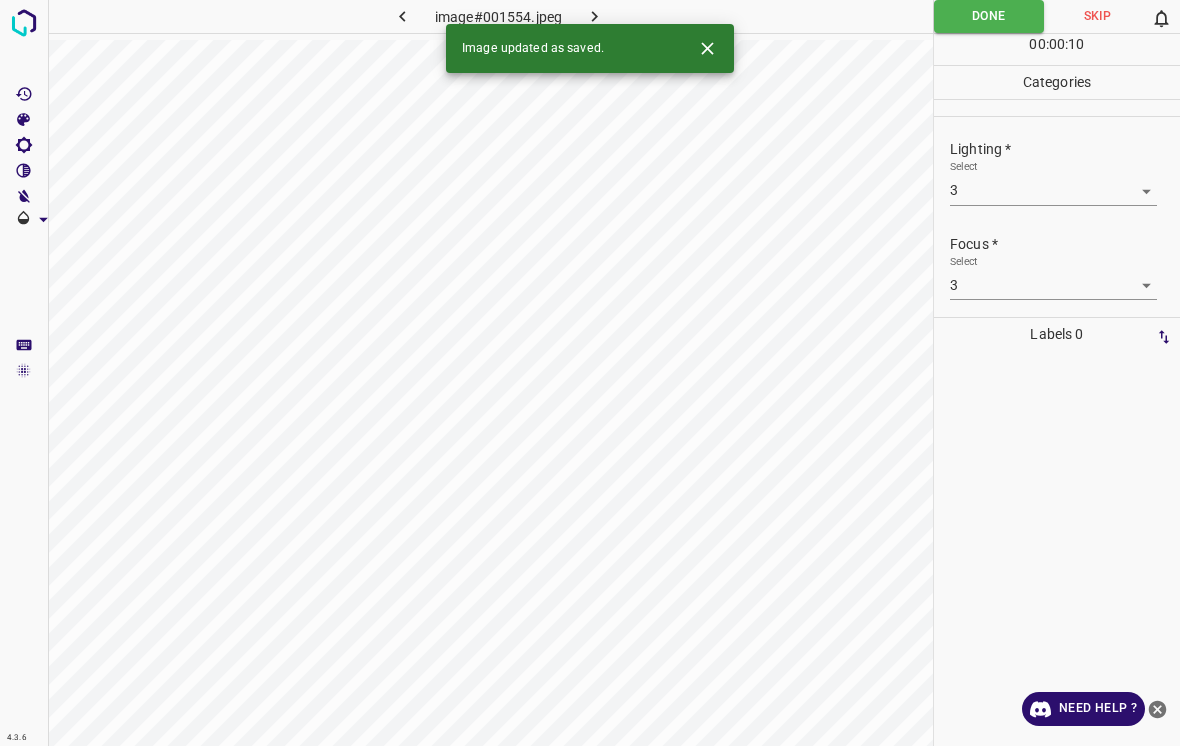 click at bounding box center (707, 48) 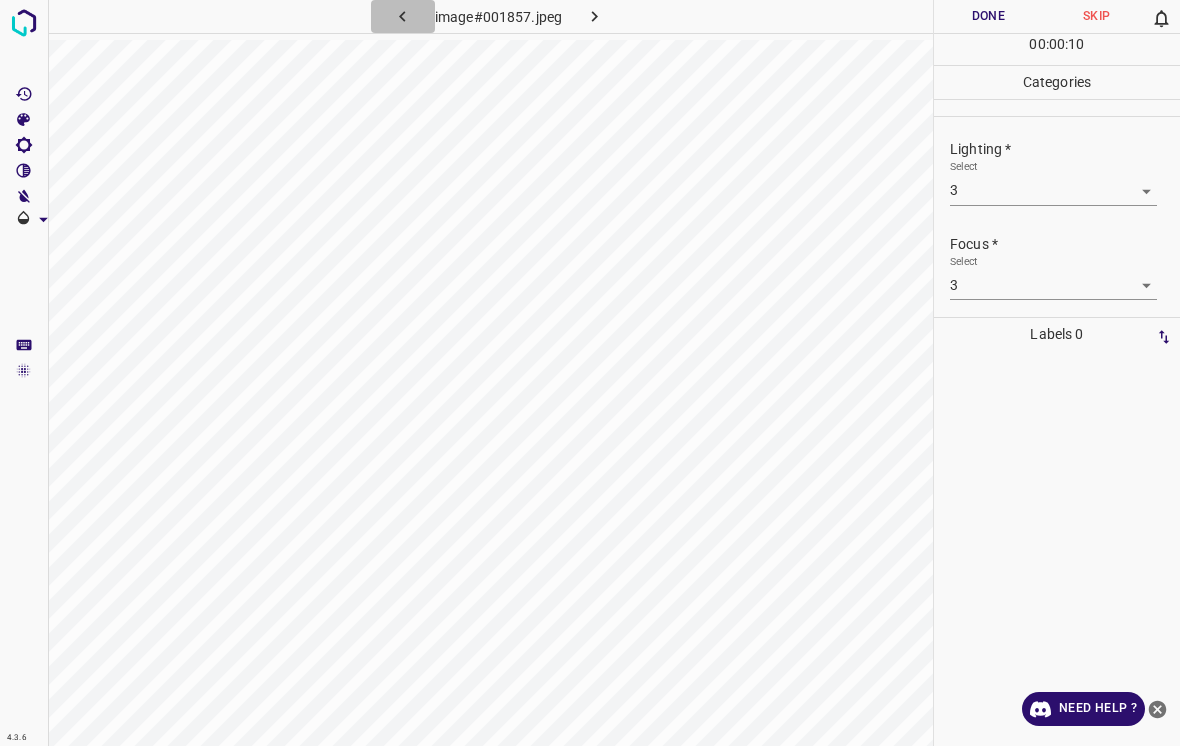 click 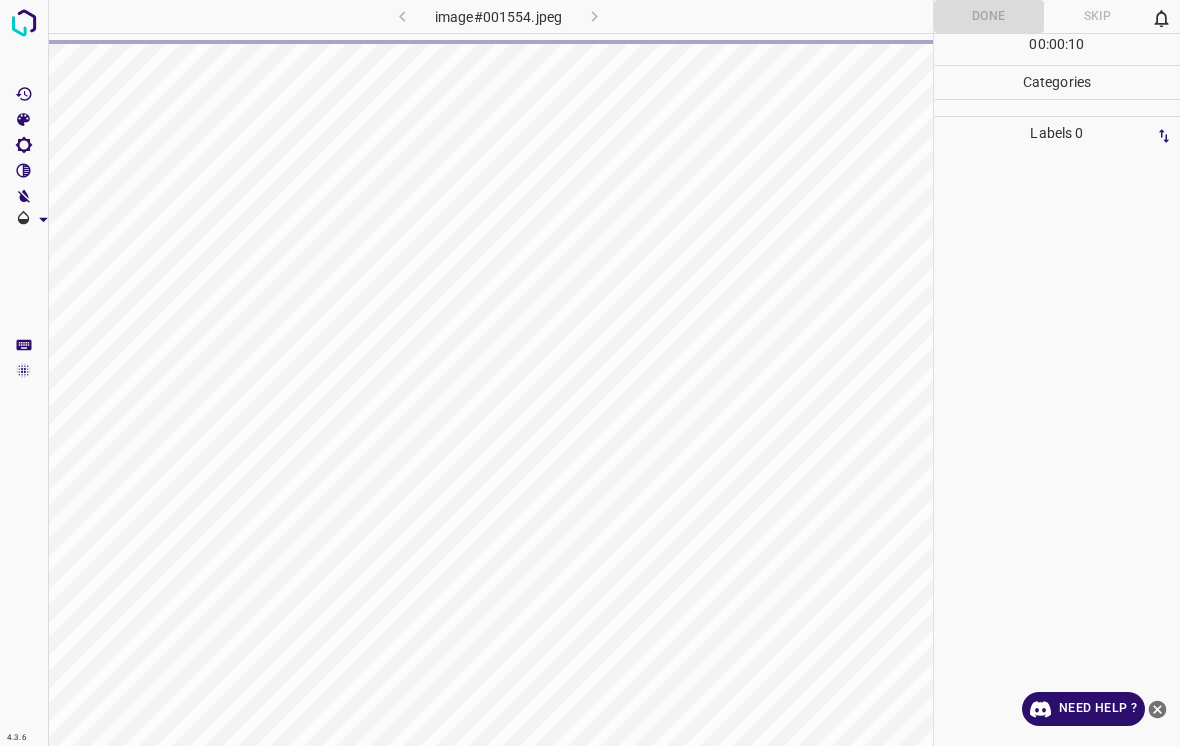 click 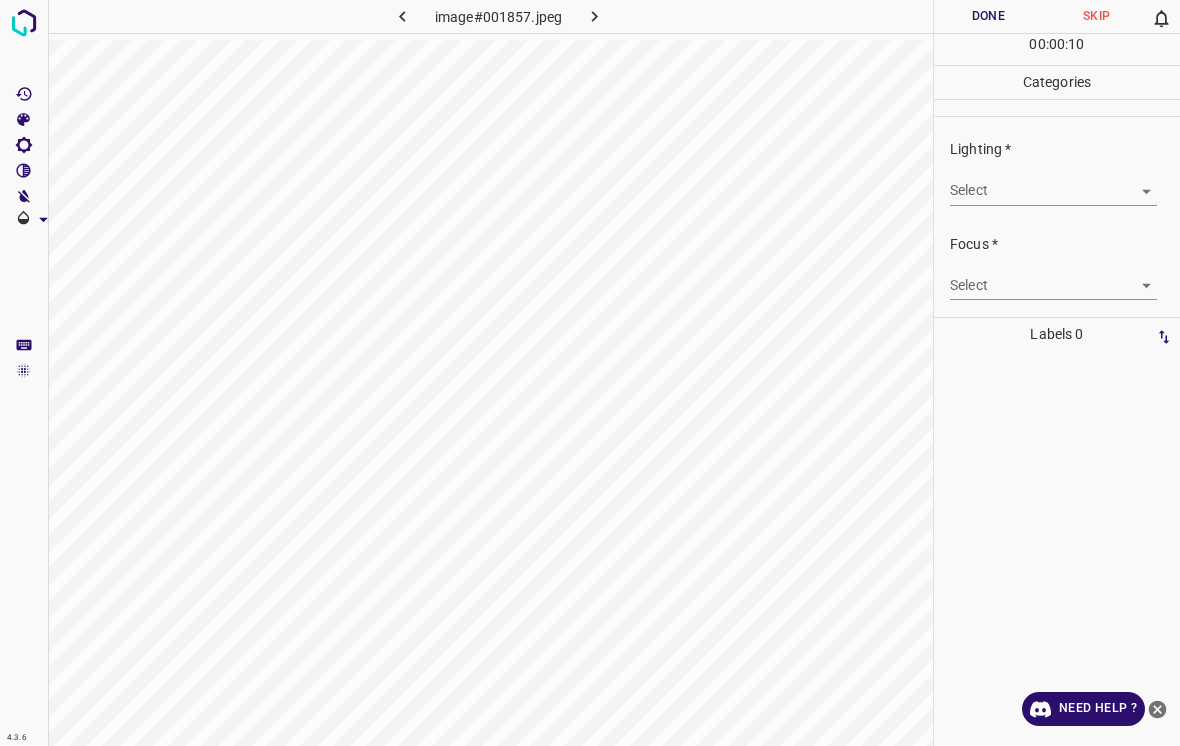 click on "4.3.6  image#001857.jpeg Done Skip 0 00   : 00   : 10   Categories Lighting *  Select ​ Focus *  Select ​ Overall *  Select ​ Labels   0 Categories 1 Lighting 2 Focus 3 Overall Tools Space Change between modes (Draw & Edit) I Auto labeling R Restore zoom M Zoom in N Zoom out Delete Delete selecte label Filters Z Restore filters X Saturation filter C Brightness filter V Contrast filter B Gray scale filter General O Download Need Help ? - Text - Hide - Delete" at bounding box center (590, 373) 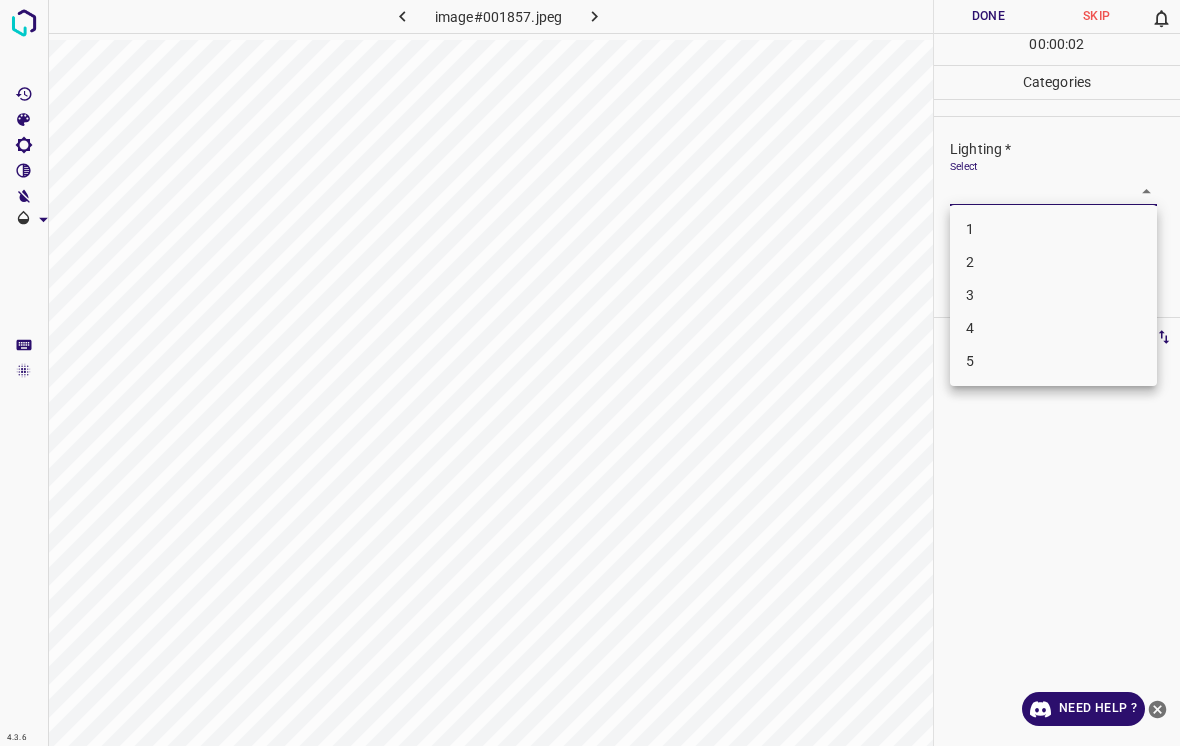 click on "2" at bounding box center [1053, 262] 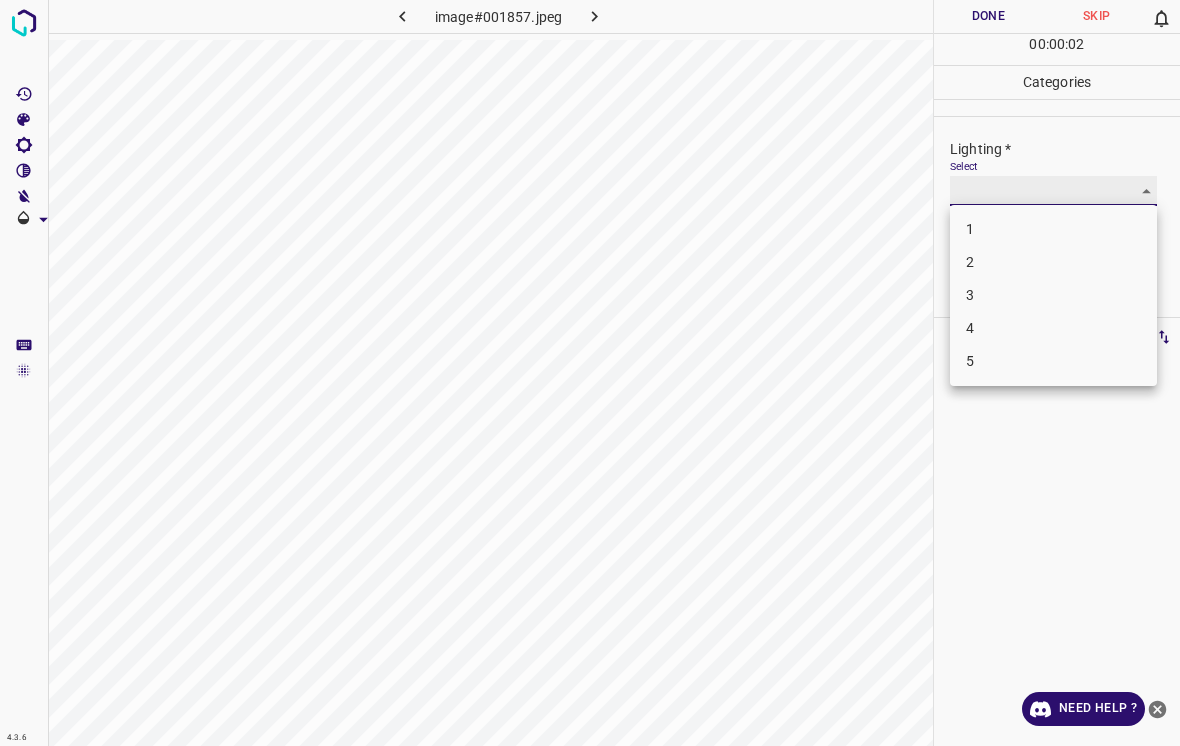 type on "2" 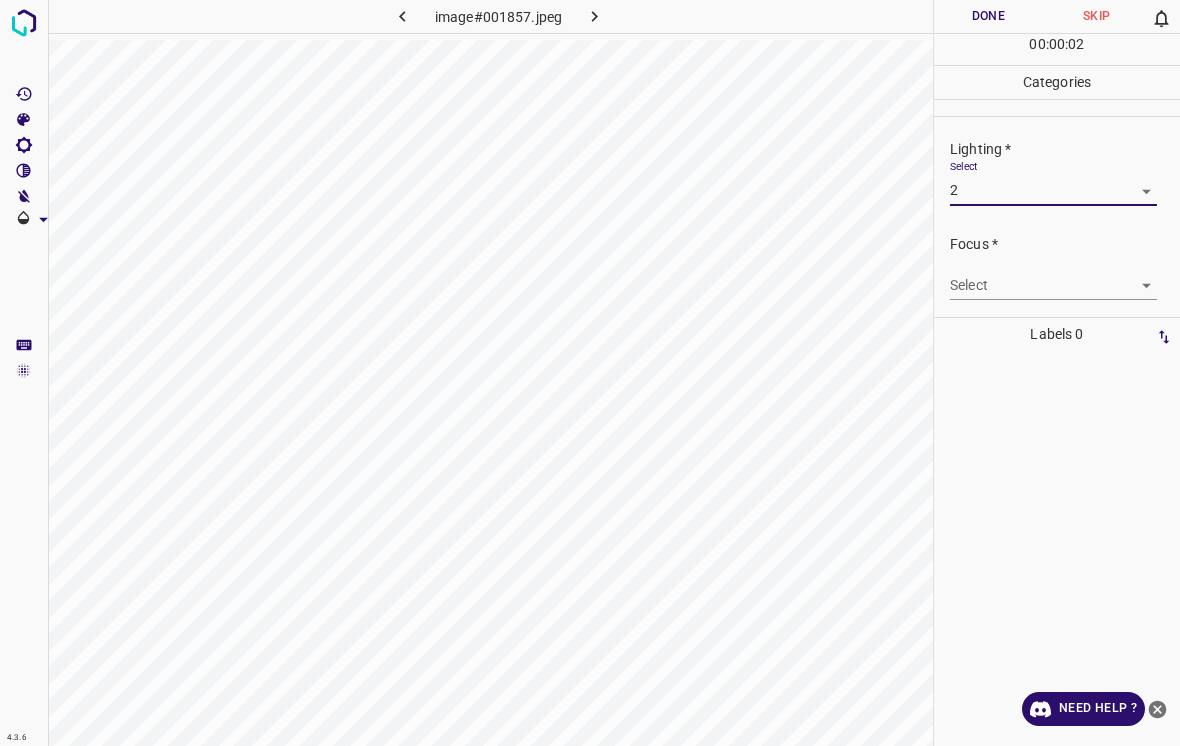 click on "4.3.6  image#001857.jpeg Done Skip 0 00   : 00   : 02   Categories Lighting *  Select 2 2 Focus *  Select ​ Overall *  Select ​ Labels   0 Categories 1 Lighting 2 Focus 3 Overall Tools Space Change between modes (Draw & Edit) I Auto labeling R Restore zoom M Zoom in N Zoom out Delete Delete selecte label Filters Z Restore filters X Saturation filter C Brightness filter V Contrast filter B Gray scale filter General O Download Need Help ? - Text - Hide - Delete" at bounding box center (590, 373) 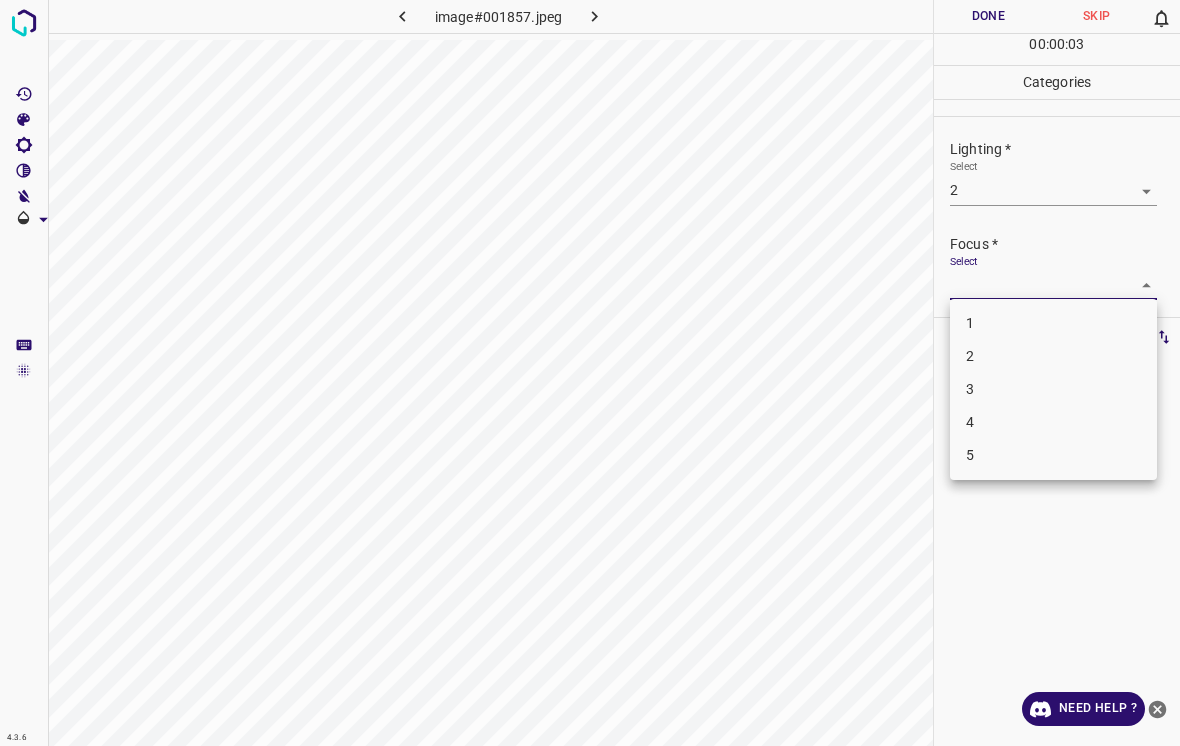 click on "2" at bounding box center (1053, 356) 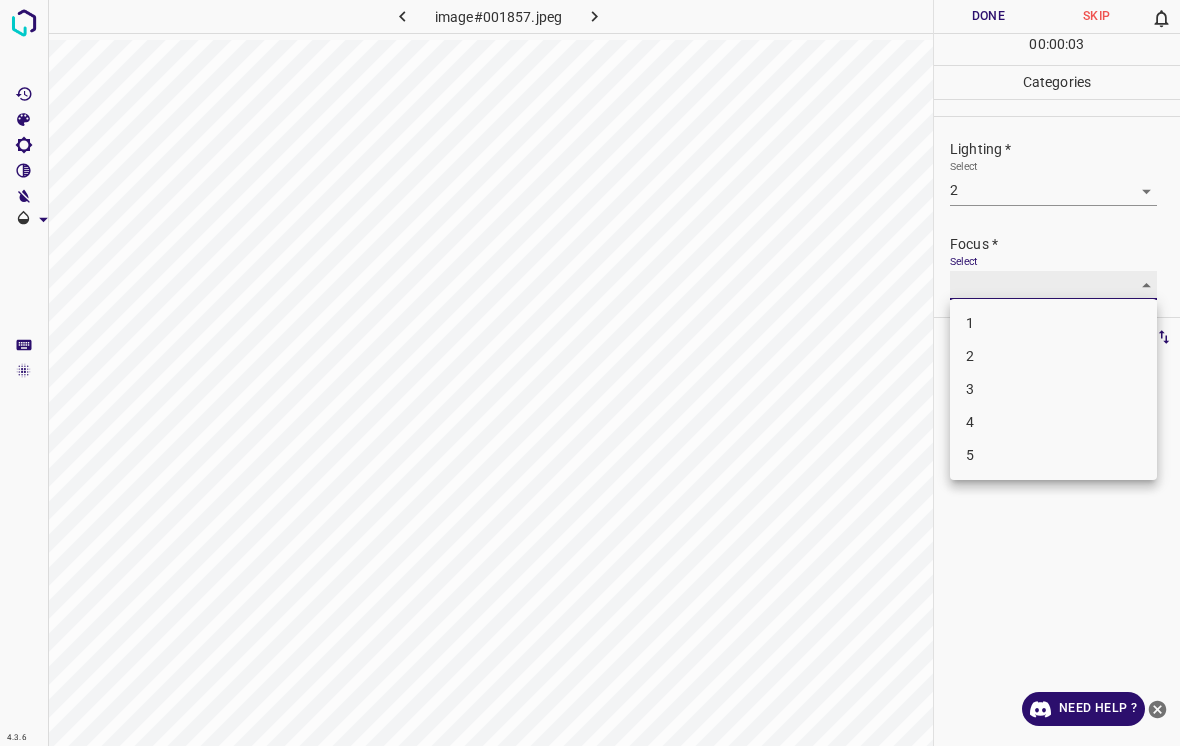 type on "2" 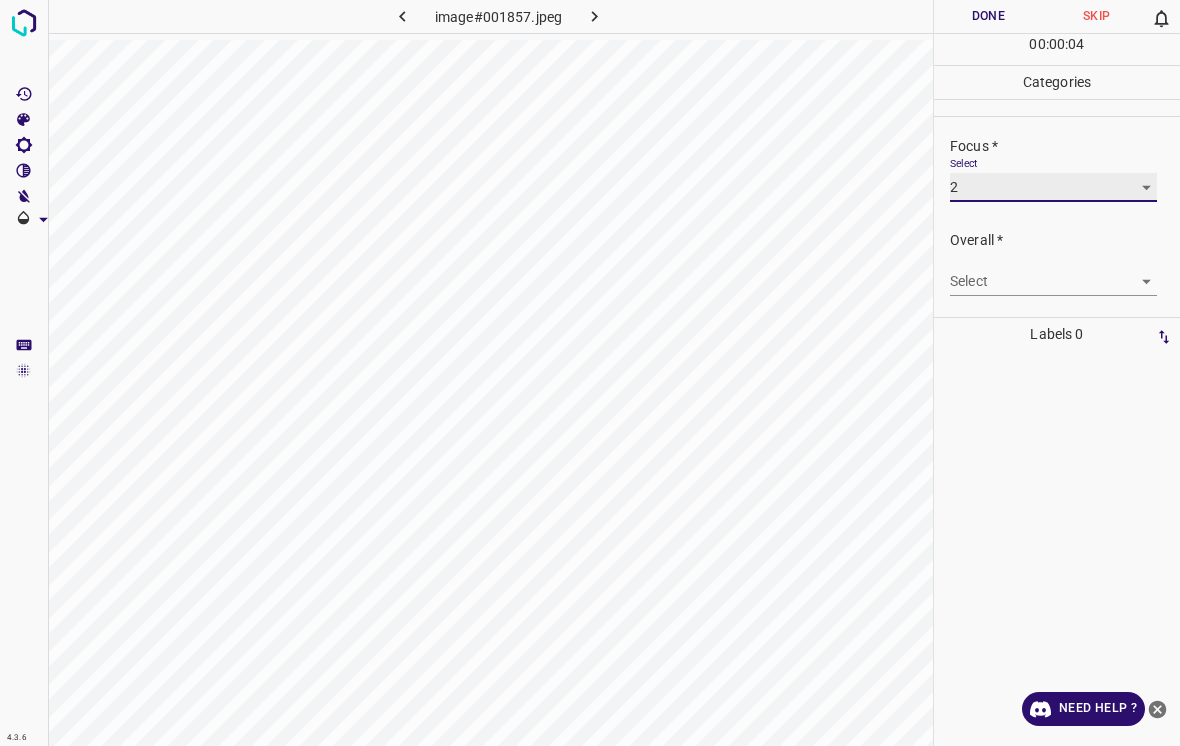 scroll, scrollTop: 98, scrollLeft: 0, axis: vertical 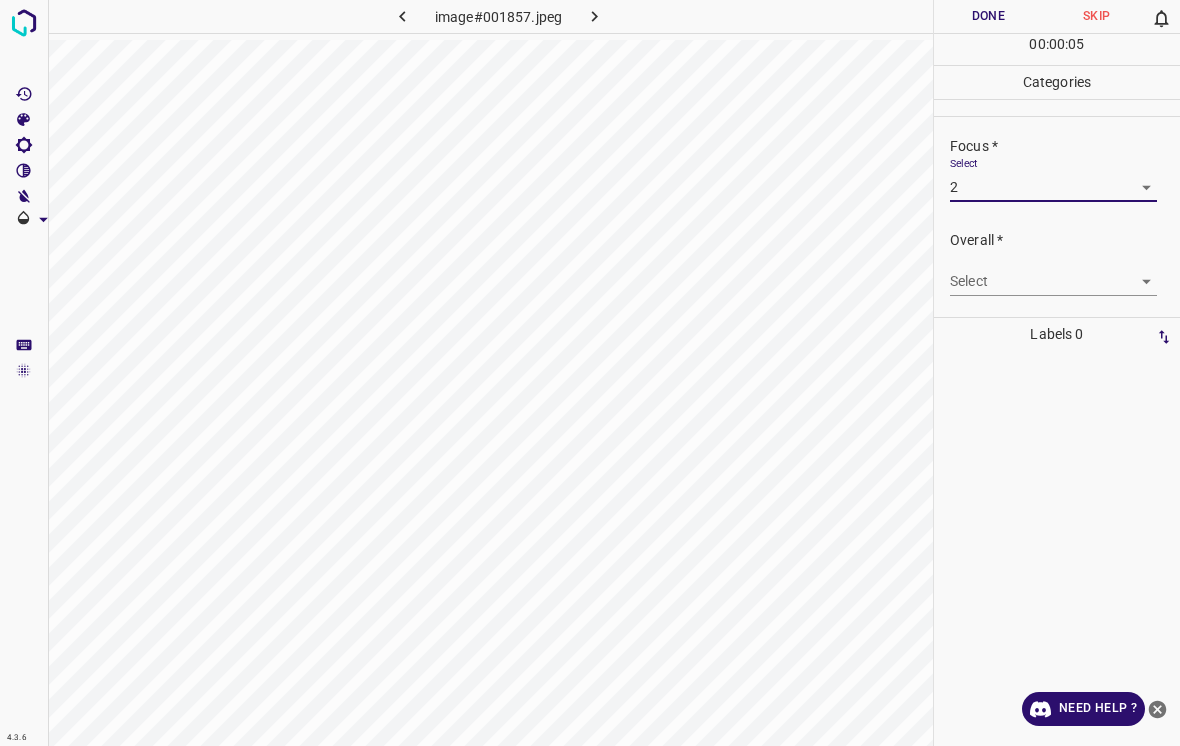 click on "4.3.6  image#001857.jpeg Done Skip 0 00   : 00   : 05   Categories Lighting *  Select 2 2 Focus *  Select 2 2 Overall *  Select ​ Labels   0 Categories 1 Lighting 2 Focus 3 Overall Tools Space Change between modes (Draw & Edit) I Auto labeling R Restore zoom M Zoom in N Zoom out Delete Delete selecte label Filters Z Restore filters X Saturation filter C Brightness filter V Contrast filter B Gray scale filter General O Download Need Help ? - Text - Hide - Delete" at bounding box center (590, 373) 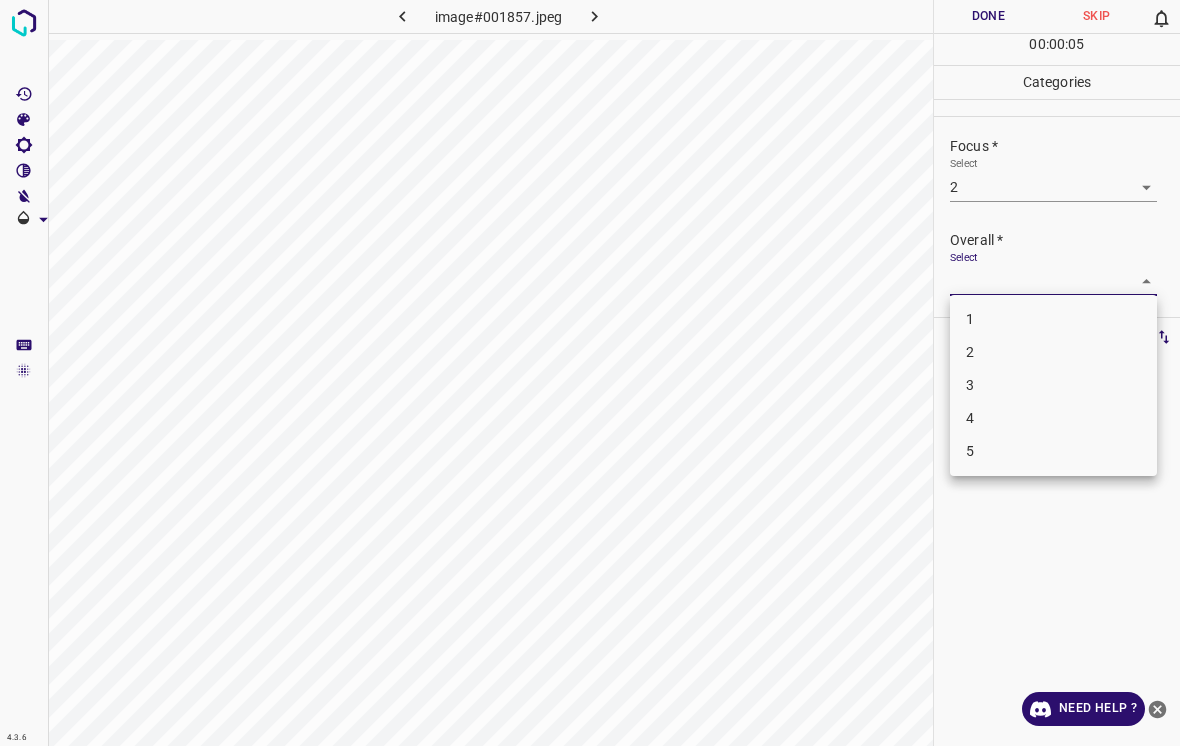 click on "2" at bounding box center [1053, 352] 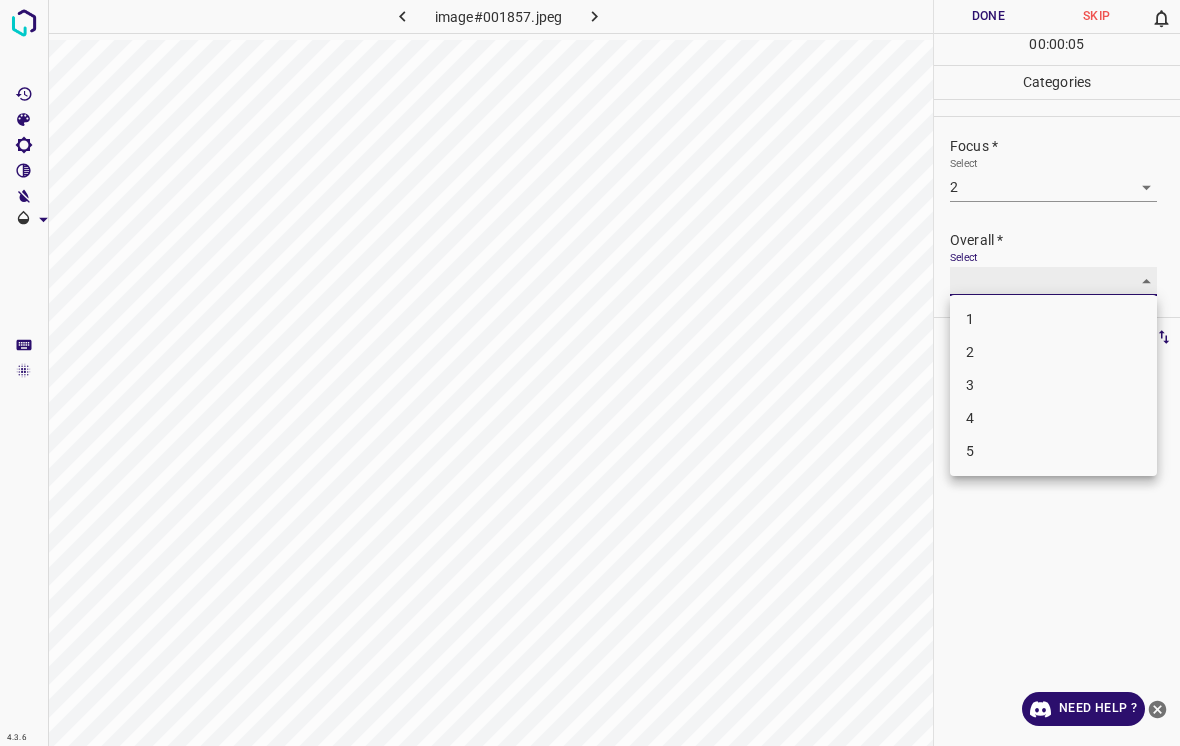 type on "2" 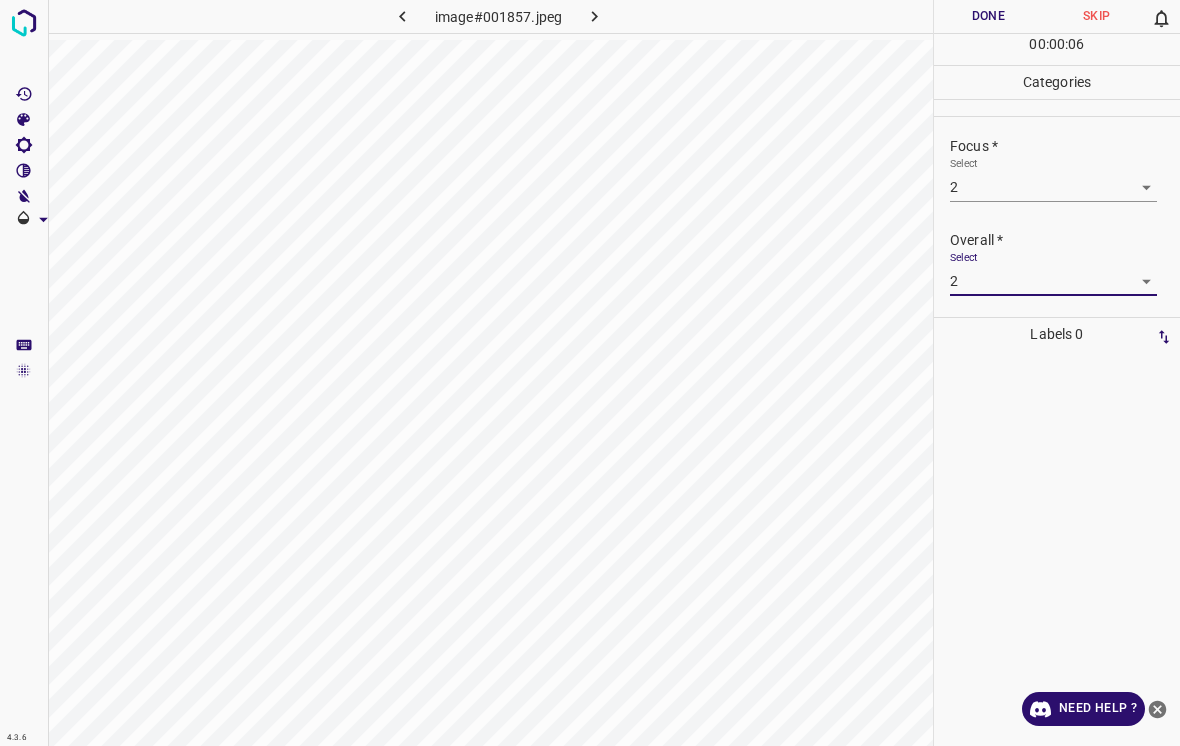 click on "Done" at bounding box center (988, 16) 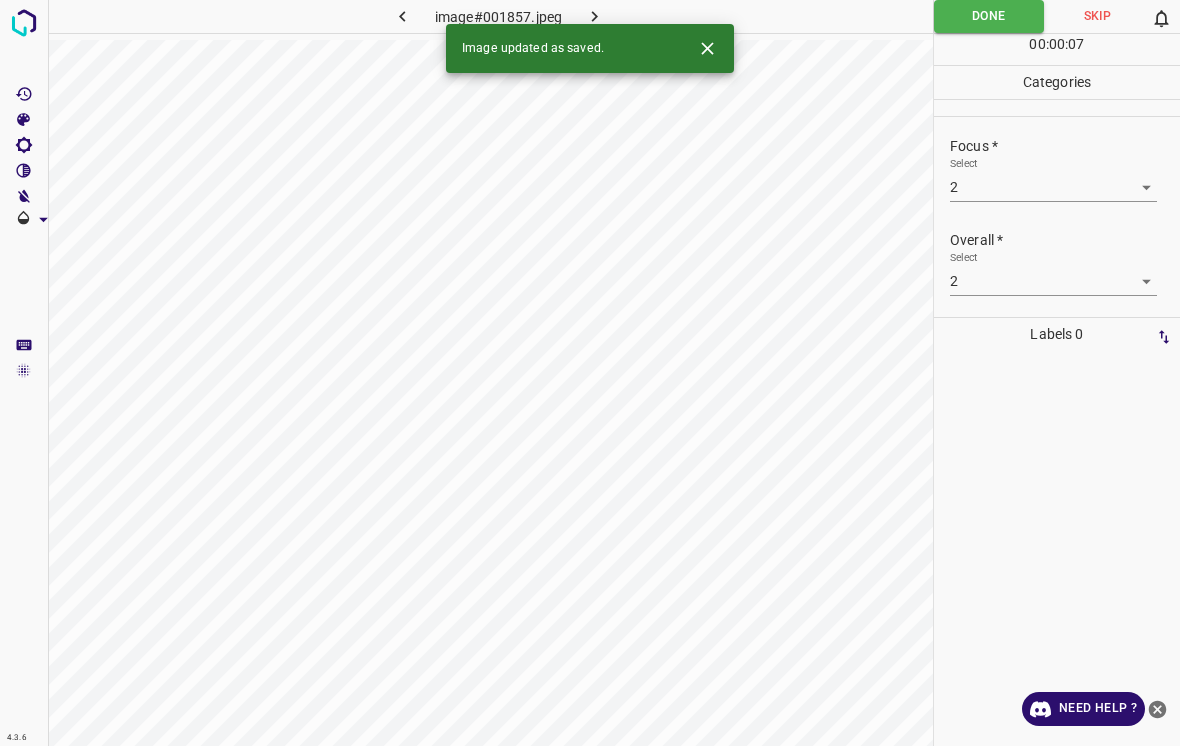click 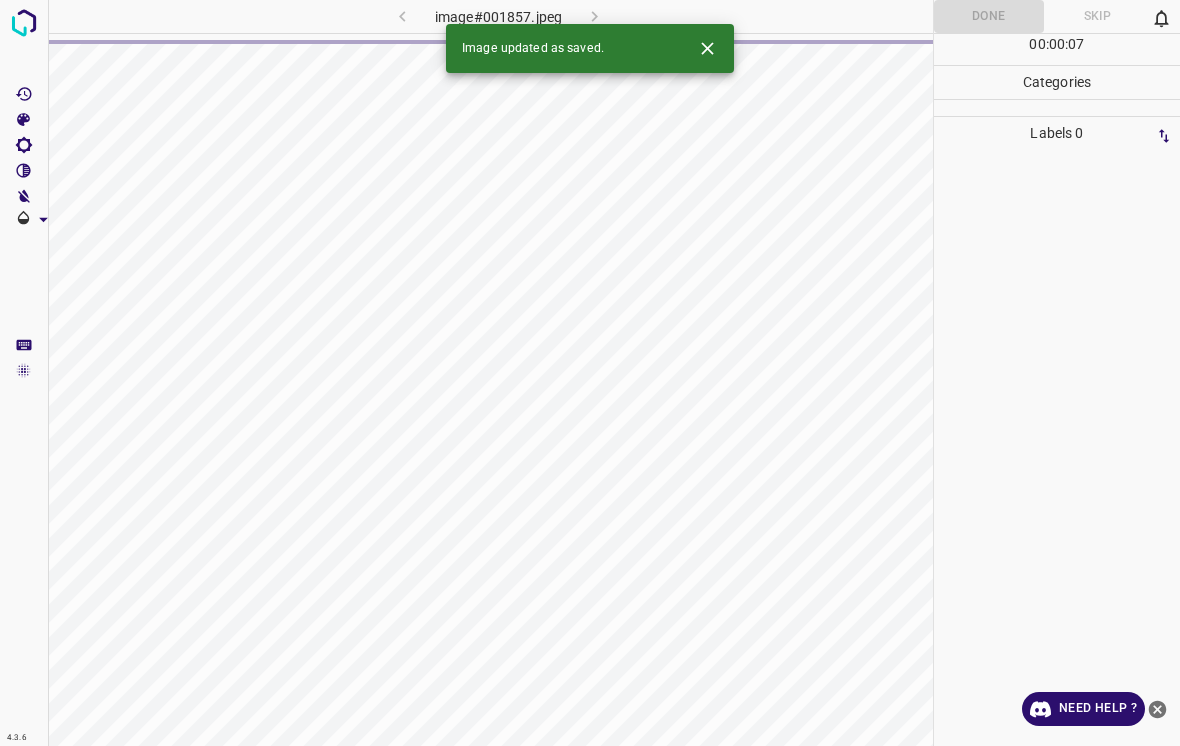 click 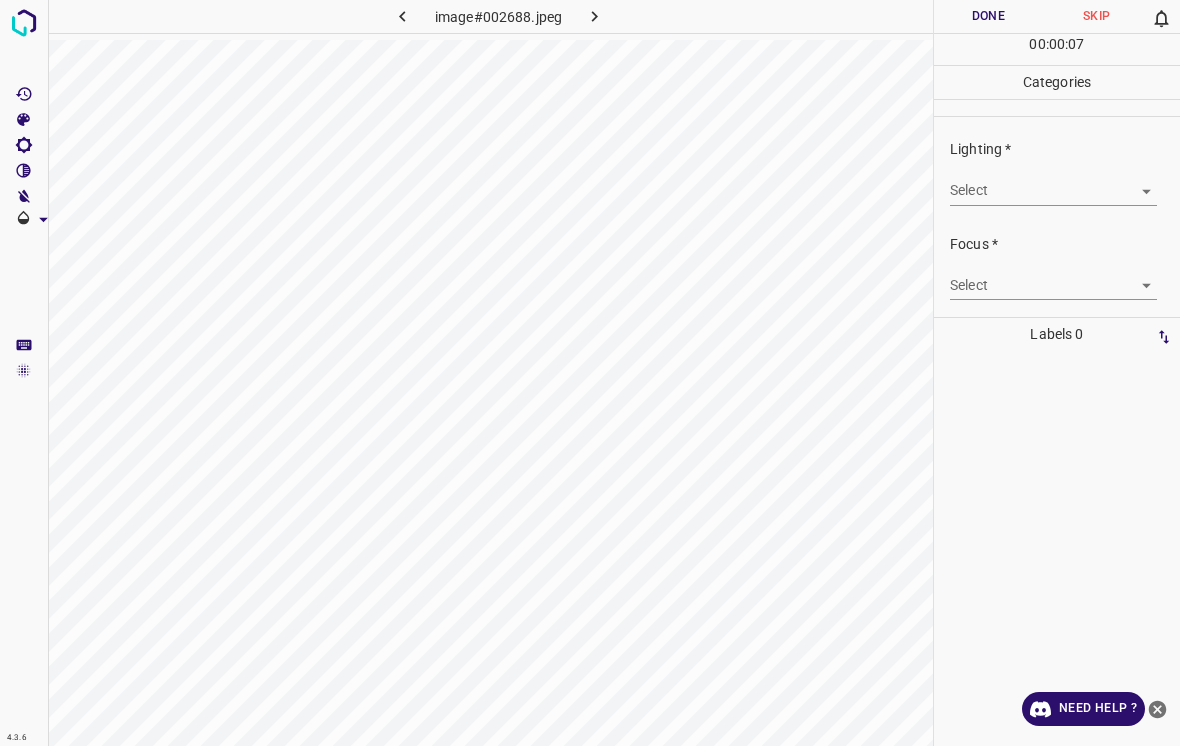 click on "4.3.6  image#002688.jpeg Done Skip 0 00   : 00   : 07   Categories Lighting *  Select ​ Focus *  Select ​ Overall *  Select ​ Labels   0 Categories 1 Lighting 2 Focus 3 Overall Tools Space Change between modes (Draw & Edit) I Auto labeling R Restore zoom M Zoom in N Zoom out Delete Delete selecte label Filters Z Restore filters X Saturation filter C Brightness filter V Contrast filter B Gray scale filter General O Download Need Help ? - Text - Hide - Delete" at bounding box center [590, 373] 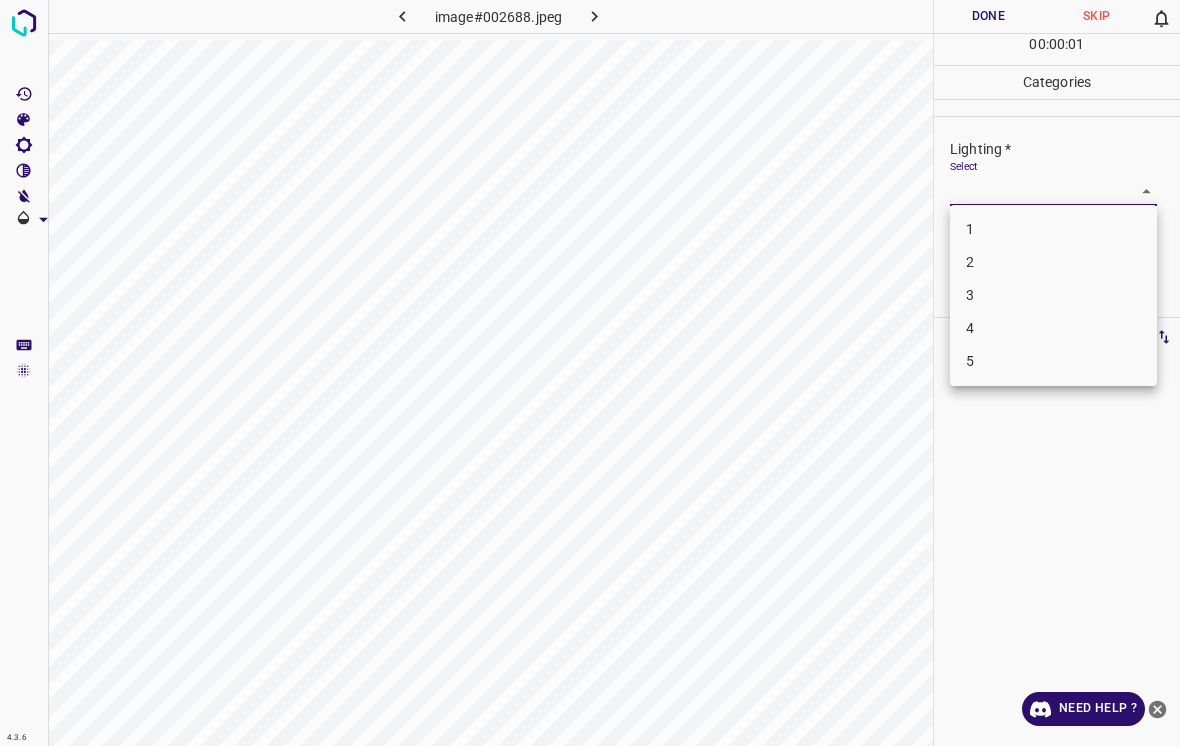 click on "3" at bounding box center [1053, 295] 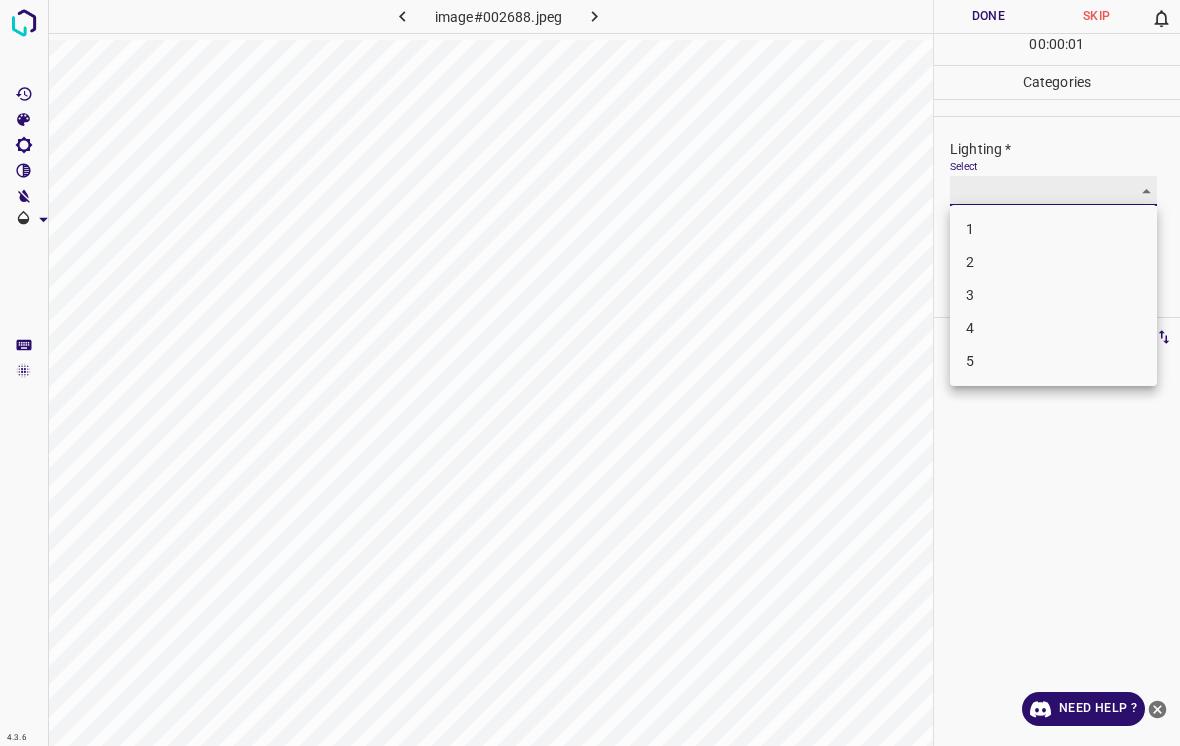 type on "3" 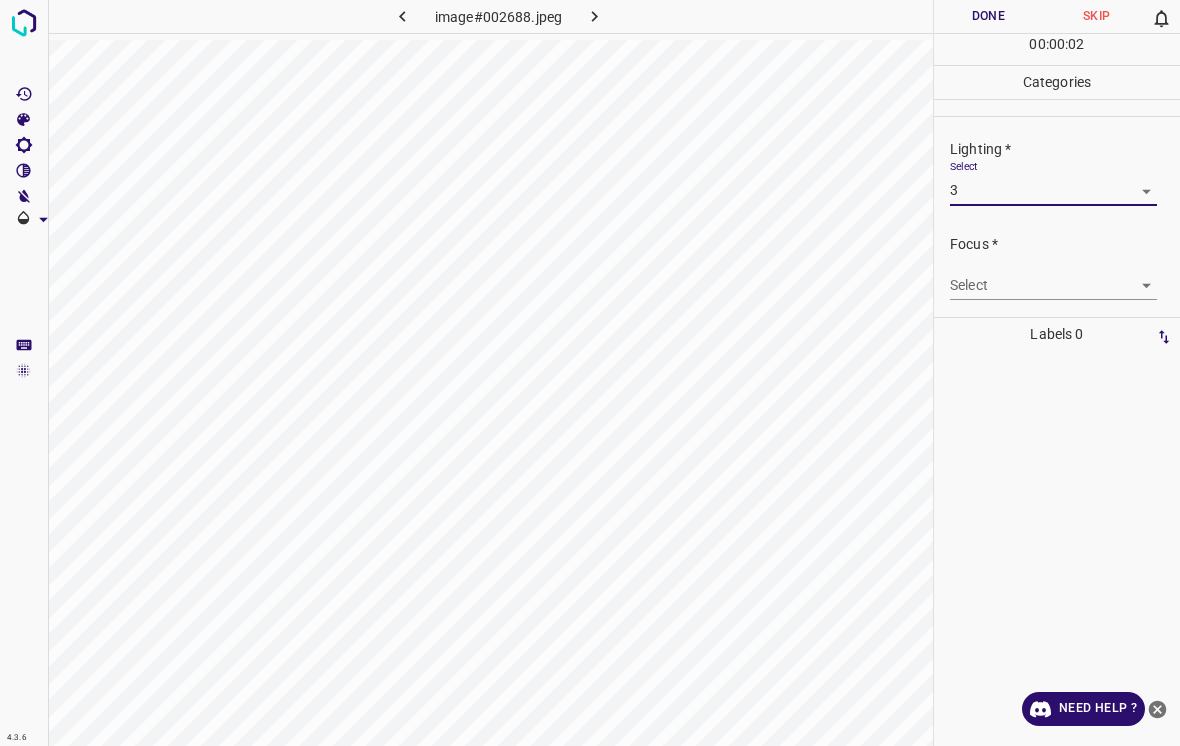 click on "4.3.6  image#002688.jpeg Done Skip 0 00   : 00   : 02   Categories Lighting *  Select 3 3 Focus *  Select ​ Overall *  Select ​ Labels   0 Categories 1 Lighting 2 Focus 3 Overall Tools Space Change between modes (Draw & Edit) I Auto labeling R Restore zoom M Zoom in N Zoom out Delete Delete selecte label Filters Z Restore filters X Saturation filter C Brightness filter V Contrast filter B Gray scale filter General O Download Need Help ? - Text - Hide - Delete" at bounding box center [590, 373] 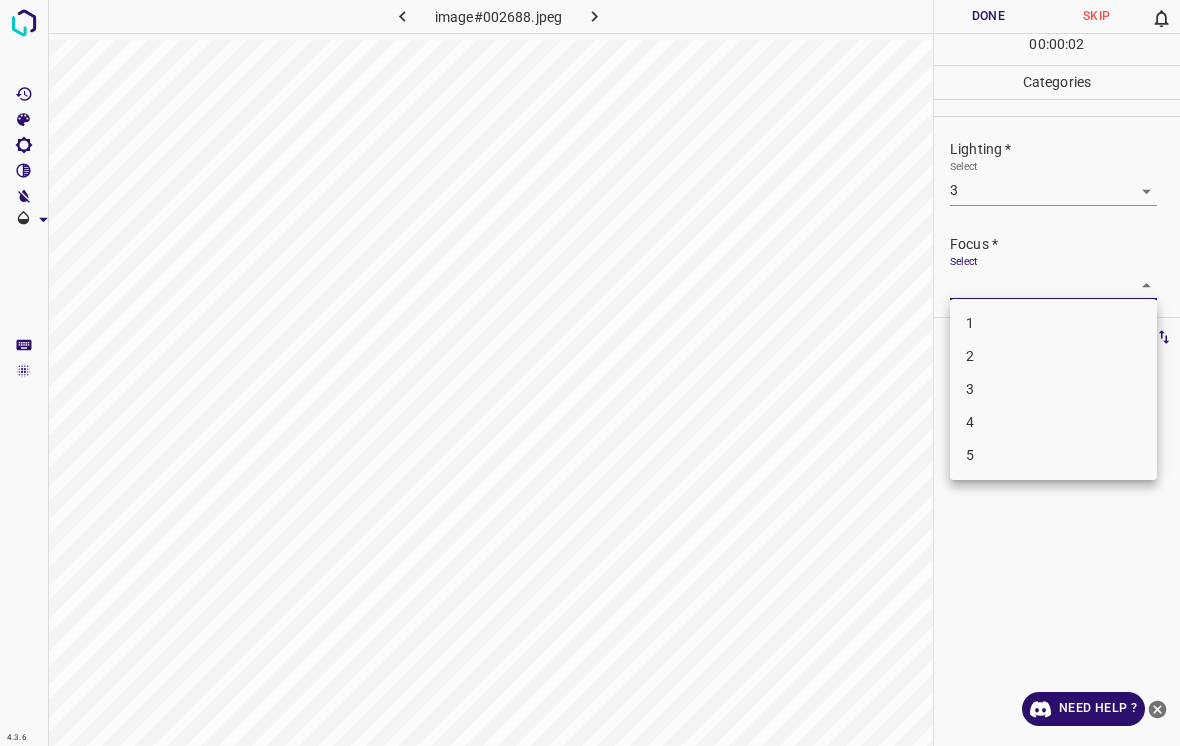 click on "1" at bounding box center [1053, 323] 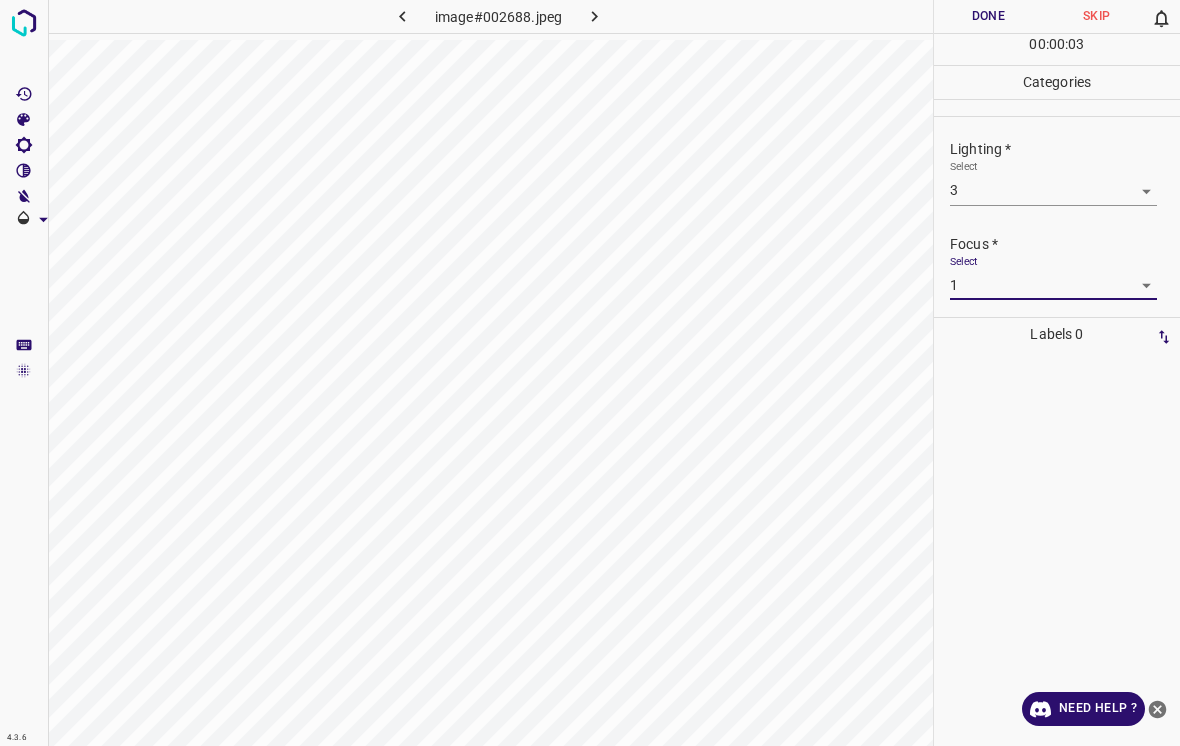 click on "4.3.6  image#002688.jpeg Done Skip 0 00   : 00   : 03   Categories Lighting *  Select 3 3 Focus *  Select 1 1 Overall *  Select ​ Labels   0 Categories 1 Lighting 2 Focus 3 Overall Tools Space Change between modes (Draw & Edit) I Auto labeling R Restore zoom M Zoom in N Zoom out Delete Delete selecte label Filters Z Restore filters X Saturation filter C Brightness filter V Contrast filter B Gray scale filter General O Download Need Help ? - Text - Hide - Delete" at bounding box center [590, 373] 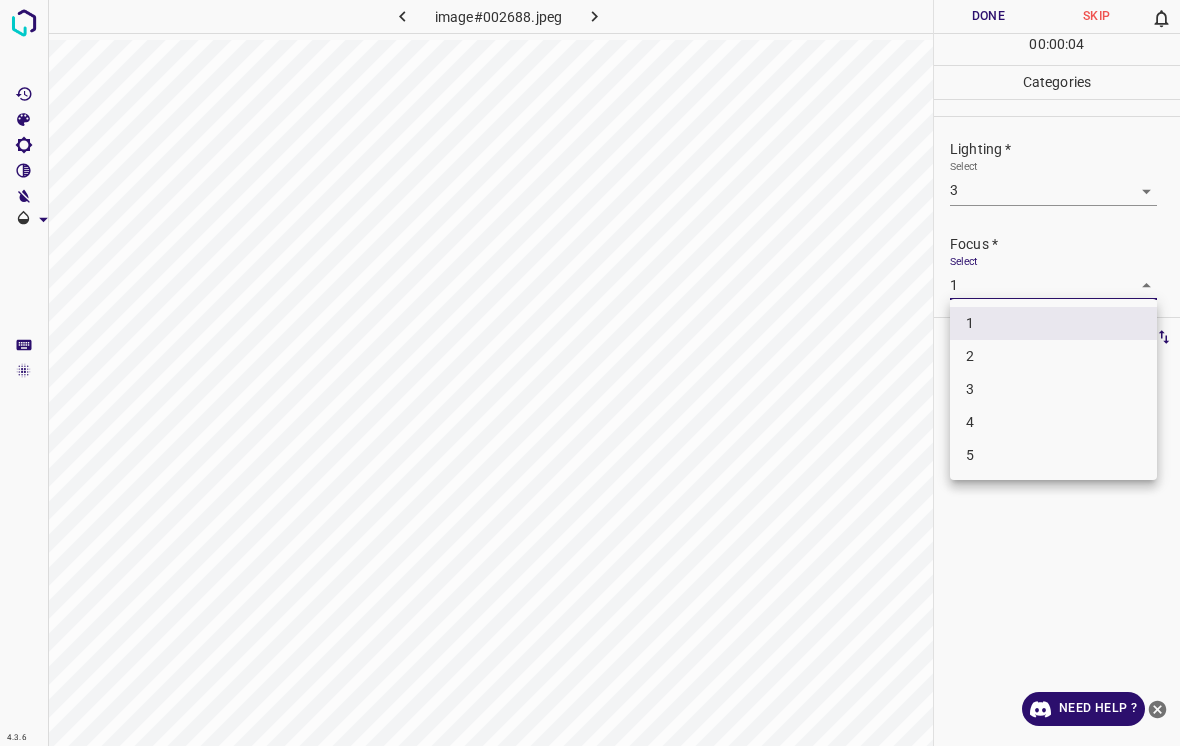 click on "2" at bounding box center [1053, 356] 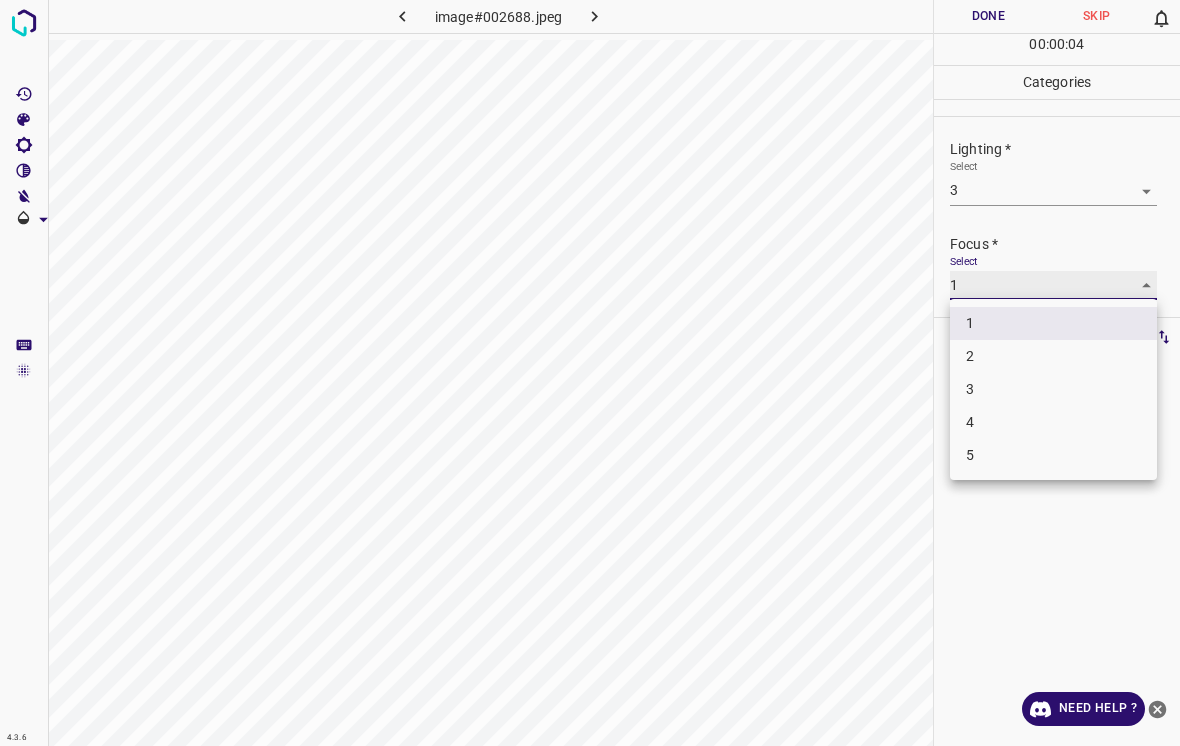 type on "2" 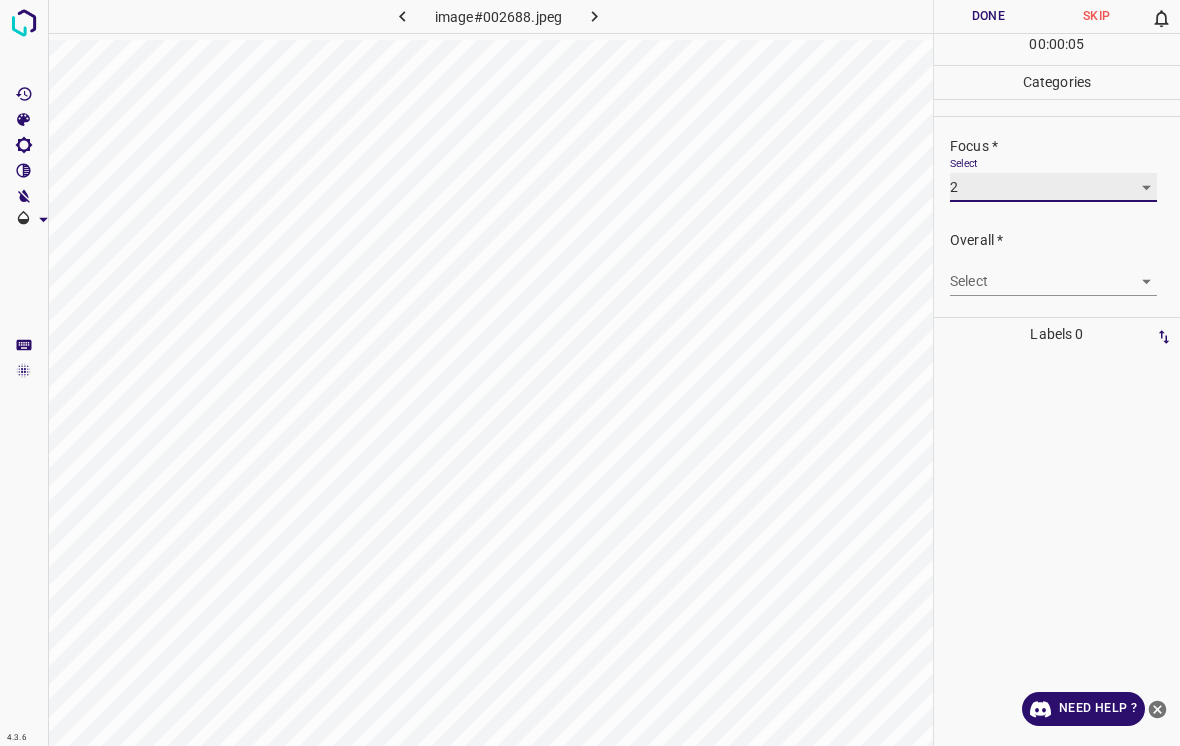 scroll, scrollTop: 98, scrollLeft: 0, axis: vertical 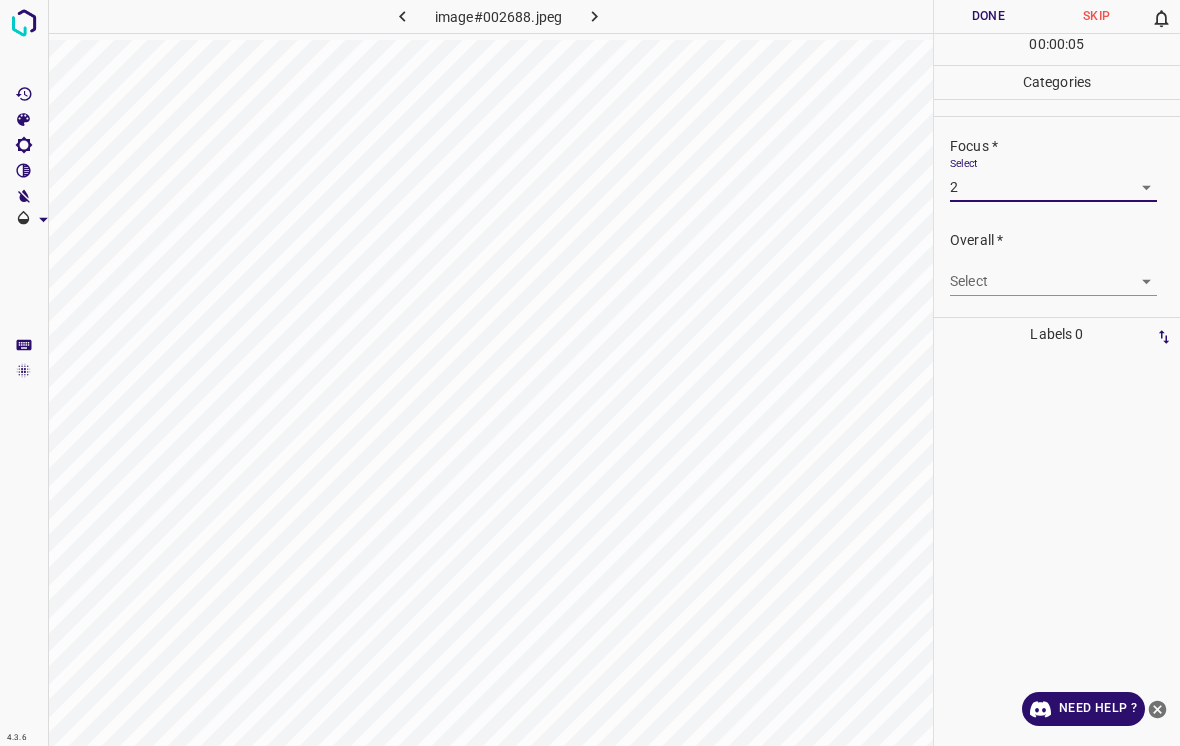 click on "4.3.6  image#002688.jpeg Done Skip 0 00   : 00   : 05   Categories Lighting *  Select 3 3 Focus *  Select 2 2 Overall *  Select ​ Labels   0 Categories 1 Lighting 2 Focus 3 Overall Tools Space Change between modes (Draw & Edit) I Auto labeling R Restore zoom M Zoom in N Zoom out Delete Delete selecte label Filters Z Restore filters X Saturation filter C Brightness filter V Contrast filter B Gray scale filter General O Download Need Help ? - Text - Hide - Delete" at bounding box center [590, 373] 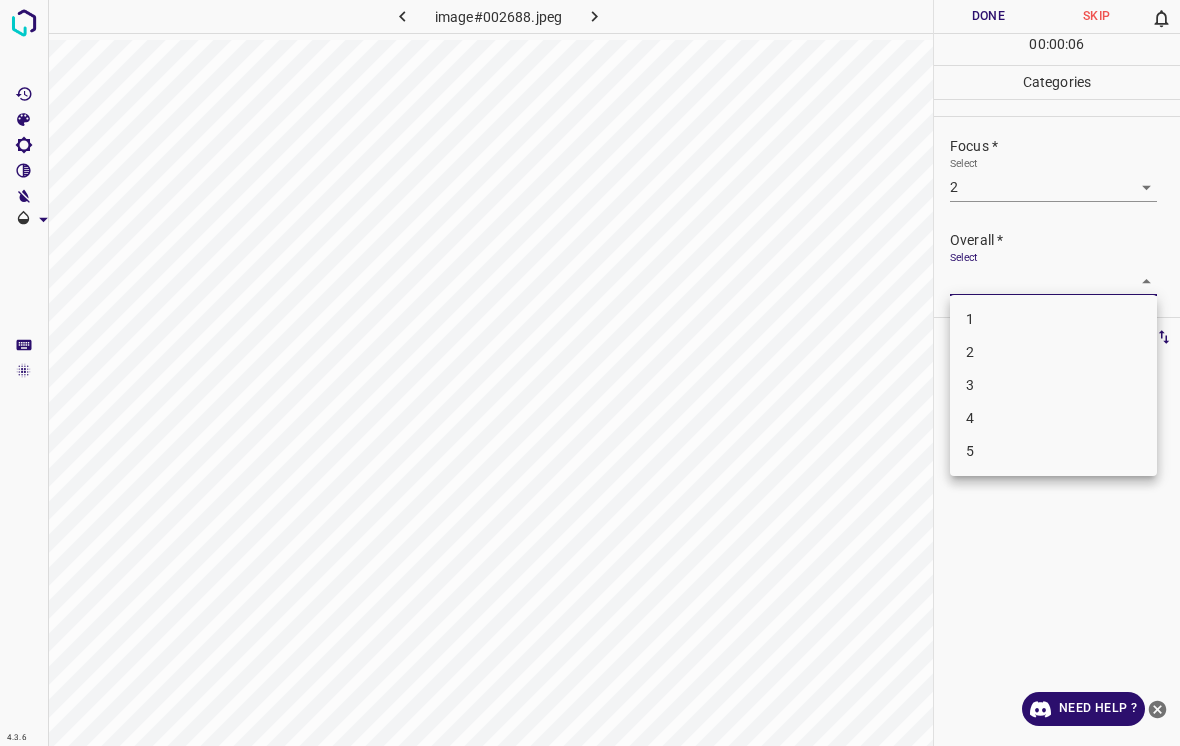 click on "2" at bounding box center (1053, 352) 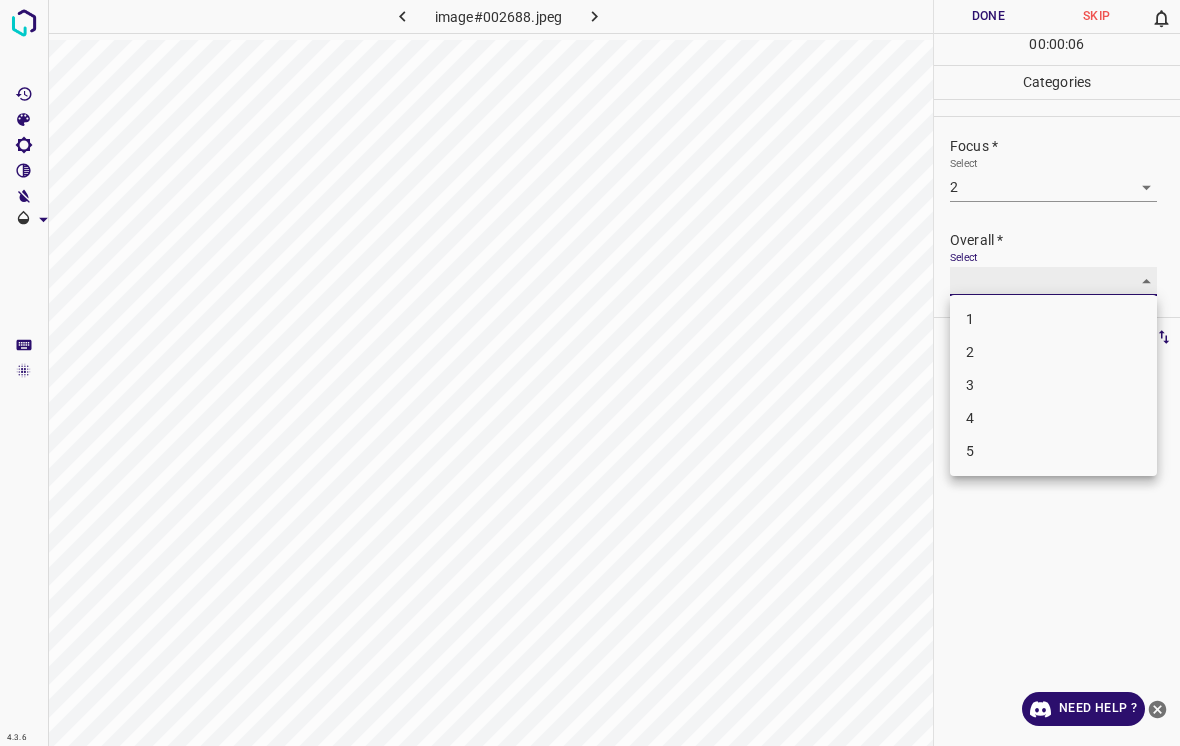type on "2" 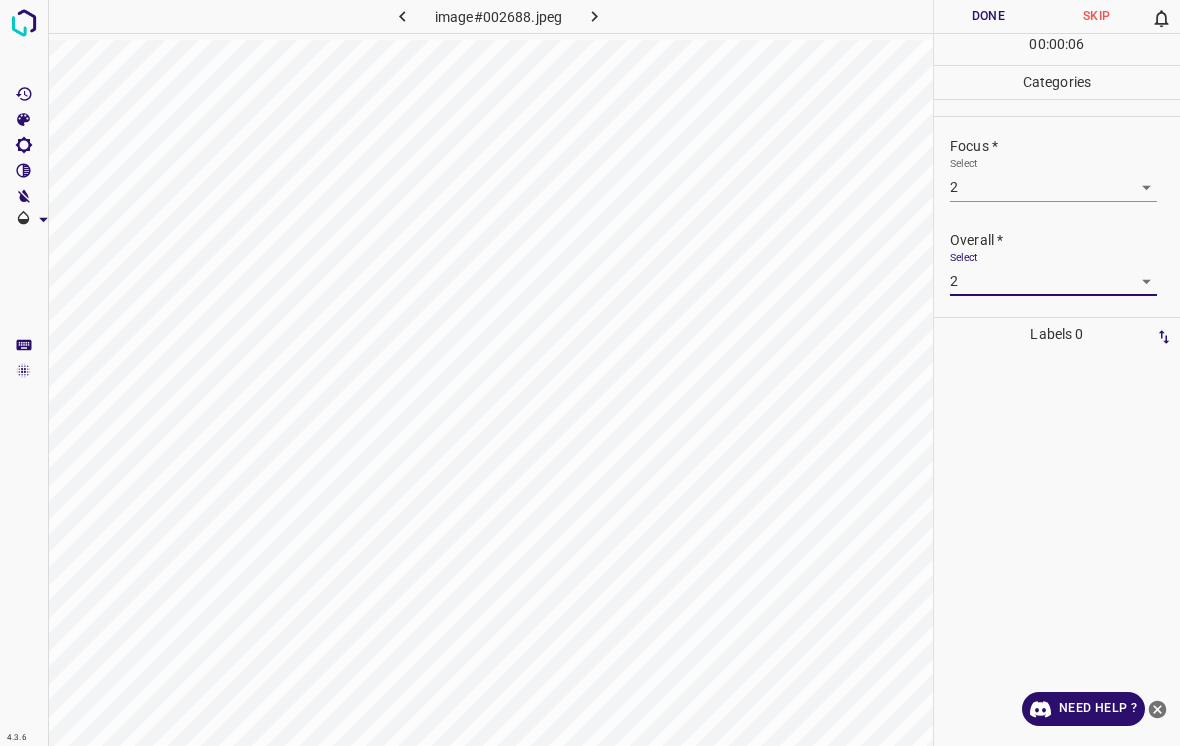 click on "Done" at bounding box center (988, 16) 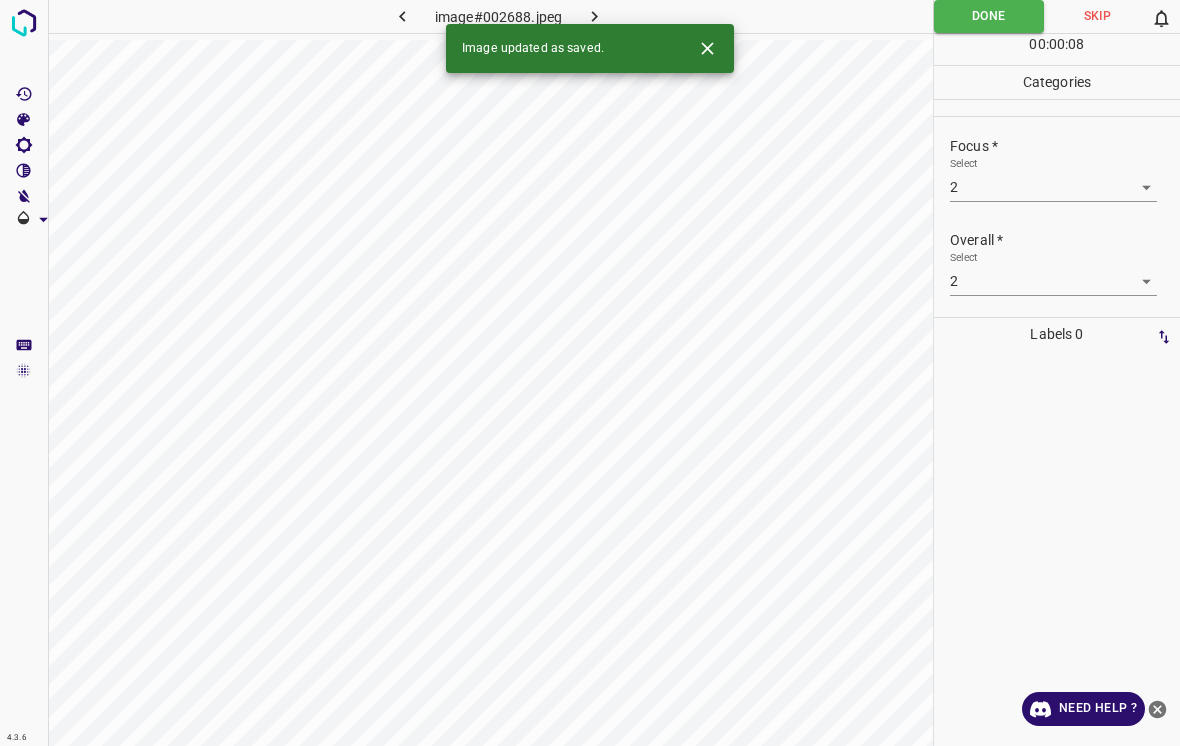 click at bounding box center (594, 16) 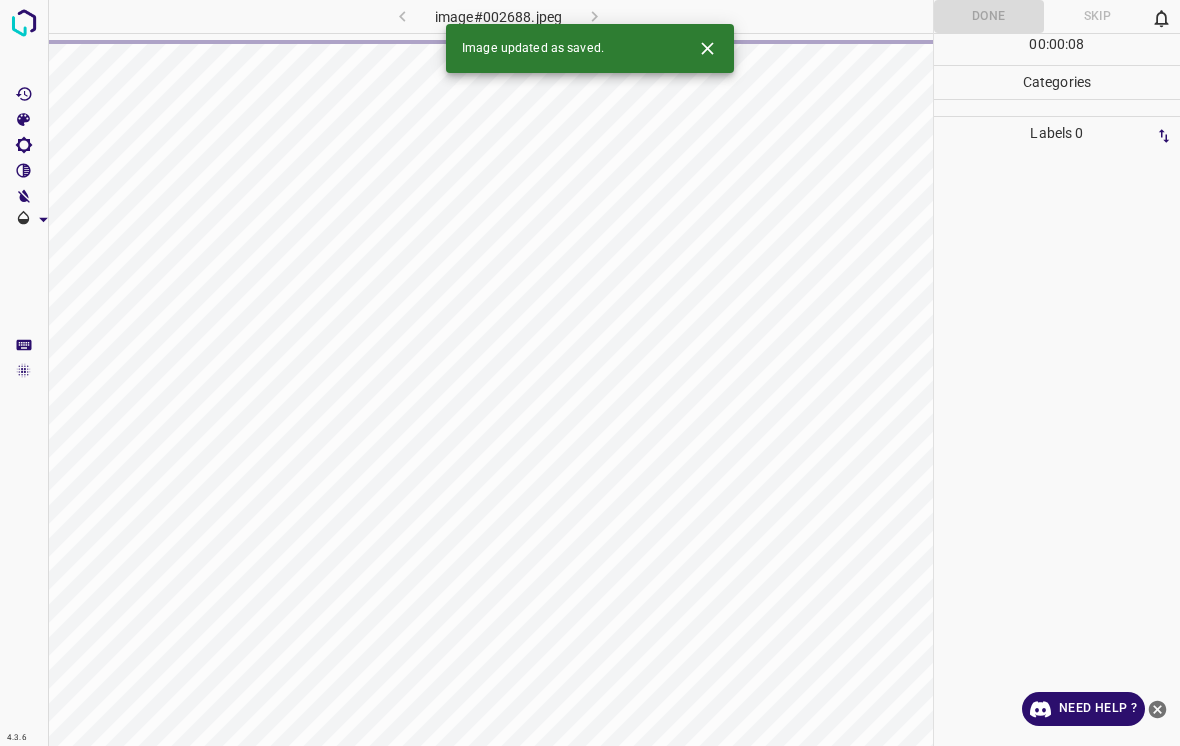 click at bounding box center [707, 48] 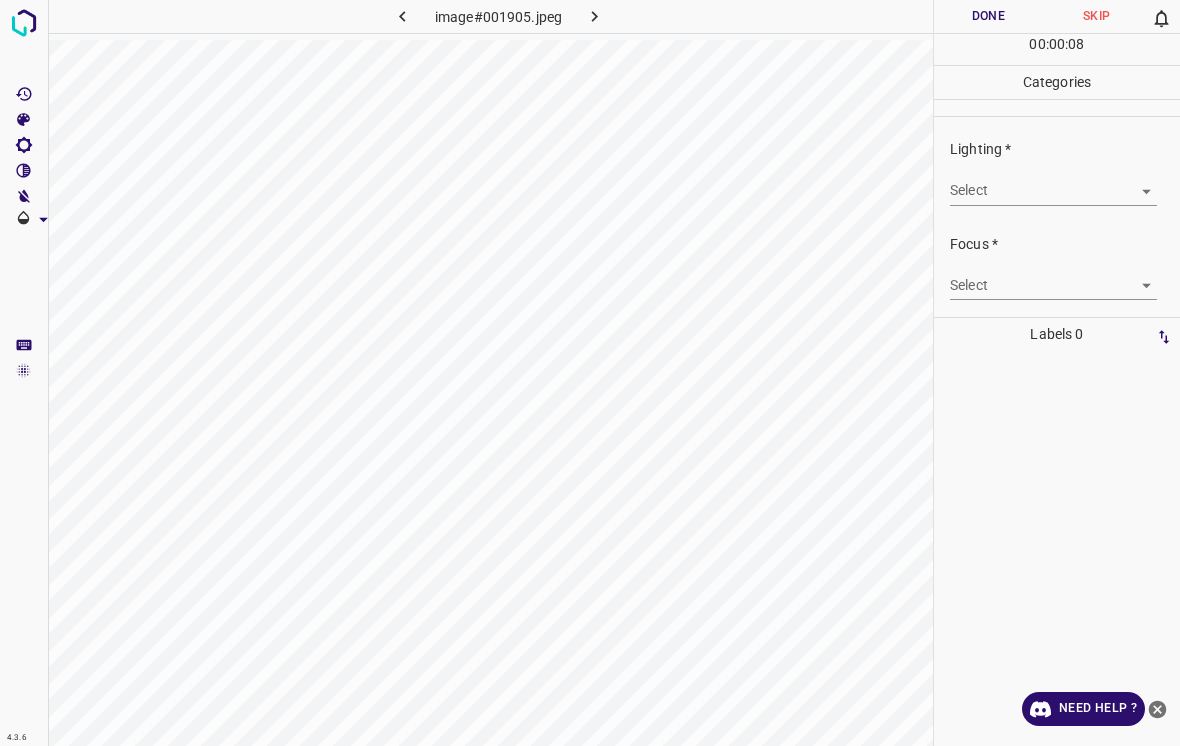 click on "4.3.6  image#001905.jpeg Done Skip 0 00   : 00   : 08   Categories Lighting *  Select ​ Focus *  Select ​ Overall *  Select ​ Labels   0 Categories 1 Lighting 2 Focus 3 Overall Tools Space Change between modes (Draw & Edit) I Auto labeling R Restore zoom M Zoom in N Zoom out Delete Delete selecte label Filters Z Restore filters X Saturation filter C Brightness filter V Contrast filter B Gray scale filter General O Download Need Help ? - Text - Hide - Delete" at bounding box center (590, 373) 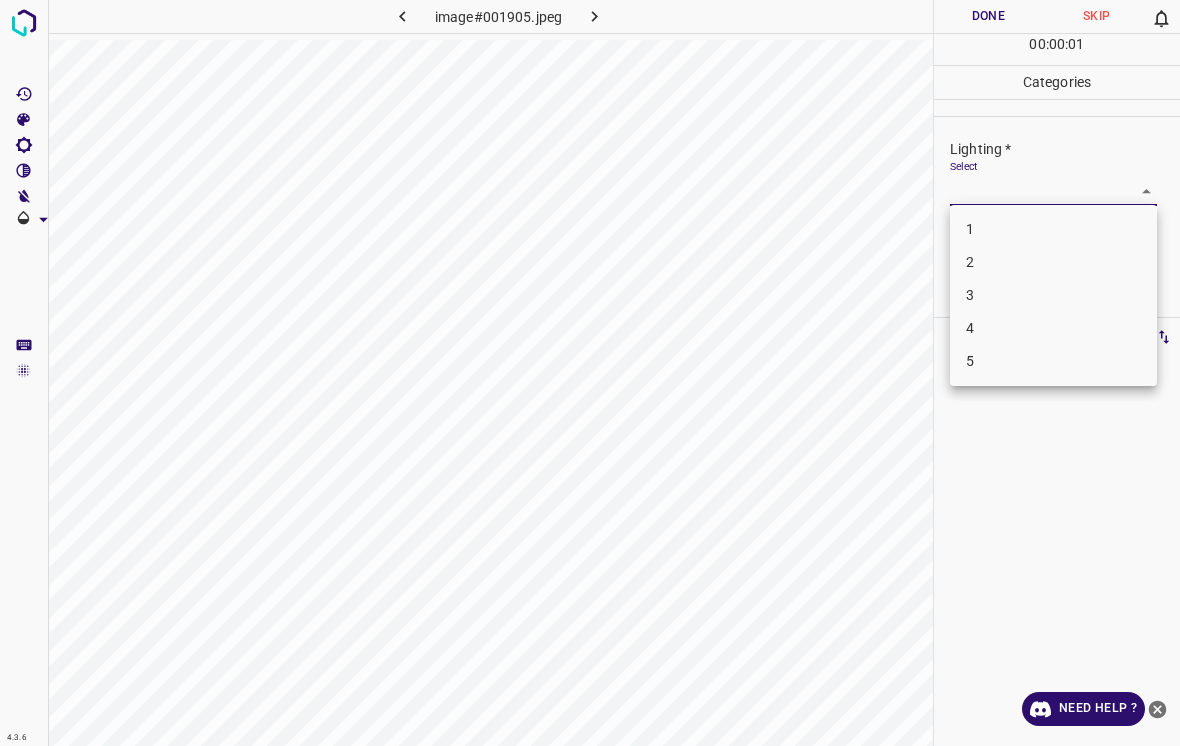 click on "3" at bounding box center [1053, 295] 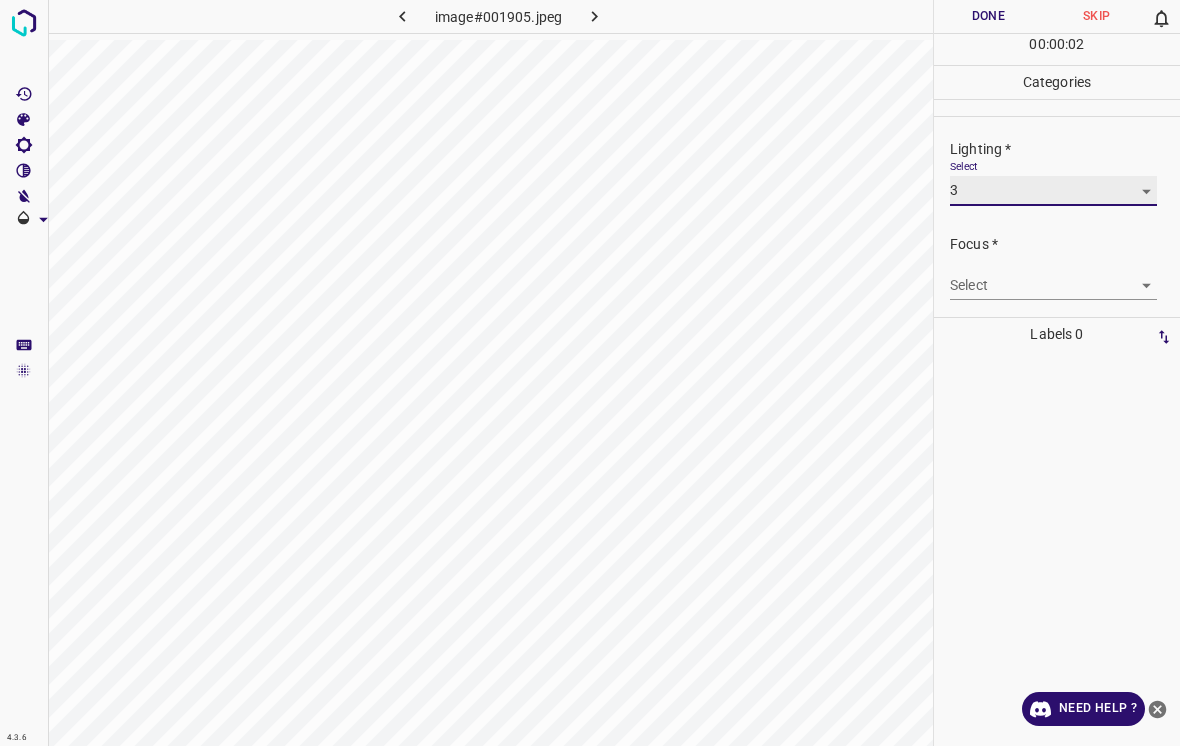 type on "3" 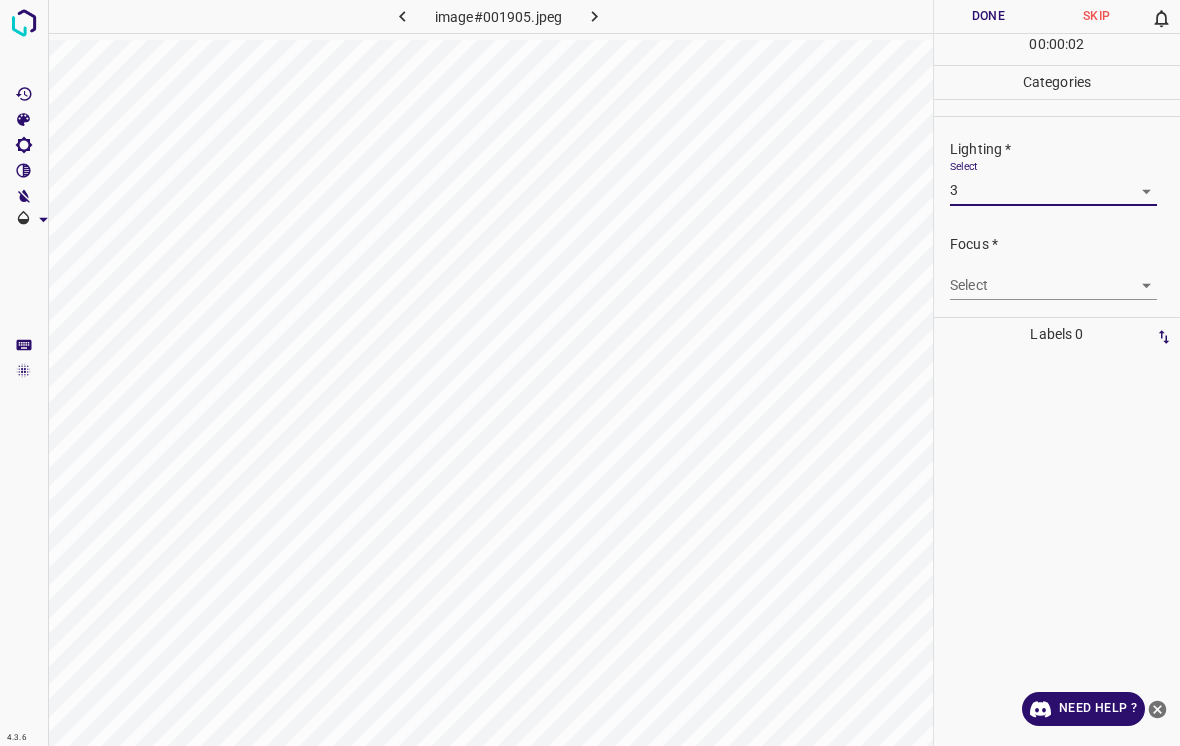 click on "4.3.6  image#001905.jpeg Done Skip 0 00   : 00   : 02   Categories Lighting *  Select 3 3 Focus *  Select ​ Overall *  Select ​ Labels   0 Categories 1 Lighting 2 Focus 3 Overall Tools Space Change between modes (Draw & Edit) I Auto labeling R Restore zoom M Zoom in N Zoom out Delete Delete selecte label Filters Z Restore filters X Saturation filter C Brightness filter V Contrast filter B Gray scale filter General O Download Need Help ? - Text - Hide - Delete 1 2 3 4 5" at bounding box center [590, 373] 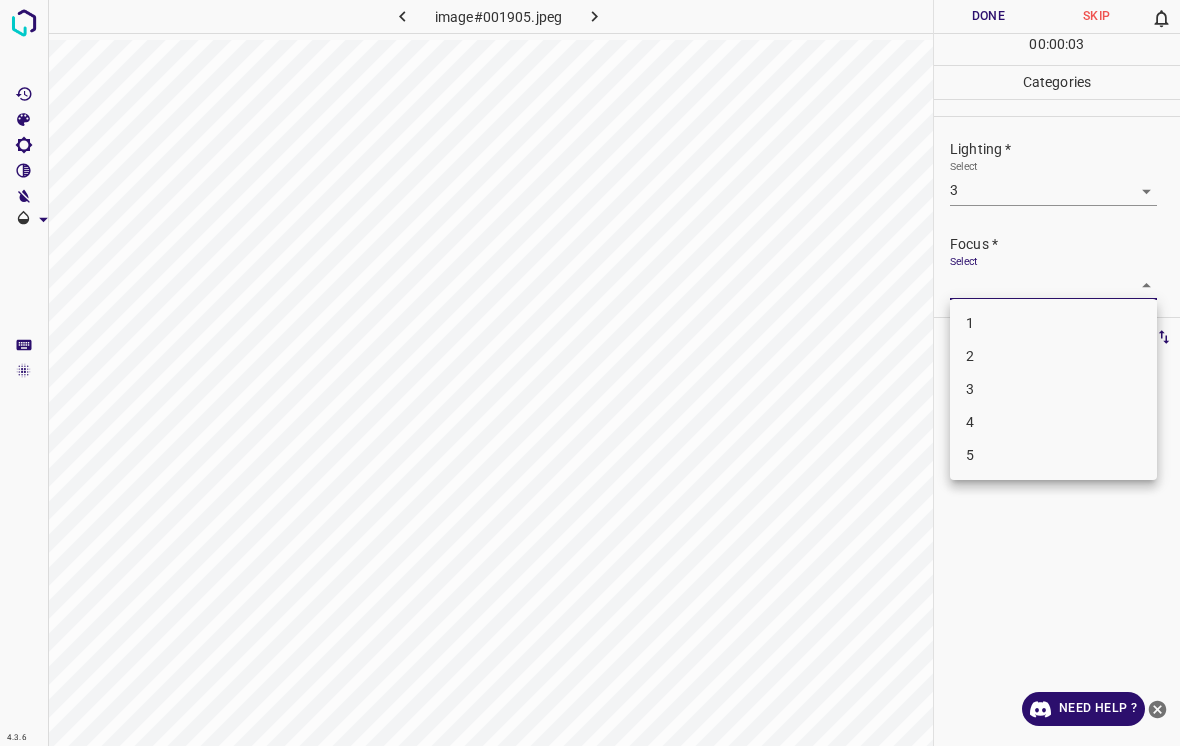 click on "2" at bounding box center (1053, 356) 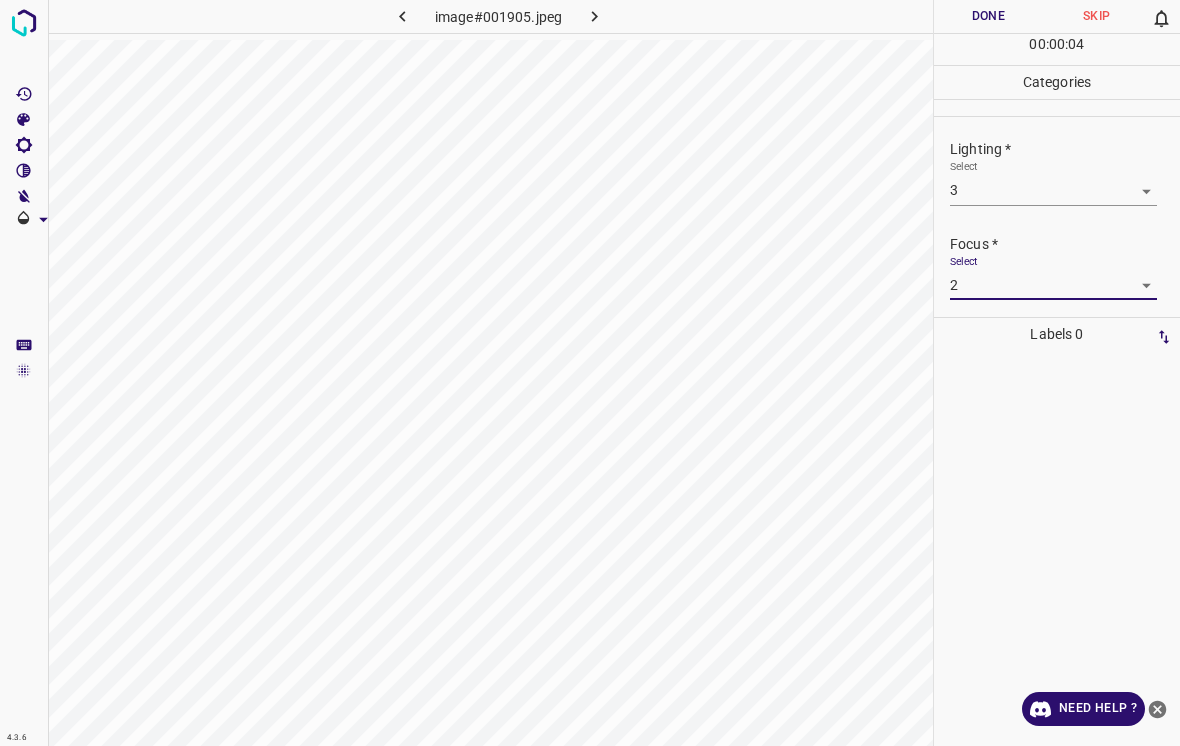 click on "4.3.6  image#001905.jpeg Done Skip 0 00   : 00   : 04   Categories Lighting *  Select 3 3 Focus *  Select 2 2 Overall *  Select ​ Labels   0 Categories 1 Lighting 2 Focus 3 Overall Tools Space Change between modes (Draw & Edit) I Auto labeling R Restore zoom M Zoom in N Zoom out Delete Delete selecte label Filters Z Restore filters X Saturation filter C Brightness filter V Contrast filter B Gray scale filter General O Download Need Help ? - Text - Hide - Delete" at bounding box center [590, 373] 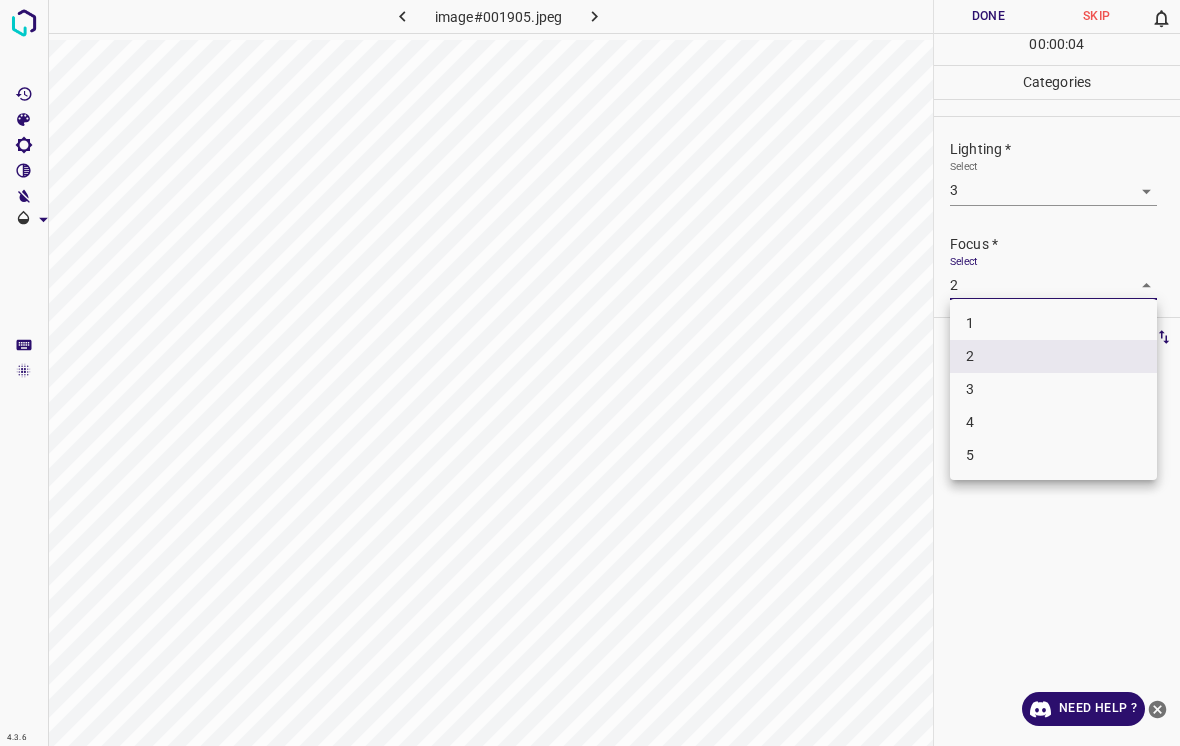 click on "1" at bounding box center [1053, 323] 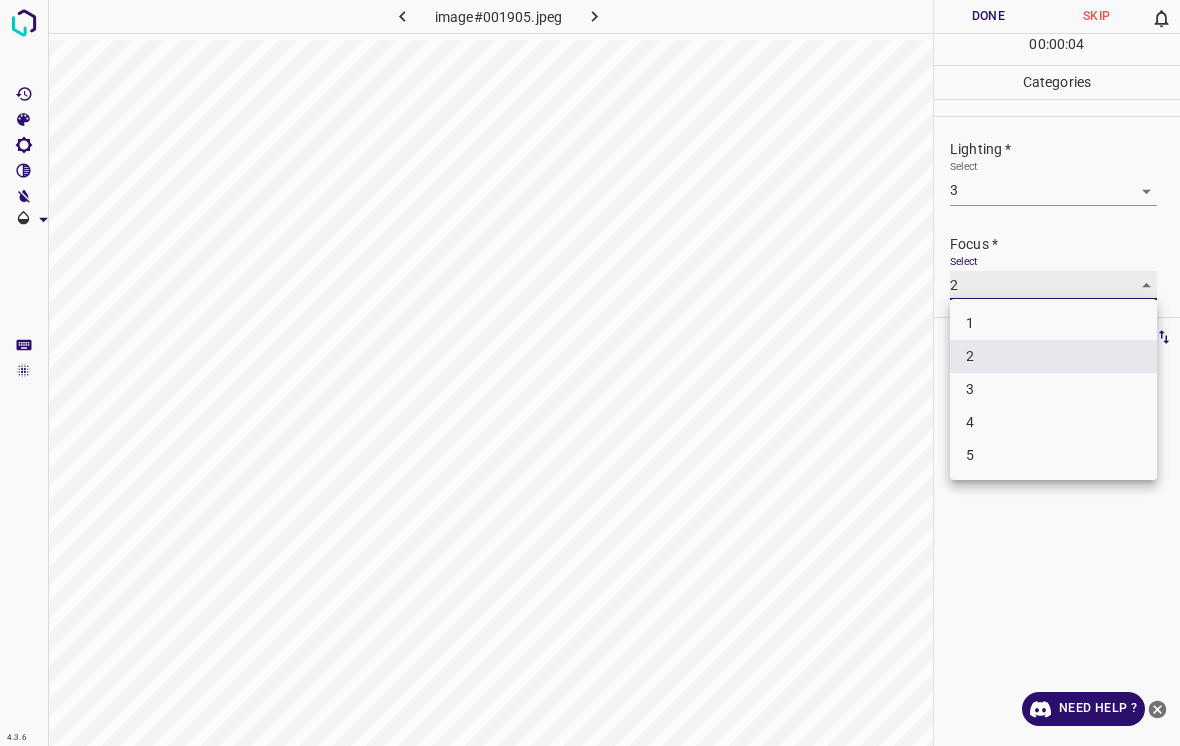 type on "1" 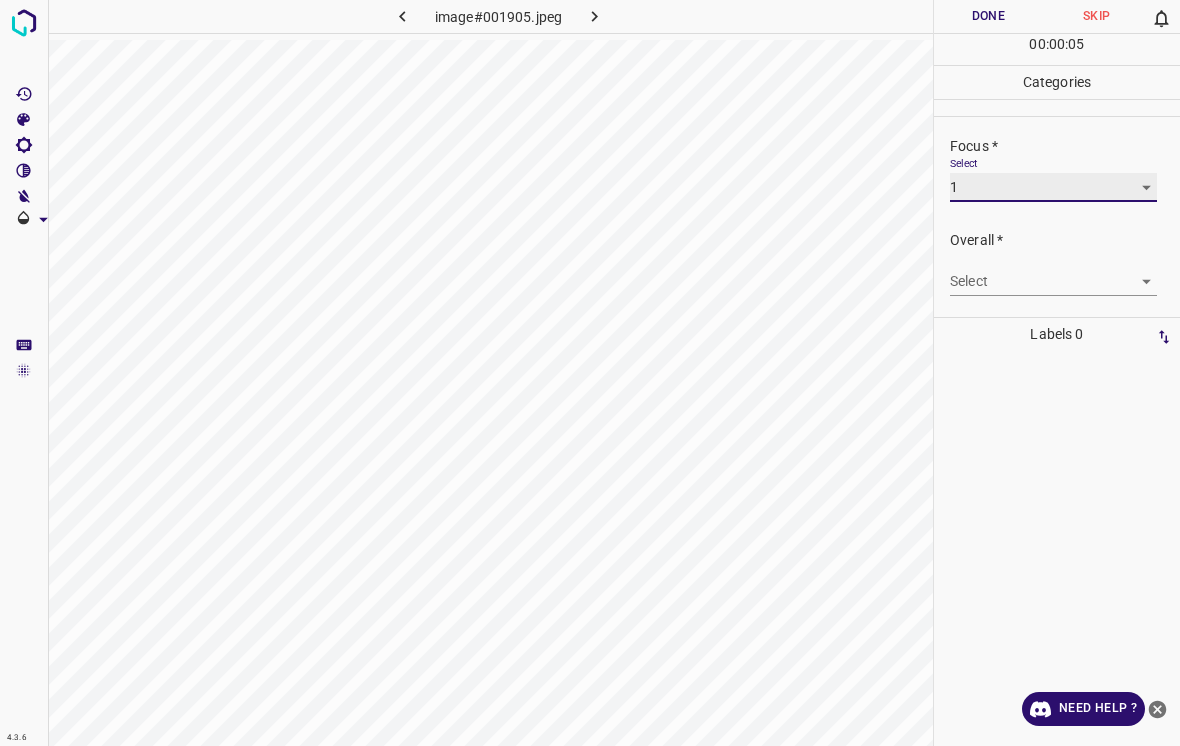 scroll, scrollTop: 98, scrollLeft: 0, axis: vertical 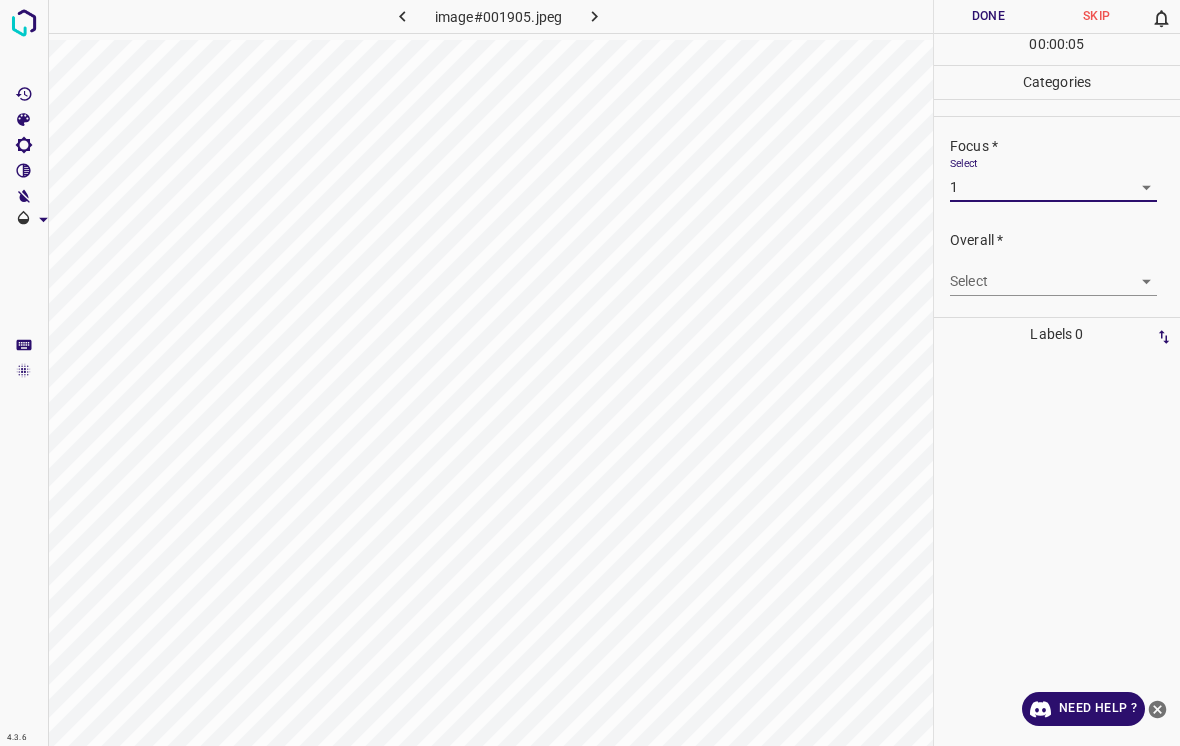 click on "4.3.6  image#001905.jpeg Done Skip 0 00   : 00   : 05   Categories Lighting *  Select 3 3 Focus *  Select 1 1 Overall *  Select ​ Labels   0 Categories 1 Lighting 2 Focus 3 Overall Tools Space Change between modes (Draw & Edit) I Auto labeling R Restore zoom M Zoom in N Zoom out Delete Delete selecte label Filters Z Restore filters X Saturation filter C Brightness filter V Contrast filter B Gray scale filter General O Download Need Help ? - Text - Hide - Delete" at bounding box center [590, 373] 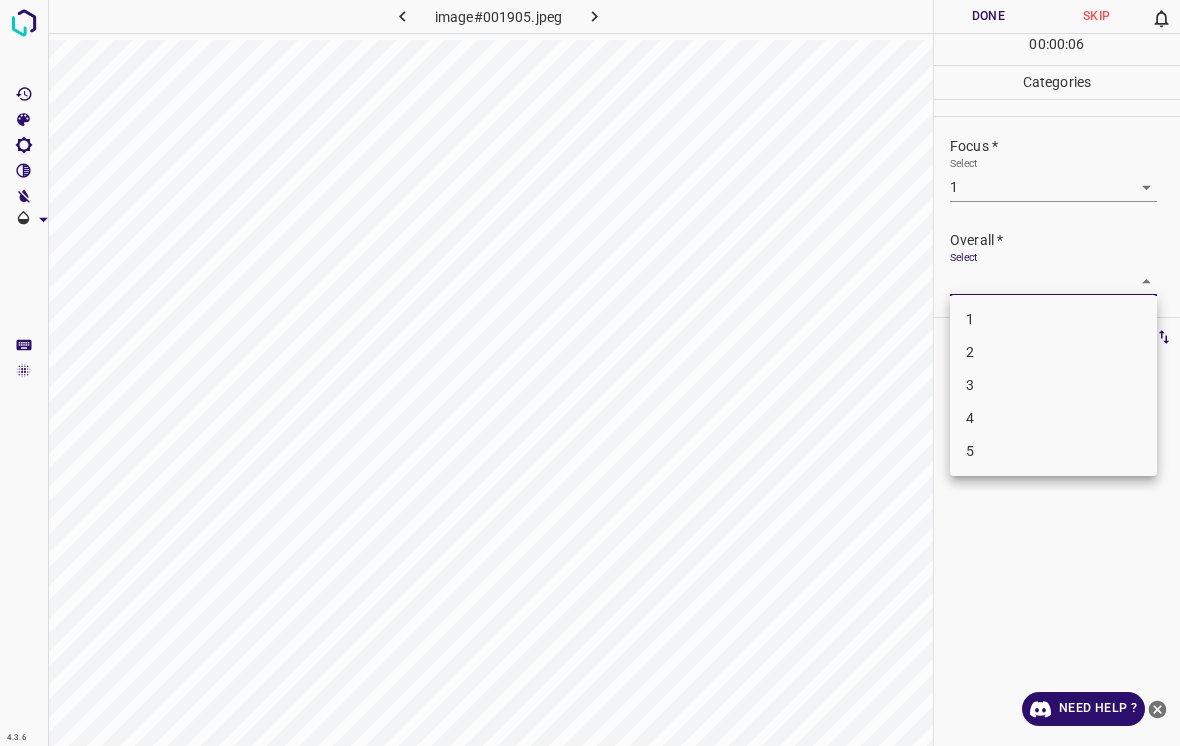 click on "2" at bounding box center [1053, 352] 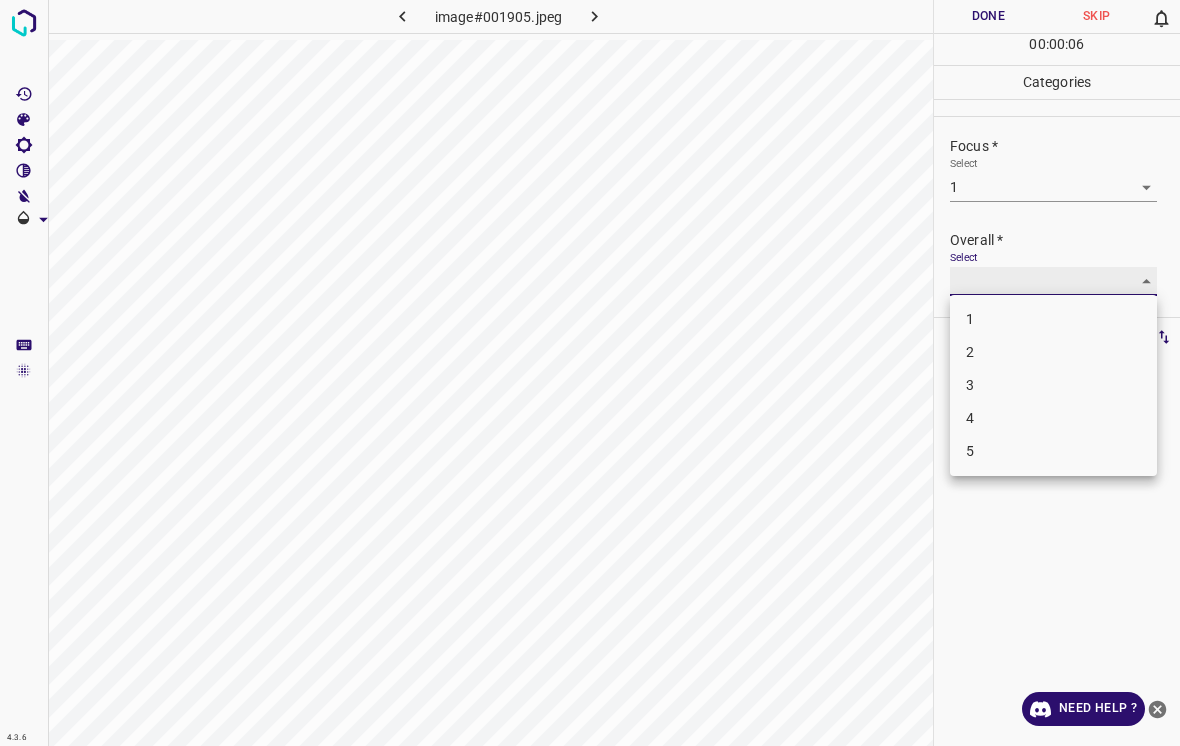 type on "2" 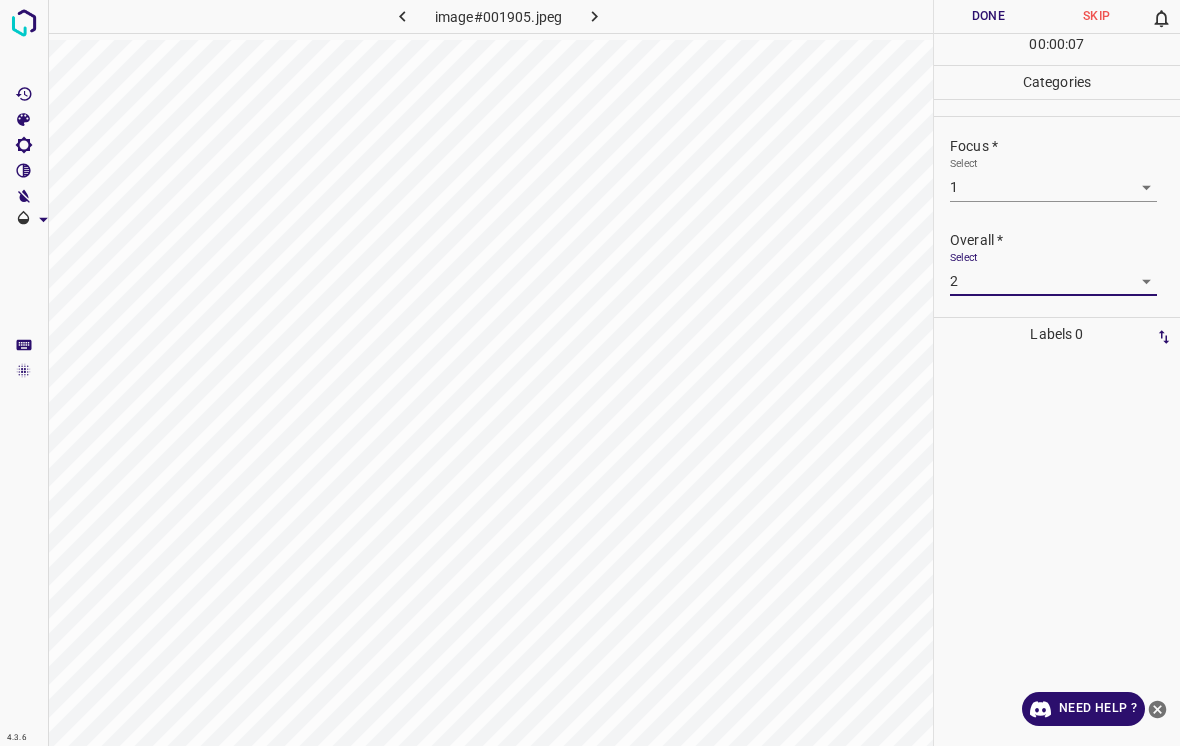 click on "Done" at bounding box center (988, 16) 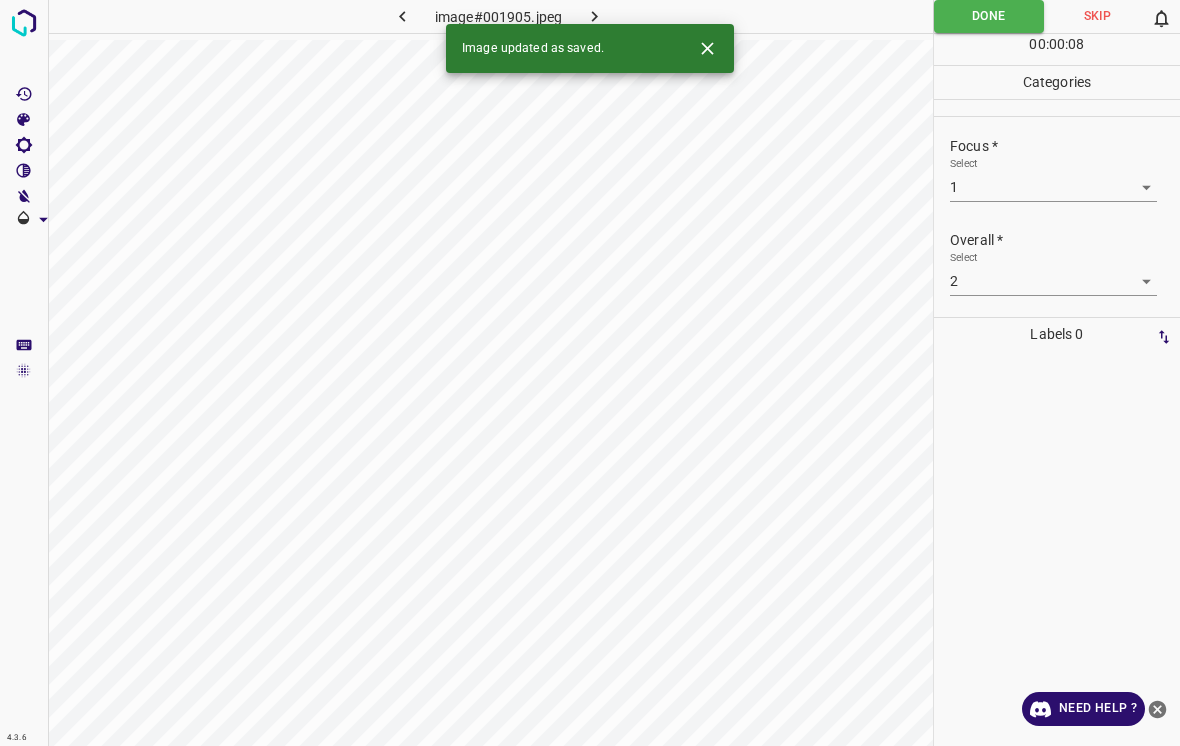 click 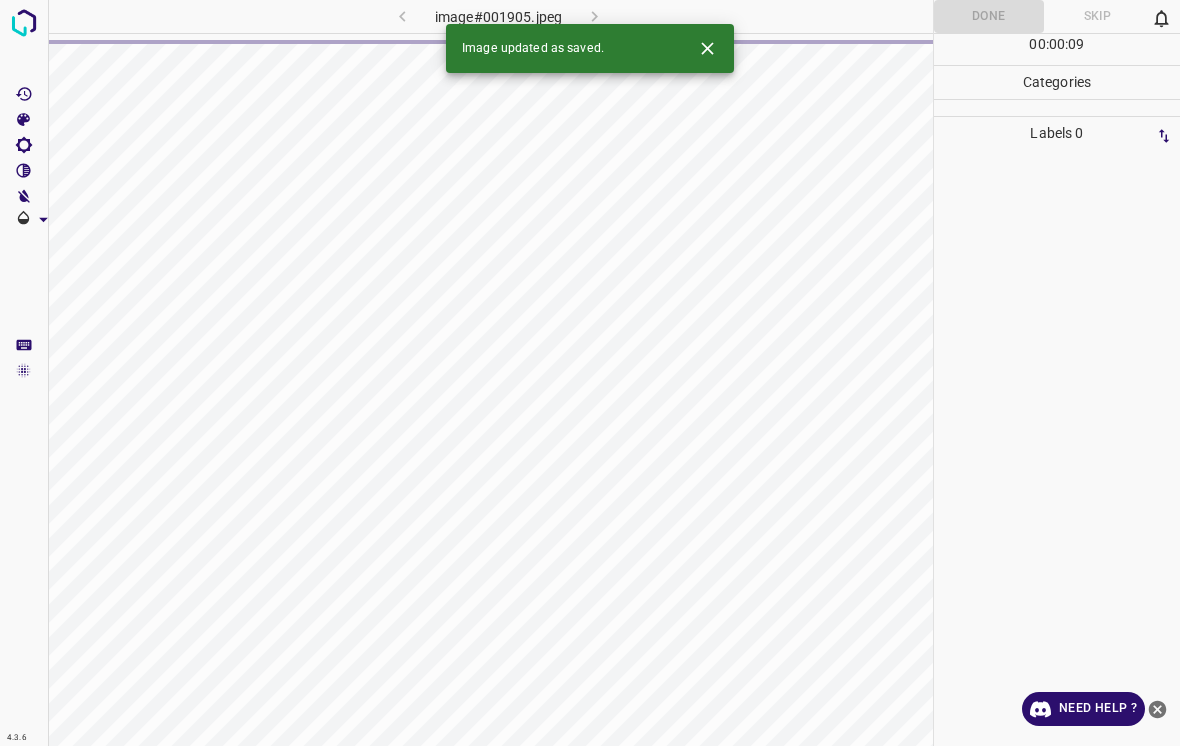 click 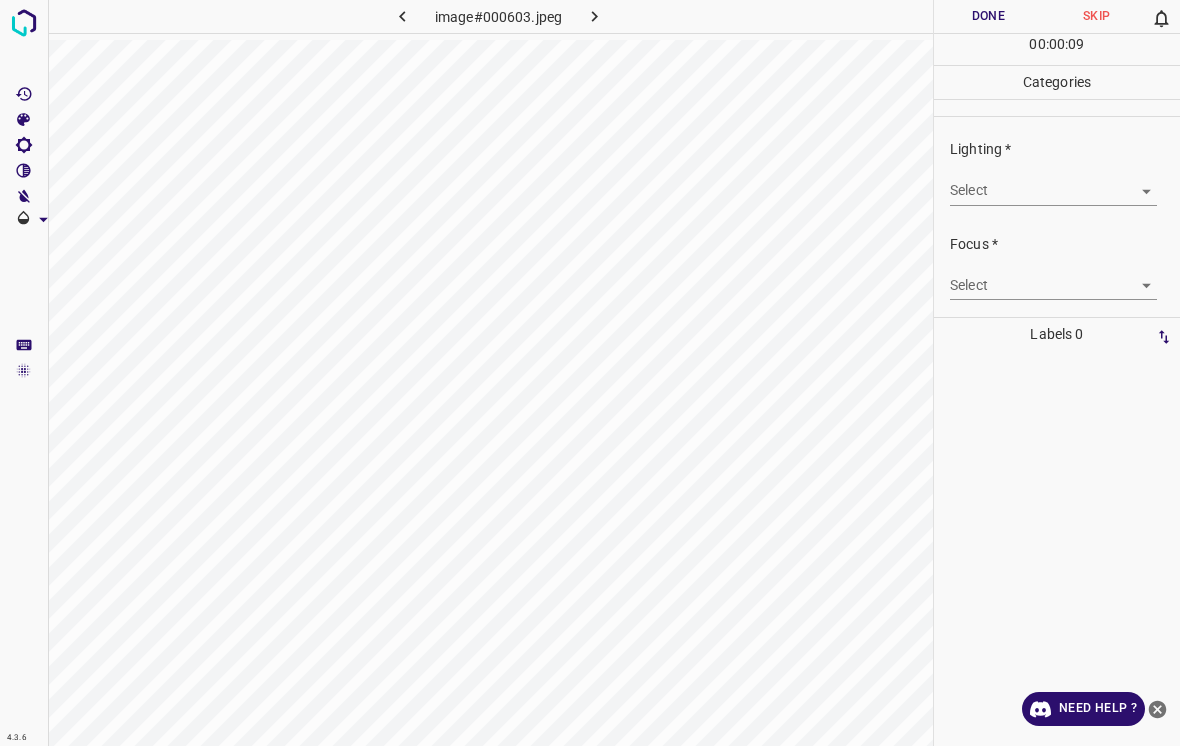 click on "4.3.6  image#000603.jpeg Done Skip 0 00   : 00   : 09   Categories Lighting *  Select ​ Focus *  Select ​ Overall *  Select ​ Labels   0 Categories 1 Lighting 2 Focus 3 Overall Tools Space Change between modes (Draw & Edit) I Auto labeling R Restore zoom M Zoom in N Zoom out Delete Delete selecte label Filters Z Restore filters X Saturation filter C Brightness filter V Contrast filter B Gray scale filter General O Download Need Help ? - Text - Hide - Delete" at bounding box center (590, 373) 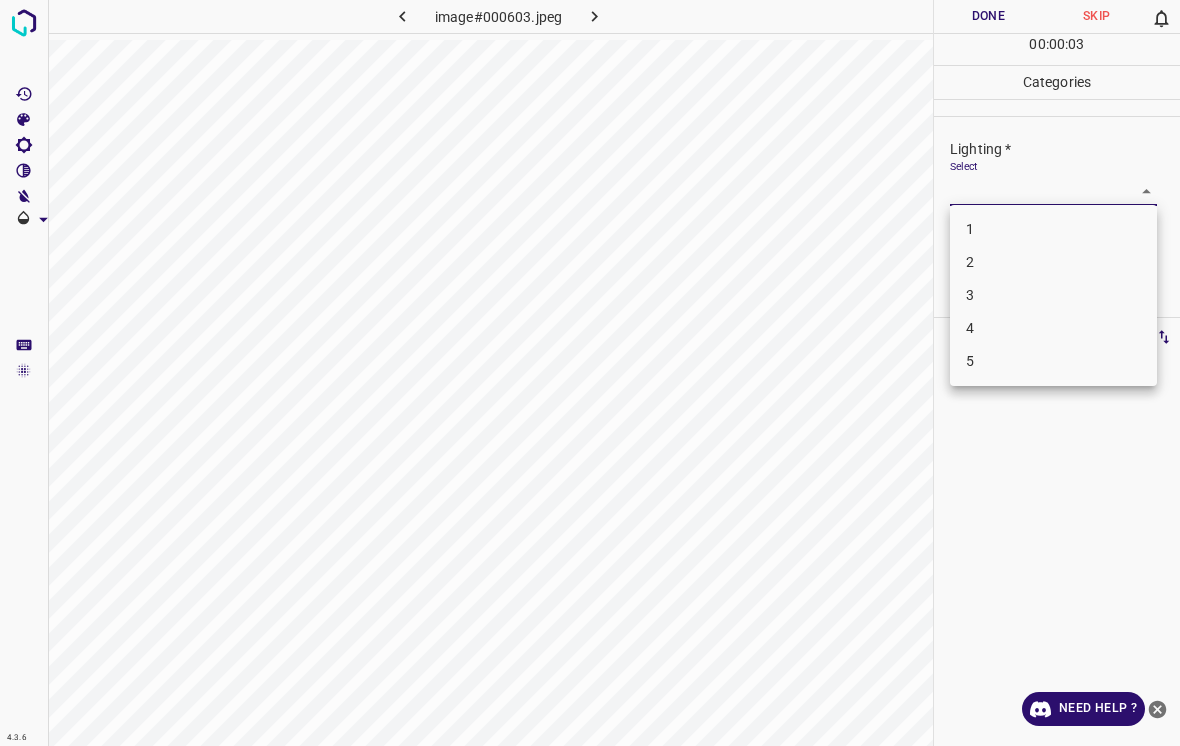 click on "4" at bounding box center (1053, 328) 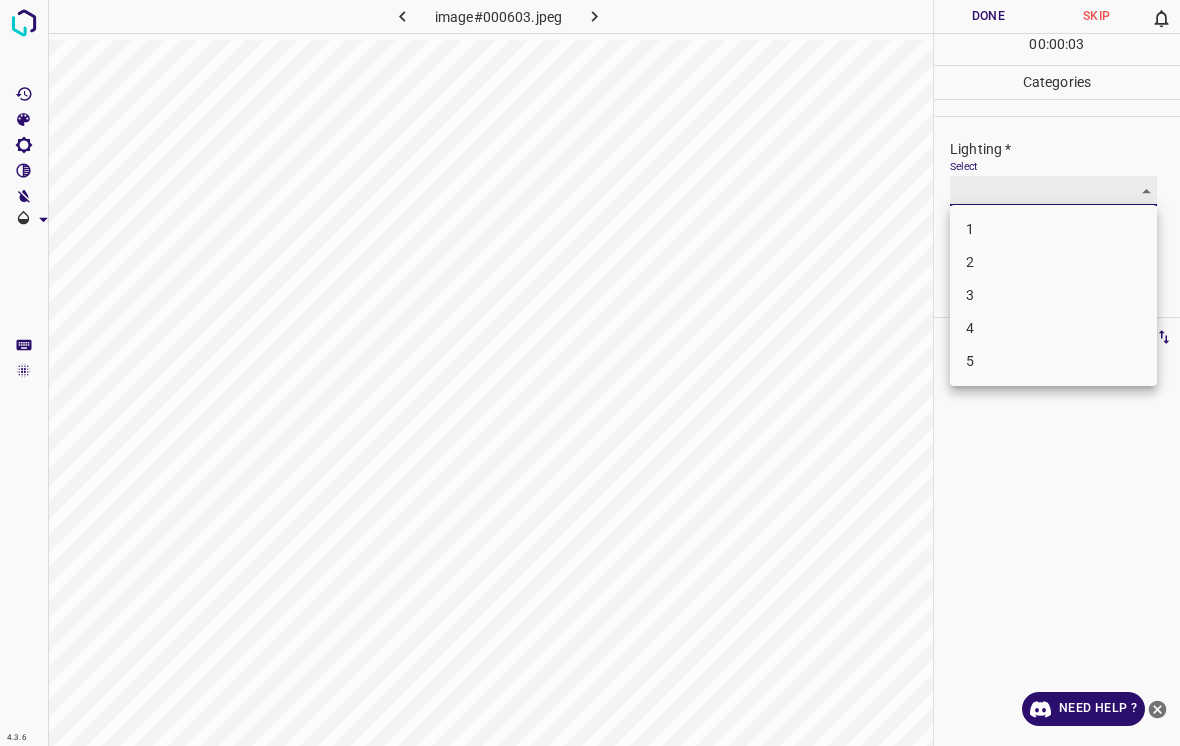 type on "4" 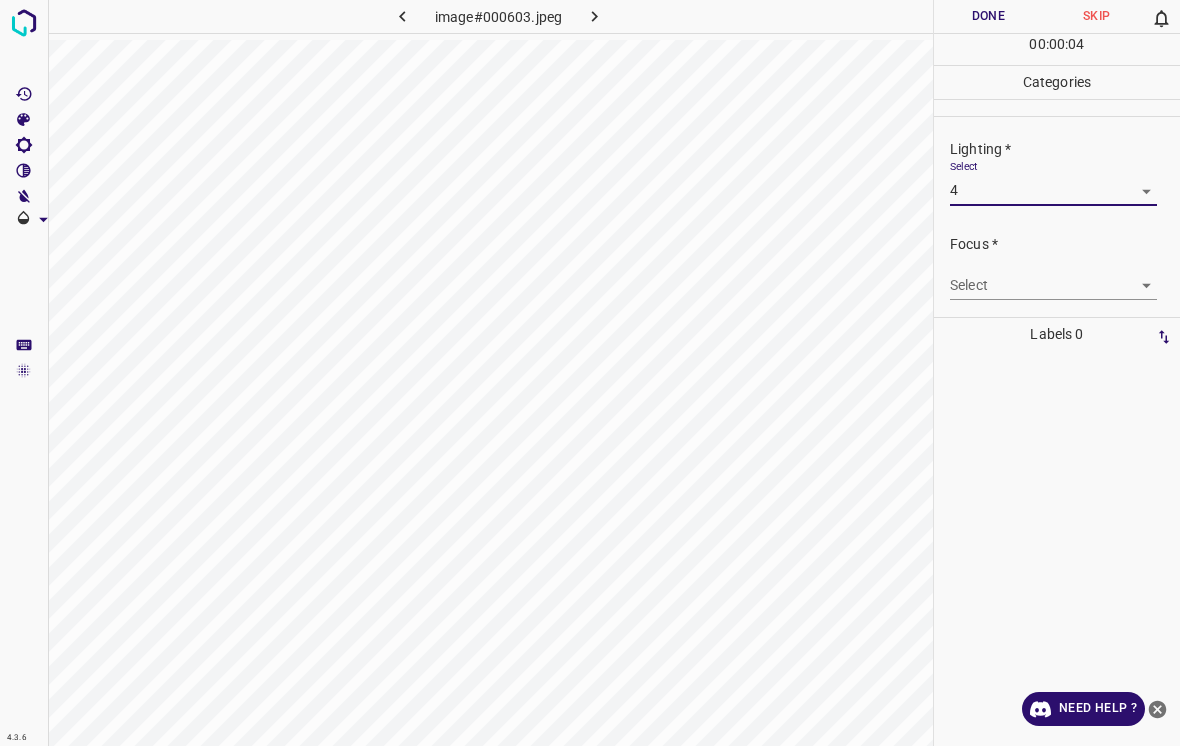 click on "4.3.6  image#000603.jpeg Done Skip 0 00   : 00   : 04   Categories Lighting *  Select 4 4 Focus *  Select ​ Overall *  Select ​ Labels   0 Categories 1 Lighting 2 Focus 3 Overall Tools Space Change between modes (Draw & Edit) I Auto labeling R Restore zoom M Zoom in N Zoom out Delete Delete selecte label Filters Z Restore filters X Saturation filter C Brightness filter V Contrast filter B Gray scale filter General O Download Need Help ? - Text - Hide - Delete" at bounding box center (590, 373) 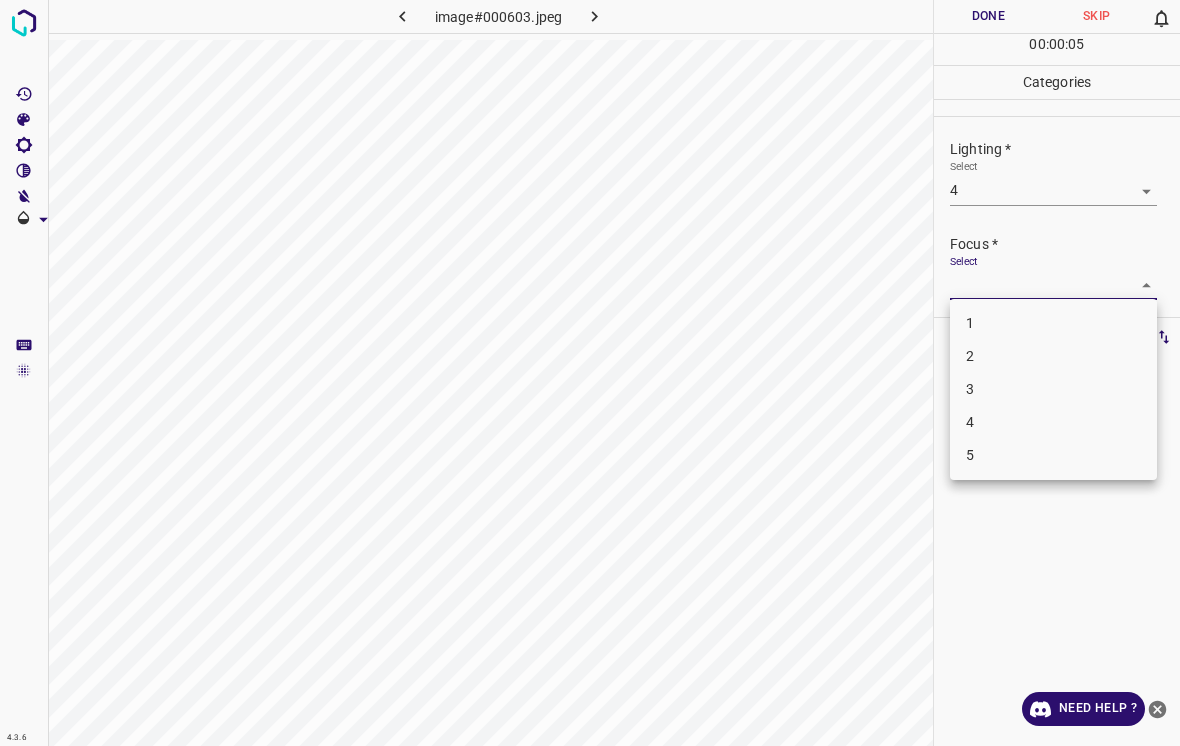 click on "4" at bounding box center [1053, 422] 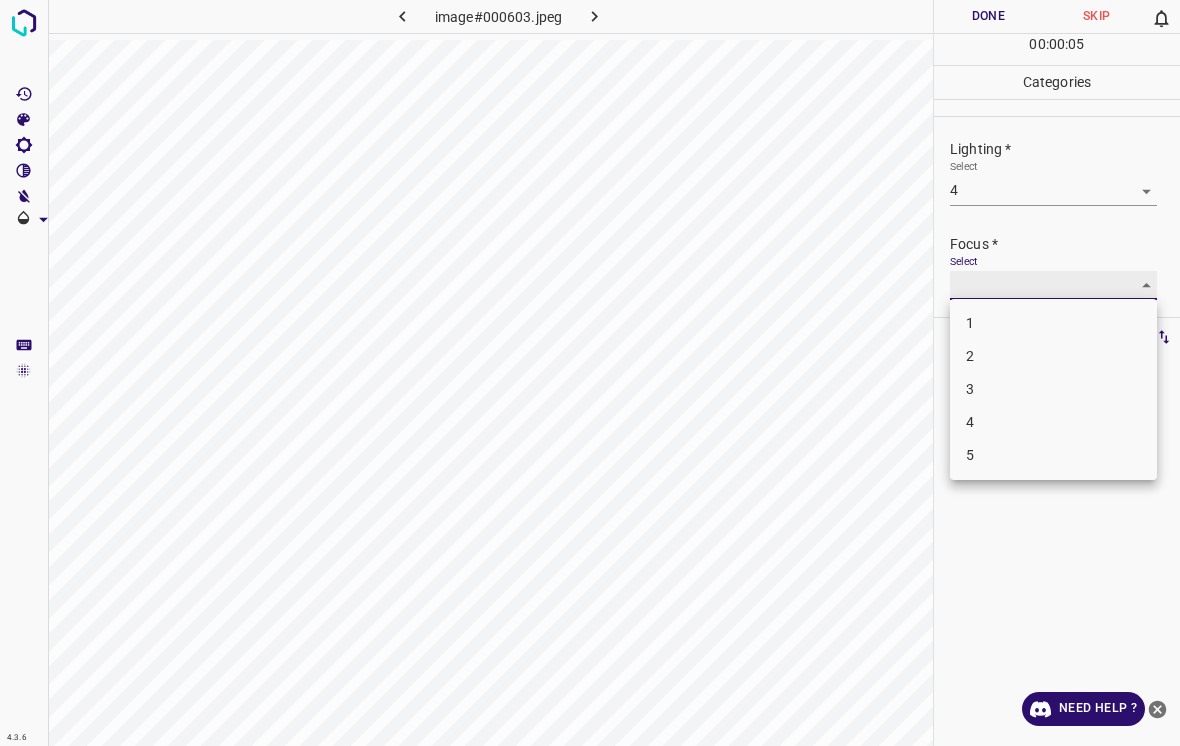 type on "4" 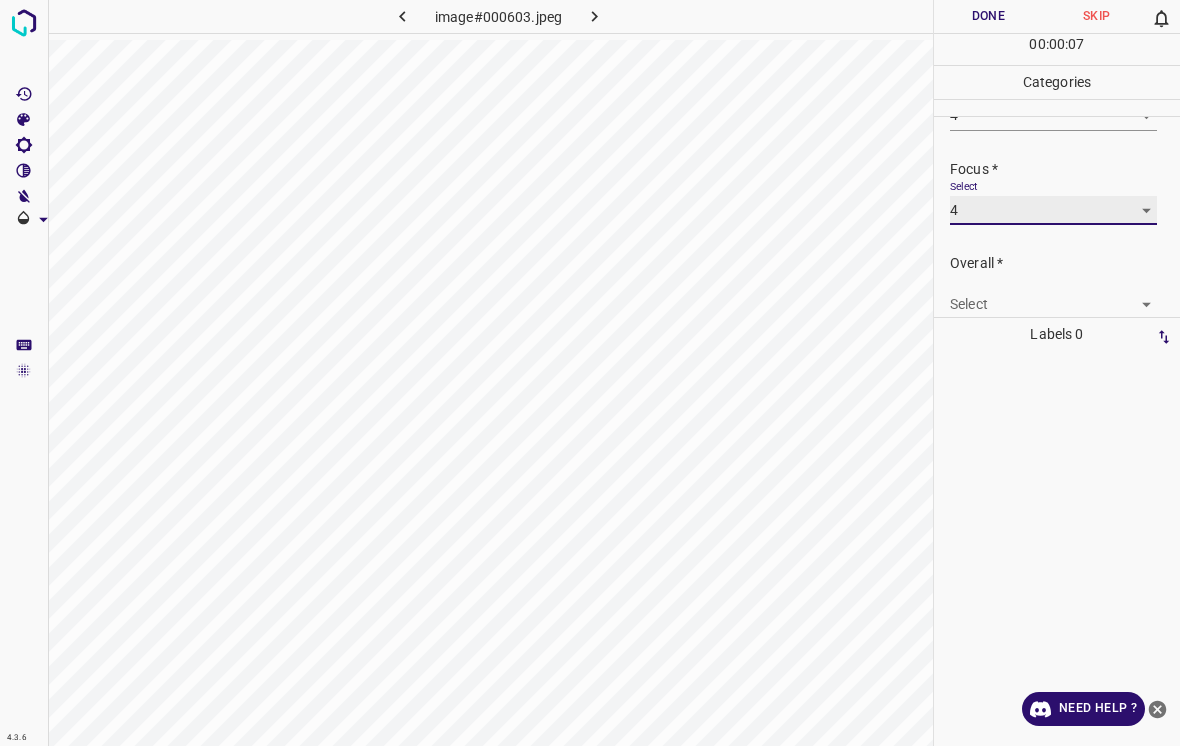 scroll, scrollTop: 74, scrollLeft: 0, axis: vertical 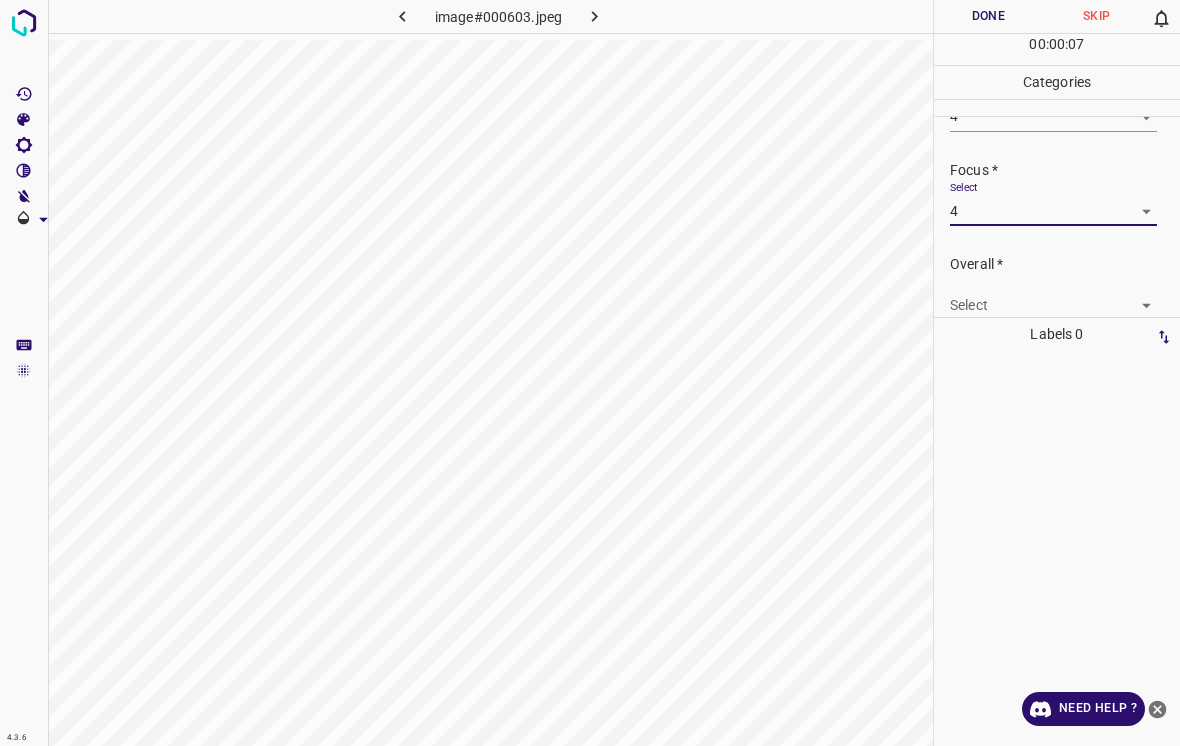 click on "4.3.6  image#000603.jpeg Done Skip 0 00   : 00   : 07   Categories Lighting *  Select 4 4 Focus *  Select 4 4 Overall *  Select ​ Labels   0 Categories 1 Lighting 2 Focus 3 Overall Tools Space Change between modes (Draw & Edit) I Auto labeling R Restore zoom M Zoom in N Zoom out Delete Delete selecte label Filters Z Restore filters X Saturation filter C Brightness filter V Contrast filter B Gray scale filter General O Download Need Help ? - Text - Hide - Delete" at bounding box center [590, 373] 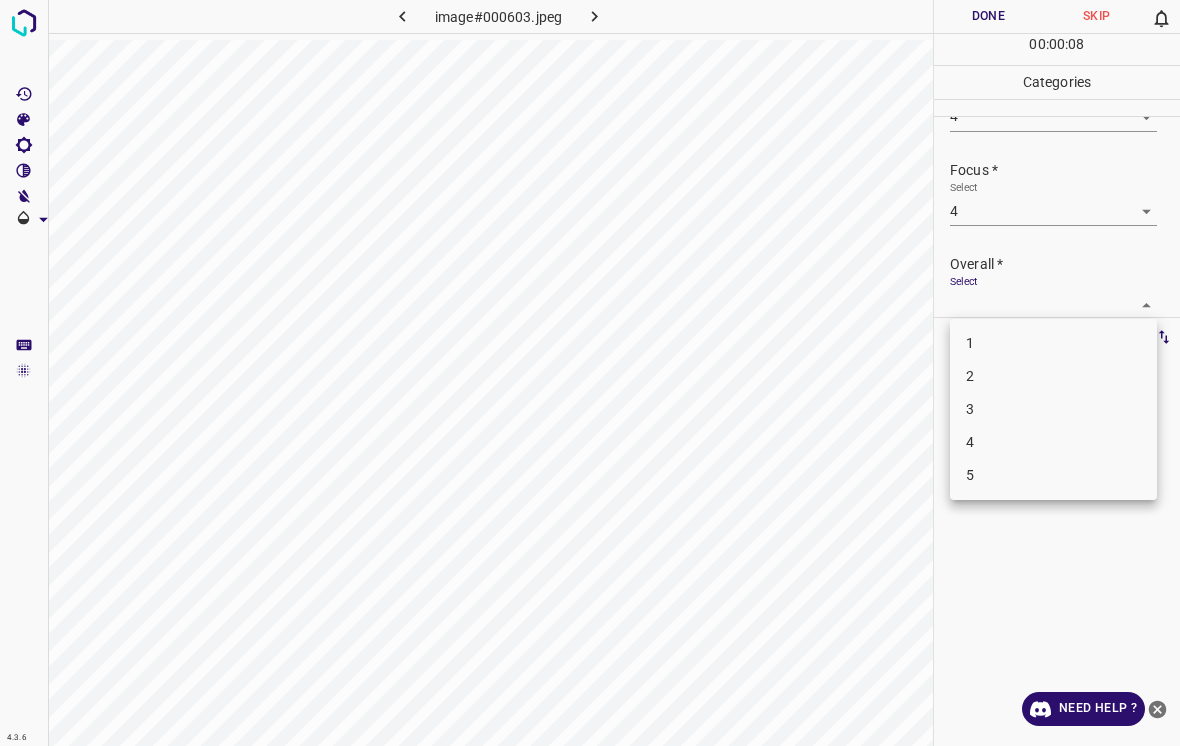 click on "4" at bounding box center [1053, 442] 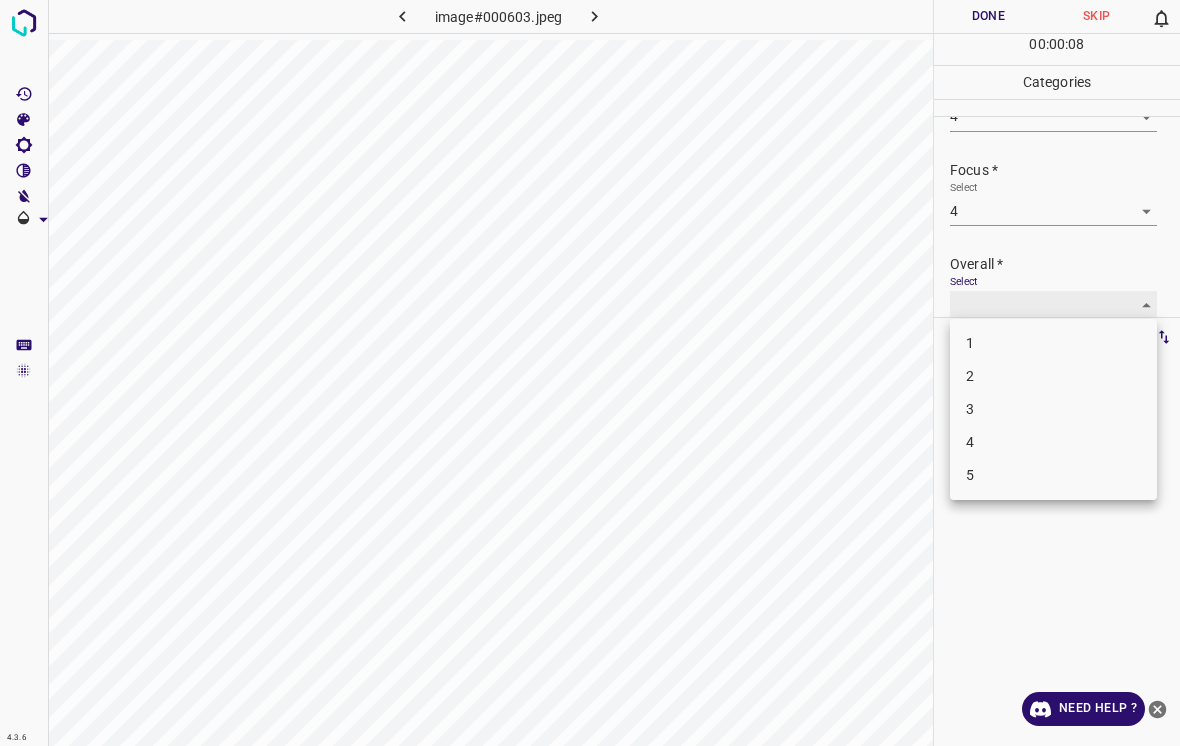 type on "4" 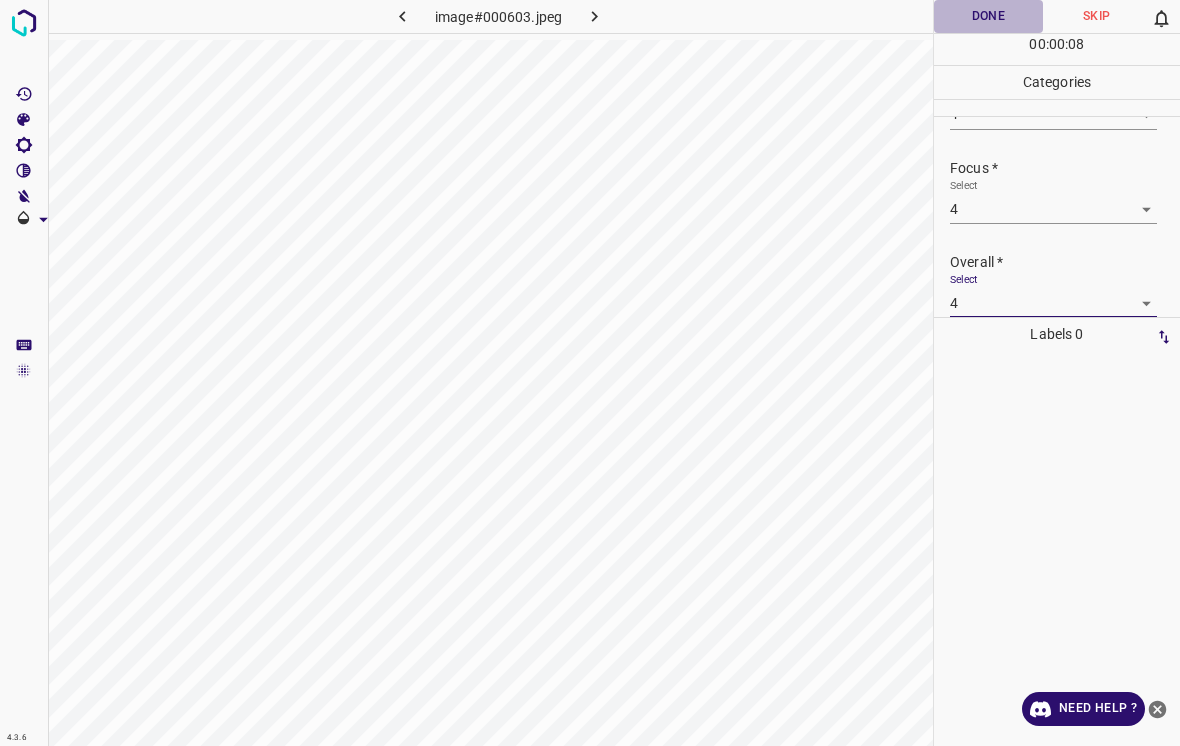click on "Done" at bounding box center [988, 16] 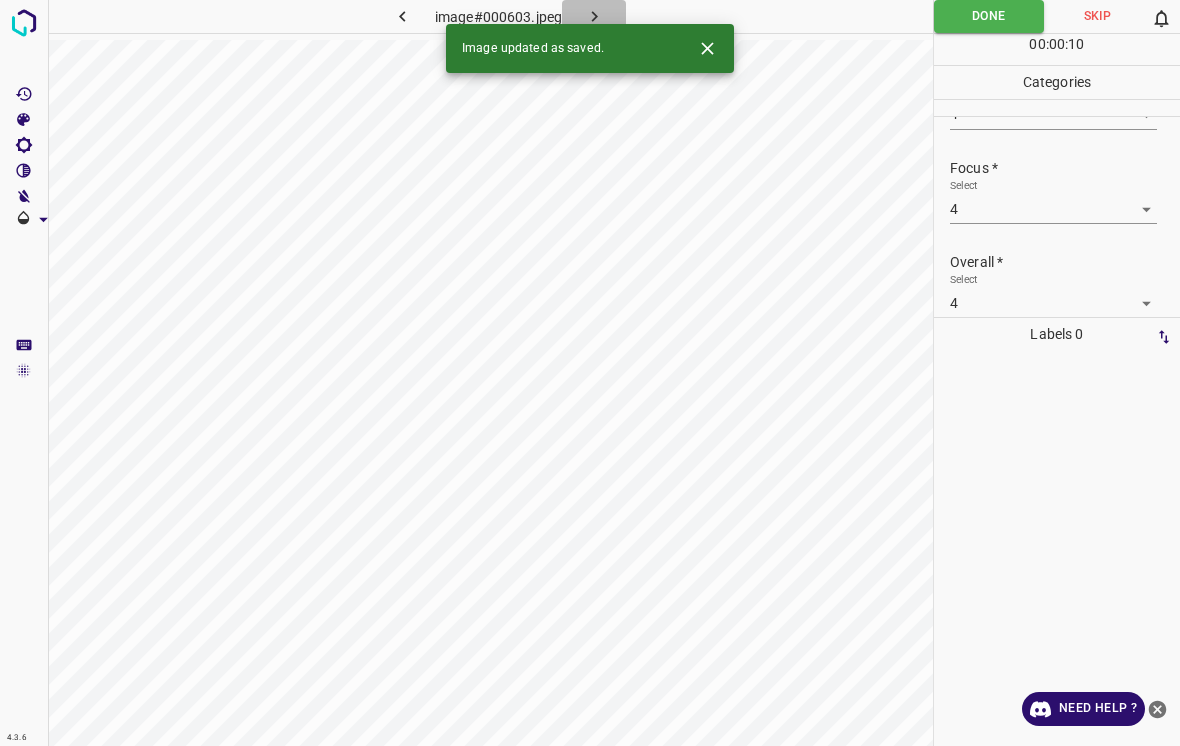 click 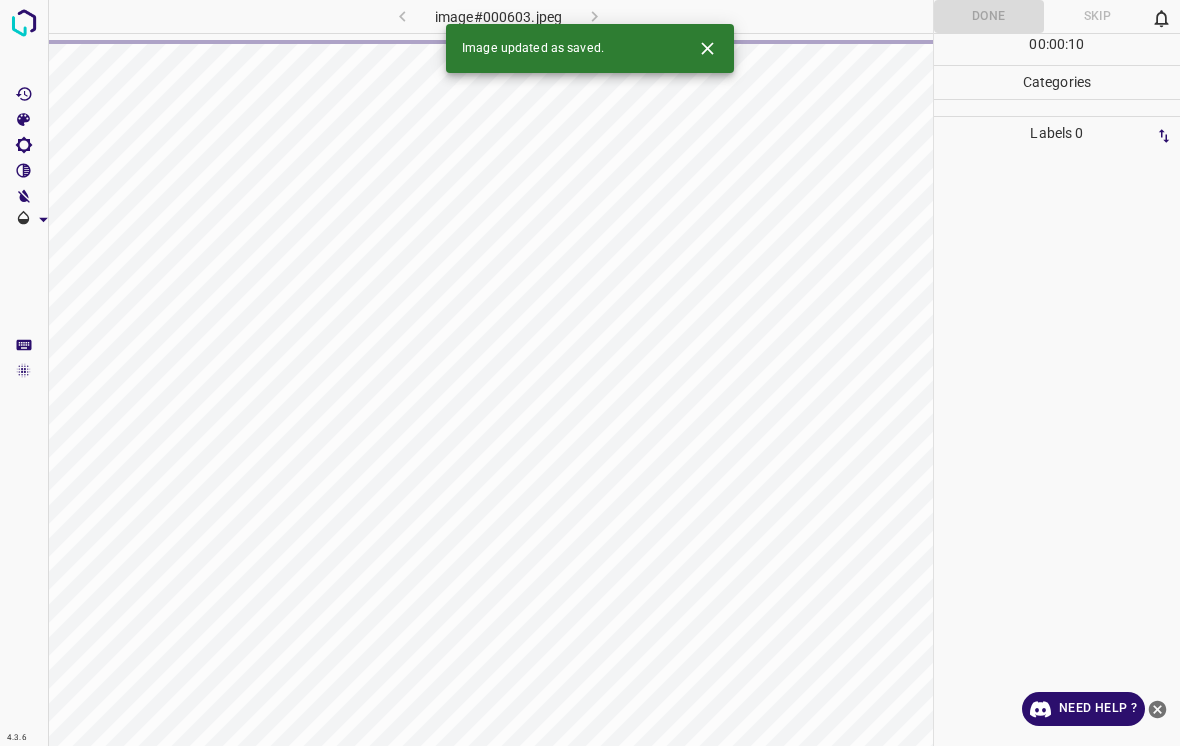 click 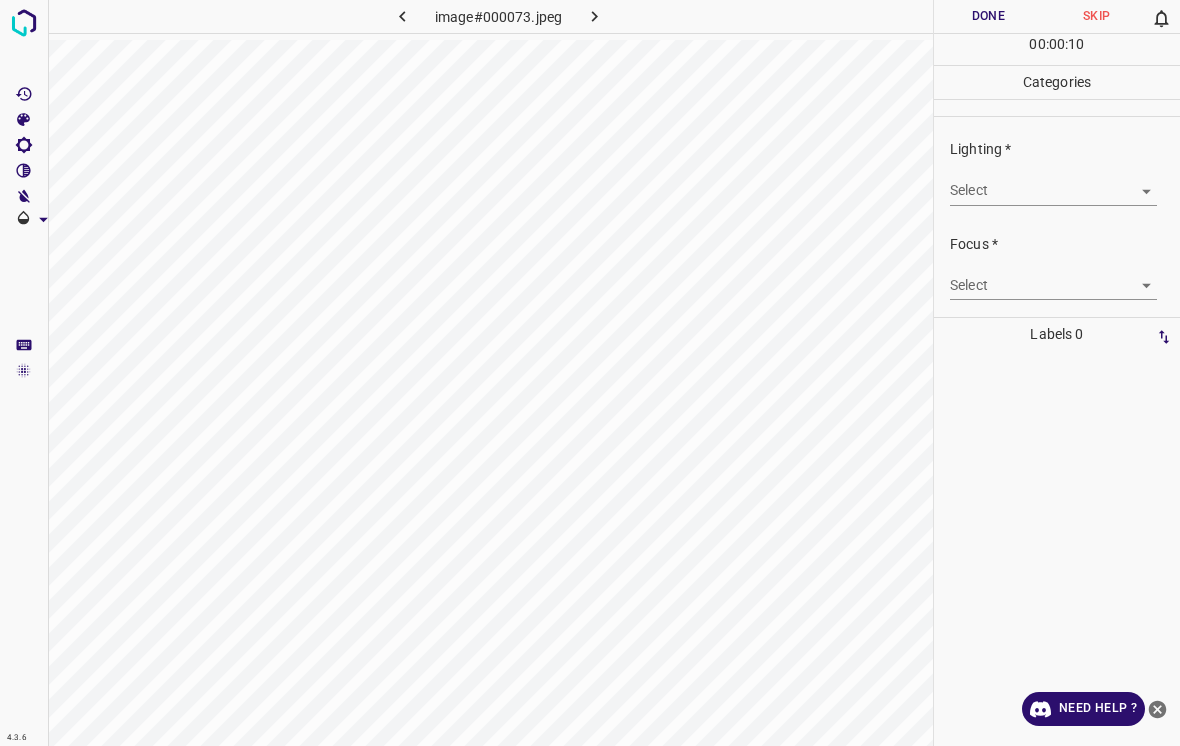 click on "4.3.6  image#000073.jpeg Done Skip 0 00   : 00   : 10   Categories Lighting *  Select ​ Focus *  Select ​ Overall *  Select ​ Labels   0 Categories 1 Lighting 2 Focus 3 Overall Tools Space Change between modes (Draw & Edit) I Auto labeling R Restore zoom M Zoom in N Zoom out Delete Delete selecte label Filters Z Restore filters X Saturation filter C Brightness filter V Contrast filter B Gray scale filter General O Download Need Help ? - Text - Hide - Delete" at bounding box center (590, 373) 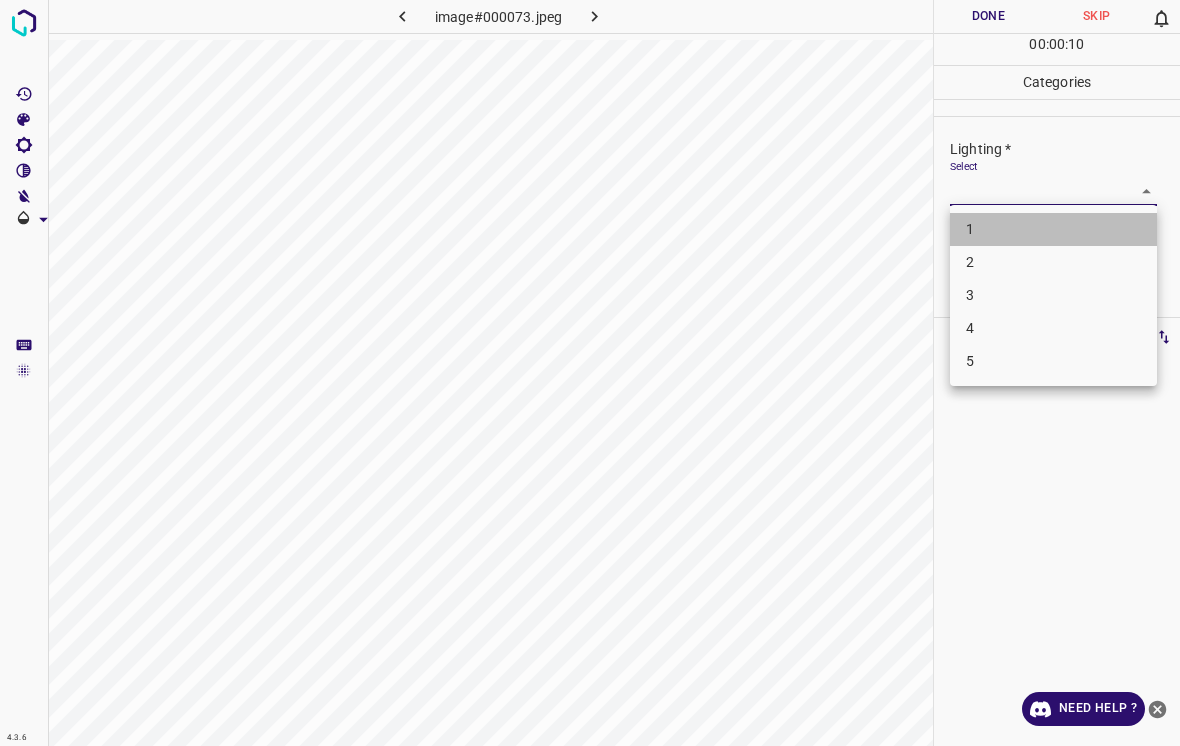 click on "1" at bounding box center [1053, 229] 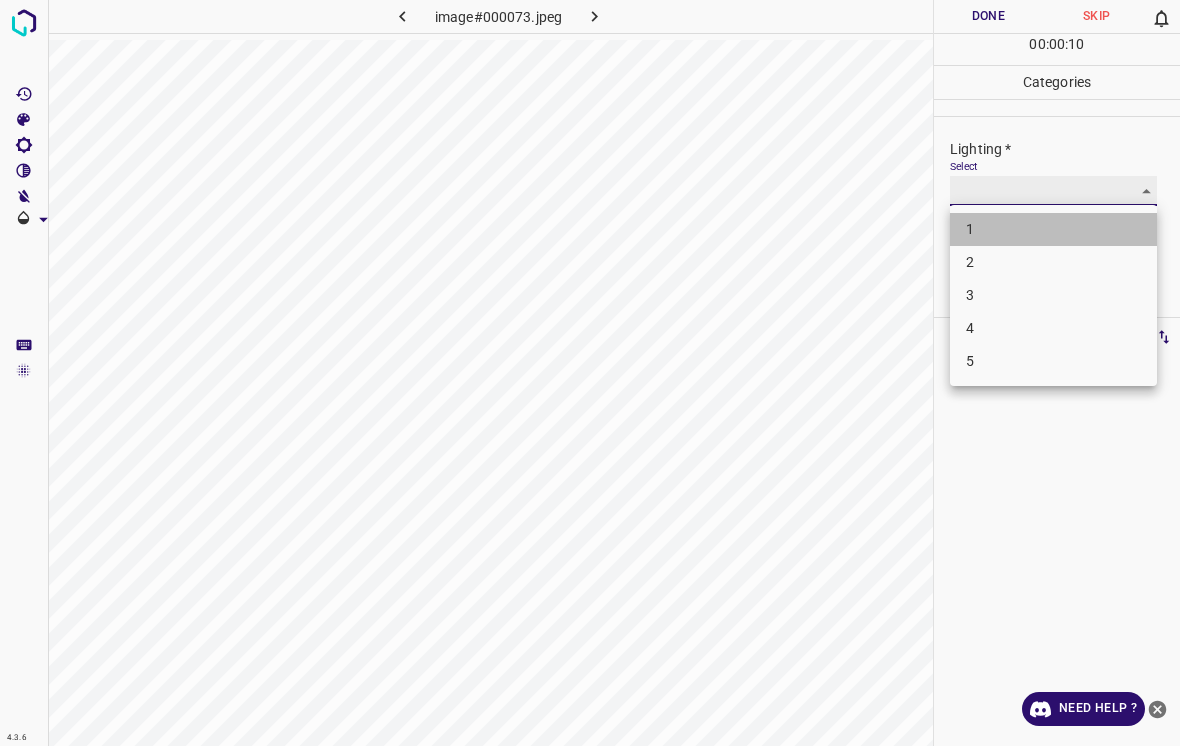 type on "1" 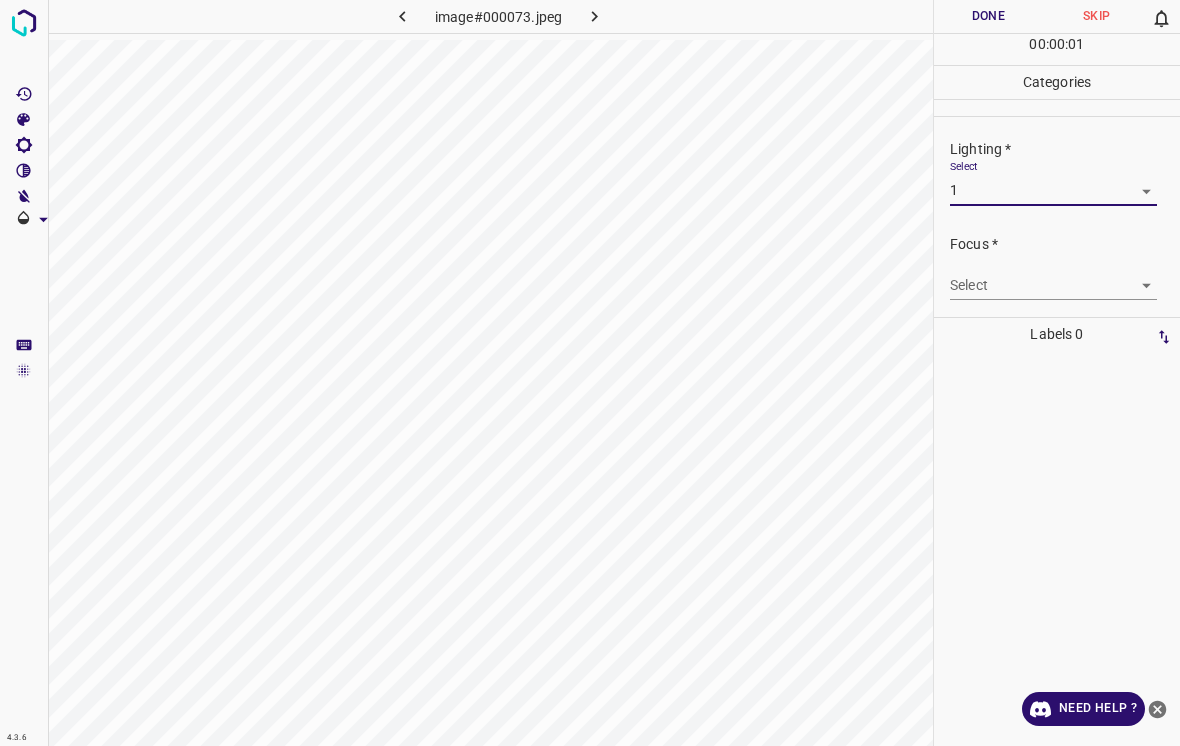 click on "4.3.6  image#000073.jpeg Done Skip 0 00   : 00   : 01   Categories Lighting *  Select 1 1 Focus *  Select ​ Overall *  Select ​ Labels   0 Categories 1 Lighting 2 Focus 3 Overall Tools Space Change between modes (Draw & Edit) I Auto labeling R Restore zoom M Zoom in N Zoom out Delete Delete selecte label Filters Z Restore filters X Saturation filter C Brightness filter V Contrast filter B Gray scale filter General O Download Need Help ? - Text - Hide - Delete" at bounding box center [590, 373] 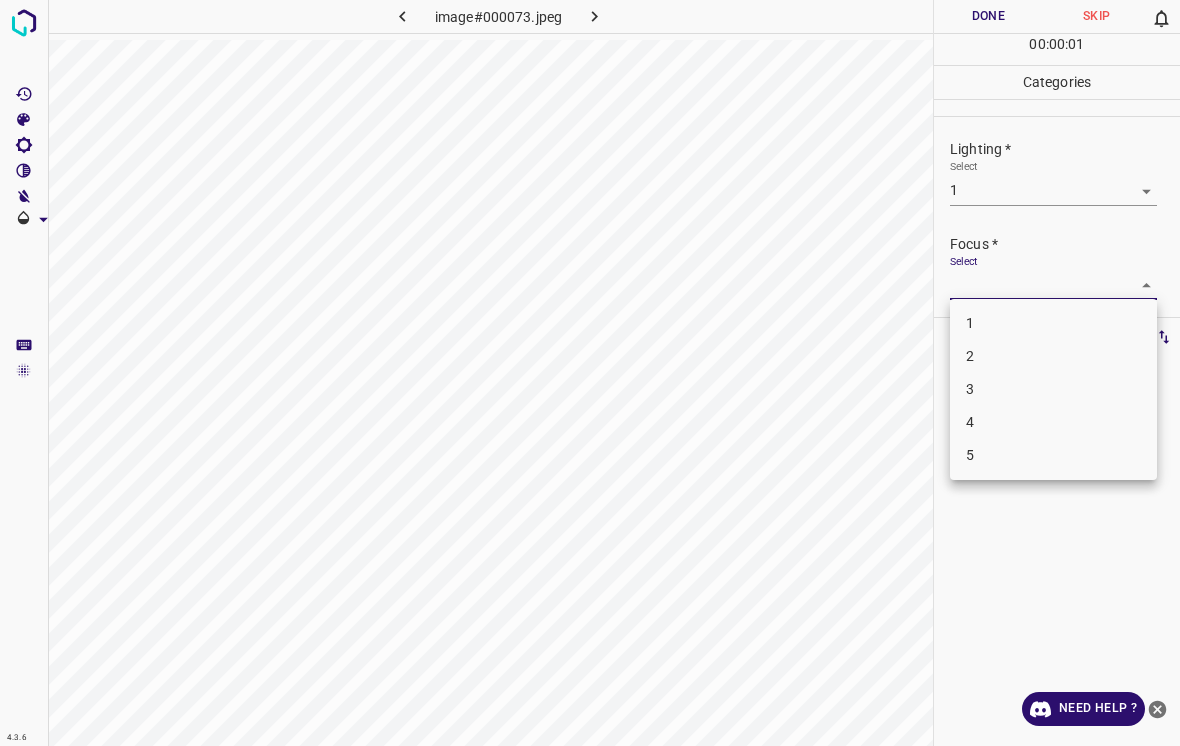 click on "1" at bounding box center [1053, 323] 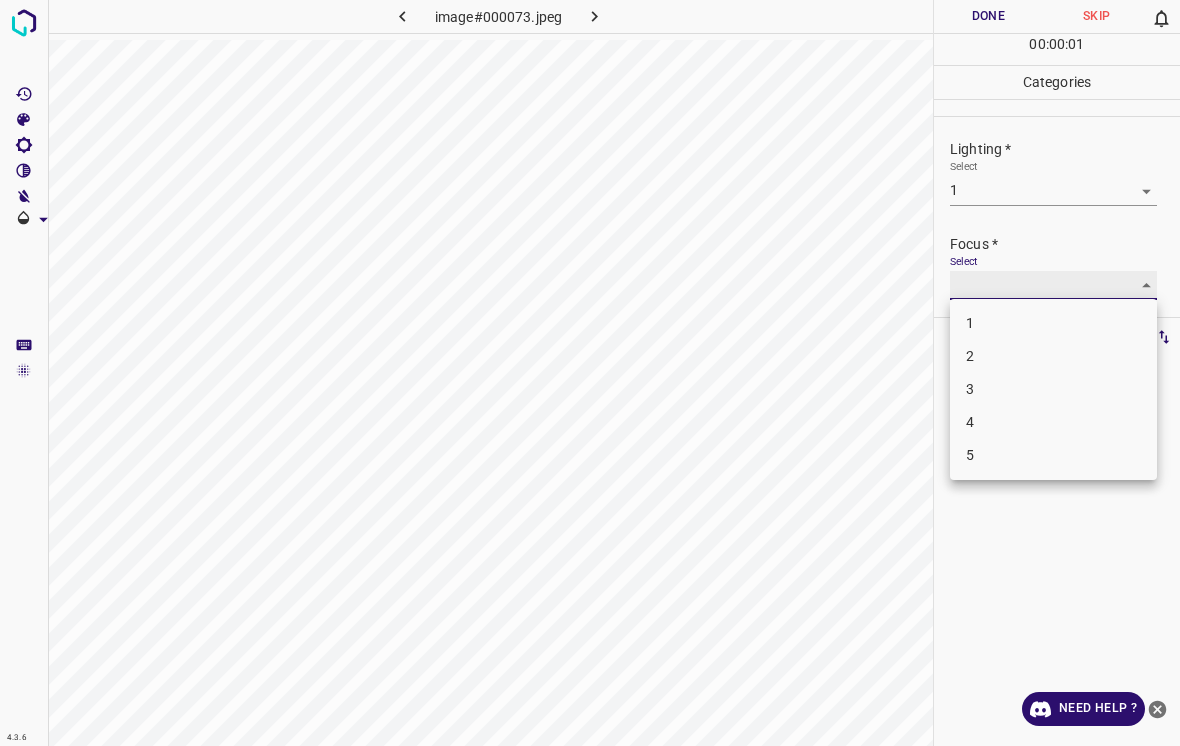 type on "1" 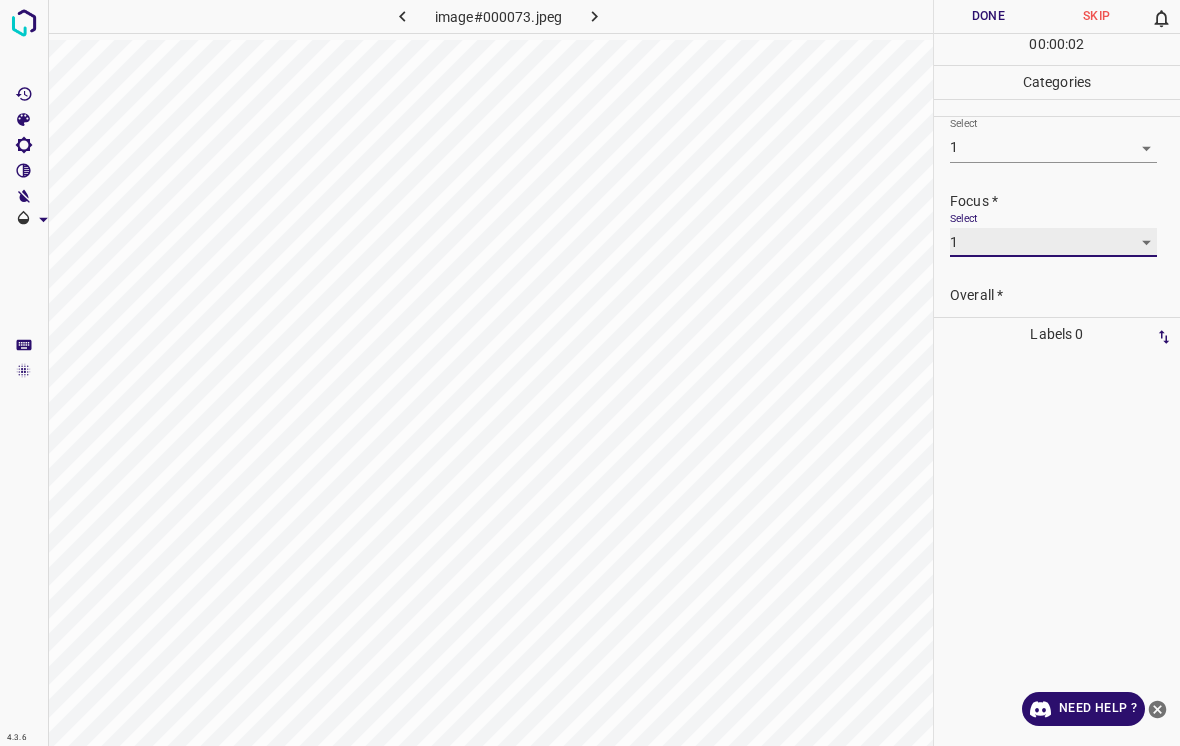scroll, scrollTop: 96, scrollLeft: 0, axis: vertical 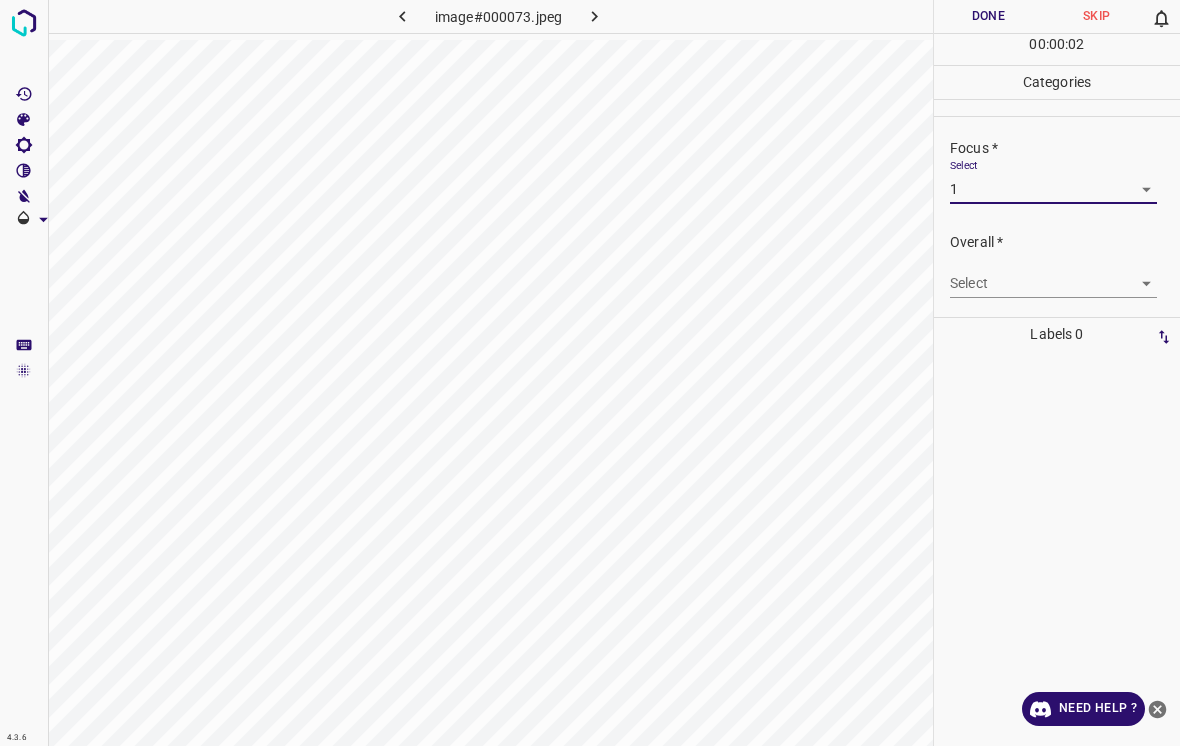 click on "4.3.6  image#000073.jpeg Done Skip 0 00   : 00   : 02   Categories Lighting *  Select 1 1 Focus *  Select 1 1 Overall *  Select ​ Labels   0 Categories 1 Lighting 2 Focus 3 Overall Tools Space Change between modes (Draw & Edit) I Auto labeling R Restore zoom M Zoom in N Zoom out Delete Delete selecte label Filters Z Restore filters X Saturation filter C Brightness filter V Contrast filter B Gray scale filter General O Download Need Help ? - Text - Hide - Delete" at bounding box center [590, 373] 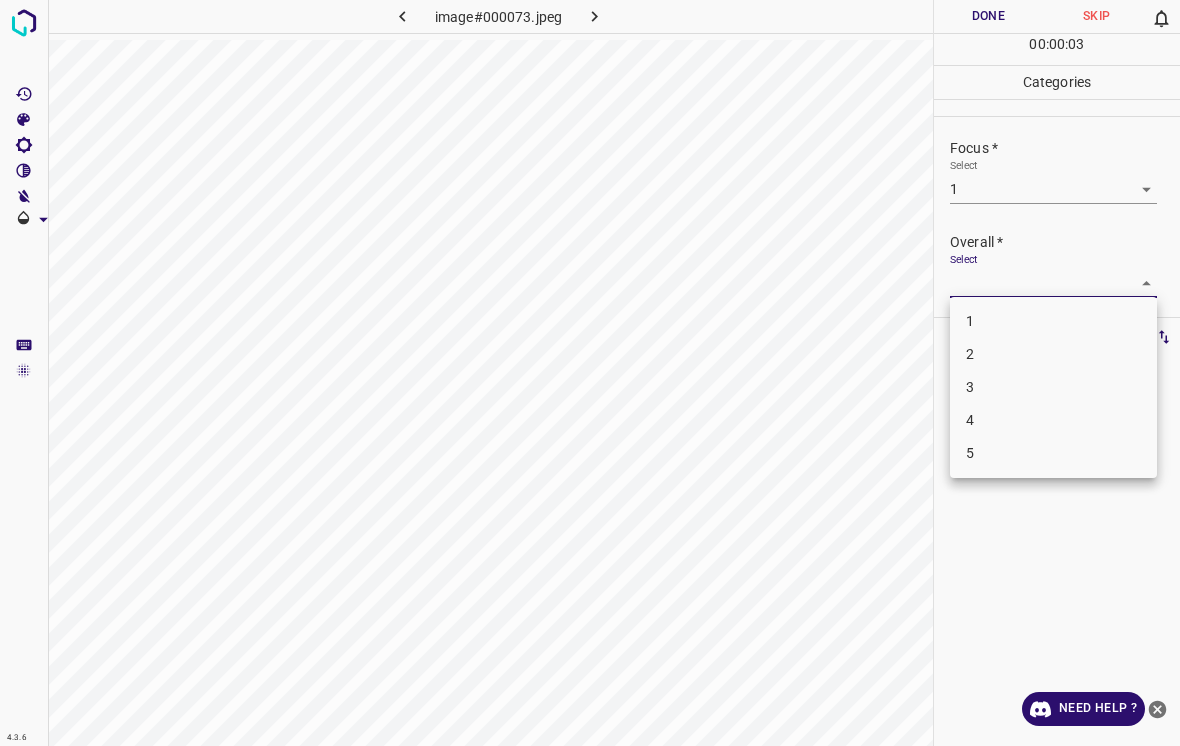 click on "1" at bounding box center (1053, 321) 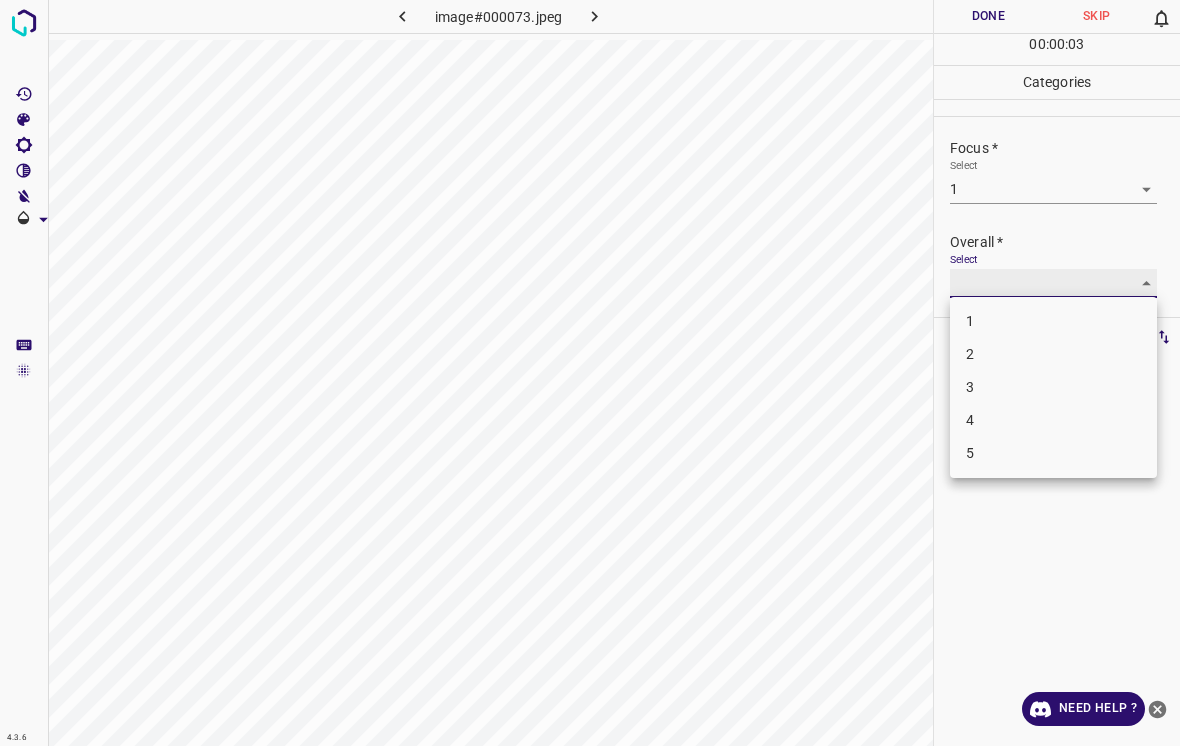 type on "1" 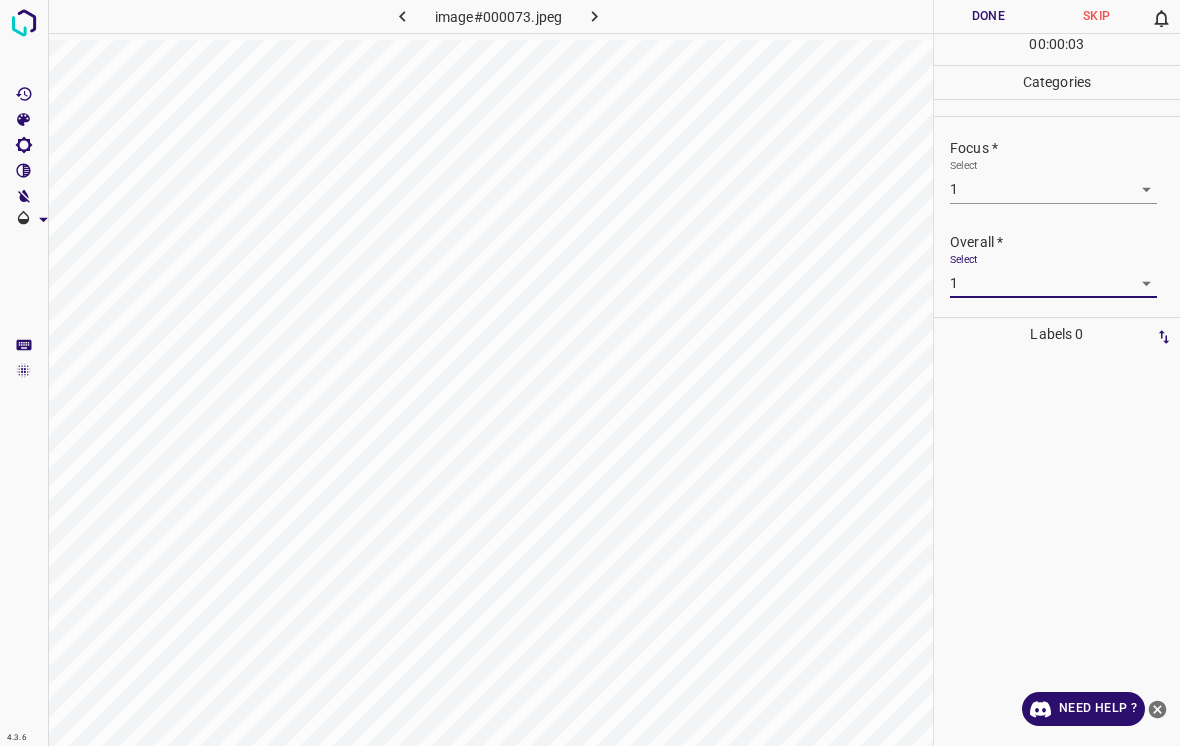 click on "Done" at bounding box center (988, 16) 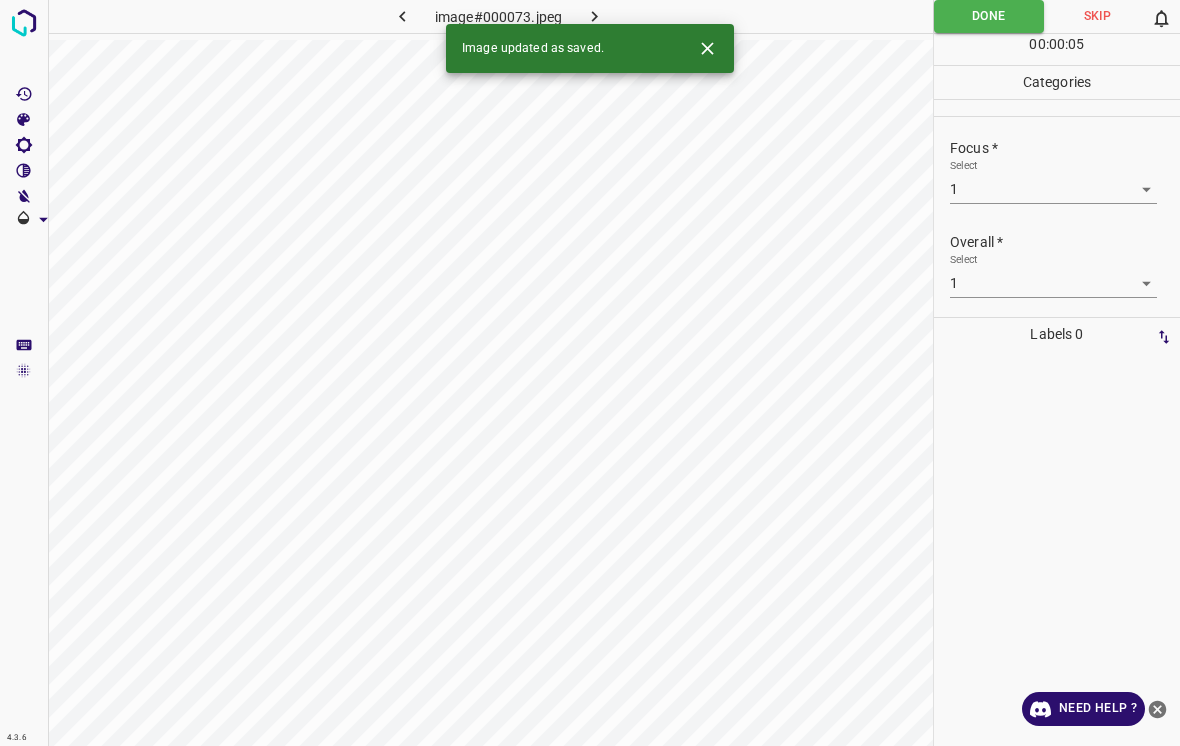 click 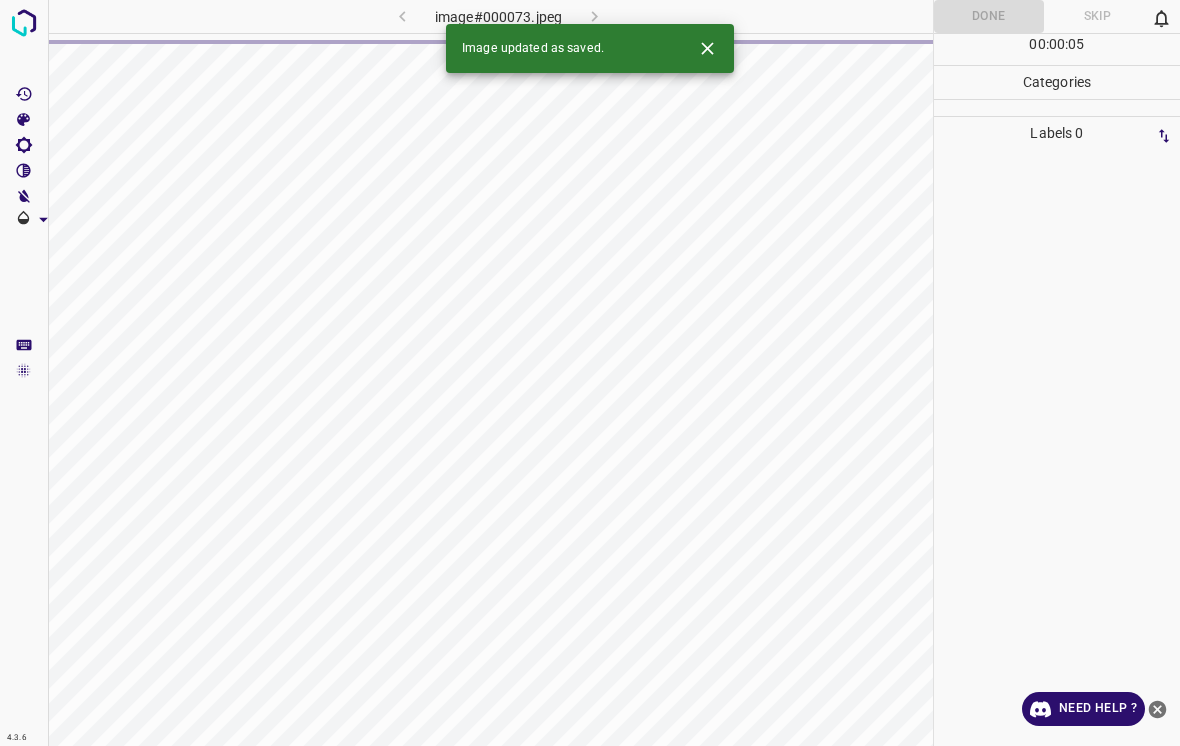 click 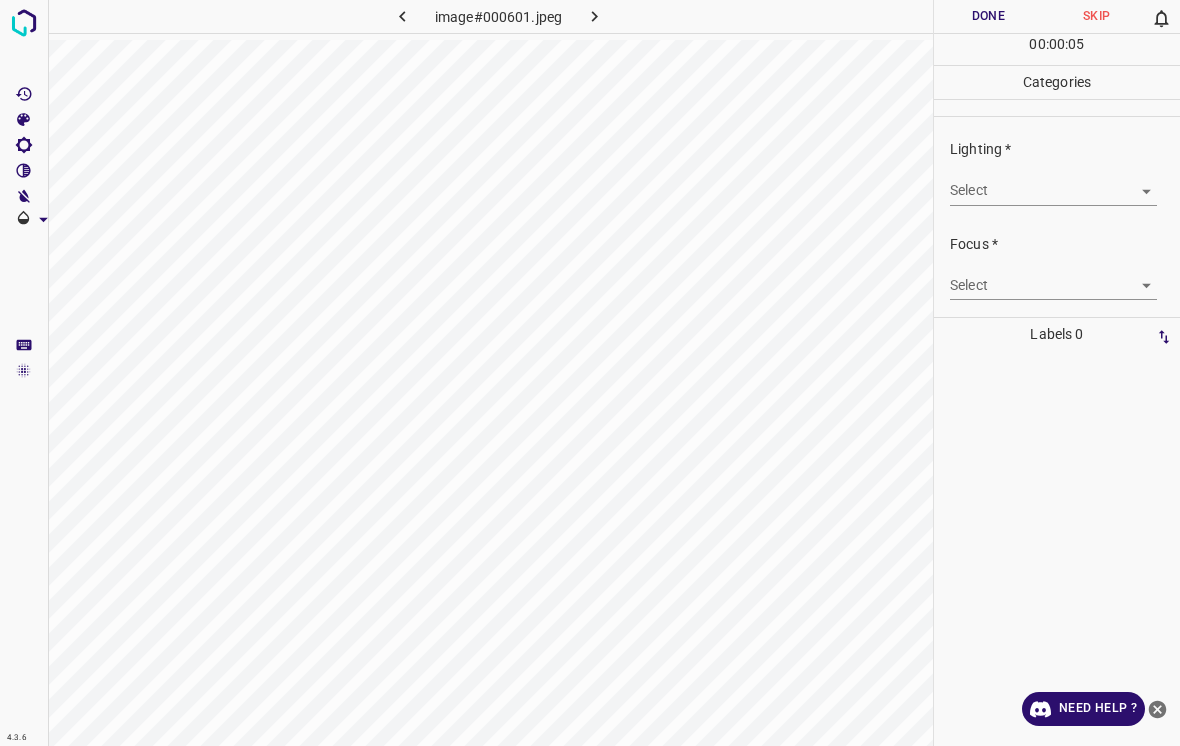 click on "4.3.6  image#000601.jpeg Done Skip 0 00   : 00   : 05   Categories Lighting *  Select ​ Focus *  Select ​ Overall *  Select ​ Labels   0 Categories 1 Lighting 2 Focus 3 Overall Tools Space Change between modes (Draw & Edit) I Auto labeling R Restore zoom M Zoom in N Zoom out Delete Delete selecte label Filters Z Restore filters X Saturation filter C Brightness filter V Contrast filter B Gray scale filter General O Download Need Help ? - Text - Hide - Delete" at bounding box center (590, 373) 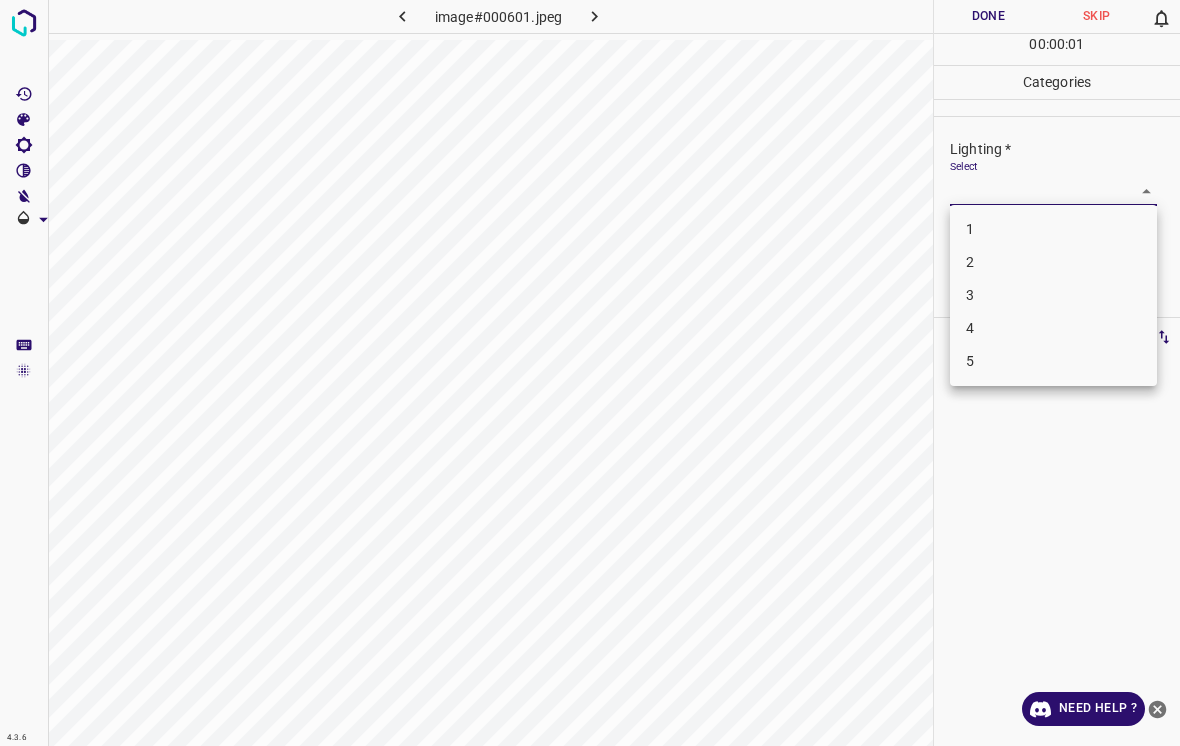 click on "2" at bounding box center (1053, 262) 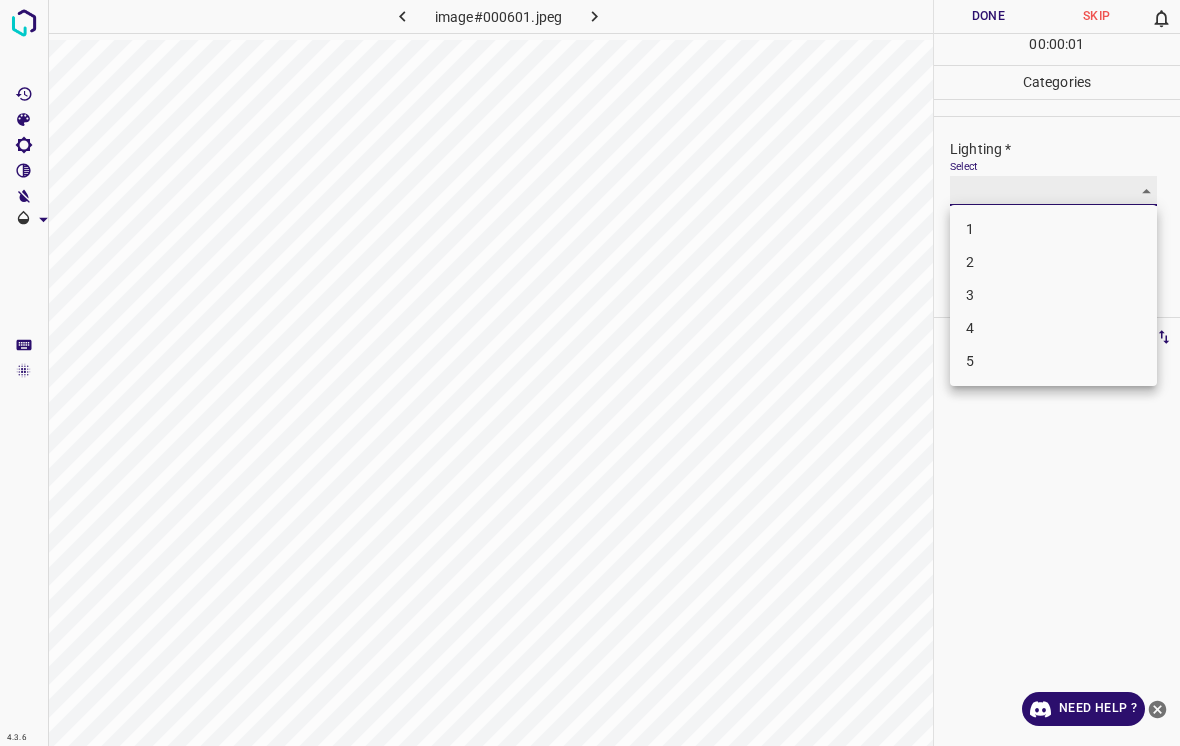 type on "2" 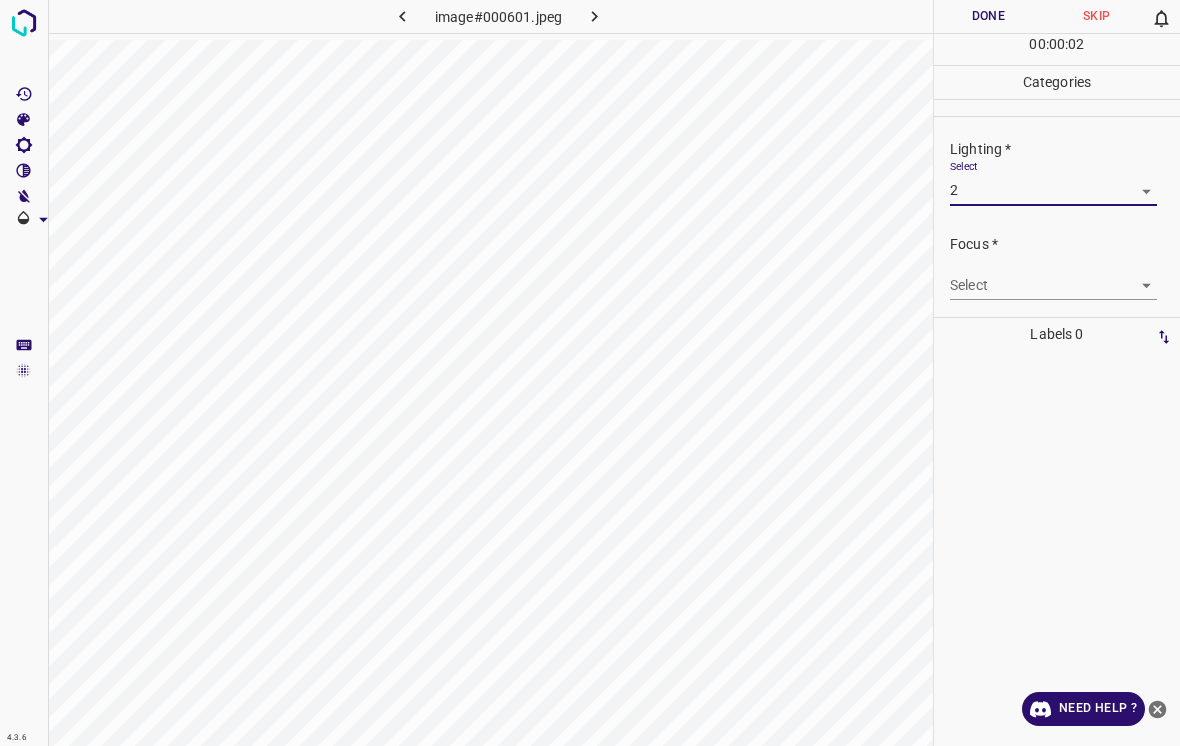 click on "4.3.6  image#000601.jpeg Done Skip 0 00   : 00   : 02   Categories Lighting *  Select 2 2 Focus *  Select ​ Overall *  Select ​ Labels   0 Categories 1 Lighting 2 Focus 3 Overall Tools Space Change between modes (Draw & Edit) I Auto labeling R Restore zoom M Zoom in N Zoom out Delete Delete selecte label Filters Z Restore filters X Saturation filter C Brightness filter V Contrast filter B Gray scale filter General O Download Need Help ? - Text - Hide - Delete" at bounding box center (590, 373) 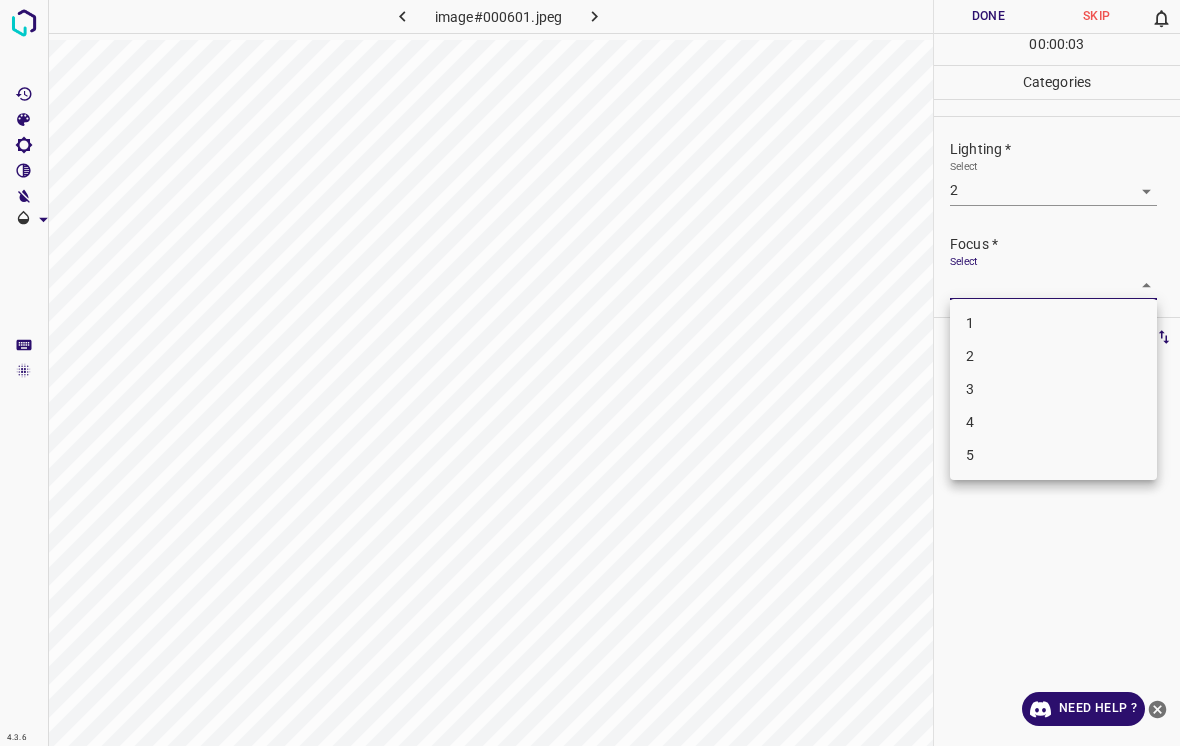 click on "3" at bounding box center [1053, 389] 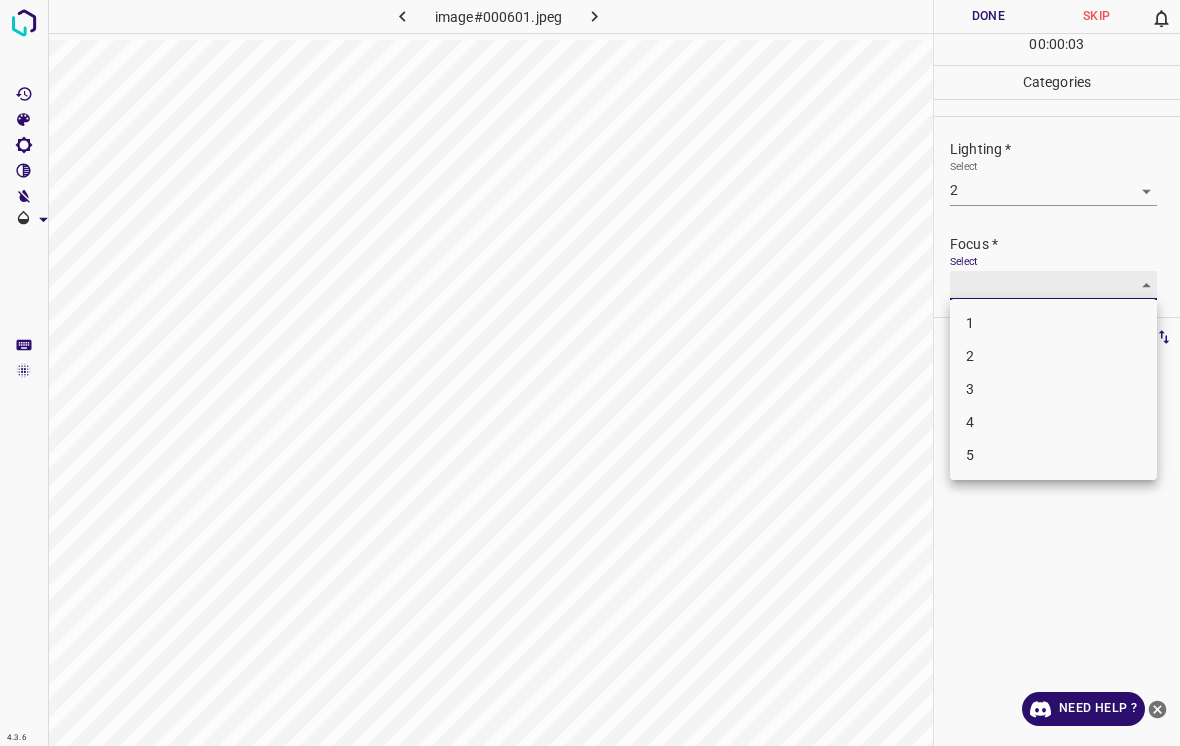 type on "3" 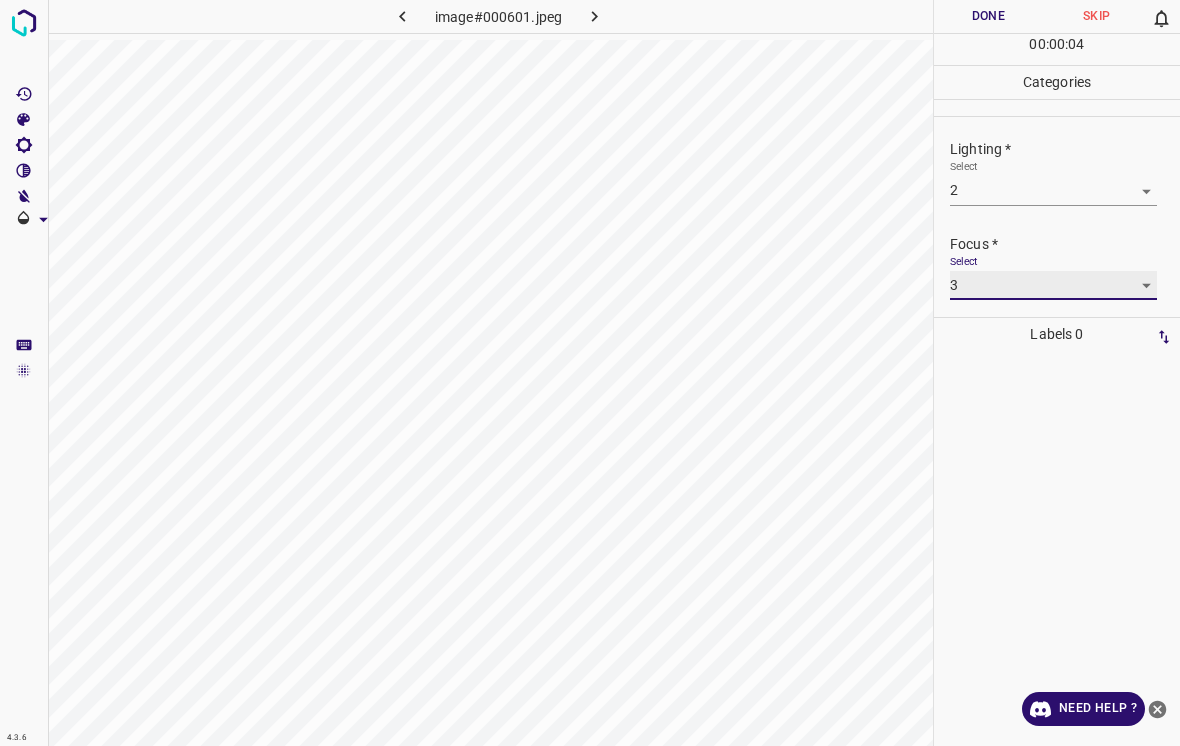 scroll, scrollTop: 75, scrollLeft: 0, axis: vertical 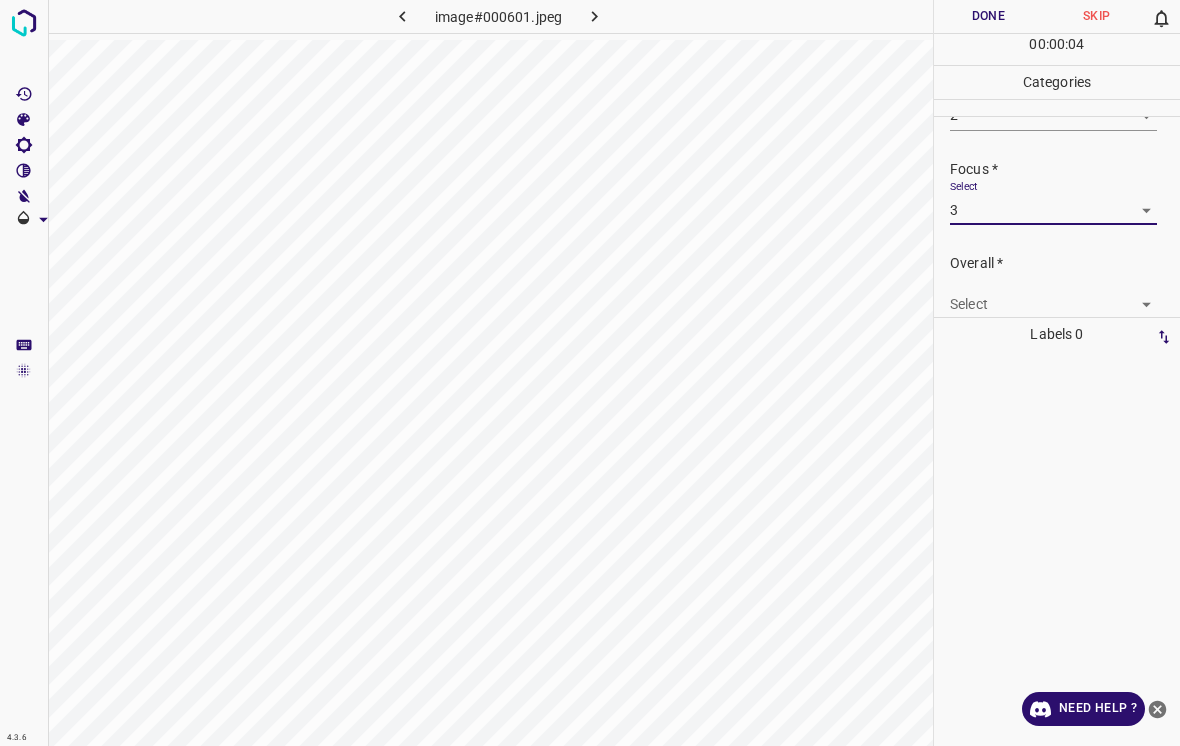 click on "4.3.6  image#000601.jpeg Done Skip 0 00   : 00   : 04   Categories Lighting *  Select 2 2 Focus *  Select 3 3 Overall *  Select ​ Labels   0 Categories 1 Lighting 2 Focus 3 Overall Tools Space Change between modes (Draw & Edit) I Auto labeling R Restore zoom M Zoom in N Zoom out Delete Delete selecte label Filters Z Restore filters X Saturation filter C Brightness filter V Contrast filter B Gray scale filter General O Download Need Help ? - Text - Hide - Delete" at bounding box center [590, 373] 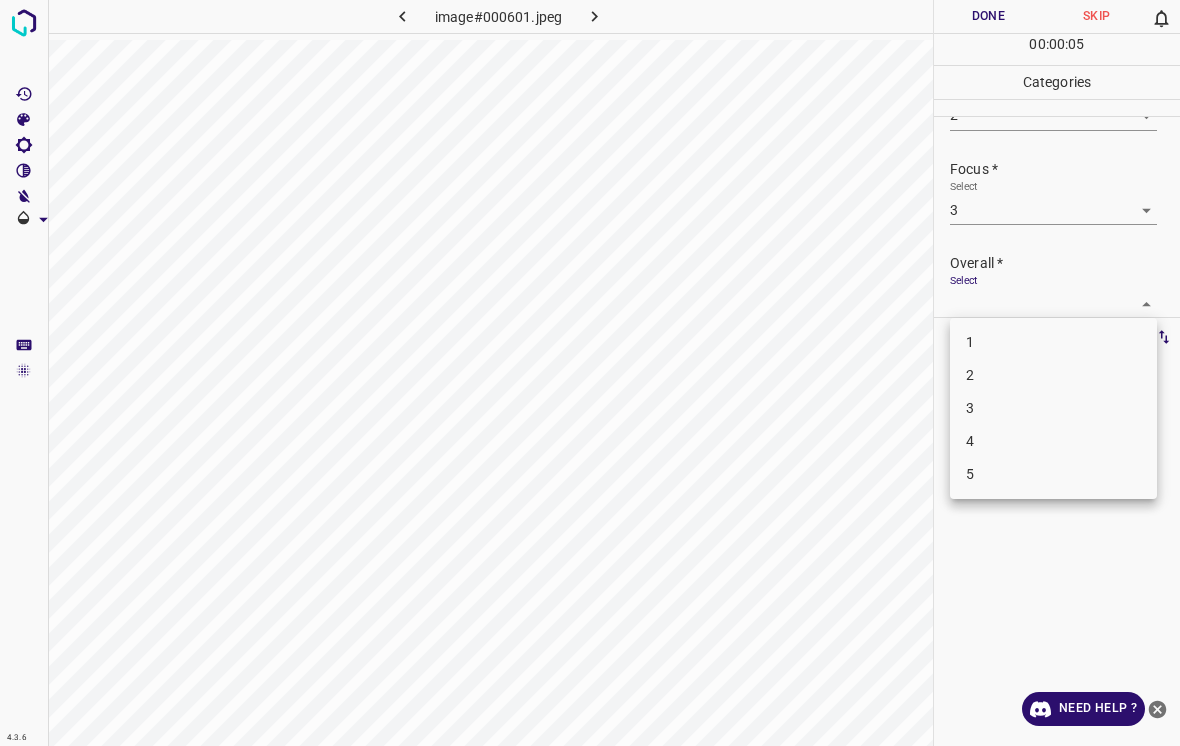 click on "3" at bounding box center (1053, 408) 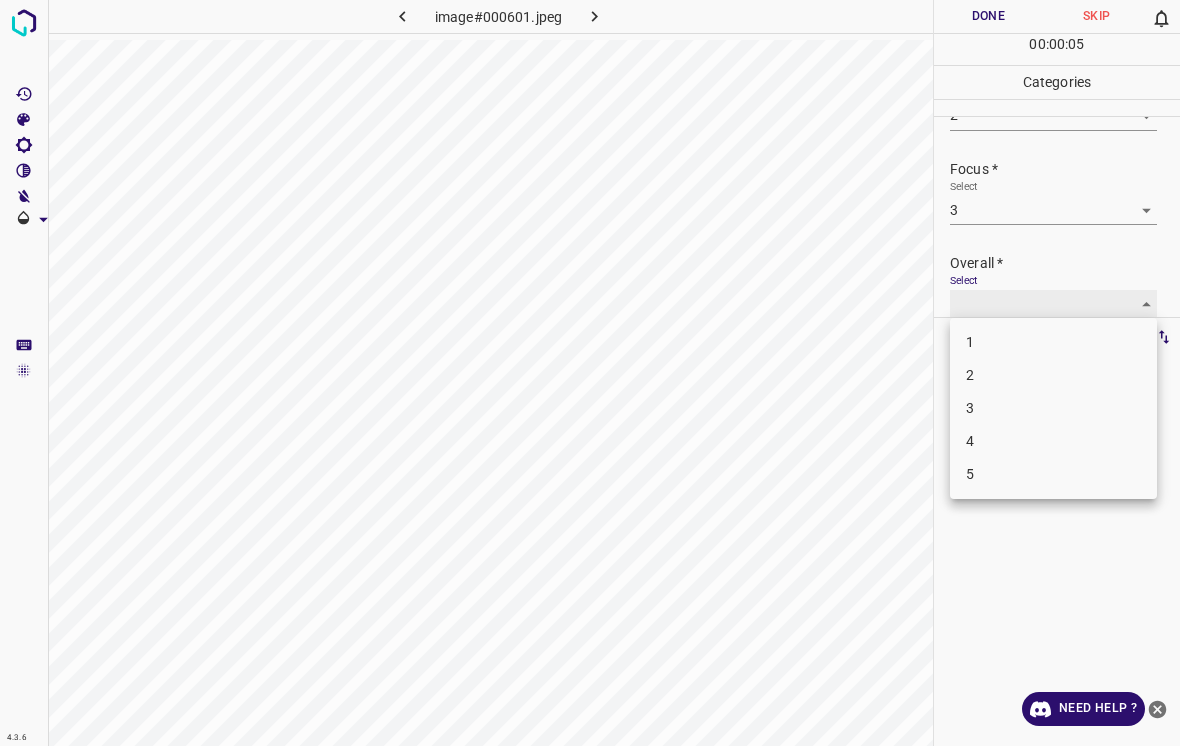 type on "3" 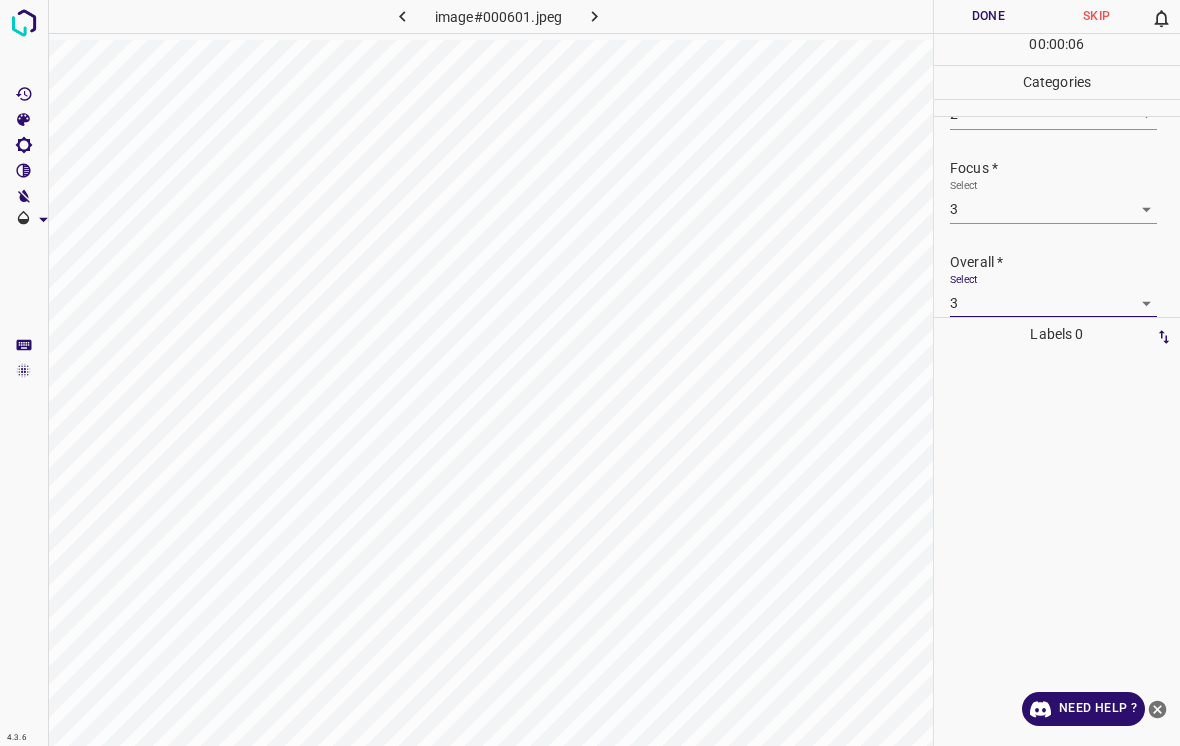 click on "Done" at bounding box center [988, 16] 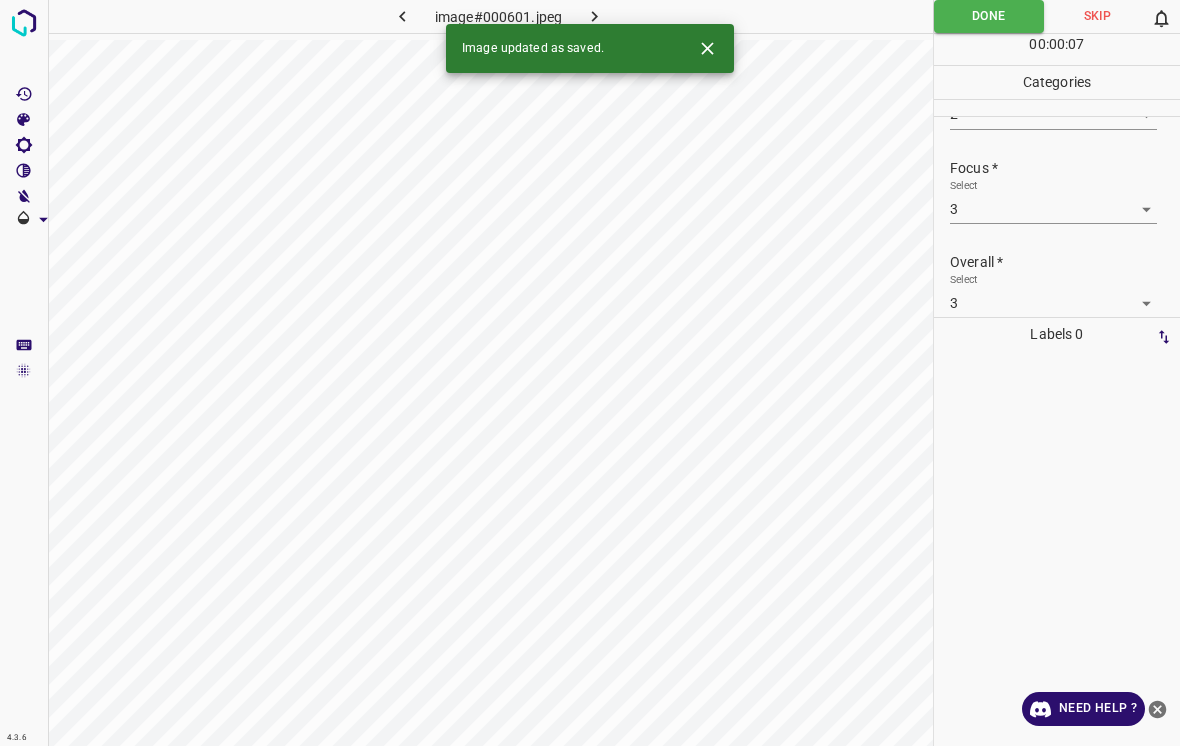 click 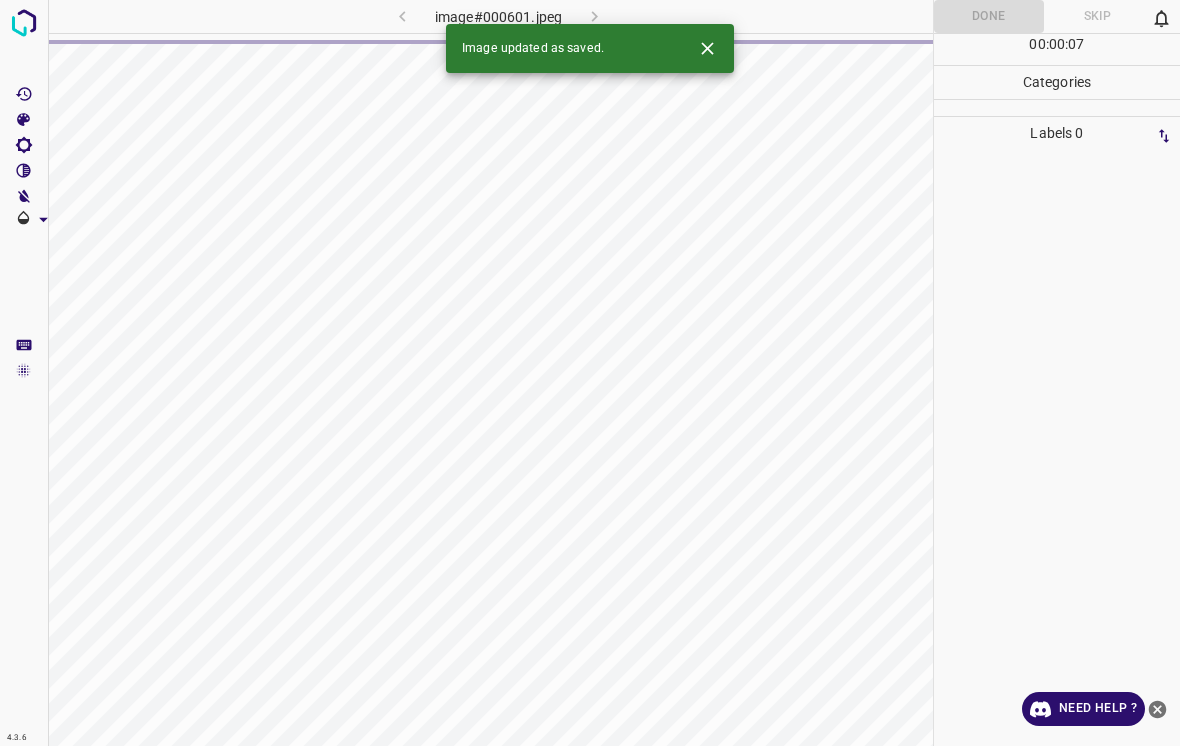 click 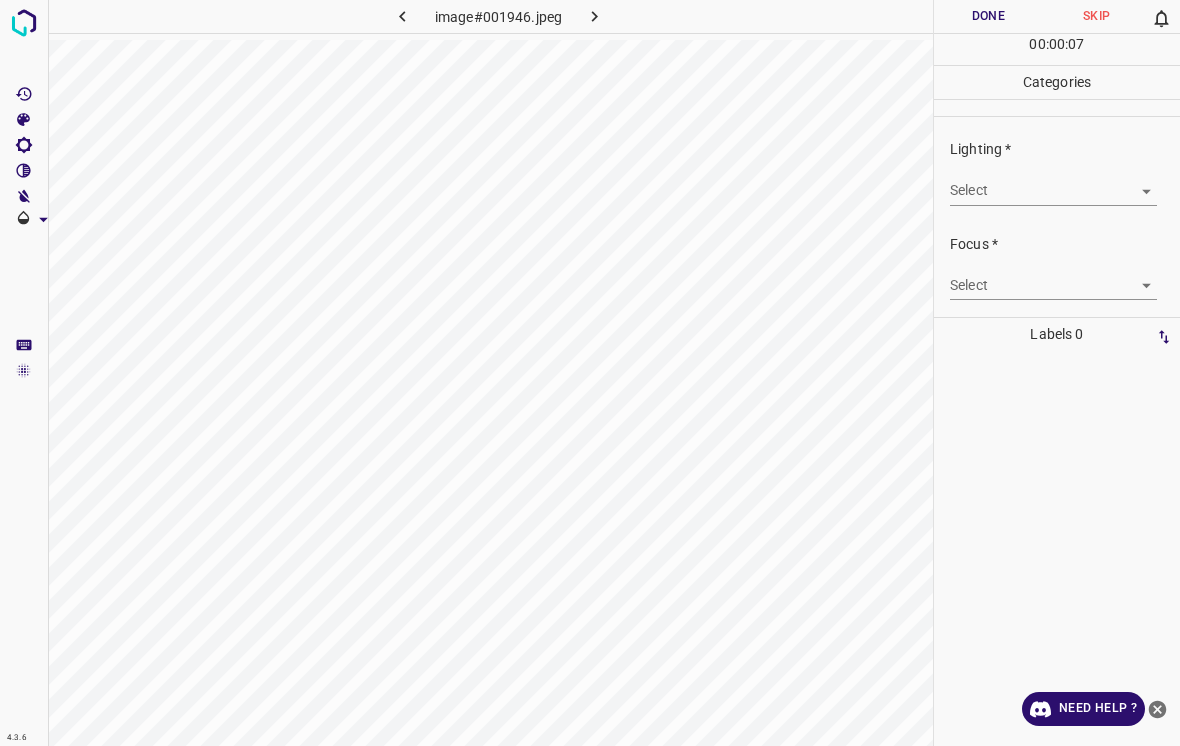 click on "4.3.6  image#001946.jpeg Done Skip 0 00   : 00   : 07   Categories Lighting *  Select ​ Focus *  Select ​ Overall *  Select ​ Labels   0 Categories 1 Lighting 2 Focus 3 Overall Tools Space Change between modes (Draw & Edit) I Auto labeling R Restore zoom M Zoom in N Zoom out Delete Delete selecte label Filters Z Restore filters X Saturation filter C Brightness filter V Contrast filter B Gray scale filter General O Download Need Help ? - Text - Hide - Delete" at bounding box center [590, 373] 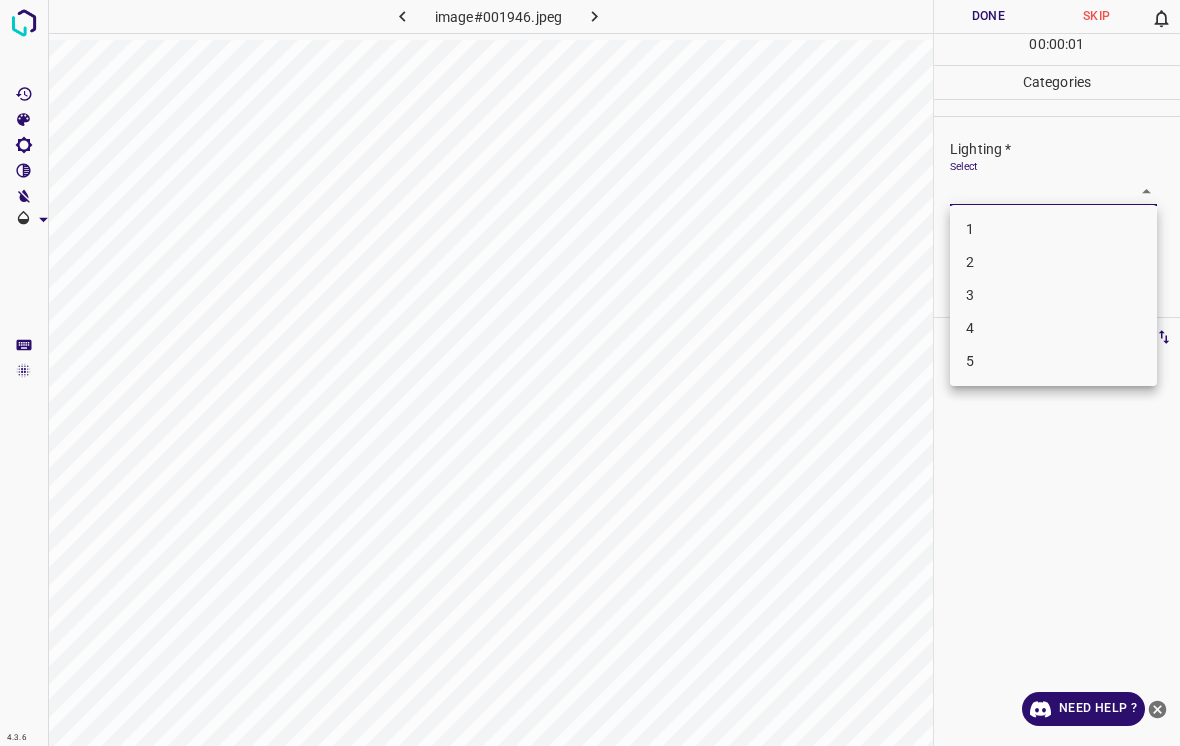 click on "3" at bounding box center [1053, 295] 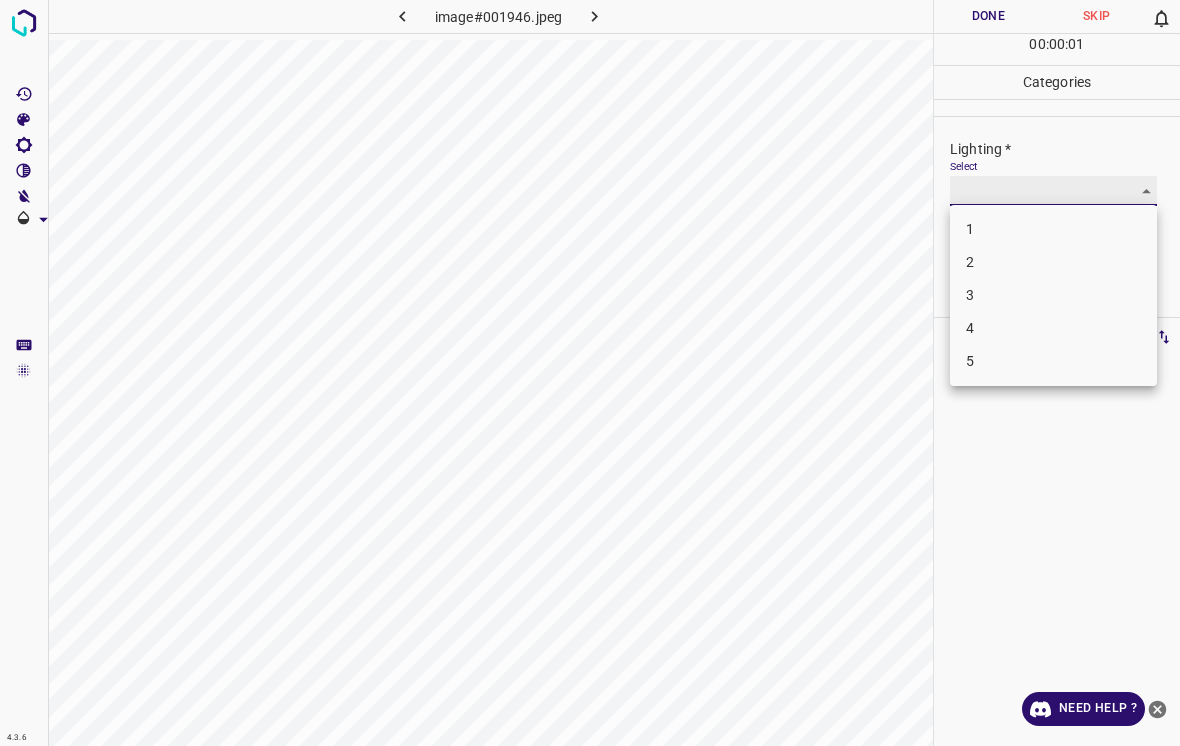 type on "3" 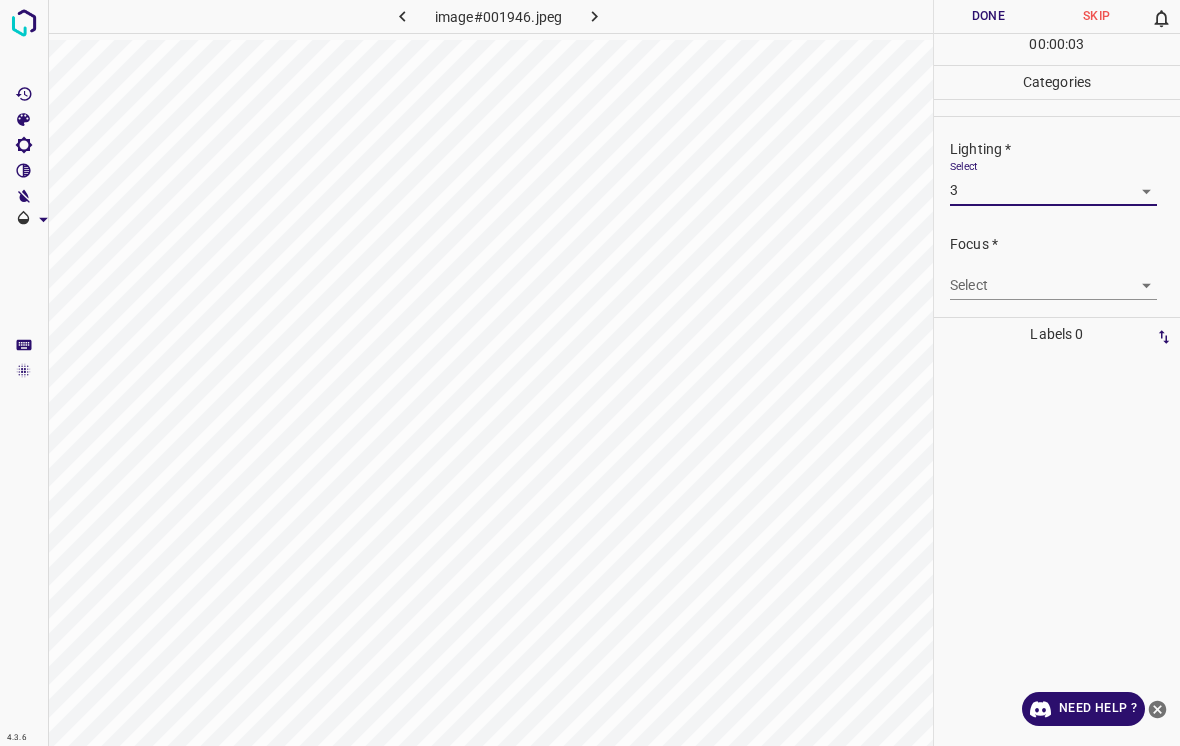 click on "4.3.6  image#001946.jpeg Done Skip 0 00   : 00   : 03   Categories Lighting *  Select 3 3 Focus *  Select ​ Overall *  Select ​ Labels   0 Categories 1 Lighting 2 Focus 3 Overall Tools Space Change between modes (Draw & Edit) I Auto labeling R Restore zoom M Zoom in N Zoom out Delete Delete selecte label Filters Z Restore filters X Saturation filter C Brightness filter V Contrast filter B Gray scale filter General O Download Need Help ? - Text - Hide - Delete" at bounding box center [590, 373] 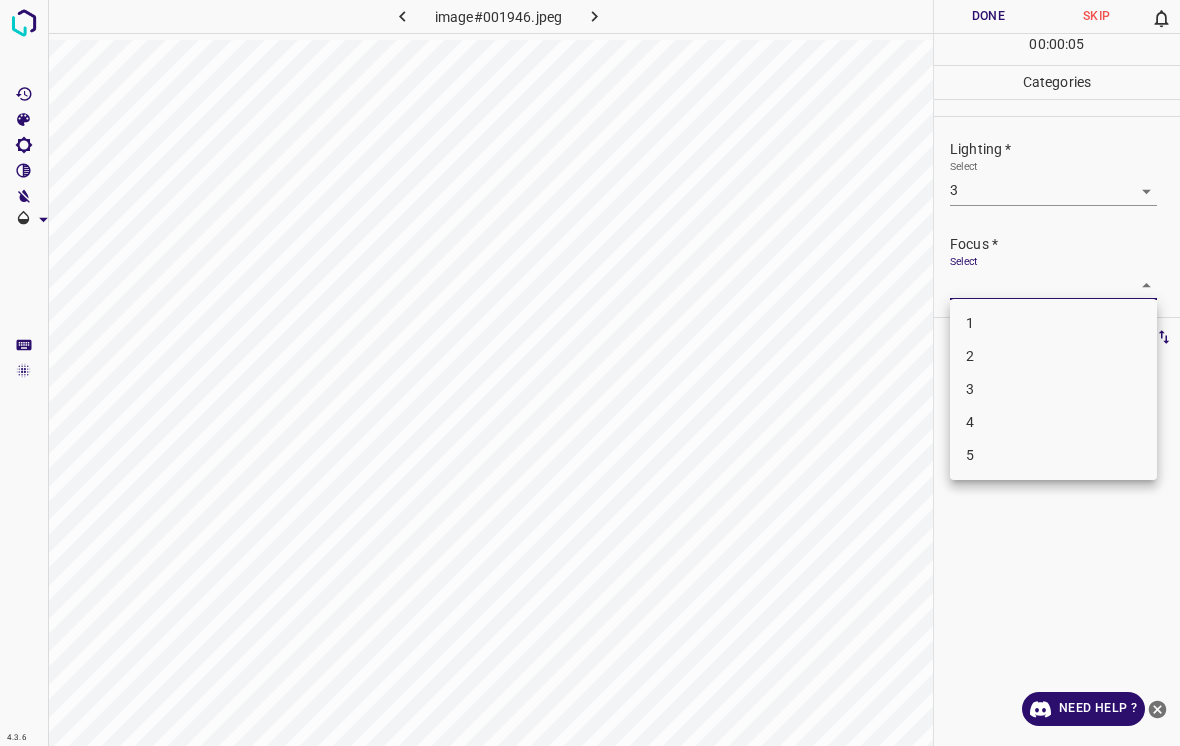 click on "4" at bounding box center (1053, 422) 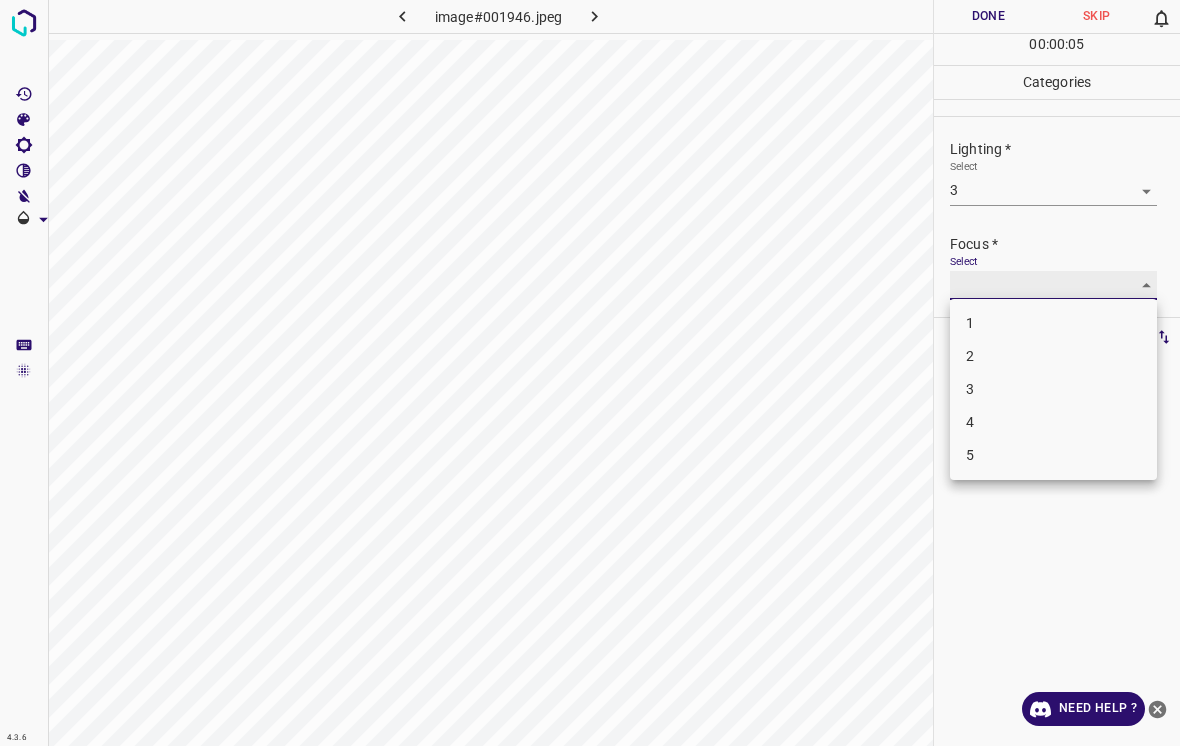 type on "4" 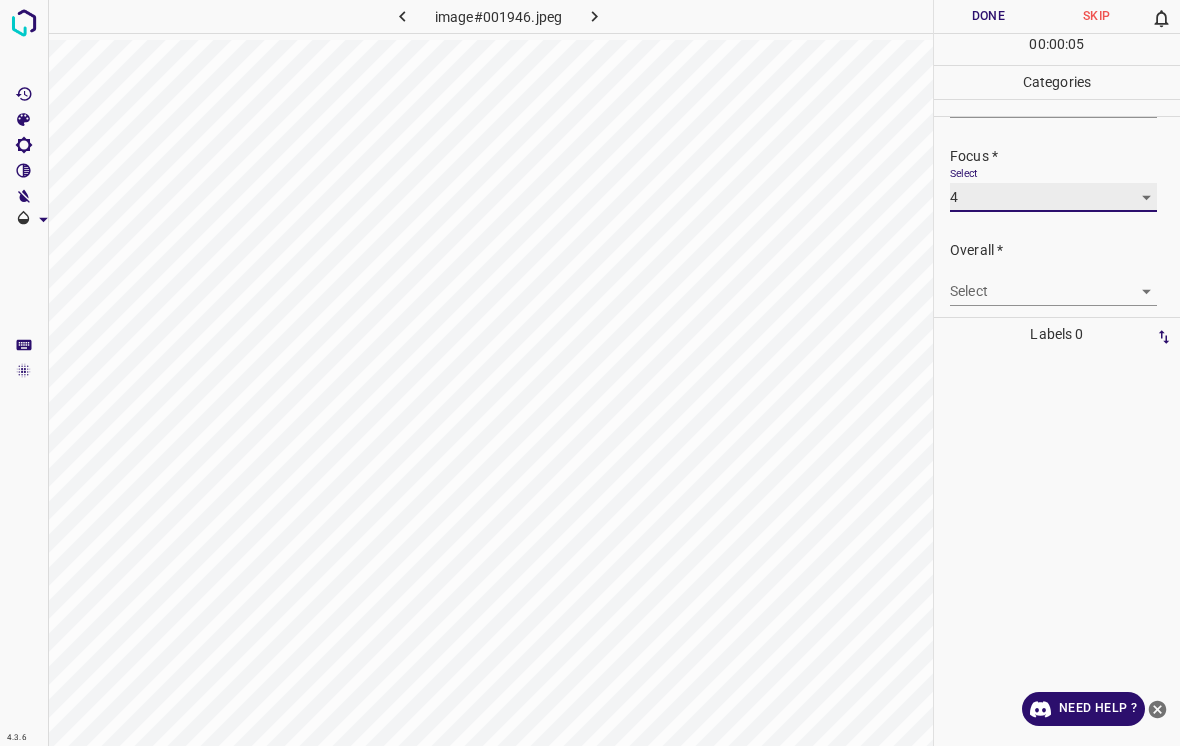 scroll, scrollTop: 89, scrollLeft: 0, axis: vertical 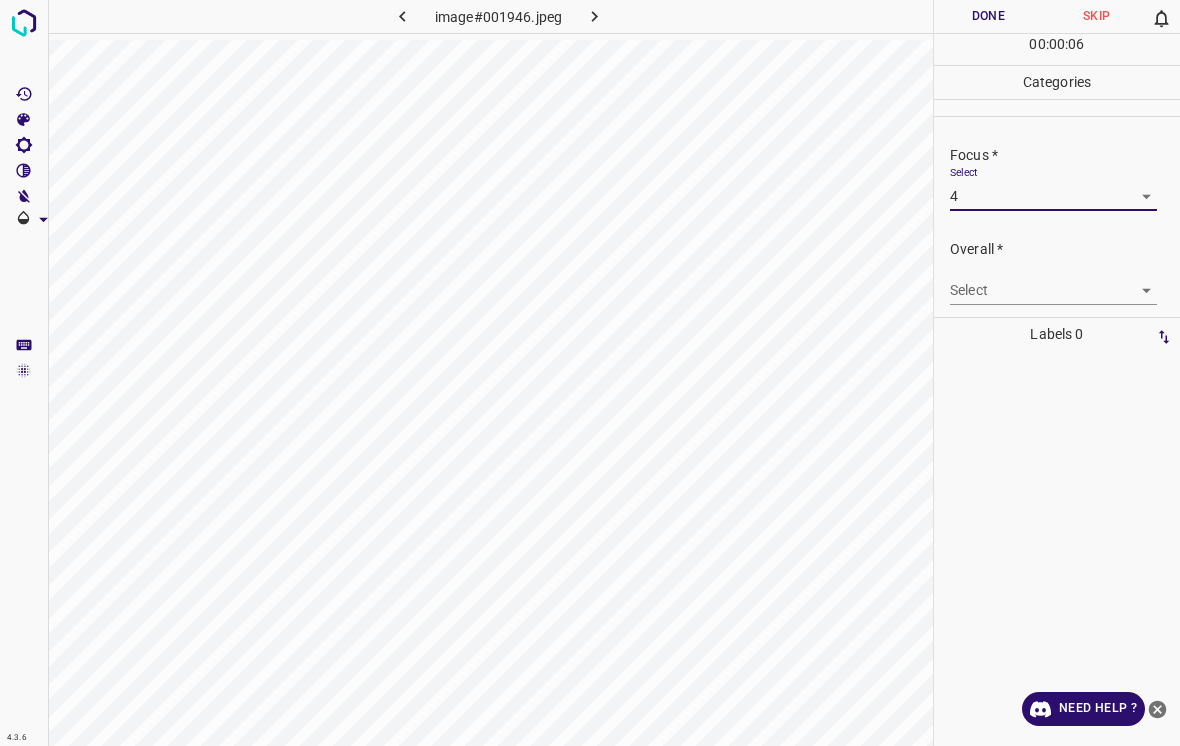click on "4.3.6  image#001946.jpeg Done Skip 0 00   : 00   : 06   Categories Lighting *  Select 3 3 Focus *  Select 4 4 Overall *  Select ​ Labels   0 Categories 1 Lighting 2 Focus 3 Overall Tools Space Change between modes (Draw & Edit) I Auto labeling R Restore zoom M Zoom in N Zoom out Delete Delete selecte label Filters Z Restore filters X Saturation filter C Brightness filter V Contrast filter B Gray scale filter General O Download Need Help ? - Text - Hide - Delete" at bounding box center (590, 373) 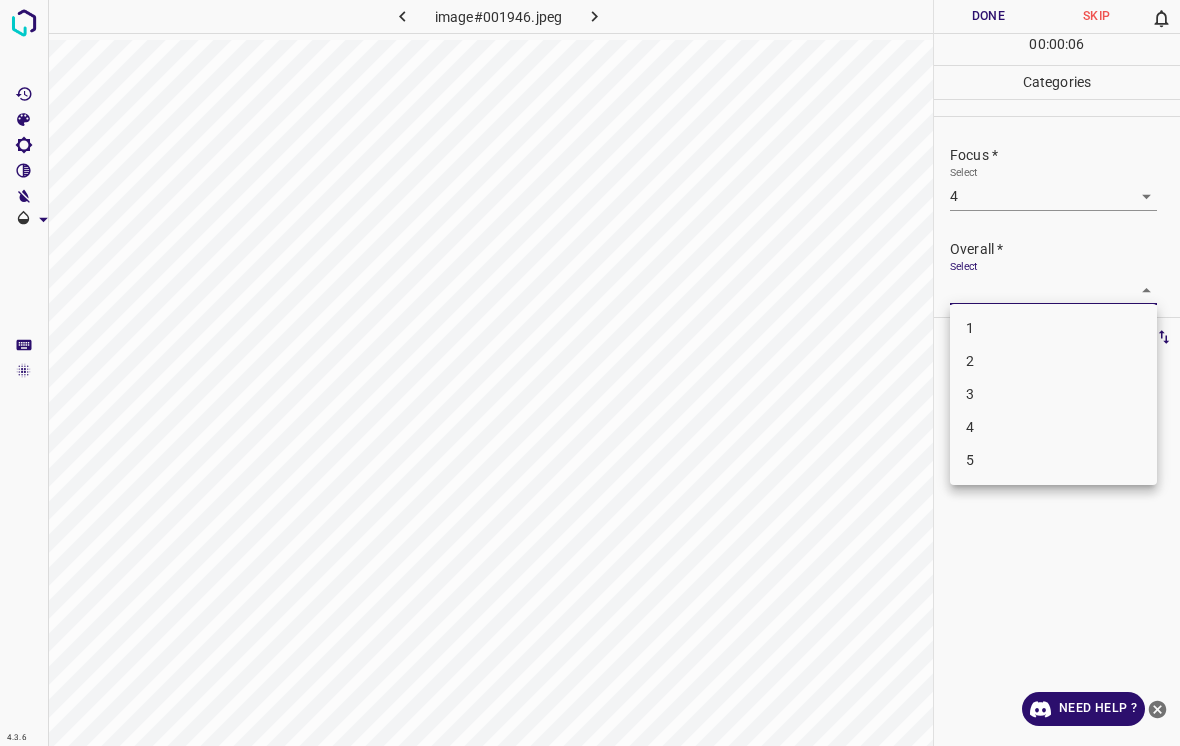 click on "3" at bounding box center (1053, 394) 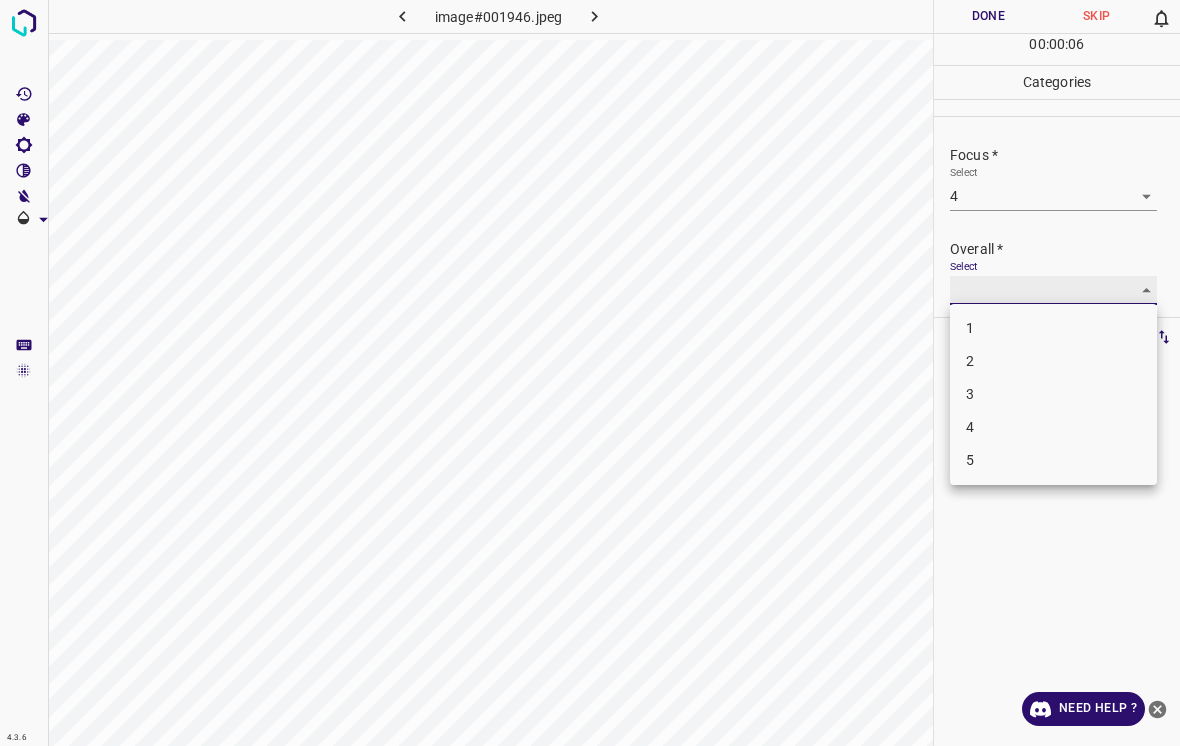 type on "3" 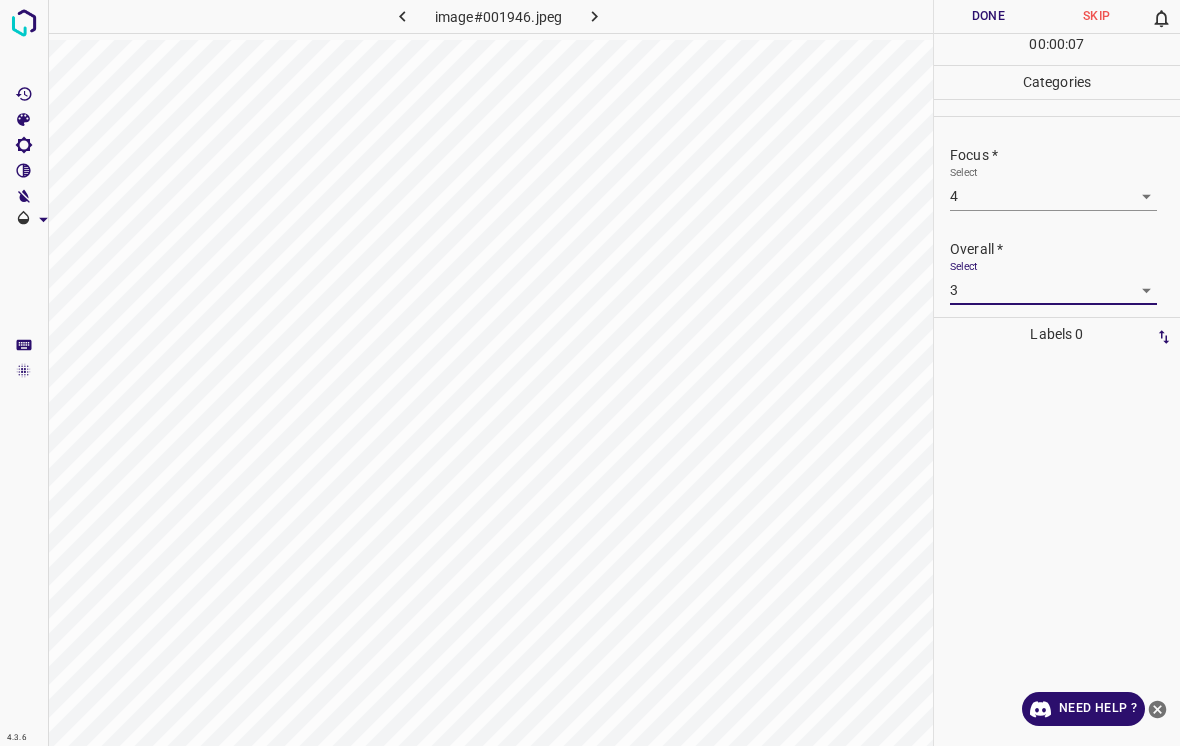 click on "Done" at bounding box center (988, 16) 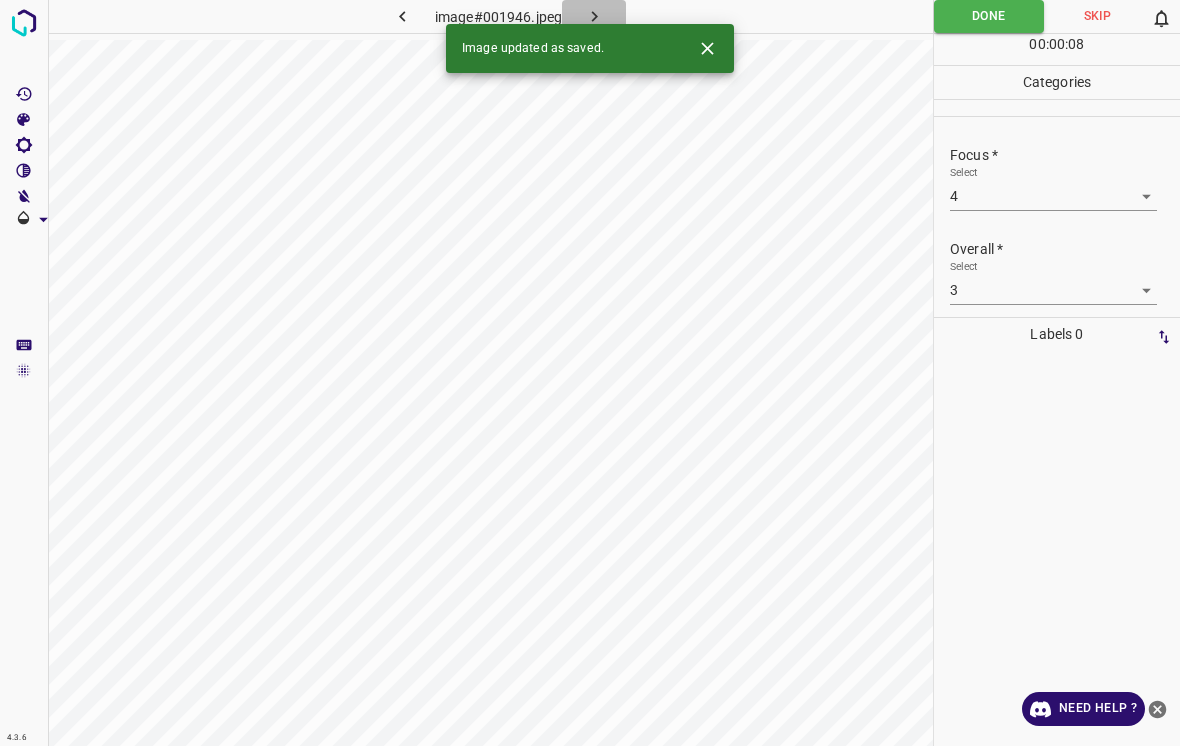 click 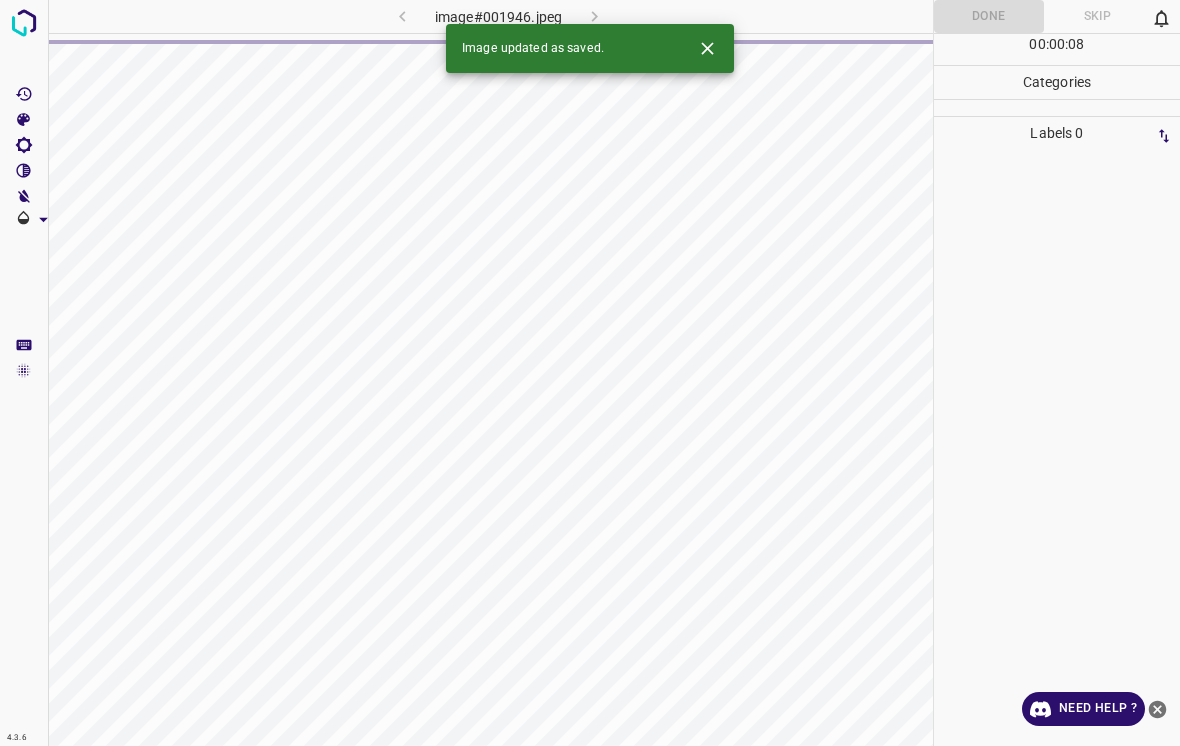 click 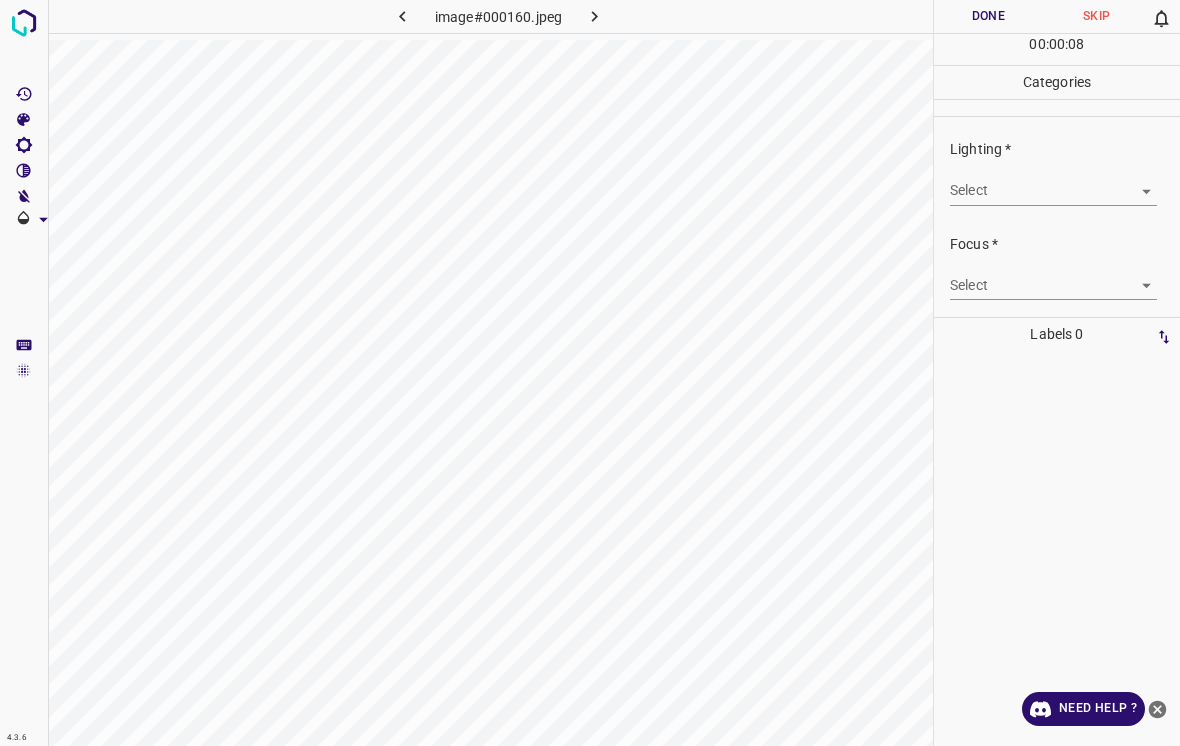 click on "4.3.6  image#000160.jpeg Done Skip 0 00   : 00   : 08   Categories Lighting *  Select ​ Focus *  Select ​ Overall *  Select ​ Labels   0 Categories 1 Lighting 2 Focus 3 Overall Tools Space Change between modes (Draw & Edit) I Auto labeling R Restore zoom M Zoom in N Zoom out Delete Delete selecte label Filters Z Restore filters X Saturation filter C Brightness filter V Contrast filter B Gray scale filter General O Download Need Help ? - Text - Hide - Delete" at bounding box center [590, 373] 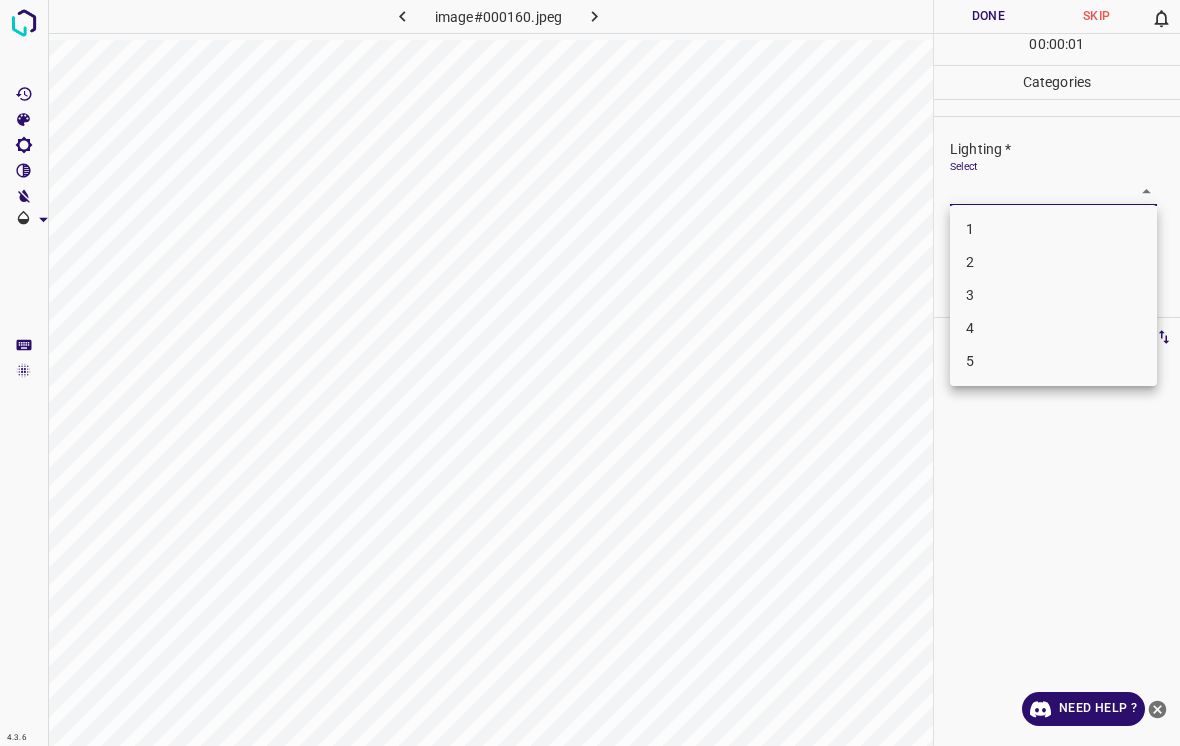 click on "3" at bounding box center [1053, 295] 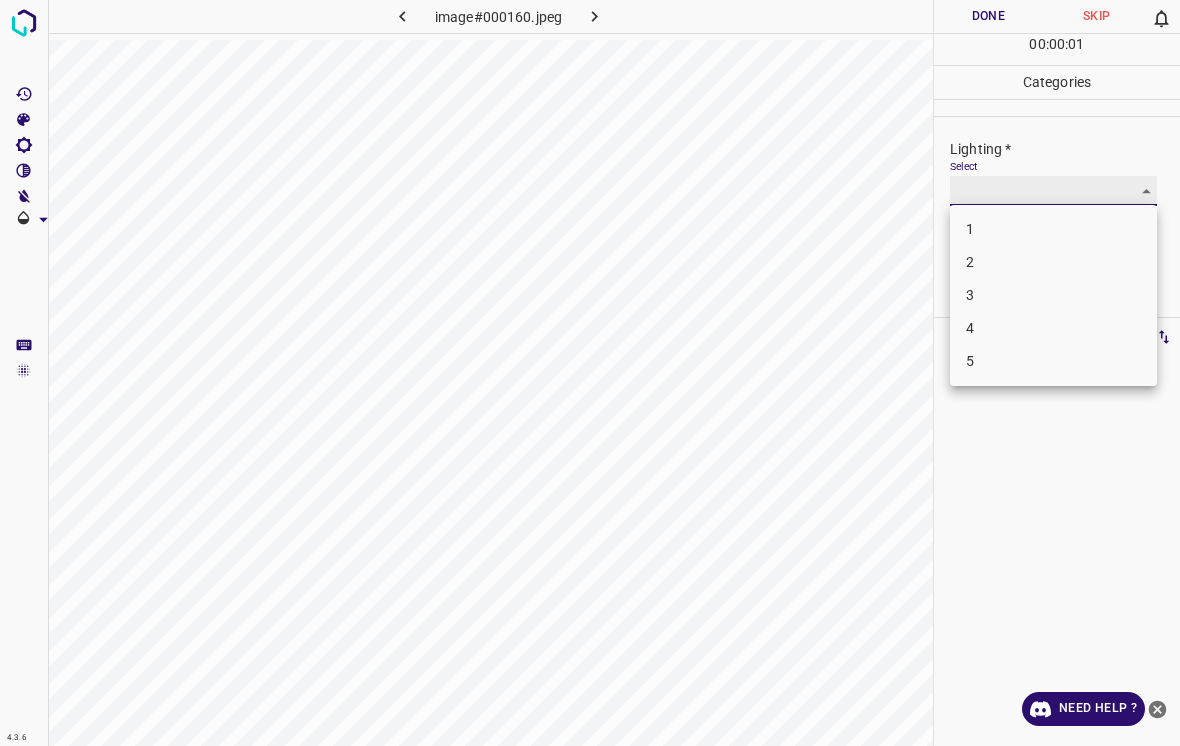 type on "3" 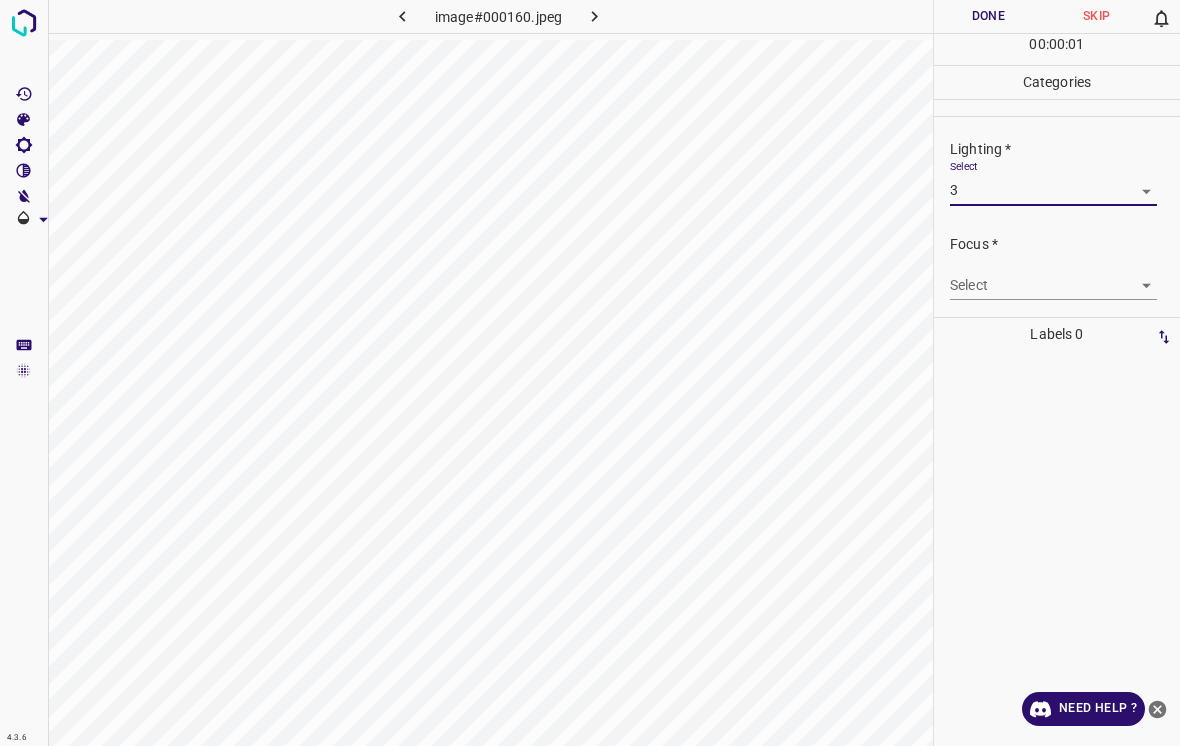click on "4.3.6  image#000160.jpeg Done Skip 0 00   : 00   : 01   Categories Lighting *  Select 3 3 Focus *  Select ​ Overall *  Select ​ Labels   0 Categories 1 Lighting 2 Focus 3 Overall Tools Space Change between modes (Draw & Edit) I Auto labeling R Restore zoom M Zoom in N Zoom out Delete Delete selecte label Filters Z Restore filters X Saturation filter C Brightness filter V Contrast filter B Gray scale filter General O Download Need Help ? - Text - Hide - Delete 1 2 3 4 5" at bounding box center (590, 373) 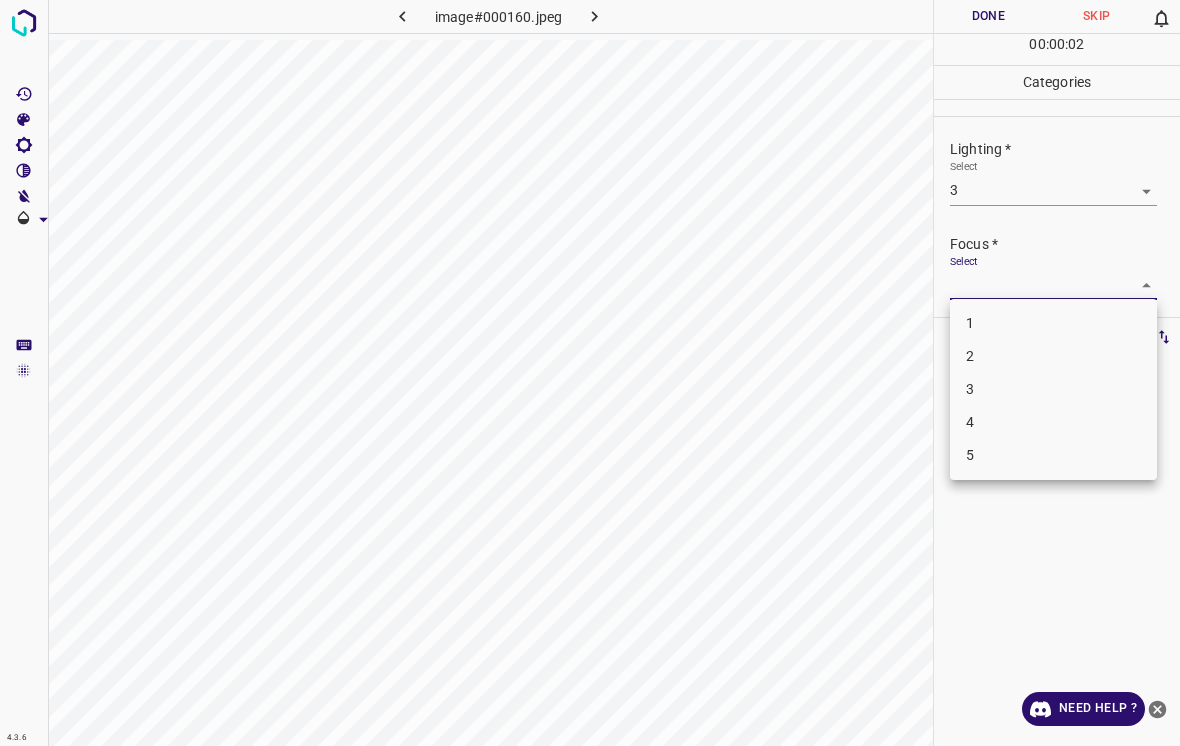 click on "1" at bounding box center [1053, 323] 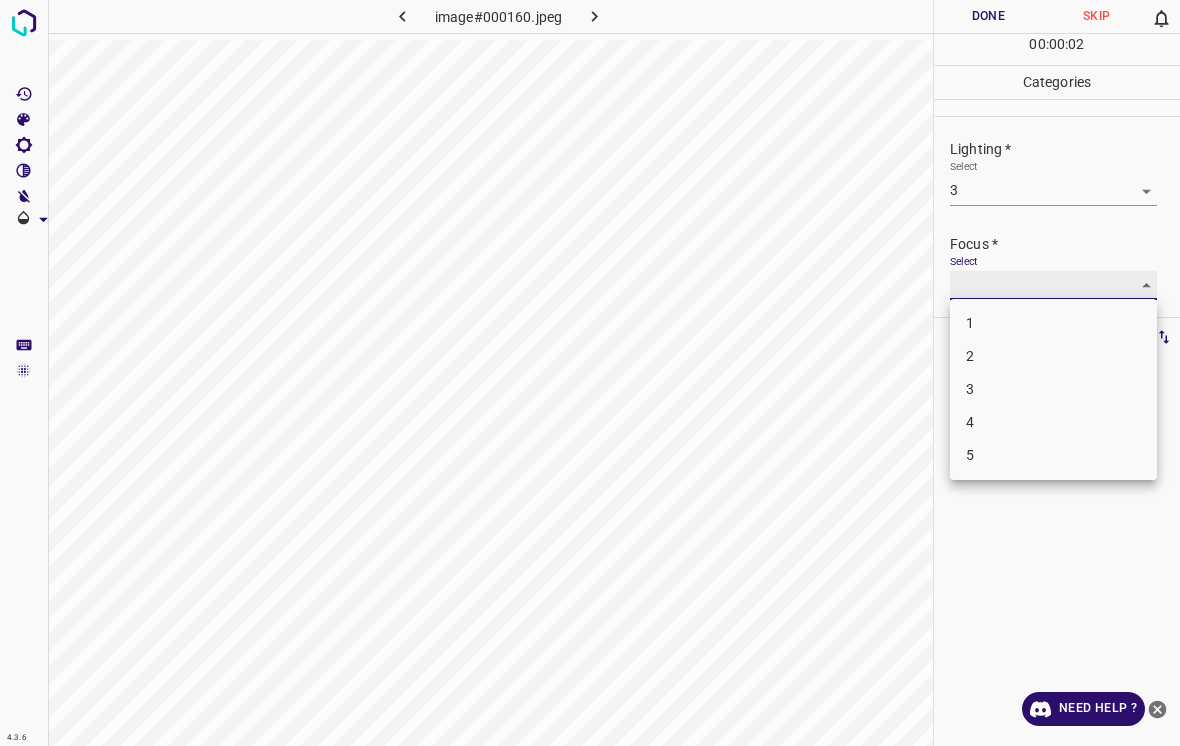 type on "1" 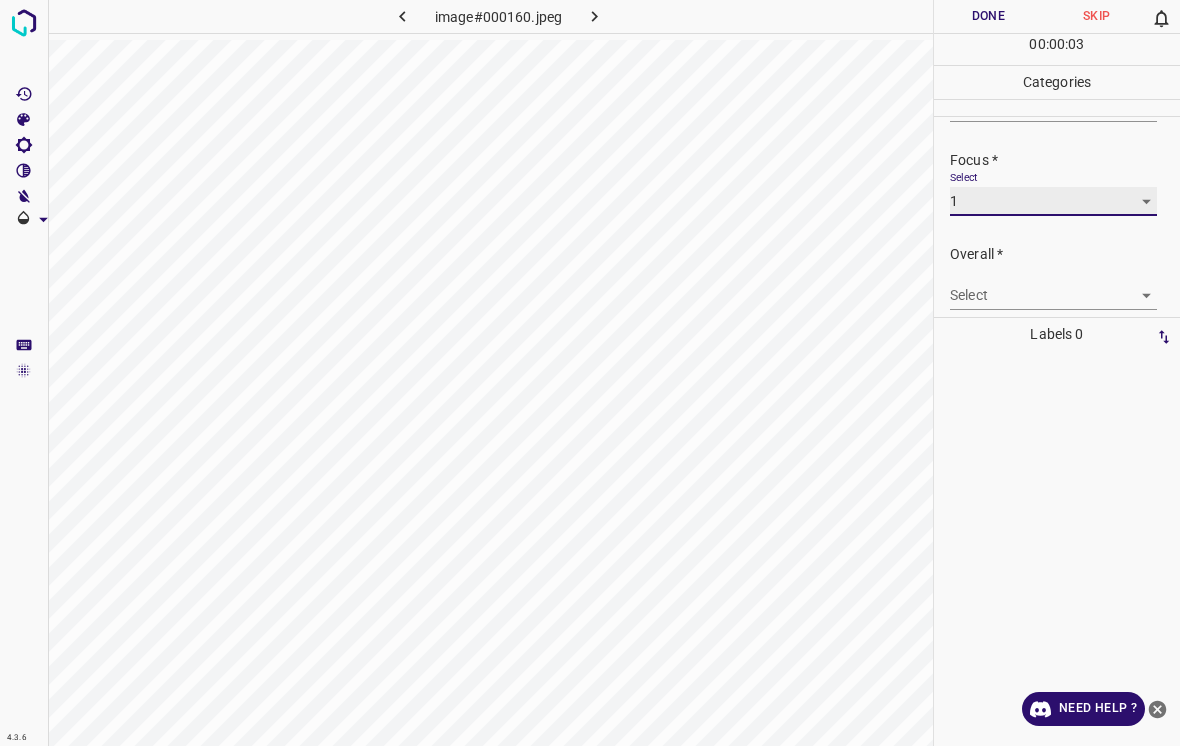 scroll, scrollTop: 98, scrollLeft: 0, axis: vertical 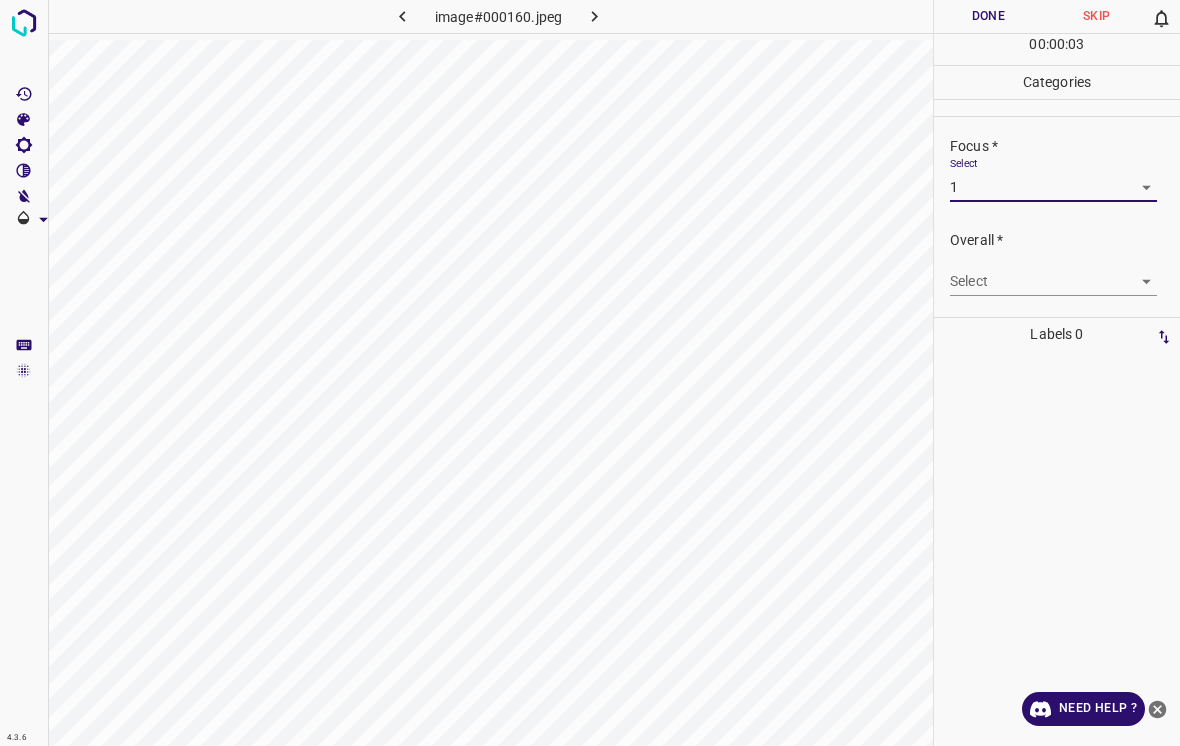 click on "4.3.6  image#000160.jpeg Done Skip 0 00   : 00   : 03   Categories Lighting *  Select 3 3 Focus *  Select 1 1 Overall *  Select ​ Labels   0 Categories 1 Lighting 2 Focus 3 Overall Tools Space Change between modes (Draw & Edit) I Auto labeling R Restore zoom M Zoom in N Zoom out Delete Delete selecte label Filters Z Restore filters X Saturation filter C Brightness filter V Contrast filter B Gray scale filter General O Download Need Help ? - Text - Hide - Delete" at bounding box center [590, 373] 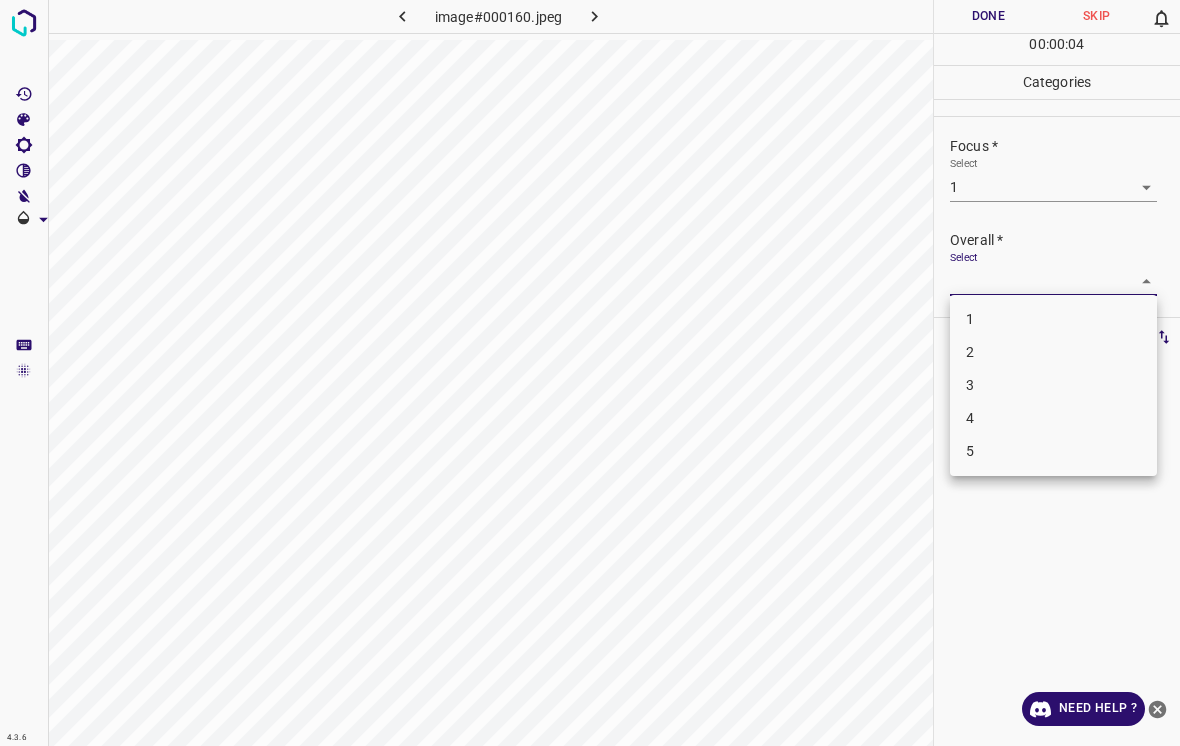 click on "2" at bounding box center [1053, 352] 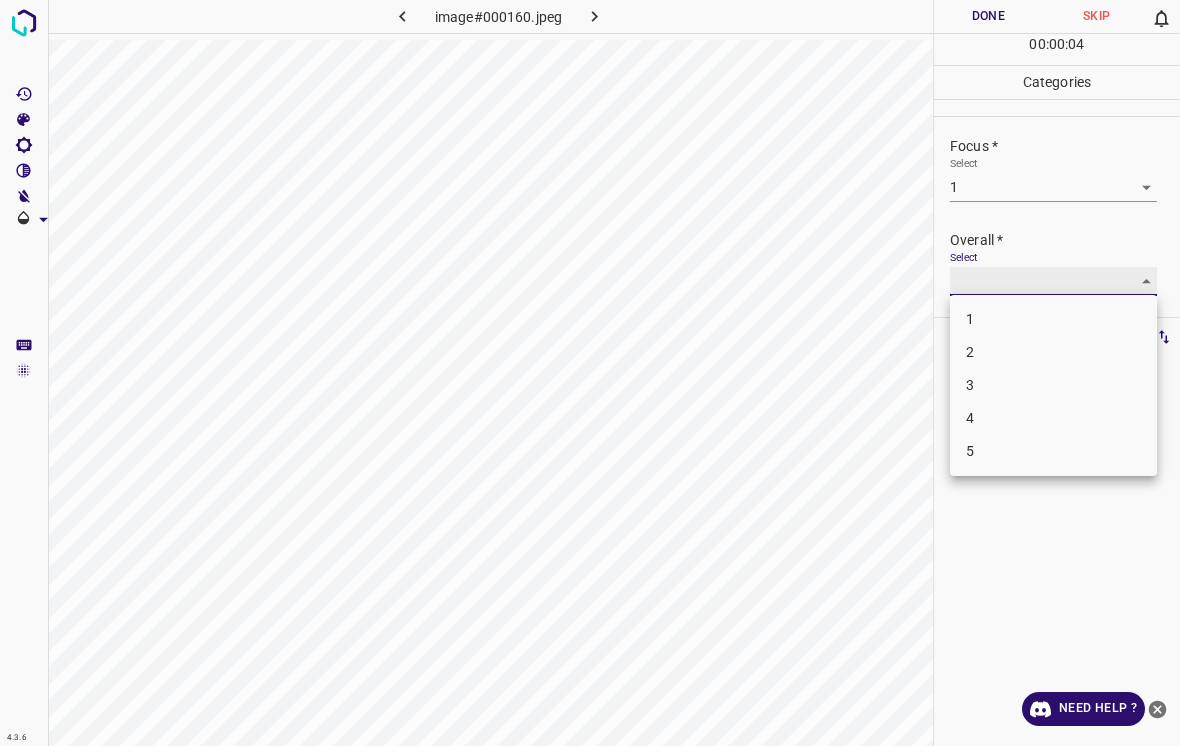 type on "2" 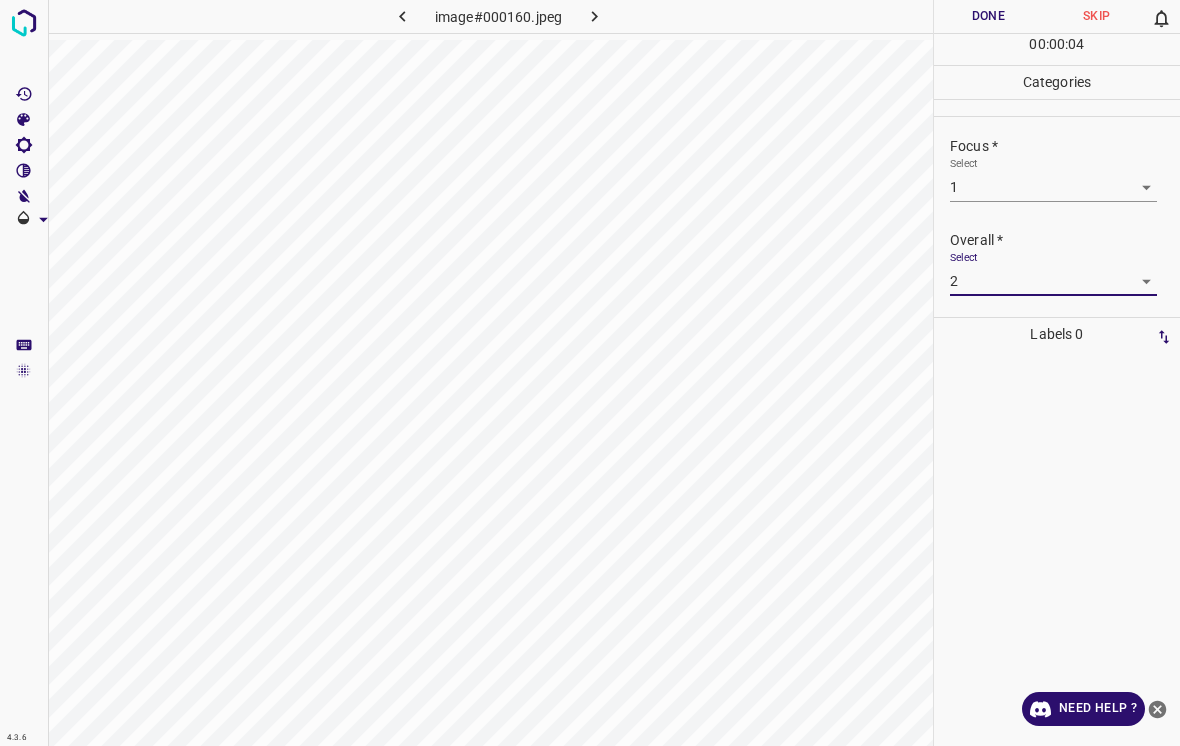 click on "Done" at bounding box center [988, 16] 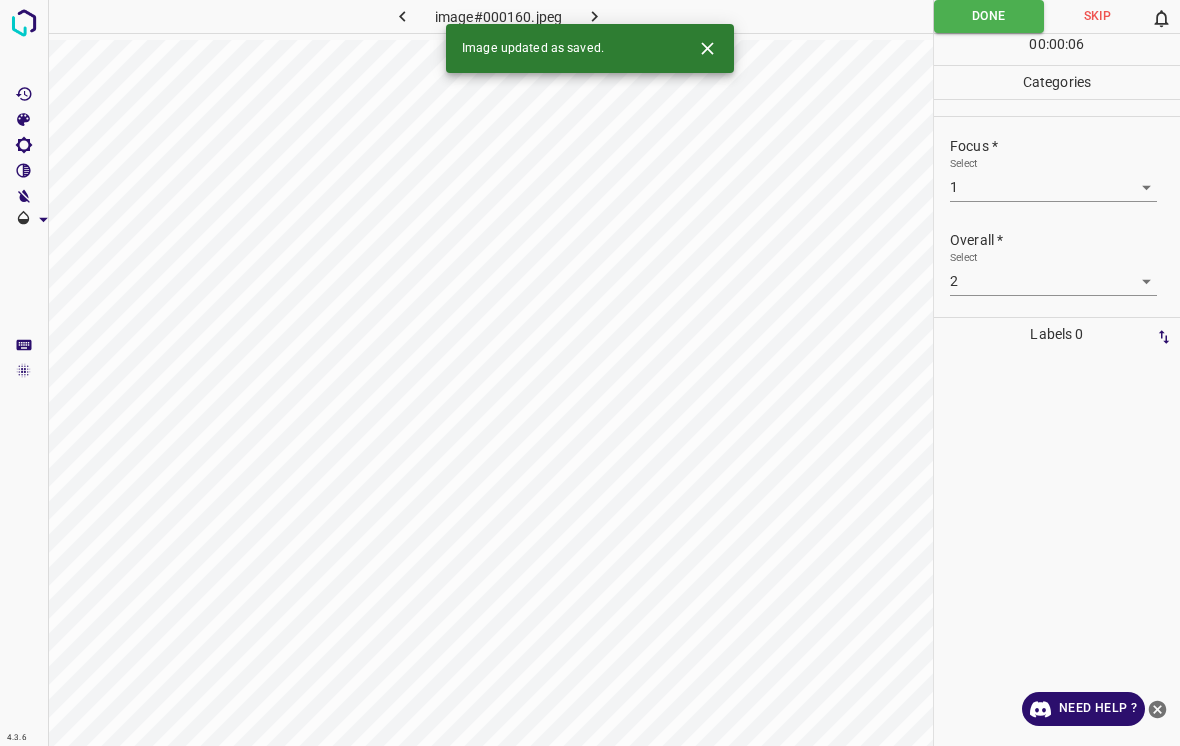 click at bounding box center (594, 16) 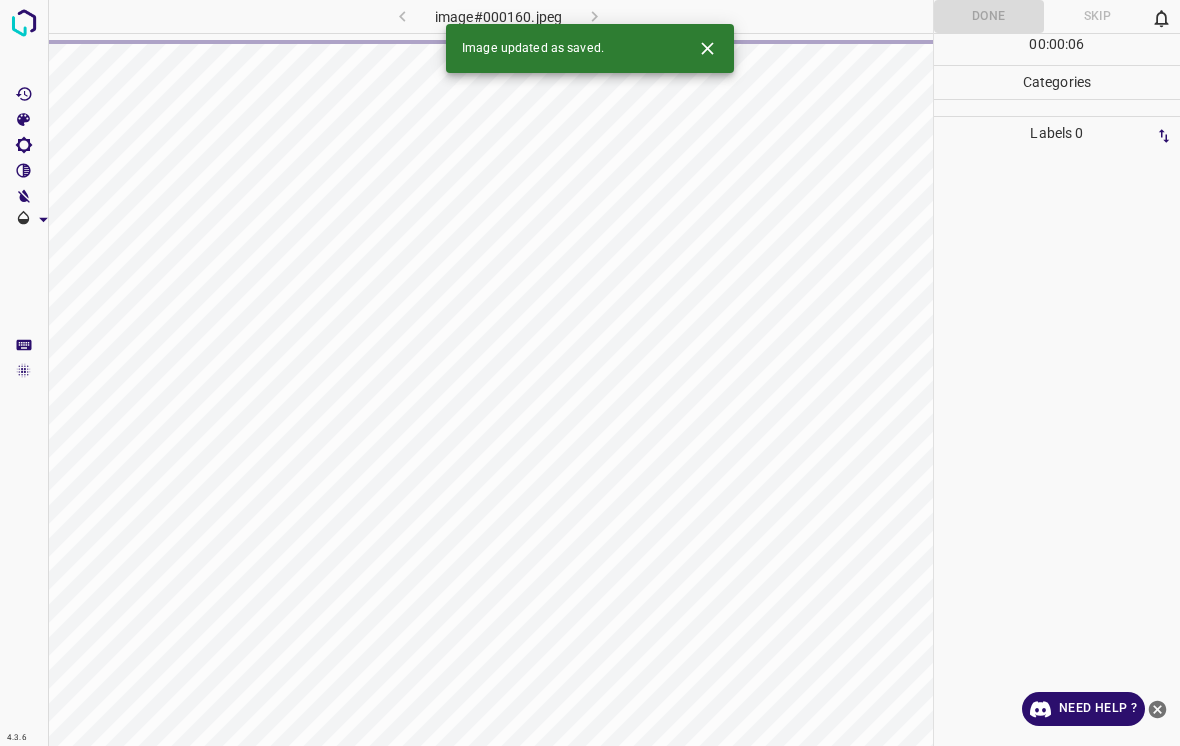 click at bounding box center (707, 48) 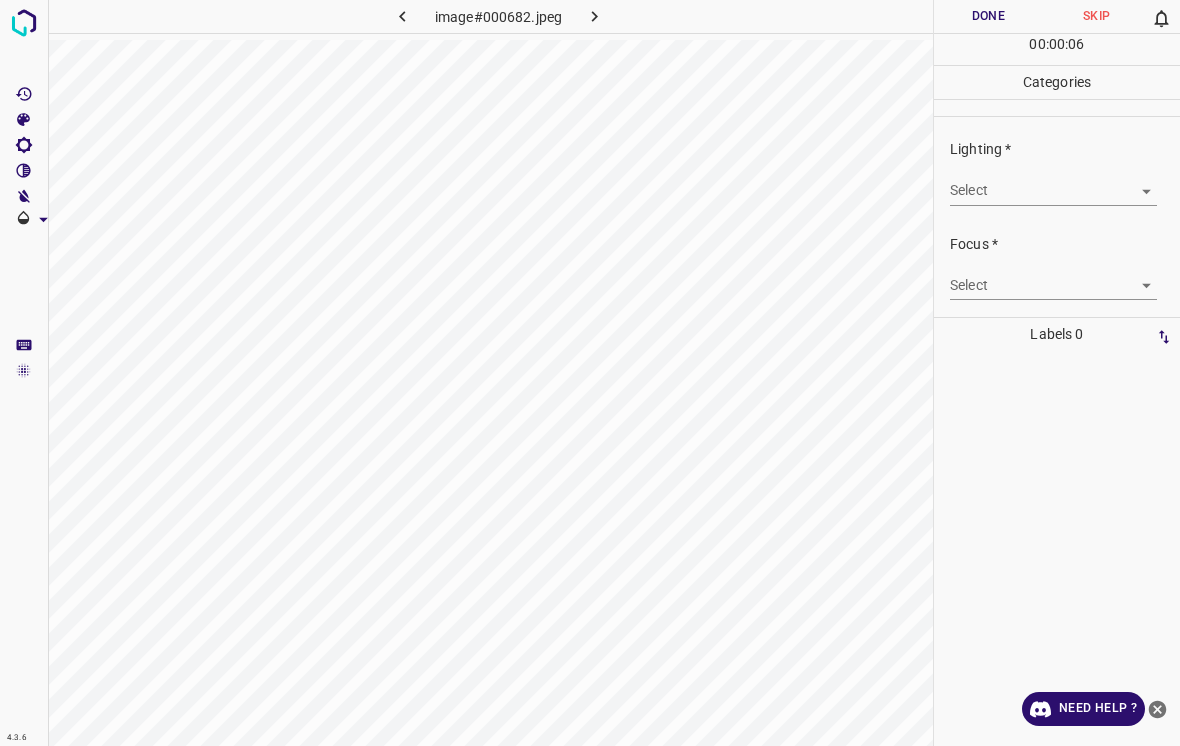 click on "4.3.6  image#000682.jpeg Done Skip 0 00   : 00   : 06   Categories Lighting *  Select ​ Focus *  Select ​ Overall *  Select ​ Labels   0 Categories 1 Lighting 2 Focus 3 Overall Tools Space Change between modes (Draw & Edit) I Auto labeling R Restore zoom M Zoom in N Zoom out Delete Delete selecte label Filters Z Restore filters X Saturation filter C Brightness filter V Contrast filter B Gray scale filter General O Download Need Help ? - Text - Hide - Delete" at bounding box center (590, 373) 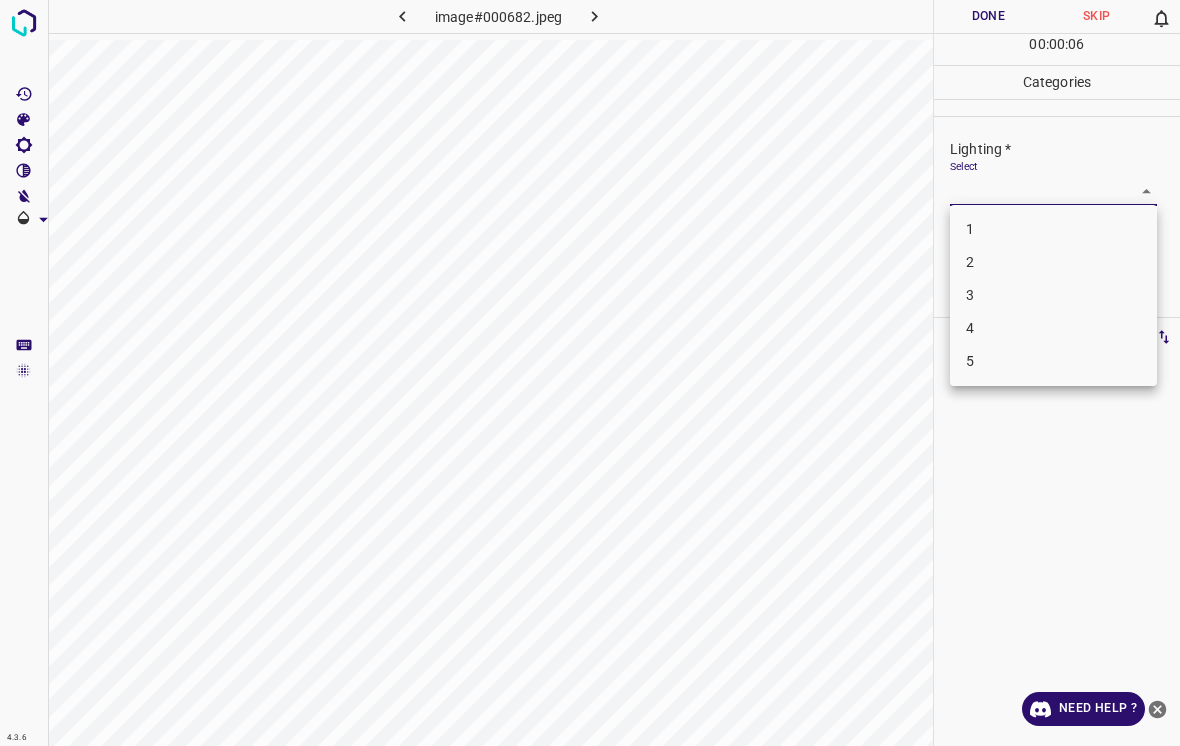 click on "1" at bounding box center [1053, 229] 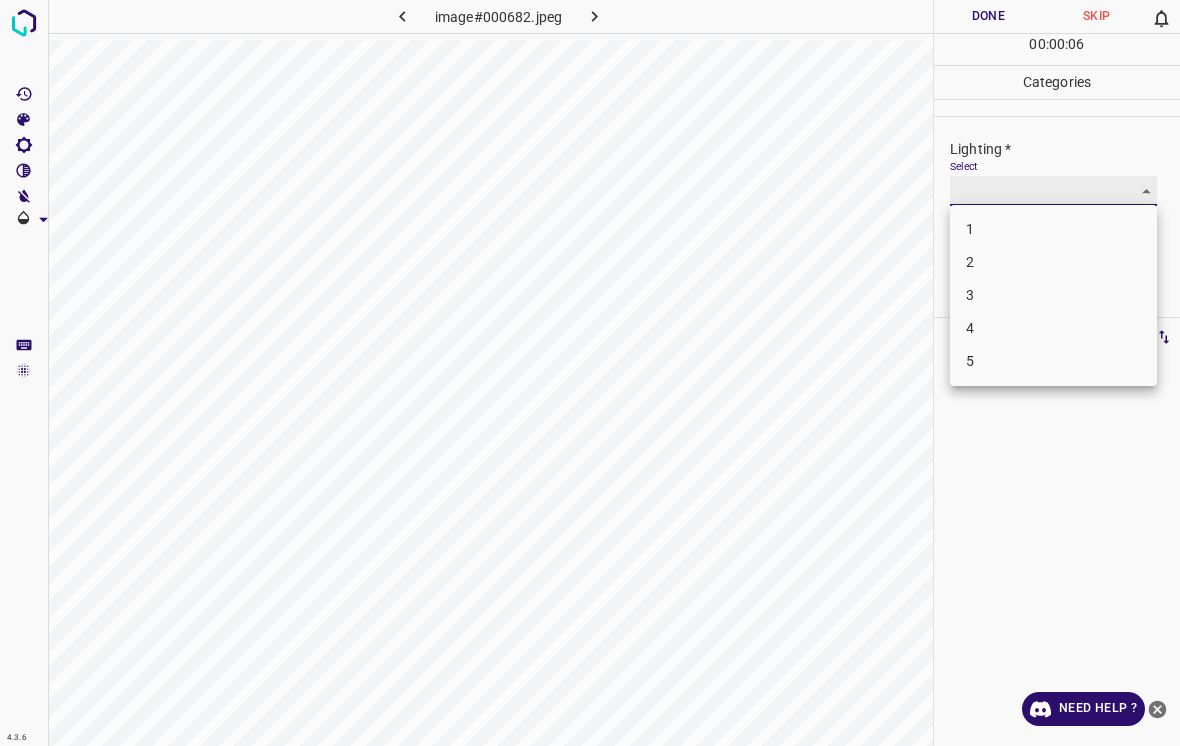type on "1" 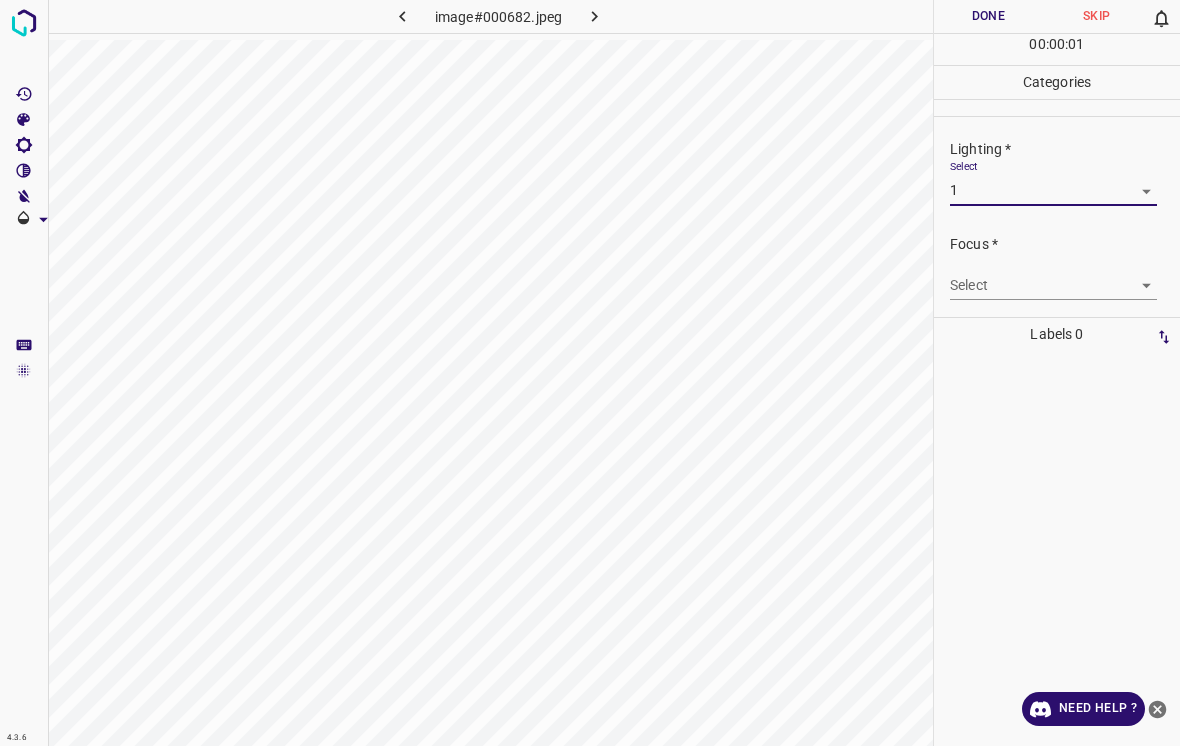 click on "4.3.6  image#000682.jpeg Done Skip 0 00   : 00   : 01   Categories Lighting *  Select 1 1 Focus *  Select ​ Overall *  Select ​ Labels   0 Categories 1 Lighting 2 Focus 3 Overall Tools Space Change between modes (Draw & Edit) I Auto labeling R Restore zoom M Zoom in N Zoom out Delete Delete selecte label Filters Z Restore filters X Saturation filter C Brightness filter V Contrast filter B Gray scale filter General O Download Need Help ? - Text - Hide - Delete 1 2 3 4 5" at bounding box center [590, 373] 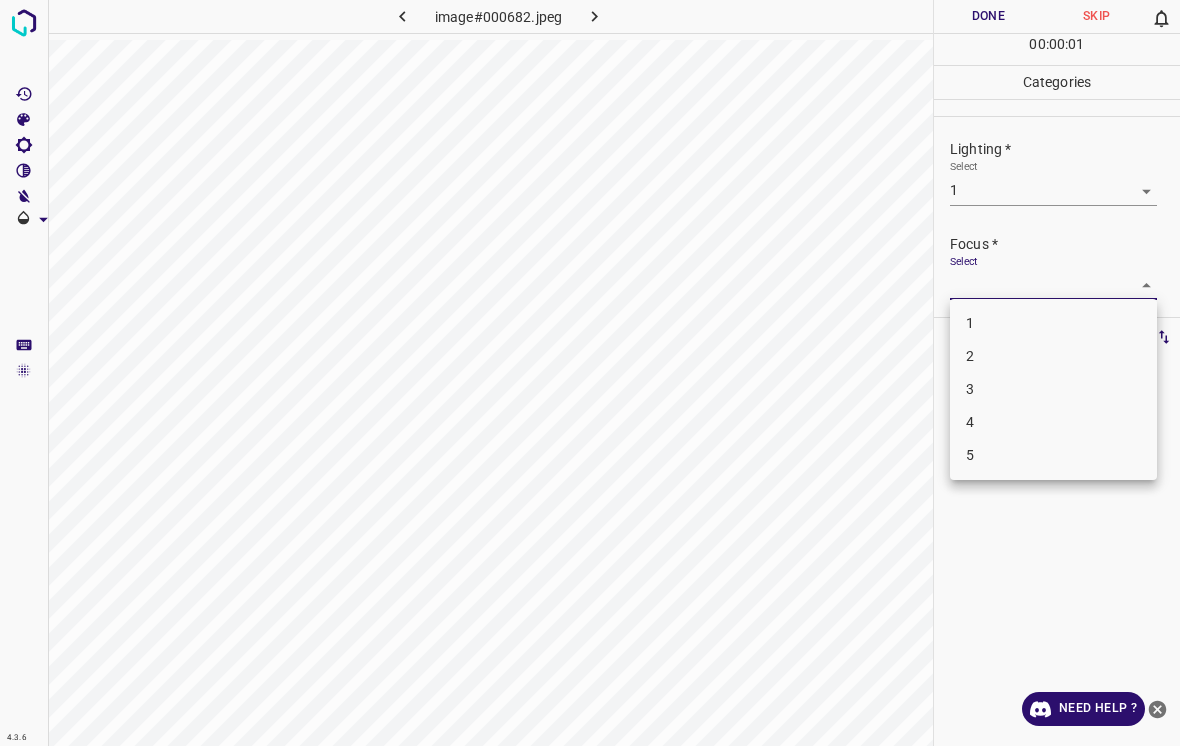 click on "1" at bounding box center (1053, 323) 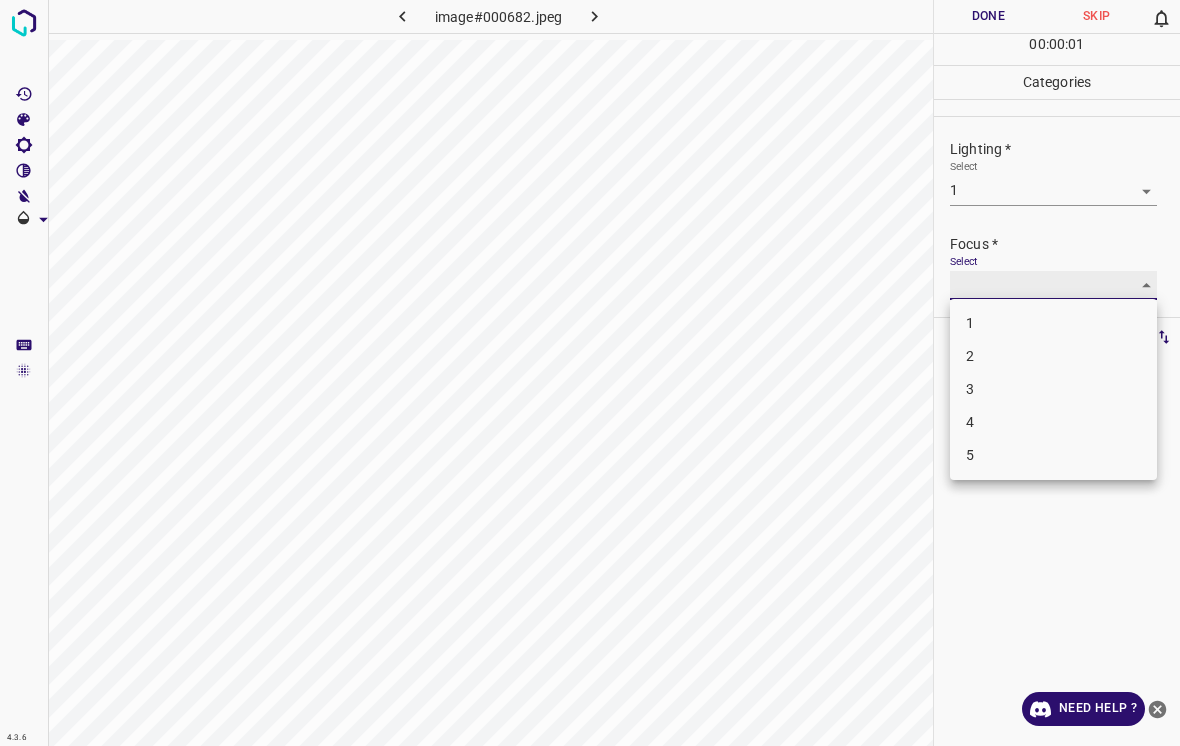 type on "1" 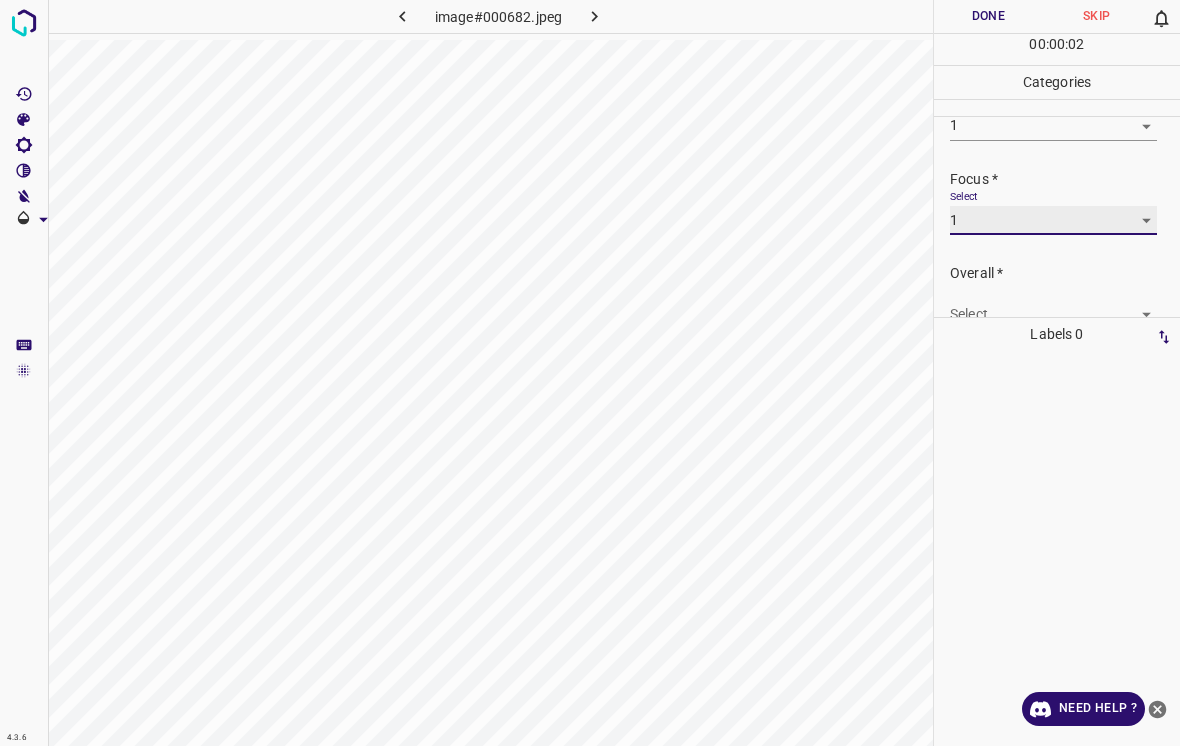 scroll, scrollTop: 75, scrollLeft: 0, axis: vertical 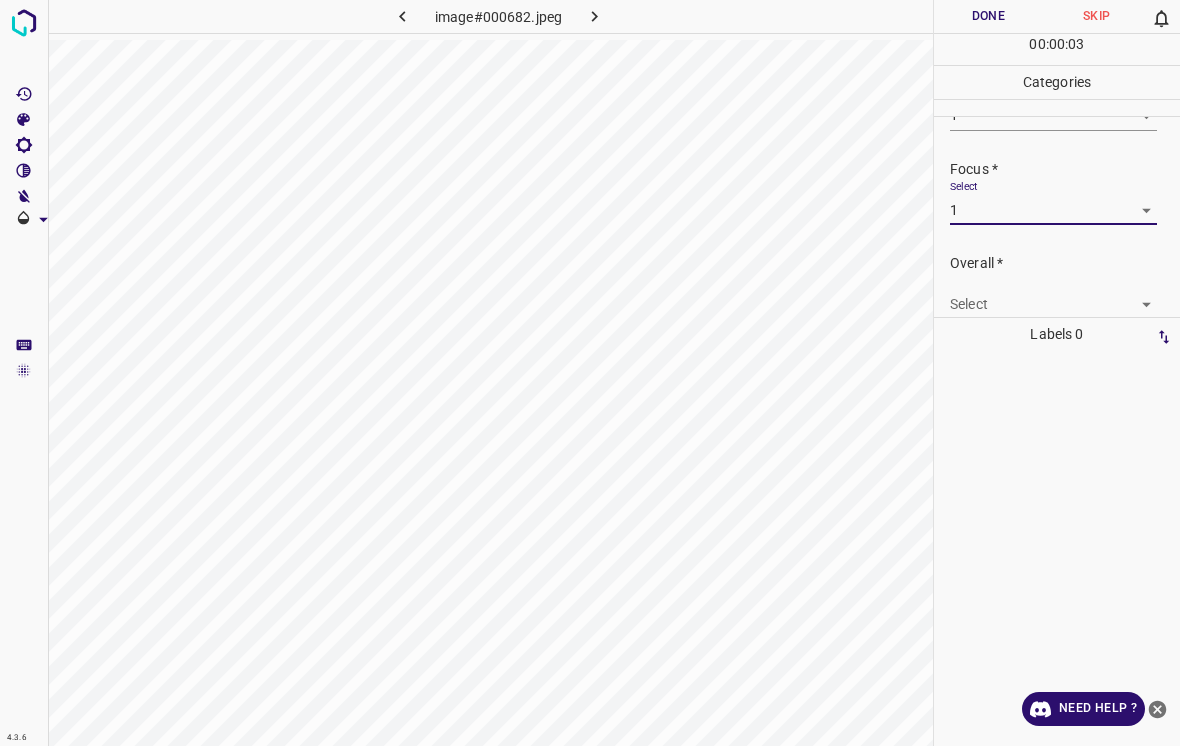 click on "4.3.6  image#000682.jpeg Done Skip 0 00   : 00   : 03   Categories Lighting *  Select 1 1 Focus *  Select 1 1 Overall *  Select ​ Labels   0 Categories 1 Lighting 2 Focus 3 Overall Tools Space Change between modes (Draw & Edit) I Auto labeling R Restore zoom M Zoom in N Zoom out Delete Delete selecte label Filters Z Restore filters X Saturation filter C Brightness filter V Contrast filter B Gray scale filter General O Download Need Help ? - Text - Hide - Delete" at bounding box center [590, 373] 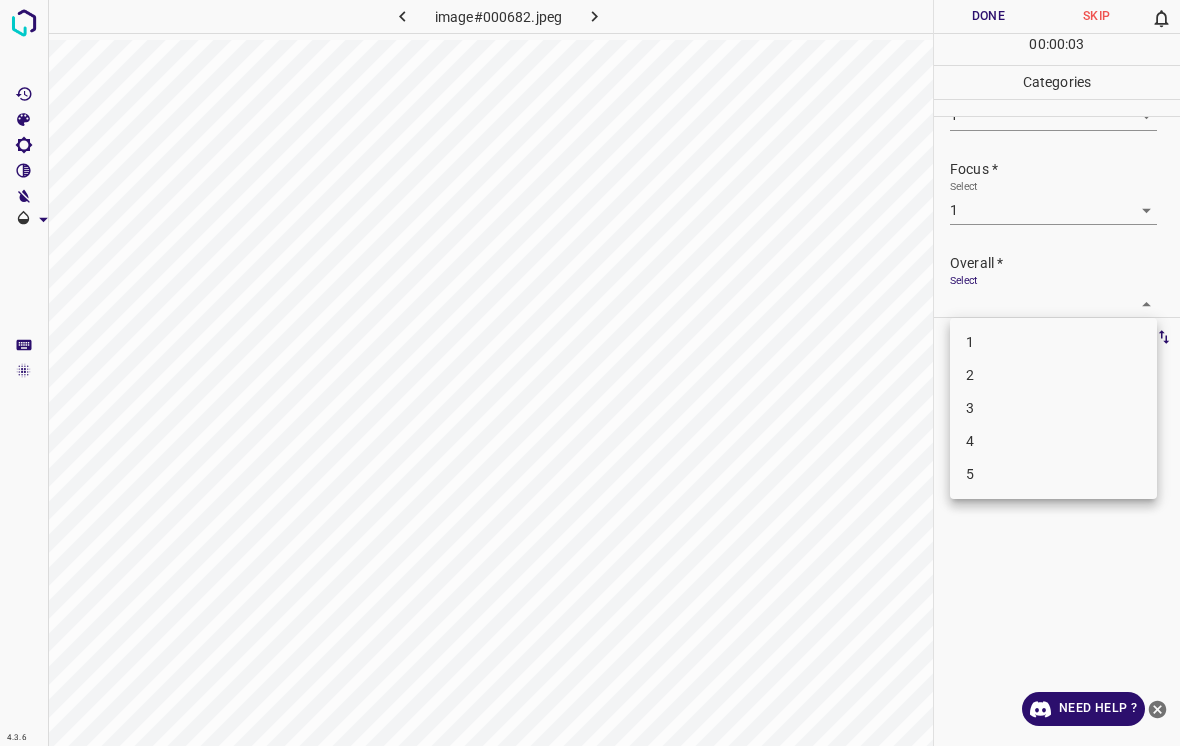 click on "1" at bounding box center [1053, 342] 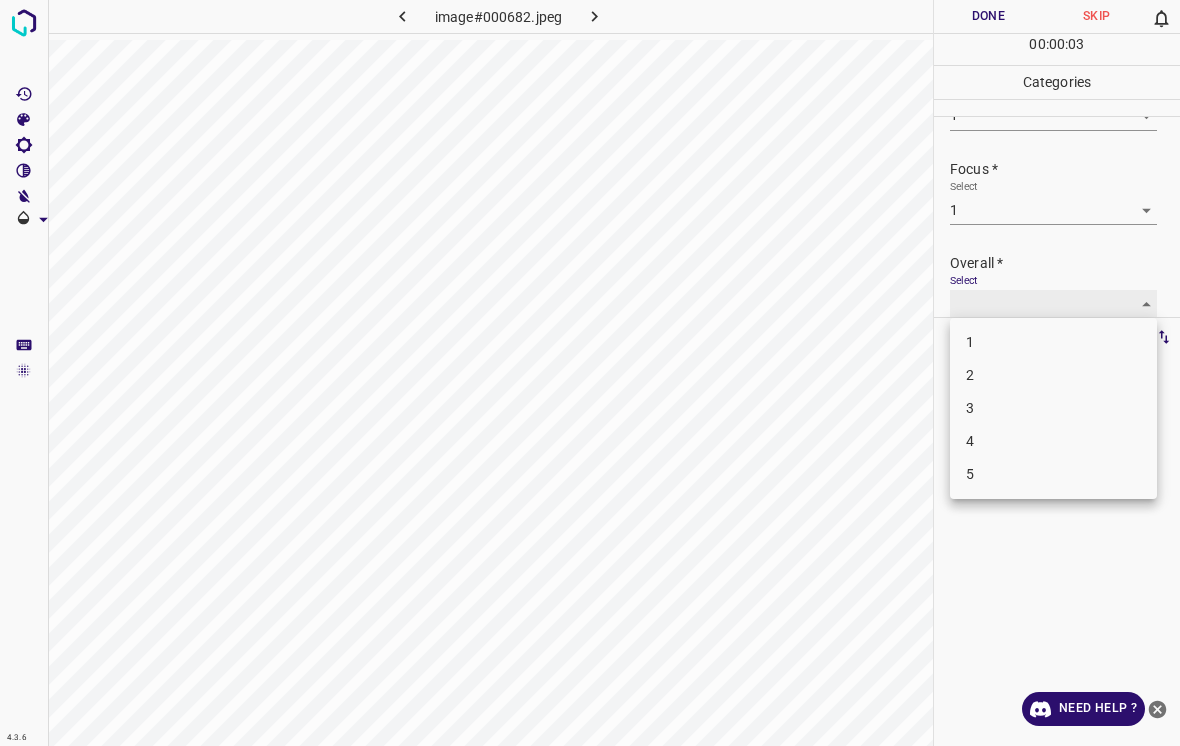 type on "1" 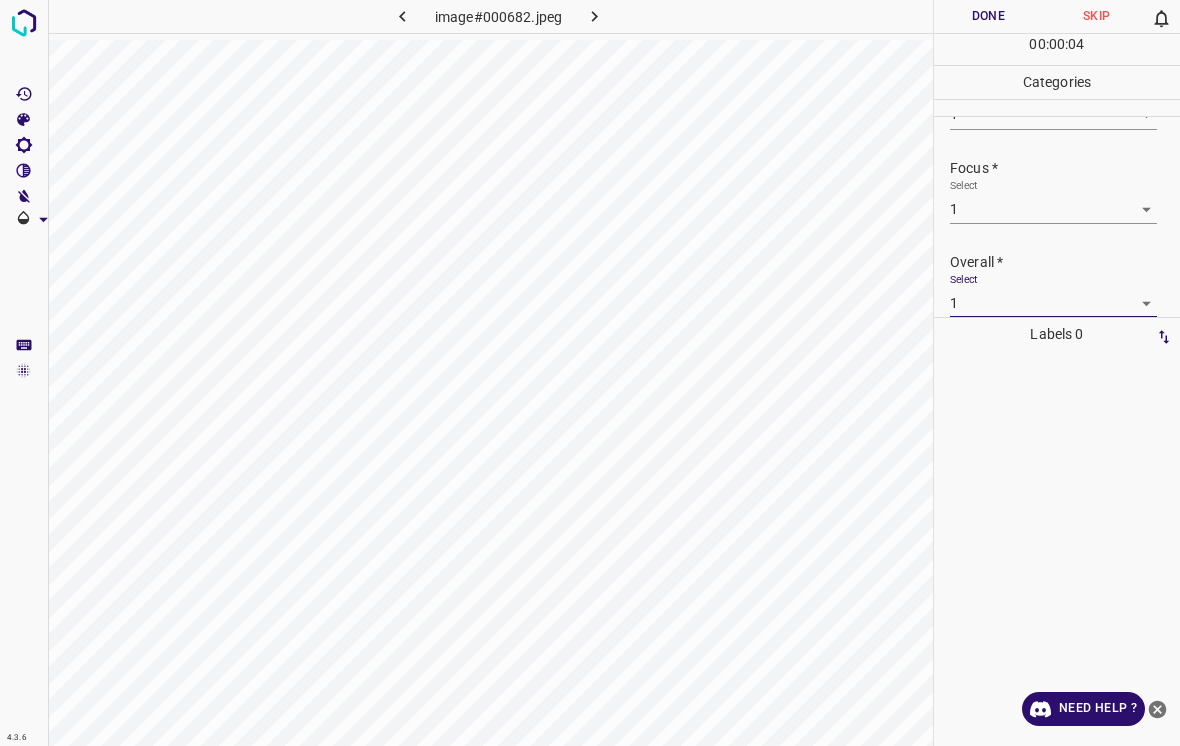 click on "Done" at bounding box center [988, 16] 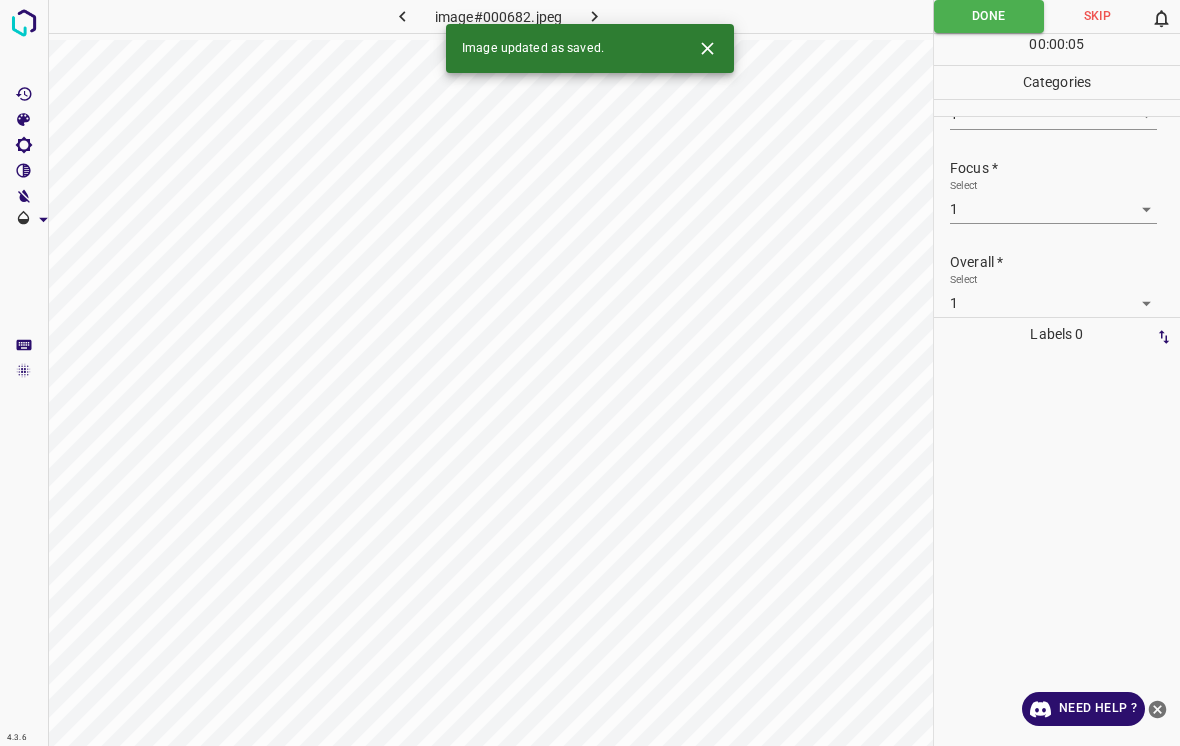 click 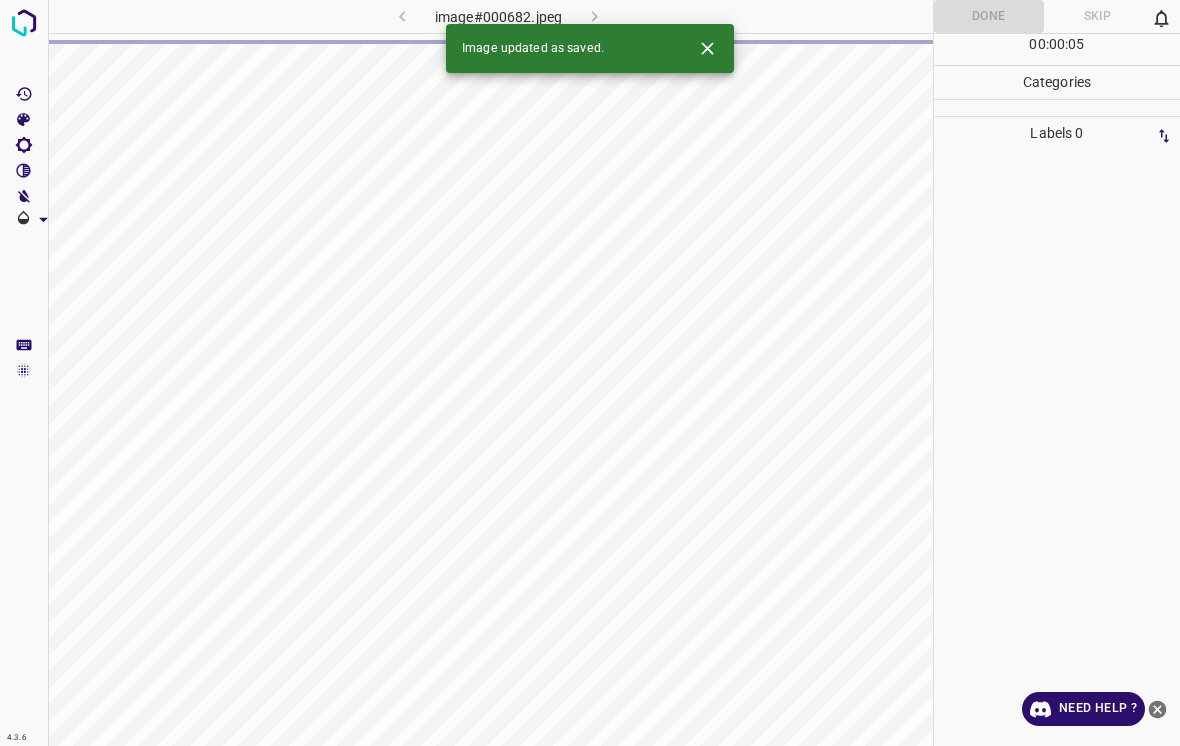 click 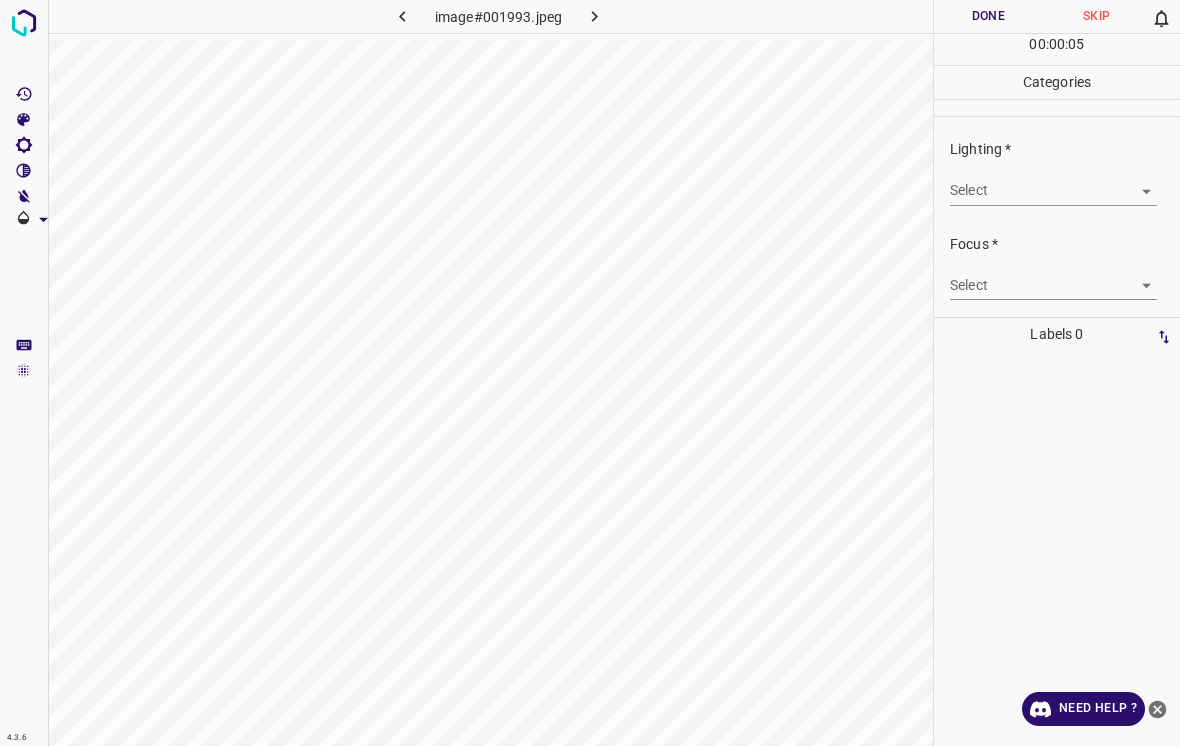 click on "4.3.6  image#001993.jpeg Done Skip 0 00   : 00   : 05   Categories Lighting *  Select ​ Focus *  Select ​ Overall *  Select ​ Labels   0 Categories 1 Lighting 2 Focus 3 Overall Tools Space Change between modes (Draw & Edit) I Auto labeling R Restore zoom M Zoom in N Zoom out Delete Delete selecte label Filters Z Restore filters X Saturation filter C Brightness filter V Contrast filter B Gray scale filter General O Download Need Help ? - Text - Hide - Delete" at bounding box center (590, 373) 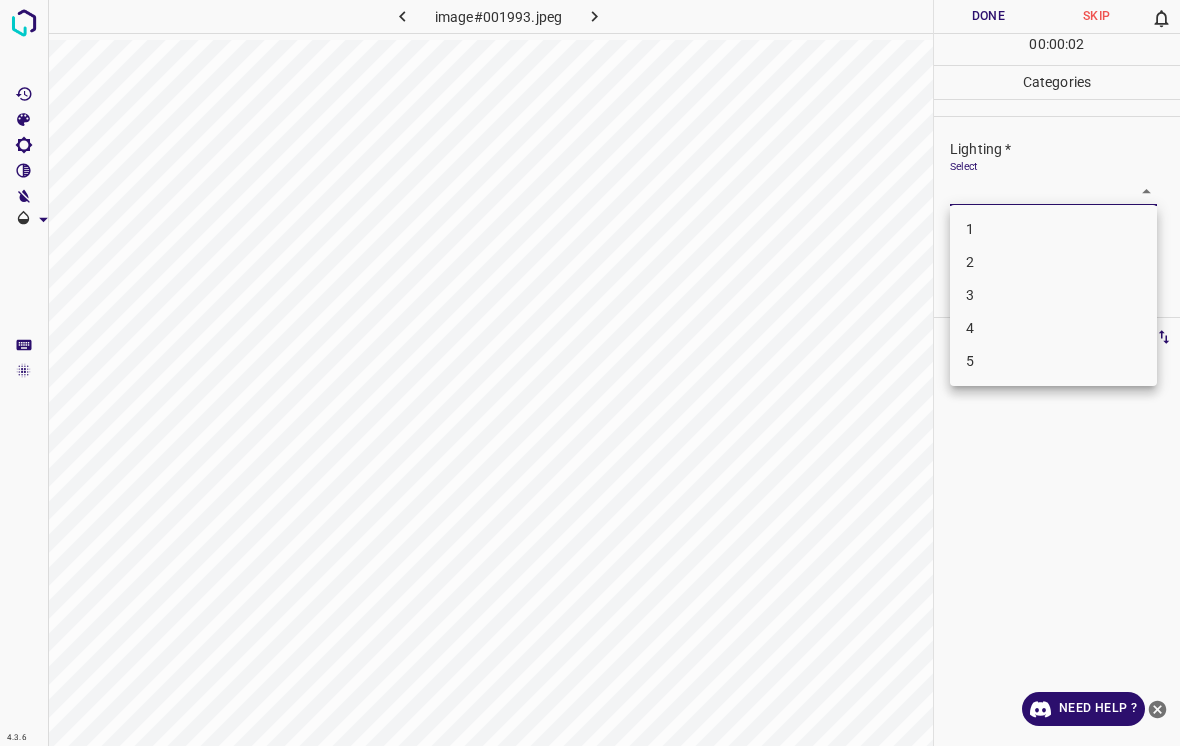 click on "3" at bounding box center (1053, 295) 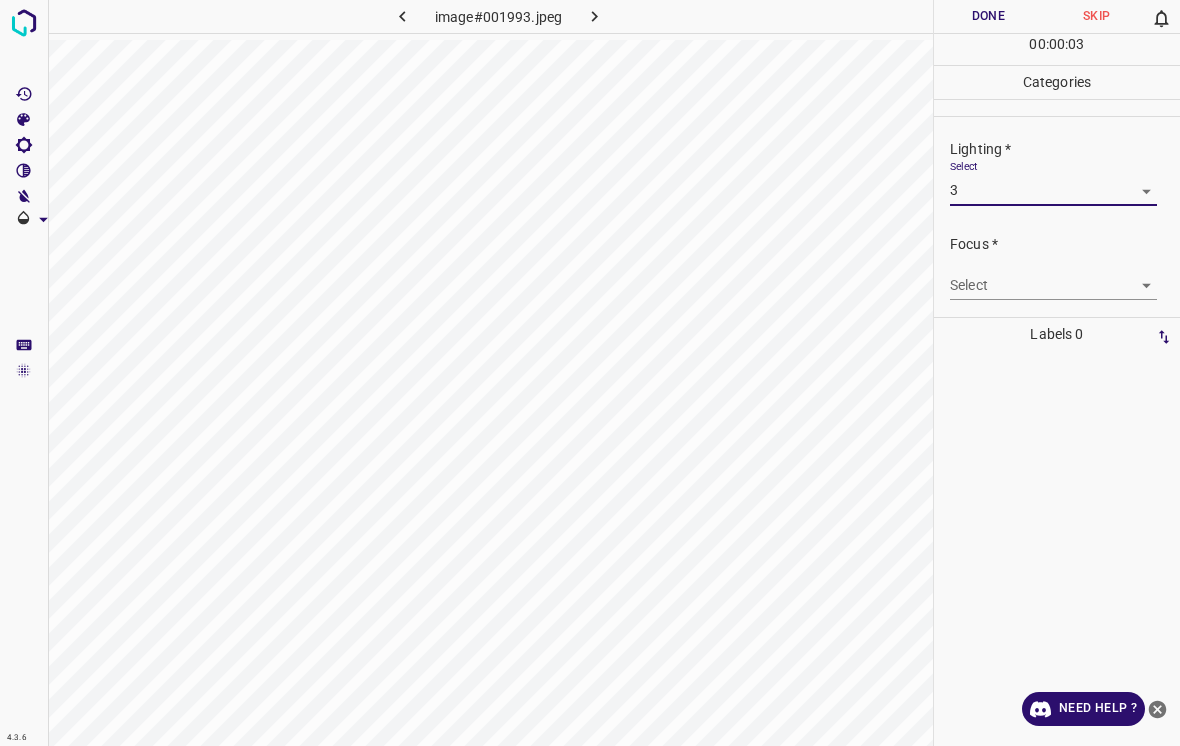 click on "4.3.6  image#001993.jpeg Done Skip 0 00   : 00   : 03   Categories Lighting *  Select 3 3 Focus *  Select ​ Overall *  Select ​ Labels   0 Categories 1 Lighting 2 Focus 3 Overall Tools Space Change between modes (Draw & Edit) I Auto labeling R Restore zoom M Zoom in N Zoom out Delete Delete selecte label Filters Z Restore filters X Saturation filter C Brightness filter V Contrast filter B Gray scale filter General O Download Need Help ? - Text - Hide - Delete" at bounding box center [590, 373] 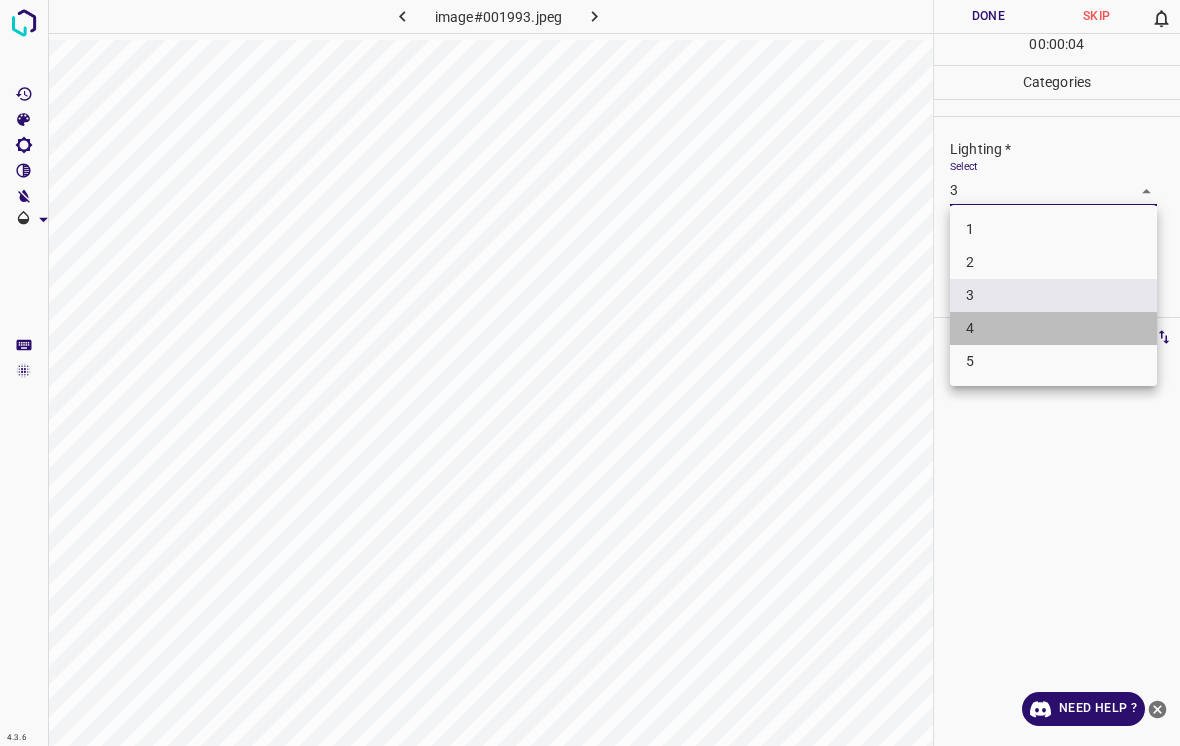 click on "4" at bounding box center (1053, 328) 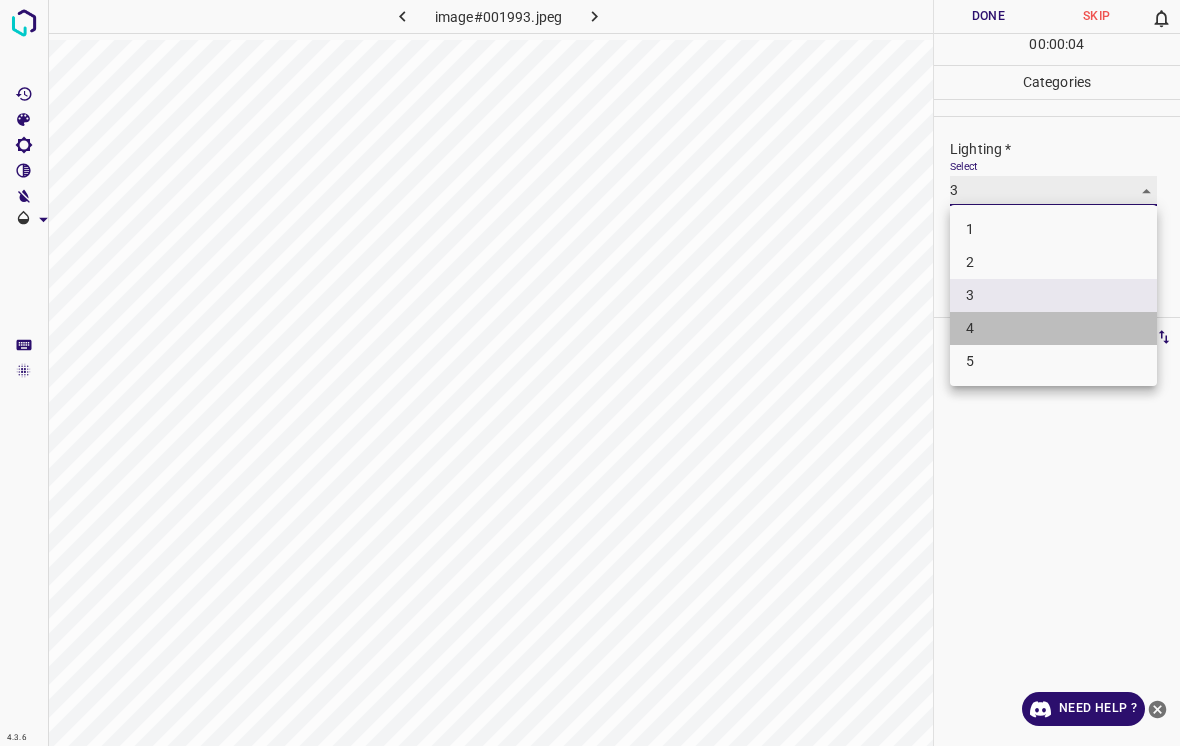 type on "4" 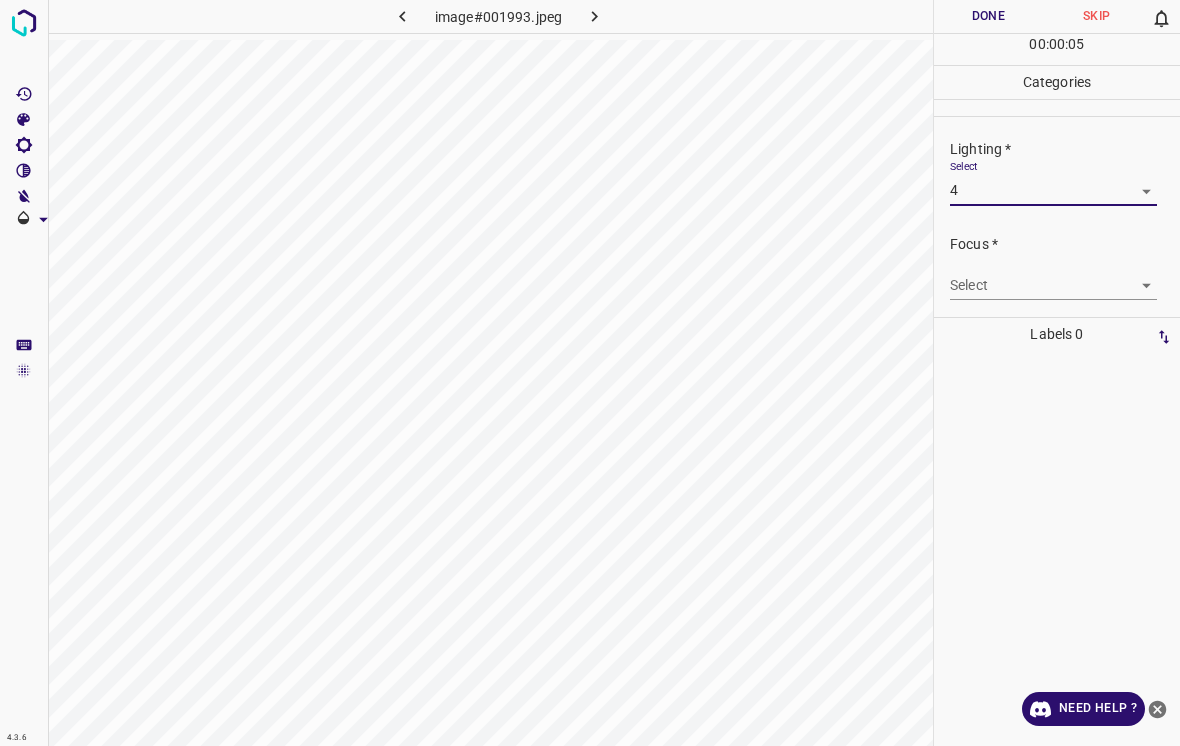 click on "4.3.6  image#001993.jpeg Done Skip 0 00   : 00   : 05   Categories Lighting *  Select 4 4 Focus *  Select ​ Overall *  Select ​ Labels   0 Categories 1 Lighting 2 Focus 3 Overall Tools Space Change between modes (Draw & Edit) I Auto labeling R Restore zoom M Zoom in N Zoom out Delete Delete selecte label Filters Z Restore filters X Saturation filter C Brightness filter V Contrast filter B Gray scale filter General O Download Need Help ? - Text - Hide - Delete" at bounding box center [590, 373] 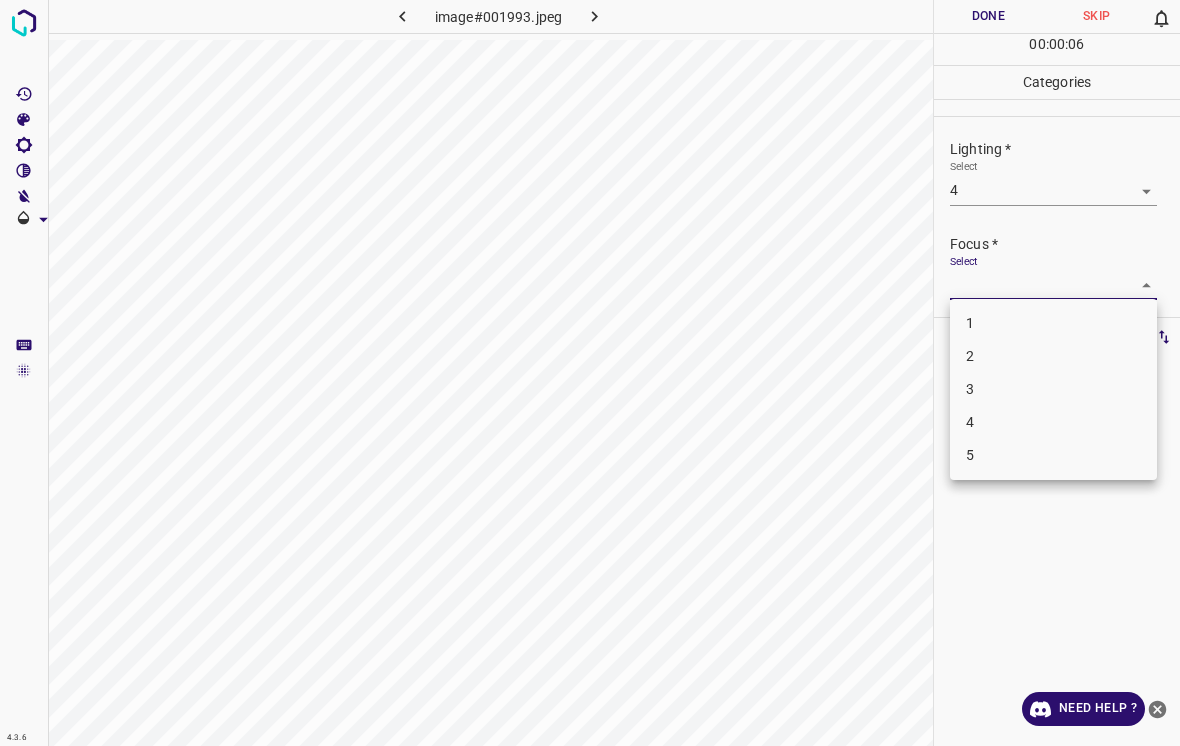 click on "3" at bounding box center [1053, 389] 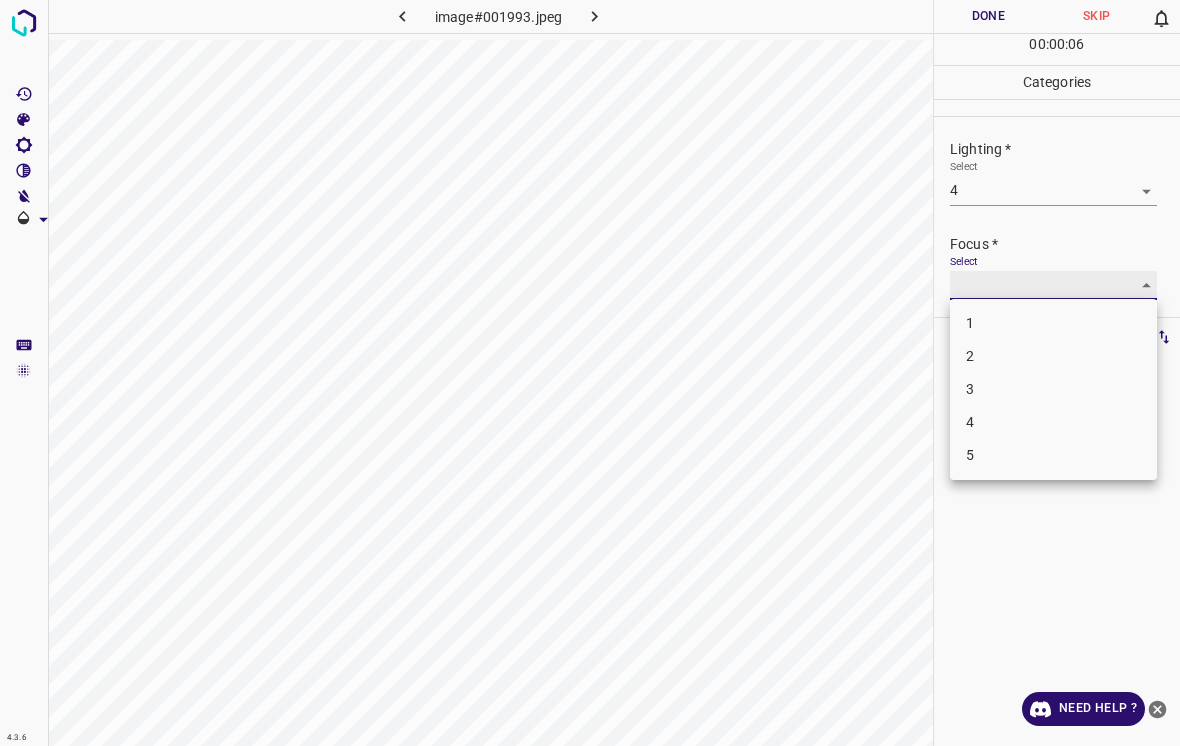 type on "3" 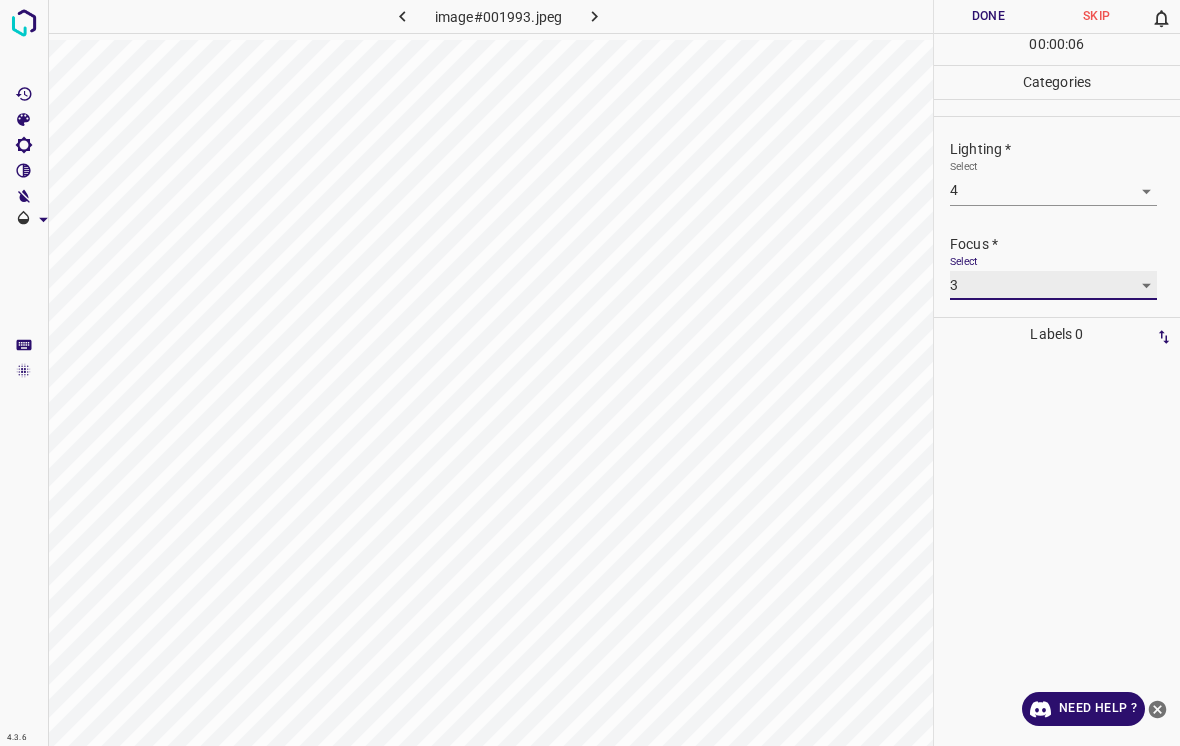scroll, scrollTop: 81, scrollLeft: 0, axis: vertical 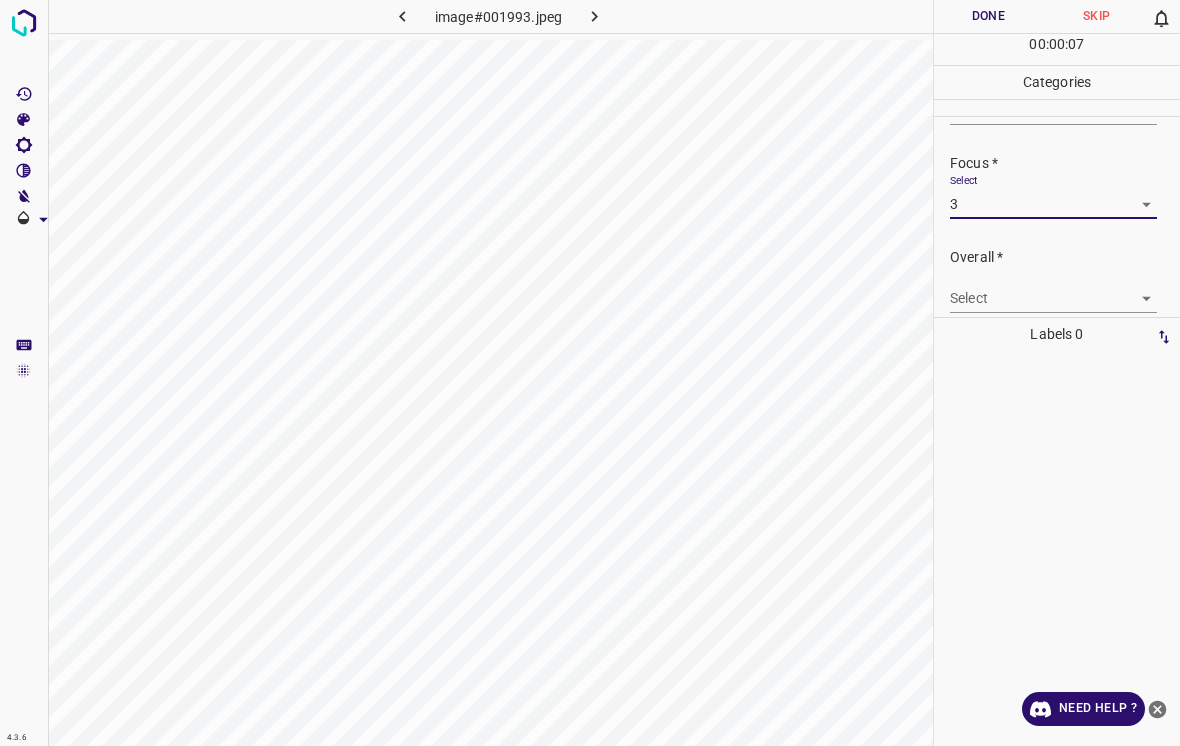 click on "4.3.6  image#001993.jpeg Done Skip 0 00   : 00   : 07   Categories Lighting *  Select 4 4 Focus *  Select 3 3 Overall *  Select ​ Labels   0 Categories 1 Lighting 2 Focus 3 Overall Tools Space Change between modes (Draw & Edit) I Auto labeling R Restore zoom M Zoom in N Zoom out Delete Delete selecte label Filters Z Restore filters X Saturation filter C Brightness filter V Contrast filter B Gray scale filter General O Download Need Help ? - Text - Hide - Delete" at bounding box center [590, 373] 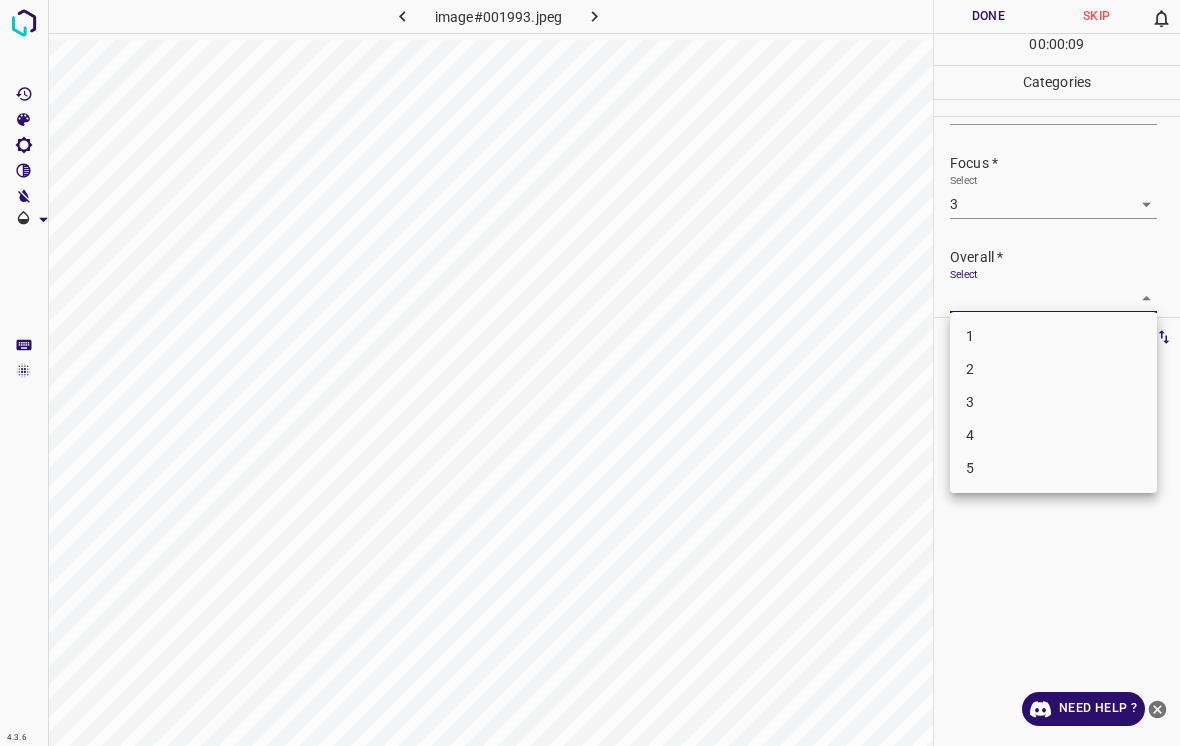 click on "4" at bounding box center [1053, 435] 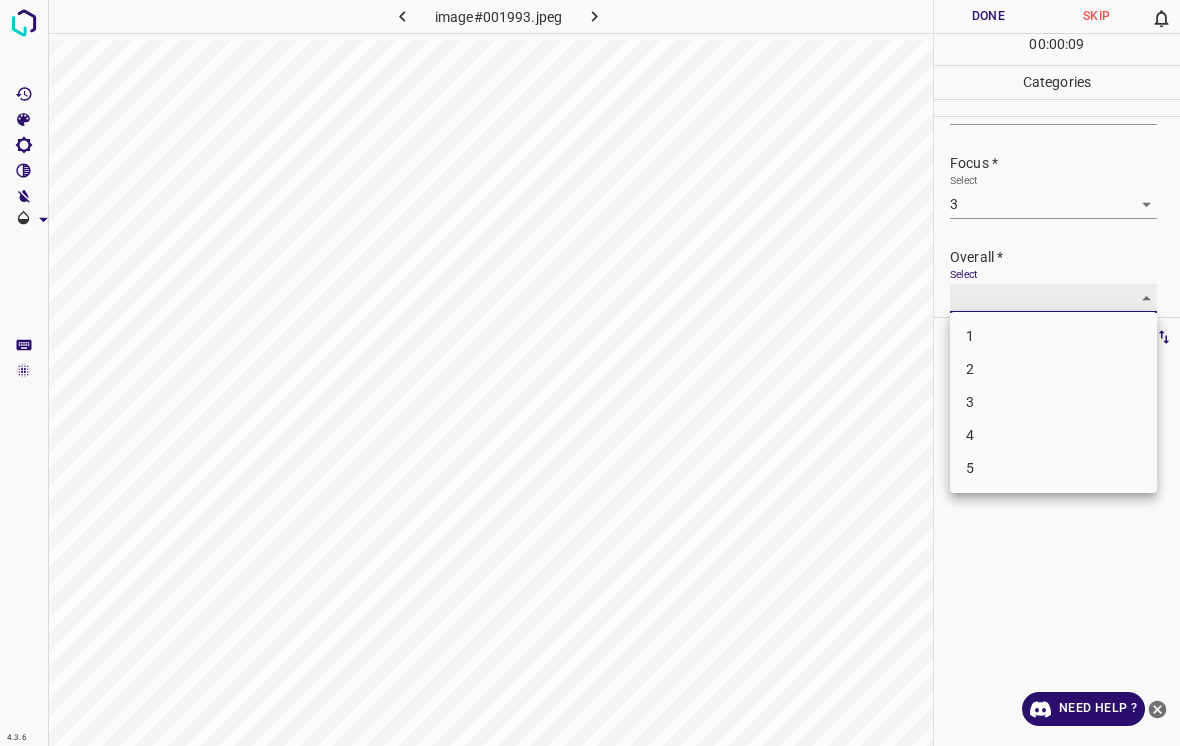 type on "4" 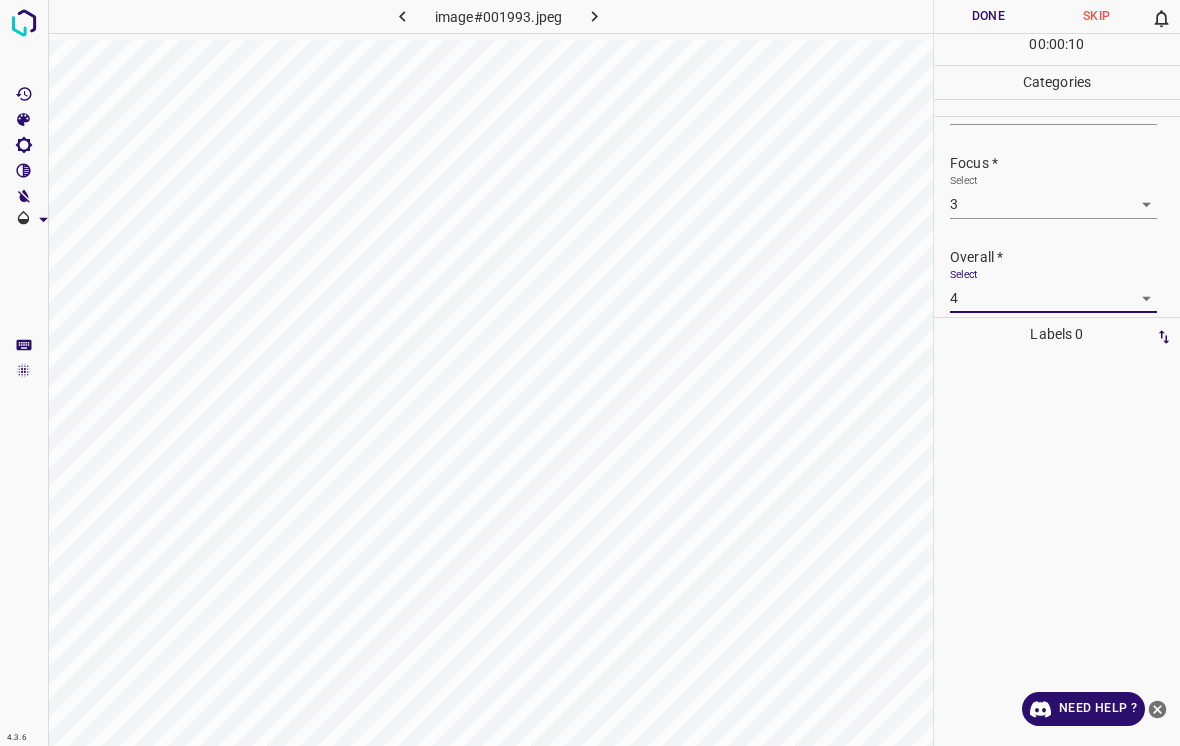 click on "Done" at bounding box center (988, 16) 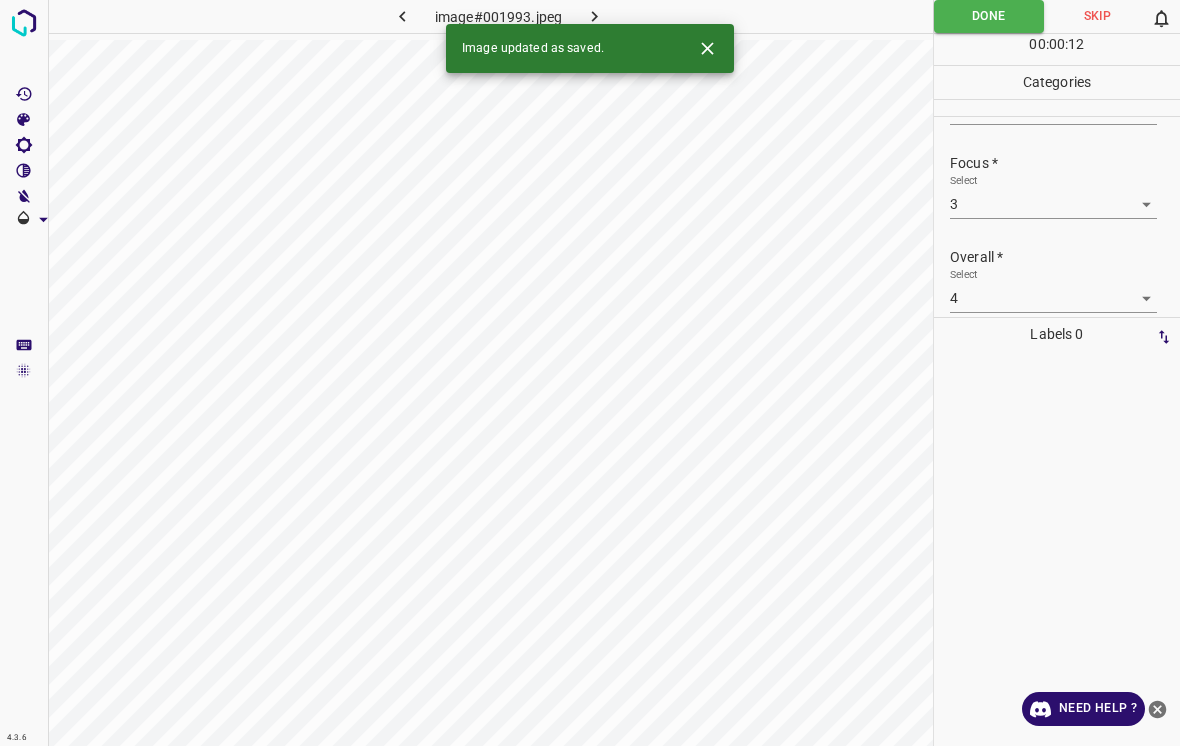 click 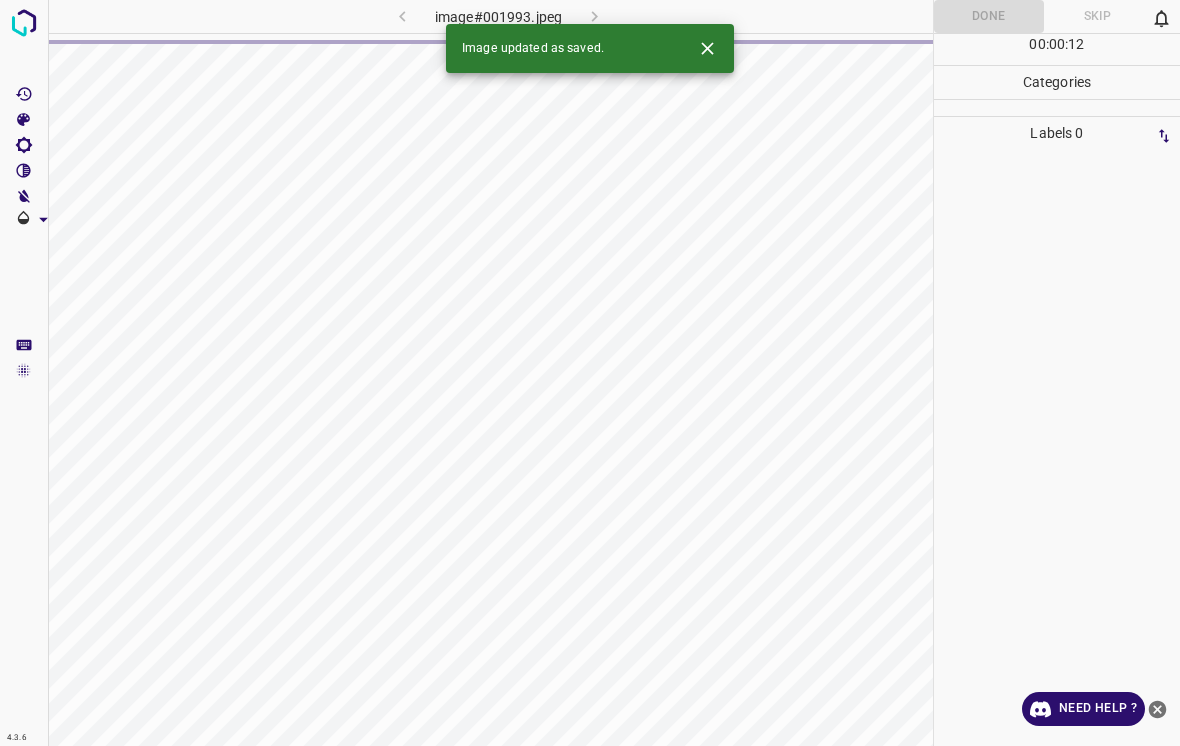 click at bounding box center [707, 48] 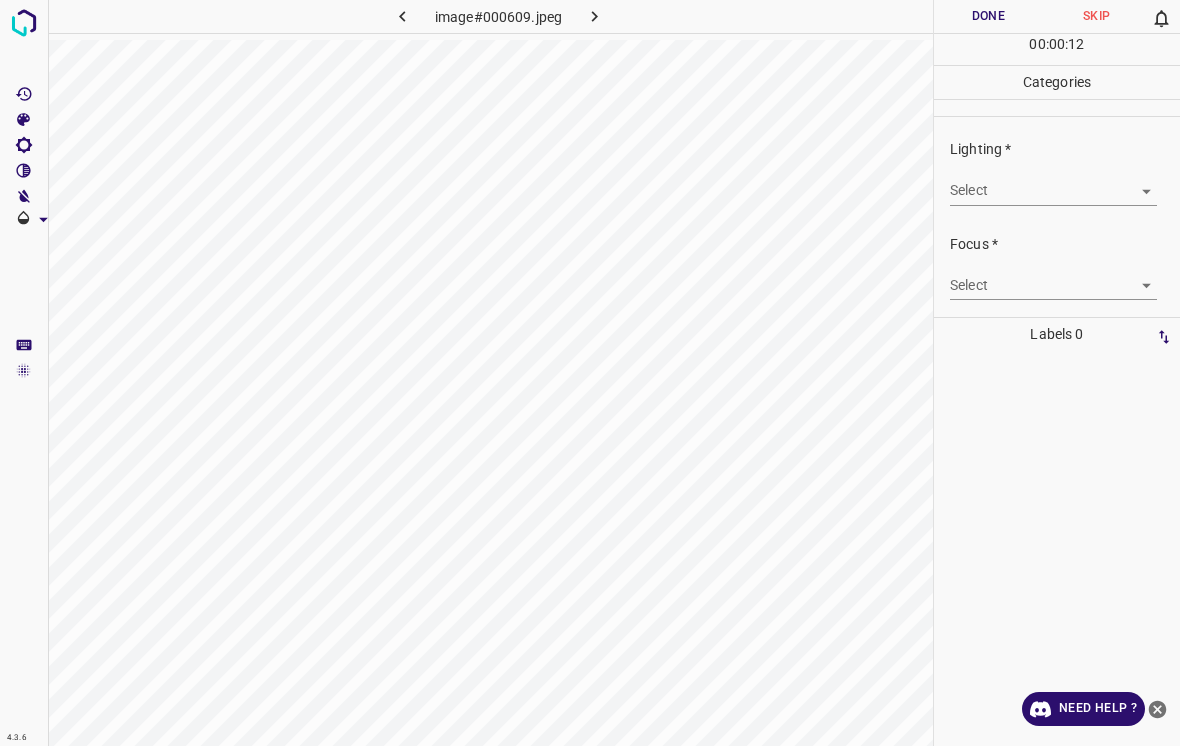 click on "4.3.6  image#000609.jpeg Done Skip 0 00   : 00   : 12   Categories Lighting *  Select ​ Focus *  Select ​ Overall *  Select ​ Labels   0 Categories 1 Lighting 2 Focus 3 Overall Tools Space Change between modes (Draw & Edit) I Auto labeling R Restore zoom M Zoom in N Zoom out Delete Delete selecte label Filters Z Restore filters X Saturation filter C Brightness filter V Contrast filter B Gray scale filter General O Download Need Help ? - Text - Hide - Delete" at bounding box center [590, 373] 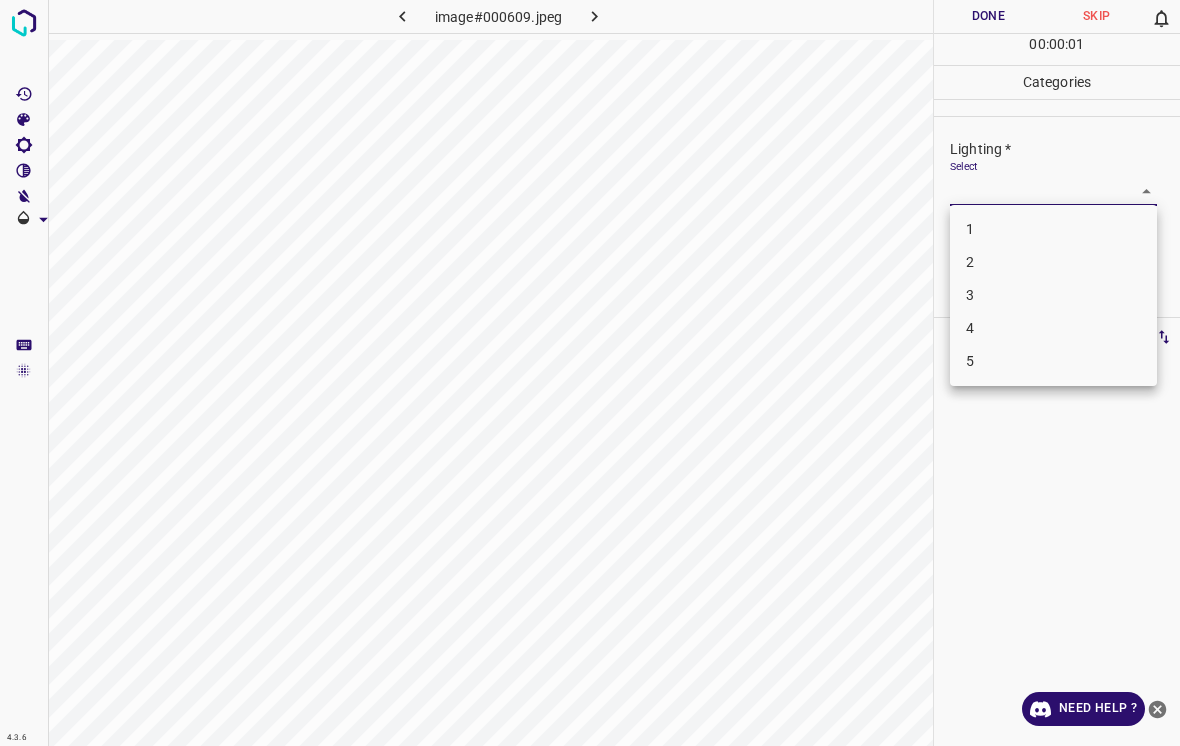 click on "2" at bounding box center (1053, 262) 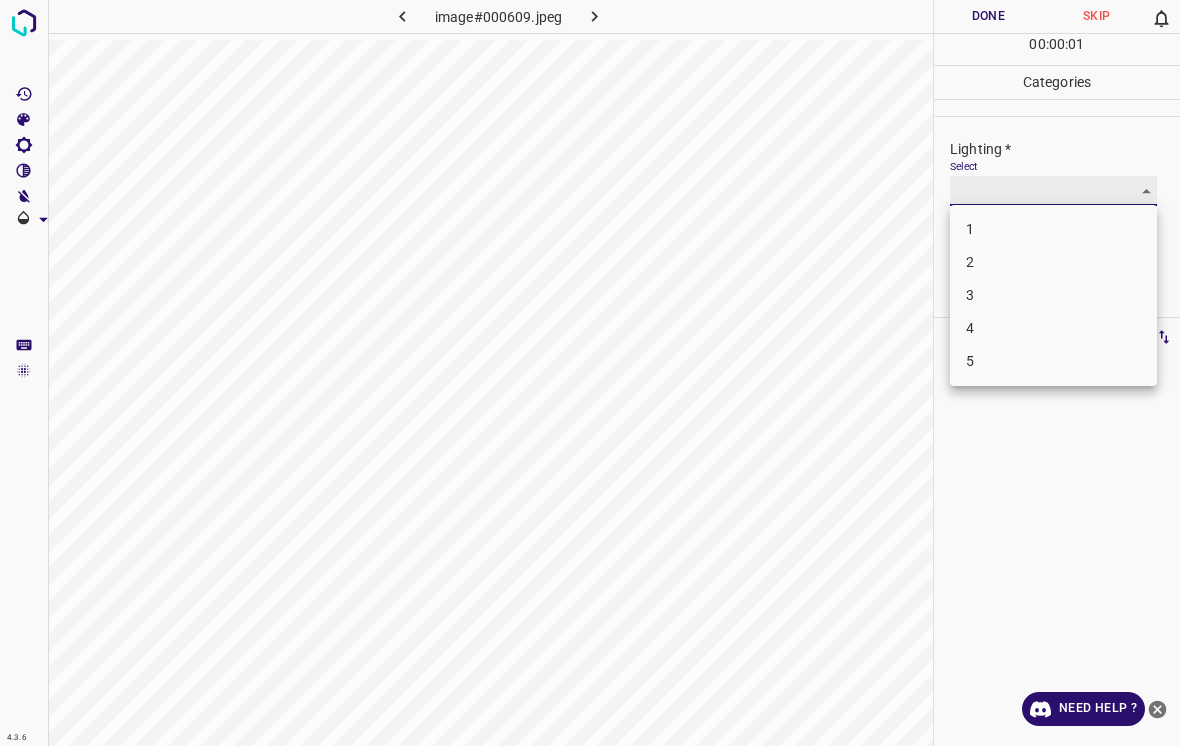 type on "2" 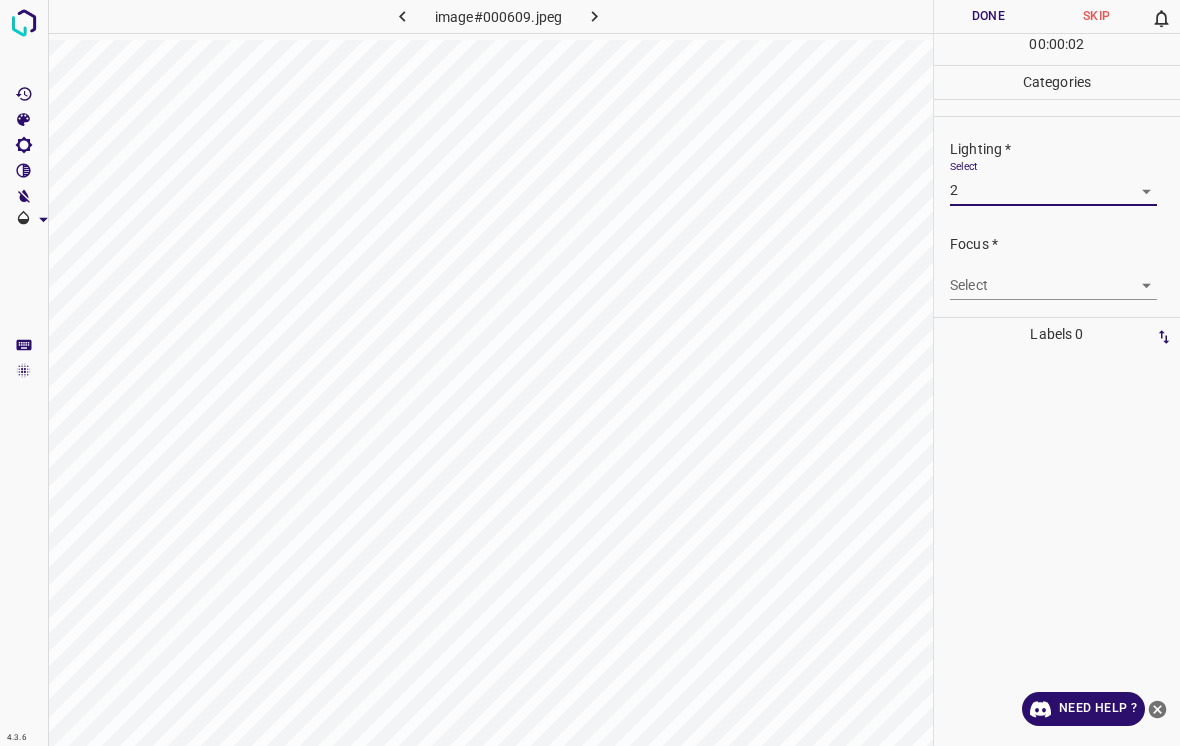 click on "4.3.6  image#000609.jpeg Done Skip 0 00   : 00   : 02   Categories Lighting *  Select 2 2 Focus *  Select ​ Overall *  Select ​ Labels   0 Categories 1 Lighting 2 Focus 3 Overall Tools Space Change between modes (Draw & Edit) I Auto labeling R Restore zoom M Zoom in N Zoom out Delete Delete selecte label Filters Z Restore filters X Saturation filter C Brightness filter V Contrast filter B Gray scale filter General O Download Need Help ? - Text - Hide - Delete" at bounding box center (590, 373) 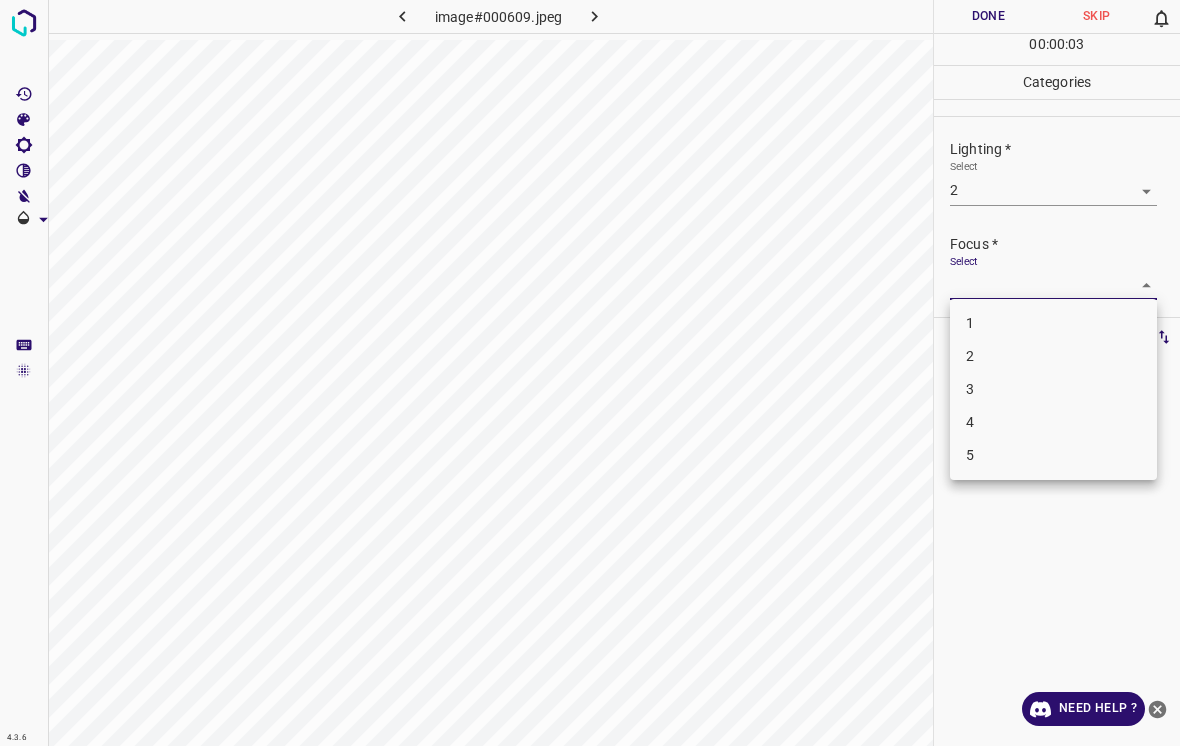 click on "3" at bounding box center (1053, 389) 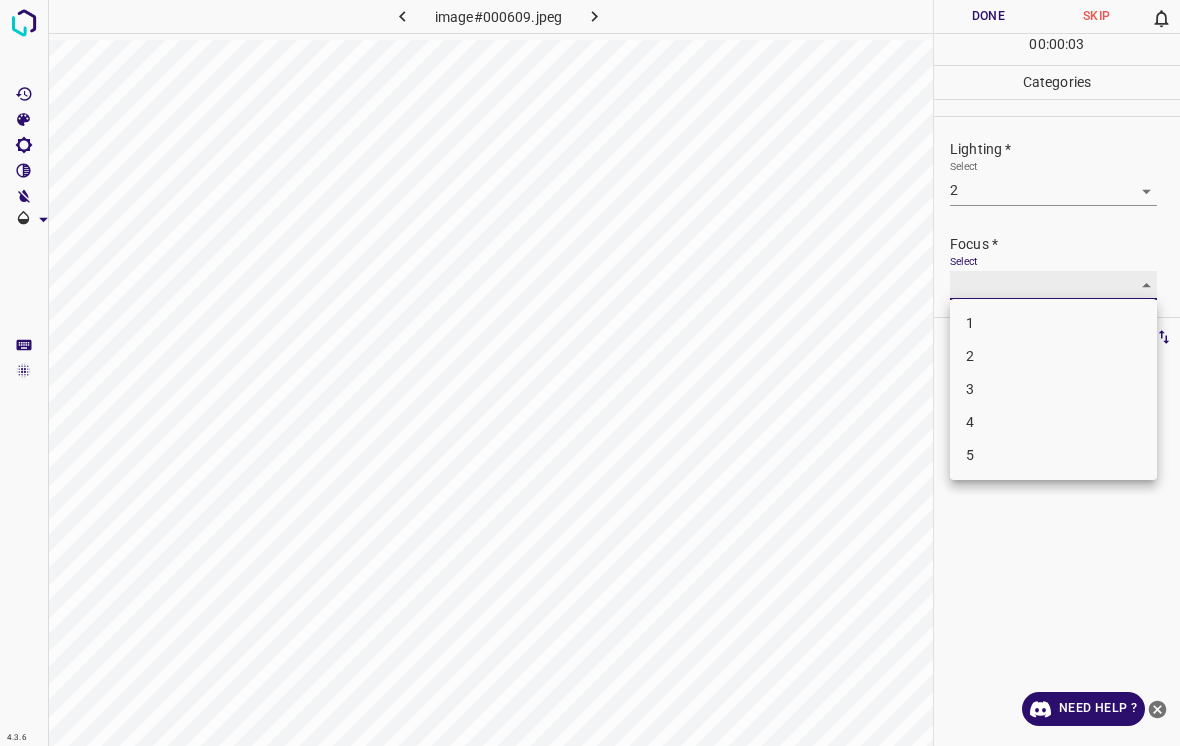 type on "3" 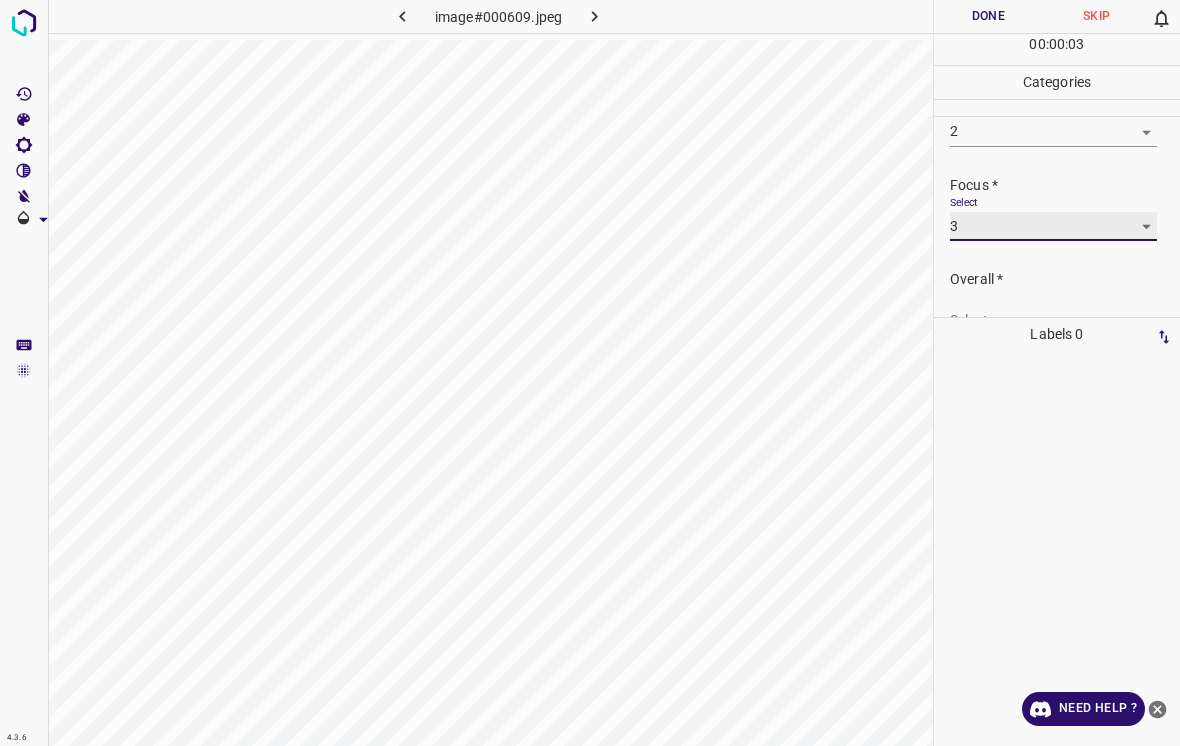 scroll, scrollTop: 64, scrollLeft: 0, axis: vertical 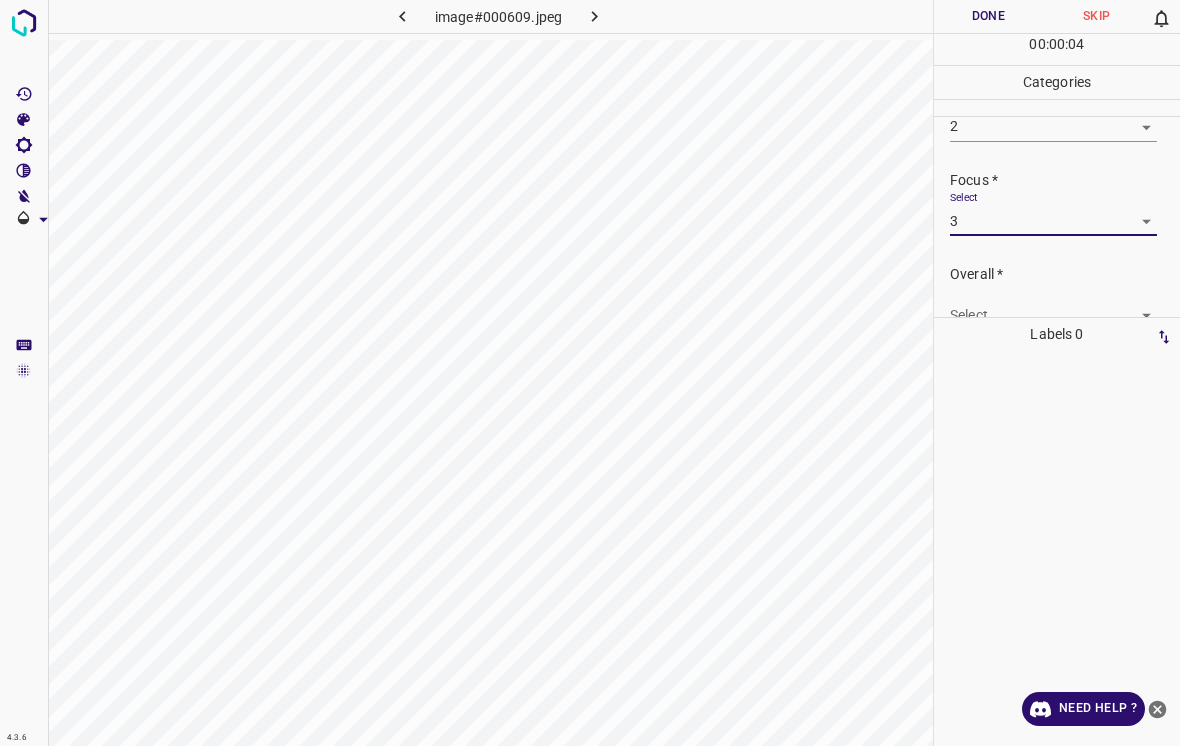 click on "4.3.6  image#000609.jpeg Done Skip 0 00   : 00   : 04   Categories Lighting *  Select 2 2 Focus *  Select 3 3 Overall *  Select ​ Labels   0 Categories 1 Lighting 2 Focus 3 Overall Tools Space Change between modes (Draw & Edit) I Auto labeling R Restore zoom M Zoom in N Zoom out Delete Delete selecte label Filters Z Restore filters X Saturation filter C Brightness filter V Contrast filter B Gray scale filter General O Download Need Help ? - Text - Hide - Delete" at bounding box center [590, 373] 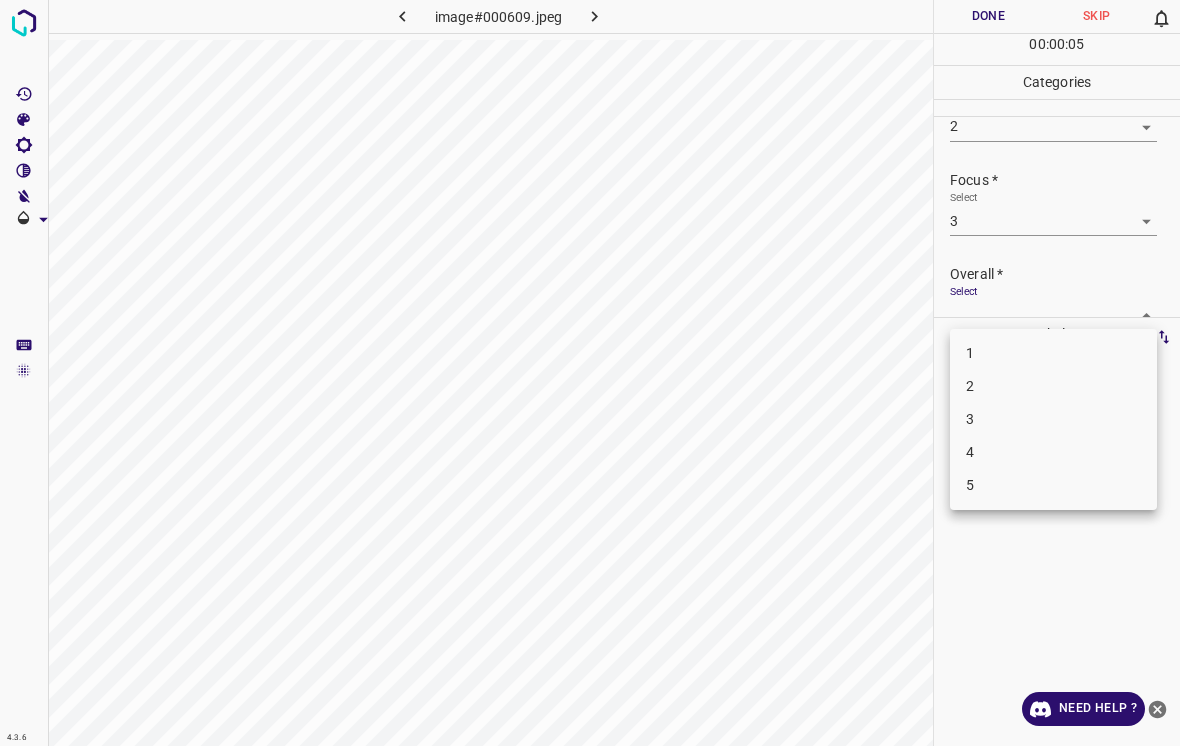 click on "2" at bounding box center [1053, 386] 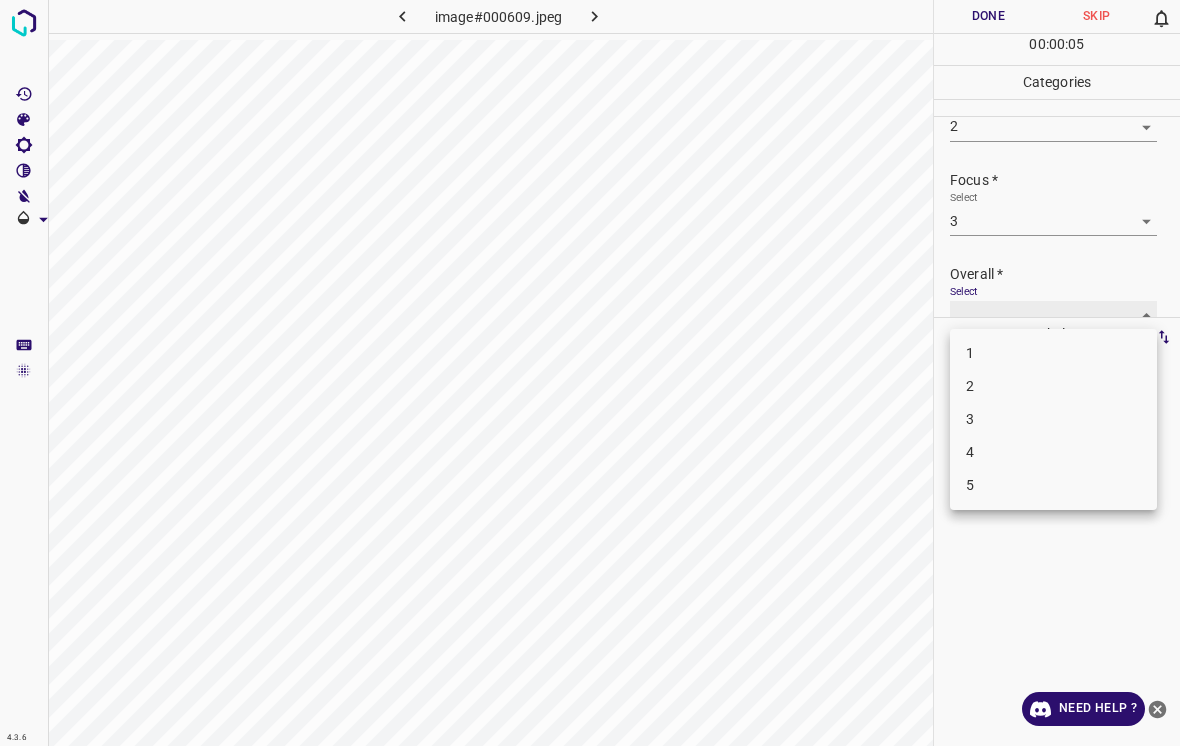 type on "2" 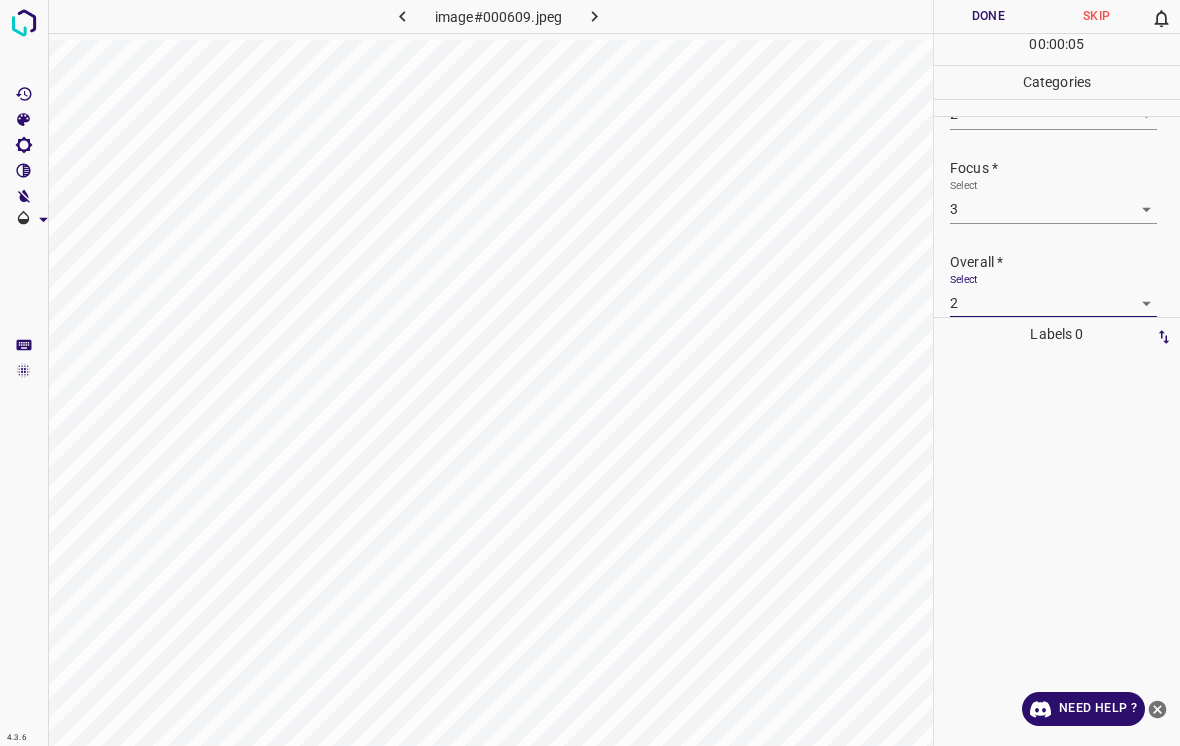 click on "Done" at bounding box center [988, 16] 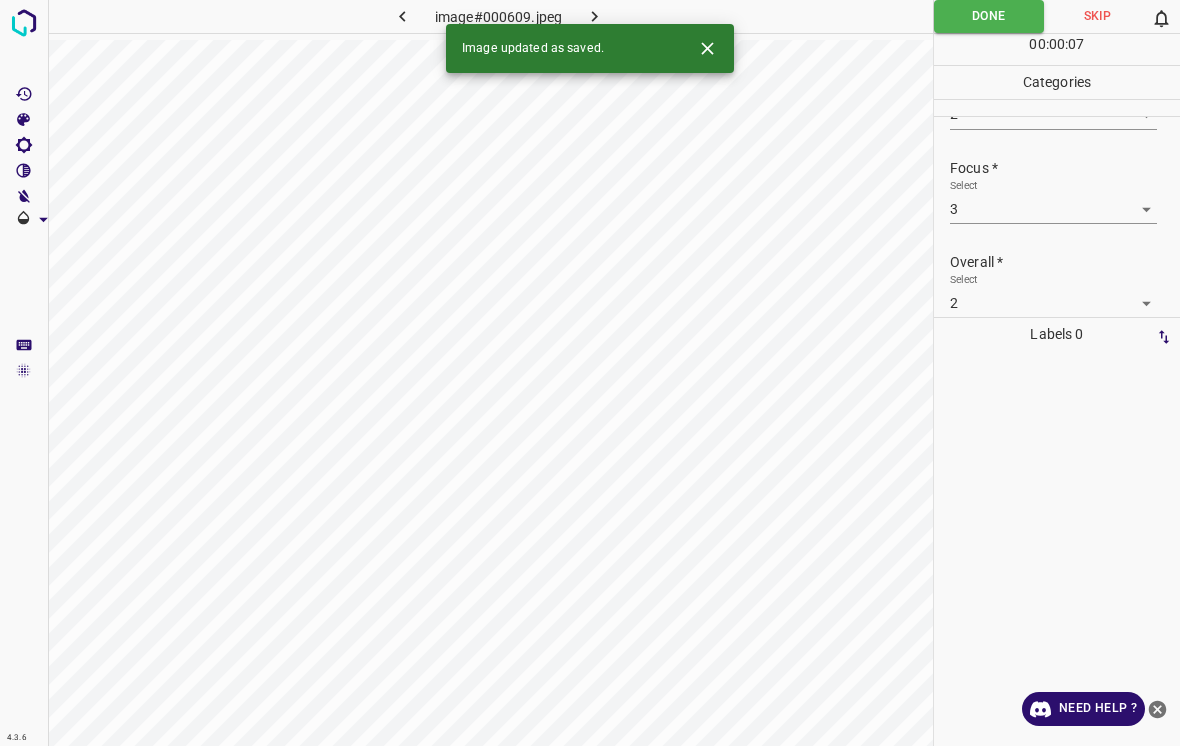 click at bounding box center [594, 16] 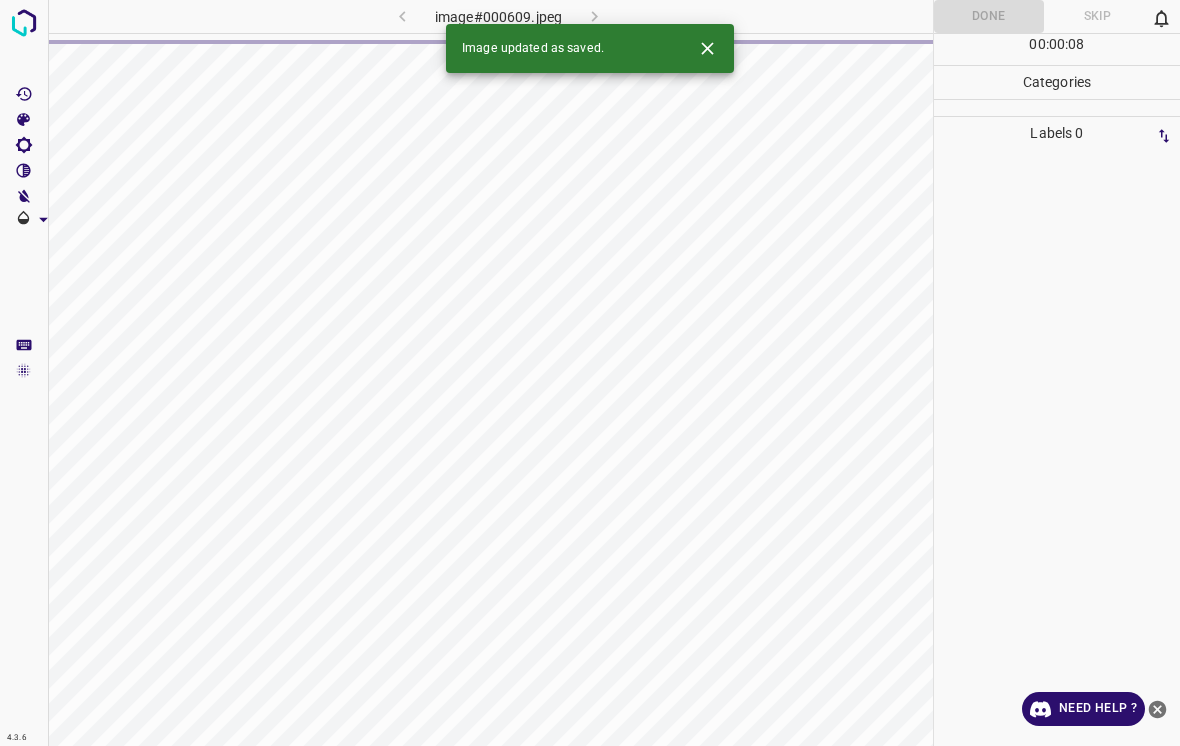 click 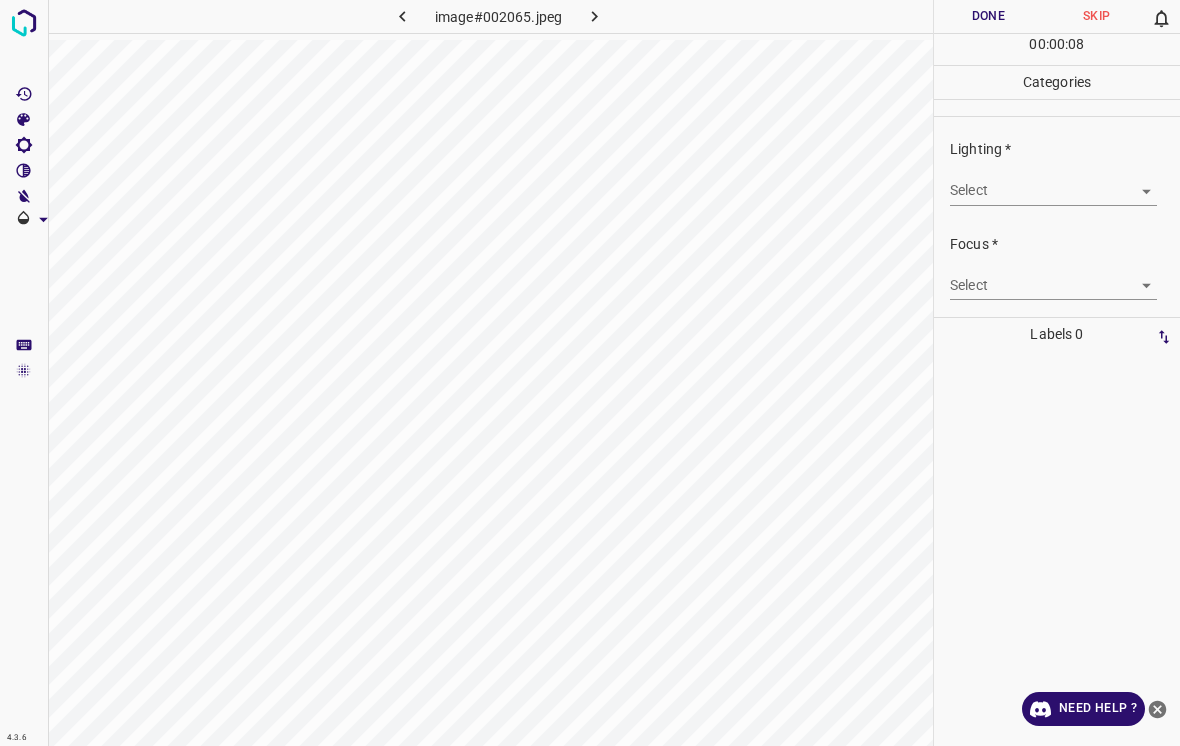 click on "4.3.6  image#002065.jpeg Done Skip 0 00   : 00   : 08   Categories Lighting *  Select ​ Focus *  Select ​ Overall *  Select ​ Labels   0 Categories 1 Lighting 2 Focus 3 Overall Tools Space Change between modes (Draw & Edit) I Auto labeling R Restore zoom M Zoom in N Zoom out Delete Delete selecte label Filters Z Restore filters X Saturation filter C Brightness filter V Contrast filter B Gray scale filter General O Download Need Help ? - Text - Hide - Delete" at bounding box center (590, 373) 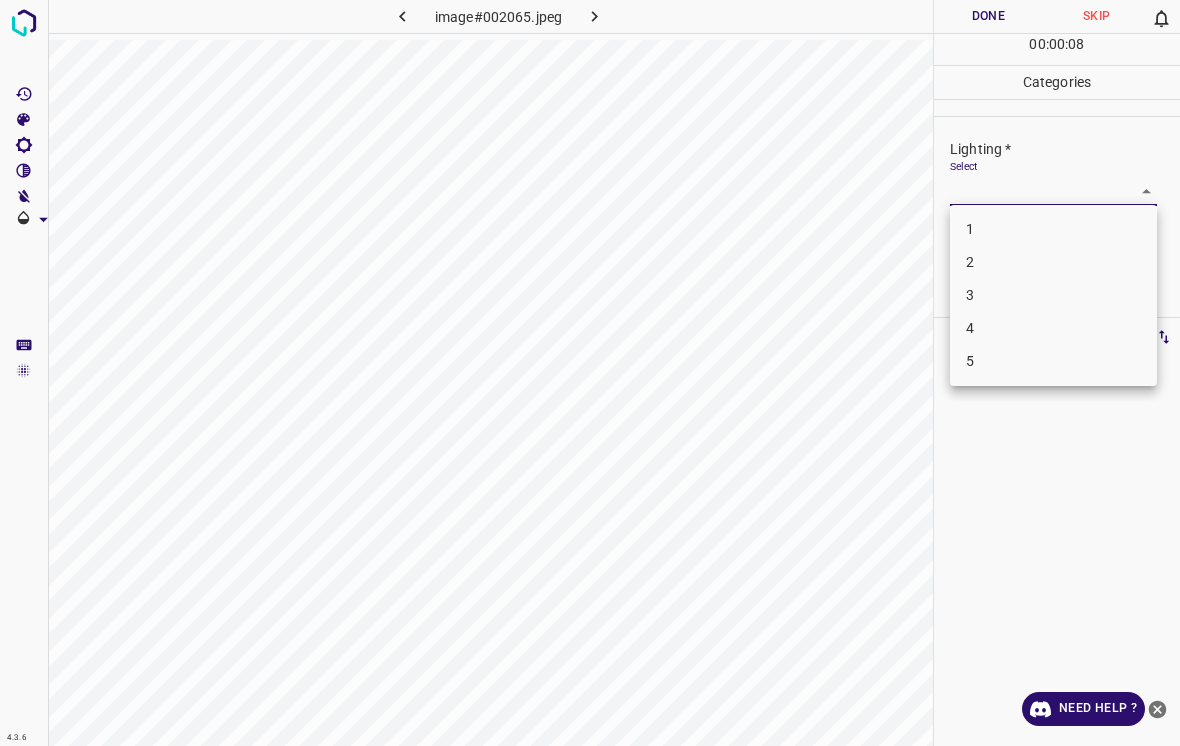 click on "3" at bounding box center [1053, 295] 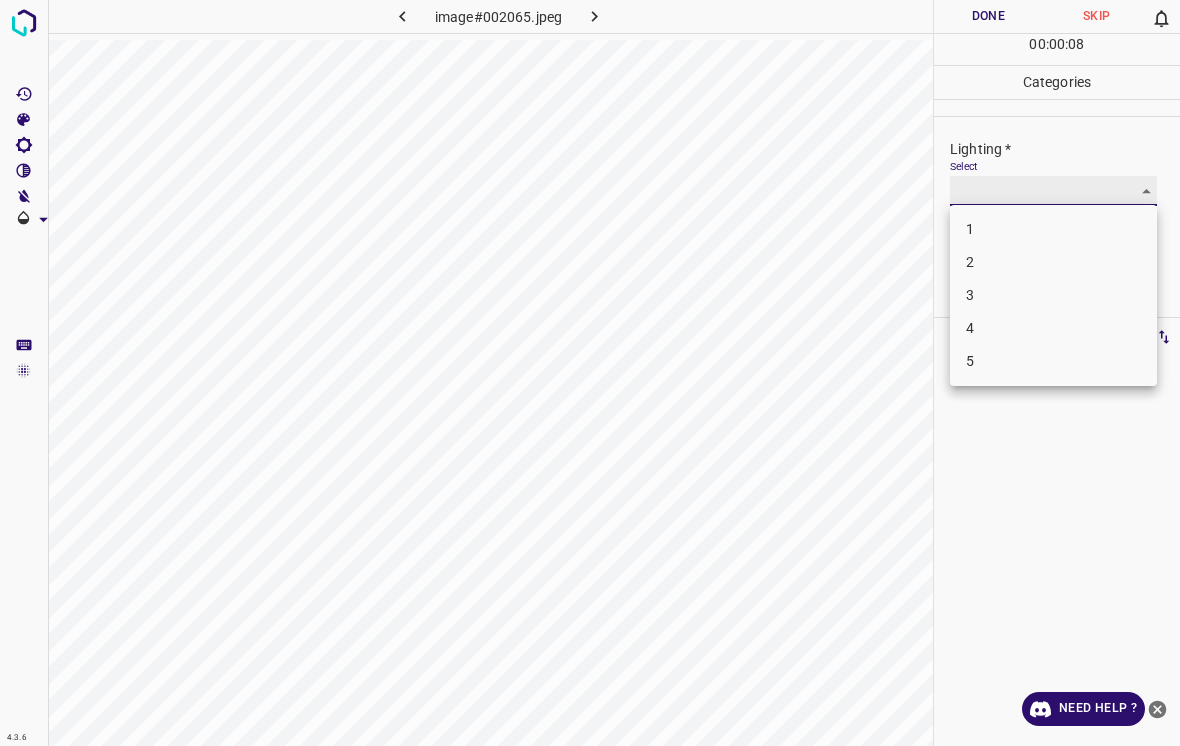 type on "3" 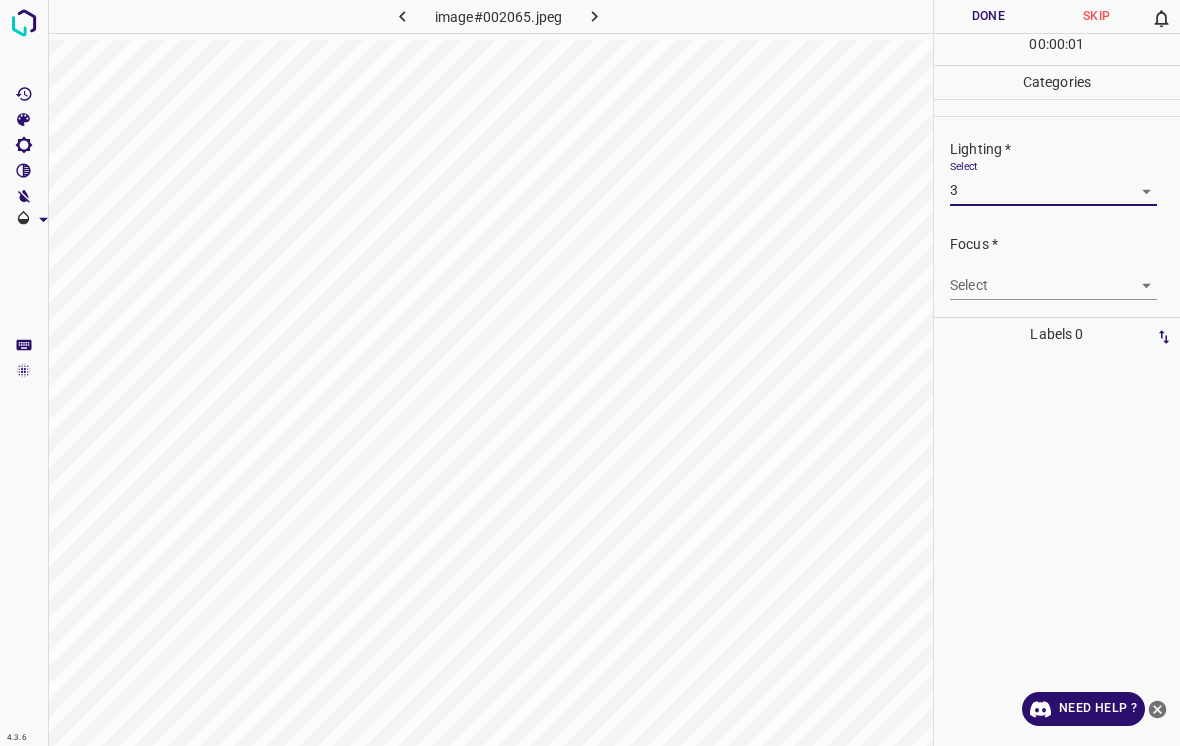 click on "4.3.6  image#002065.jpeg Done Skip 0 00   : 00   : 01   Categories Lighting *  Select 3 3 Focus *  Select ​ Overall *  Select ​ Labels   0 Categories 1 Lighting 2 Focus 3 Overall Tools Space Change between modes (Draw & Edit) I Auto labeling R Restore zoom M Zoom in N Zoom out Delete Delete selecte label Filters Z Restore filters X Saturation filter C Brightness filter V Contrast filter B Gray scale filter General O Download Need Help ? - Text - Hide - Delete" at bounding box center (590, 373) 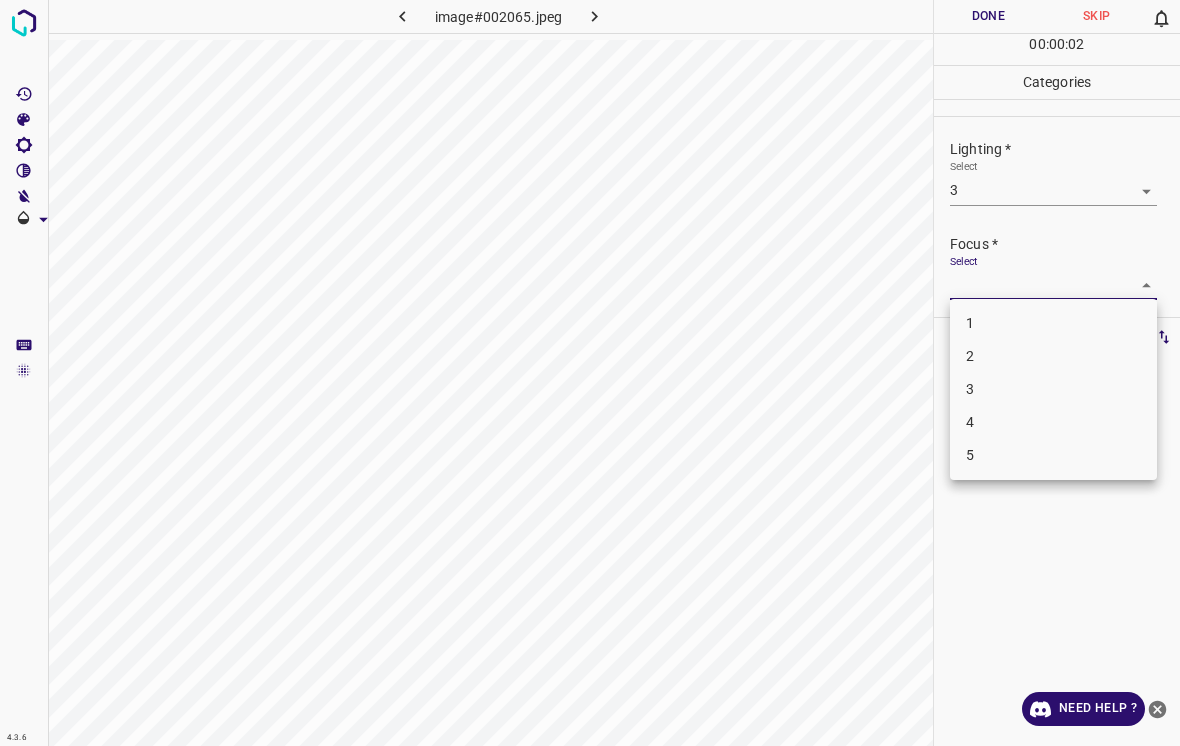 click on "1" at bounding box center [1053, 323] 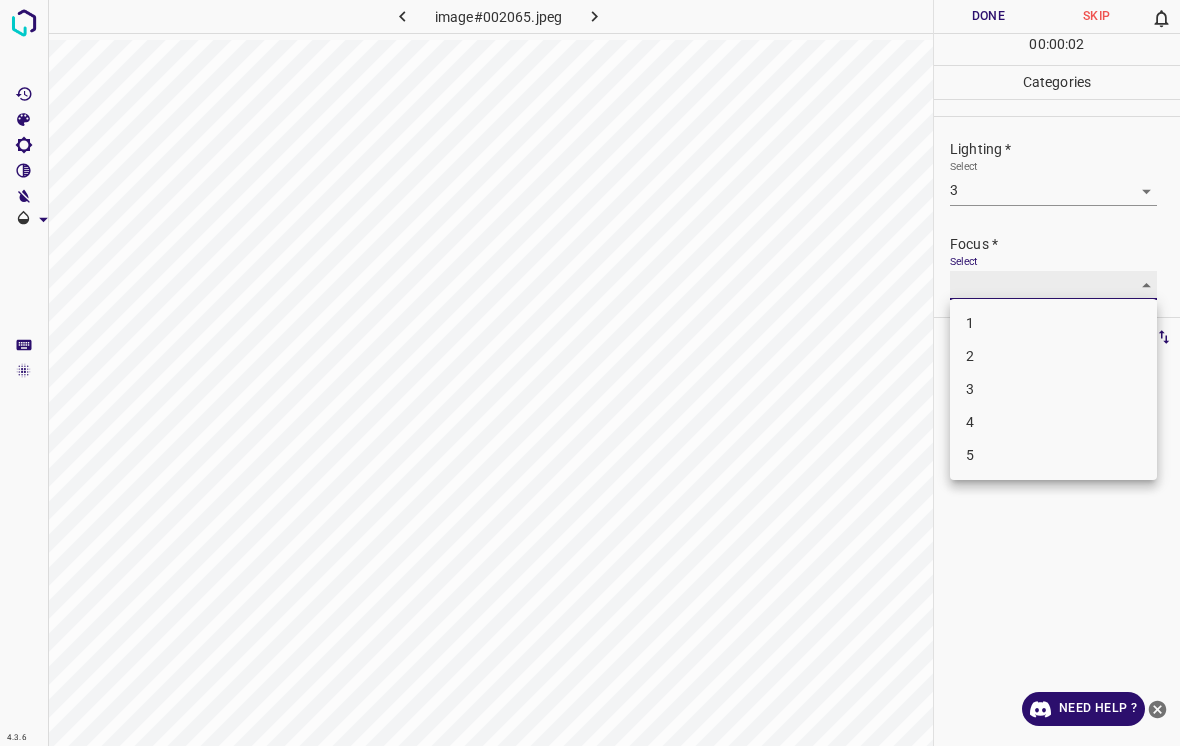 type on "1" 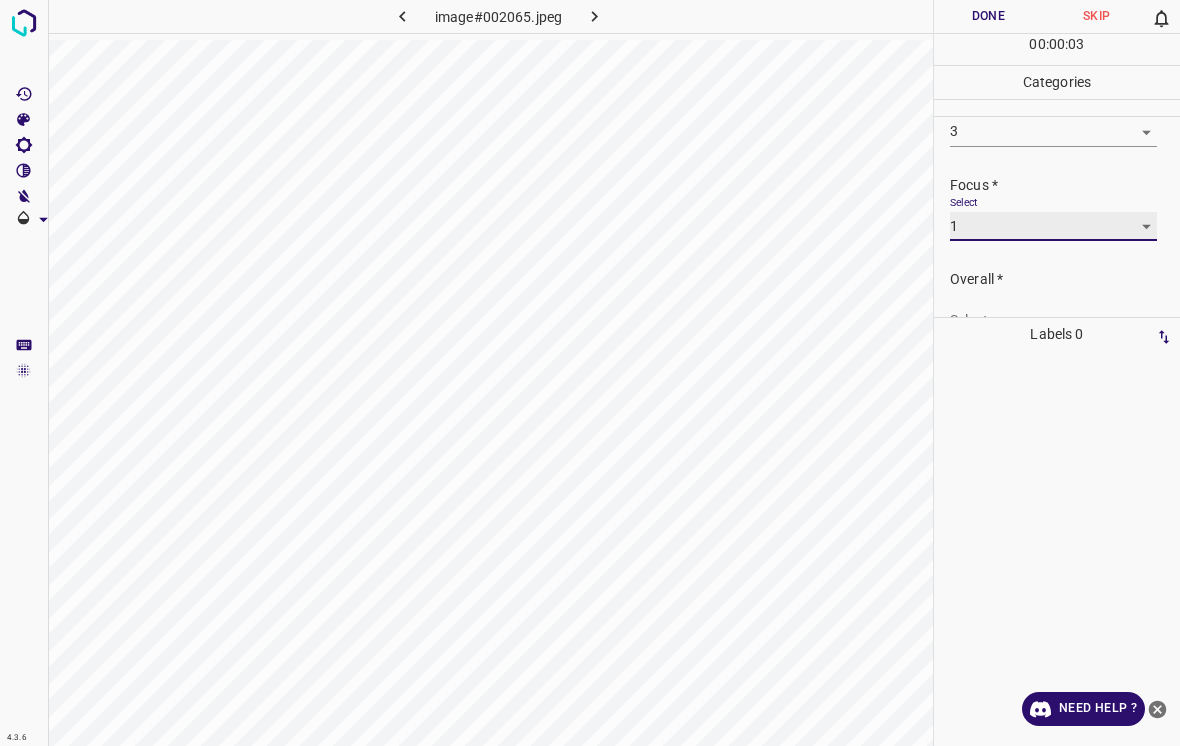scroll, scrollTop: 63, scrollLeft: 0, axis: vertical 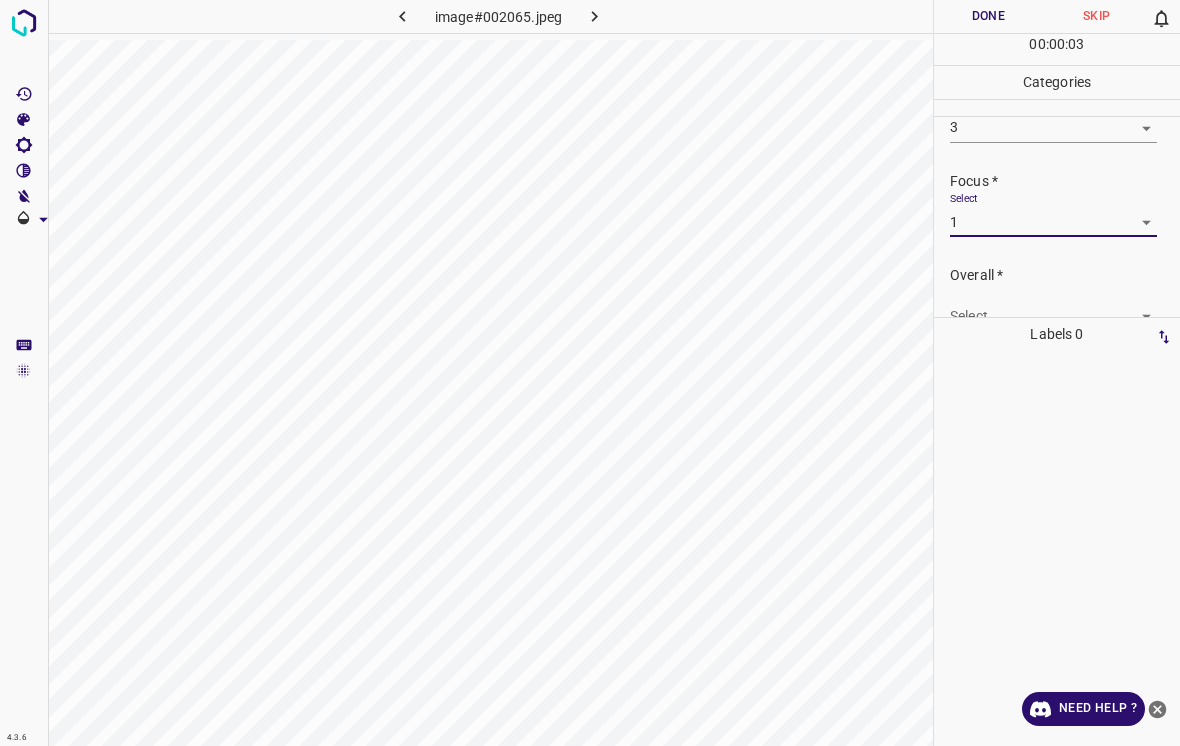 click on "4.3.6  image#002065.jpeg Done Skip 0 00   : 00   : 03   Categories Lighting *  Select 3 3 Focus *  Select 1 1 Overall *  Select ​ Labels   0 Categories 1 Lighting 2 Focus 3 Overall Tools Space Change between modes (Draw & Edit) I Auto labeling R Restore zoom M Zoom in N Zoom out Delete Delete selecte label Filters Z Restore filters X Saturation filter C Brightness filter V Contrast filter B Gray scale filter General O Download Need Help ? - Text - Hide - Delete" at bounding box center (590, 373) 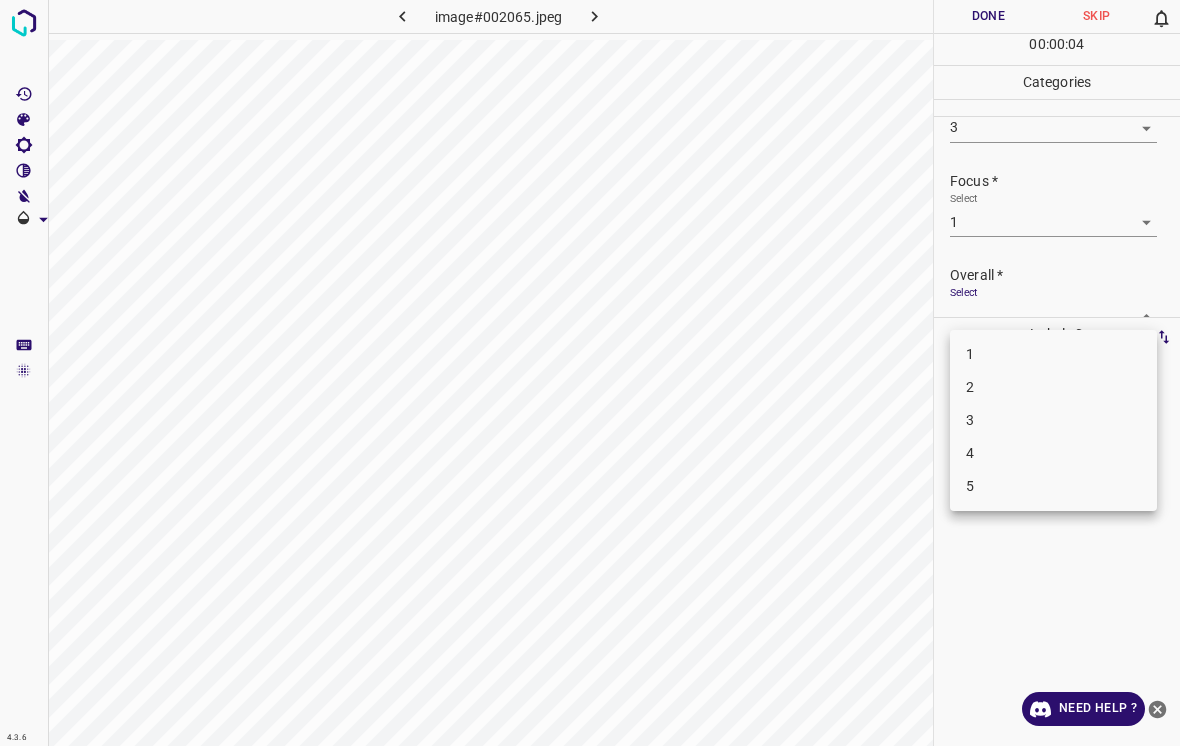 click on "2" at bounding box center [1053, 387] 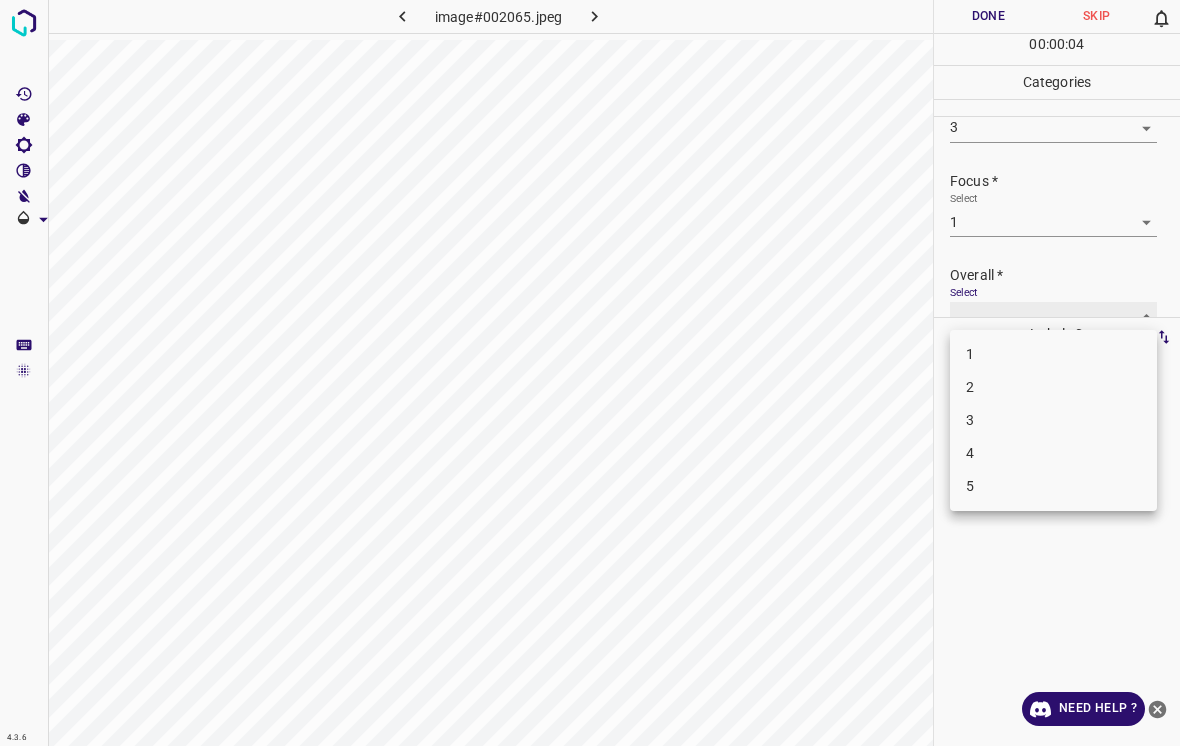 type on "2" 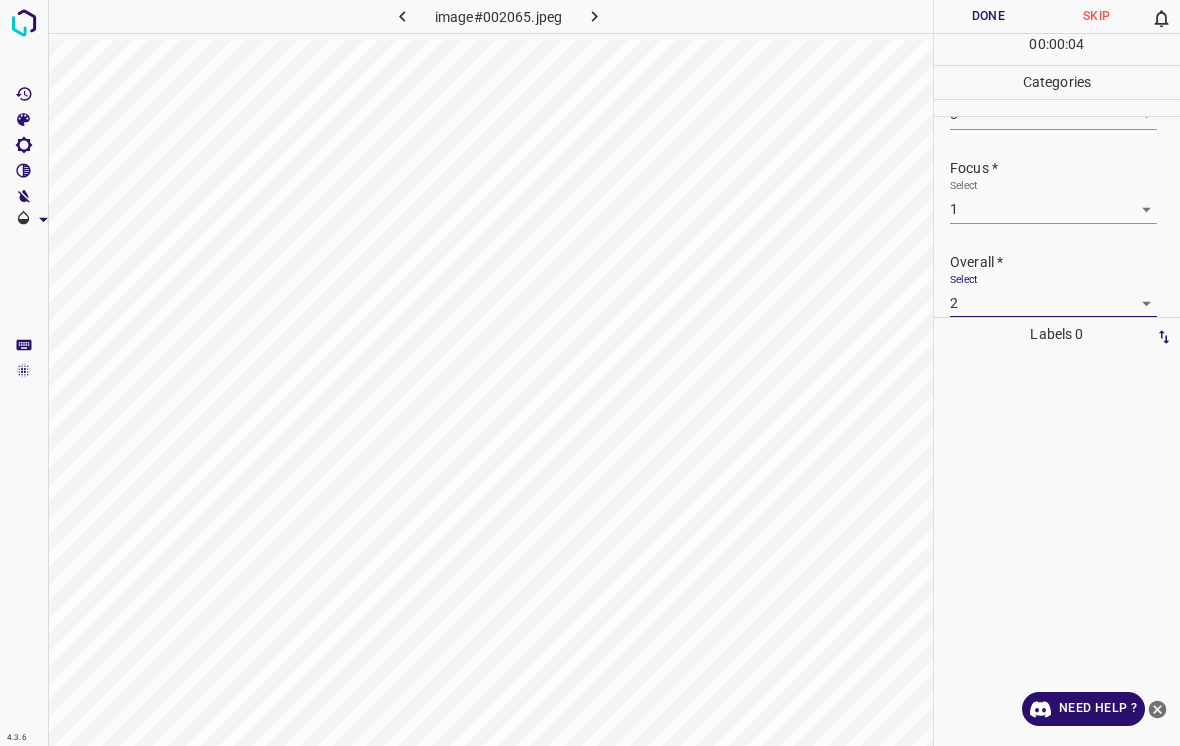 click on "Done" at bounding box center [988, 16] 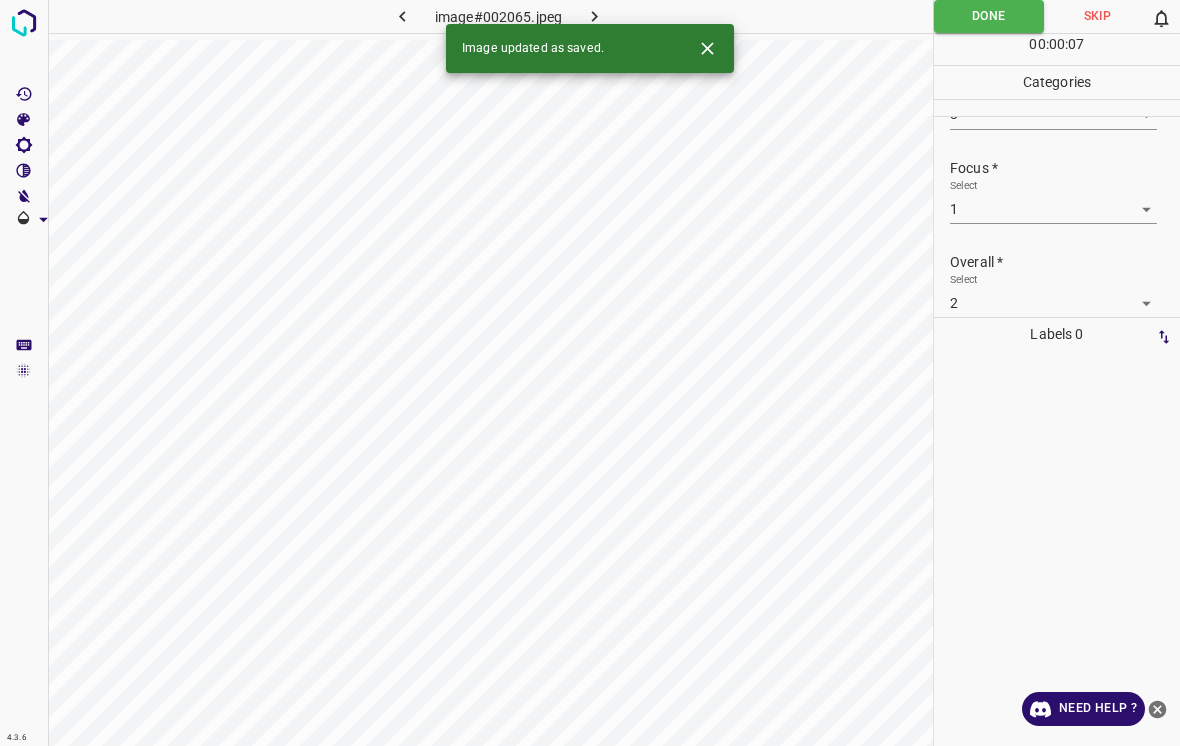 click 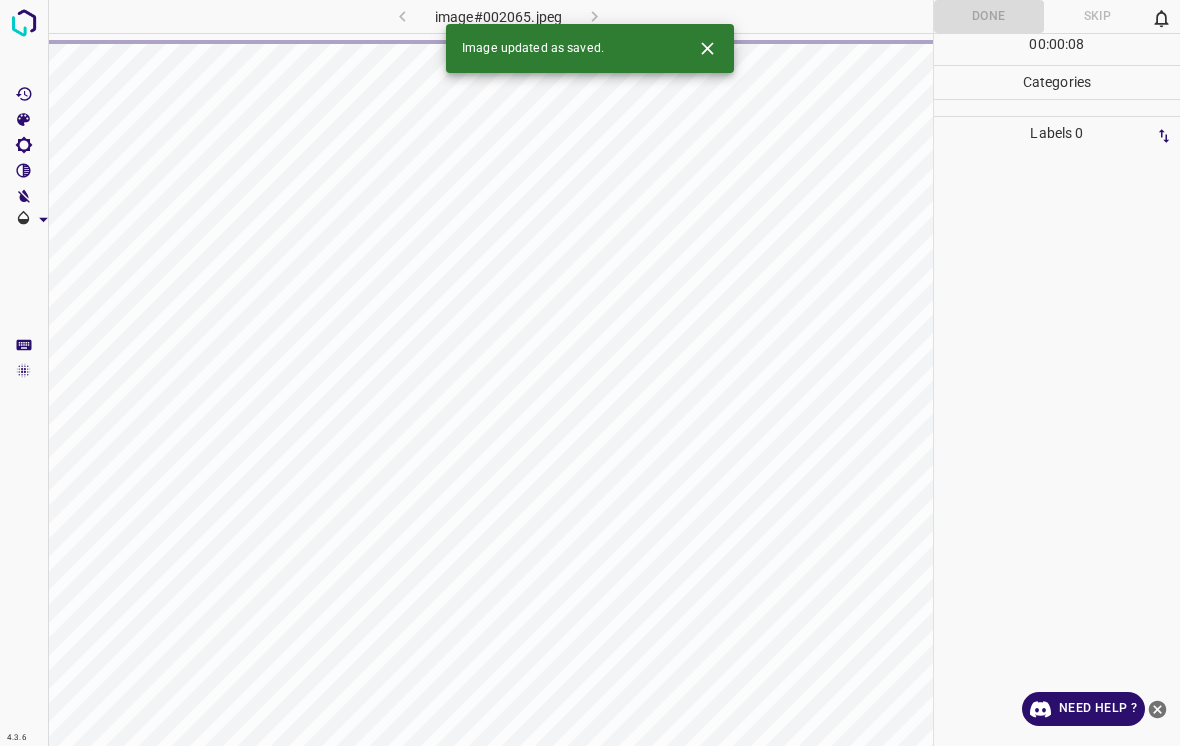 click at bounding box center [707, 48] 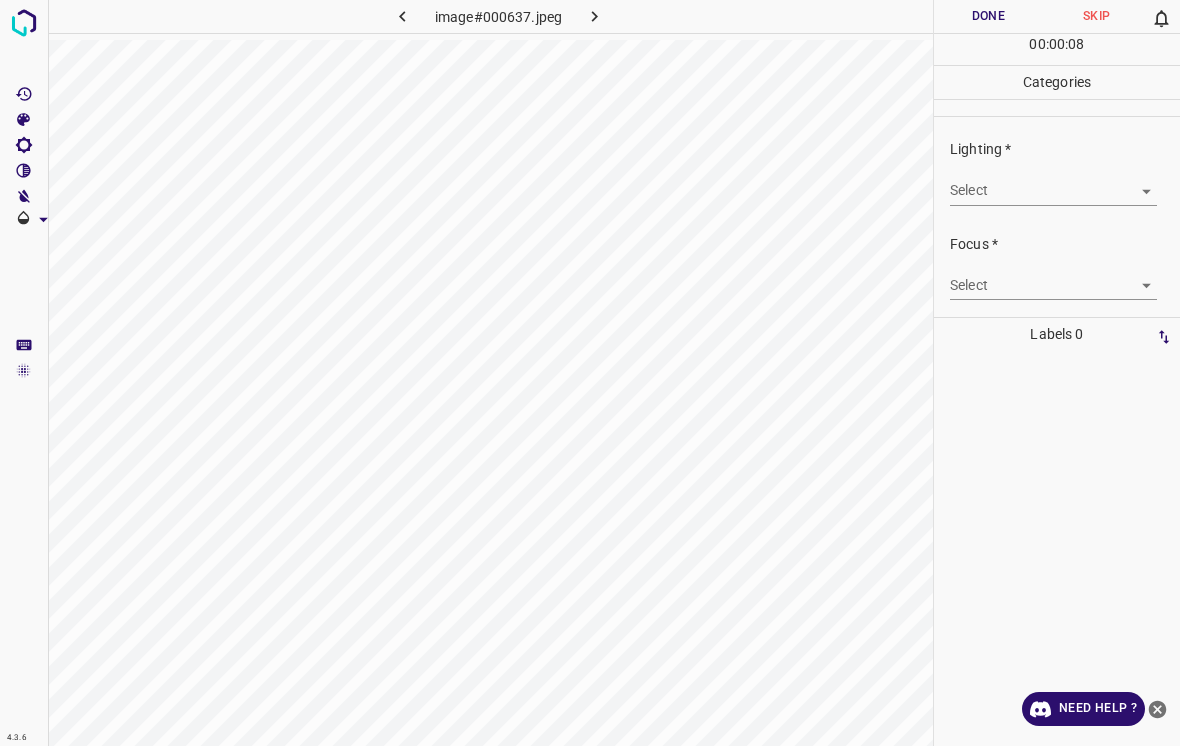 click on "4.3.6  image#000637.jpeg Done Skip 0 00   : 00   : 08   Categories Lighting *  Select ​ Focus *  Select ​ Overall *  Select ​ Labels   0 Categories 1 Lighting 2 Focus 3 Overall Tools Space Change between modes (Draw & Edit) I Auto labeling R Restore zoom M Zoom in N Zoom out Delete Delete selecte label Filters Z Restore filters X Saturation filter C Brightness filter V Contrast filter B Gray scale filter General O Download Need Help ? - Text - Hide - Delete" at bounding box center (590, 373) 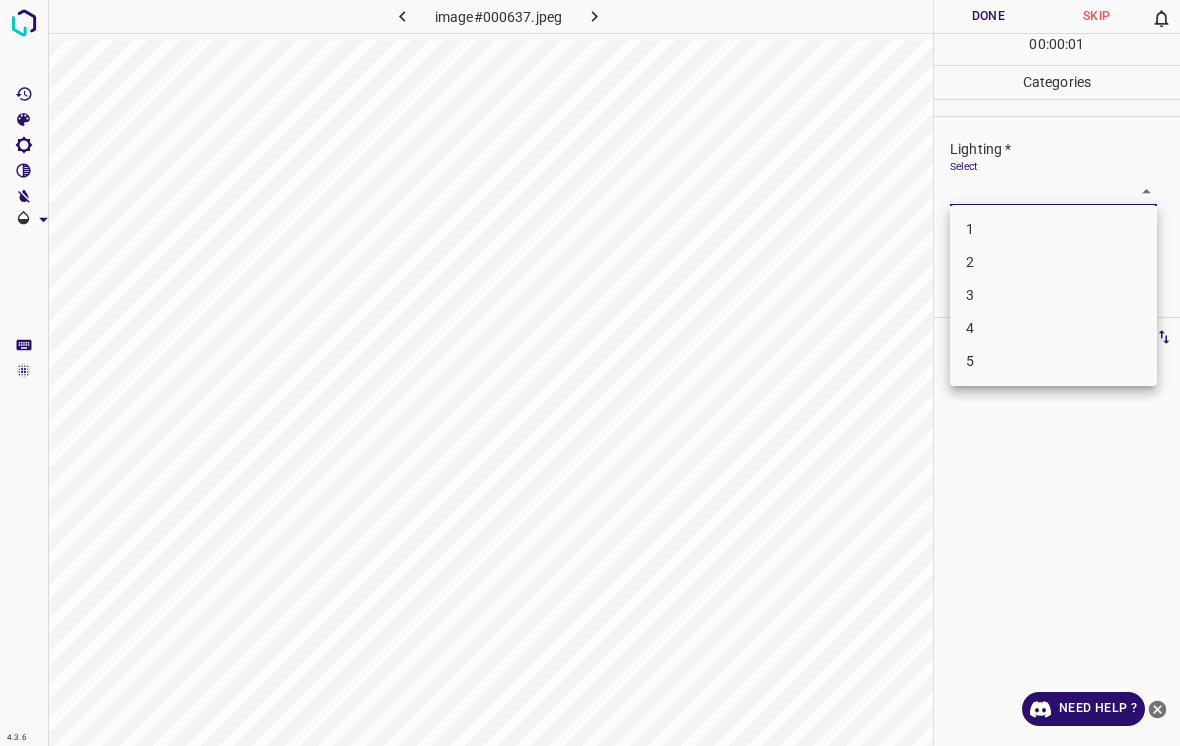 click on "2" at bounding box center [1053, 262] 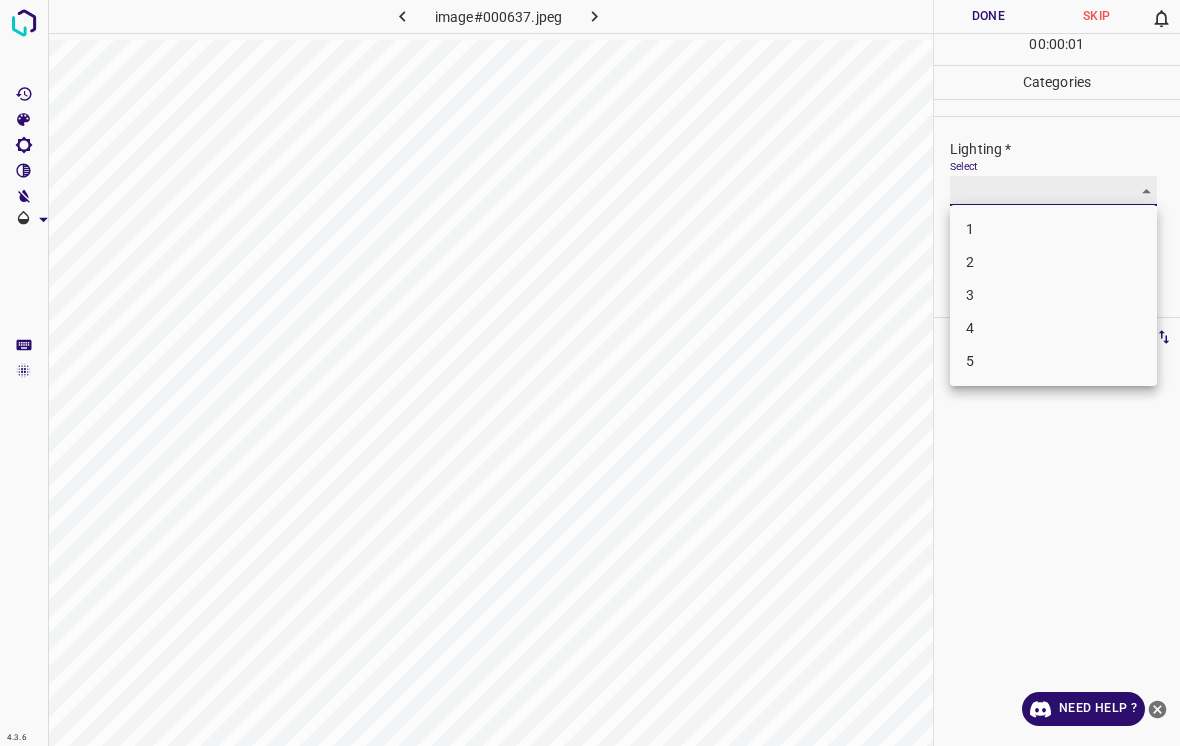 type on "2" 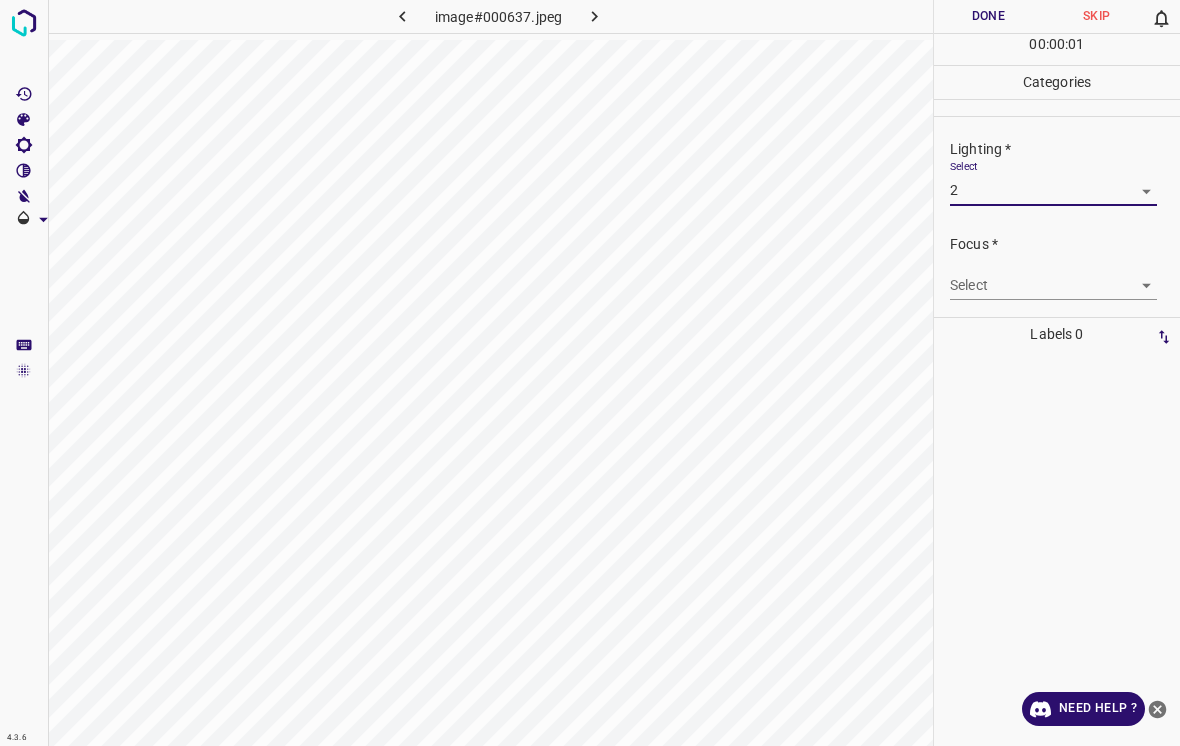 click on "4.3.6  image#000637.jpeg Done Skip 0 00   : 00   : 01   Categories Lighting *  Select 2 2 Focus *  Select ​ Overall *  Select ​ Labels   0 Categories 1 Lighting 2 Focus 3 Overall Tools Space Change between modes (Draw & Edit) I Auto labeling R Restore zoom M Zoom in N Zoom out Delete Delete selecte label Filters Z Restore filters X Saturation filter C Brightness filter V Contrast filter B Gray scale filter General O Download Need Help ? - Text - Hide - Delete 1 2 3 4 5" at bounding box center [590, 373] 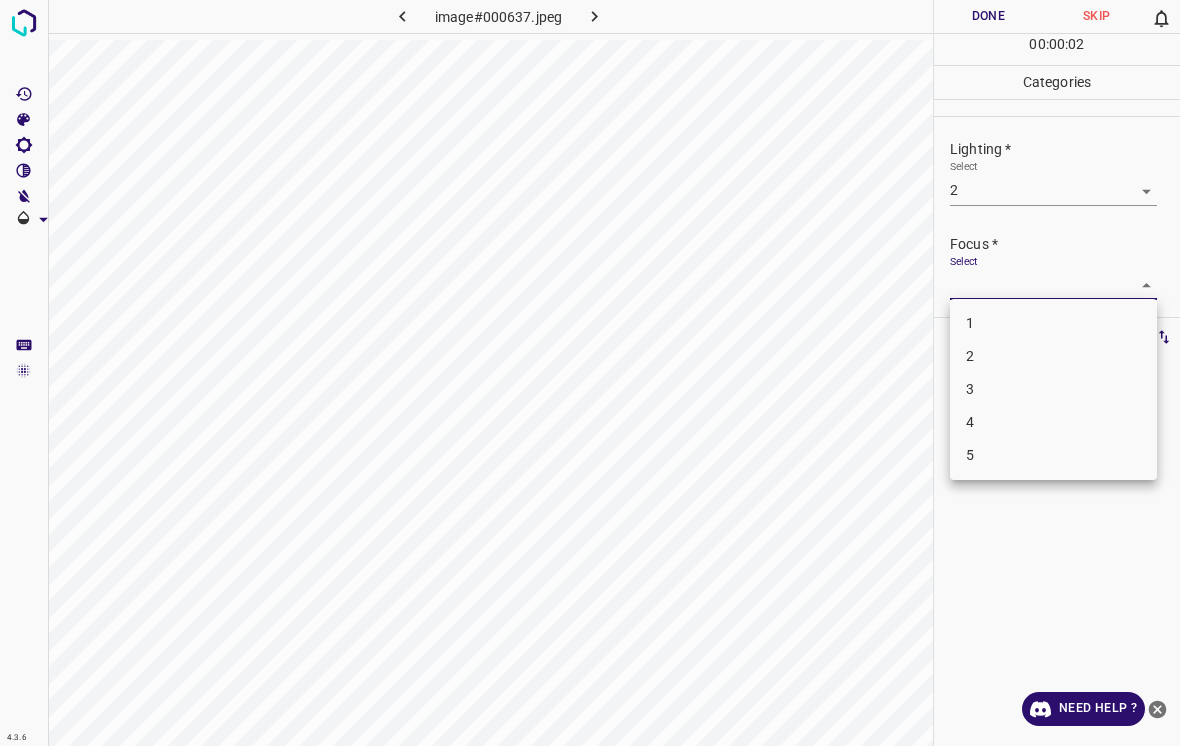 click on "2" at bounding box center [1053, 356] 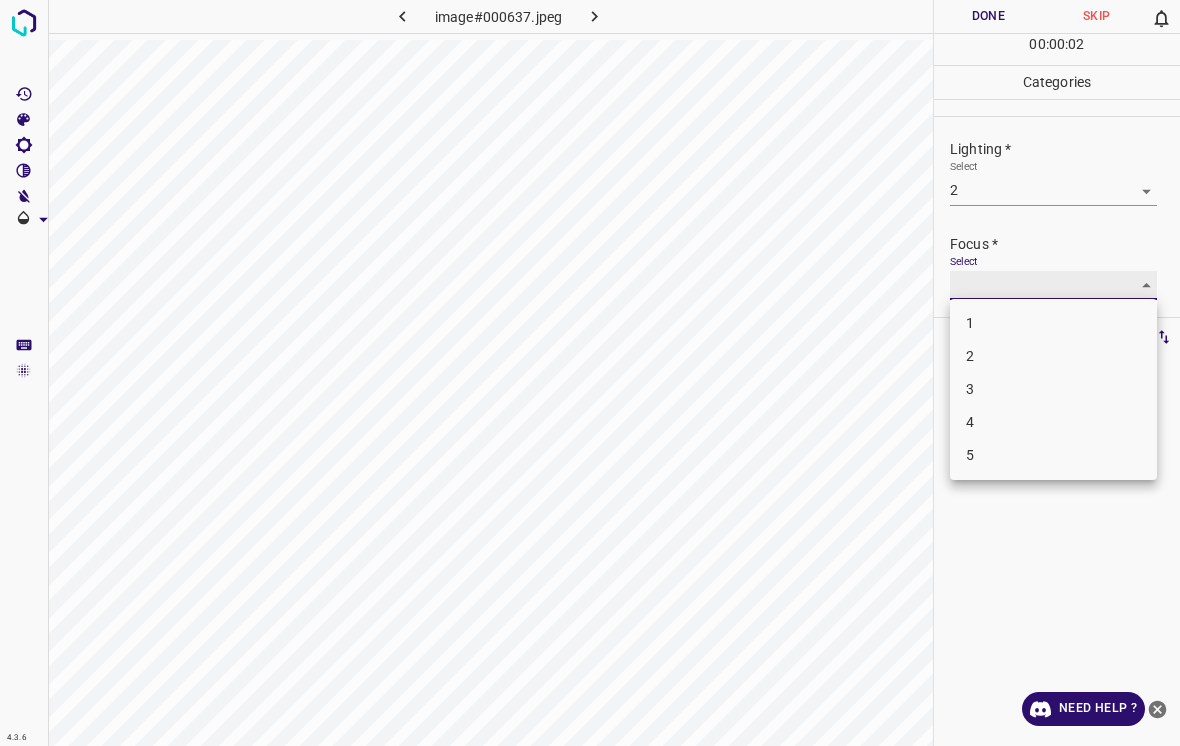 type on "2" 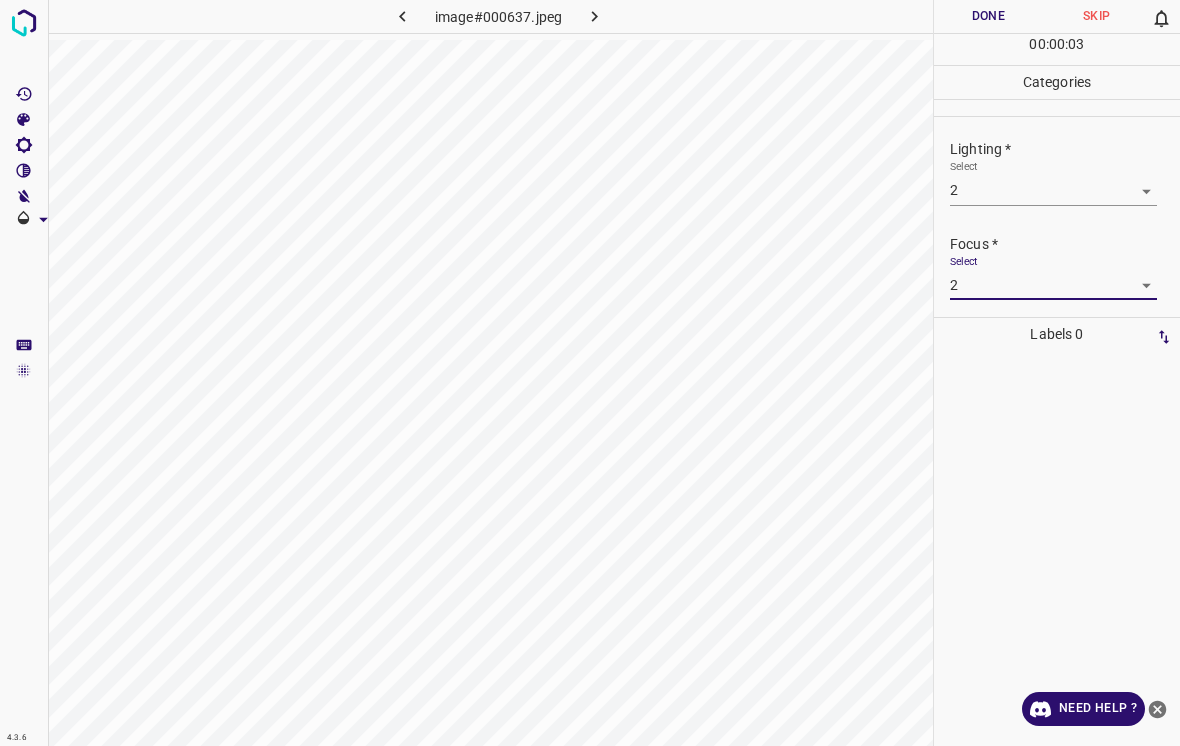 click on "4.3.6  image#000637.jpeg Done Skip 0 00   : 00   : 03   Categories Lighting *  Select 2 2 Focus *  Select 2 2 Overall *  Select ​ Labels   0 Categories 1 Lighting 2 Focus 3 Overall Tools Space Change between modes (Draw & Edit) I Auto labeling R Restore zoom M Zoom in N Zoom out Delete Delete selecte label Filters Z Restore filters X Saturation filter C Brightness filter V Contrast filter B Gray scale filter General O Download Need Help ? - Text - Hide - Delete 1 2 3 4 5" at bounding box center [590, 373] 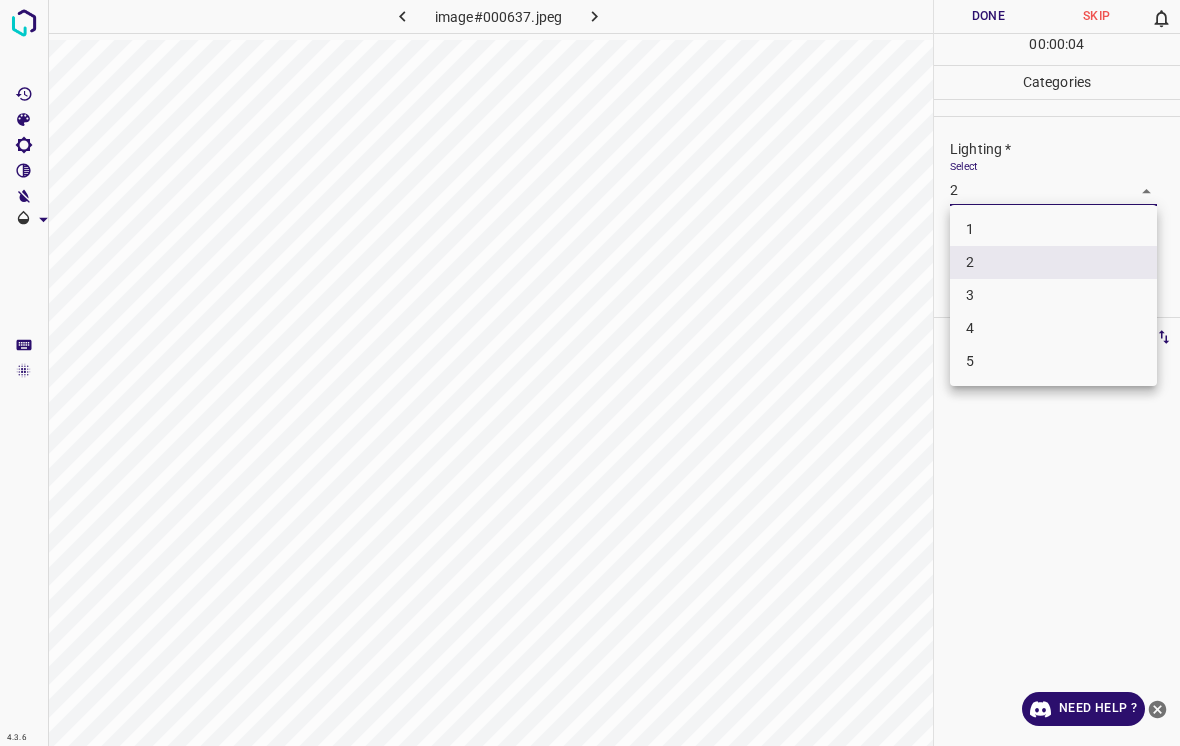 click on "3" at bounding box center [1053, 295] 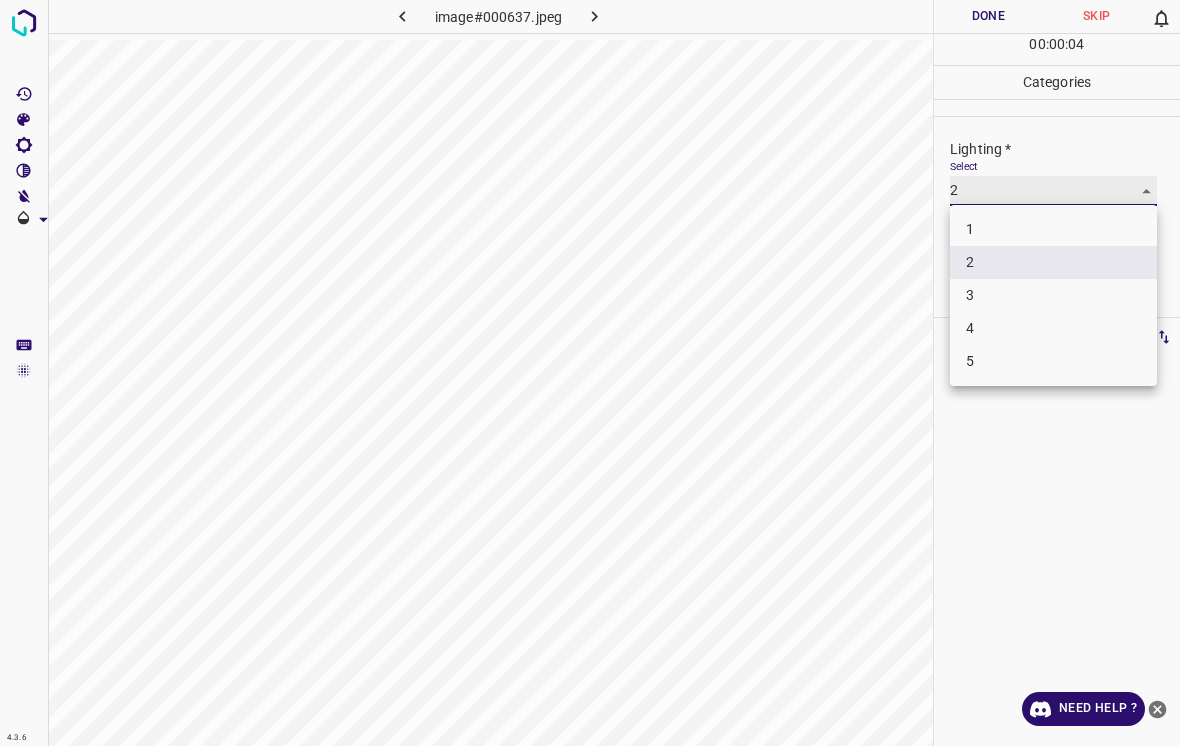 type on "3" 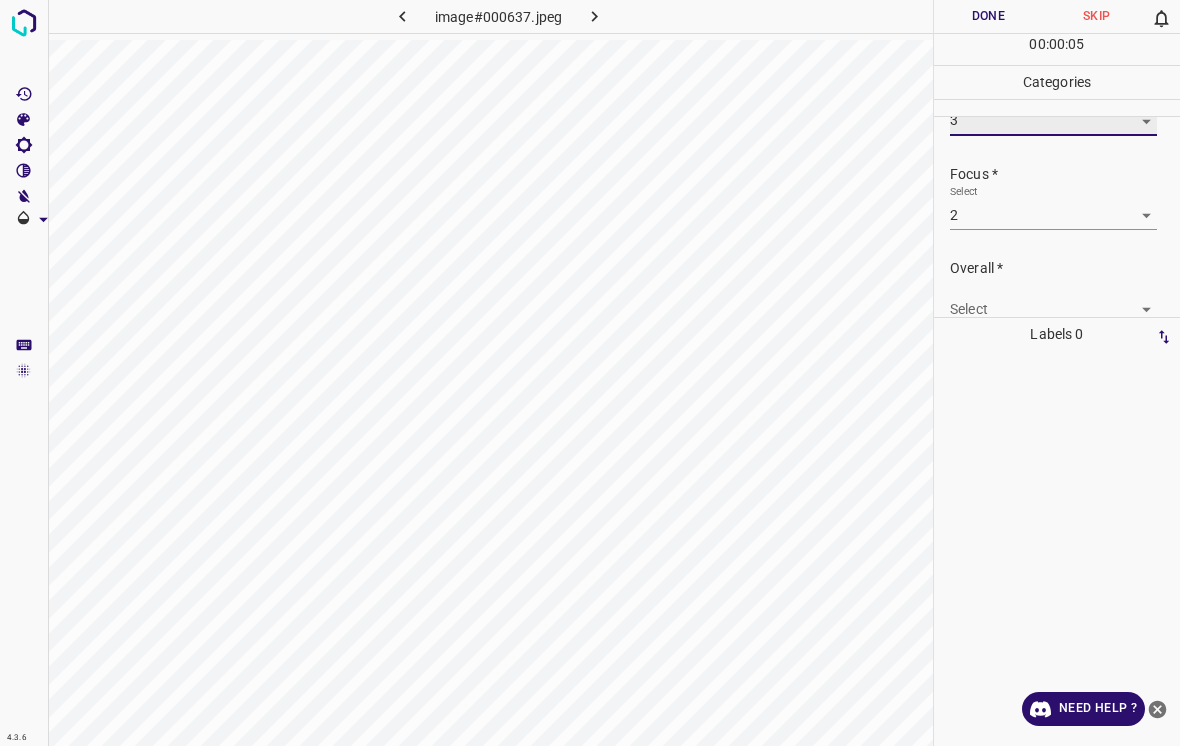 scroll, scrollTop: 69, scrollLeft: 0, axis: vertical 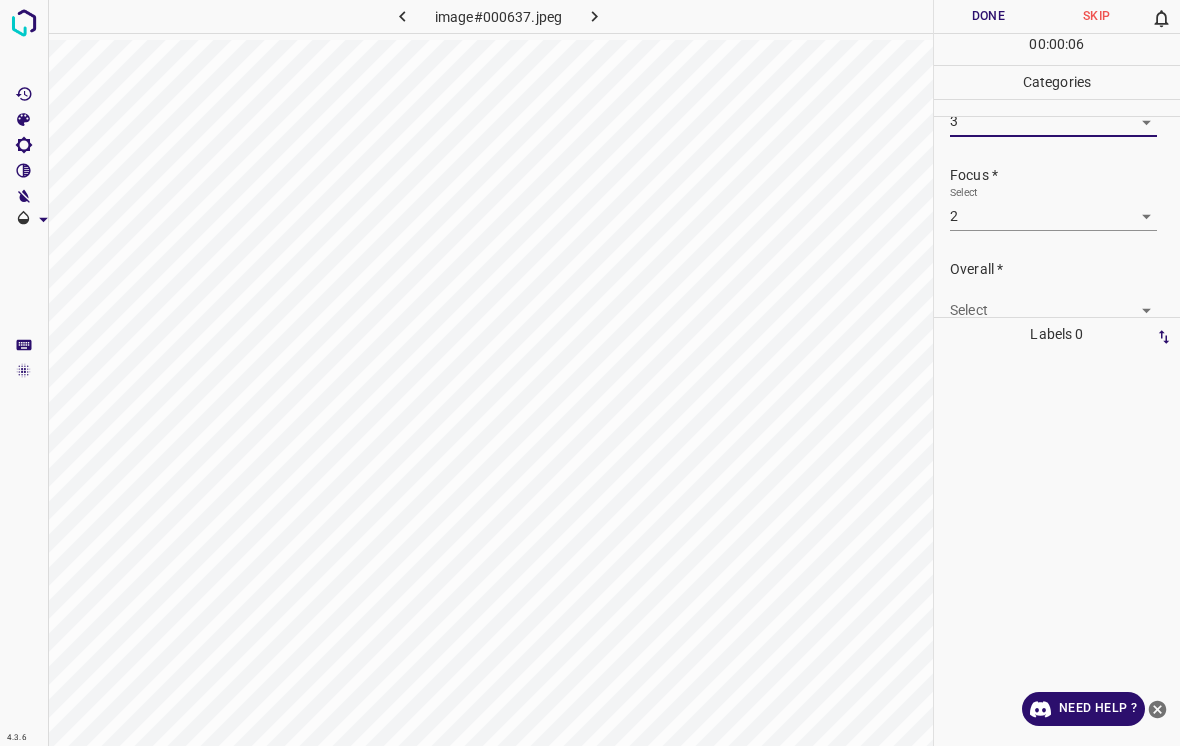 click on "4.3.6  image#000637.jpeg Done Skip 0 00   : 00   : 06   Categories Lighting *  Select 3 3 Focus *  Select 2 2 Overall *  Select ​ Labels   0 Categories 1 Lighting 2 Focus 3 Overall Tools Space Change between modes (Draw & Edit) I Auto labeling R Restore zoom M Zoom in N Zoom out Delete Delete selecte label Filters Z Restore filters X Saturation filter C Brightness filter V Contrast filter B Gray scale filter General O Download Need Help ? - Text - Hide - Delete" at bounding box center [590, 373] 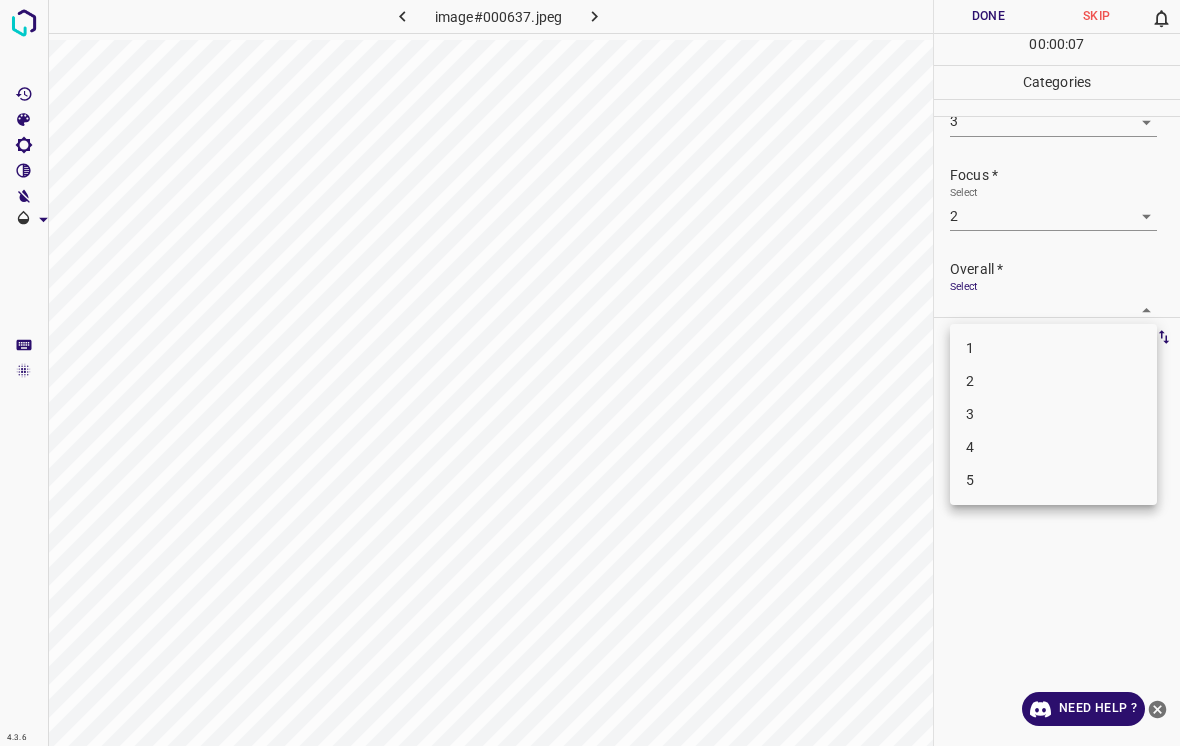 click on "3" at bounding box center (1053, 414) 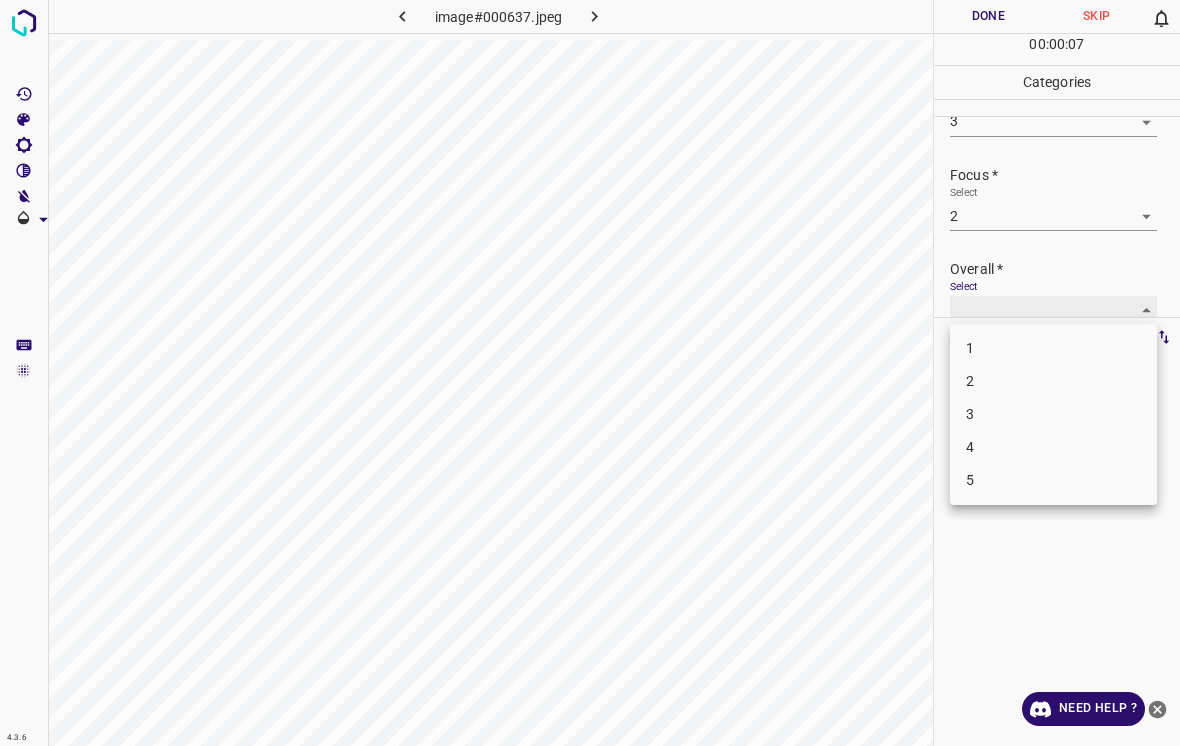 type on "3" 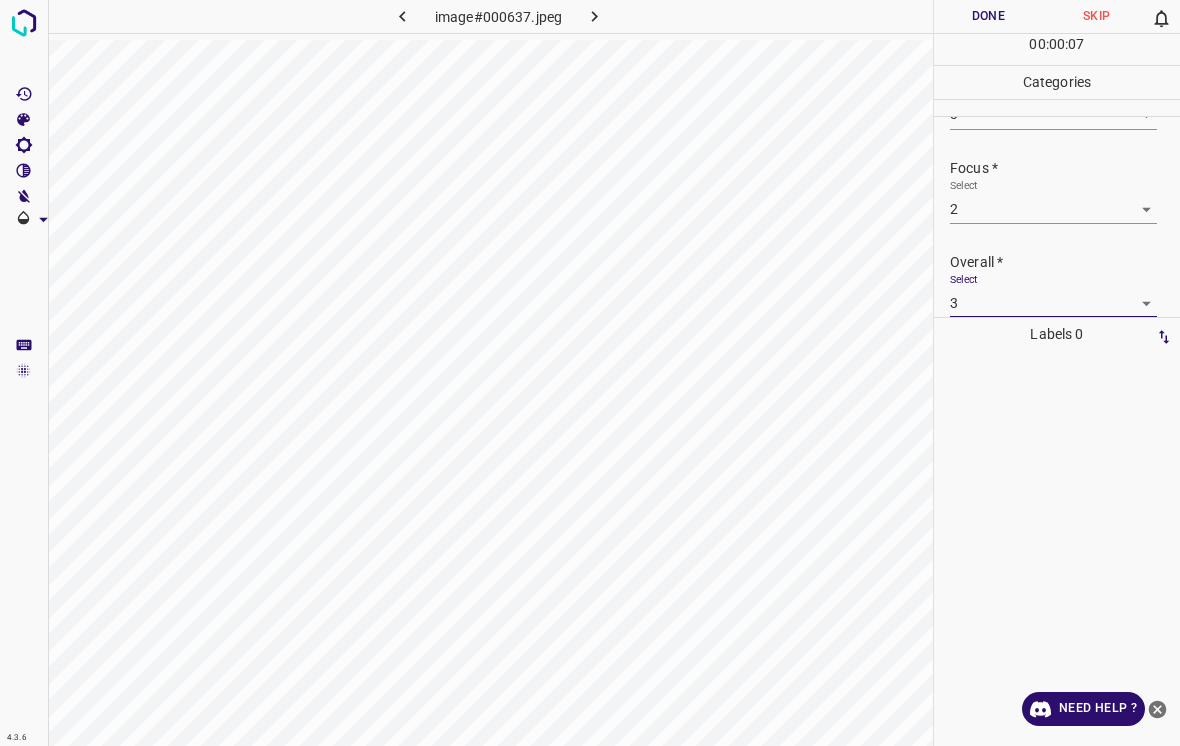 click on "Done" at bounding box center (988, 16) 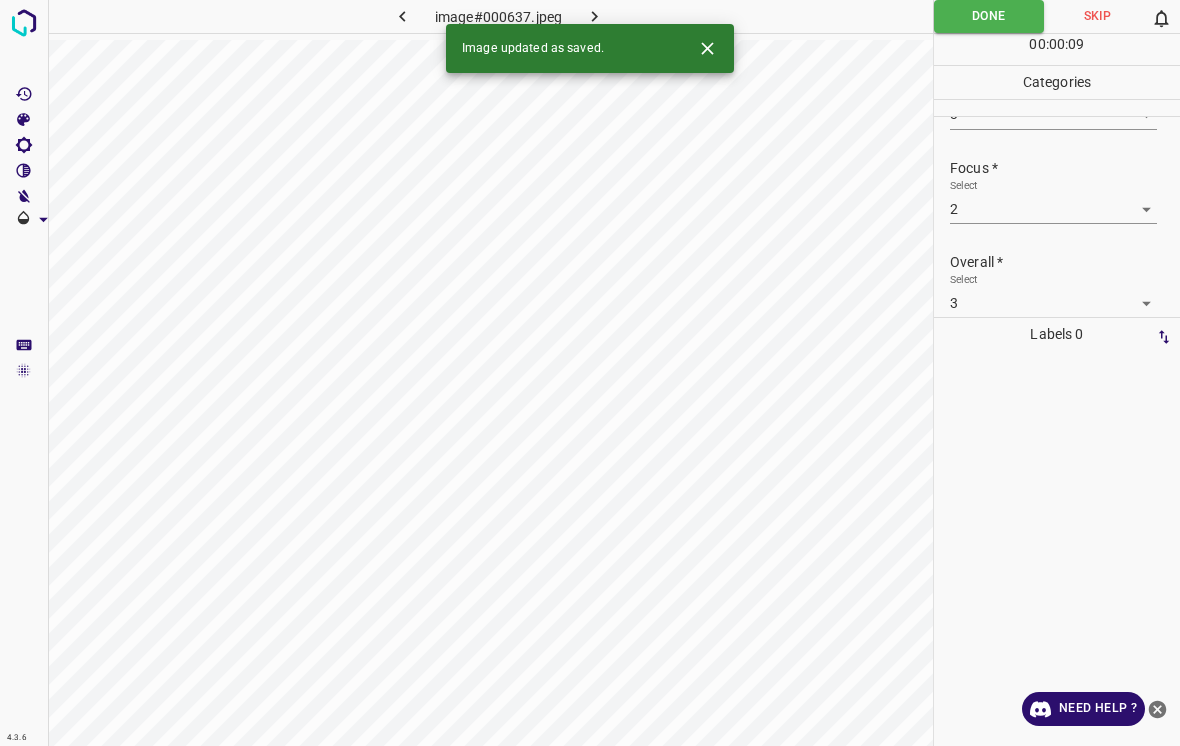 click at bounding box center (24, 23) 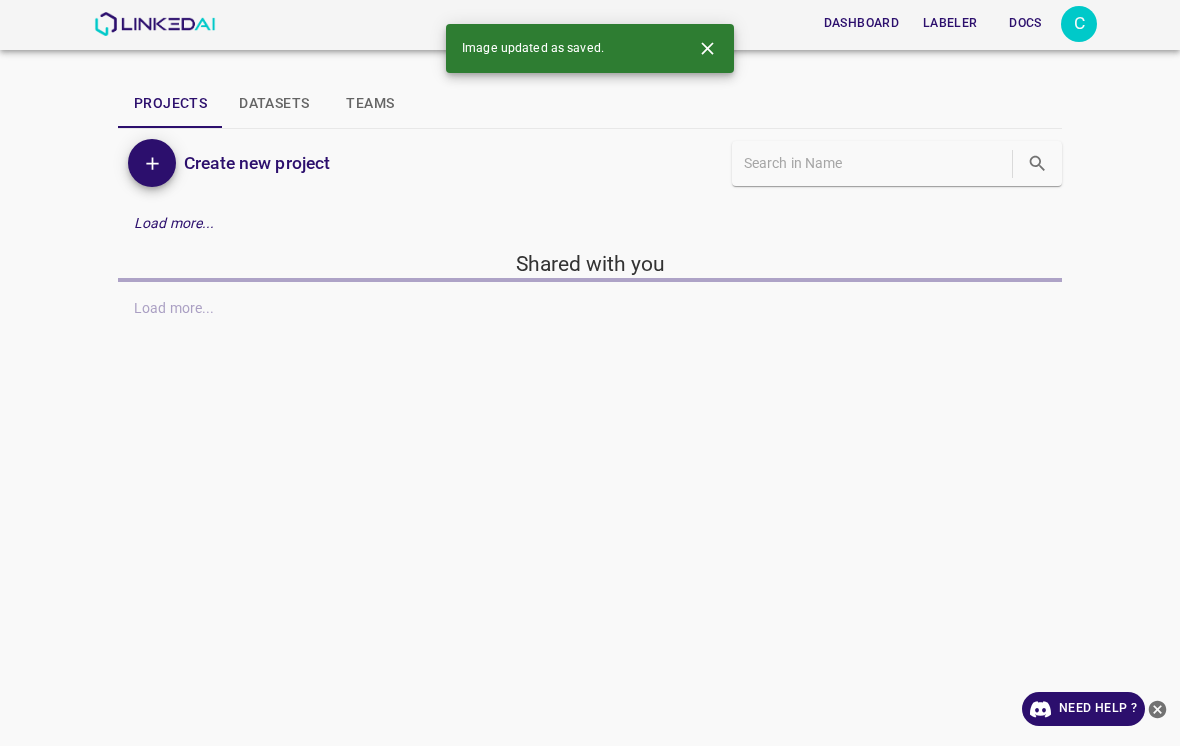 click on "Dashboard Labeler Docs C Projects Datasets Teams   Create new project Load more... Shared with you Load more..." at bounding box center [590, 373] 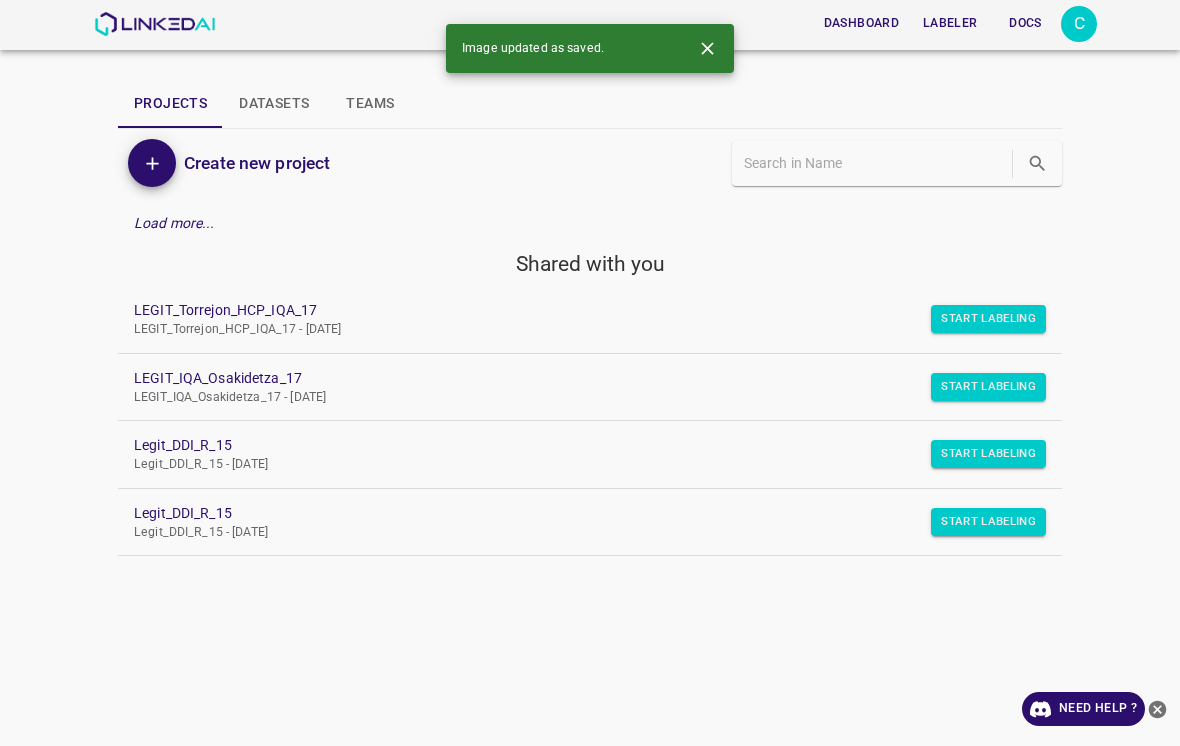 click on "LEGIT_Torrejon_HCP_IQA_17" at bounding box center [574, 310] 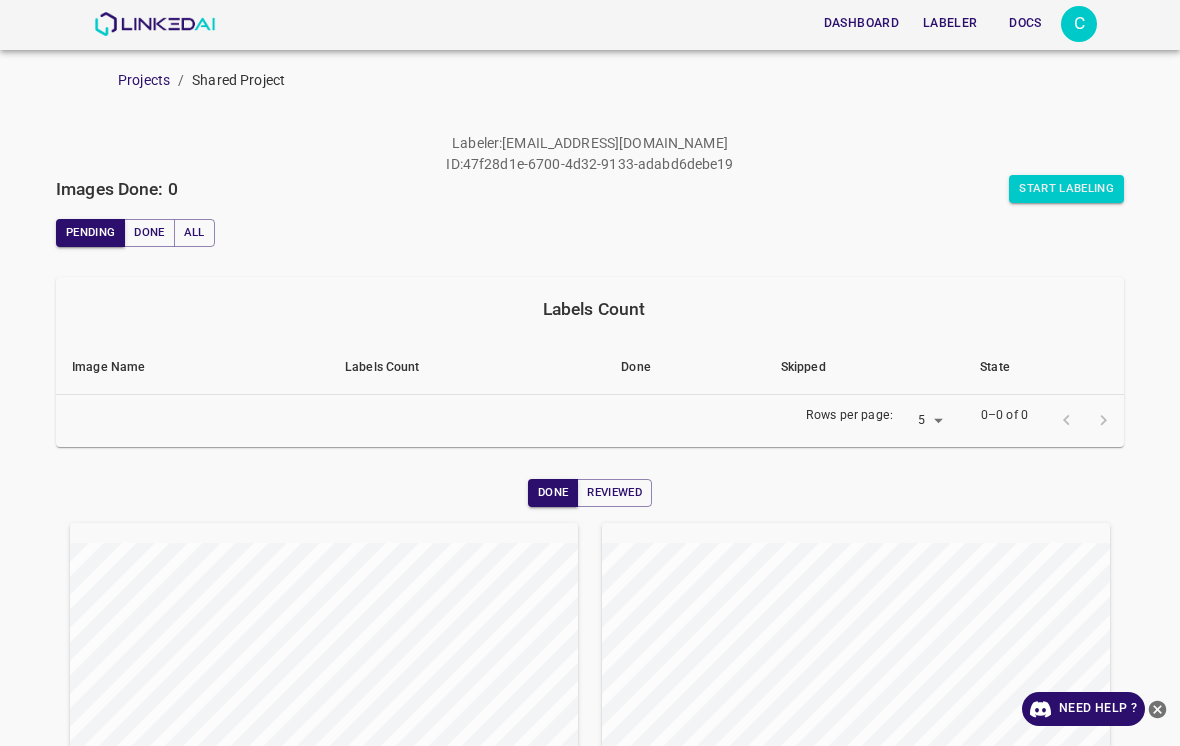 scroll, scrollTop: 0, scrollLeft: 0, axis: both 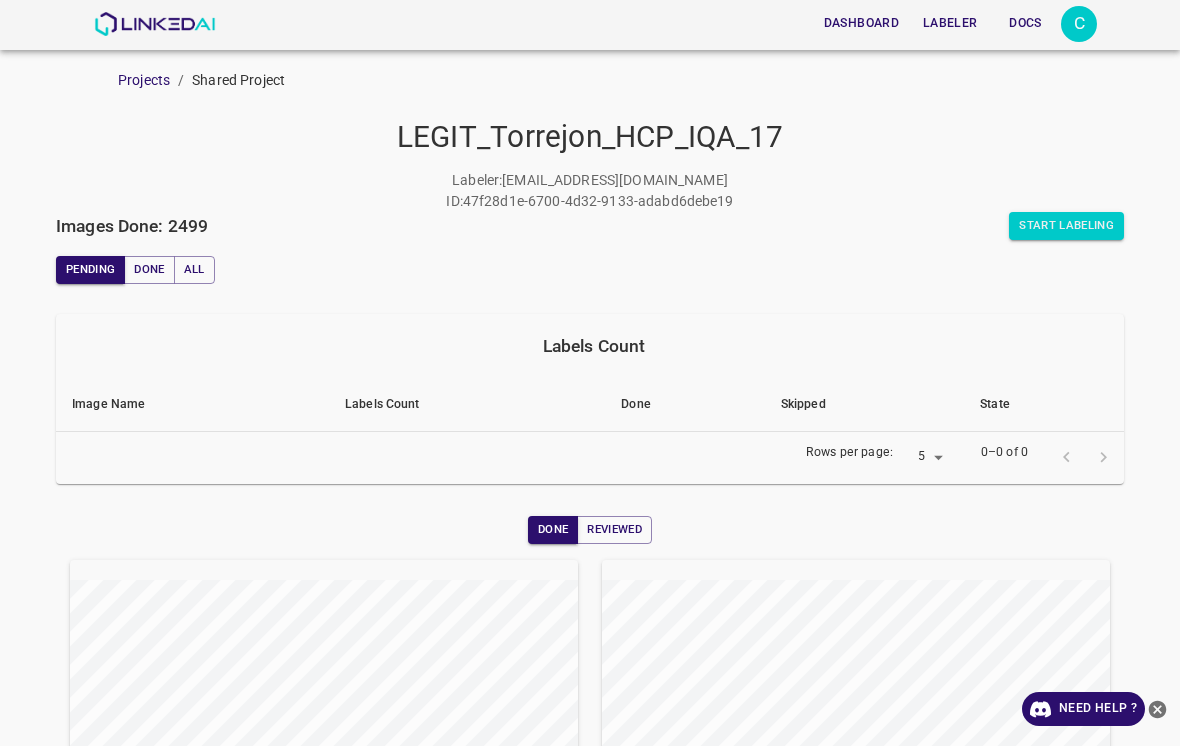click on "Start Labeling" at bounding box center [1066, 226] 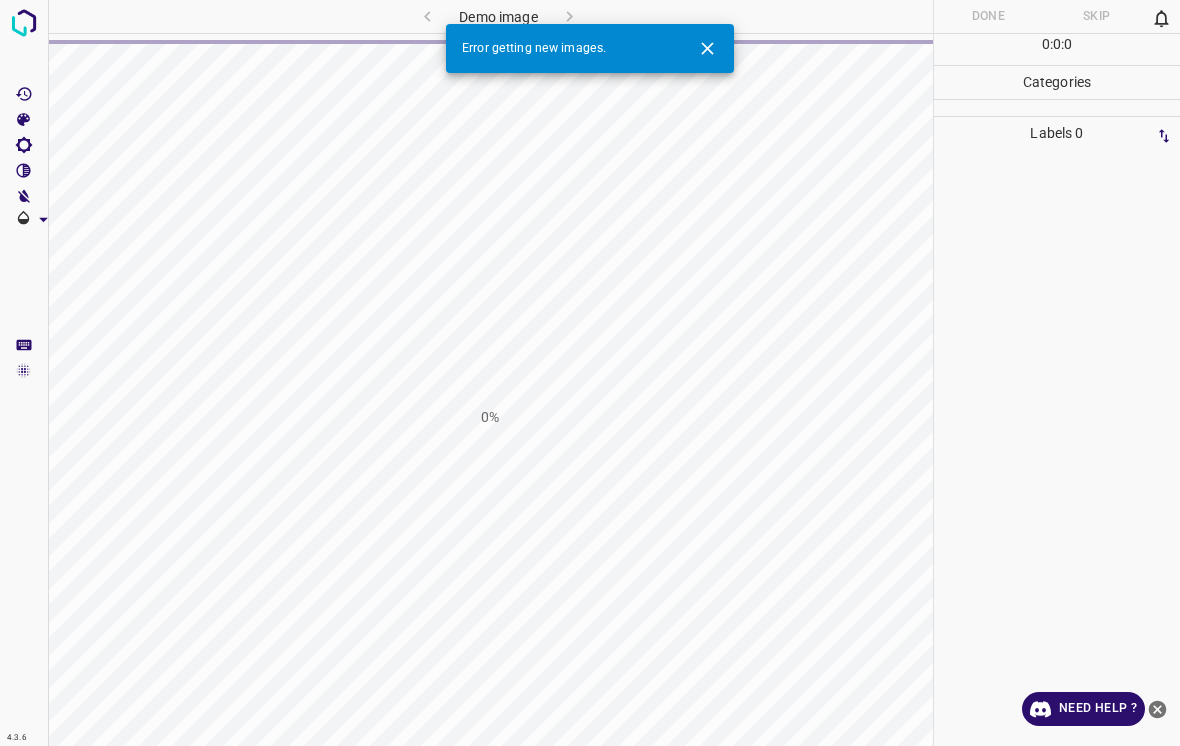 click 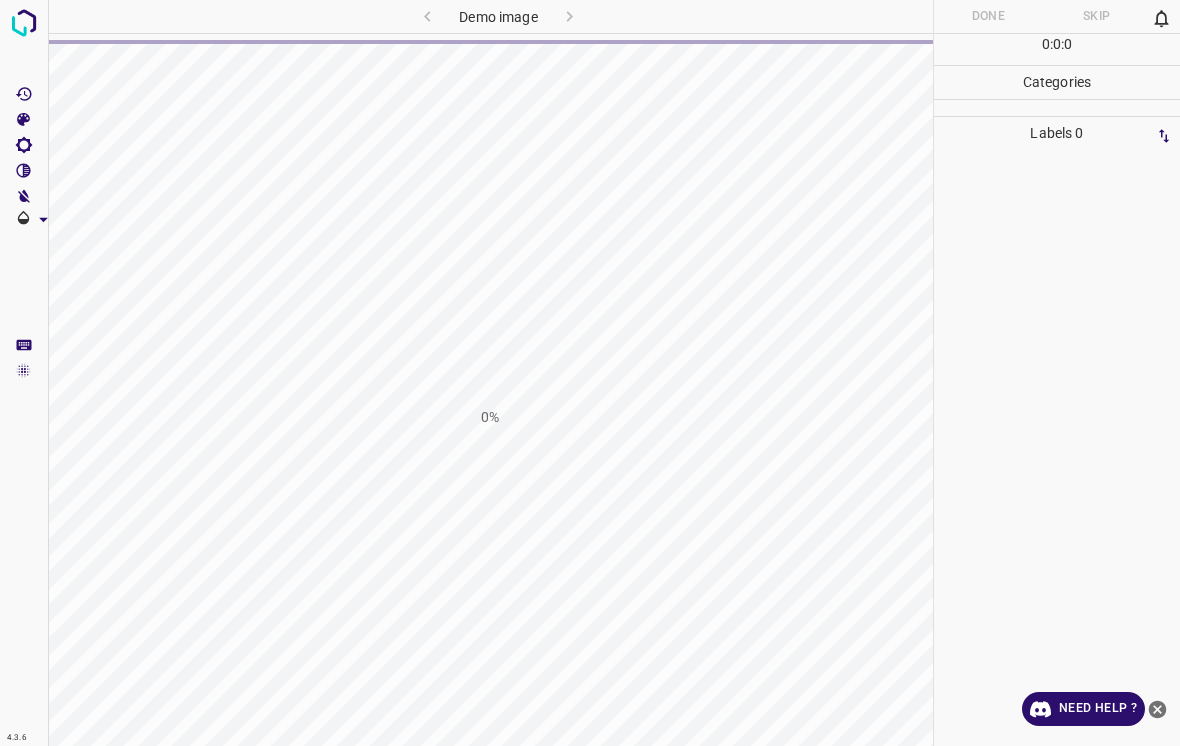 scroll, scrollTop: 0, scrollLeft: 0, axis: both 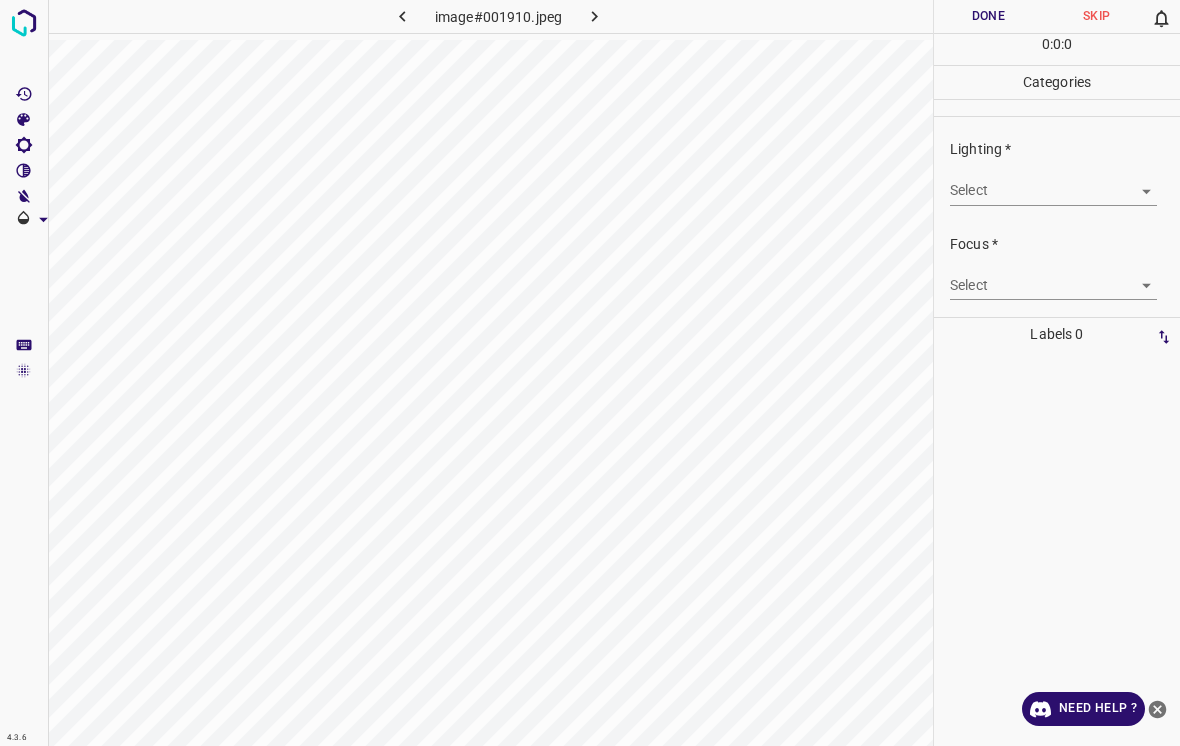 click on "4.3.6  image#001910.jpeg Done Skip 0 0   : 0   : 0   Categories Lighting *  Select ​ Focus *  Select ​ Overall *  Select ​ Labels   0 Categories 1 Lighting 2 Focus 3 Overall Tools Space Change between modes (Draw & Edit) I Auto labeling R Restore zoom M Zoom in N Zoom out Delete Delete selecte label Filters Z Restore filters X Saturation filter C Brightness filter V Contrast filter B Gray scale filter General O Download Need Help ? - Text - Hide - Delete" at bounding box center [590, 373] 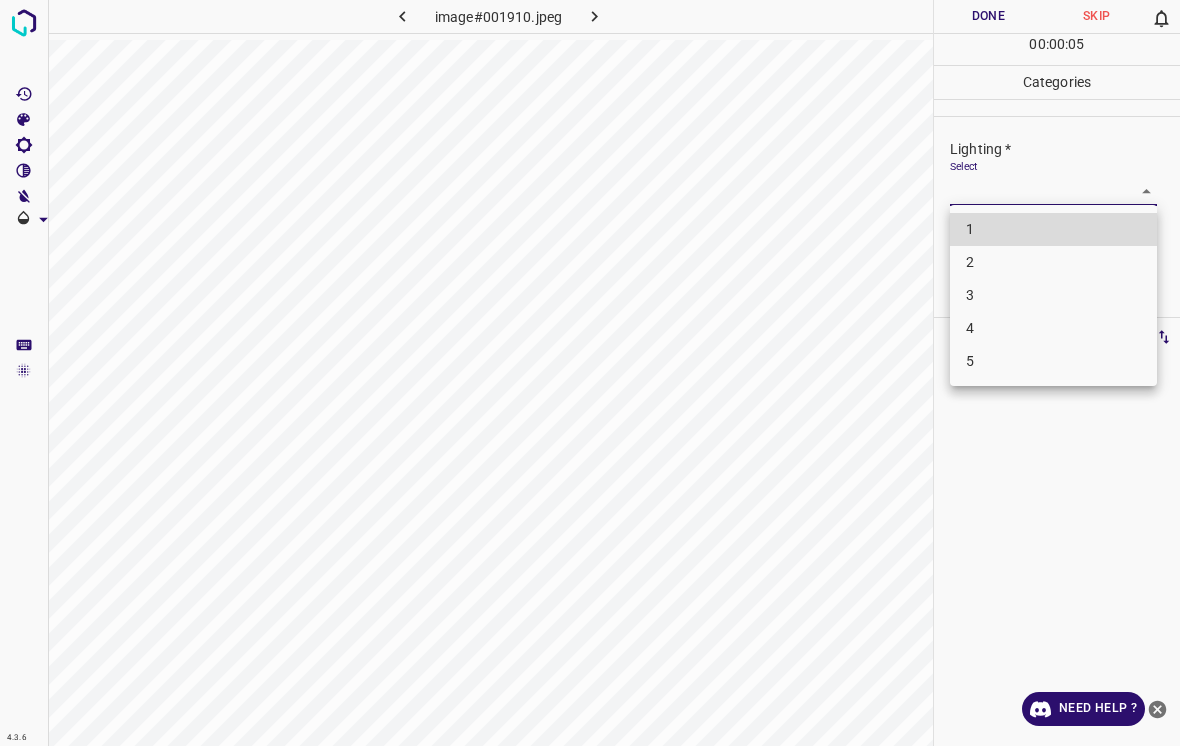 click on "3" at bounding box center (1053, 295) 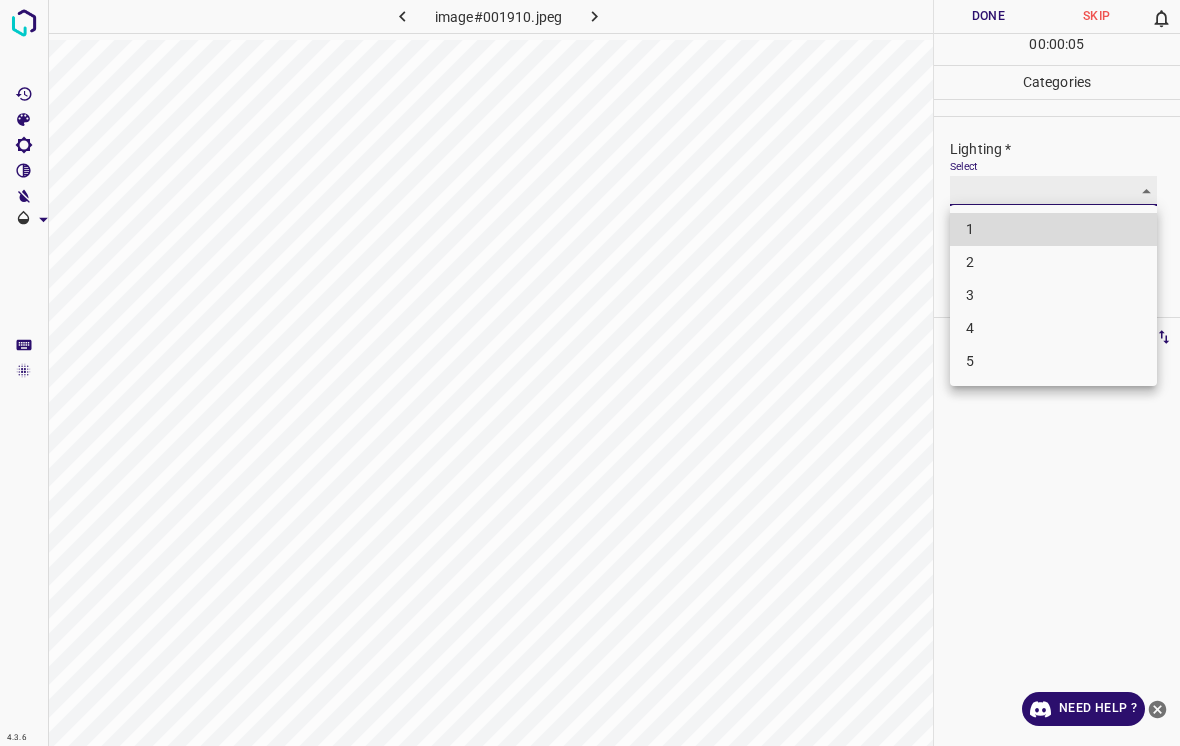 type on "3" 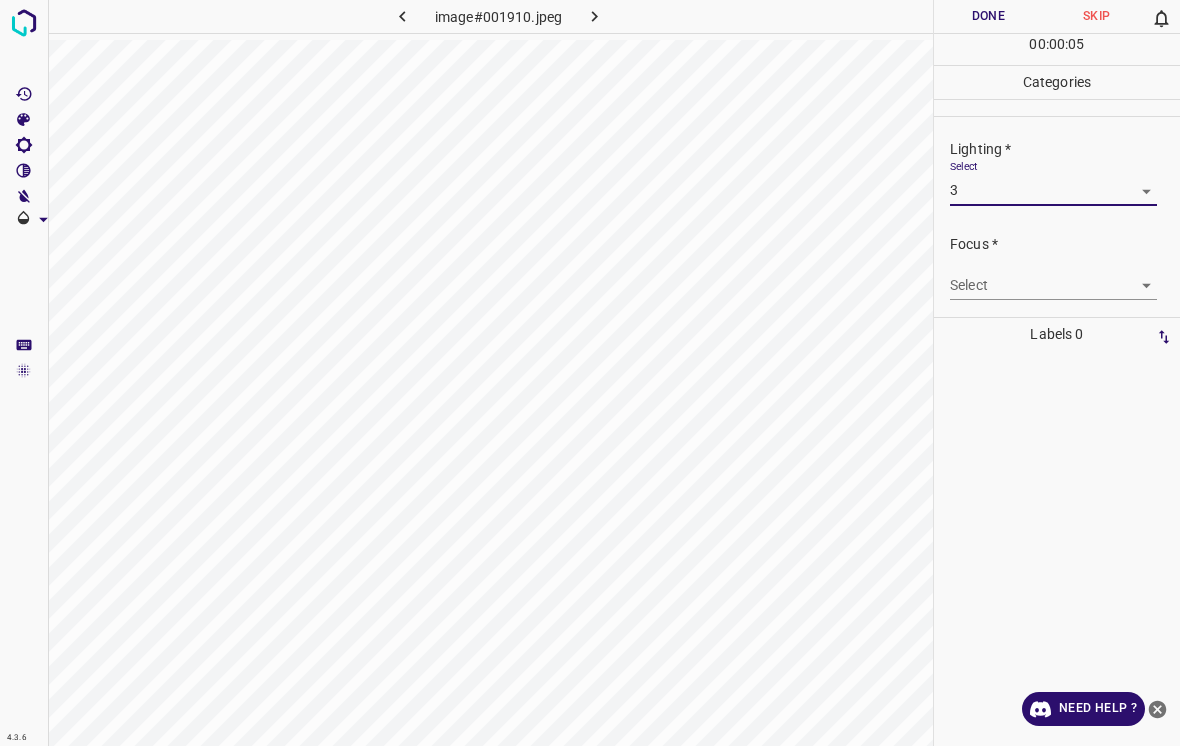 click on "4.3.6  image#001910.jpeg Done Skip 0 00   : 00   : 05   Categories Lighting *  Select 3 3 Focus *  Select ​ Overall *  Select ​ Labels   0 Categories 1 Lighting 2 Focus 3 Overall Tools Space Change between modes (Draw & Edit) I Auto labeling R Restore zoom M Zoom in N Zoom out Delete Delete selecte label Filters Z Restore filters X Saturation filter C Brightness filter V Contrast filter B Gray scale filter General O Download Need Help ? - Text - Hide - Delete" at bounding box center [590, 373] 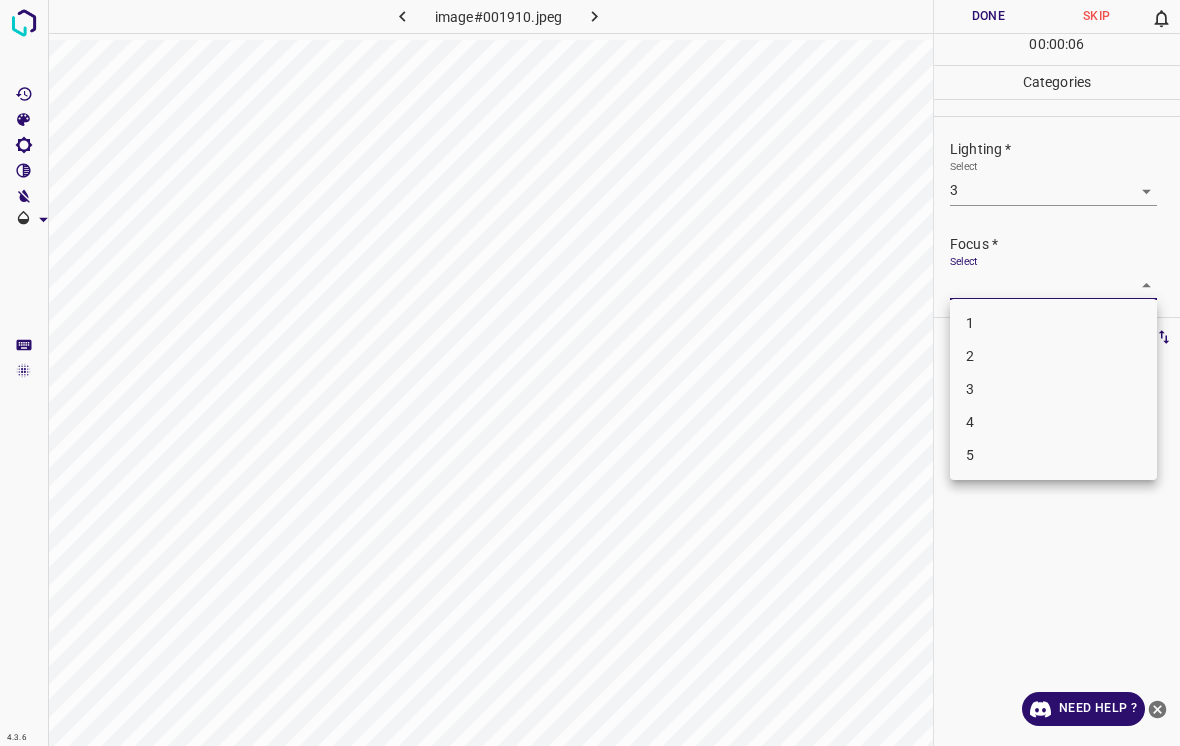 click on "4" at bounding box center (1053, 422) 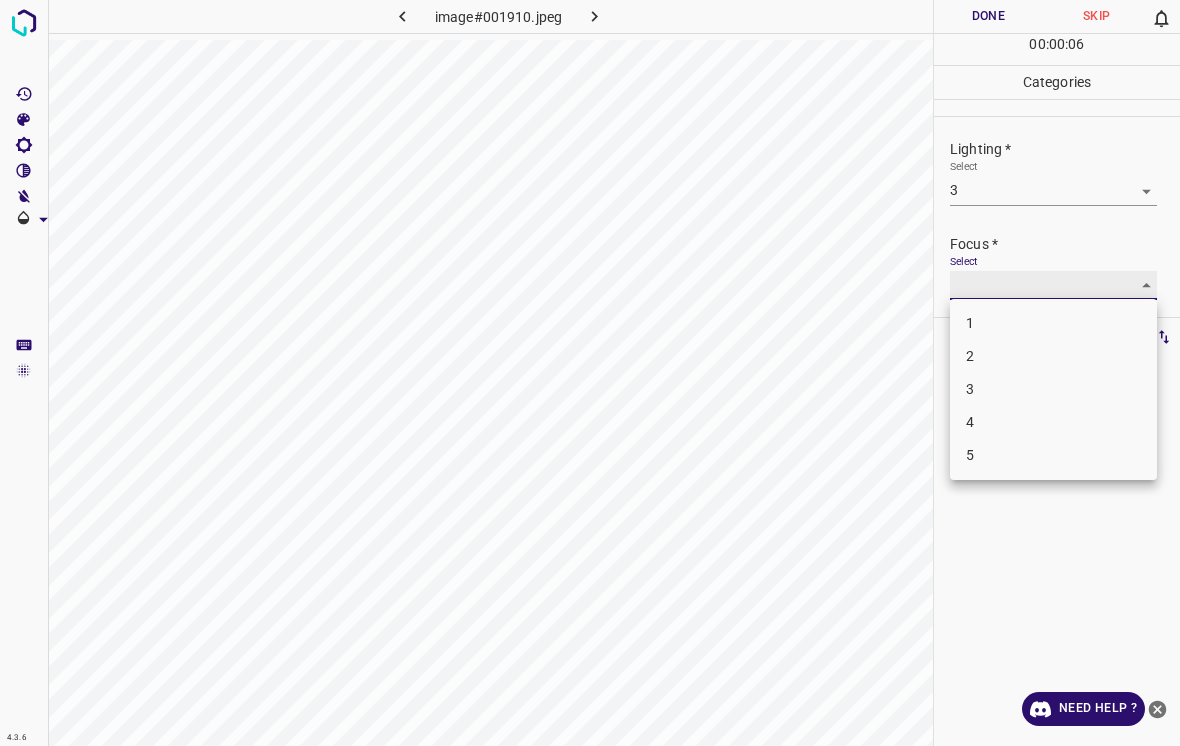 type on "4" 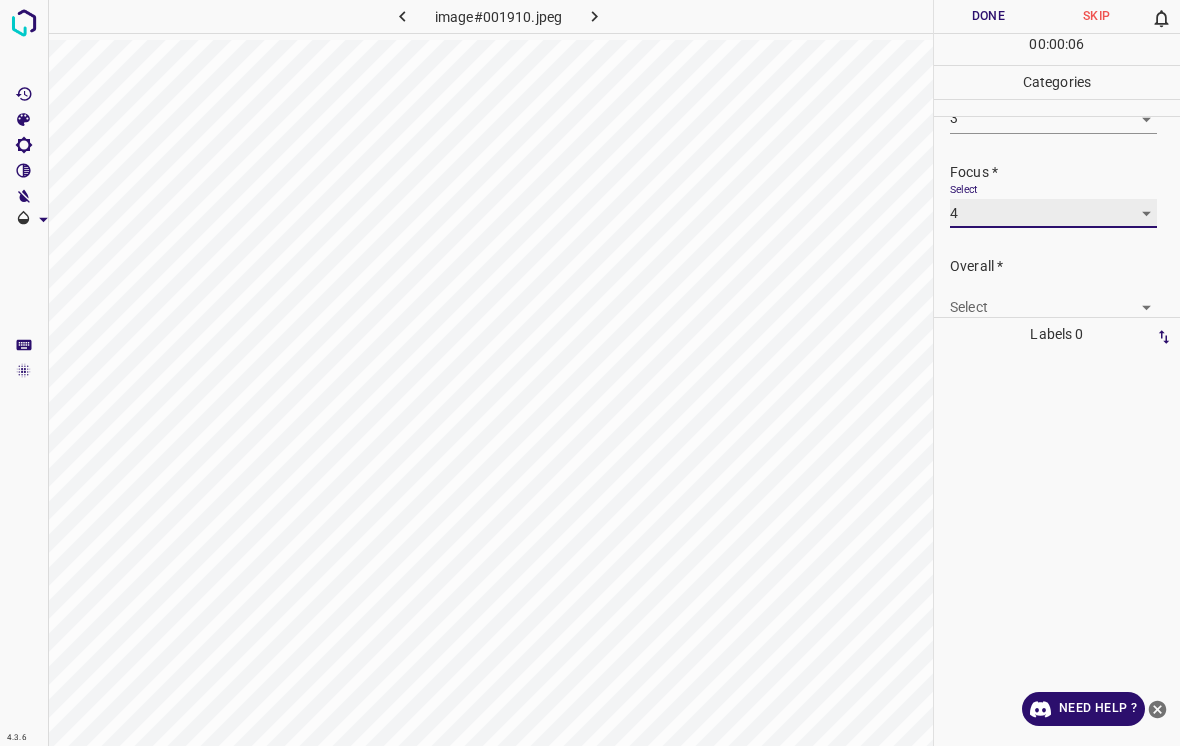 scroll, scrollTop: 75, scrollLeft: 0, axis: vertical 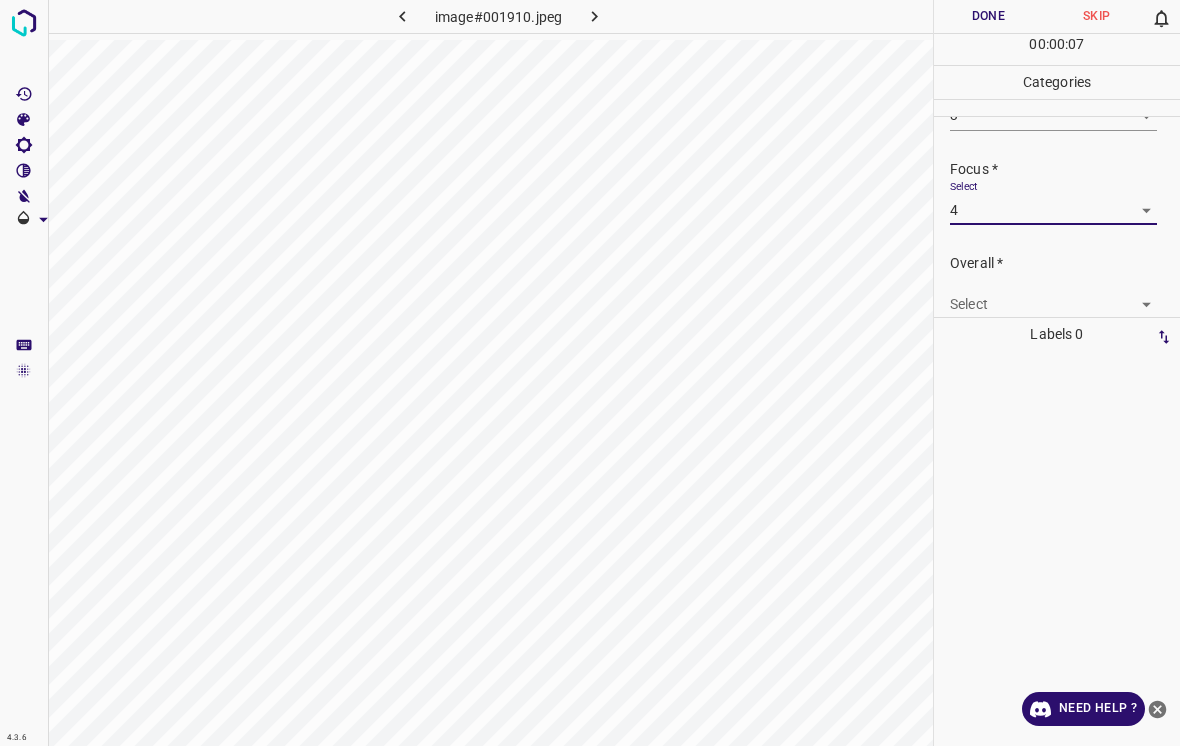click on "4.3.6  image#001910.jpeg Done Skip 0 00   : 00   : 07   Categories Lighting *  Select 3 3 Focus *  Select 4 4 Overall *  Select ​ Labels   0 Categories 1 Lighting 2 Focus 3 Overall Tools Space Change between modes (Draw & Edit) I Auto labeling R Restore zoom M Zoom in N Zoom out Delete Delete selecte label Filters Z Restore filters X Saturation filter C Brightness filter V Contrast filter B Gray scale filter General O Download Need Help ? - Text - Hide - Delete" at bounding box center [590, 373] 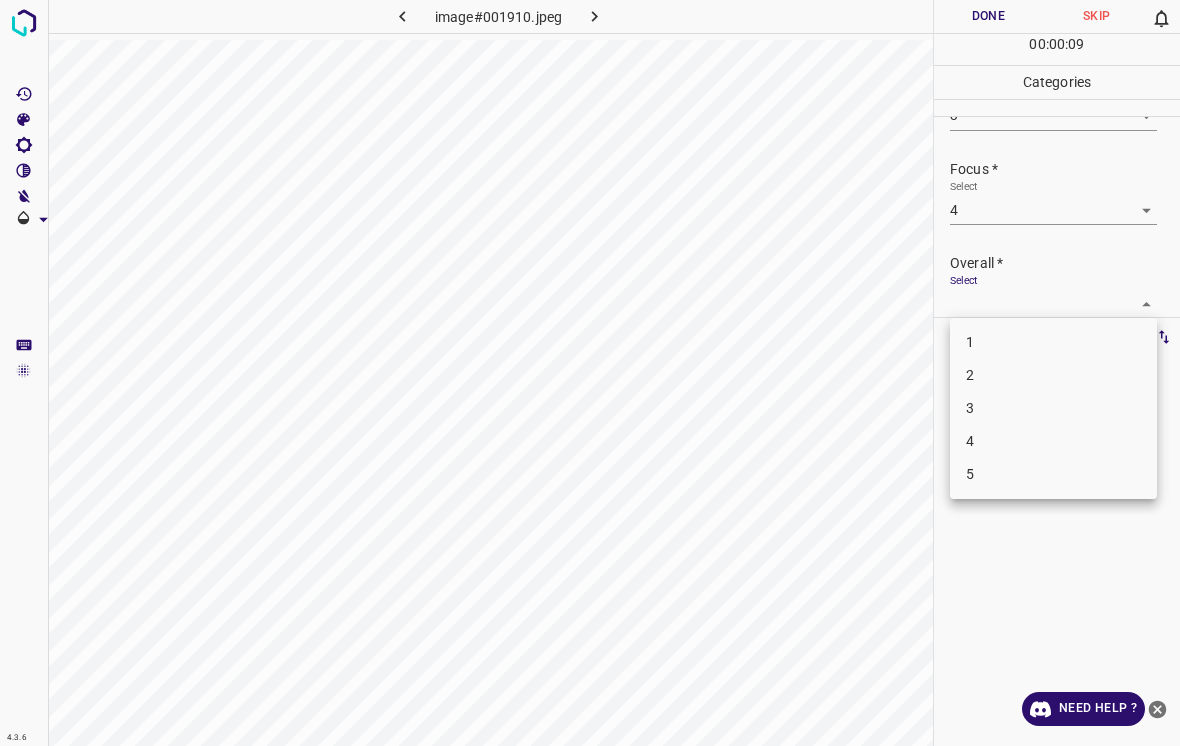 click on "3" at bounding box center (1053, 408) 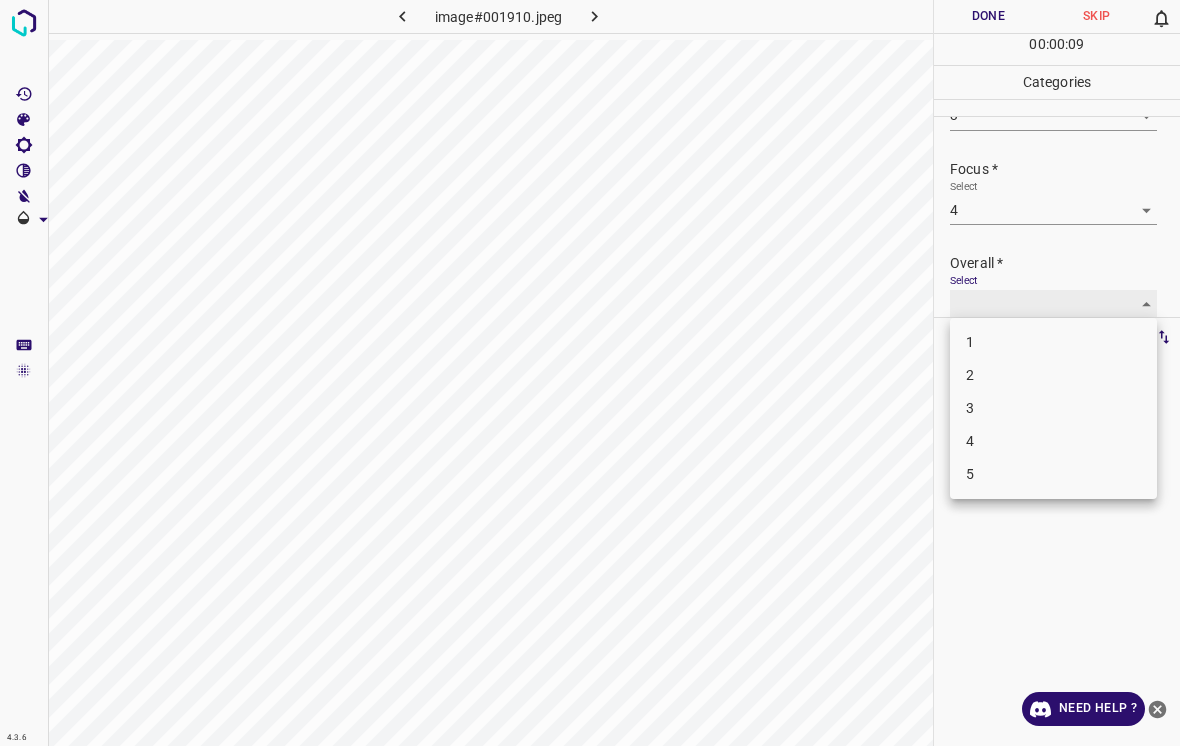 type on "3" 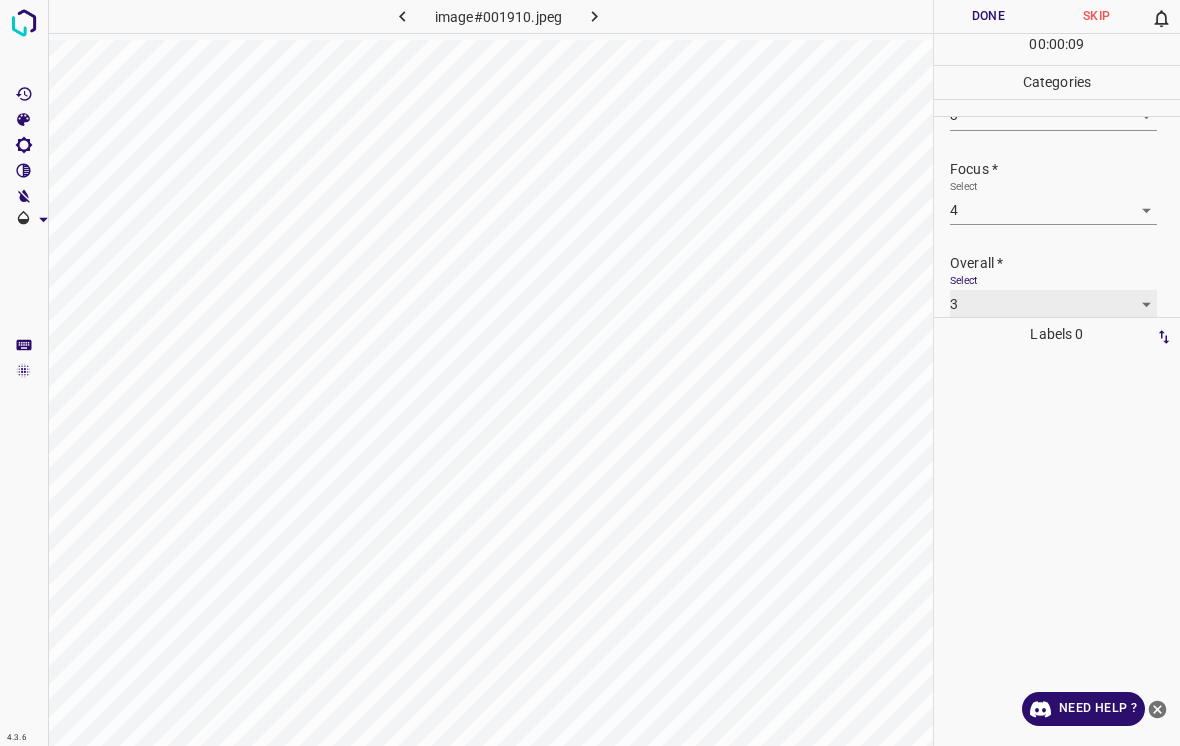 scroll, scrollTop: 76, scrollLeft: 0, axis: vertical 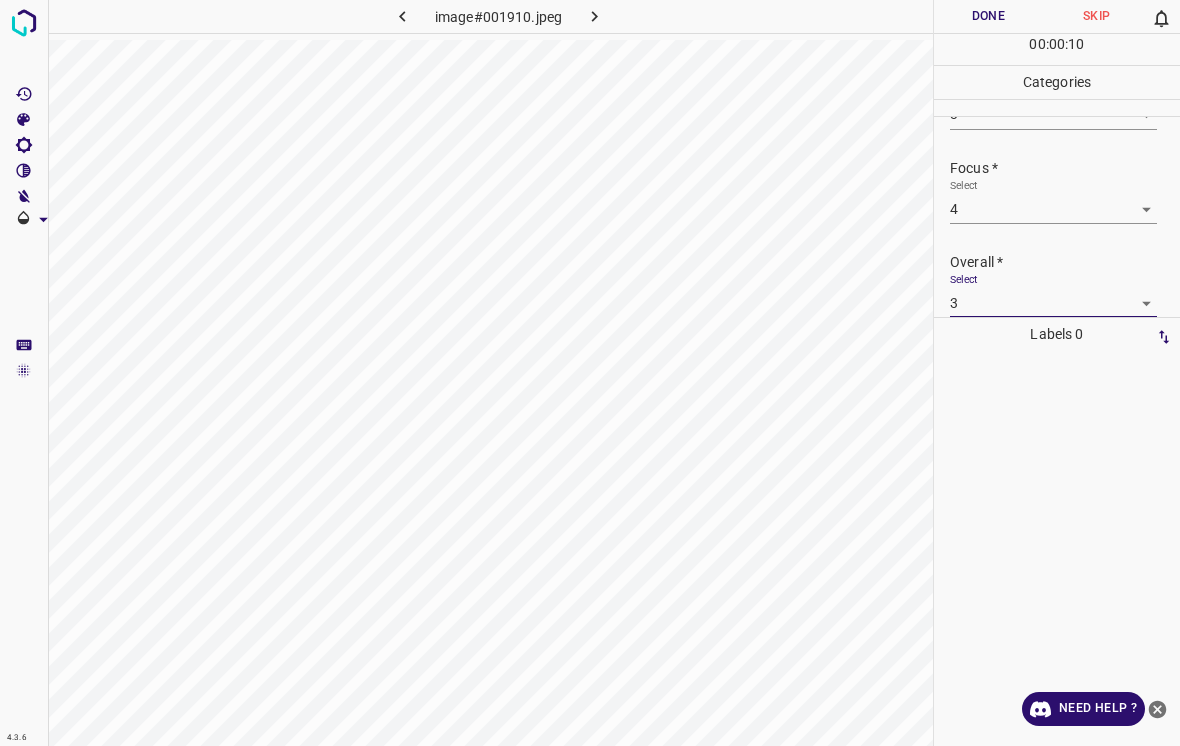 click on "Done" at bounding box center [988, 16] 